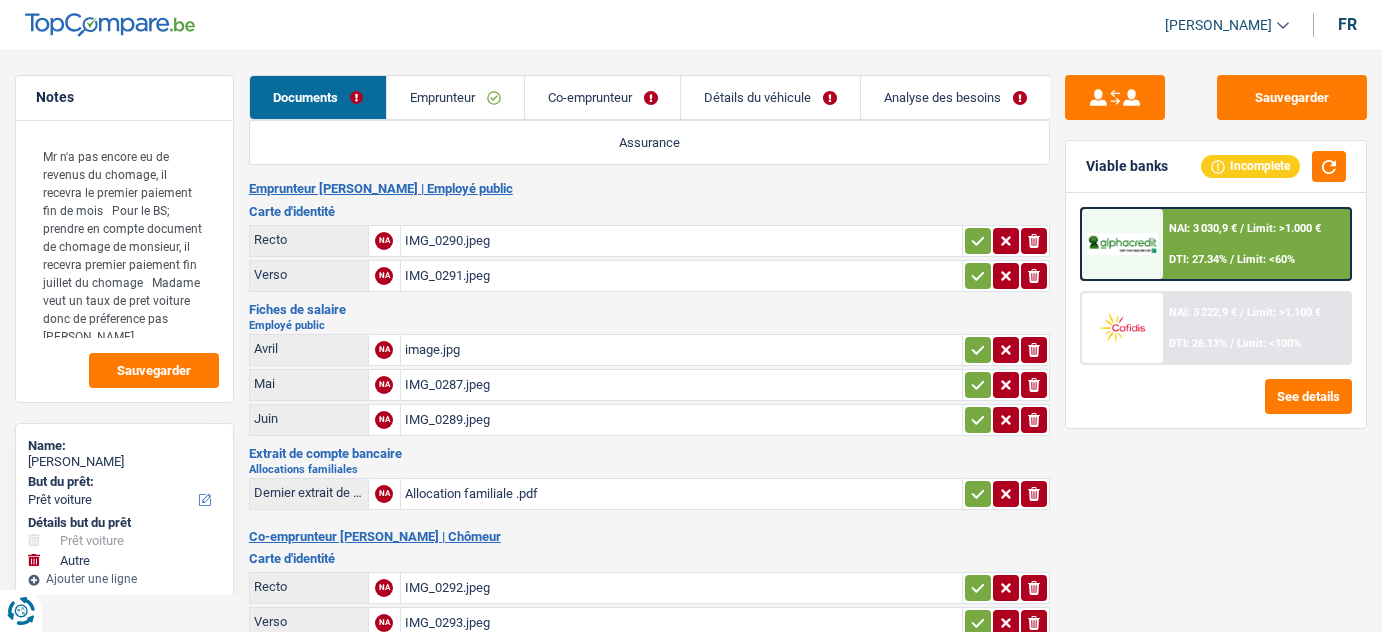 select on "car" 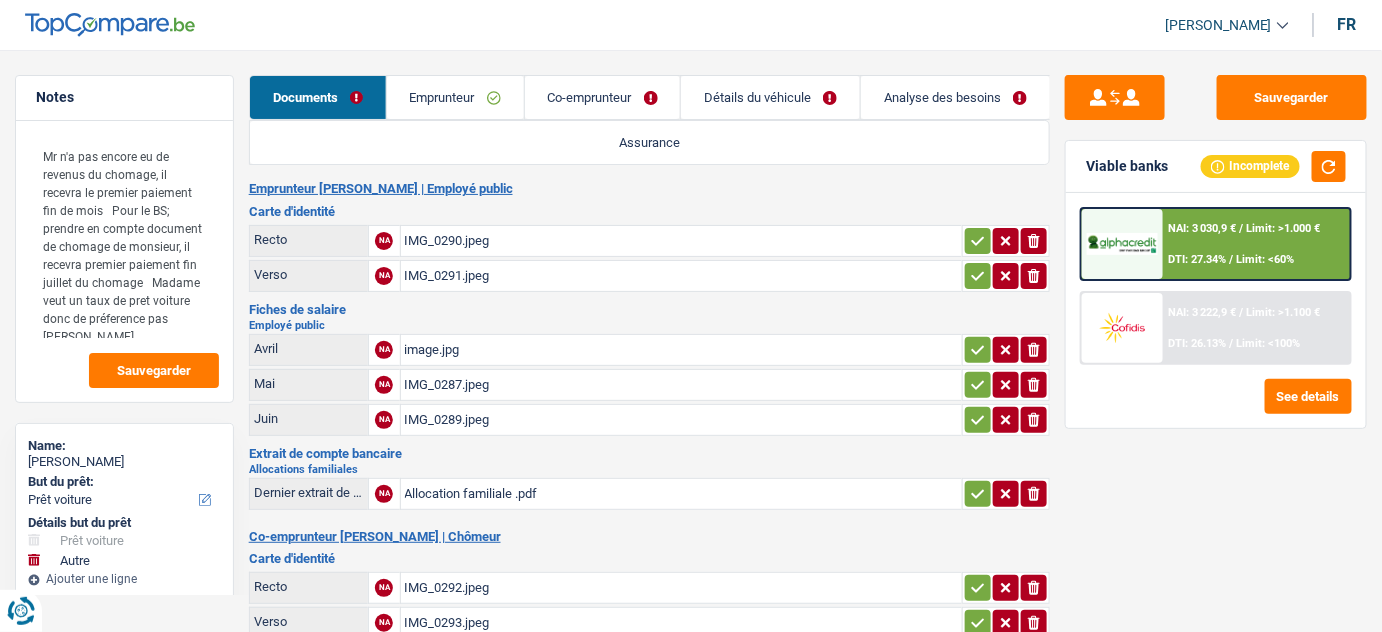 scroll, scrollTop: 0, scrollLeft: 0, axis: both 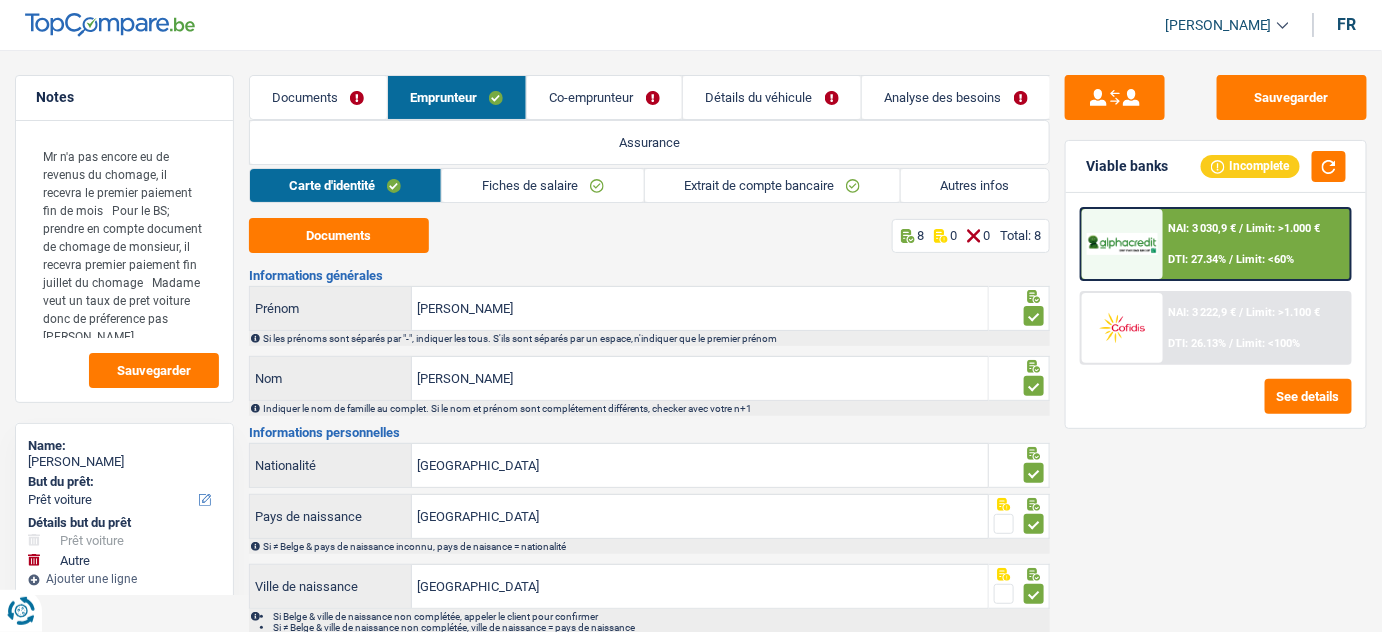 click on "Autres infos" at bounding box center (975, 185) 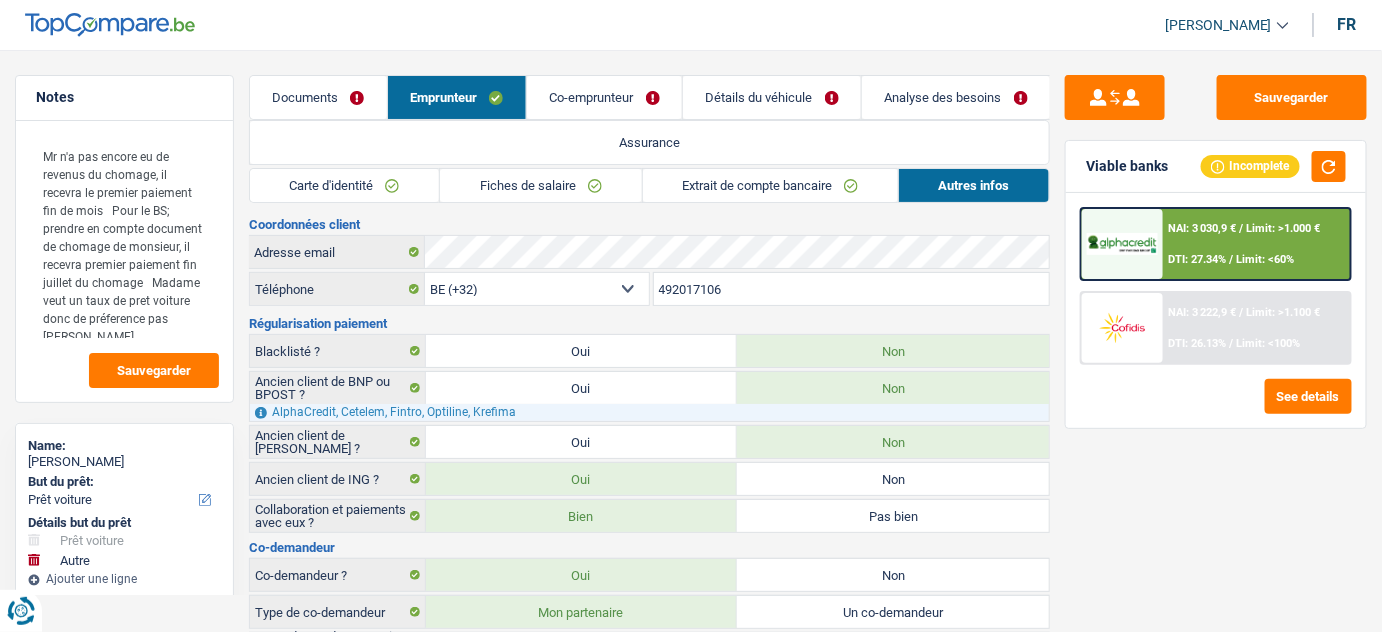drag, startPoint x: 762, startPoint y: 293, endPoint x: 681, endPoint y: 294, distance: 81.00617 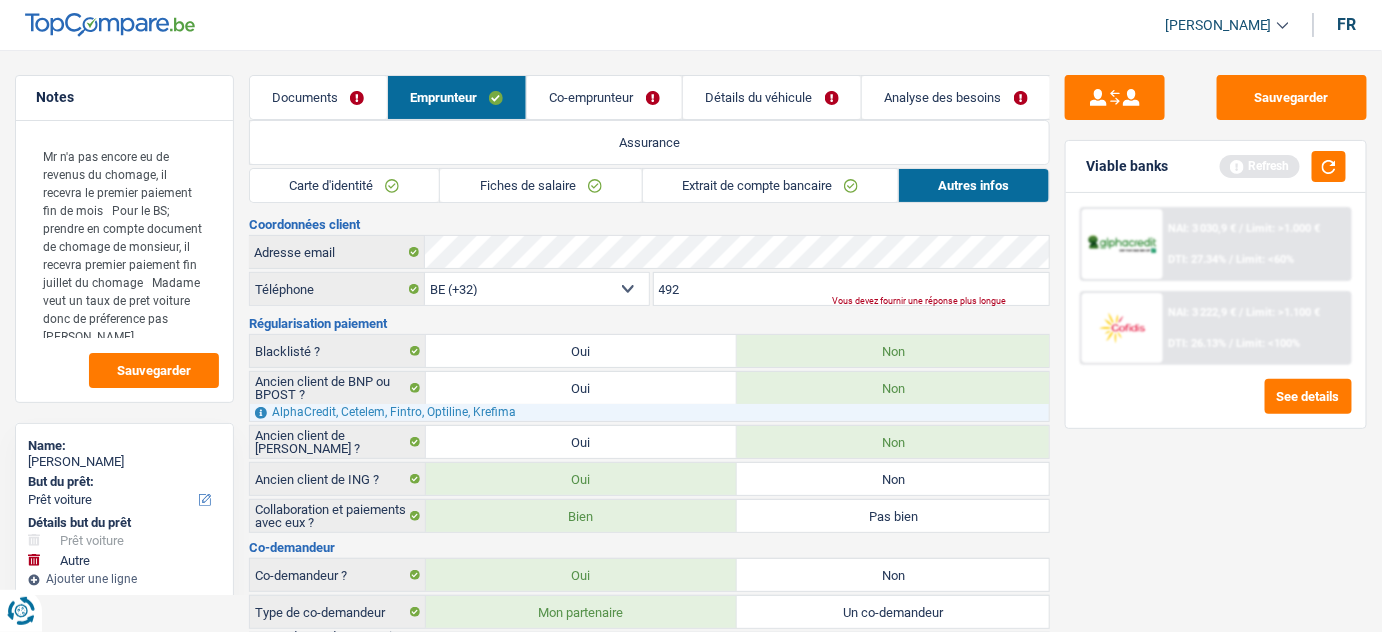 click on "492" at bounding box center [852, 289] 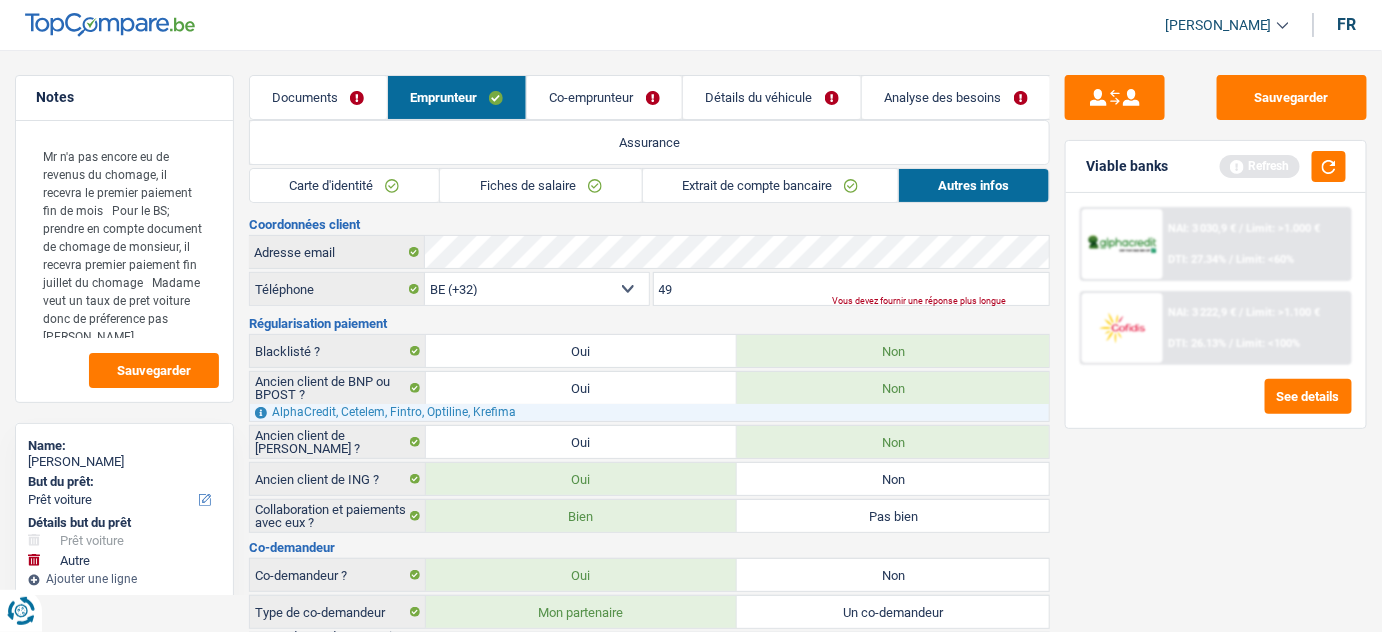 paste on "2171064" 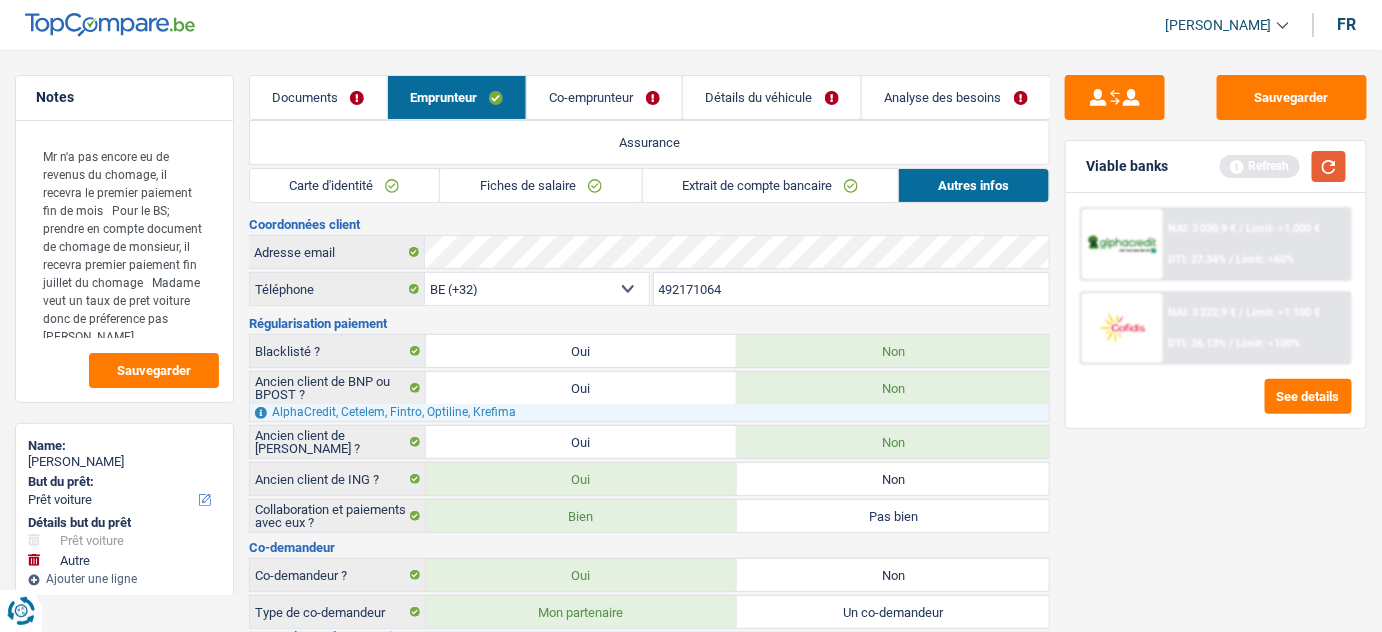 type on "492171064" 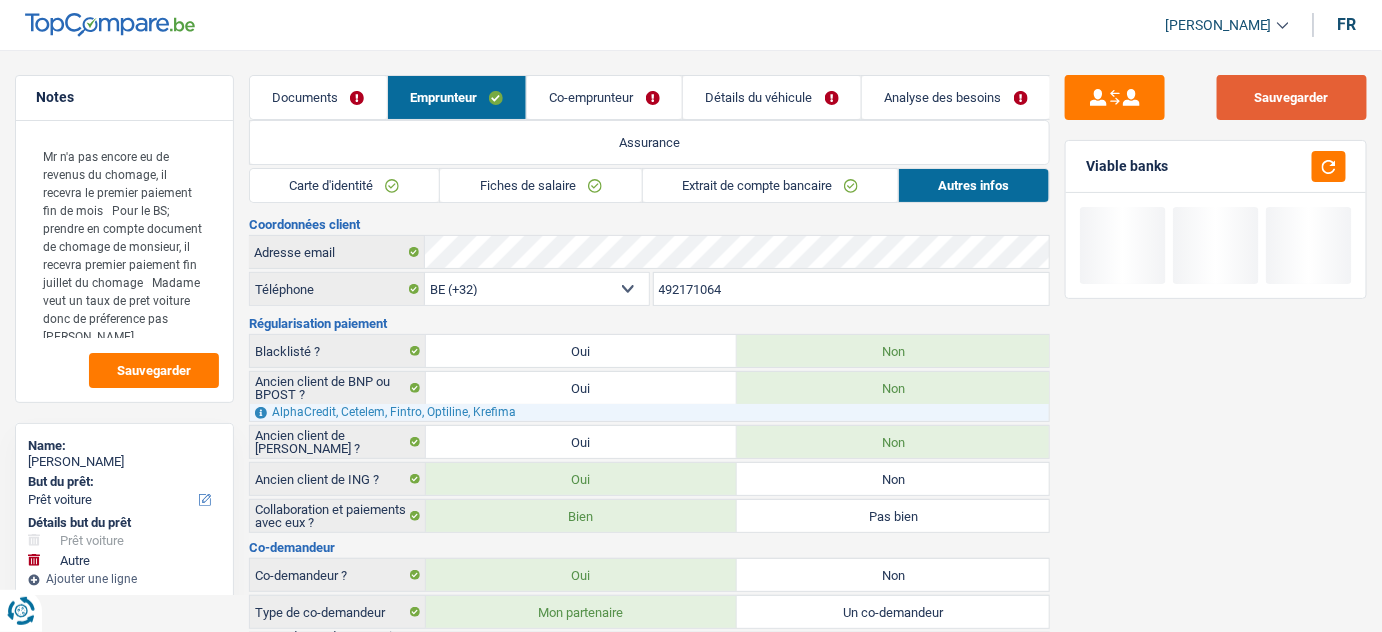 click on "Sauvegarder" at bounding box center (1292, 97) 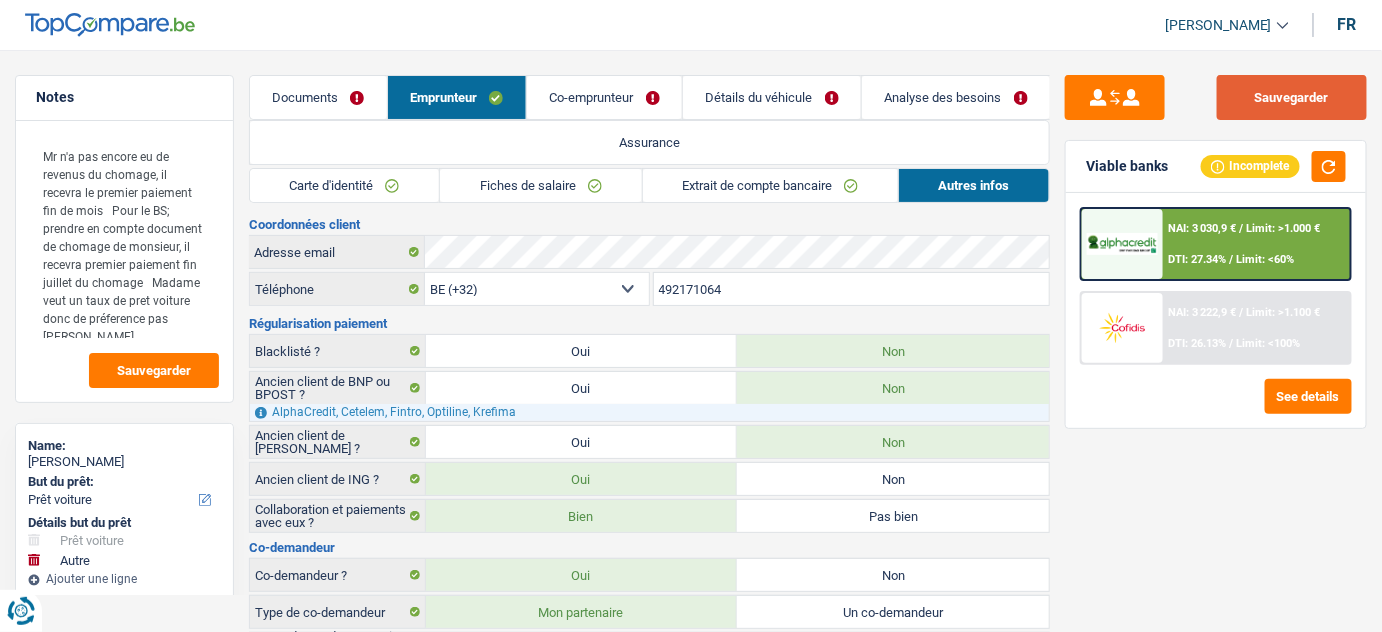 click on "Sauvegarder" at bounding box center [1292, 97] 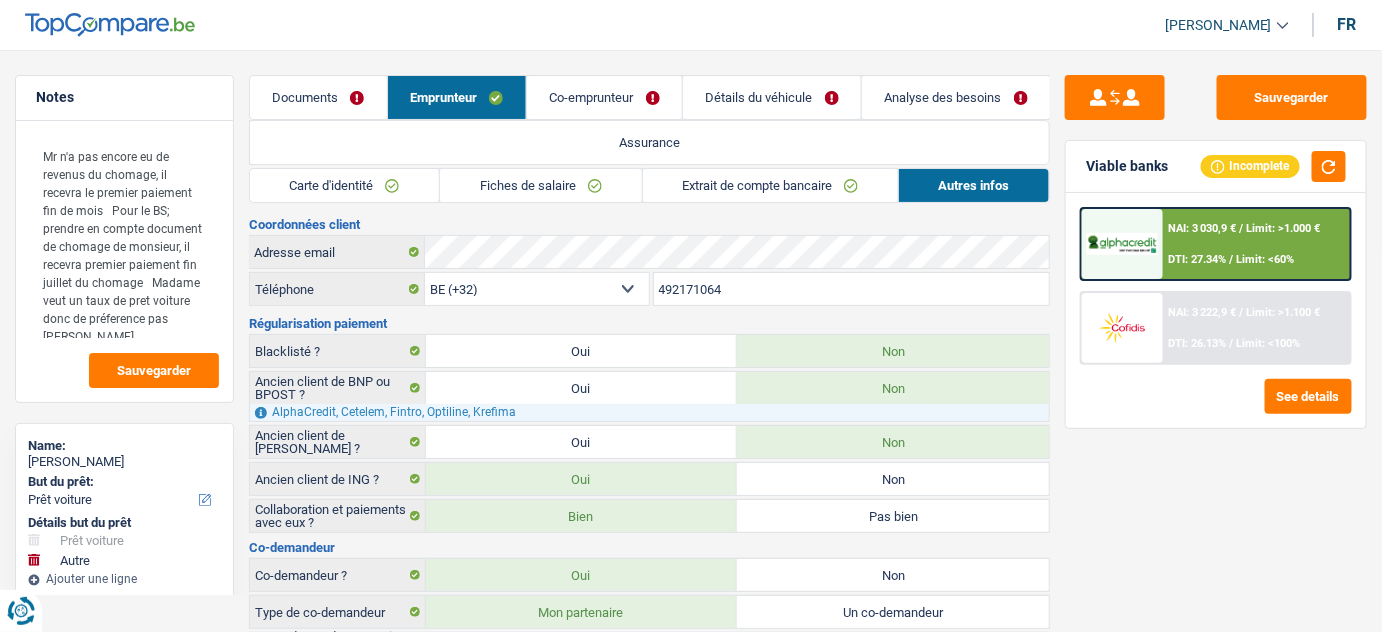 click on "Détails du véhicule" at bounding box center (772, 97) 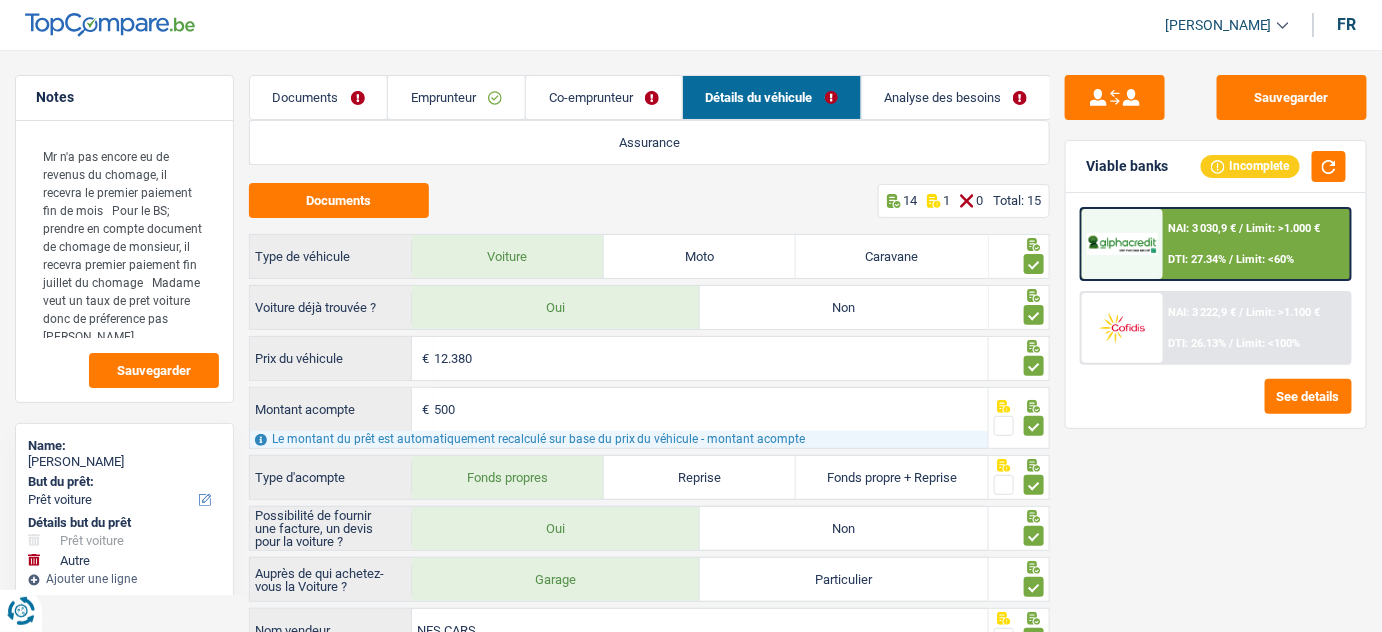 drag, startPoint x: 651, startPoint y: 108, endPoint x: 640, endPoint y: 108, distance: 11 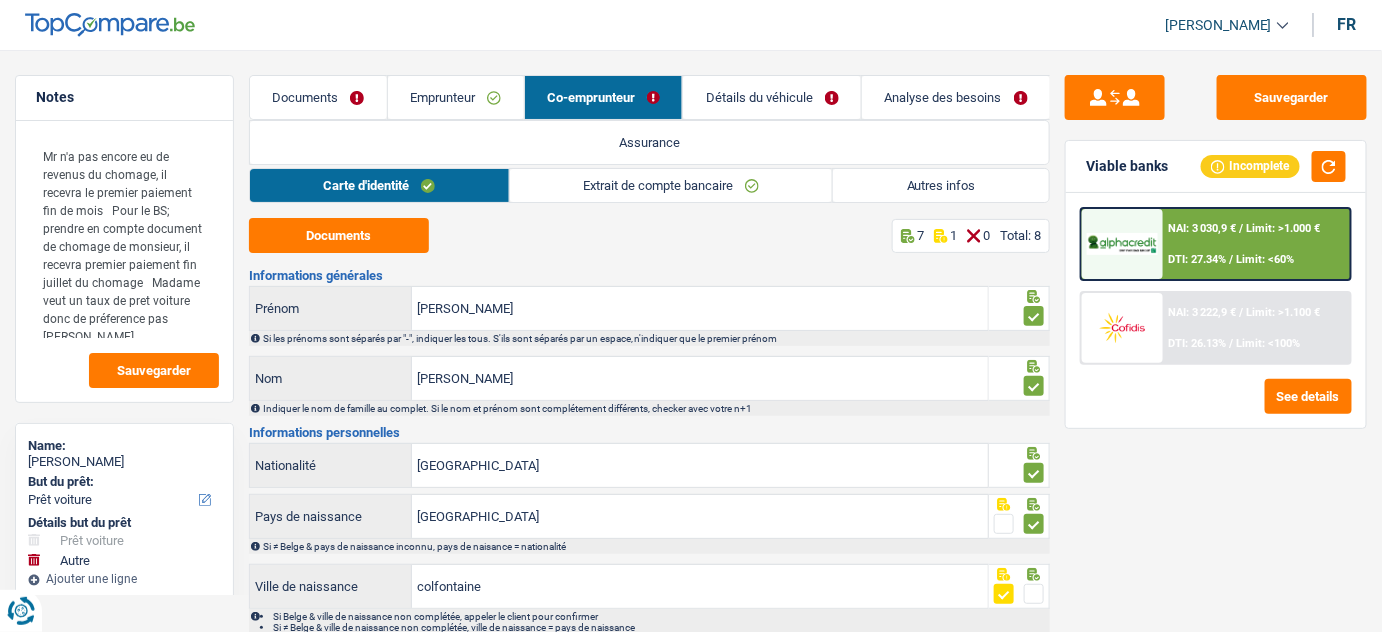 click on "Détails du véhicule" at bounding box center [772, 97] 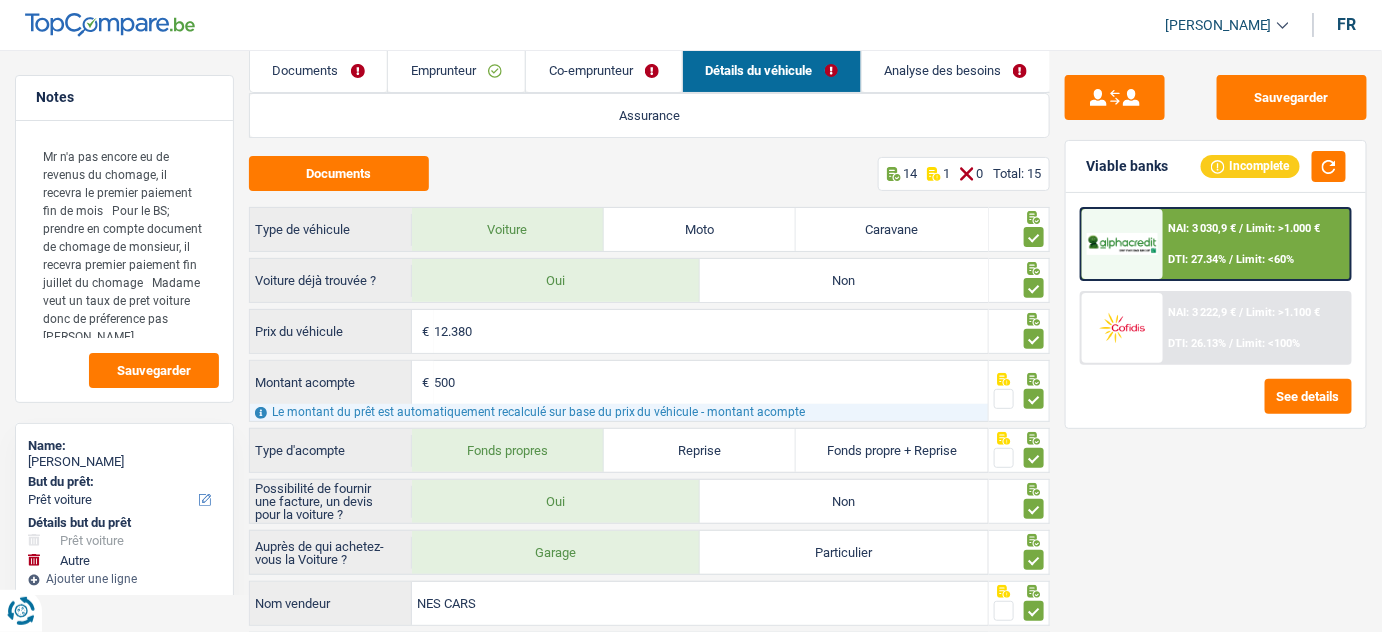 scroll, scrollTop: 0, scrollLeft: 0, axis: both 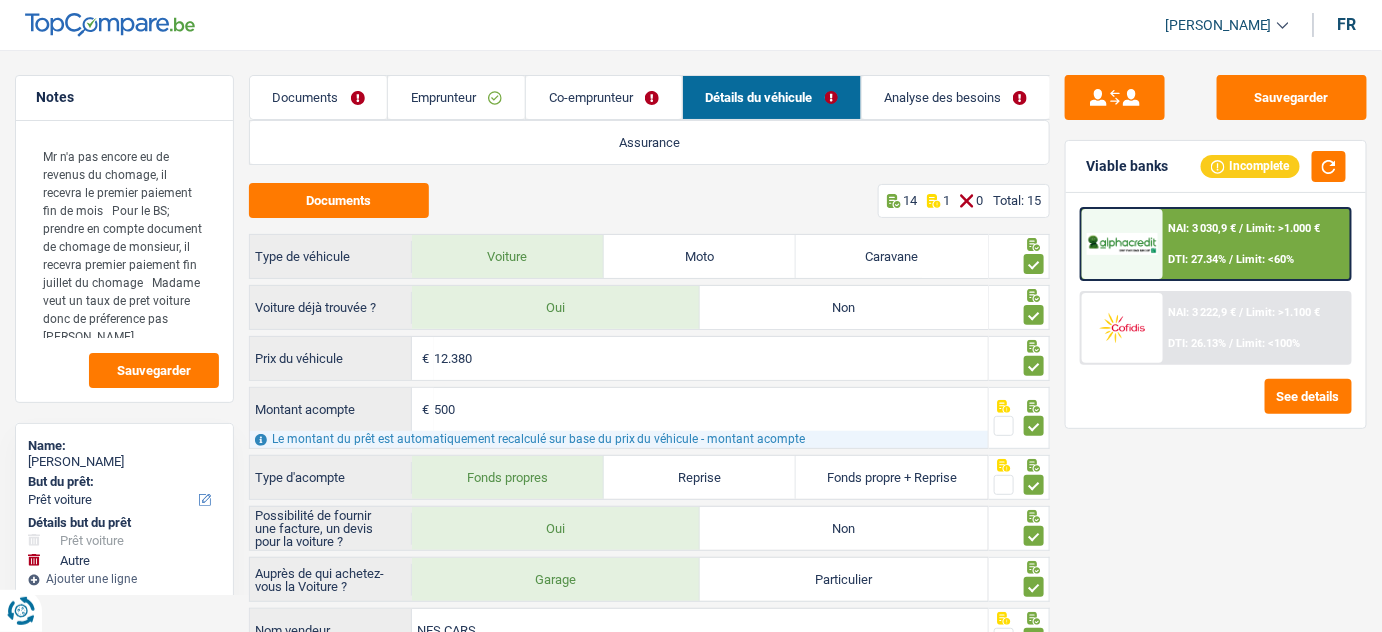 click on "Analyse des besoins" at bounding box center [956, 97] 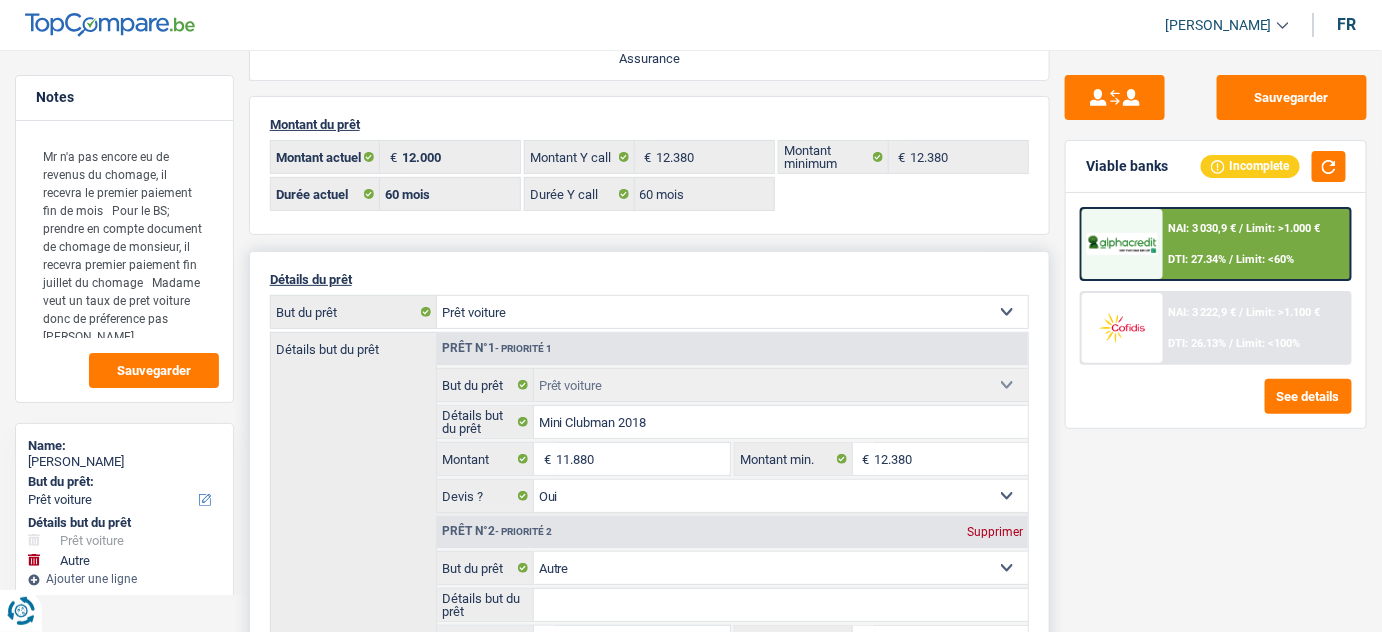 scroll, scrollTop: 181, scrollLeft: 0, axis: vertical 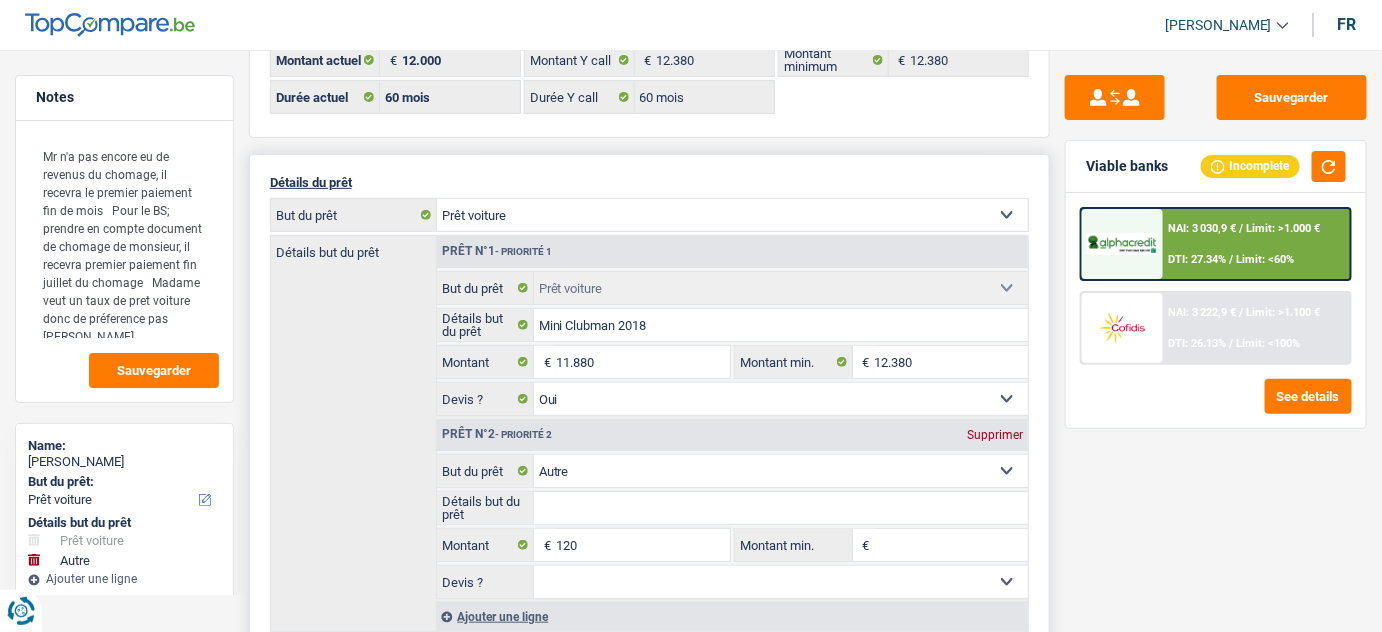 click on "Supprimer" at bounding box center [995, 435] 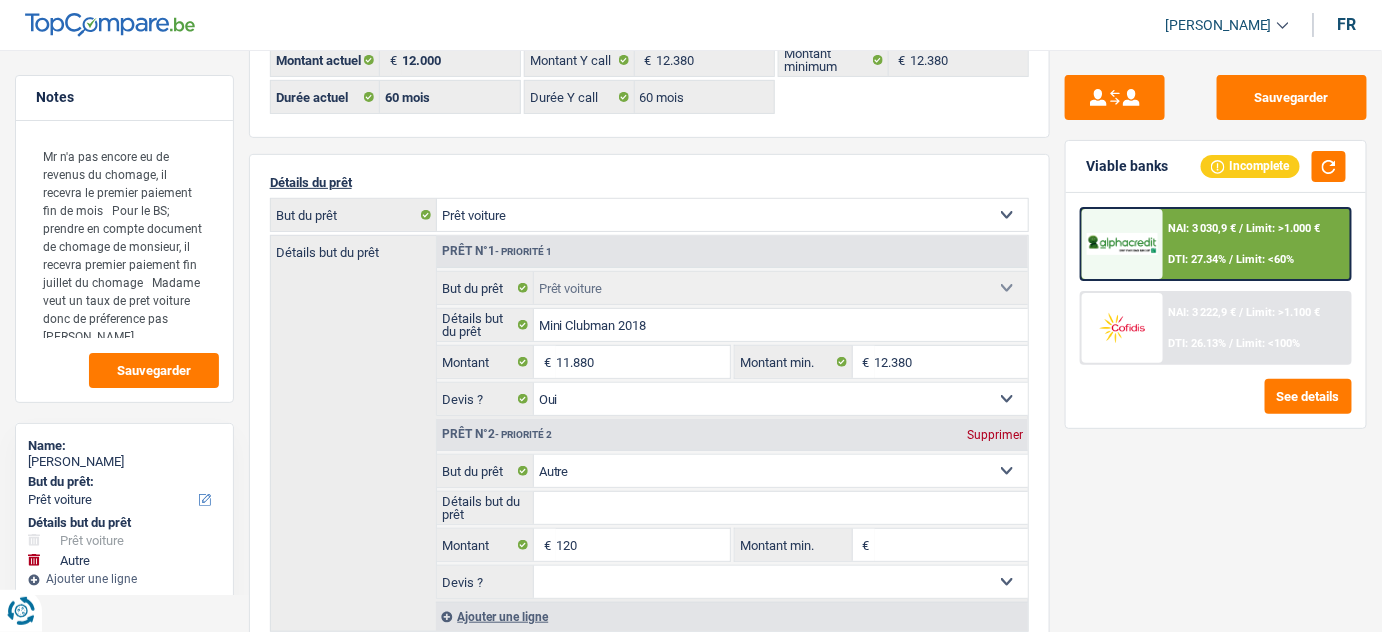 type on "11.880" 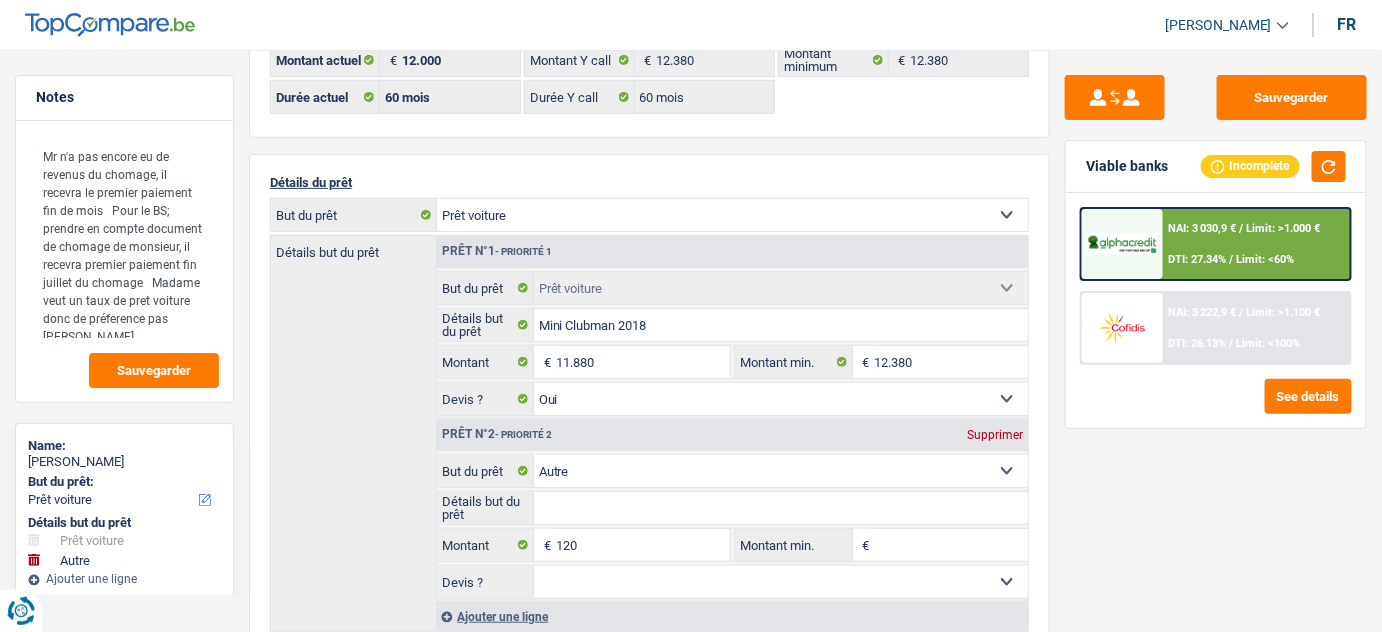 type on "11.880" 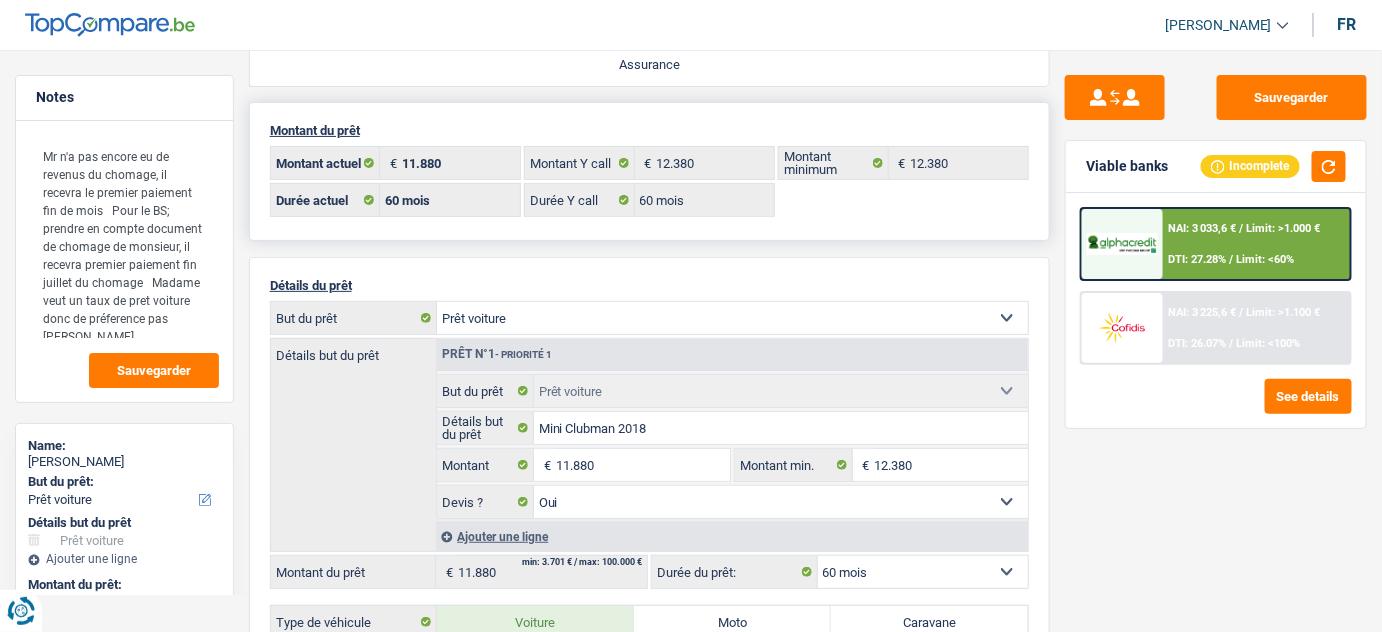 scroll, scrollTop: 0, scrollLeft: 0, axis: both 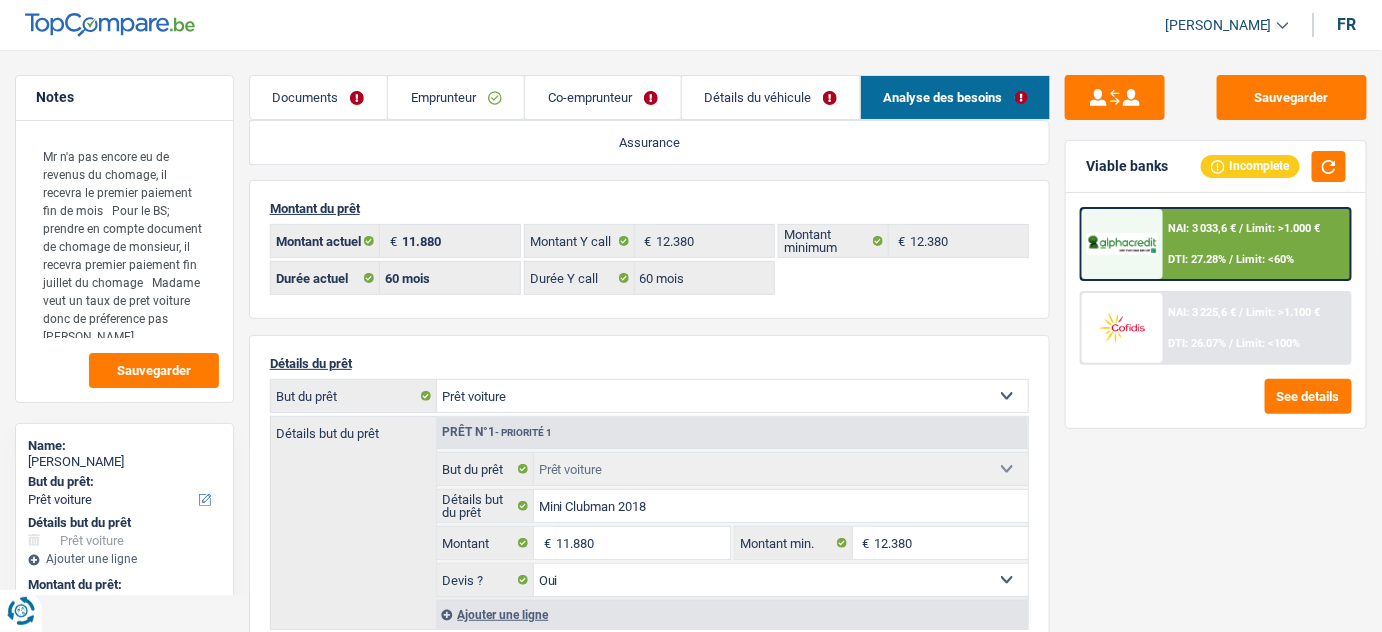 click on "Emprunteur" at bounding box center [456, 97] 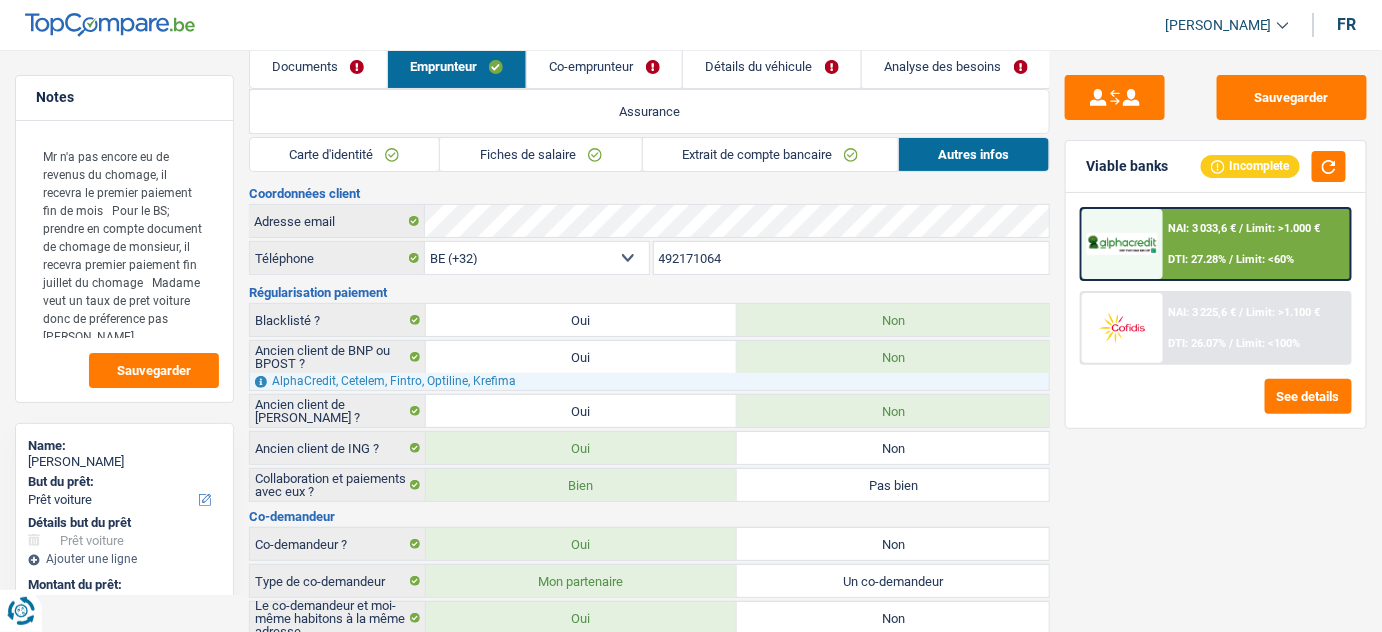 scroll, scrollTop: 0, scrollLeft: 0, axis: both 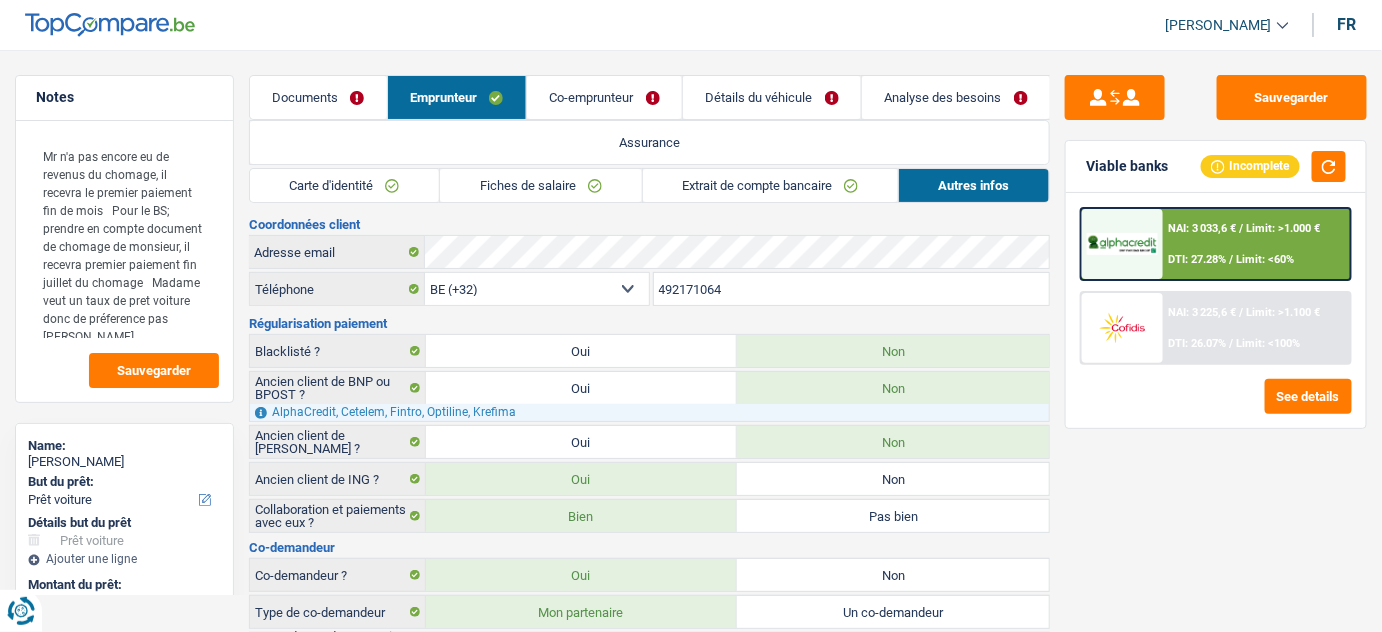 click on "Documents" at bounding box center (318, 97) 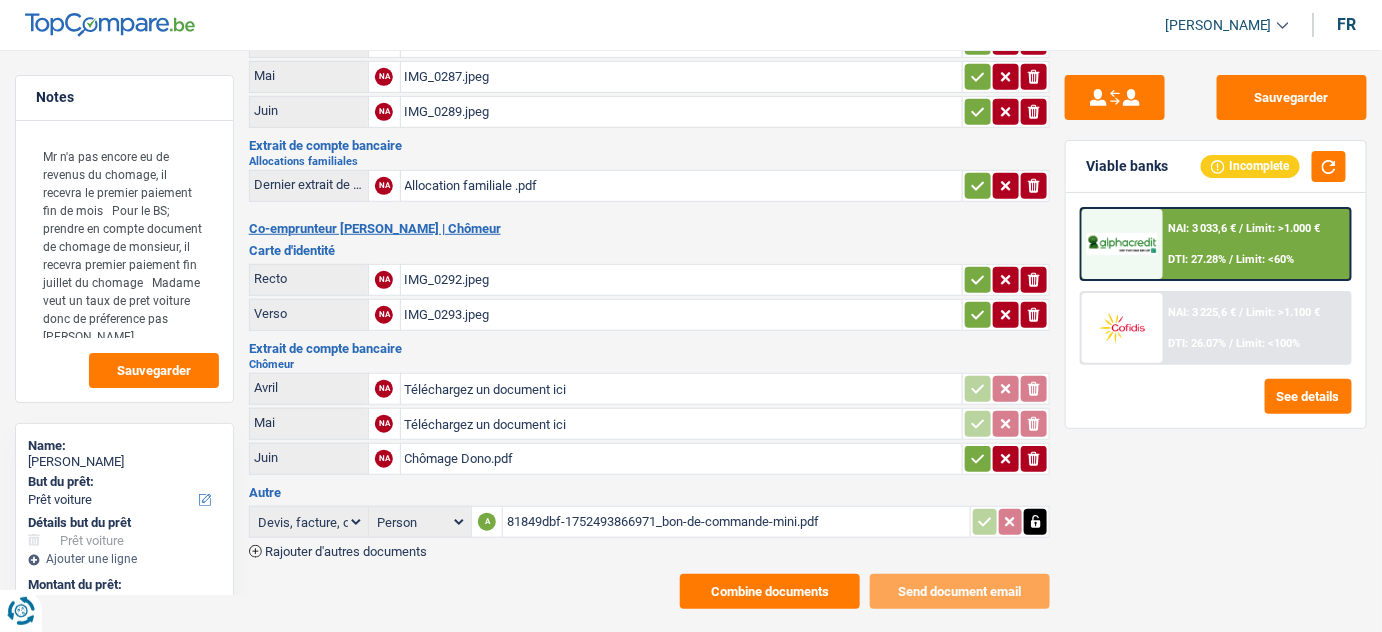 scroll, scrollTop: 322, scrollLeft: 0, axis: vertical 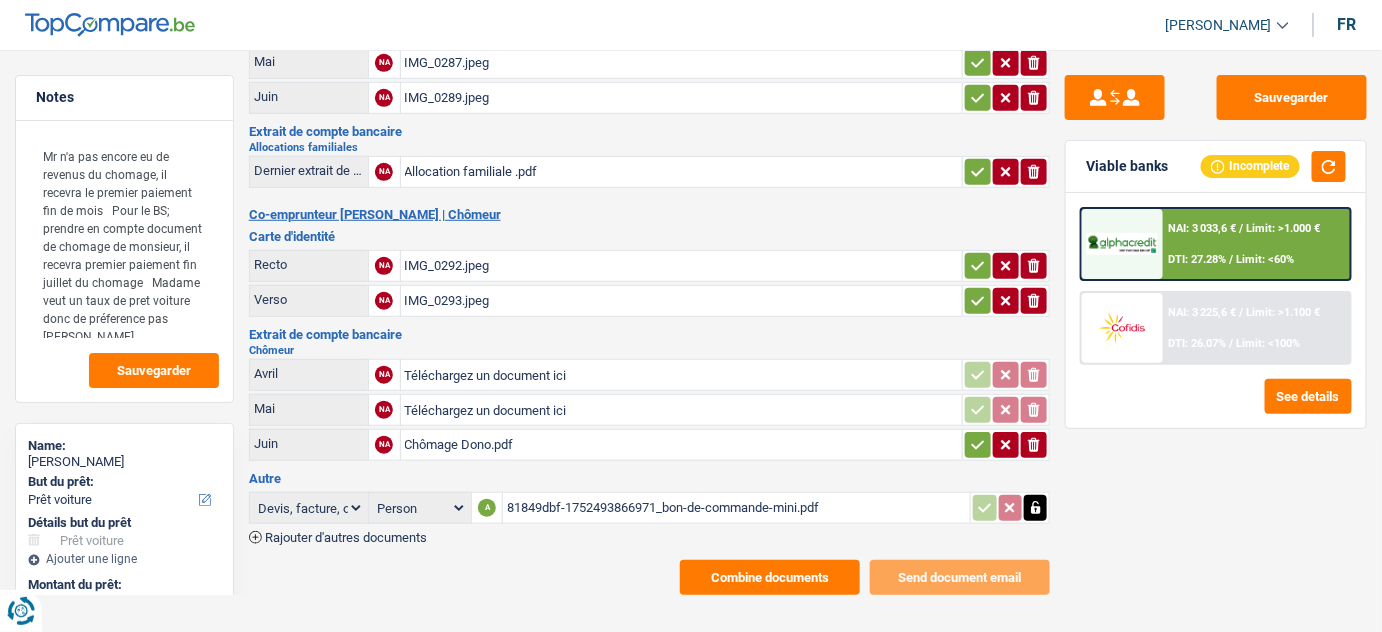 click on "81849dbf-1752493866971_bon-de-commande-mini.pdf" at bounding box center [736, 508] 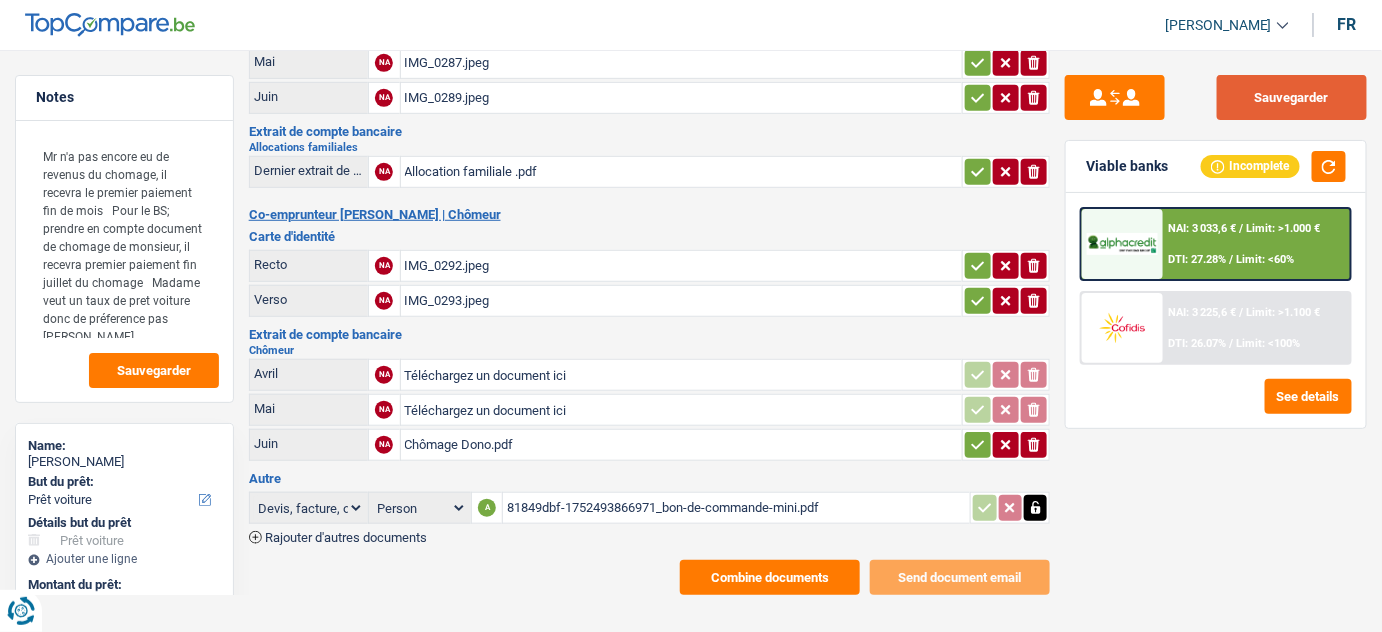 click on "Sauvegarder" at bounding box center [1292, 97] 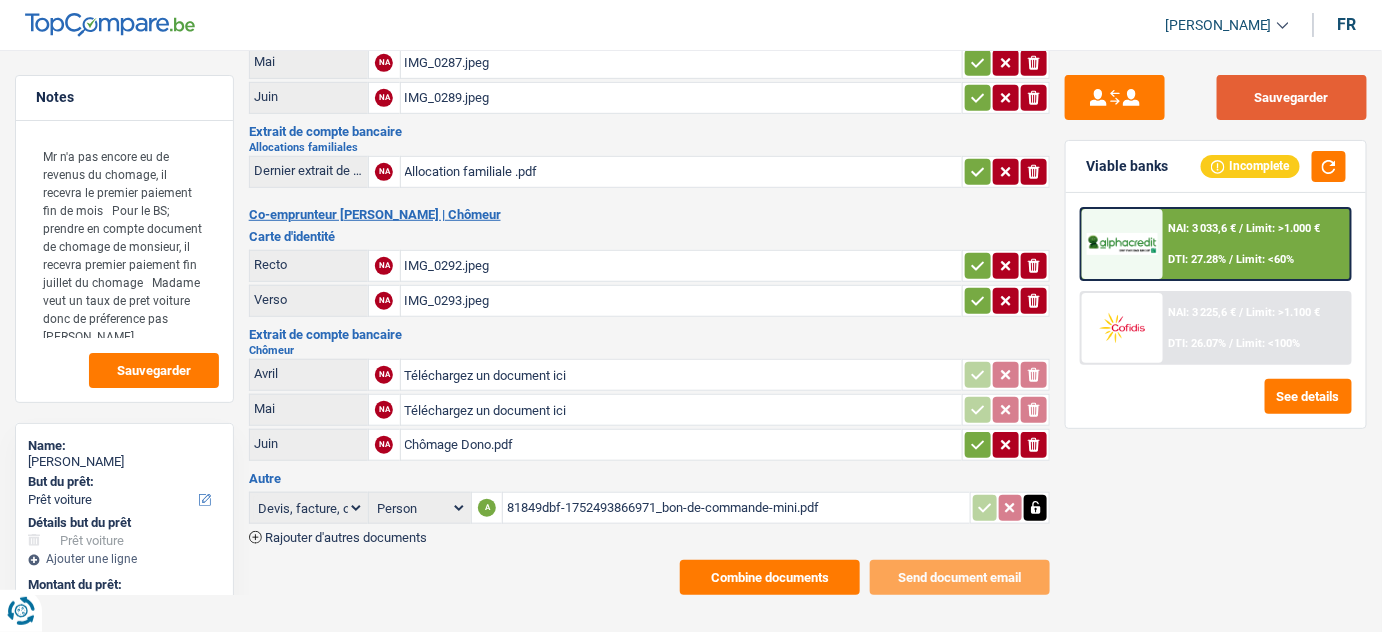 click on "Sauvegarder" at bounding box center [1292, 97] 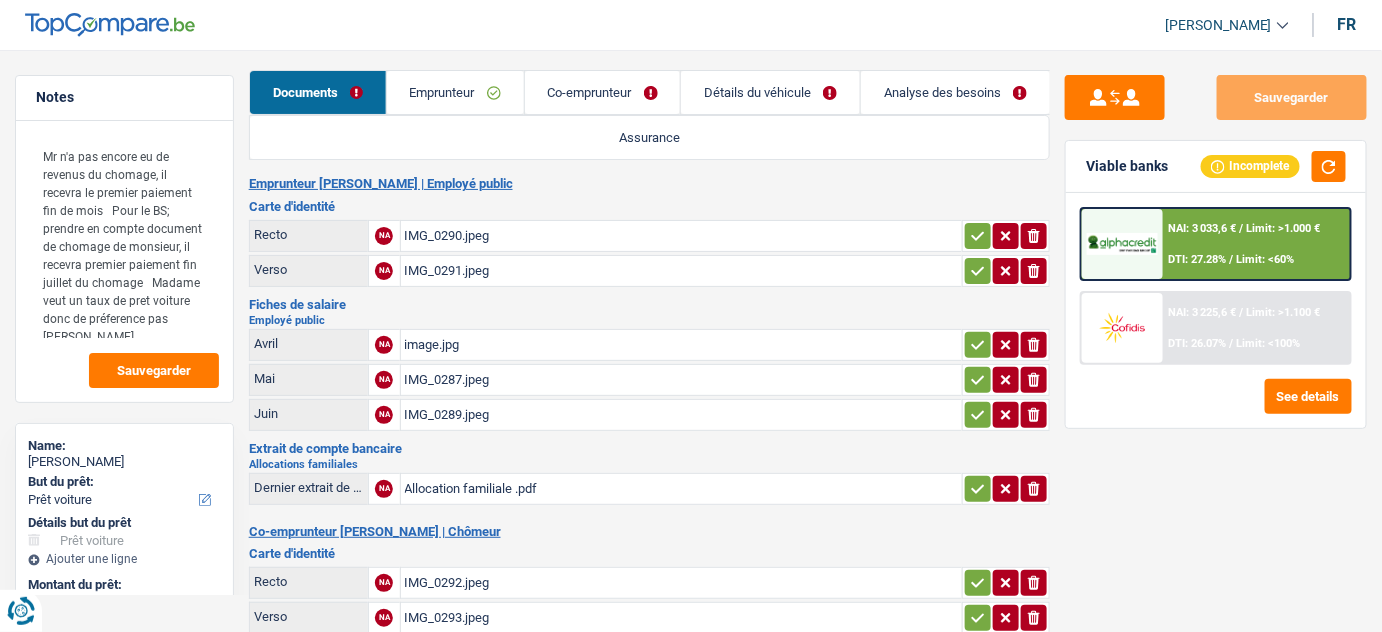 scroll, scrollTop: 0, scrollLeft: 0, axis: both 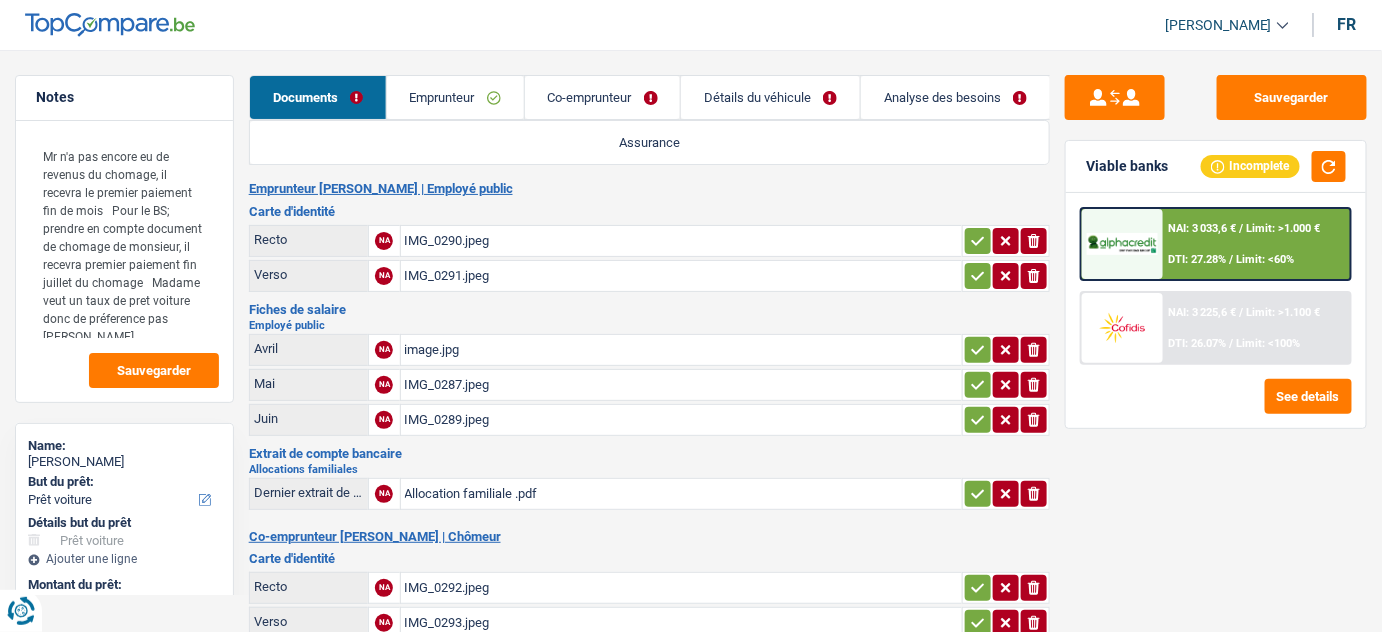 click on "Co-emprunteur" at bounding box center [603, 97] 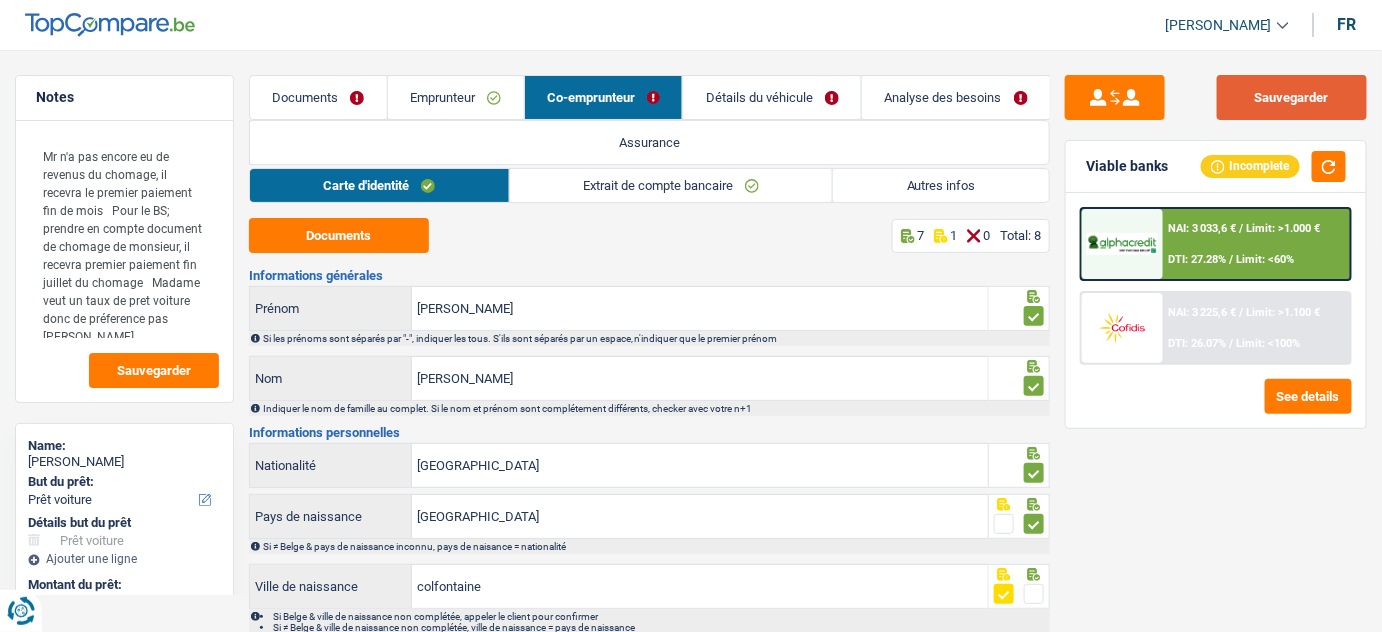 click on "Sauvegarder" at bounding box center [1292, 97] 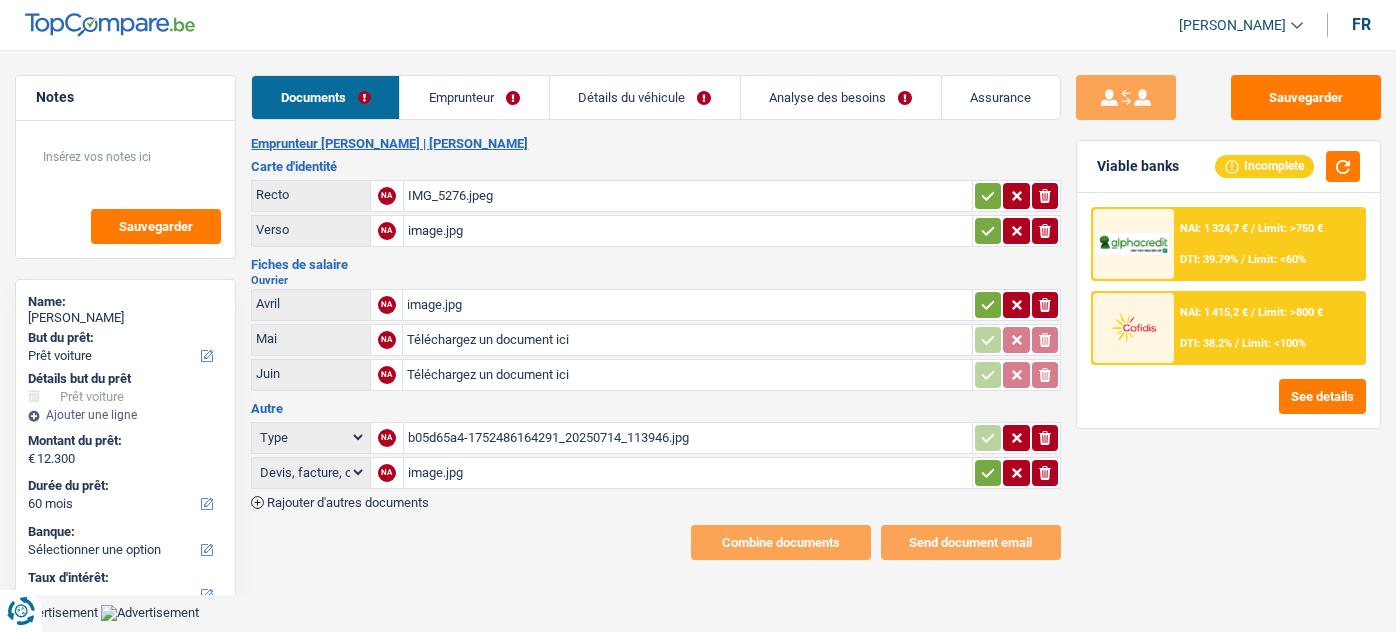 select on "car" 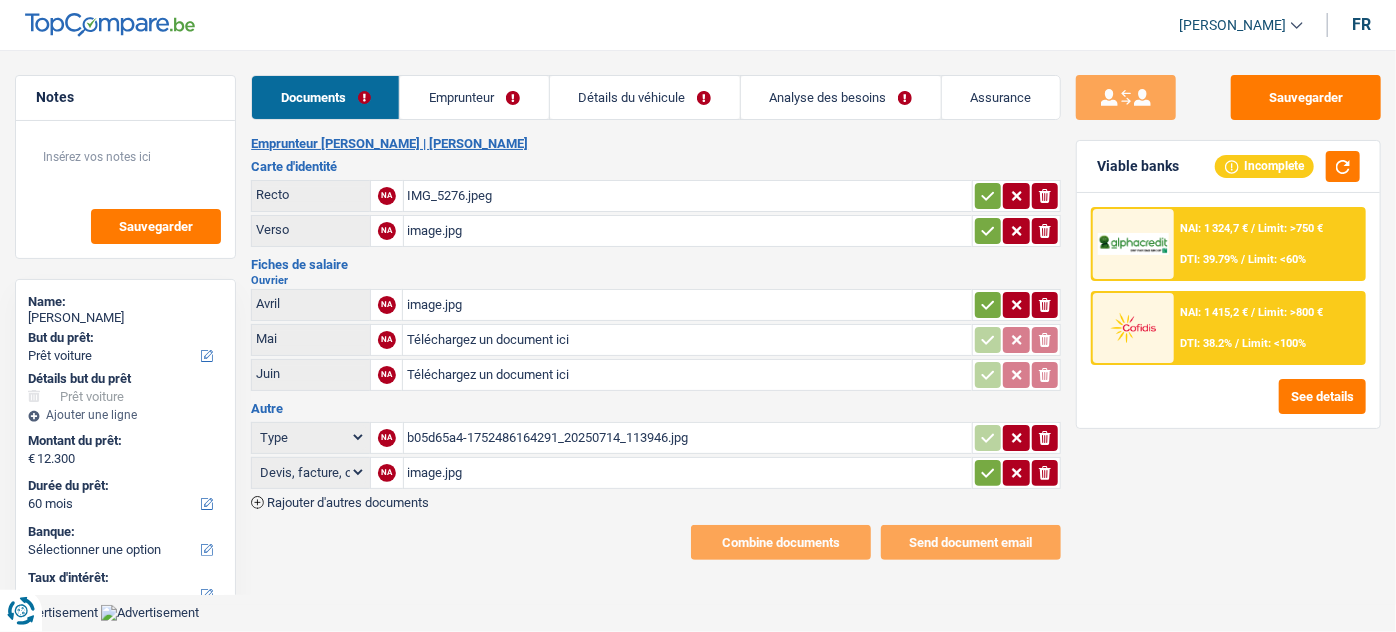 scroll, scrollTop: 0, scrollLeft: 0, axis: both 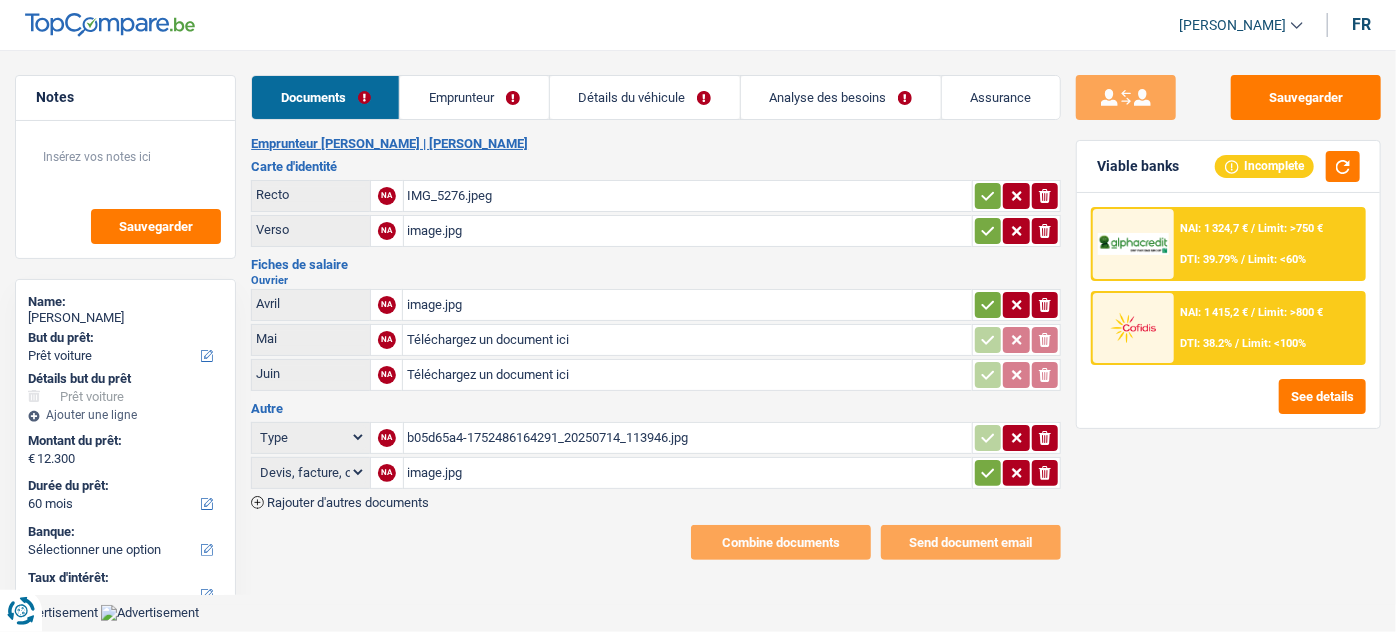 click on "b05d65a4-1752486164291_20250714_113946.jpg" at bounding box center (688, 438) 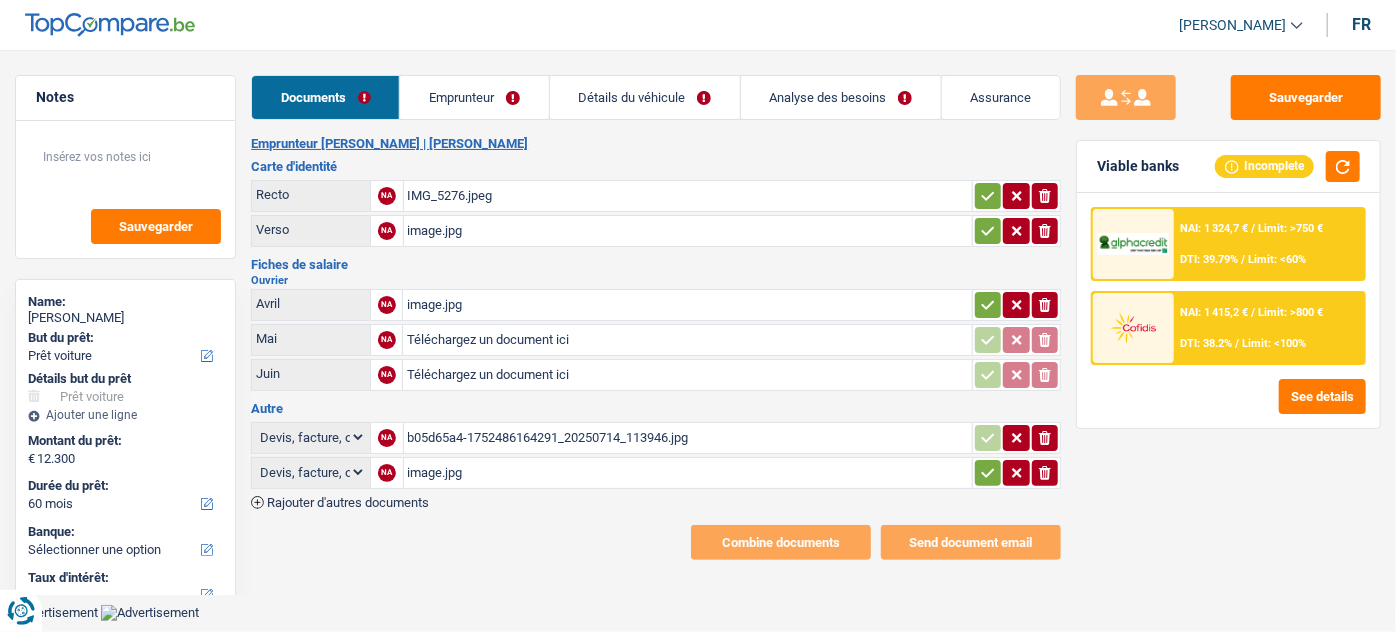 click on "Type
Analyse des besoins pour l'assurance
Attestation d'invalidité
Attestation de votre employeur
Attestation perte de la carte d'identité
Autre
Avertissement extrait de rôle 2023 concernant vos revenus 2022
Avertissement extrait de rôle 2024 concernant vos revenus 2023
Bulletin d'impôt
Carte bancaire
Certificat de composition de ménage
Certificat de résidence élargi
Certificat médical
Contrat de bail" at bounding box center [311, 437] 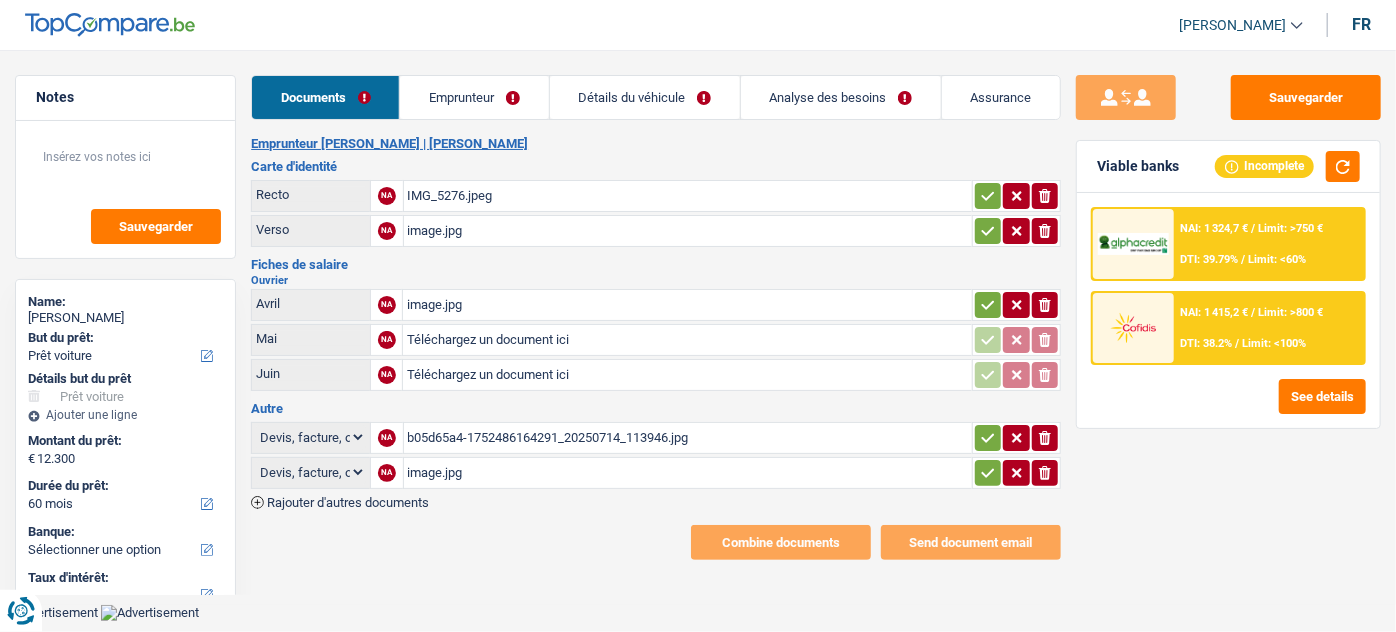 click on "image.jpg" at bounding box center [688, 473] 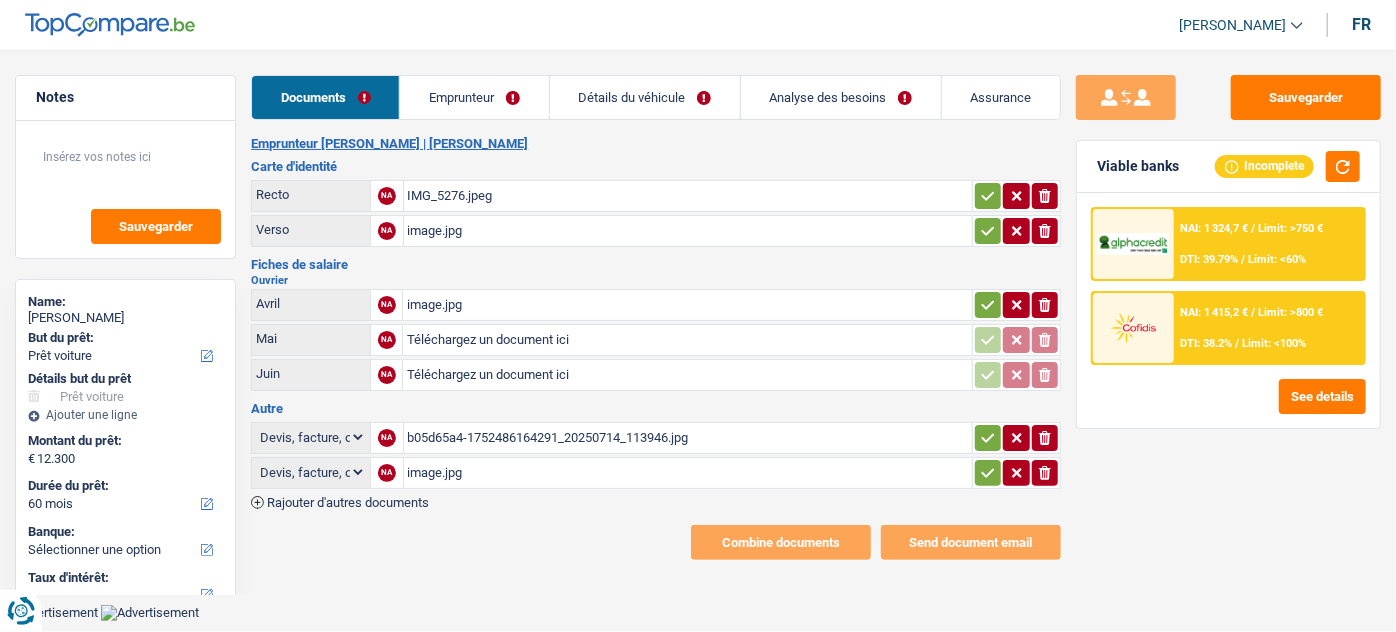 click 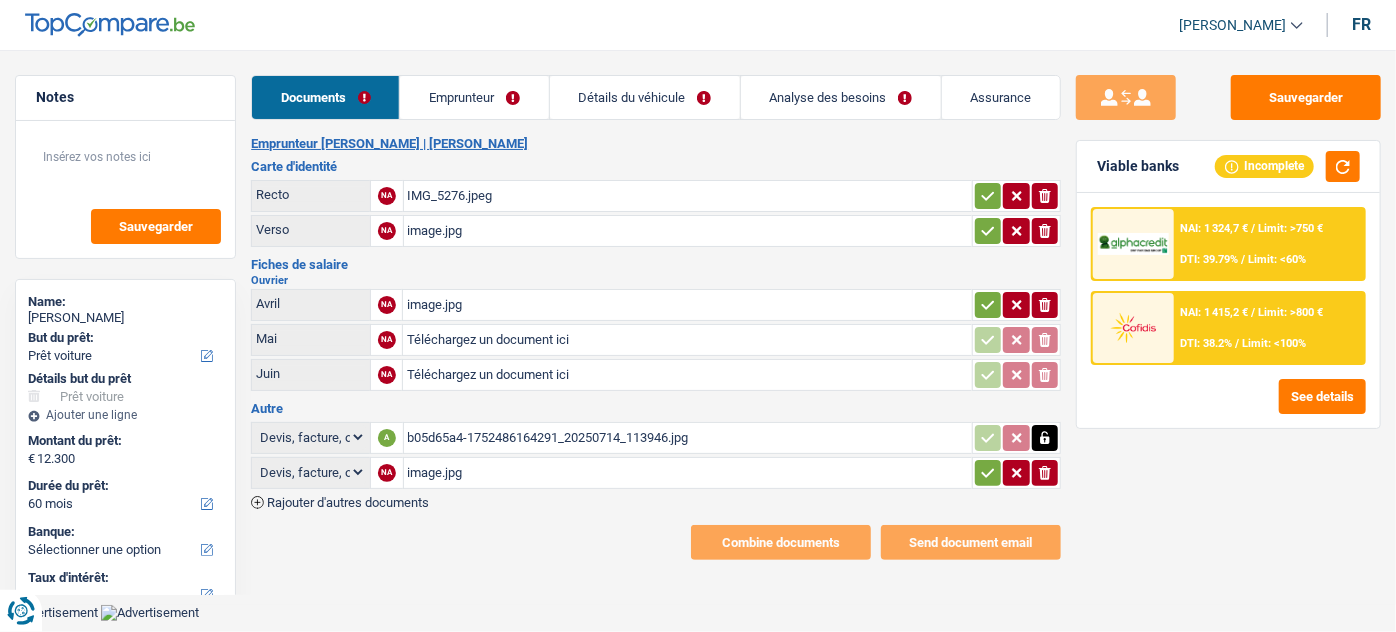 click 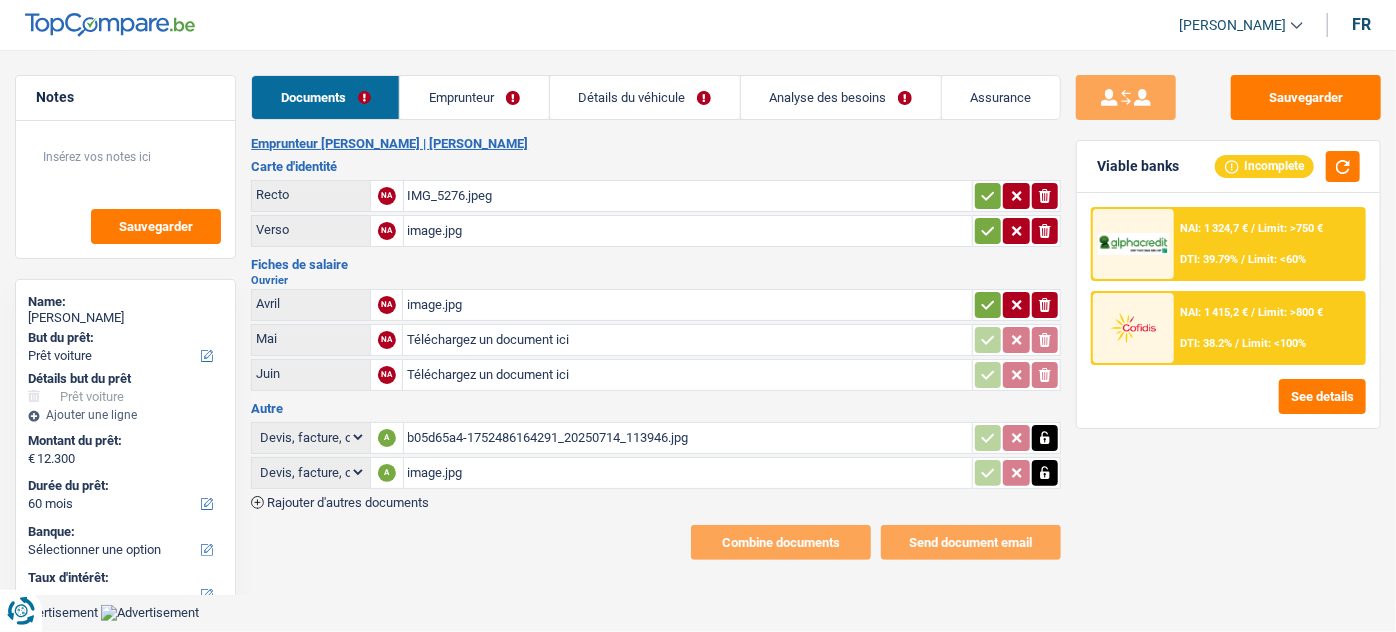 click 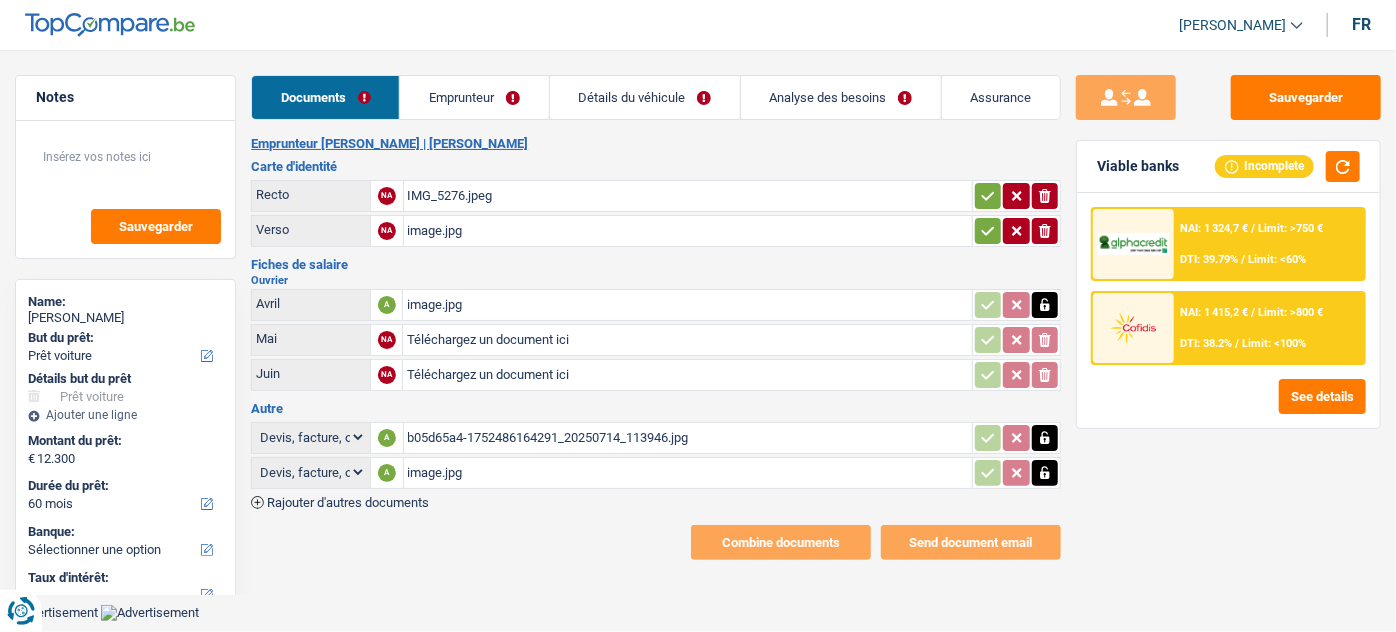 click on "Téléchargez un document ici" at bounding box center [687, 340] 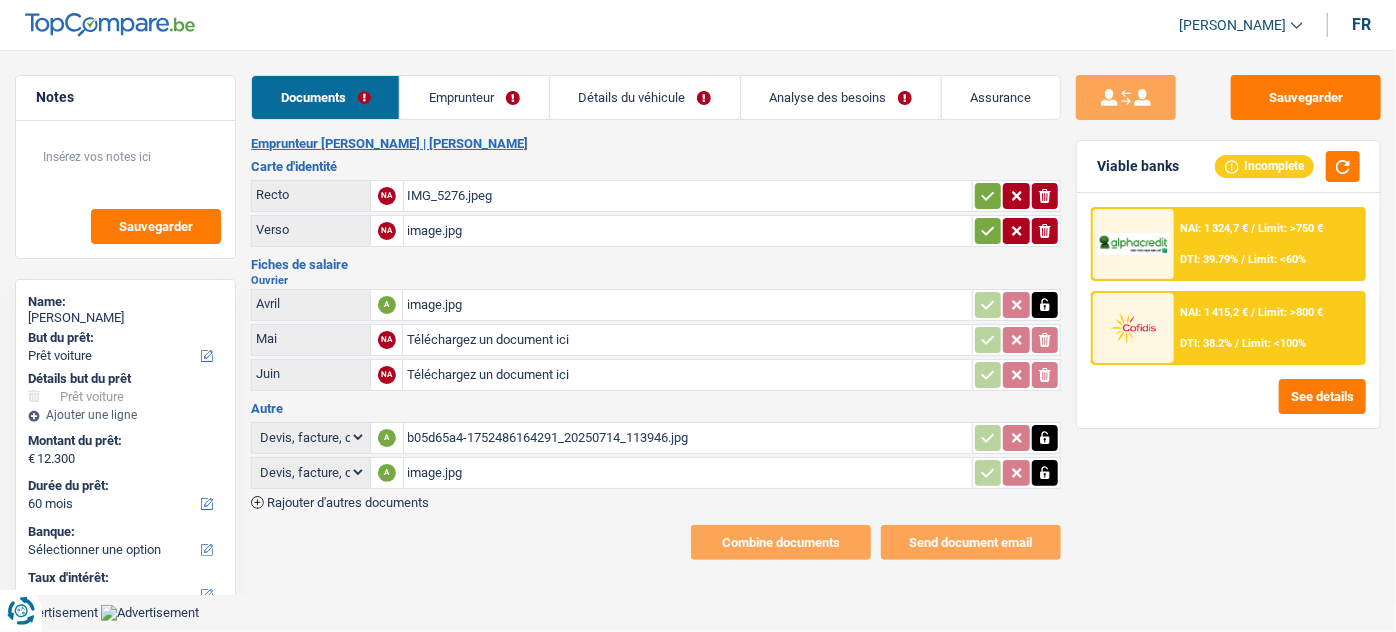 click on "image.jpg" at bounding box center [687, 305] 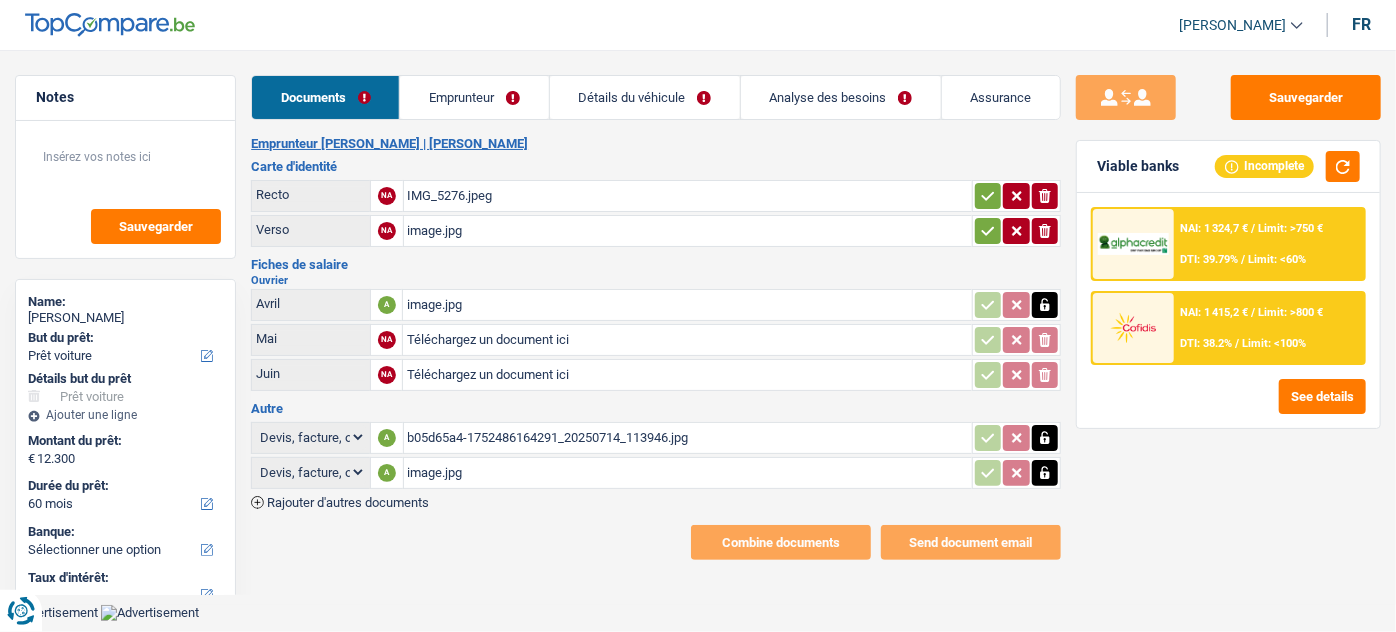 click on "IMG_5276.jpeg" at bounding box center (688, 196) 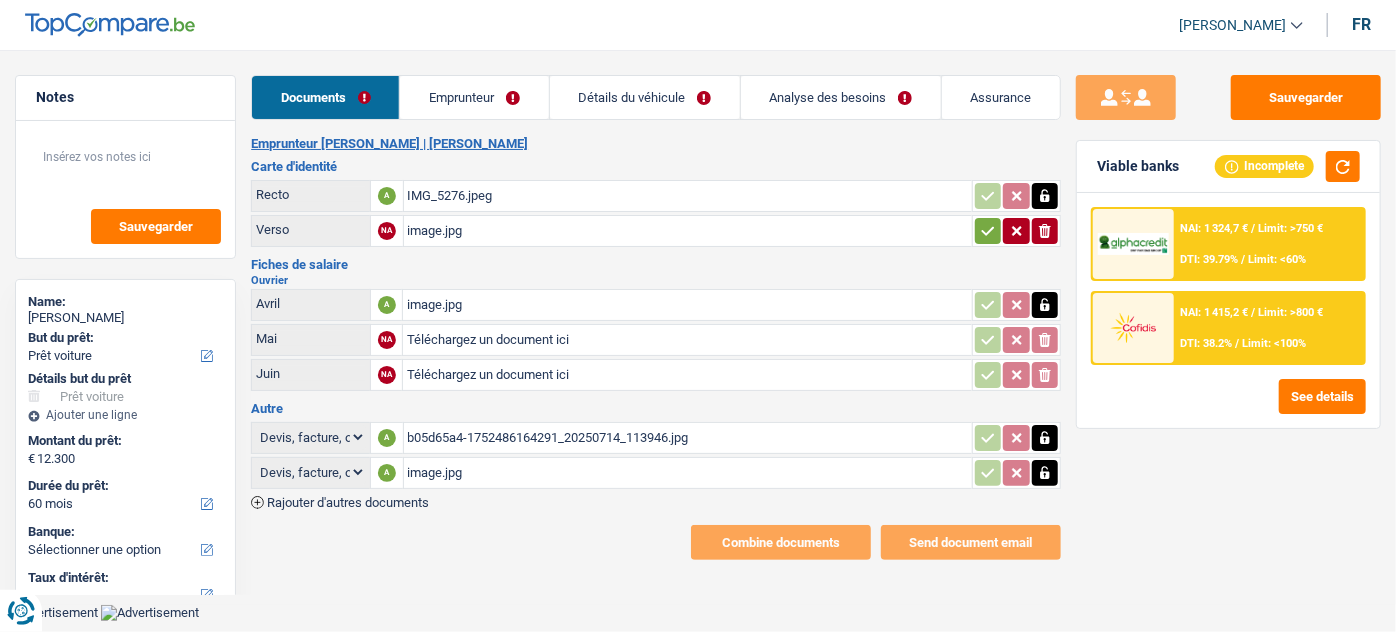 click 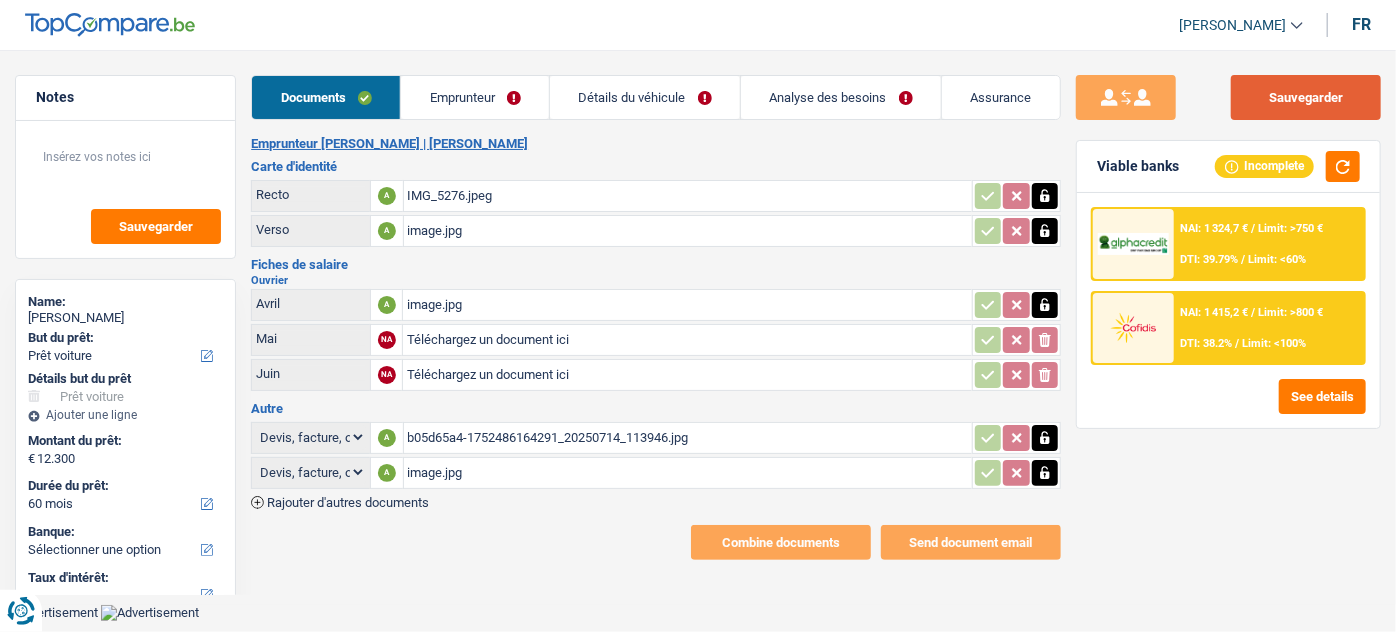 click on "Sauvegarder" at bounding box center (1306, 97) 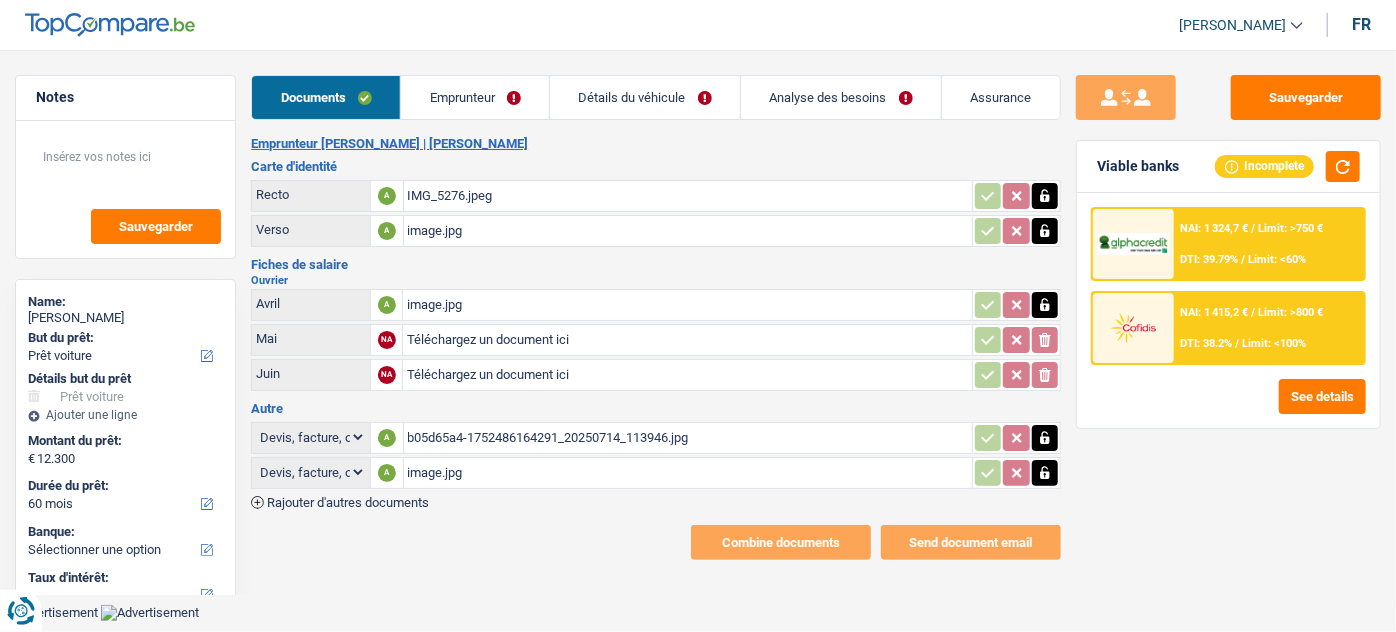 click on "image.jpg" at bounding box center [687, 305] 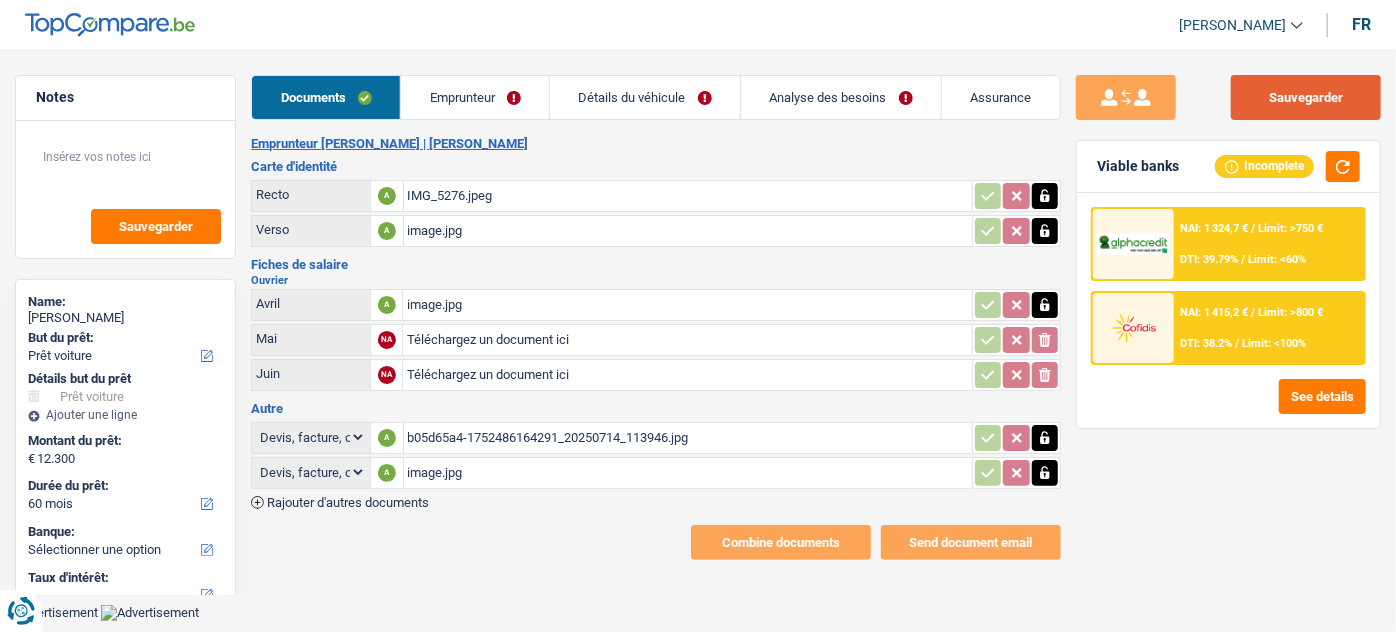 click on "Sauvegarder" at bounding box center [1306, 97] 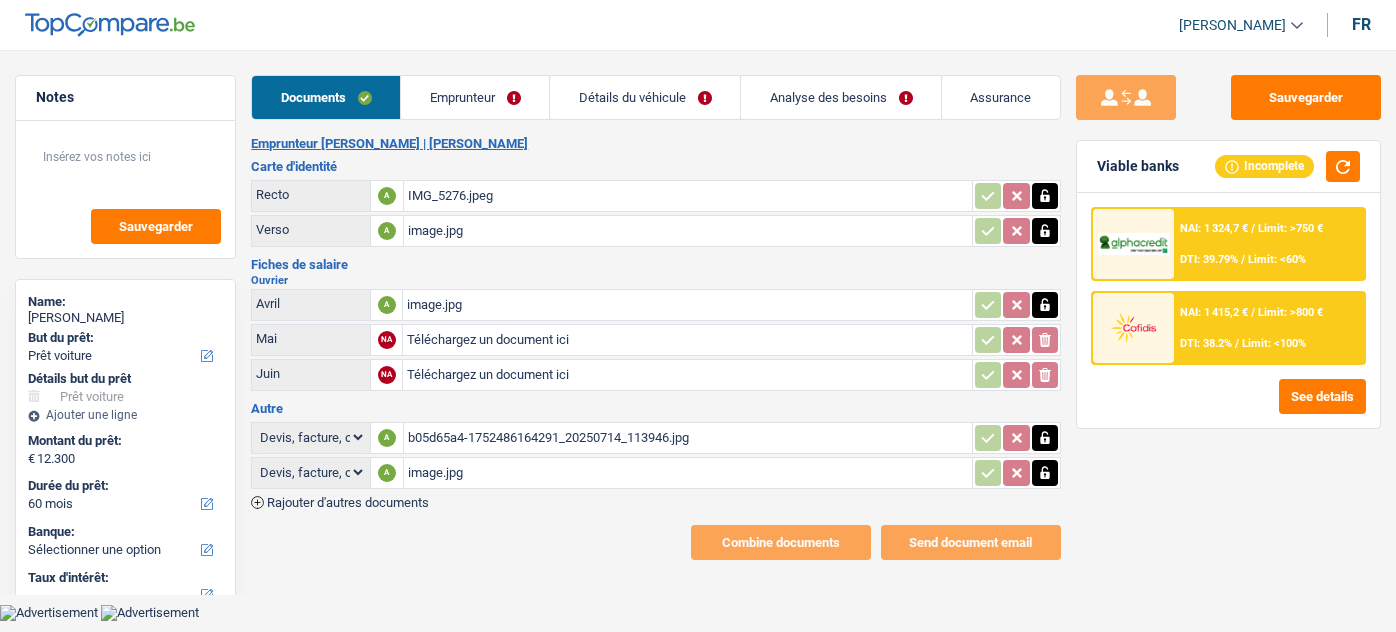 select on "car" 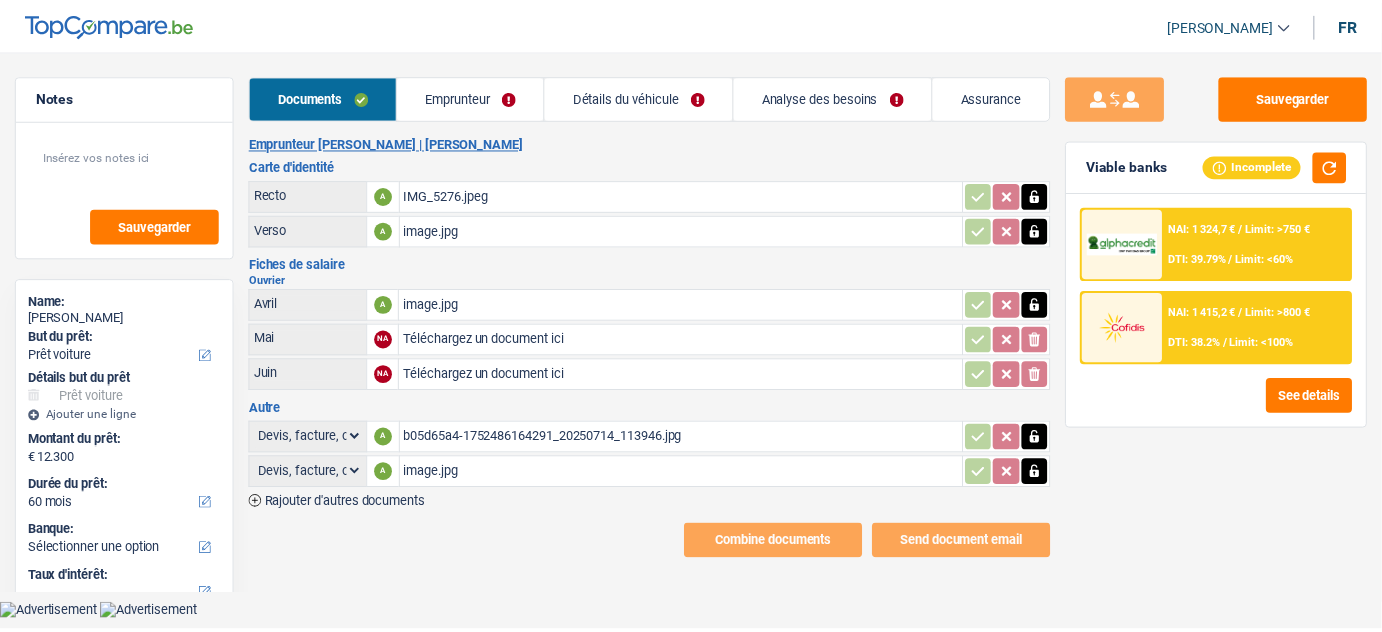 scroll, scrollTop: 0, scrollLeft: 0, axis: both 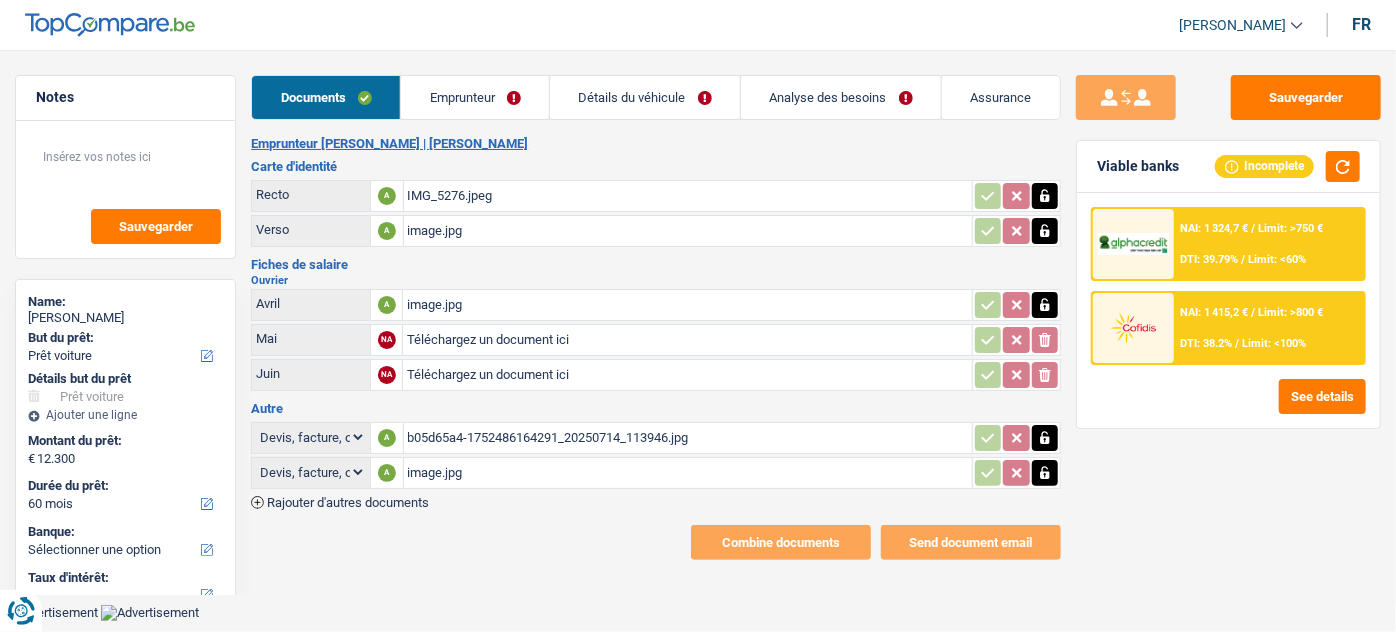 click on "image.jpg" at bounding box center (687, 305) 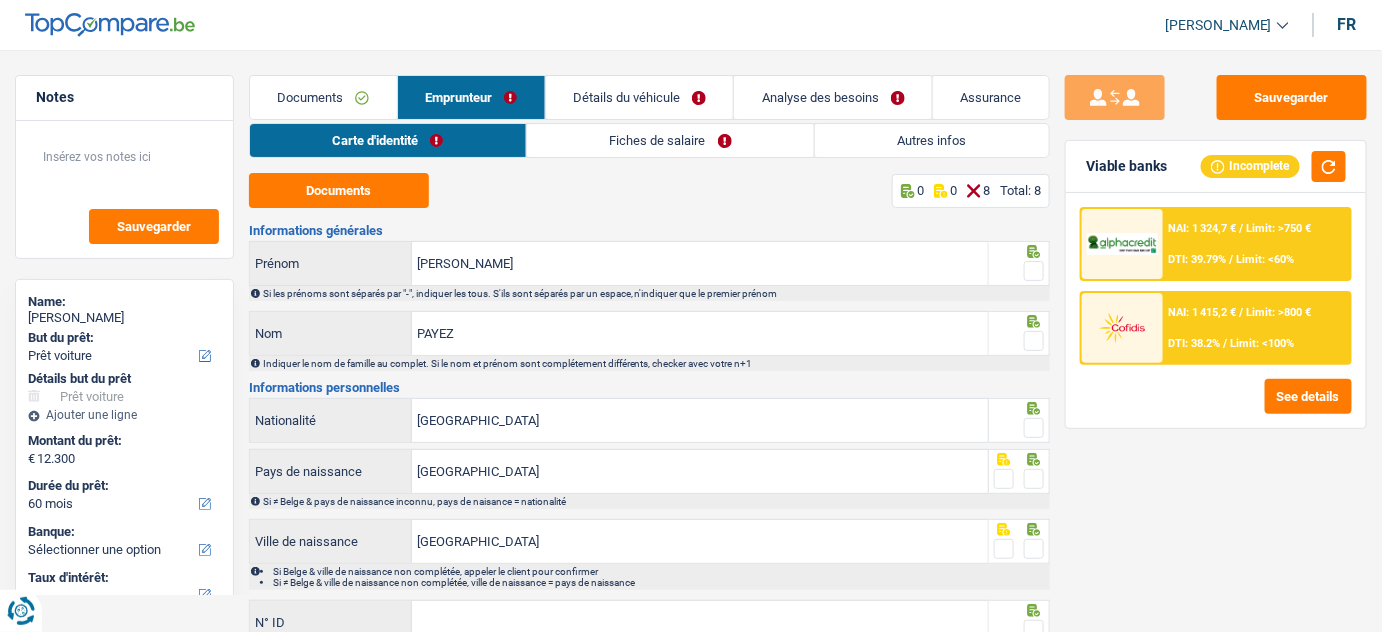 click on "Fiches de salaire" at bounding box center [670, 140] 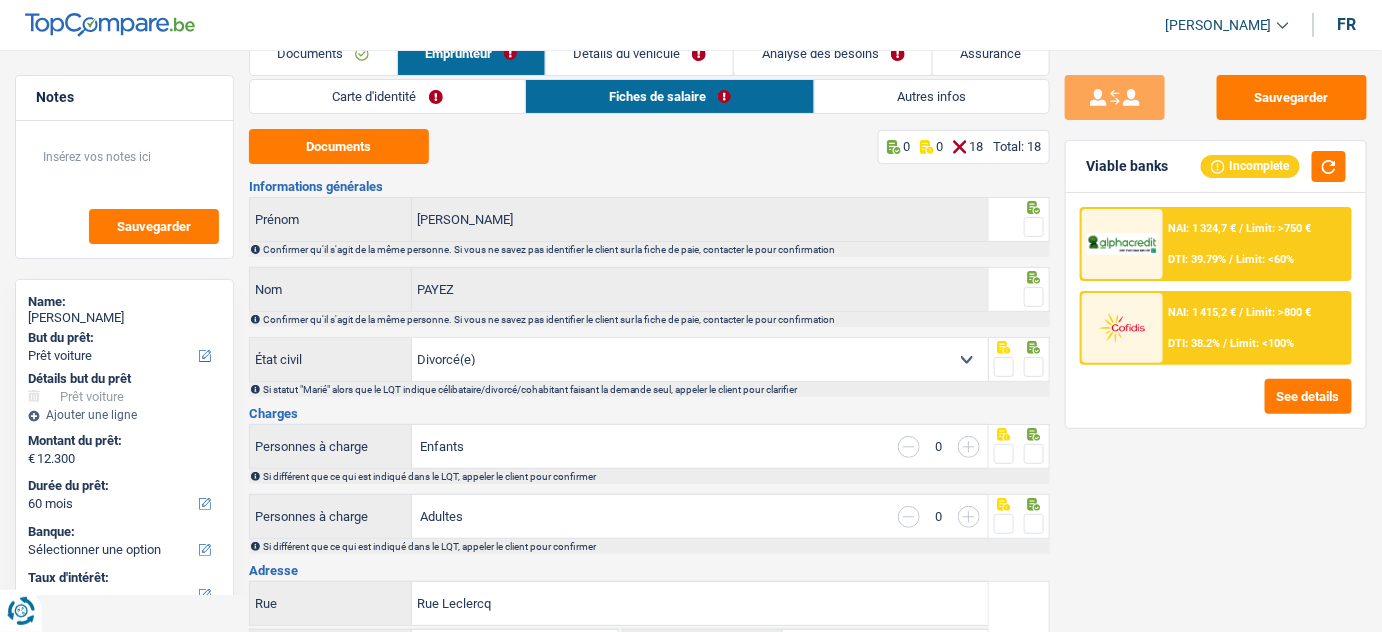scroll, scrollTop: 0, scrollLeft: 0, axis: both 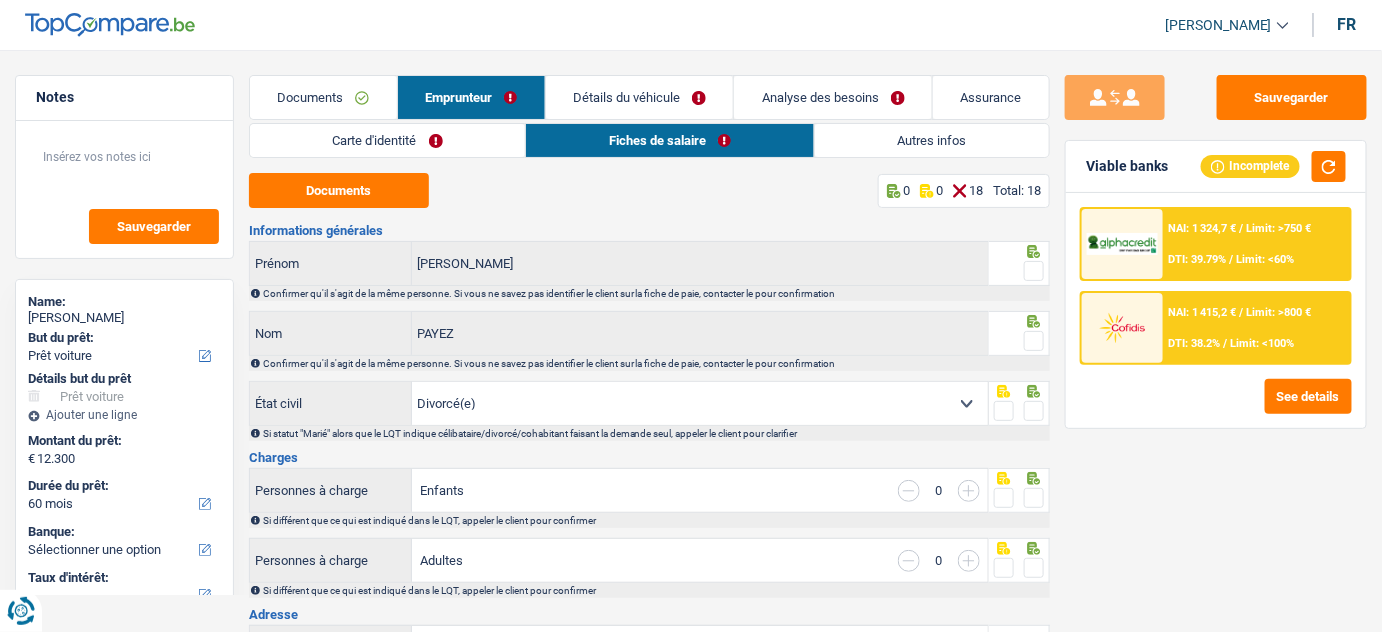 click on "Documents" at bounding box center (323, 97) 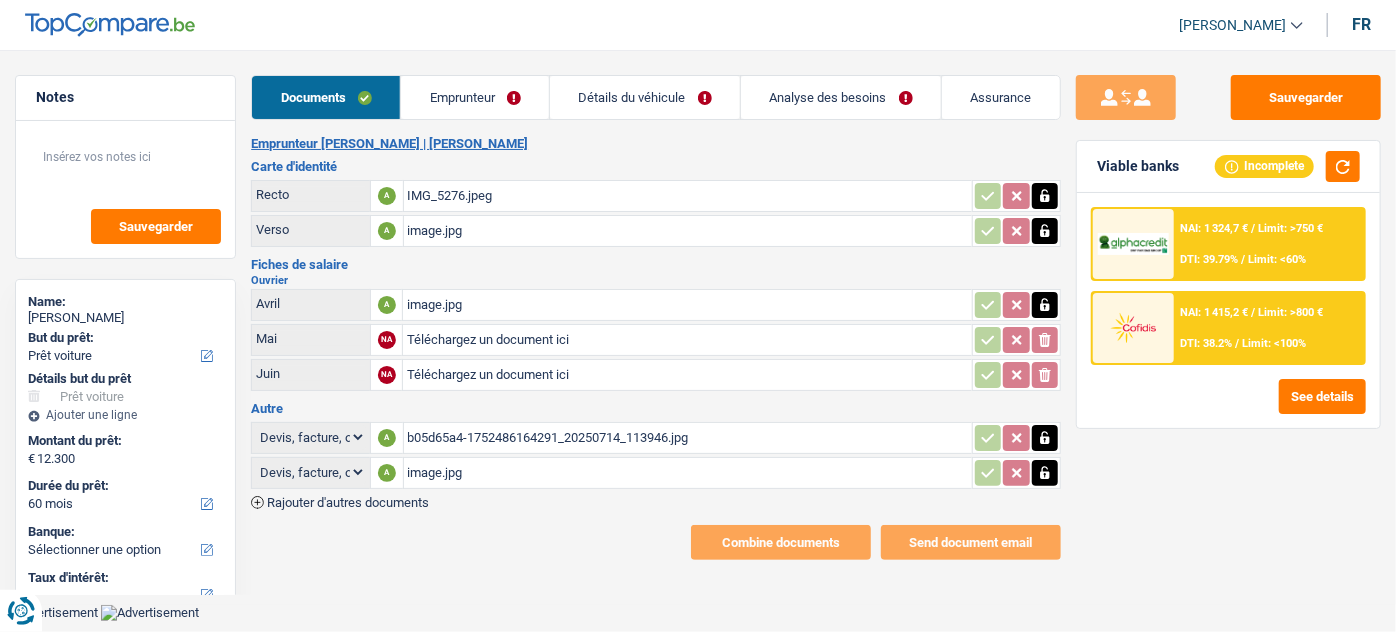 click on "image.jpg" at bounding box center (687, 305) 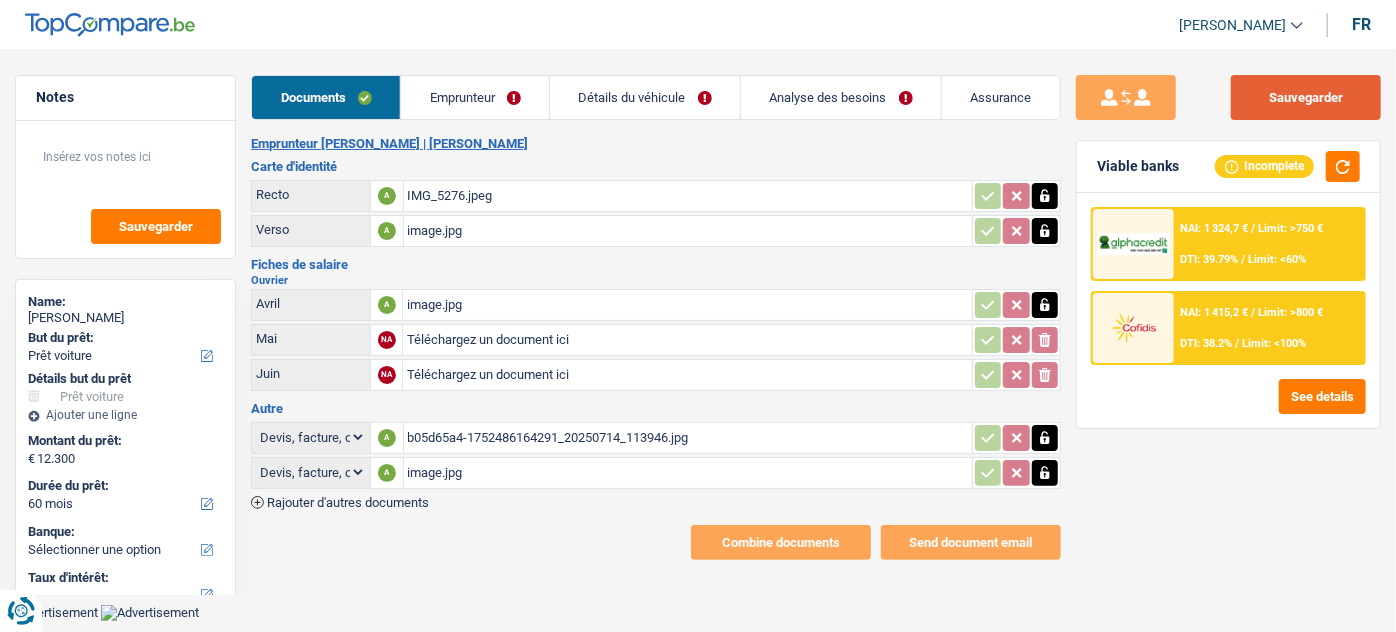 click on "Sauvegarder" at bounding box center (1306, 97) 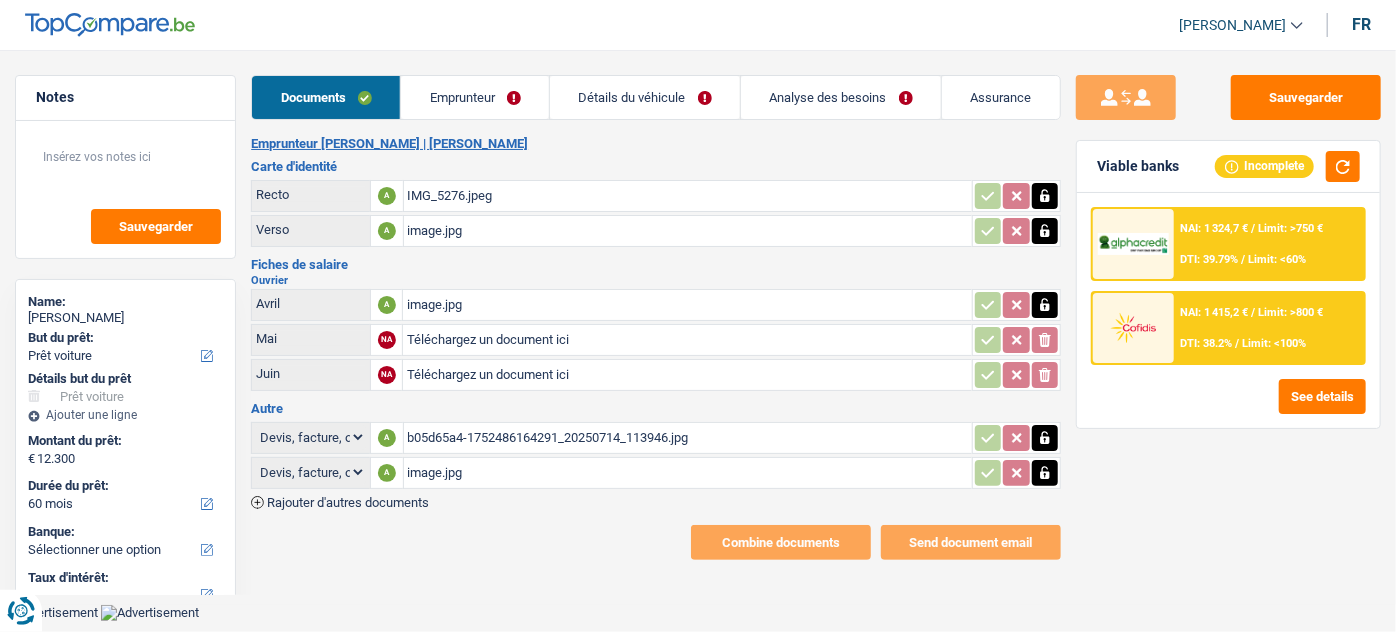 click on "Emprunteur" at bounding box center [475, 97] 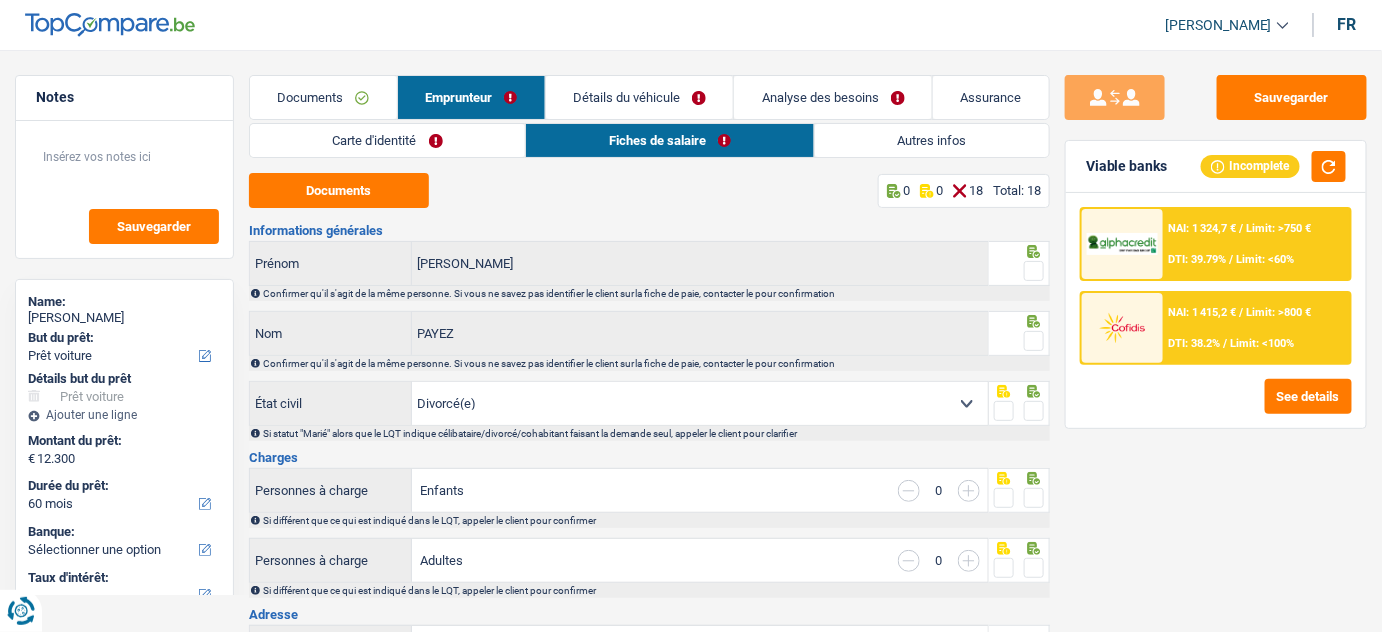 click on "Détails du véhicule" at bounding box center [640, 97] 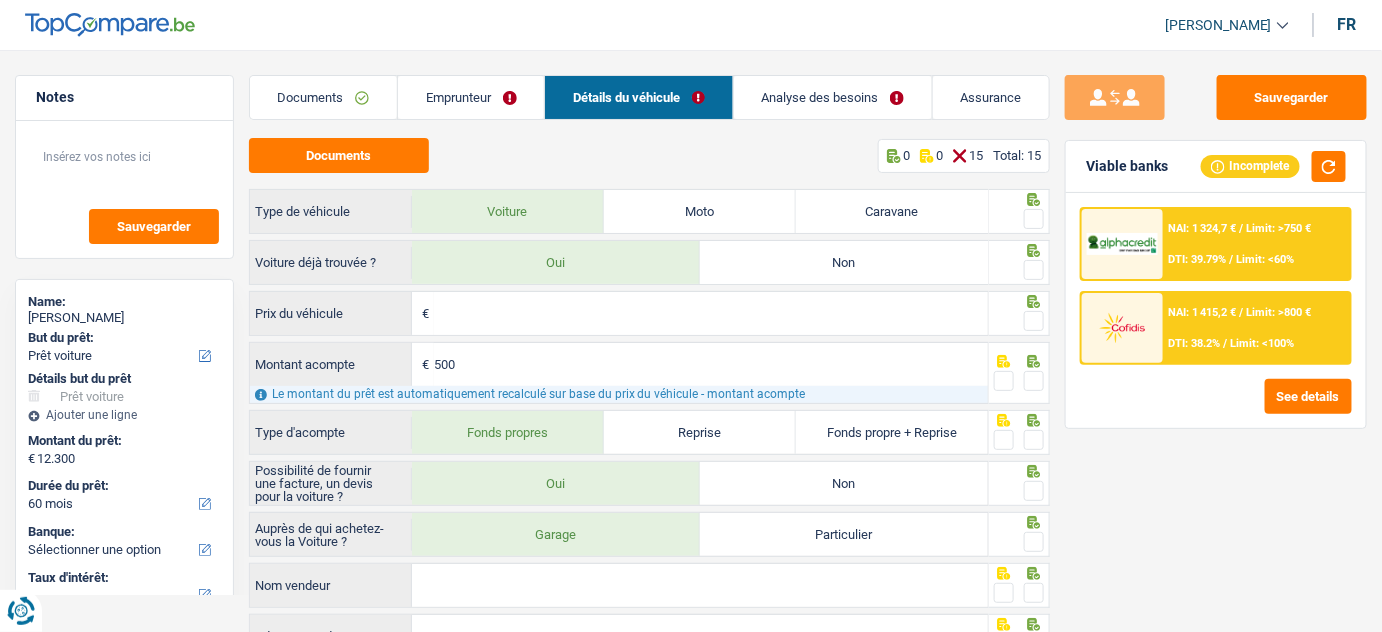 click on "Documents
0
0
15
Total: 15
Type de véhicule
Voiture
Moto
Caravane
Voiture déjà trouvée ?
Oui
Non
€
Prix du véhicule
Tous les champs sont obligatoires. Veuillez fournir une réponse plus longue                   500   €
Montant acompte
Le montant du prêt est automatiquement recalculé sur base du prix du véhicule - montant acompte
Type d'acompte
Fonds propres
Reprise
Fonds propre + Reprise" at bounding box center [650, 553] 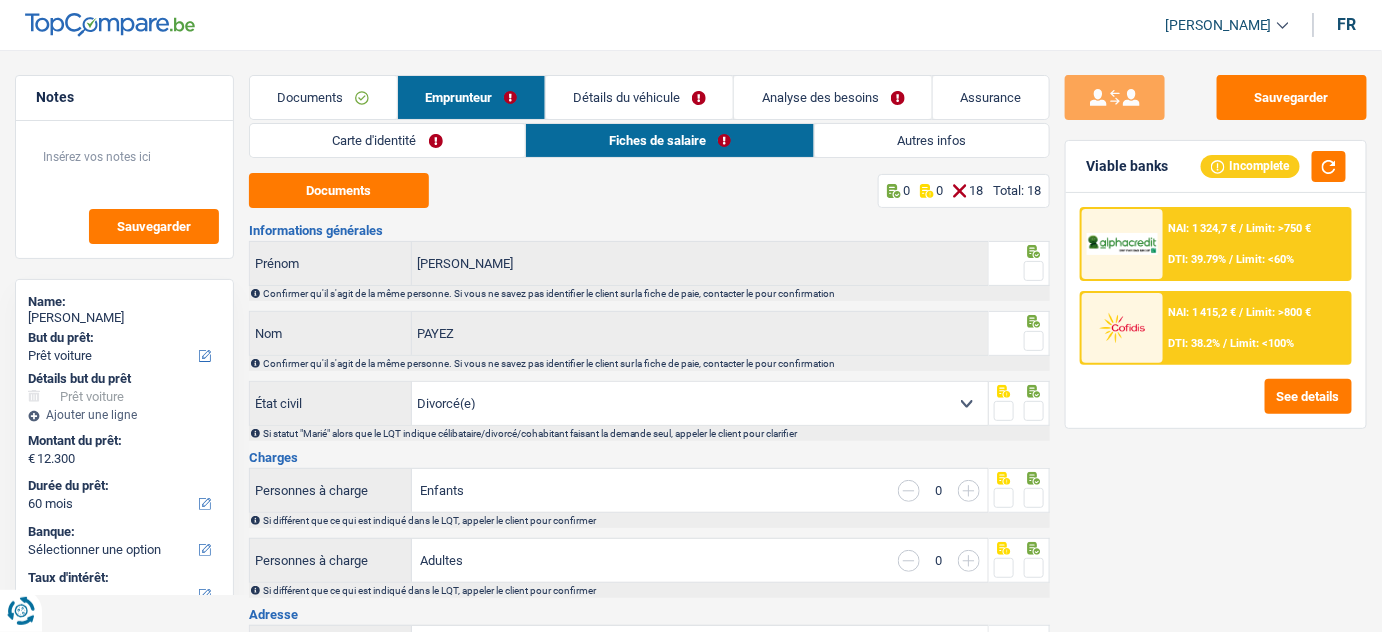 click on "Analyse des besoins" at bounding box center [833, 97] 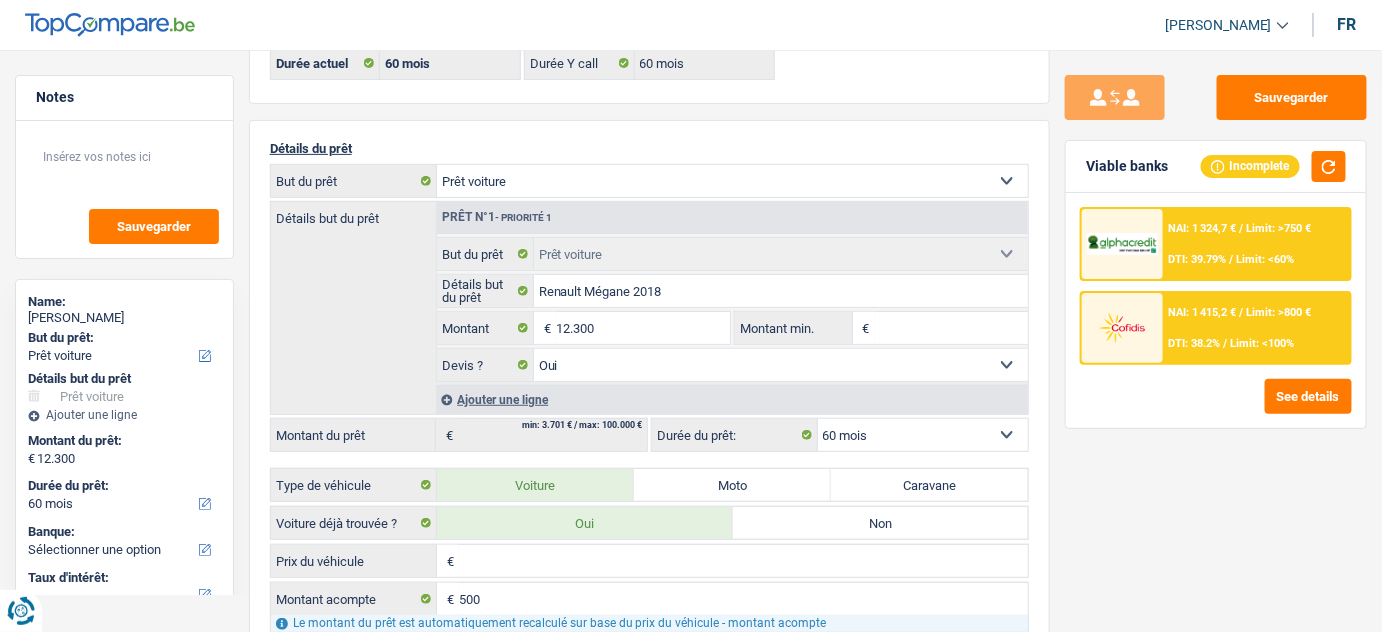 scroll, scrollTop: 0, scrollLeft: 0, axis: both 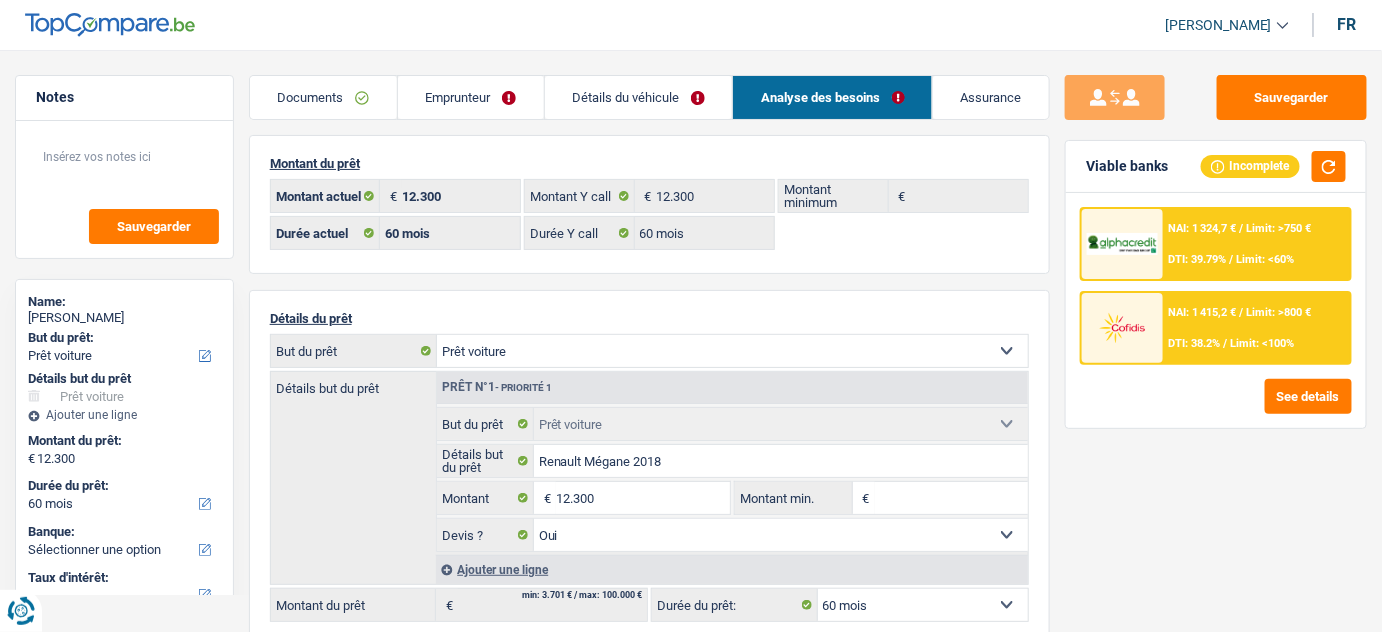 click on "Emprunteur" at bounding box center [471, 97] 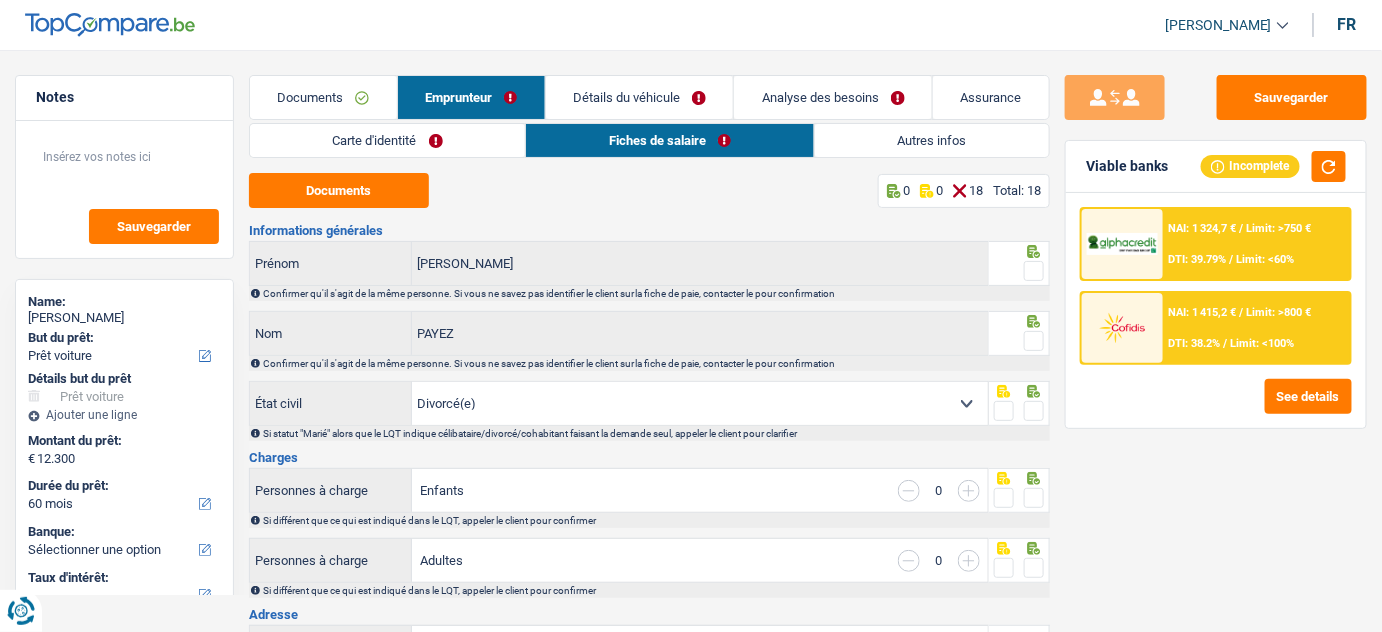 click on "Autres infos" at bounding box center [932, 140] 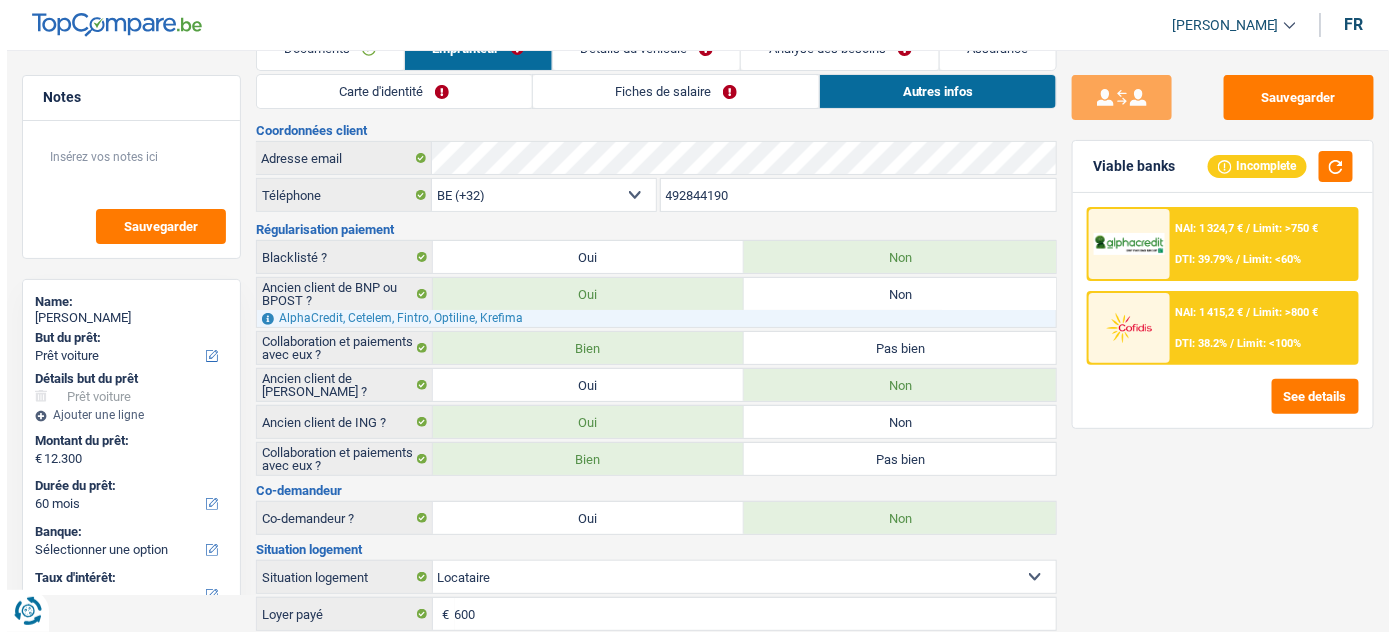 scroll, scrollTop: 0, scrollLeft: 0, axis: both 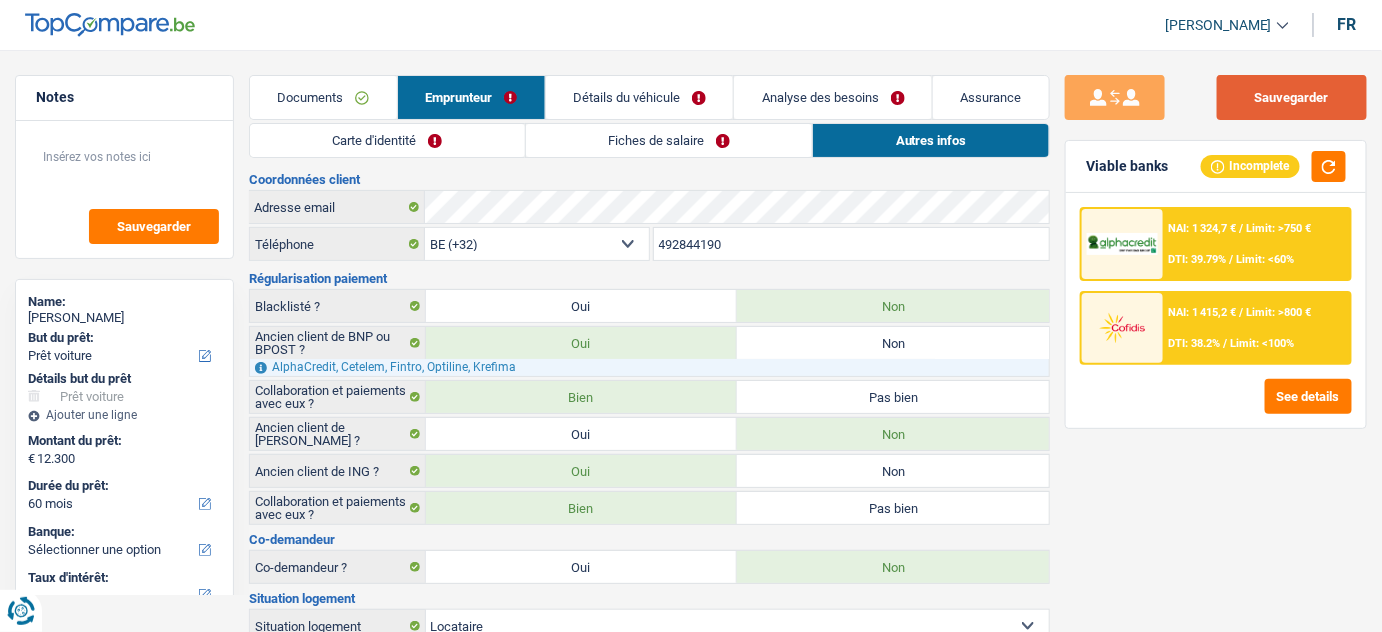 click on "Sauvegarder" at bounding box center [1292, 97] 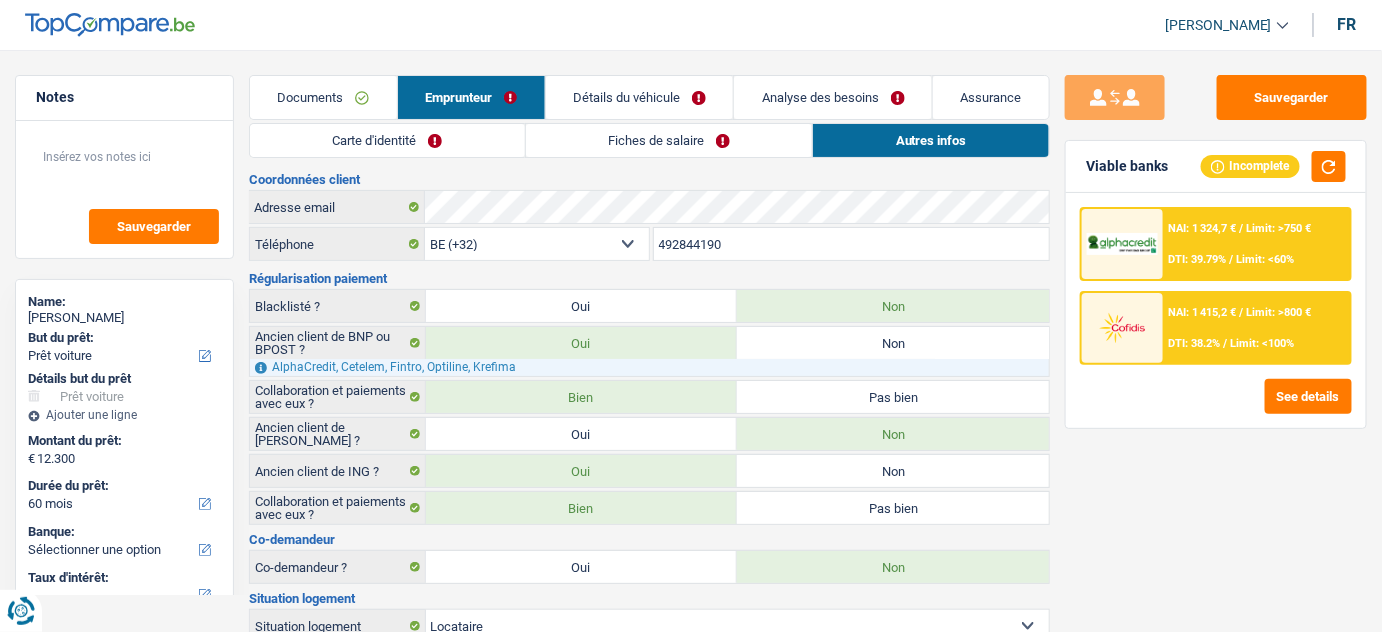 click on "Documents" at bounding box center (323, 97) 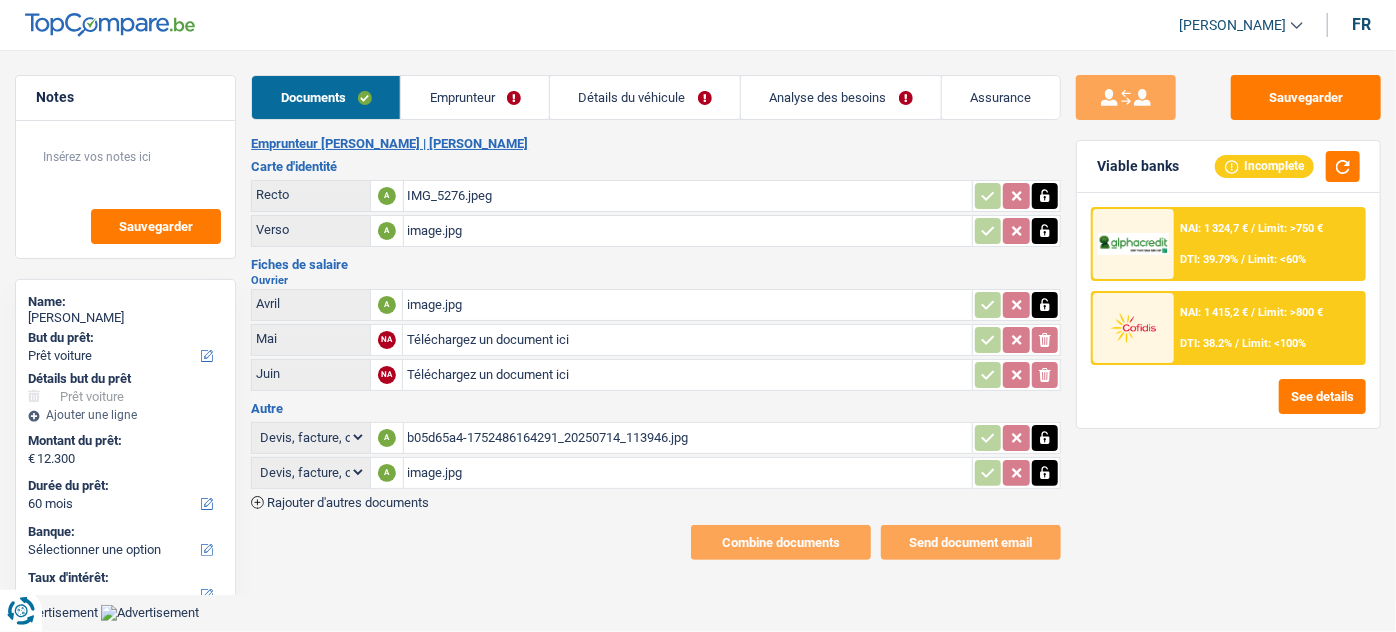 click on "IMG_5276.jpeg" at bounding box center [688, 196] 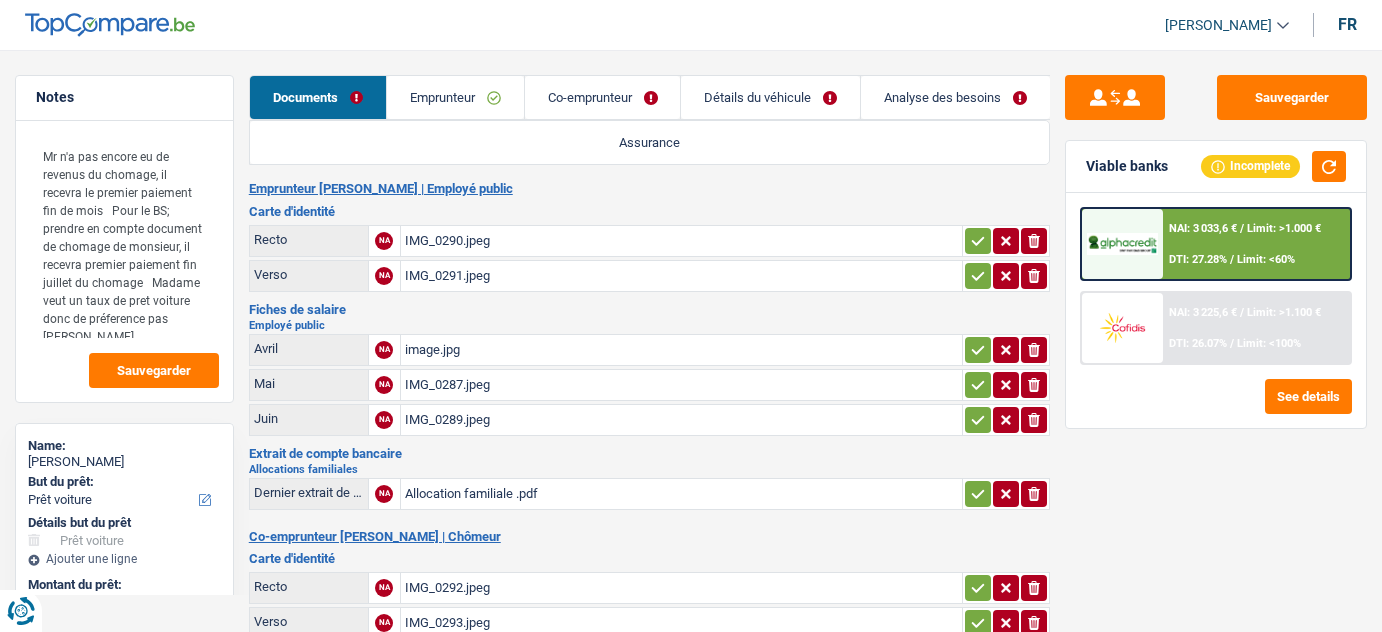 select on "car" 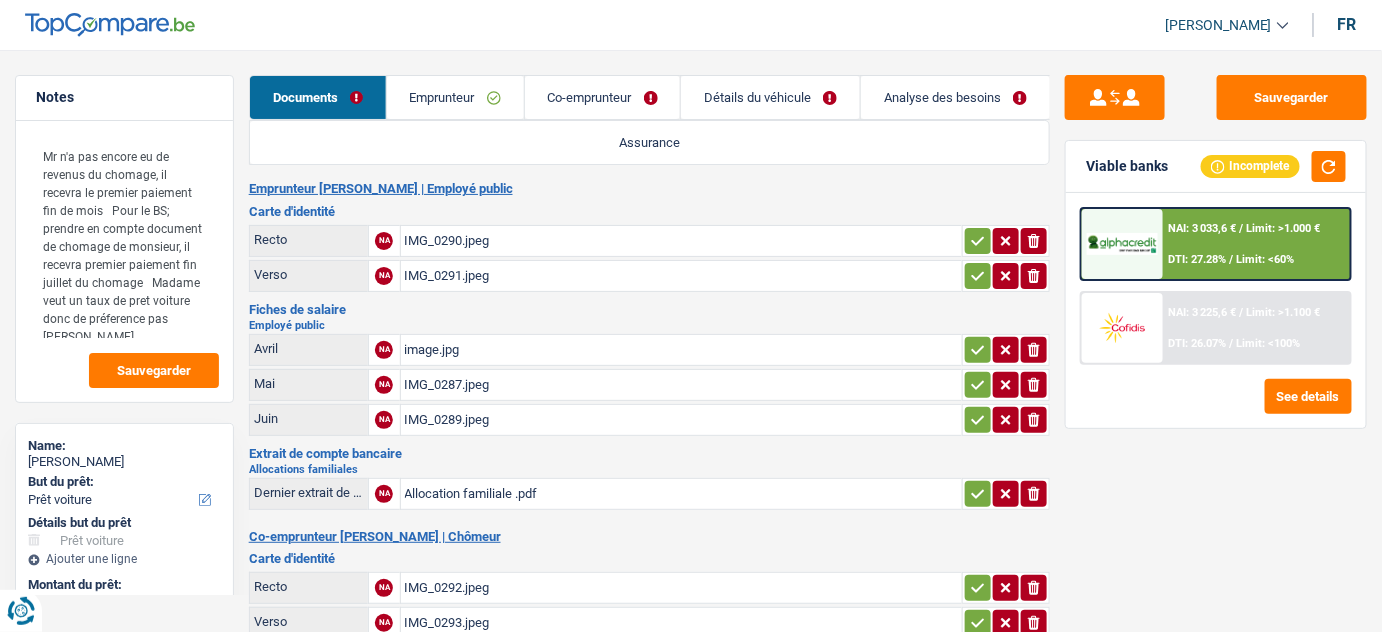 scroll, scrollTop: 0, scrollLeft: 0, axis: both 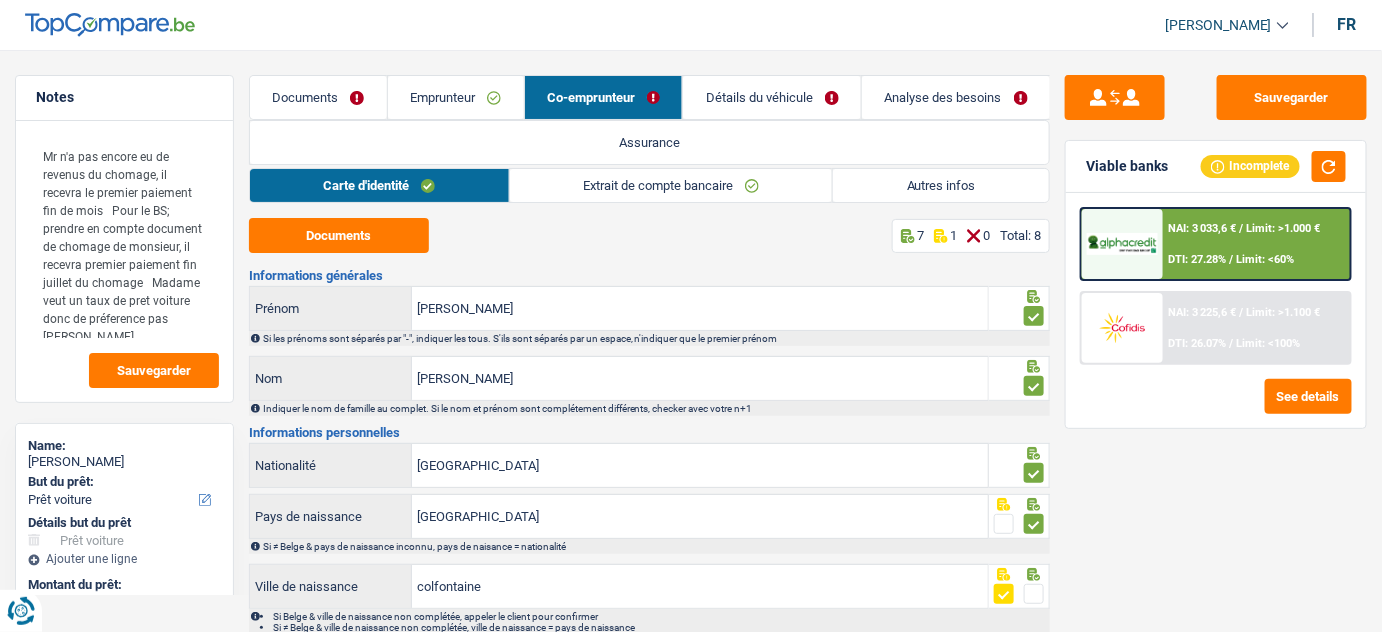 click on "Extrait de compte bancaire" 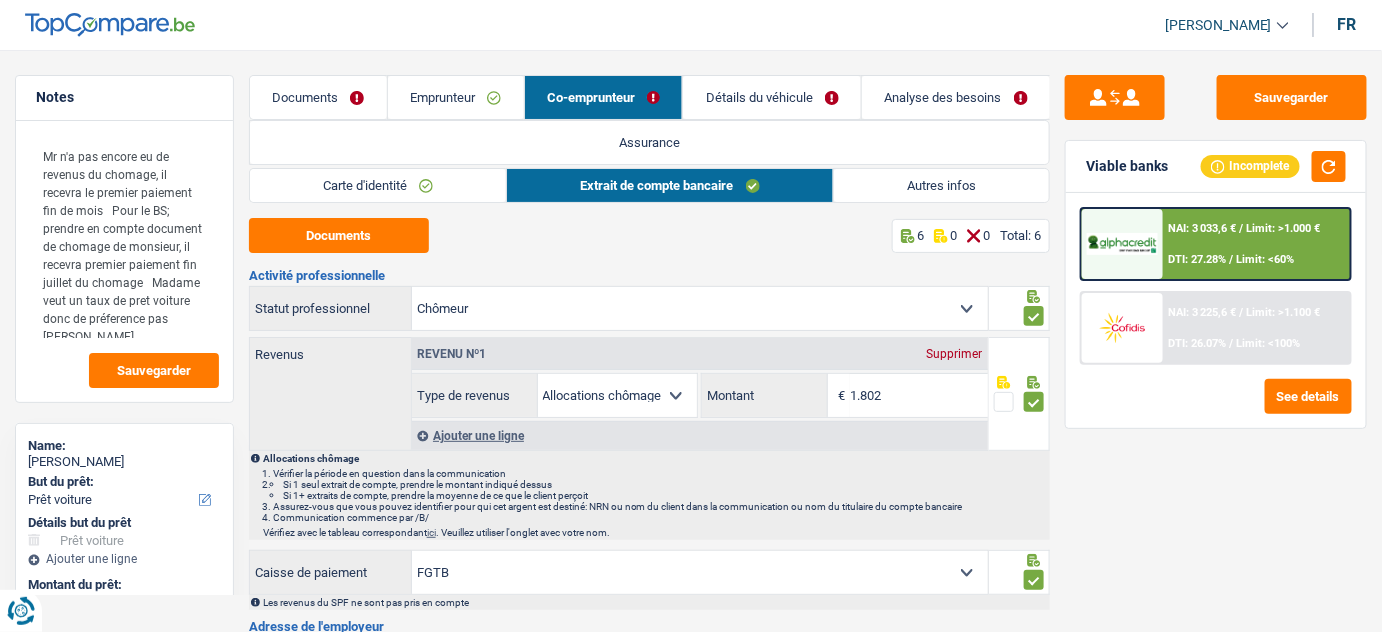 click on "Emprunteur" 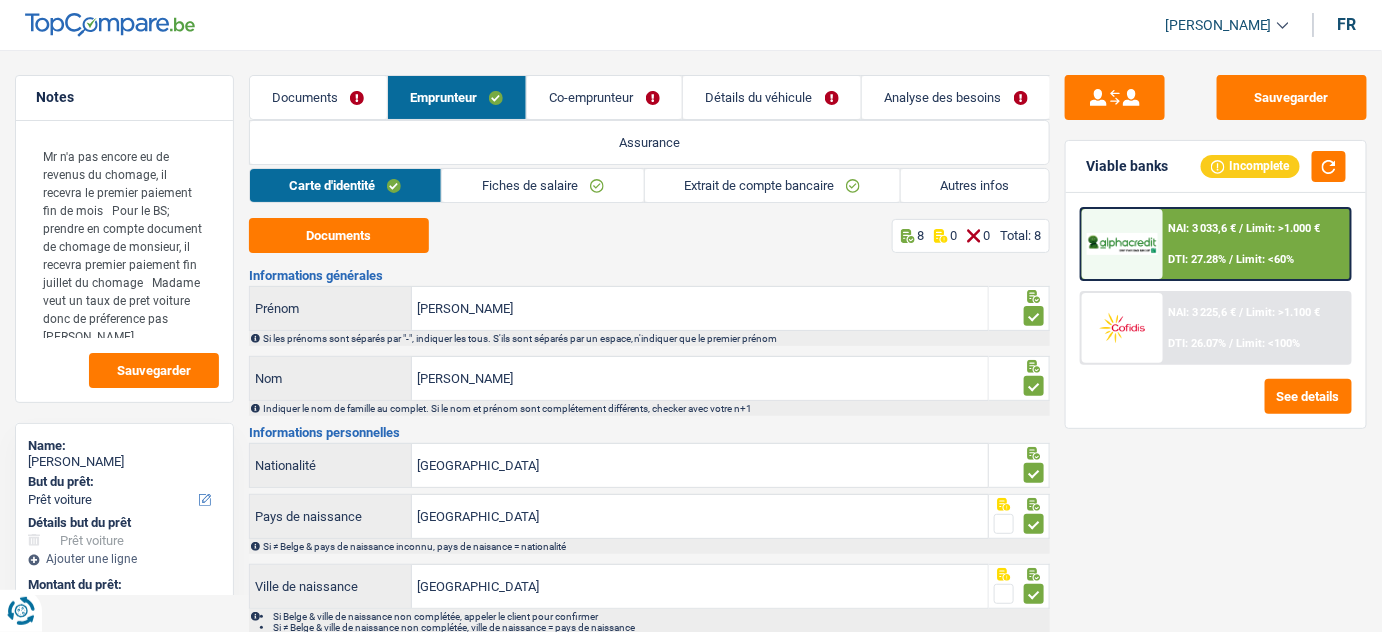 click on "Fiches de salaire" 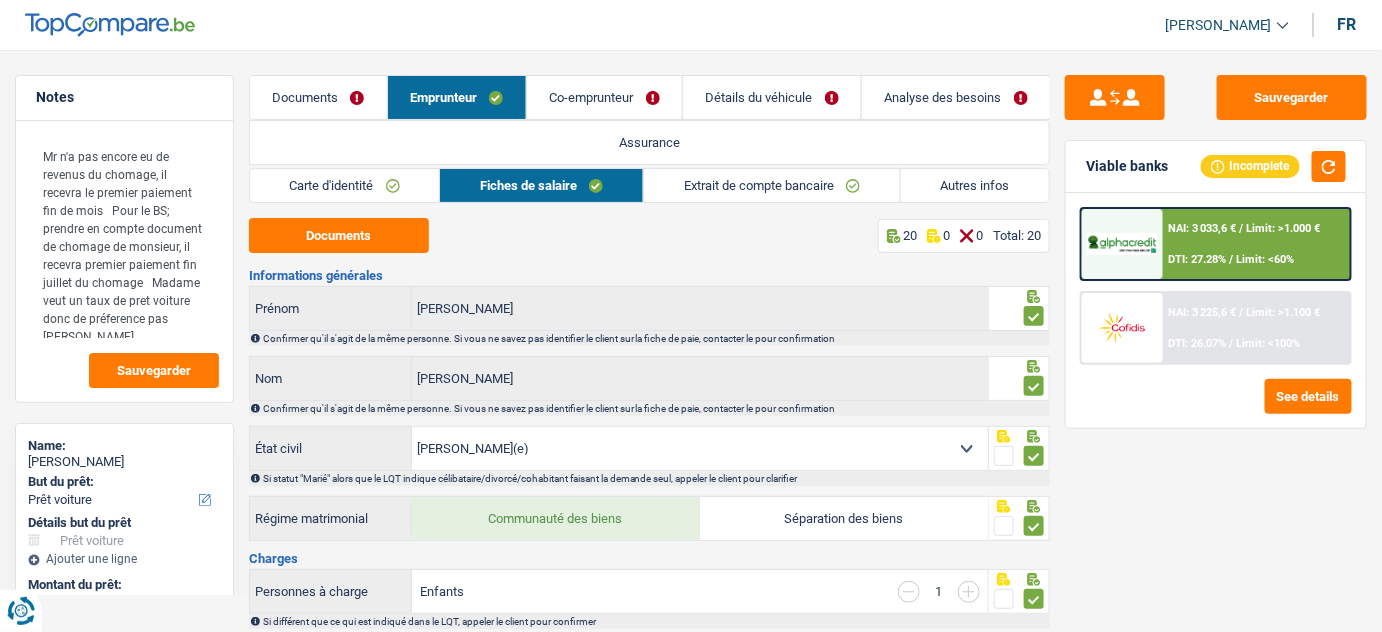 click on "Extrait de compte bancaire" 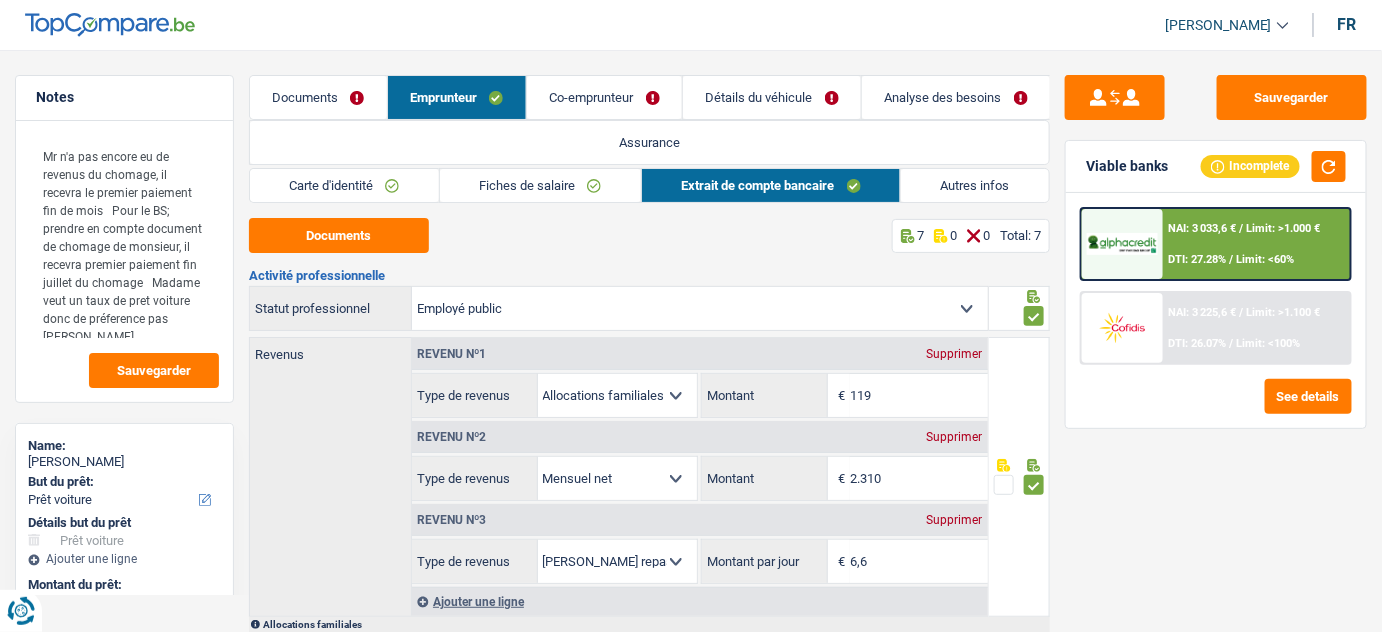 click on "Autres infos" 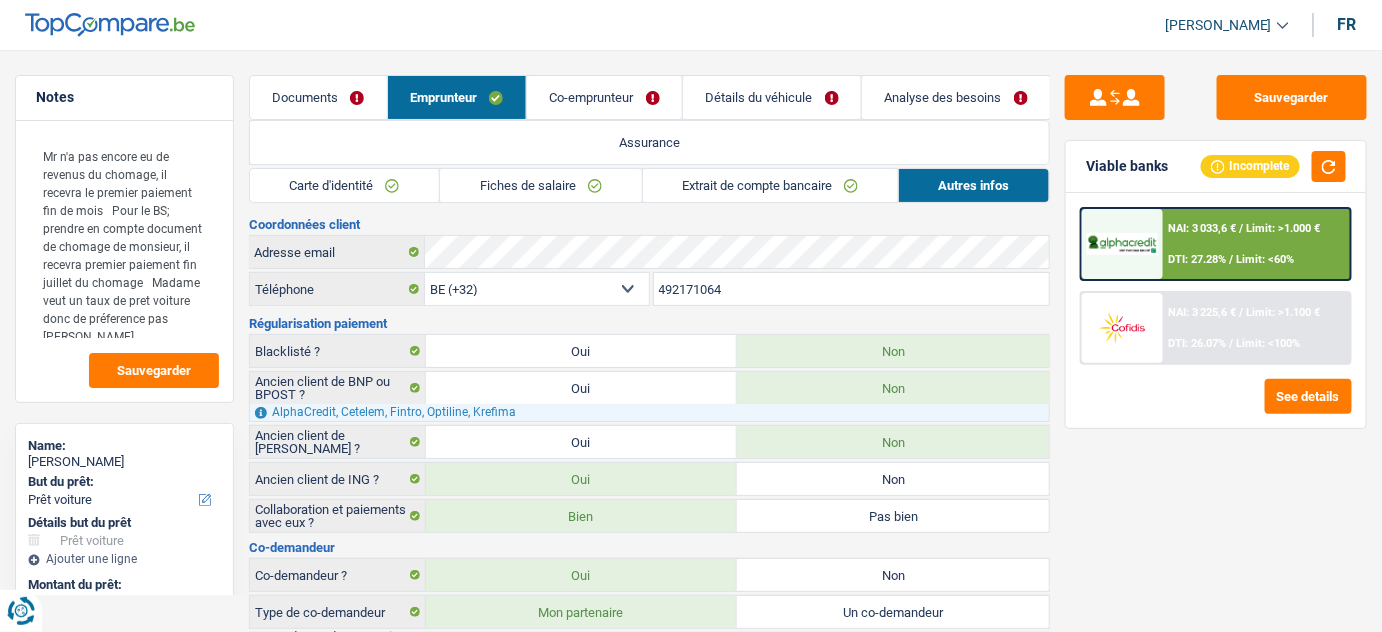click on "Fiches de salaire" 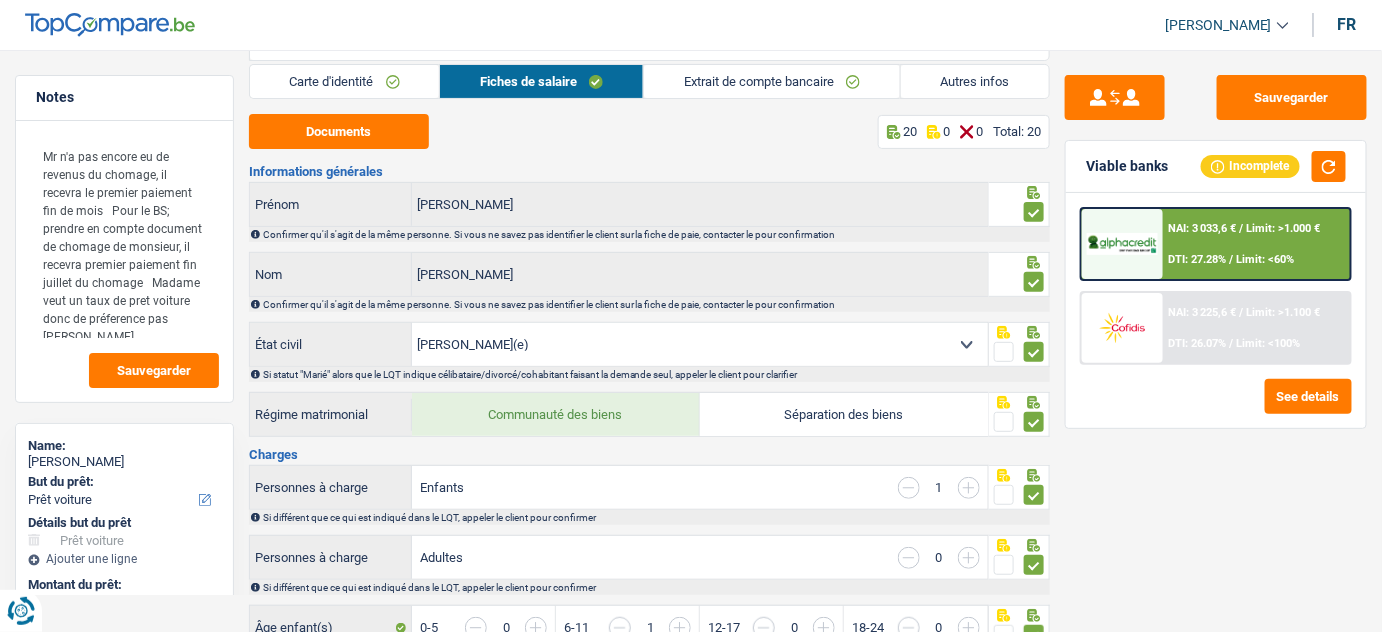 scroll, scrollTop: 0, scrollLeft: 0, axis: both 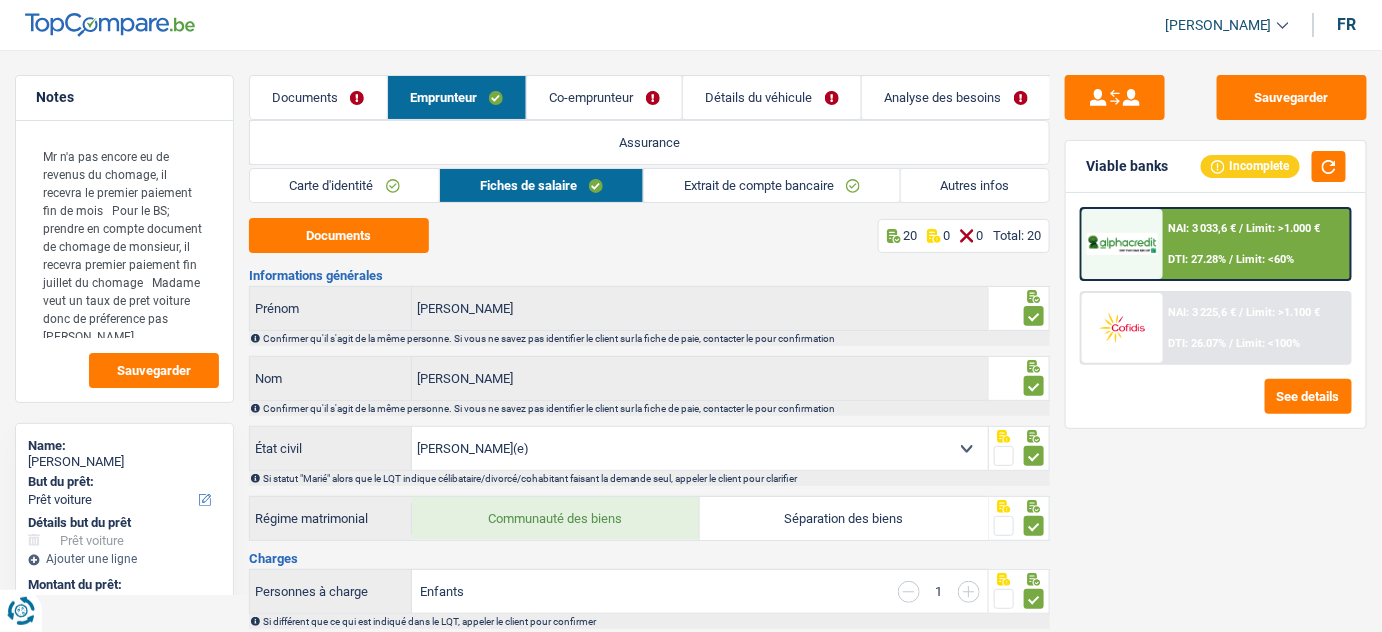 click on "Documents" 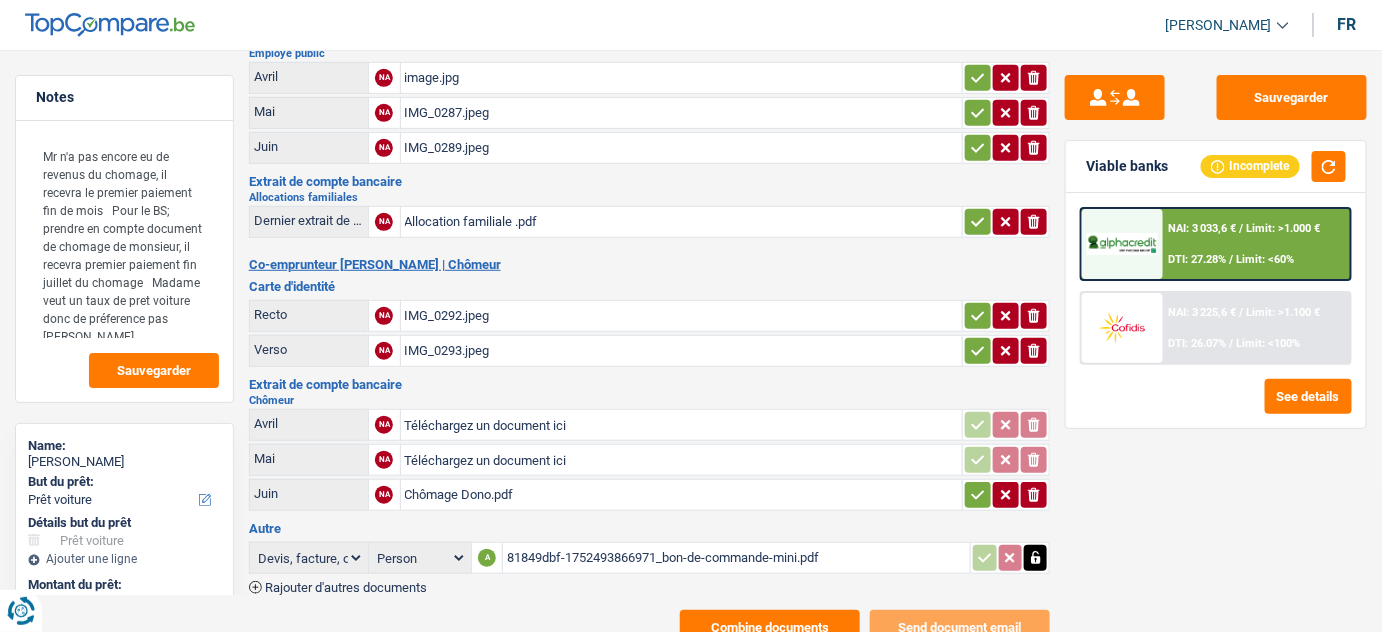 scroll, scrollTop: 322, scrollLeft: 0, axis: vertical 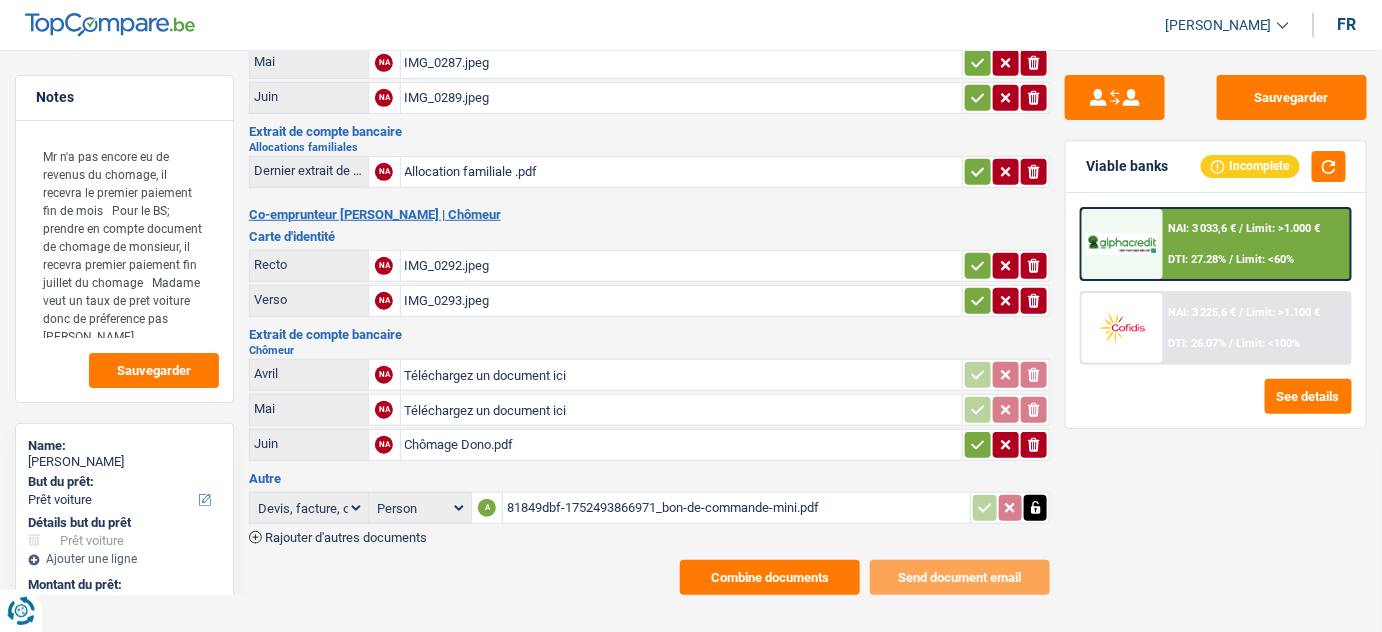 click on "IMG_0292.jpeg" 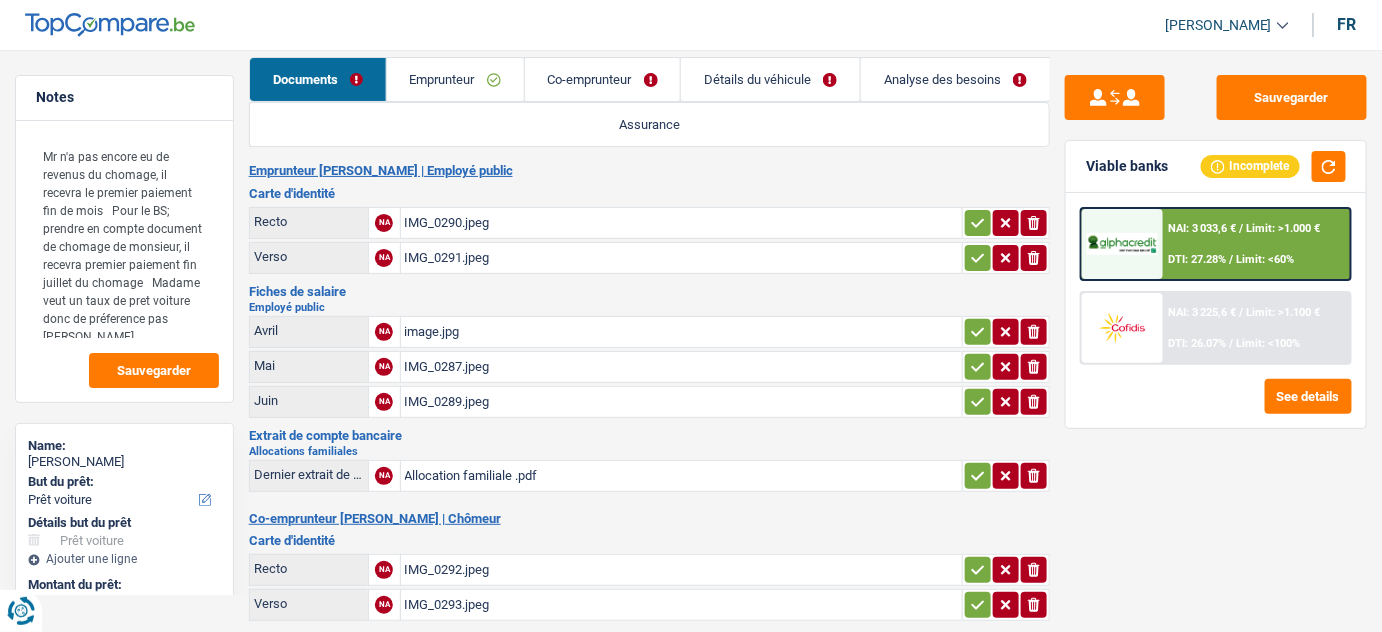 scroll, scrollTop: 0, scrollLeft: 0, axis: both 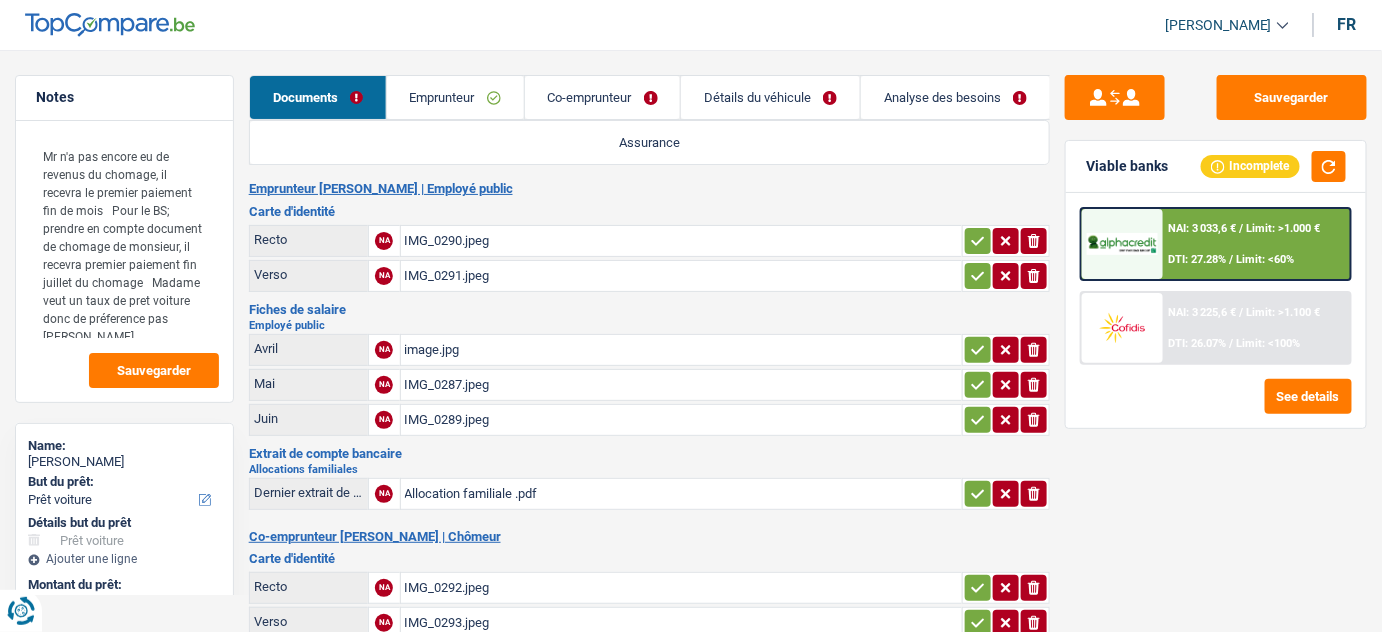 click on "Co-emprunteur" 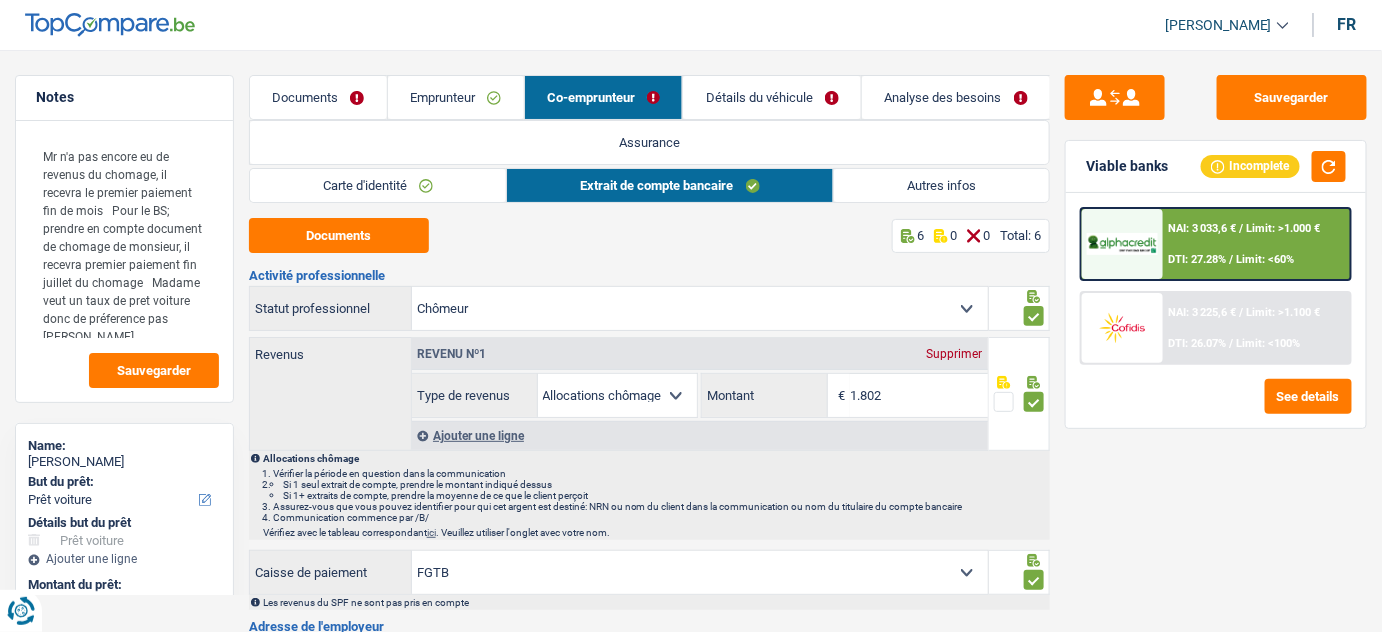click on "Carte d'identité" 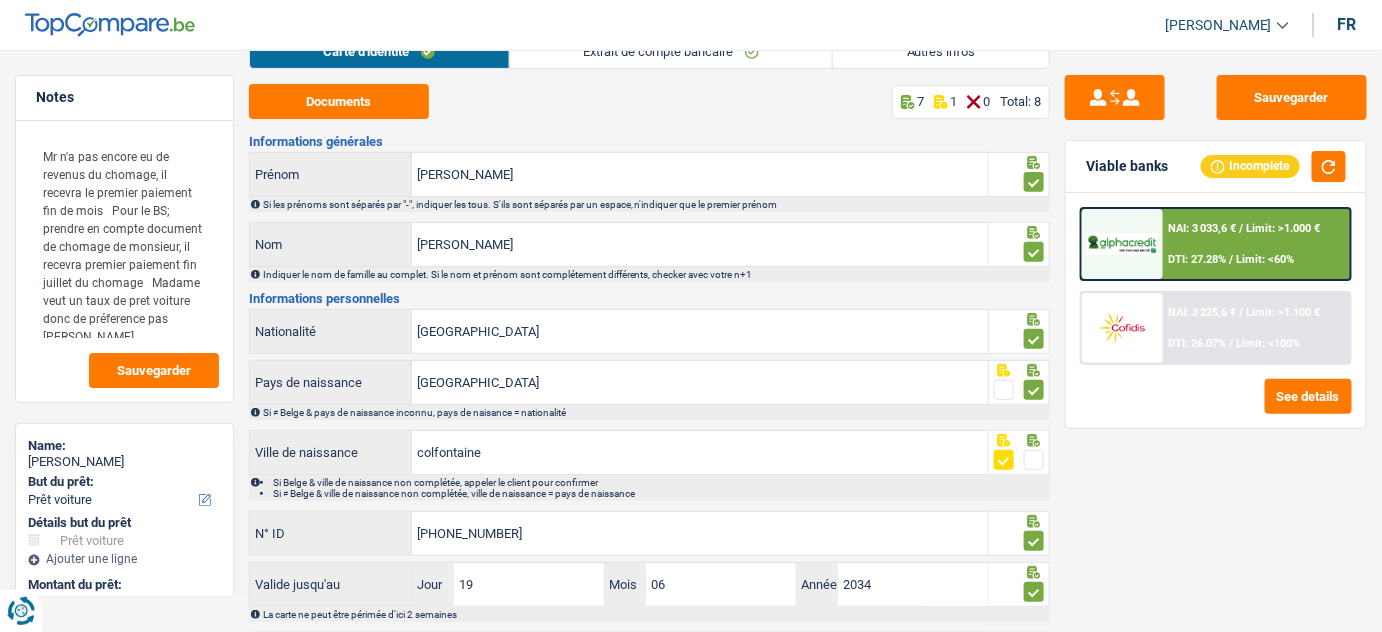 scroll, scrollTop: 43, scrollLeft: 0, axis: vertical 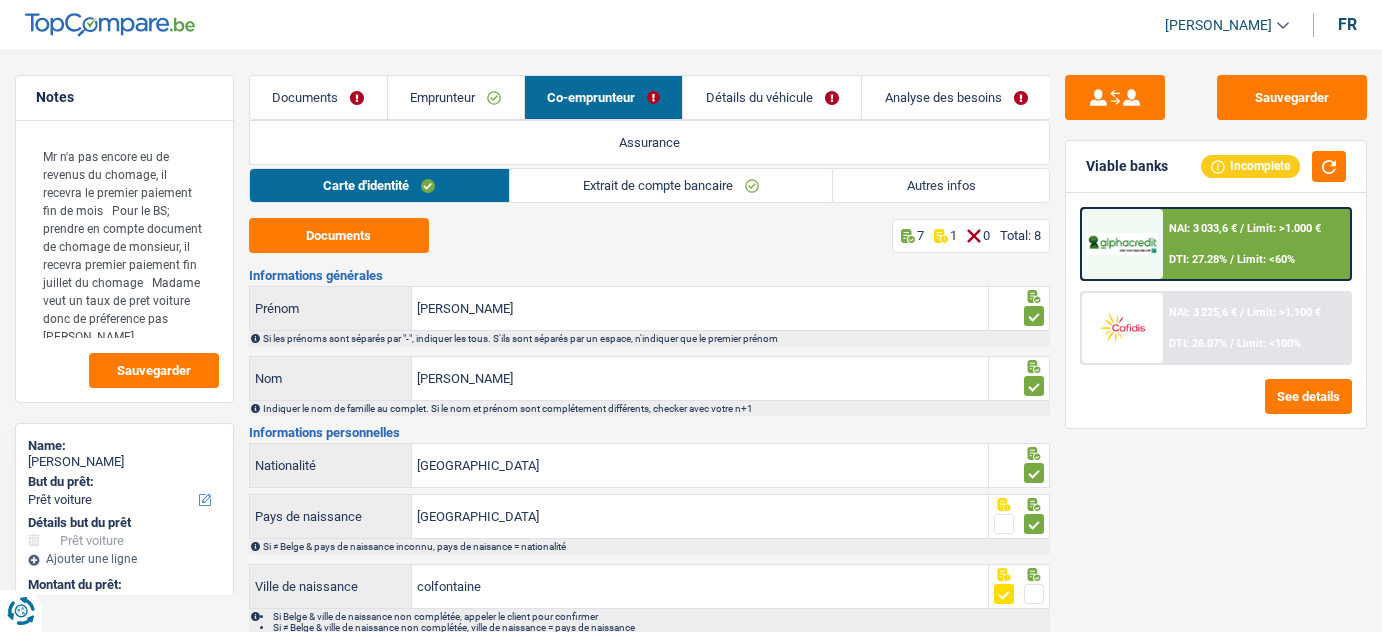 select on "car" 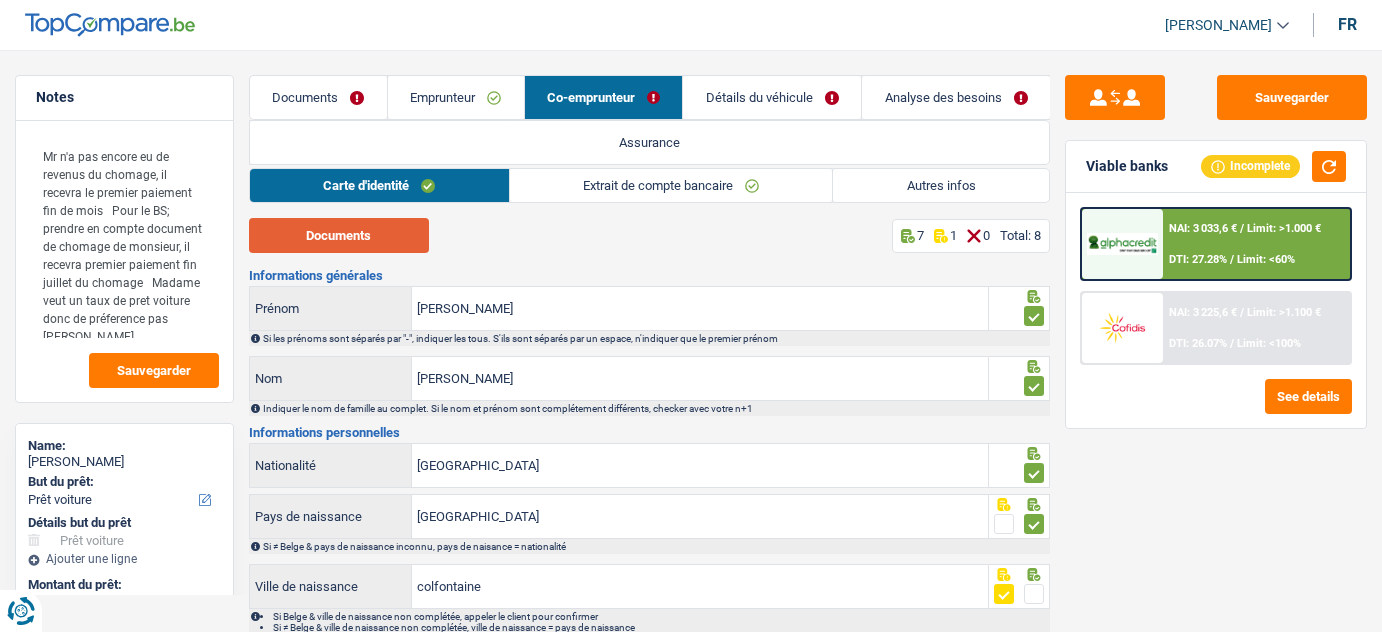 scroll, scrollTop: 0, scrollLeft: 0, axis: both 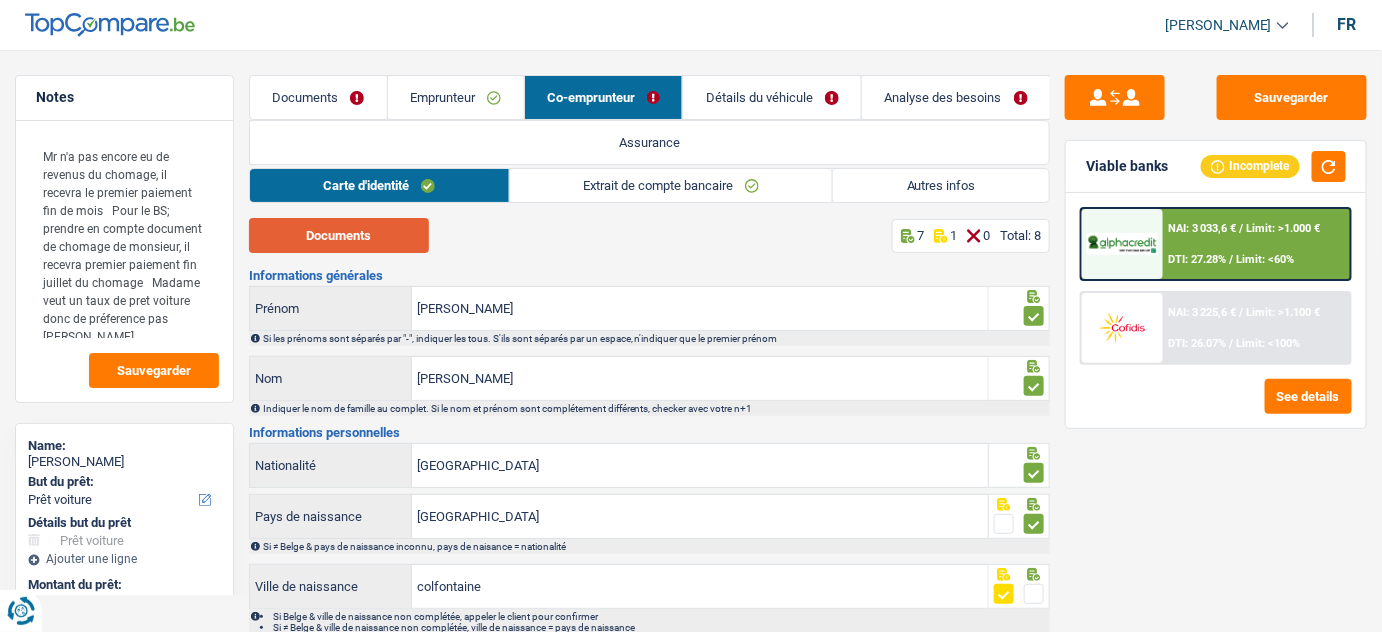 click on "Documents" at bounding box center (339, 235) 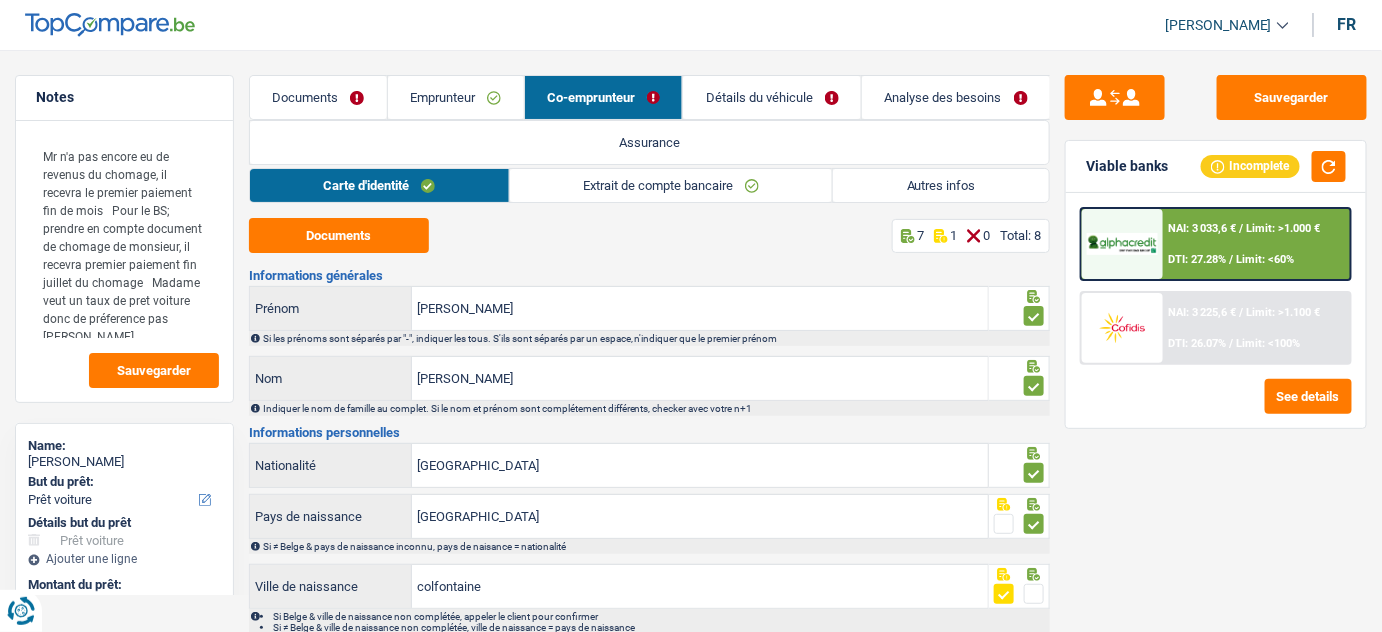 click on "Extrait de compte bancaire" at bounding box center [671, 185] 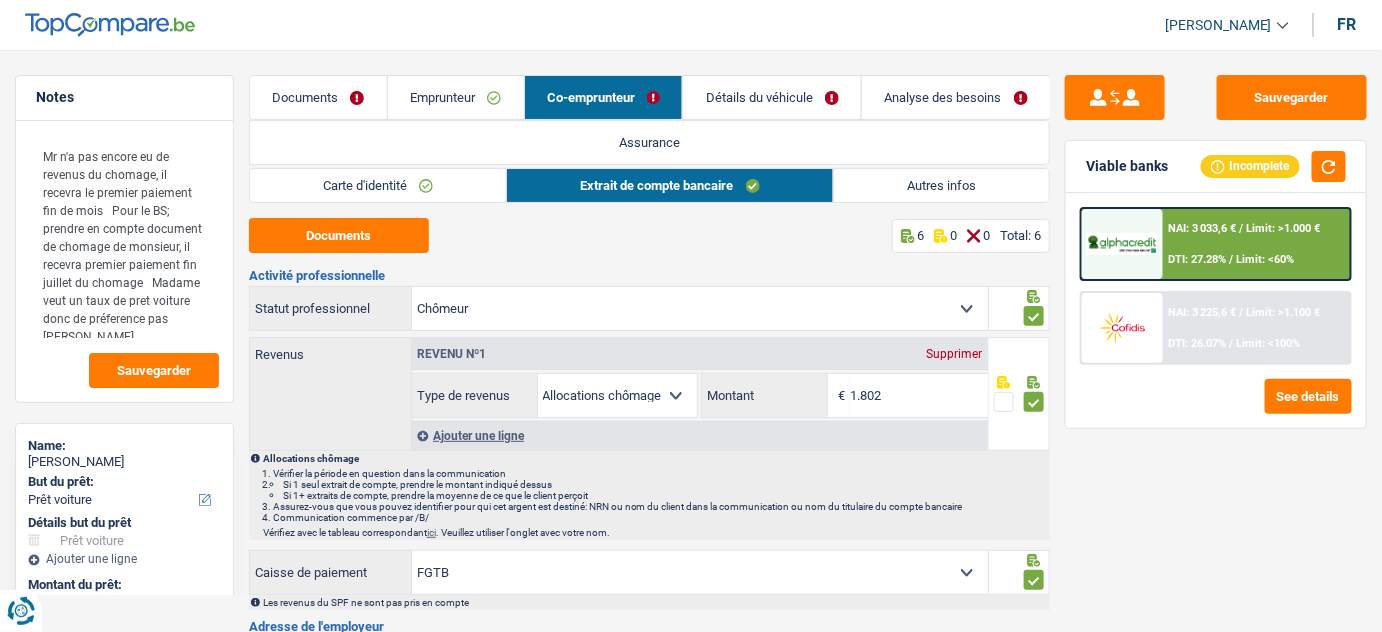 click on "Emprunteur" at bounding box center (456, 97) 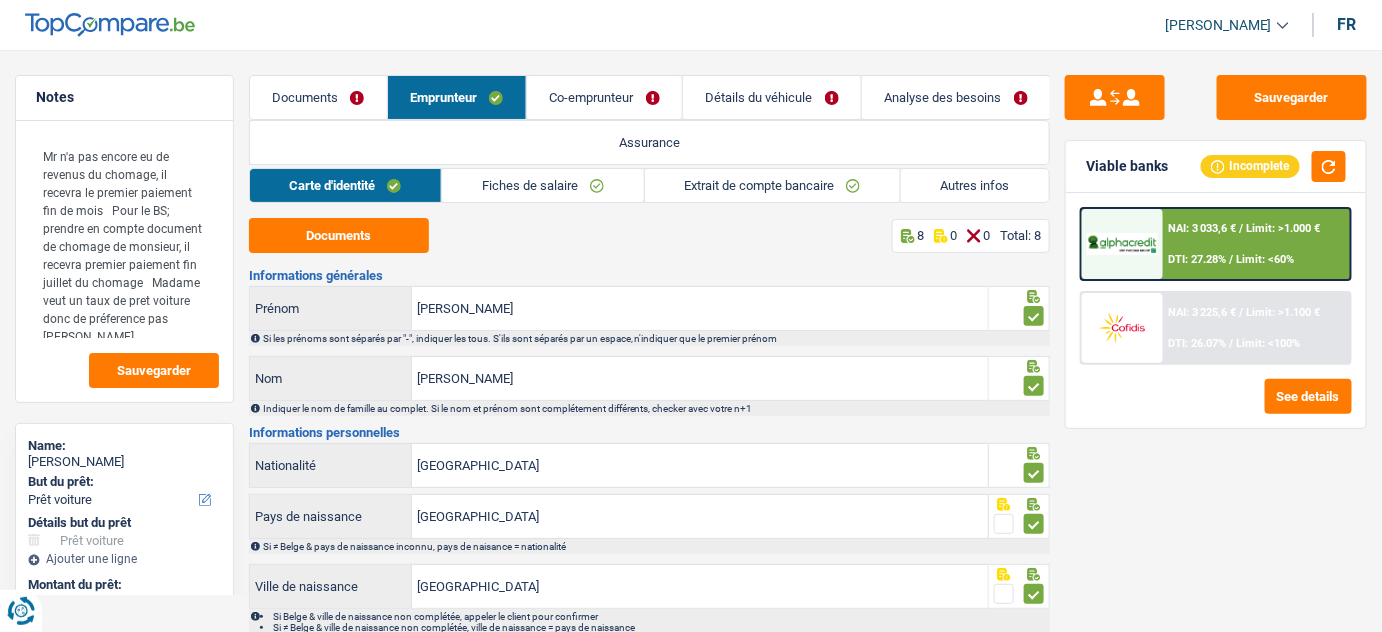 click on "Notes
Mr n'a pas encore eu de revenus du chomage, il recevra le premier paiement fin de mois   Pour le BS; prendre en compte document de chomage de monsieur, il recevra premier paiement fin juillet du chomage   Madame veut un taux de pret voiture donc de préference pas Cofidis
Sauvegarder
Name:   Marie Van dyck   But du prêt: Confort maison: meubles, textile, peinture, électroménager, outillage non-professionnel Hifi, multimédia, gsm, ordinateur Aménagement: frais d'installation, déménagement Evénement familial: naissance, mariage, divorce, communion, décès Frais médicaux Frais d'études Frais permis de conduire Loisirs: voyage, sport, musique Rafraîchissement: petits travaux maison et jardin Frais judiciaires Réparation voiture Prêt rénovation Prêt énergie Prêt voiture Taxes, impôts non professionnels Rénovation bien à l'étranger Dettes familiales Assurance Autre
Sélectionner une option" at bounding box center [691, 446] 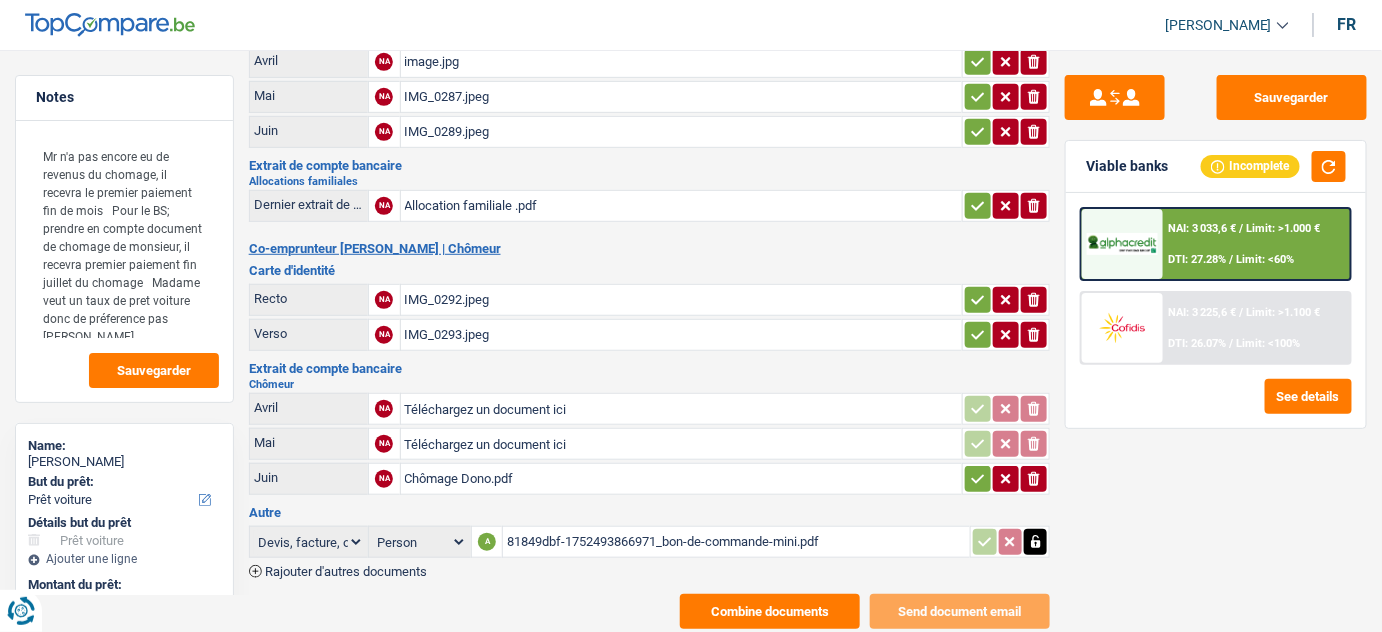 scroll, scrollTop: 322, scrollLeft: 0, axis: vertical 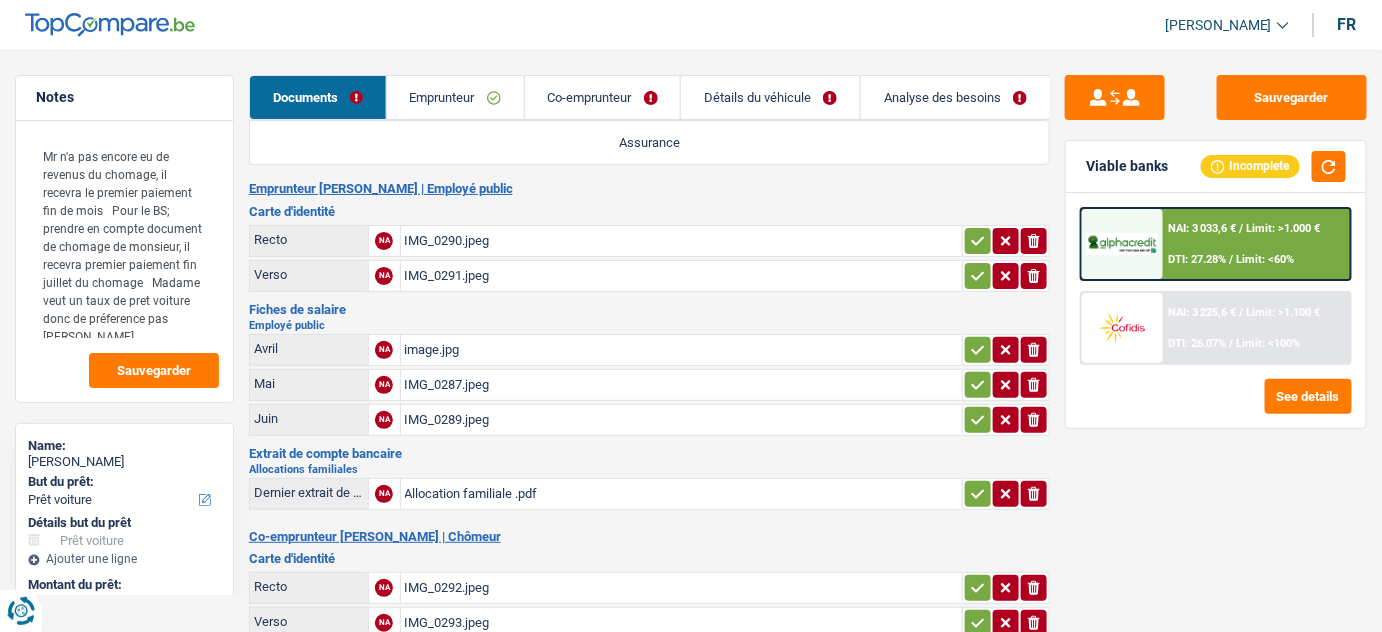 click on "Notes
Mr n'a pas encore eu de revenus du chomage, il recevra le premier paiement fin de mois   Pour le BS; prendre en compte document de chomage de monsieur, il recevra premier paiement fin juillet du chomage   Madame veut un taux de pret voiture donc de préference pas Cofidis
Sauvegarder
Name:   Marie Van dyck   But du prêt: Confort maison: meubles, textile, peinture, électroménager, outillage non-professionnel Hifi, multimédia, gsm, ordinateur Aménagement: frais d'installation, déménagement Evénement familial: naissance, mariage, divorce, communion, décès Frais médicaux Frais d'études Frais permis de conduire Loisirs: voyage, sport, musique Rafraîchissement: petits travaux maison et jardin Frais judiciaires Réparation voiture Prêt rénovation Prêt énergie Prêt voiture Taxes, impôts non professionnels Rénovation bien à l'étranger Dettes familiales Assurance Autre
Sélectionner une option" at bounding box center [691, 496] 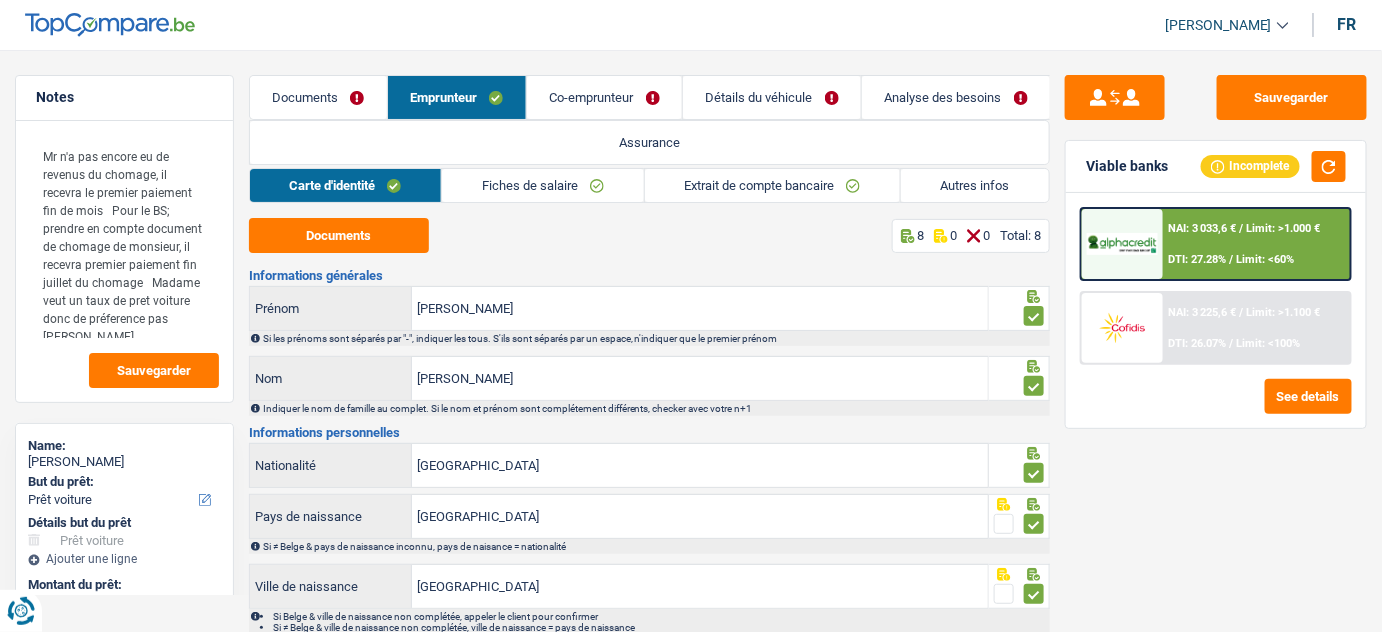 click on "Fiches de salaire" at bounding box center [542, 185] 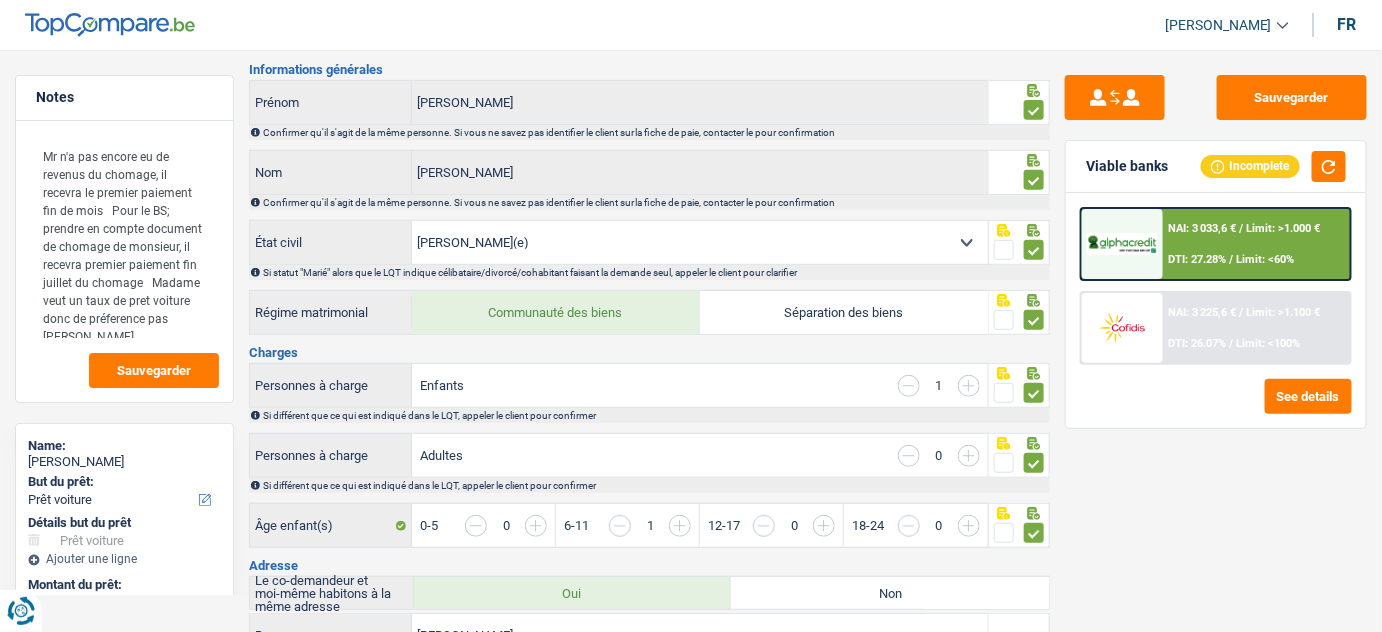 scroll, scrollTop: 0, scrollLeft: 0, axis: both 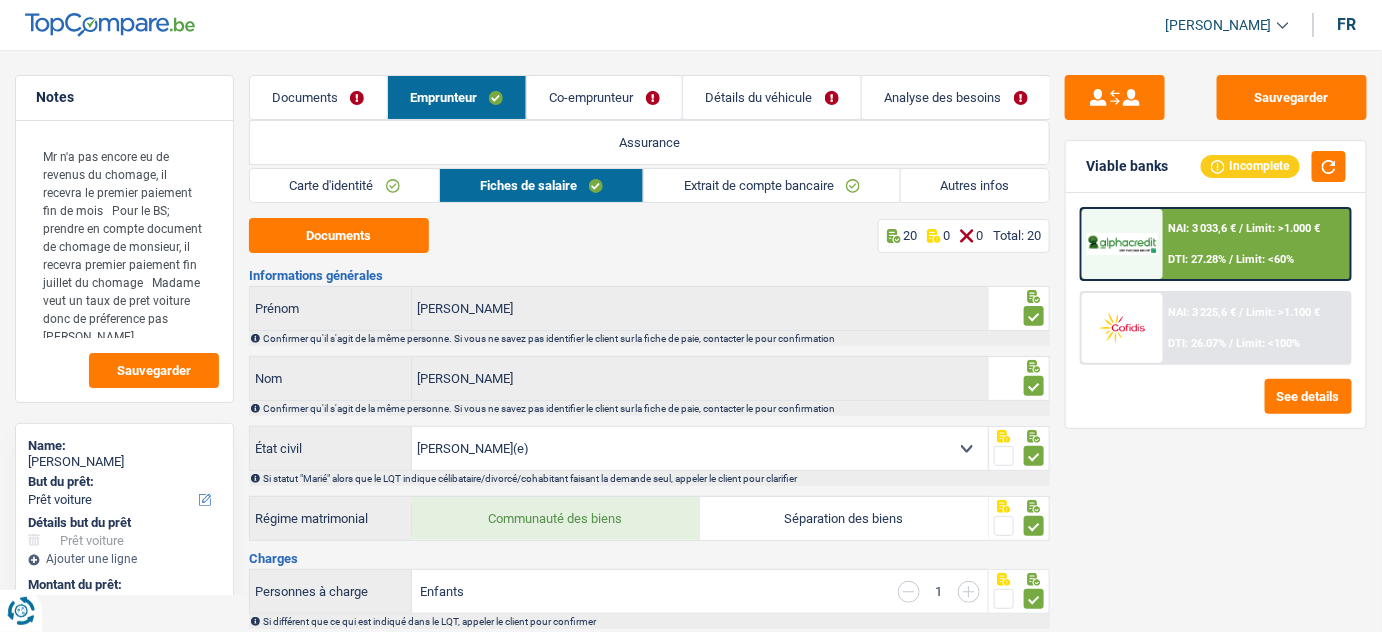 click on "Carte d'identité" at bounding box center (345, 185) 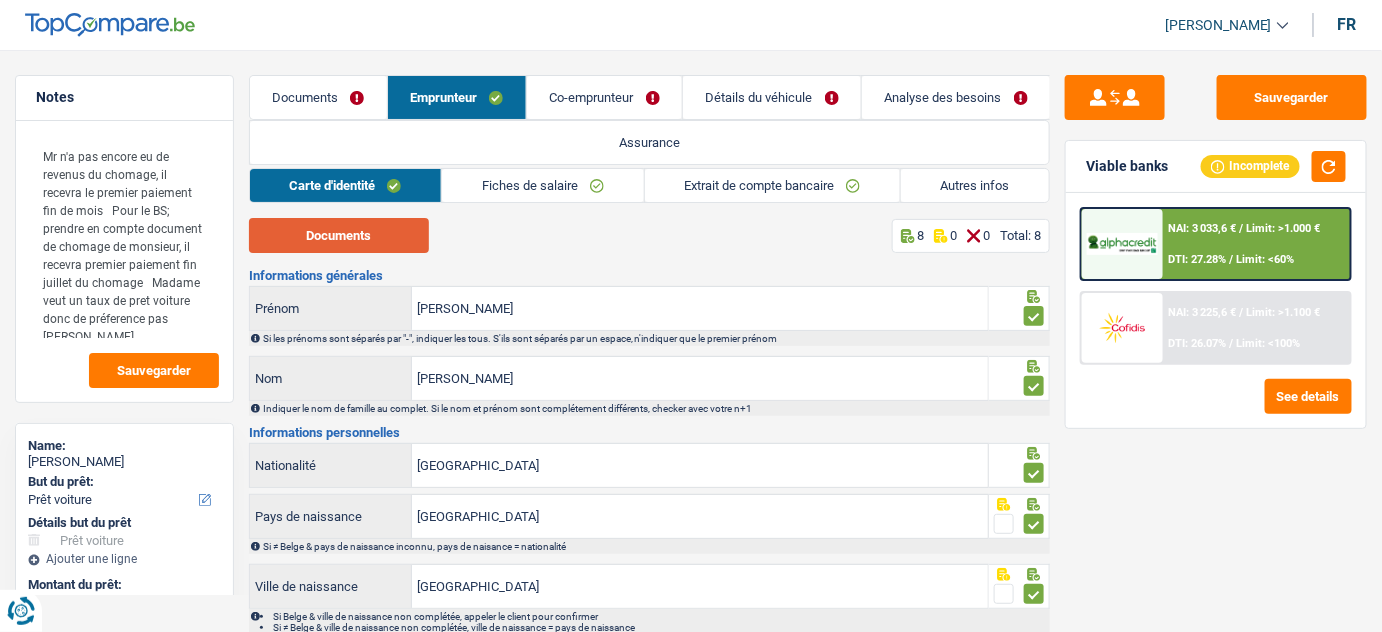 drag, startPoint x: 344, startPoint y: 228, endPoint x: 662, endPoint y: 8, distance: 386.68332 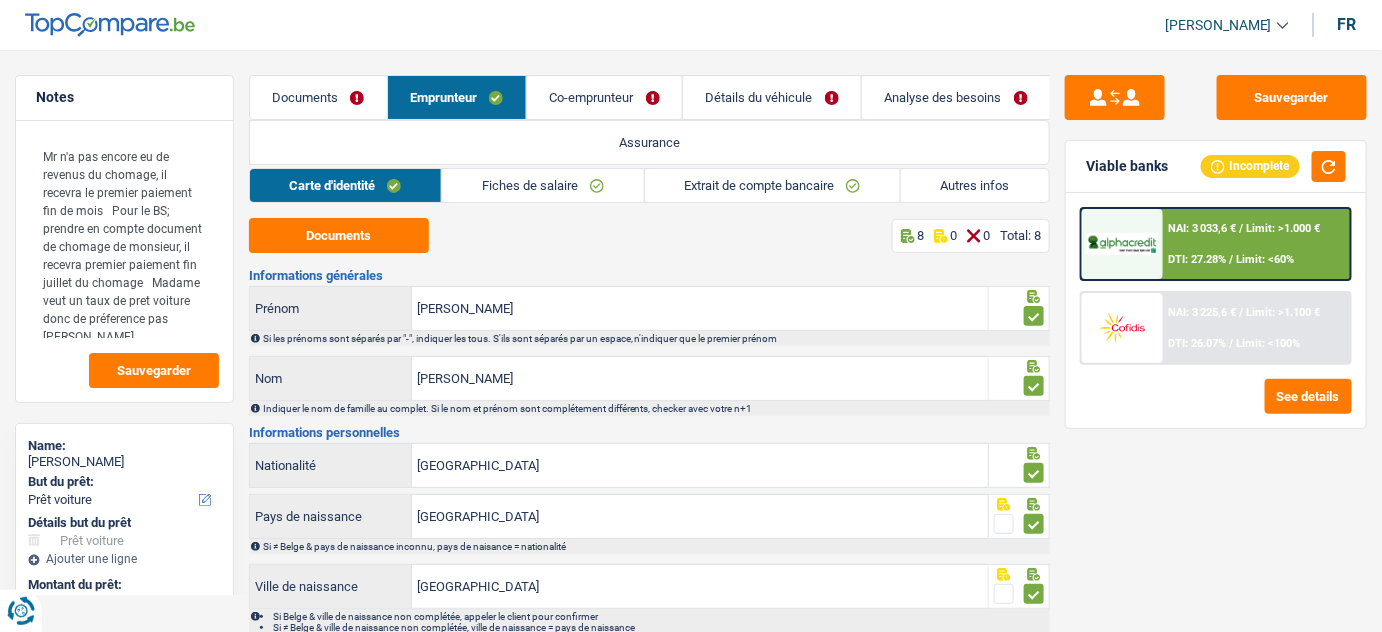 click on "Autres infos" at bounding box center (975, 185) 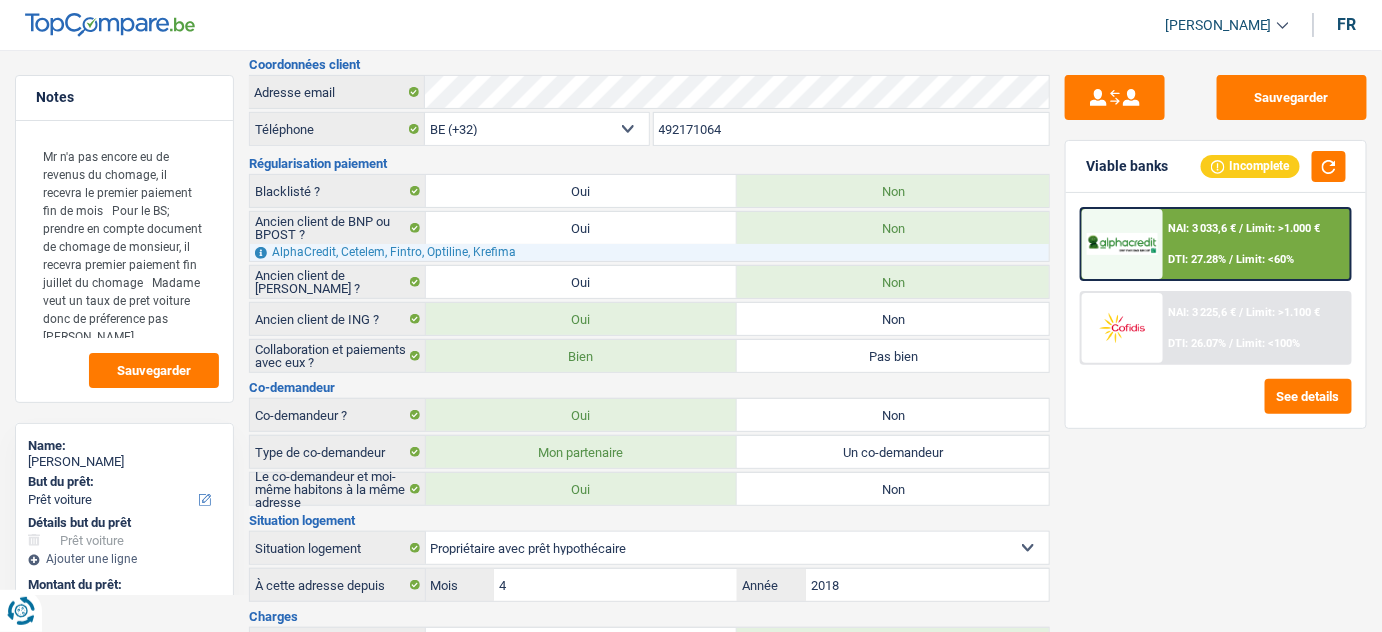 scroll, scrollTop: 181, scrollLeft: 0, axis: vertical 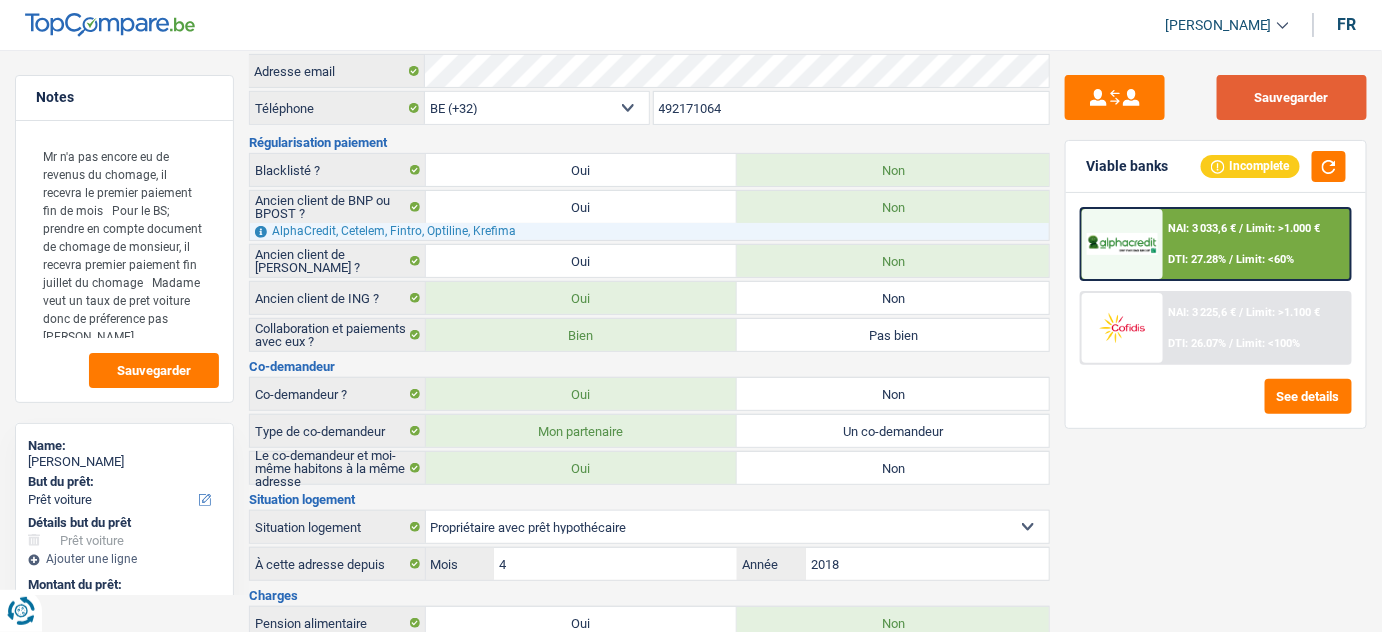 click on "Sauvegarder" at bounding box center [1292, 97] 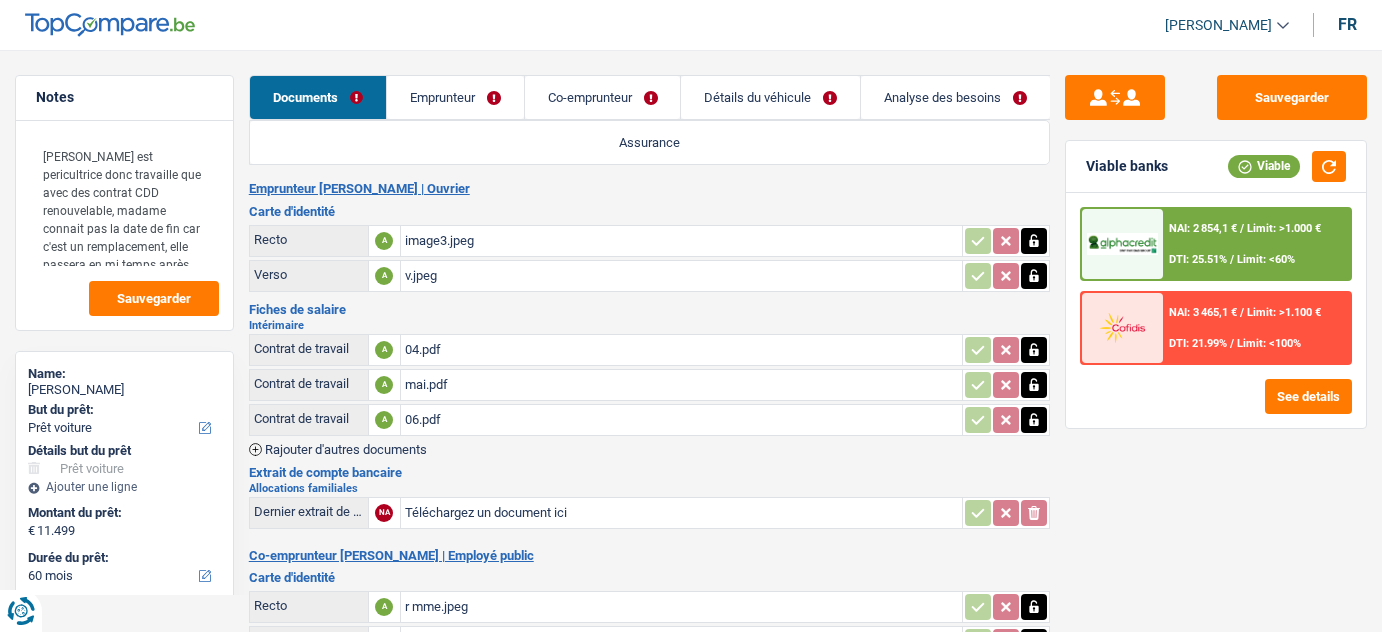 select on "car" 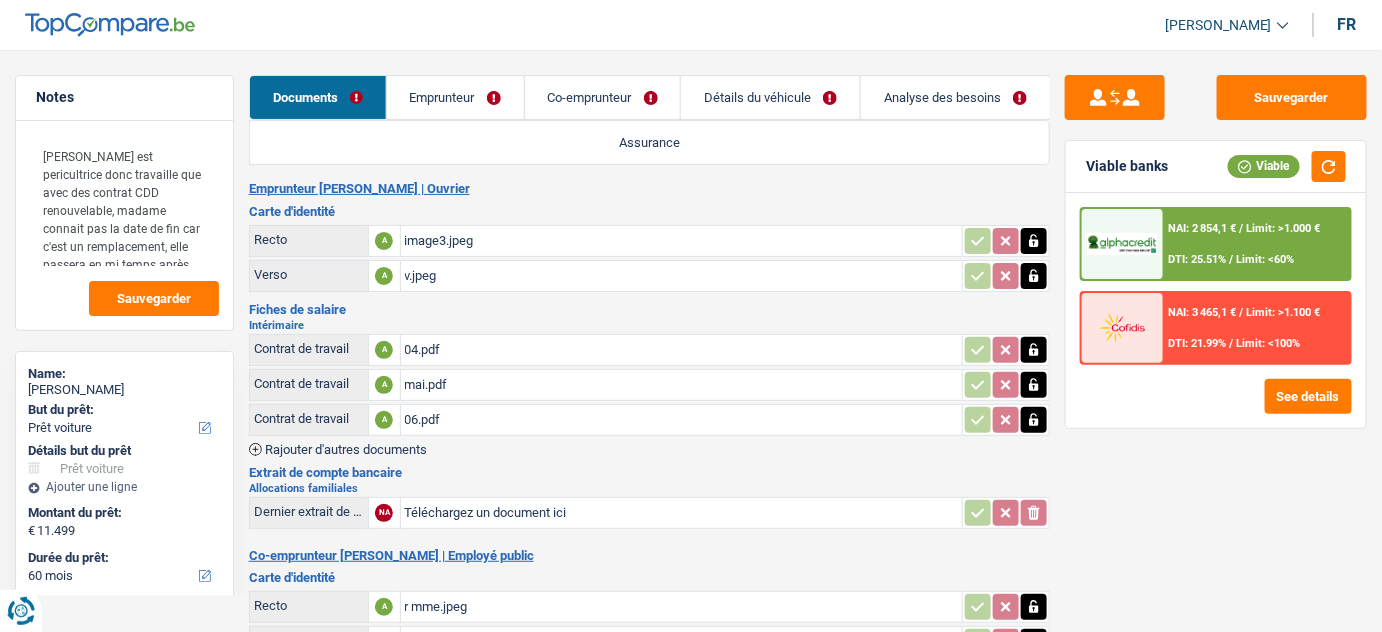 scroll, scrollTop: 0, scrollLeft: 0, axis: both 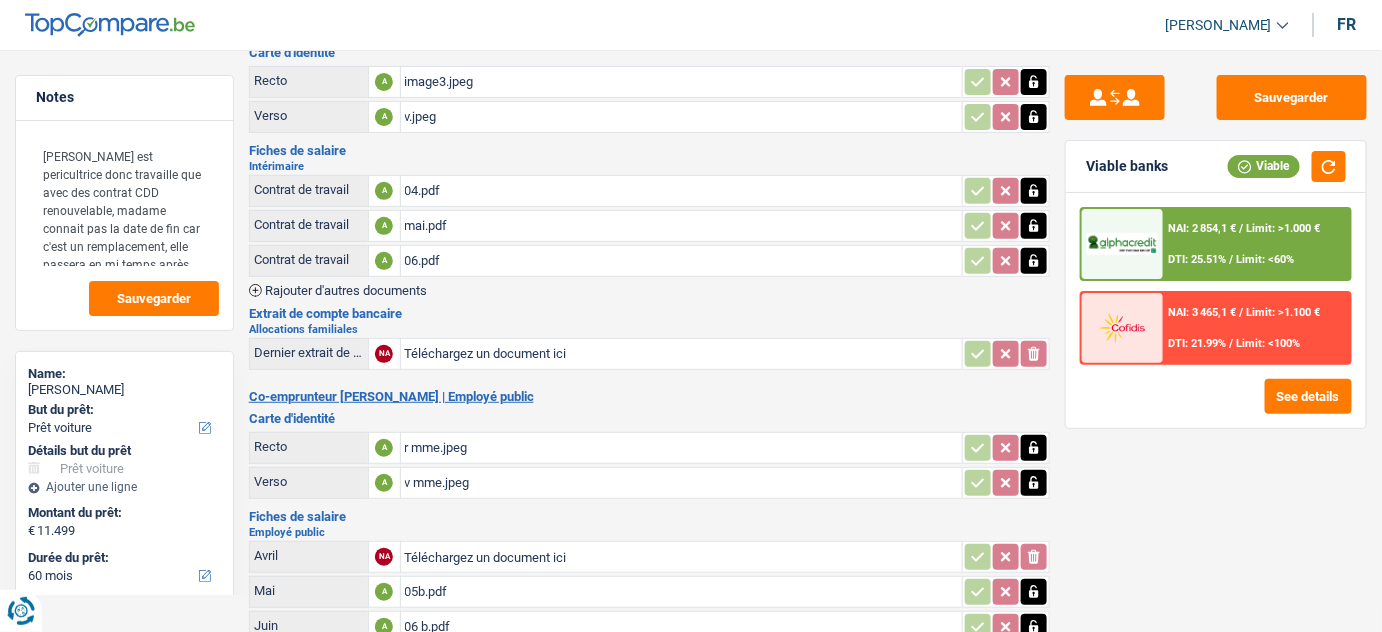 click on "Téléchargez un document ici" at bounding box center [682, 354] 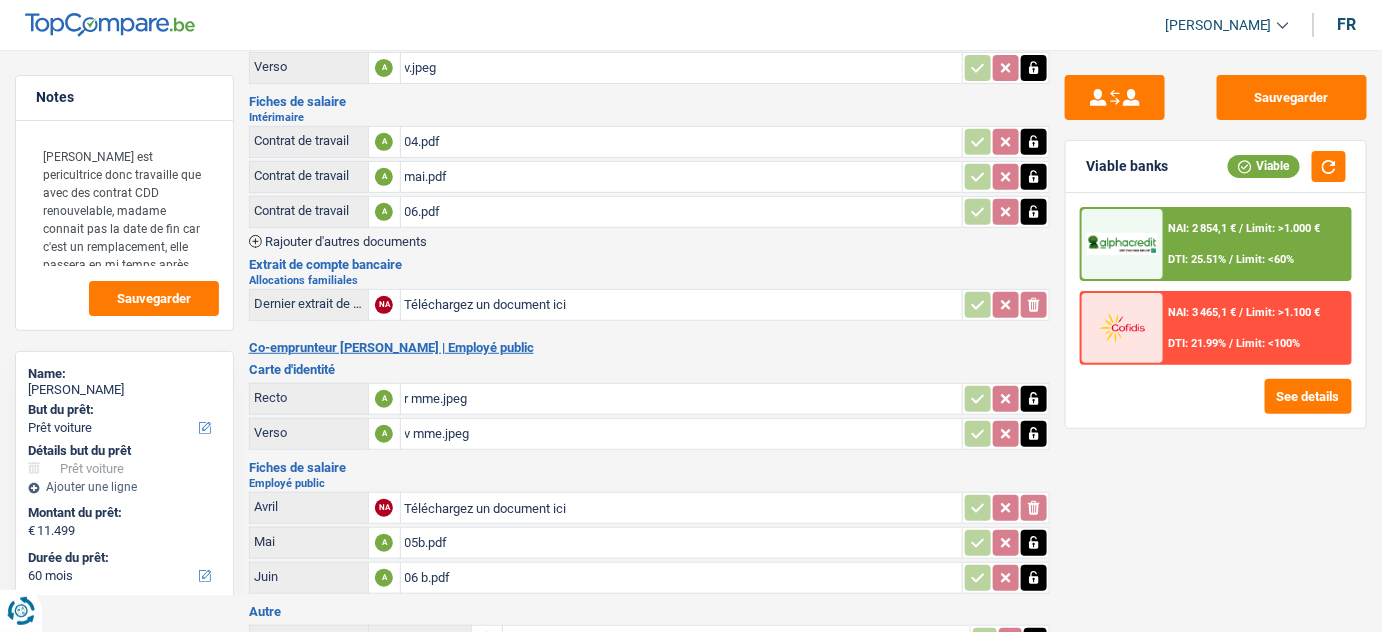 scroll, scrollTop: 250, scrollLeft: 0, axis: vertical 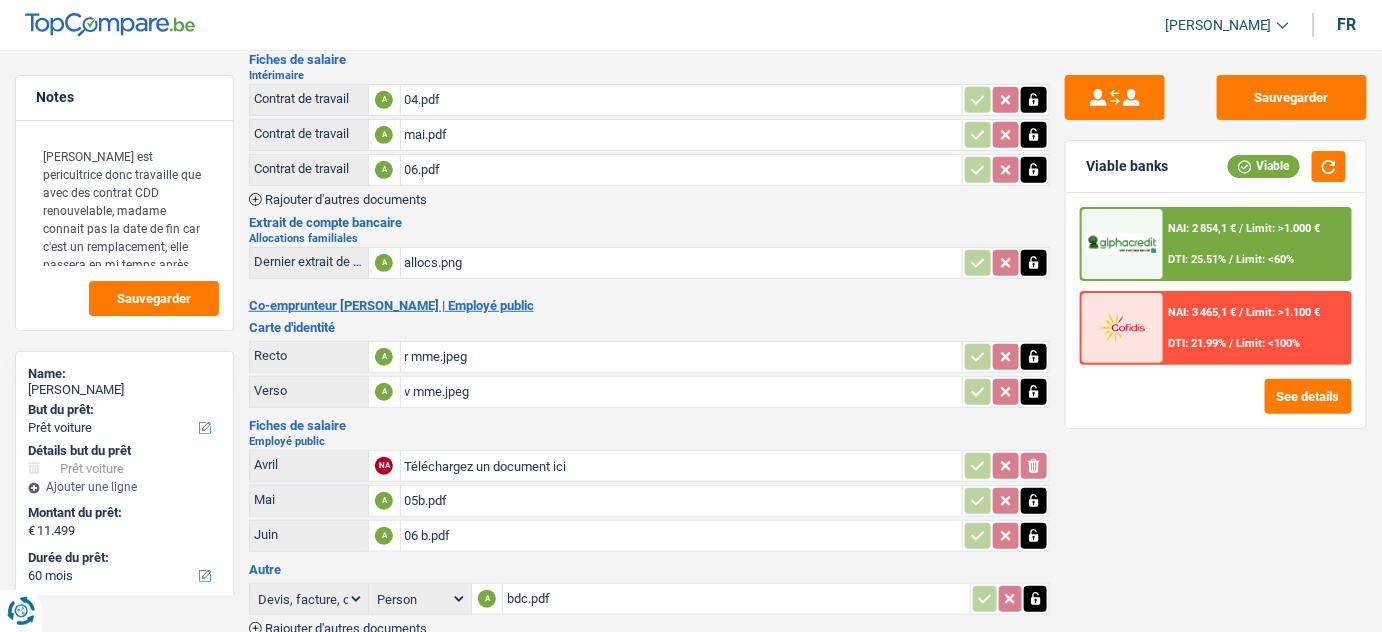 click 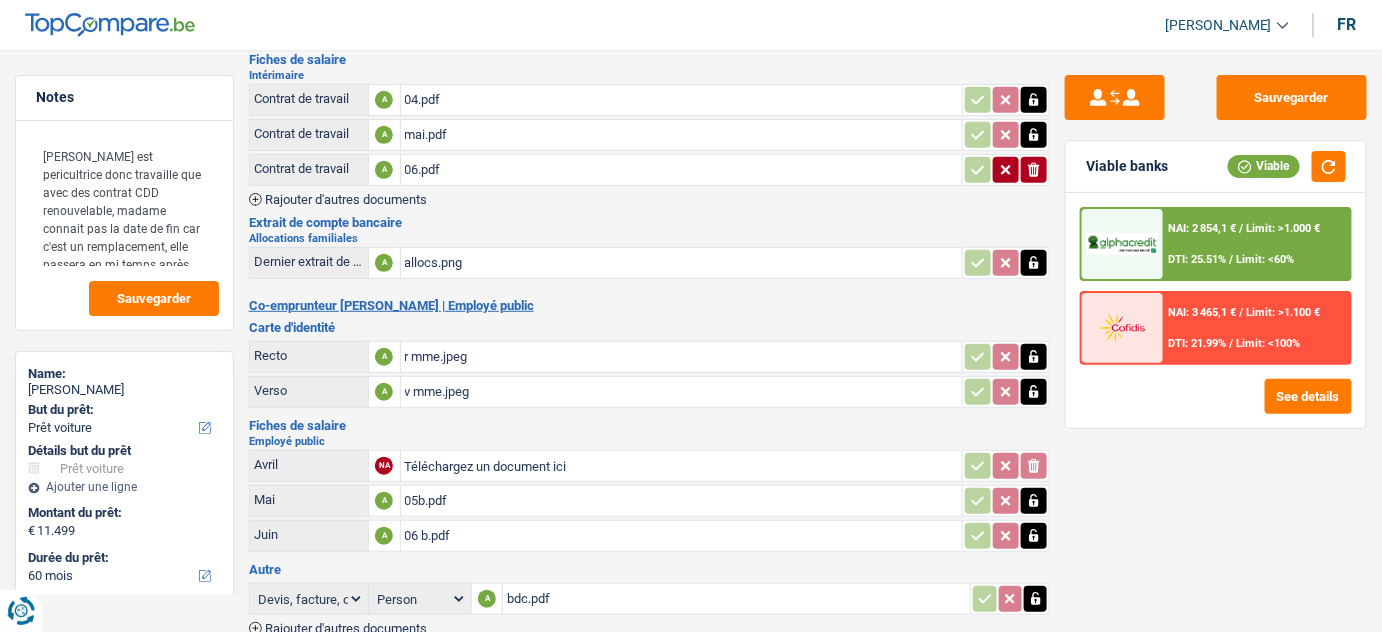 click 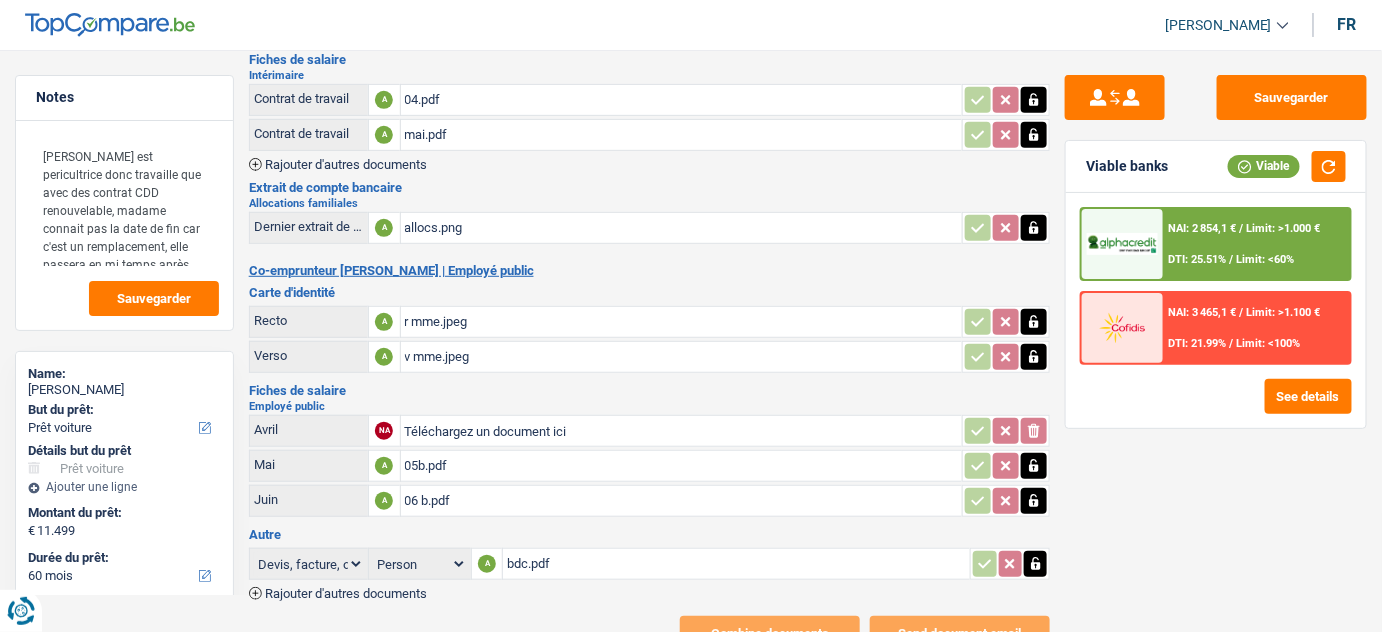 click on "Rajouter d'autres documents" at bounding box center [346, 164] 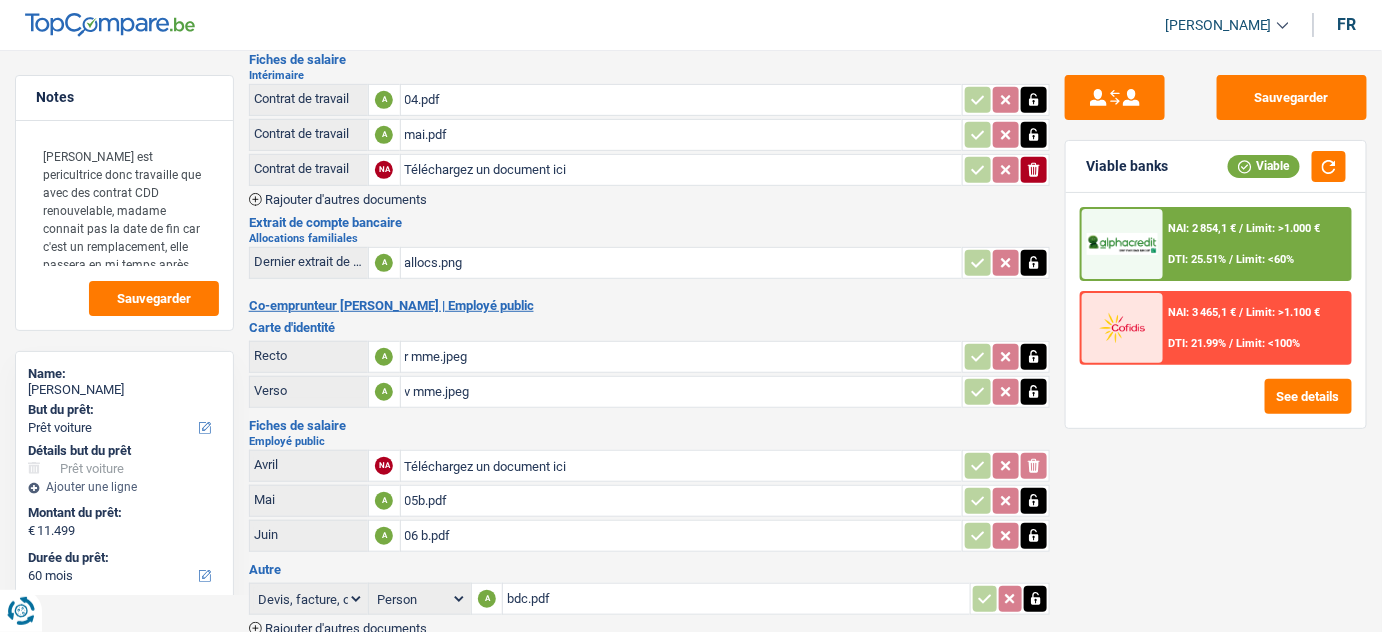 click on "Téléchargez un document ici" at bounding box center [682, 170] 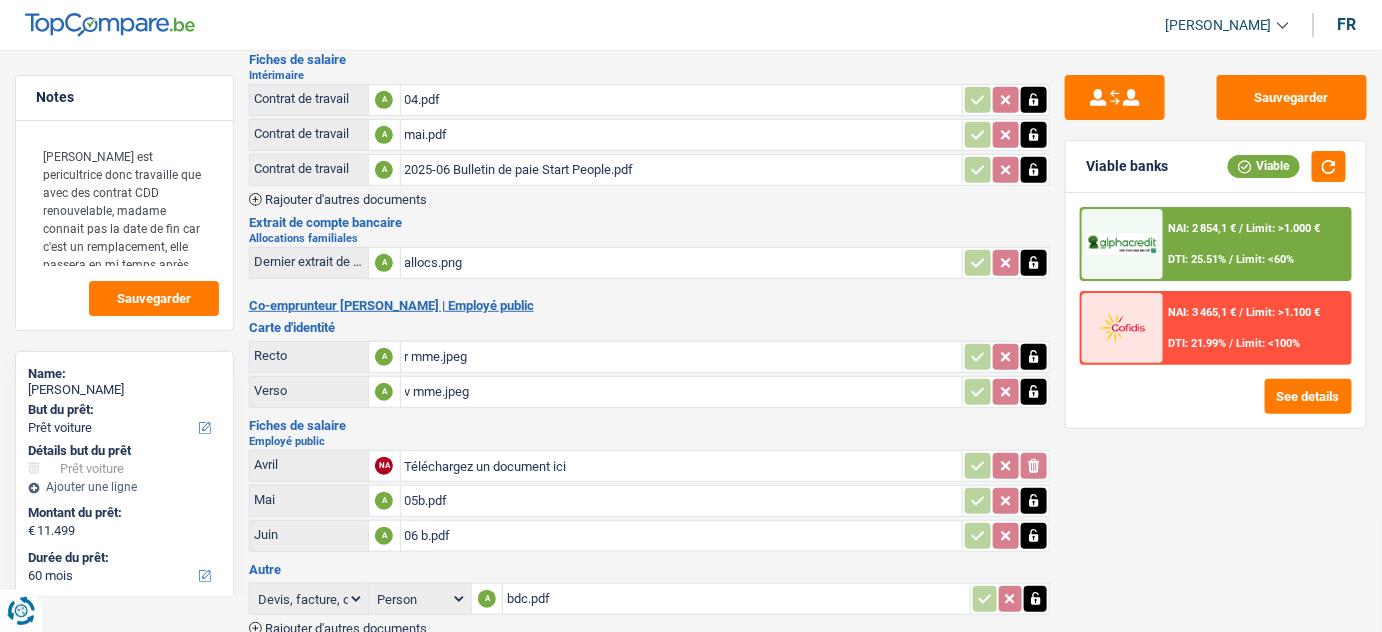click on "2025-06 Bulletin de paie Start People.pdf" at bounding box center (682, 170) 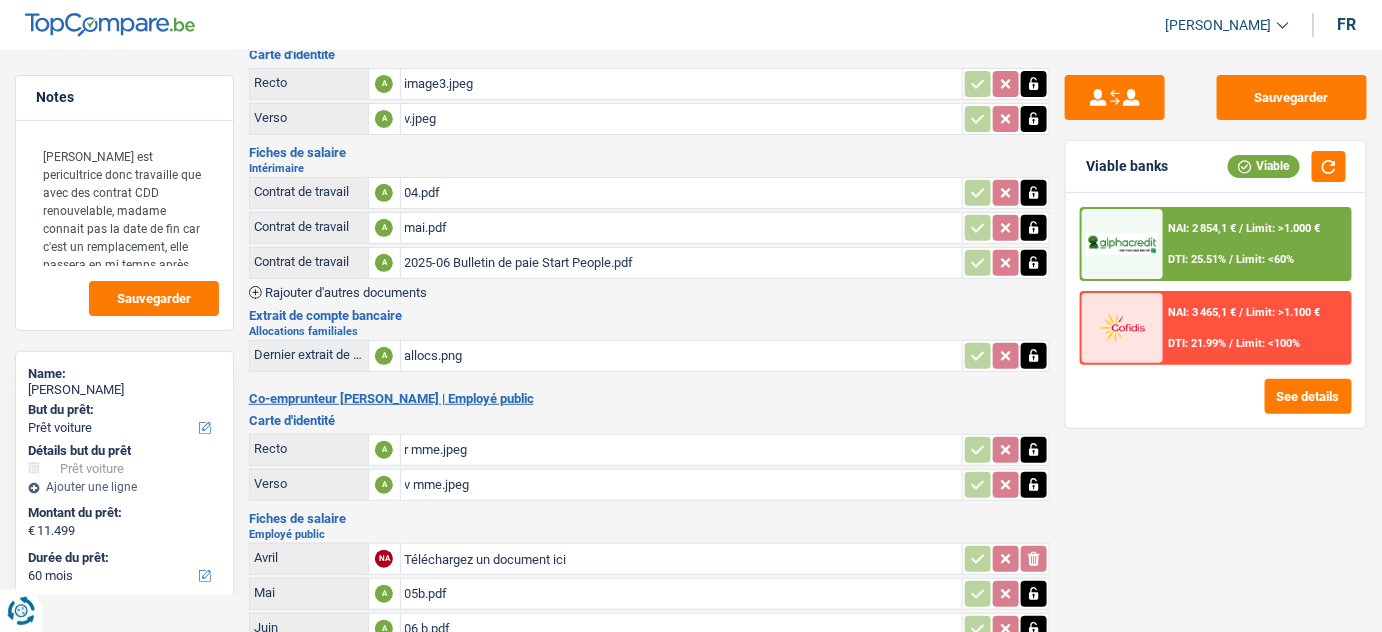 scroll, scrollTop: 0, scrollLeft: 0, axis: both 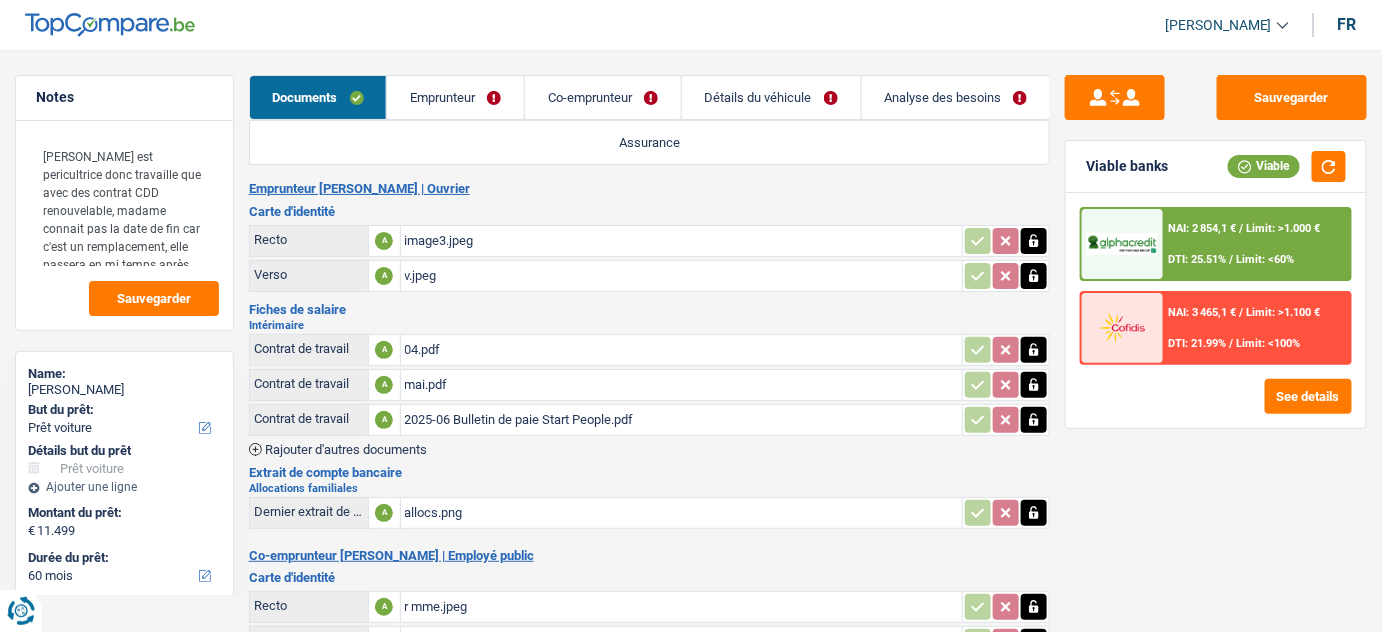 click on "Emprunteur" at bounding box center (455, 97) 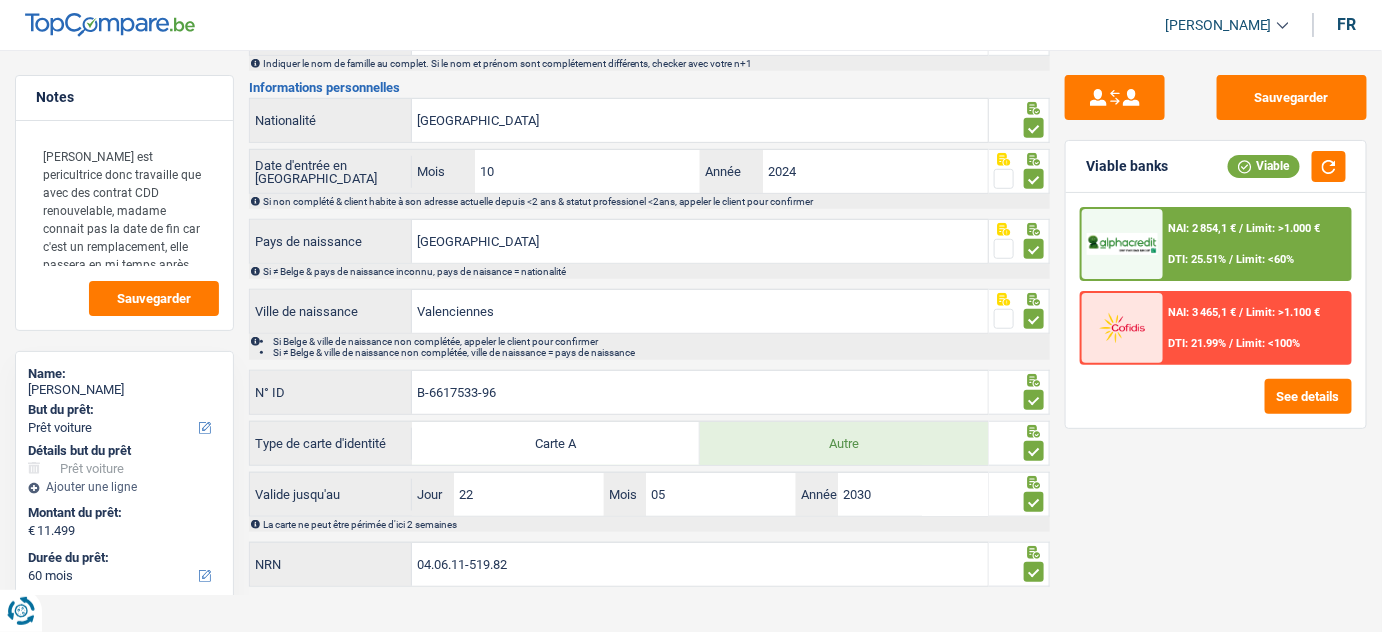 scroll, scrollTop: 0, scrollLeft: 0, axis: both 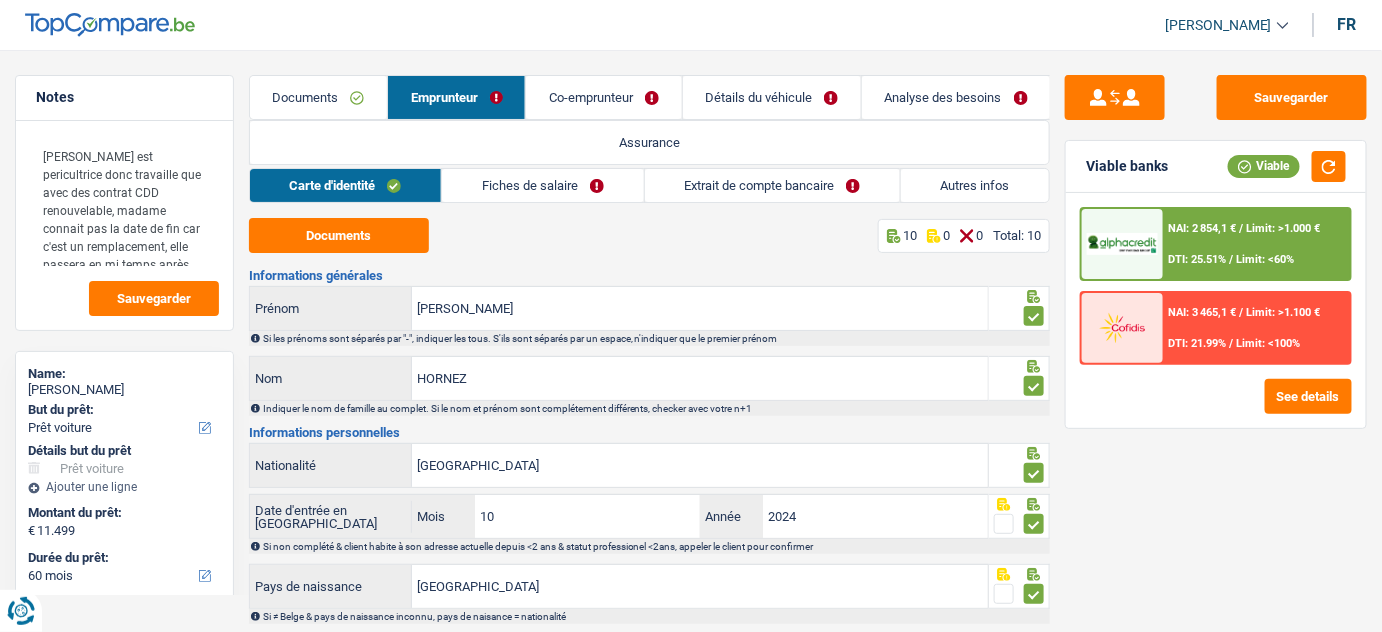 click on "Fiches de salaire" at bounding box center [542, 185] 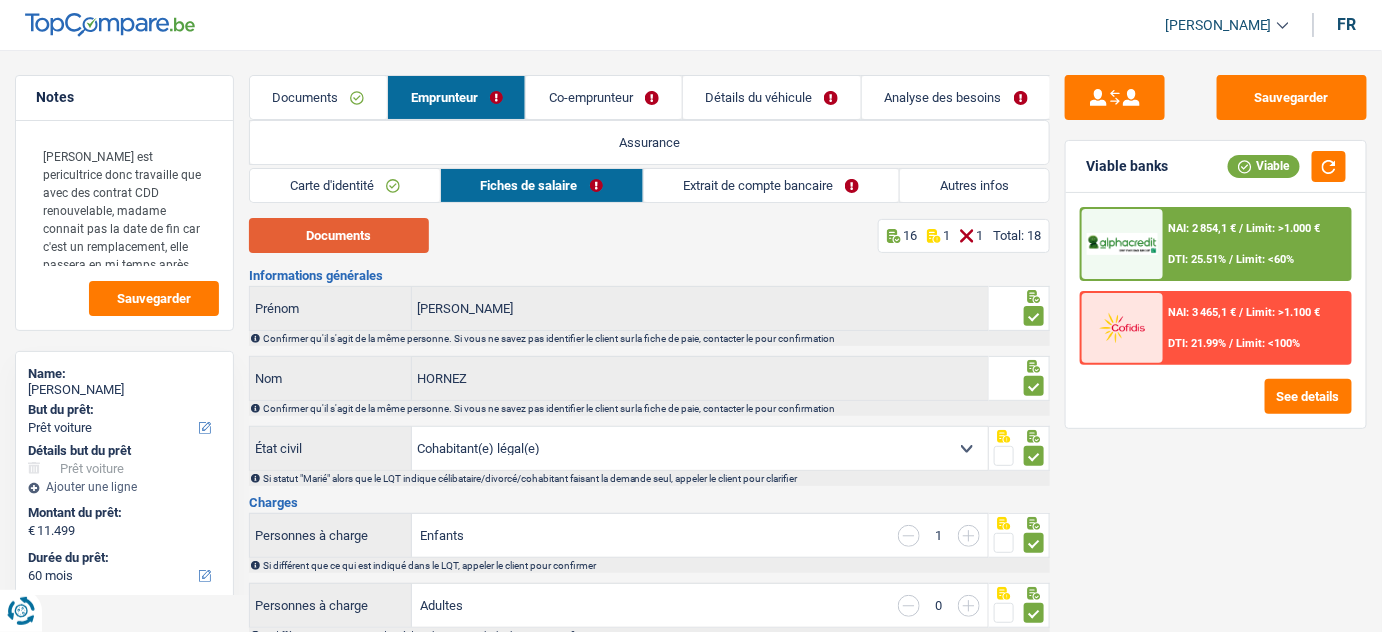 click on "Documents" at bounding box center [339, 235] 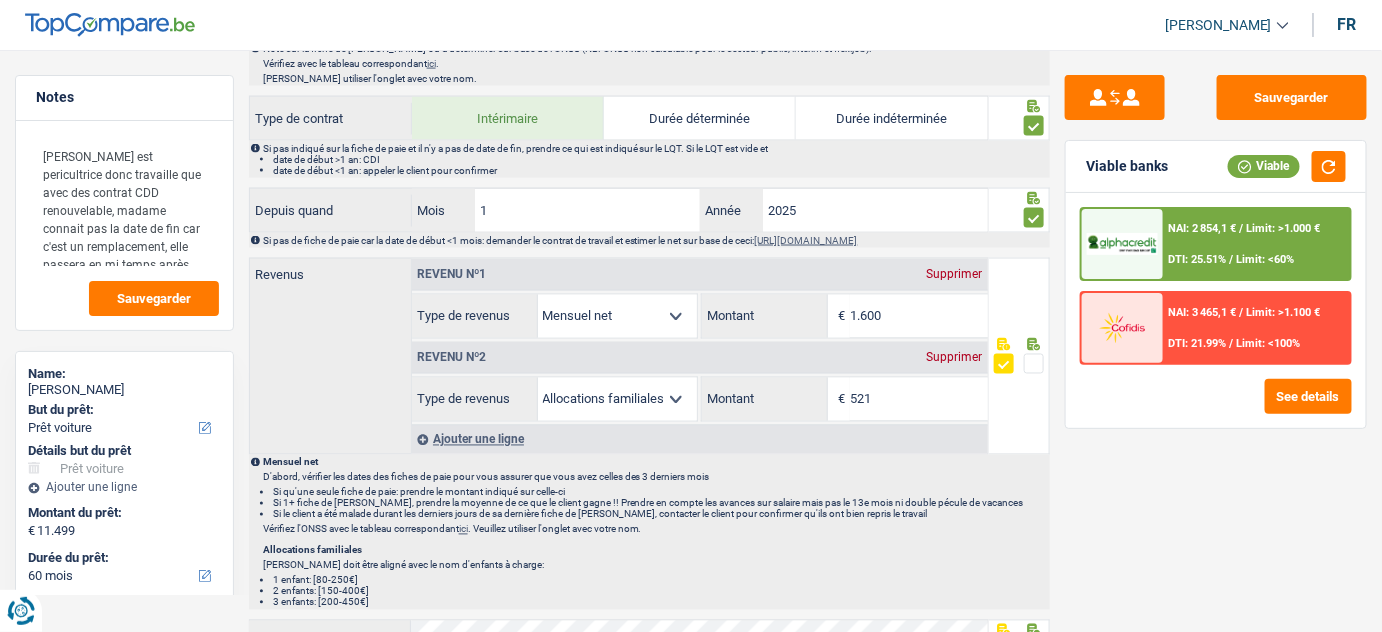 scroll, scrollTop: 1090, scrollLeft: 0, axis: vertical 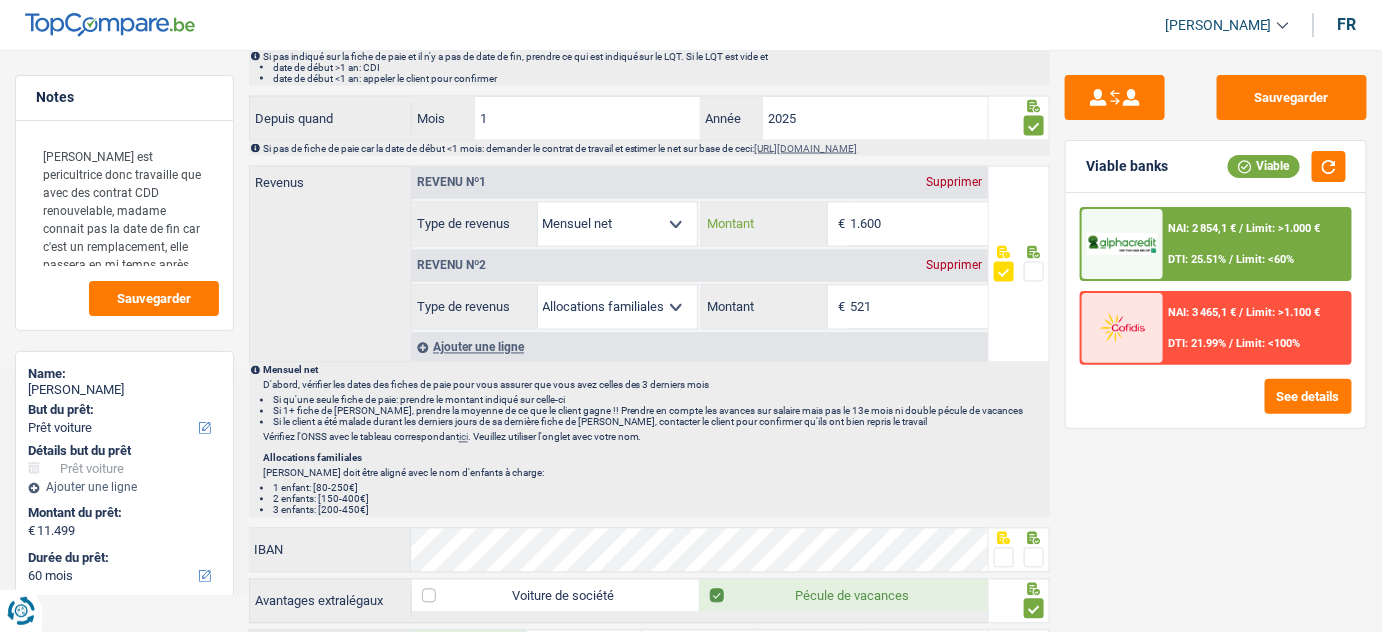 drag, startPoint x: 938, startPoint y: 204, endPoint x: 837, endPoint y: 215, distance: 101.597244 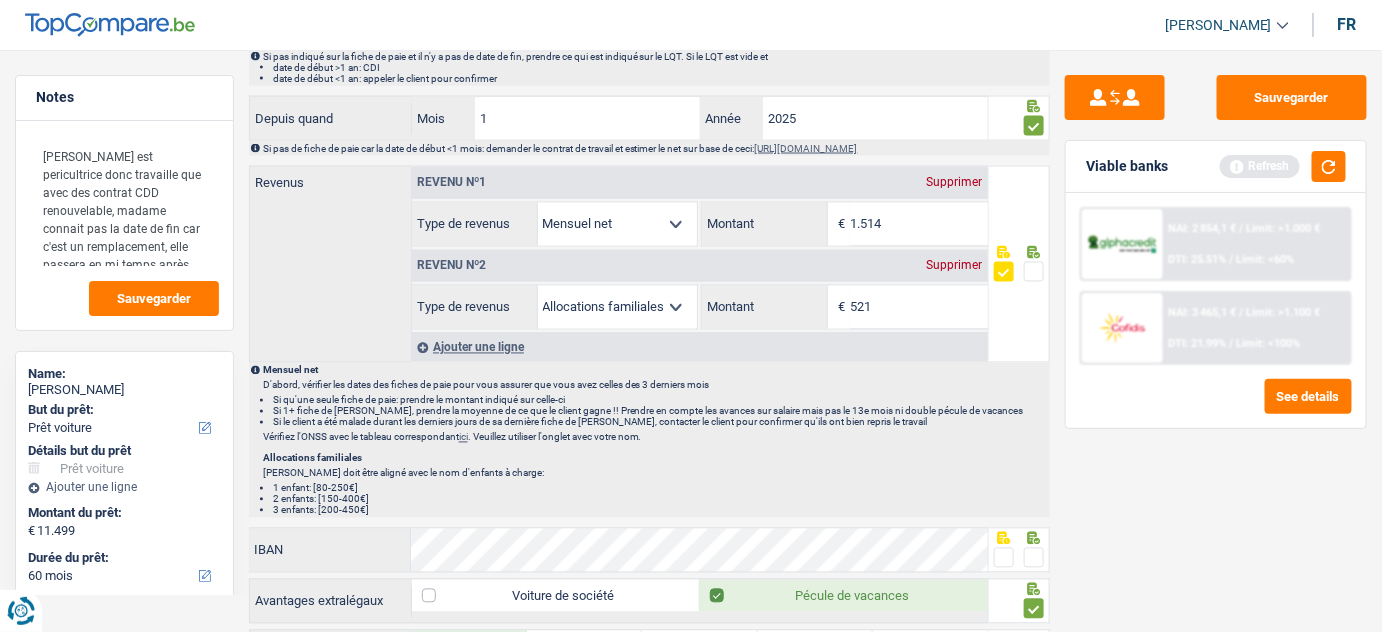 drag, startPoint x: 1034, startPoint y: 263, endPoint x: 1148, endPoint y: 220, distance: 121.84006 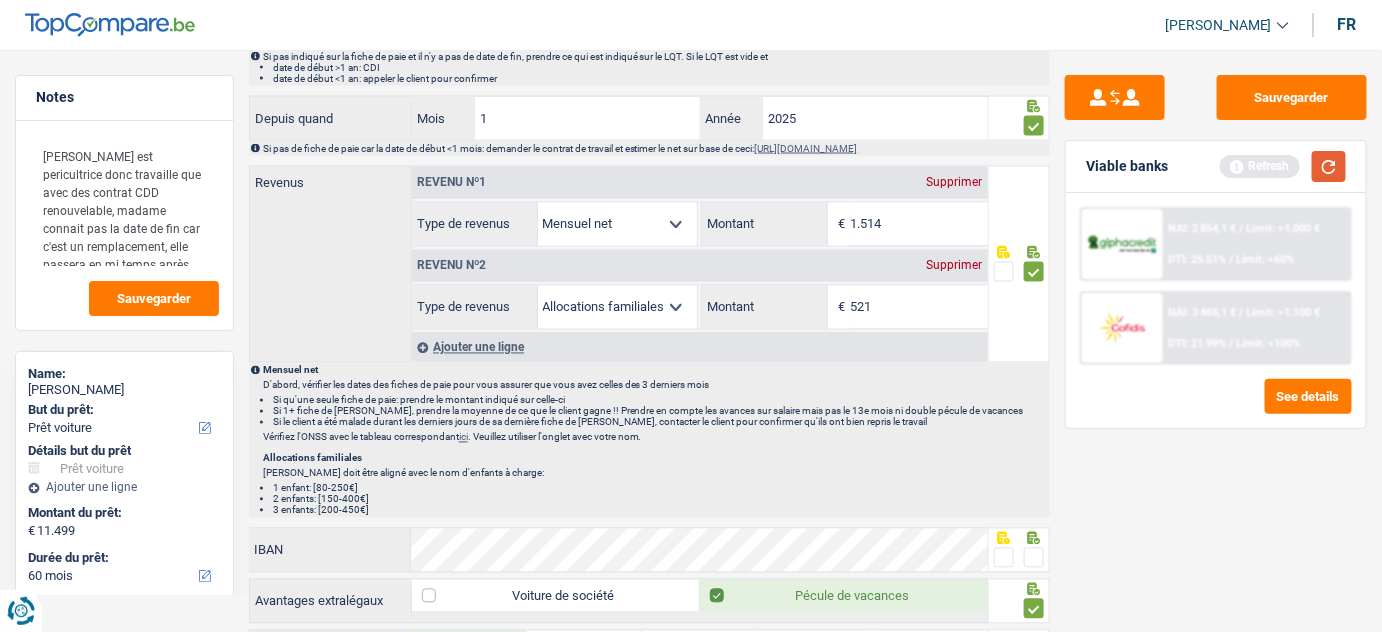 click at bounding box center [1329, 166] 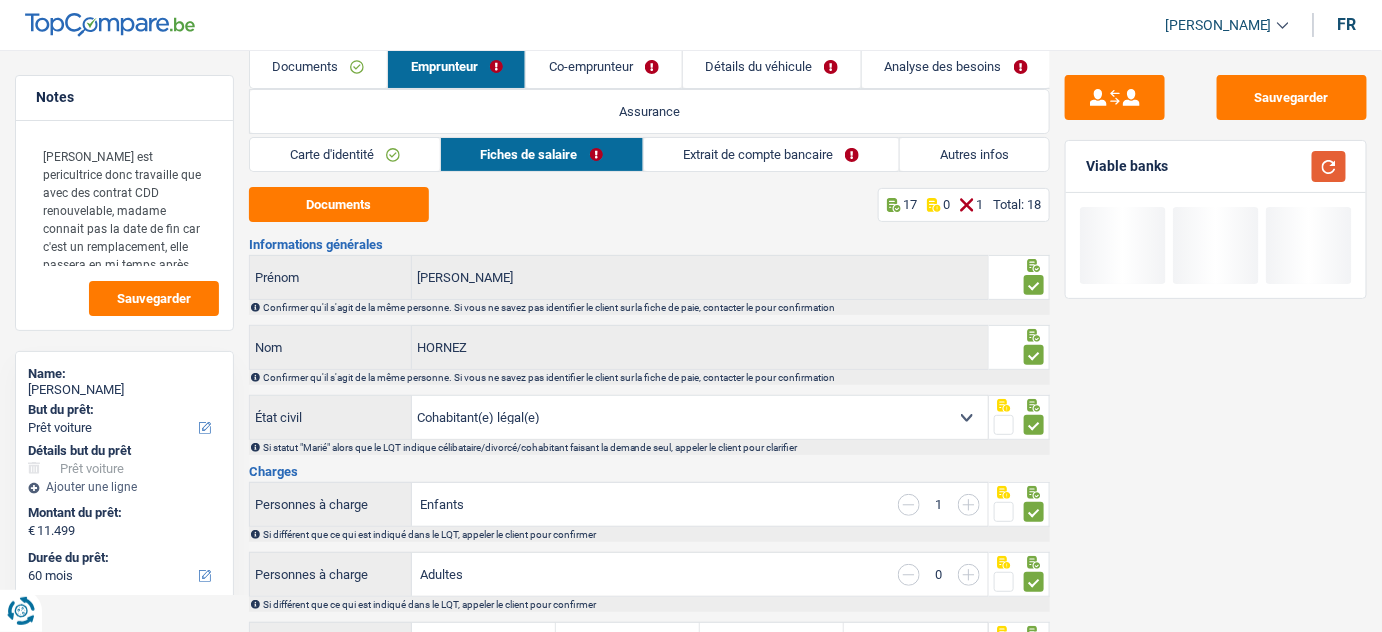 scroll, scrollTop: 0, scrollLeft: 0, axis: both 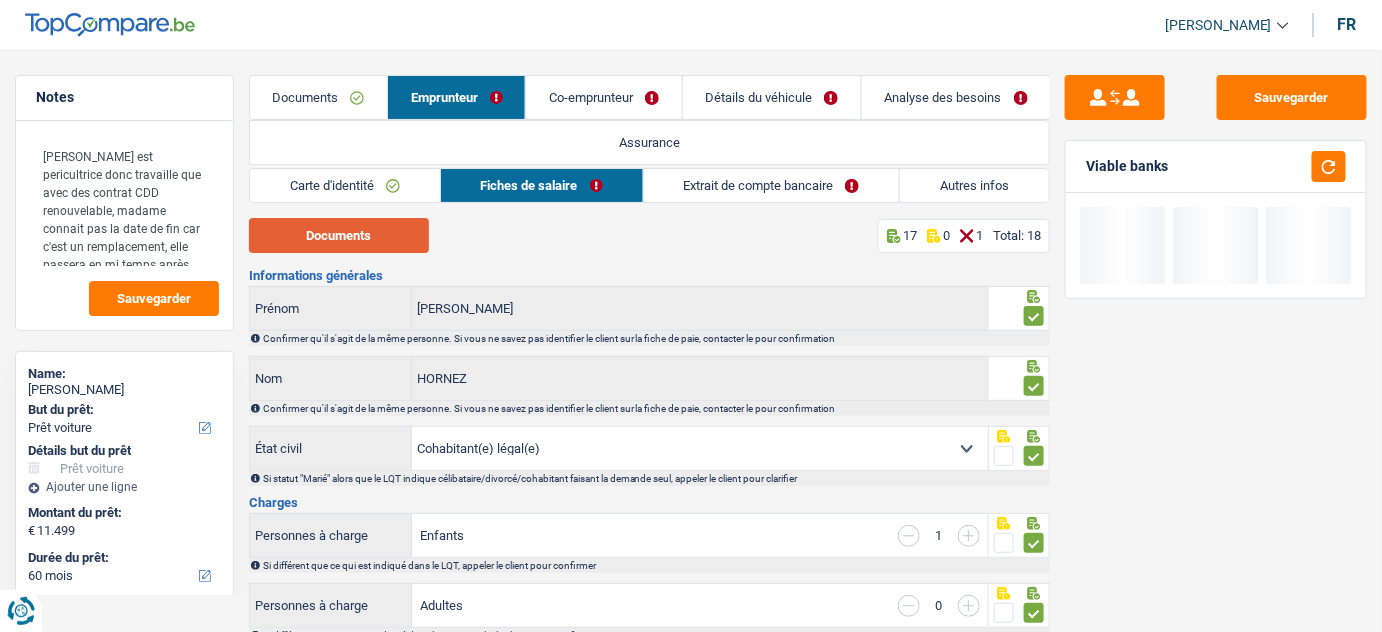 click on "Documents" at bounding box center [339, 235] 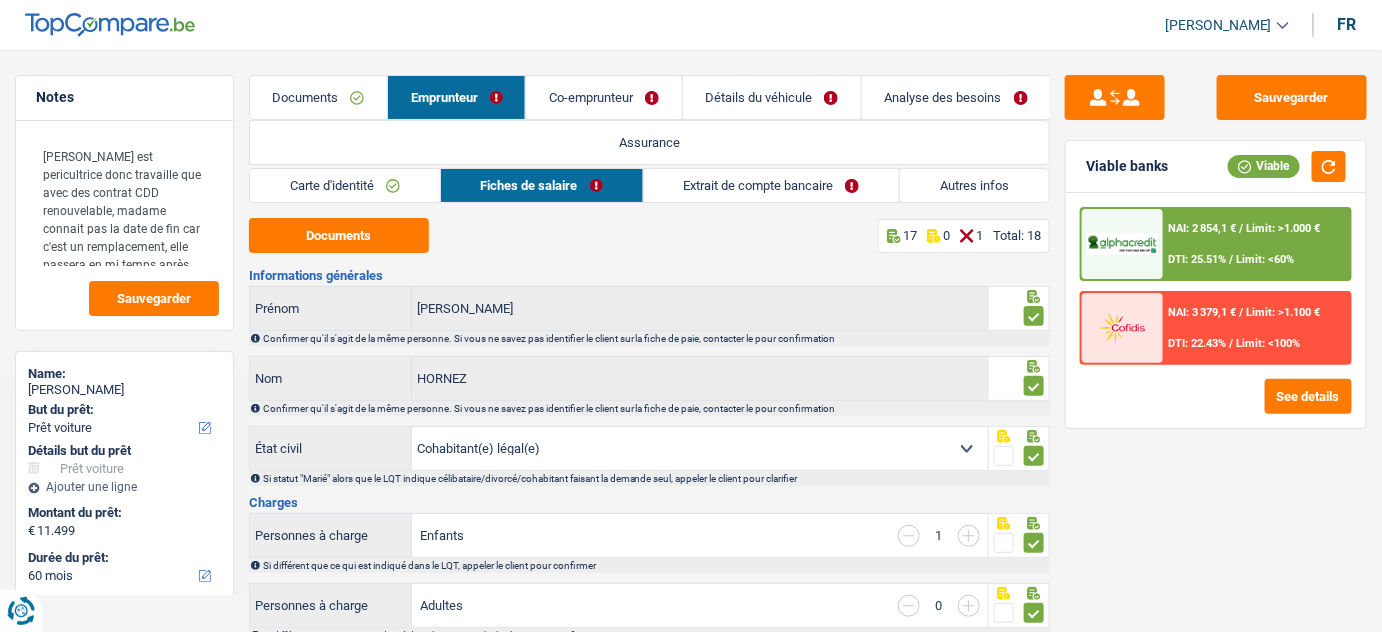 click on "Documents" at bounding box center [318, 97] 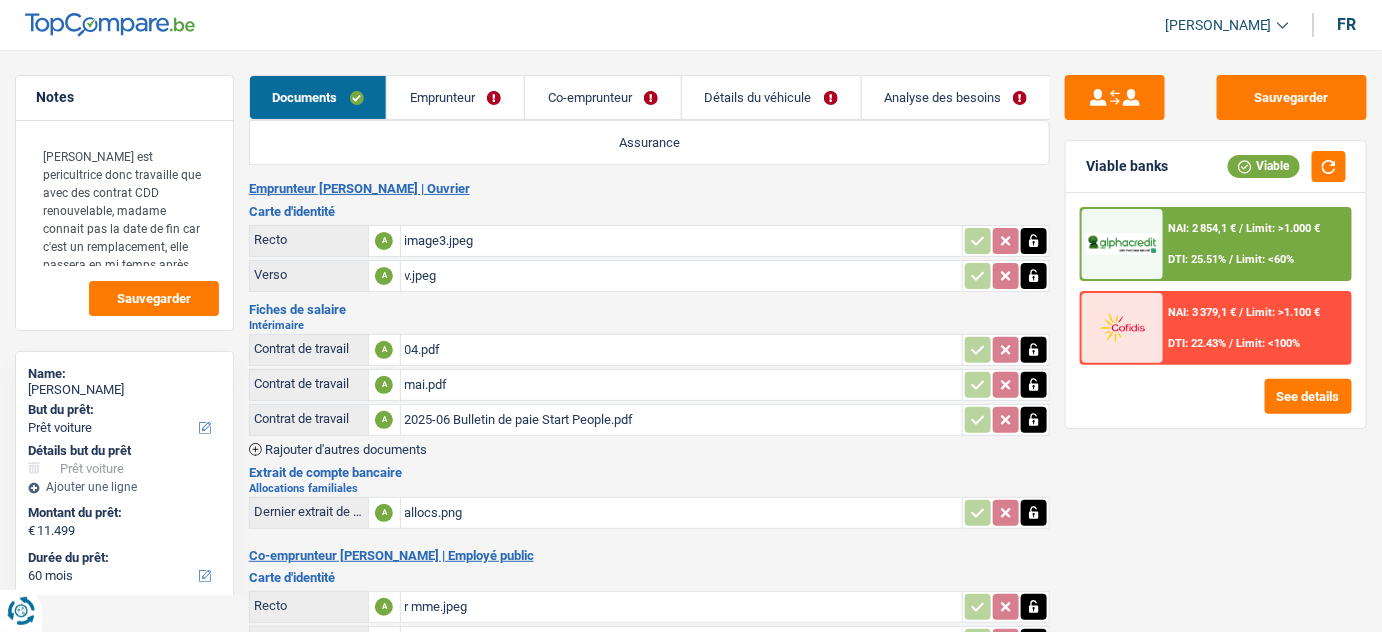 click on "Emprunteur" at bounding box center (455, 97) 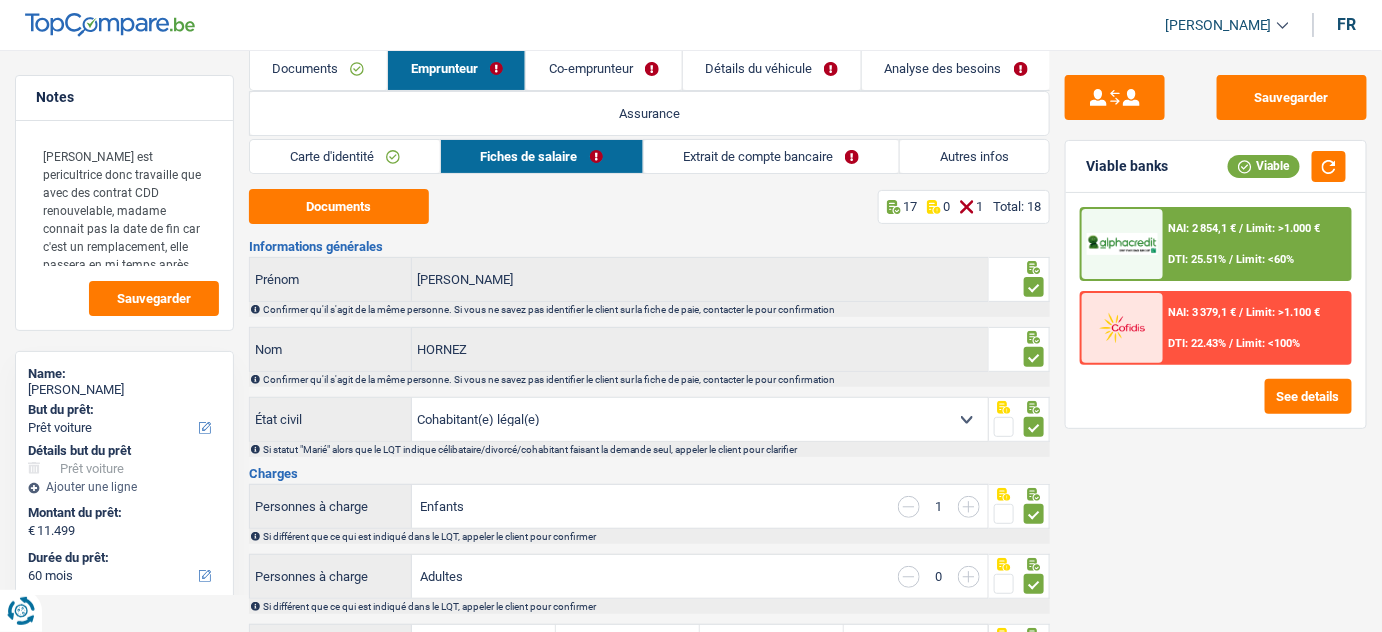 scroll, scrollTop: 0, scrollLeft: 0, axis: both 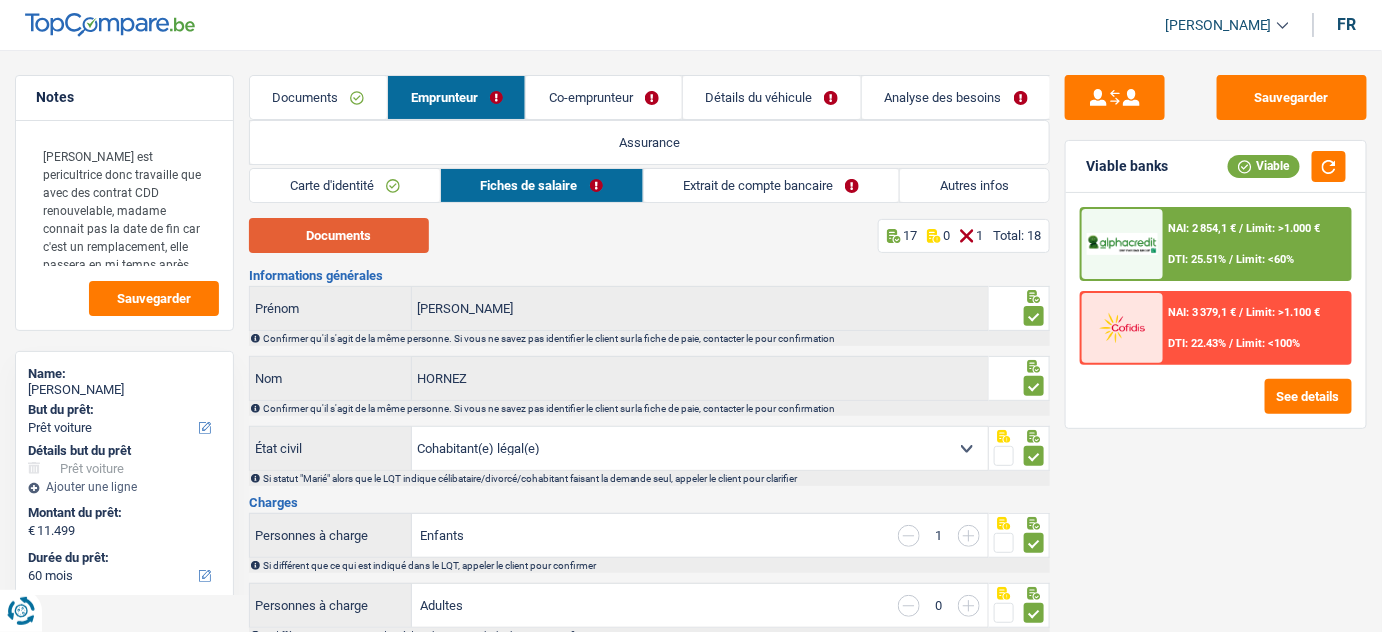 click on "Documents" at bounding box center (339, 235) 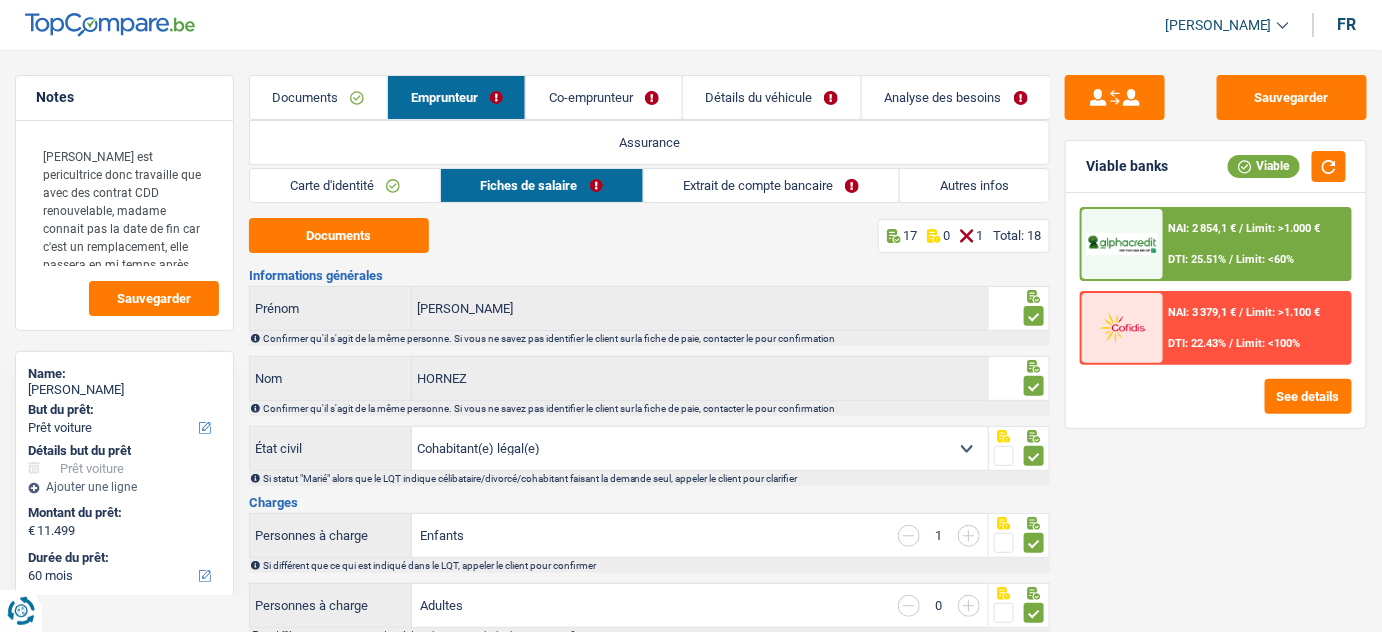 click on "Extrait de compte bancaire" at bounding box center [772, 185] 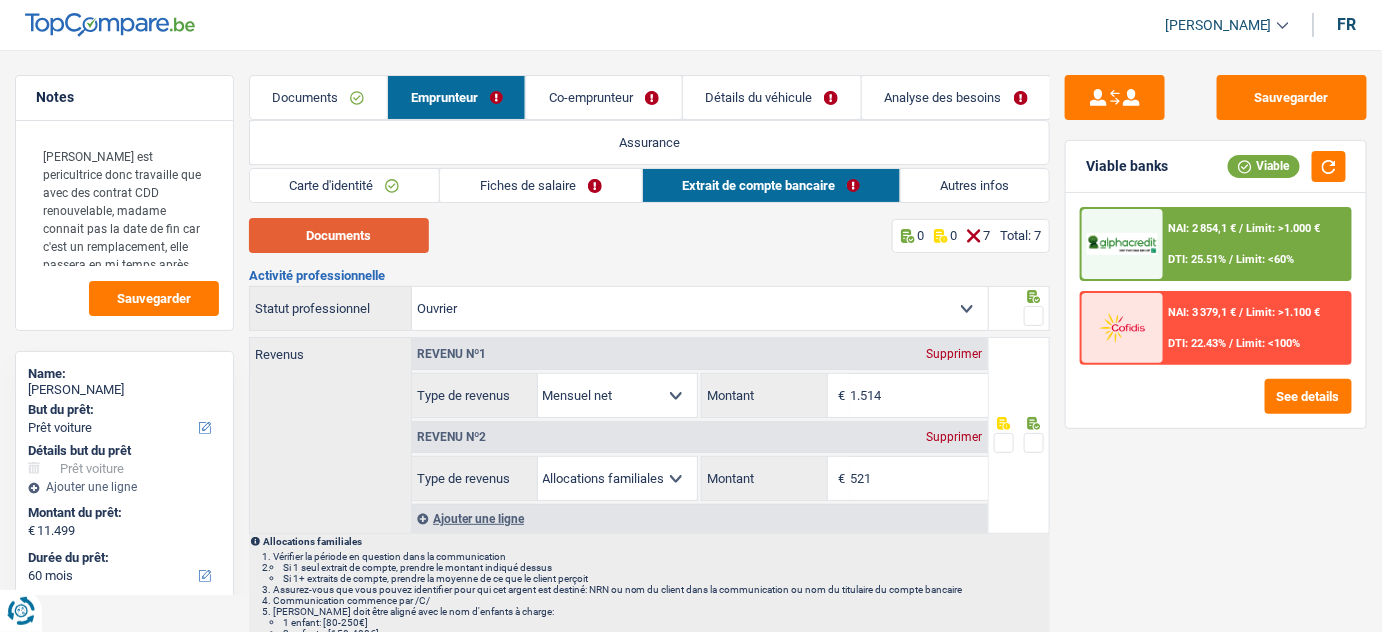click on "Documents" at bounding box center [339, 235] 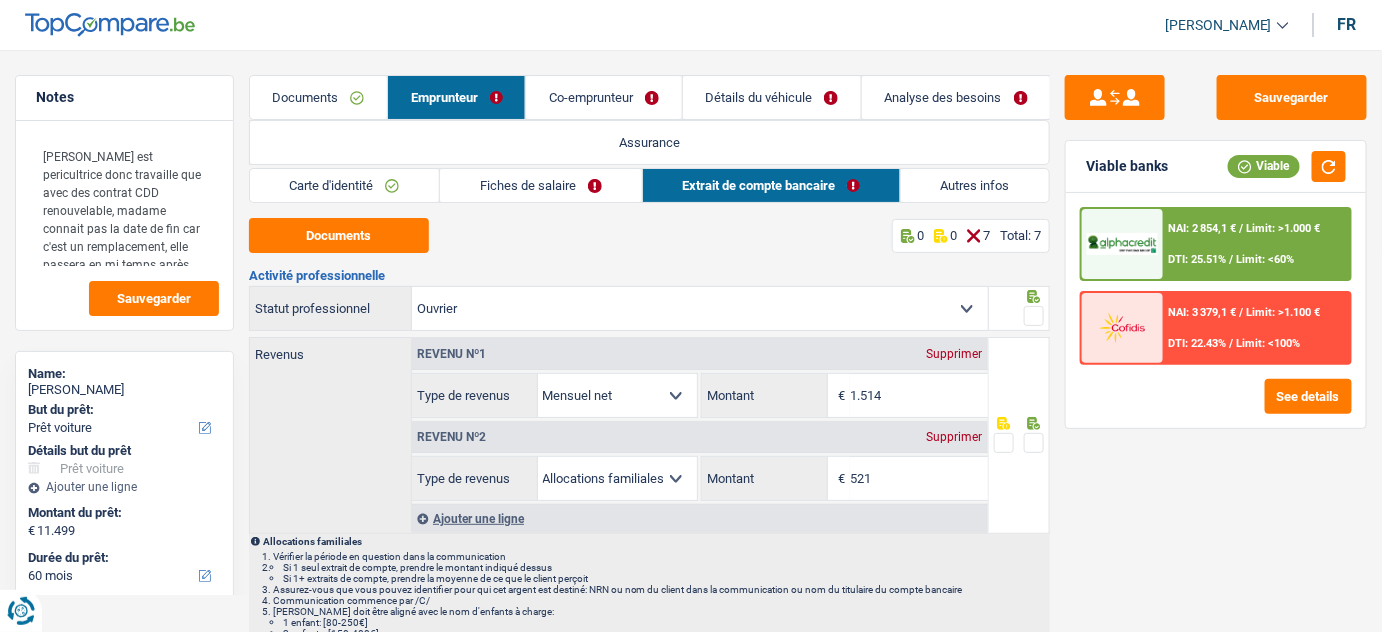 click on "Fiches de salaire" at bounding box center (540, 185) 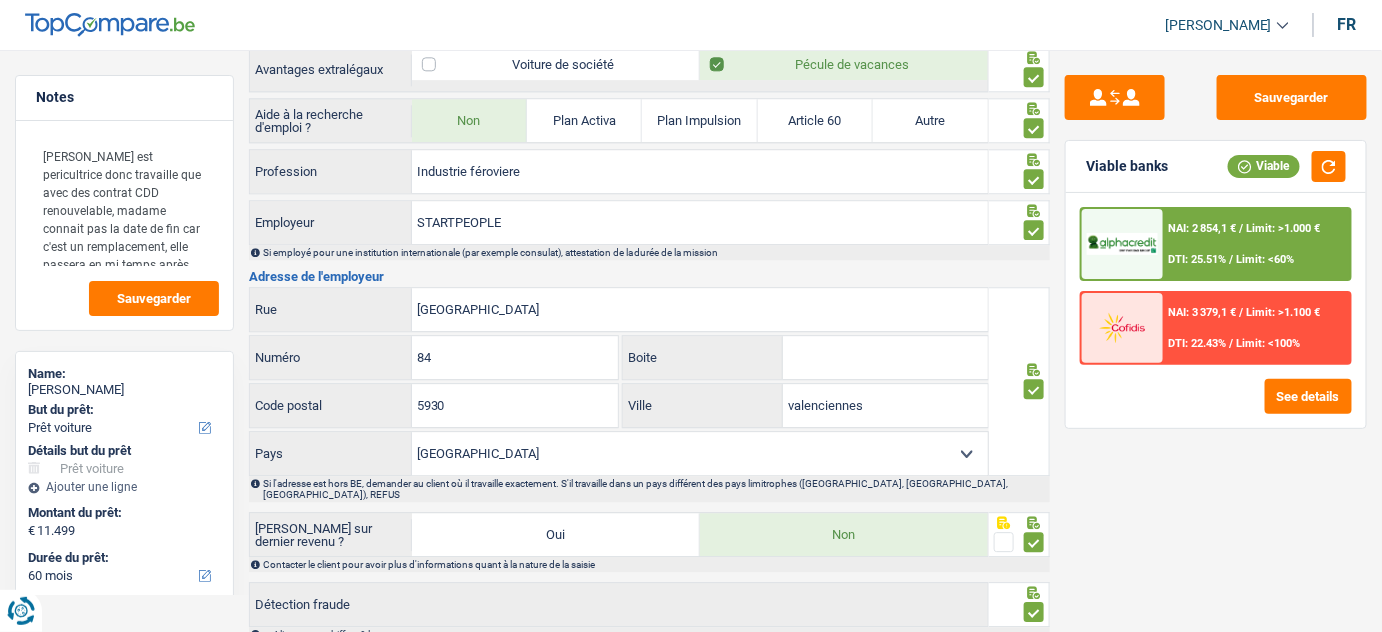 scroll, scrollTop: 1704, scrollLeft: 0, axis: vertical 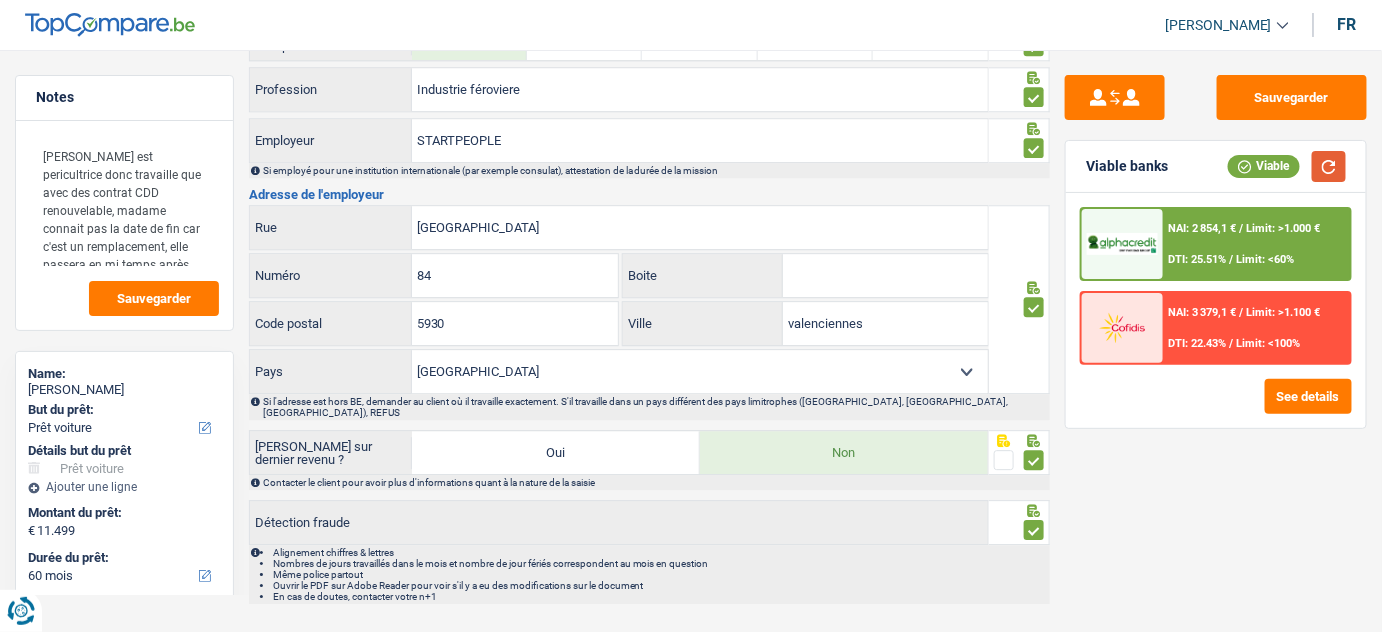 click at bounding box center [1329, 166] 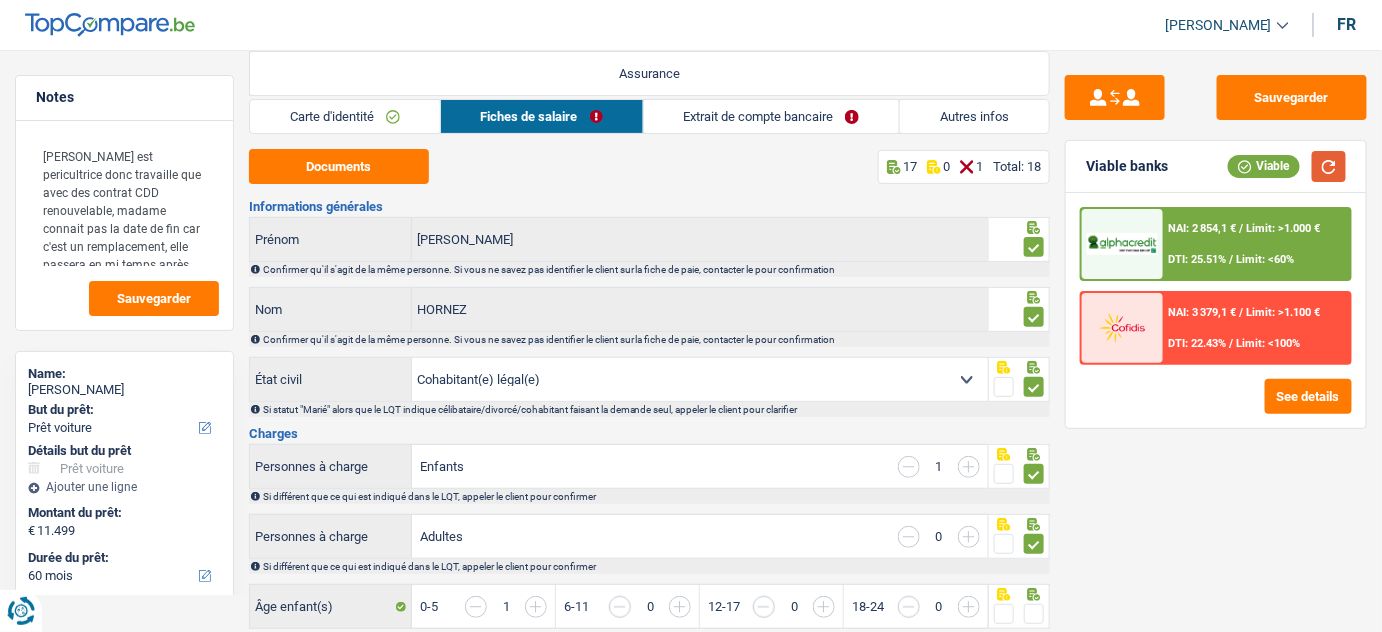 scroll, scrollTop: 0, scrollLeft: 0, axis: both 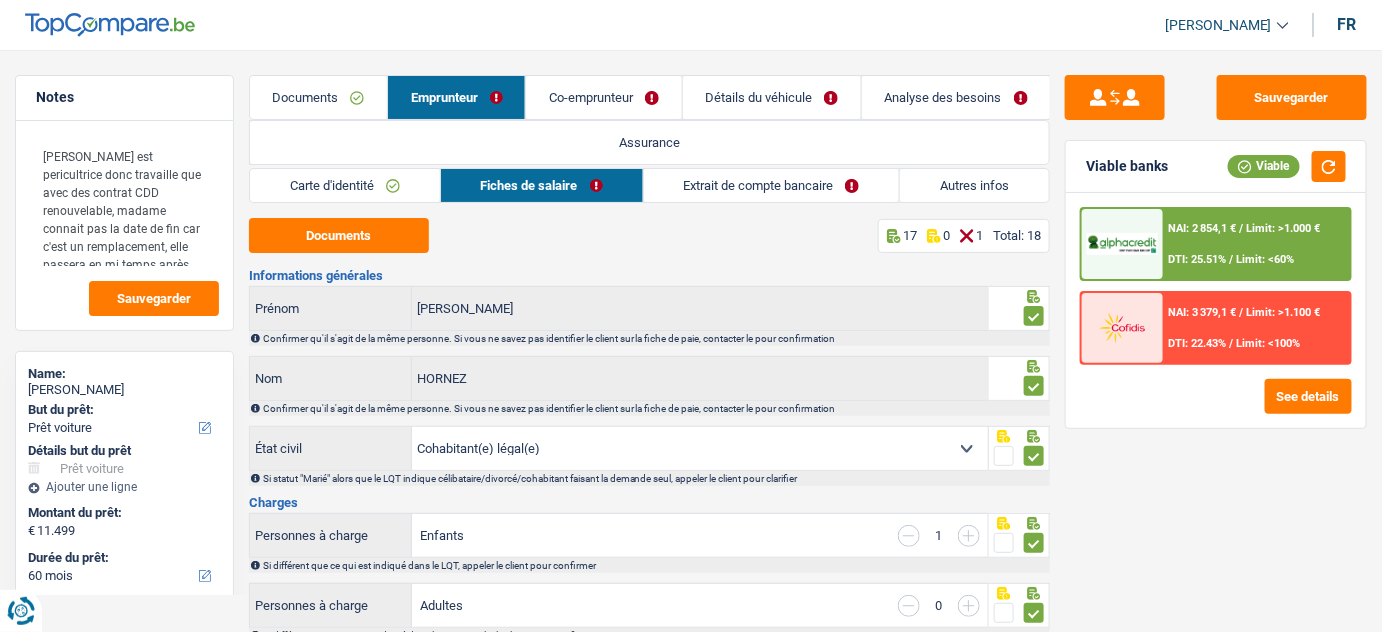 click on "Extrait de compte bancaire" at bounding box center (772, 185) 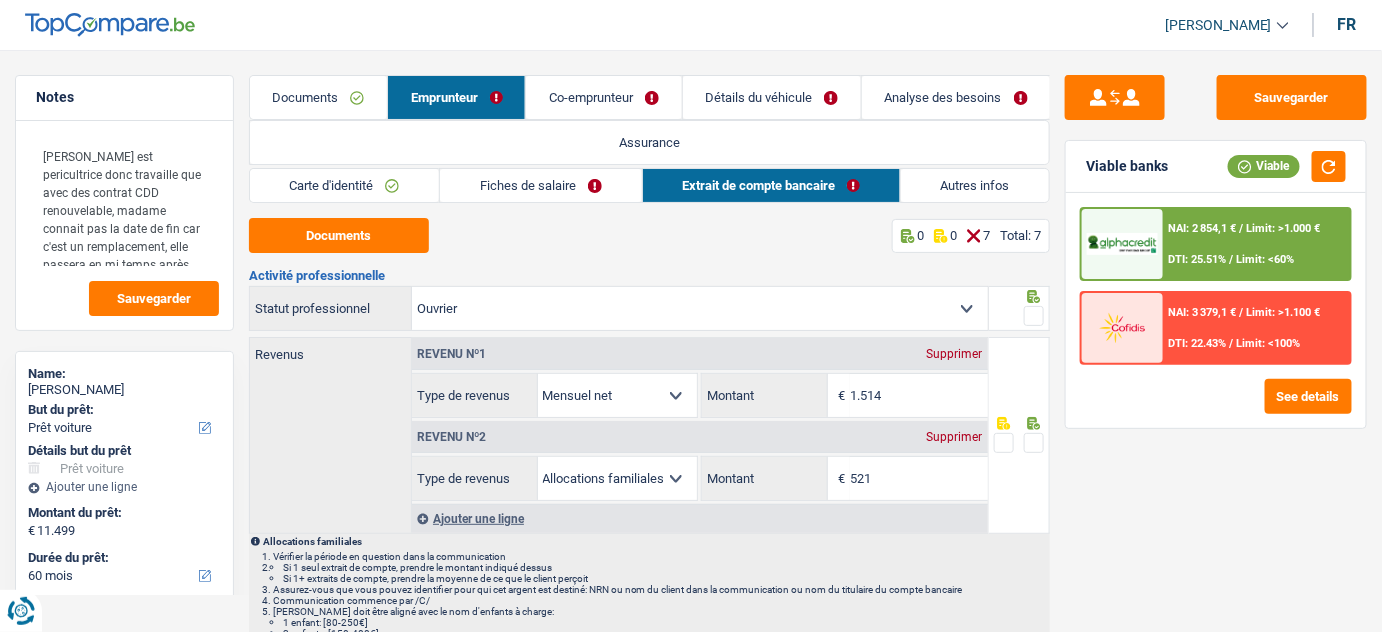 click on "Fiches de salaire" at bounding box center (540, 185) 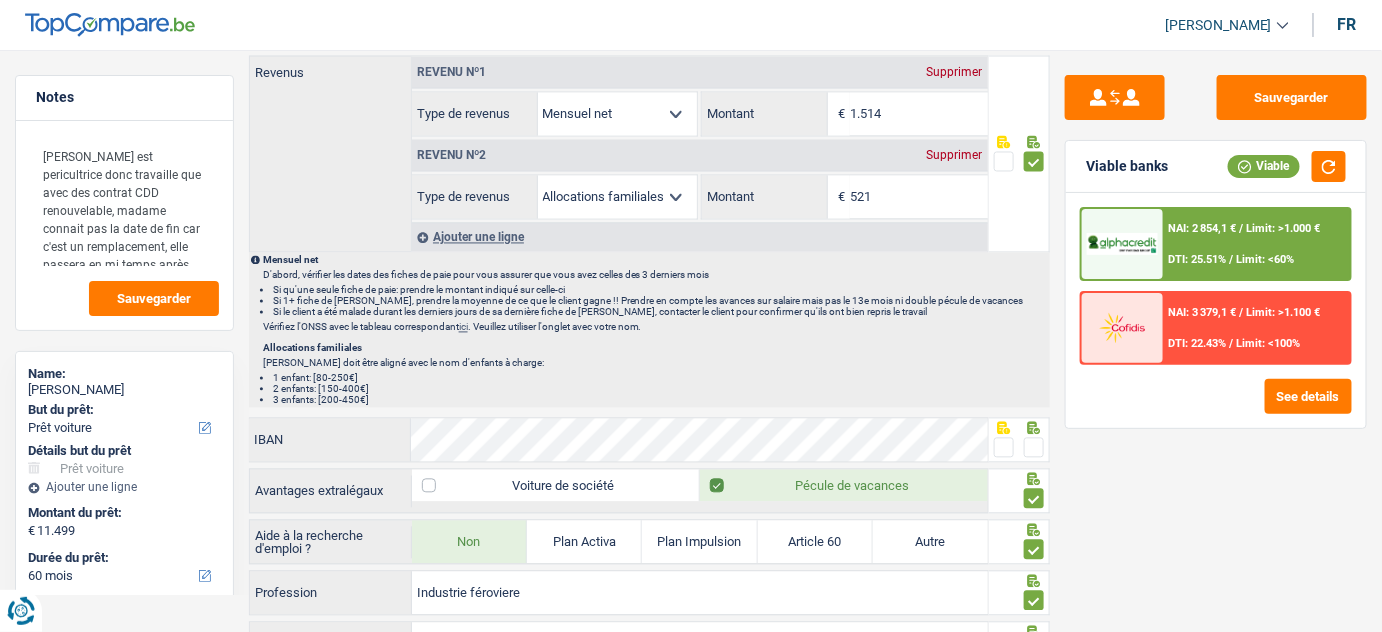 scroll, scrollTop: 1454, scrollLeft: 0, axis: vertical 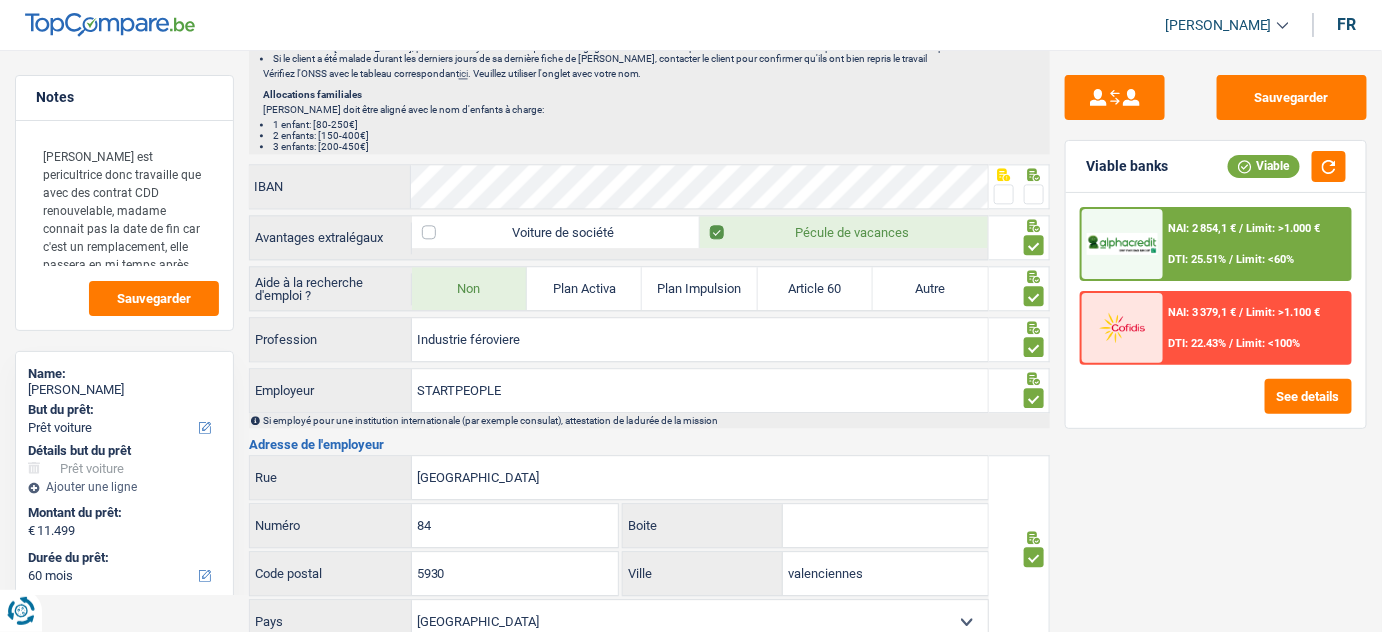 click at bounding box center (1034, 194) 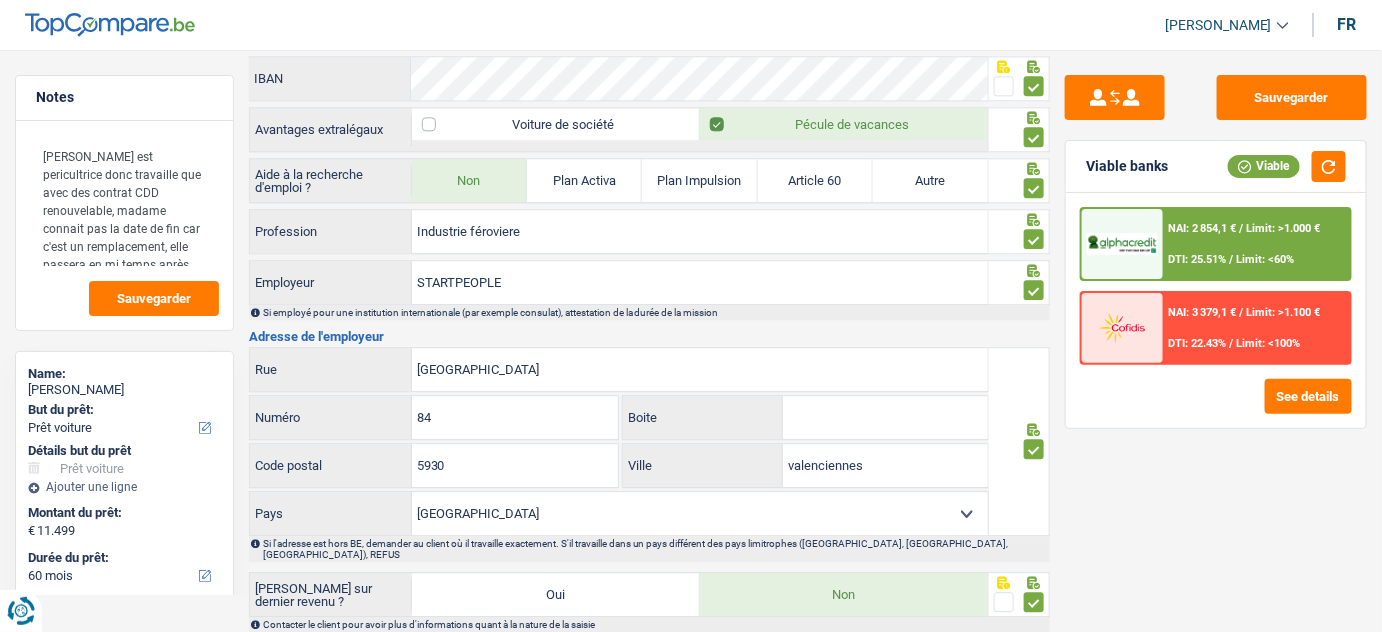 scroll, scrollTop: 1704, scrollLeft: 0, axis: vertical 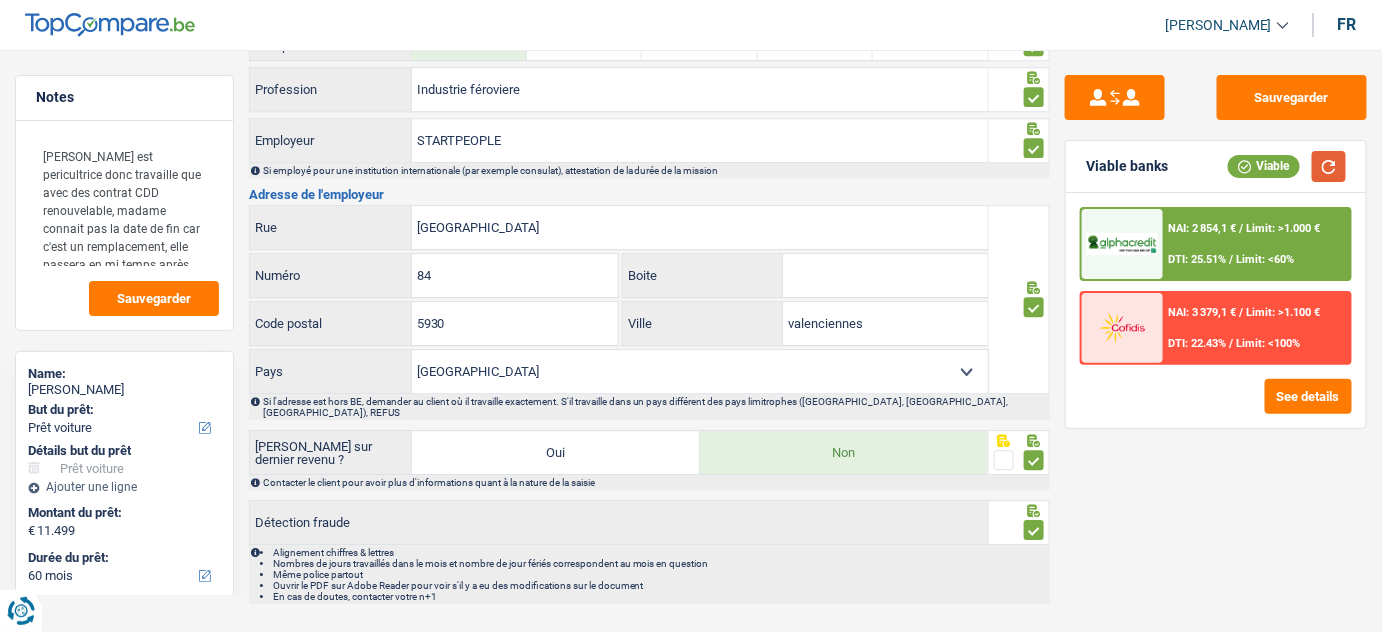 click at bounding box center (1329, 166) 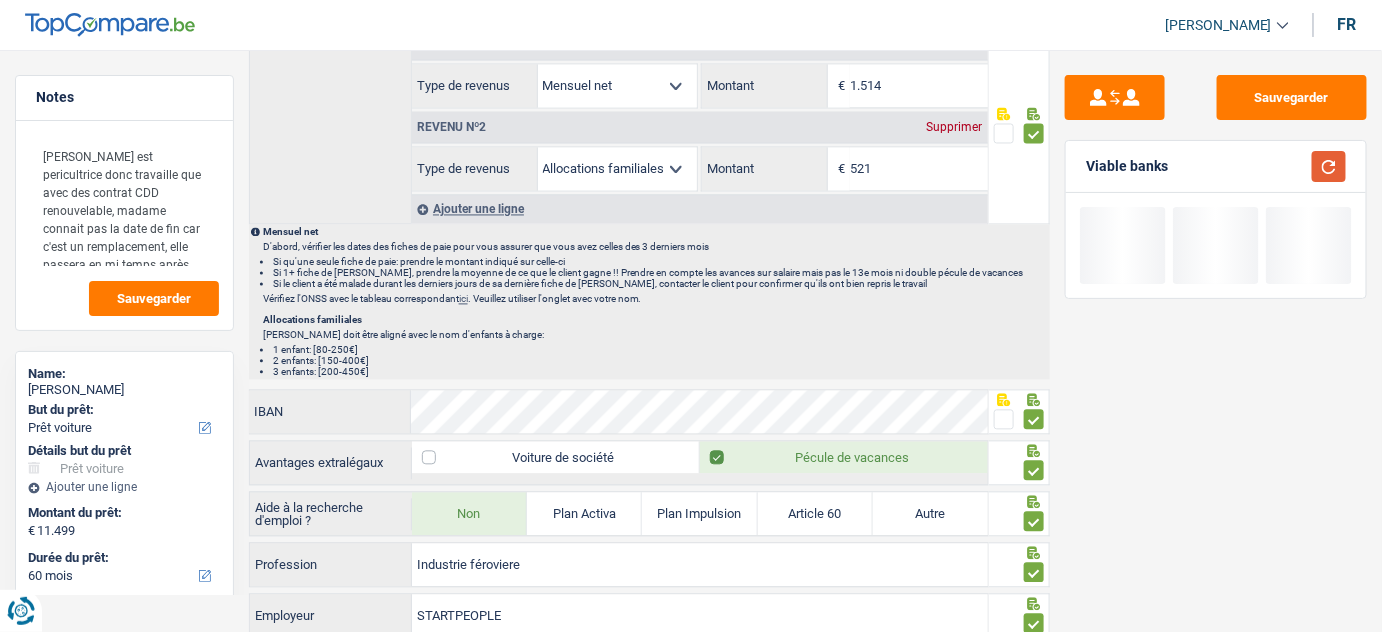 scroll, scrollTop: 977, scrollLeft: 0, axis: vertical 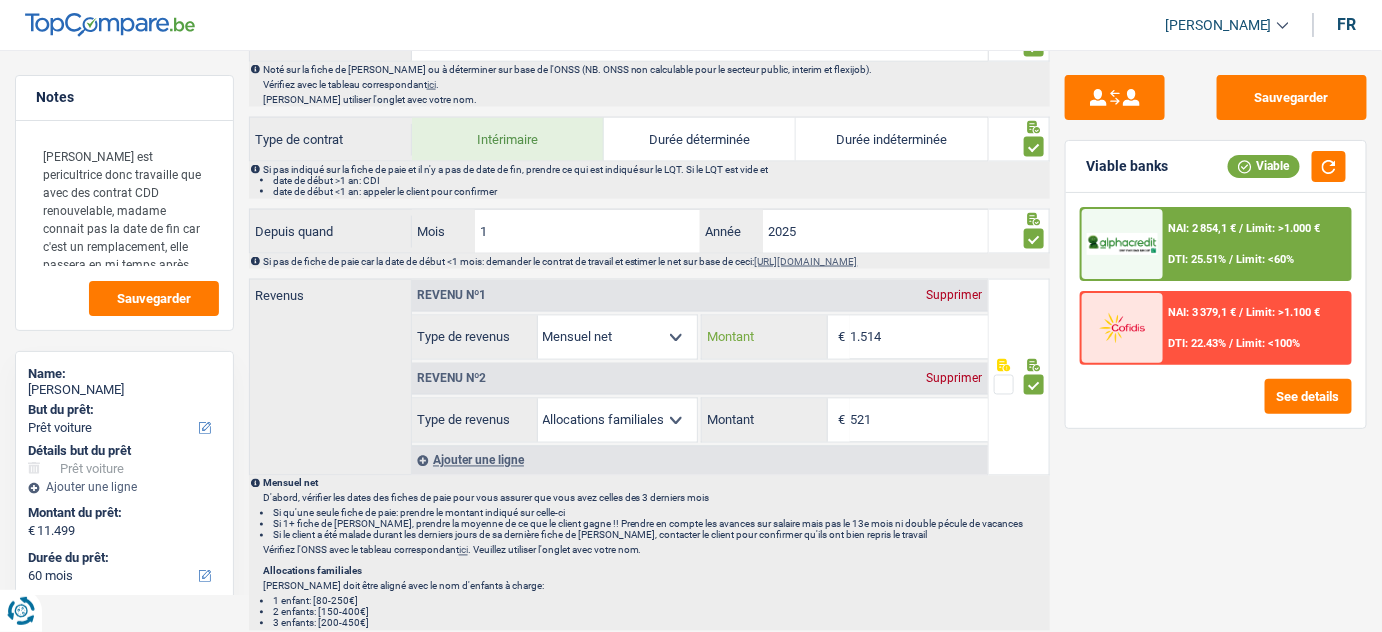 drag, startPoint x: 904, startPoint y: 334, endPoint x: 861, endPoint y: 323, distance: 44.38468 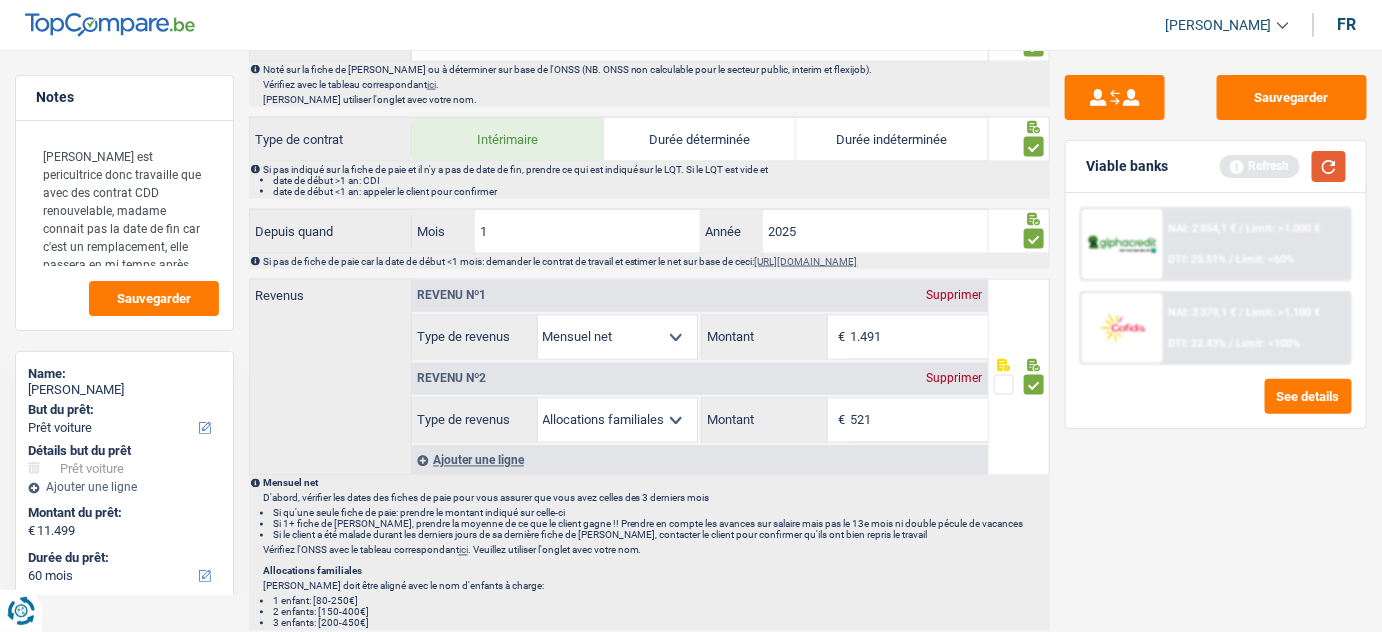 type on "1.491" 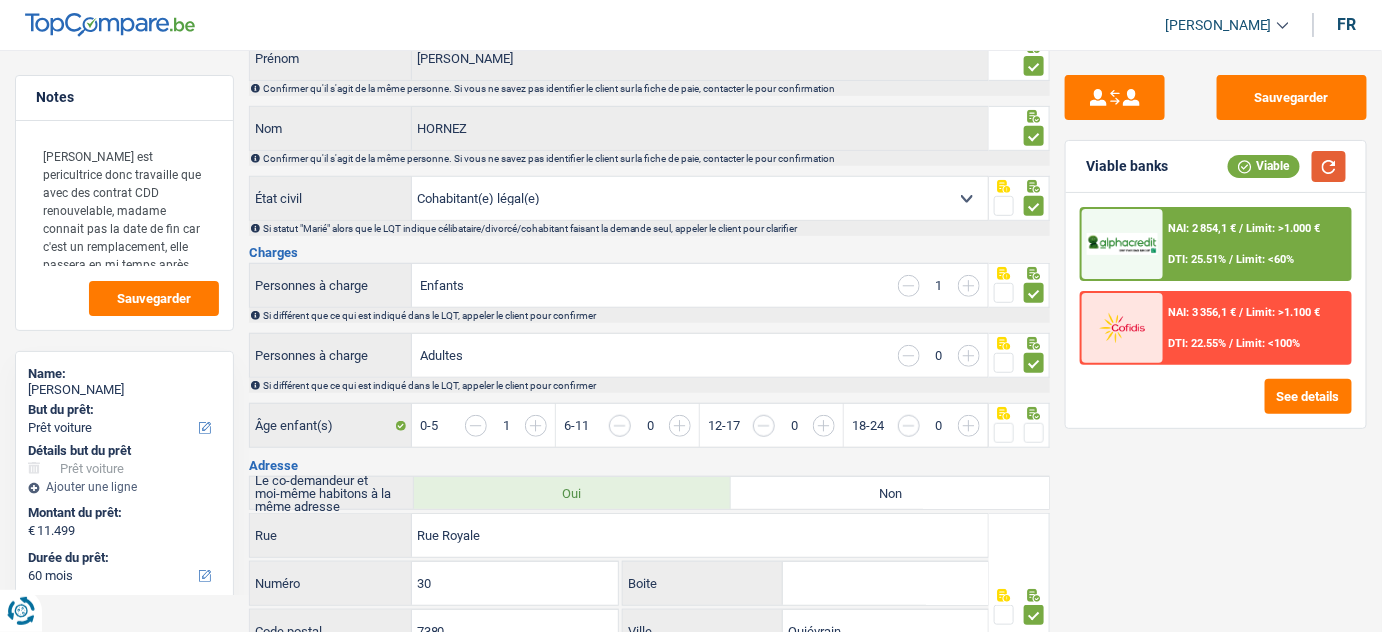 scroll, scrollTop: 250, scrollLeft: 0, axis: vertical 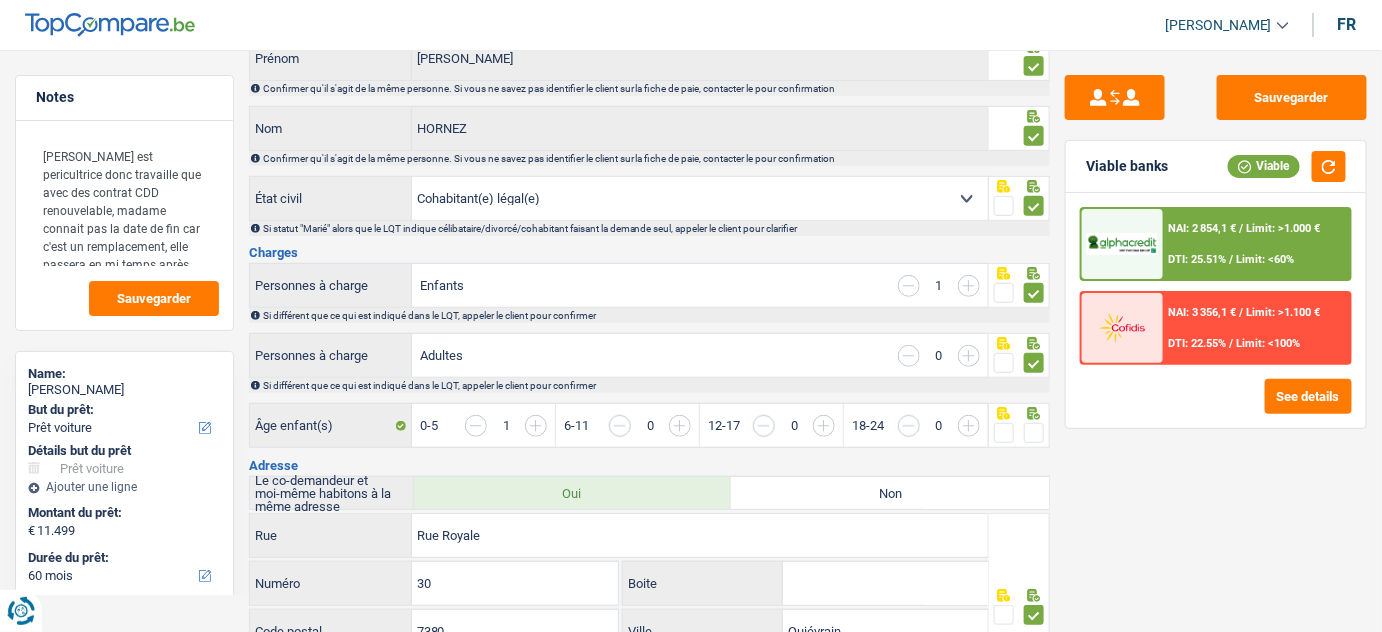 click at bounding box center (1034, 433) 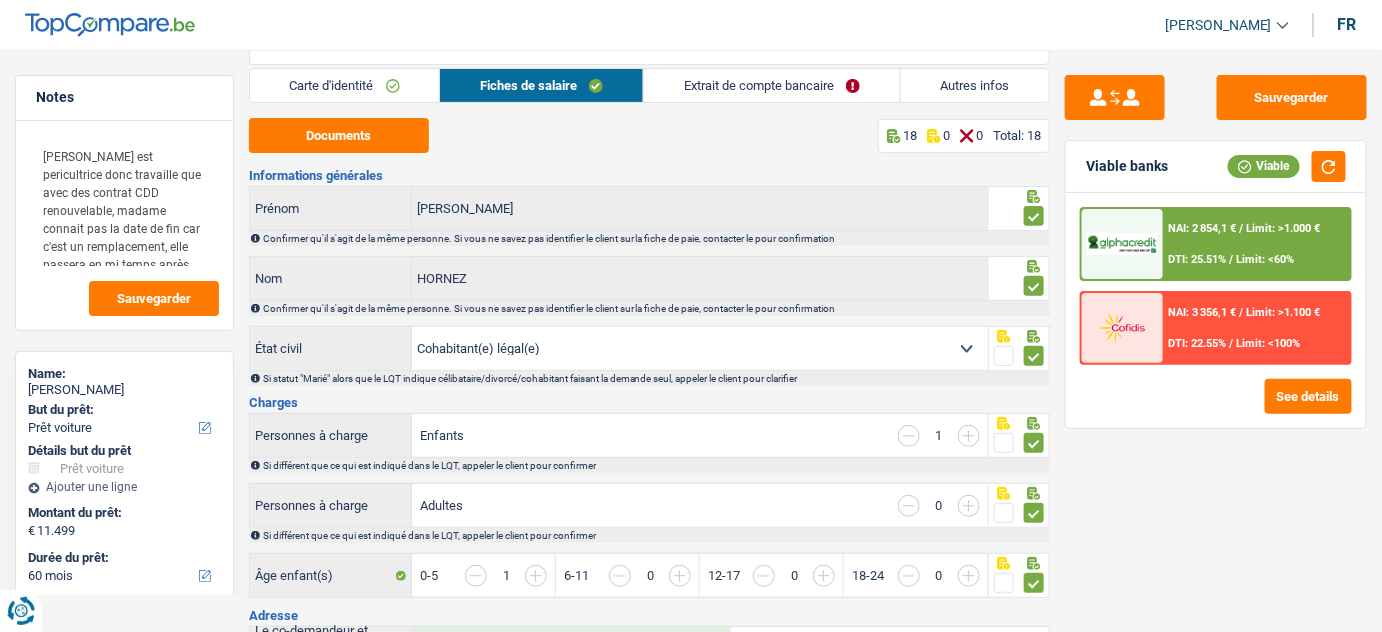 scroll, scrollTop: 0, scrollLeft: 0, axis: both 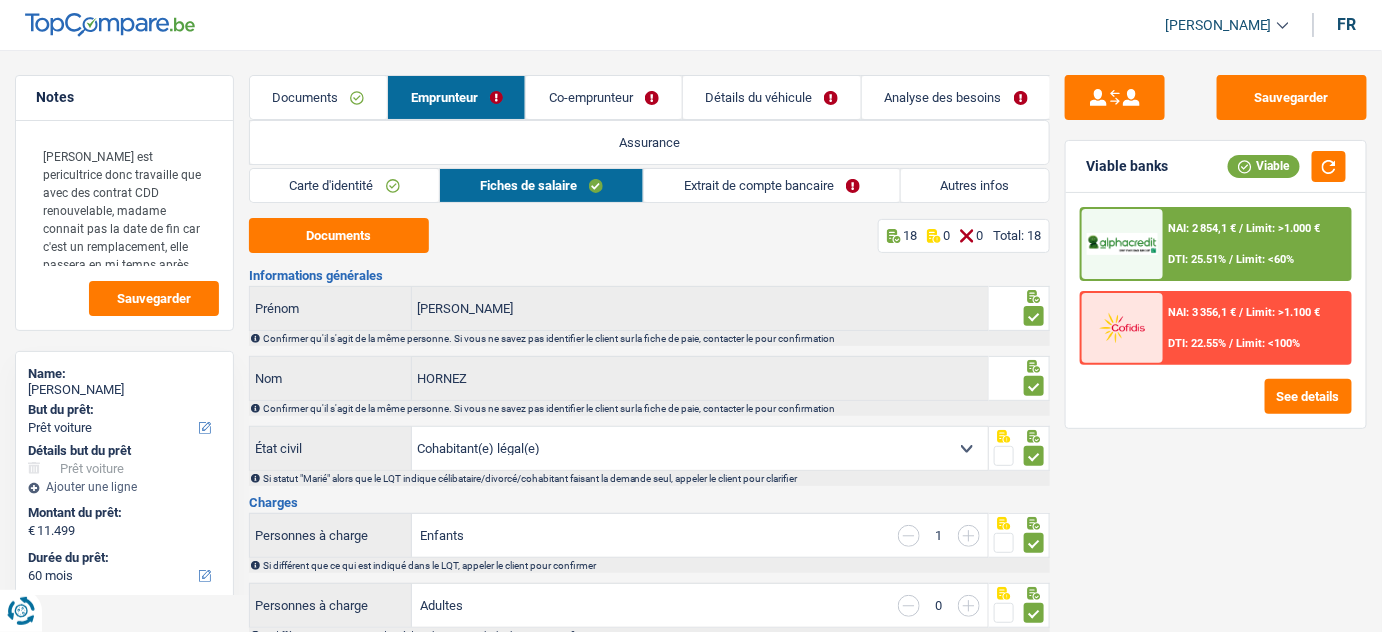 click on "Extrait de compte bancaire" at bounding box center [772, 185] 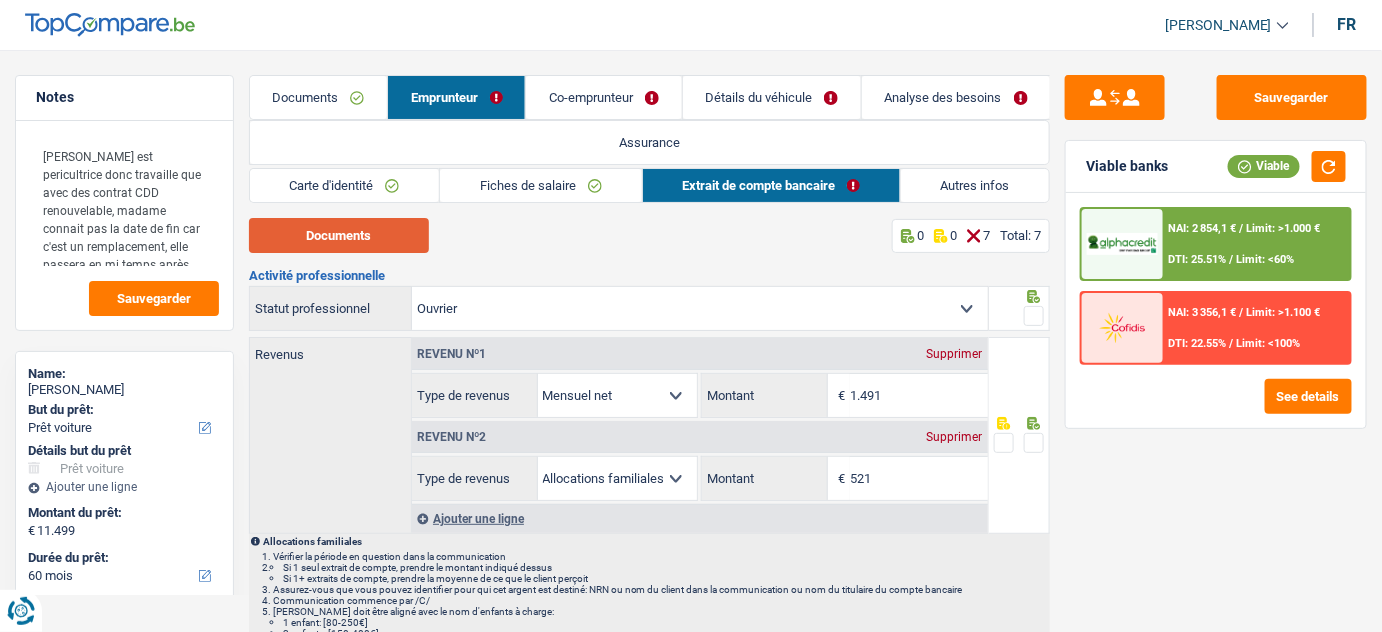 click on "Documents" at bounding box center (339, 235) 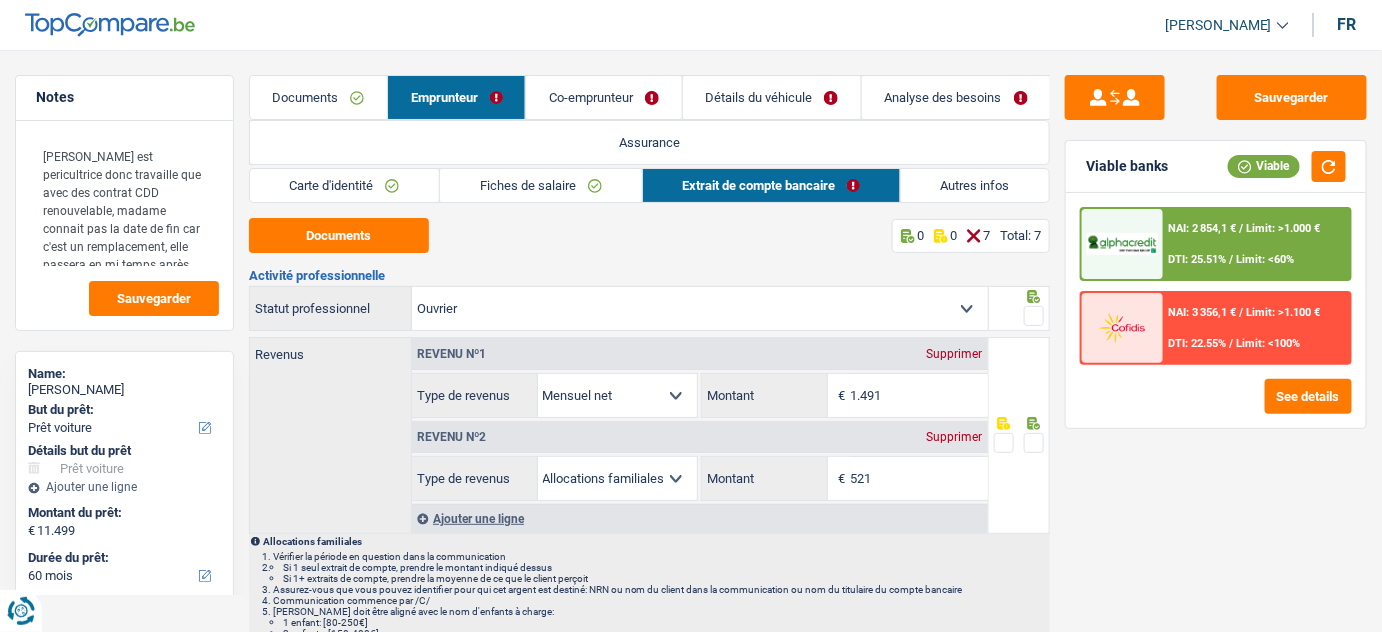 click 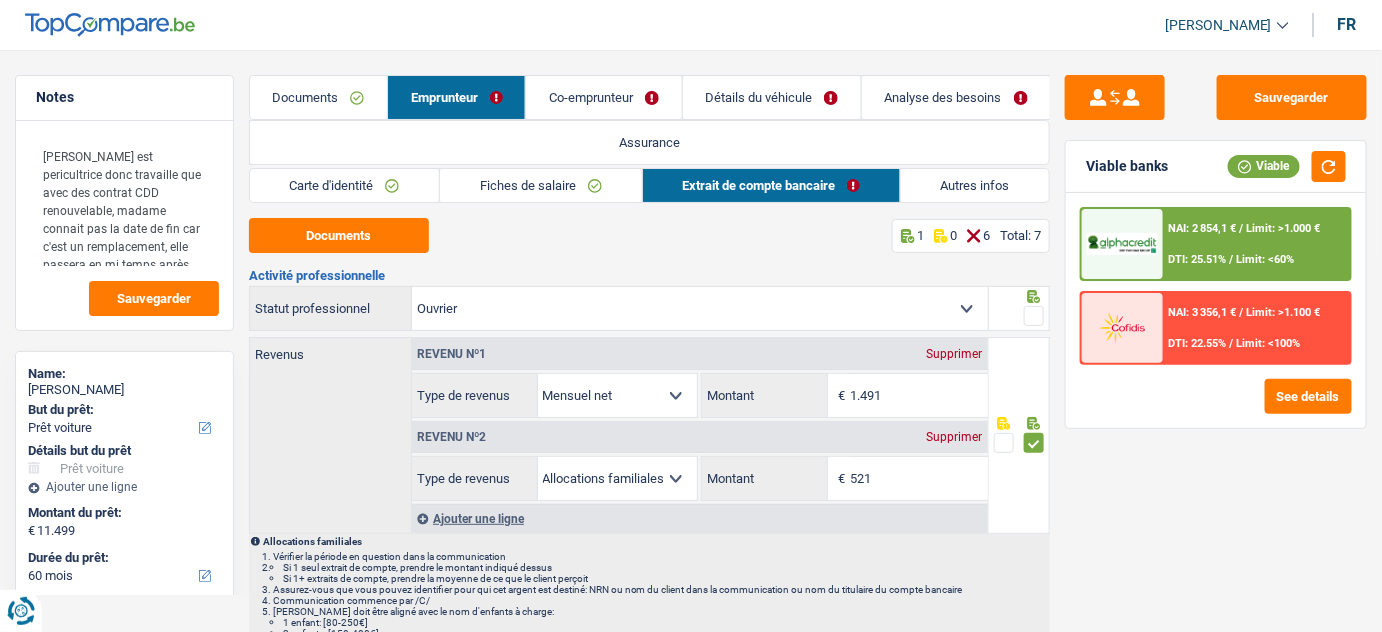 click at bounding box center (1034, 316) 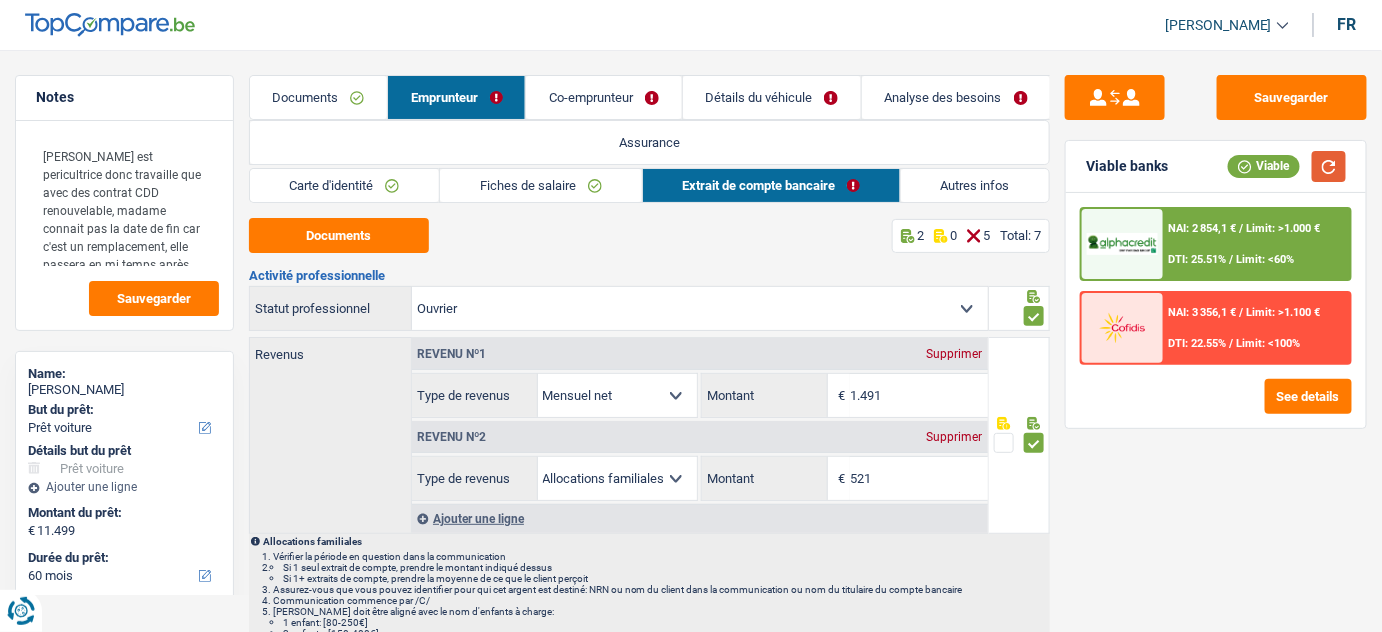 click at bounding box center (1329, 166) 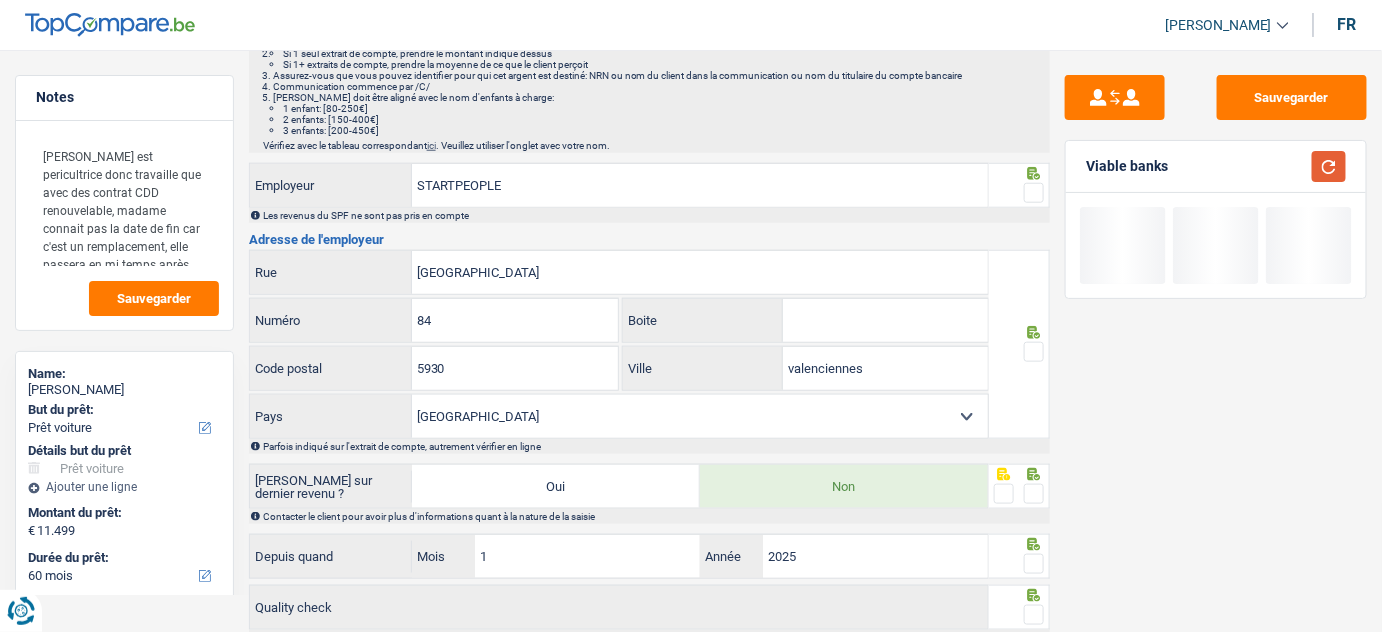 scroll, scrollTop: 545, scrollLeft: 0, axis: vertical 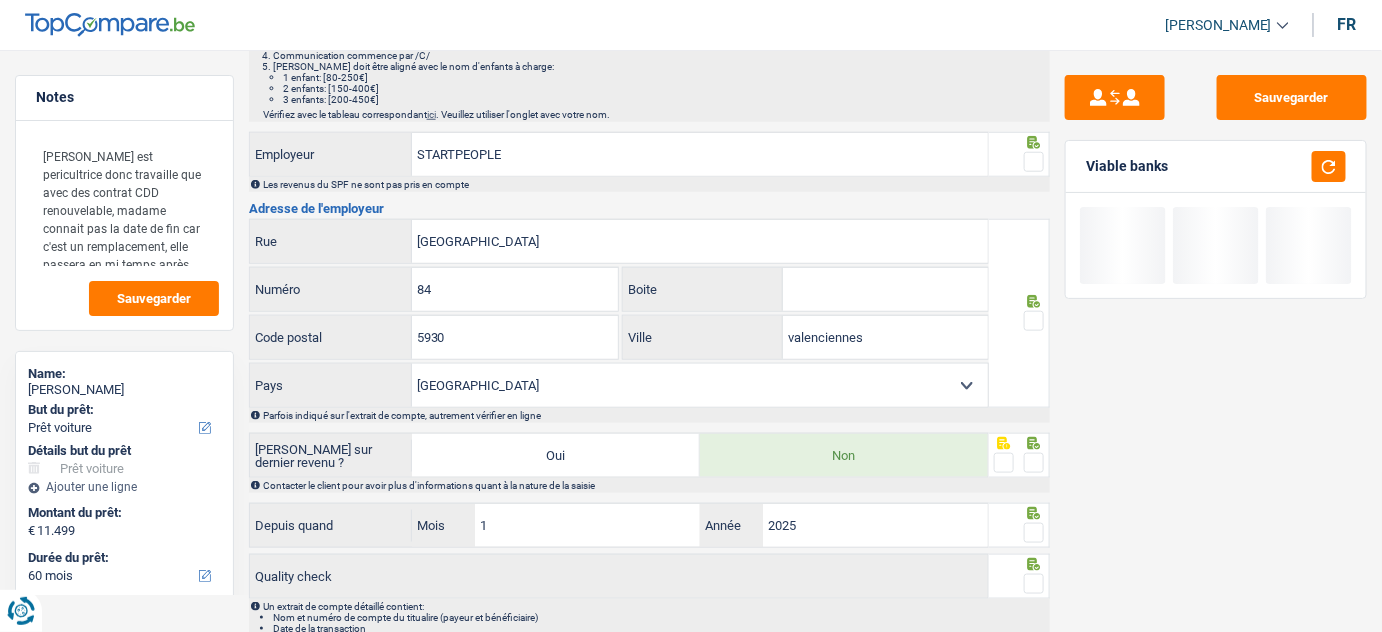 click at bounding box center [1034, 162] 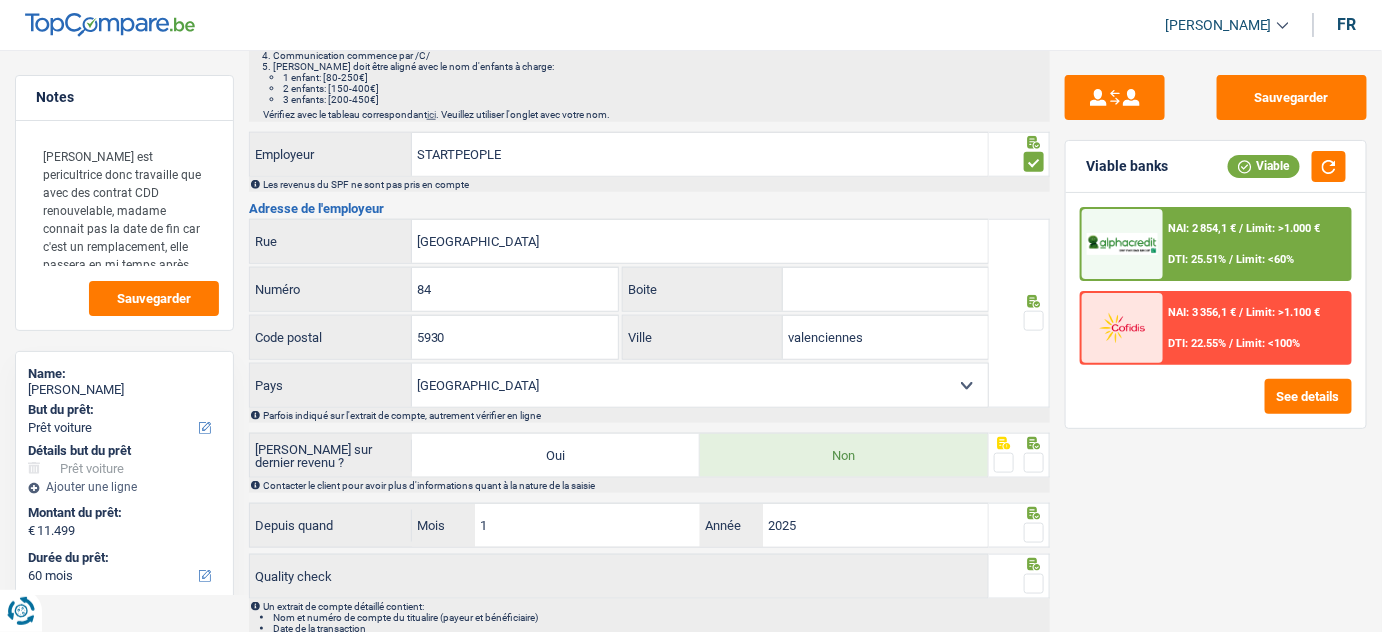 click at bounding box center (1034, 321) 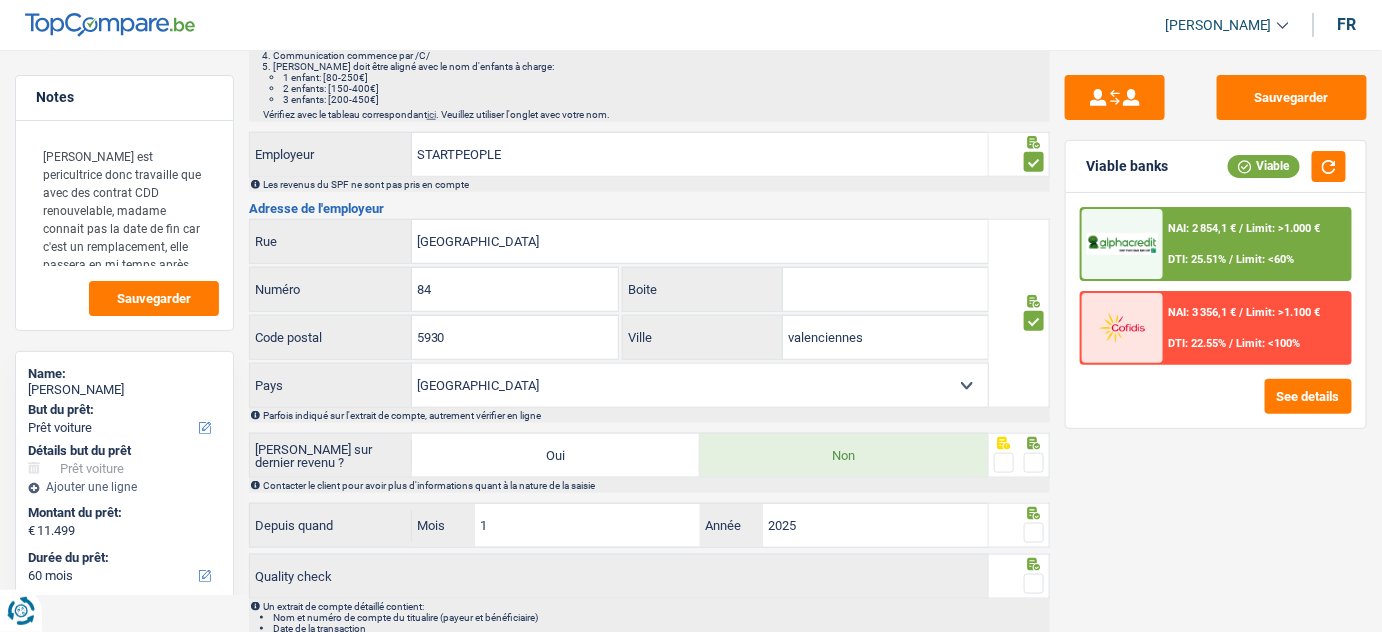 click at bounding box center [1034, 463] 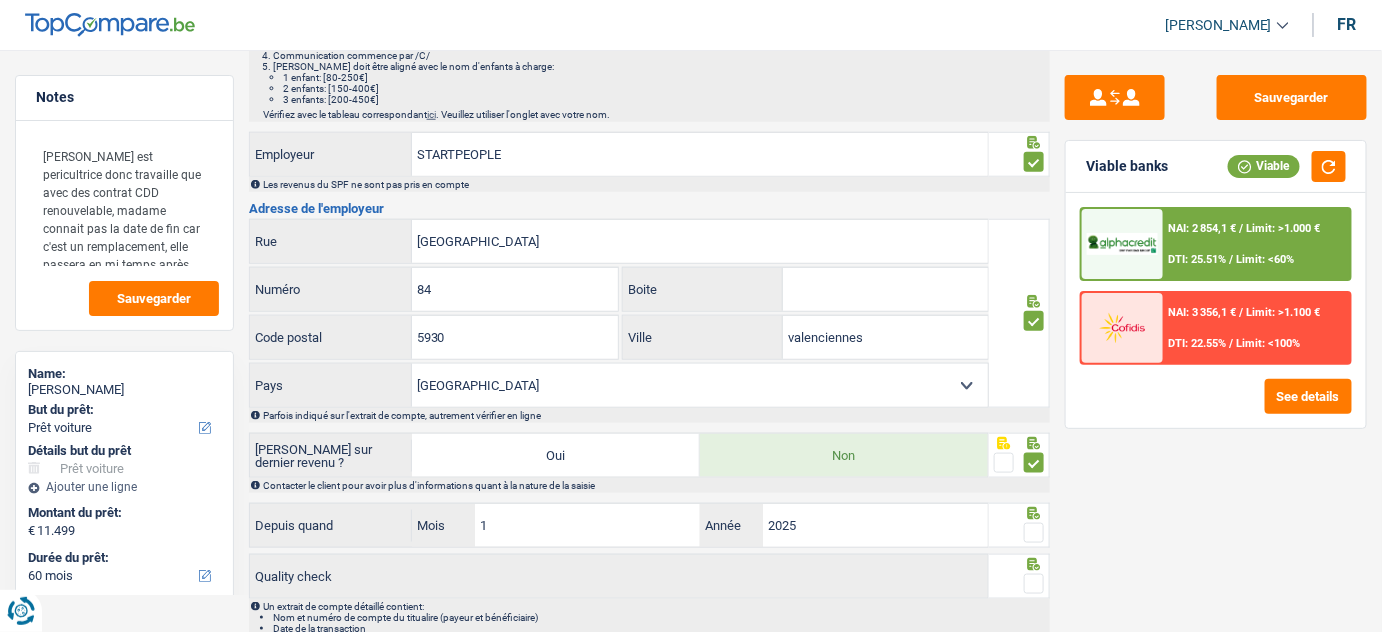 click at bounding box center [1034, 533] 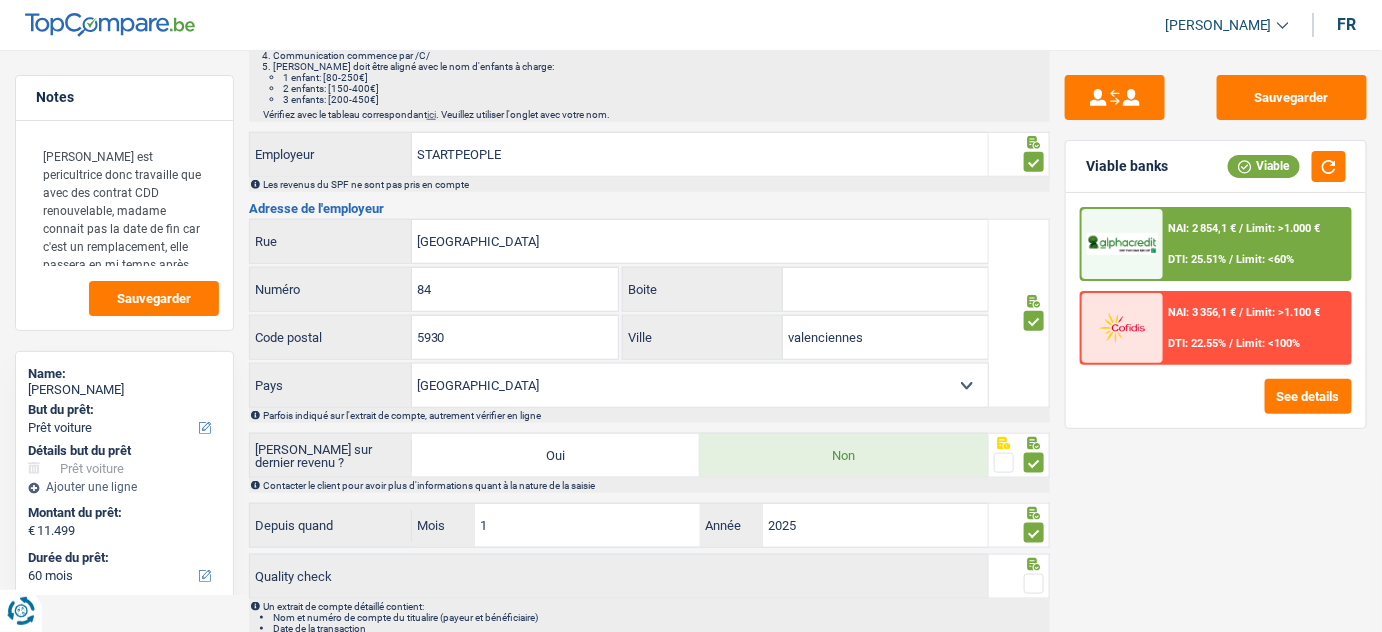 click at bounding box center (1034, 584) 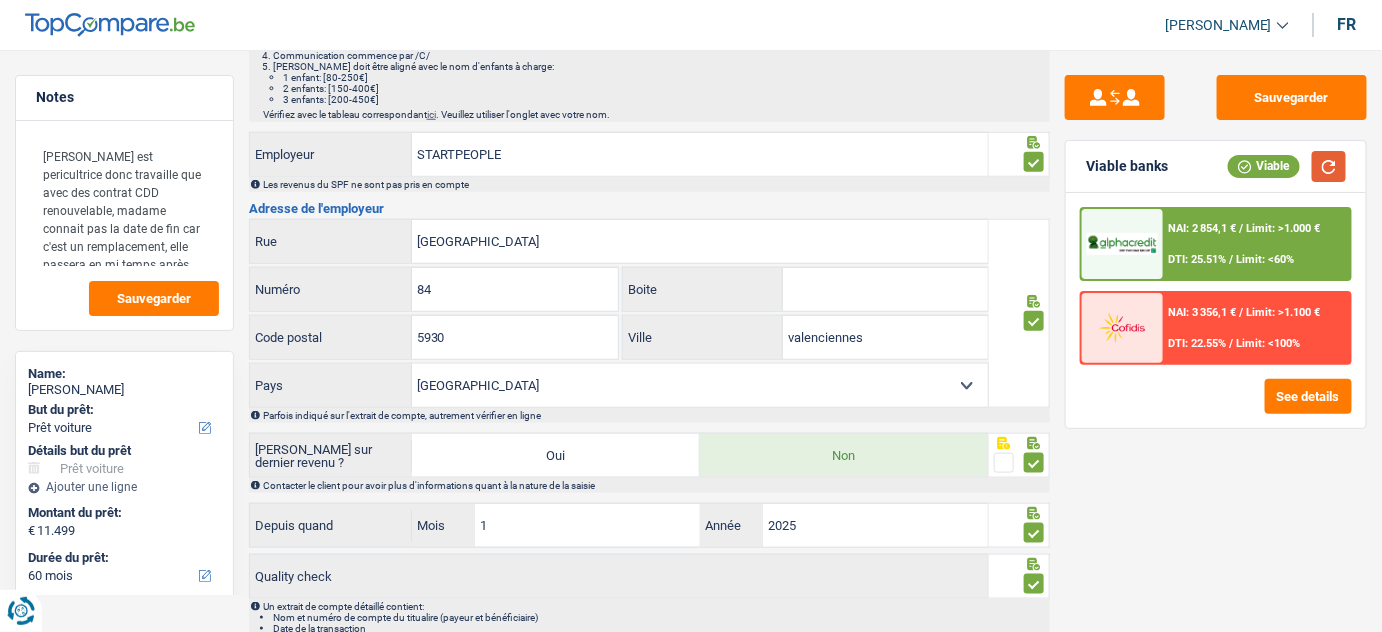 click at bounding box center [1329, 166] 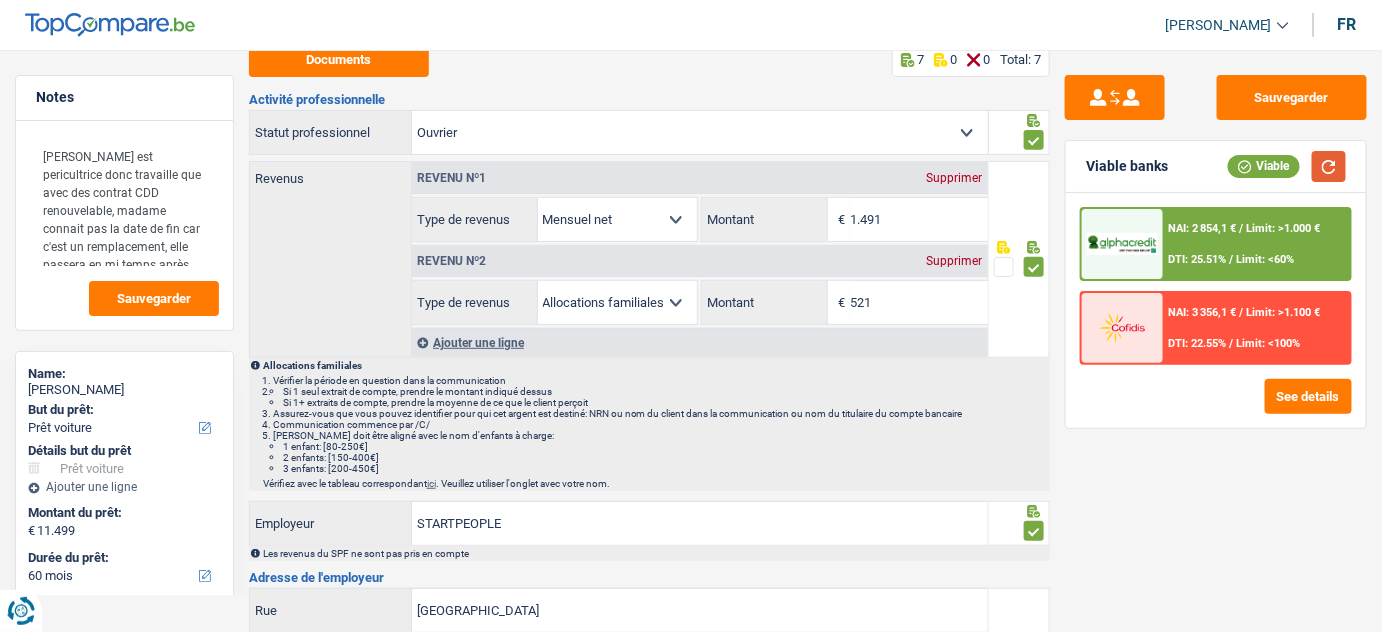 scroll, scrollTop: 0, scrollLeft: 0, axis: both 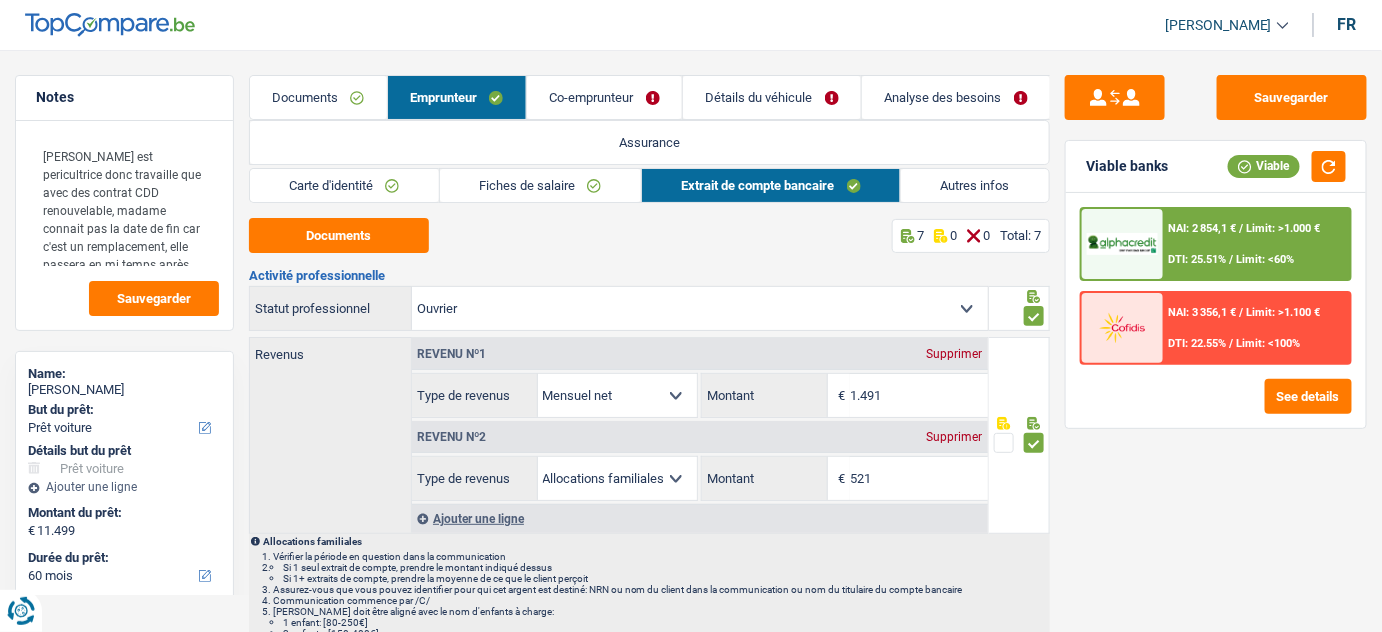 click on "Autres infos" at bounding box center (975, 185) 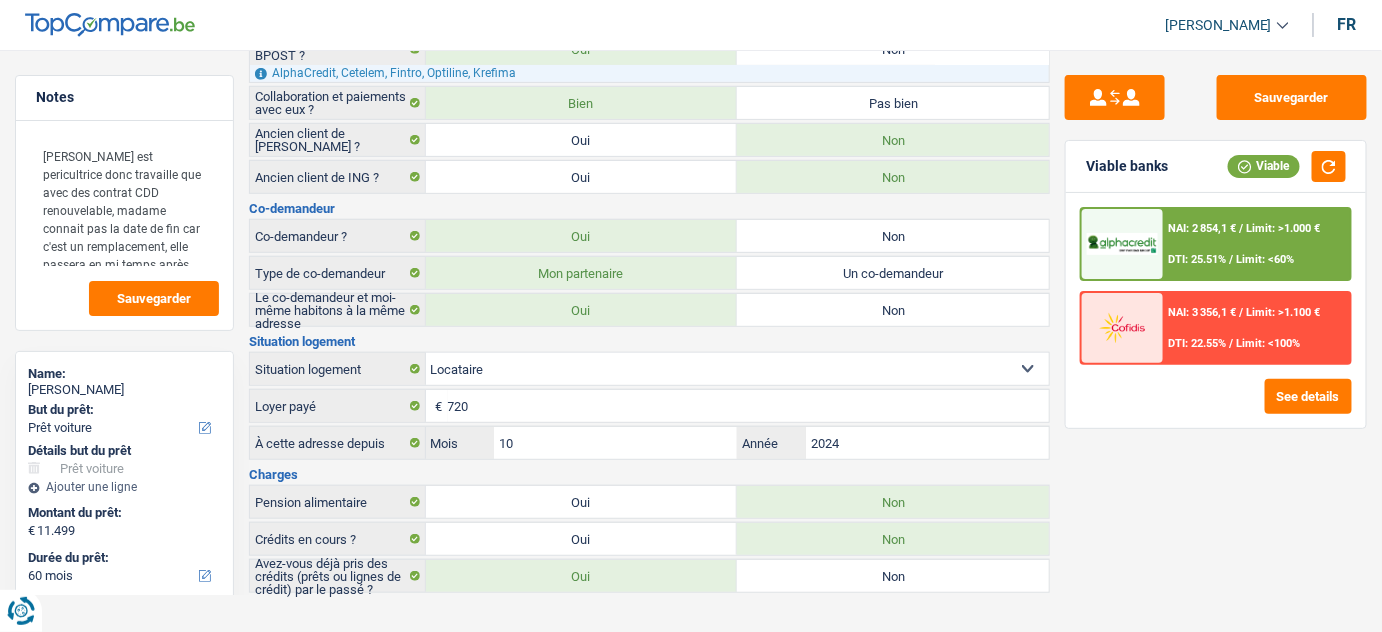 scroll, scrollTop: 0, scrollLeft: 0, axis: both 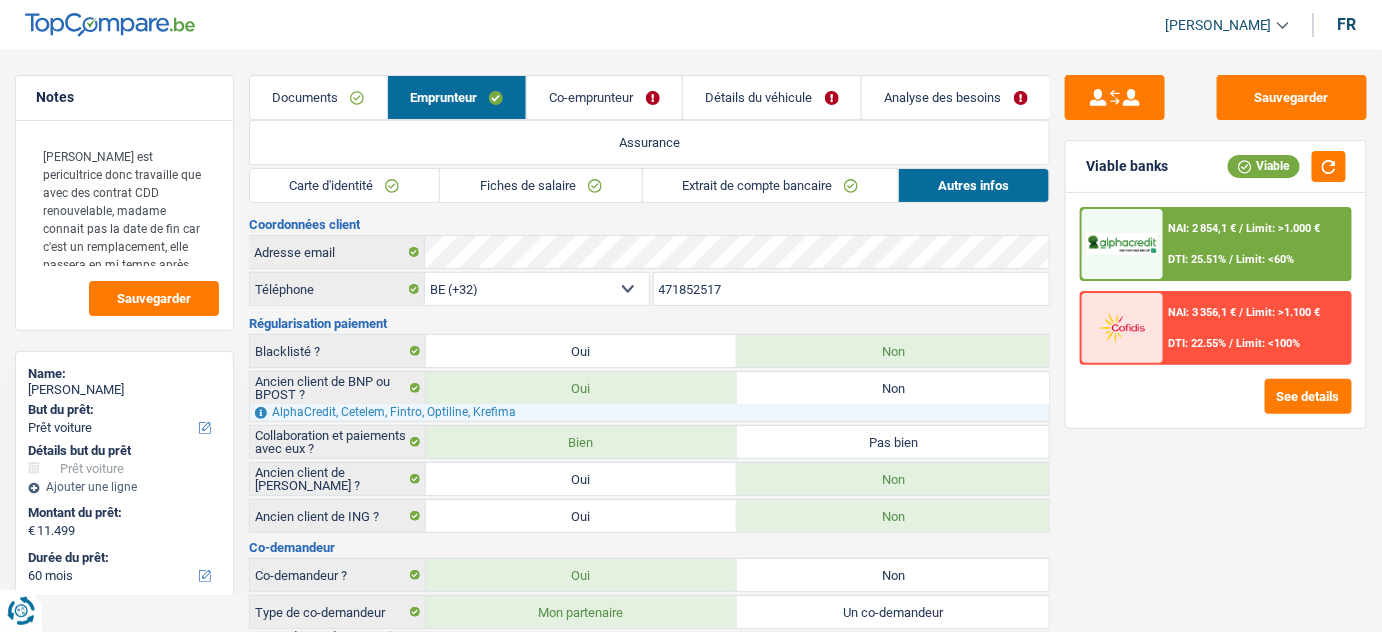 click on "Co-emprunteur" at bounding box center (604, 97) 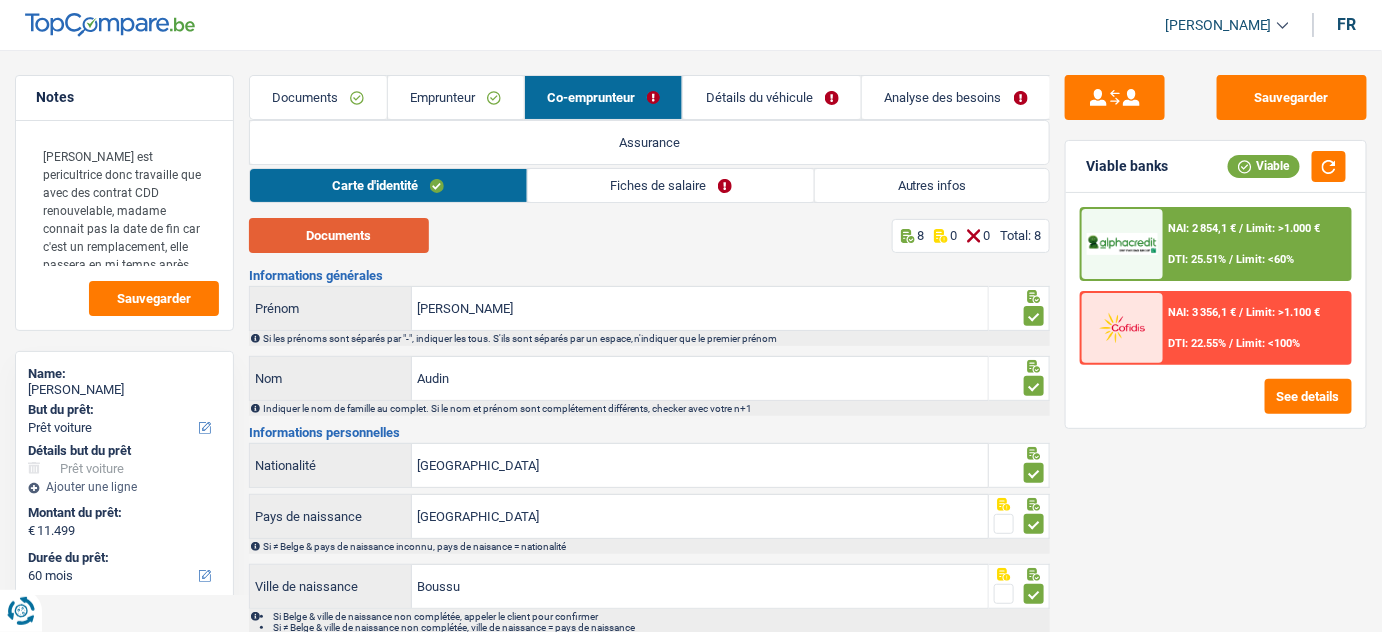click on "Documents" at bounding box center (339, 235) 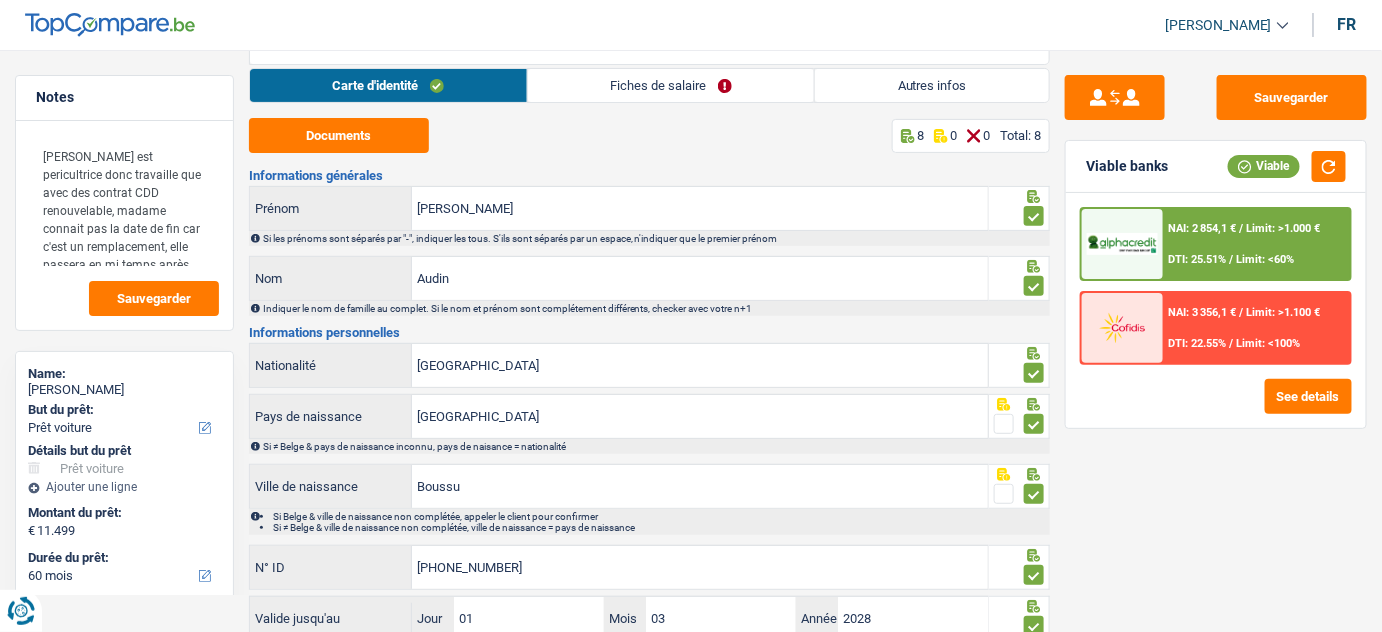 scroll, scrollTop: 0, scrollLeft: 0, axis: both 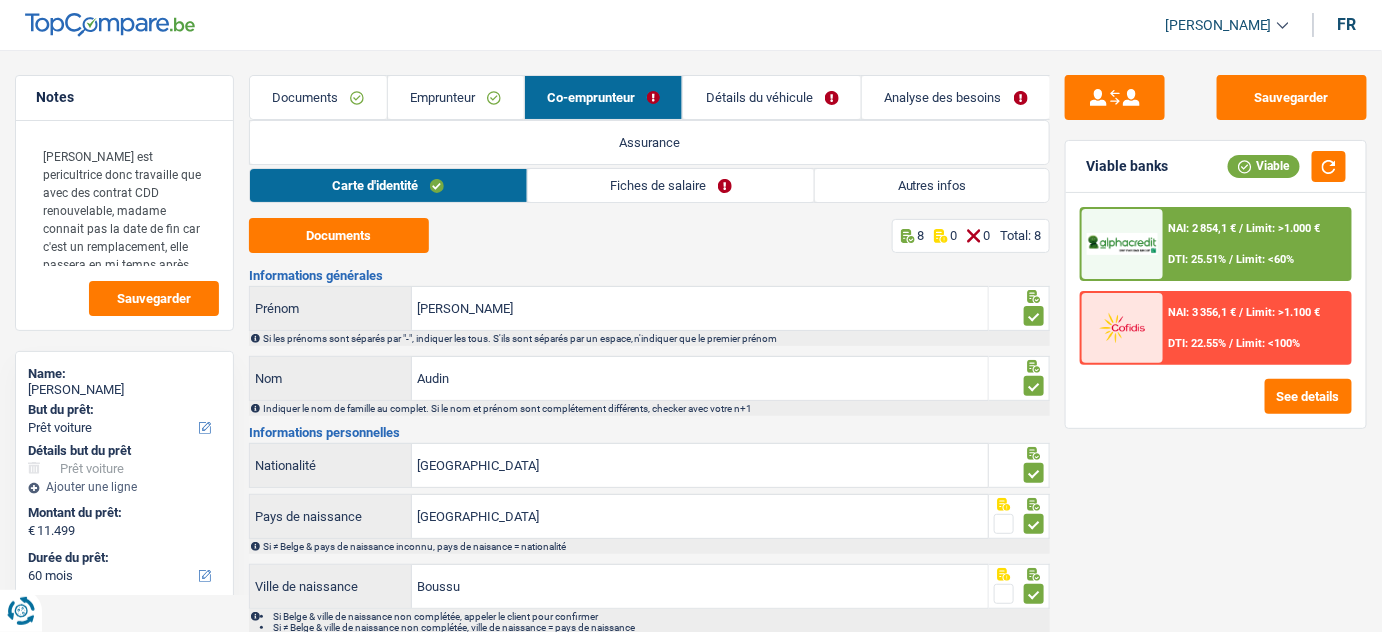 drag, startPoint x: 594, startPoint y: 180, endPoint x: 545, endPoint y: 205, distance: 55.00909 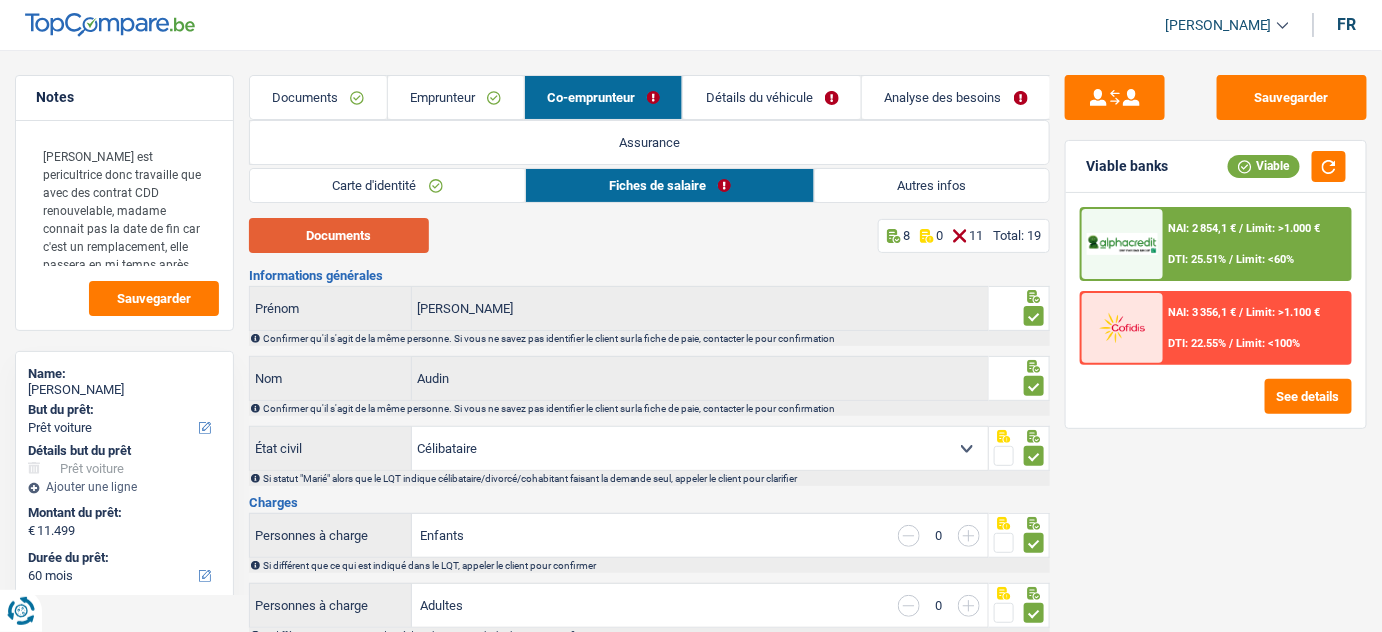 drag, startPoint x: 402, startPoint y: 236, endPoint x: 392, endPoint y: 231, distance: 11.18034 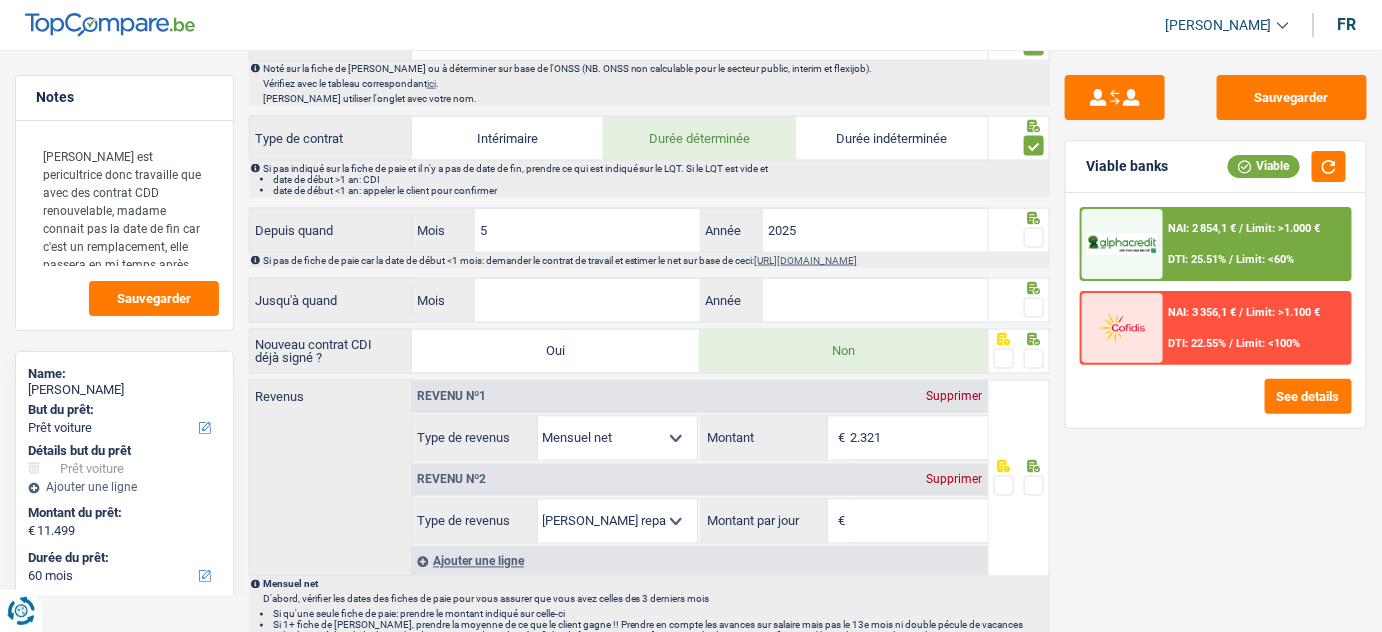 scroll, scrollTop: 818, scrollLeft: 0, axis: vertical 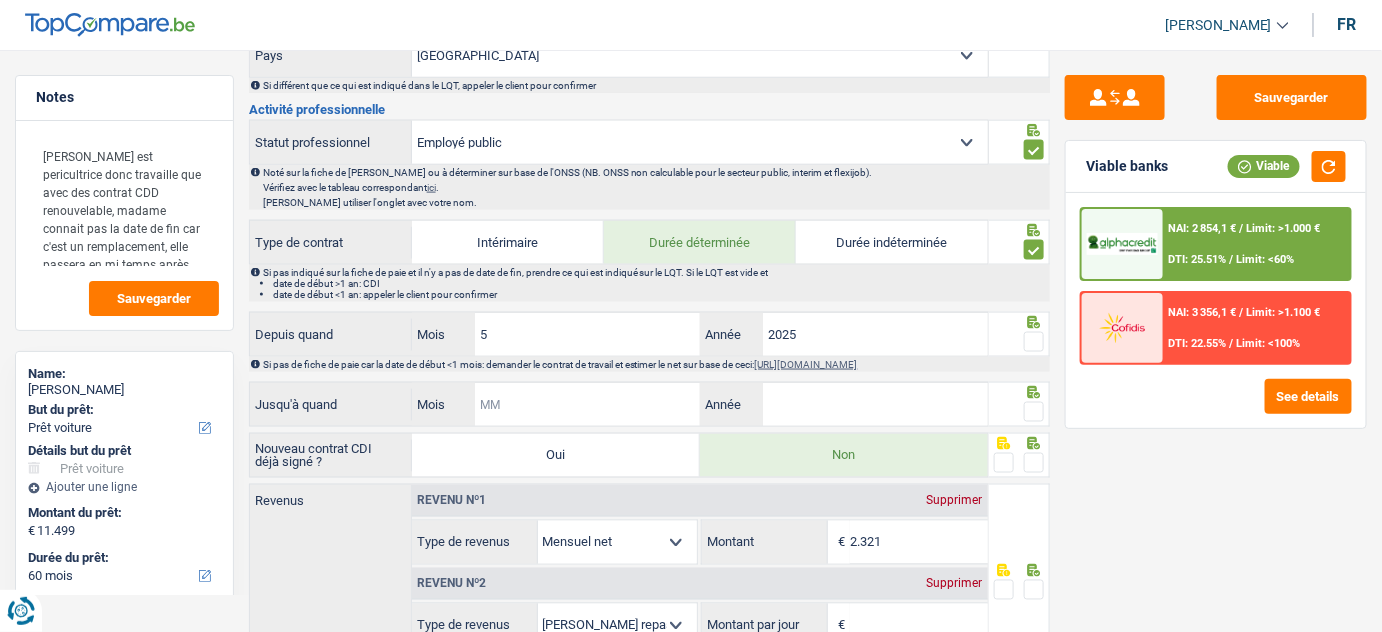 click on "Mois" at bounding box center (587, 404) 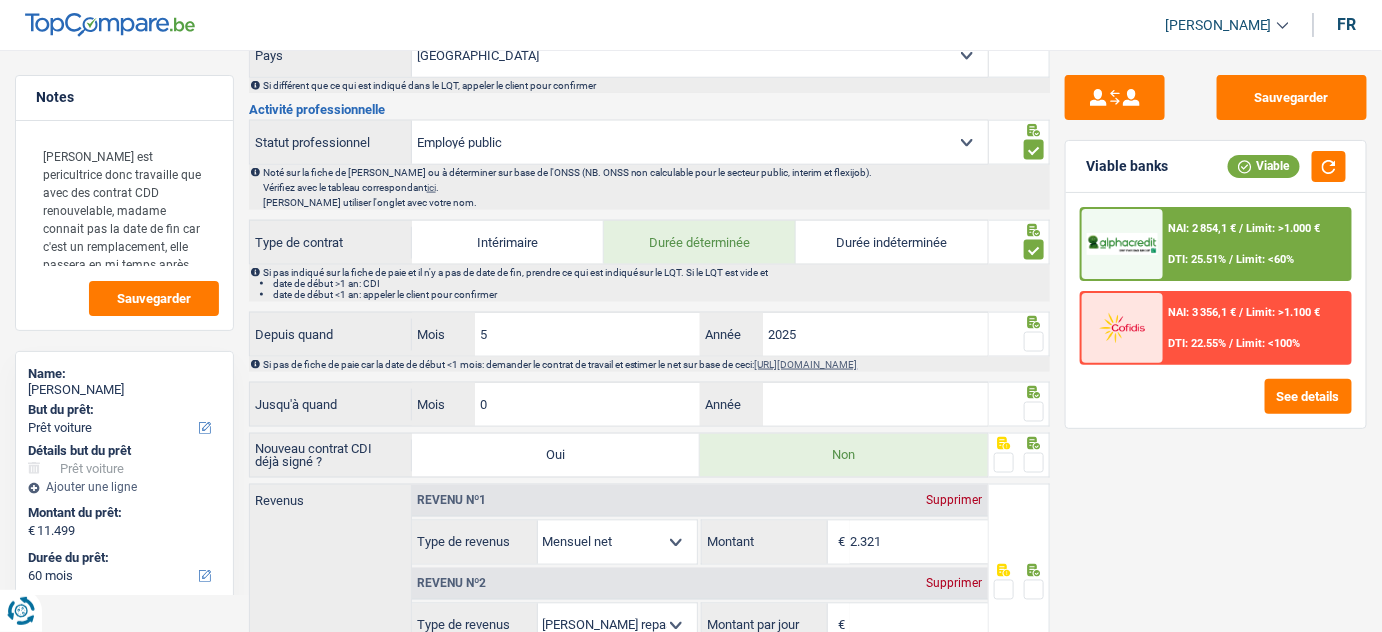 type on "07" 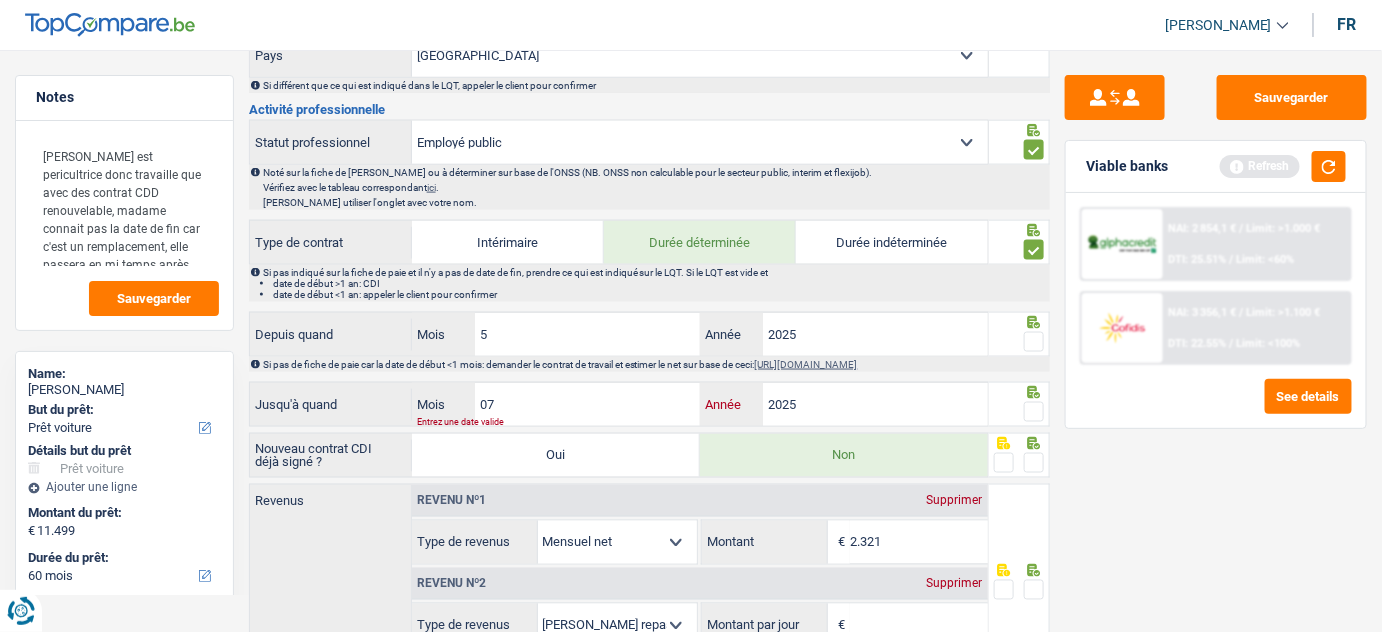 type on "2025" 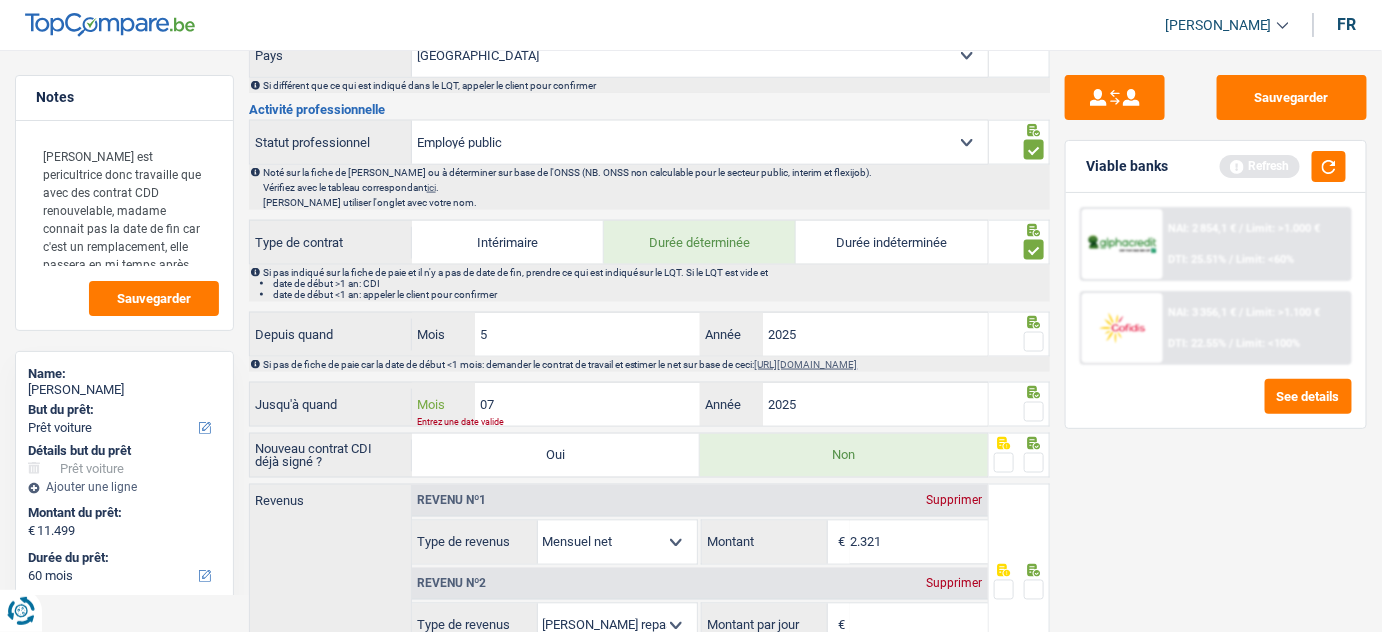 click on "07" at bounding box center (587, 404) 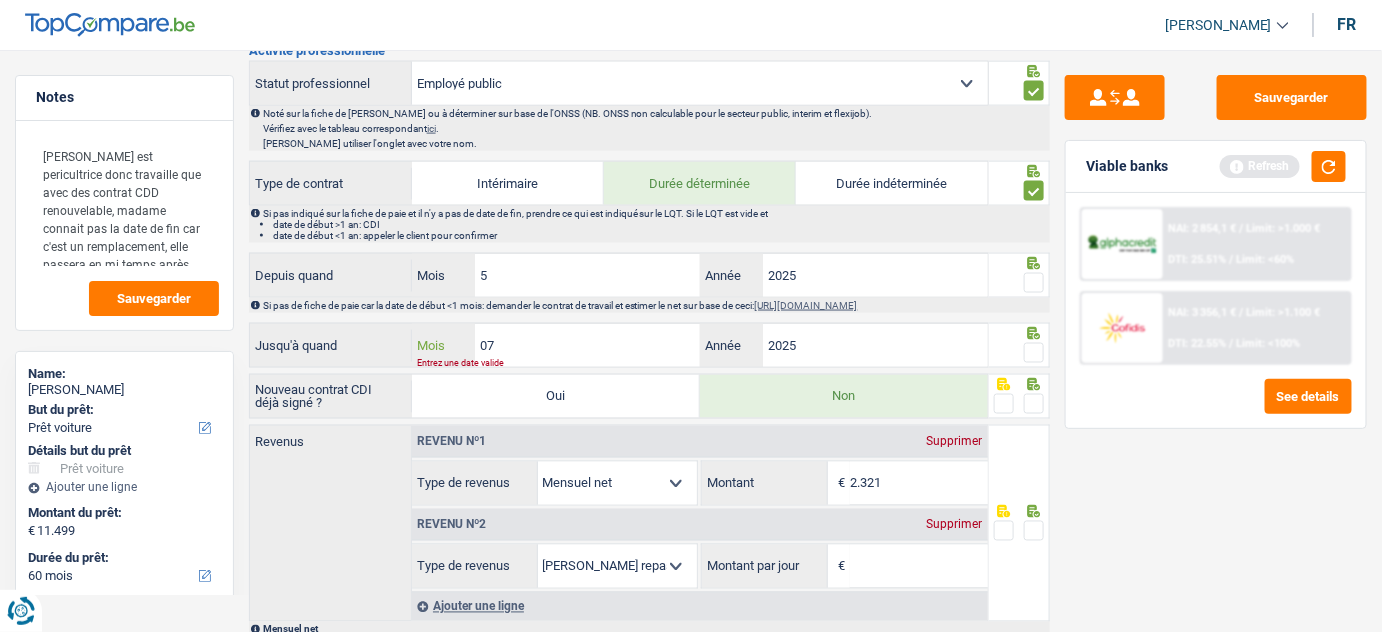 scroll, scrollTop: 909, scrollLeft: 0, axis: vertical 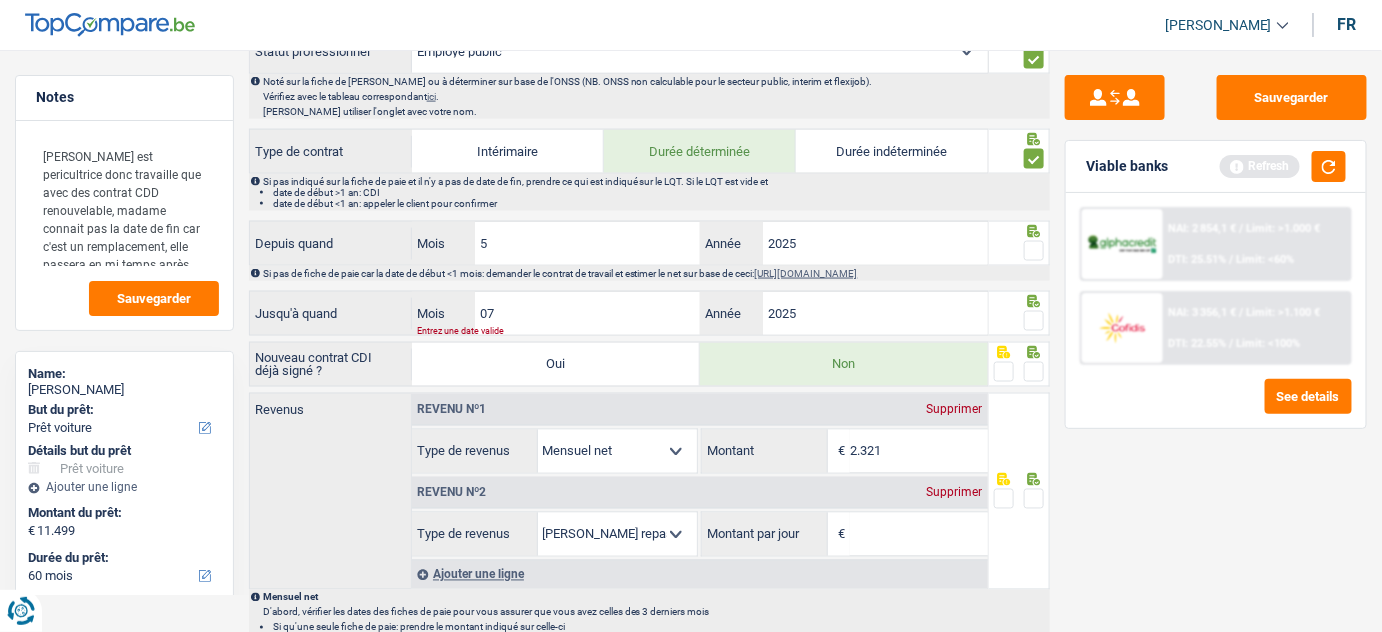 drag, startPoint x: 1032, startPoint y: 242, endPoint x: 1032, endPoint y: 295, distance: 53 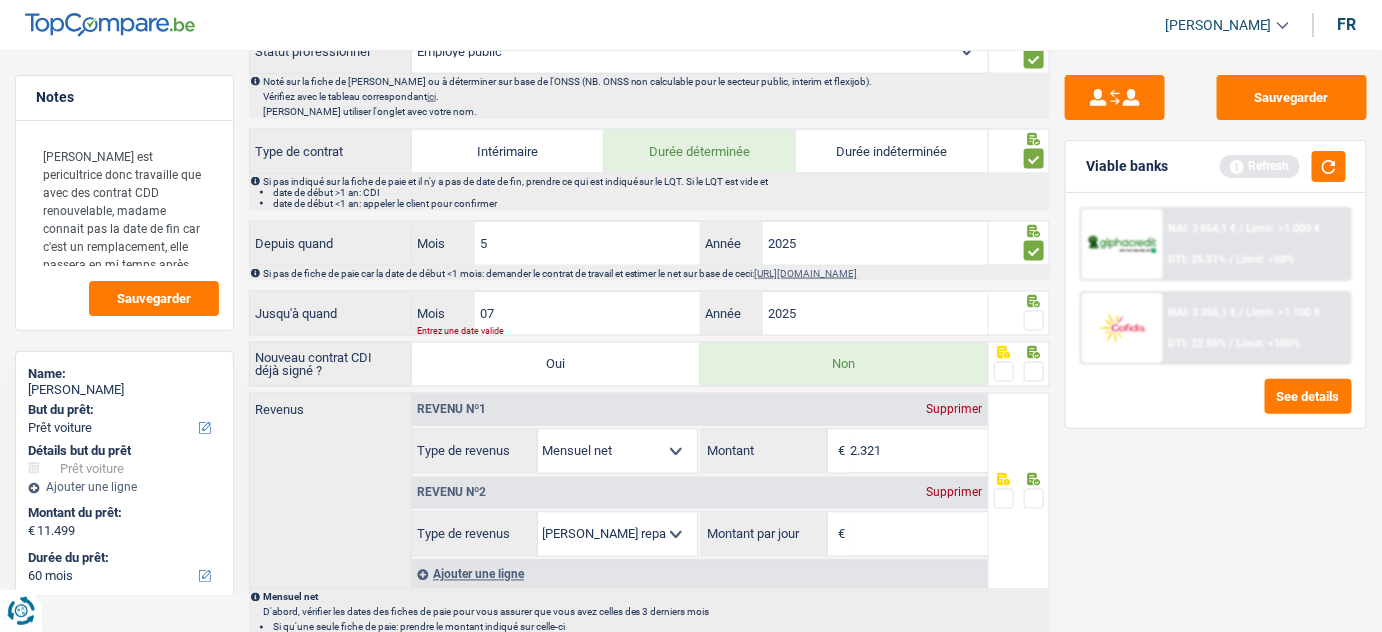 click at bounding box center [1034, 321] 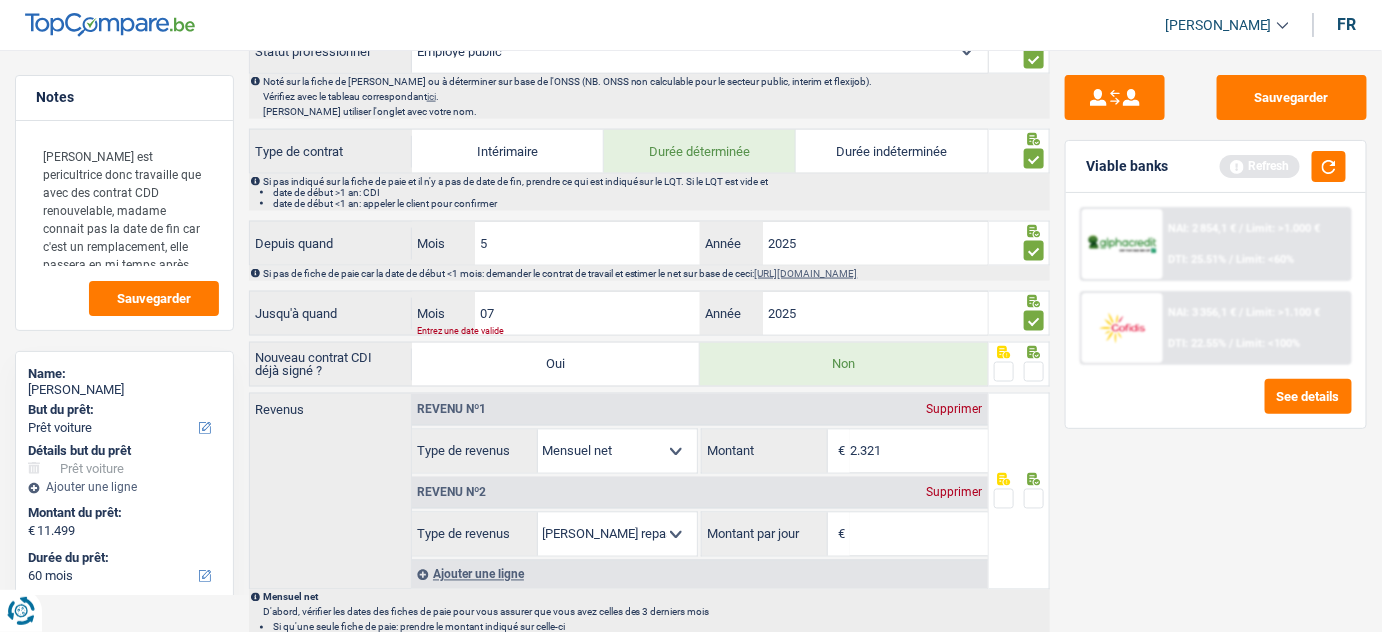 click at bounding box center [1034, 372] 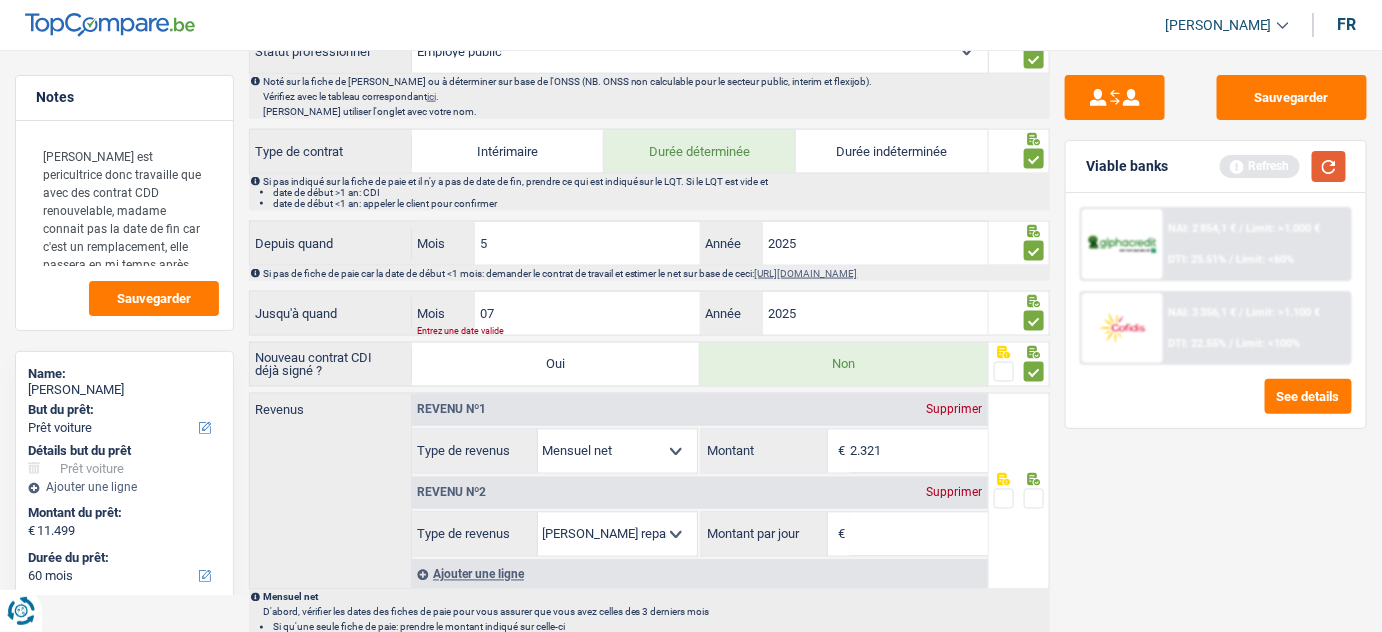 drag, startPoint x: 1323, startPoint y: 168, endPoint x: 1323, endPoint y: 198, distance: 30 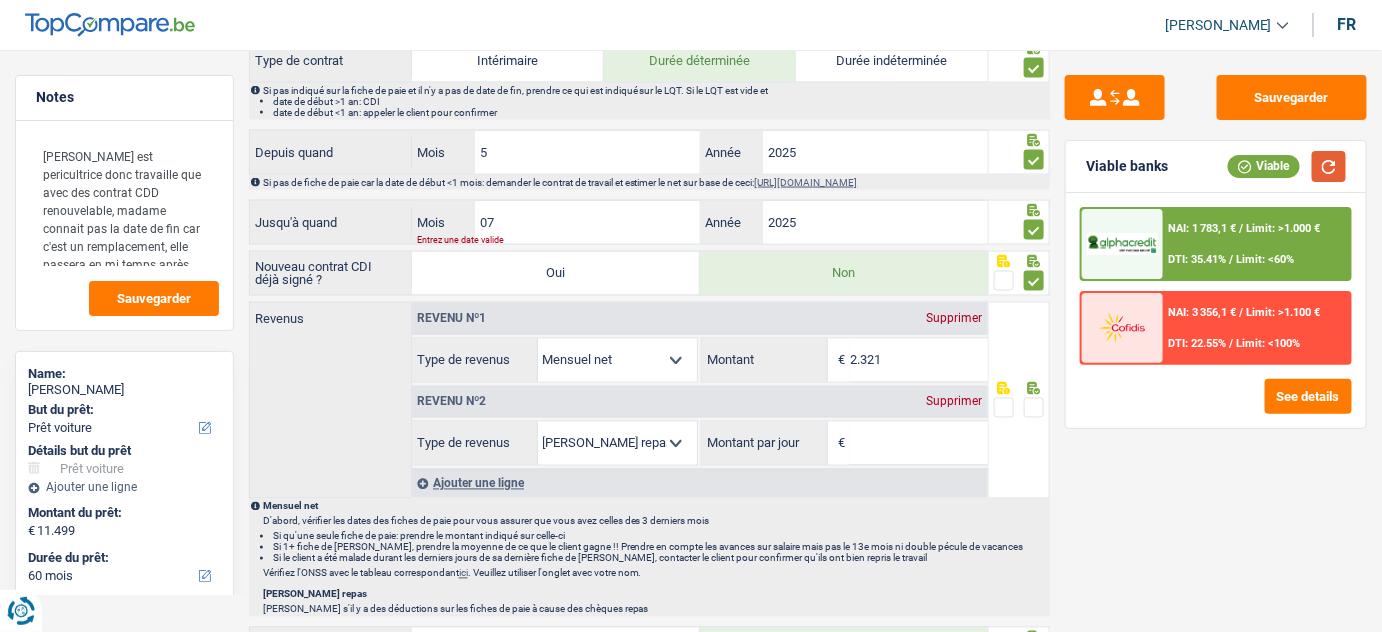scroll, scrollTop: 1090, scrollLeft: 0, axis: vertical 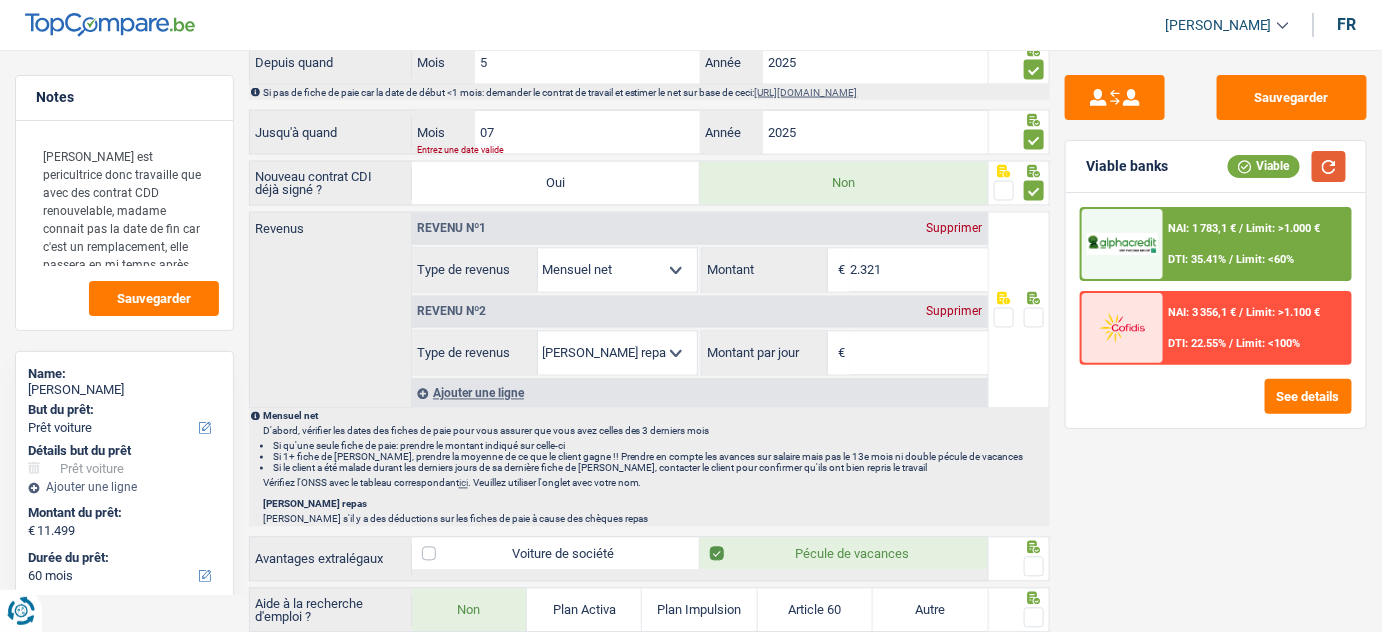 click at bounding box center [1329, 166] 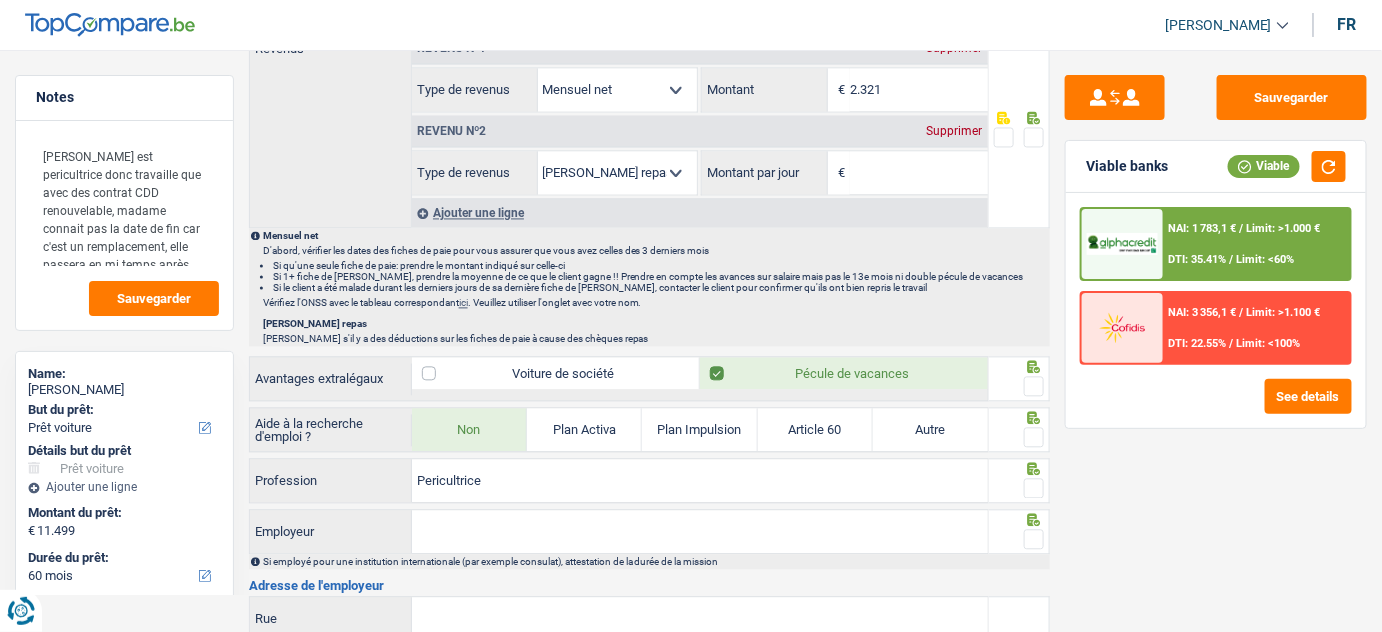 scroll, scrollTop: 1272, scrollLeft: 0, axis: vertical 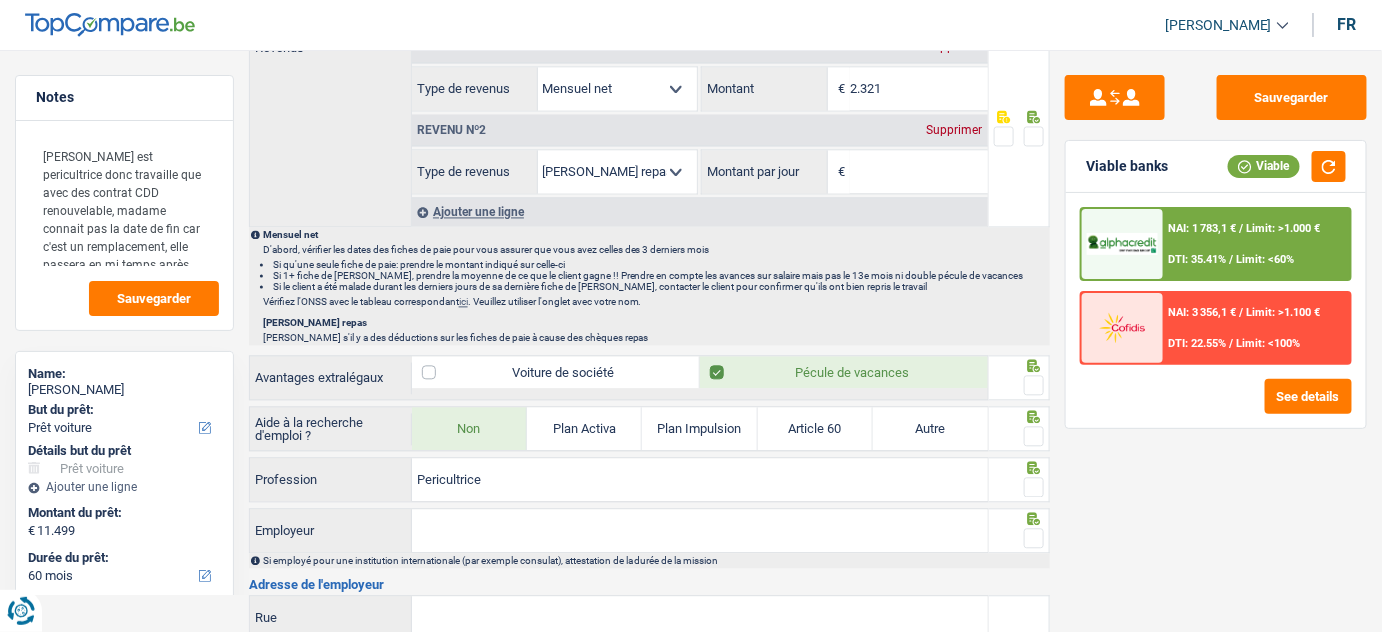 click at bounding box center [1034, 385] 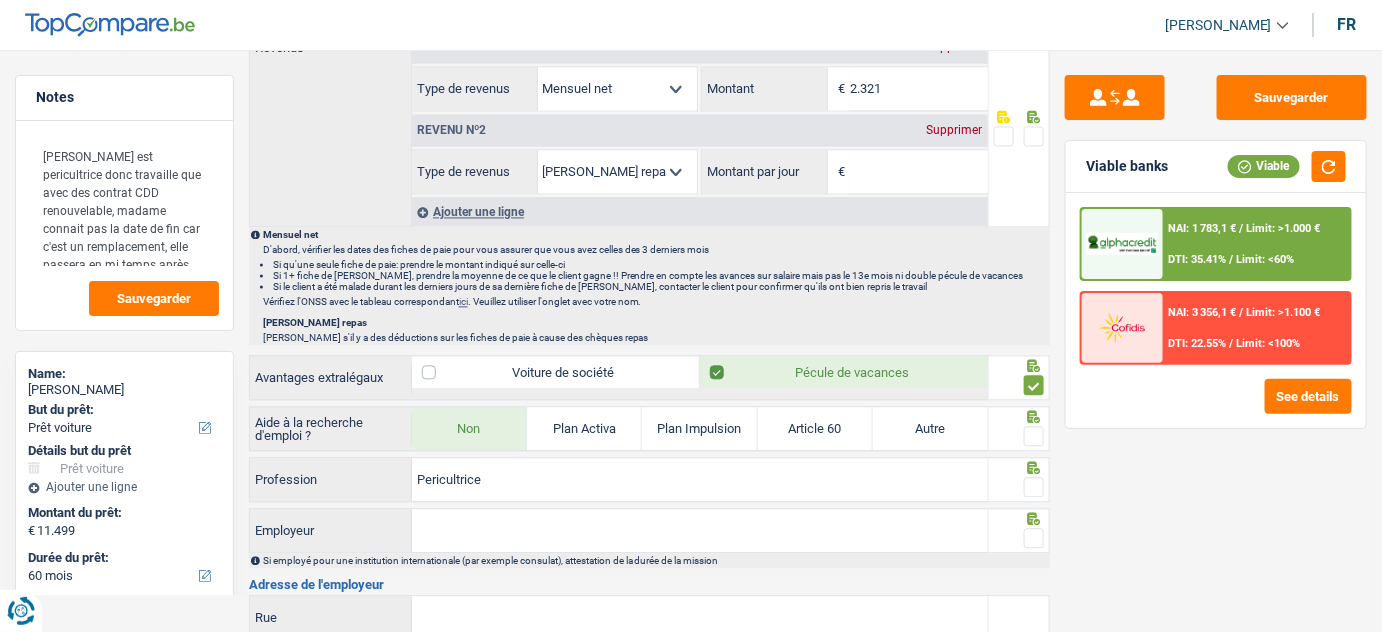 click at bounding box center (1034, 436) 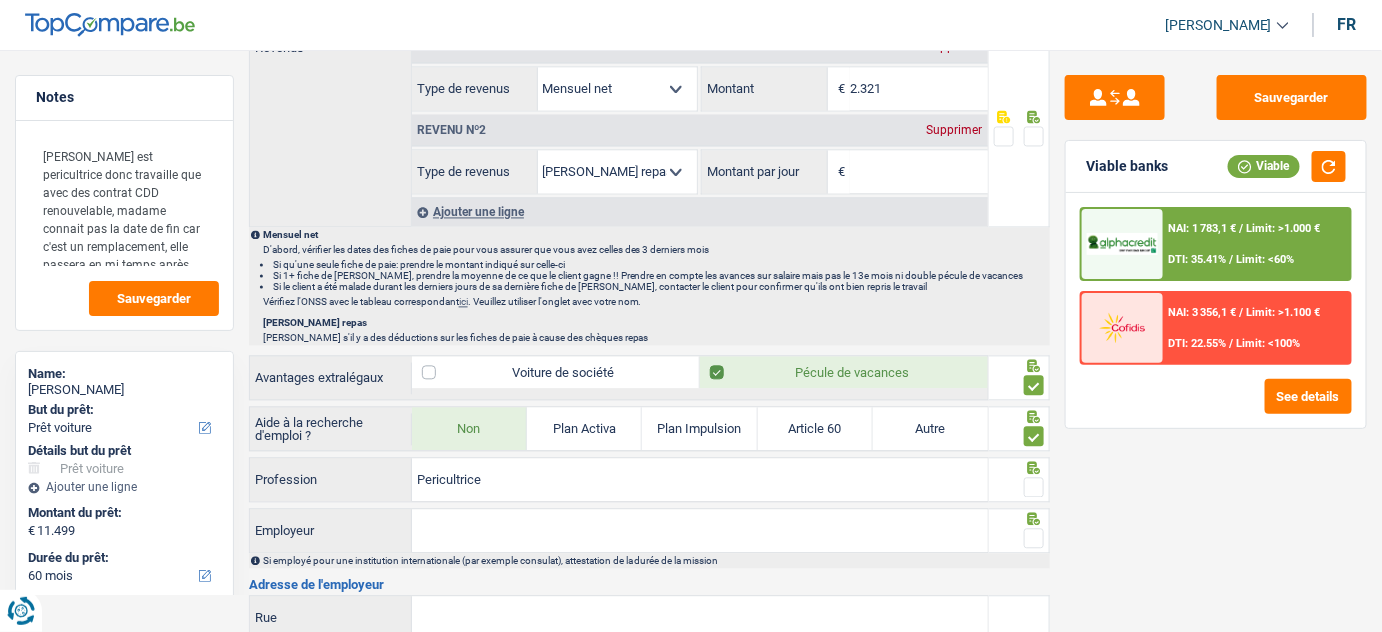 click on "Supprimer" at bounding box center [955, 130] 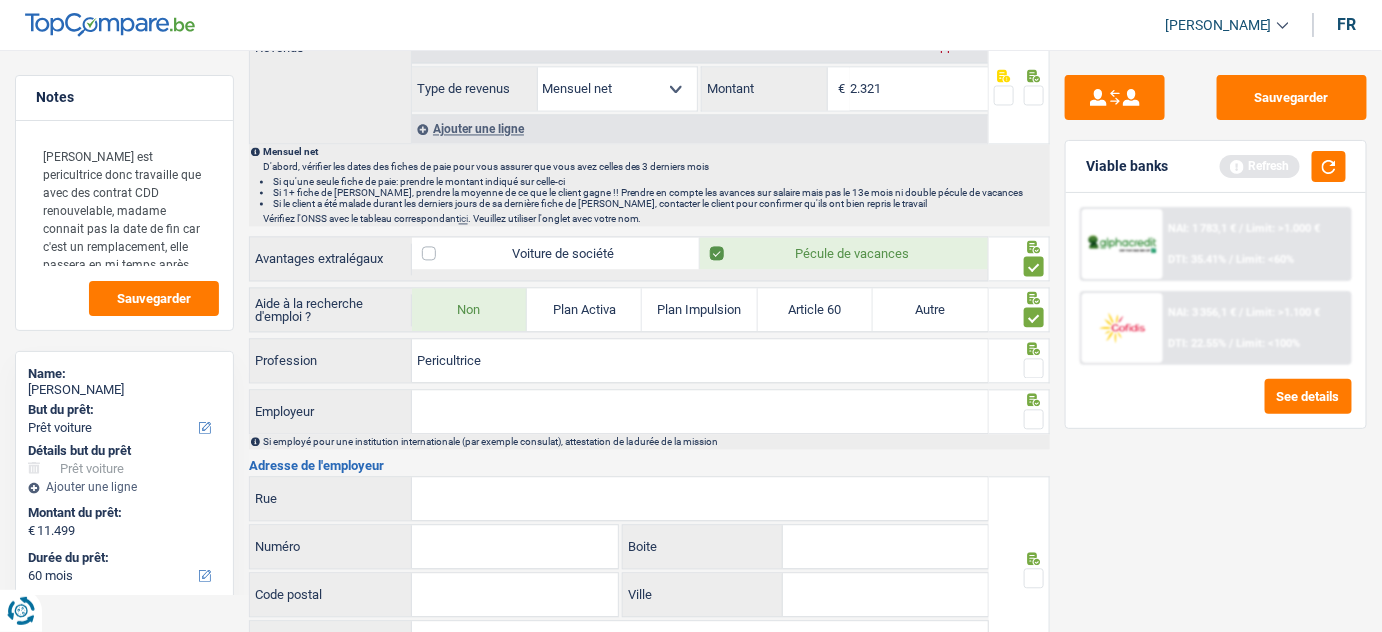scroll, scrollTop: 1181, scrollLeft: 0, axis: vertical 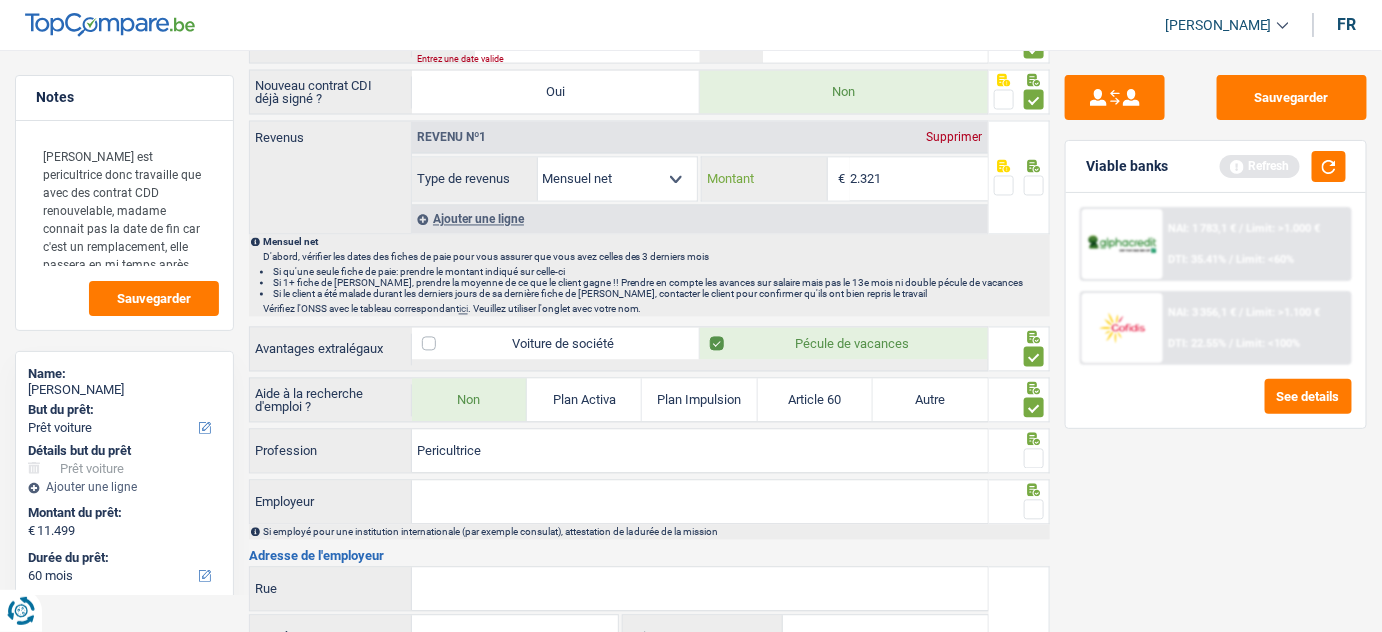 drag, startPoint x: 877, startPoint y: 170, endPoint x: 860, endPoint y: 165, distance: 17.720045 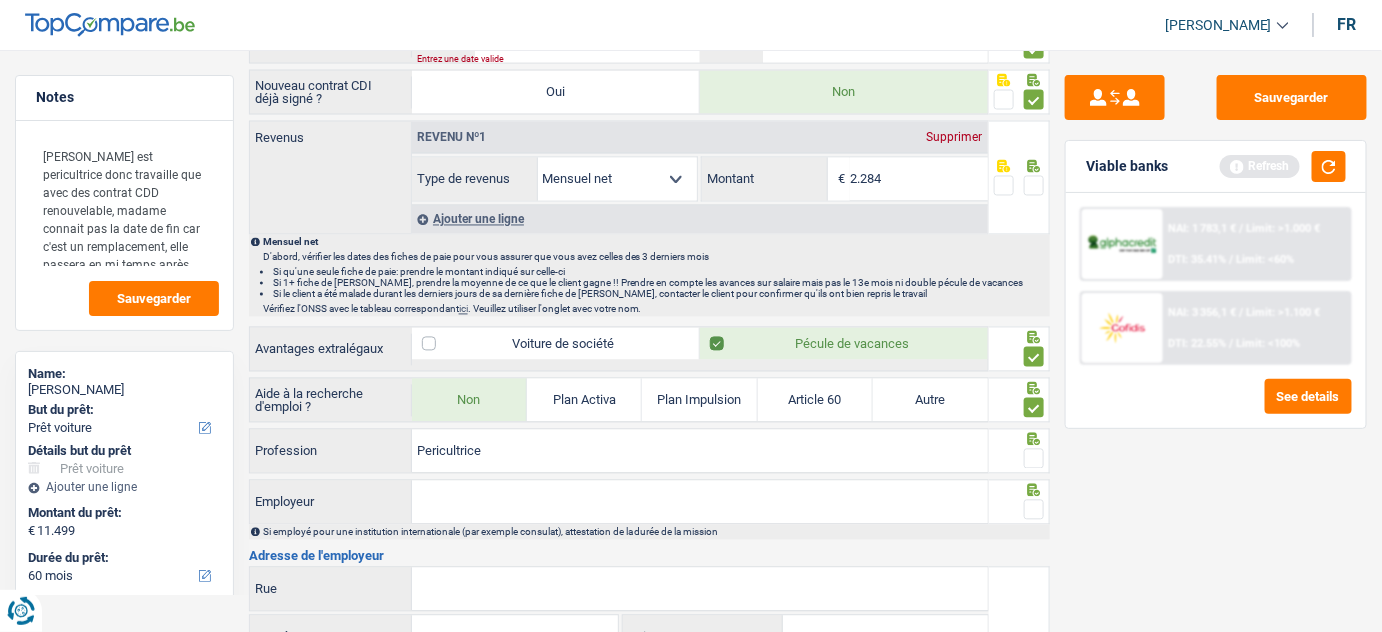 type on "2.284" 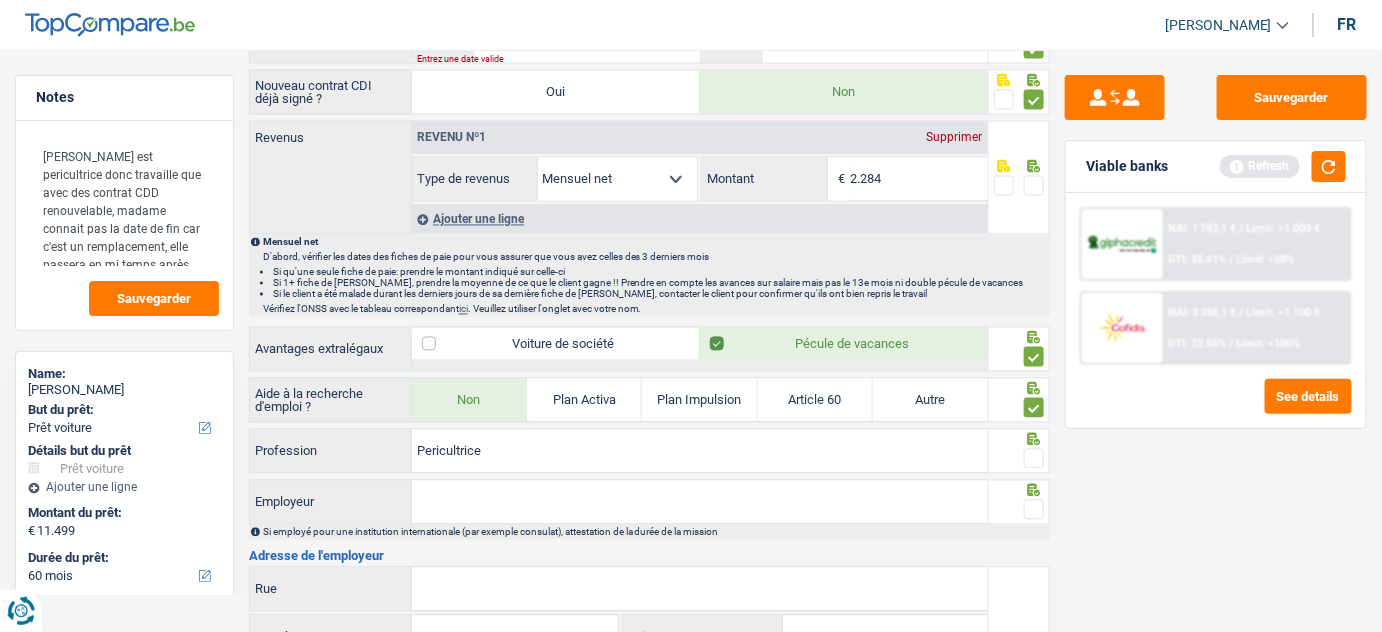 click at bounding box center (1034, 186) 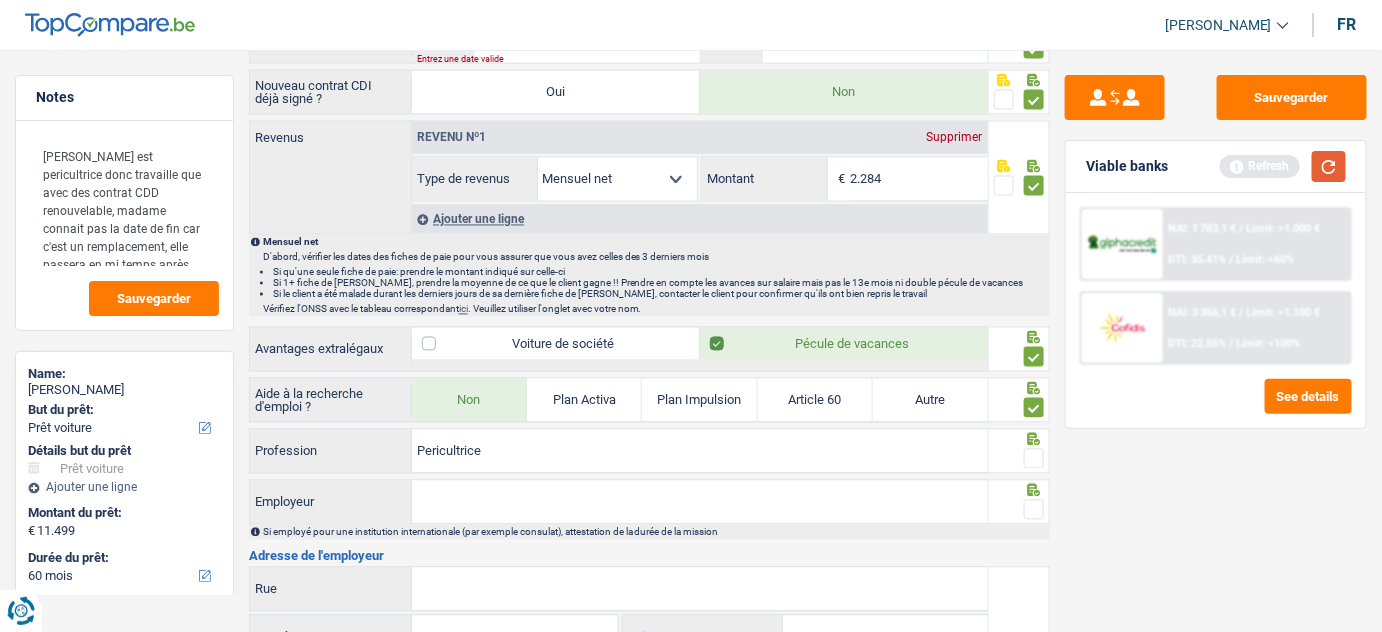 click at bounding box center [1329, 166] 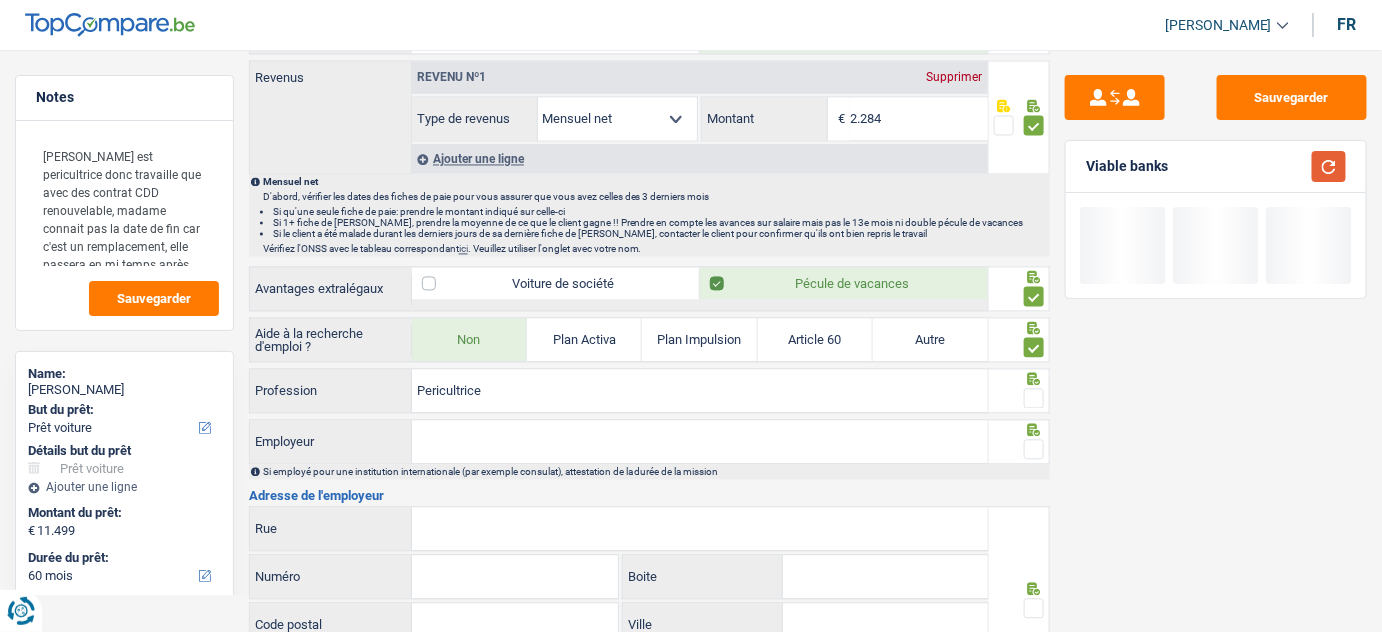 scroll, scrollTop: 1272, scrollLeft: 0, axis: vertical 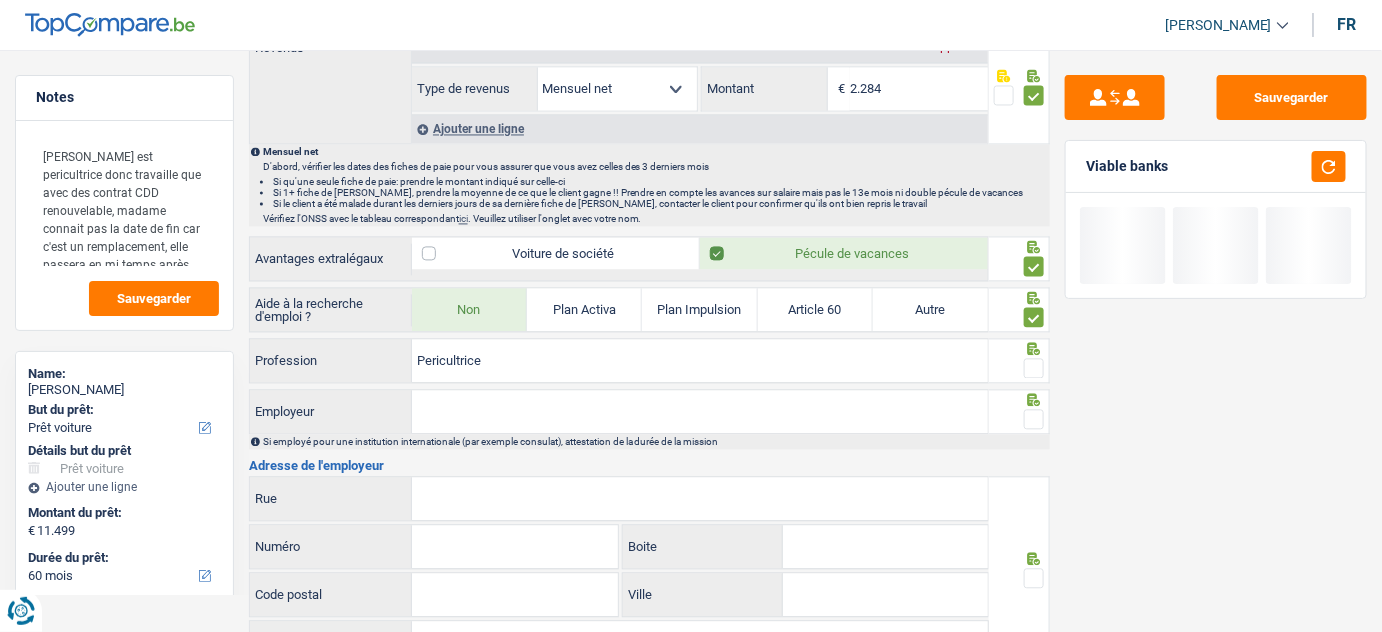 click at bounding box center [1034, 368] 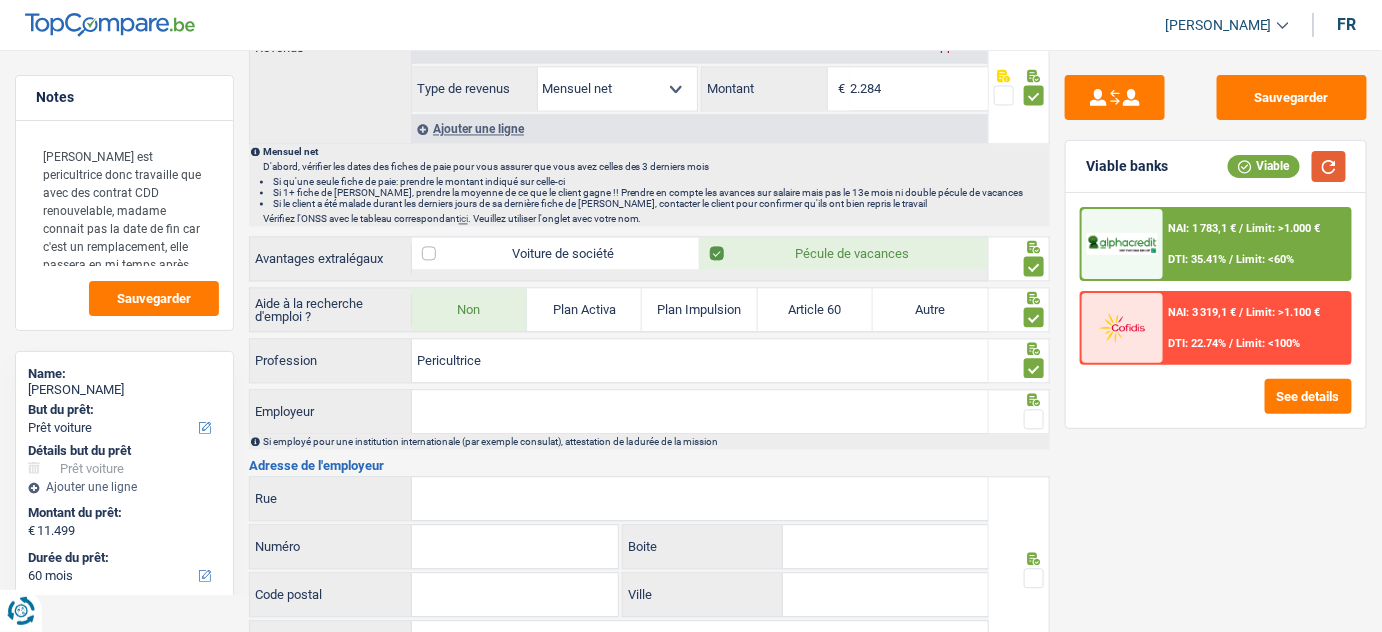 click at bounding box center (1329, 166) 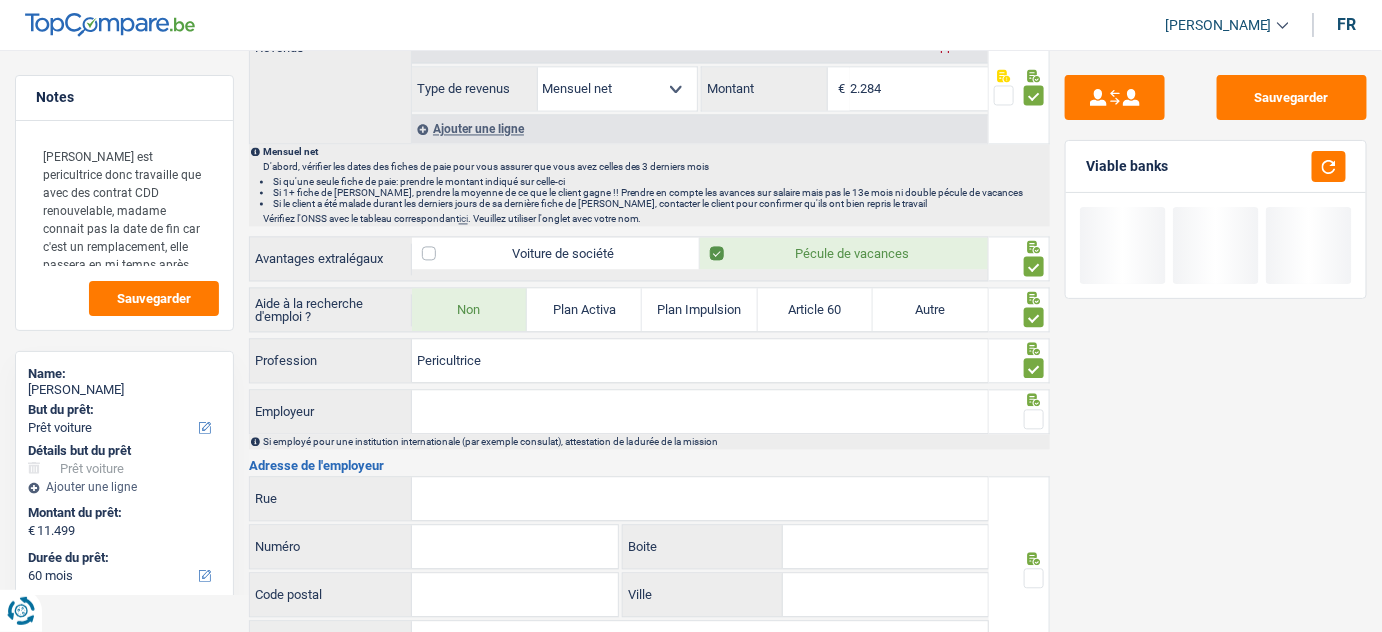 drag, startPoint x: 502, startPoint y: 407, endPoint x: 616, endPoint y: 407, distance: 114 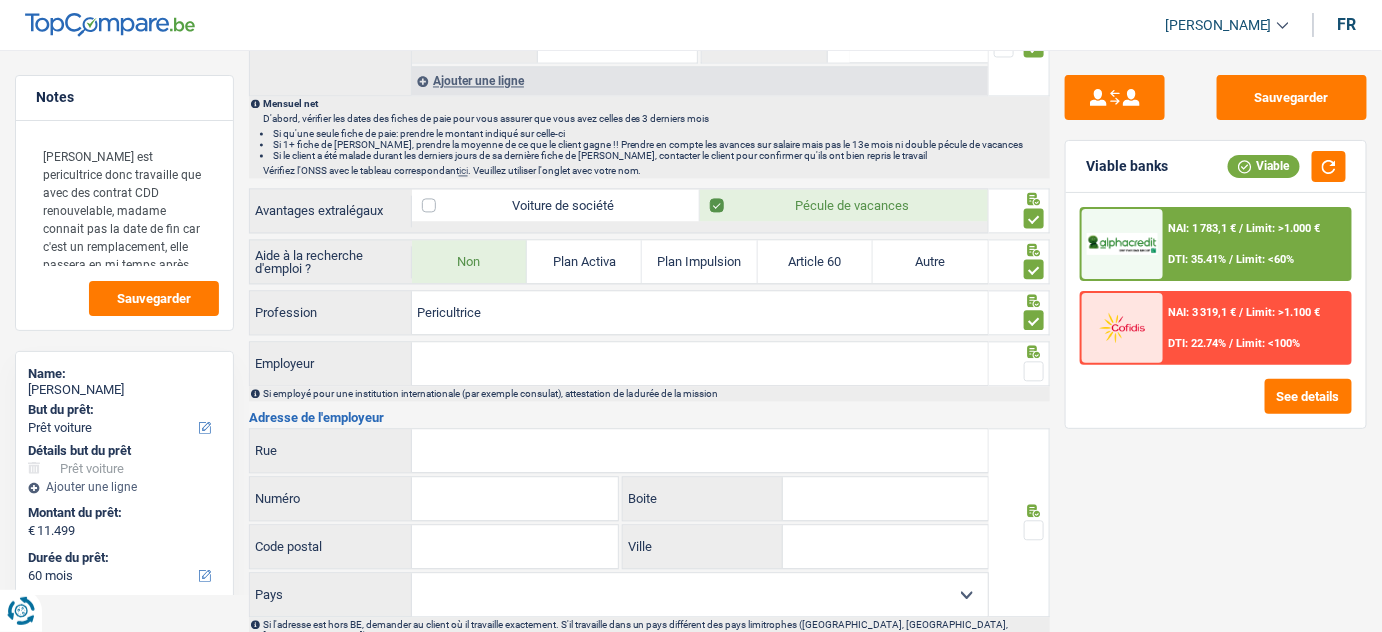scroll, scrollTop: 1363, scrollLeft: 0, axis: vertical 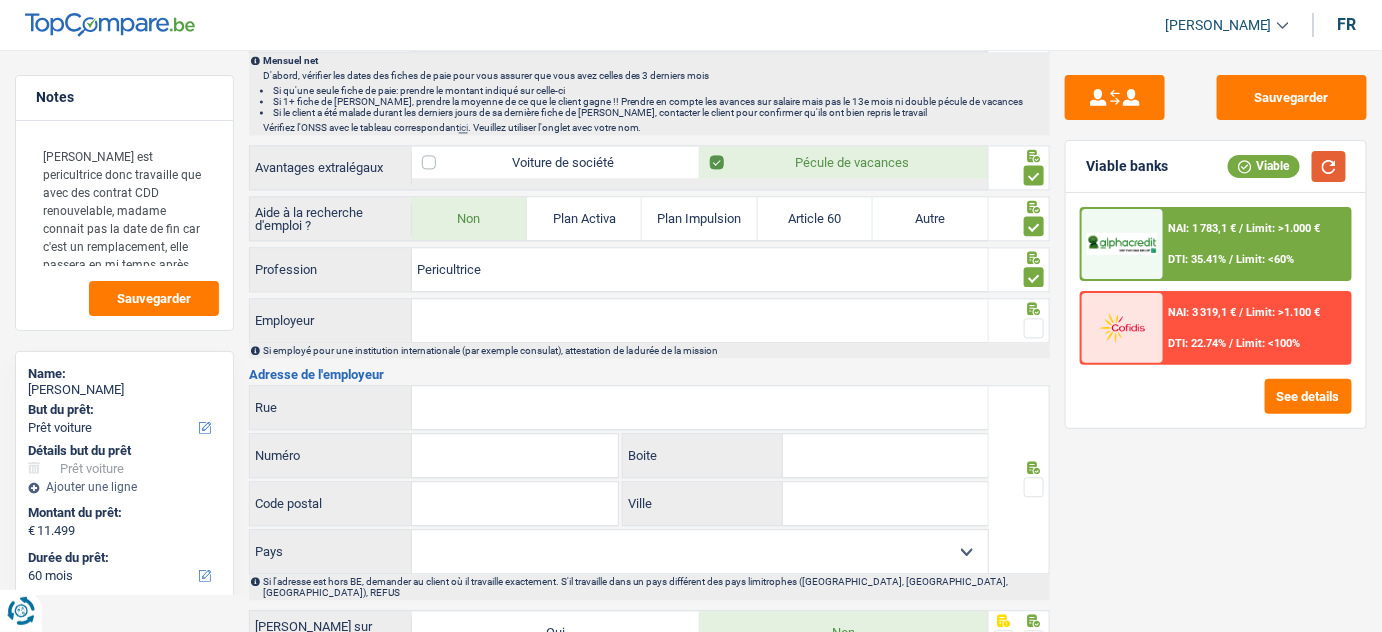 drag, startPoint x: 1320, startPoint y: 170, endPoint x: 1276, endPoint y: 187, distance: 47.169907 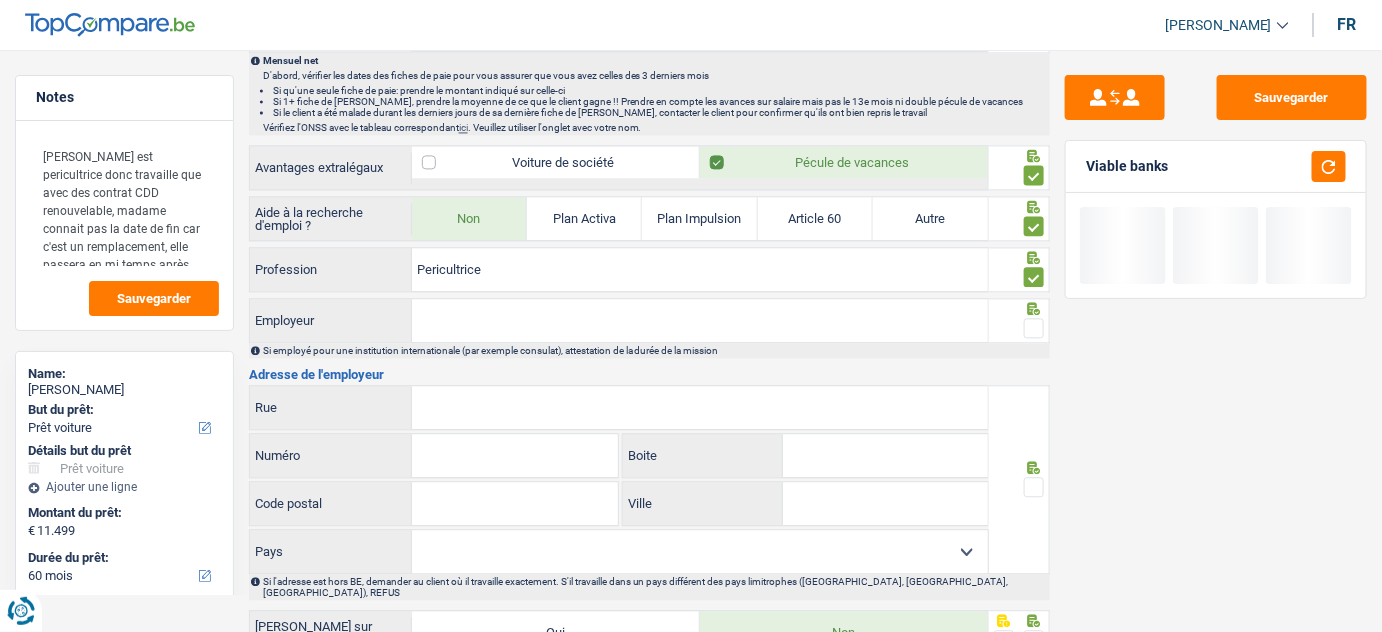 drag, startPoint x: 576, startPoint y: 295, endPoint x: 632, endPoint y: 294, distance: 56.008926 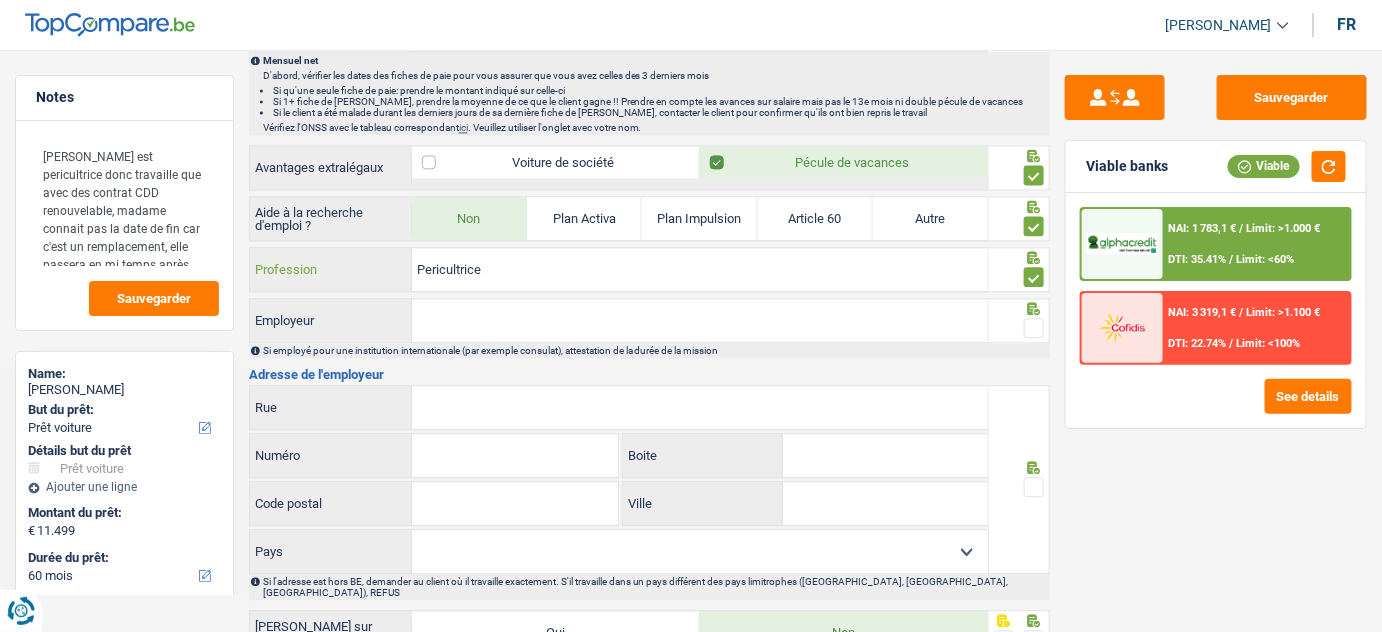 click on "Pericultrice" at bounding box center [700, 269] 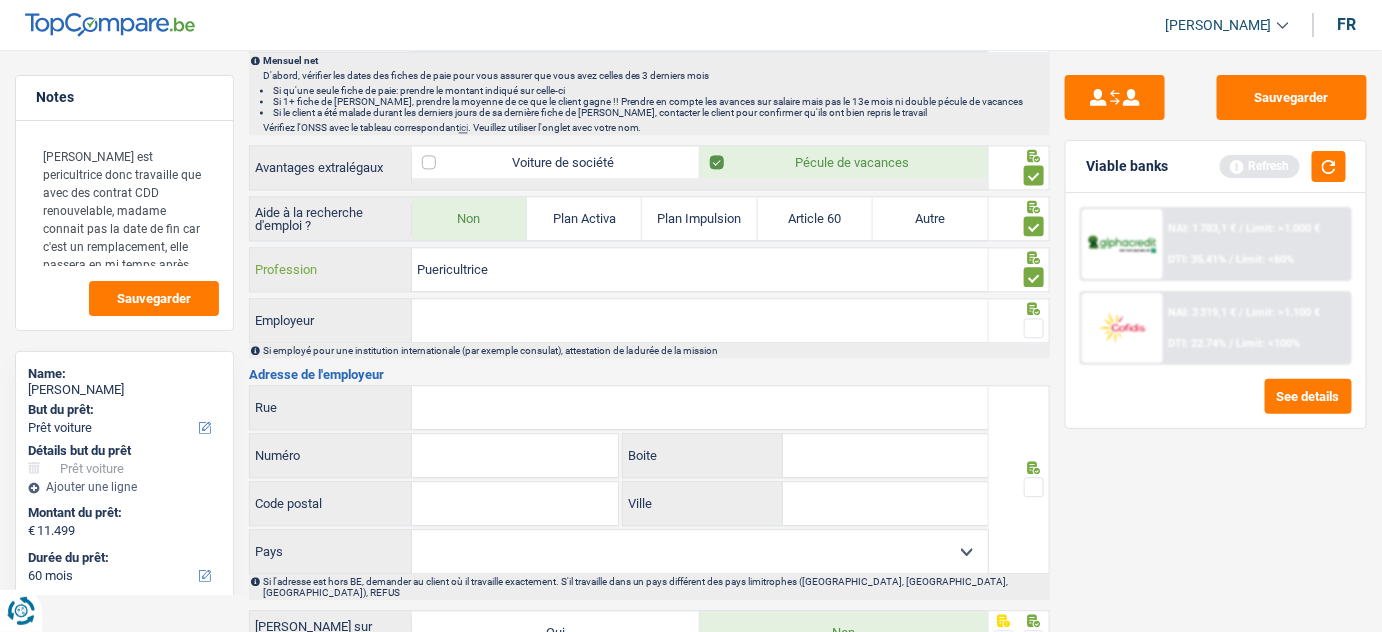 type on "Puericultrice" 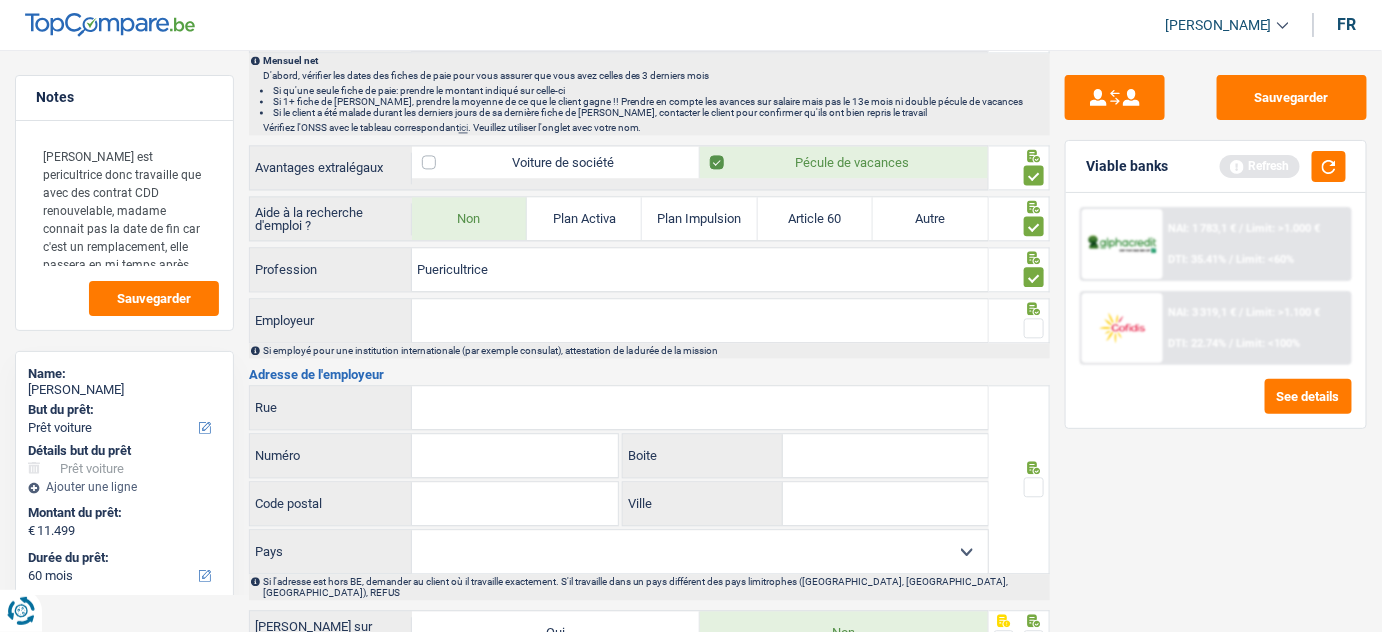 click on "Employeur" at bounding box center (700, 320) 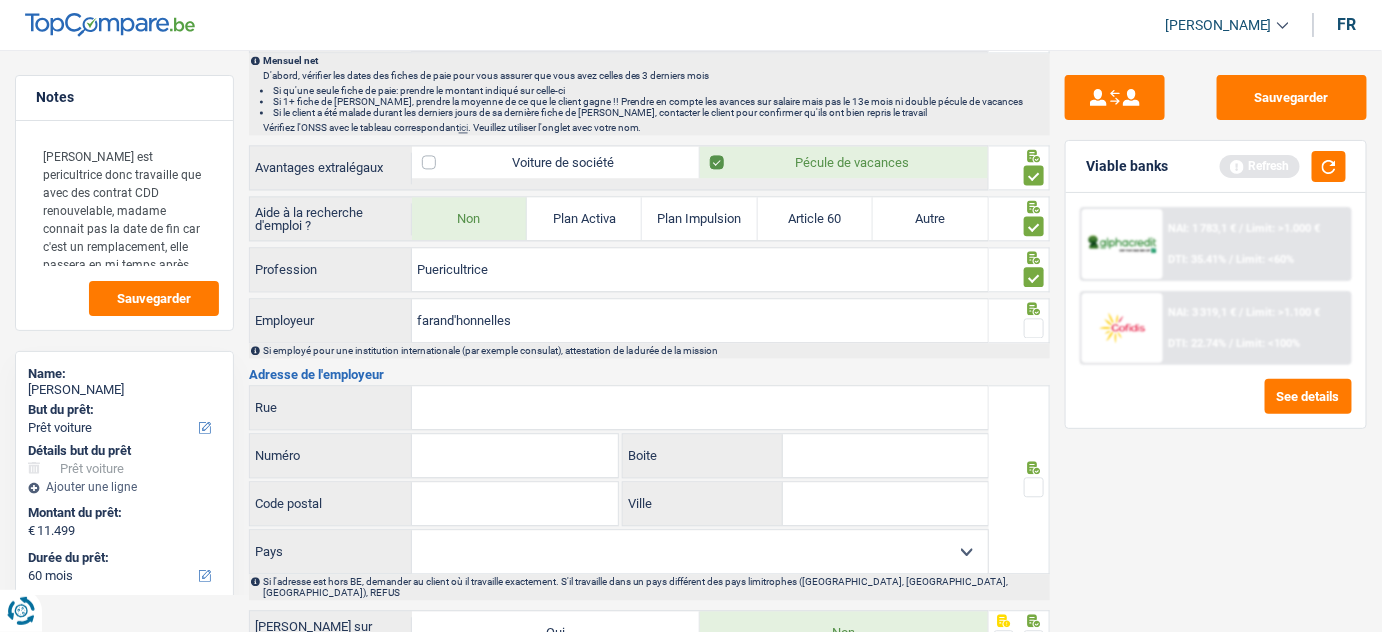 type on "farand'honnelles" 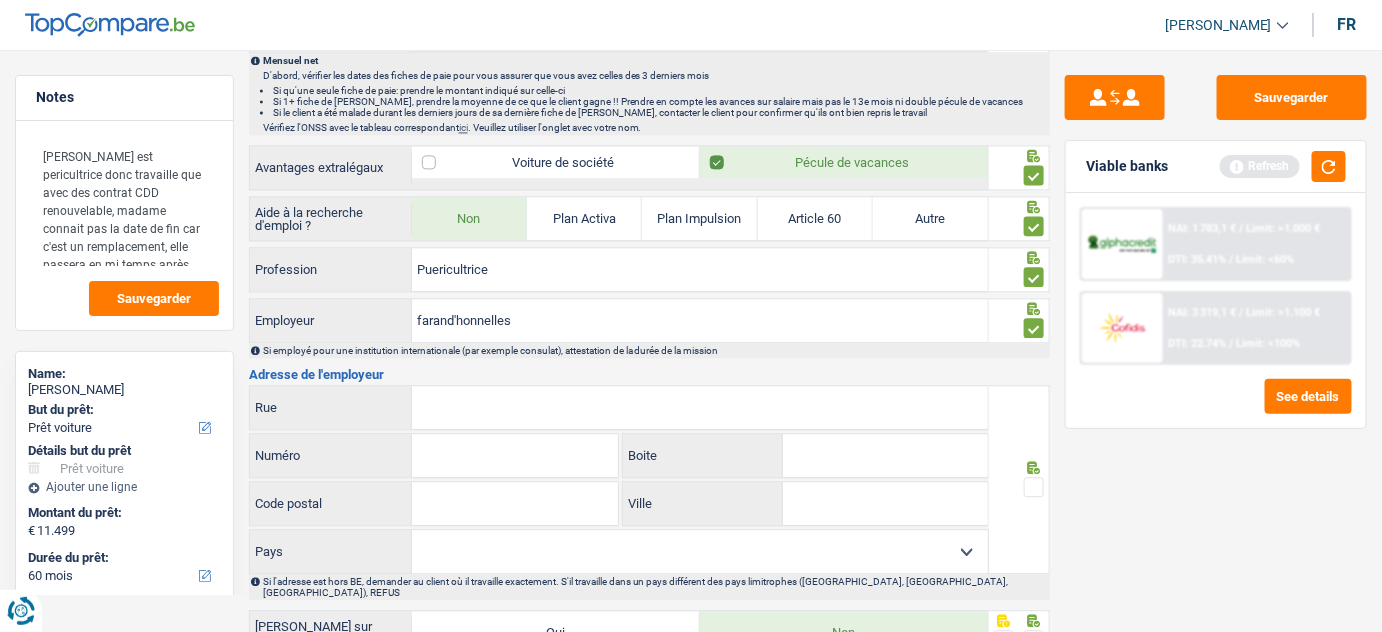 click on "Rue" at bounding box center [700, 407] 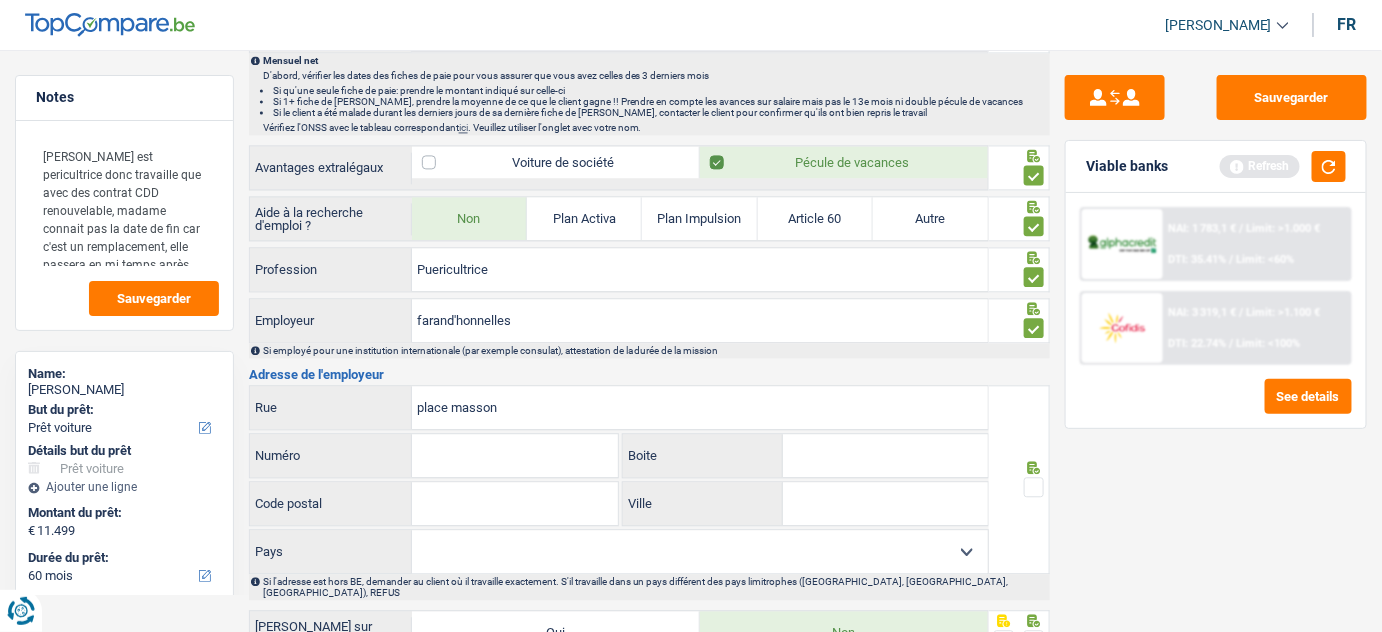 type on "place masson" 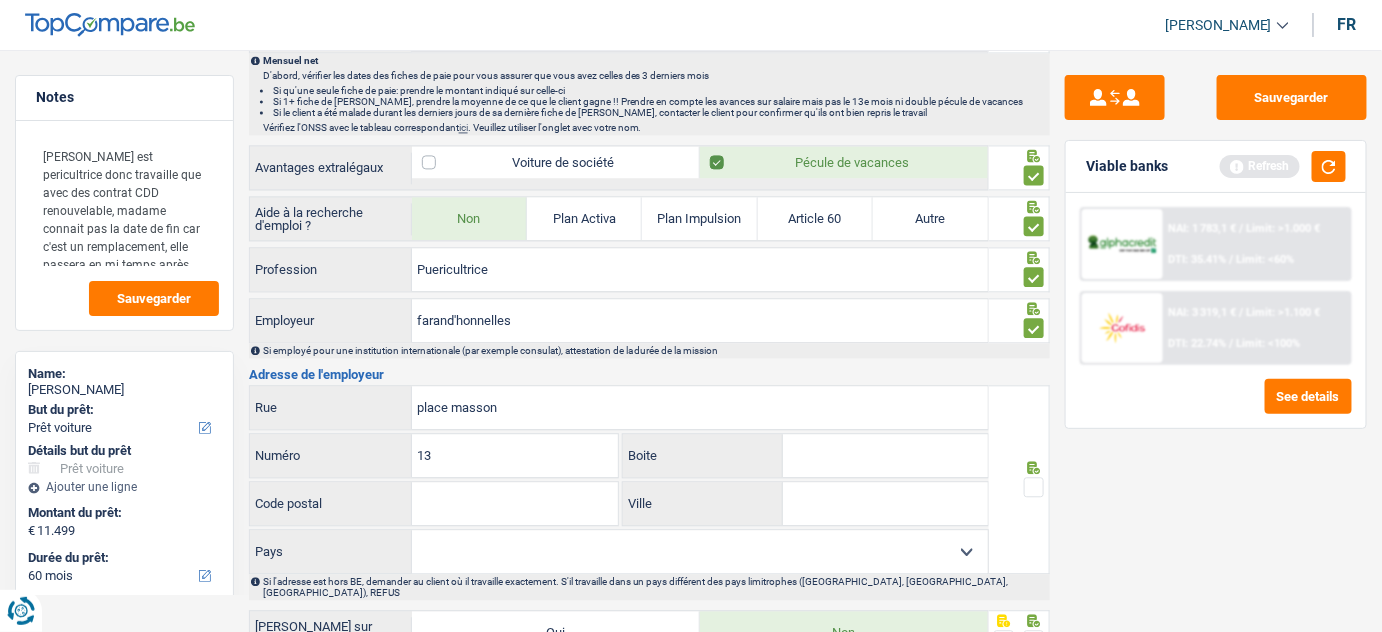 type on "13" 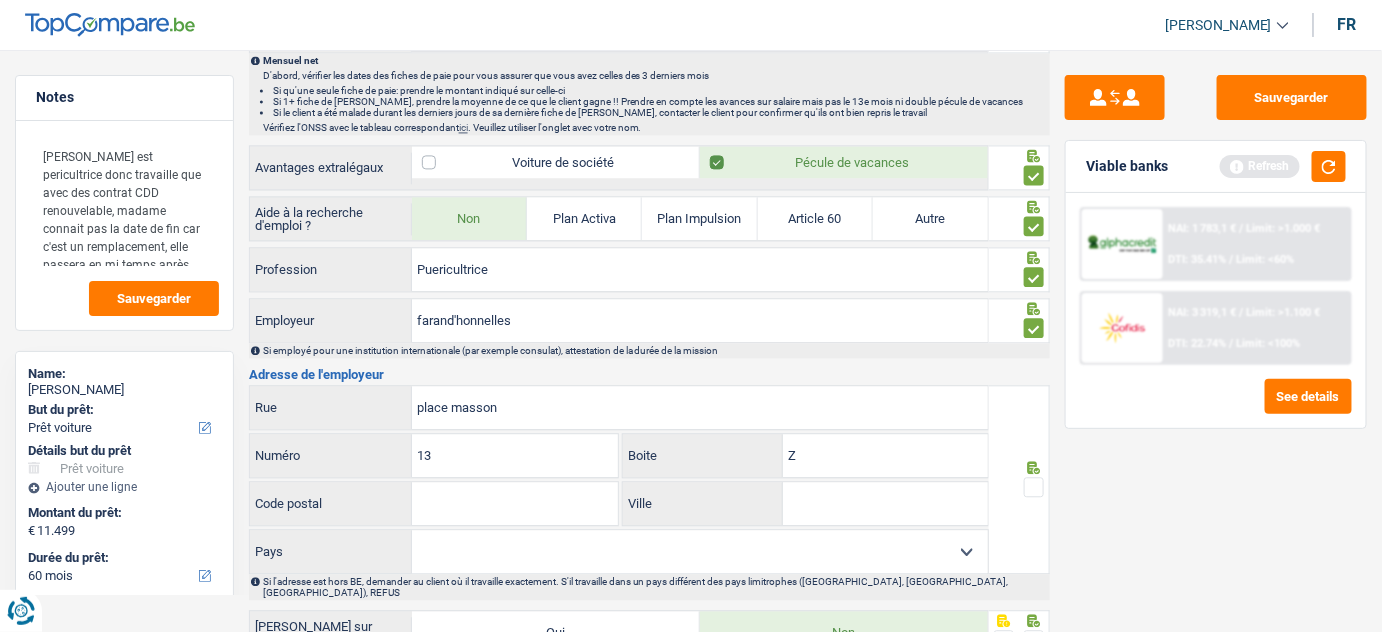 type on "Z" 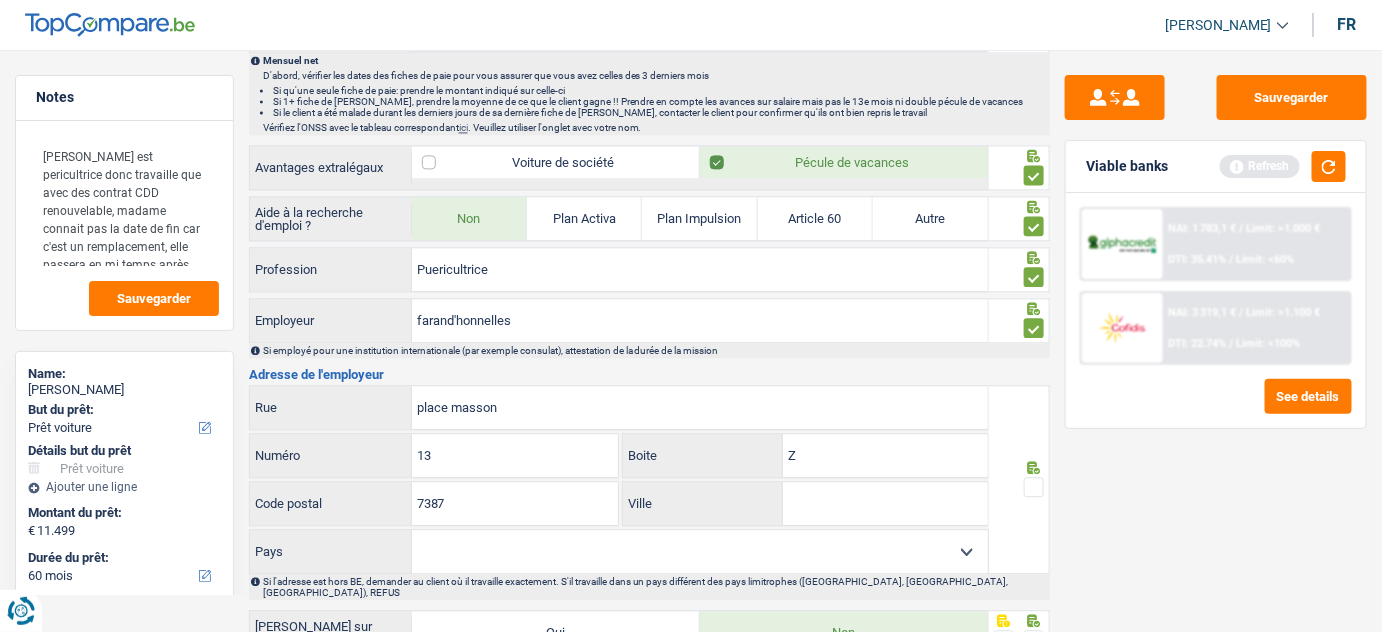 type on "7387" 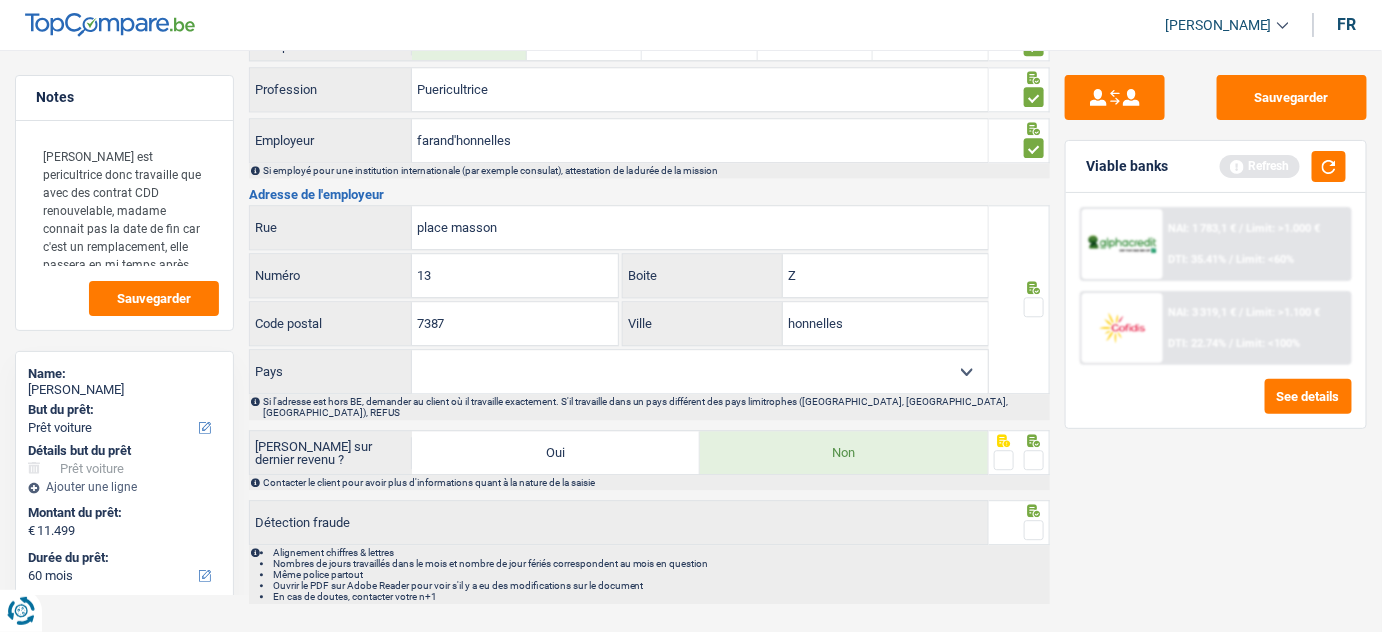 scroll, scrollTop: 1544, scrollLeft: 0, axis: vertical 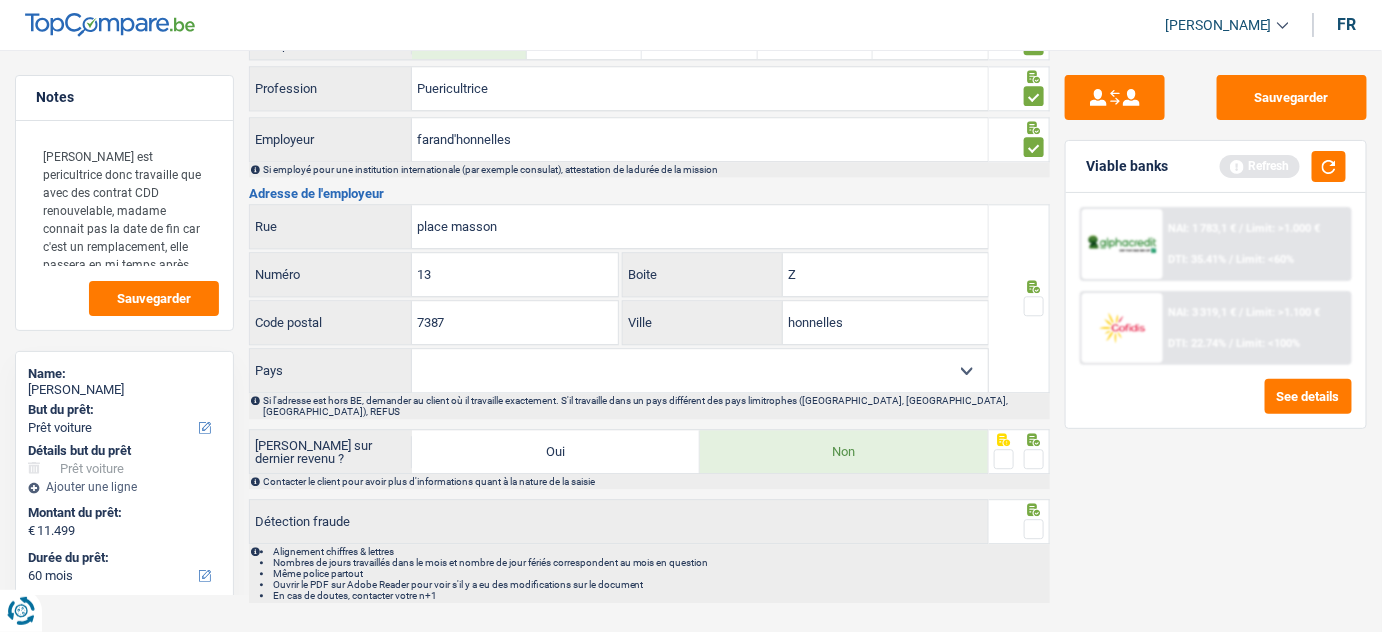type on "honnelles" 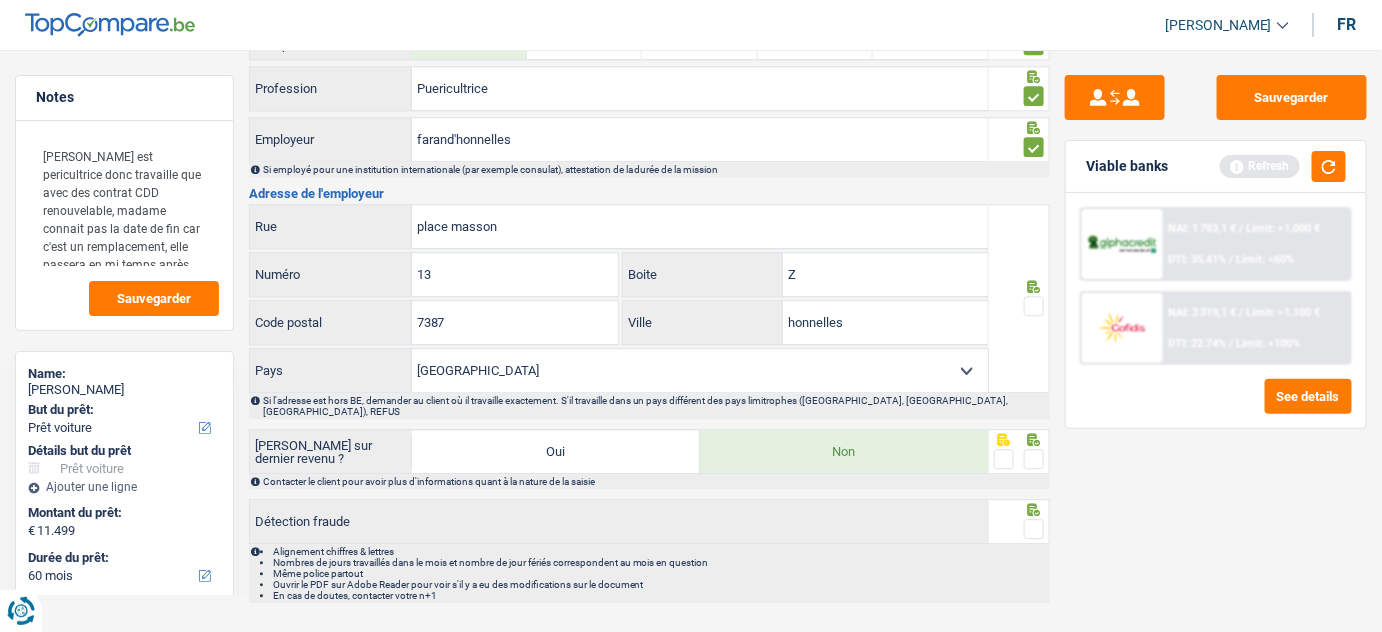 click at bounding box center (1034, 306) 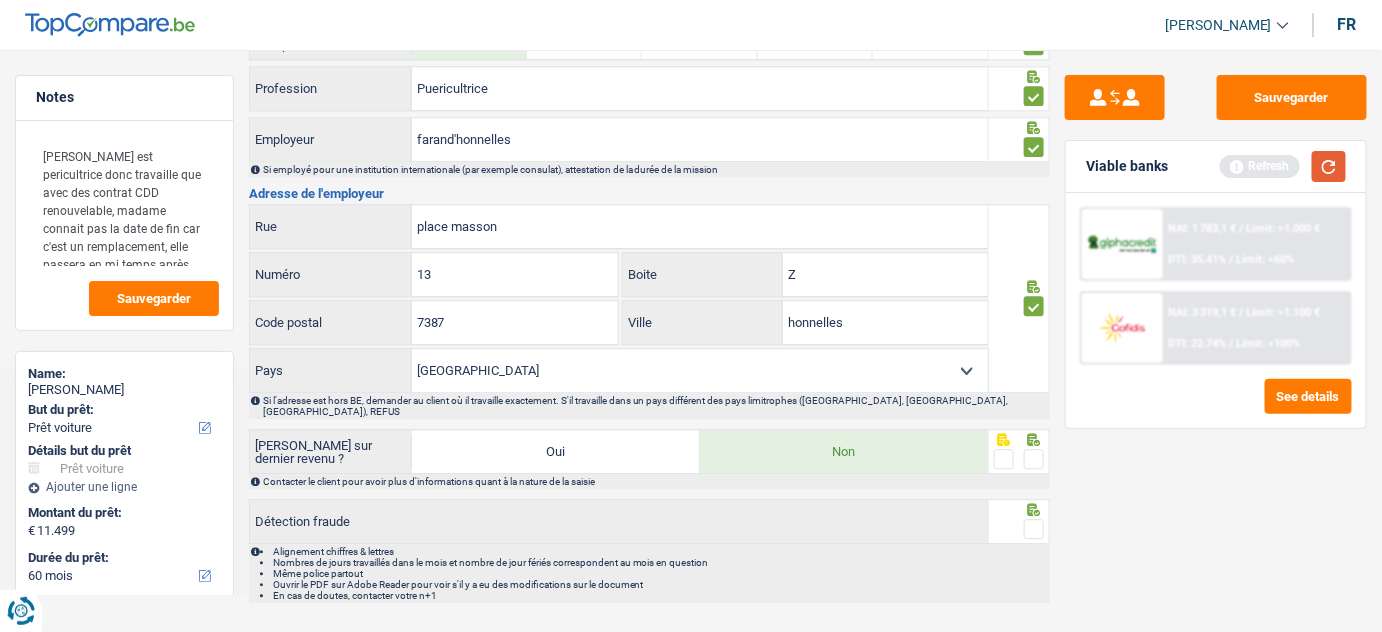 click at bounding box center [1329, 166] 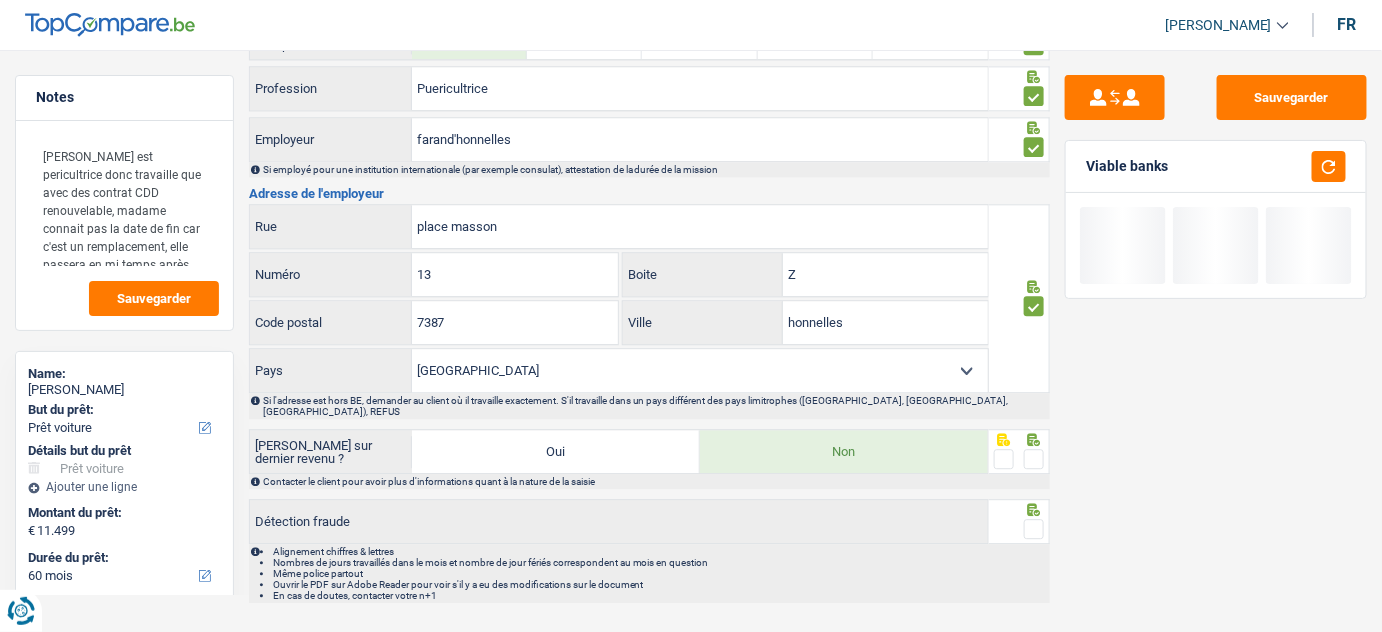 click at bounding box center (1034, 459) 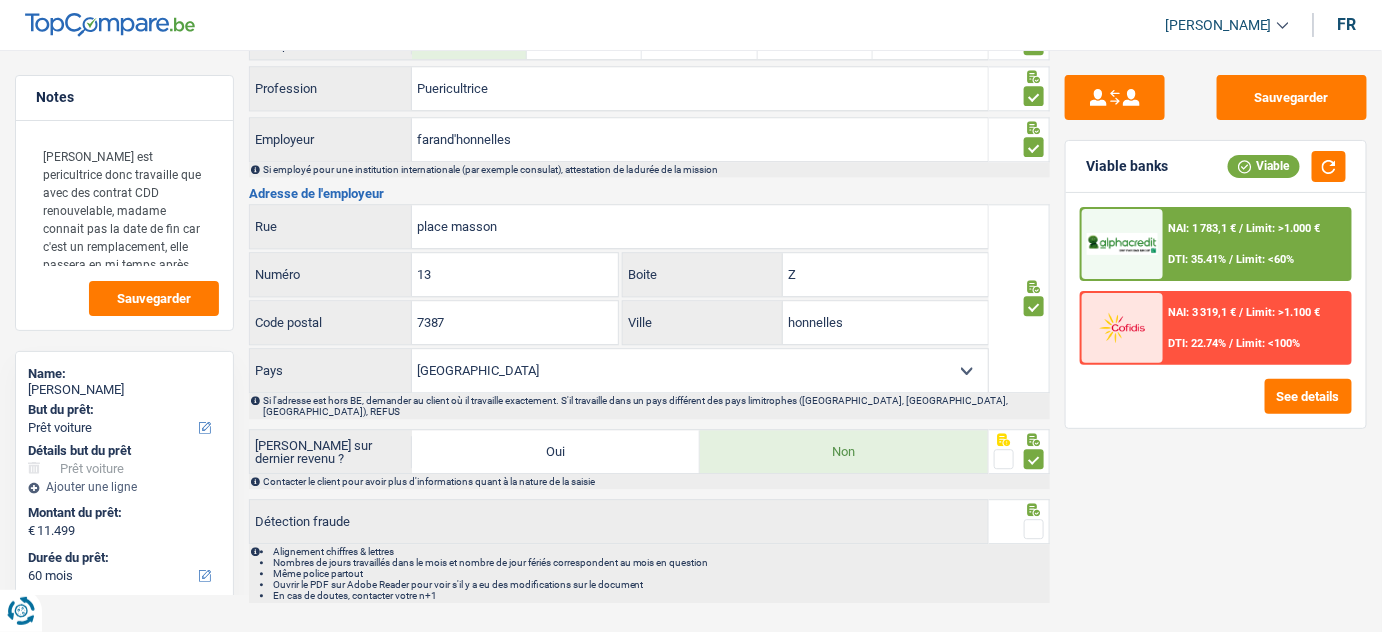 click at bounding box center [1034, 529] 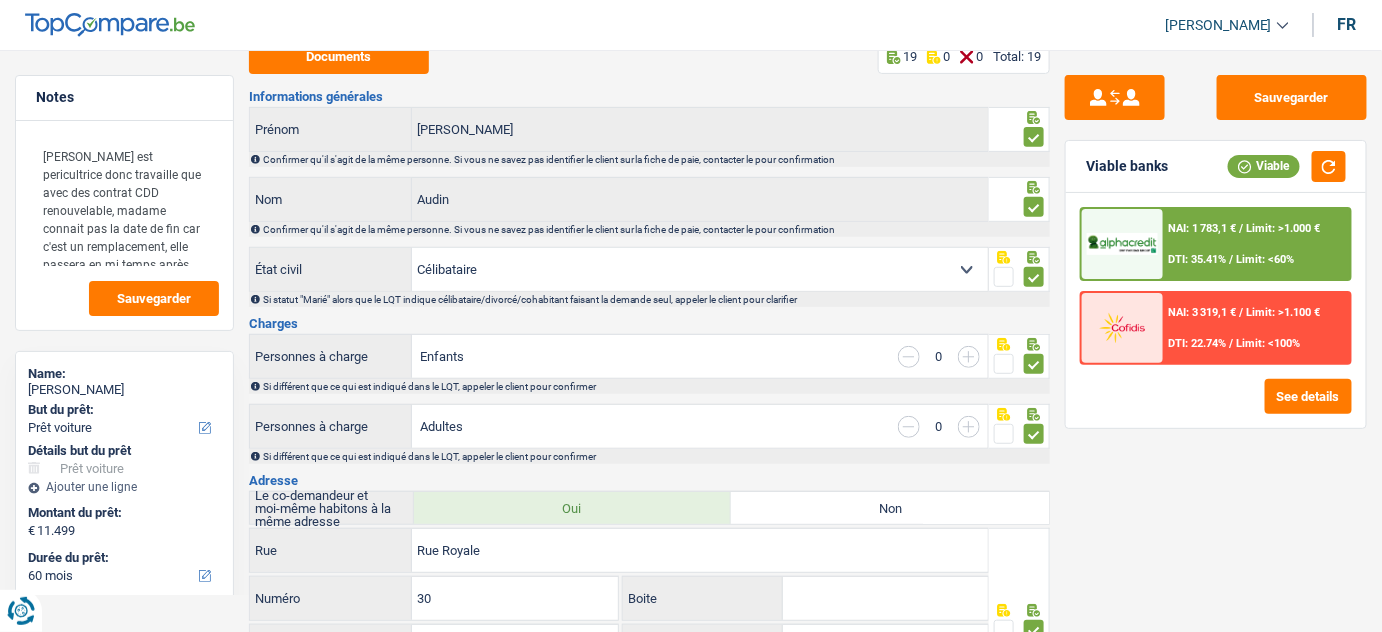 scroll, scrollTop: 0, scrollLeft: 0, axis: both 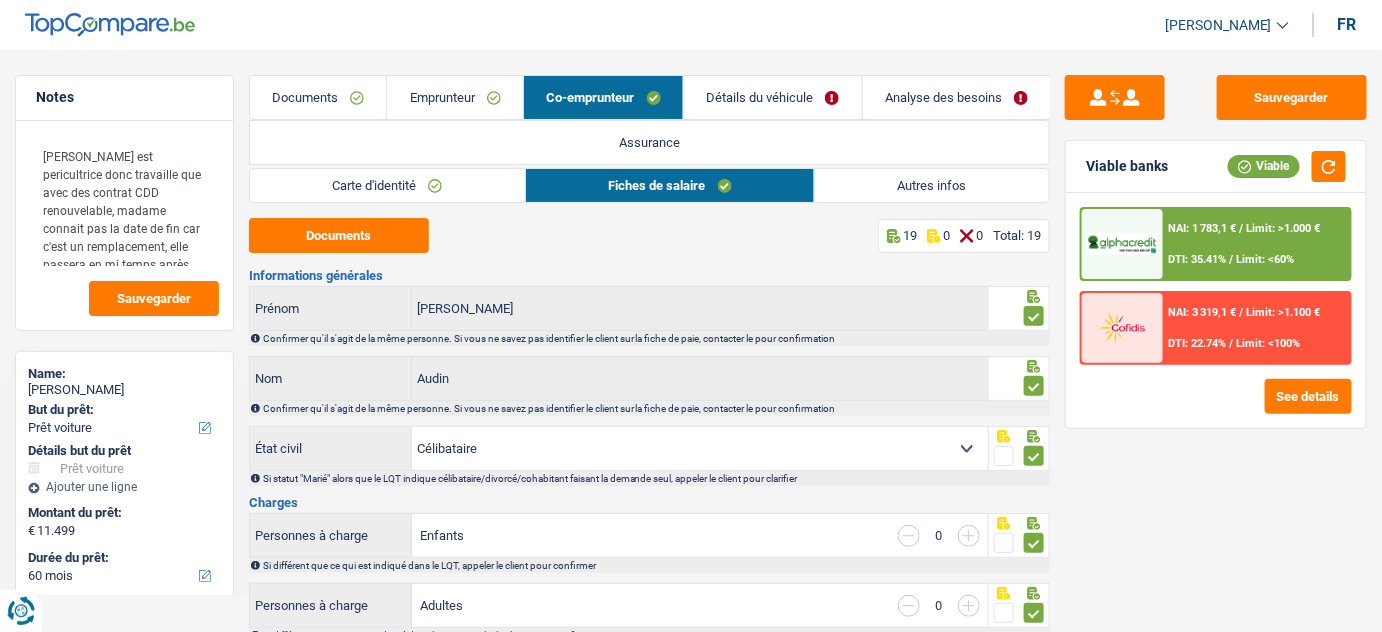 click on "Autres infos" at bounding box center (932, 185) 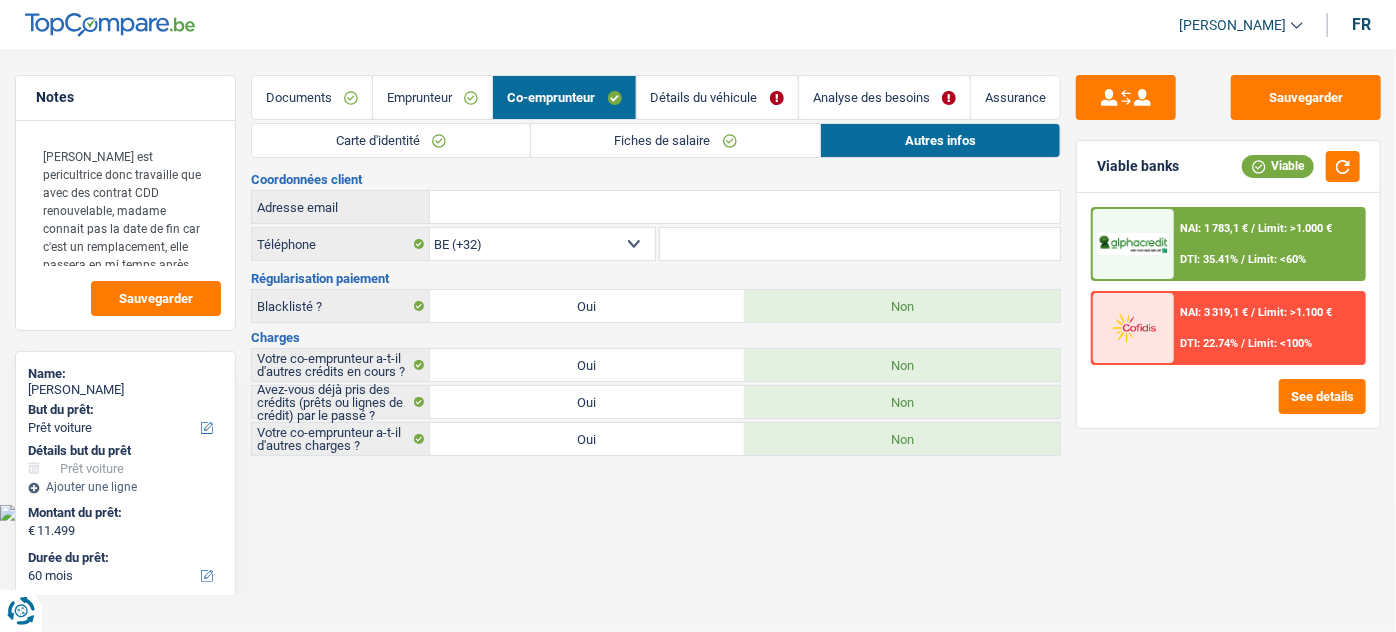 click on "Fiches de salaire" at bounding box center [676, 140] 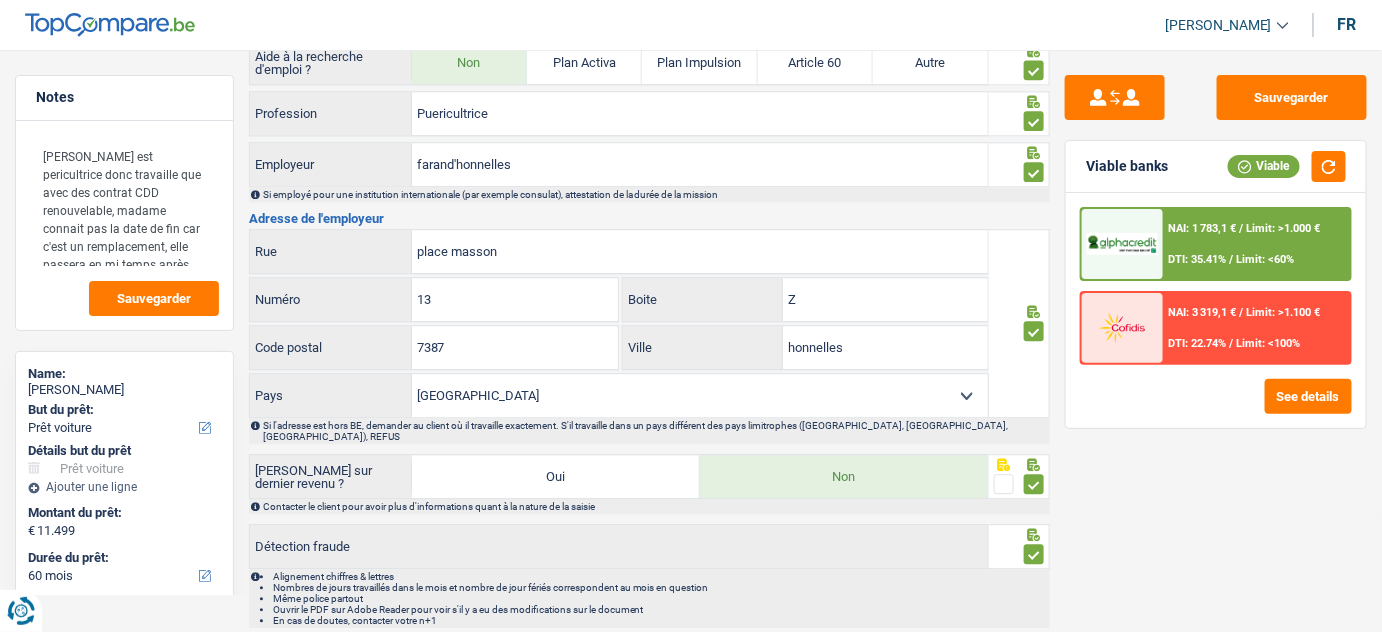 scroll, scrollTop: 1544, scrollLeft: 0, axis: vertical 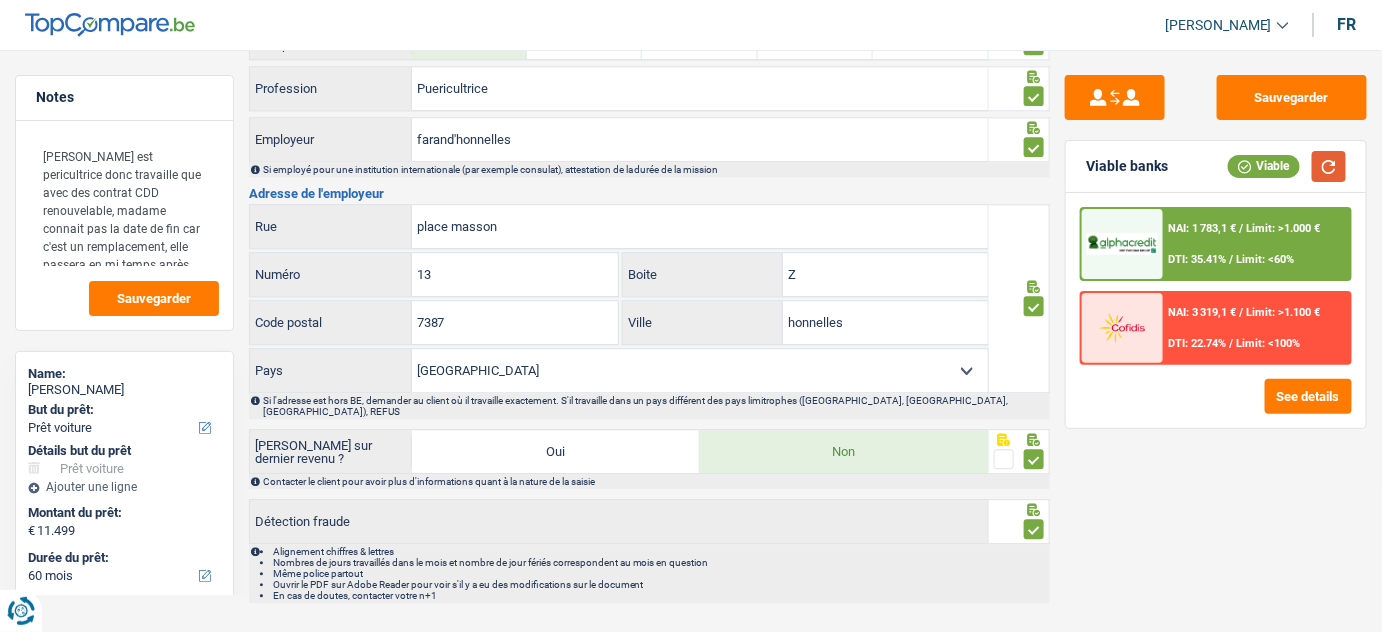 click at bounding box center (1329, 166) 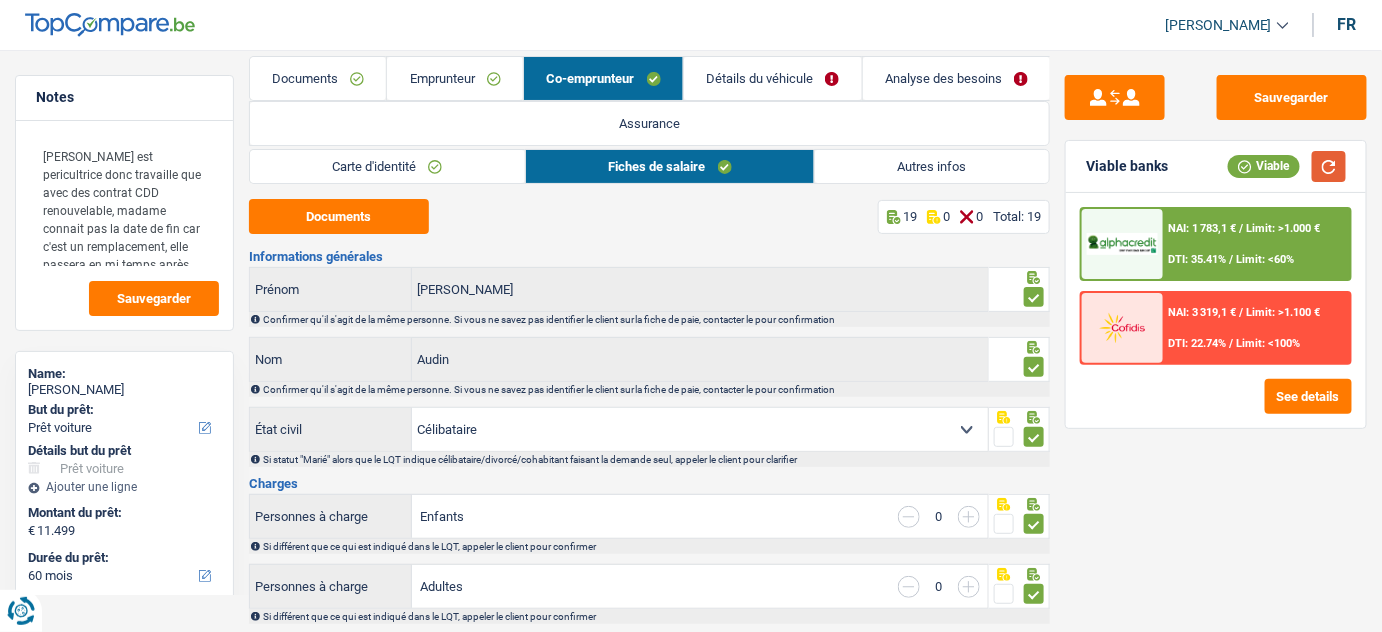 scroll, scrollTop: 0, scrollLeft: 0, axis: both 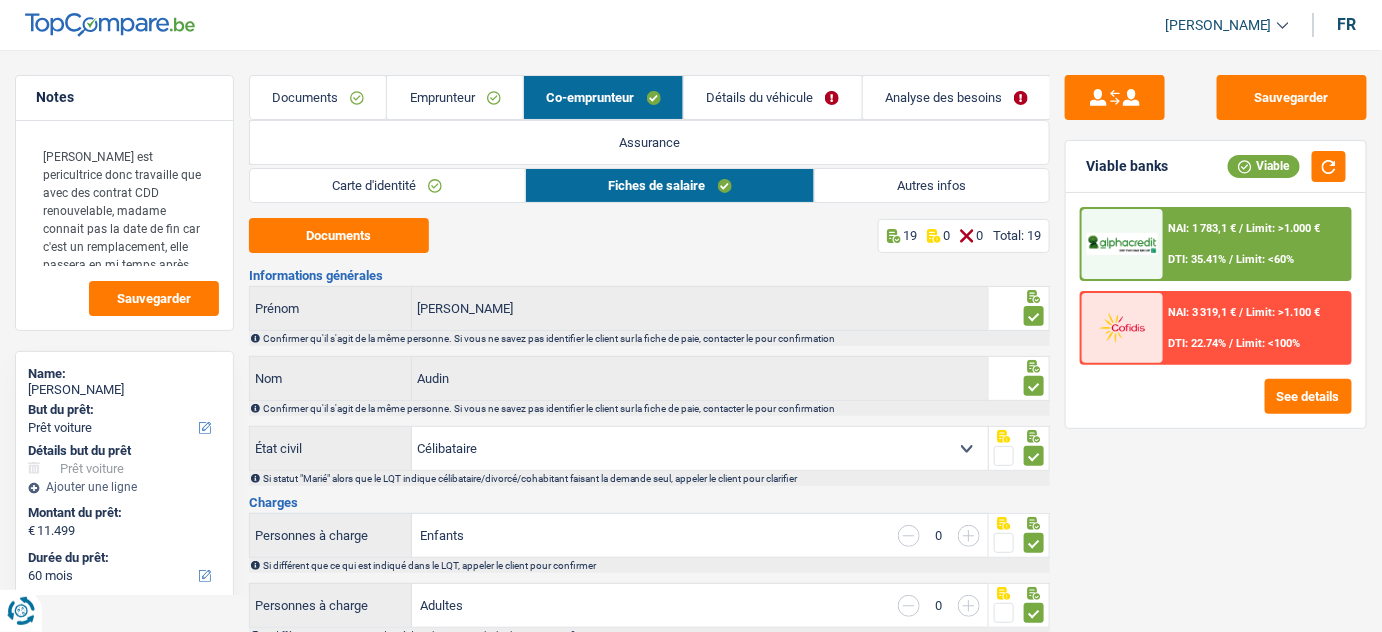click on "Autres infos" at bounding box center (932, 185) 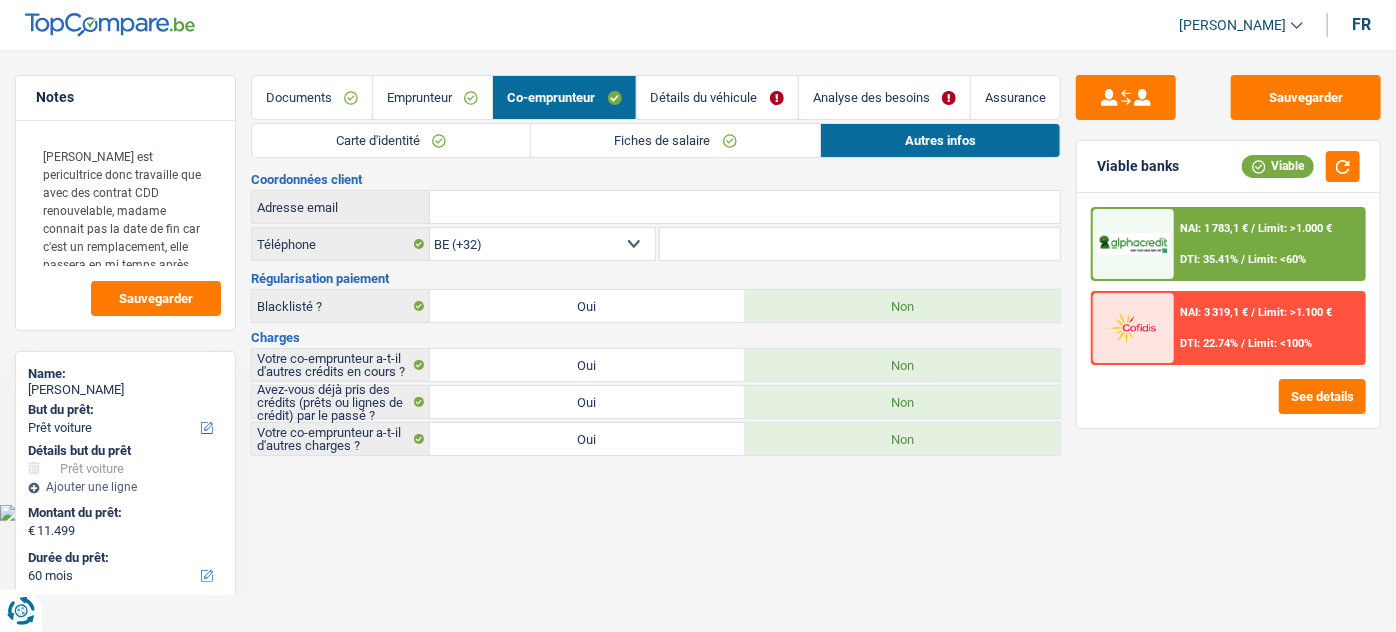 click on "Détails du véhicule" at bounding box center [717, 97] 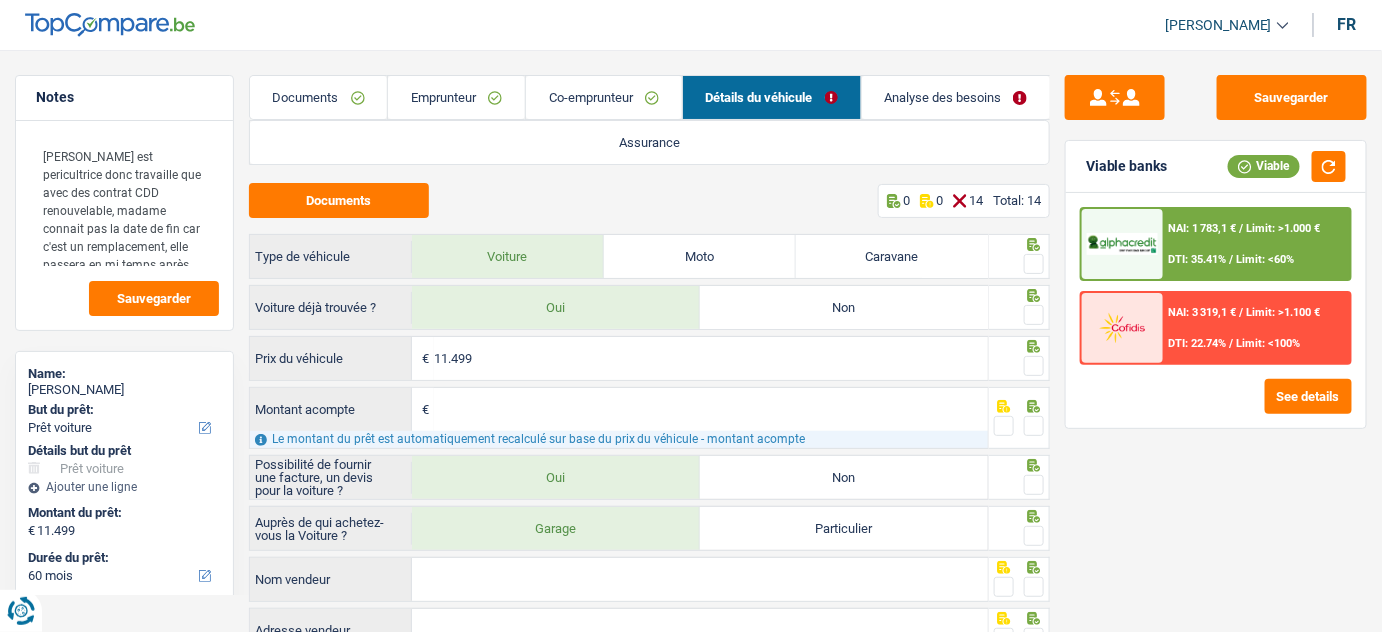 click on "Documents
0
0
14
Total: 14
Type de véhicule
Voiture
Moto
Caravane
Voiture déjà trouvée ?
Oui
Non
11.499   €
Prix du véhicule
€
Montant acompte
Tous les champs sont obligatoires. Veuillez fournir une réponse plus longue
Le montant du prêt est automatiquement recalculé sur base du prix du véhicule - montant acompte
Possibilité de fournir une facture, un devis pour la voiture ?
Oui
Non
Auprès de qui achetez-vous la Voiture ?" at bounding box center (650, 573) 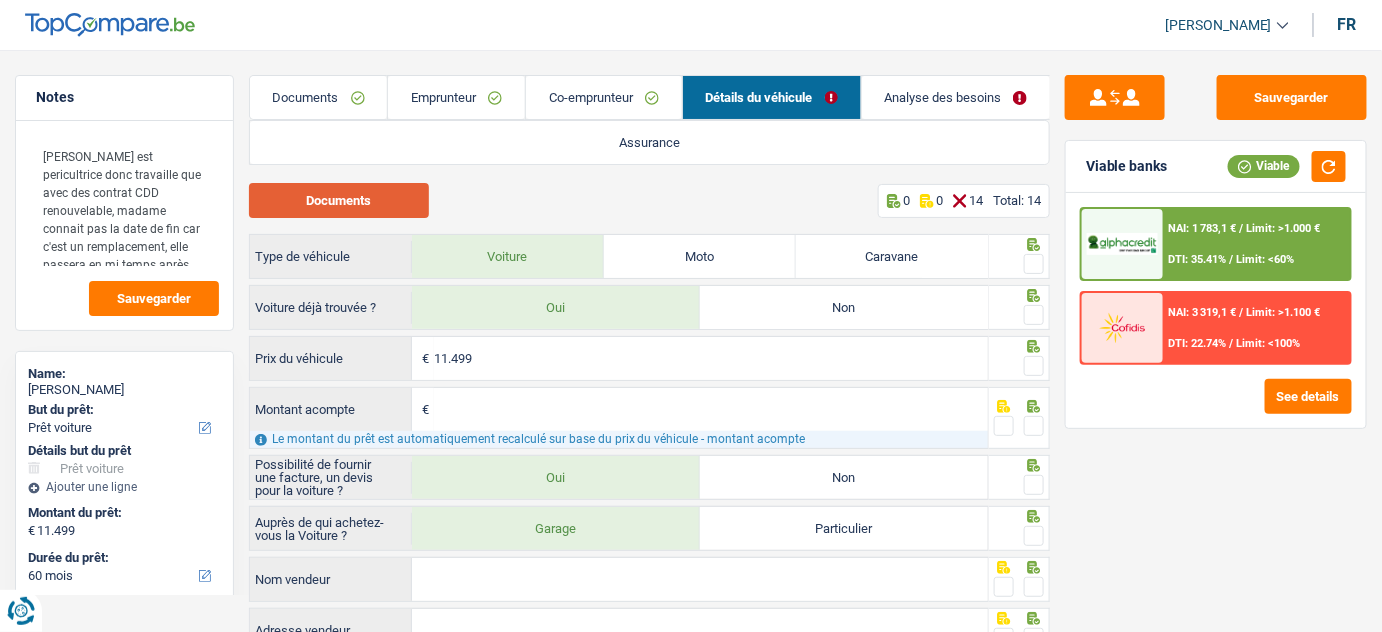 drag, startPoint x: 392, startPoint y: 200, endPoint x: 505, endPoint y: 148, distance: 124.39051 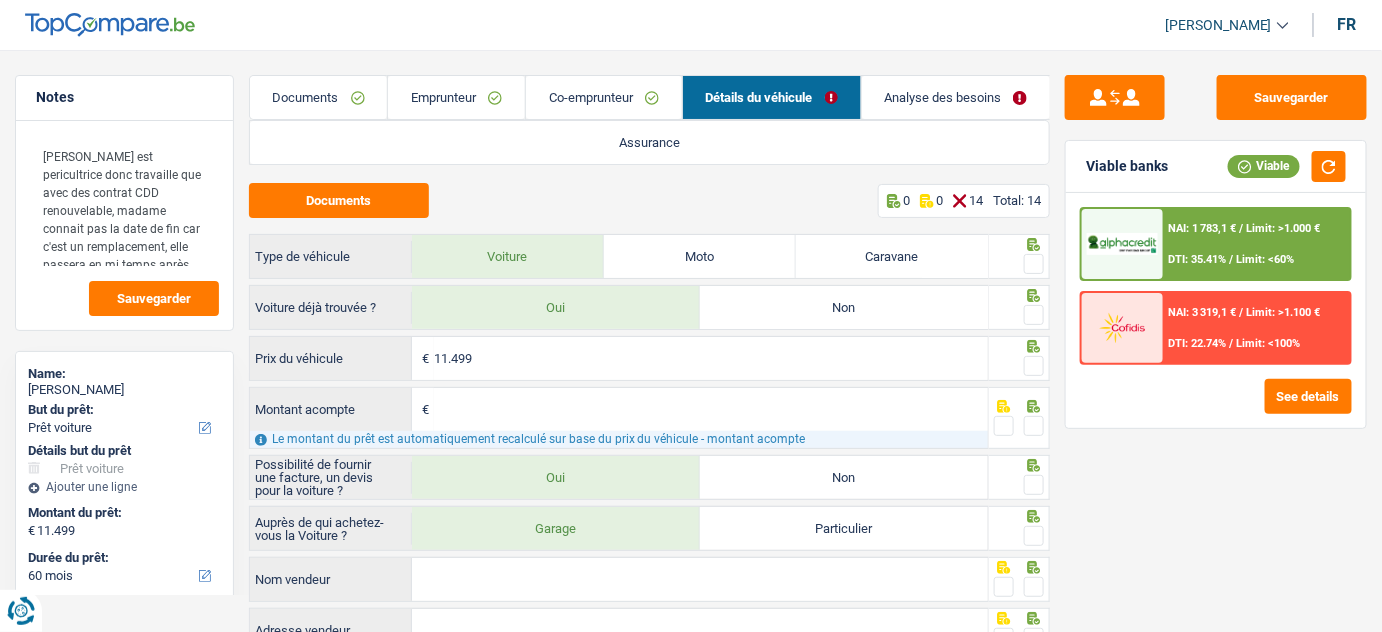 click at bounding box center (1034, 264) 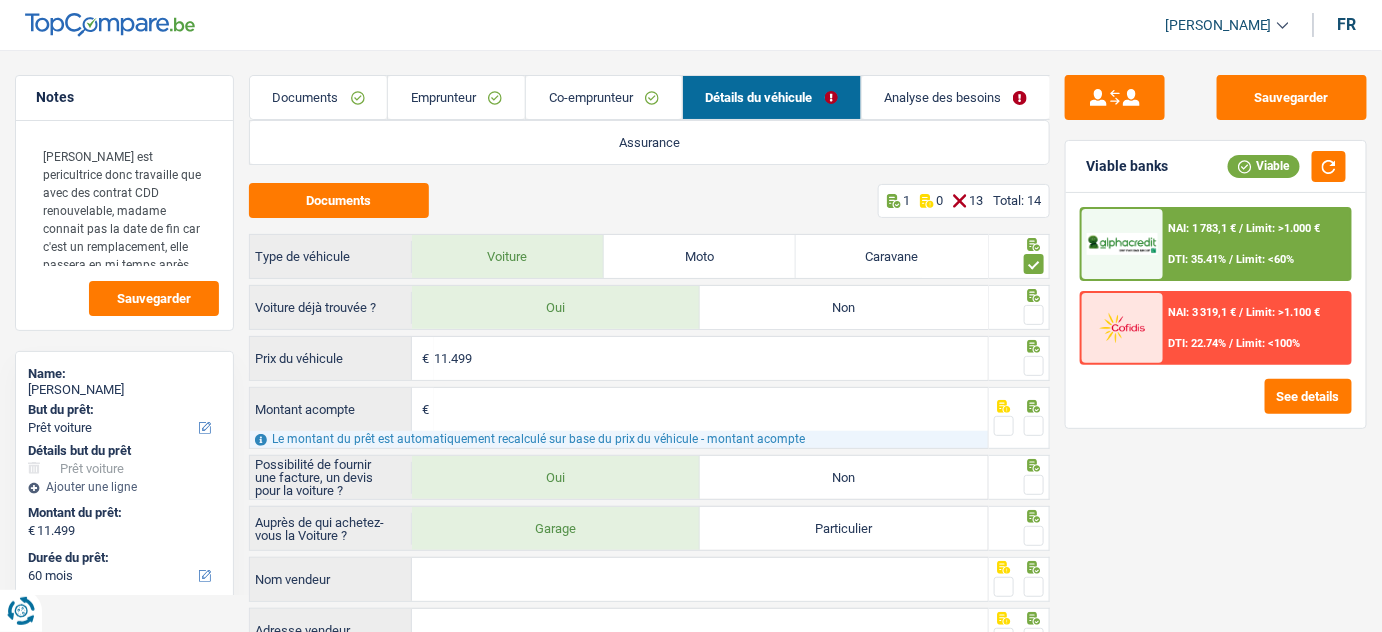 click at bounding box center (1034, 315) 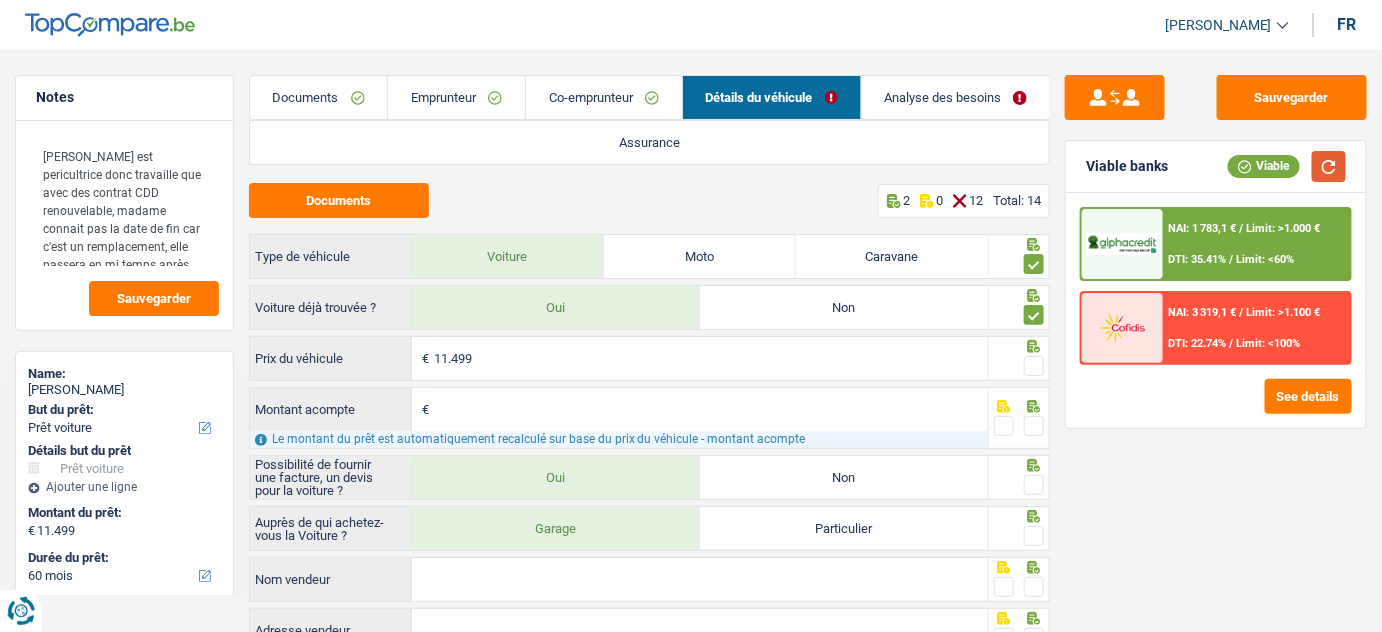 click at bounding box center [1329, 166] 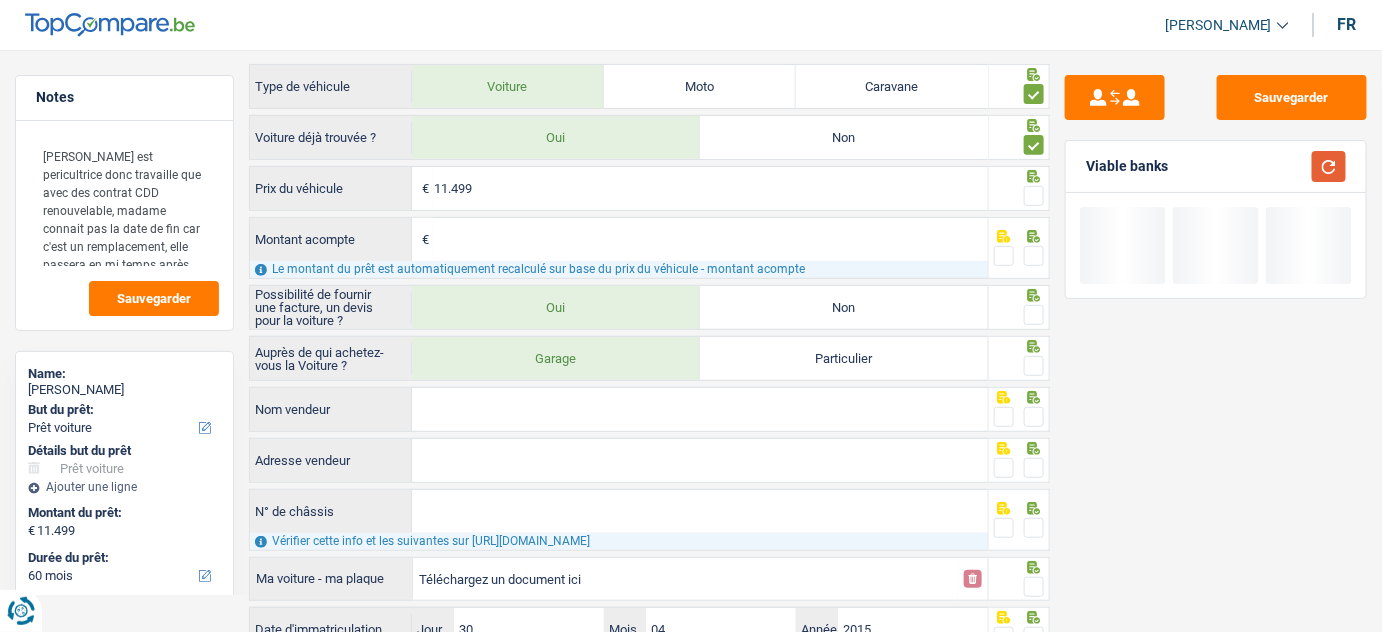 scroll, scrollTop: 181, scrollLeft: 0, axis: vertical 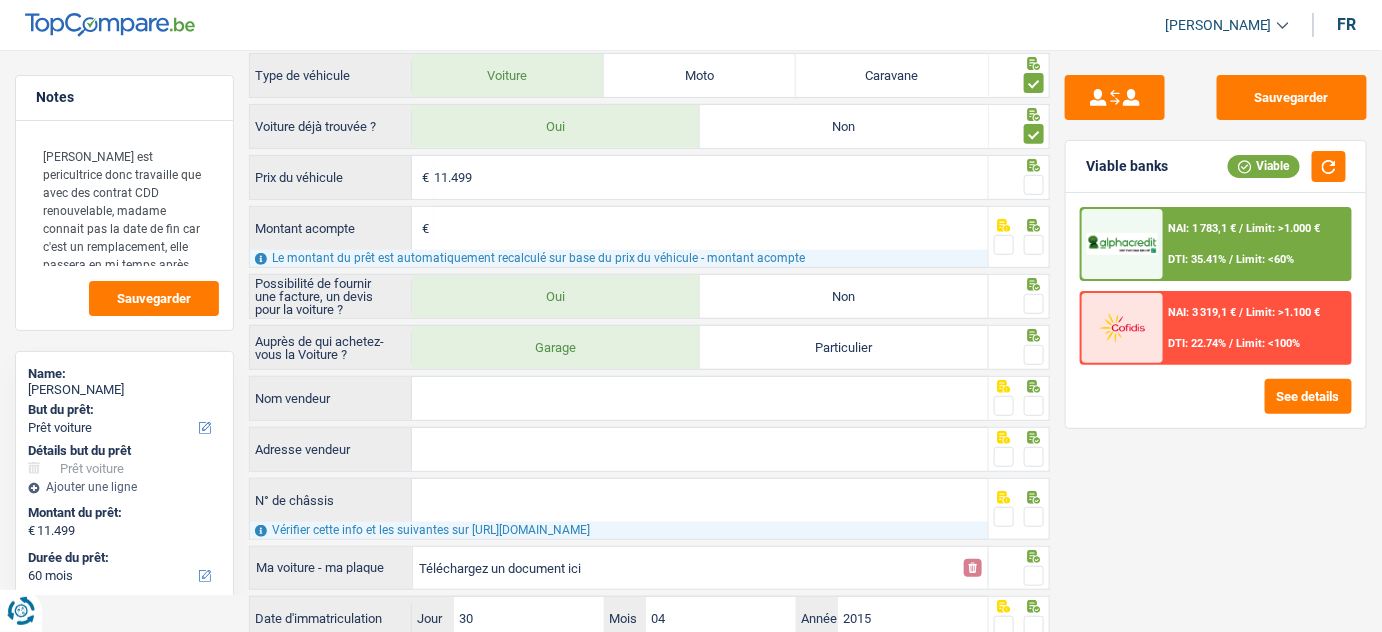 click at bounding box center [1034, 185] 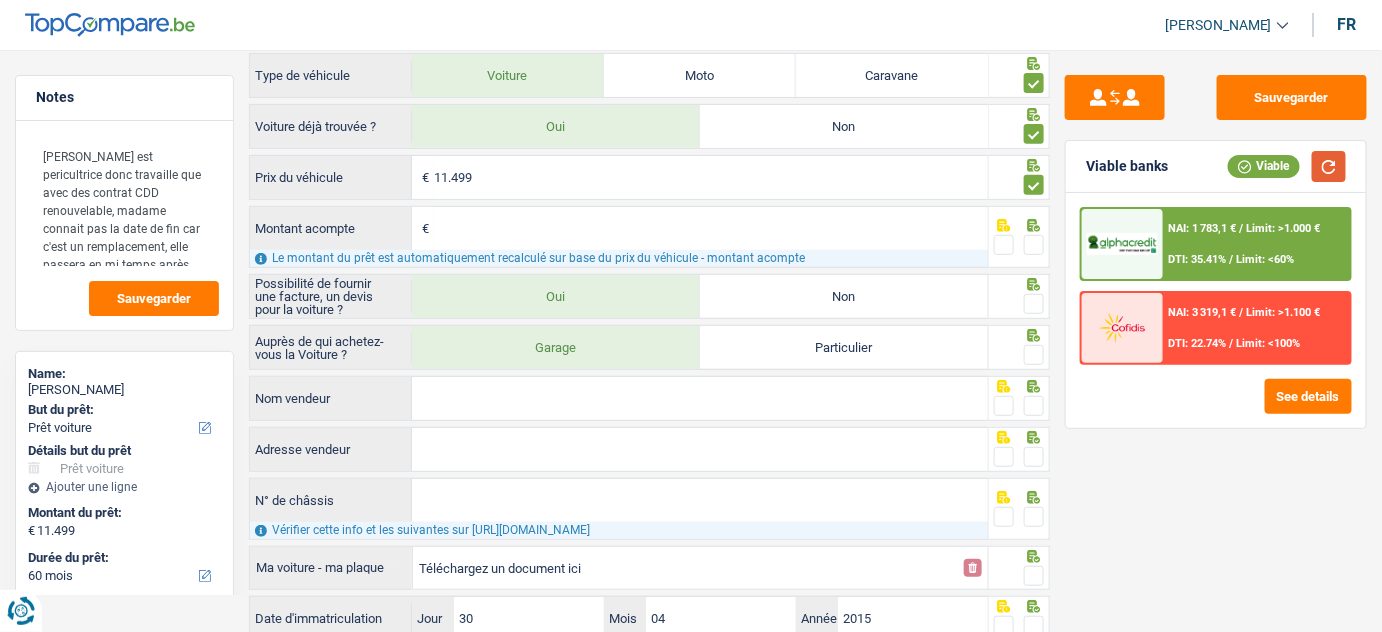 click at bounding box center [1329, 166] 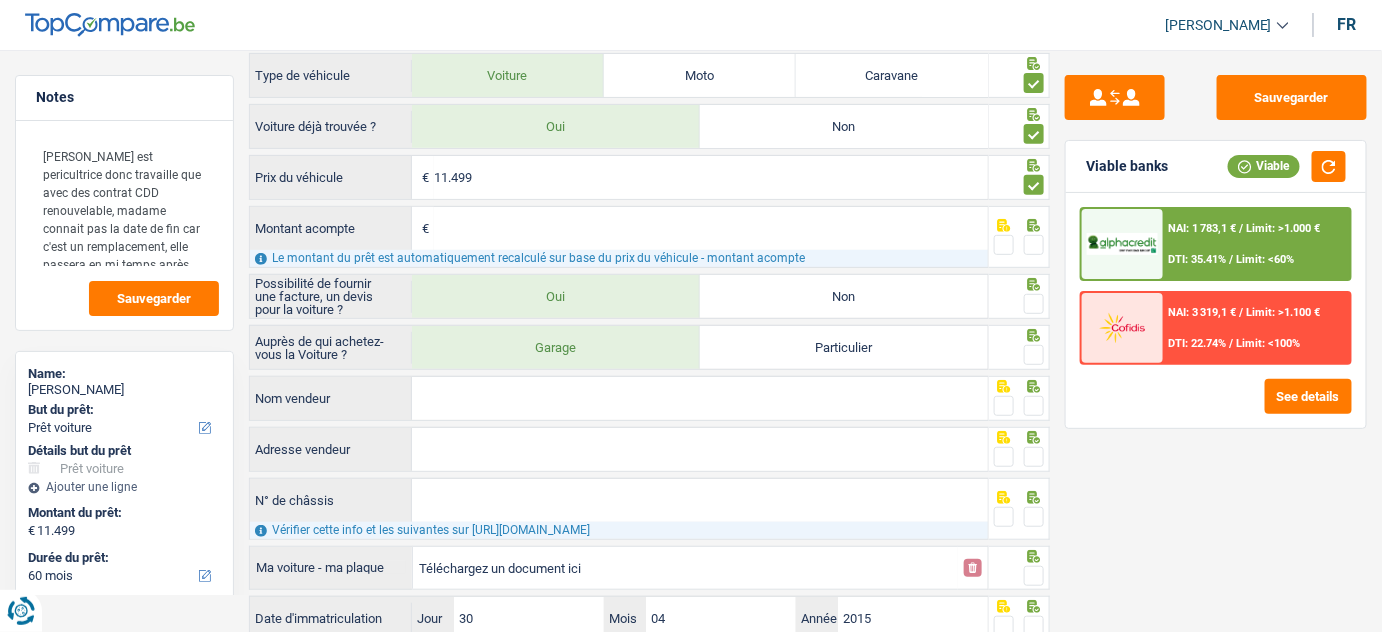 click on "Montant acompte" at bounding box center [711, 228] 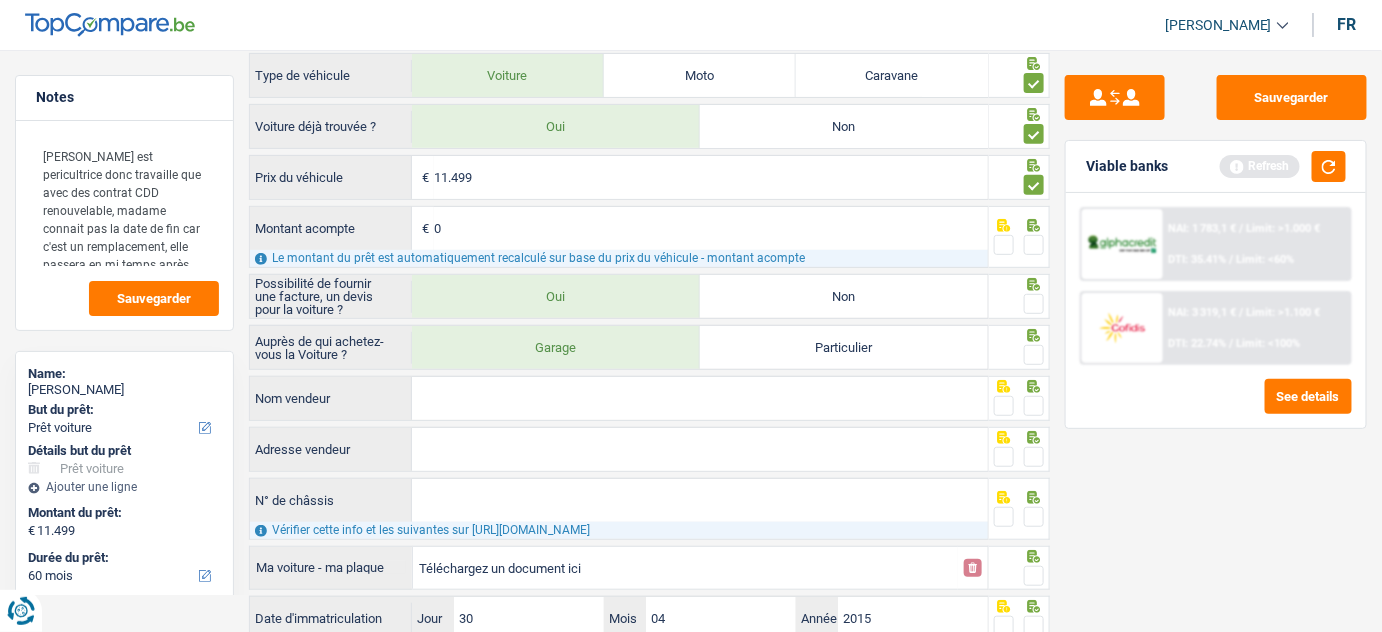 type on "0" 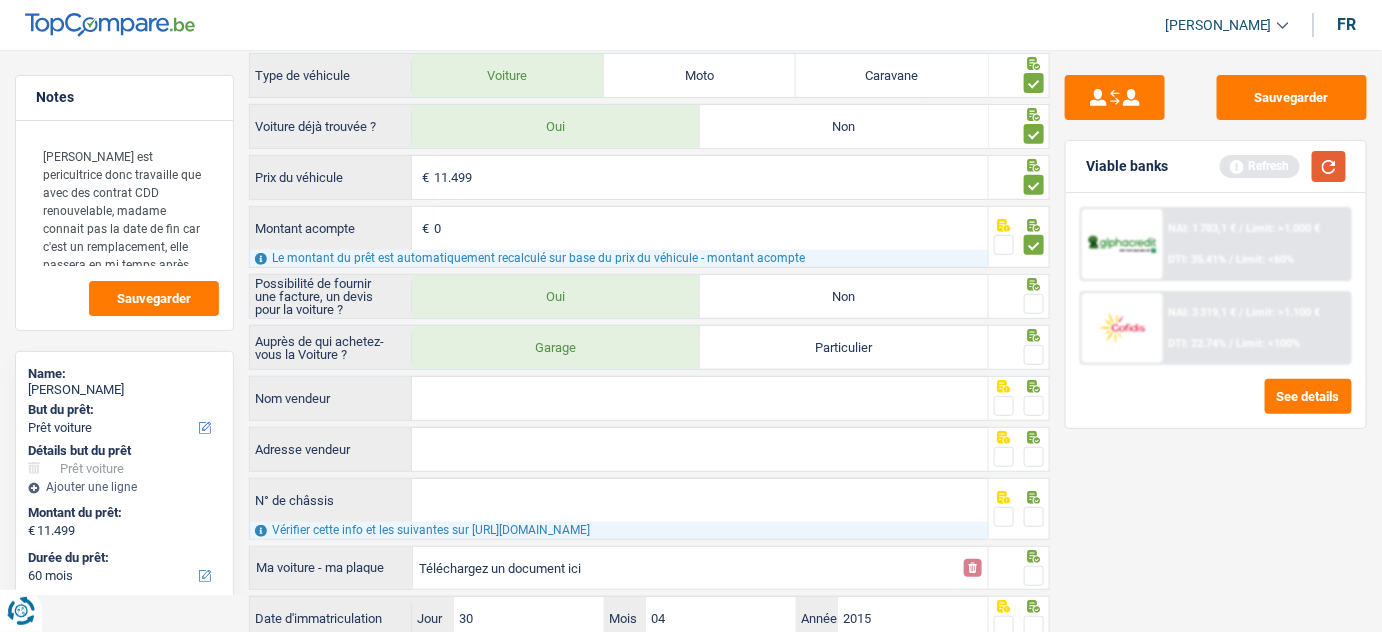 click at bounding box center (1329, 166) 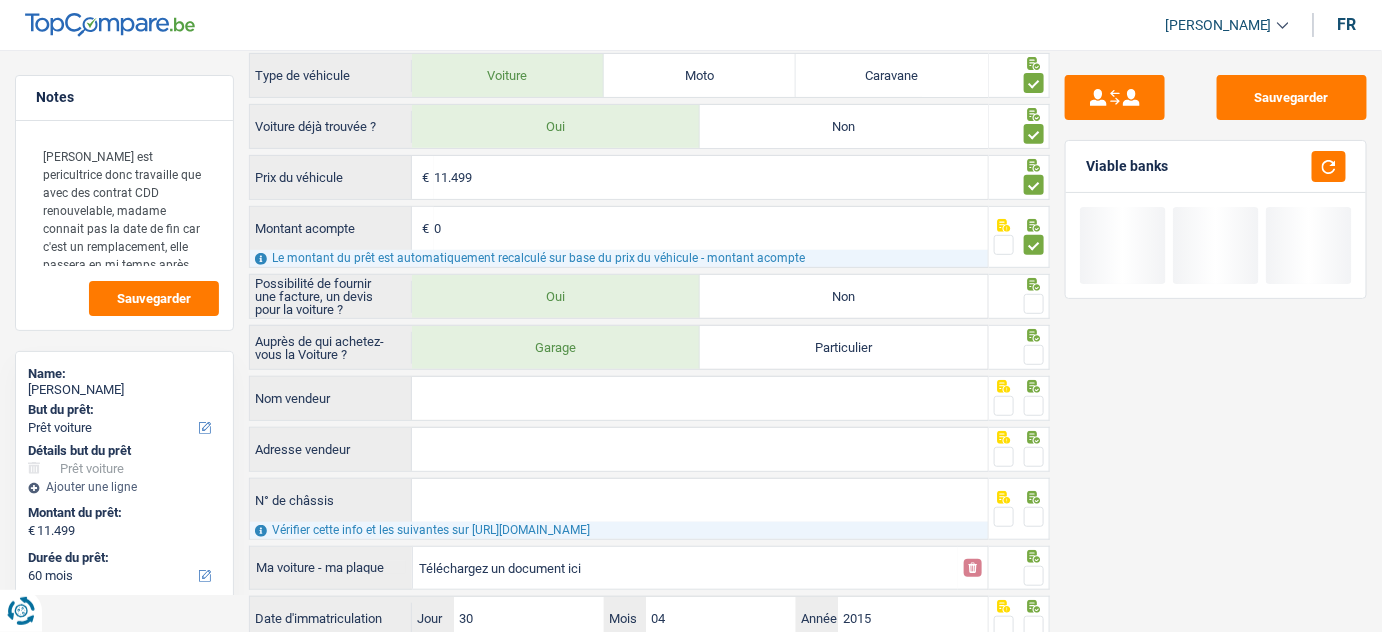 drag, startPoint x: 1029, startPoint y: 300, endPoint x: 1021, endPoint y: 343, distance: 43.737854 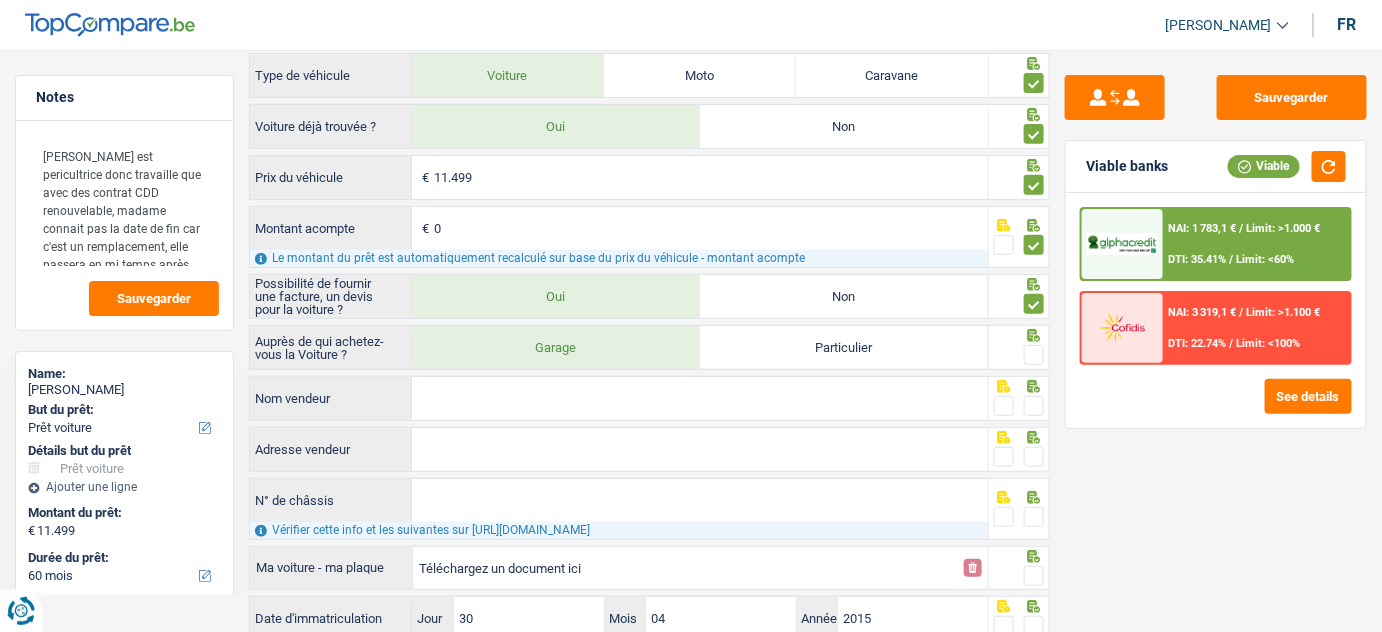 drag, startPoint x: 1032, startPoint y: 350, endPoint x: 992, endPoint y: 363, distance: 42.059483 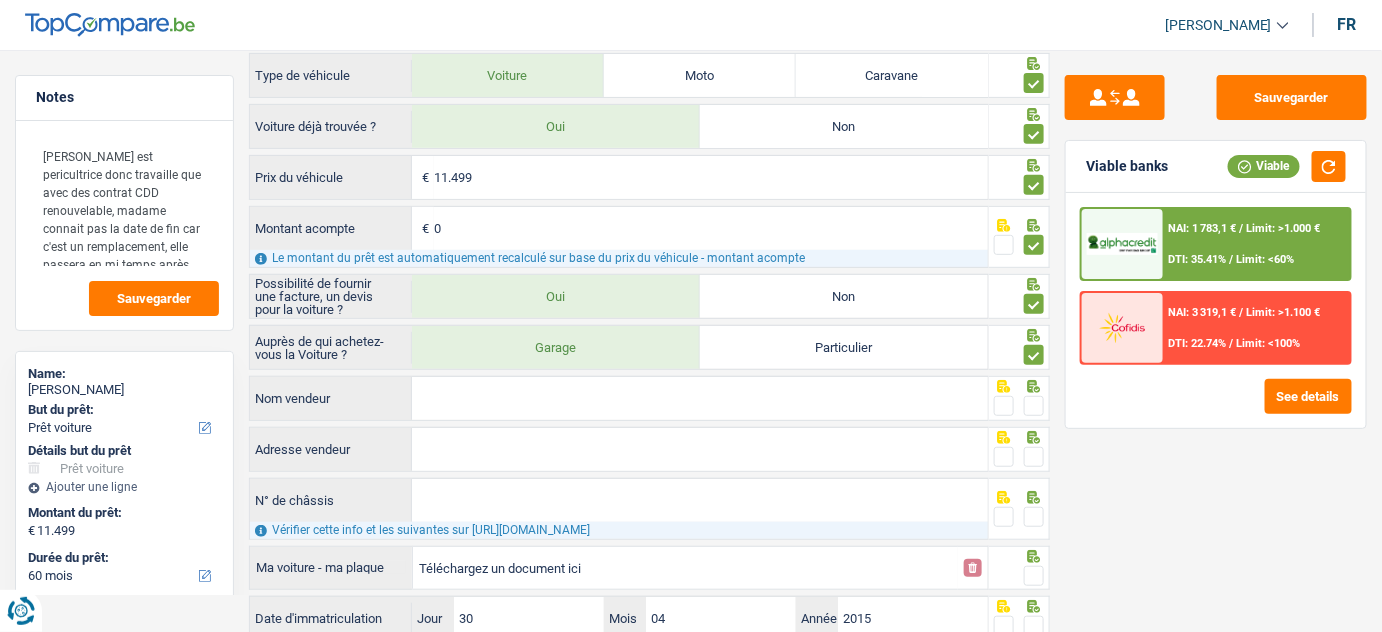 drag, startPoint x: 755, startPoint y: 398, endPoint x: 764, endPoint y: 390, distance: 12.0415945 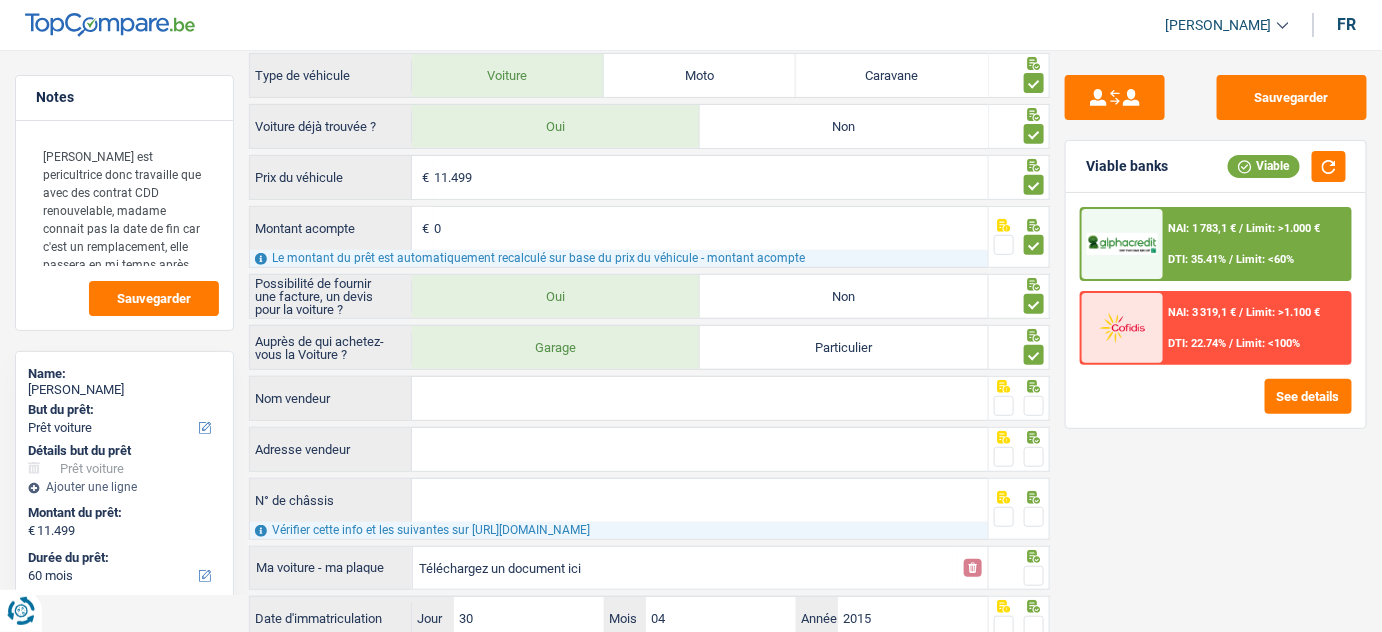 click on "Nom vendeur" at bounding box center (700, 398) 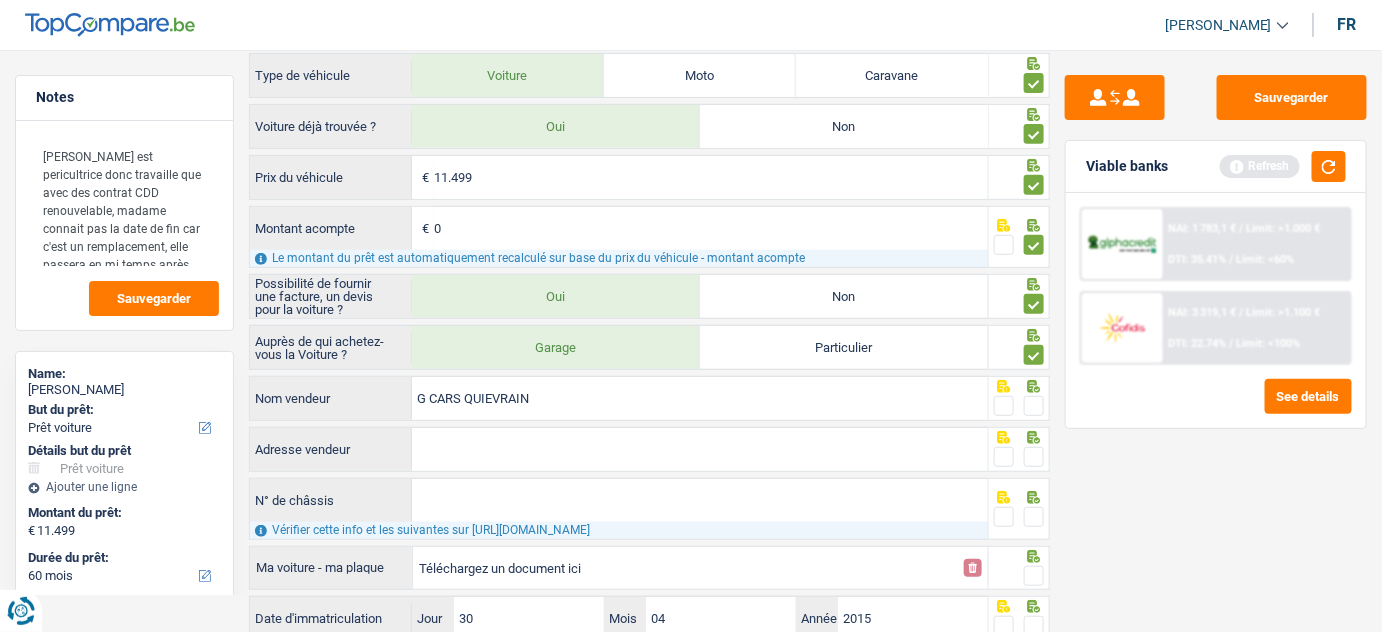 type on "G CARS QUIEVRAIN" 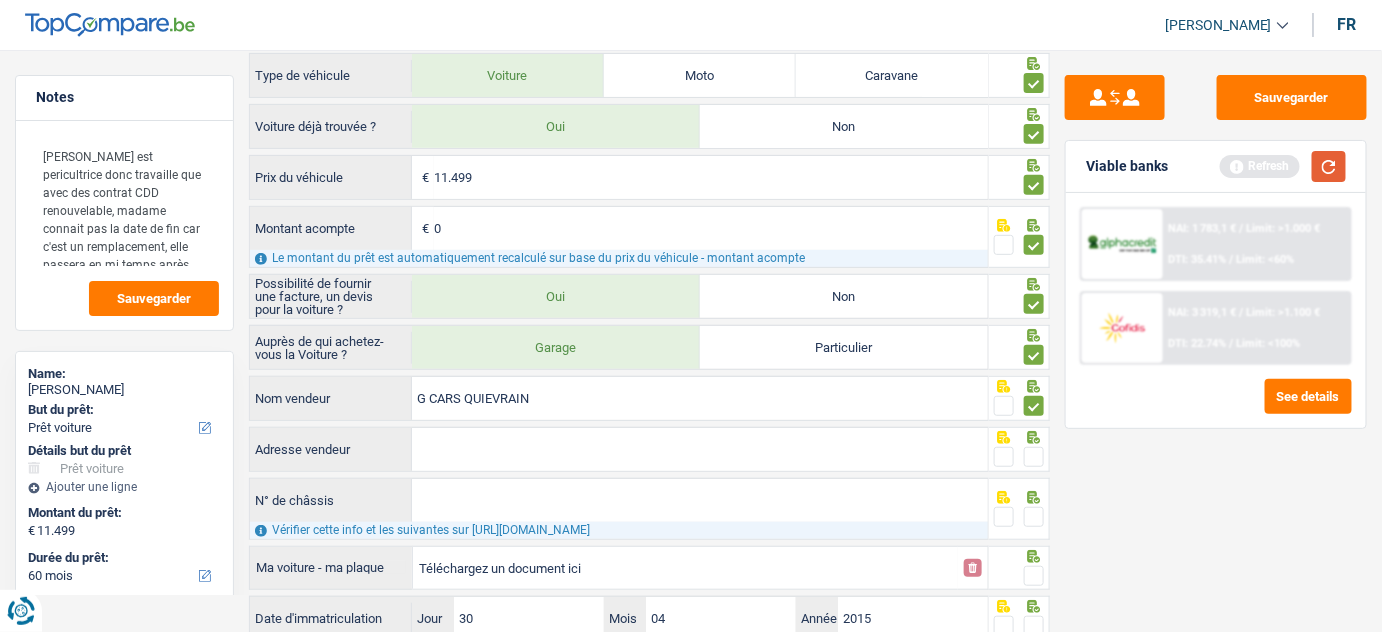 click at bounding box center [1329, 166] 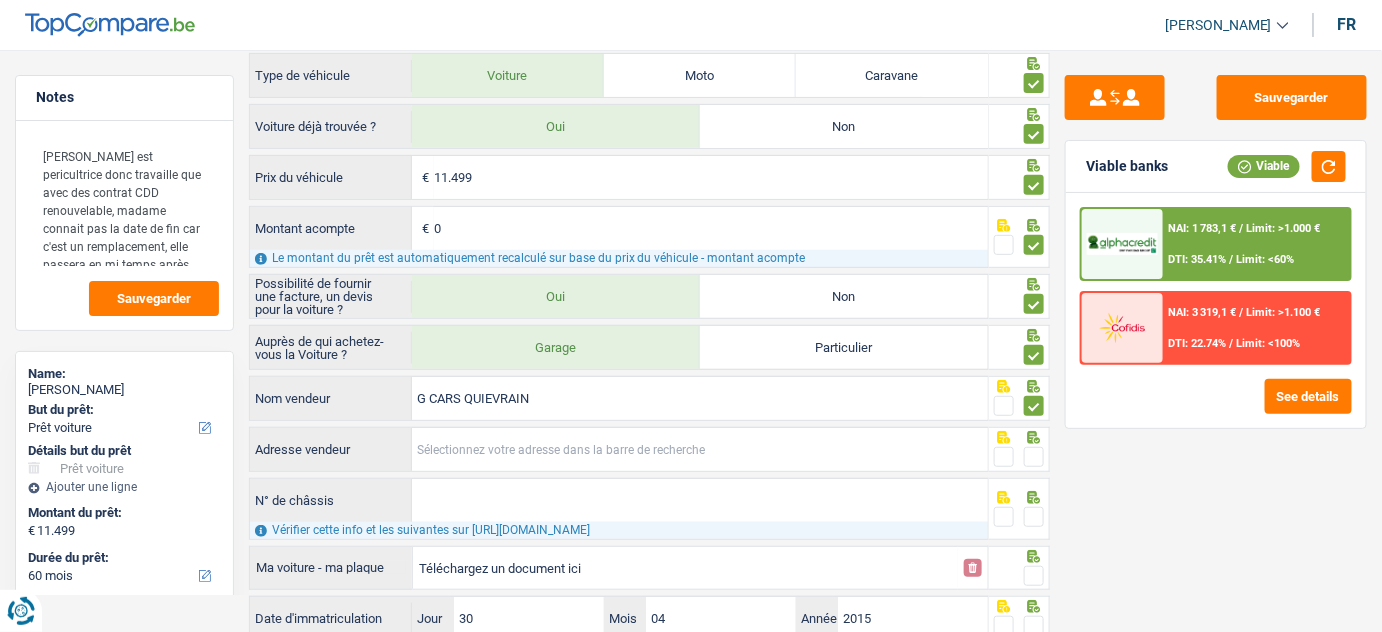 drag, startPoint x: 521, startPoint y: 445, endPoint x: 1294, endPoint y: 420, distance: 773.4042 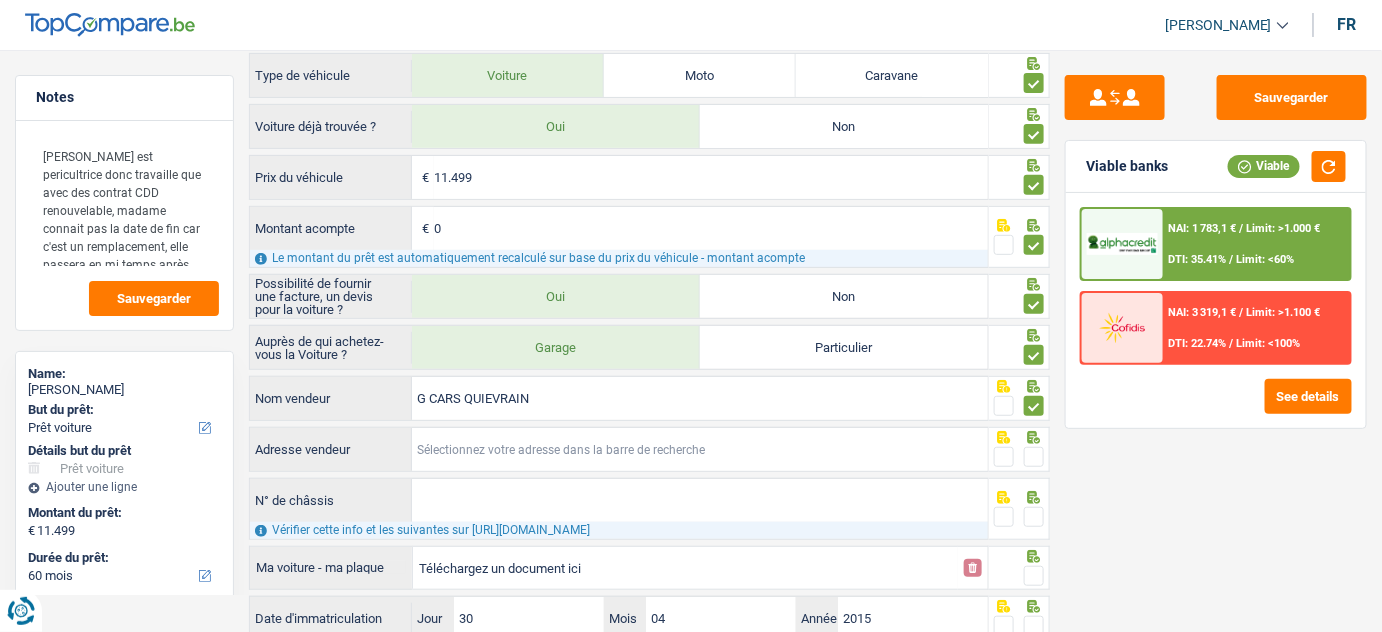 click on "Adresse vendeur" at bounding box center [700, 449] 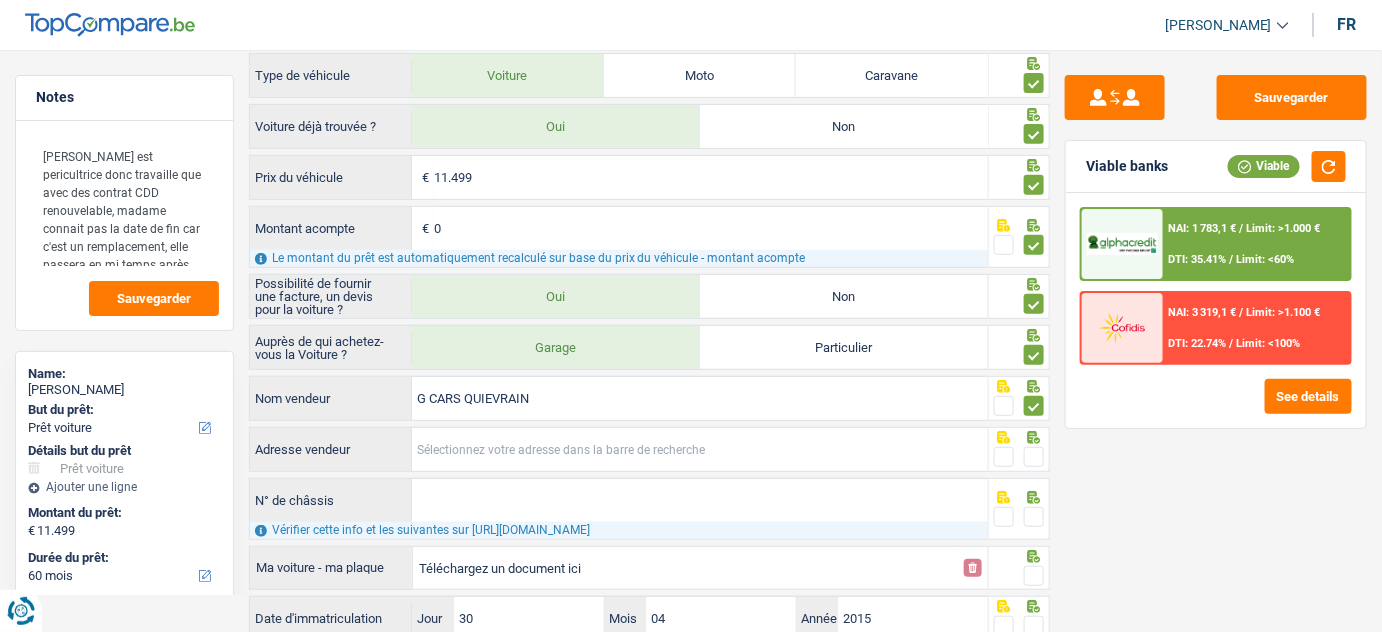 click on "Adresse vendeur" at bounding box center (700, 449) 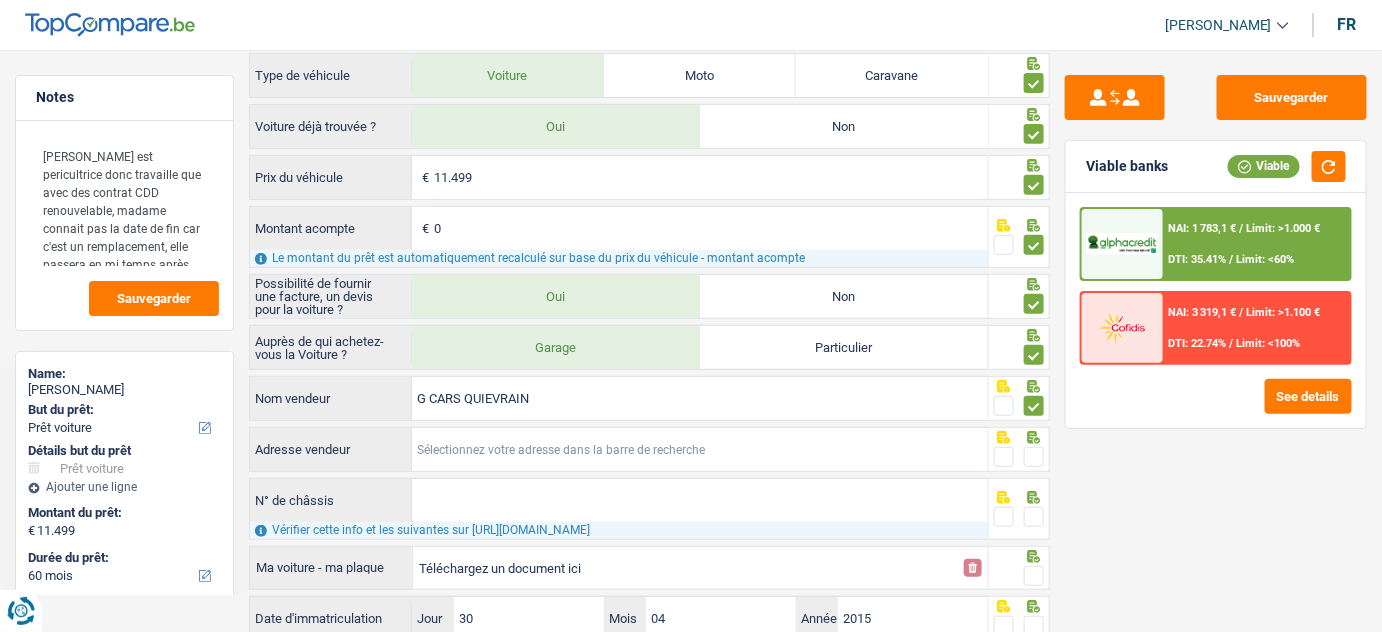 paste on "Rue de Mons, 145 7380 Quiévrain" 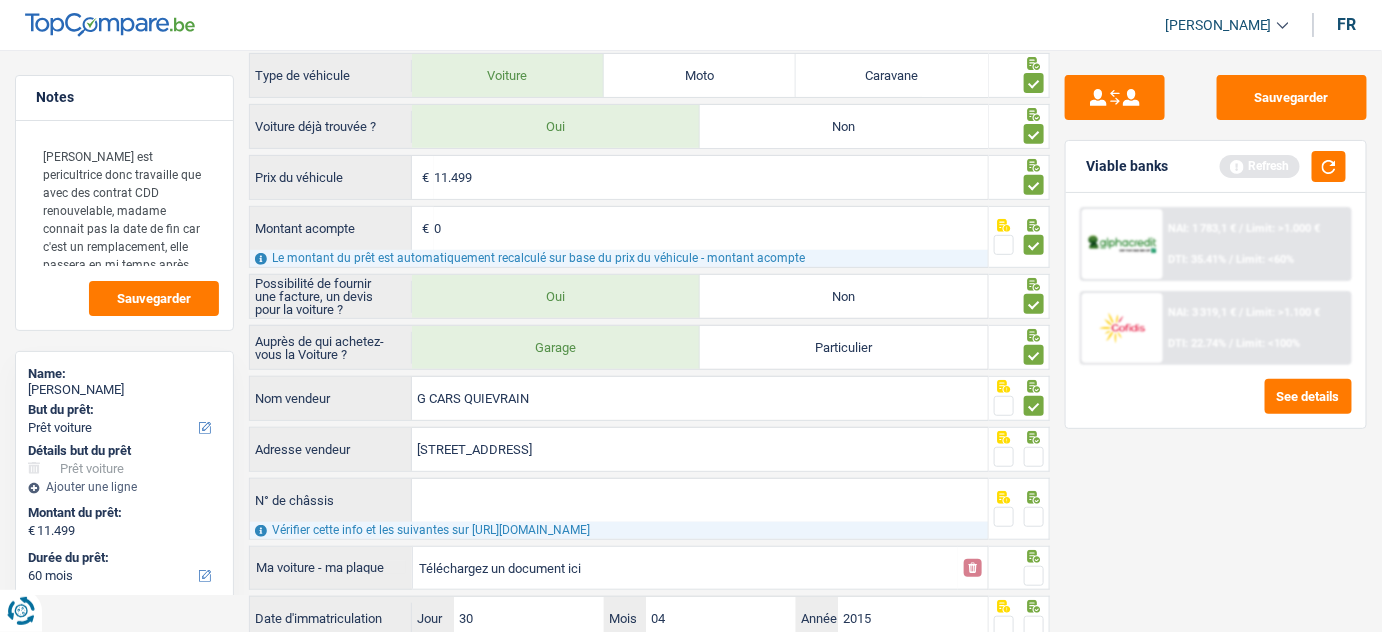 type on "Rue de Mons; 145; 7380; Quiévrain; BE" 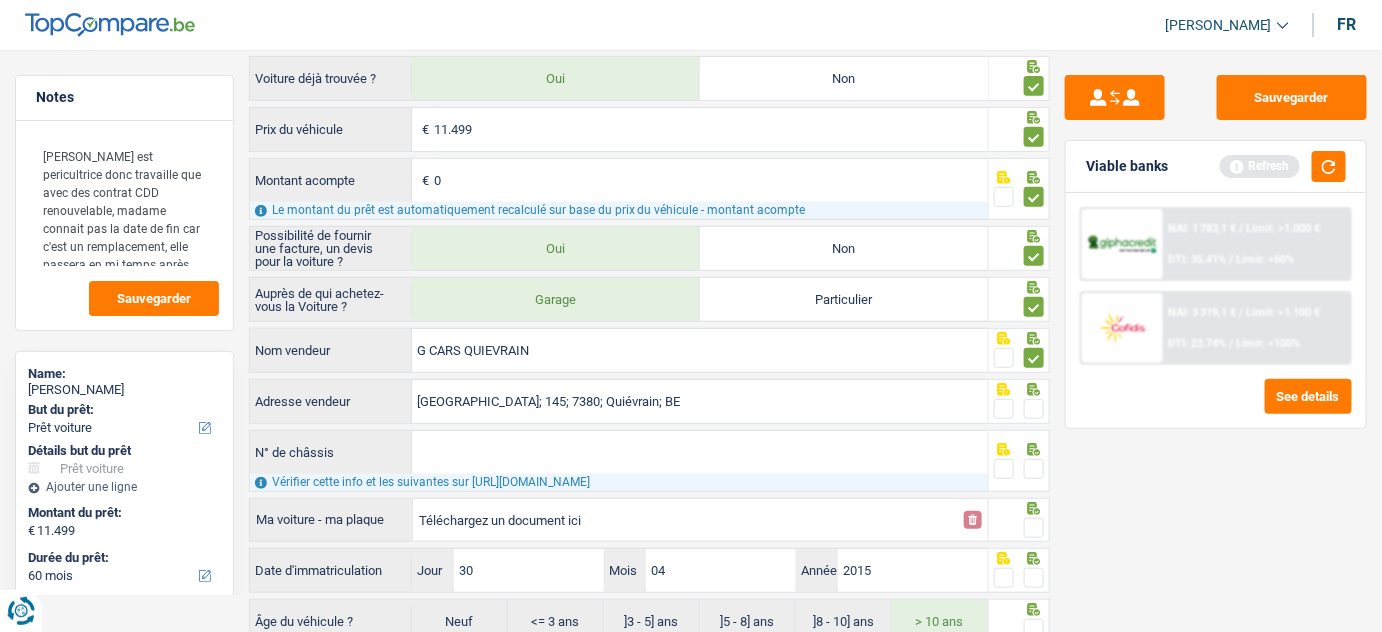 scroll, scrollTop: 272, scrollLeft: 0, axis: vertical 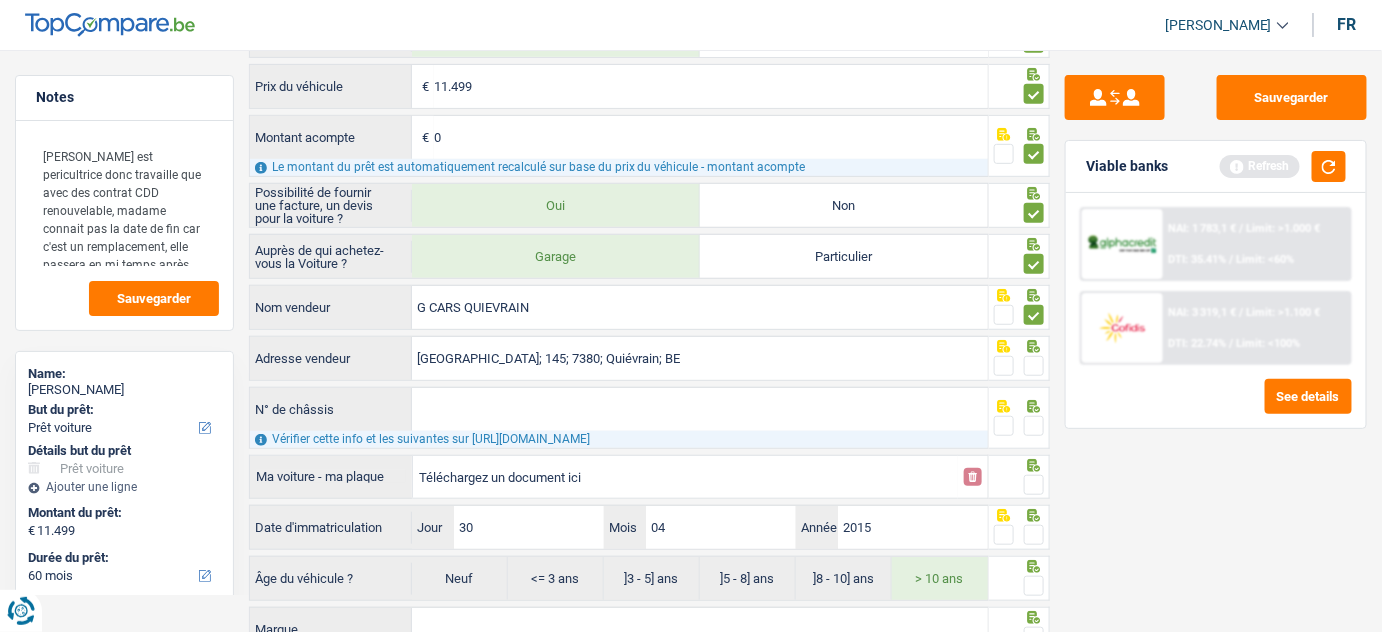 click at bounding box center (1034, 366) 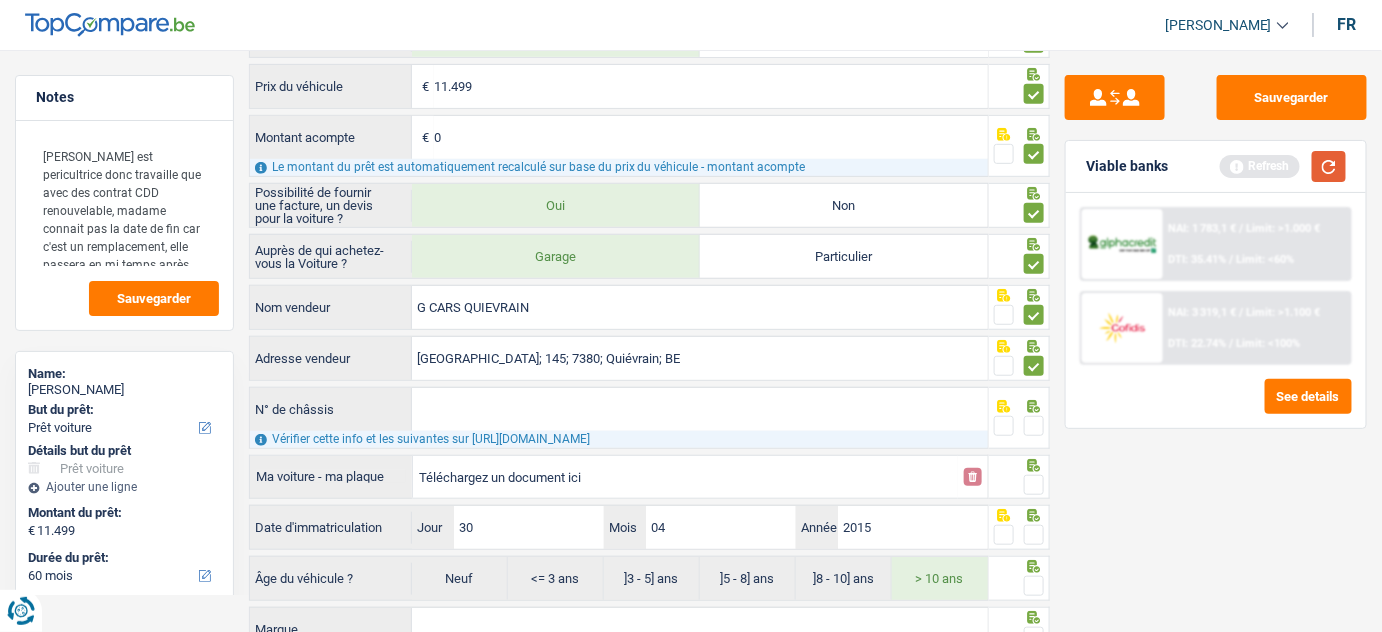 click at bounding box center (1329, 166) 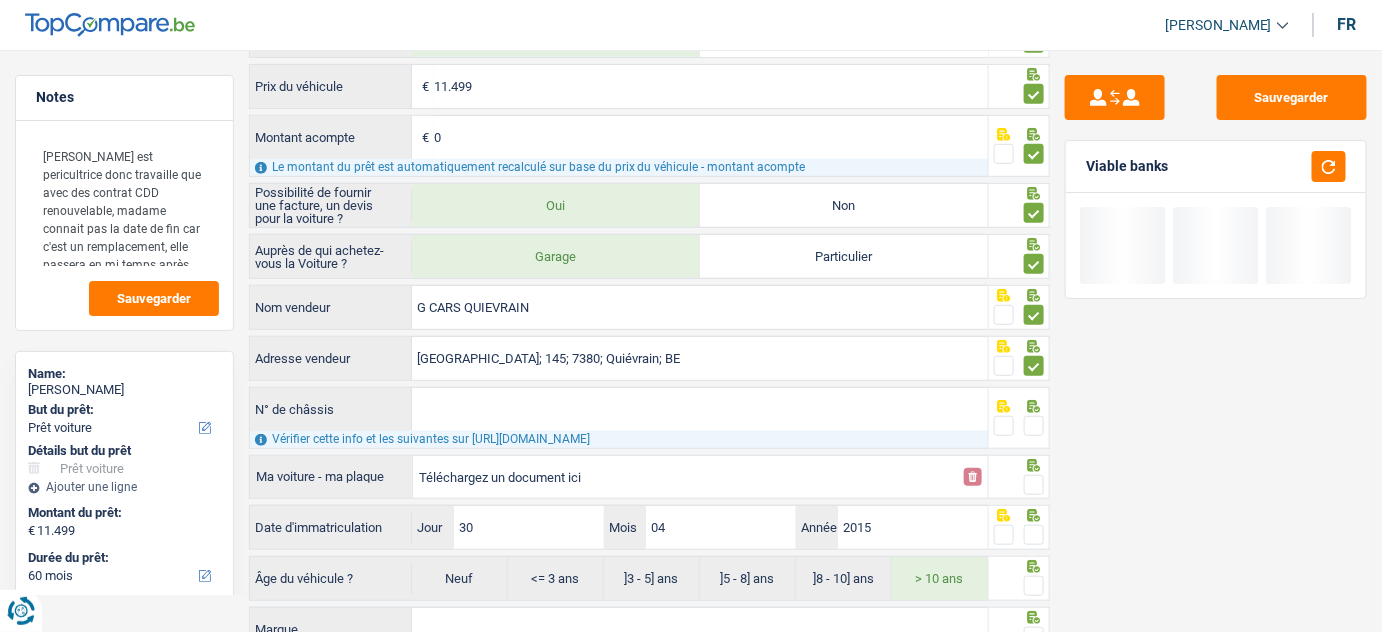 click on "N° de châssis" at bounding box center (700, 409) 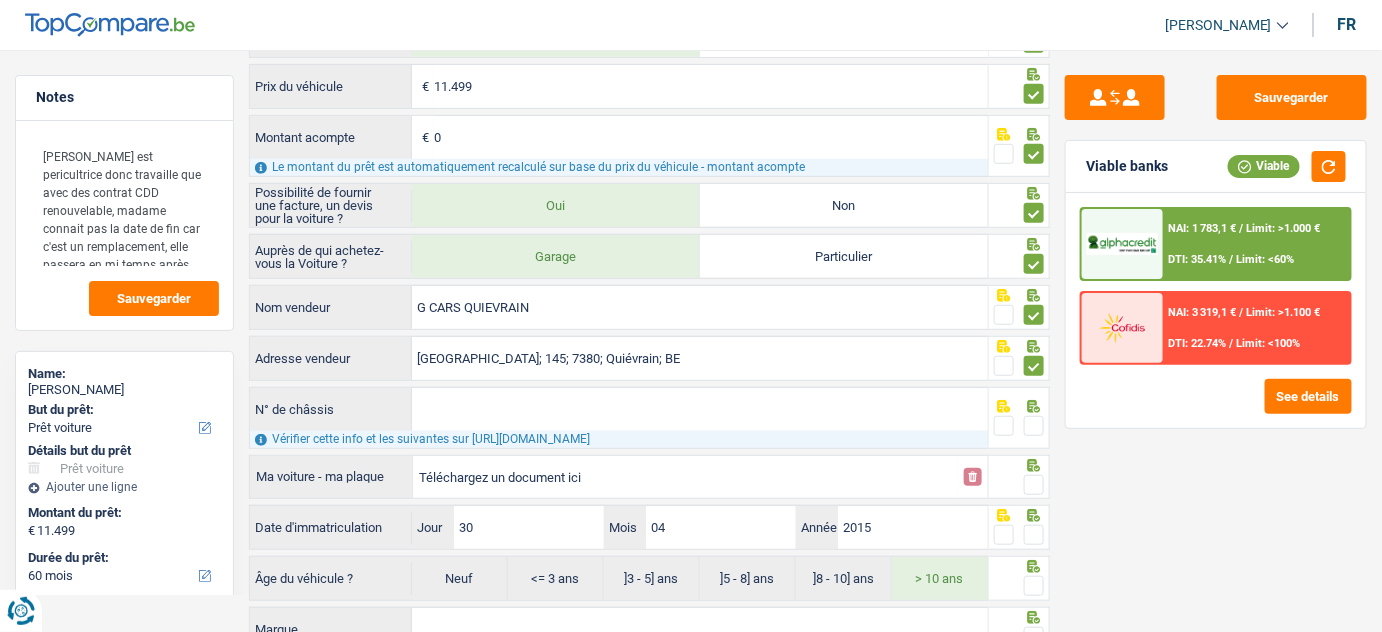 scroll, scrollTop: 363, scrollLeft: 0, axis: vertical 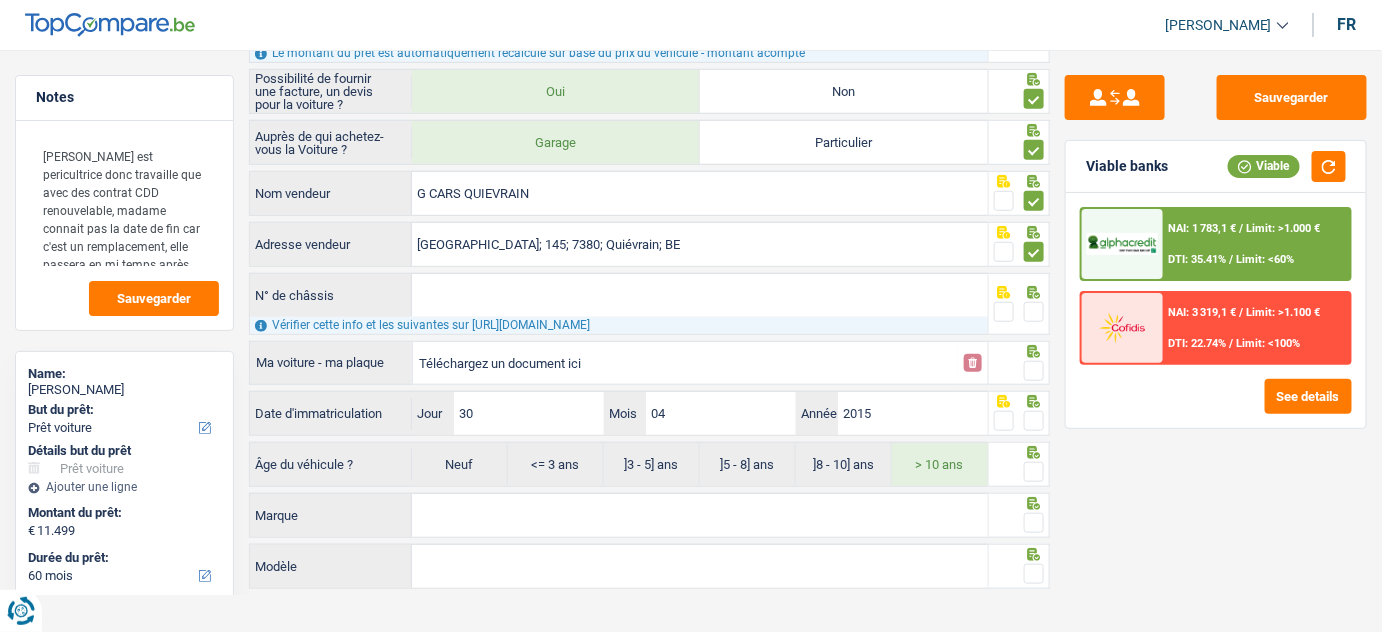 click at bounding box center (1034, 312) 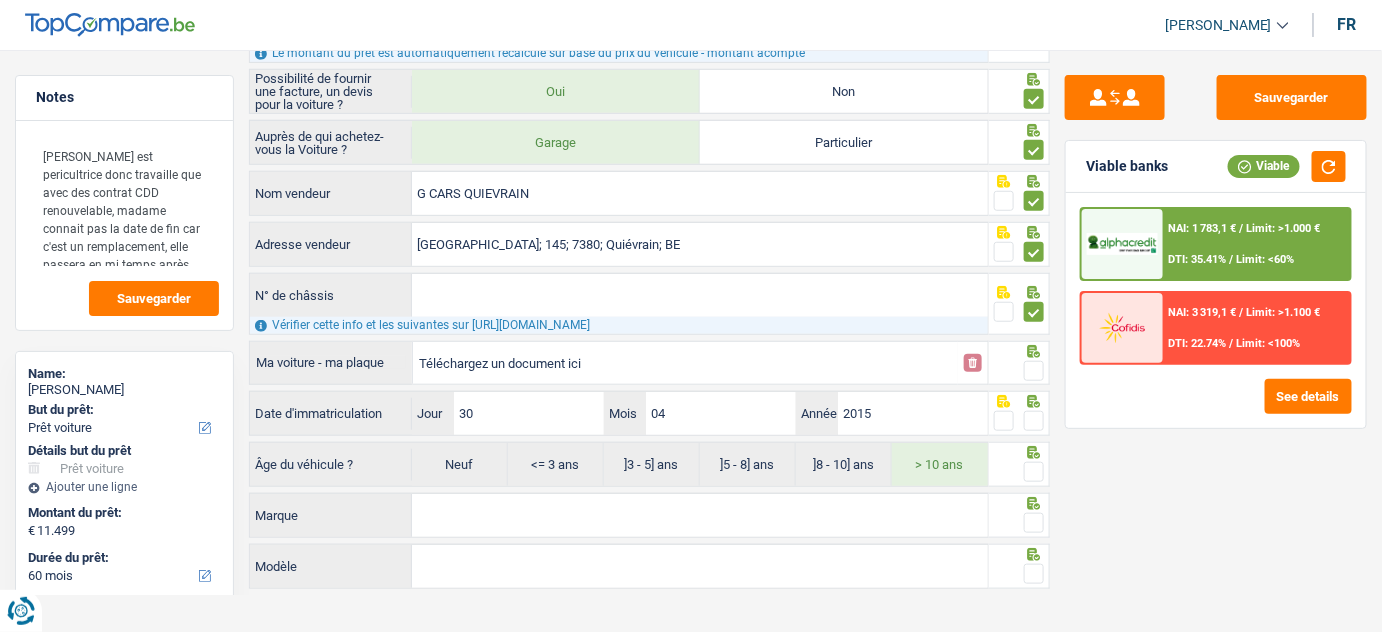 click on "N° de châssis" at bounding box center (700, 295) 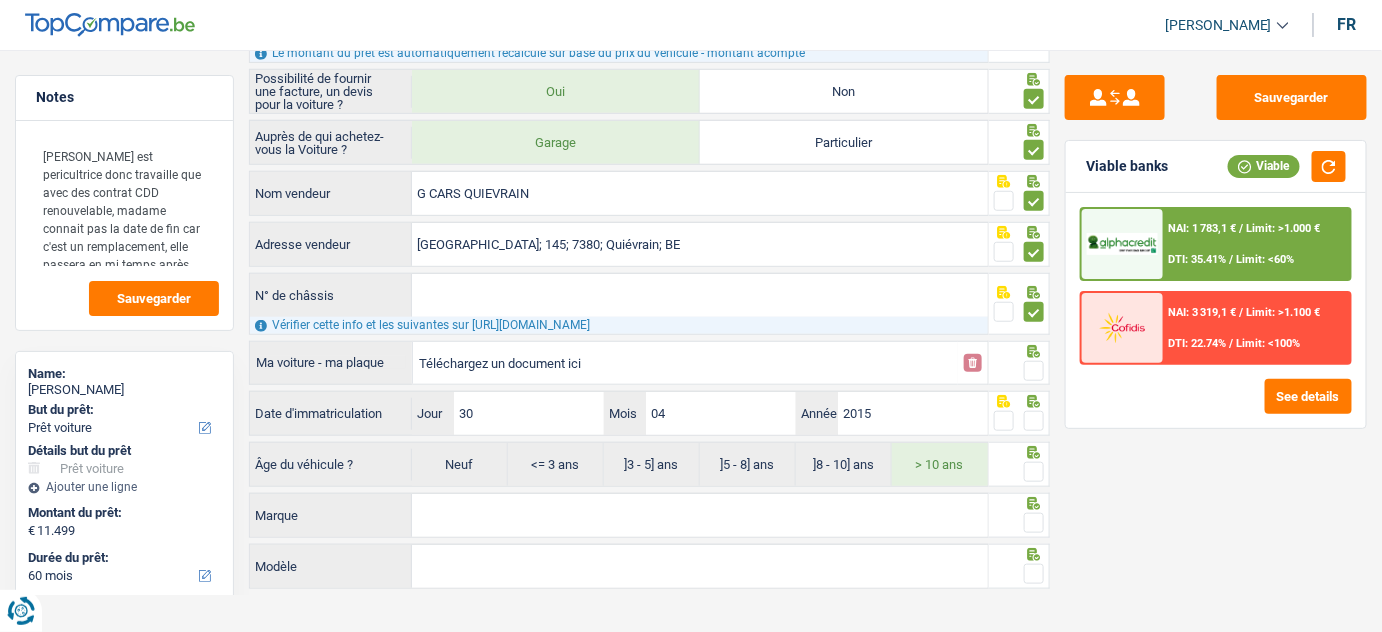 click on "Sauvegarder
Viable banks
Viable
NAI: 1 783,1 €
/
Limit: >1.000 €
DTI: 35.41%
/
Limit: <60%
NAI: 3 319,1 €
/
Limit: >1.100 €
DTI: 22.74%
/
Limit: <100%
See details" at bounding box center (1216, 335) 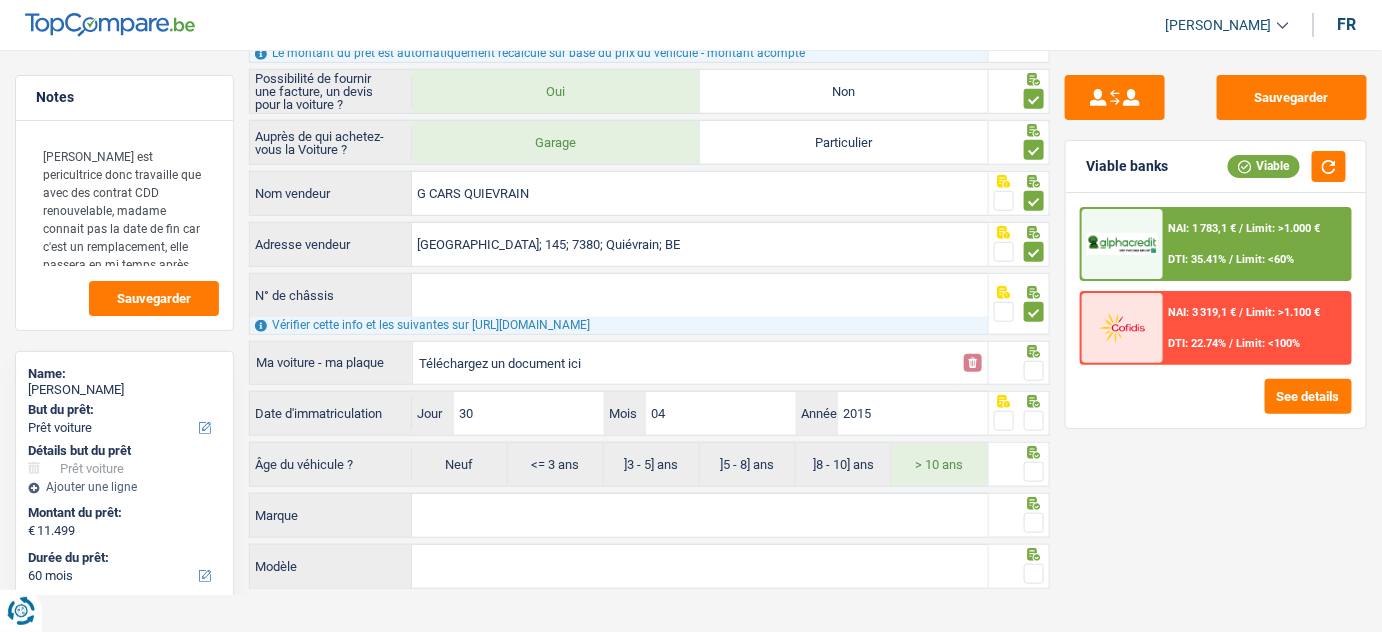 click on "N° de châssis" at bounding box center (700, 295) 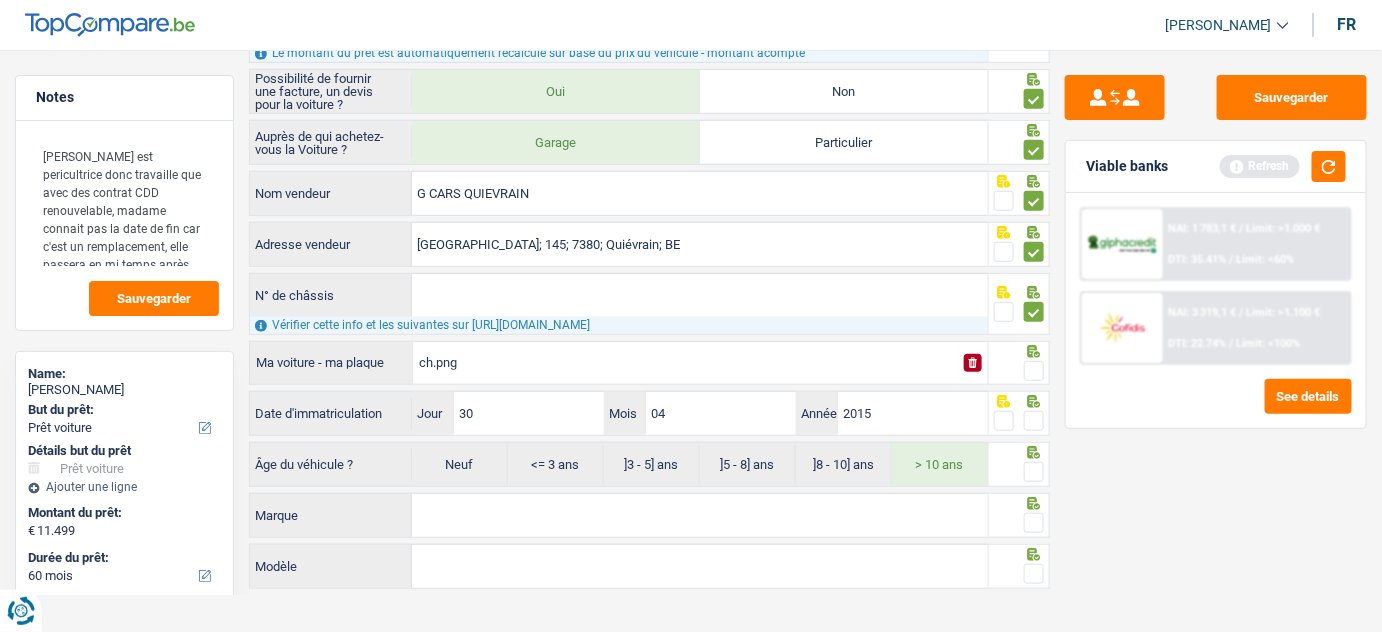 click on "N° de châssis" at bounding box center (700, 295) 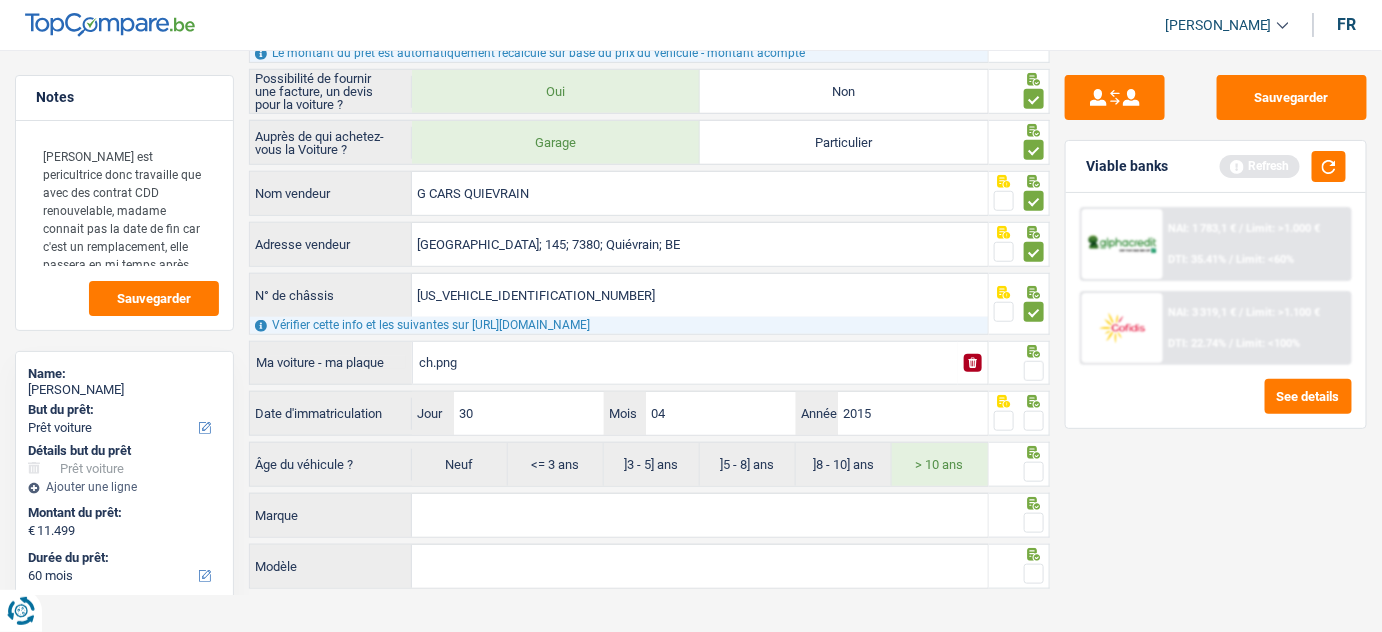 type on "WBA3G11050K324611" 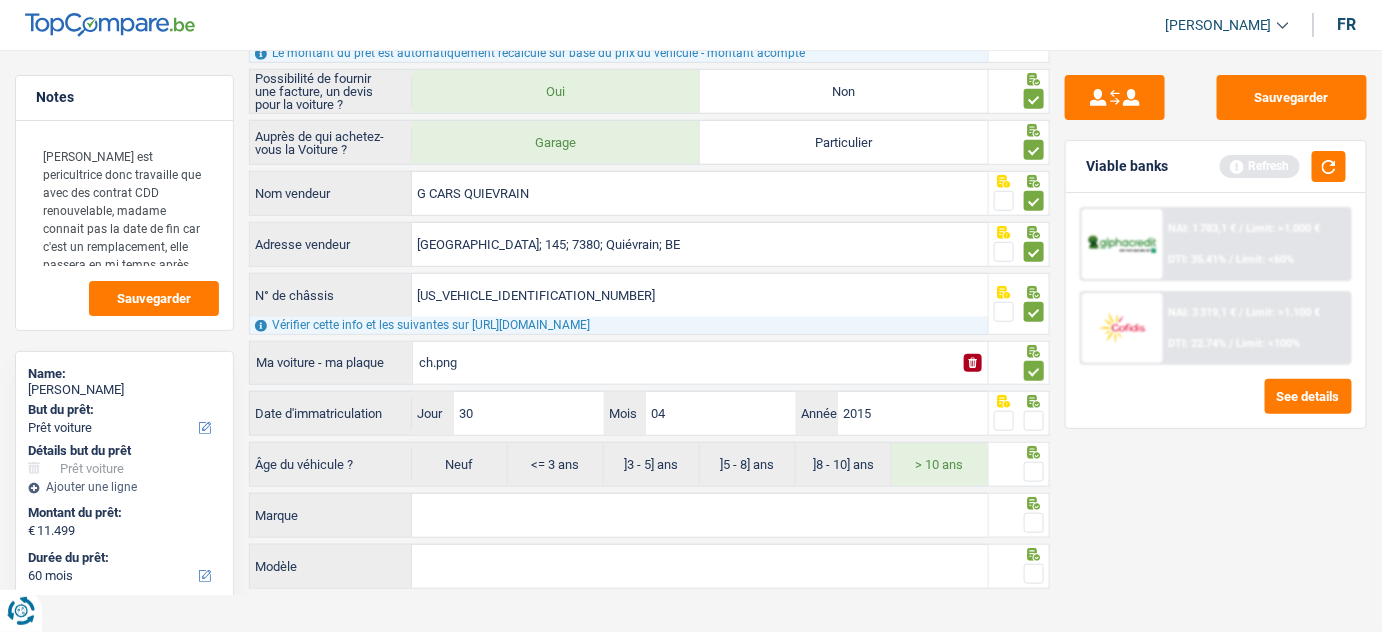 click at bounding box center [1034, 421] 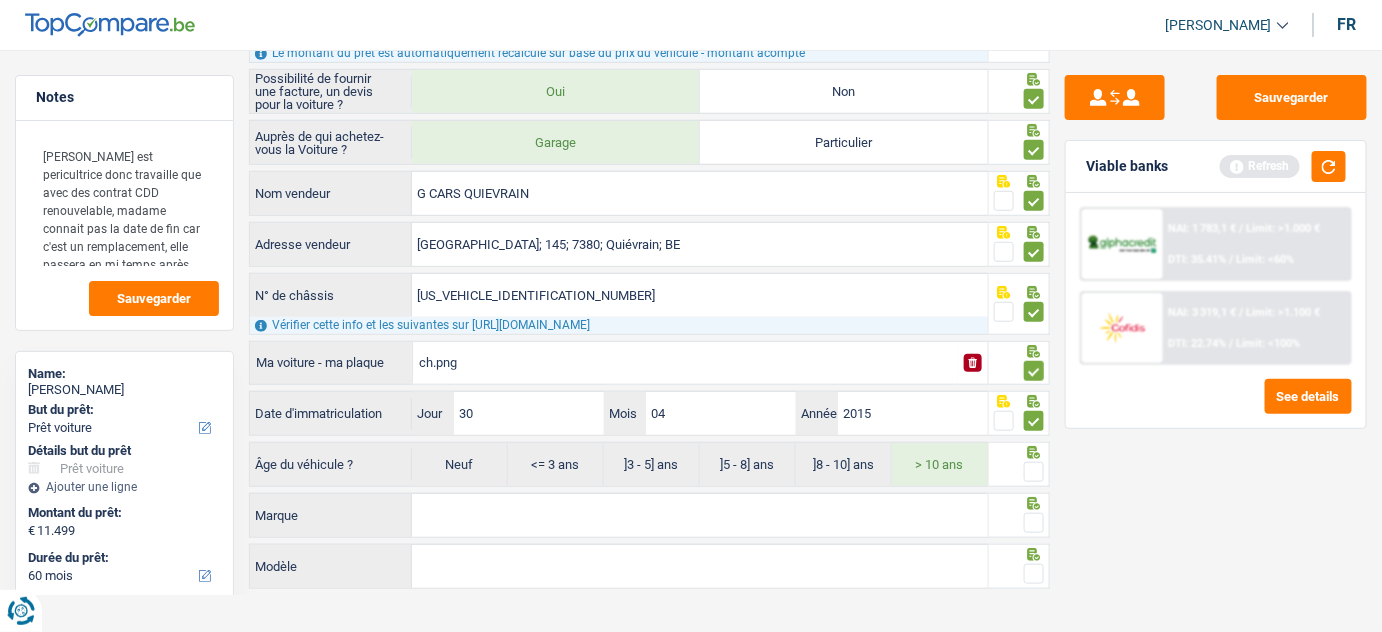 drag, startPoint x: 1034, startPoint y: 463, endPoint x: 856, endPoint y: 502, distance: 182.2224 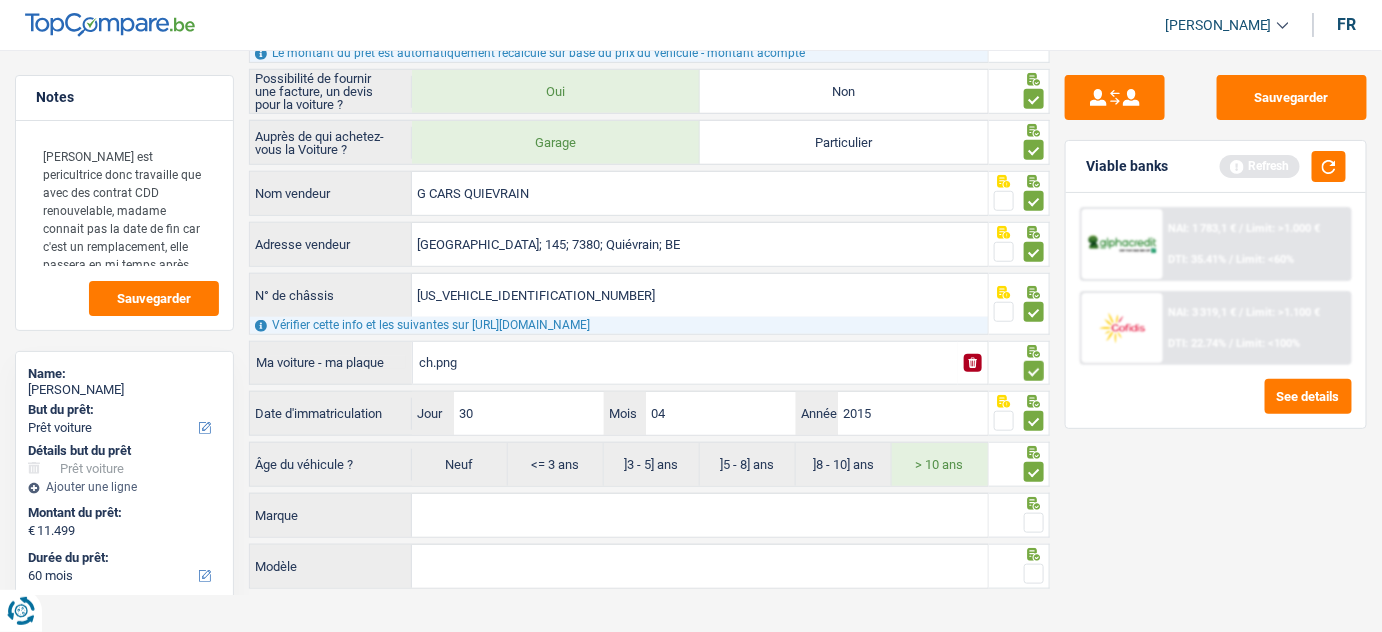 click on "Marque" at bounding box center [700, 515] 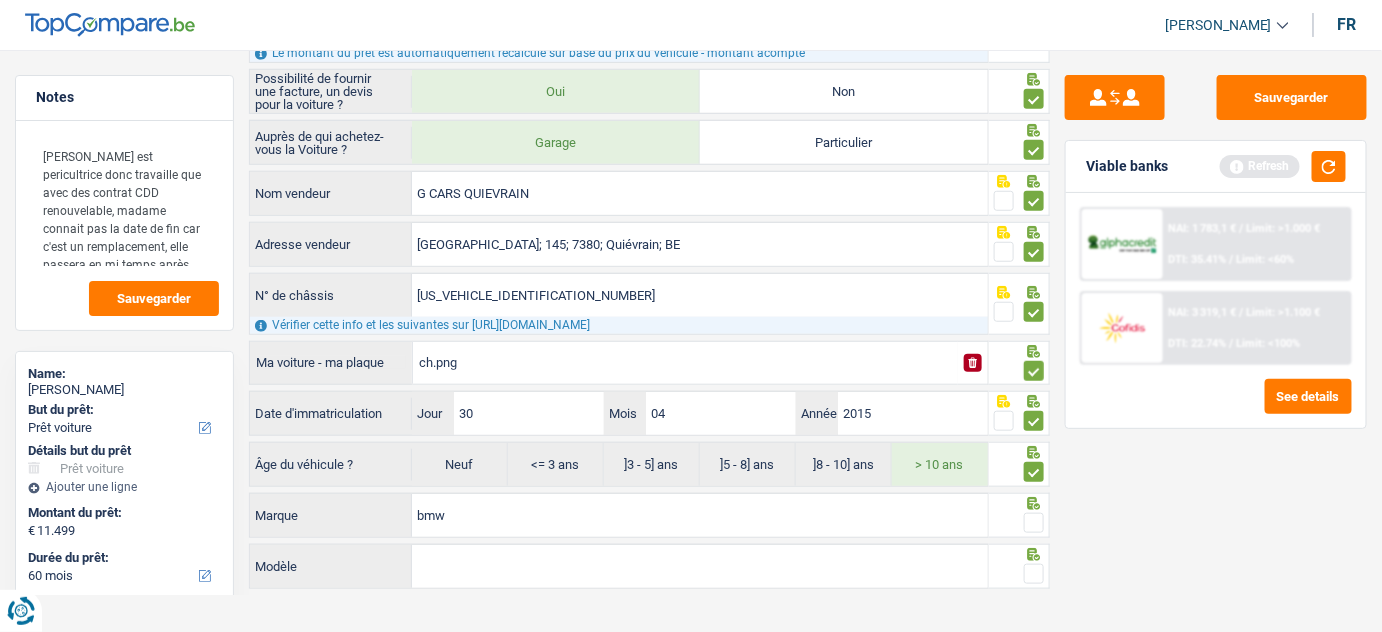 type on "bmw" 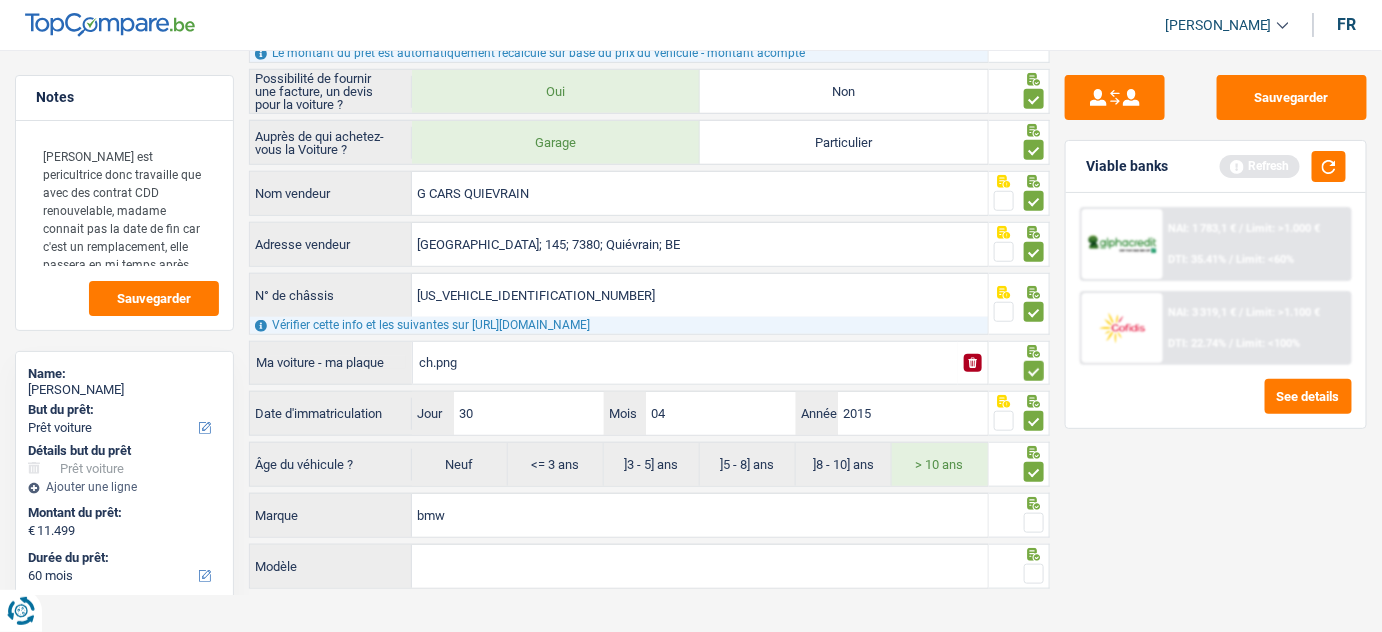 type on "6" 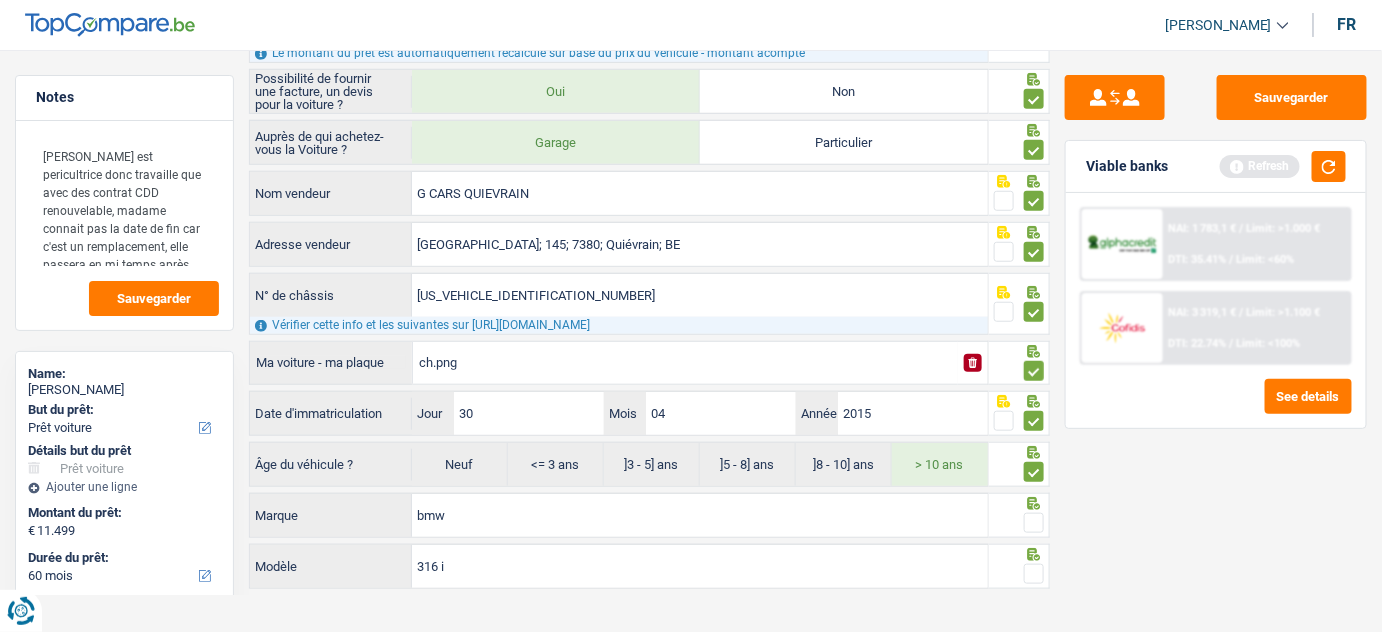 type on "316 i" 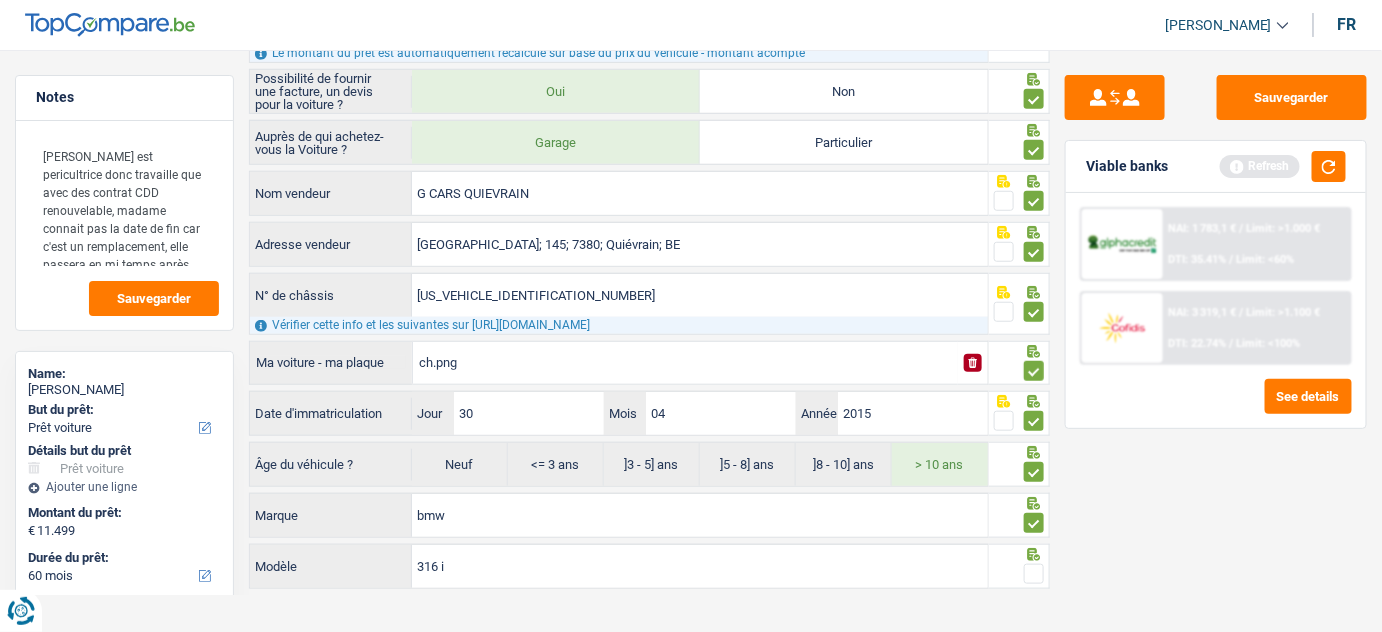 click at bounding box center (1034, 574) 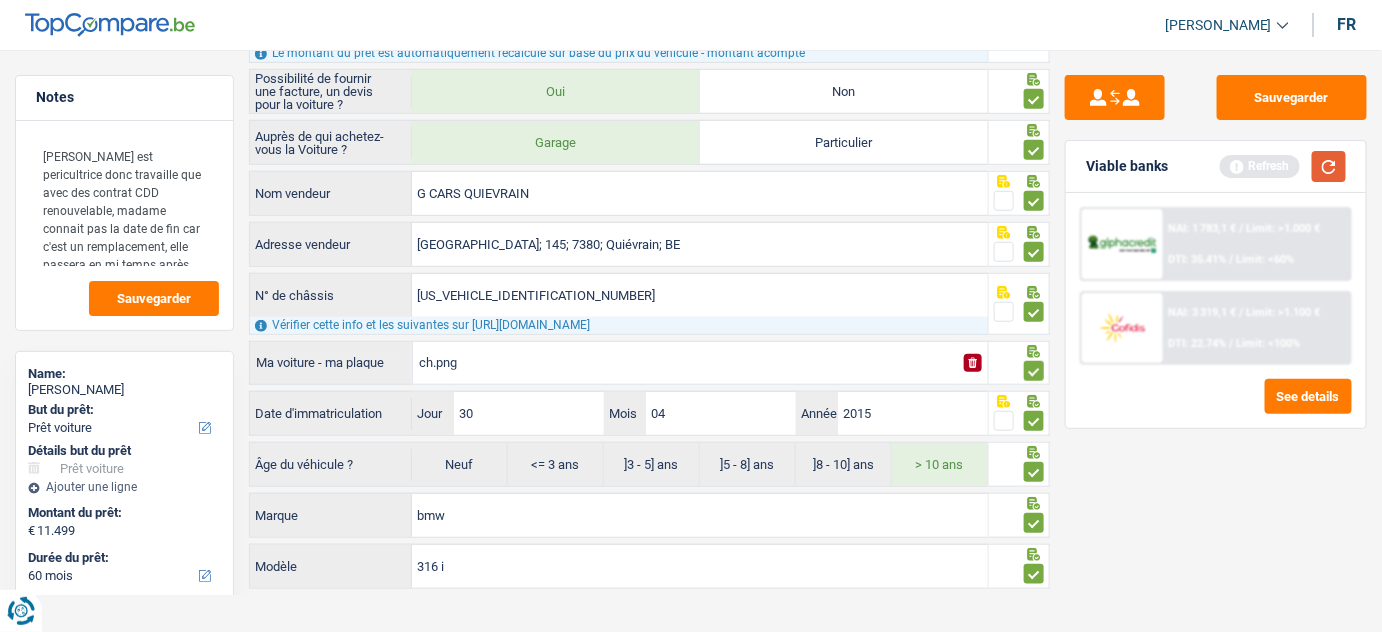 click at bounding box center [1329, 166] 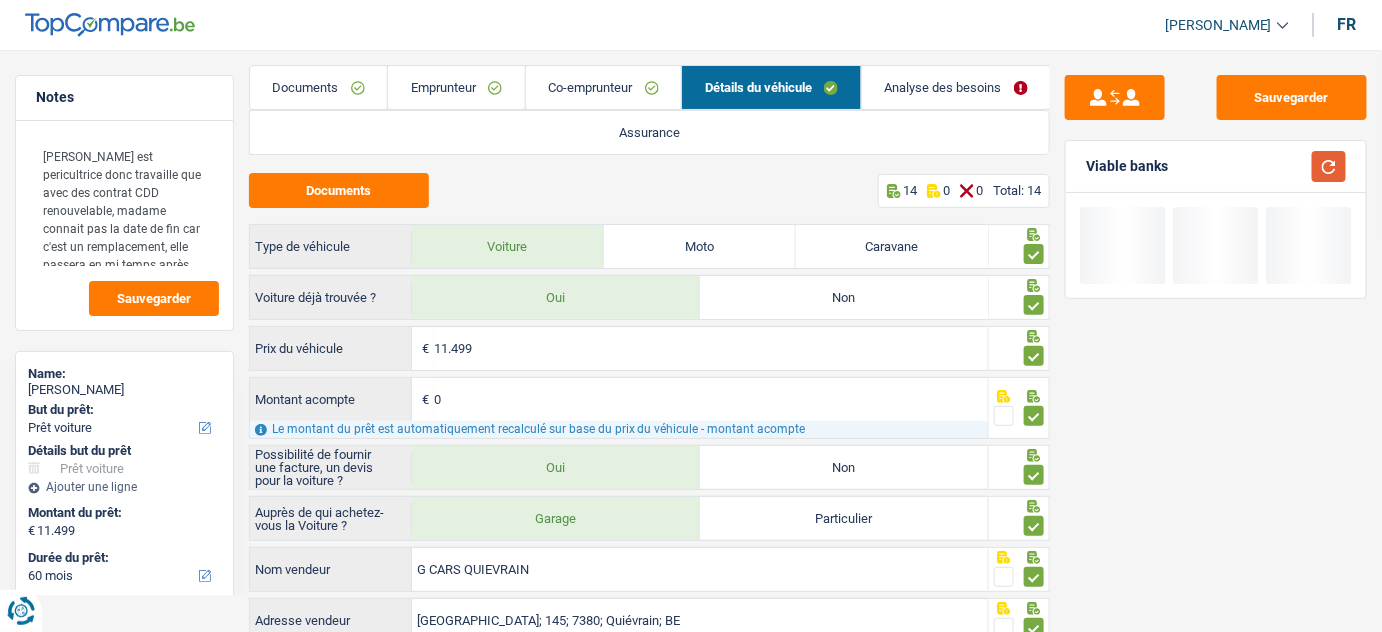 scroll, scrollTop: 0, scrollLeft: 0, axis: both 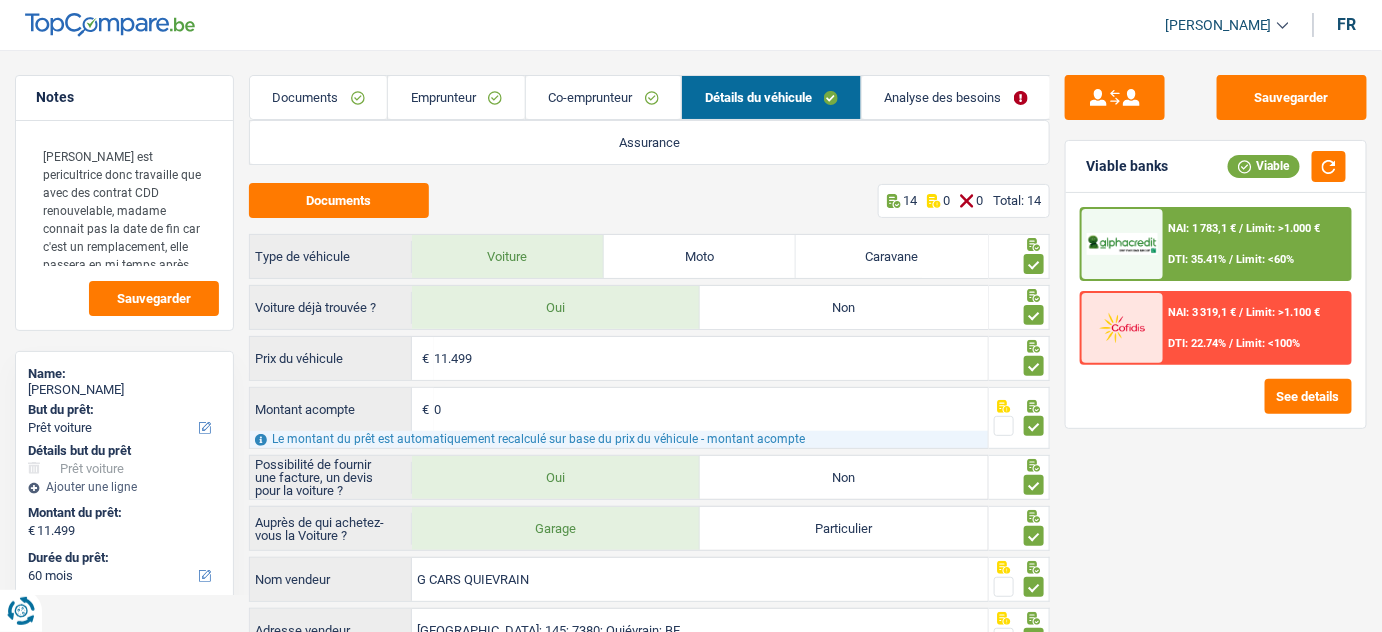 click on "Analyse des besoins" at bounding box center [956, 97] 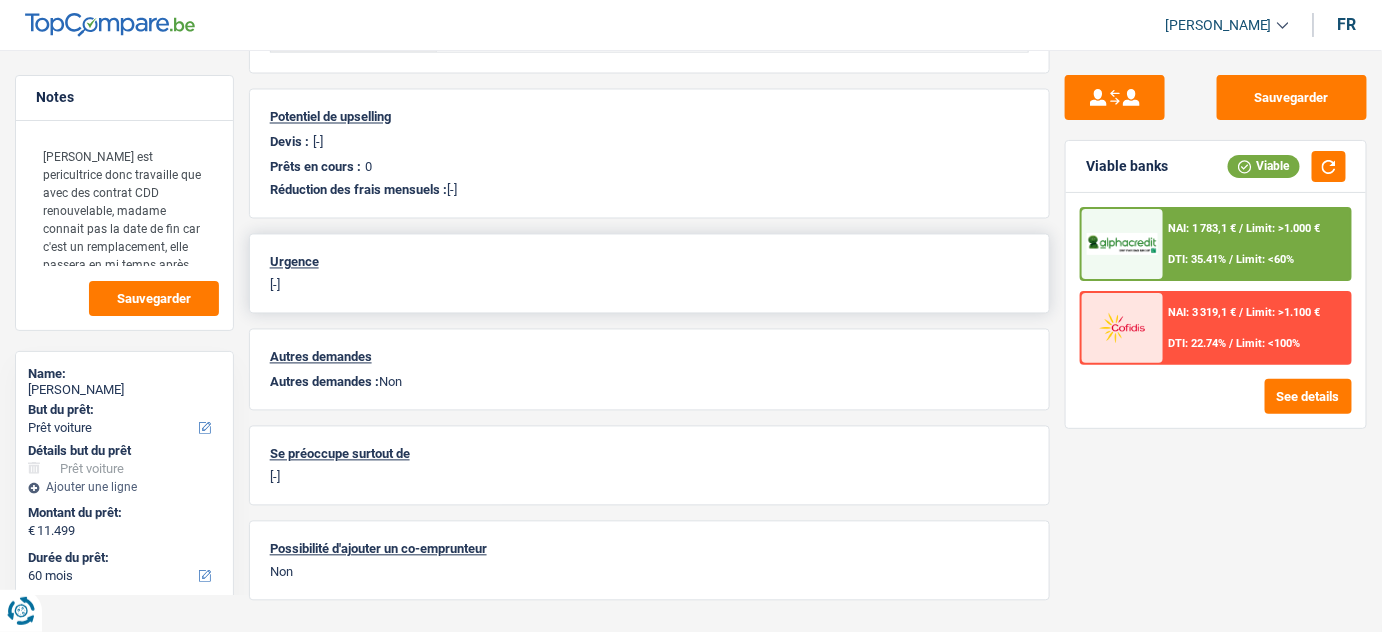 scroll, scrollTop: 1172, scrollLeft: 0, axis: vertical 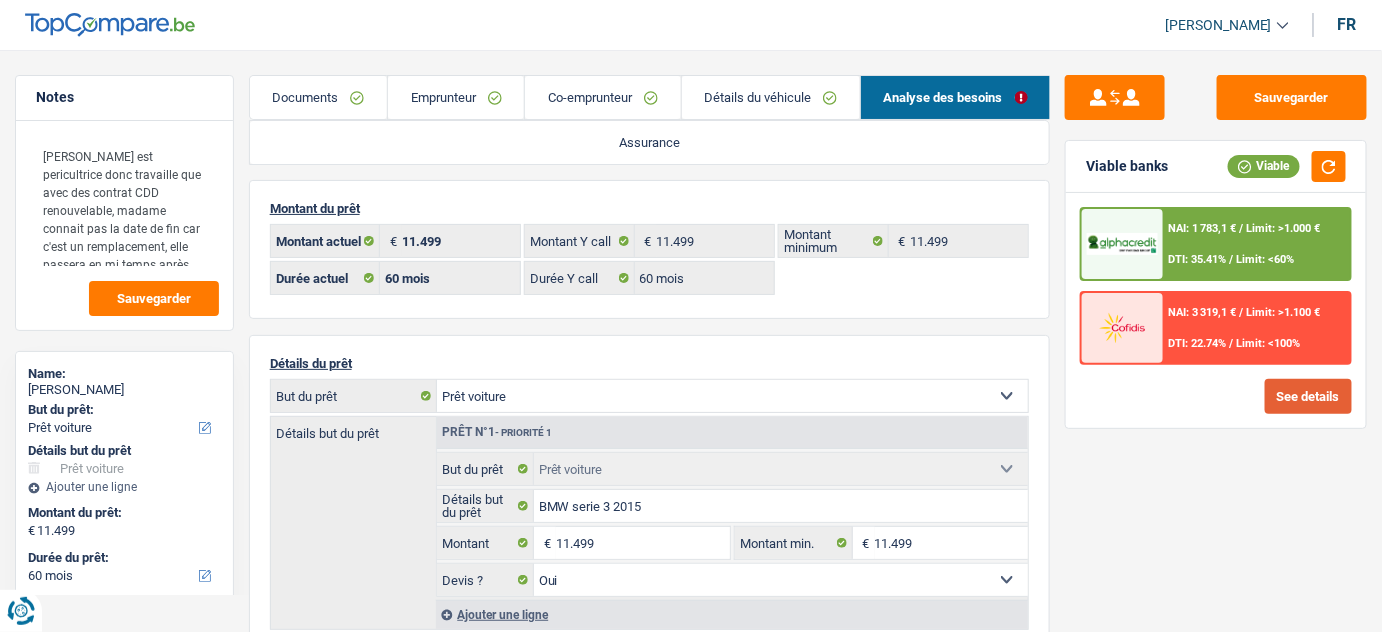 click on "See details" at bounding box center (1308, 396) 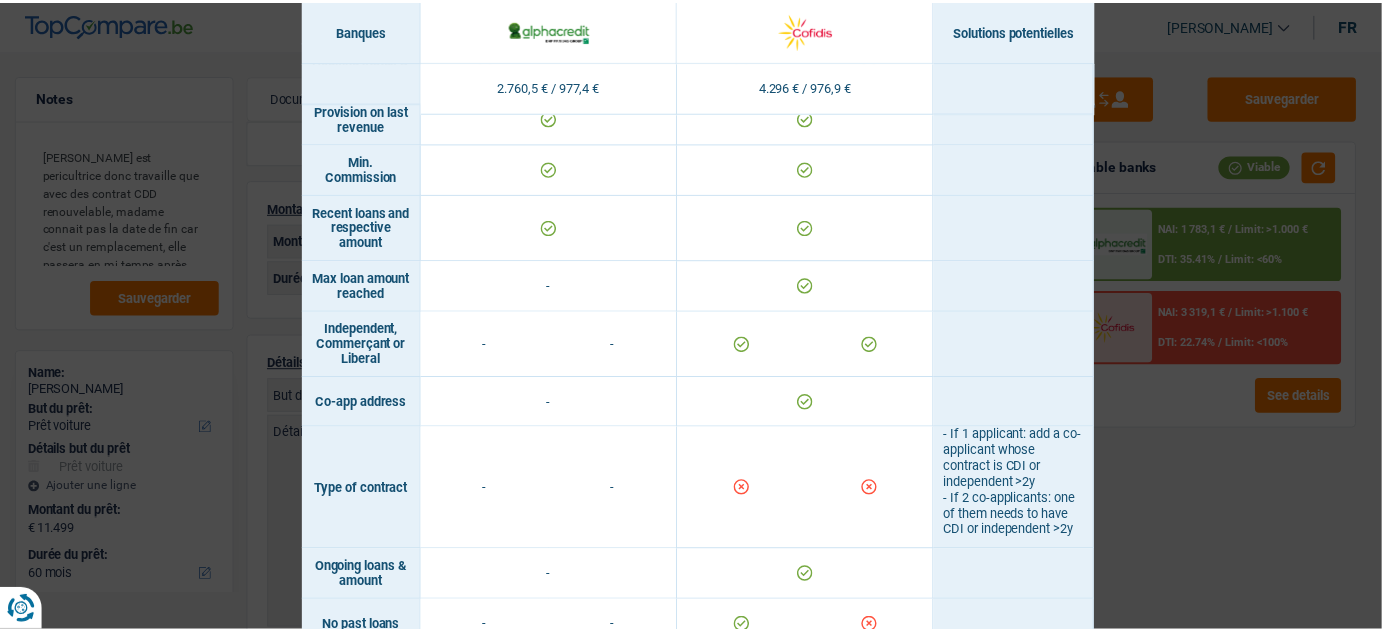 scroll, scrollTop: 1246, scrollLeft: 0, axis: vertical 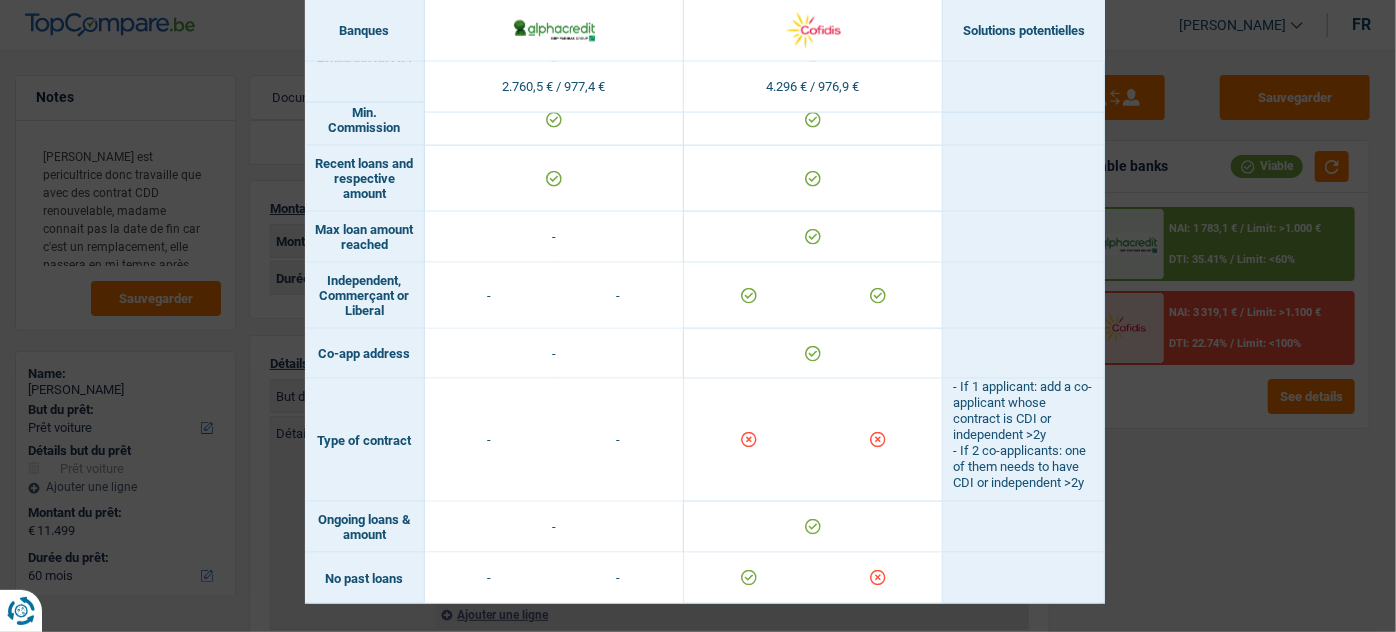 click on "Banks conditions ×
Banques
Solutions potentielles
Revenus / Charges
2.760,5 € / 977,4 €
4.296 € / 976,9 €
Professional activity
ID card type" at bounding box center (698, 316) 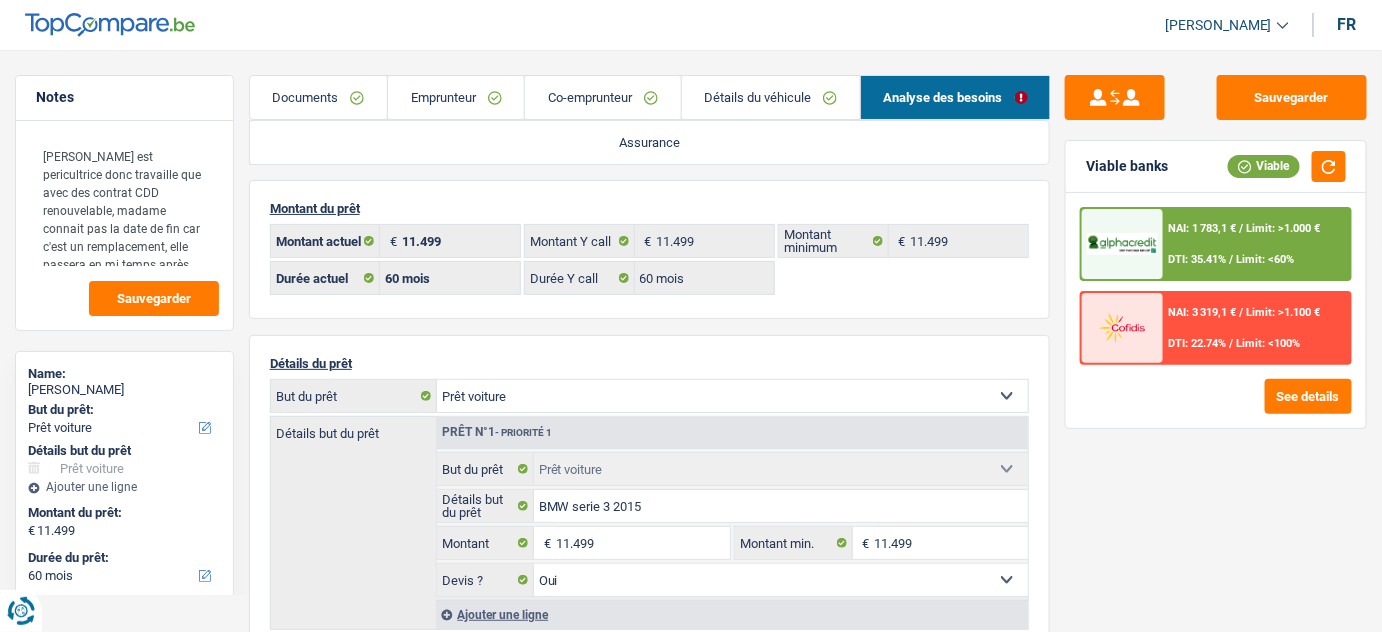 click on "NAI: 1 783,1 €
/
Limit: >1.000 €
DTI: 35.41%
/
Limit: <60%" at bounding box center (1256, 244) 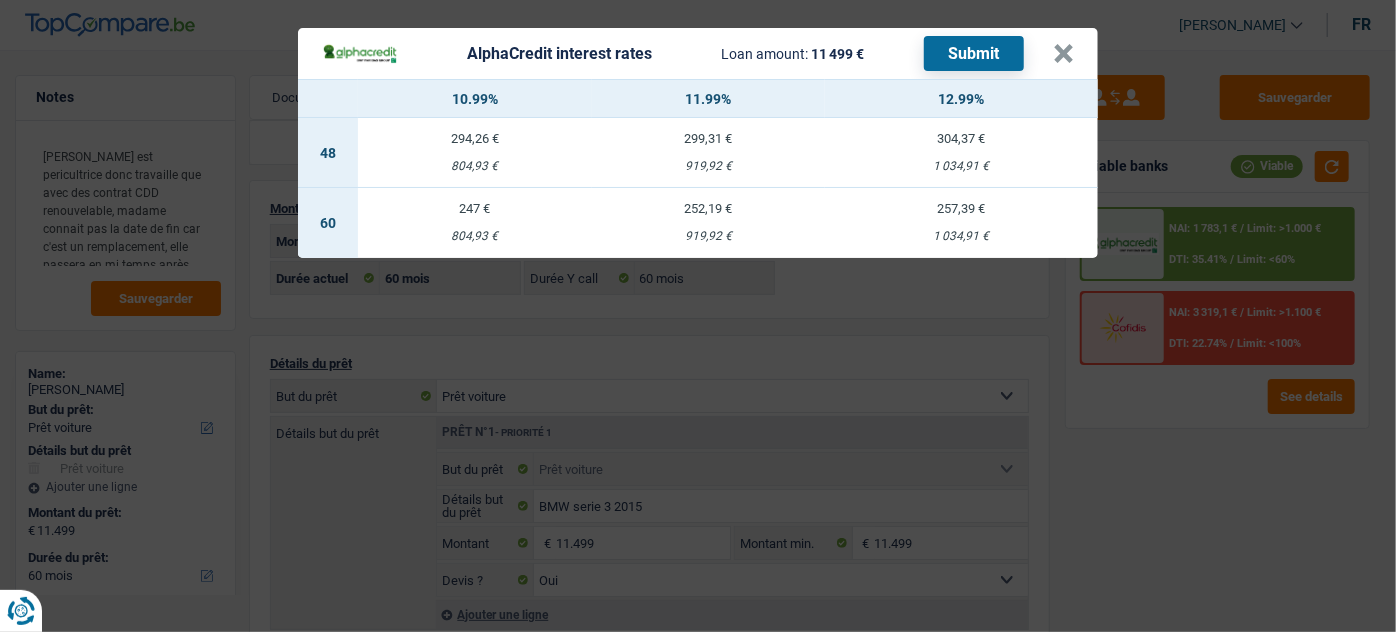click on "247 €
804,93 €" at bounding box center (475, 223) 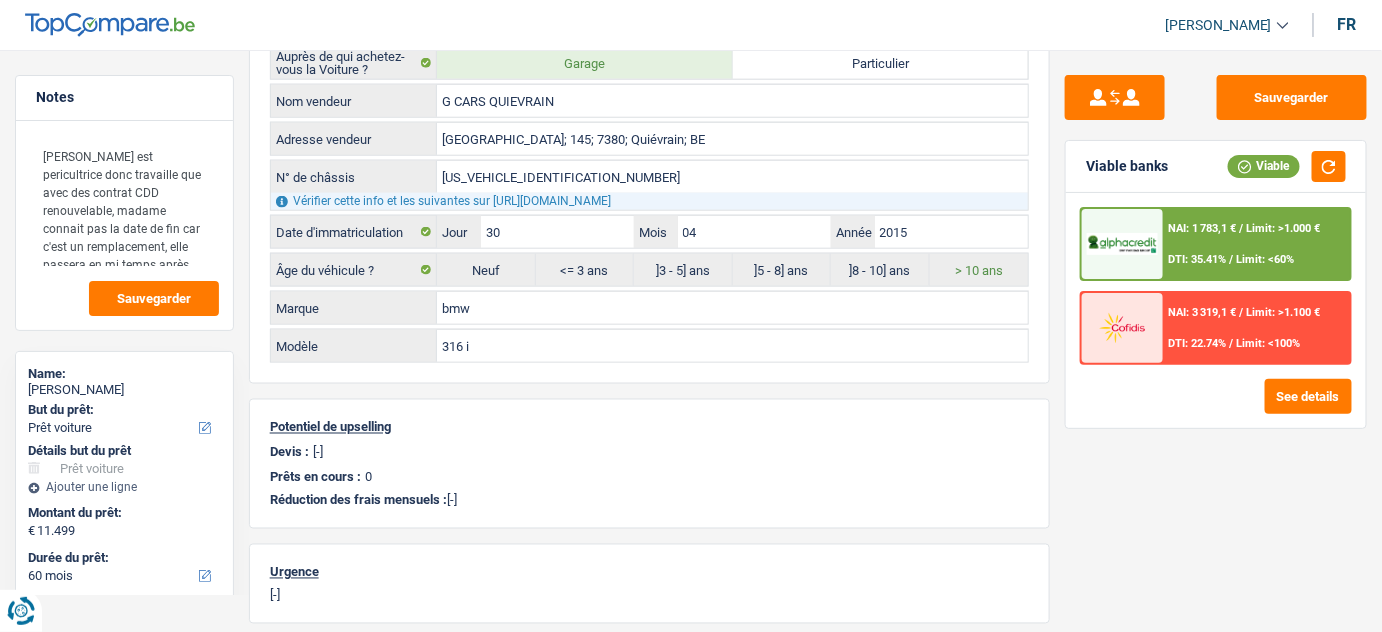 scroll, scrollTop: 536, scrollLeft: 0, axis: vertical 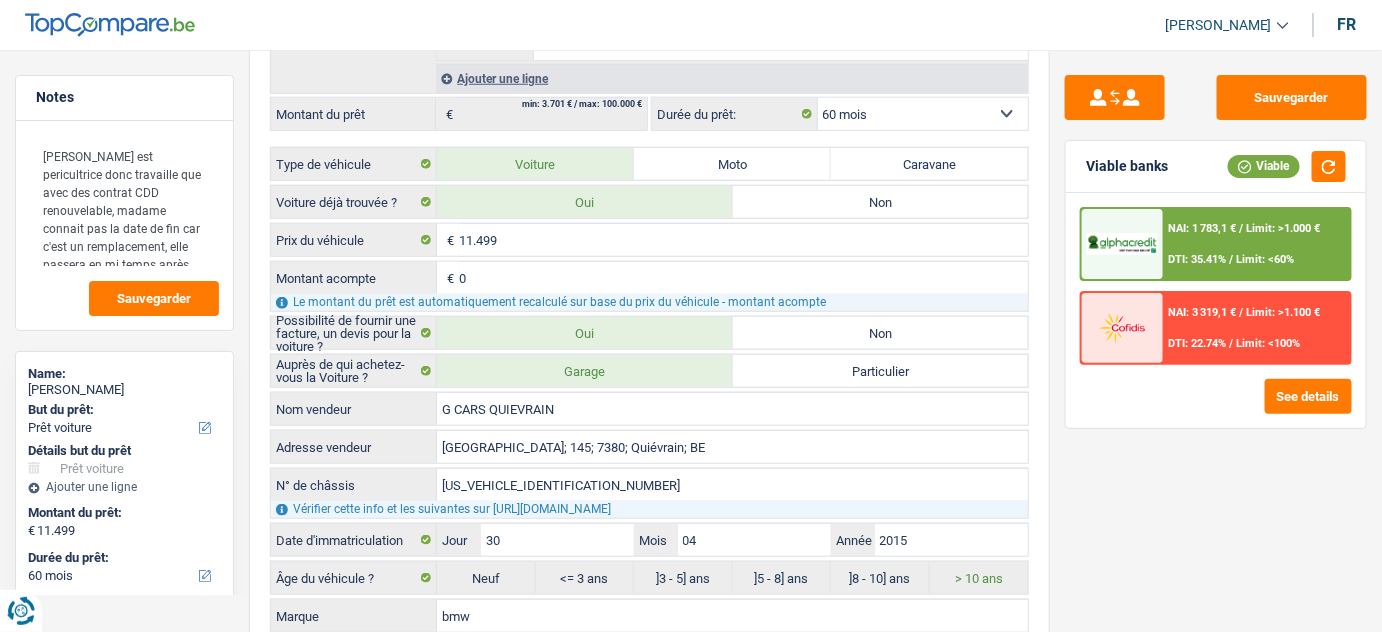 click at bounding box center (1122, 244) 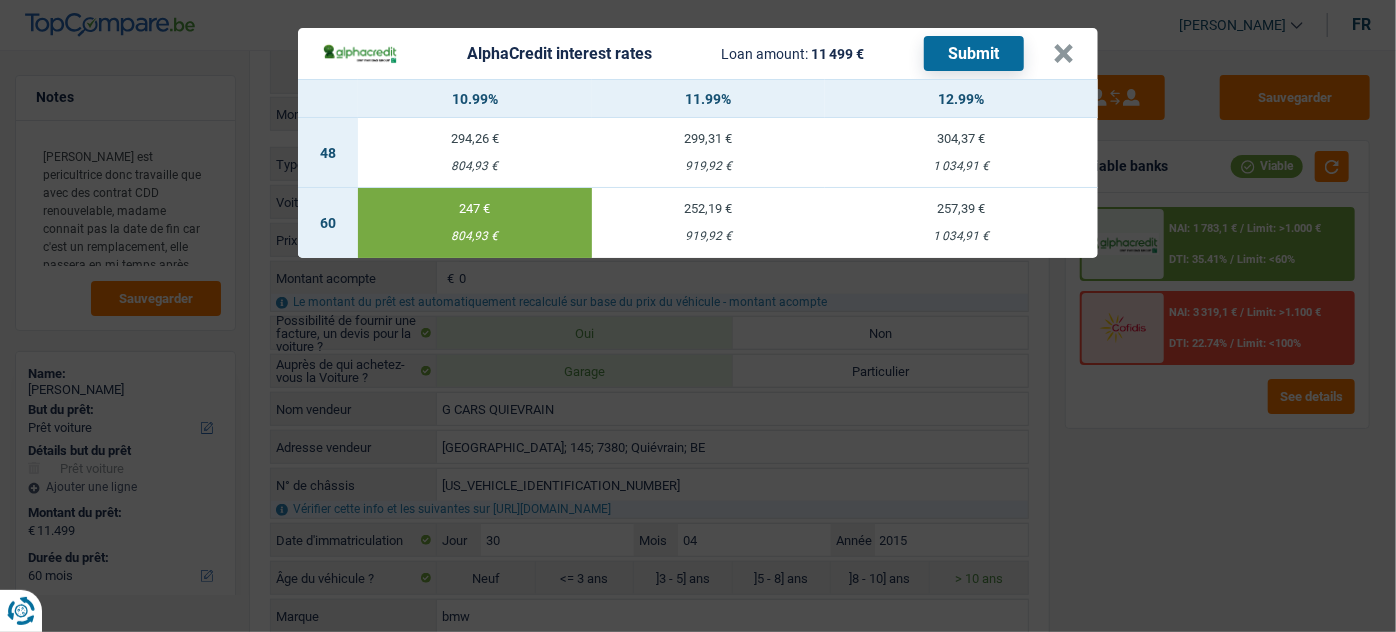 click on "Submit" at bounding box center [974, 53] 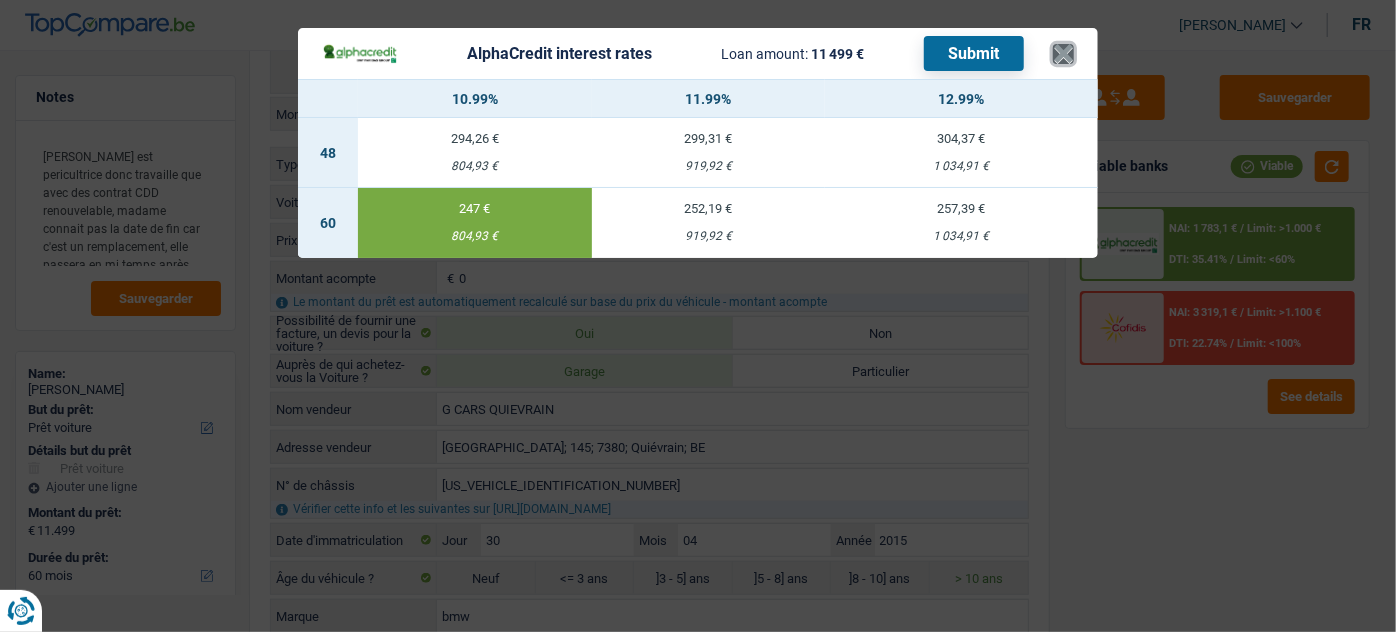 click on "×" at bounding box center [1063, 54] 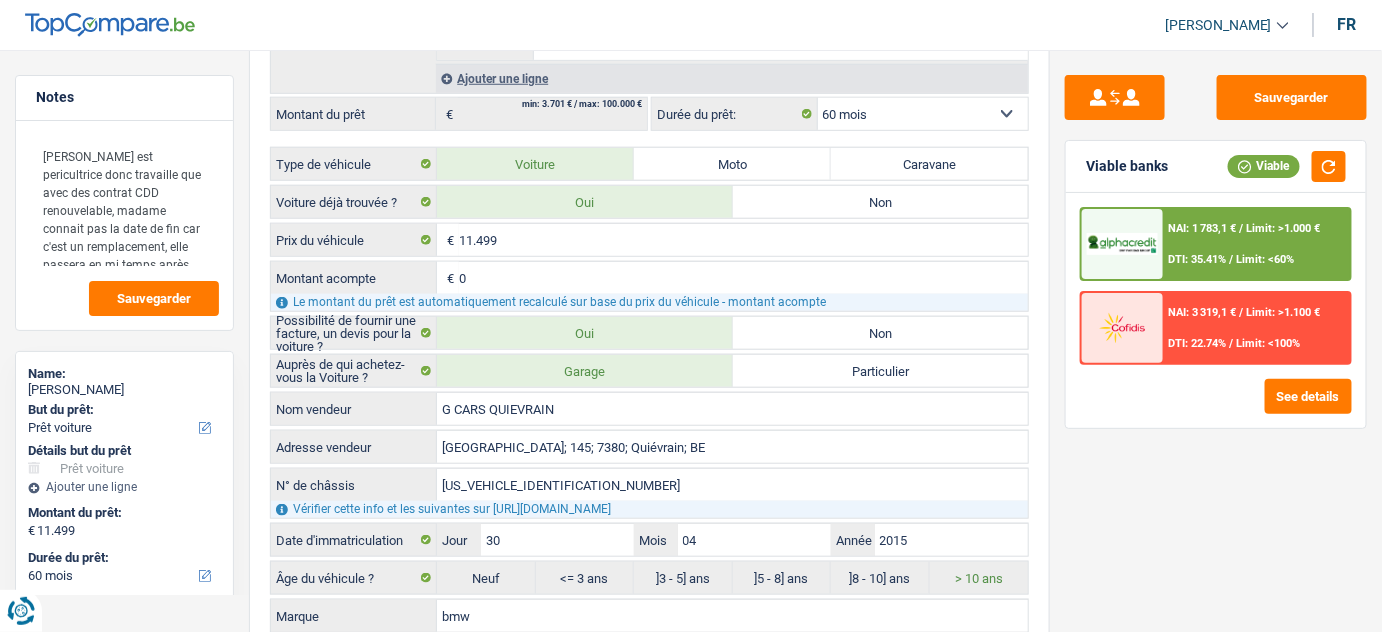 click on "NAI: 1 783,1 €
/
Limit: >1.000 €
DTI: 35.41%
/
Limit: <60%" at bounding box center [1256, 244] 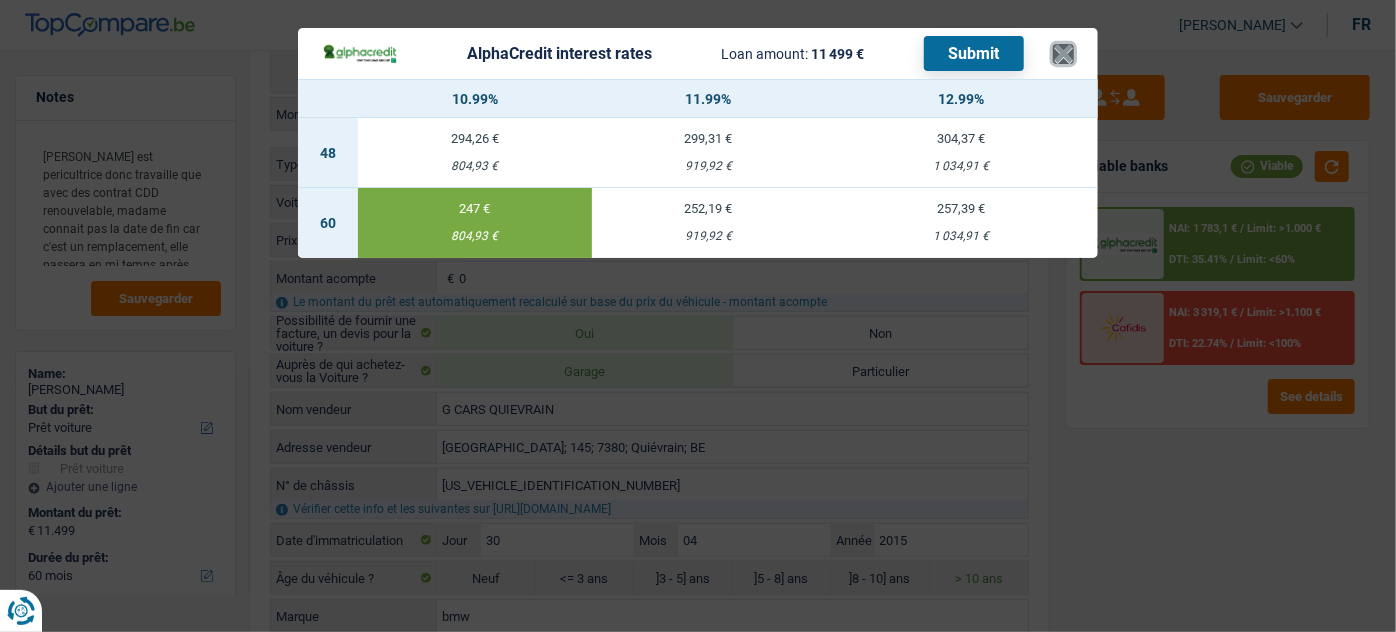 click on "×" at bounding box center (1063, 54) 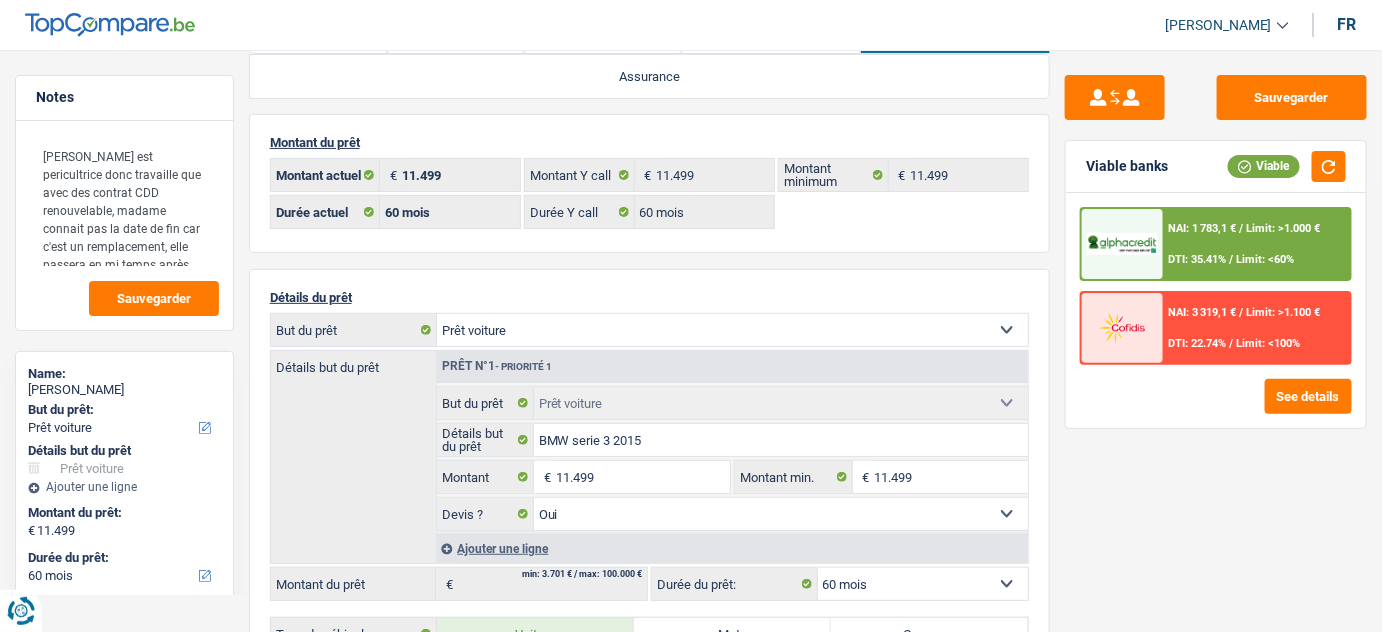 scroll, scrollTop: 0, scrollLeft: 0, axis: both 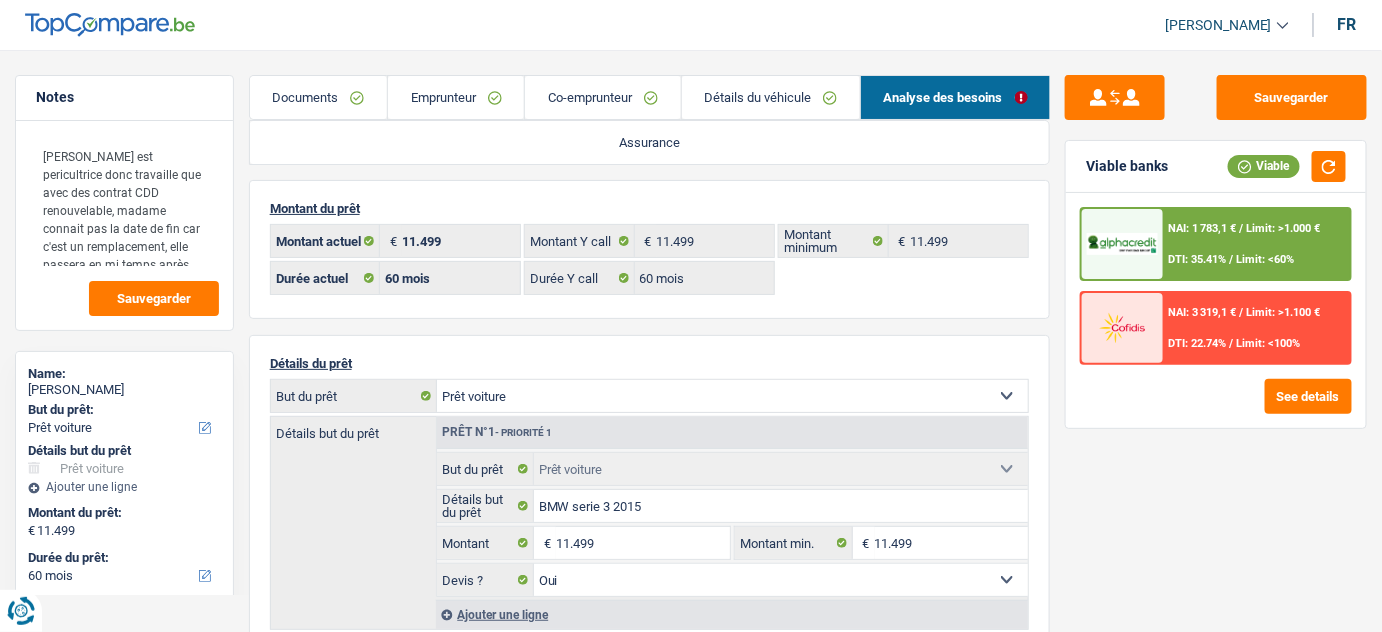click on "Co-emprunteur" at bounding box center (602, 97) 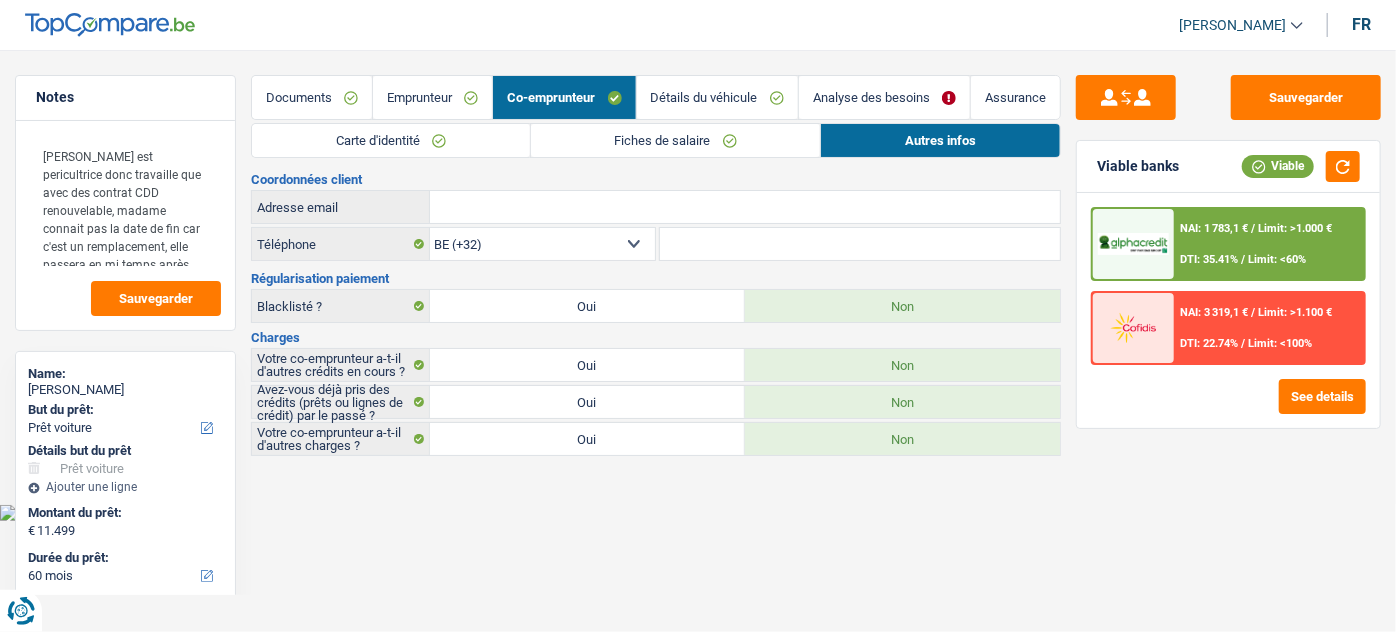 click on "Fiches de salaire" at bounding box center (676, 140) 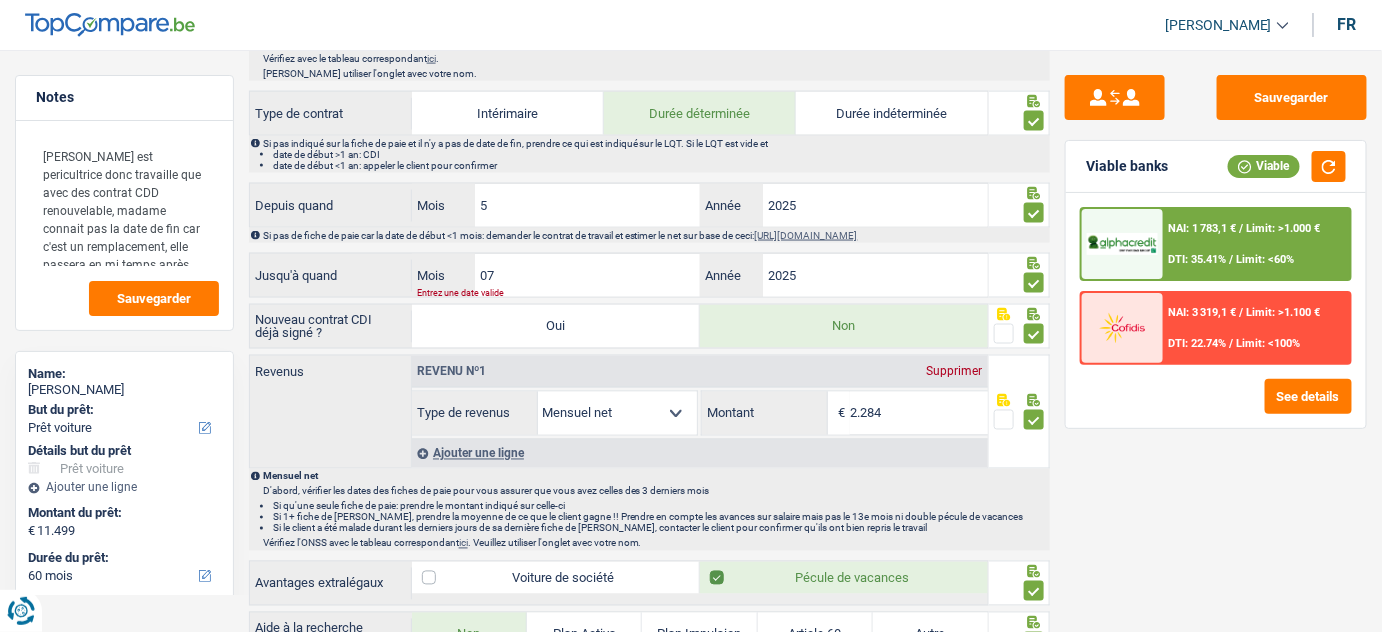 scroll, scrollTop: 727, scrollLeft: 0, axis: vertical 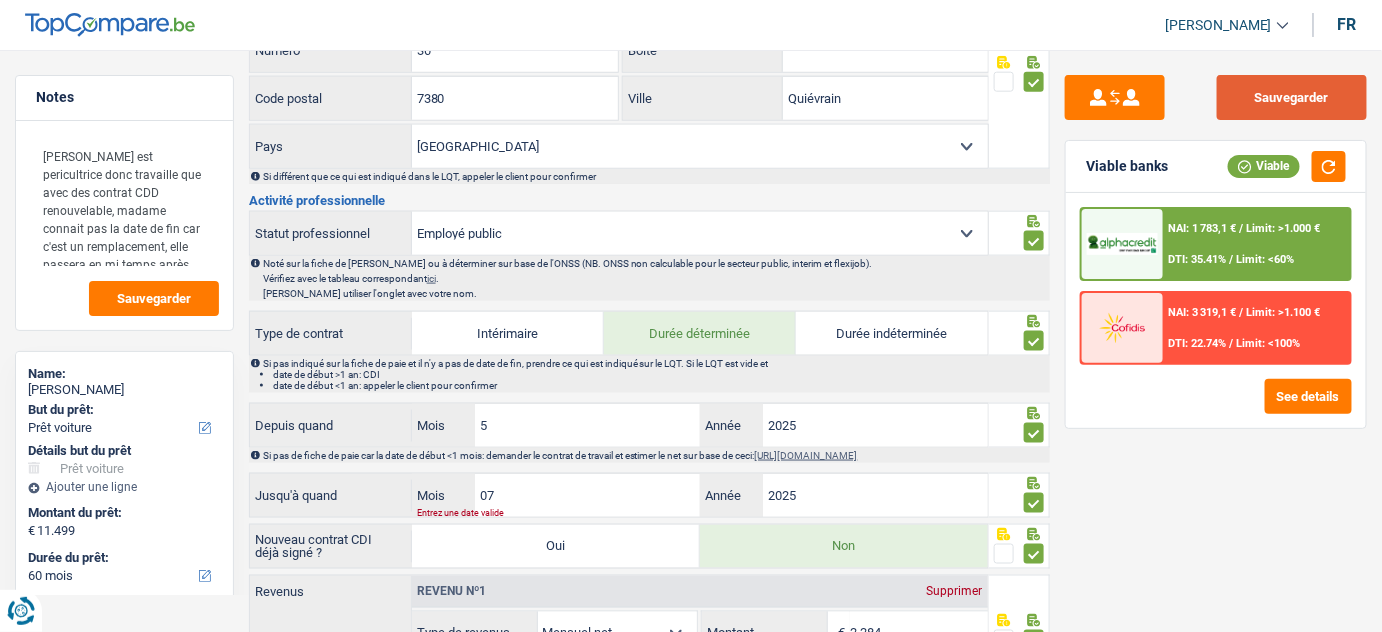 click on "Sauvegarder" at bounding box center (1292, 97) 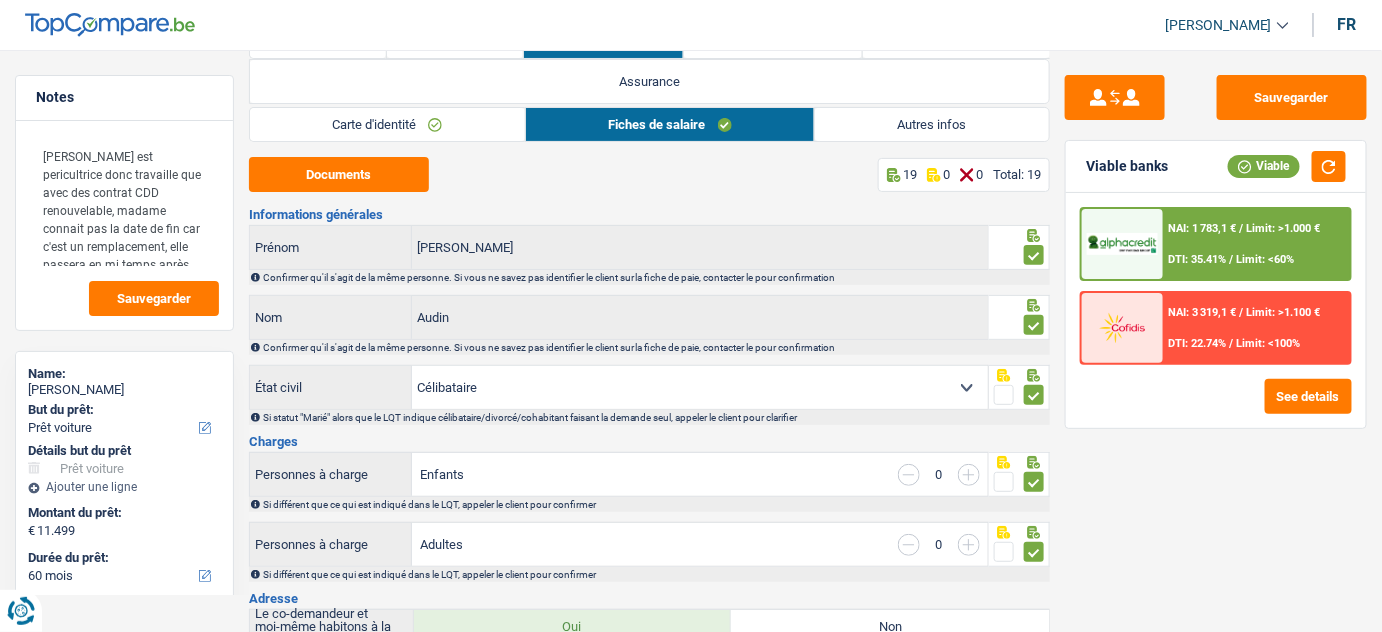 scroll, scrollTop: 0, scrollLeft: 0, axis: both 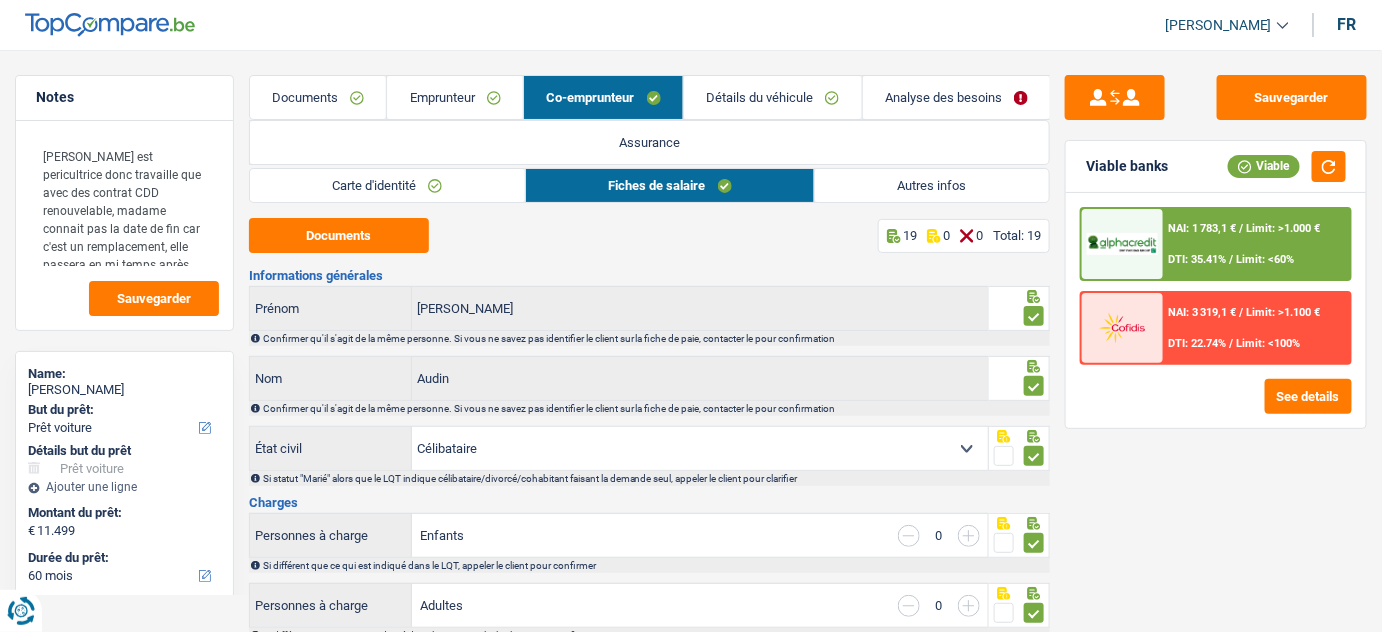 click on "Documents" at bounding box center (318, 97) 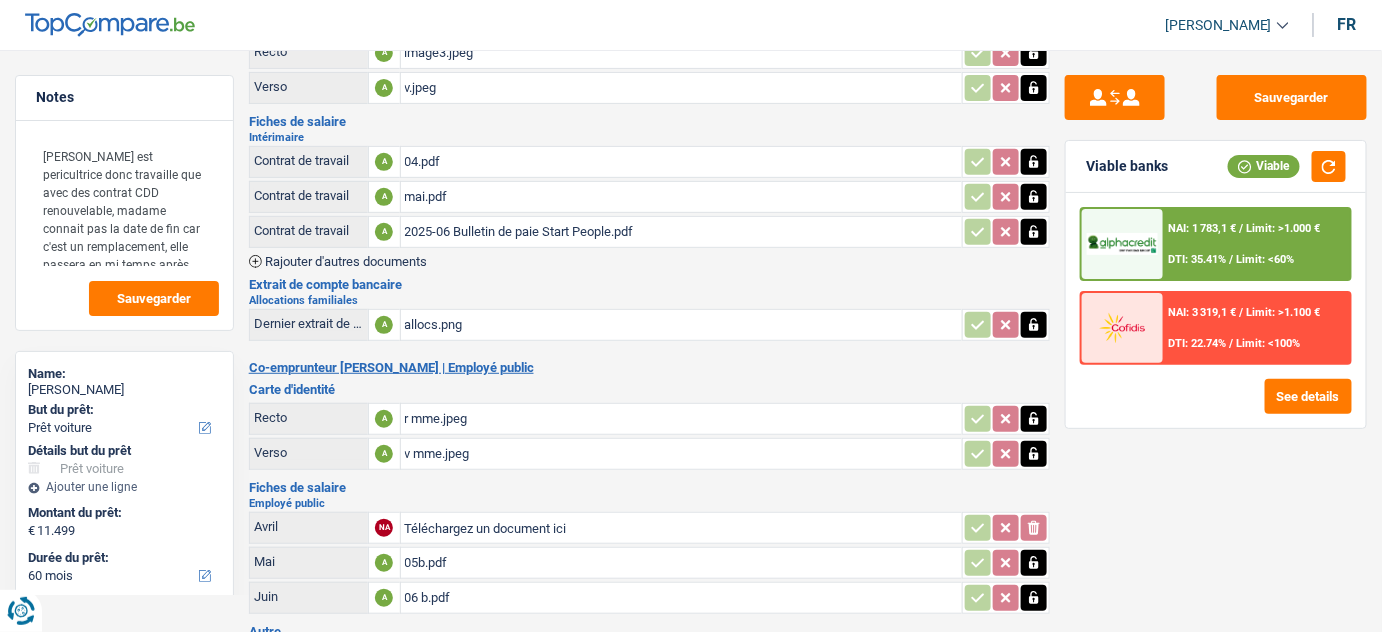 scroll, scrollTop: 341, scrollLeft: 0, axis: vertical 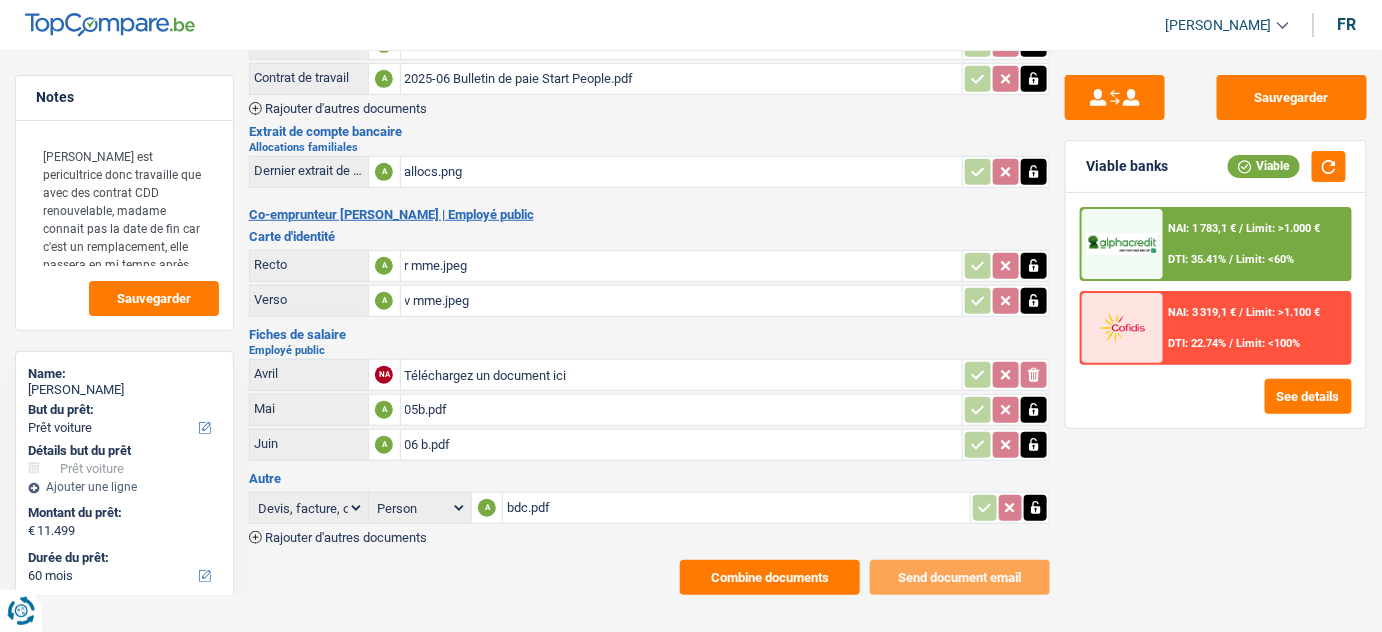 click on "Combine documents" at bounding box center (770, 577) 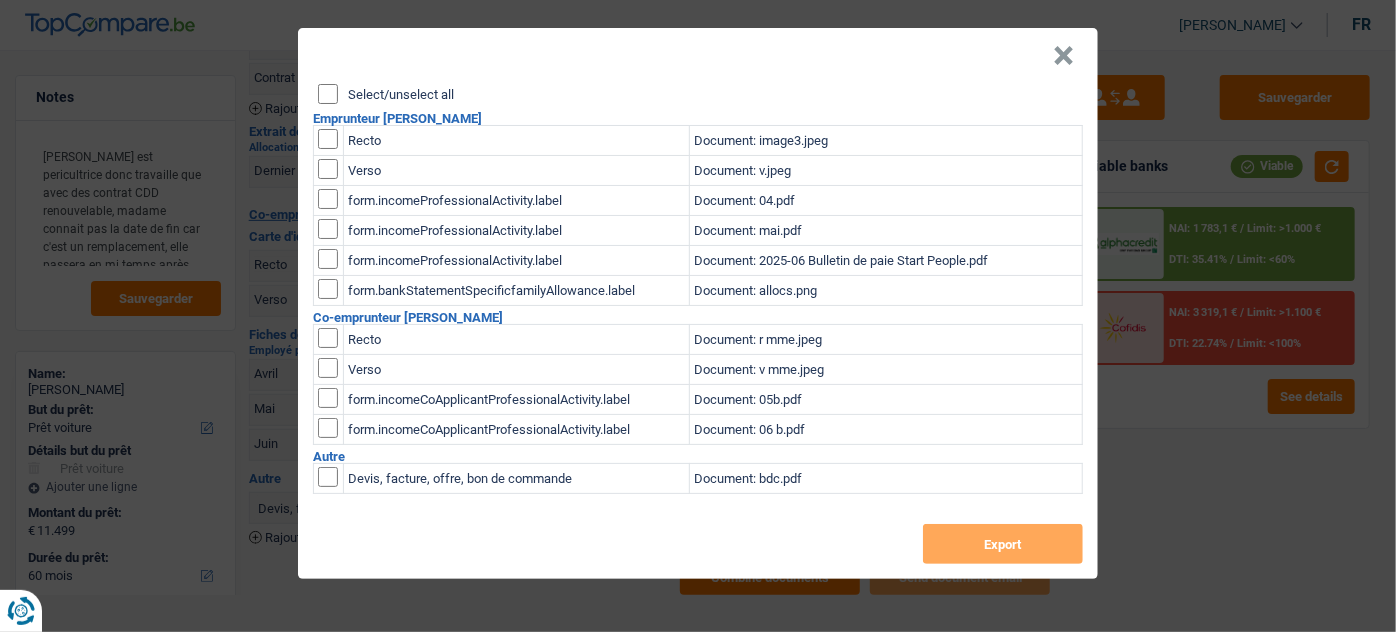 click on "Select/unselect all" at bounding box center (328, 94) 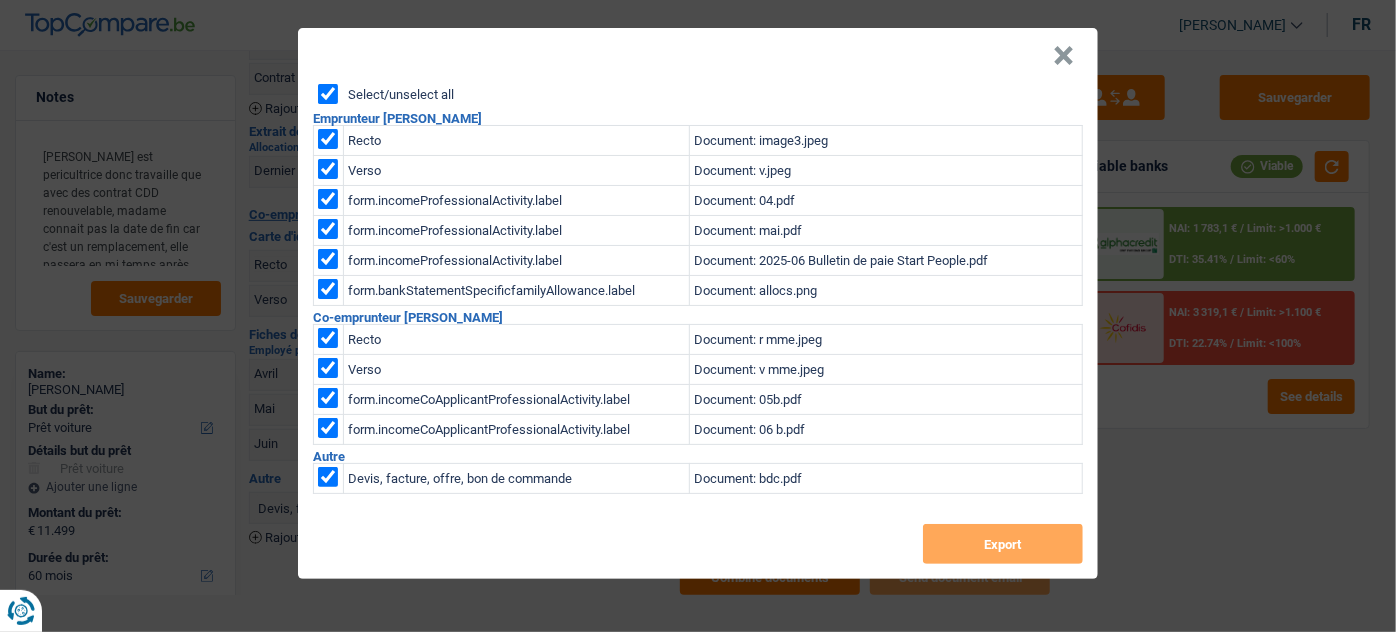 checkbox on "true" 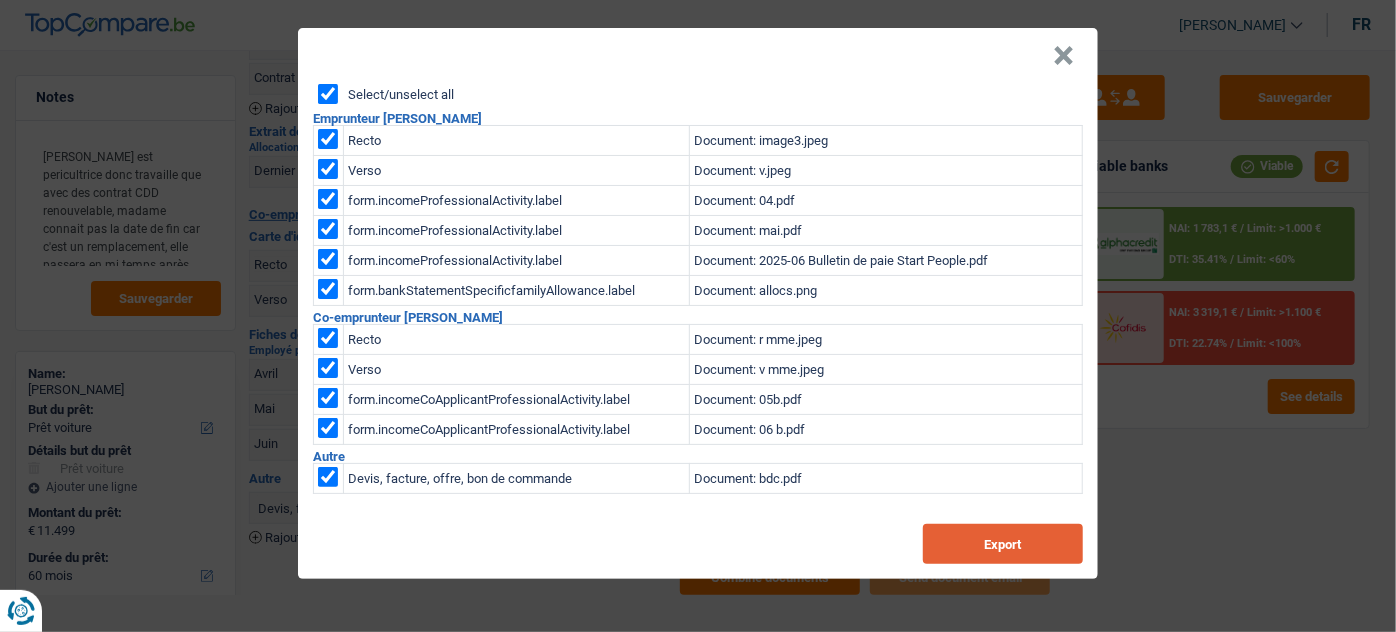 drag, startPoint x: 963, startPoint y: 551, endPoint x: 955, endPoint y: 571, distance: 21.540659 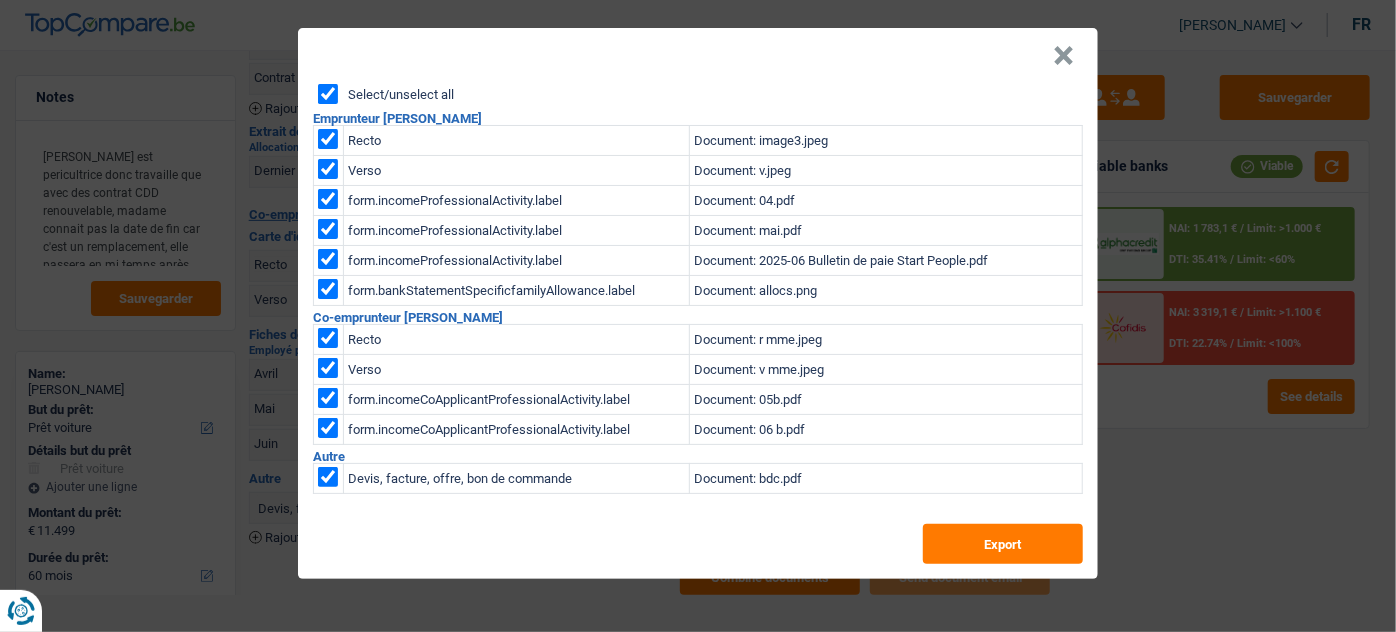 click on "×" at bounding box center (1063, 56) 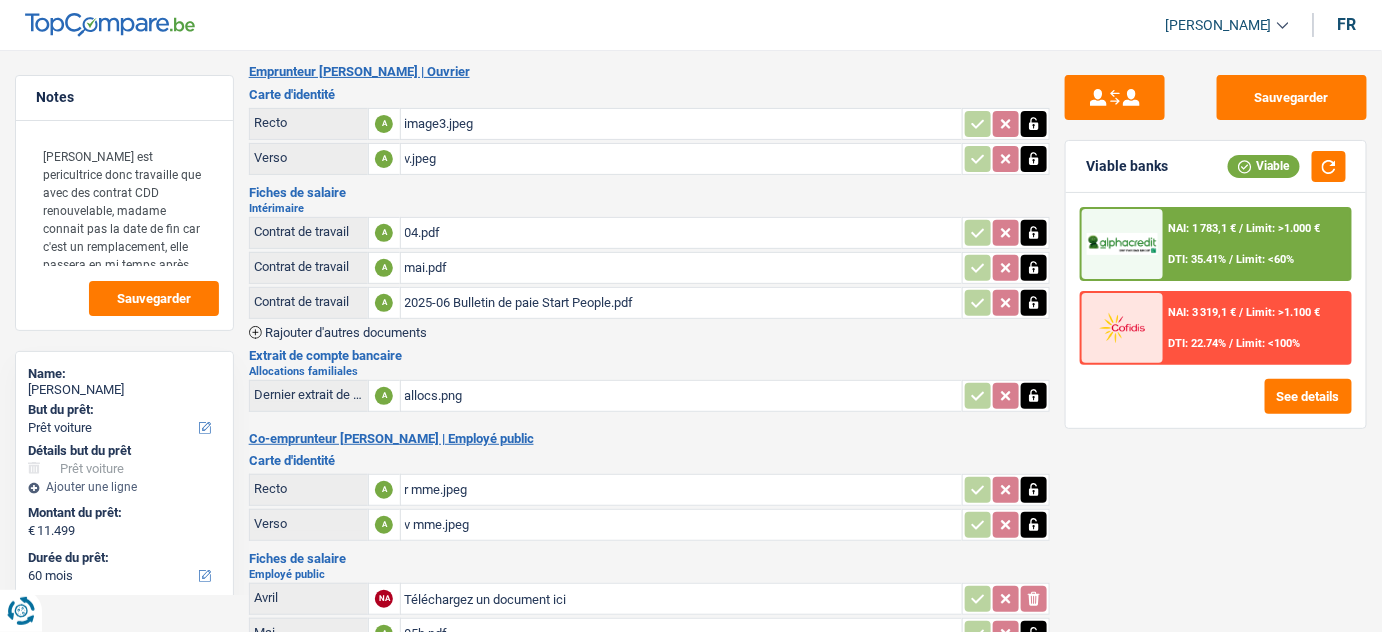 scroll, scrollTop: 0, scrollLeft: 0, axis: both 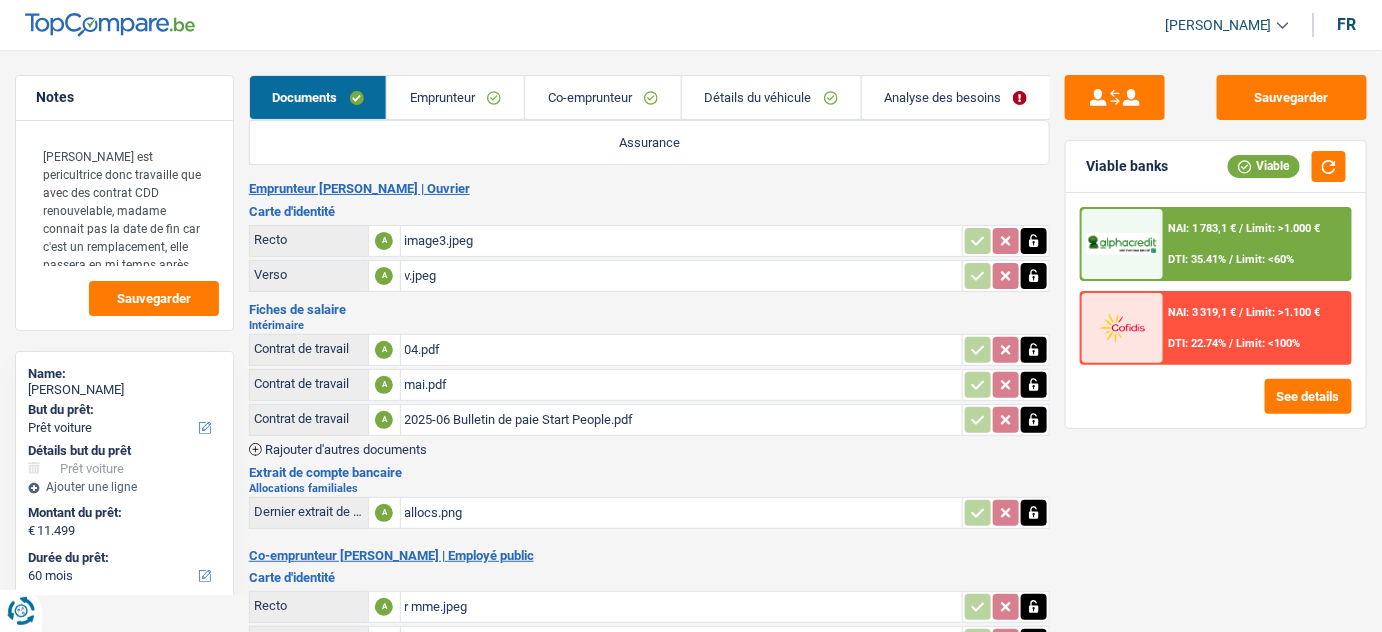 click on "NAI: 1 783,1 €" at bounding box center [1203, 228] 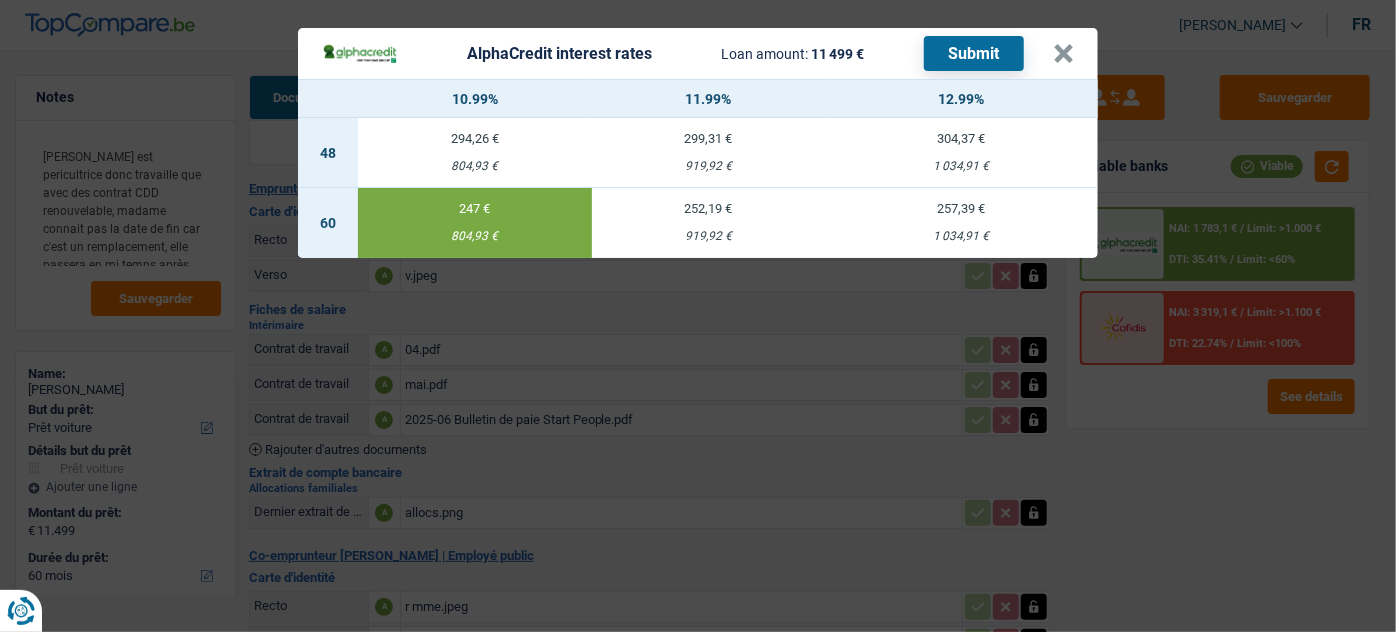 click on "Submit" at bounding box center (974, 53) 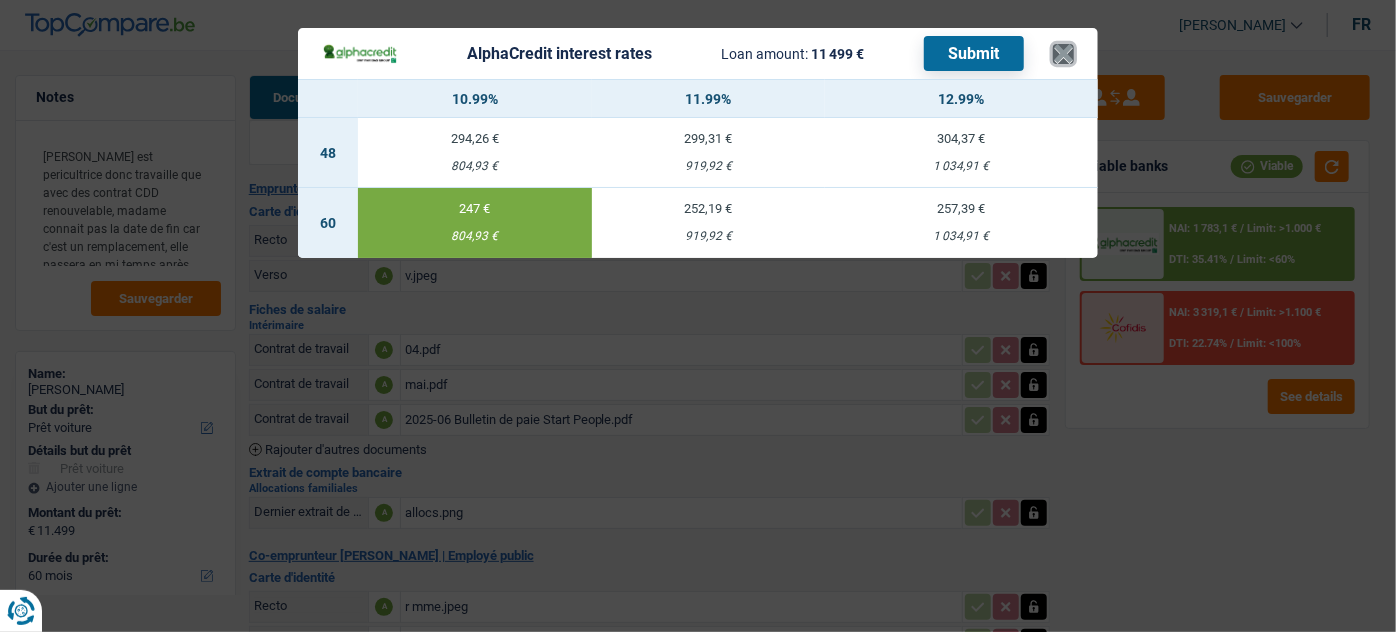 click on "×" at bounding box center (1063, 54) 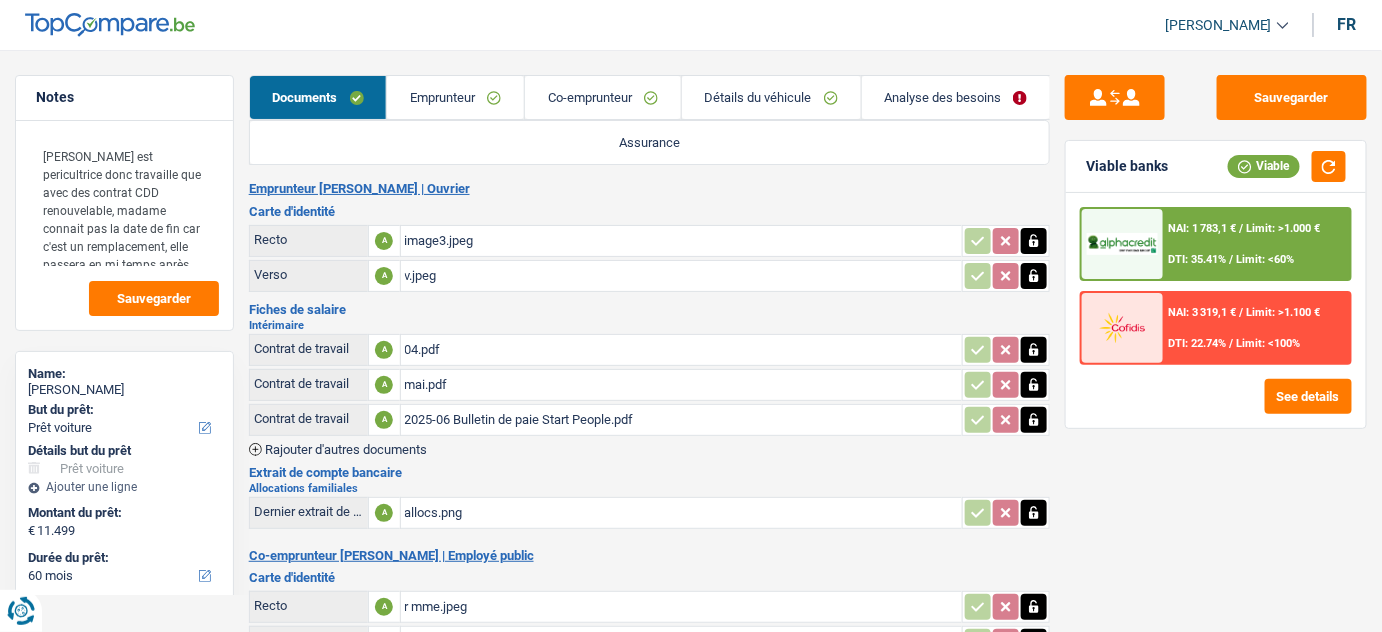 scroll, scrollTop: 341, scrollLeft: 0, axis: vertical 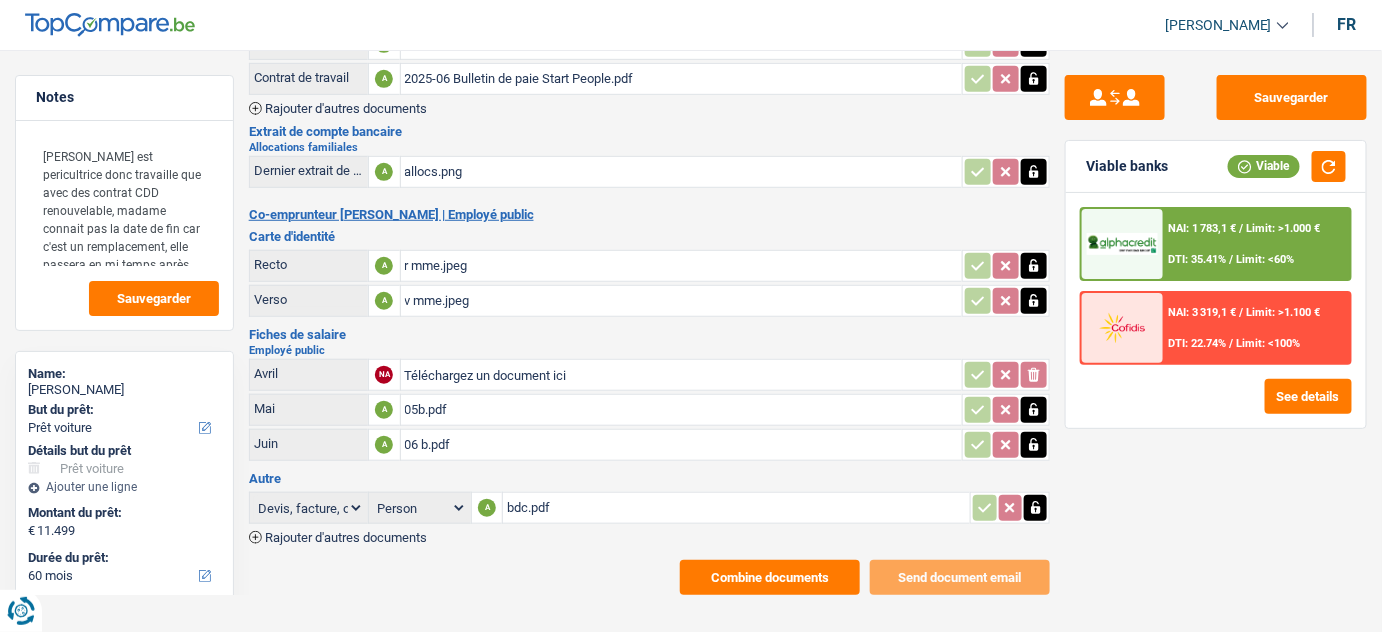 click on "06 b.pdf" at bounding box center [682, 445] 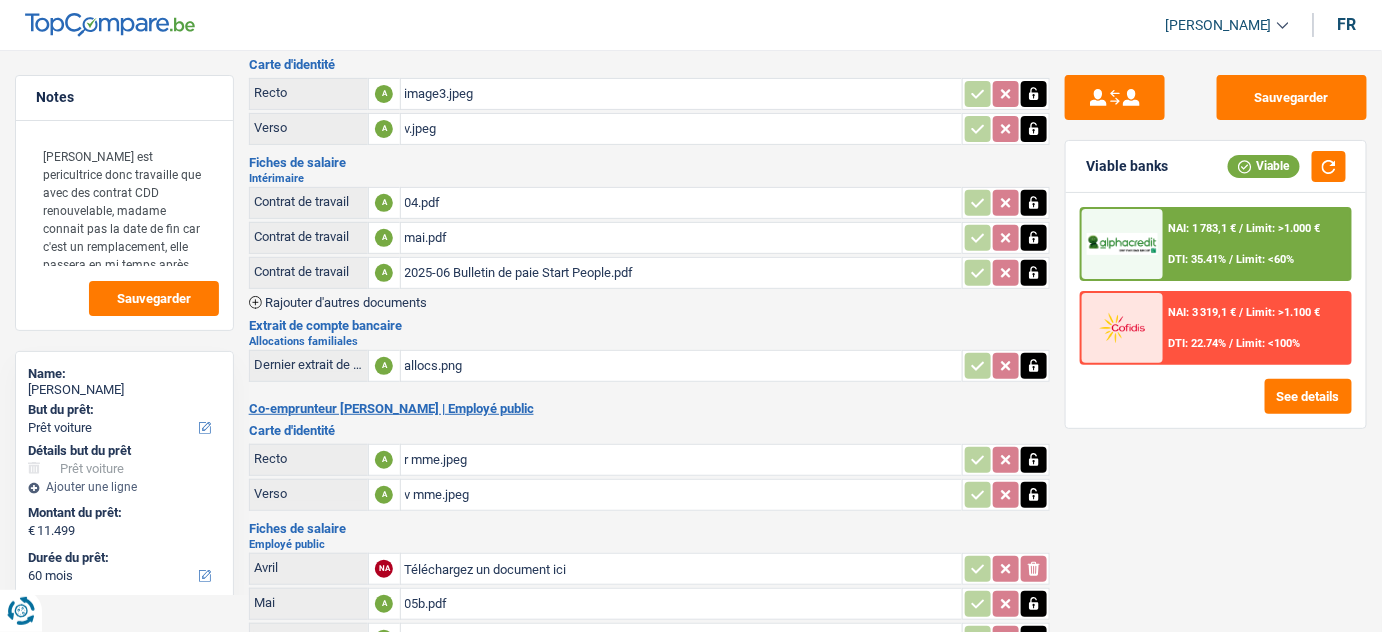 scroll, scrollTop: 0, scrollLeft: 0, axis: both 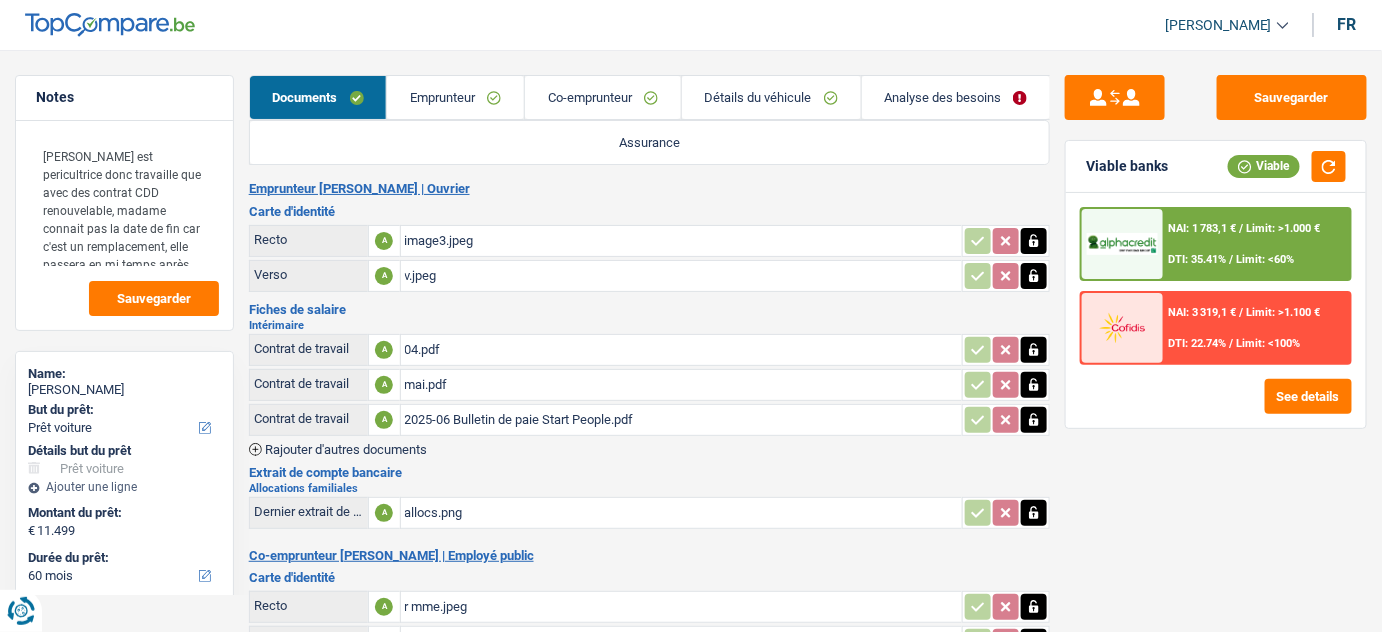 click on "Emprunteur" at bounding box center (455, 97) 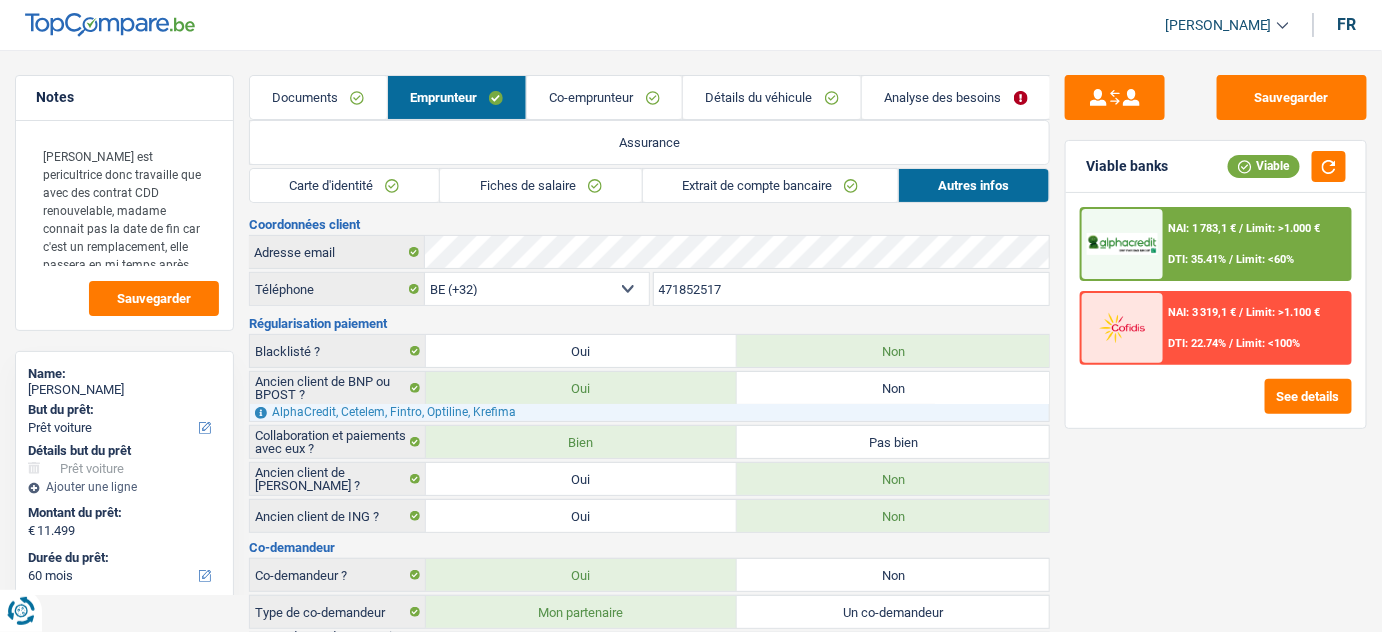 click on "Carte d'identité" at bounding box center (344, 185) 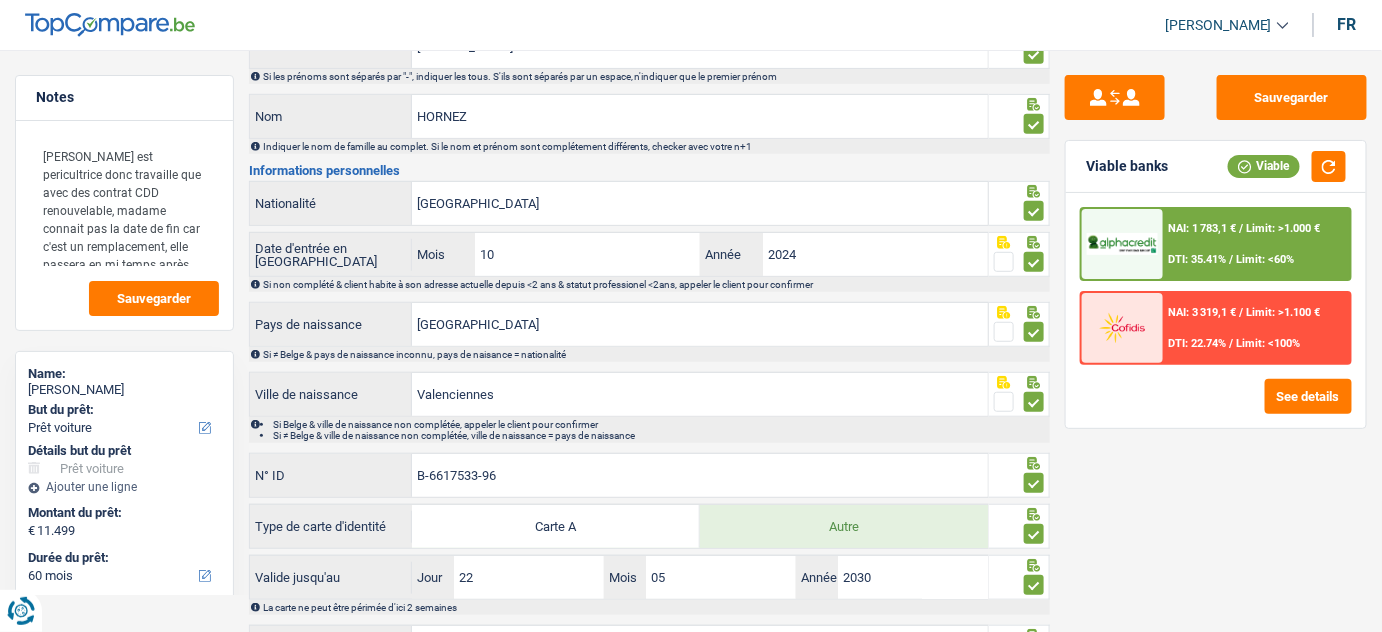 scroll, scrollTop: 345, scrollLeft: 0, axis: vertical 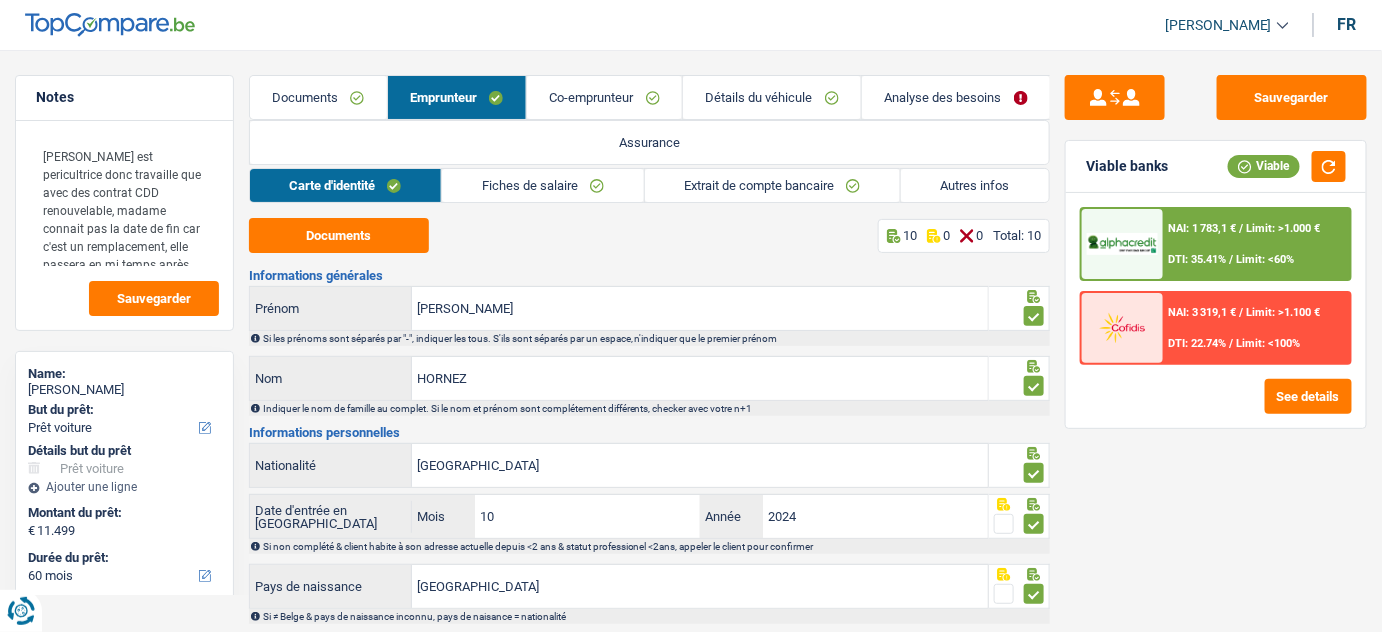 click on "Détails du véhicule" at bounding box center (772, 97) 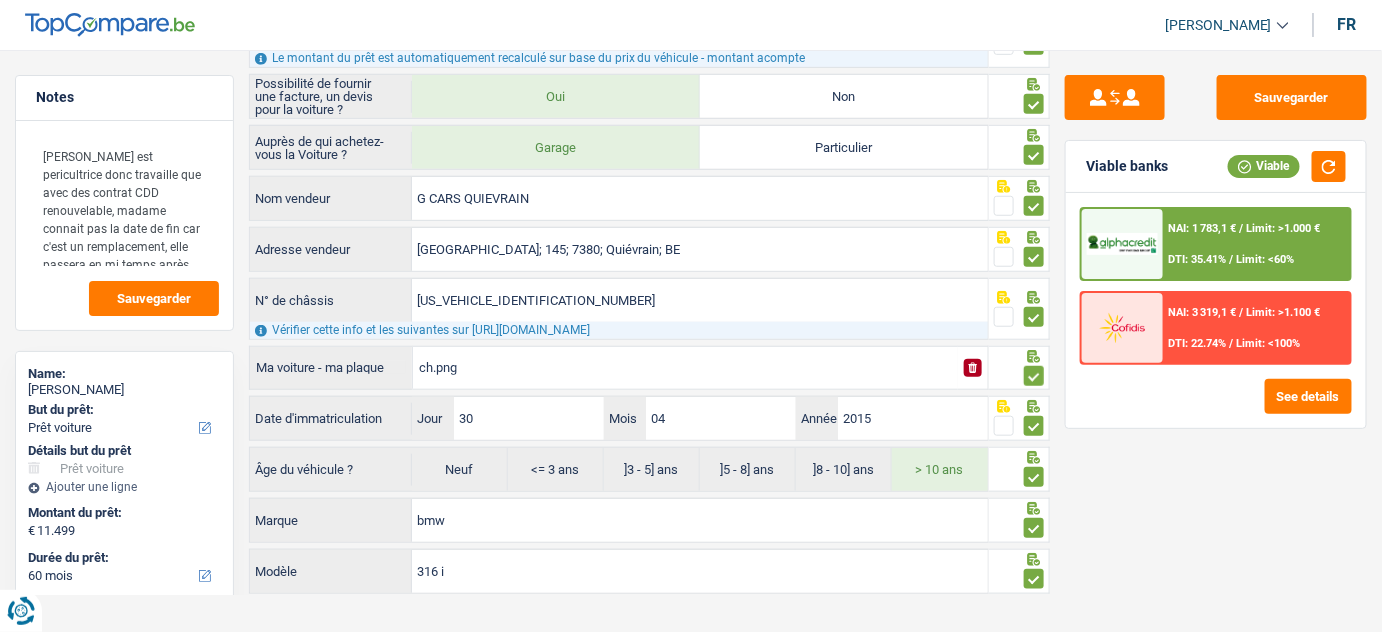 scroll, scrollTop: 386, scrollLeft: 0, axis: vertical 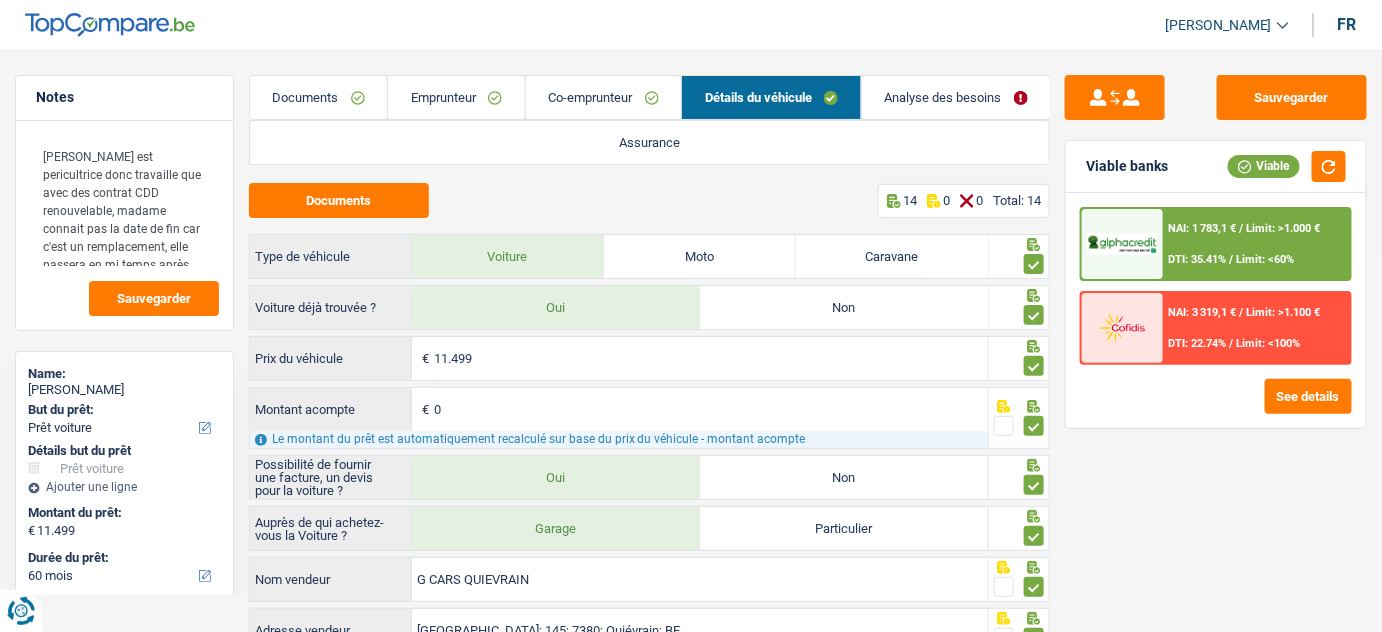click on "Emprunteur" at bounding box center (456, 97) 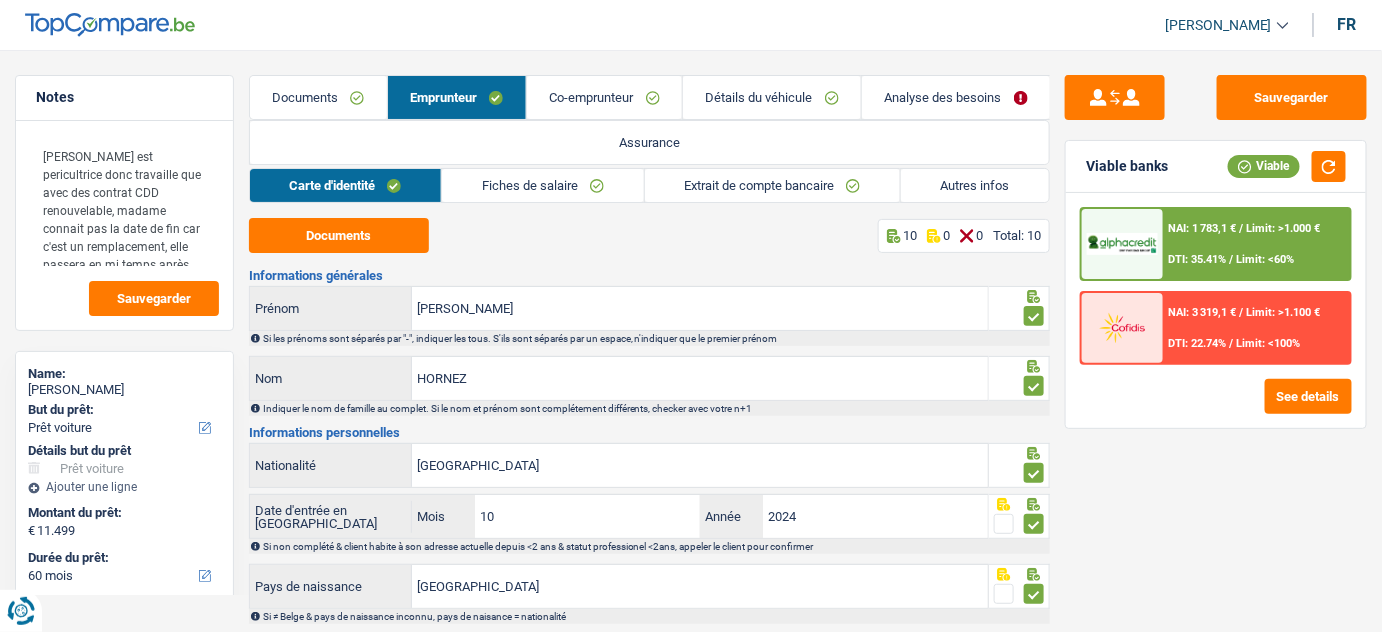 click on "Autres infos" at bounding box center [975, 185] 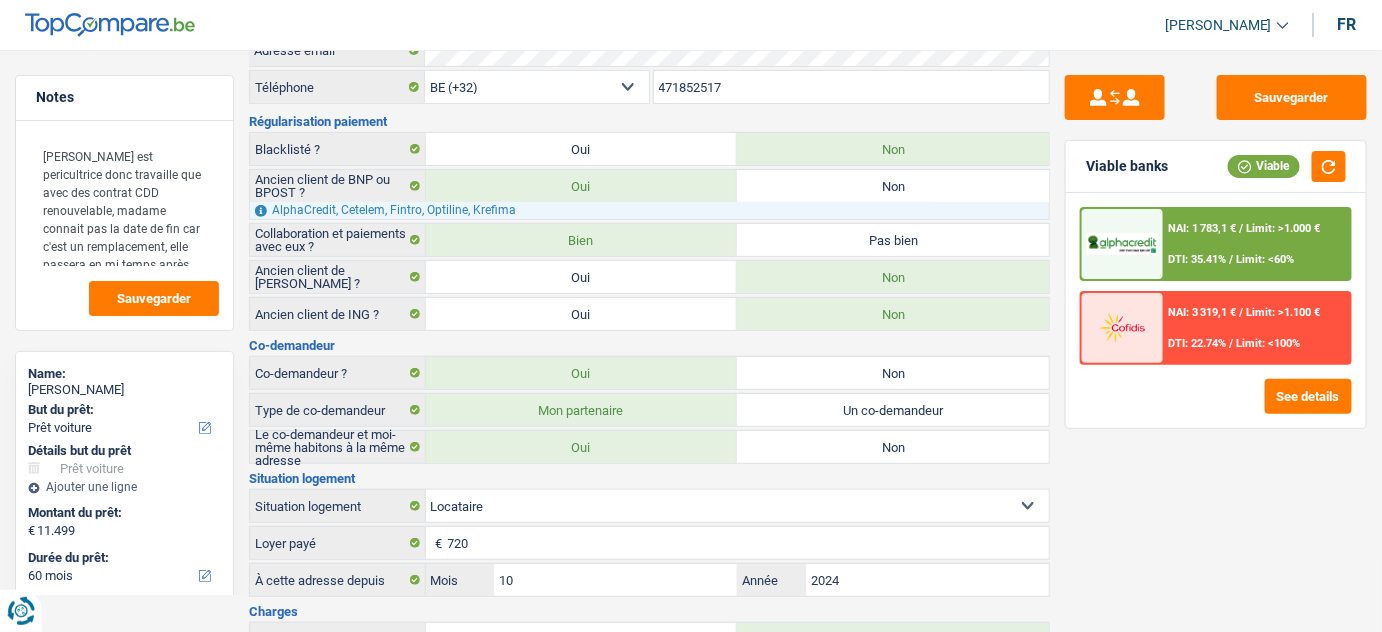 scroll, scrollTop: 0, scrollLeft: 0, axis: both 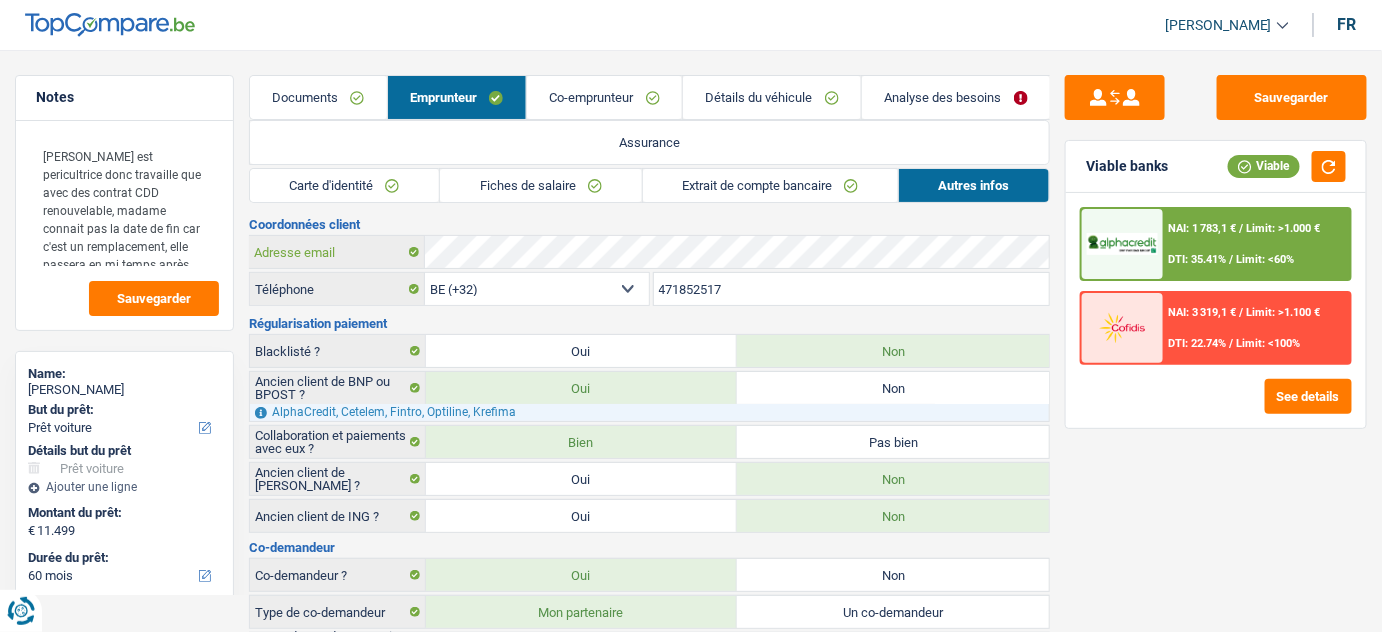 click on "Notes
Madame est pericultrice donc travaille que avec des contrat CDD renouvelable, madame connait pas la date de fin car c'est un remplacement, elle passera en mi temps après
Sauvegarder
Name:   THOMAS HORNEZ   But du prêt: Confort maison: meubles, textile, peinture, électroménager, outillage non-professionnel Hifi, multimédia, gsm, ordinateur Aménagement: frais d'installation, déménagement Evénement familial: naissance, mariage, divorce, communion, décès Frais médicaux Frais d'études Frais permis de conduire Loisirs: voyage, sport, musique Rafraîchissement: petits travaux maison et jardin Frais judiciaires Réparation voiture Prêt rénovation (non disponible pour les non-propriétaires) Prêt énergie (non disponible pour les non-propriétaires) Prêt voiture Taxes, impôts non professionnels Rénovation bien à l'étranger Dettes familiales Assurance Autre
Sélectionner une option
Assurance" at bounding box center [691, 505] 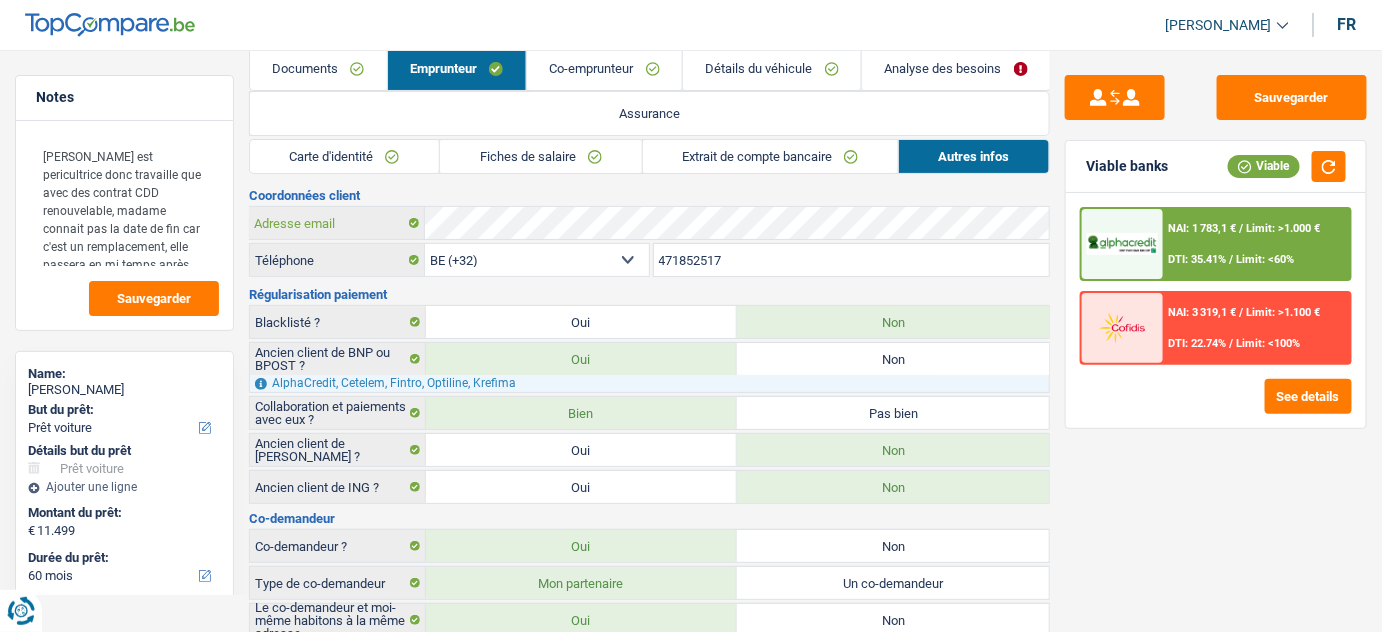 scroll, scrollTop: 0, scrollLeft: 0, axis: both 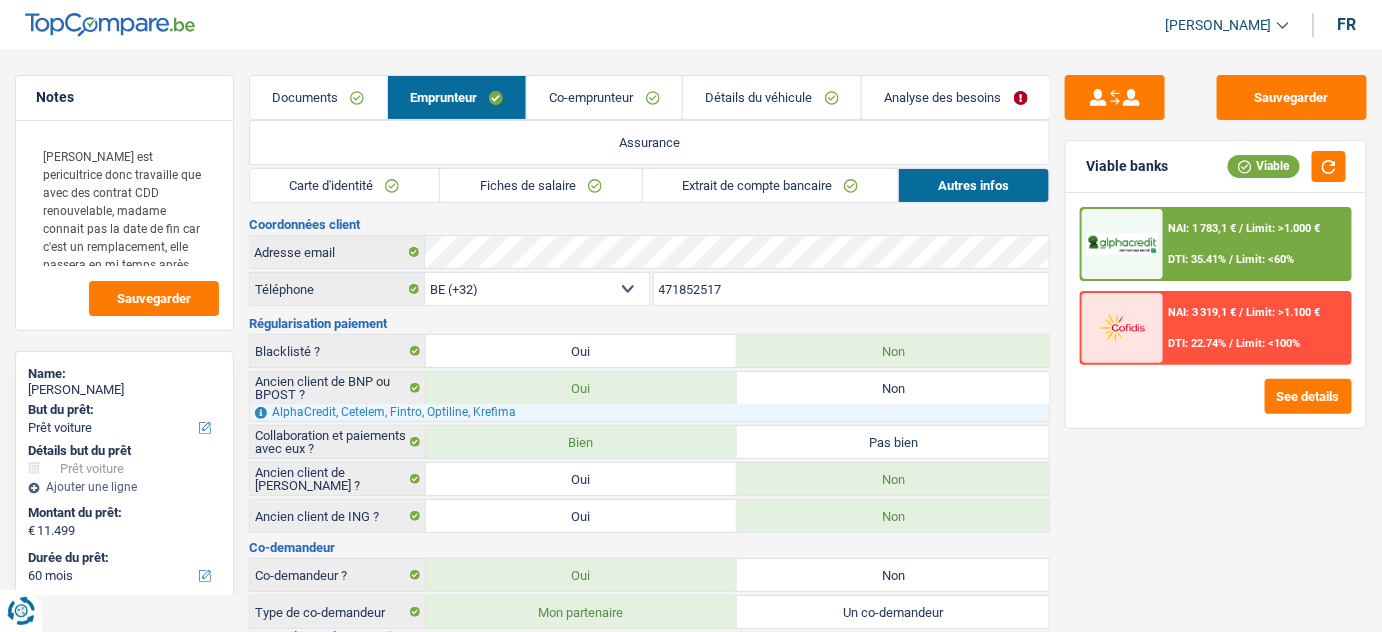 click on "Fiches de salaire" at bounding box center (540, 185) 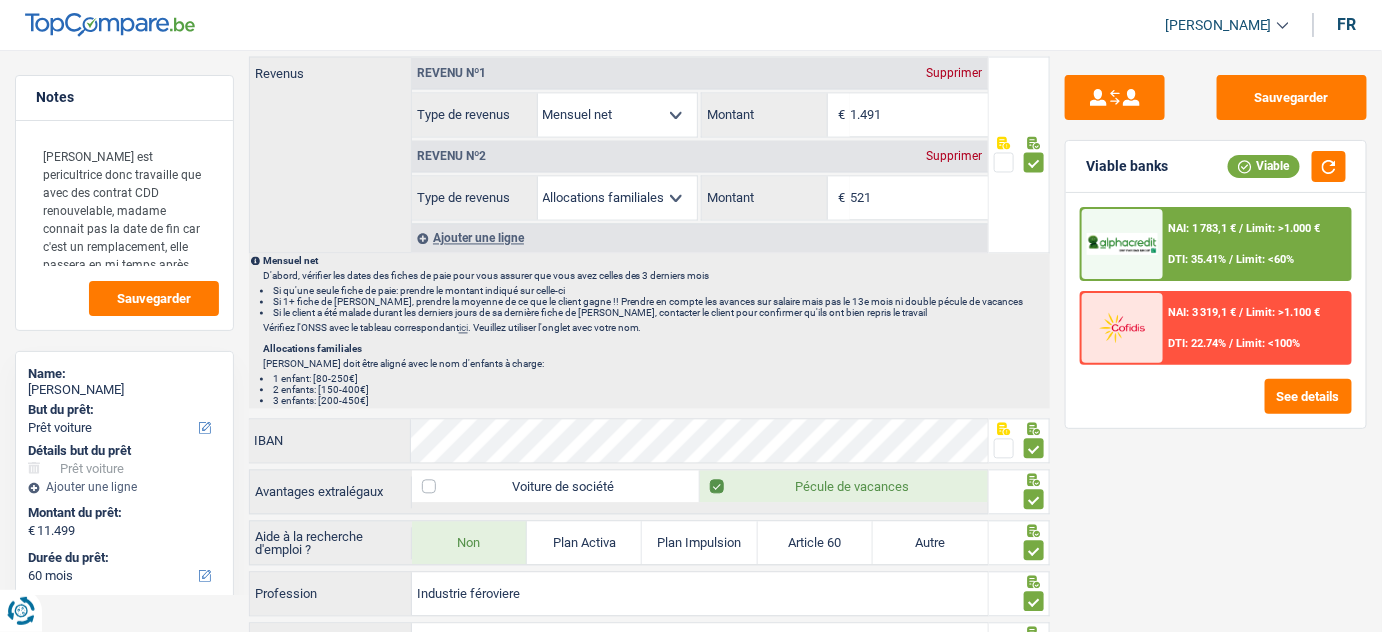 scroll, scrollTop: 1090, scrollLeft: 0, axis: vertical 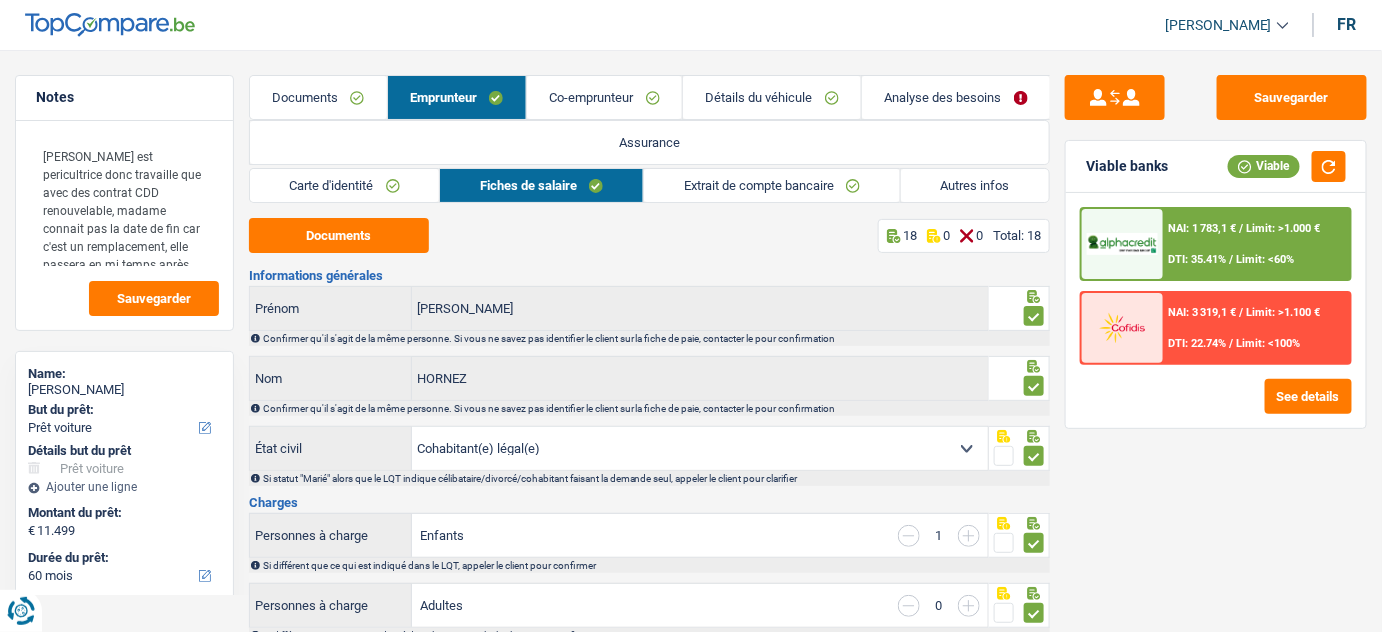 click on "Notes
Madame est pericultrice donc travaille que avec des contrat CDD renouvelable, madame connait pas la date de fin car c'est un remplacement, elle passera en mi temps après
Sauvegarder
Name:   THOMAS HORNEZ   But du prêt: Confort maison: meubles, textile, peinture, électroménager, outillage non-professionnel Hifi, multimédia, gsm, ordinateur Aménagement: frais d'installation, déménagement Evénement familial: naissance, mariage, divorce, communion, décès Frais médicaux Frais d'études Frais permis de conduire Loisirs: voyage, sport, musique Rafraîchissement: petits travaux maison et jardin Frais judiciaires Réparation voiture Prêt rénovation (non disponible pour les non-propriétaires) Prêt énergie (non disponible pour les non-propriétaires) Prêt voiture Taxes, impôts non professionnels Rénovation bien à l'étranger Dettes familiales Assurance Autre
Sélectionner une option
Assurance" at bounding box center [691, 1196] 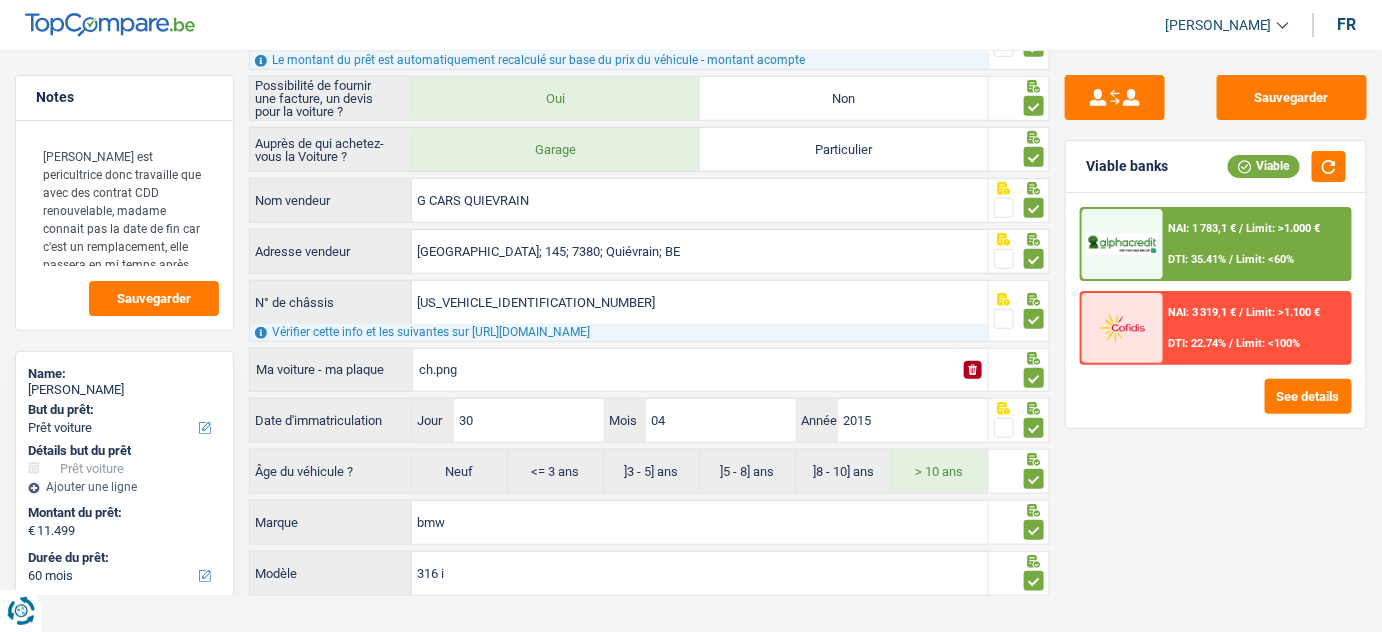 scroll, scrollTop: 386, scrollLeft: 0, axis: vertical 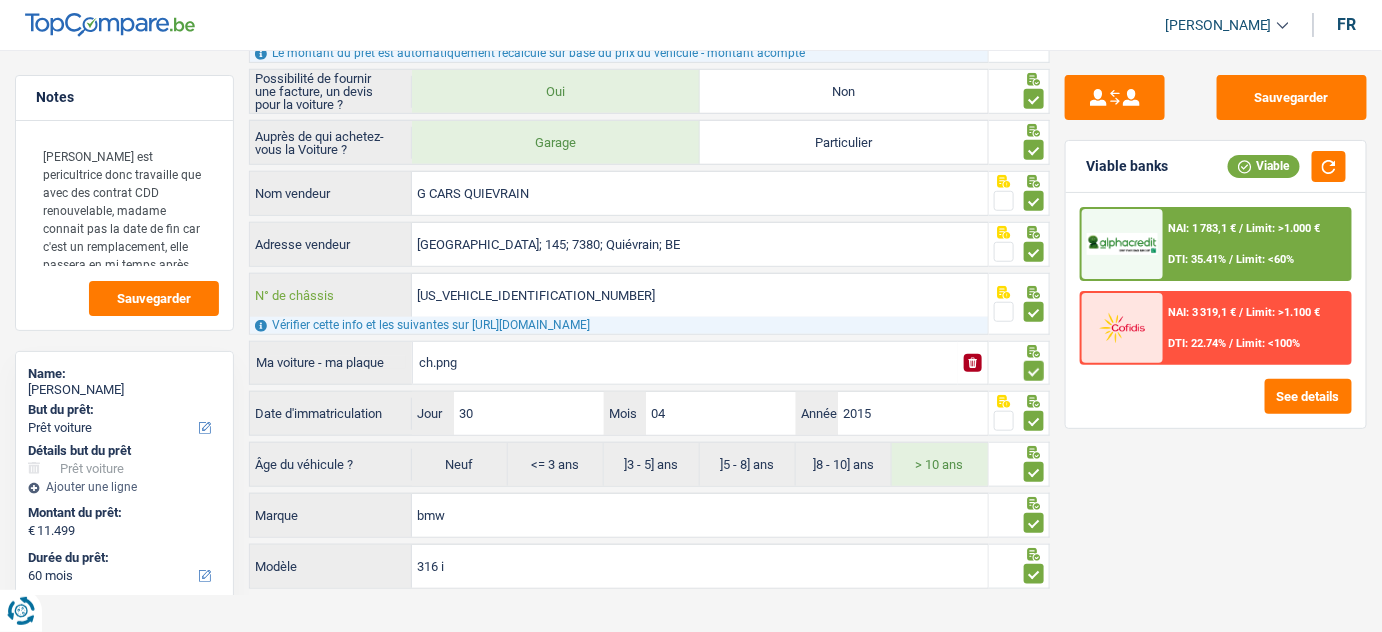 drag, startPoint x: 512, startPoint y: 287, endPoint x: 258, endPoint y: 295, distance: 254.12595 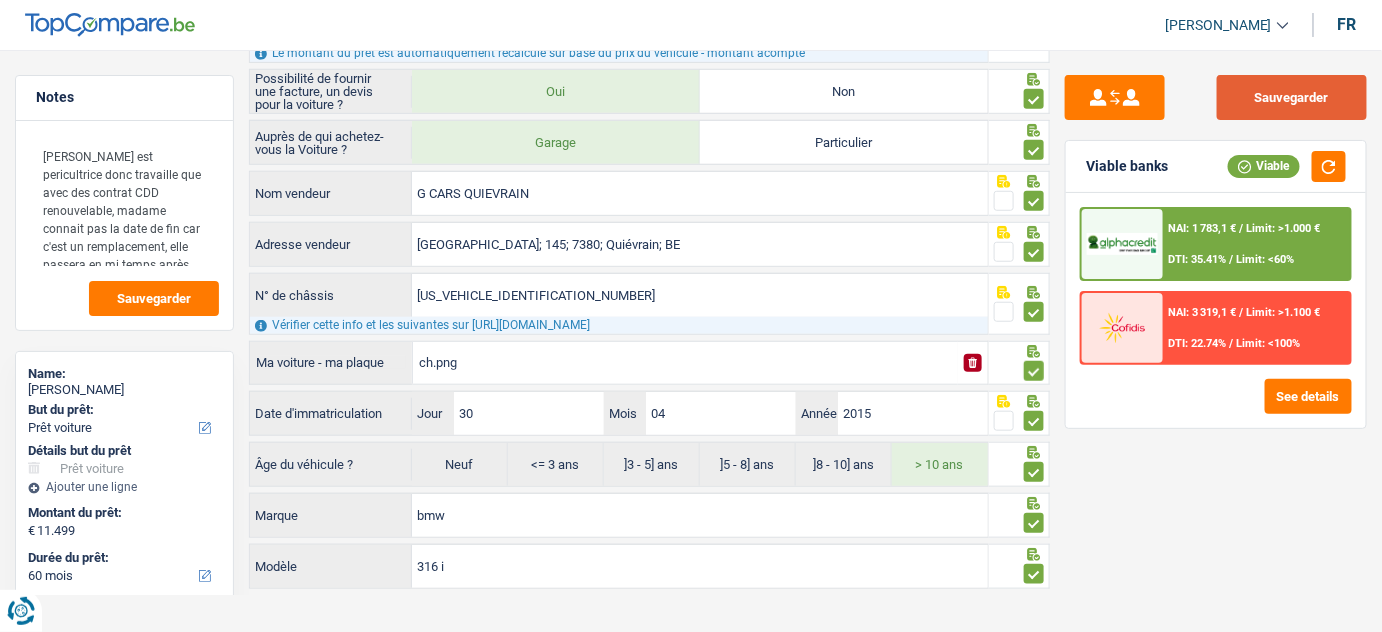 click on "Sauvegarder" at bounding box center (1292, 97) 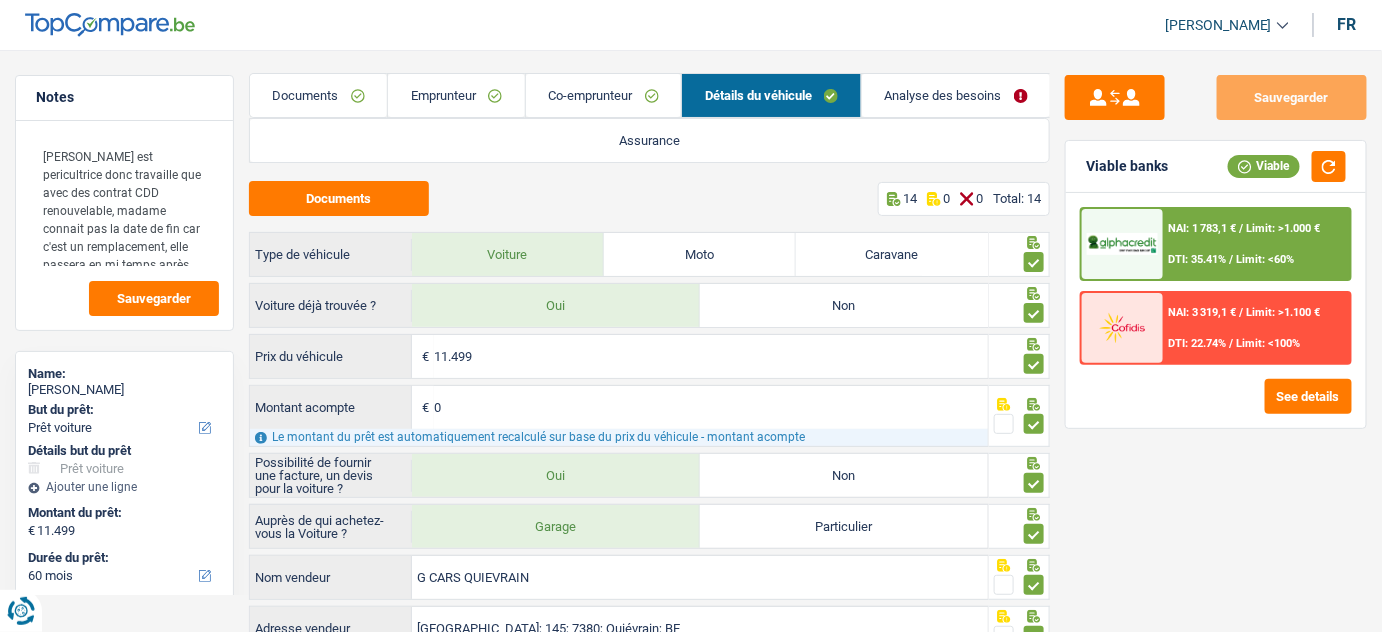 scroll, scrollTop: 0, scrollLeft: 0, axis: both 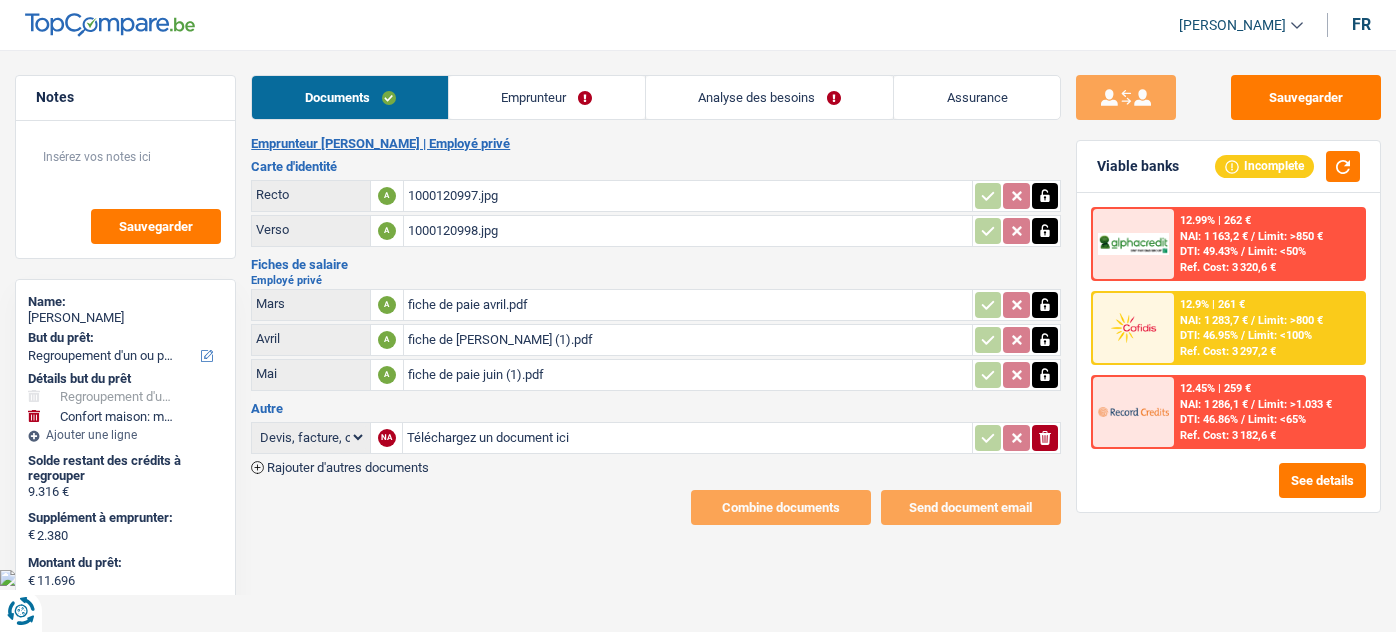 select on "refinancing" 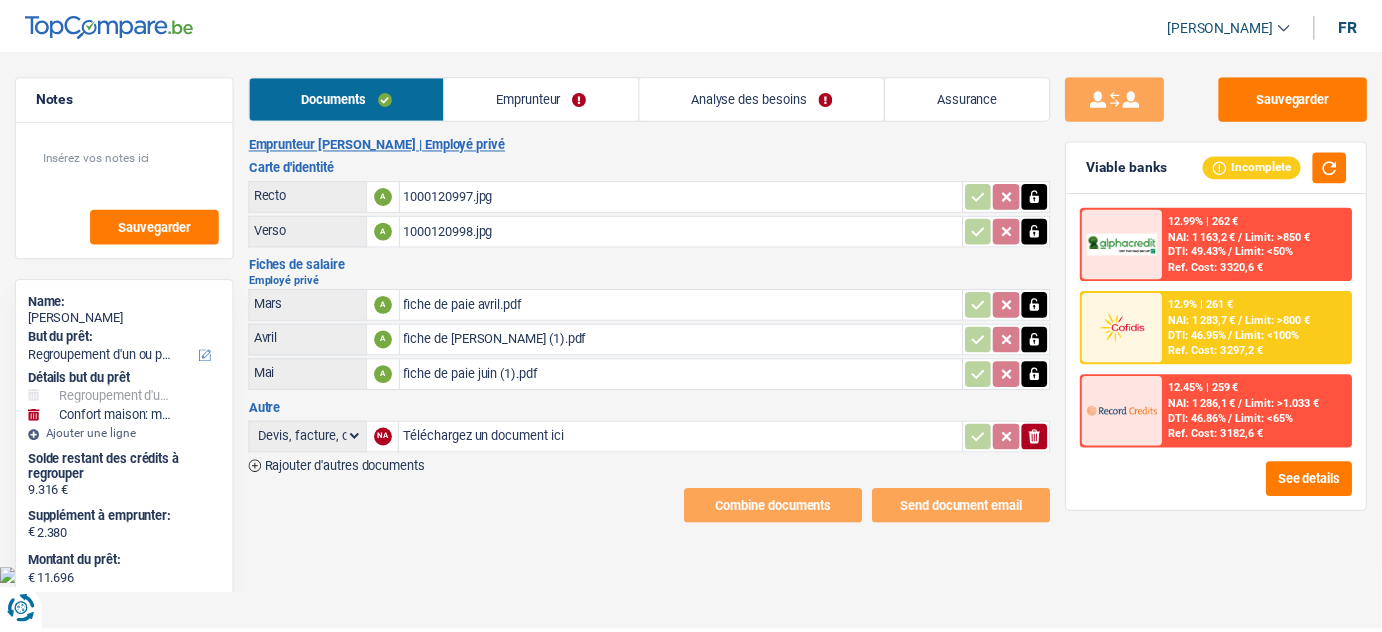 scroll, scrollTop: 0, scrollLeft: 0, axis: both 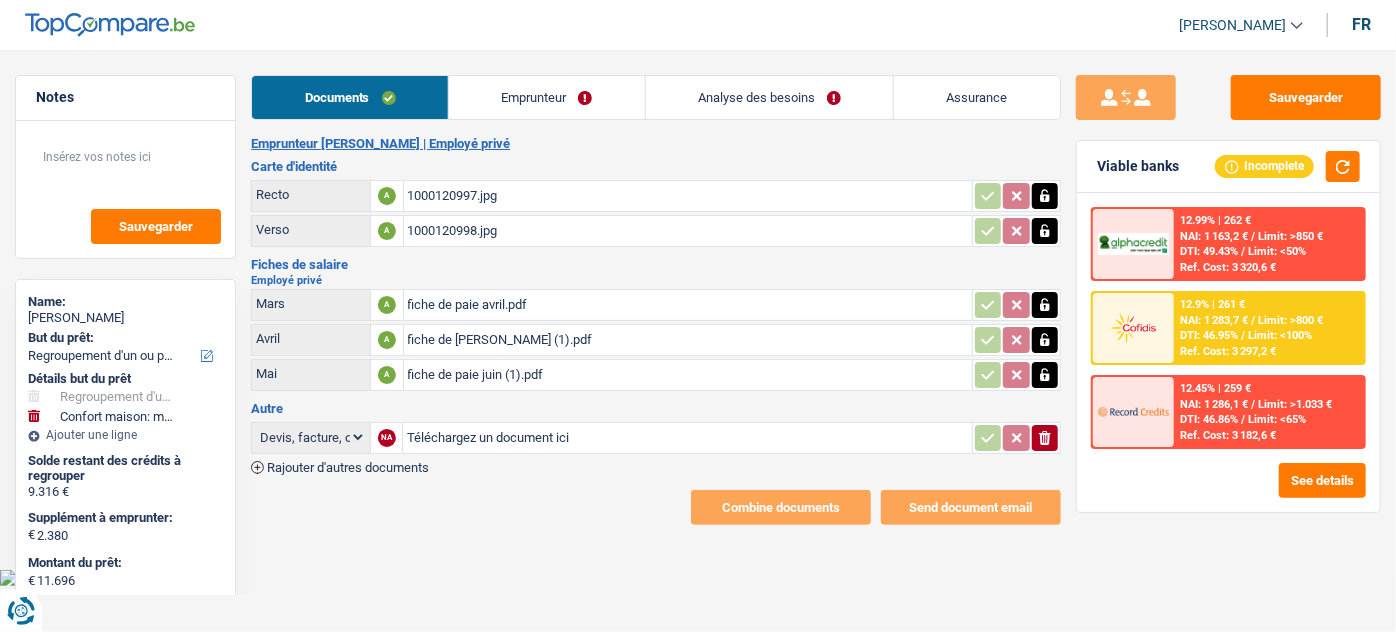 click on "Emprunteur" at bounding box center (547, 97) 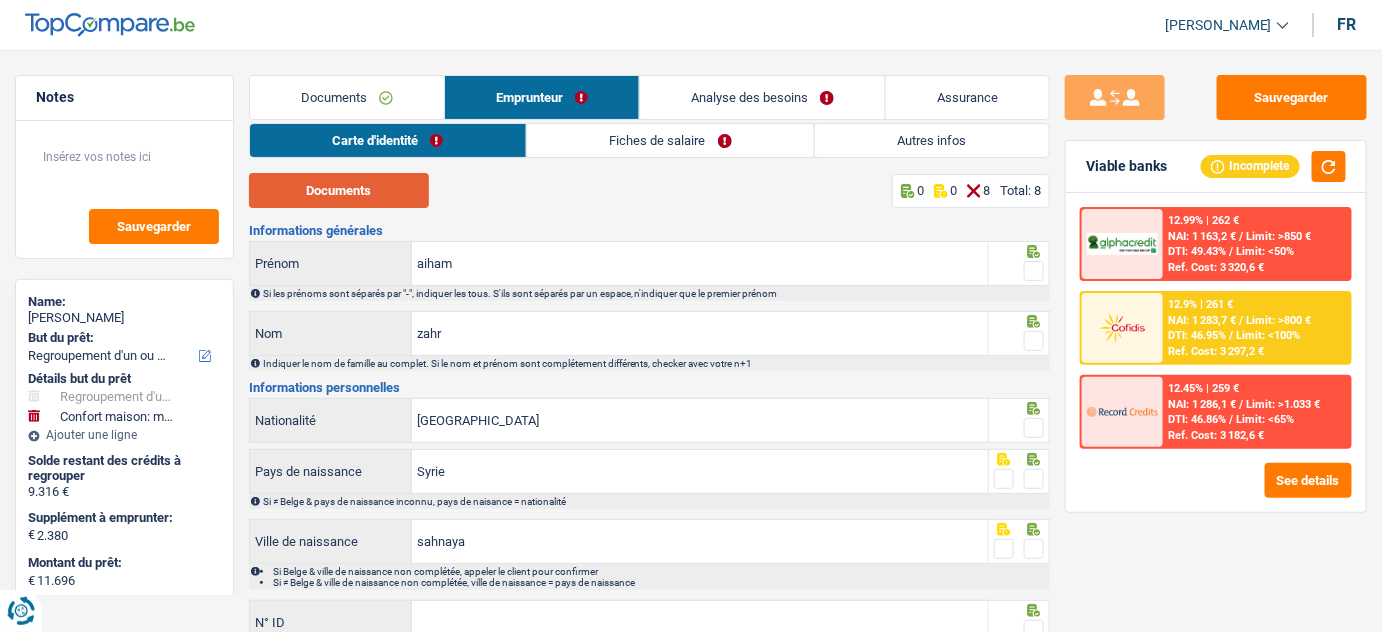 click on "Documents" at bounding box center [339, 190] 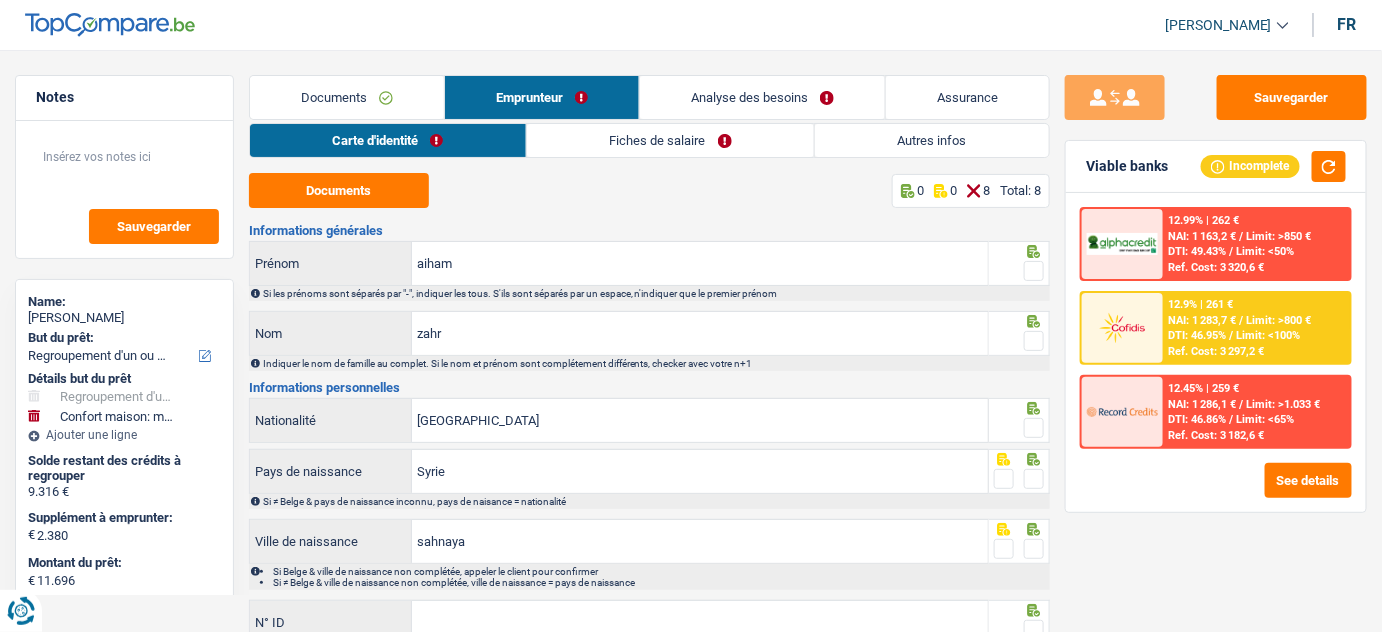 drag, startPoint x: 1037, startPoint y: 344, endPoint x: 1039, endPoint y: 330, distance: 14.142136 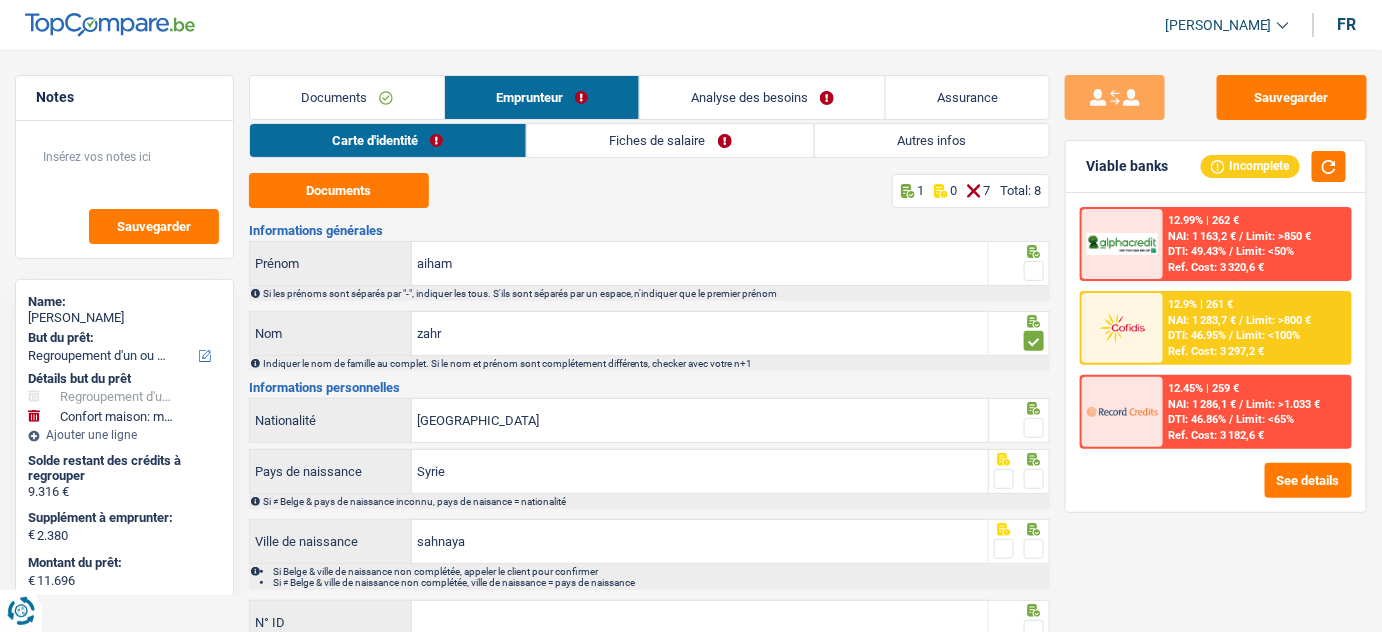 click at bounding box center (1034, 271) 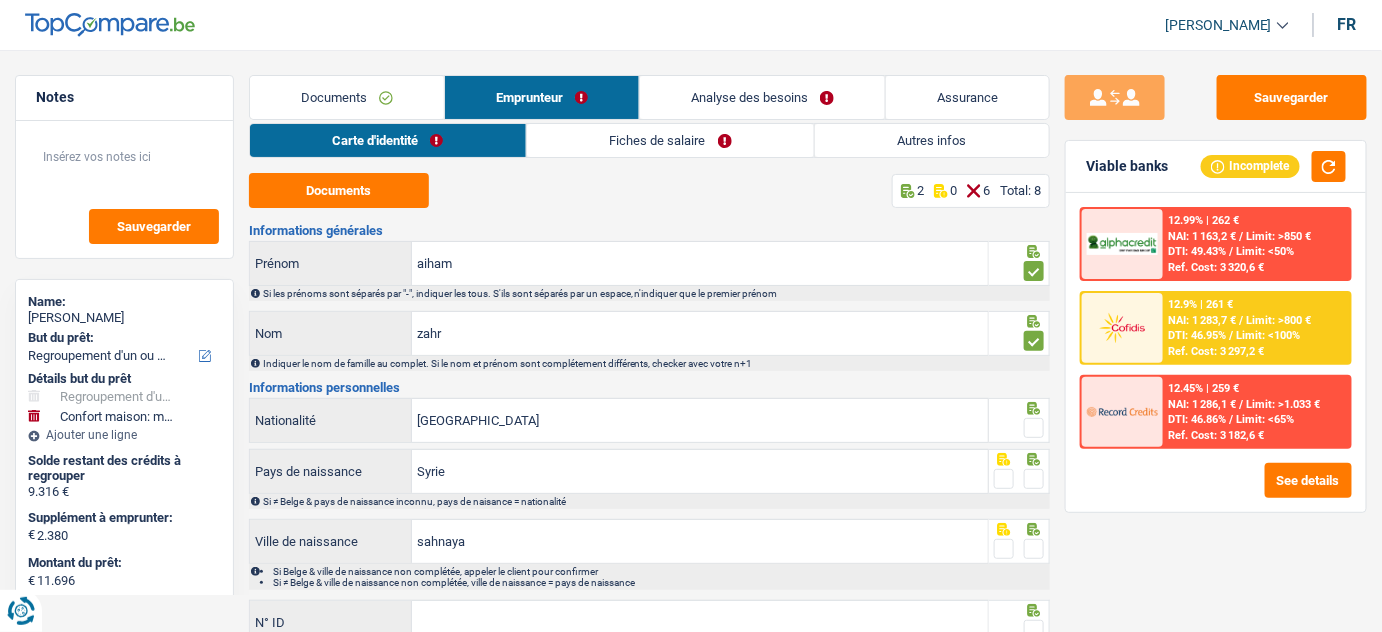click at bounding box center [1034, 428] 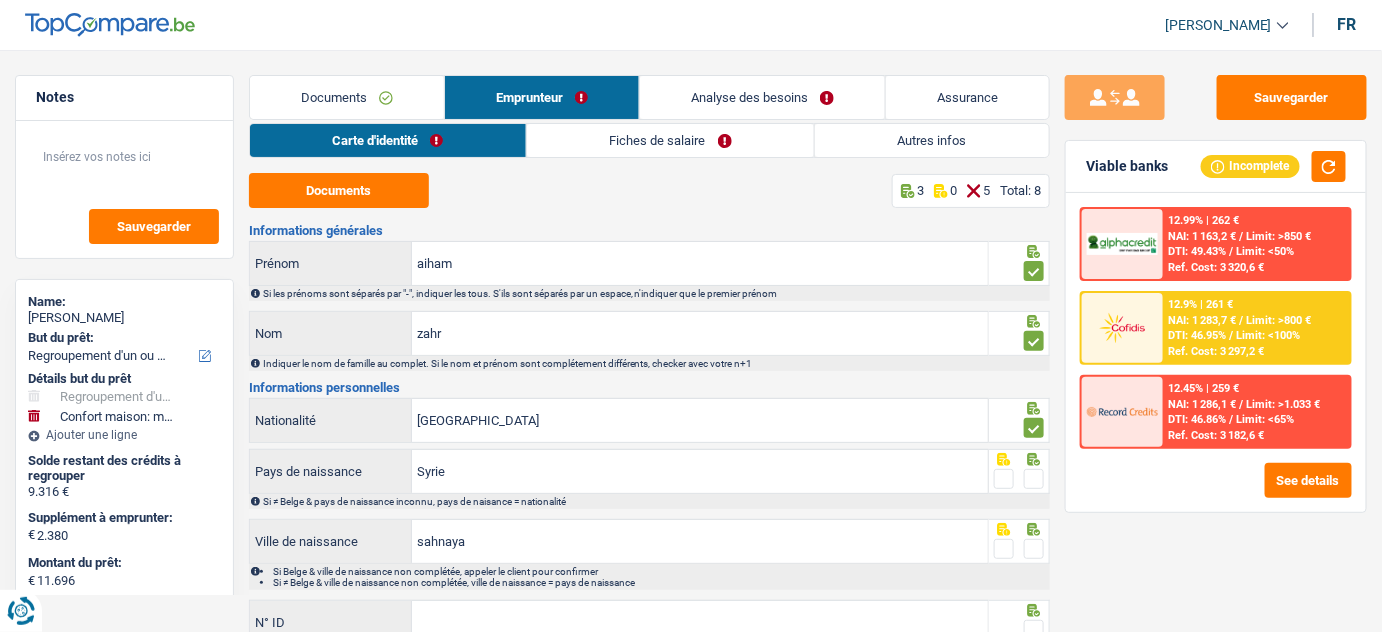 scroll, scrollTop: 90, scrollLeft: 0, axis: vertical 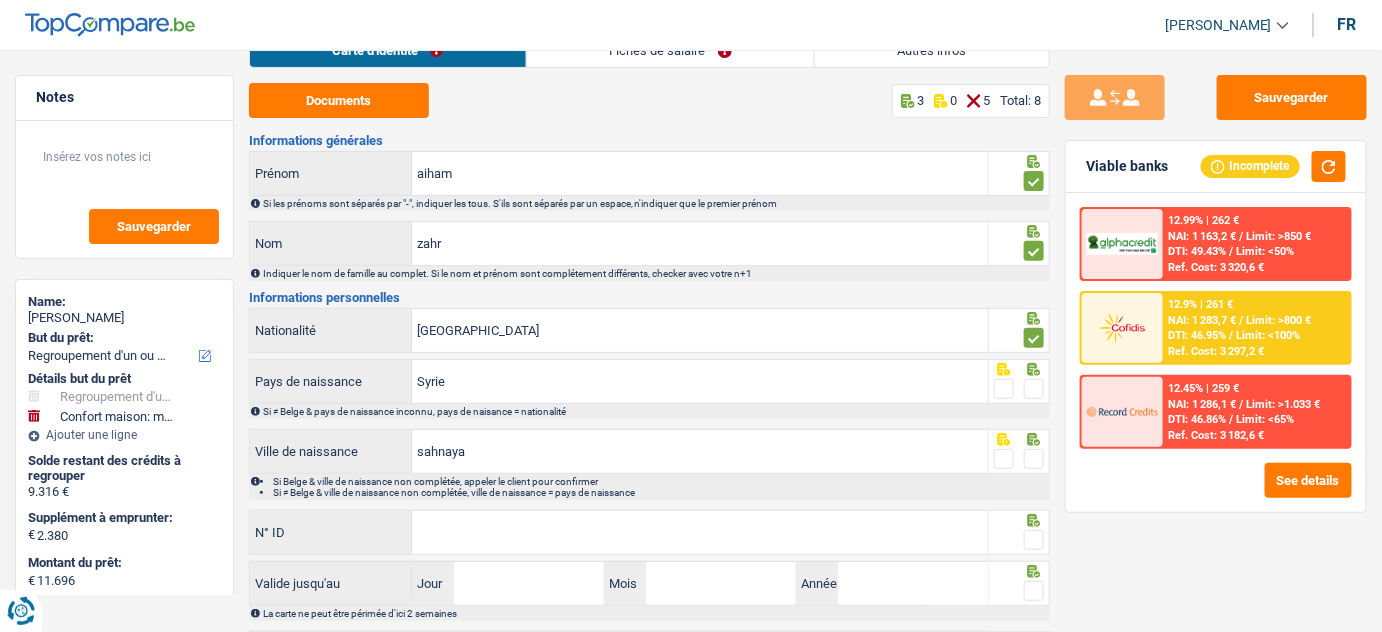 click at bounding box center (1034, 389) 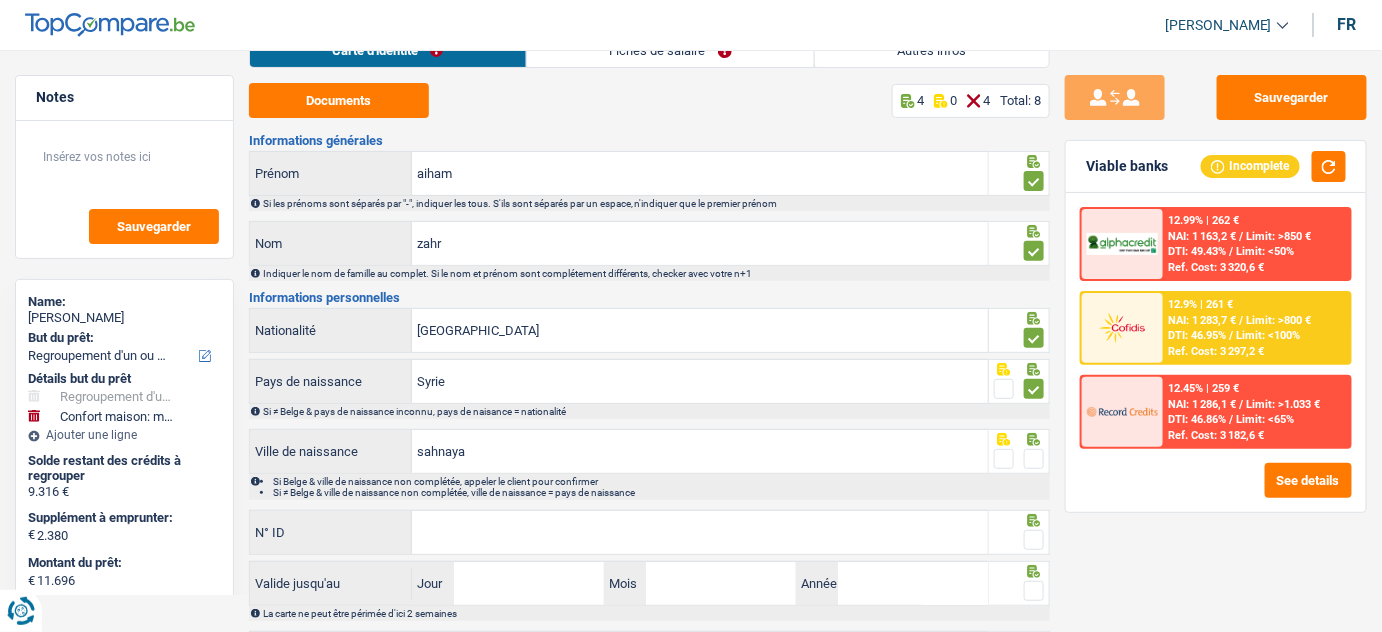 click at bounding box center [1034, 459] 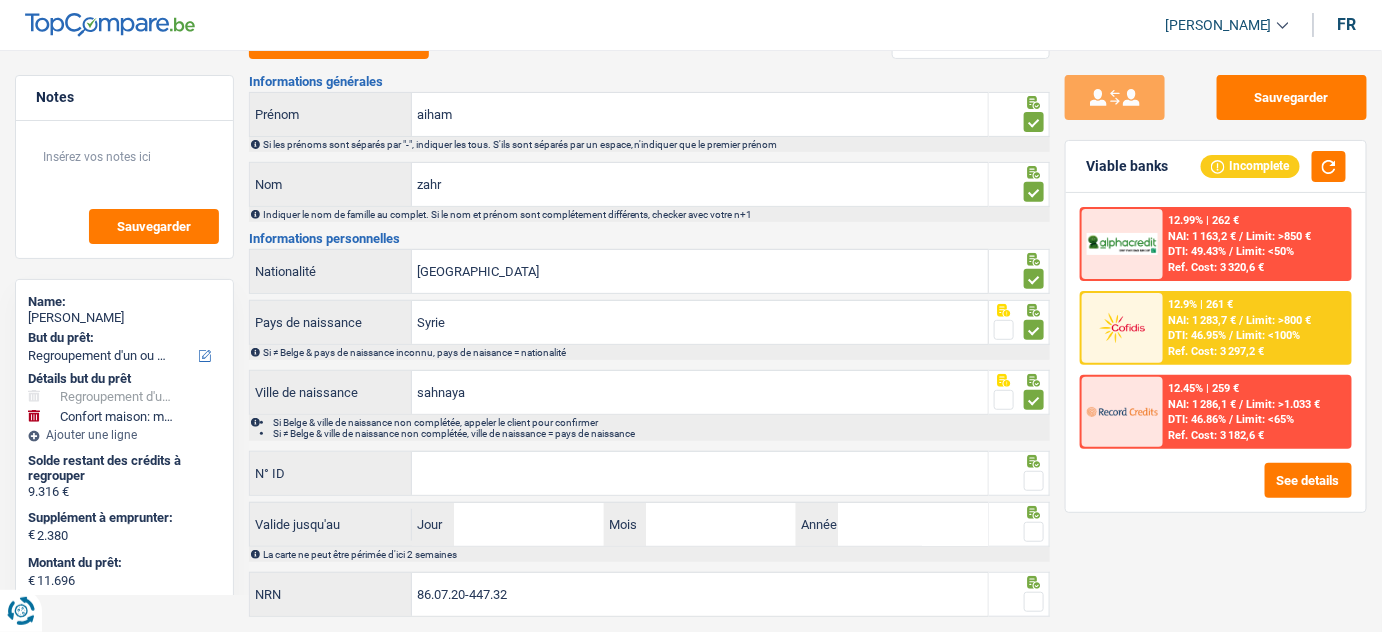 scroll, scrollTop: 180, scrollLeft: 0, axis: vertical 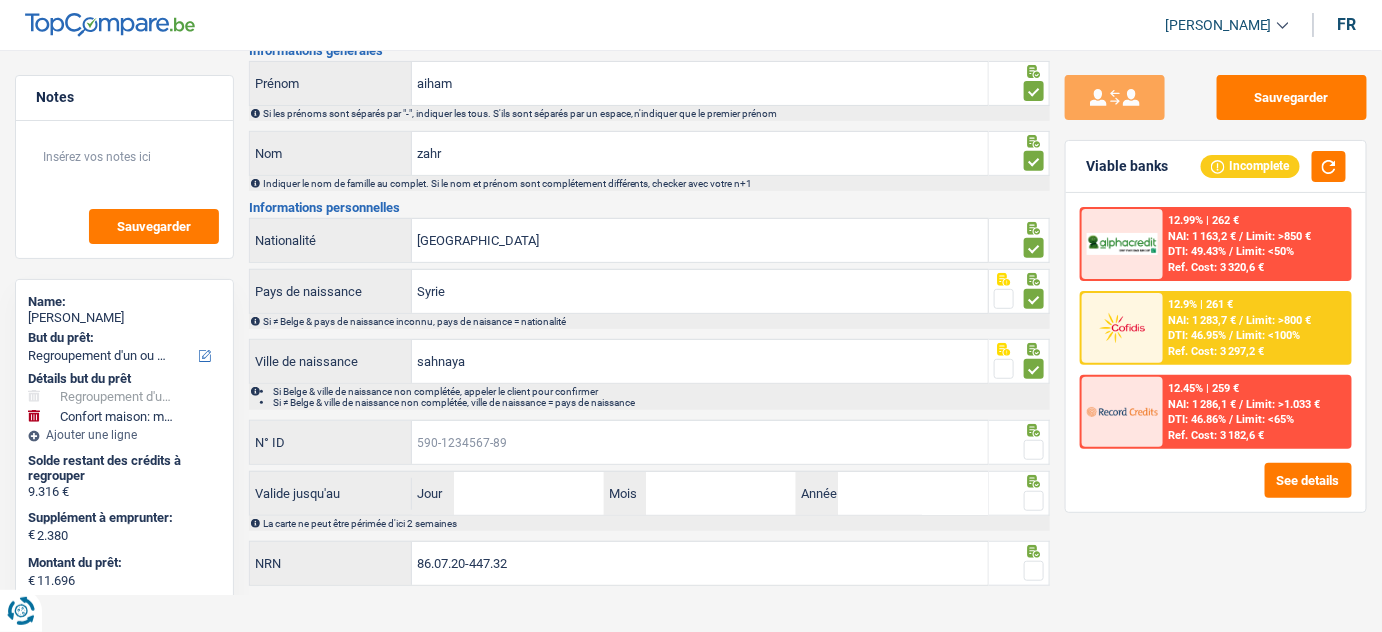 click on "N° ID" at bounding box center [700, 442] 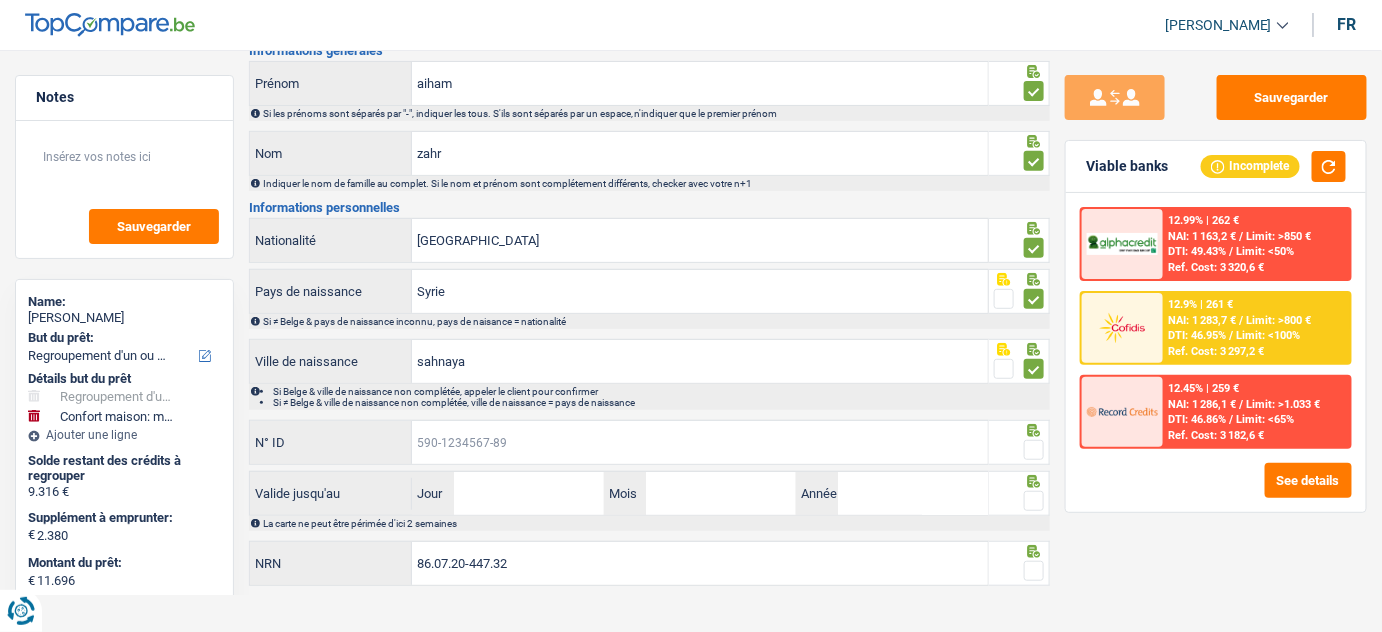 click on "N° ID" at bounding box center [700, 442] 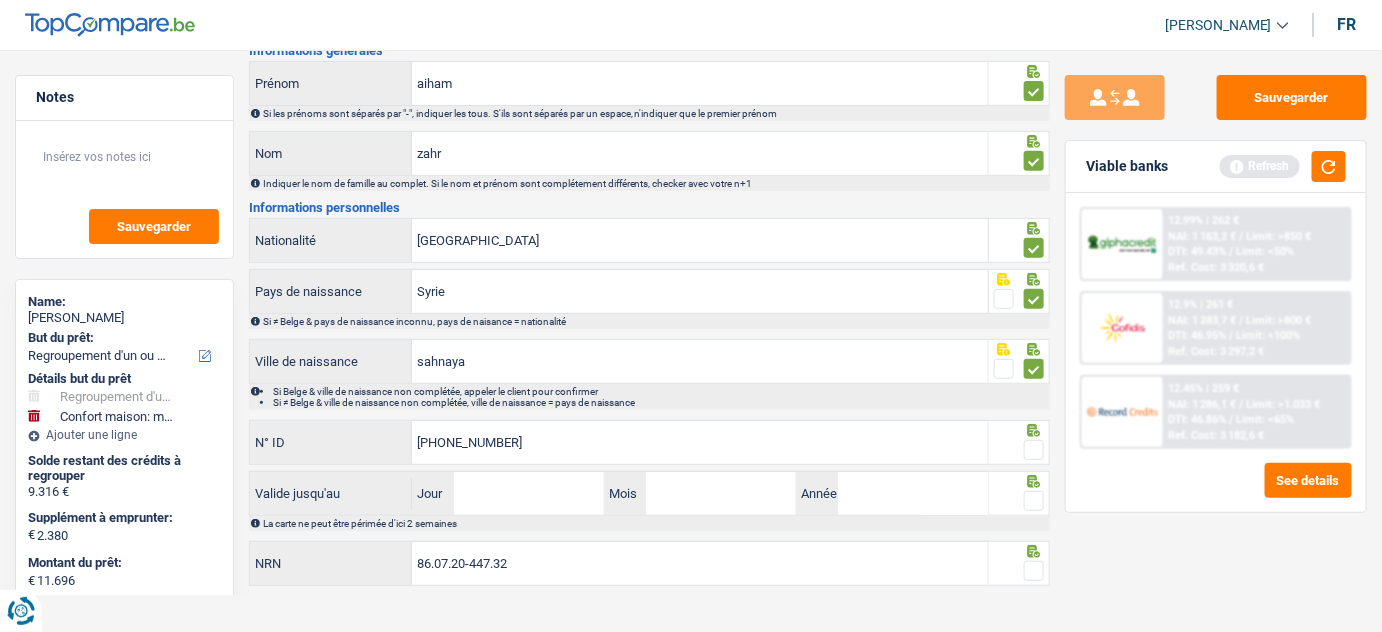 type on "[PHONE_NUMBER]" 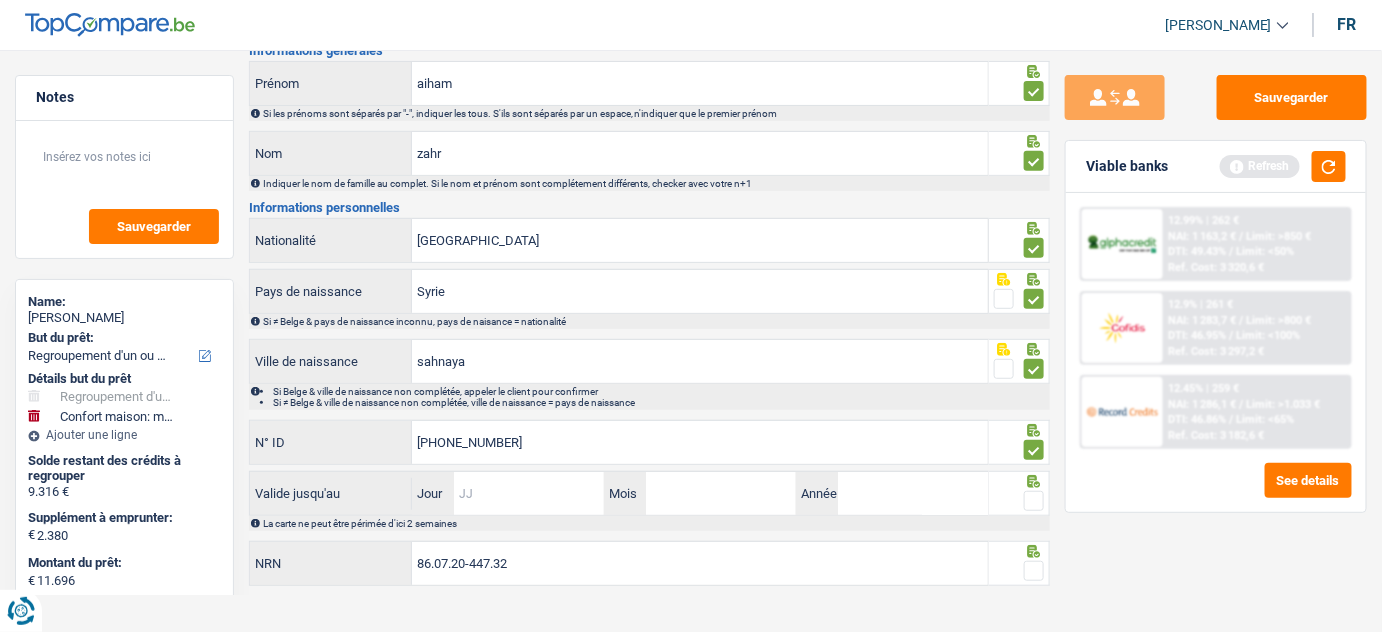 drag, startPoint x: 538, startPoint y: 502, endPoint x: 556, endPoint y: 498, distance: 18.439089 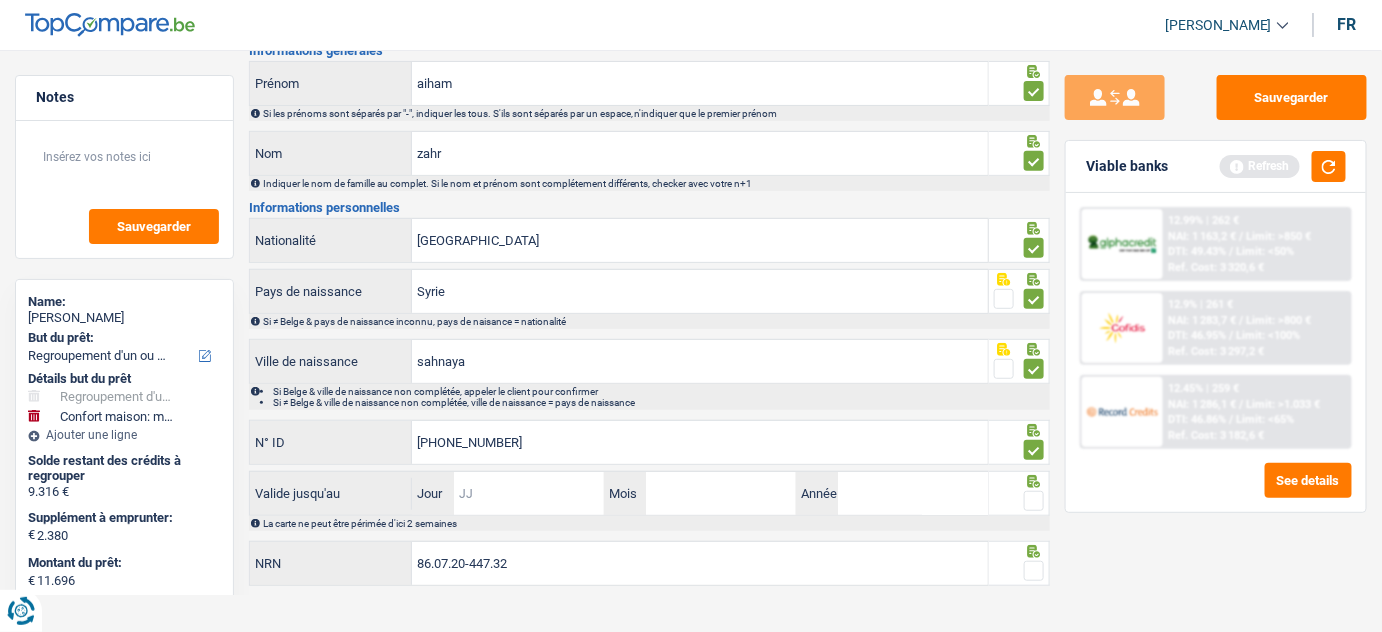 click on "Jour" at bounding box center [529, 493] 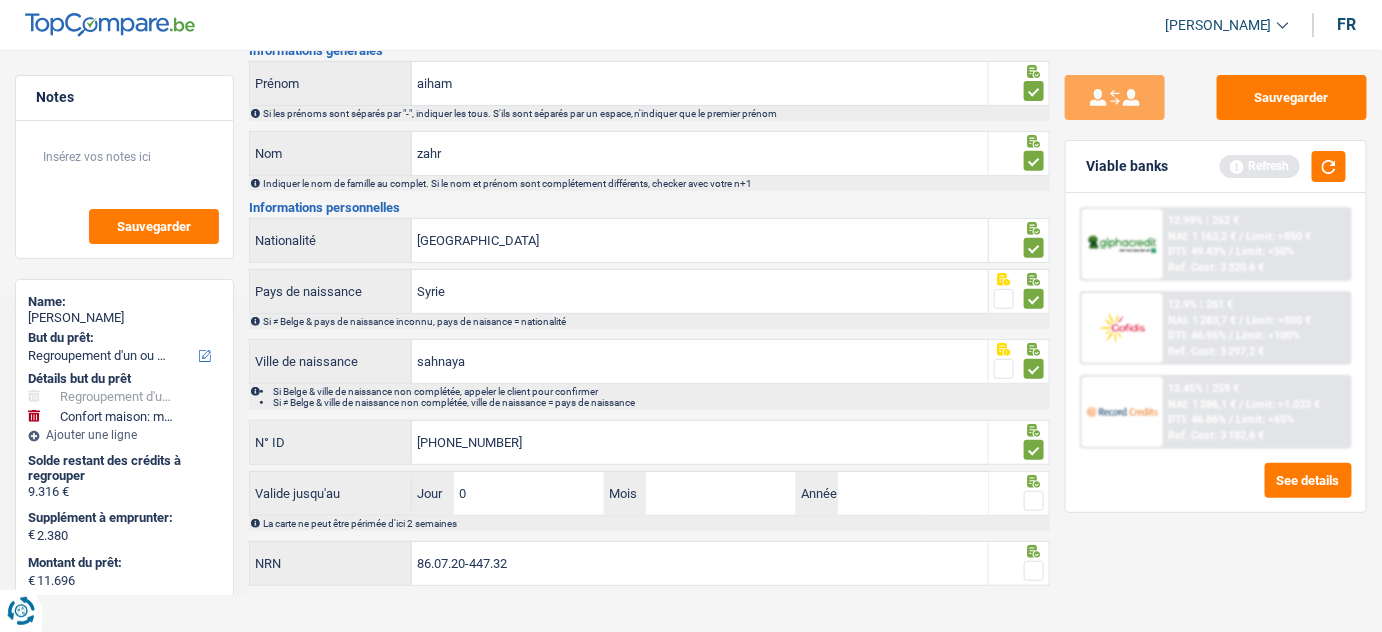 type on "07" 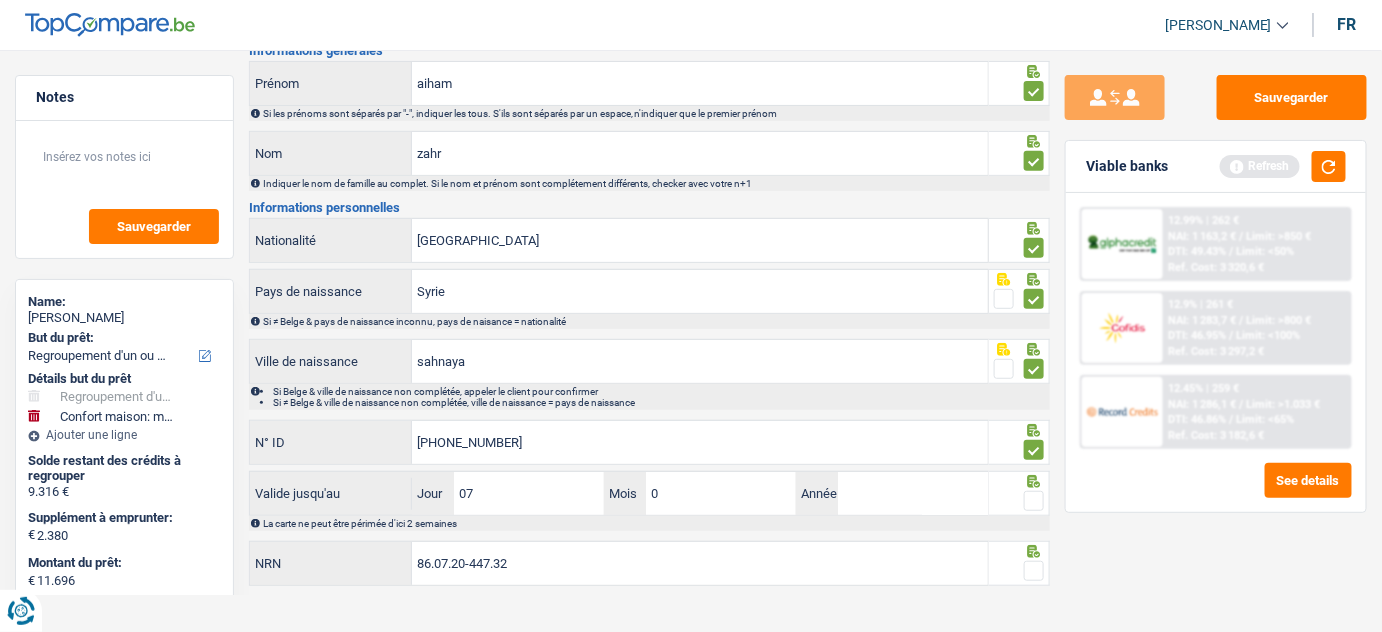 type on "09" 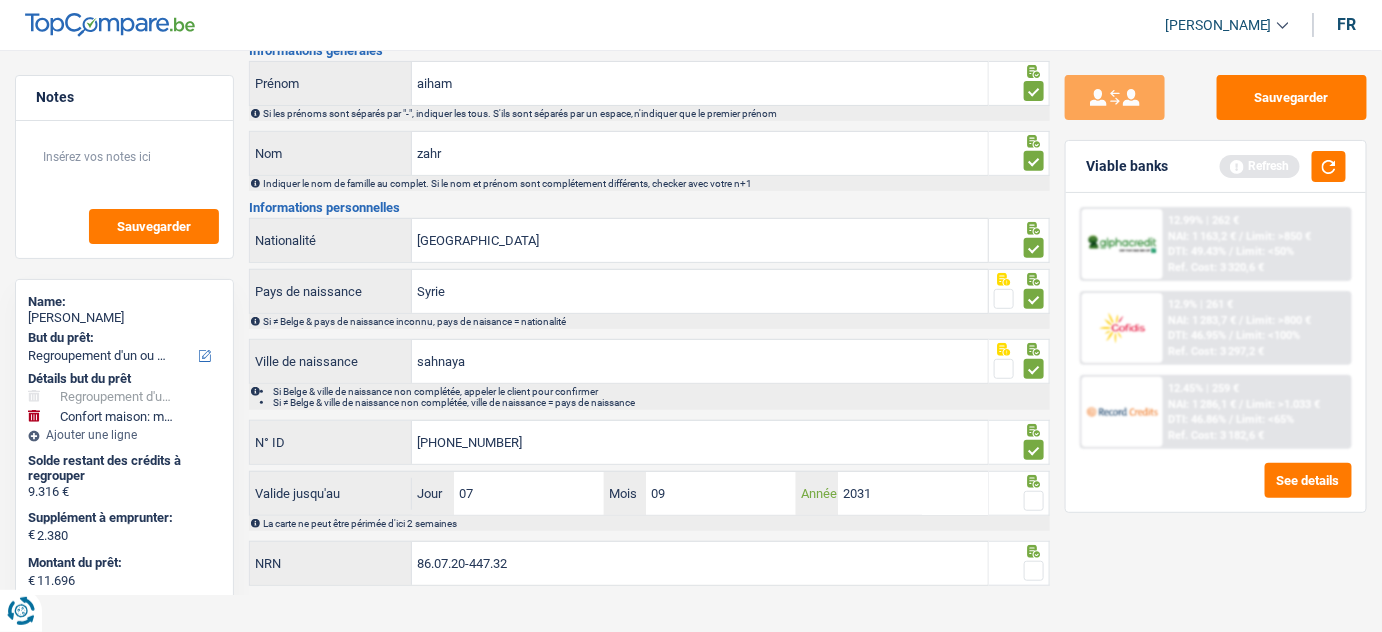 type on "2031" 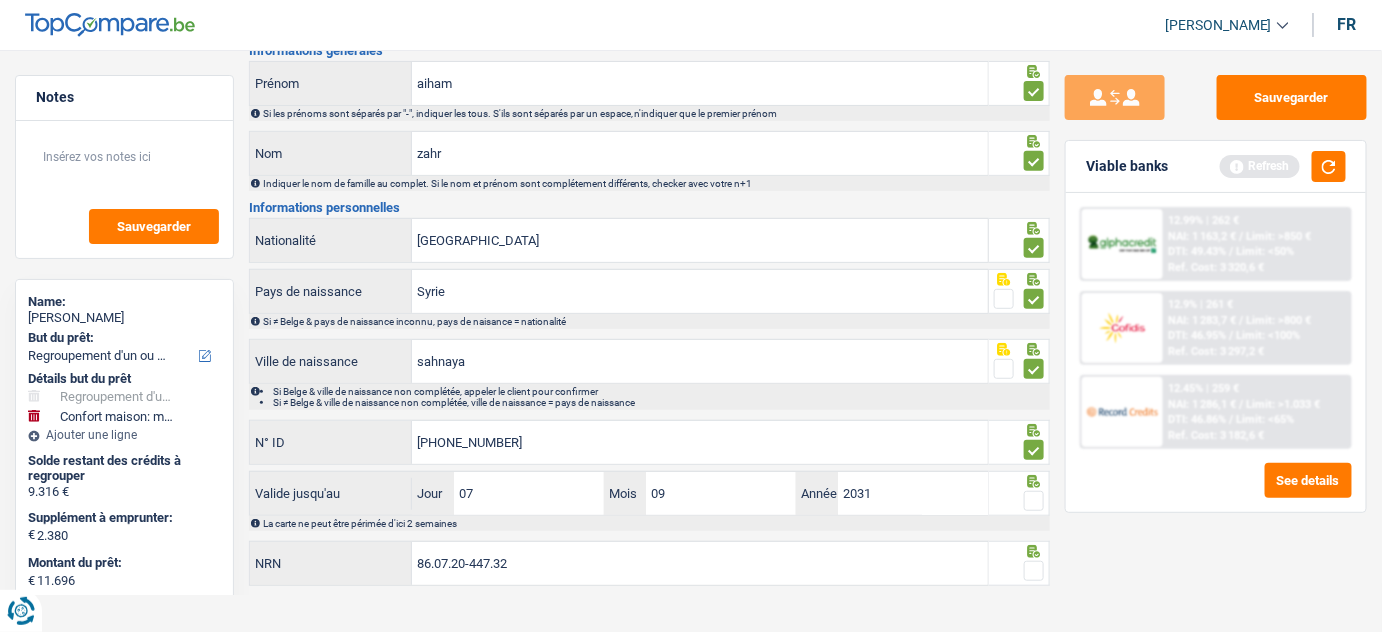 click at bounding box center (1034, 501) 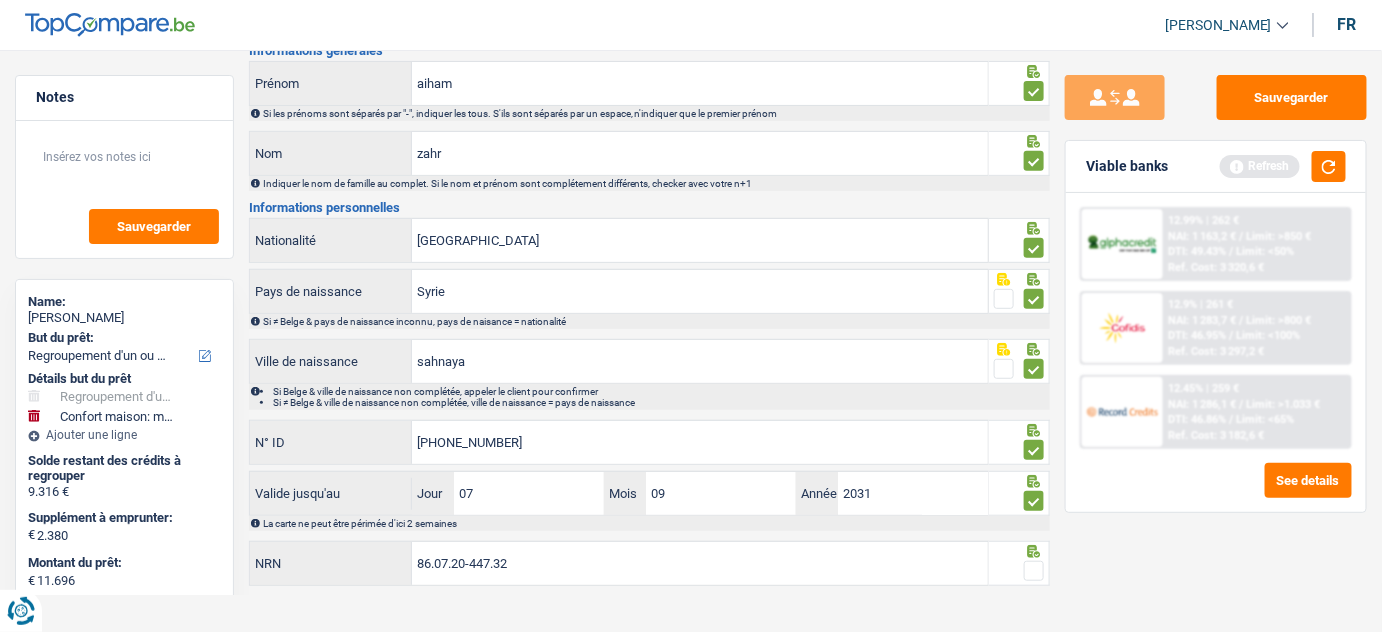 click at bounding box center (1019, 571) 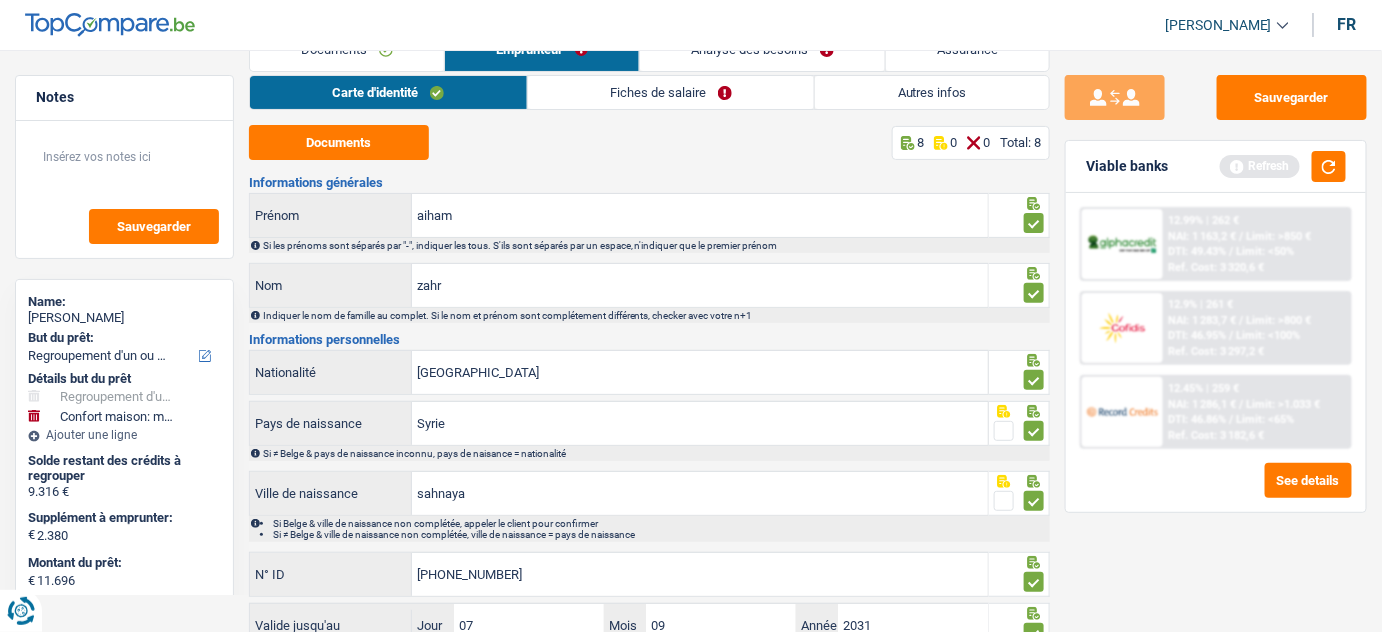 scroll, scrollTop: 0, scrollLeft: 0, axis: both 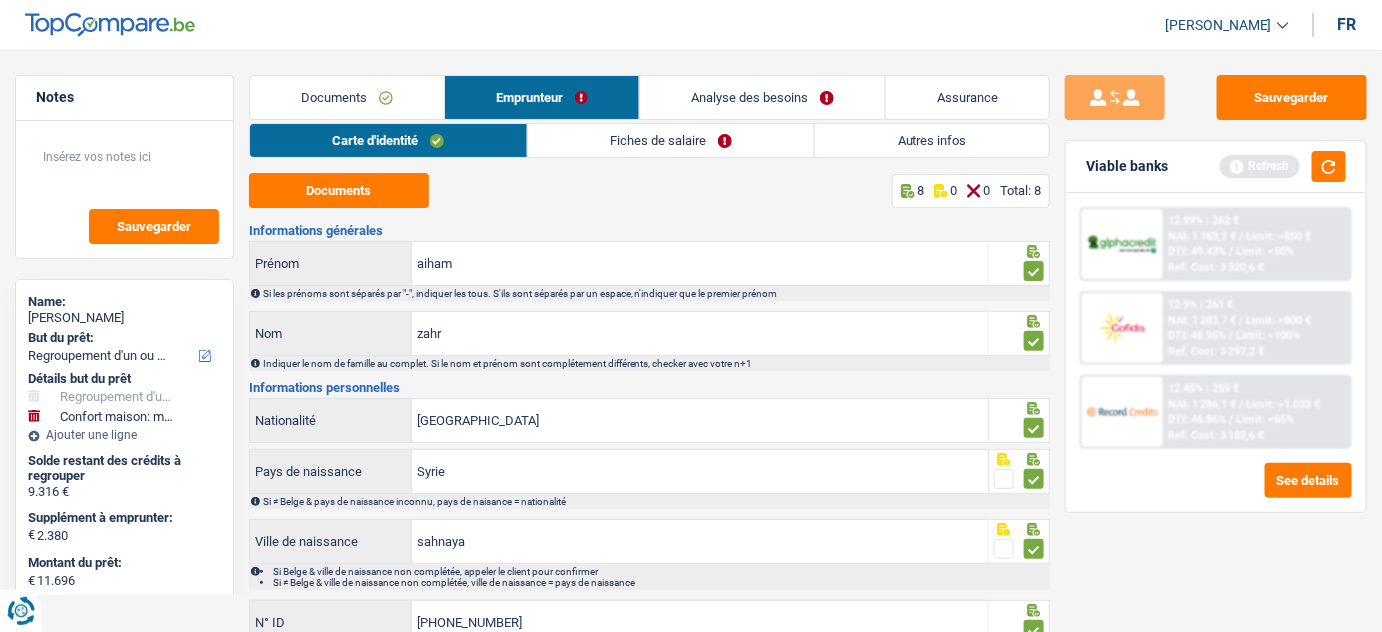 click on "Fiches de salaire" at bounding box center (671, 140) 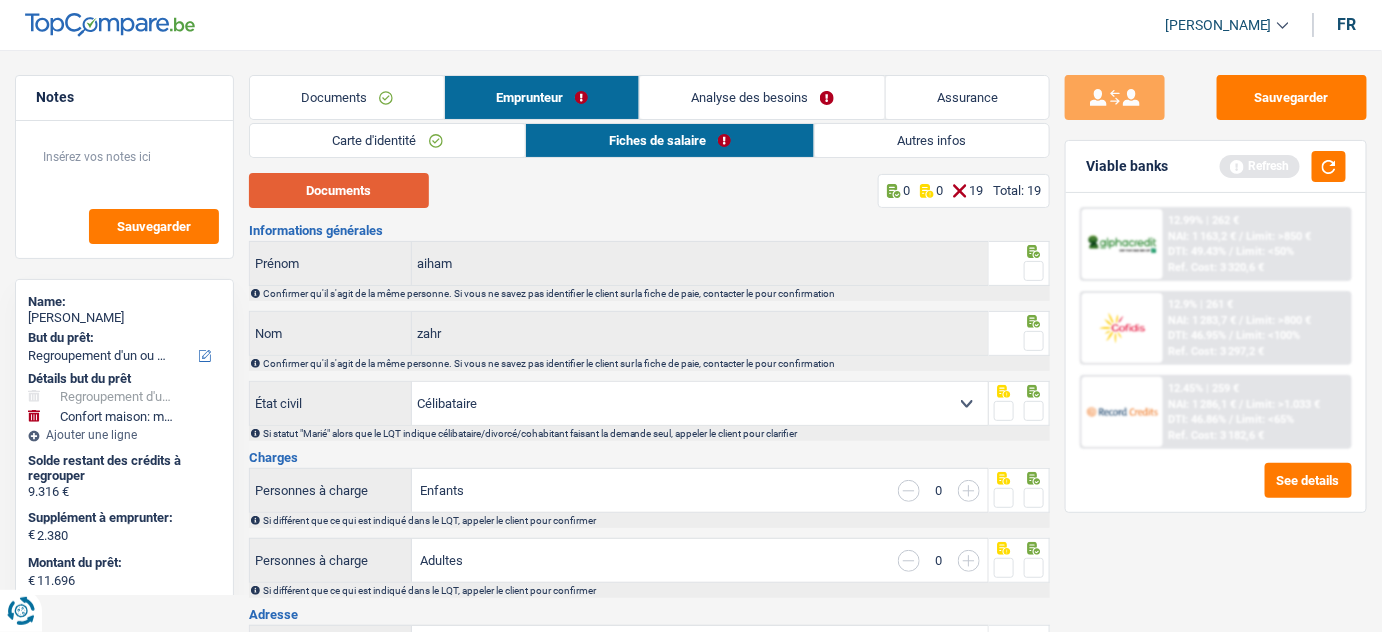 click on "Documents" at bounding box center [339, 190] 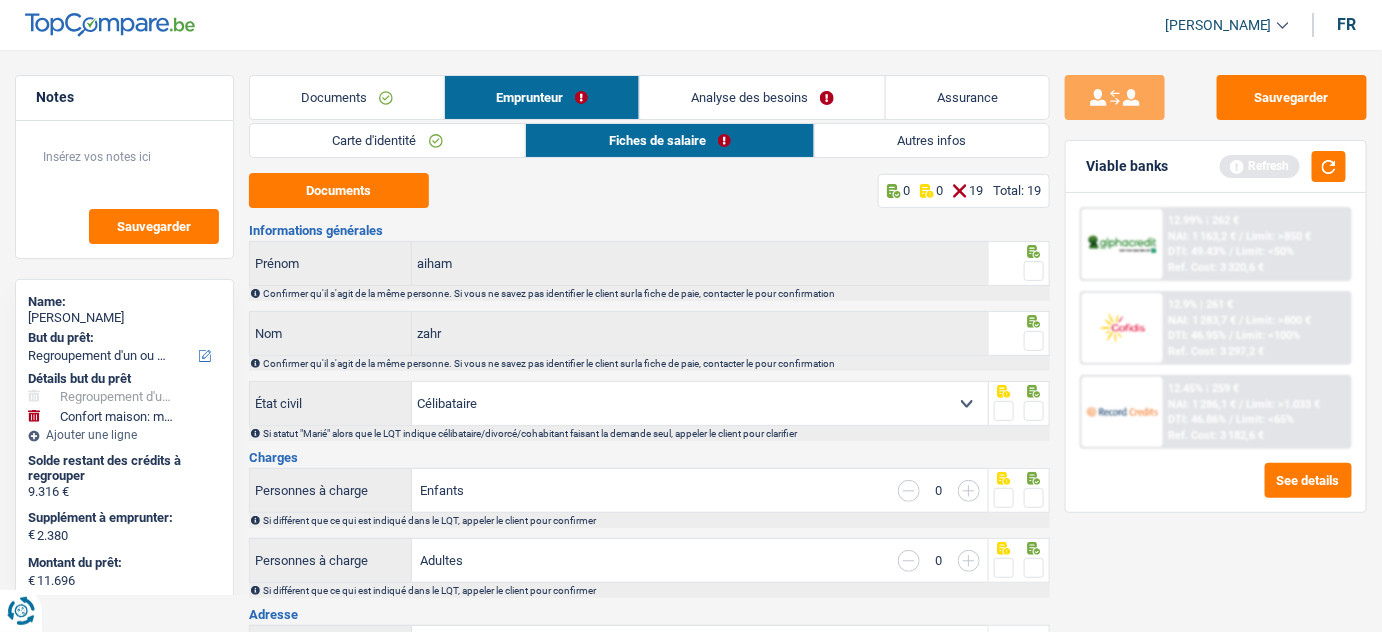 drag, startPoint x: 1033, startPoint y: 268, endPoint x: 1034, endPoint y: 340, distance: 72.00694 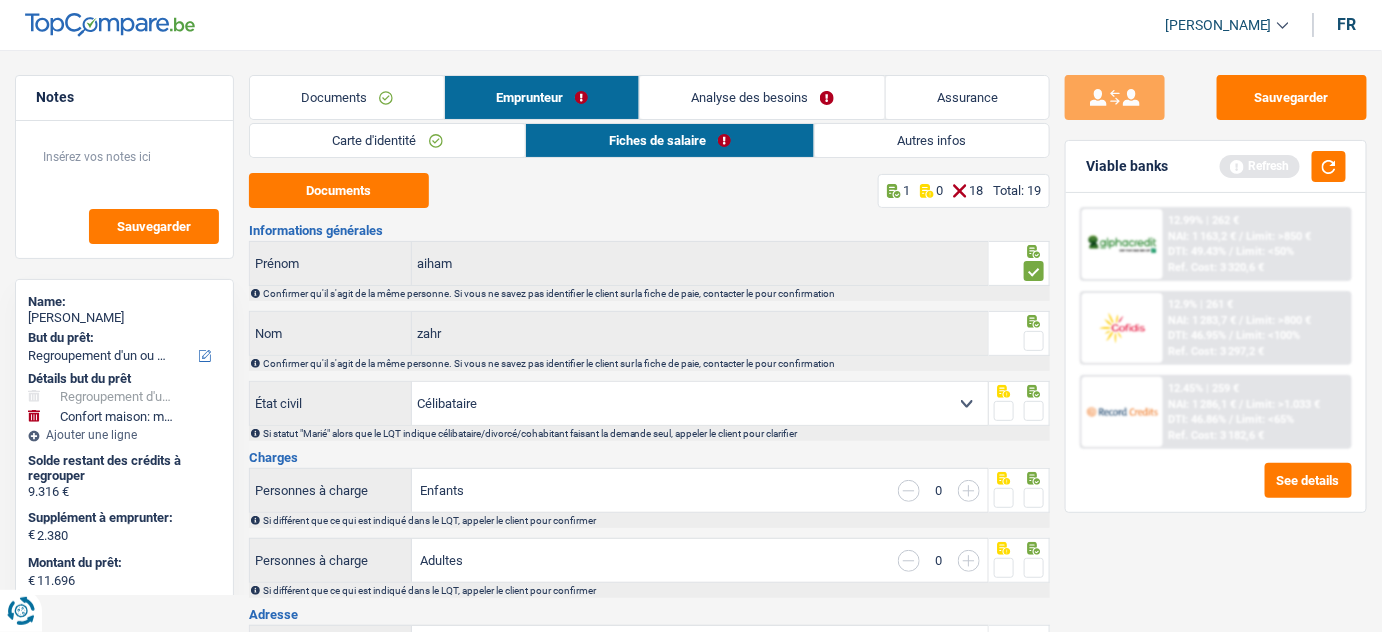 click at bounding box center [1034, 341] 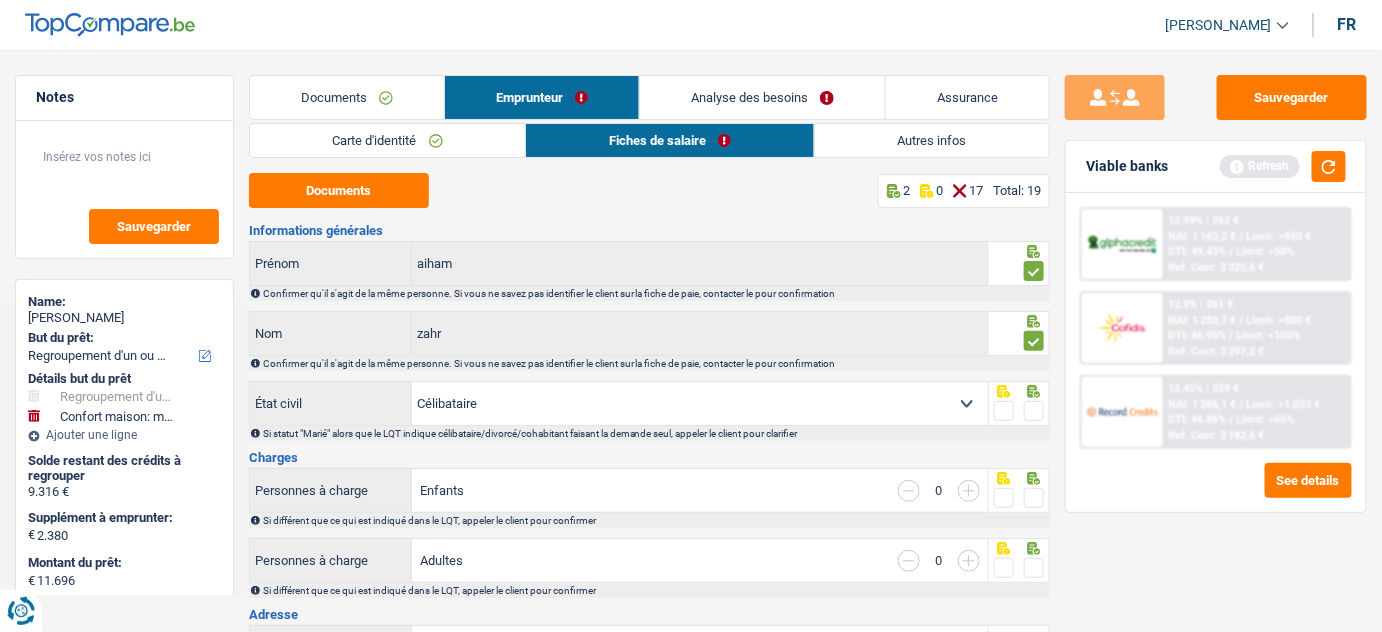 click at bounding box center [1019, 403] 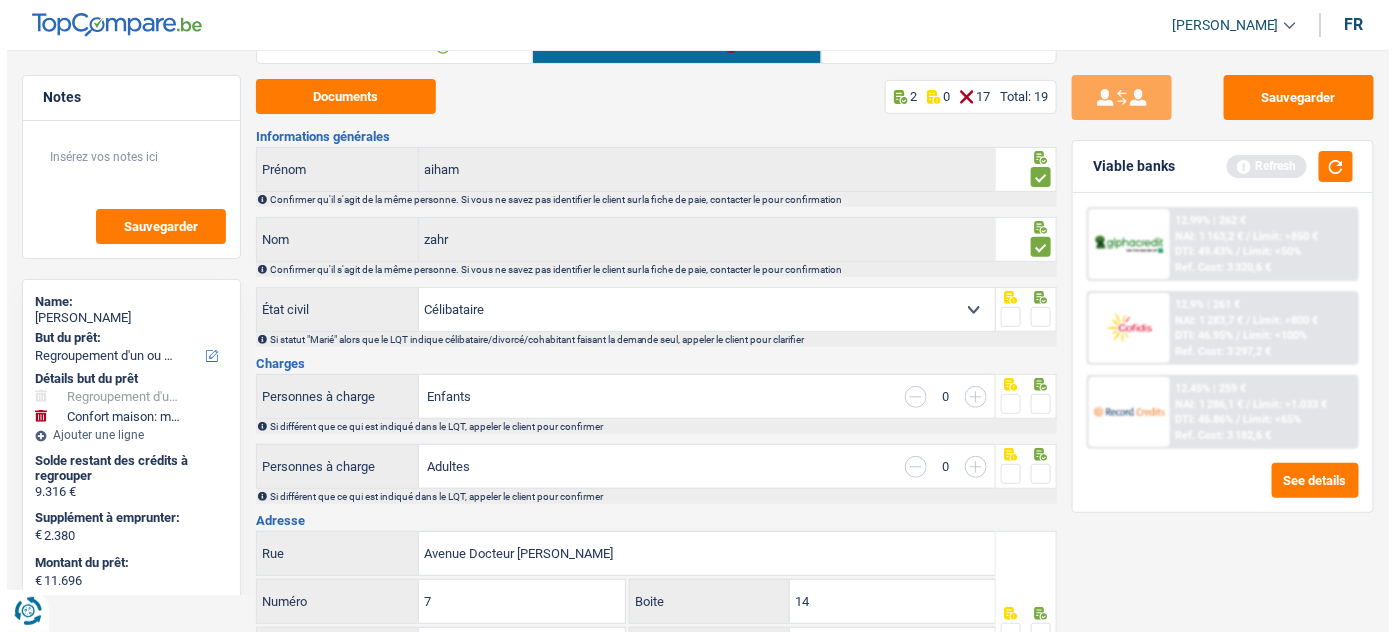 scroll, scrollTop: 181, scrollLeft: 0, axis: vertical 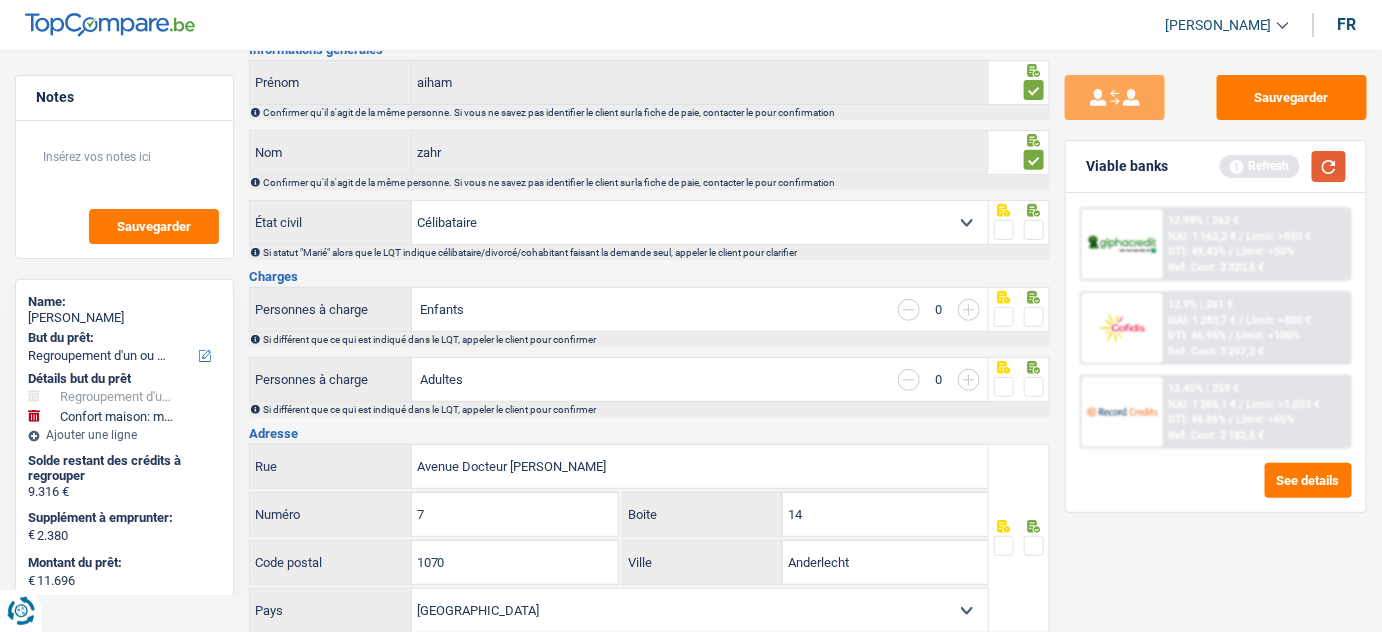 click at bounding box center [1329, 166] 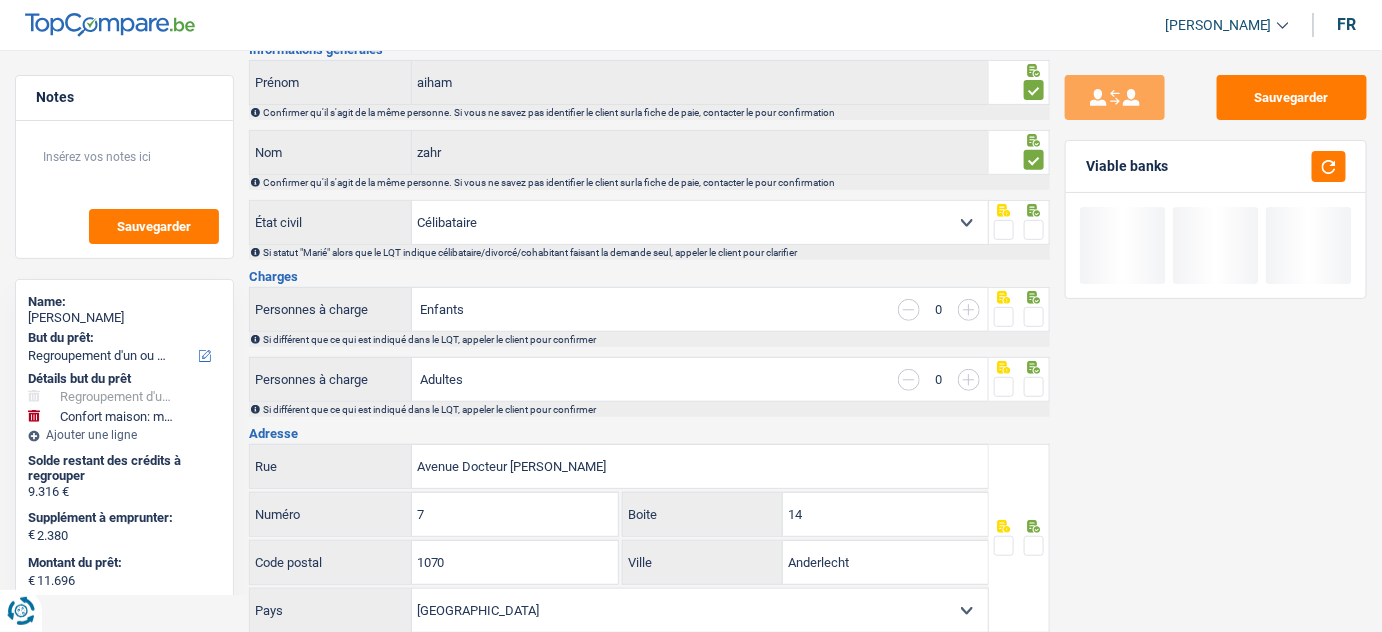 click on "Célibataire Marié(e) Cohabitant(e) légal(e) Divorcé(e) Veuf(ve) Séparé (de fait)
Sélectionner une option" at bounding box center [700, 222] 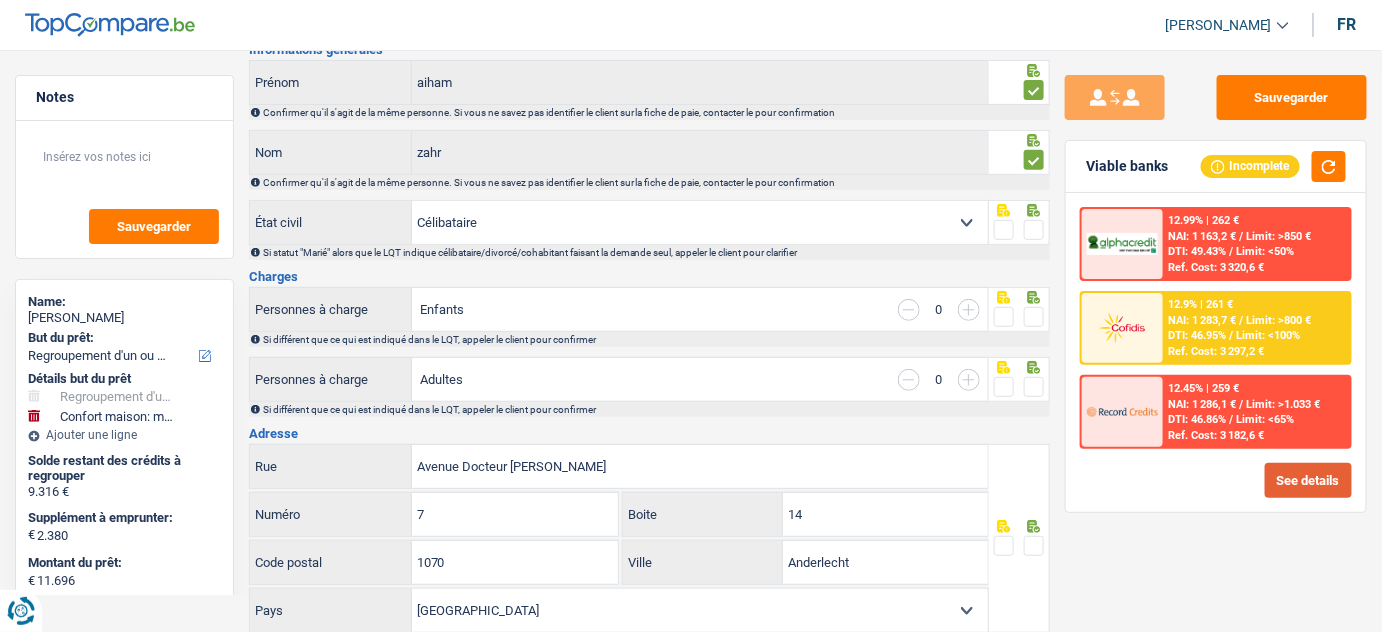 click on "See details" at bounding box center [1308, 480] 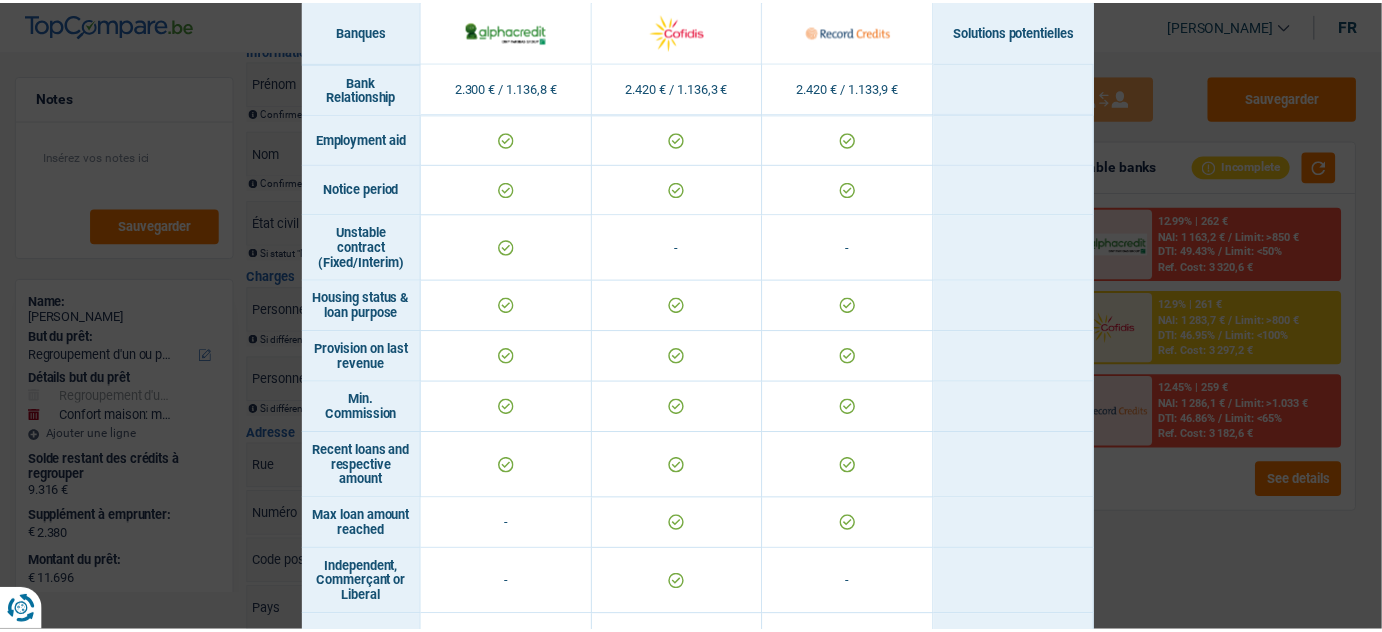 scroll, scrollTop: 592, scrollLeft: 0, axis: vertical 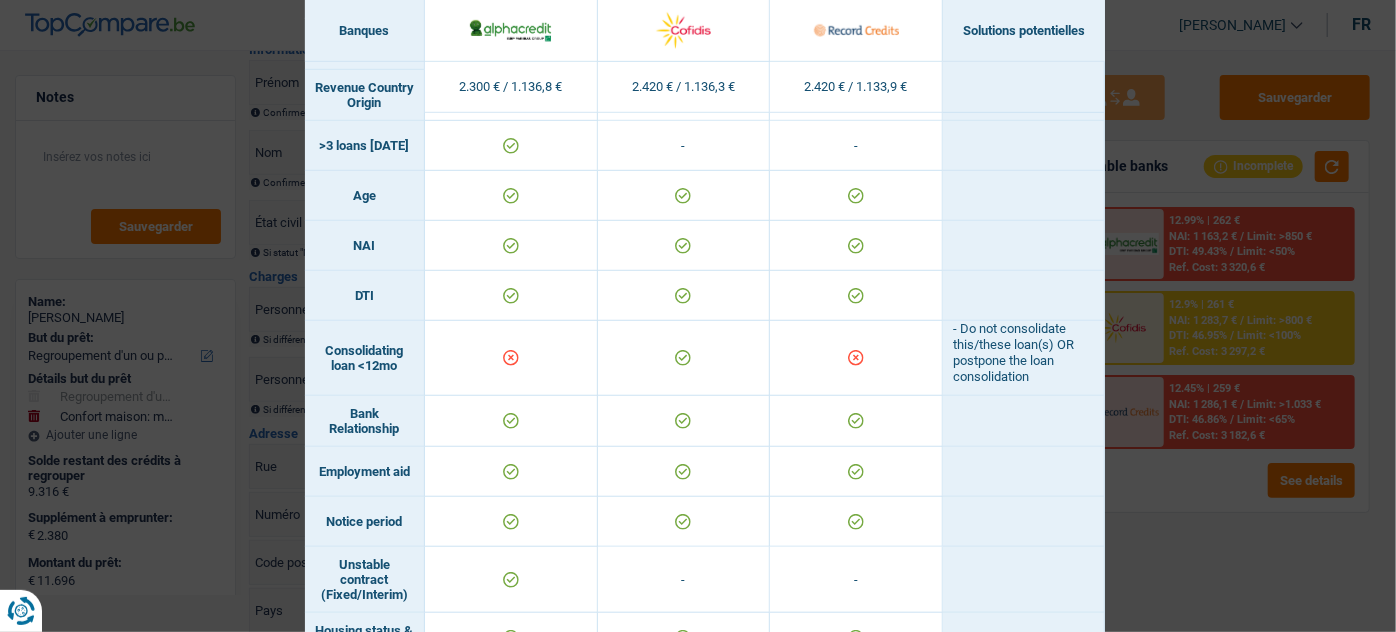 click on "Banks conditions ×
Banques
Solutions potentielles
Revenus / Charges
2.300 € / 1.136,8 €
2.420 € / 1.136,3 €
2.420 € / 1.133,9 €
Housing status & amount
-
Professional activity
Blacklisted" at bounding box center [698, 316] 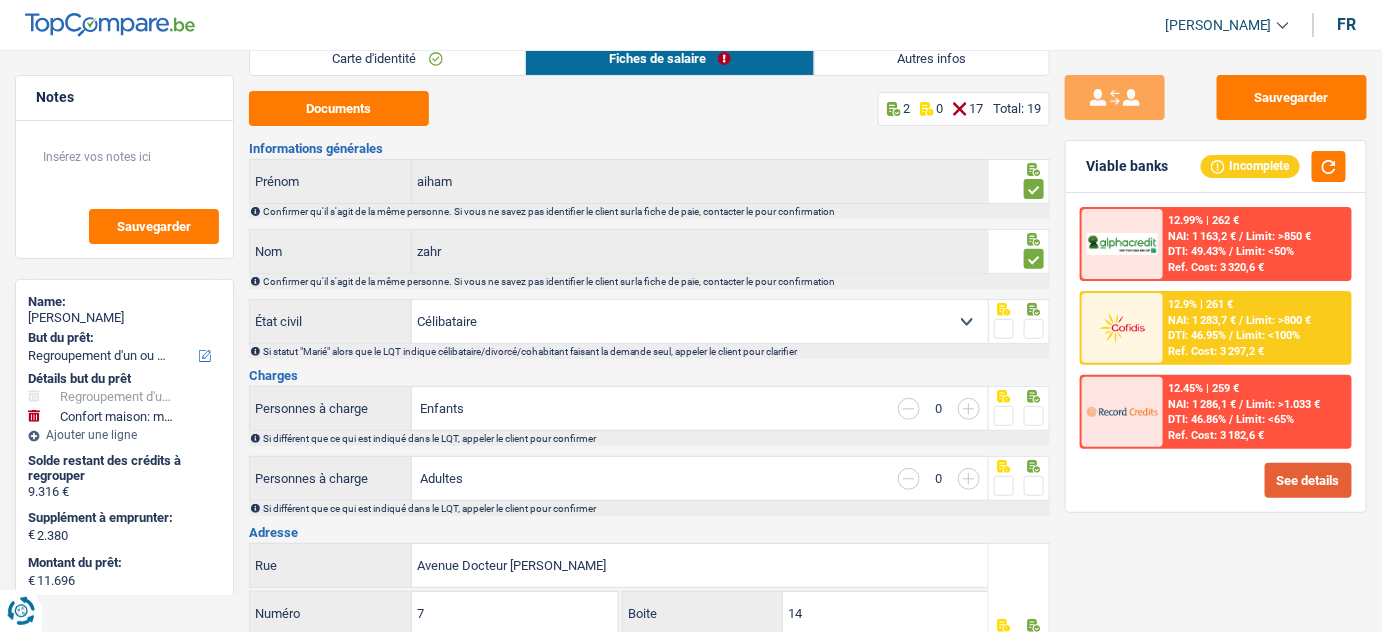 scroll, scrollTop: 0, scrollLeft: 0, axis: both 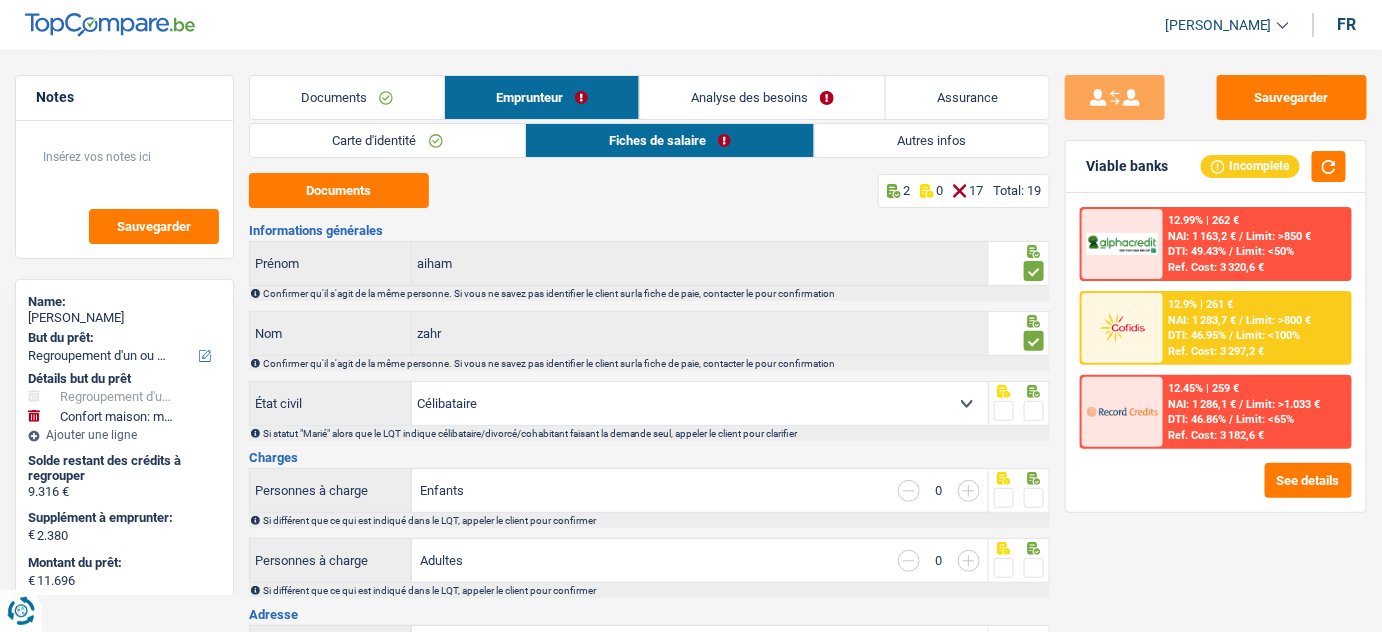 click on "Analyse des besoins" at bounding box center [762, 97] 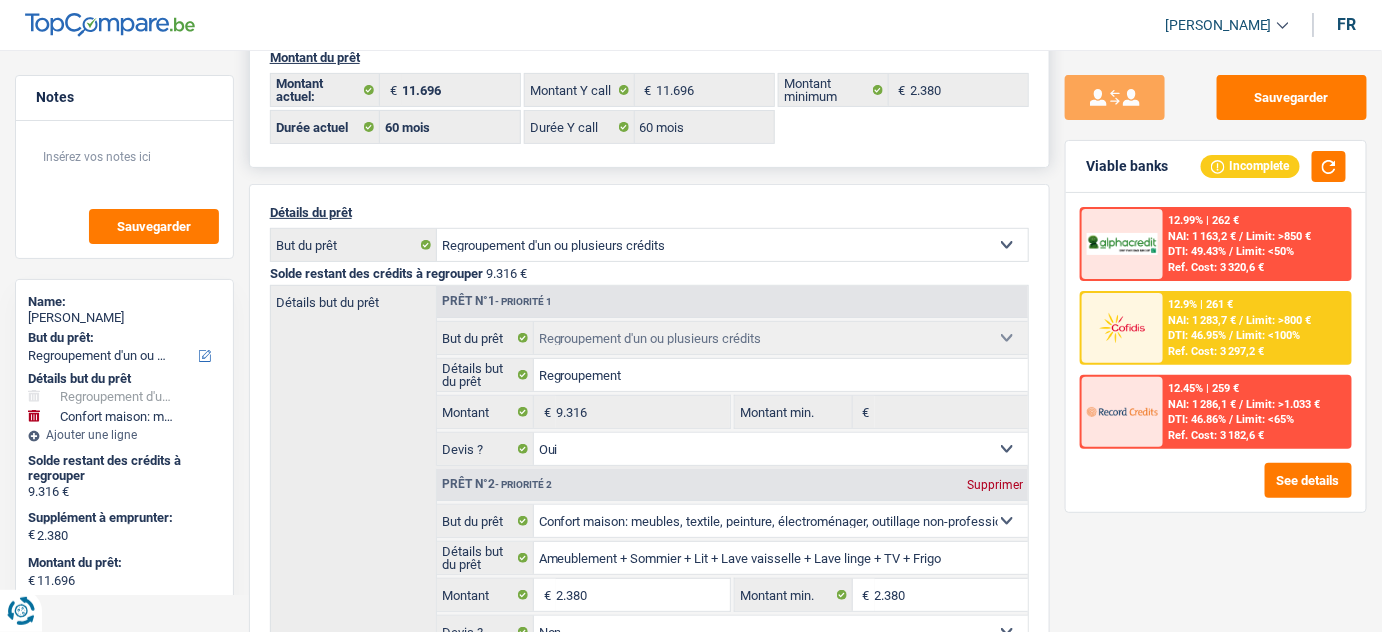 scroll, scrollTop: 0, scrollLeft: 0, axis: both 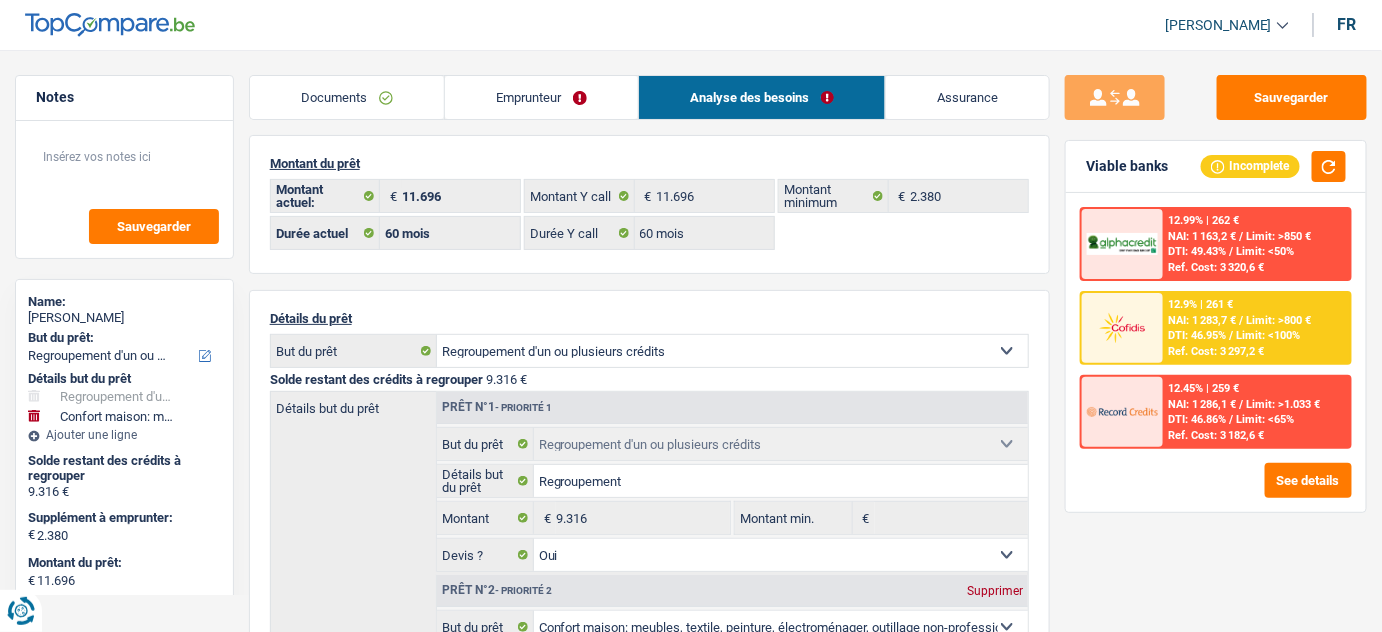 click on "Emprunteur" at bounding box center (541, 97) 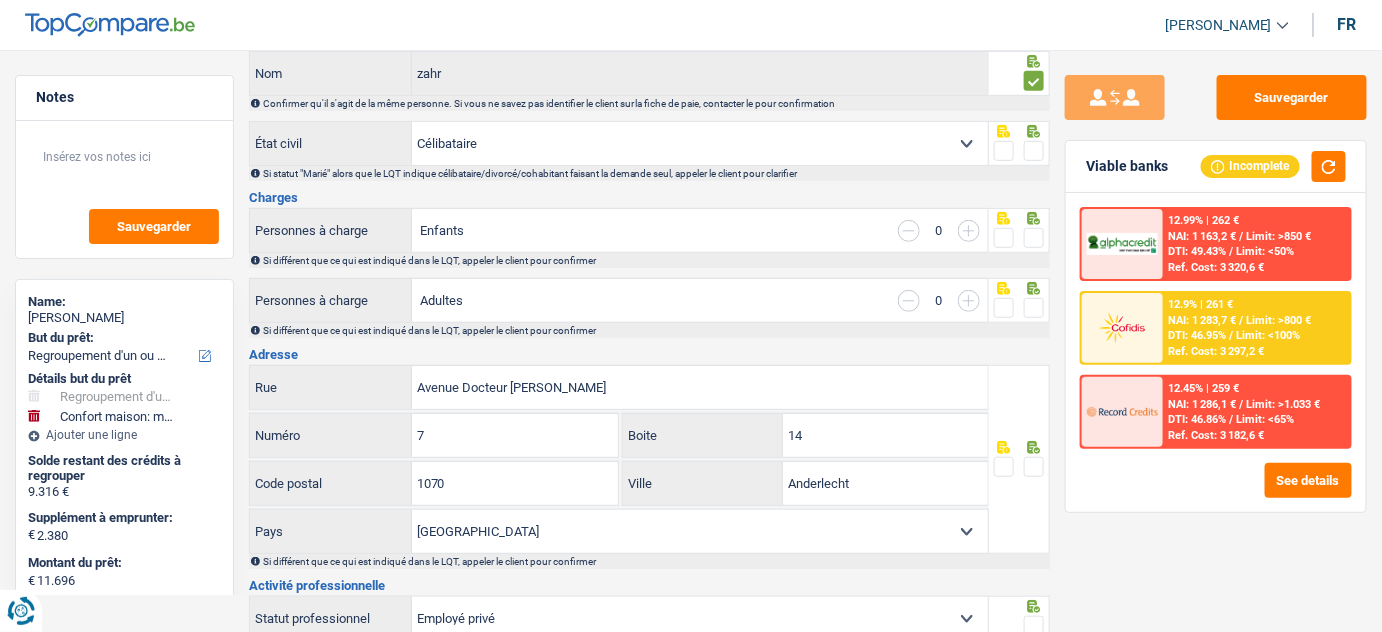 scroll, scrollTop: 90, scrollLeft: 0, axis: vertical 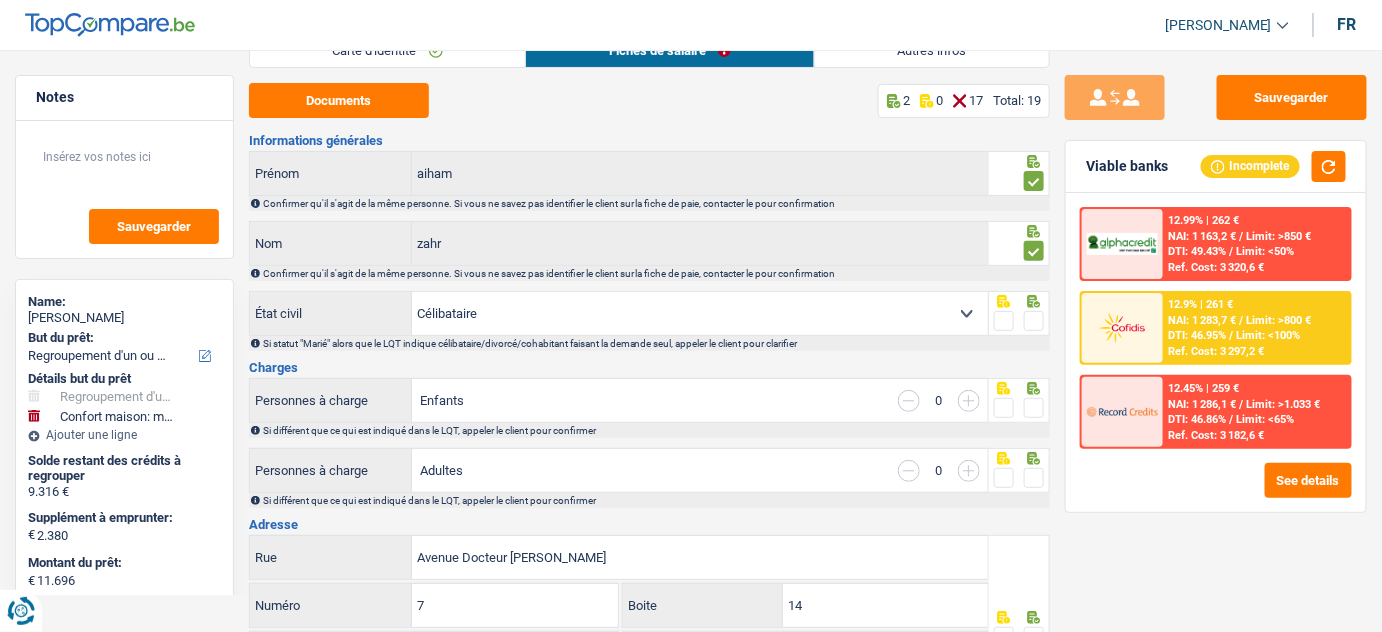 drag, startPoint x: 917, startPoint y: 316, endPoint x: 910, endPoint y: 327, distance: 13.038404 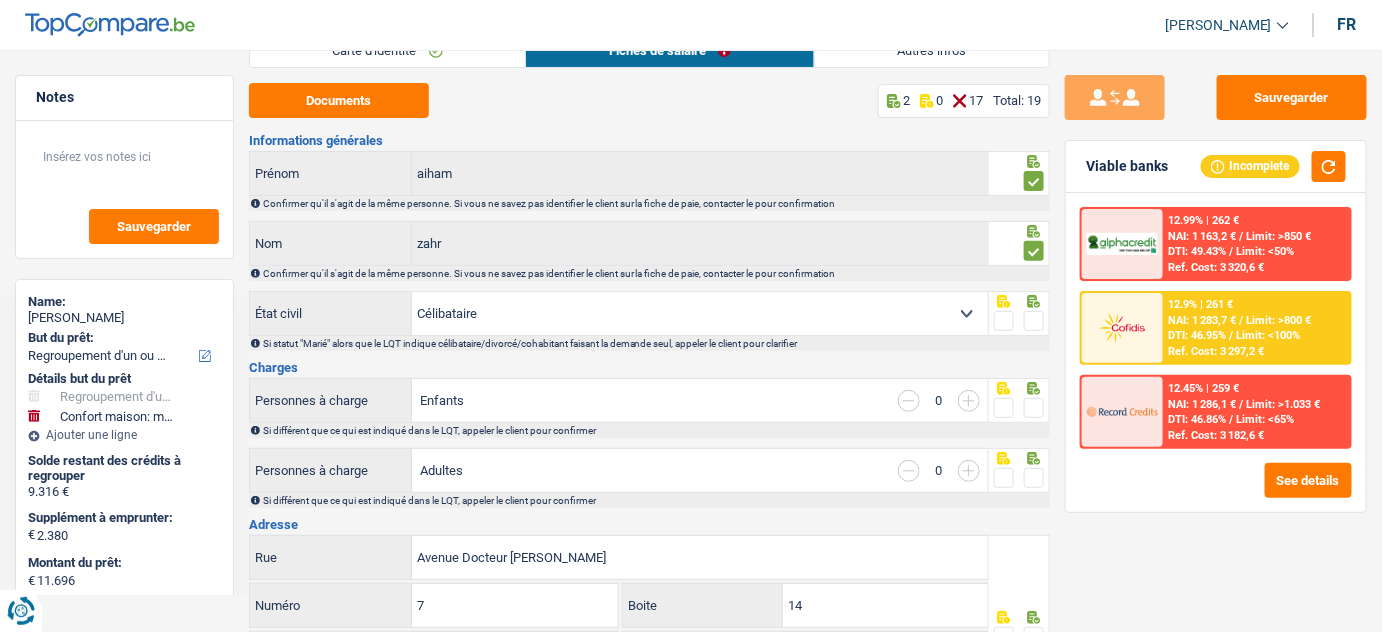 select on "married" 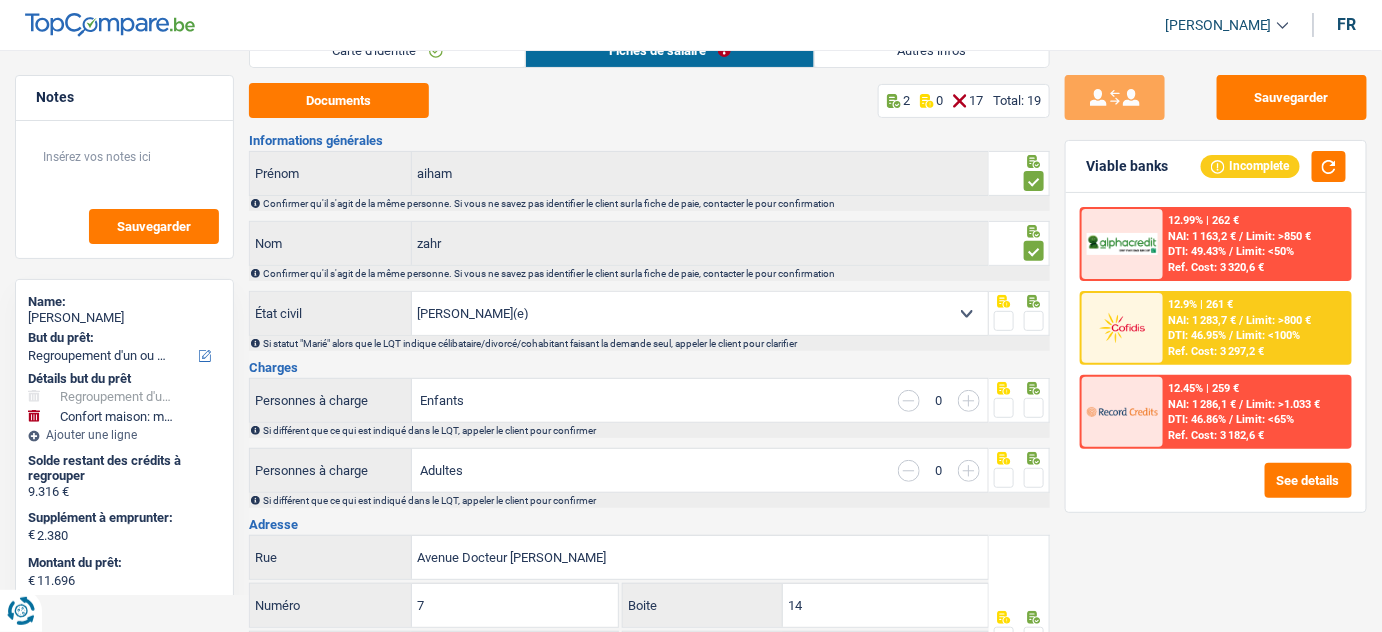 click on "Célibataire Marié(e) Cohabitant(e) légal(e) Divorcé(e) Veuf(ve) Séparé (de fait)
Sélectionner une option" at bounding box center (700, 313) 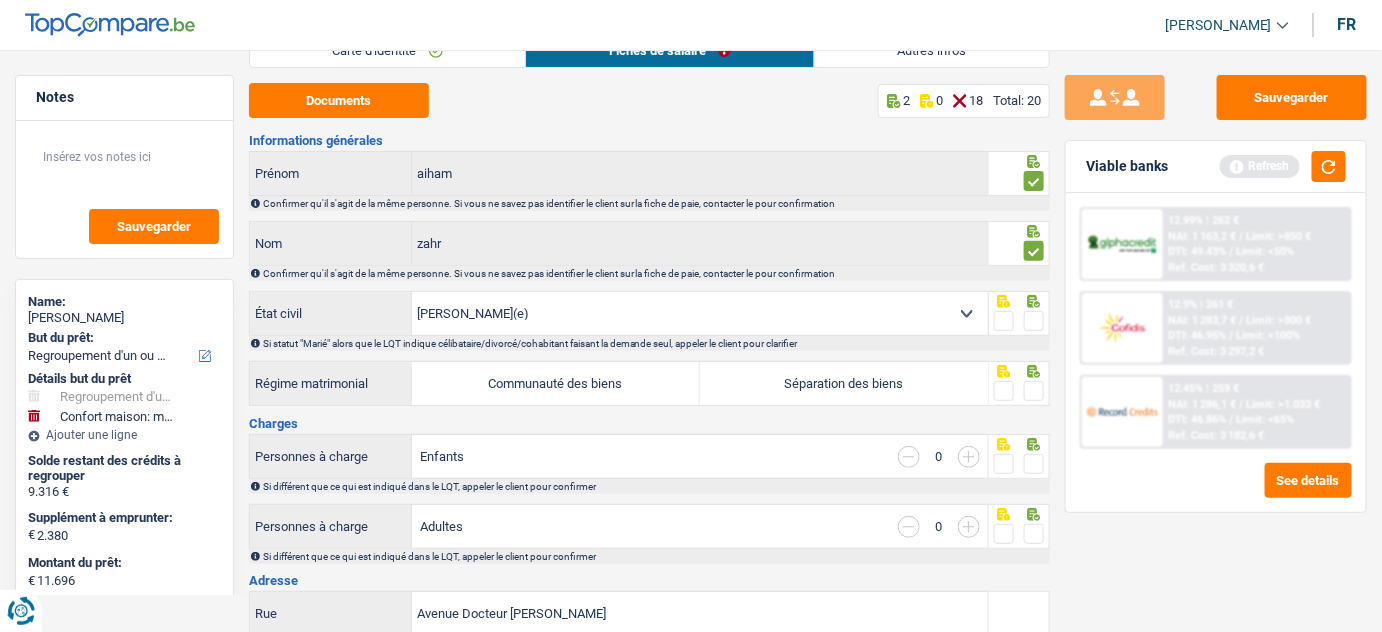 click on "Séparation des biens" at bounding box center (844, 383) 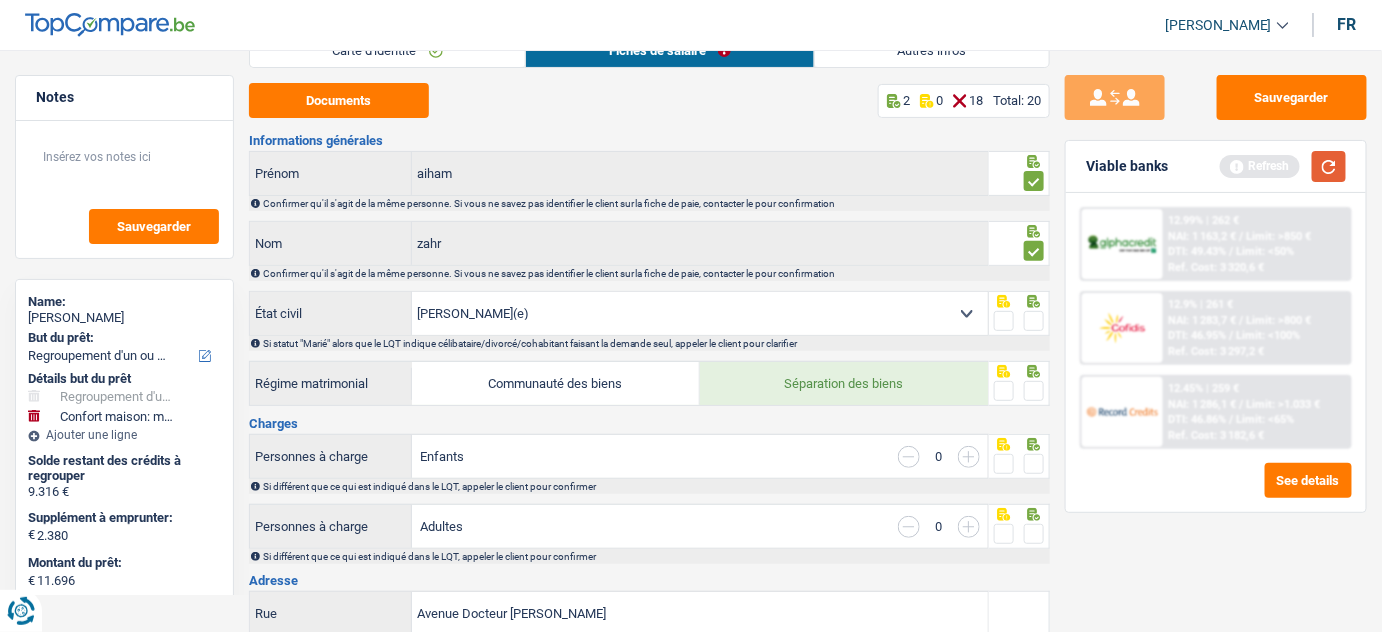click at bounding box center [1329, 166] 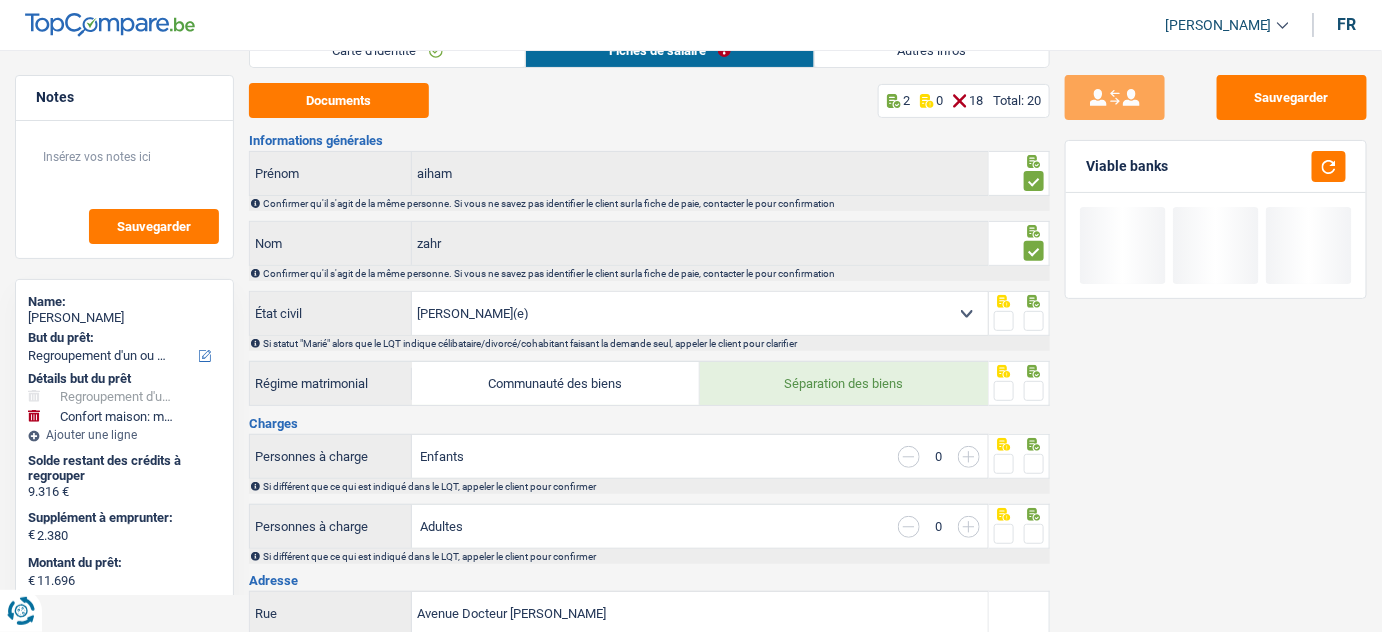 click at bounding box center [1034, 321] 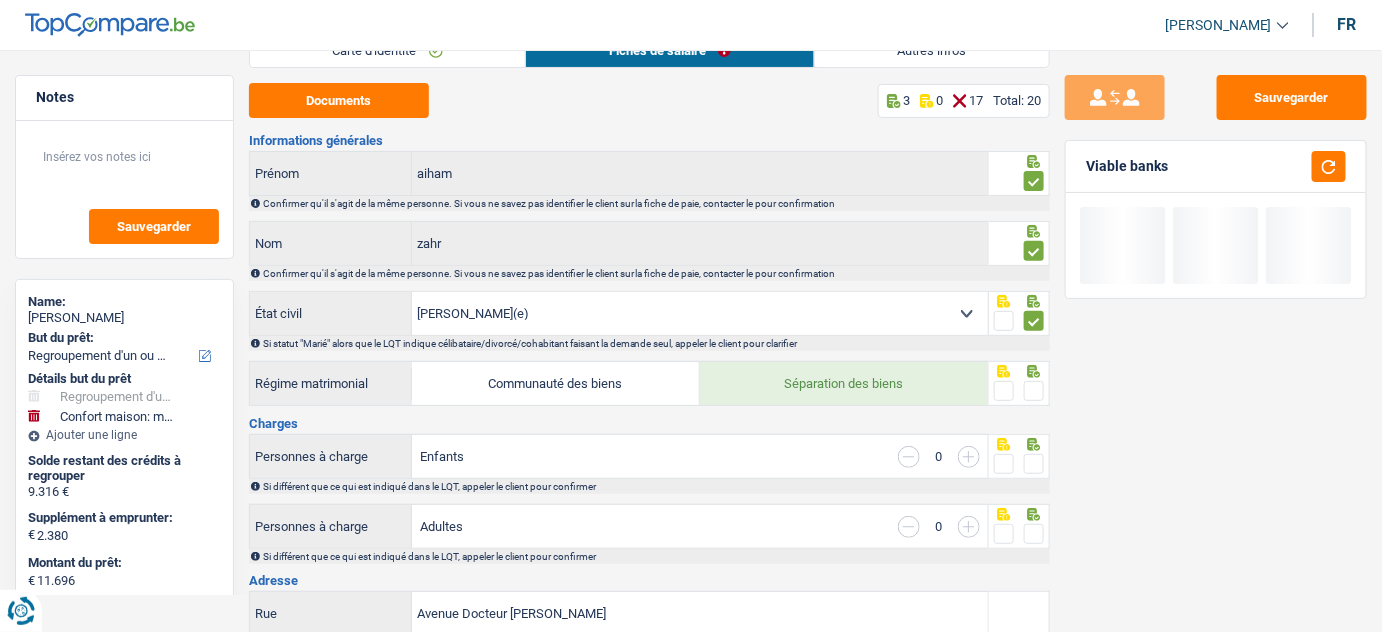 click at bounding box center (1034, 391) 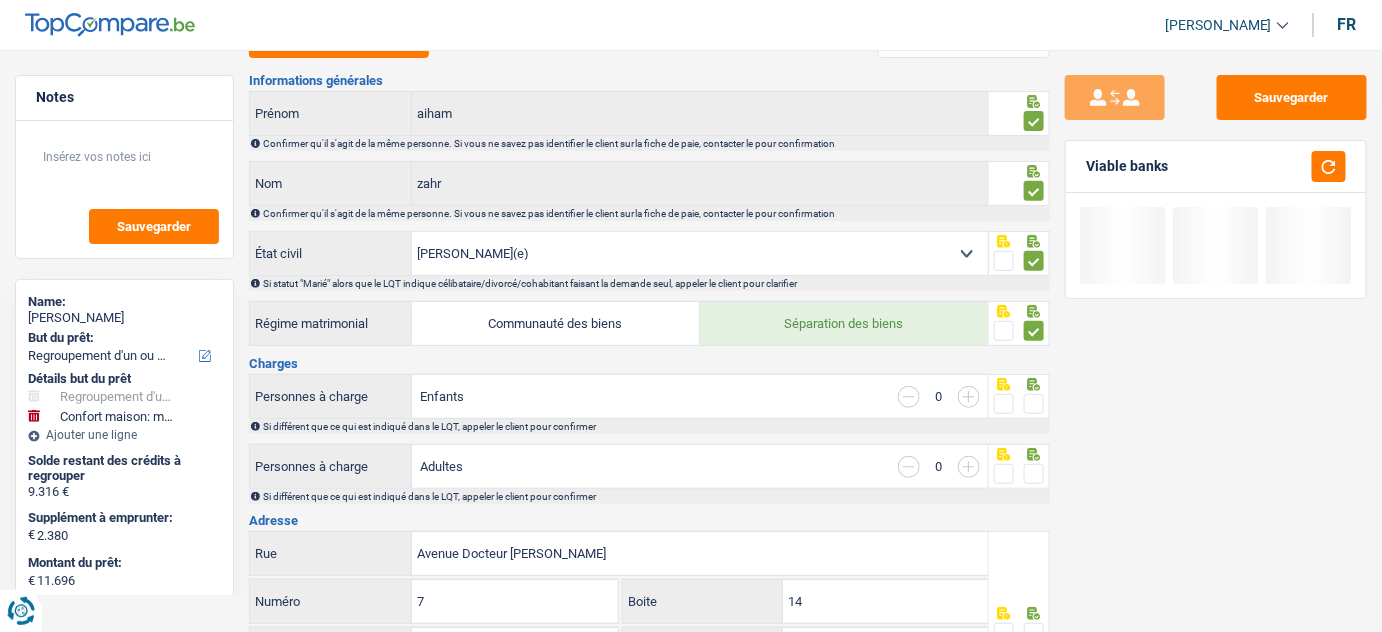 scroll, scrollTop: 181, scrollLeft: 0, axis: vertical 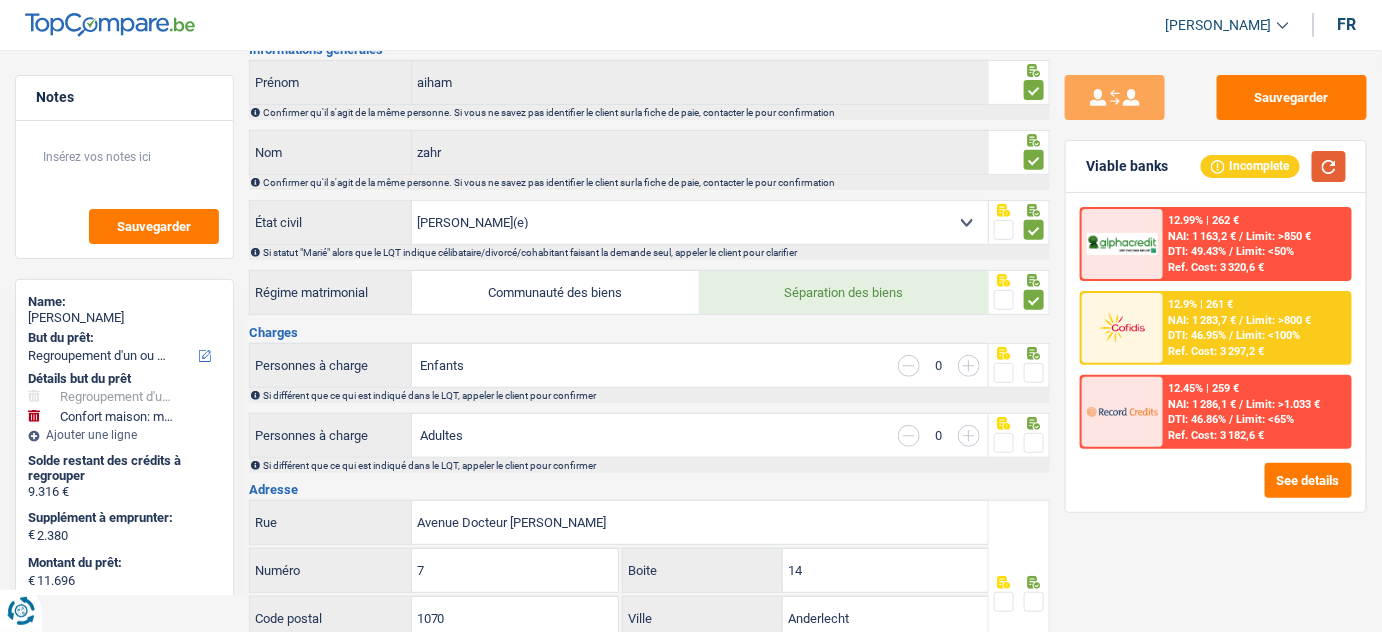 click at bounding box center [1329, 166] 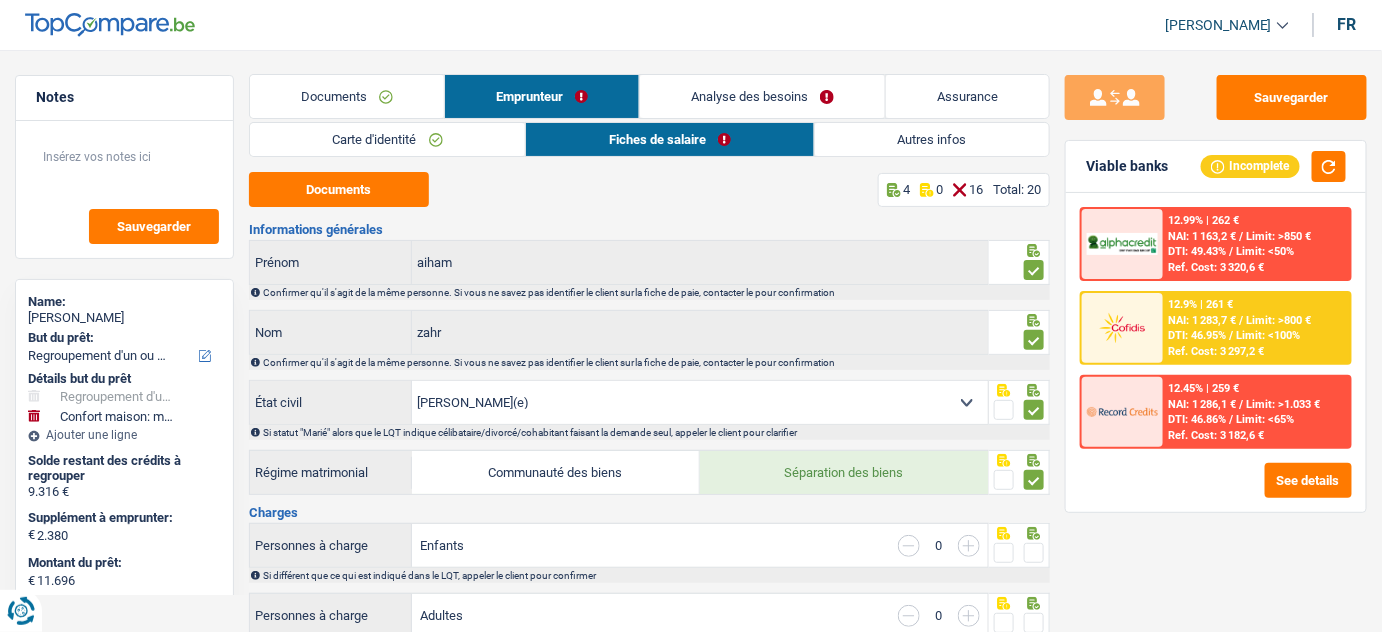 scroll, scrollTop: 0, scrollLeft: 0, axis: both 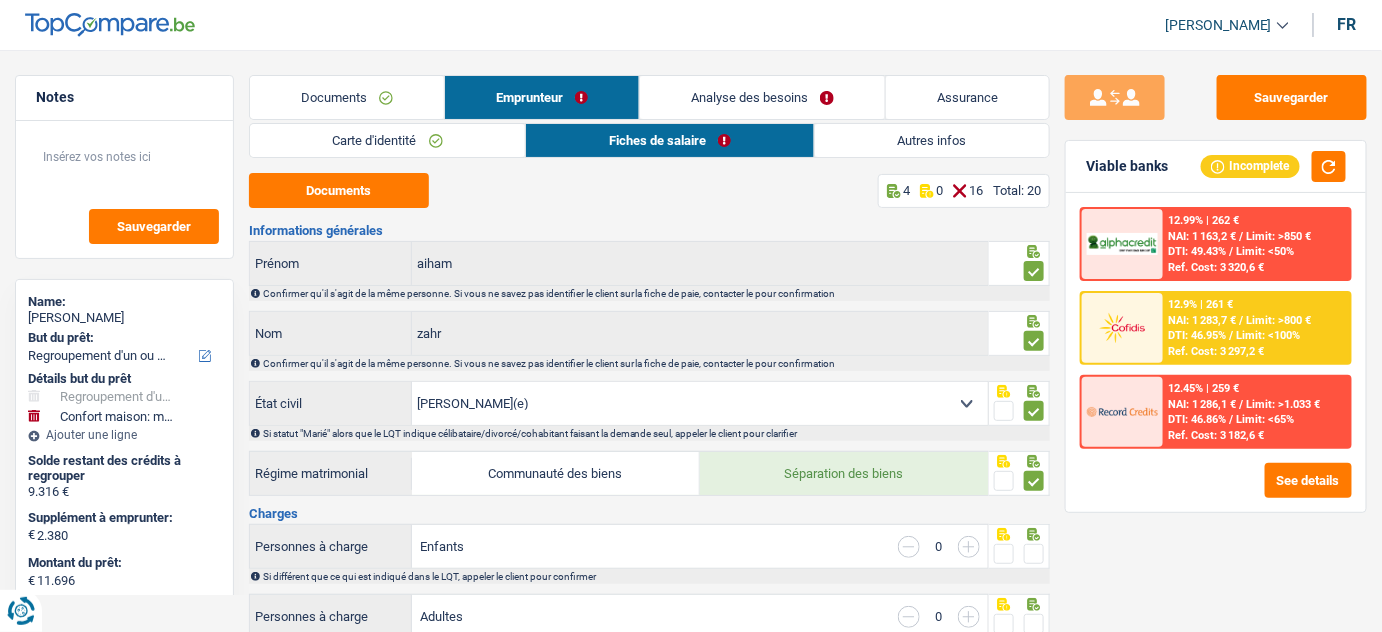 drag, startPoint x: 615, startPoint y: 463, endPoint x: 777, endPoint y: 474, distance: 162.37303 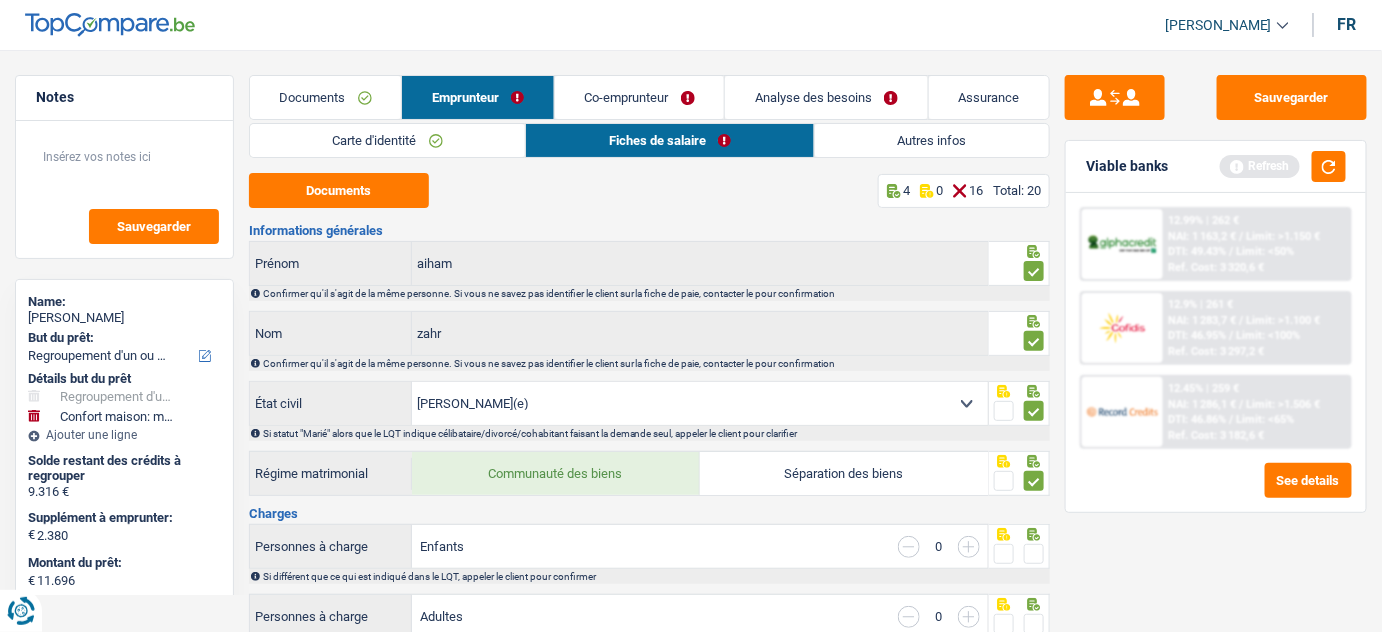 click on "Séparation des biens" at bounding box center (844, 473) 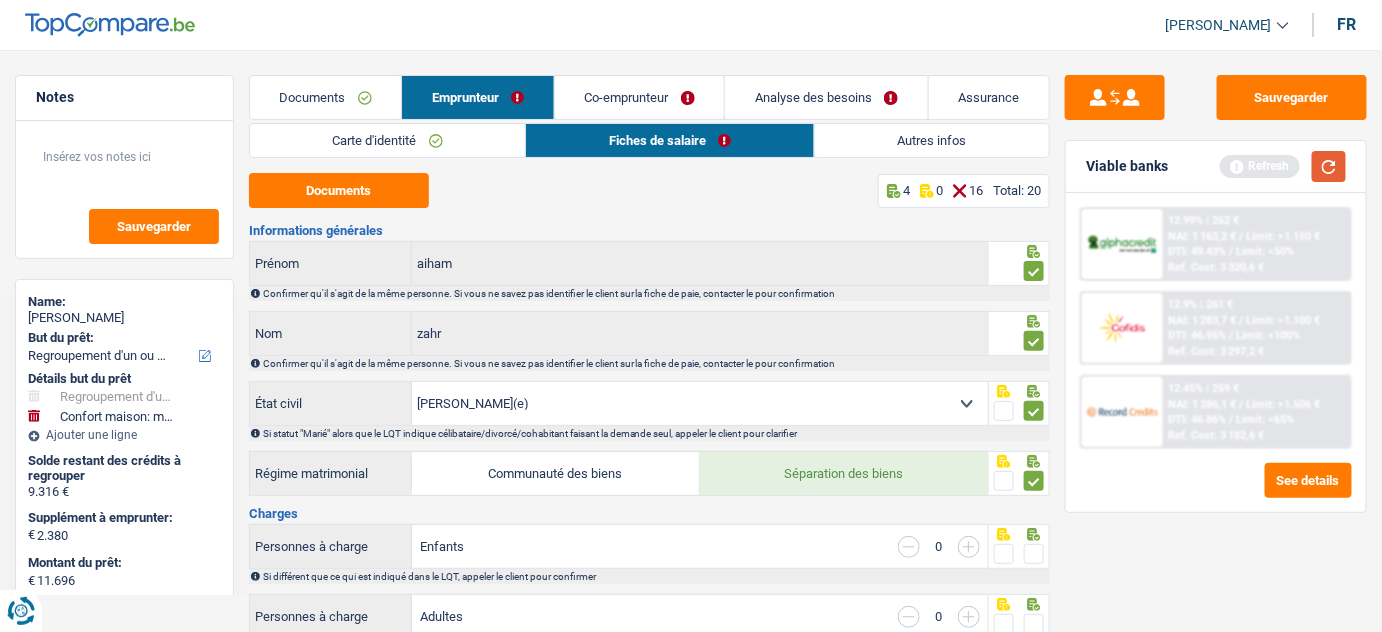 click at bounding box center [1329, 166] 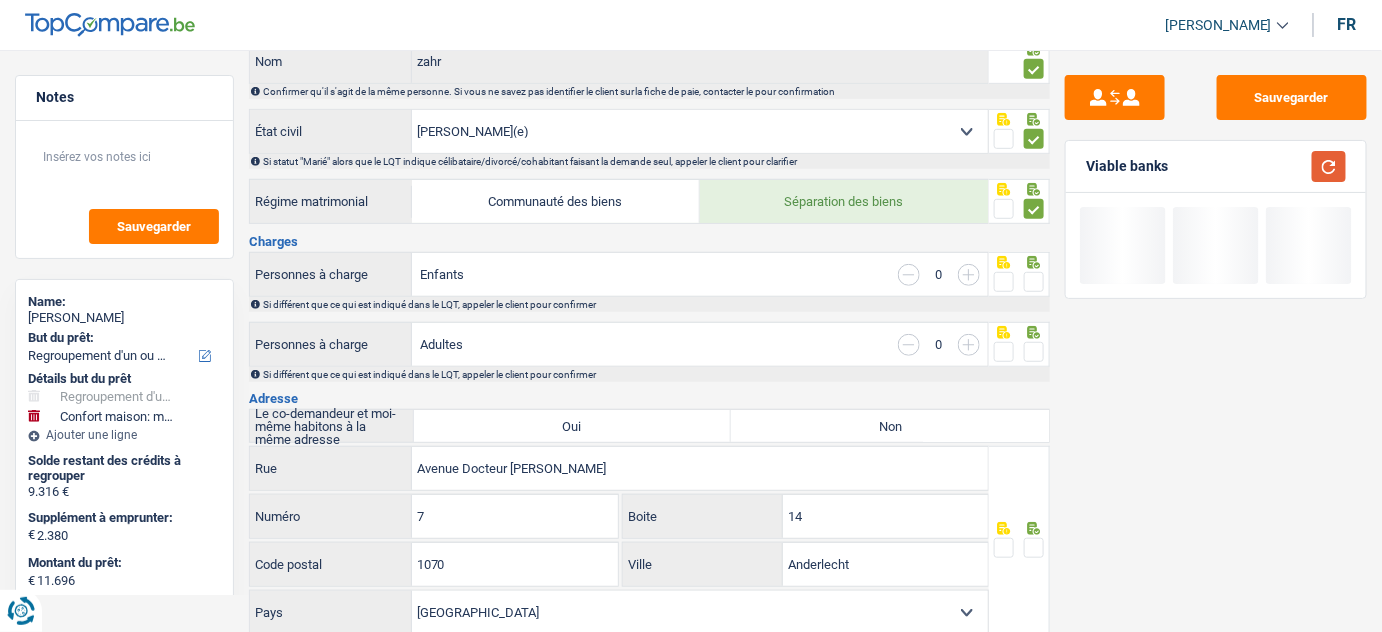 scroll, scrollTop: 0, scrollLeft: 0, axis: both 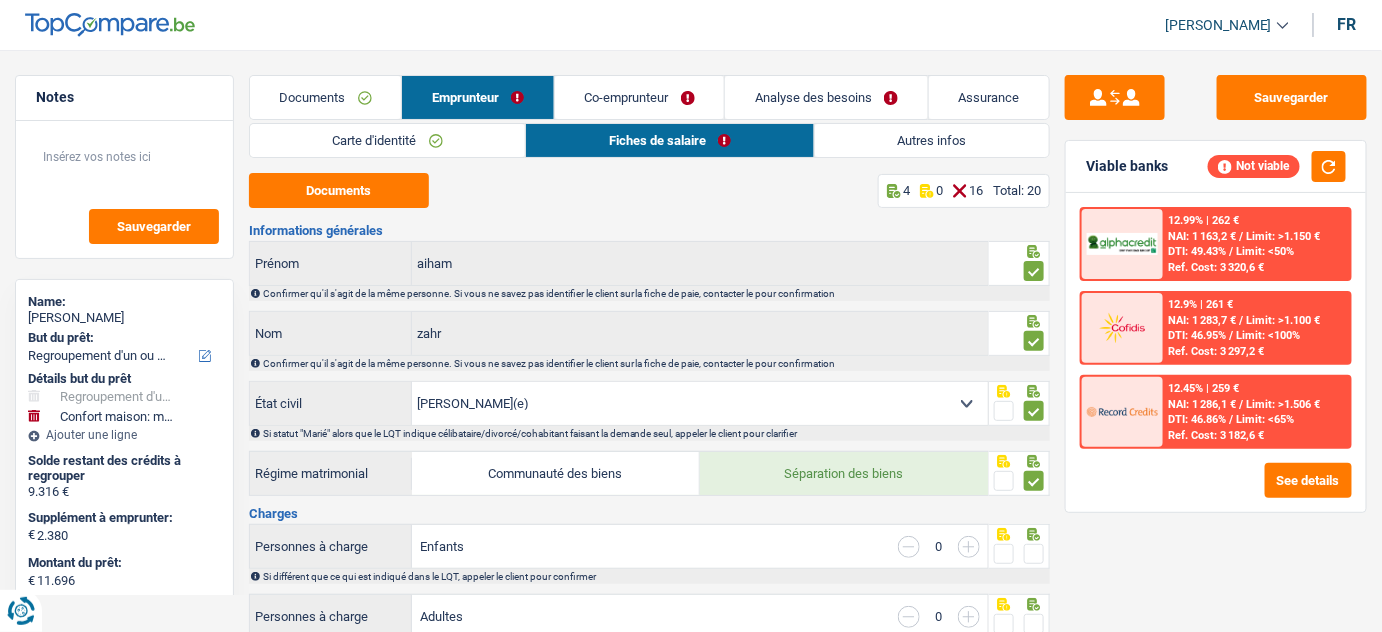 click on "Autres infos" at bounding box center [932, 140] 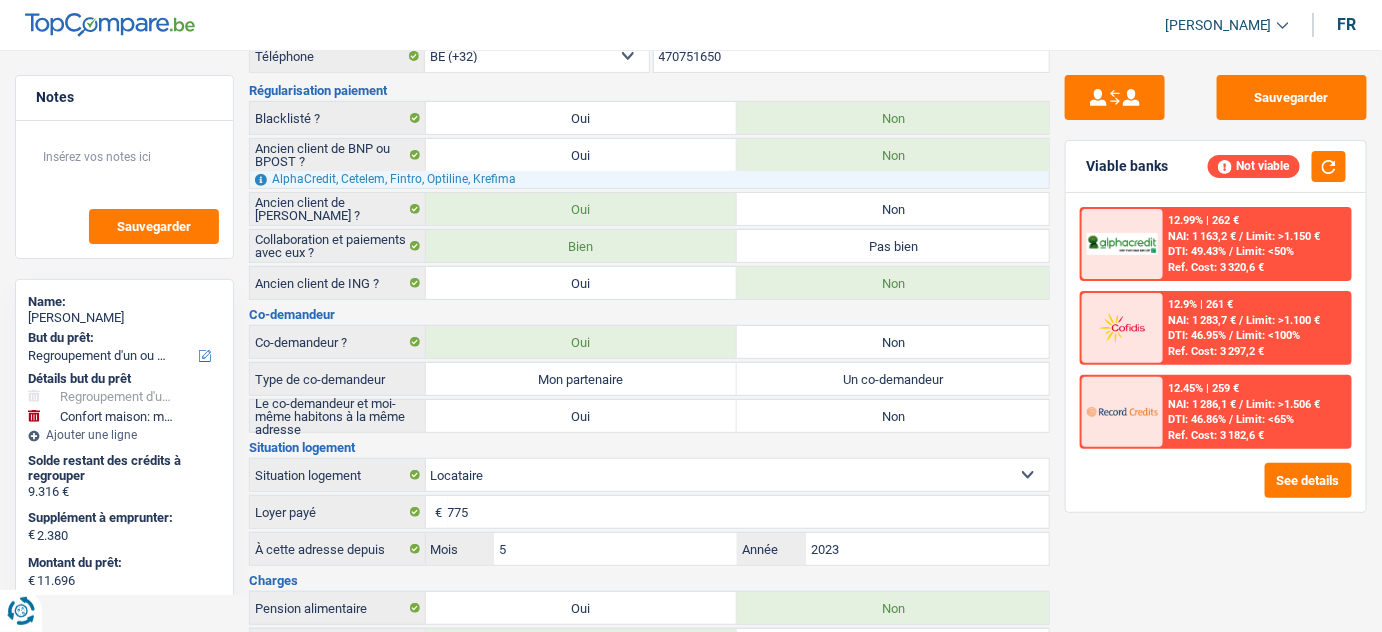 scroll, scrollTop: 181, scrollLeft: 0, axis: vertical 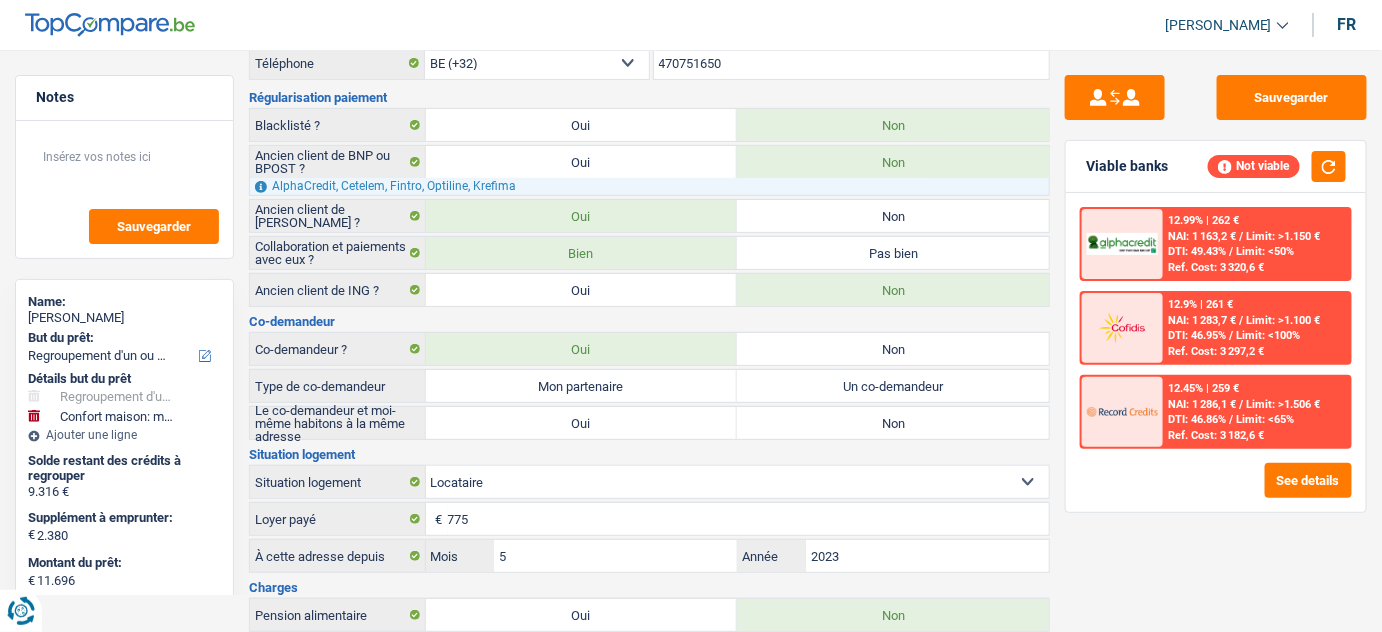 click on "Non" at bounding box center [893, 349] 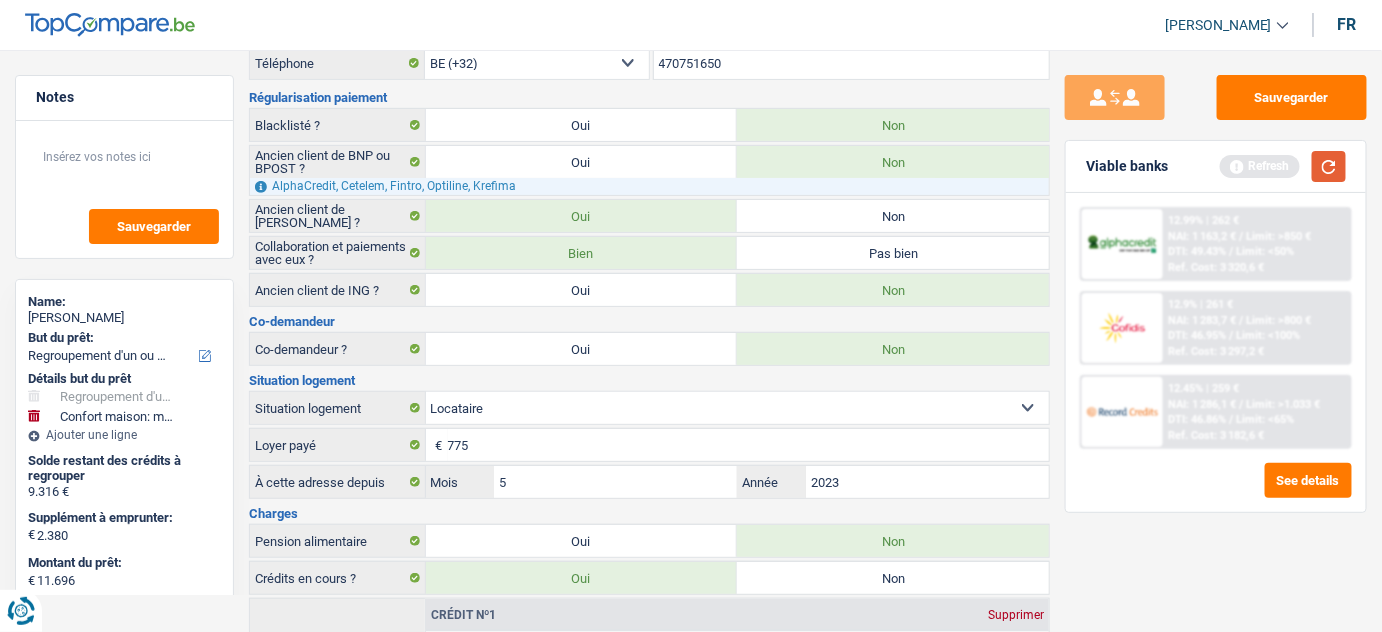 click at bounding box center (1329, 166) 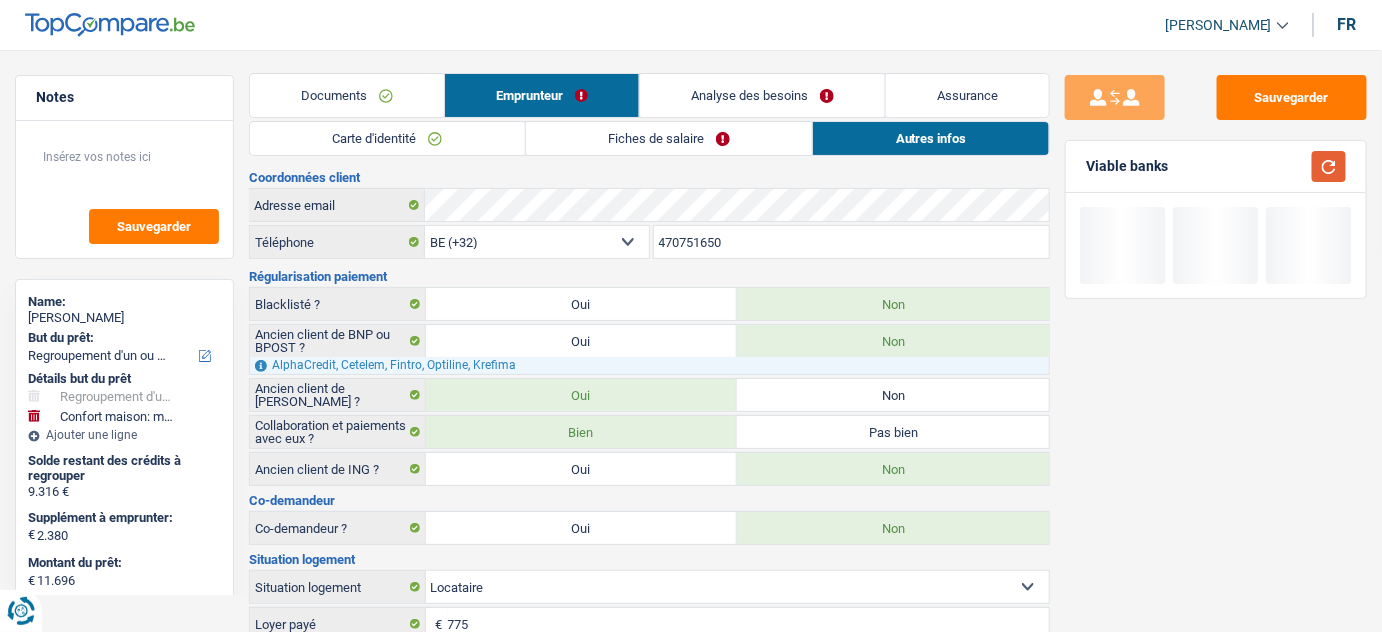 scroll, scrollTop: 0, scrollLeft: 0, axis: both 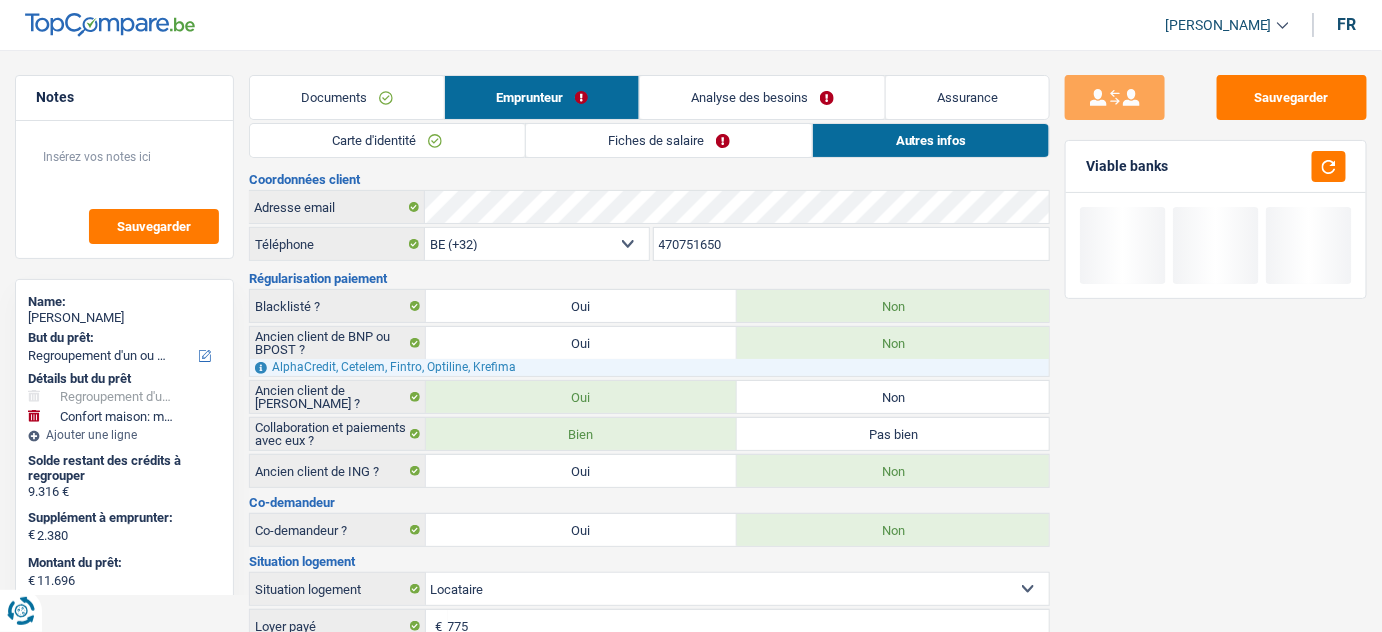 click on "Fiches de salaire" at bounding box center (669, 140) 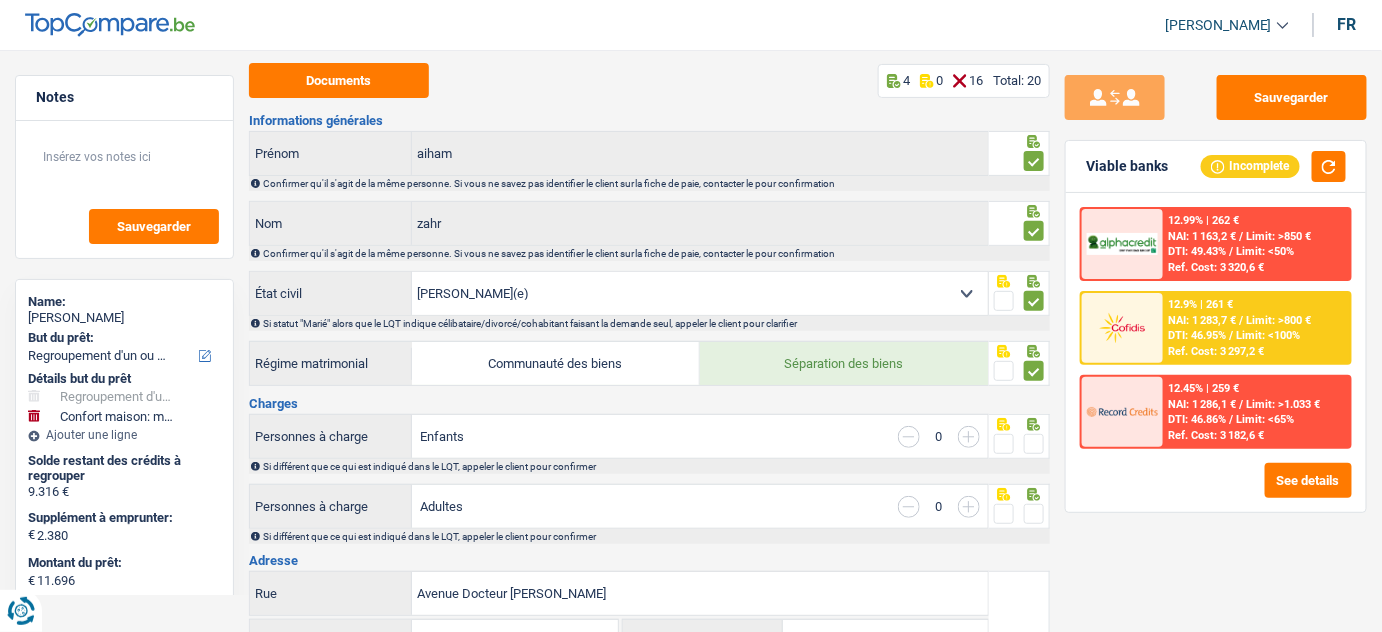 scroll, scrollTop: 0, scrollLeft: 0, axis: both 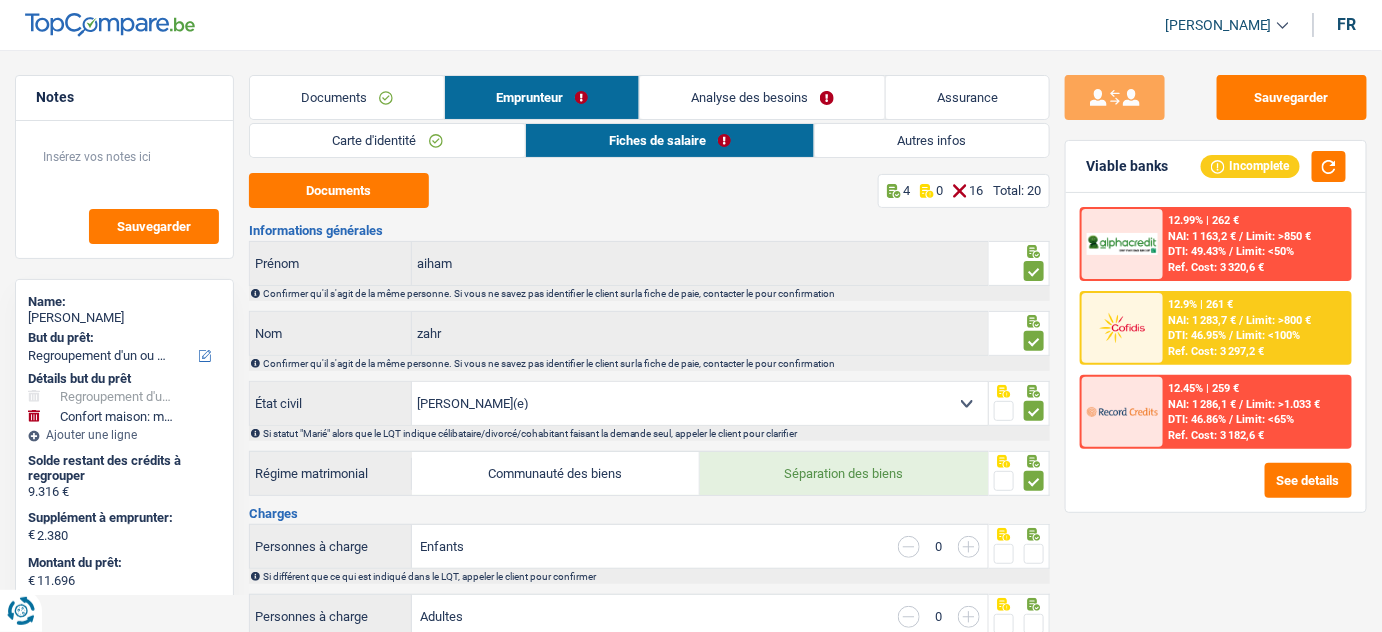 click on "Analyse des besoins" at bounding box center [762, 97] 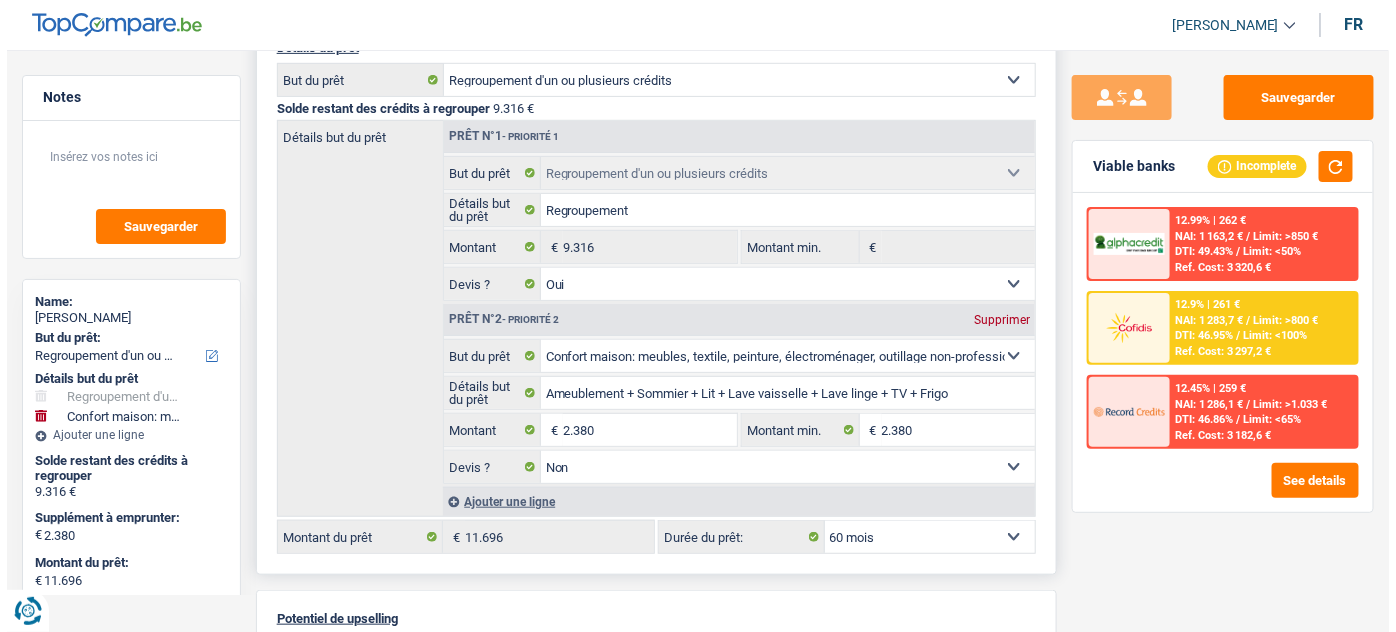 scroll, scrollTop: 272, scrollLeft: 0, axis: vertical 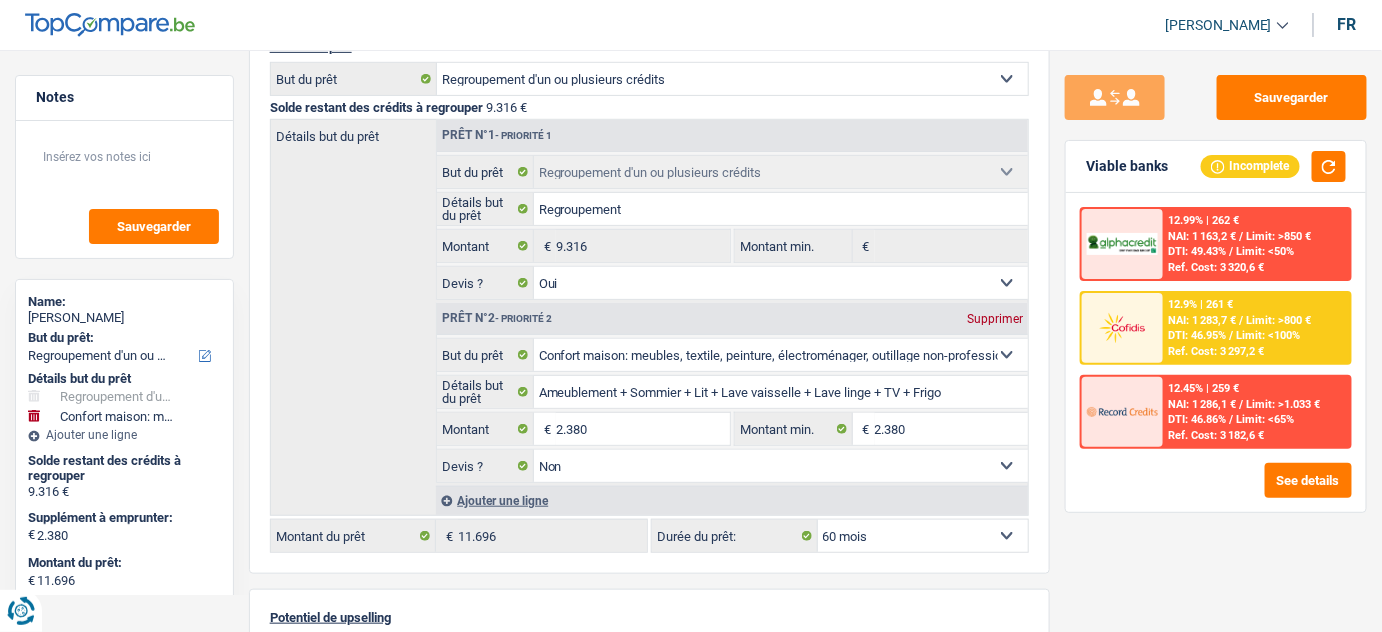 click on "Limit: <50%" at bounding box center [1266, 251] 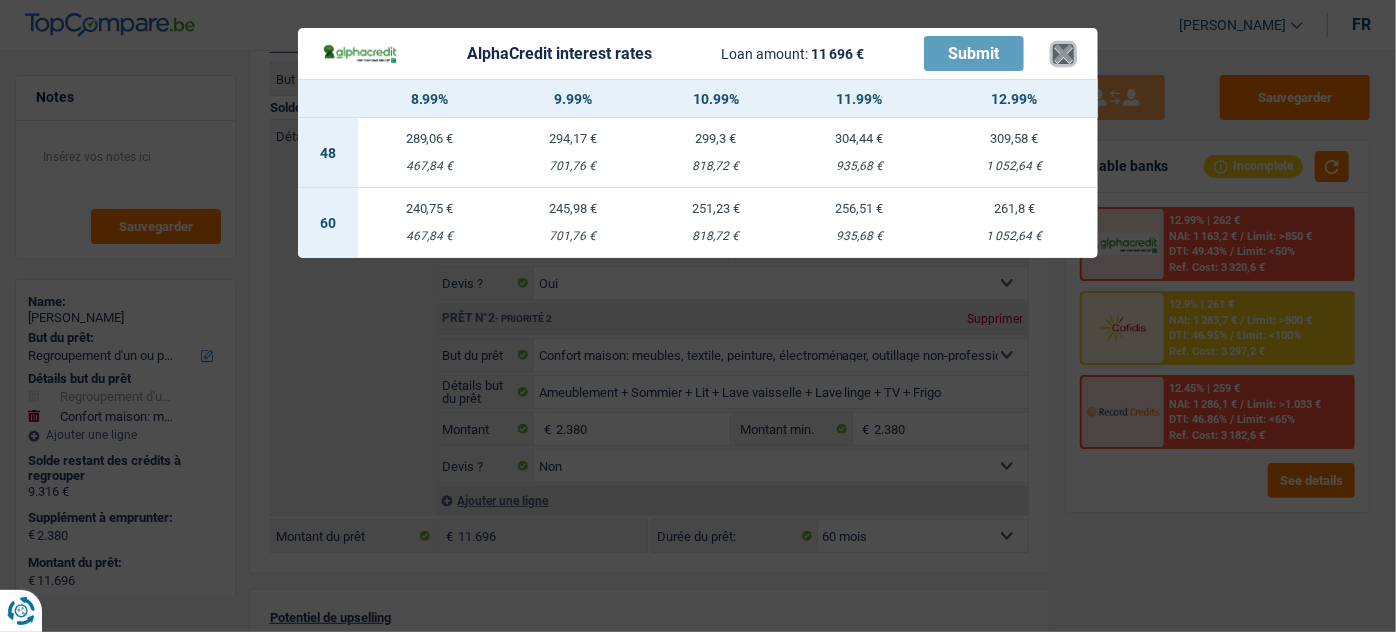 click on "×" at bounding box center [1063, 54] 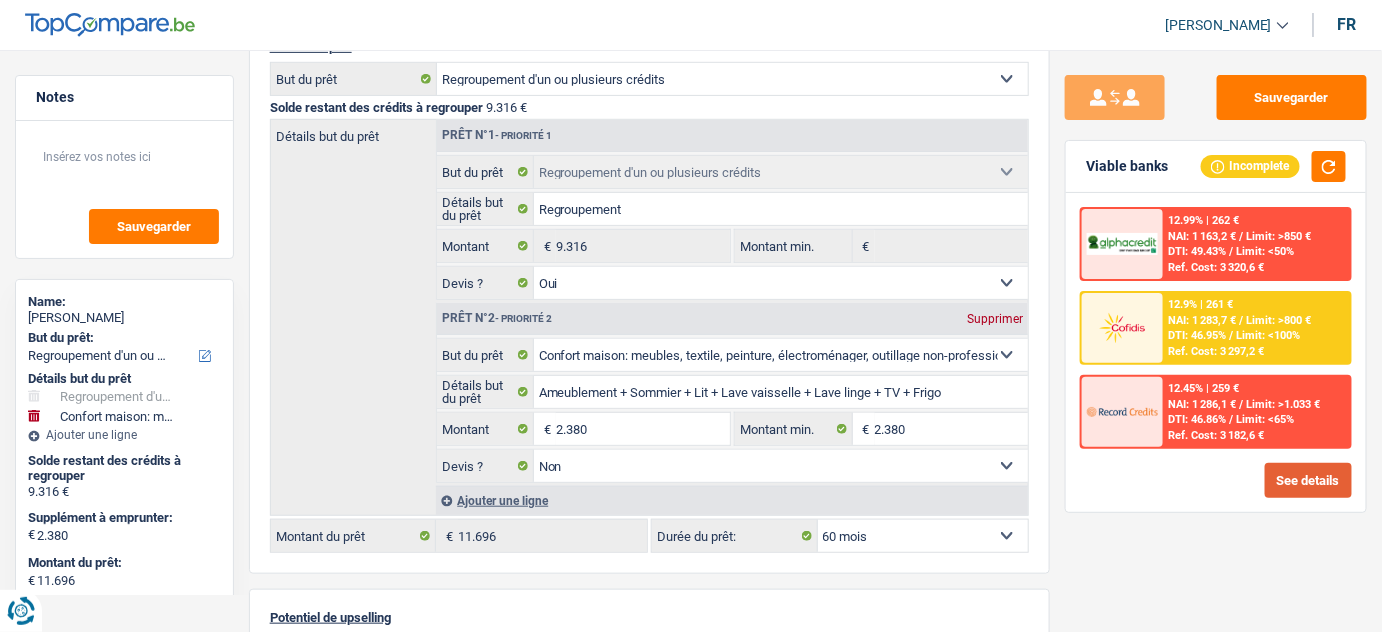 click on "See details" at bounding box center (1308, 480) 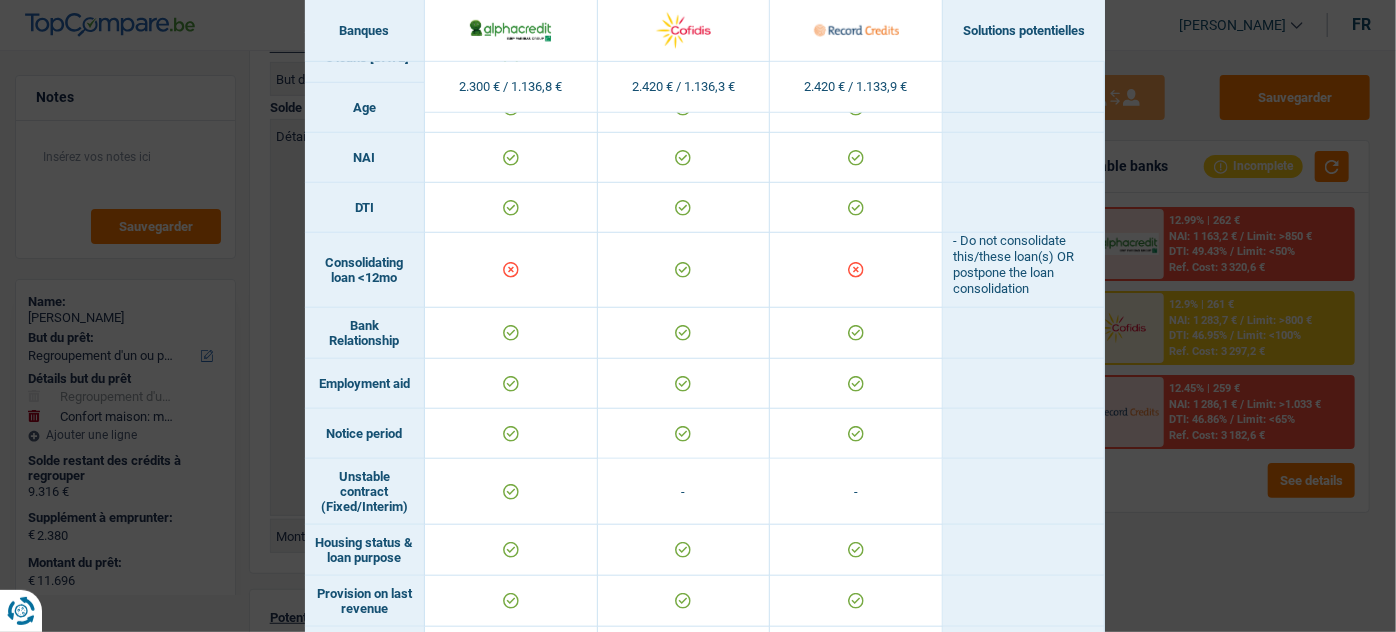 scroll, scrollTop: 634, scrollLeft: 0, axis: vertical 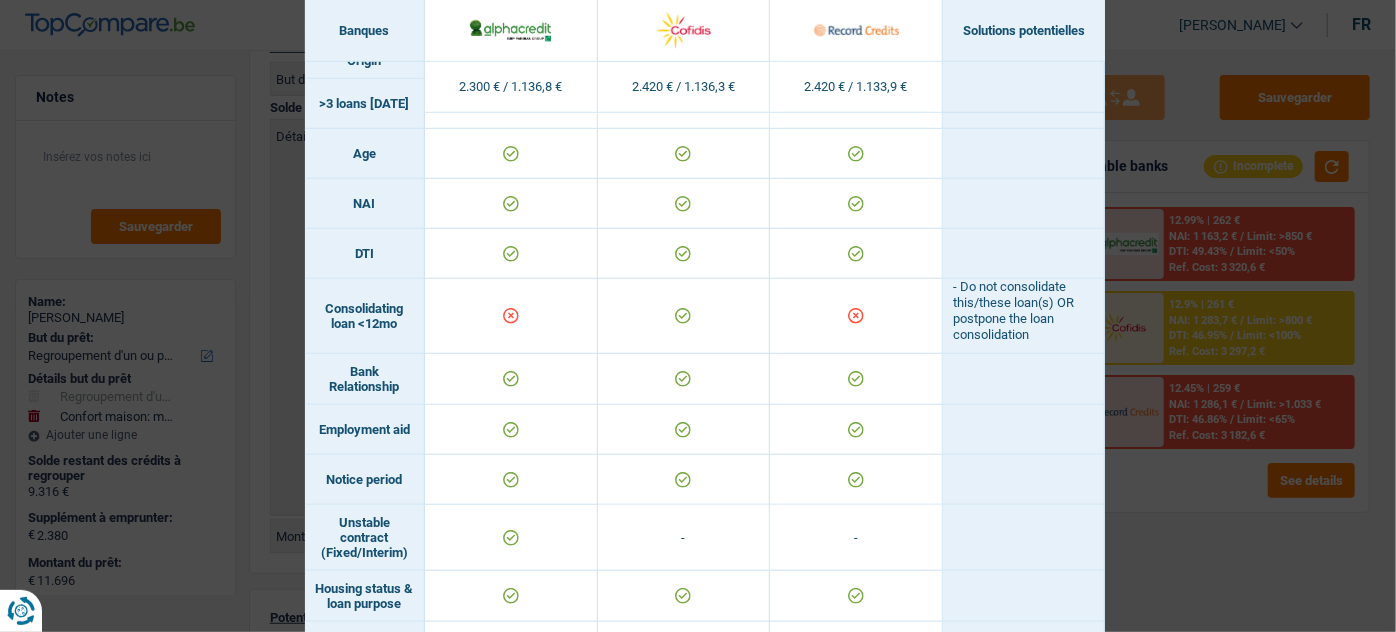 click on "Banks conditions ×
Banques
Solutions potentielles
Revenus / Charges
2.300 € / 1.136,8 €
2.420 € / 1.136,3 €
2.420 € / 1.133,9 €
Housing status & amount
-
Professional activity
Blacklisted" at bounding box center [698, 316] 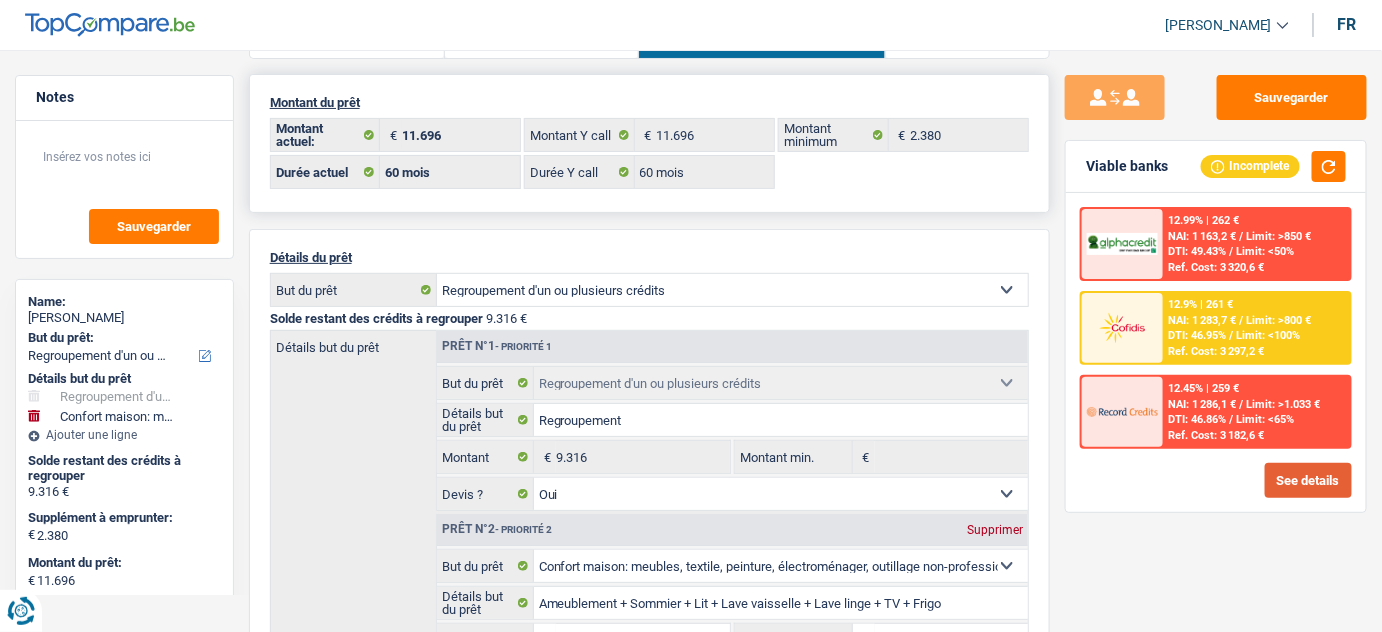 scroll, scrollTop: 0, scrollLeft: 0, axis: both 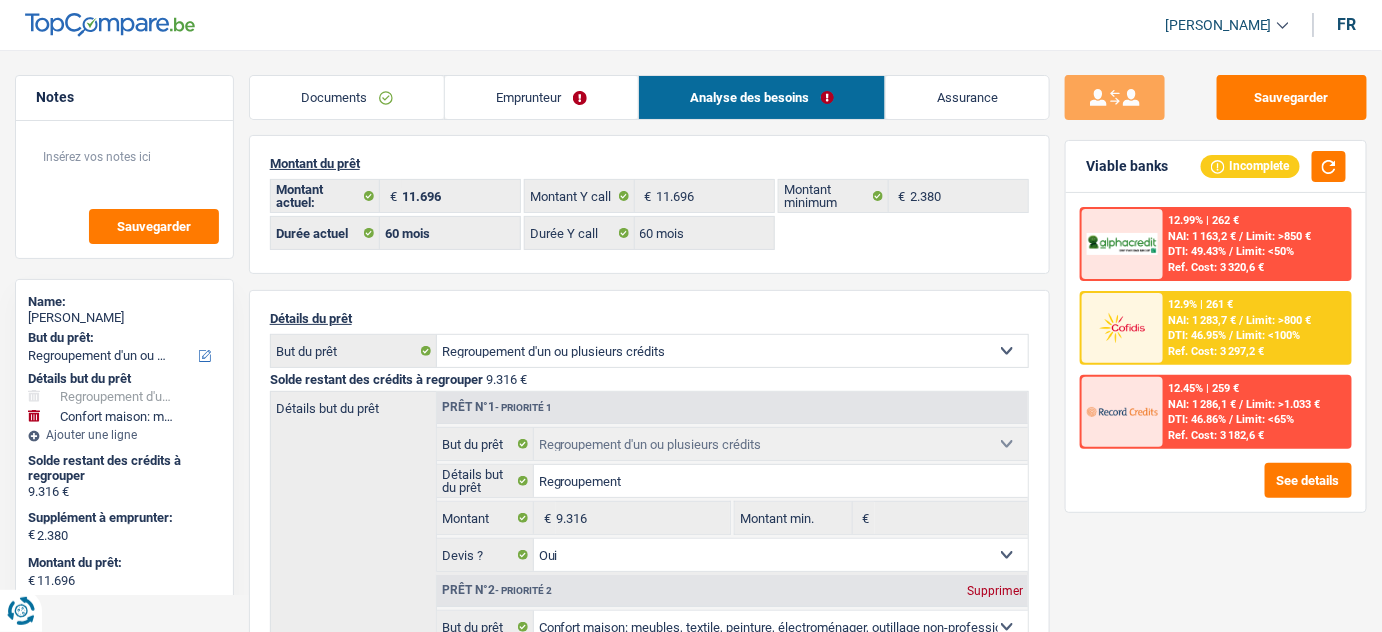 click on "Emprunteur" at bounding box center [541, 97] 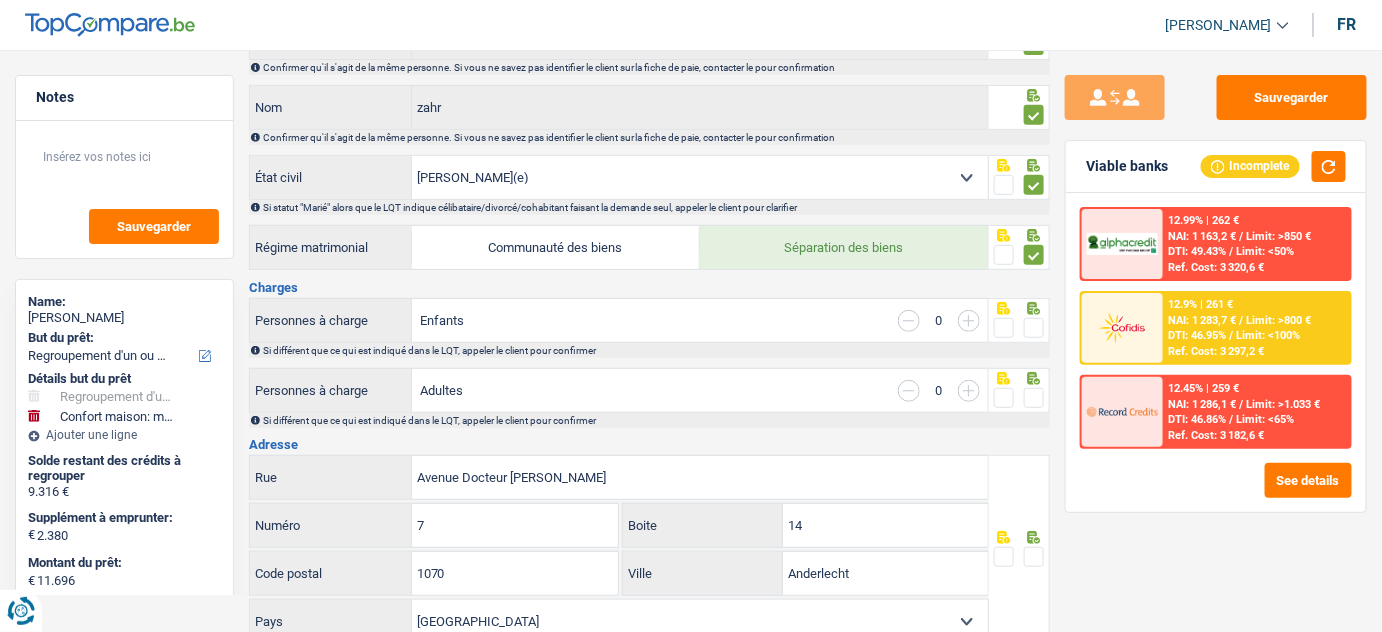 scroll, scrollTop: 181, scrollLeft: 0, axis: vertical 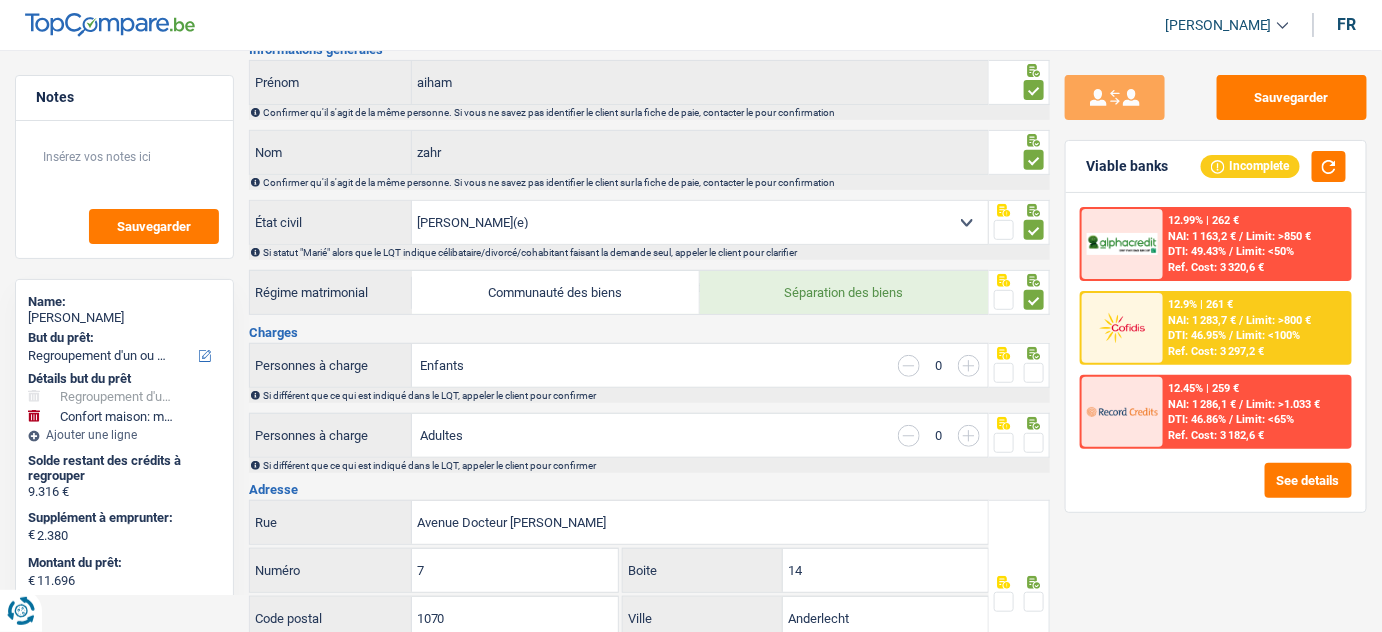 drag, startPoint x: 1031, startPoint y: 369, endPoint x: 1395, endPoint y: 366, distance: 364.01236 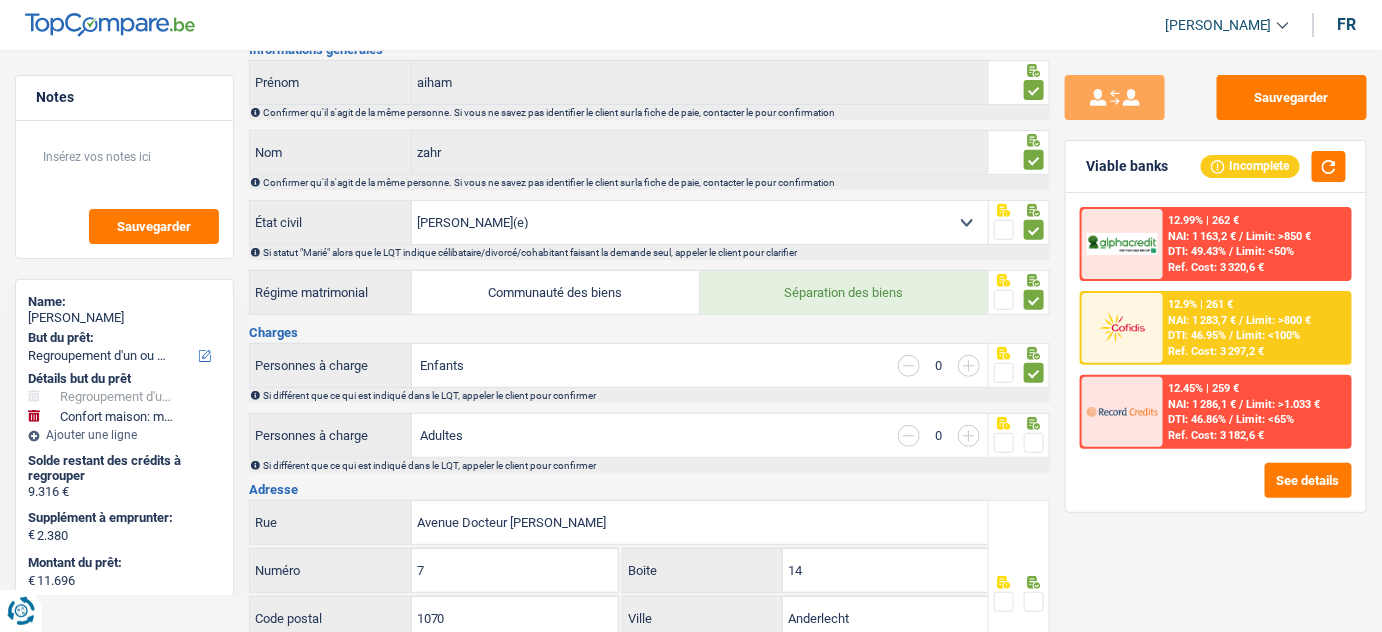 click at bounding box center [1034, 443] 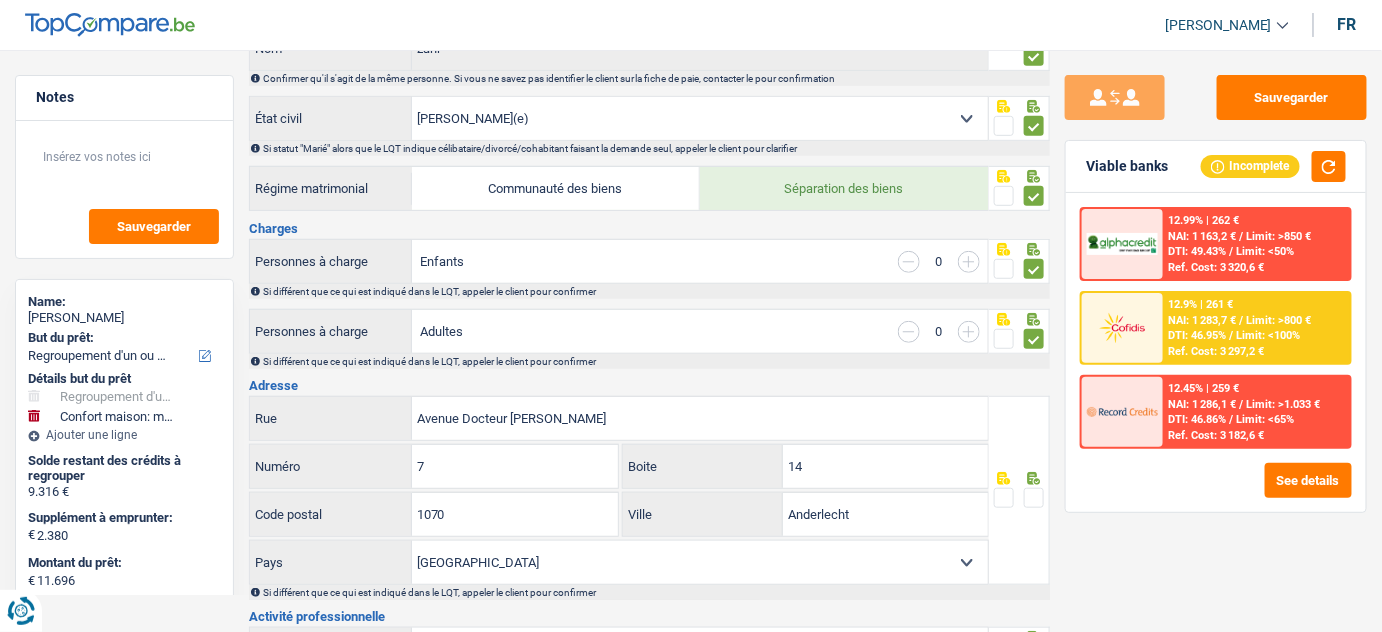 scroll, scrollTop: 363, scrollLeft: 0, axis: vertical 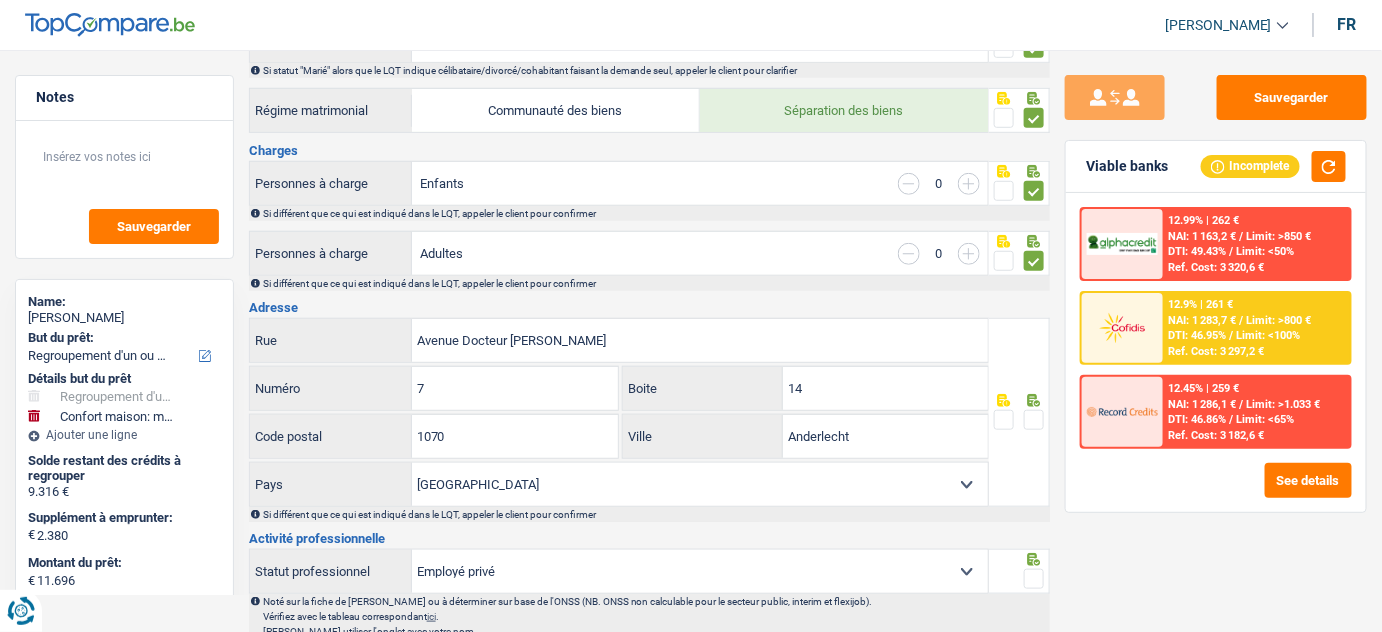 click at bounding box center (1034, 420) 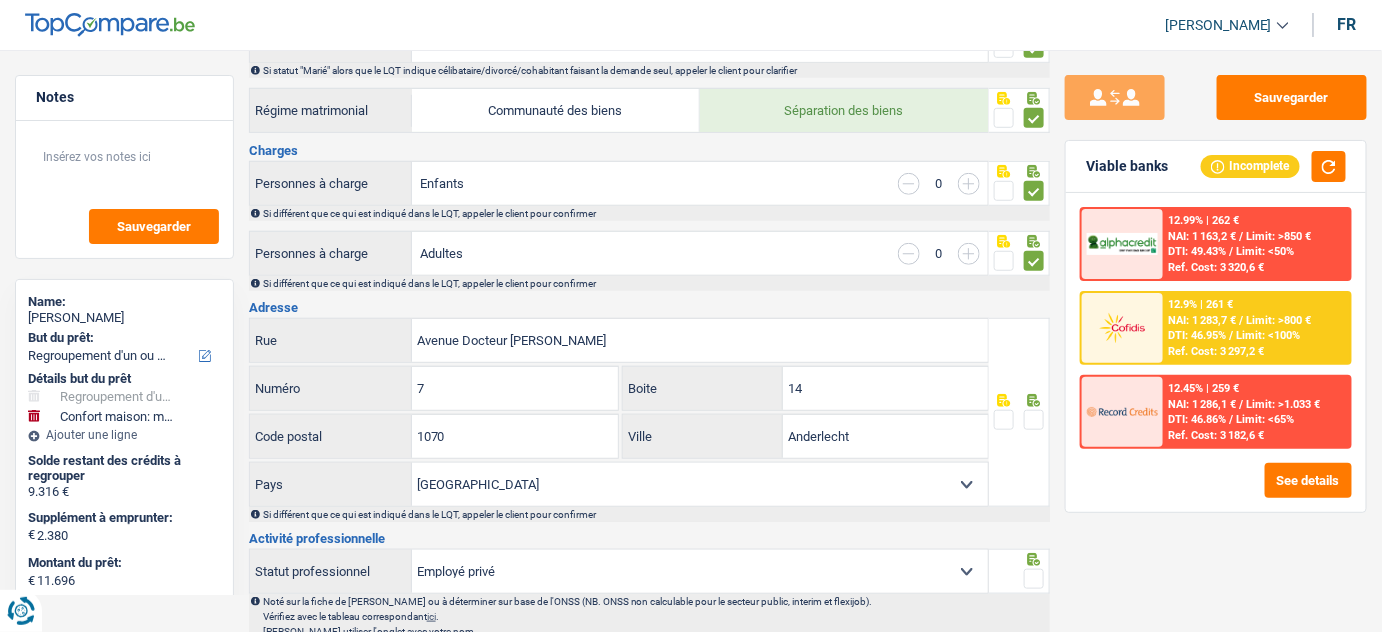 click at bounding box center (0, 0) 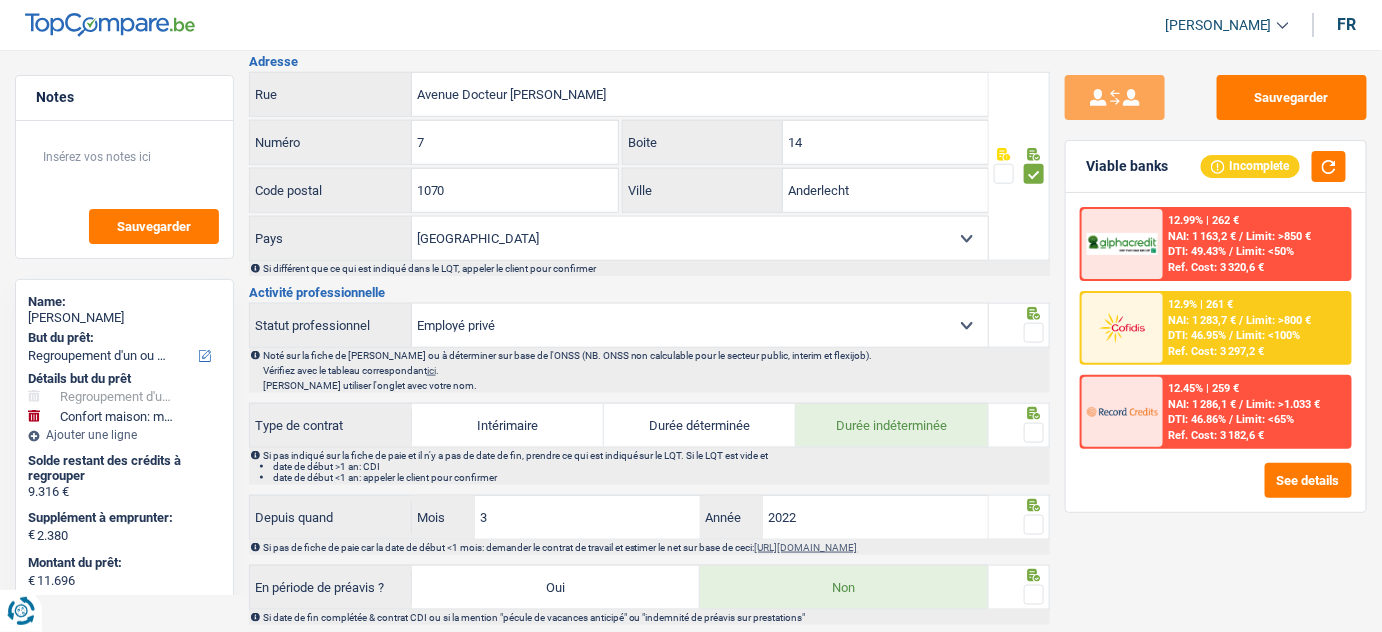 scroll, scrollTop: 636, scrollLeft: 0, axis: vertical 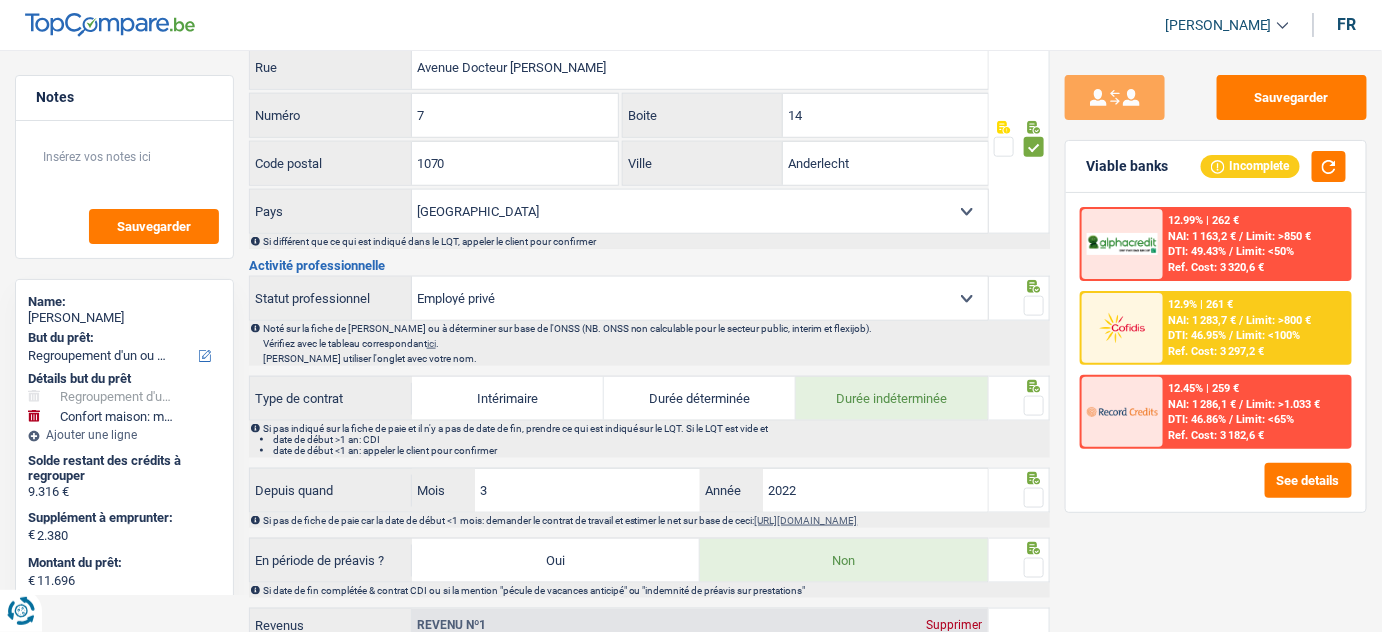 click at bounding box center (1034, 306) 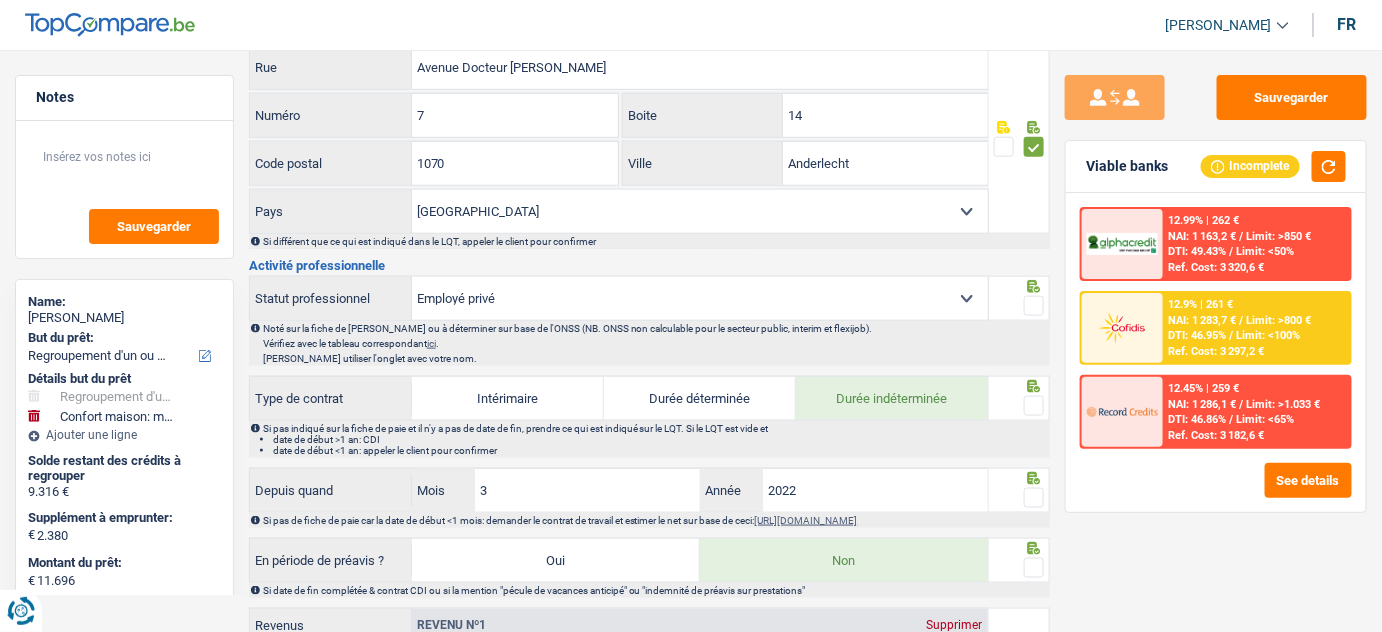 click at bounding box center [0, 0] 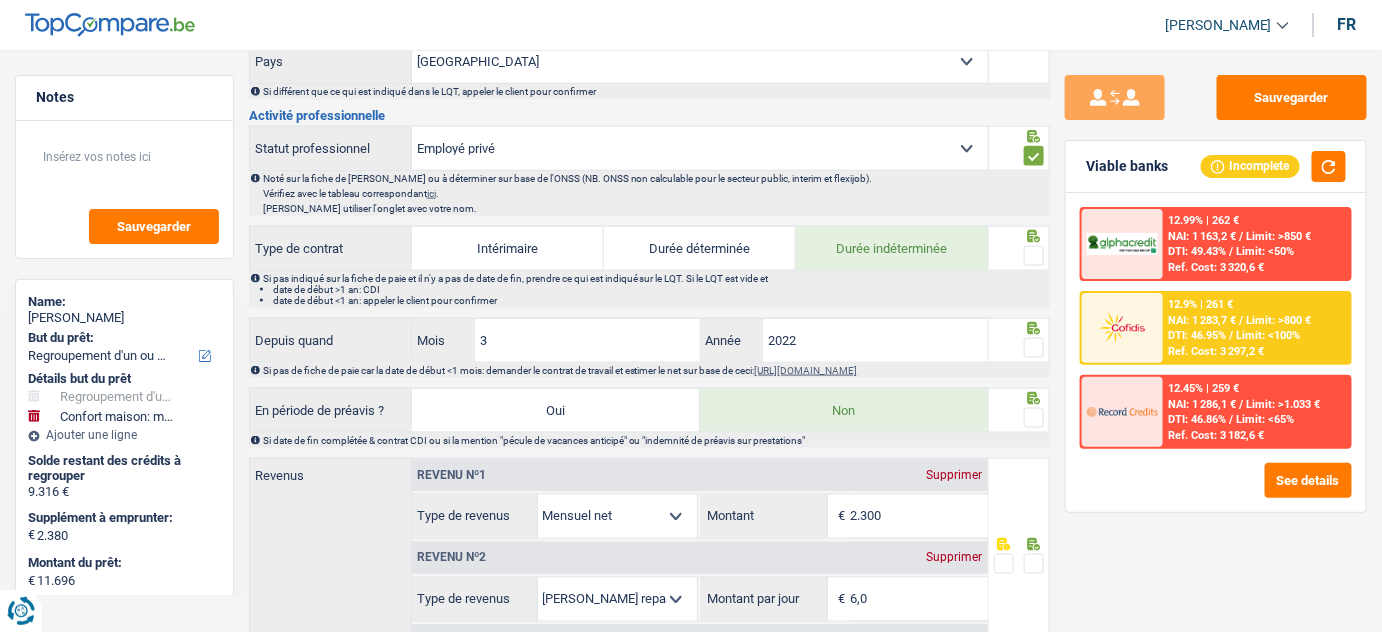 scroll, scrollTop: 818, scrollLeft: 0, axis: vertical 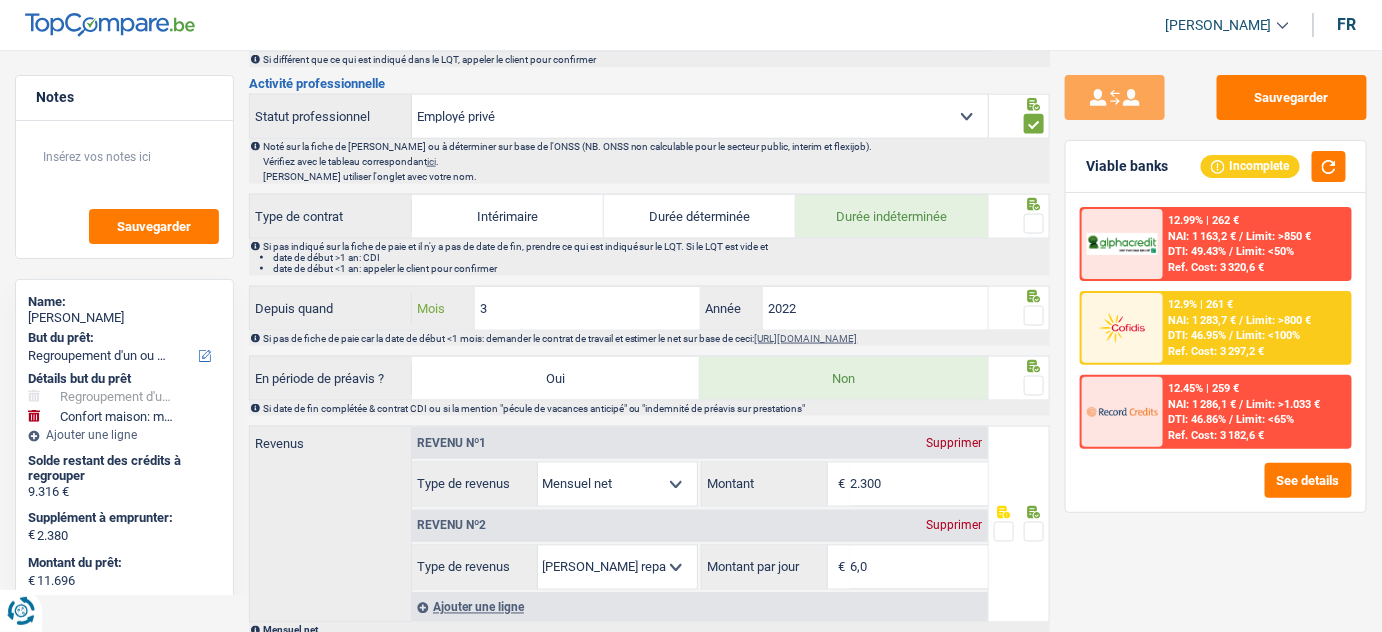 drag, startPoint x: 515, startPoint y: 308, endPoint x: 469, endPoint y: 324, distance: 48.703182 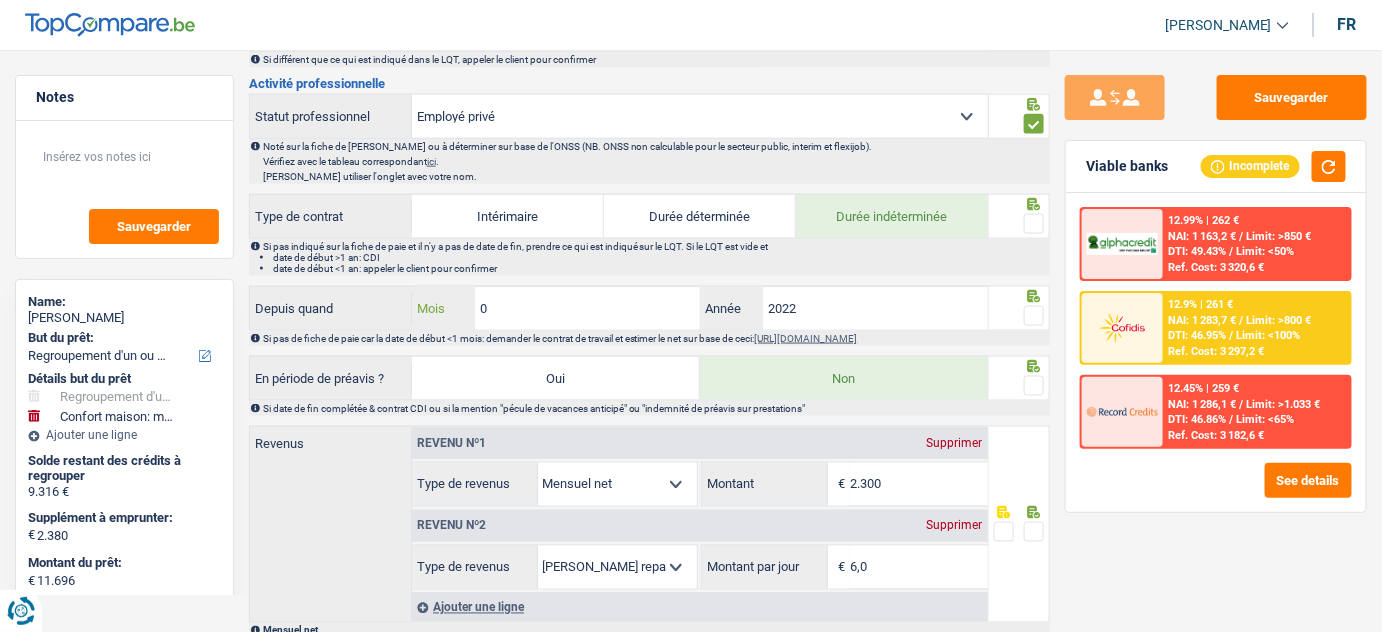 type on "08" 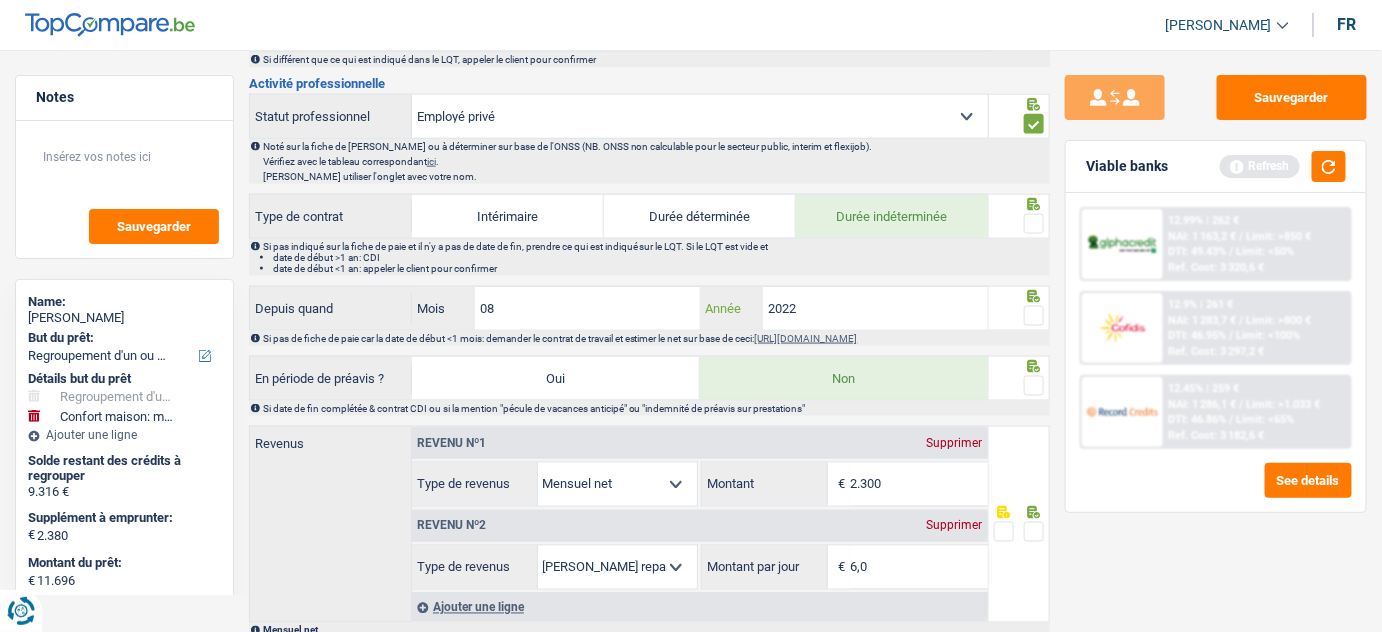 click on "2022" at bounding box center (875, 308) 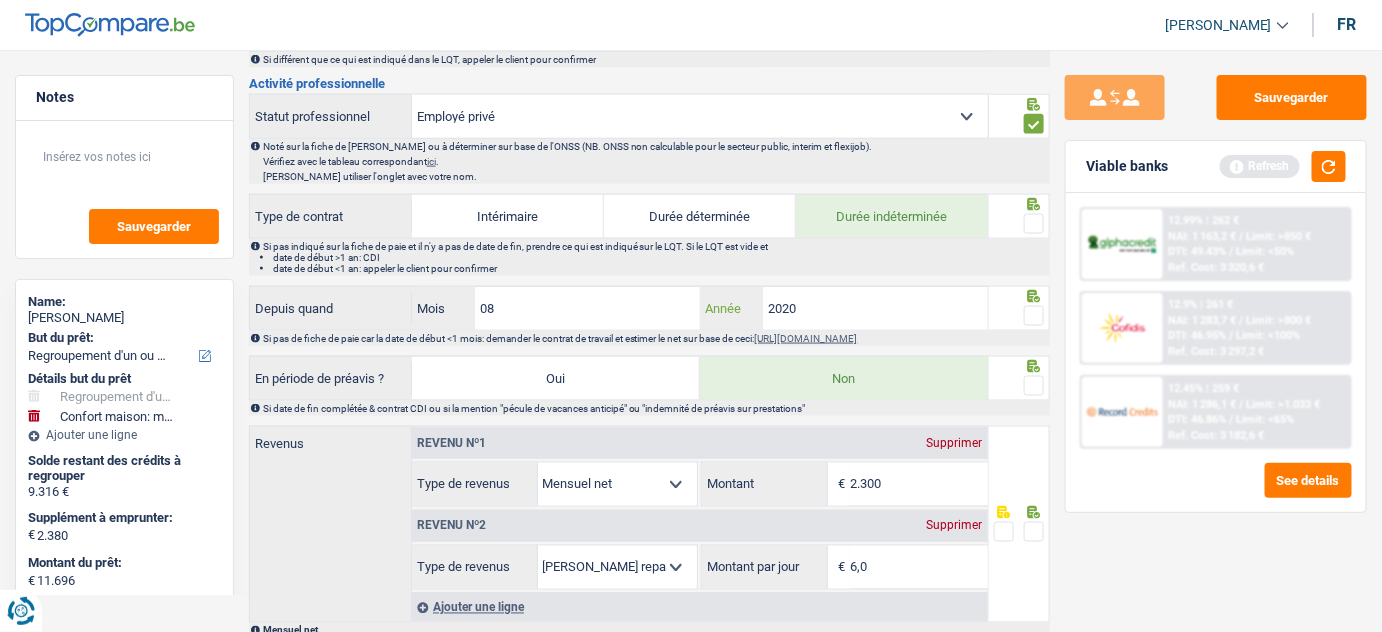 type on "2020" 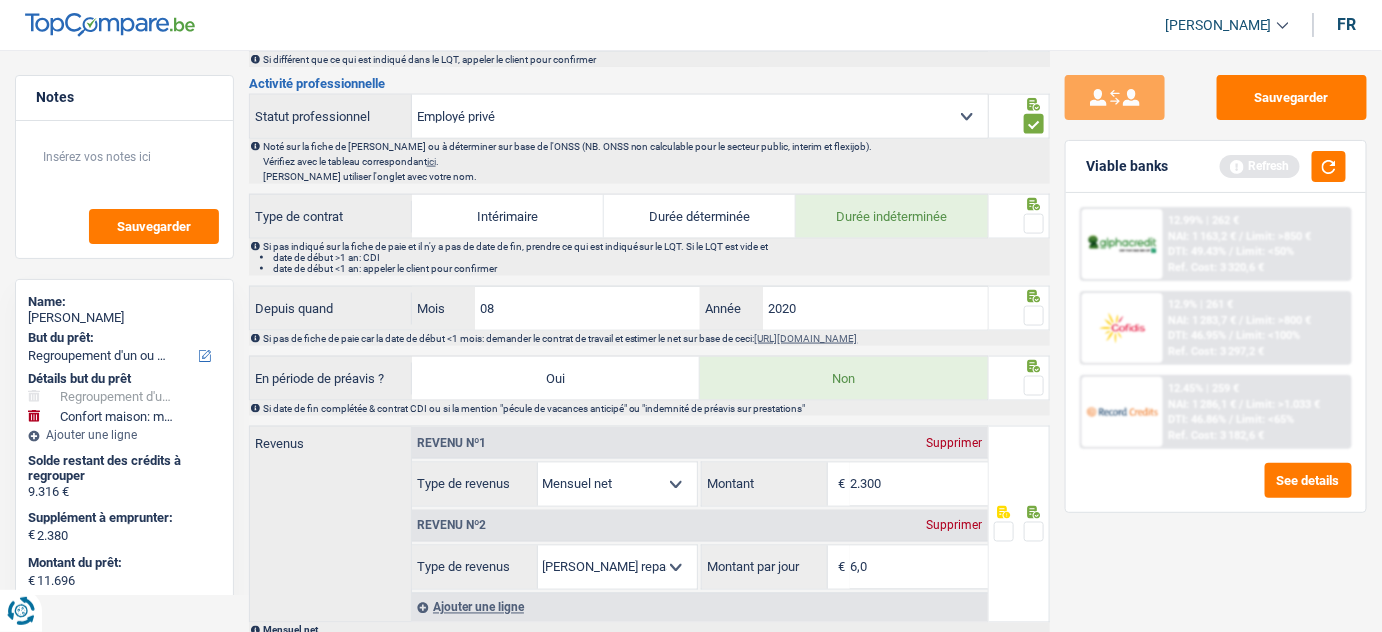 click at bounding box center (1034, 316) 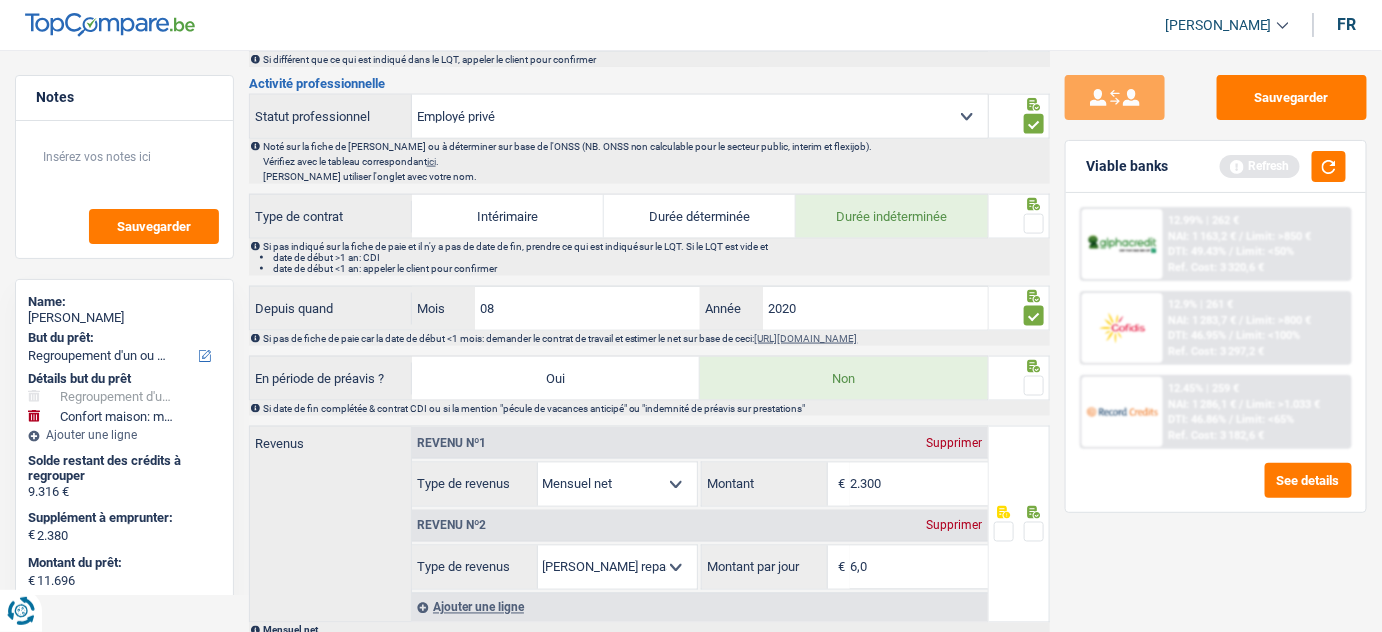 click at bounding box center [1034, 224] 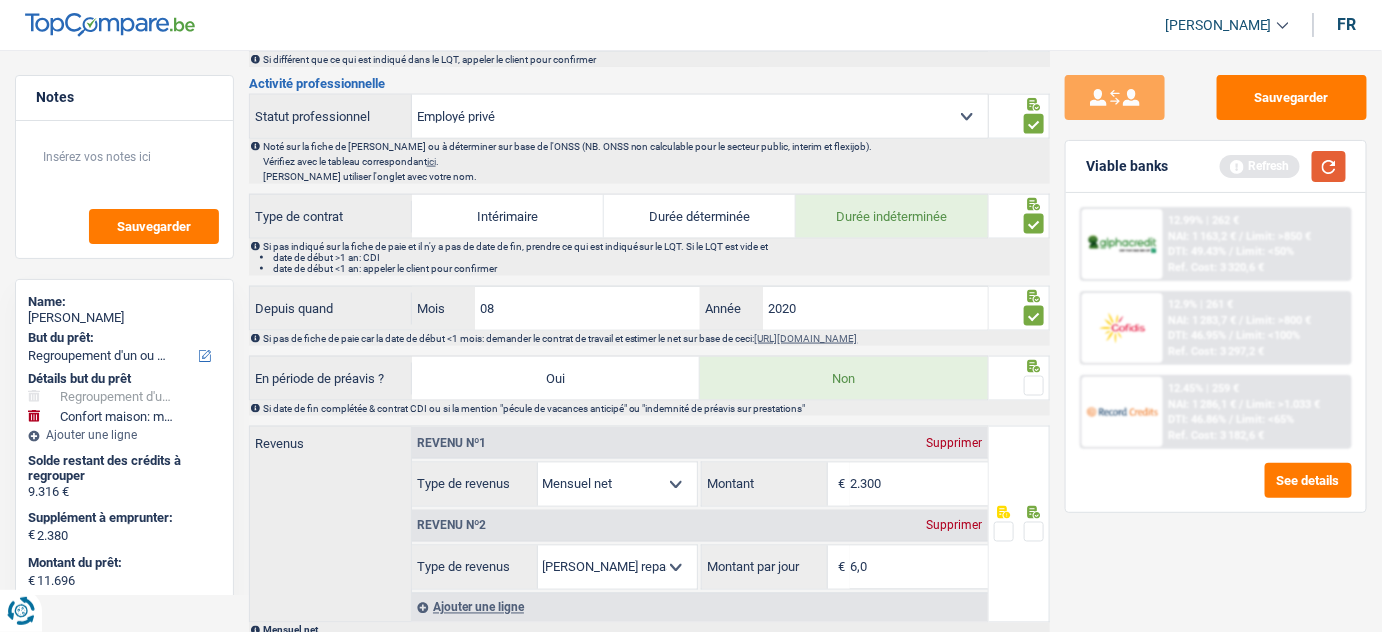 click at bounding box center (1329, 166) 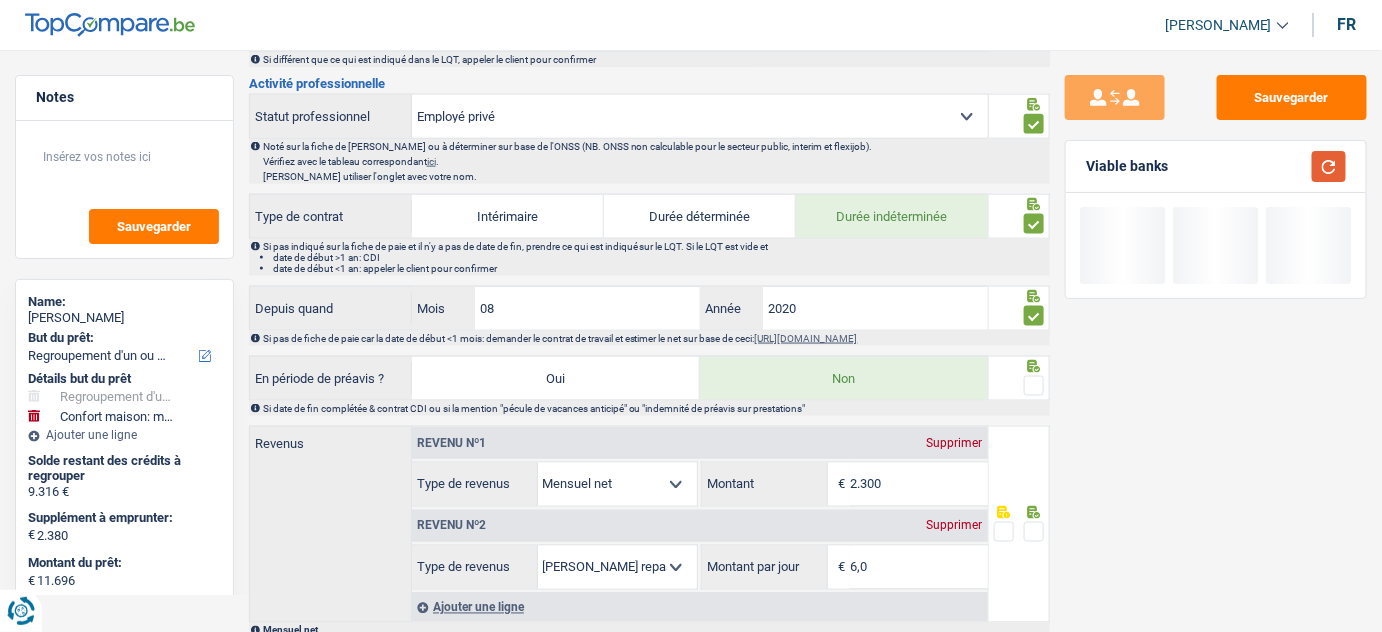 scroll, scrollTop: 909, scrollLeft: 0, axis: vertical 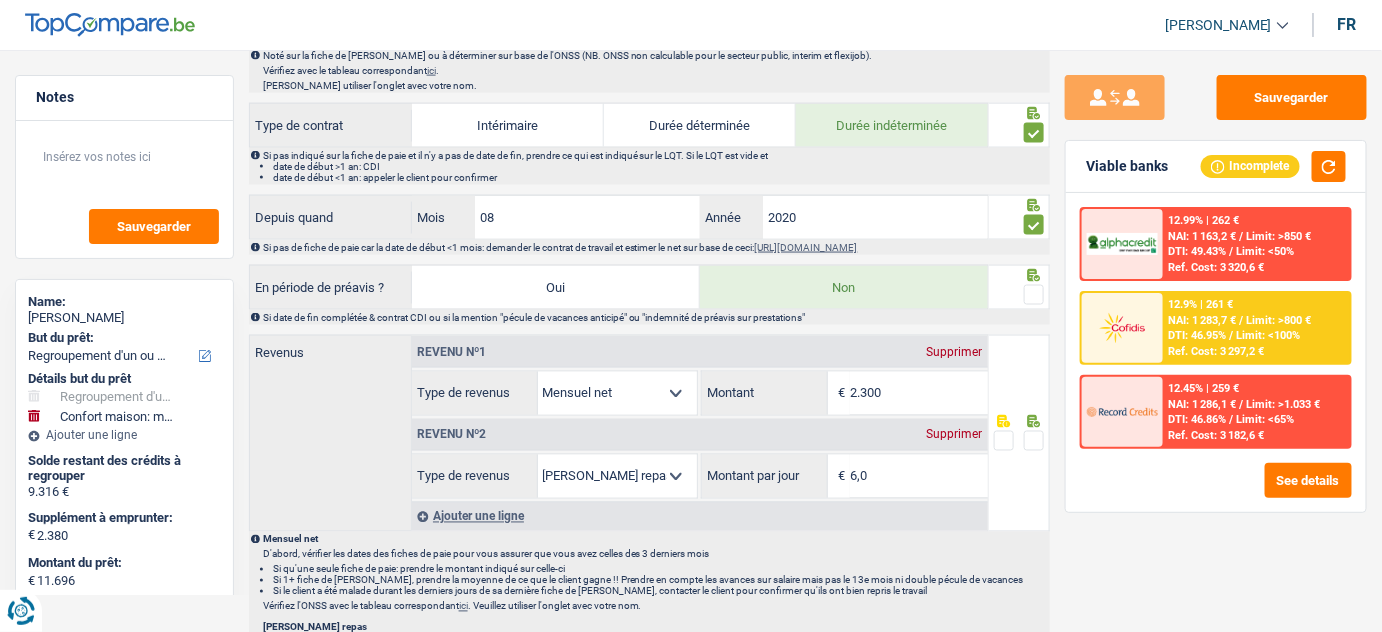 click at bounding box center [1034, 295] 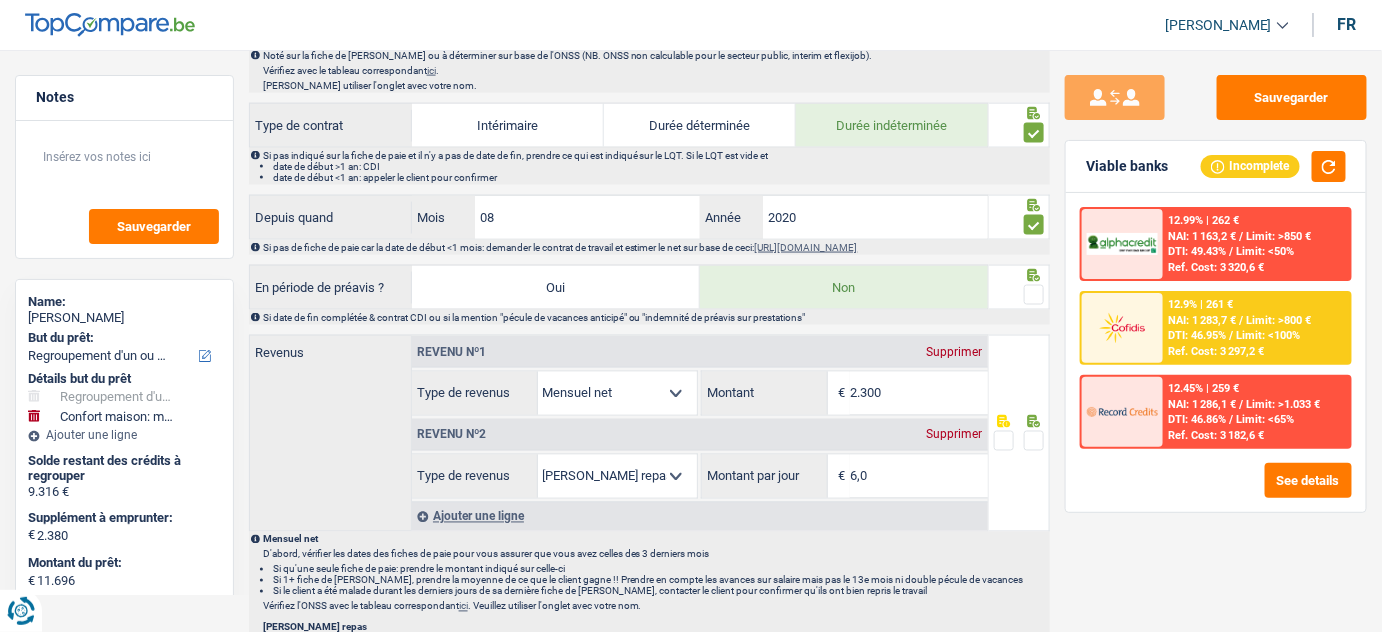 click at bounding box center [0, 0] 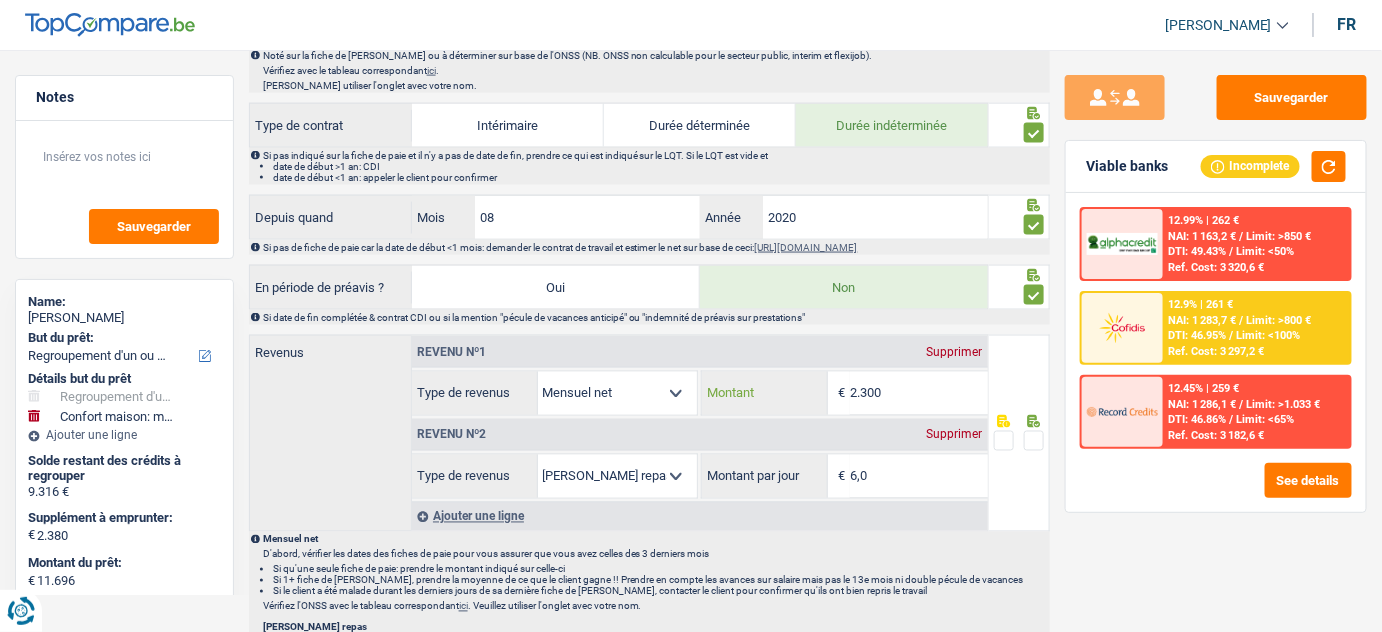 drag, startPoint x: 928, startPoint y: 383, endPoint x: 673, endPoint y: 408, distance: 256.22256 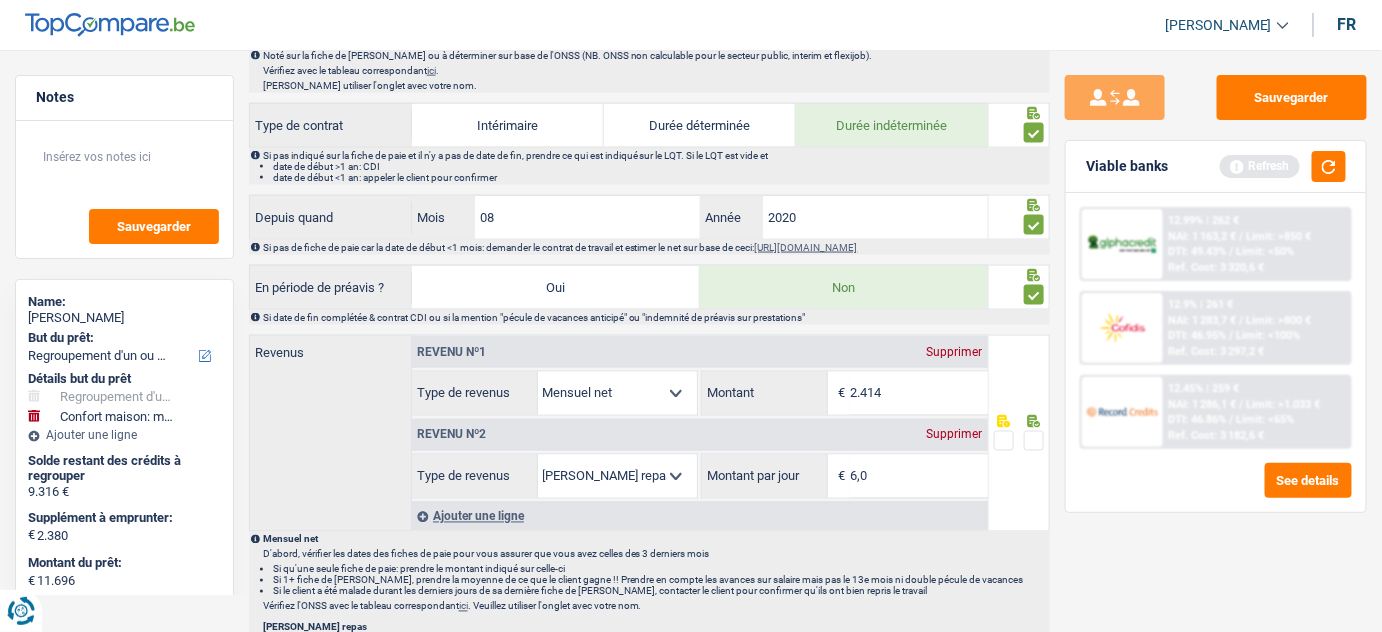 type on "2.414" 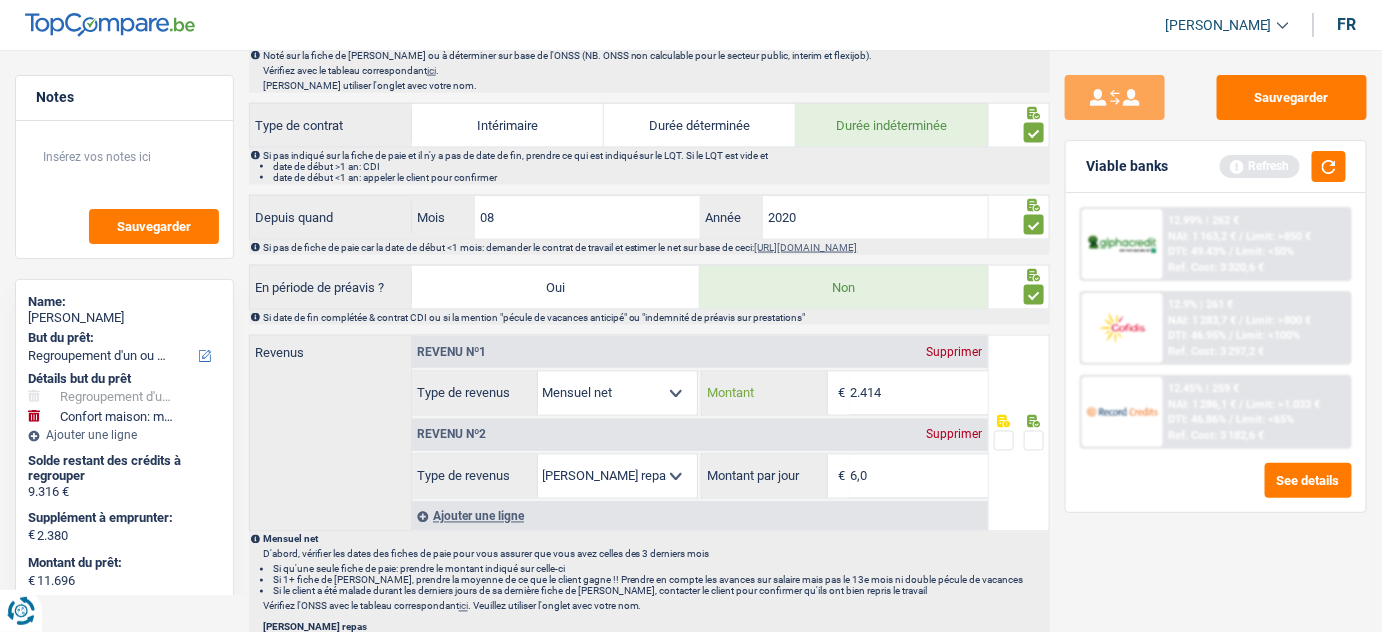 scroll, scrollTop: 1000, scrollLeft: 0, axis: vertical 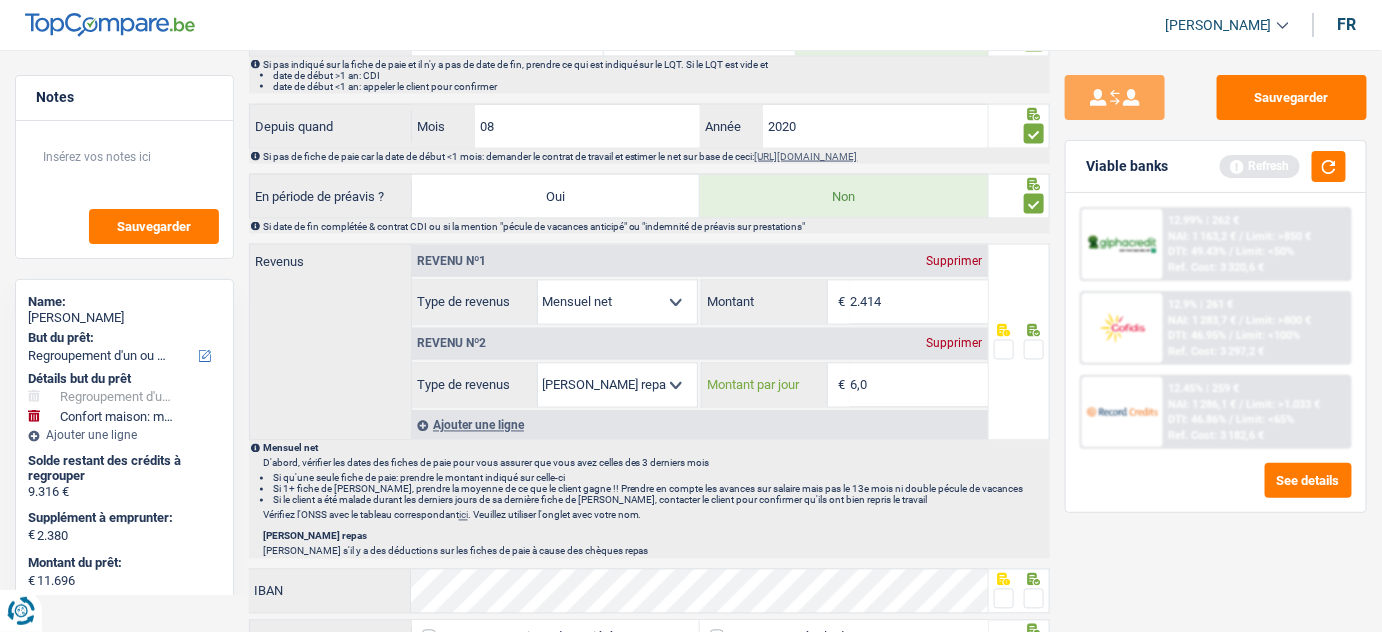 click on "6,0" at bounding box center (919, 385) 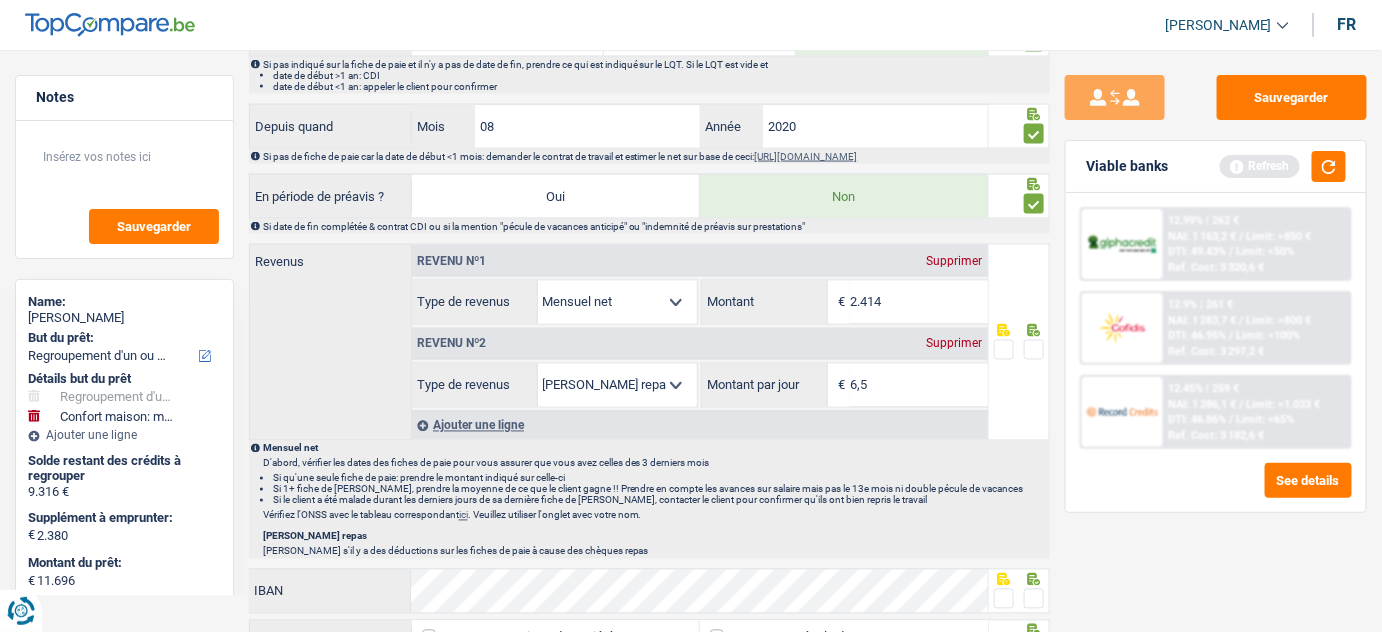 type on "6,5" 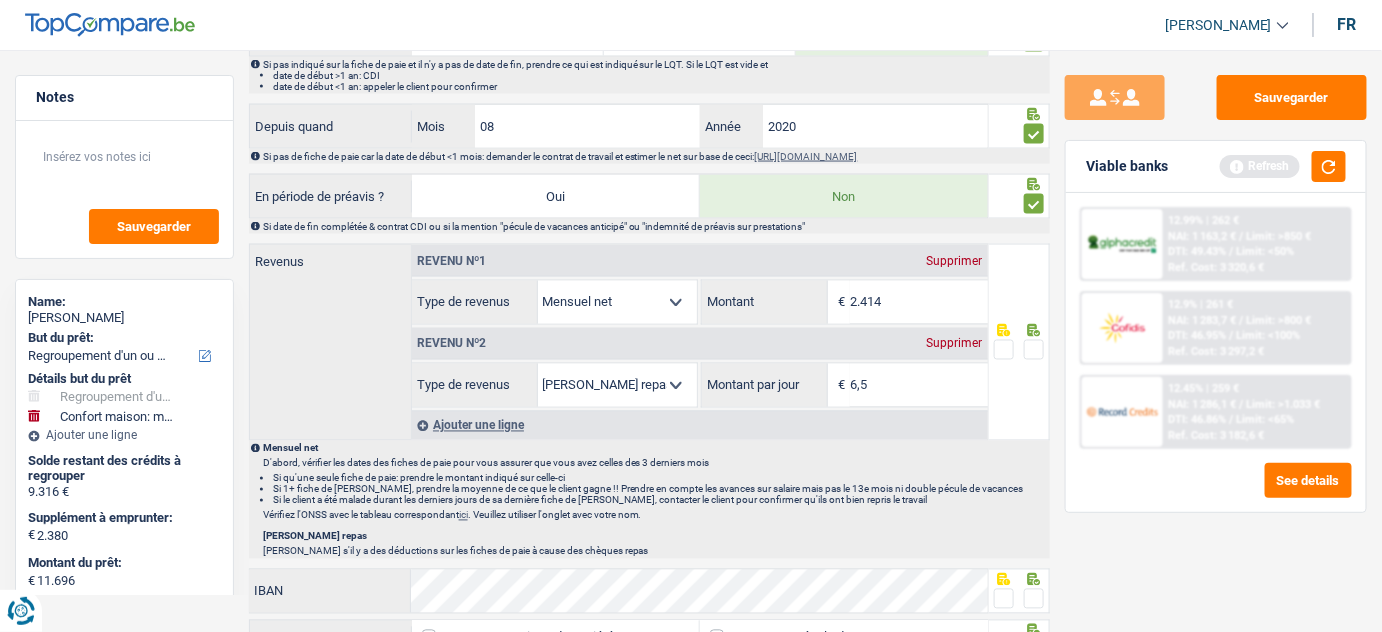 click at bounding box center [1034, 350] 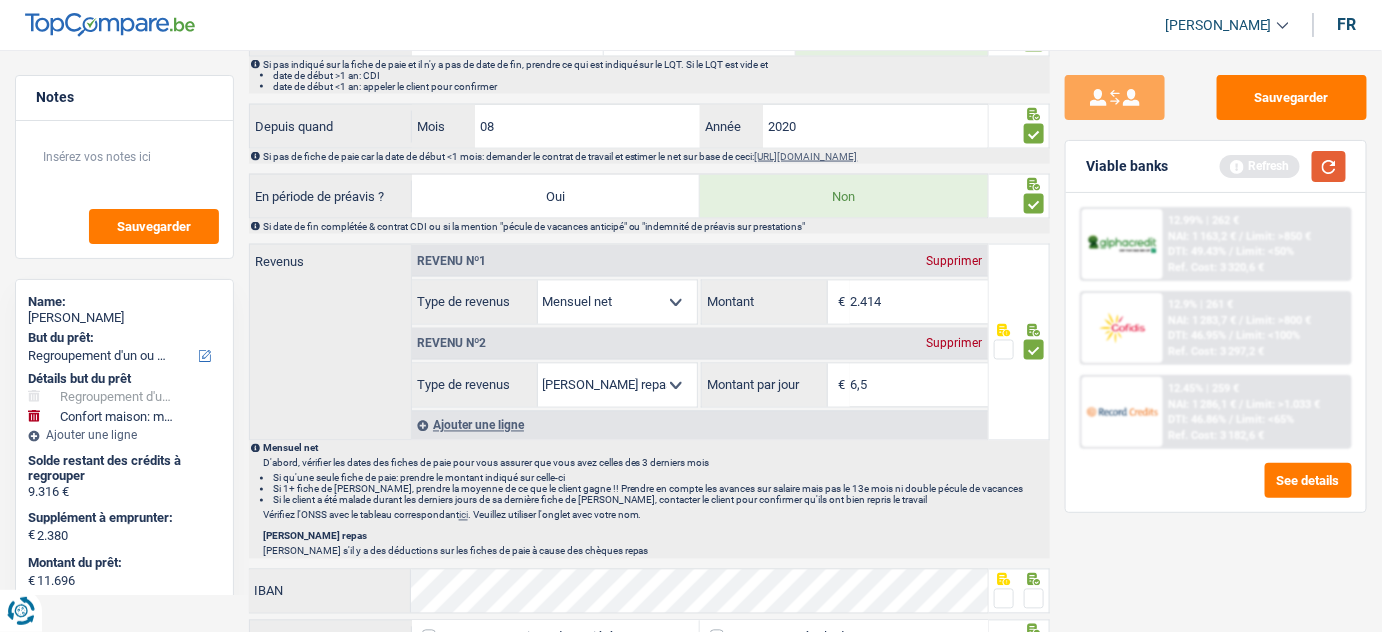 drag, startPoint x: 1330, startPoint y: 163, endPoint x: 973, endPoint y: 95, distance: 363.4185 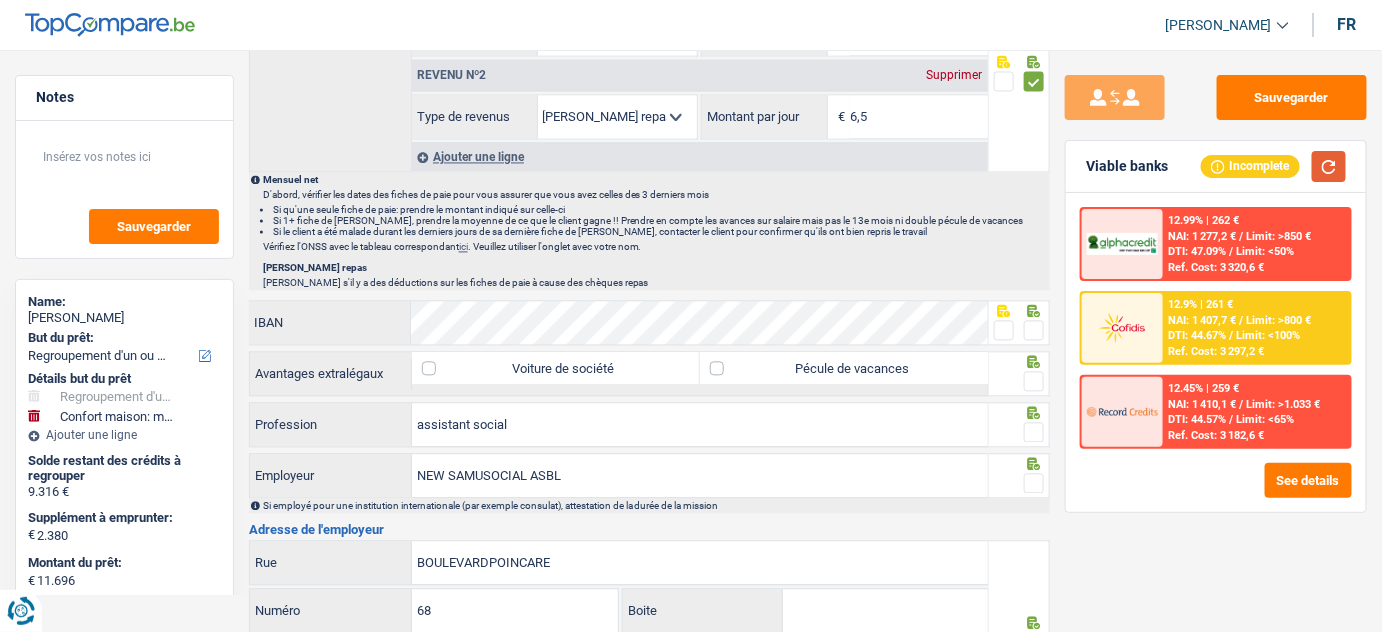 scroll, scrollTop: 1272, scrollLeft: 0, axis: vertical 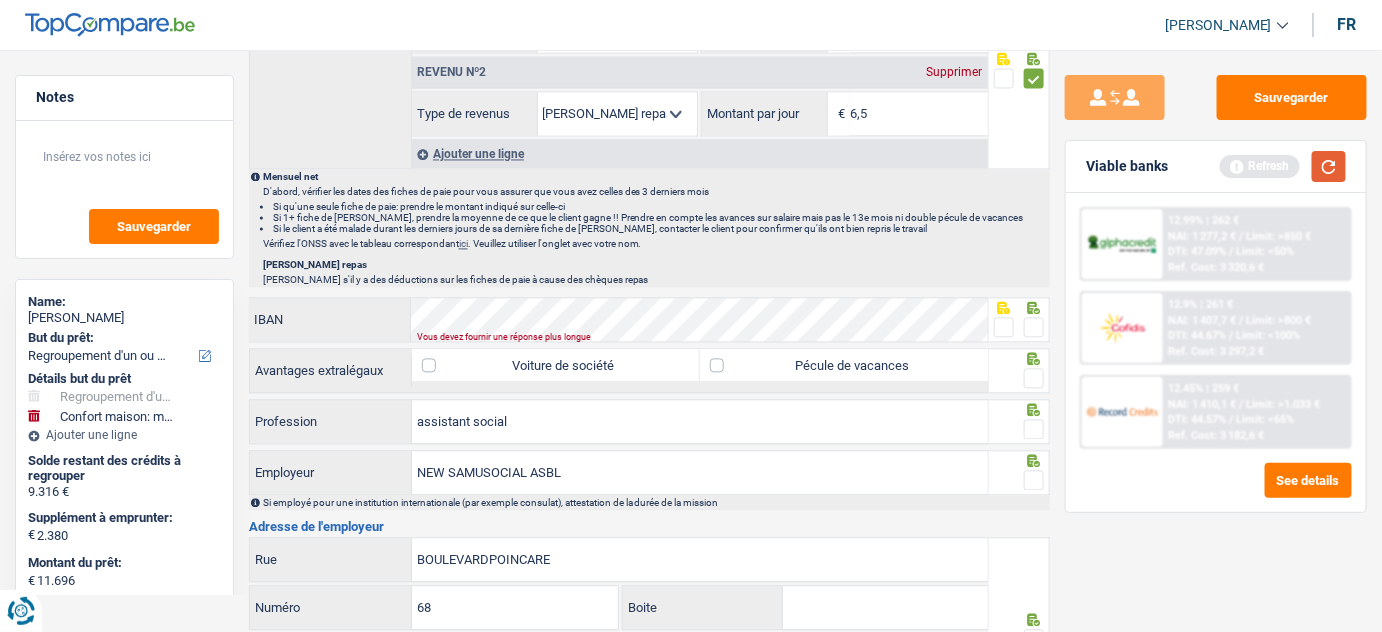 drag, startPoint x: 1327, startPoint y: 178, endPoint x: 1389, endPoint y: 169, distance: 62.649822 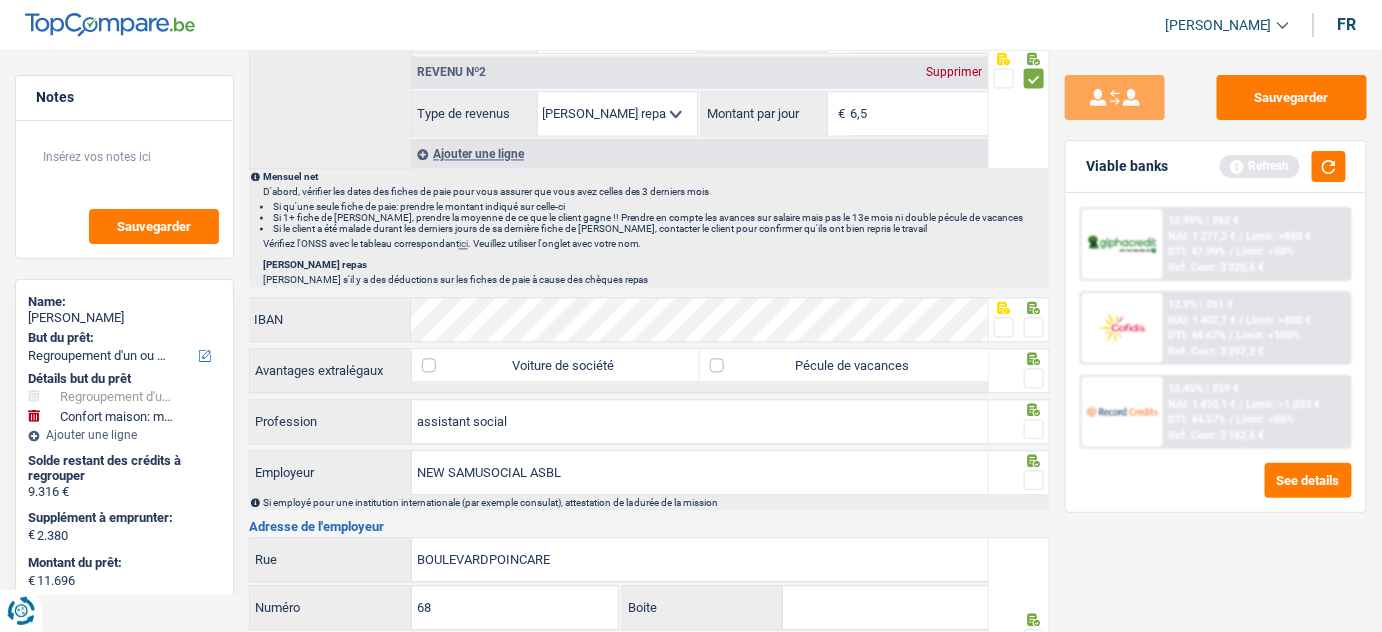 click at bounding box center [1034, 327] 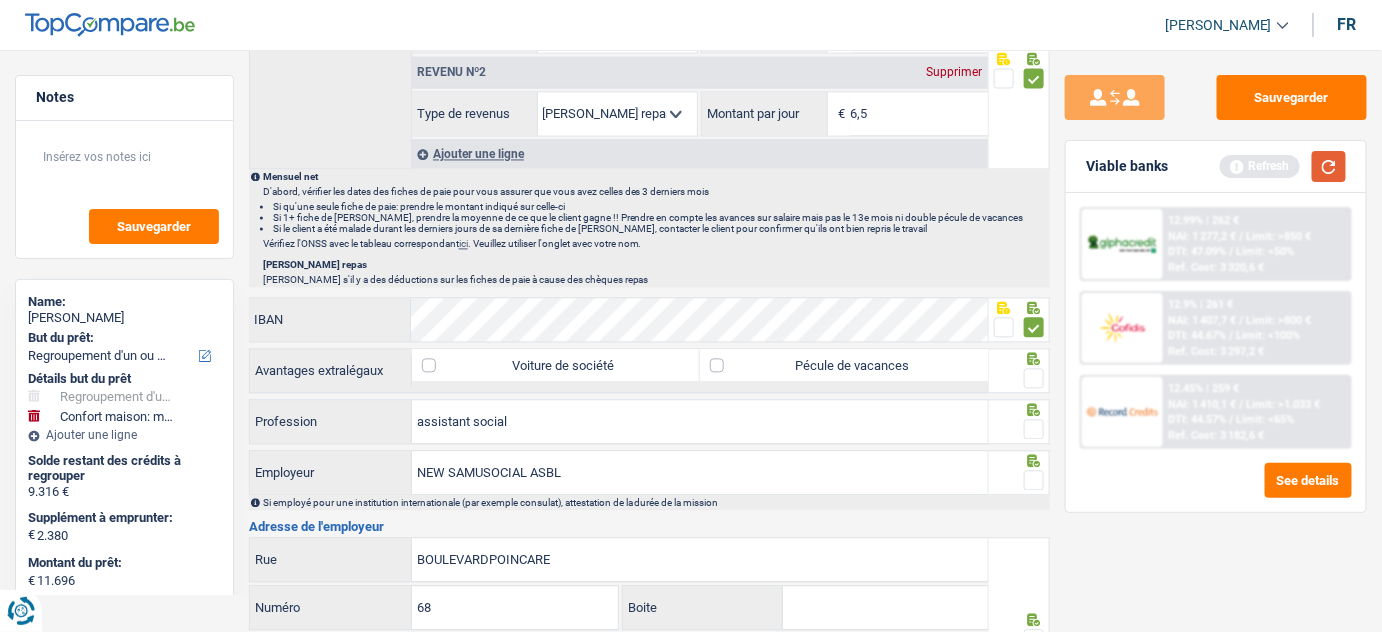 click at bounding box center (1329, 166) 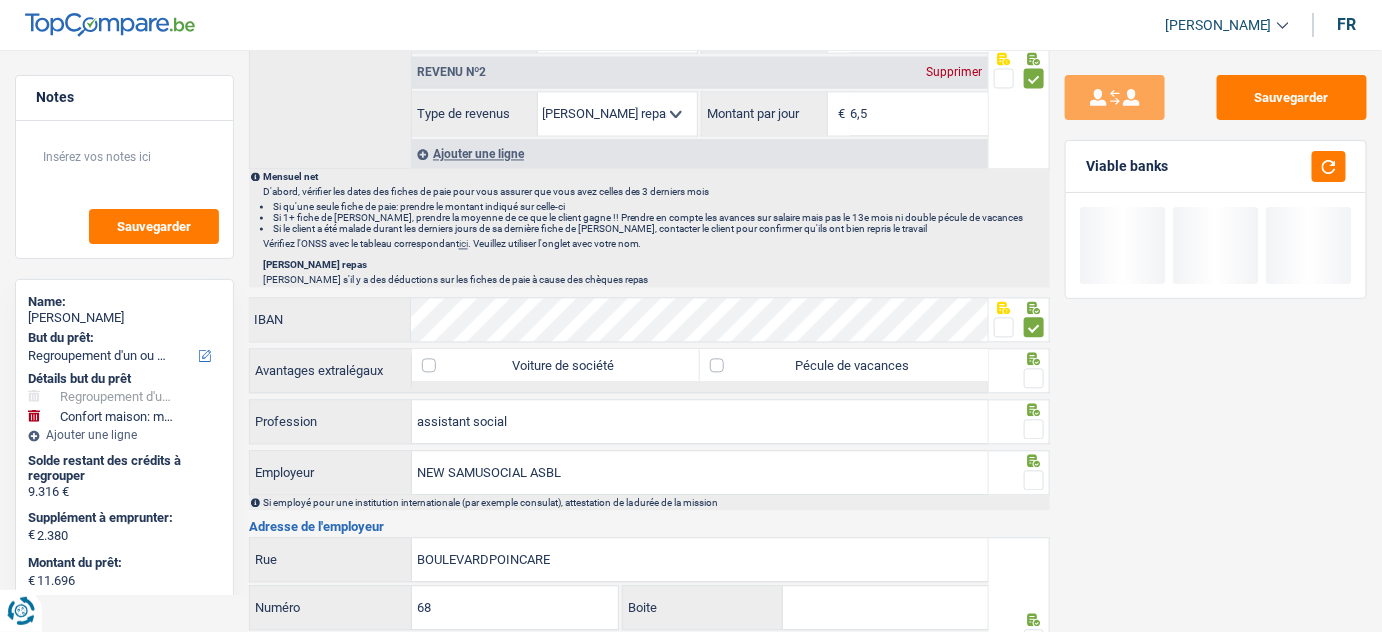 click at bounding box center [1034, 378] 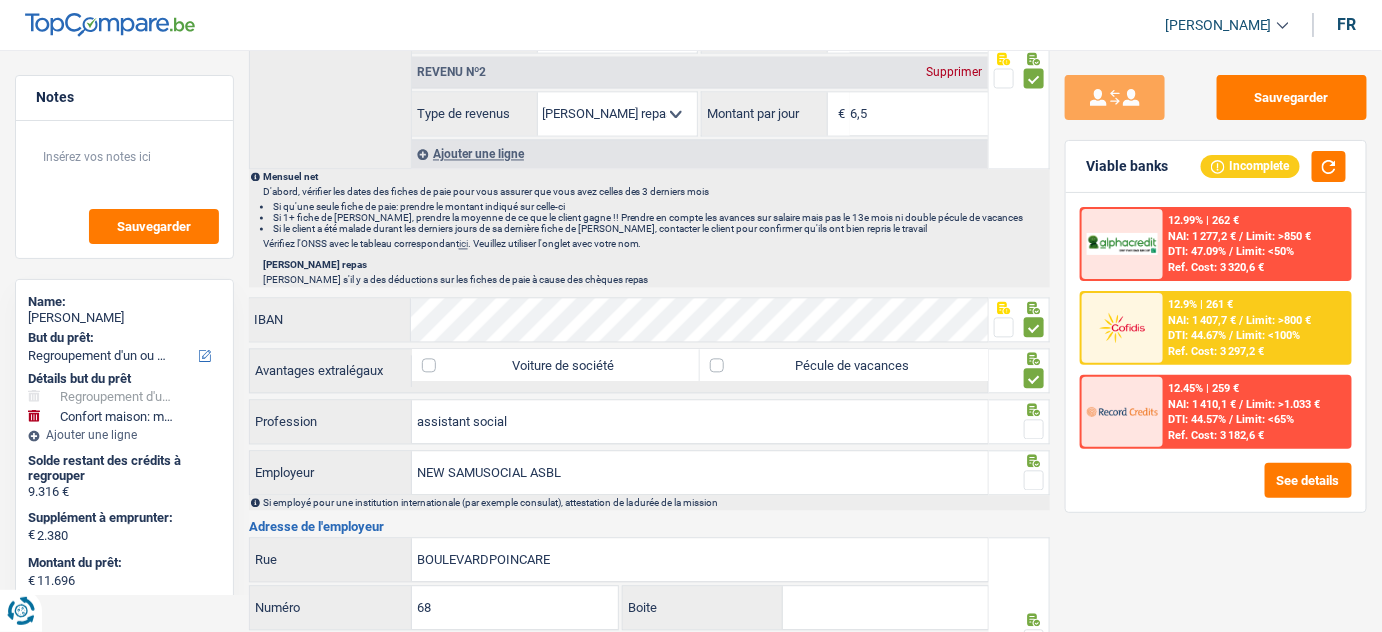 click on "Pécule de vacances" at bounding box center (844, 365) 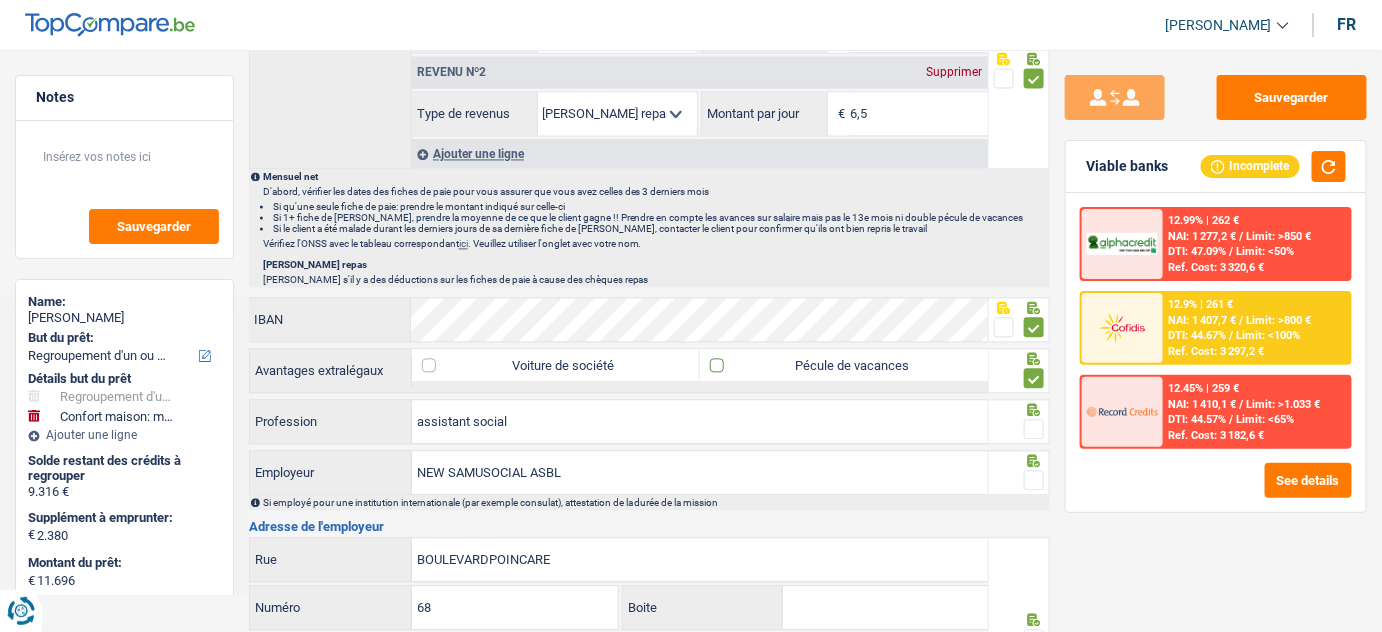 click on "Pécule de vacances" at bounding box center [844, 365] 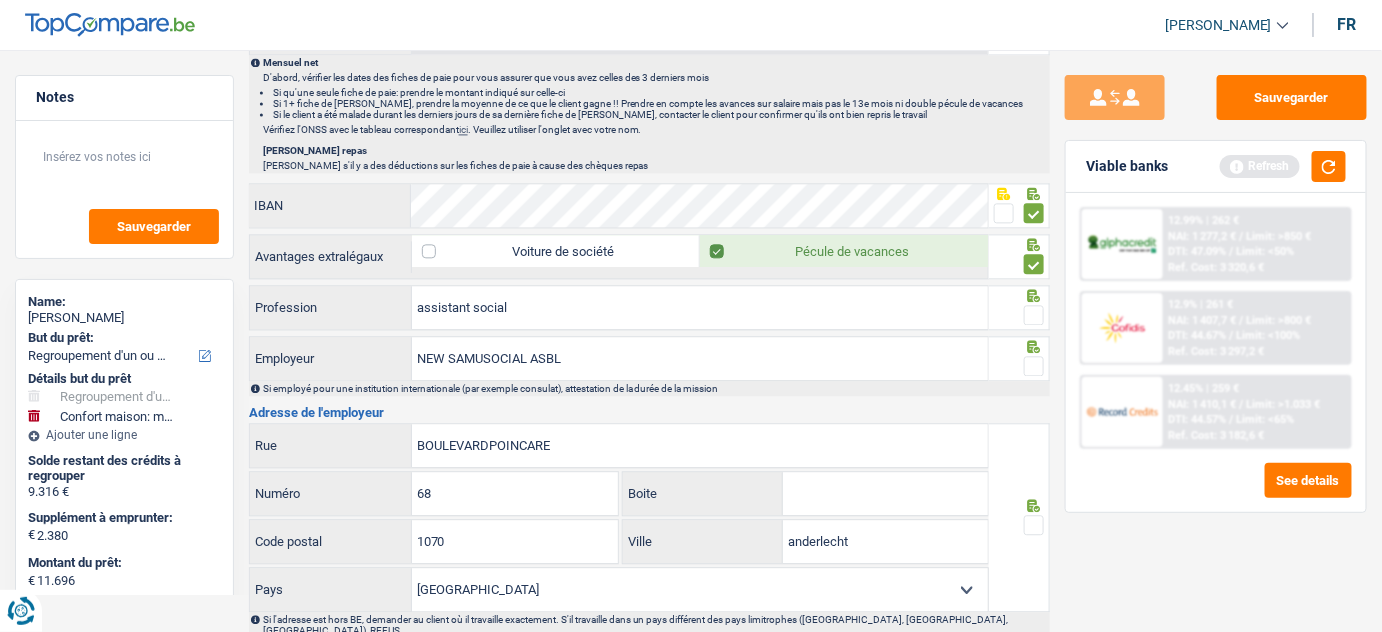 scroll, scrollTop: 1454, scrollLeft: 0, axis: vertical 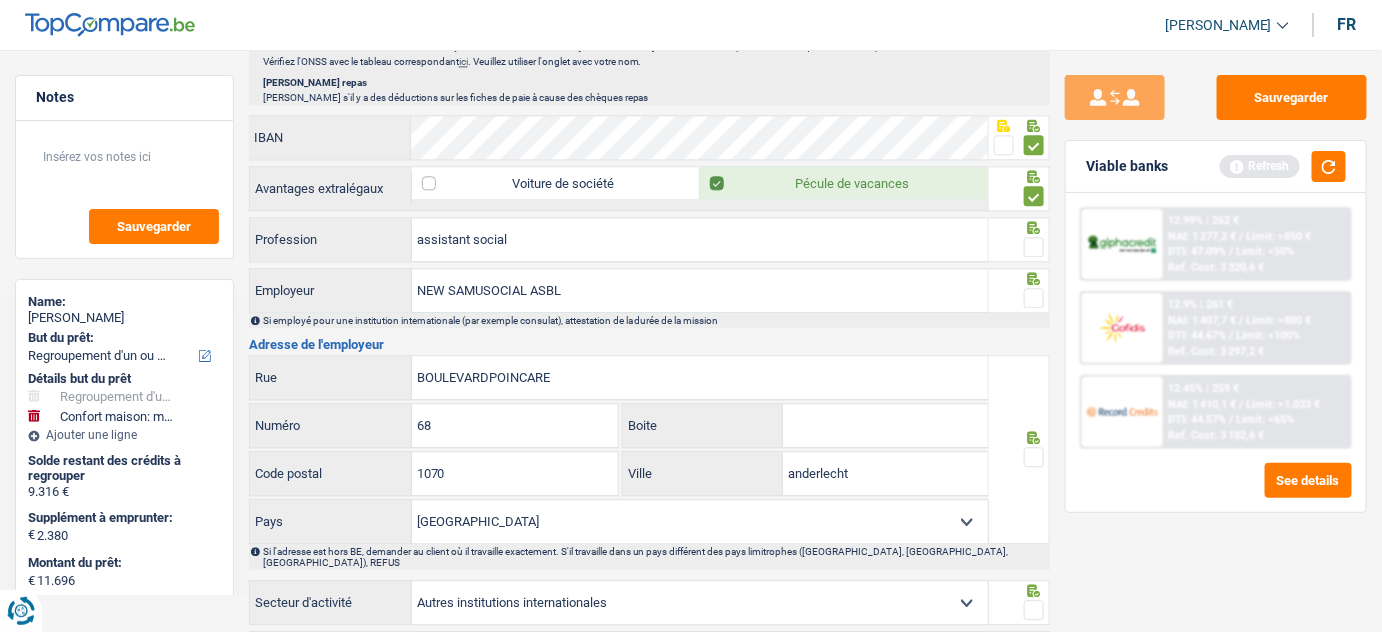 click at bounding box center (1034, 247) 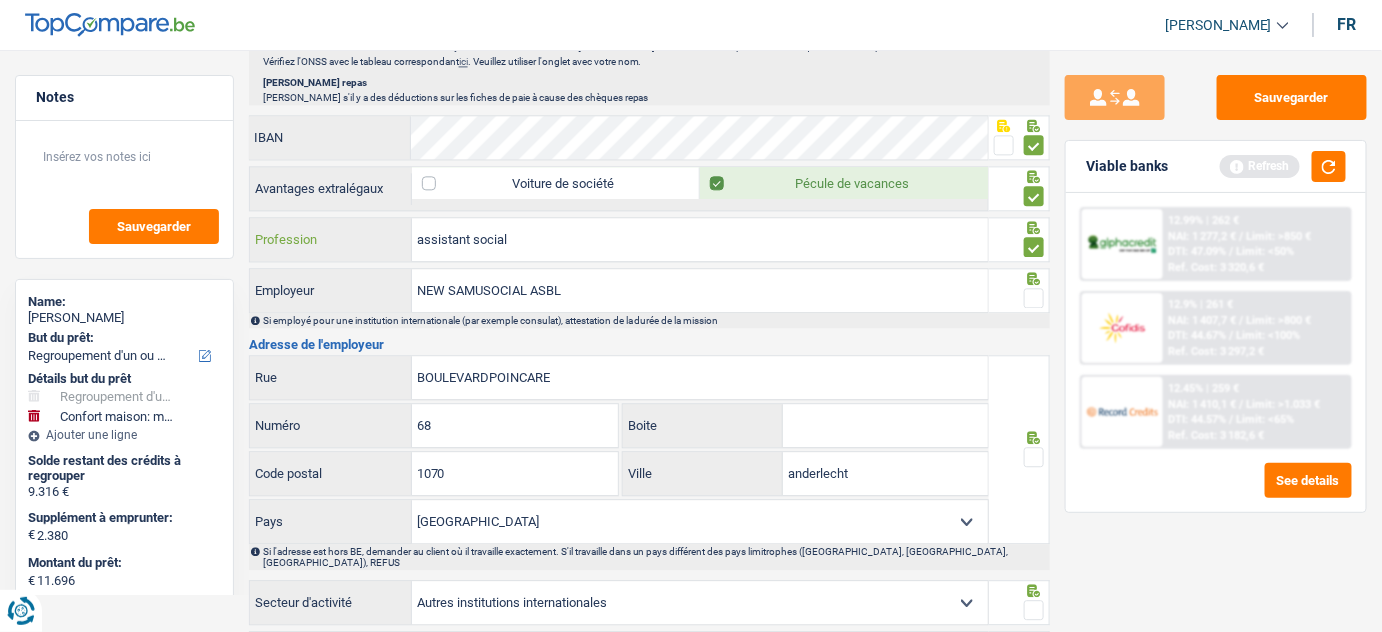 click on "assistant social" at bounding box center (700, 239) 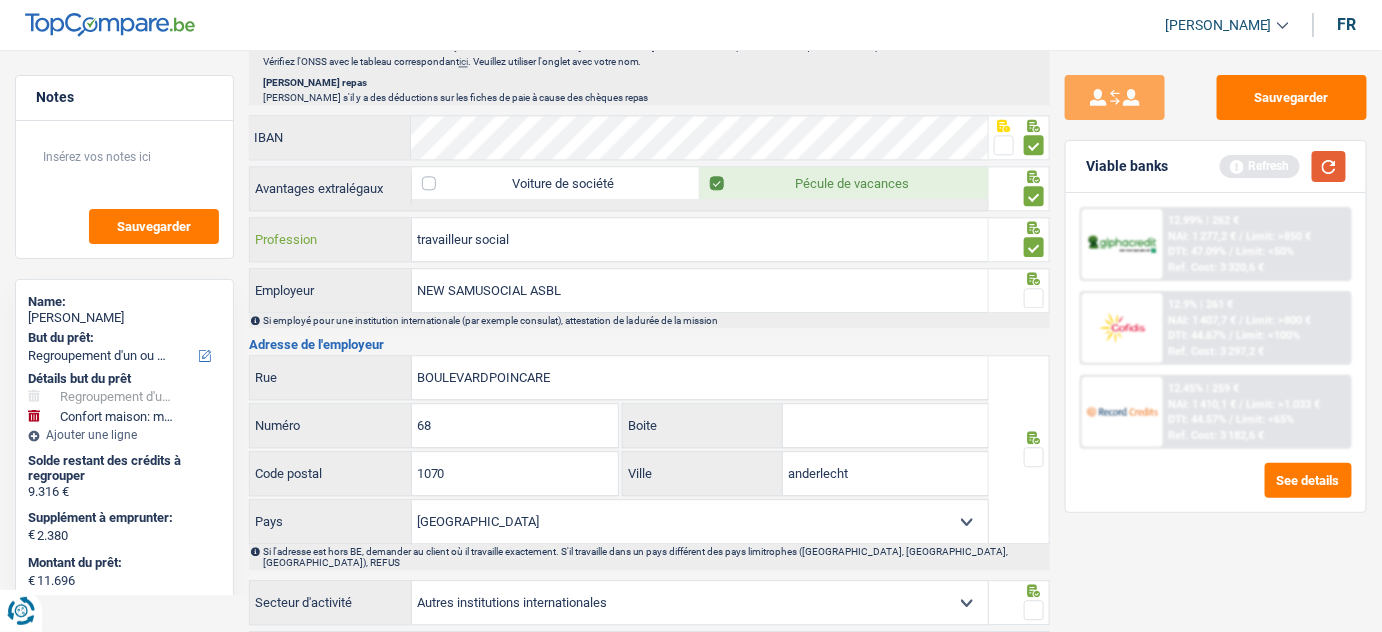 type on "travailleur social" 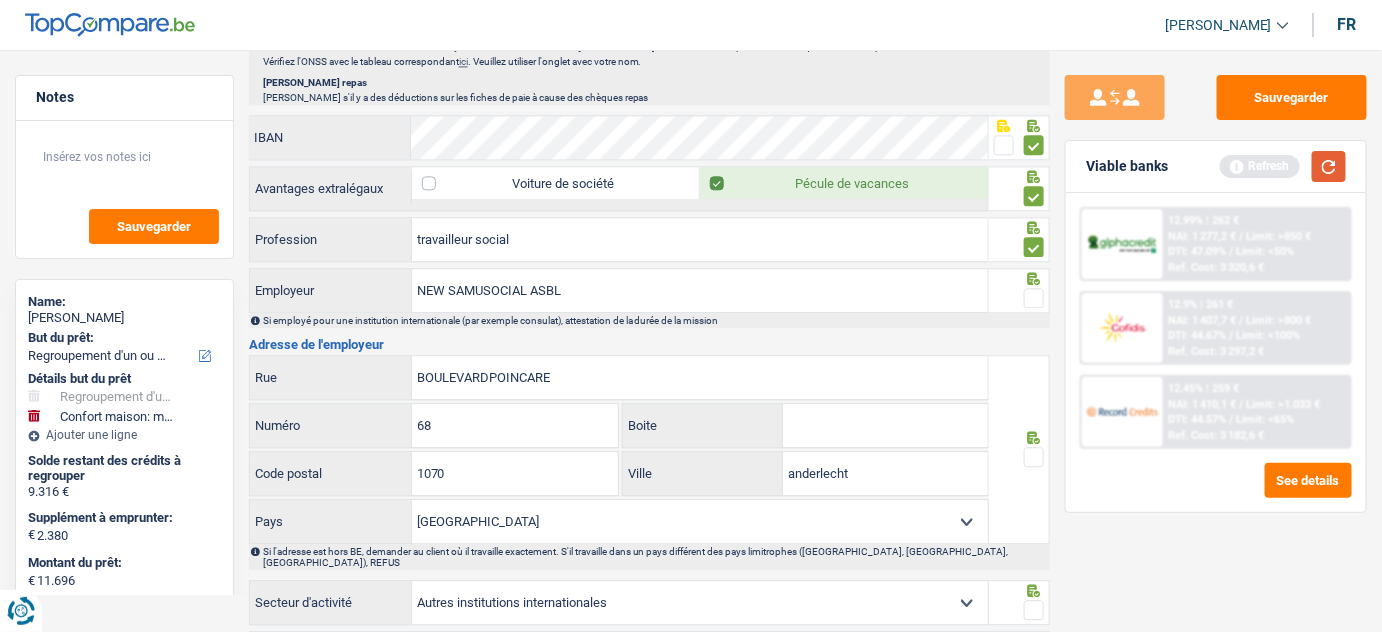 drag, startPoint x: 1332, startPoint y: 162, endPoint x: 1344, endPoint y: 159, distance: 12.369317 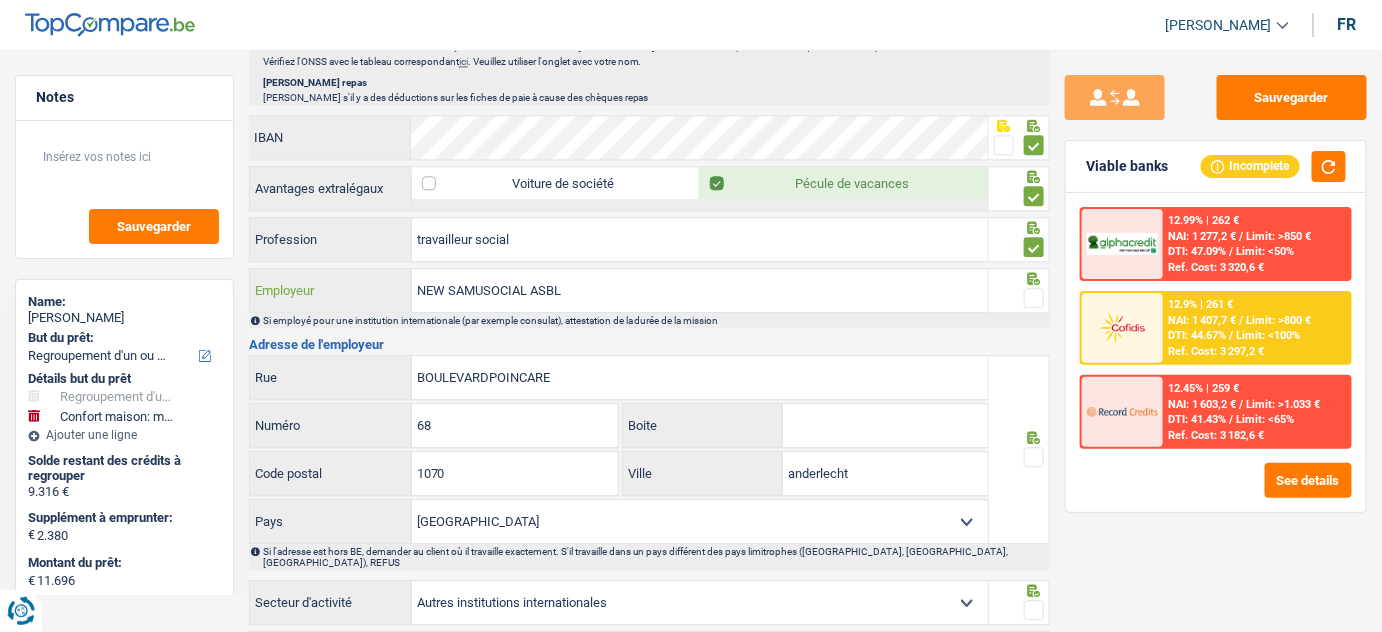 drag, startPoint x: 573, startPoint y: 283, endPoint x: 533, endPoint y: 290, distance: 40.60788 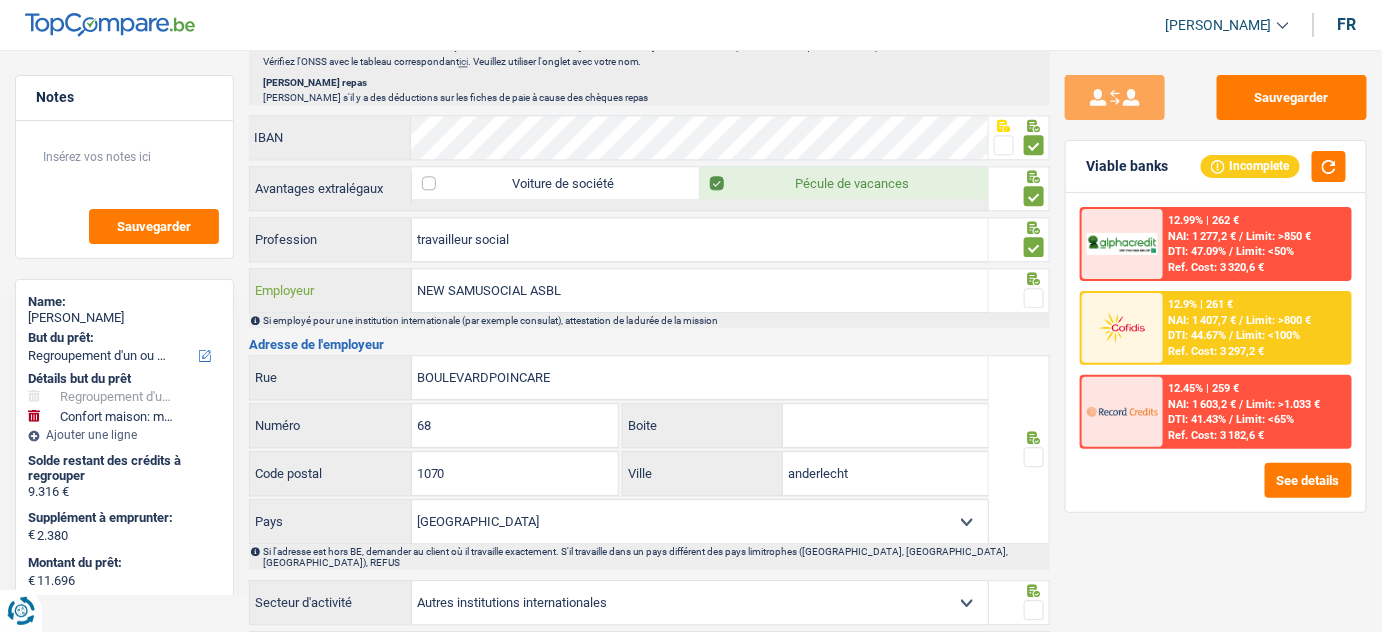 click on "NEW SAMUSOCIAL ASBL" at bounding box center [700, 290] 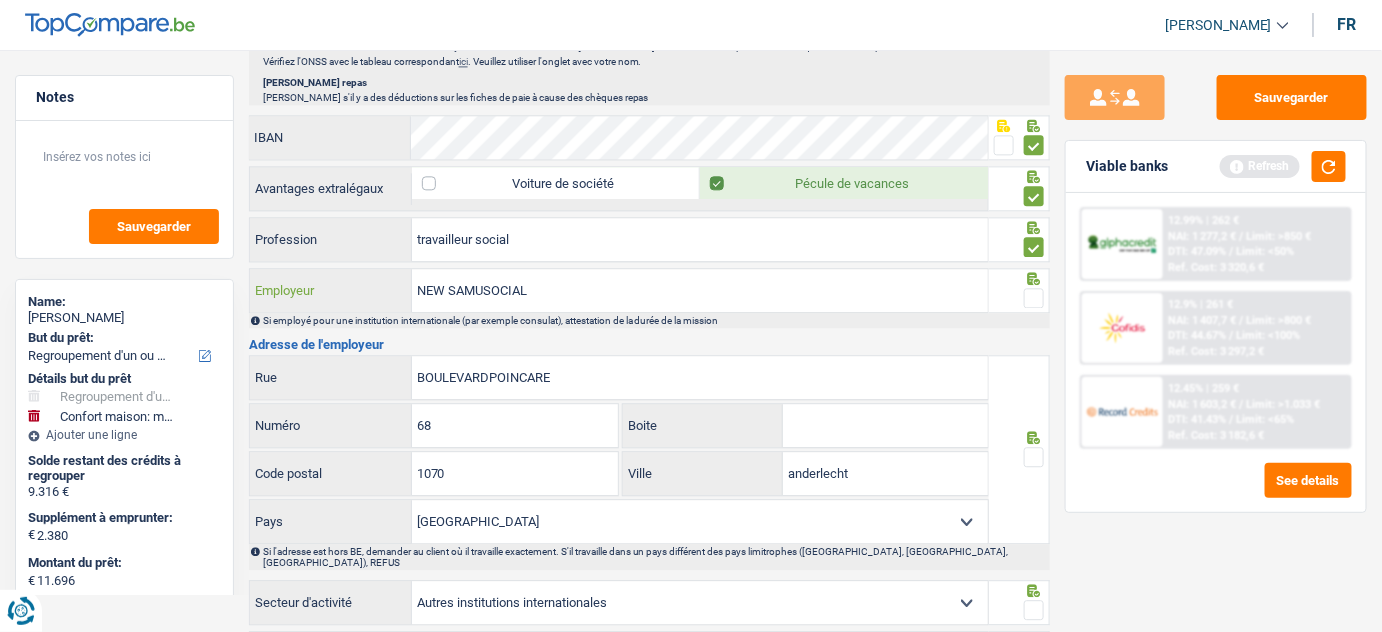 type on "NEW SAMUSOCIAL" 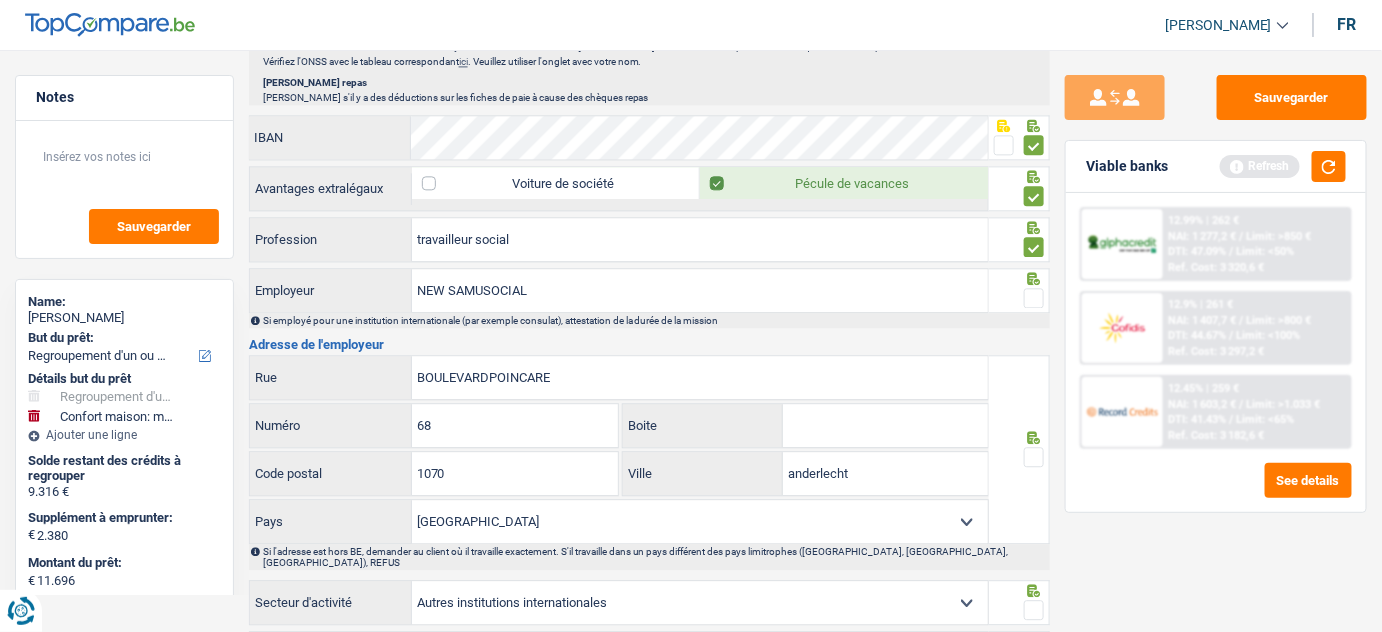click at bounding box center (1034, 298) 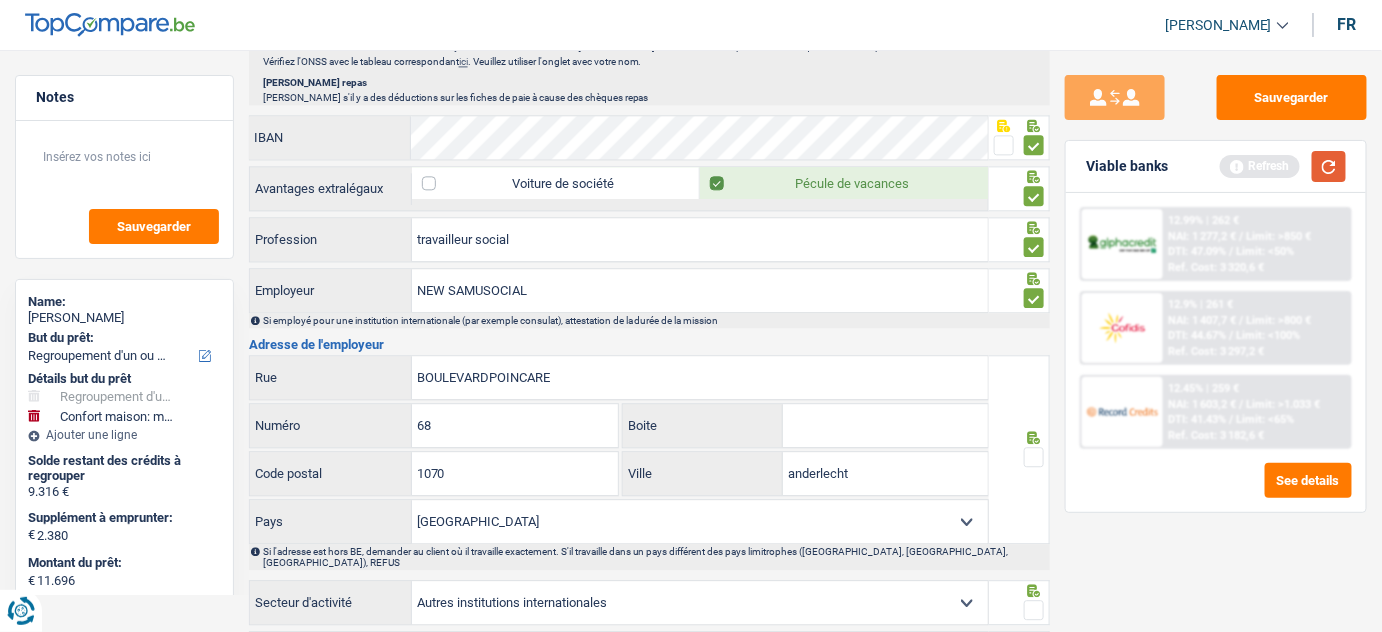 drag, startPoint x: 1328, startPoint y: 168, endPoint x: 1316, endPoint y: 178, distance: 15.6205 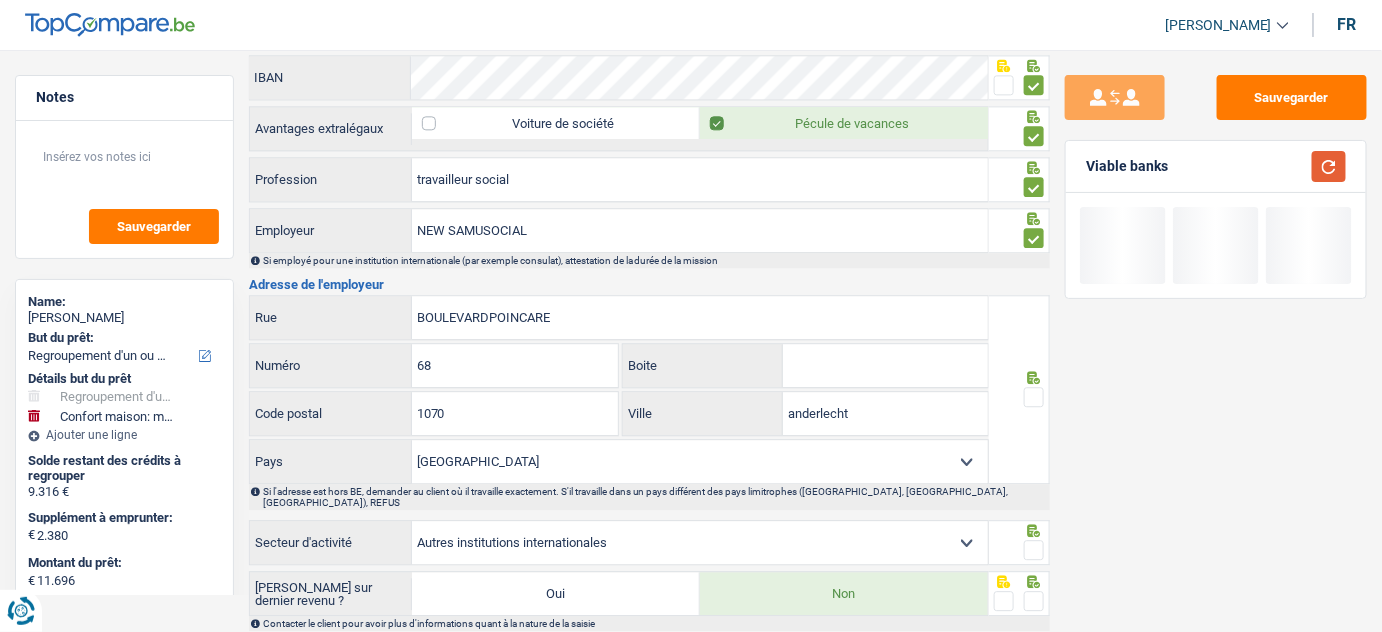 scroll, scrollTop: 1545, scrollLeft: 0, axis: vertical 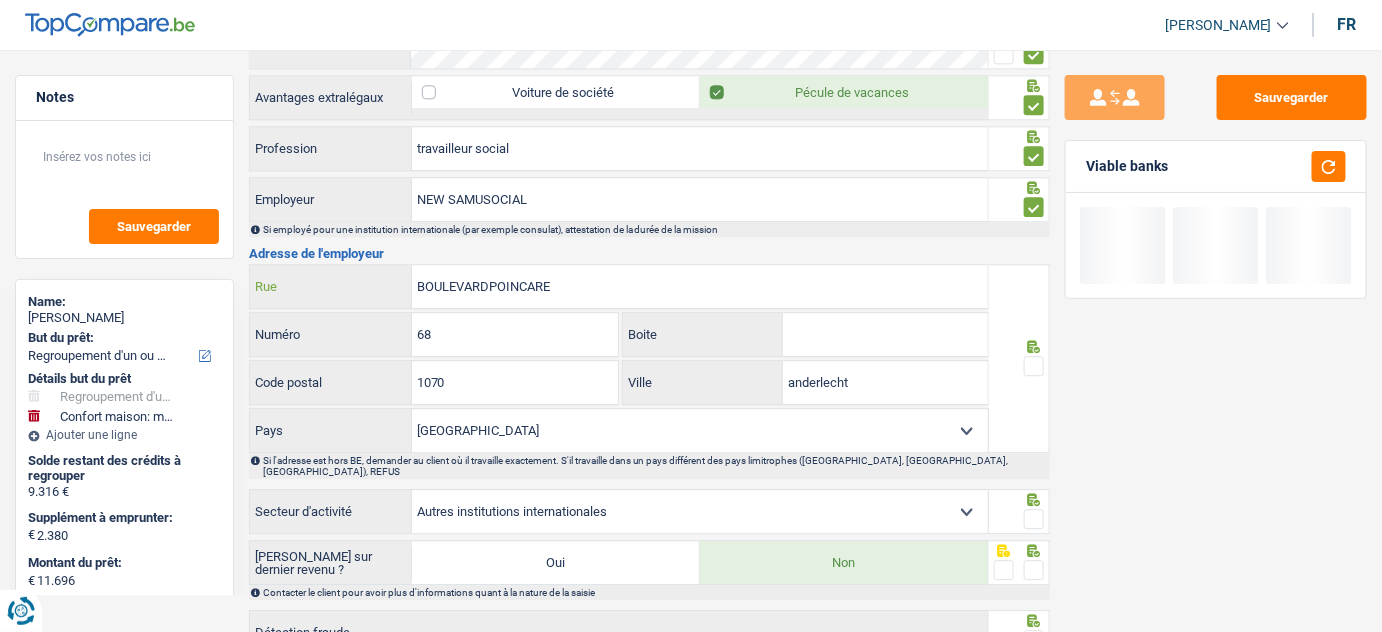 click on "BOULEVARDPOINCARE" at bounding box center (700, 286) 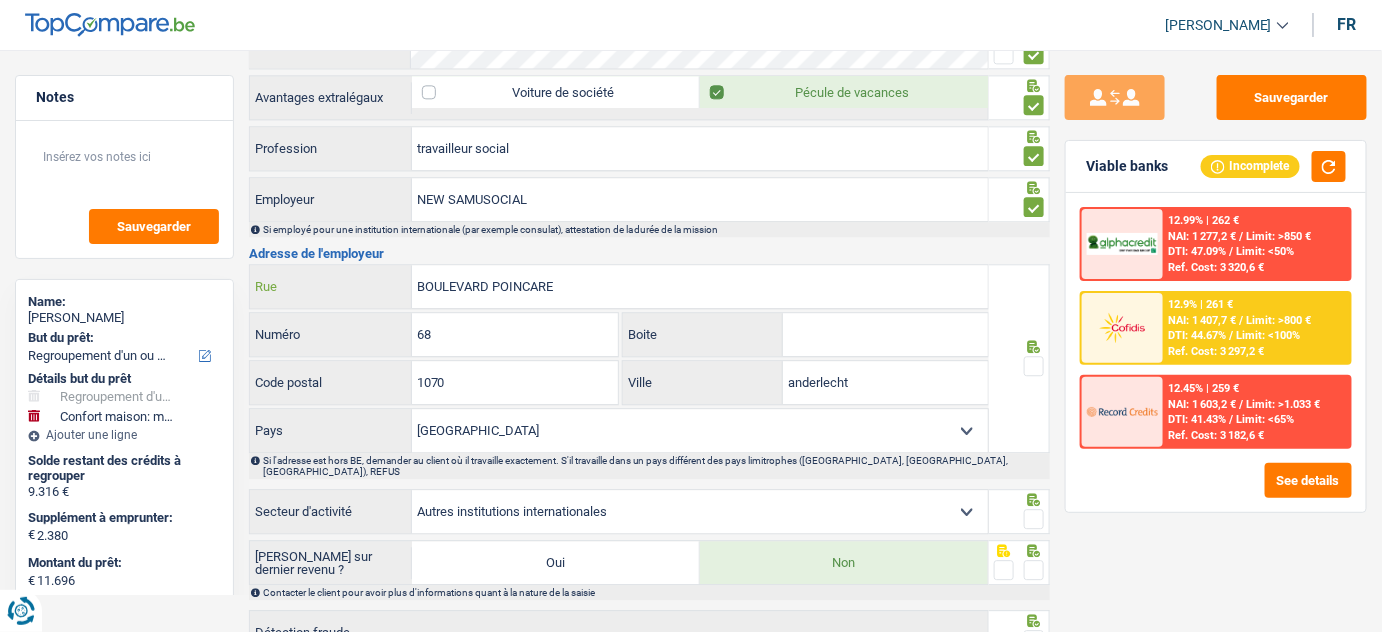 type on "BOULEVARD POINCARE" 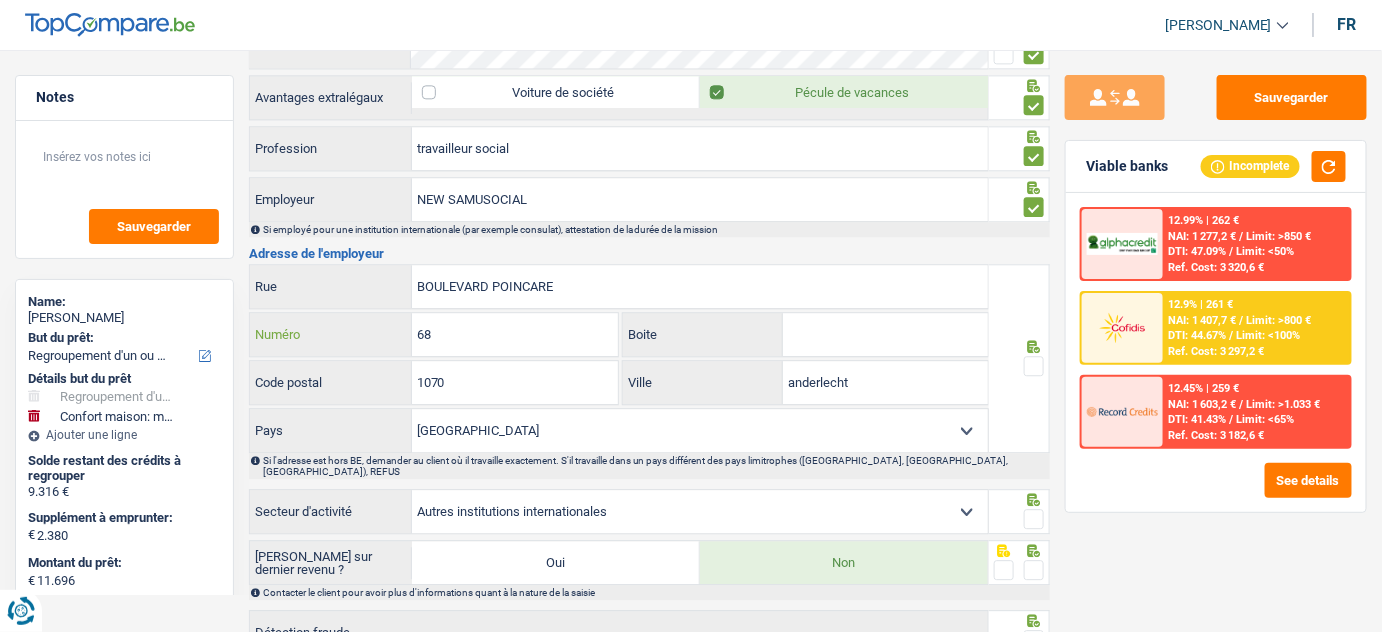 click on "68" at bounding box center (515, 334) 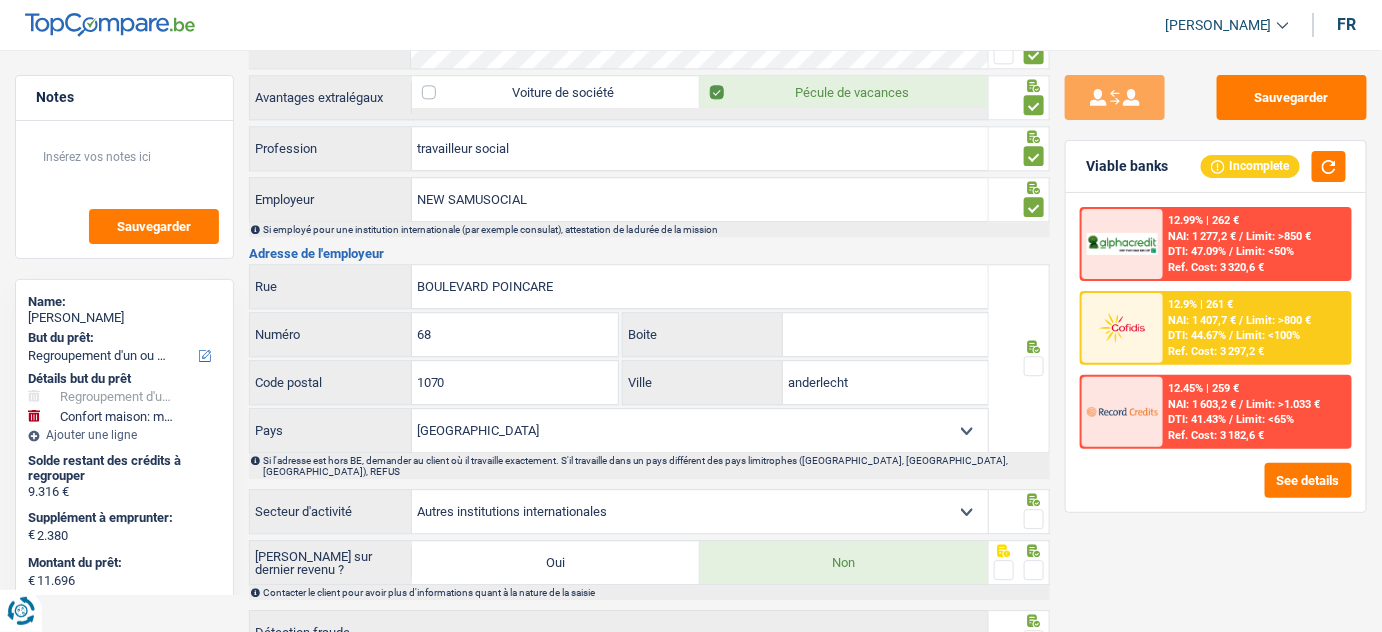 click on "Boite" at bounding box center (885, 334) 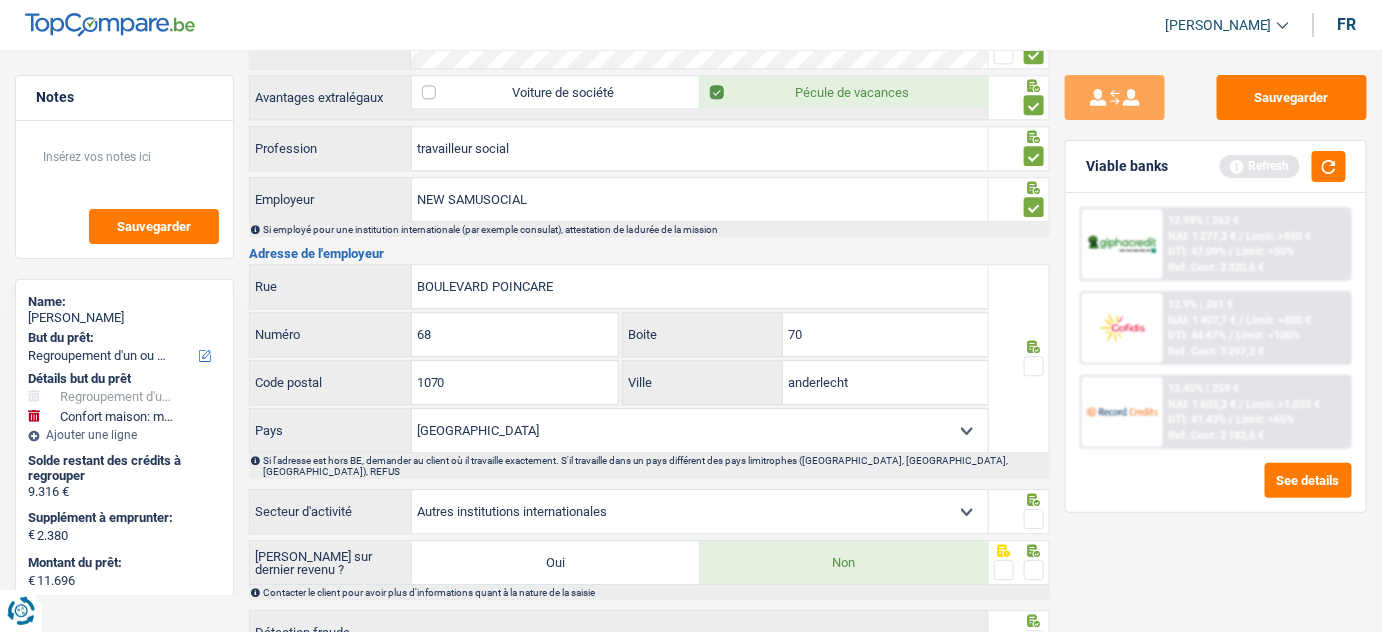 type on "70" 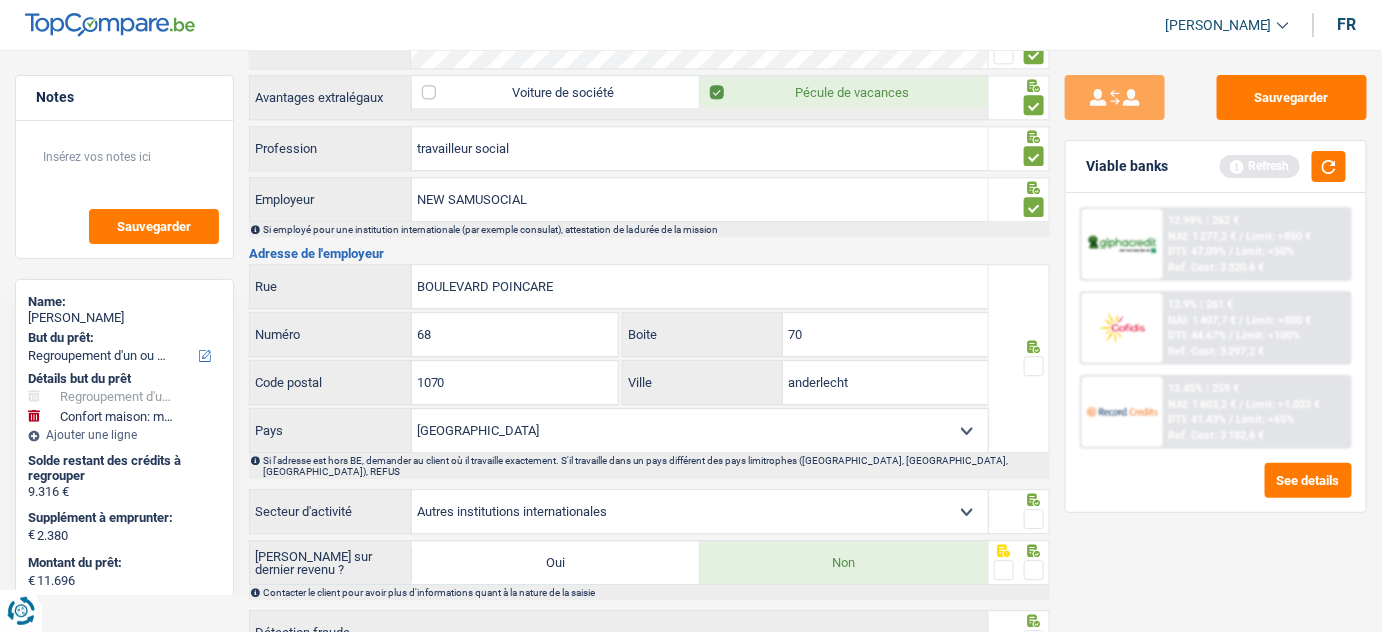 drag, startPoint x: 1036, startPoint y: 348, endPoint x: 1053, endPoint y: 334, distance: 22.022715 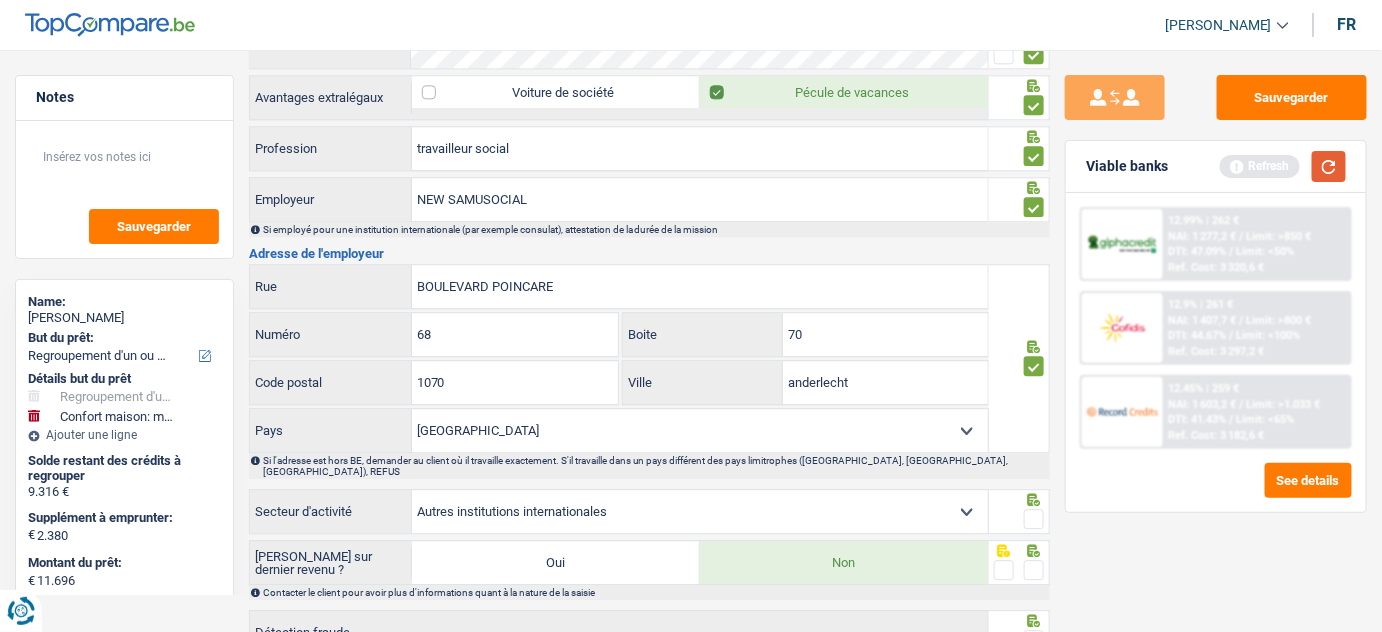 click at bounding box center (1329, 166) 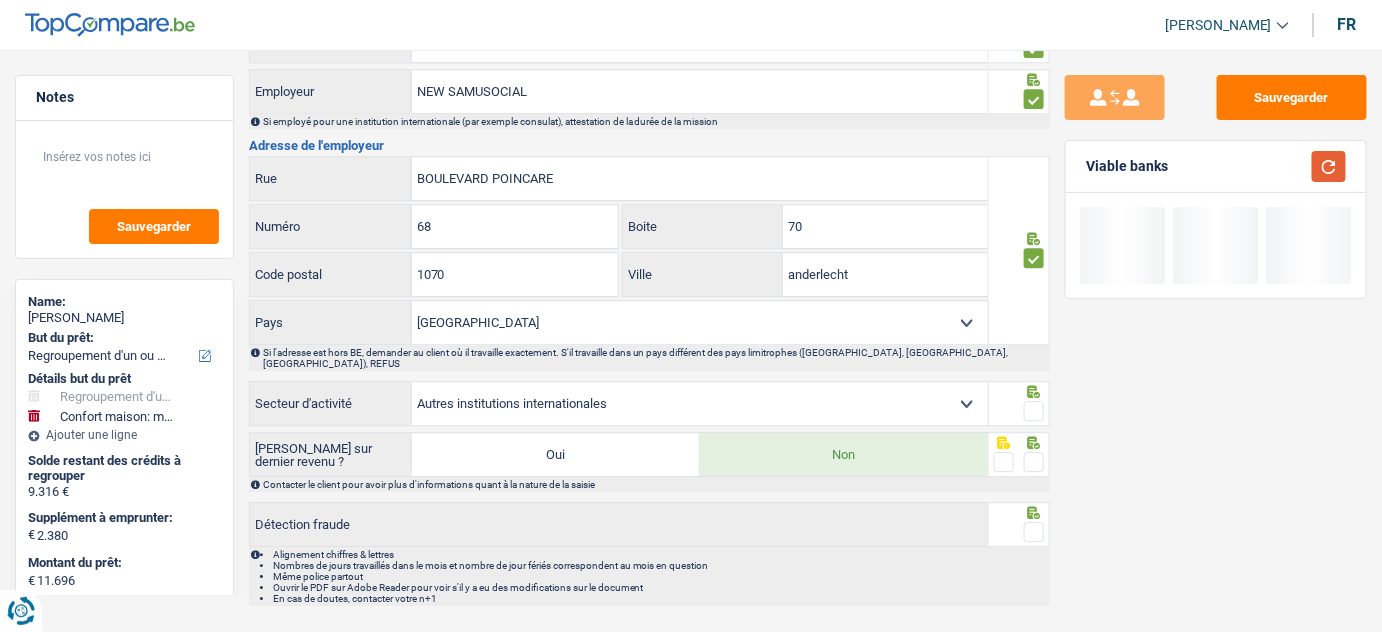 scroll, scrollTop: 1656, scrollLeft: 0, axis: vertical 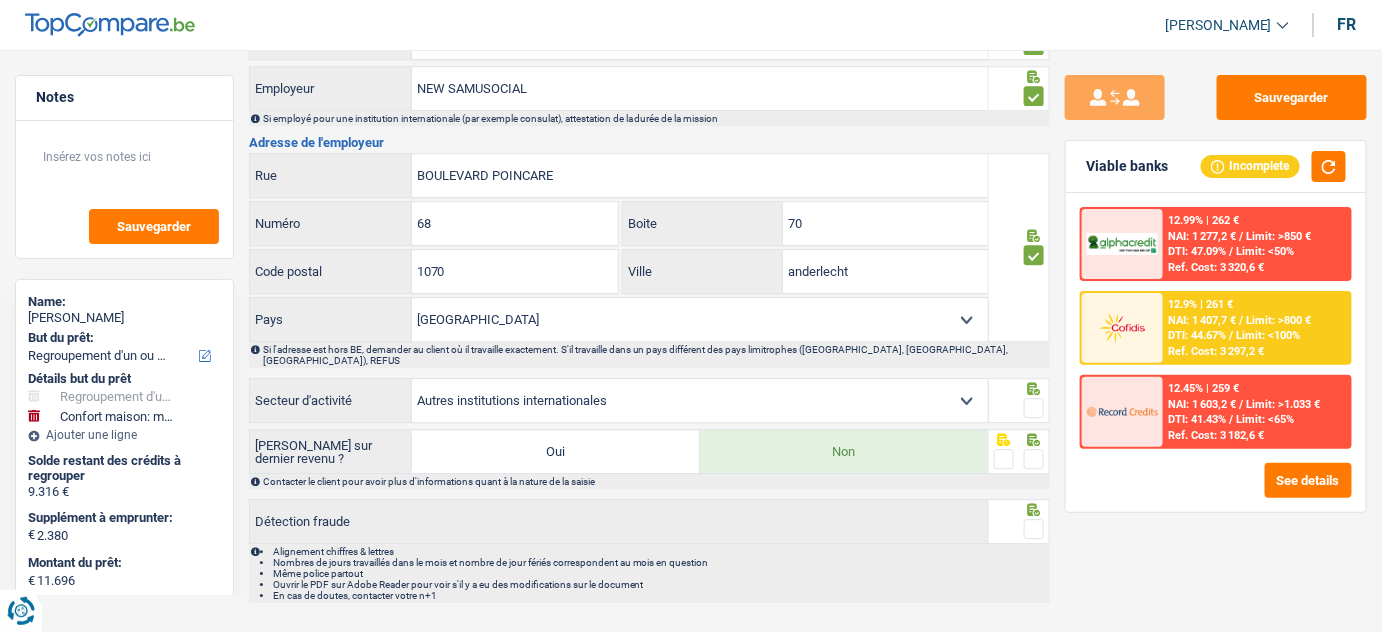 click on "Agriculture/Pêche Industrie Horeca Courier/Fitness/Taxi Construction Banques/Assurances Etat/Université ou Union Européenne Petites entreprises (-50pers) Grandes entreprises (+50pers) Autres institutions internationales
Sélectionner une option" at bounding box center (700, 400) 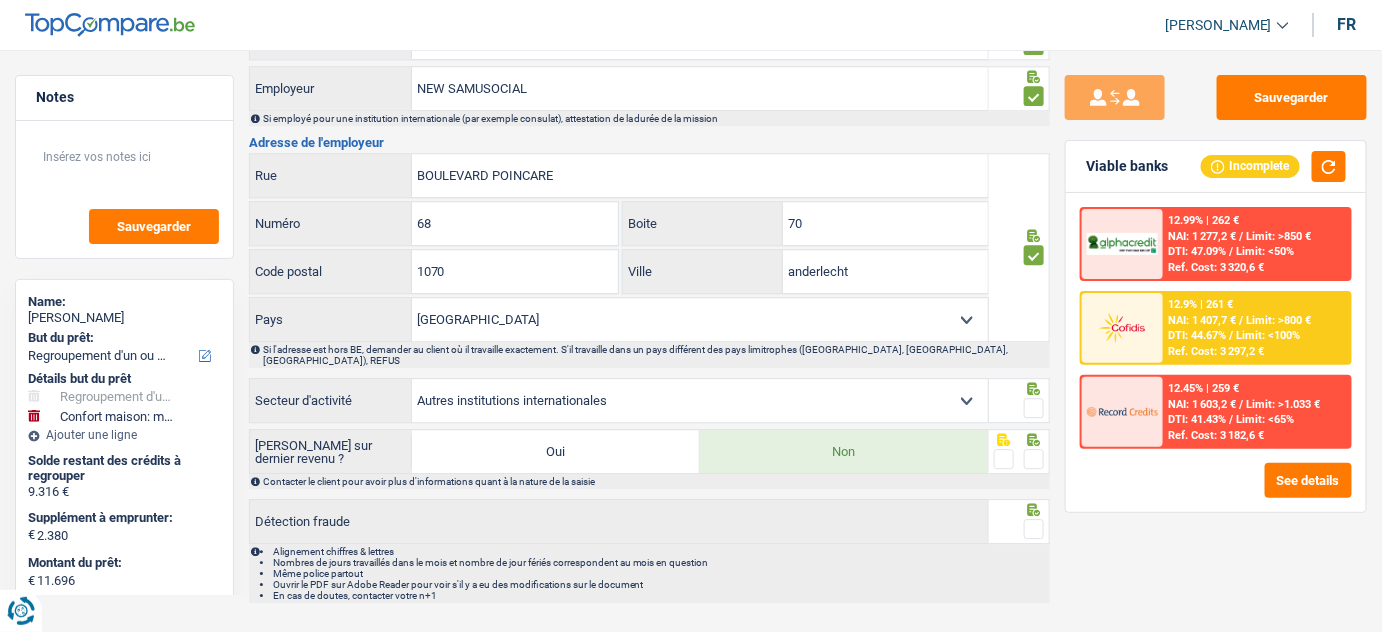 drag, startPoint x: 1144, startPoint y: 538, endPoint x: 1103, endPoint y: 516, distance: 46.52956 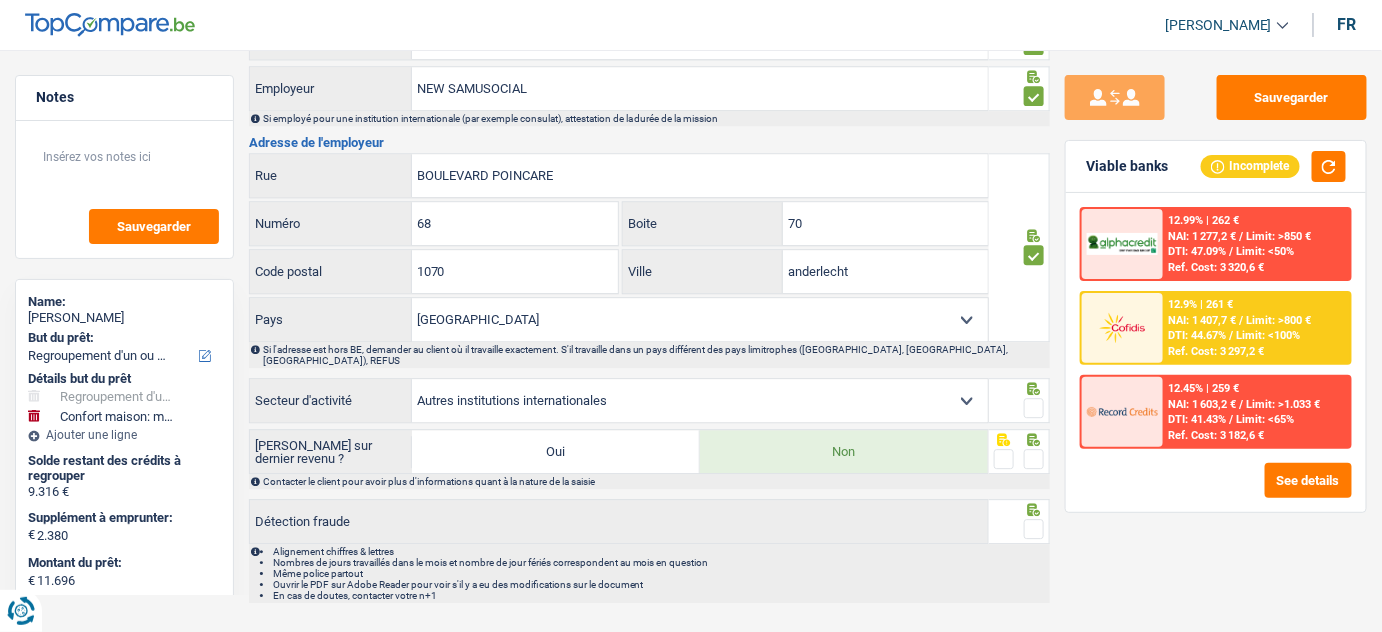 click on "Sauvegarder
Viable banks
Incomplete
12.99% | 262 €
NAI: 1 277,2 €
/
Limit: >850 €
DTI: 47.09%
/
Limit: <50%
Ref. Cost: 3 320,6 €
12.9% | 261 €
NAI: 1 407,7 €
/
Limit: >800 €
DTI: 44.67%
/               /       /" at bounding box center (1216, 335) 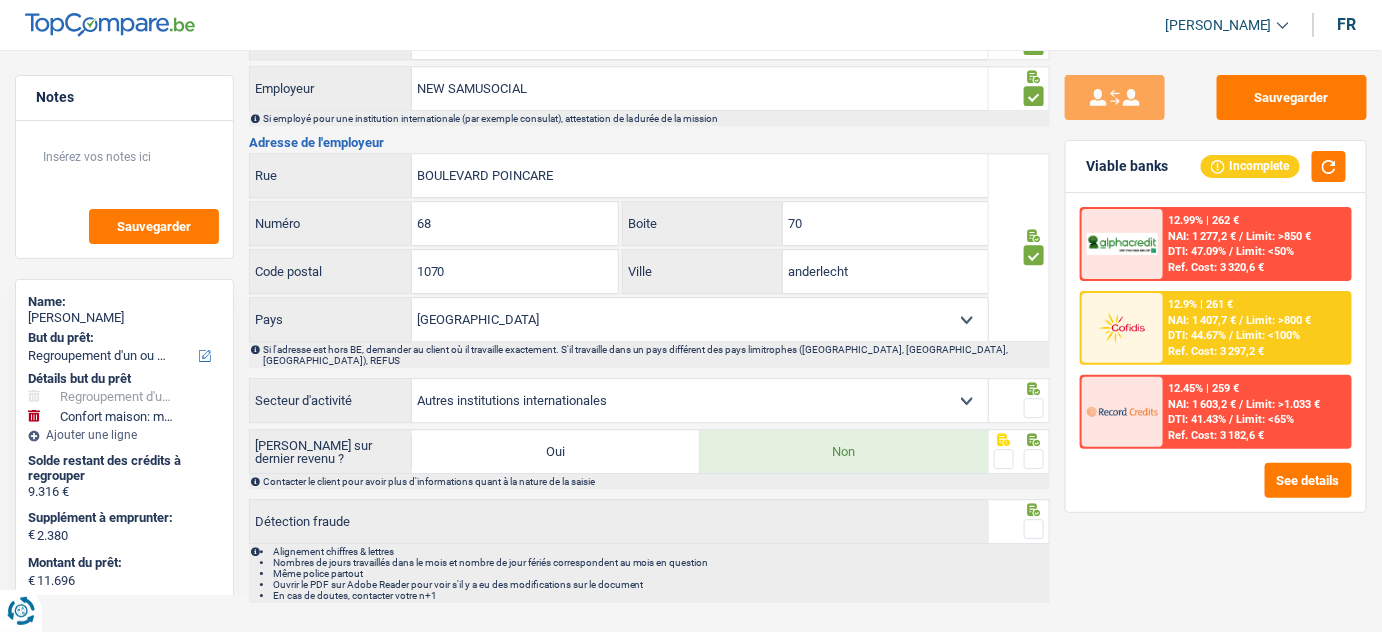 click on "Agriculture/Pêche Industrie Horeca Courier/Fitness/Taxi Construction Banques/Assurances Etat/Université ou Union Européenne Petites entreprises (-50pers) Grandes entreprises (+50pers) Autres institutions internationales
Sélectionner une option" at bounding box center (700, 400) 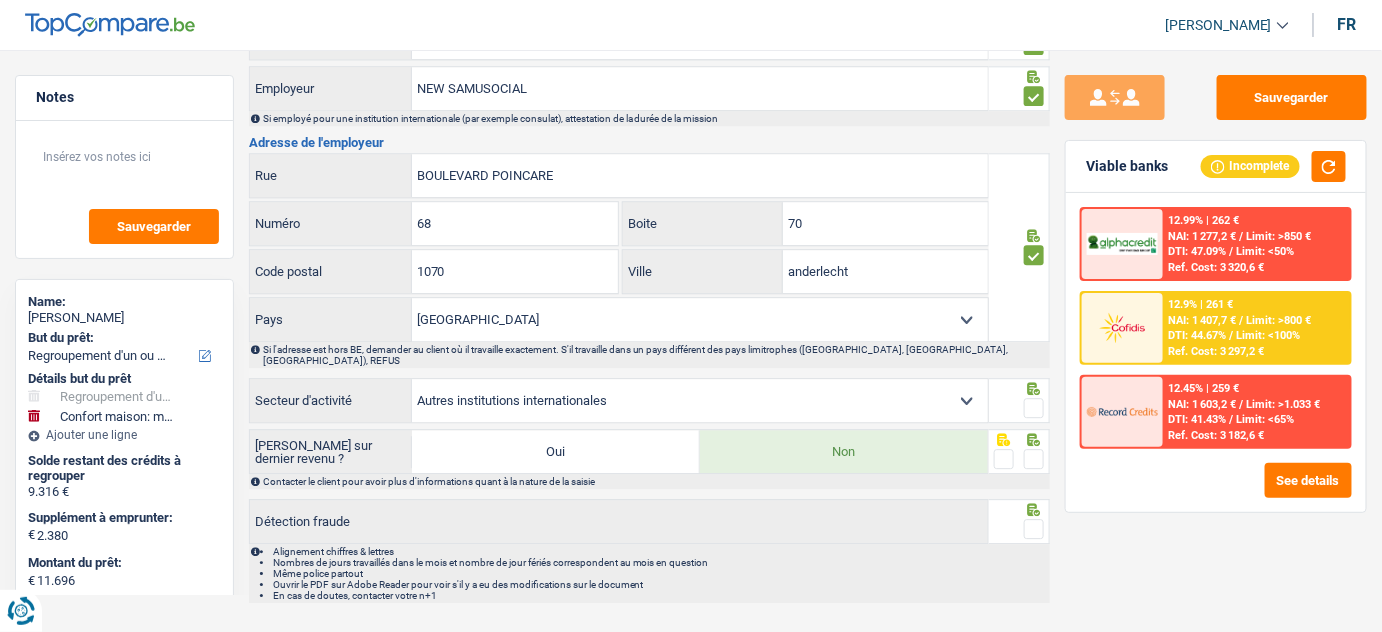 select on "bigCompanies" 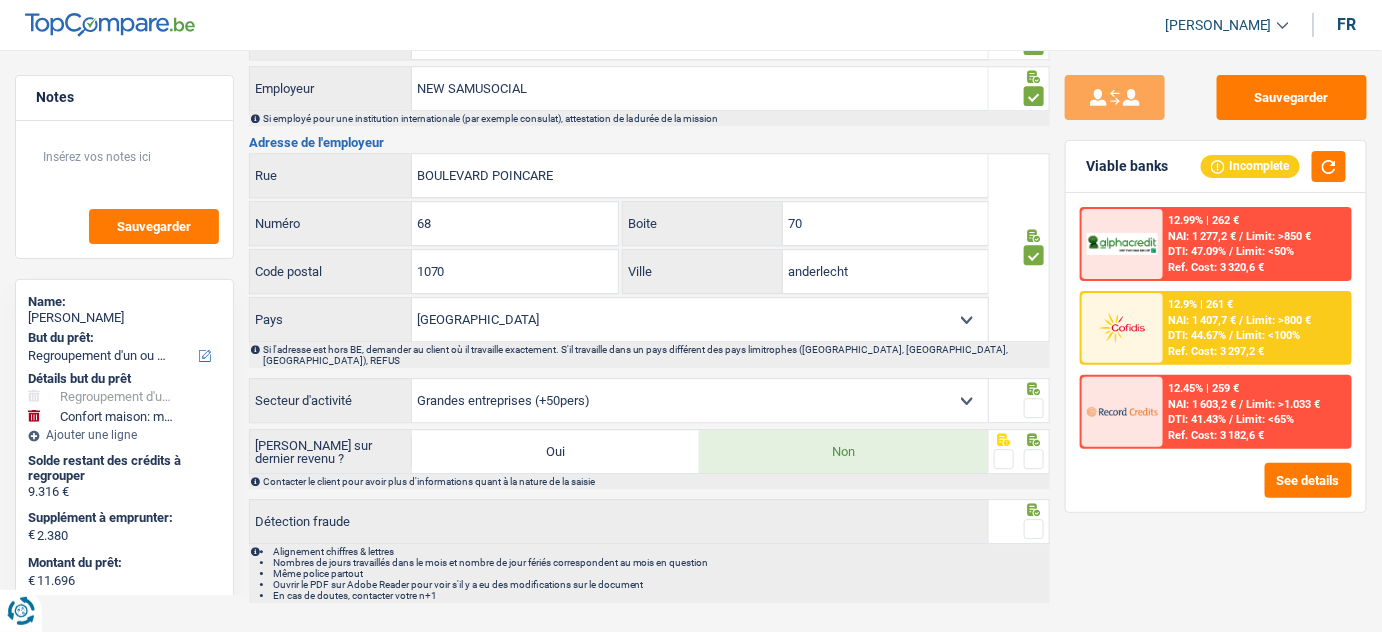 click on "Agriculture/Pêche Industrie Horeca Courier/Fitness/Taxi Construction Banques/Assurances Etat/Université ou Union Européenne Petites entreprises (-50pers) Grandes entreprises (+50pers) Autres institutions internationales
Sélectionner une option" at bounding box center (700, 400) 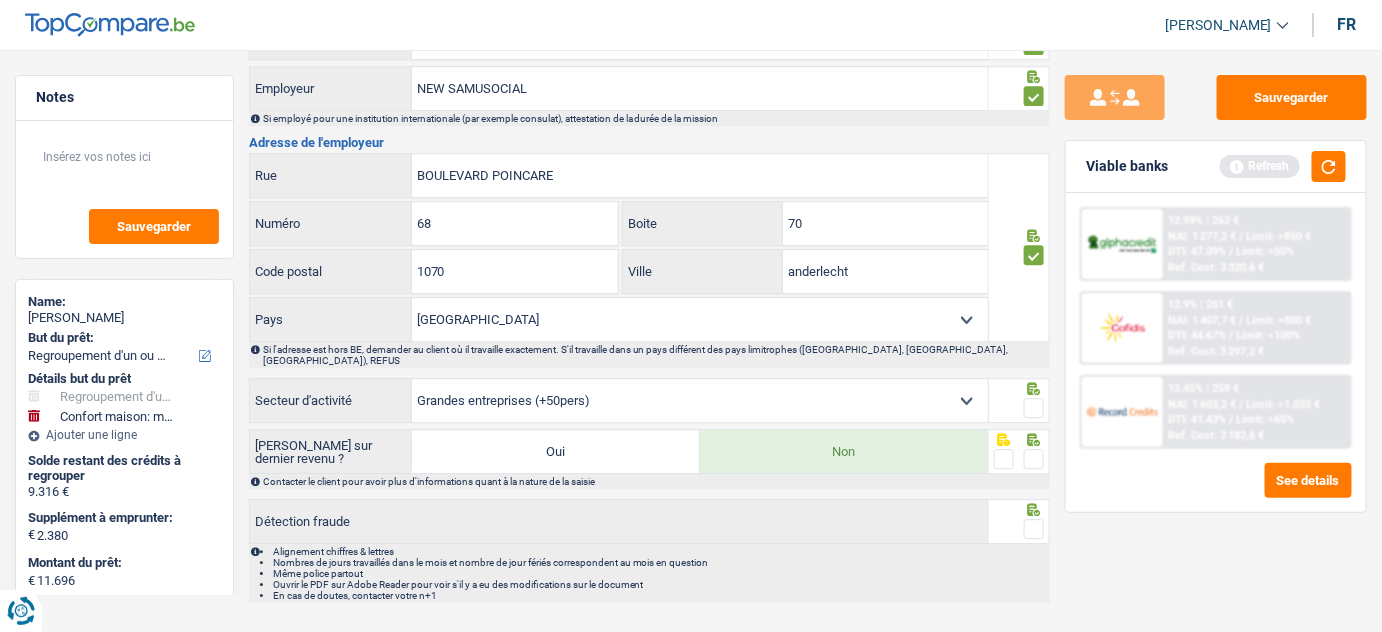 drag, startPoint x: 1034, startPoint y: 381, endPoint x: 1039, endPoint y: 420, distance: 39.319206 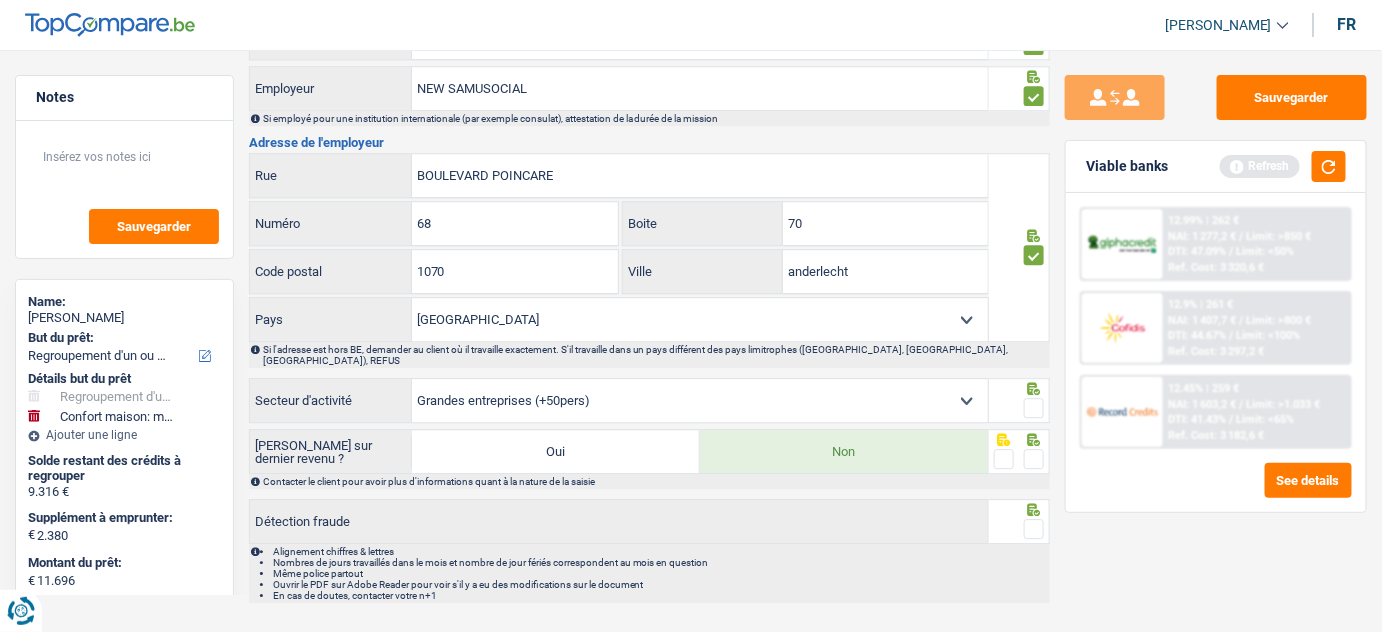 click at bounding box center (1034, 408) 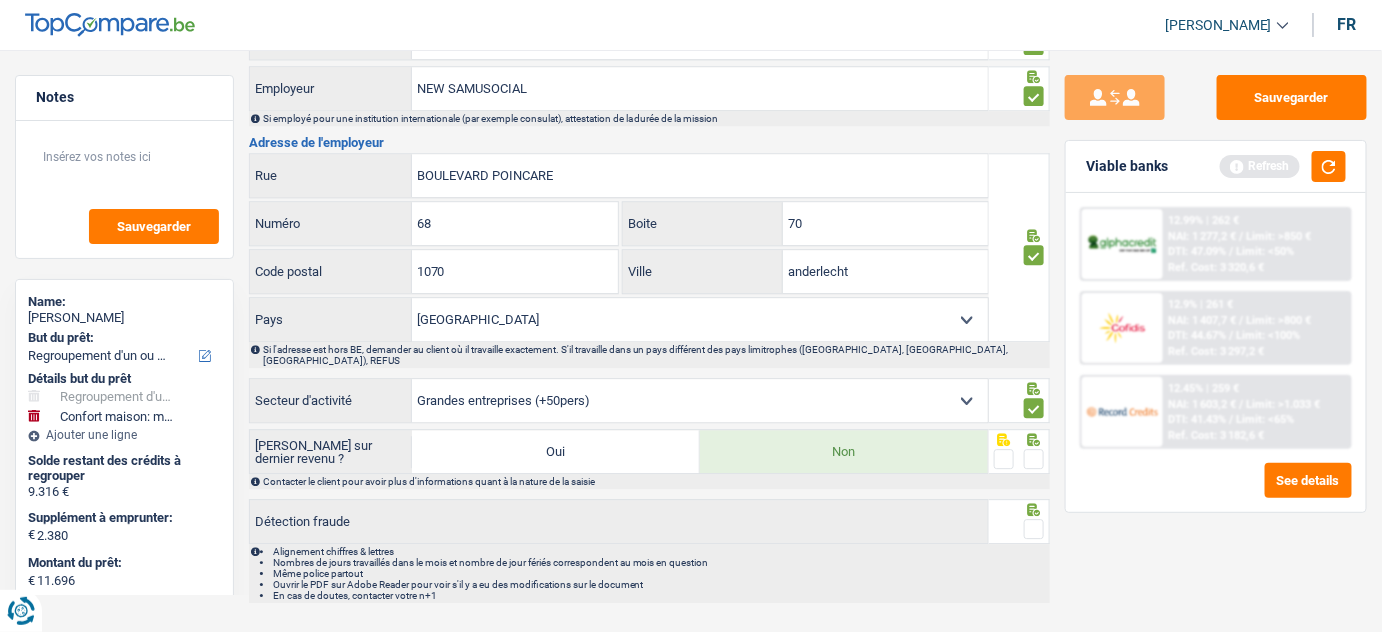 drag, startPoint x: 1038, startPoint y: 425, endPoint x: 1041, endPoint y: 487, distance: 62.072536 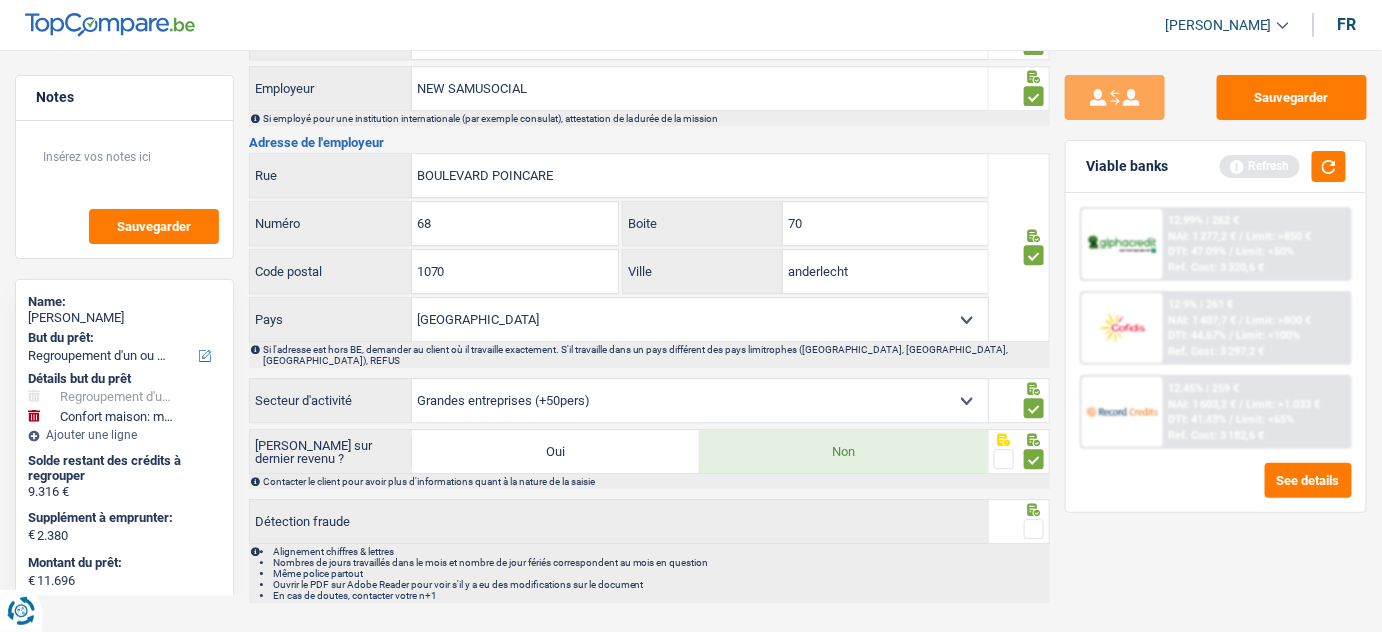 drag, startPoint x: 1042, startPoint y: 500, endPoint x: 1045, endPoint y: 479, distance: 21.213203 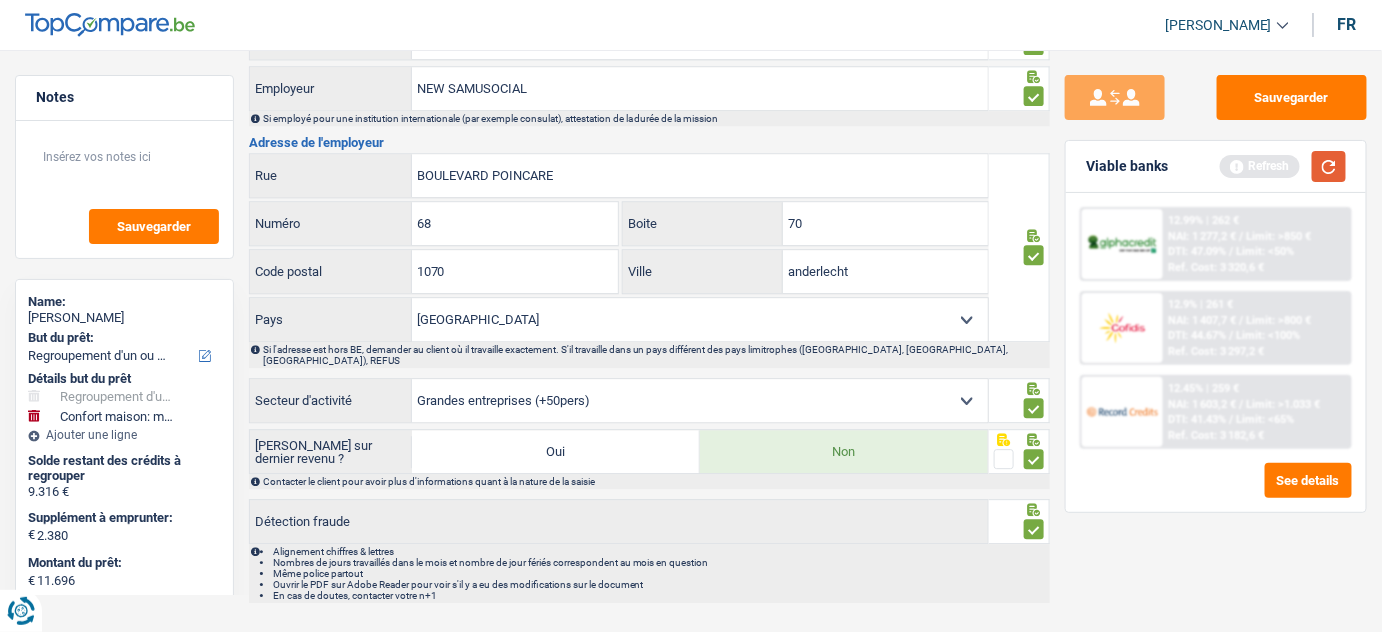 click at bounding box center (1329, 166) 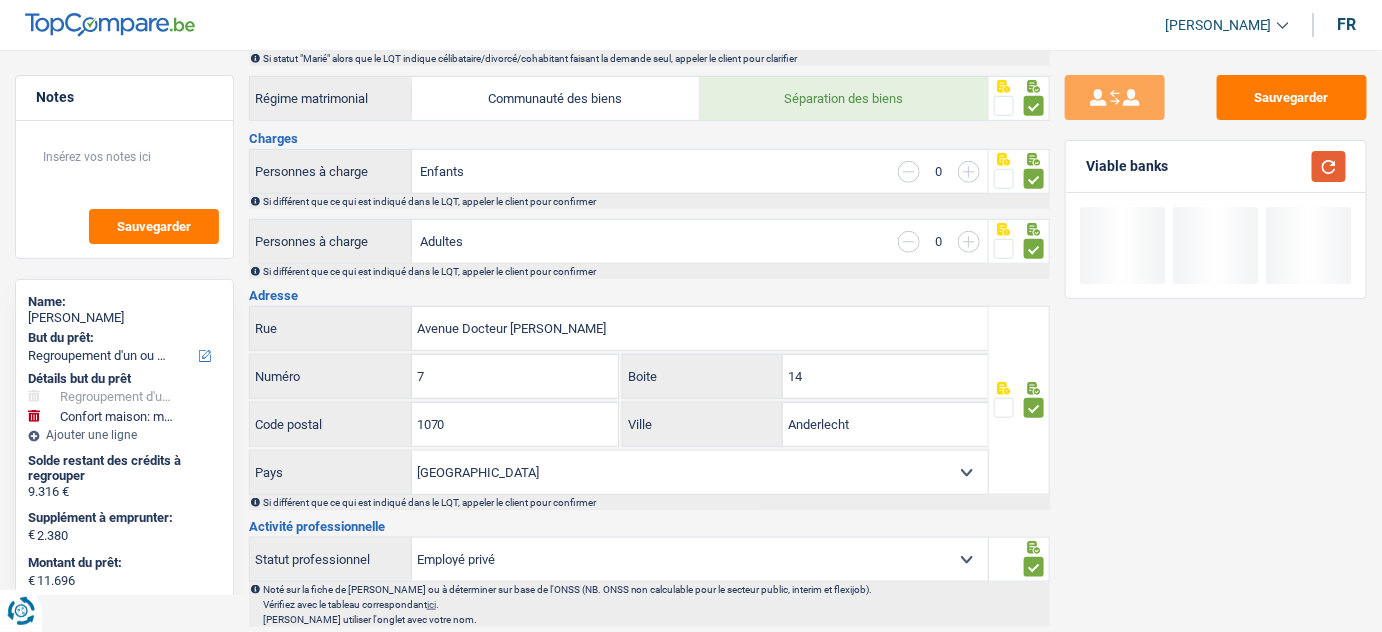 scroll, scrollTop: 0, scrollLeft: 0, axis: both 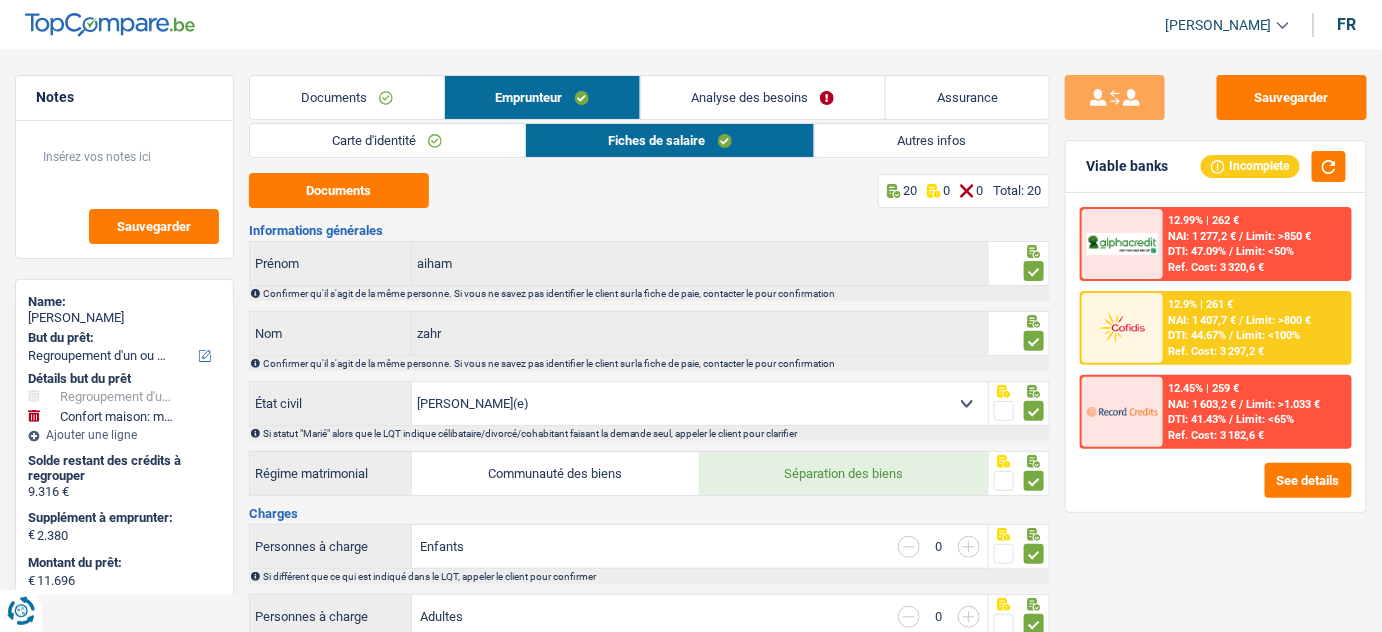 drag, startPoint x: 812, startPoint y: 100, endPoint x: 826, endPoint y: 130, distance: 33.105892 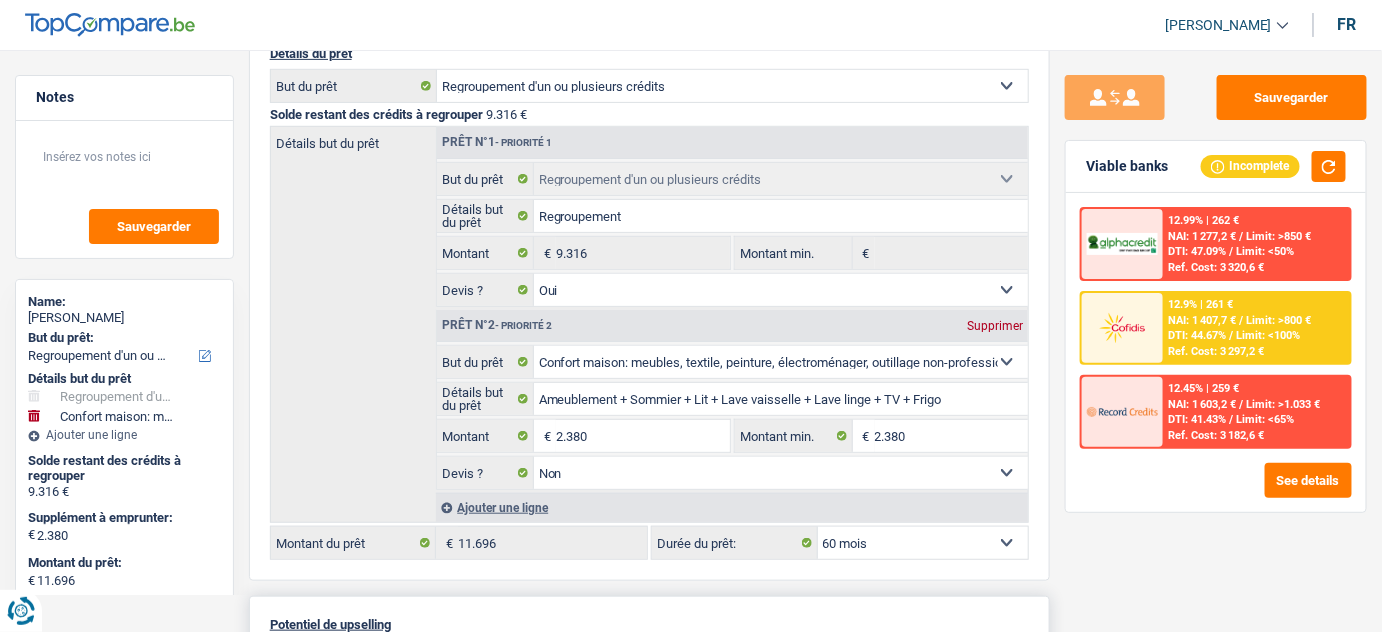 scroll, scrollTop: 363, scrollLeft: 0, axis: vertical 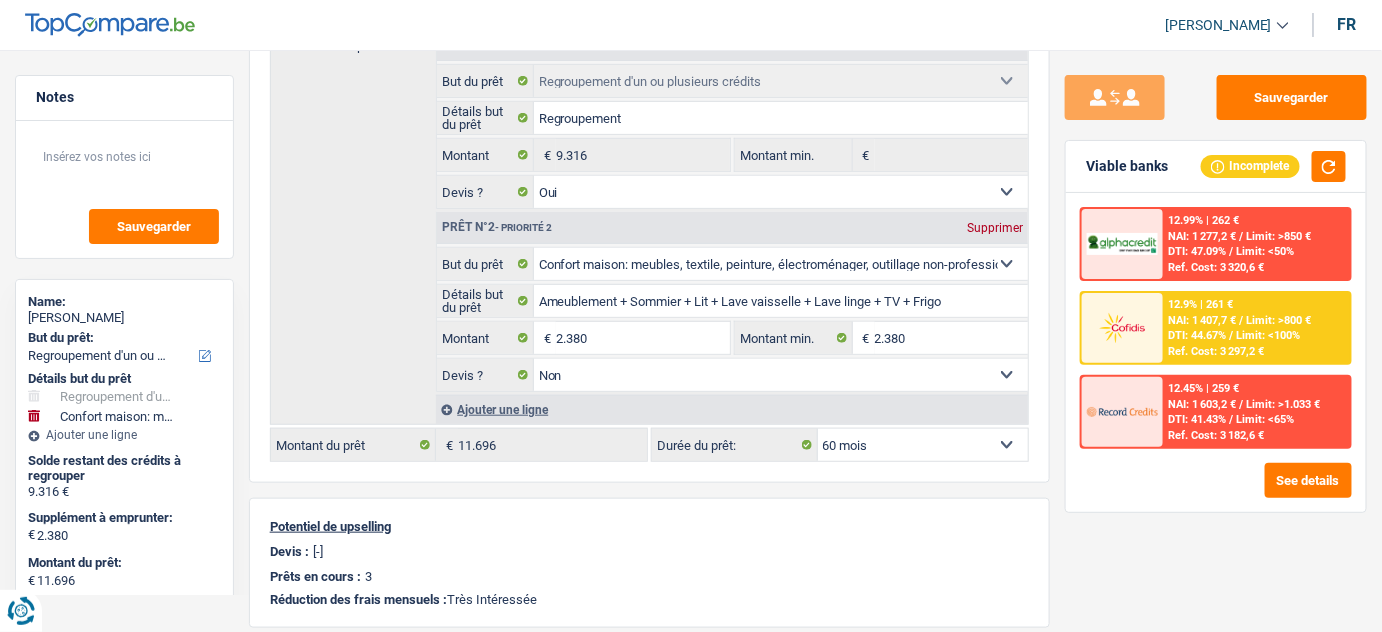 click on "12.9% | 261 €" at bounding box center [1201, 304] 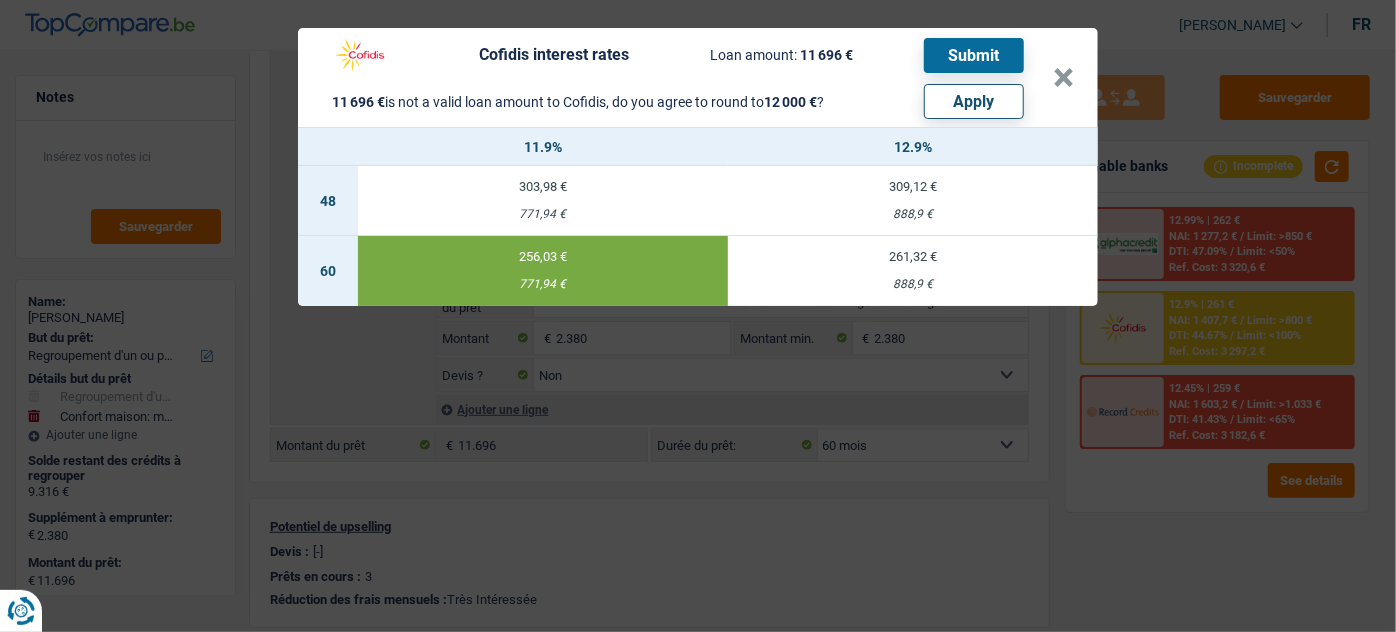click on "Apply" at bounding box center [974, 101] 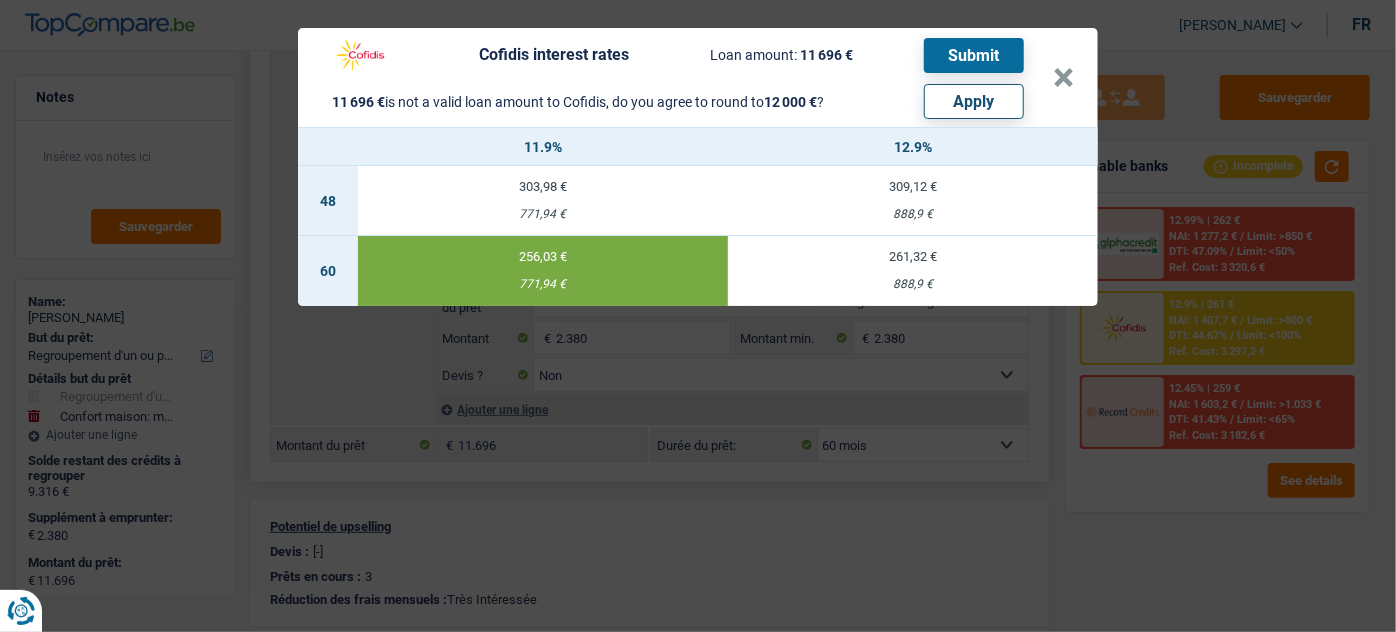 type on "2.684" 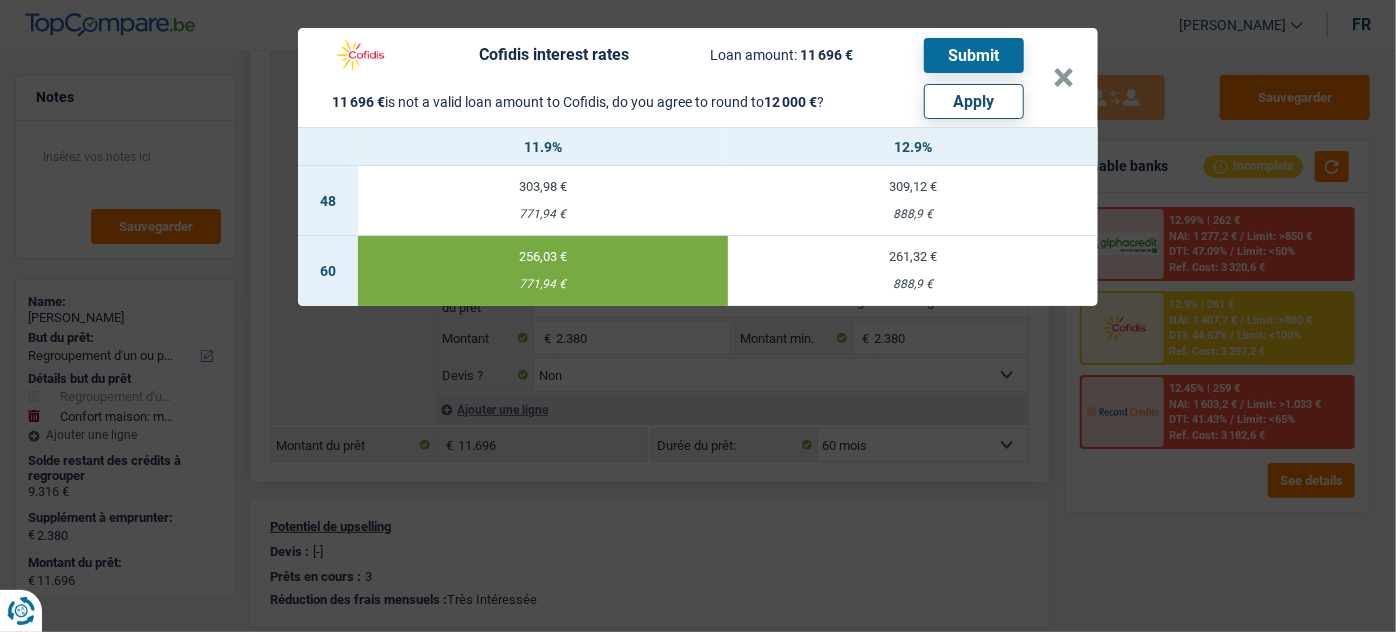type on "12.000" 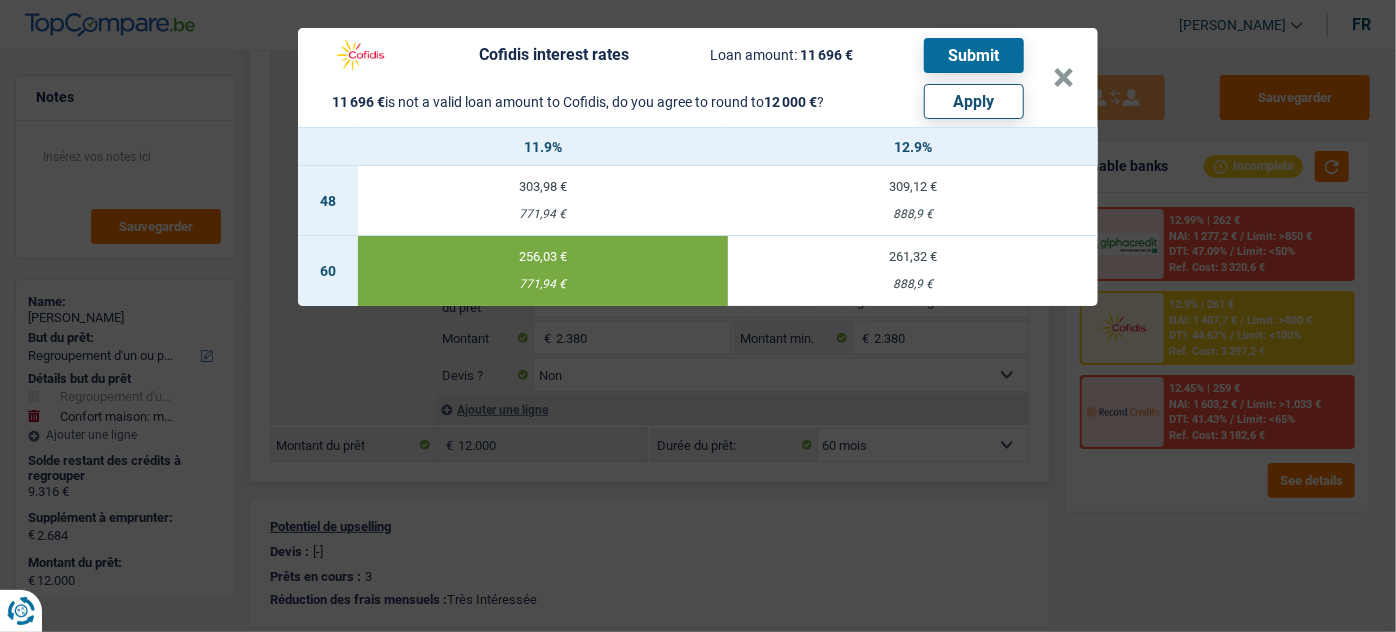 select on "other" 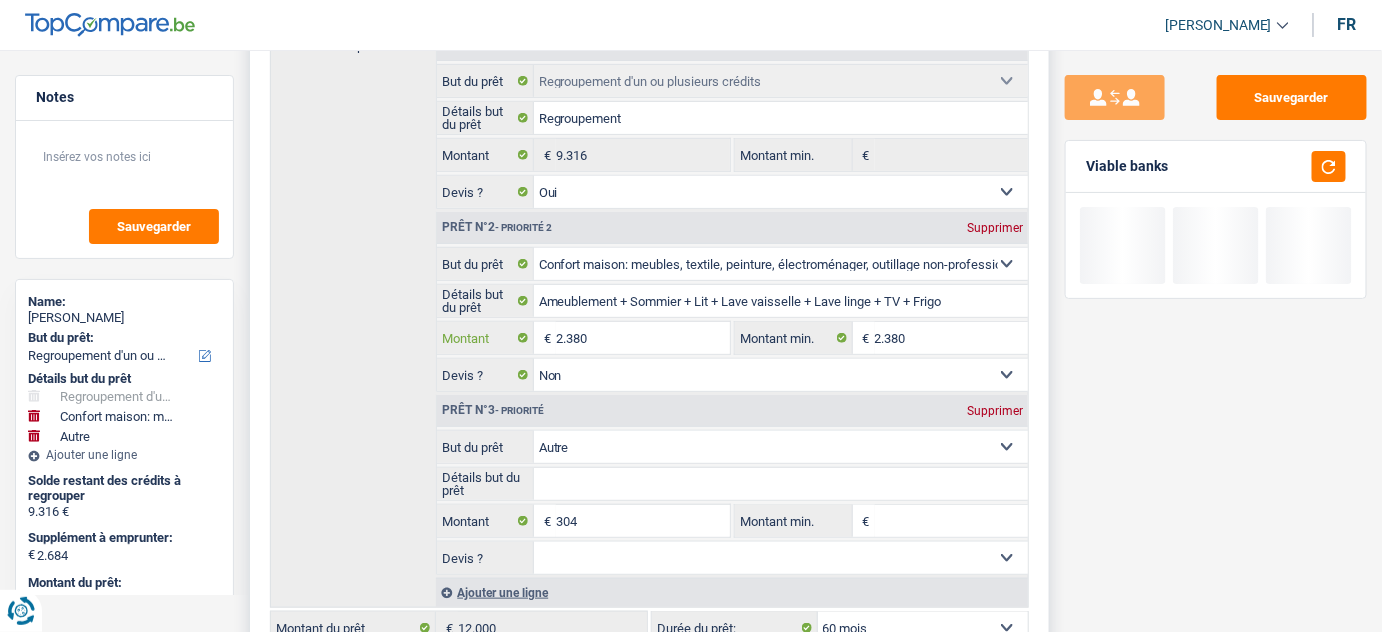 click on "2.380" at bounding box center [643, 338] 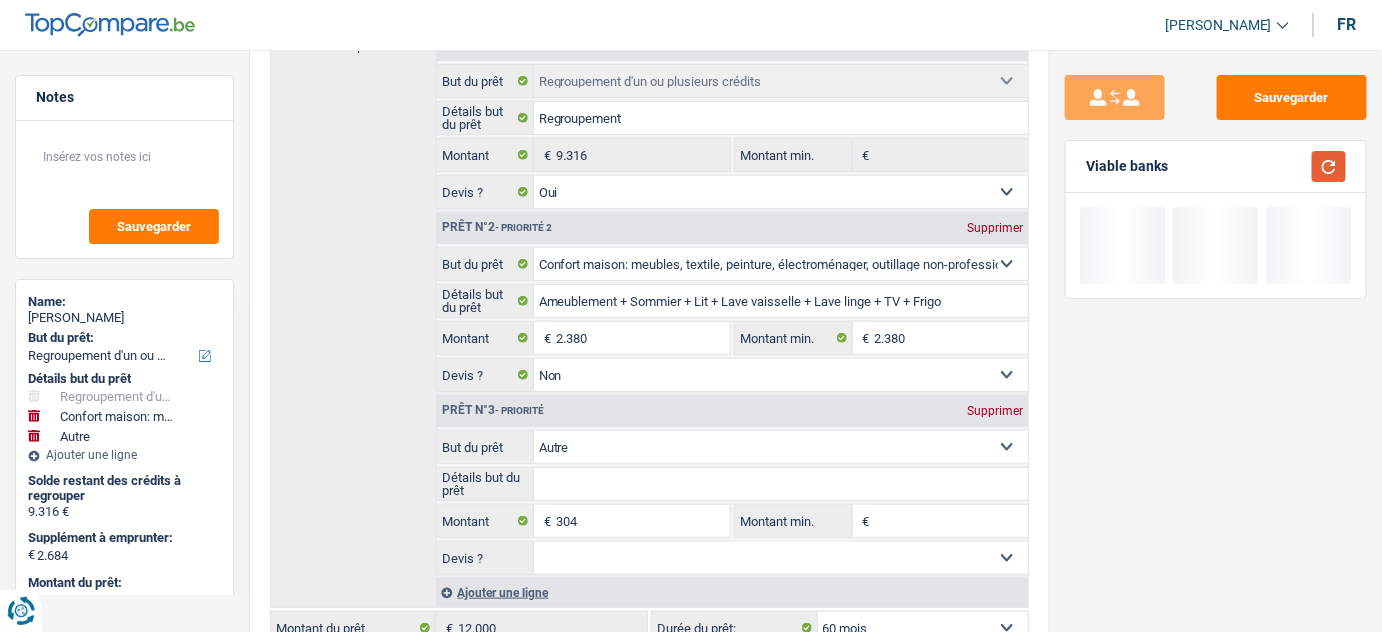 click at bounding box center [1329, 166] 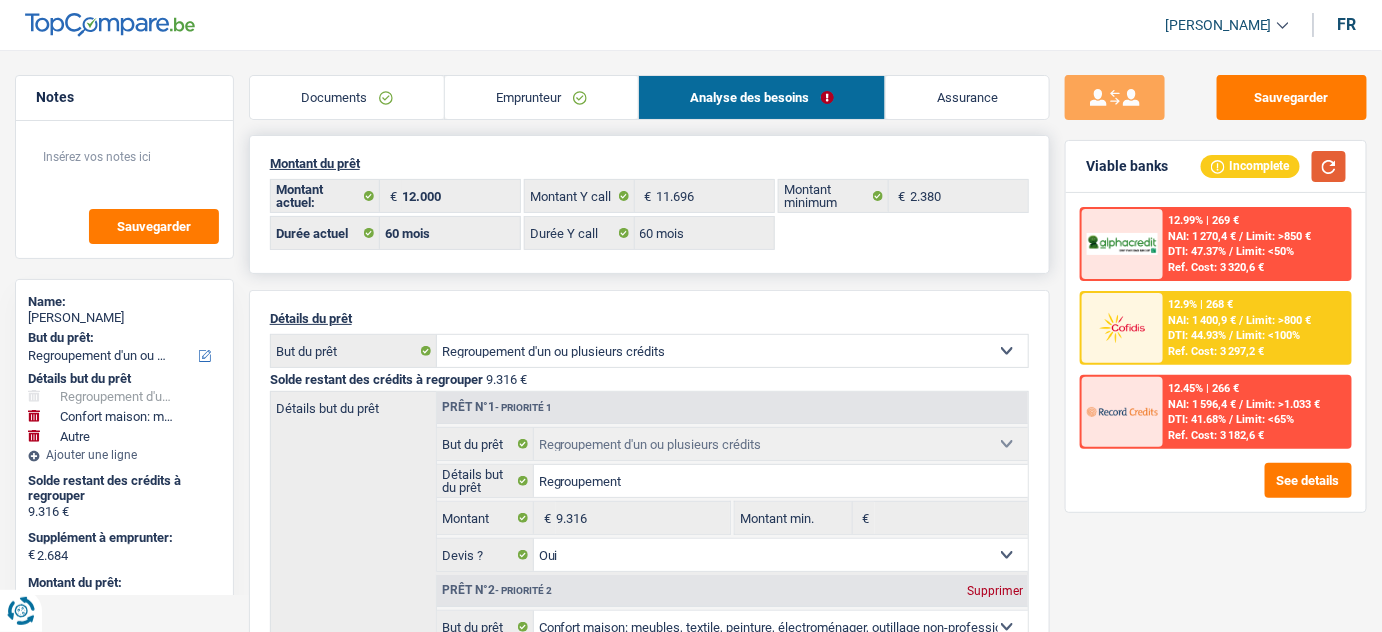 scroll, scrollTop: 0, scrollLeft: 0, axis: both 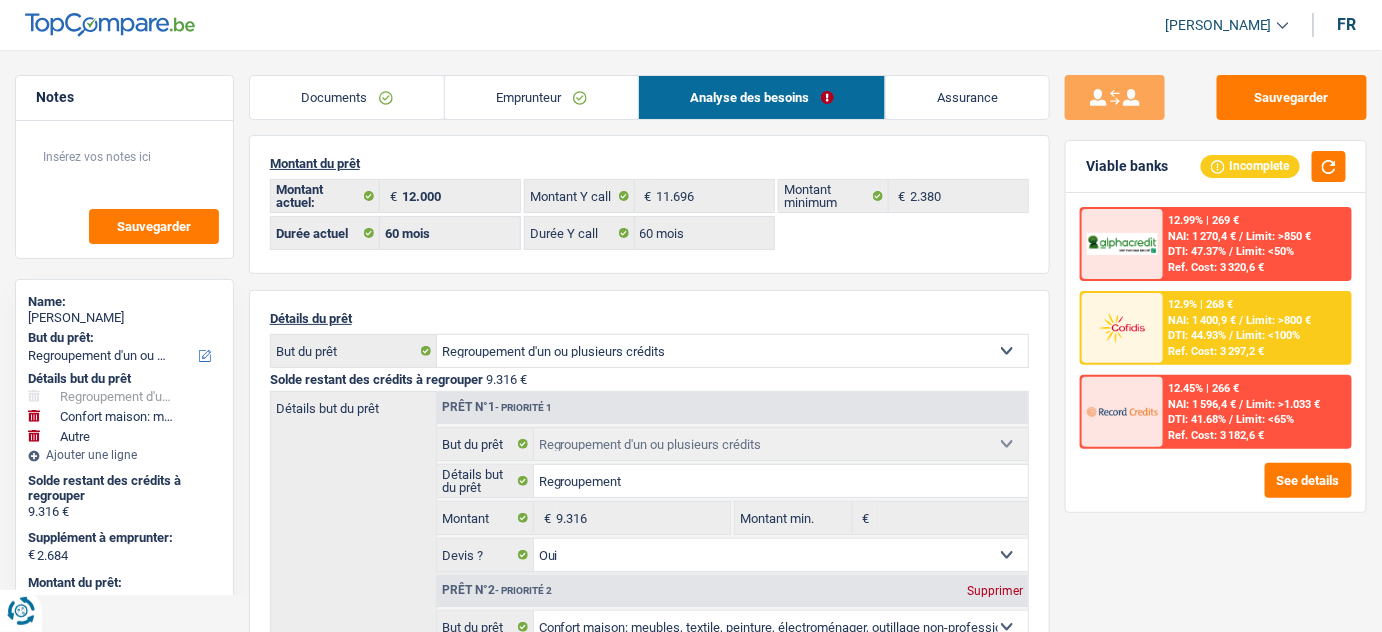 drag, startPoint x: 548, startPoint y: 97, endPoint x: 561, endPoint y: 100, distance: 13.341664 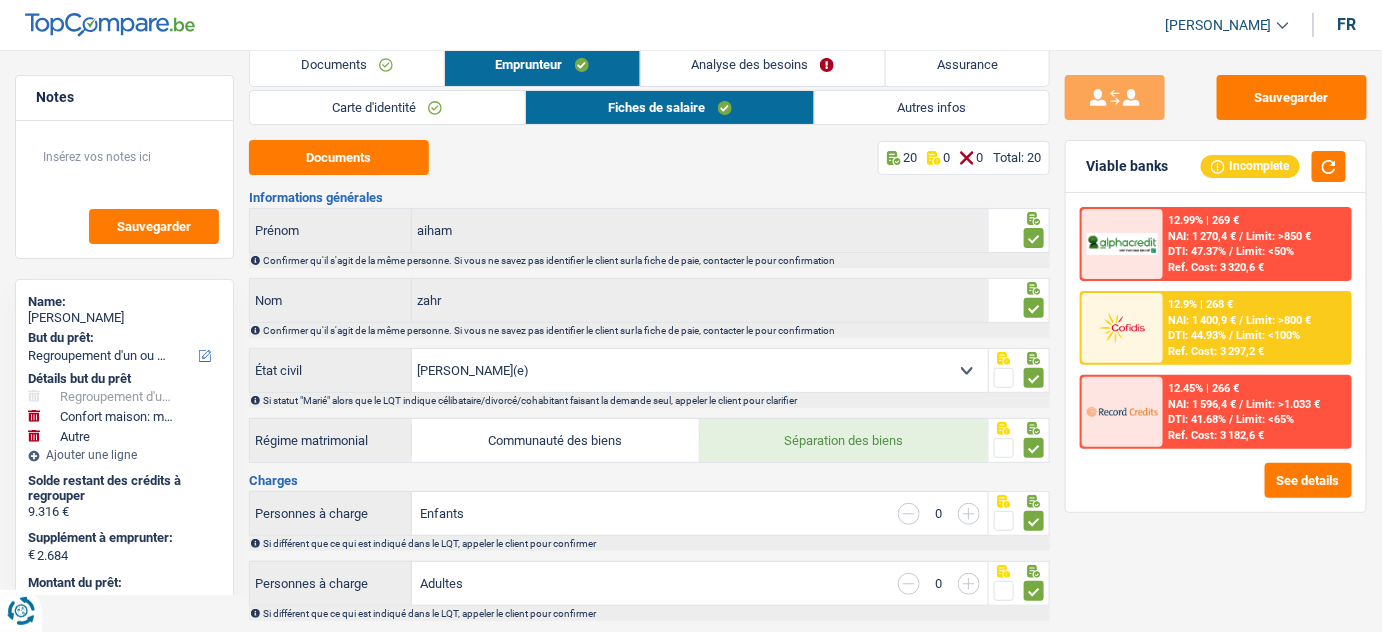 scroll, scrollTop: 0, scrollLeft: 0, axis: both 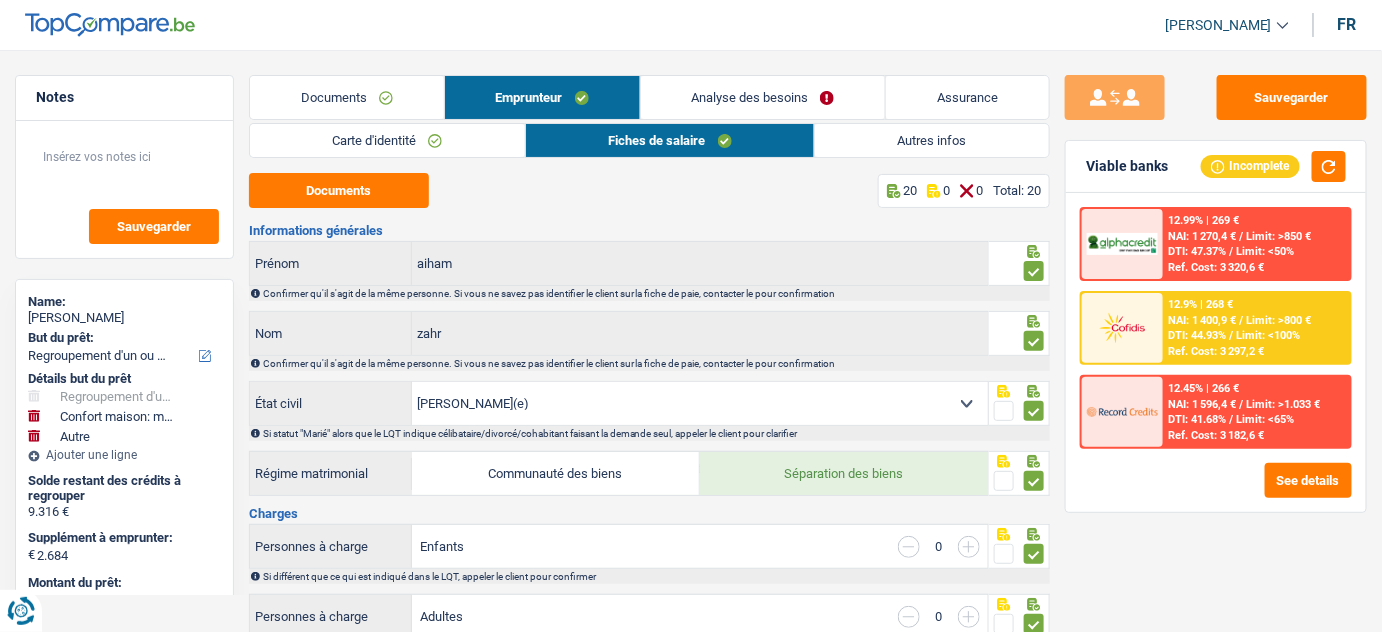 click on "Autres infos" at bounding box center (932, 140) 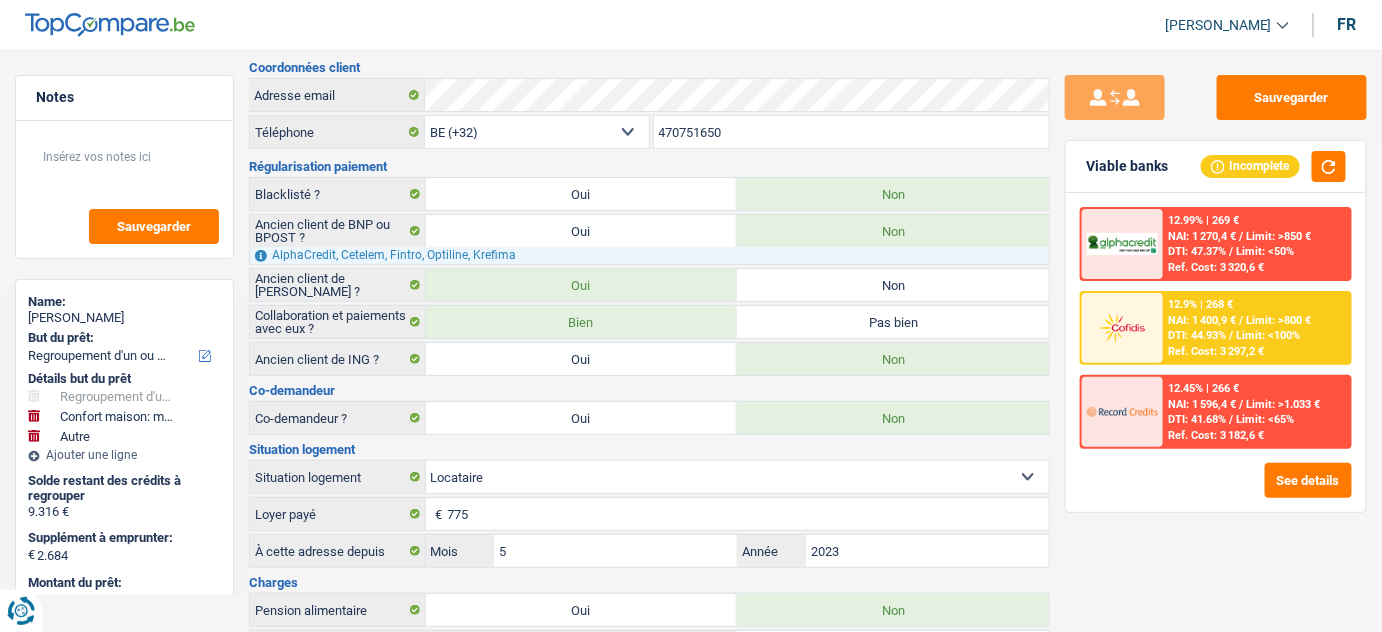 scroll, scrollTop: 0, scrollLeft: 0, axis: both 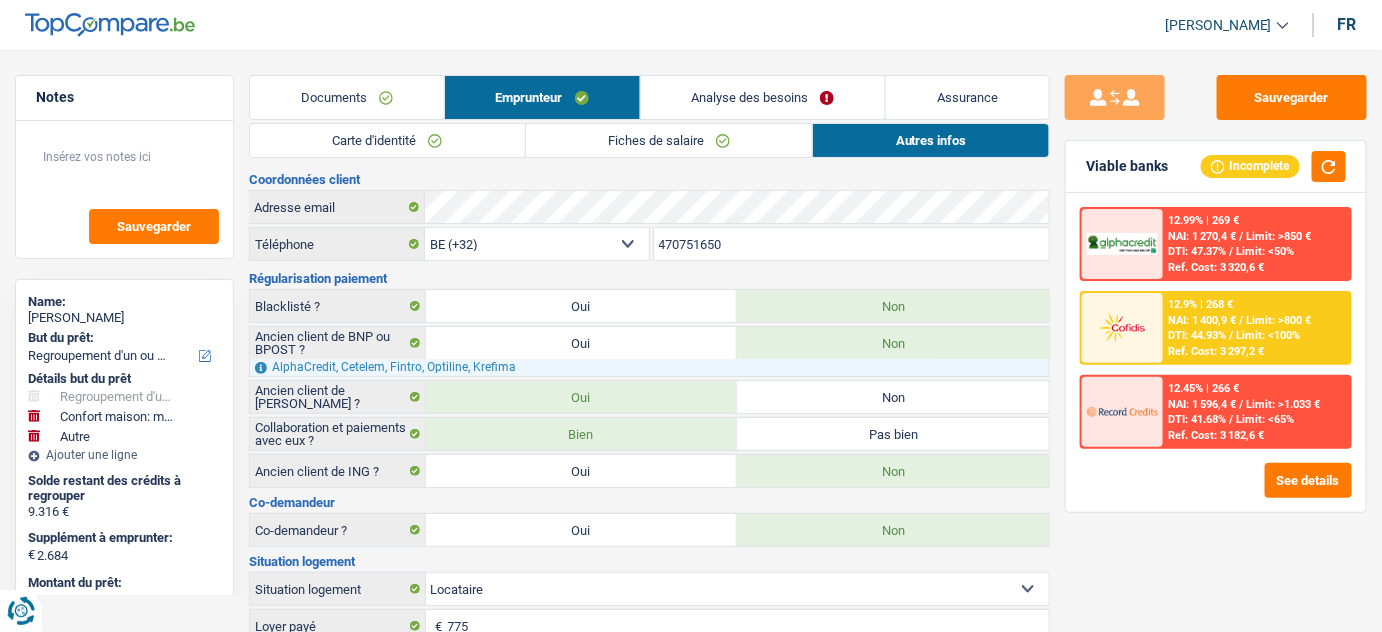 click on "Analyse des besoins" at bounding box center (763, 97) 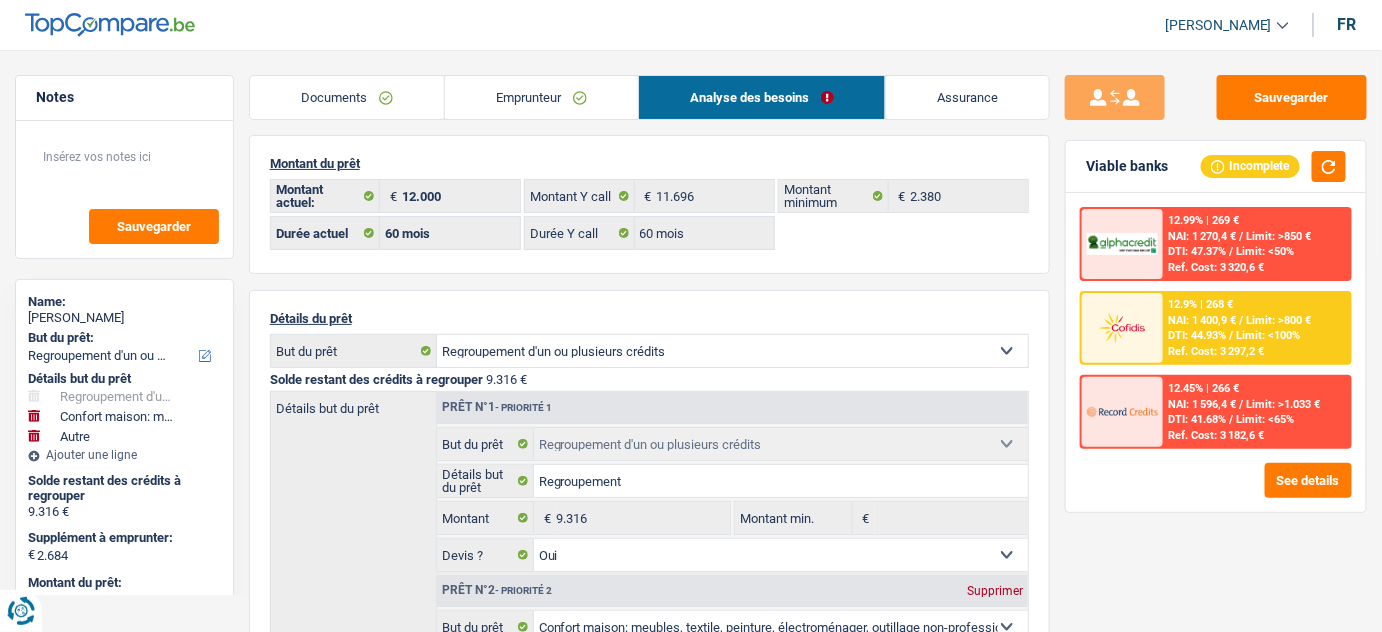 click on "Ref. Cost: 3 297,2 €" at bounding box center (1217, 351) 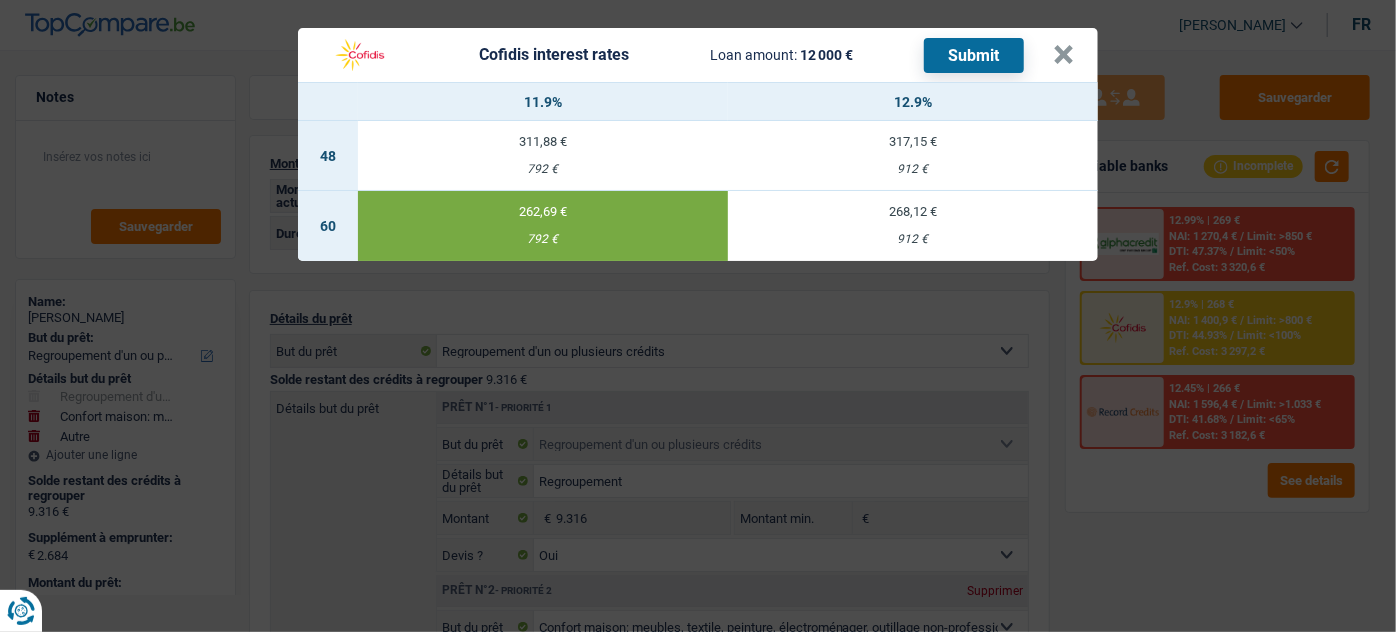 click on "Submit" at bounding box center [974, 55] 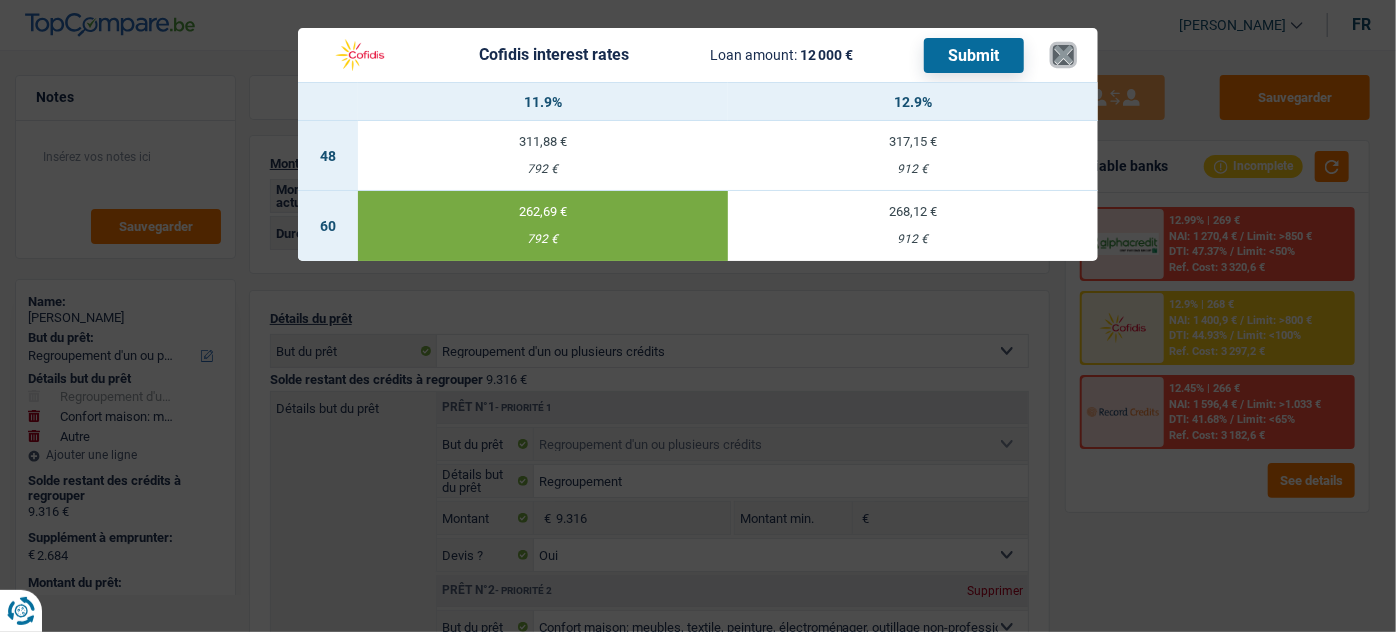 click on "×" at bounding box center (1063, 55) 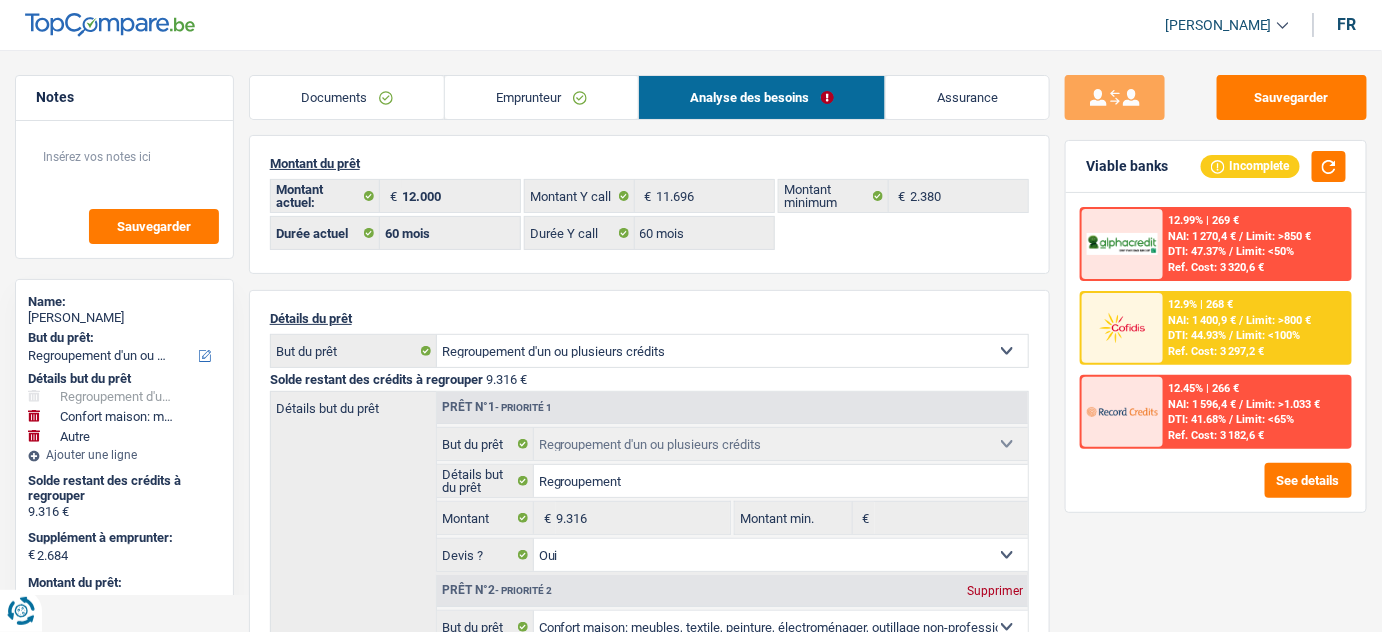 click on "Emprunteur" at bounding box center [541, 97] 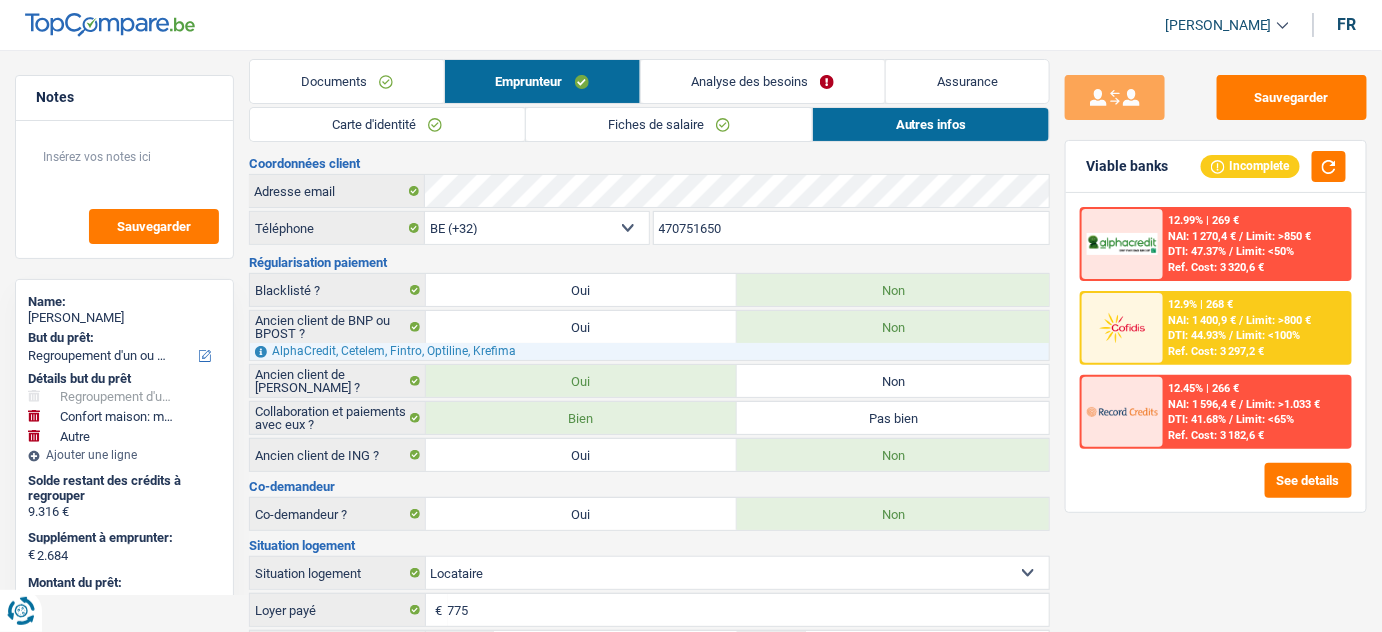 scroll, scrollTop: 0, scrollLeft: 0, axis: both 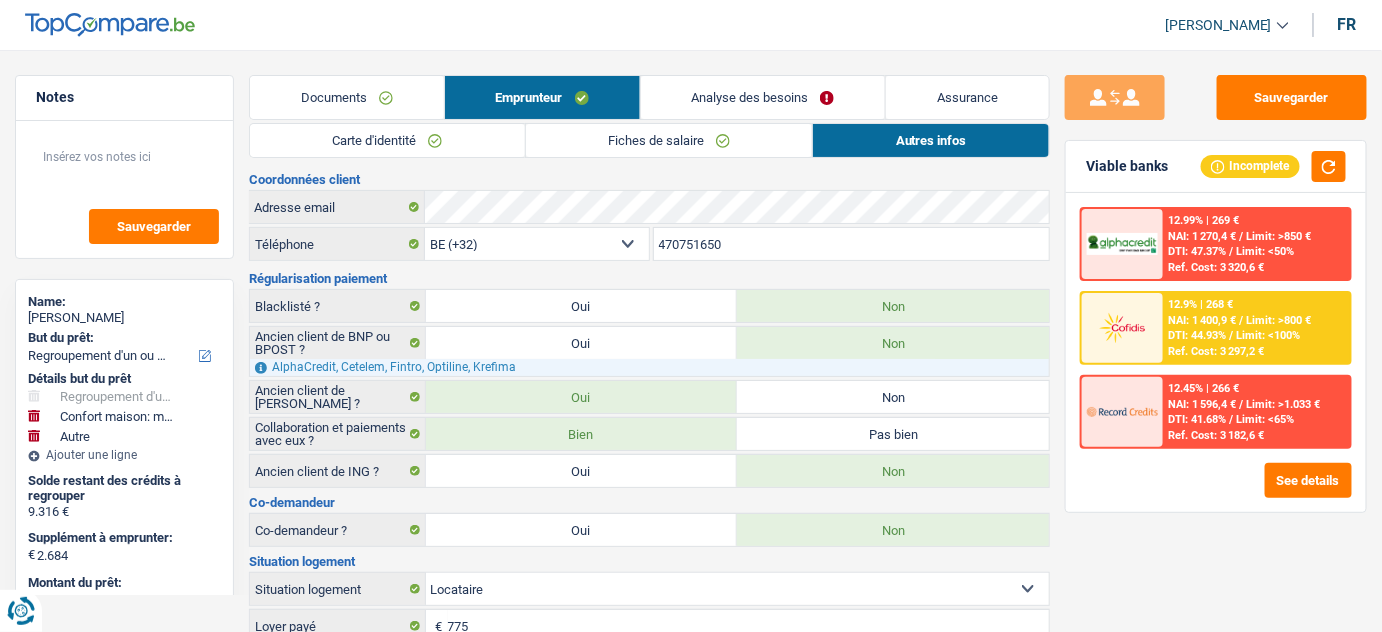 click on "Fiches de salaire" at bounding box center (669, 140) 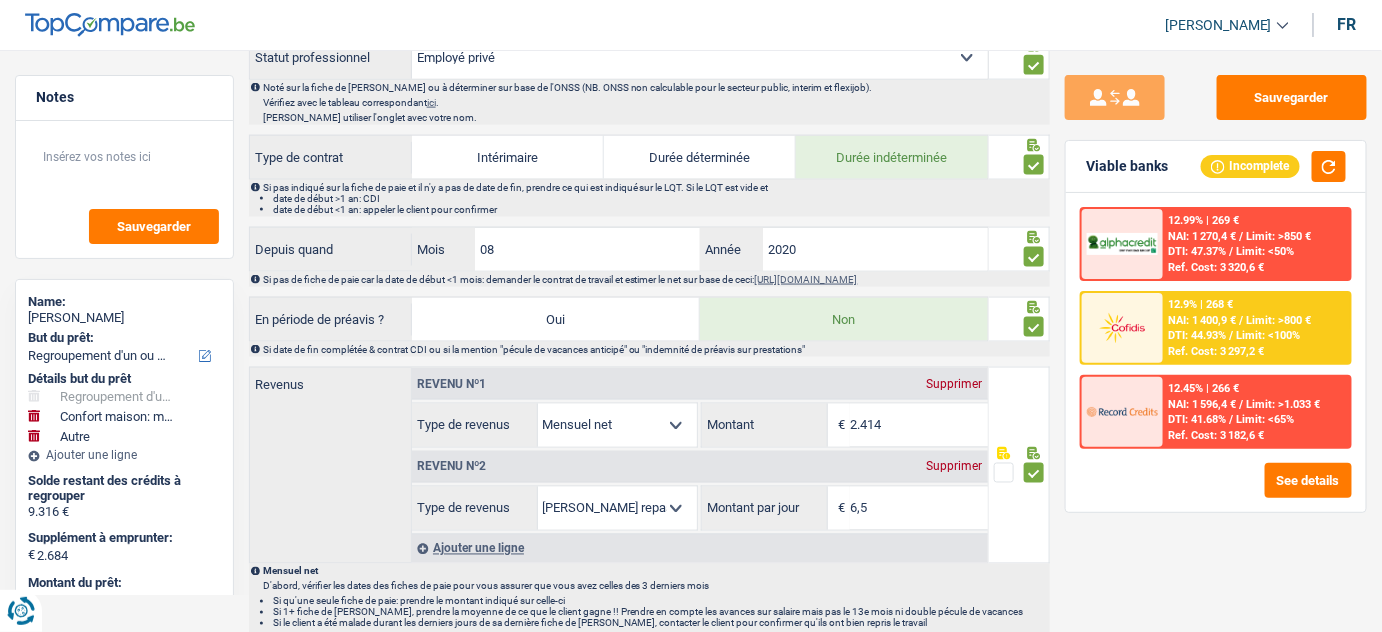 scroll, scrollTop: 909, scrollLeft: 0, axis: vertical 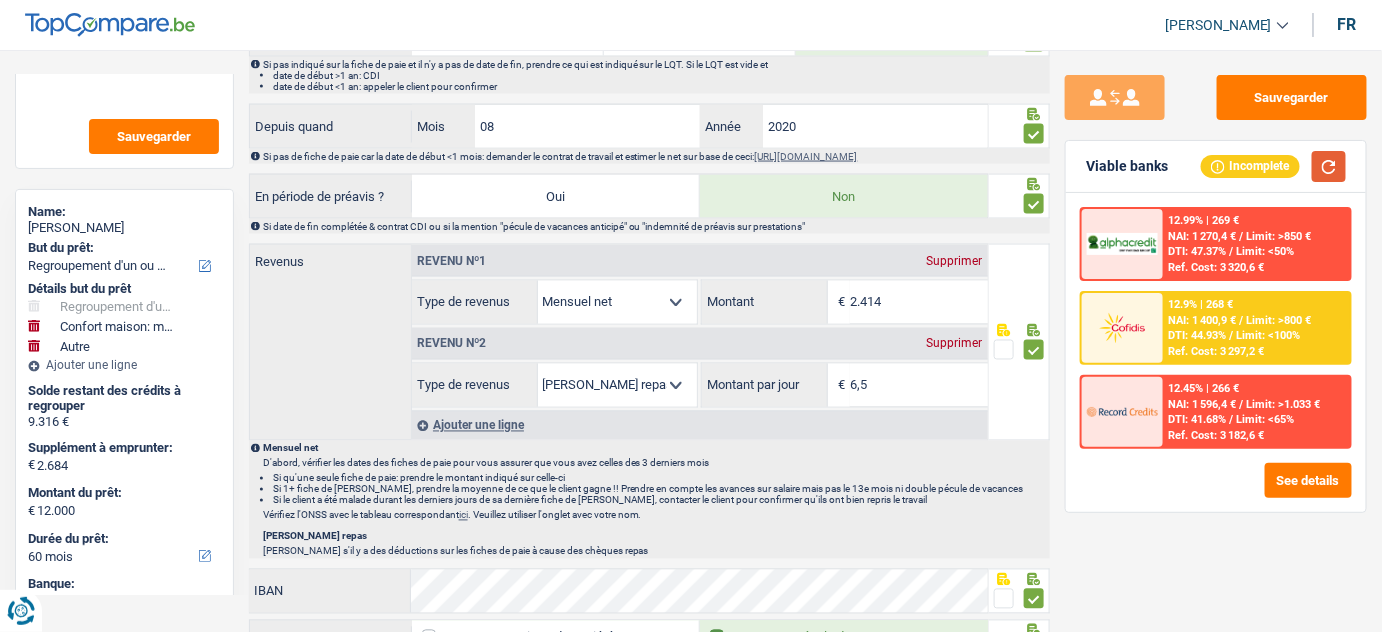 drag, startPoint x: 1330, startPoint y: 151, endPoint x: 1230, endPoint y: 188, distance: 106.62551 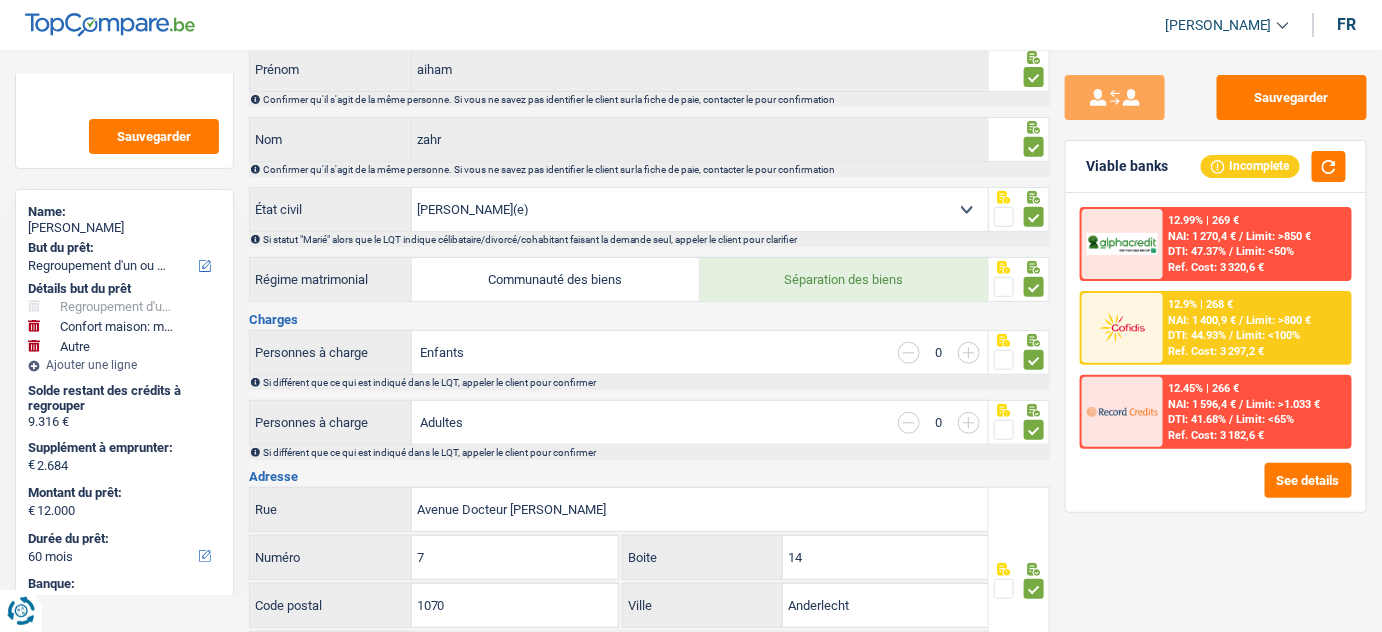 scroll, scrollTop: 181, scrollLeft: 0, axis: vertical 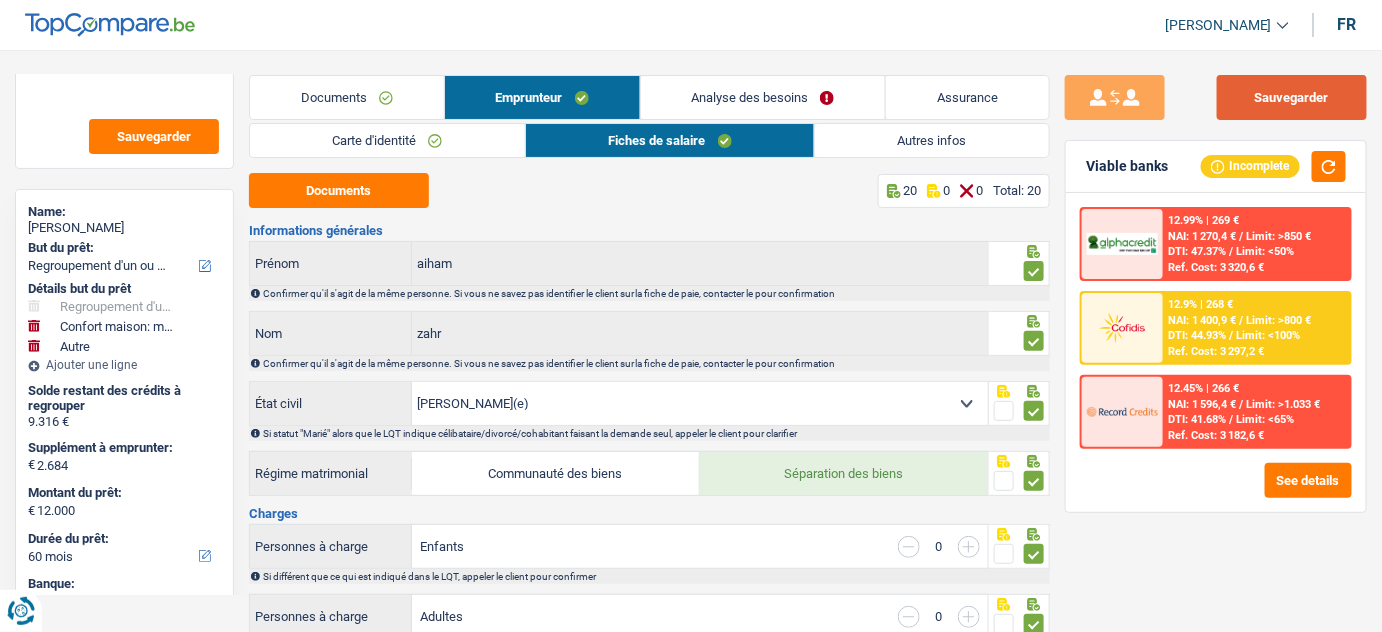 click on "Sauvegarder" at bounding box center [1292, 97] 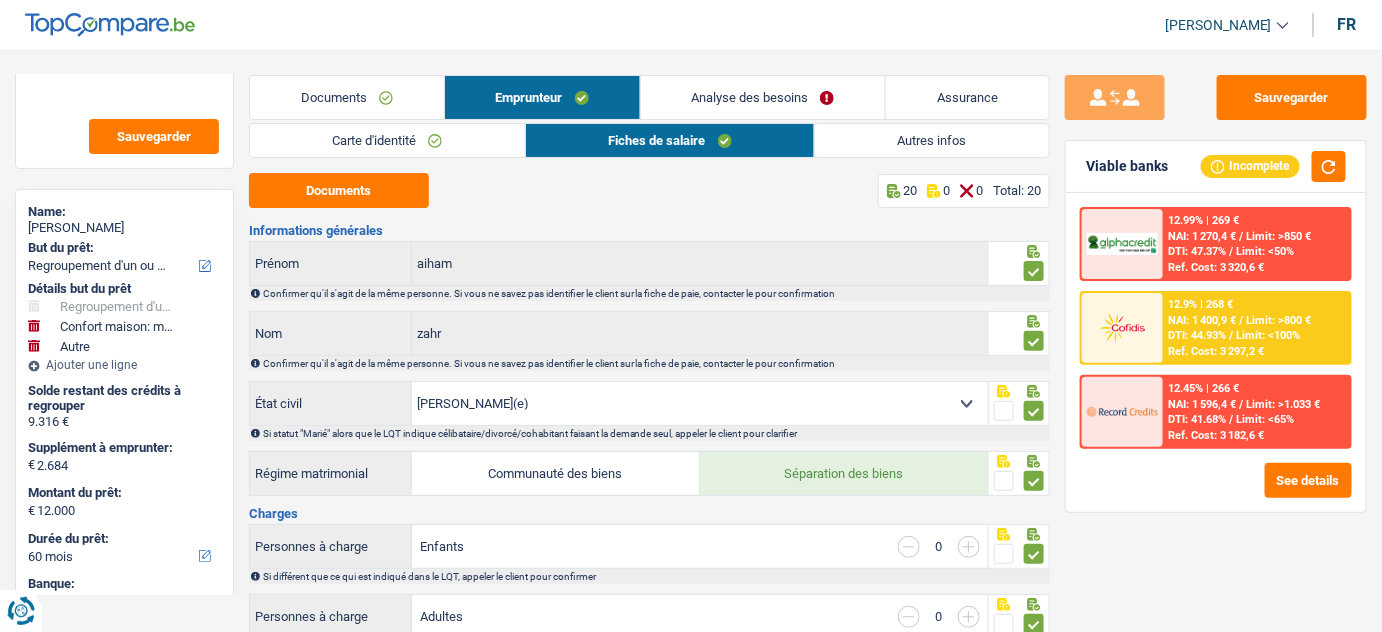 click on "Documents" at bounding box center (347, 97) 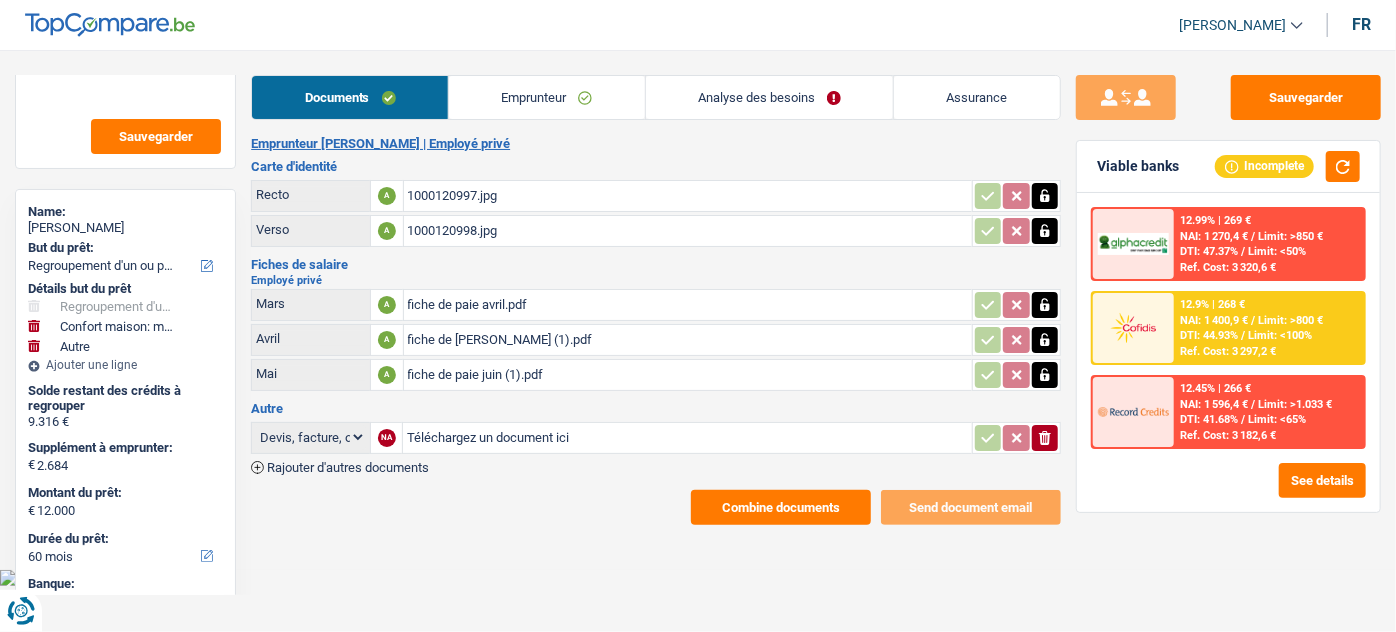 click on "Combine documents" at bounding box center (781, 507) 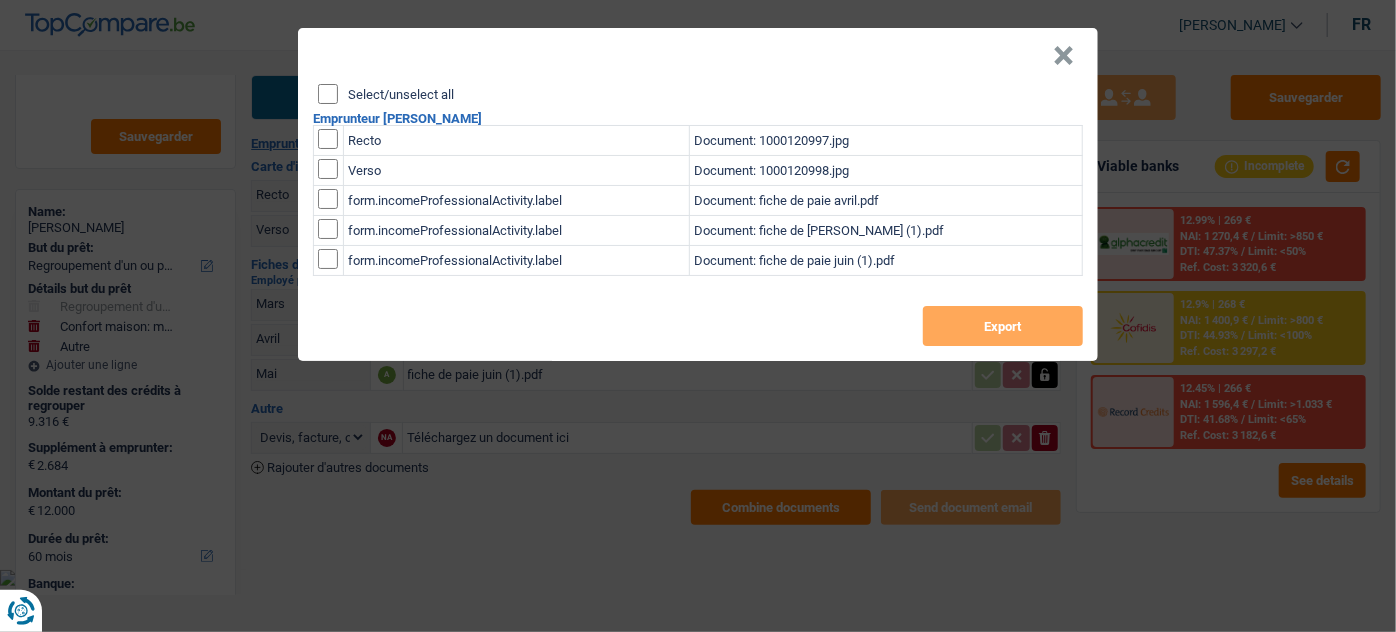 click on "Select/unselect all" at bounding box center [328, 94] 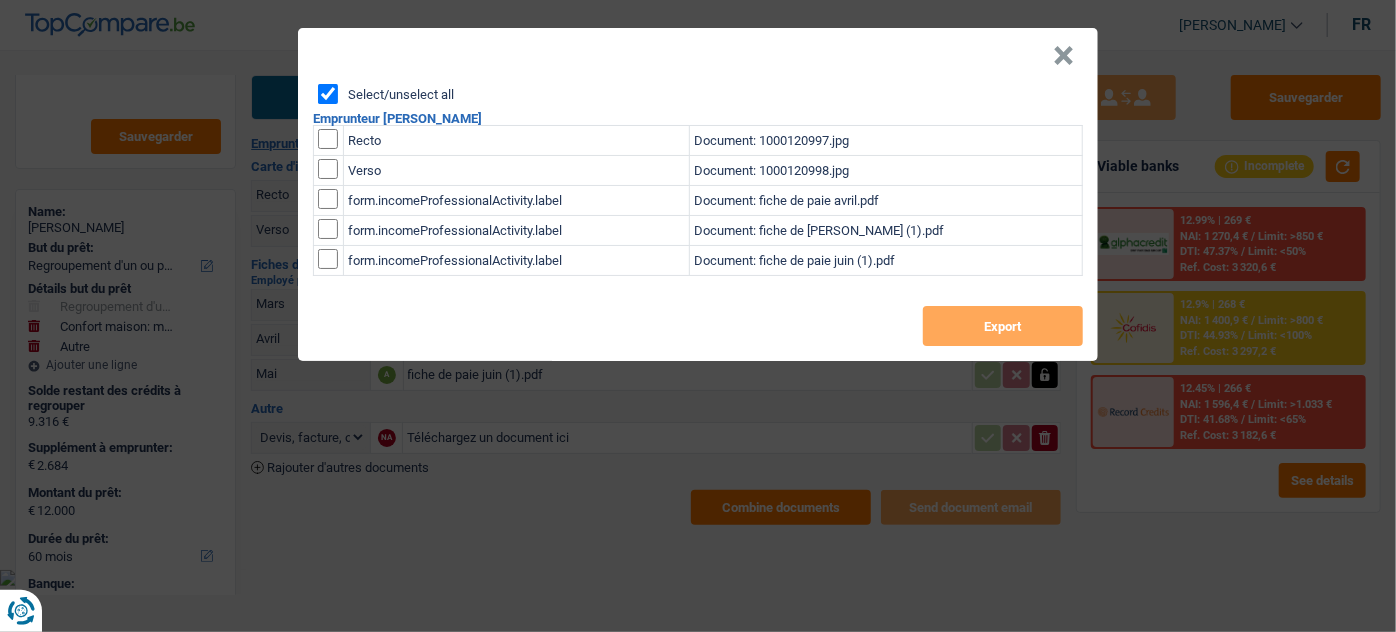 checkbox on "true" 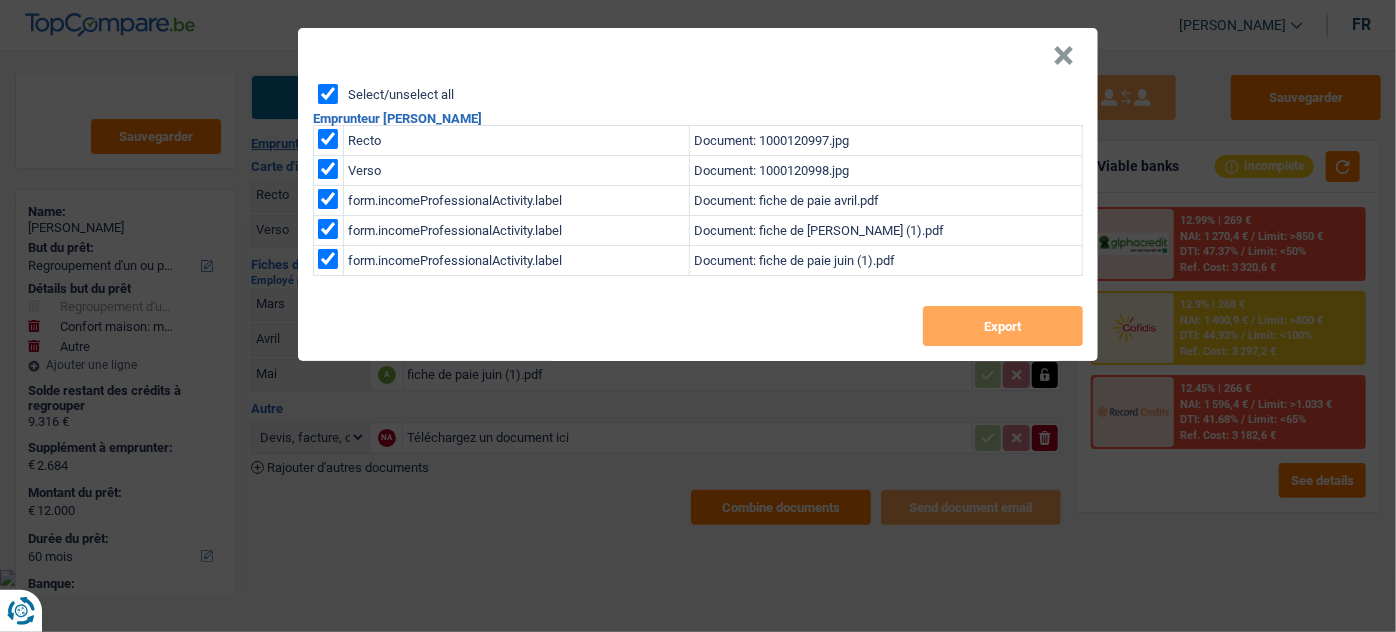 checkbox on "true" 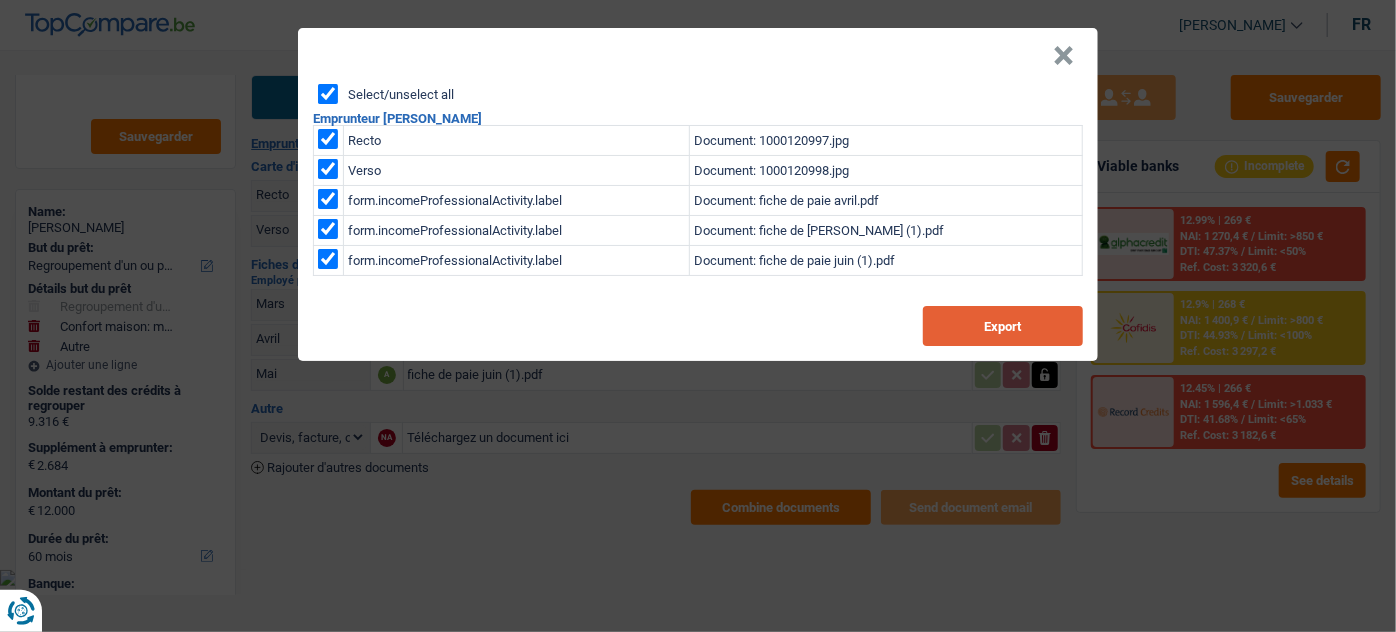 click on "Export" at bounding box center [1003, 326] 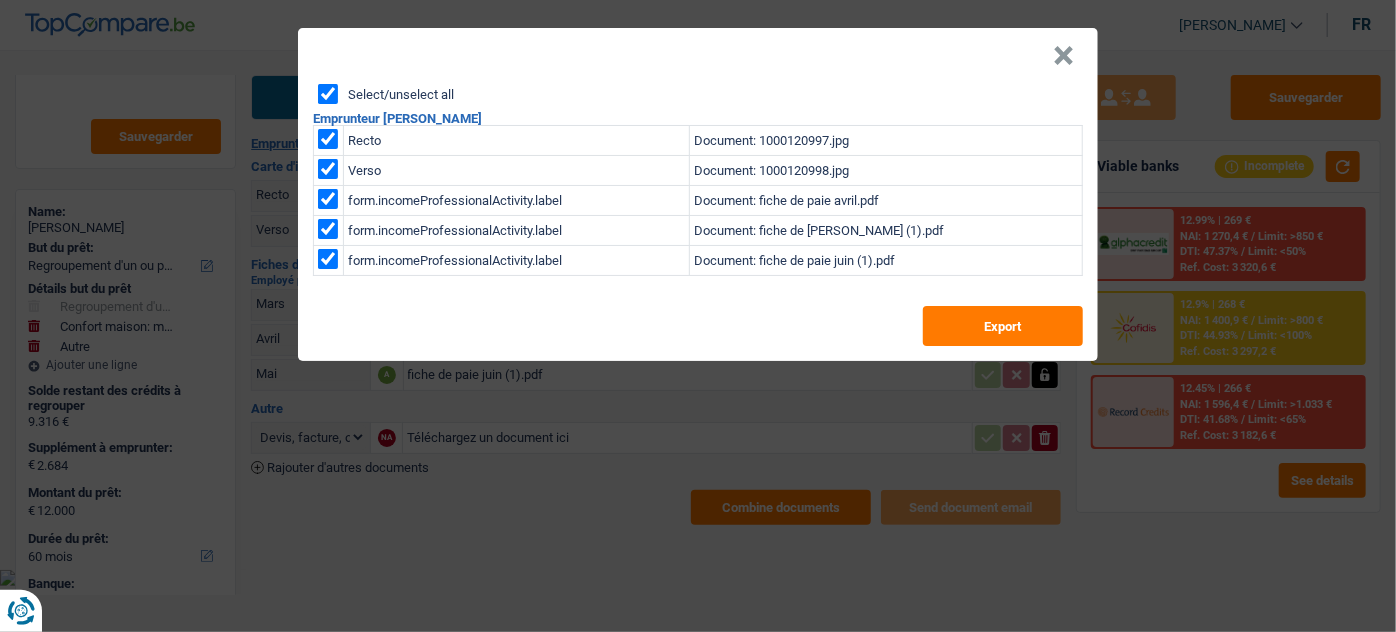 drag, startPoint x: 862, startPoint y: 31, endPoint x: 934, endPoint y: 36, distance: 72.1734 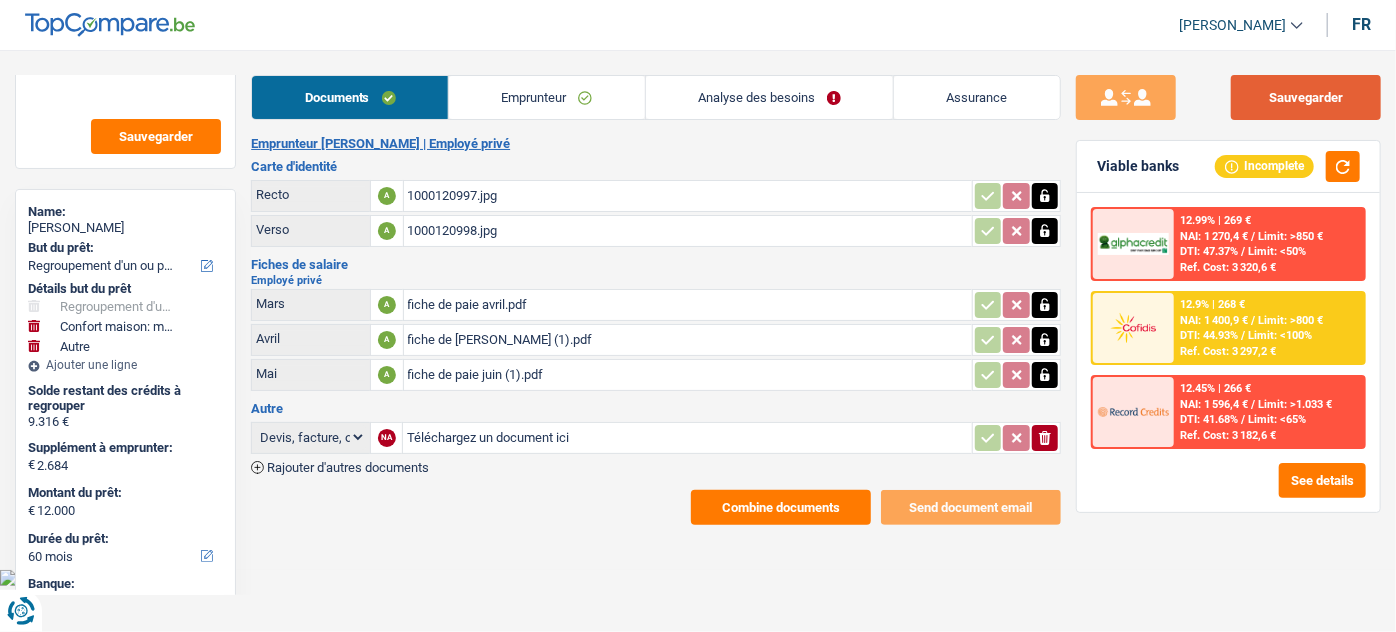 click on "Sauvegarder" at bounding box center (1306, 97) 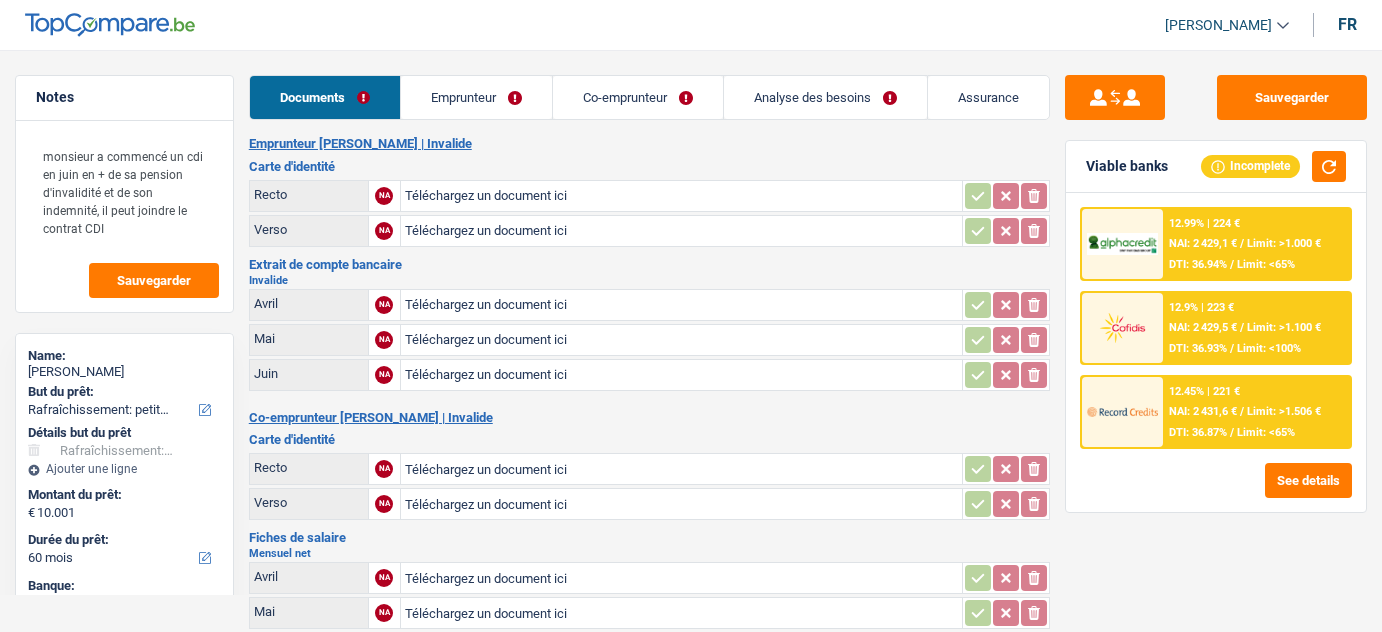 select on "houseOrGarden" 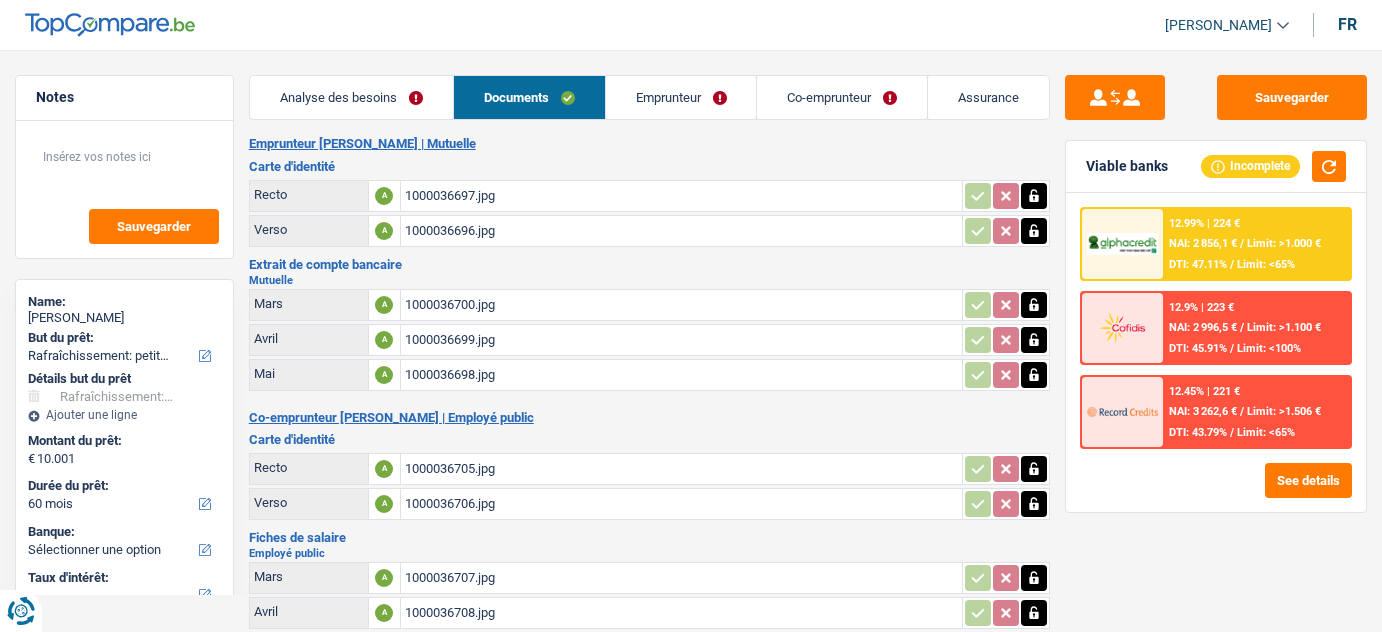 select on "houseOrGarden" 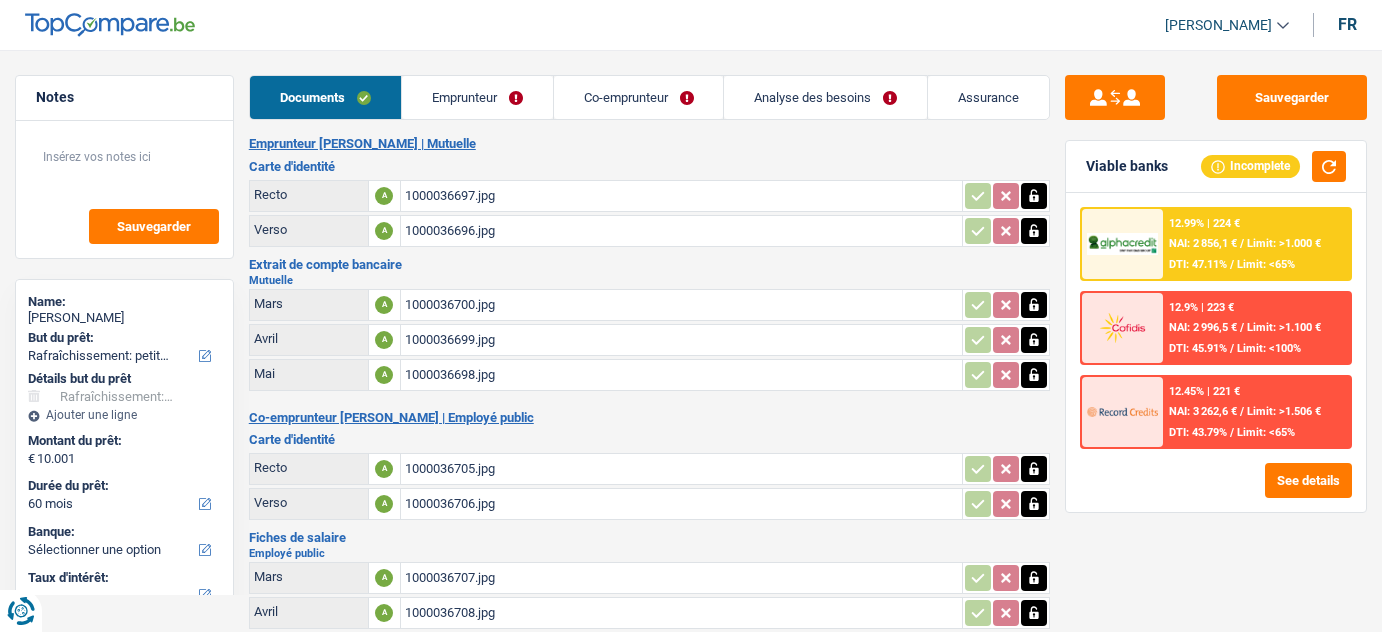 scroll, scrollTop: 0, scrollLeft: 0, axis: both 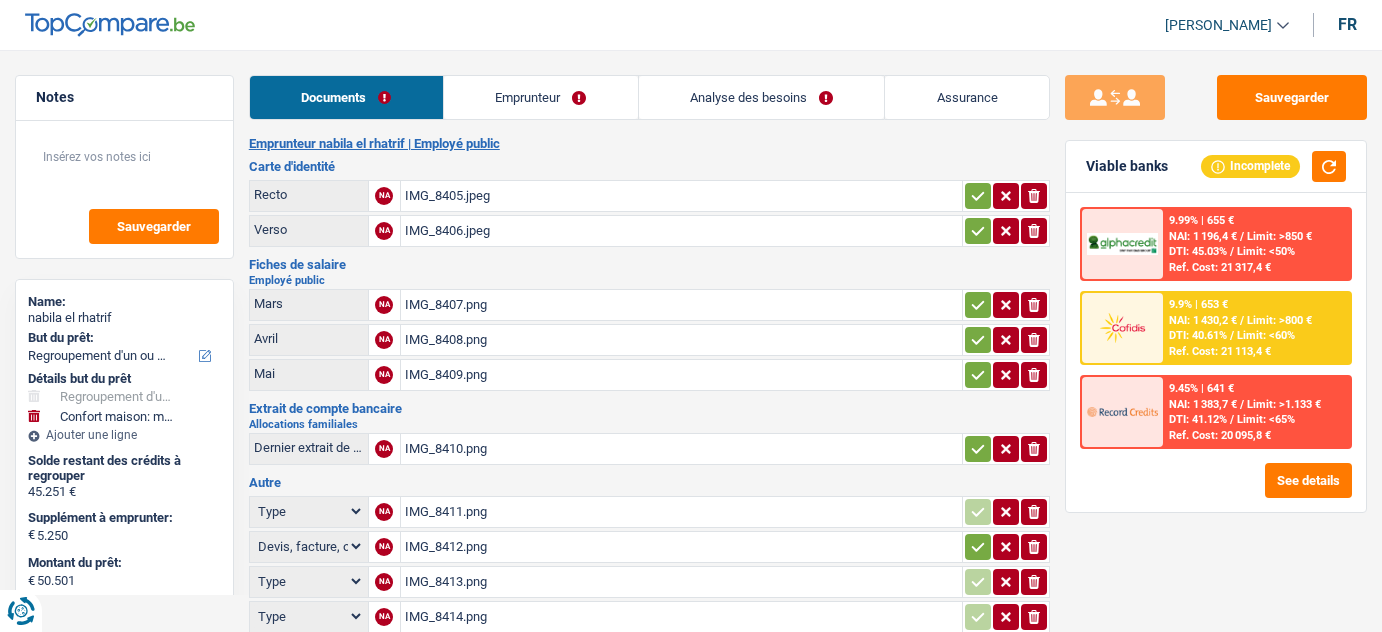 select on "refinancing" 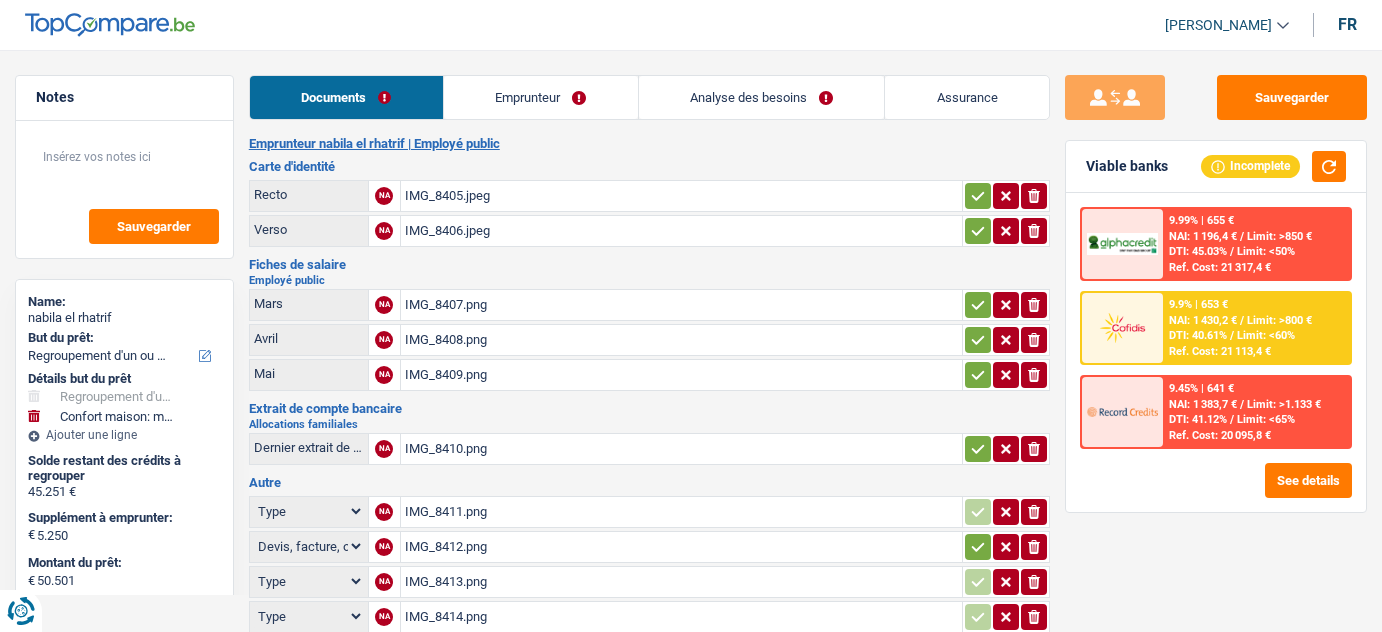 select on "refinancing" 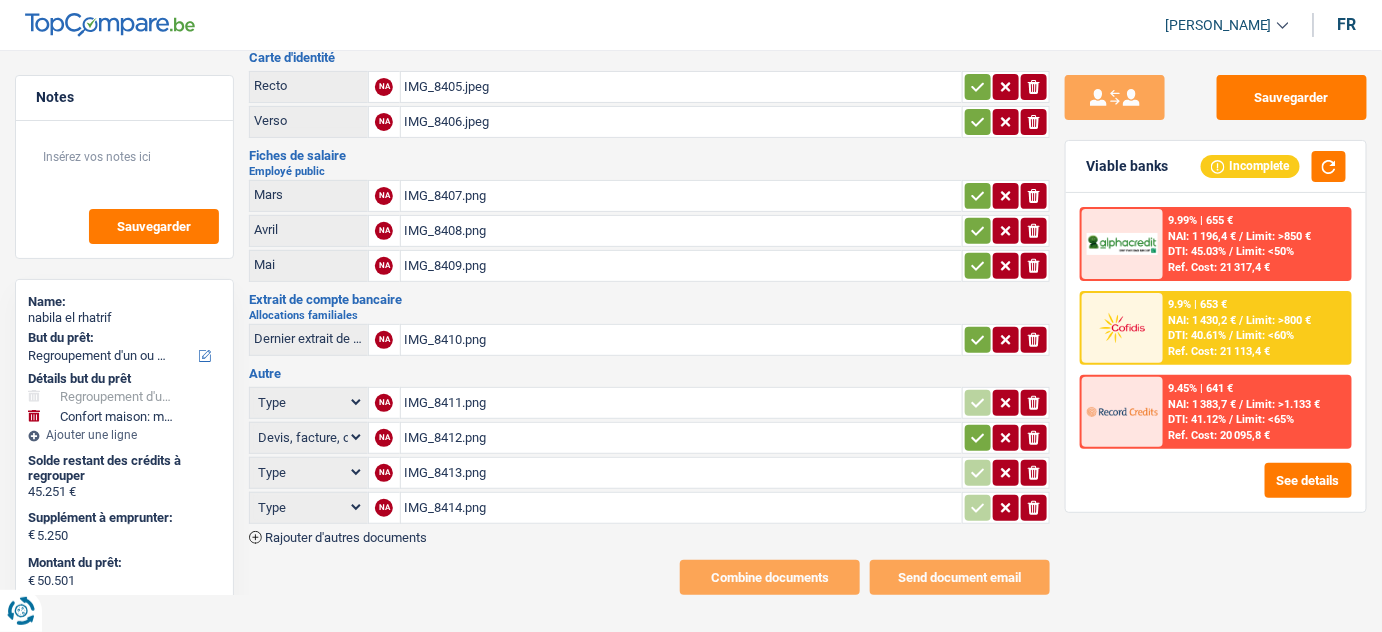 scroll, scrollTop: 109, scrollLeft: 0, axis: vertical 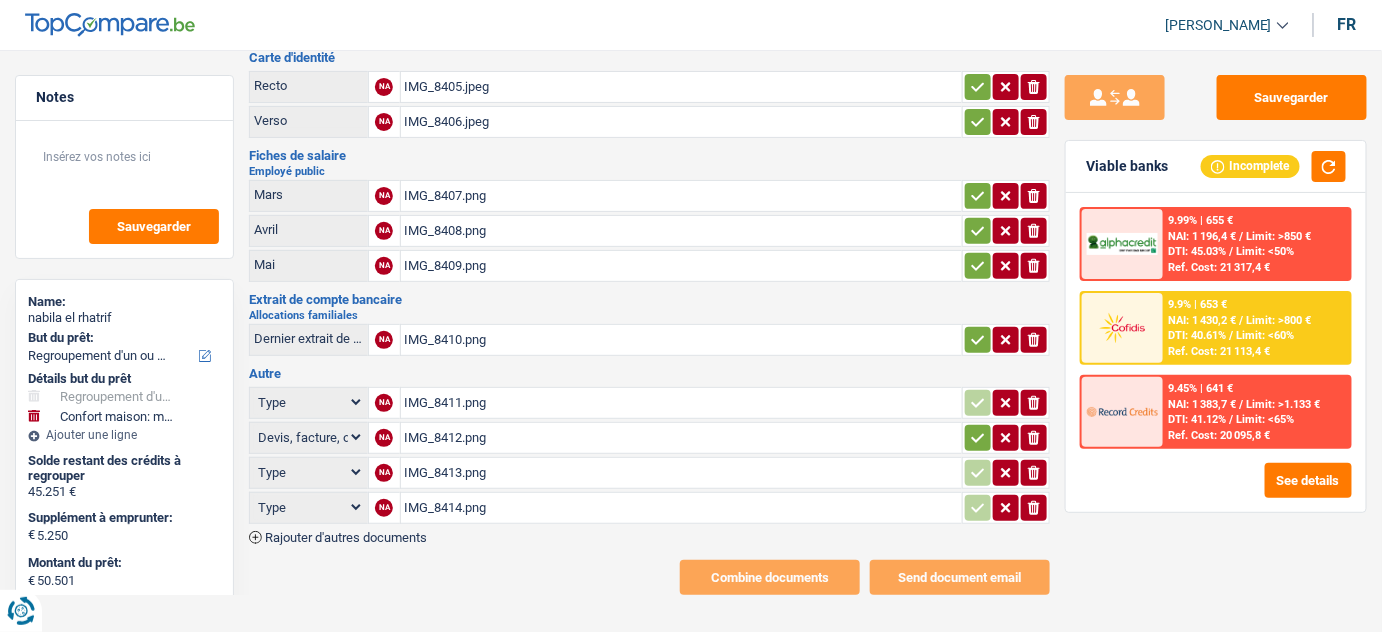 click on "IMG_8412.png" at bounding box center [682, 438] 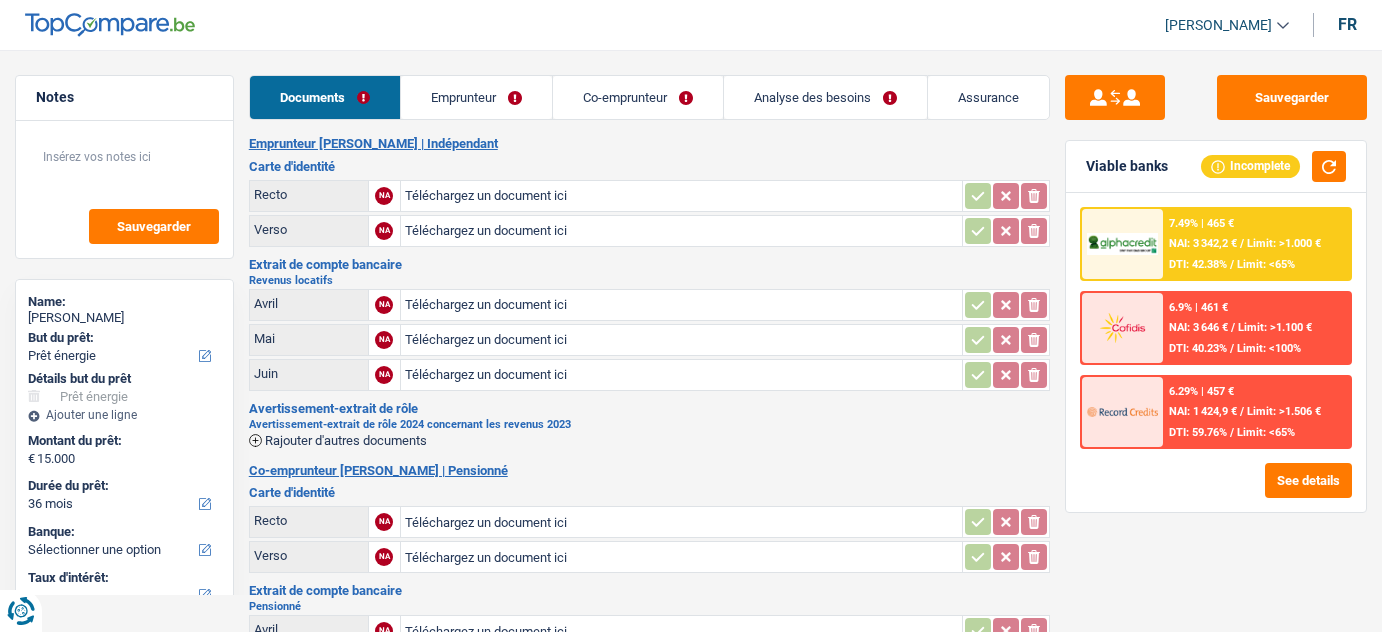 select on "energy" 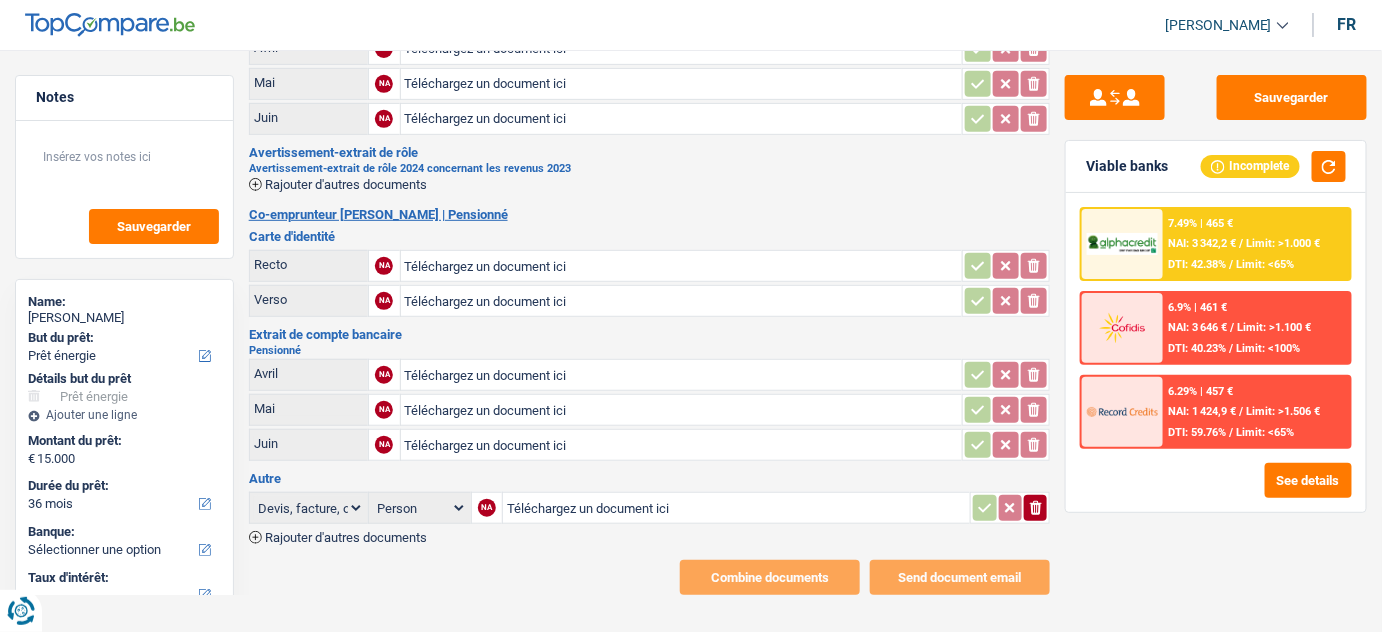 scroll, scrollTop: 0, scrollLeft: 0, axis: both 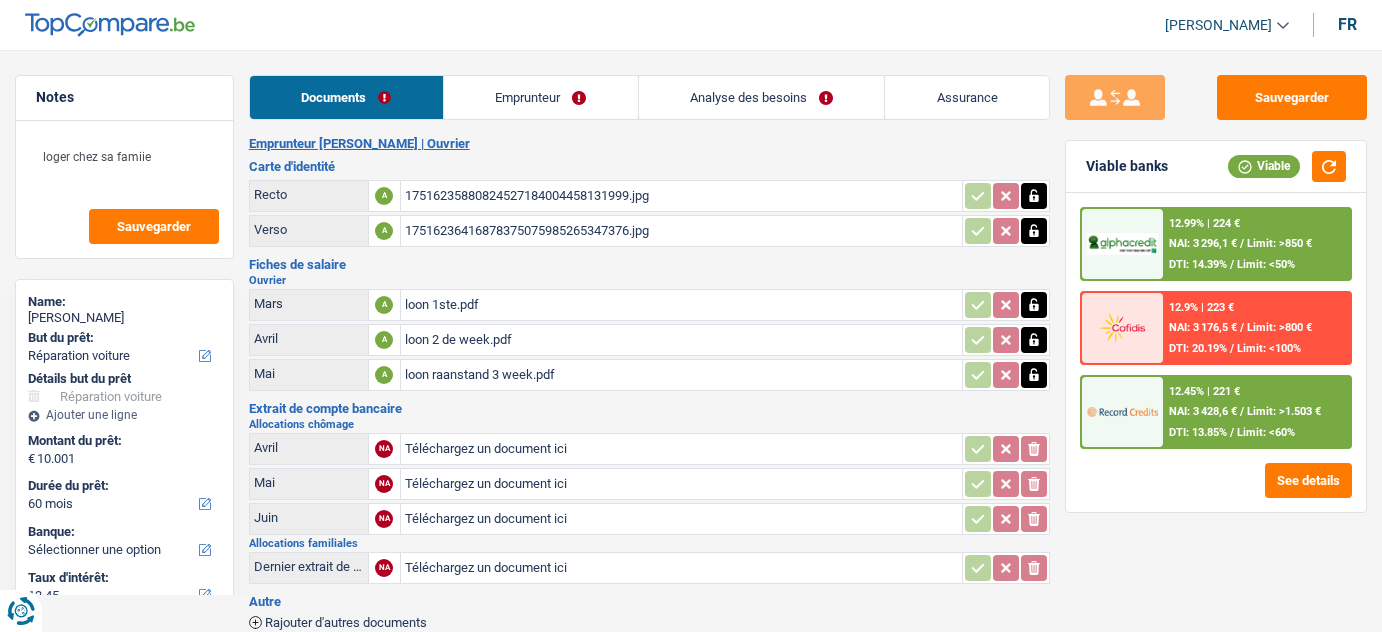 select on "carRepair" 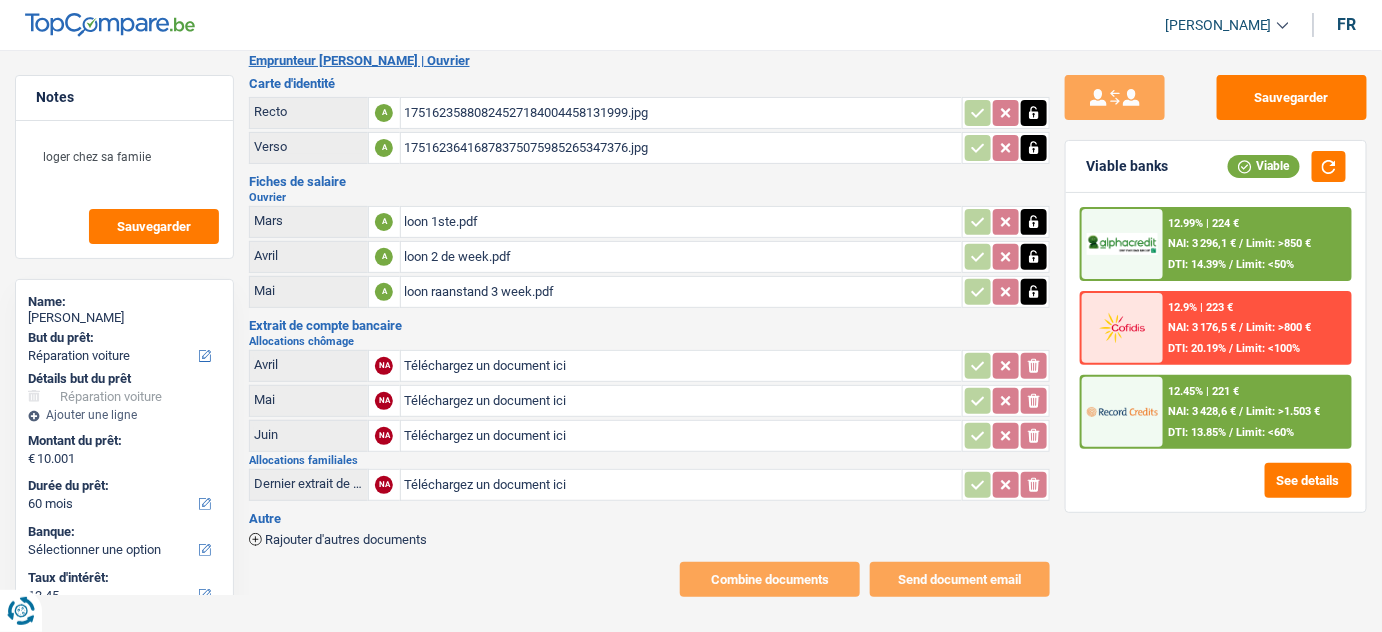 scroll, scrollTop: 86, scrollLeft: 0, axis: vertical 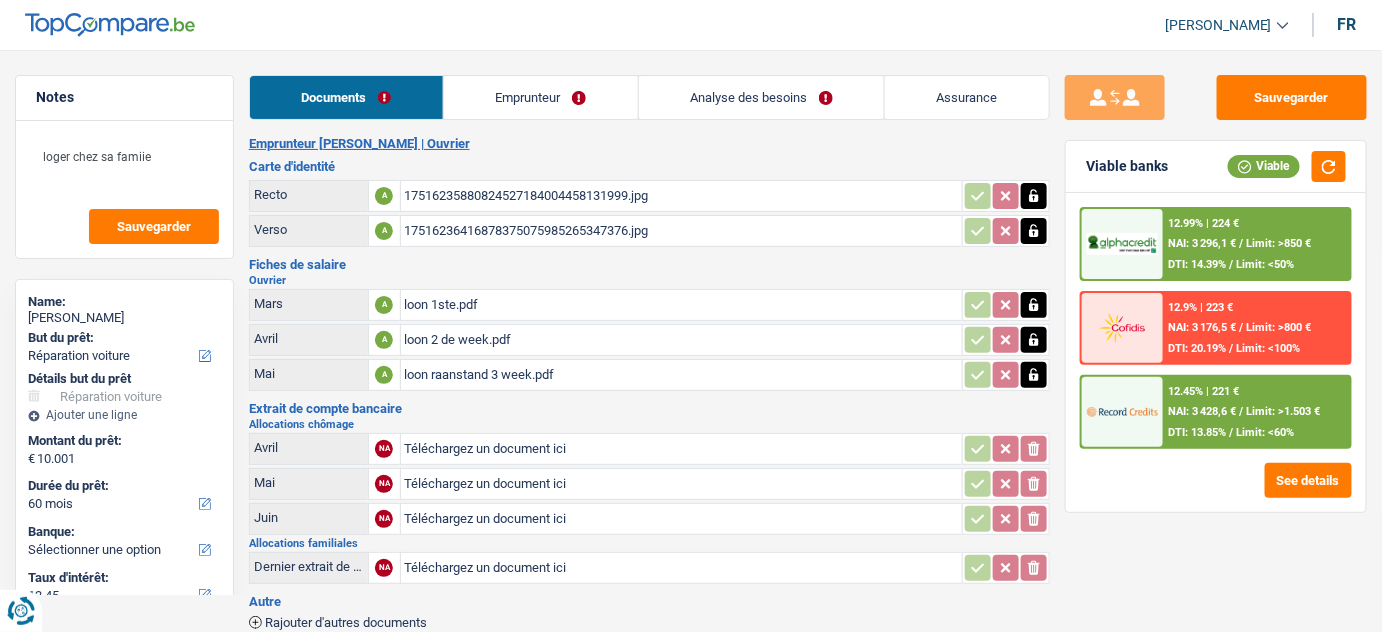 click on "loon raanstand 3 week.pdf" at bounding box center [682, 375] 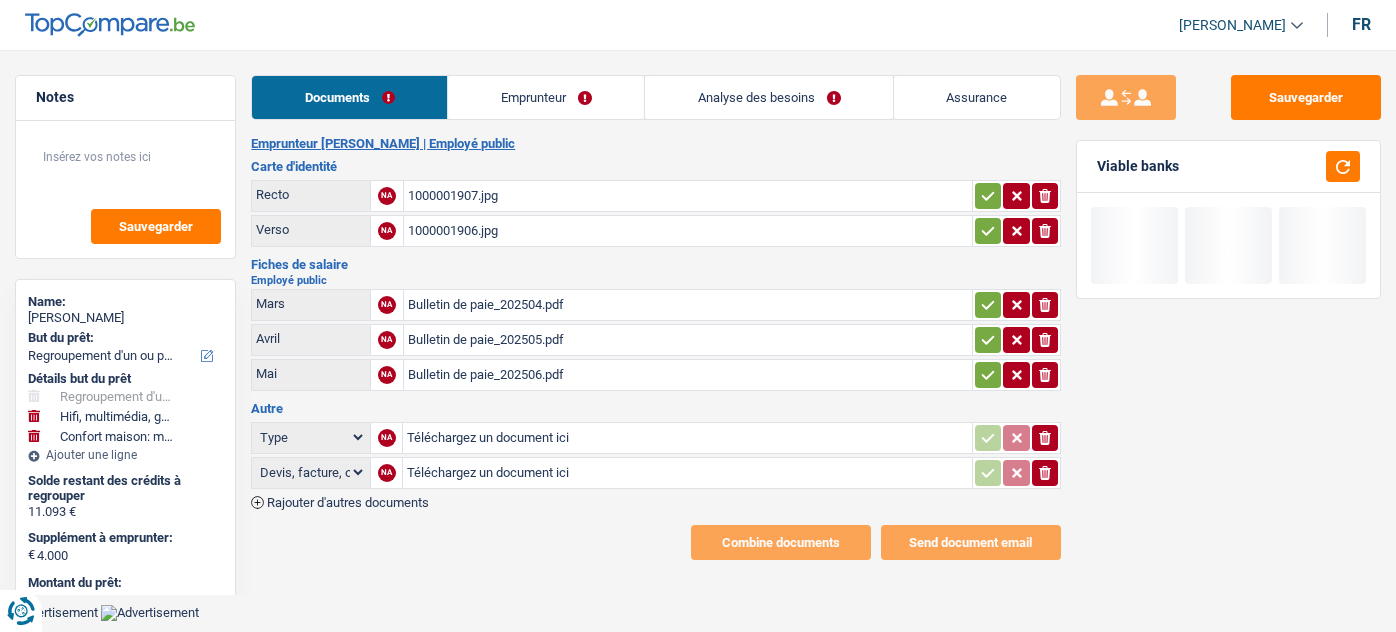select on "refinancing" 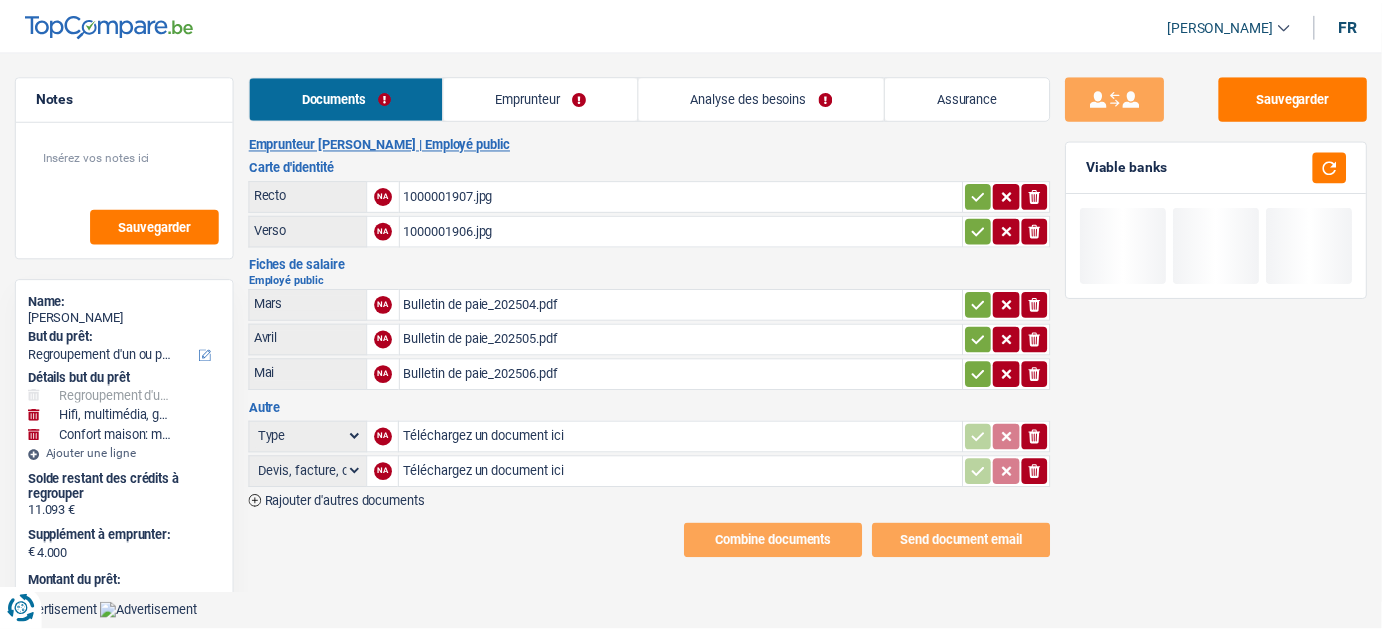 scroll, scrollTop: 0, scrollLeft: 0, axis: both 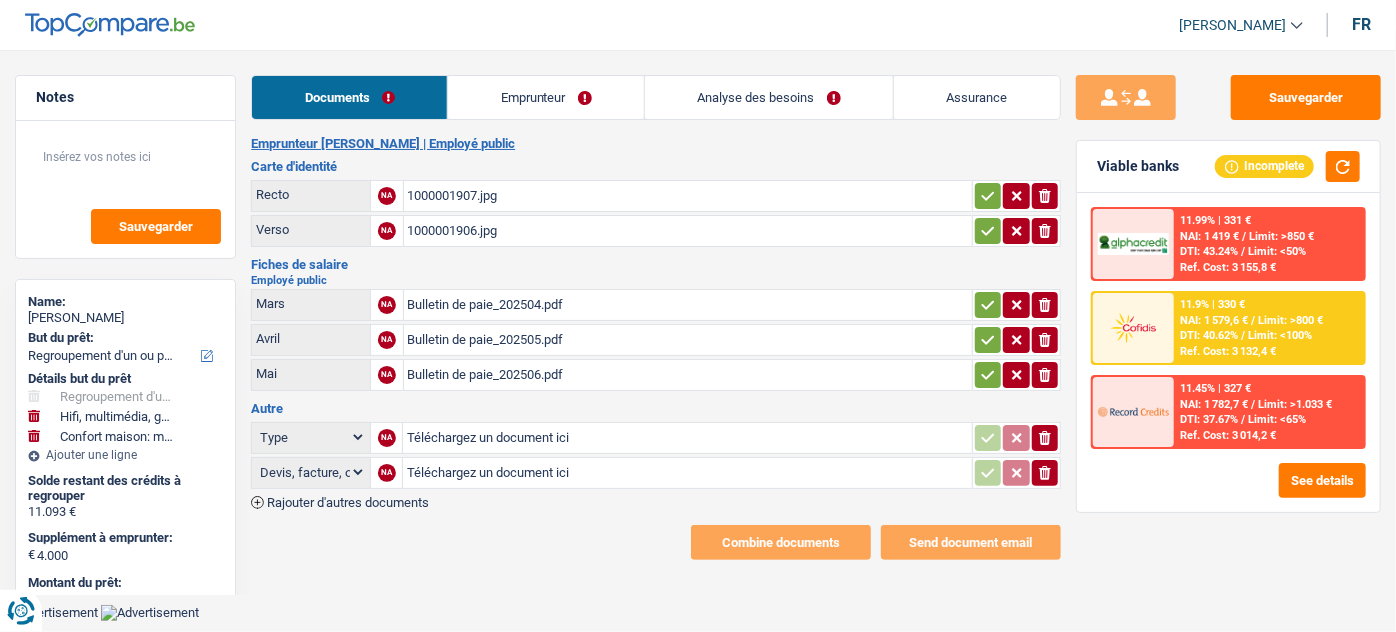 click on "Analyse des besoins" at bounding box center (769, 97) 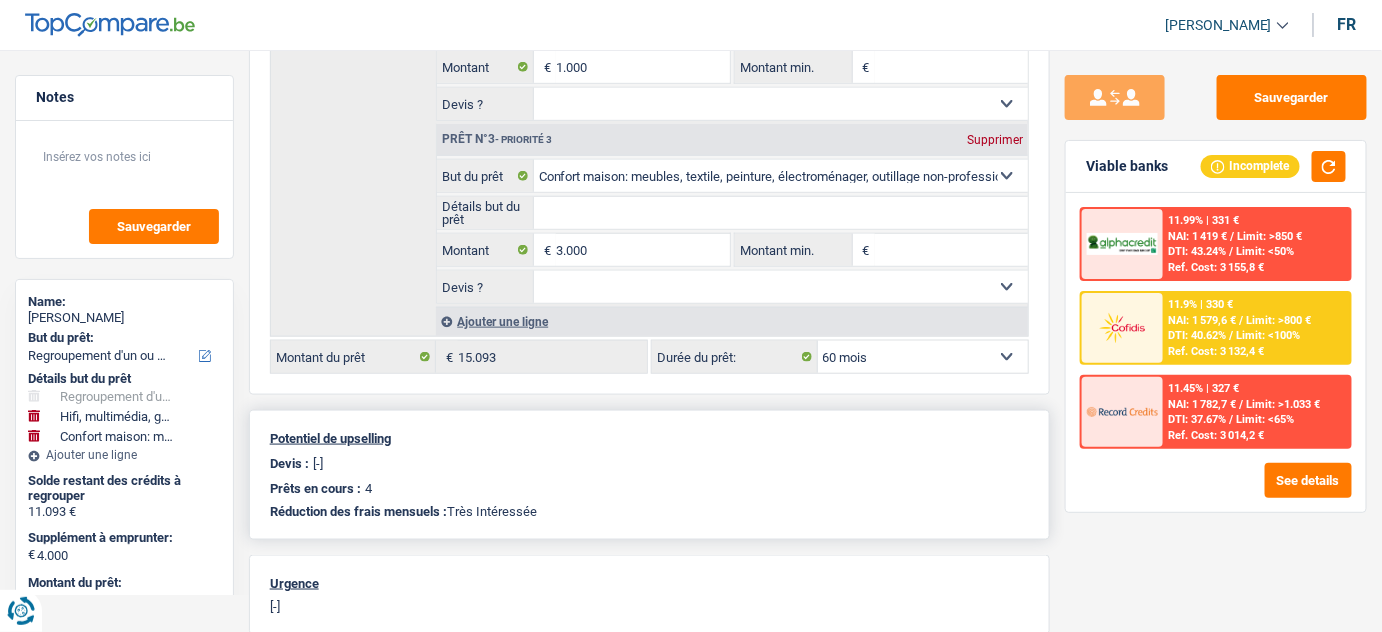 scroll, scrollTop: 636, scrollLeft: 0, axis: vertical 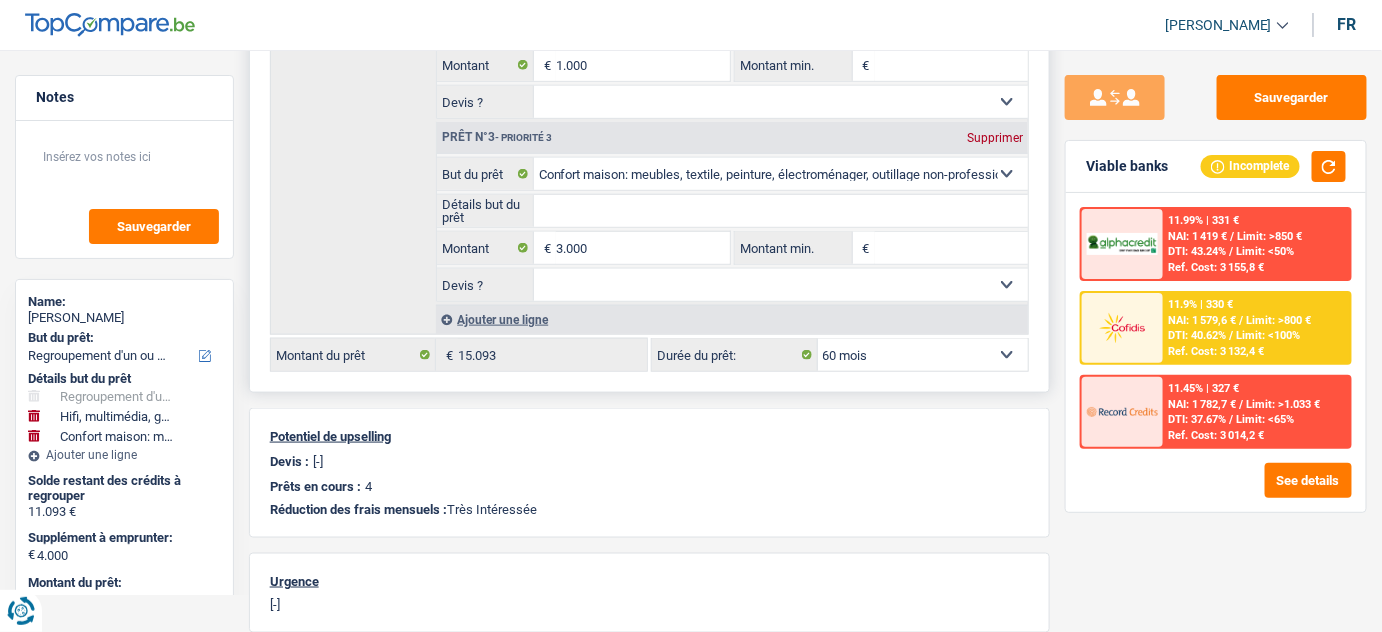 click on "12 mois 18 mois 24 mois 30 mois 36 mois 42 mois 48 mois 60 mois 72 mois 84 mois
Sélectionner une option" at bounding box center [923, 355] 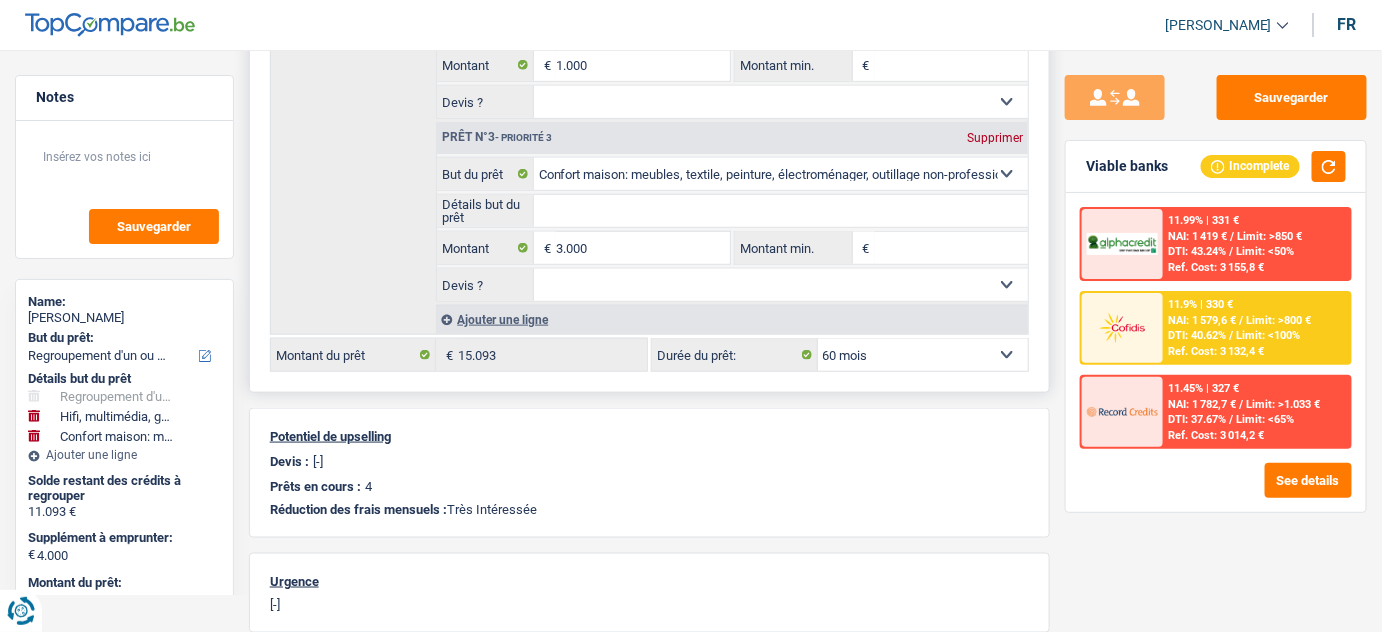 select on "84" 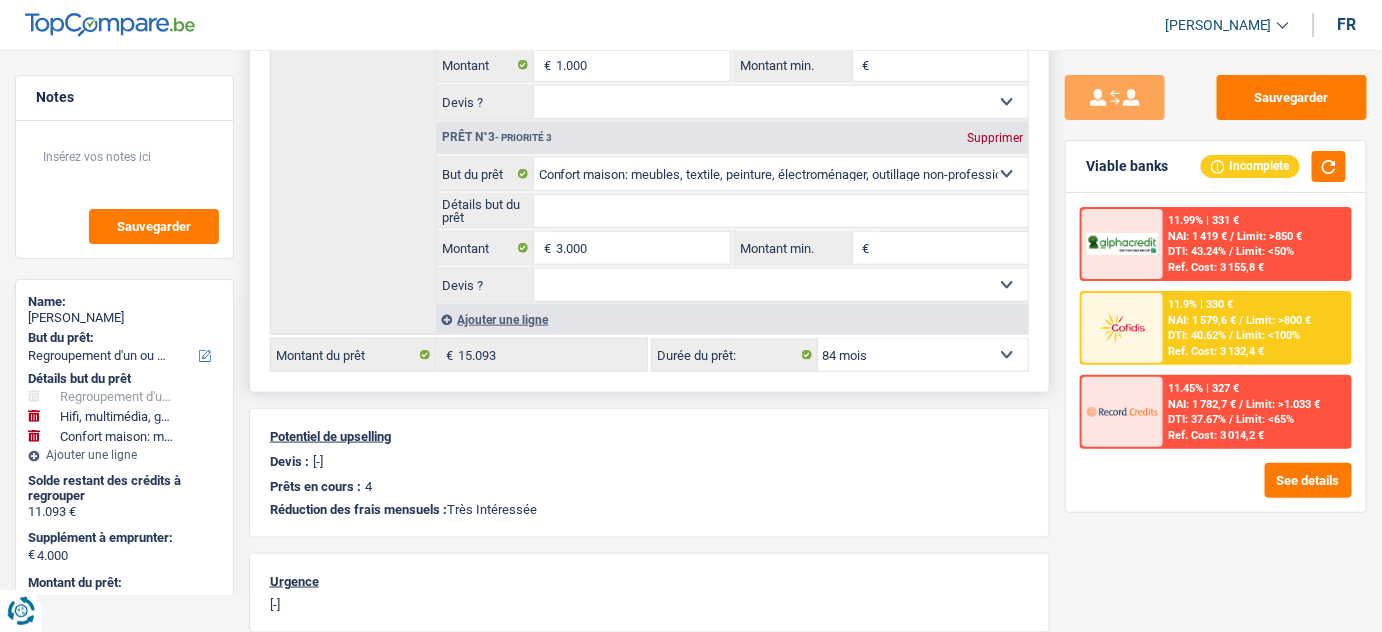 click on "12 mois 18 mois 24 mois 30 mois 36 mois 42 mois 48 mois 60 mois 72 mois 84 mois
Sélectionner une option" at bounding box center [923, 355] 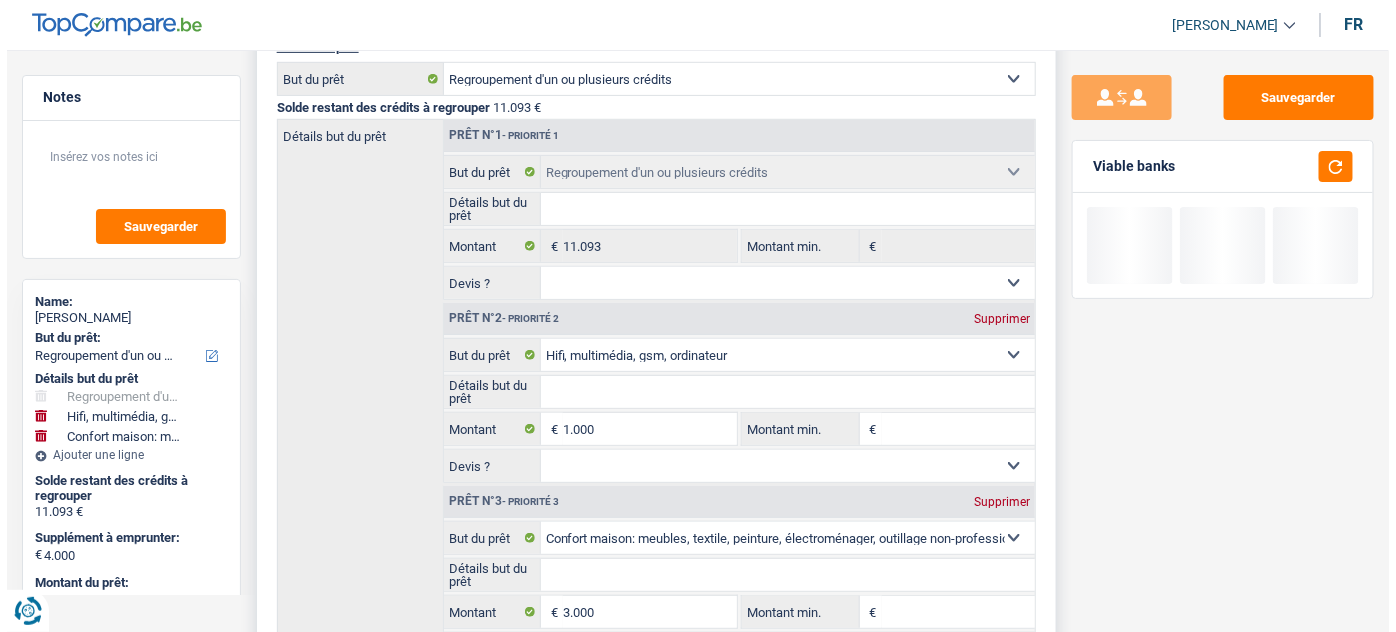 scroll, scrollTop: 545, scrollLeft: 0, axis: vertical 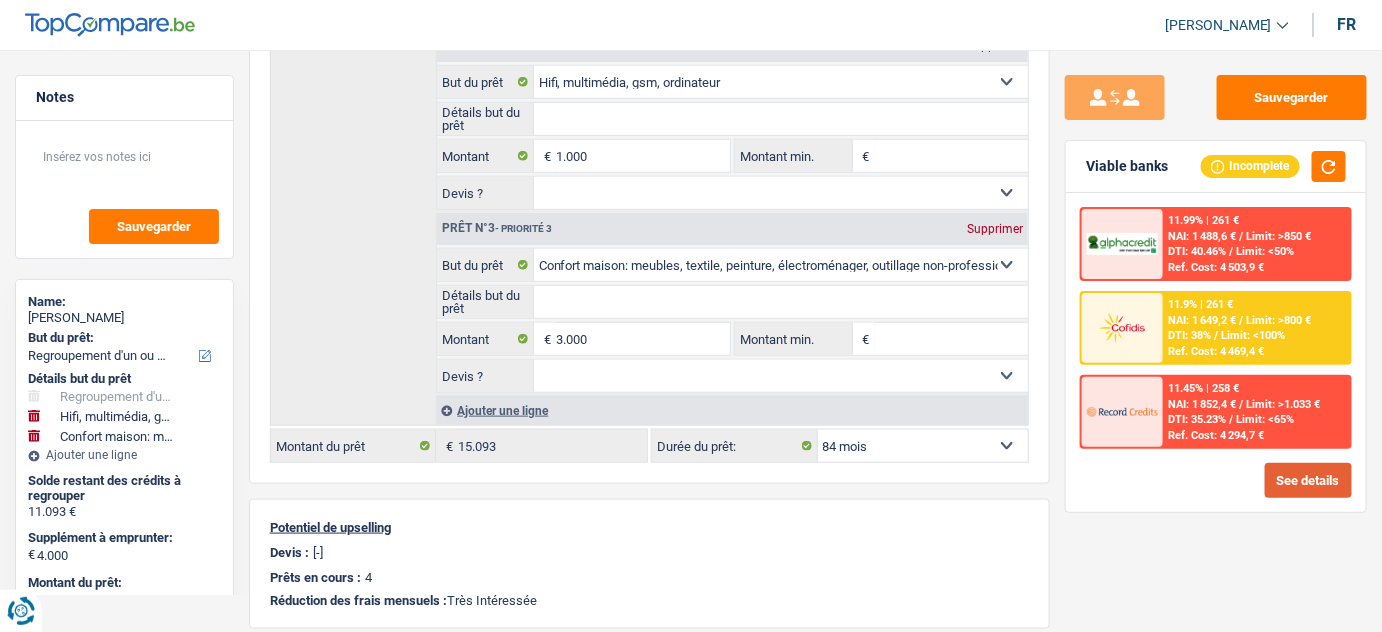 click on "See details" at bounding box center (1308, 480) 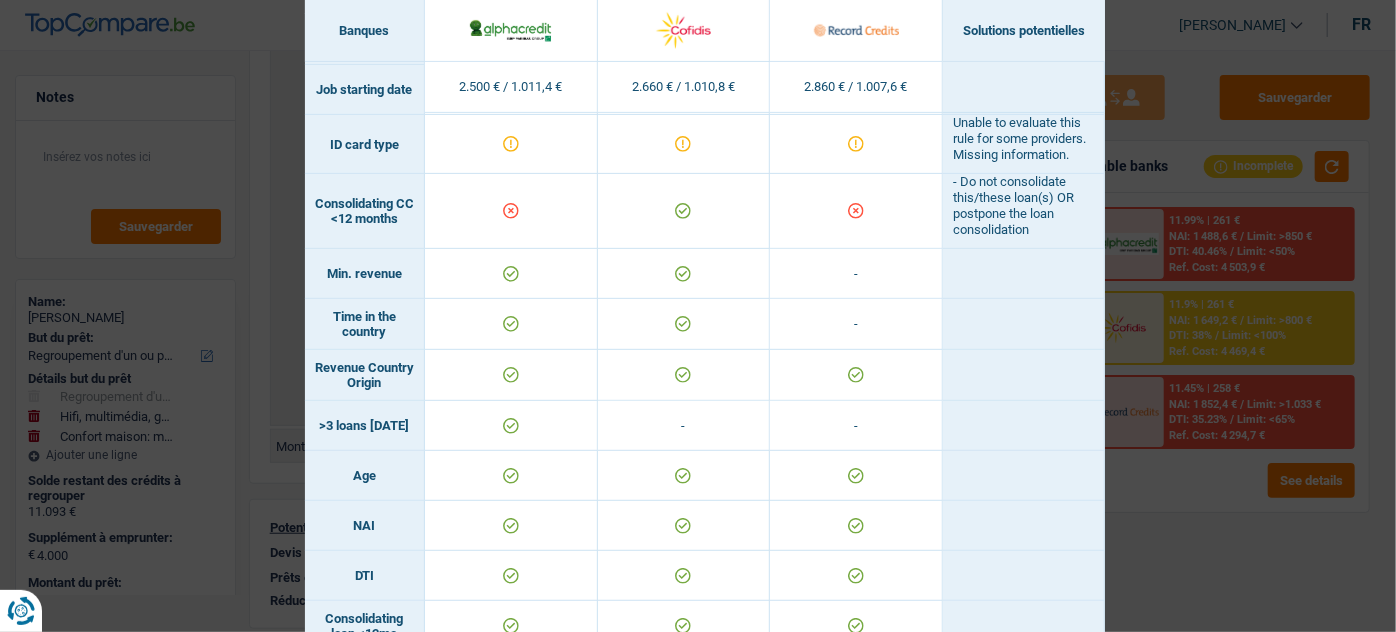 scroll, scrollTop: 319, scrollLeft: 0, axis: vertical 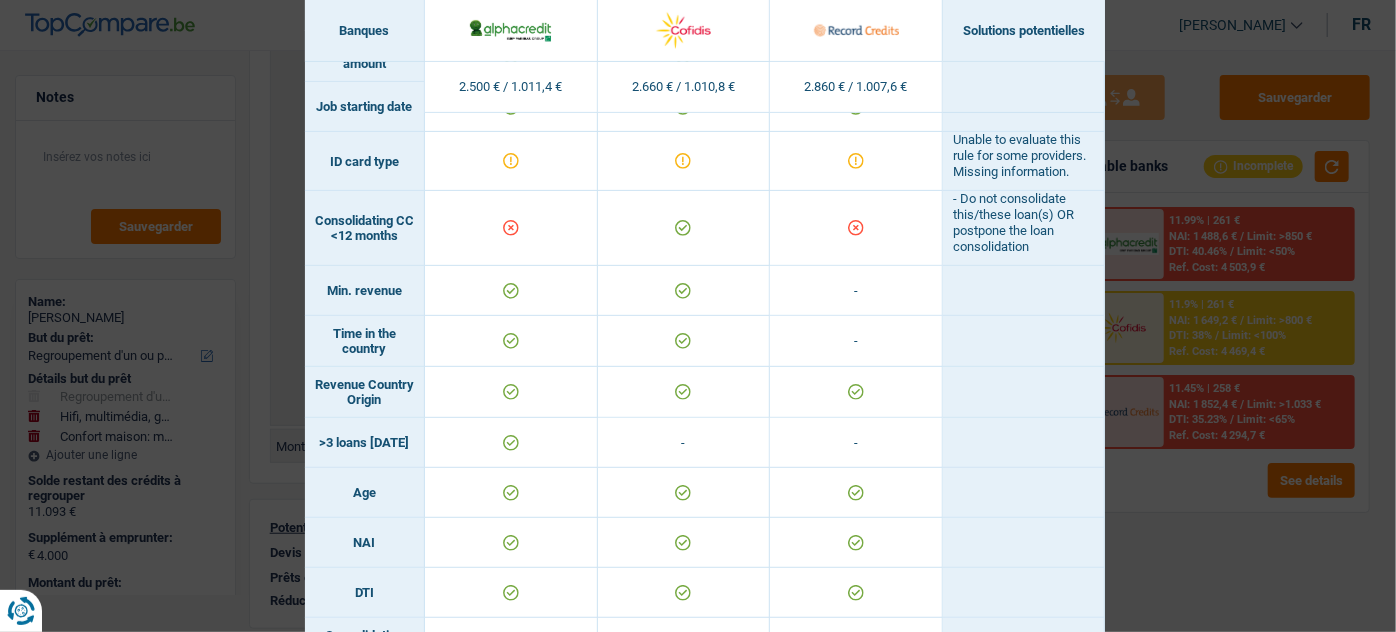 click on "Banks conditions ×
Banques
Solutions potentielles
Revenus / Charges
2.500 € / 1.011,4 €
2.660 € / 1.010,8 €
2.860 € / 1.007,6 €
Housing status & amount
-
Professional activity
Blacklisted" at bounding box center (698, 316) 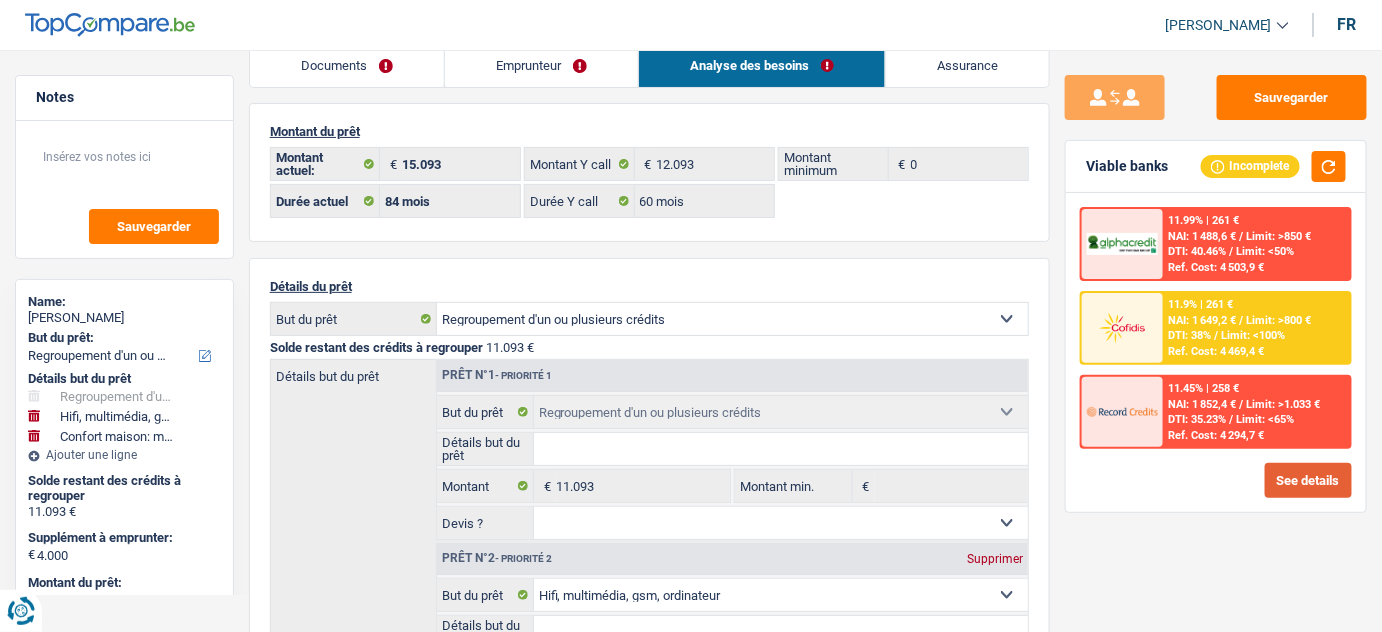 scroll, scrollTop: 0, scrollLeft: 0, axis: both 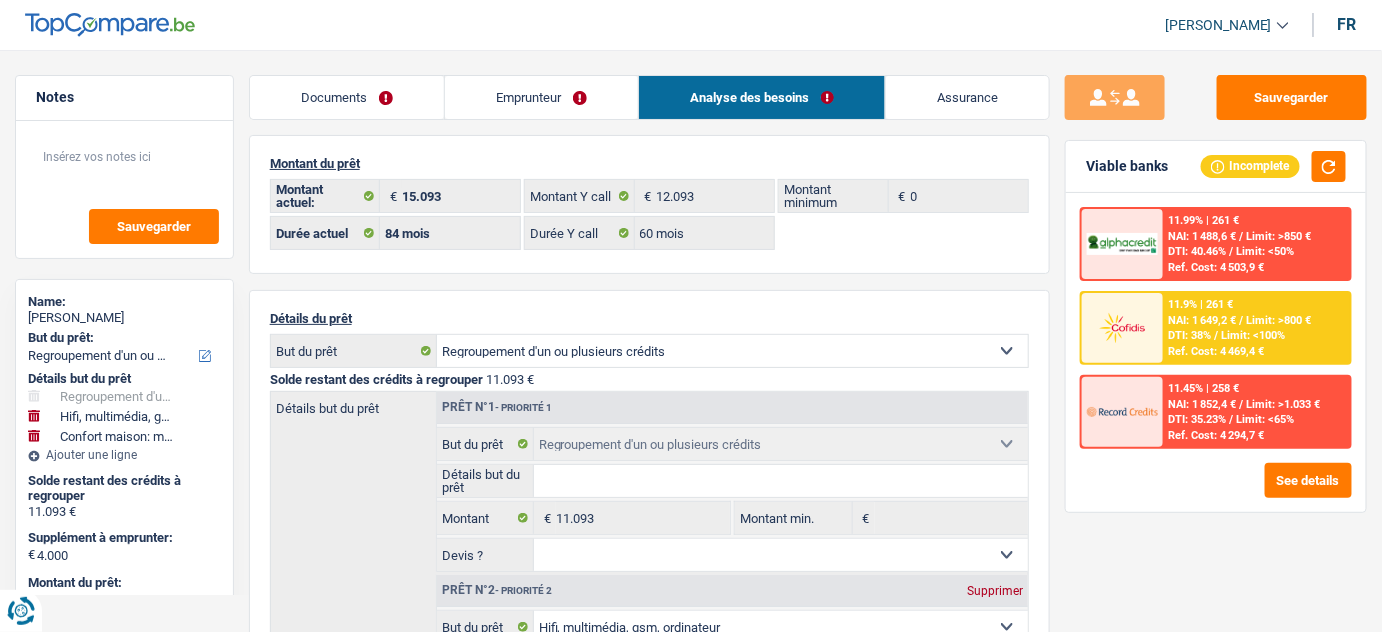 click on "Emprunteur" at bounding box center [541, 97] 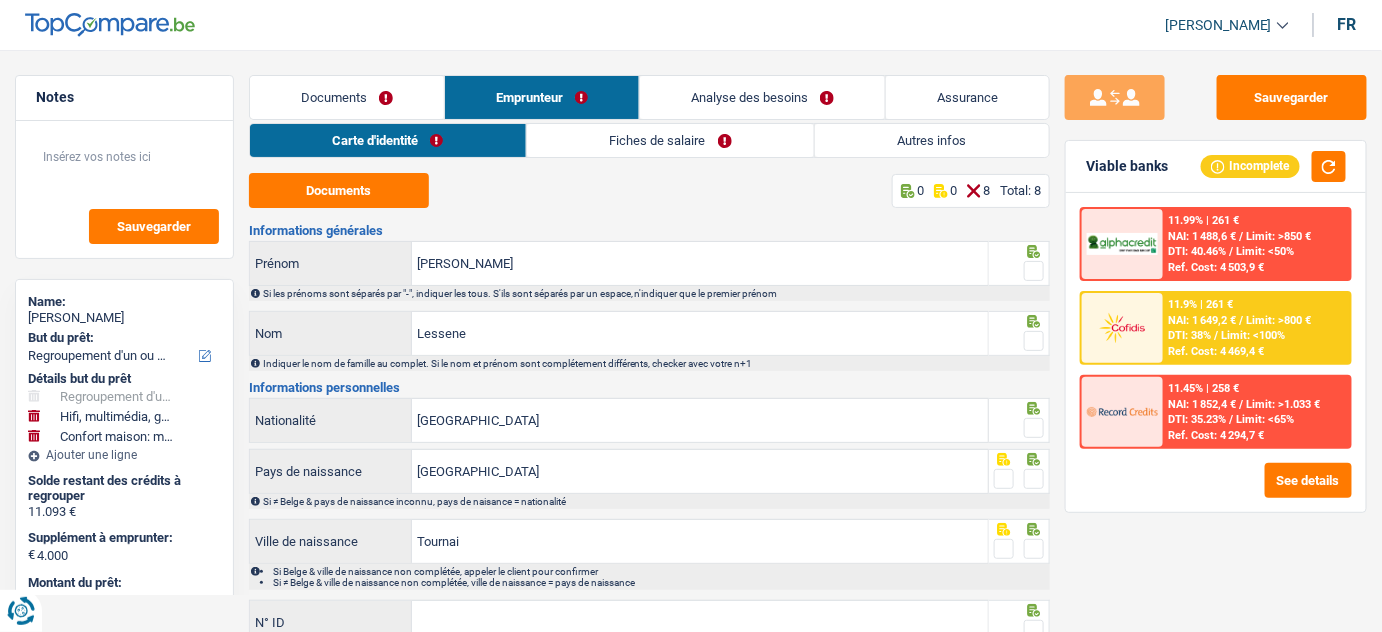 click on "Autres infos" at bounding box center (932, 140) 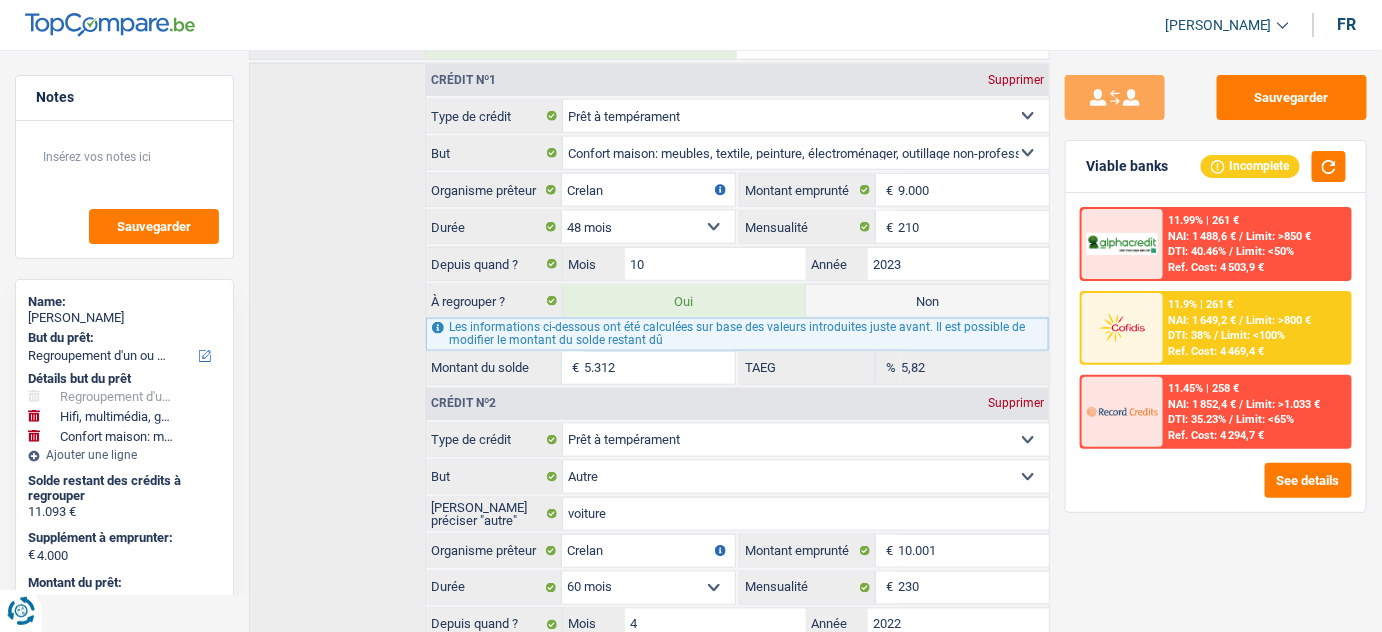 scroll, scrollTop: 661, scrollLeft: 0, axis: vertical 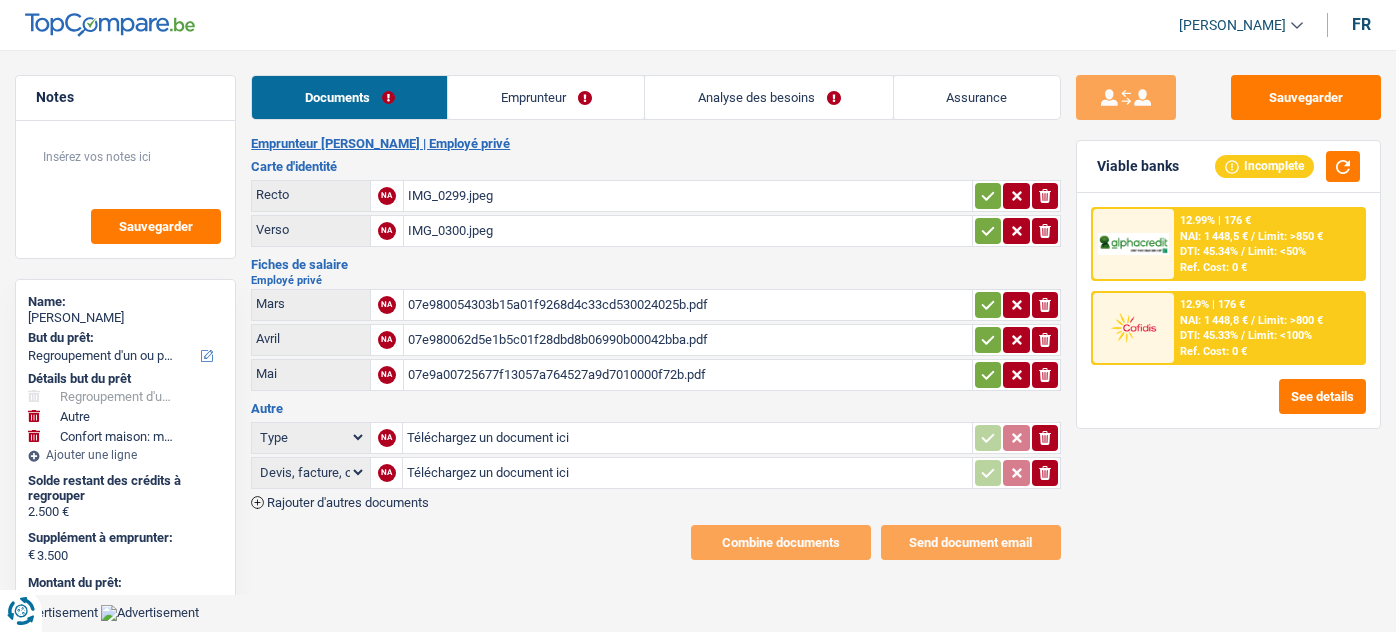 select on "refinancing" 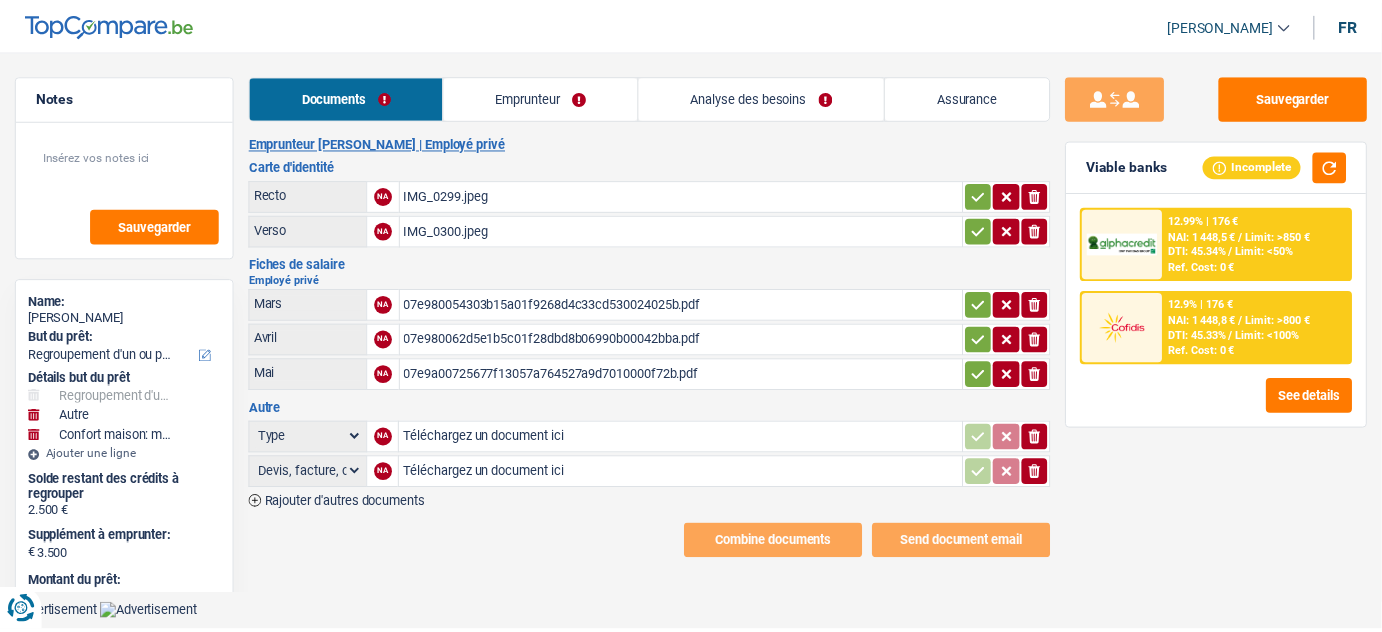 scroll, scrollTop: 0, scrollLeft: 0, axis: both 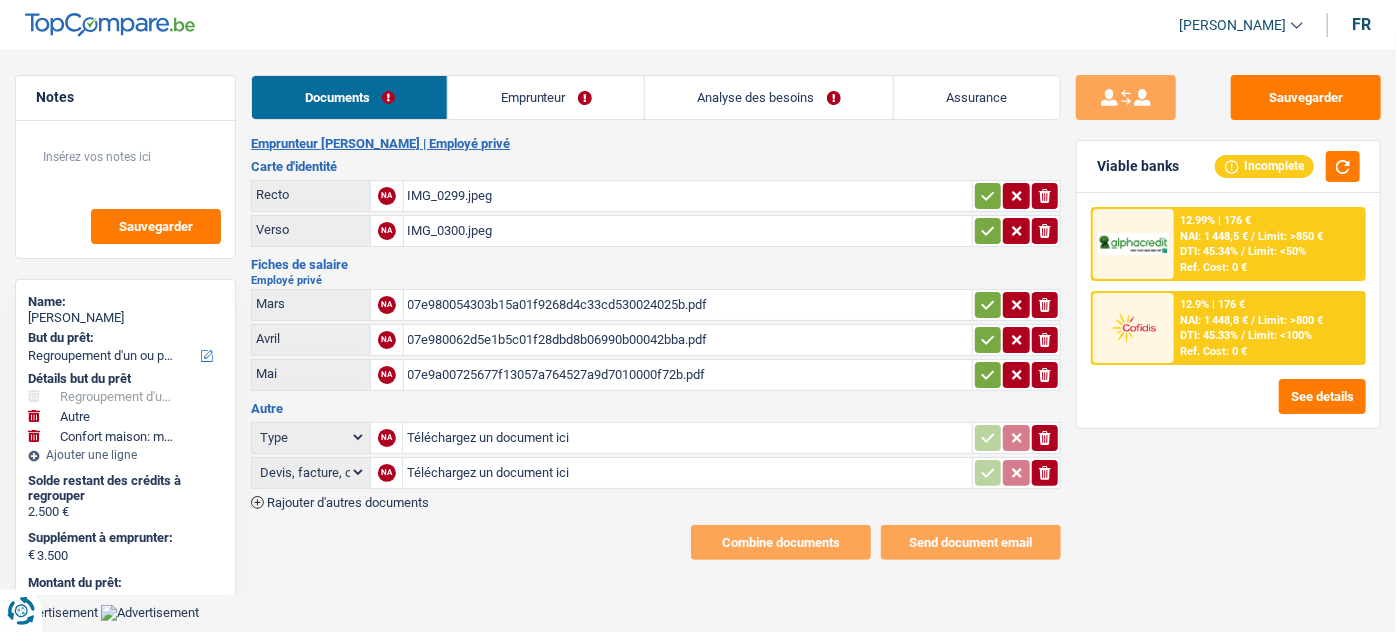 click on "Analyse des besoins" at bounding box center [768, 97] 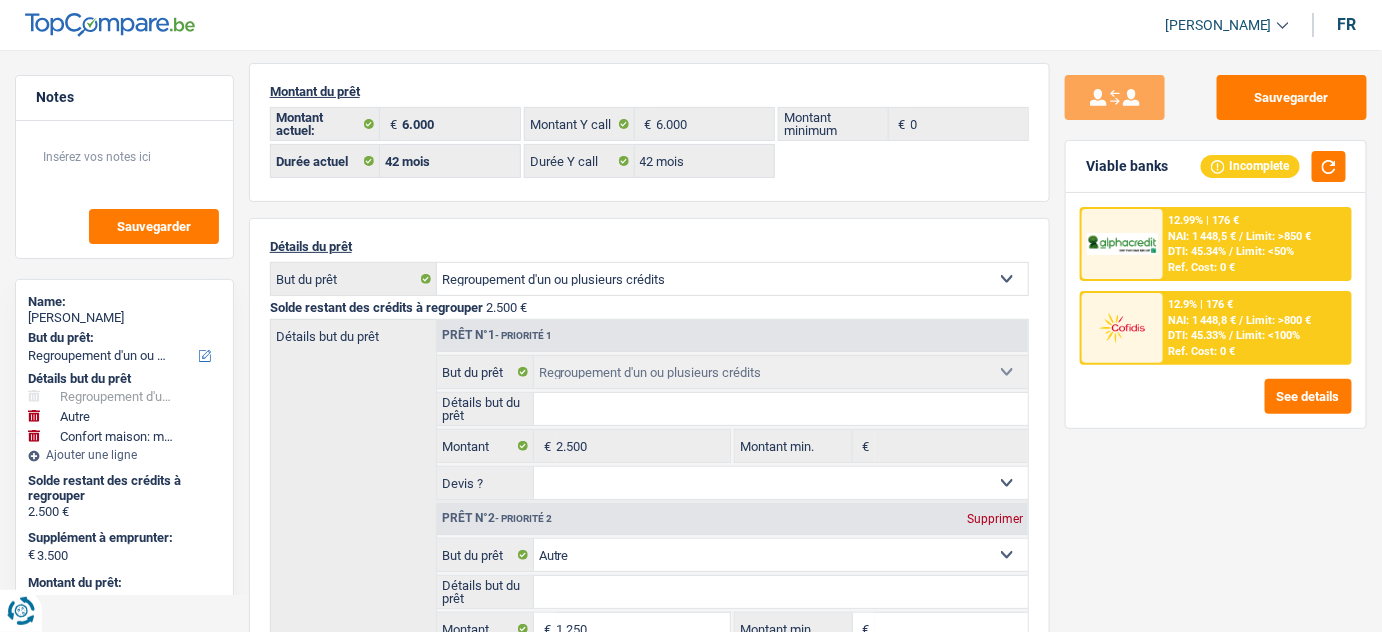 scroll, scrollTop: 0, scrollLeft: 0, axis: both 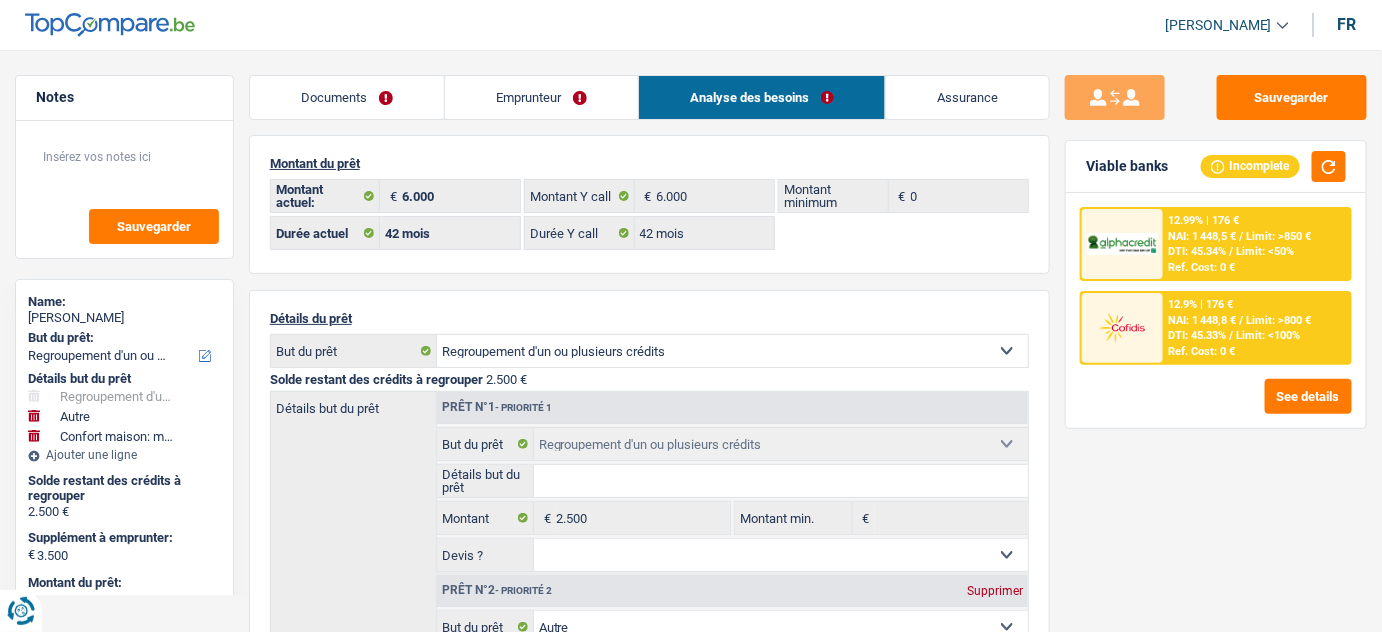 click on "Emprunteur" at bounding box center (541, 97) 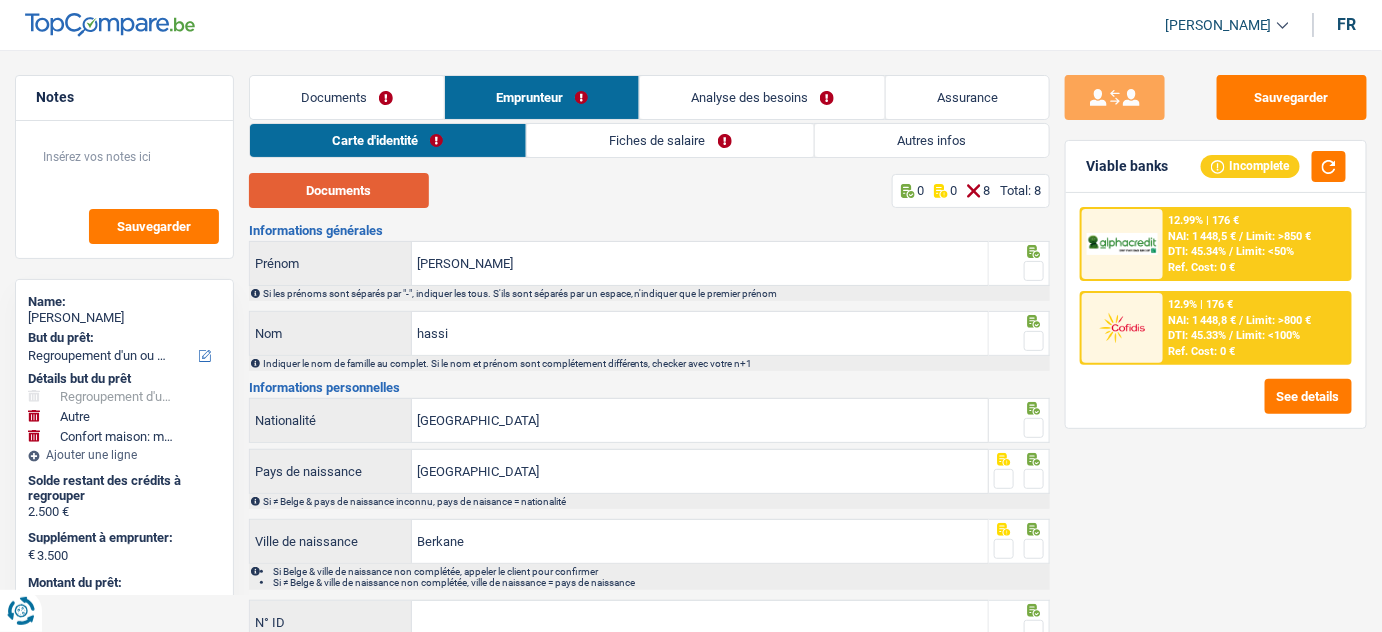 click on "Documents" at bounding box center [339, 190] 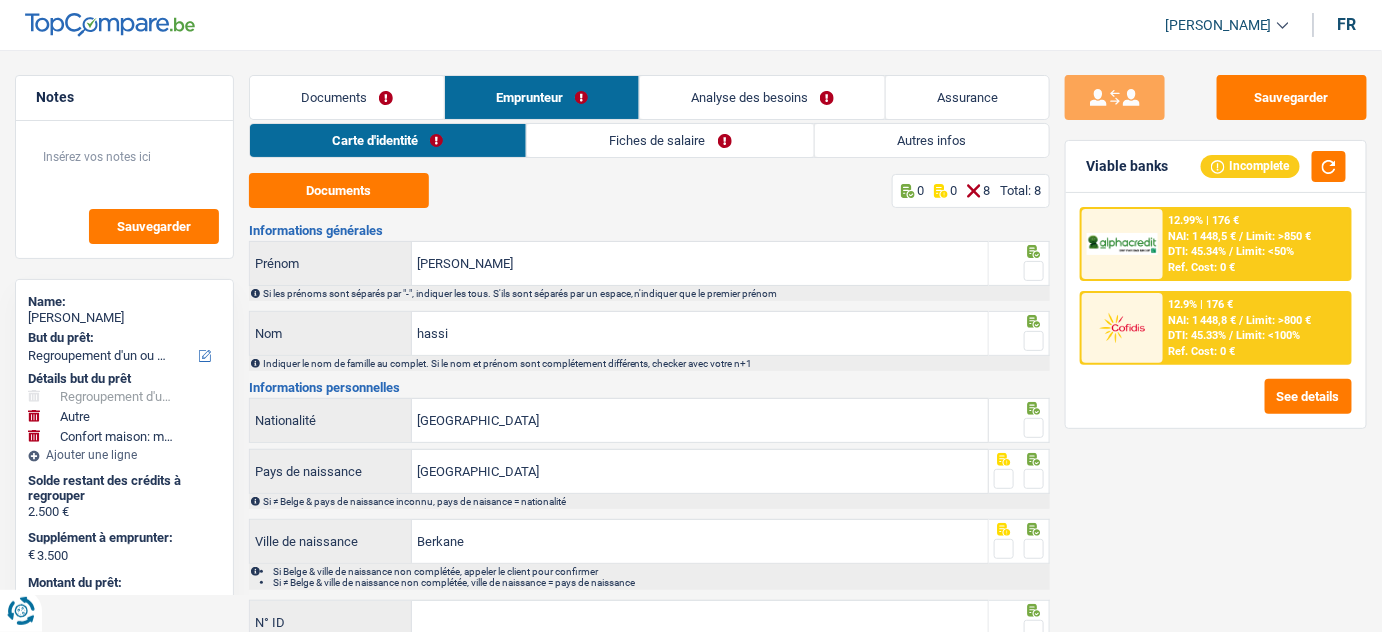 click at bounding box center (1034, 341) 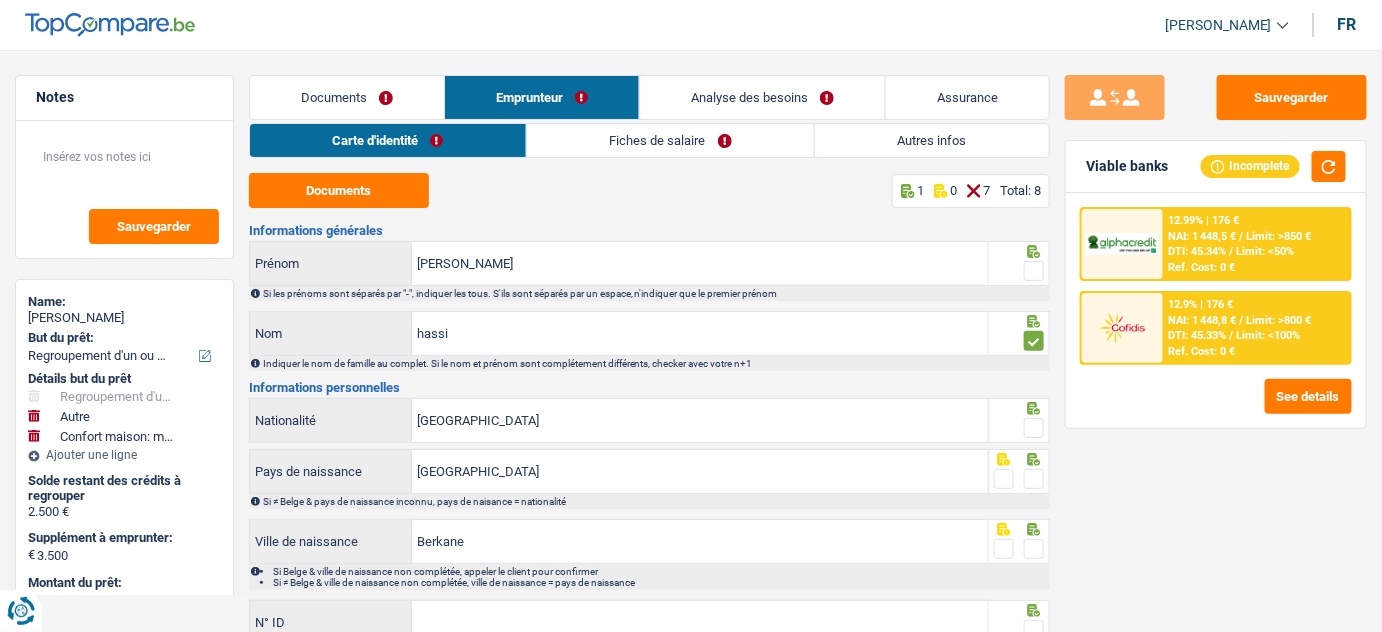 click at bounding box center (1034, 271) 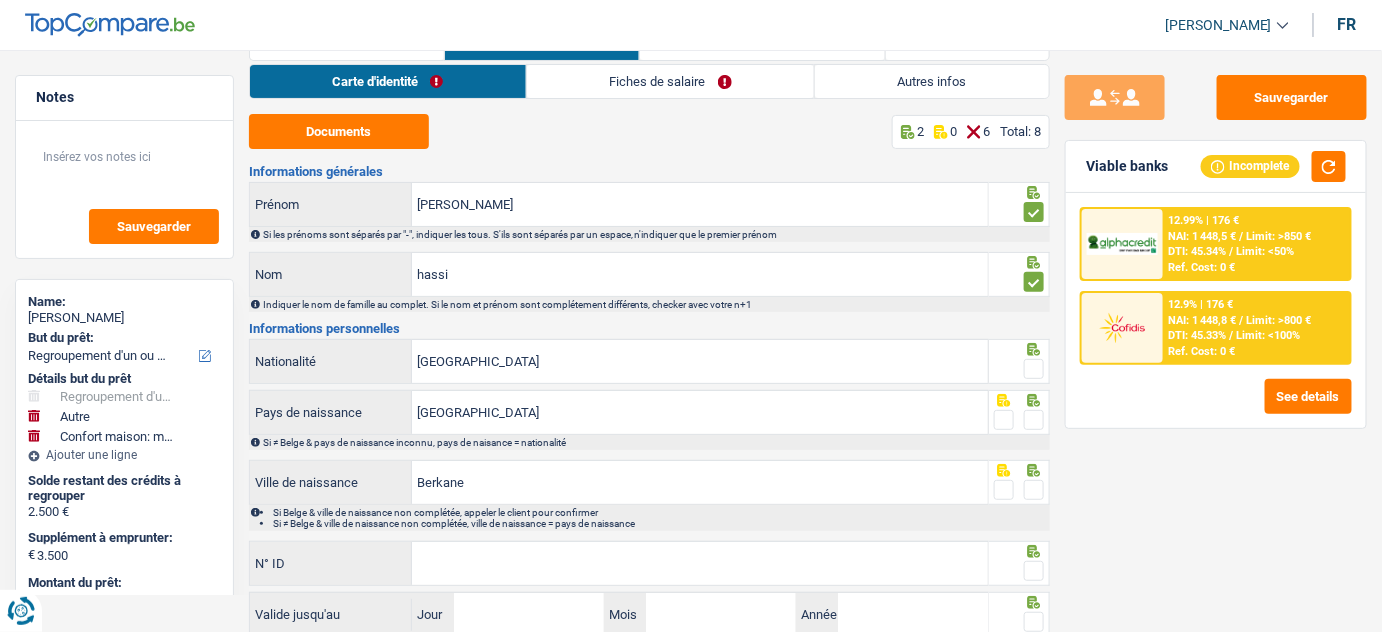 scroll, scrollTop: 90, scrollLeft: 0, axis: vertical 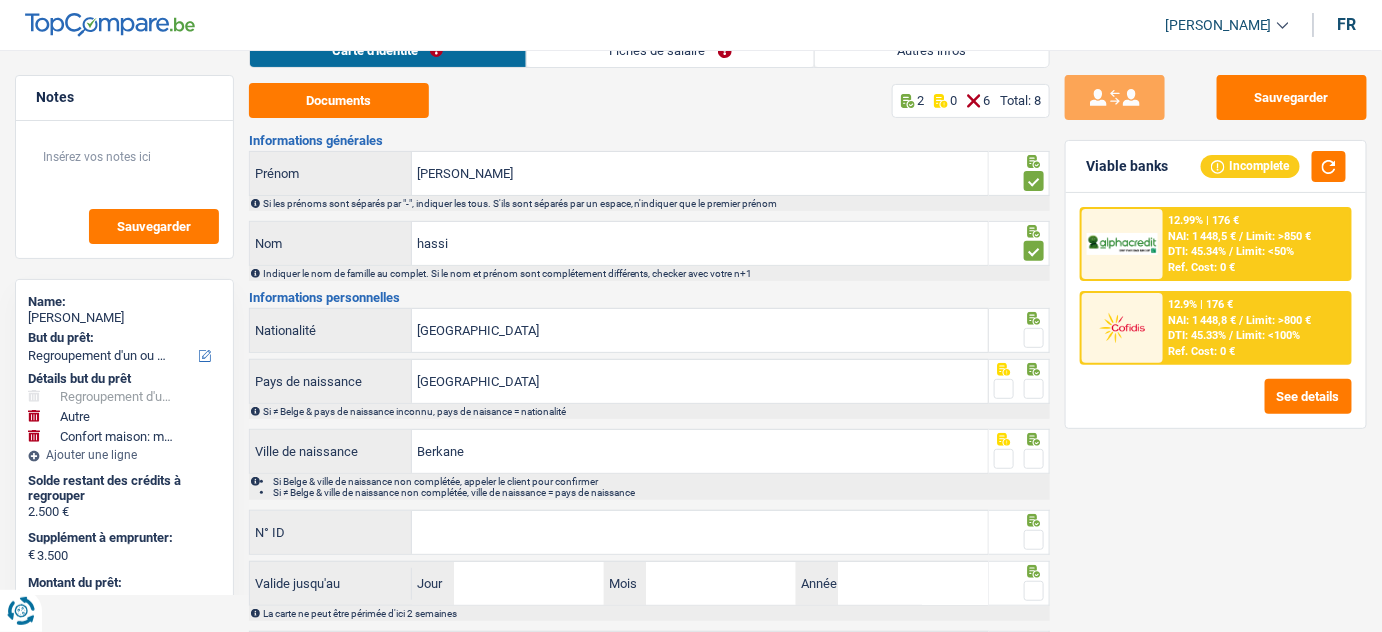 click at bounding box center (1034, 338) 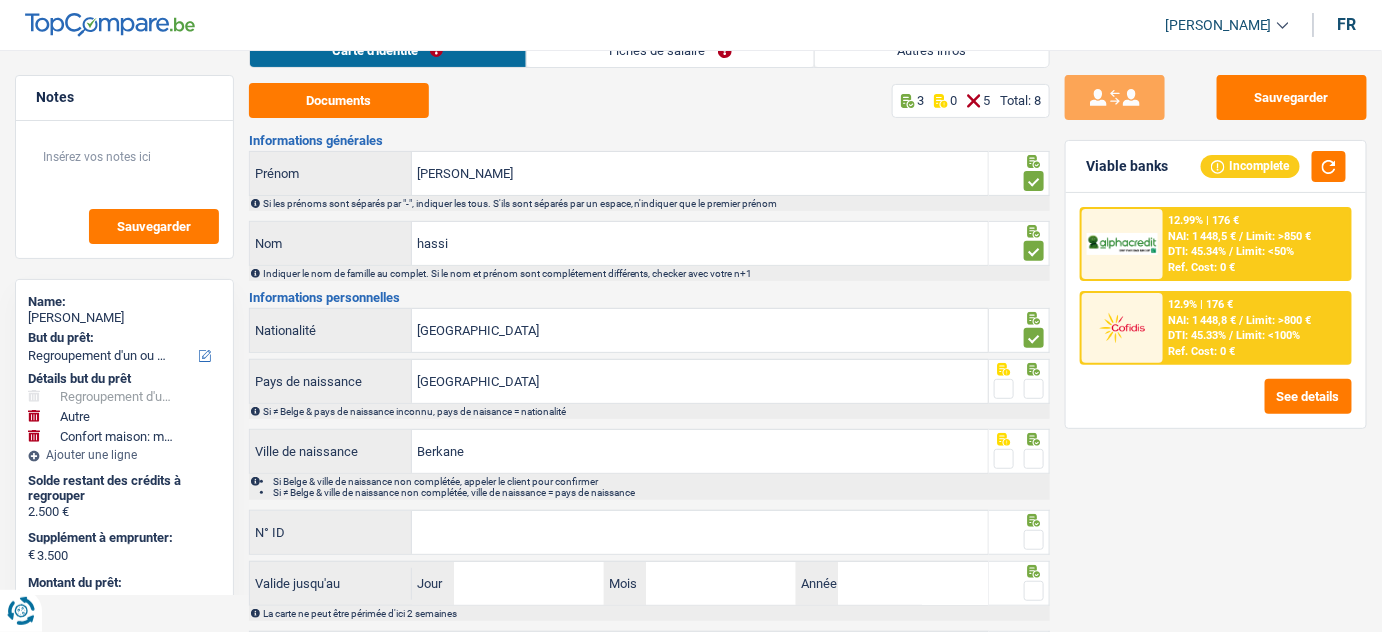 click at bounding box center (1034, 389) 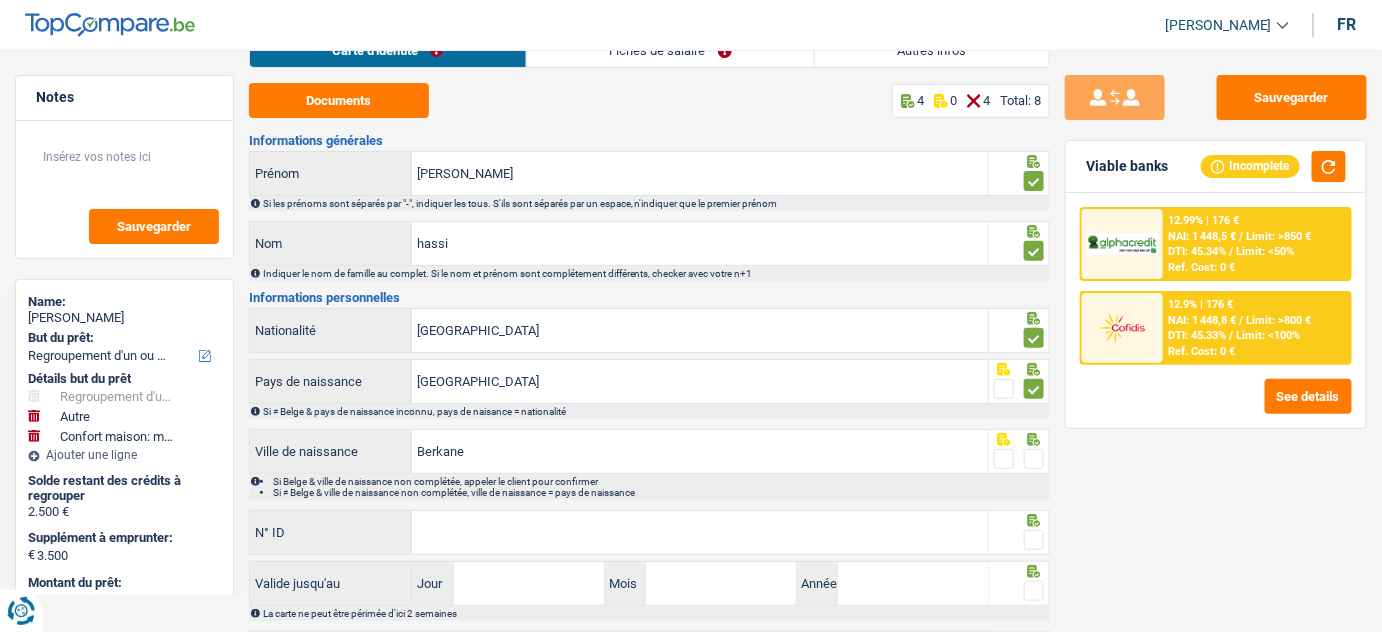click at bounding box center (1034, 459) 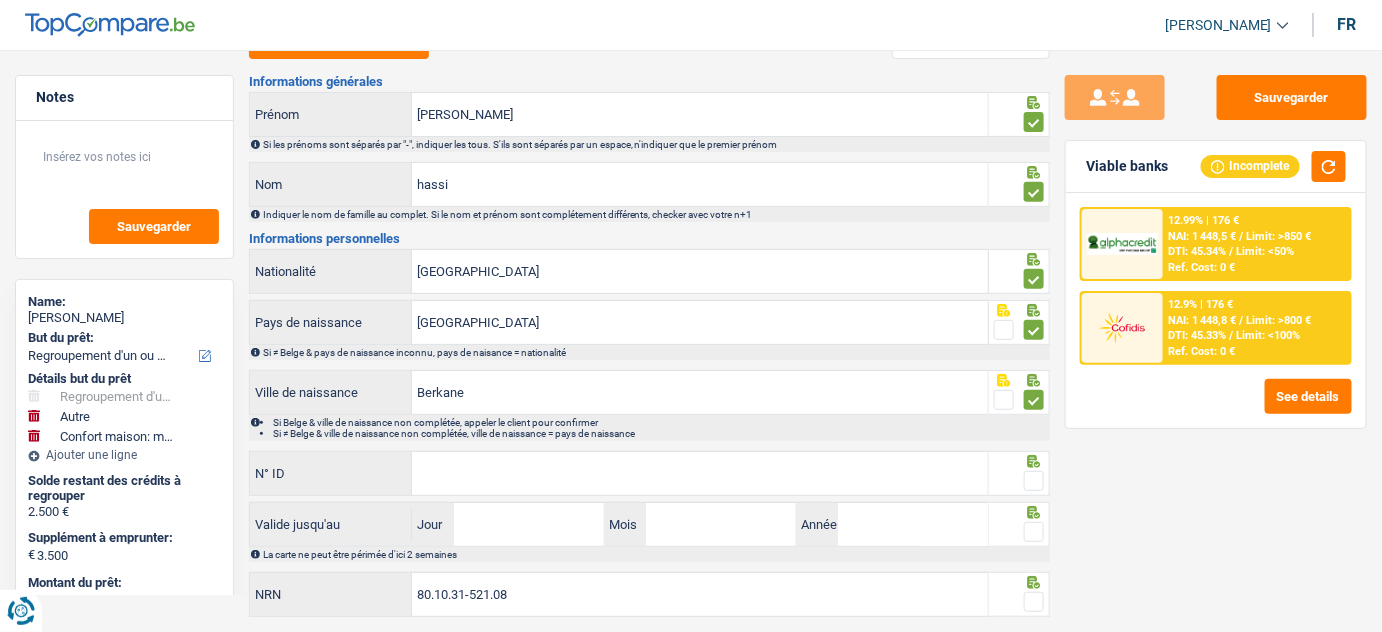 scroll, scrollTop: 180, scrollLeft: 0, axis: vertical 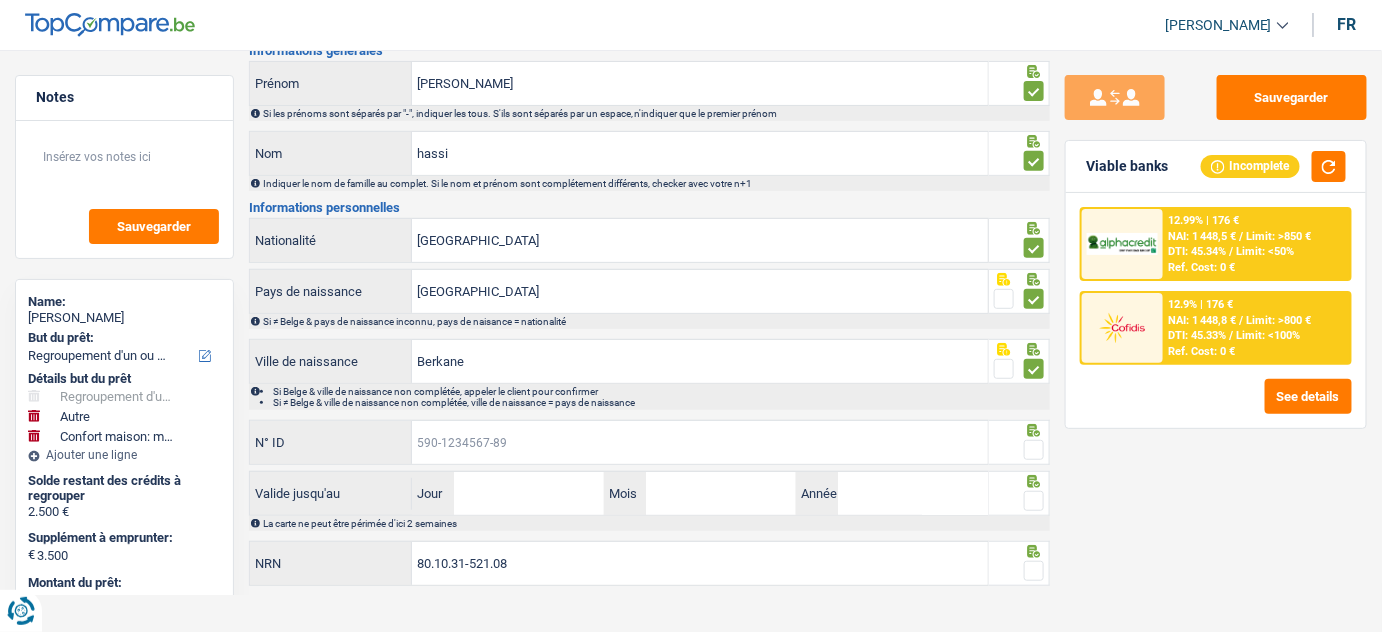 click on "N° ID" at bounding box center [700, 442] 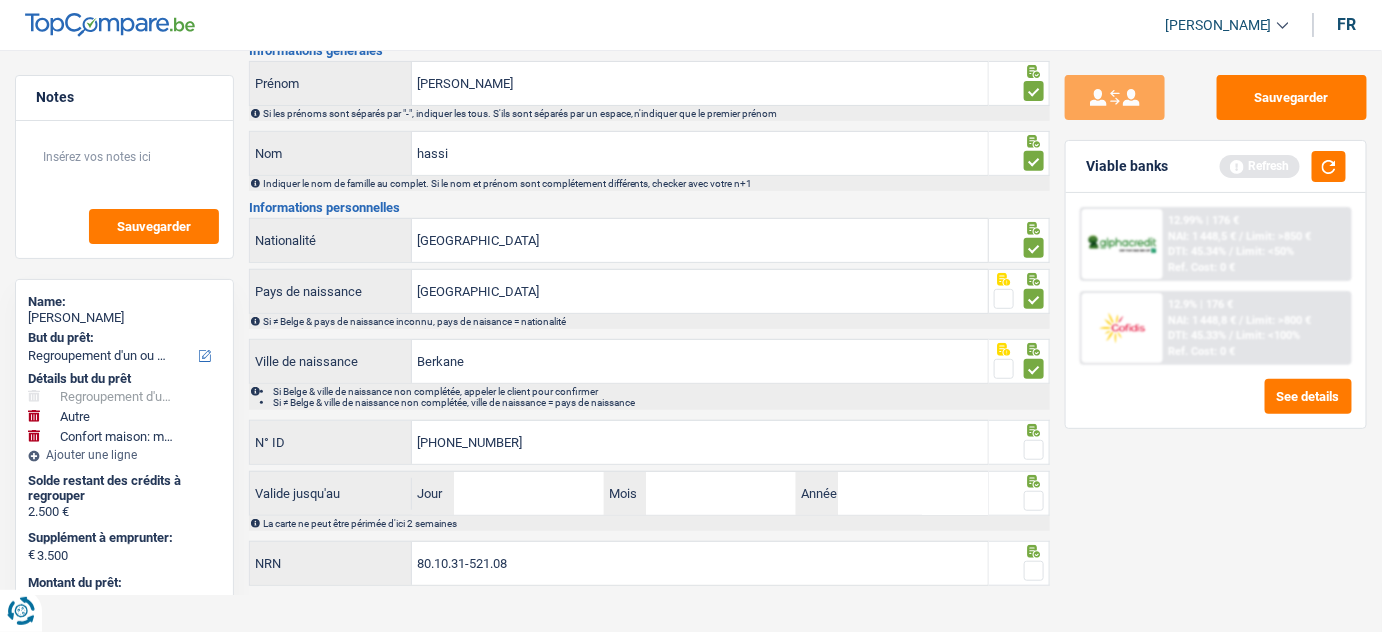 type on "[PHONE_NUMBER]" 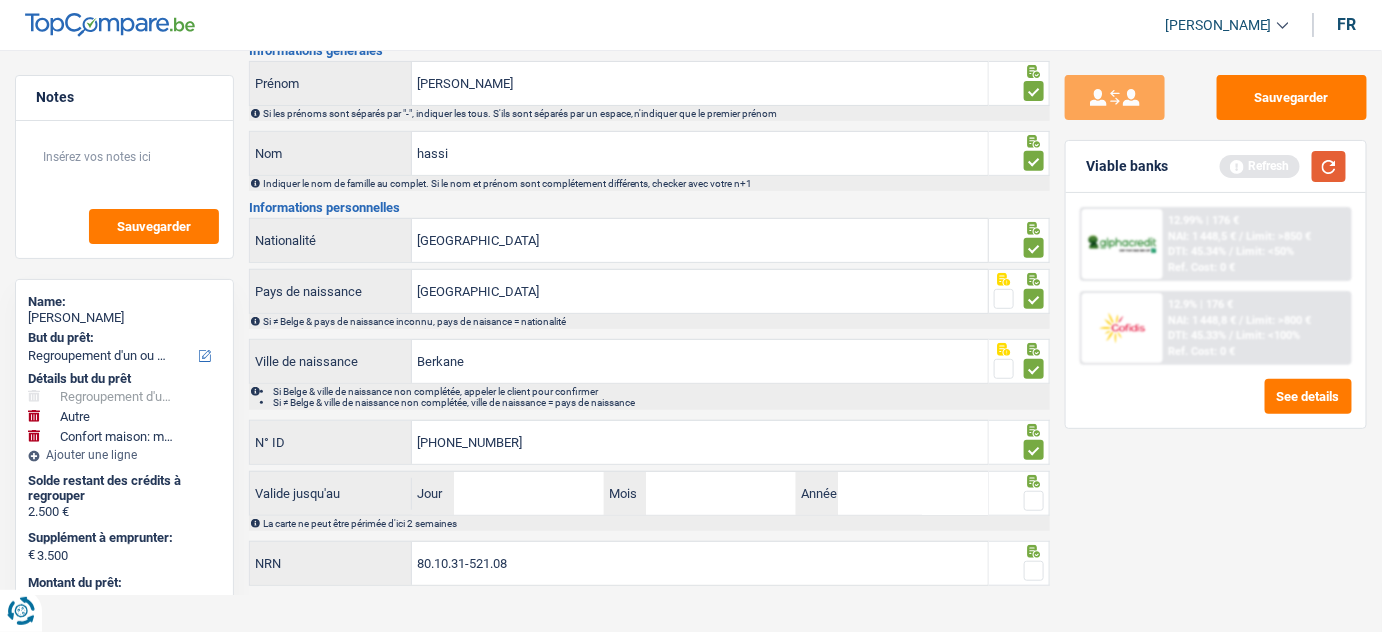 click at bounding box center [1329, 166] 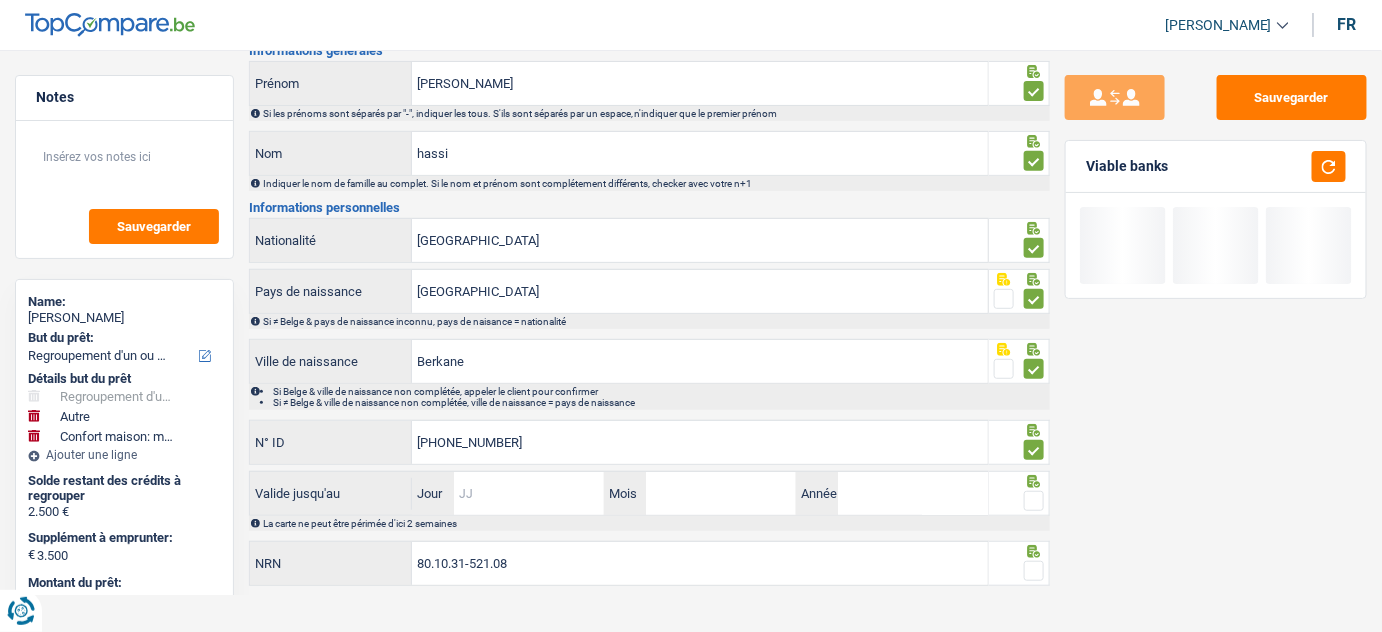 drag, startPoint x: 546, startPoint y: 485, endPoint x: 789, endPoint y: 475, distance: 243.20567 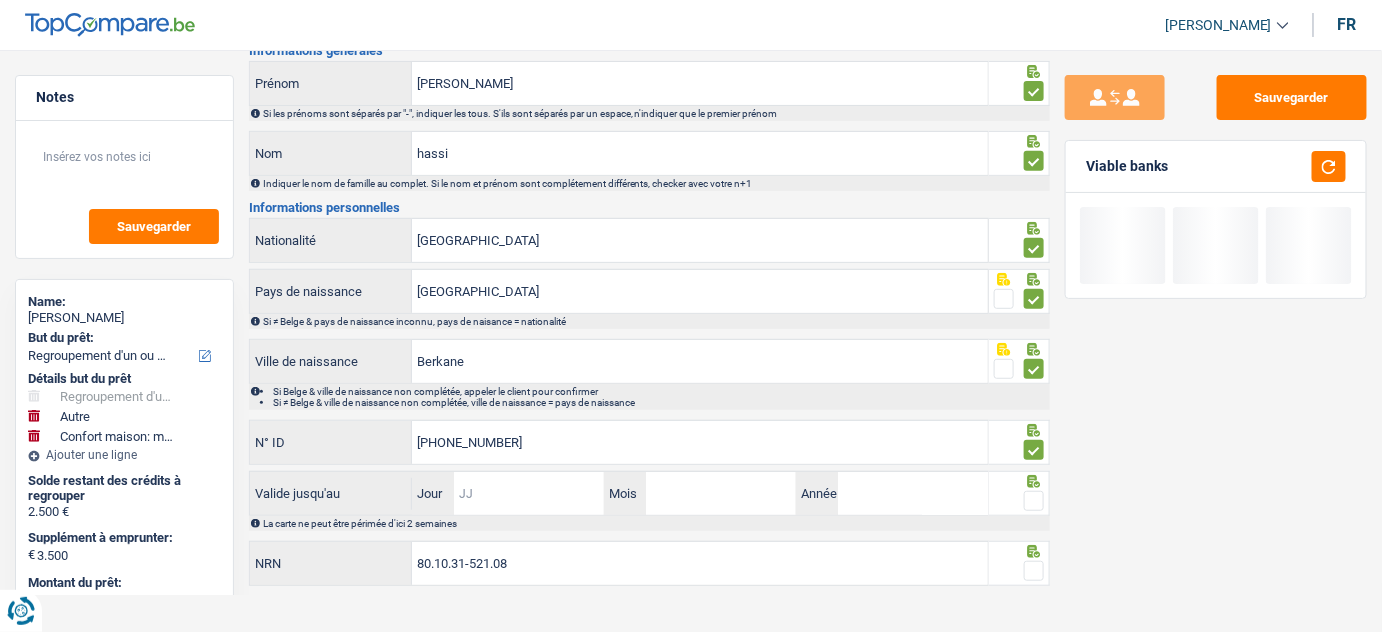 click on "Jour" at bounding box center (529, 493) 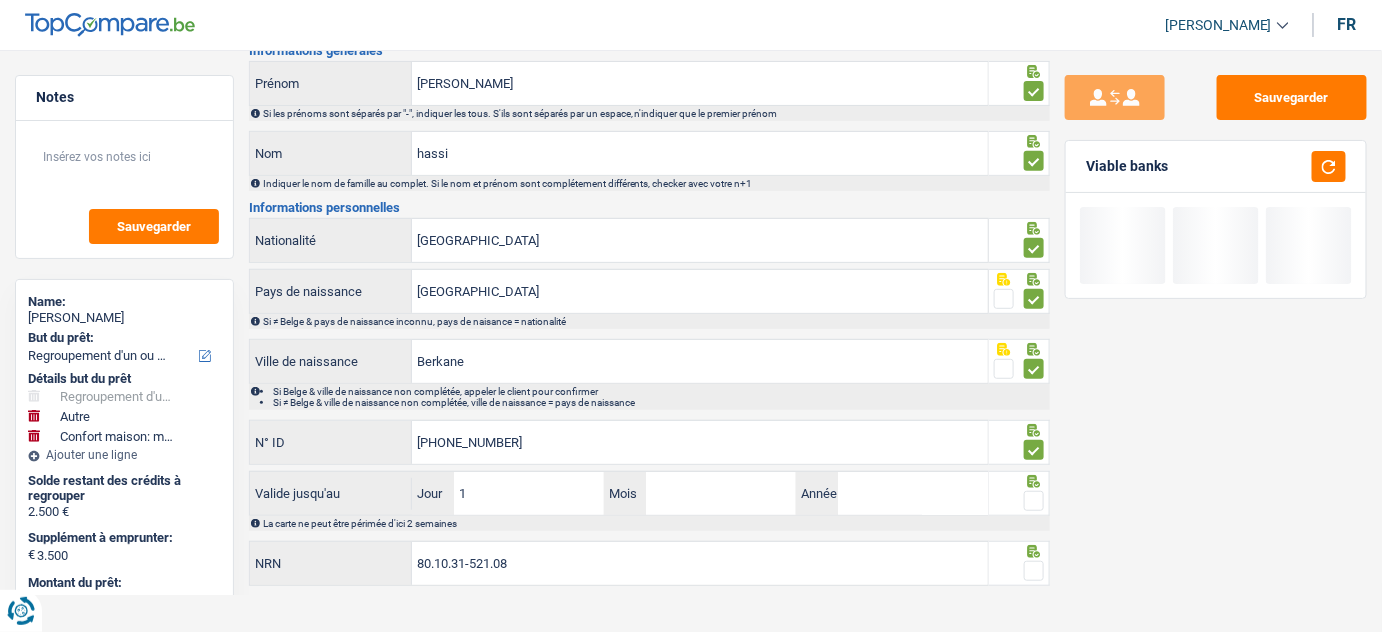 type on "10" 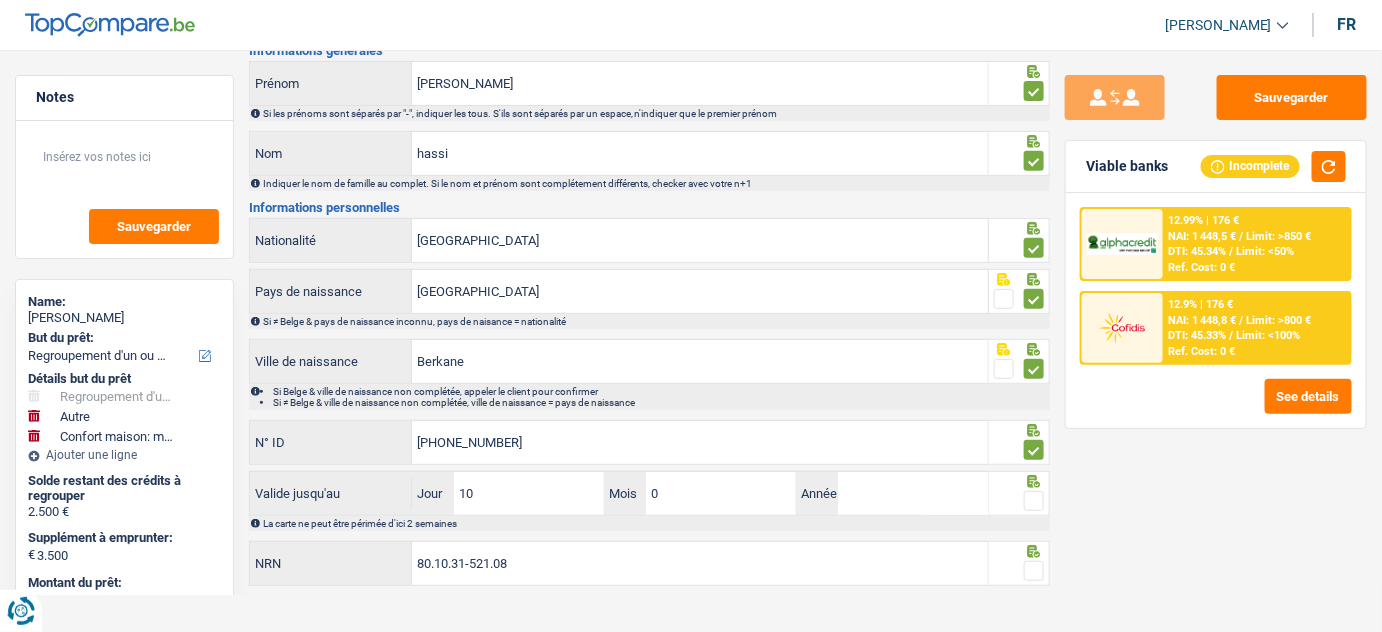 type on "07" 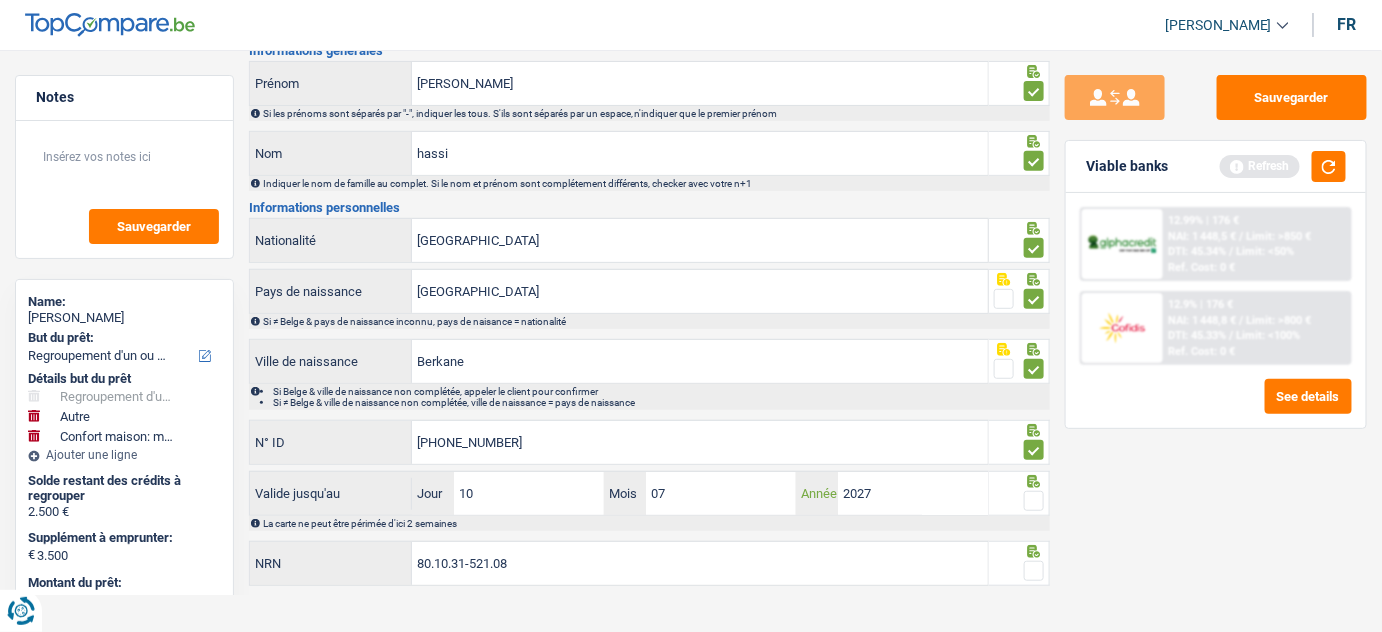 type on "2027" 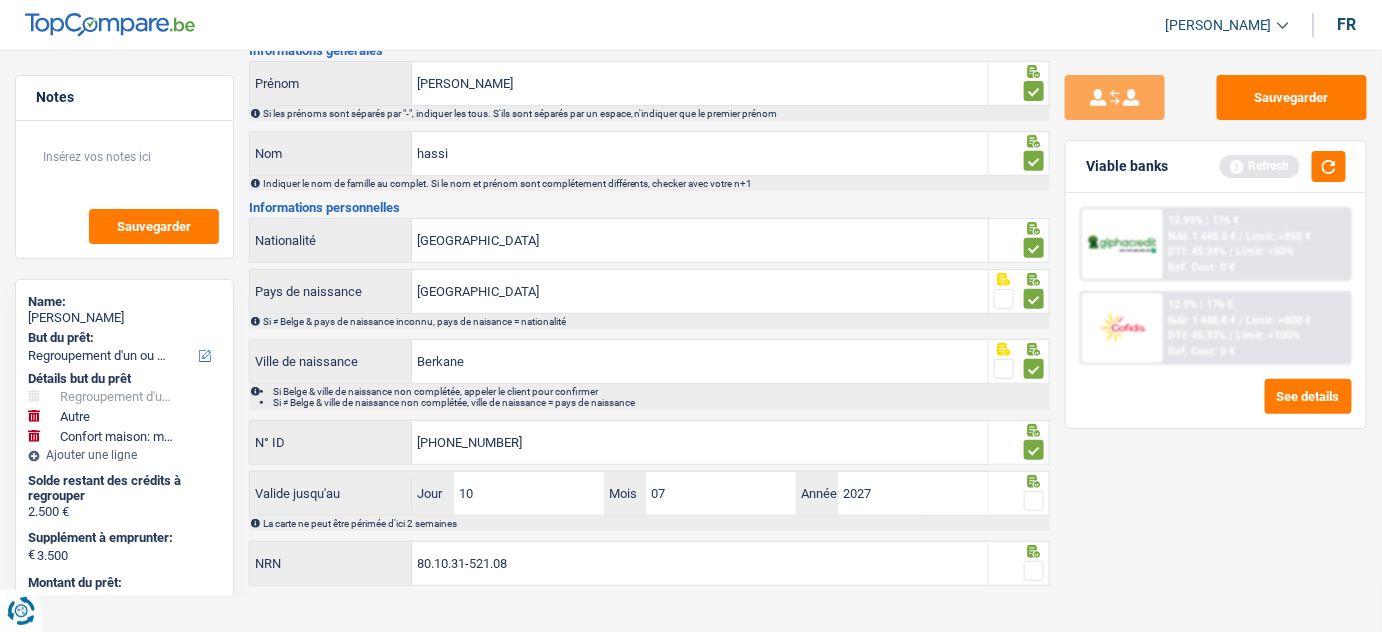 click at bounding box center (1034, 501) 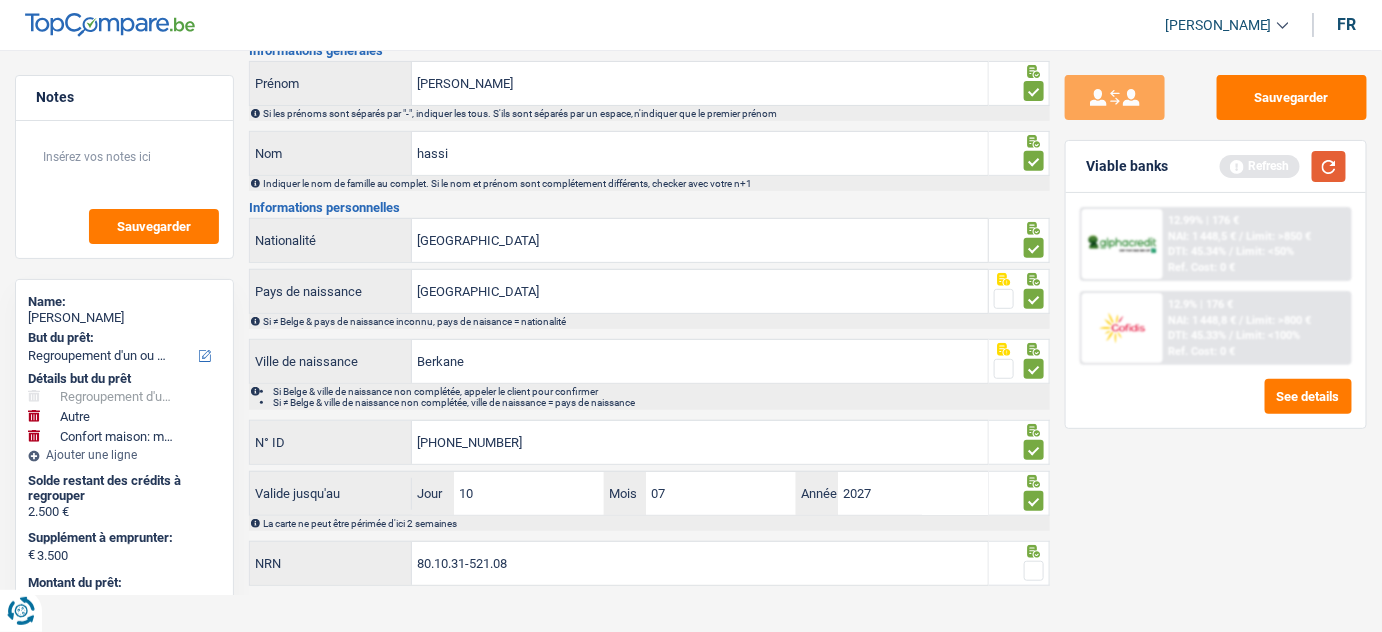 click at bounding box center (1329, 166) 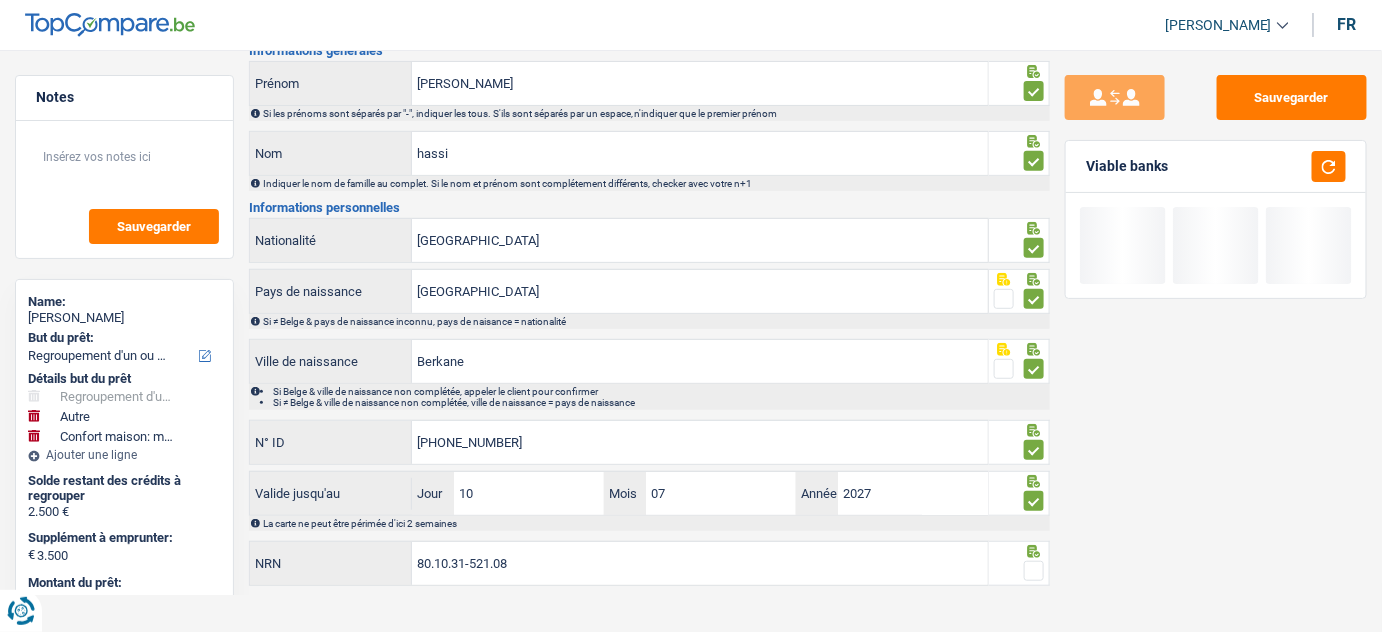 click at bounding box center (1034, 571) 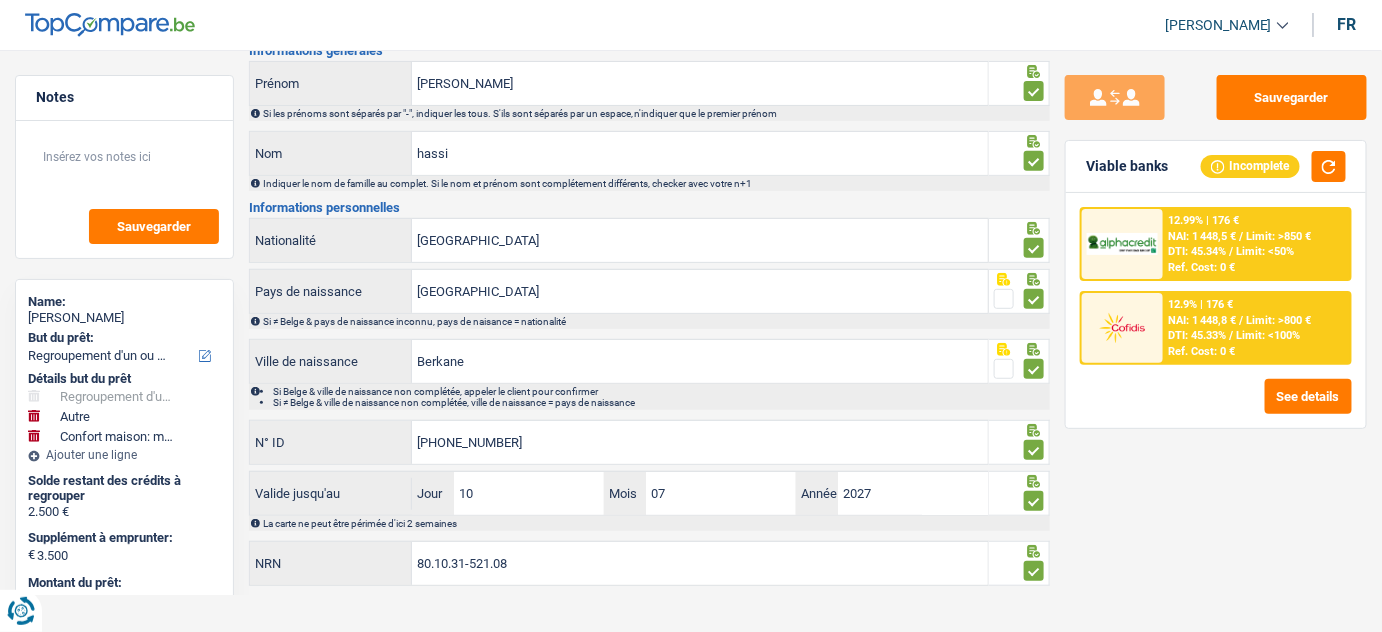 scroll, scrollTop: 0, scrollLeft: 0, axis: both 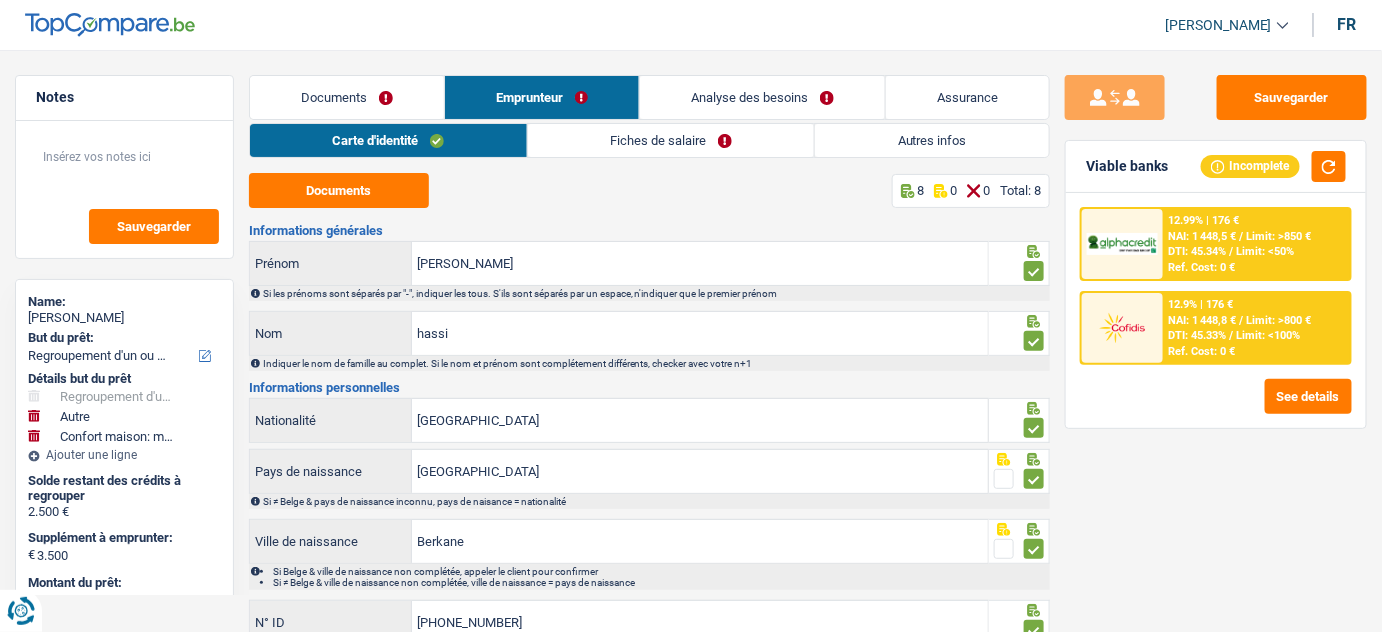 click on "Fiches de salaire" at bounding box center [671, 140] 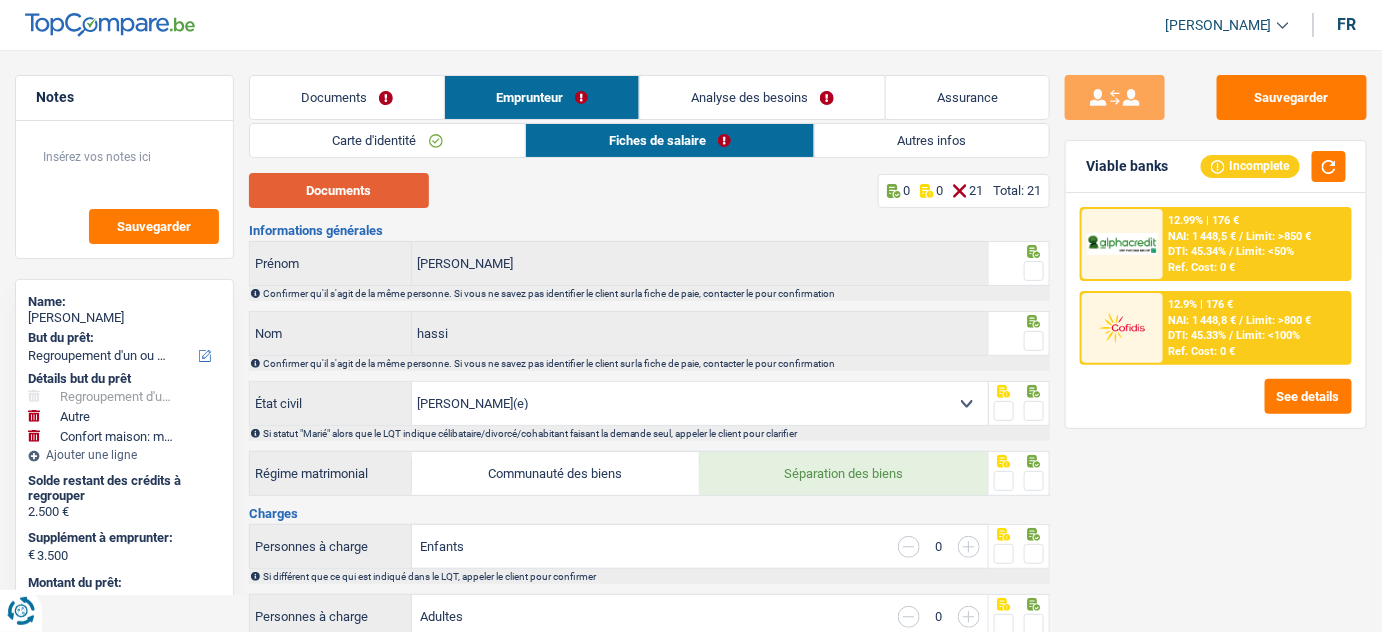 click on "Documents" at bounding box center [339, 190] 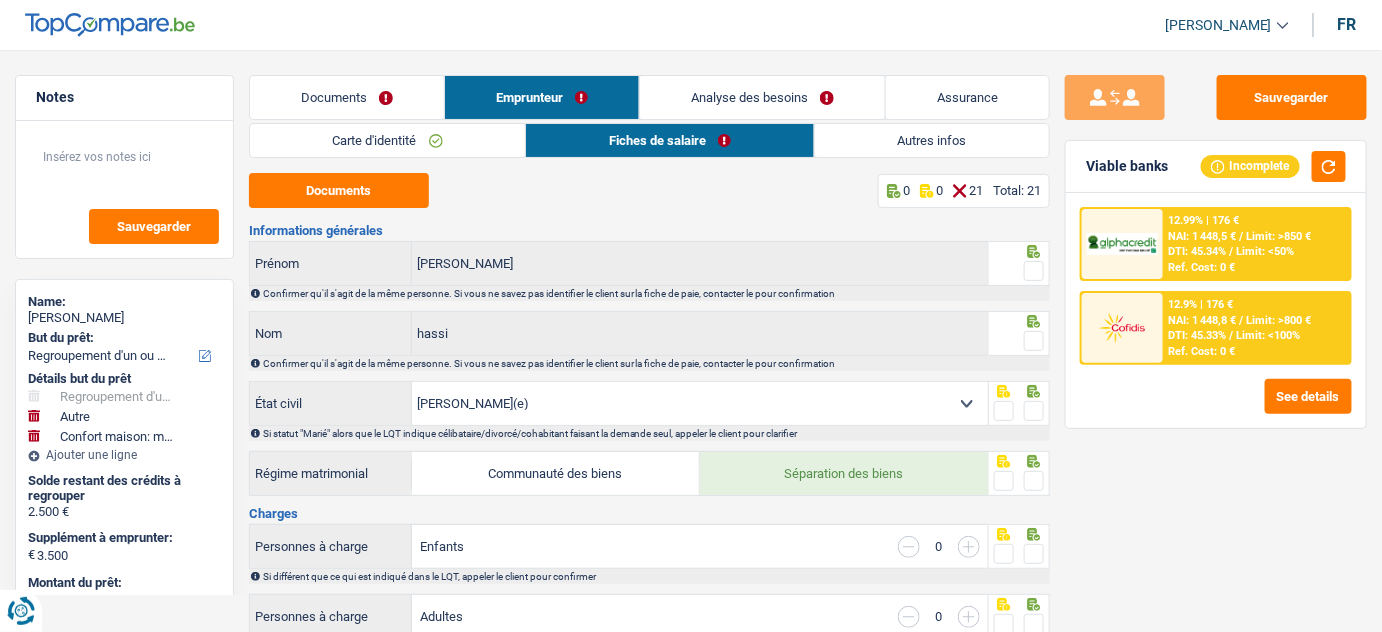 click at bounding box center (1034, 271) 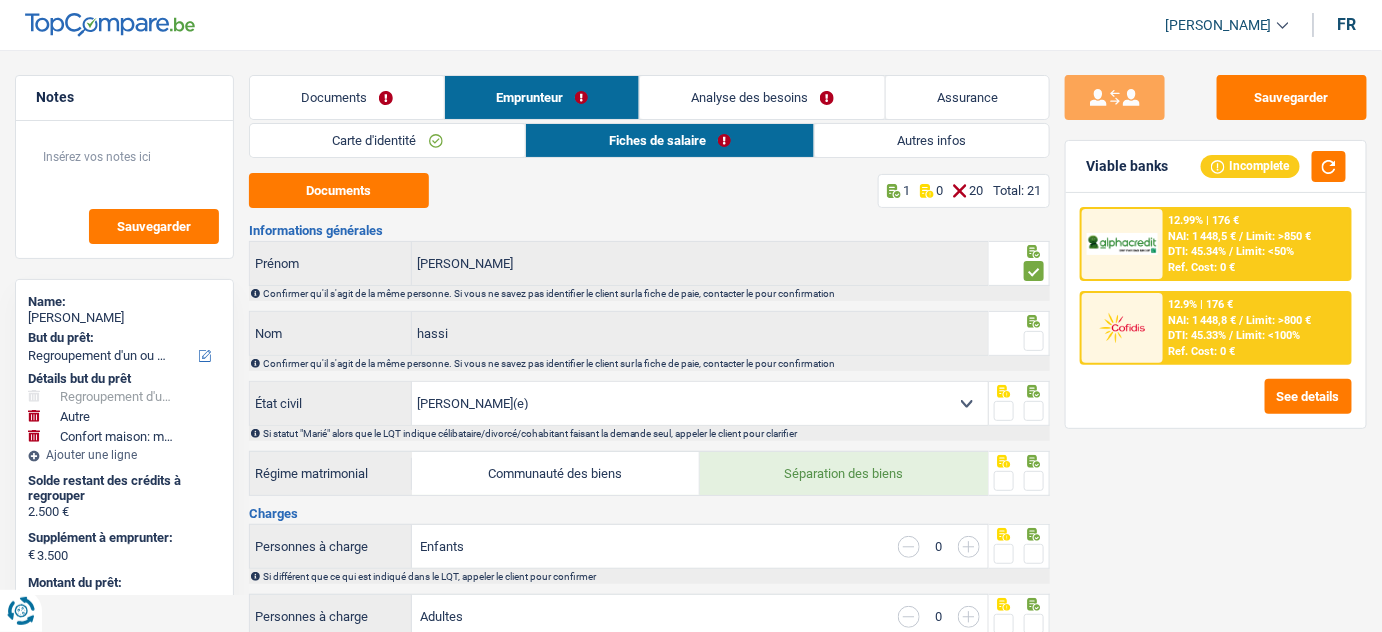 click at bounding box center (1034, 341) 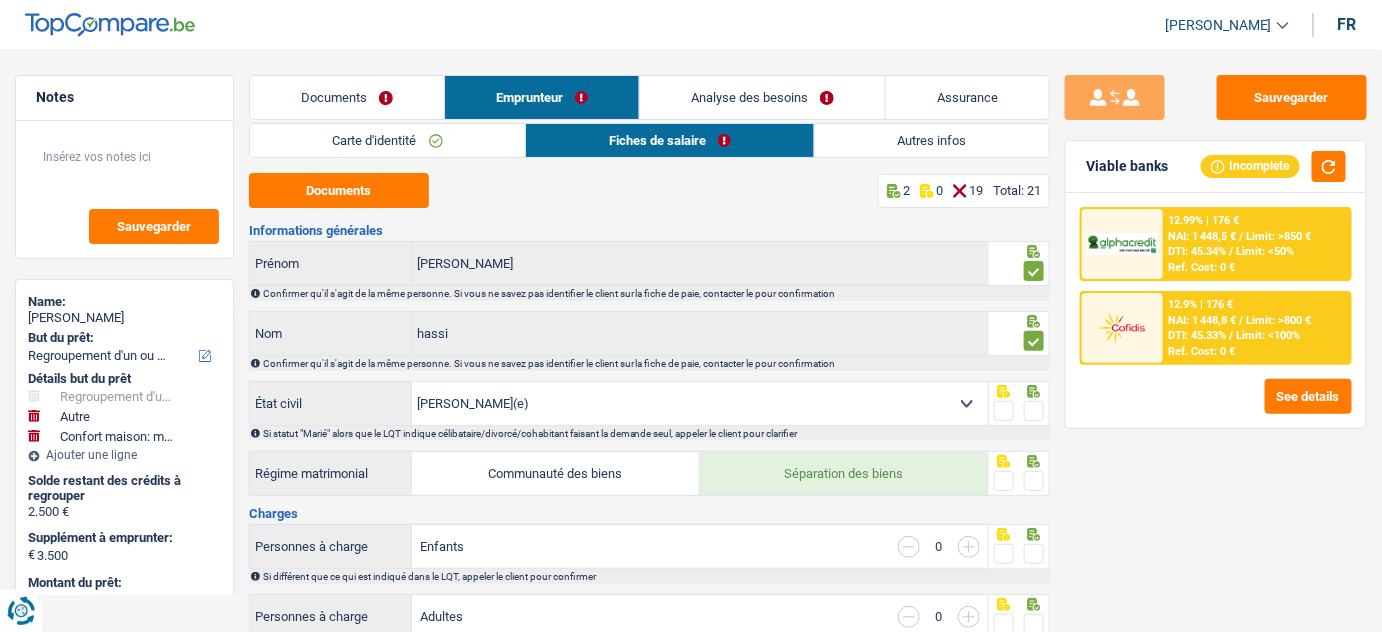 click at bounding box center (1034, 411) 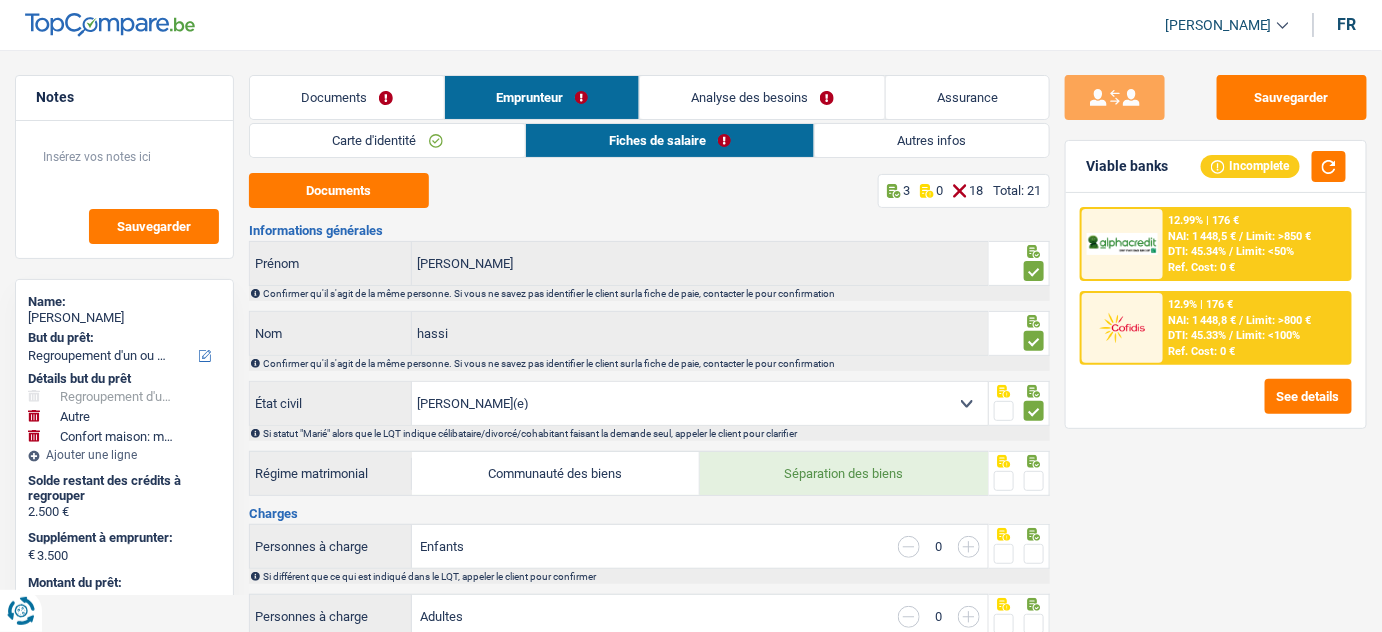 scroll, scrollTop: 90, scrollLeft: 0, axis: vertical 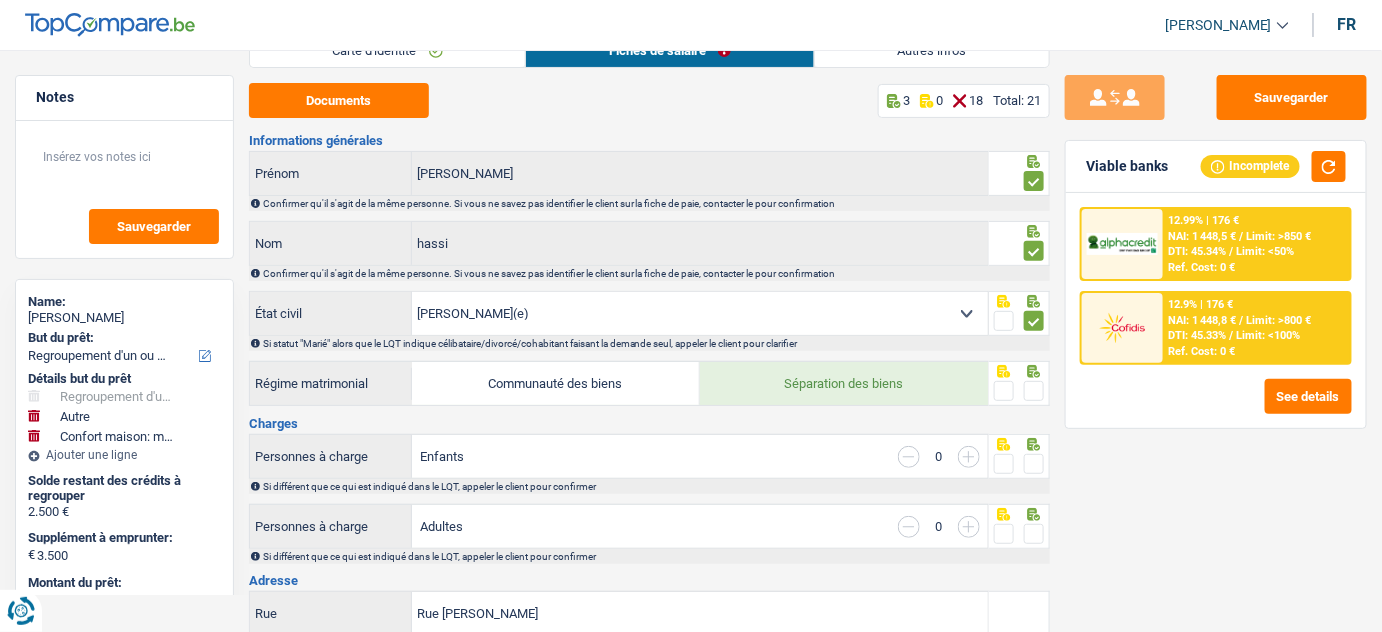 click at bounding box center [1034, 391] 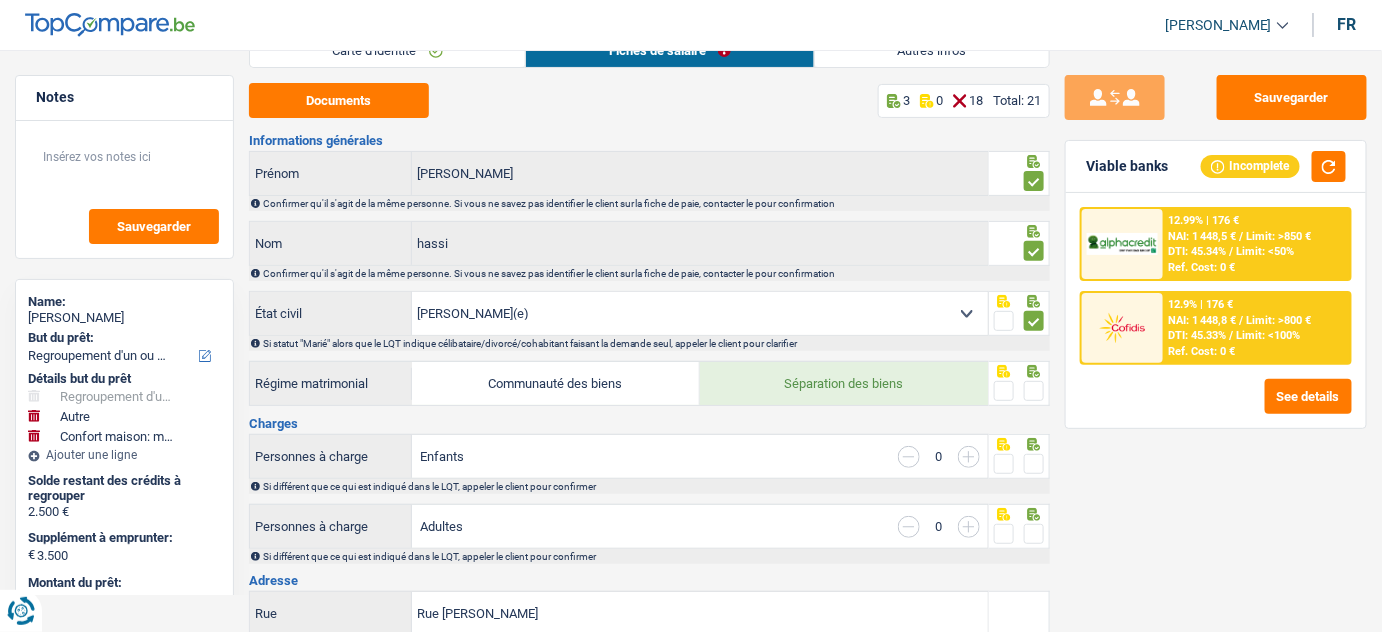 click at bounding box center (0, 0) 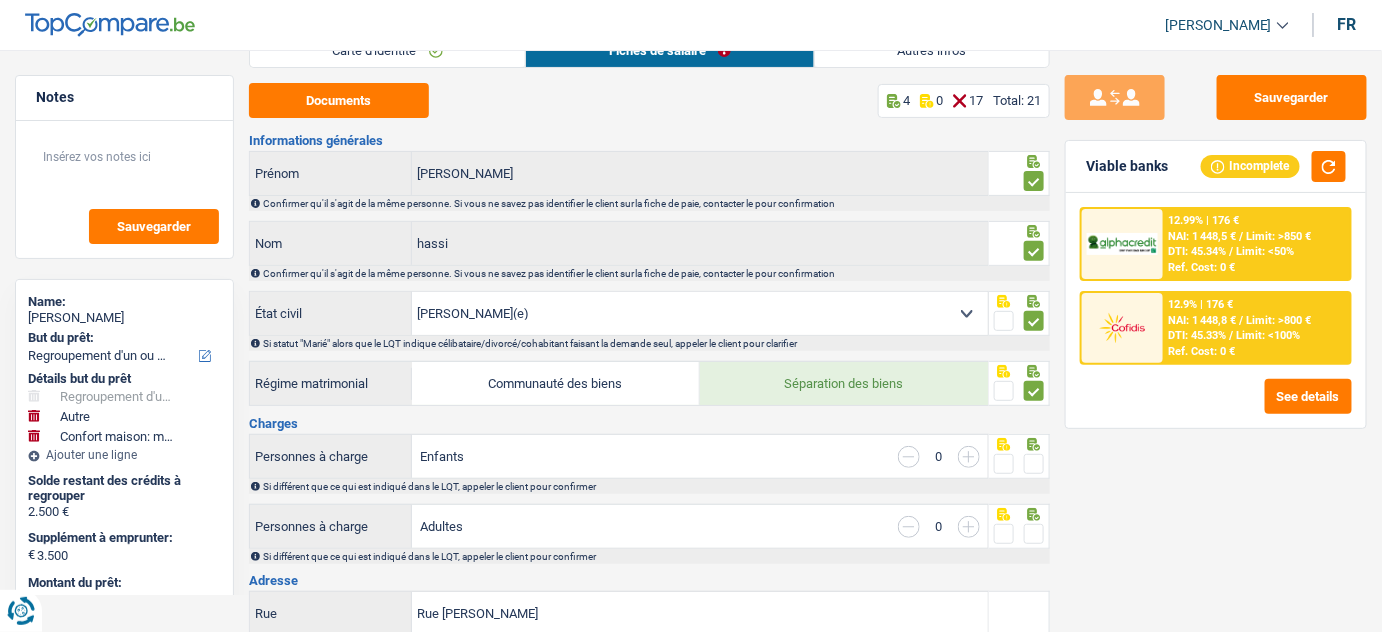 scroll, scrollTop: 0, scrollLeft: 0, axis: both 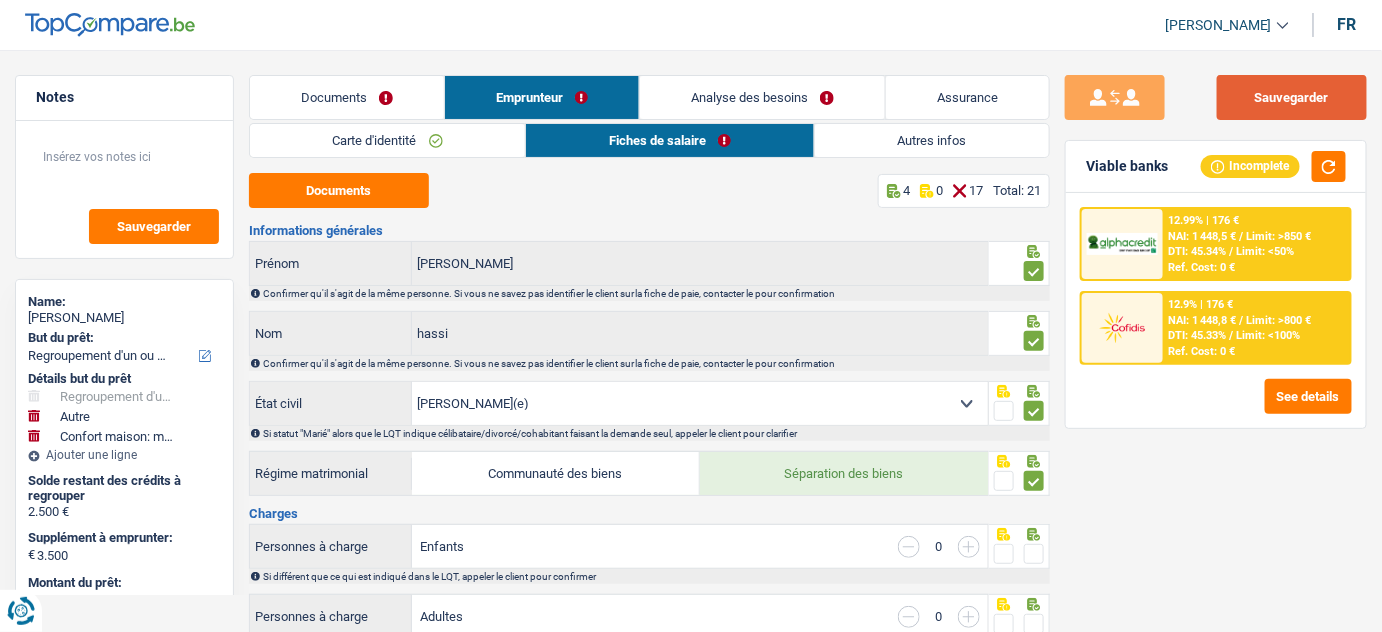 click on "Sauvegarder" at bounding box center [1292, 97] 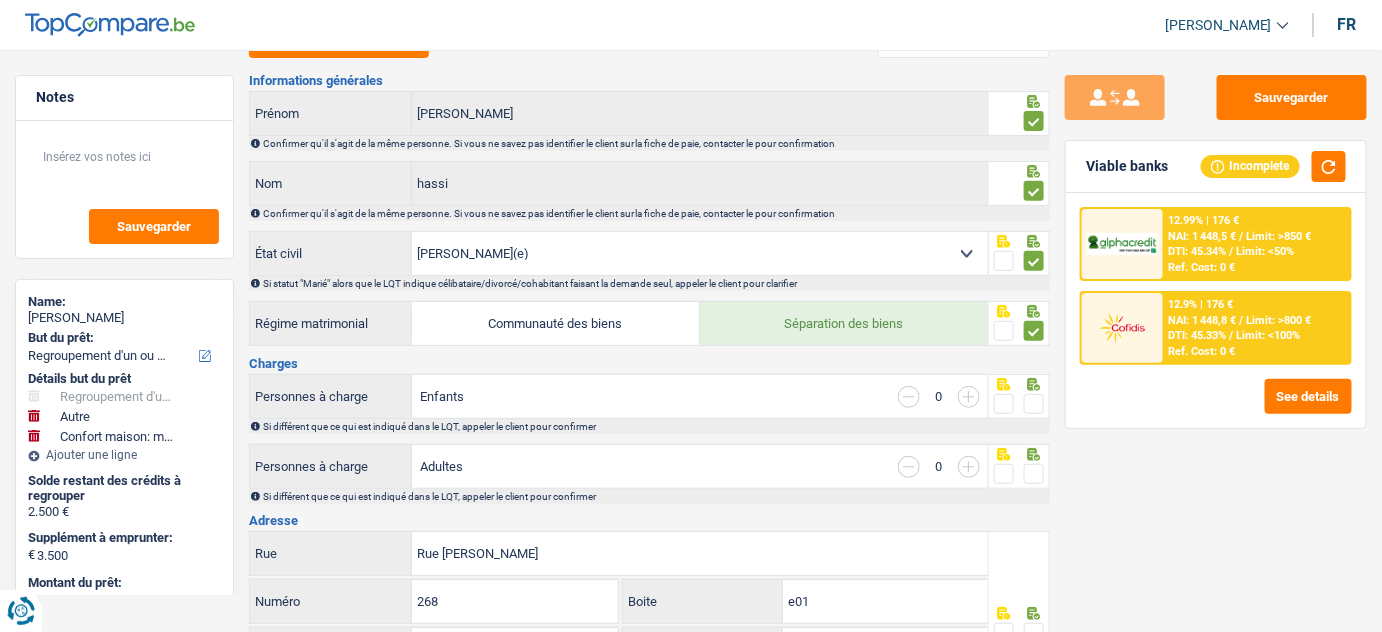 scroll, scrollTop: 272, scrollLeft: 0, axis: vertical 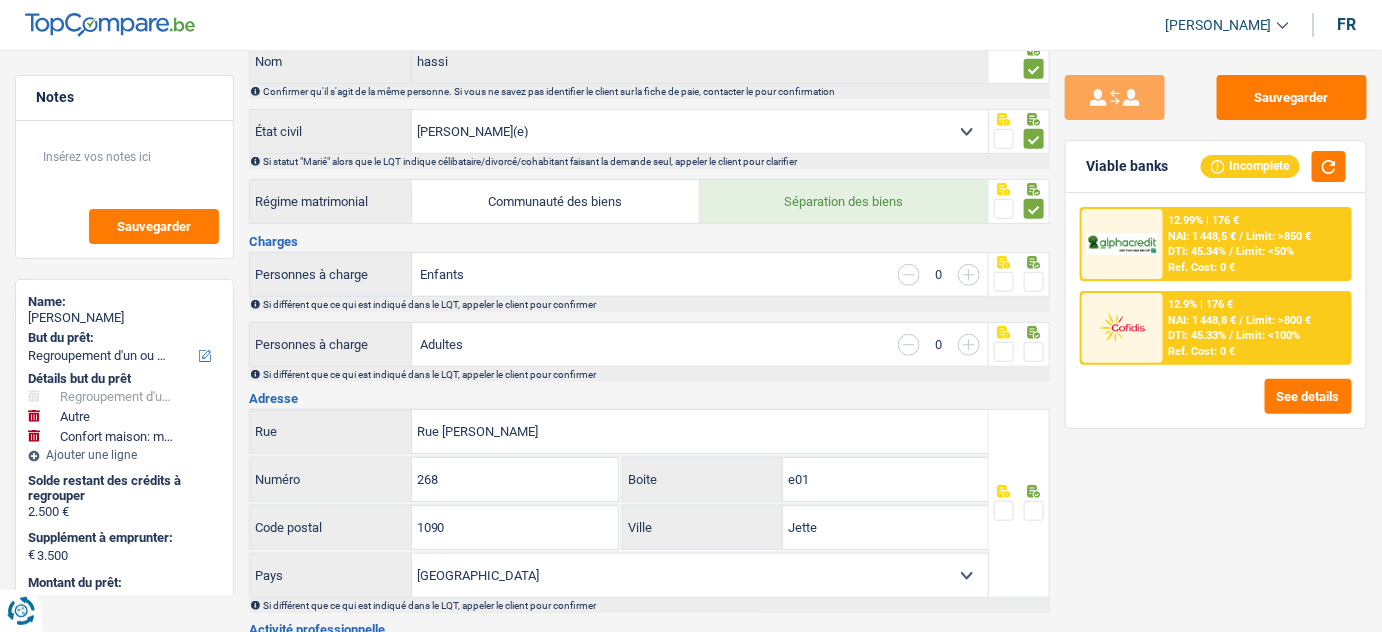 click at bounding box center (1034, 282) 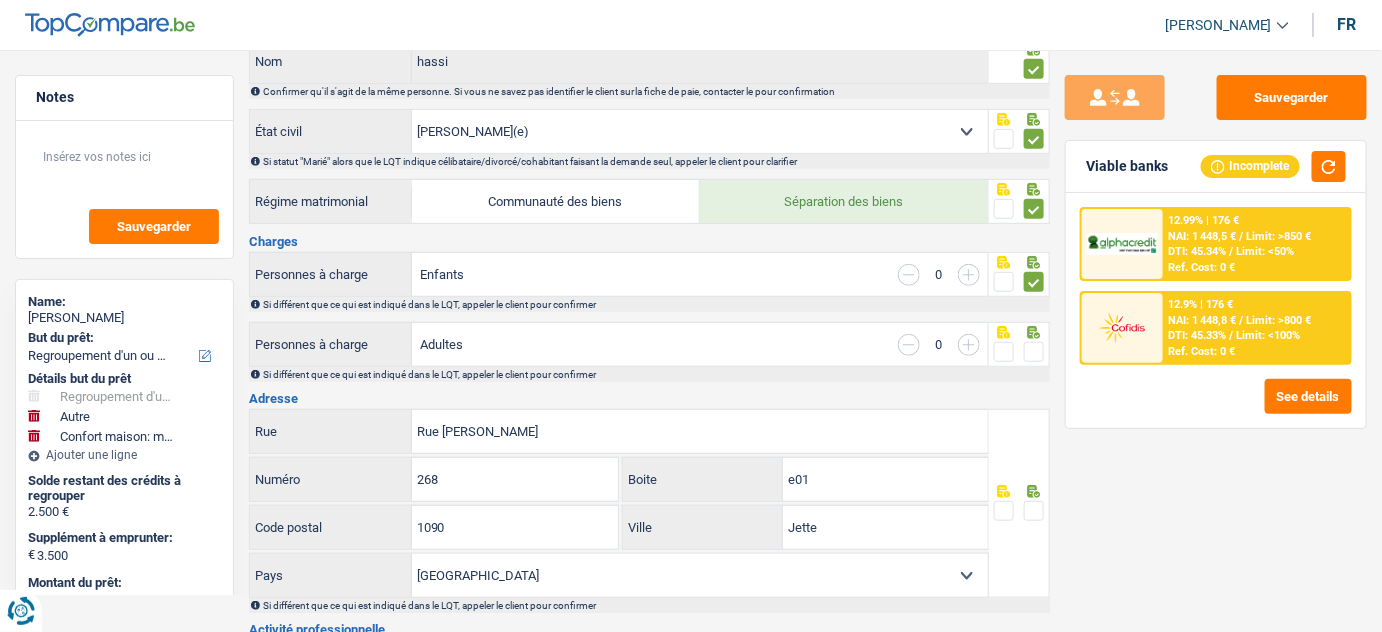 click at bounding box center [1019, 352] 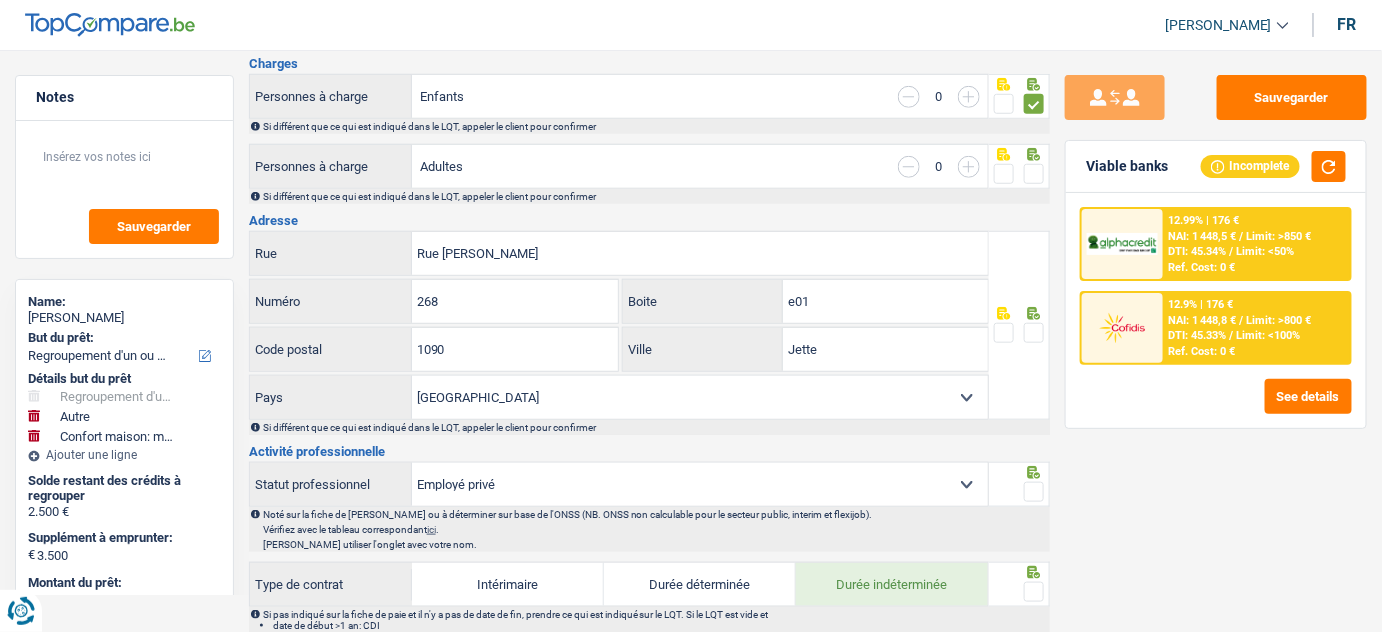 scroll, scrollTop: 454, scrollLeft: 0, axis: vertical 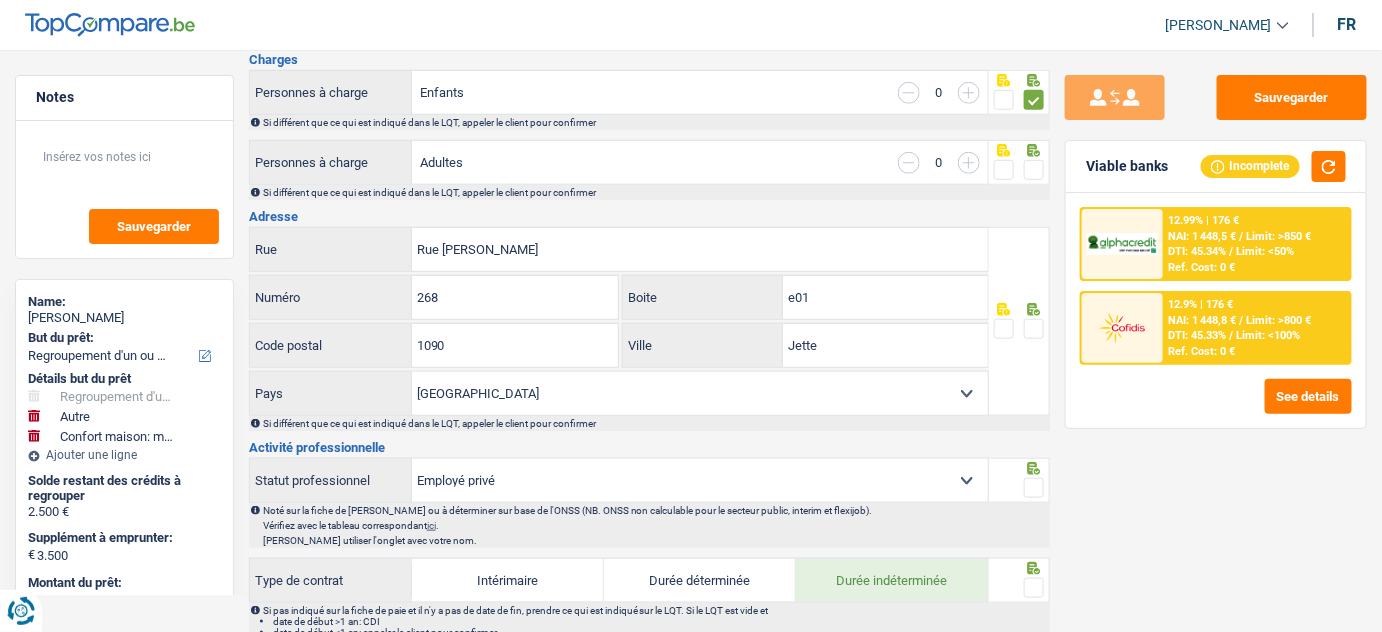 drag, startPoint x: 1025, startPoint y: 319, endPoint x: 1013, endPoint y: 319, distance: 12 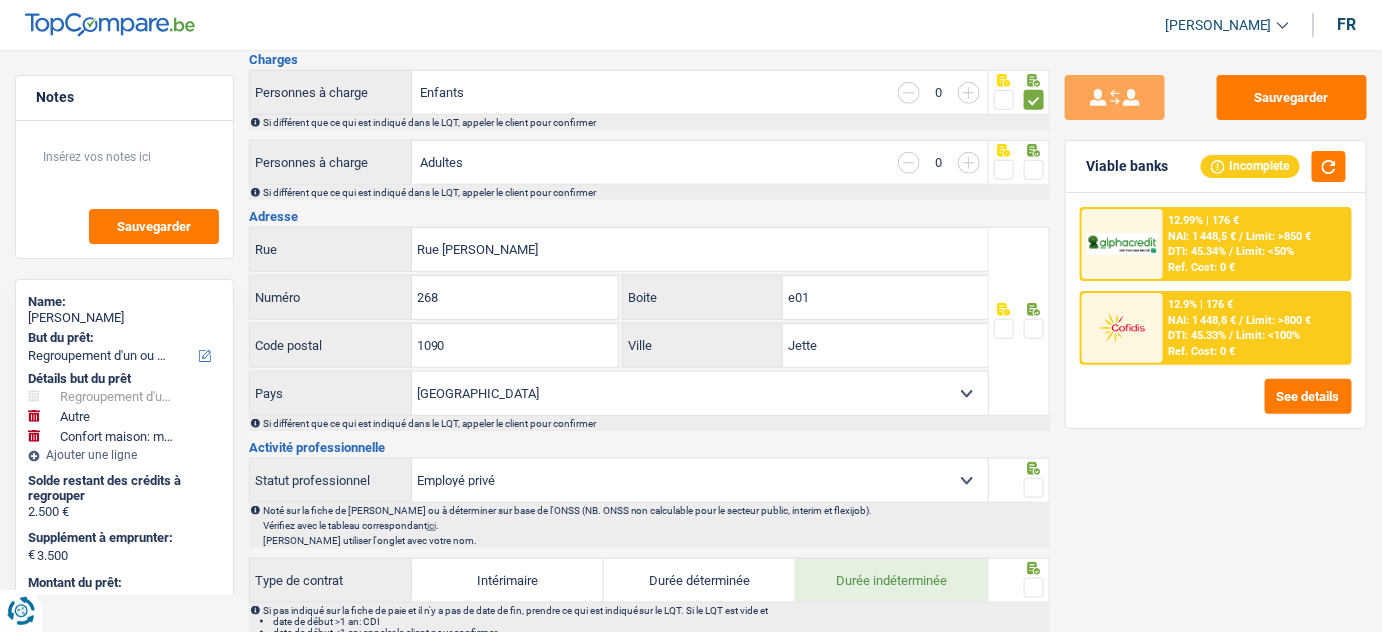 click at bounding box center (1034, 329) 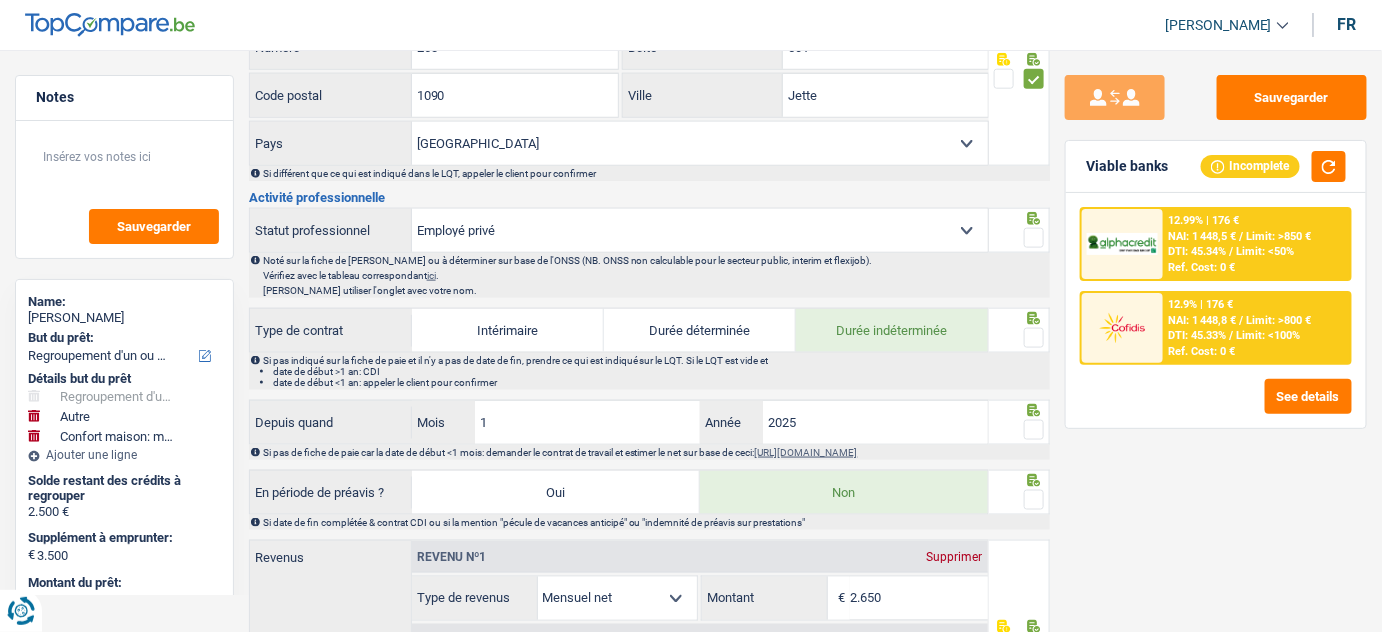 scroll, scrollTop: 727, scrollLeft: 0, axis: vertical 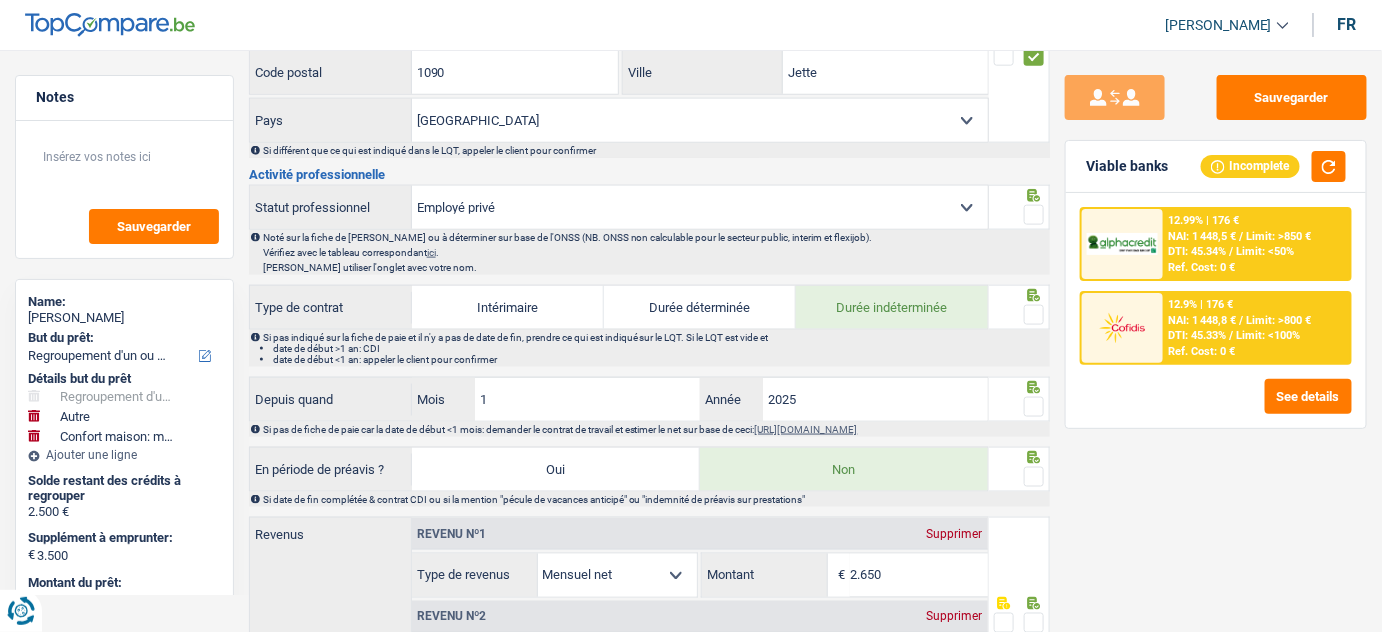 click at bounding box center [1034, 215] 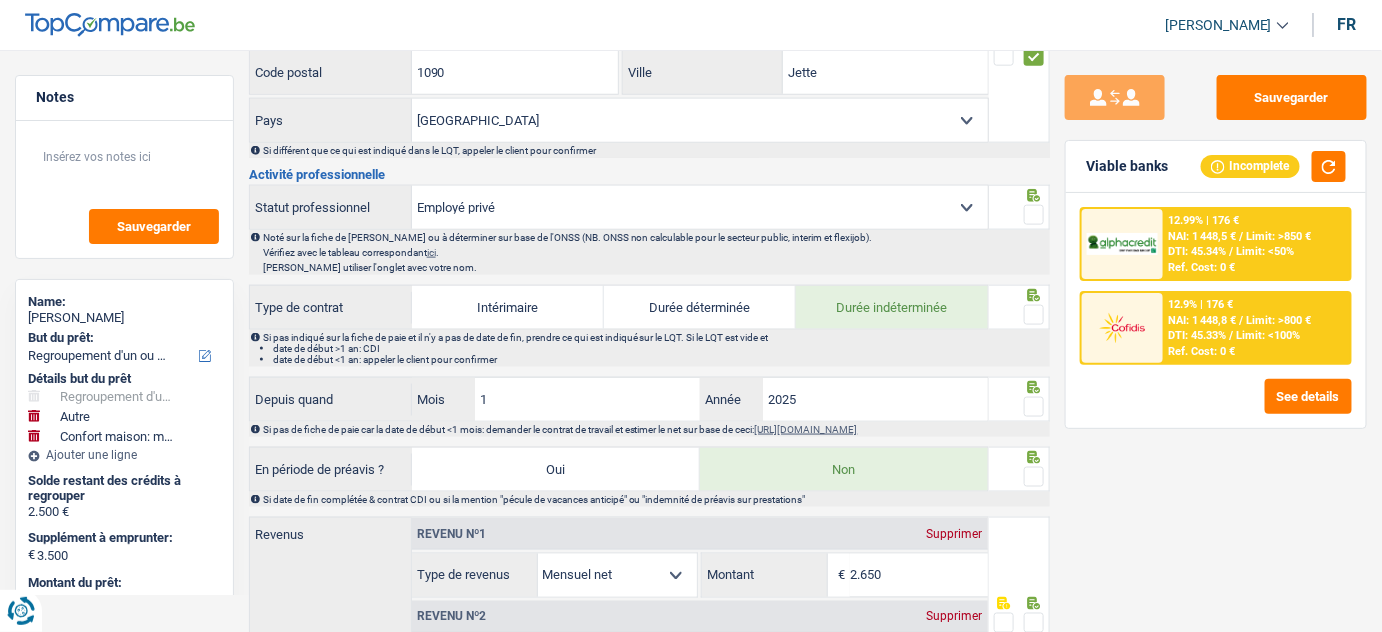 click at bounding box center (0, 0) 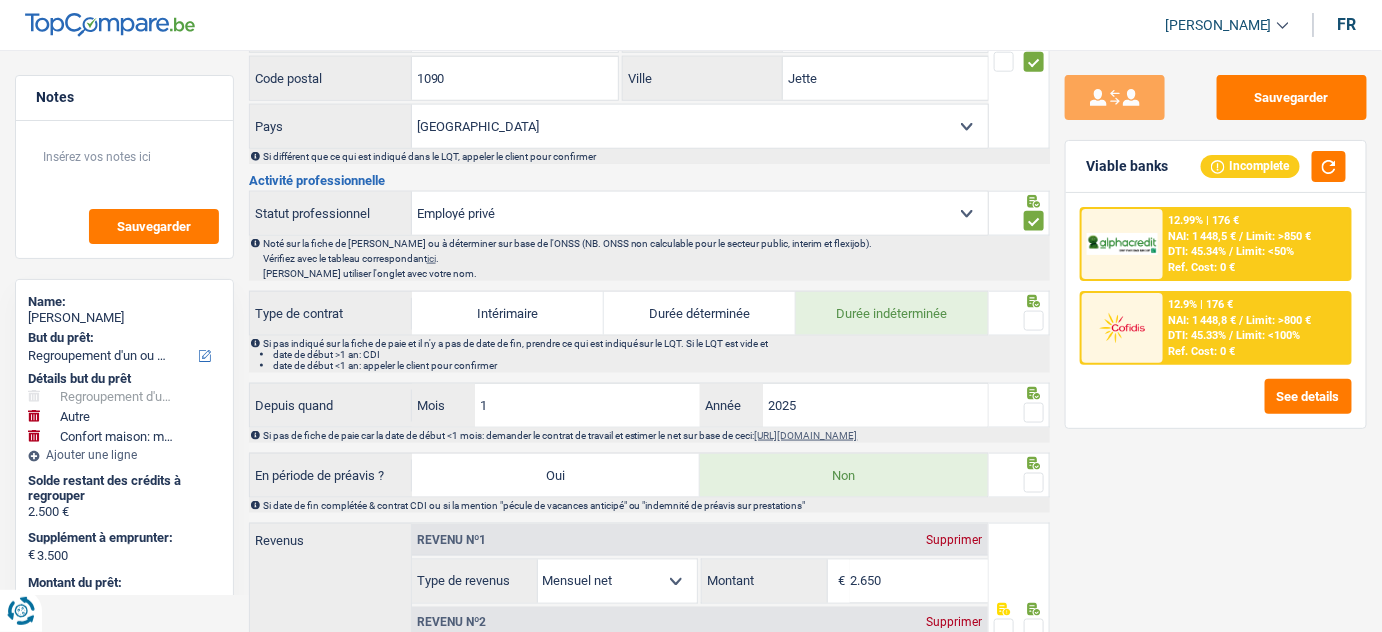 scroll, scrollTop: 818, scrollLeft: 0, axis: vertical 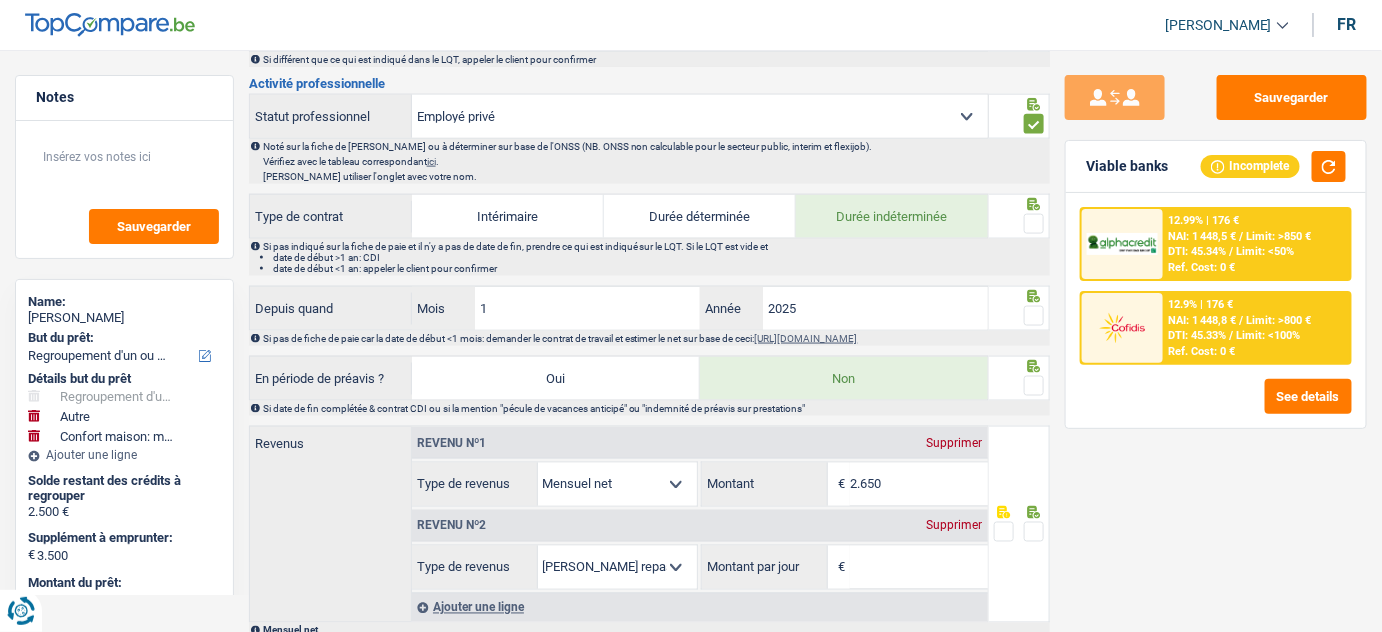 click at bounding box center [1034, 224] 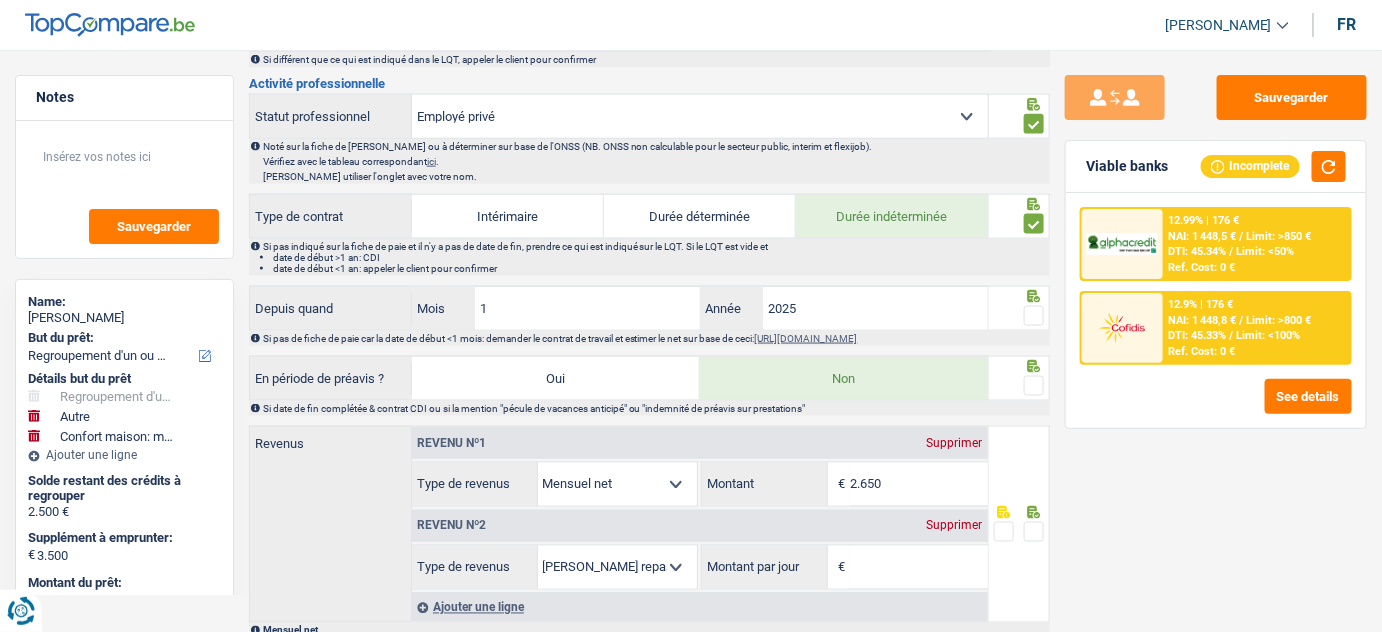 click at bounding box center [1034, 316] 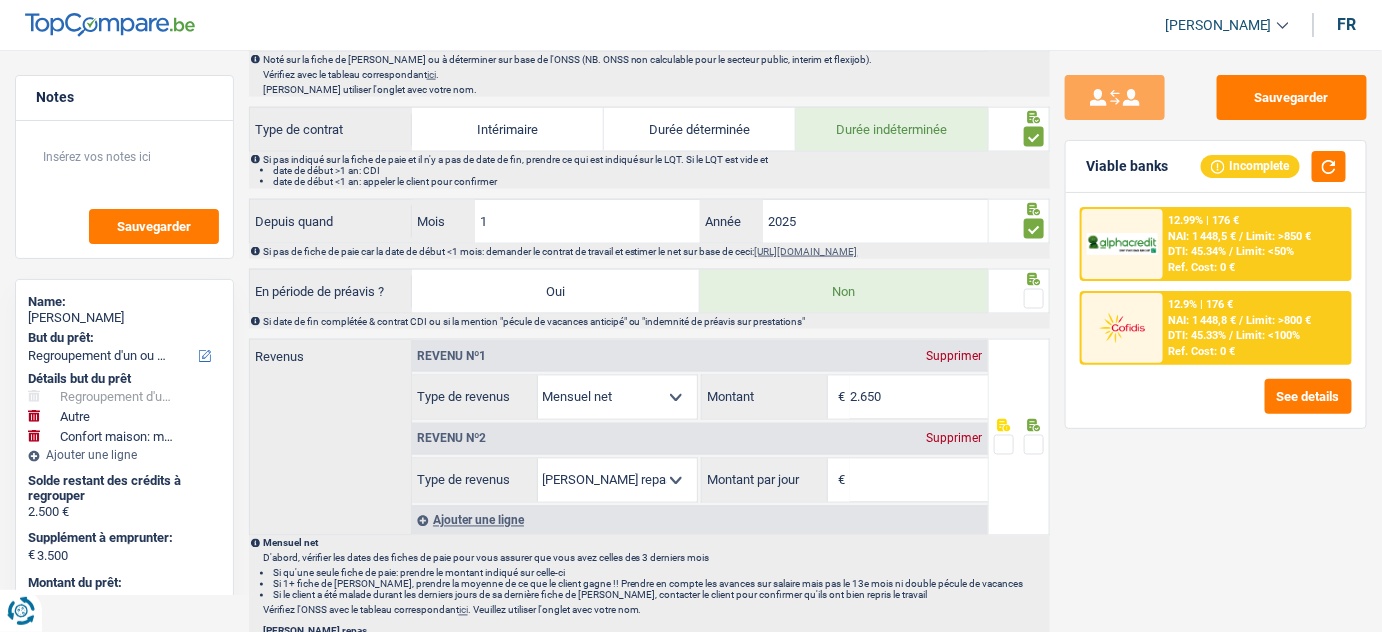 scroll, scrollTop: 1000, scrollLeft: 0, axis: vertical 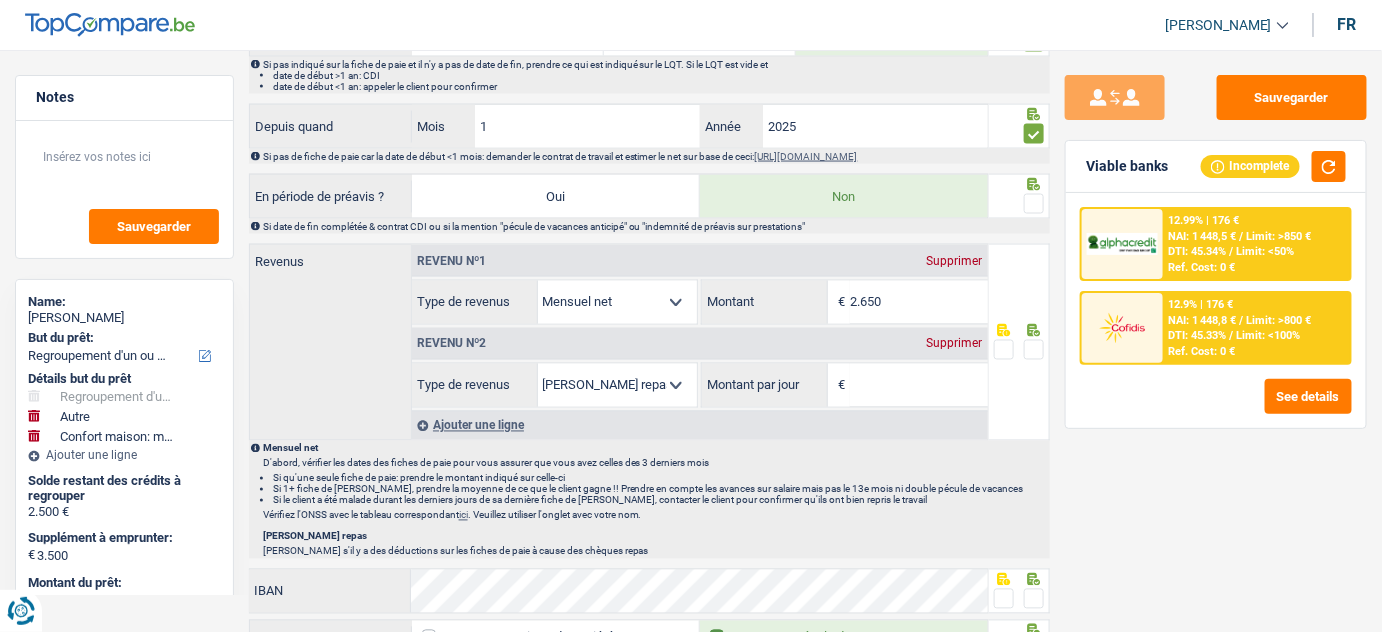 click at bounding box center (1034, 204) 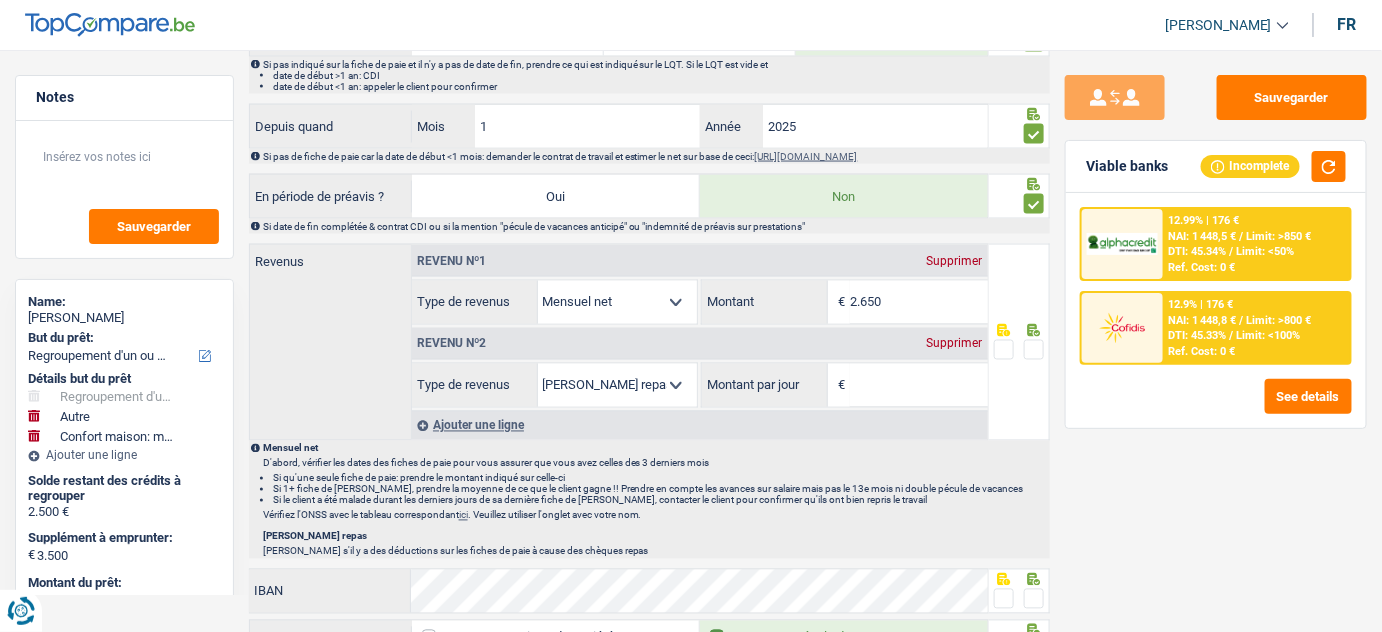click on "Supprimer" at bounding box center (955, 344) 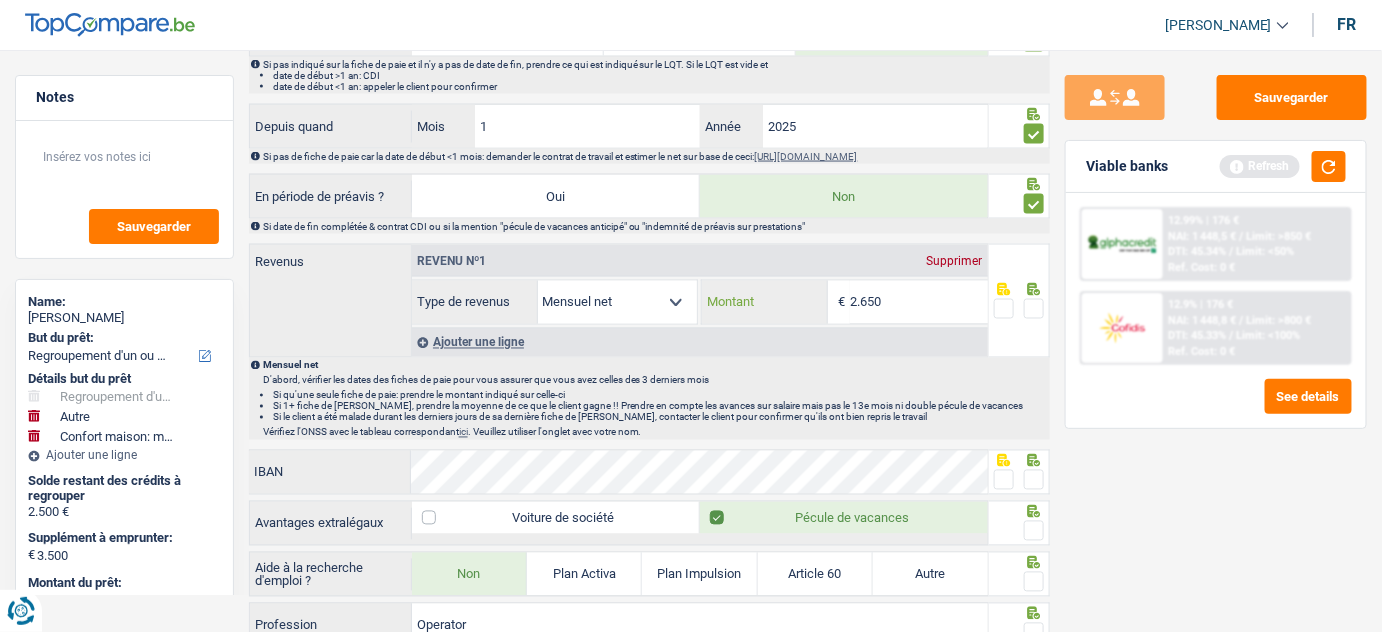 drag, startPoint x: 929, startPoint y: 301, endPoint x: 866, endPoint y: 294, distance: 63.387695 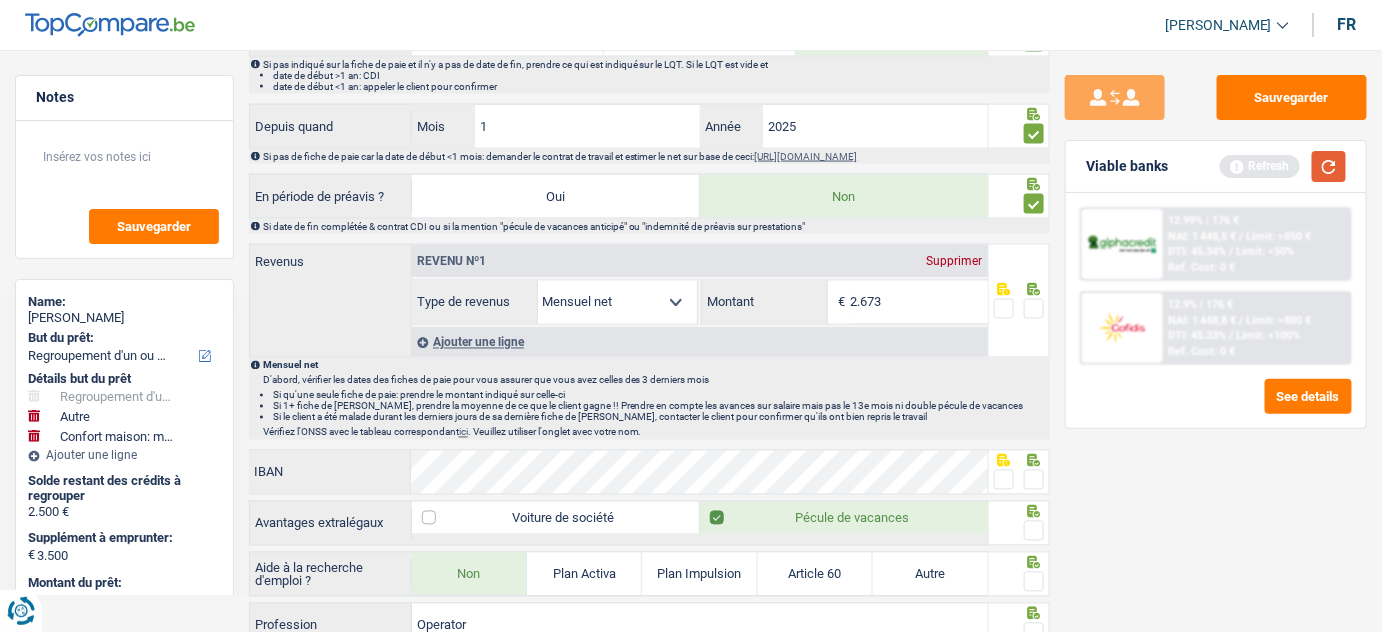 type on "2.673" 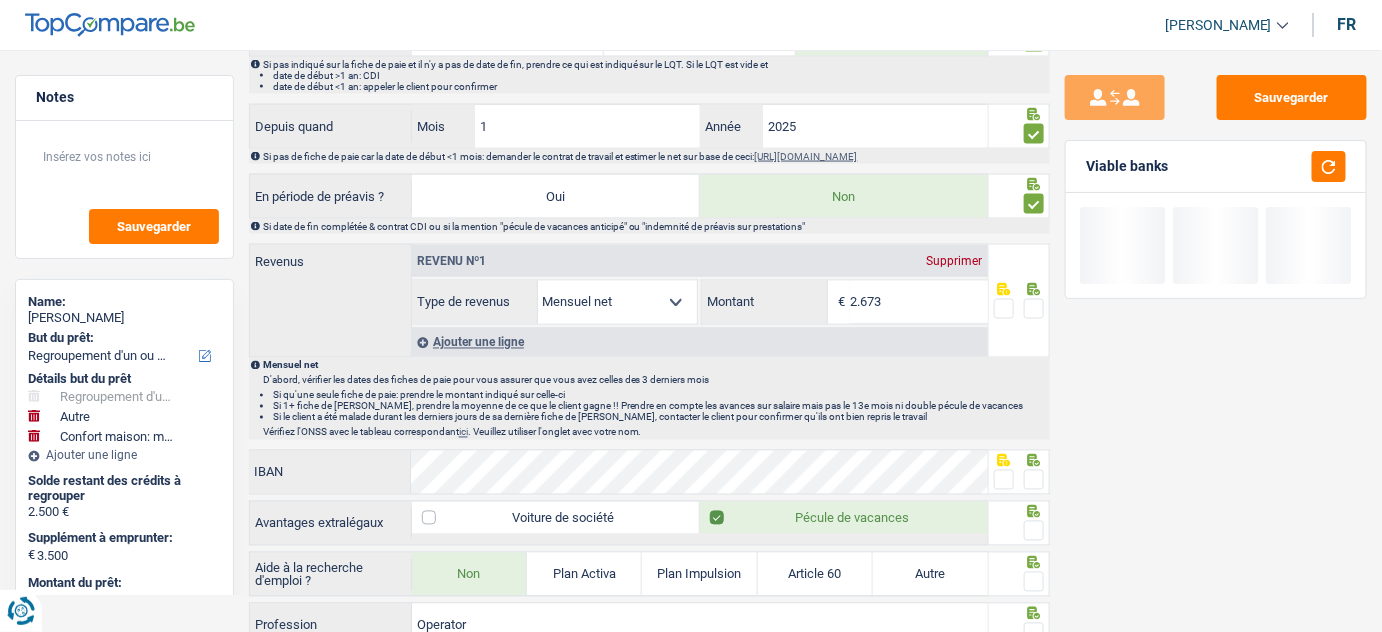 click at bounding box center (1034, 309) 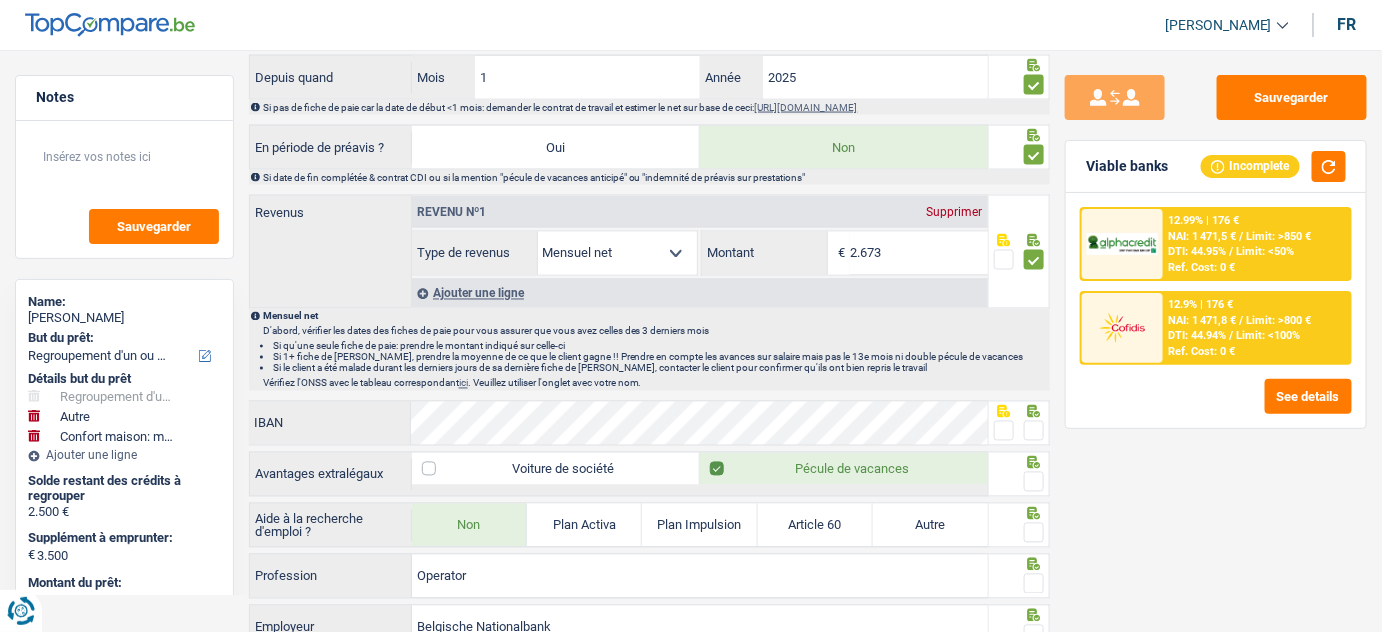 scroll, scrollTop: 1090, scrollLeft: 0, axis: vertical 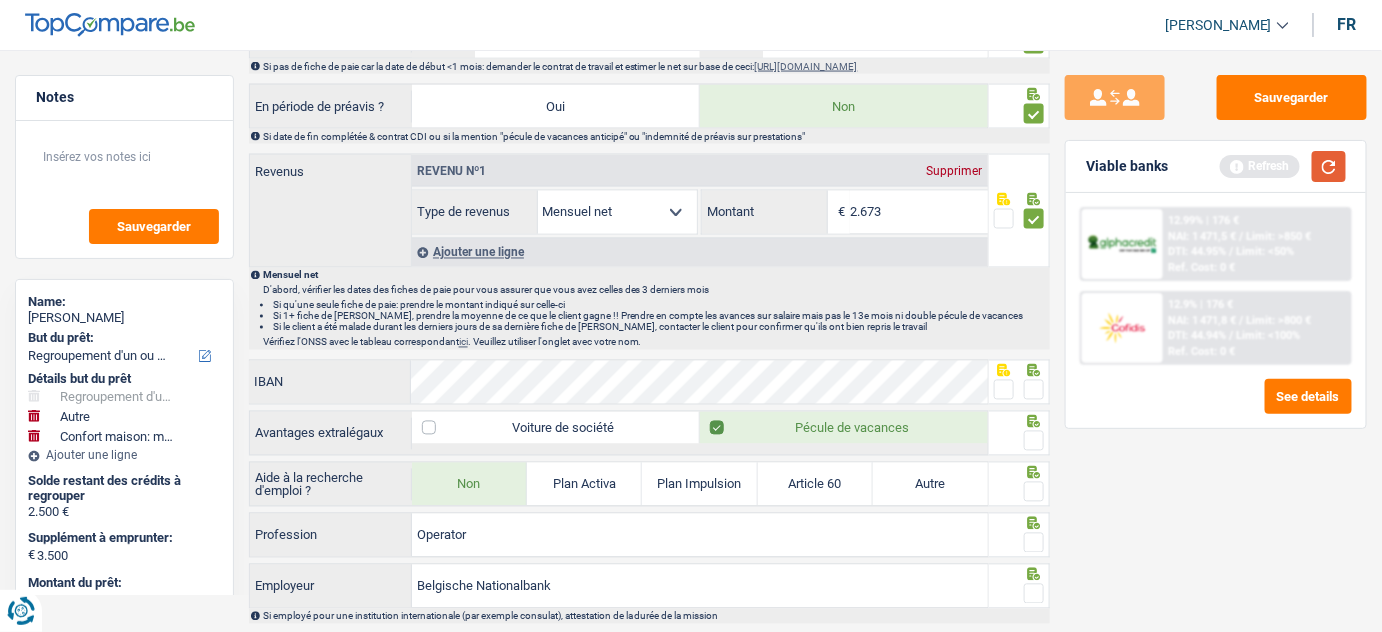 click at bounding box center [1329, 166] 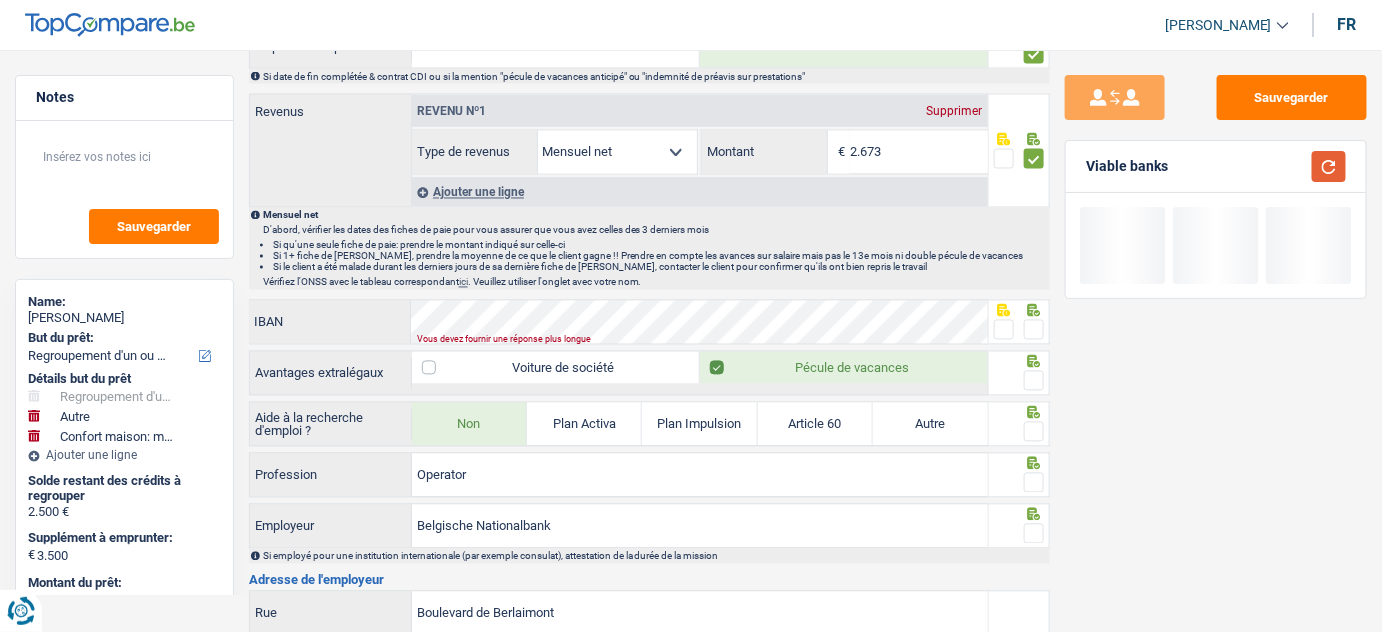 scroll, scrollTop: 1181, scrollLeft: 0, axis: vertical 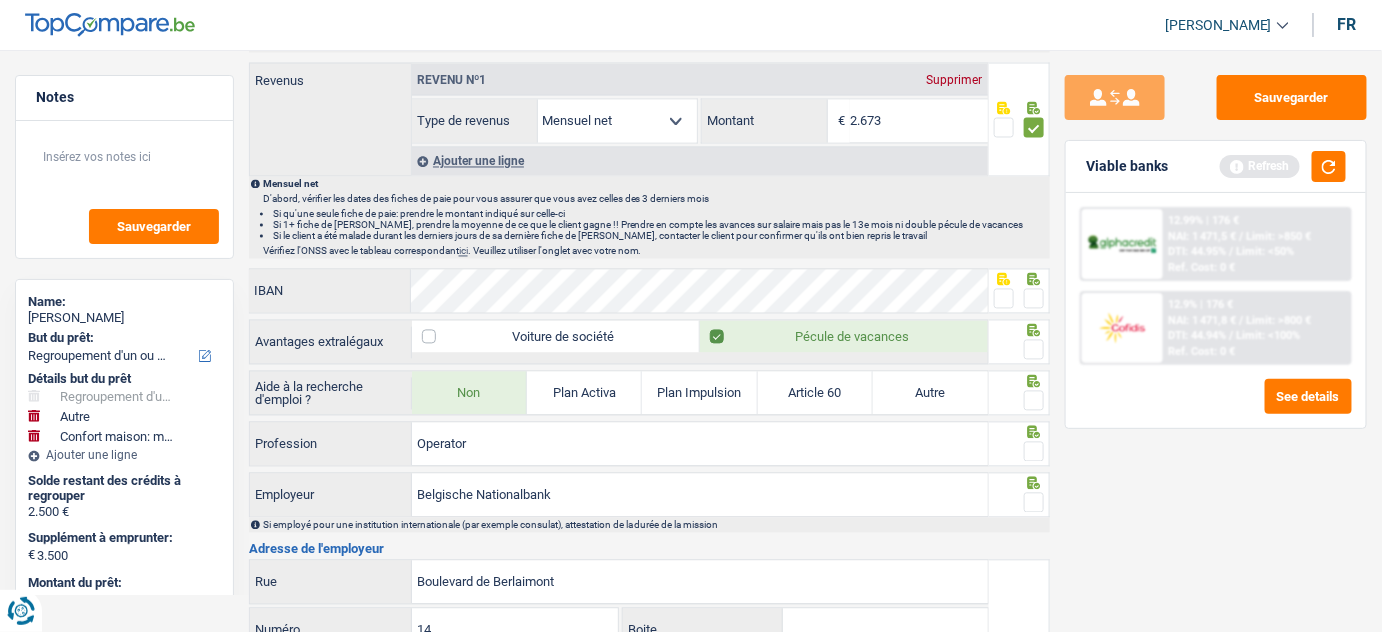 click at bounding box center [1034, 299] 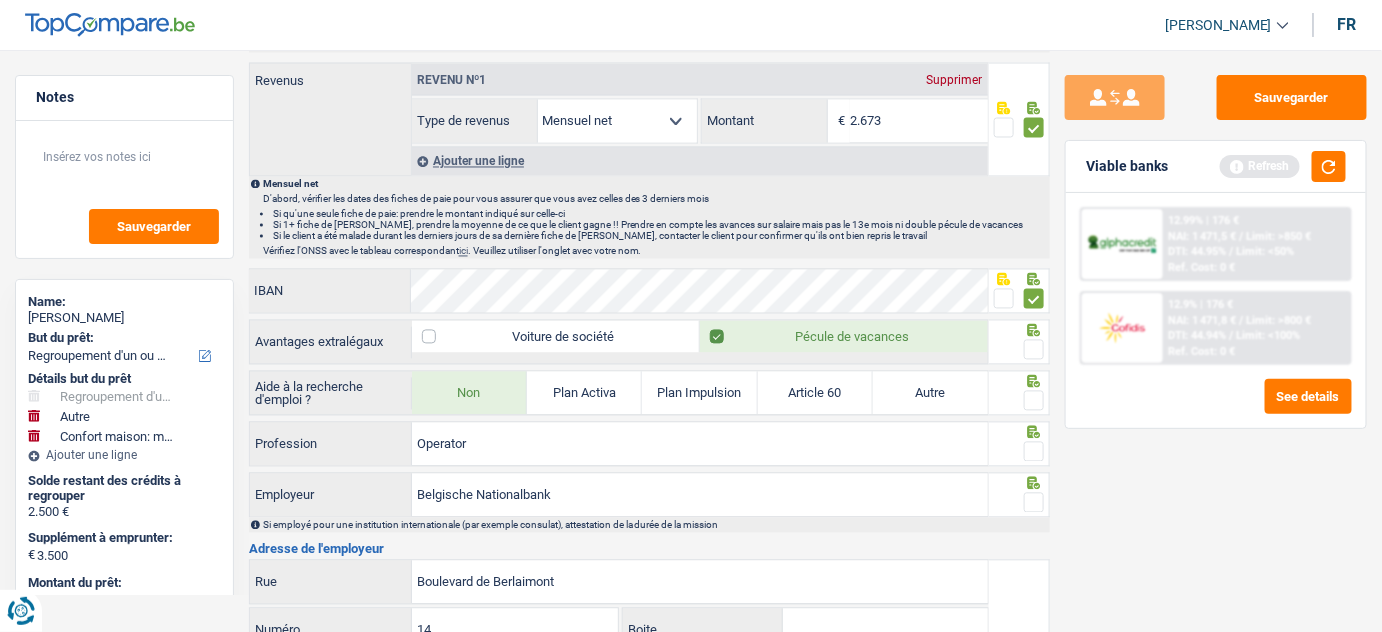 click at bounding box center (1034, 350) 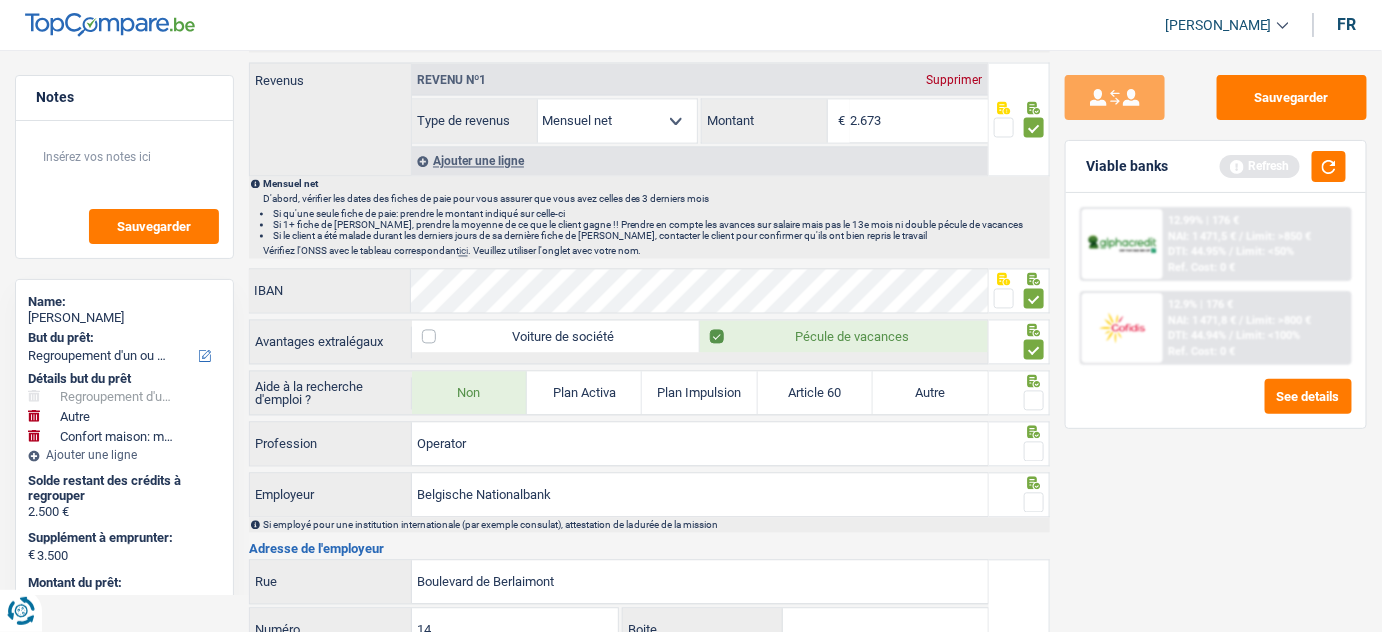 drag, startPoint x: 1037, startPoint y: 386, endPoint x: 1187, endPoint y: 267, distance: 191.47063 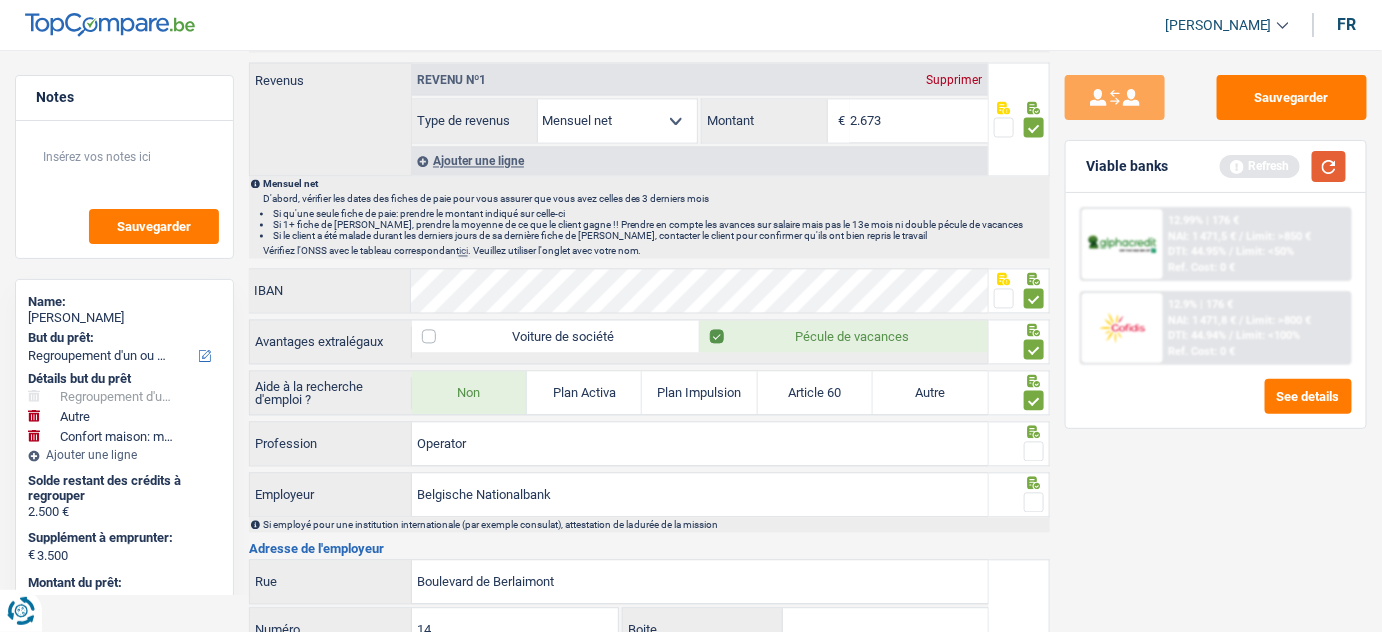 click at bounding box center (1329, 166) 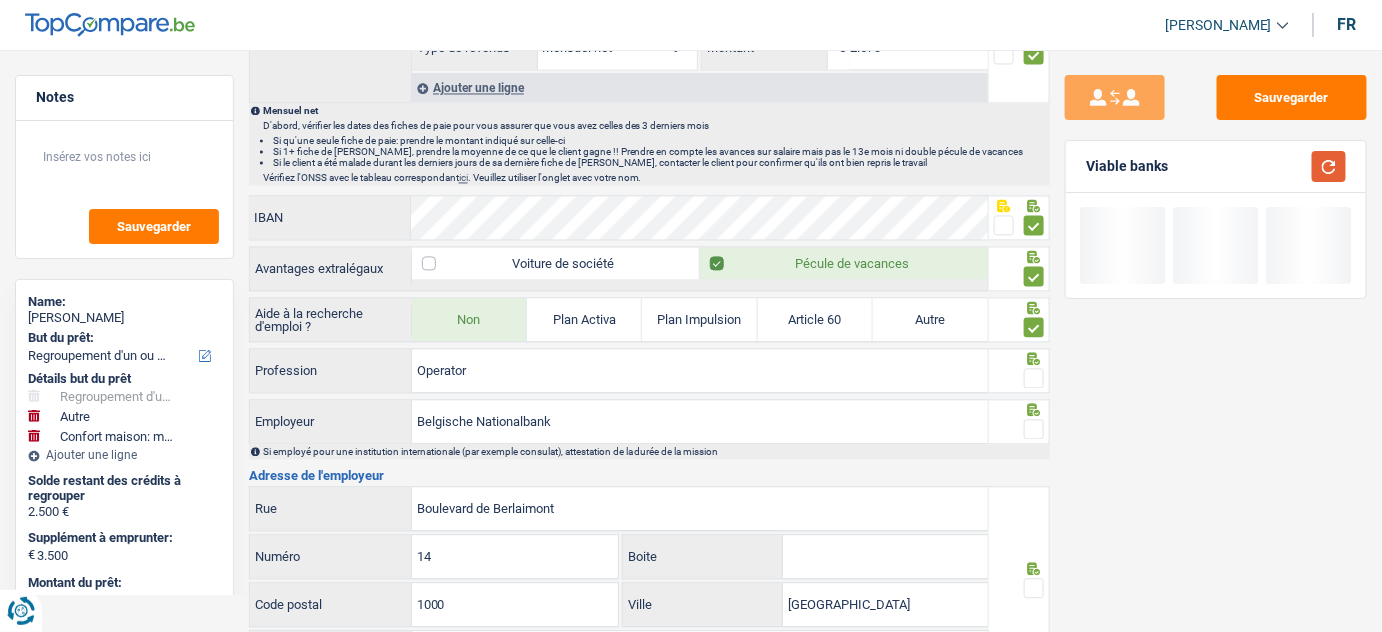 scroll, scrollTop: 1363, scrollLeft: 0, axis: vertical 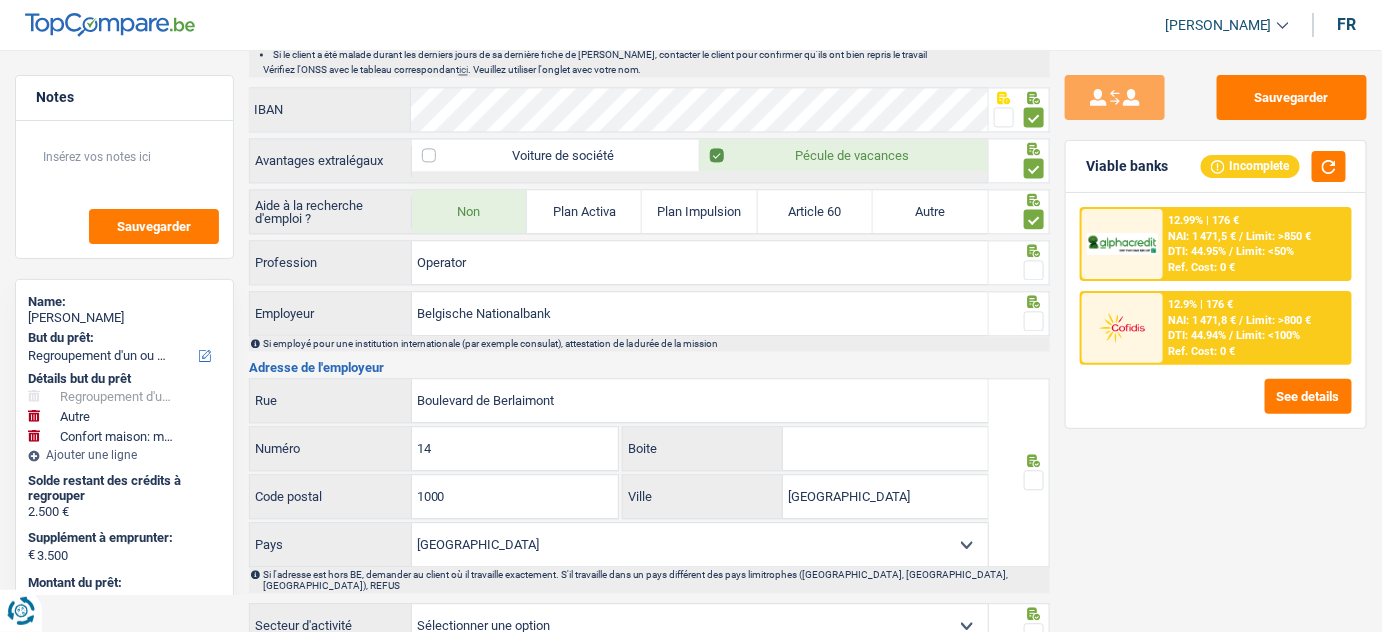 click at bounding box center [1034, 270] 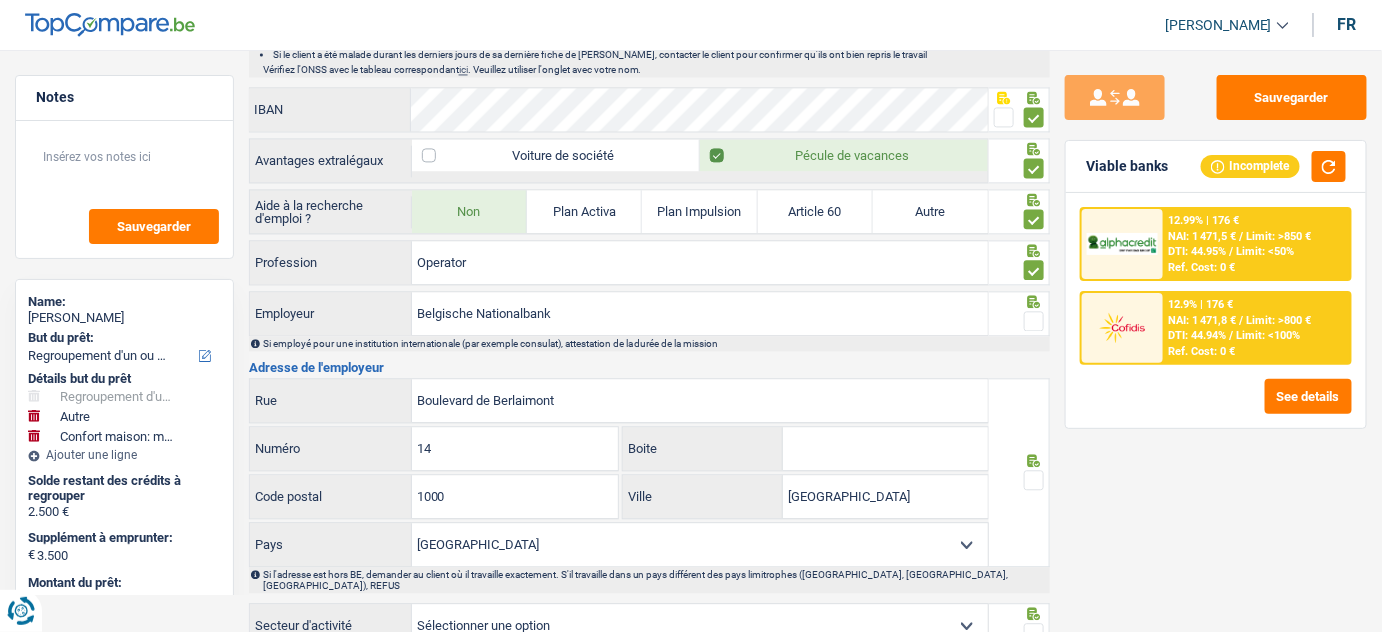 click at bounding box center [1034, 321] 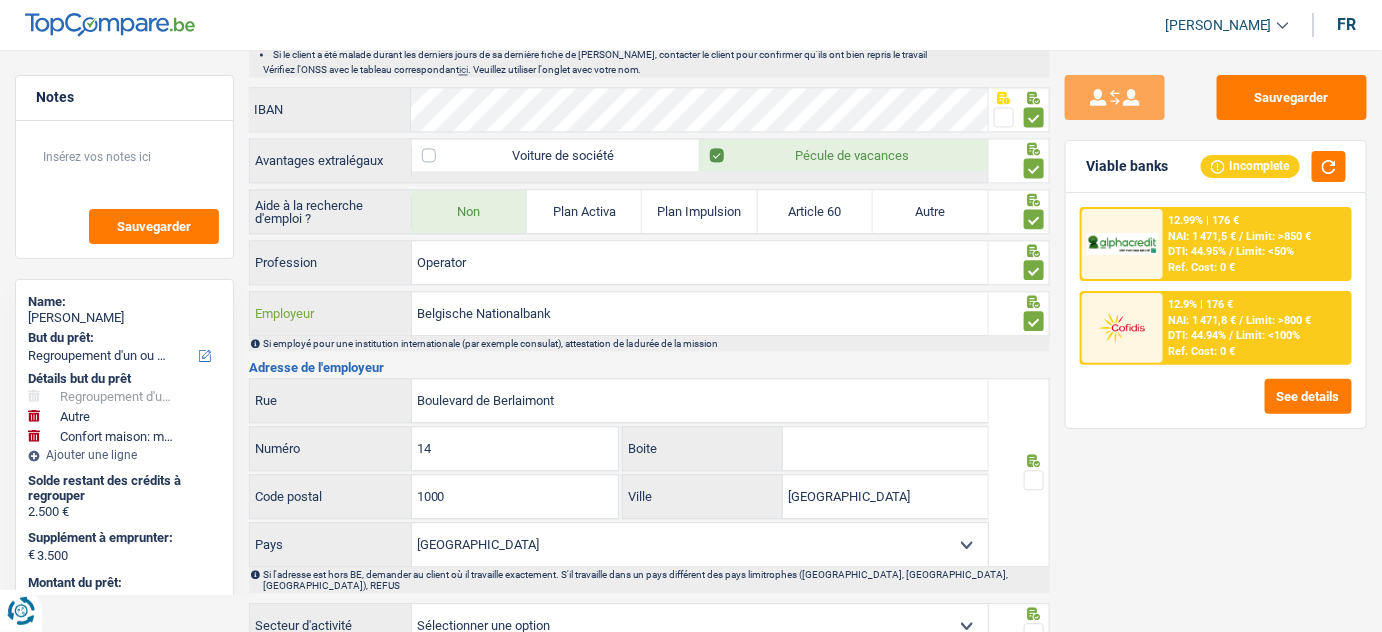 drag, startPoint x: 589, startPoint y: 300, endPoint x: 285, endPoint y: 326, distance: 305.1098 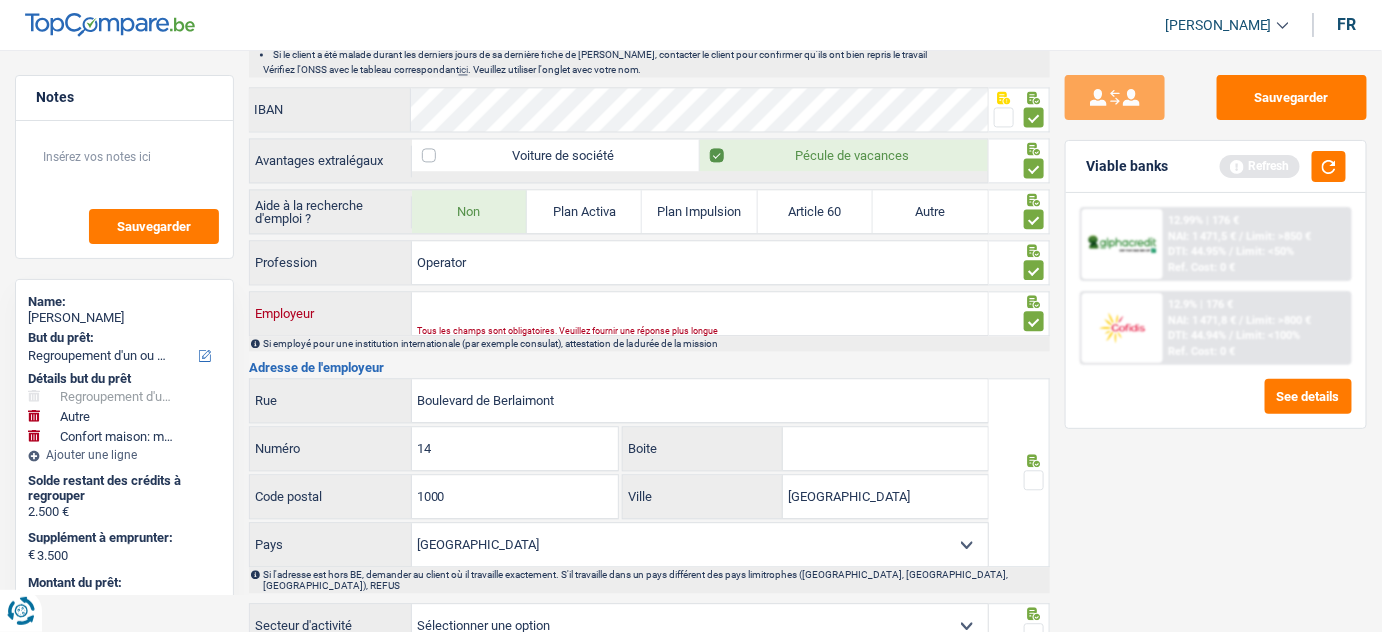 click on "Employeur" at bounding box center (700, 313) 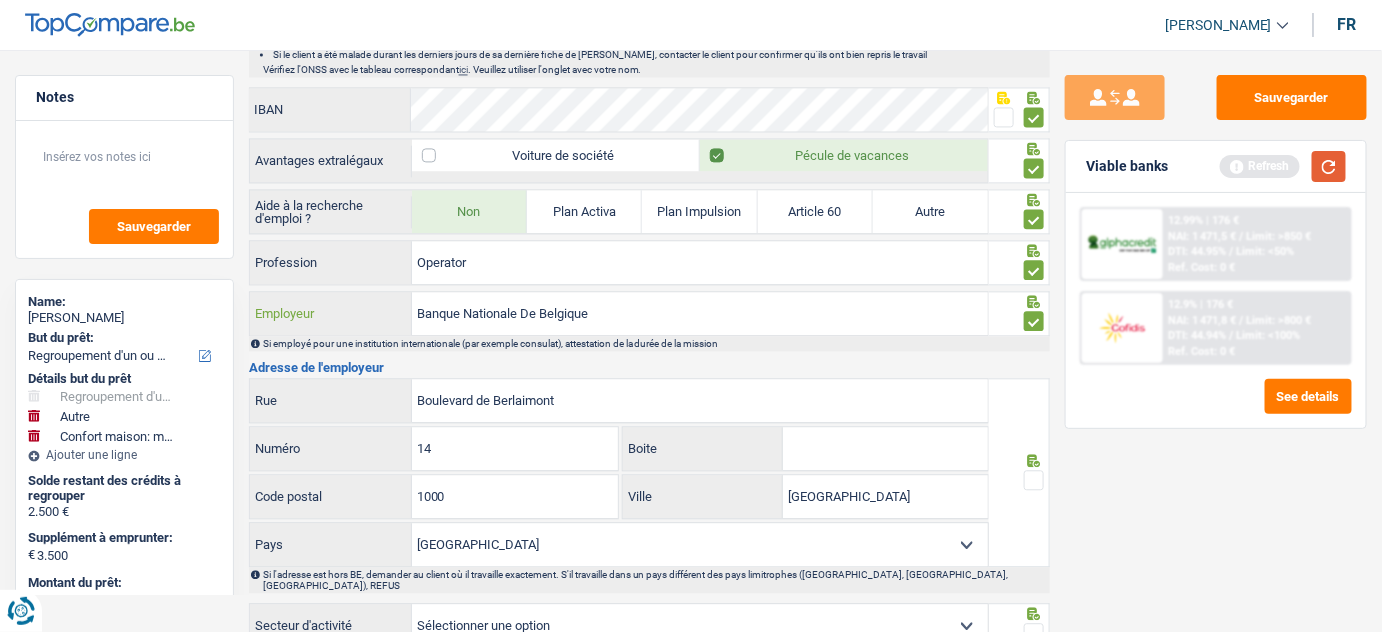 type on "Banque Nationale De Belgique" 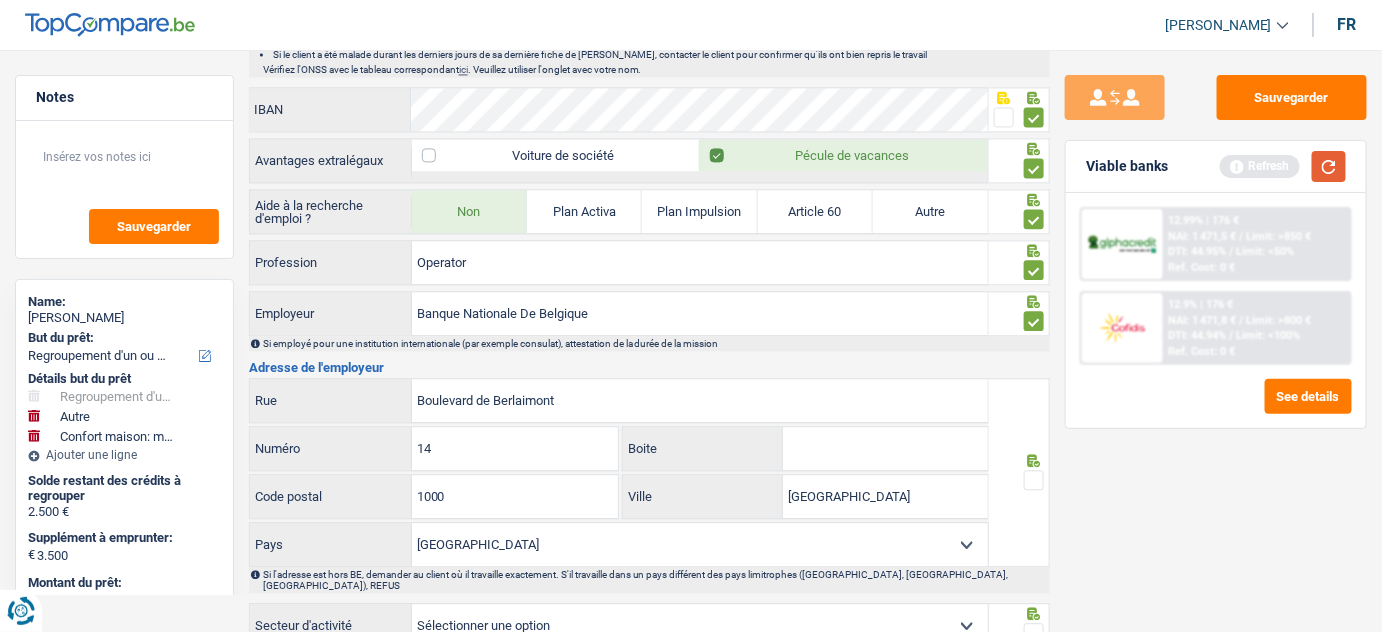click at bounding box center [1329, 166] 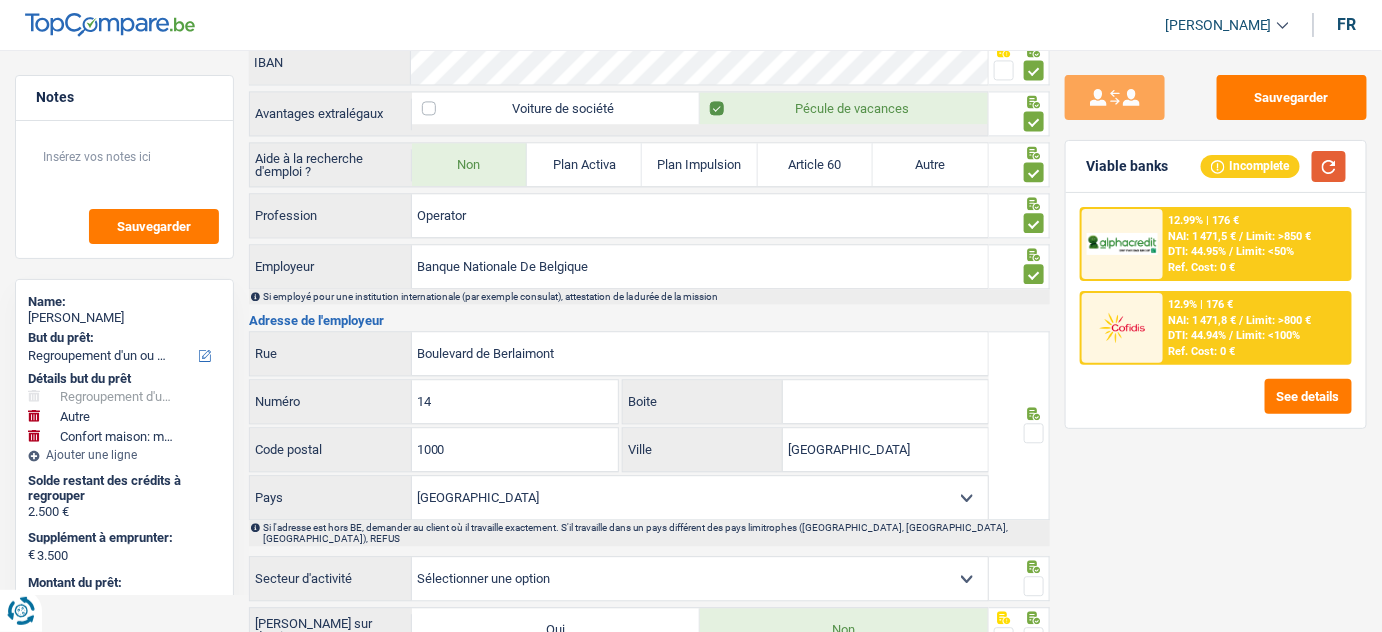scroll, scrollTop: 1454, scrollLeft: 0, axis: vertical 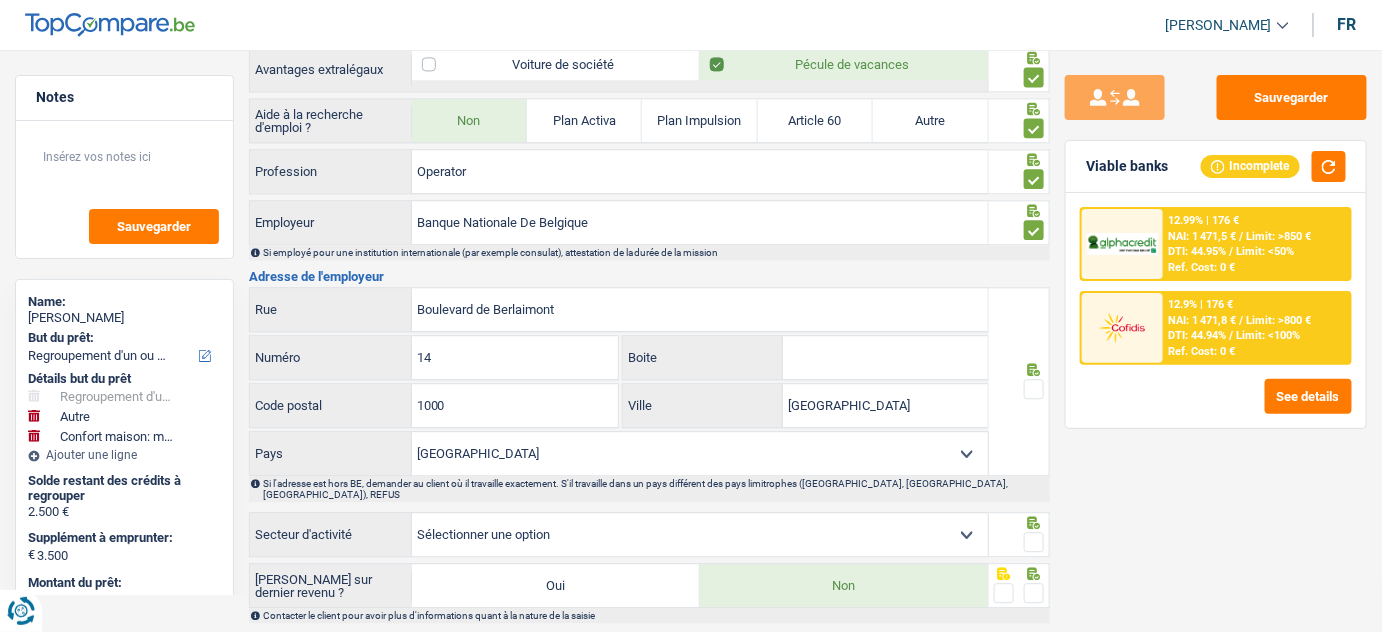 click on "Viable banks
Incomplete" at bounding box center [1216, 167] 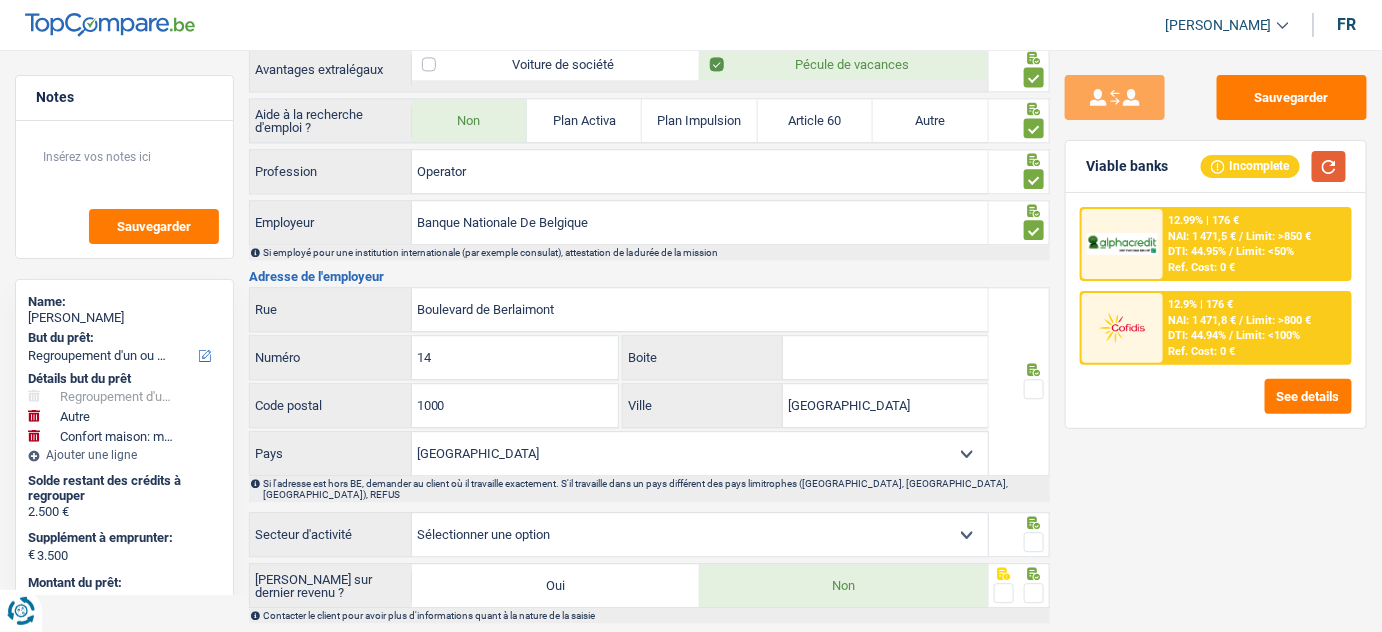 click at bounding box center (1329, 166) 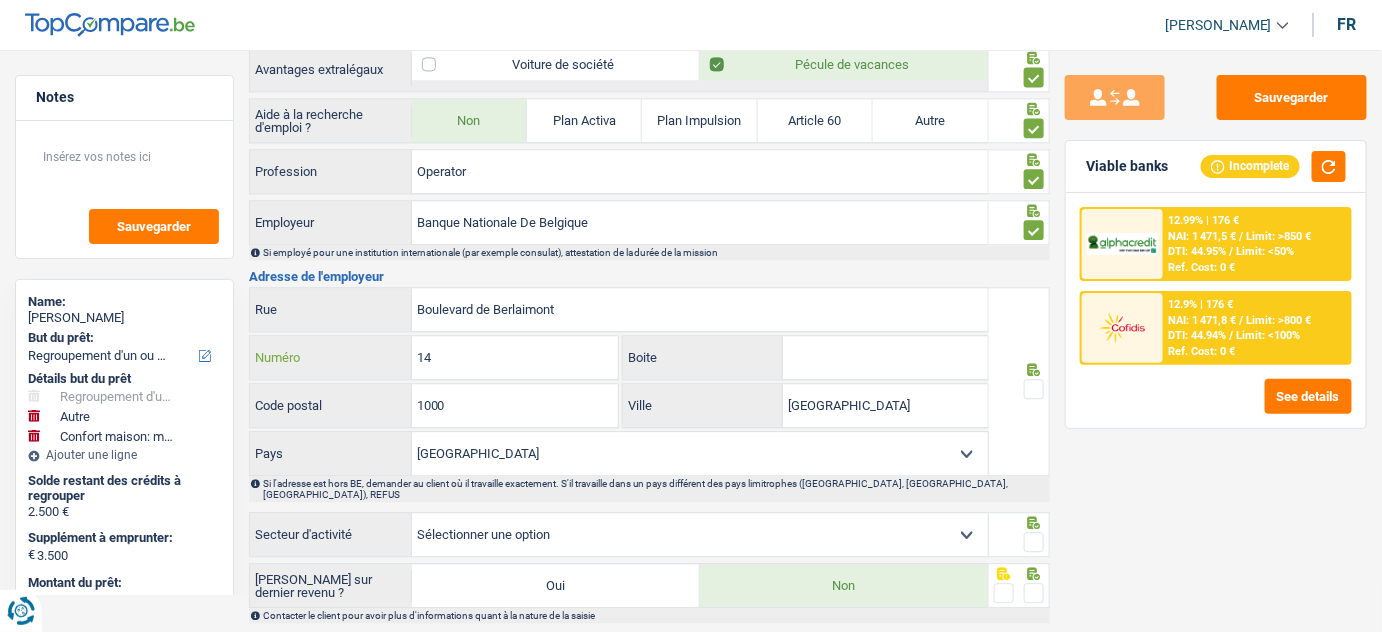 drag, startPoint x: 480, startPoint y: 340, endPoint x: 533, endPoint y: 354, distance: 54.81788 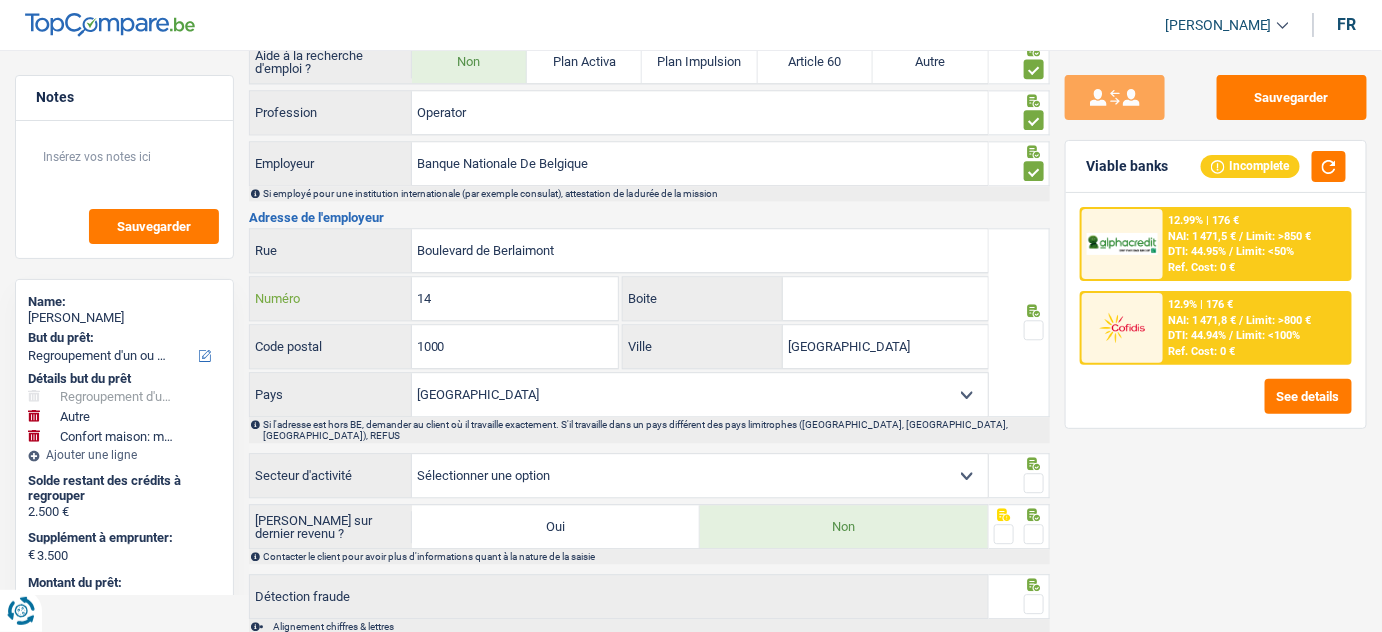 scroll, scrollTop: 1545, scrollLeft: 0, axis: vertical 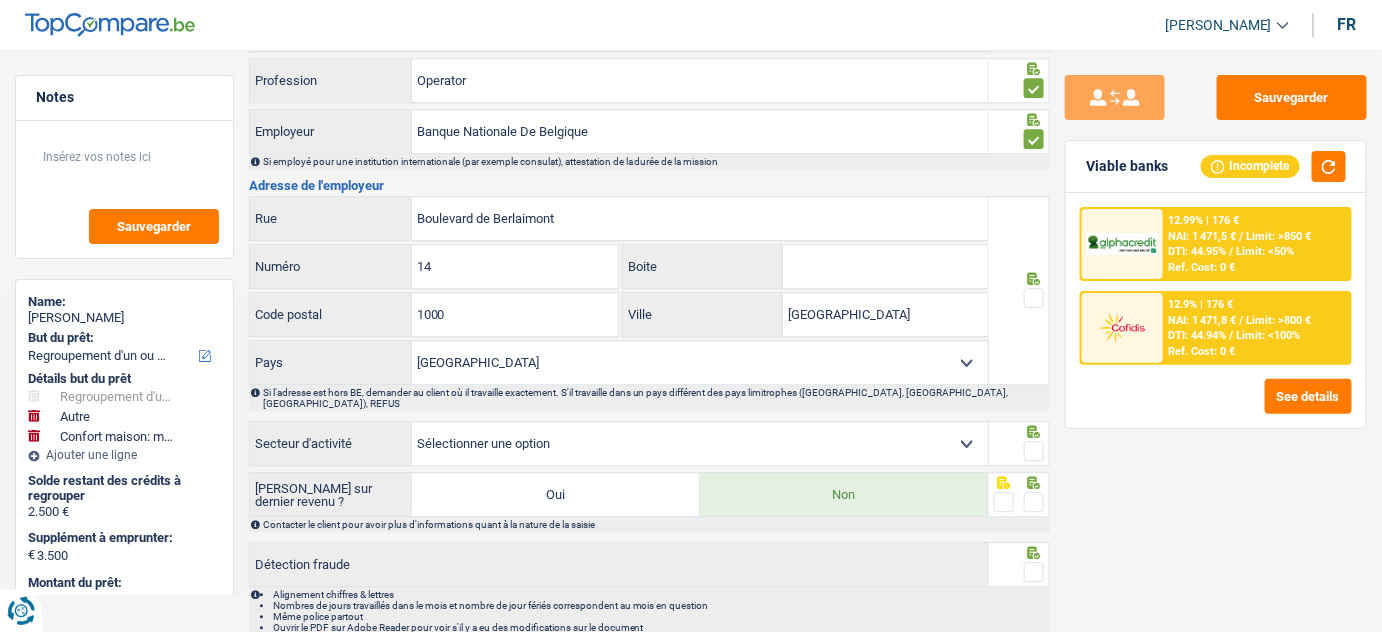 click at bounding box center [1034, 298] 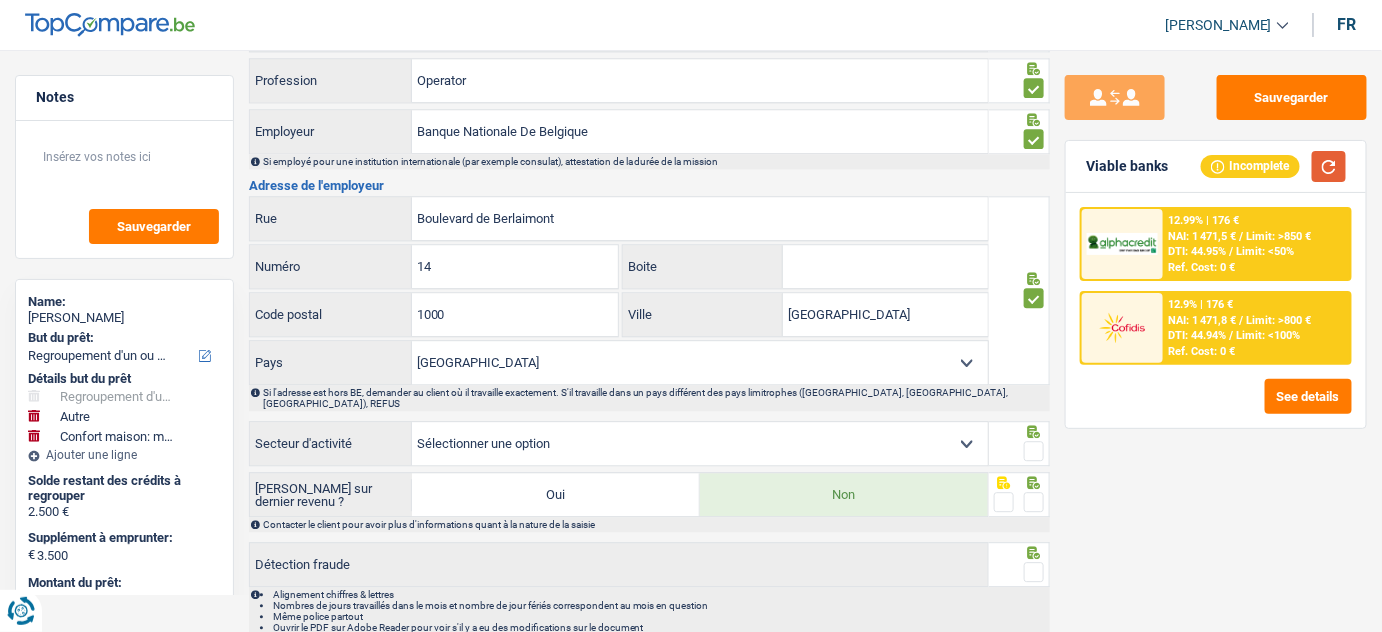drag, startPoint x: 1333, startPoint y: 163, endPoint x: 1000, endPoint y: 308, distance: 363.19968 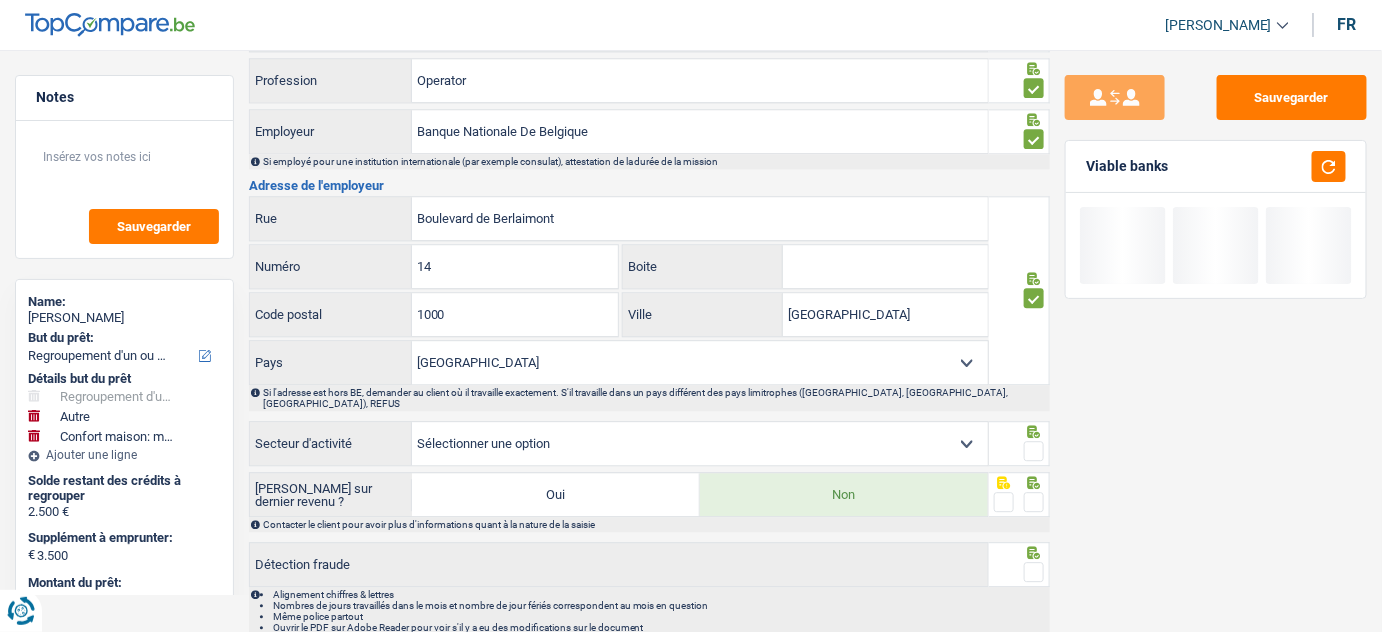 click on "Agriculture/Pêche Industrie Horeca Courier/Fitness/Taxi Construction Banques/Assurances Etat/Université ou Union Européenne Petites entreprises (-50pers) Grandes entreprises (+50pers) Autres institutions internationales
Sélectionner une option" at bounding box center [700, 443] 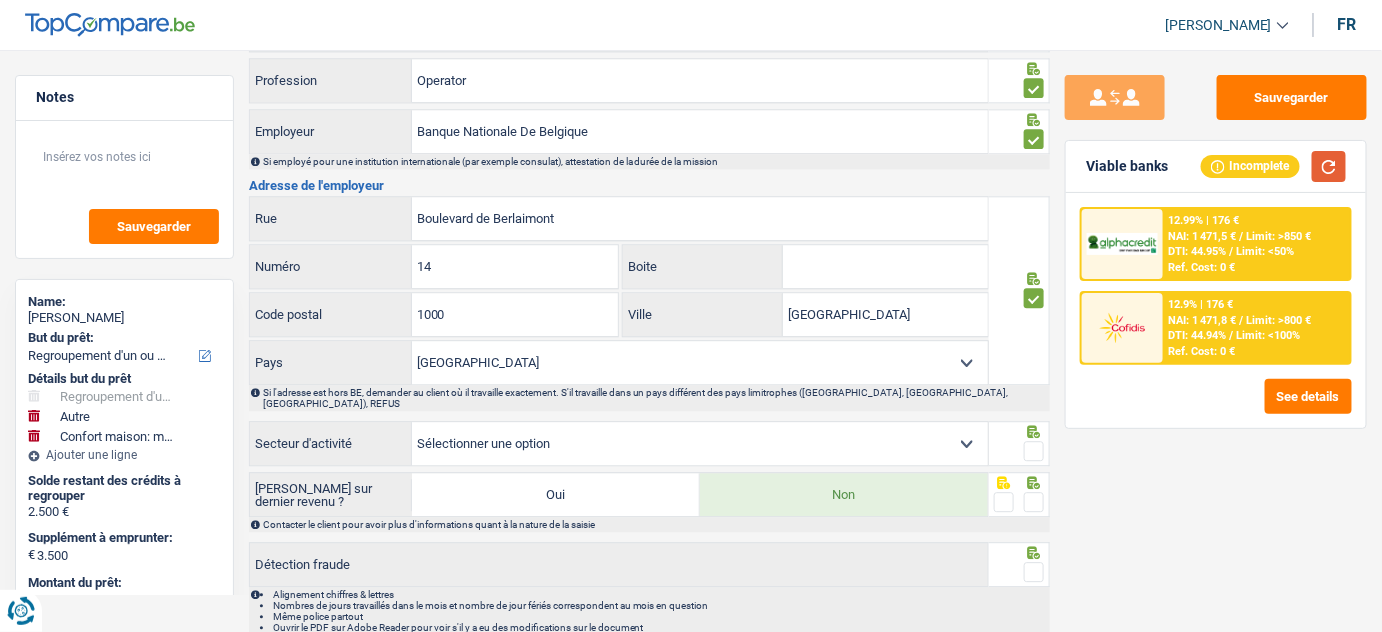 click at bounding box center (1329, 166) 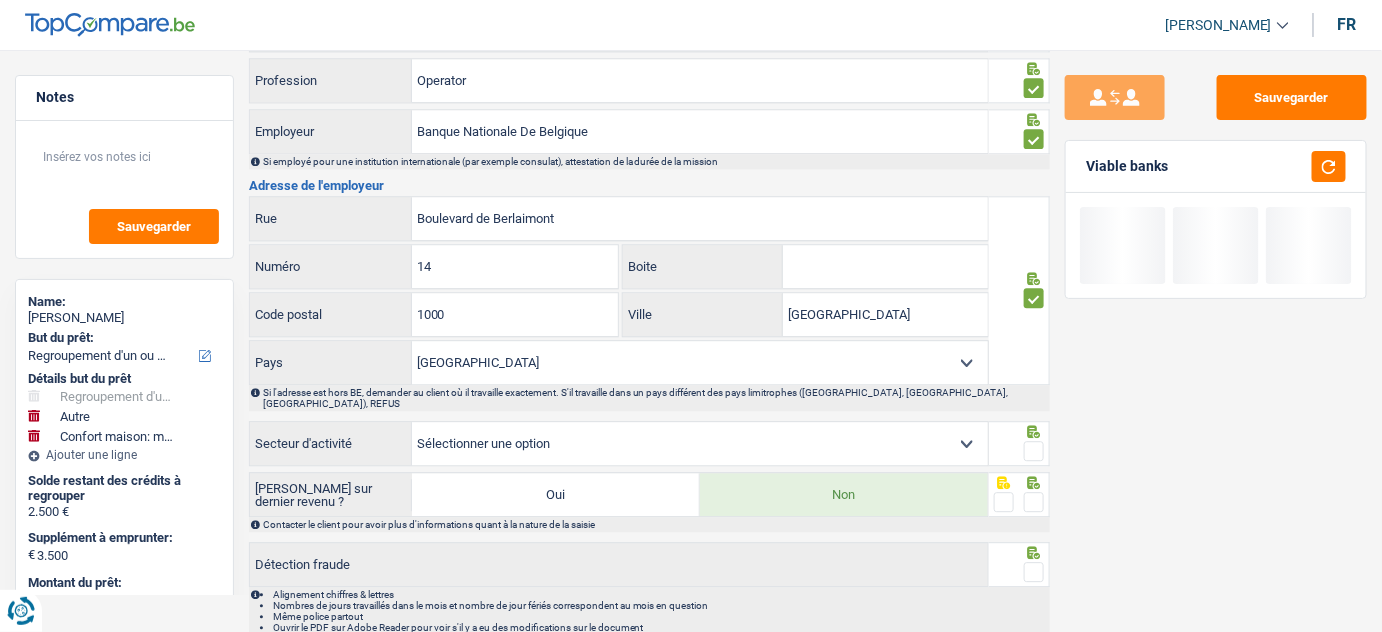 click on "Agriculture/Pêche Industrie Horeca Courier/Fitness/Taxi Construction Banques/Assurances Etat/Université ou Union Européenne Petites entreprises (-50pers) Grandes entreprises (+50pers) Autres institutions internationales
Sélectionner une option" at bounding box center [700, 443] 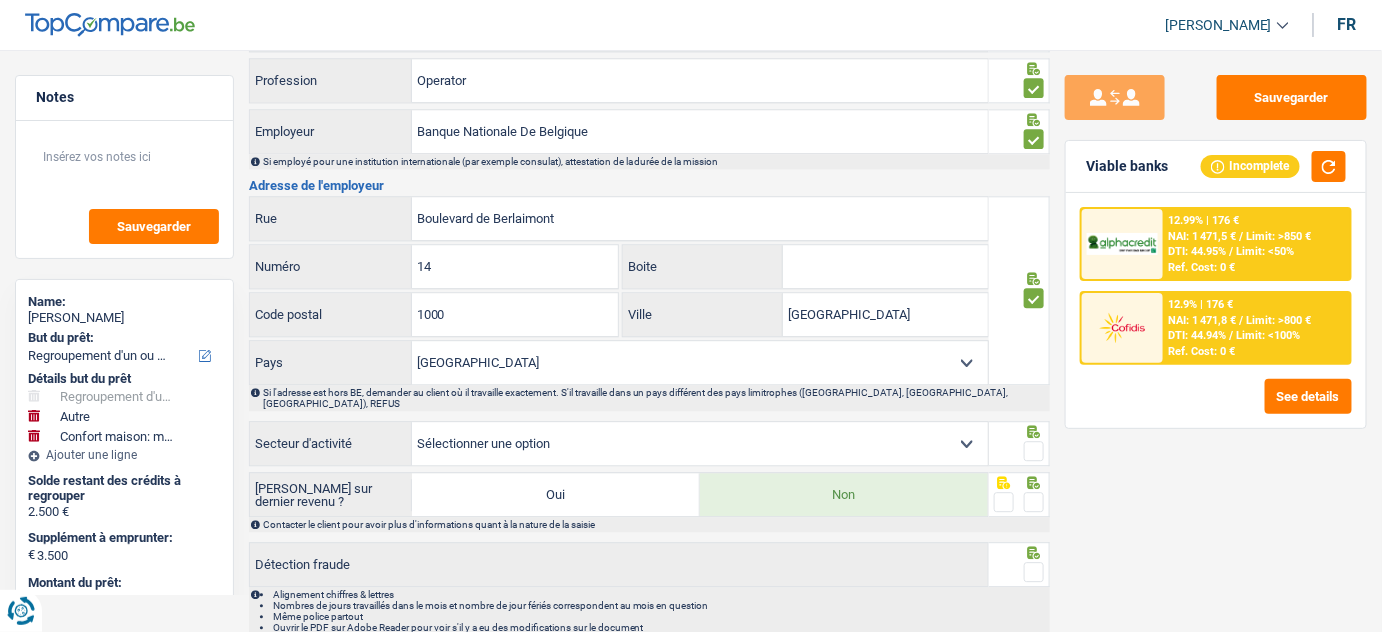 click on "Sauvegarder
Viable banks
Incomplete
12.99% | 176 €
NAI: 1 471,5 €
/
Limit: >850 €
DTI: 44.95%
/
Limit: <50%
Ref. Cost: 0 €
12.9% | 176 €
NAI: 1 471,8 €
/
Limit: >800 €
DTI: 44.94%
/" at bounding box center (1216, 335) 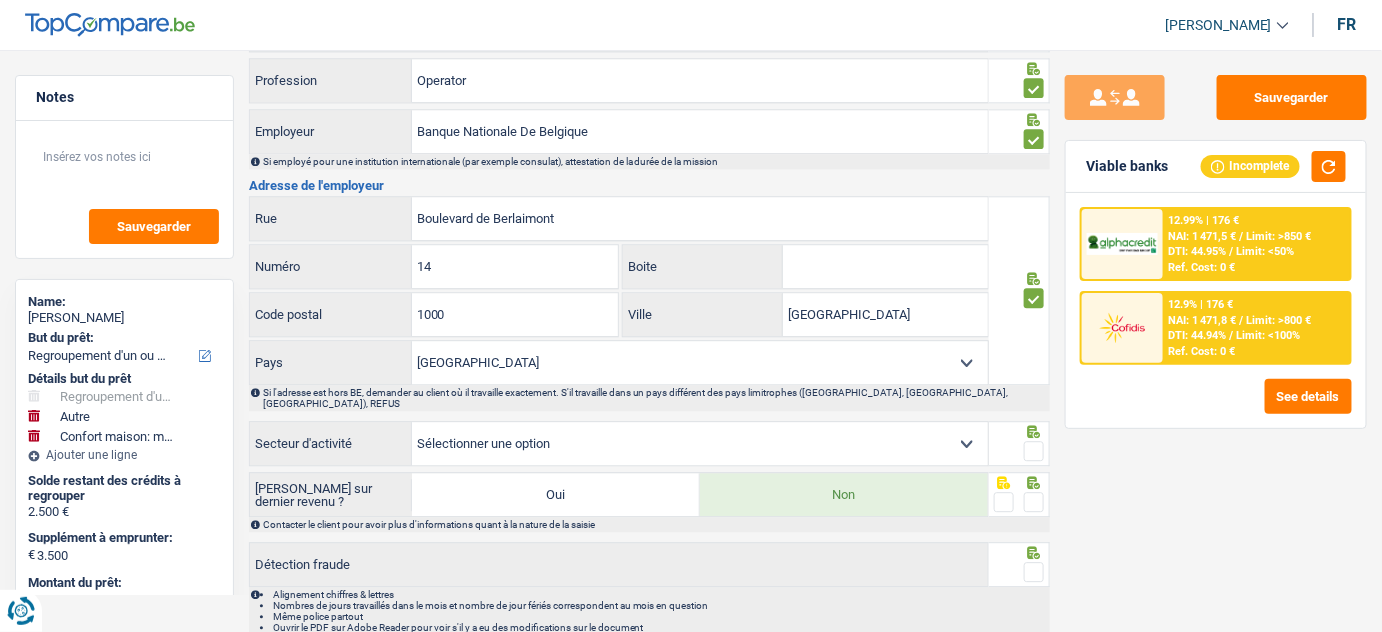 click on "Agriculture/Pêche Industrie Horeca Courier/Fitness/Taxi Construction Banques/Assurances Etat/Université ou Union Européenne Petites entreprises (-50pers) Grandes entreprises (+50pers) Autres institutions internationales
Sélectionner une option" at bounding box center [700, 443] 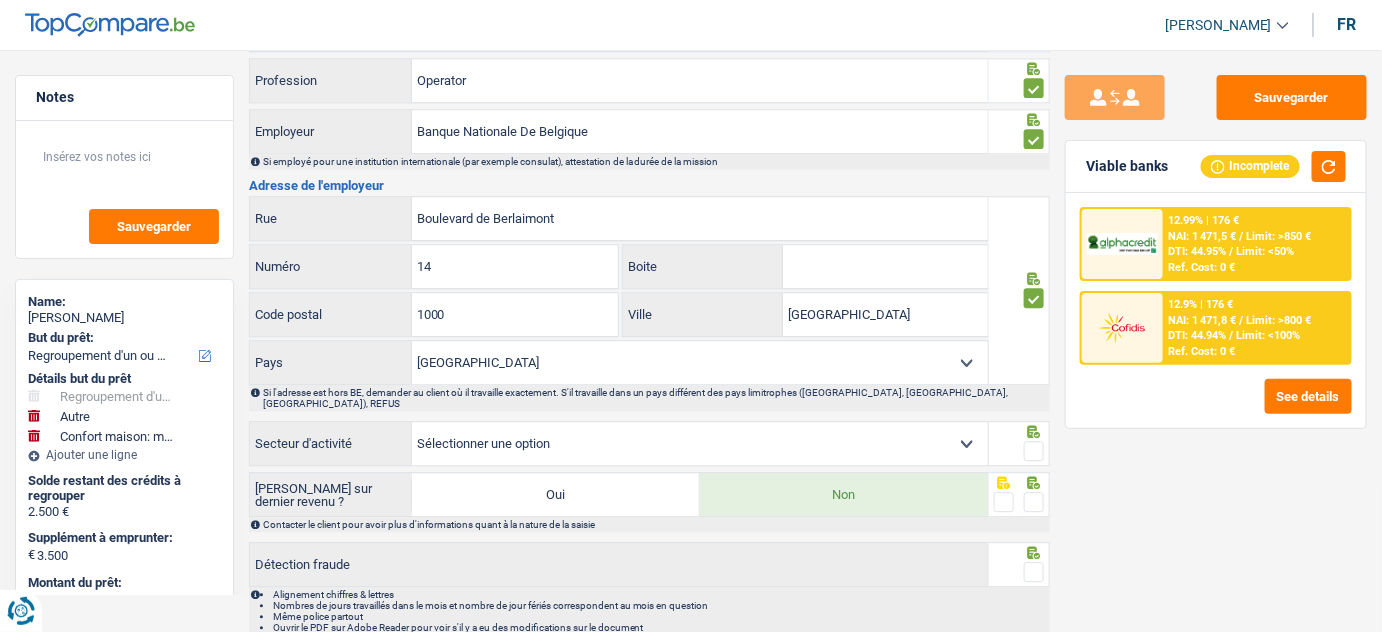select on "banksInsurance" 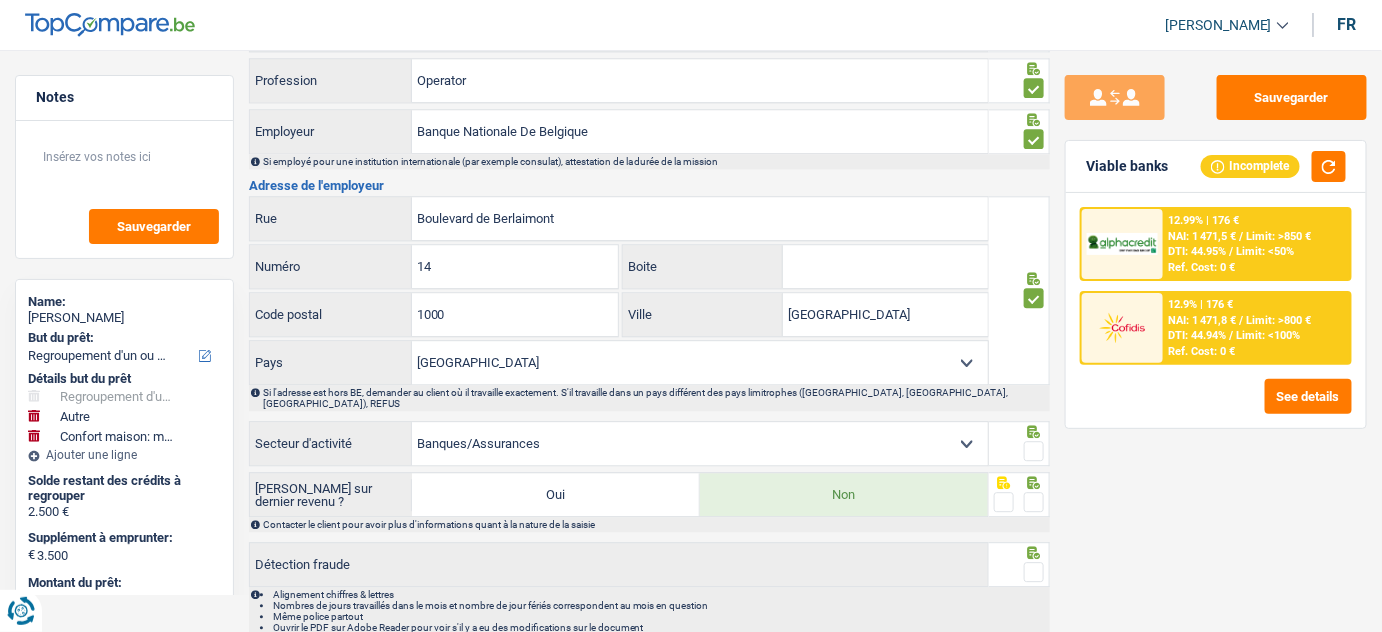 click on "Agriculture/Pêche Industrie Horeca Courier/Fitness/Taxi Construction Banques/Assurances Etat/Université ou Union Européenne Petites entreprises (-50pers) Grandes entreprises (+50pers) Autres institutions internationales
Sélectionner une option" at bounding box center (700, 443) 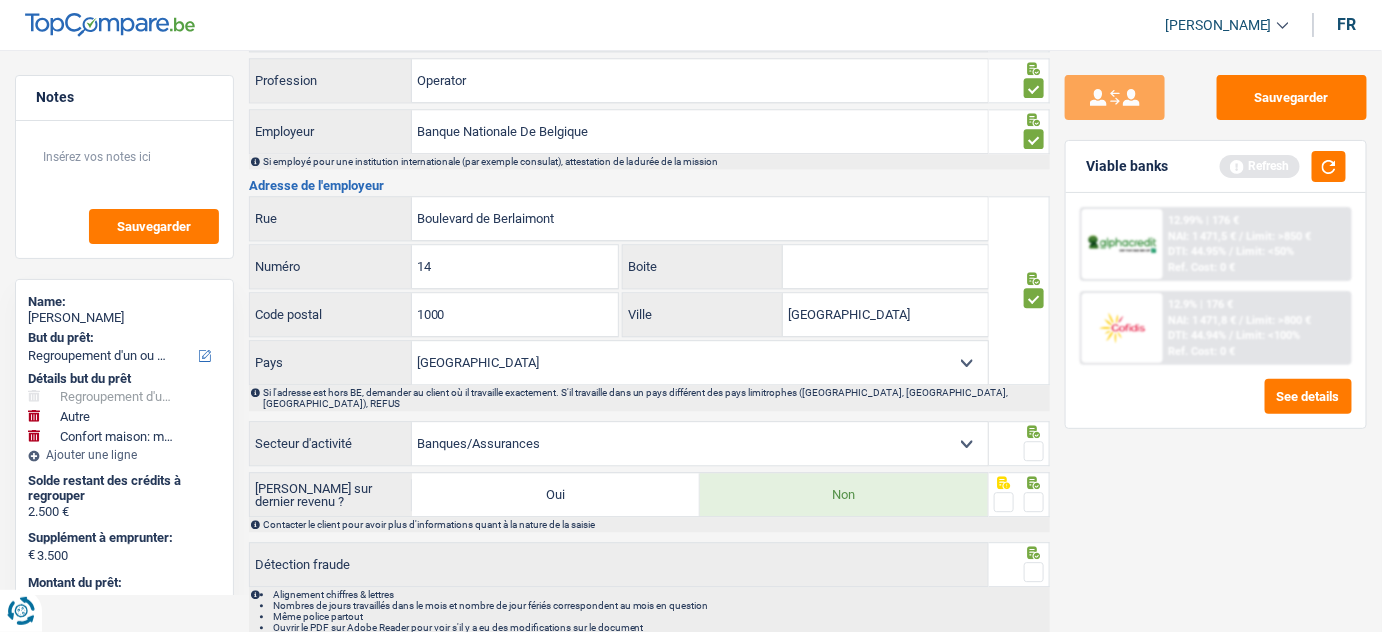 click on "Agriculture/Pêche Industrie Horeca Courier/Fitness/Taxi Construction Banques/Assurances Etat/Université ou Union Européenne Petites entreprises (-50pers) Grandes entreprises (+50pers) Autres institutions internationales
Sélectionner une option" at bounding box center [700, 443] 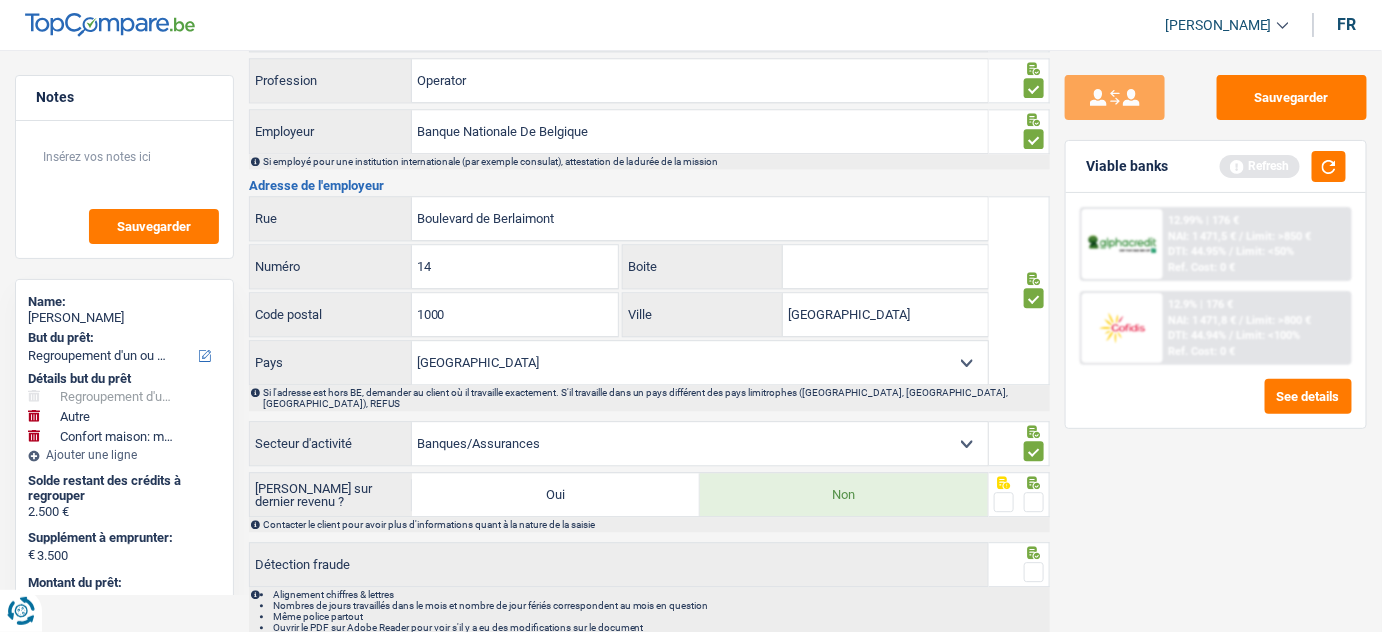drag, startPoint x: 1035, startPoint y: 478, endPoint x: 1038, endPoint y: 536, distance: 58.077534 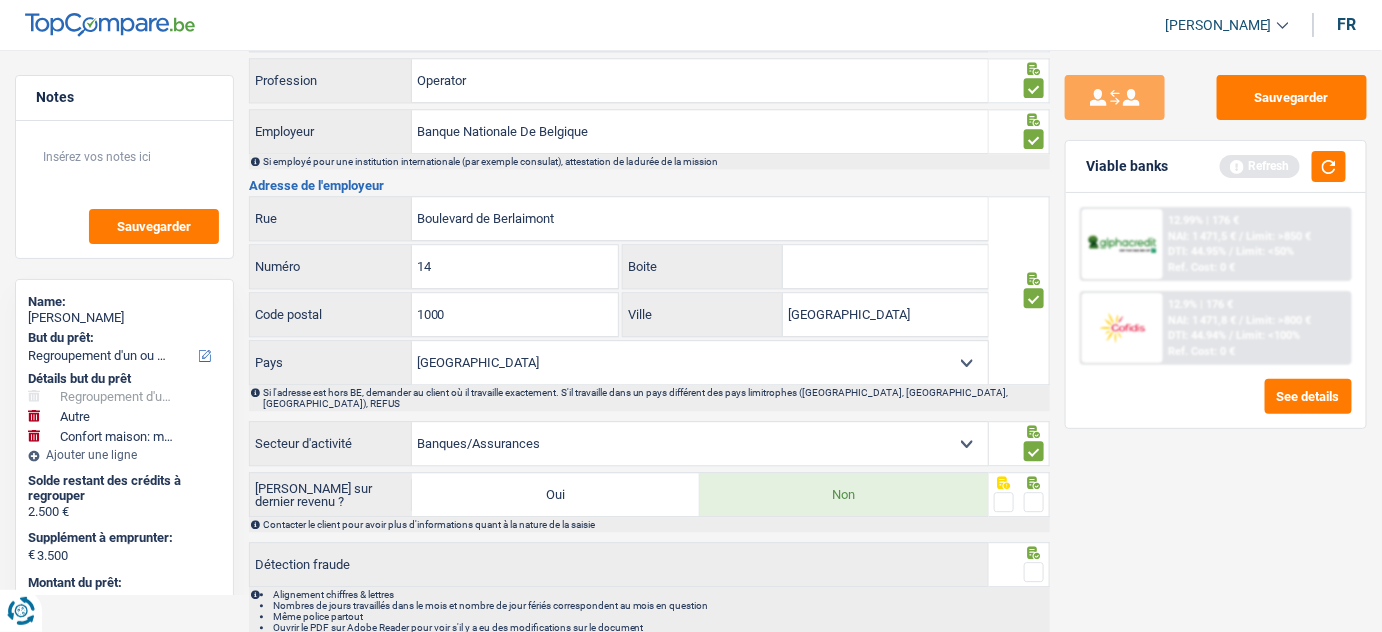click at bounding box center [1034, 502] 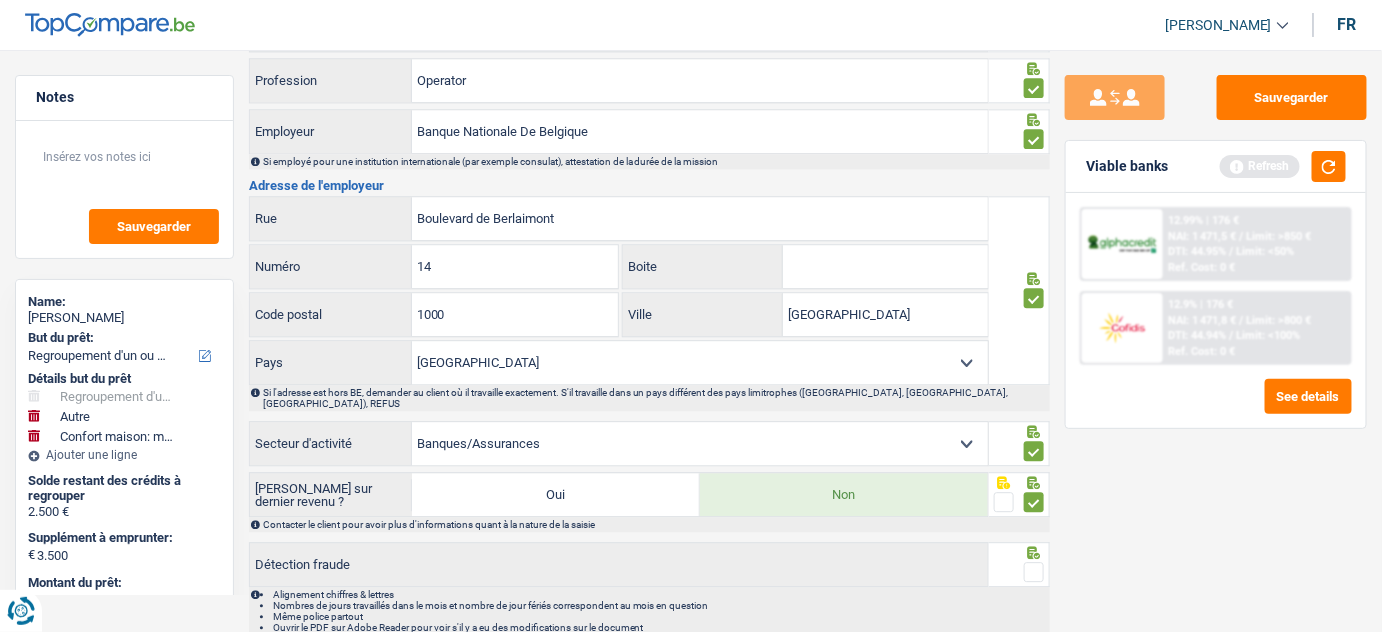 drag, startPoint x: 1040, startPoint y: 540, endPoint x: 1213, endPoint y: 207, distance: 375.25723 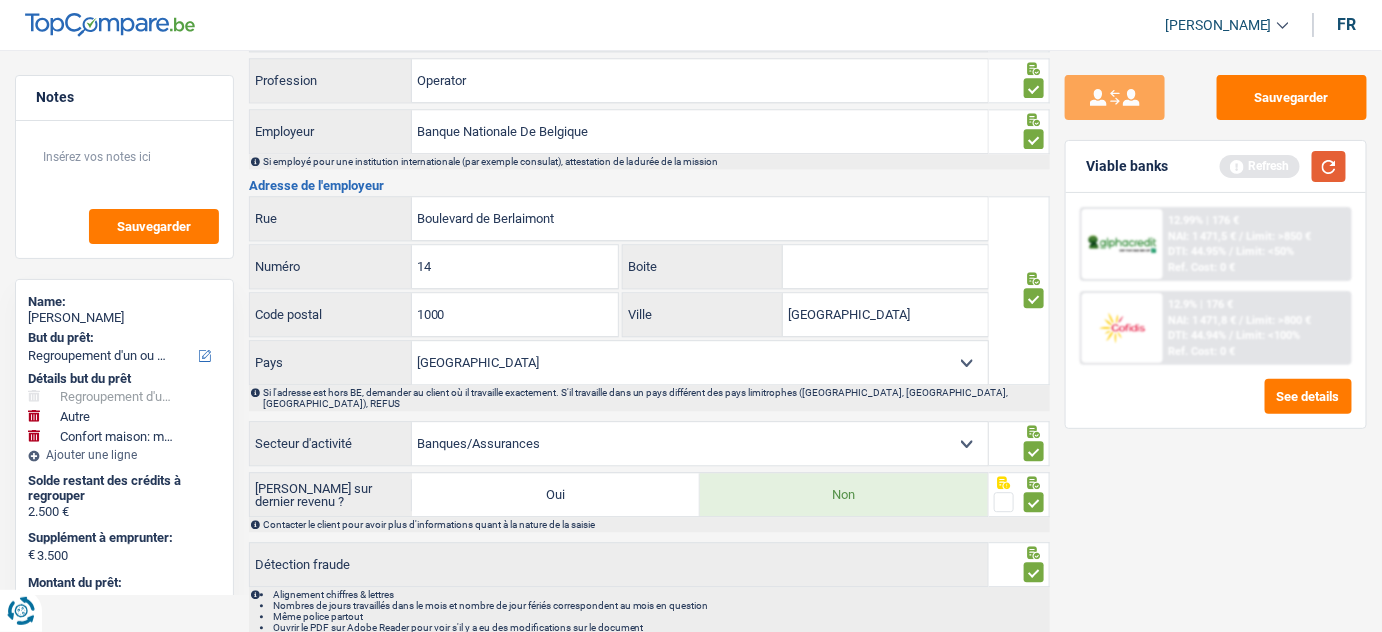 drag, startPoint x: 1317, startPoint y: 165, endPoint x: 1370, endPoint y: 175, distance: 53.935146 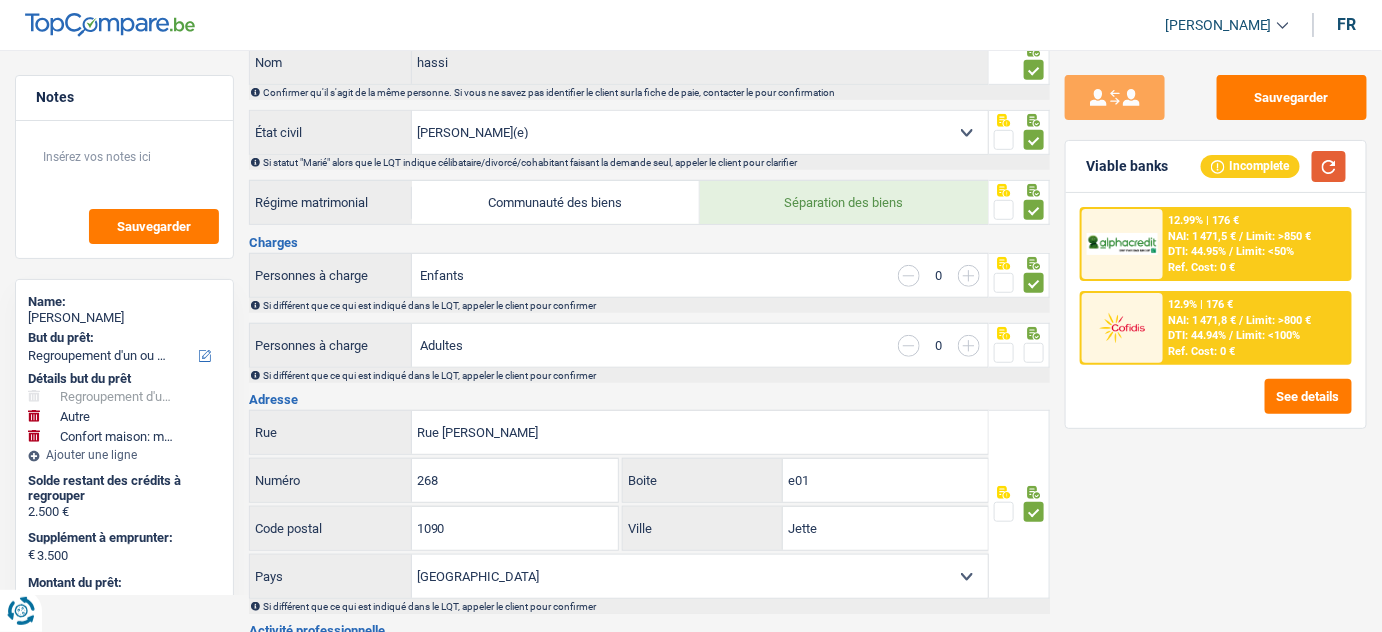 scroll, scrollTop: 0, scrollLeft: 0, axis: both 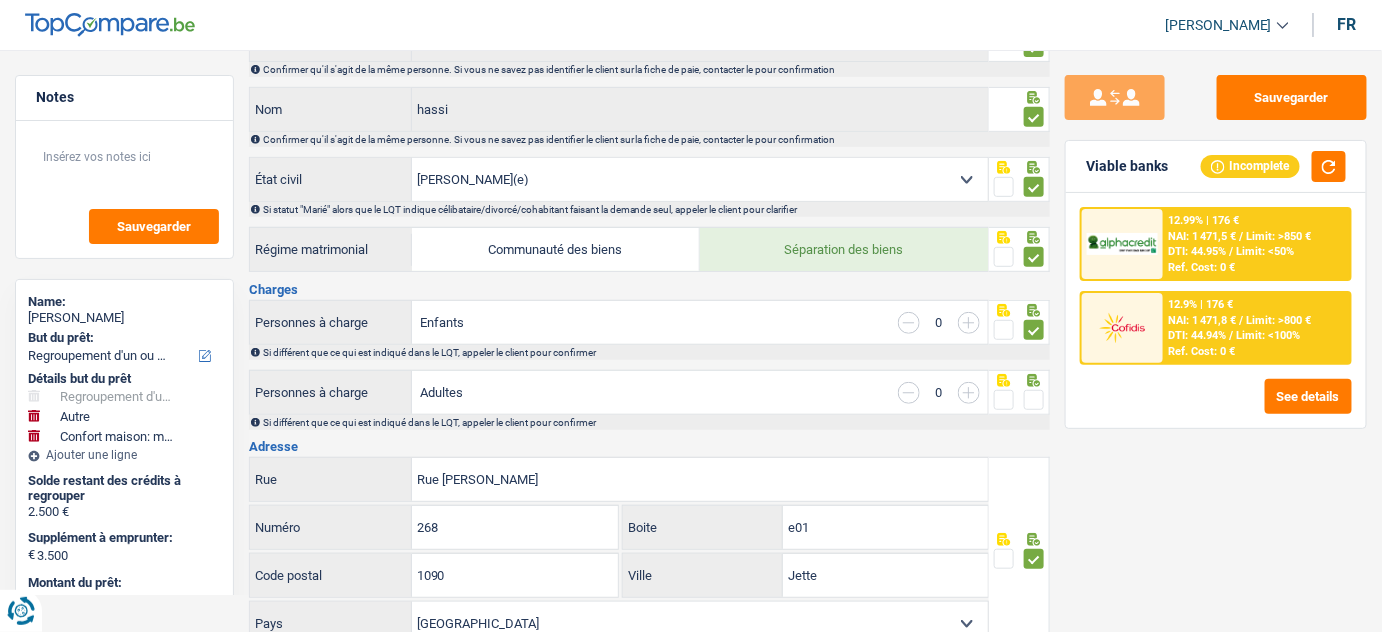 click at bounding box center [1034, 400] 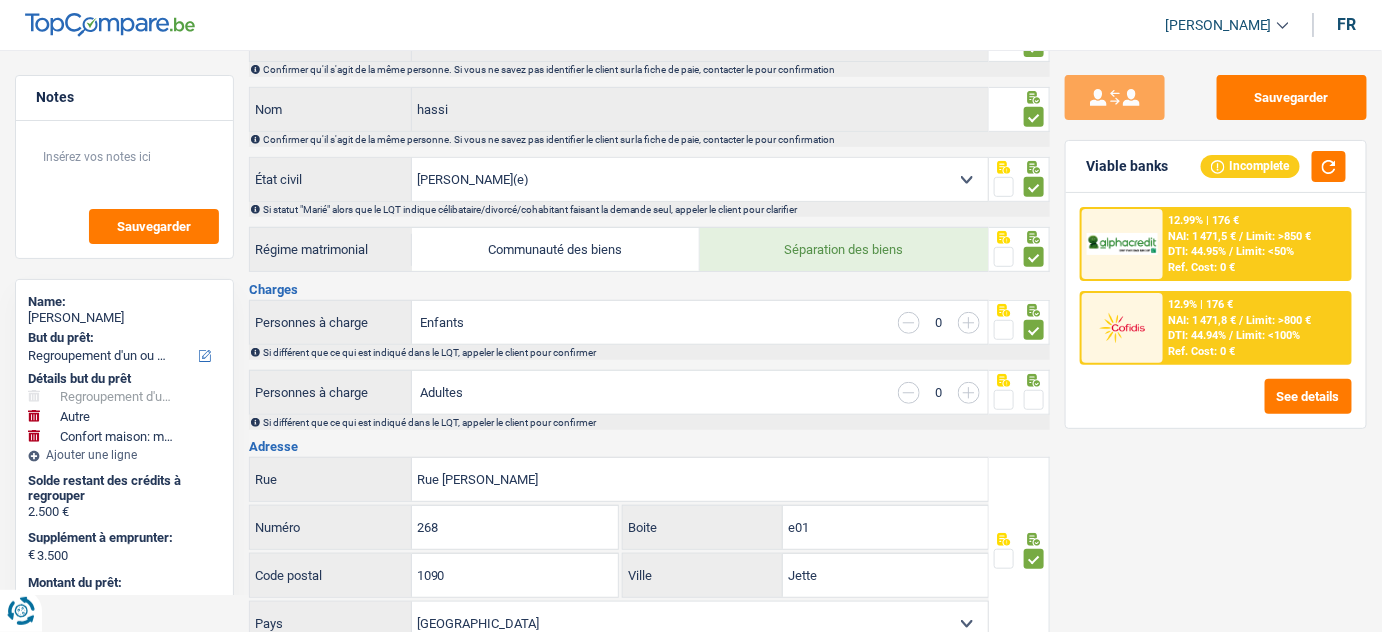 click at bounding box center (0, 0) 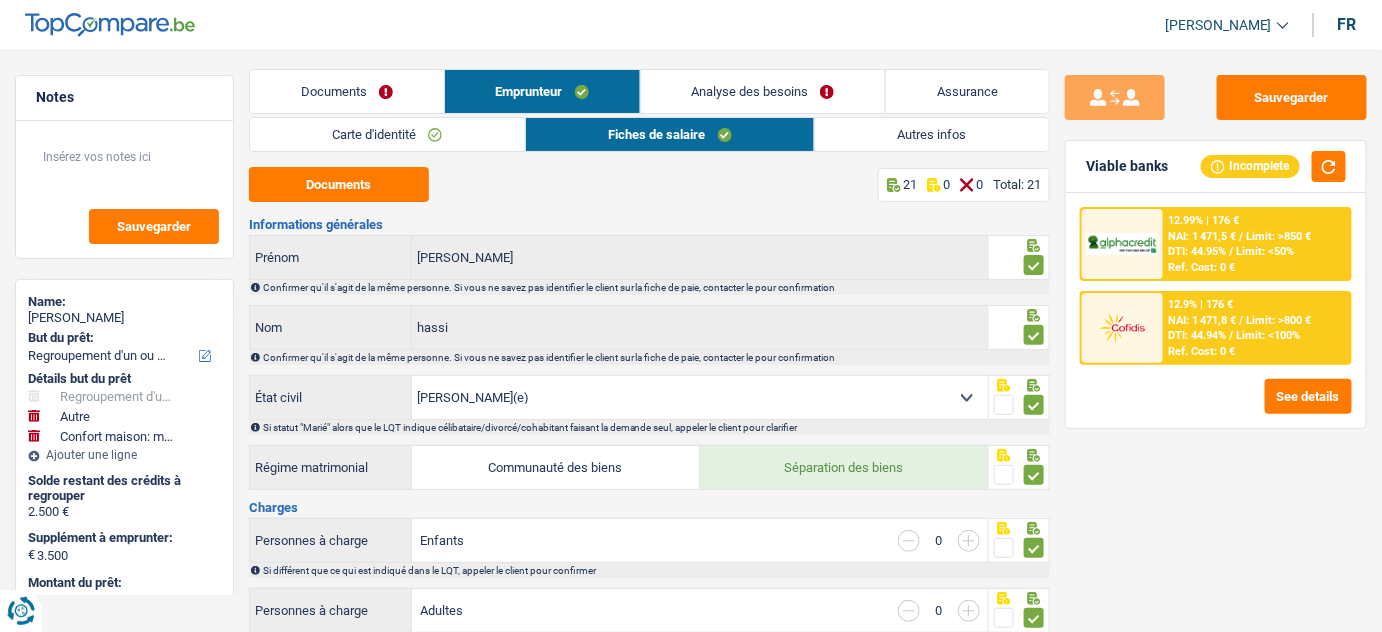 scroll, scrollTop: 0, scrollLeft: 0, axis: both 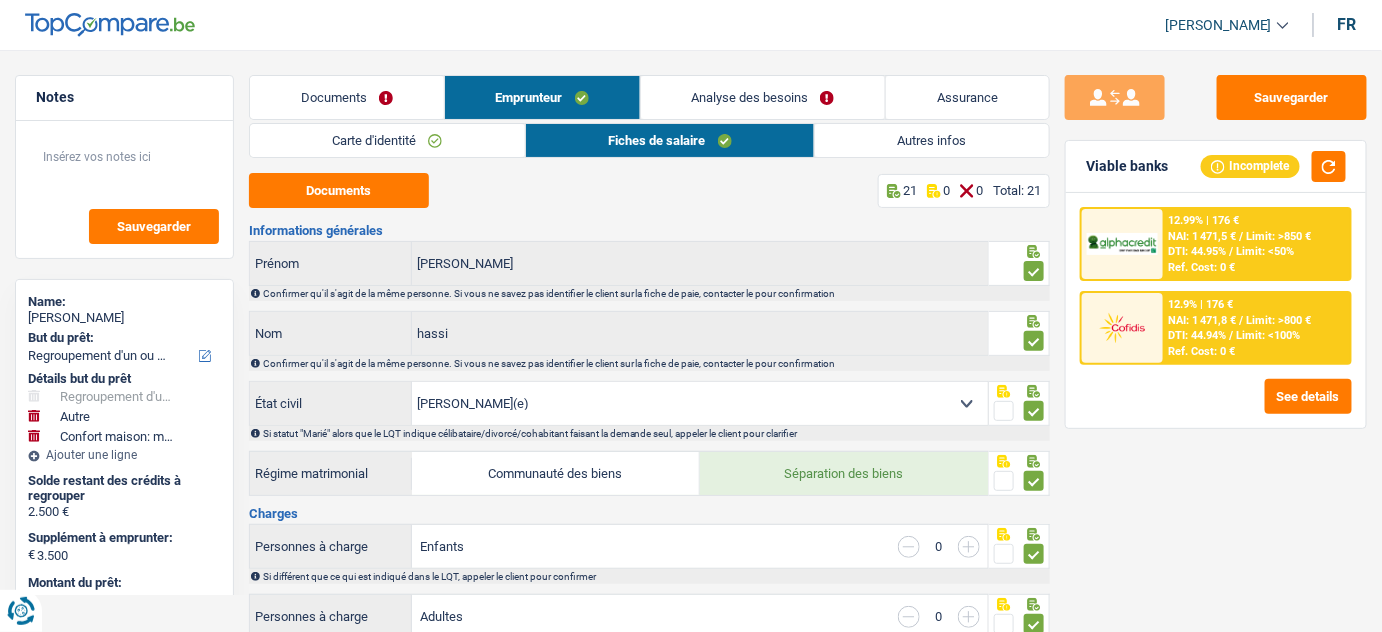 click on "Autres infos" at bounding box center [932, 140] 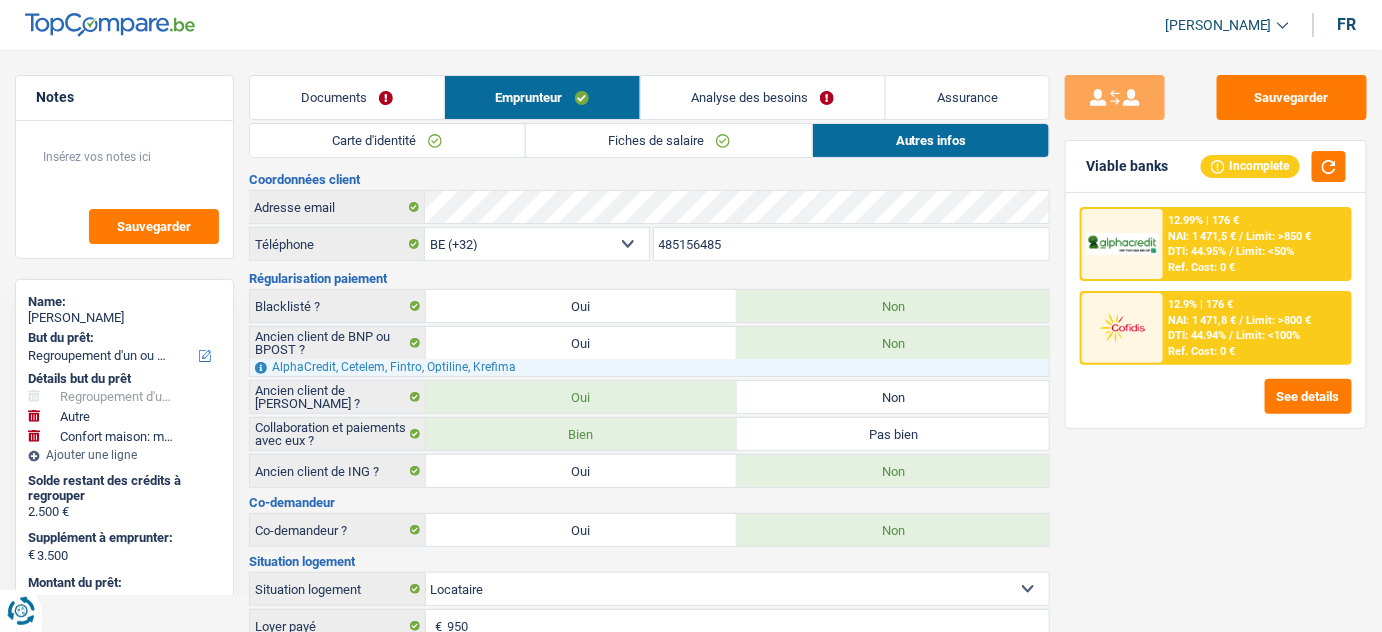 scroll, scrollTop: 0, scrollLeft: 0, axis: both 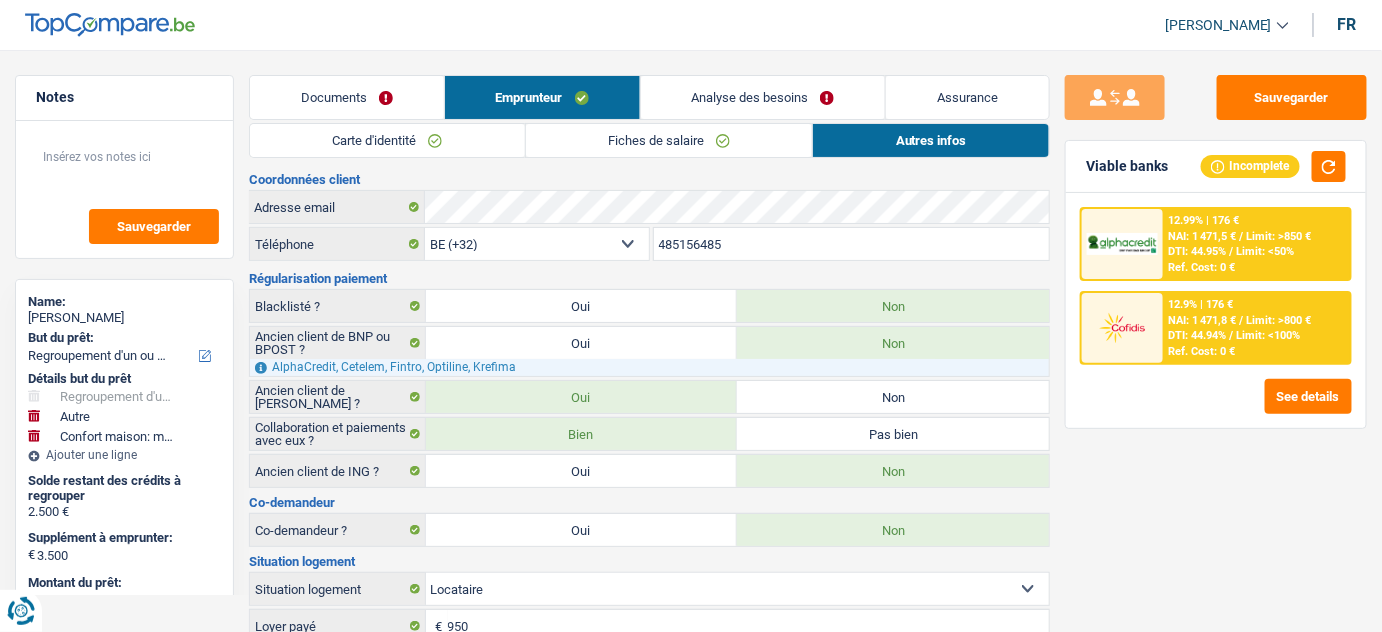 click on "Analyse des besoins" at bounding box center [763, 97] 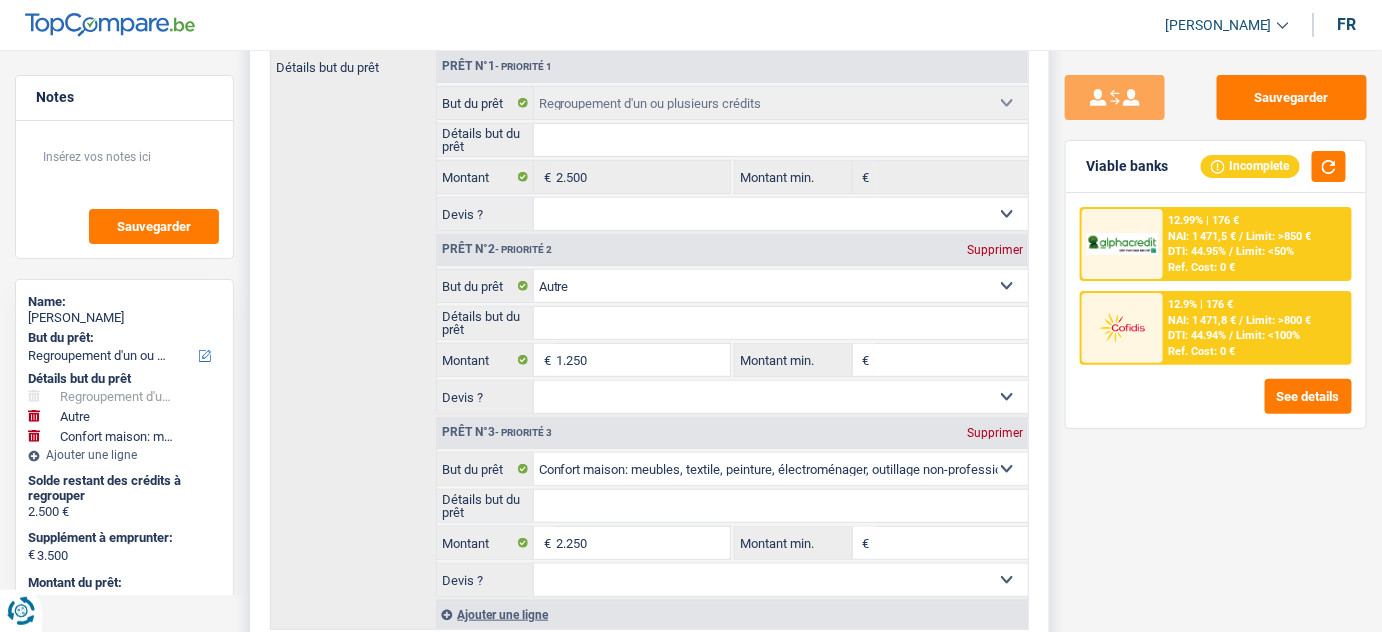 scroll, scrollTop: 454, scrollLeft: 0, axis: vertical 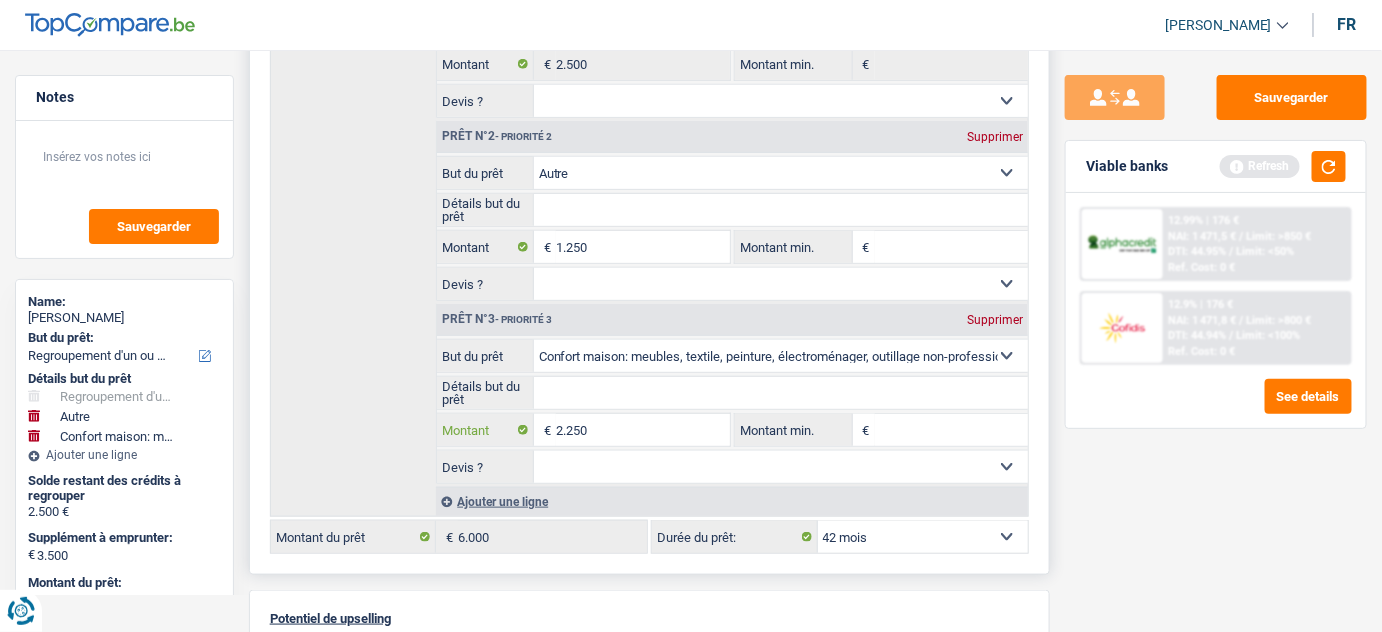 click on "2.250" at bounding box center (643, 430) 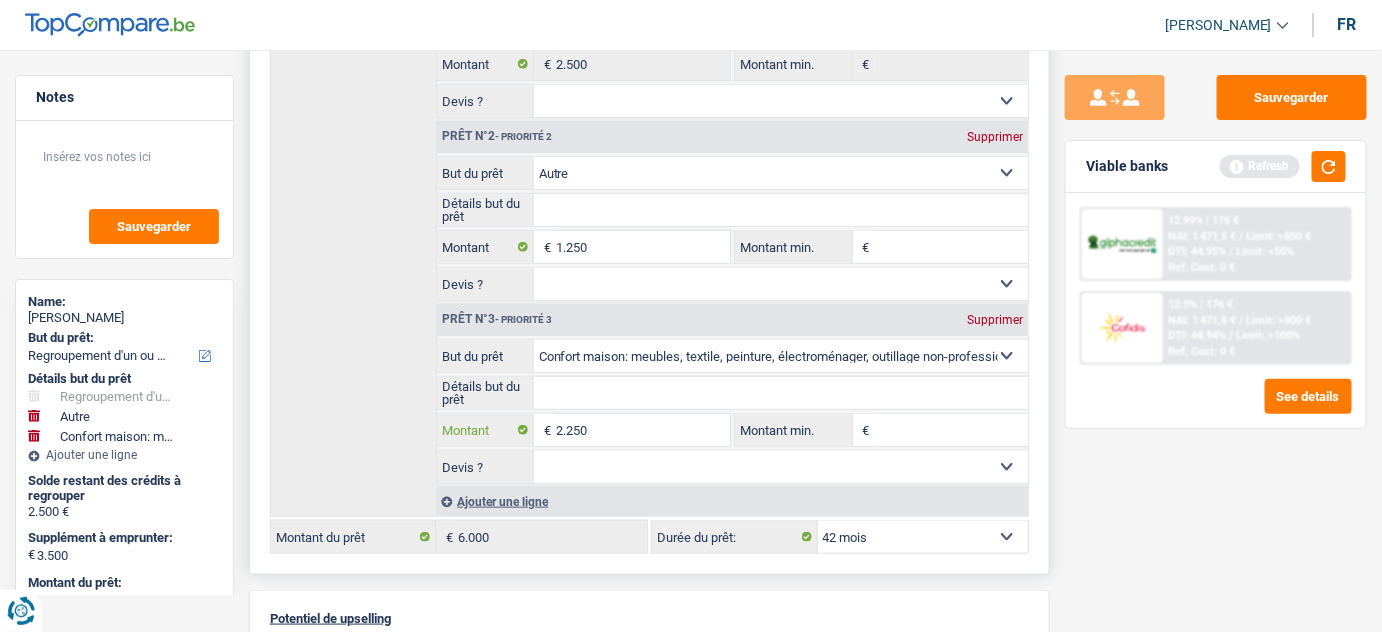 click on "2.250" at bounding box center [643, 430] 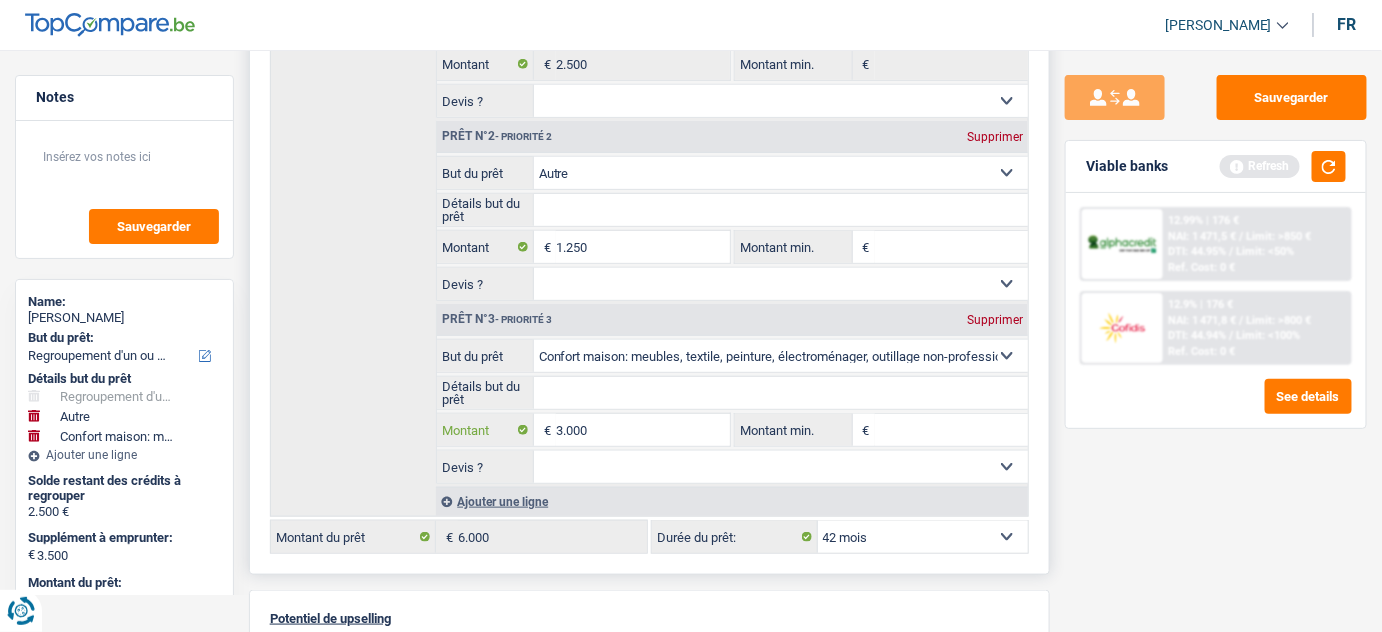 type on "3.000" 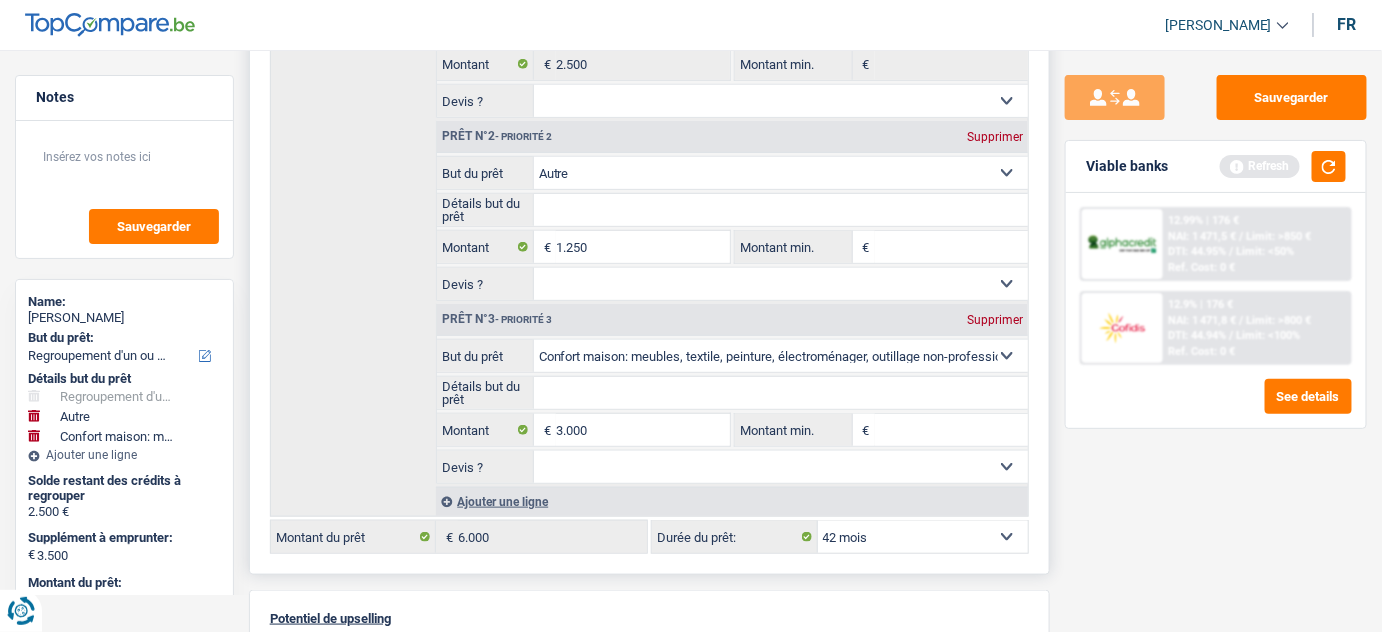 type on "4.250" 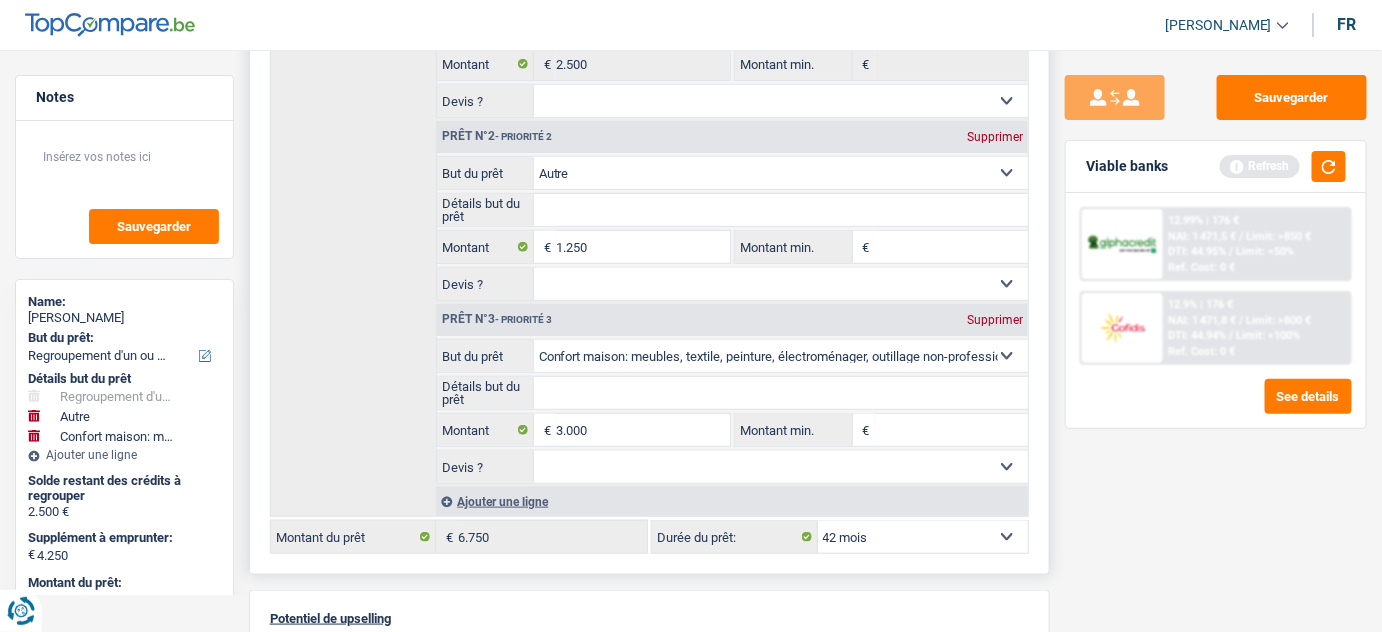 click on "Supprimer" at bounding box center [995, 137] 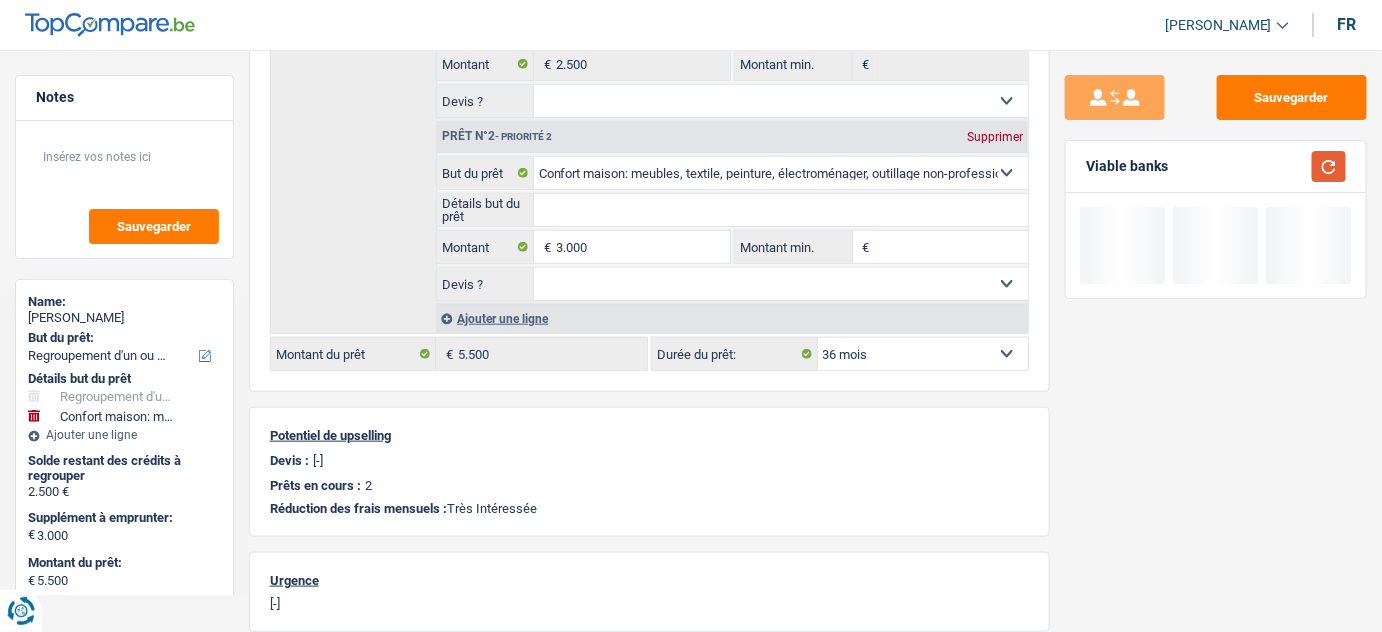 click at bounding box center [1329, 166] 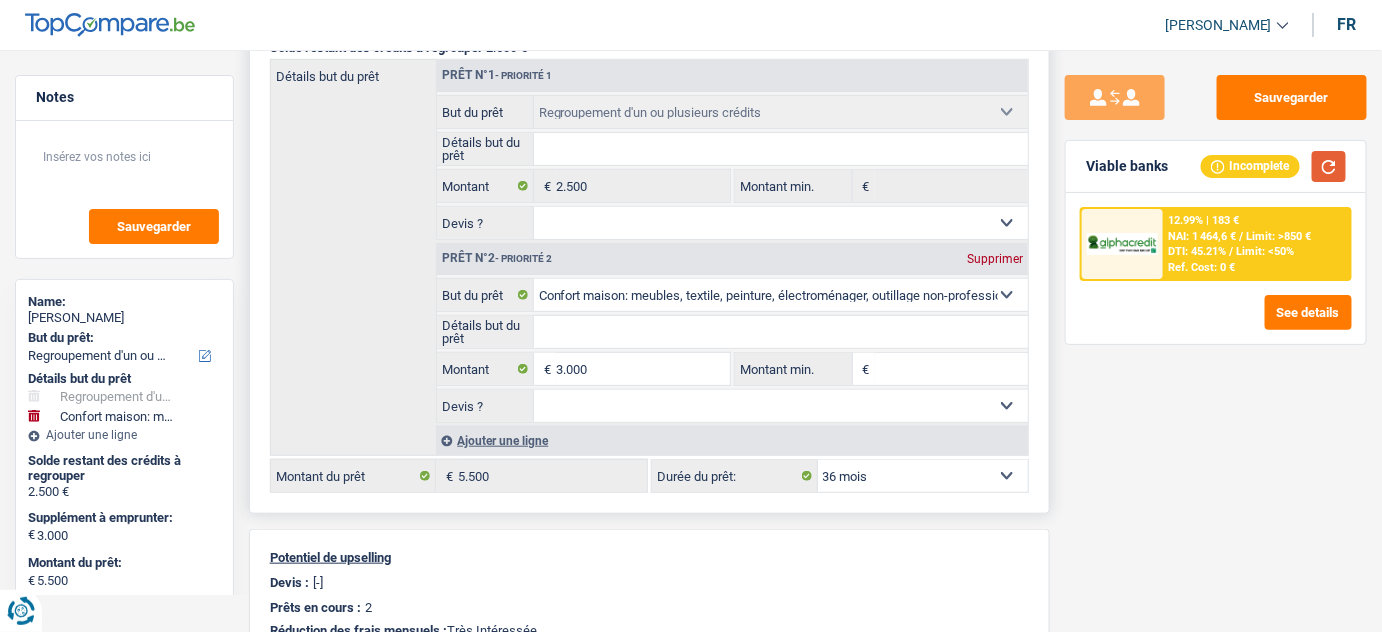 scroll, scrollTop: 363, scrollLeft: 0, axis: vertical 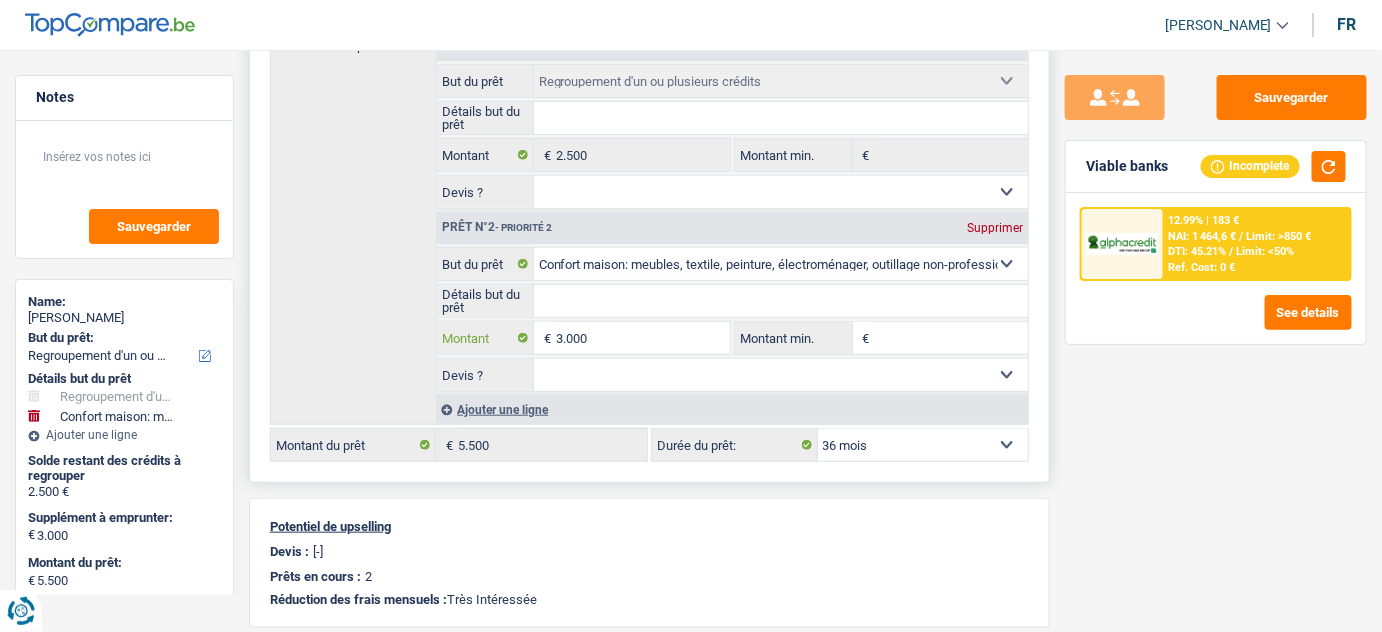 click on "3.000" at bounding box center [643, 338] 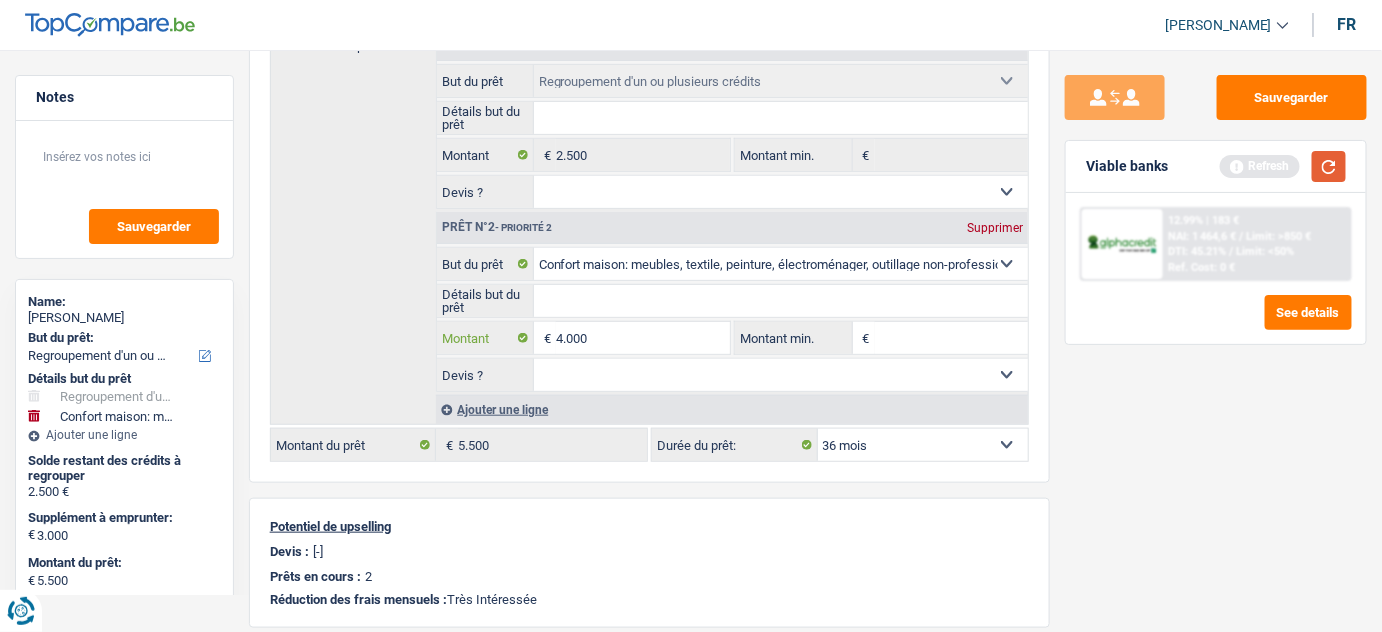 type on "4.000" 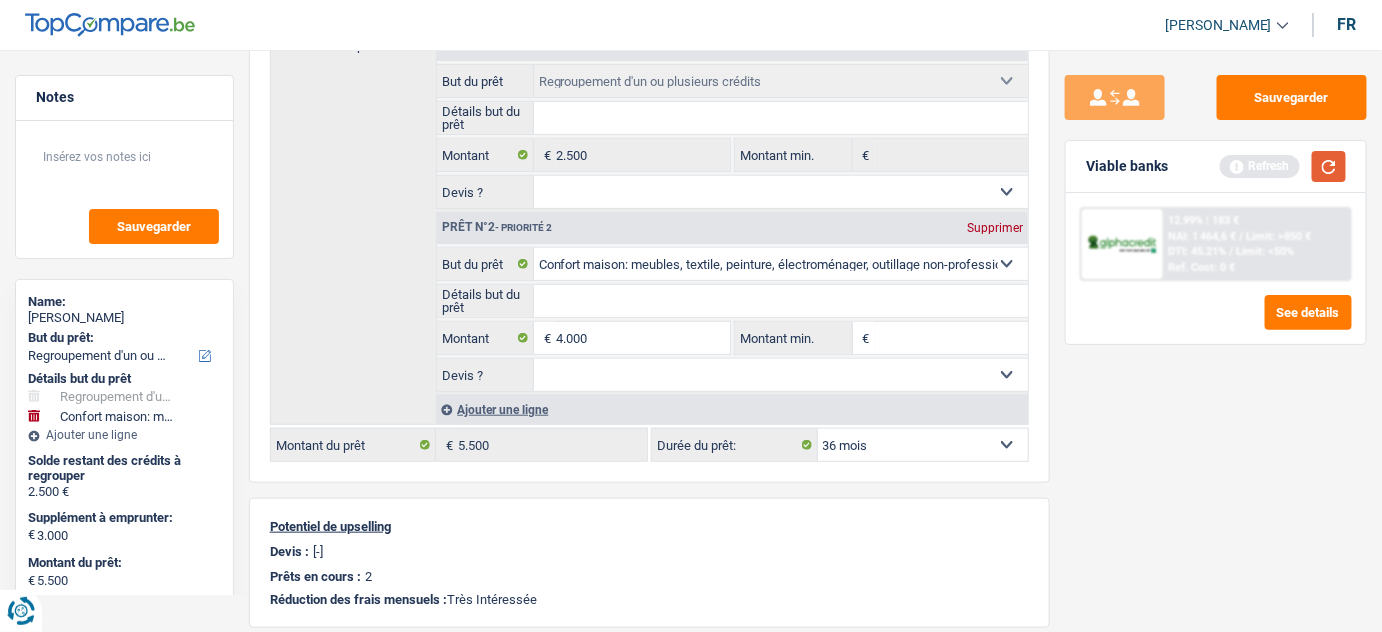 type on "4.000" 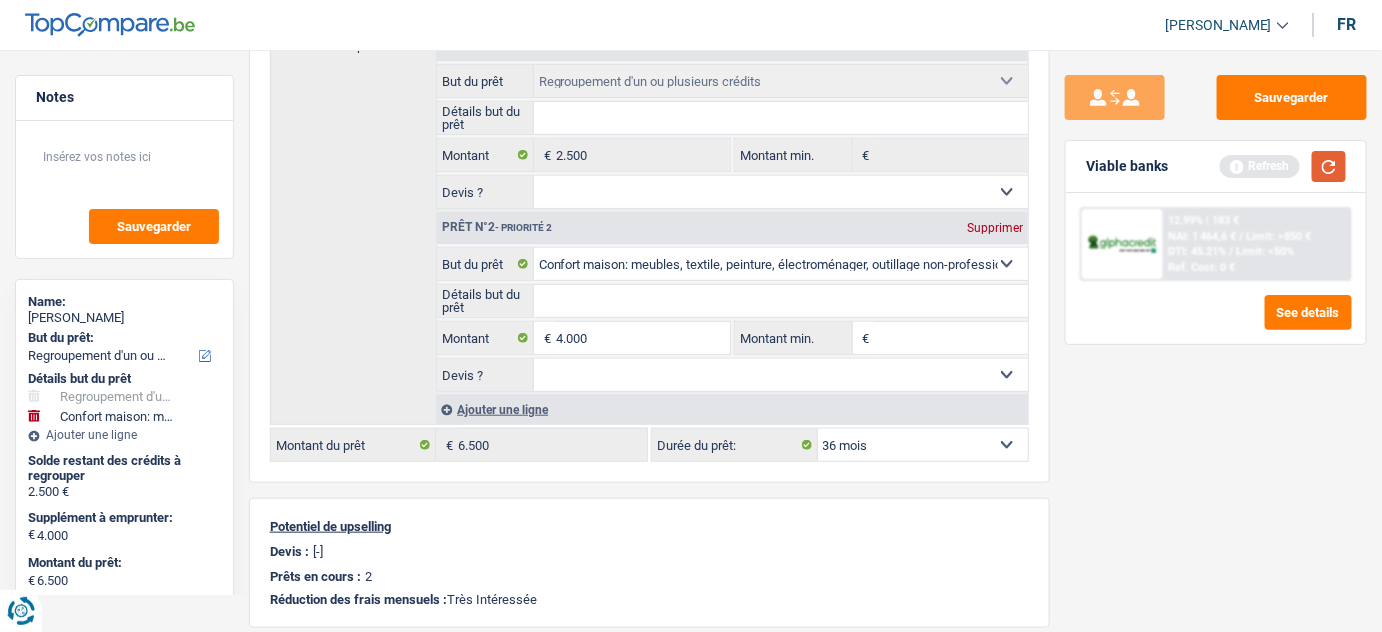 select on "42" 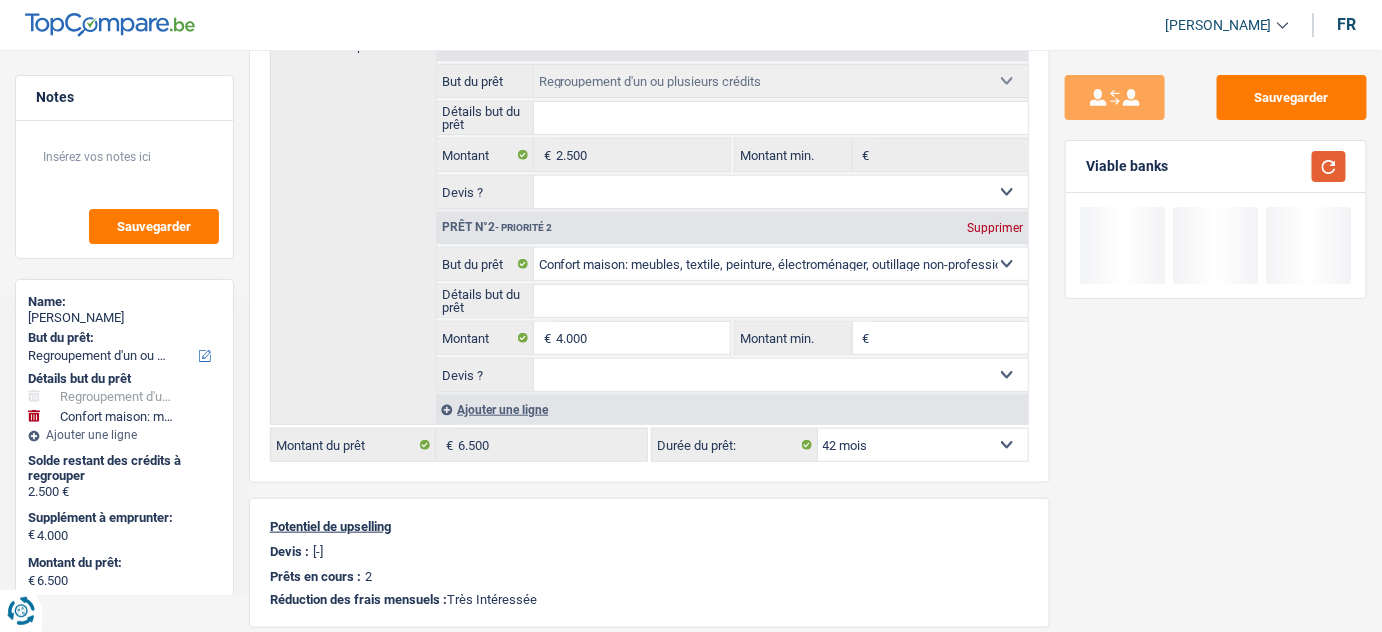 click at bounding box center [1329, 166] 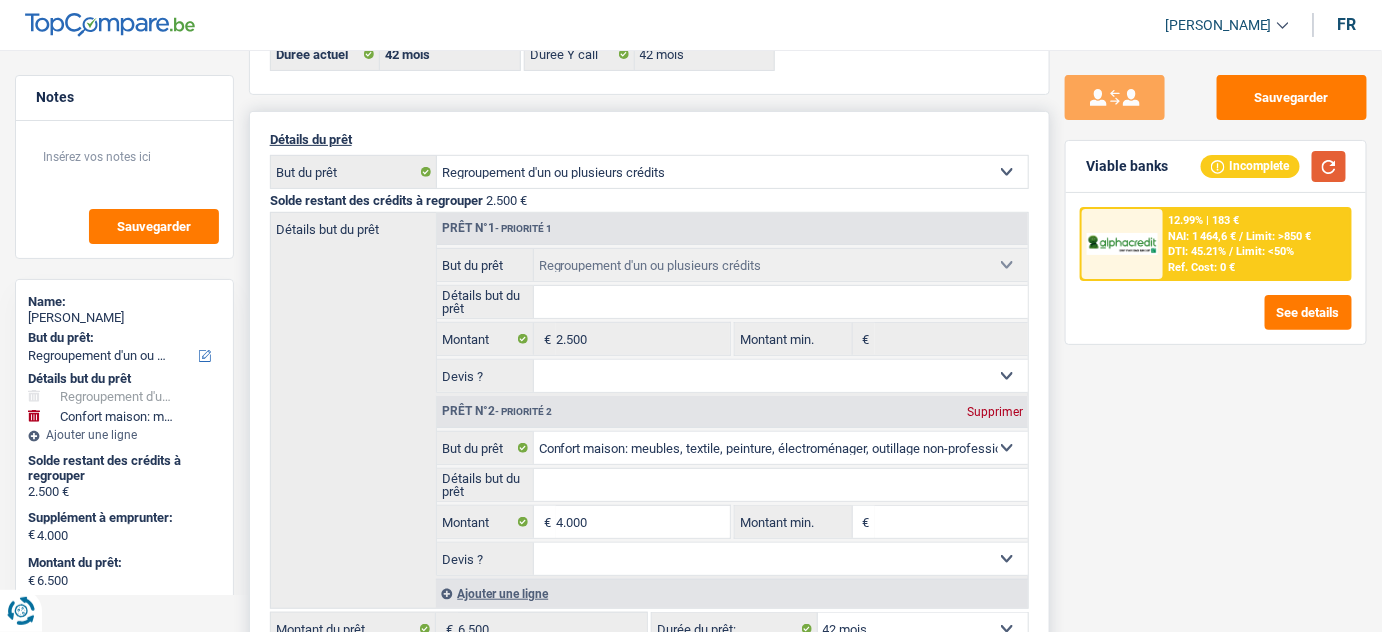 scroll, scrollTop: 181, scrollLeft: 0, axis: vertical 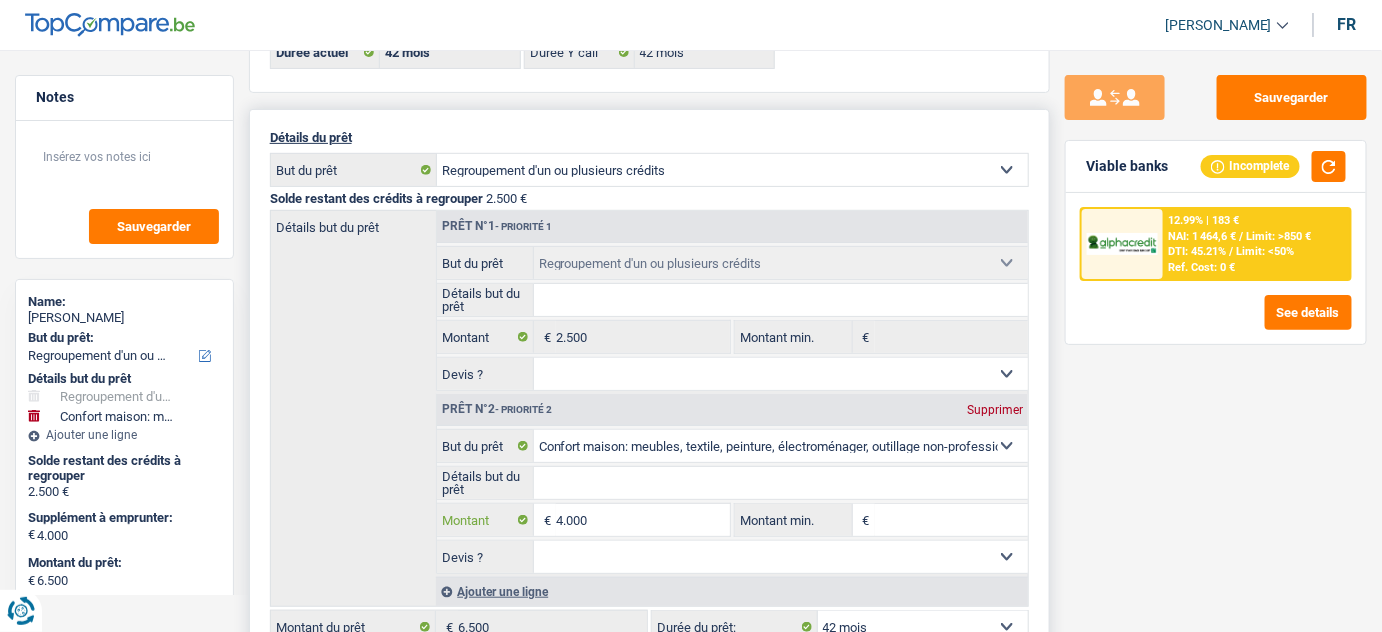 click on "4.000" at bounding box center [643, 520] 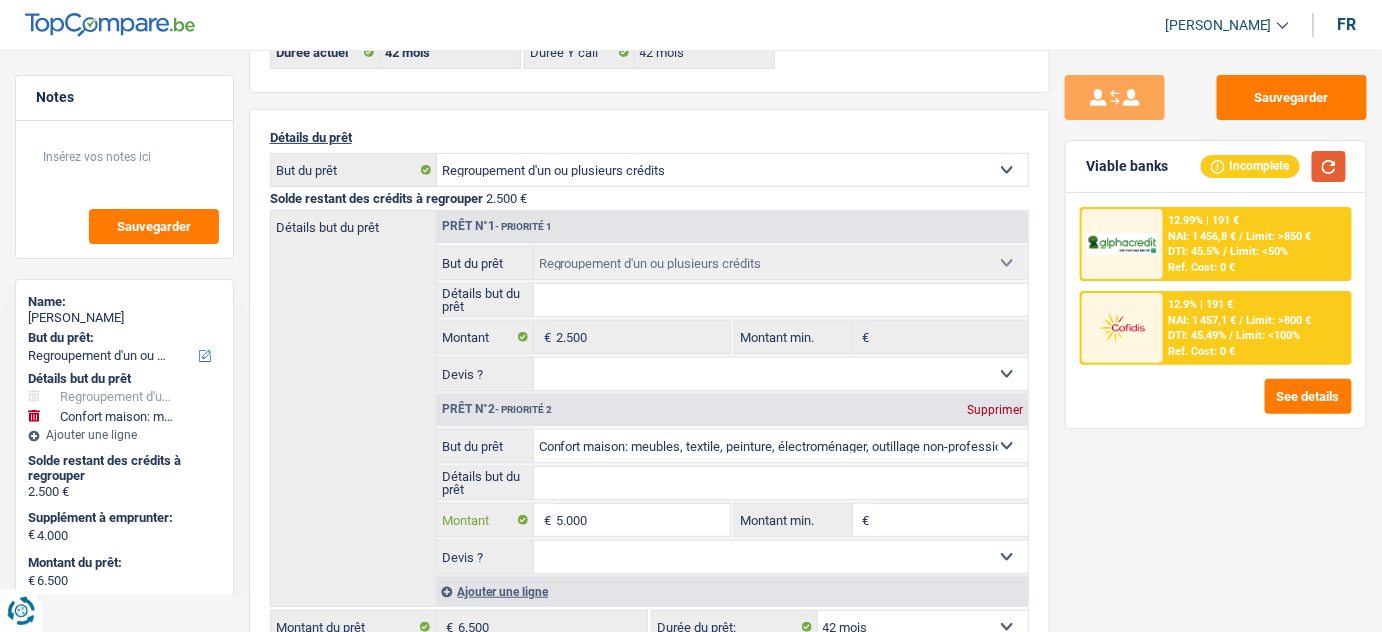 type on "5.000" 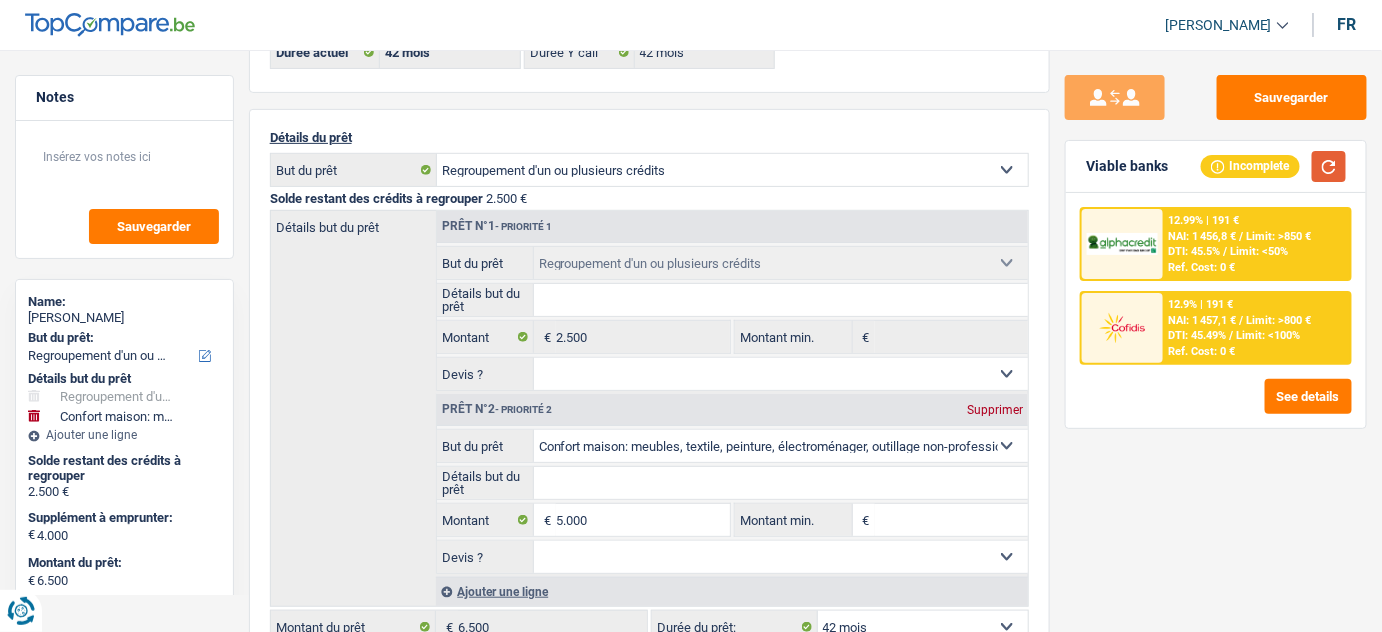type on "5.000" 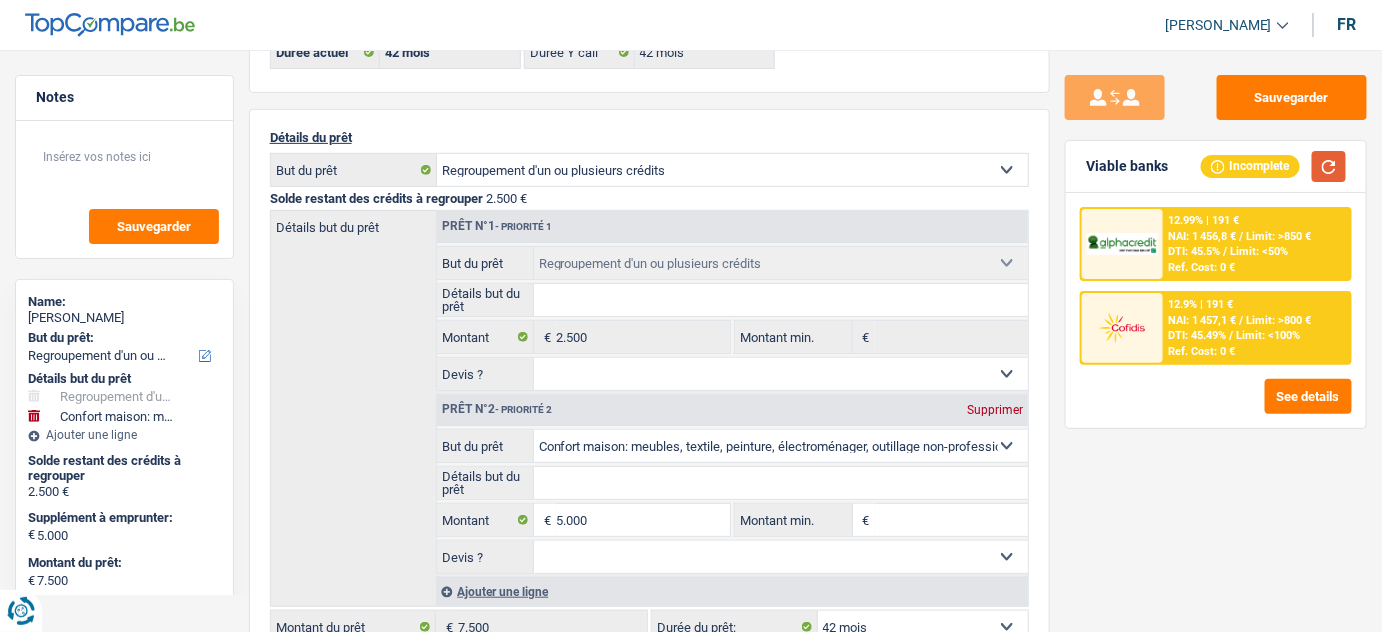 click at bounding box center [1329, 166] 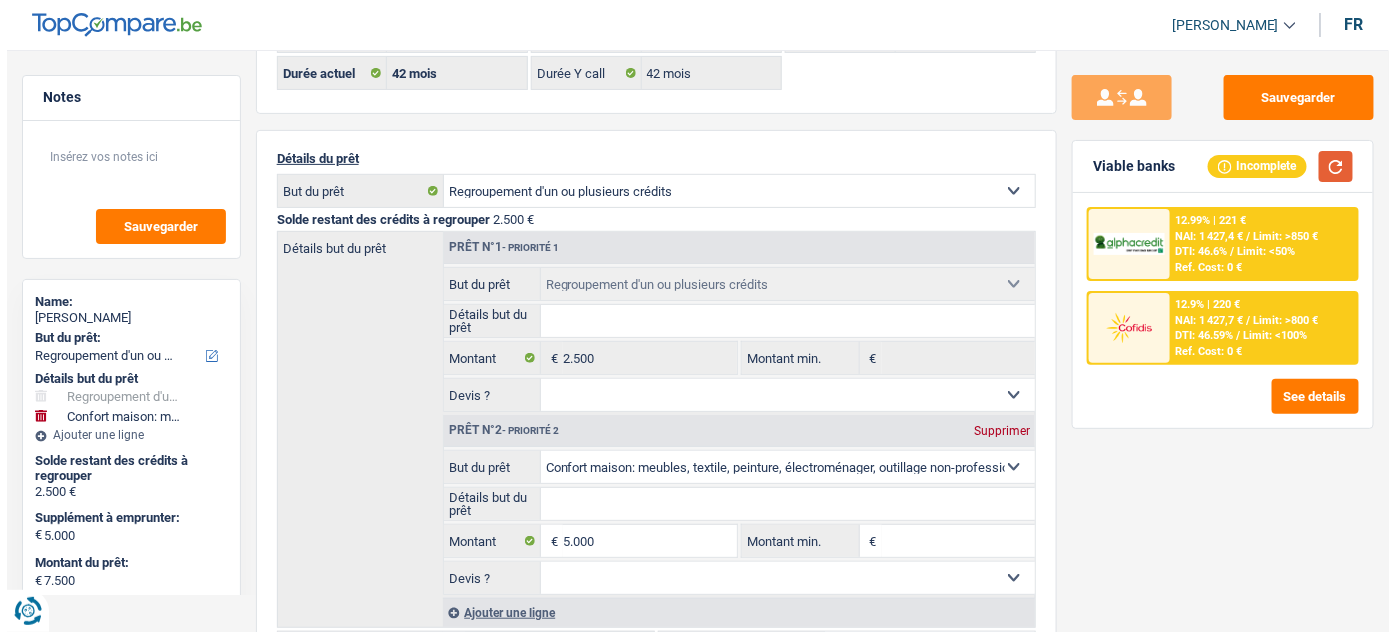 scroll, scrollTop: 181, scrollLeft: 0, axis: vertical 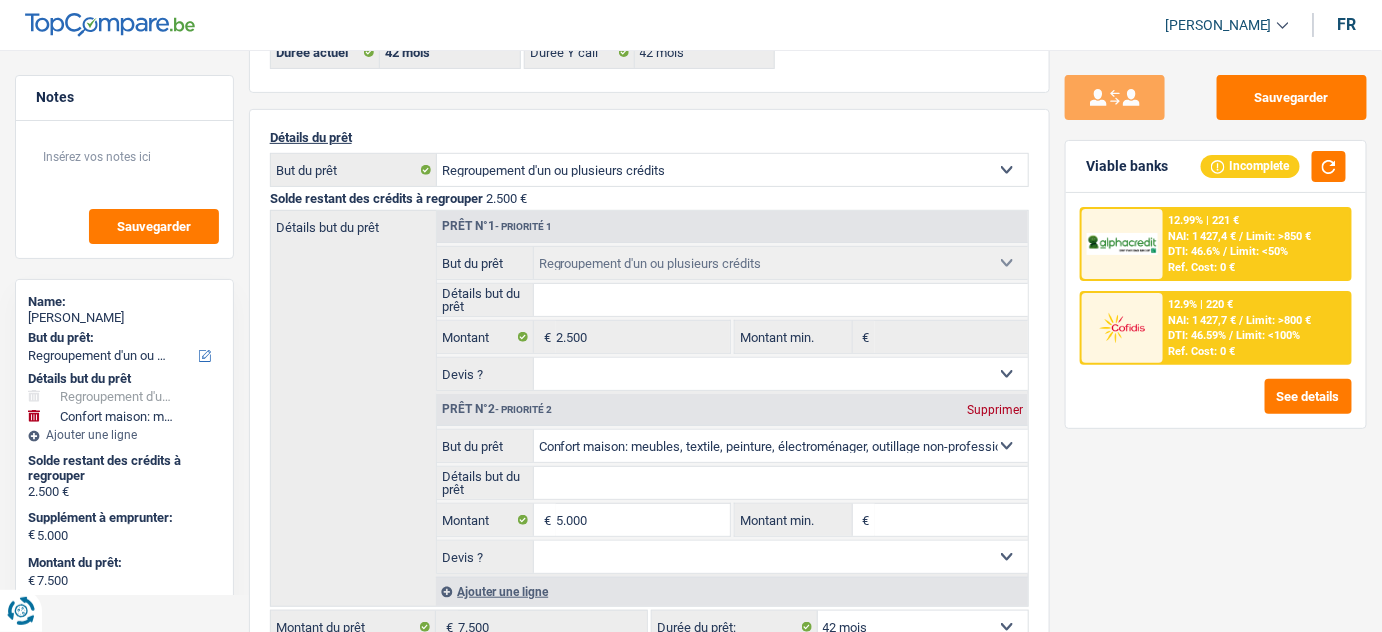 click on "NAI: 1 427,7 €" at bounding box center [1203, 320] 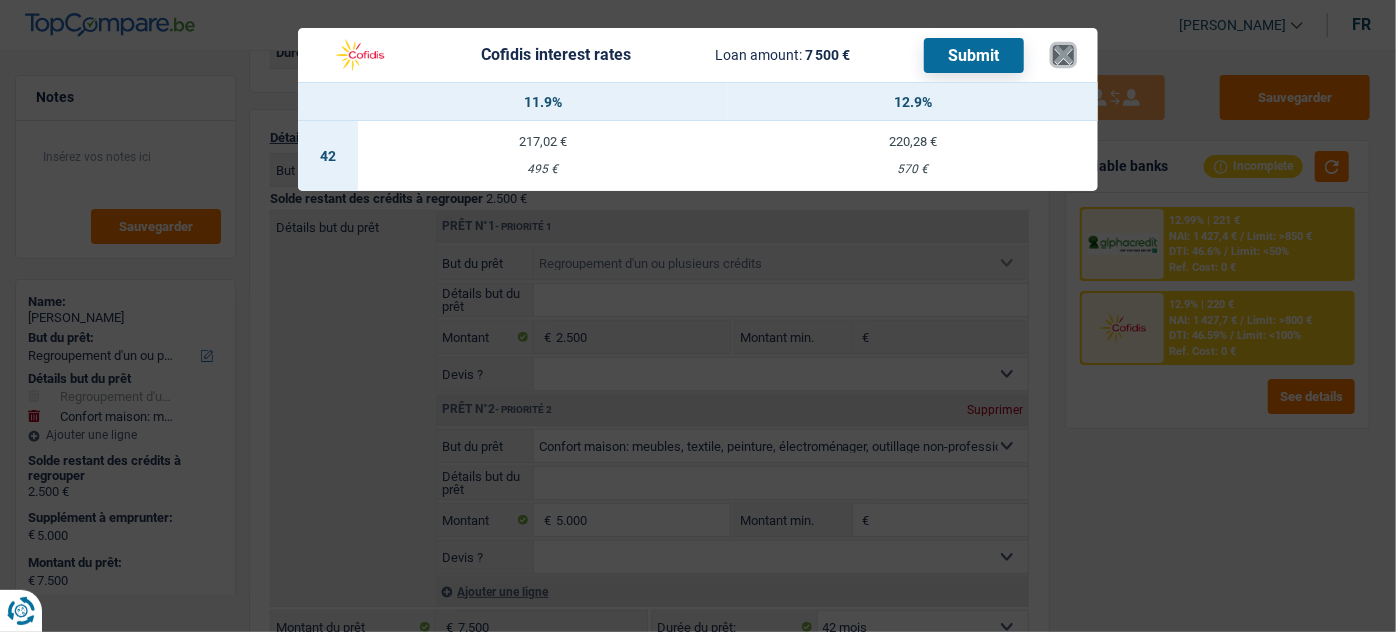 click on "×" at bounding box center (1063, 55) 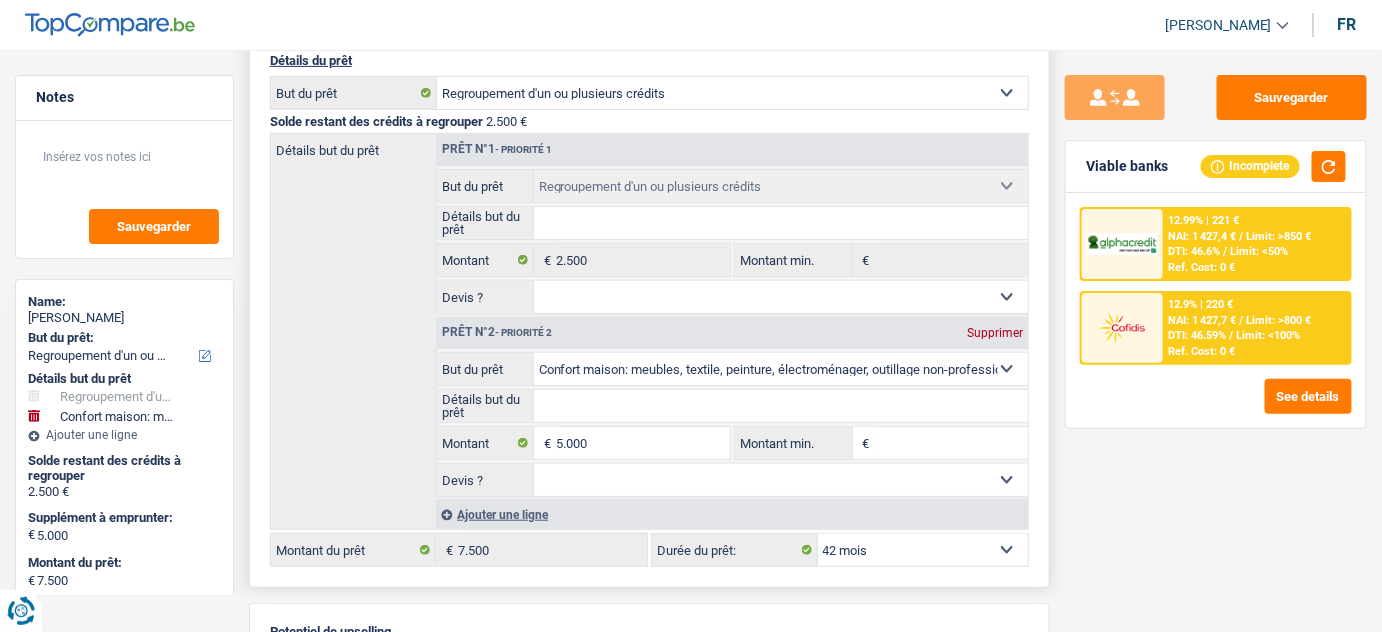 scroll, scrollTop: 363, scrollLeft: 0, axis: vertical 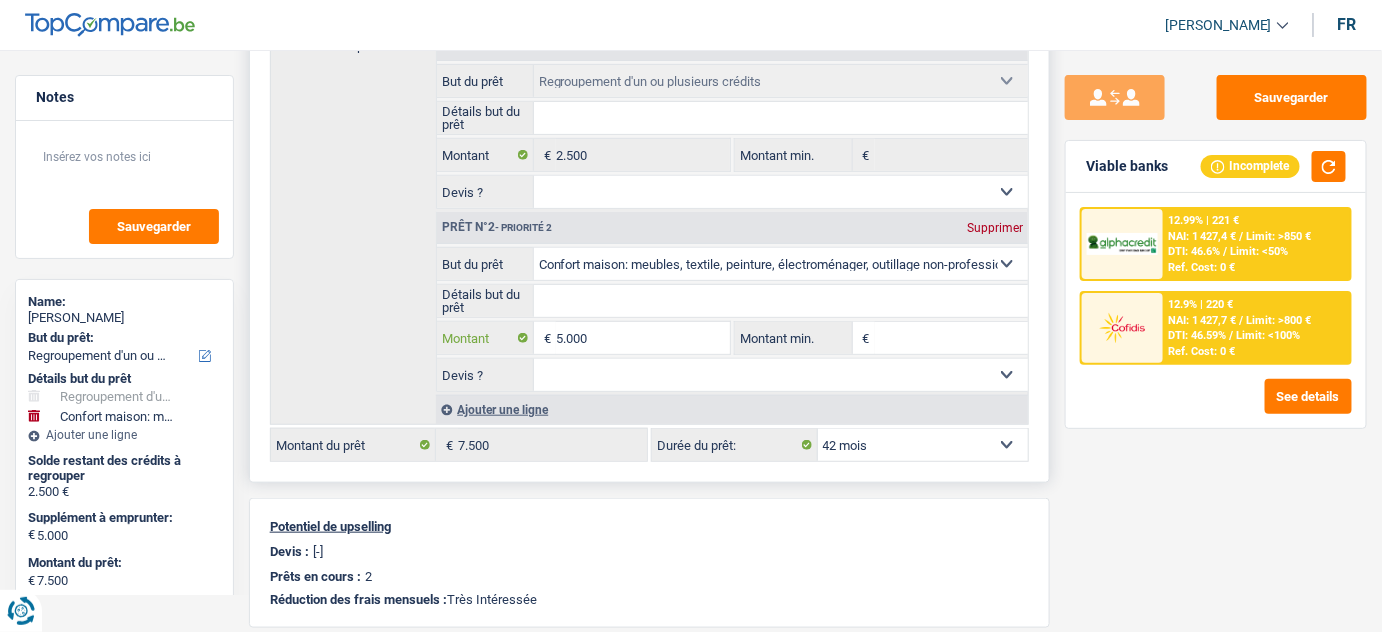 click on "5.000" at bounding box center [643, 338] 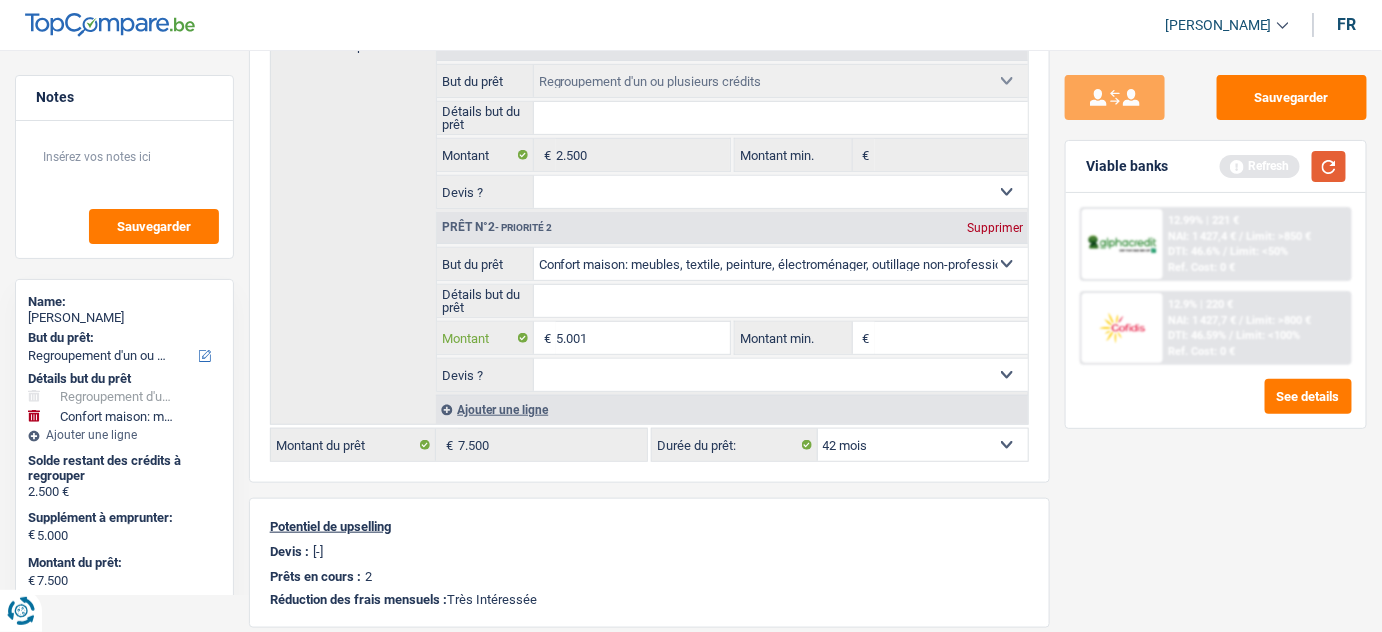 type on "5.001" 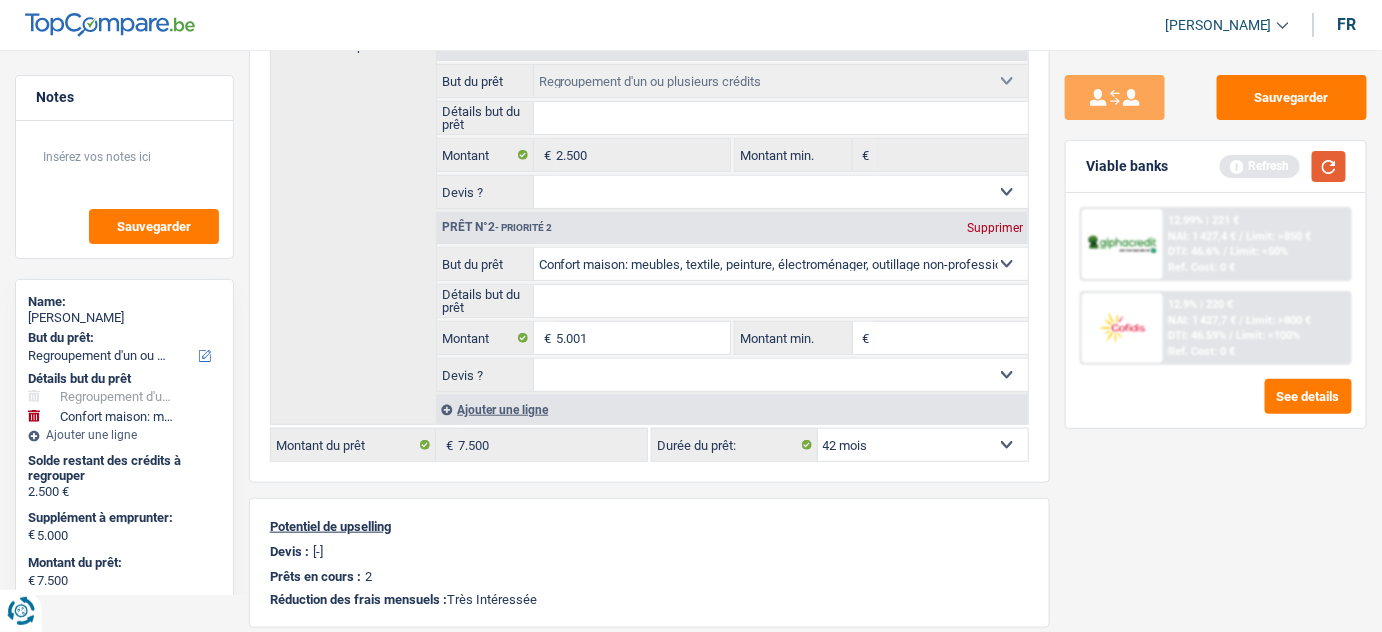 type on "5.001" 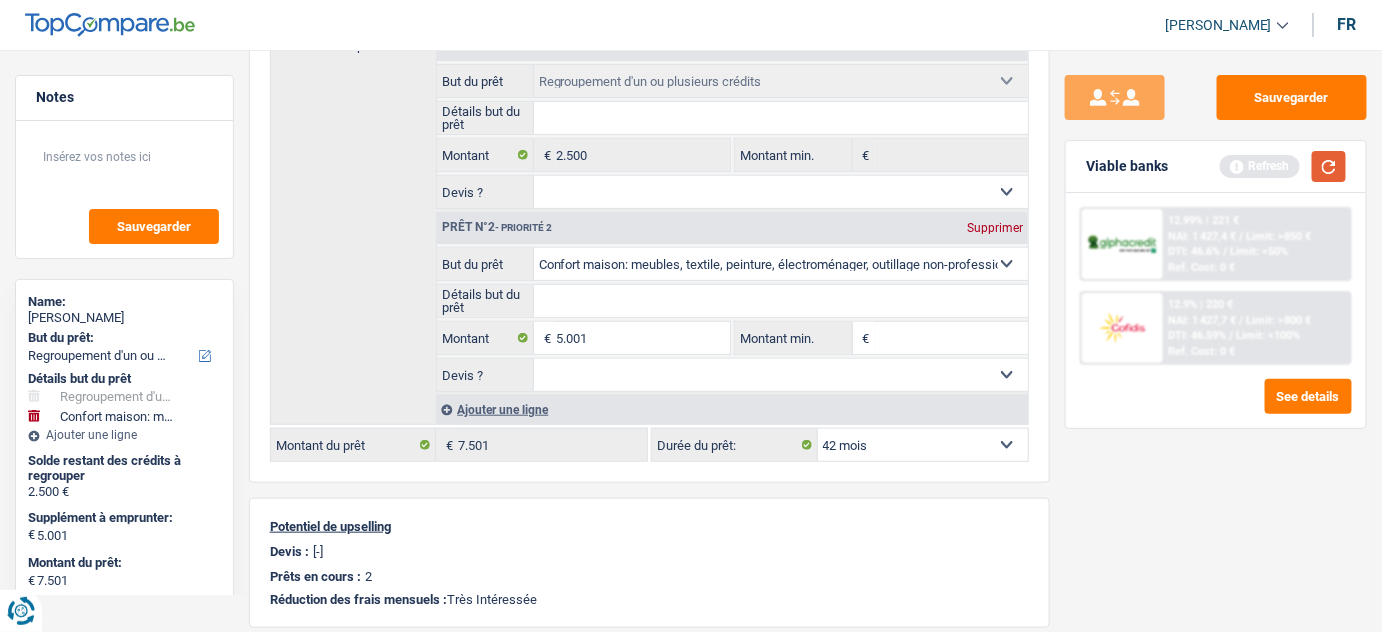 select on "48" 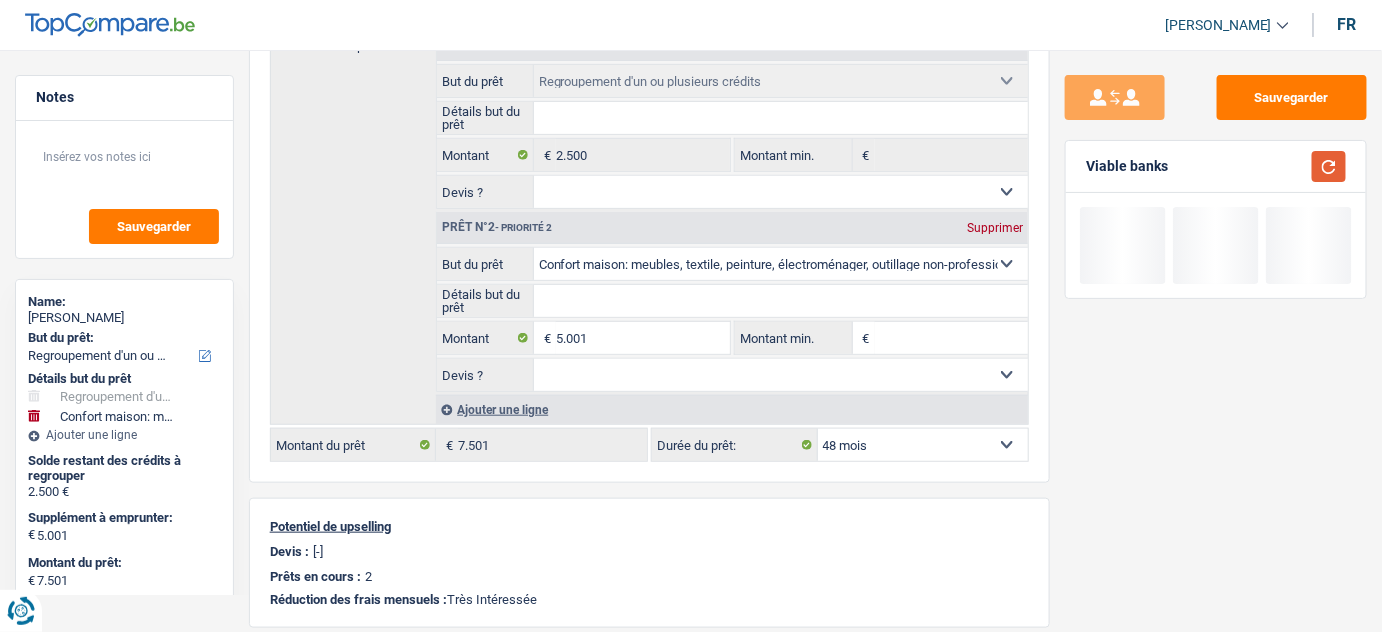 click at bounding box center (1329, 166) 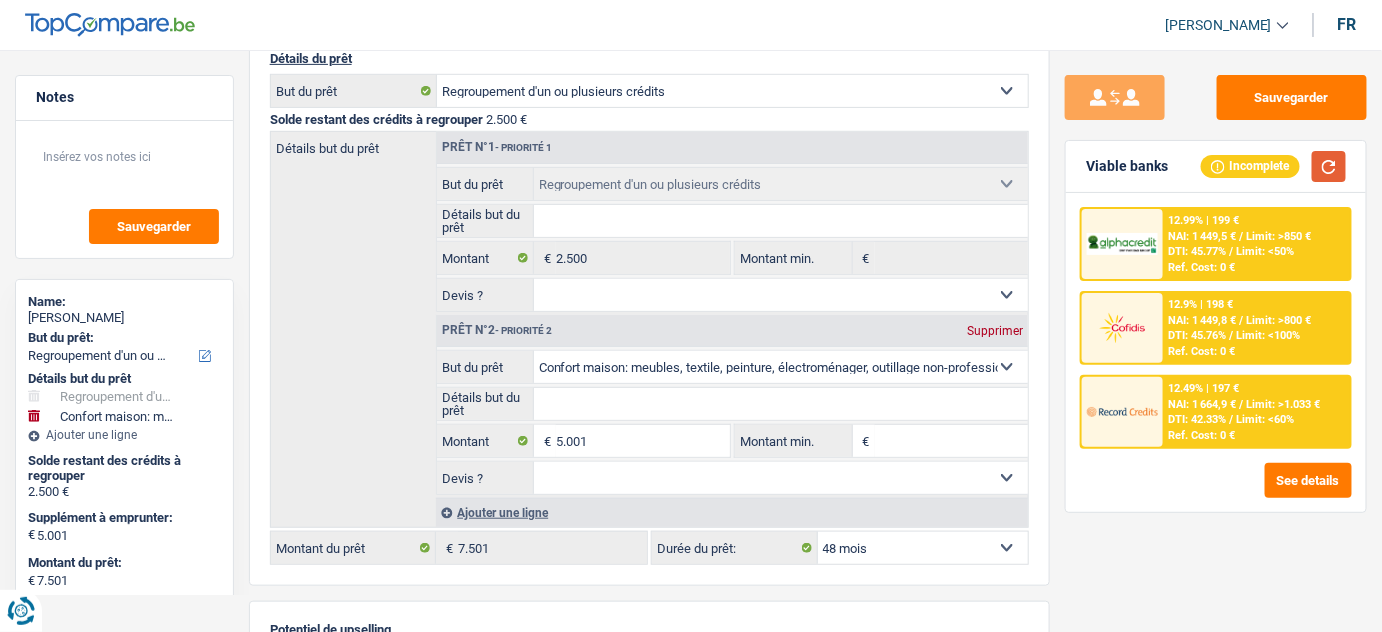 scroll, scrollTop: 272, scrollLeft: 0, axis: vertical 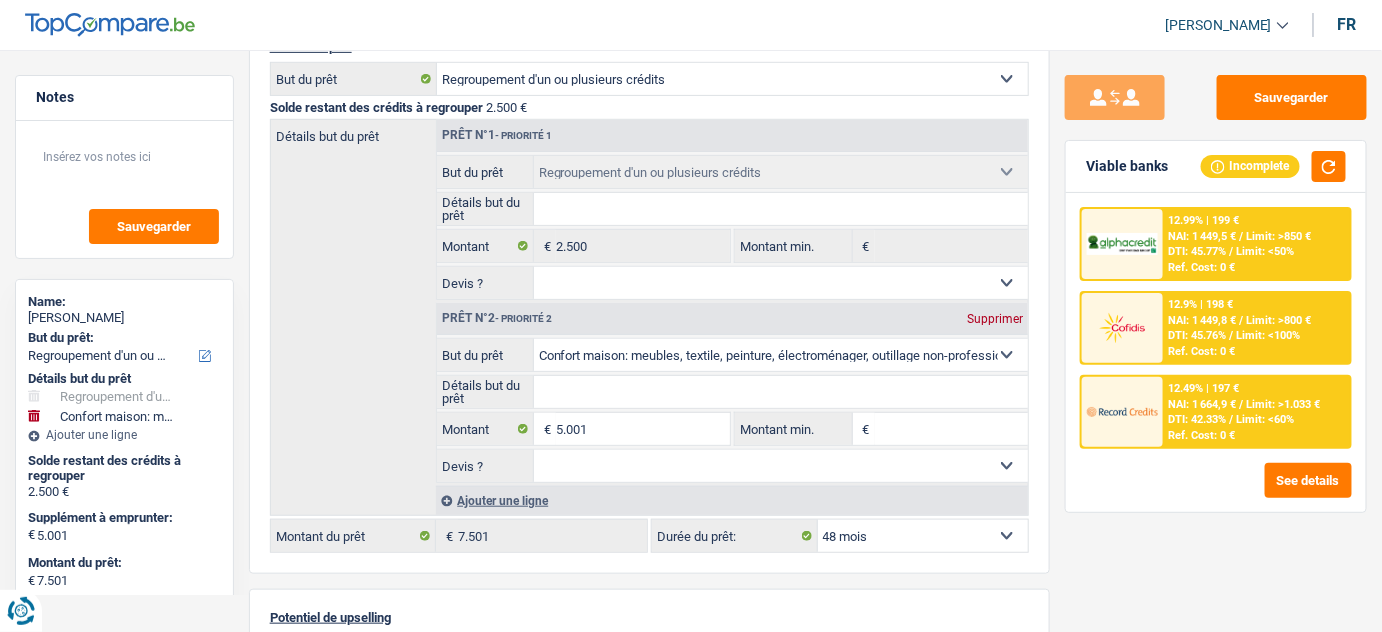 click on "DTI: 42.33%" at bounding box center (1198, 419) 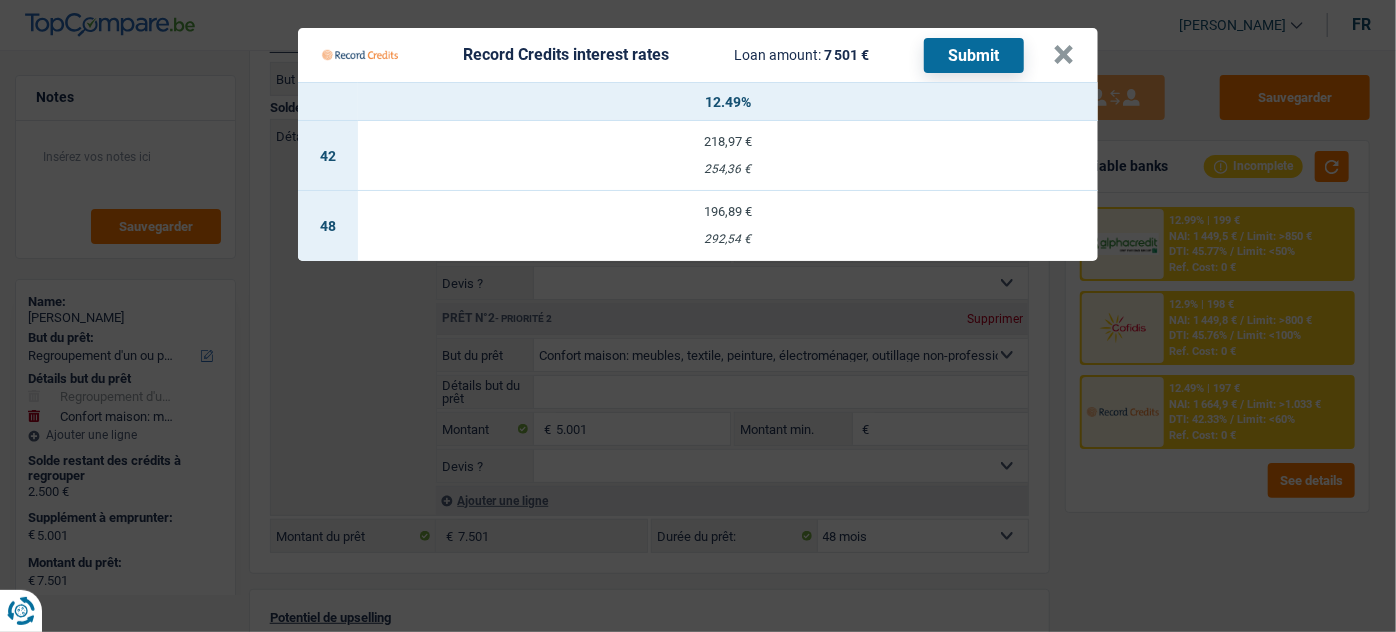 click on "292,54 €" at bounding box center [728, 239] 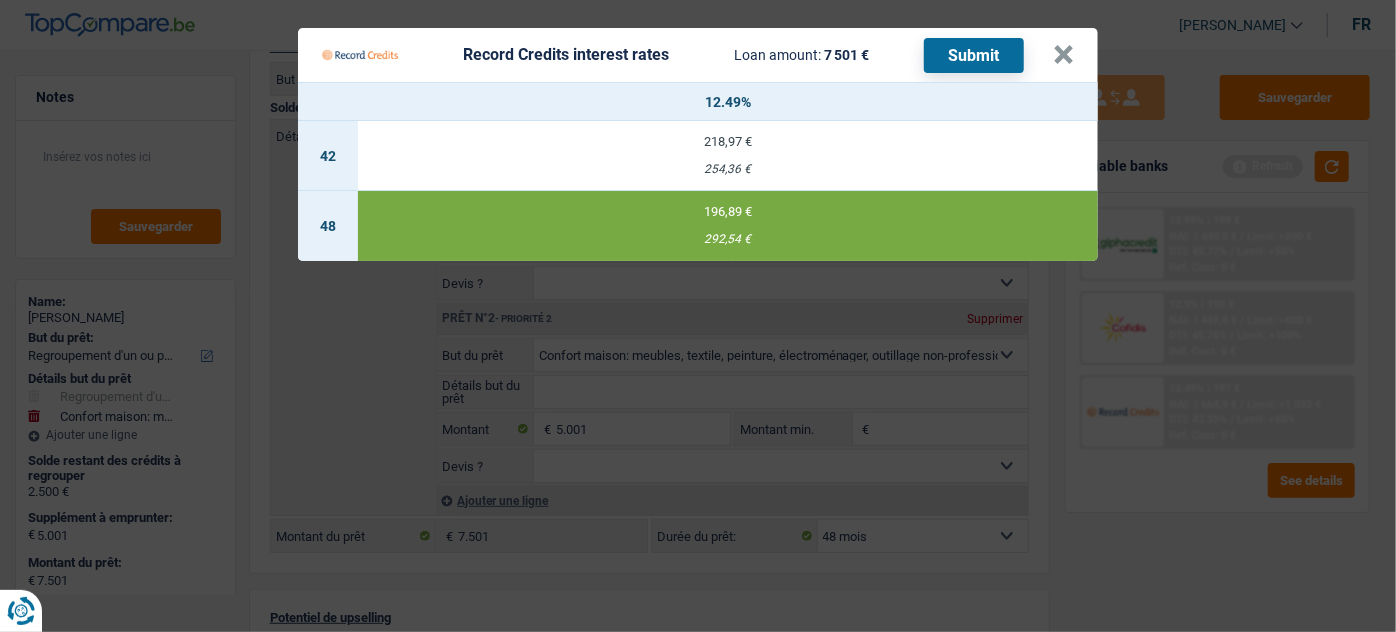 click on "Submit" at bounding box center (974, 55) 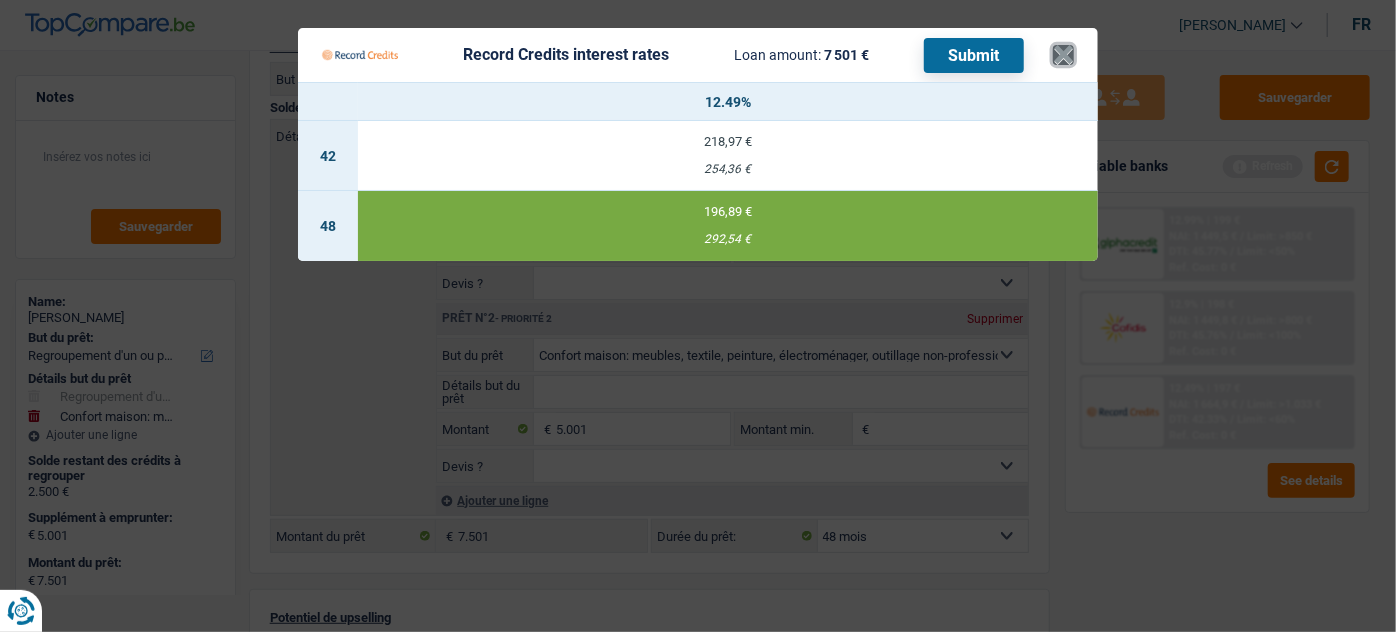 click on "×" at bounding box center (1063, 55) 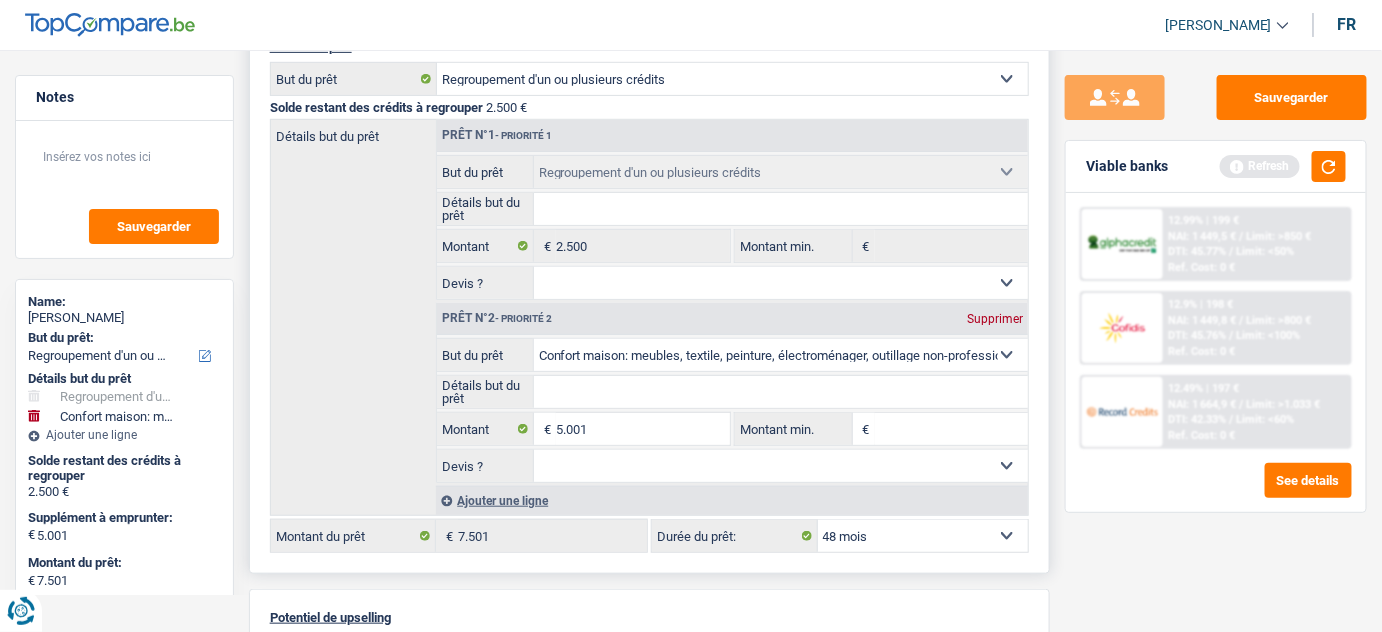scroll, scrollTop: 90, scrollLeft: 0, axis: vertical 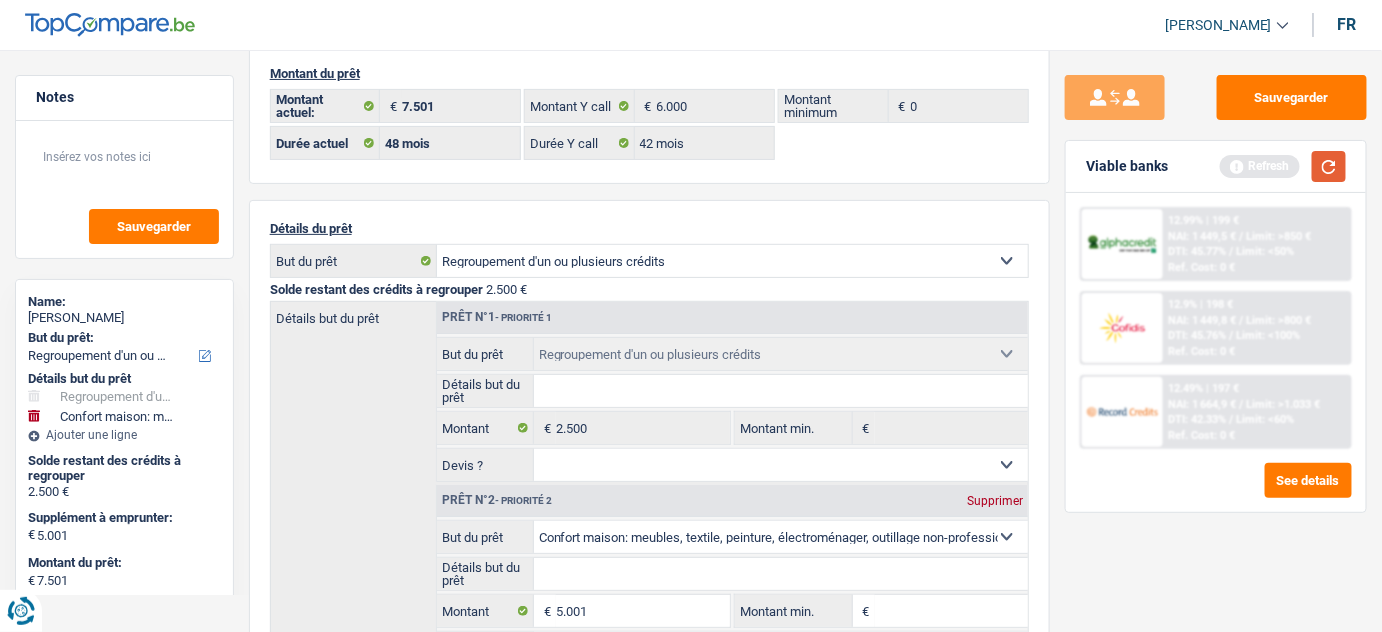 drag, startPoint x: 1328, startPoint y: 170, endPoint x: 1287, endPoint y: 169, distance: 41.01219 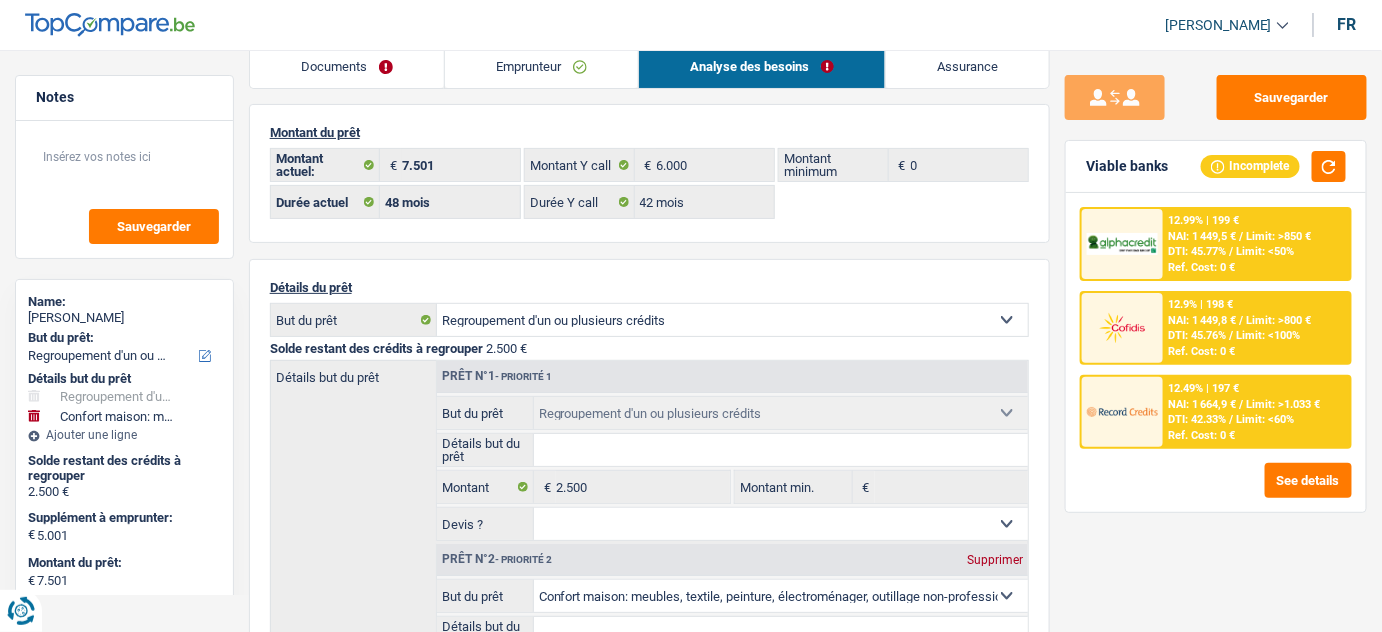 scroll, scrollTop: 0, scrollLeft: 0, axis: both 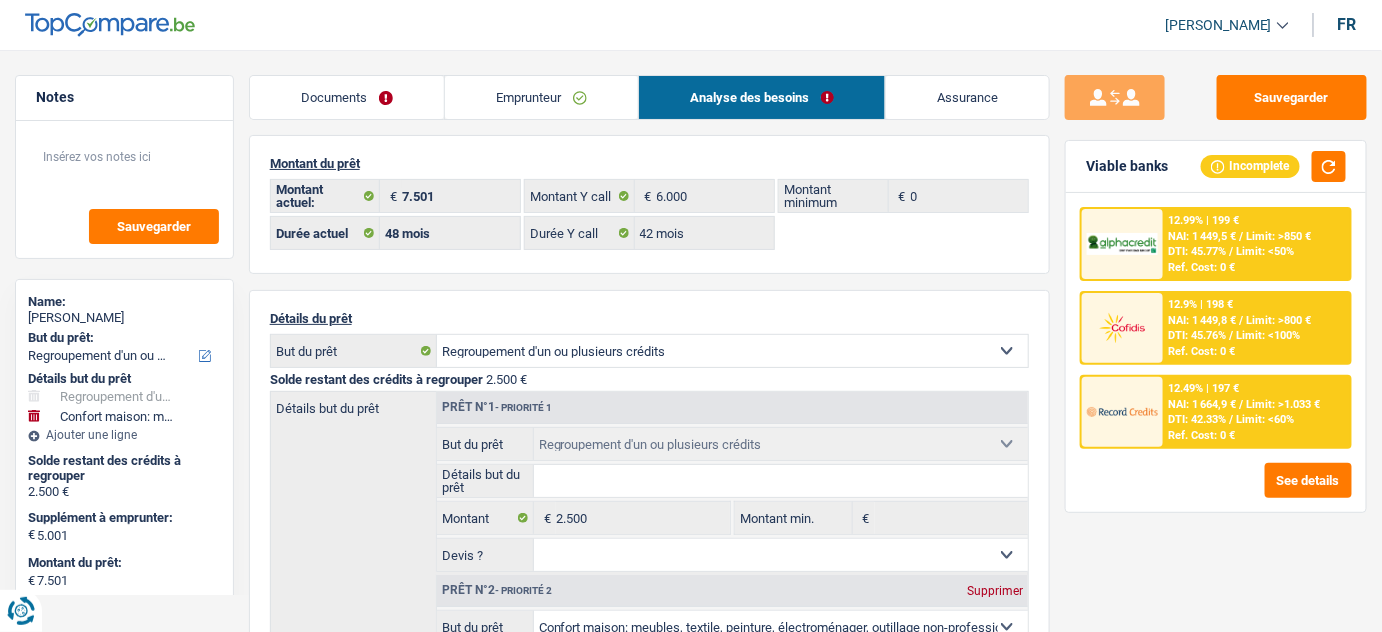 click on "12.99% | 199 €
NAI: 1 449,5 €
/
Limit: >850 €
DTI: 45.77%
/
Limit: <50%
Ref. Cost: 0 €" at bounding box center (1256, 244) 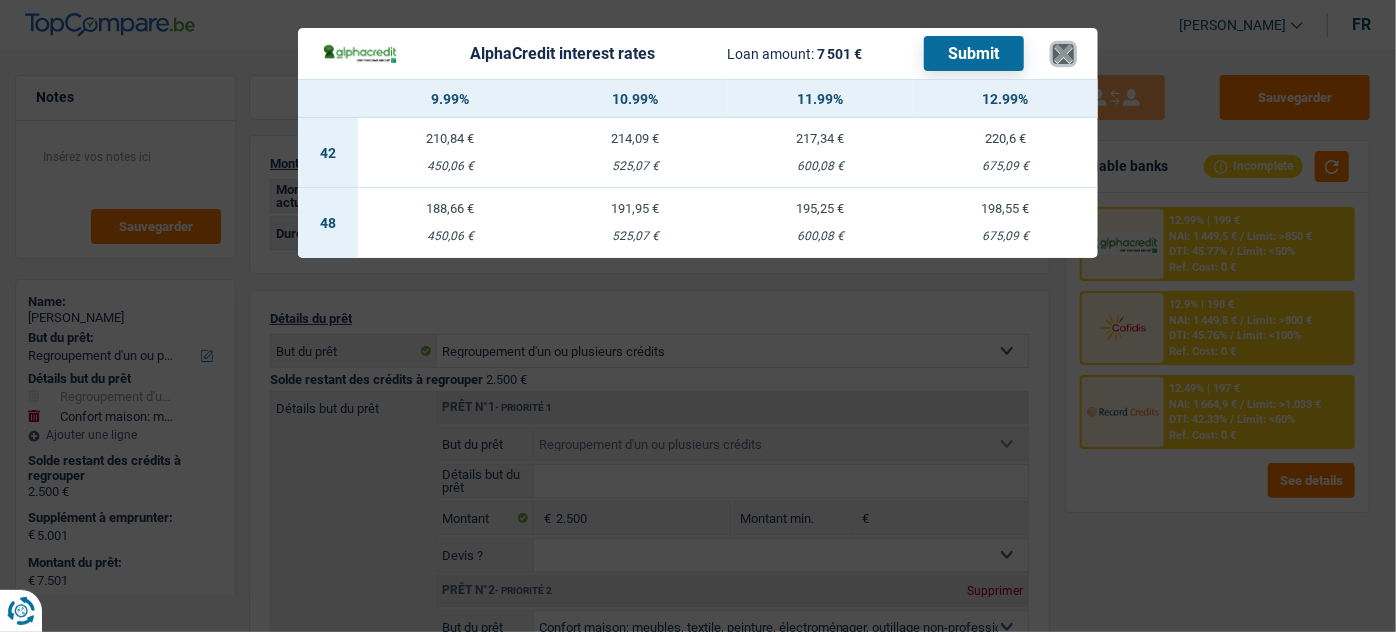 drag, startPoint x: 1057, startPoint y: 60, endPoint x: 1352, endPoint y: 104, distance: 298.2633 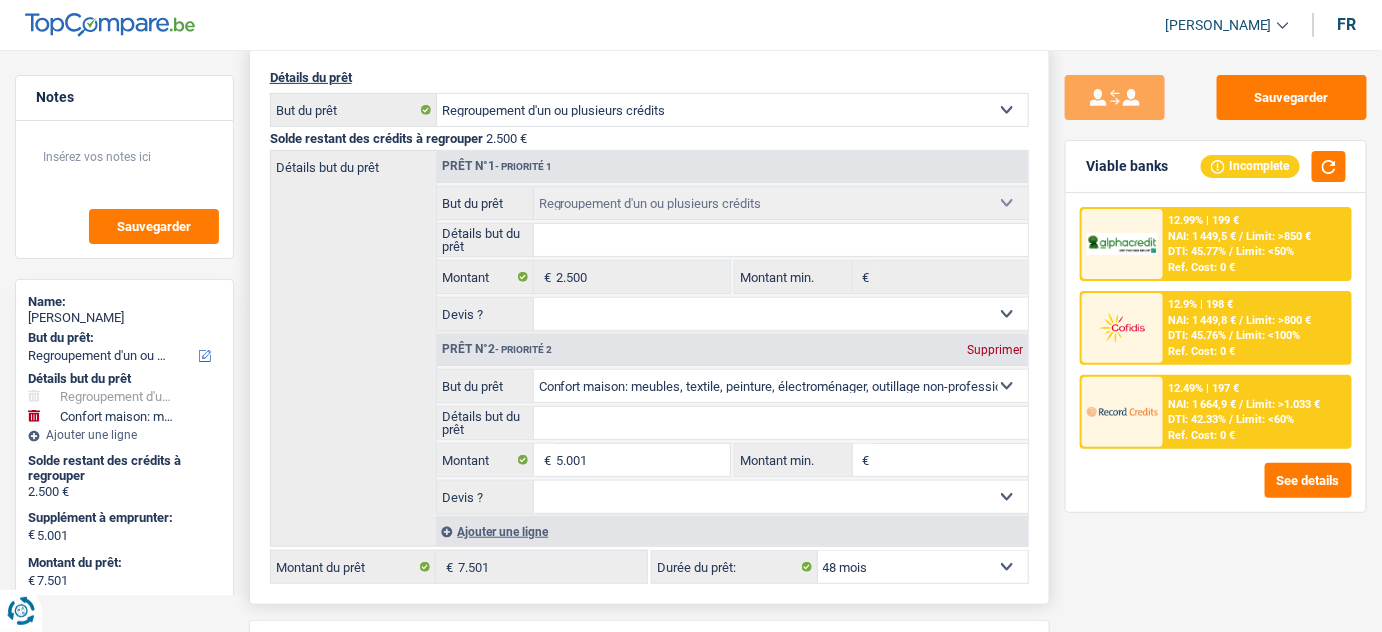 scroll, scrollTop: 272, scrollLeft: 0, axis: vertical 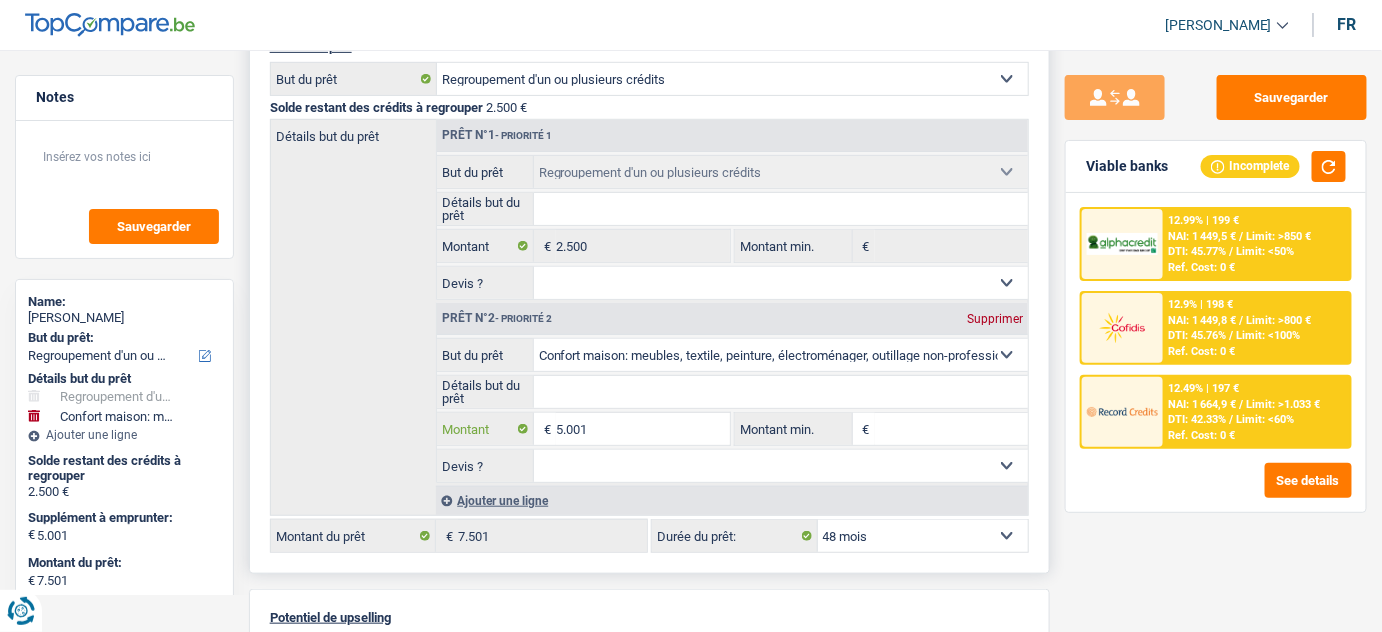 click on "5.001" at bounding box center [643, 429] 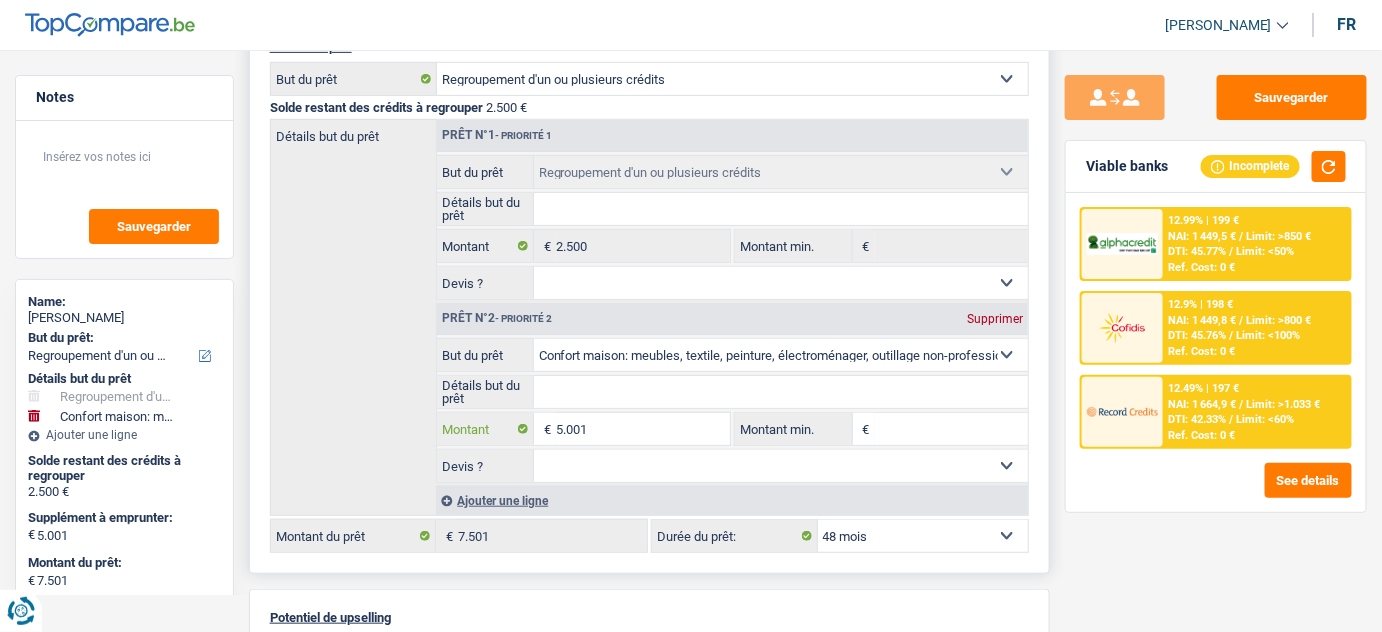 click on "5.001" at bounding box center [643, 429] 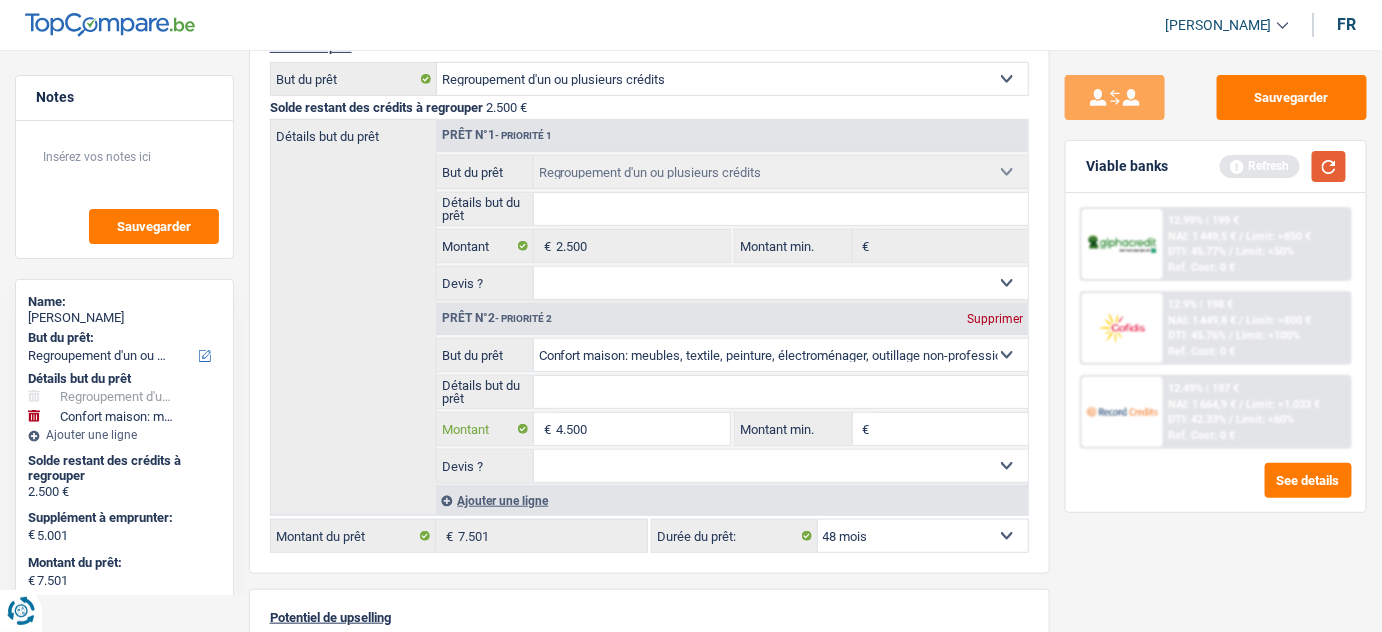 type on "4.500" 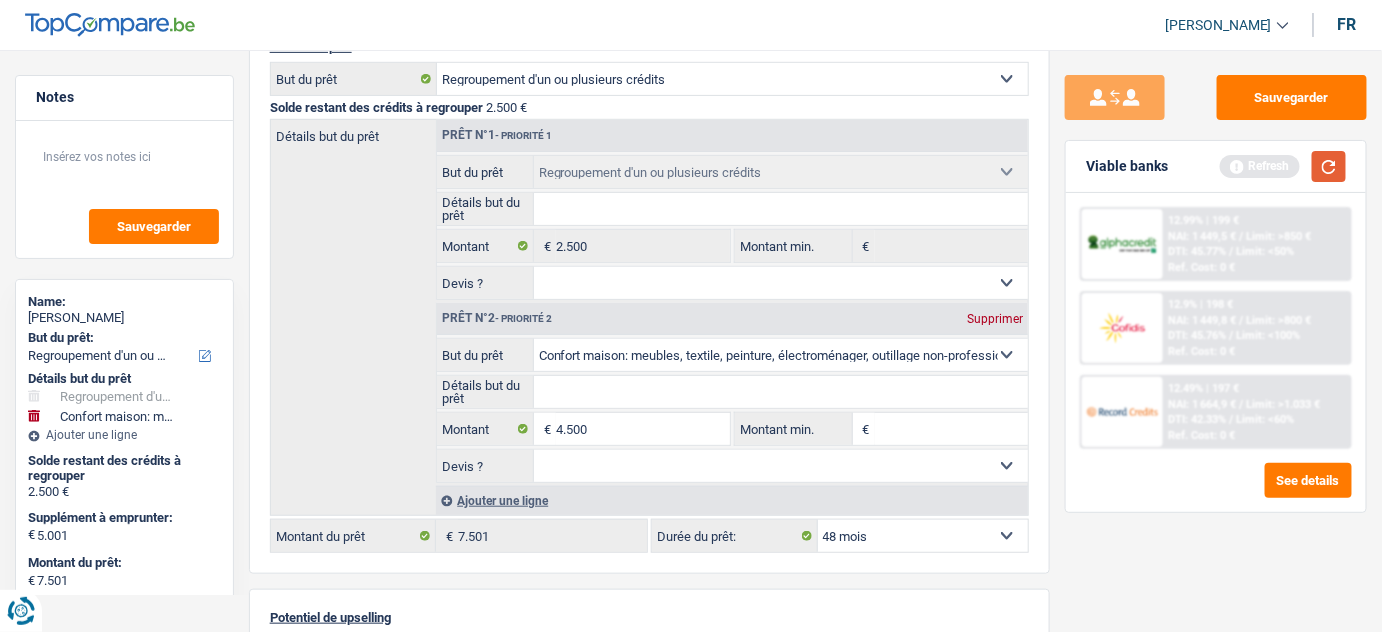 type on "4.500" 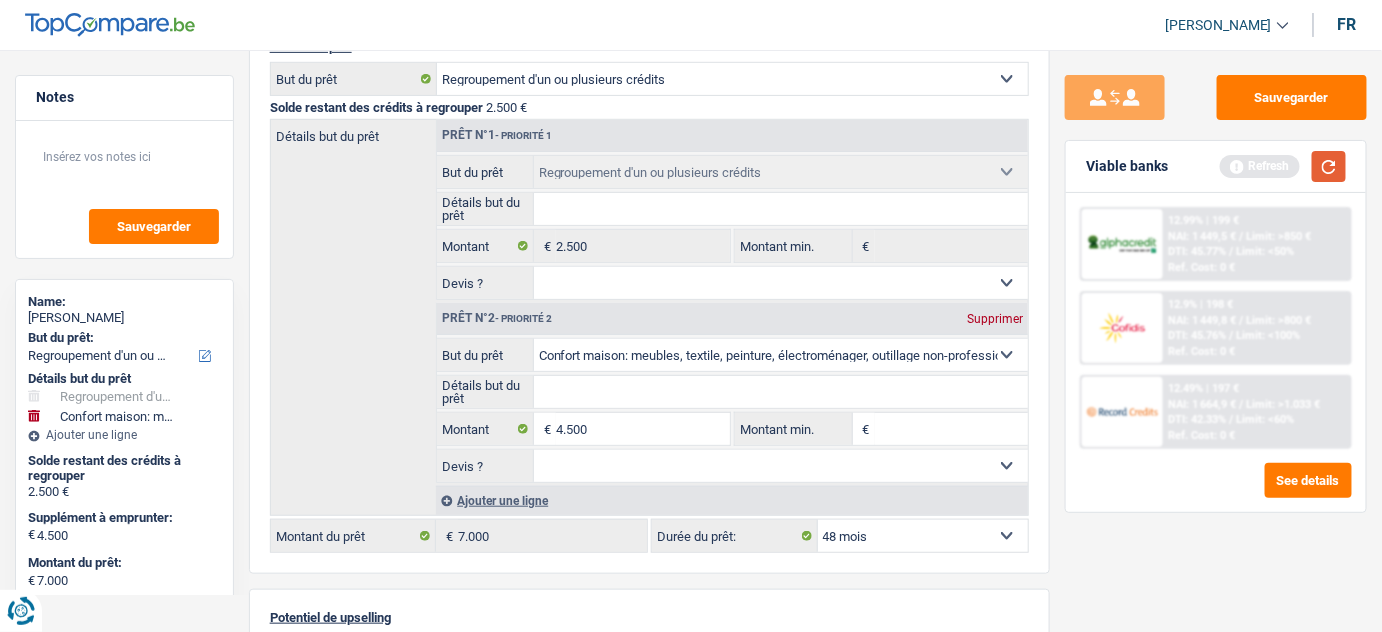 select on "42" 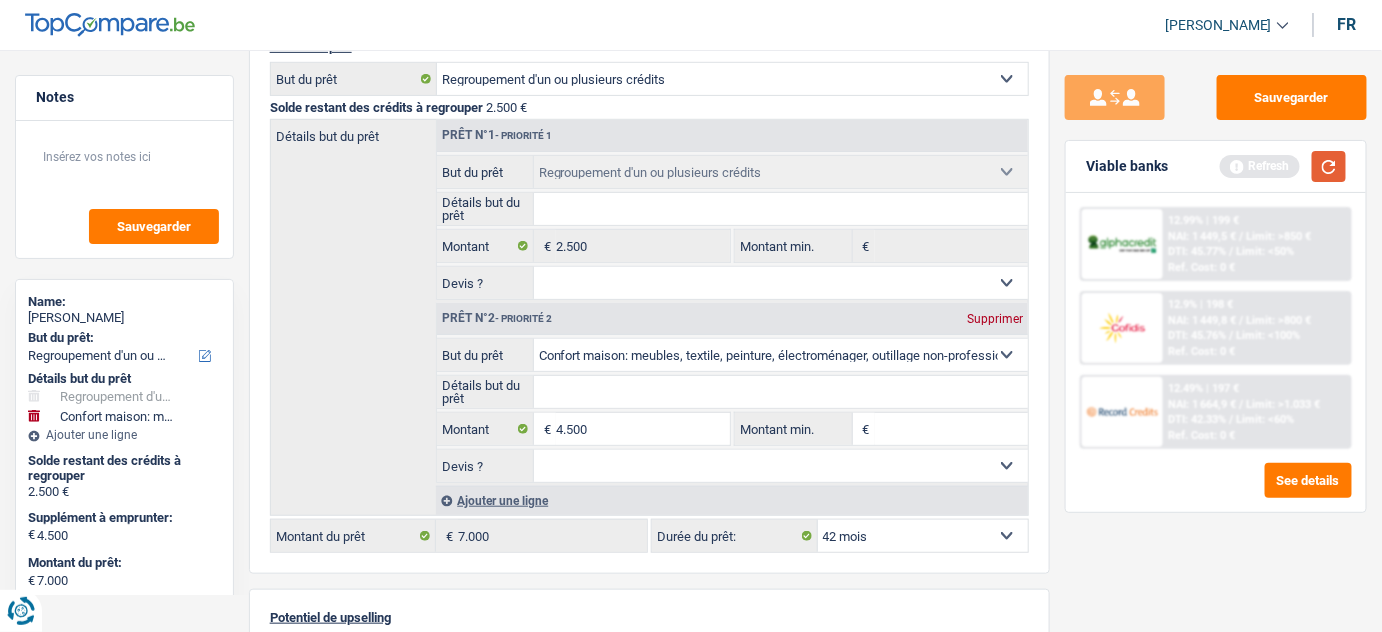 click at bounding box center (1329, 166) 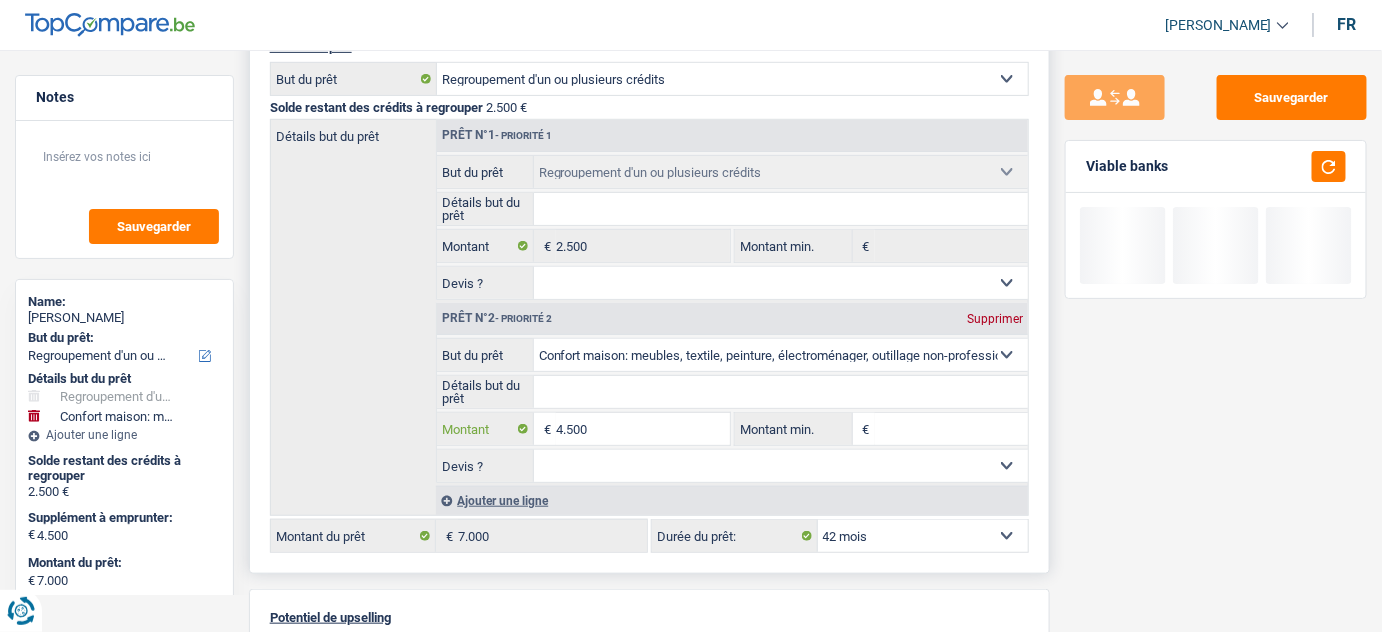 click on "4.500" at bounding box center [643, 429] 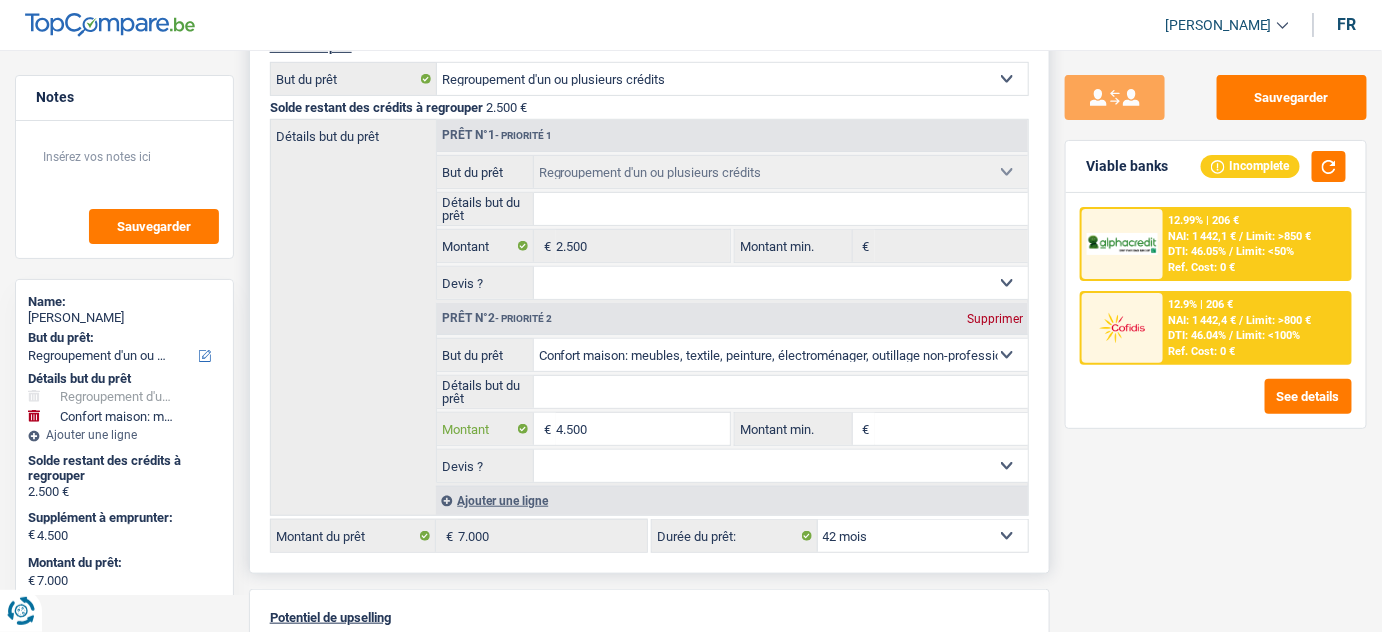 click on "4.500" at bounding box center (643, 429) 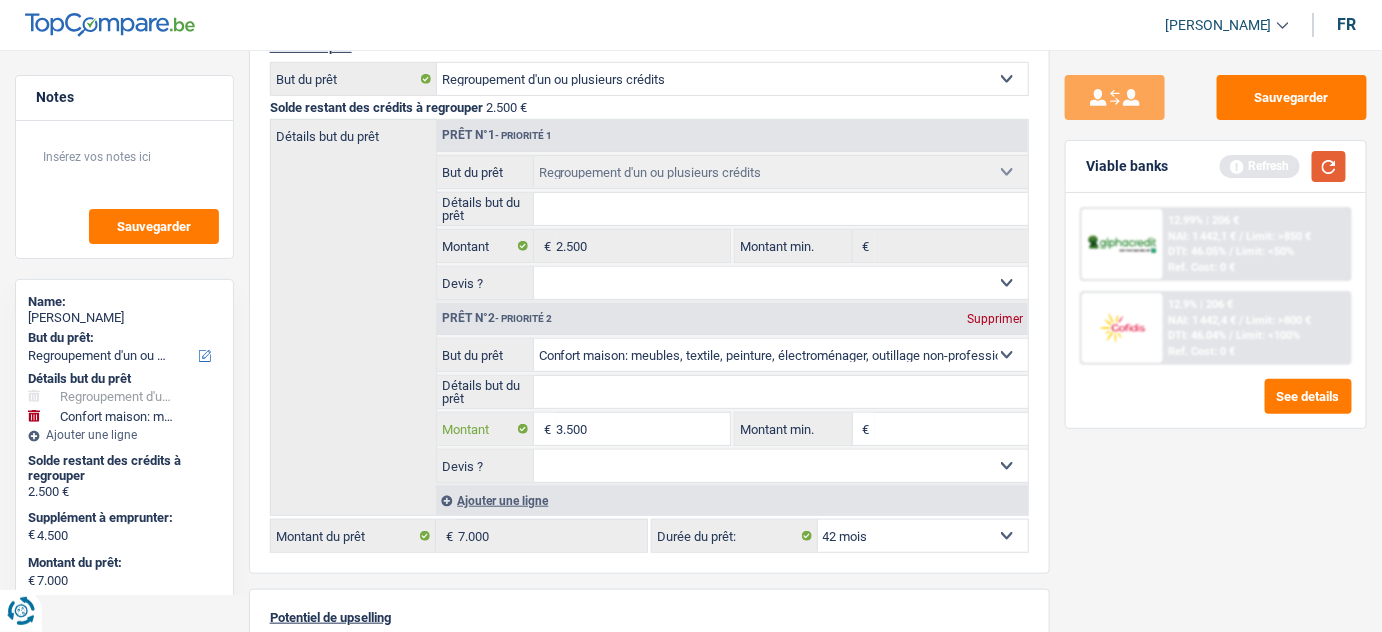 type on "3.500" 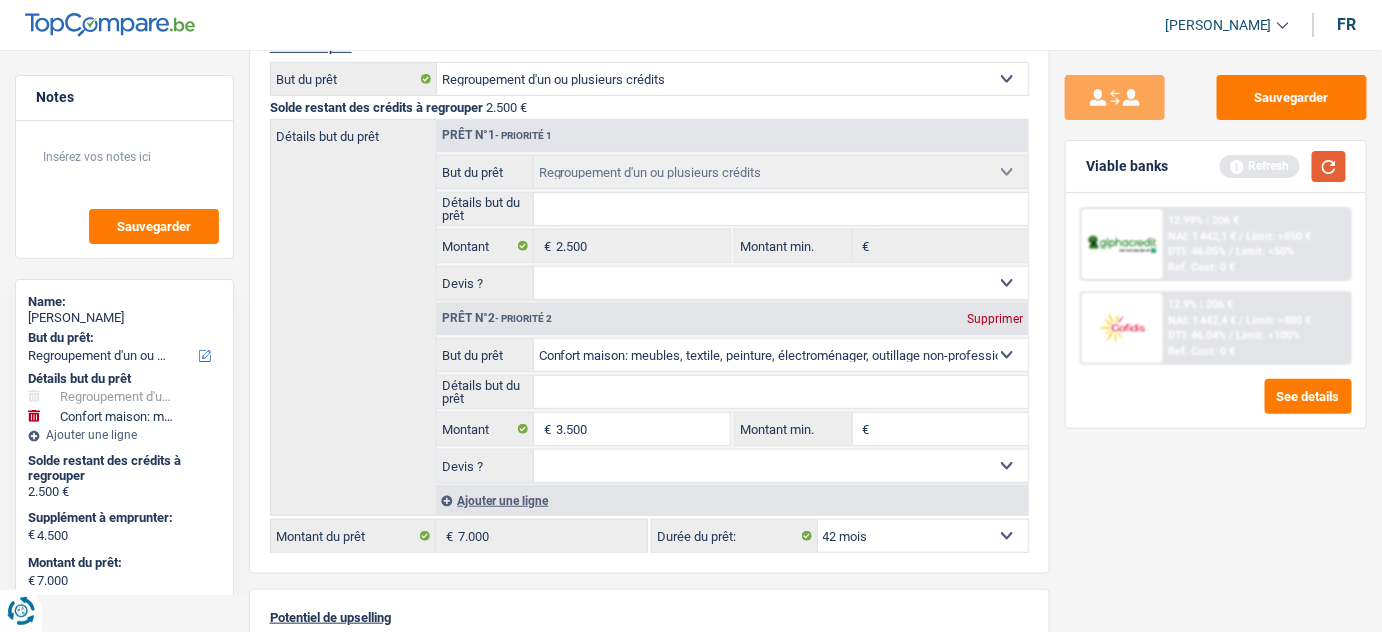 type on "3.500" 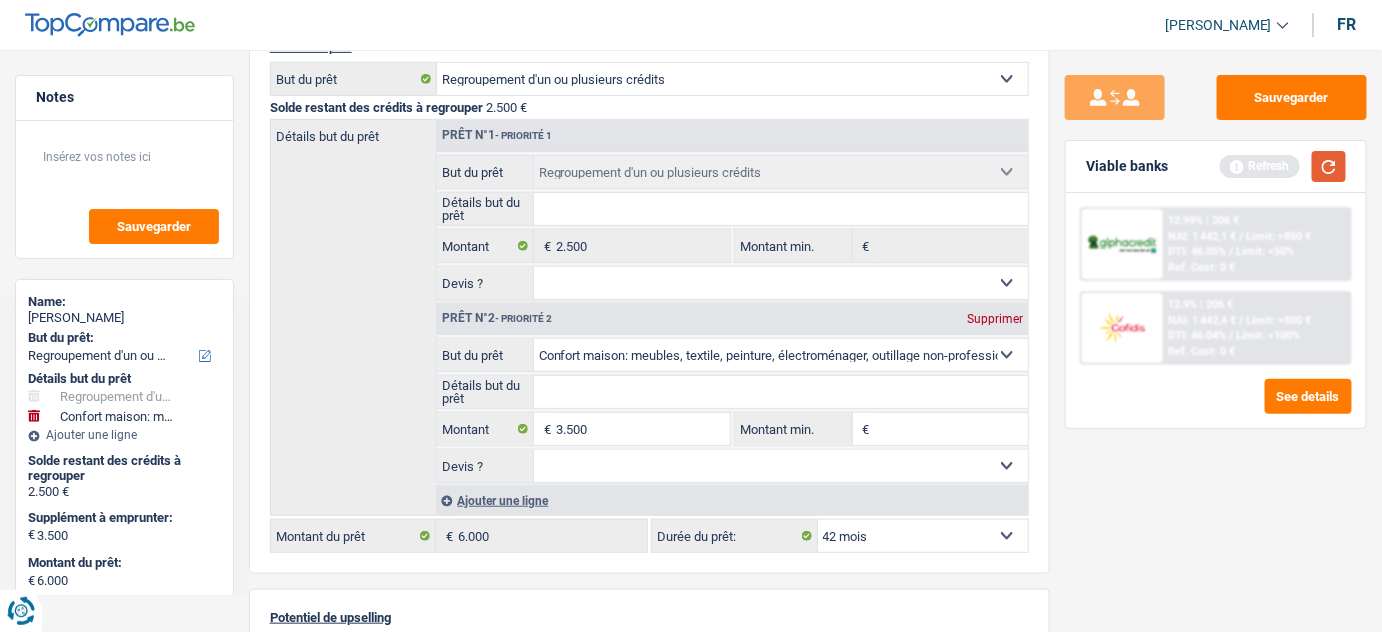click at bounding box center [1329, 166] 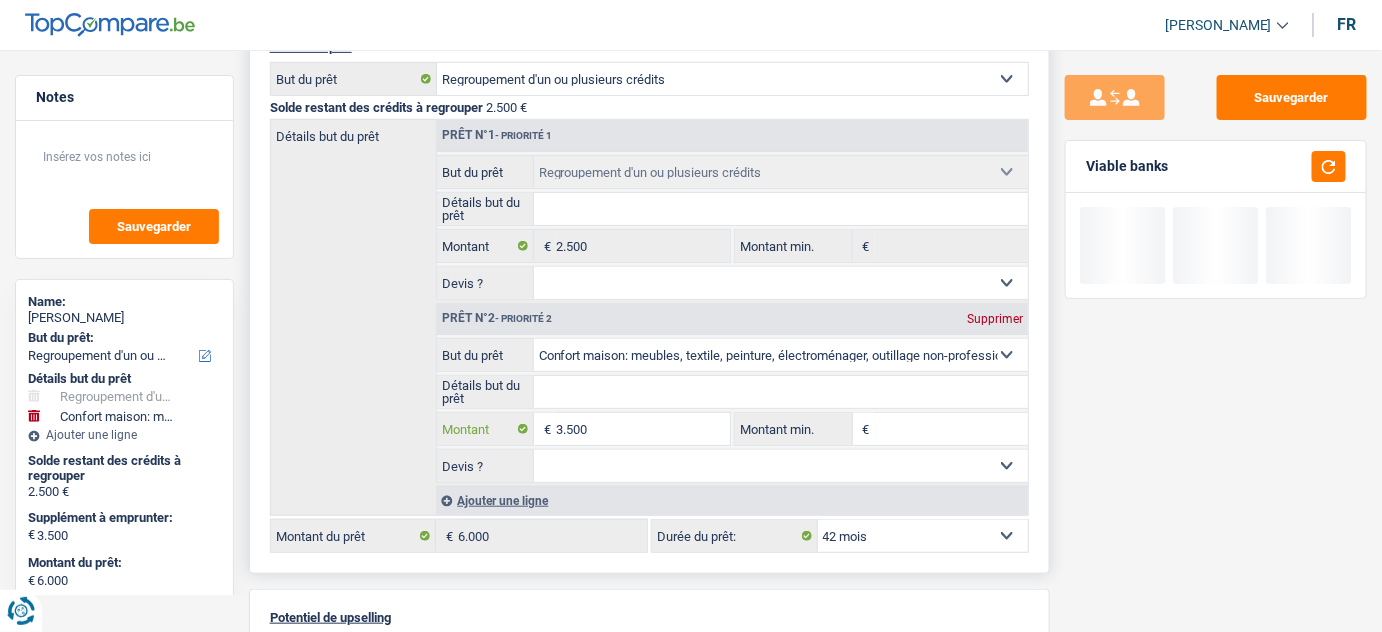 click on "3.500" at bounding box center [643, 429] 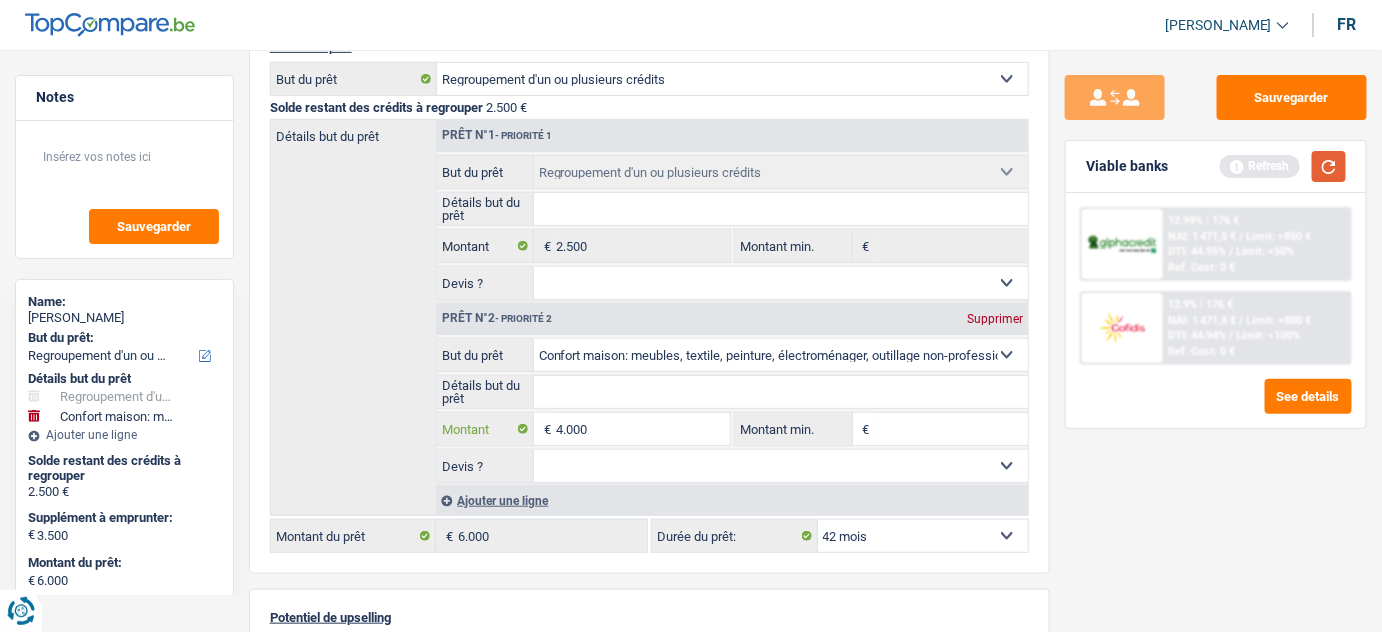 type on "4.000" 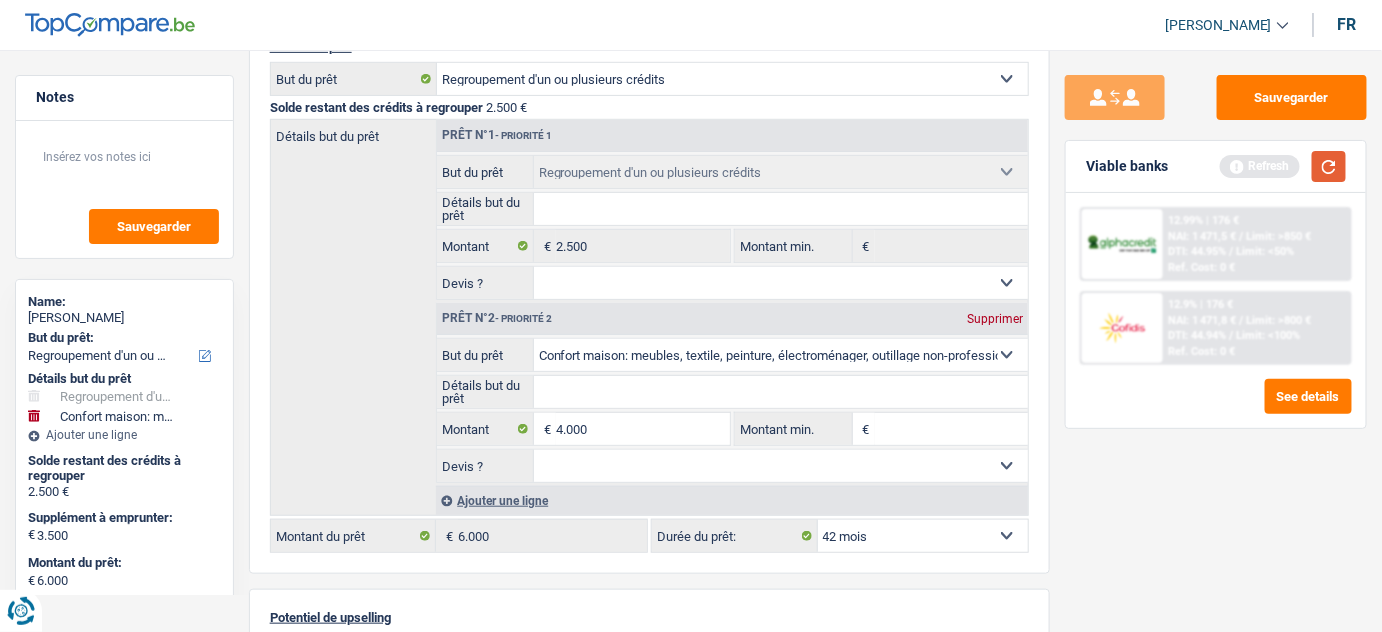 type on "4.000" 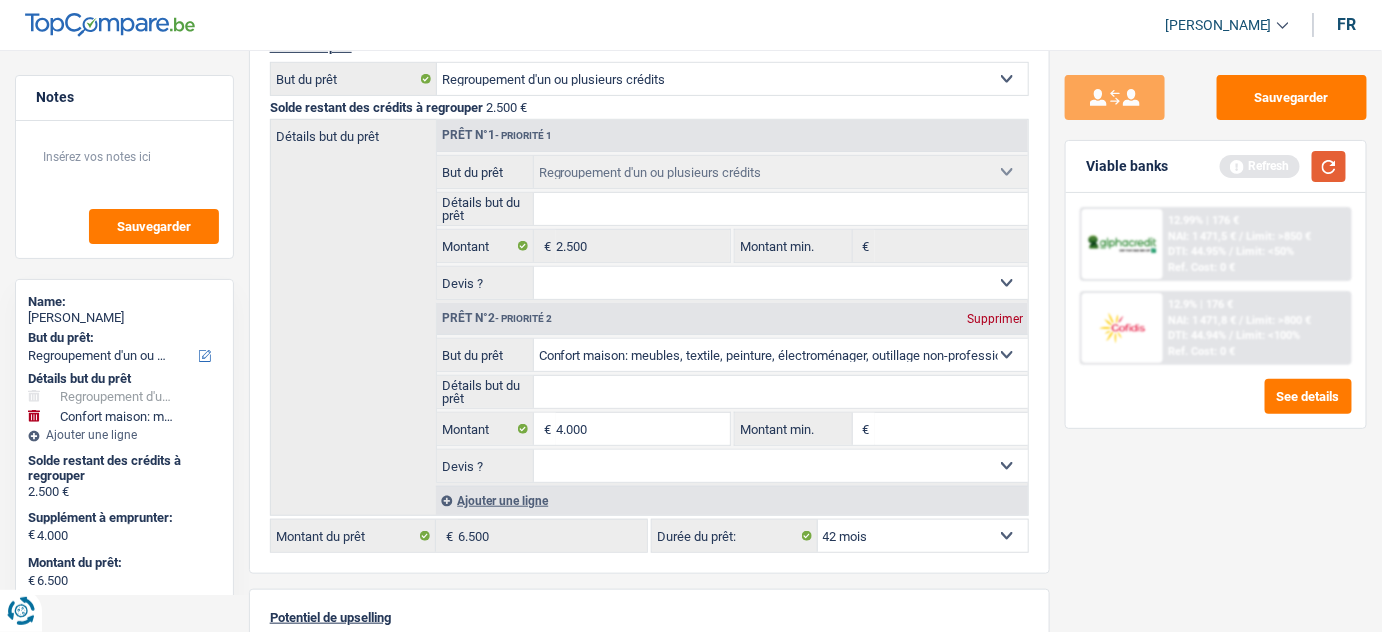 click at bounding box center [1329, 166] 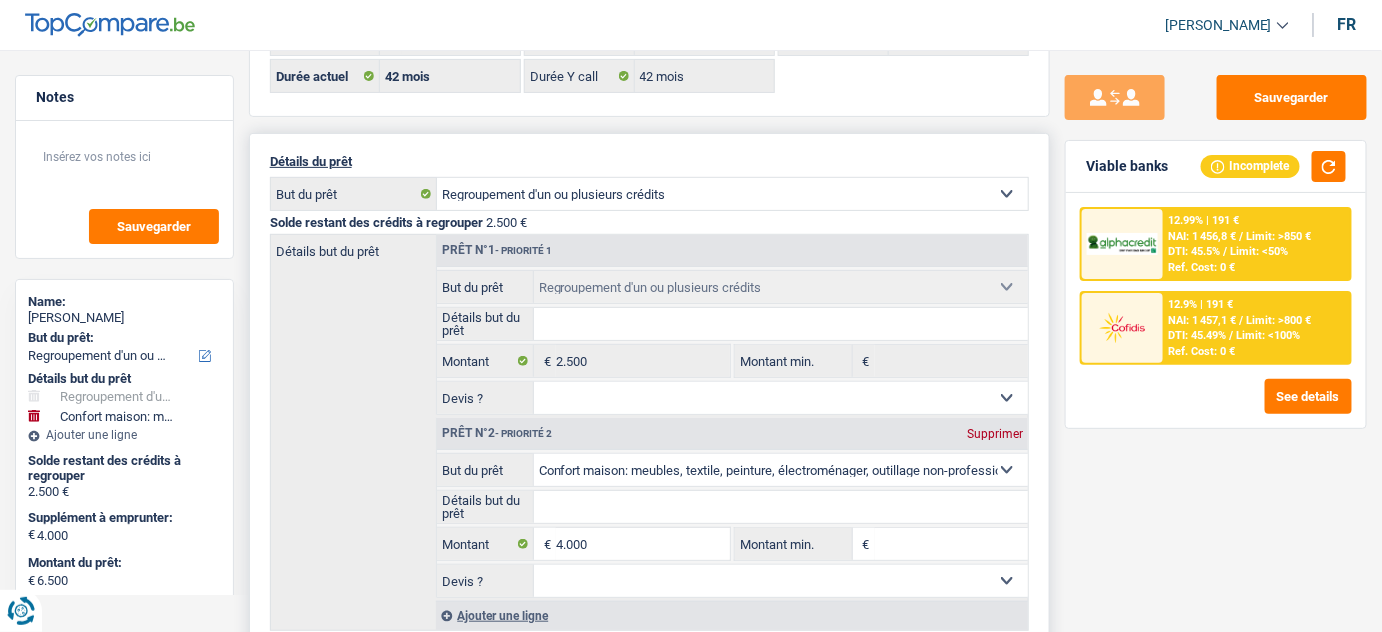 scroll, scrollTop: 181, scrollLeft: 0, axis: vertical 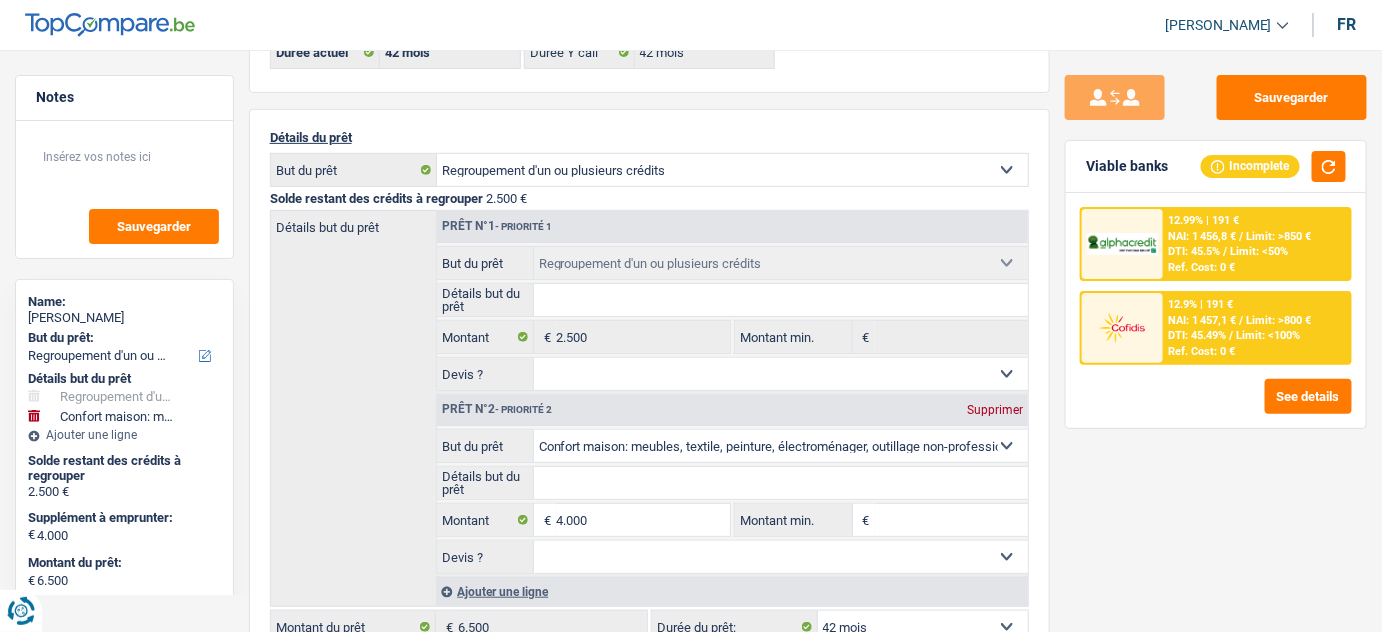 click at bounding box center [1122, 327] 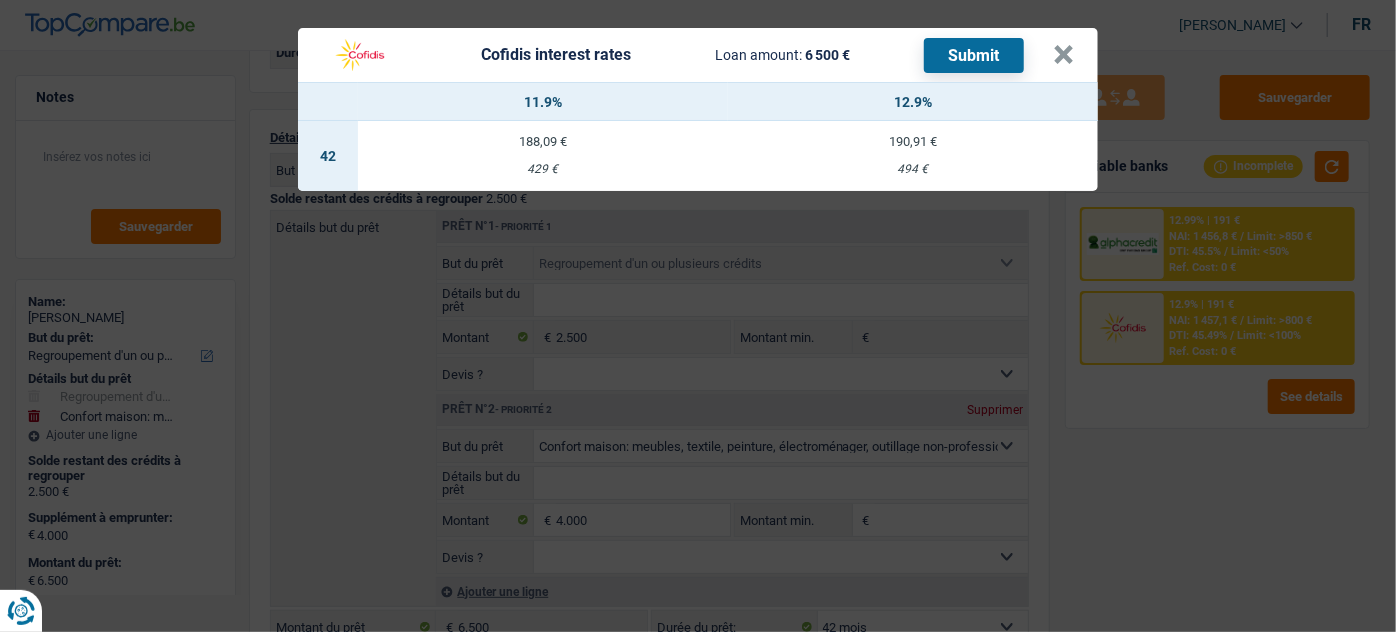 click on "190,91 €" at bounding box center (913, 141) 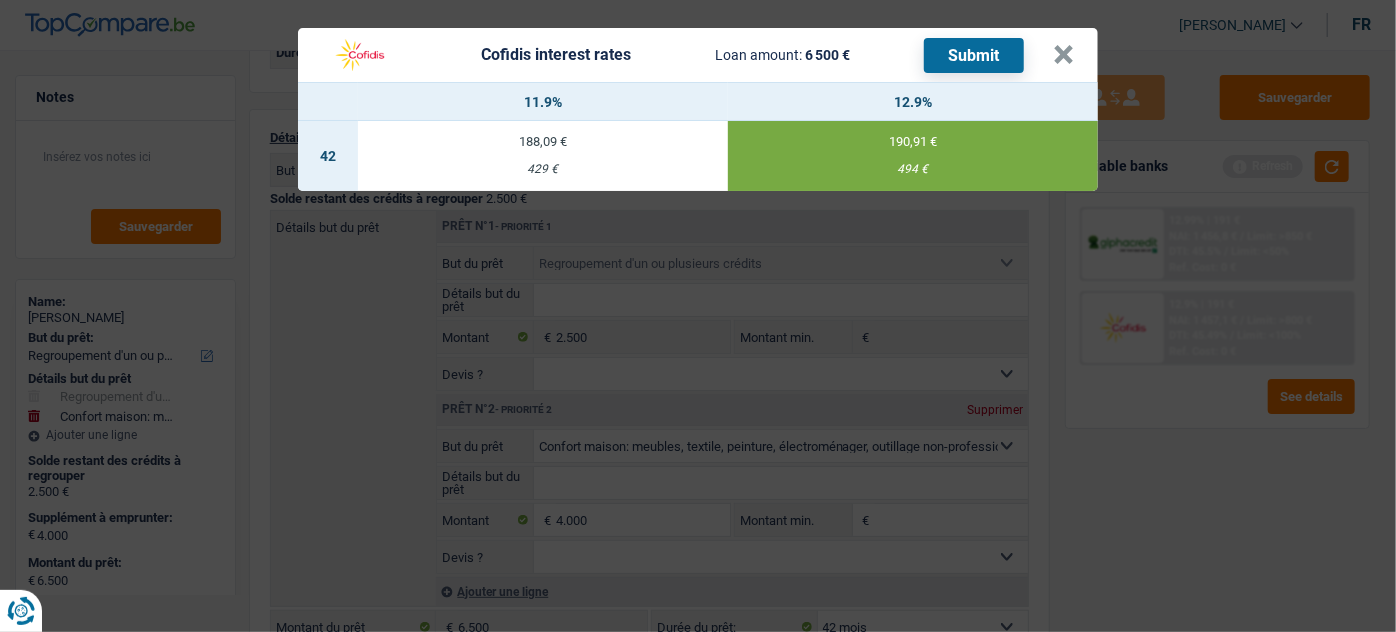 click on "Submit" at bounding box center (974, 55) 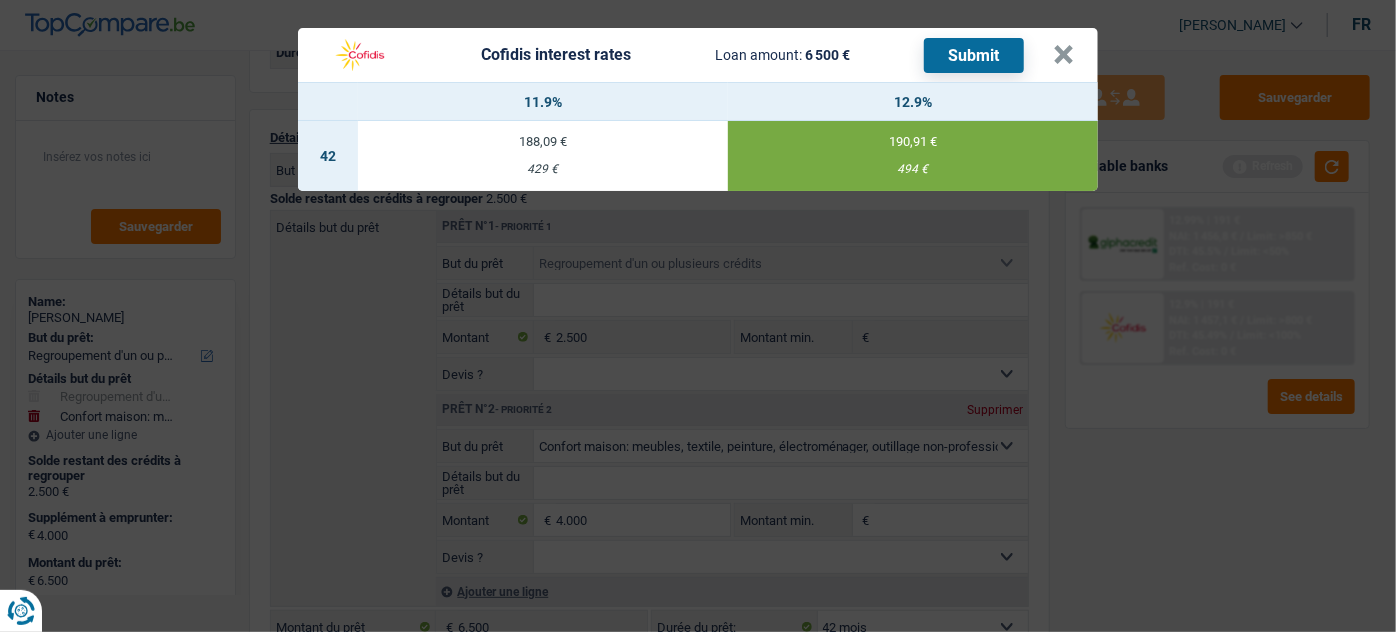 click on "Cofidis interest rates
Loan amount:
6 500 €
Submit
×" at bounding box center (698, 55) 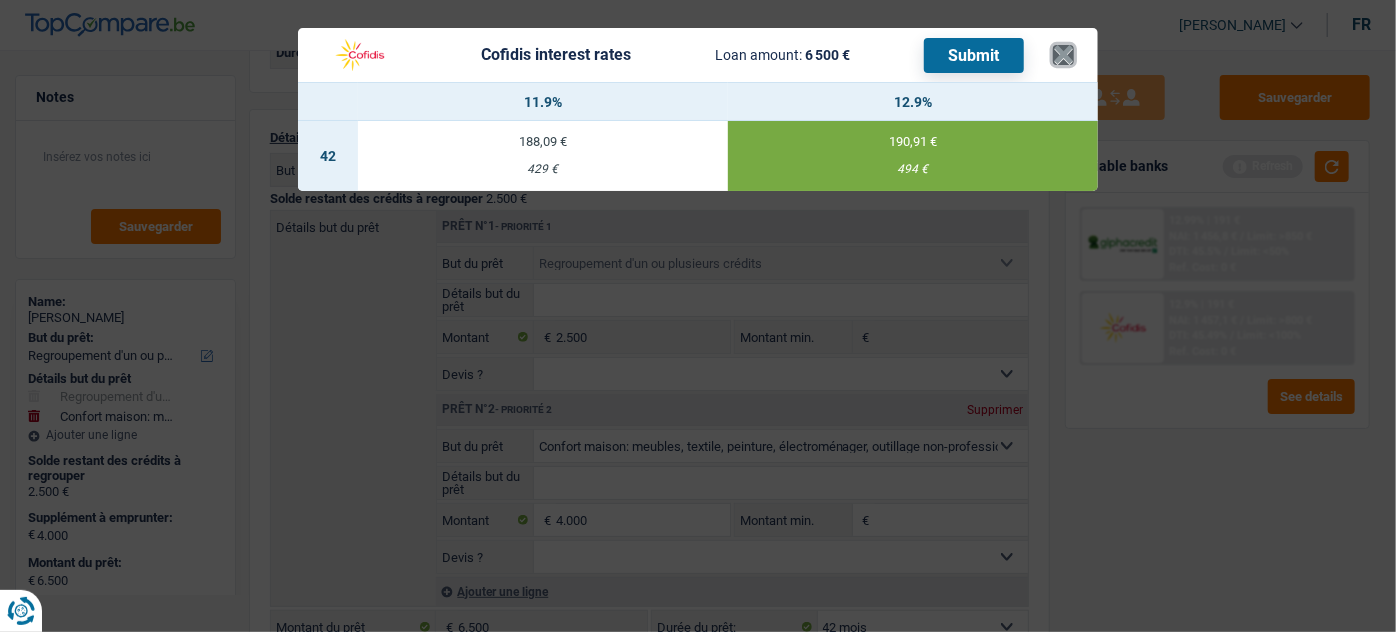 click on "×" at bounding box center (1063, 55) 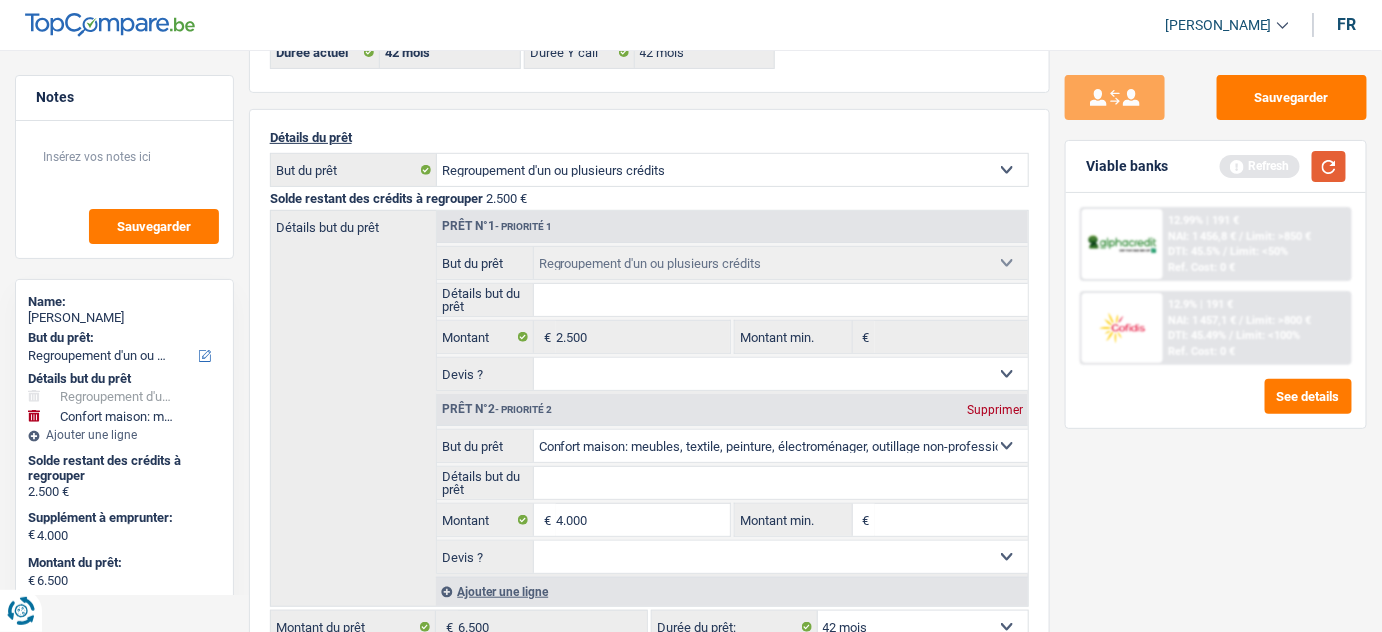 click at bounding box center [1329, 166] 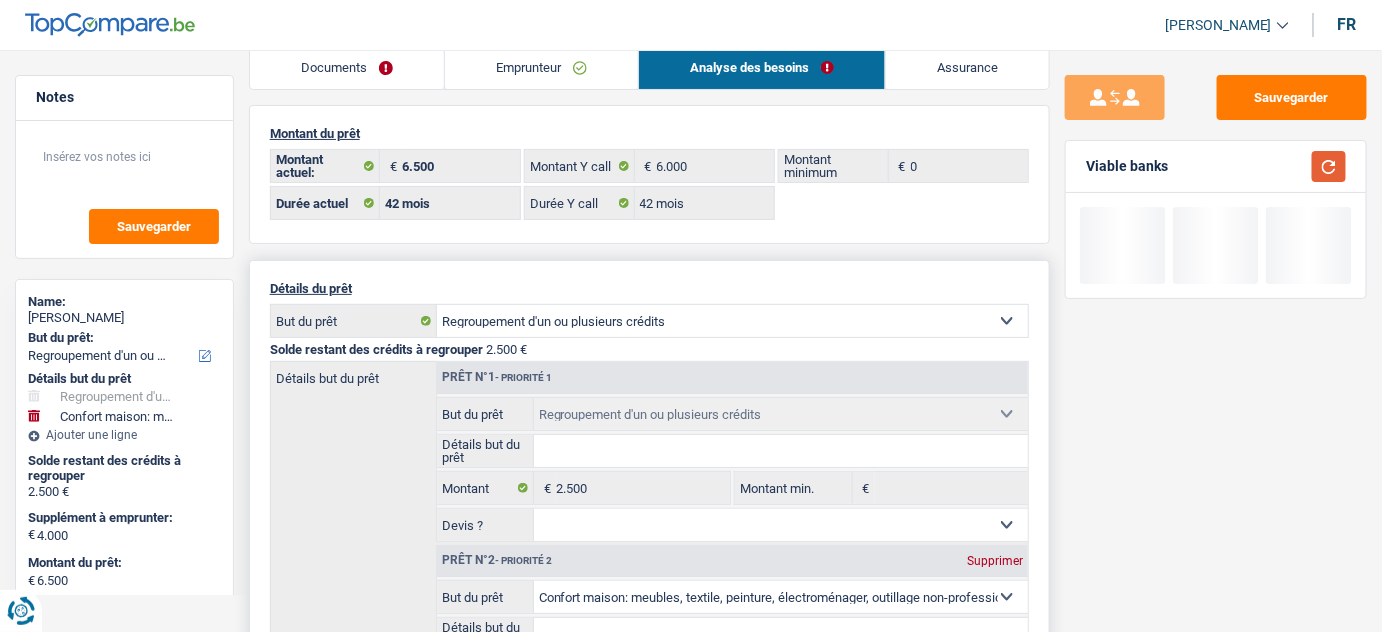scroll, scrollTop: 0, scrollLeft: 0, axis: both 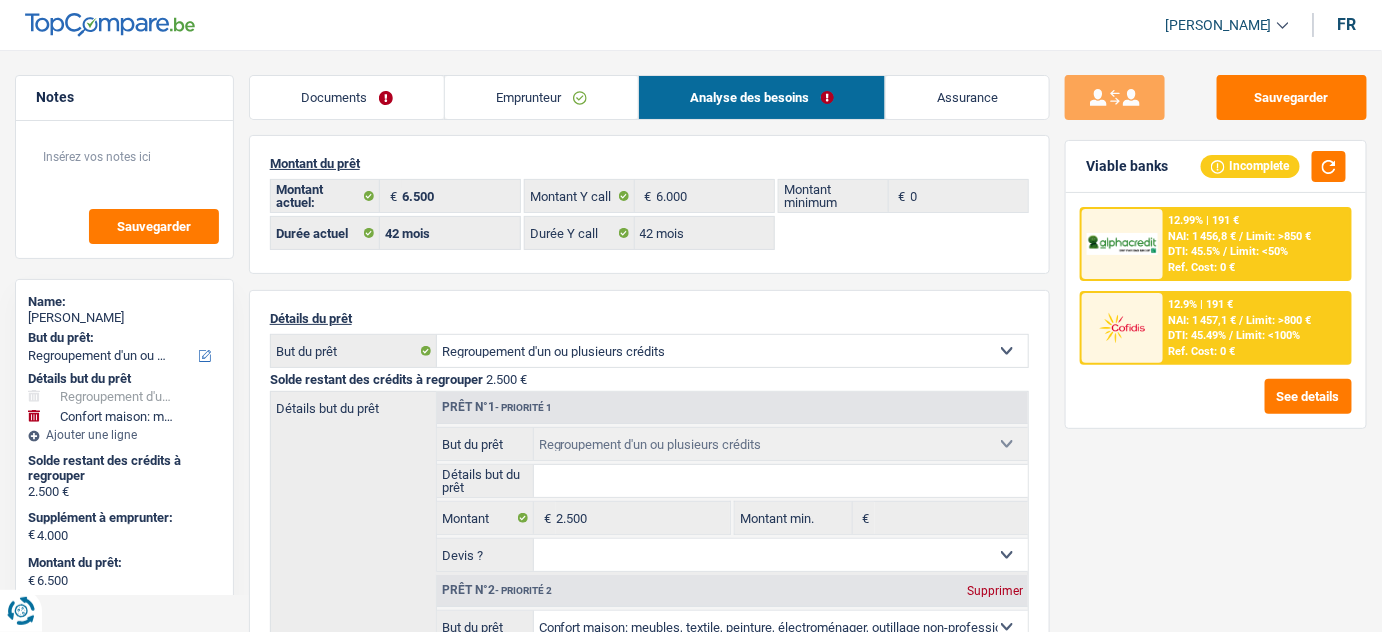click on "Documents" at bounding box center [347, 97] 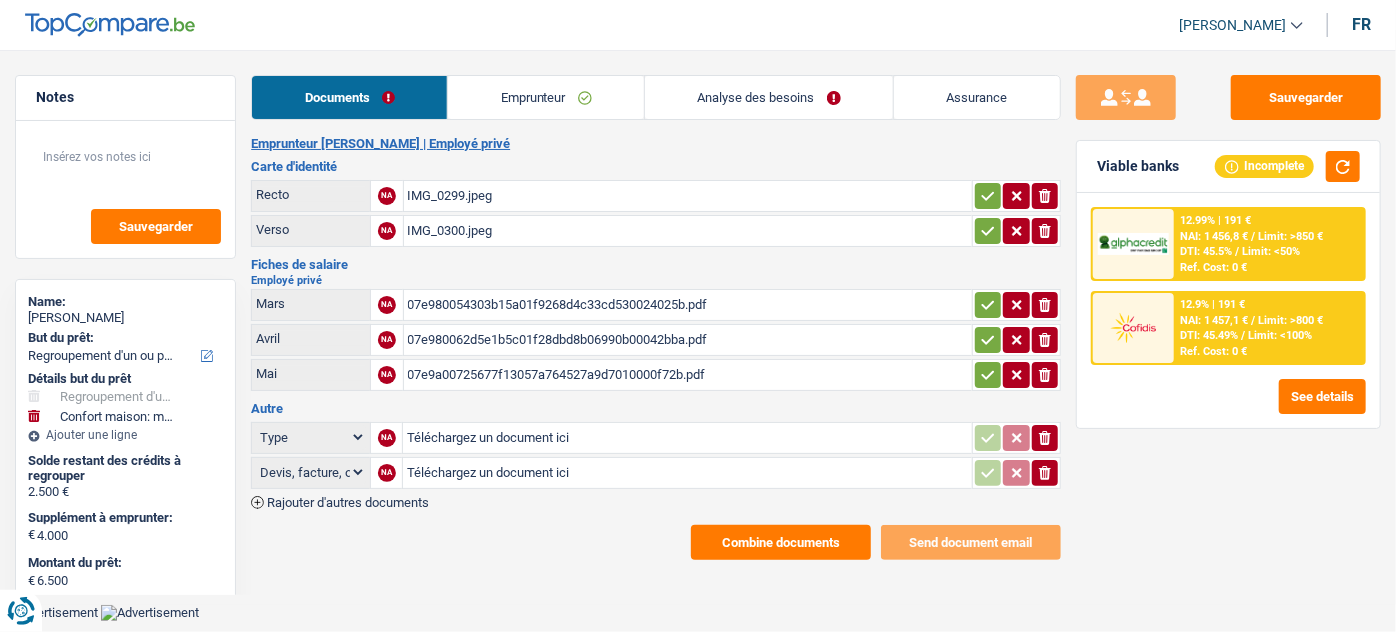 click on "Combine documents" at bounding box center (781, 542) 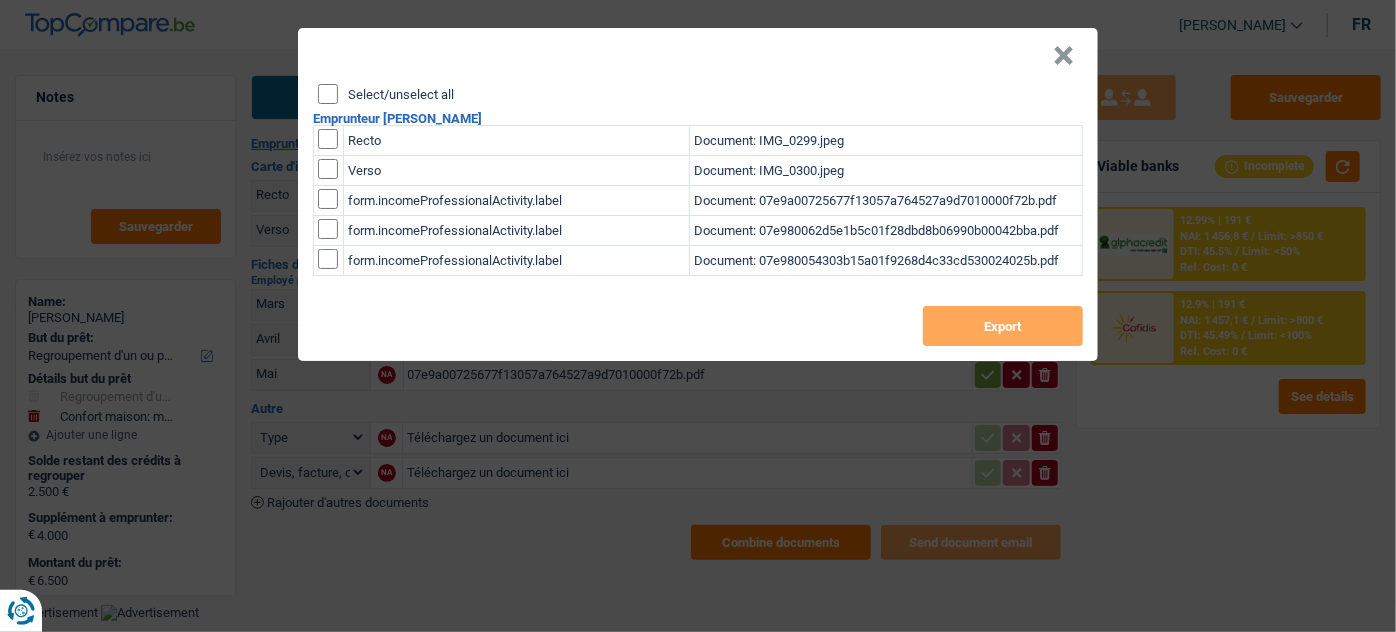 click on "Select/unselect all" at bounding box center [328, 94] 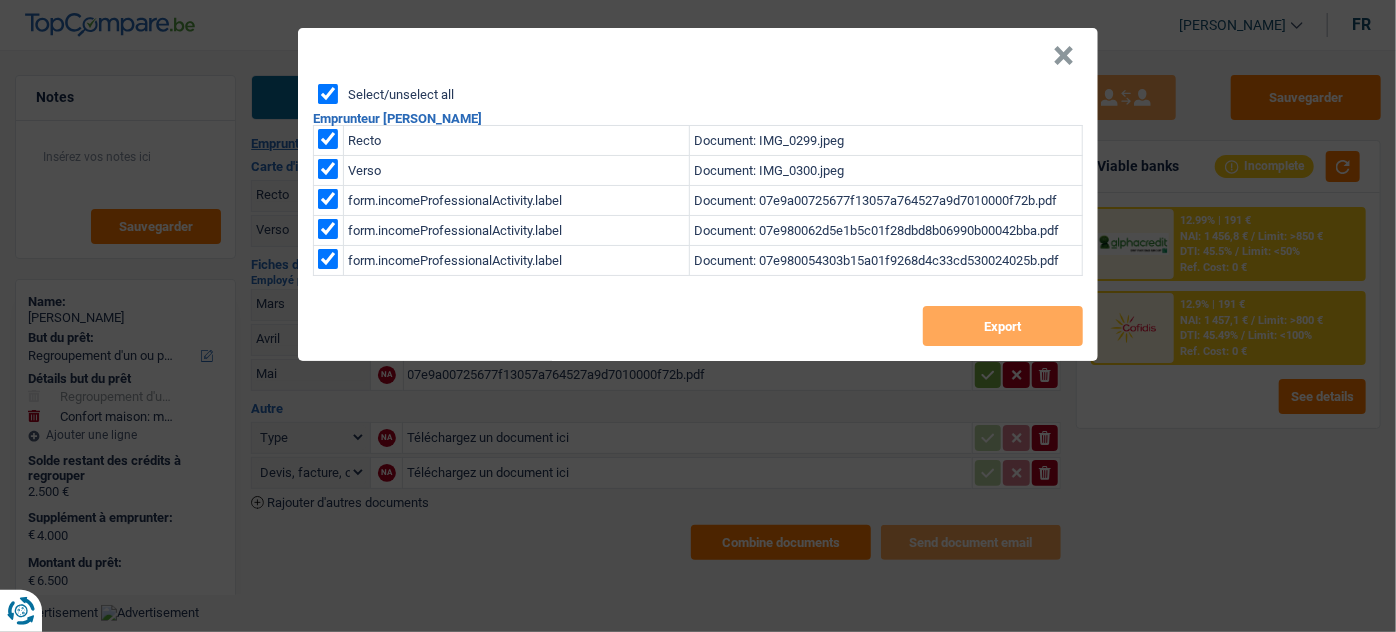 checkbox on "true" 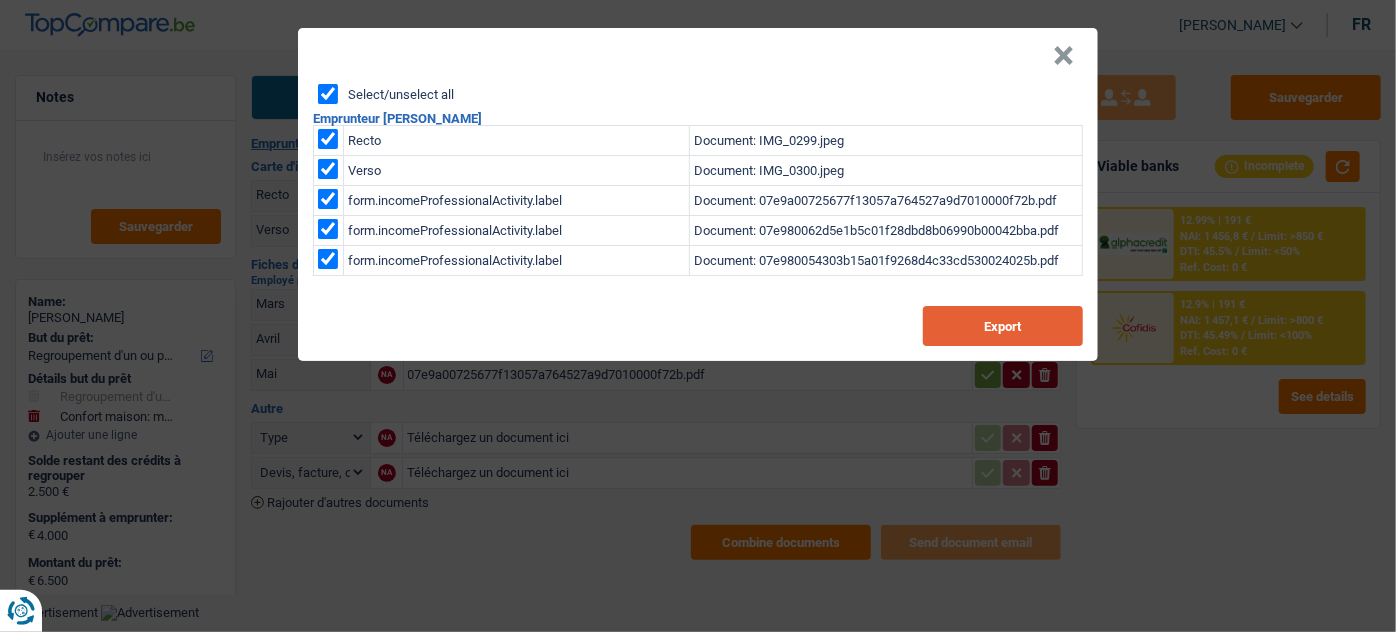 click on "Export" at bounding box center (1003, 326) 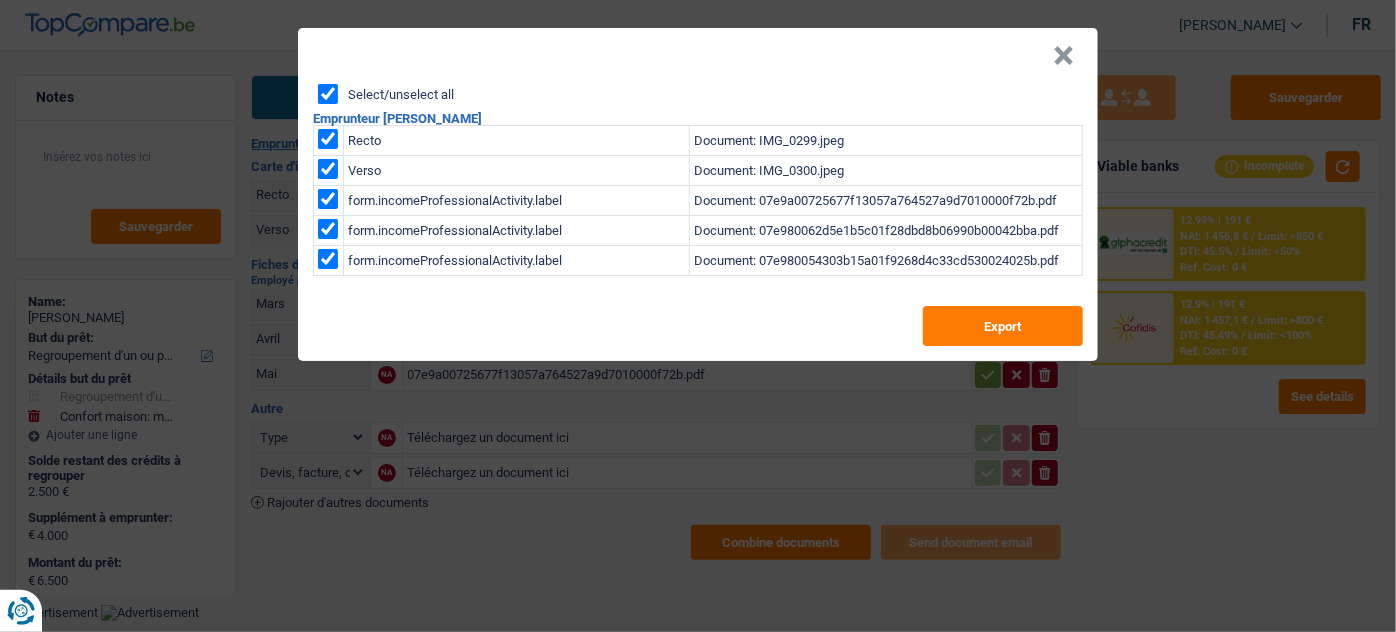 click on "×" at bounding box center [1063, 56] 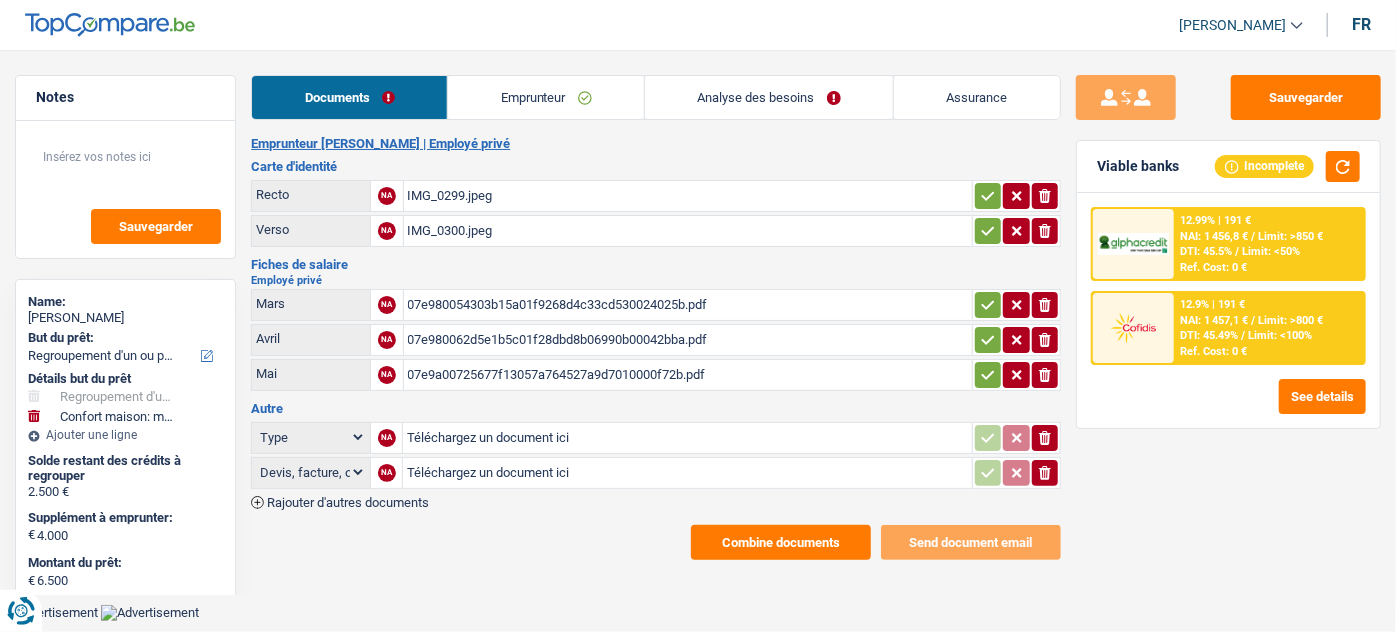 click on "DTI: 45.5%" at bounding box center (1206, 251) 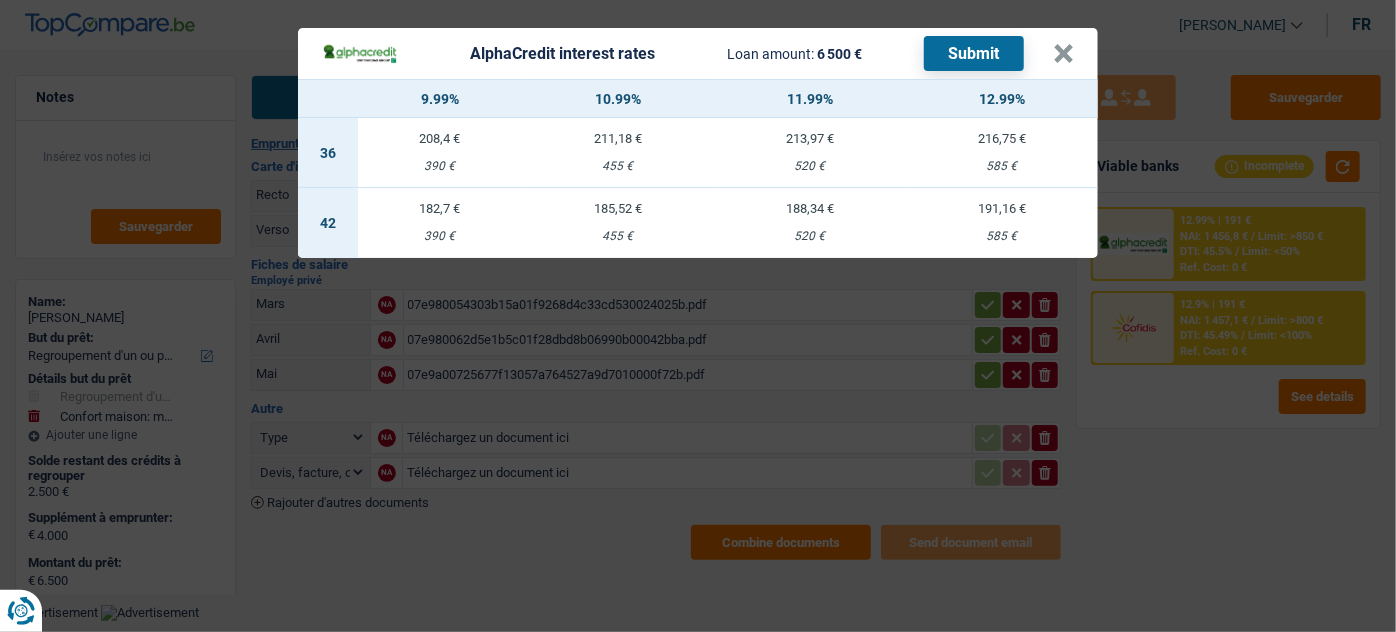 click on "188,34 €
520 €" at bounding box center (810, 223) 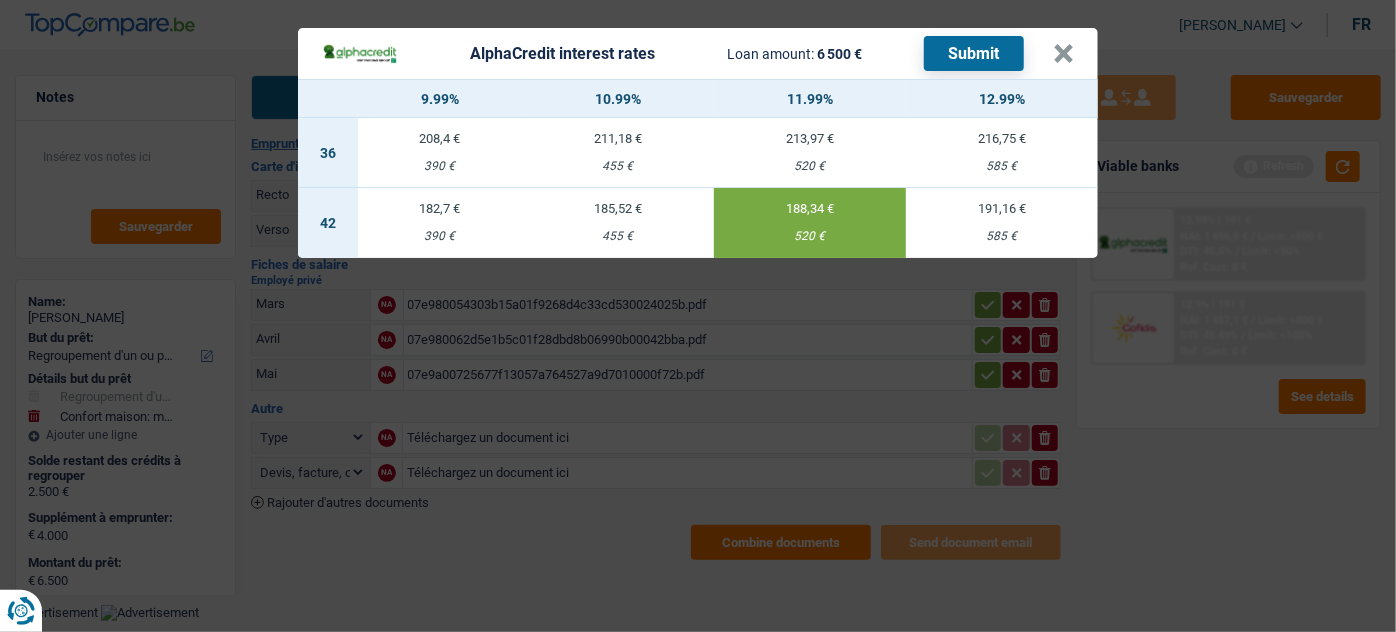 click on "Submit" at bounding box center (974, 53) 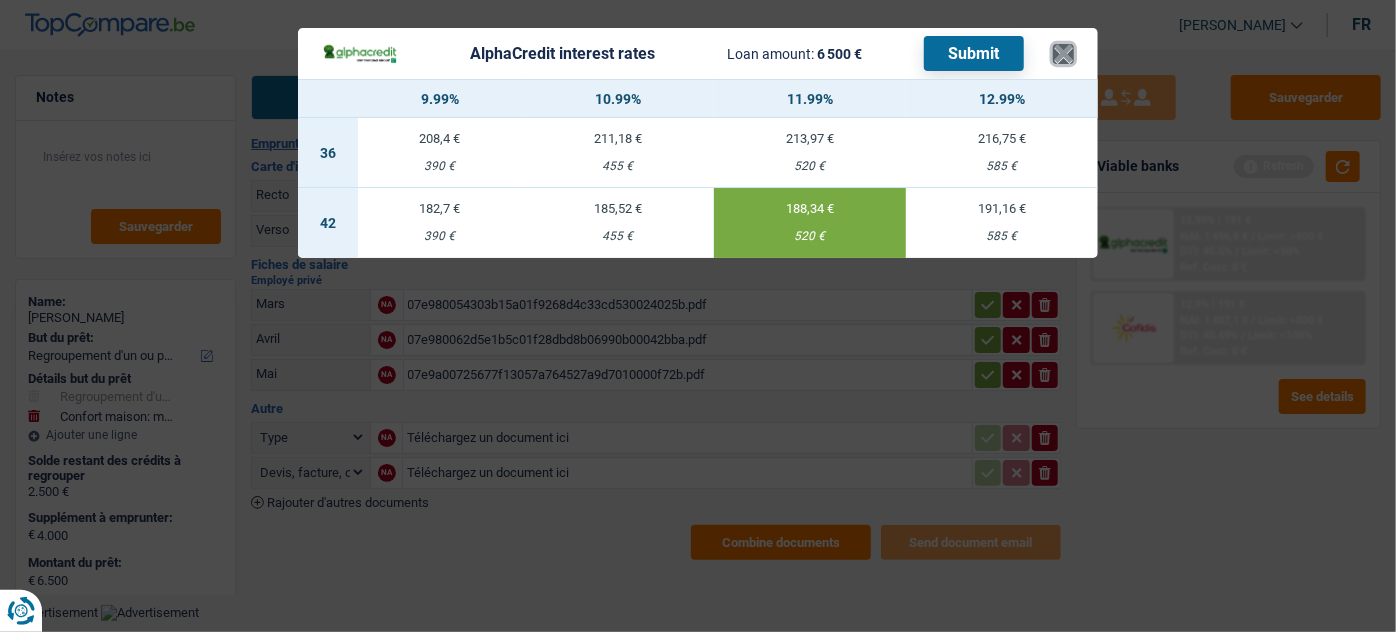 click on "×" at bounding box center (1063, 54) 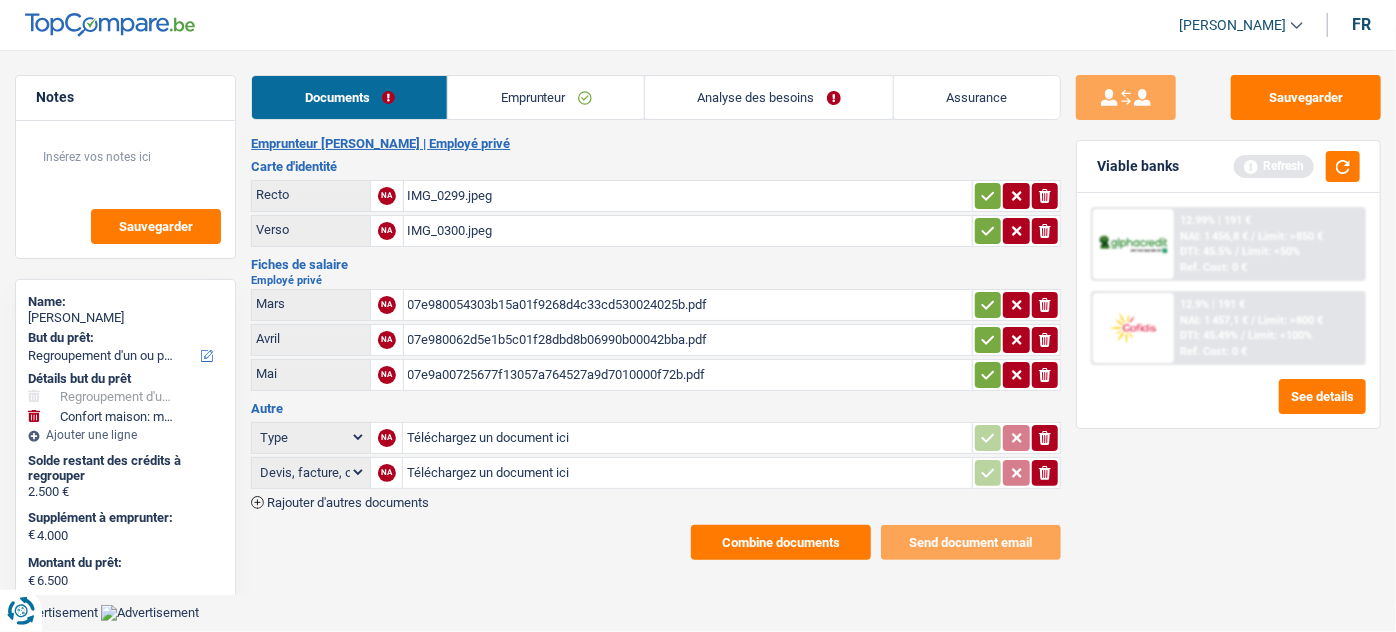 click on "Analyse des besoins" at bounding box center [769, 97] 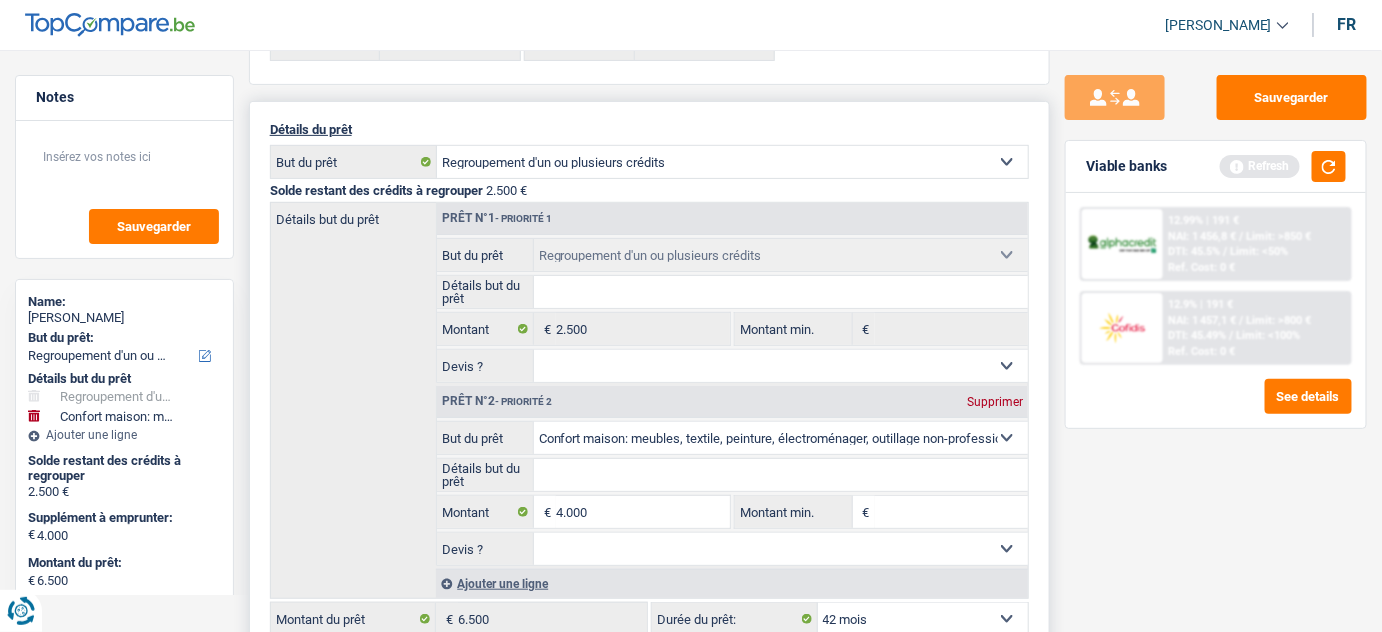 scroll, scrollTop: 272, scrollLeft: 0, axis: vertical 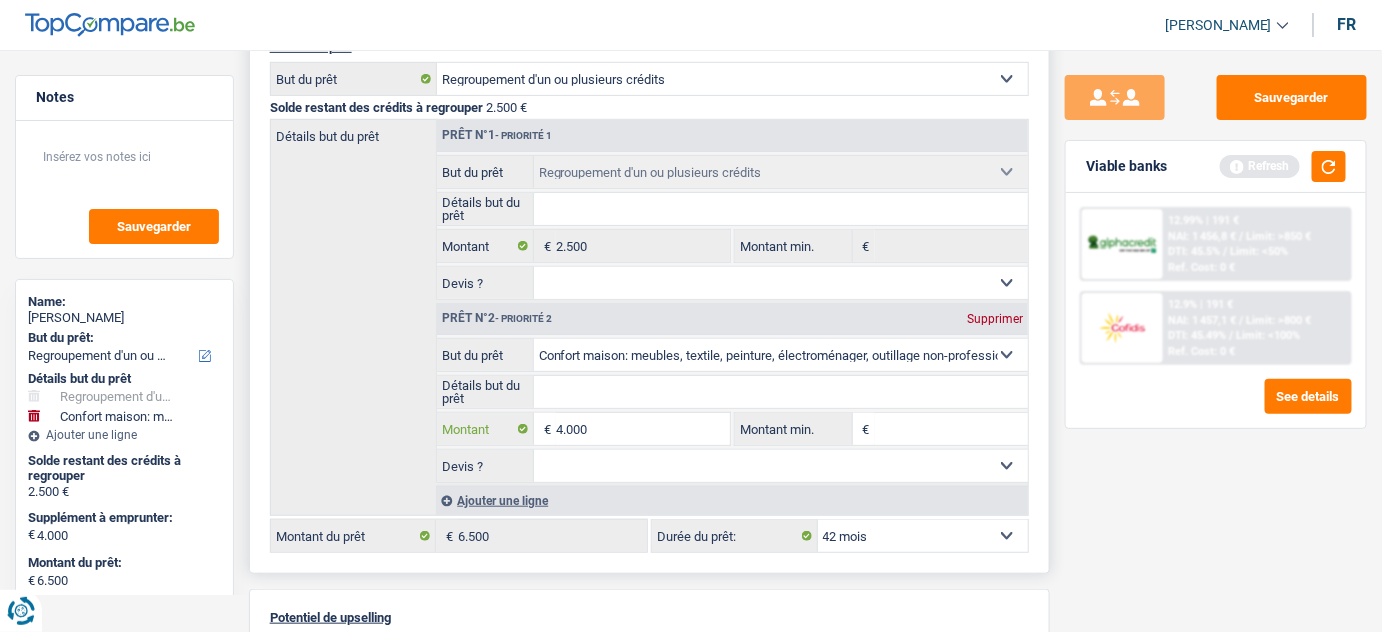 click on "4.000" at bounding box center [643, 429] 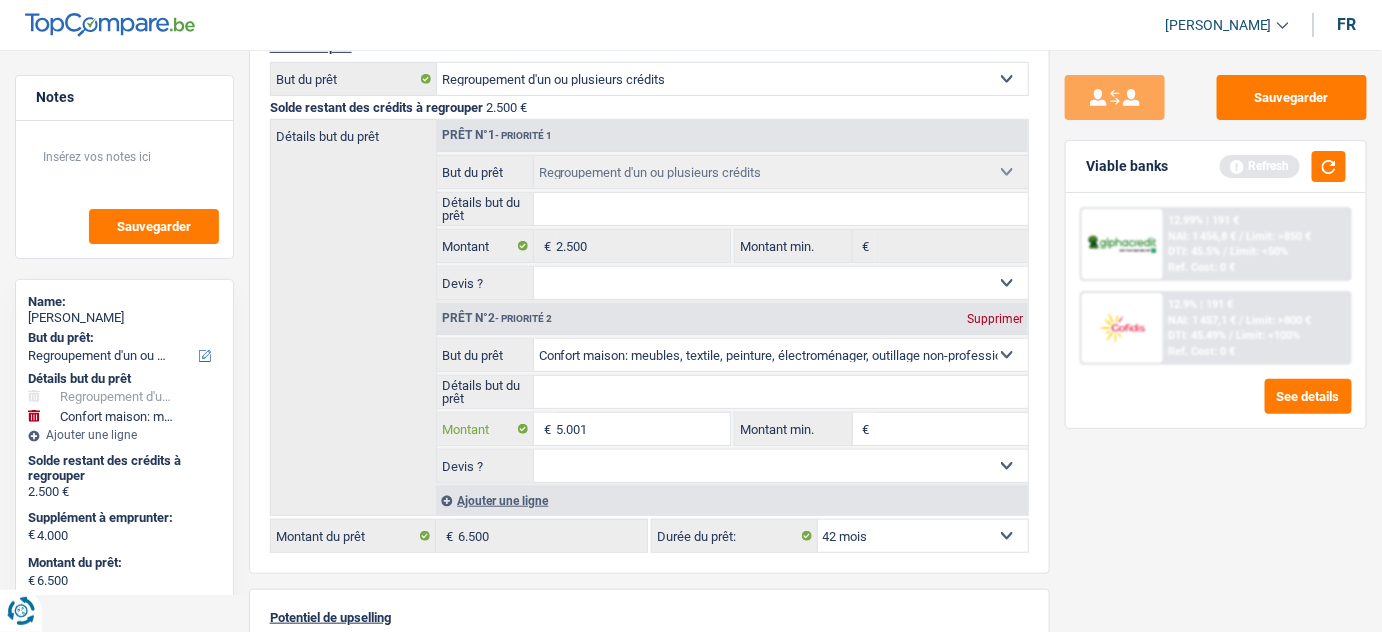 type on "5.001" 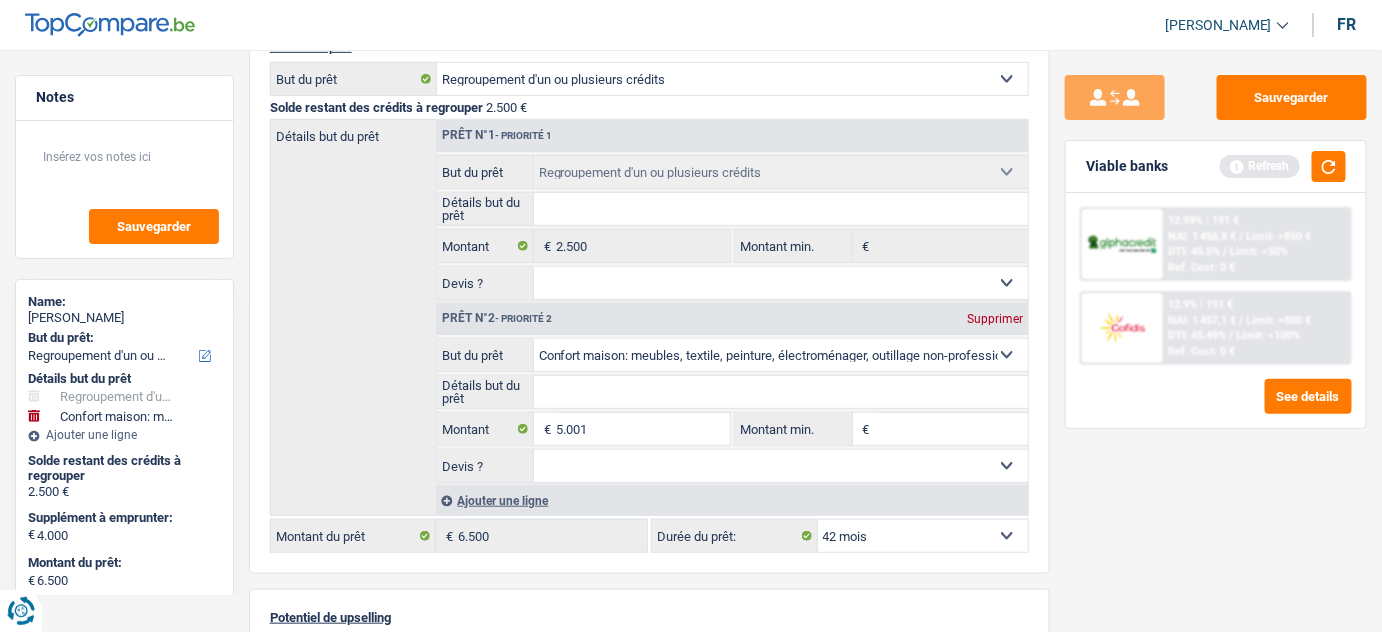 type on "5.001" 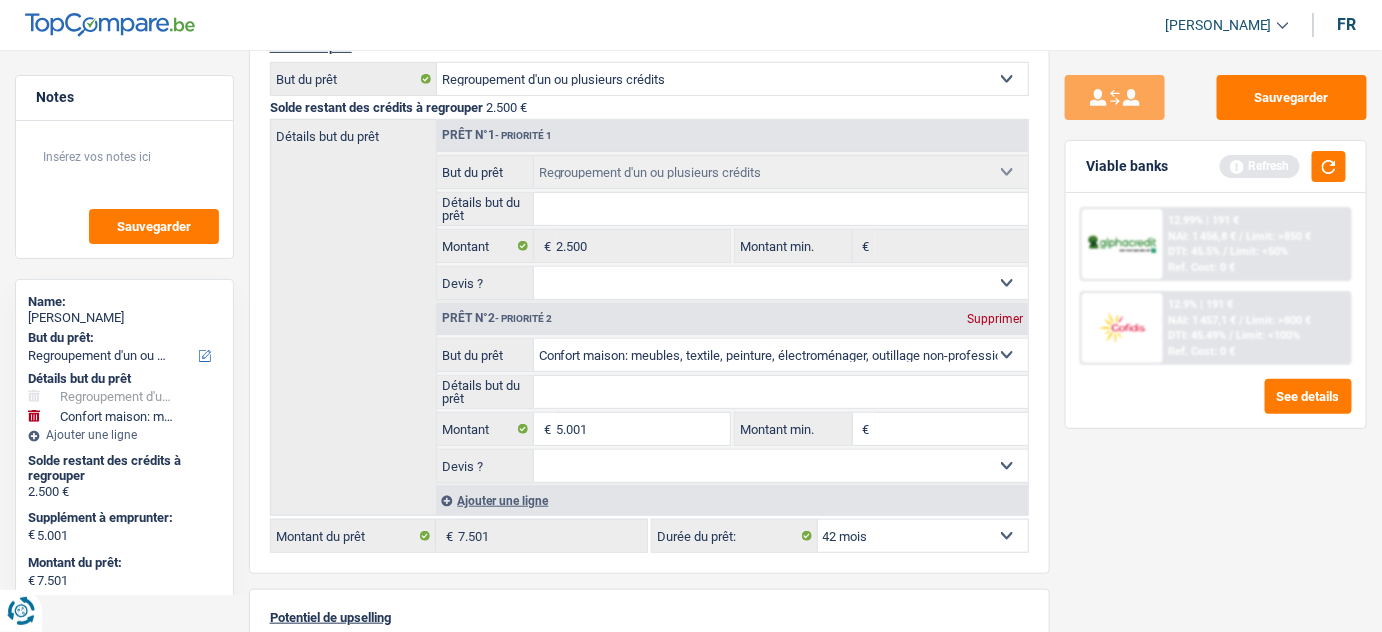 select on "48" 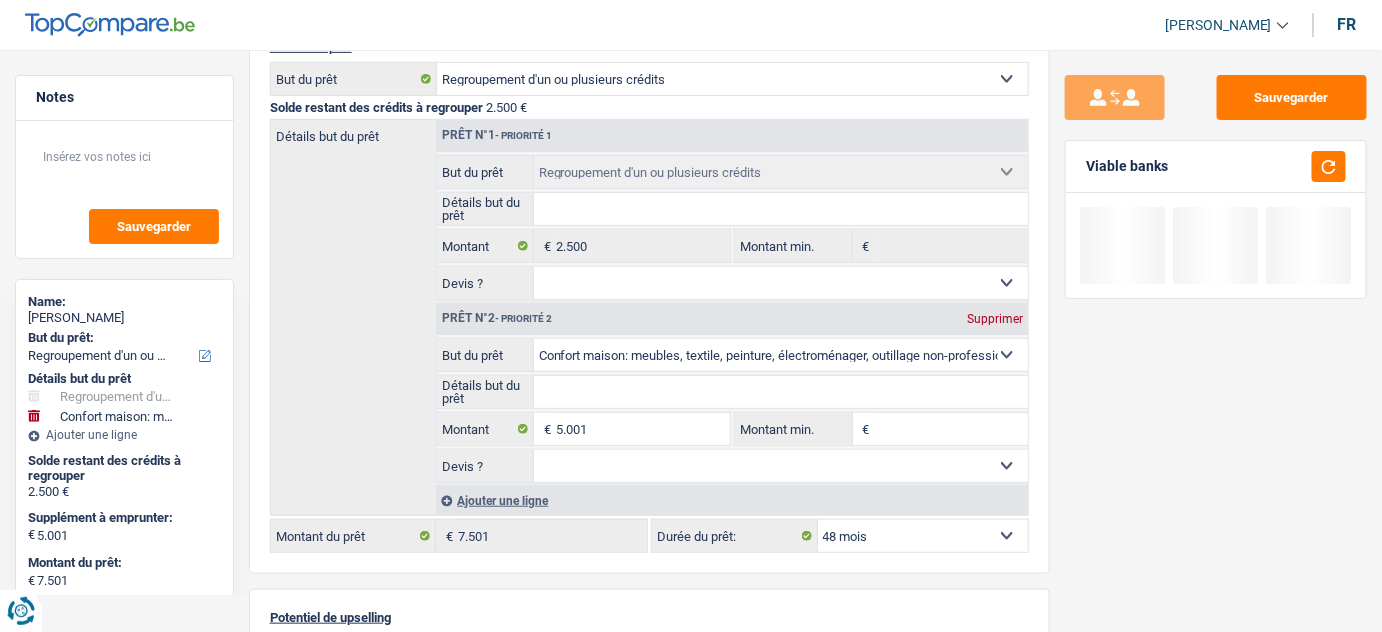 click at bounding box center (1323, 166) 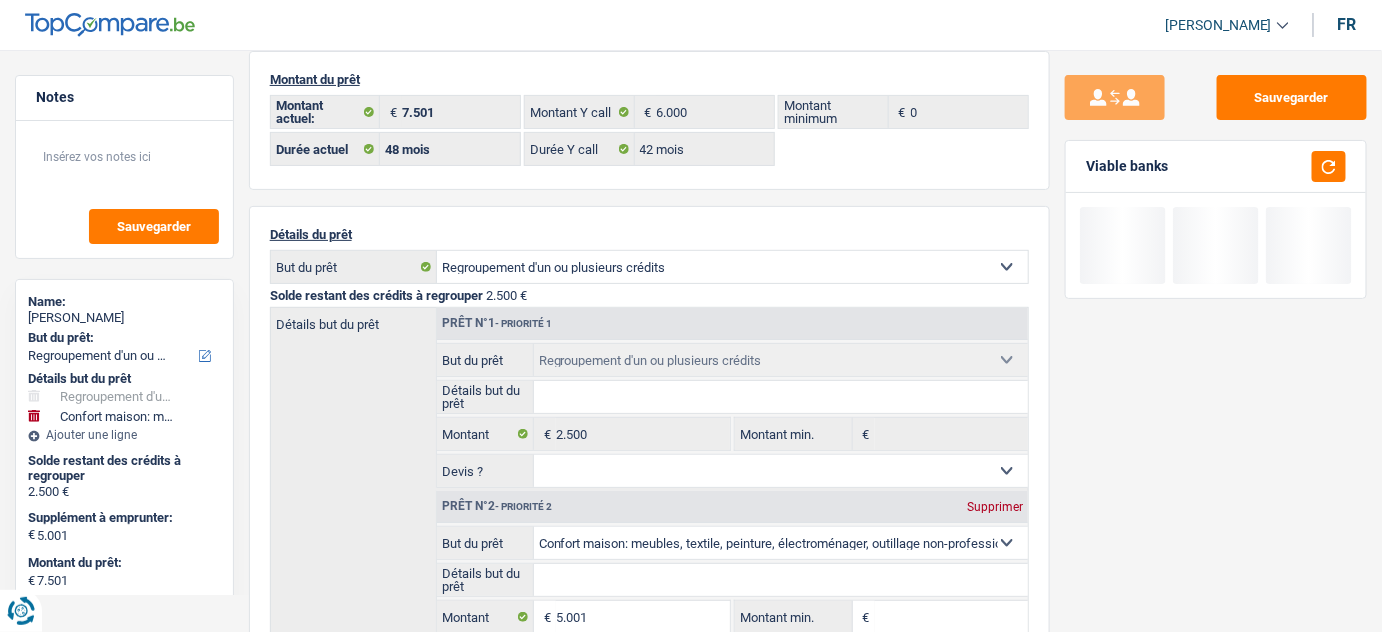 scroll, scrollTop: 0, scrollLeft: 0, axis: both 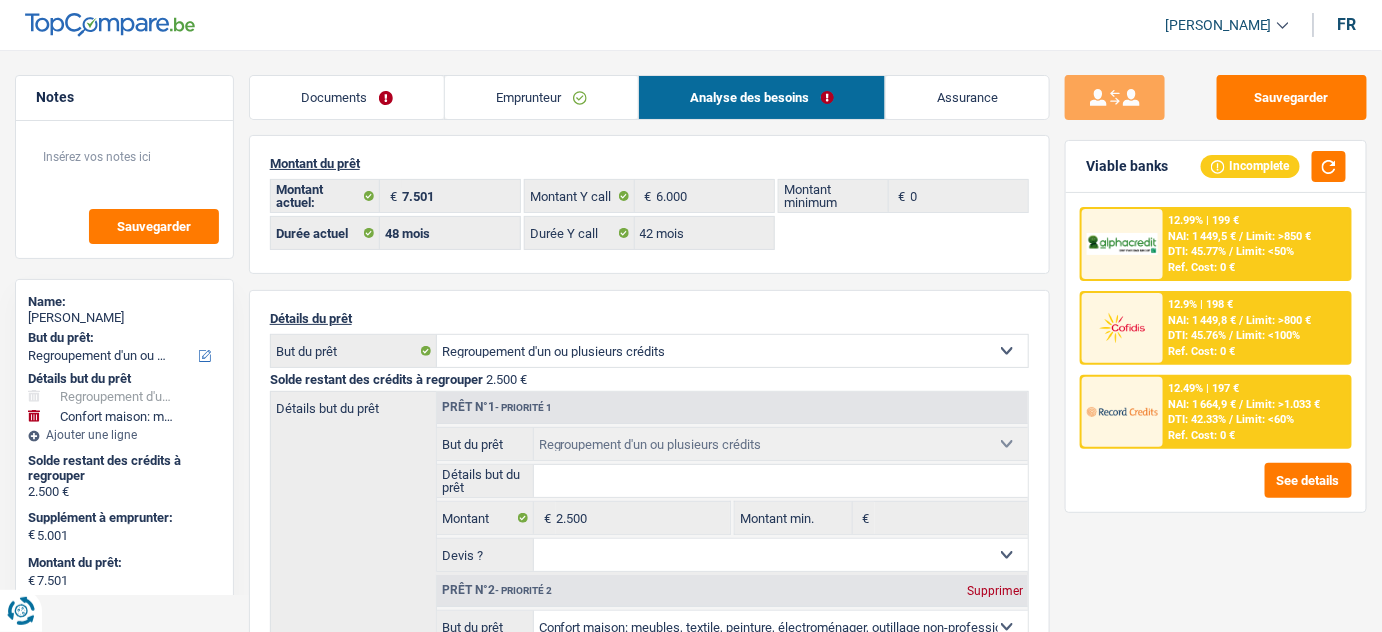 click at bounding box center (1122, 412) 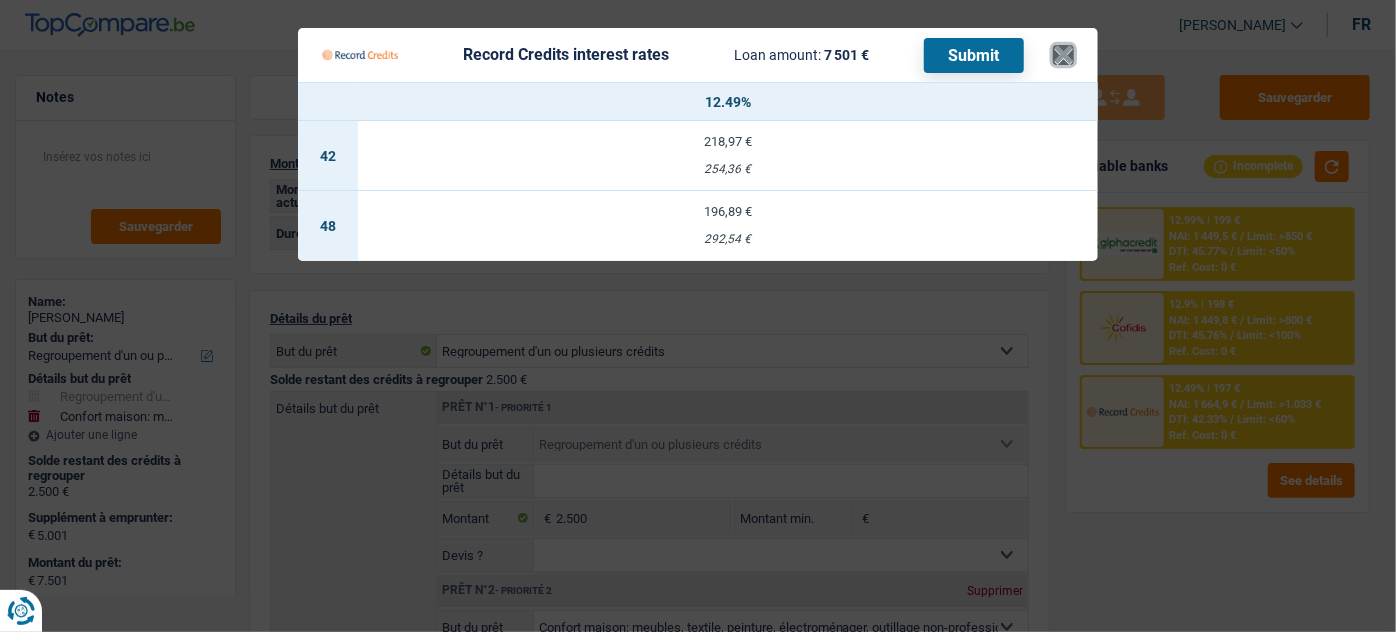 click on "×" at bounding box center (1063, 55) 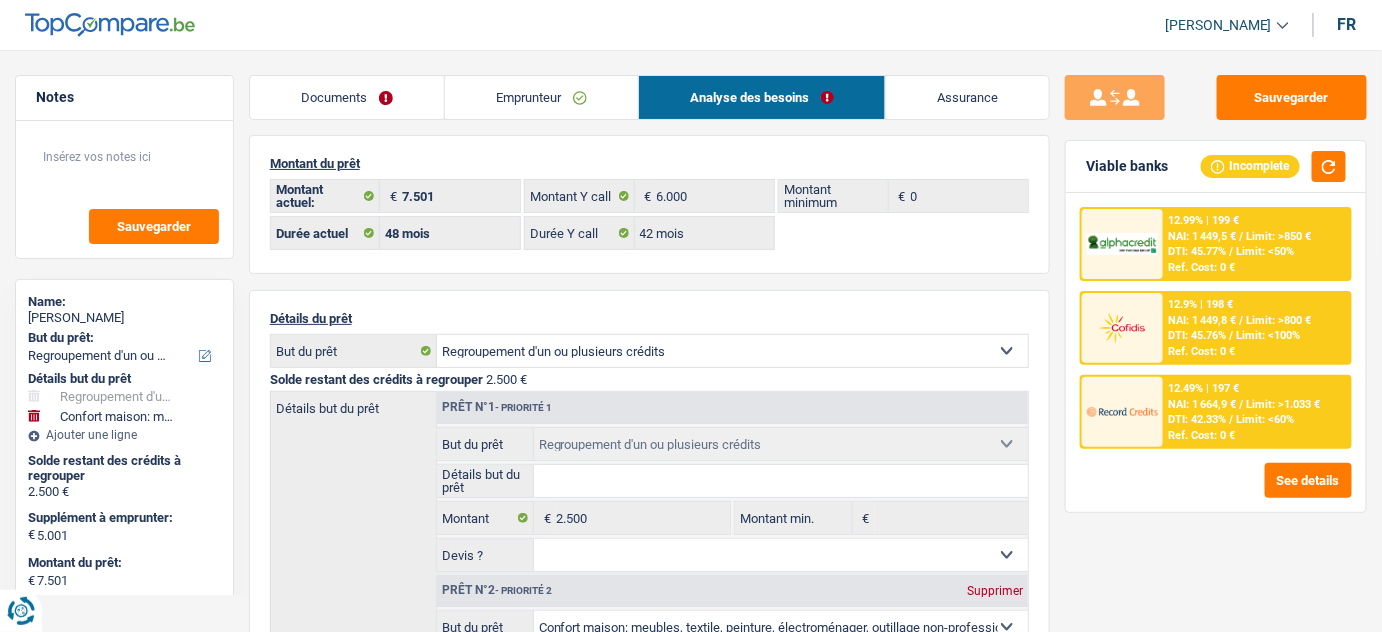 click on "Emprunteur" at bounding box center [541, 97] 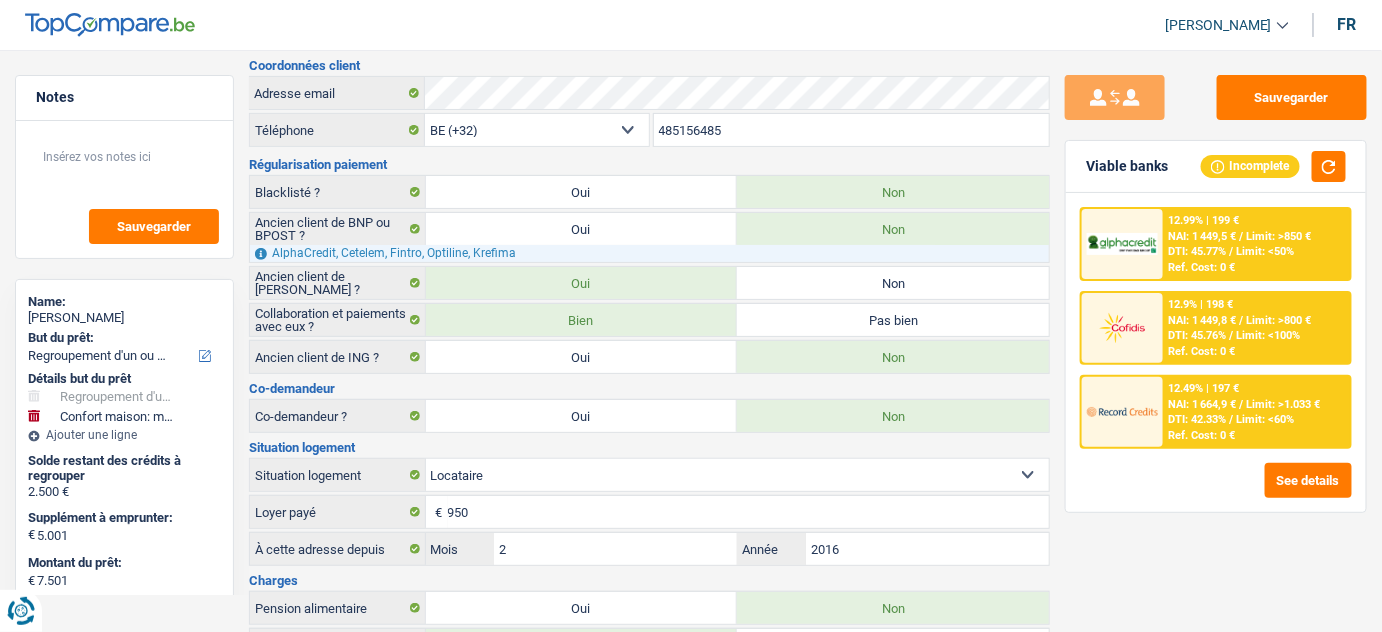 scroll, scrollTop: 0, scrollLeft: 0, axis: both 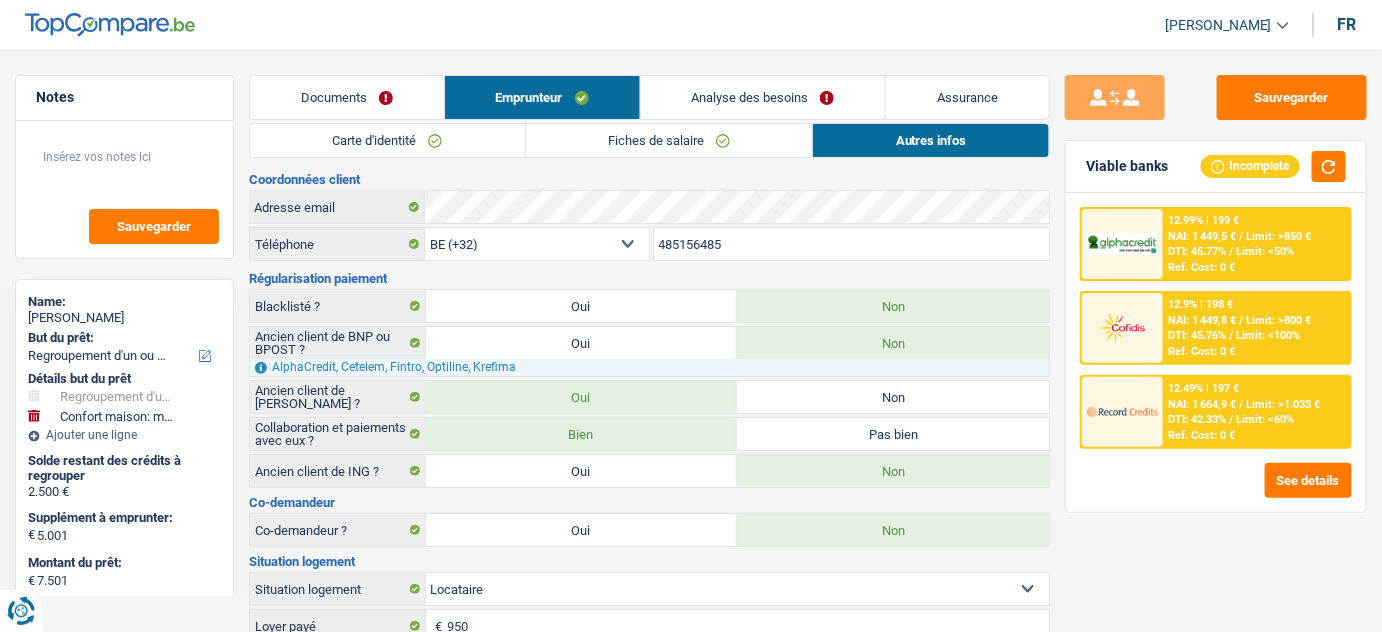 click on "Analyse des besoins" at bounding box center (763, 97) 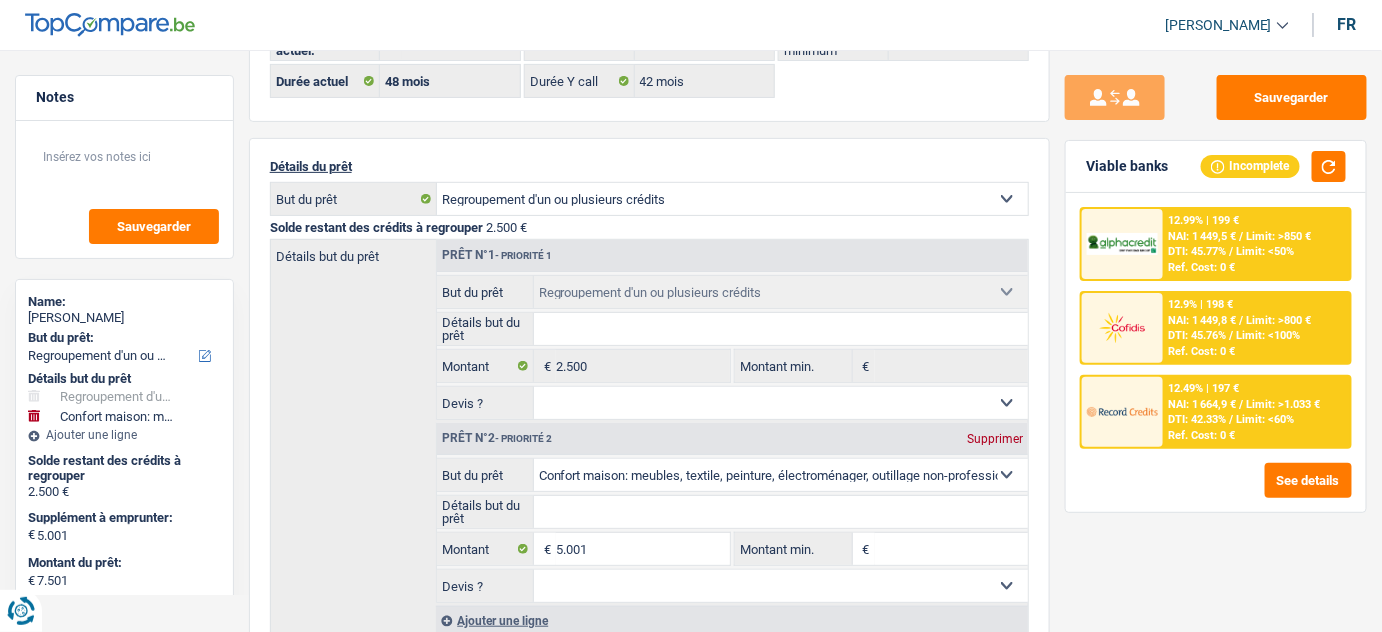 scroll, scrollTop: 0, scrollLeft: 0, axis: both 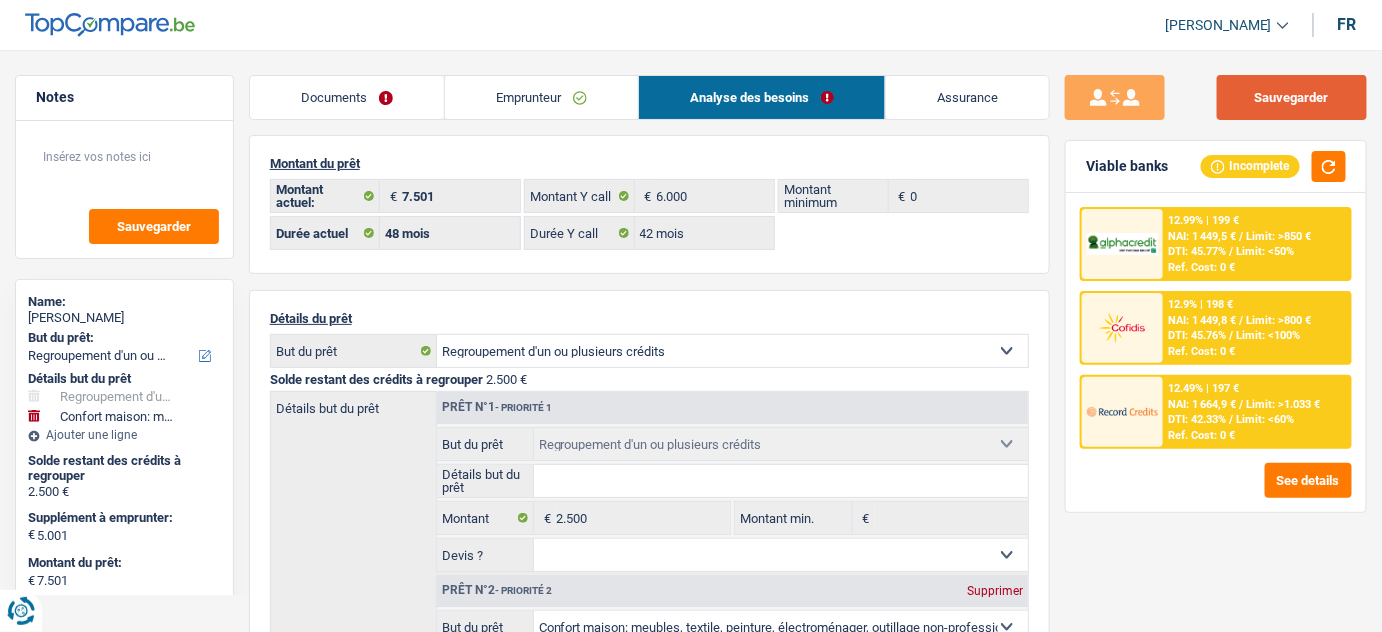 click on "Sauvegarder" at bounding box center (1292, 97) 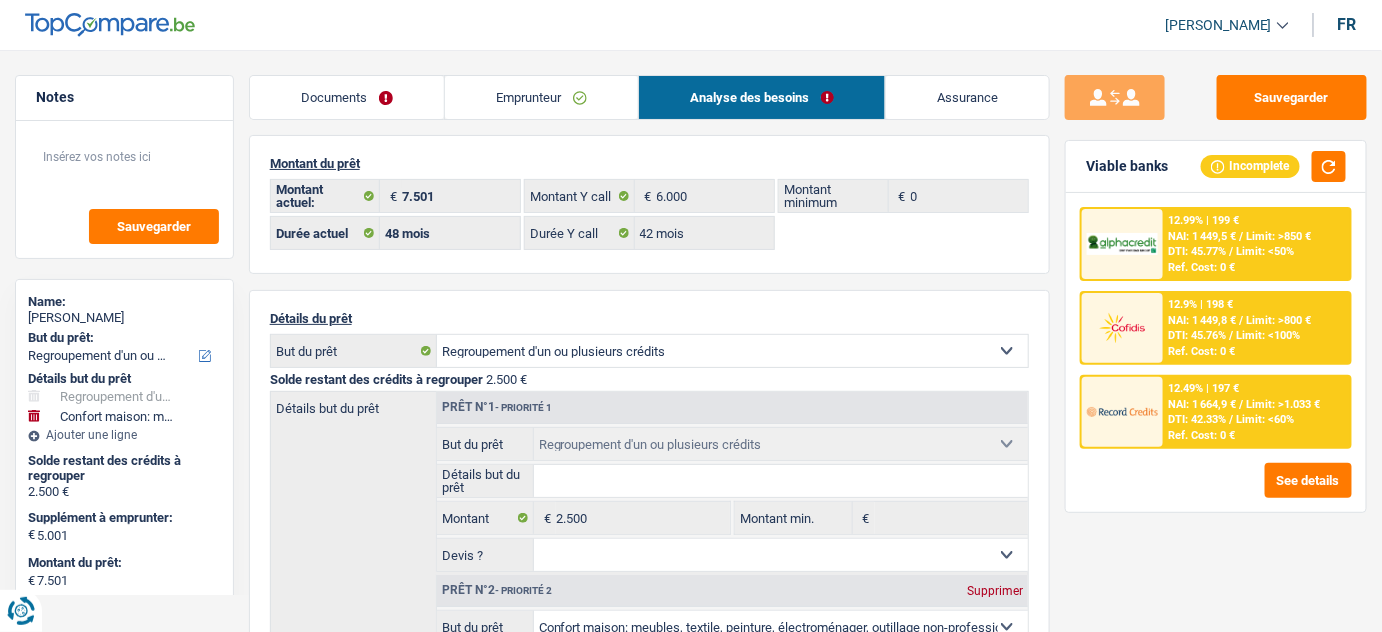 click on "Emprunteur" at bounding box center (541, 97) 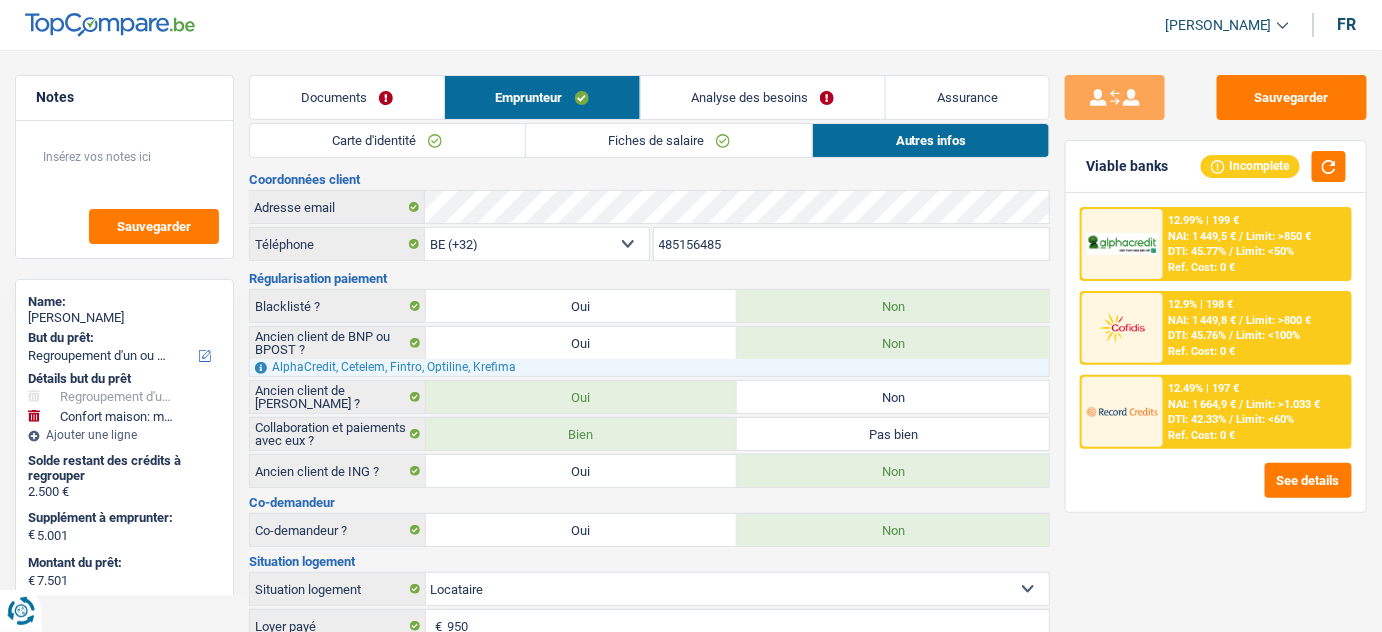 click on "Carte d'identité" at bounding box center [387, 140] 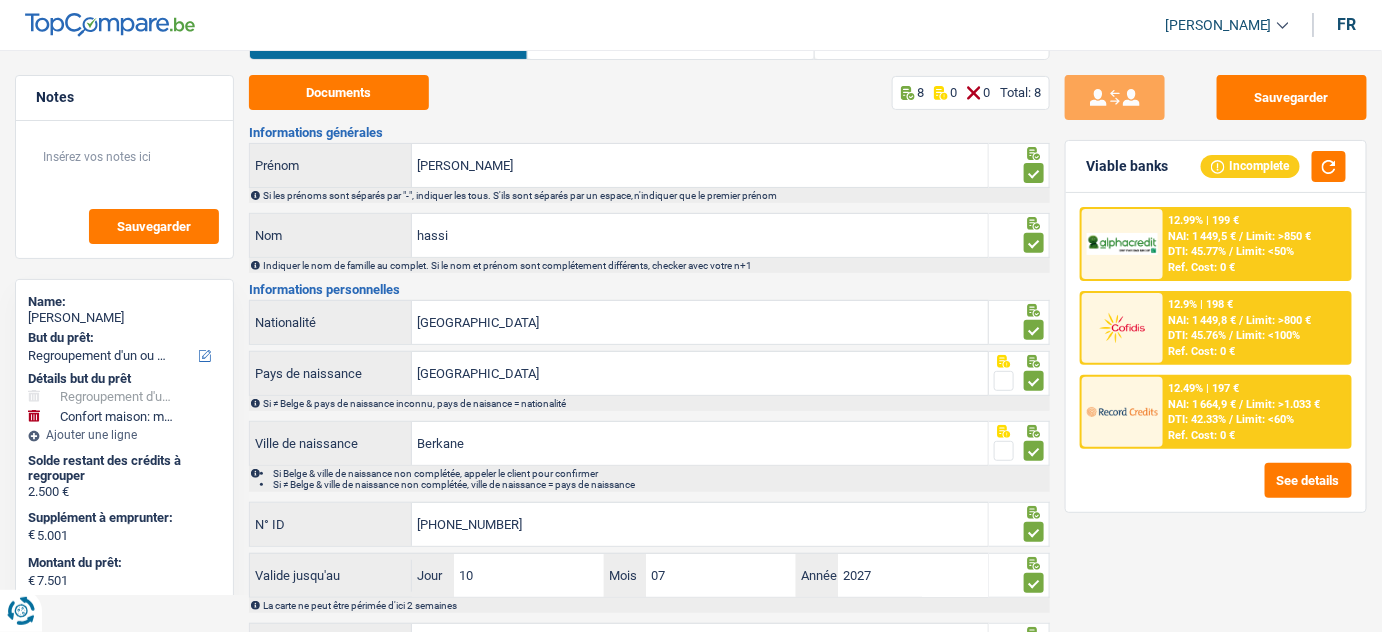scroll, scrollTop: 180, scrollLeft: 0, axis: vertical 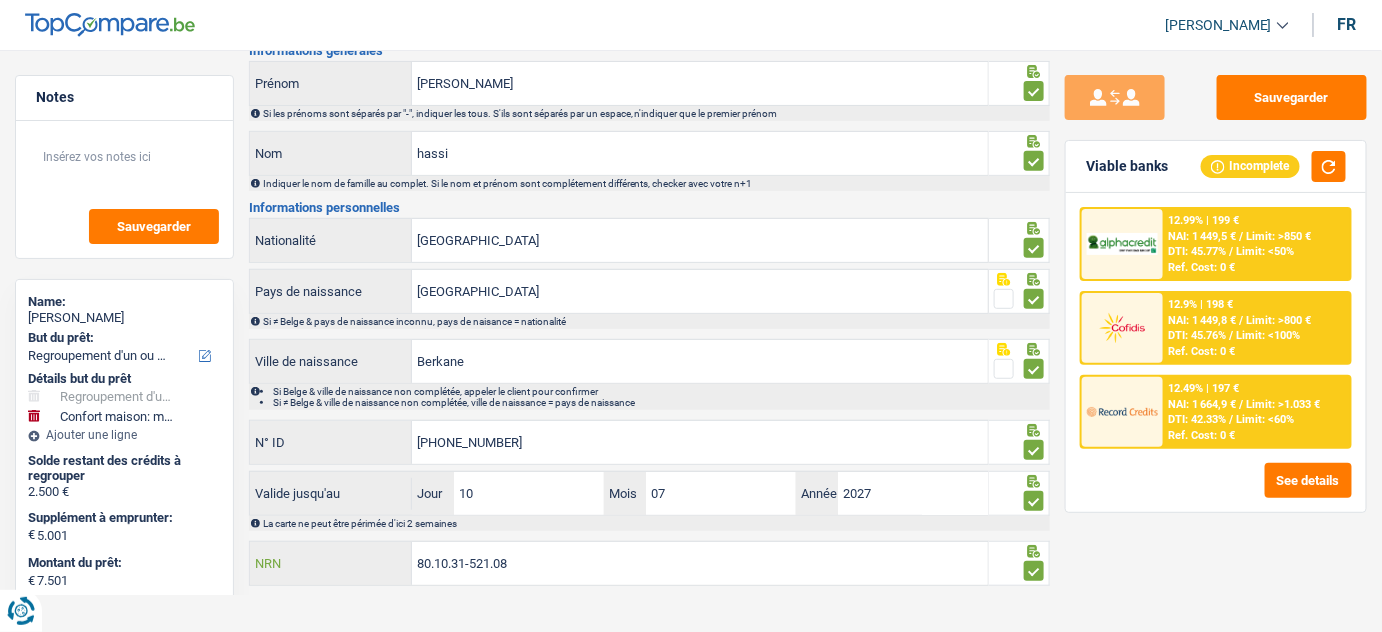drag, startPoint x: 544, startPoint y: 564, endPoint x: 275, endPoint y: 568, distance: 269.02972 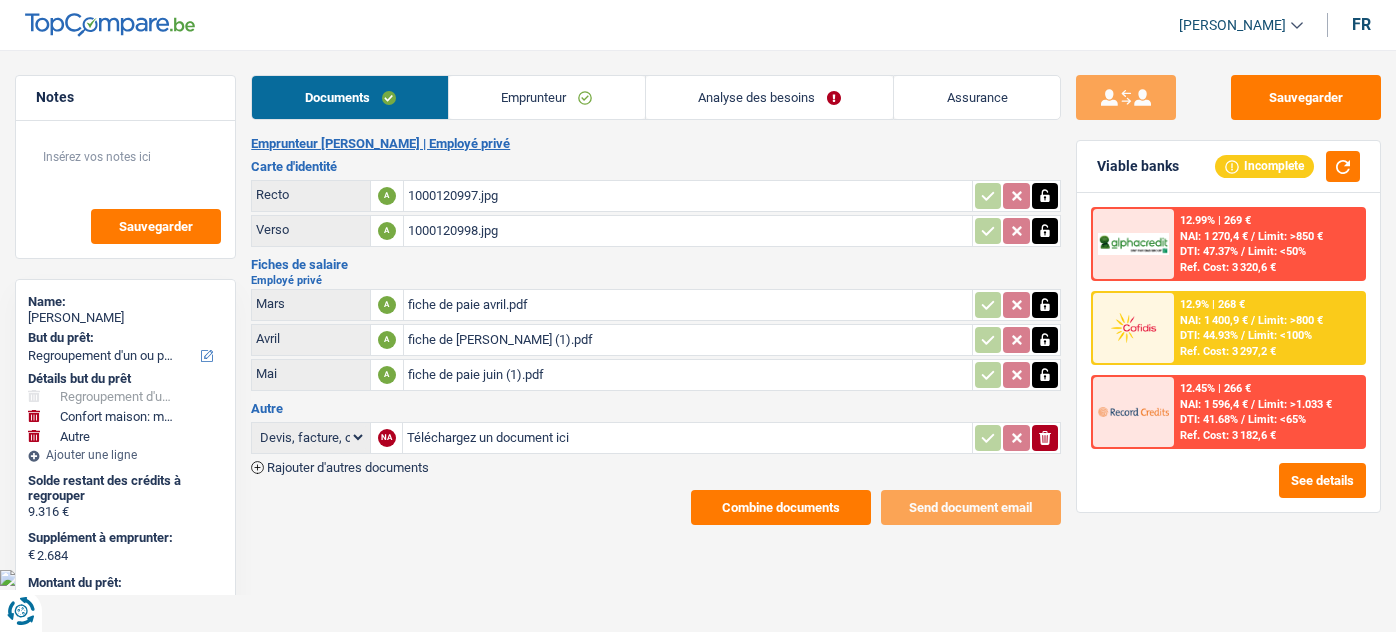 select on "refinancing" 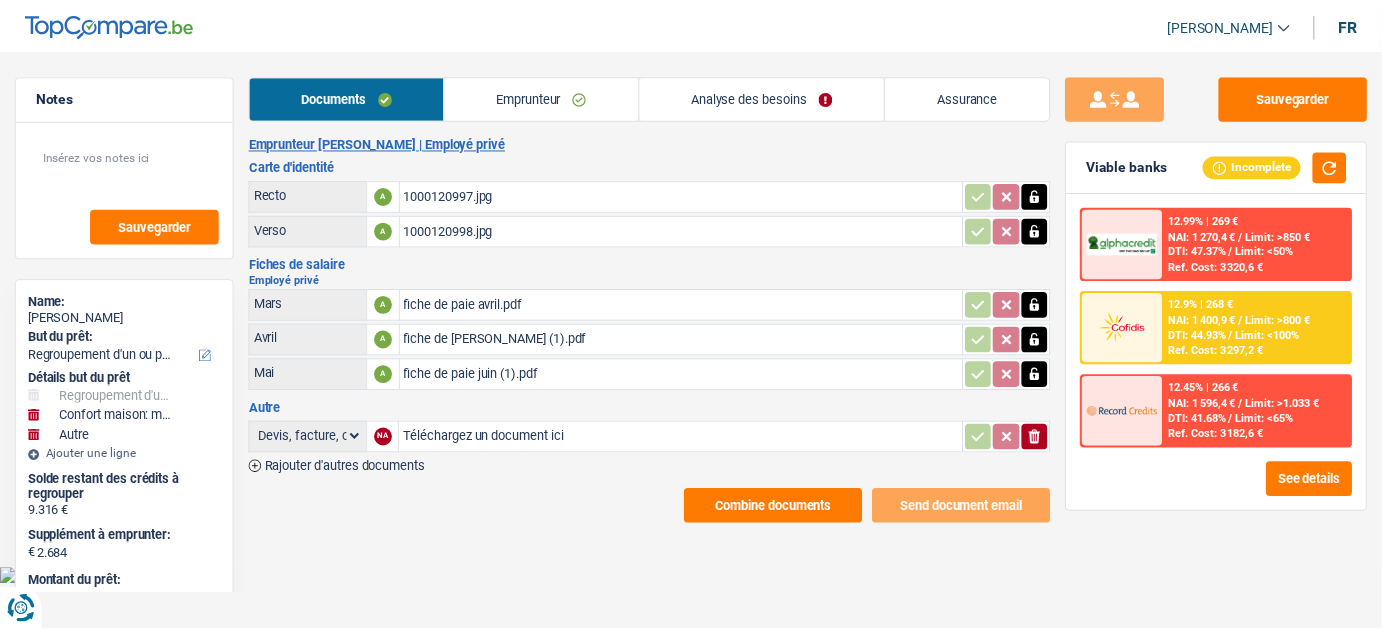 scroll, scrollTop: 0, scrollLeft: 0, axis: both 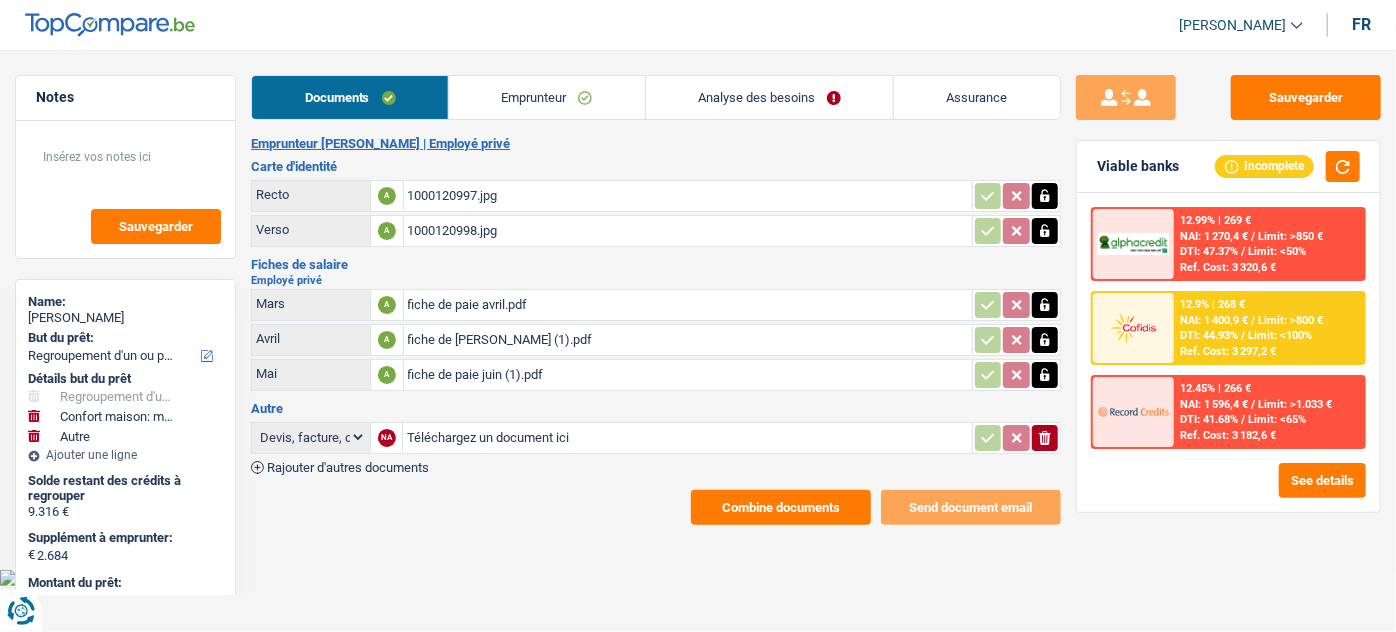 click on "Emprunteur" at bounding box center (547, 97) 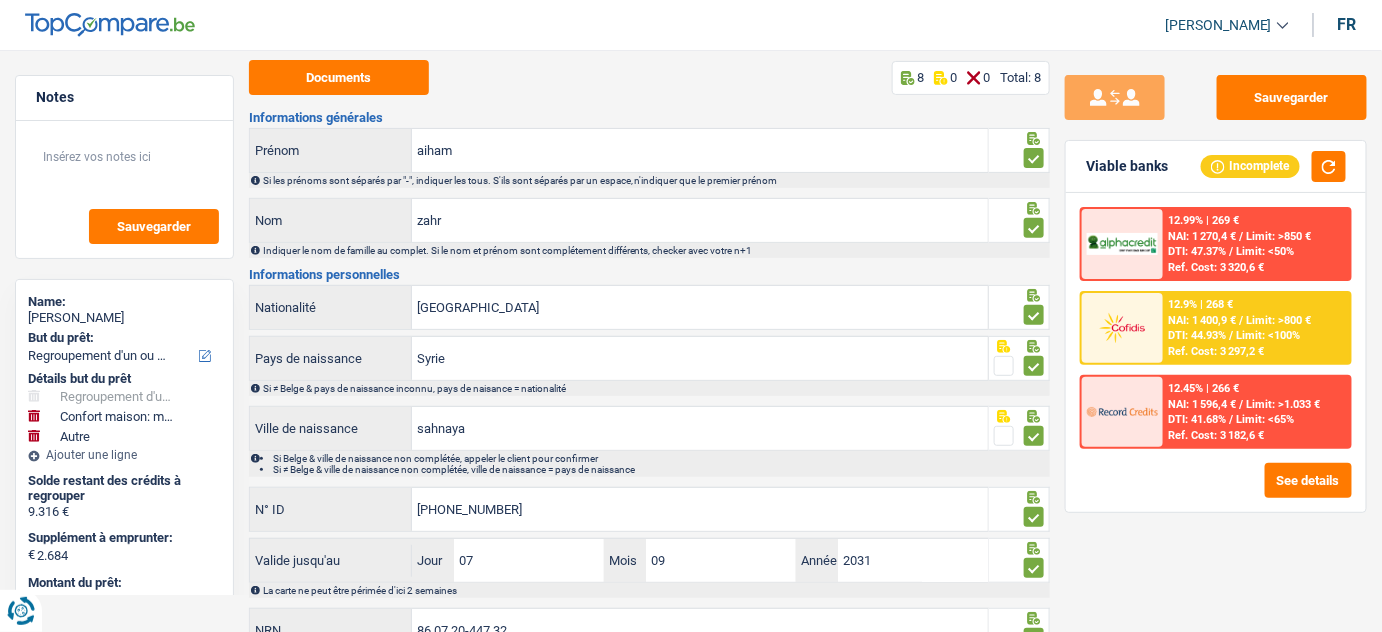 scroll, scrollTop: 180, scrollLeft: 0, axis: vertical 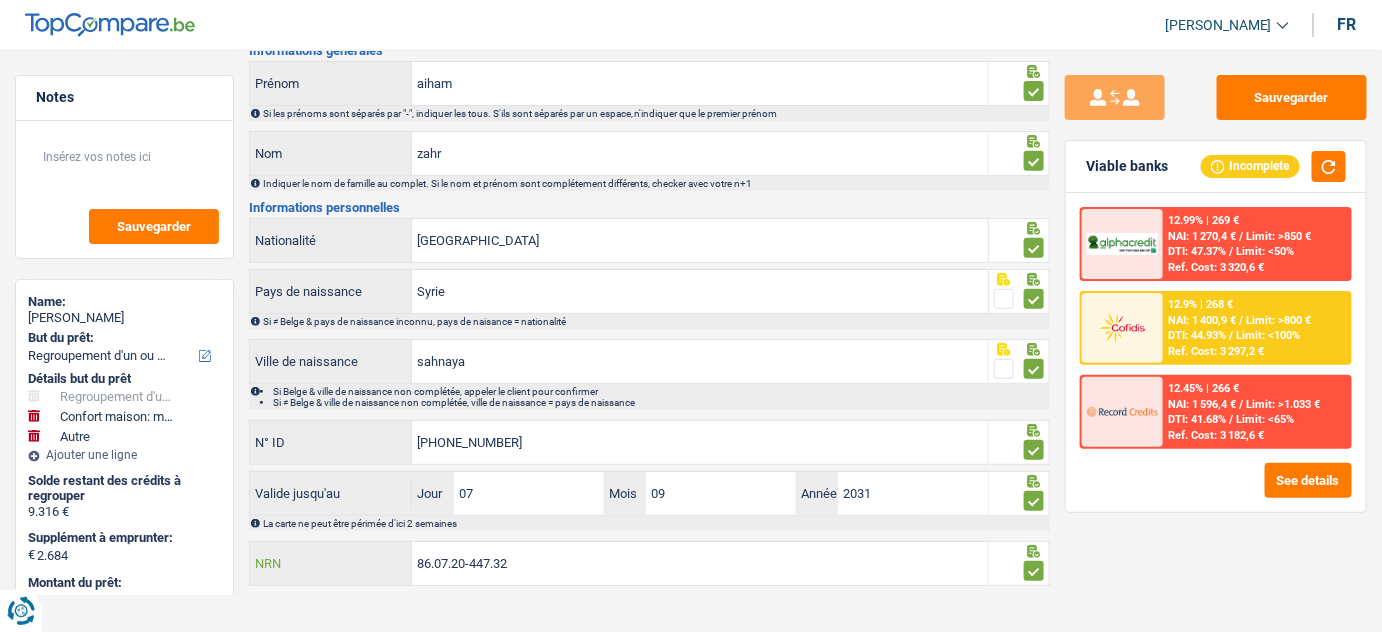 drag, startPoint x: 496, startPoint y: 561, endPoint x: 370, endPoint y: 572, distance: 126.47925 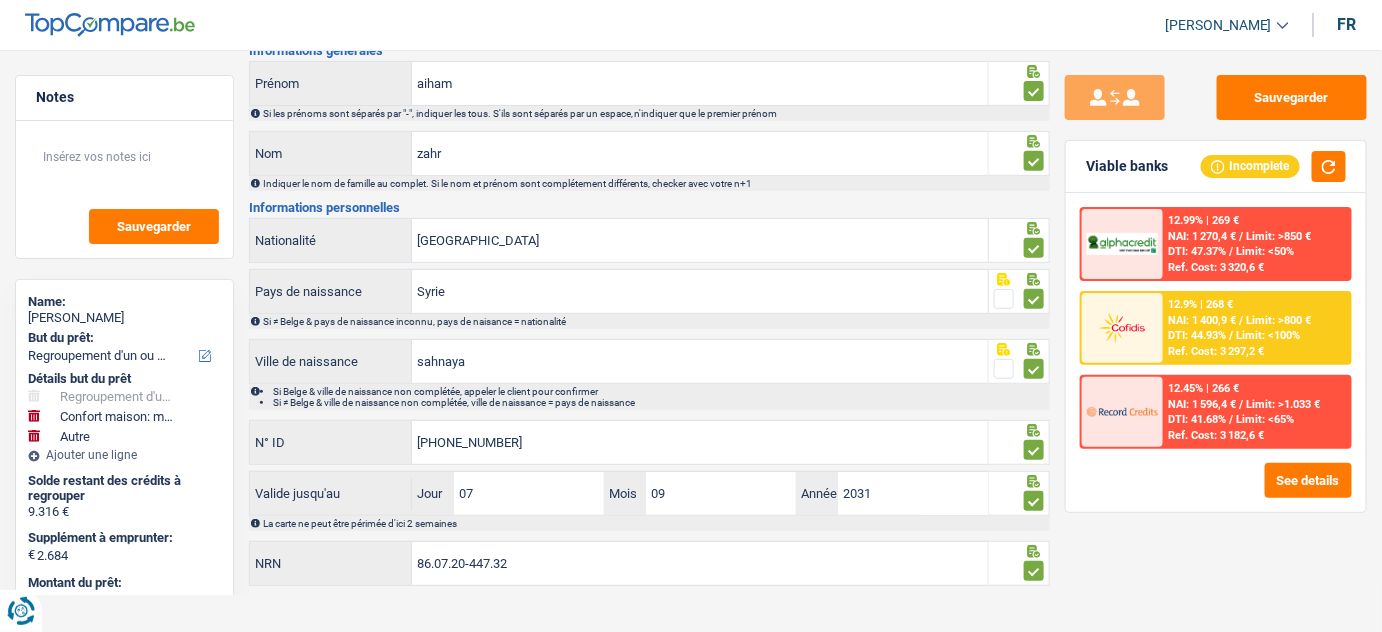 scroll, scrollTop: 0, scrollLeft: 0, axis: both 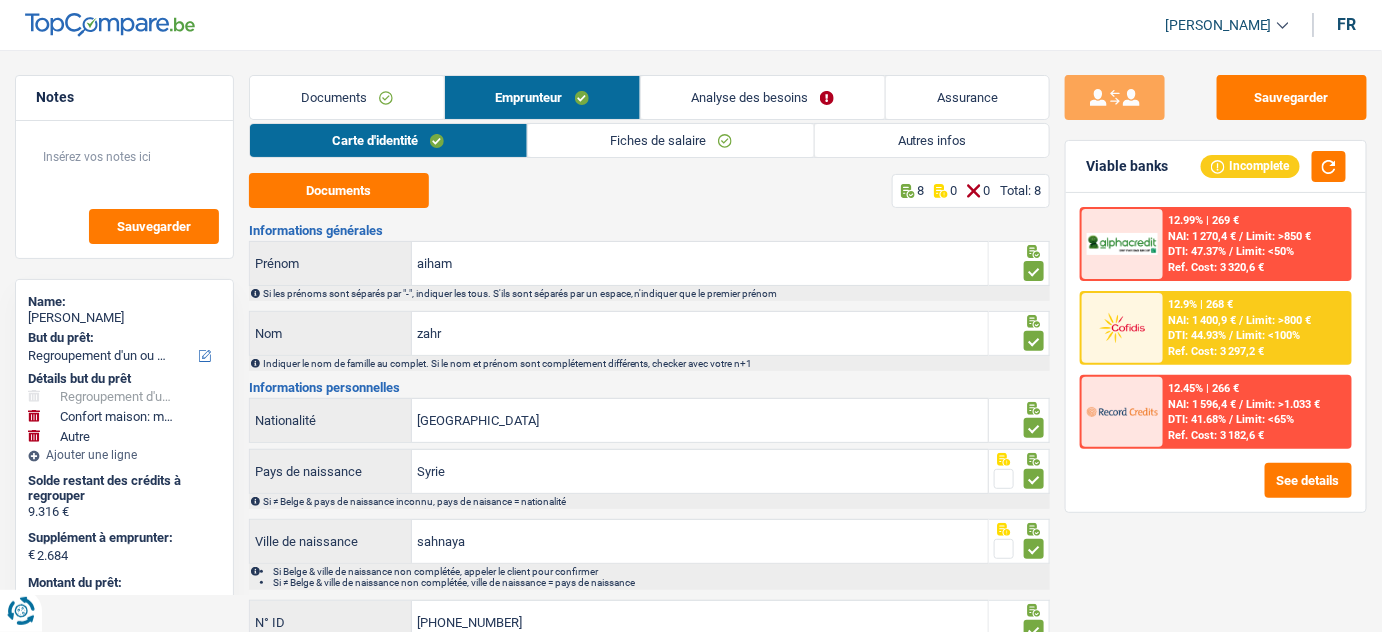 click on "Fiches de salaire" at bounding box center (671, 140) 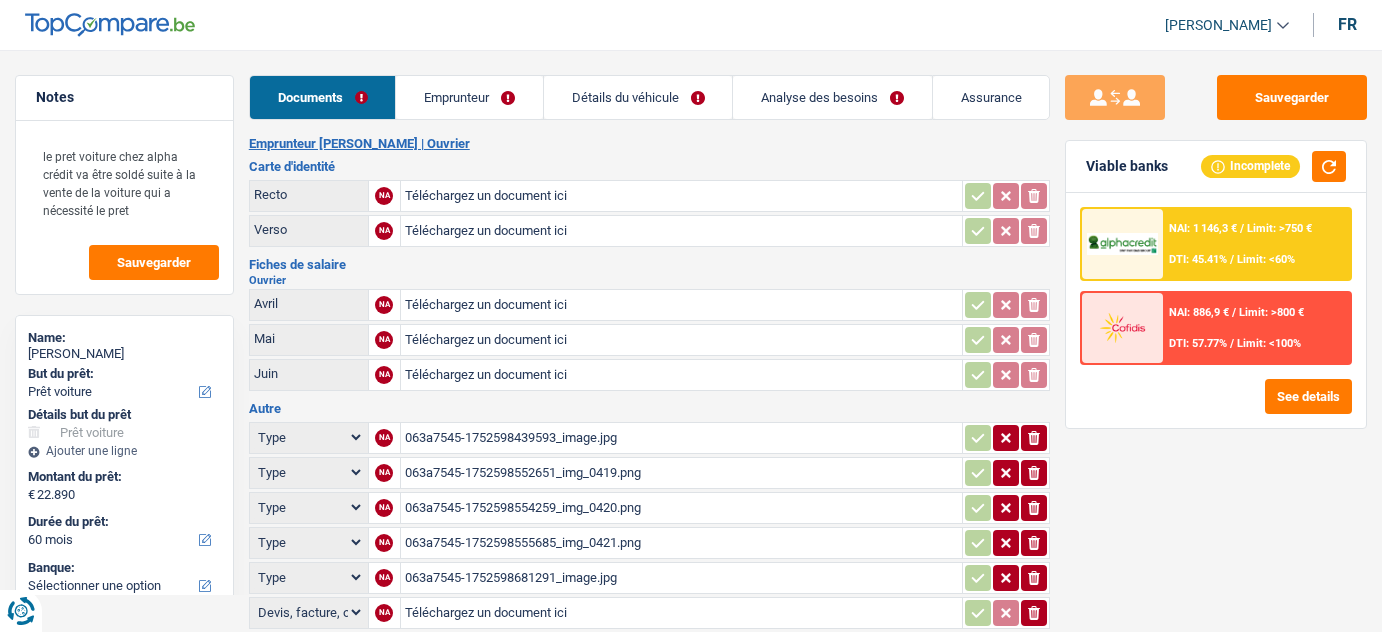 select on "car" 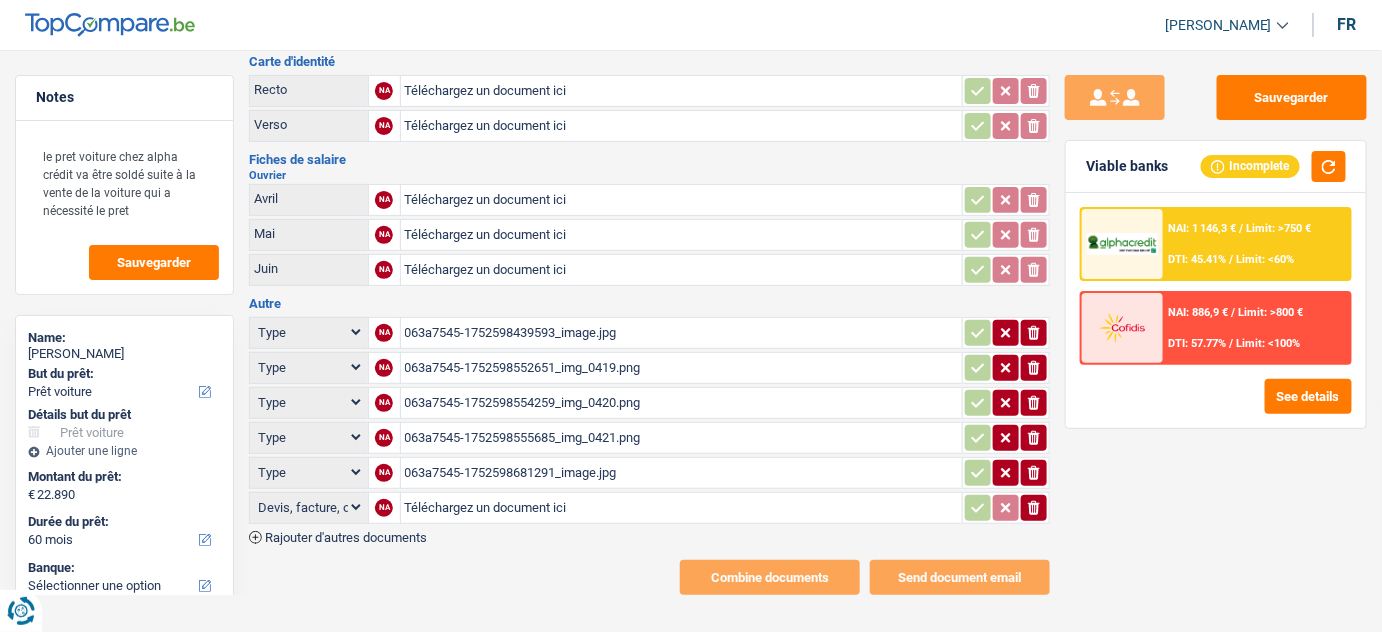 scroll, scrollTop: 0, scrollLeft: 0, axis: both 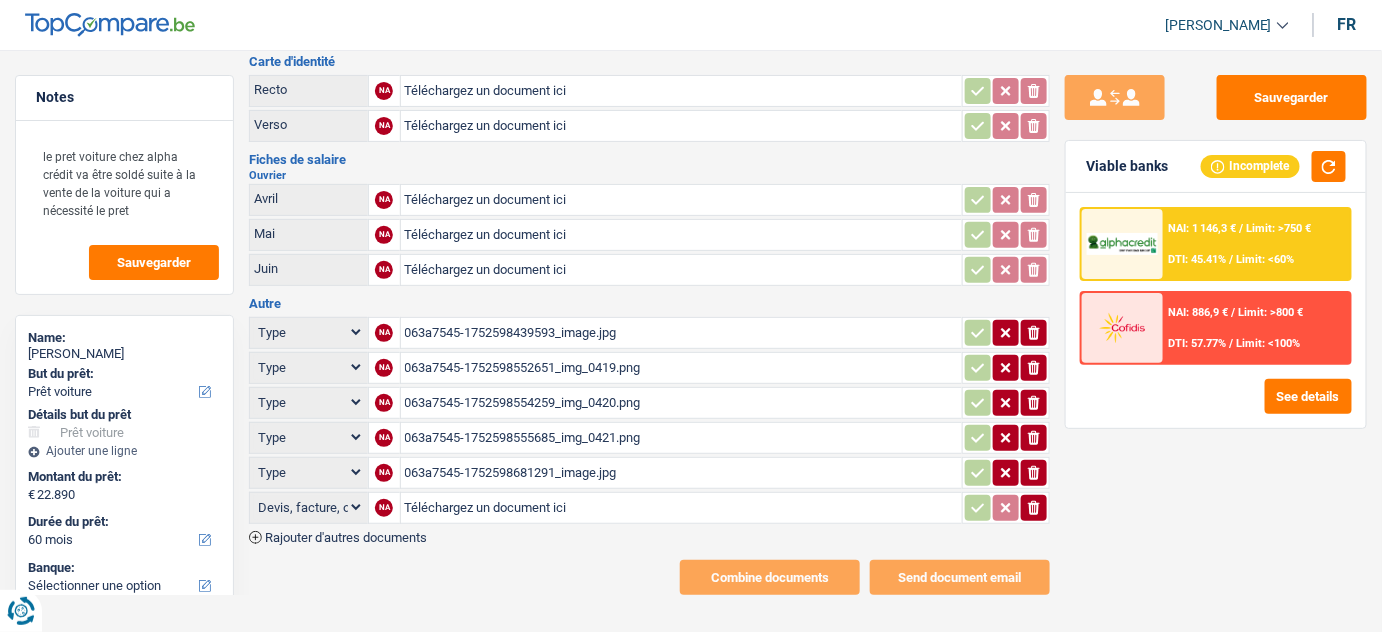 click on "063a7545-1752598439593_image.jpg" at bounding box center [682, 333] 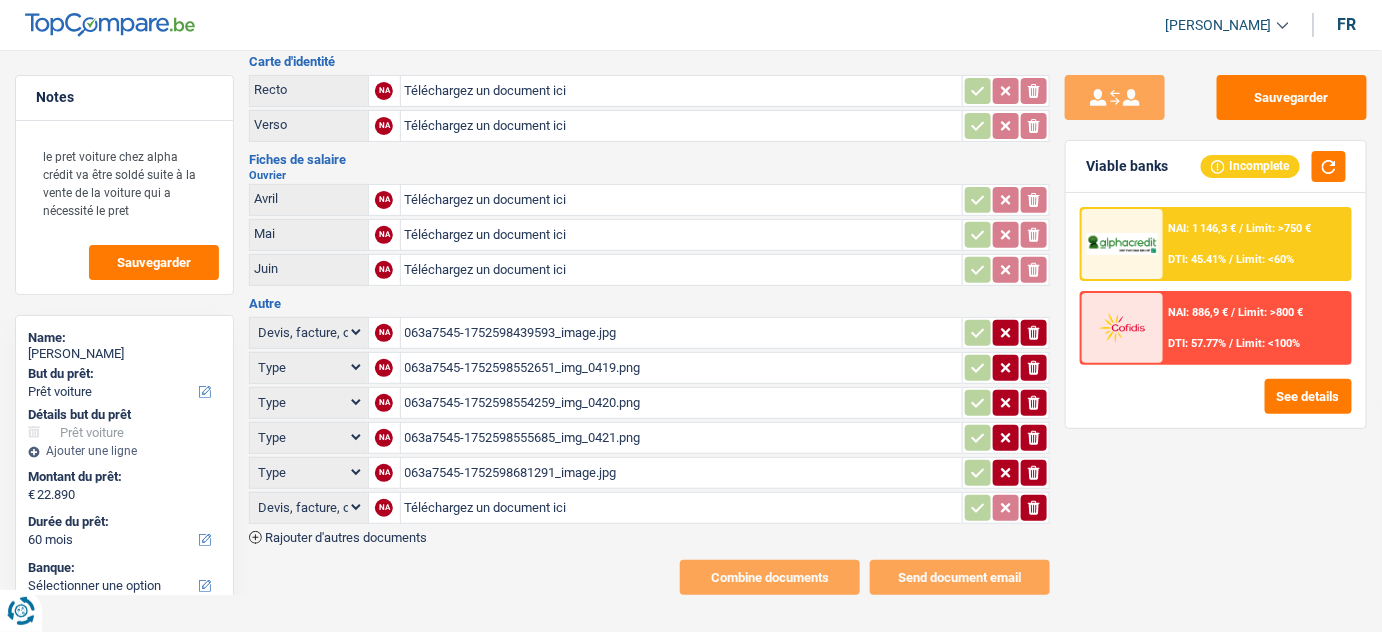 click on "Type
Analyse des besoins pour l'assurance
Attestation d'invalidité
Attestation de votre employeur
Attestation perte de la carte d'identité
Autre
Avertissement extrait de rôle 2023 concernant vos revenus 2022
Avertissement extrait de rôle 2024 concernant vos revenus 2023
Bulletin d'impôt
Carte bancaire
Certificat de composition de ménage
Certificat de résidence élargi
Certificat médical
Contrat de bail" at bounding box center (309, 332) 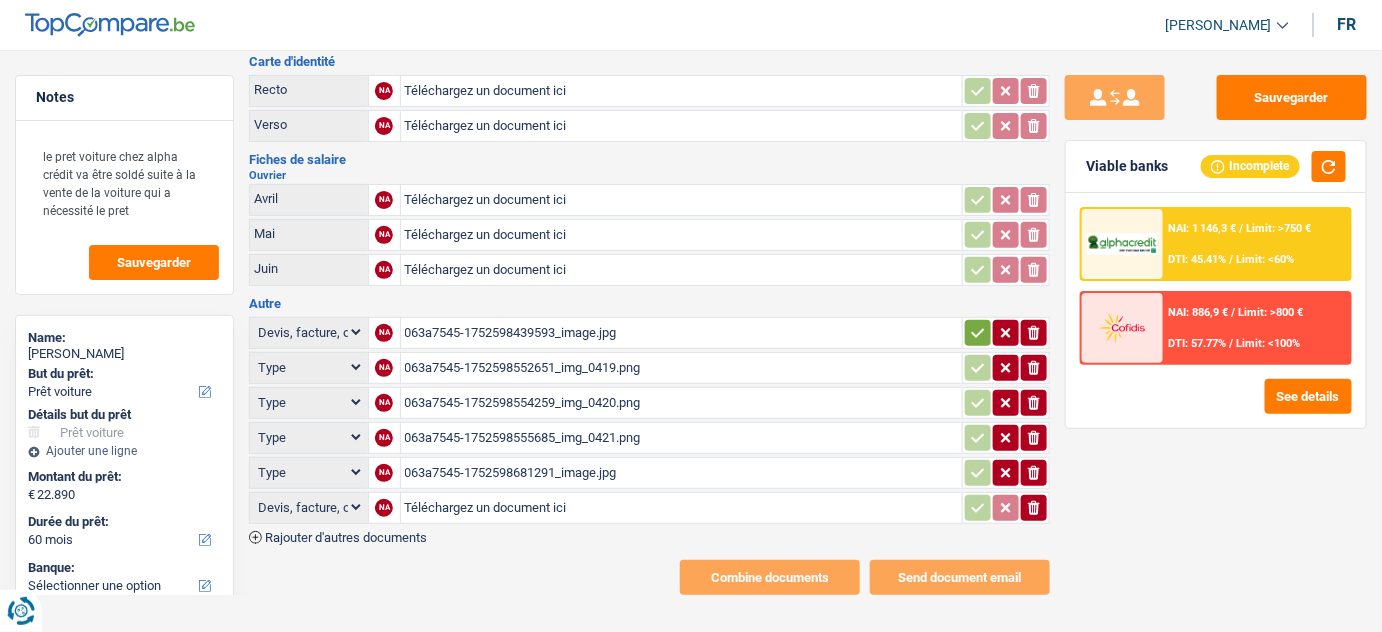 click on "063a7545-1752598552651_img_0419.png" at bounding box center (682, 368) 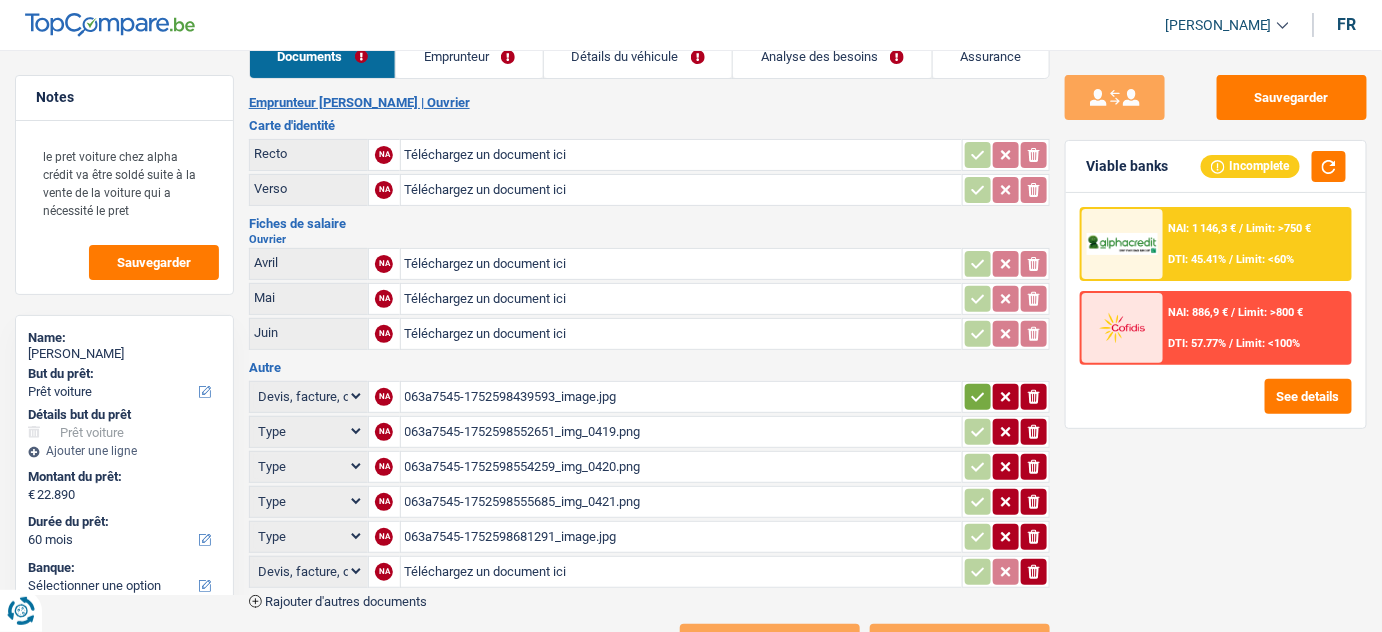 scroll, scrollTop: 0, scrollLeft: 0, axis: both 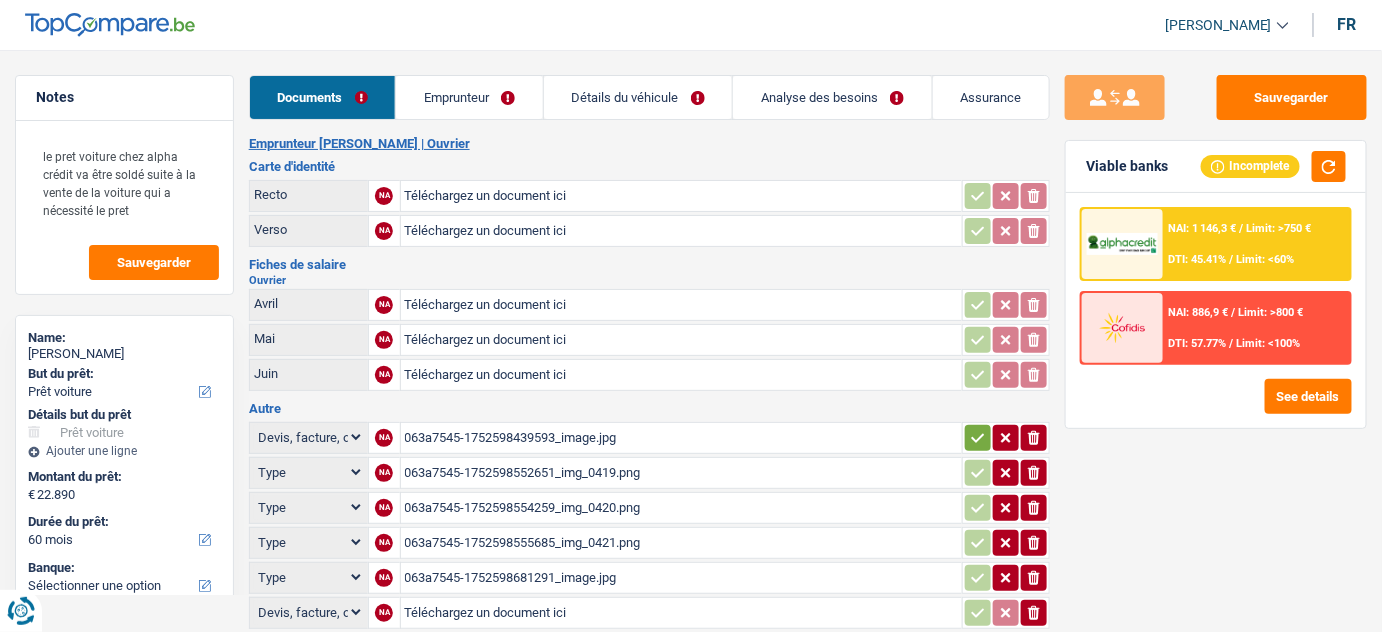 click on "063a7545-1752598681291_image.jpg" at bounding box center (682, 578) 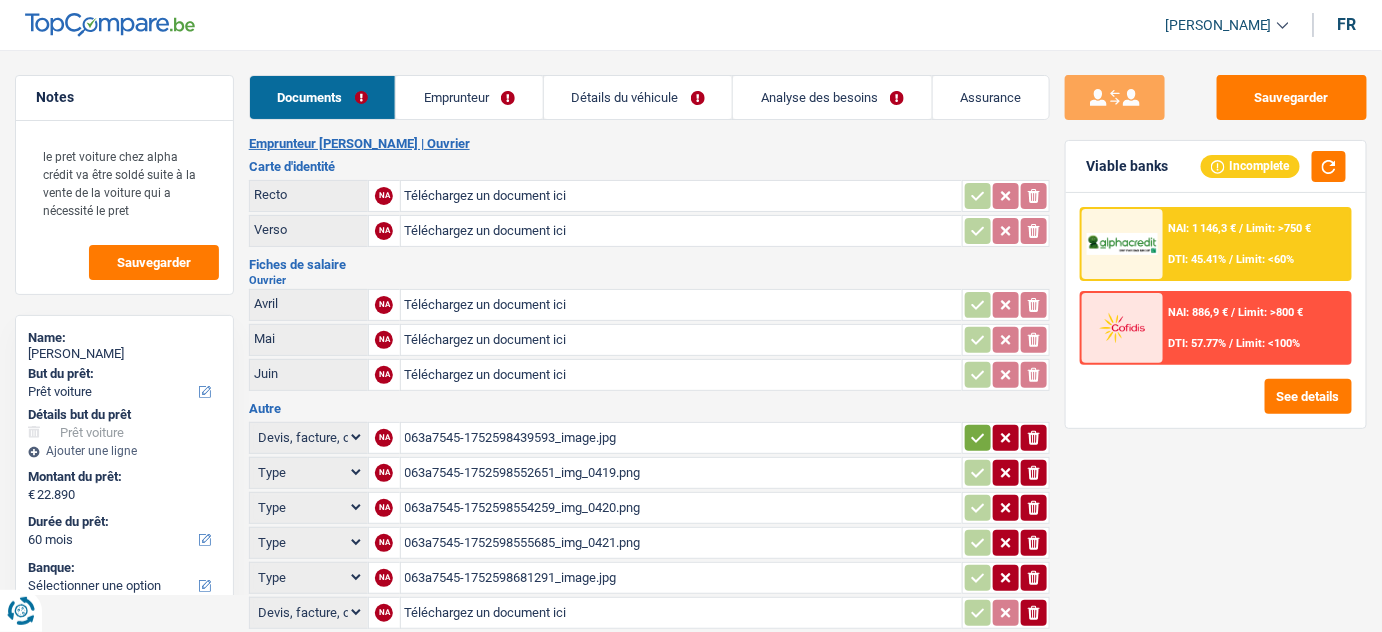 click on "063a7545-1752598555685_img_0421.png" at bounding box center (682, 543) 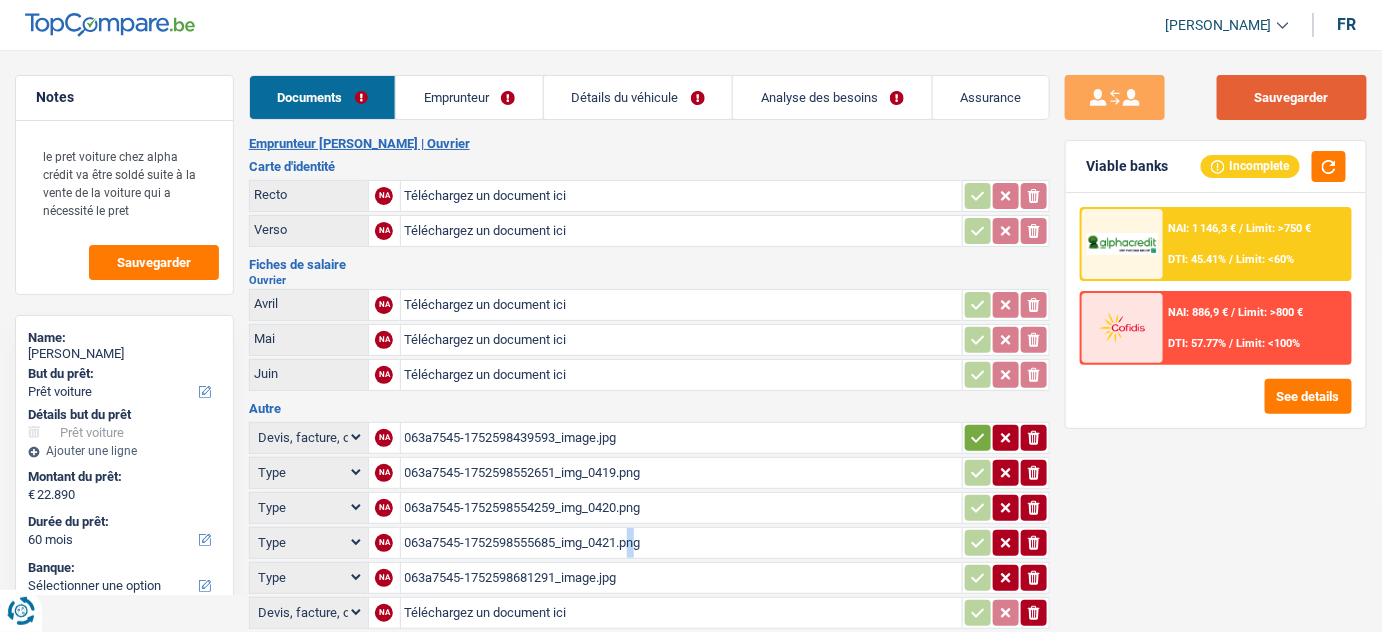 click on "Sauvegarder" at bounding box center (1292, 97) 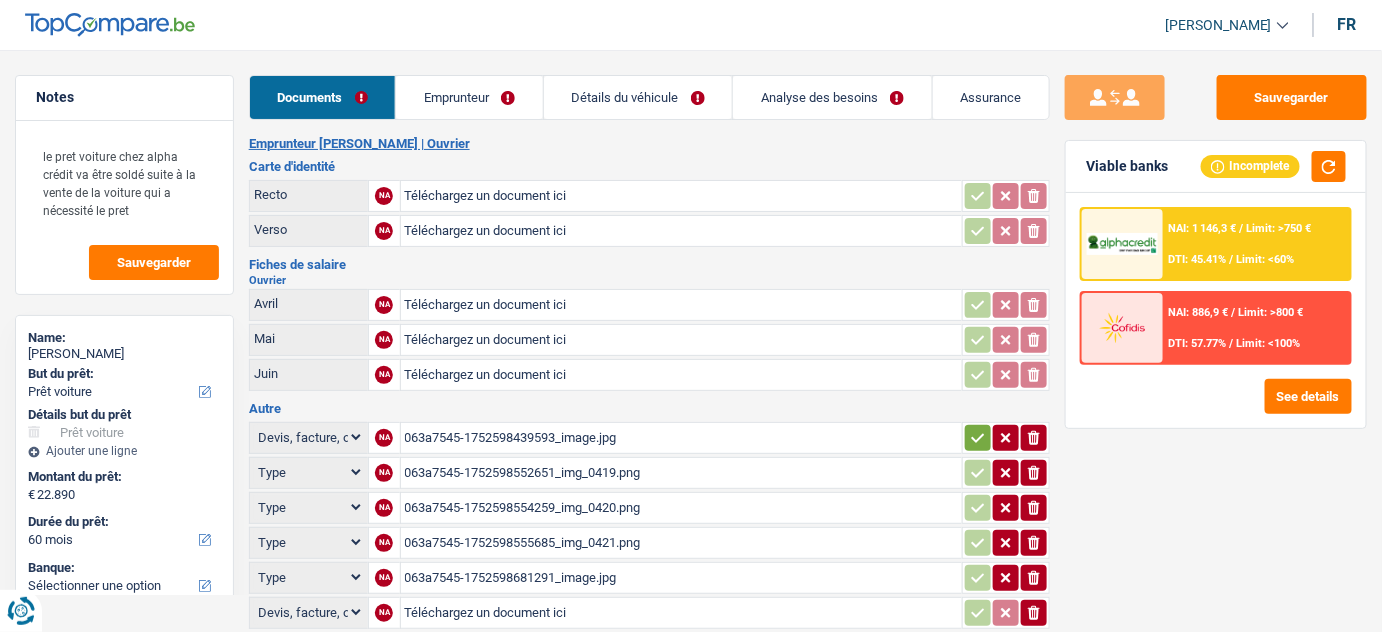 click on "063a7545-1752598681291_image.jpg" at bounding box center [682, 578] 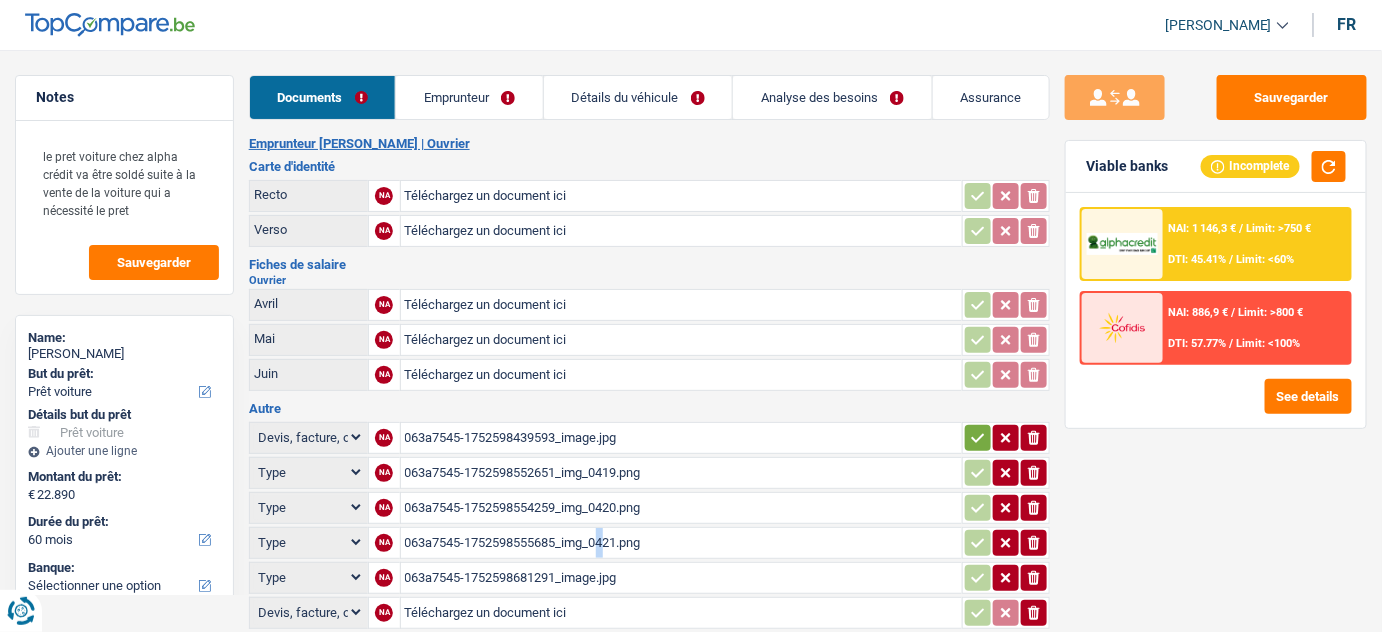 click on "063a7545-1752598555685_img_0421.png" at bounding box center [682, 543] 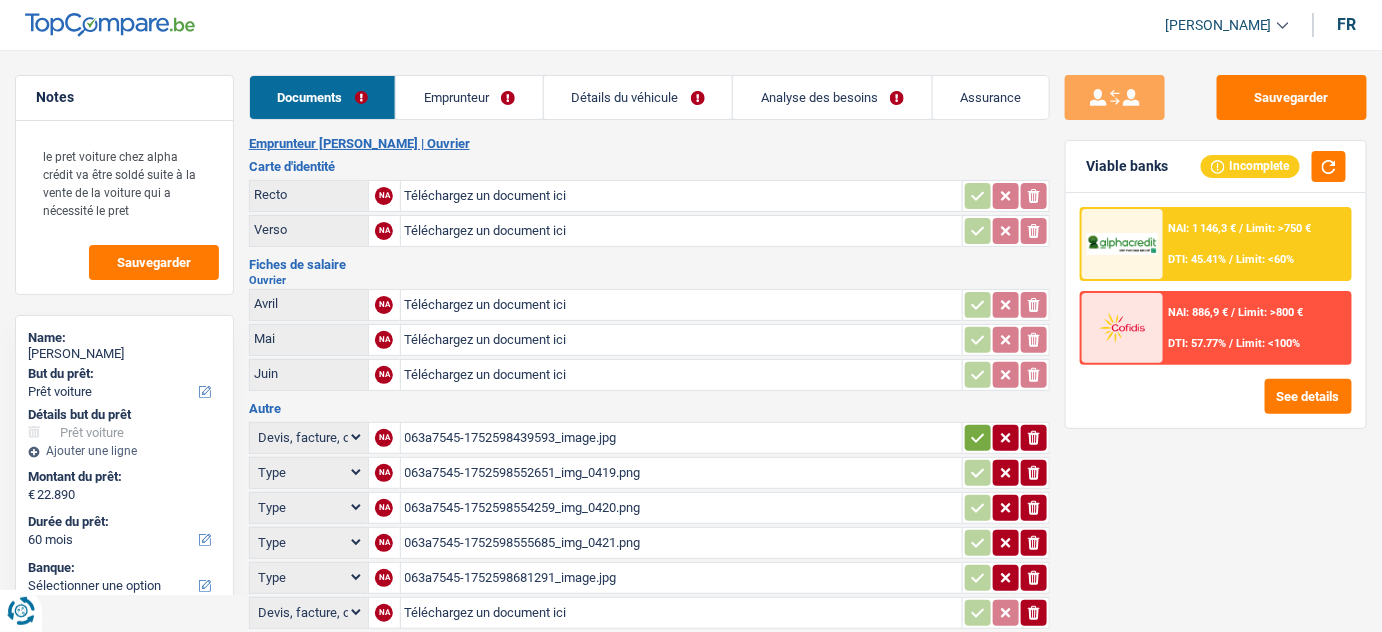 click on "063a7545-1752598552651_img_0419.png" at bounding box center (682, 473) 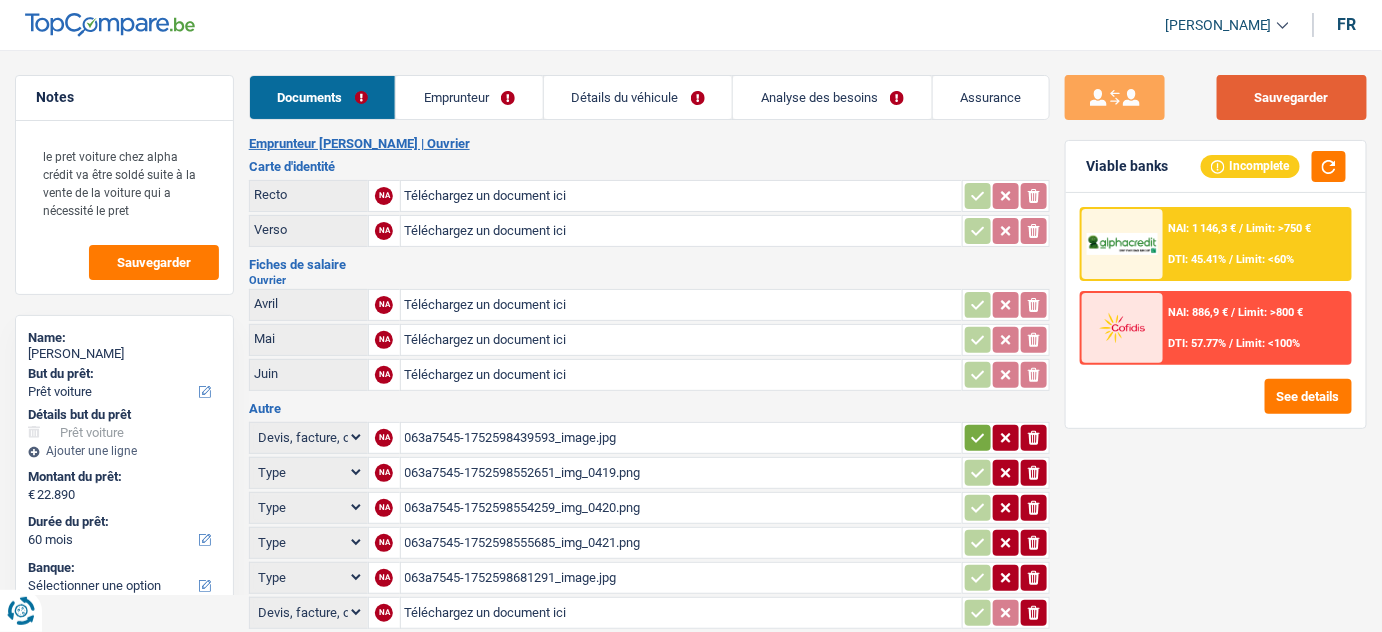drag, startPoint x: 1325, startPoint y: 122, endPoint x: 1319, endPoint y: 110, distance: 13.416408 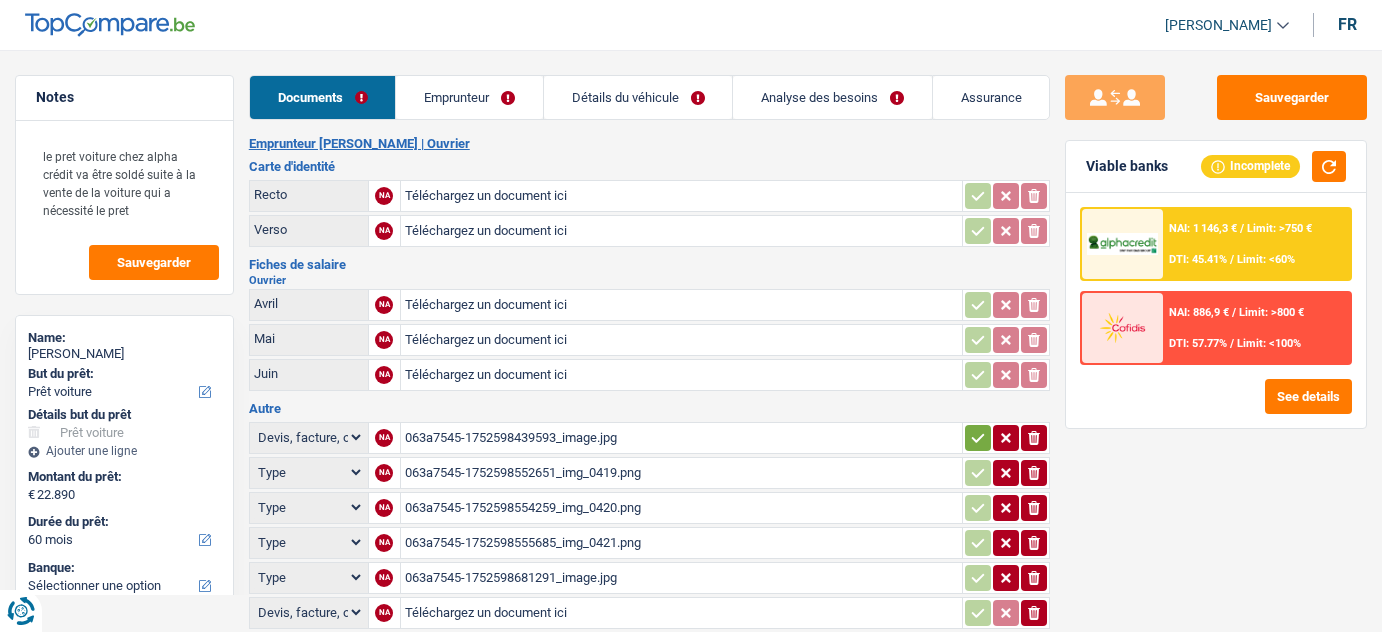 select on "car" 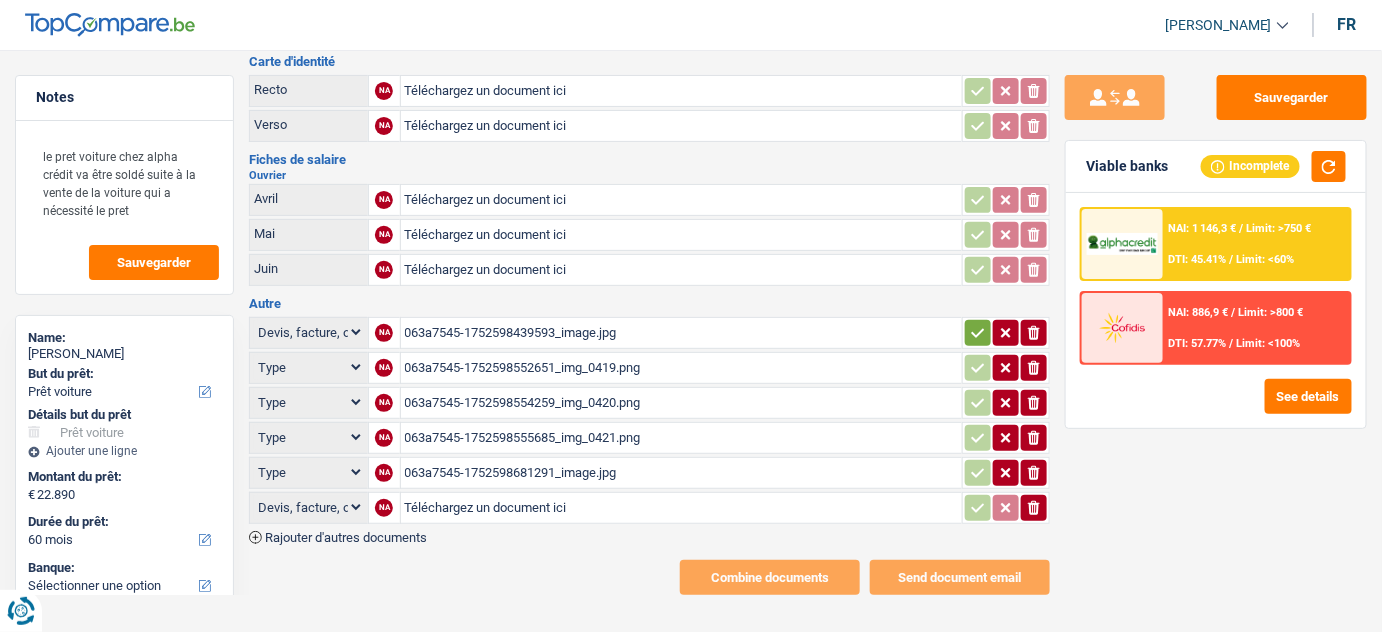 scroll, scrollTop: 105, scrollLeft: 0, axis: vertical 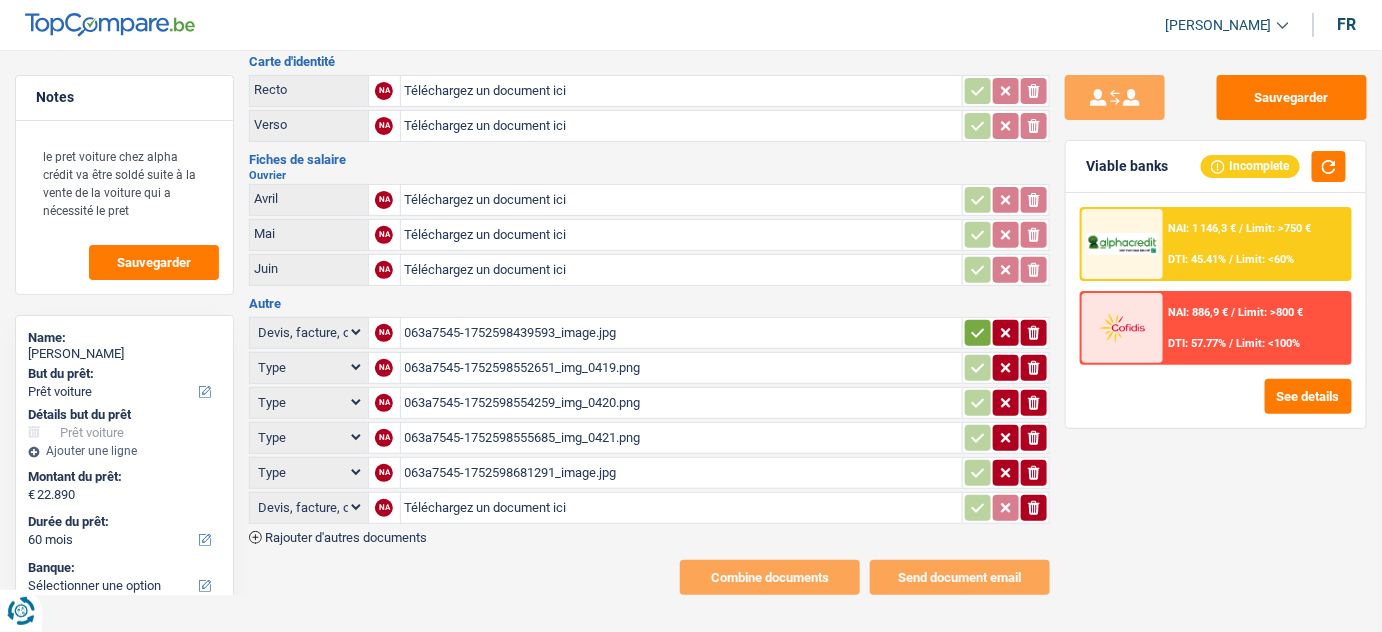 click on "063a7545-1752598554259_img_0420.png" at bounding box center [682, 403] 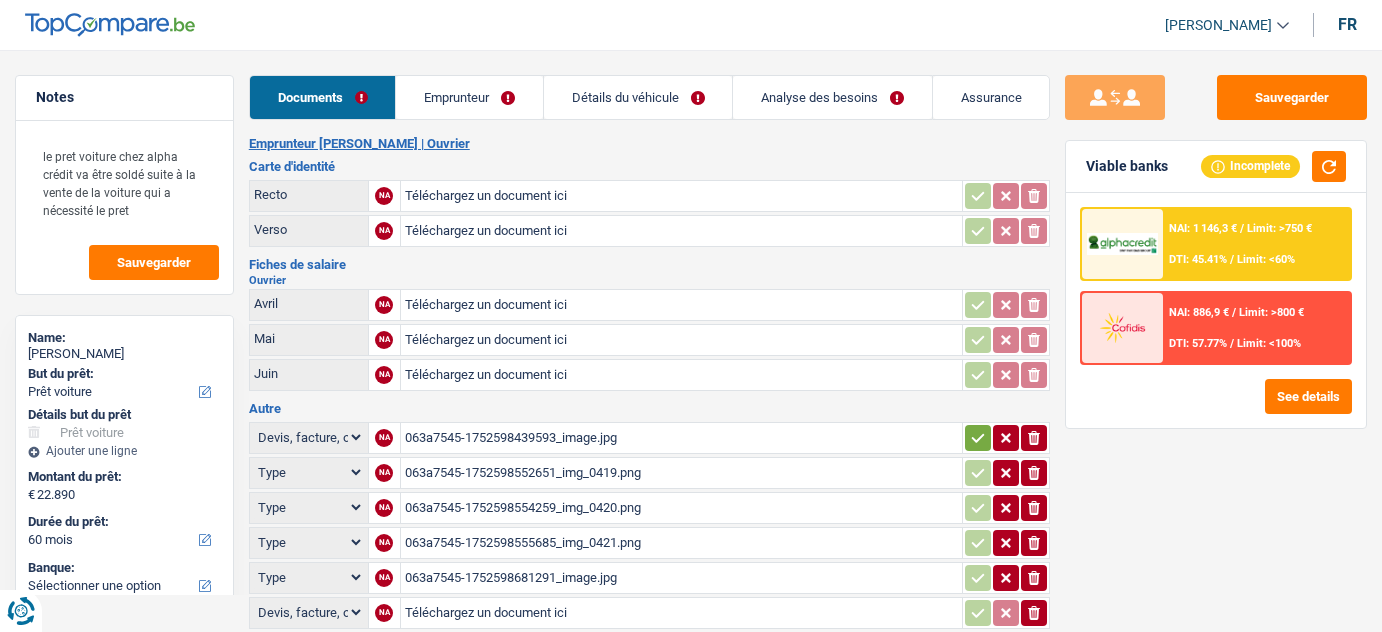 select on "car" 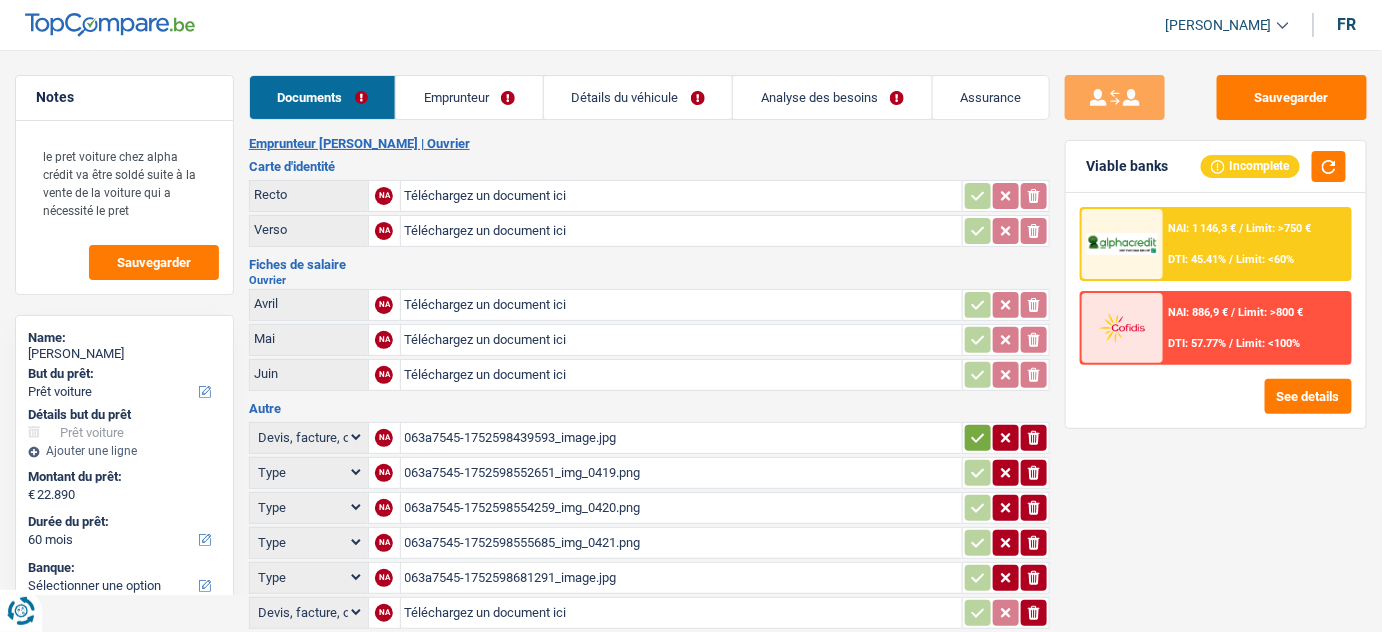 scroll, scrollTop: 0, scrollLeft: 0, axis: both 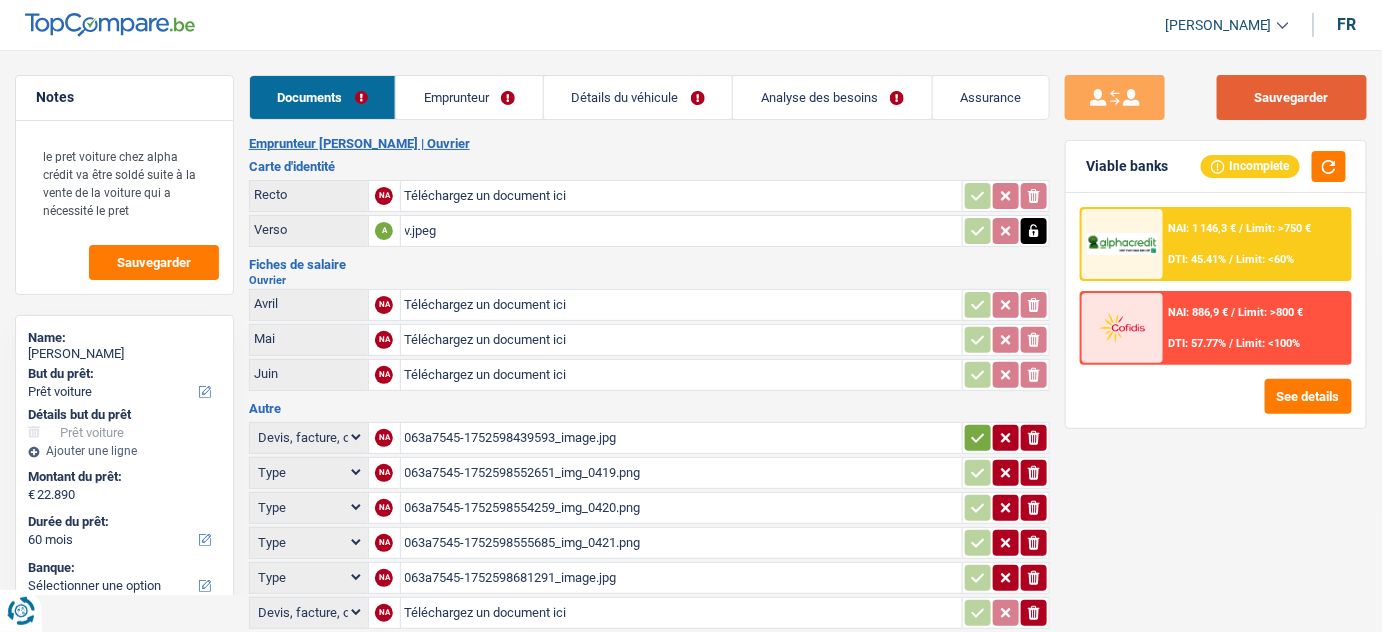 click on "Sauvegarder" at bounding box center [1292, 97] 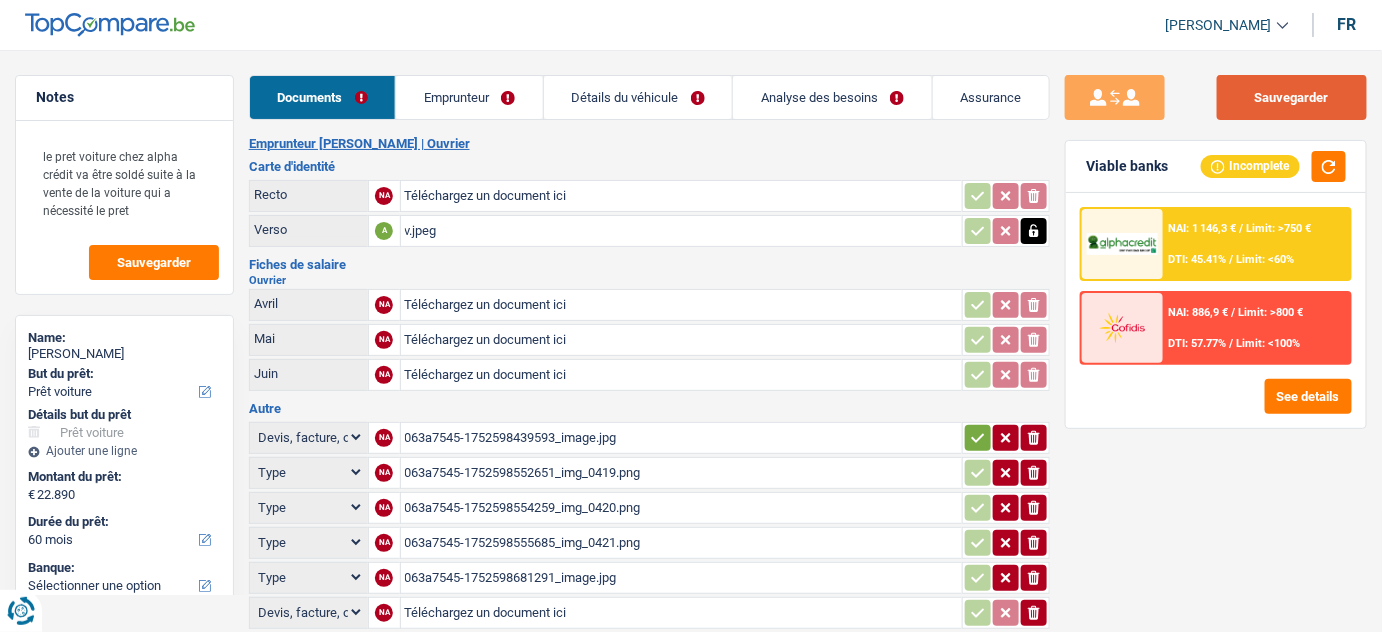 click on "Sauvegarder" at bounding box center (1292, 97) 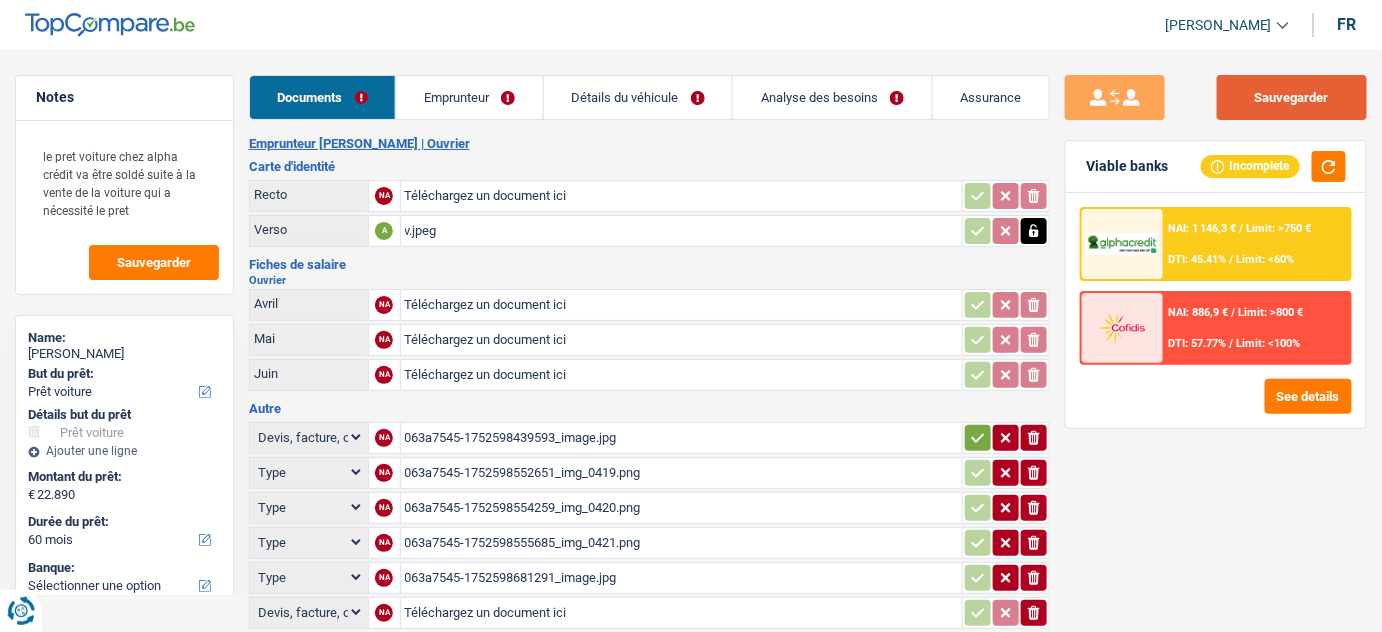 click on "Sauvegarder" at bounding box center [1292, 97] 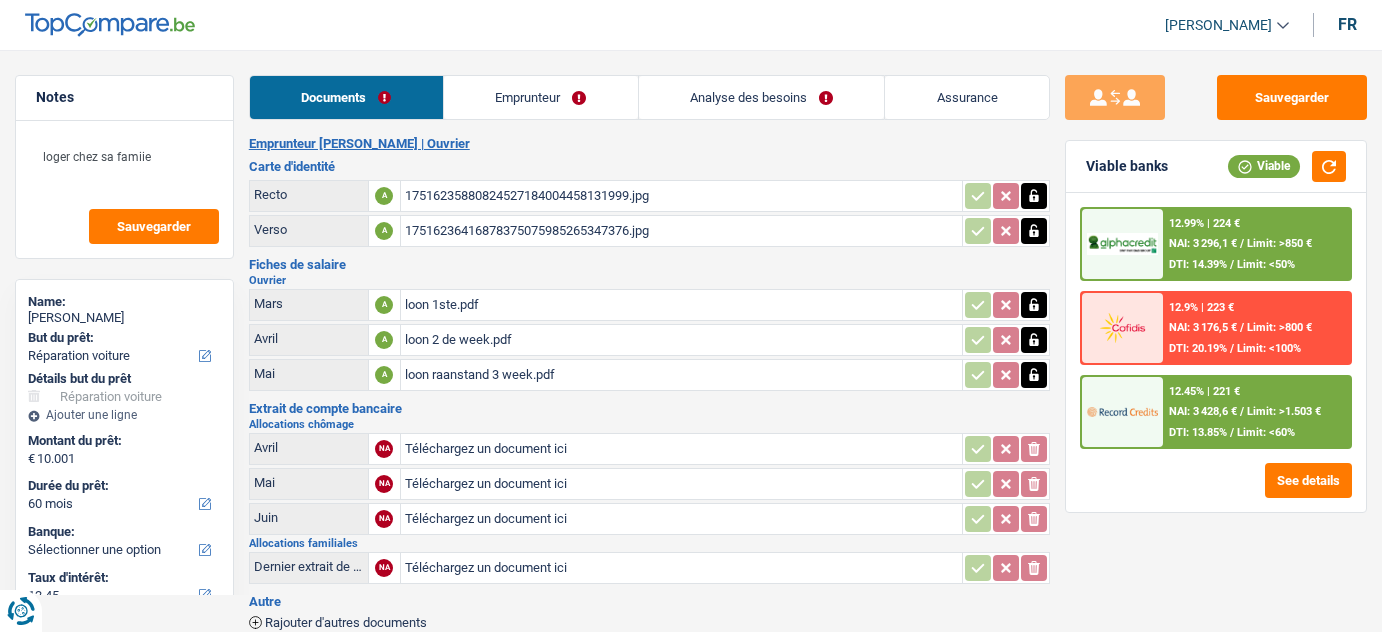 select on "carRepair" 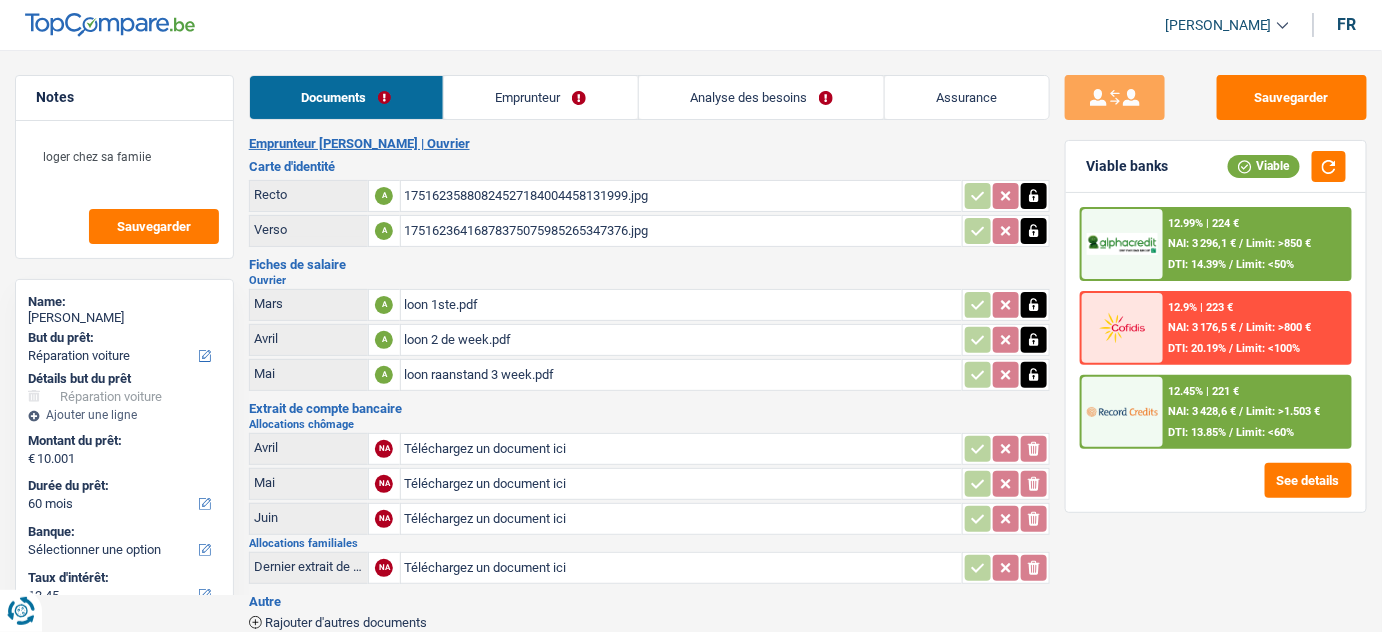 scroll, scrollTop: 0, scrollLeft: 0, axis: both 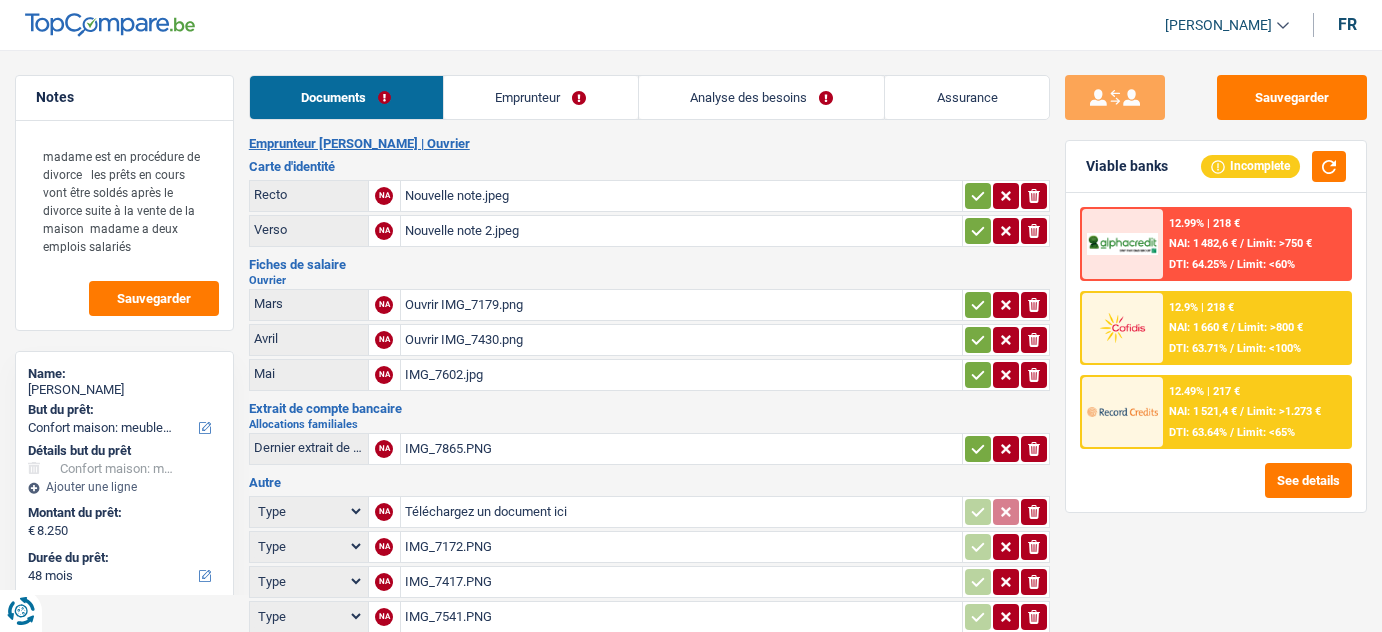 select on "household" 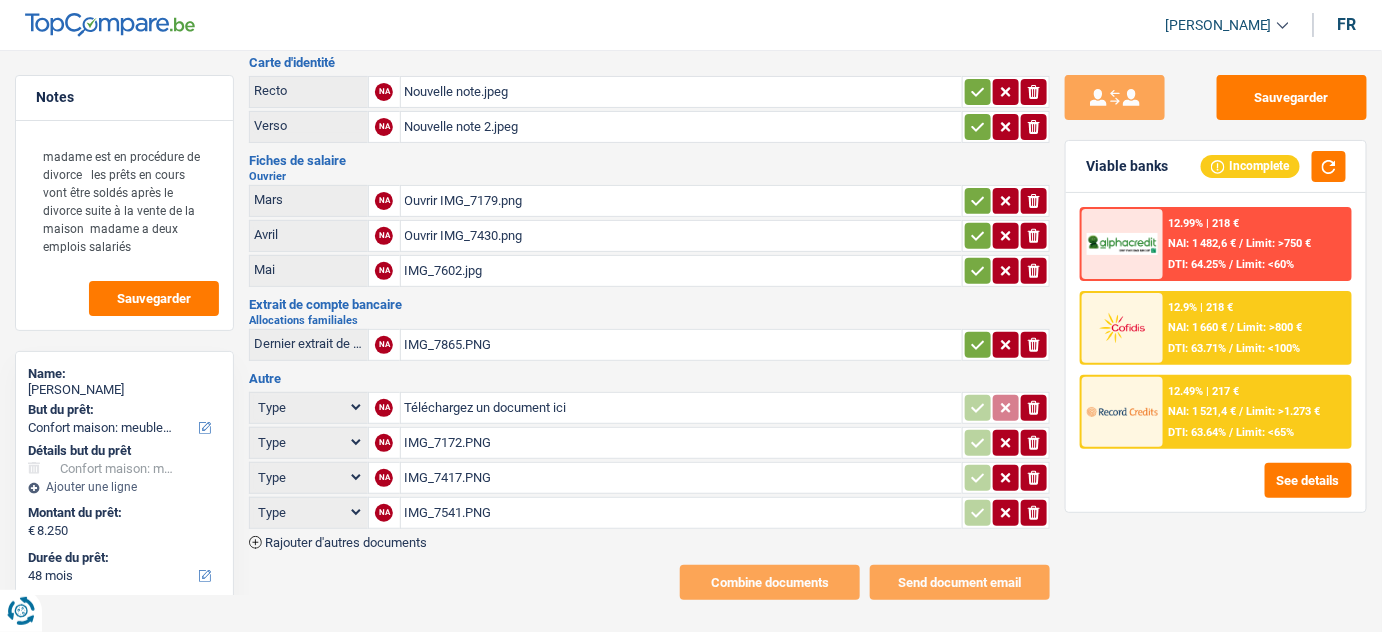 scroll, scrollTop: 0, scrollLeft: 0, axis: both 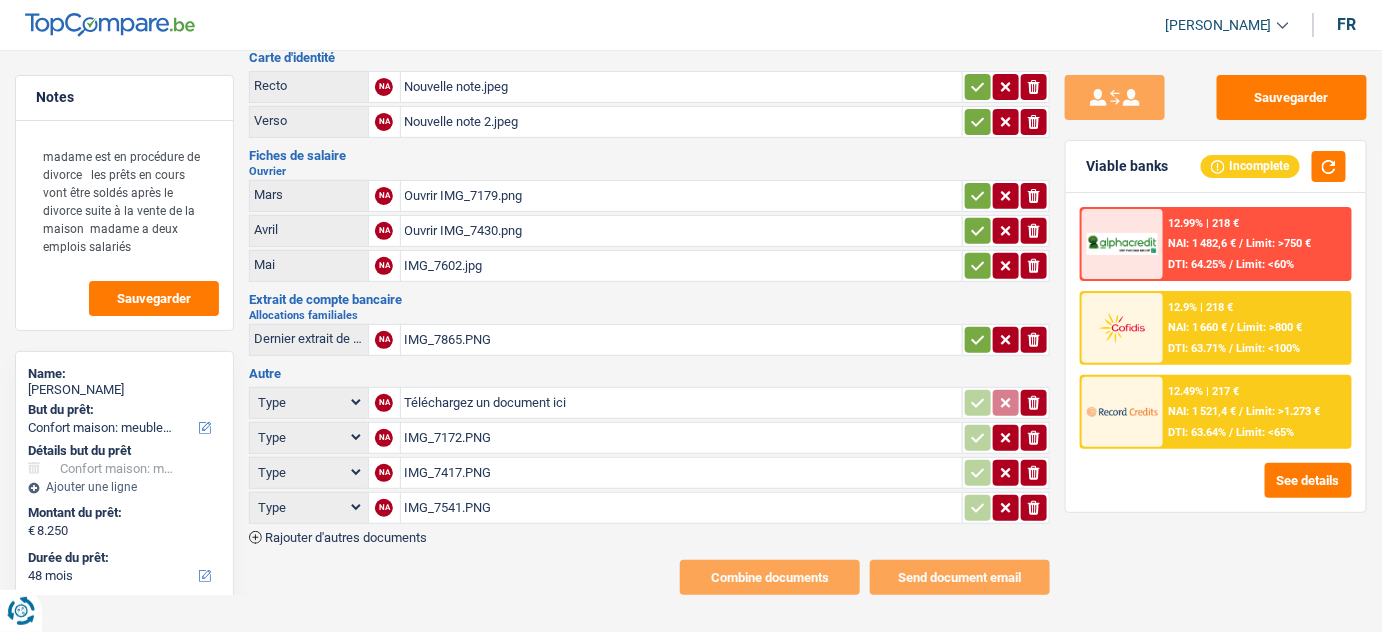 click on "IMG_7865.PNG" at bounding box center [682, 340] 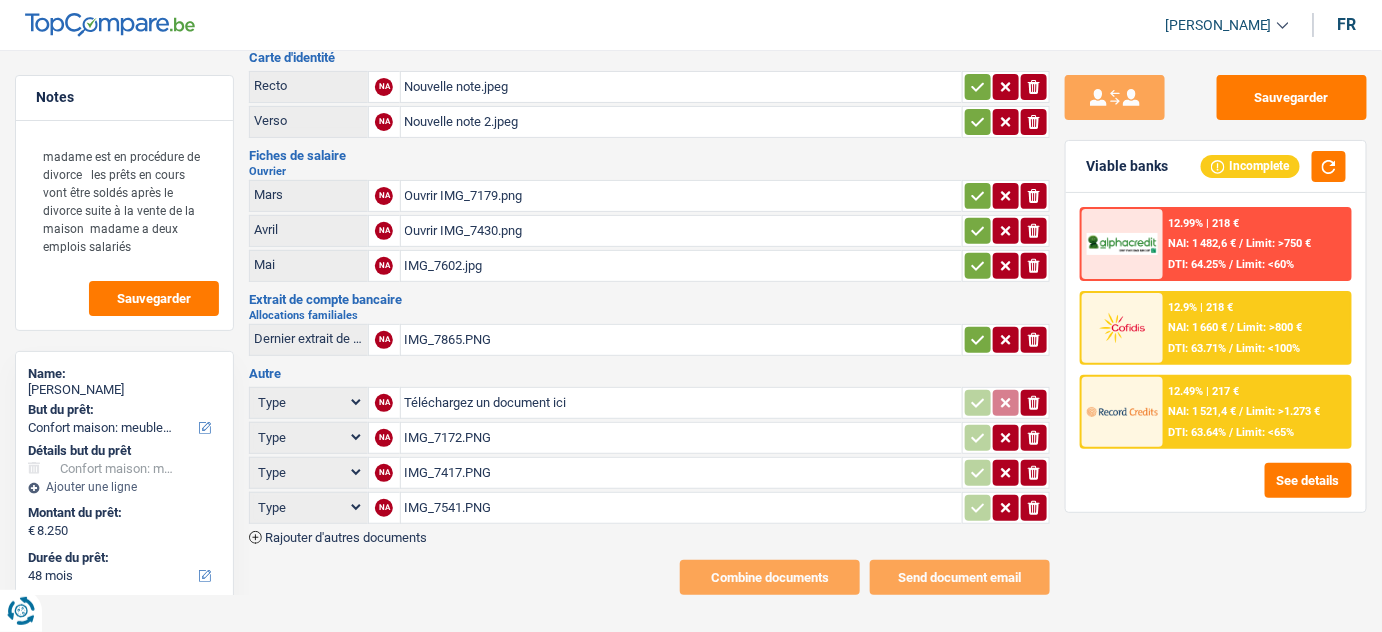 click on "IMG_7172.PNG" at bounding box center [682, 438] 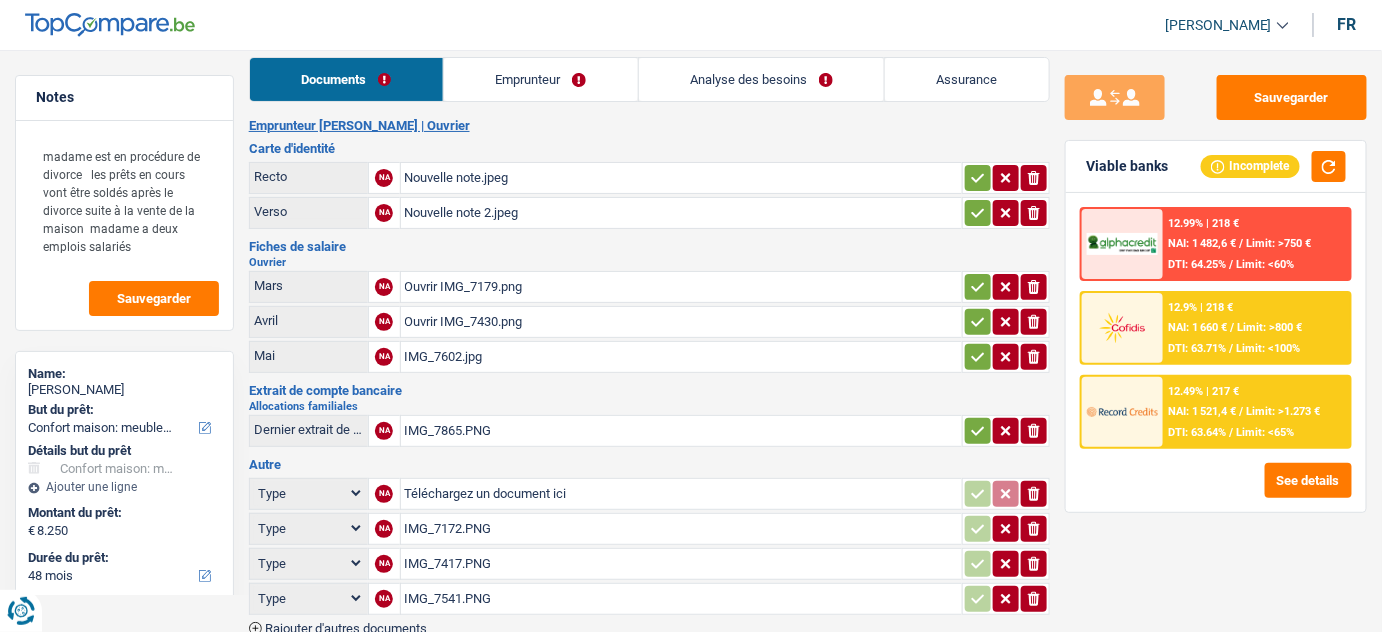 scroll, scrollTop: 0, scrollLeft: 0, axis: both 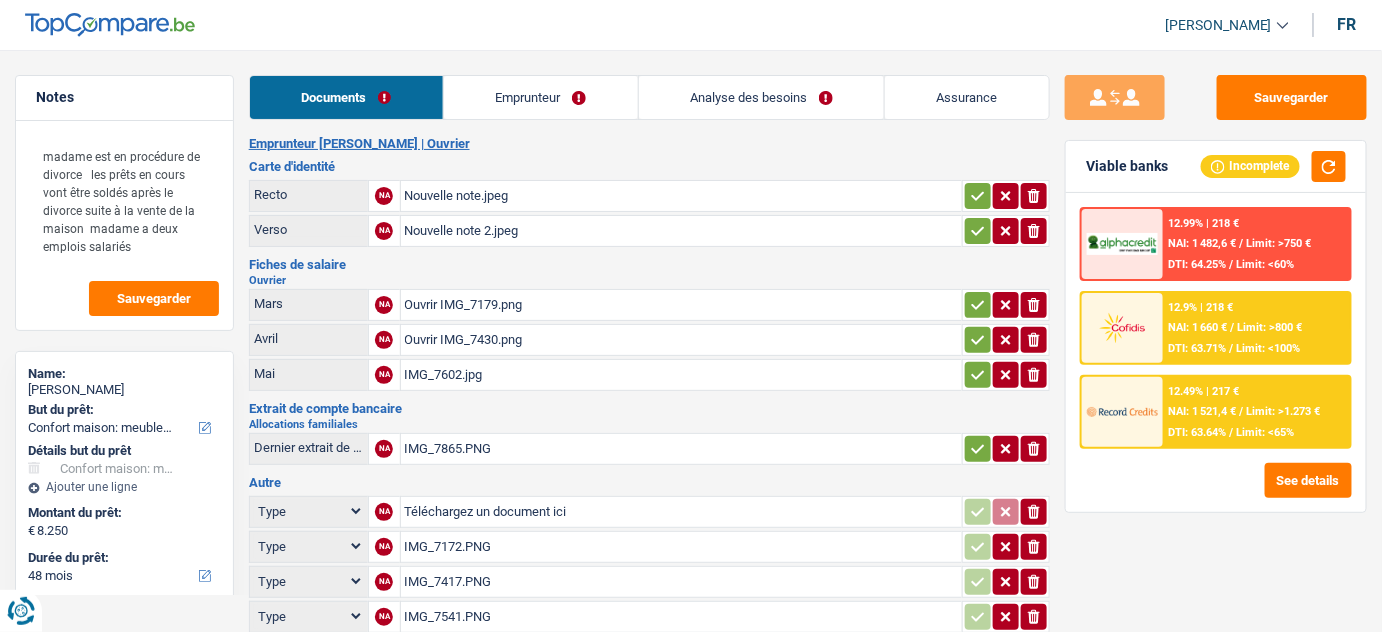 click on "Emprunteur" at bounding box center (541, 97) 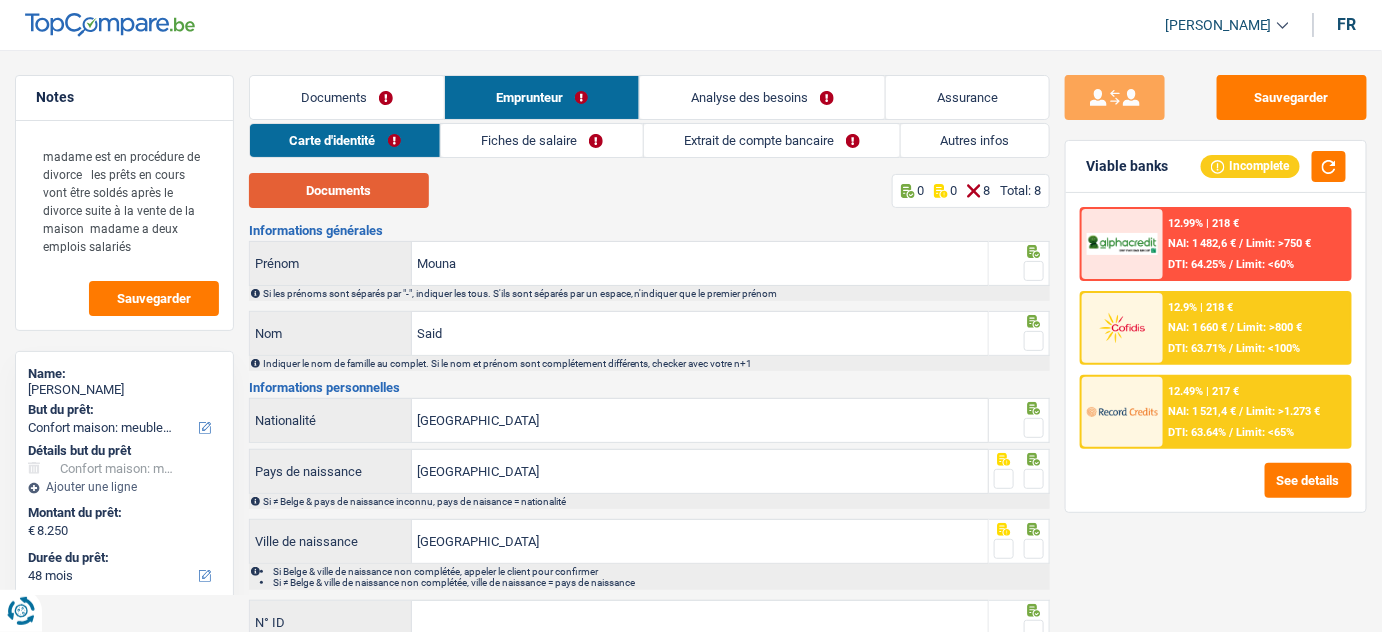 click on "Documents" at bounding box center [339, 190] 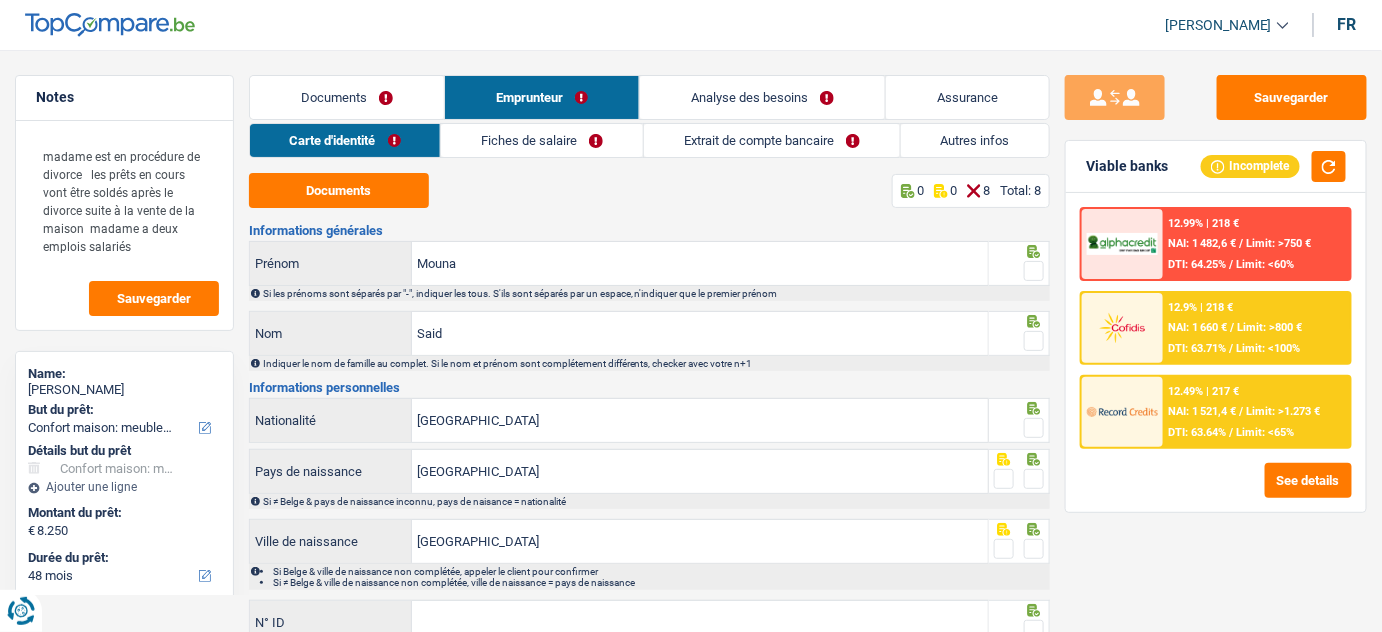 click at bounding box center [1034, 271] 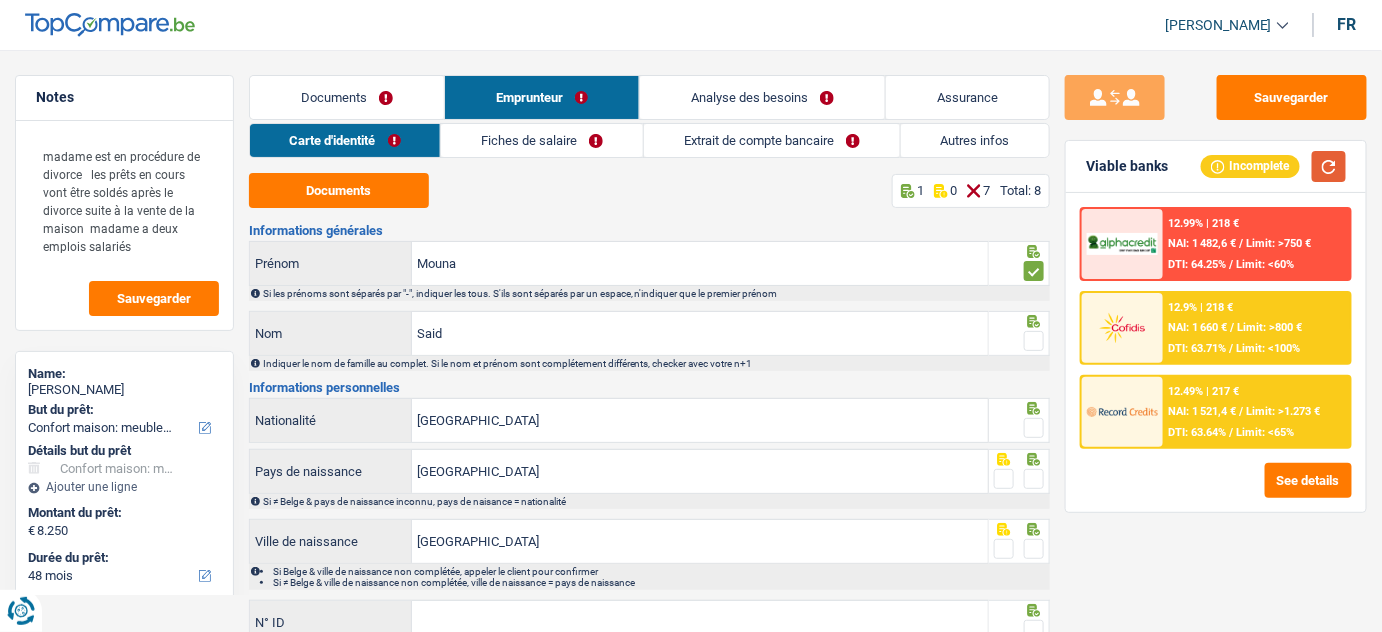 click at bounding box center (1329, 166) 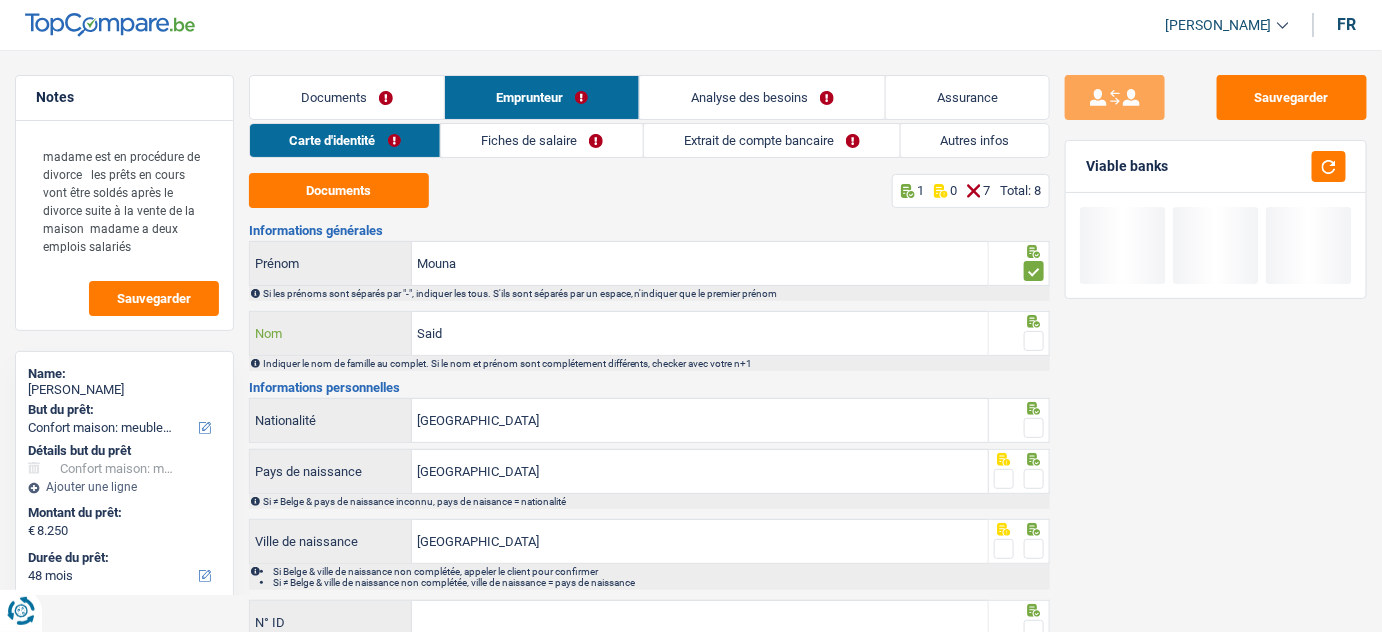 click on "Said" at bounding box center [700, 333] 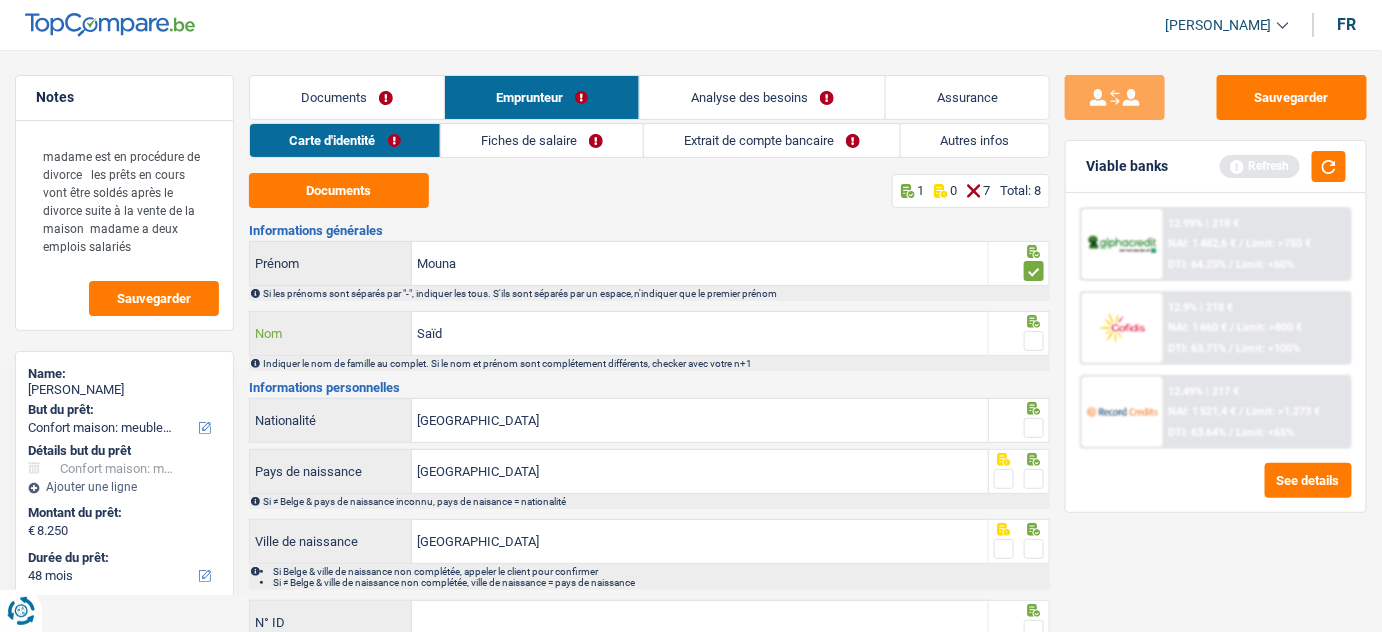 type on "Saïd" 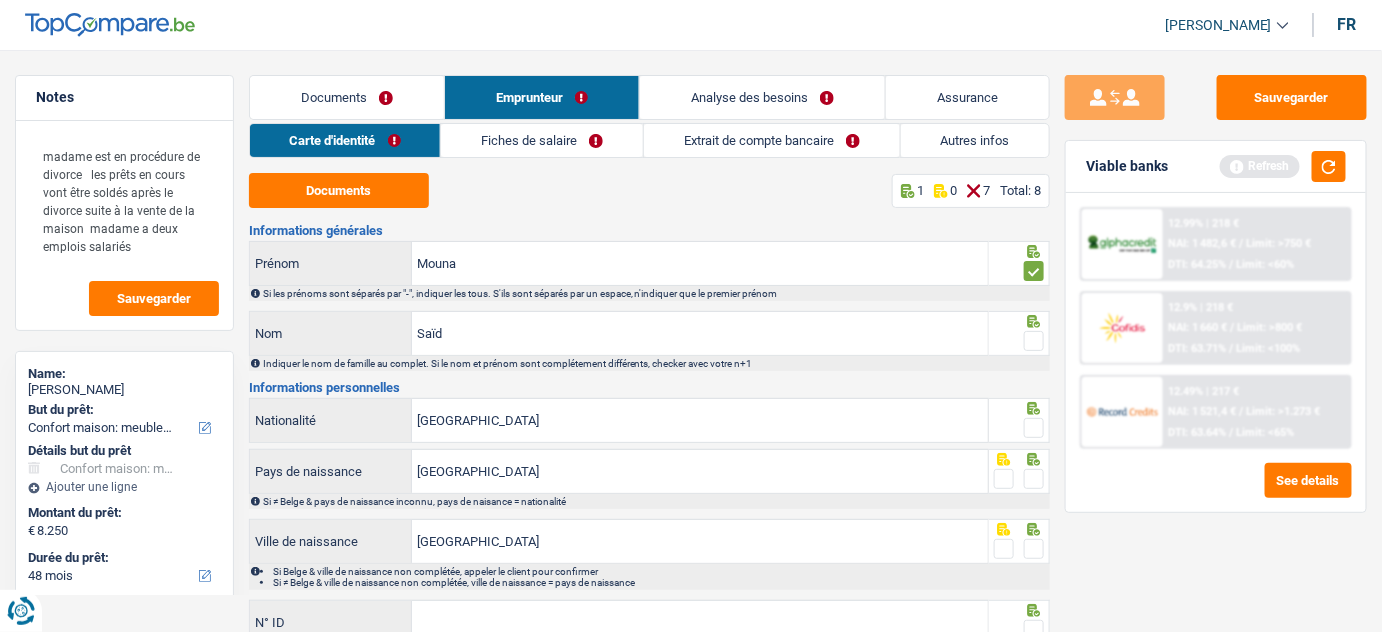 drag, startPoint x: 1034, startPoint y: 339, endPoint x: 1008, endPoint y: 343, distance: 26.305893 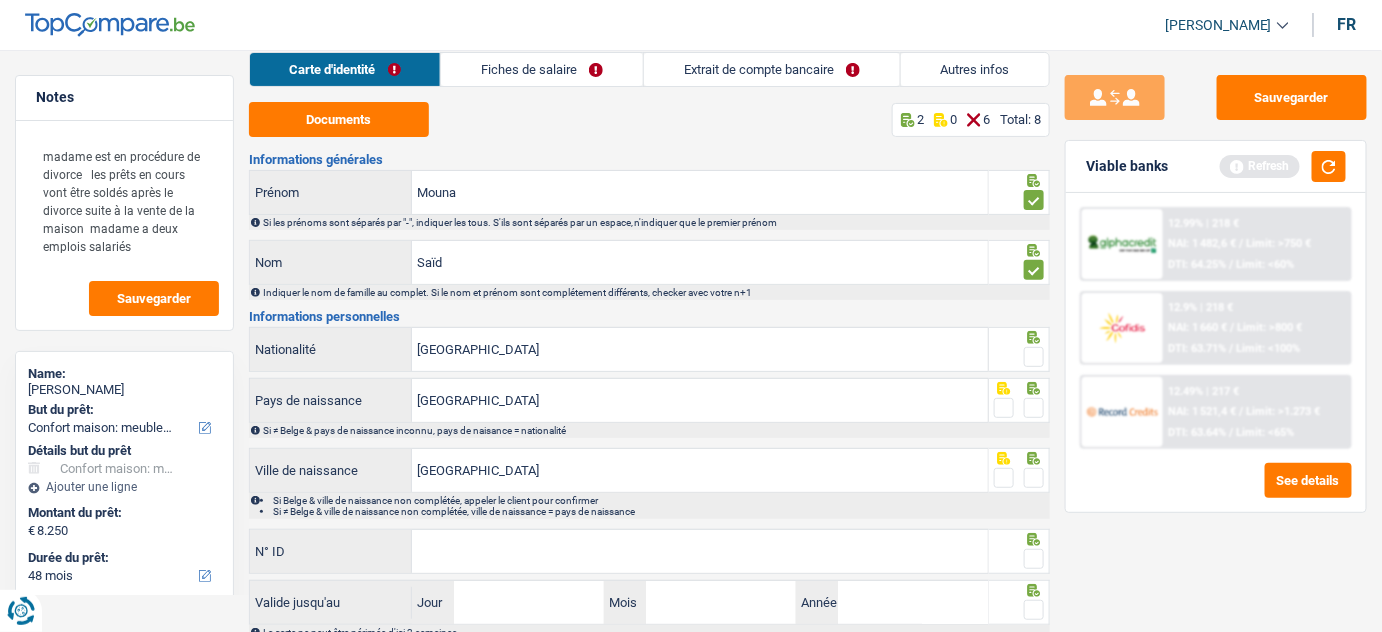 scroll, scrollTop: 180, scrollLeft: 0, axis: vertical 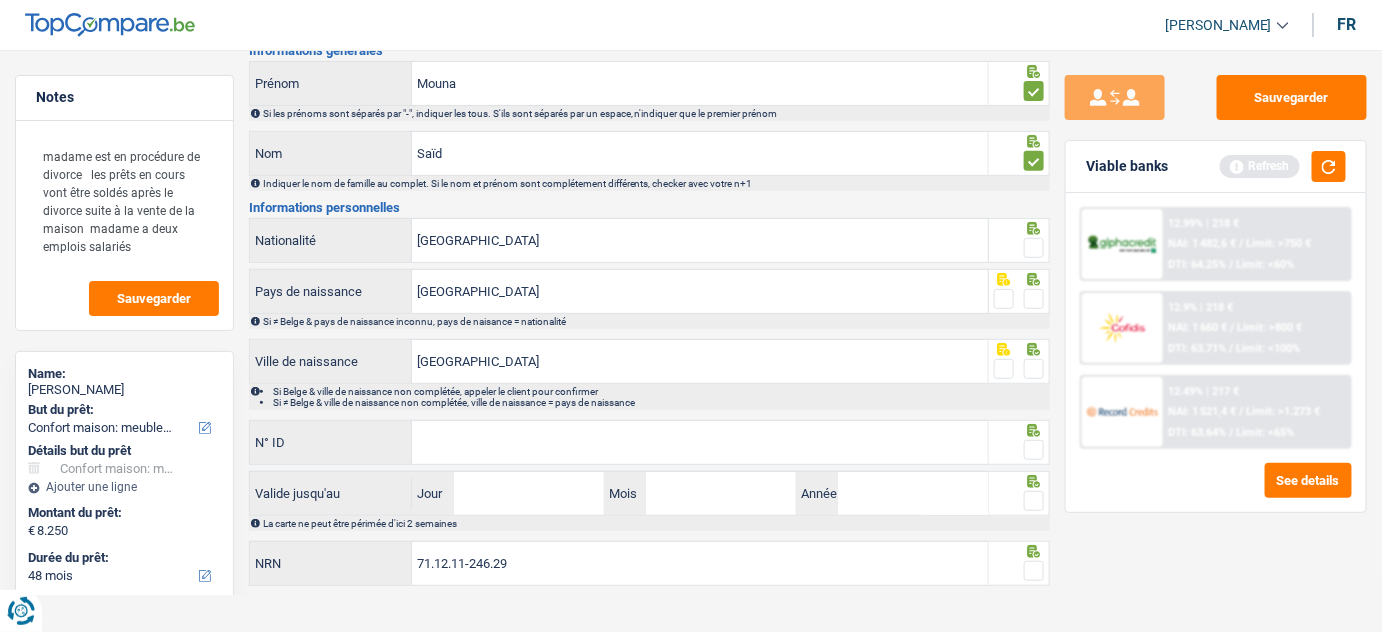 click at bounding box center [1034, 248] 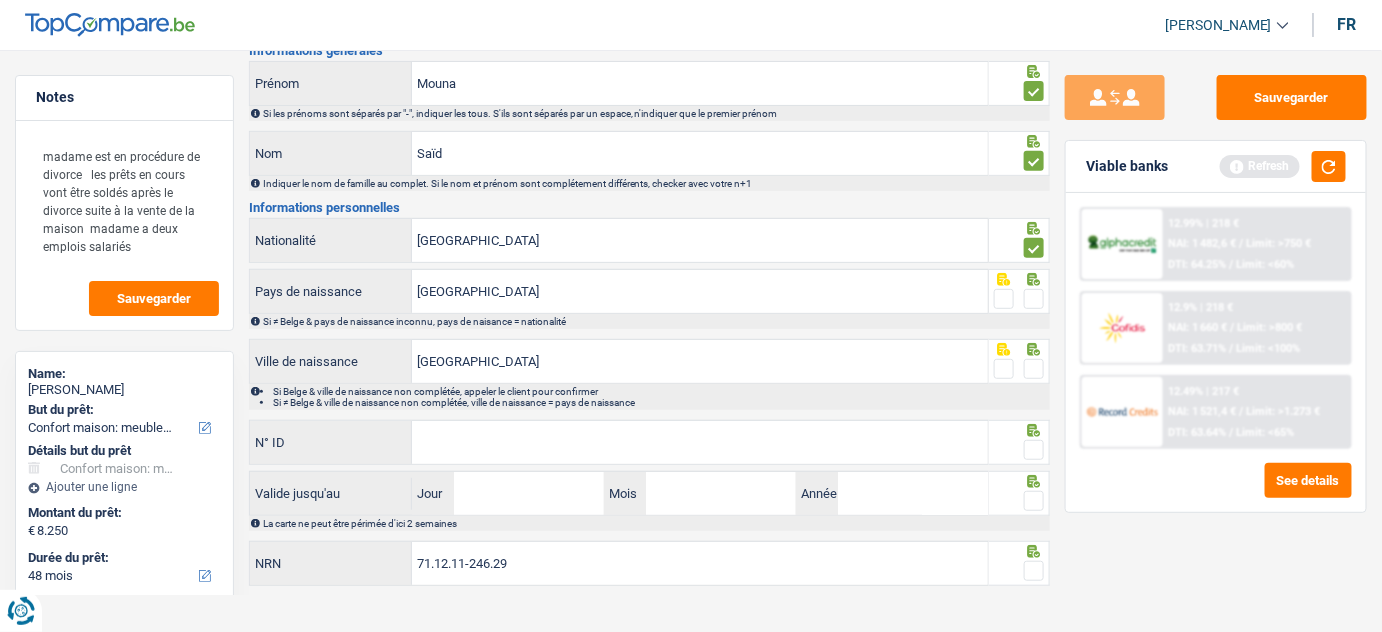 click at bounding box center (1034, 299) 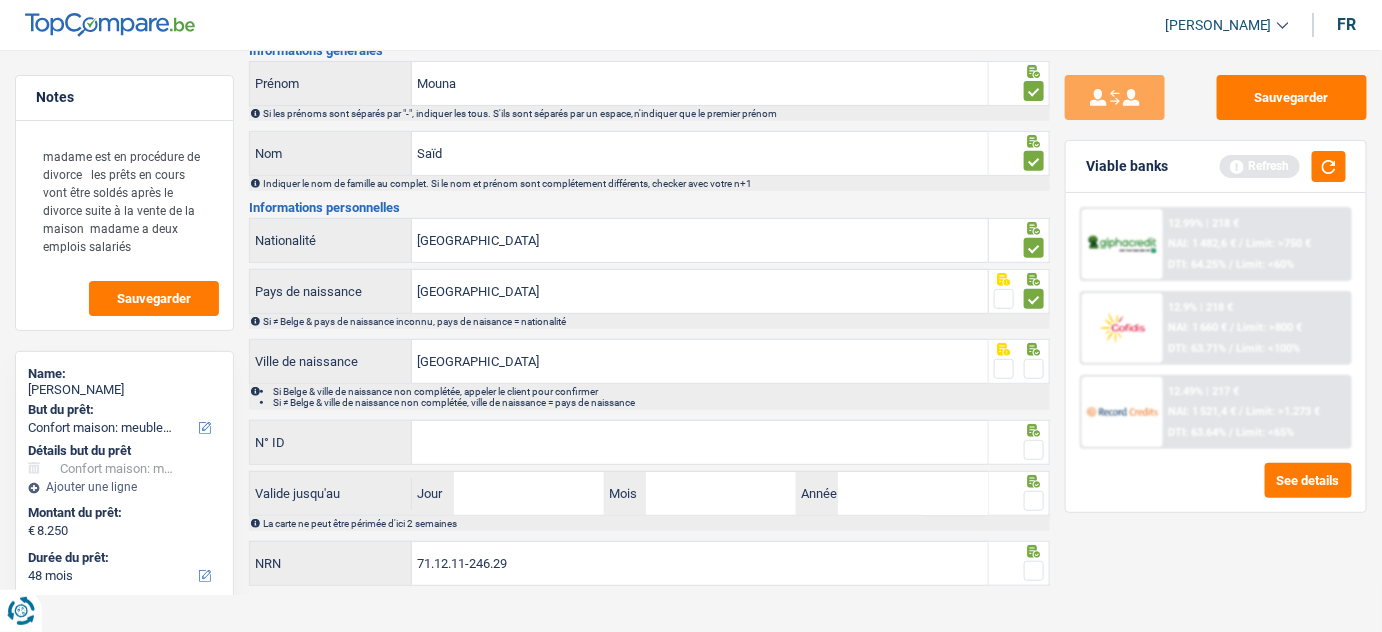 click at bounding box center [1034, 369] 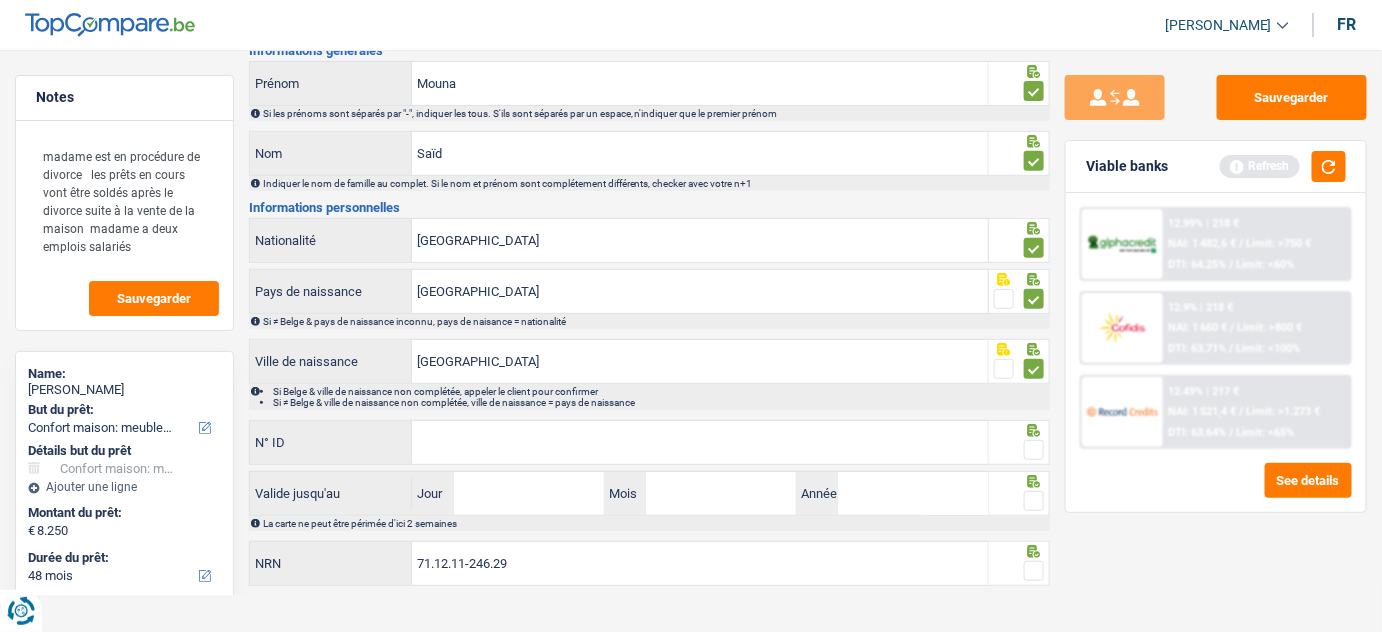 drag, startPoint x: 822, startPoint y: 479, endPoint x: 830, endPoint y: 471, distance: 11.313708 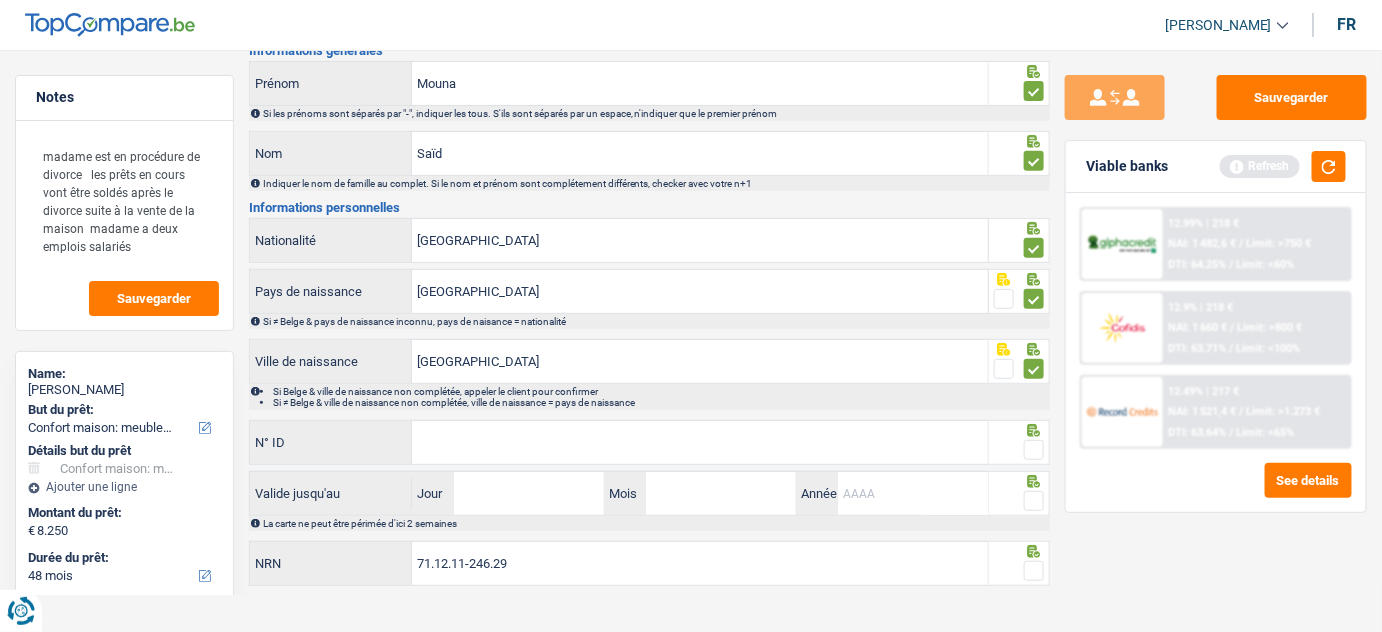 click on "Année" at bounding box center (913, 493) 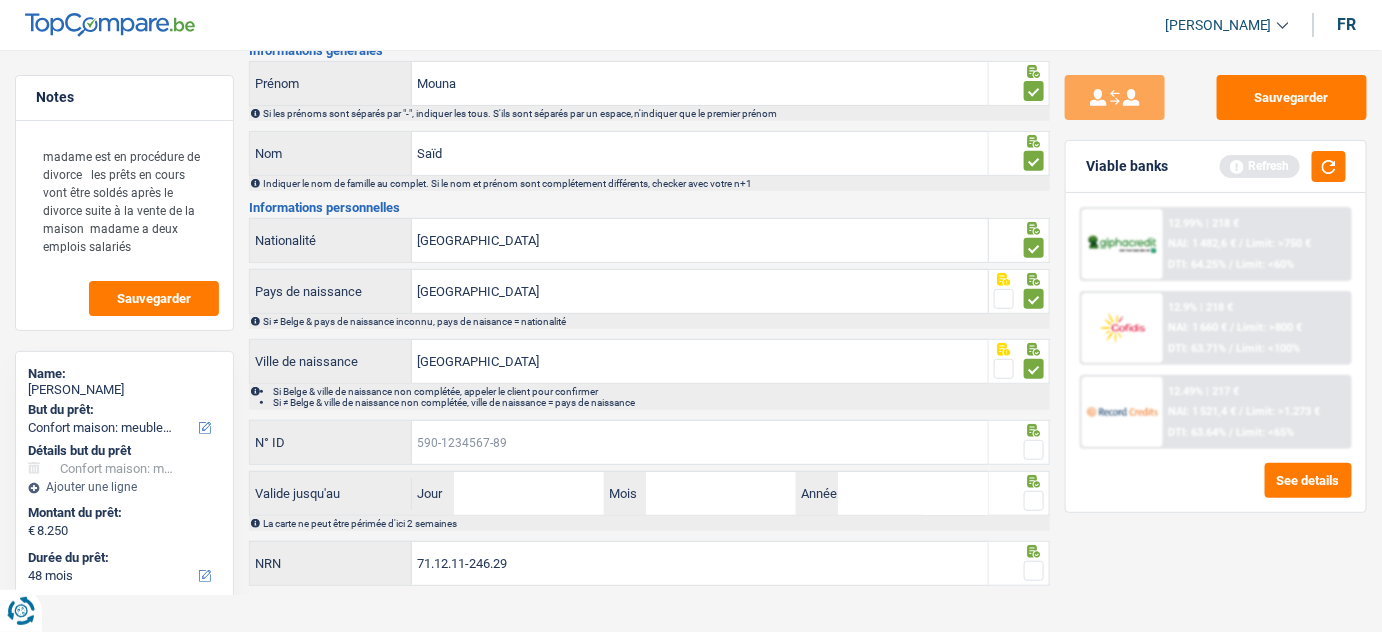 click on "N° ID" at bounding box center (700, 442) 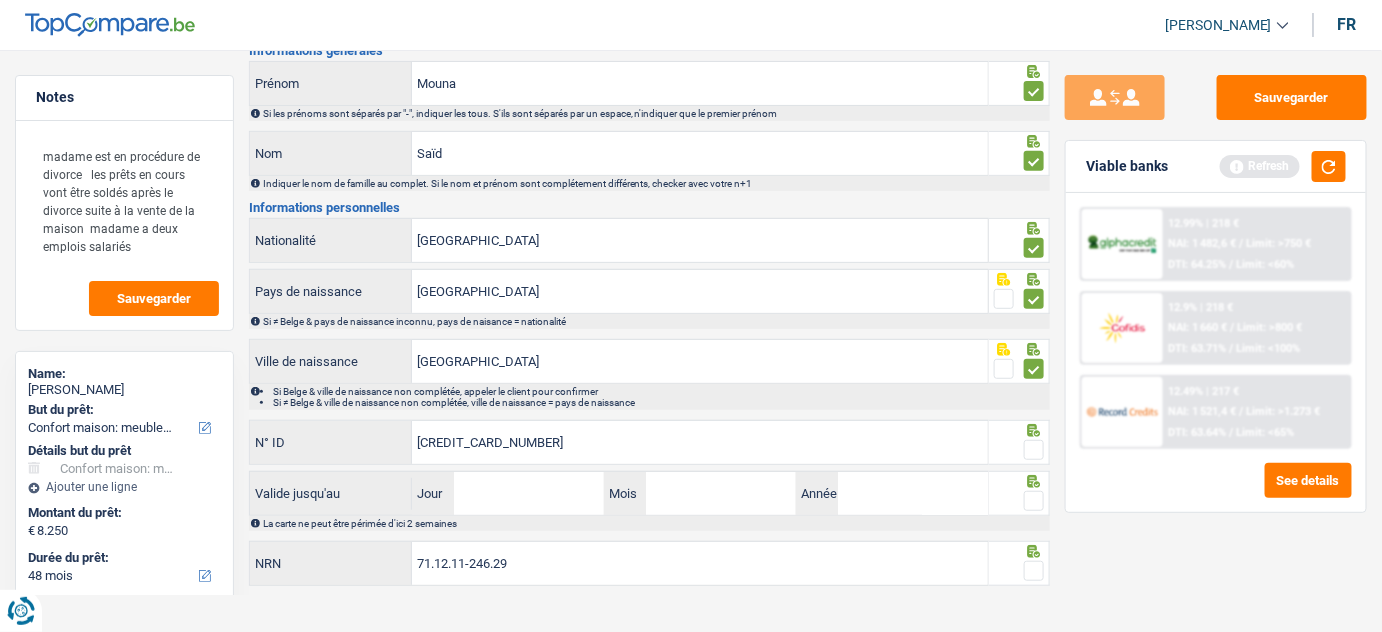type on "595-1746318-45" 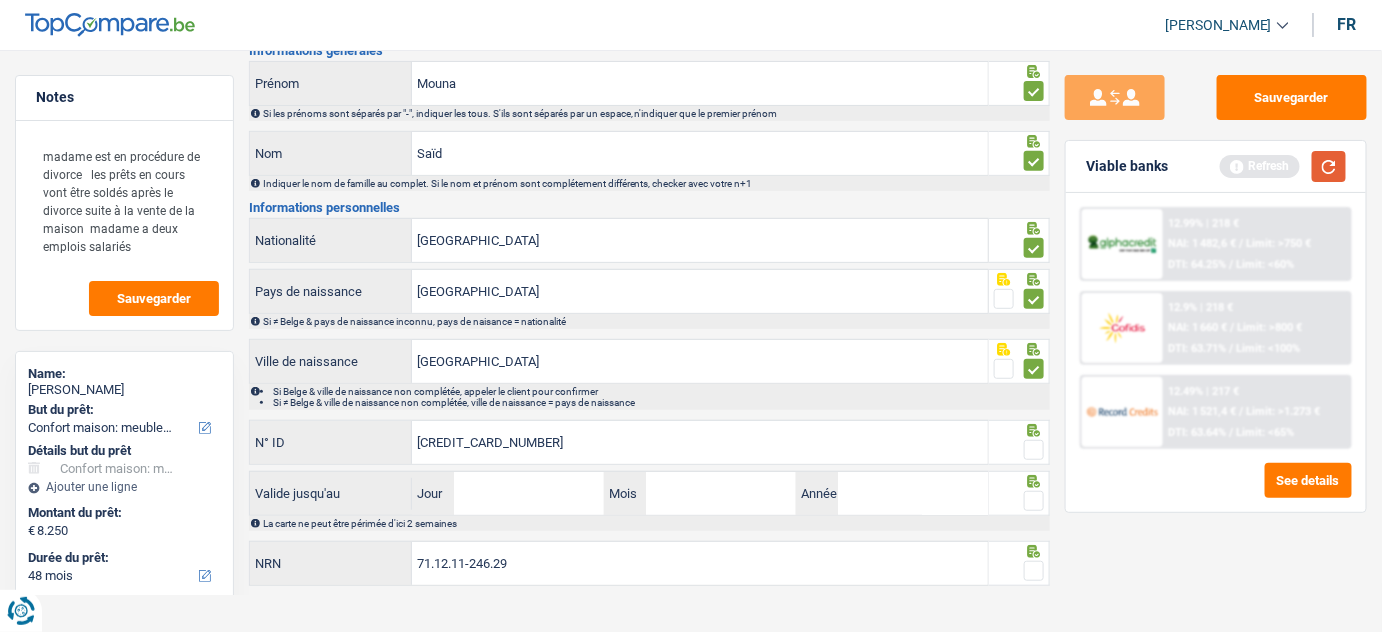 drag, startPoint x: 1338, startPoint y: 156, endPoint x: 968, endPoint y: 444, distance: 468.87524 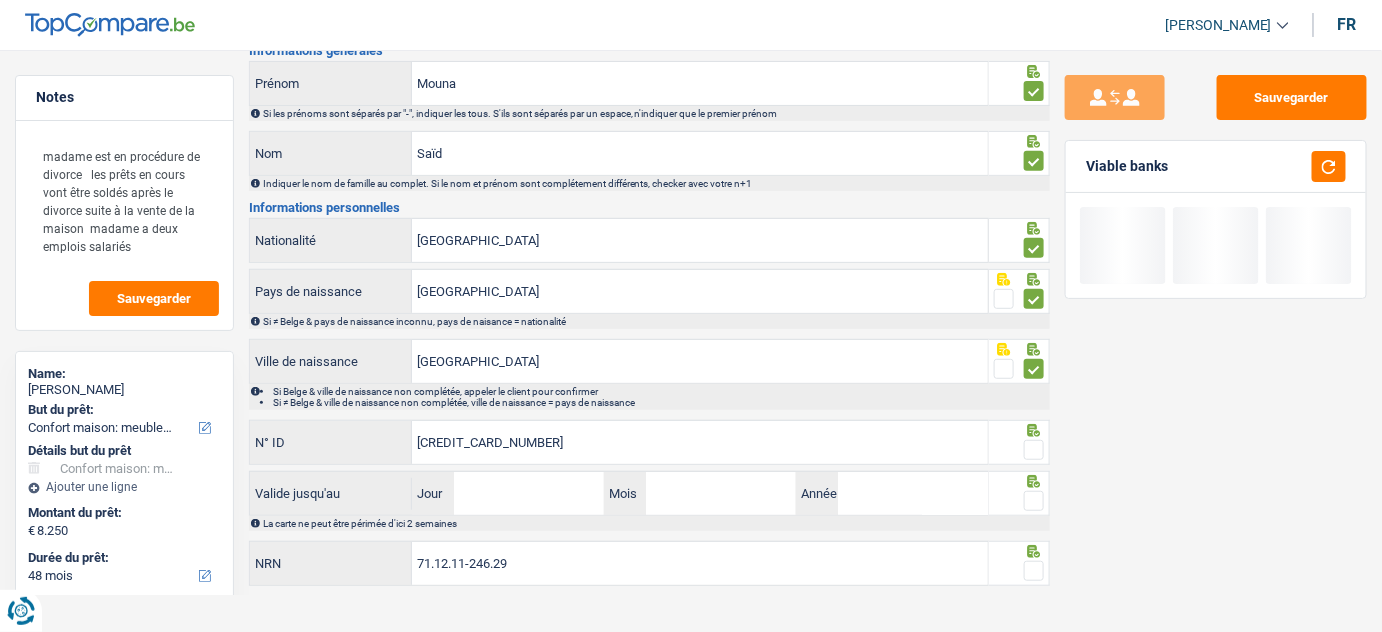 click at bounding box center [1034, 450] 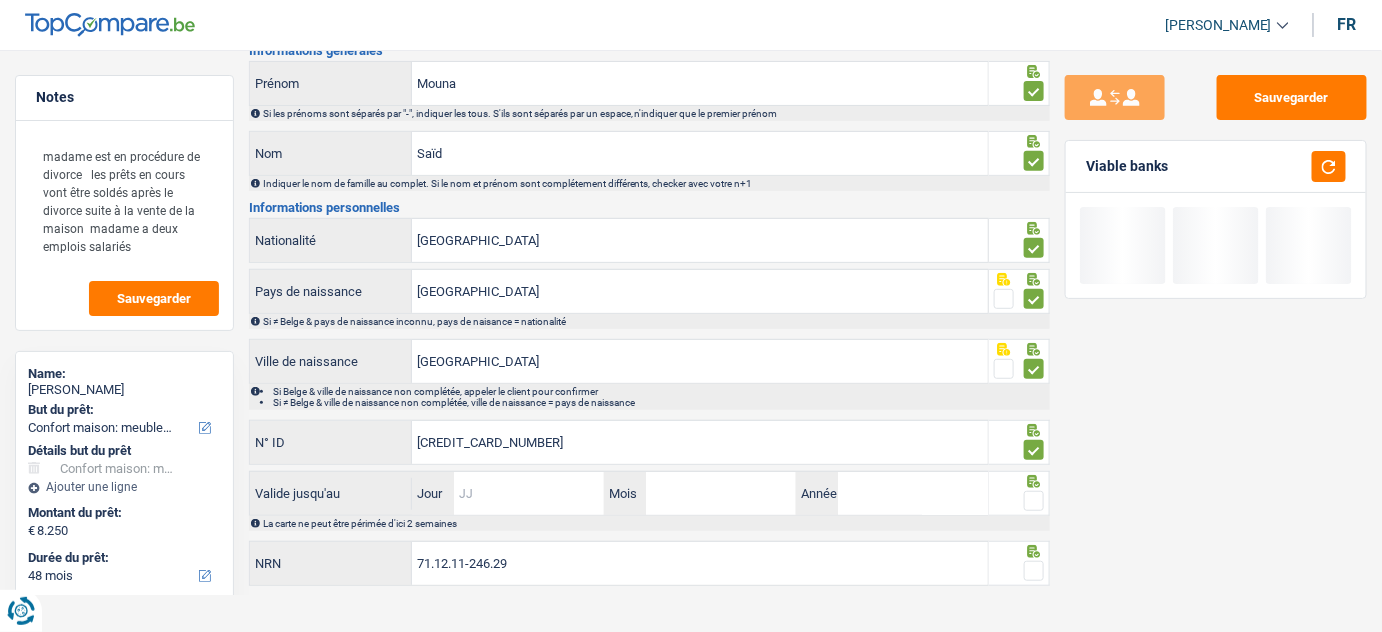 drag, startPoint x: 589, startPoint y: 500, endPoint x: 576, endPoint y: 491, distance: 15.811388 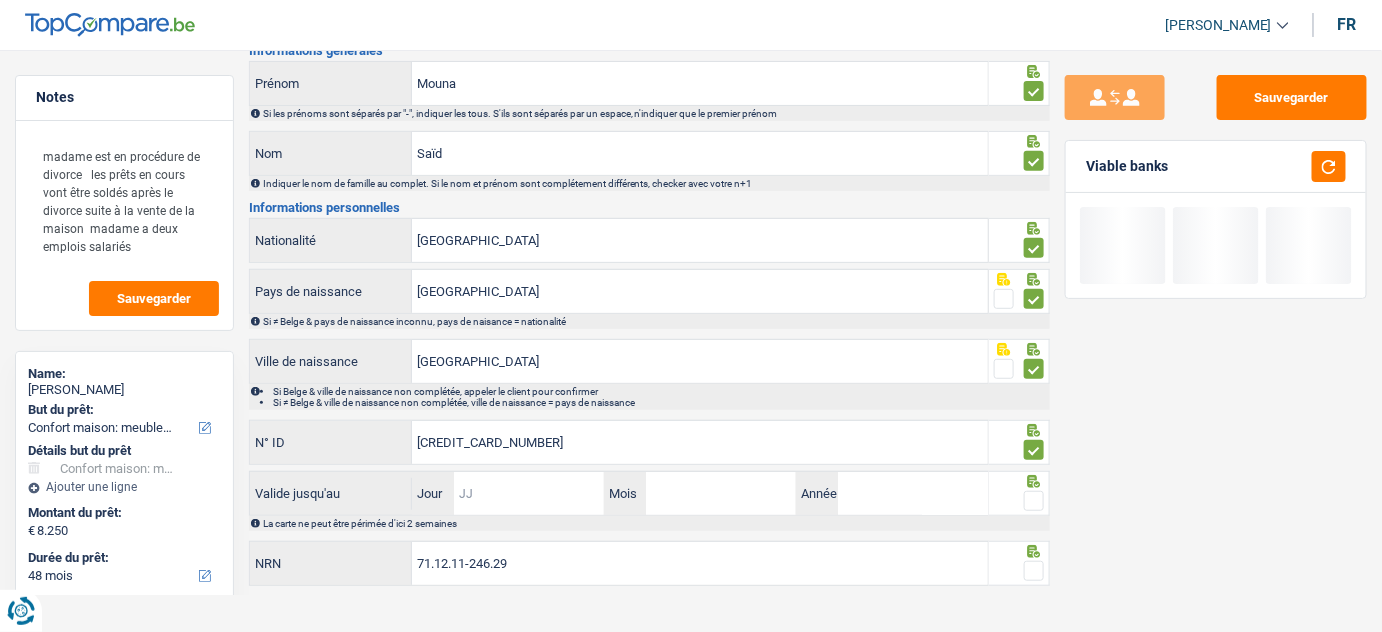 click on "Jour" at bounding box center [529, 493] 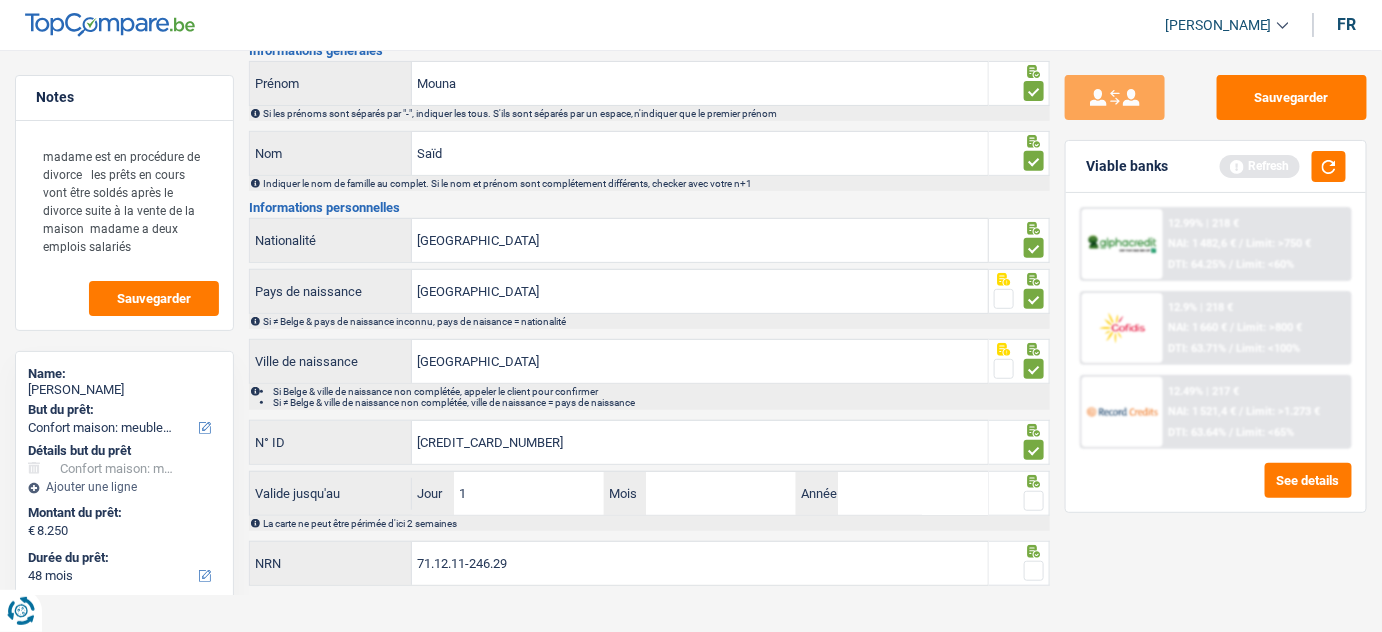 type on "19" 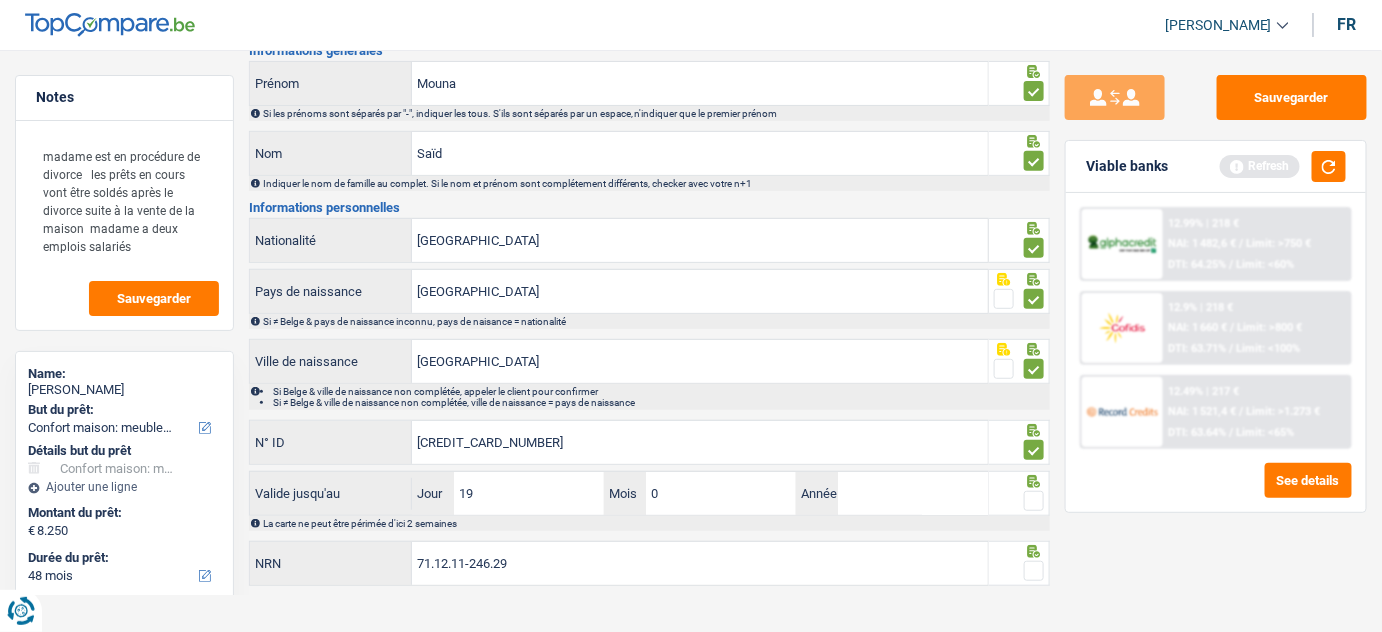 type on "09" 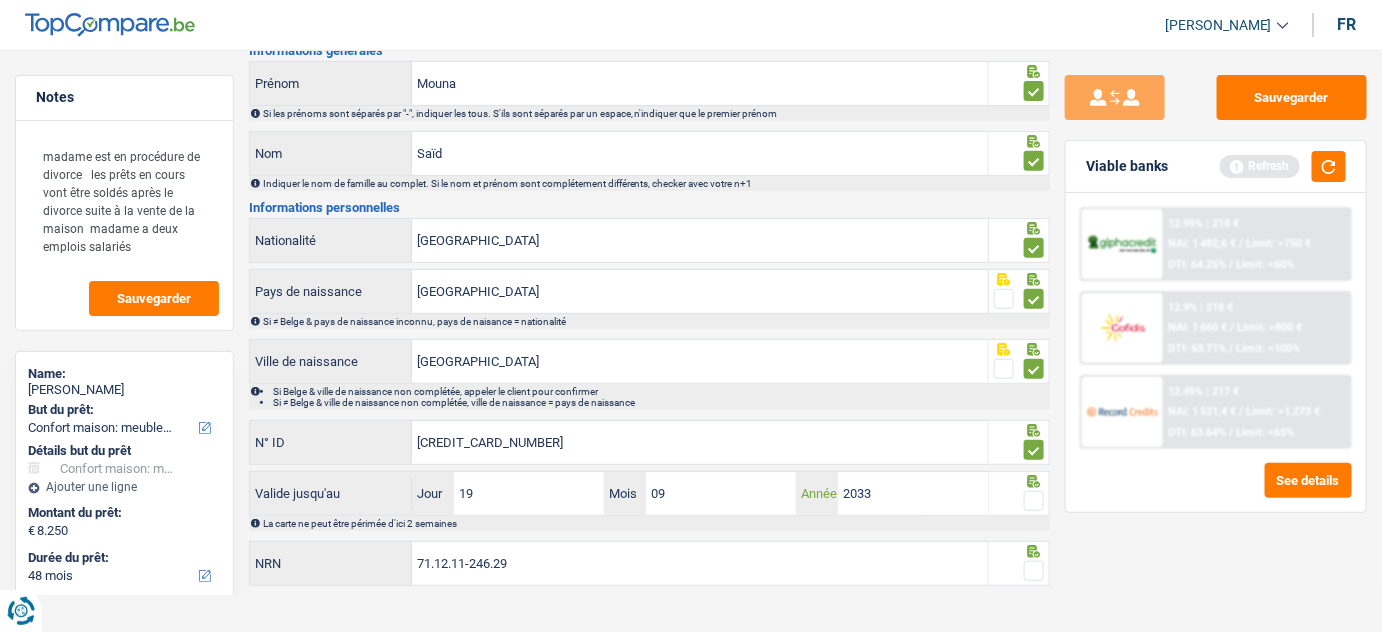 type on "2033" 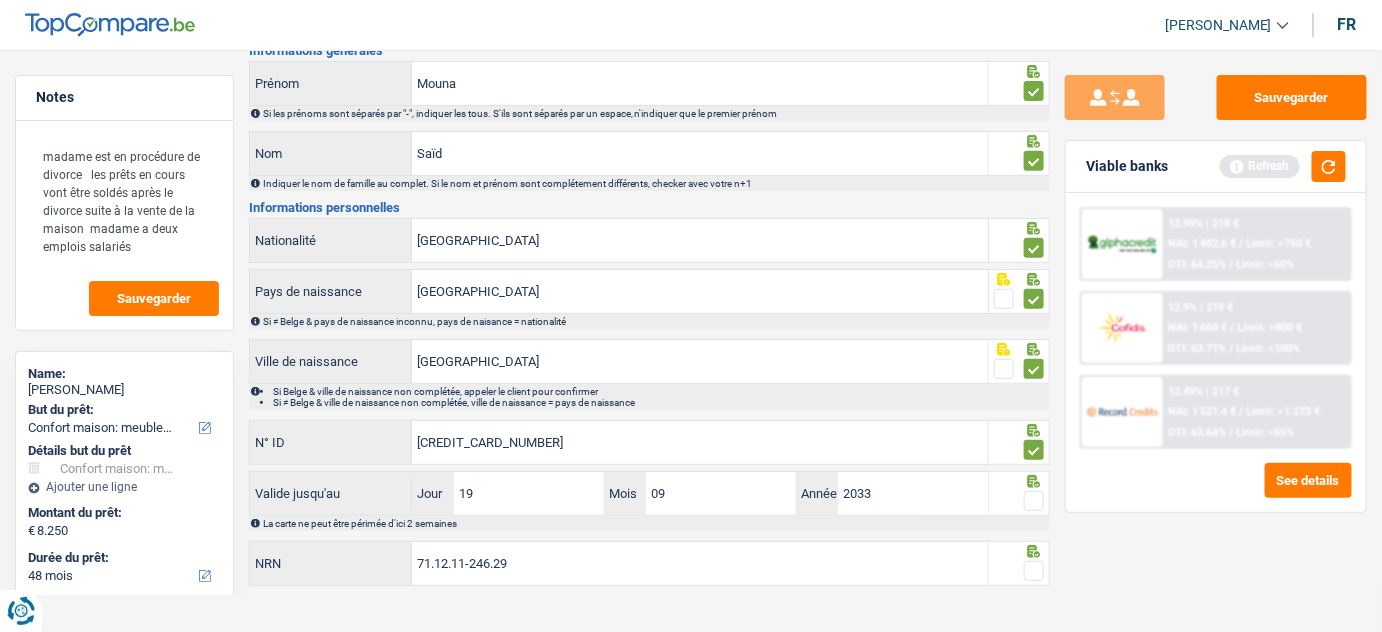 click at bounding box center [1034, 501] 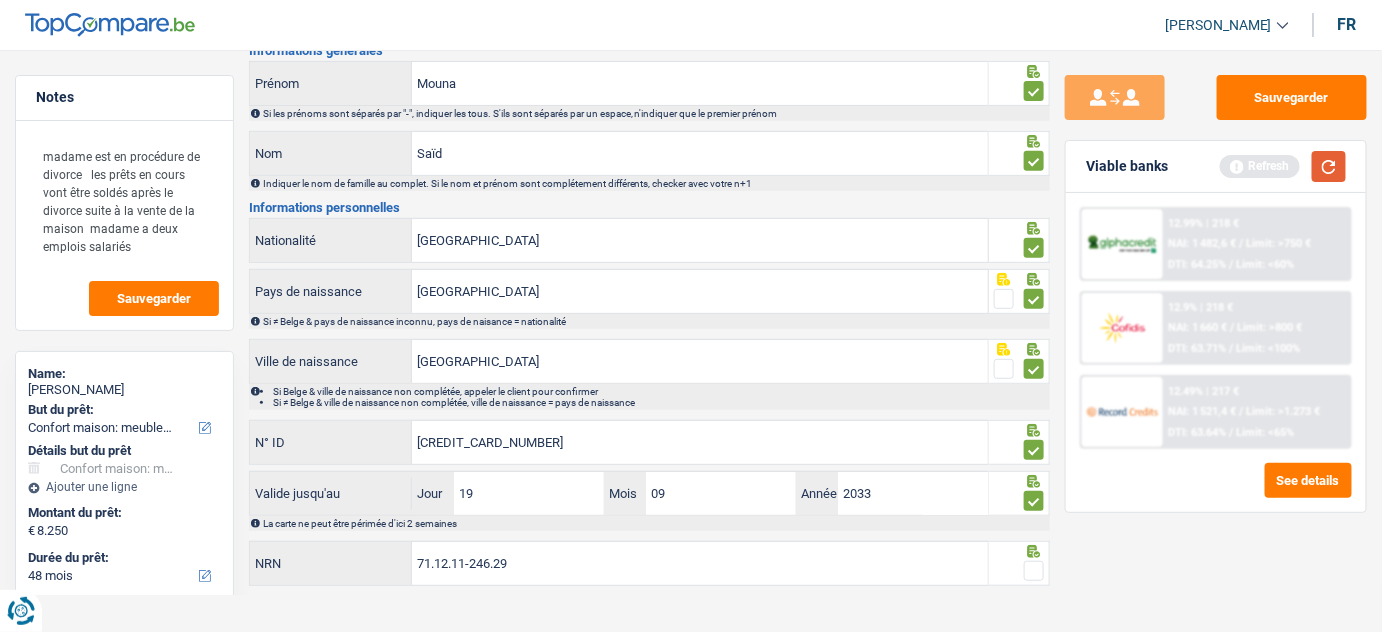 click at bounding box center (1329, 166) 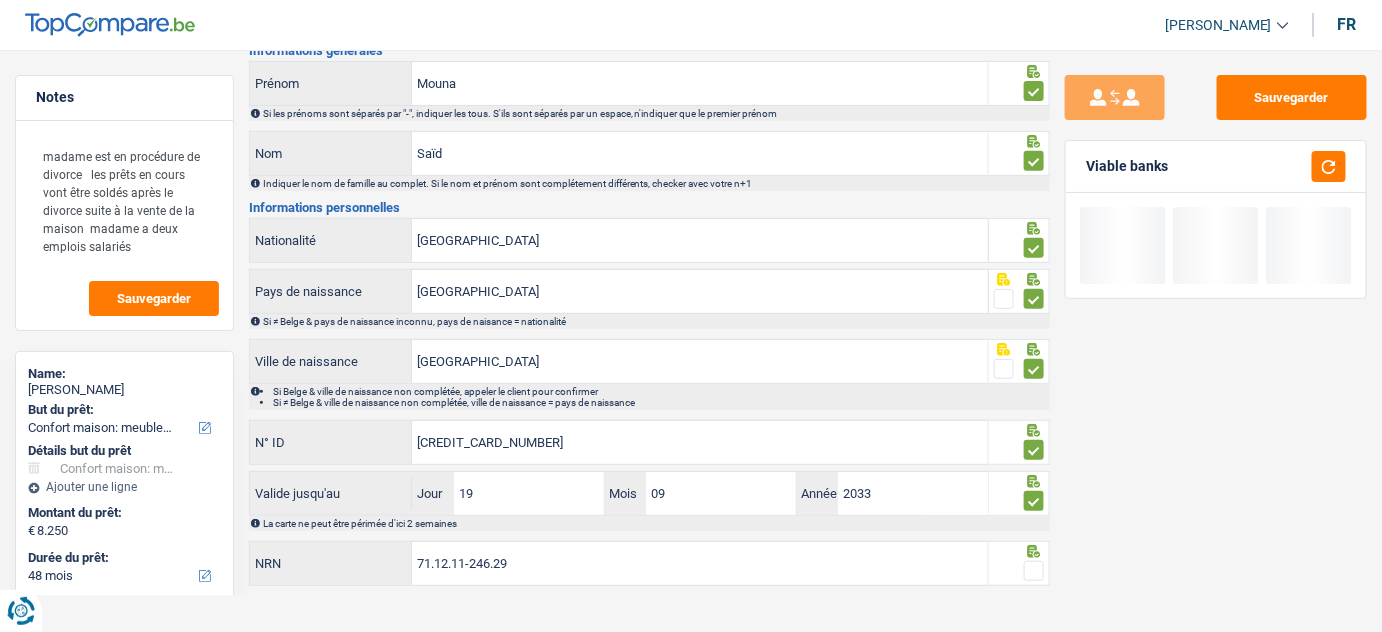 click at bounding box center (1034, 571) 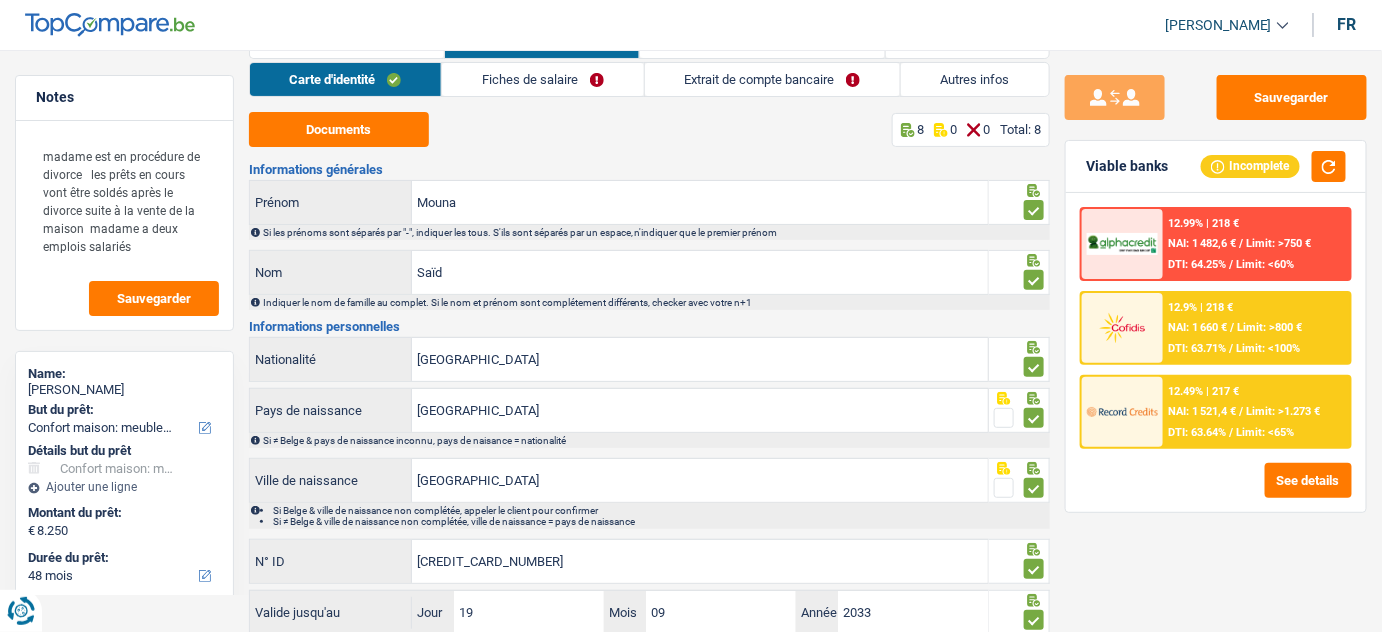 scroll, scrollTop: 0, scrollLeft: 0, axis: both 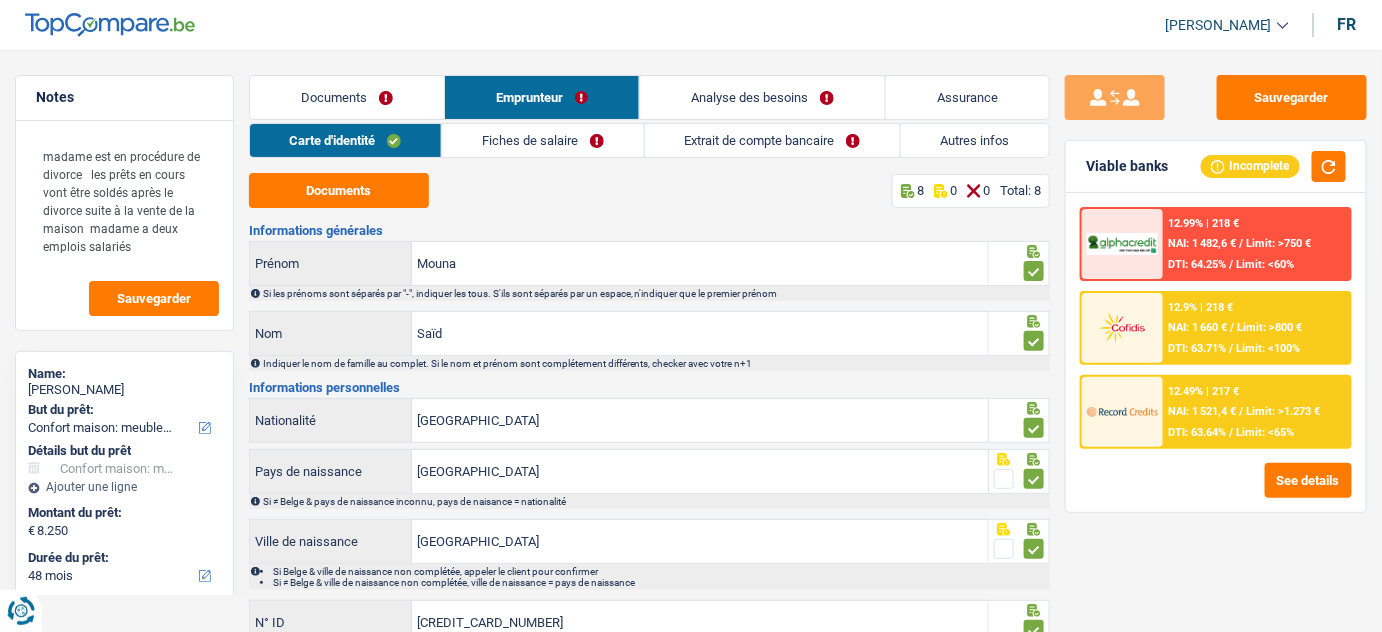 click on "Fiches de salaire" at bounding box center (542, 140) 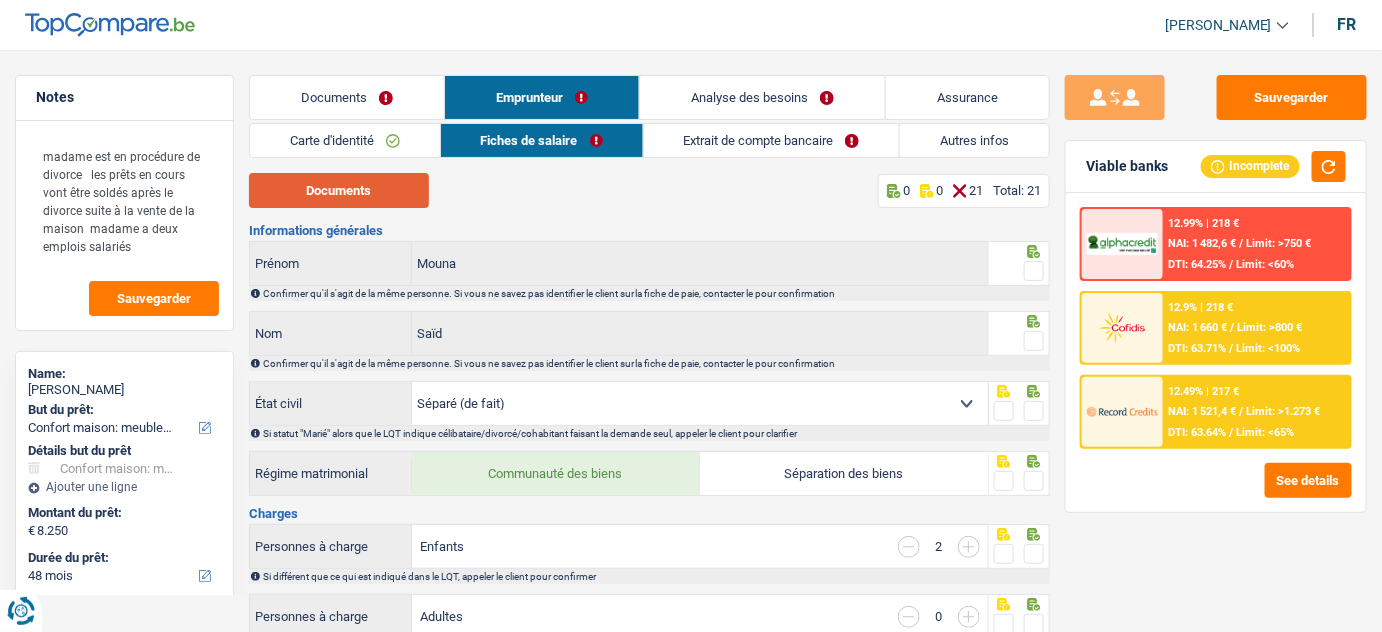 drag, startPoint x: 402, startPoint y: 191, endPoint x: 374, endPoint y: 199, distance: 29.12044 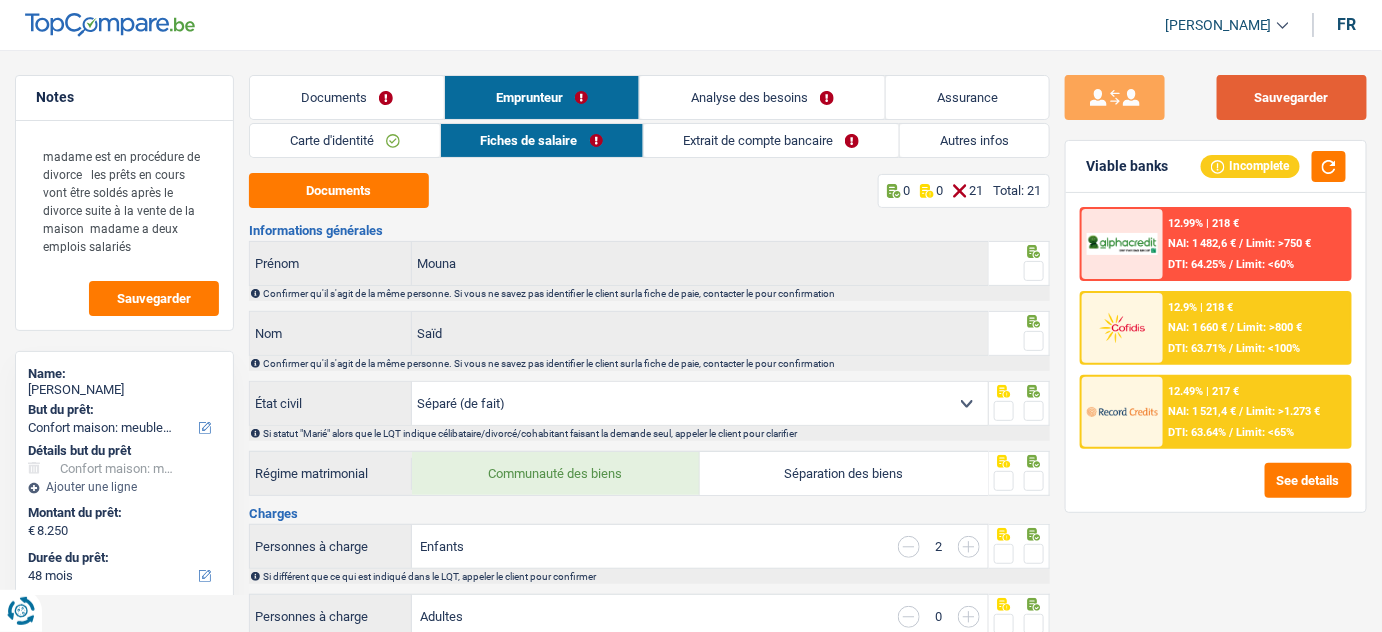 click on "Sauvegarder" at bounding box center (1292, 97) 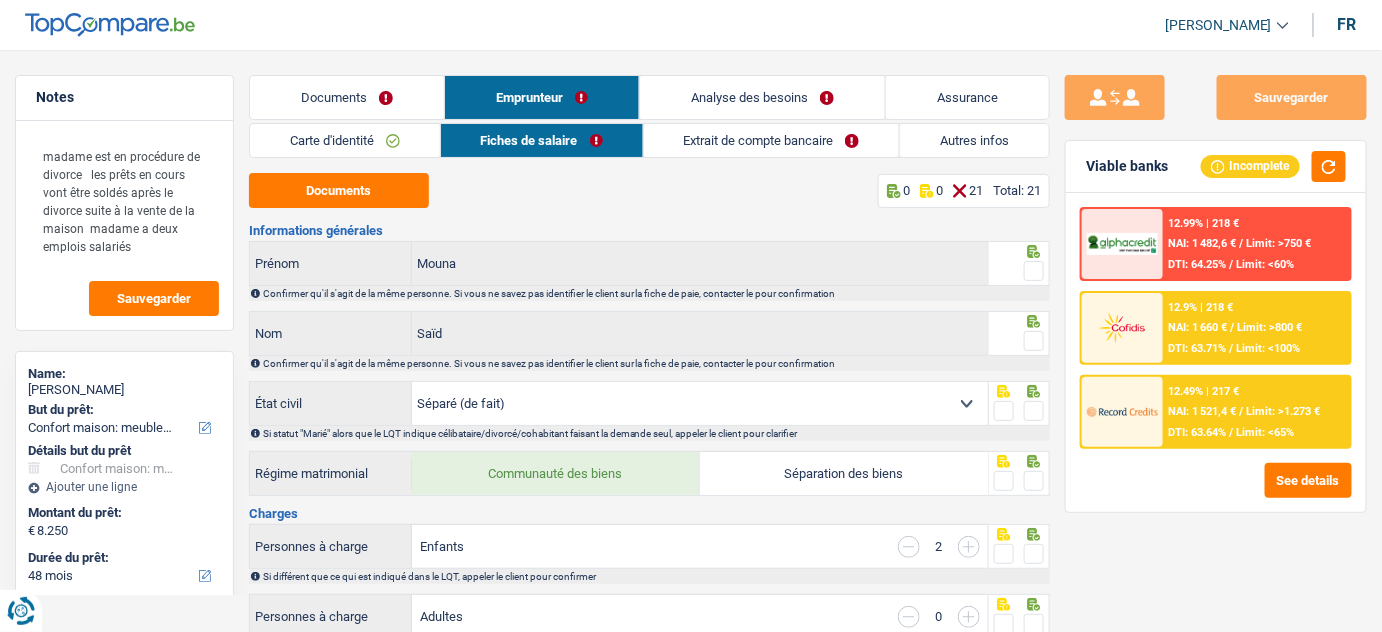 click on "Notes
madame est en procédure de divorce   les prêts en cours vont être soldés après le divorce suite à la vente de la maison  madame a deux emplois salariés
Sauvegarder
Name:   Mouna Saïd   But du prêt: Confort maison: meubles, textile, peinture, électroménager, outillage non-professionnel Hifi, multimédia, gsm, ordinateur Aménagement: frais d'installation, déménagement Evénement familial: naissance, mariage, divorce, communion, décès Frais médicaux Frais d'études Frais permis de conduire Loisirs: voyage, sport, musique Rafraîchissement: petits travaux maison et jardin Frais judiciaires Réparation voiture Prêt rénovation (non disponible pour les non-propriétaires) Prêt énergie (non disponible pour les non-propriétaires) Prêt voiture Taxes, impôts non professionnels Rénovation bien à l'étranger Dettes familiales Assurance Autre
Sélectionner une option
Frais médicaux Autre" at bounding box center [691, 1363] 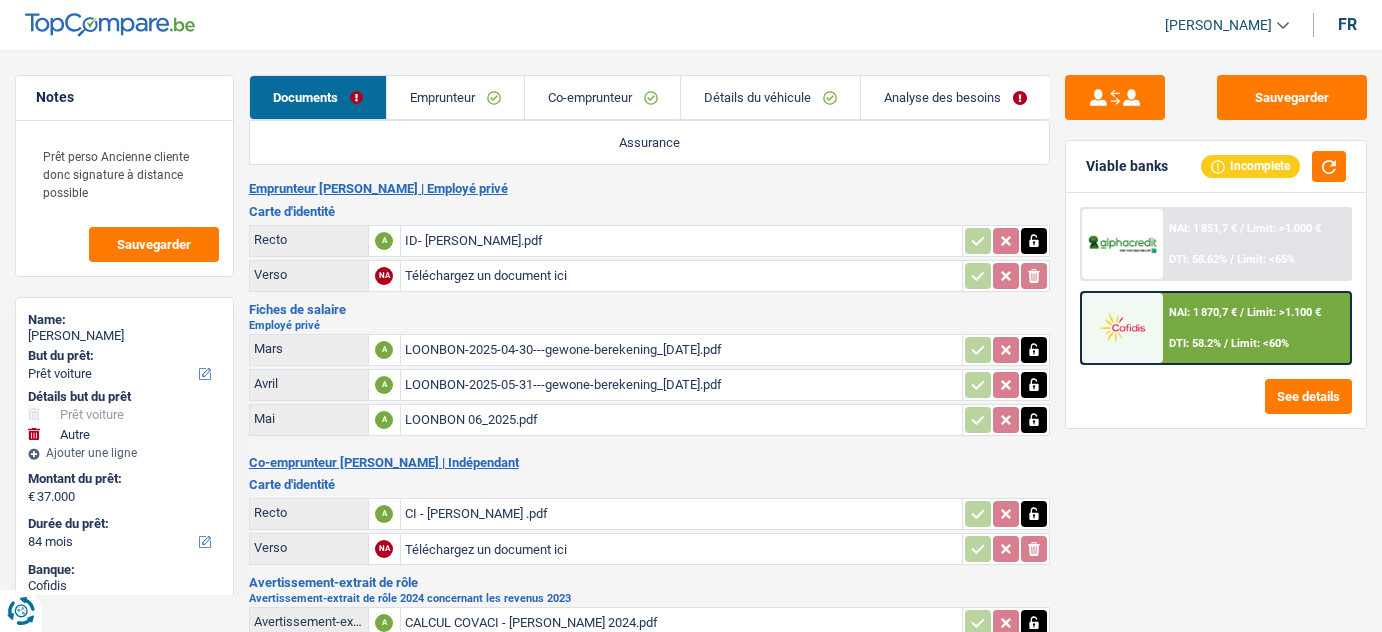 select on "car" 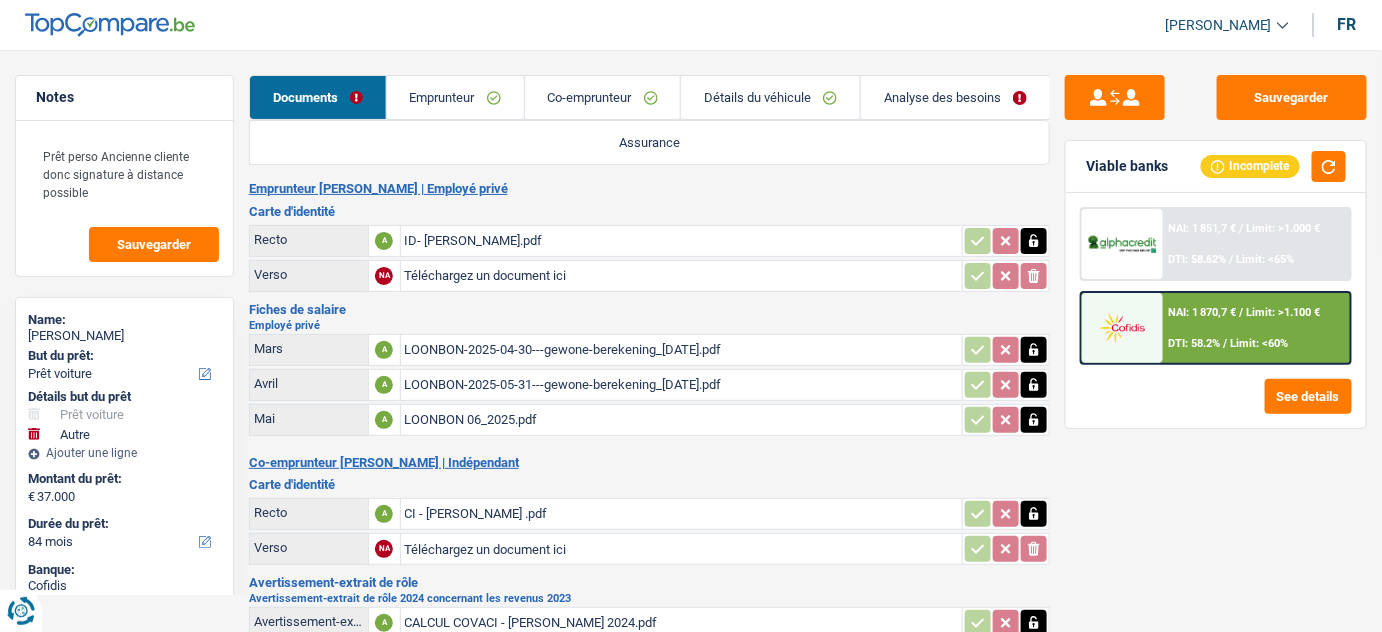 scroll, scrollTop: 0, scrollLeft: 0, axis: both 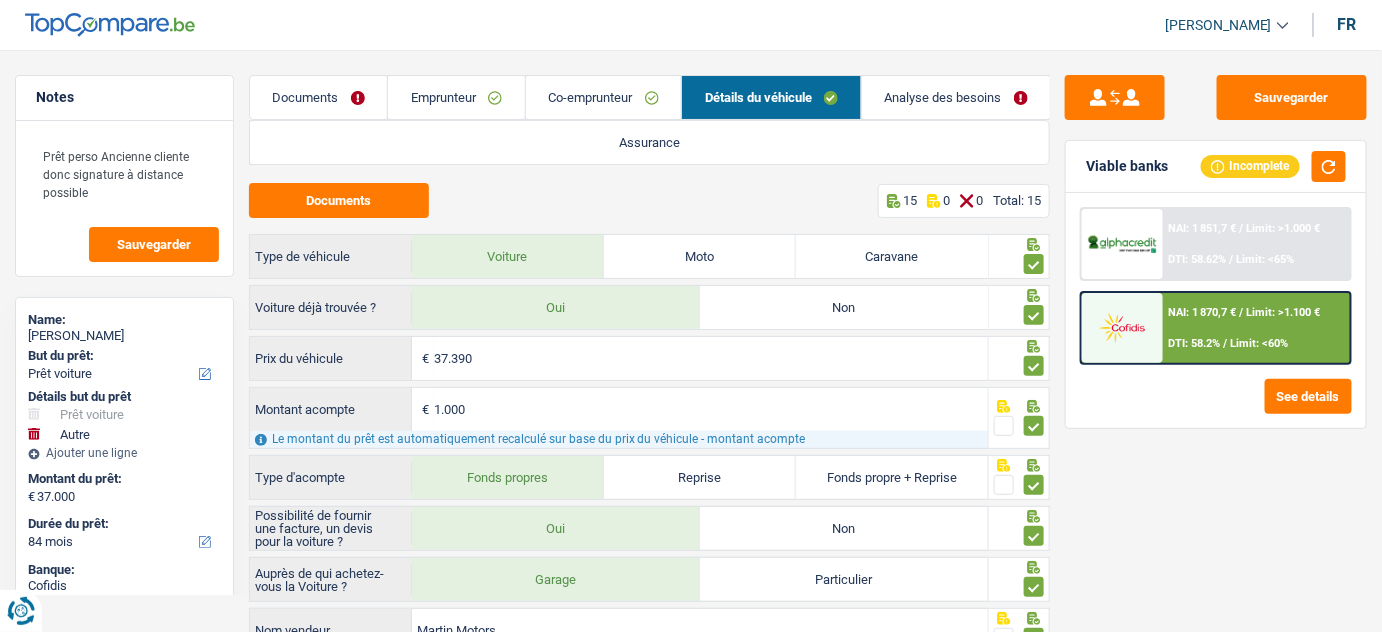 click on "Analyse des besoins" at bounding box center [956, 97] 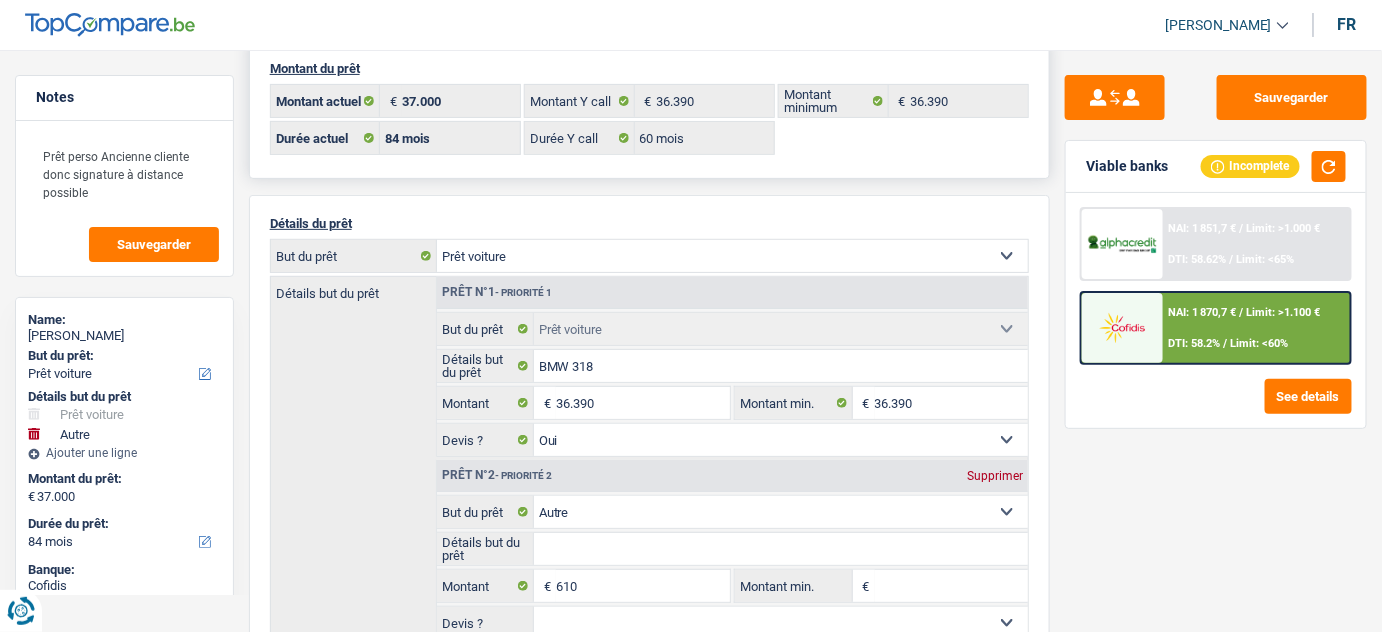 scroll, scrollTop: 0, scrollLeft: 0, axis: both 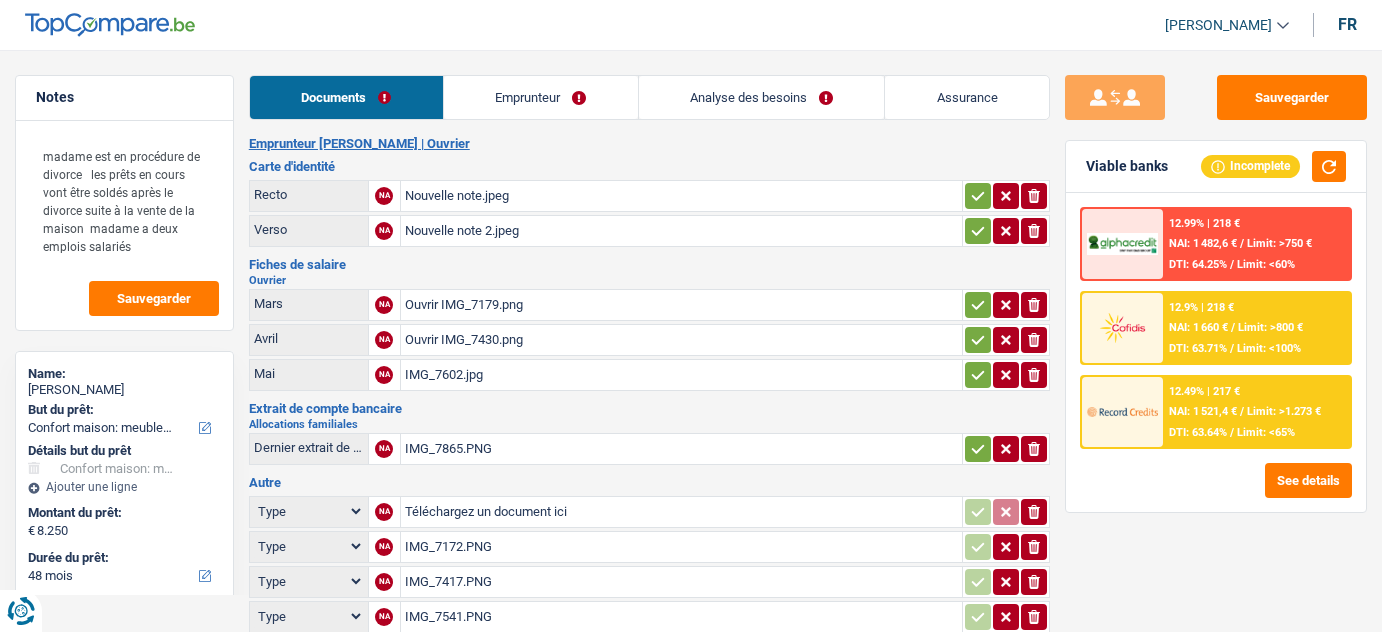 select on "household" 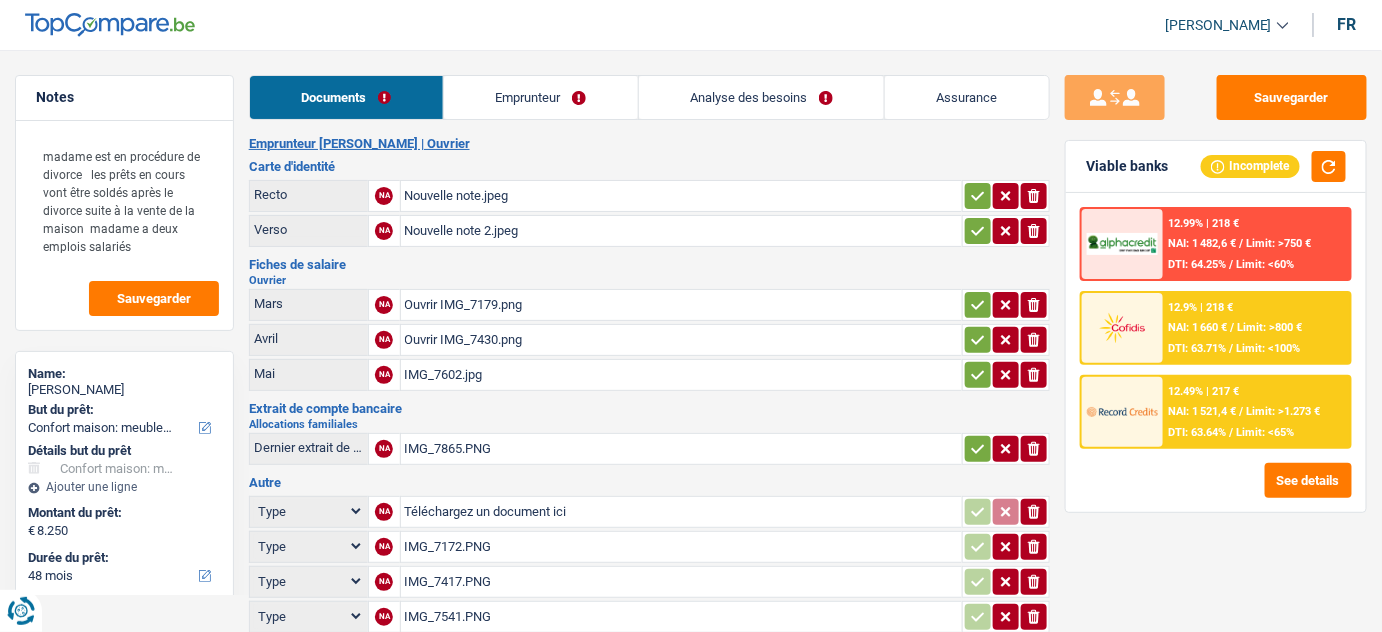 scroll, scrollTop: 0, scrollLeft: 0, axis: both 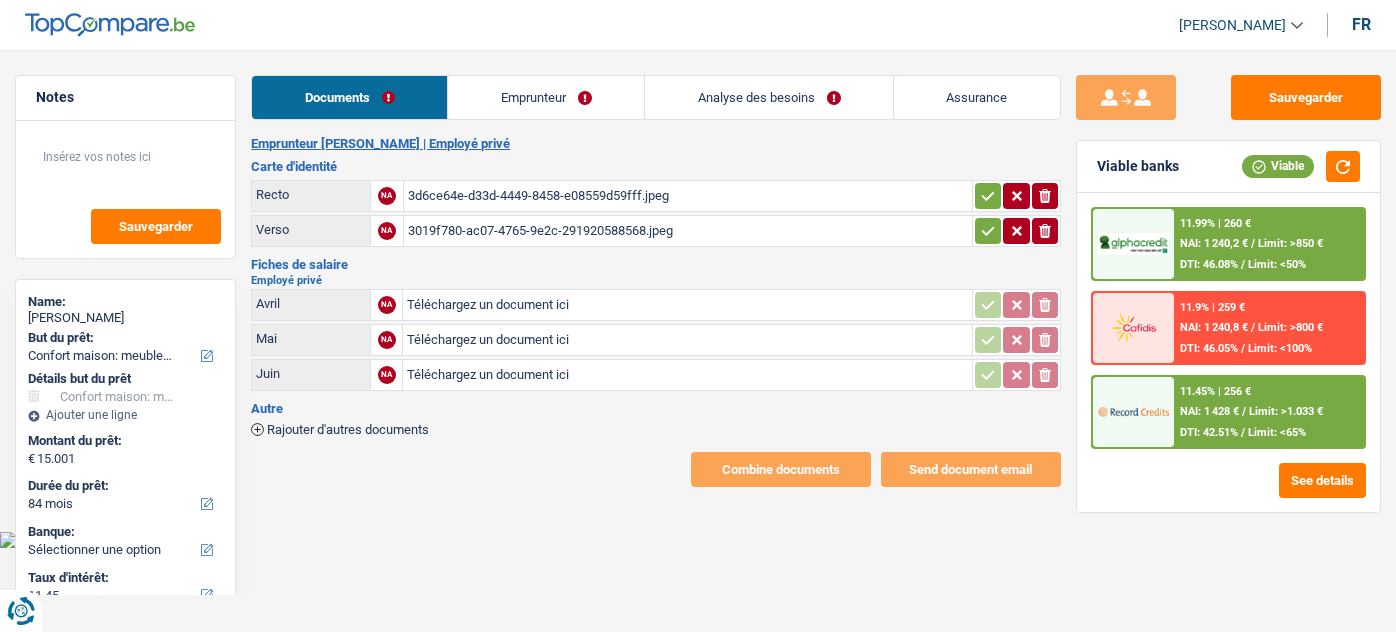 select on "household" 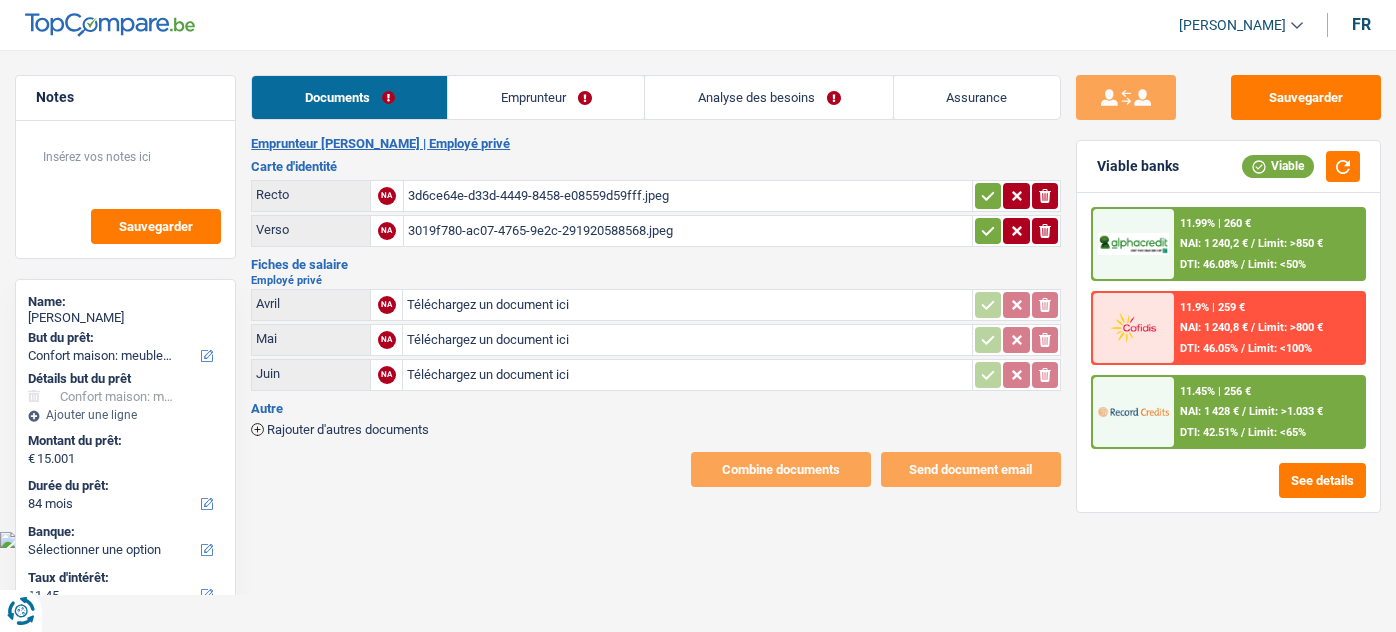 select on "household" 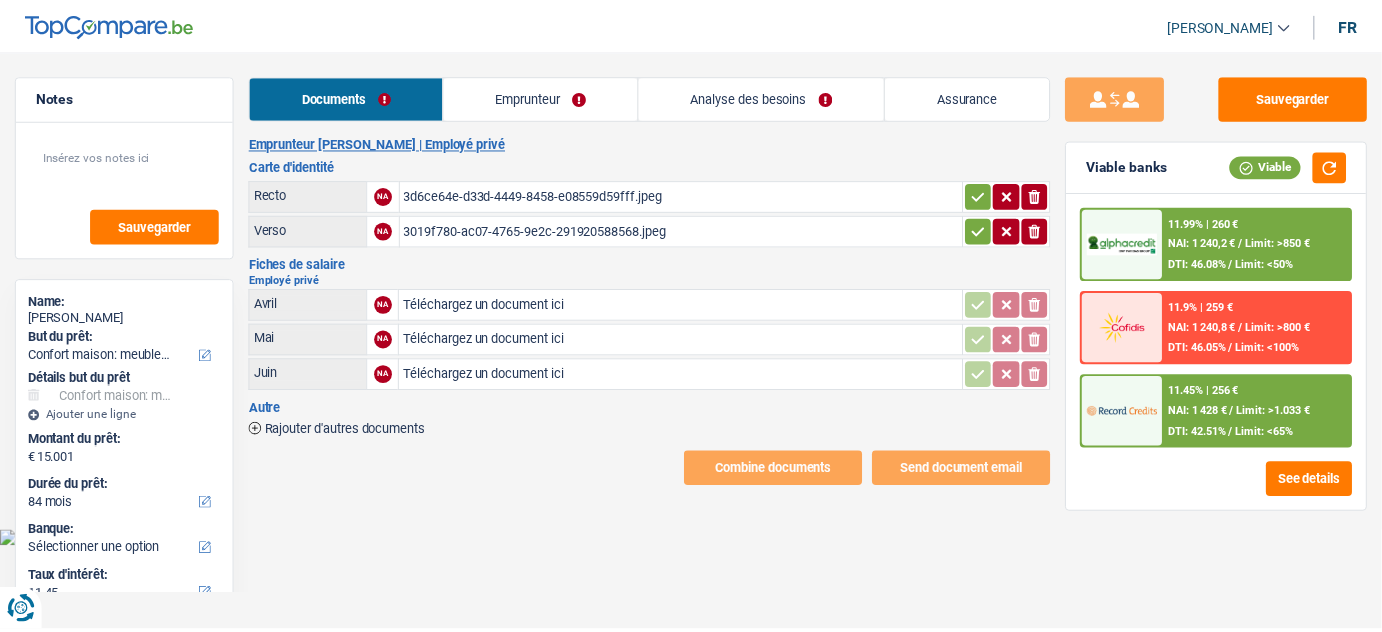 scroll, scrollTop: 0, scrollLeft: 0, axis: both 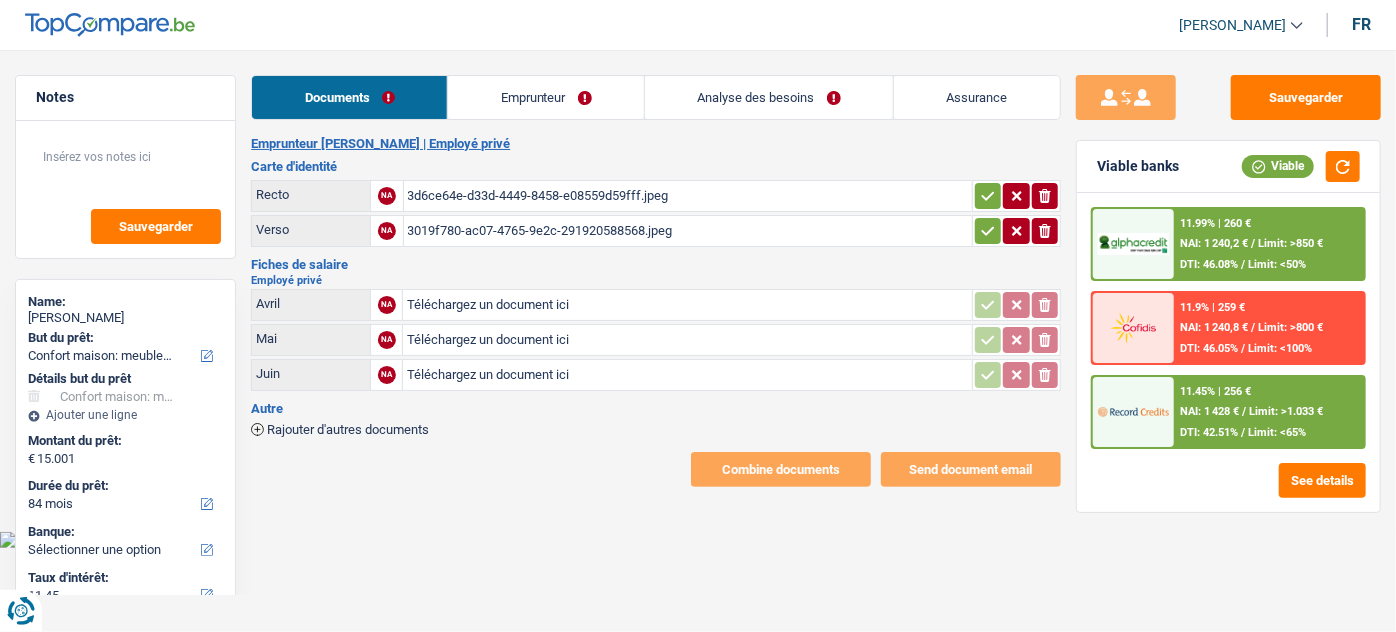 click on "Téléchargez un document ici" at bounding box center (687, 305) 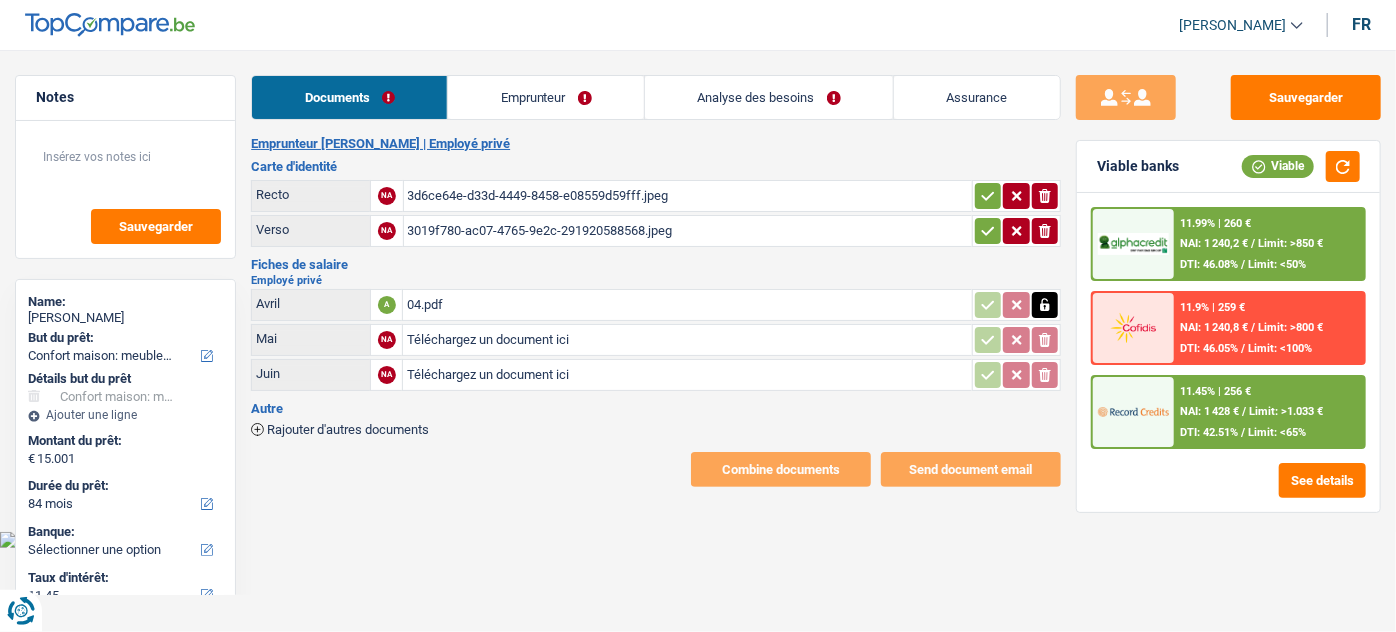 click on "Téléchargez un document ici" at bounding box center (687, 340) 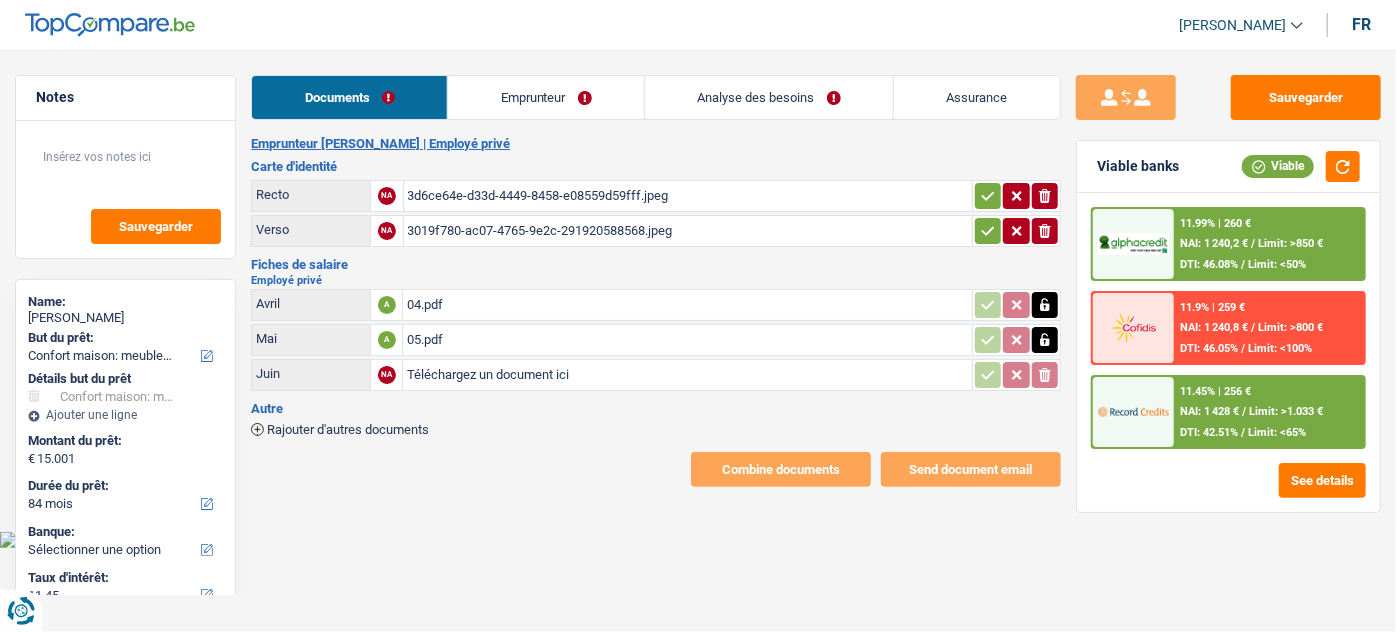 click on "Téléchargez un document ici" at bounding box center [687, 375] 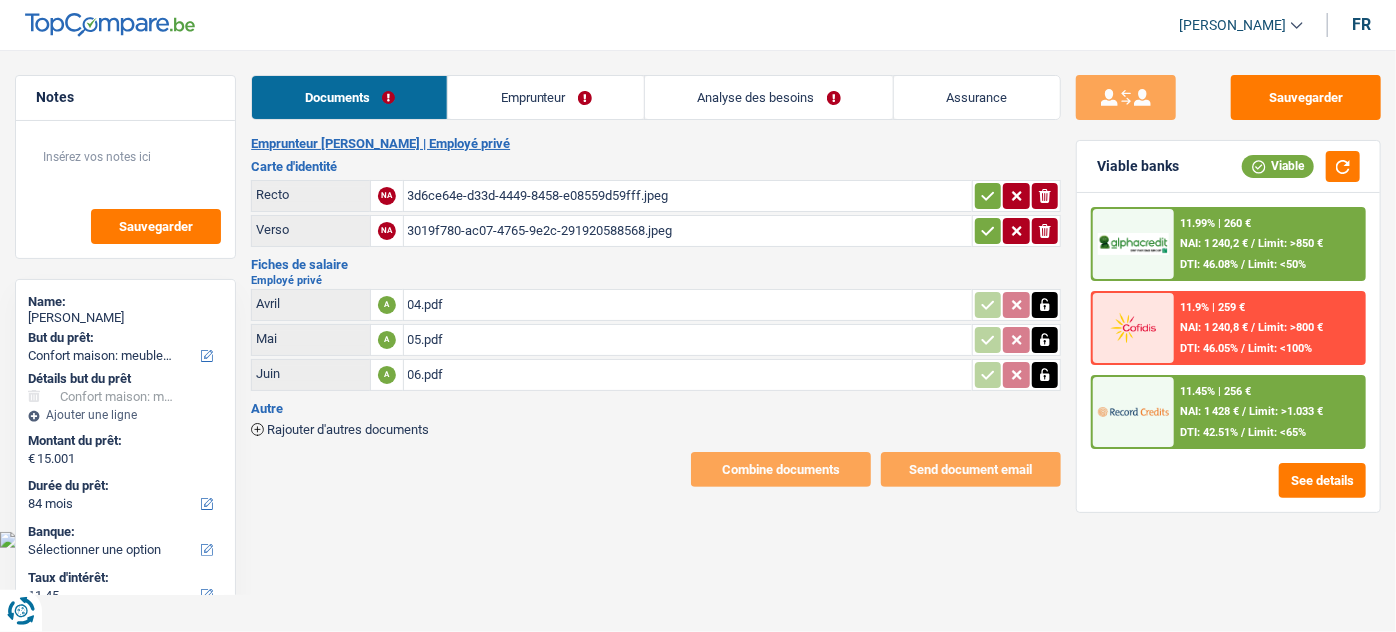 click on "06.pdf" at bounding box center [688, 375] 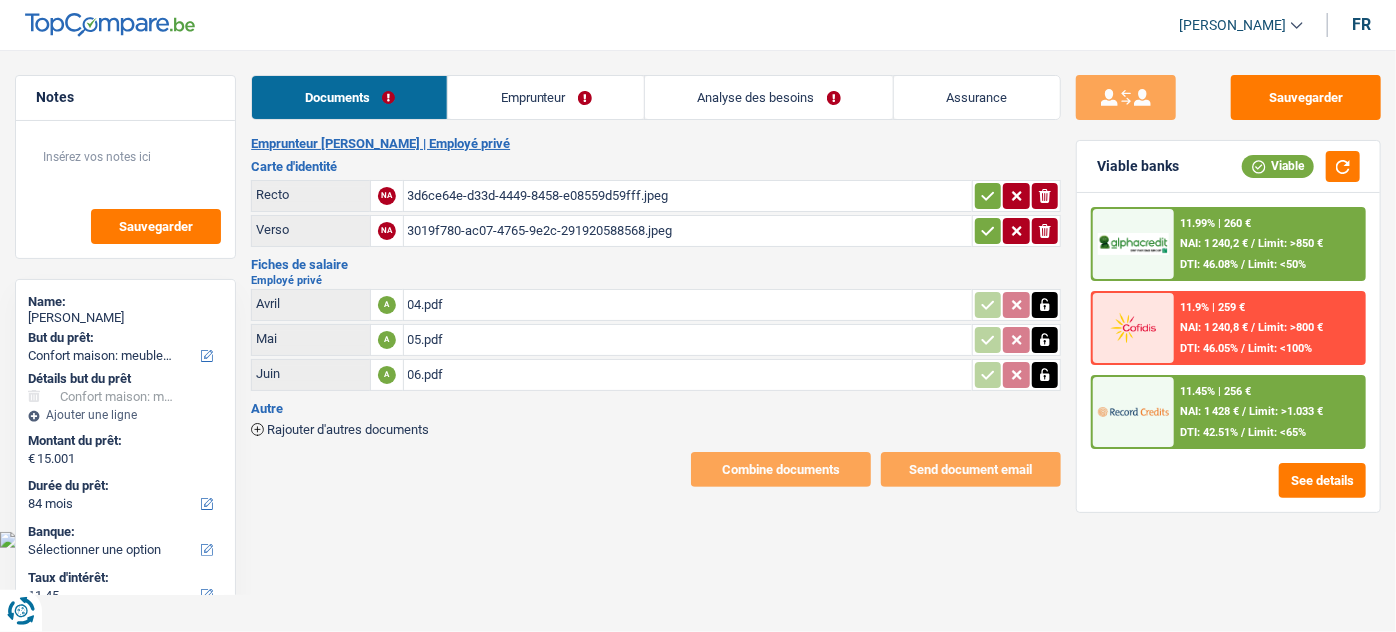 drag, startPoint x: 541, startPoint y: 98, endPoint x: 537, endPoint y: 110, distance: 12.649111 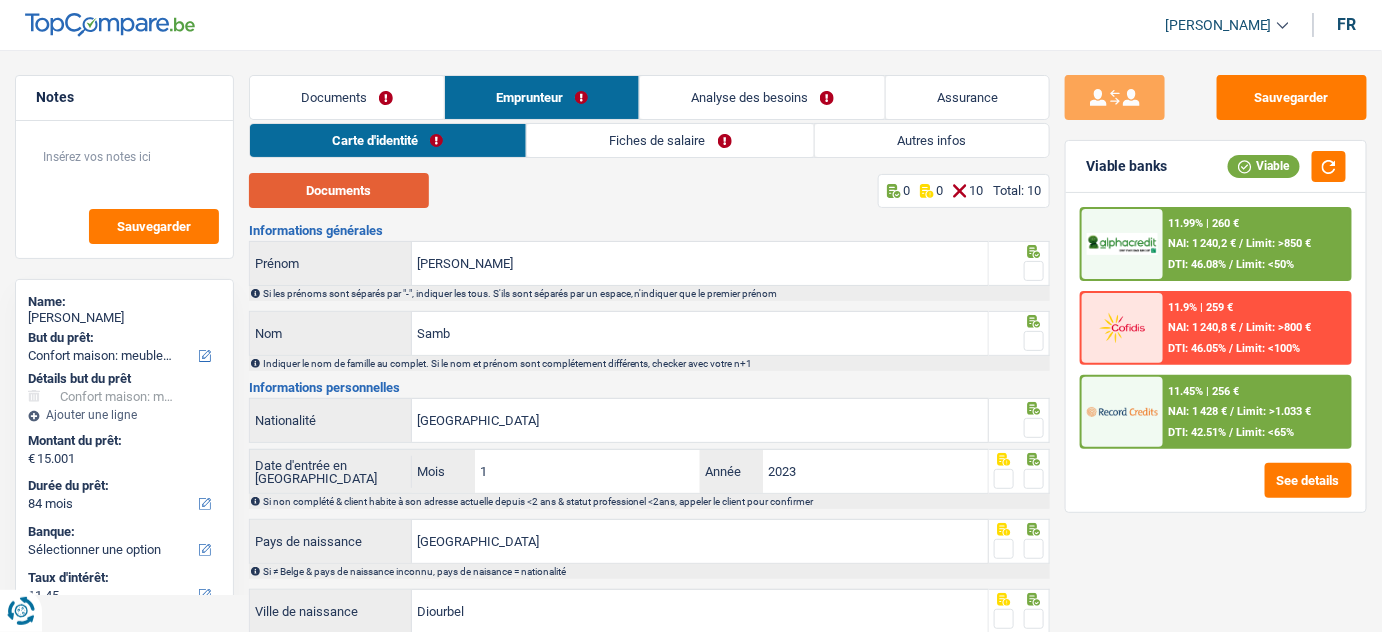 drag, startPoint x: 389, startPoint y: 178, endPoint x: 376, endPoint y: 179, distance: 13.038404 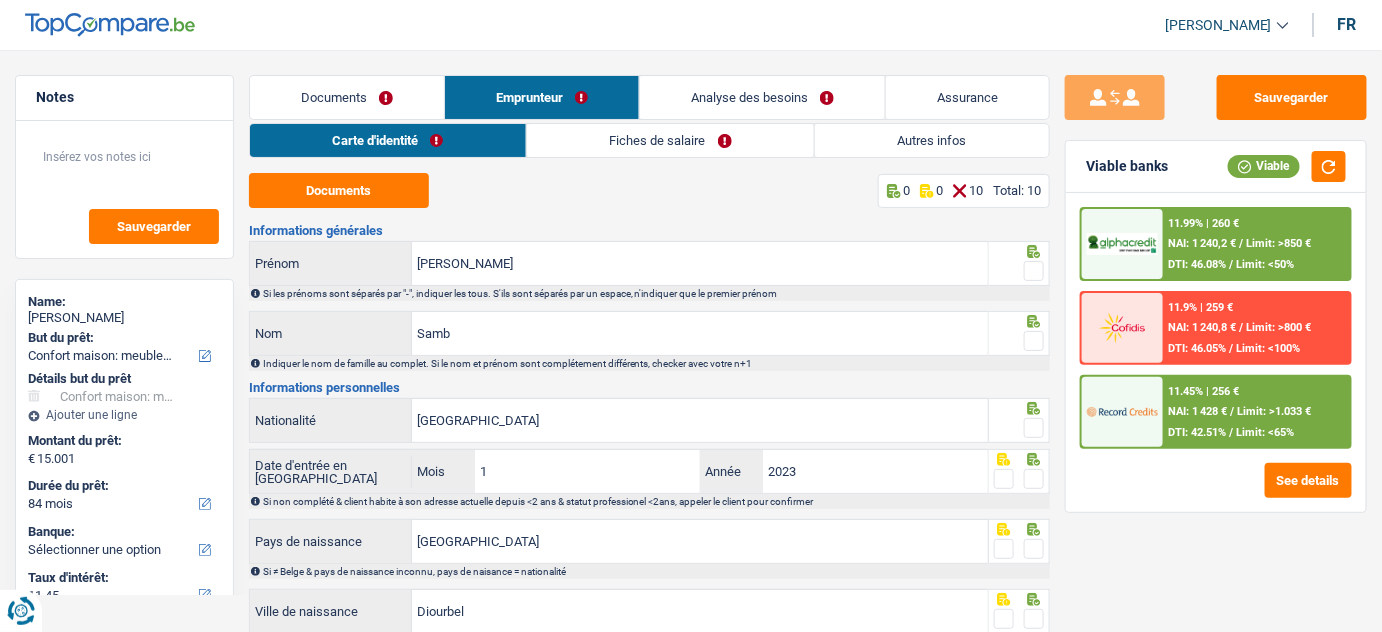 click at bounding box center (1034, 271) 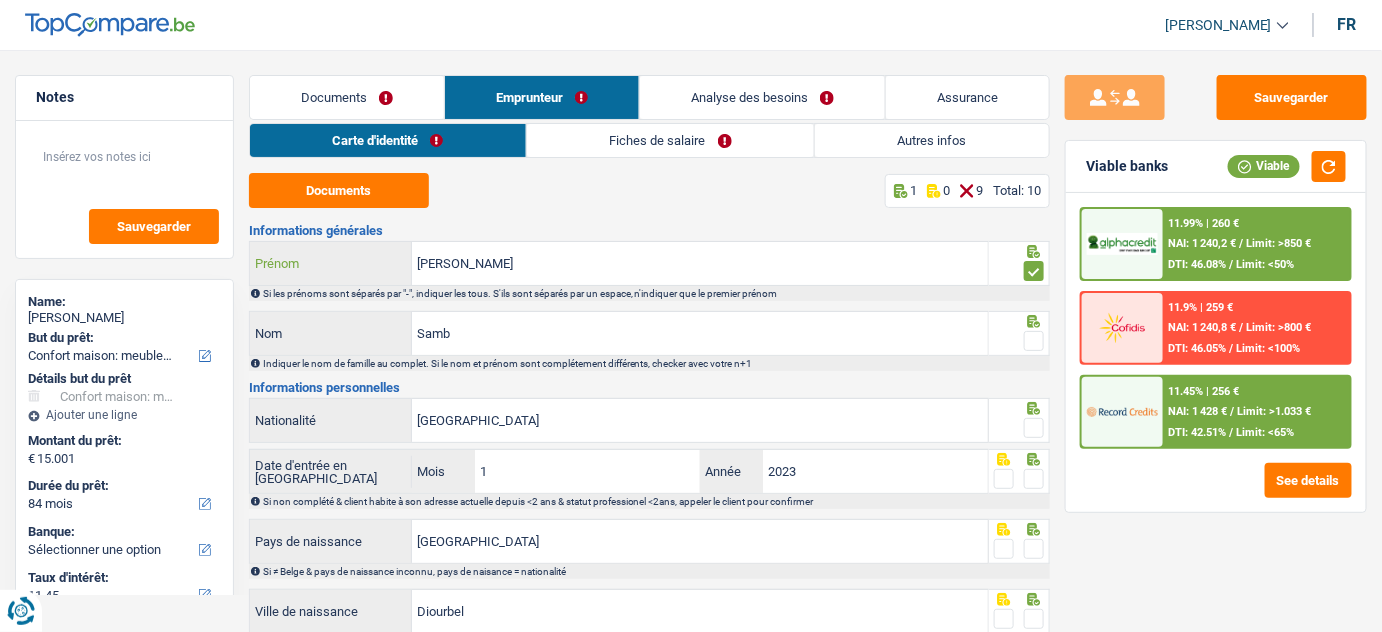 drag, startPoint x: 570, startPoint y: 268, endPoint x: 473, endPoint y: 271, distance: 97.04638 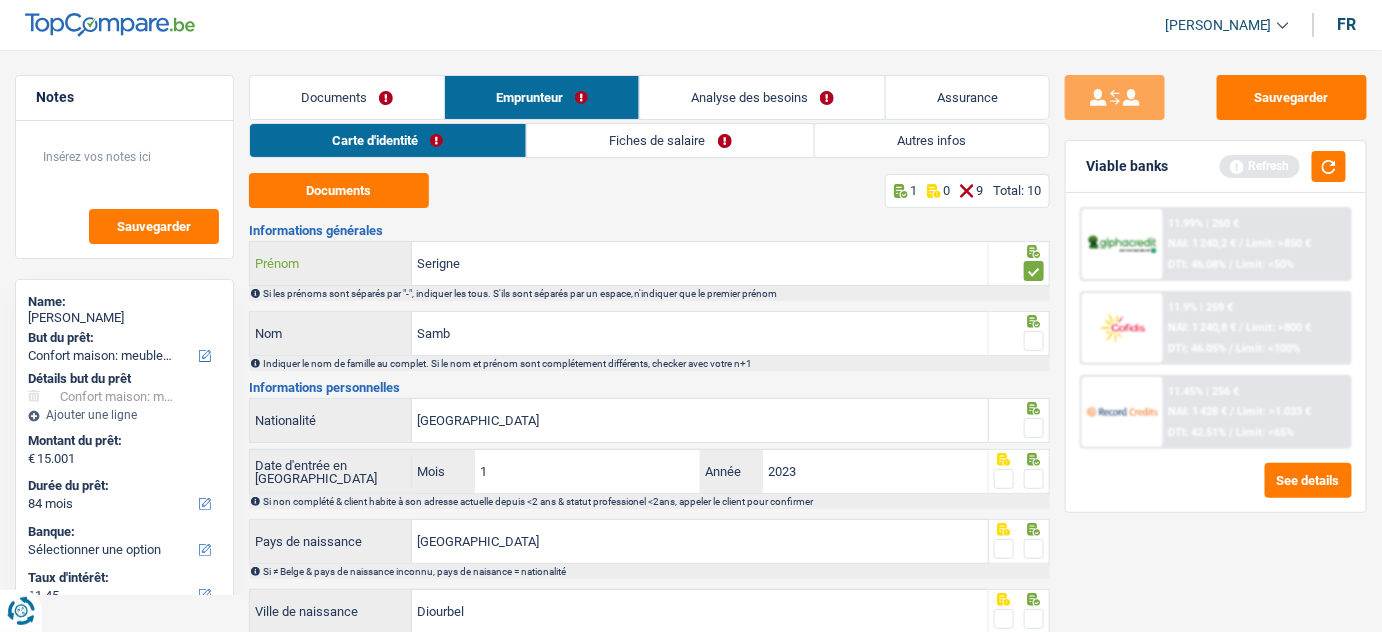 type on "Serigne" 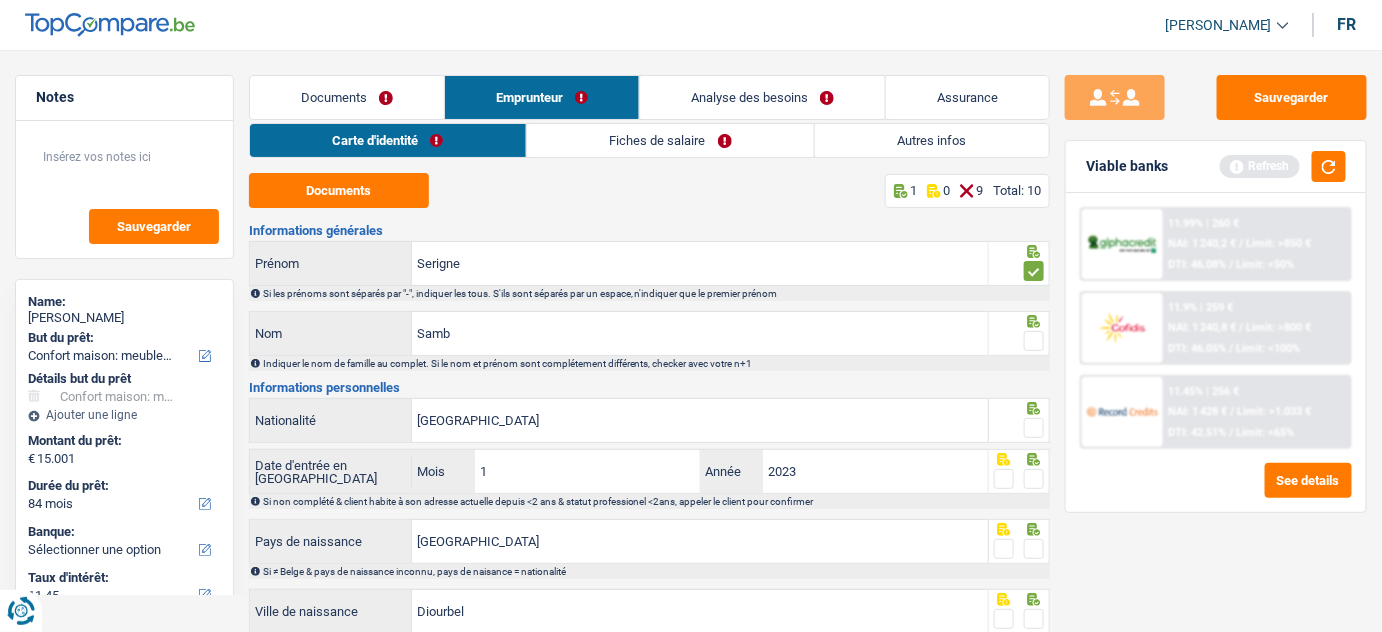 click at bounding box center [1034, 341] 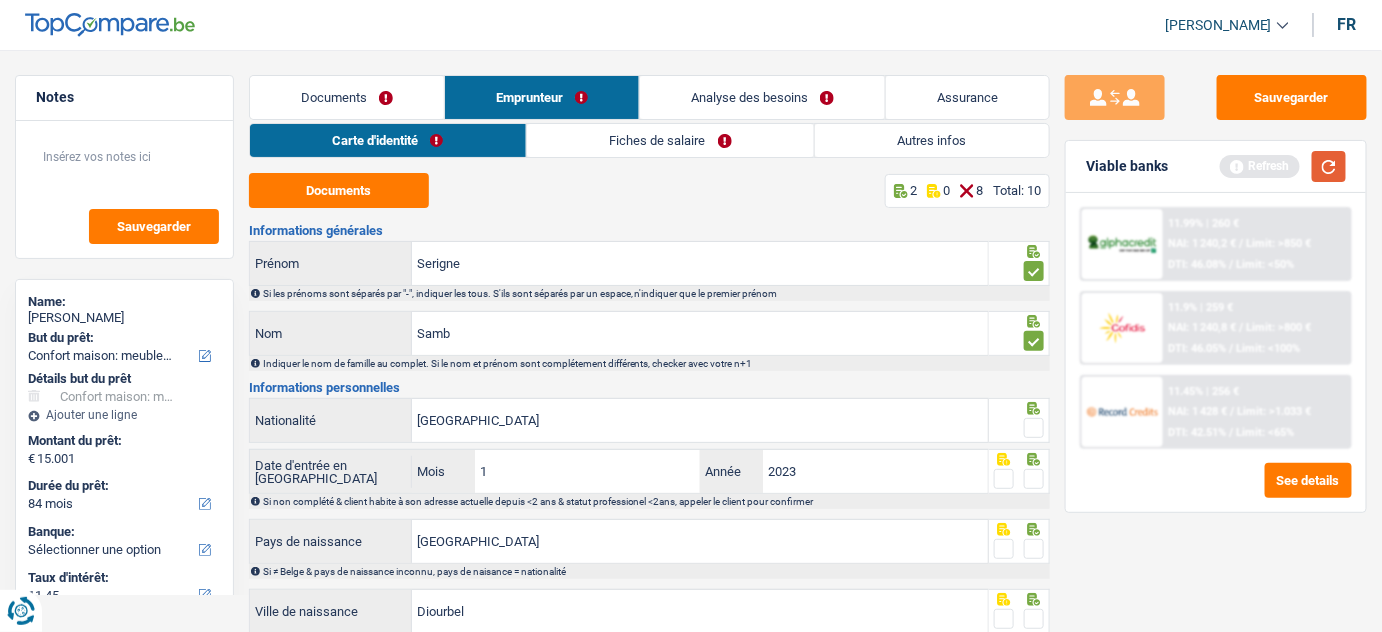 click at bounding box center (1329, 166) 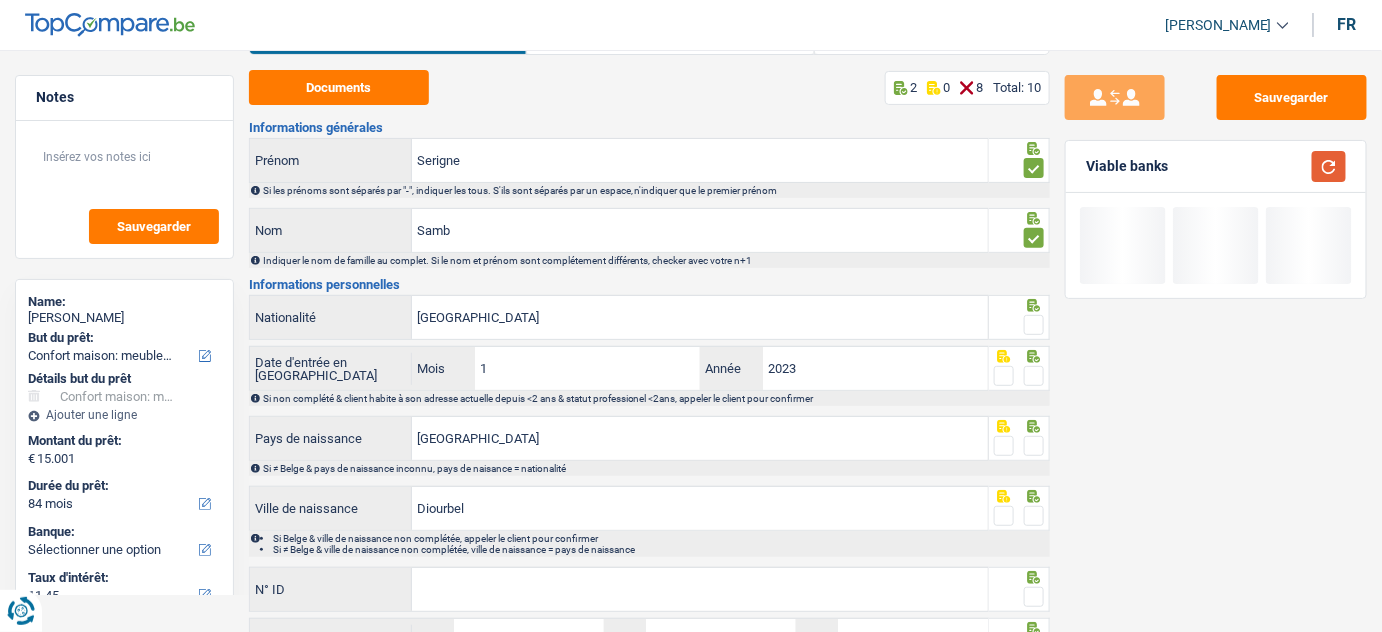 scroll, scrollTop: 181, scrollLeft: 0, axis: vertical 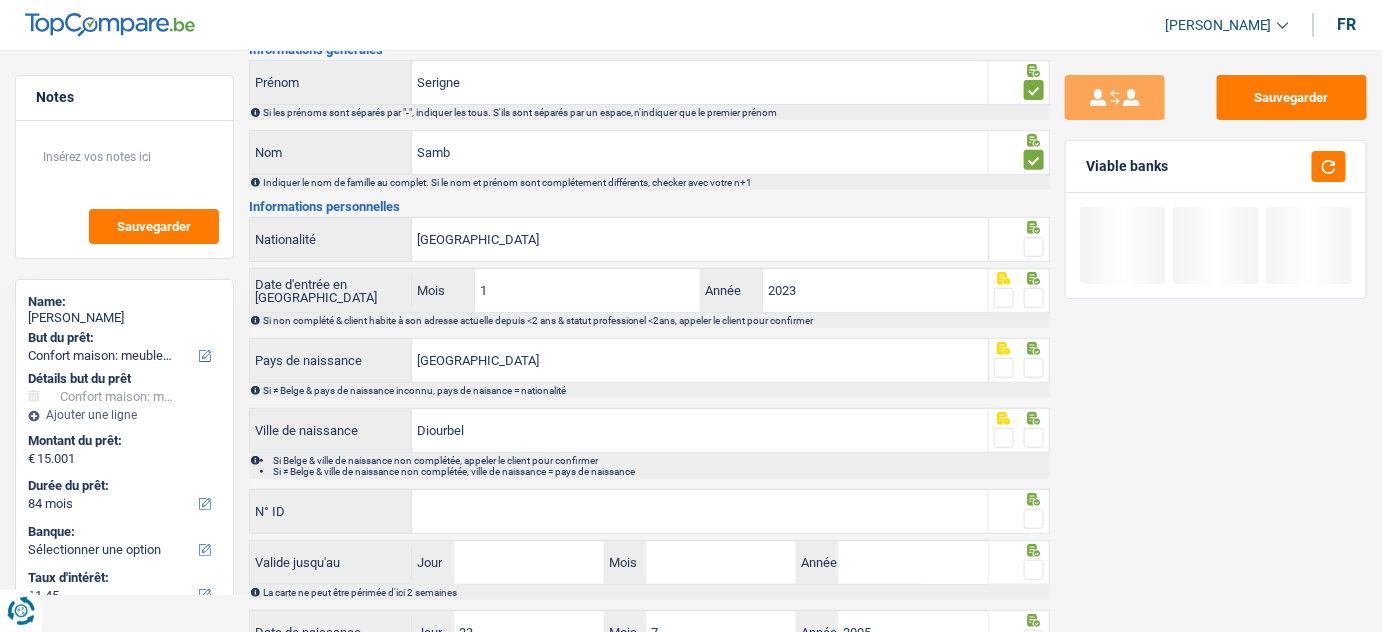 click at bounding box center (1034, 247) 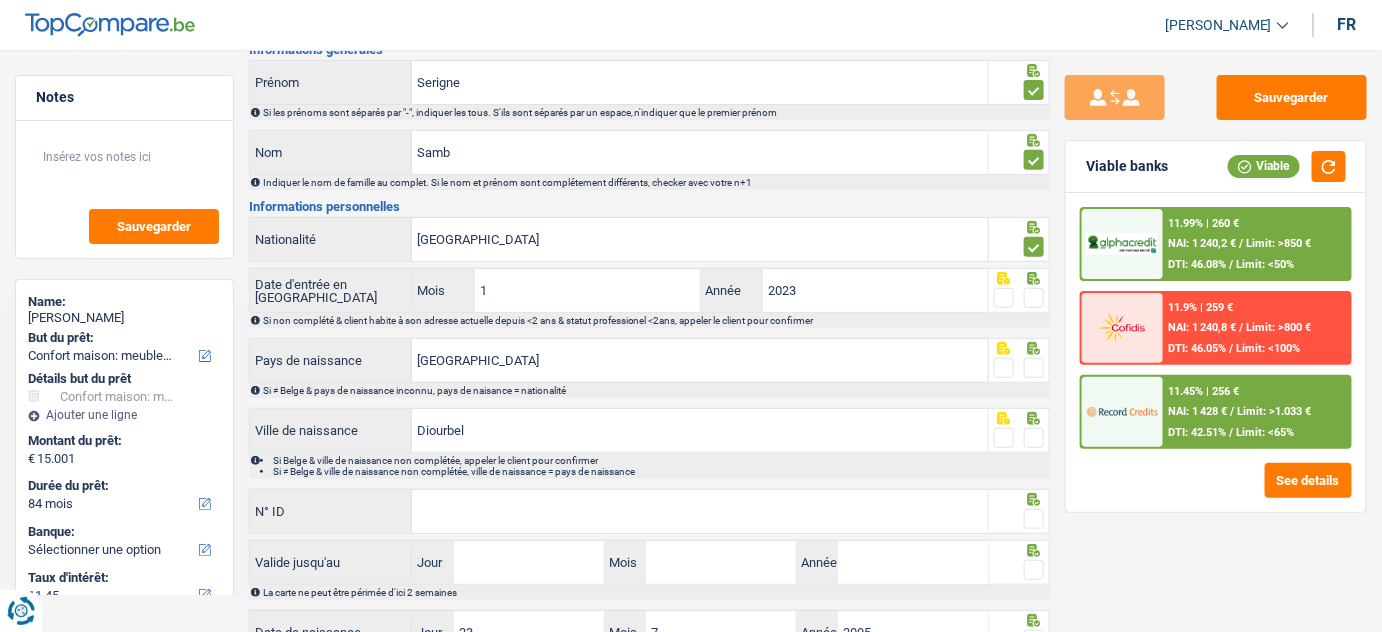 click at bounding box center (1034, 298) 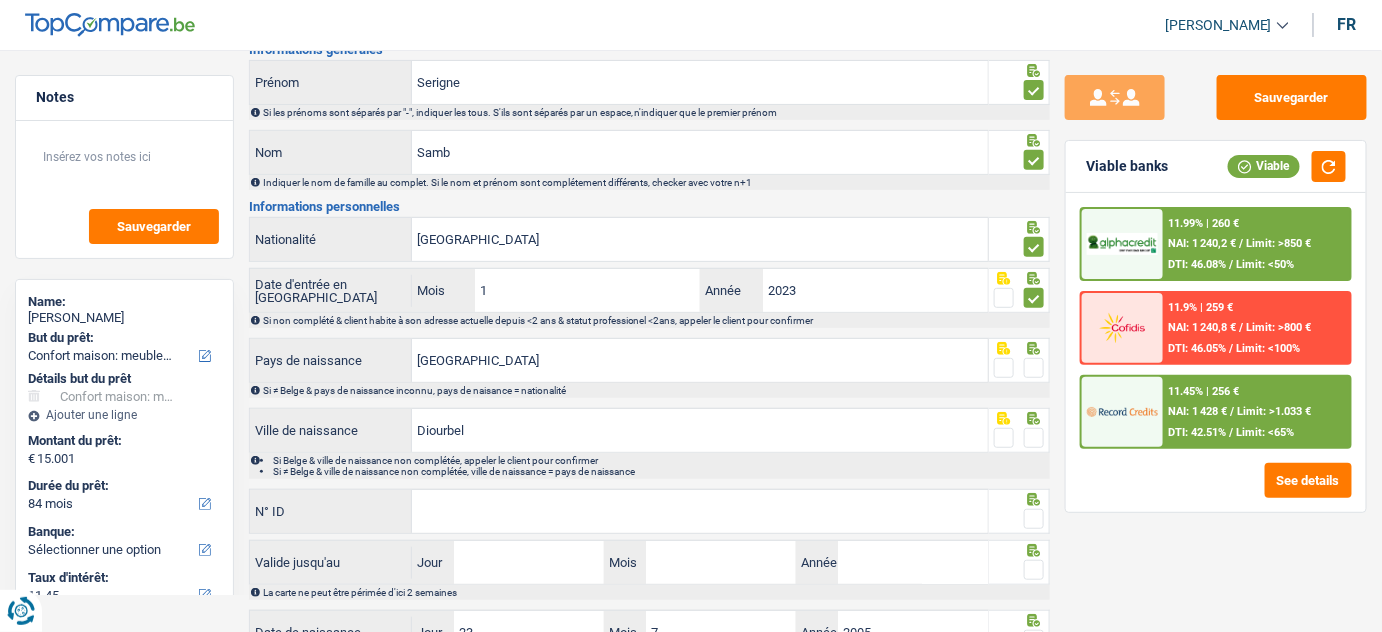 drag, startPoint x: 1026, startPoint y: 365, endPoint x: 1026, endPoint y: 397, distance: 32 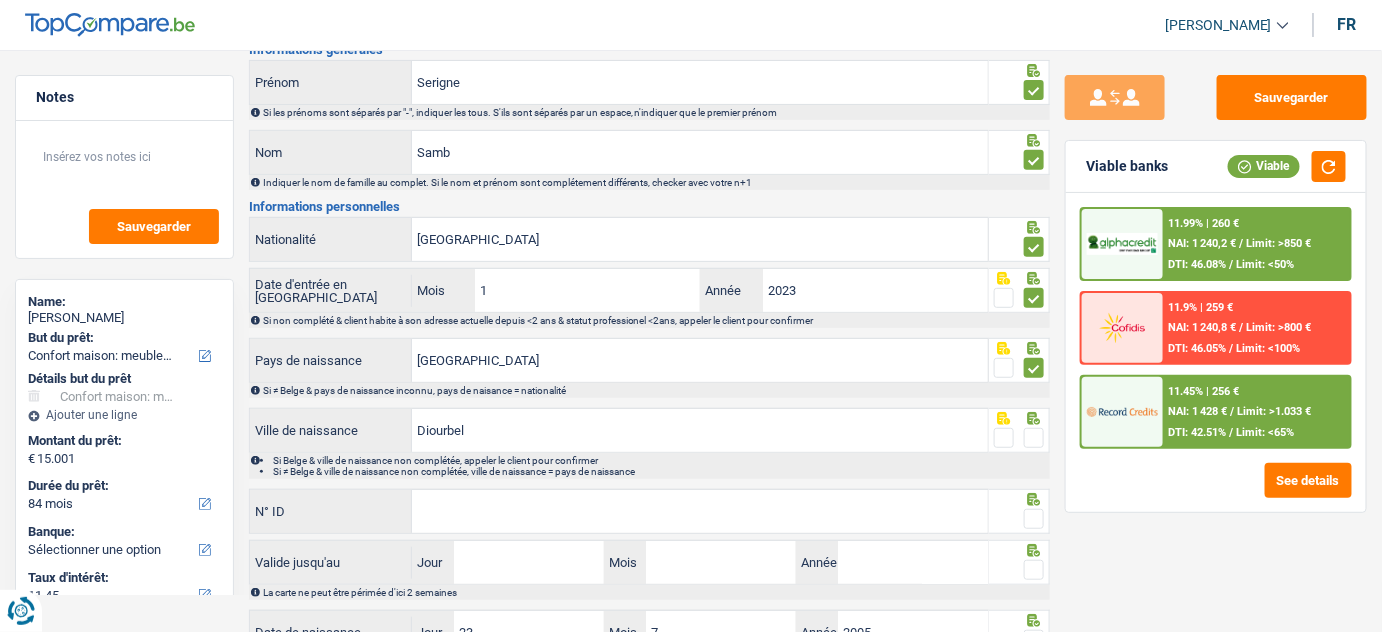 click at bounding box center (1034, 438) 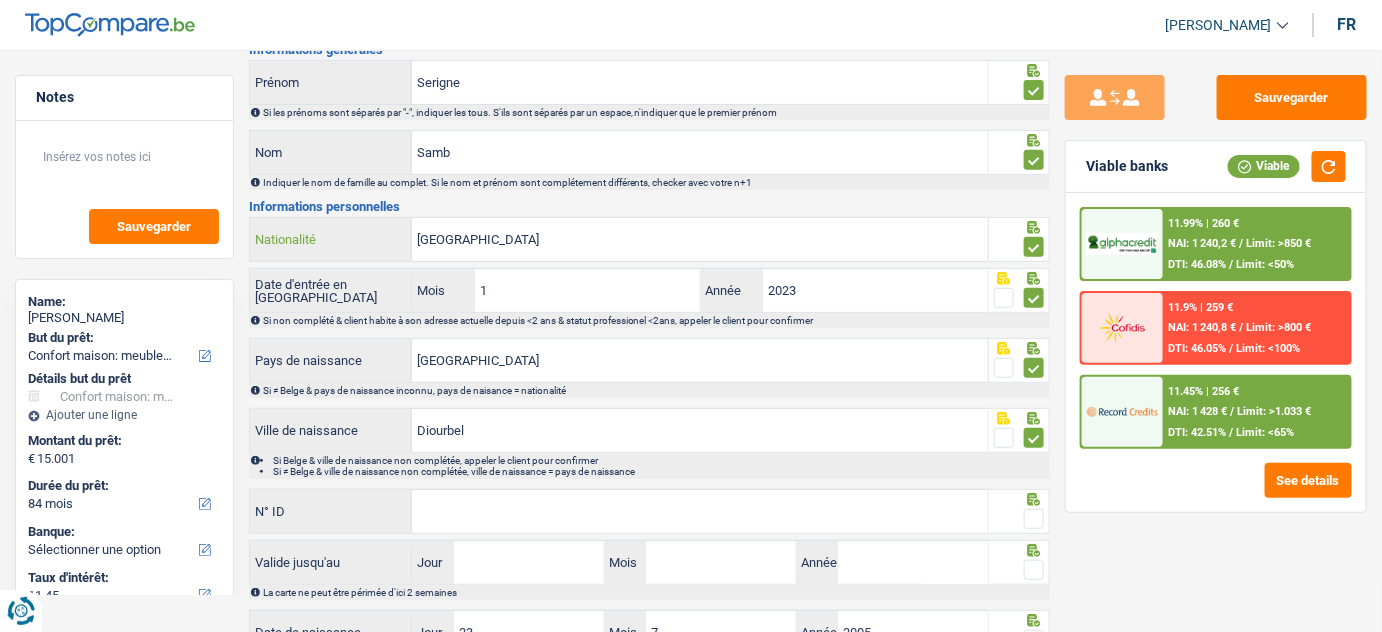 drag, startPoint x: 450, startPoint y: 238, endPoint x: 0, endPoint y: 265, distance: 450.80927 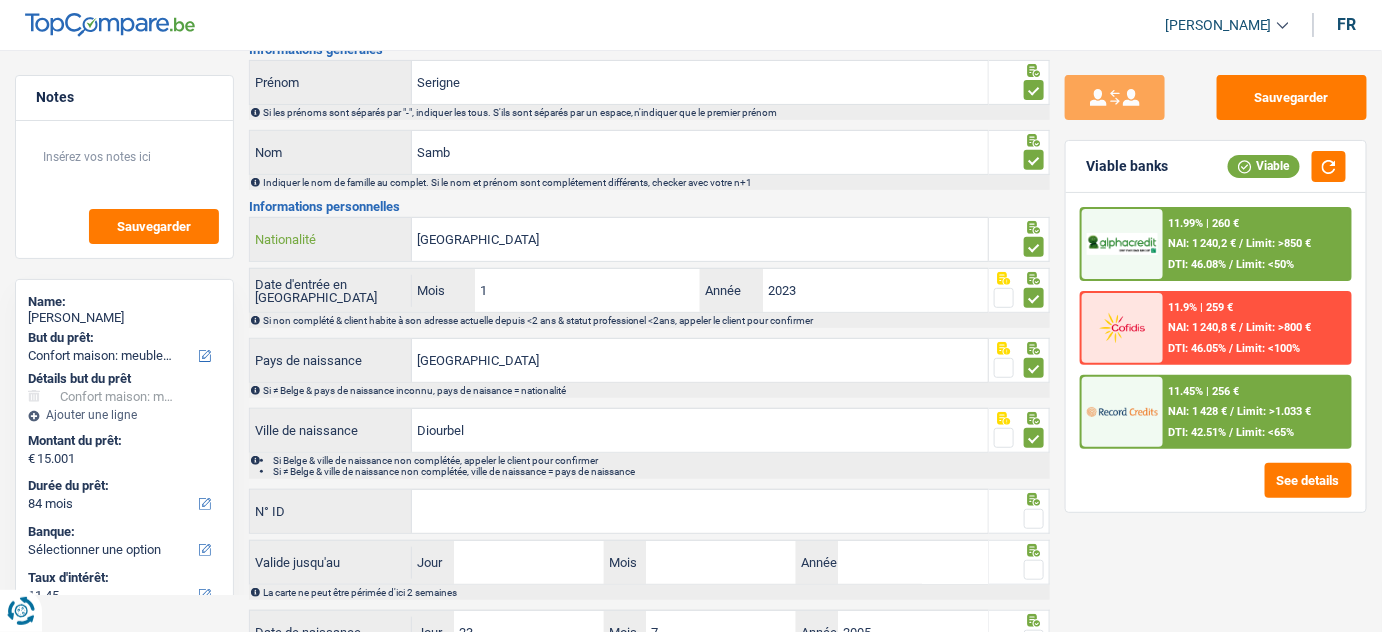 type on "s" 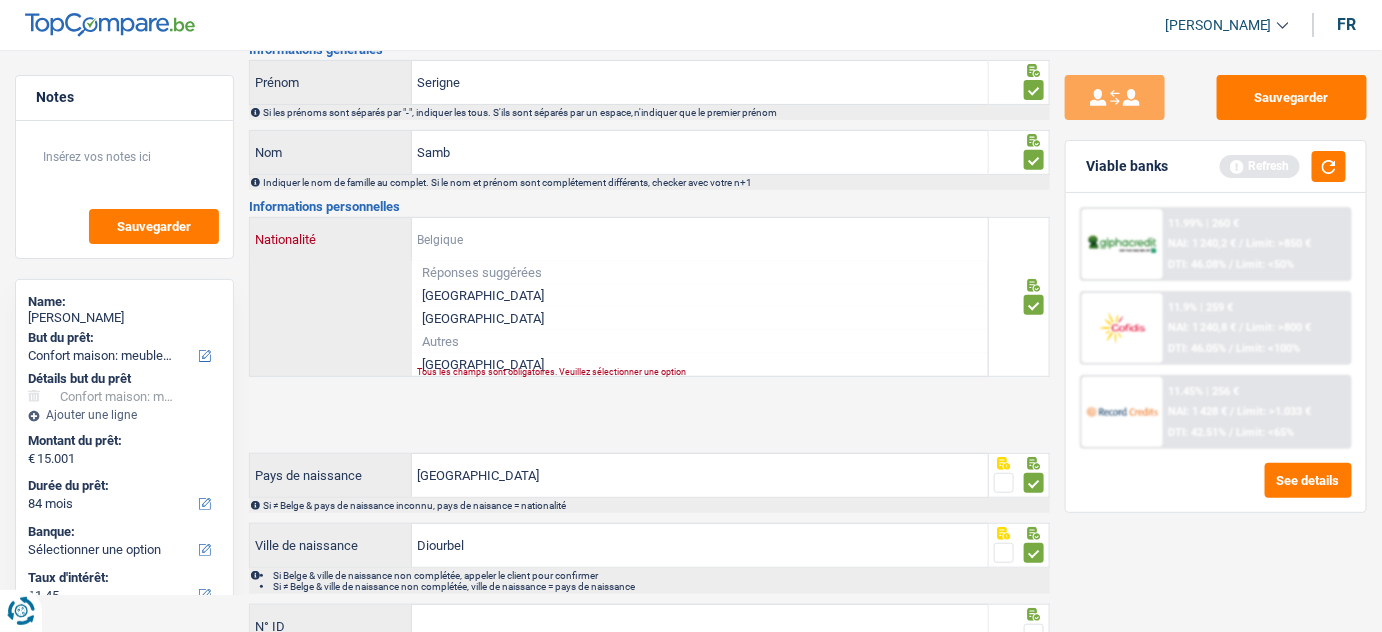type on "e" 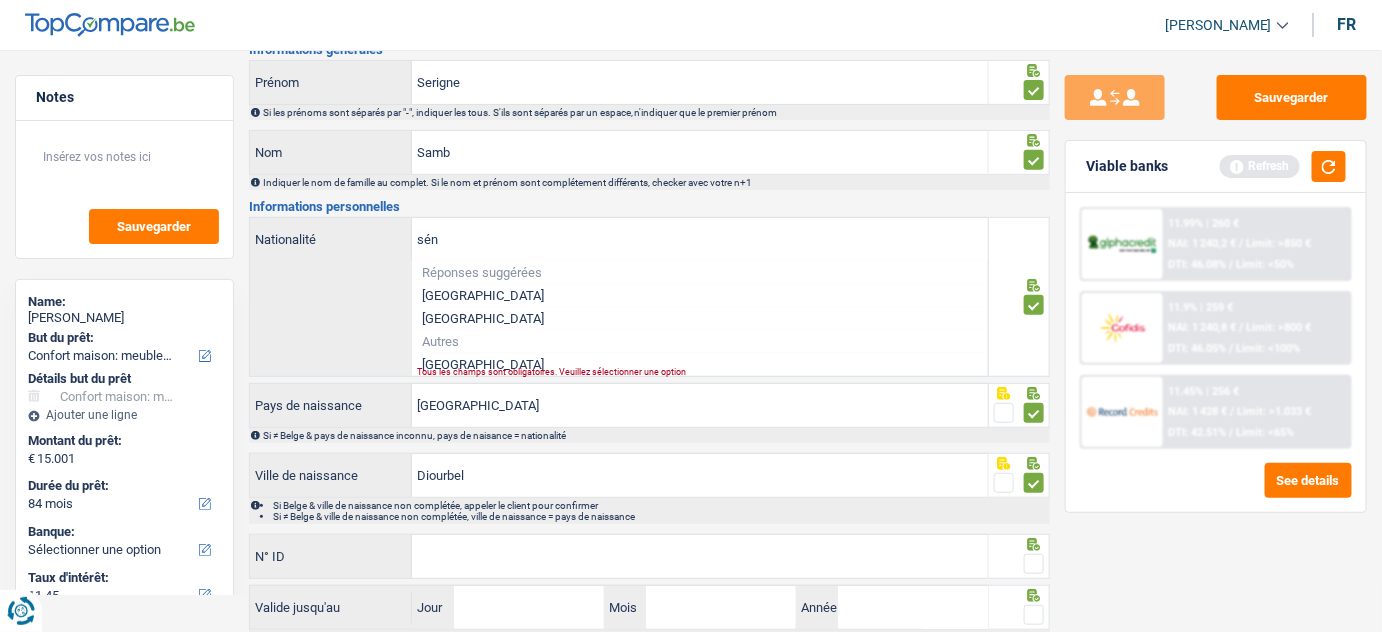 click on "Sénégal" at bounding box center (700, 364) 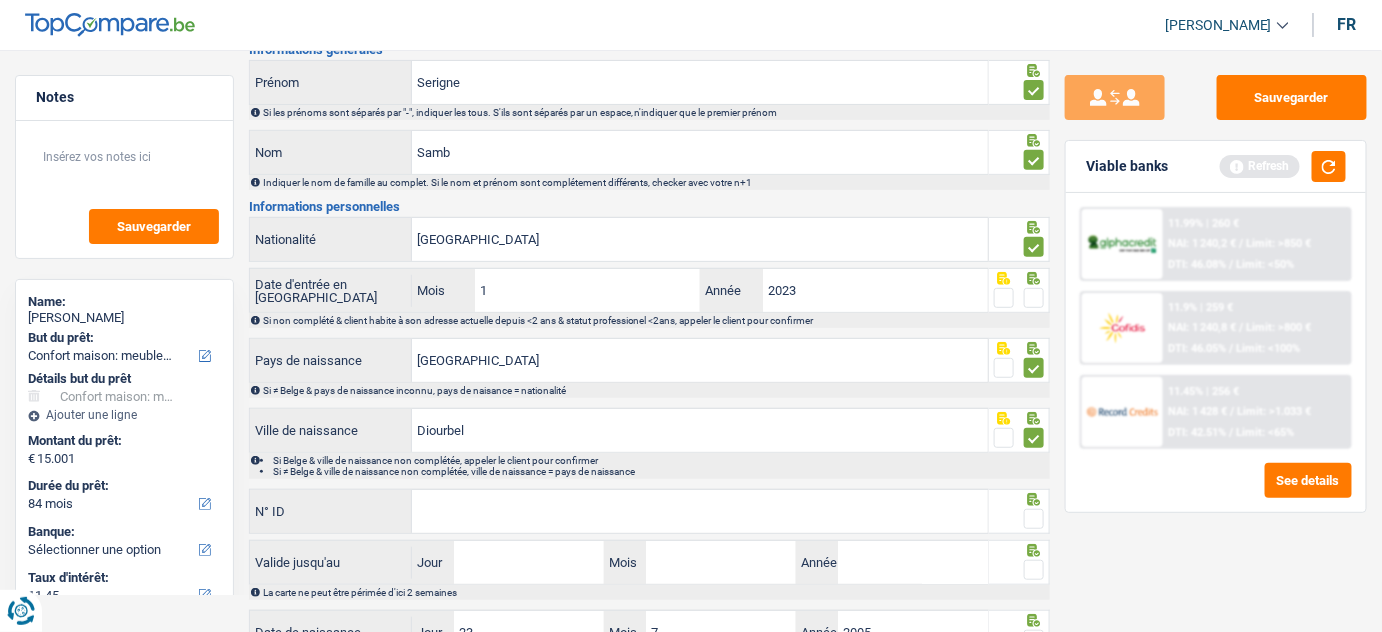 click at bounding box center (1034, 298) 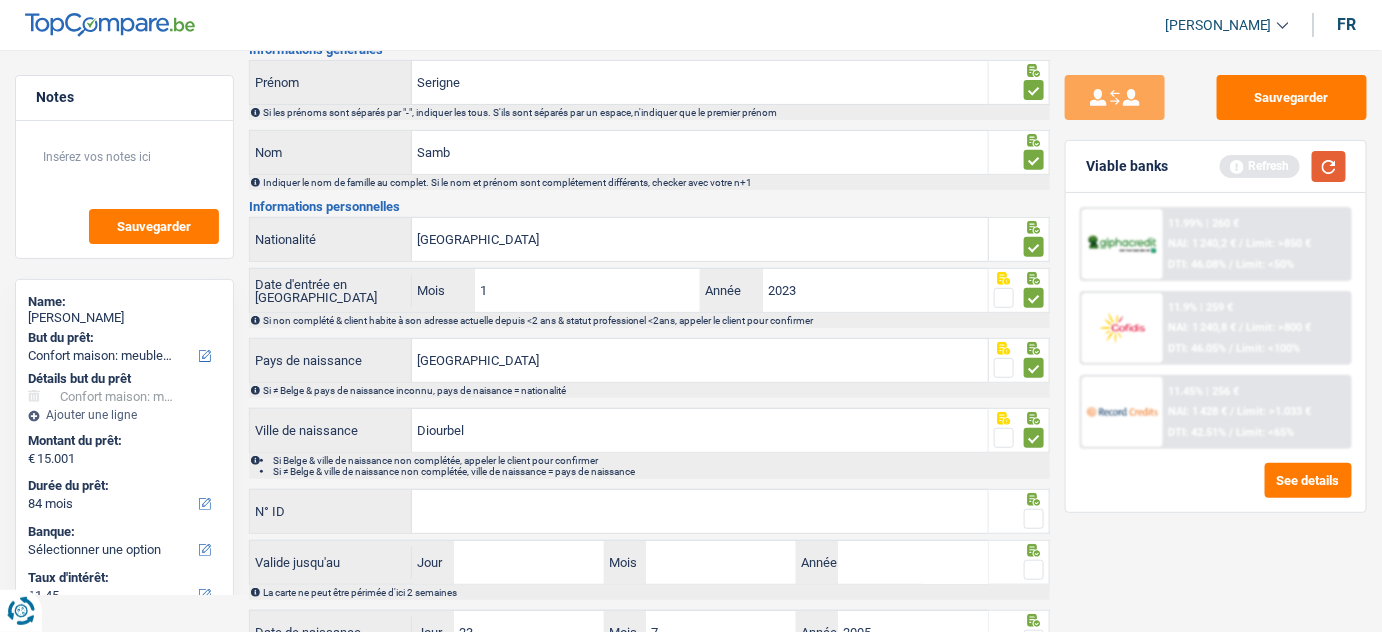 click at bounding box center [1329, 166] 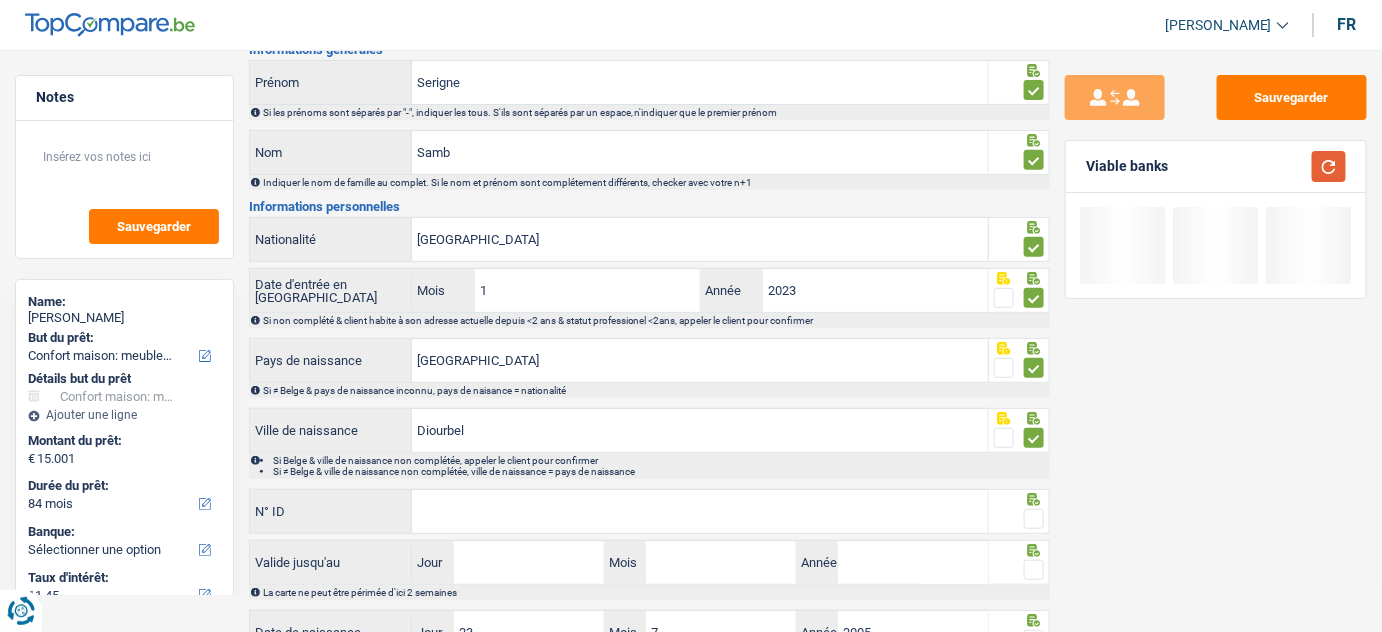 scroll, scrollTop: 272, scrollLeft: 0, axis: vertical 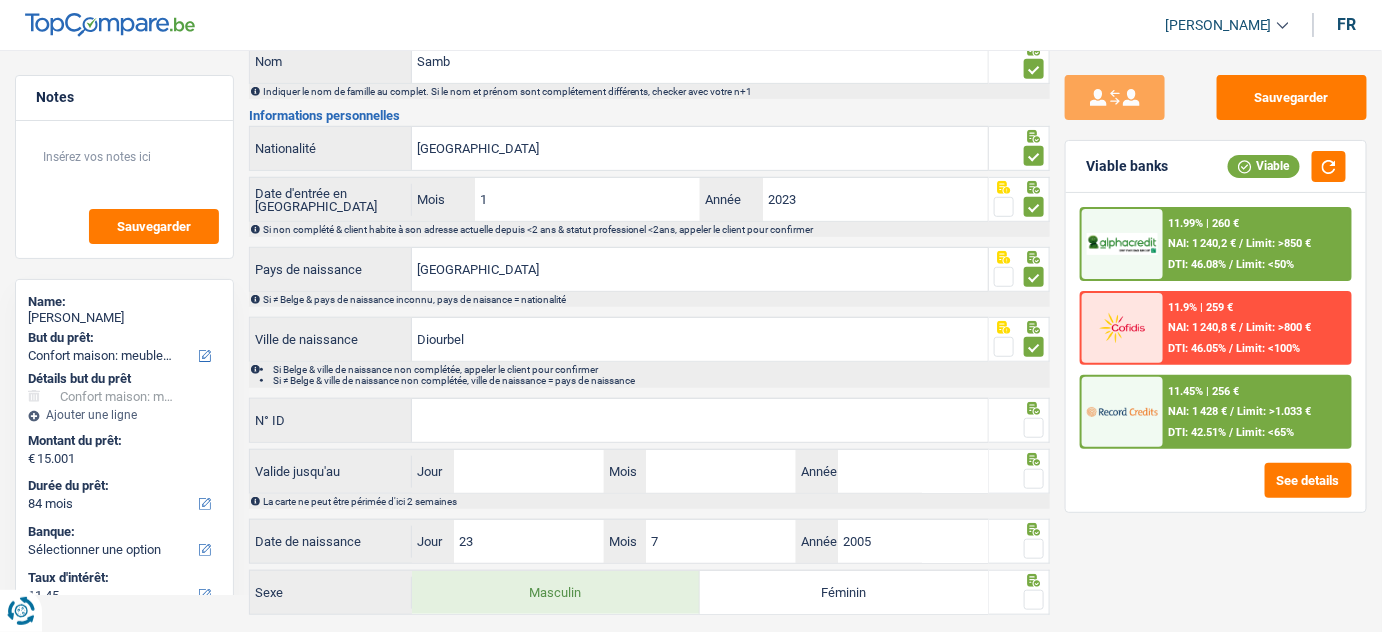 click on "N° ID" at bounding box center [700, 420] 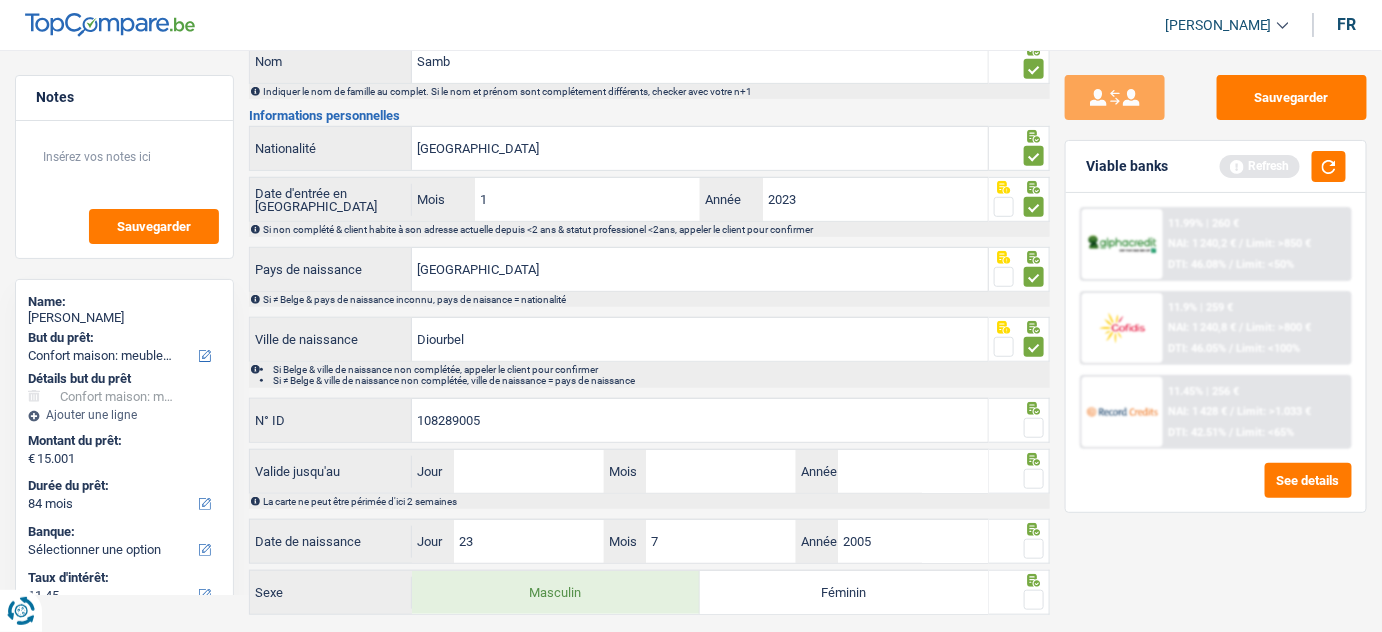 type on "108289005" 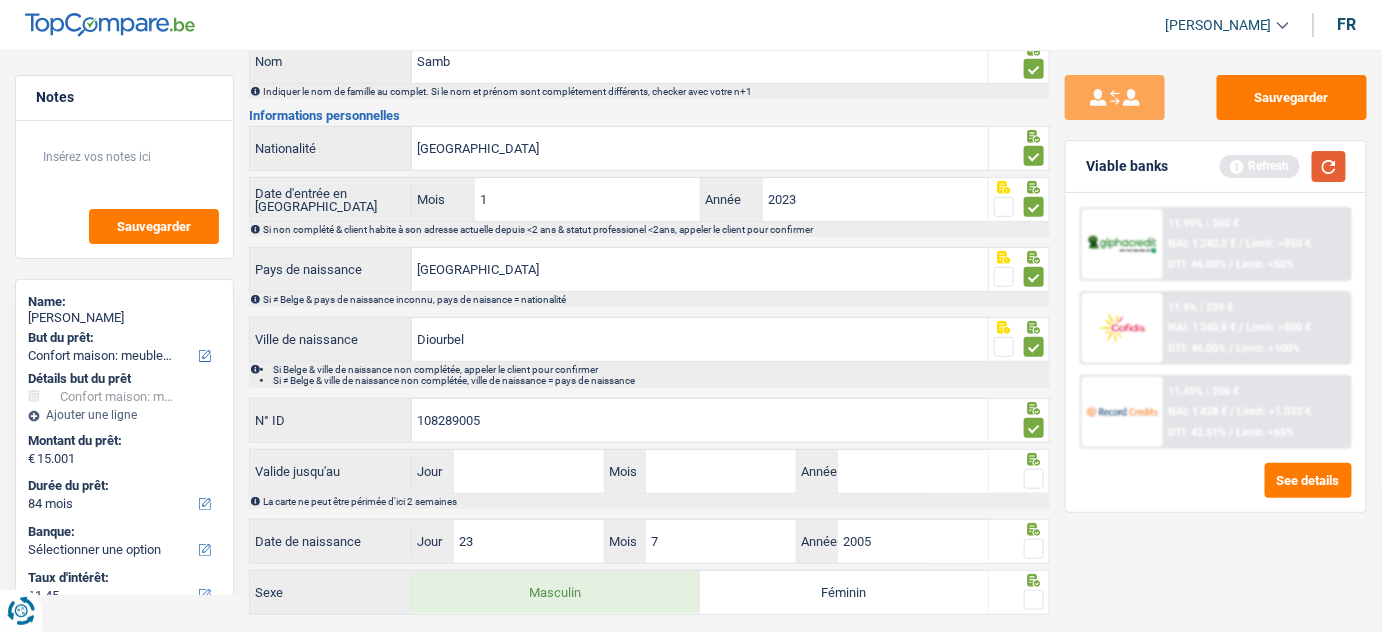click at bounding box center [1329, 166] 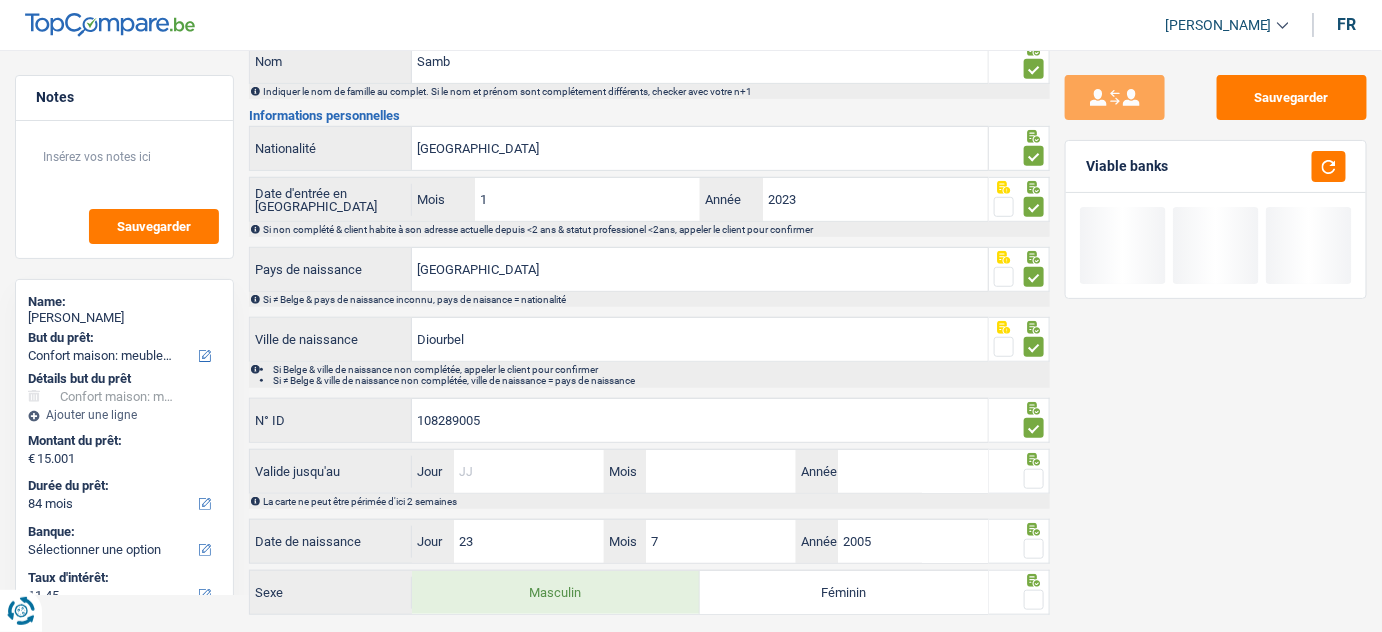 click on "Jour" at bounding box center (529, 471) 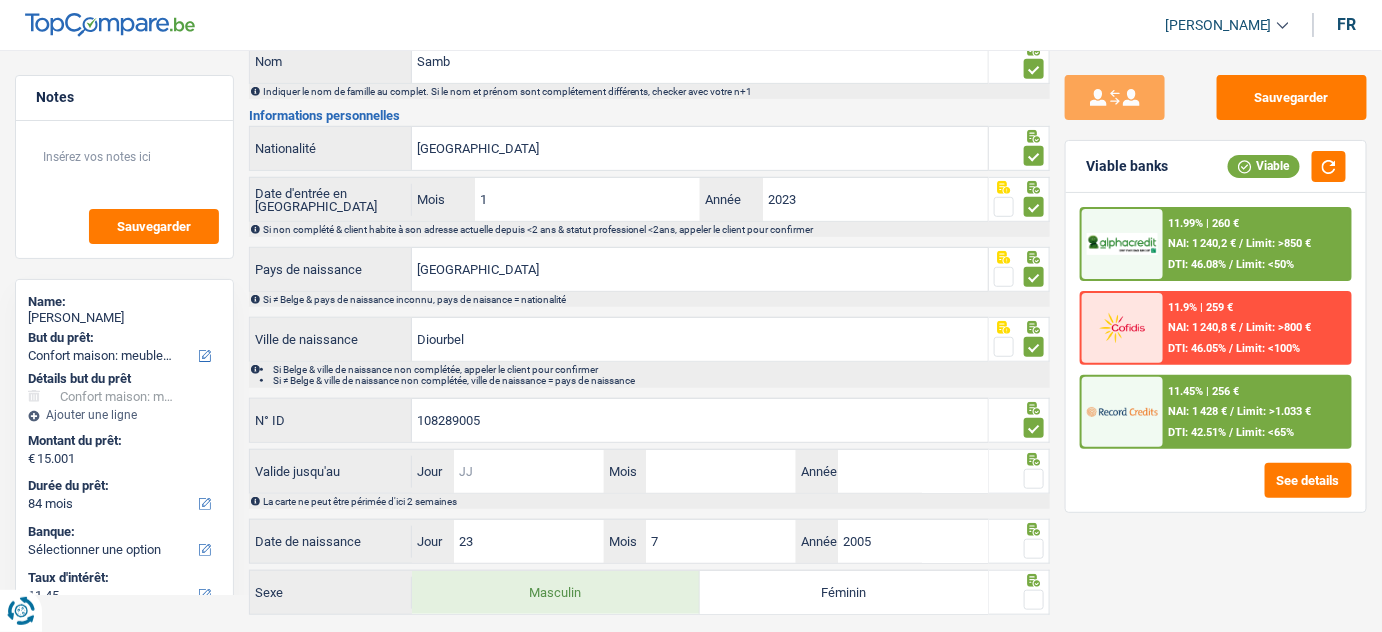 click on "Jour" at bounding box center (529, 471) 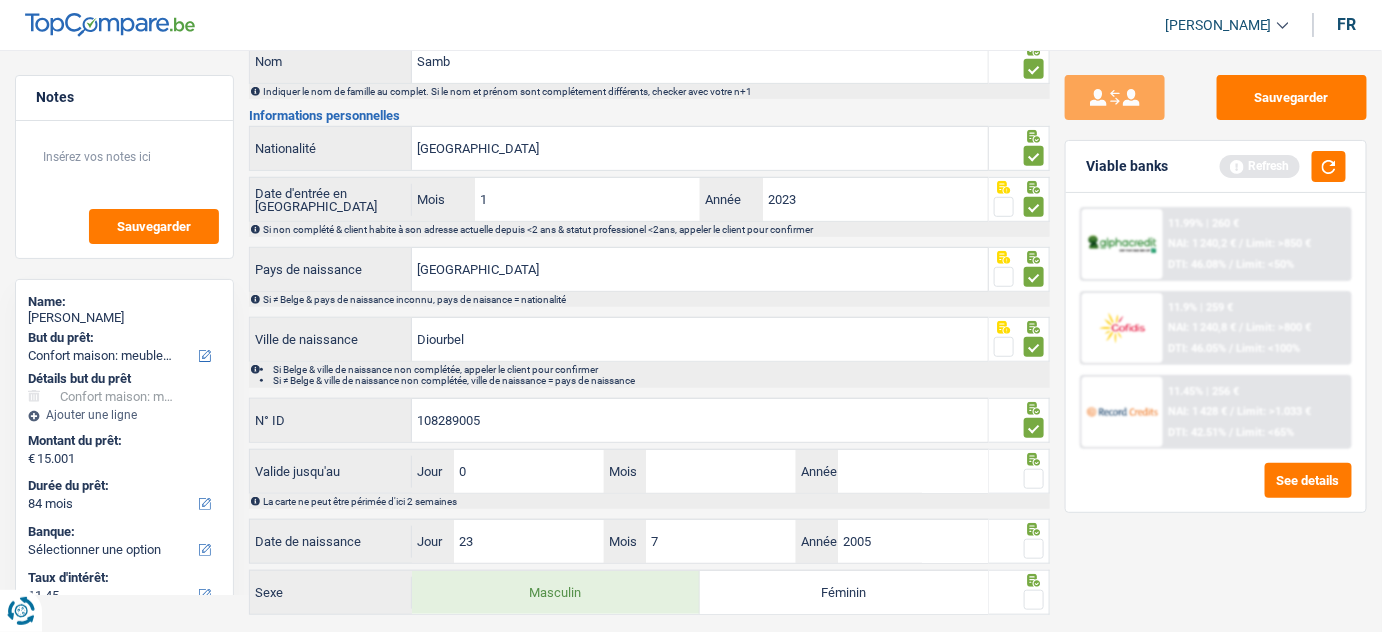 type on "07" 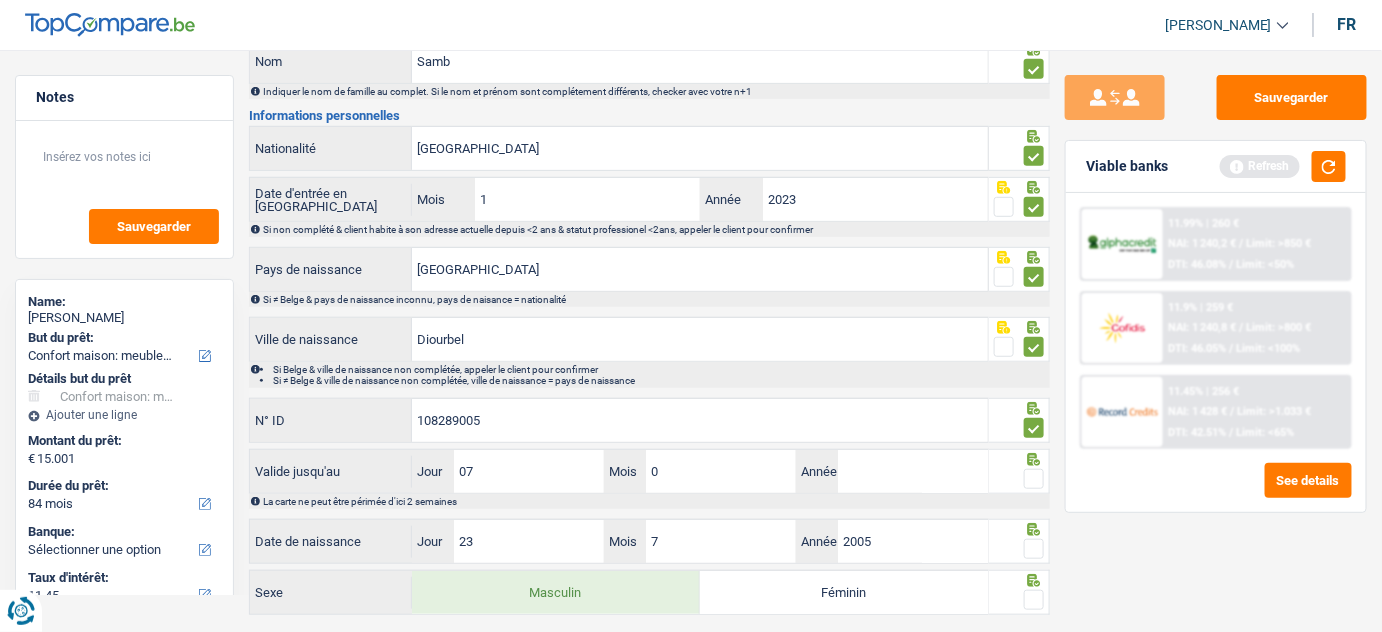 type on "08" 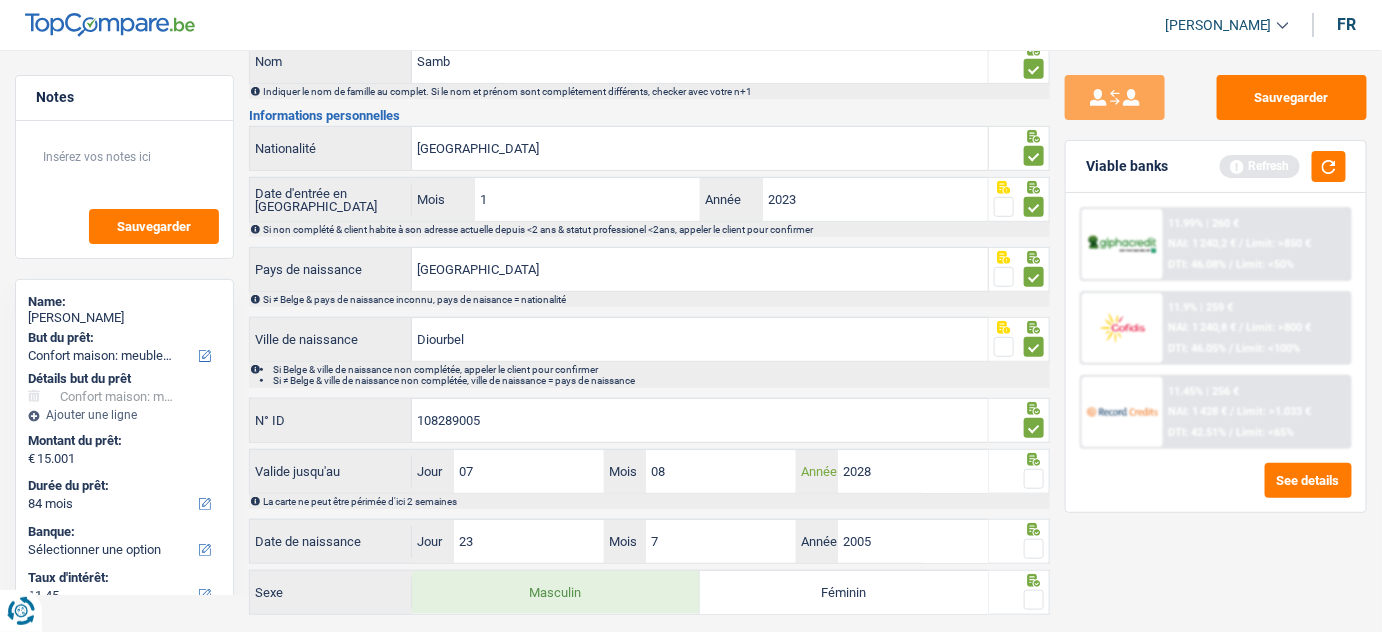 type on "2028" 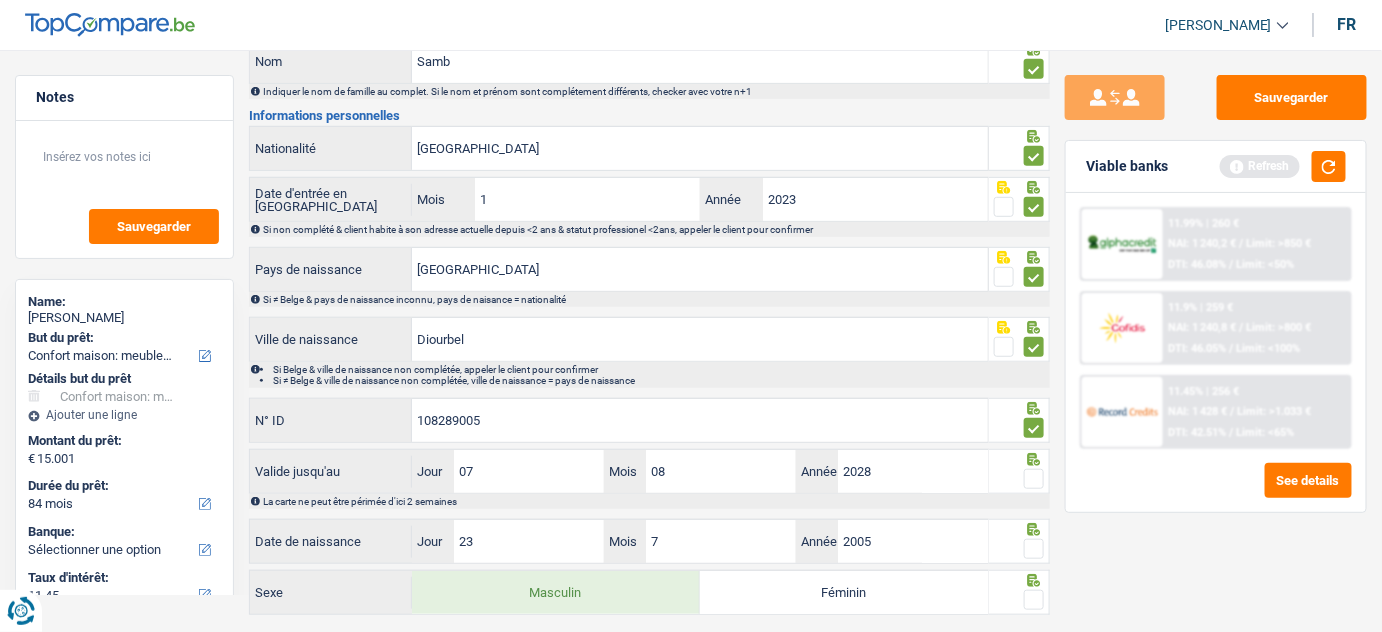 click at bounding box center (1034, 479) 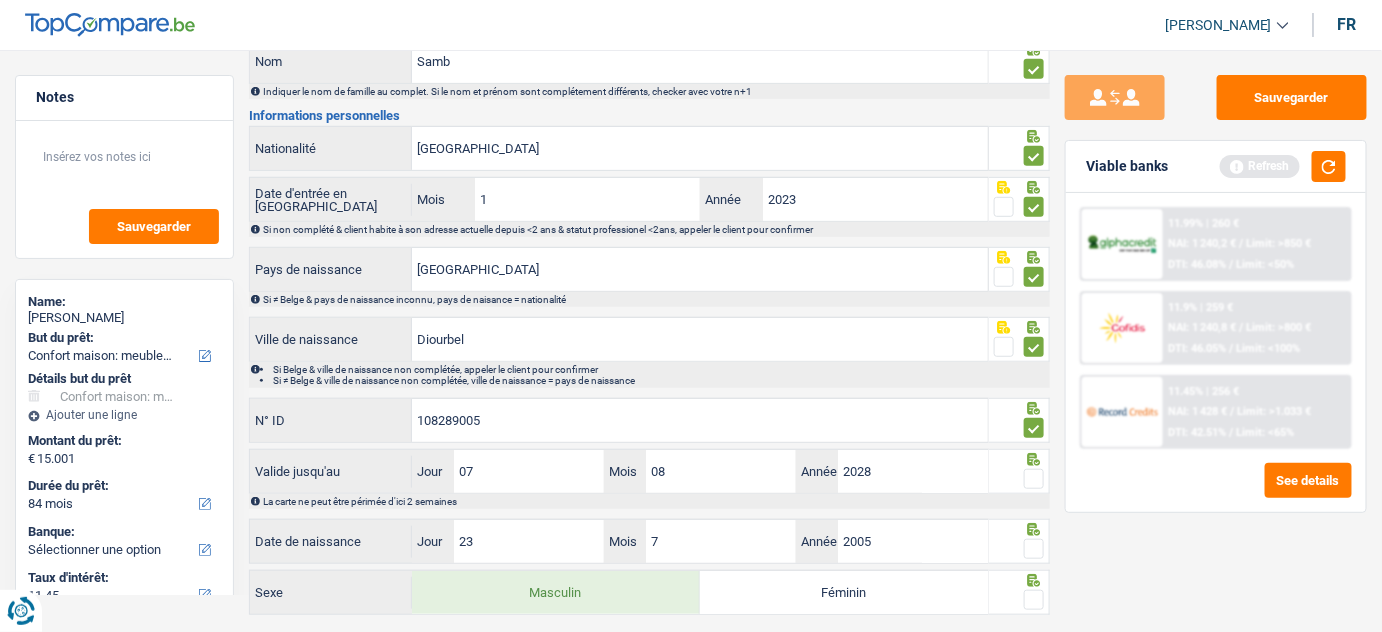 click at bounding box center [1034, 479] 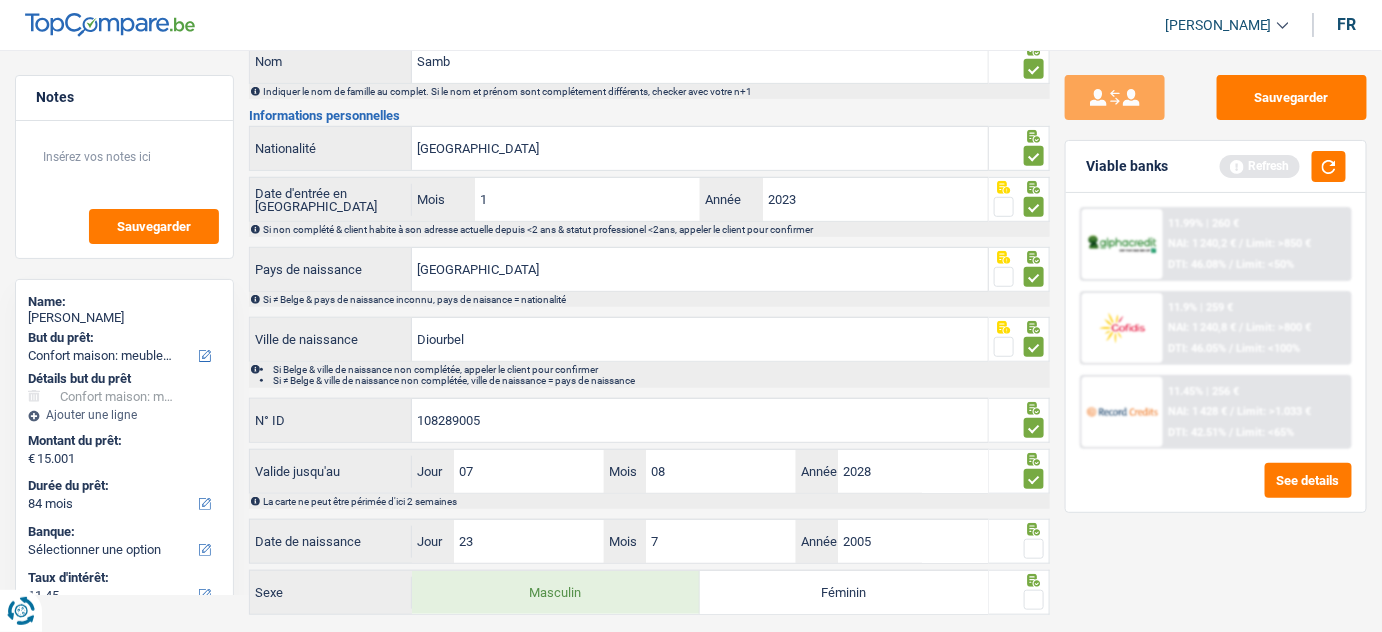 click at bounding box center [1034, 549] 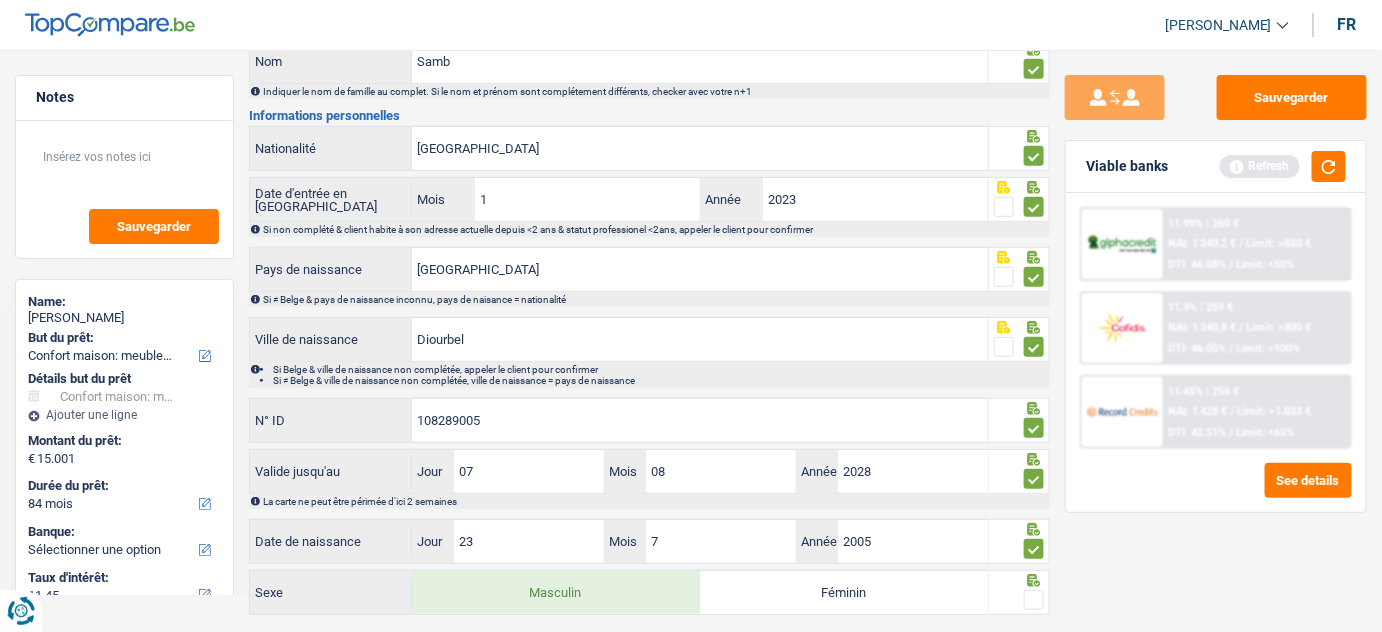 drag, startPoint x: 1034, startPoint y: 598, endPoint x: 1071, endPoint y: 531, distance: 76.537575 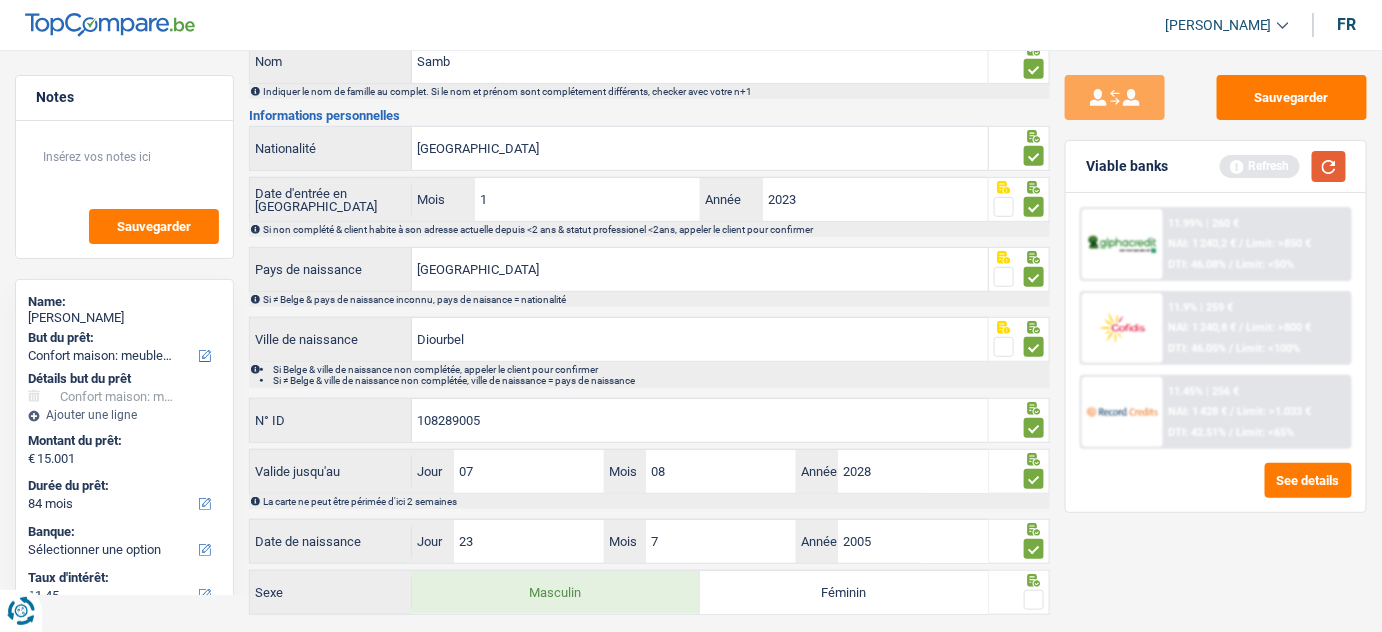 click at bounding box center [1329, 166] 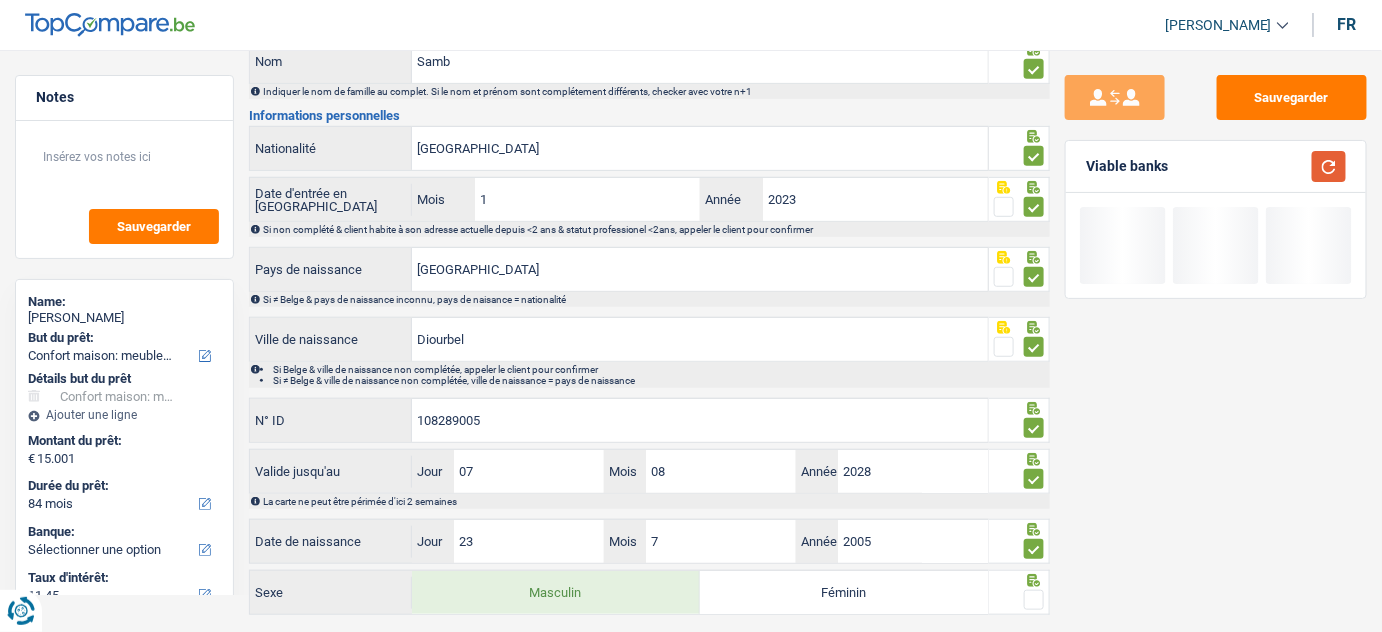 type 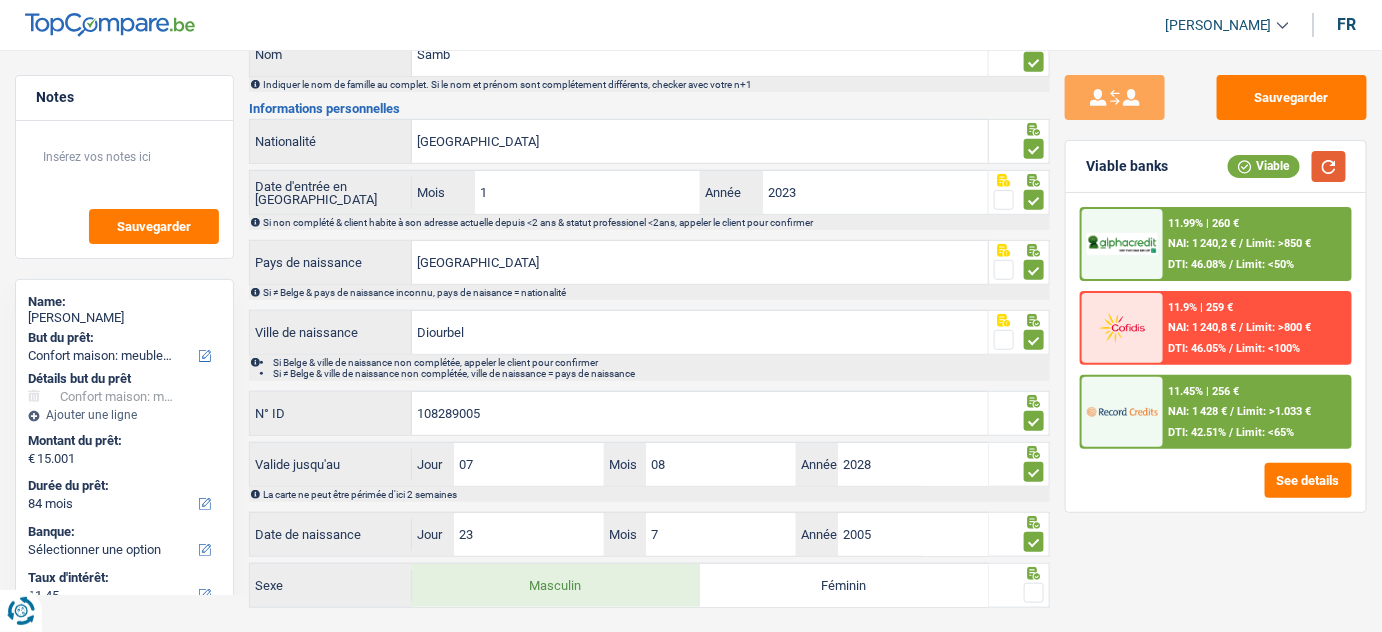 scroll, scrollTop: 300, scrollLeft: 0, axis: vertical 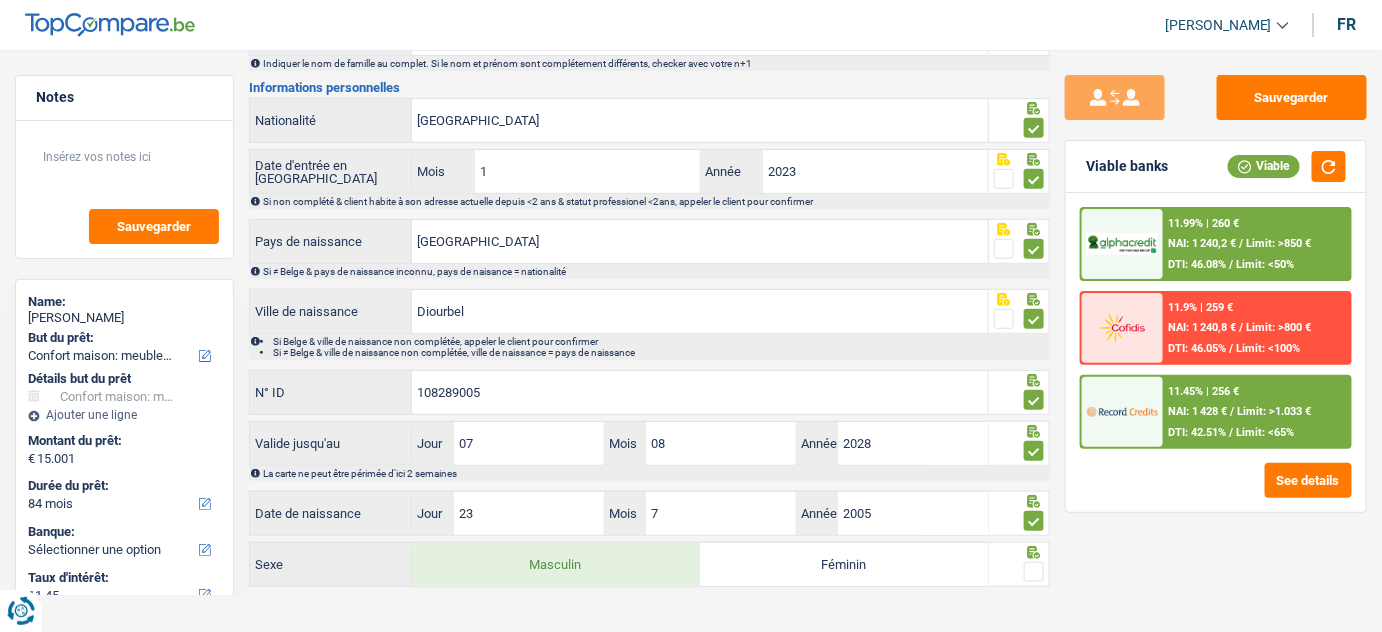 drag, startPoint x: 1040, startPoint y: 561, endPoint x: 1082, endPoint y: 523, distance: 56.63921 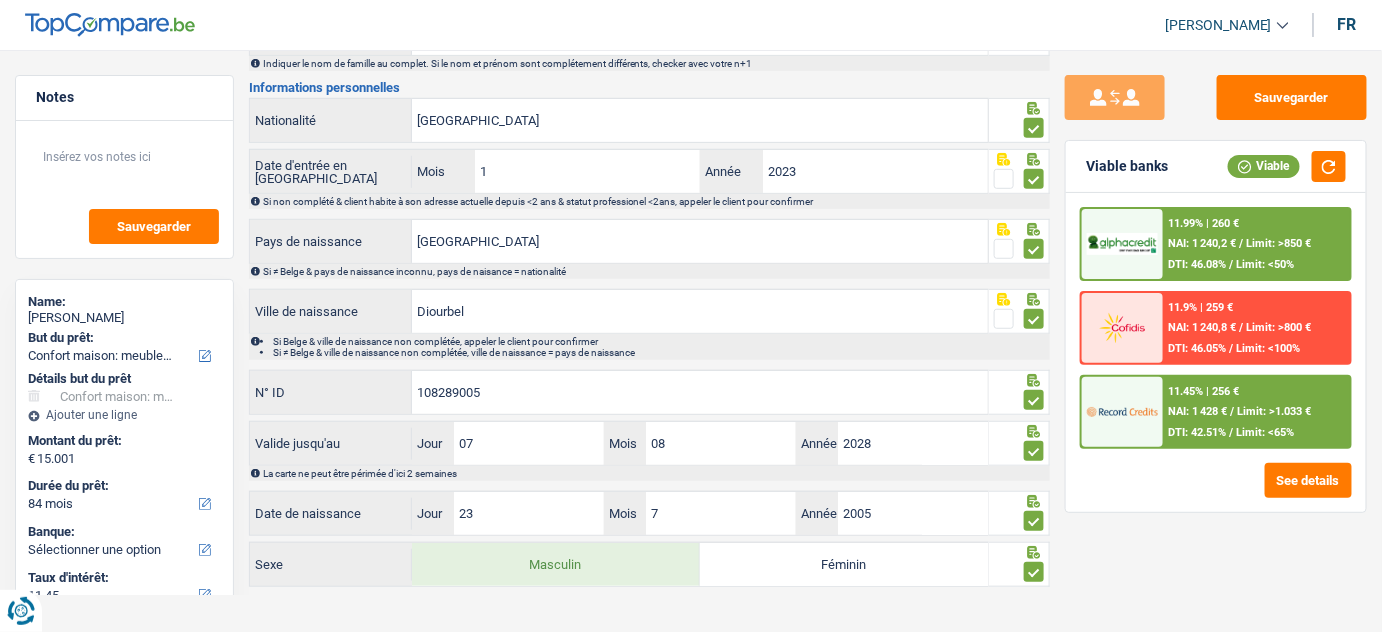 drag, startPoint x: 1346, startPoint y: 147, endPoint x: 1341, endPoint y: 164, distance: 17.720045 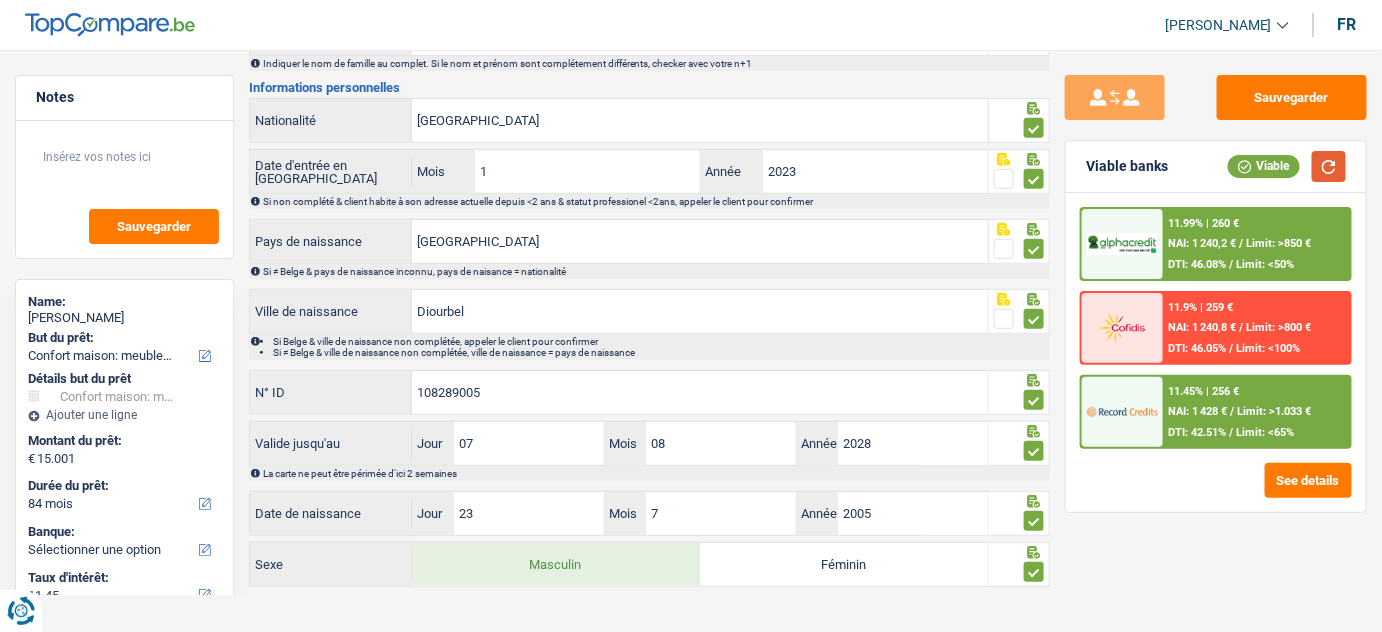 click at bounding box center (1329, 166) 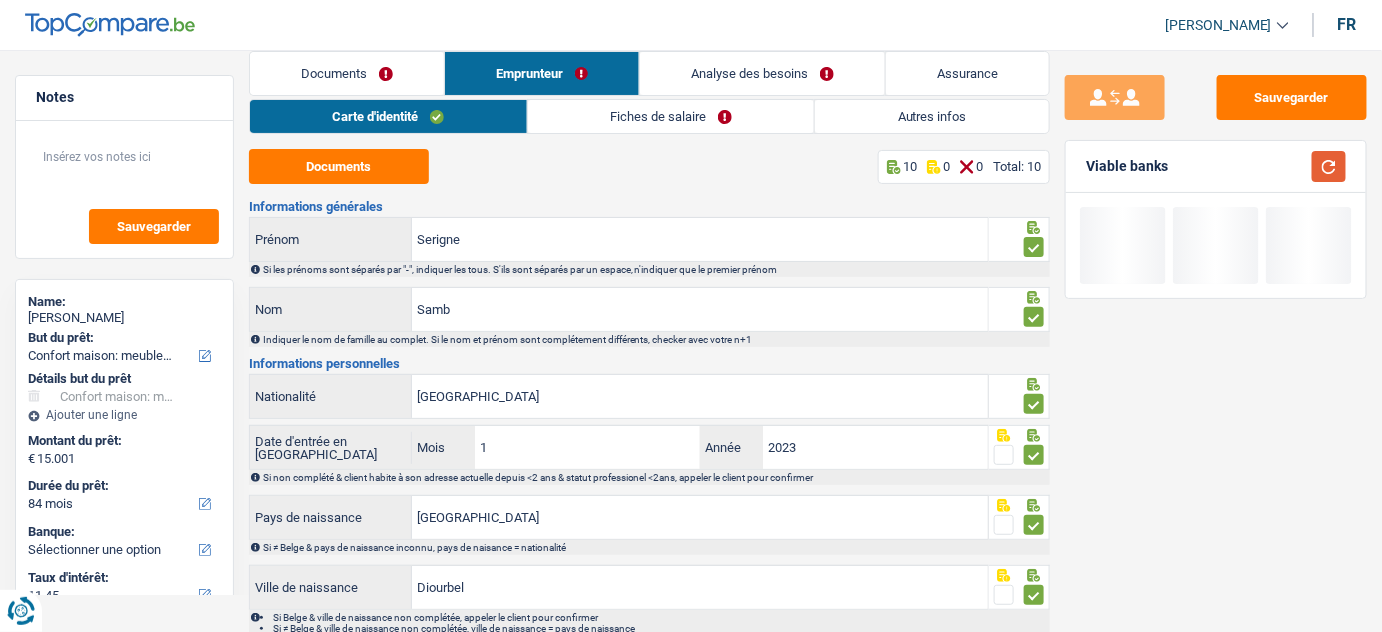 scroll, scrollTop: 0, scrollLeft: 0, axis: both 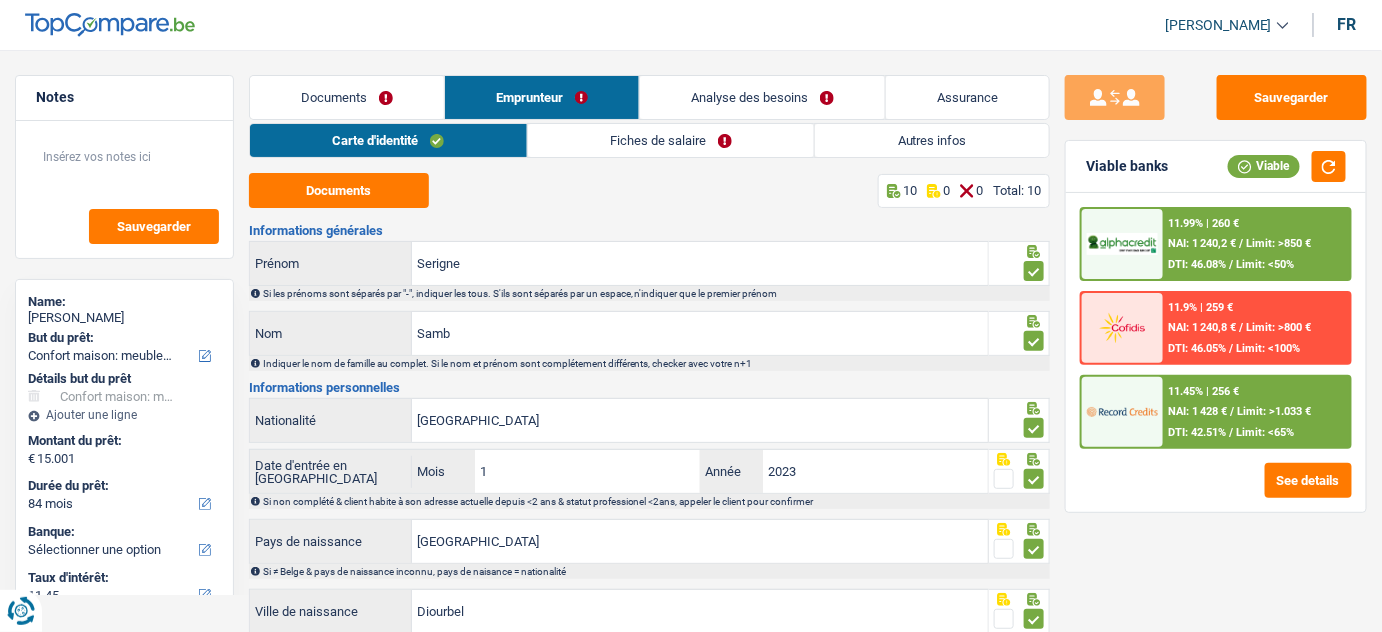 click on "Fiches de salaire" at bounding box center (671, 140) 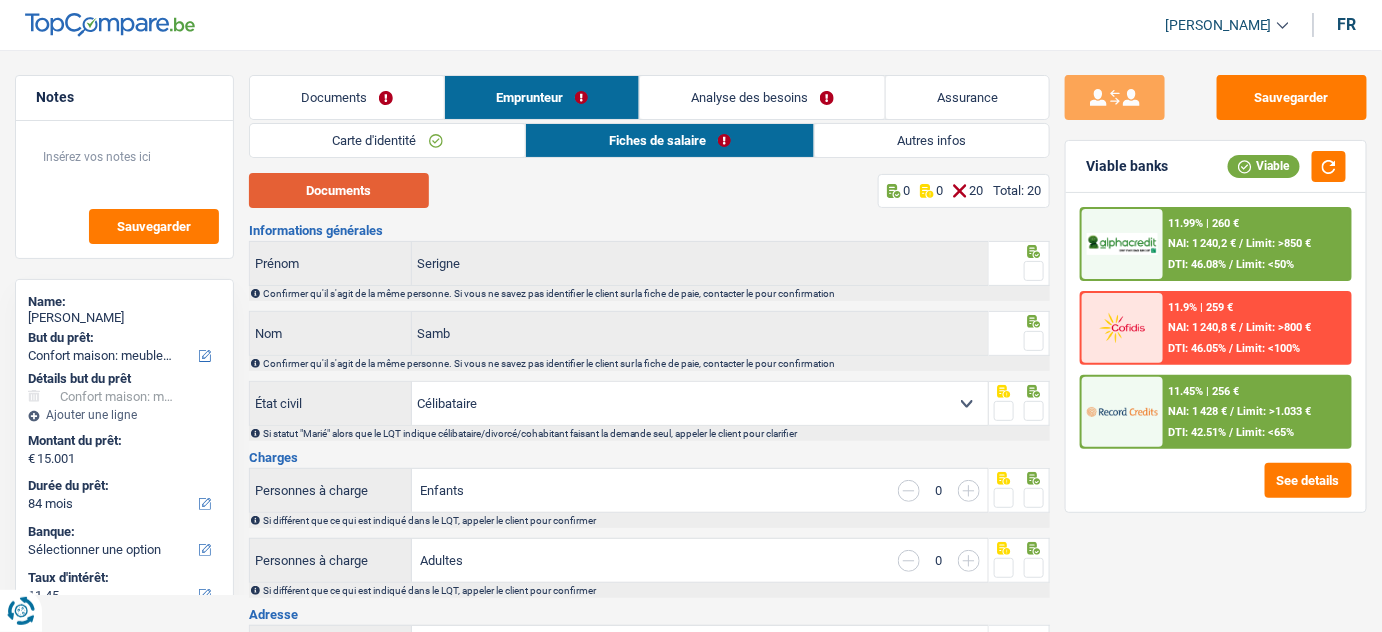 click on "Documents" at bounding box center [339, 190] 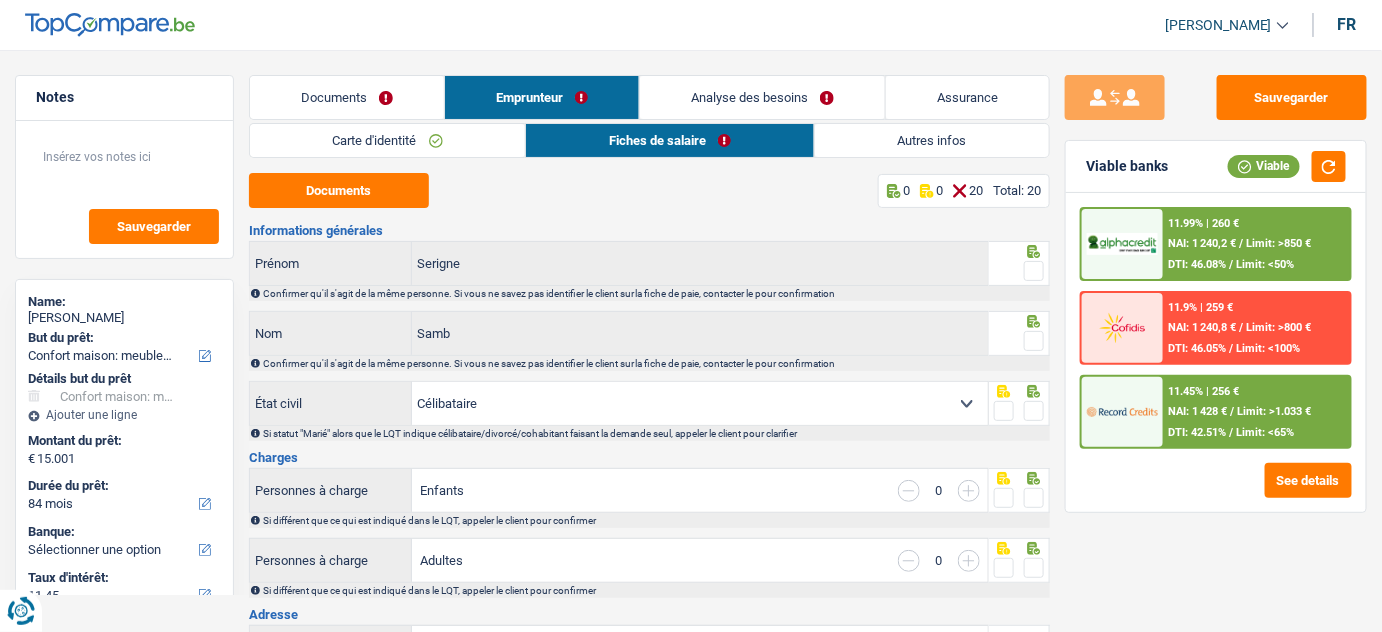 click at bounding box center [1034, 271] 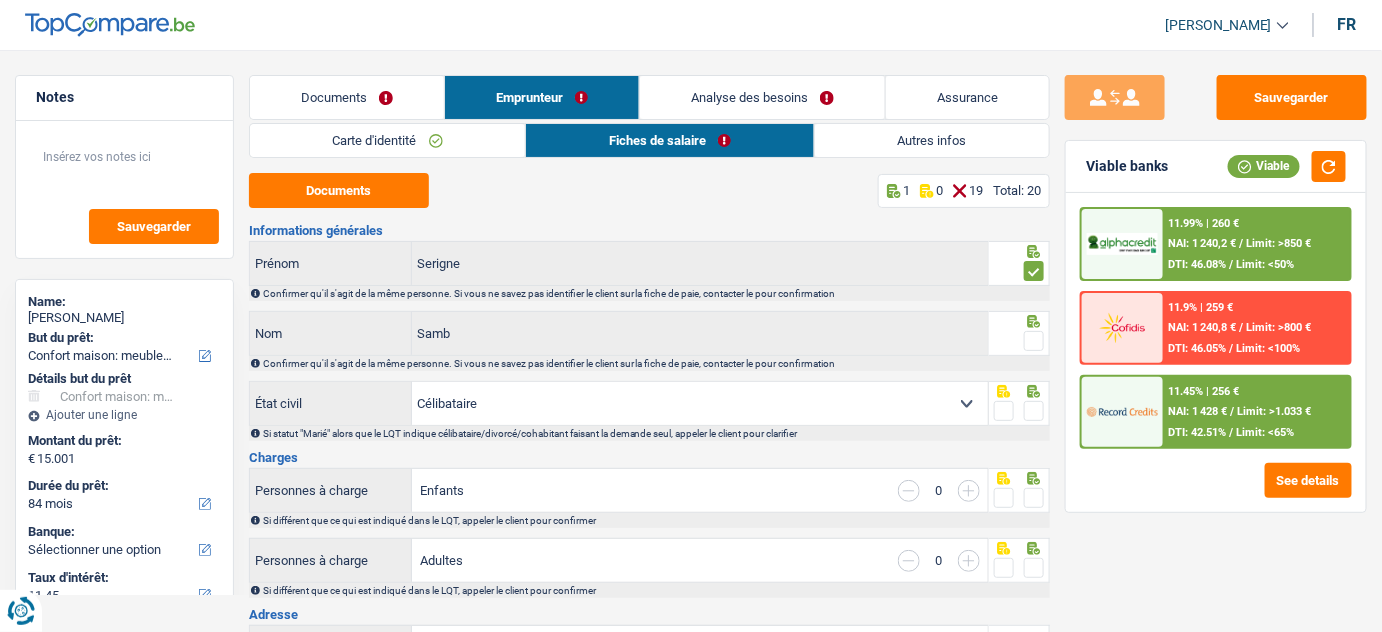 click at bounding box center [1034, 341] 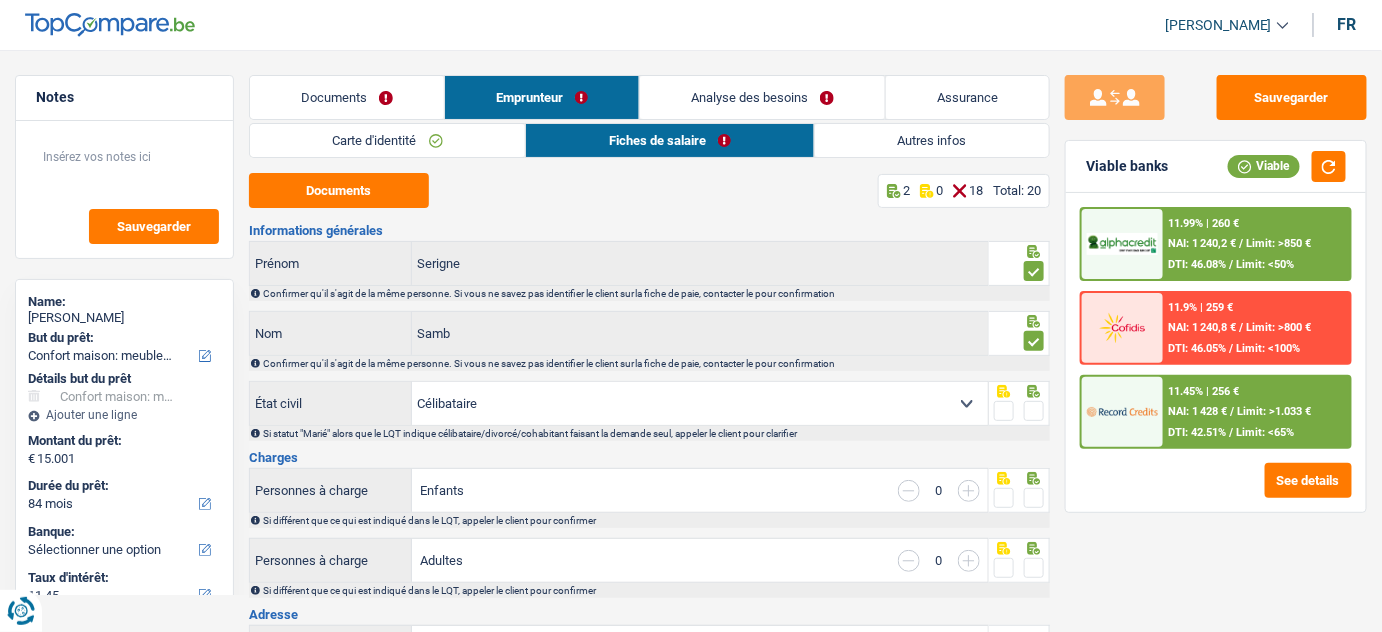 drag, startPoint x: 1034, startPoint y: 413, endPoint x: 1017, endPoint y: 412, distance: 17.029387 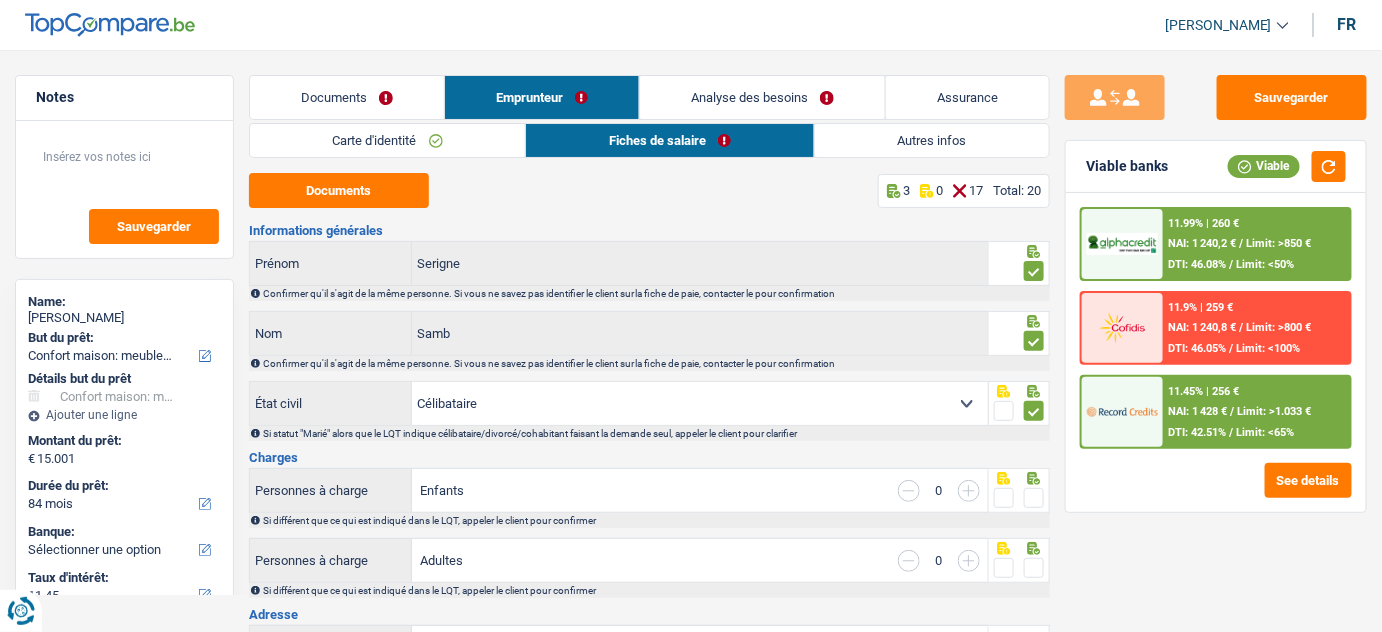 scroll, scrollTop: 181, scrollLeft: 0, axis: vertical 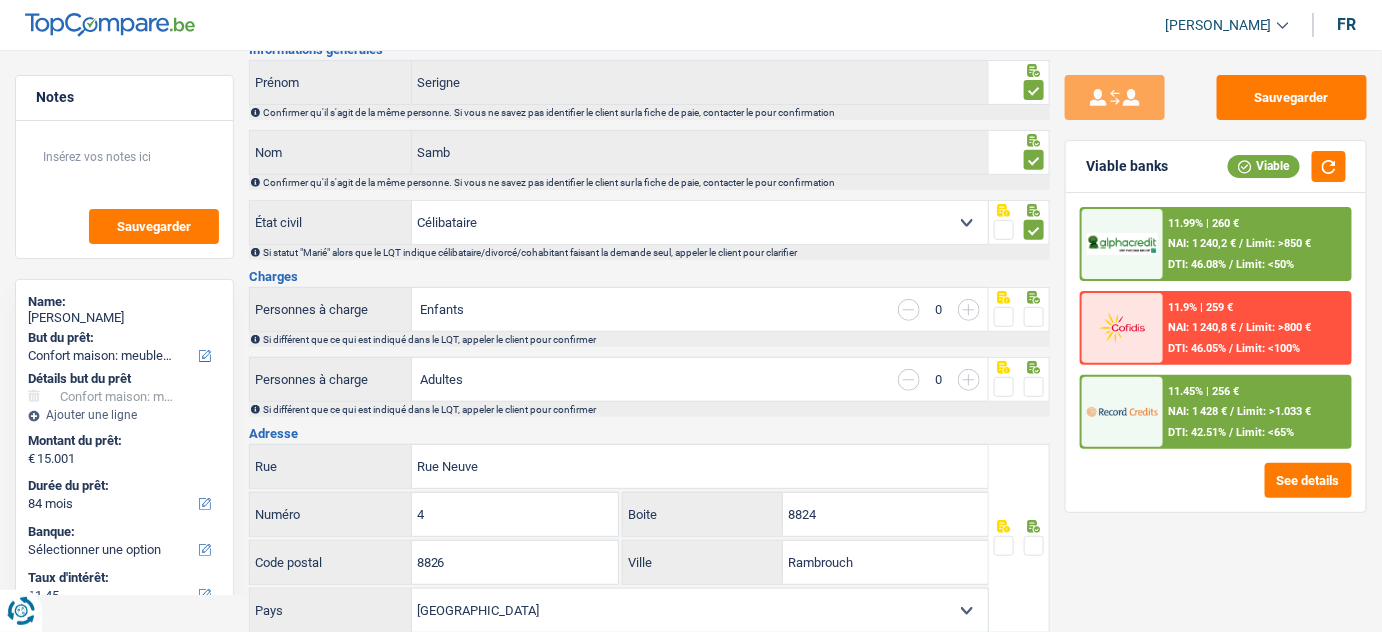click at bounding box center [1034, 317] 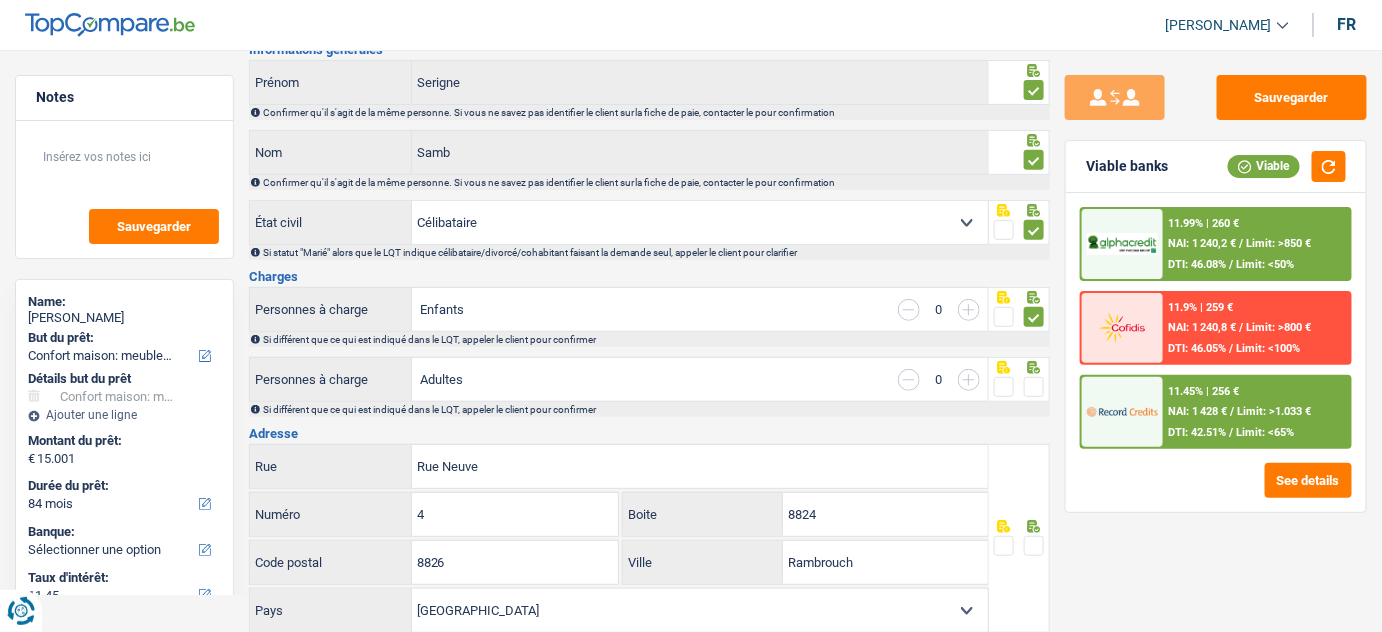 click at bounding box center [1034, 387] 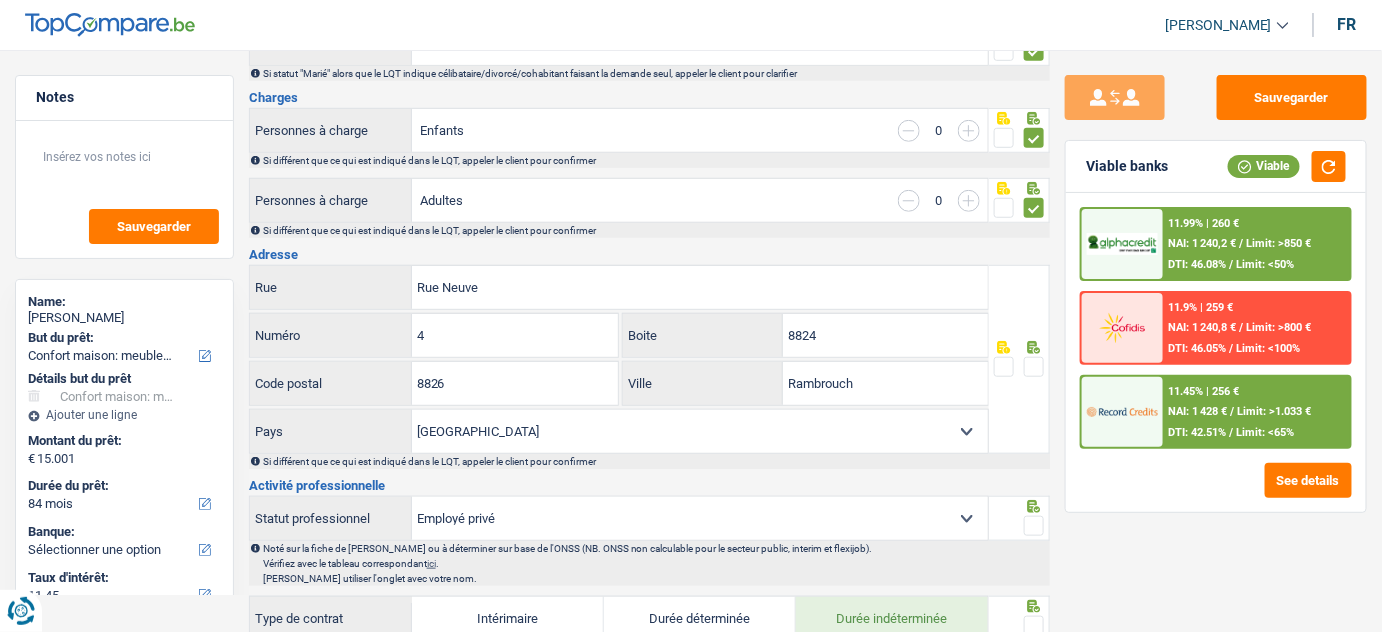 scroll, scrollTop: 363, scrollLeft: 0, axis: vertical 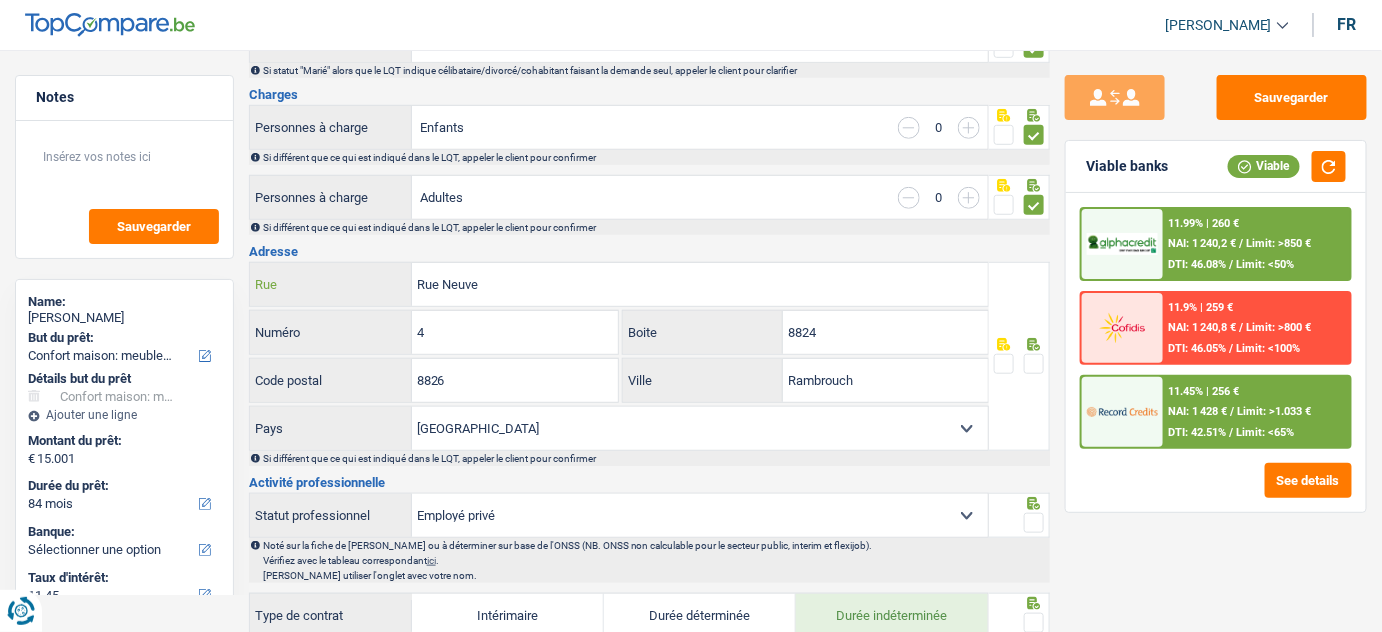 drag, startPoint x: 480, startPoint y: 276, endPoint x: 442, endPoint y: 278, distance: 38.052597 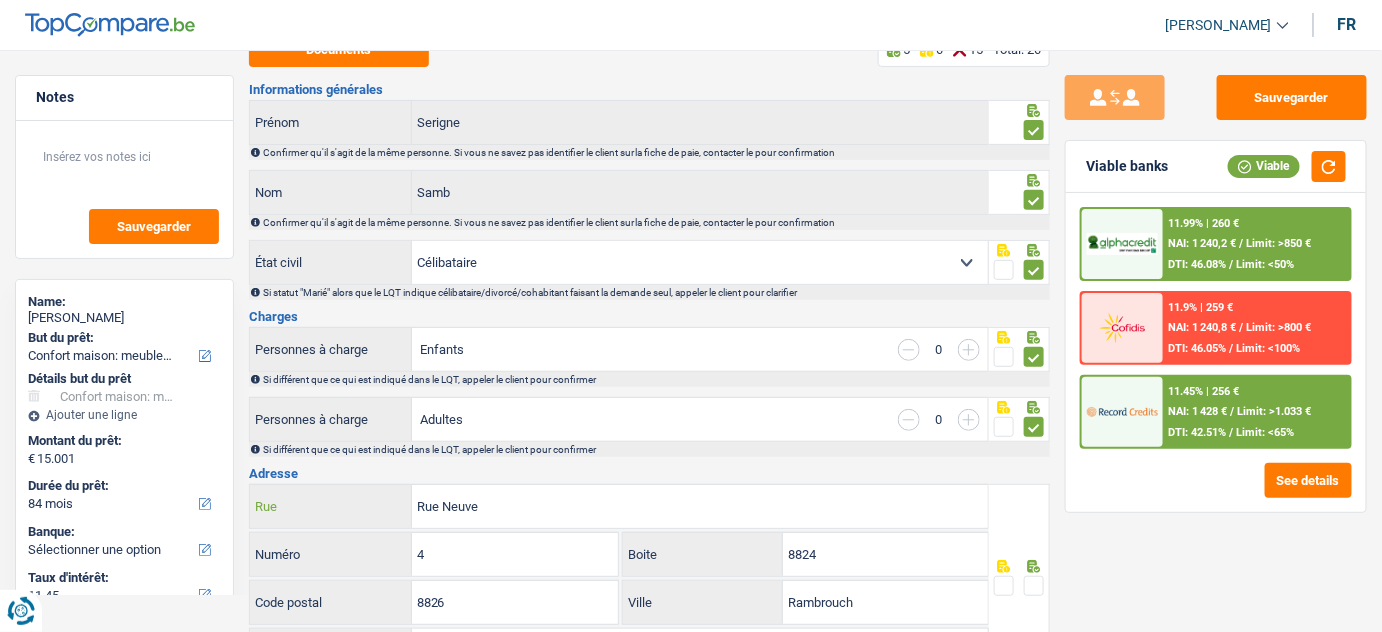 scroll, scrollTop: 0, scrollLeft: 0, axis: both 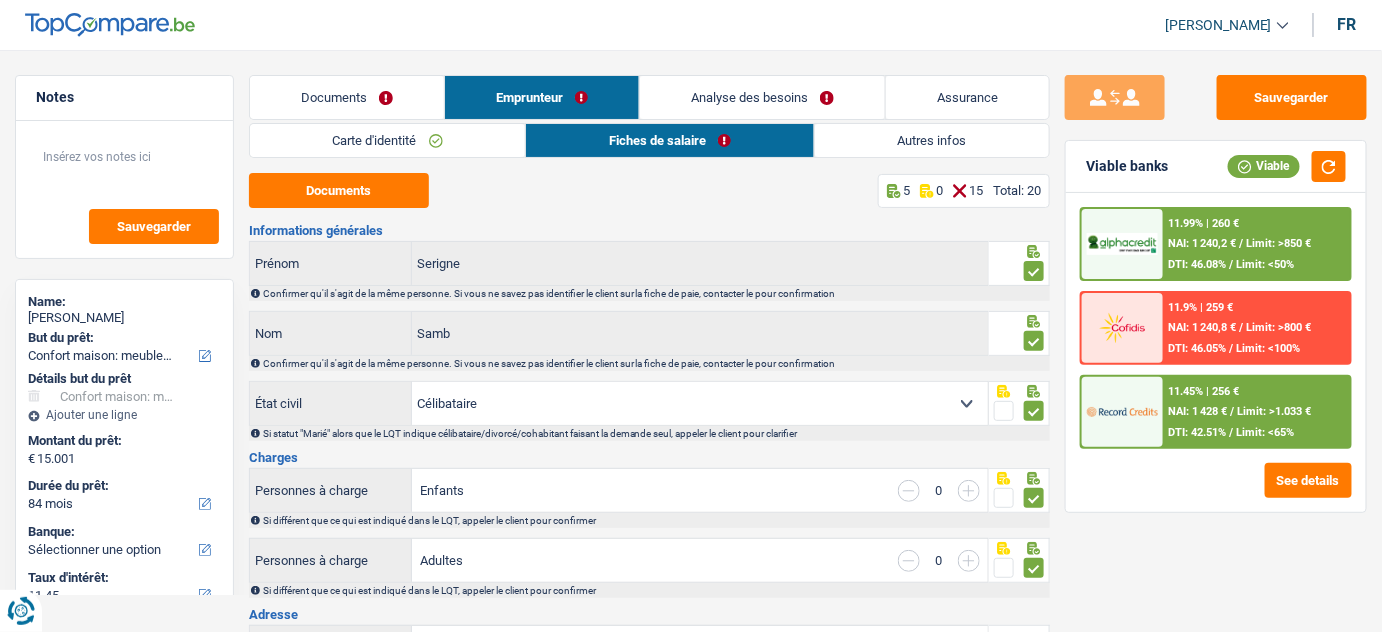 click on "Autres infos" at bounding box center [932, 140] 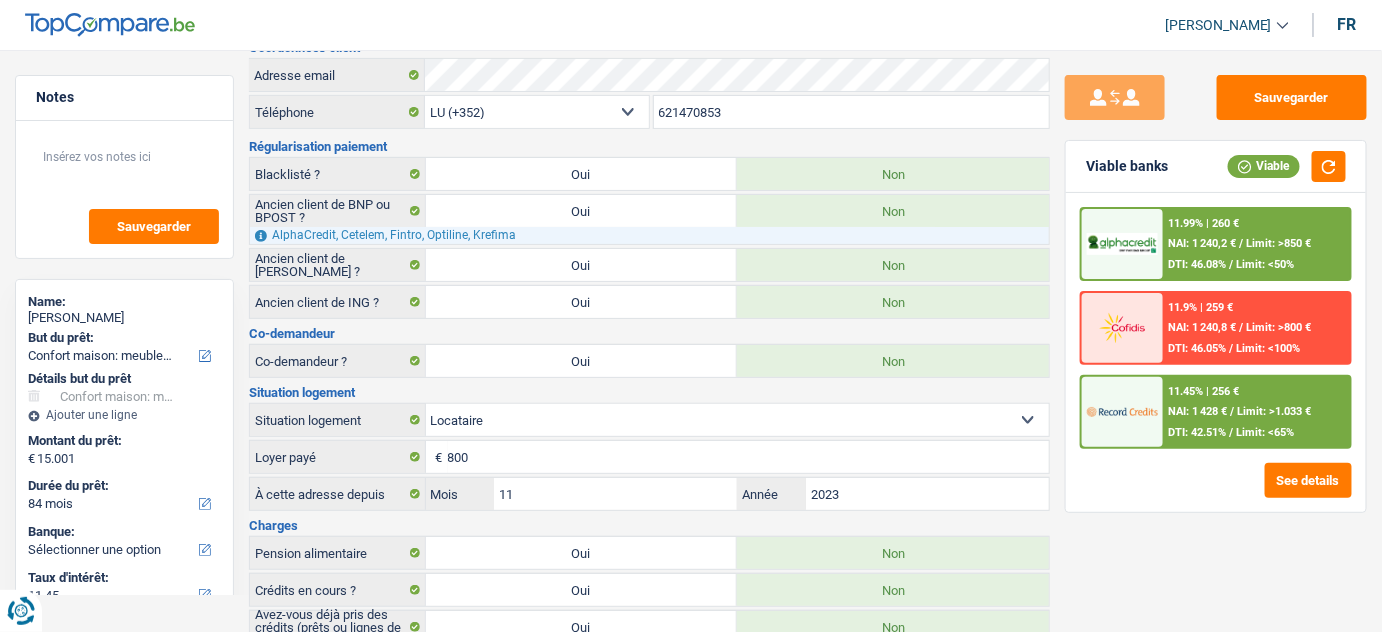 scroll, scrollTop: 0, scrollLeft: 0, axis: both 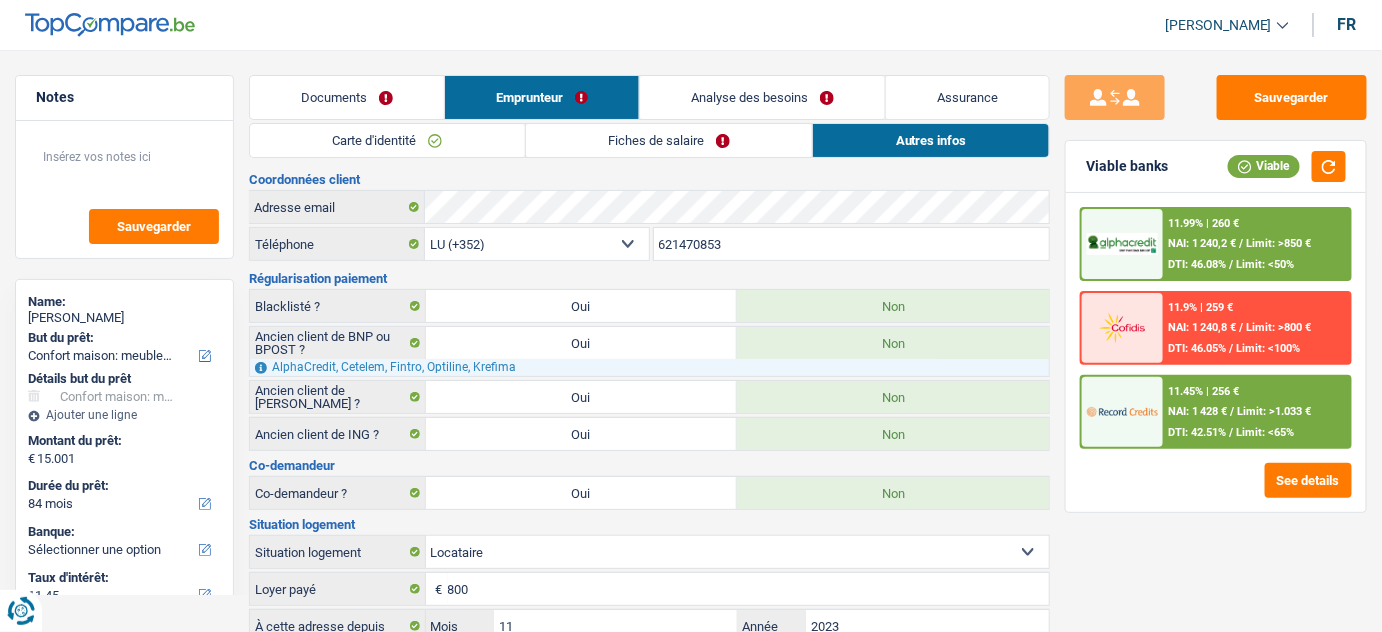 click on "Fiches de salaire" at bounding box center [669, 140] 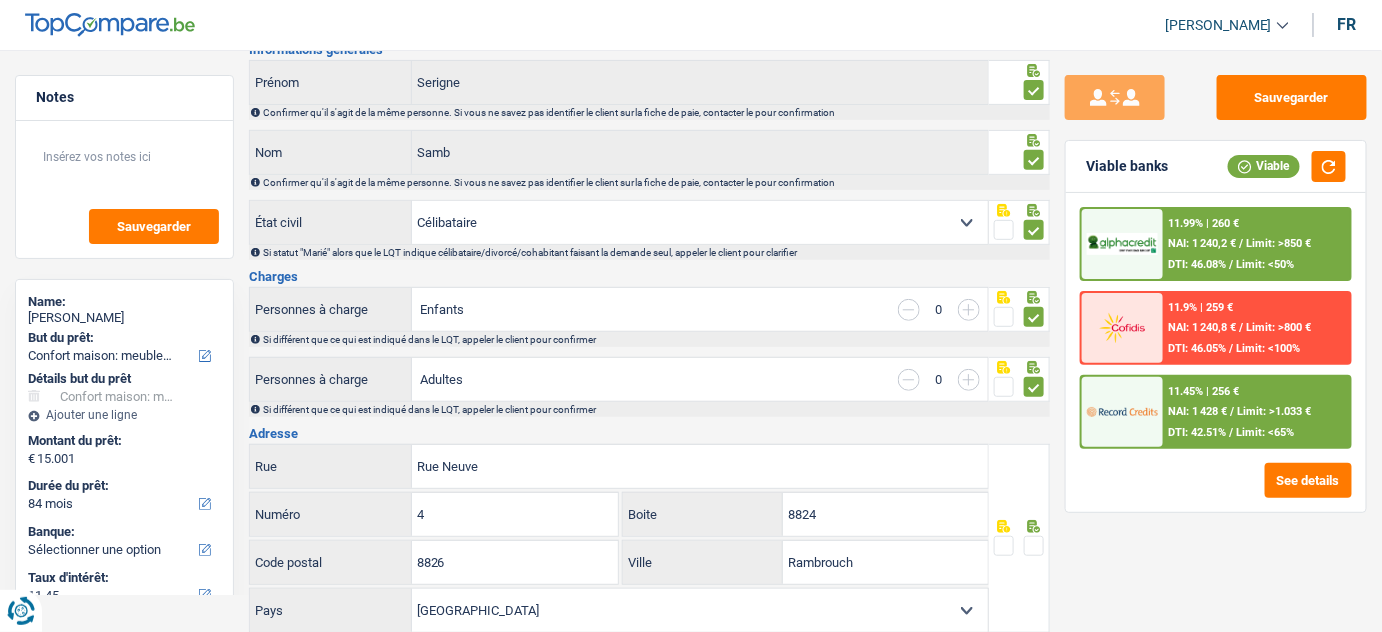 scroll, scrollTop: 363, scrollLeft: 0, axis: vertical 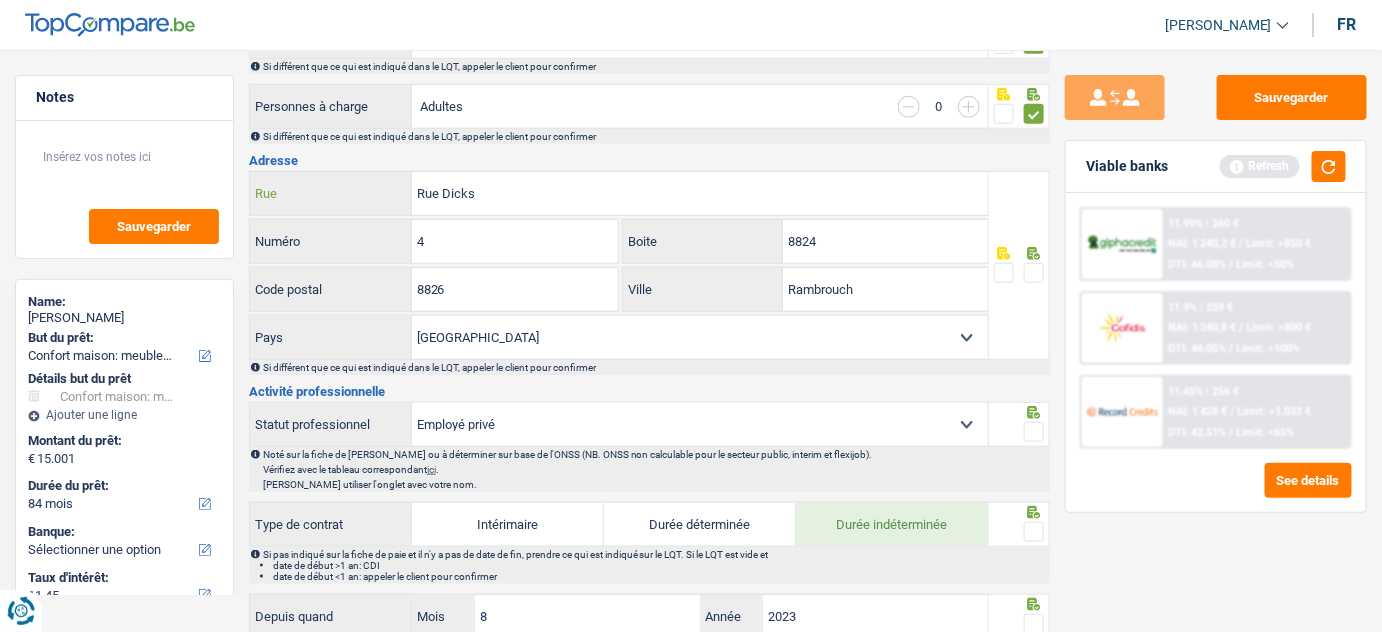 type on "Rue Dicks" 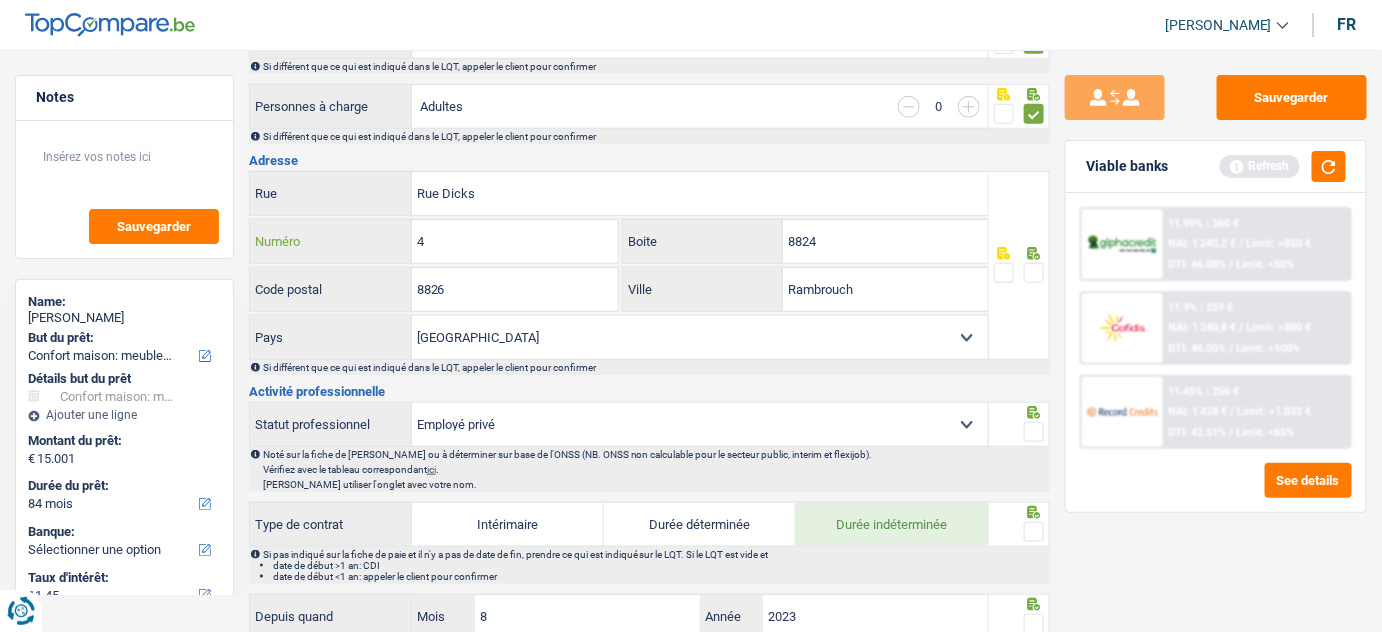 click on "4" at bounding box center (515, 241) 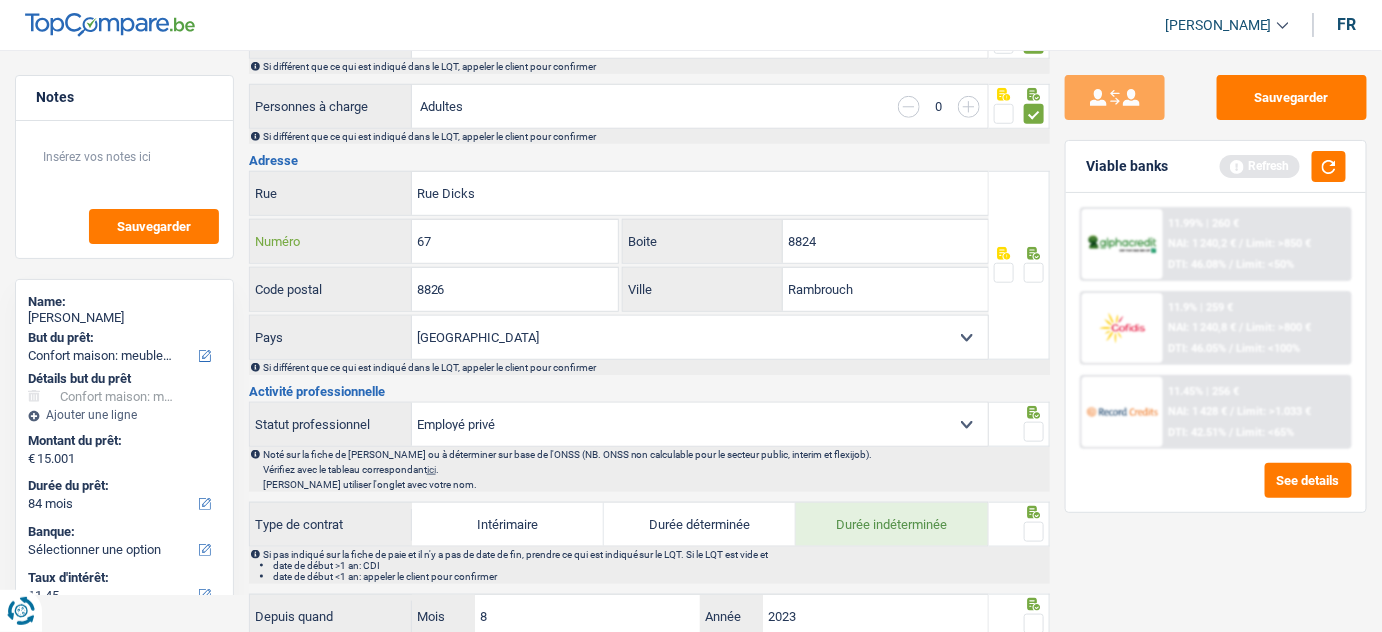 type on "67" 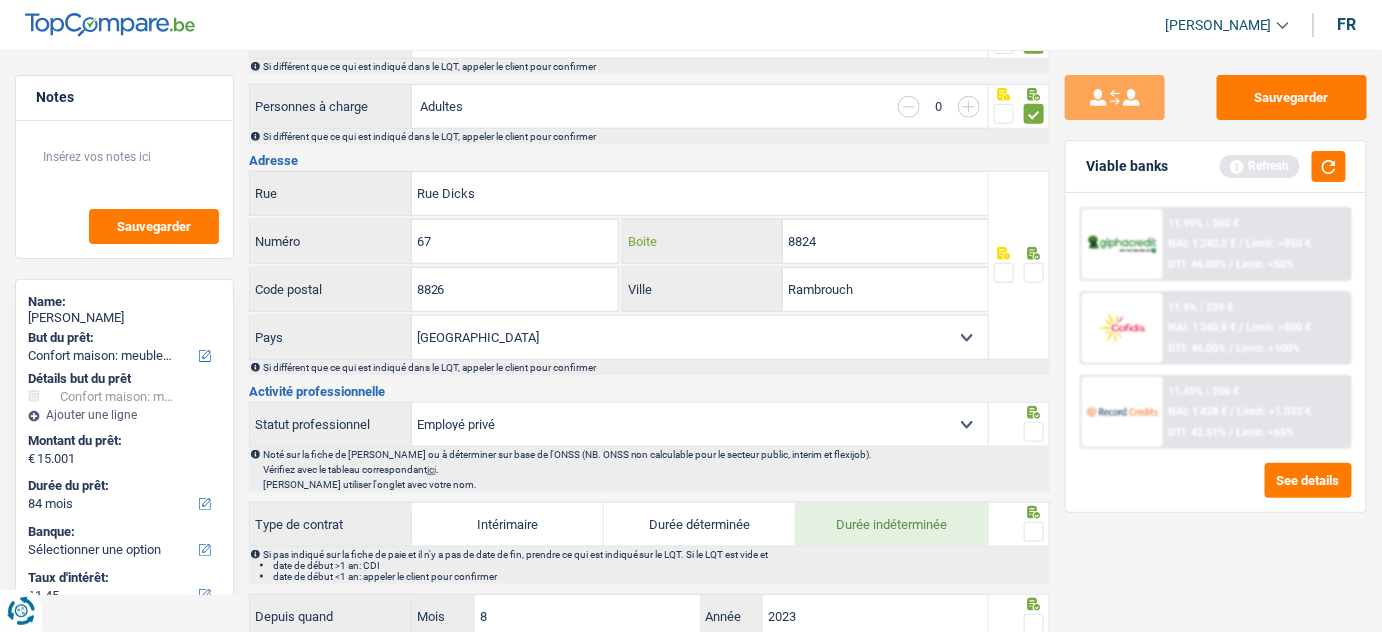 drag, startPoint x: 839, startPoint y: 242, endPoint x: 752, endPoint y: 235, distance: 87.28116 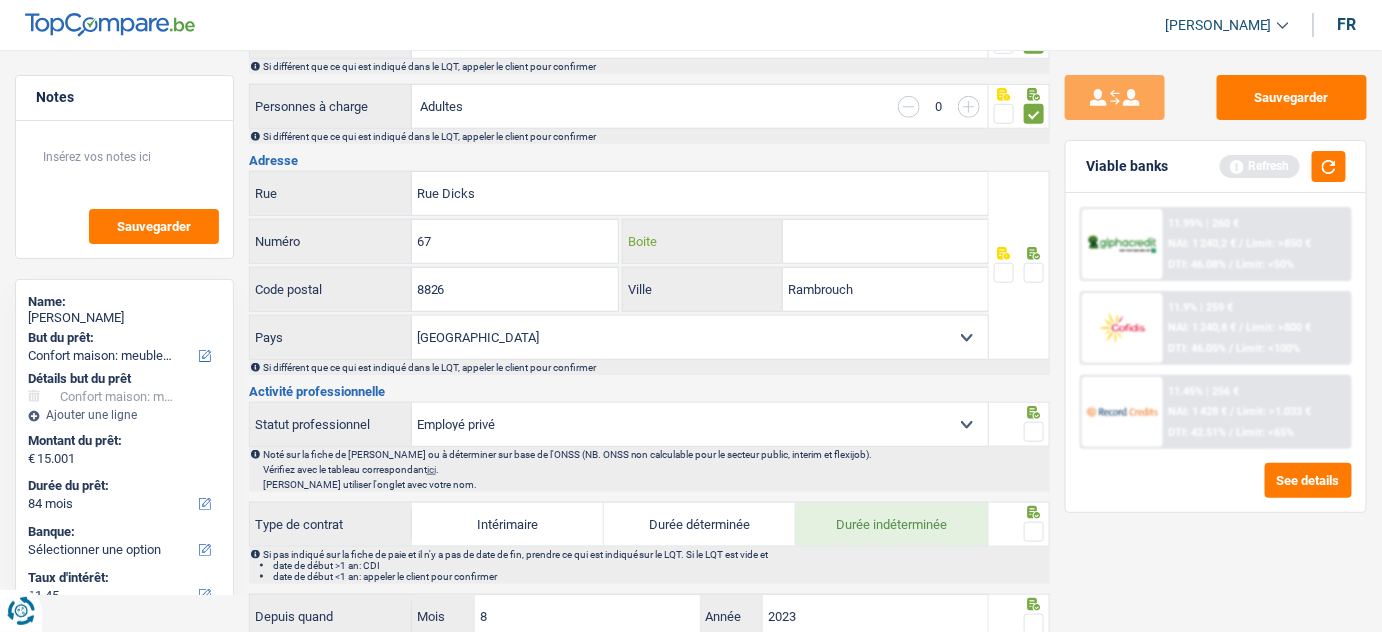 type 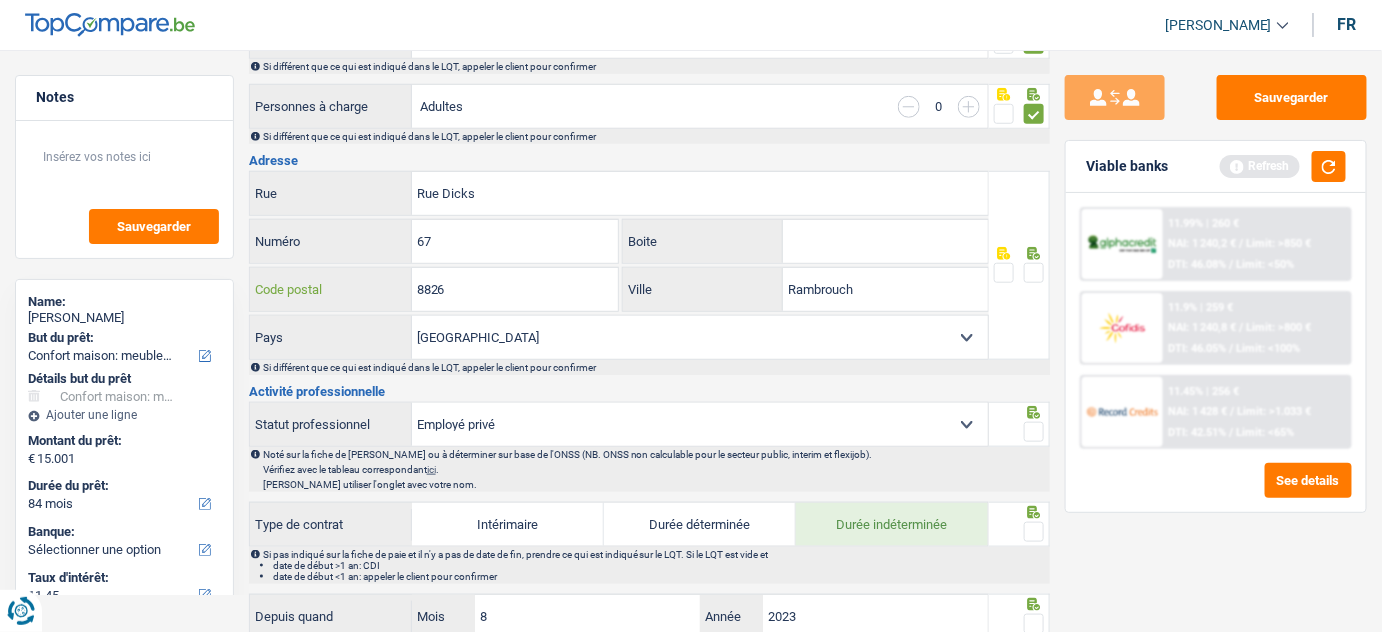 drag, startPoint x: 528, startPoint y: 283, endPoint x: 365, endPoint y: 283, distance: 163 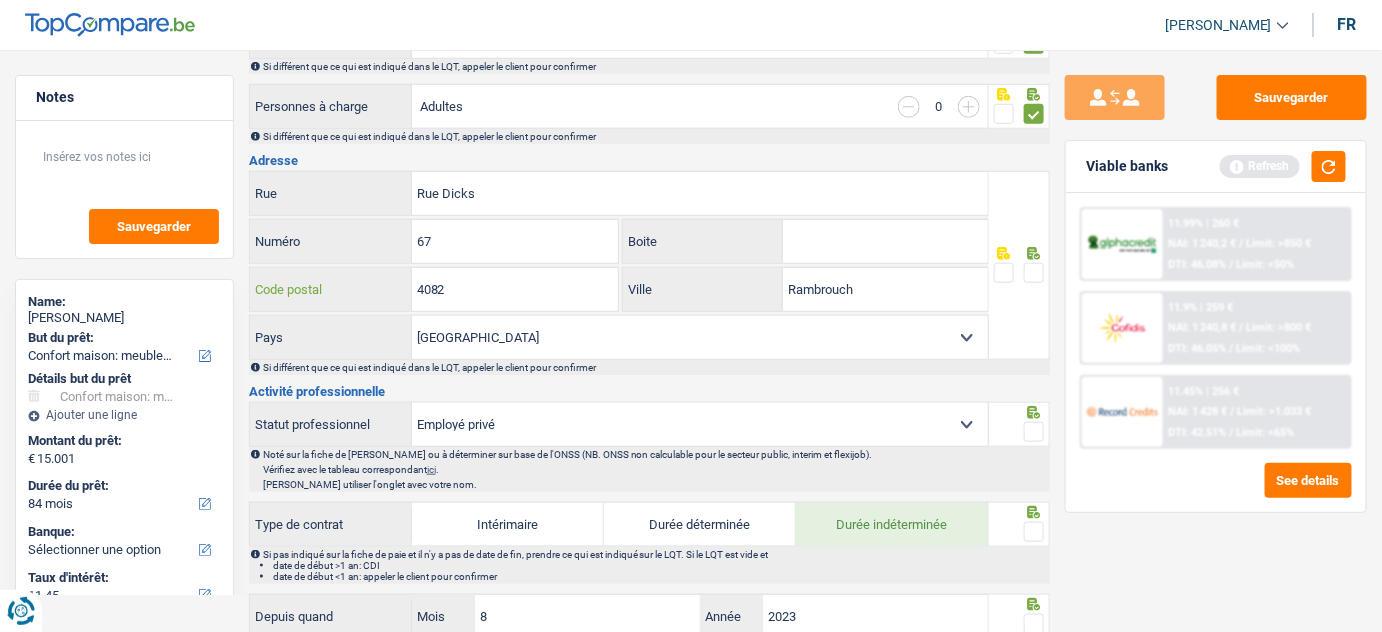 type on "4082" 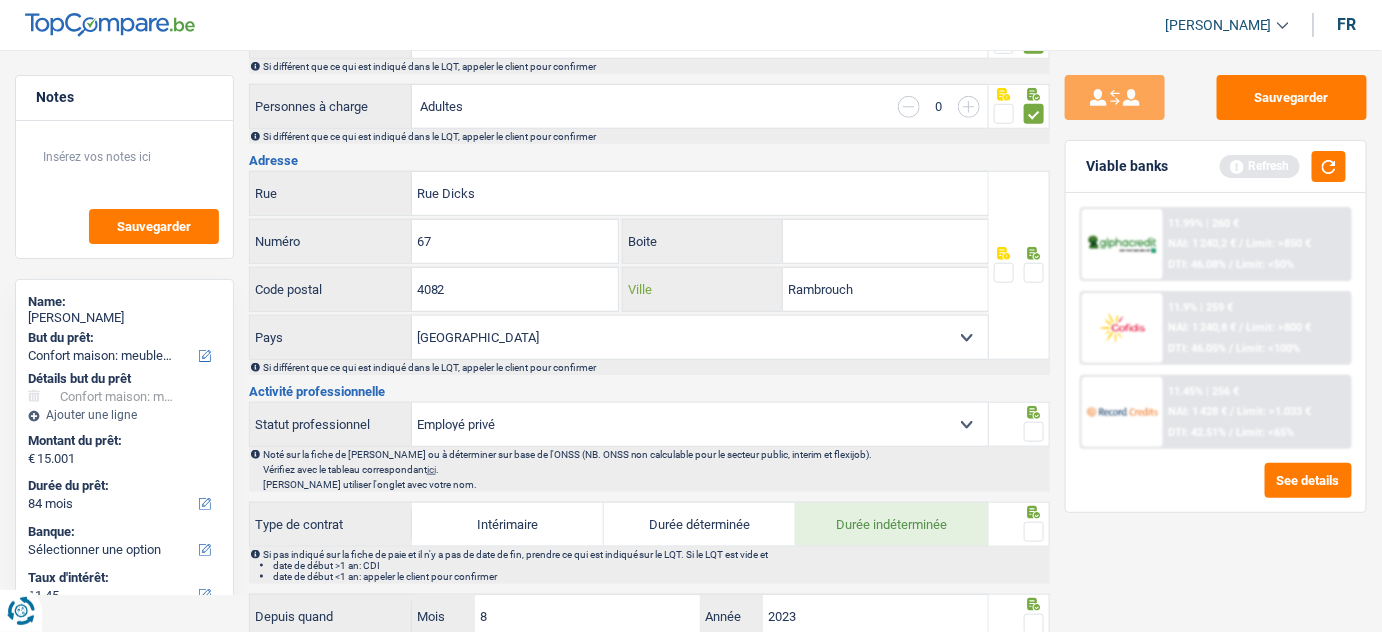 drag, startPoint x: 868, startPoint y: 289, endPoint x: 615, endPoint y: 327, distance: 255.83784 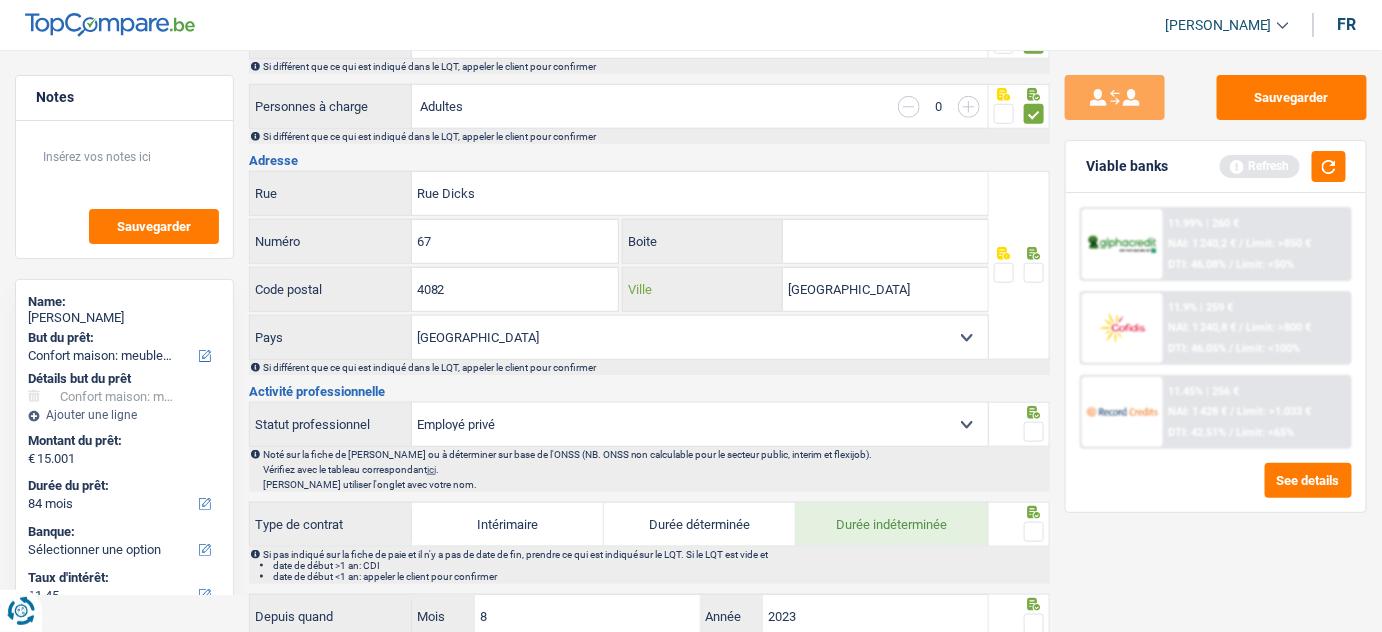 type on "Esch-sur-alzette" 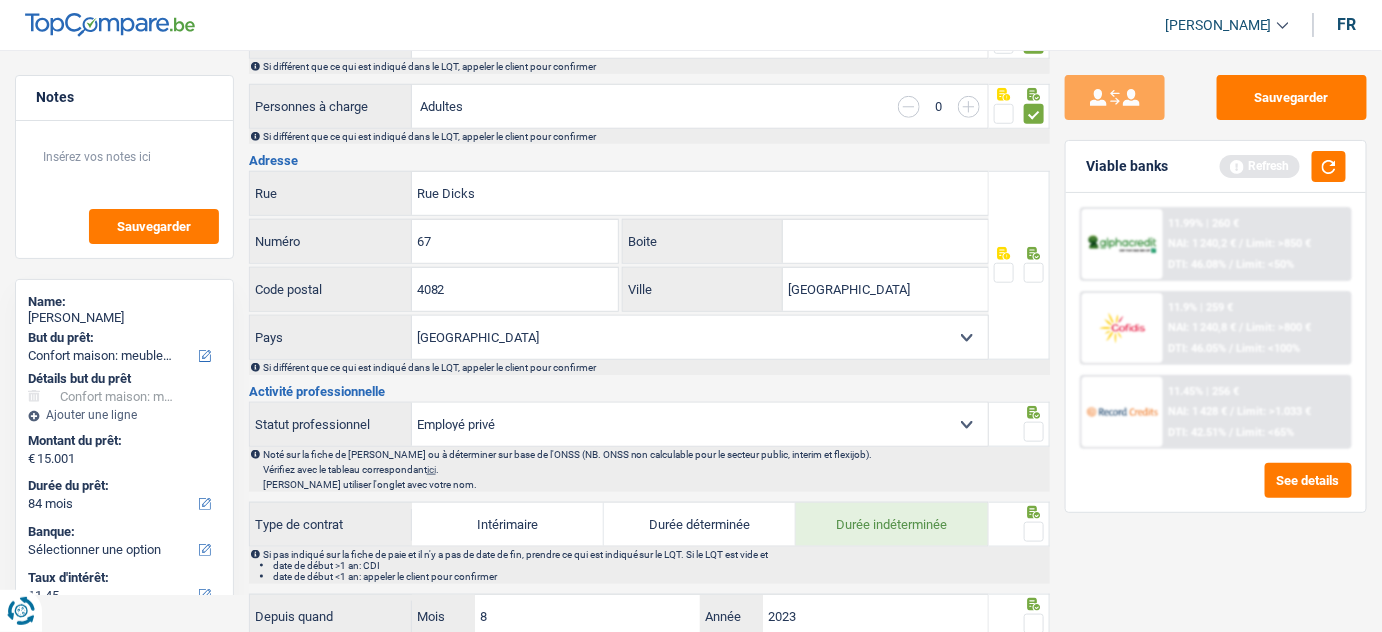 click at bounding box center [1034, 273] 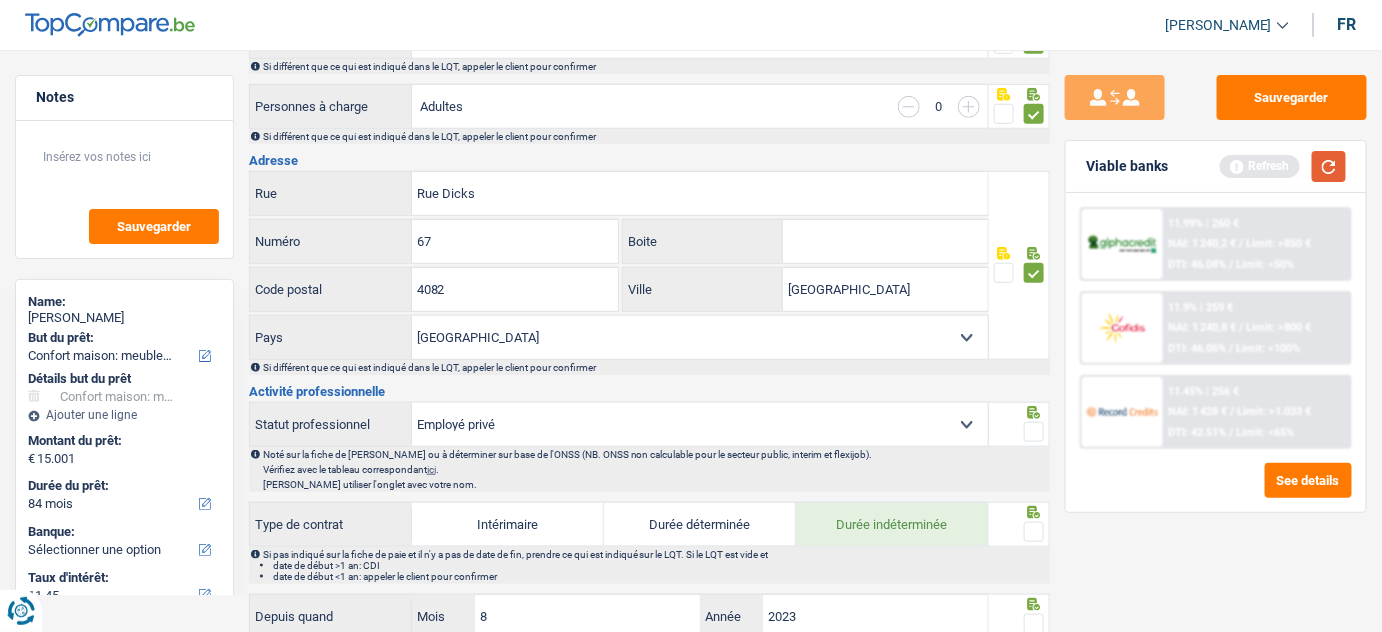 click at bounding box center (1329, 166) 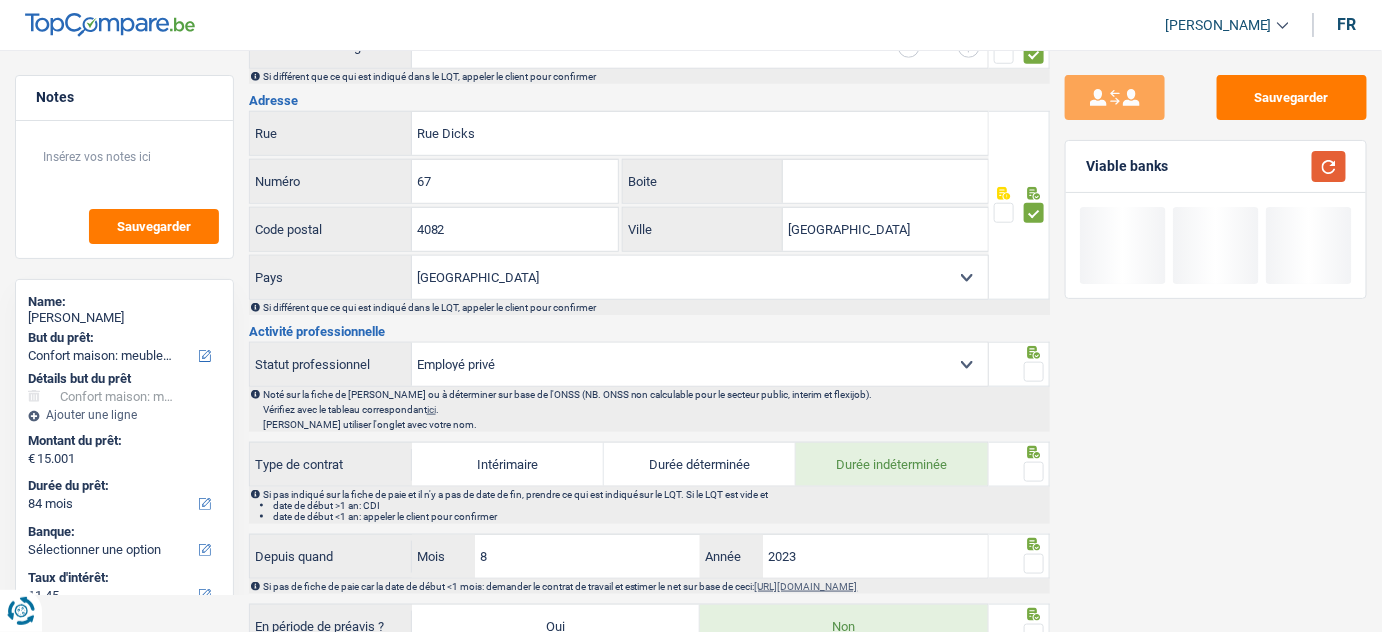 scroll, scrollTop: 545, scrollLeft: 0, axis: vertical 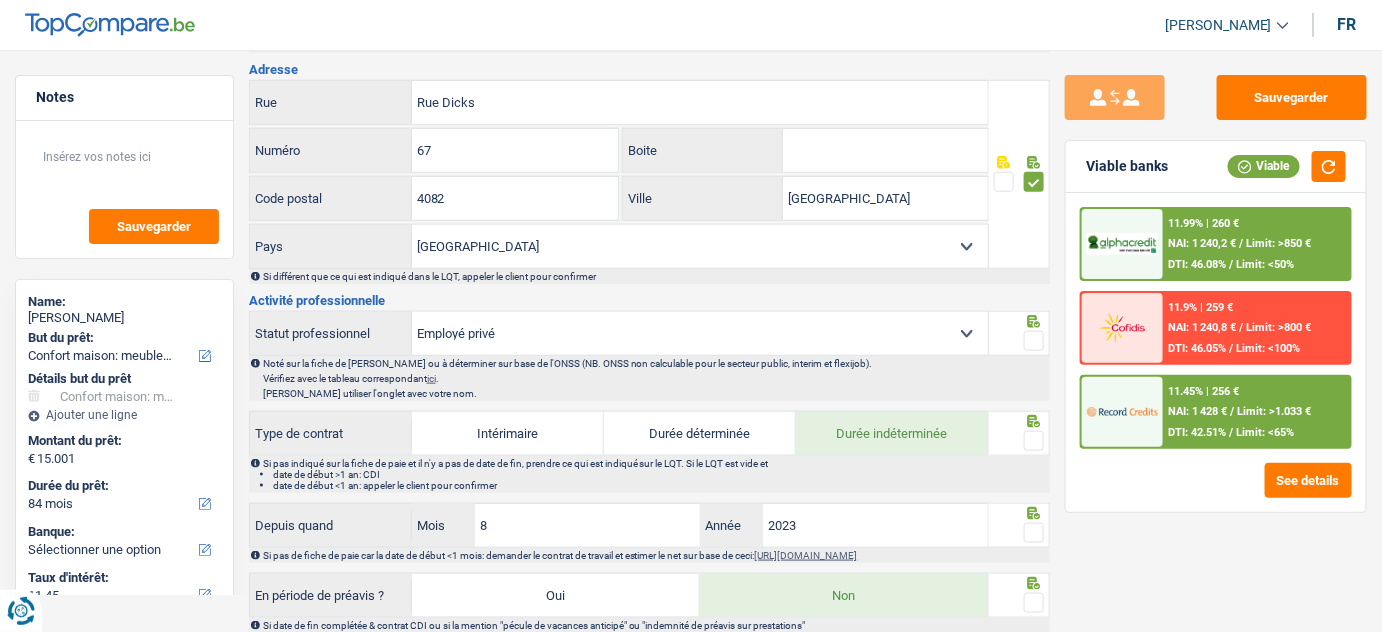 click on "Ouvrier Employé privé Employé public Invalide Indépendant Pensionné Chômeur Mutuelle Femme au foyer Sans profession Allocataire sécurité/Intégration social (SPF Sécurité Sociale, CPAS) Etudiant Profession libérale Commerçant Rentier Pré-pensionné
Sélectionner une option" at bounding box center [700, 333] 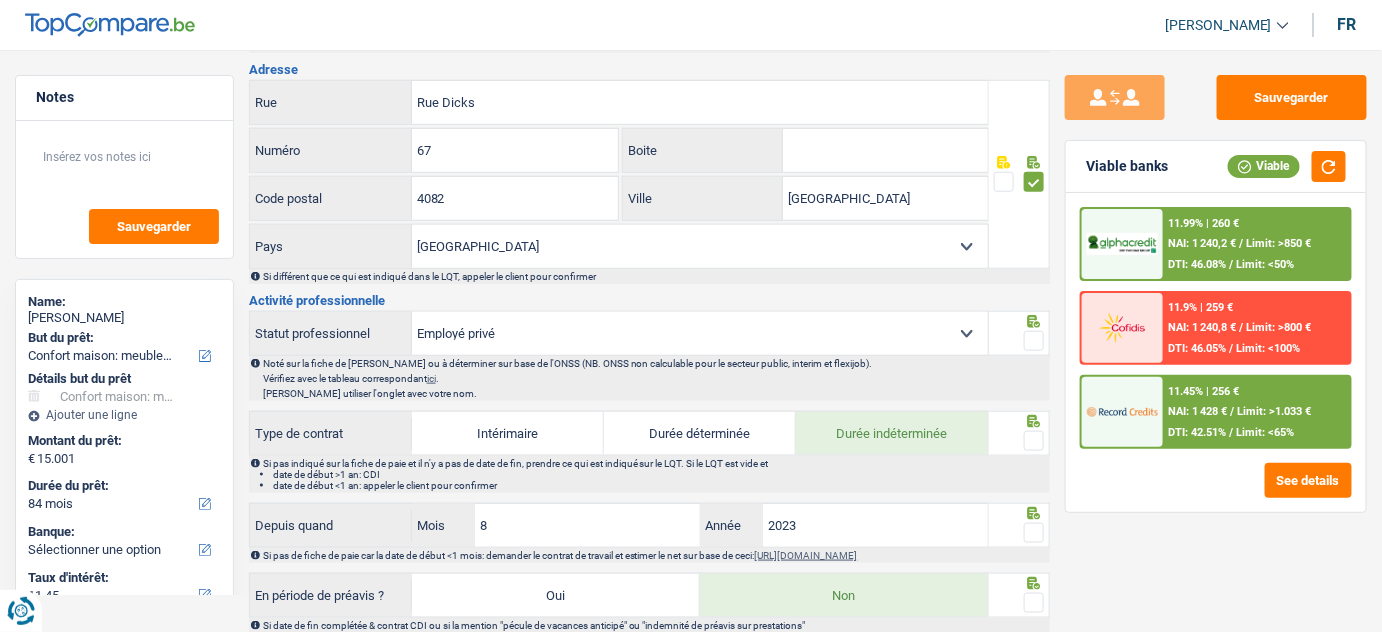 select on "worker" 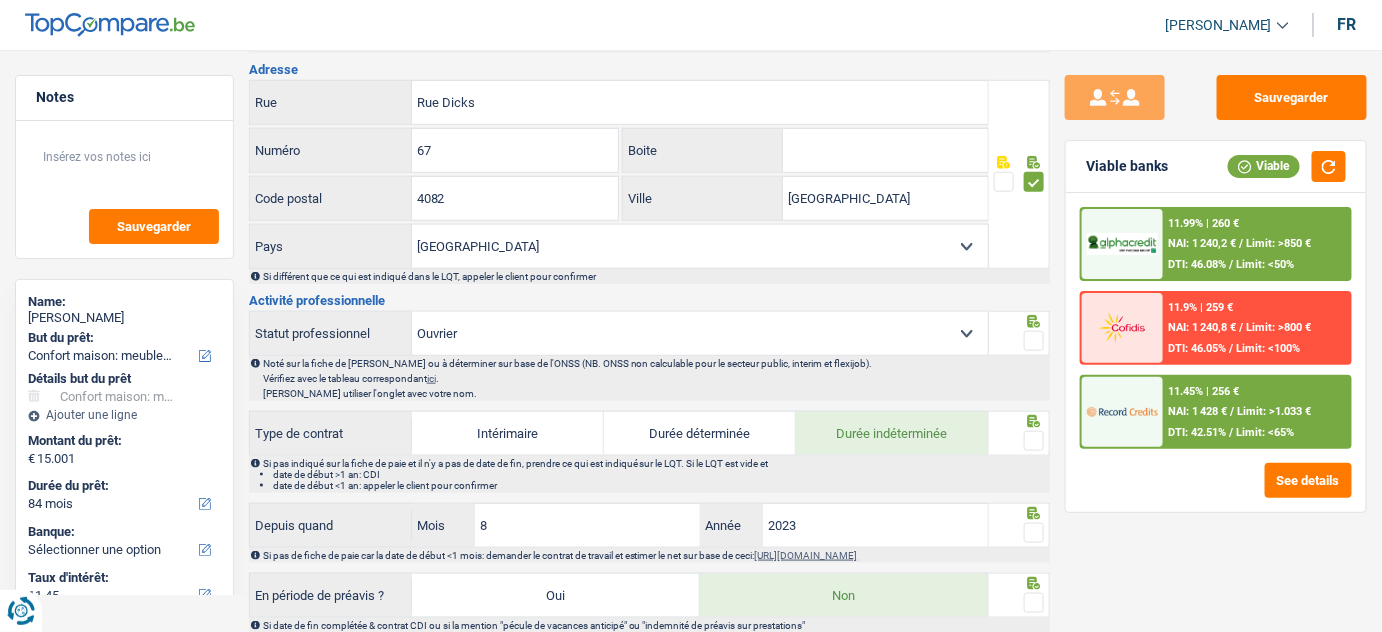 click on "Ouvrier Employé privé Employé public Invalide Indépendant Pensionné Chômeur Mutuelle Femme au foyer Sans profession Allocataire sécurité/Intégration social (SPF Sécurité Sociale, CPAS) Etudiant Profession libérale Commerçant Rentier Pré-pensionné
Sélectionner une option" at bounding box center [700, 333] 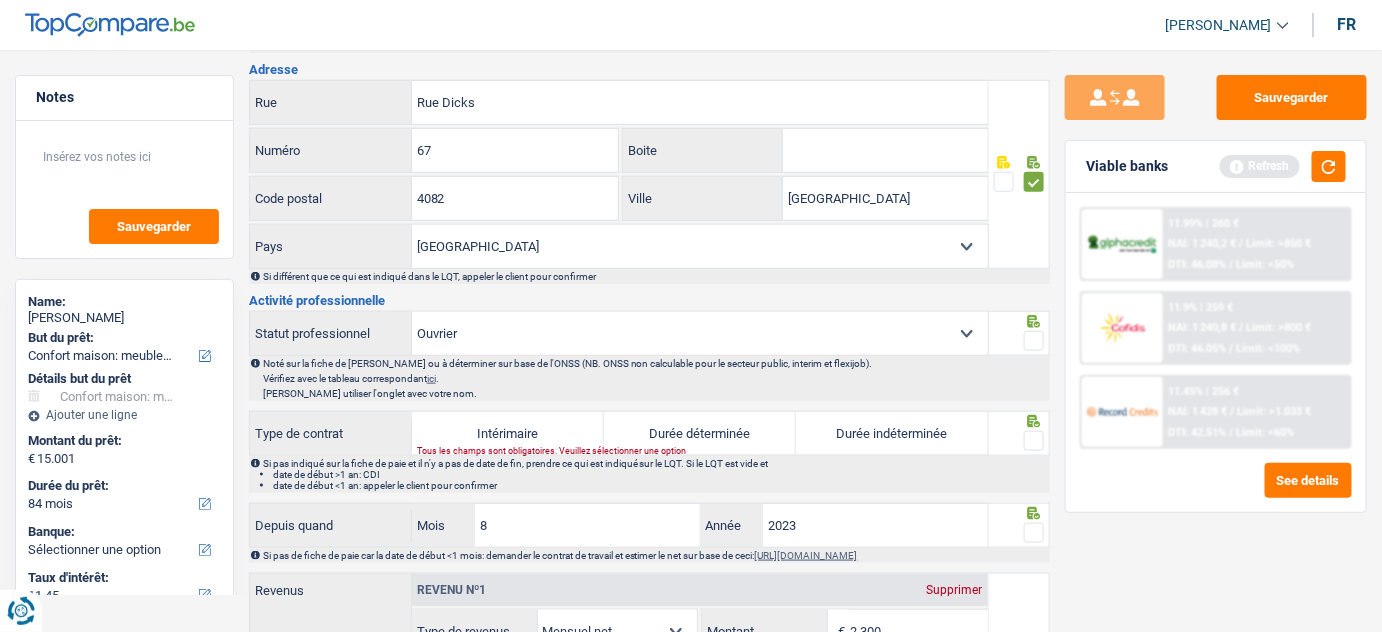 click at bounding box center [1034, 341] 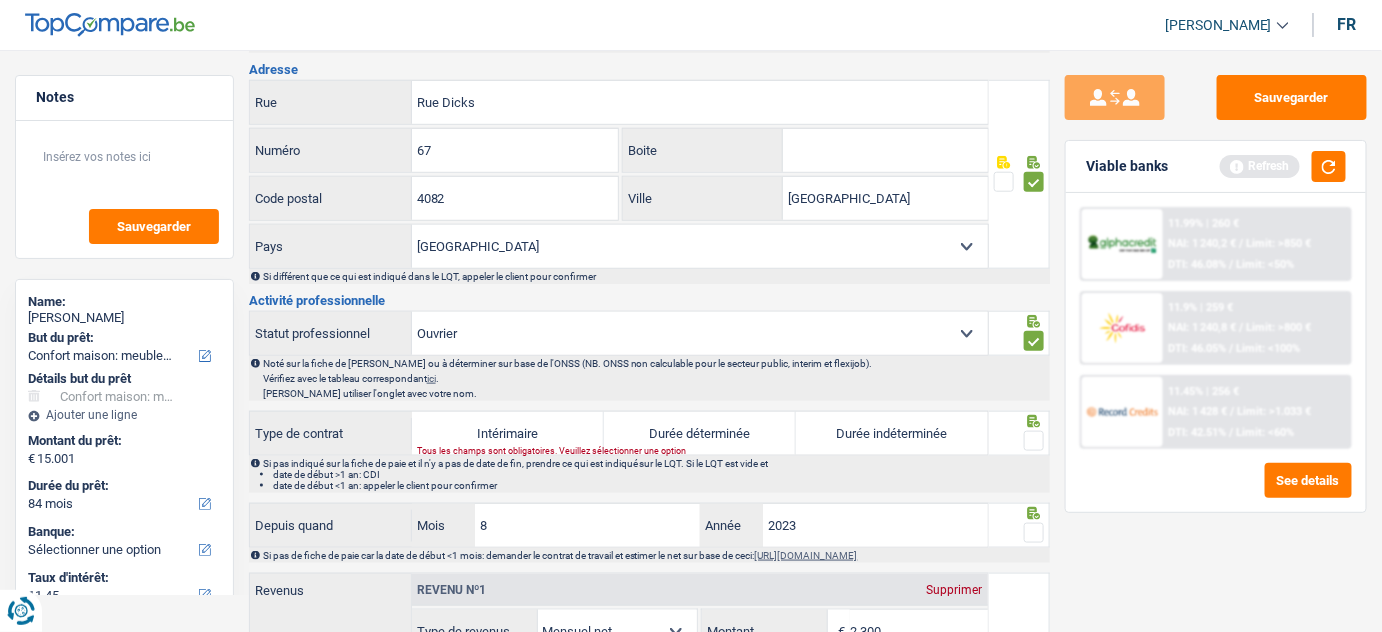 drag, startPoint x: 887, startPoint y: 412, endPoint x: 933, endPoint y: 372, distance: 60.959003 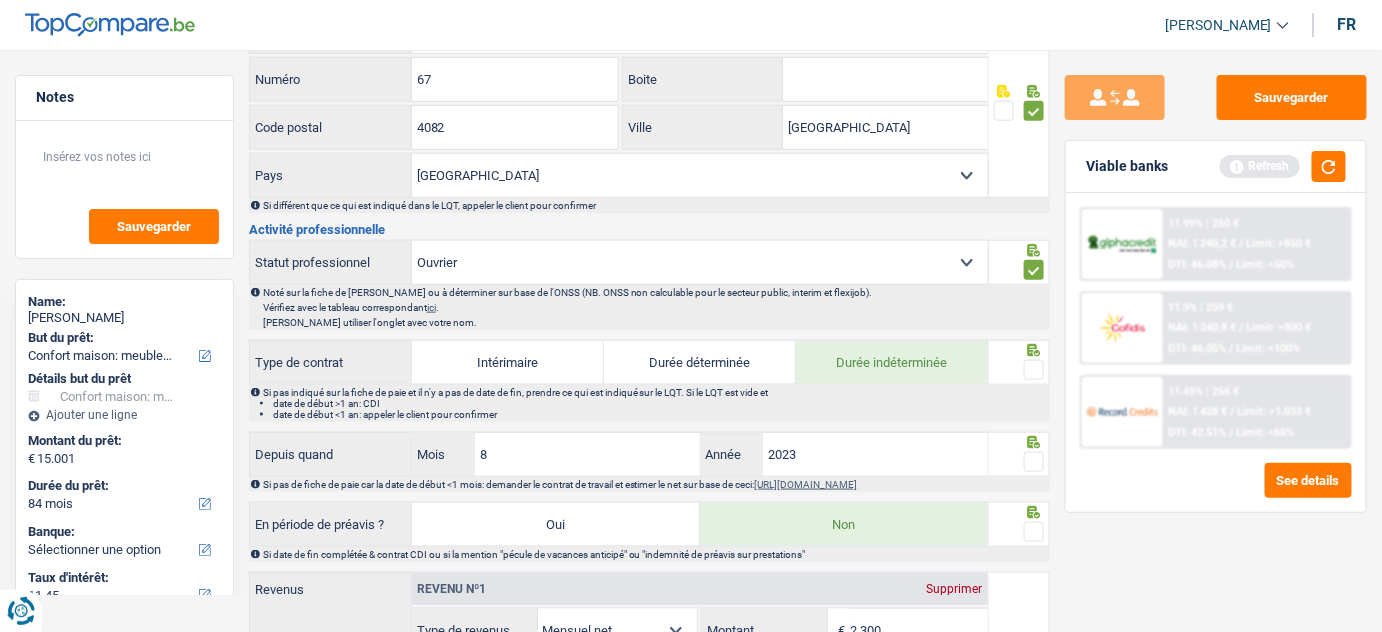 scroll, scrollTop: 727, scrollLeft: 0, axis: vertical 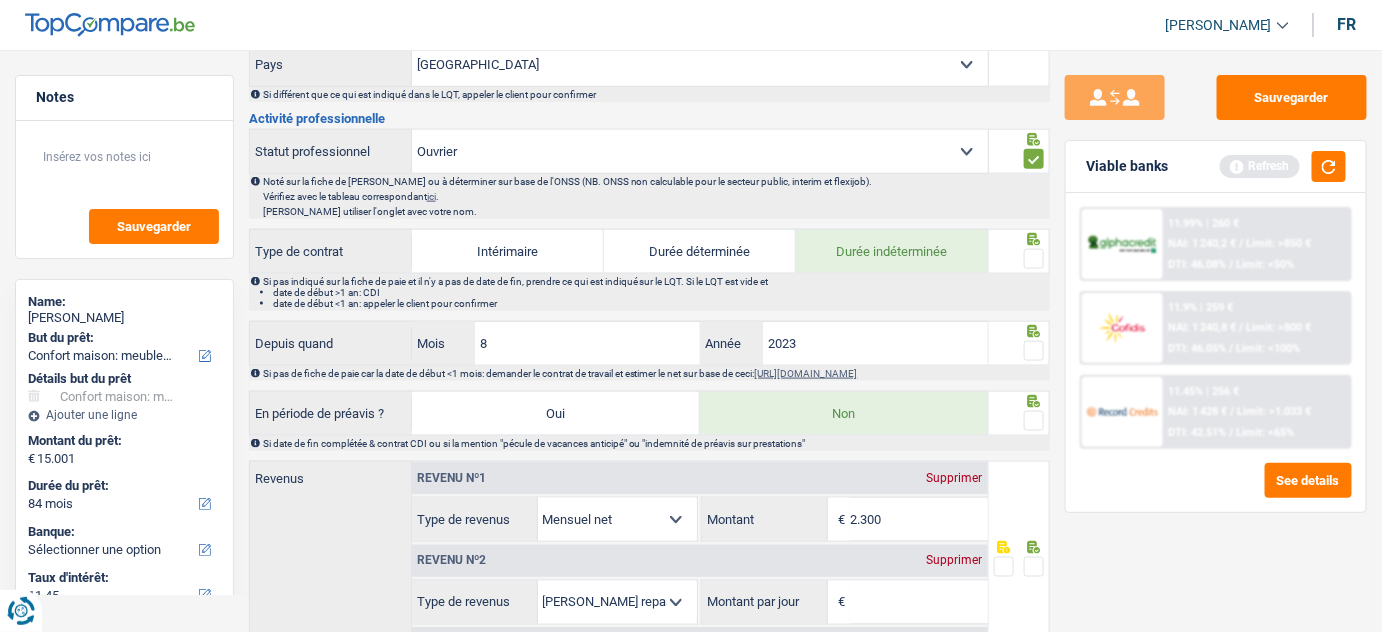 click at bounding box center [1034, 259] 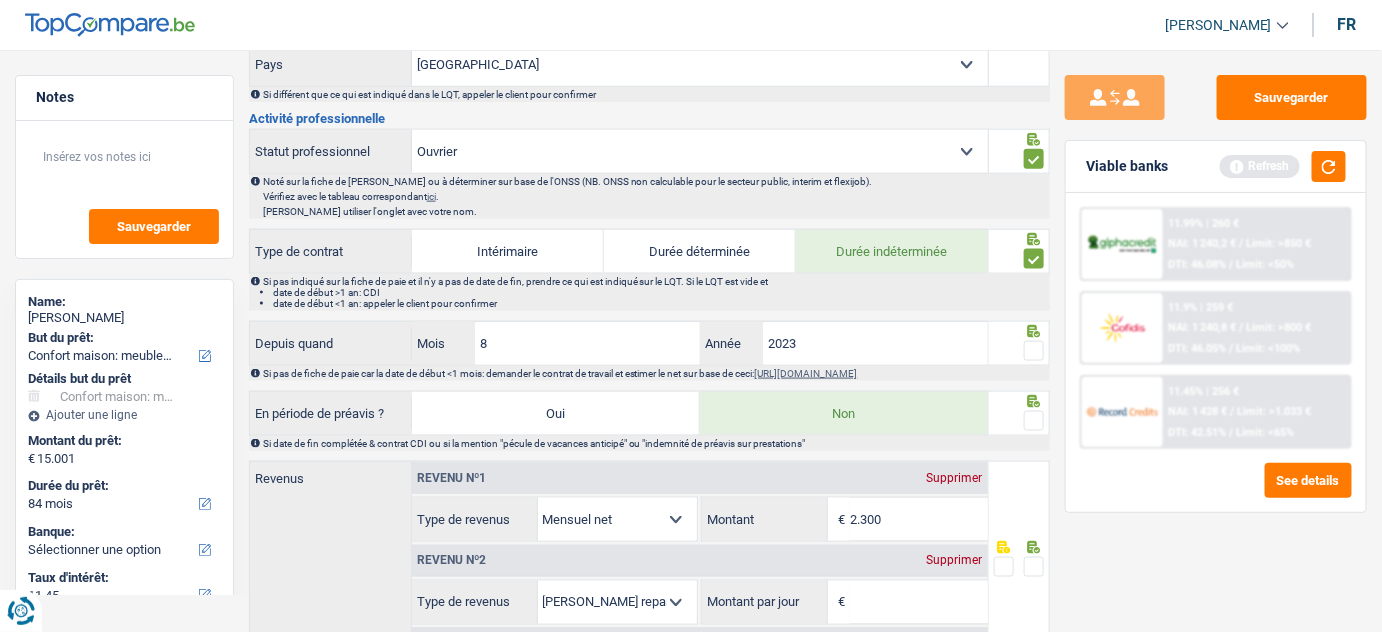 click at bounding box center [1034, 351] 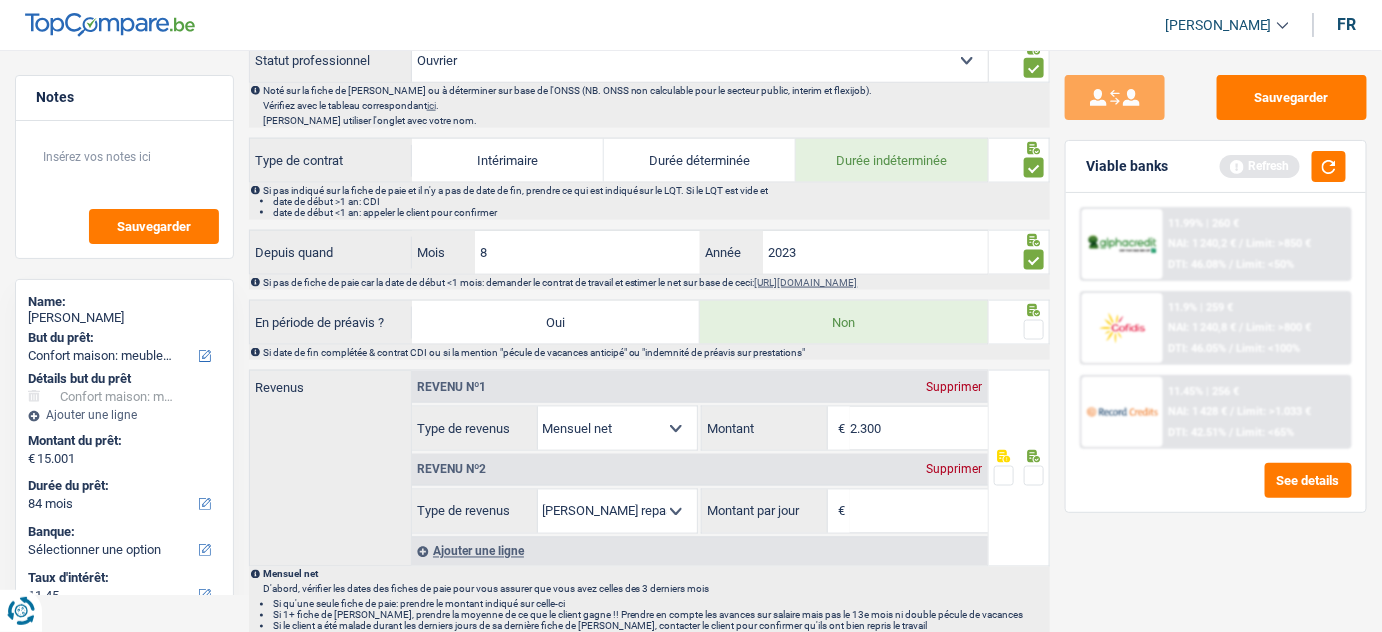 click at bounding box center [1034, 330] 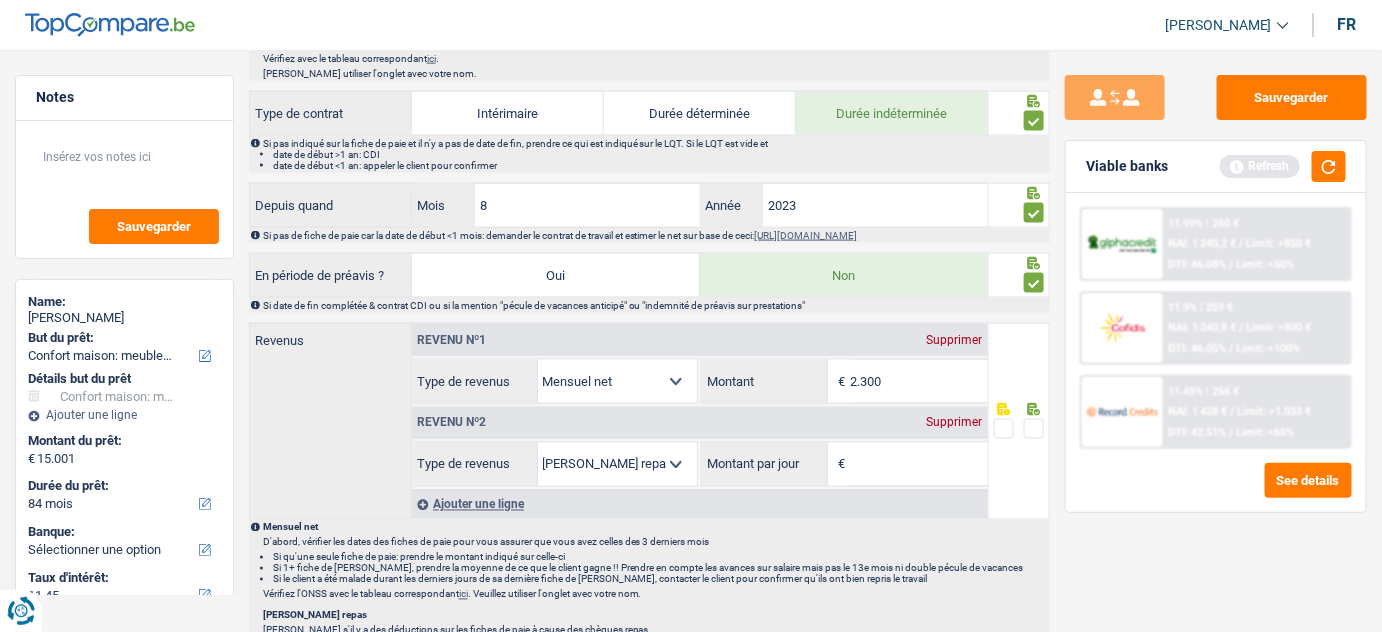 scroll, scrollTop: 909, scrollLeft: 0, axis: vertical 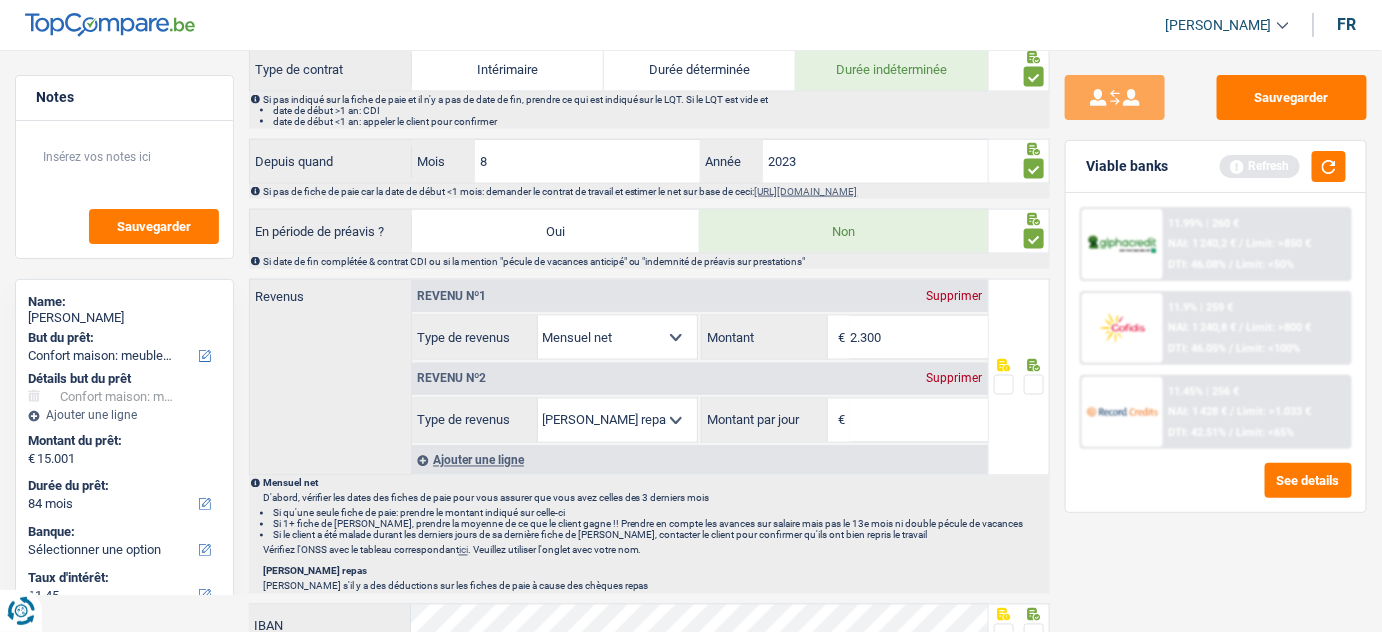 click on "Supprimer" at bounding box center [955, 379] 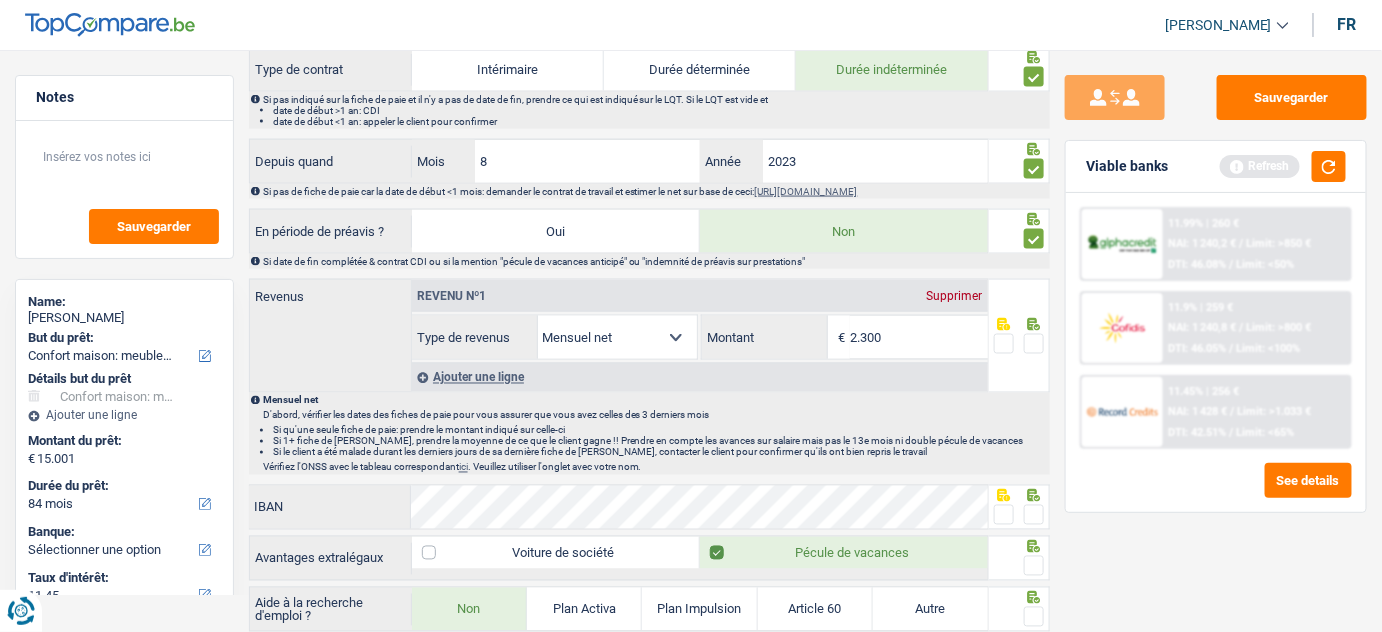 click at bounding box center (1019, 336) 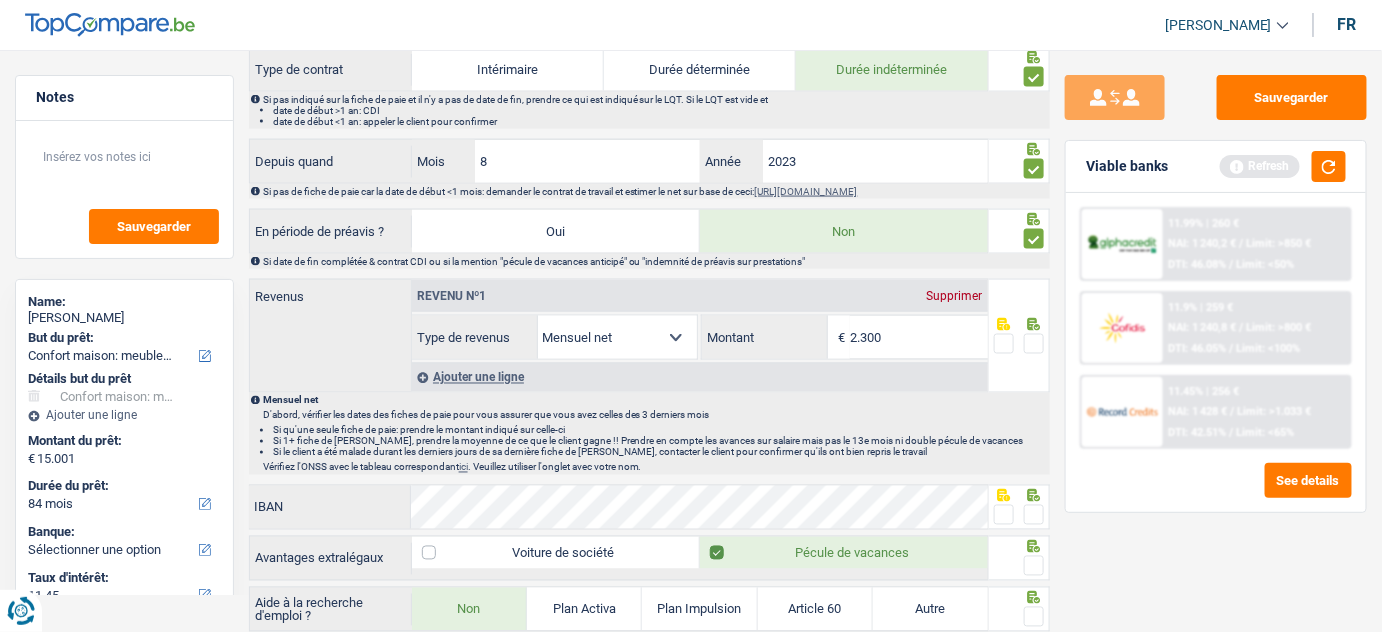 drag, startPoint x: 911, startPoint y: 317, endPoint x: 603, endPoint y: 325, distance: 308.10388 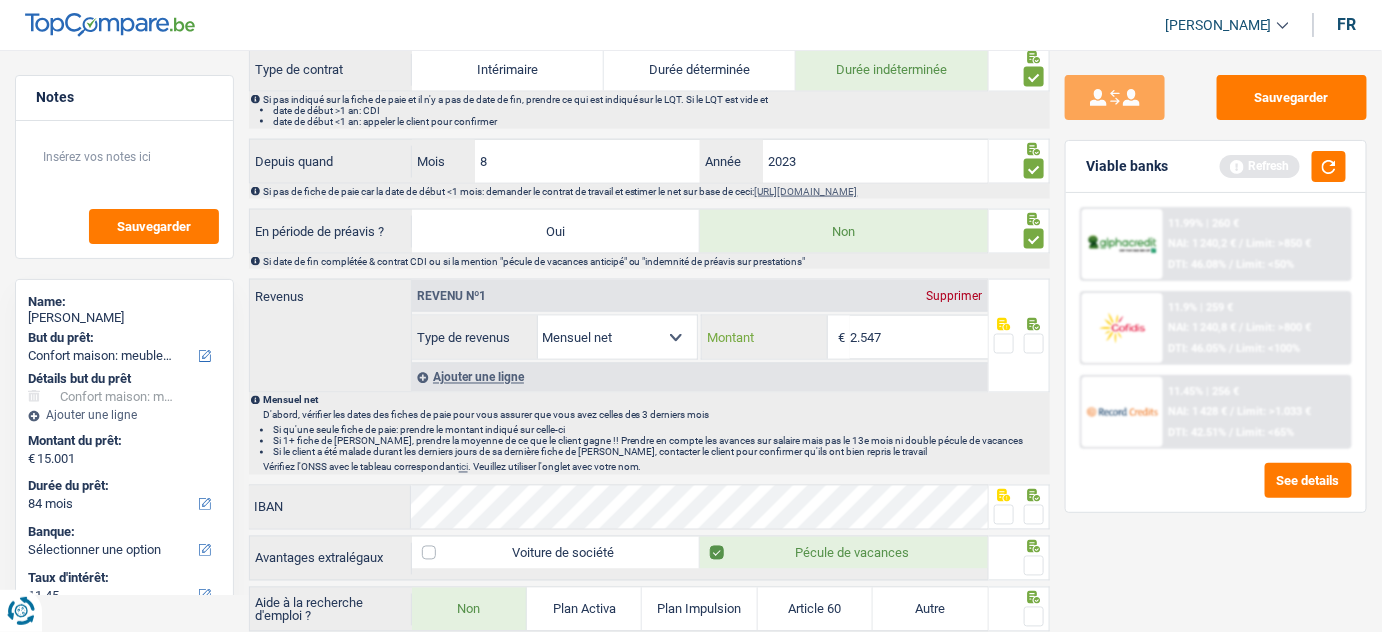 type on "2.547" 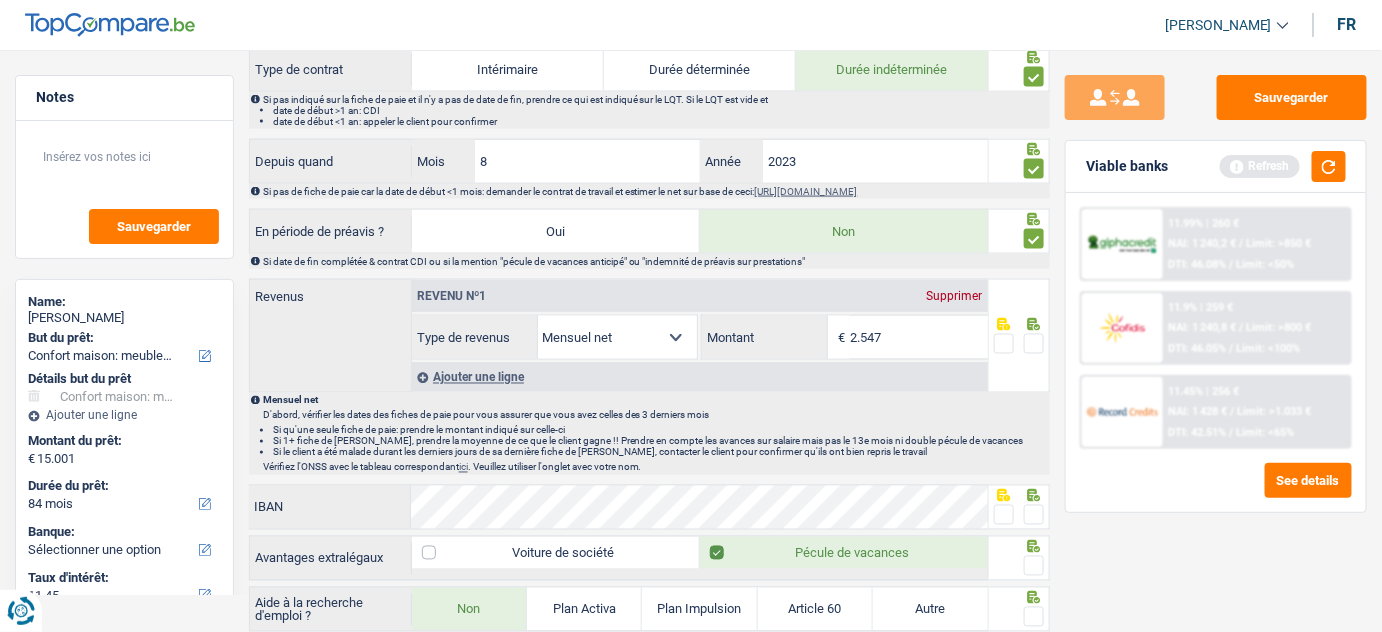 click at bounding box center [1034, 344] 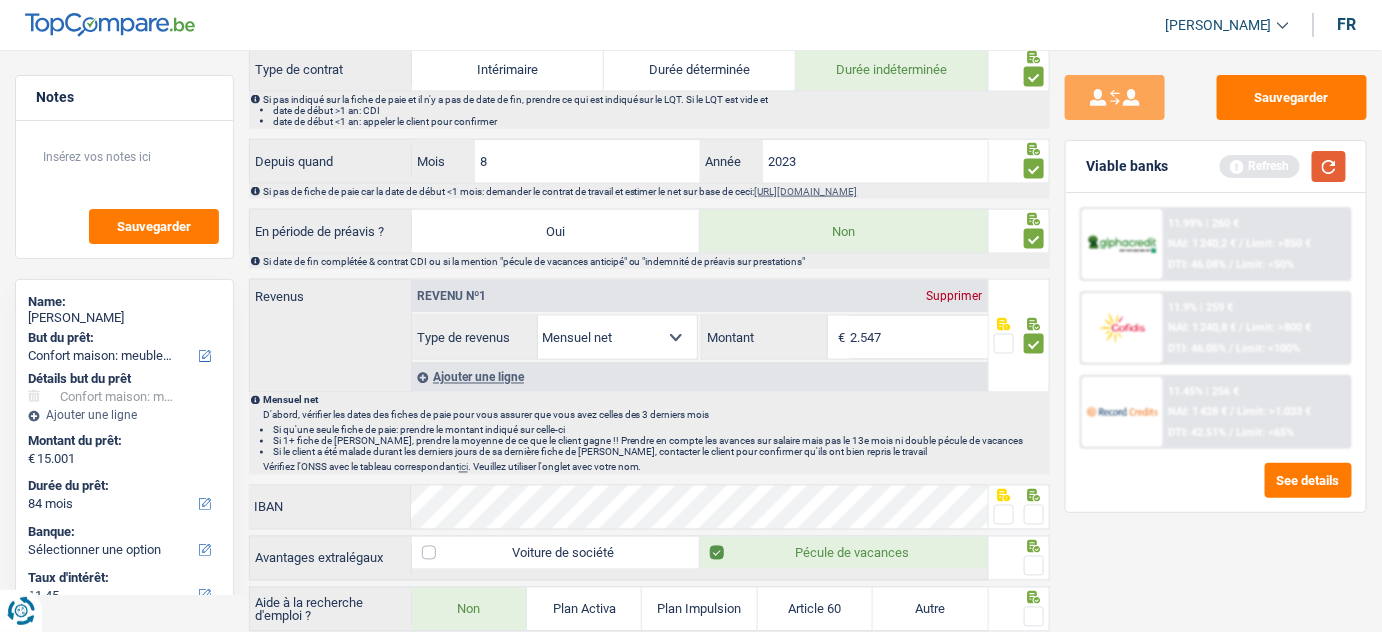 click at bounding box center (1329, 166) 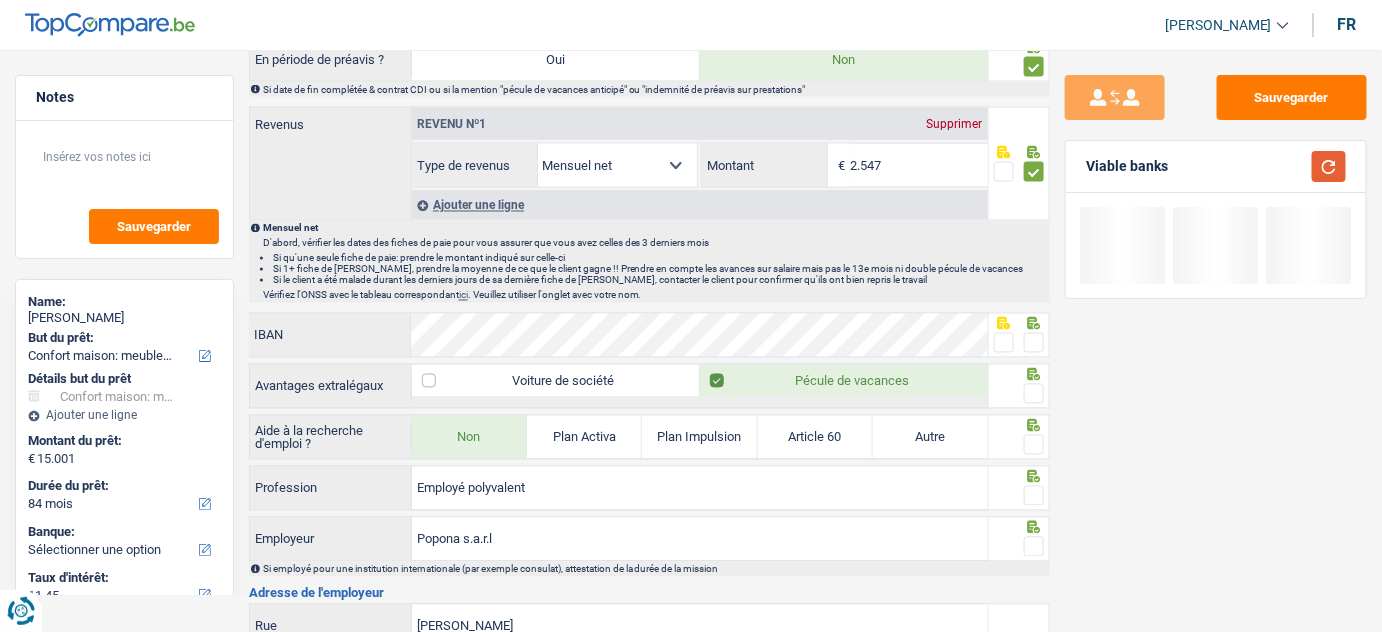 scroll, scrollTop: 1090, scrollLeft: 0, axis: vertical 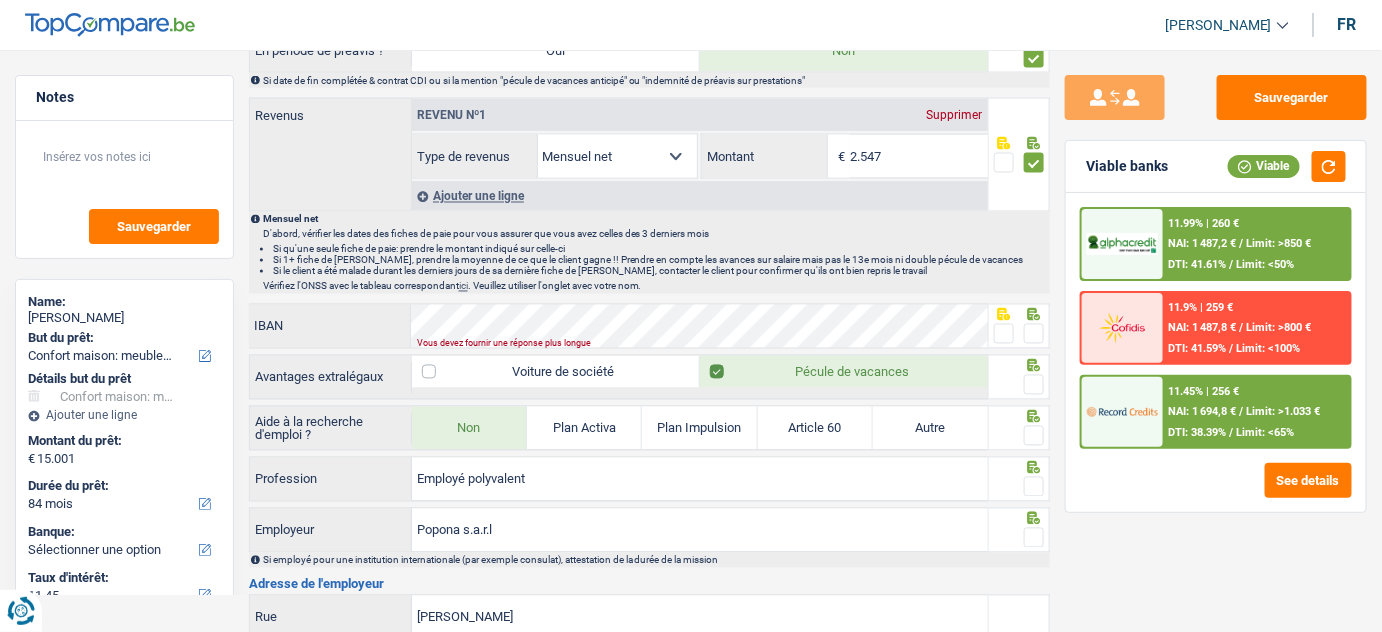 drag, startPoint x: 1028, startPoint y: 325, endPoint x: 1074, endPoint y: 316, distance: 46.872166 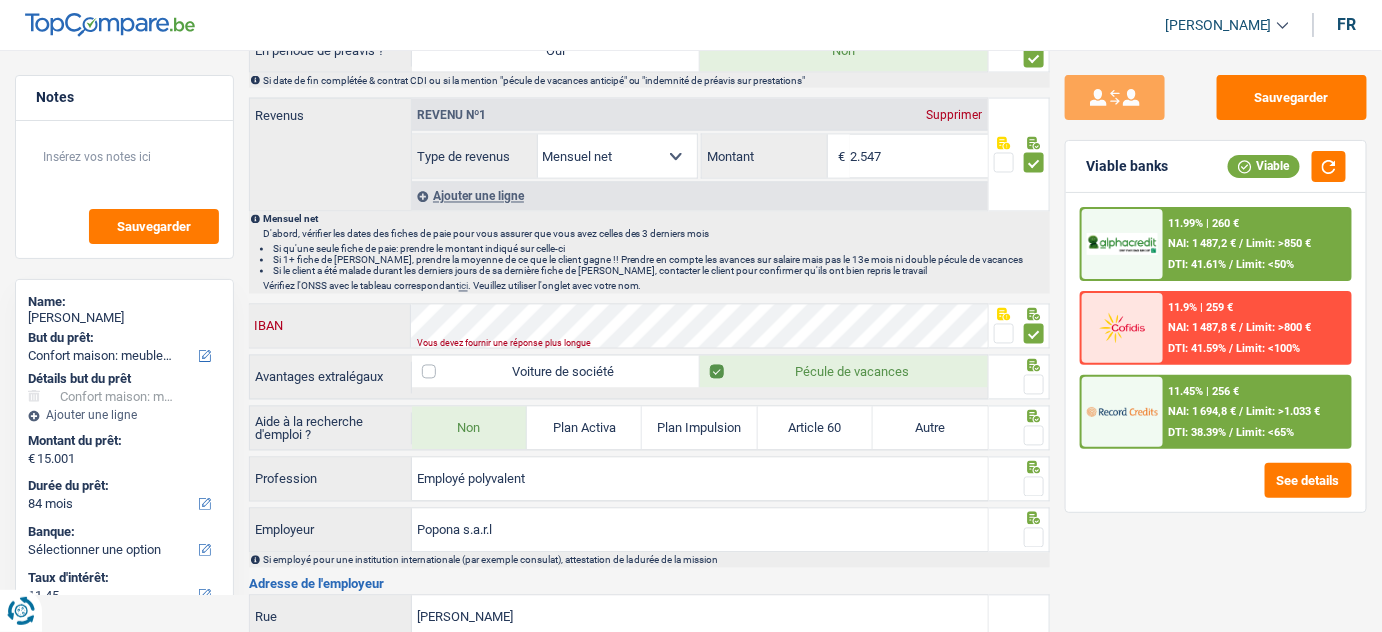 click on "Notes
Sauvegarder
Name:   Serigne Samb   But du prêt: Confort maison: meubles, textile, peinture, électroménager, outillage non-professionnel Hifi, multimédia, gsm, ordinateur Aménagement: frais d'installation, déménagement Evénement familial: naissance, mariage, divorce, communion, décès Frais médicaux Frais d'études Frais permis de conduire Loisirs: voyage, sport, musique Rafraîchissement: petits travaux maison et jardin Frais judiciaires Réparation voiture Prêt rénovation (non disponible pour les non-propriétaires) Prêt énergie (non disponible pour les non-propriétaires) Prêt voiture Taxes, impôts non professionnels Rénovation bien à l'étranger Dettes familiales Assurance Autre
Sélectionner une option
Détails but du prêt
Confort maison: meubles, textile, peinture, électroménager, outillage non-professionnel Hifi, multimédia, gsm, ordinateur" at bounding box center [691, 20] 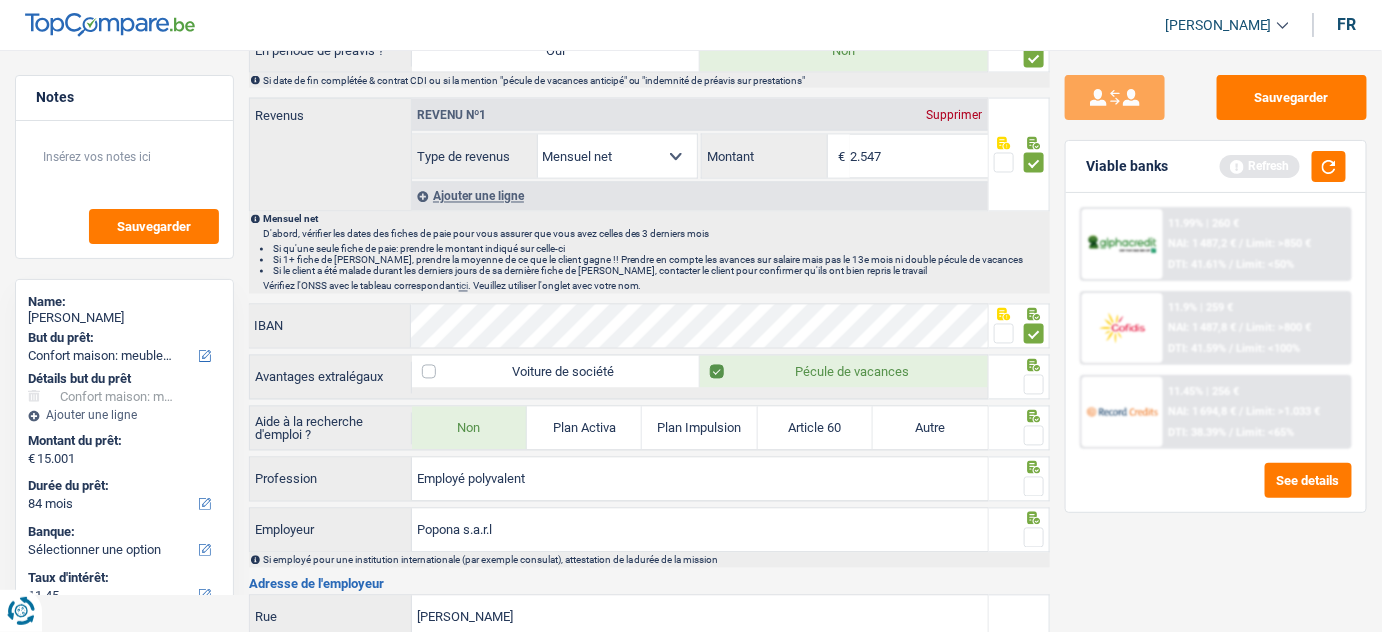 click on "Viable banks
Refresh" at bounding box center (1216, 167) 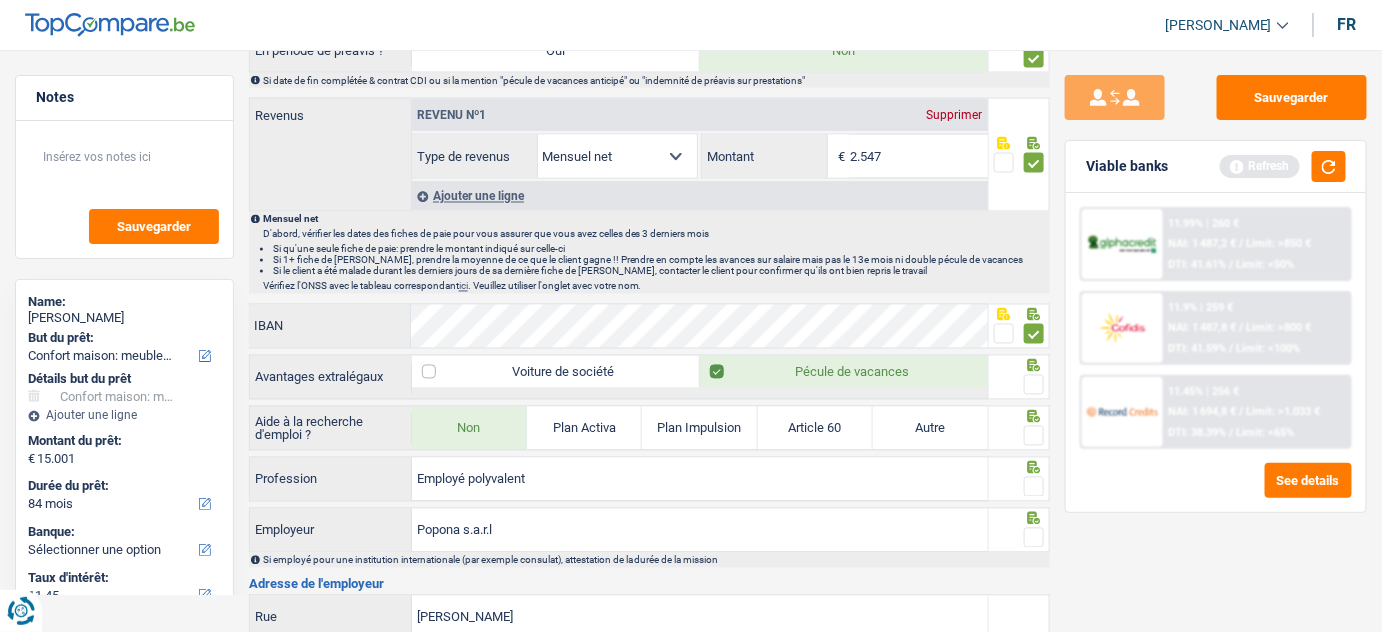 click at bounding box center [1034, 385] 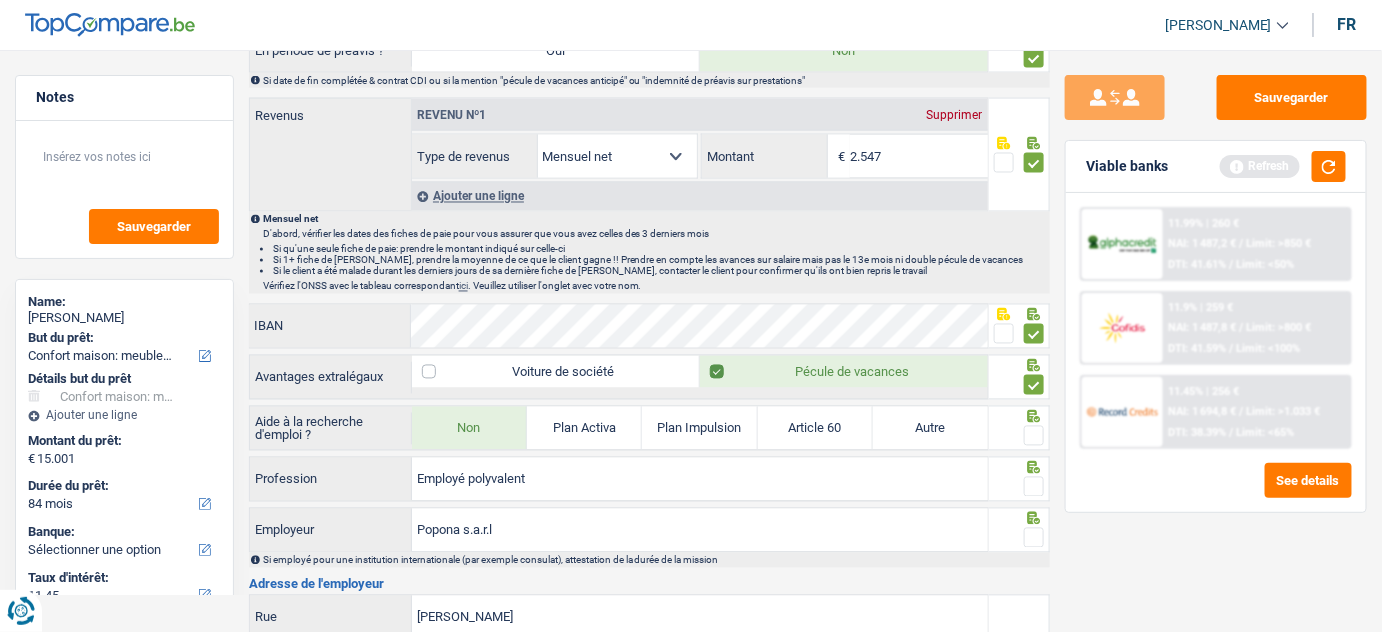 drag, startPoint x: 999, startPoint y: 327, endPoint x: 1000, endPoint y: 338, distance: 11.045361 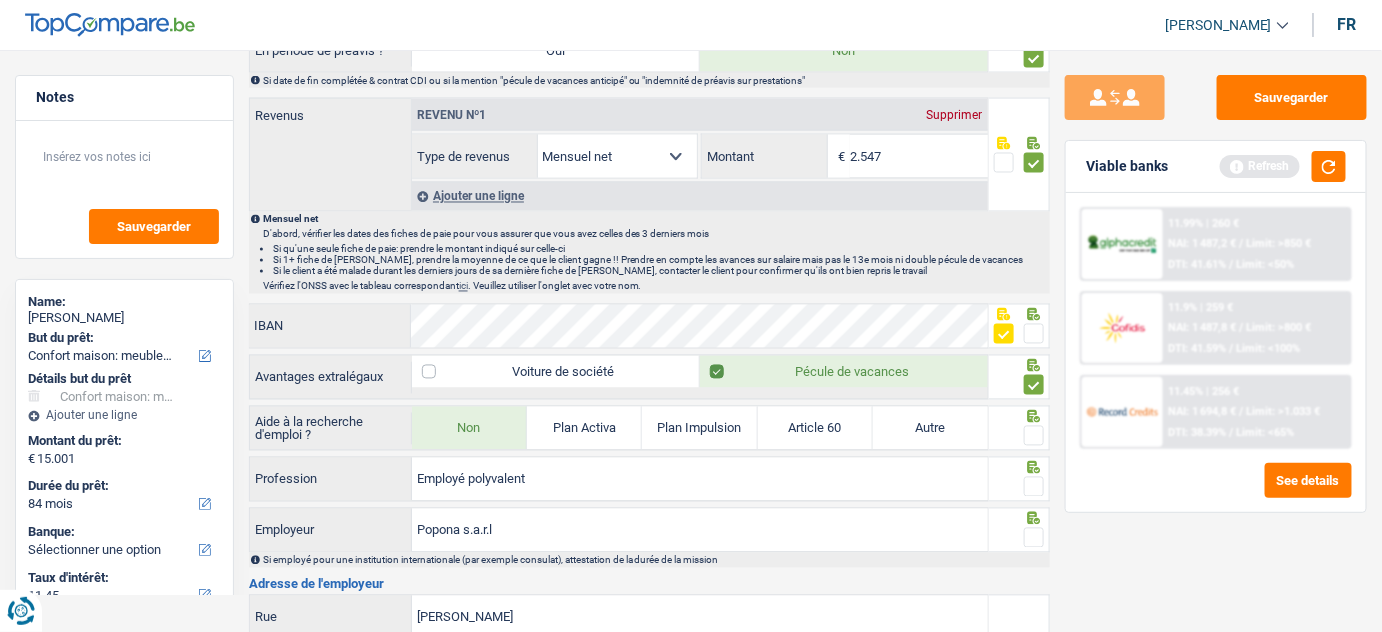 click at bounding box center [1034, 436] 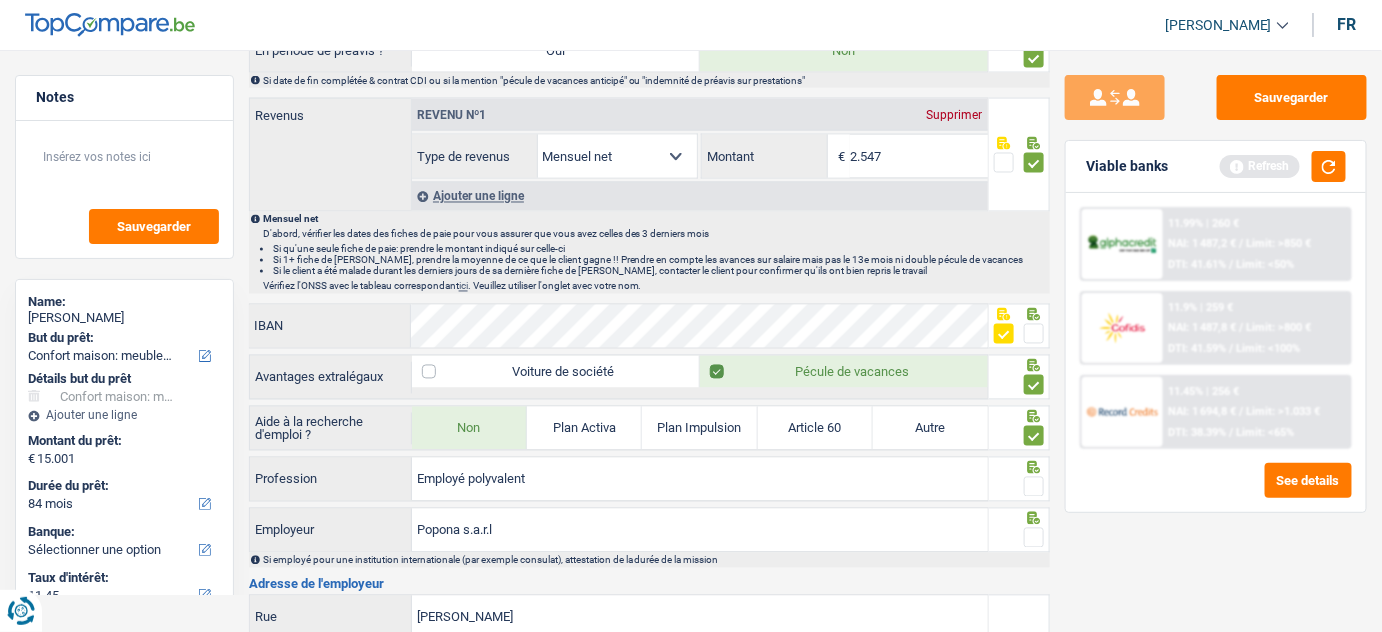 drag, startPoint x: 1036, startPoint y: 475, endPoint x: 1047, endPoint y: 405, distance: 70.85902 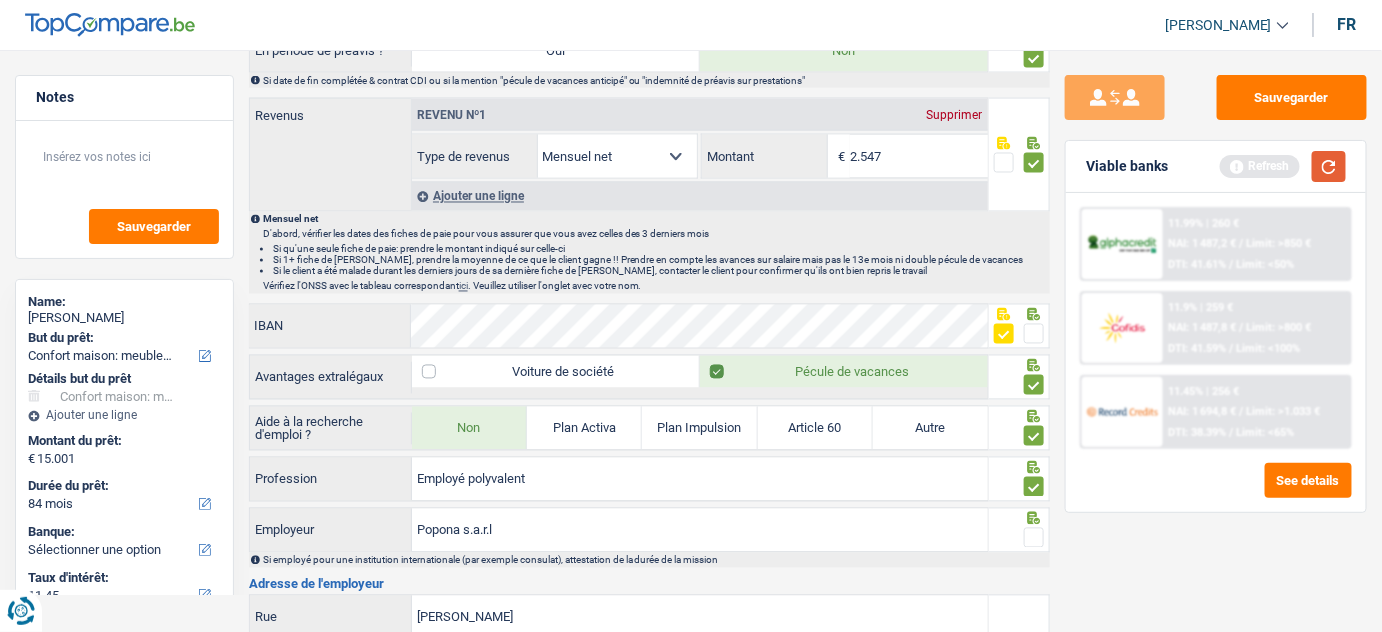 click at bounding box center (1329, 166) 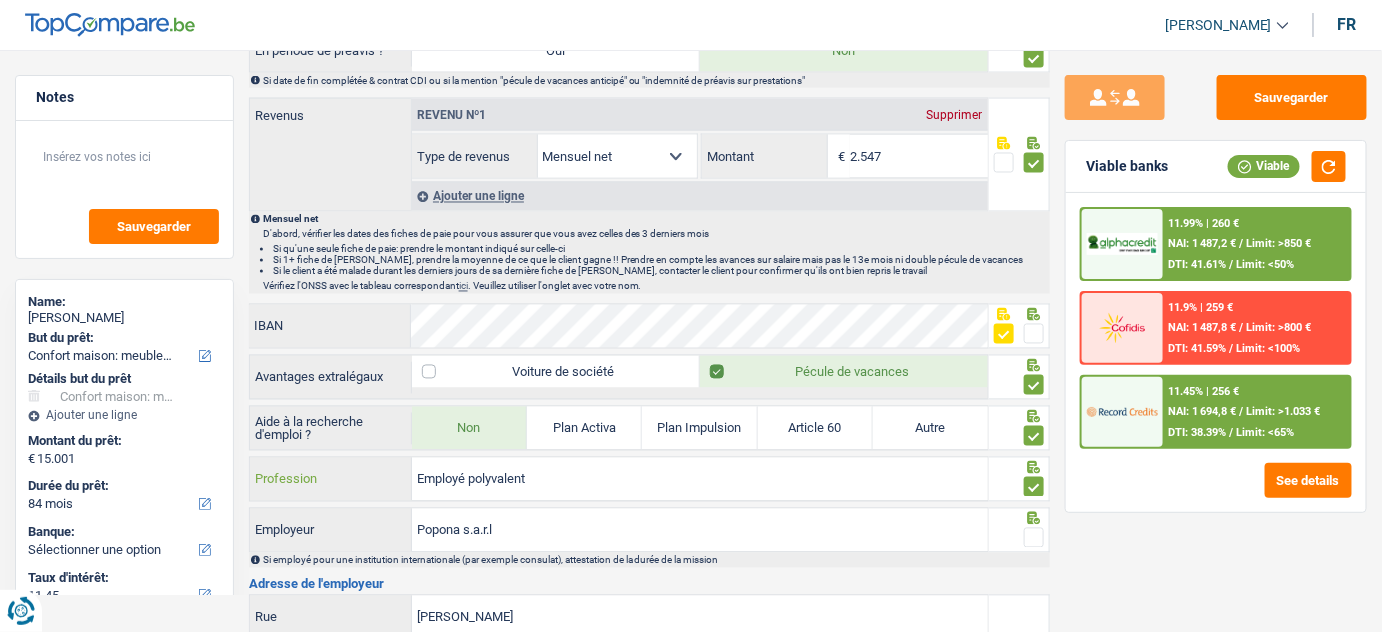 drag, startPoint x: 590, startPoint y: 477, endPoint x: 253, endPoint y: 520, distance: 339.73224 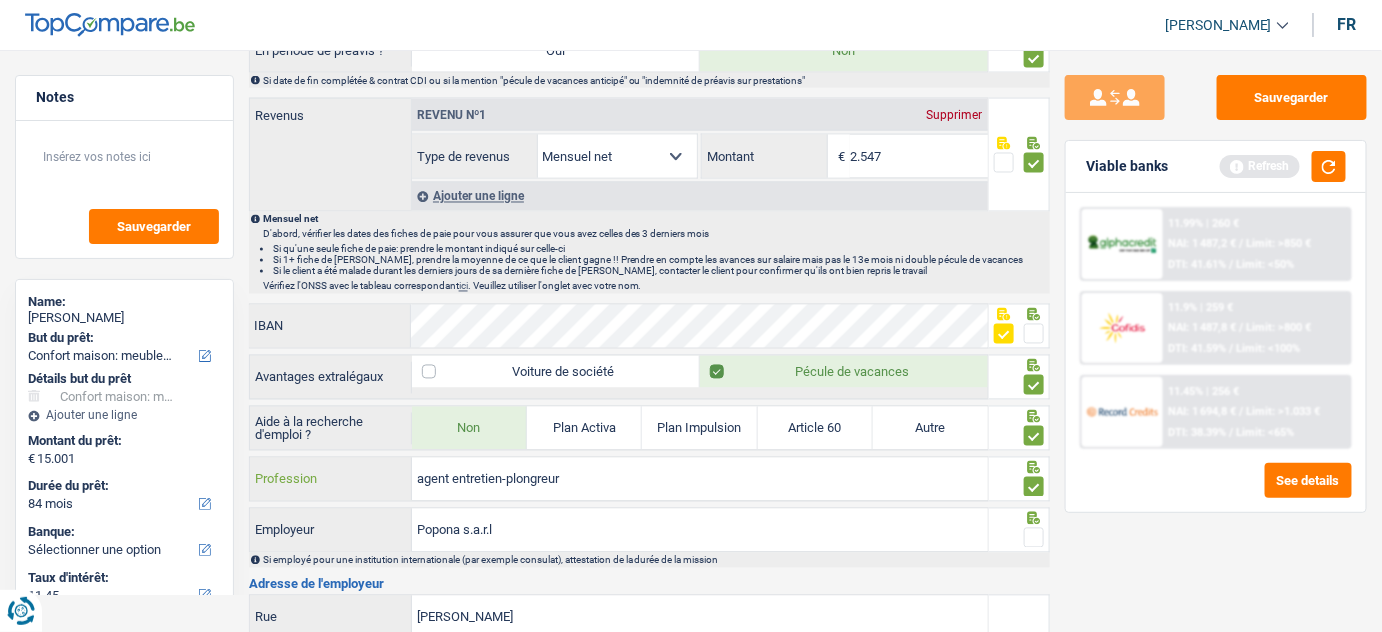 click on "agent entretien-plongreur" at bounding box center (700, 479) 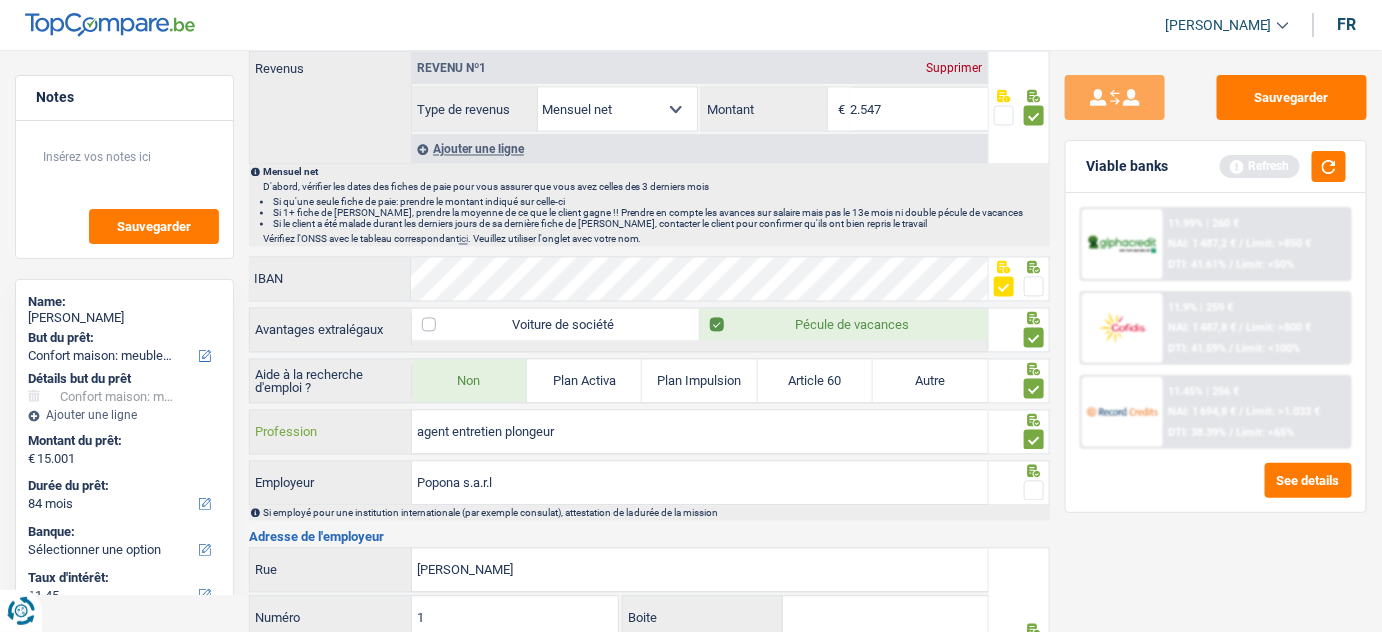 scroll, scrollTop: 1181, scrollLeft: 0, axis: vertical 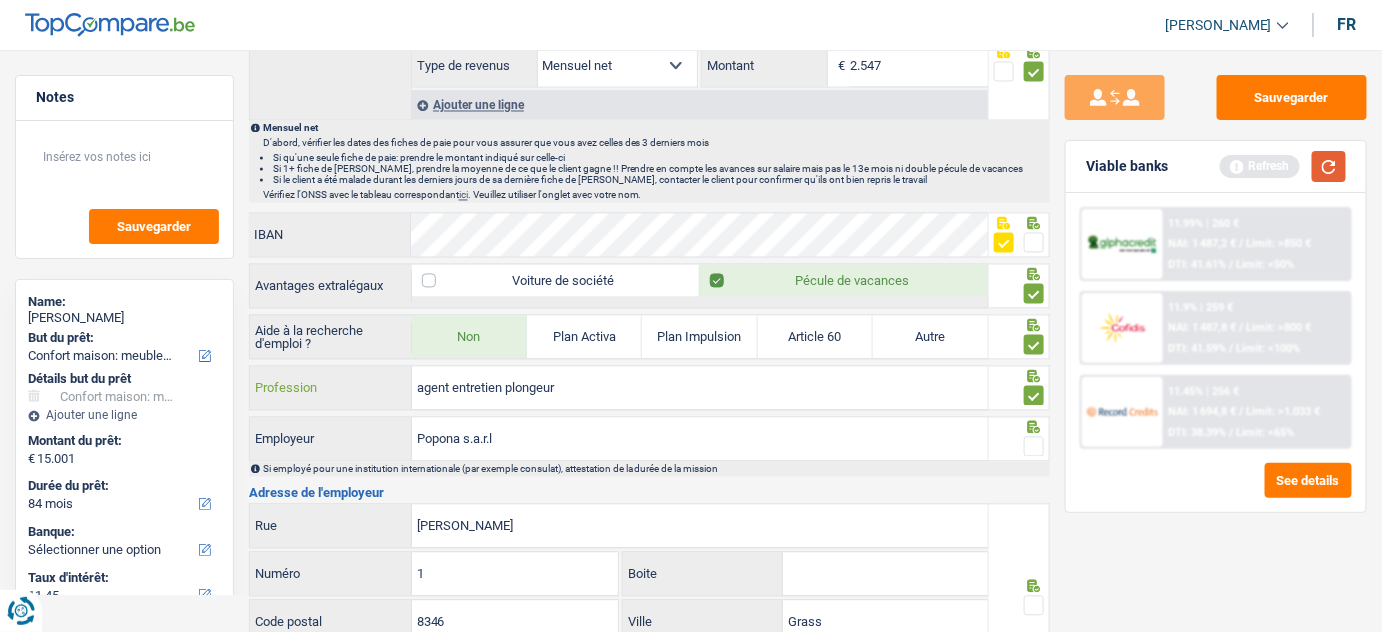 type on "agent entretien plongeur" 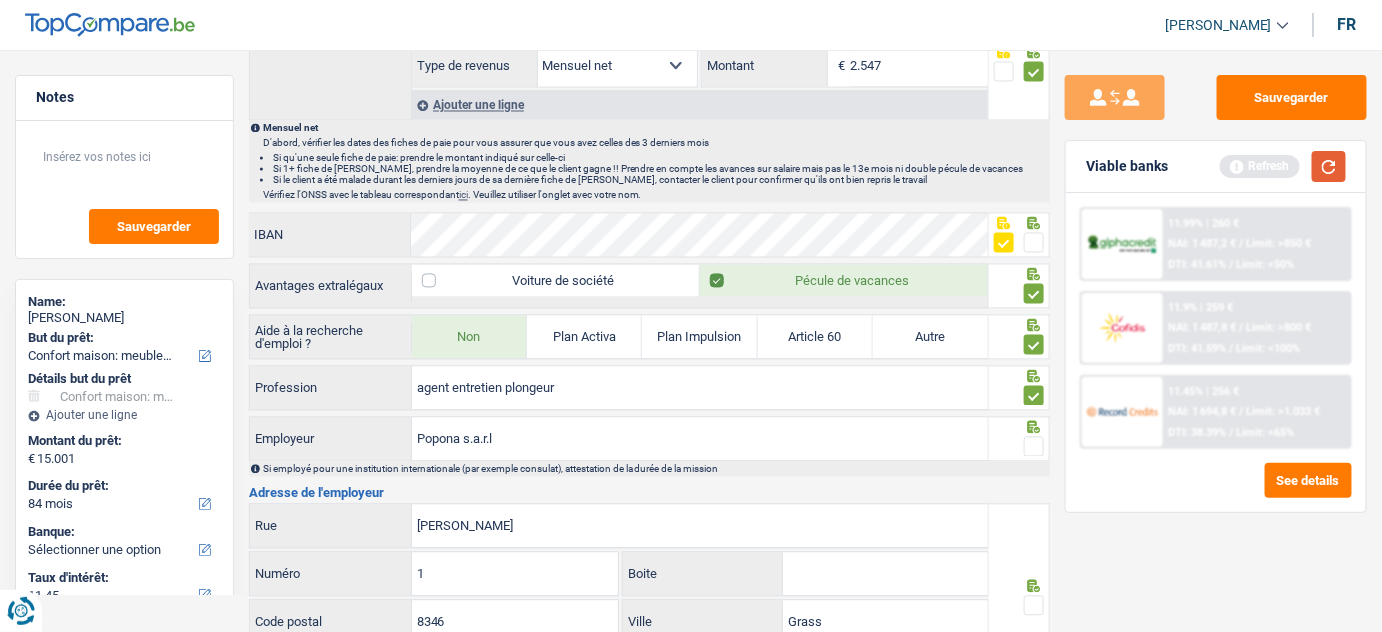 click at bounding box center [1329, 166] 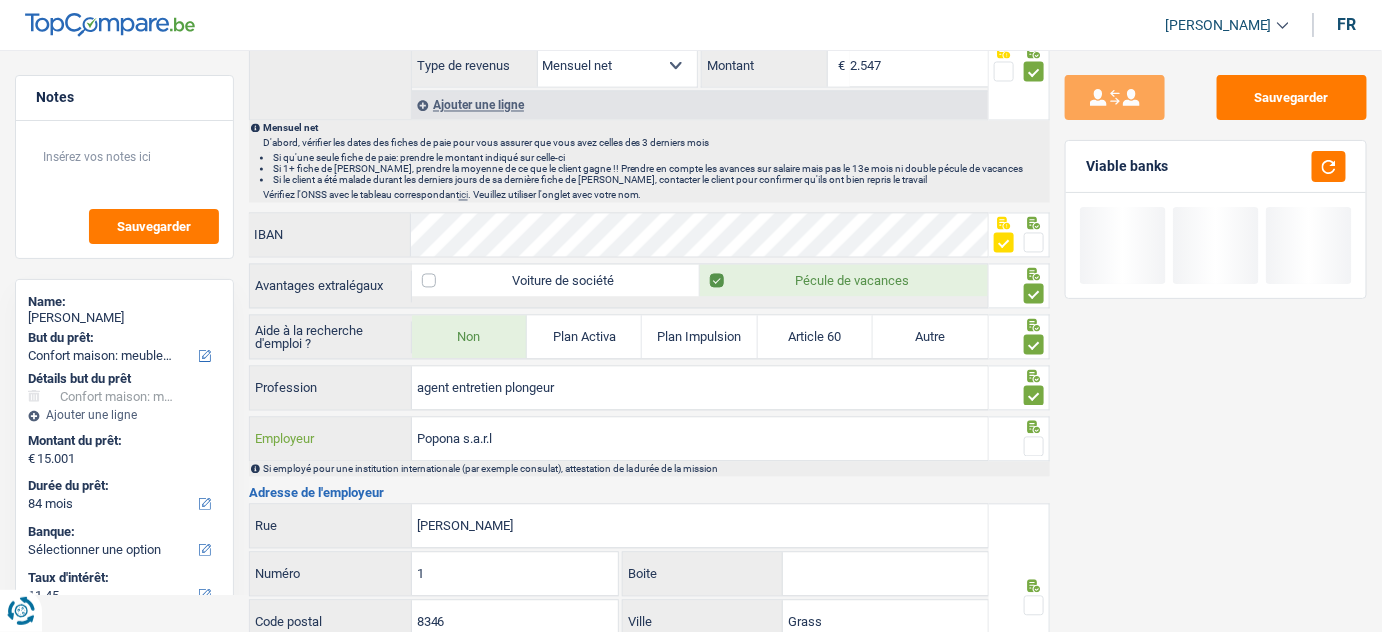 drag, startPoint x: 508, startPoint y: 432, endPoint x: 440, endPoint y: 441, distance: 68.593 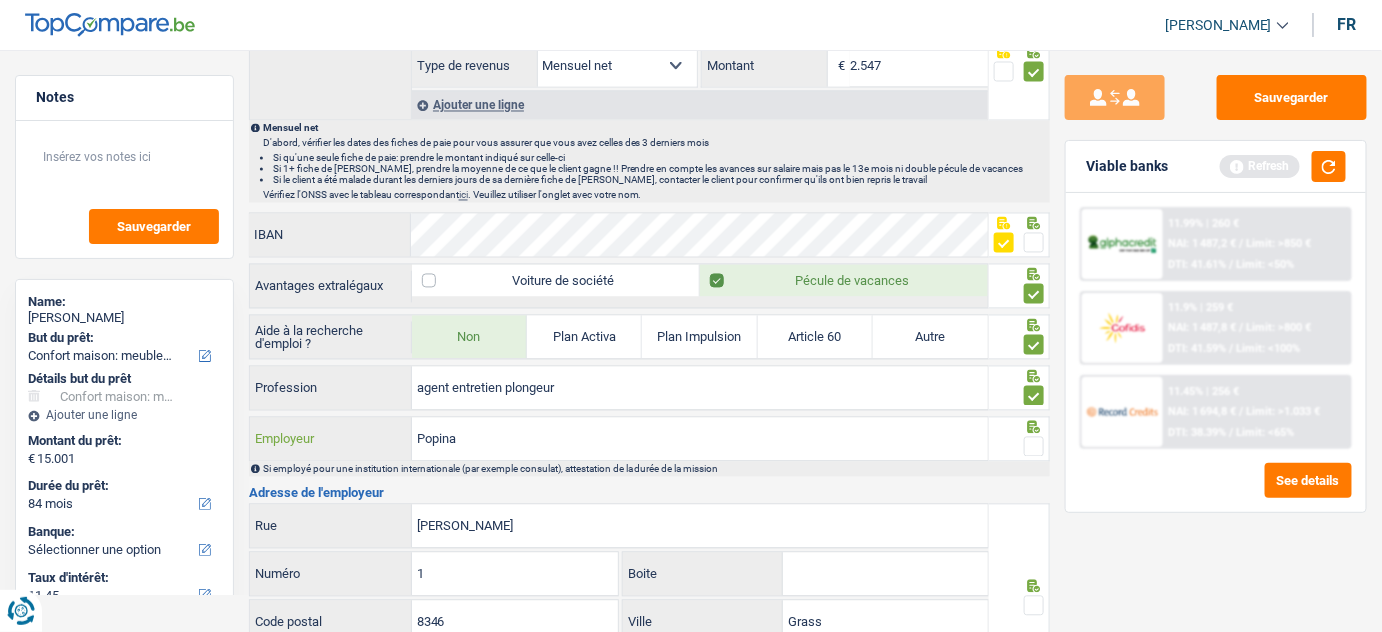type on "Popina" 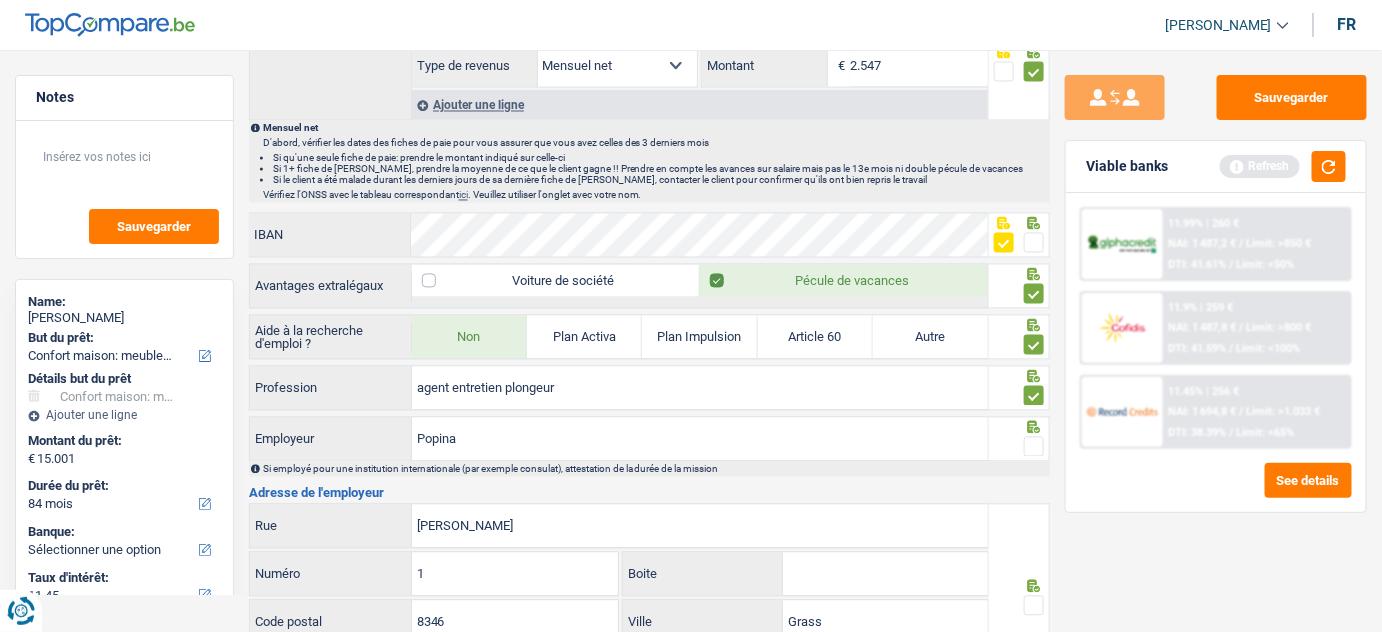 click at bounding box center (1034, 447) 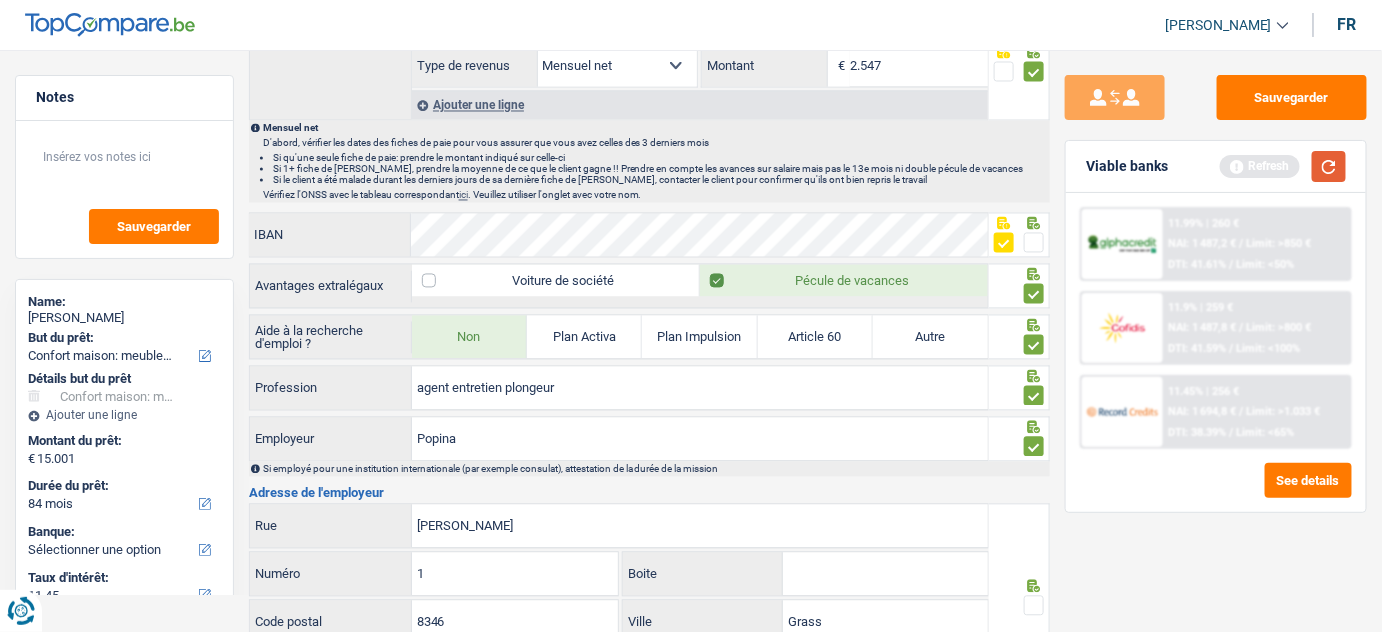 click at bounding box center [1329, 166] 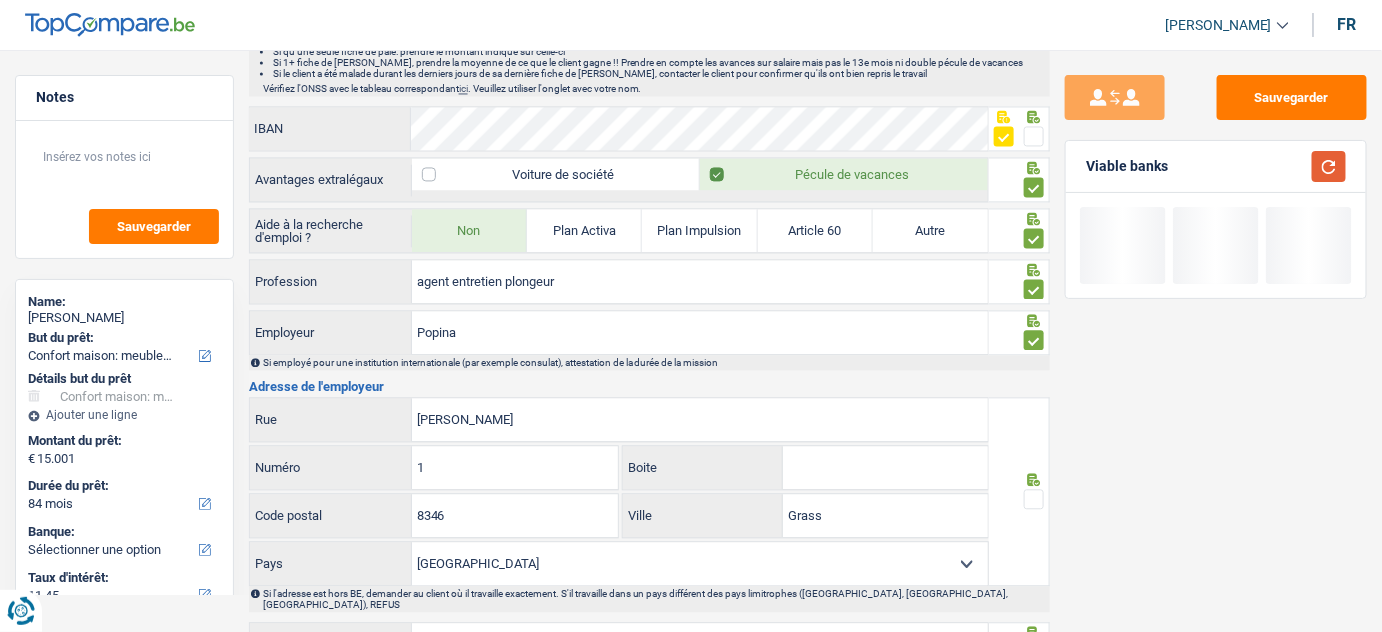 scroll, scrollTop: 1454, scrollLeft: 0, axis: vertical 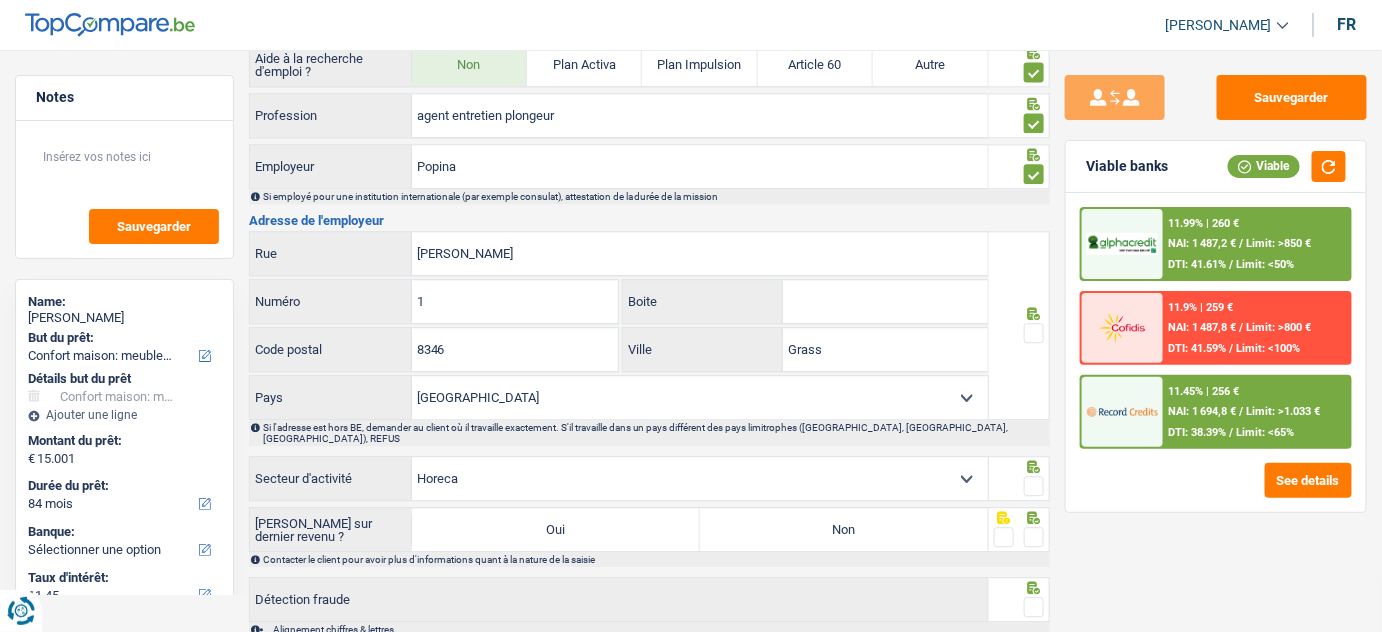 drag, startPoint x: 851, startPoint y: 282, endPoint x: 918, endPoint y: 276, distance: 67.26812 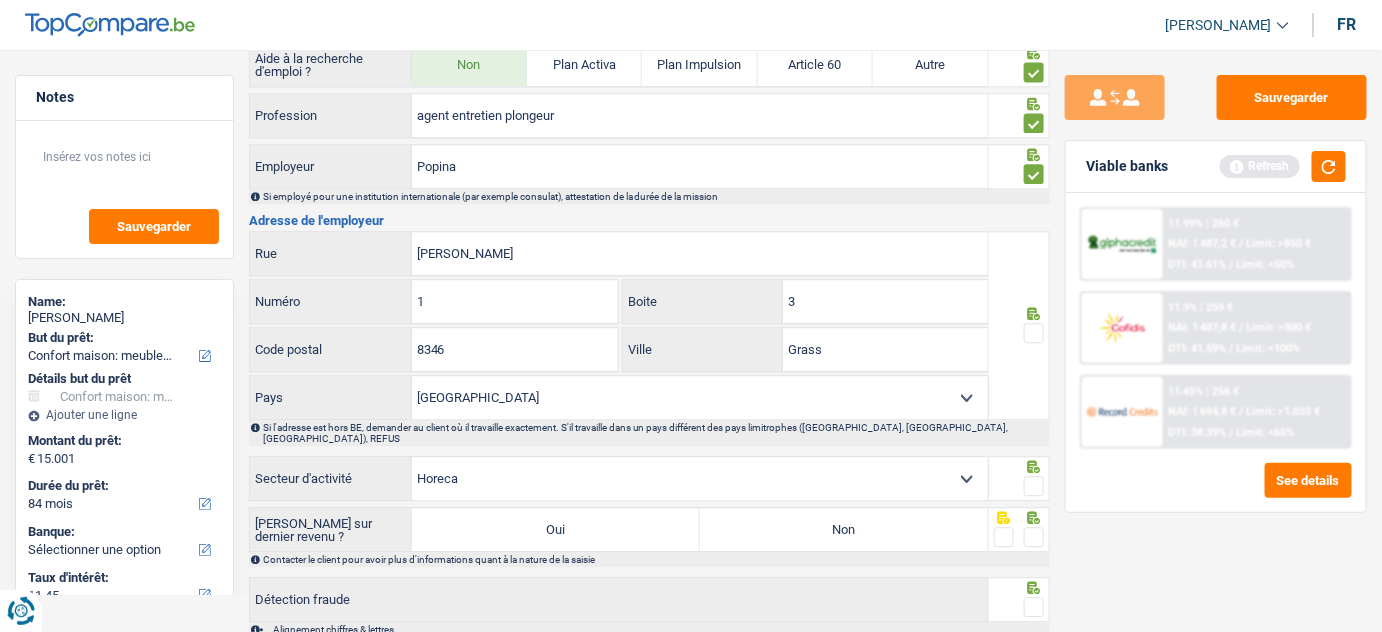 type on "3" 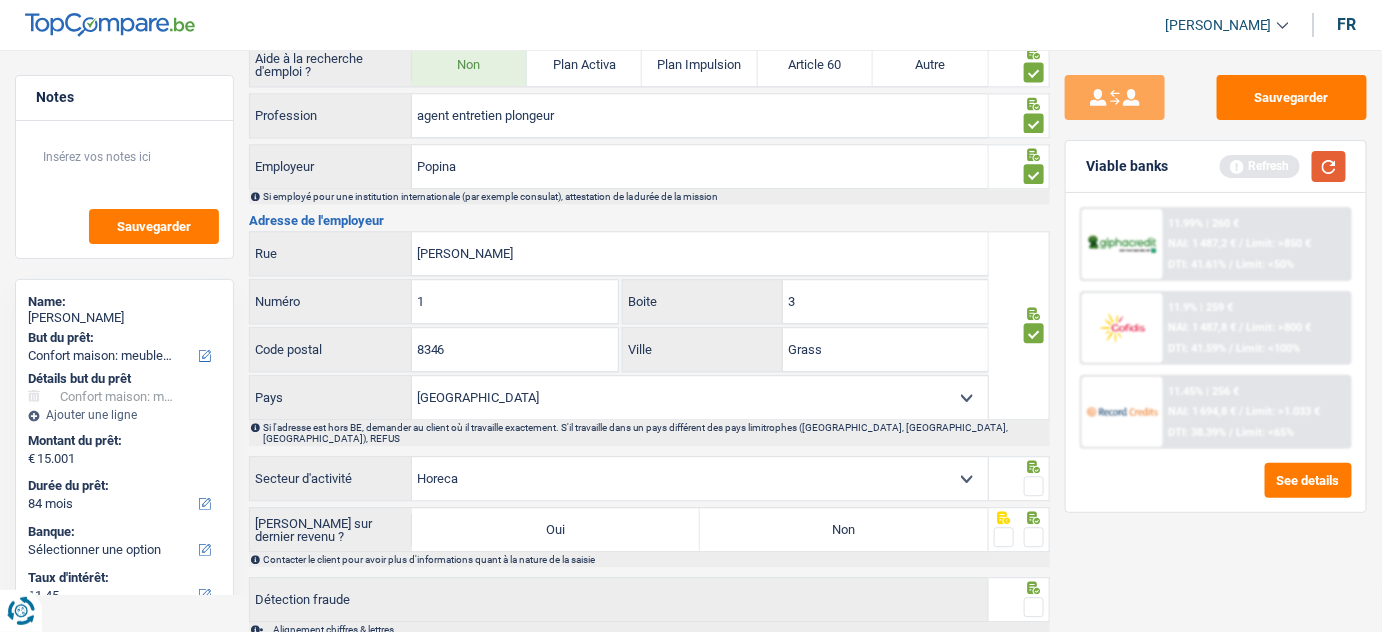 click at bounding box center [1329, 166] 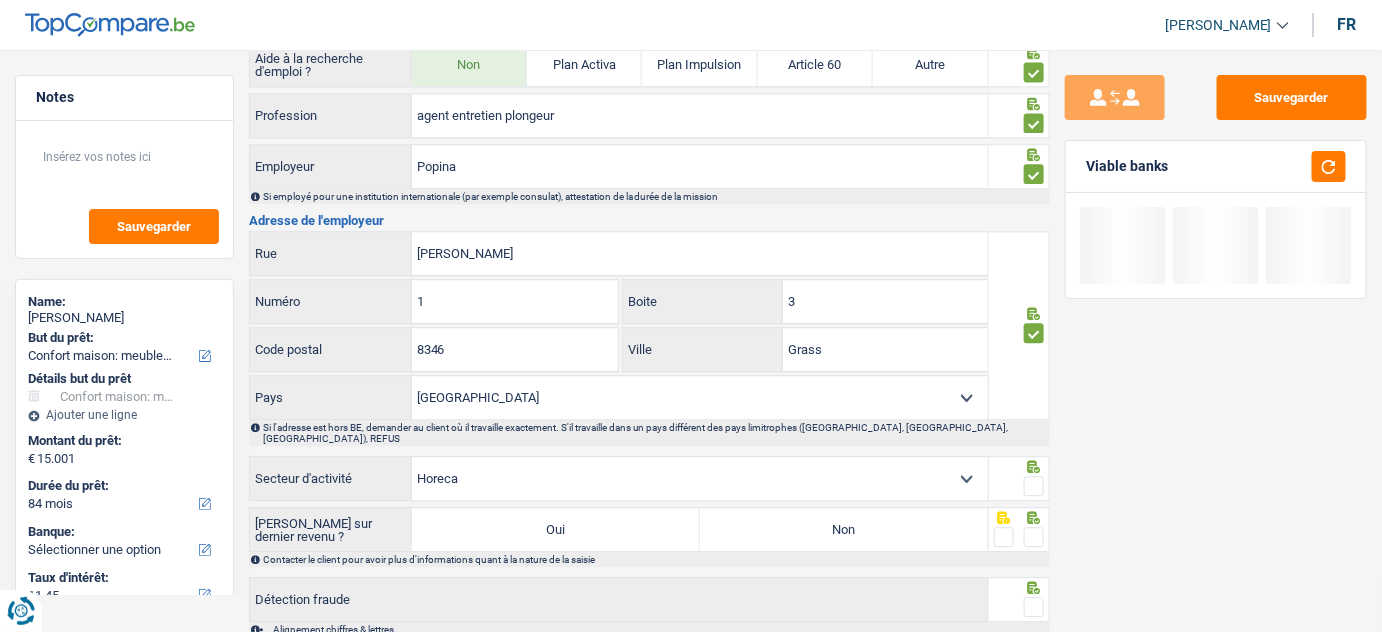 click at bounding box center (1034, 486) 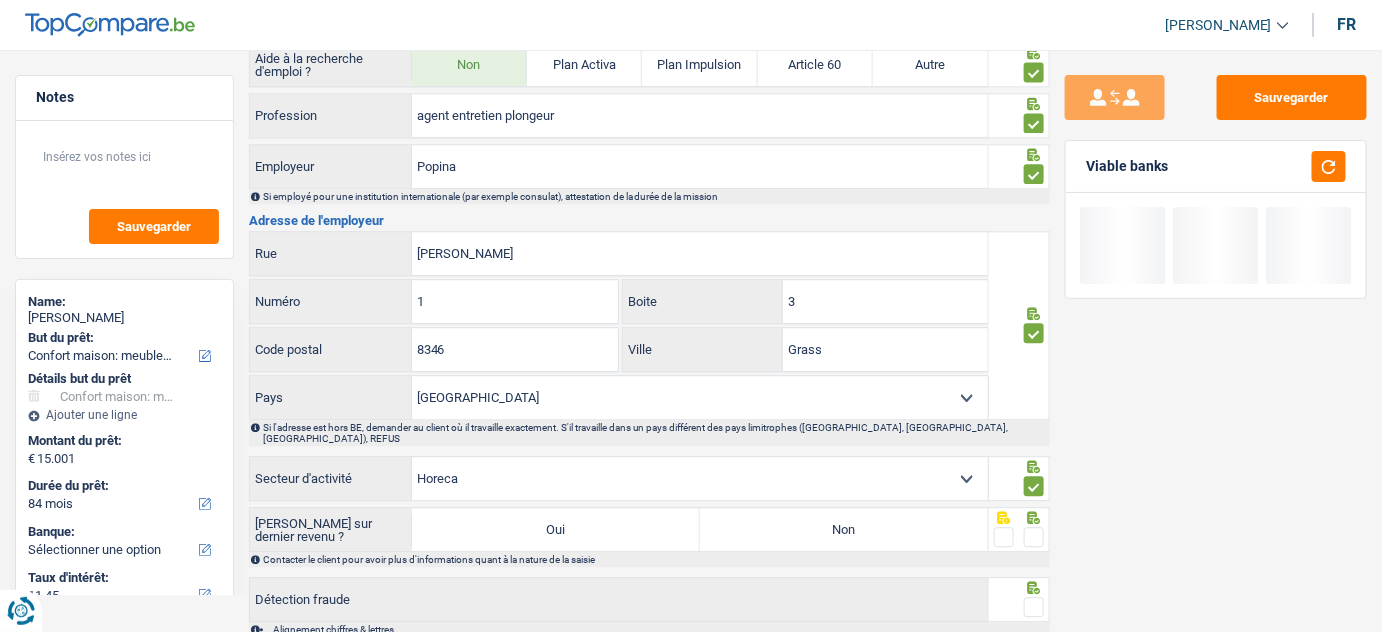 click at bounding box center (1034, 537) 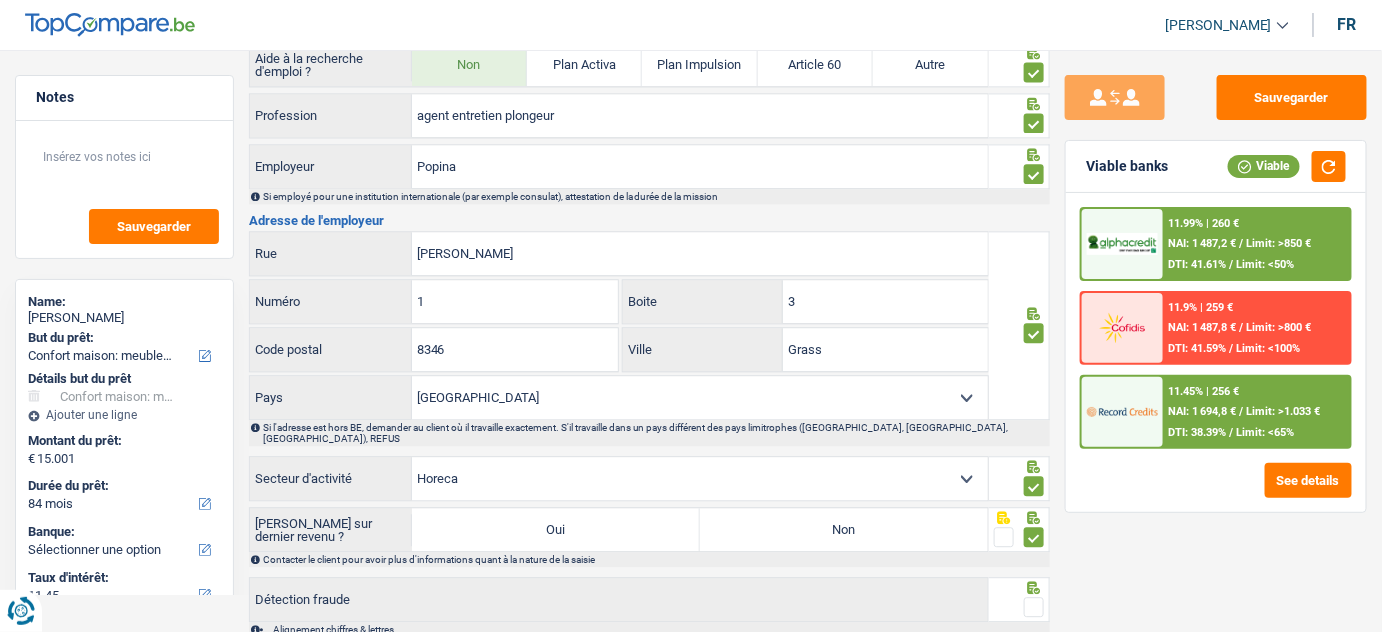 drag, startPoint x: 851, startPoint y: 496, endPoint x: 976, endPoint y: 564, distance: 142.29898 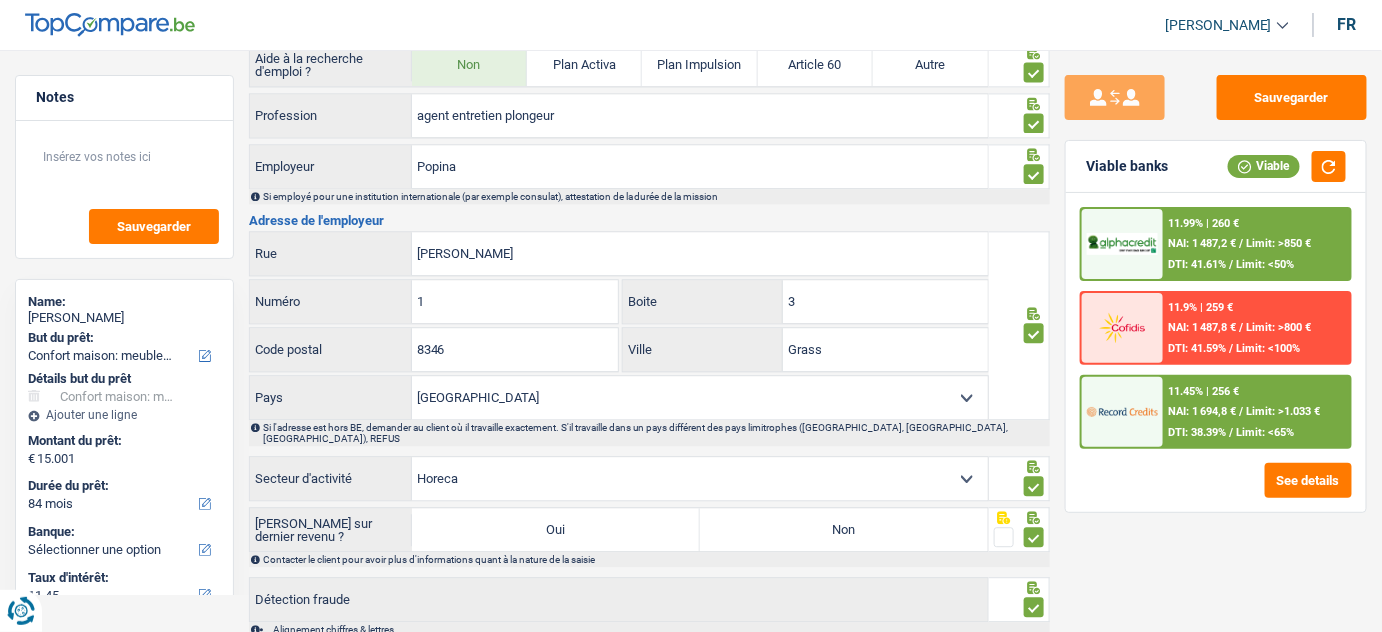 click on "Non" at bounding box center (844, 529) 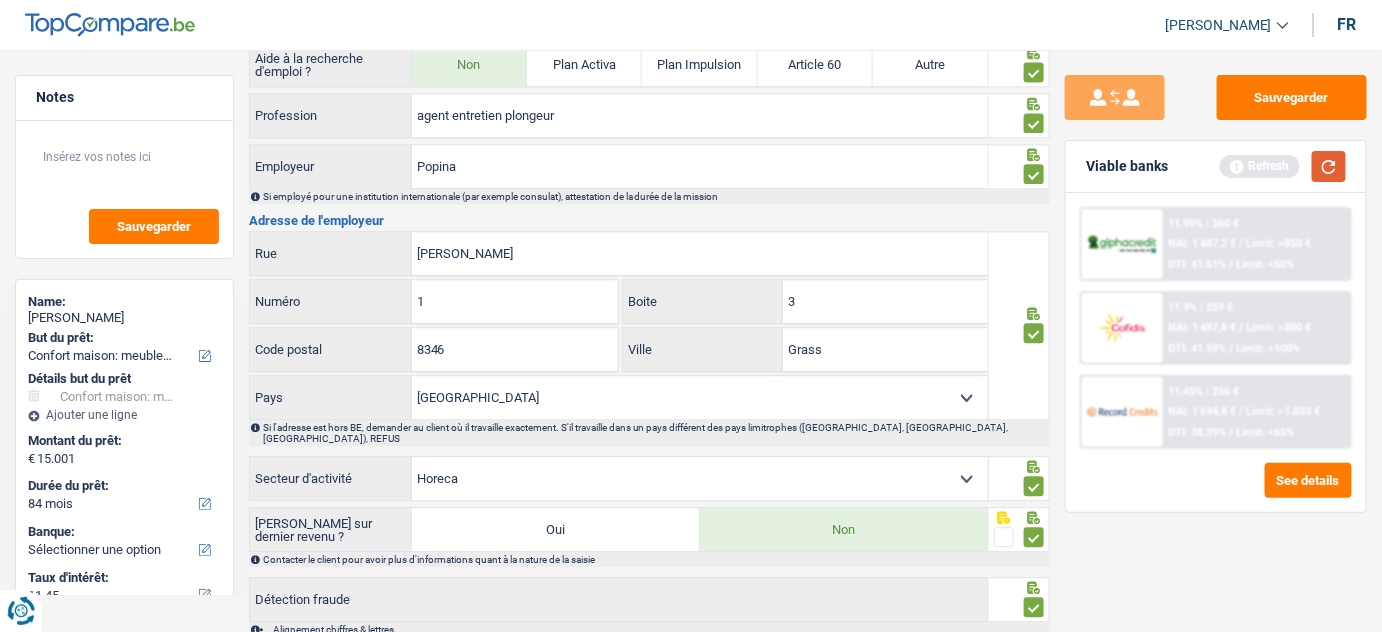 click at bounding box center [1329, 166] 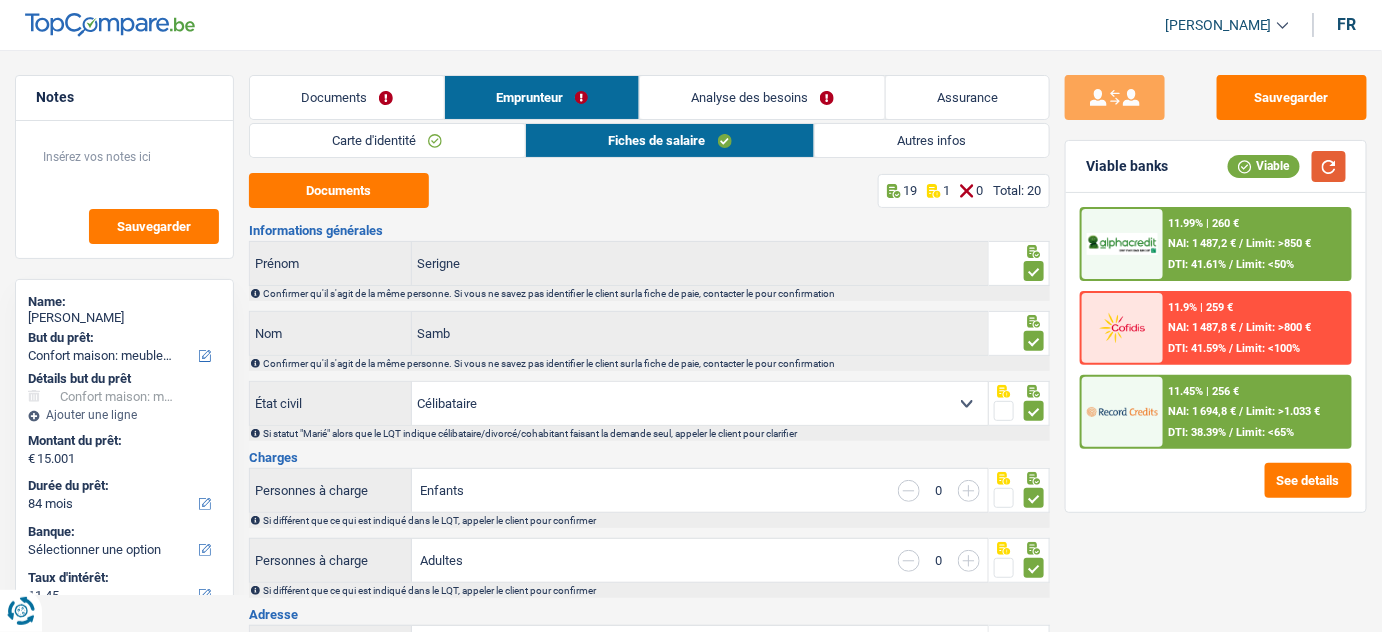 scroll, scrollTop: 0, scrollLeft: 0, axis: both 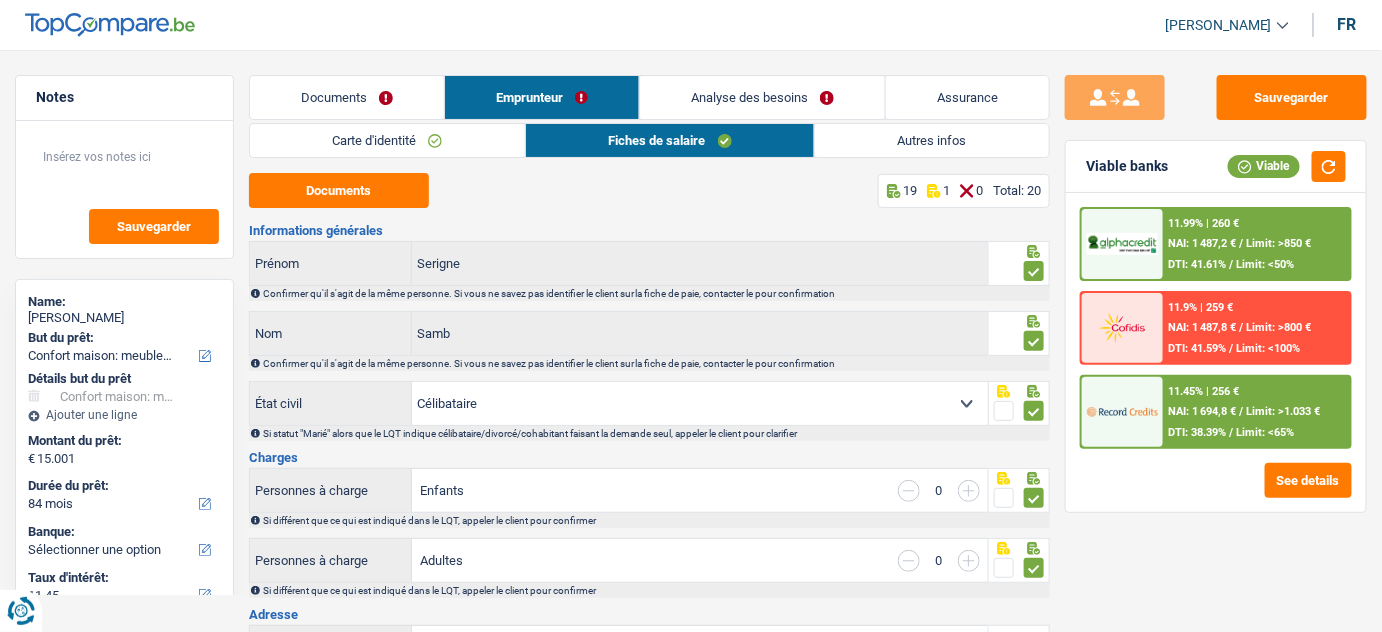 click on "Autres infos" at bounding box center (932, 140) 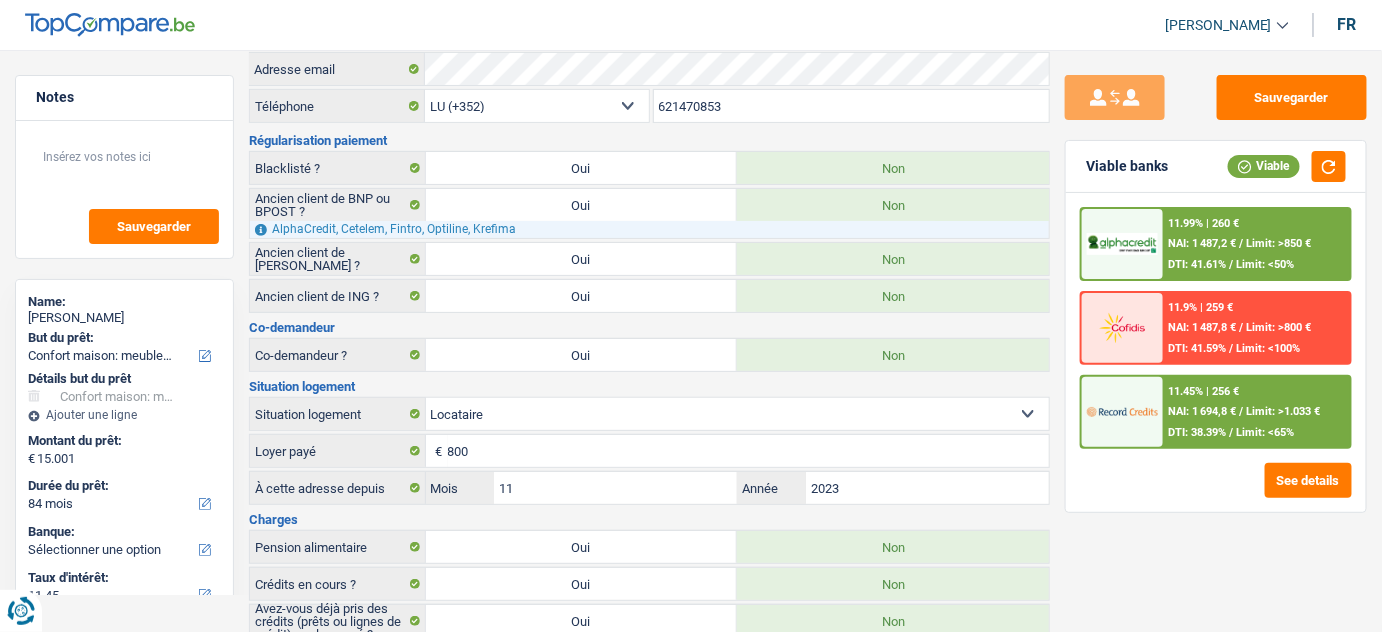 scroll, scrollTop: 185, scrollLeft: 0, axis: vertical 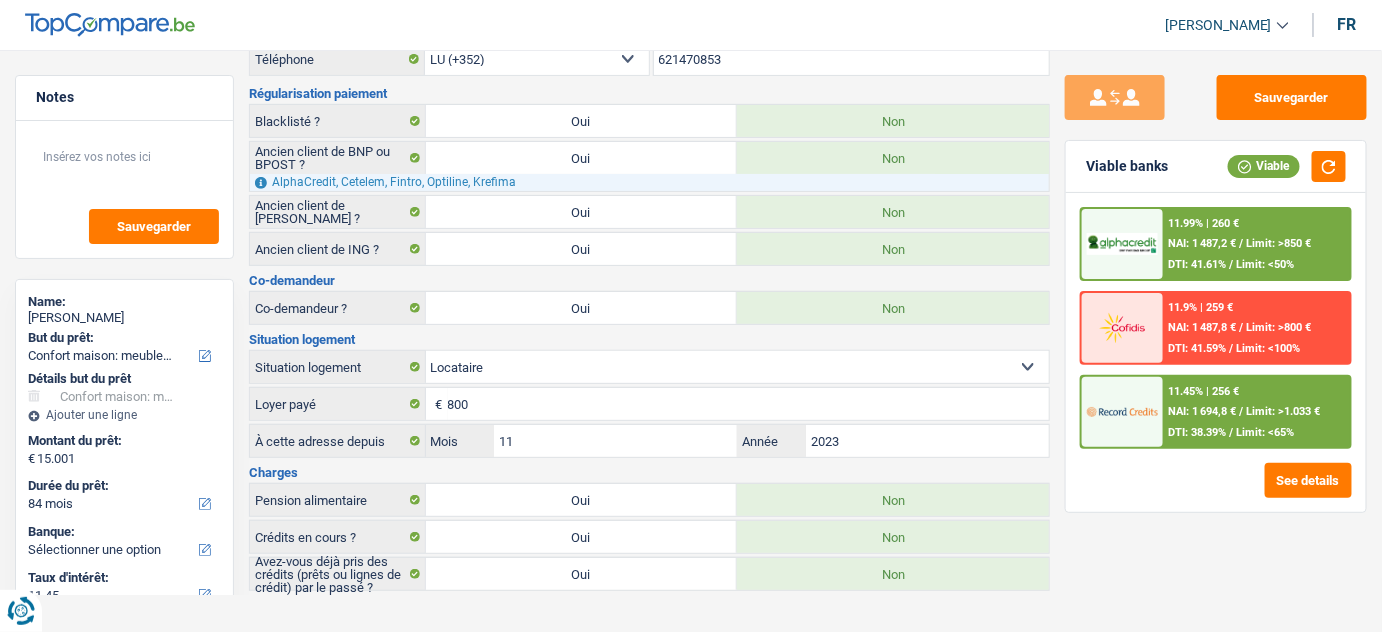 drag, startPoint x: 619, startPoint y: 588, endPoint x: 617, endPoint y: 578, distance: 10.198039 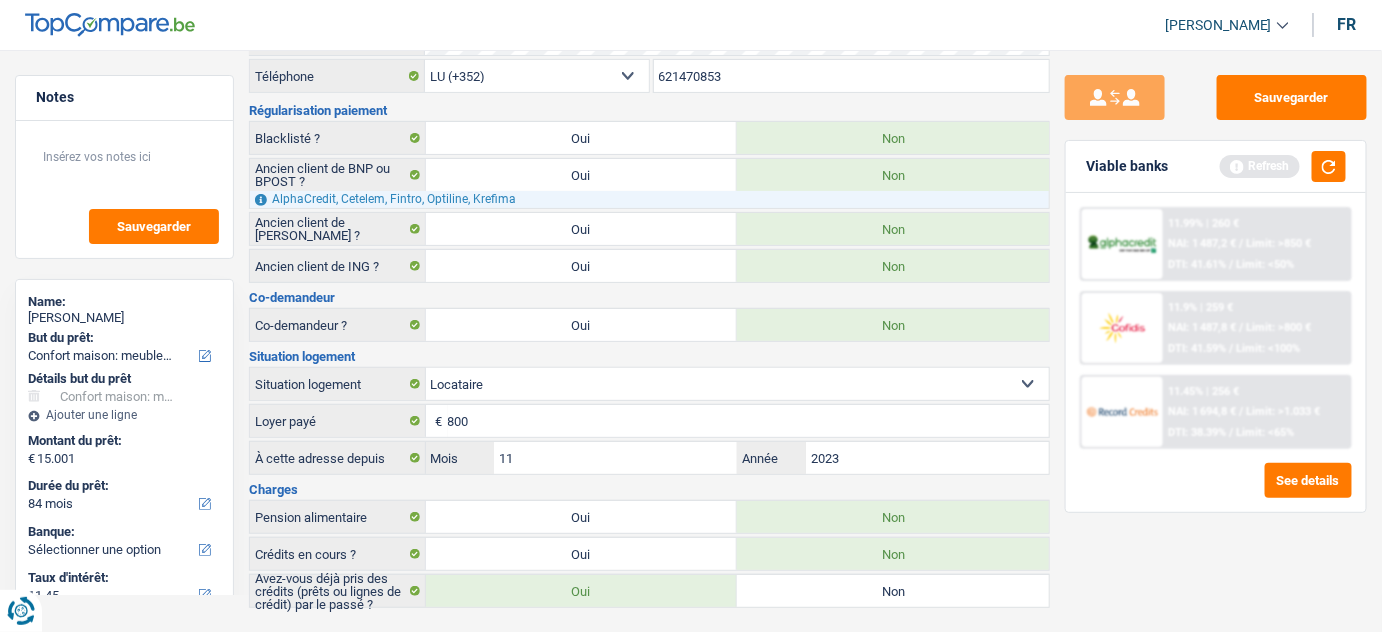 scroll, scrollTop: 0, scrollLeft: 0, axis: both 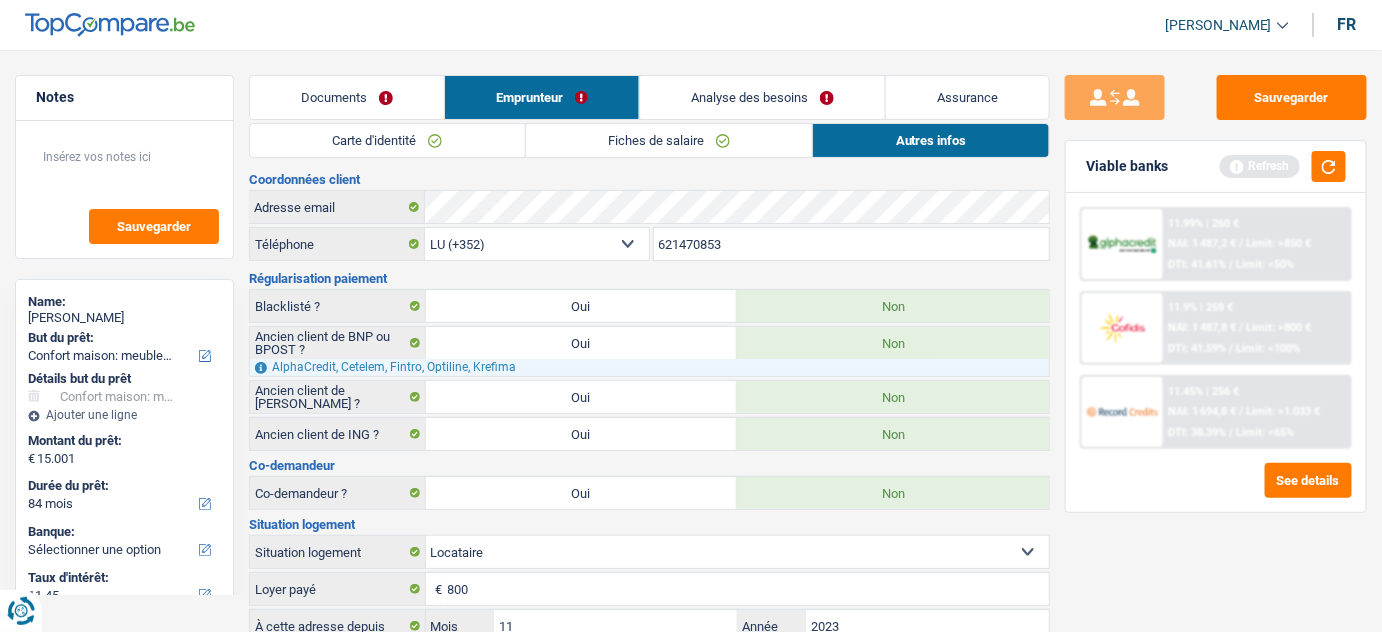 drag, startPoint x: 720, startPoint y: 104, endPoint x: 914, endPoint y: 143, distance: 197.88127 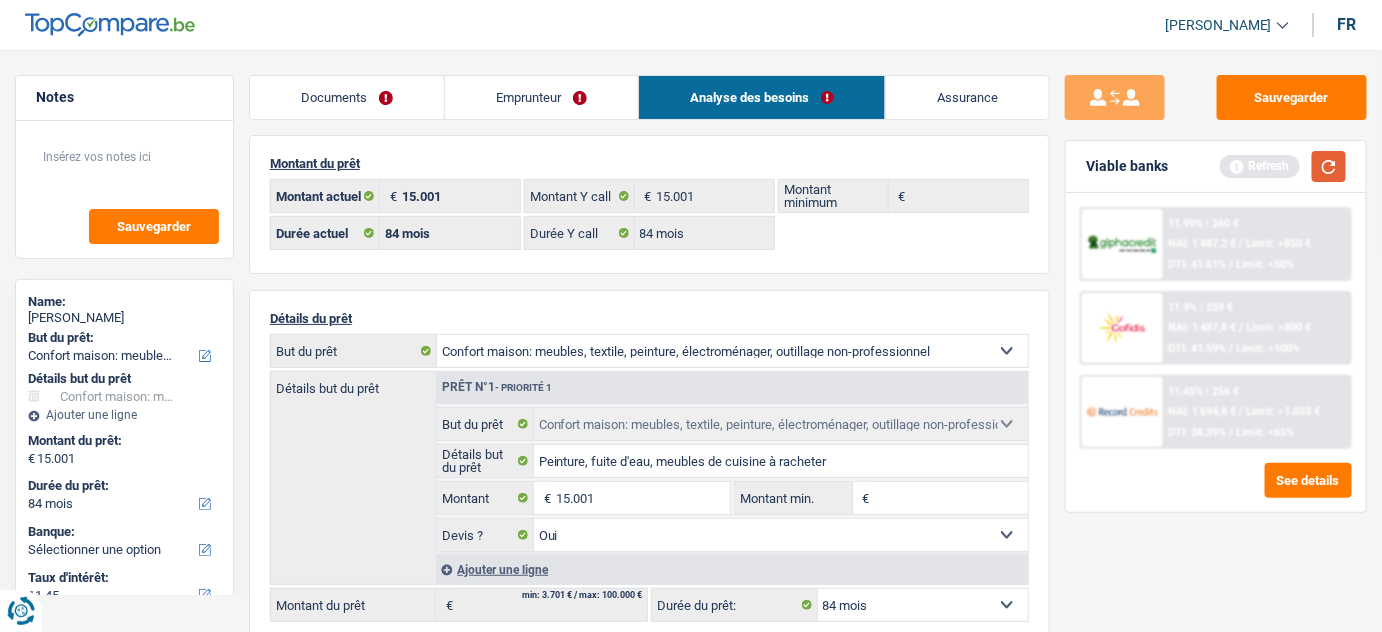 drag, startPoint x: 1338, startPoint y: 165, endPoint x: 1327, endPoint y: 167, distance: 11.18034 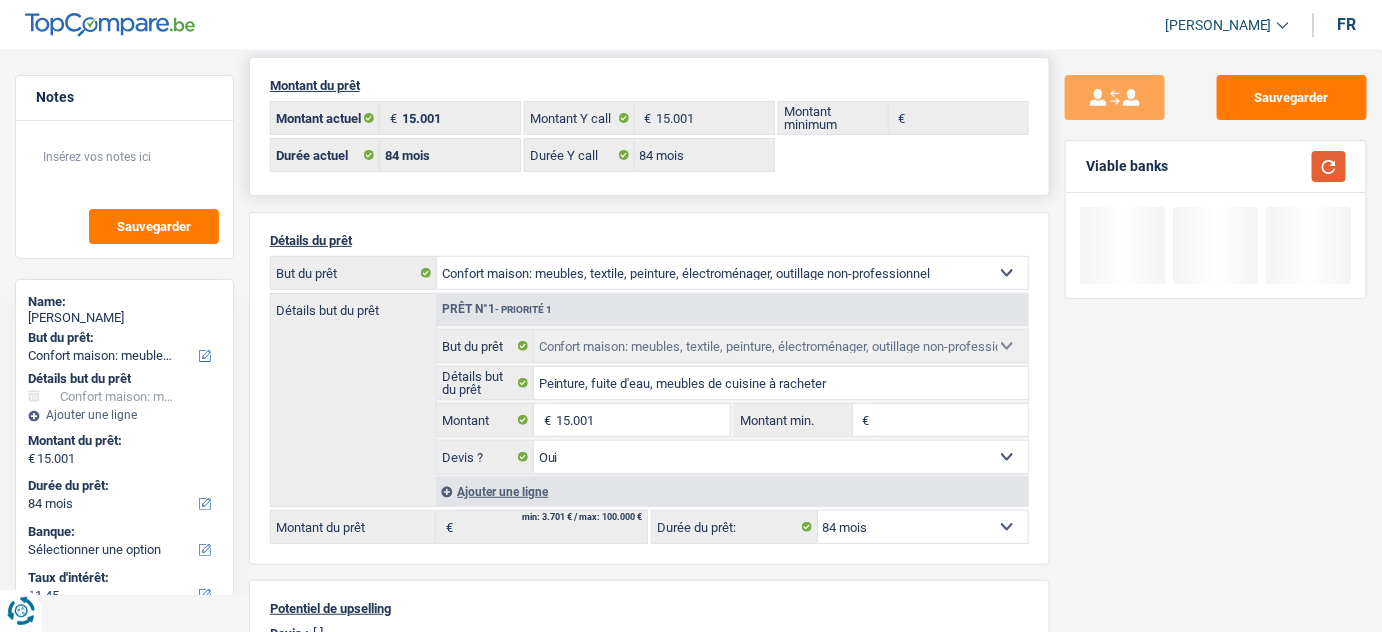 scroll, scrollTop: 0, scrollLeft: 0, axis: both 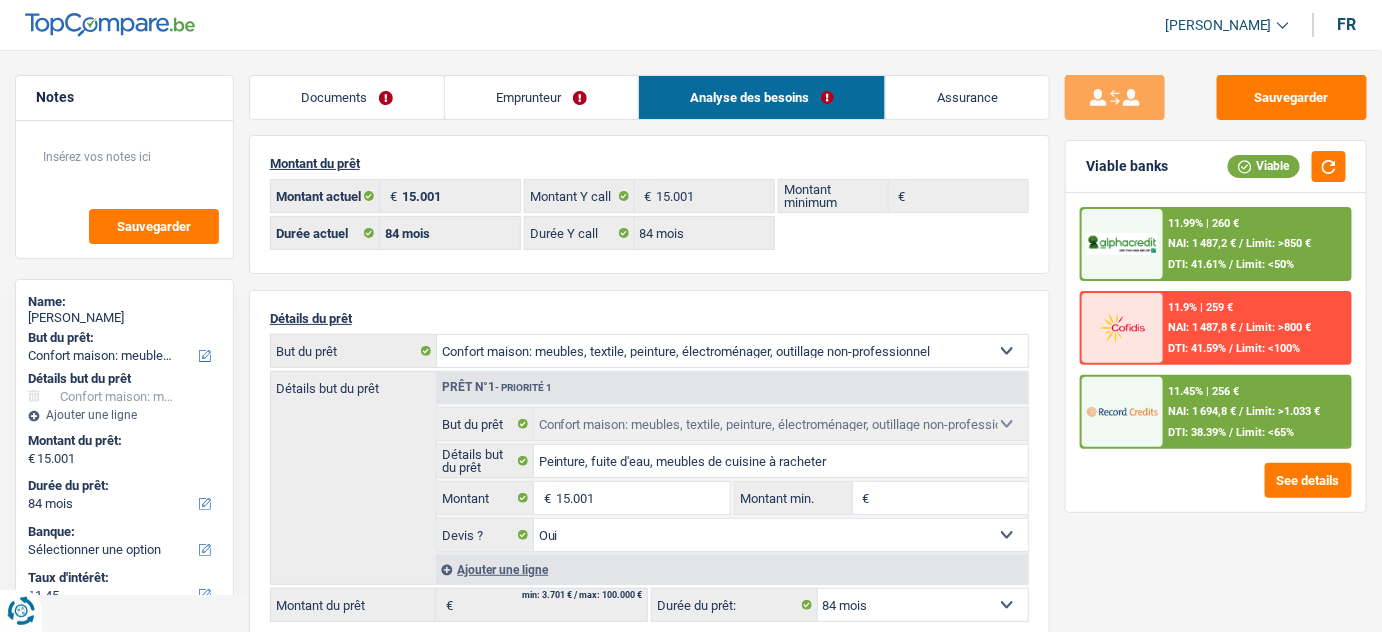 click on "Emprunteur" at bounding box center [541, 97] 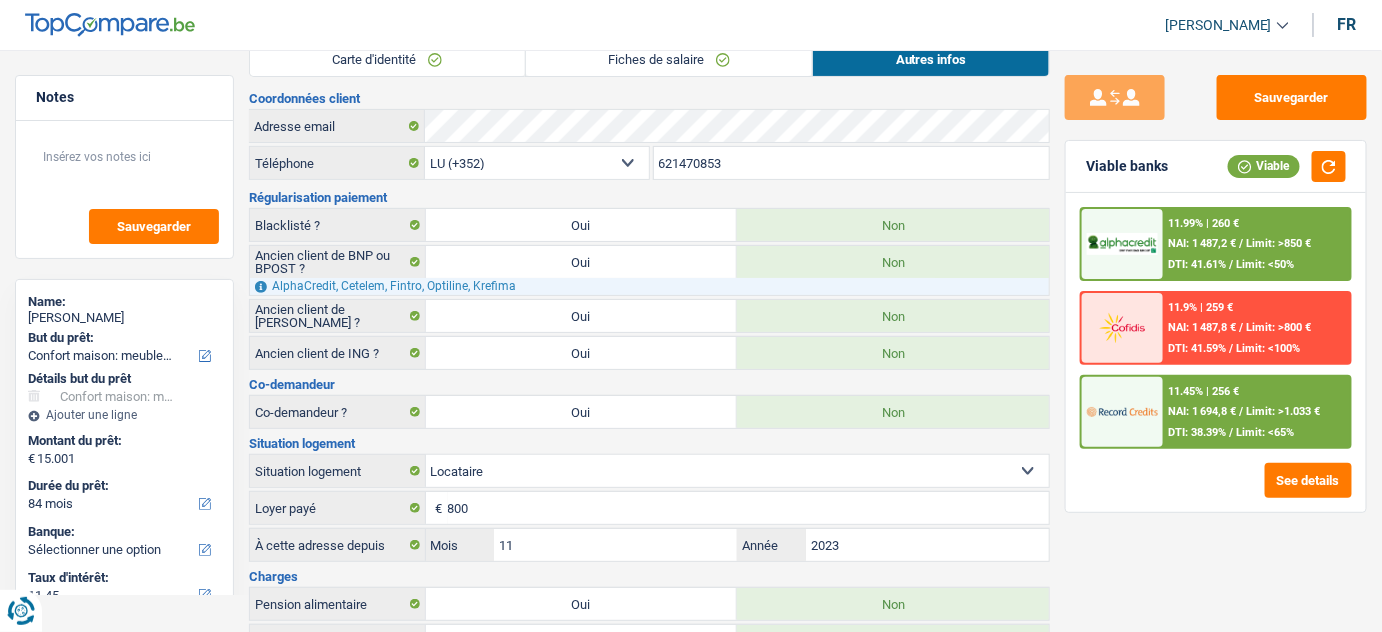 scroll, scrollTop: 0, scrollLeft: 0, axis: both 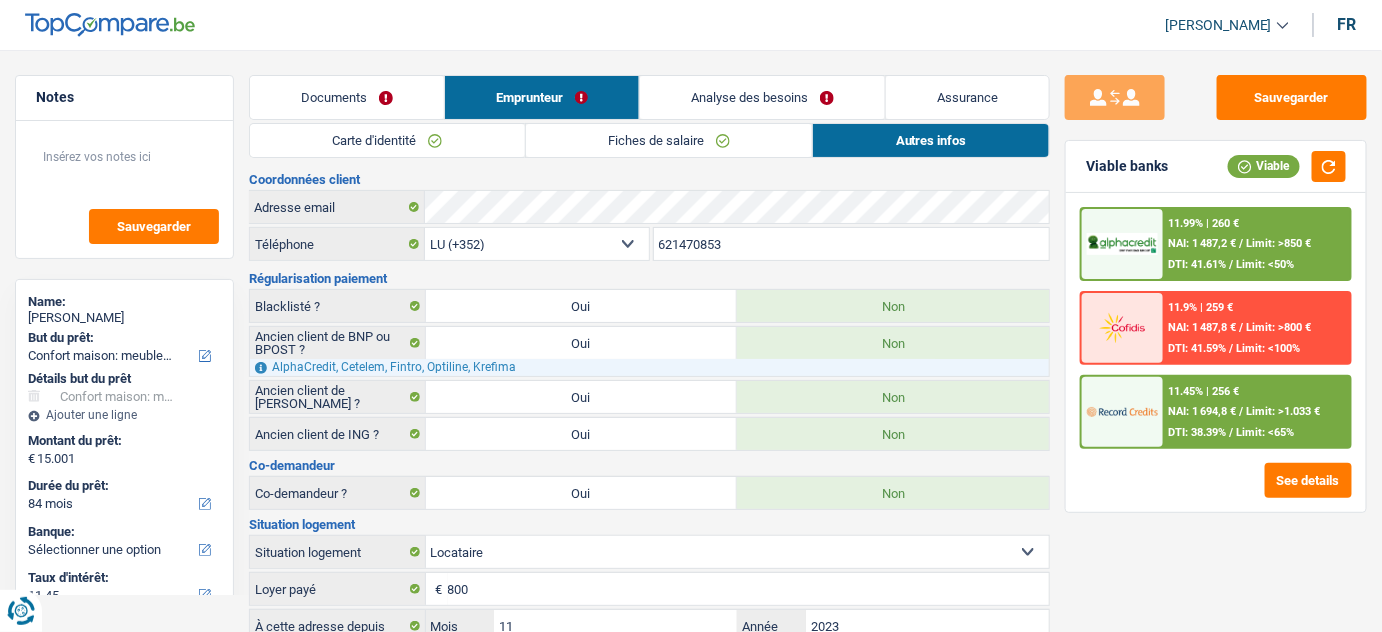 click on "Analyse des besoins" at bounding box center [762, 97] 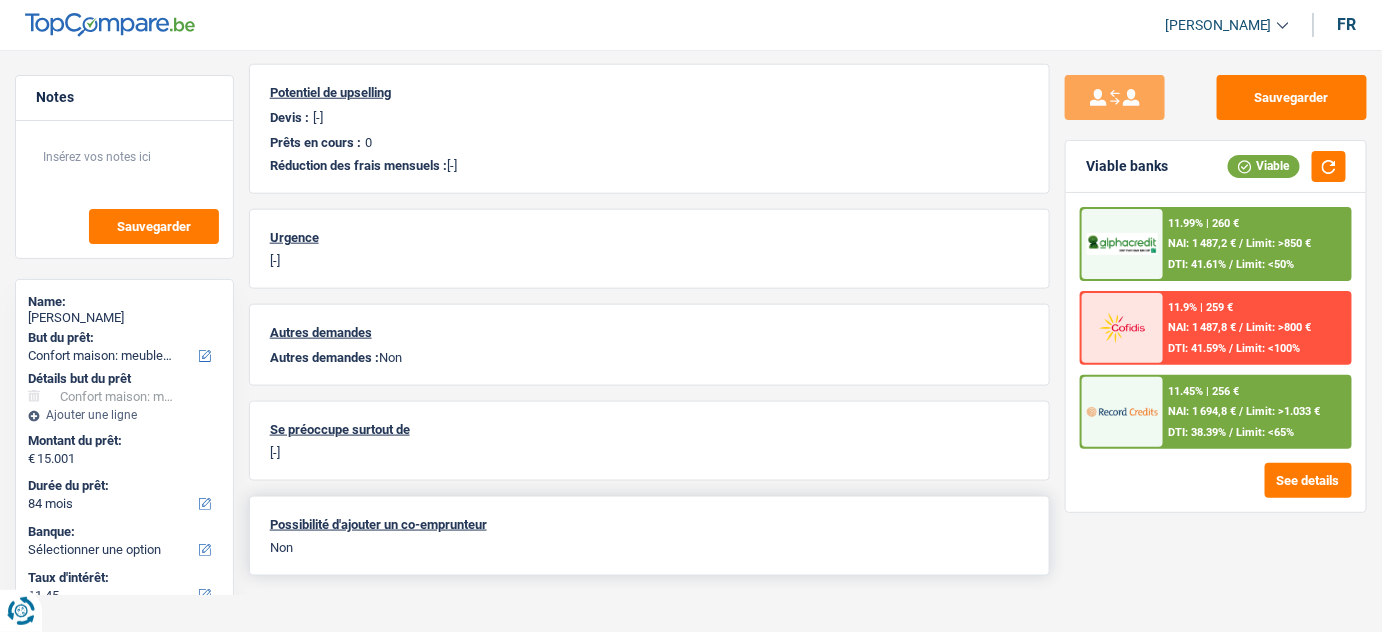 scroll, scrollTop: 0, scrollLeft: 0, axis: both 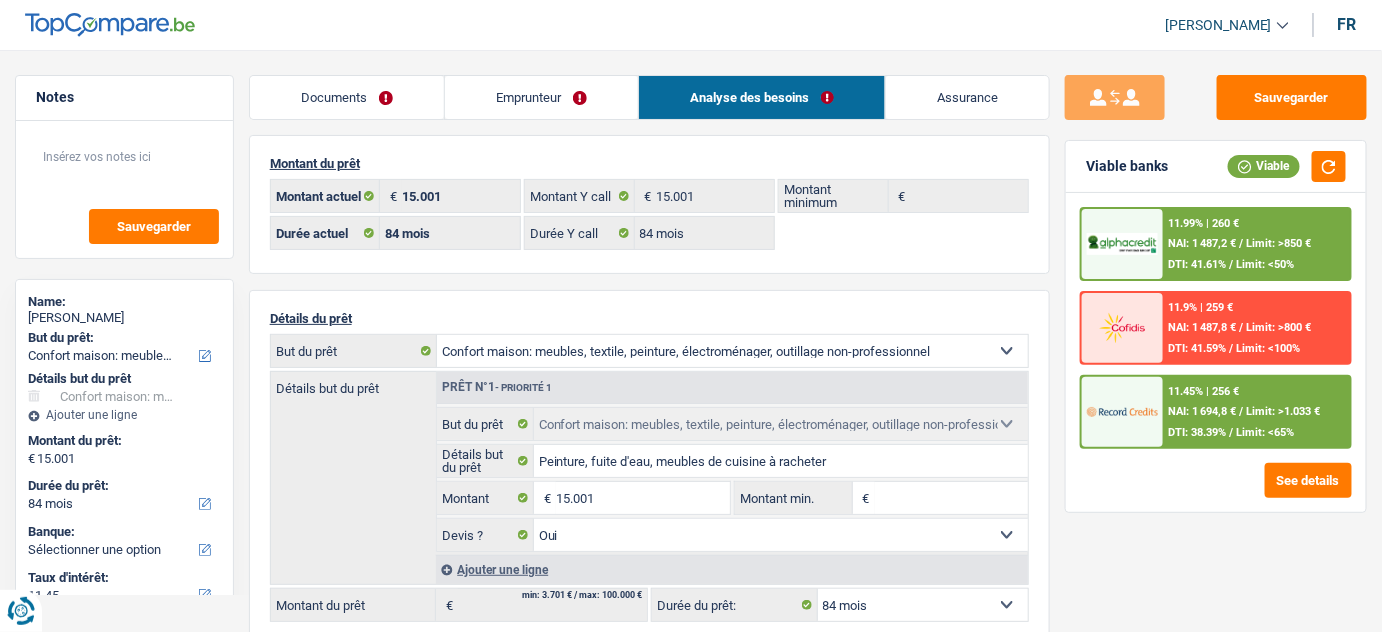 click on "11.99% | 260 €
NAI: 1 487,2 €
/
Limit: >850 €
DTI: 41.61%
/
Limit: <50%" at bounding box center (1256, 244) 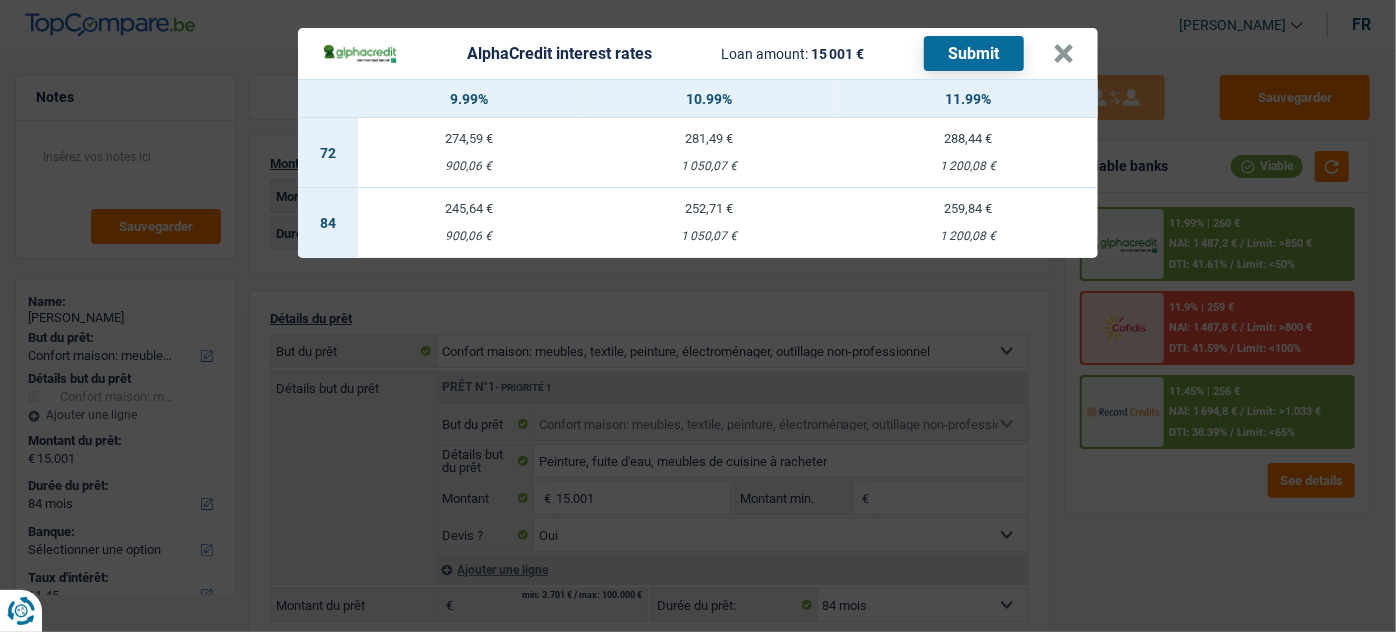 click on "245,64 €
900,06 €" at bounding box center [469, 223] 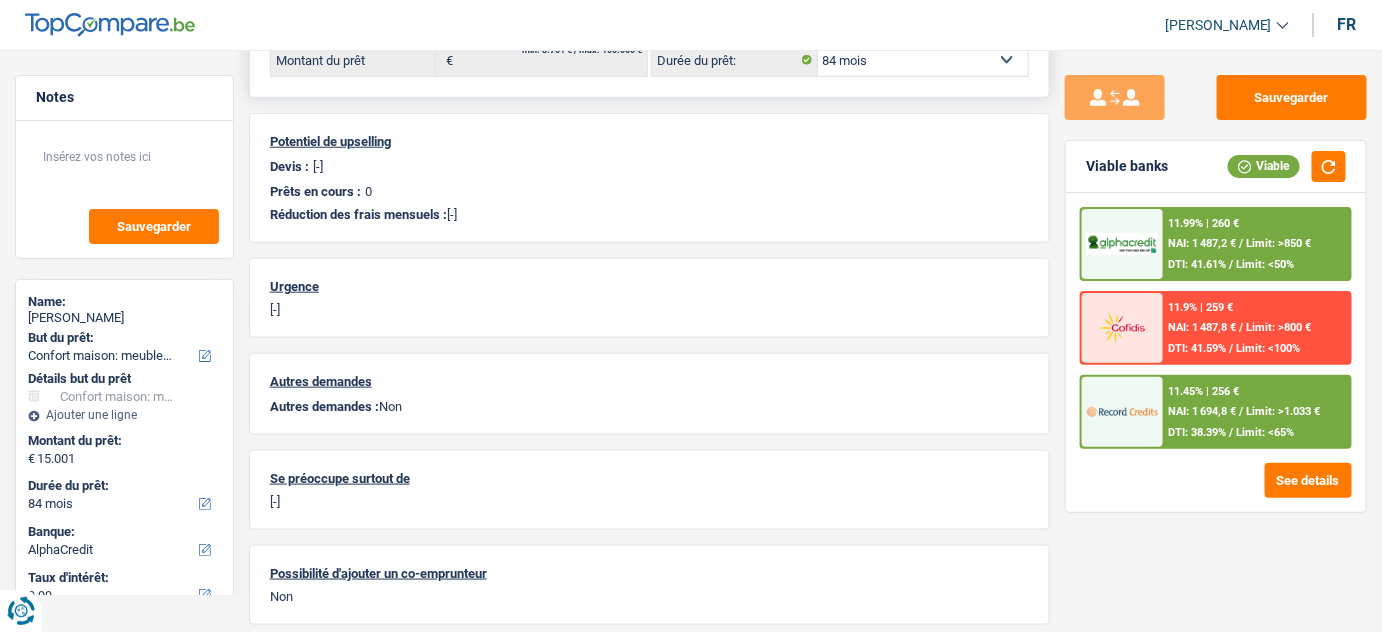 scroll, scrollTop: 594, scrollLeft: 0, axis: vertical 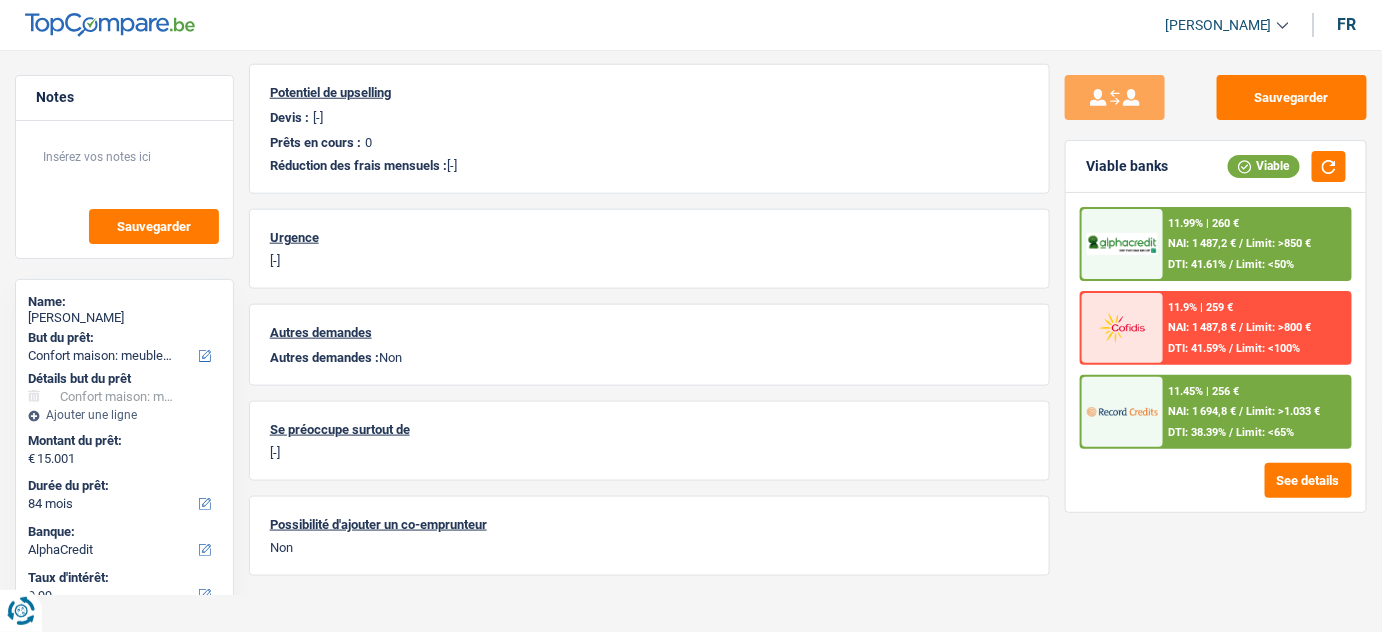 click at bounding box center [1122, 244] 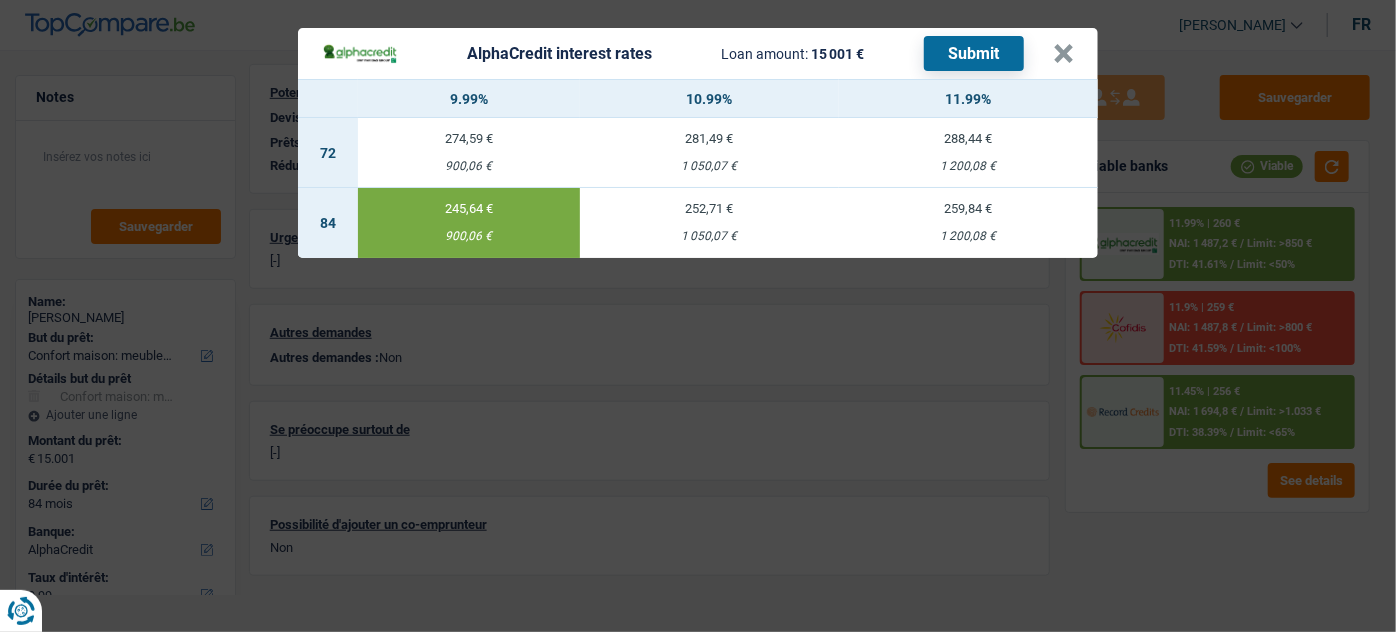 click on "Submit" at bounding box center [974, 53] 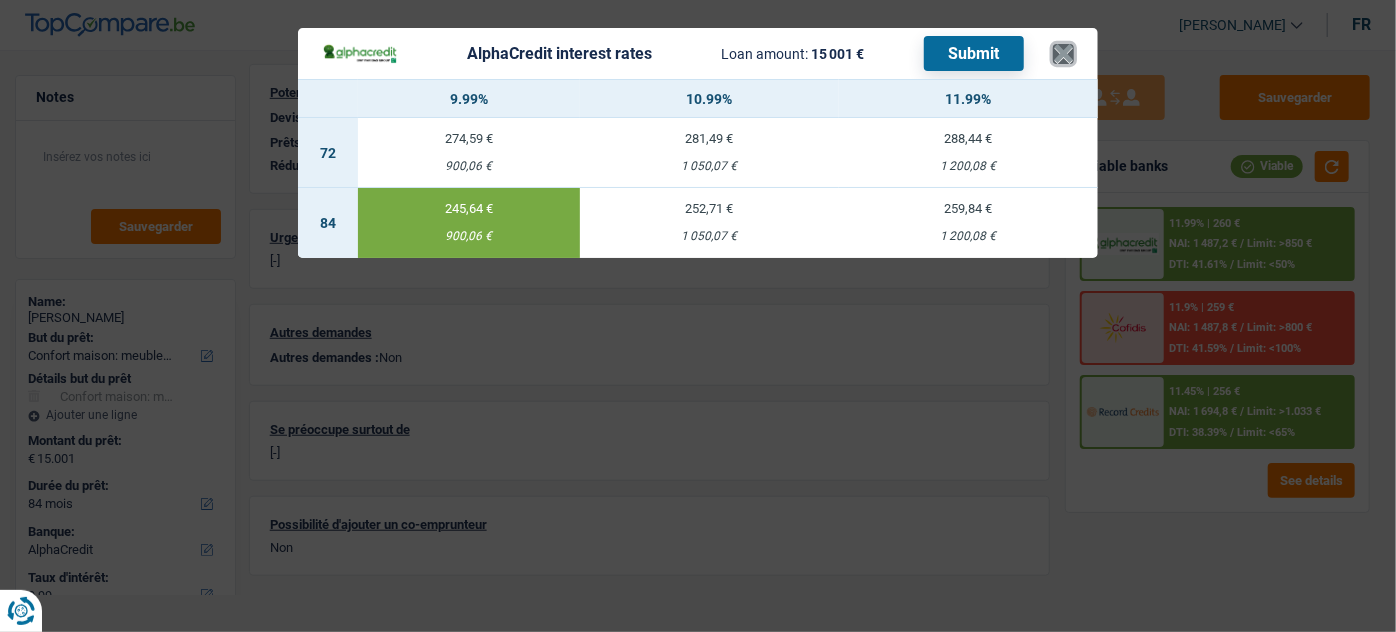 click on "×" at bounding box center (1063, 54) 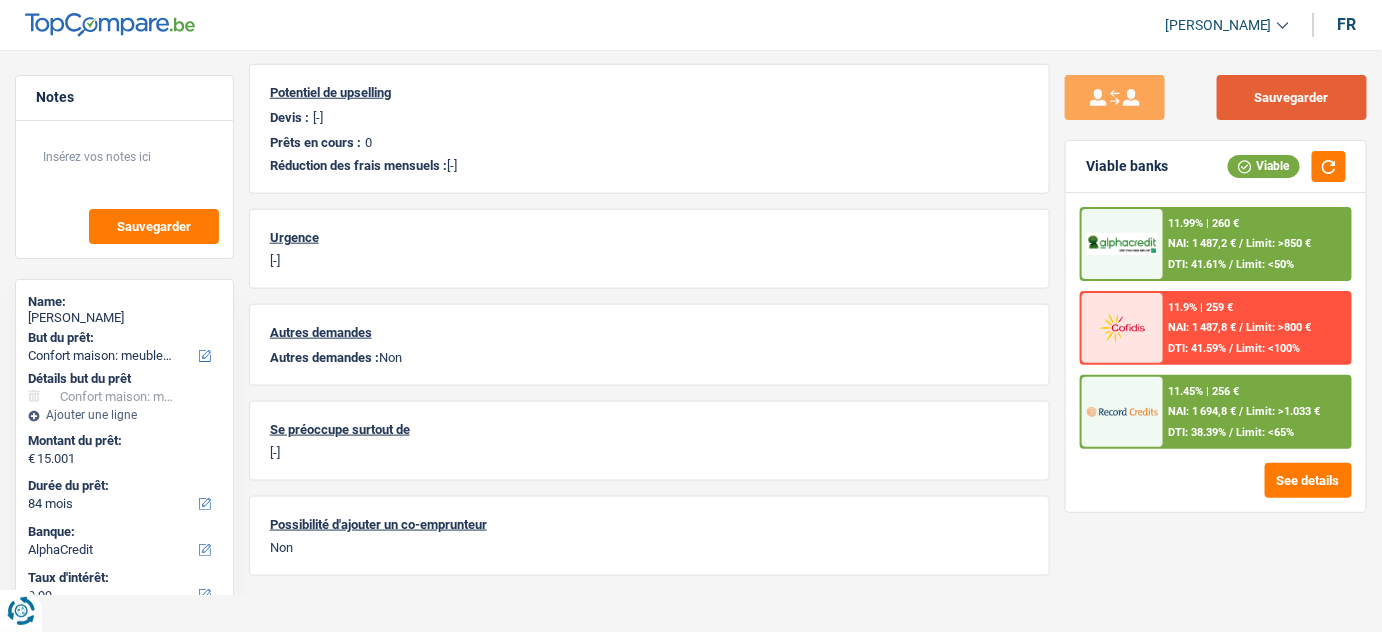 click on "Sauvegarder" at bounding box center (1292, 97) 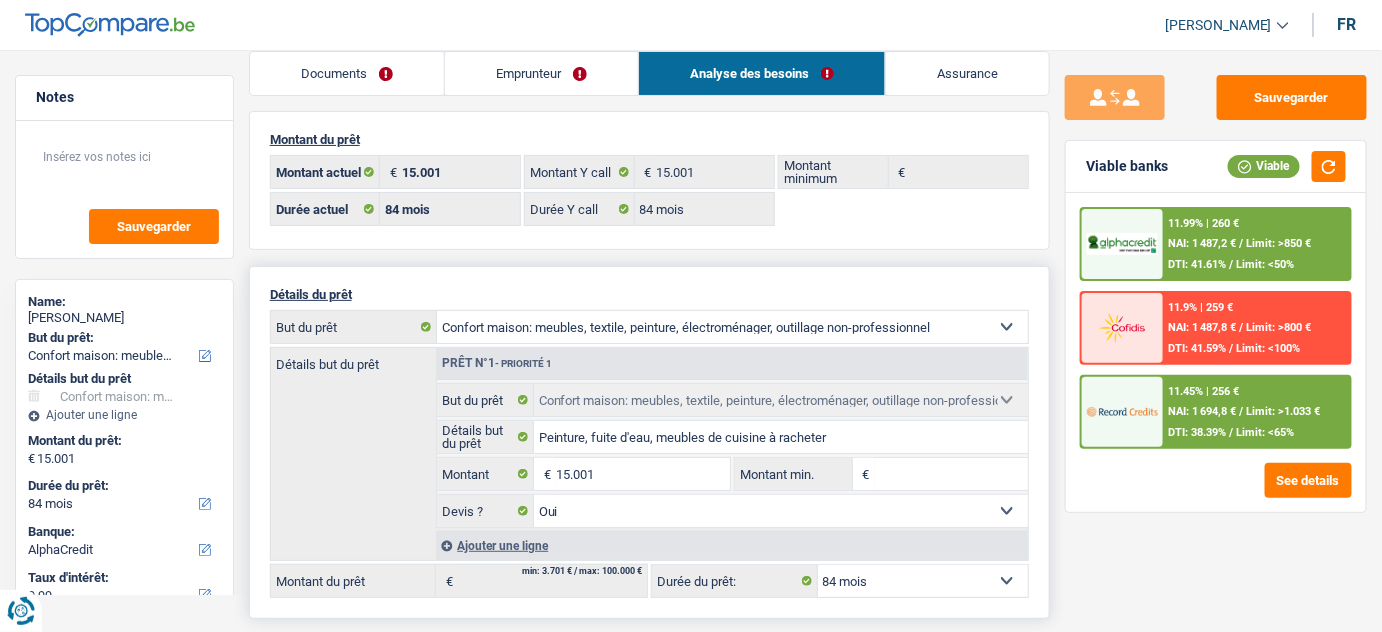 scroll, scrollTop: 0, scrollLeft: 0, axis: both 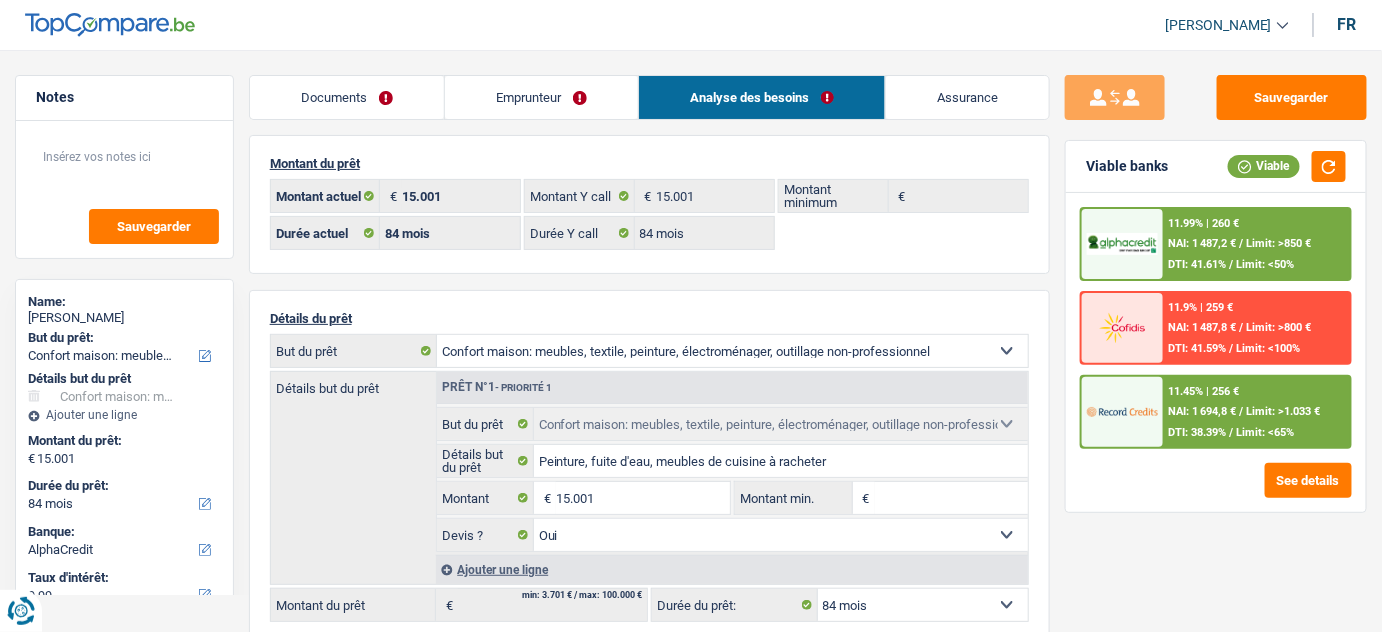 click on "Documents" at bounding box center [347, 97] 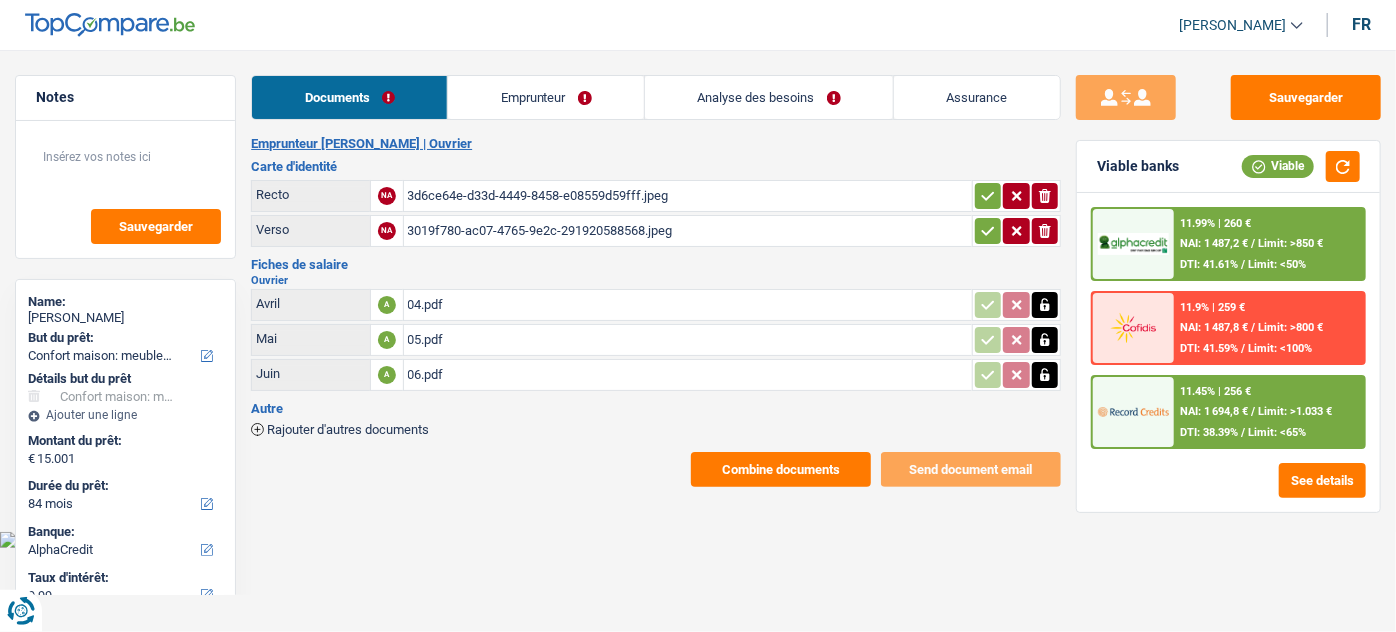 click on "Combine documents" at bounding box center [781, 469] 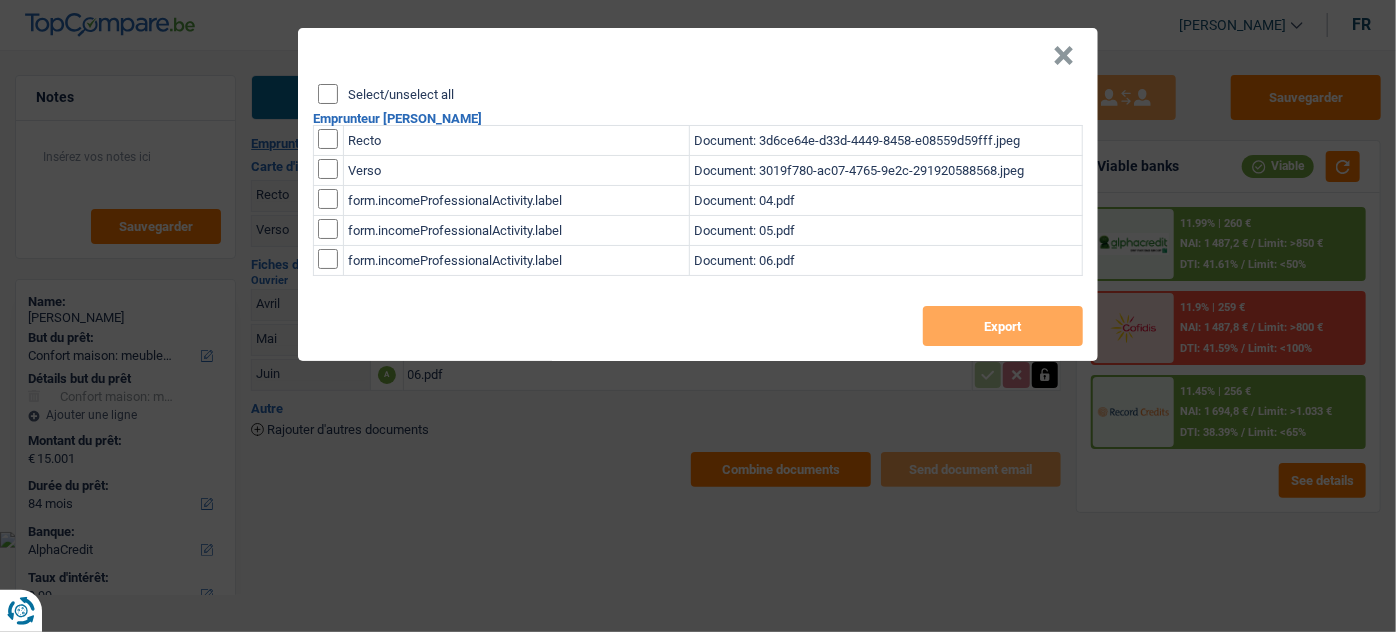 click on "Select/unselect all" at bounding box center (328, 94) 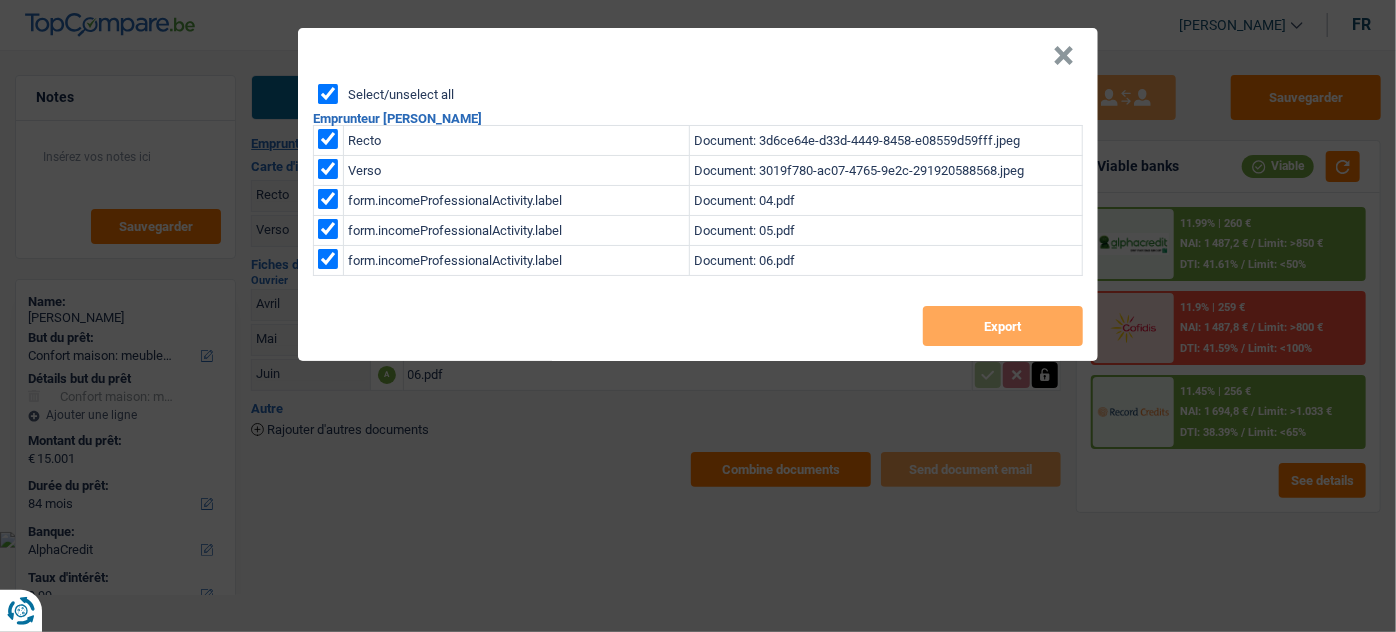 checkbox on "true" 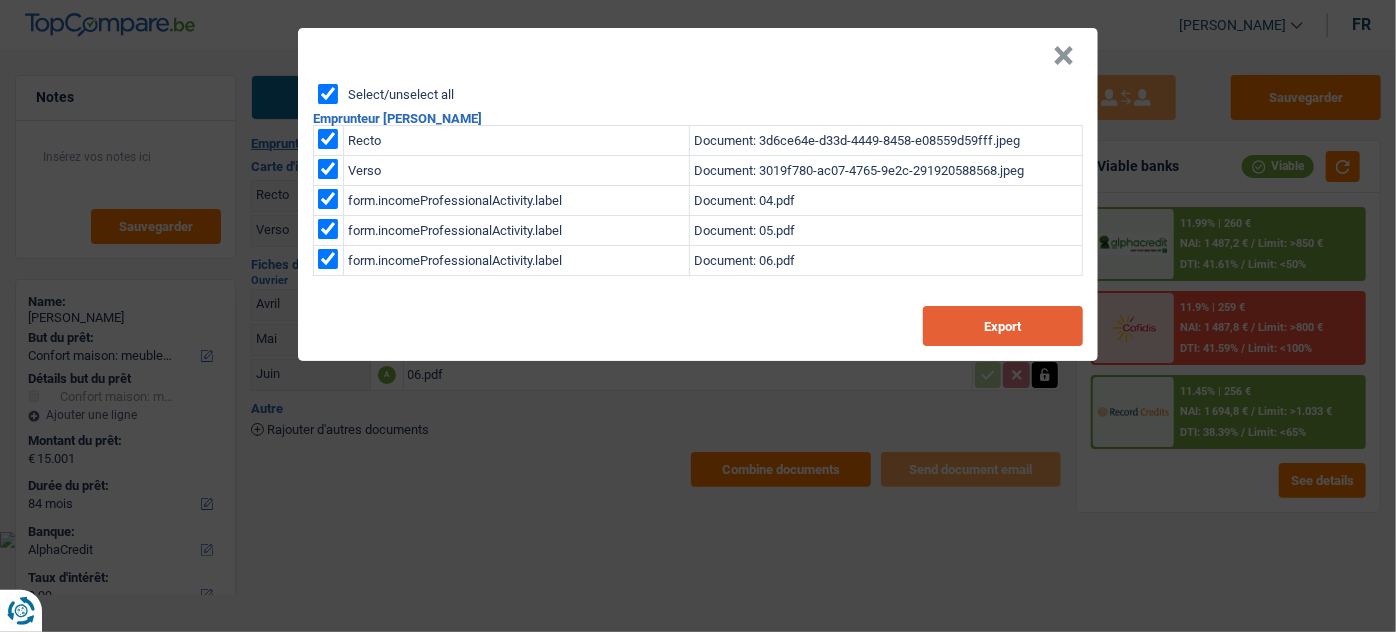 click on "Export" at bounding box center [1003, 326] 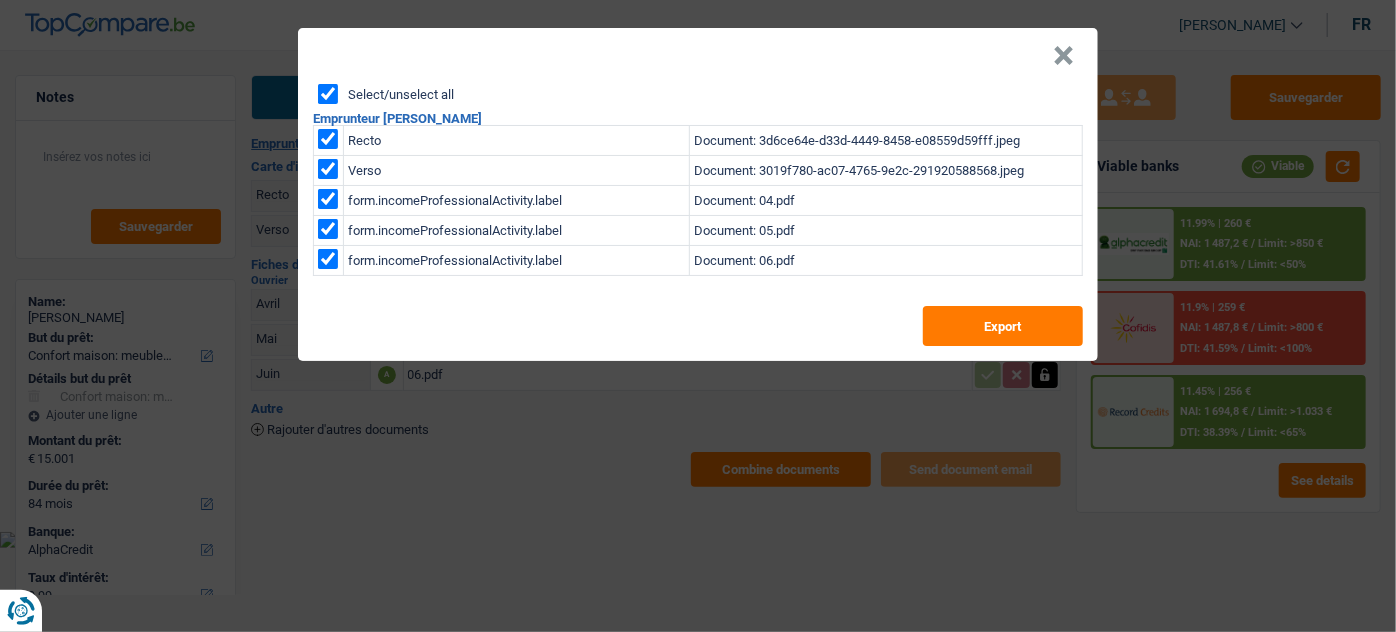 drag, startPoint x: 1059, startPoint y: 54, endPoint x: 990, endPoint y: 50, distance: 69.115845 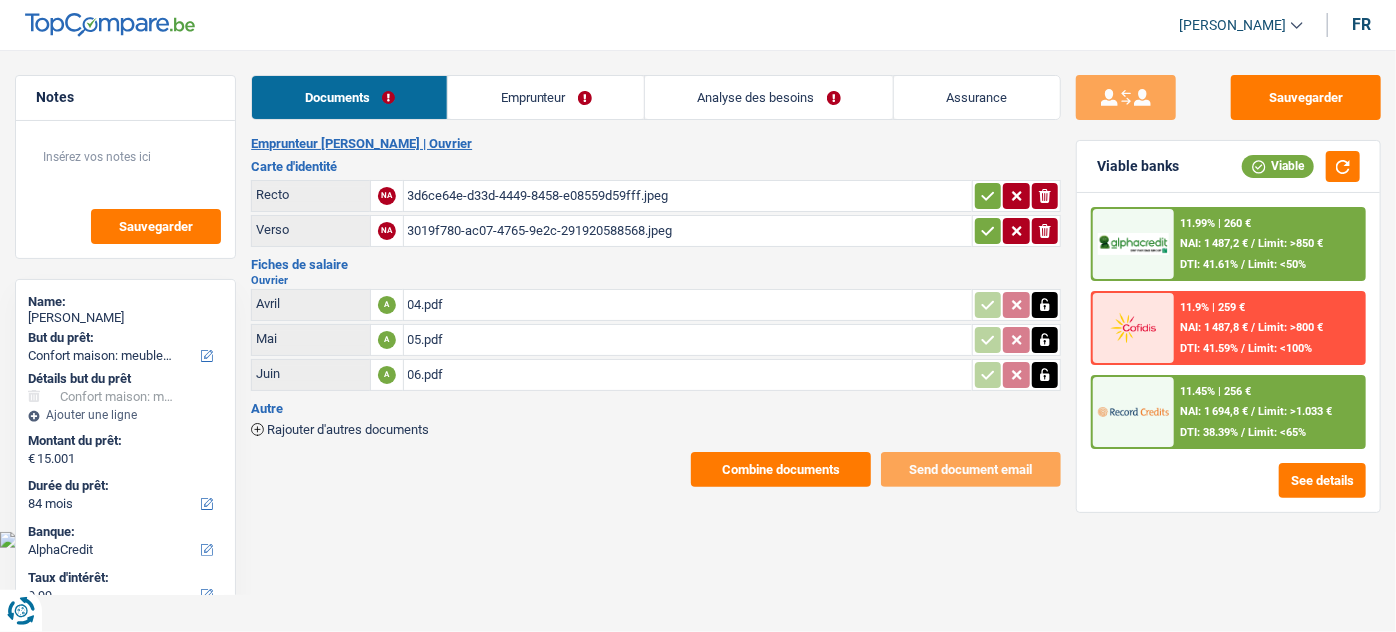 click on "3d6ce64e-d33d-4449-8458-e08559d59fff.jpeg" at bounding box center [688, 196] 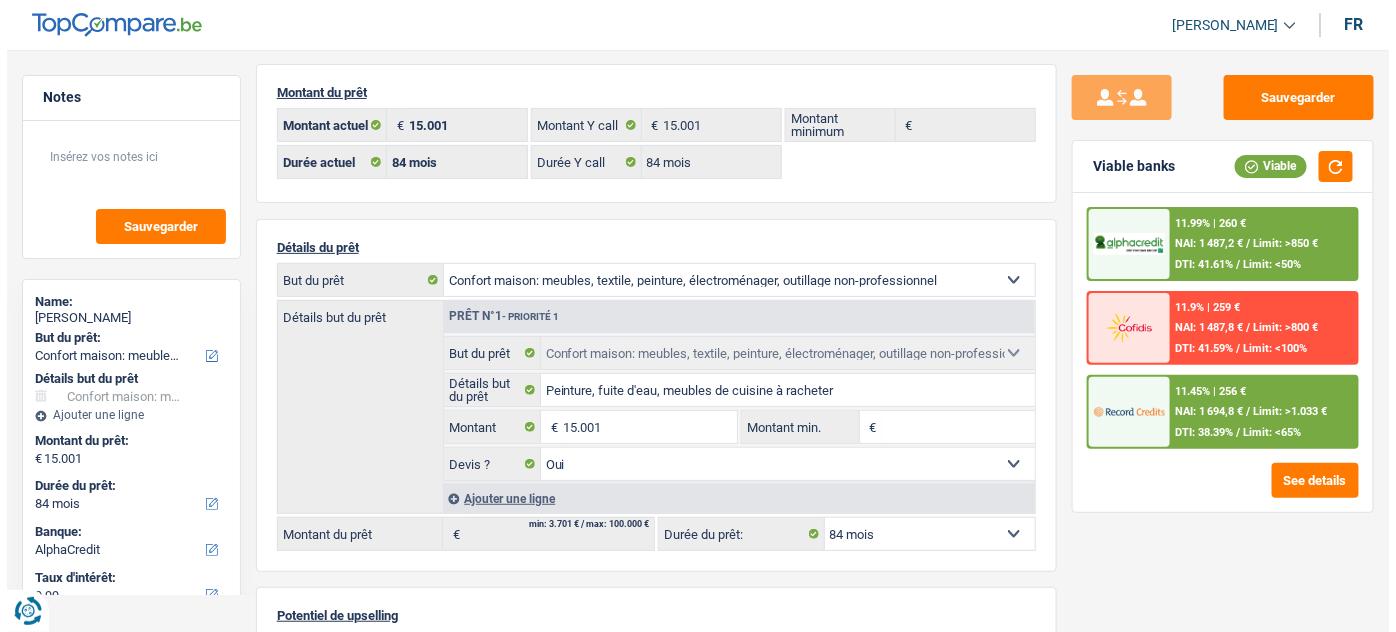 scroll, scrollTop: 90, scrollLeft: 0, axis: vertical 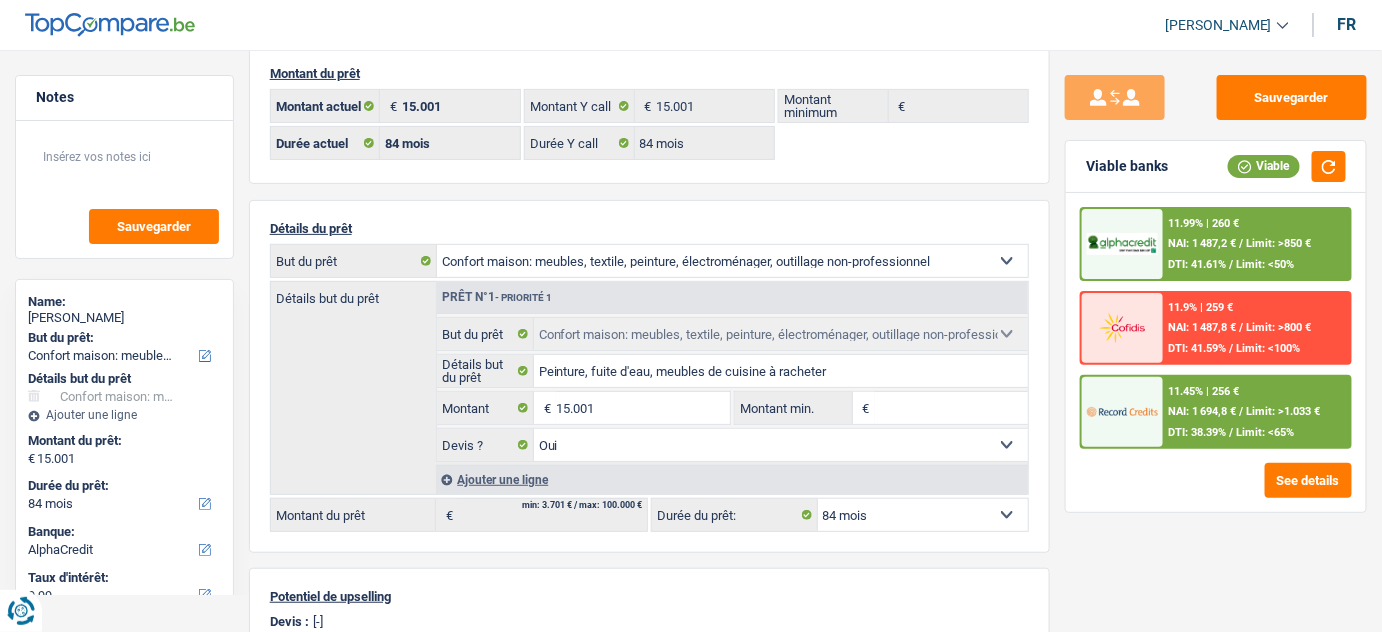 click on "11.99% | 260 €
NAI: 1 487,2 €
/
Limit: >850 €
DTI: 41.61%
/
Limit: <50%" at bounding box center [1256, 244] 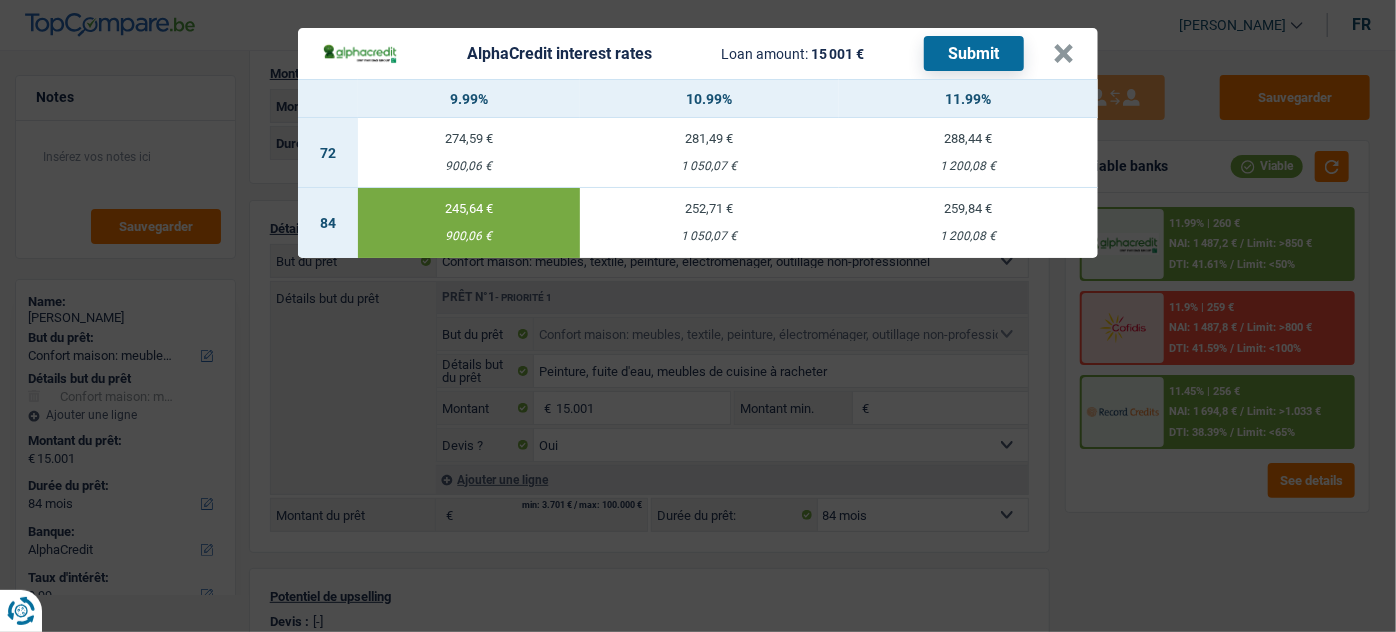 click on "259,84 €
1 200,08 €" at bounding box center (968, 223) 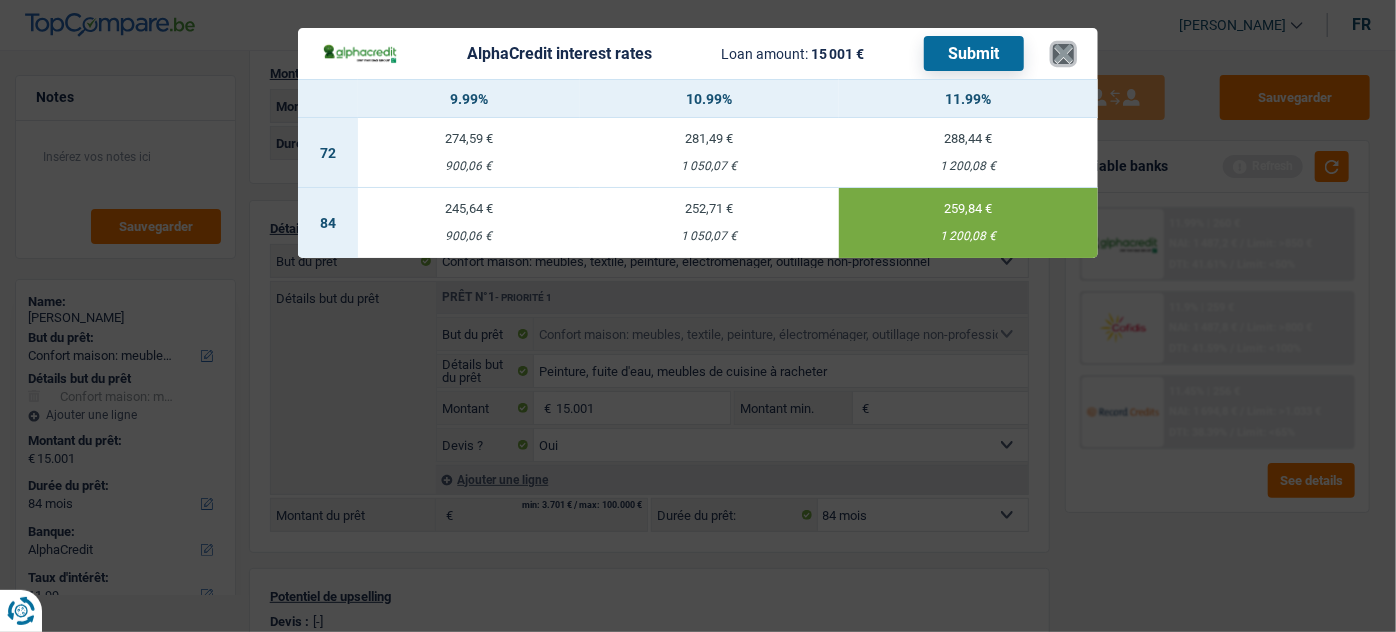 click on "×" at bounding box center (1063, 54) 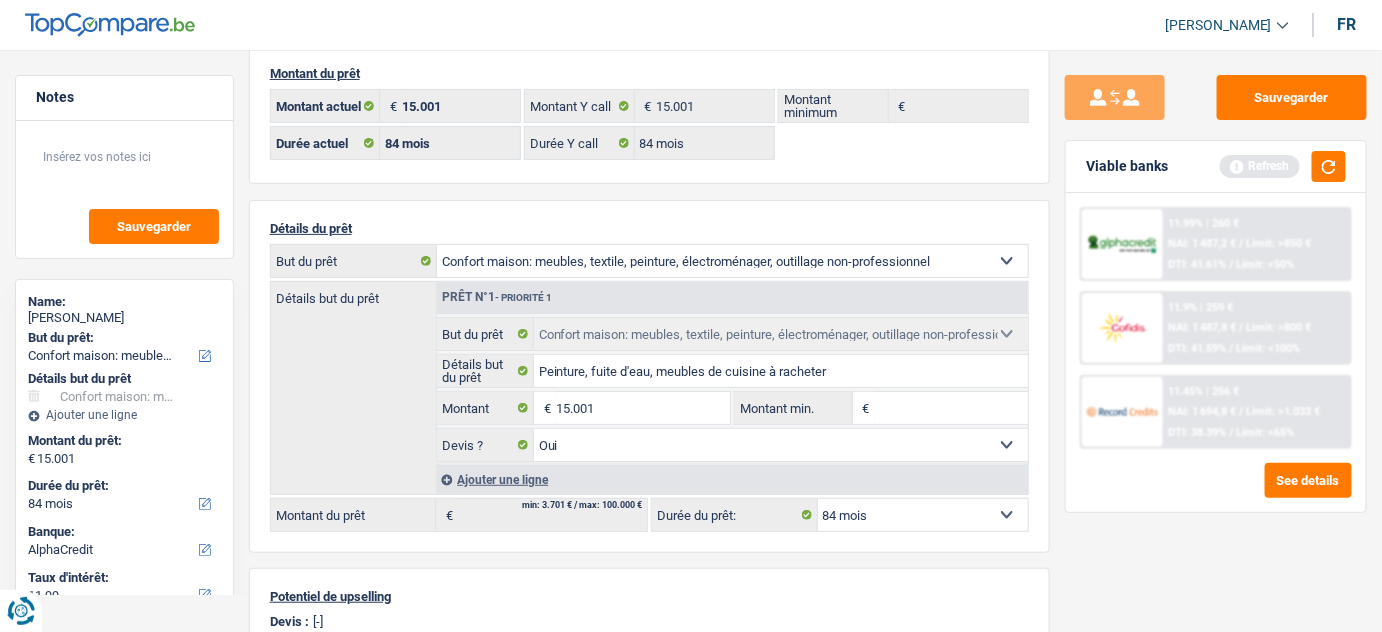 click on "11.9% | 259 €
NAI: 1 487,8 €
/
Limit: >800 €
DTI: 41.59%
/
Limit: <100%" at bounding box center (1256, 328) 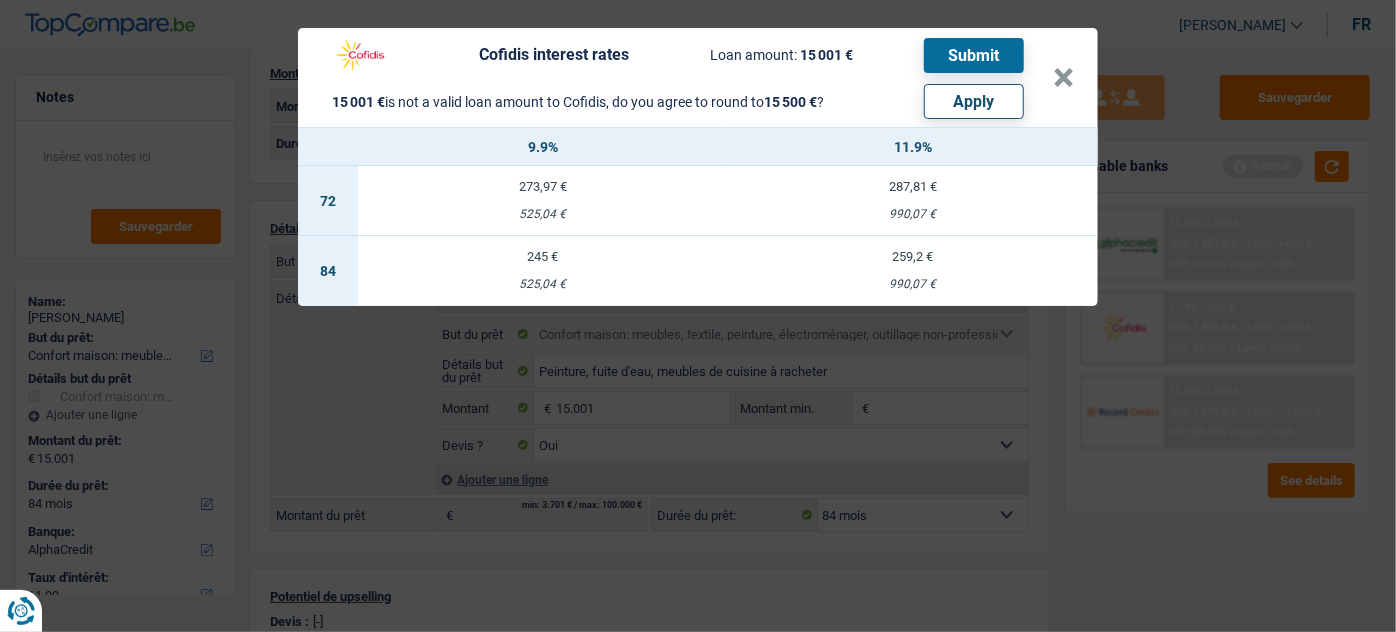 click on "Apply" at bounding box center [974, 101] 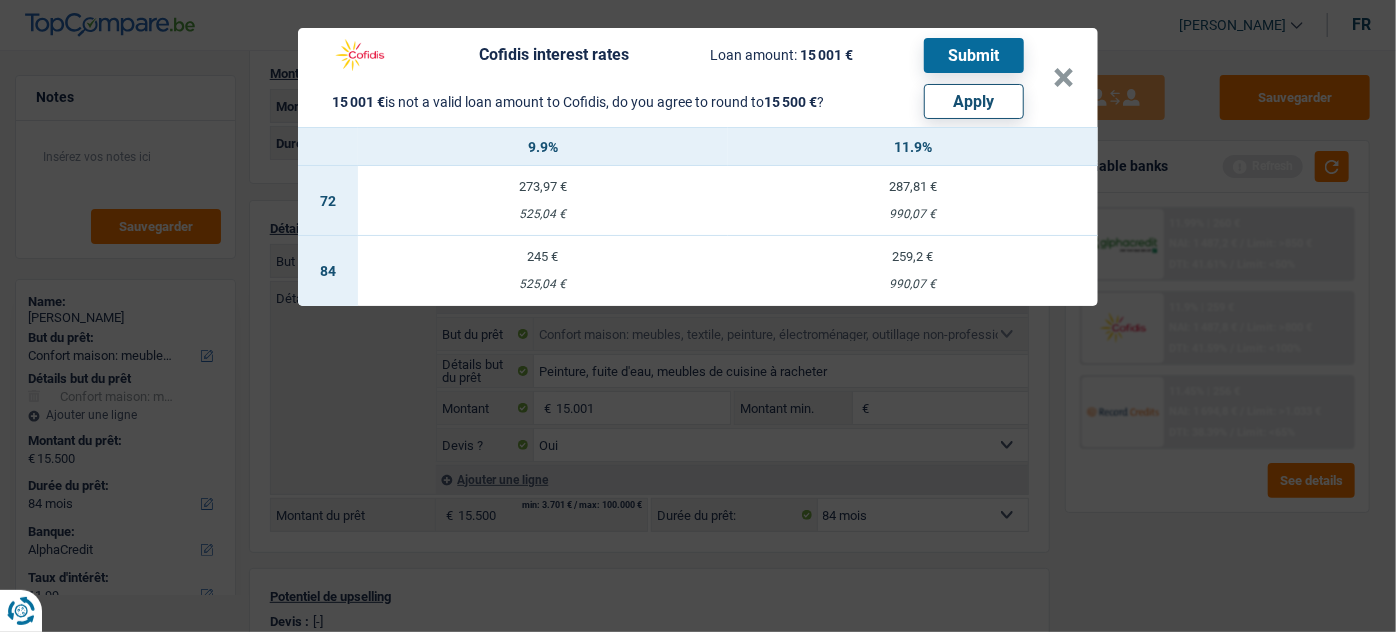 select on "other" 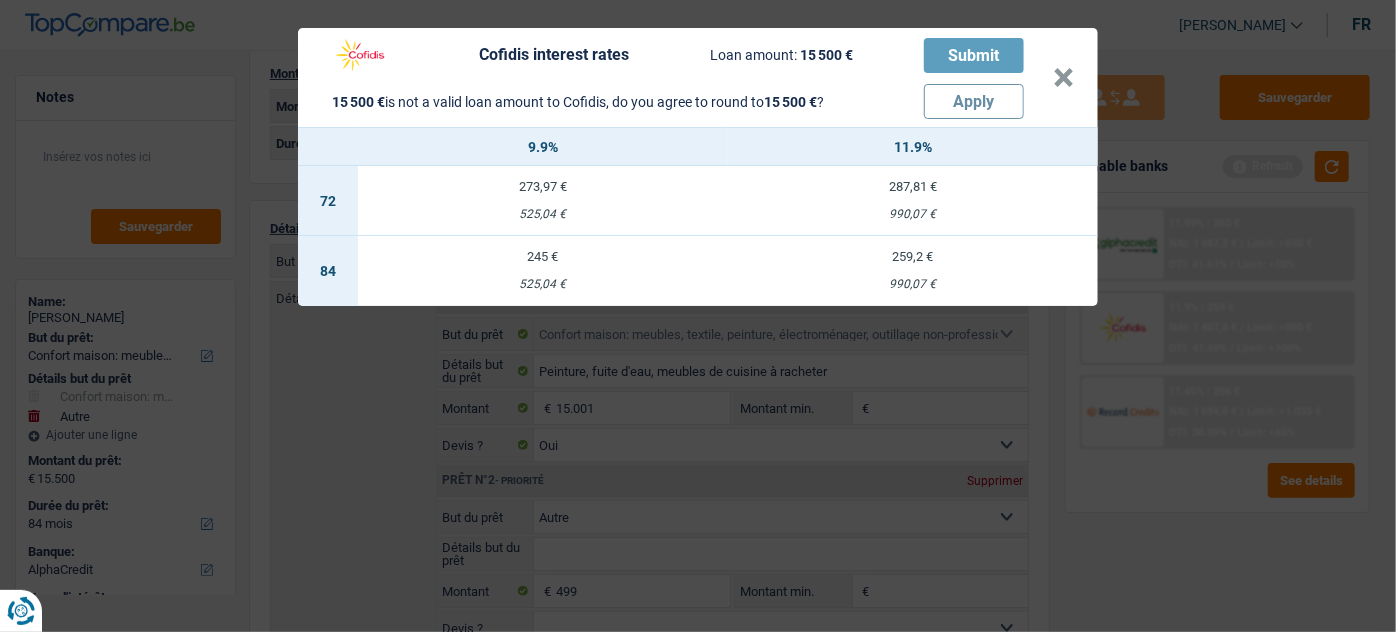 click on "259,2 €
990,07 €" at bounding box center (913, 271) 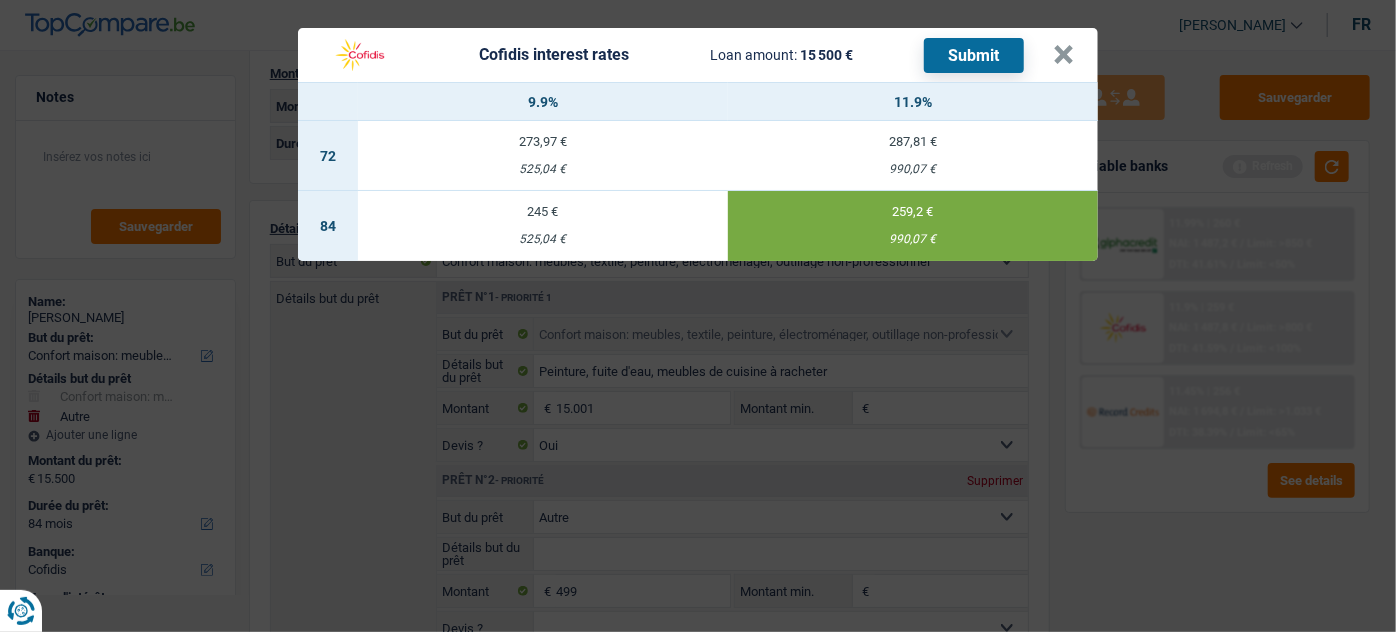 click on "Submit" at bounding box center (974, 55) 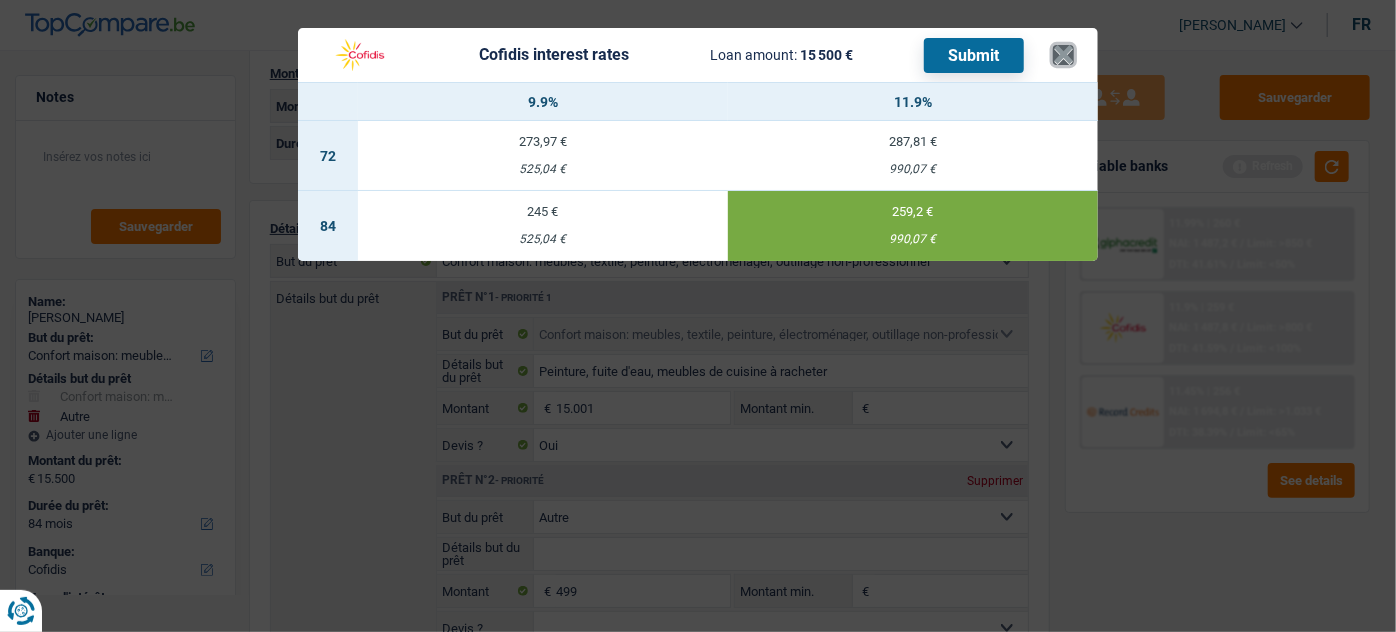 click on "×" at bounding box center [1063, 55] 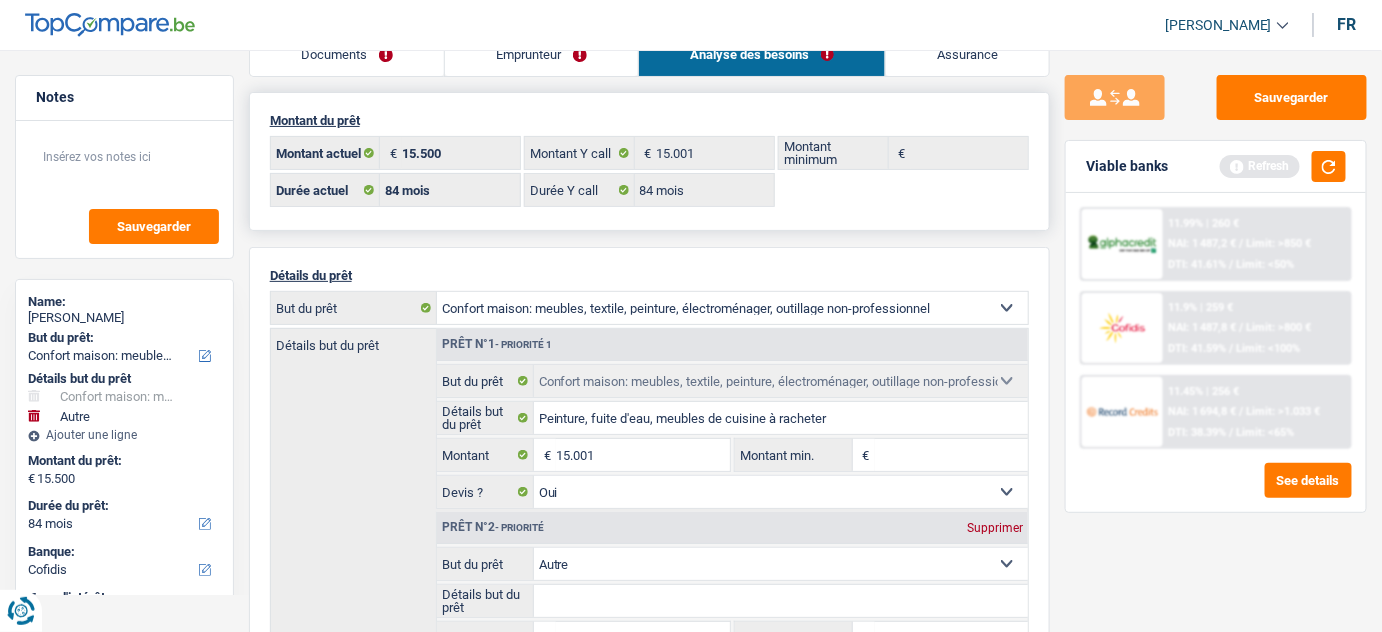 scroll, scrollTop: 0, scrollLeft: 0, axis: both 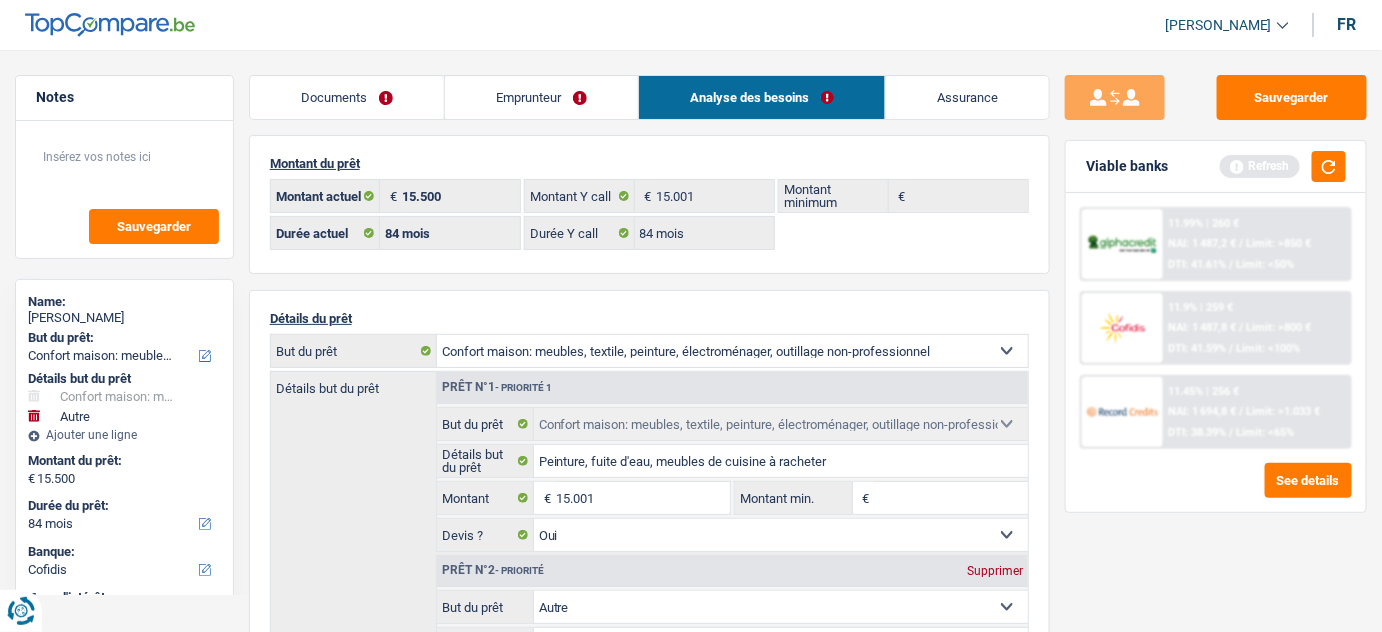 click on "Emprunteur" at bounding box center (541, 97) 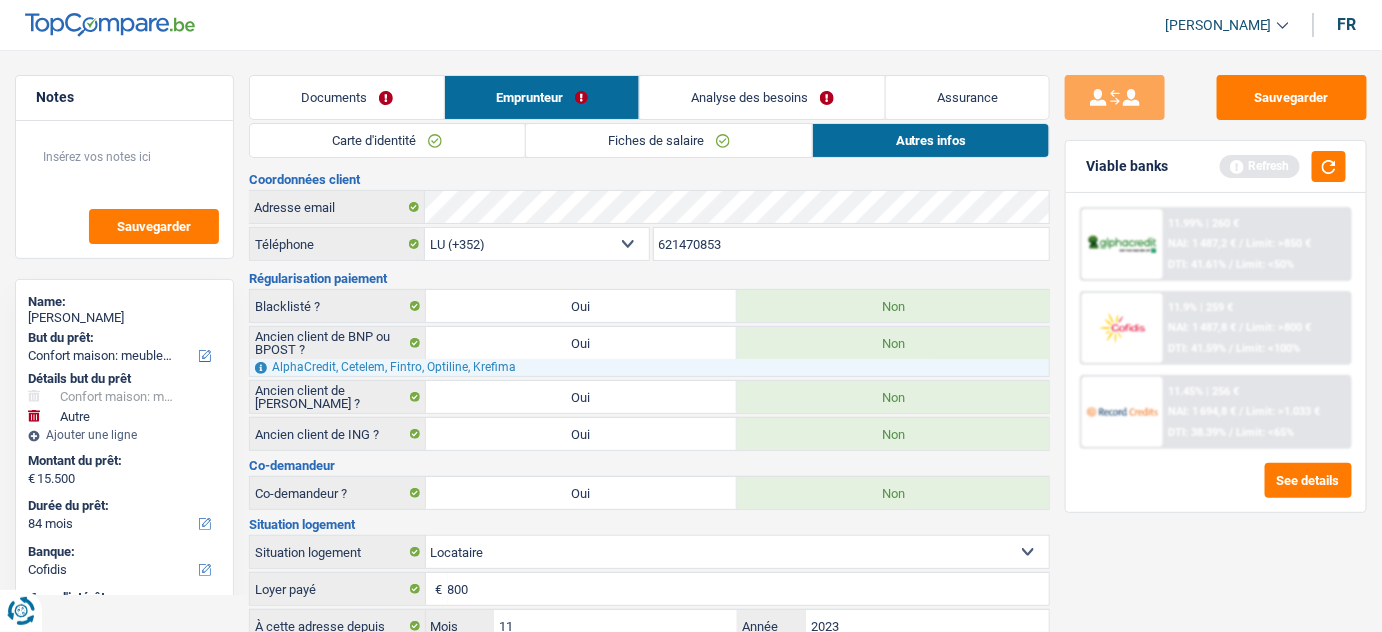 click on "Documents" at bounding box center [347, 97] 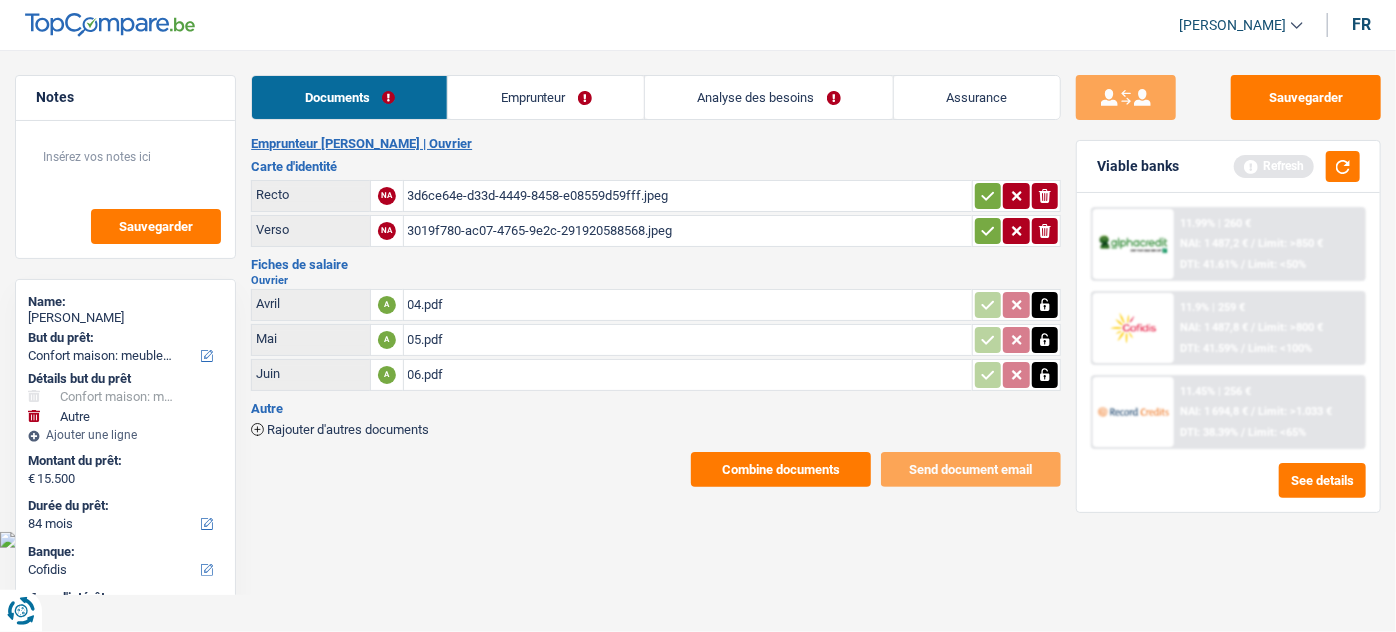 drag, startPoint x: 600, startPoint y: 78, endPoint x: 492, endPoint y: 127, distance: 118.595955 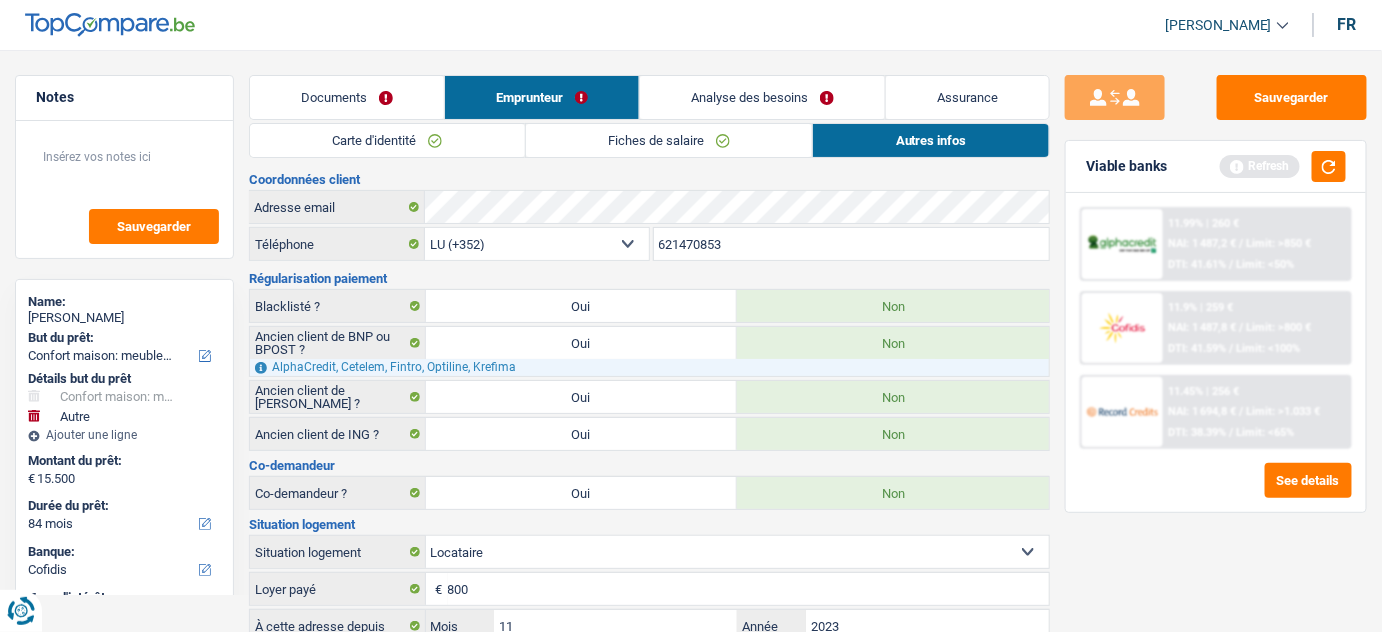 click on "Carte d'identité" at bounding box center [387, 140] 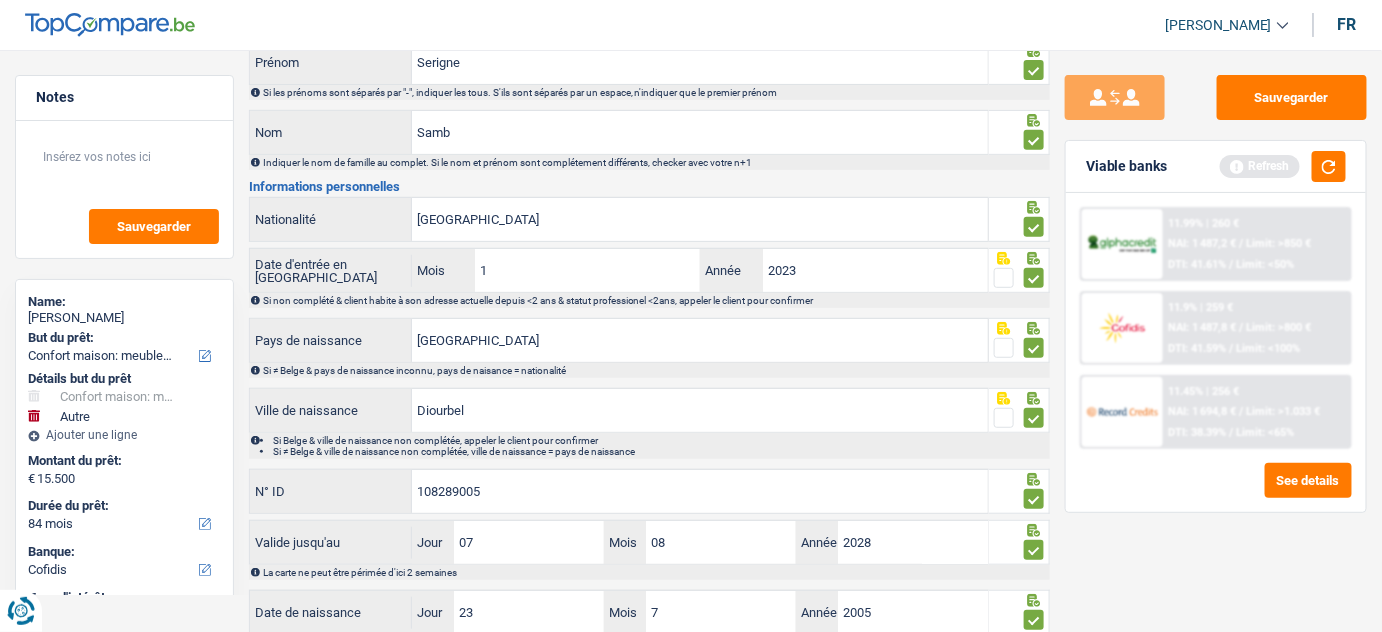 scroll, scrollTop: 300, scrollLeft: 0, axis: vertical 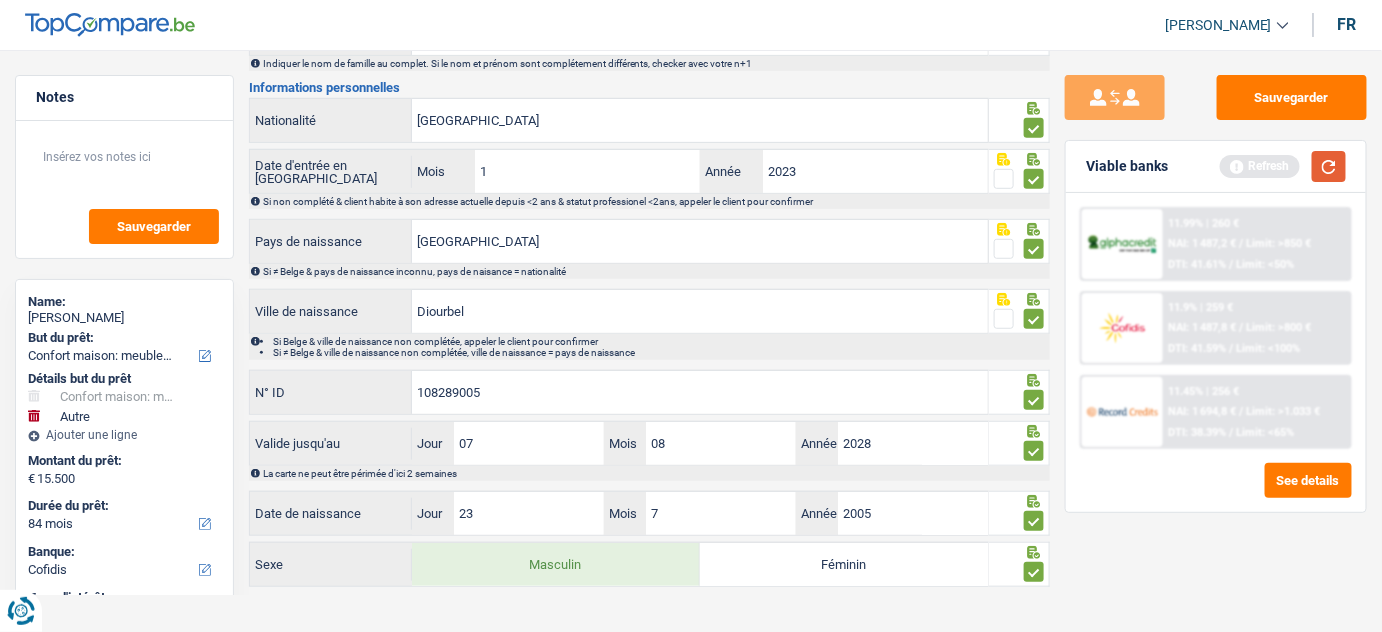 drag, startPoint x: 1326, startPoint y: 155, endPoint x: 1280, endPoint y: 180, distance: 52.35456 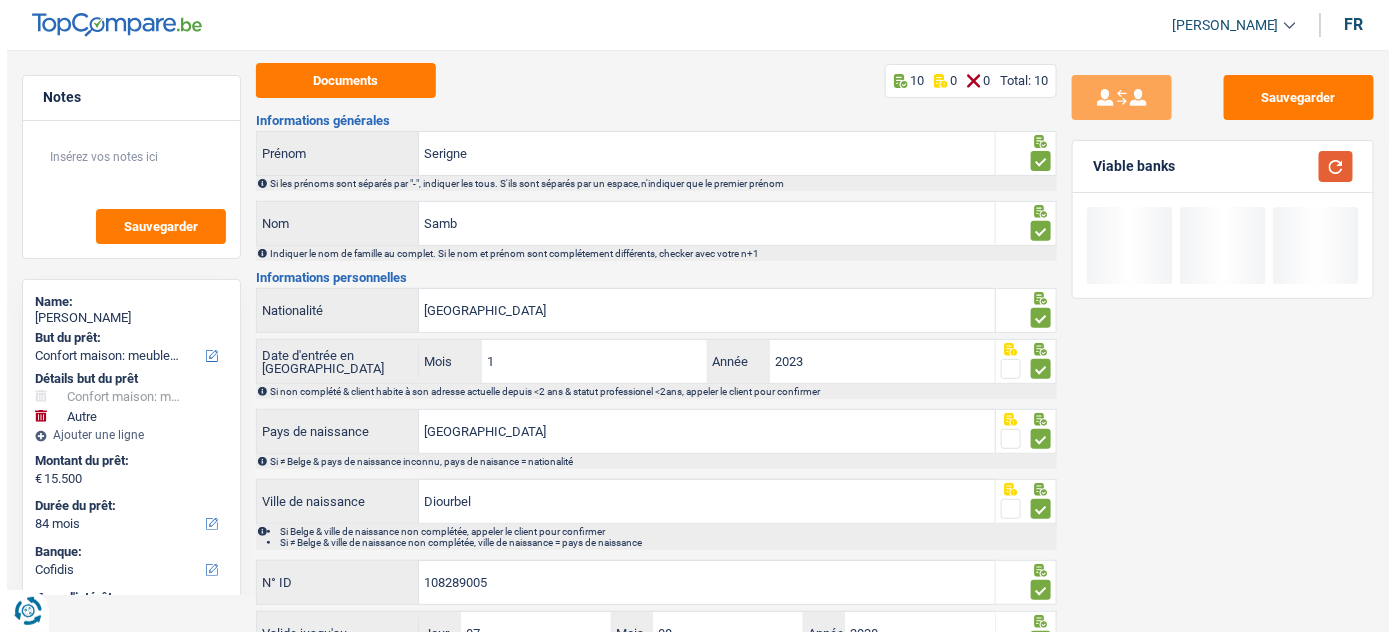 scroll, scrollTop: 0, scrollLeft: 0, axis: both 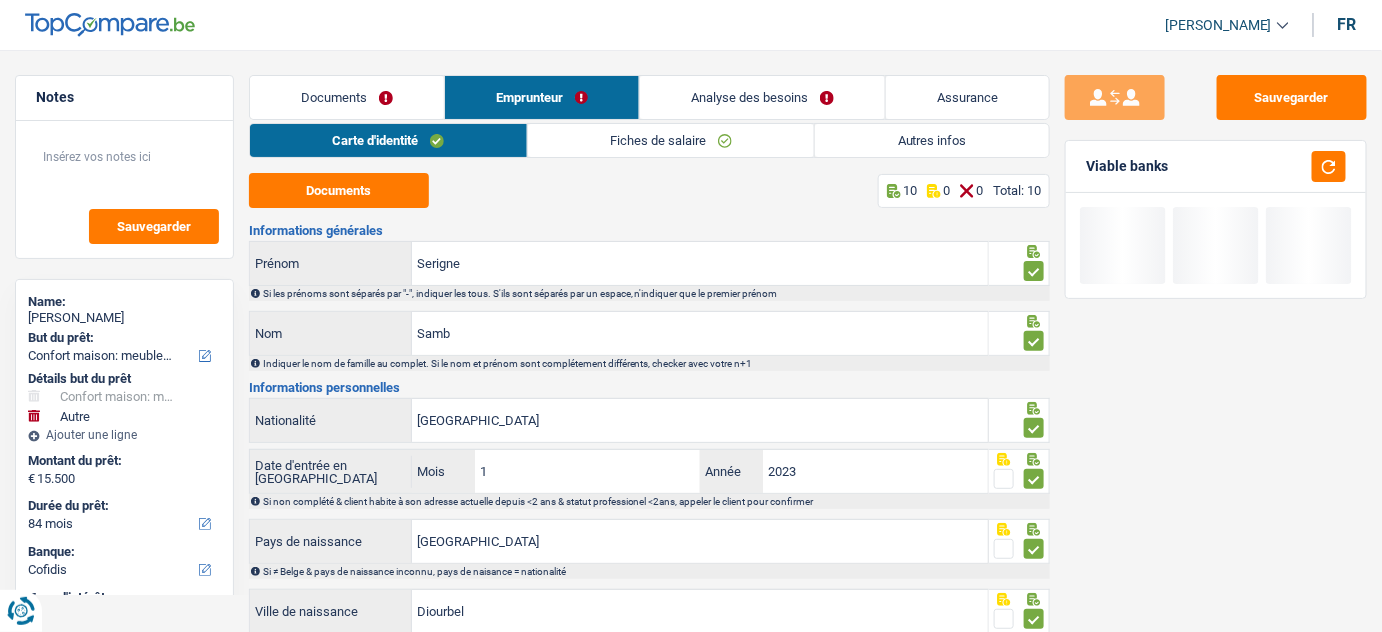 click on "Fiches de salaire" at bounding box center [671, 140] 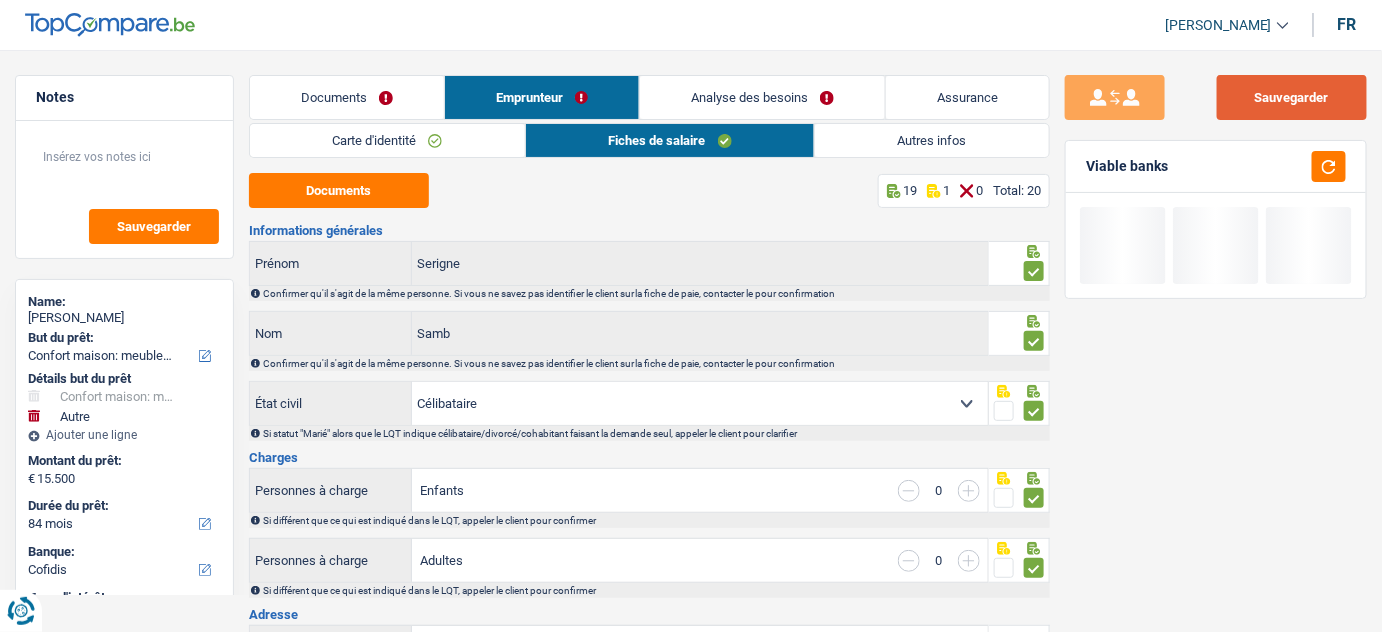 click on "Sauvegarder" at bounding box center (1292, 97) 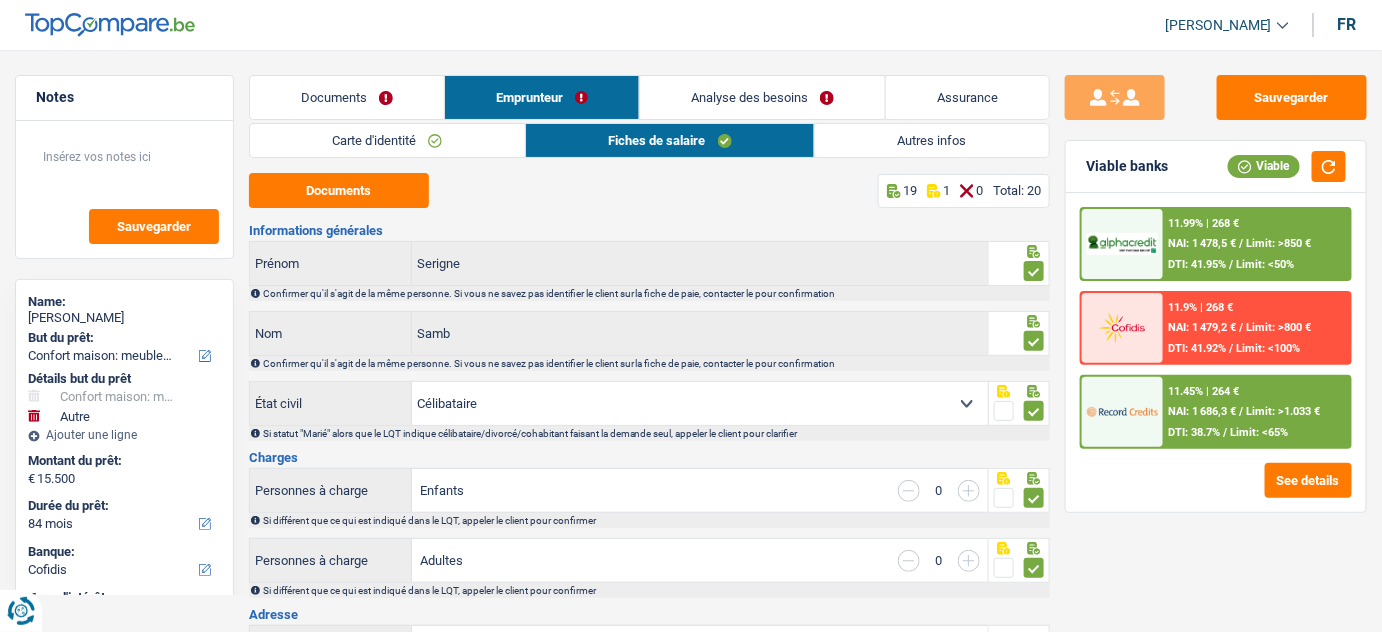 click on "11.45% | 264 €
NAI: 1 686,3 €
/
Limit: >1.033 €
DTI: 38.7%
/
Limit: <65%" at bounding box center (1256, 412) 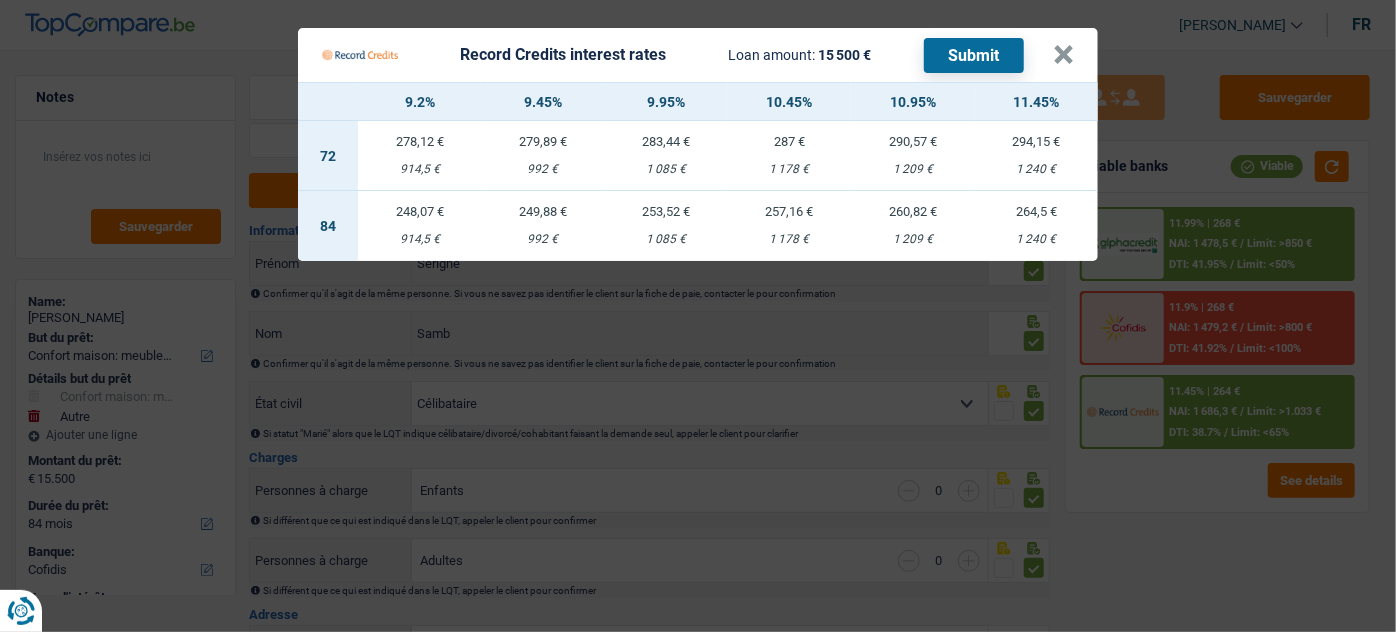 drag, startPoint x: 1042, startPoint y: 228, endPoint x: 1000, endPoint y: 68, distance: 165.42067 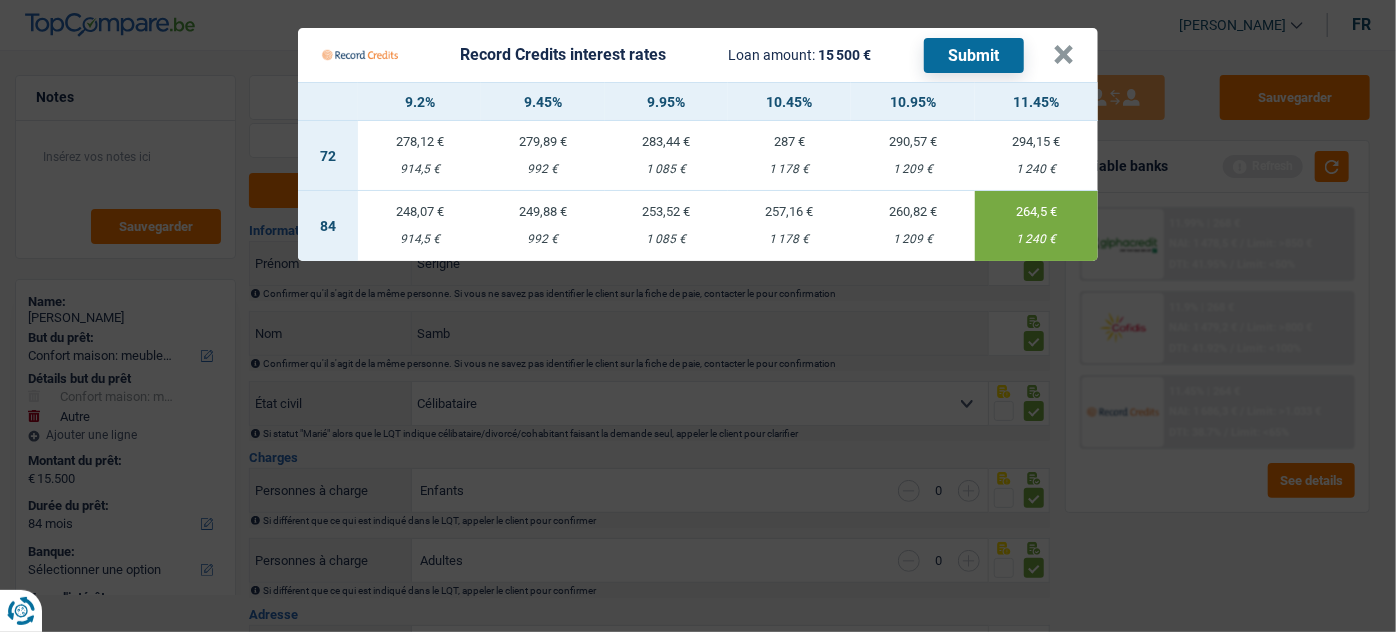 click on "Record Credits interest rates
Loan amount:
15 500 €
Submit
×" at bounding box center (698, 55) 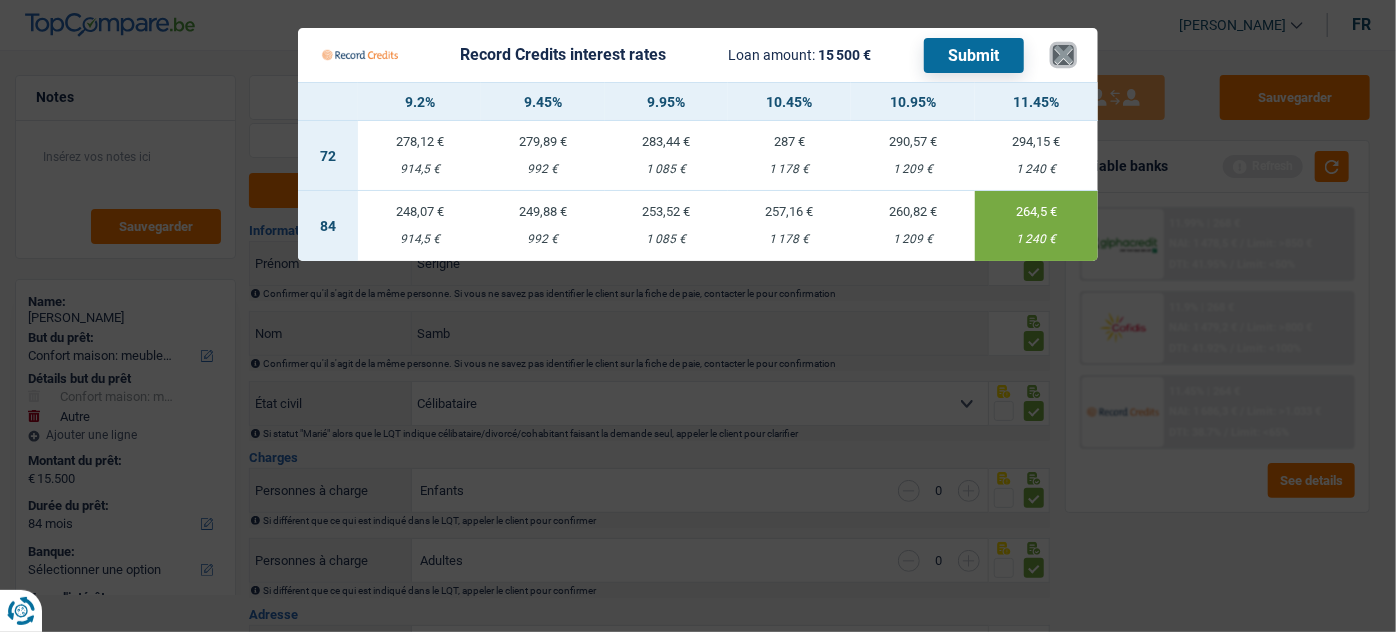 click on "×" at bounding box center (1063, 55) 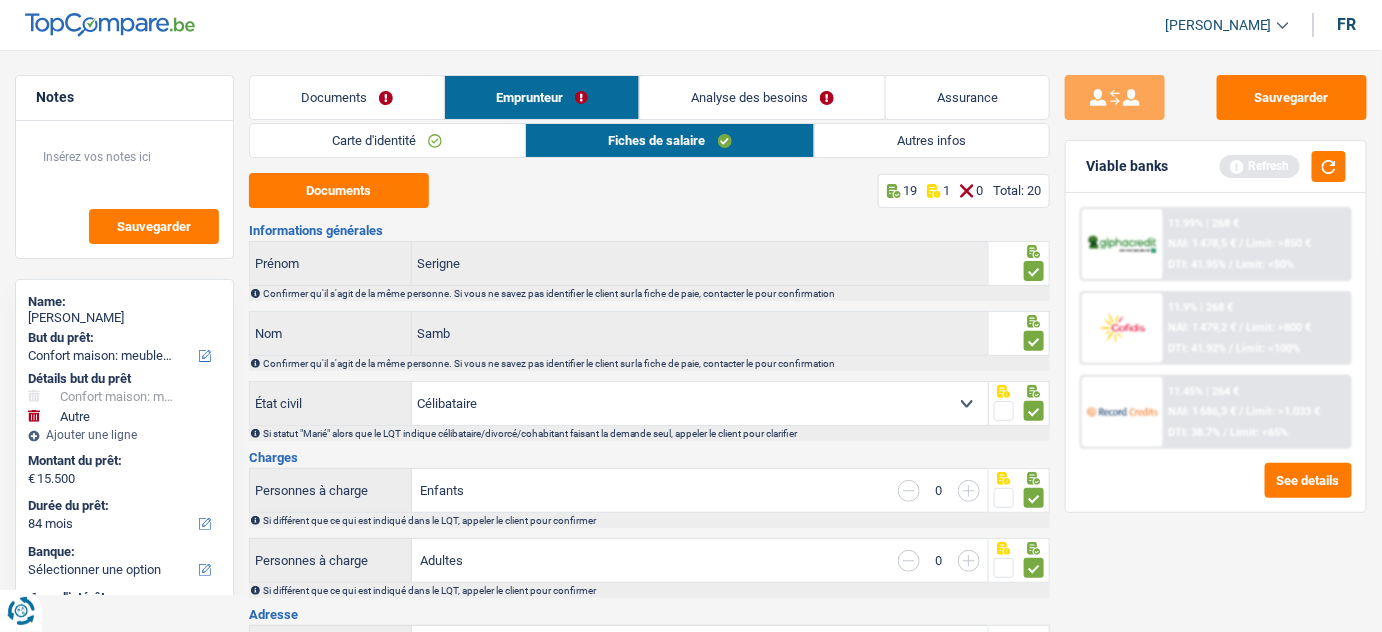 click on "DTI: 38.7%" at bounding box center [1195, 432] 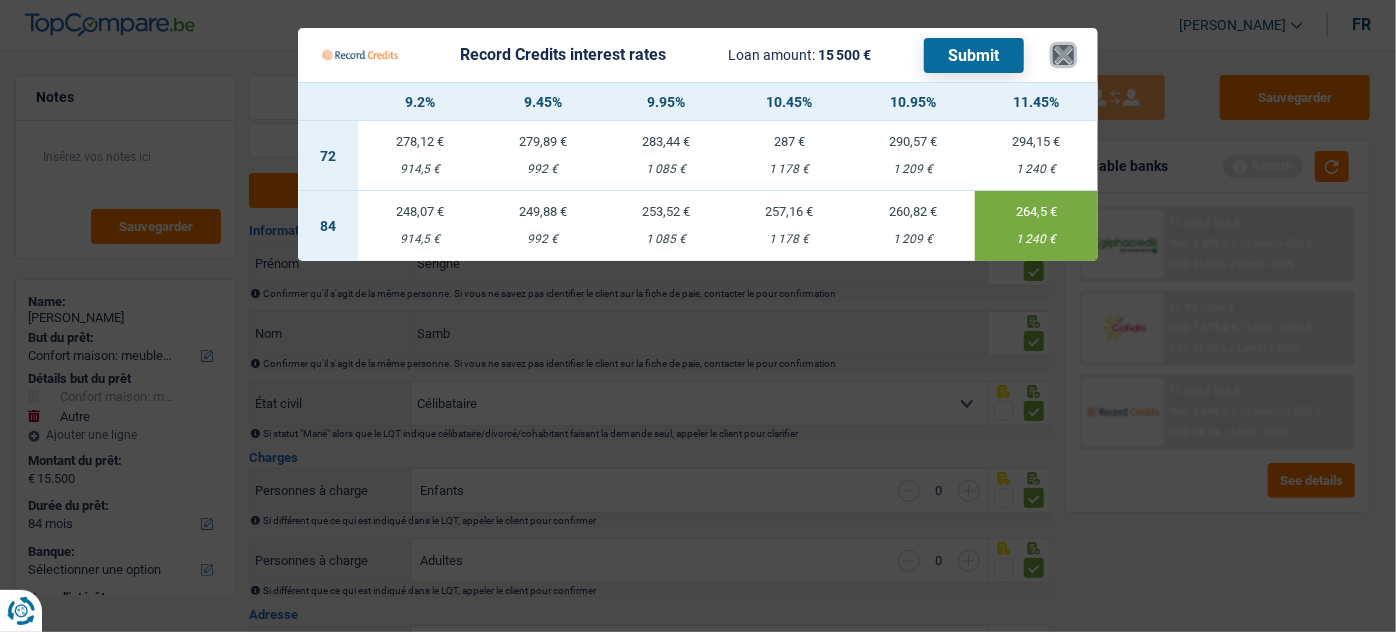 drag, startPoint x: 1068, startPoint y: 54, endPoint x: 1348, endPoint y: 95, distance: 282.98587 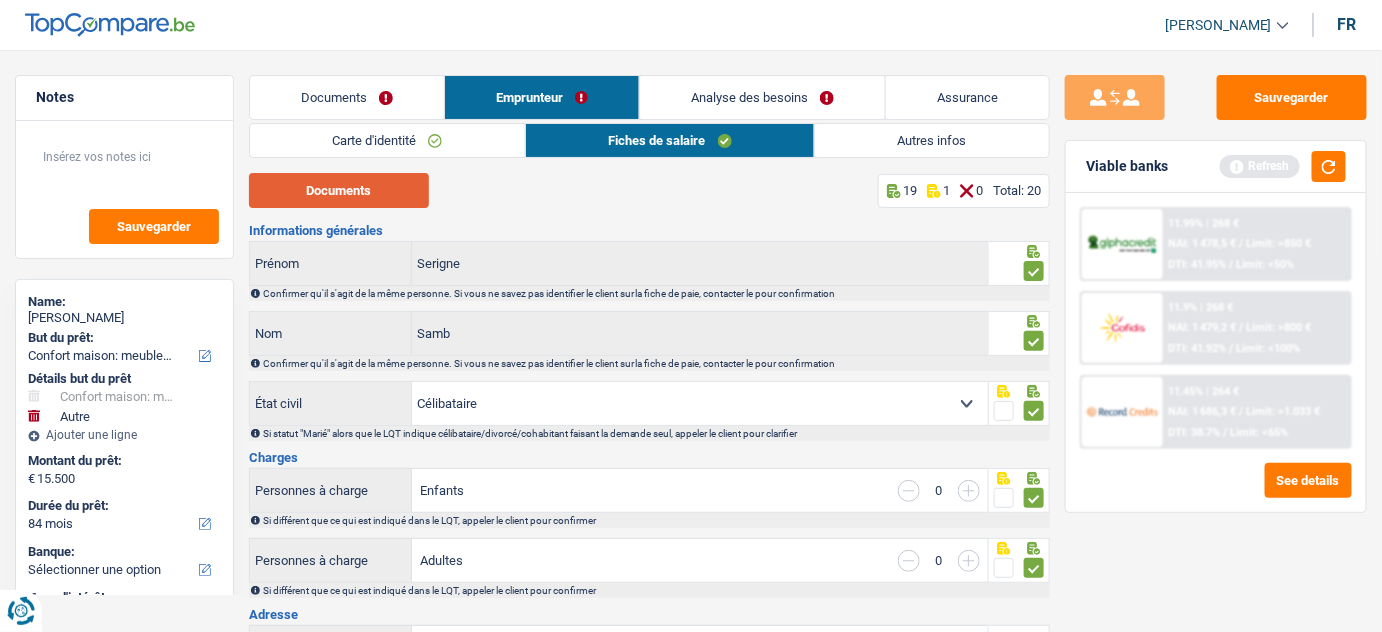 click on "Documents" at bounding box center [339, 190] 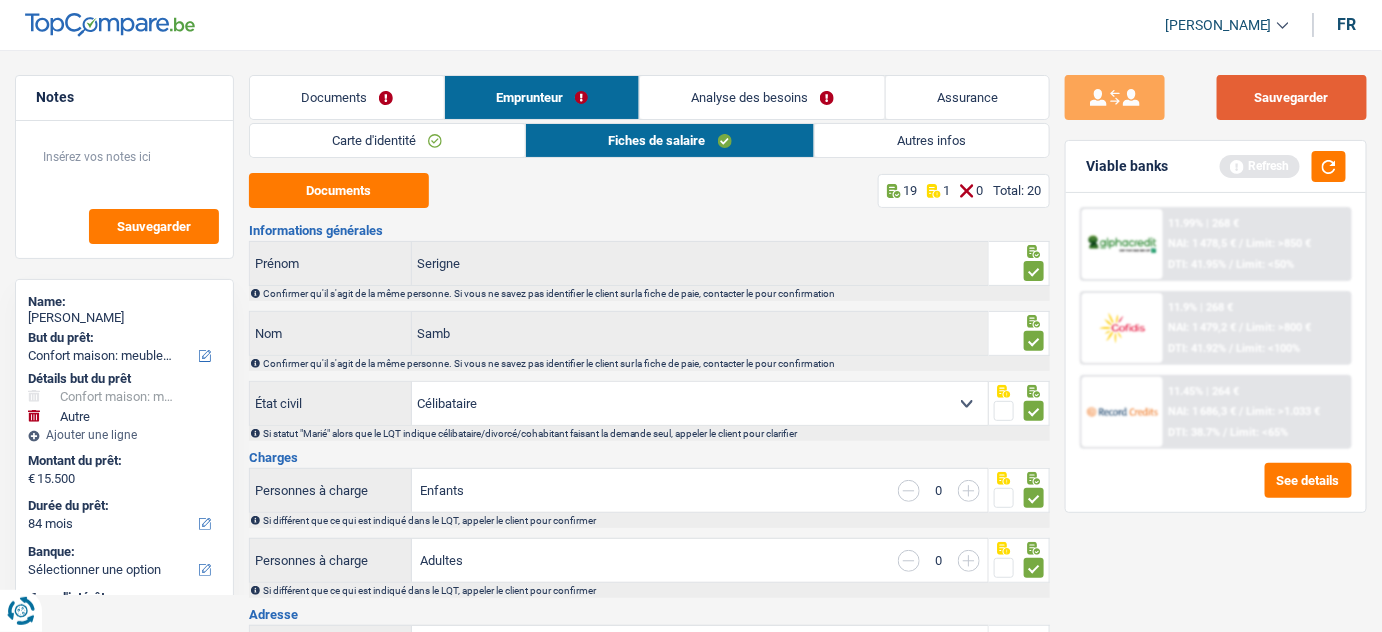 click on "Sauvegarder" at bounding box center [1292, 97] 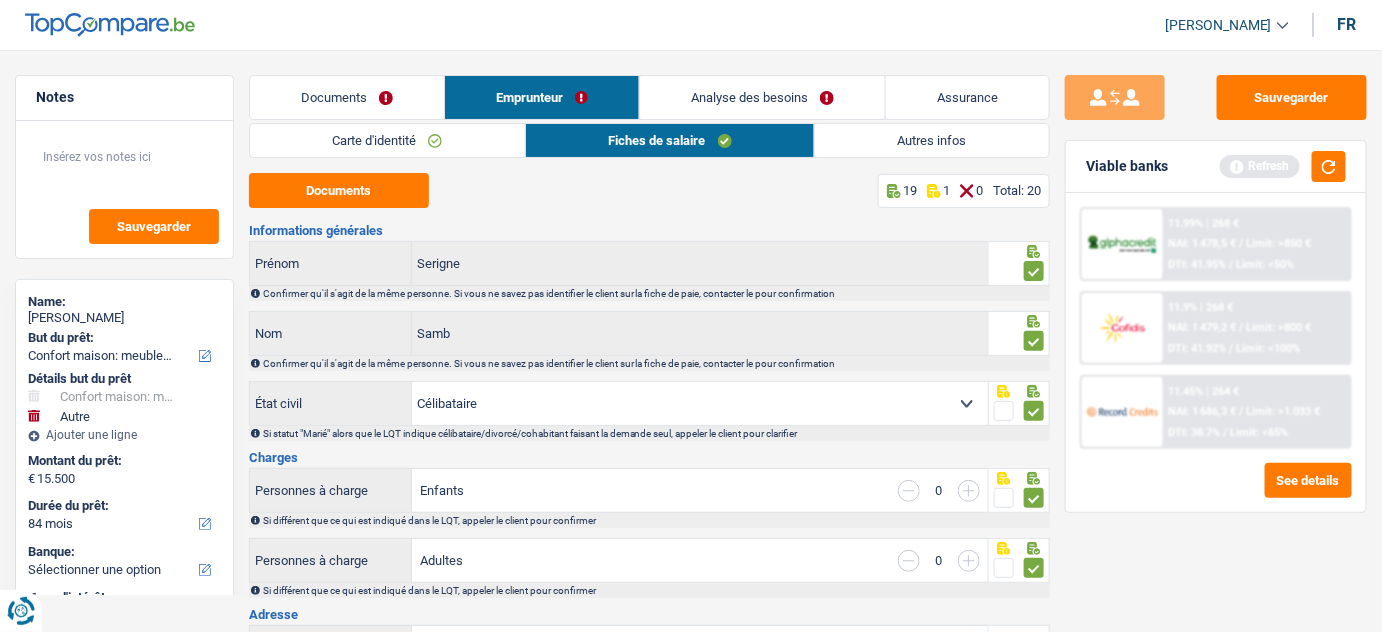 drag, startPoint x: 309, startPoint y: 103, endPoint x: 384, endPoint y: 124, distance: 77.88453 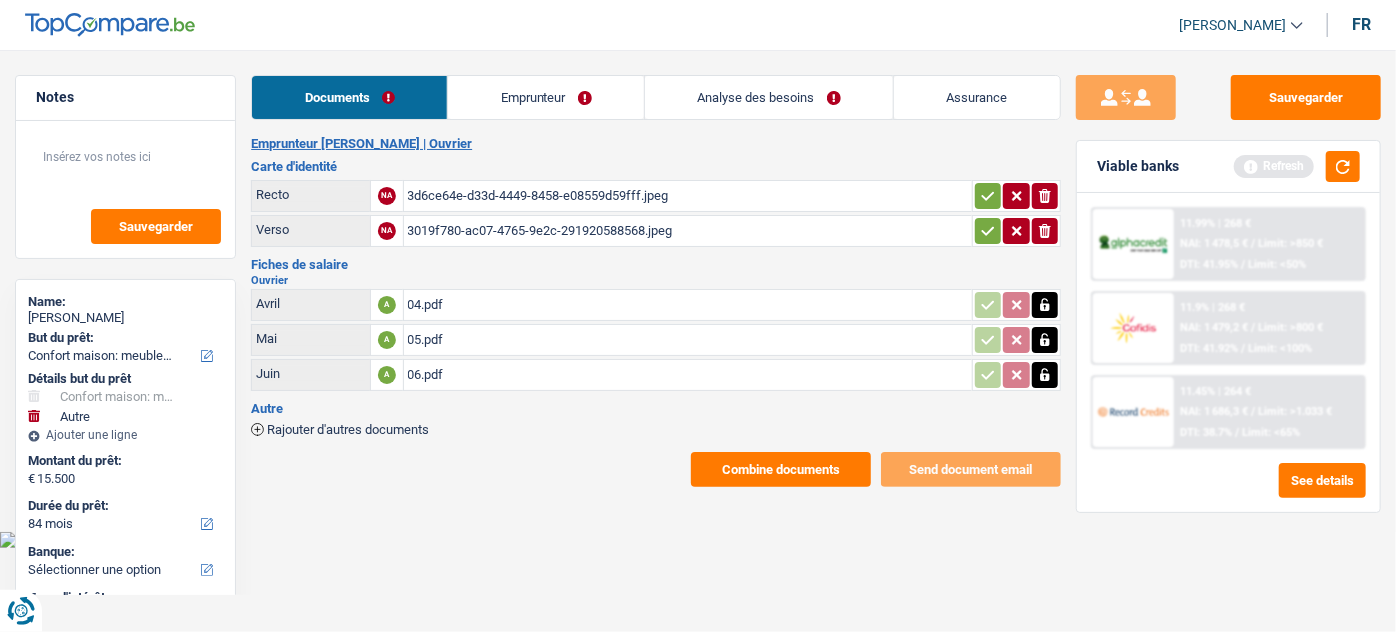 click on "Combine documents" at bounding box center [781, 469] 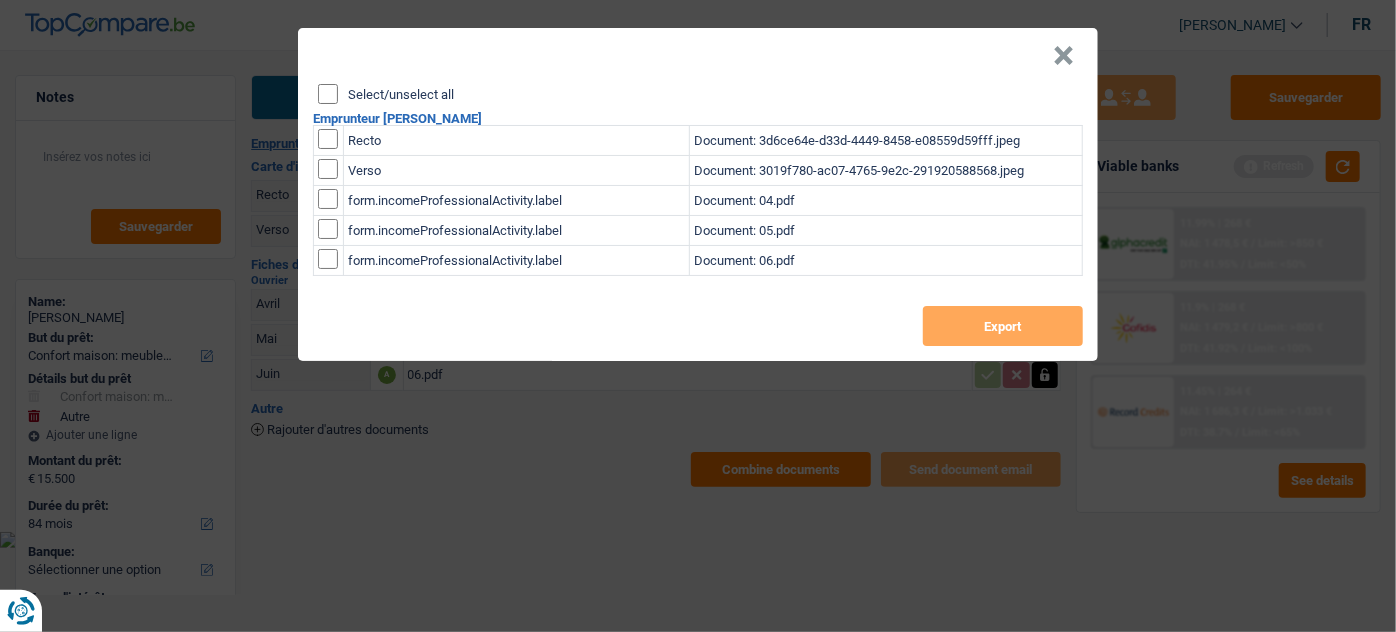 click on "Select/unselect all" at bounding box center [328, 94] 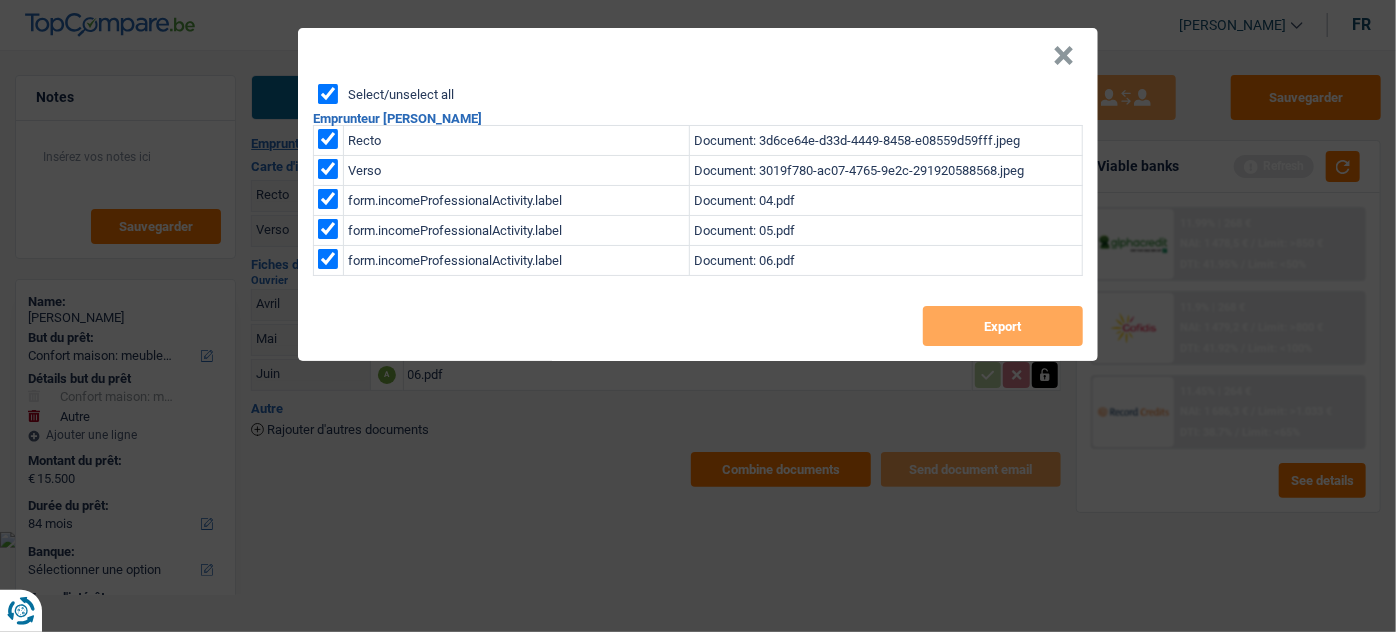 checkbox on "true" 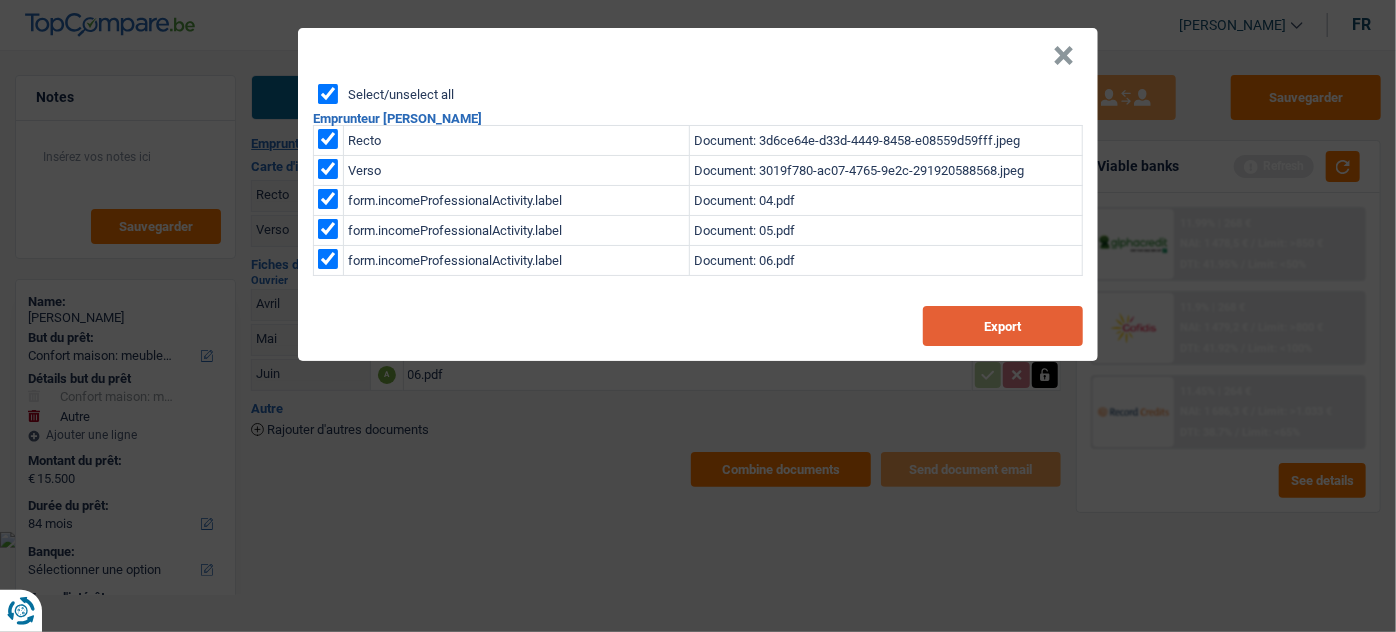 click on "Export" at bounding box center [1003, 326] 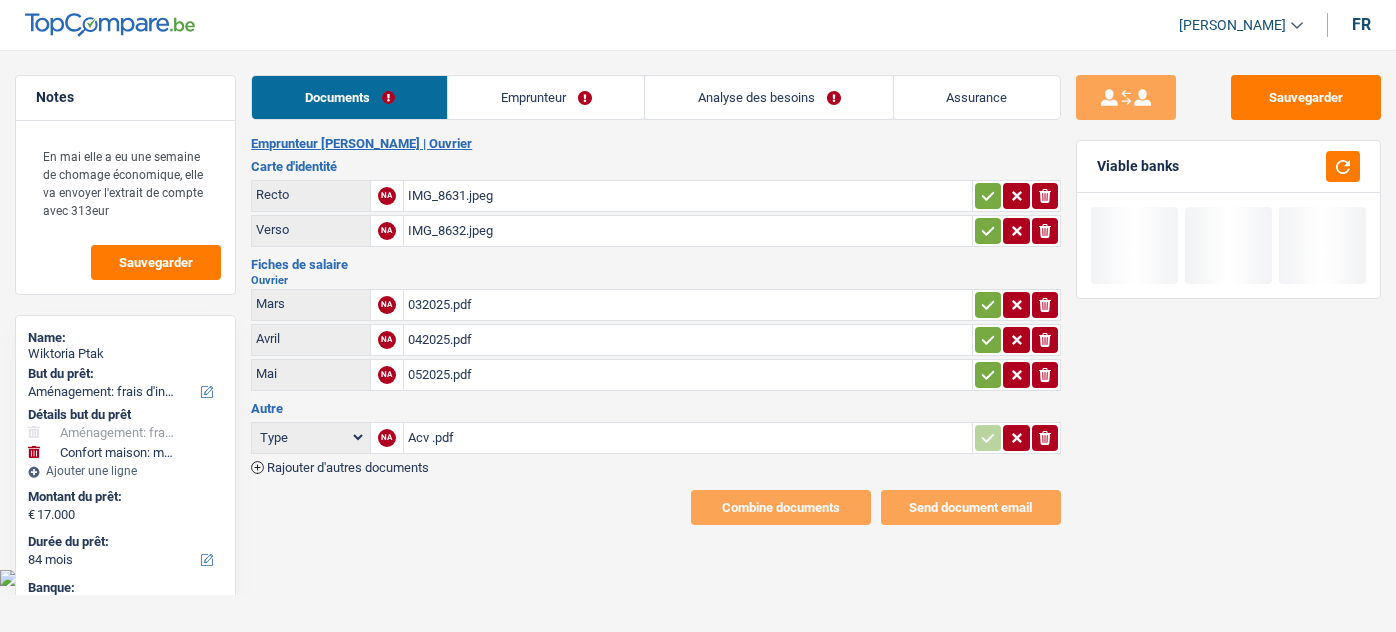 select on "movingOrInstallation" 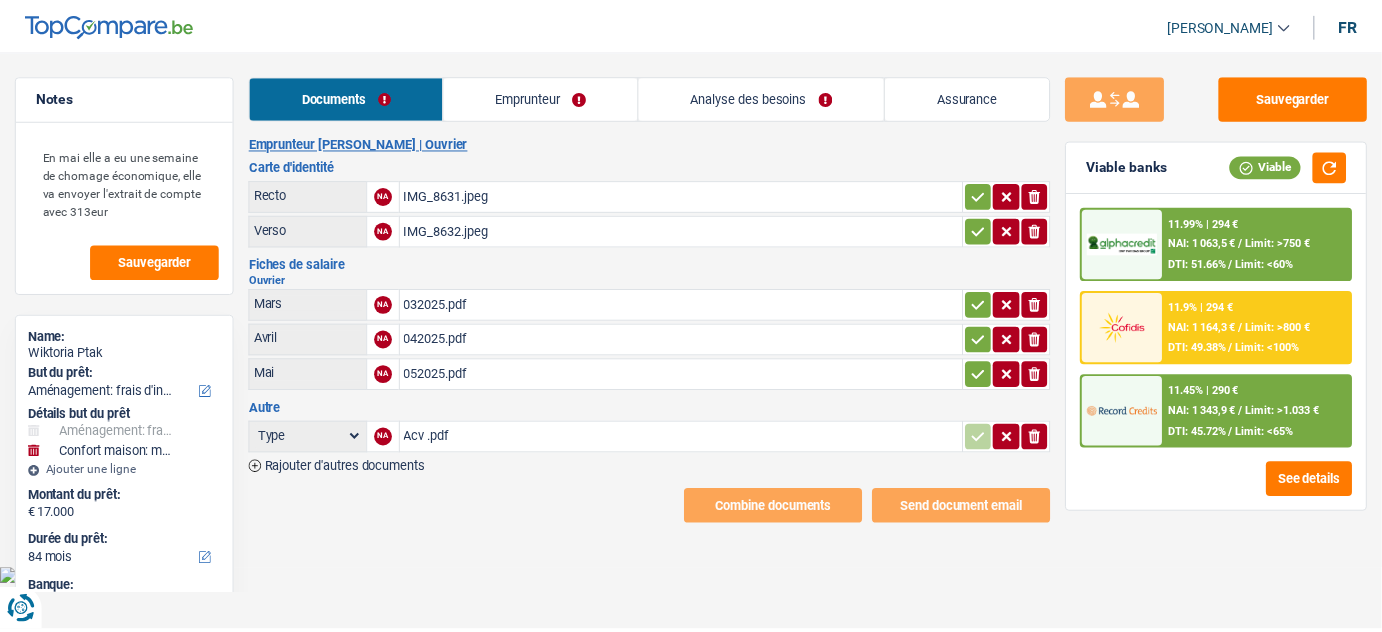 scroll, scrollTop: 0, scrollLeft: 0, axis: both 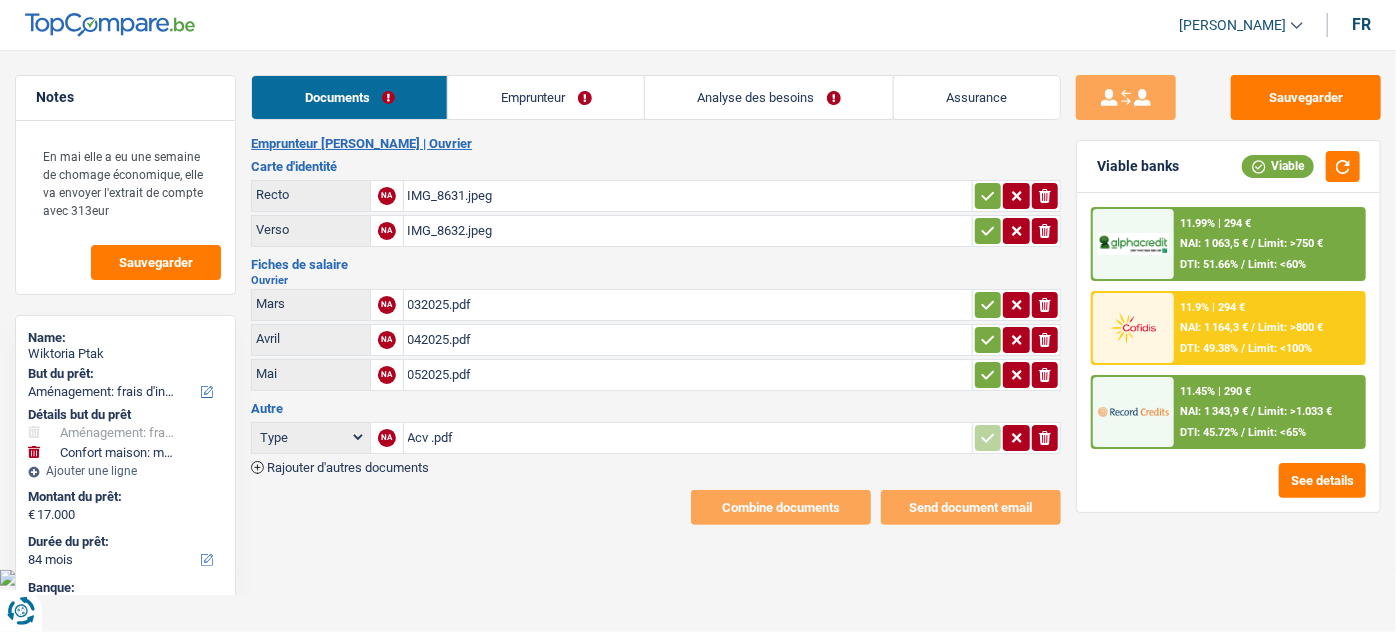 click on "Emprunteur" at bounding box center (546, 97) 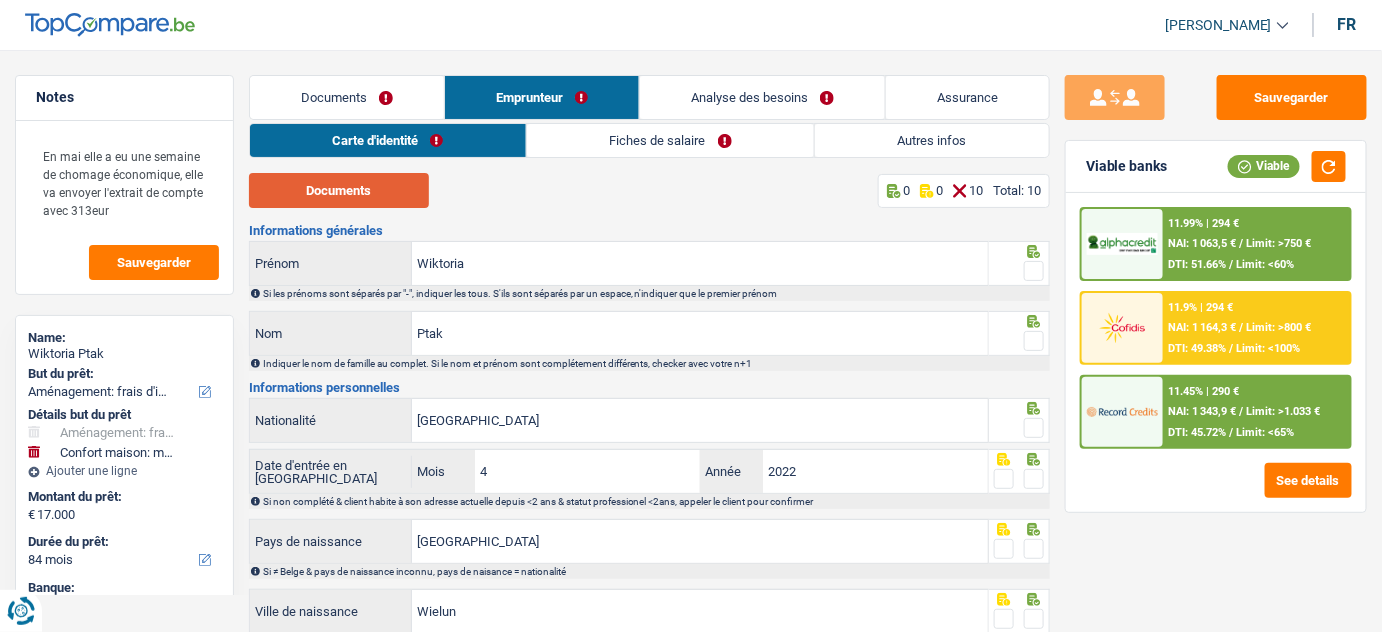 drag, startPoint x: 352, startPoint y: 183, endPoint x: 382, endPoint y: 98, distance: 90.13878 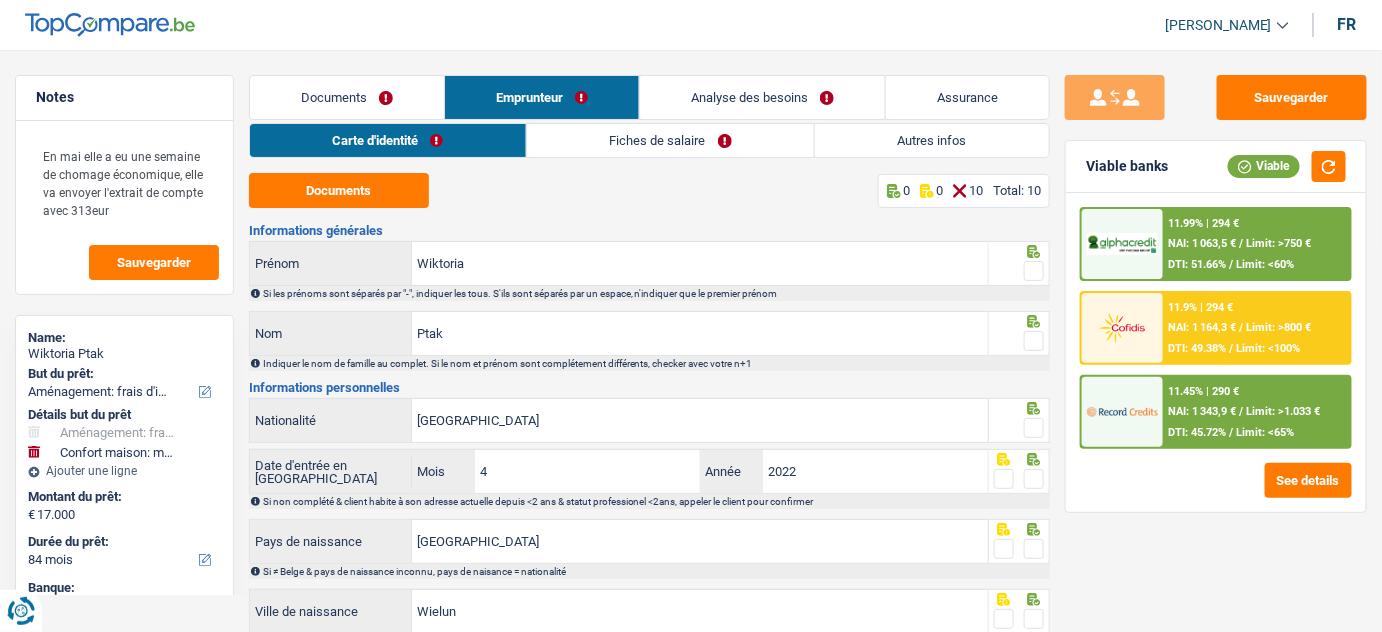 drag, startPoint x: 1035, startPoint y: 339, endPoint x: 1026, endPoint y: 325, distance: 16.643316 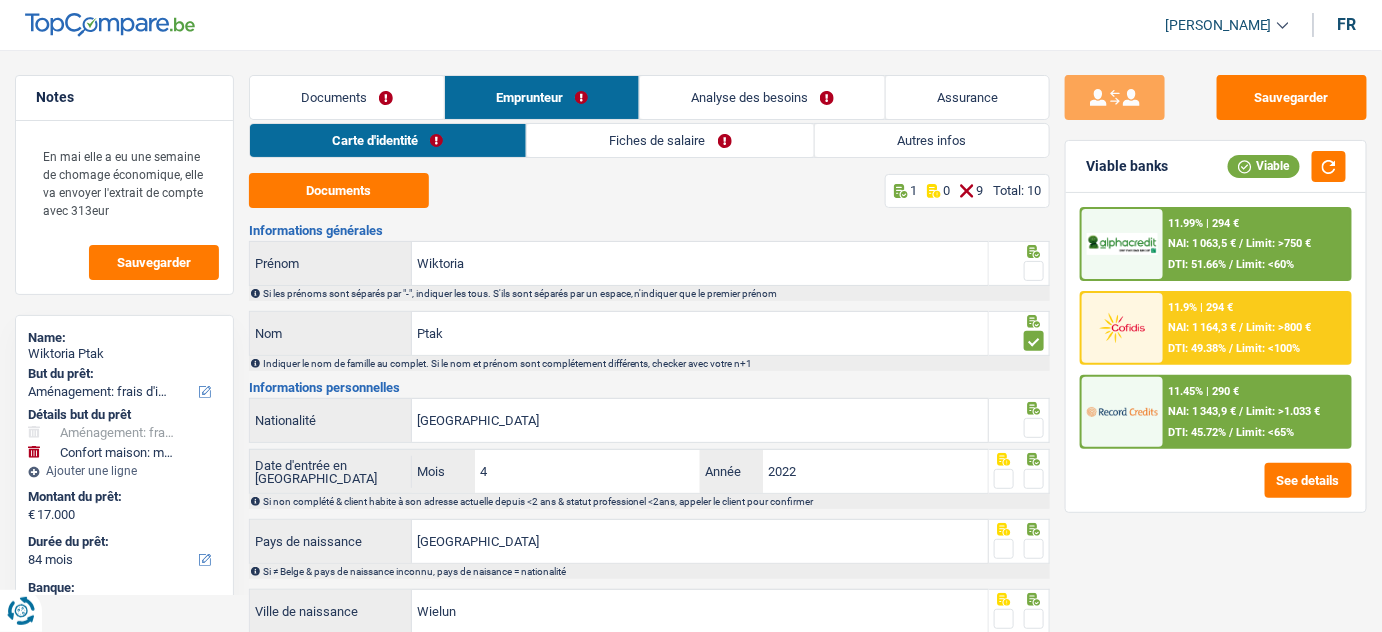 click at bounding box center [1034, 271] 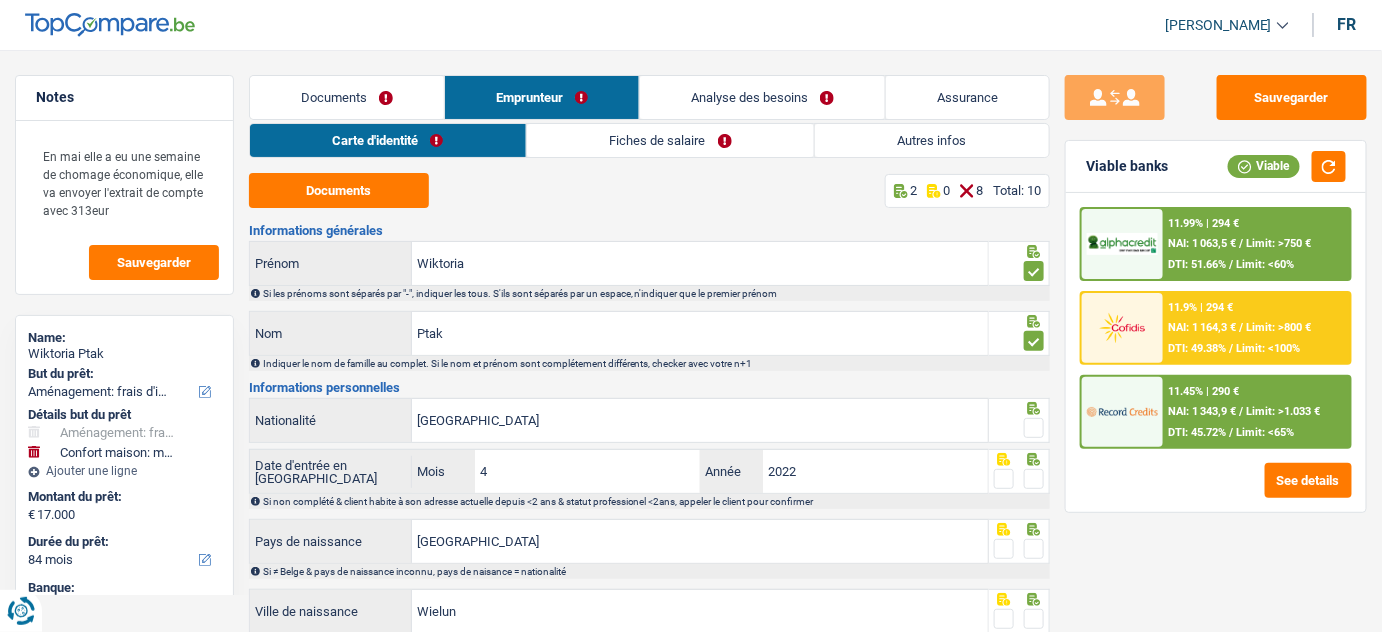 click at bounding box center (1034, 428) 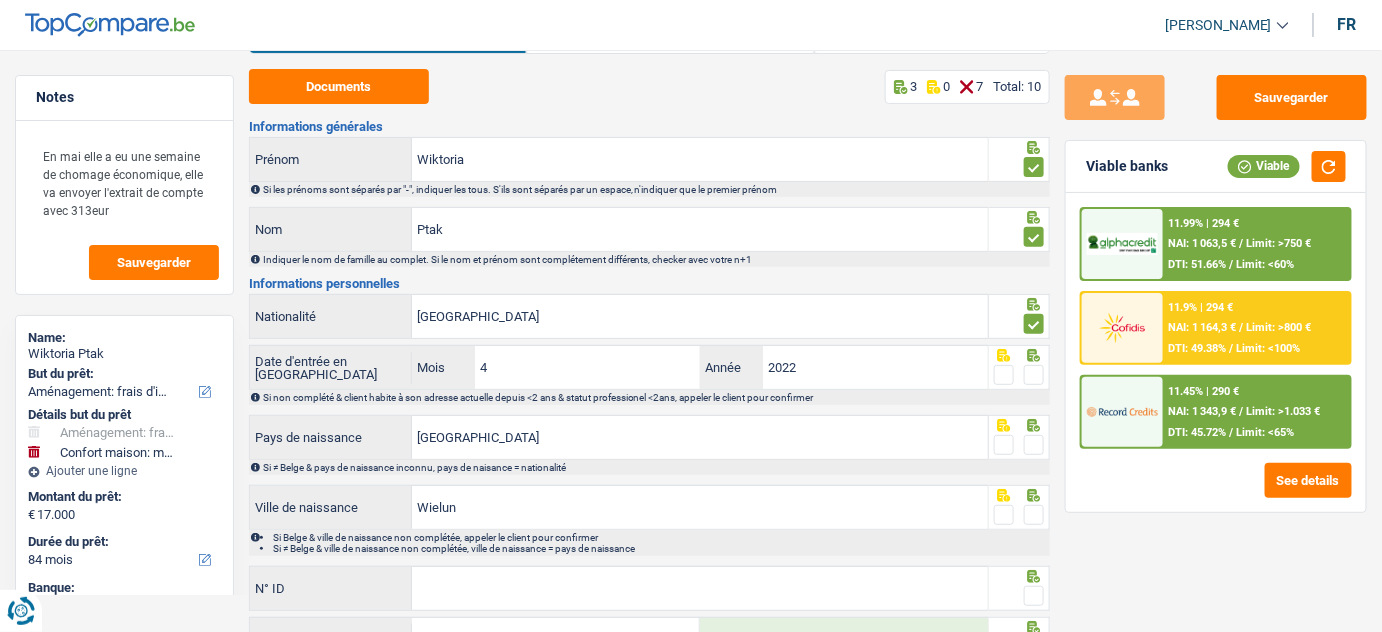 scroll, scrollTop: 181, scrollLeft: 0, axis: vertical 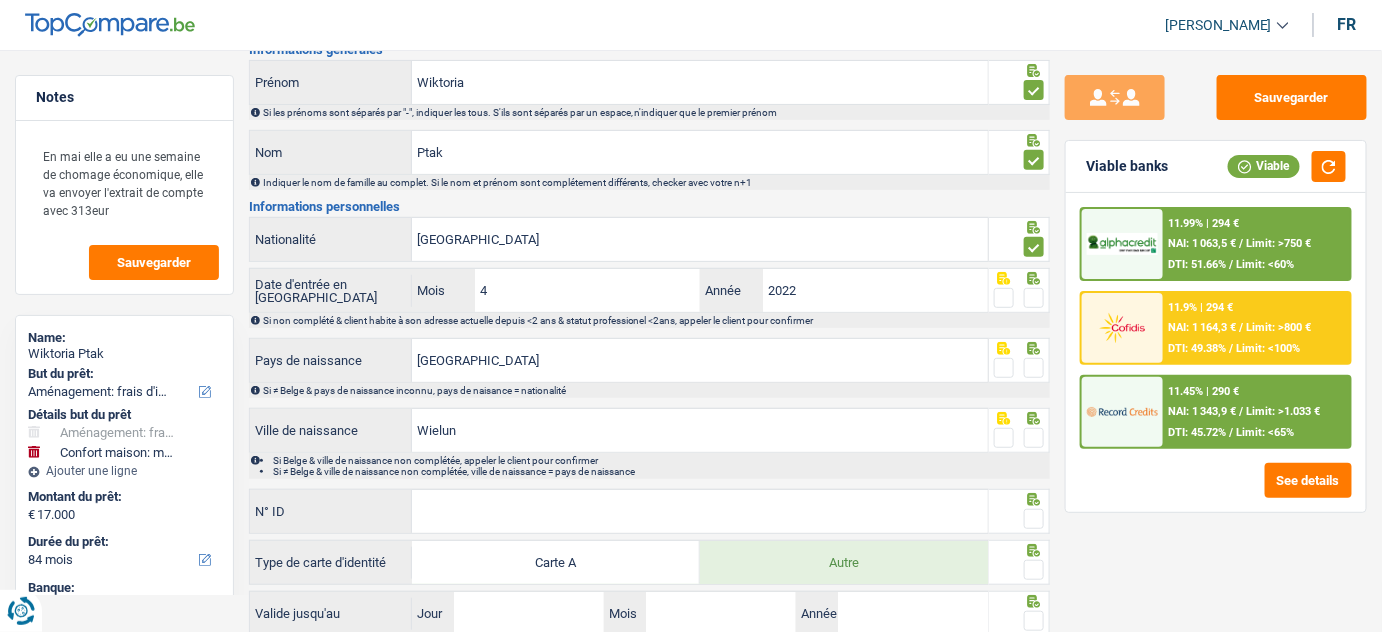 click at bounding box center (1034, 298) 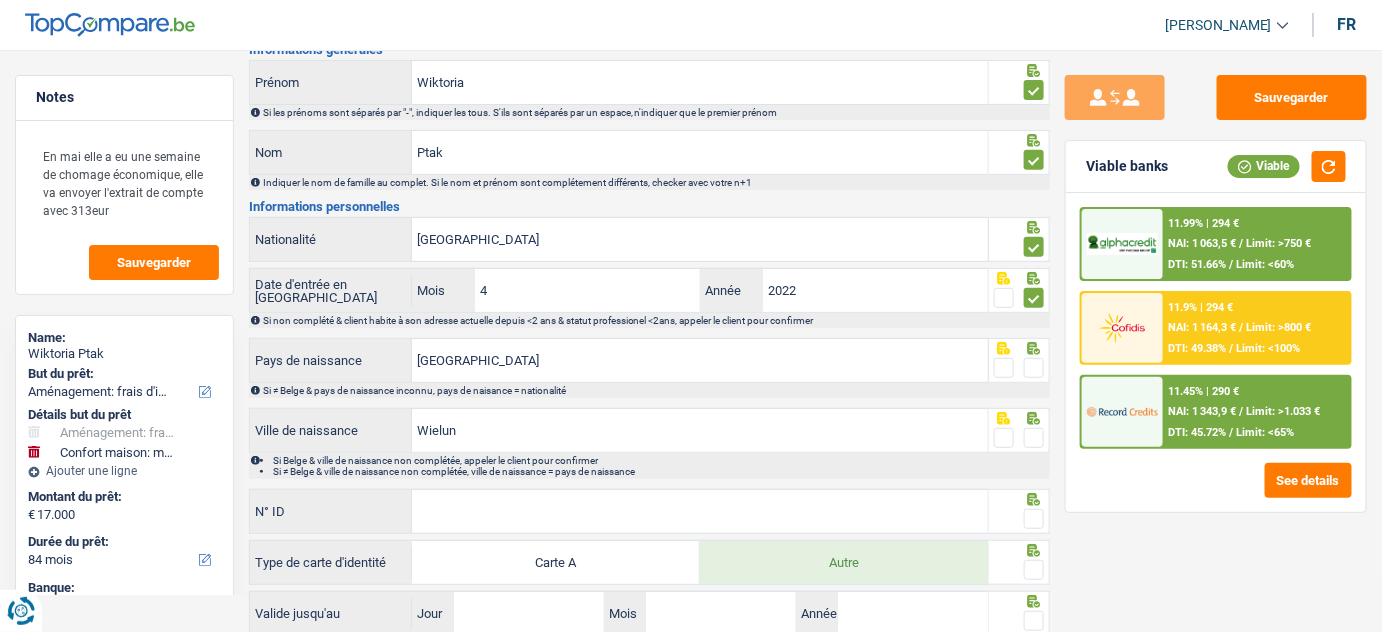 click at bounding box center (1034, 368) 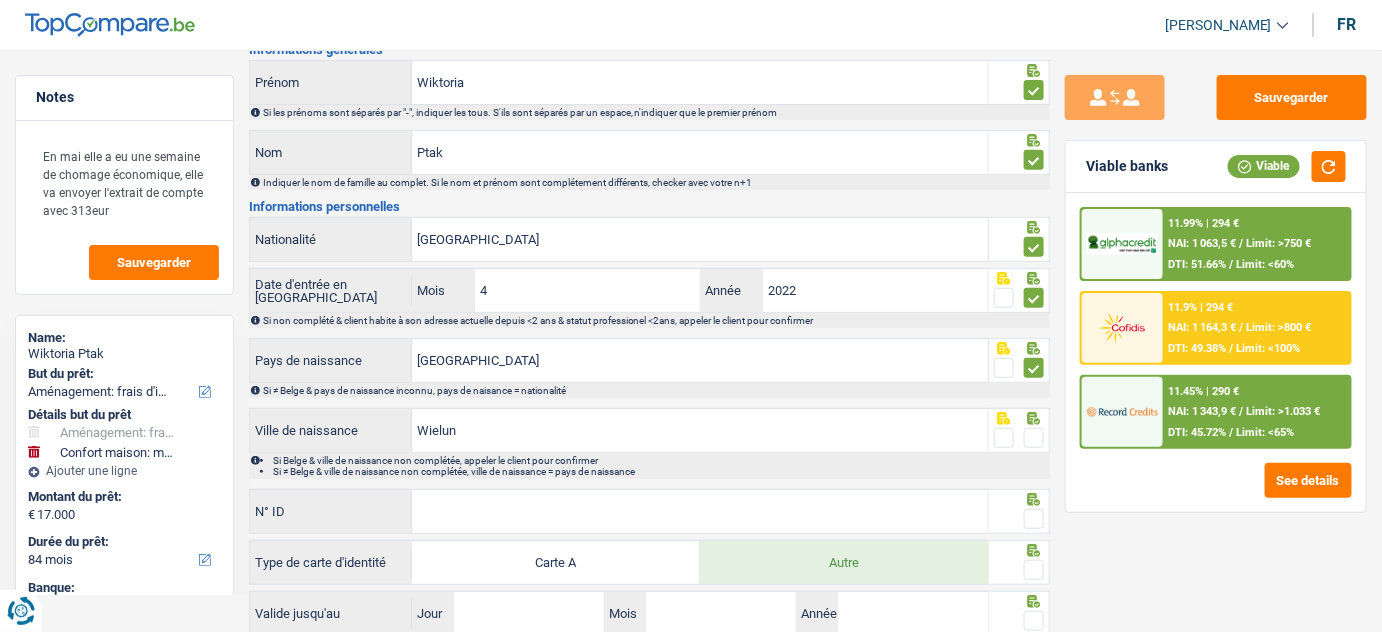 click at bounding box center (1034, 438) 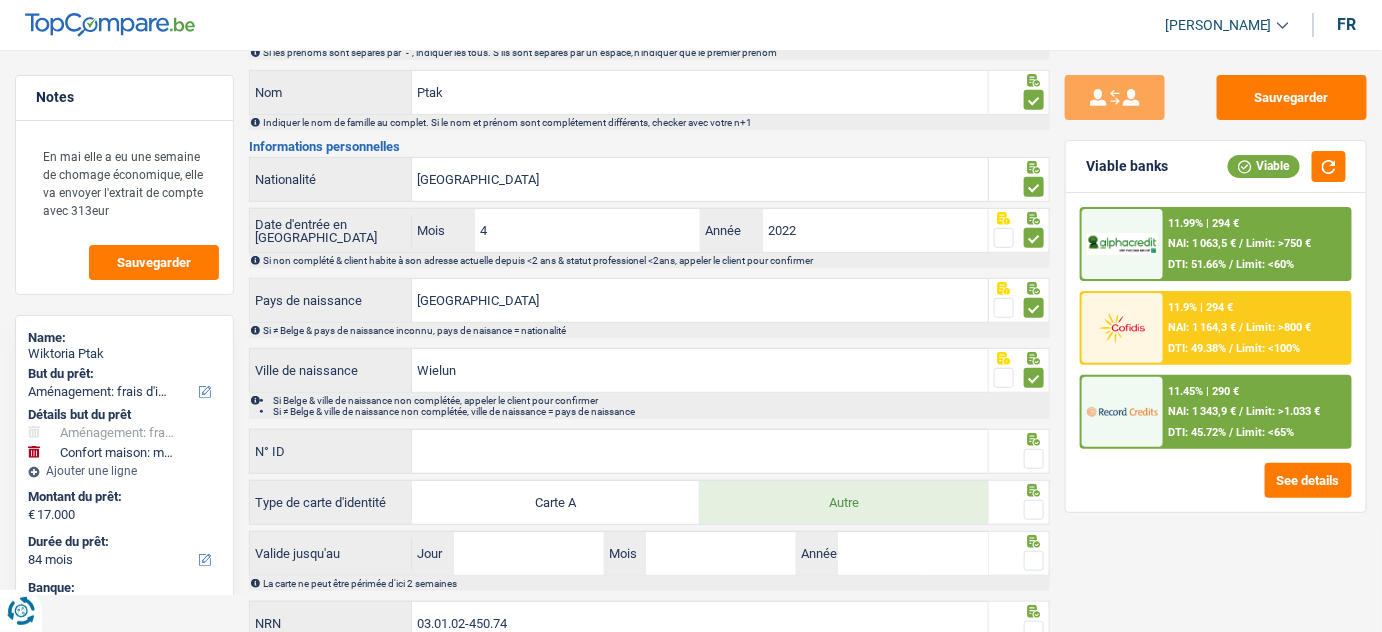 scroll, scrollTop: 272, scrollLeft: 0, axis: vertical 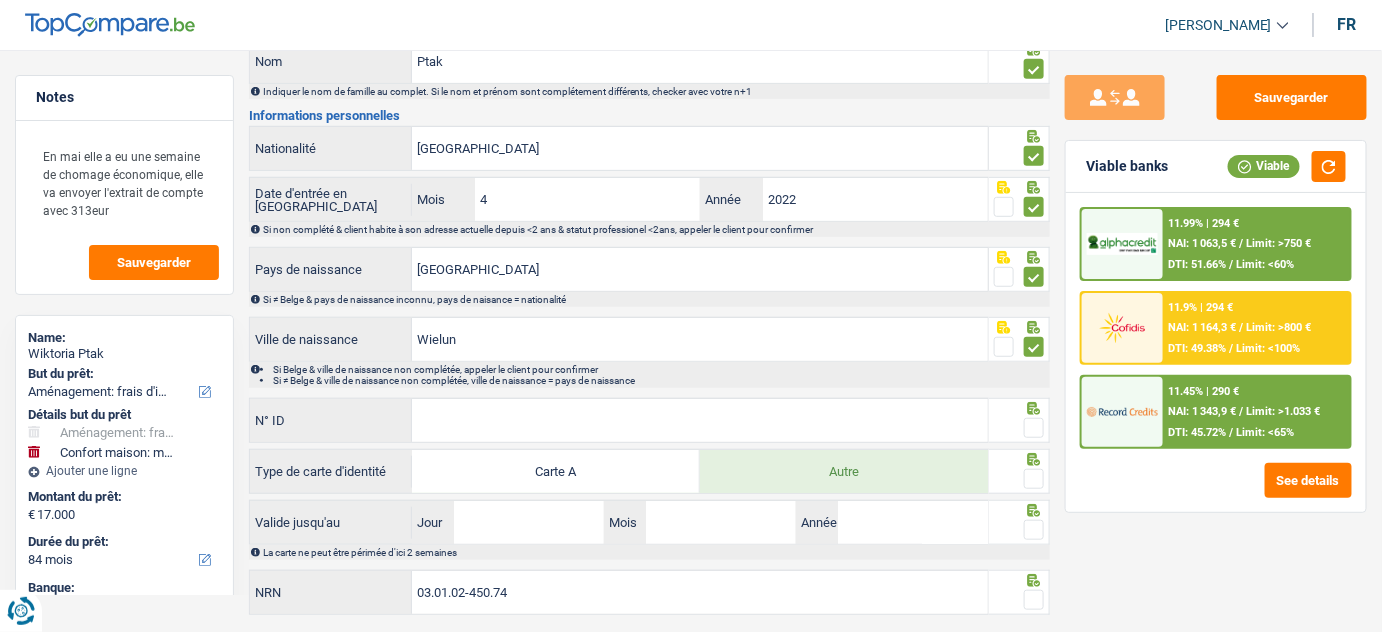 click on "Informations générales
[PERSON_NAME]
Si les prénoms sont séparés par "-", indiquer les tous. S'ils sont séparés par un espace, n'indiquer que le premier prénom   Ptak
Nom
Indiquer le nom de famille au complet. Si le nom et prénom sont complétement différents, checker avec votre  n+1
Informations personnelles
[DEMOGRAPHIC_DATA]
Nationalité
Date d'entrée en [GEOGRAPHIC_DATA]     4
Mois
/   2022
[PERSON_NAME] non complété & client habite à son adresse actuelle depuis <2 ans & statut professionel <2ans, appeler le client pour confirmer   [DEMOGRAPHIC_DATA]
Pays de naissance
Si ≠ Belge & pays de naissance inconnu, pays de naisance = nationalité" at bounding box center [650, 285] 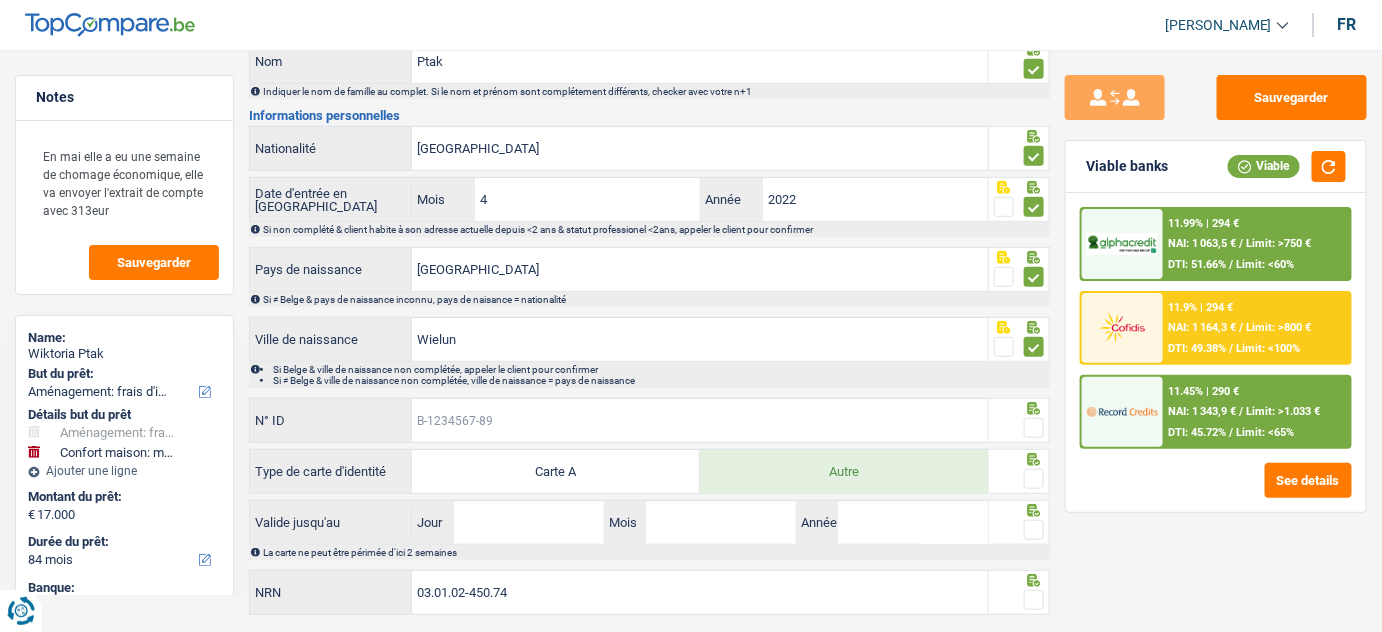 drag, startPoint x: 756, startPoint y: 422, endPoint x: 887, endPoint y: 414, distance: 131.24405 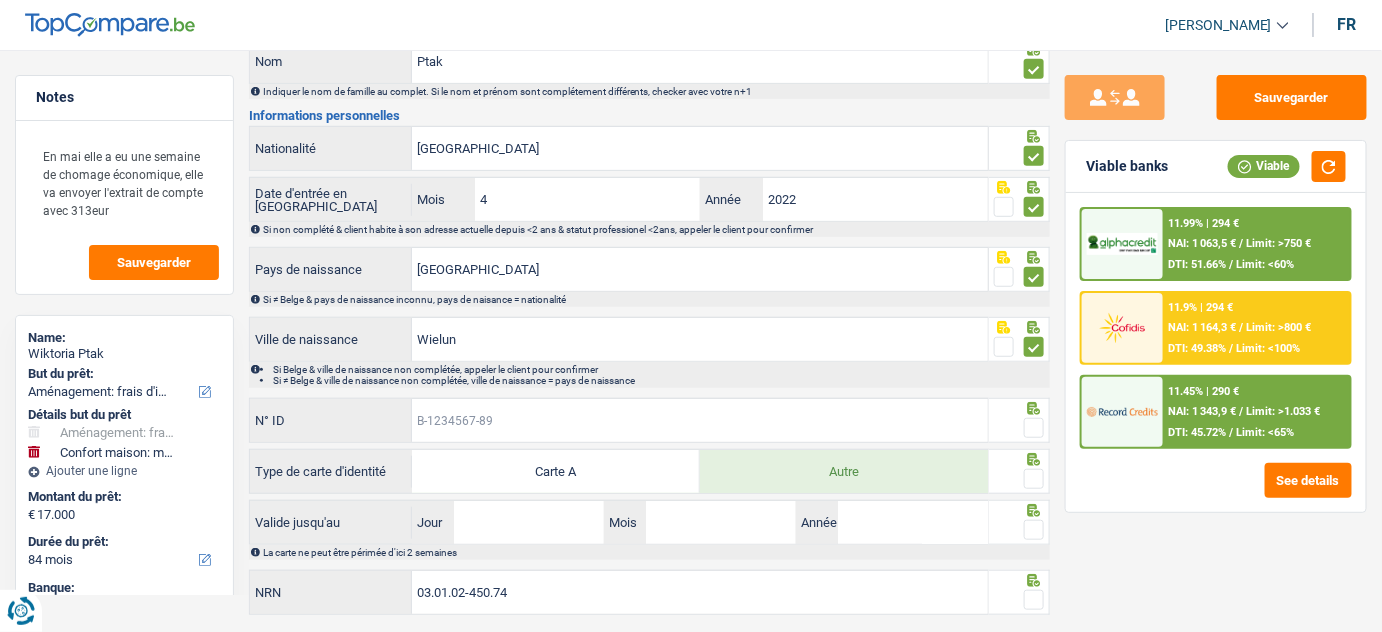 click on "N° ID" at bounding box center (700, 420) 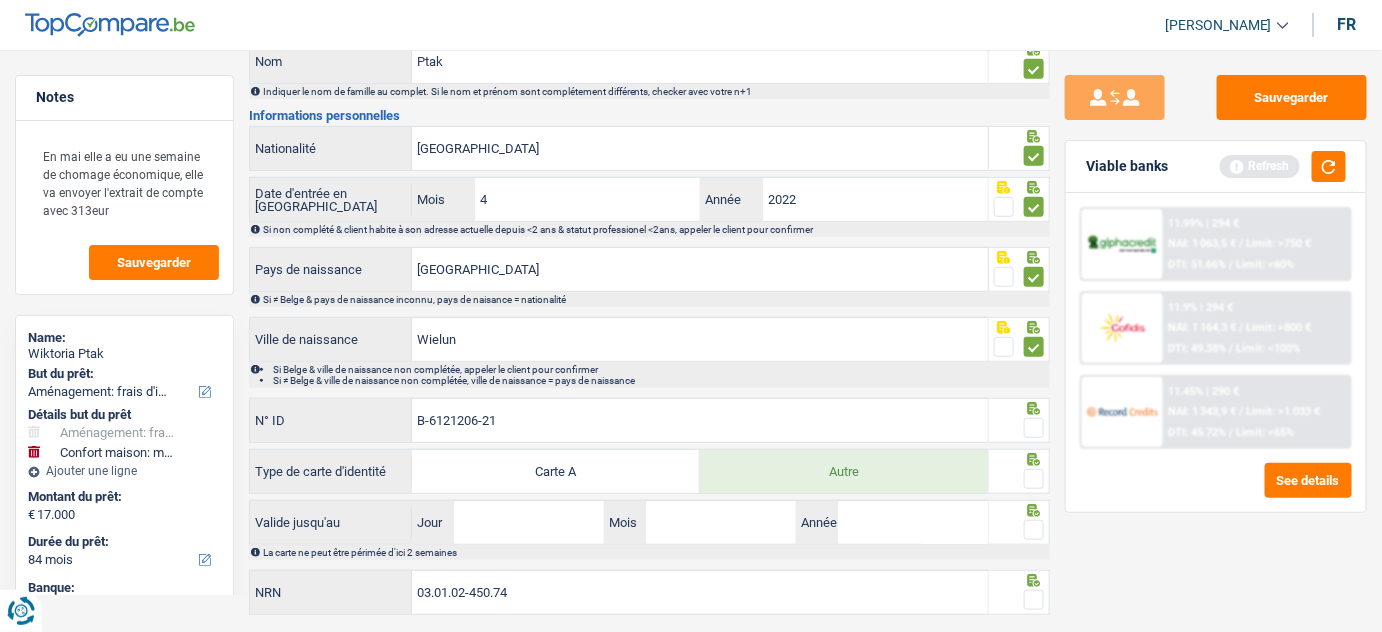 type on "B-6121206-21" 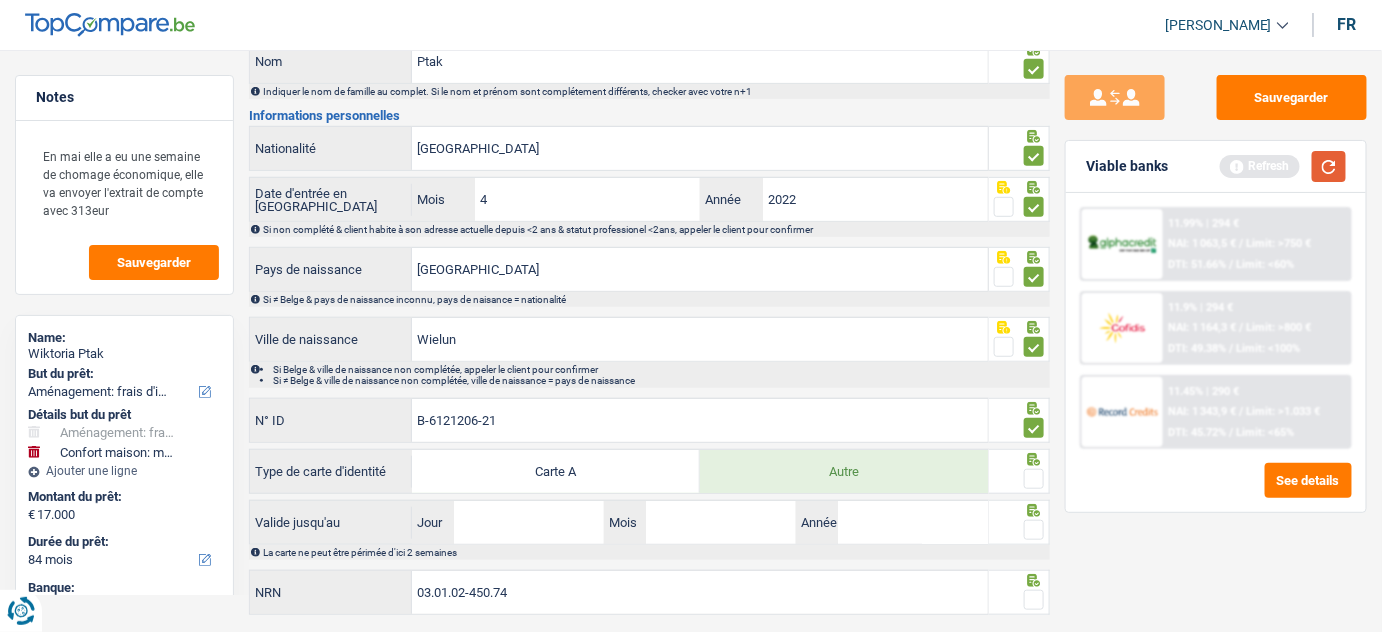 click at bounding box center (1329, 166) 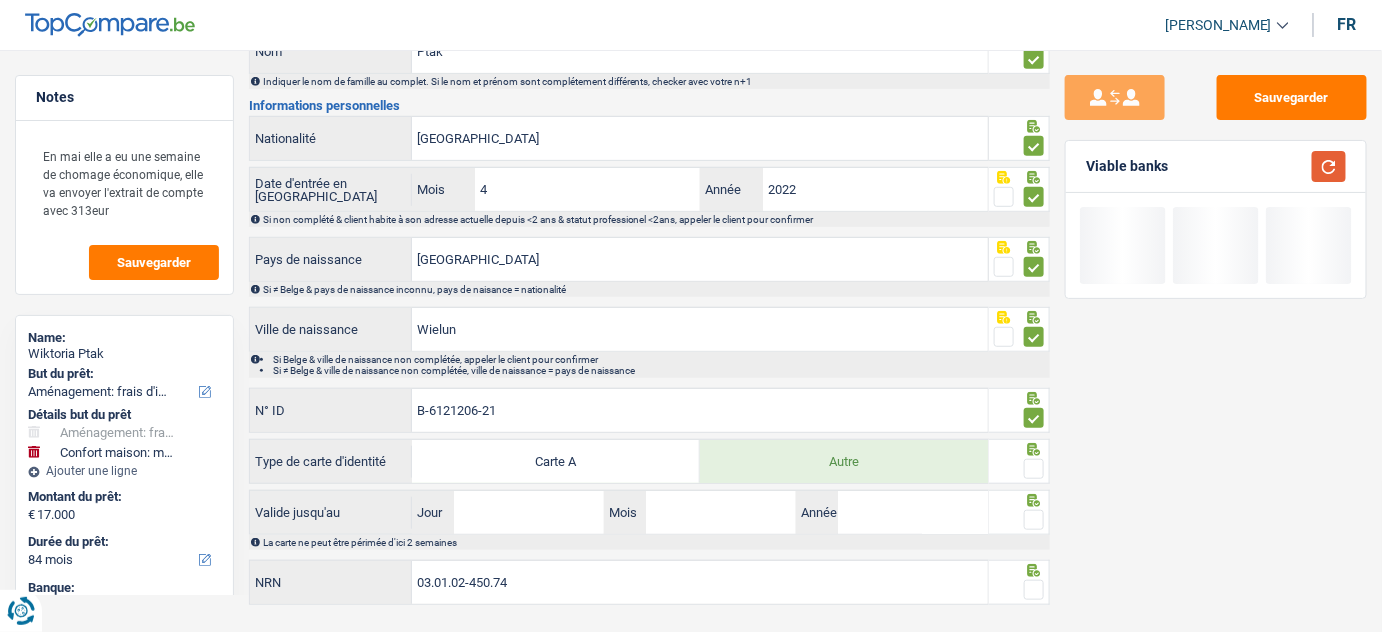 scroll, scrollTop: 300, scrollLeft: 0, axis: vertical 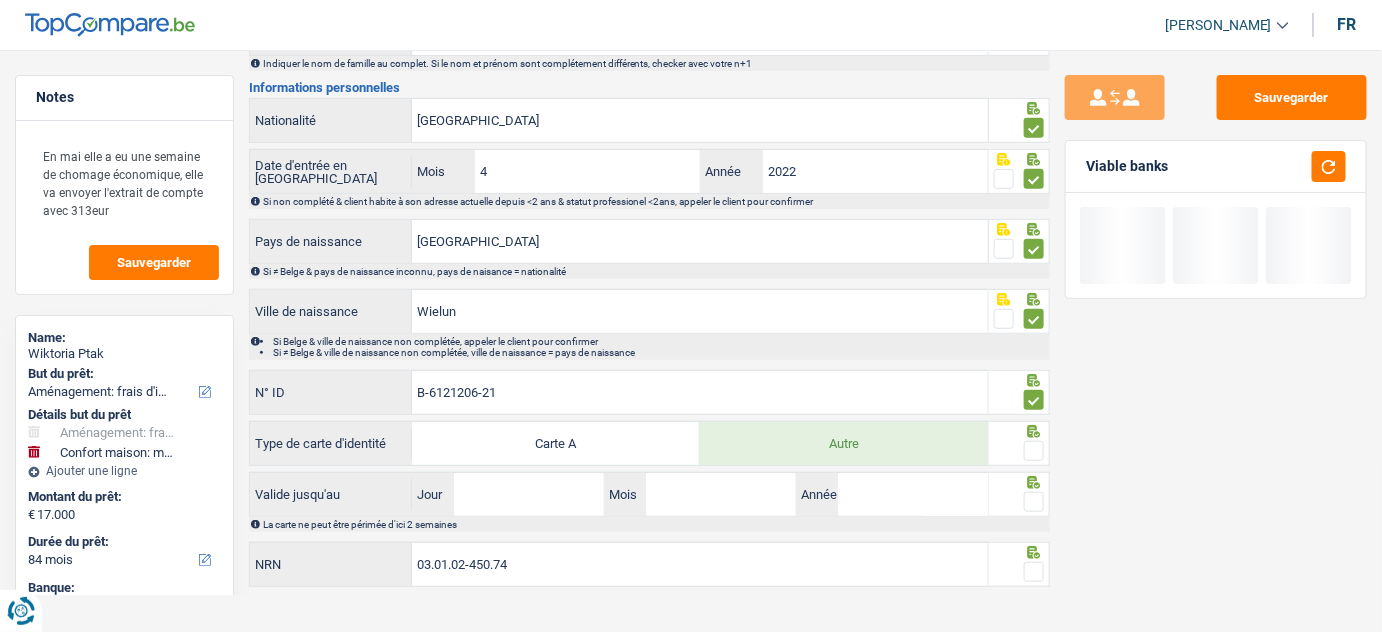 click at bounding box center (1034, 451) 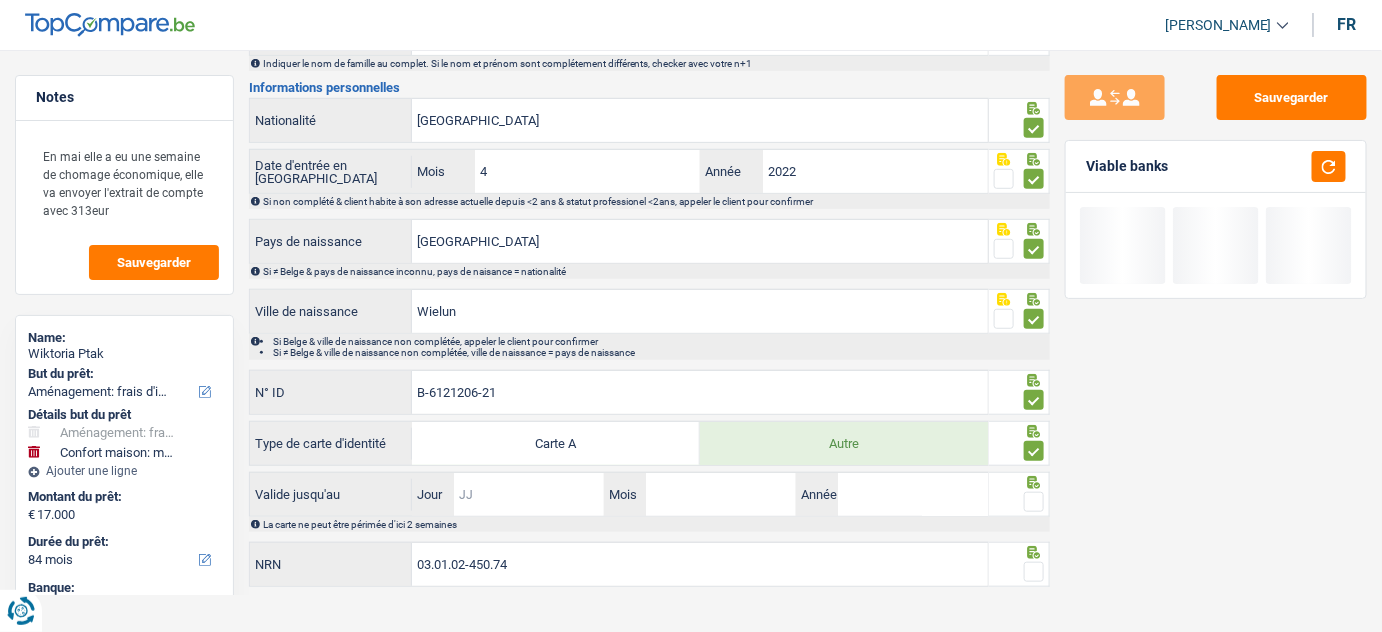 click on "Jour" at bounding box center [529, 494] 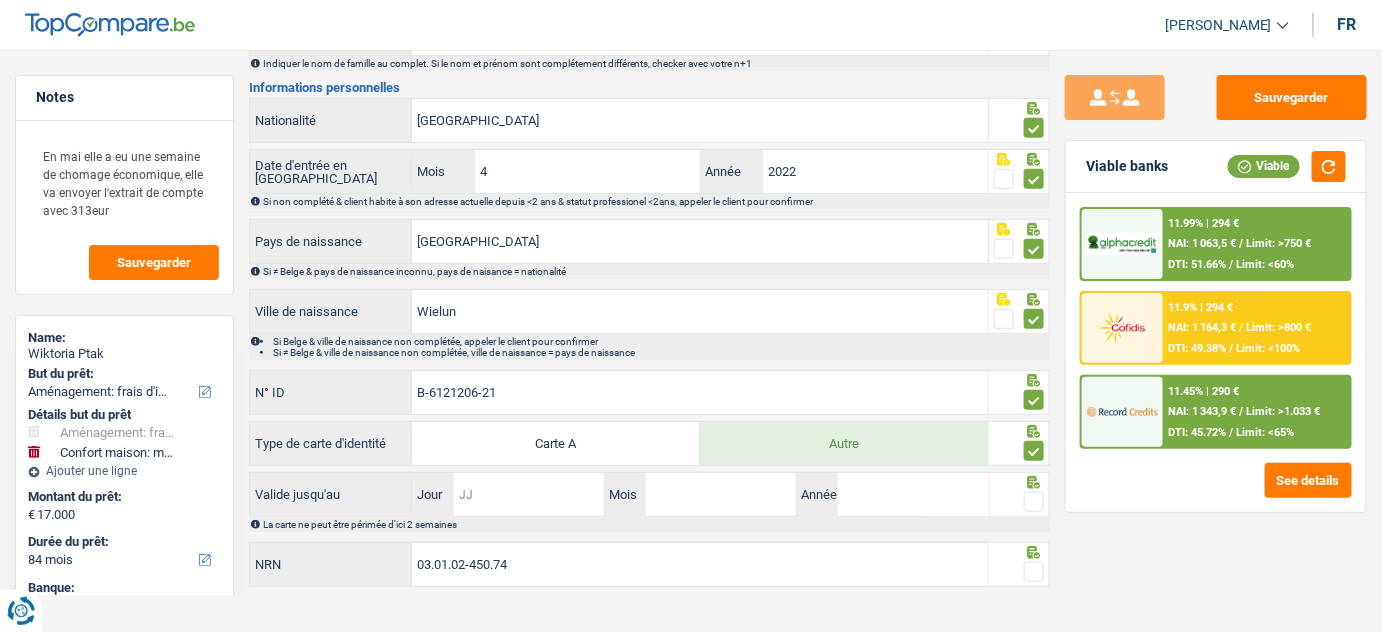 click on "Jour" at bounding box center [529, 494] 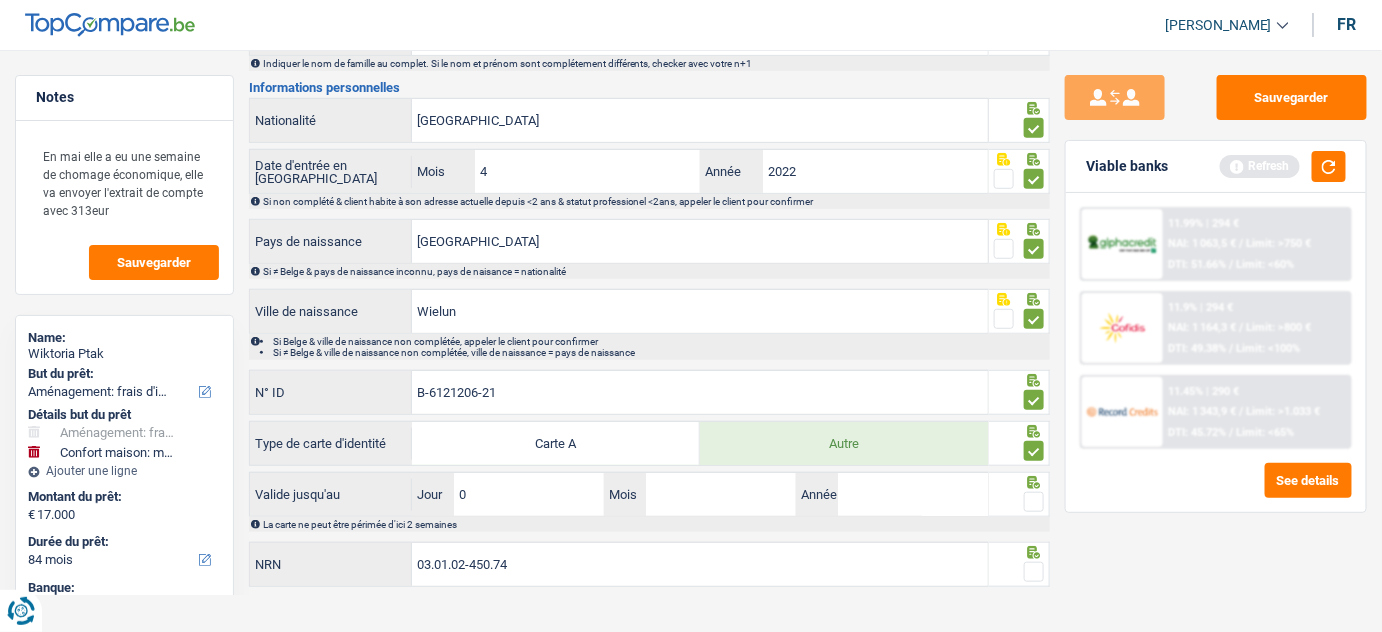 type on "02" 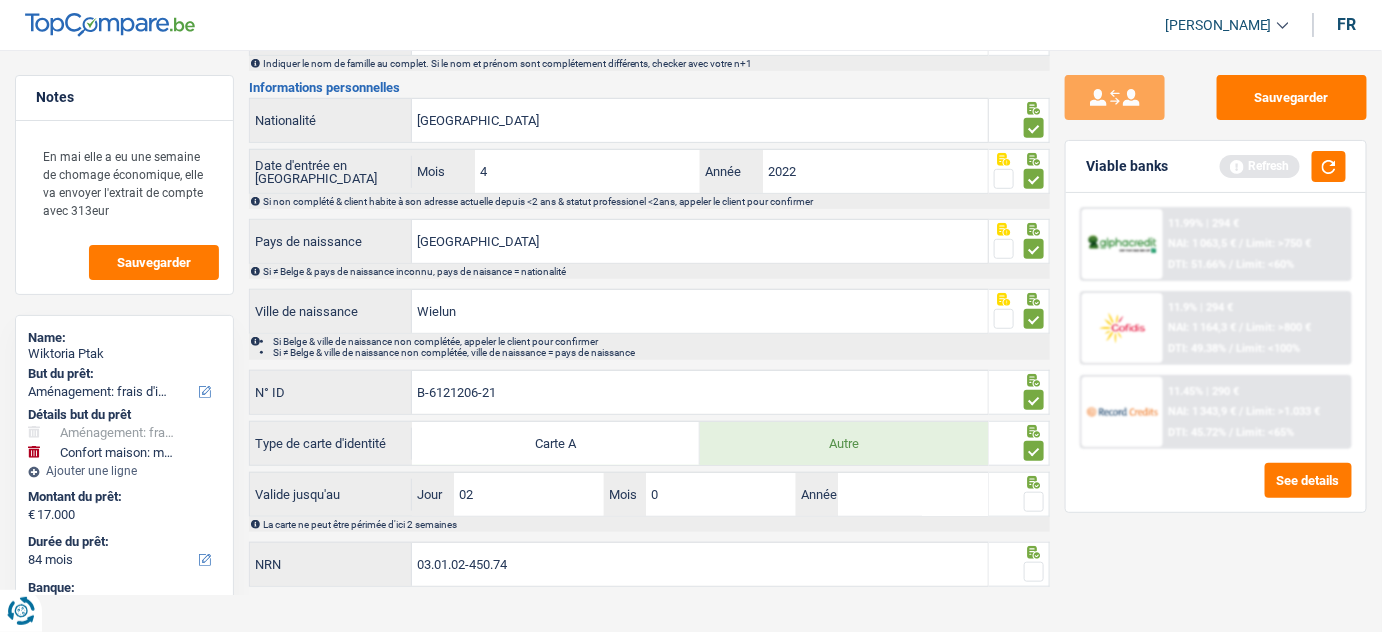 type on "08" 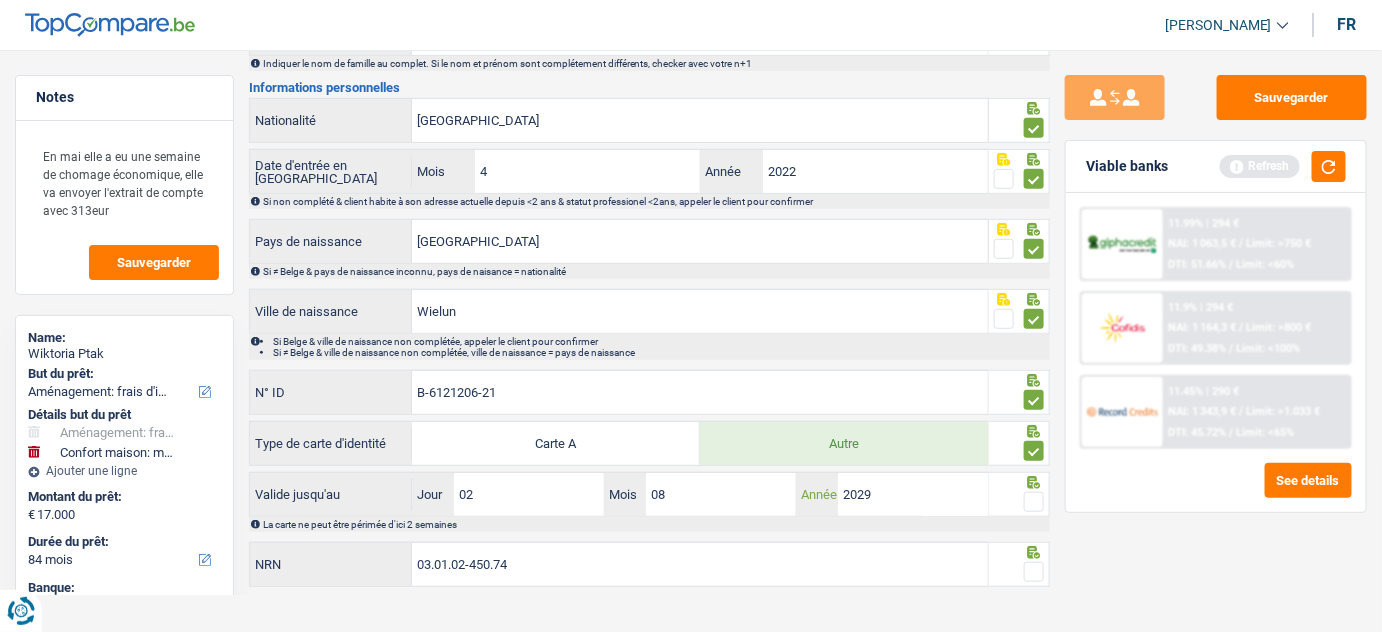 type on "2029" 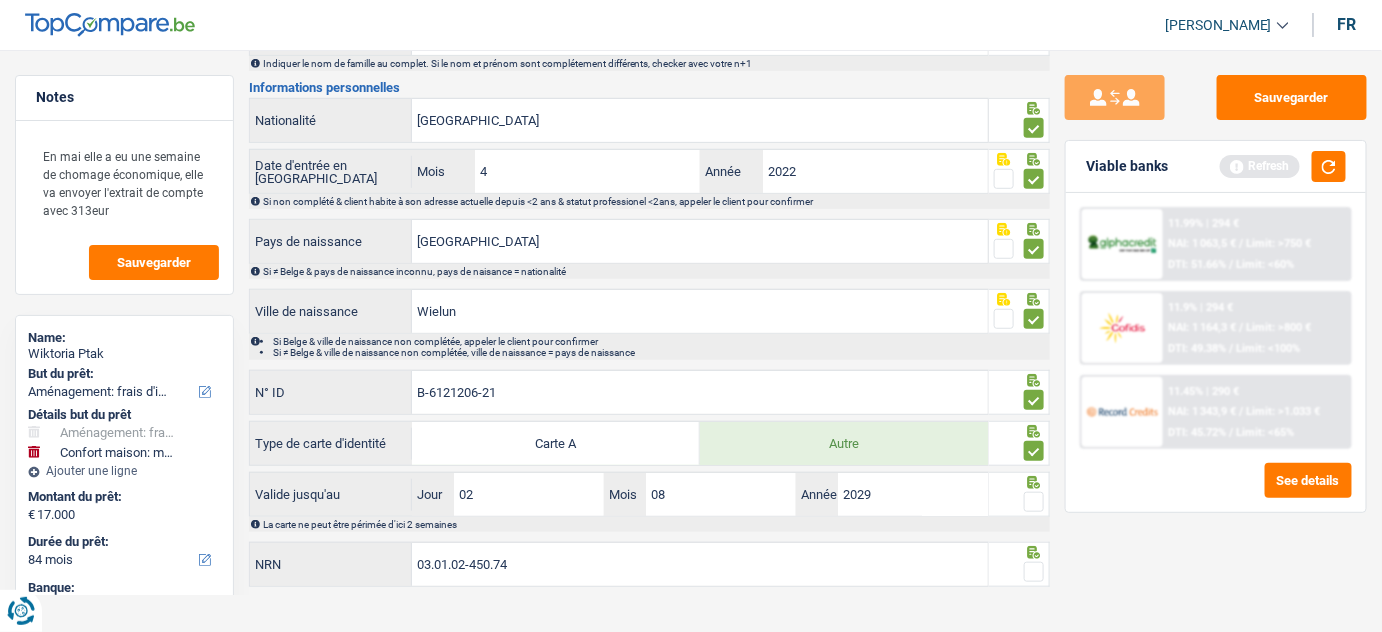 click at bounding box center (1034, 502) 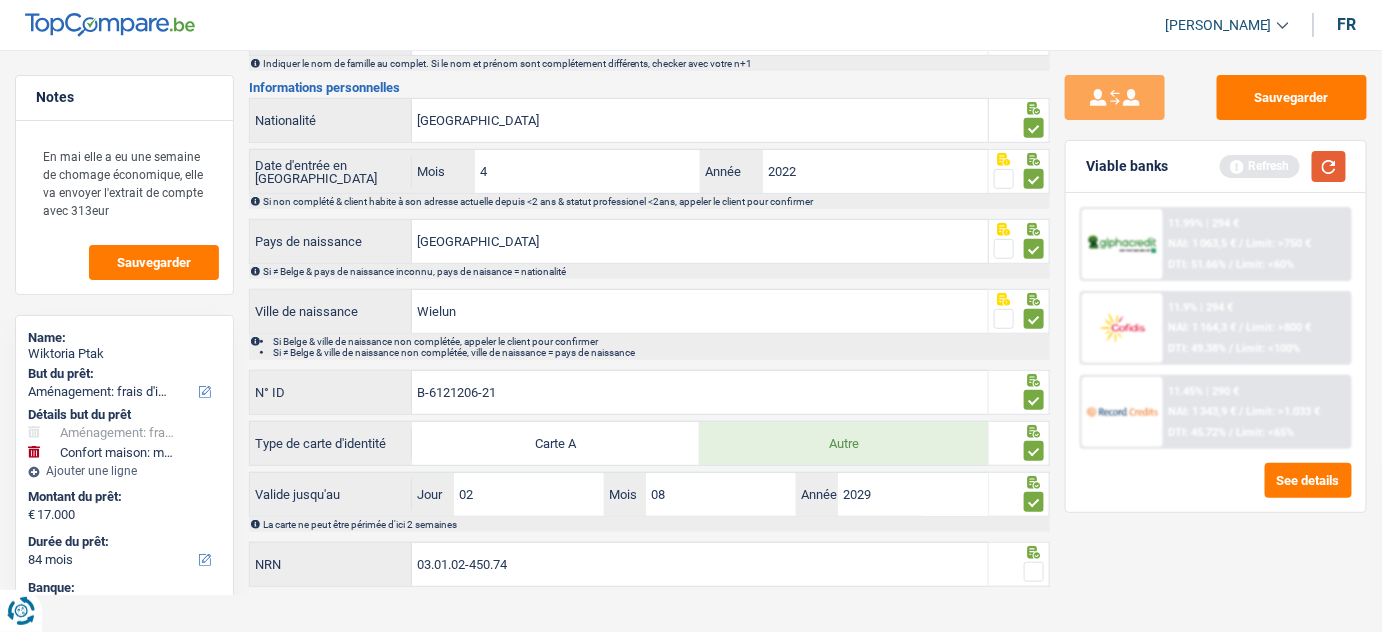 click at bounding box center (1329, 166) 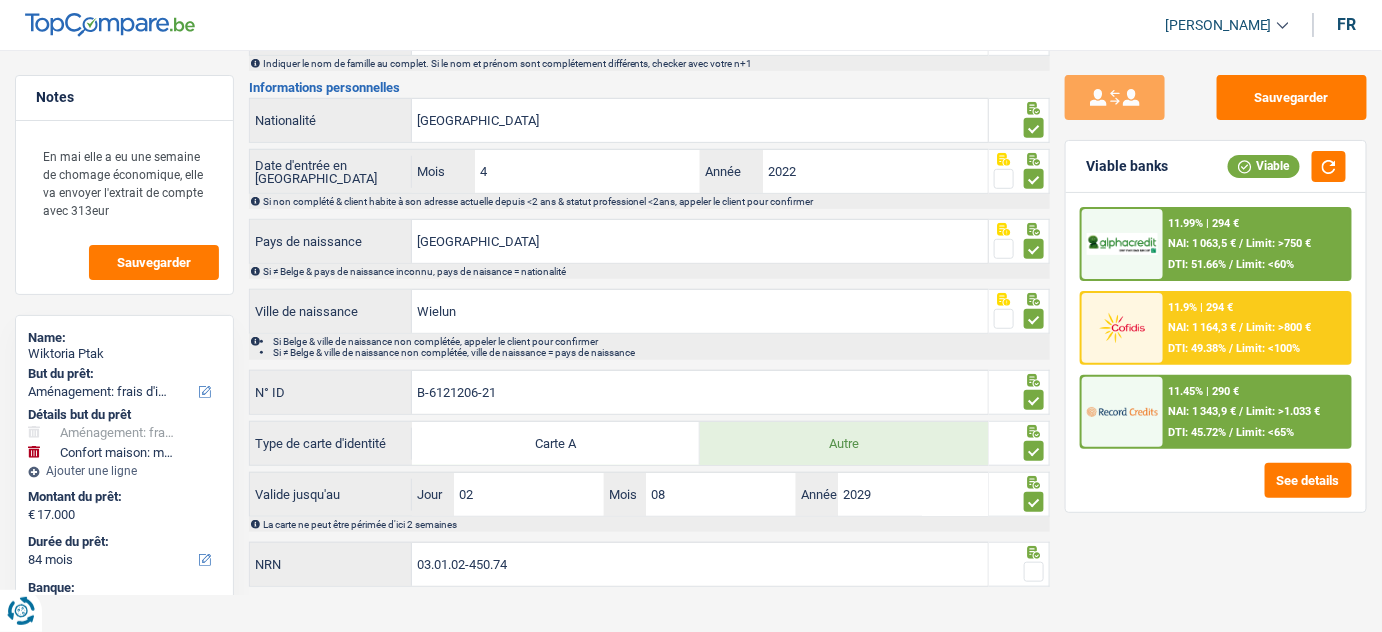 click at bounding box center [1034, 572] 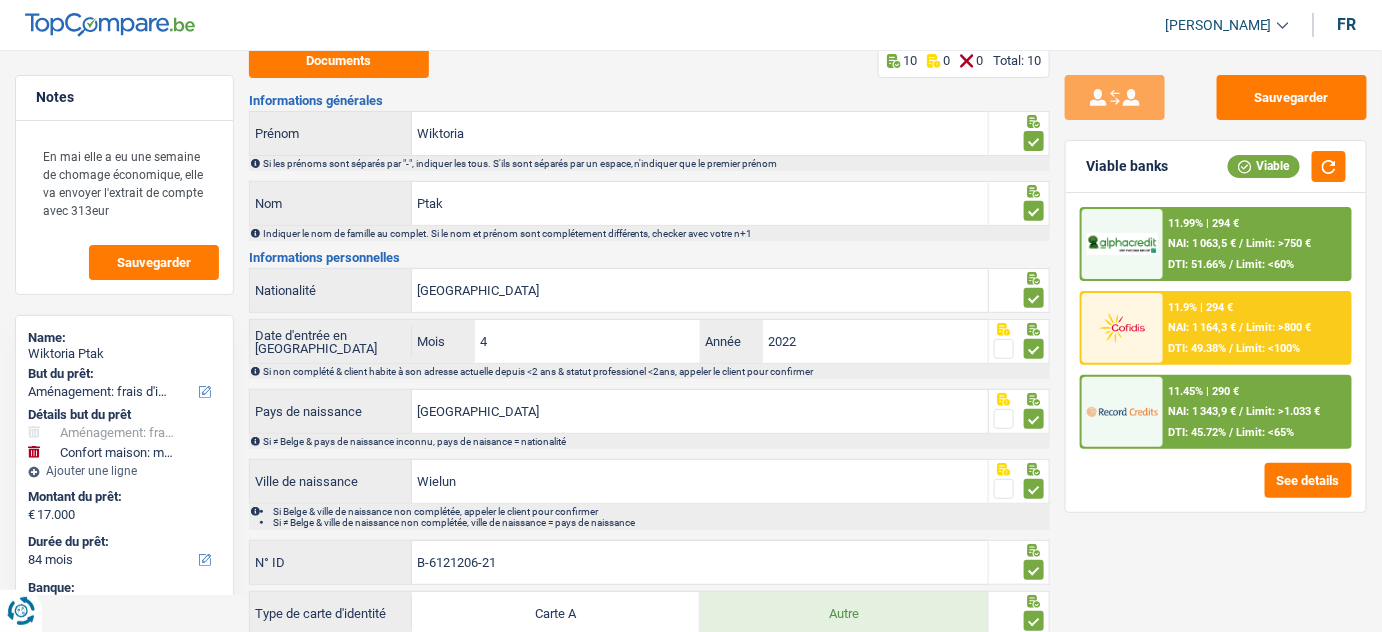 scroll, scrollTop: 0, scrollLeft: 0, axis: both 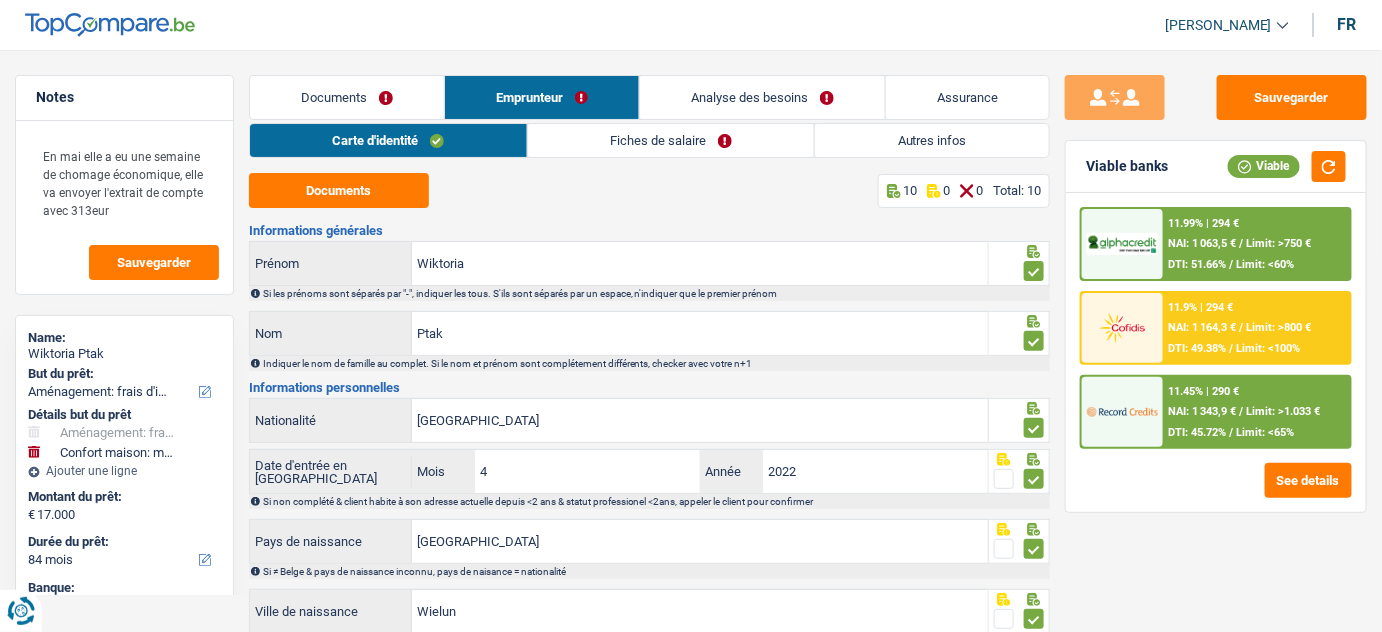 click on "Fiches de salaire" at bounding box center (671, 140) 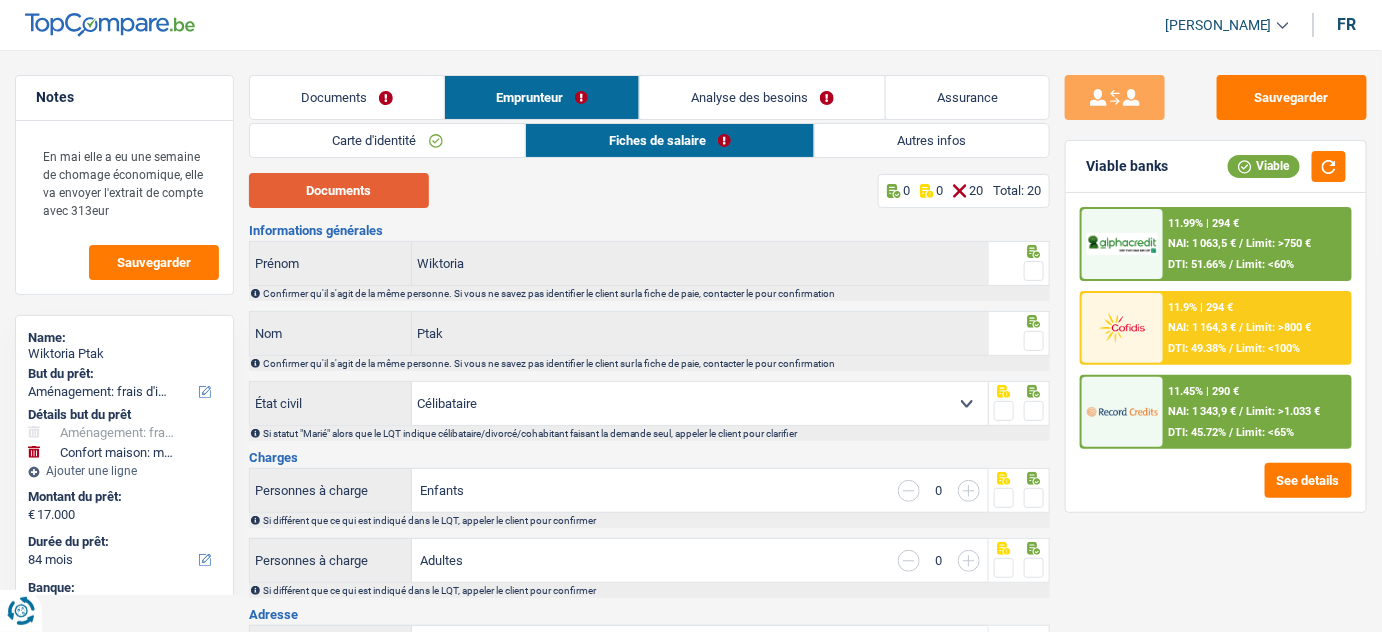 drag, startPoint x: 381, startPoint y: 184, endPoint x: 364, endPoint y: 188, distance: 17.464249 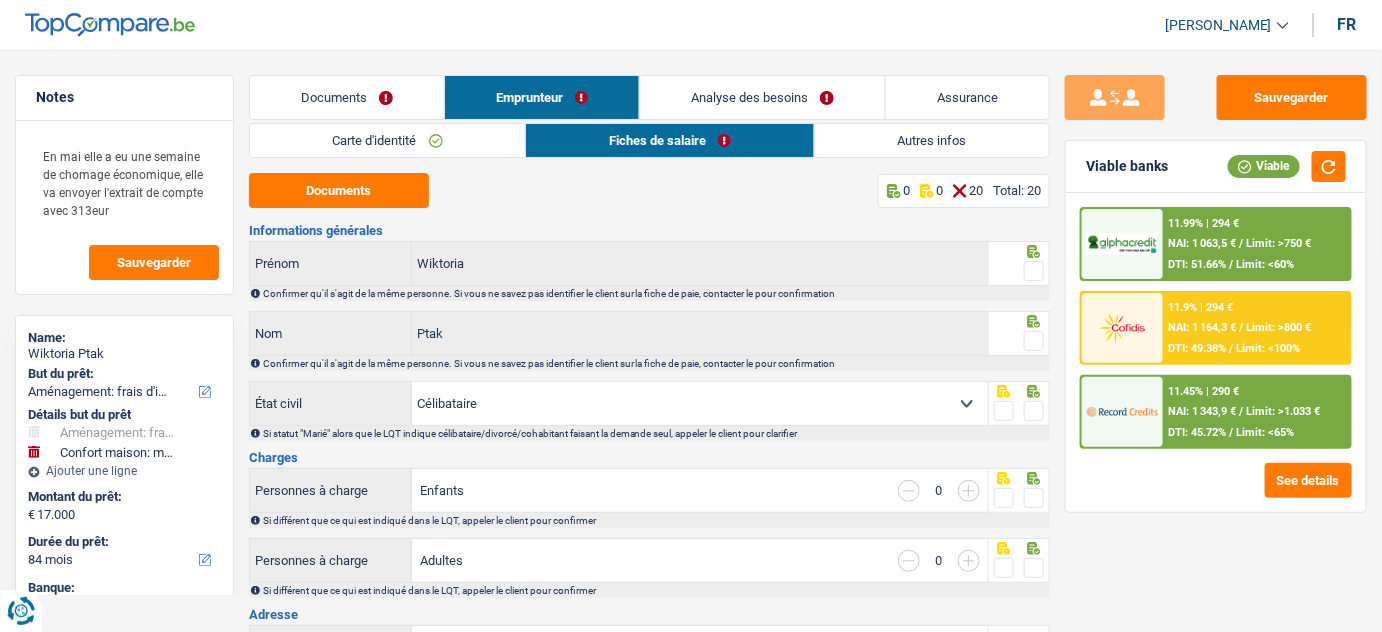 click at bounding box center (1034, 271) 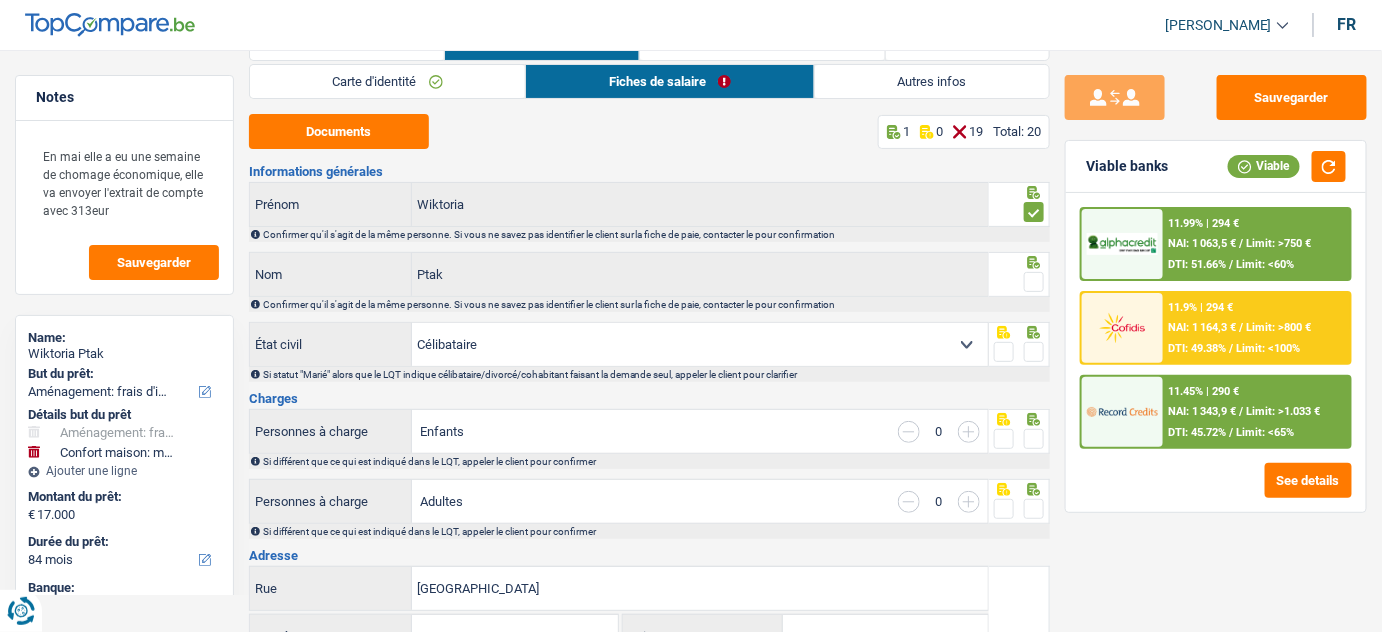 scroll, scrollTop: 90, scrollLeft: 0, axis: vertical 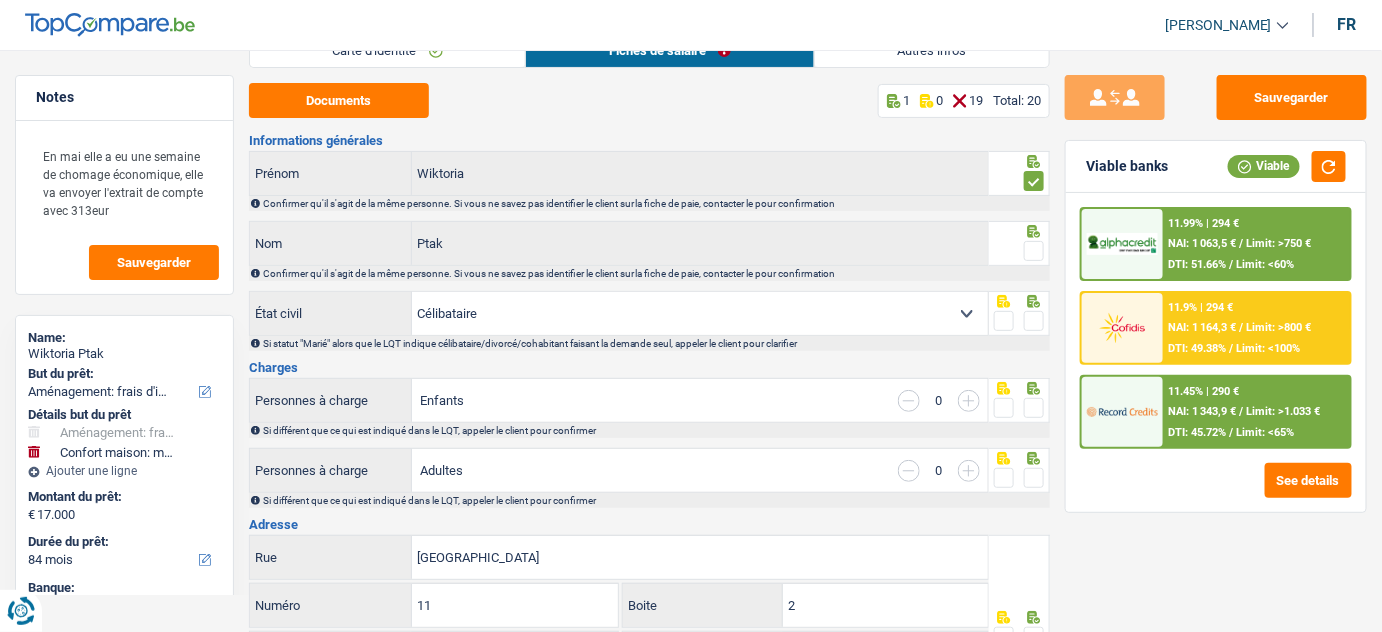click at bounding box center [1034, 251] 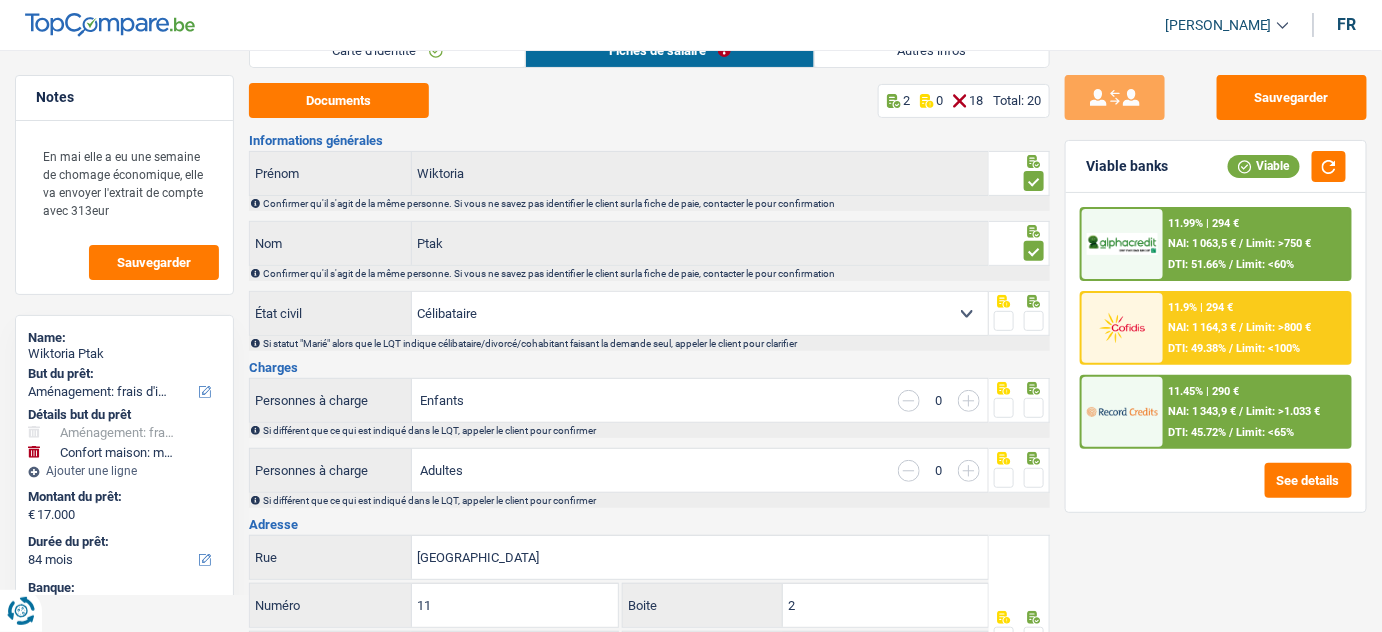 click at bounding box center (1034, 321) 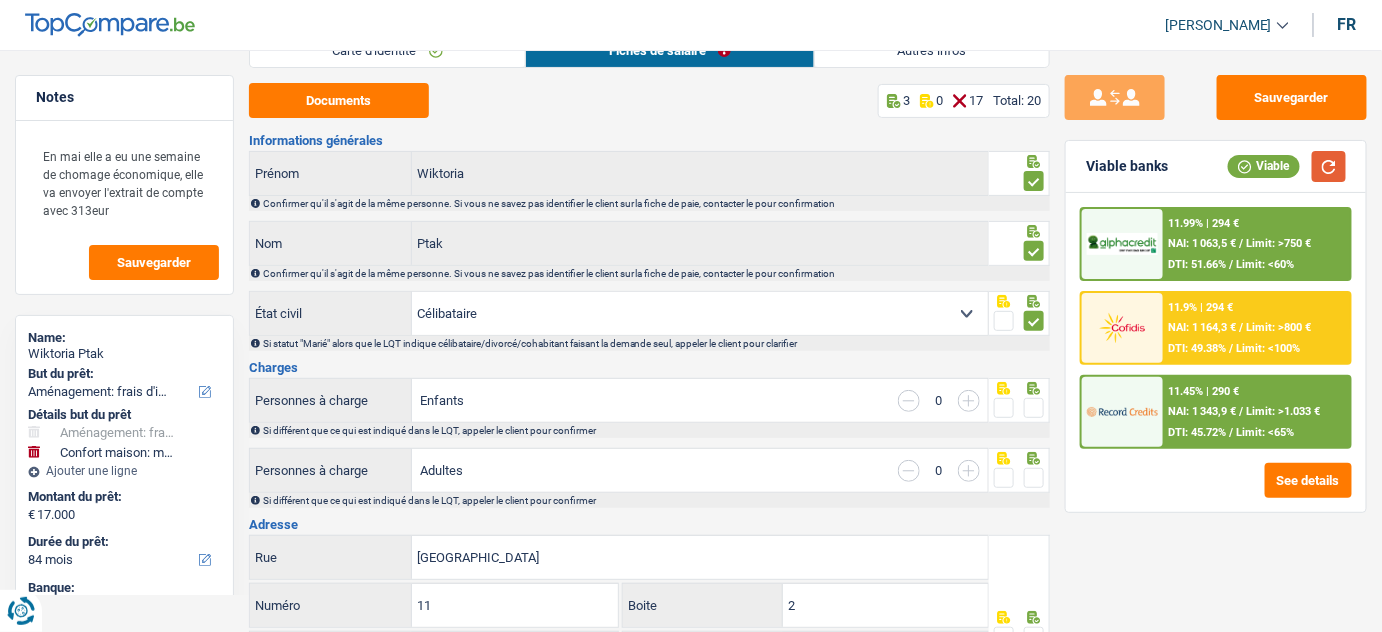 click at bounding box center [1329, 166] 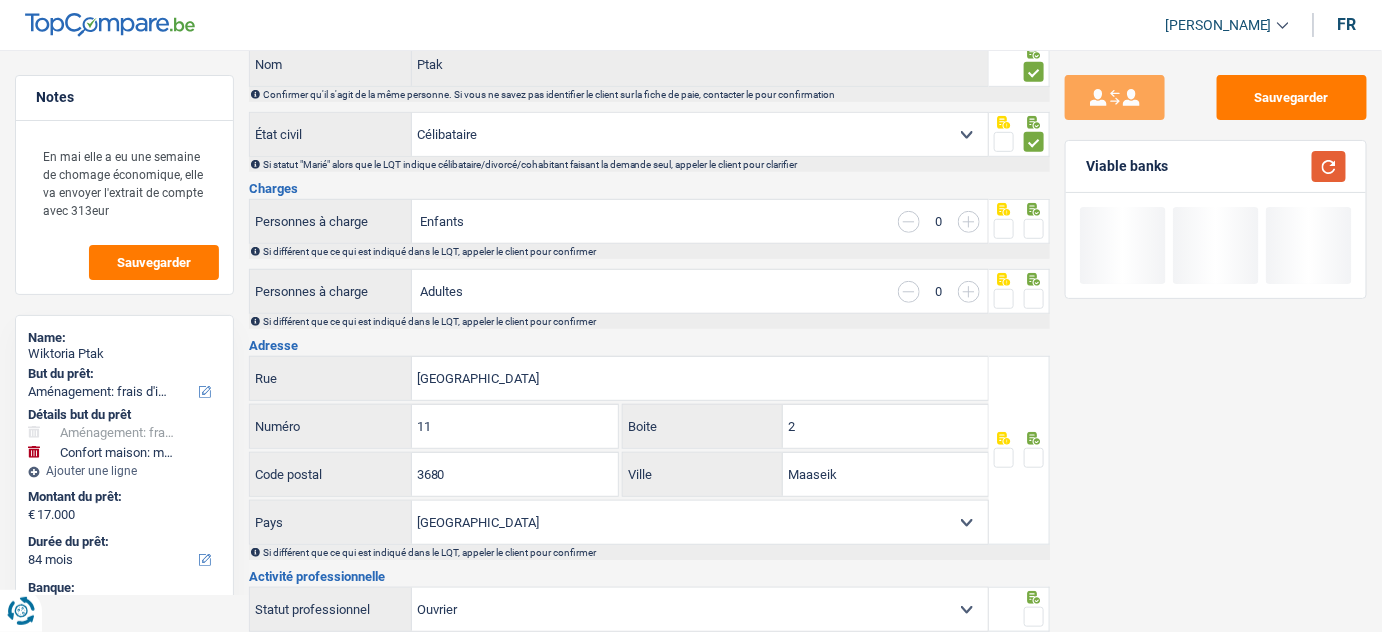 scroll, scrollTop: 272, scrollLeft: 0, axis: vertical 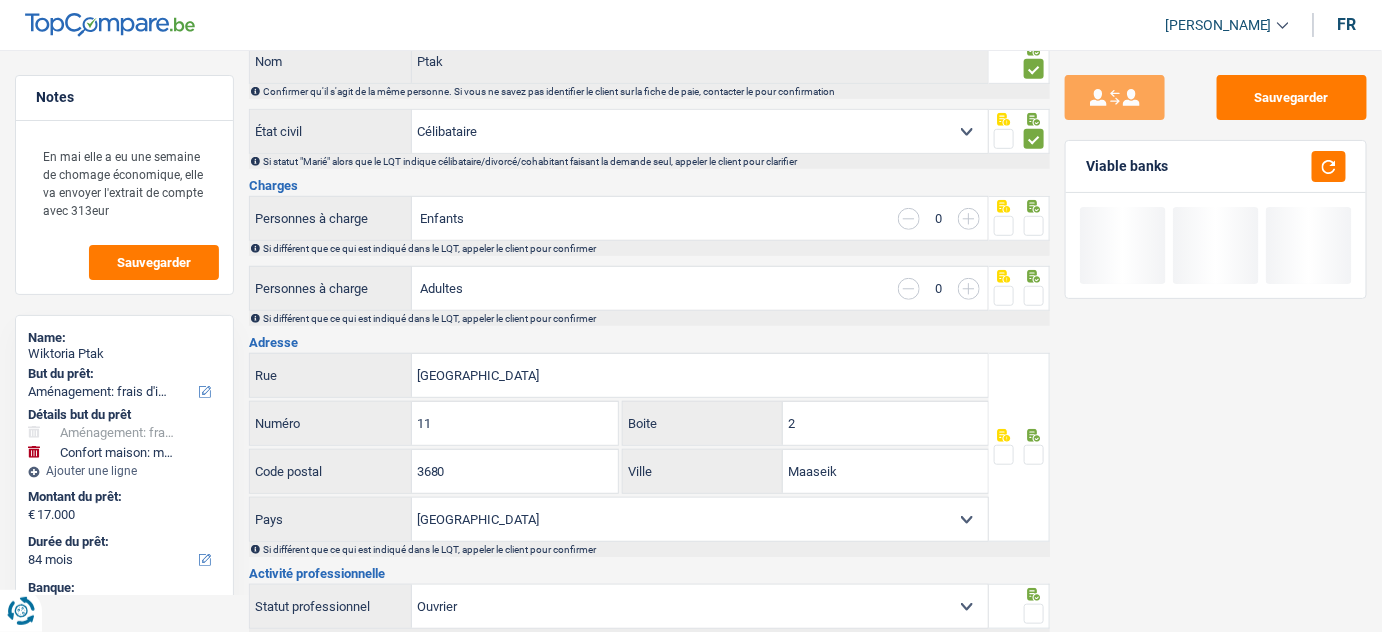 click at bounding box center (1034, 226) 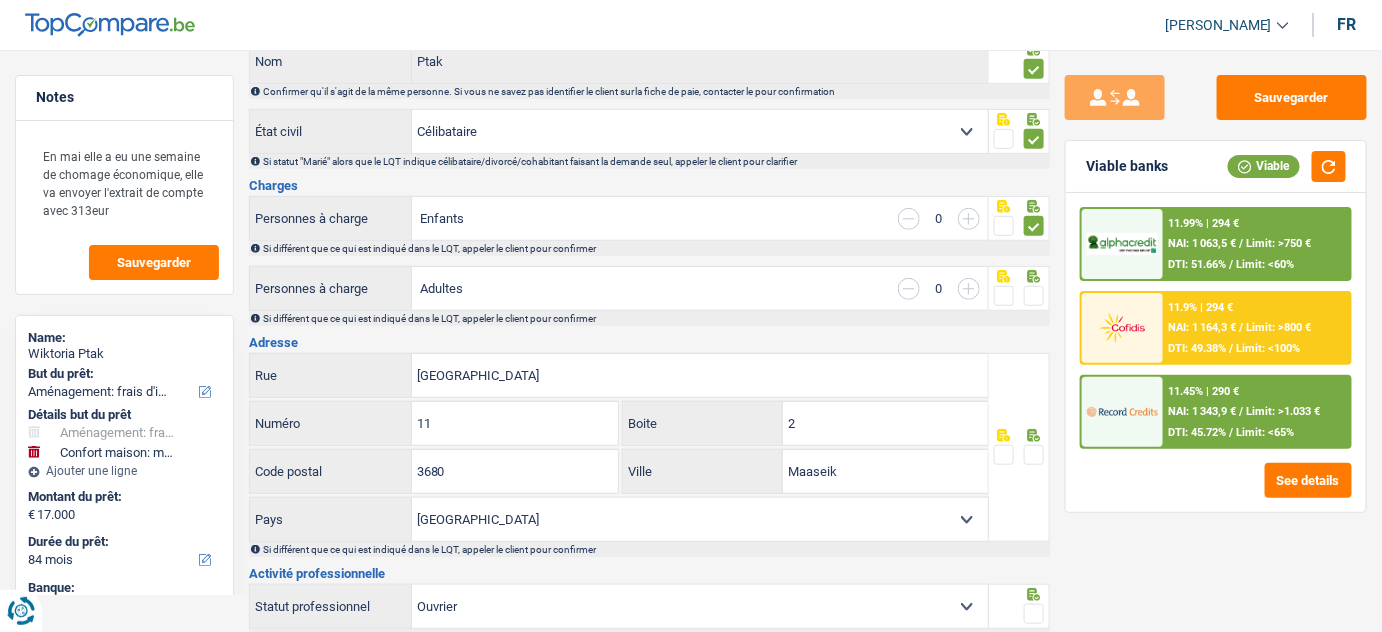 click at bounding box center [1034, 296] 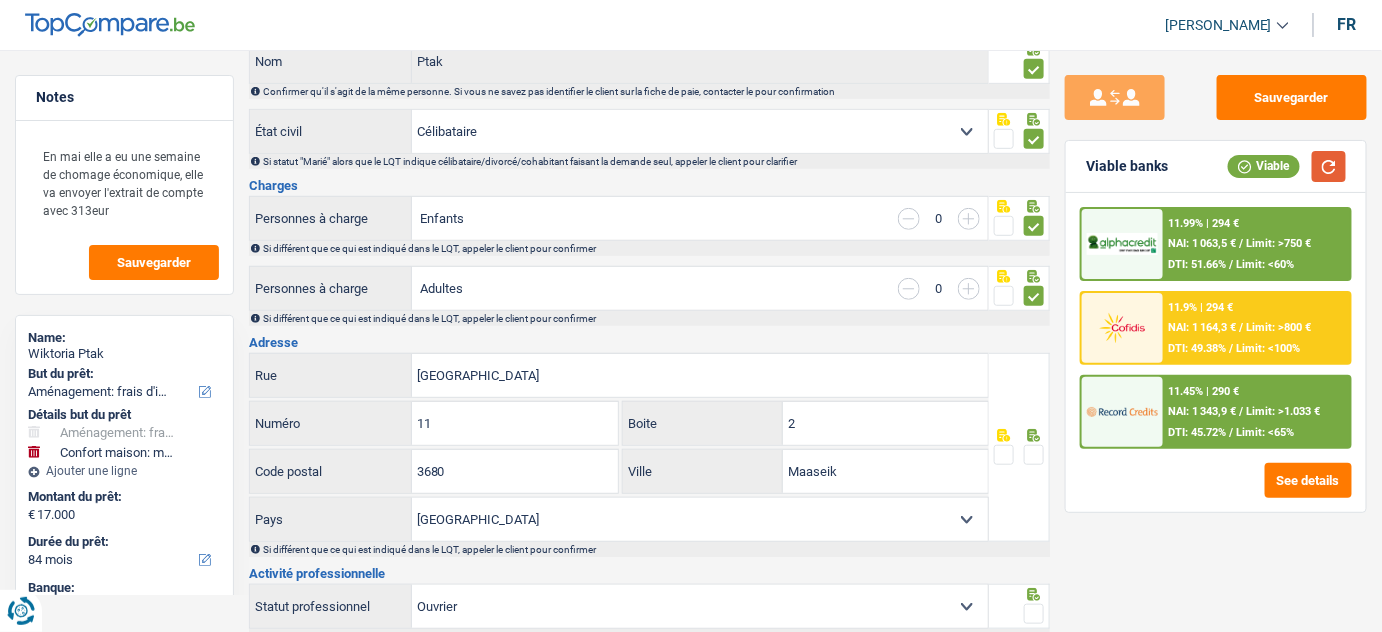 click at bounding box center (1329, 166) 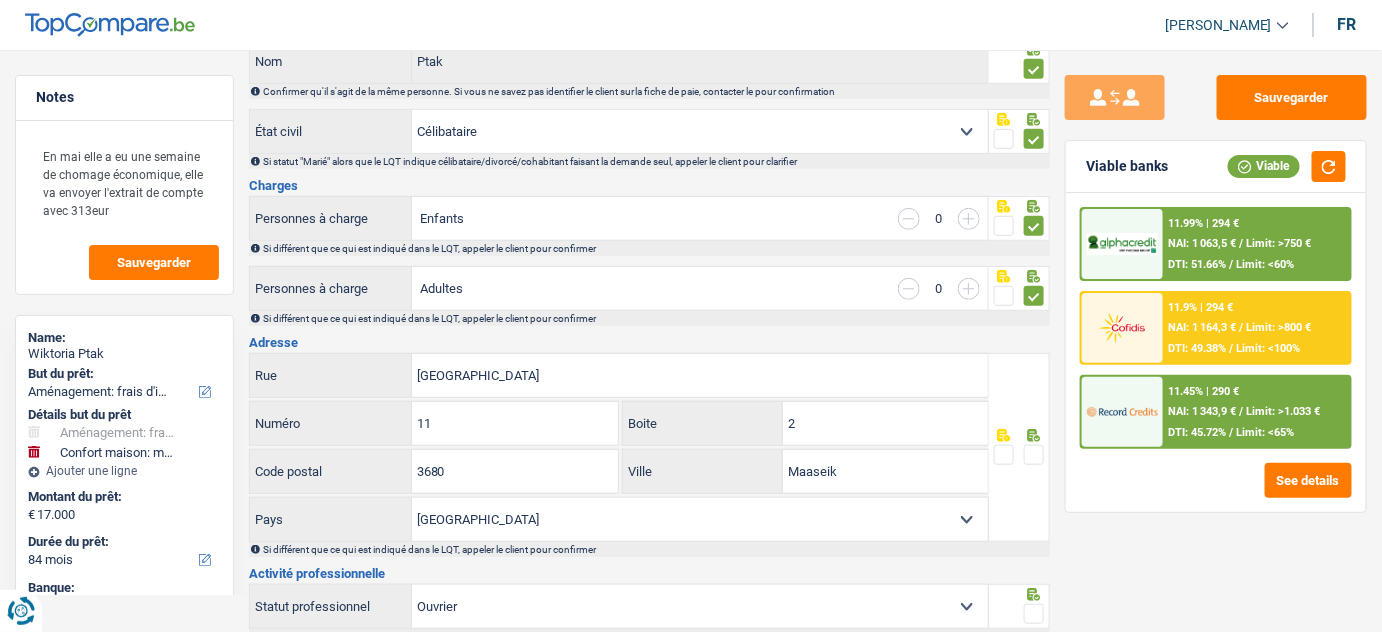 click on "Célibataire Marié(e) Cohabitant(e) légal(e) Divorcé(e) Veuf(ve) Séparé (de fait)
Sélectionner une option" at bounding box center [700, 131] 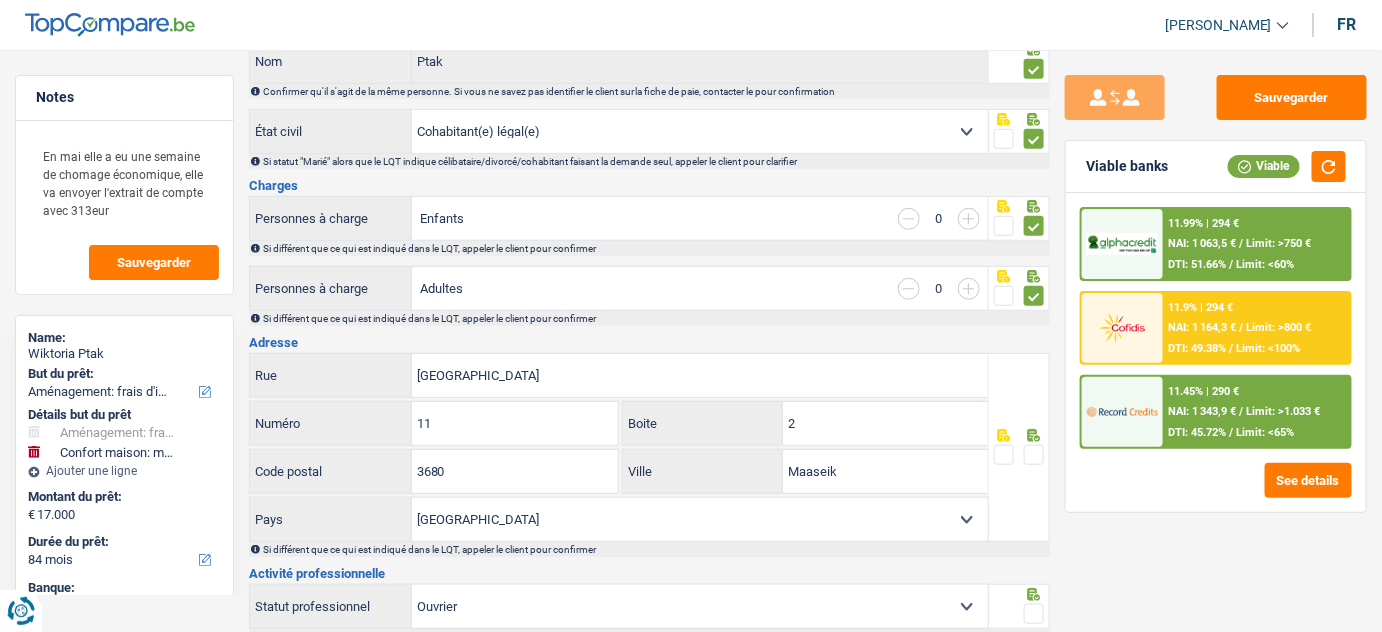 click on "Célibataire Marié(e) Cohabitant(e) légal(e) Divorcé(e) Veuf(ve) Séparé (de fait)
Sélectionner une option" at bounding box center [700, 131] 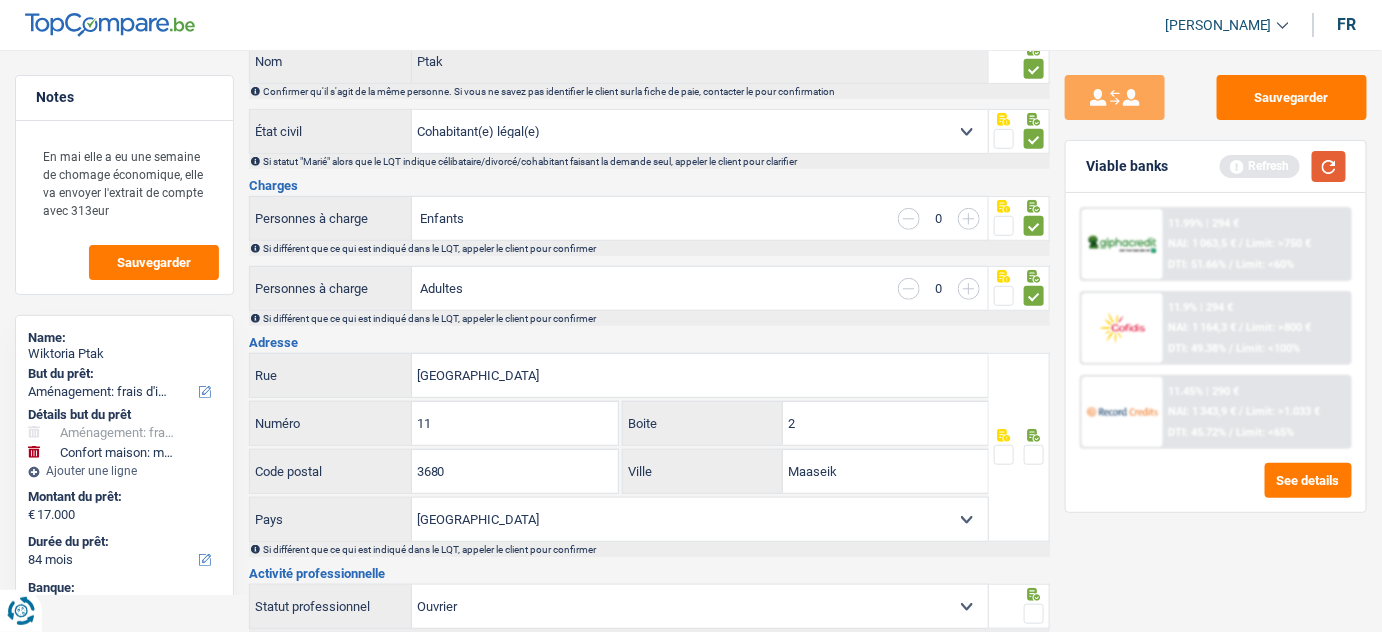click at bounding box center (1329, 166) 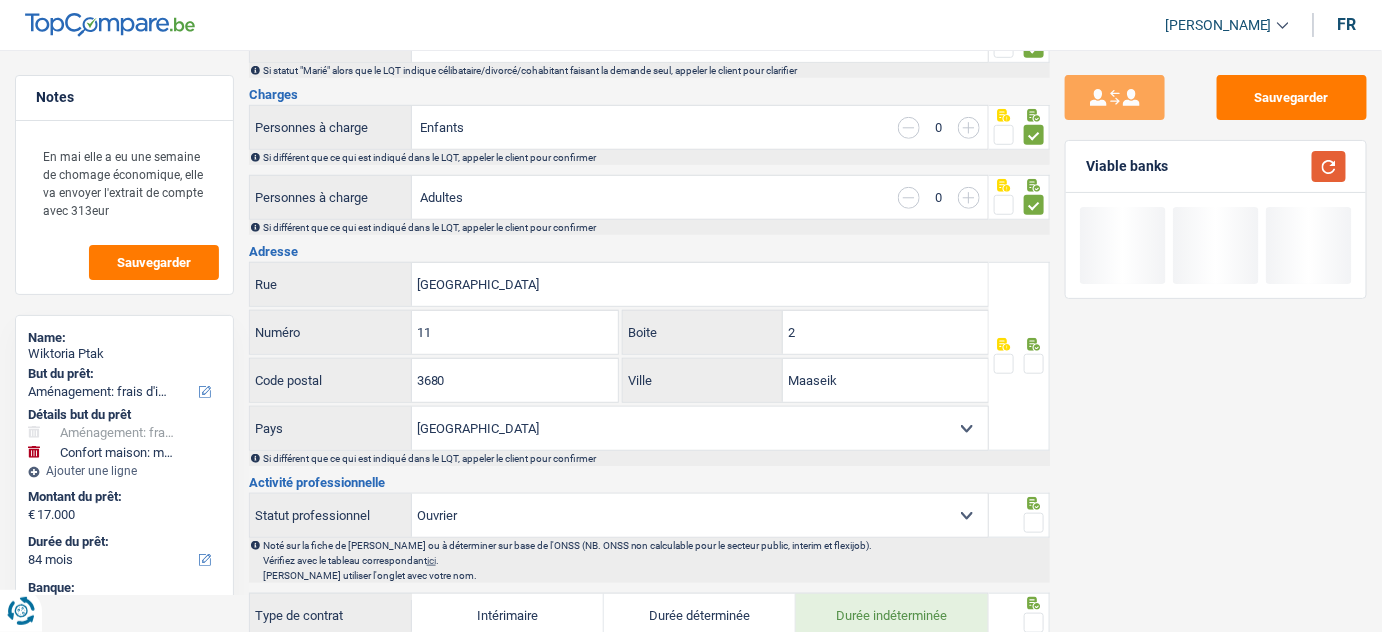 scroll, scrollTop: 454, scrollLeft: 0, axis: vertical 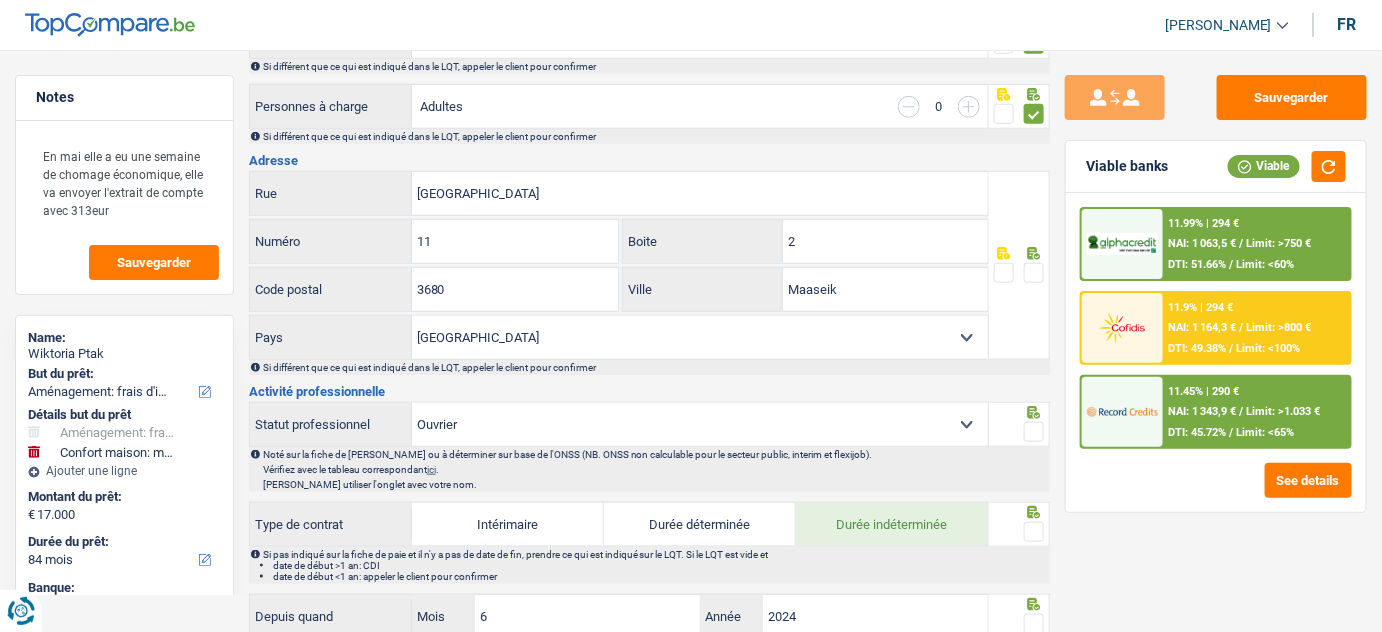 drag, startPoint x: 1031, startPoint y: 272, endPoint x: 1057, endPoint y: 249, distance: 34.713108 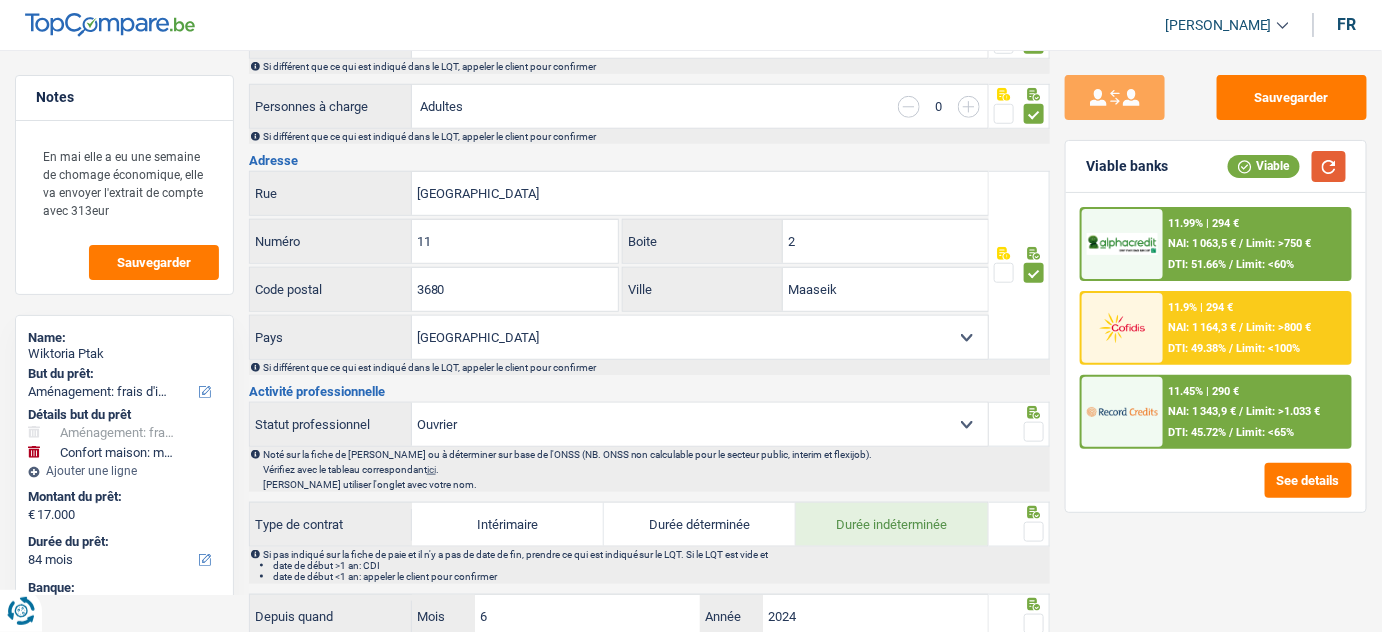 click at bounding box center [1329, 166] 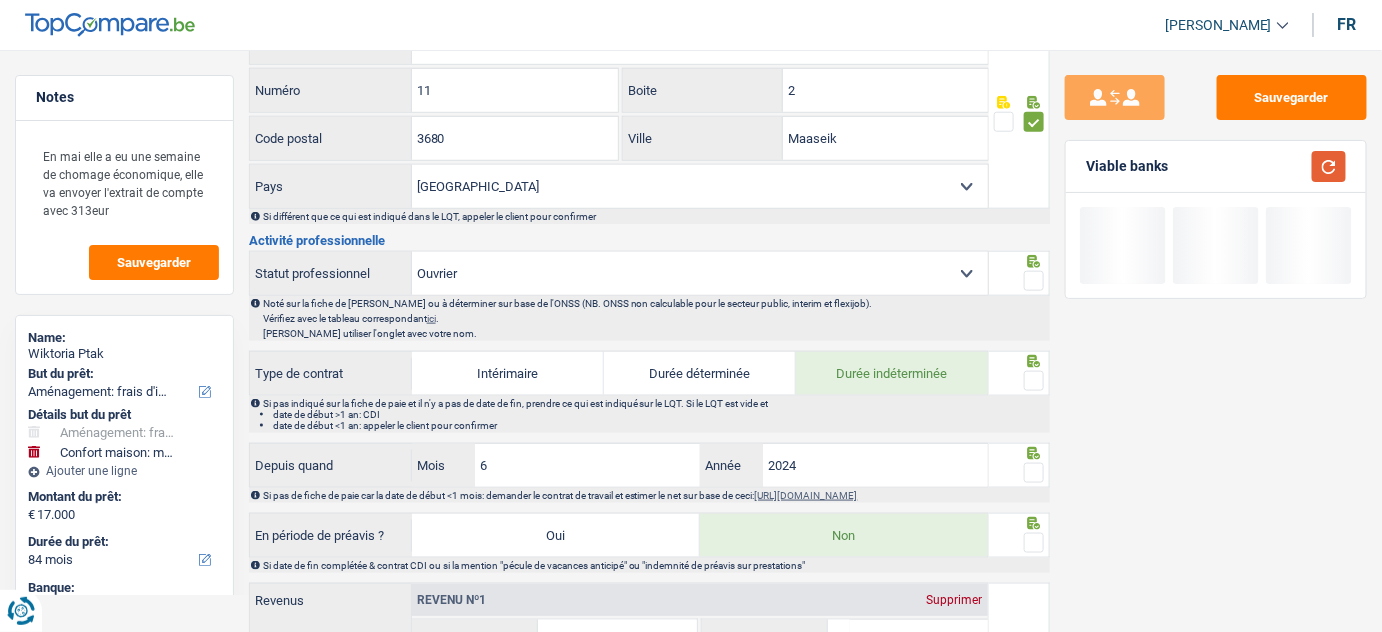 scroll, scrollTop: 636, scrollLeft: 0, axis: vertical 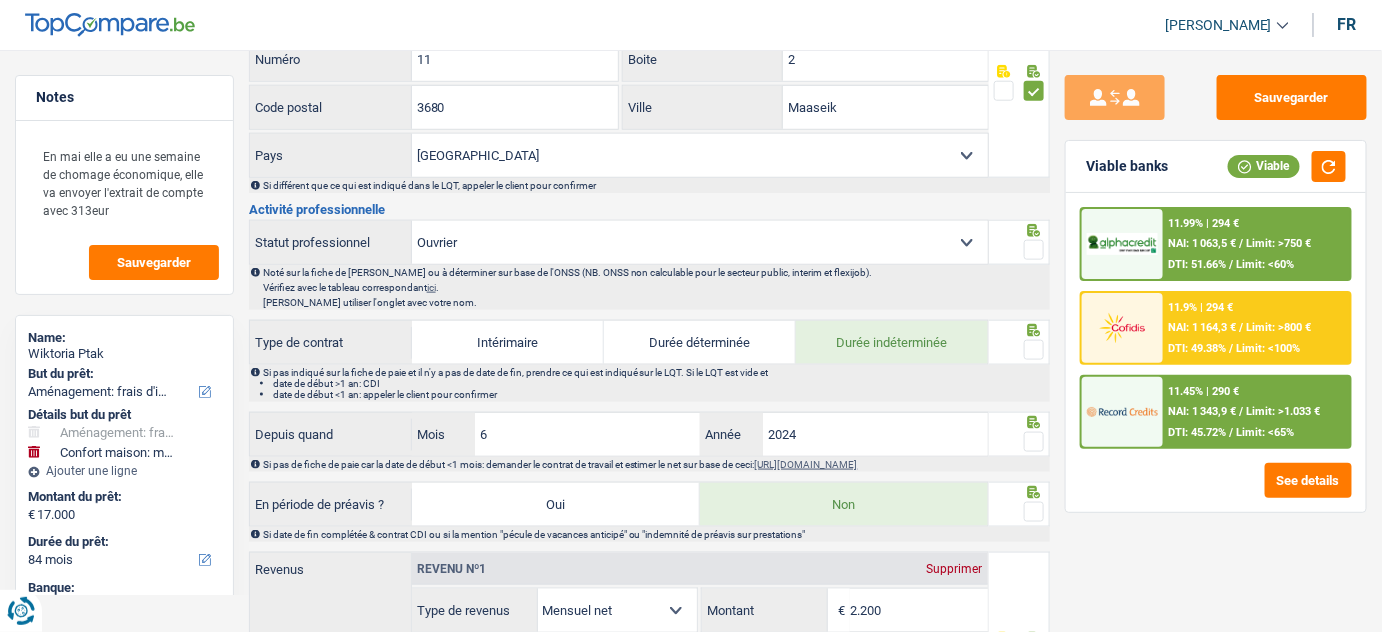 click at bounding box center (1034, 250) 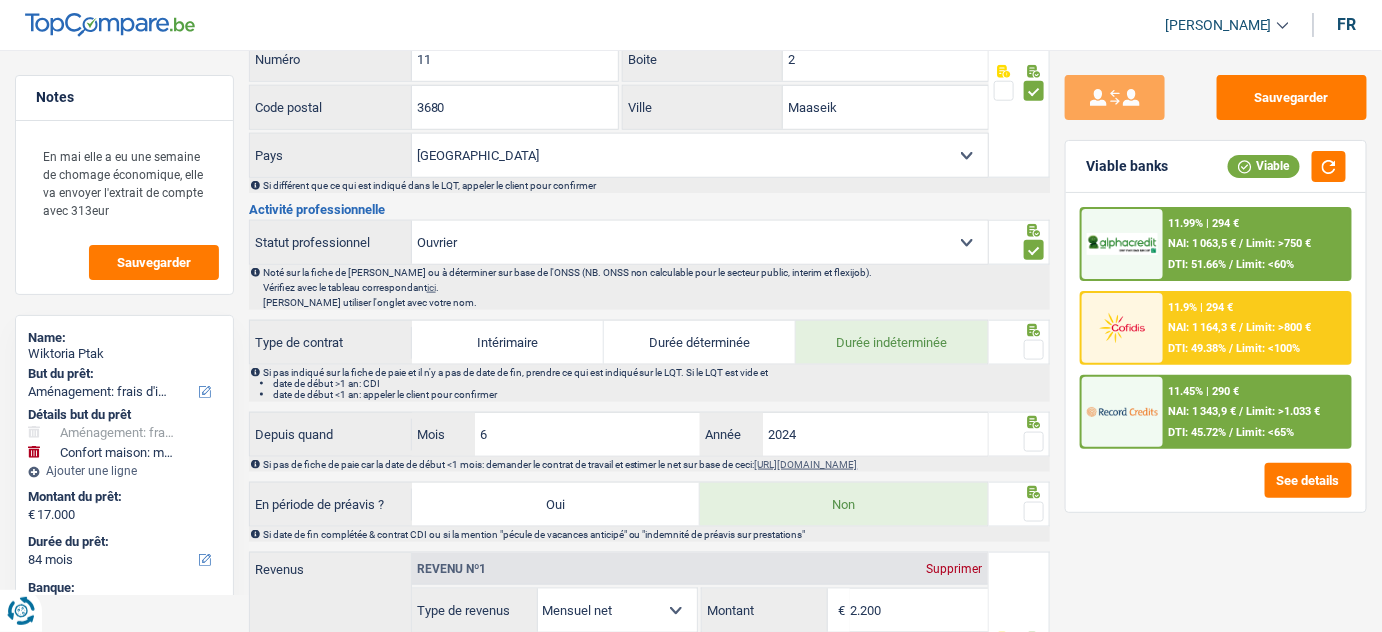 click at bounding box center [1034, 350] 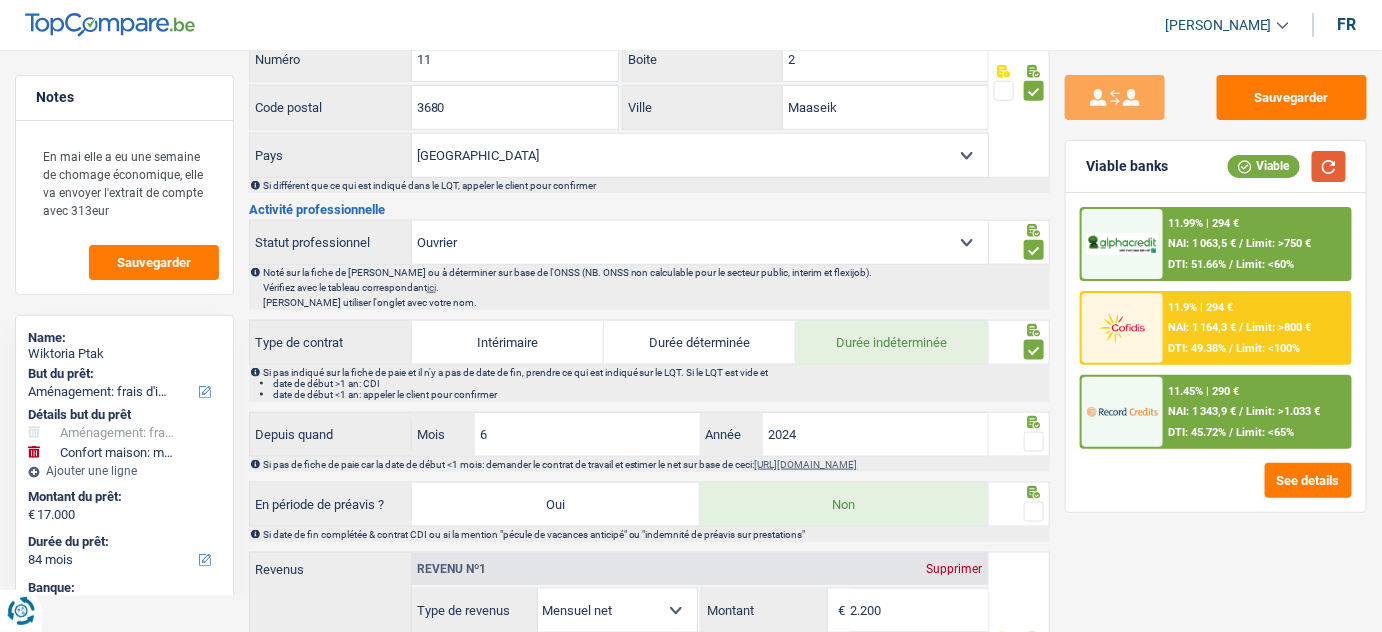 drag, startPoint x: 1328, startPoint y: 163, endPoint x: 1389, endPoint y: 150, distance: 62.369865 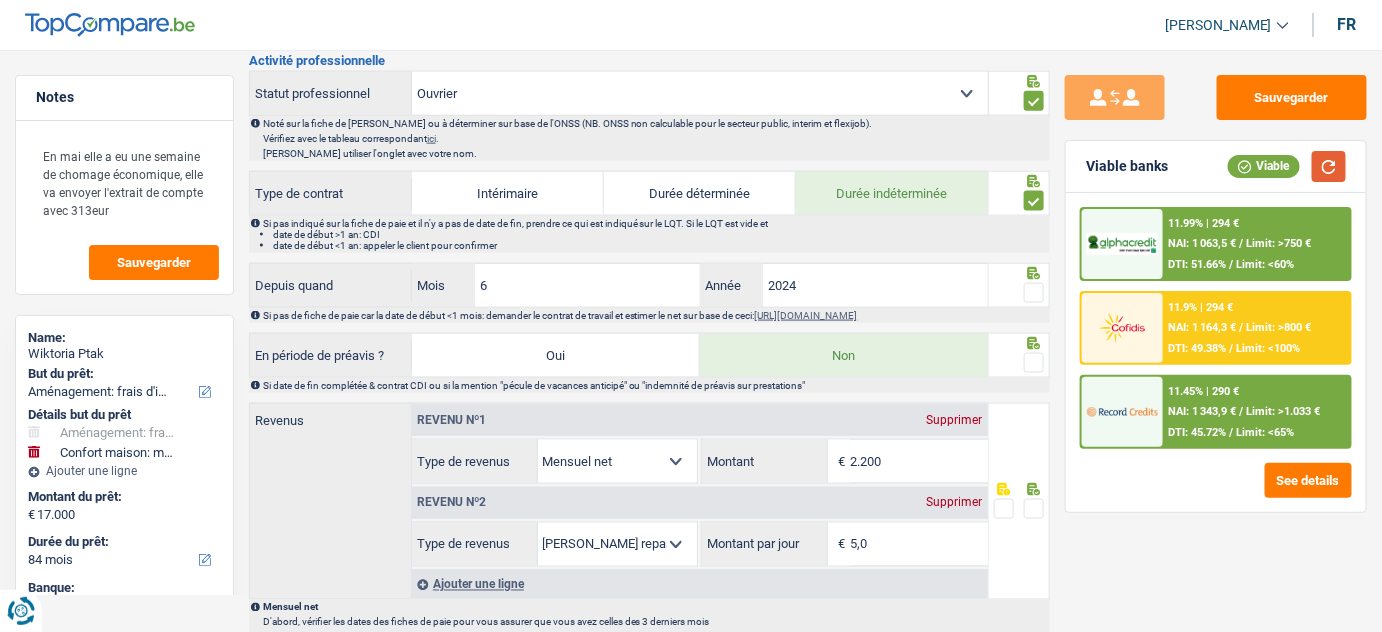scroll, scrollTop: 818, scrollLeft: 0, axis: vertical 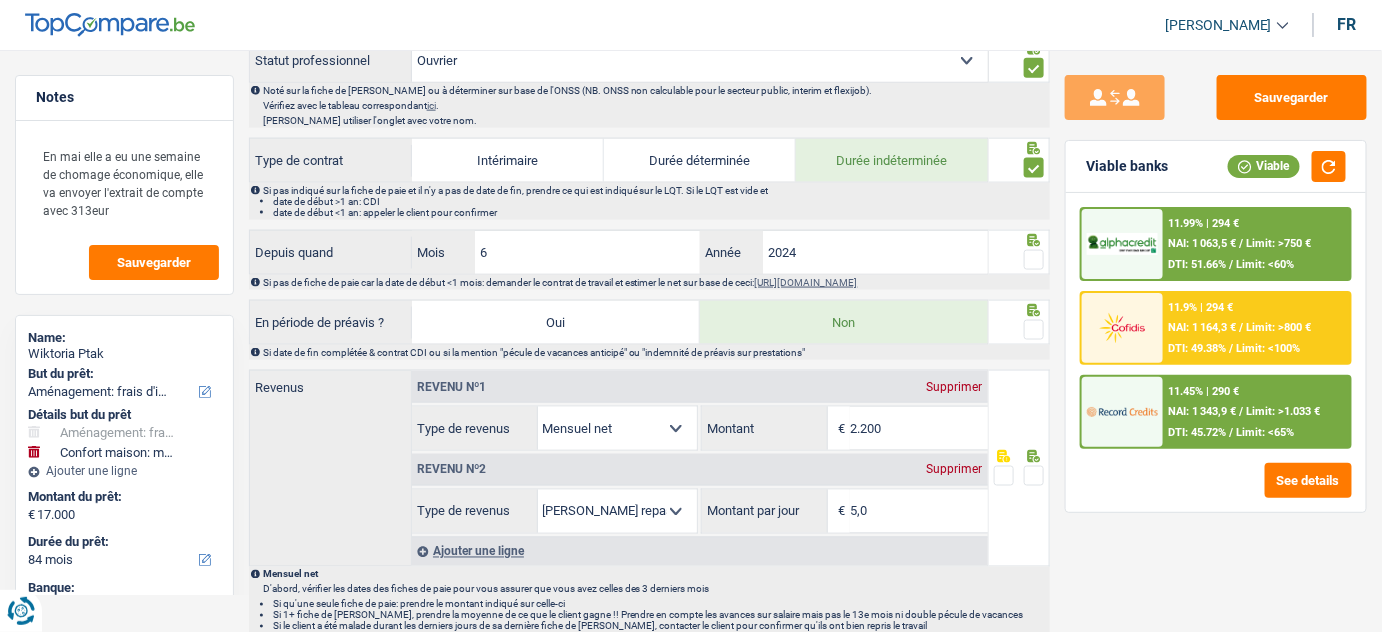 click at bounding box center (1034, 260) 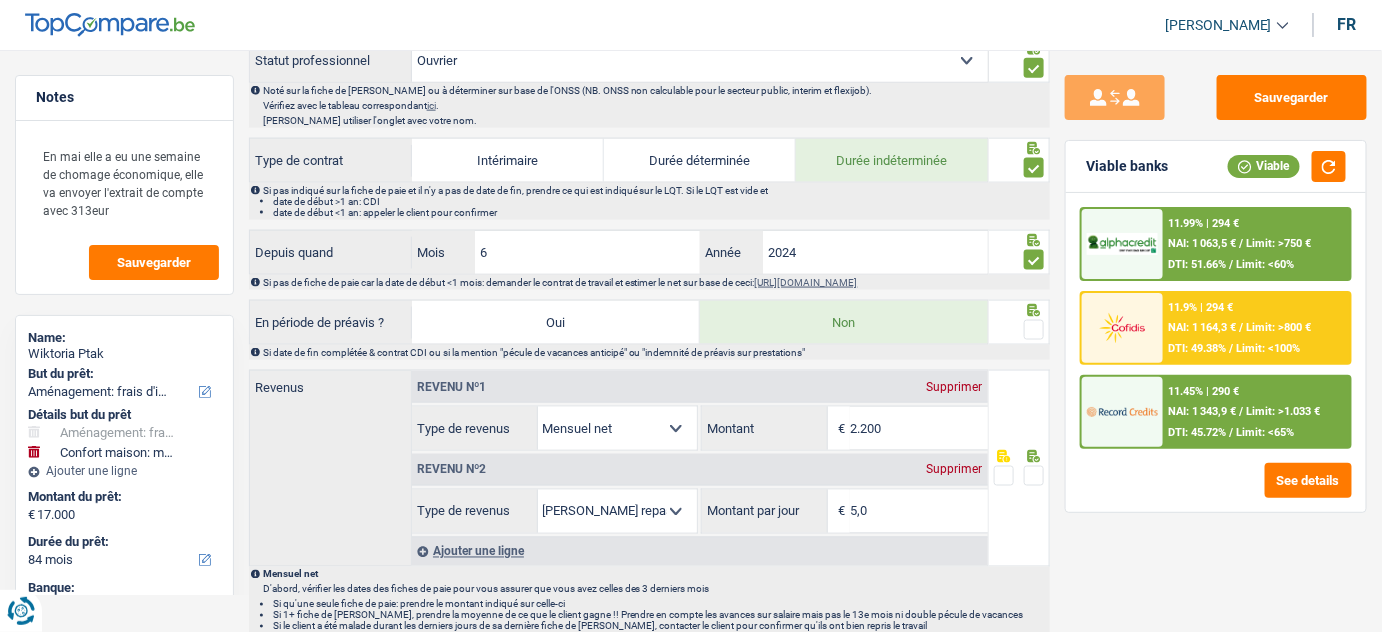 click at bounding box center (1034, 330) 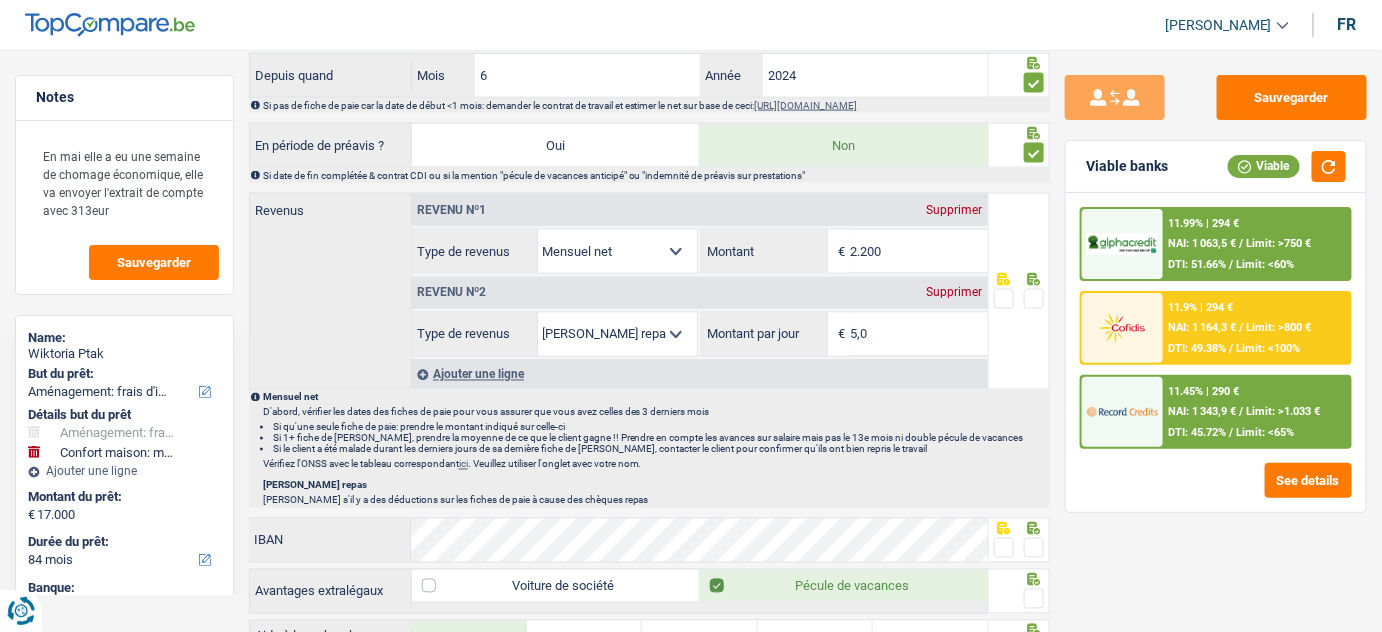scroll, scrollTop: 1000, scrollLeft: 0, axis: vertical 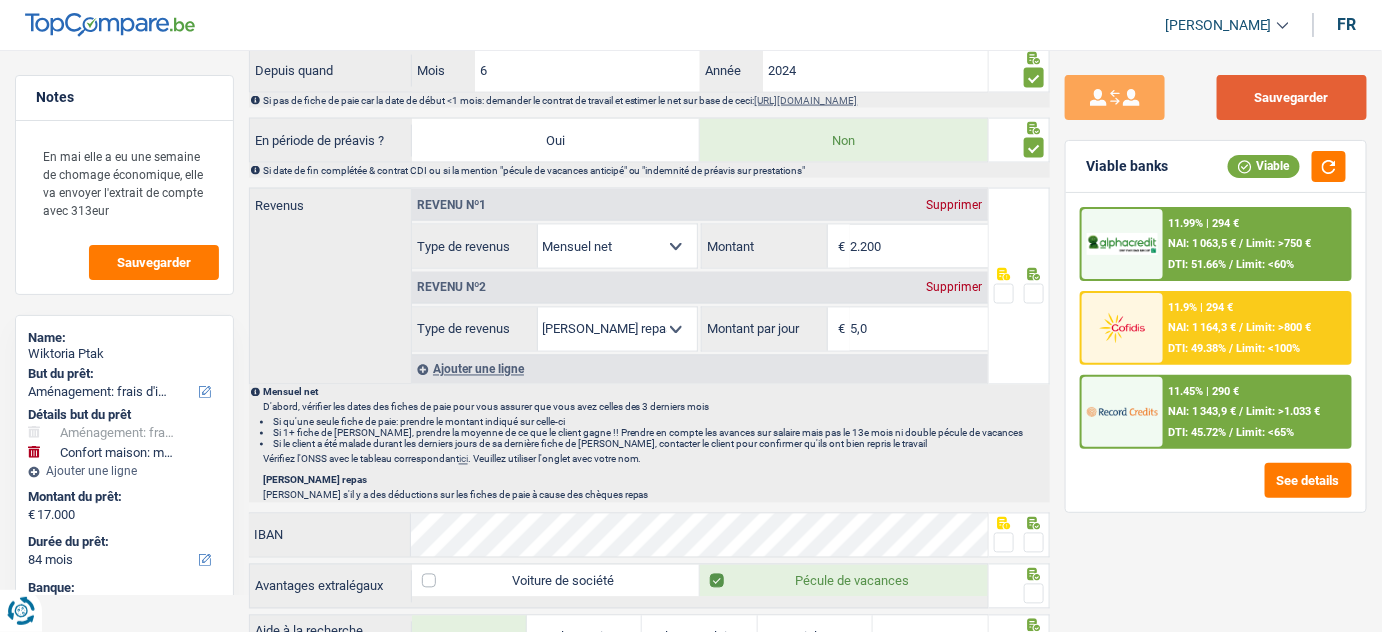 click on "Sauvegarder" at bounding box center [1292, 97] 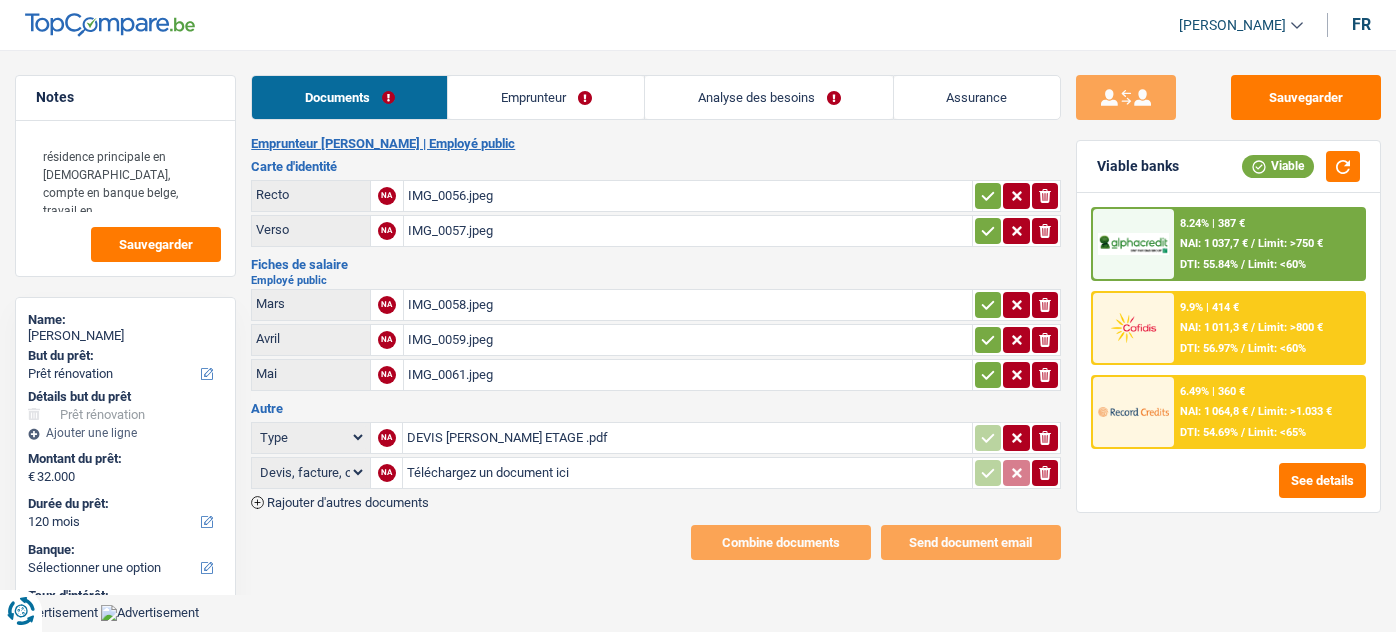 select on "renovation" 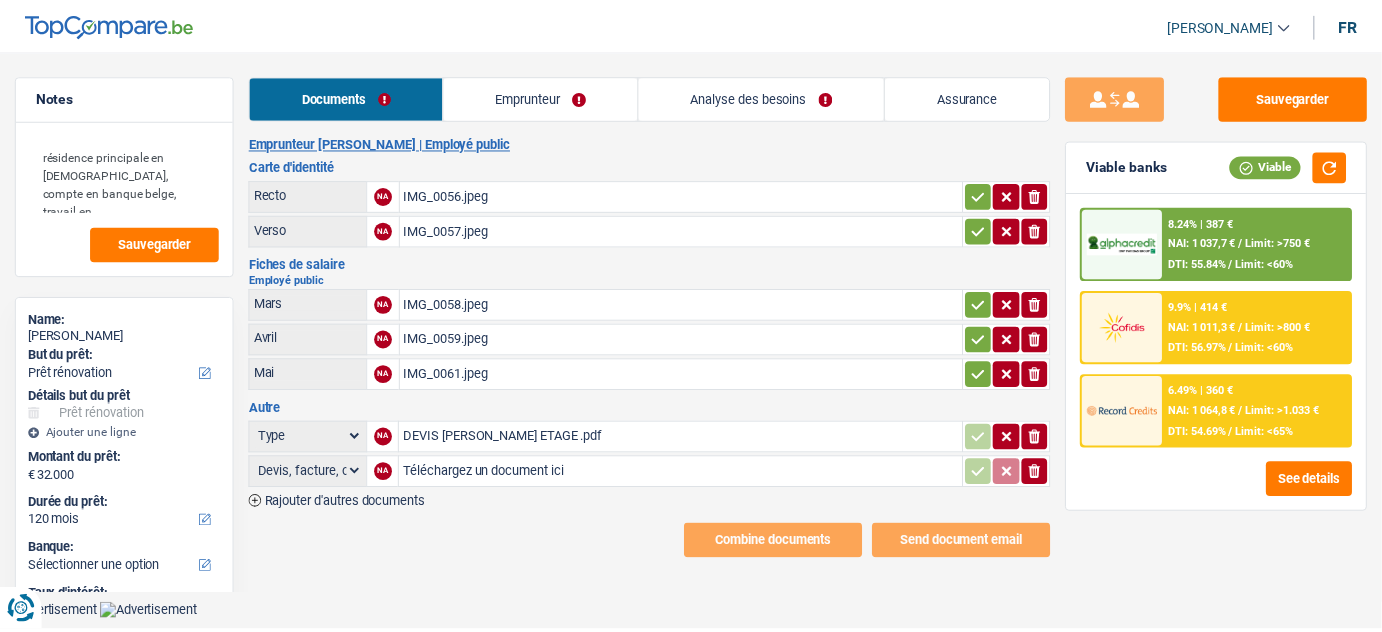 scroll, scrollTop: 0, scrollLeft: 0, axis: both 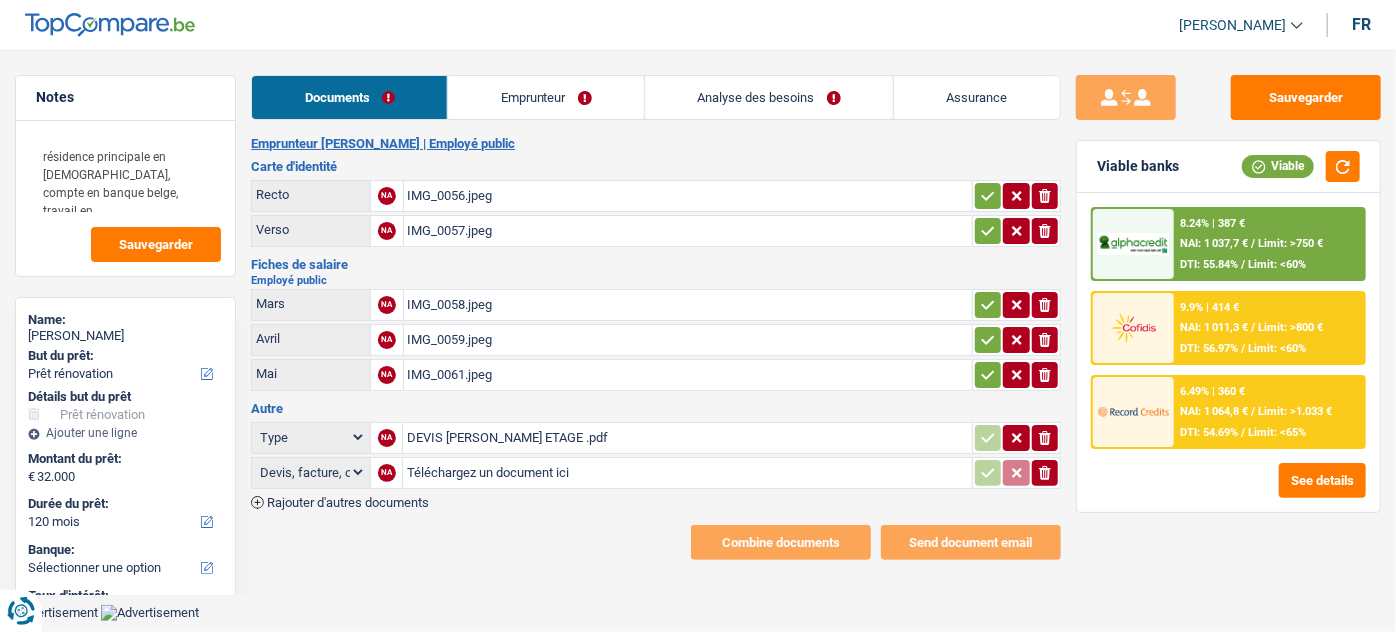 click on "Emprunteur" at bounding box center (546, 97) 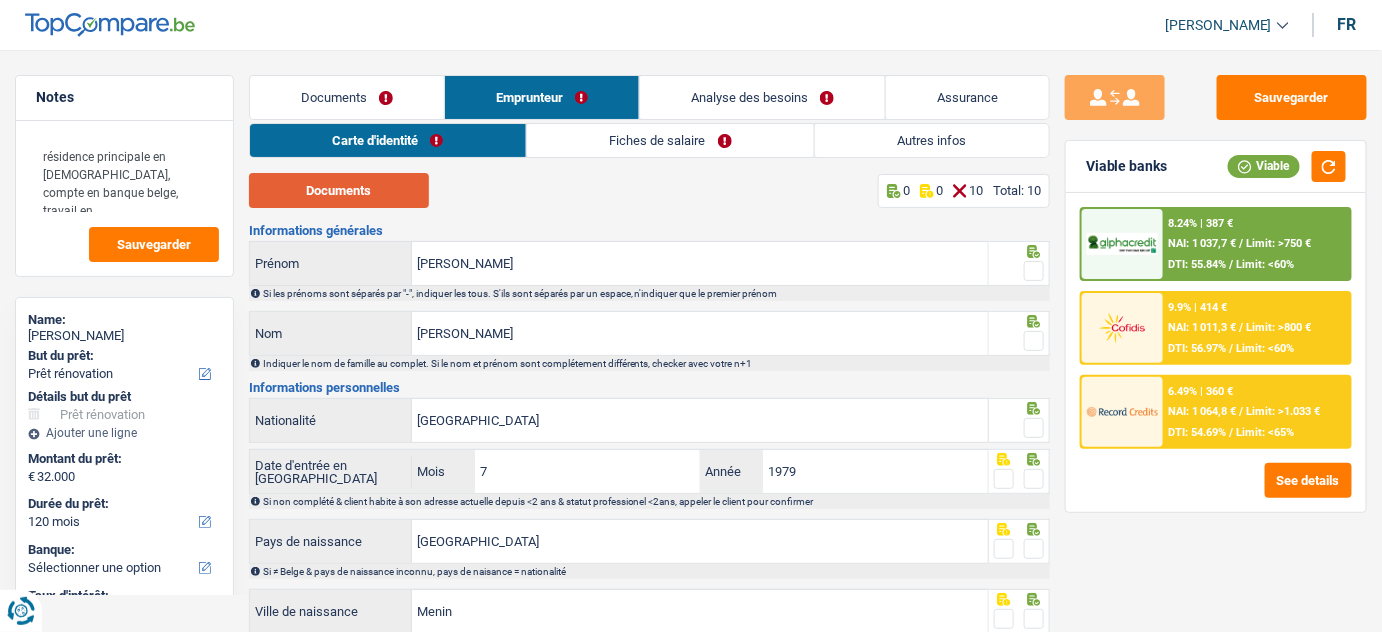 click on "Documents" at bounding box center (339, 190) 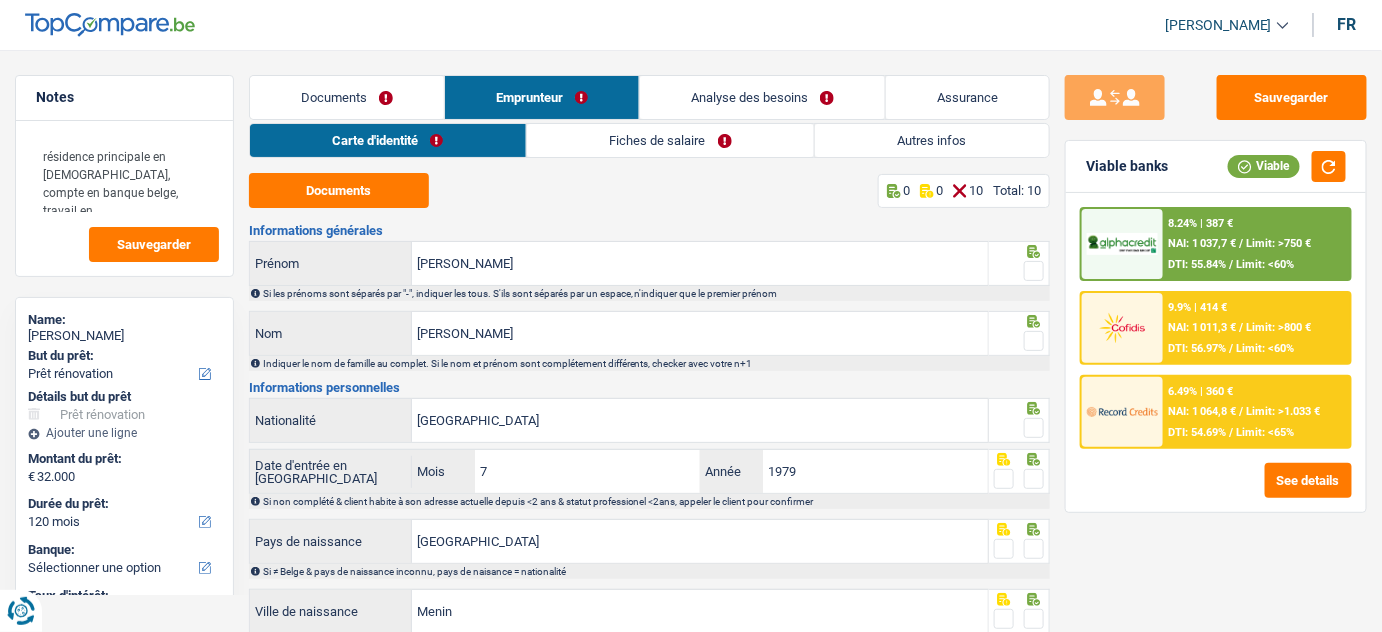 click at bounding box center (1034, 341) 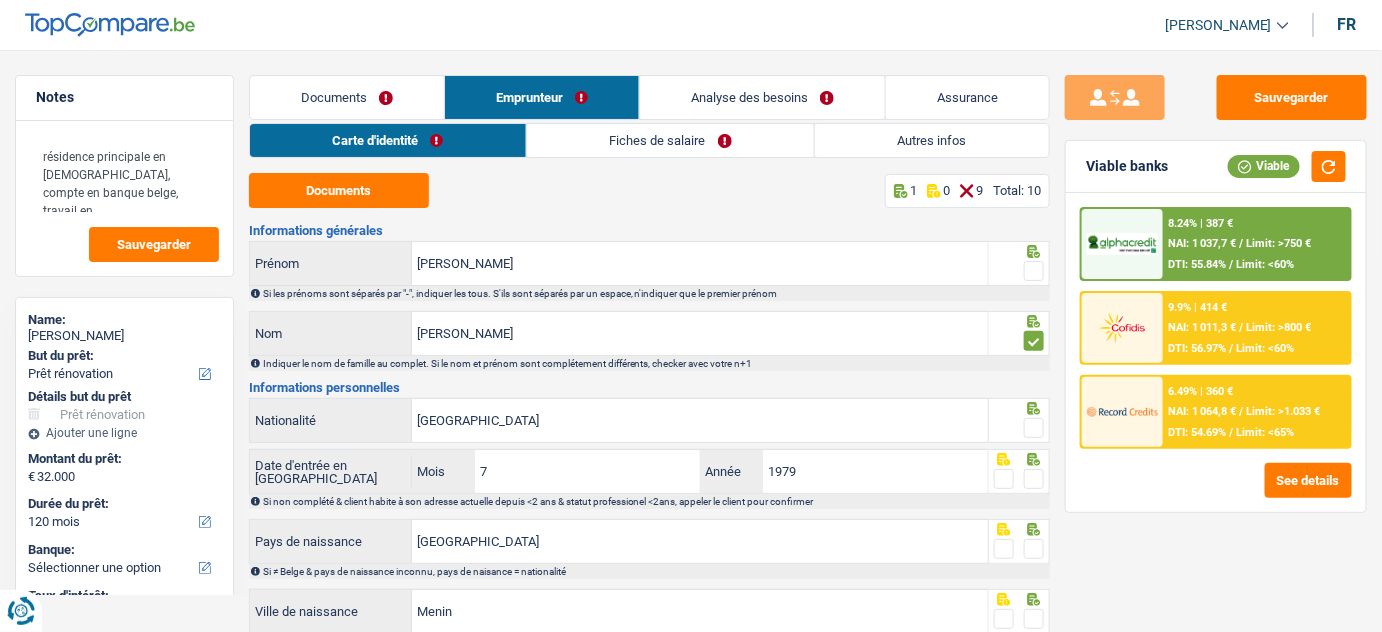 click at bounding box center (1034, 271) 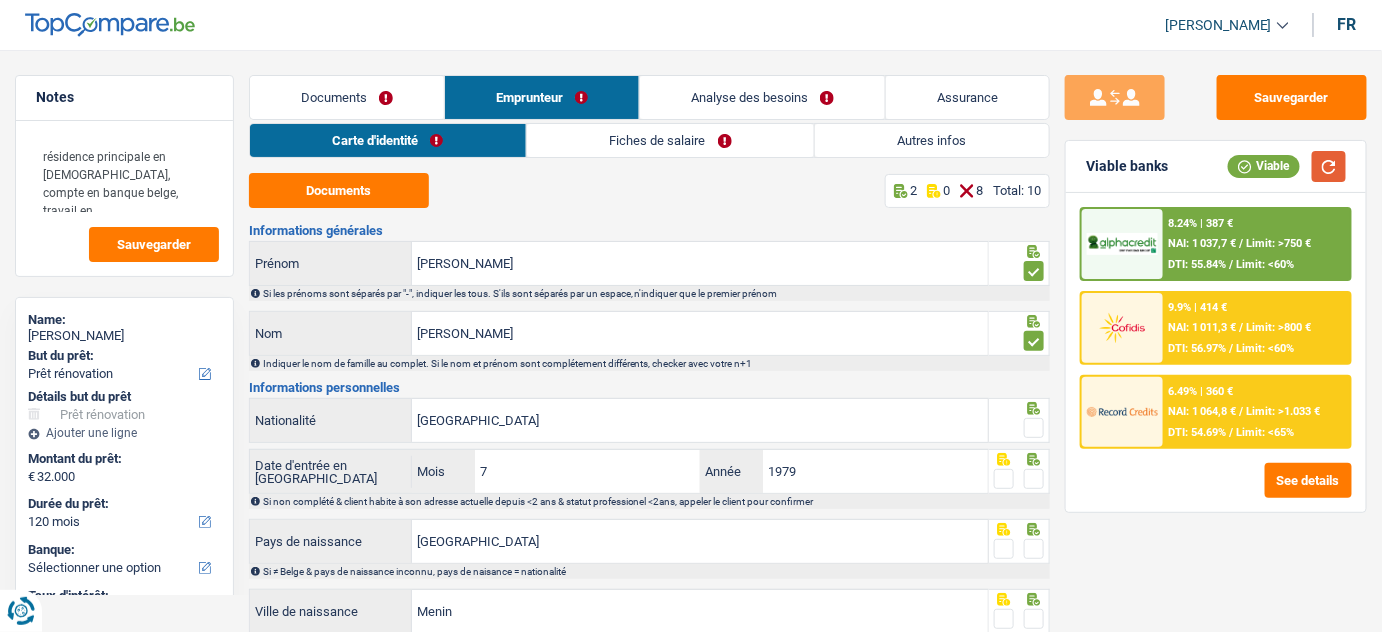 drag, startPoint x: 1337, startPoint y: 162, endPoint x: 1335, endPoint y: 196, distance: 34.058773 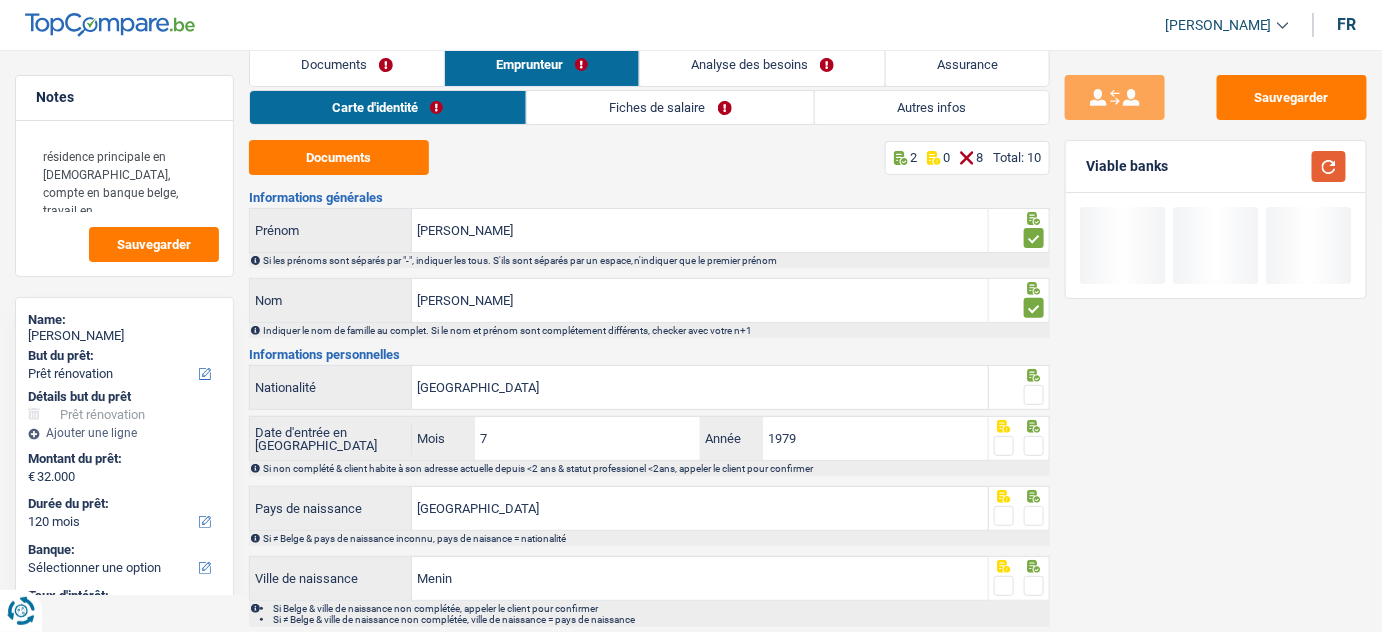scroll, scrollTop: 90, scrollLeft: 0, axis: vertical 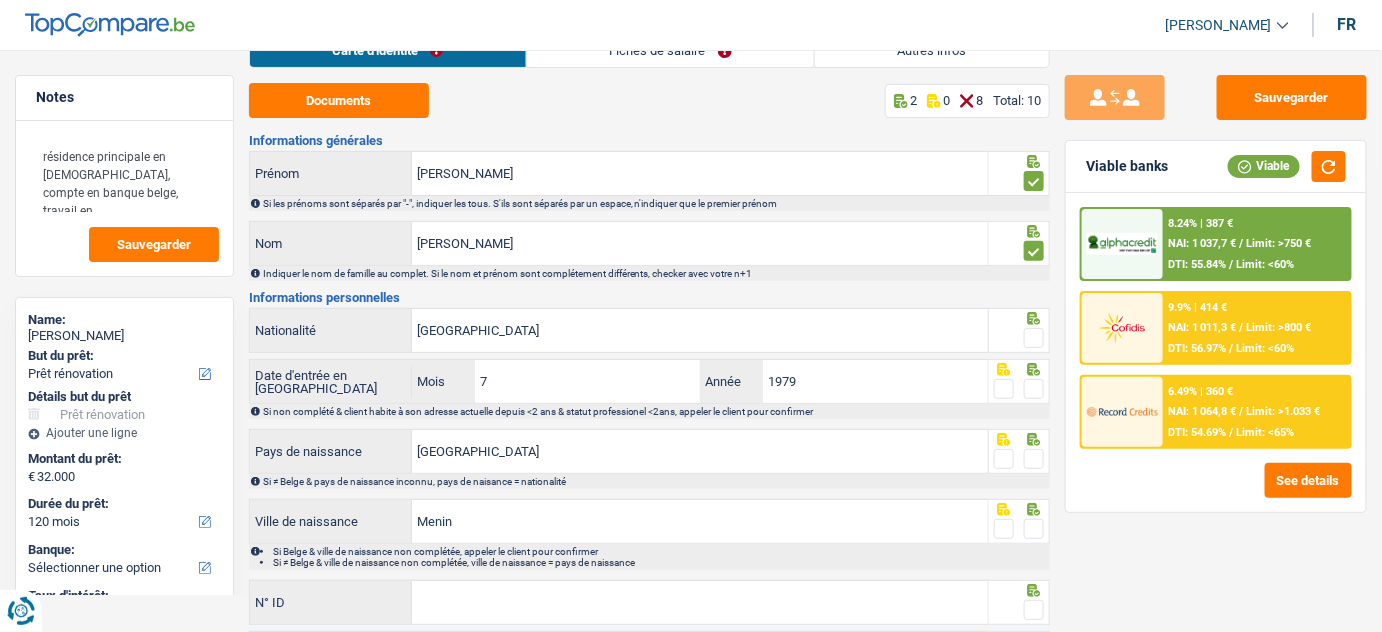 click at bounding box center (1019, 330) 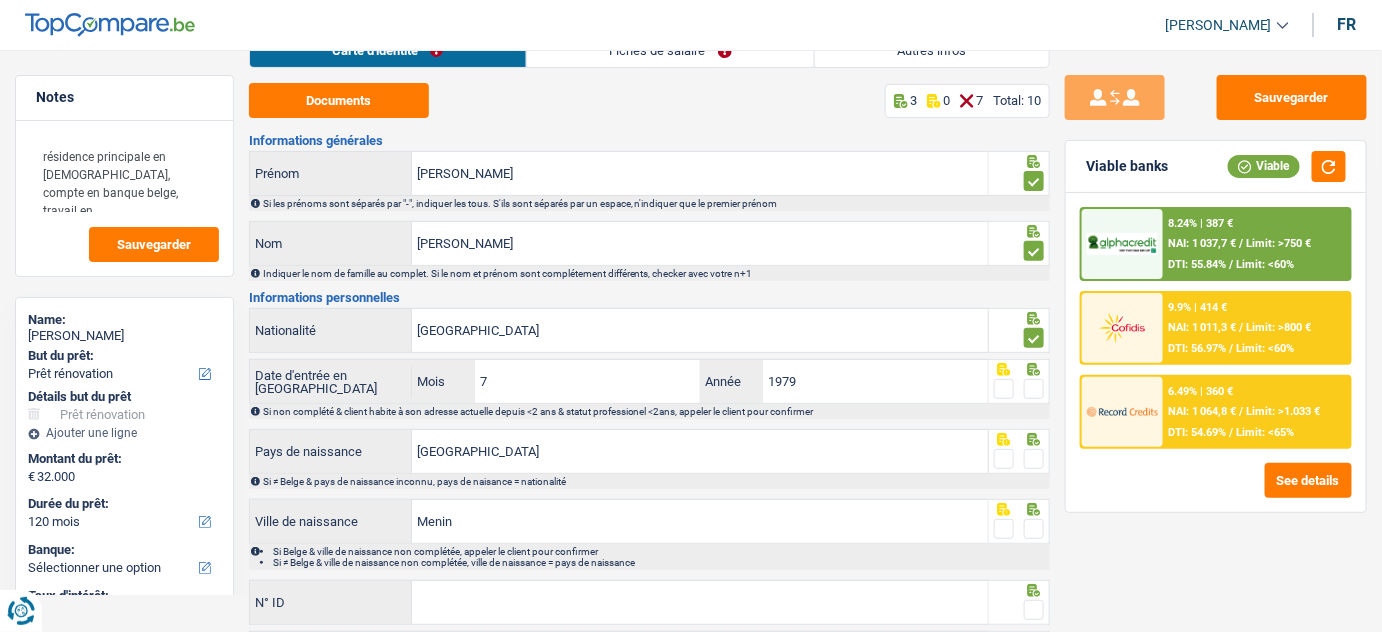 click at bounding box center [1034, 389] 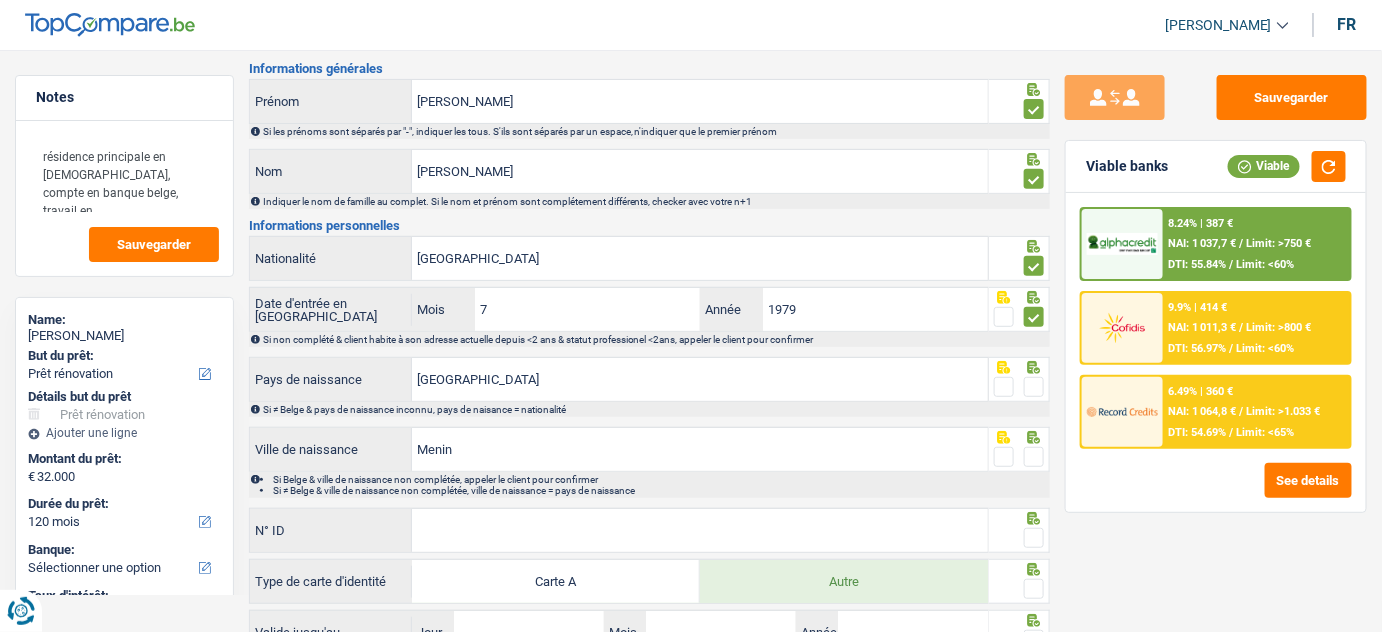 scroll, scrollTop: 272, scrollLeft: 0, axis: vertical 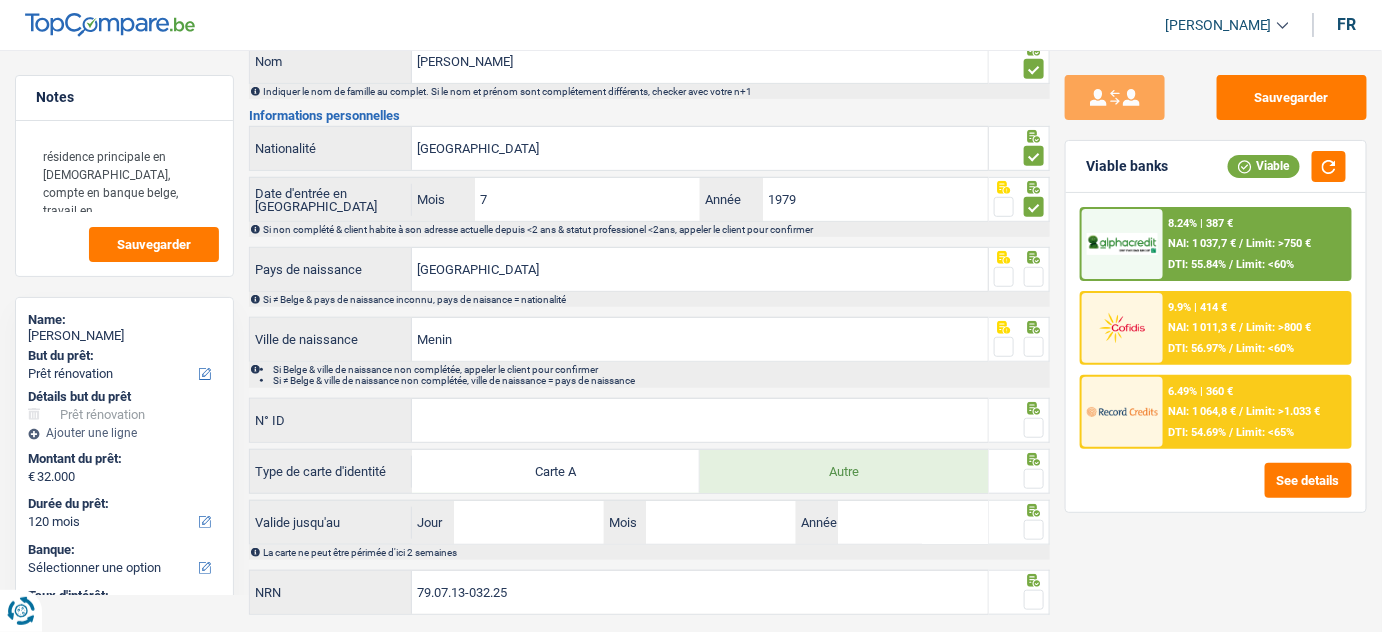 drag, startPoint x: 1032, startPoint y: 264, endPoint x: 1034, endPoint y: 279, distance: 15.132746 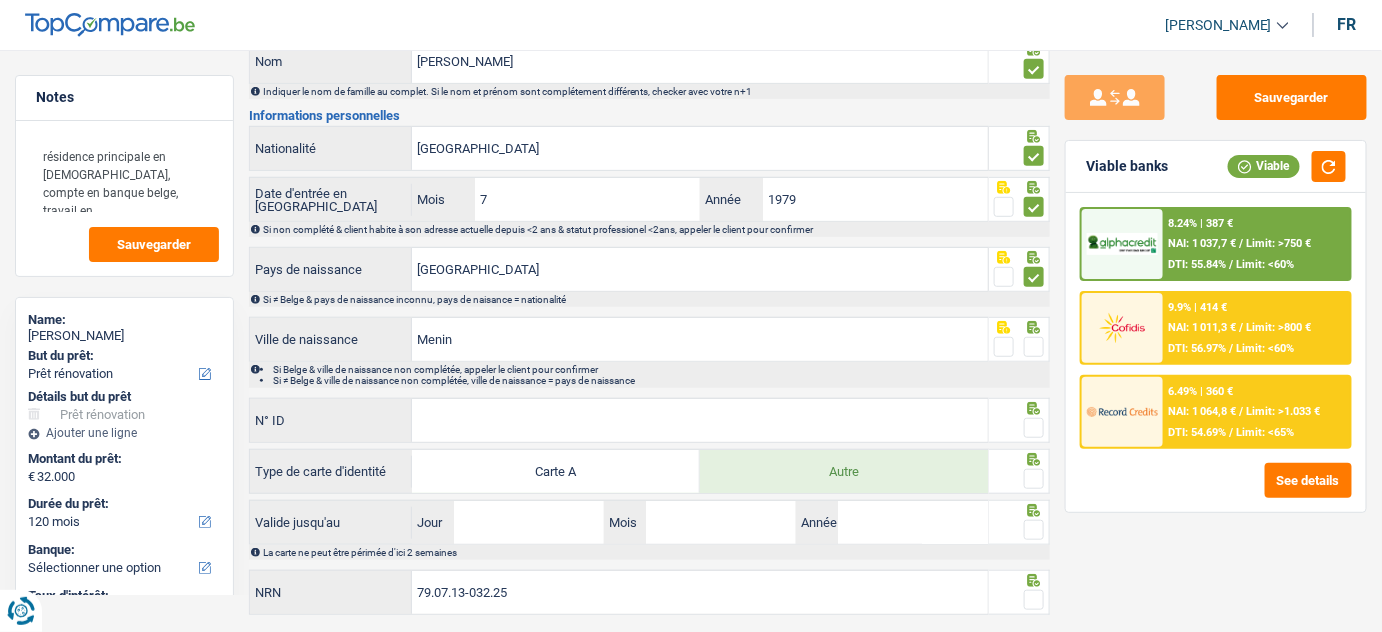 click at bounding box center [1034, 347] 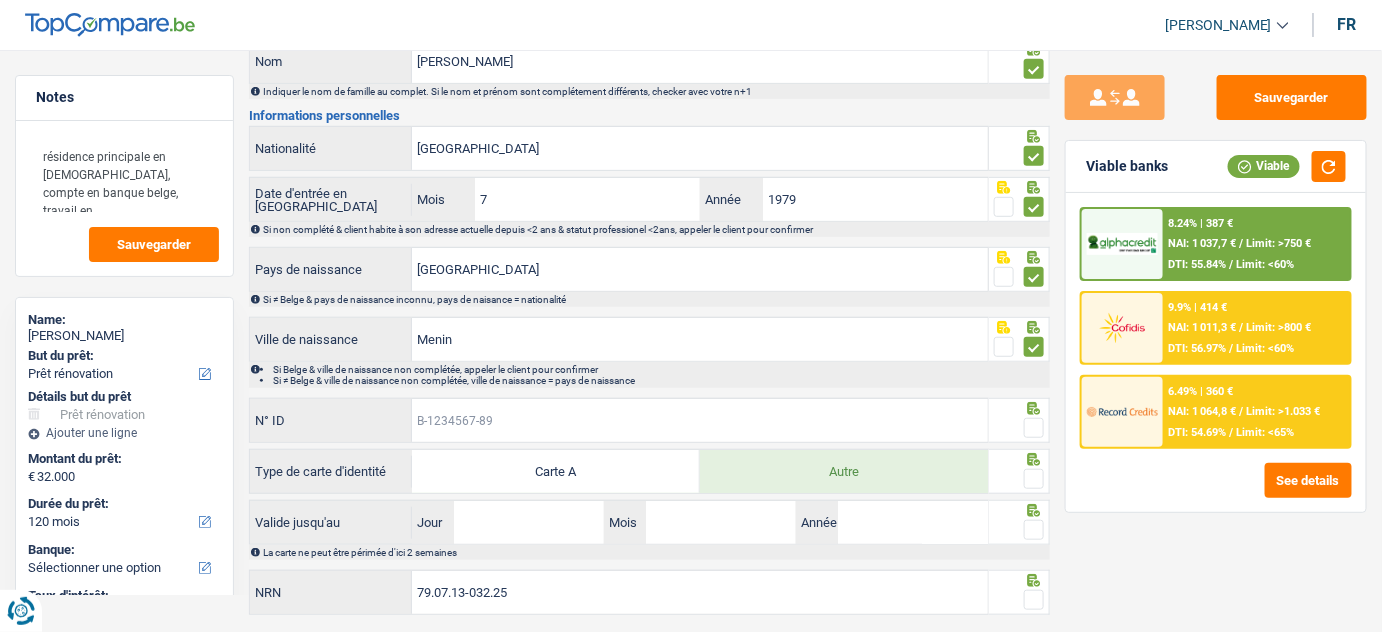 click on "N° ID" at bounding box center [700, 420] 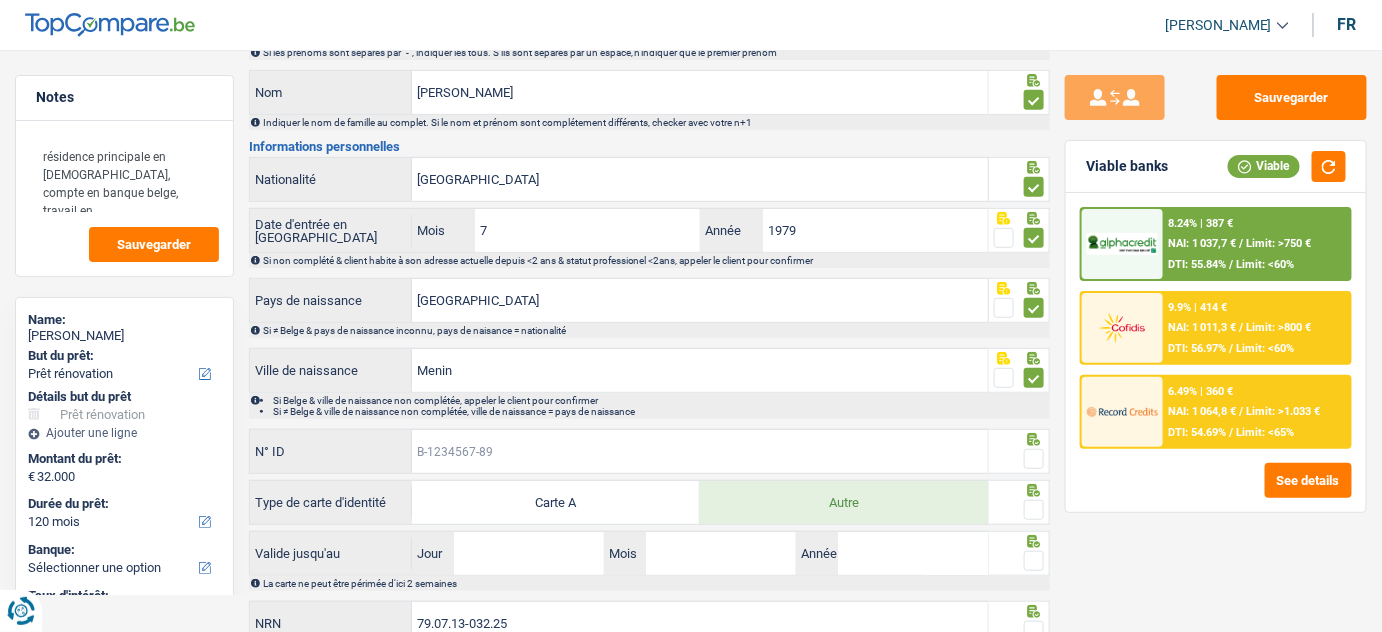 scroll, scrollTop: 272, scrollLeft: 0, axis: vertical 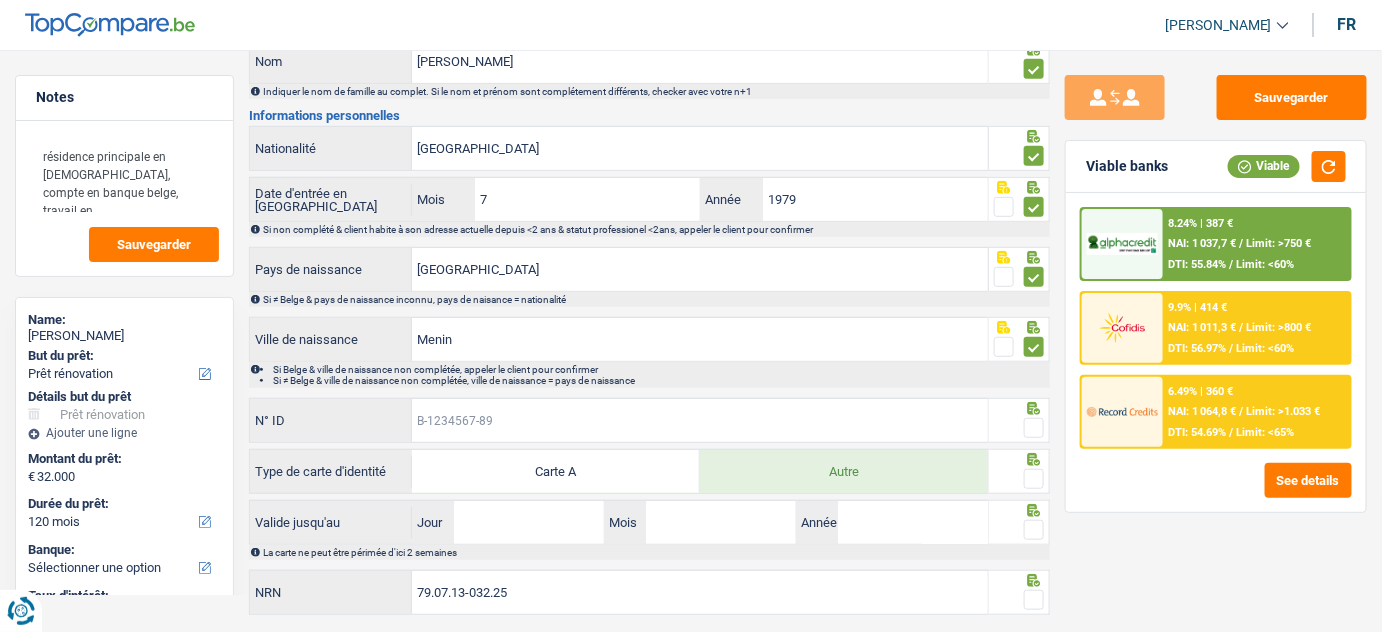 click on "N° ID" at bounding box center [700, 420] 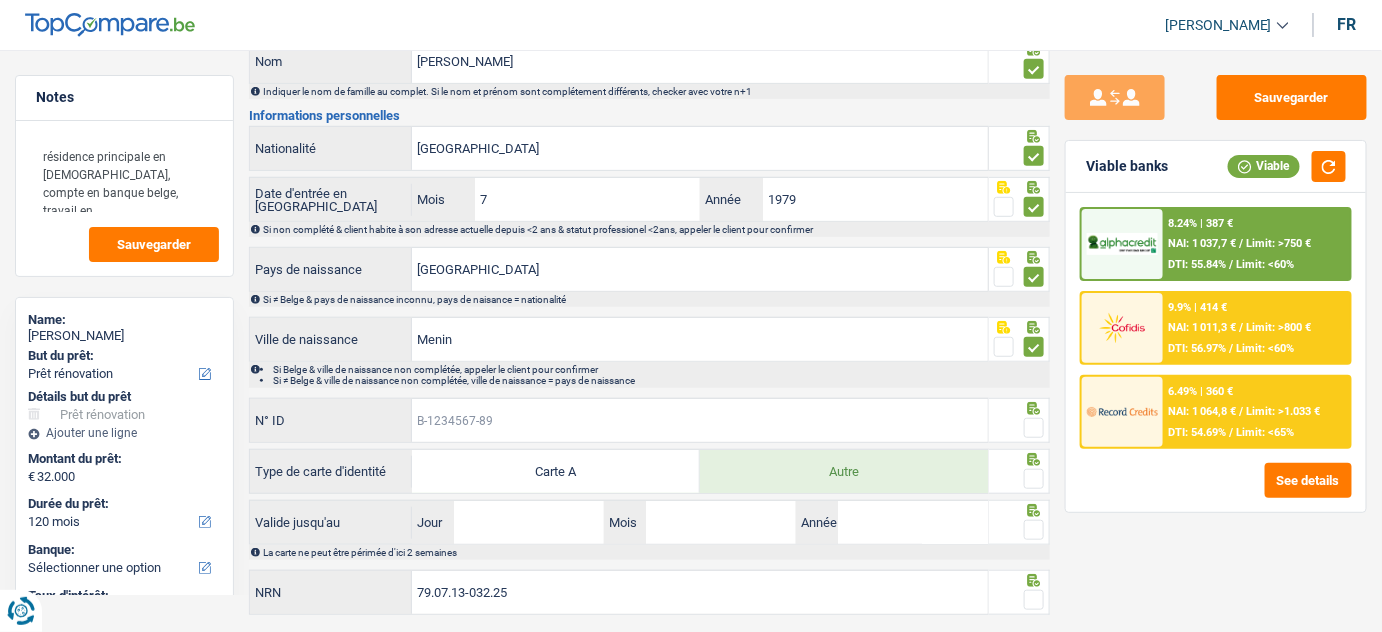 click on "N° ID" at bounding box center [700, 420] 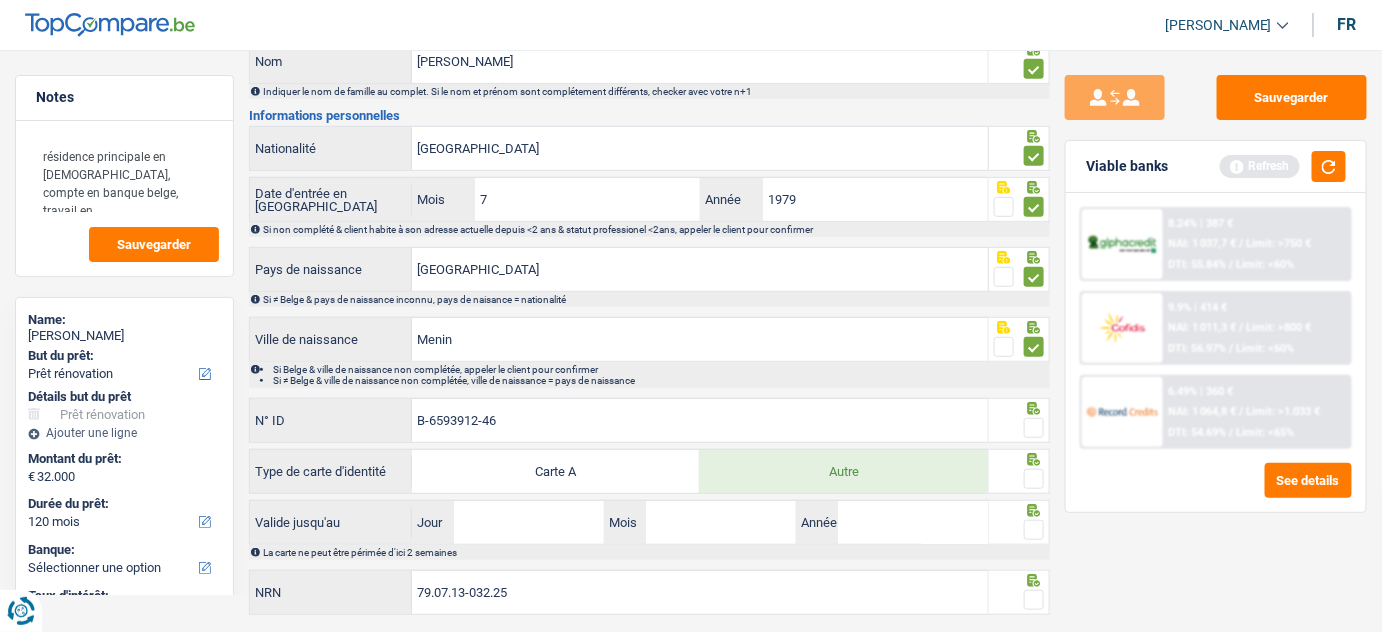 type on "B-6593912-46" 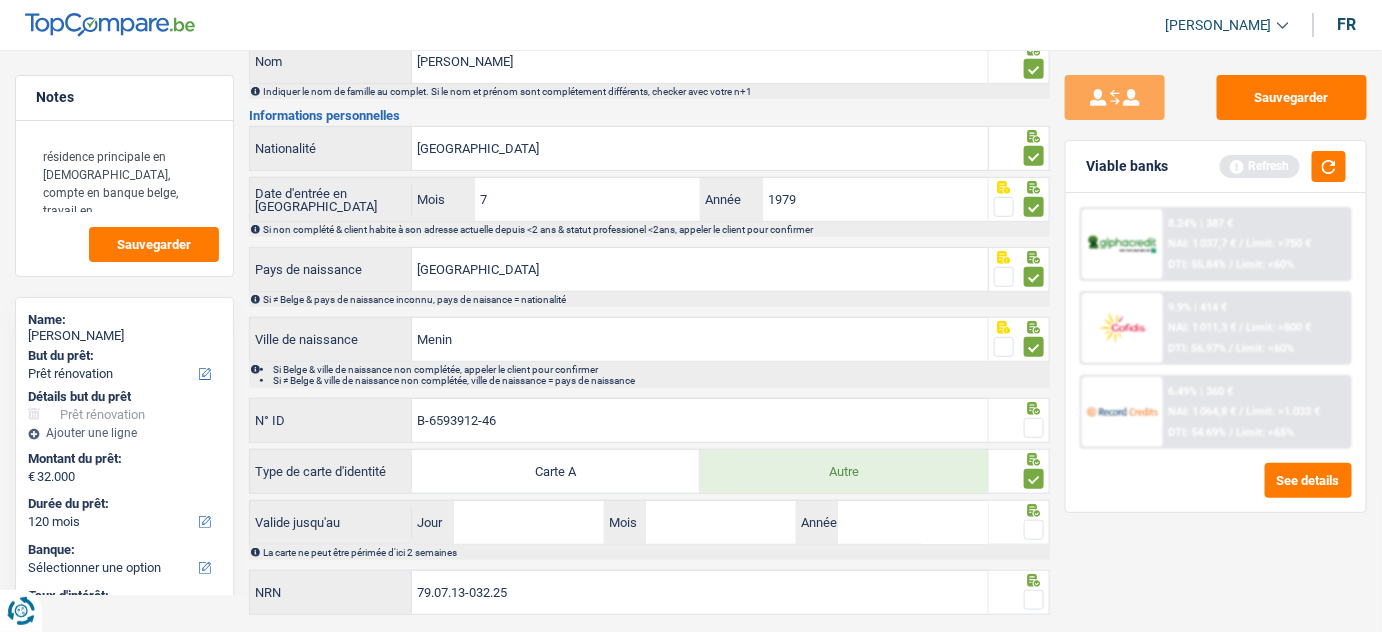 click at bounding box center [1034, 428] 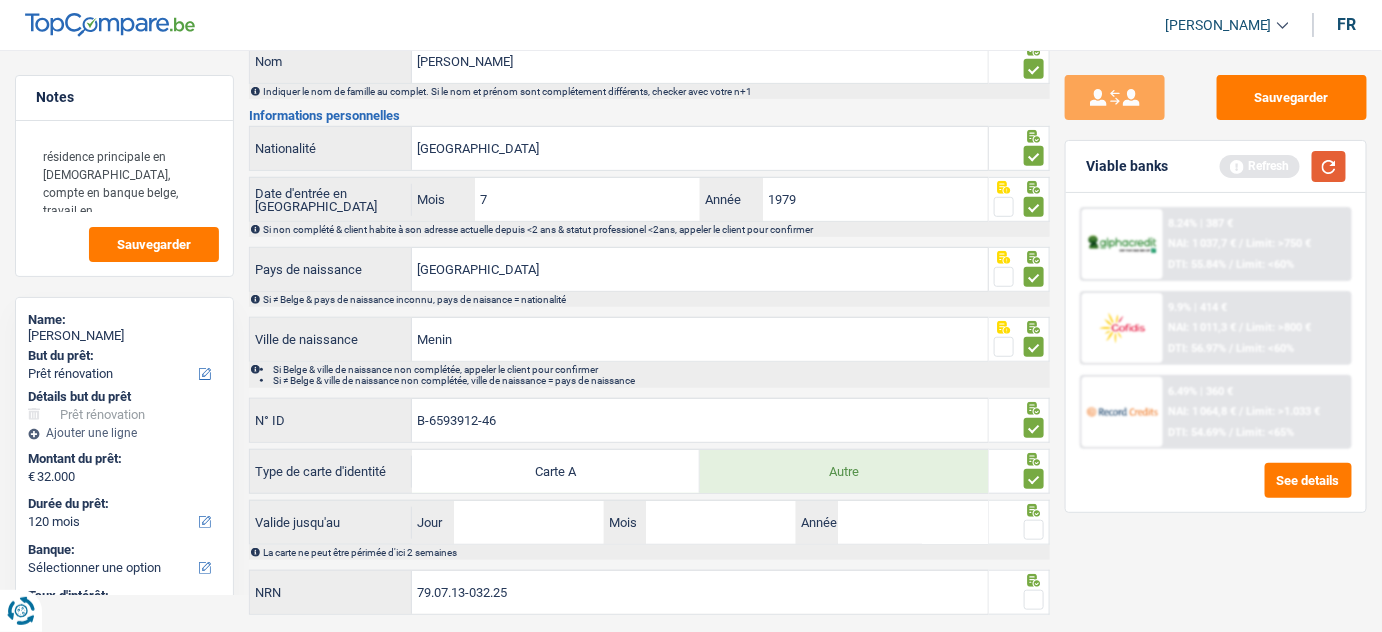 drag, startPoint x: 1327, startPoint y: 161, endPoint x: 1292, endPoint y: 193, distance: 47.423622 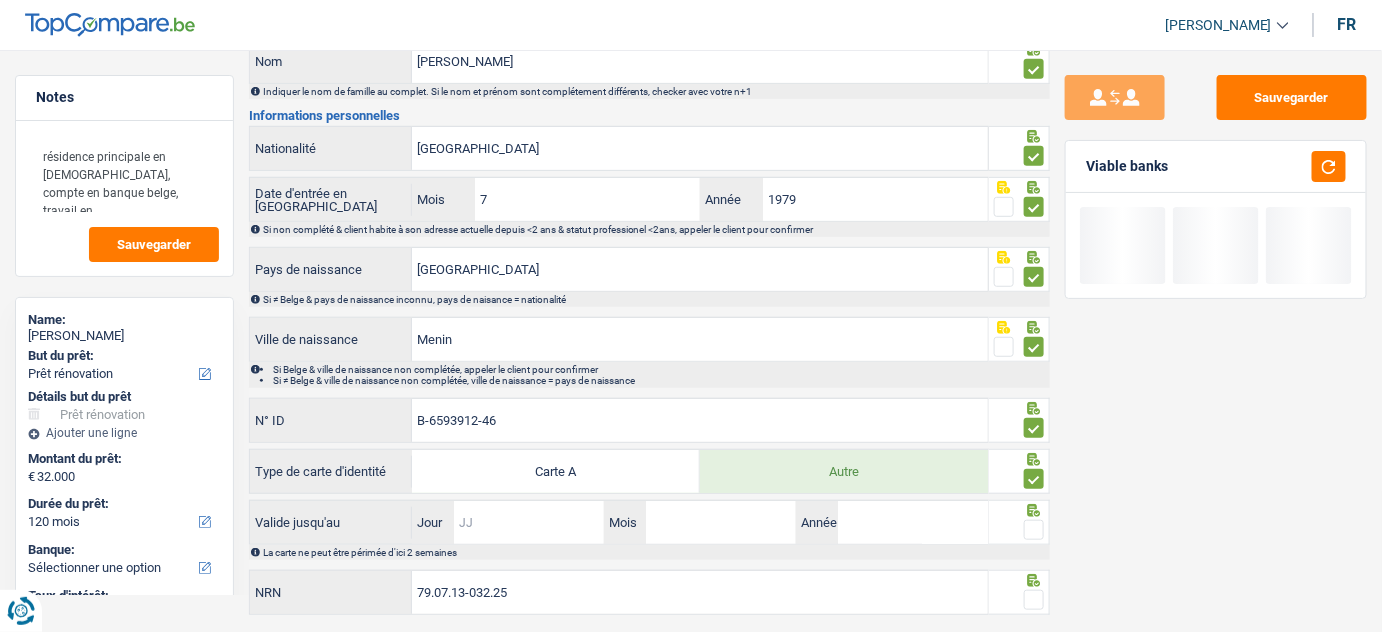 click on "Jour" at bounding box center [529, 522] 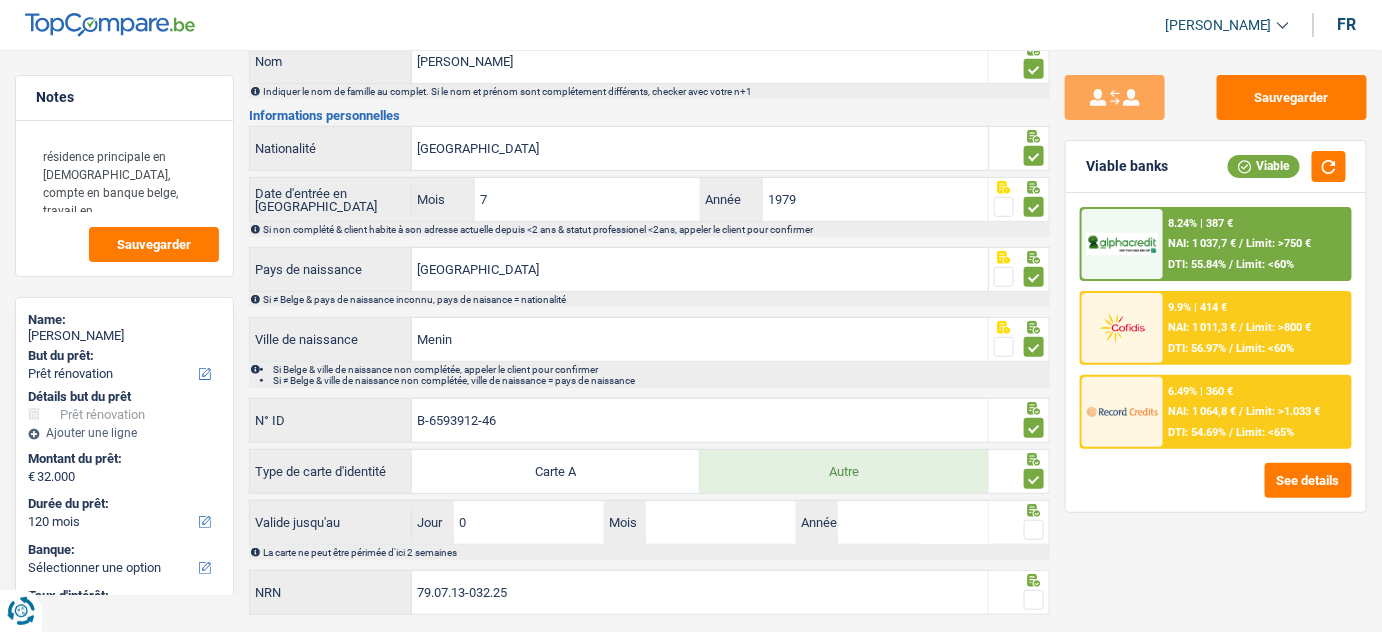 type on "08" 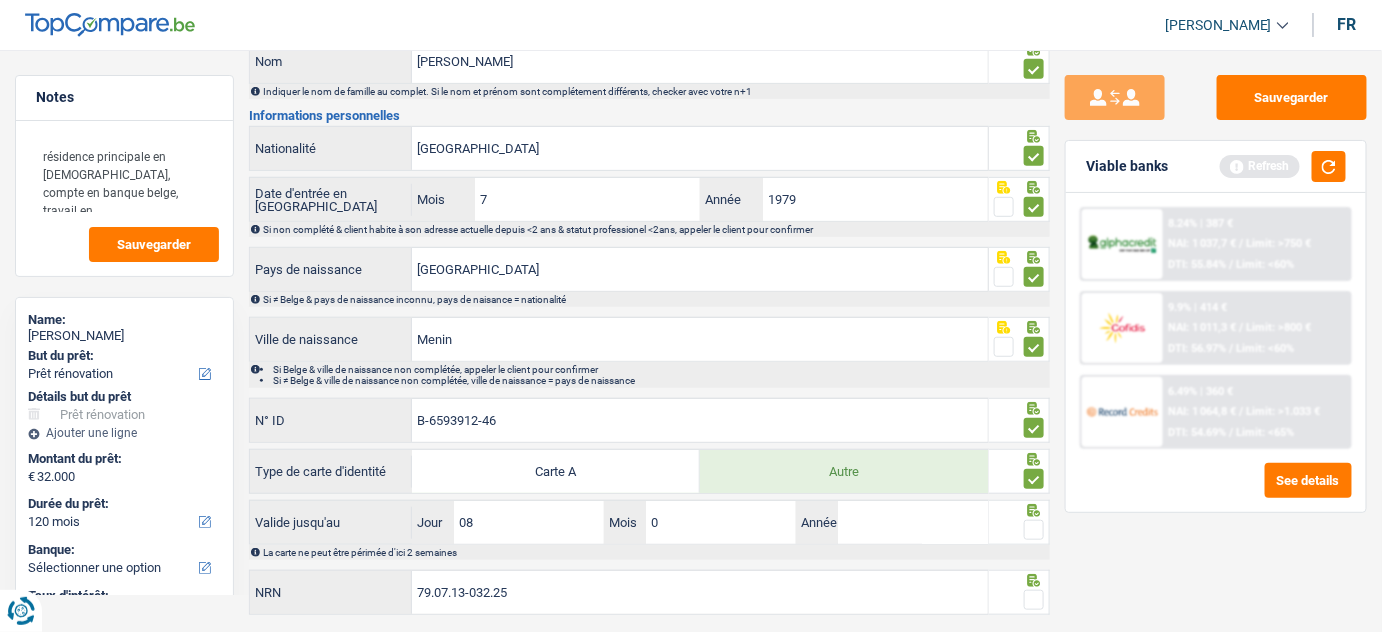 type on "05" 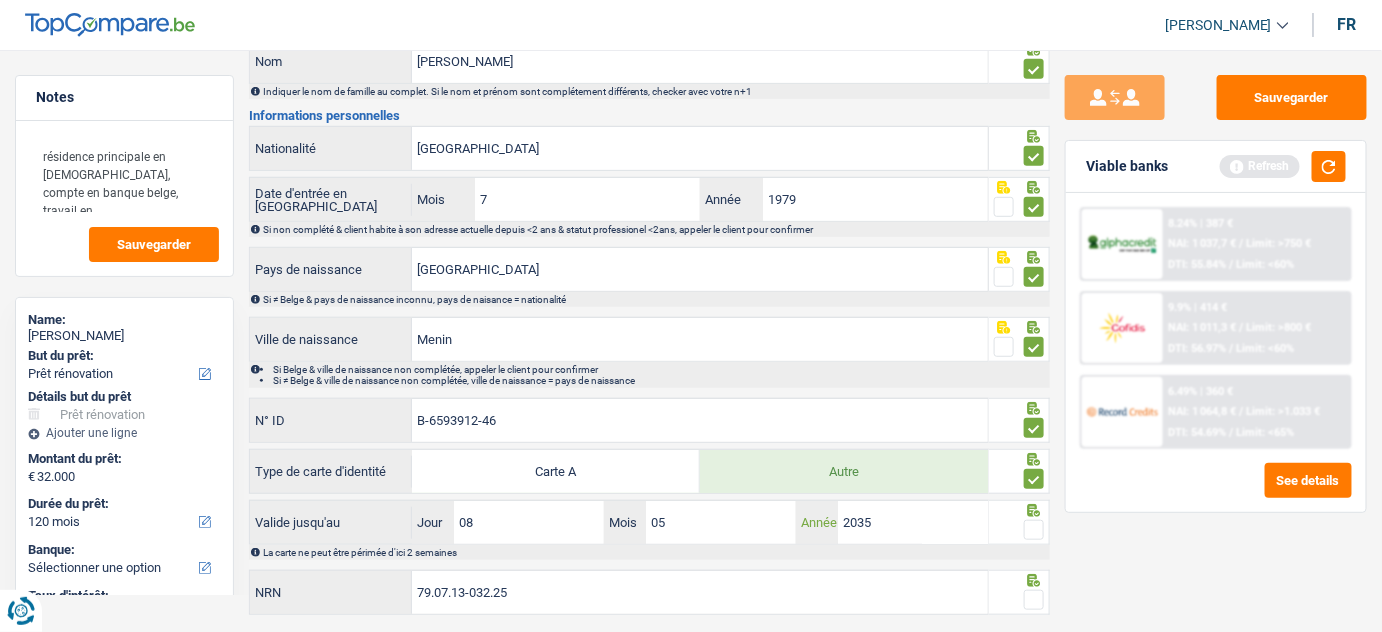 type on "2035" 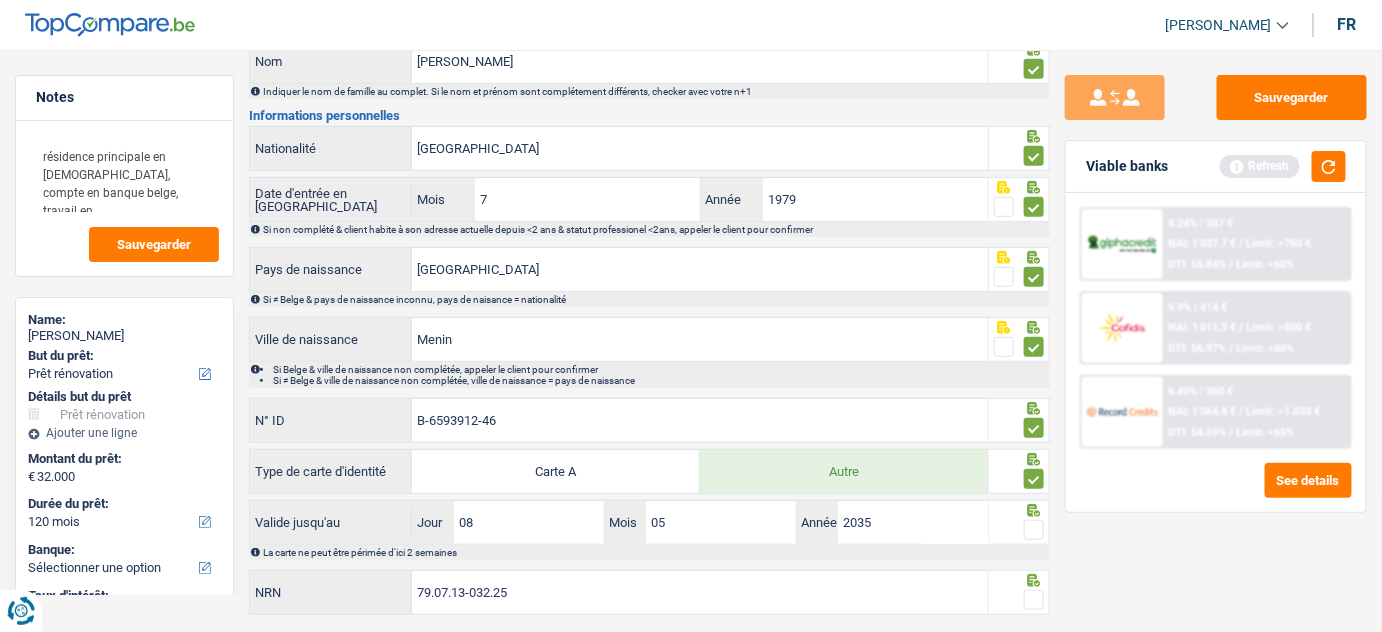 drag, startPoint x: 1037, startPoint y: 519, endPoint x: 1112, endPoint y: 415, distance: 128.22246 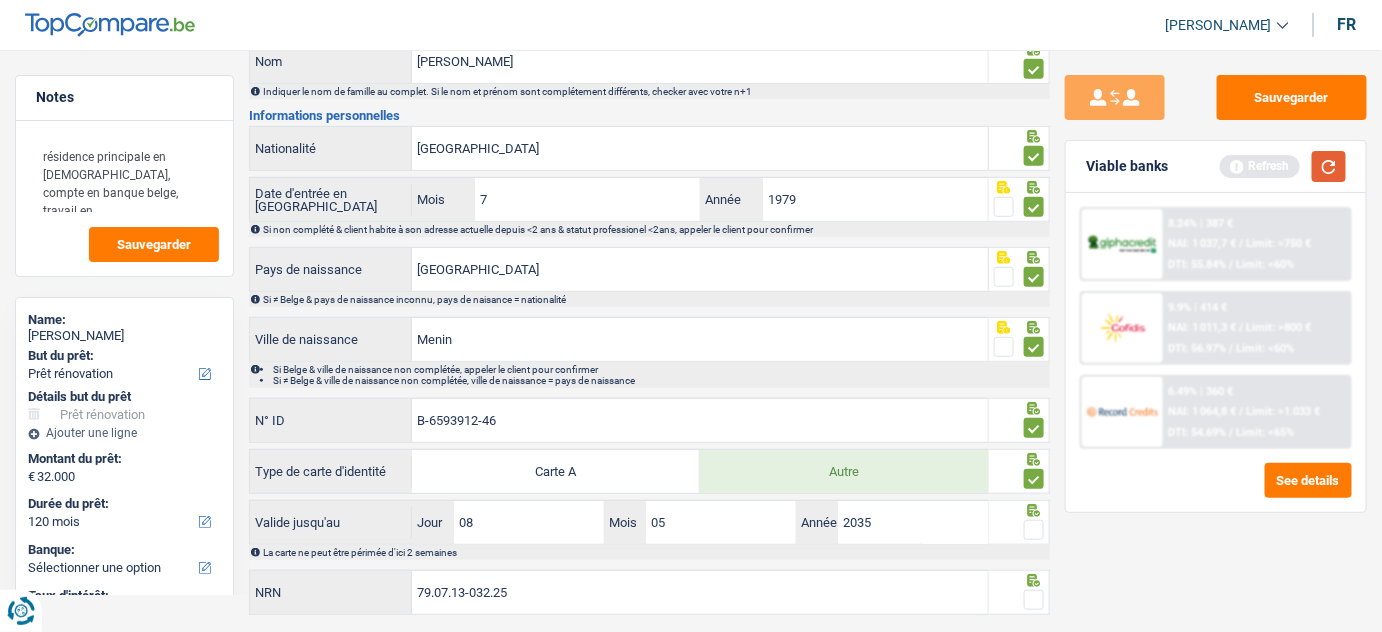 click at bounding box center [1329, 166] 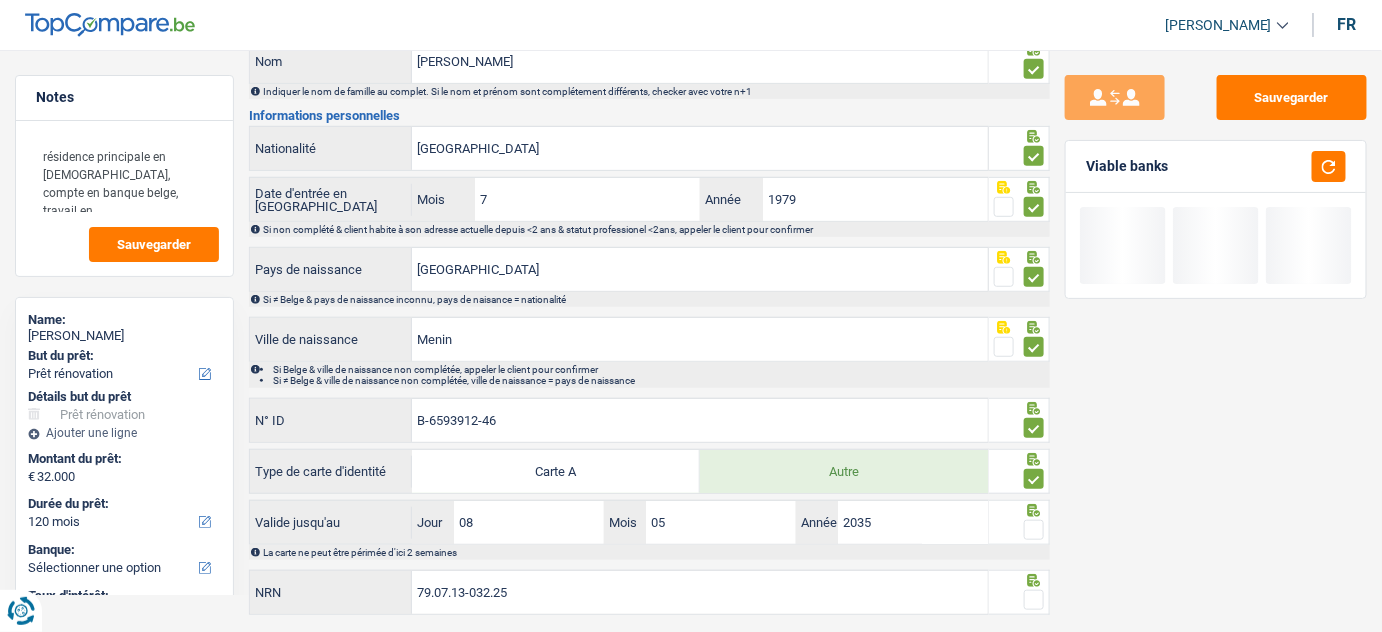 click on "Sauvegarder
Viable banks" at bounding box center [1216, 335] 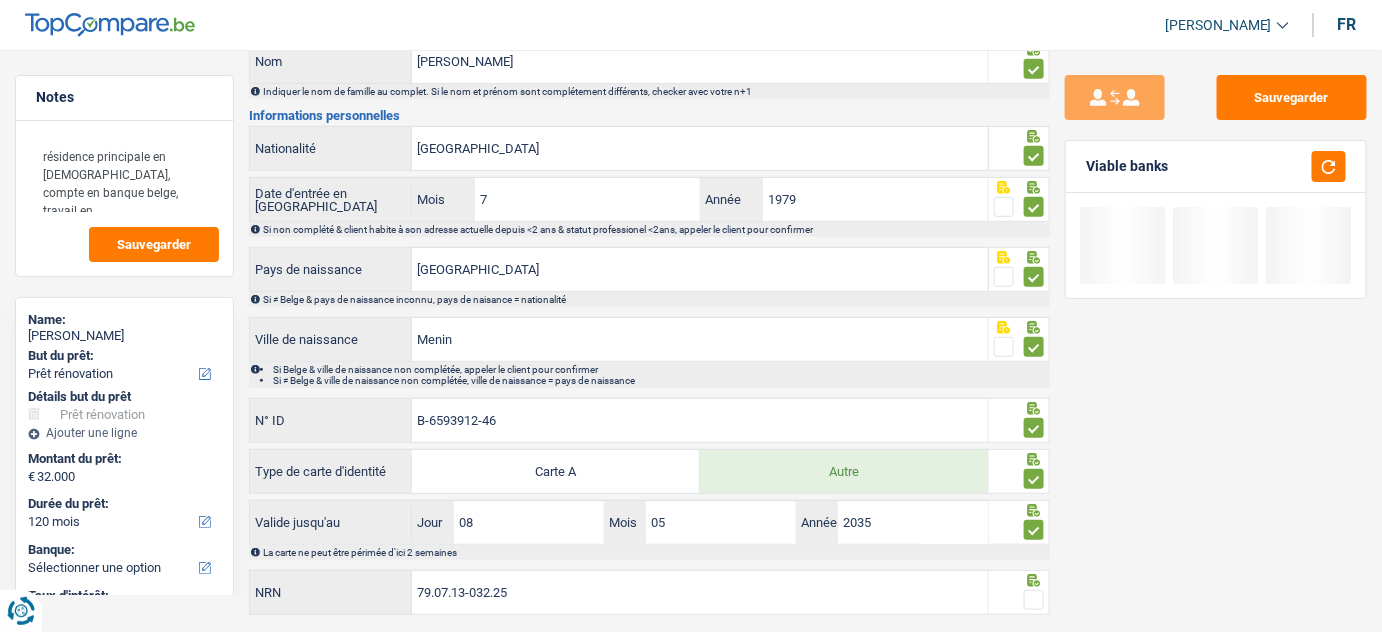 click at bounding box center [1034, 600] 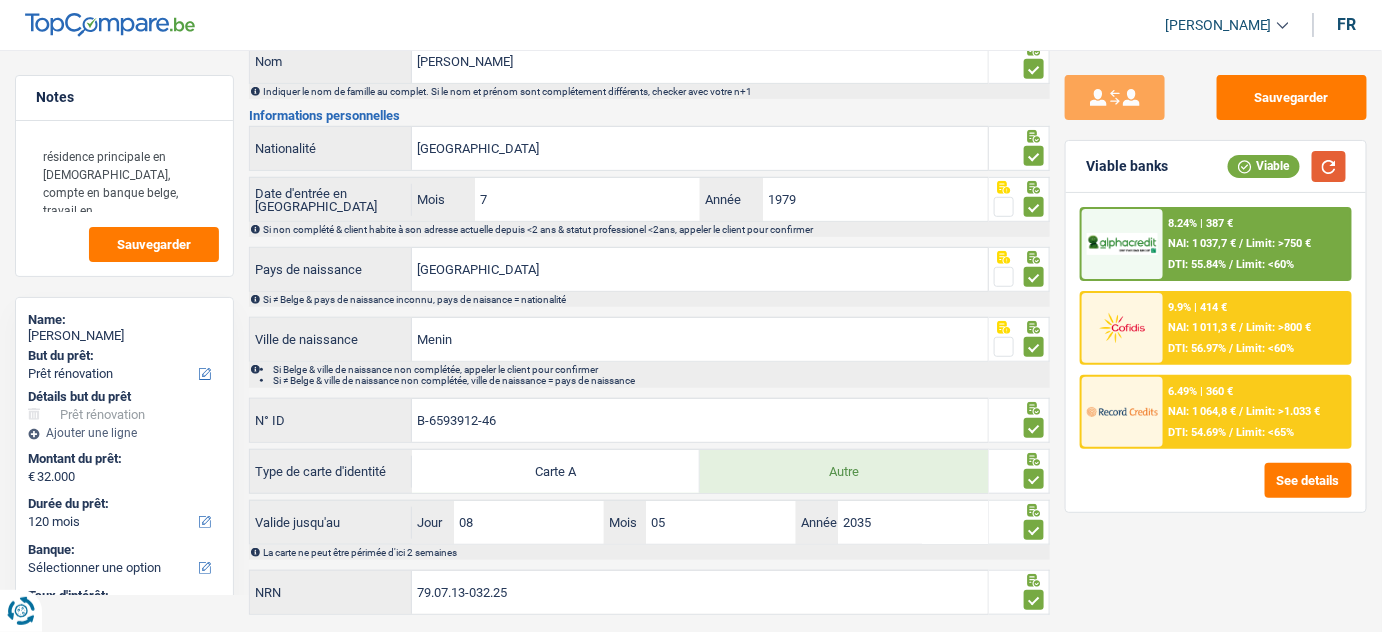 click at bounding box center (1329, 166) 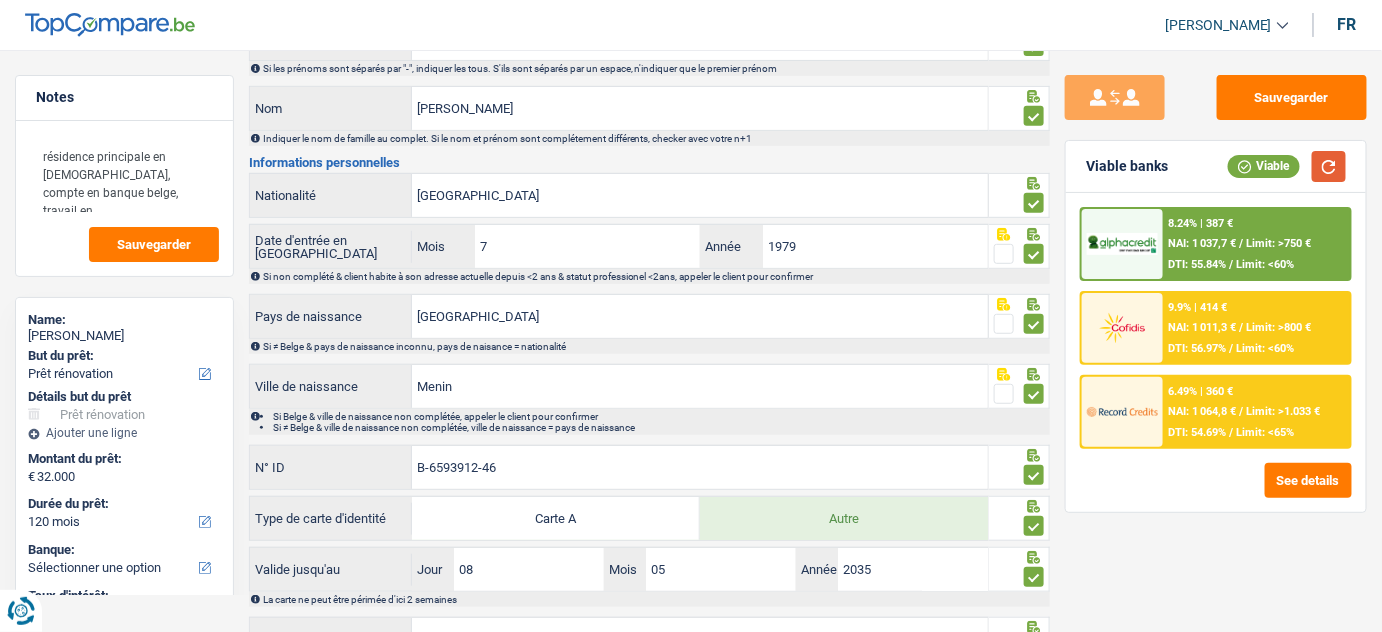 scroll, scrollTop: 0, scrollLeft: 0, axis: both 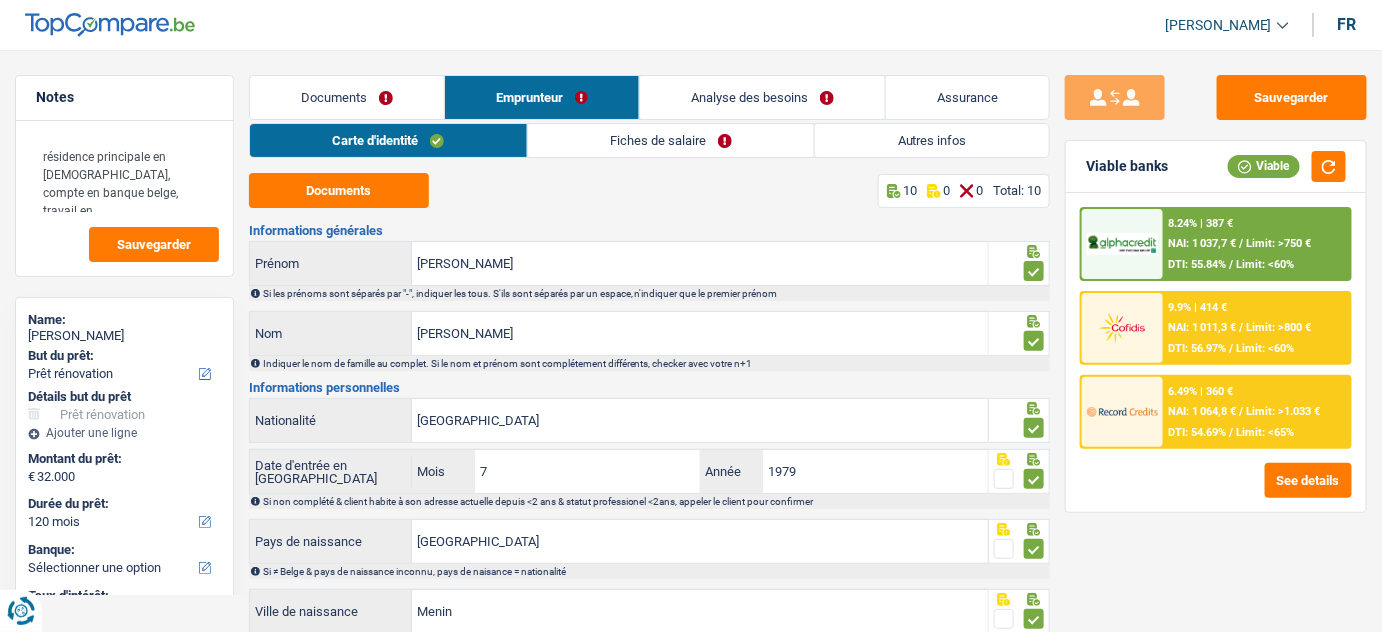 click on "Carte d'identité Fiches de salaire Autres infos
Documents
10
0
0
Total: 10
Informations générales
[PERSON_NAME]
Si les prénoms sont séparés par "-", indiquer les tous. S'ils sont séparés par un espace, n'indiquer que le premier prénom   [PERSON_NAME]
Nom
Indiquer le nom de famille au complet. Si le nom et prénom sont complétement différents, checker avec votre  n+1
Informations personnelles
[DEMOGRAPHIC_DATA]
Nationalité
Date d'entrée en [GEOGRAPHIC_DATA]     7
Mois
/   1979
Année
[DEMOGRAPHIC_DATA]
Pays de naissance
Menin" at bounding box center (650, 506) 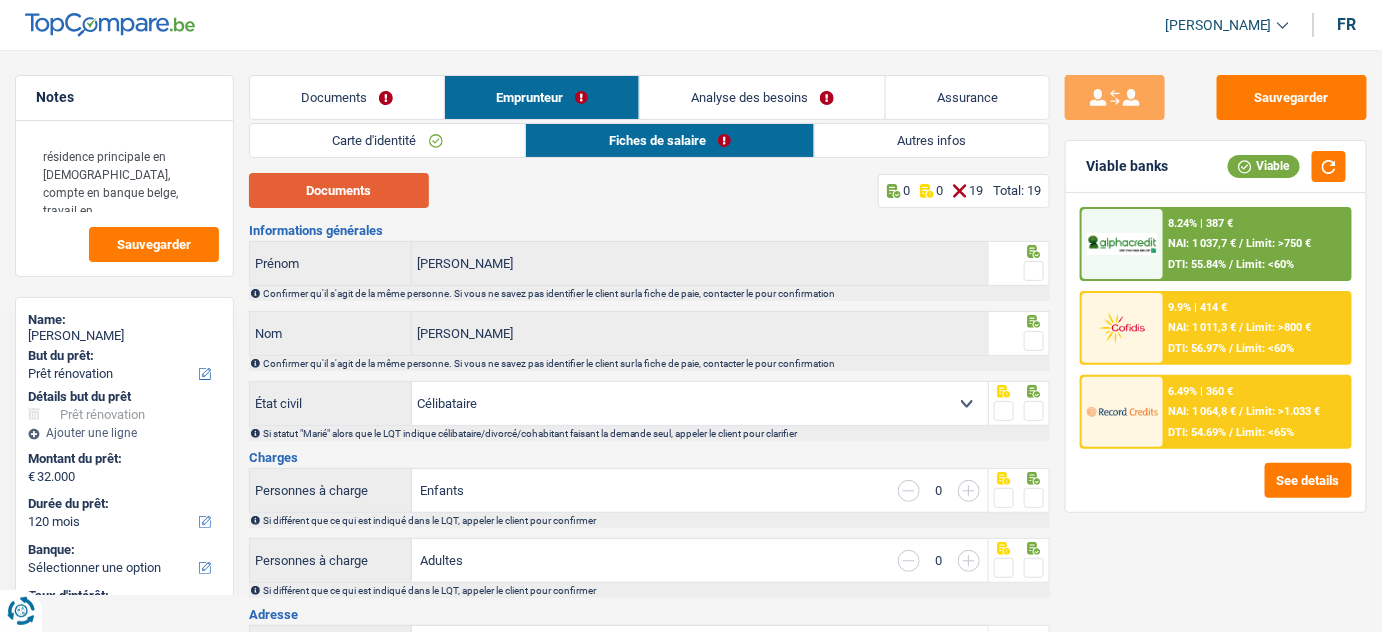 click on "Documents" at bounding box center [339, 190] 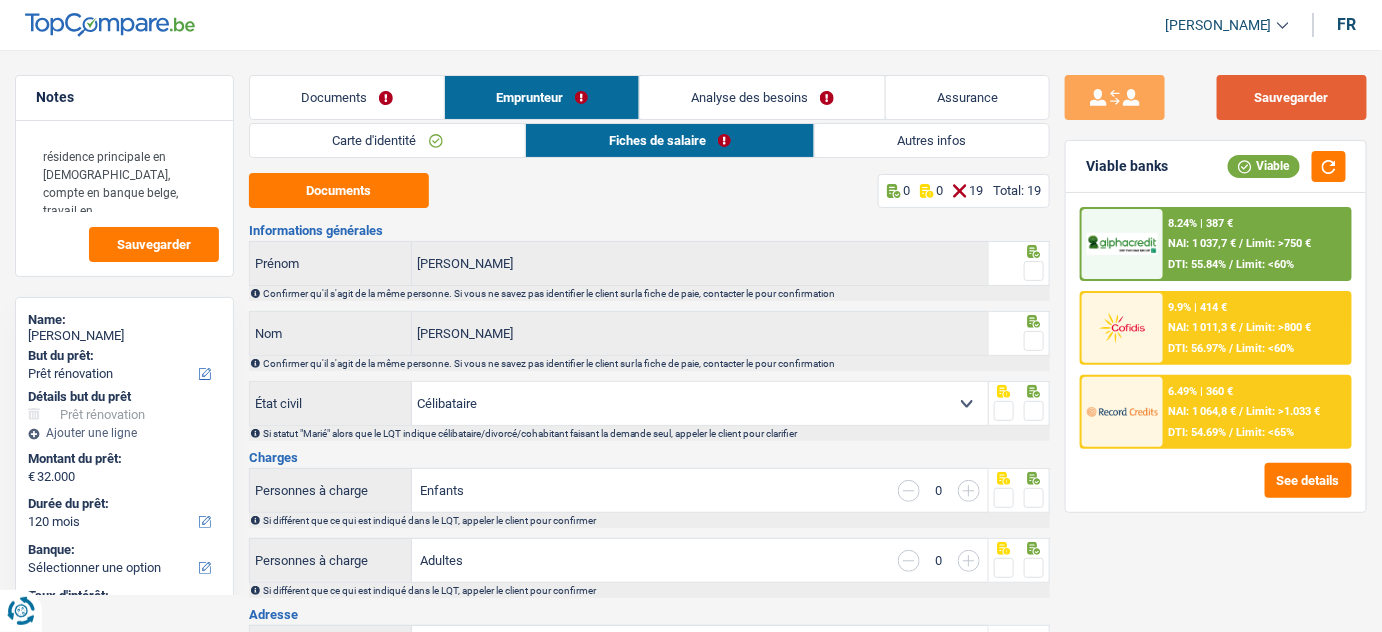 click on "Sauvegarder" at bounding box center [1292, 97] 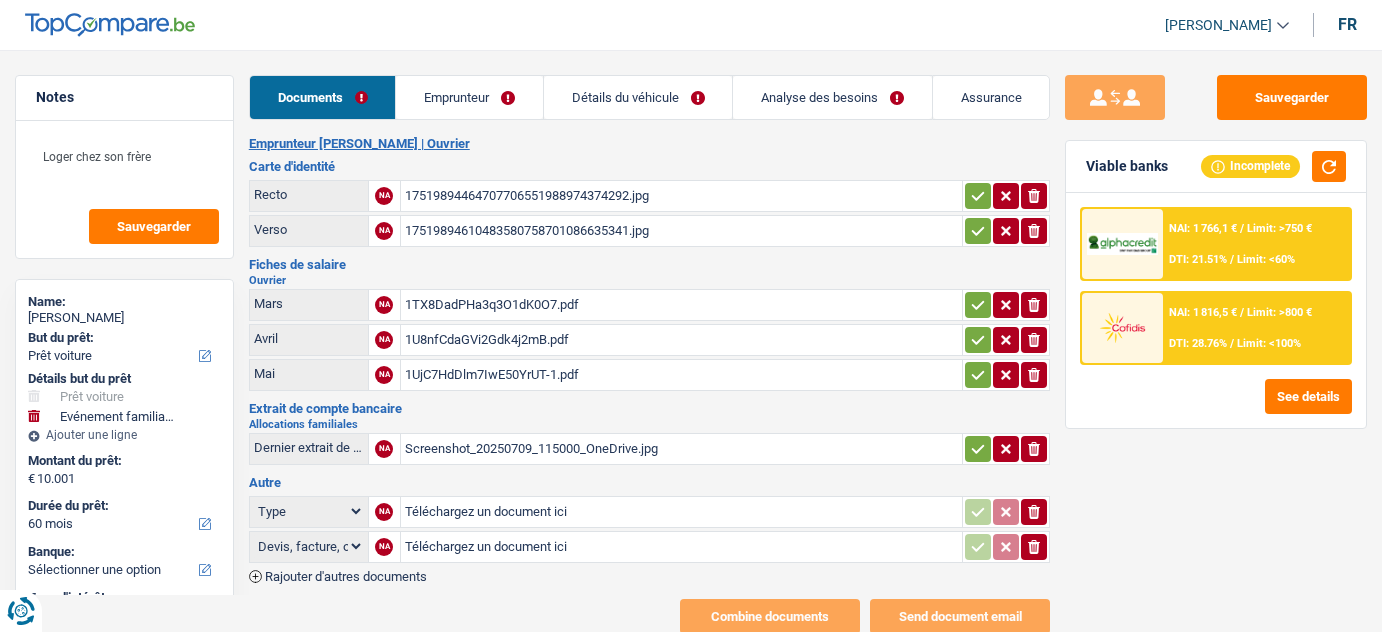 select on "car" 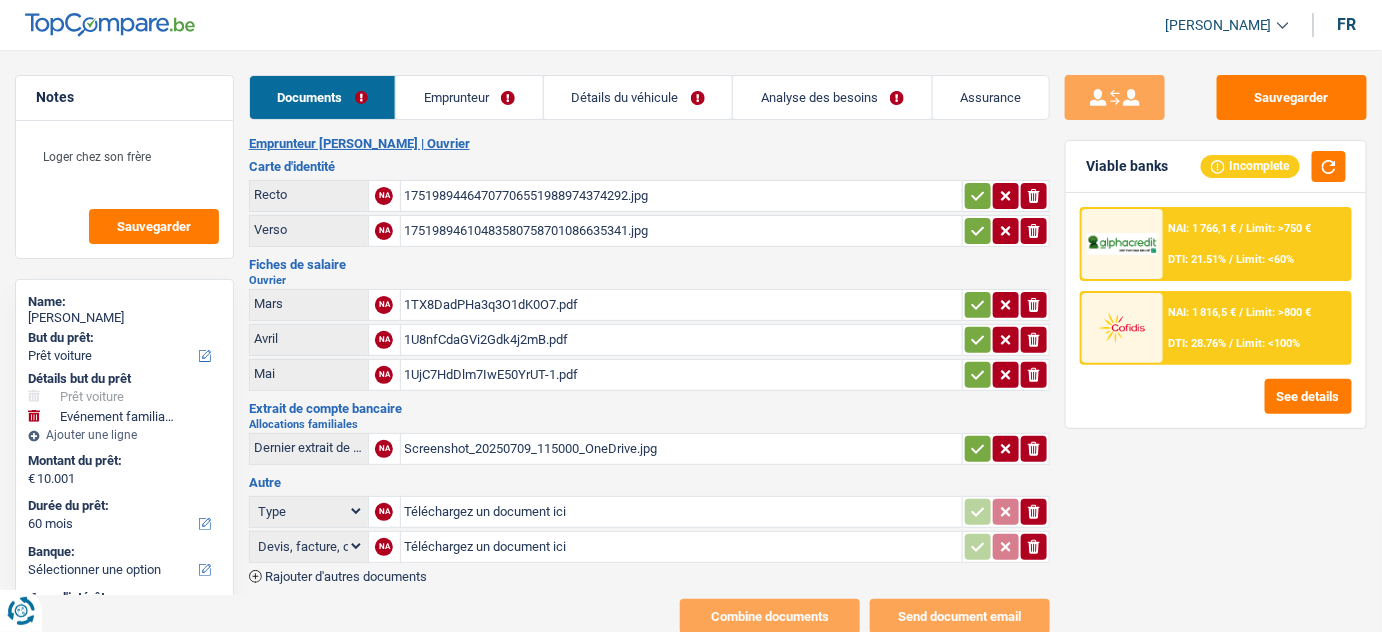 scroll, scrollTop: 0, scrollLeft: 0, axis: both 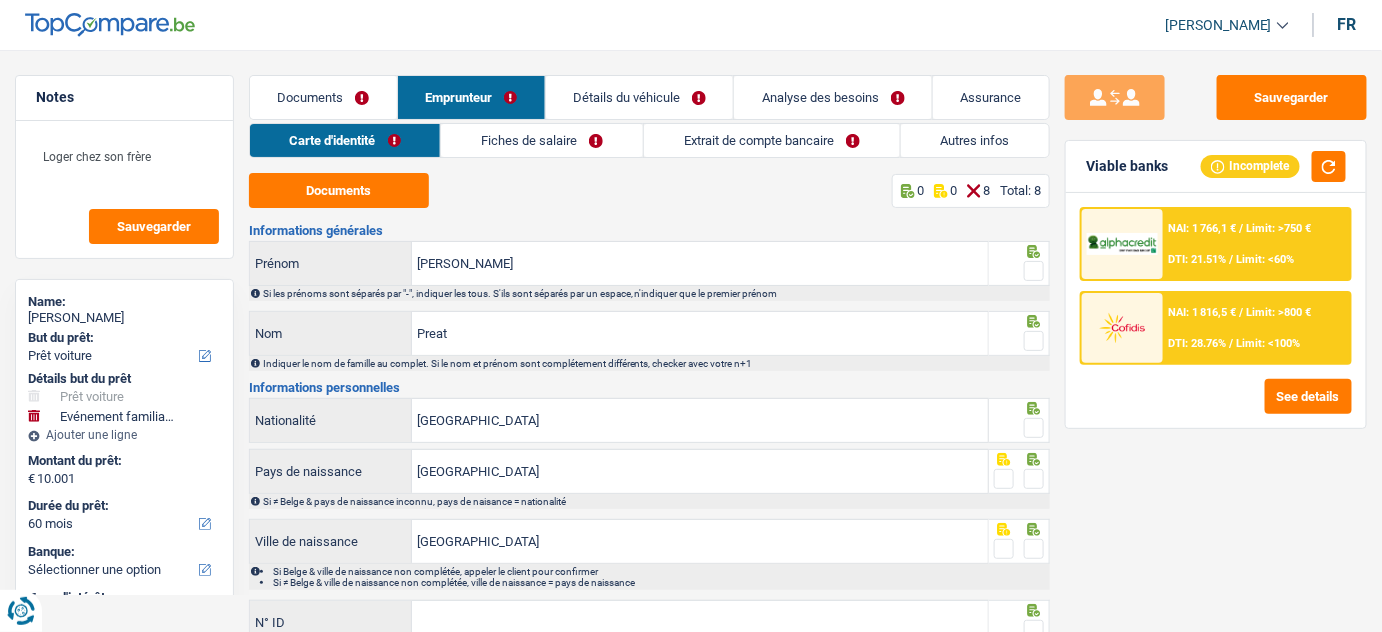 click on "Documents" at bounding box center [323, 97] 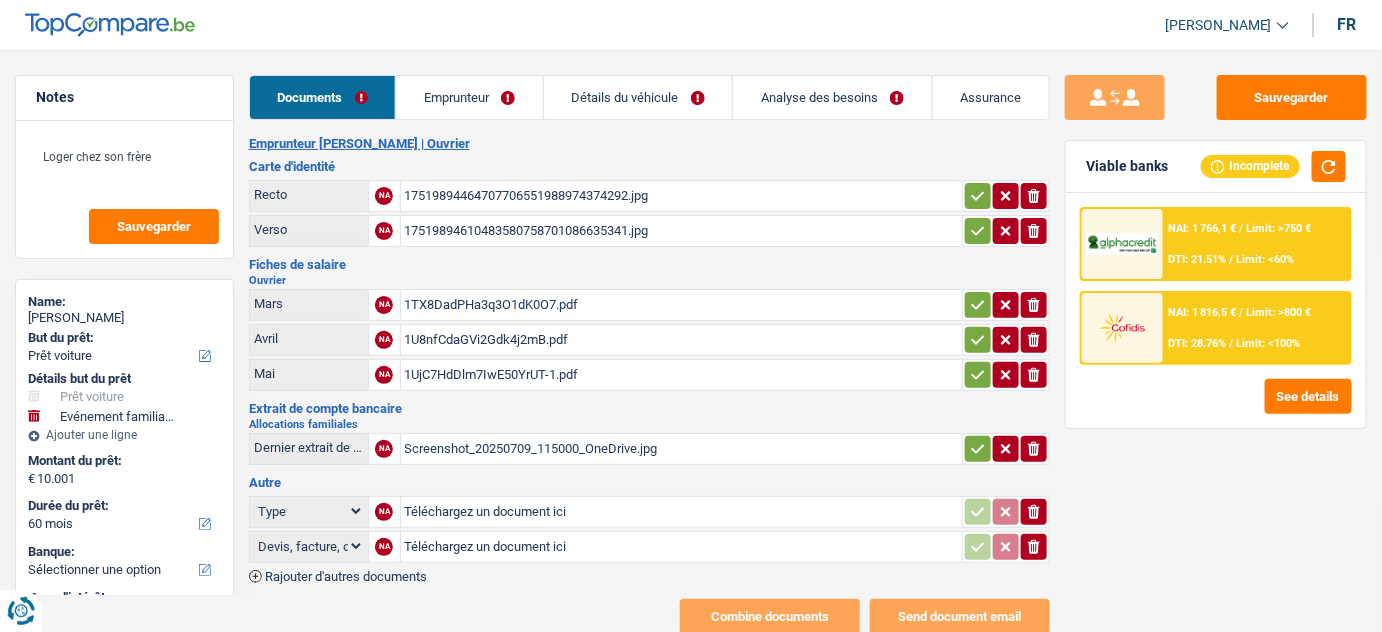 click on "Screenshot_20250709_115000_OneDrive.jpg" at bounding box center (682, 449) 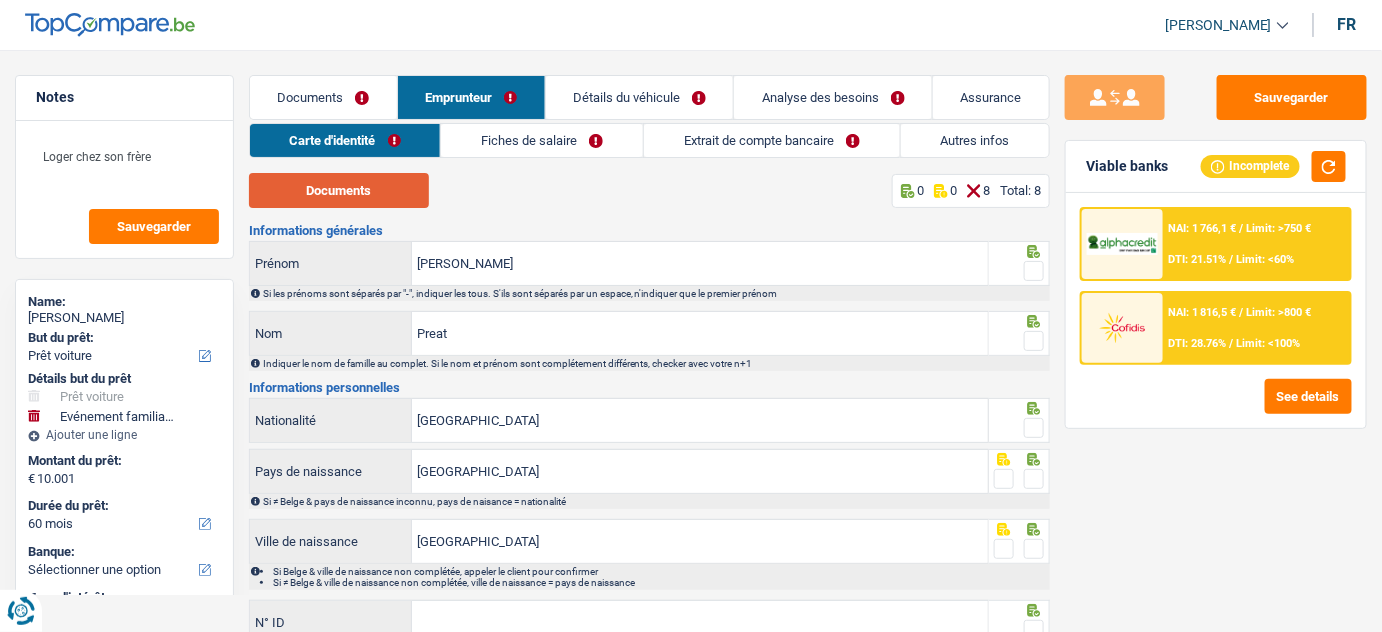 click on "Documents" at bounding box center [339, 190] 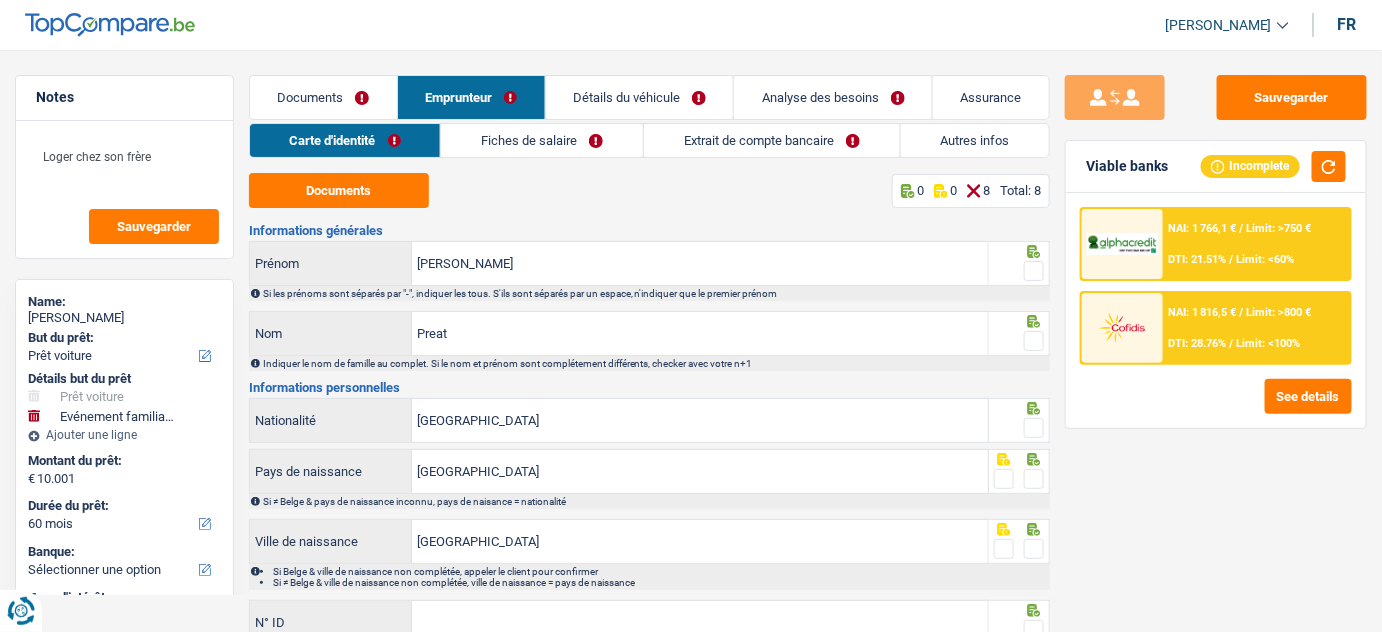 click at bounding box center (1034, 341) 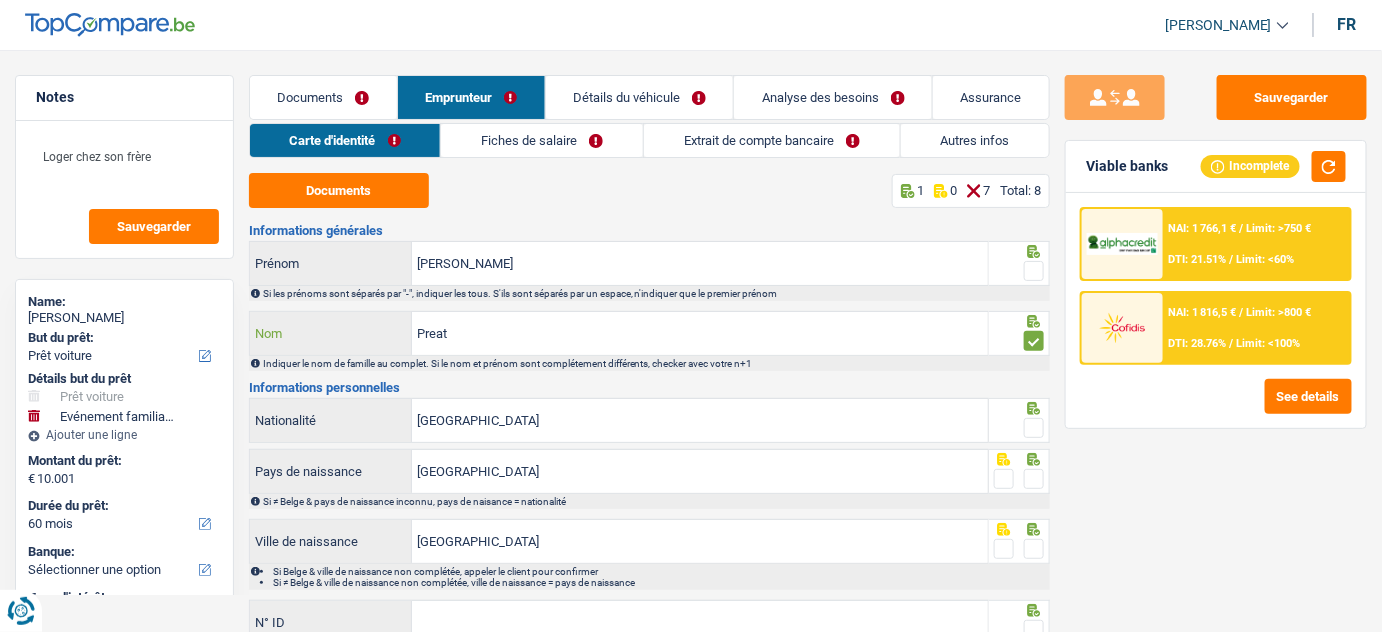 click on "Preat" at bounding box center (700, 333) 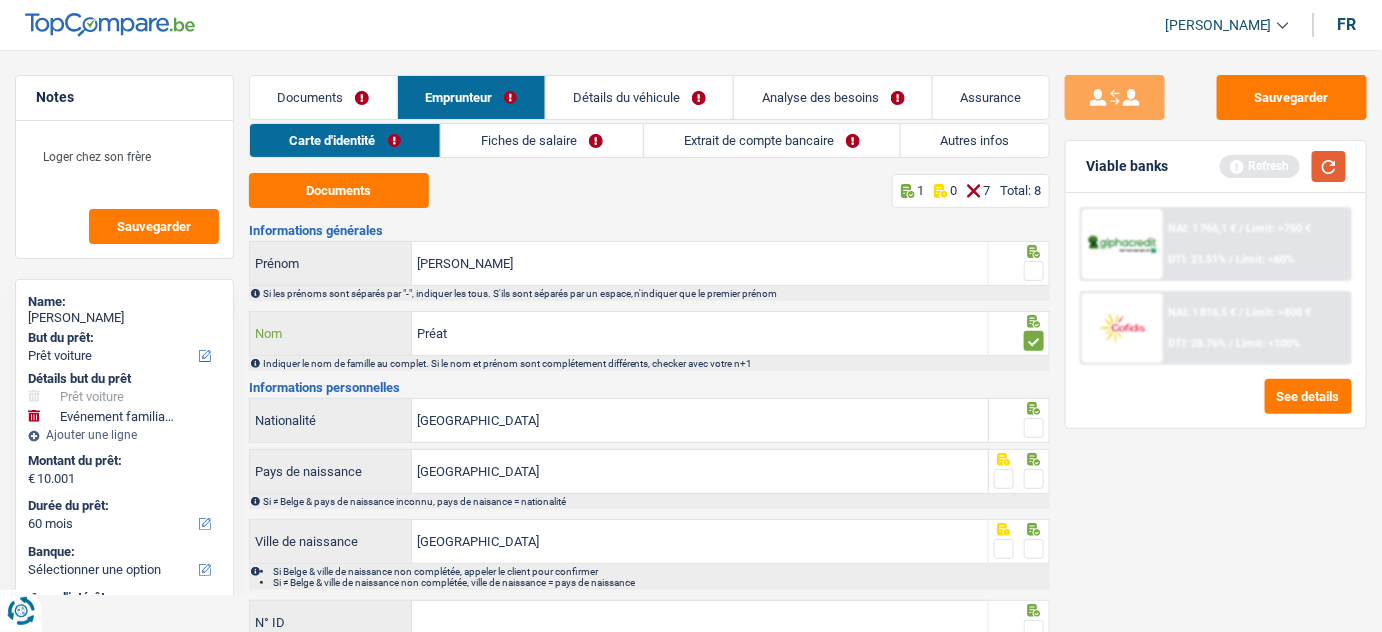 type on "Préat" 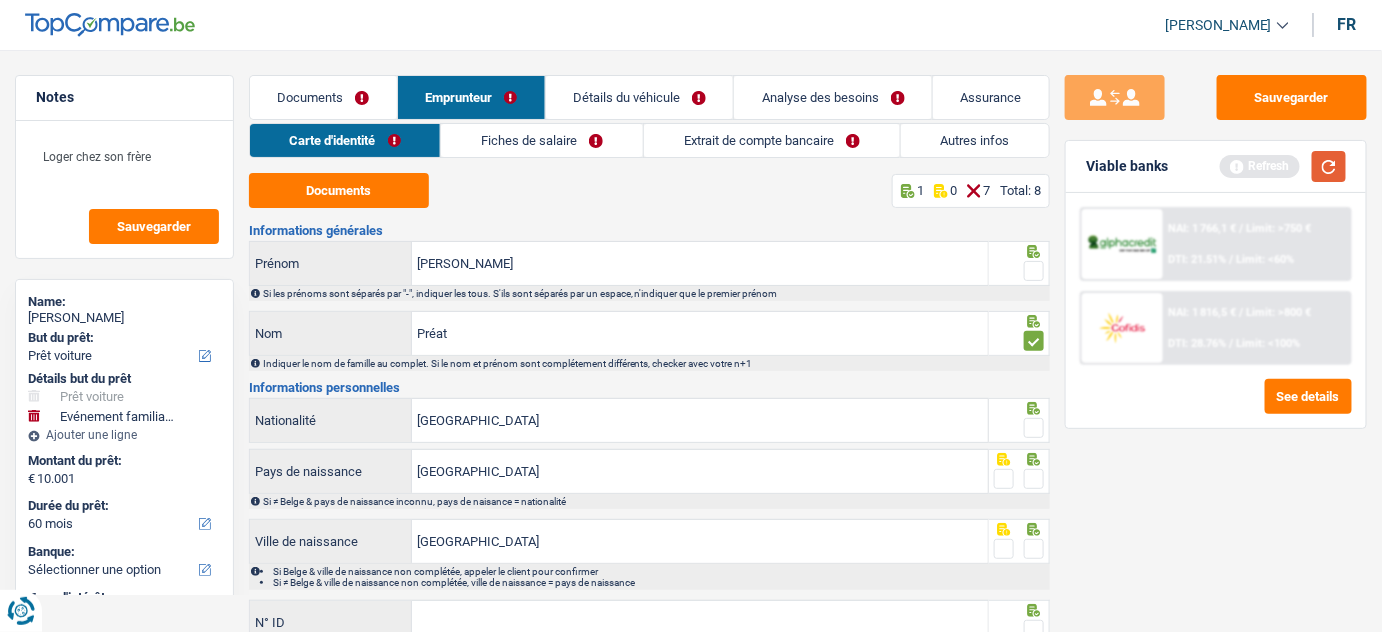 click at bounding box center (1329, 166) 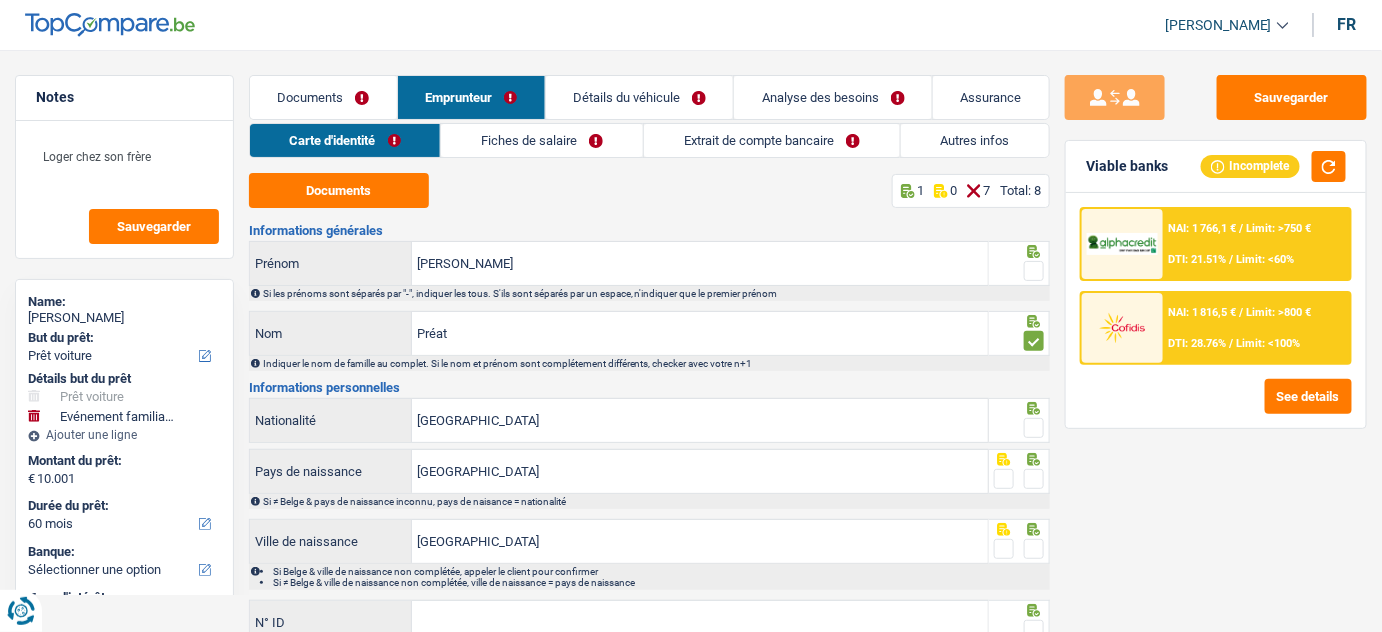 click at bounding box center (1034, 271) 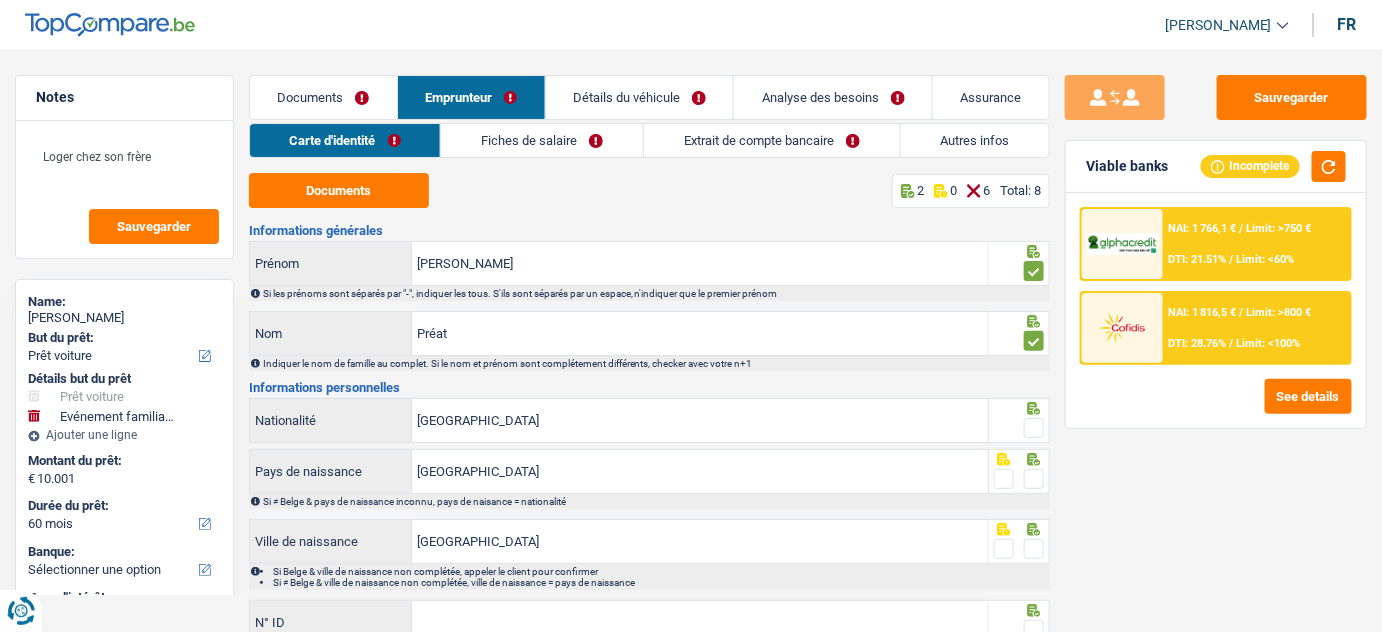 scroll, scrollTop: 90, scrollLeft: 0, axis: vertical 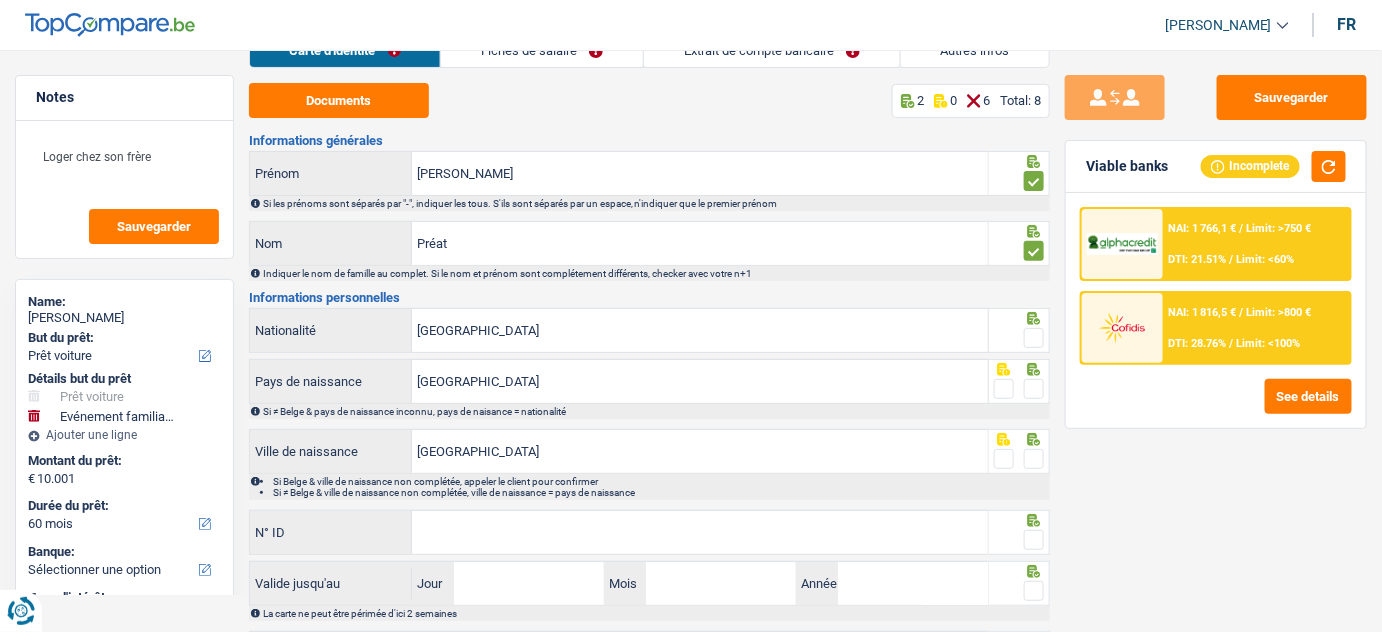 click at bounding box center [1019, 330] 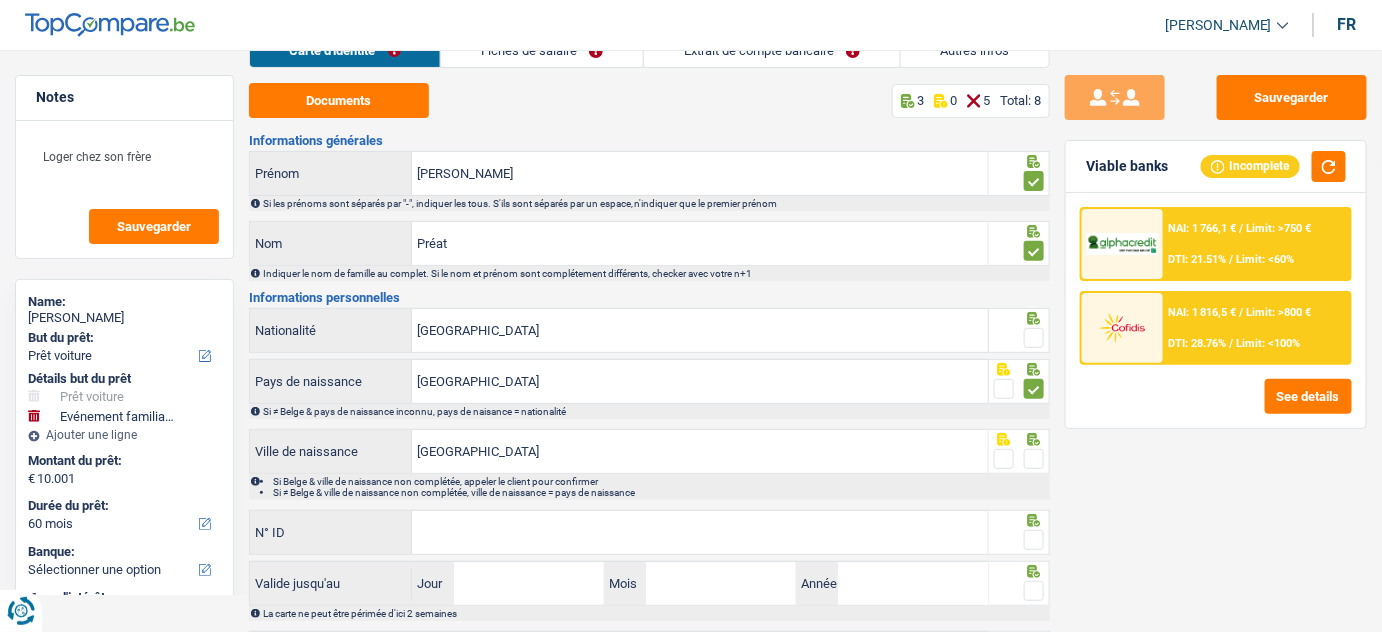 click at bounding box center [1034, 338] 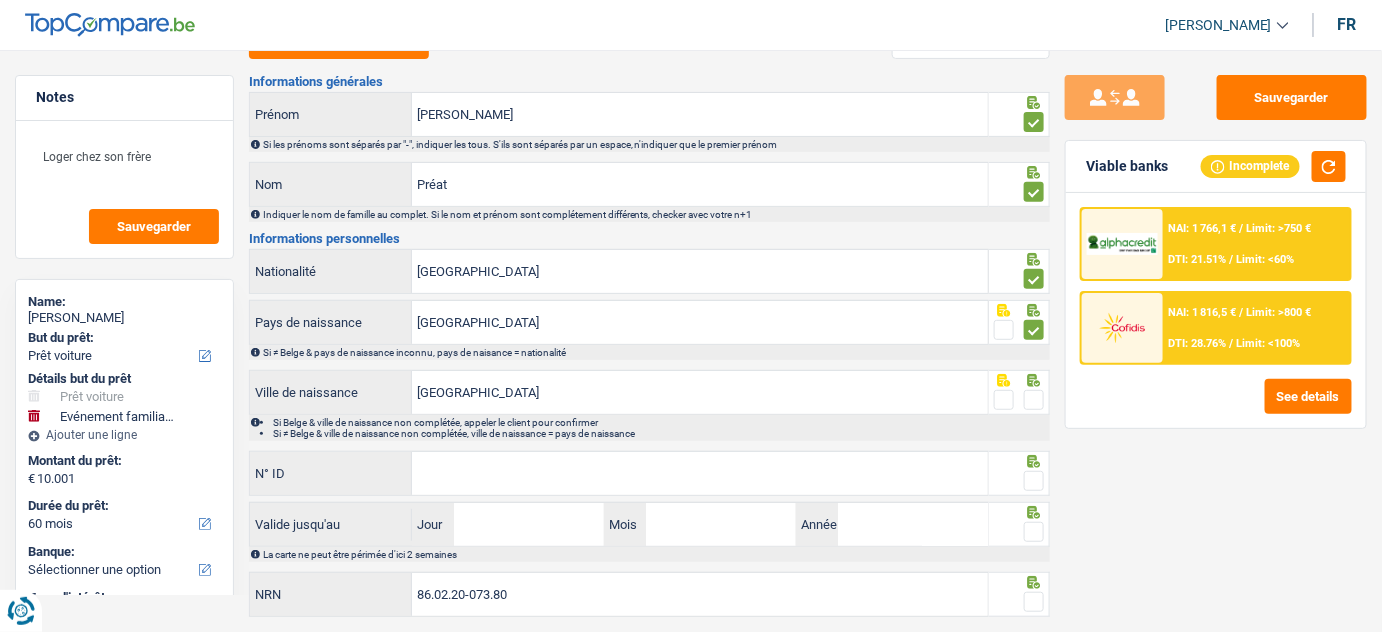 scroll, scrollTop: 180, scrollLeft: 0, axis: vertical 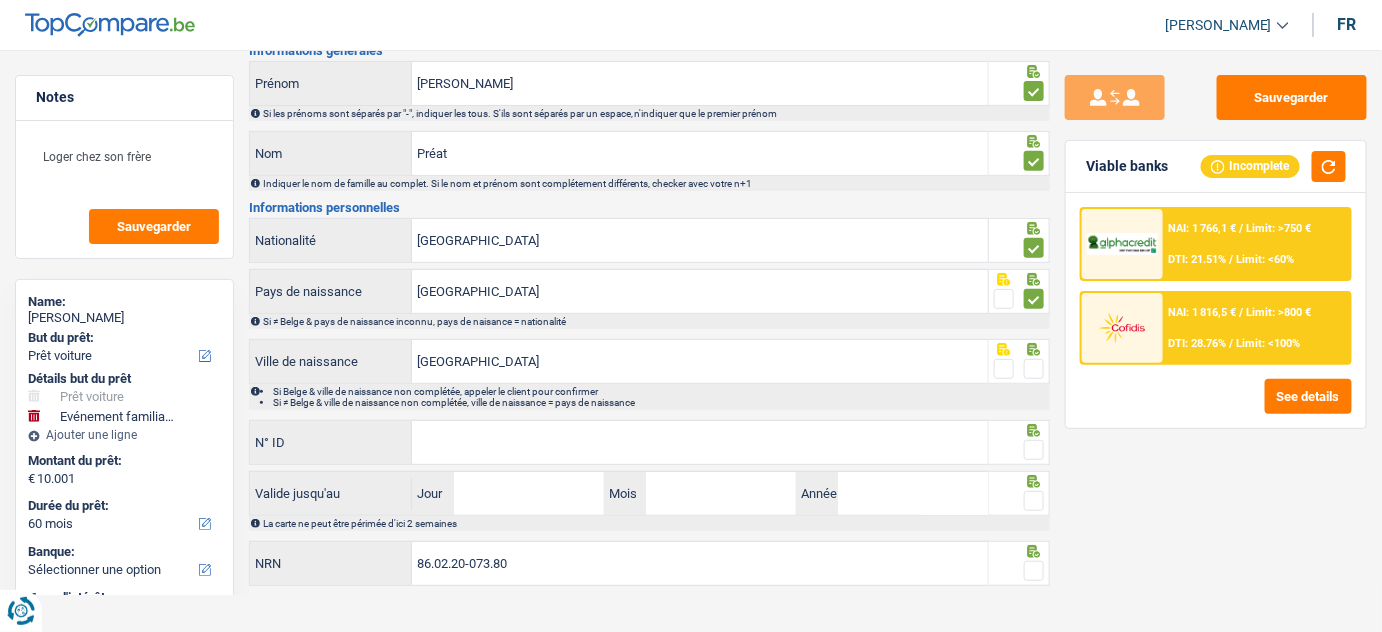 drag, startPoint x: 1037, startPoint y: 364, endPoint x: 713, endPoint y: 447, distance: 334.46225 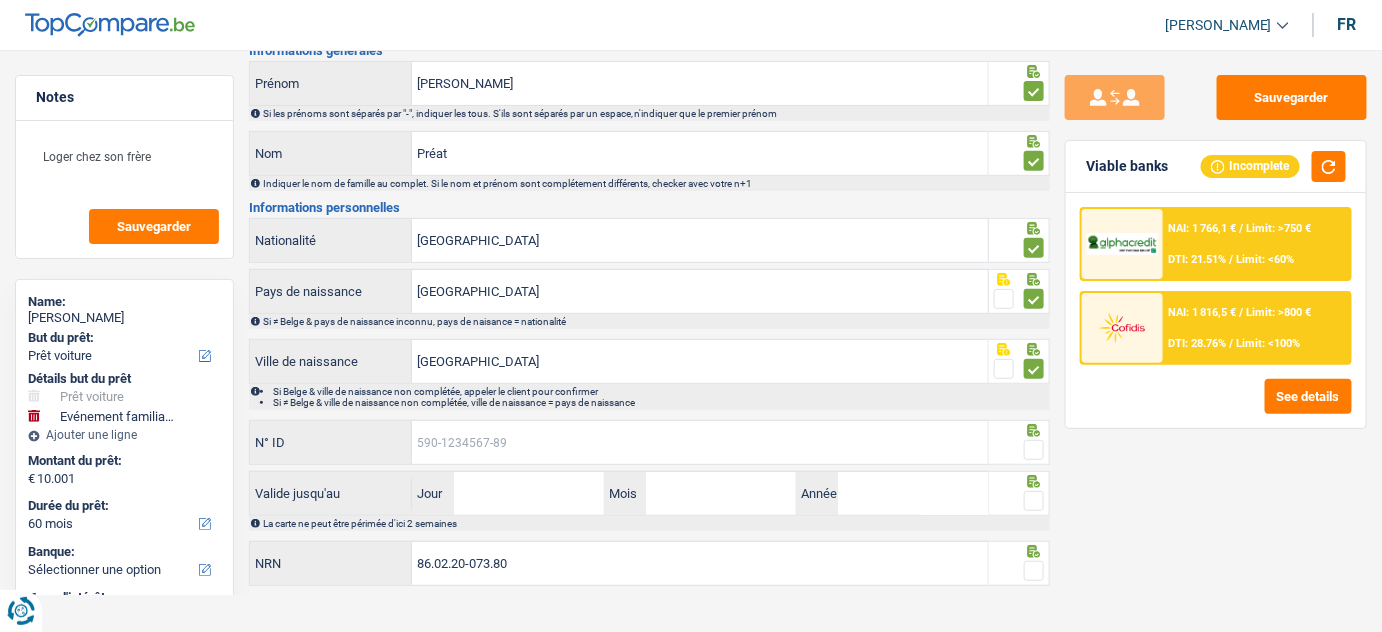 drag, startPoint x: 647, startPoint y: 436, endPoint x: 856, endPoint y: 420, distance: 209.61154 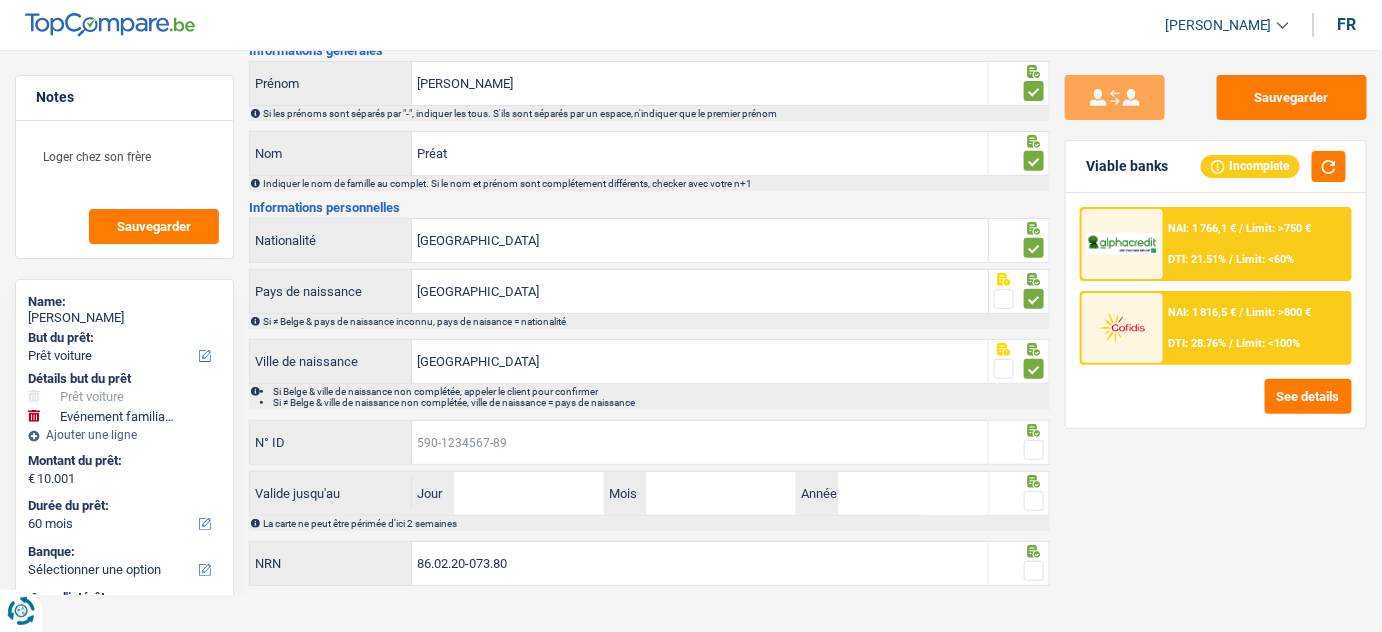 click on "N° ID" at bounding box center [700, 442] 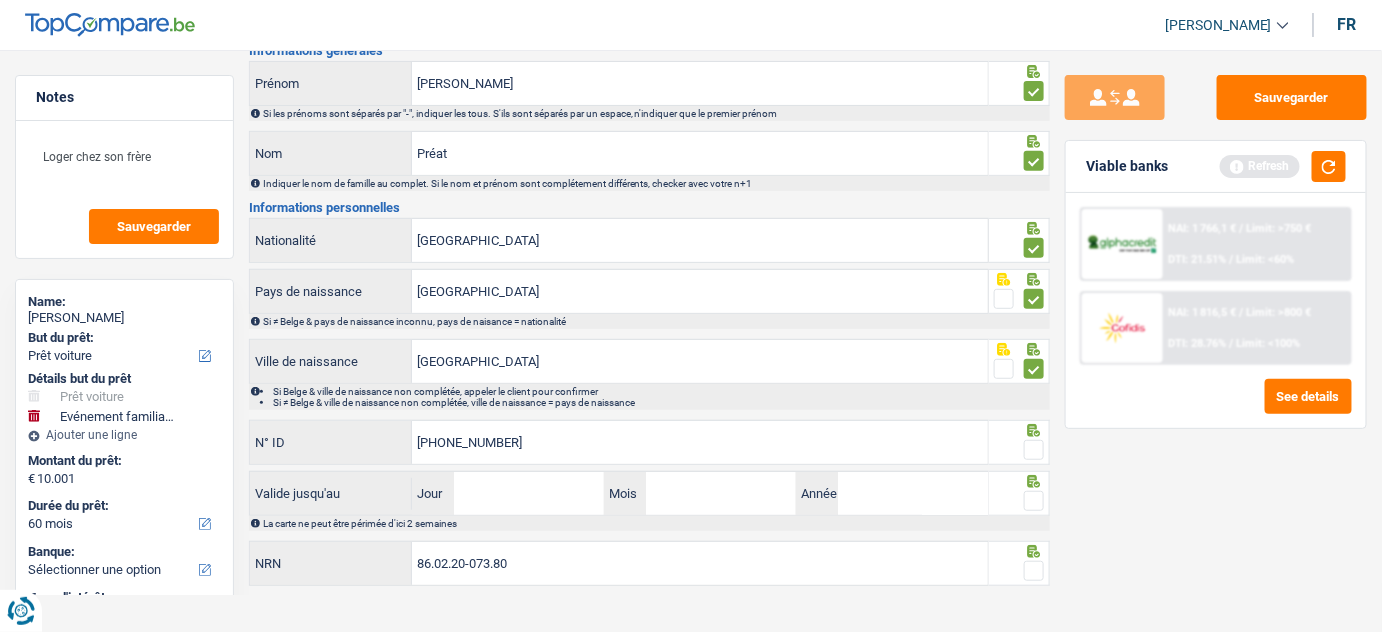 type on "592-4244067-10" 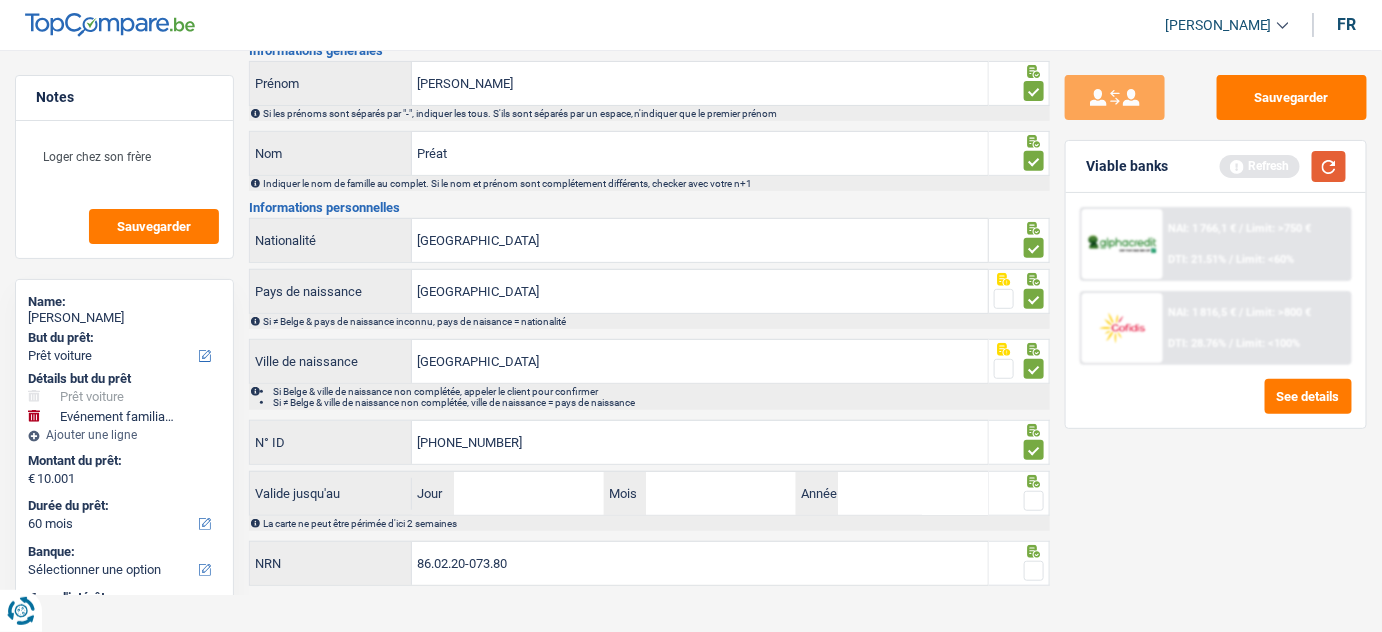 click at bounding box center [1329, 166] 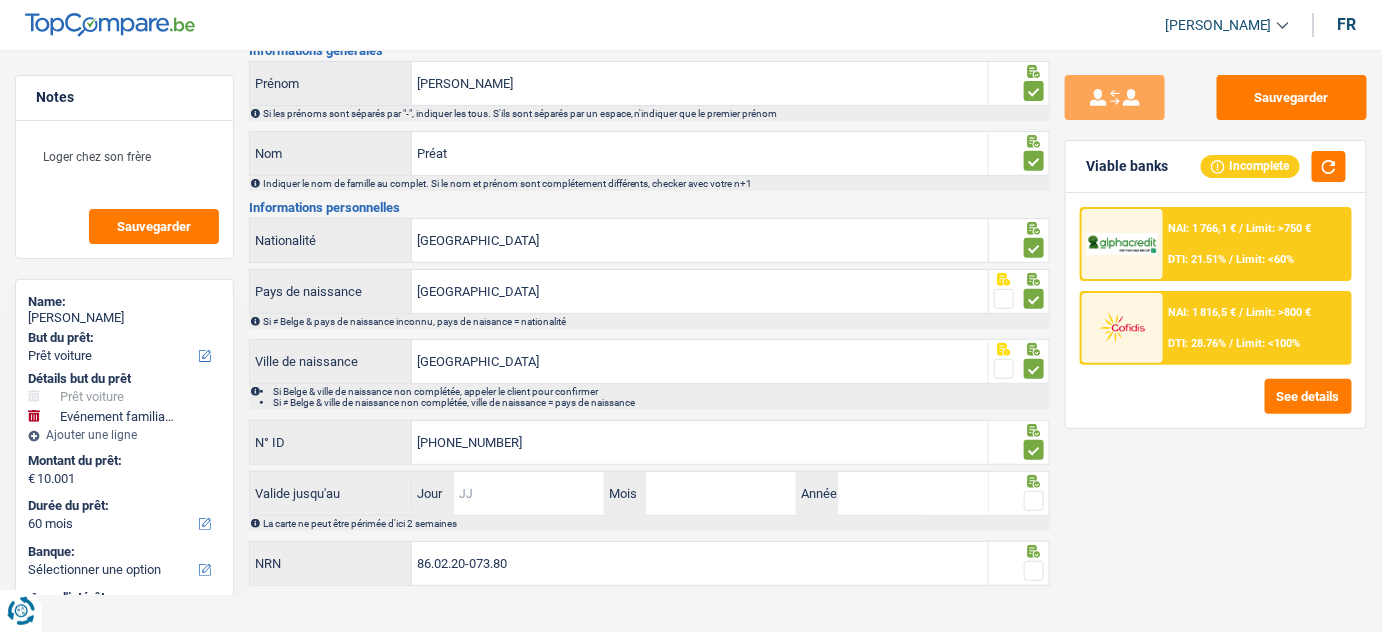 drag, startPoint x: 528, startPoint y: 483, endPoint x: 782, endPoint y: 483, distance: 254 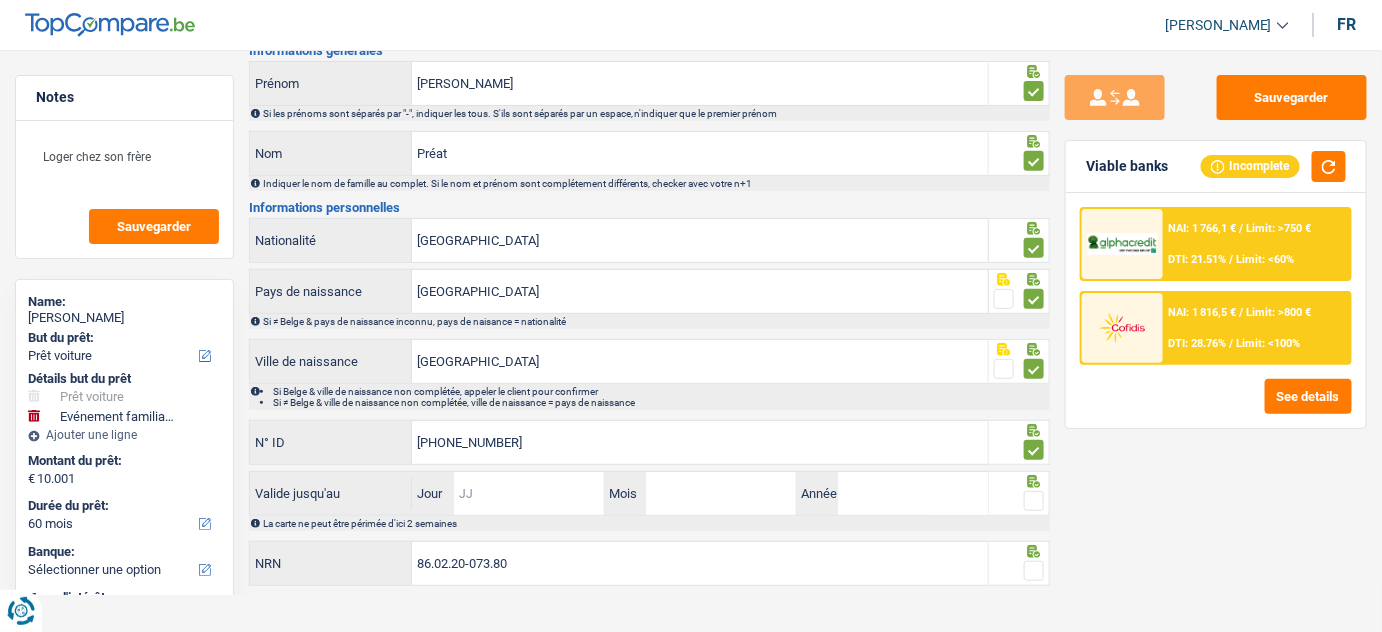 click on "Jour" at bounding box center [529, 493] 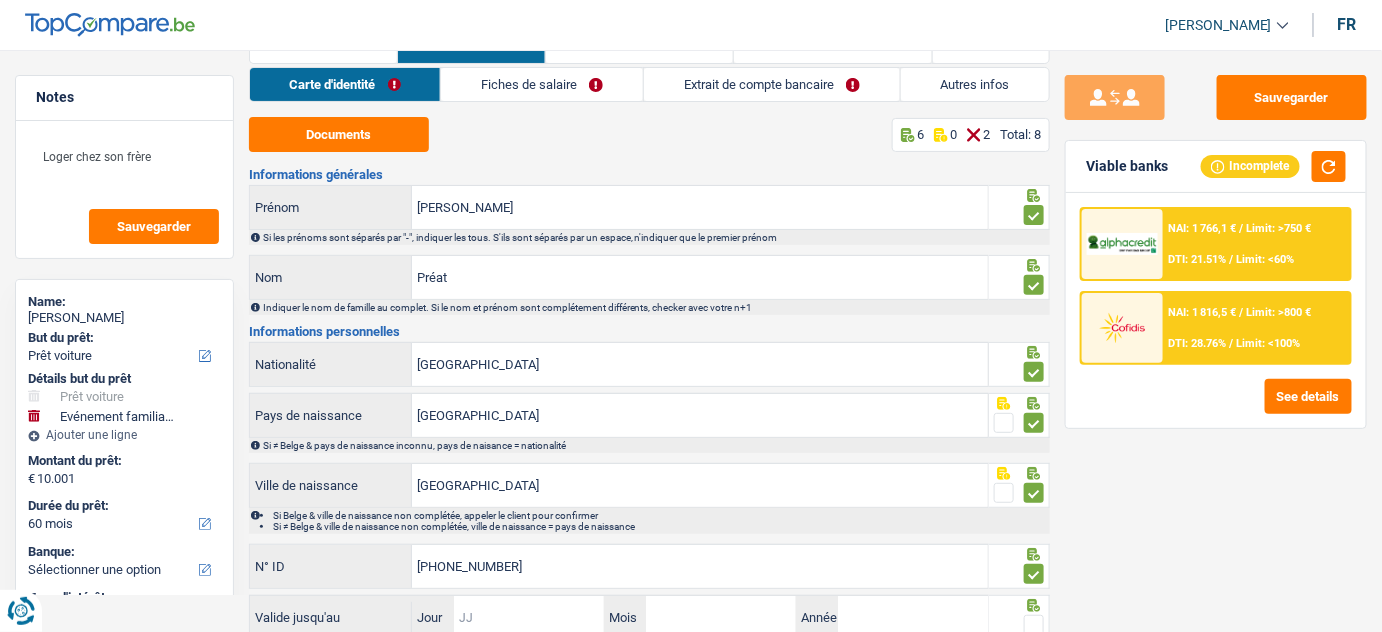 scroll, scrollTop: 0, scrollLeft: 0, axis: both 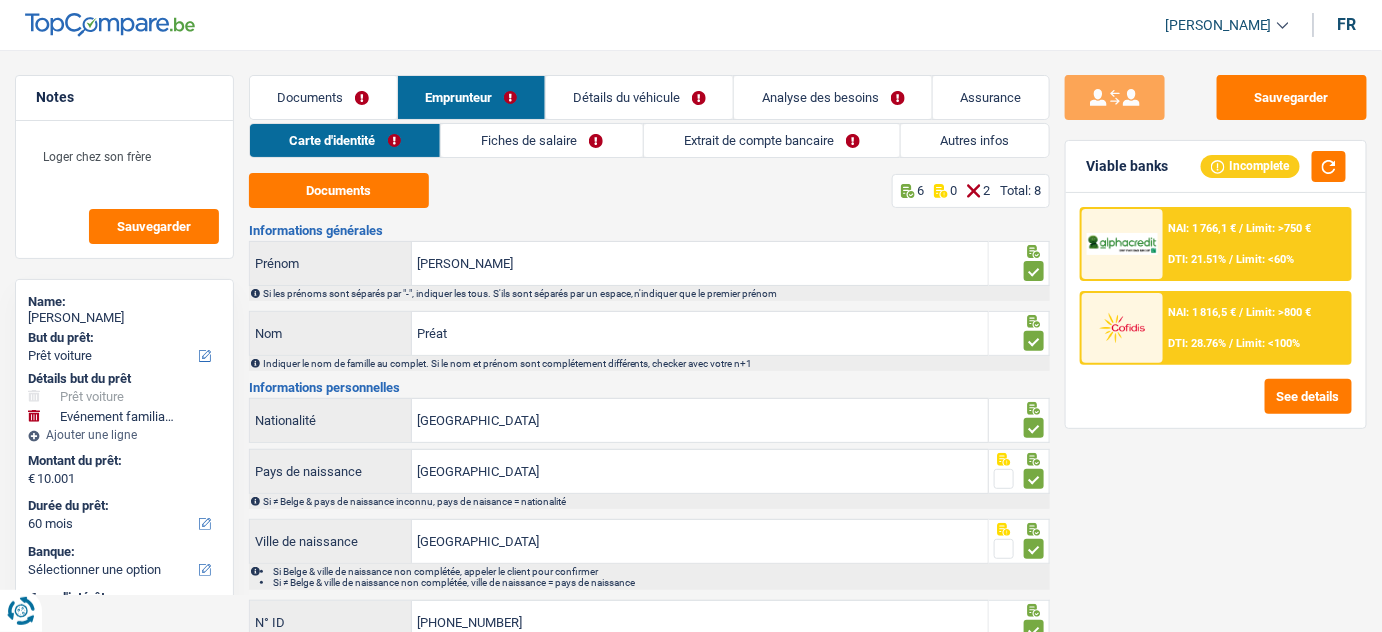 click on "Fiches de salaire" at bounding box center [542, 140] 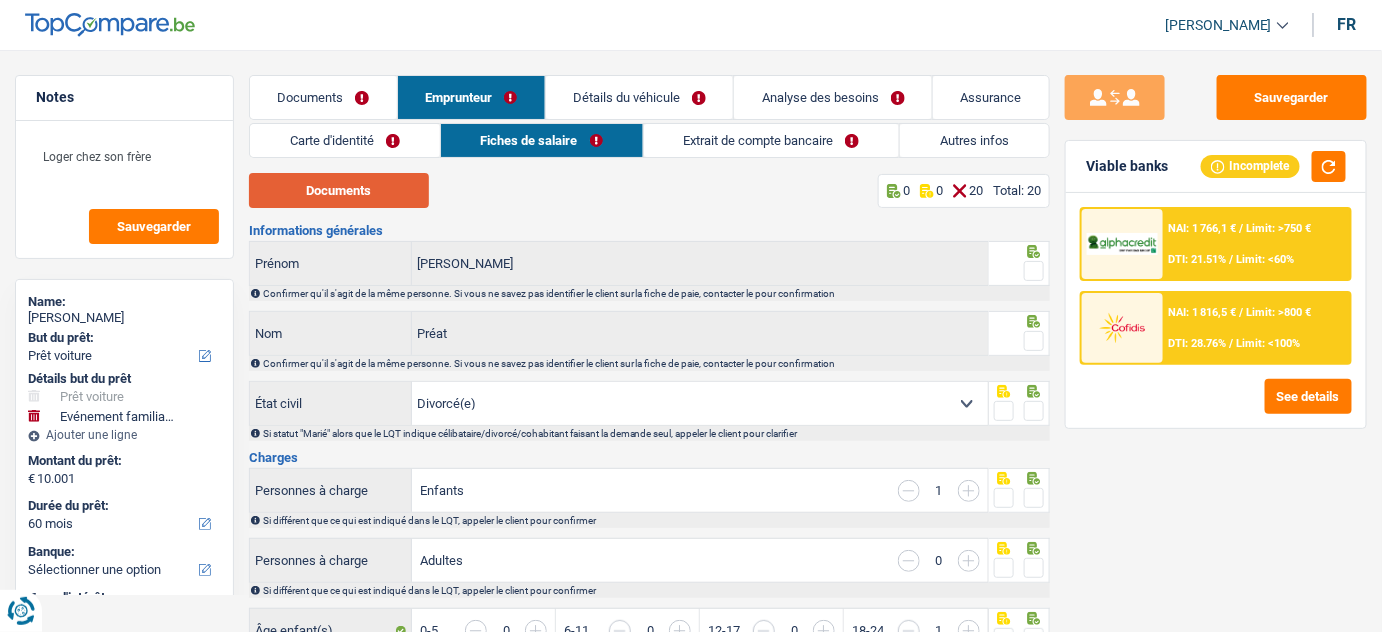 click on "Documents" at bounding box center [339, 190] 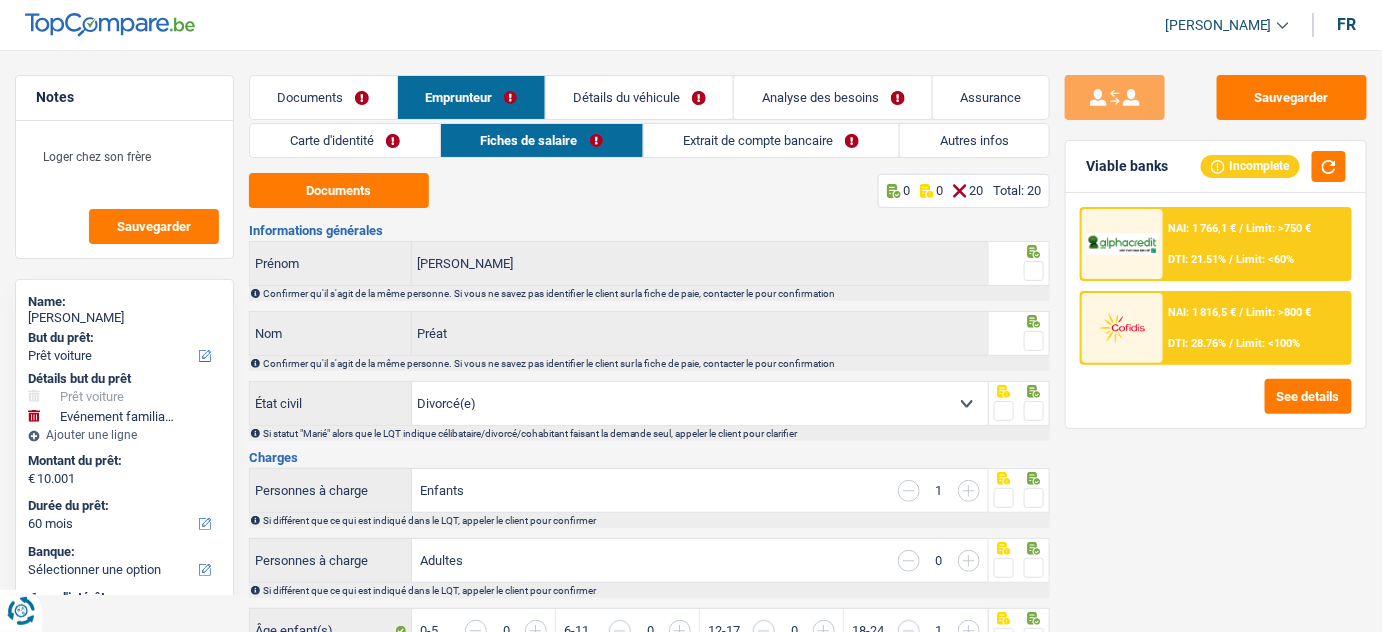 drag, startPoint x: 384, startPoint y: 130, endPoint x: 393, endPoint y: 124, distance: 10.816654 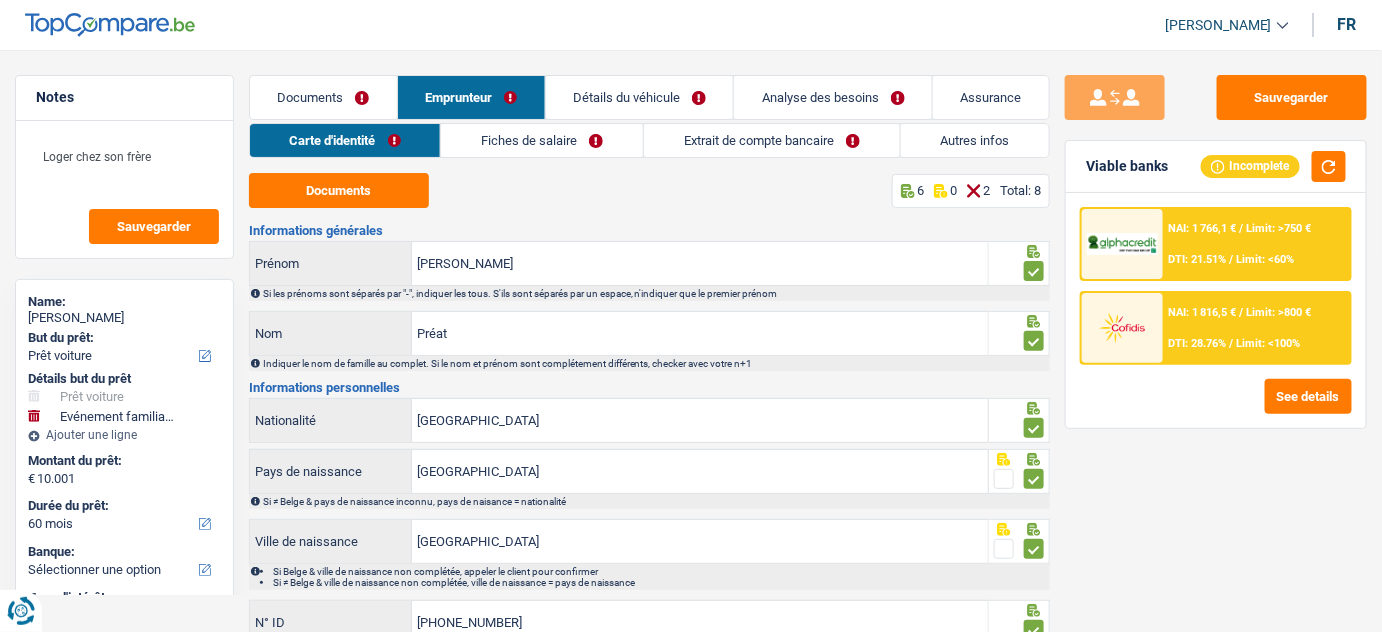 scroll, scrollTop: 180, scrollLeft: 0, axis: vertical 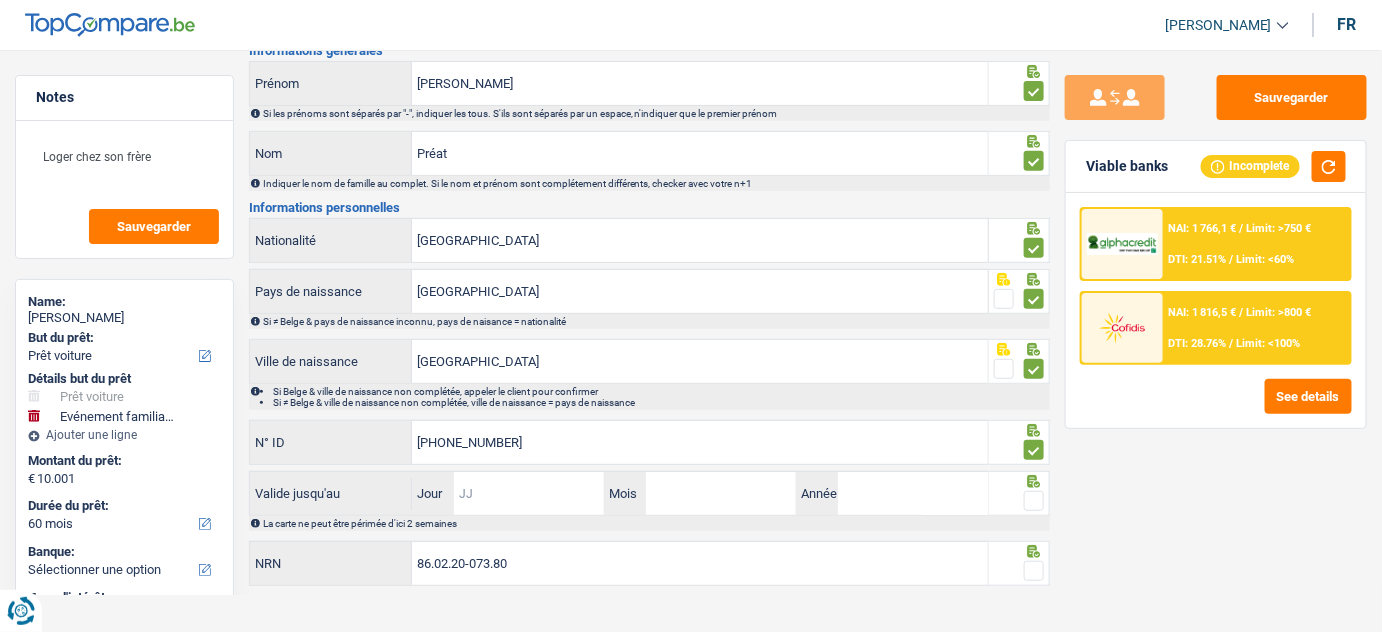 click on "Jour" at bounding box center (529, 493) 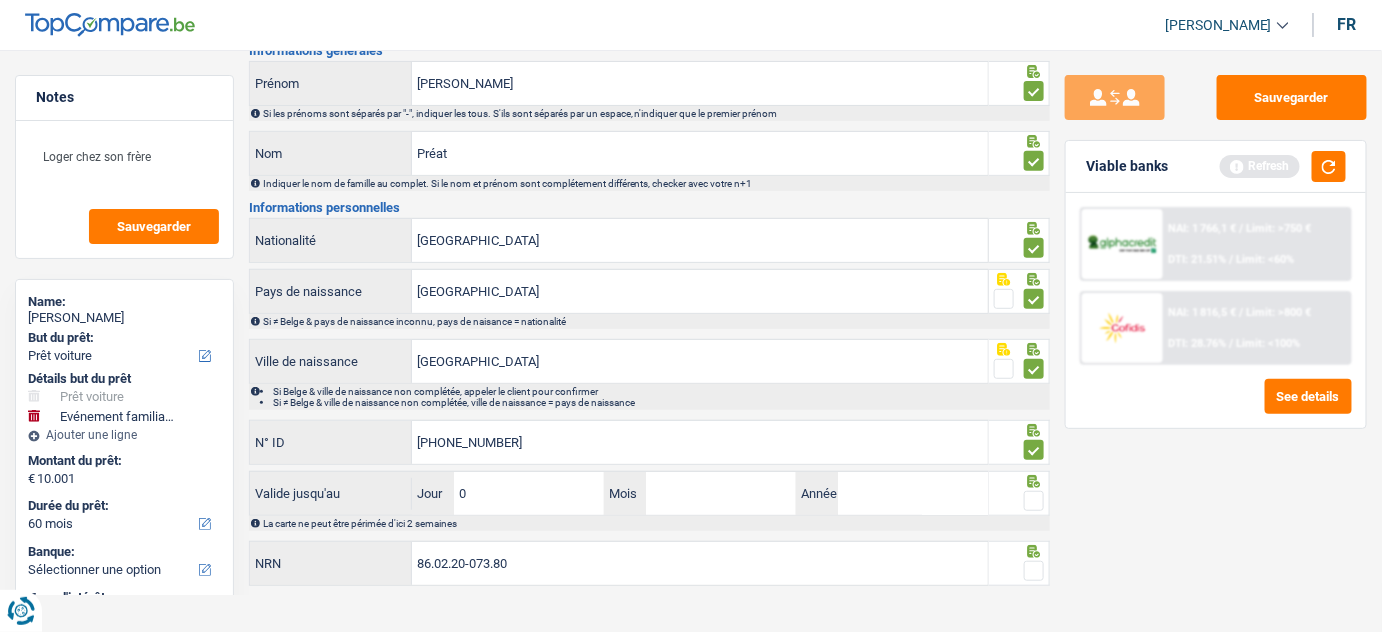 type on "03" 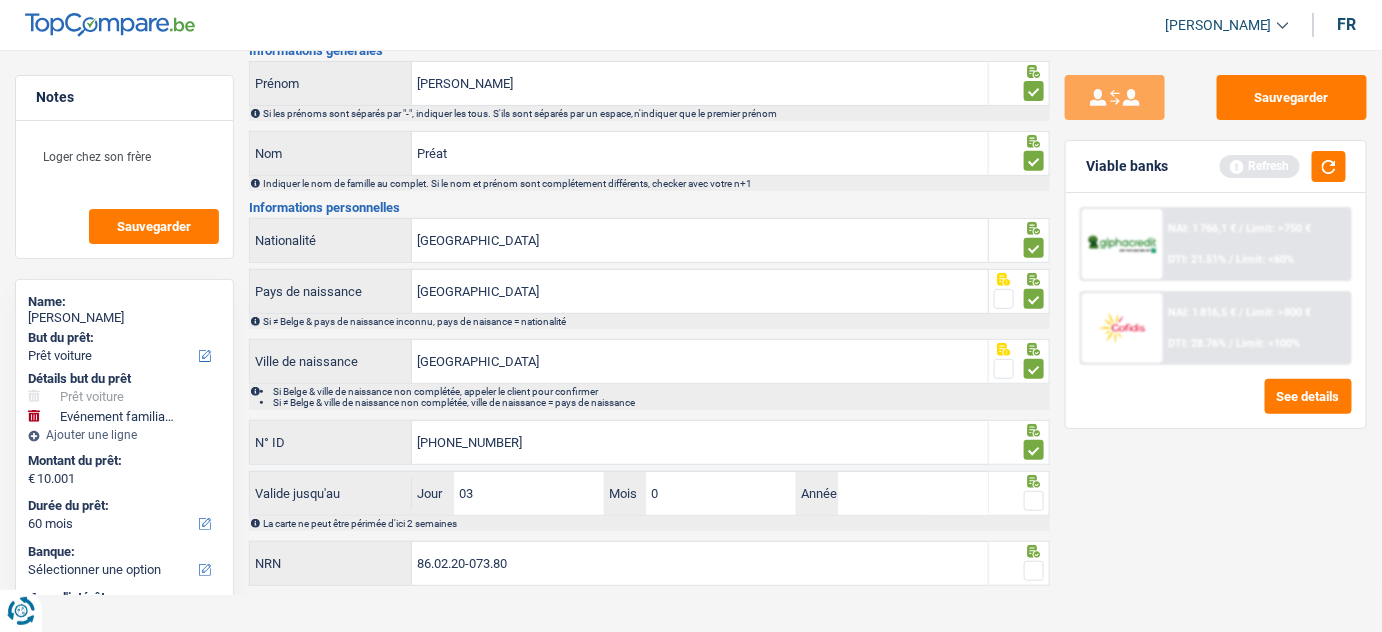 type on "08" 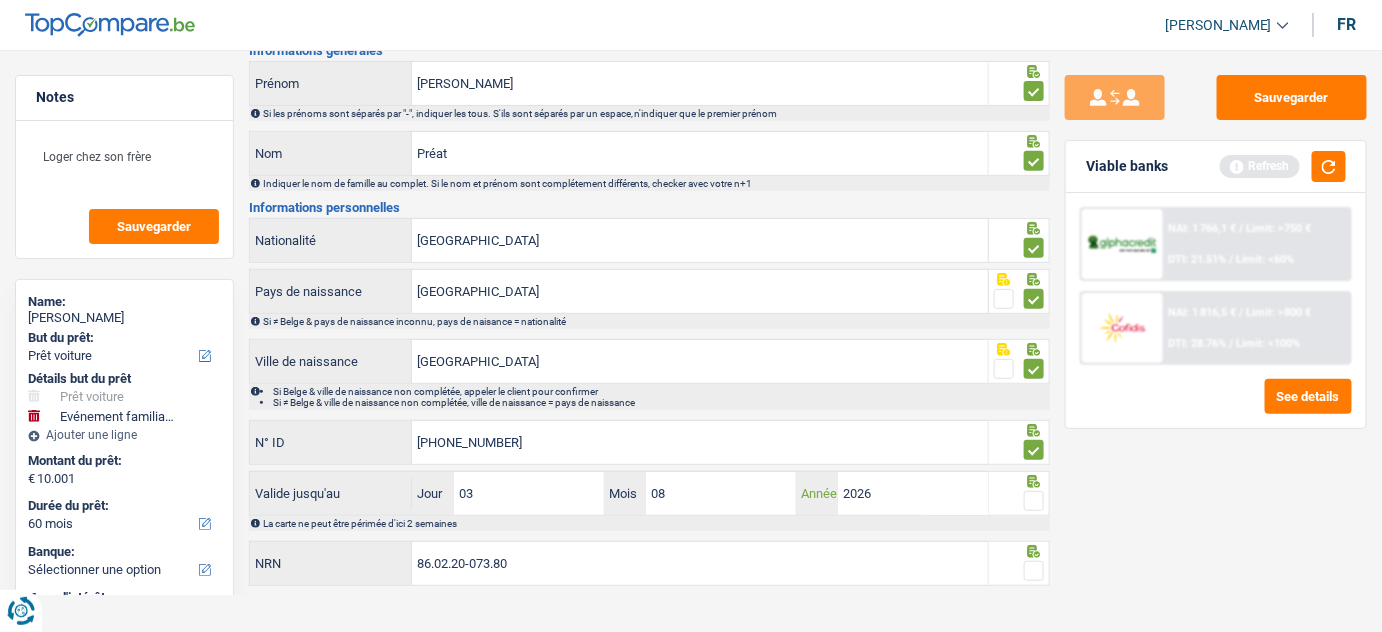 type on "2026" 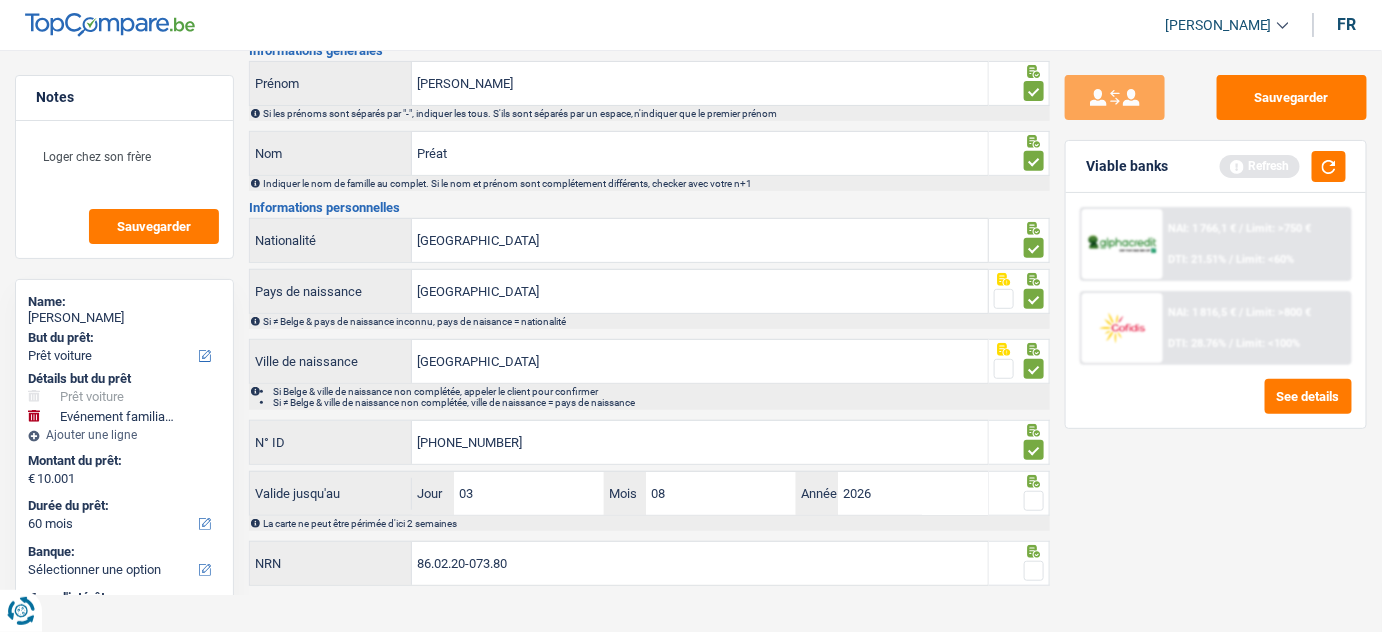 click at bounding box center [1034, 501] 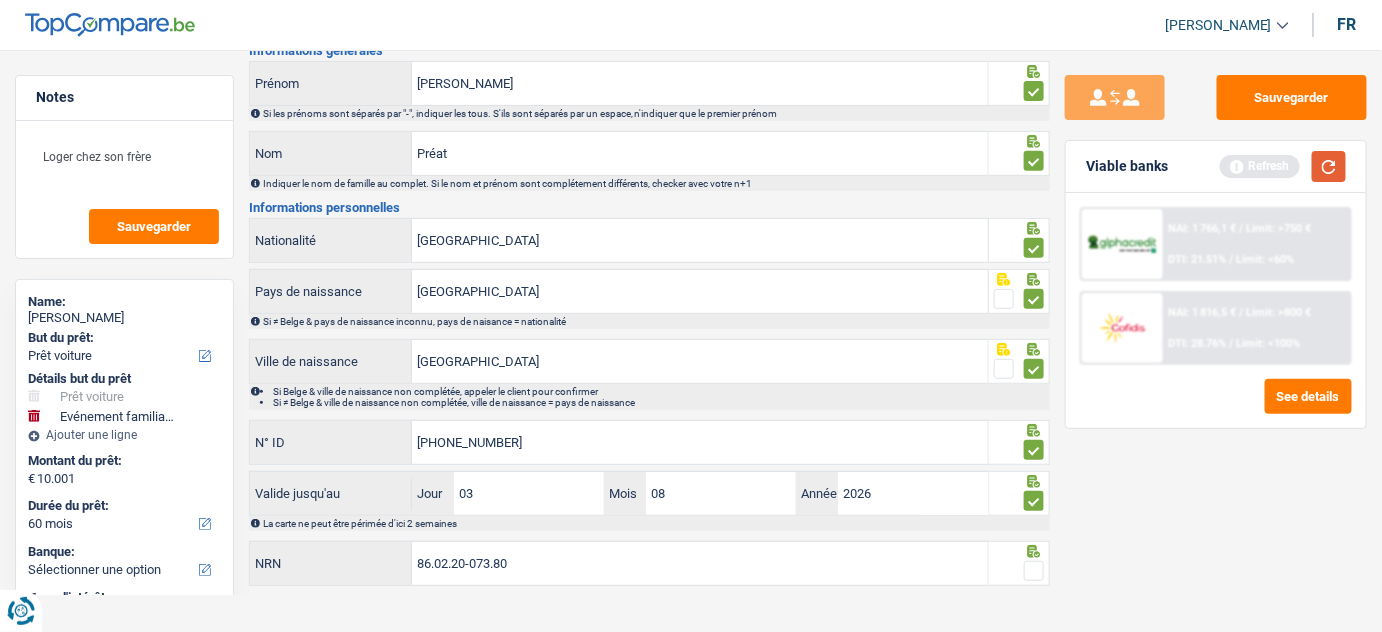 drag, startPoint x: 1328, startPoint y: 160, endPoint x: 1242, endPoint y: 338, distance: 197.68661 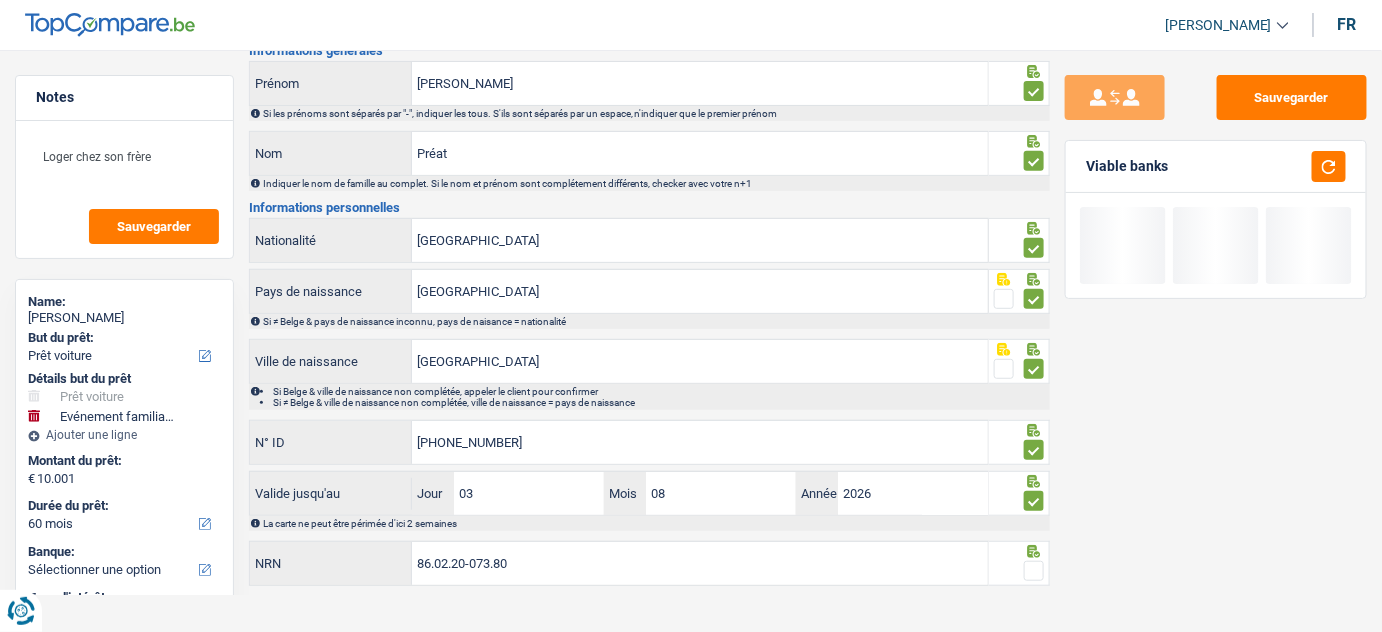 click at bounding box center (1034, 571) 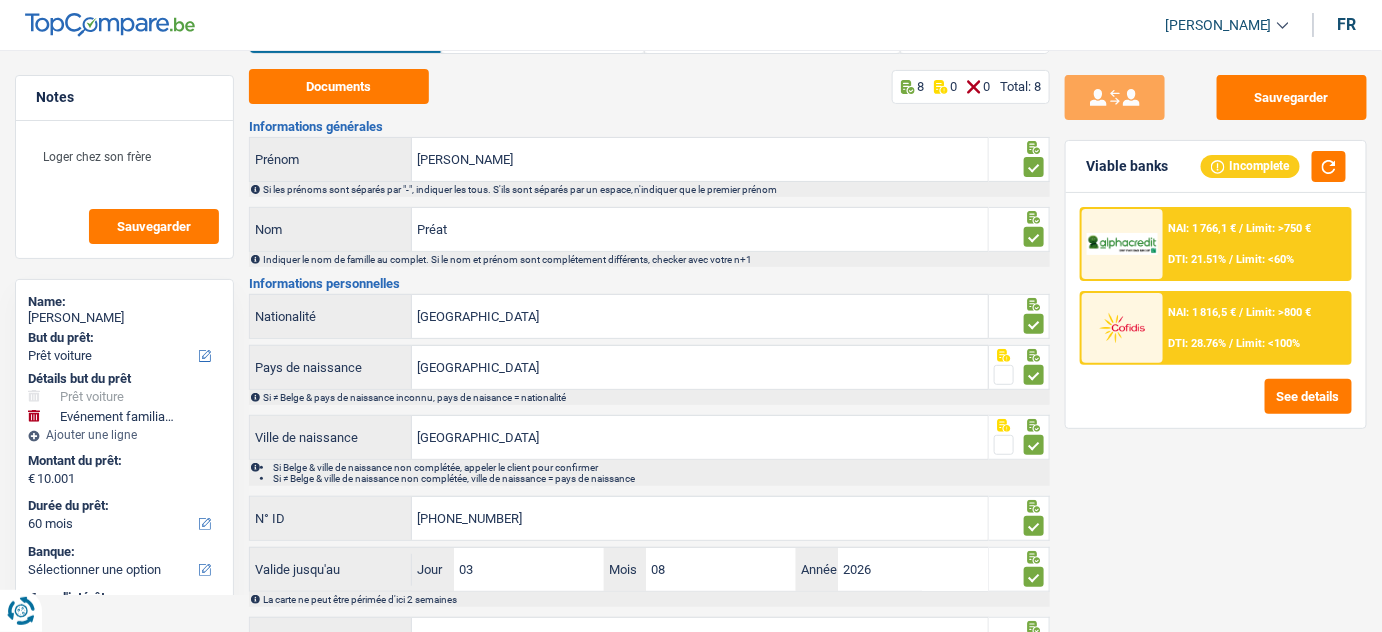 scroll, scrollTop: 0, scrollLeft: 0, axis: both 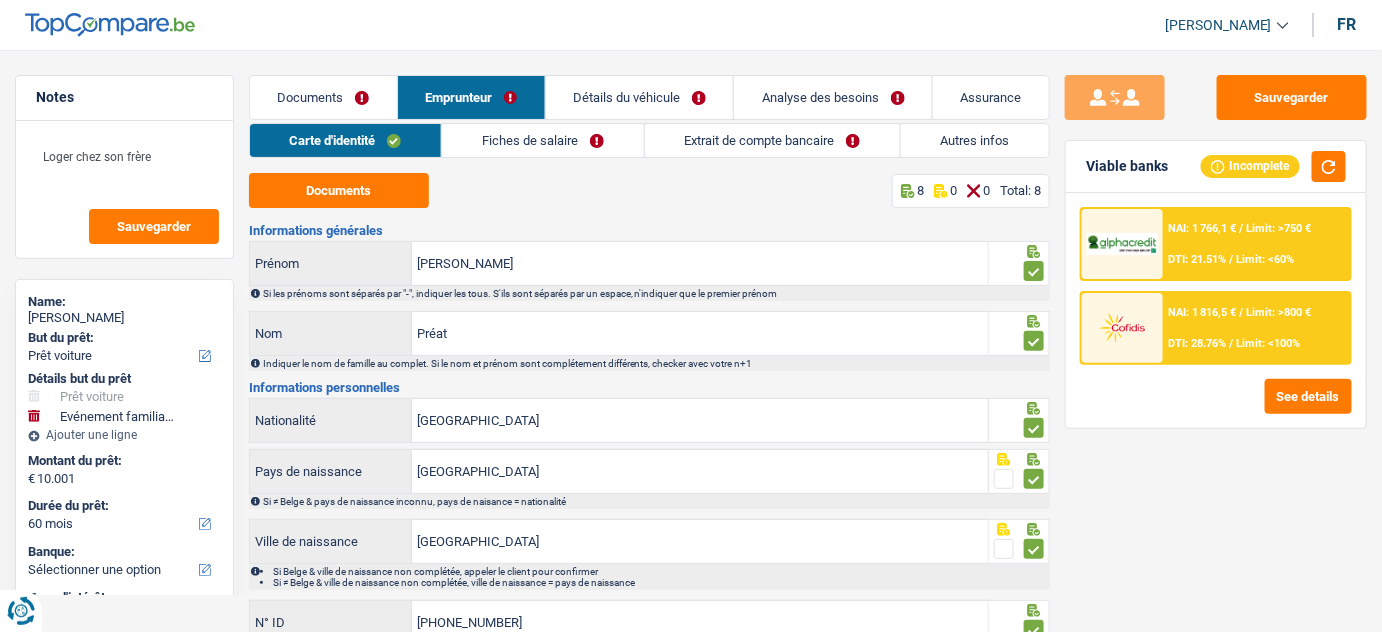 click on "Fiches de salaire" at bounding box center [542, 140] 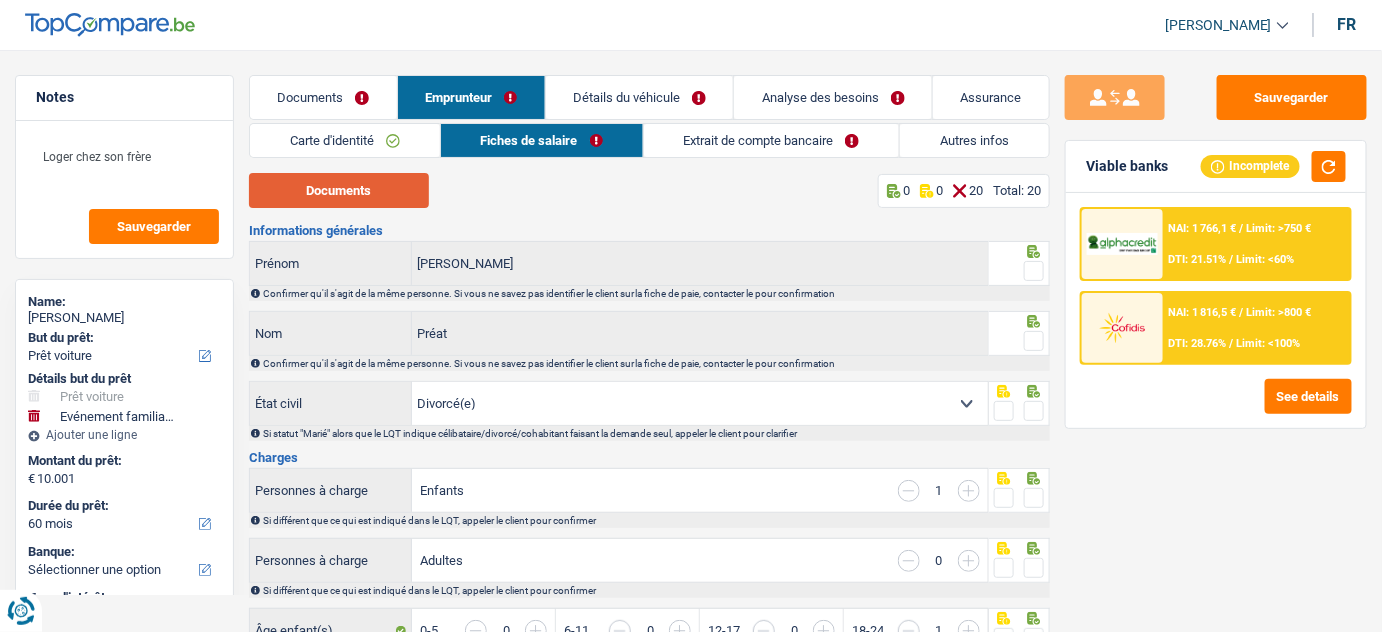 click on "Documents" at bounding box center (339, 190) 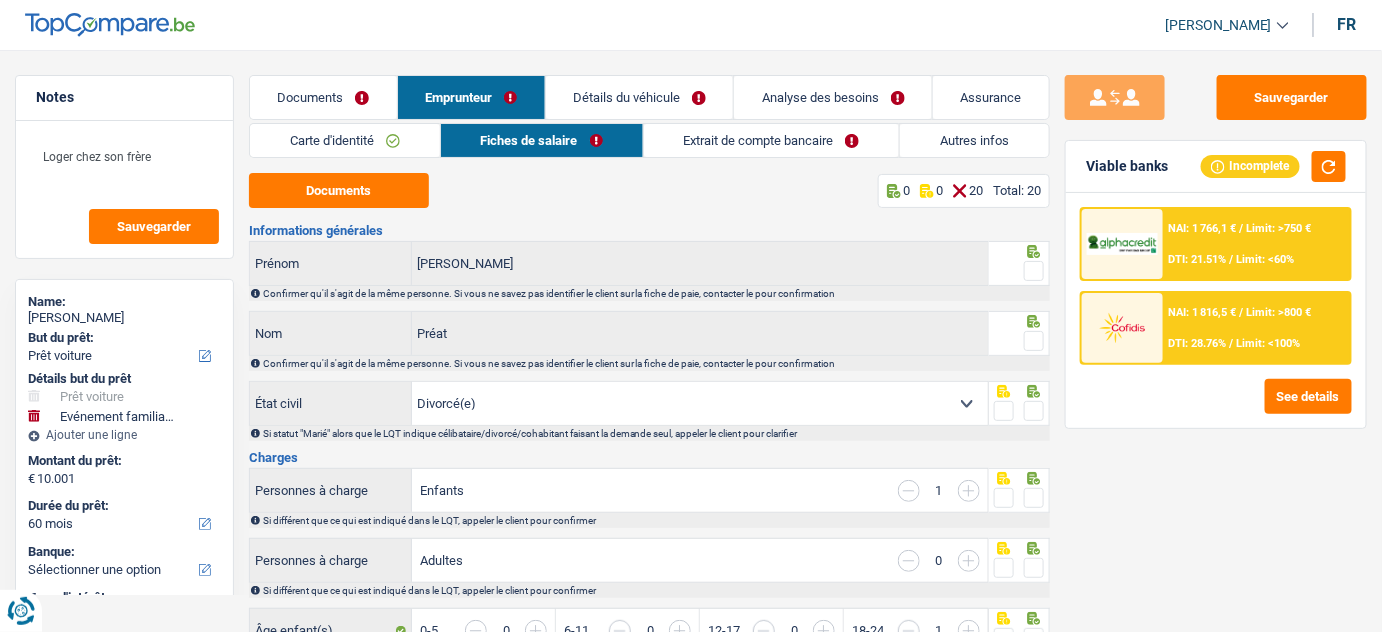 click at bounding box center (1019, 271) 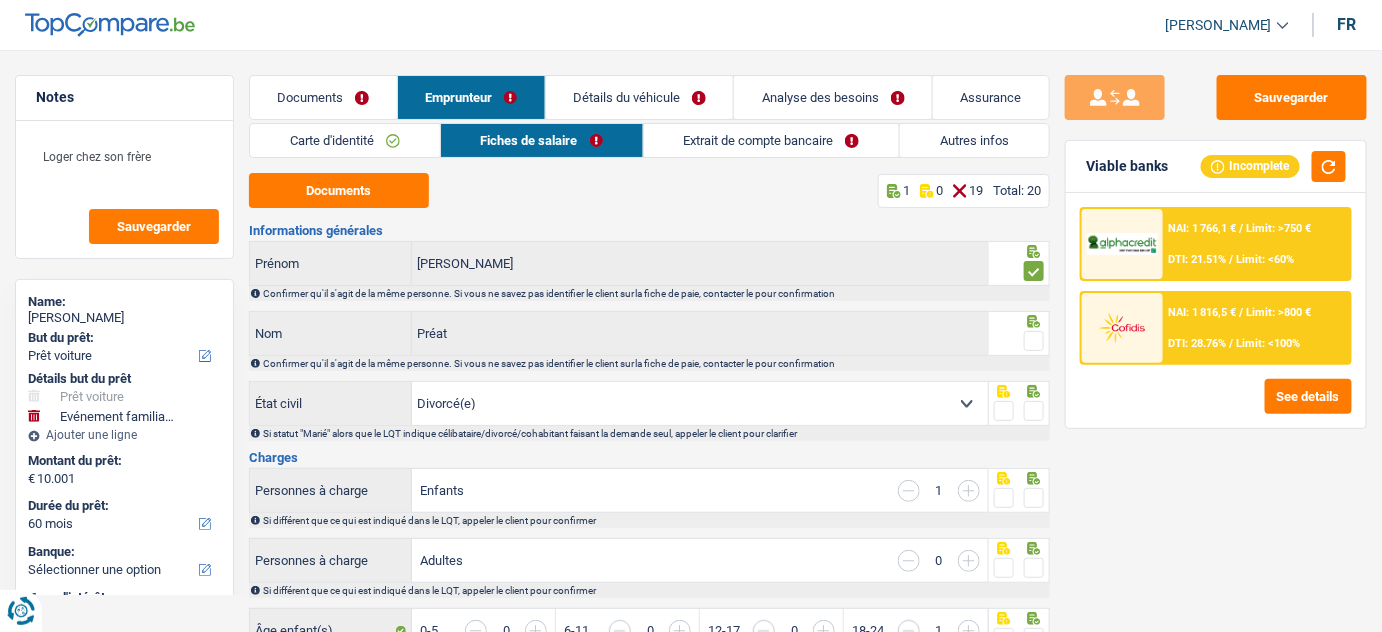 click at bounding box center [1034, 341] 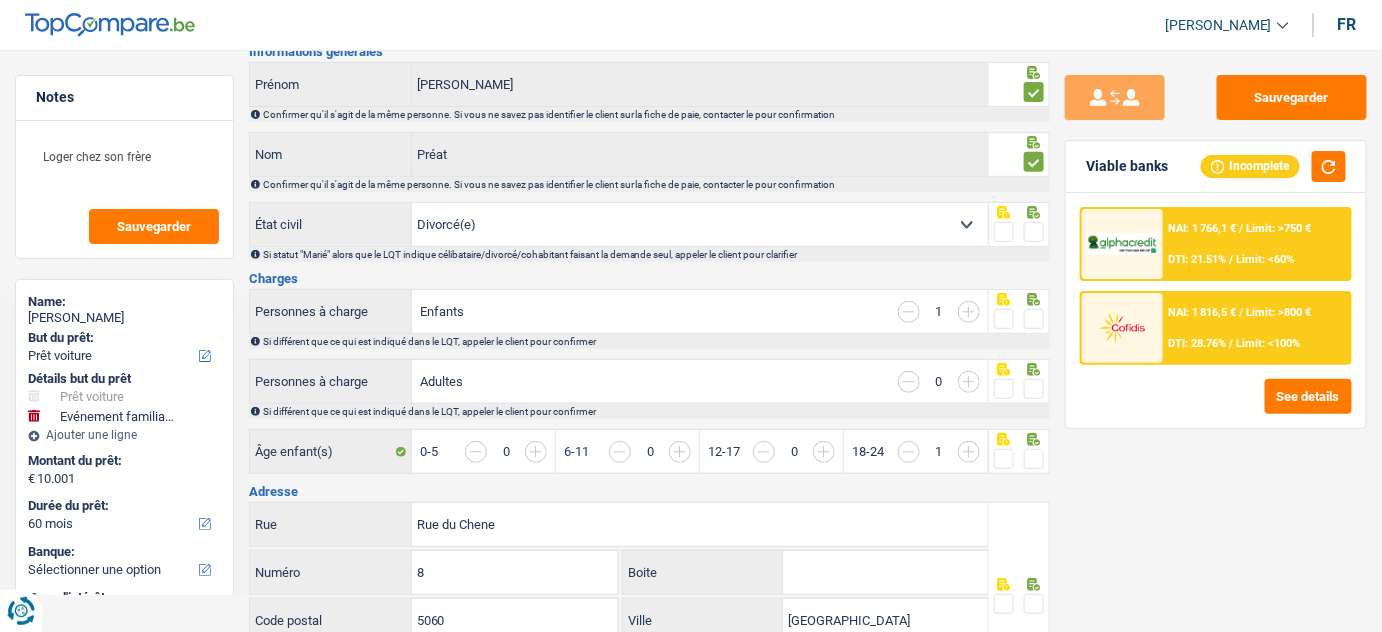 scroll, scrollTop: 181, scrollLeft: 0, axis: vertical 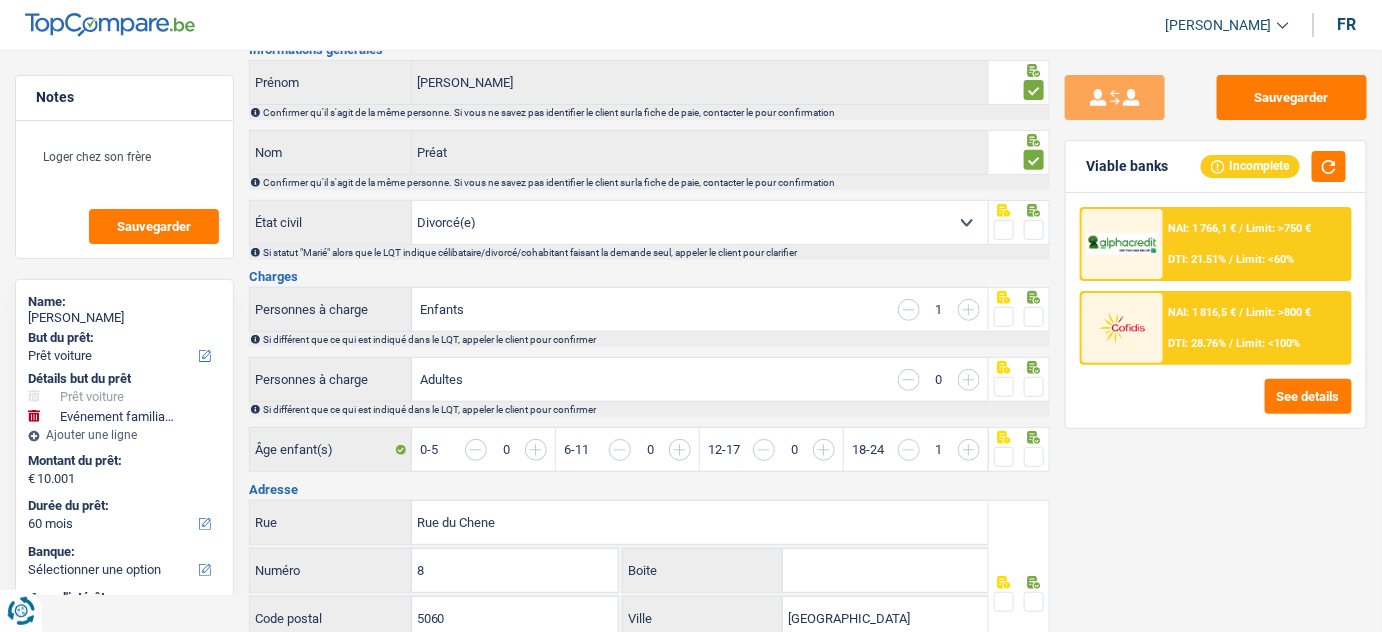 click on "Célibataire Marié(e) Cohabitant(e) légal(e) Divorcé(e) Veuf(ve) Séparé (de fait)
Sélectionner une option" at bounding box center [700, 222] 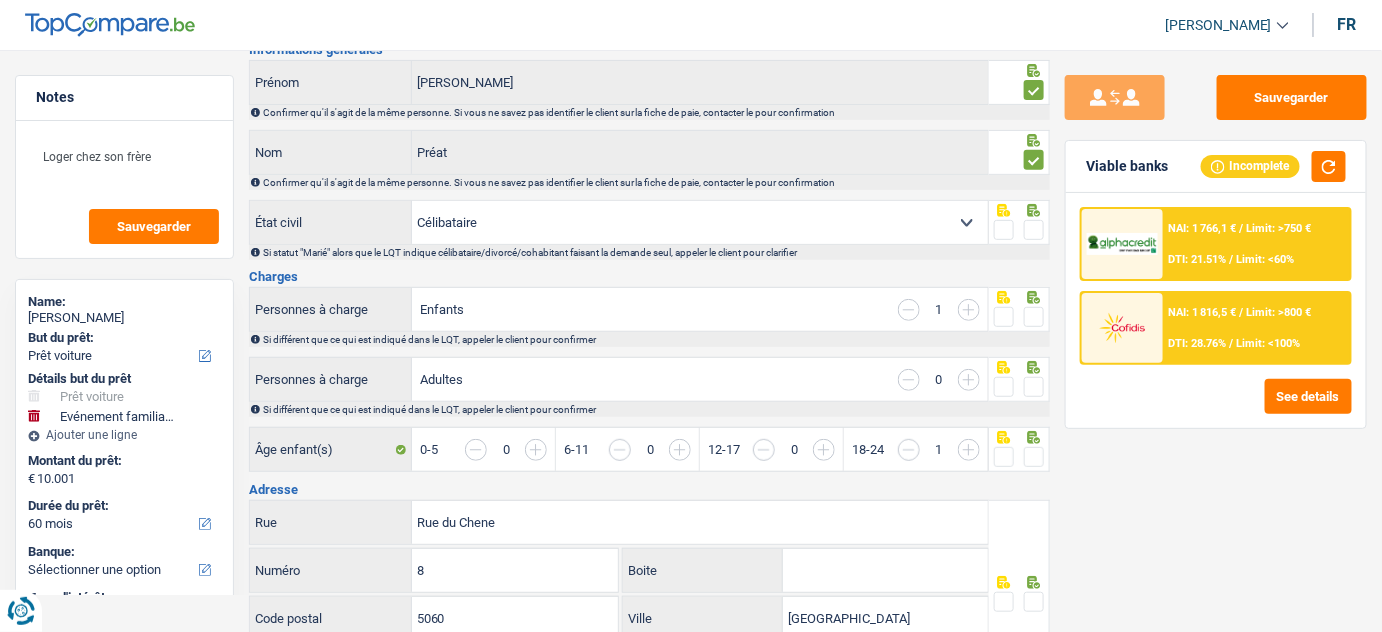 click on "Célibataire Marié(e) Cohabitant(e) légal(e) Divorcé(e) Veuf(ve) Séparé (de fait)
Sélectionner une option" at bounding box center [700, 222] 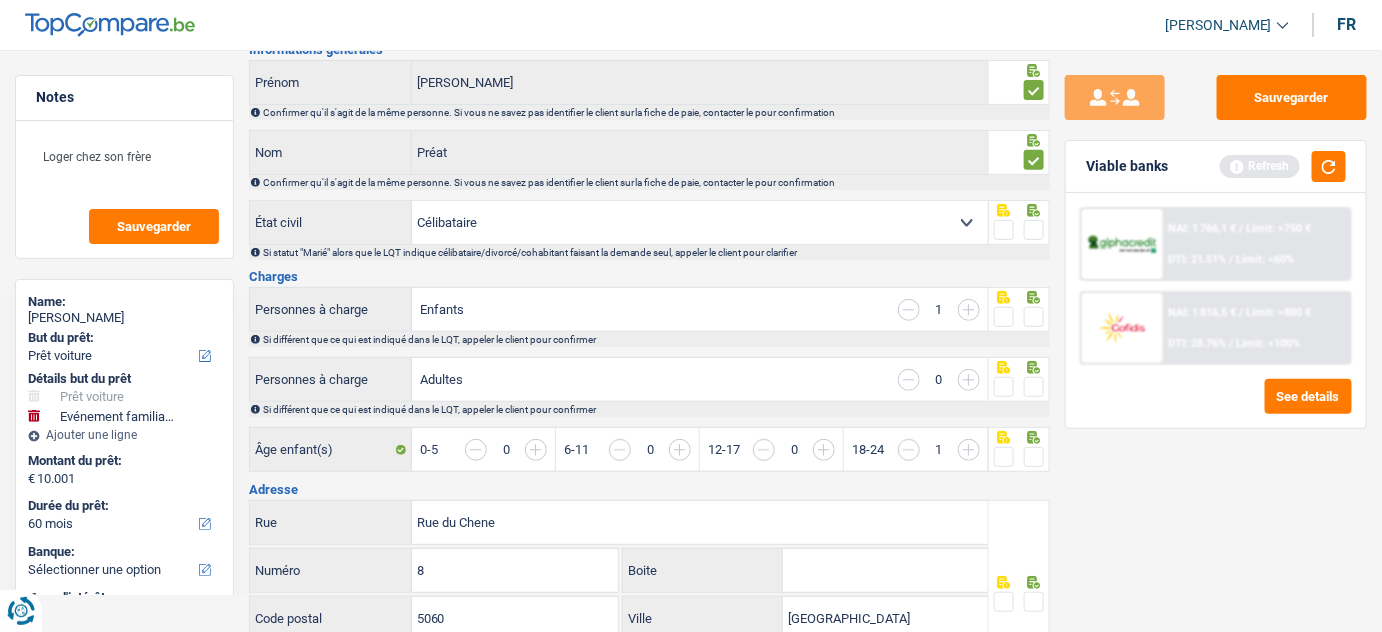click at bounding box center [1034, 230] 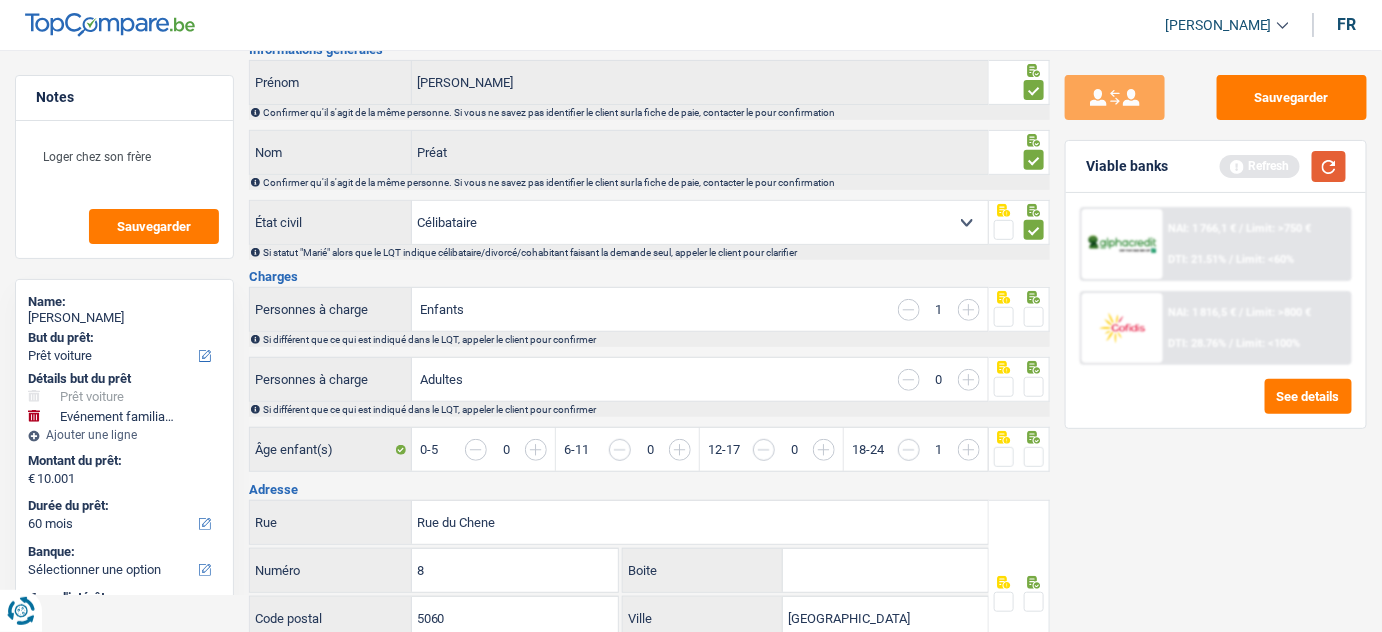 click at bounding box center [1329, 166] 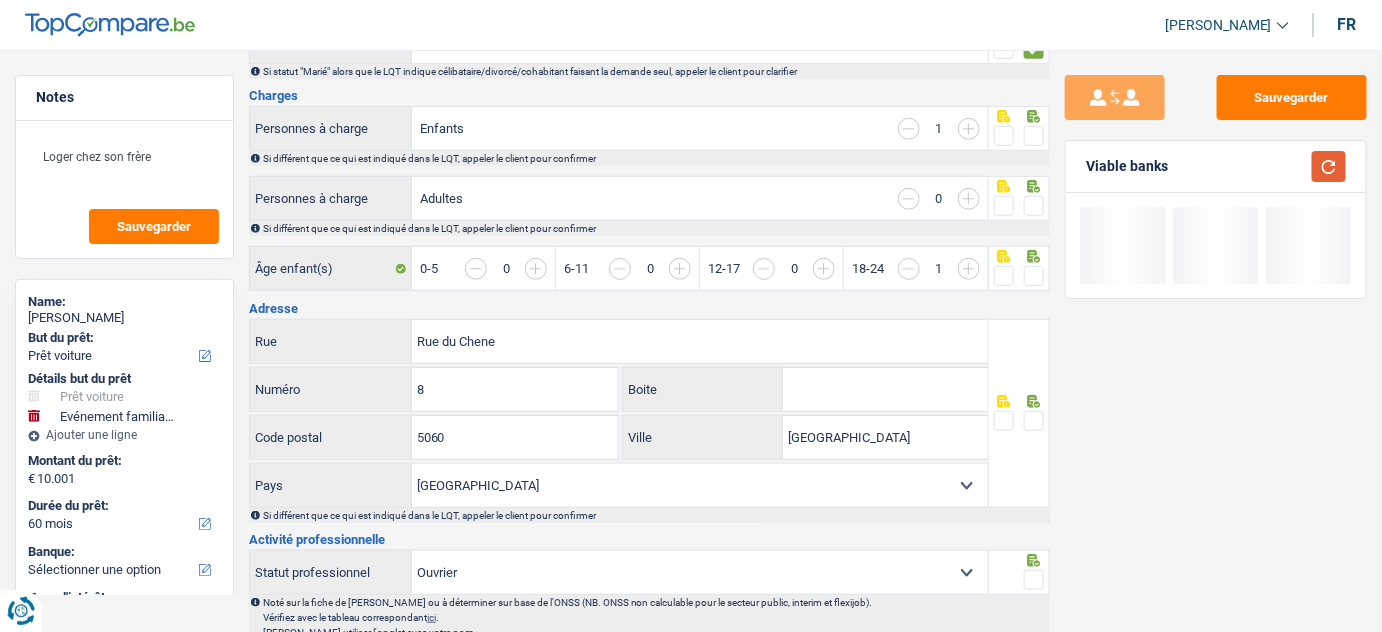 scroll, scrollTop: 363, scrollLeft: 0, axis: vertical 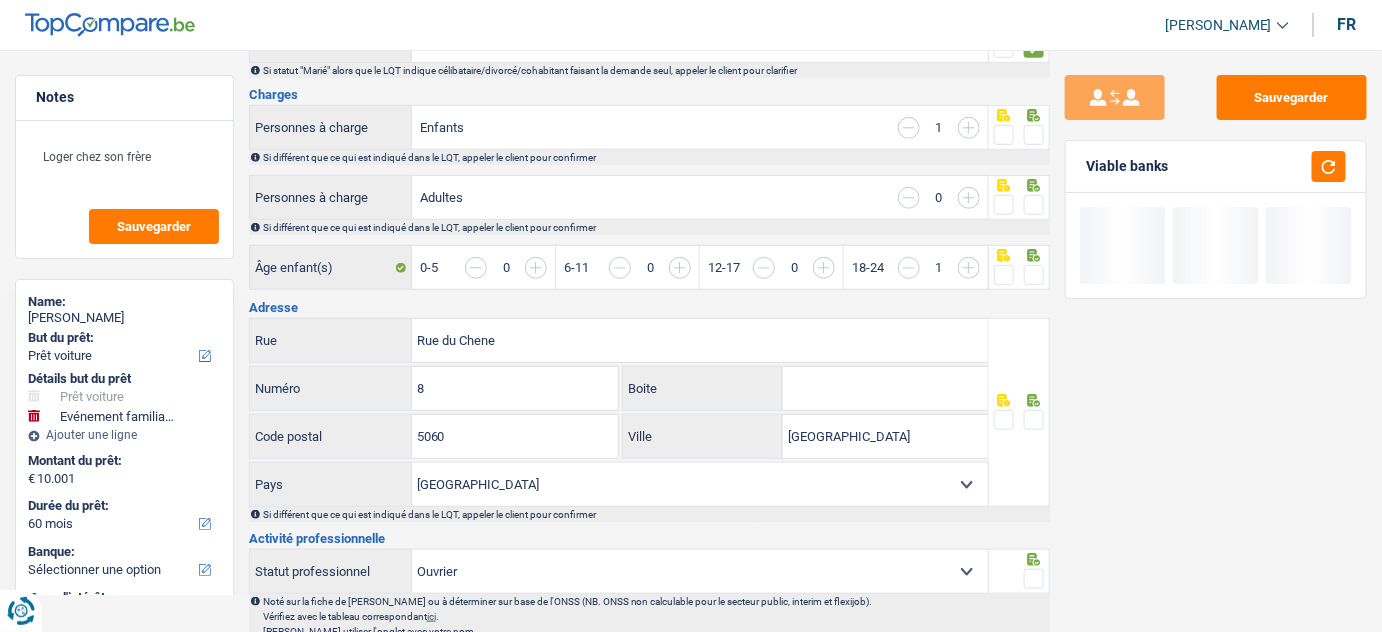 click at bounding box center (1034, 135) 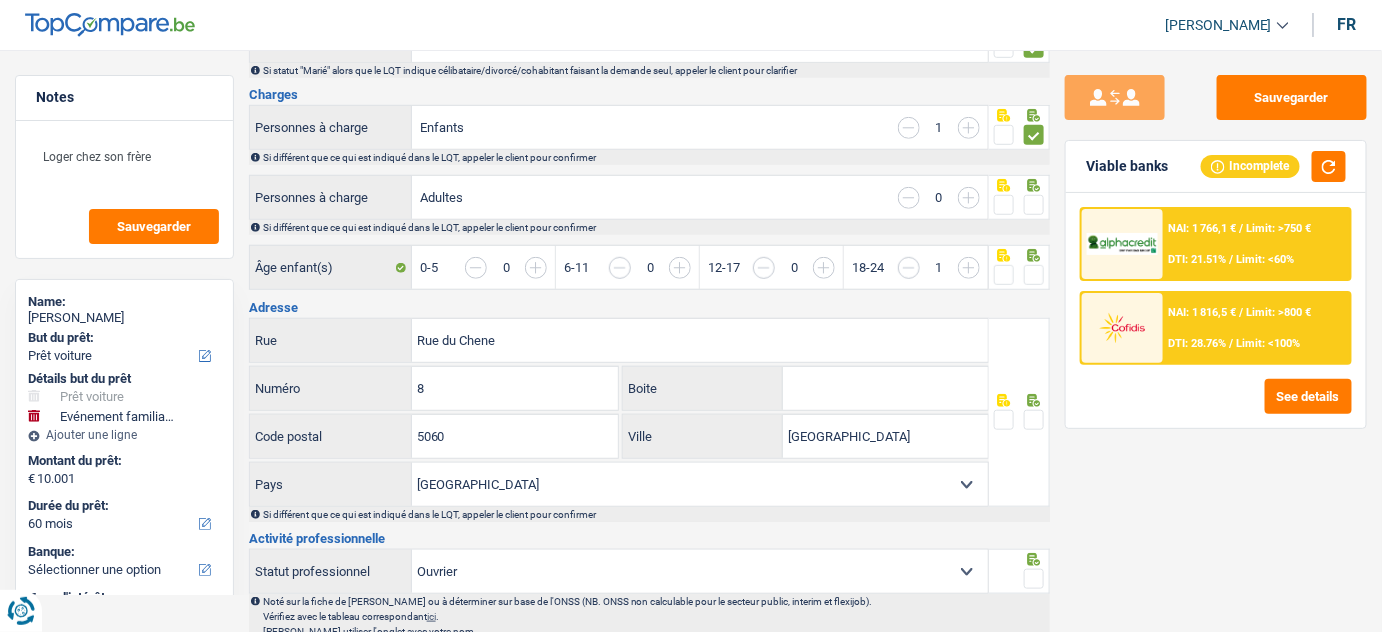 click at bounding box center [1034, 205] 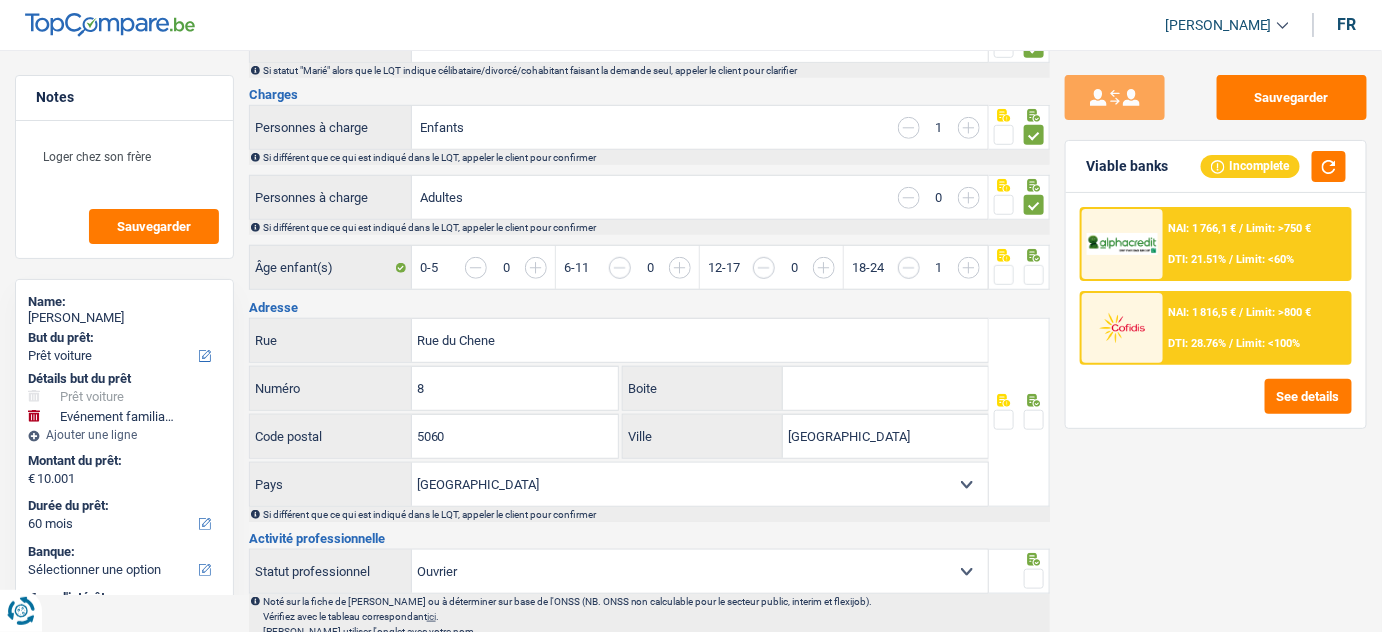 click at bounding box center (1034, 275) 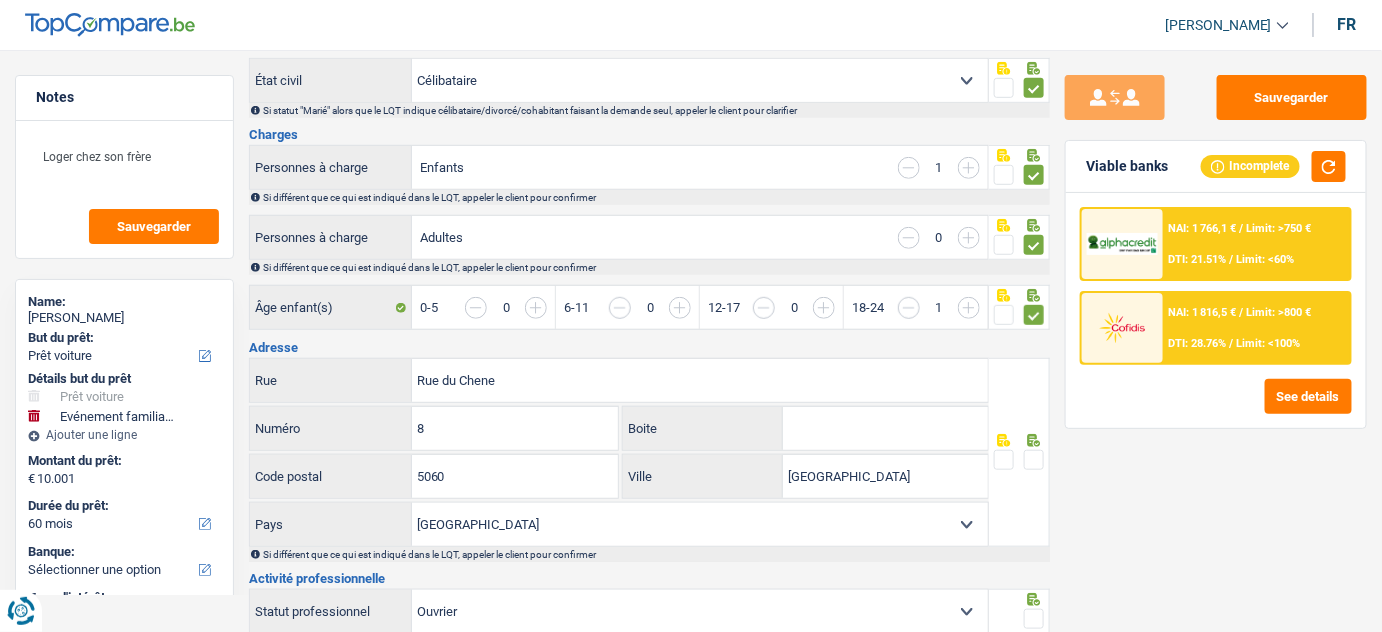 scroll, scrollTop: 363, scrollLeft: 0, axis: vertical 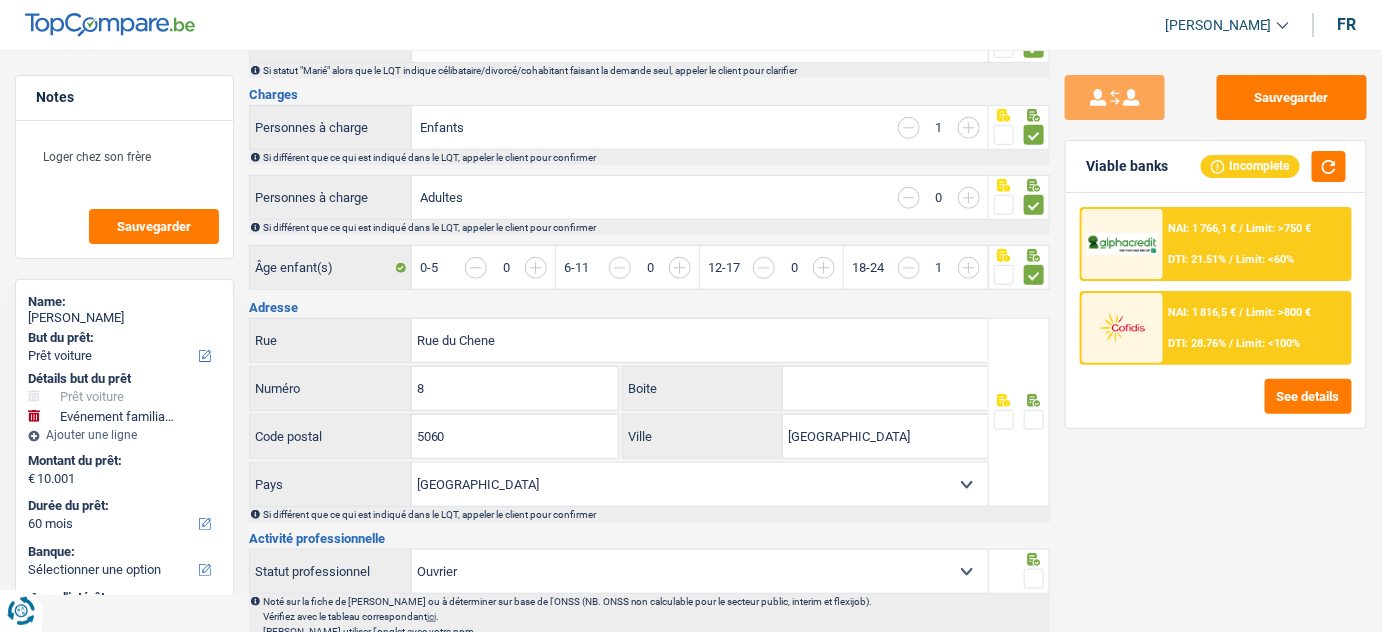 drag, startPoint x: 1031, startPoint y: 413, endPoint x: 1287, endPoint y: 199, distance: 333.6645 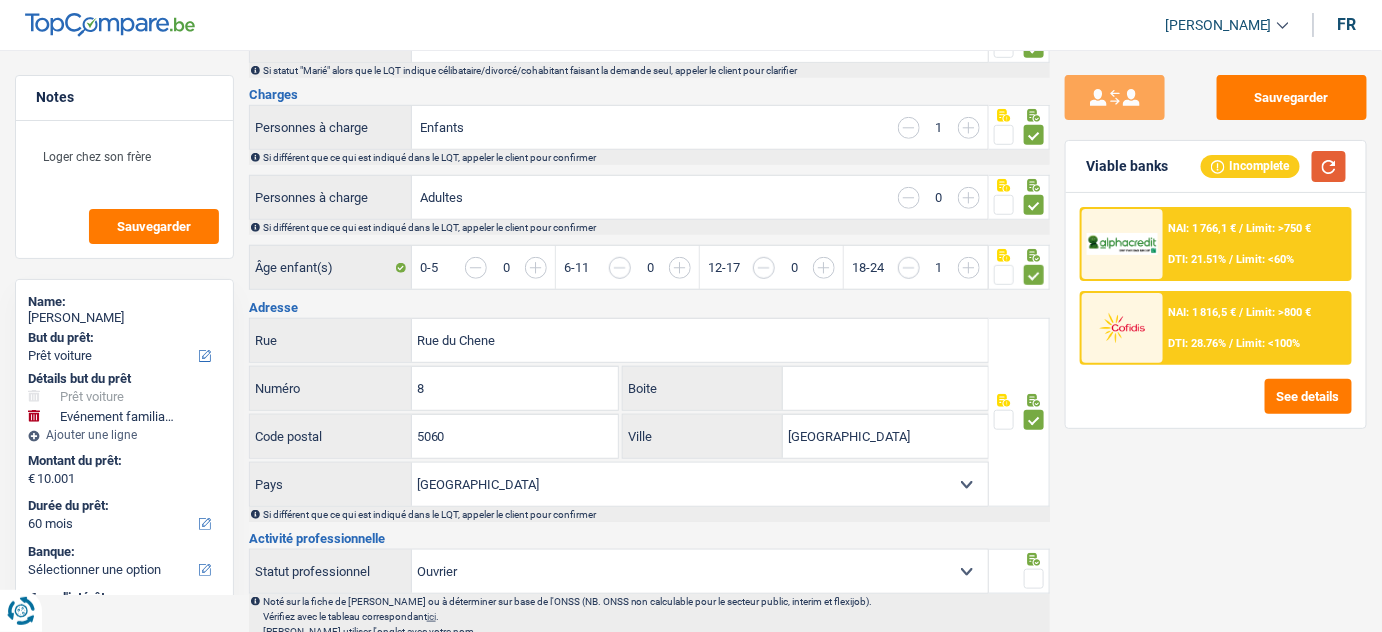 click at bounding box center (1329, 166) 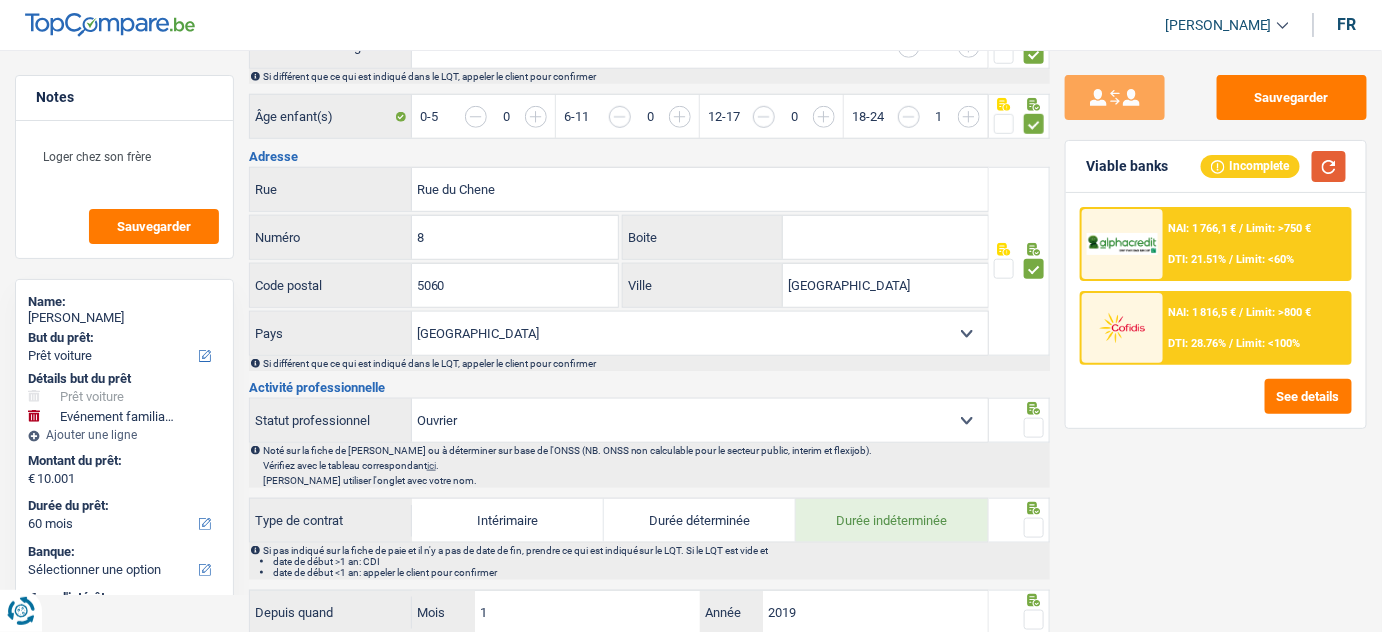 scroll, scrollTop: 545, scrollLeft: 0, axis: vertical 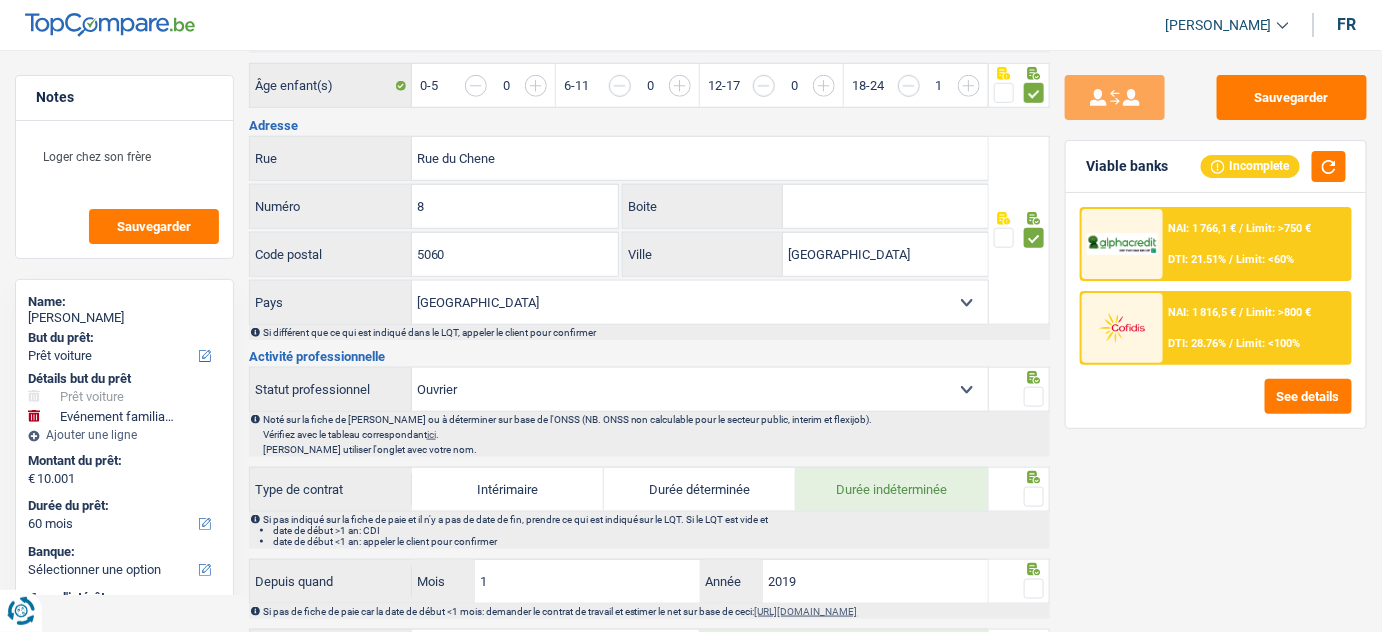 click at bounding box center (1034, 397) 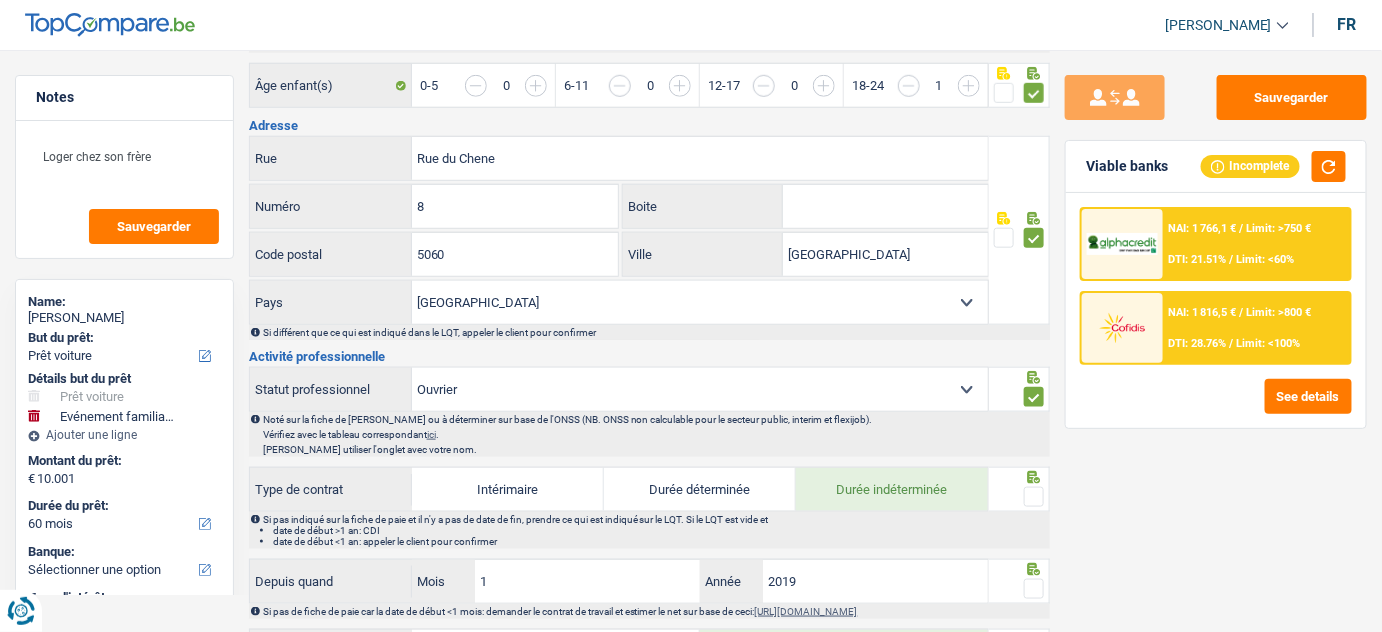 click at bounding box center [1034, 497] 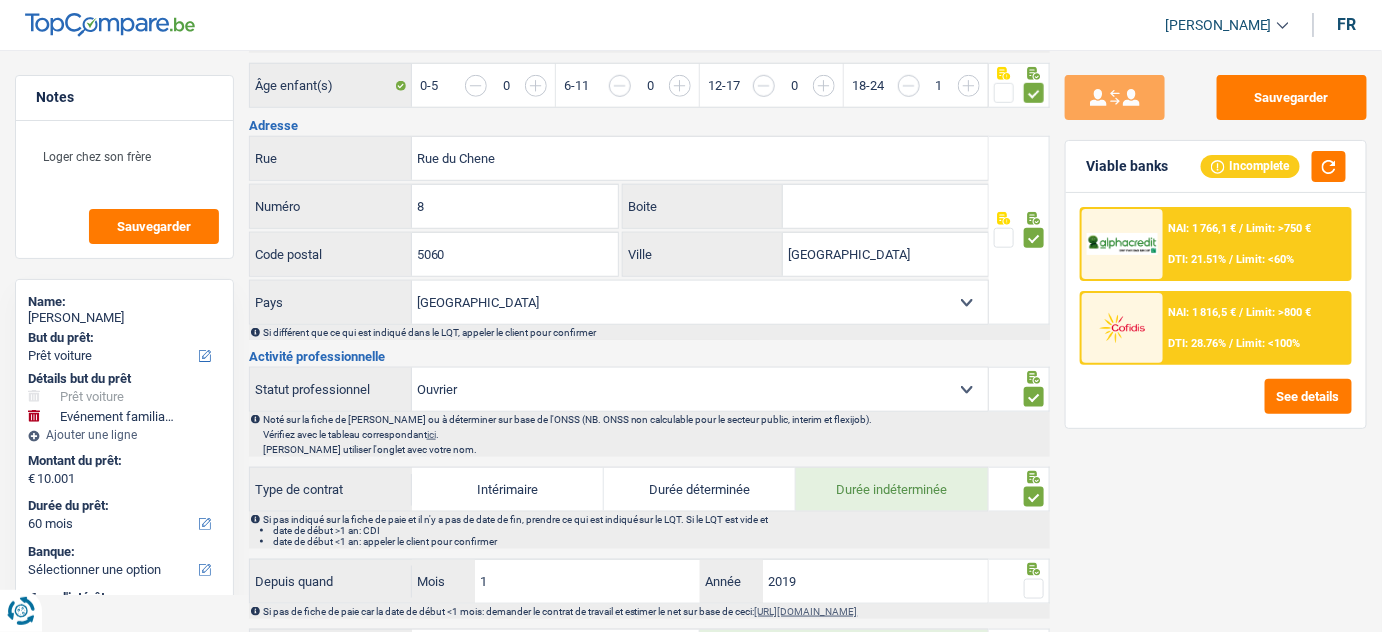 scroll, scrollTop: 727, scrollLeft: 0, axis: vertical 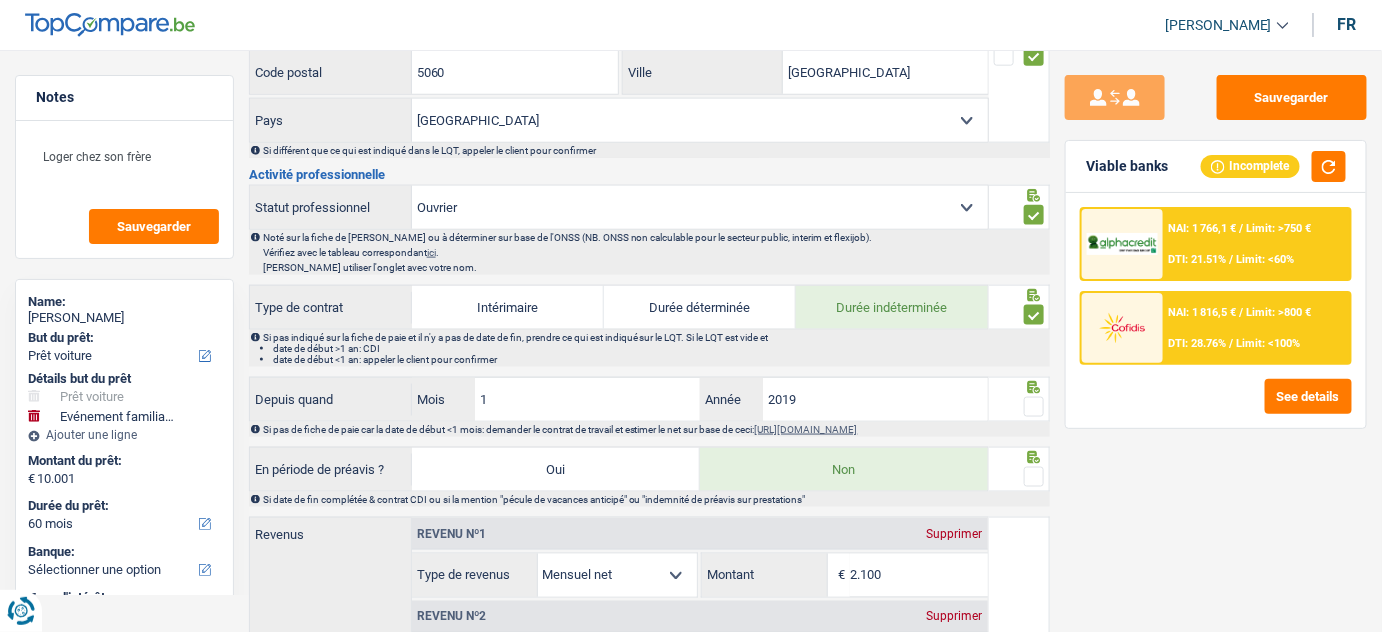 click at bounding box center [1034, 407] 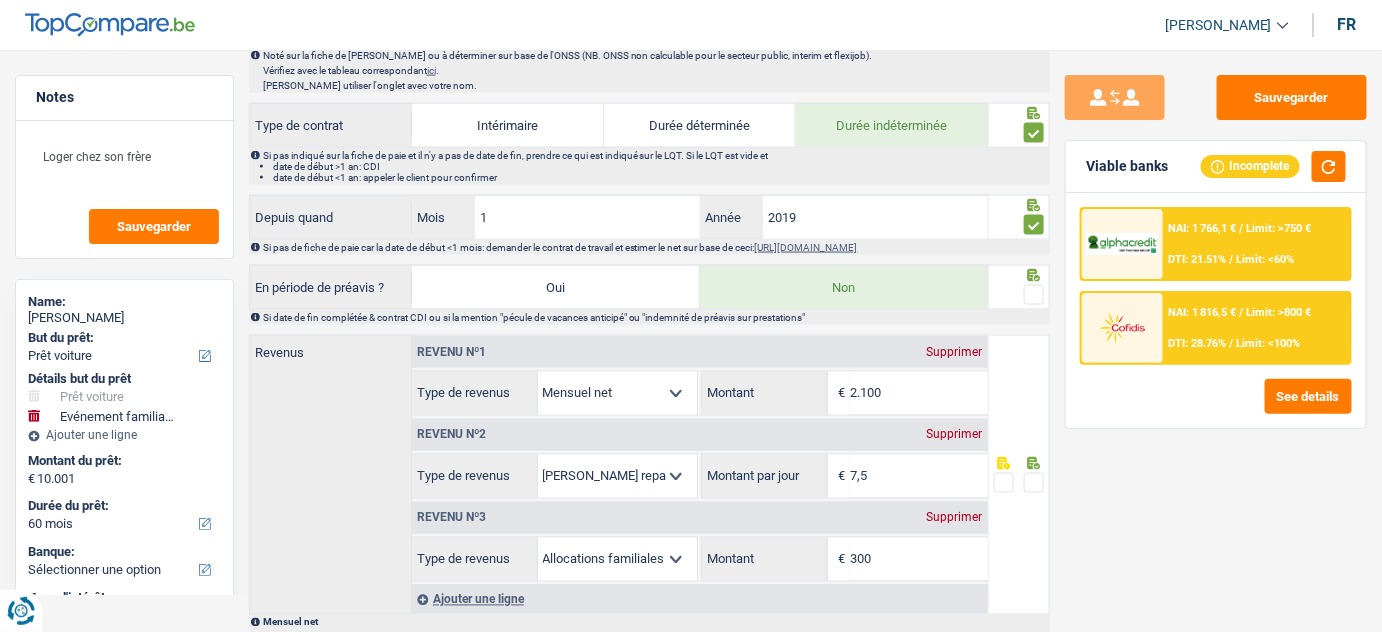 click at bounding box center [1034, 295] 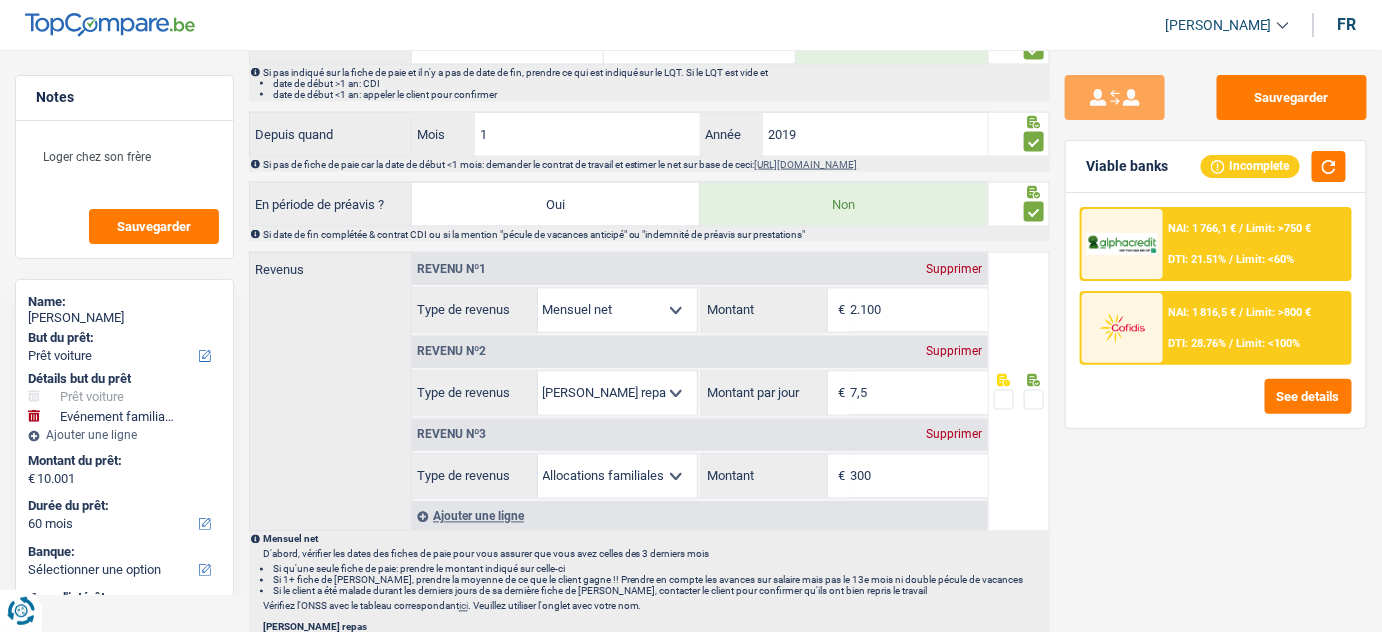 scroll, scrollTop: 1090, scrollLeft: 0, axis: vertical 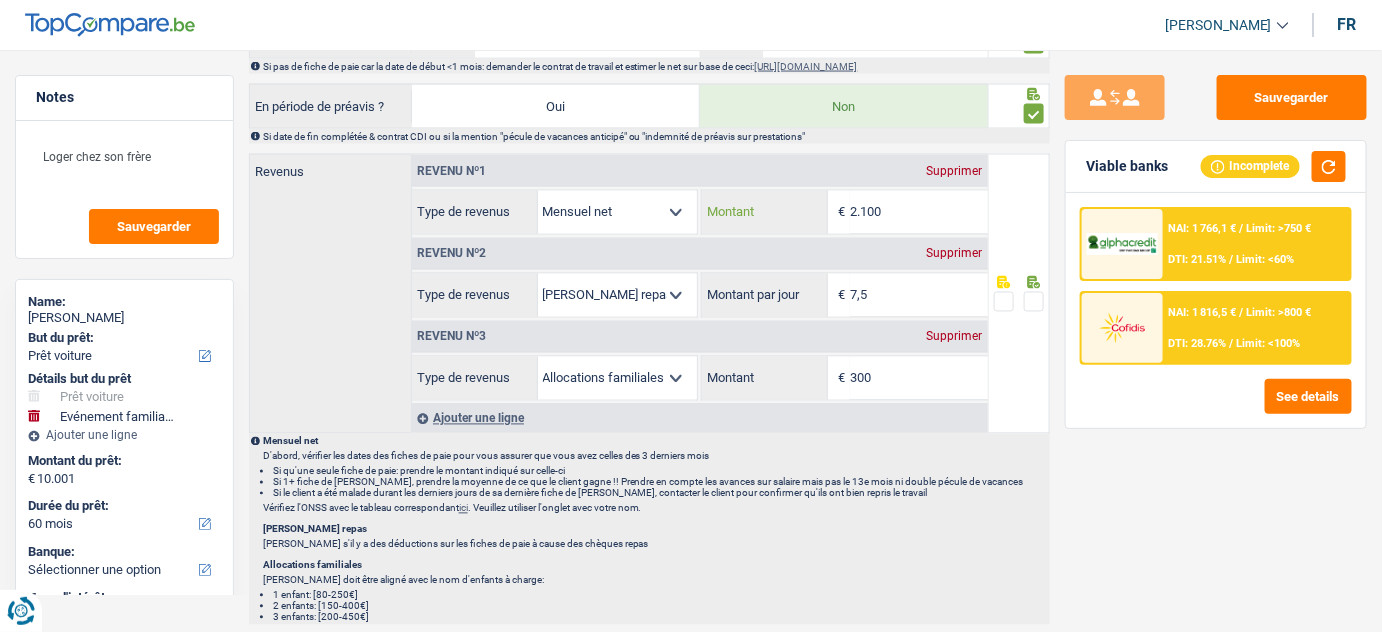 drag, startPoint x: 883, startPoint y: 213, endPoint x: 731, endPoint y: 212, distance: 152.0033 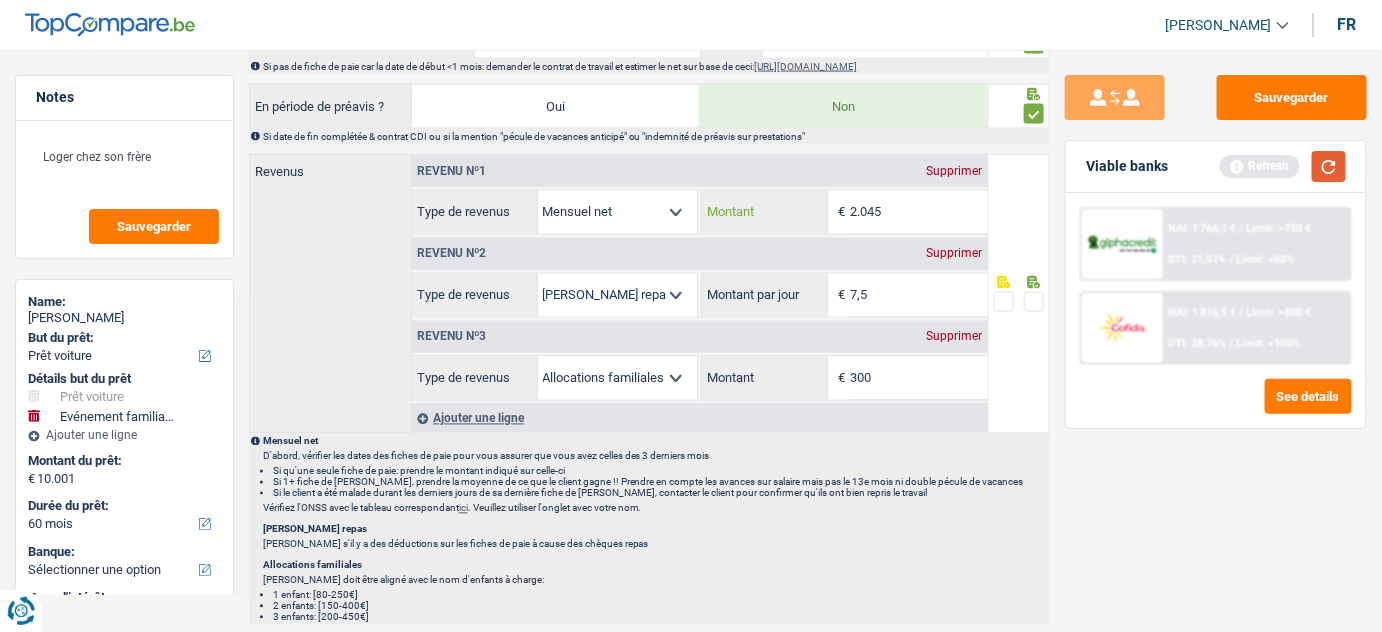 type on "2.045" 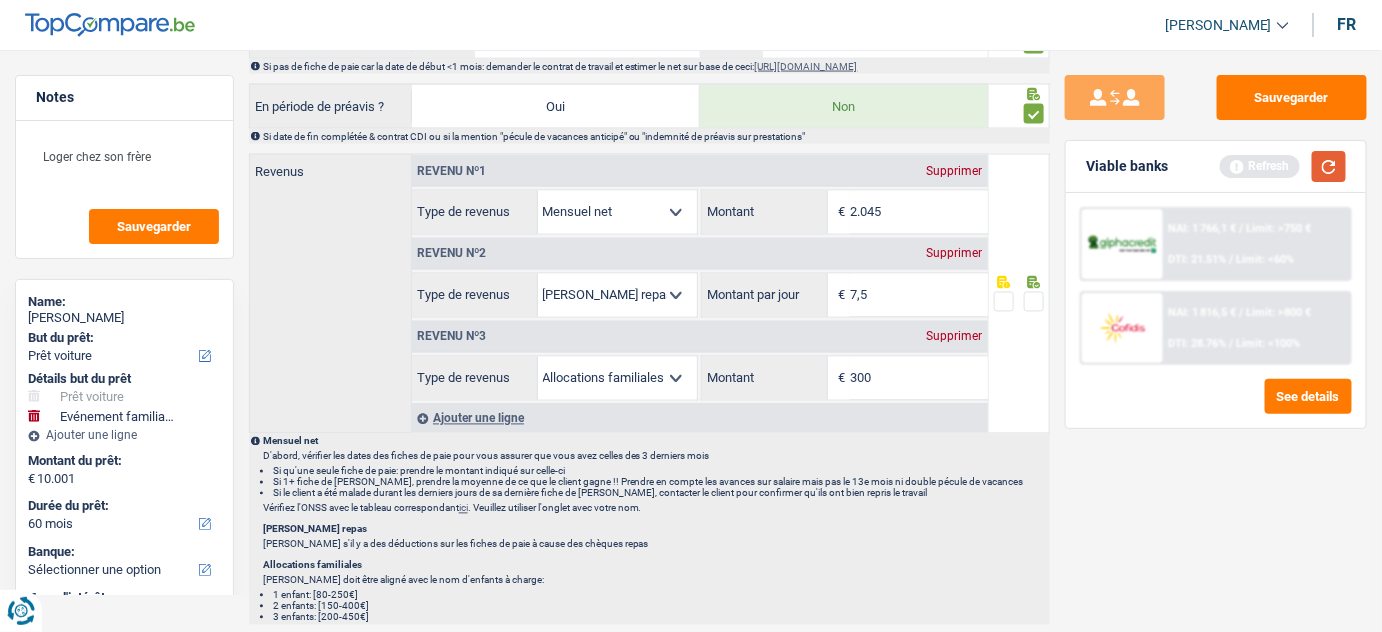 click at bounding box center (1329, 166) 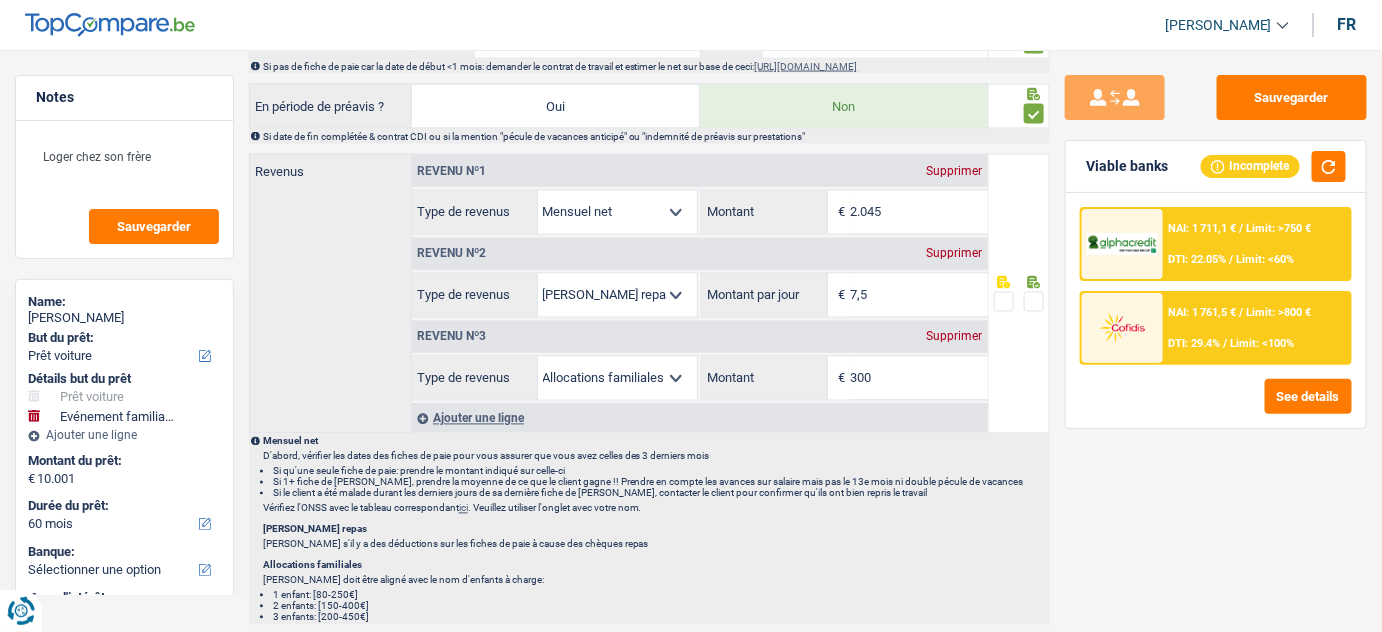 drag, startPoint x: 959, startPoint y: 242, endPoint x: 1048, endPoint y: 238, distance: 89.08984 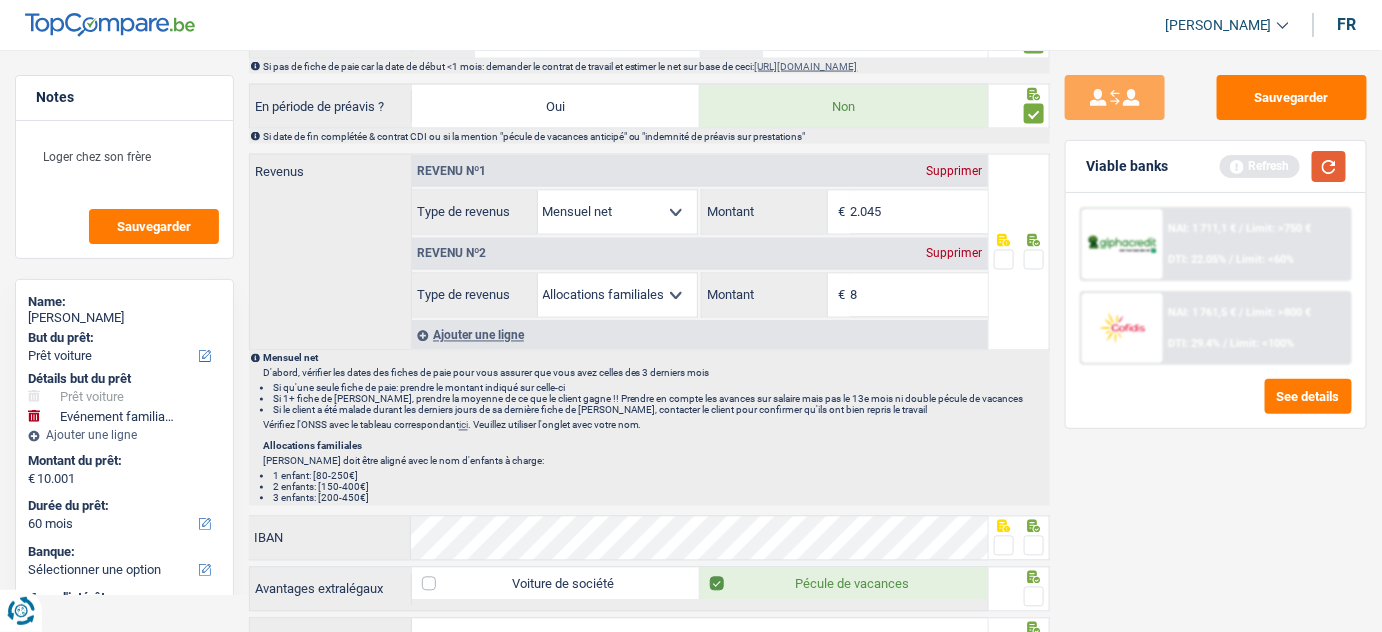 click at bounding box center (1329, 166) 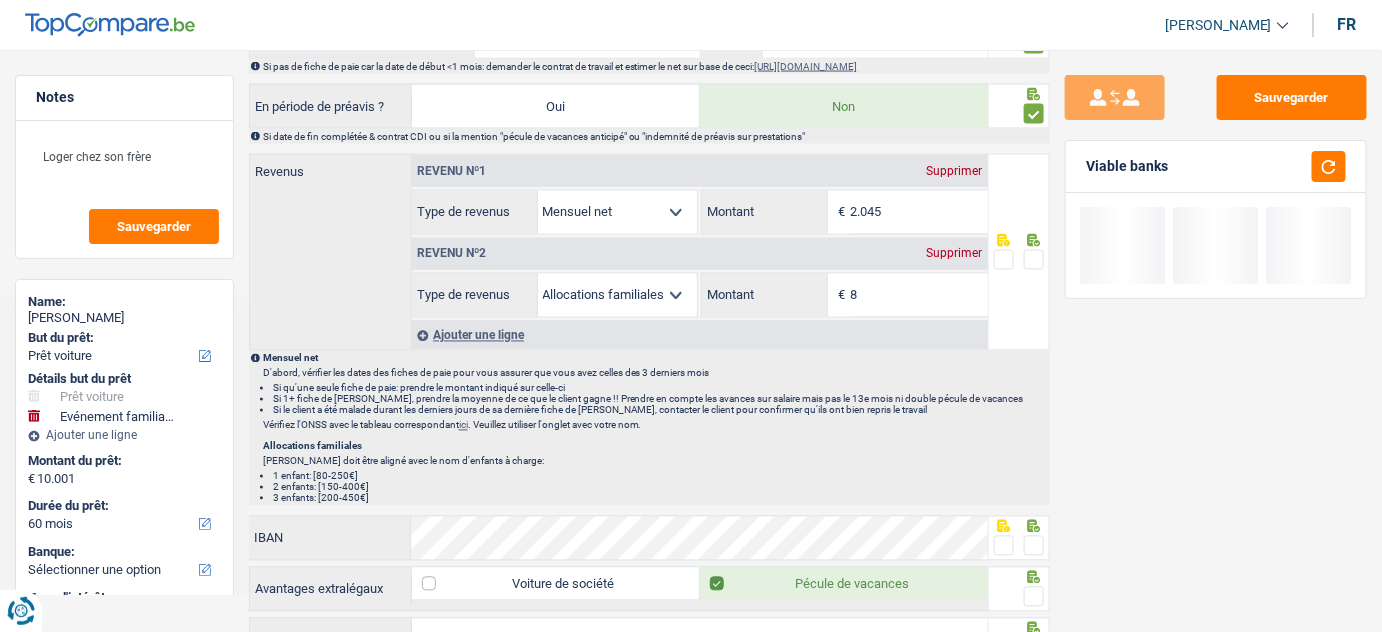 click at bounding box center (1034, 260) 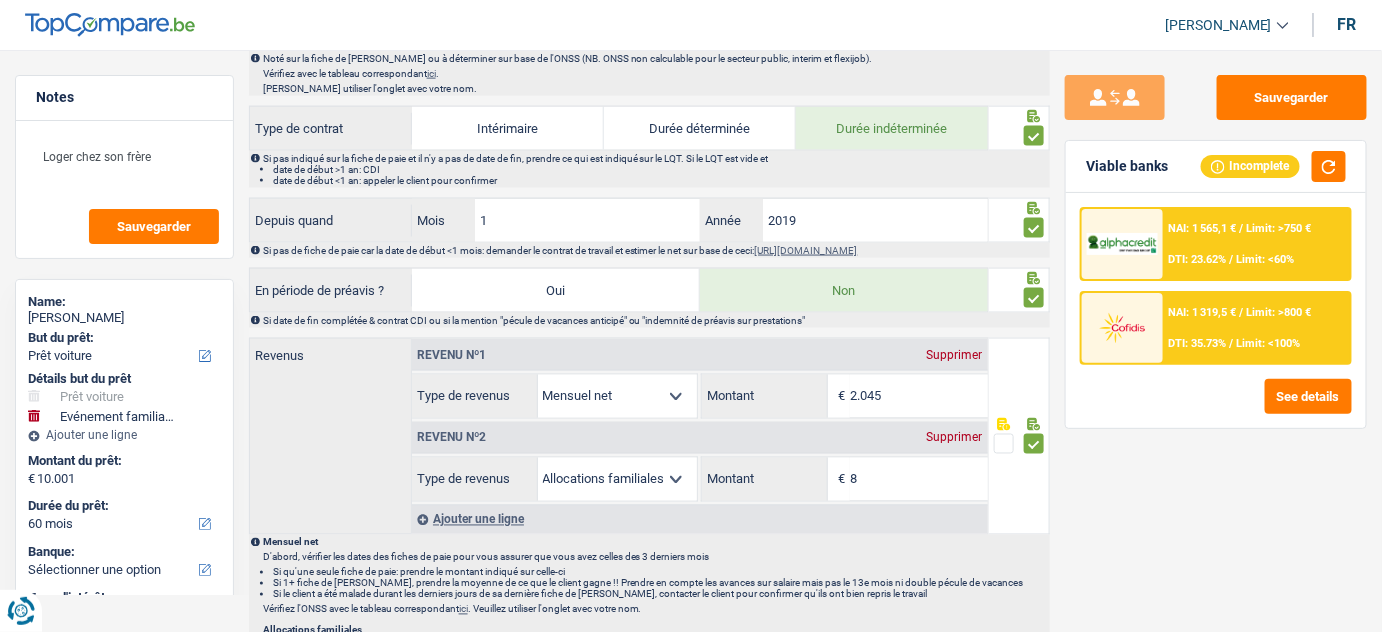 scroll, scrollTop: 1000, scrollLeft: 0, axis: vertical 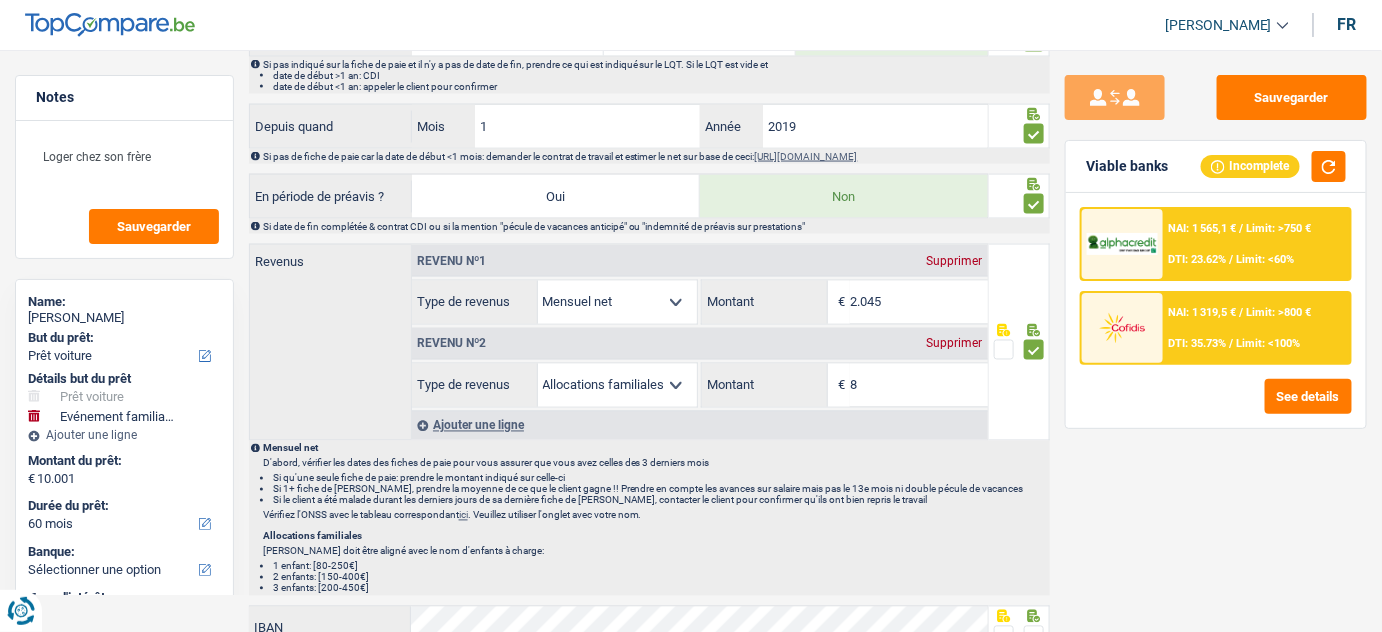 click on "Supprimer" at bounding box center (955, 344) 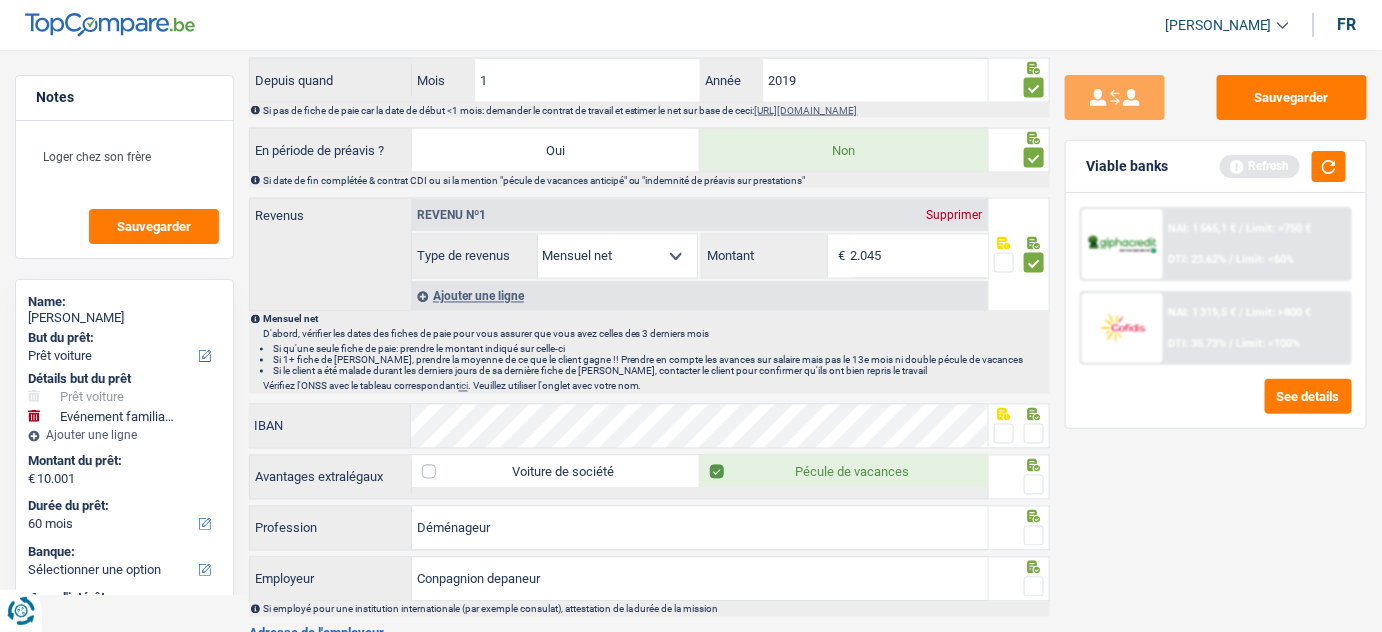 scroll, scrollTop: 1090, scrollLeft: 0, axis: vertical 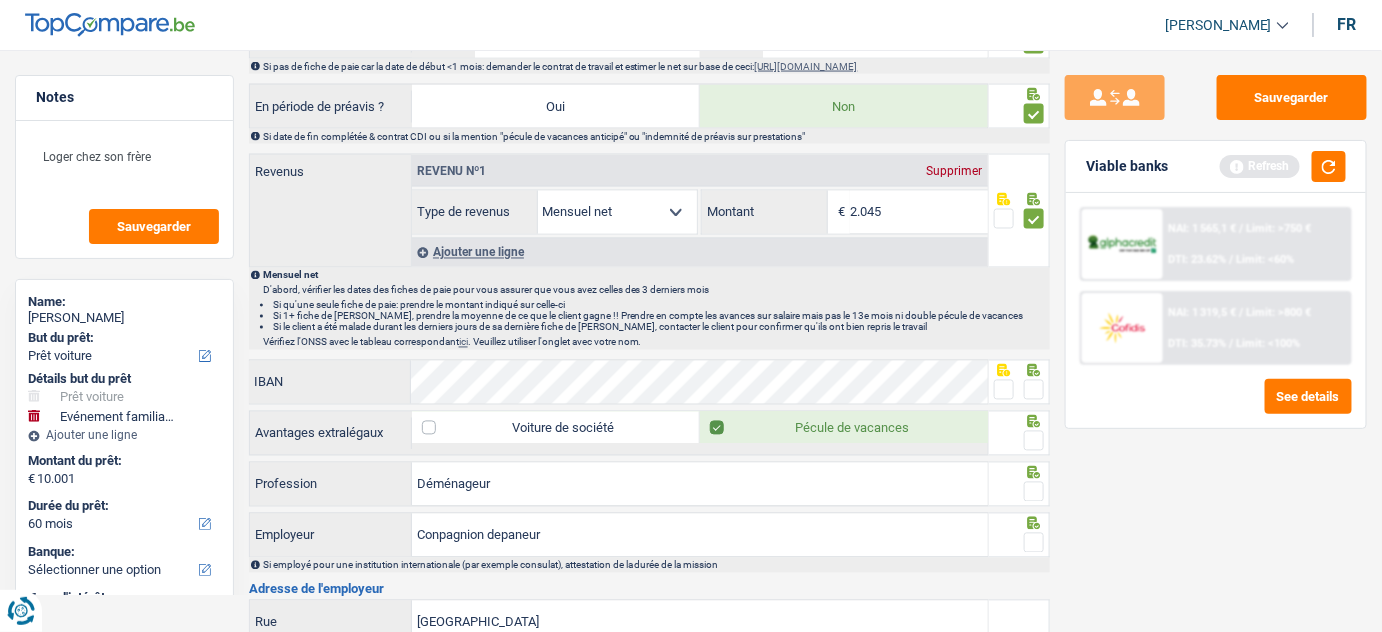 click on "Ajouter une ligne" at bounding box center (700, 252) 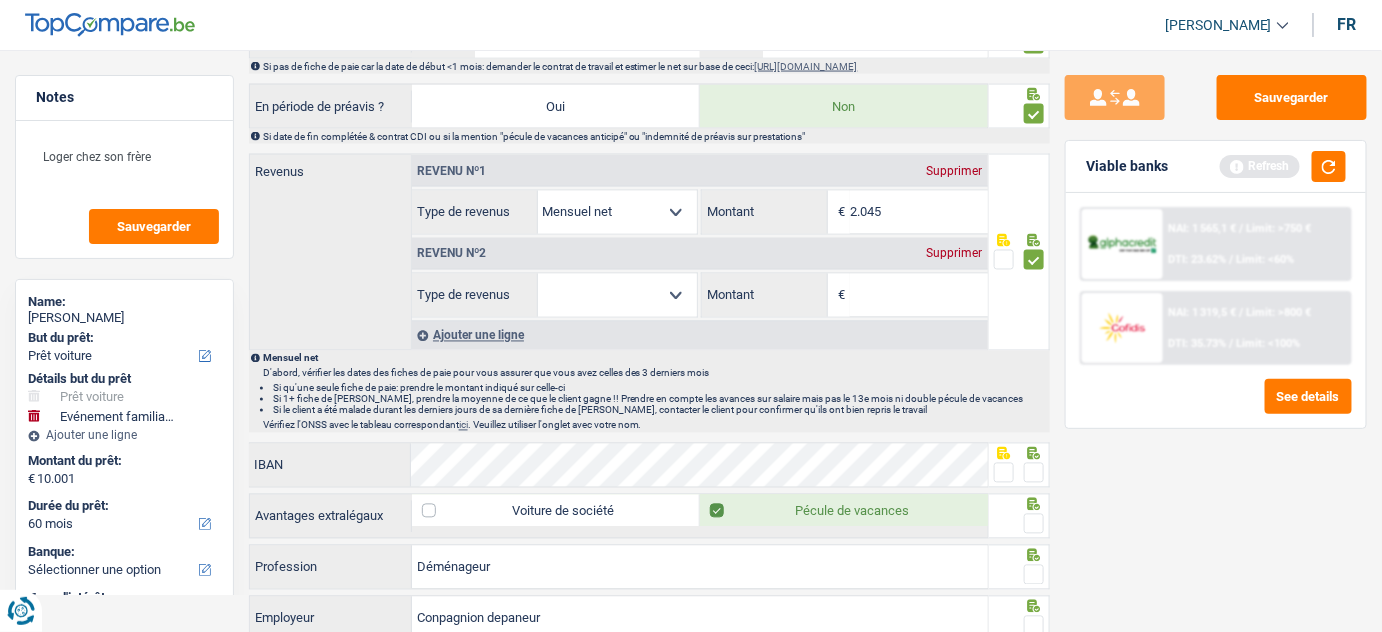 click on "Allocation d'handicap Allocations chômage Allocations familiales Chèques repas Complément d'entreprise Indemnité mutuelle Indépendant complémentaire Mensuel net Pension Pension alimentaire Pension d'invalidité Revenu d'intégration sociale Revenus locatifs Autres revenus
Sélectionner une option" at bounding box center [618, 295] 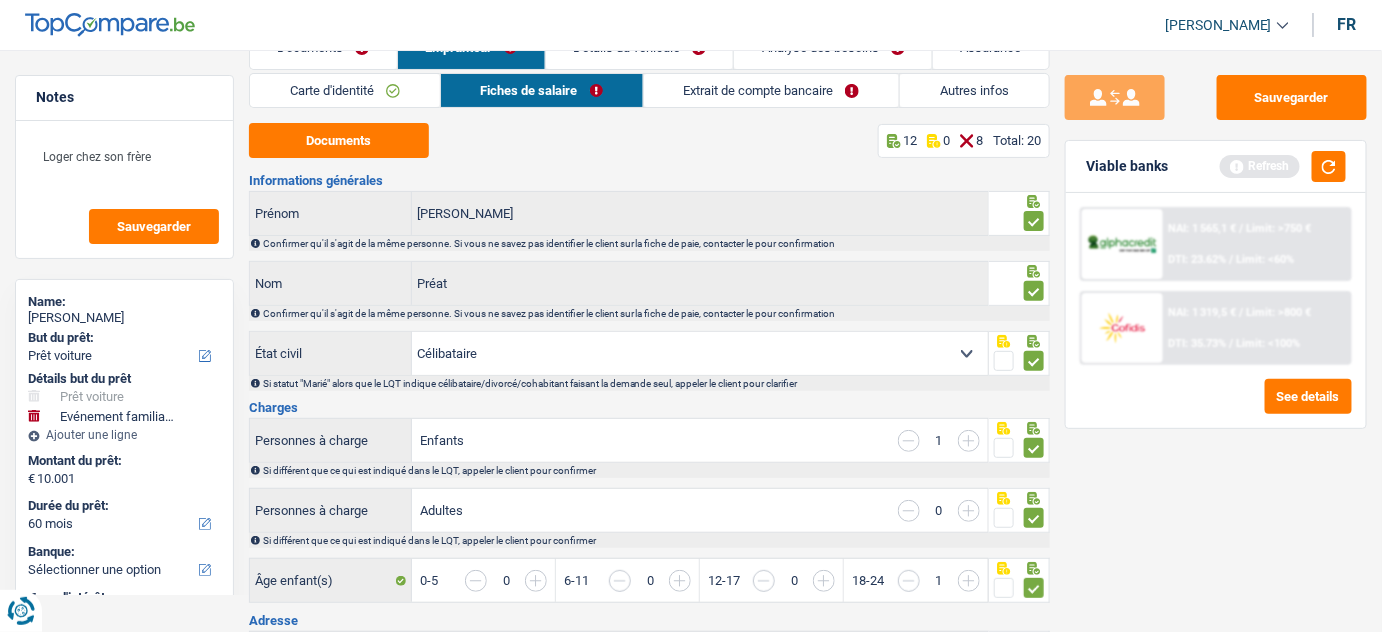 scroll, scrollTop: 0, scrollLeft: 0, axis: both 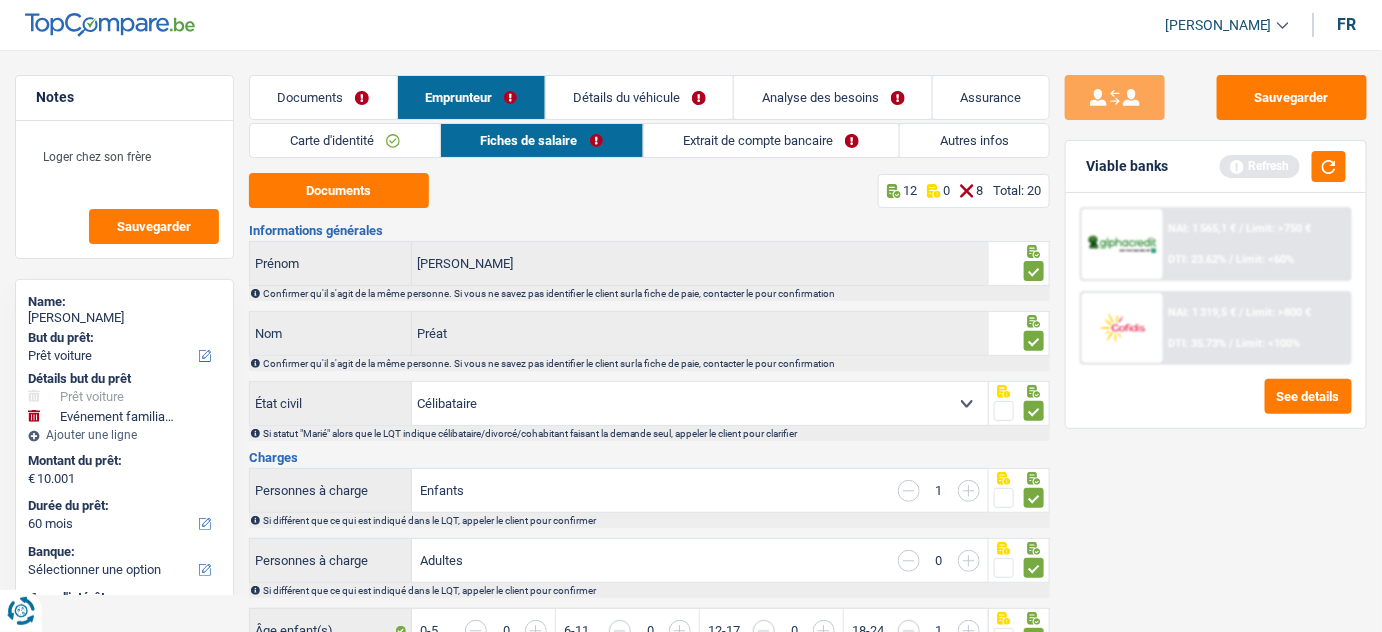 click on "Documents" at bounding box center [323, 97] 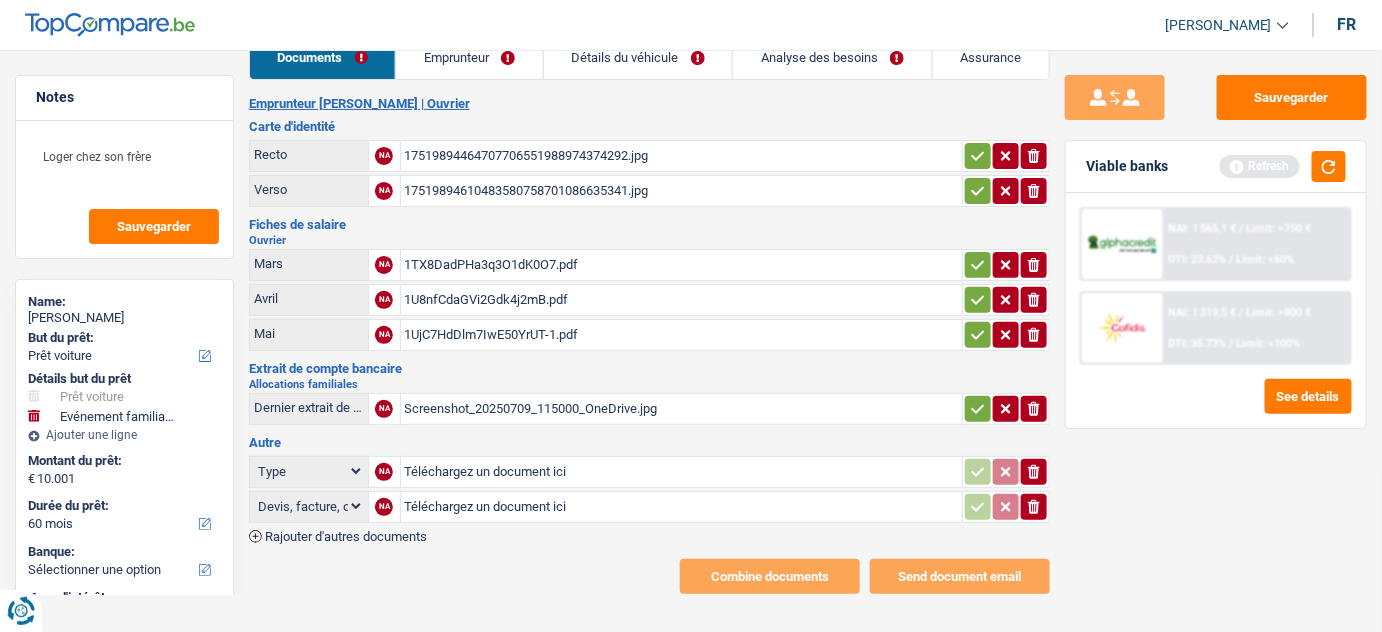 scroll, scrollTop: 41, scrollLeft: 0, axis: vertical 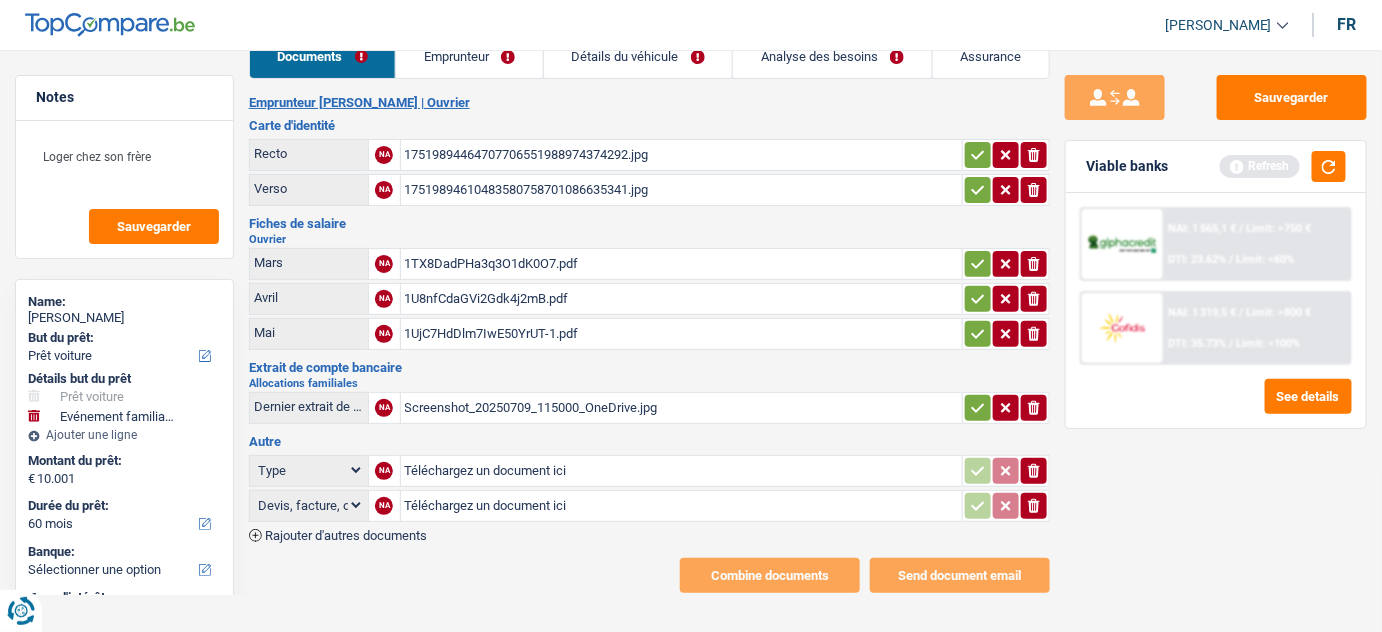 click on "Screenshot_20250709_115000_OneDrive.jpg" at bounding box center [682, 408] 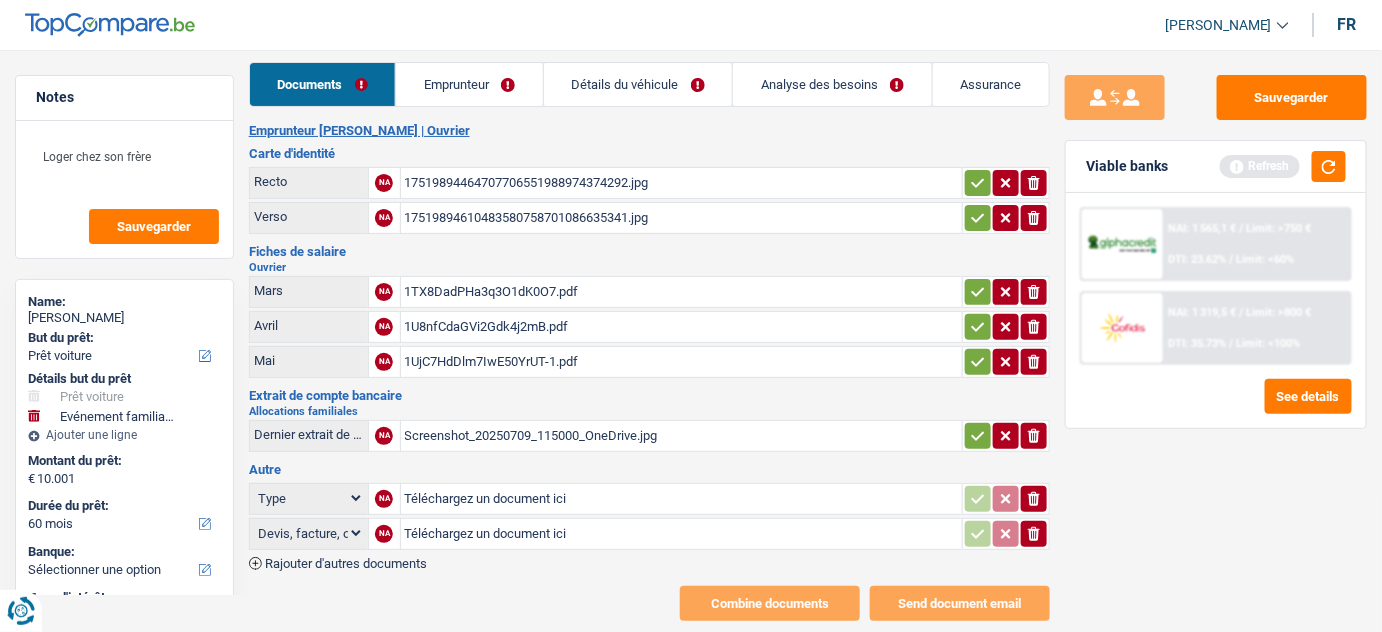 scroll, scrollTop: 0, scrollLeft: 0, axis: both 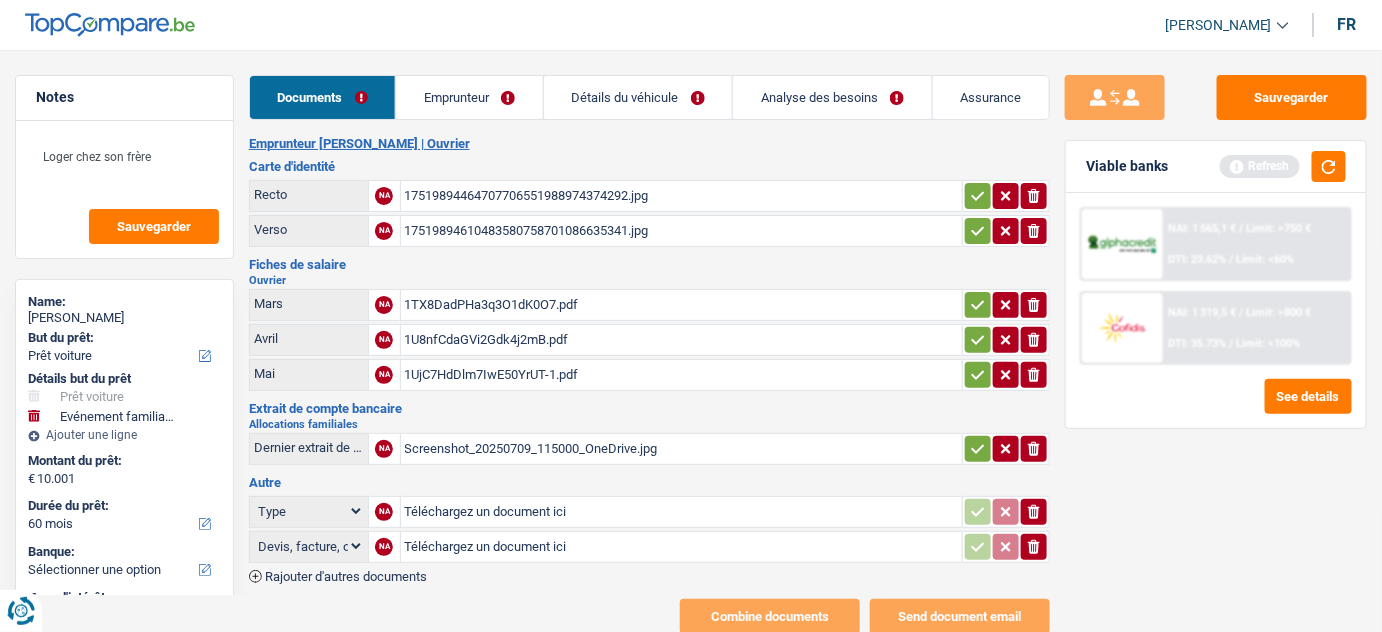 click on "Documents Emprunteur Détails du véhicule Analyse des besoins Assurance" at bounding box center (650, 97) 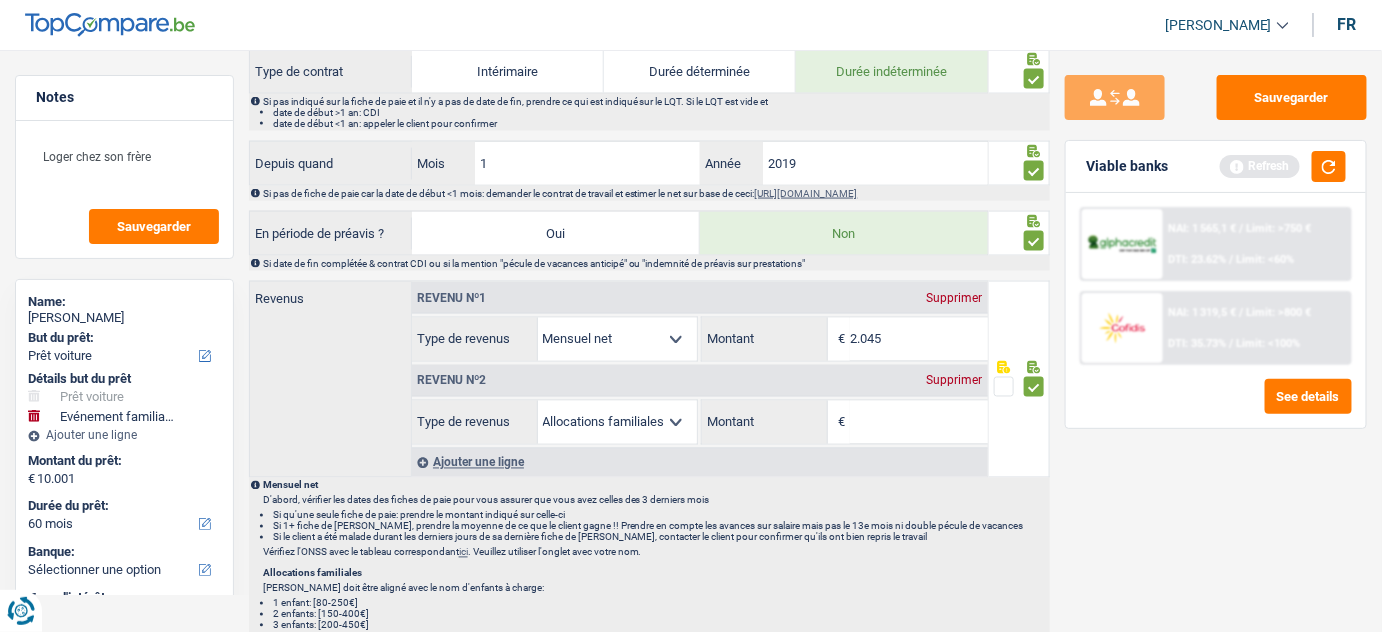 scroll, scrollTop: 1000, scrollLeft: 0, axis: vertical 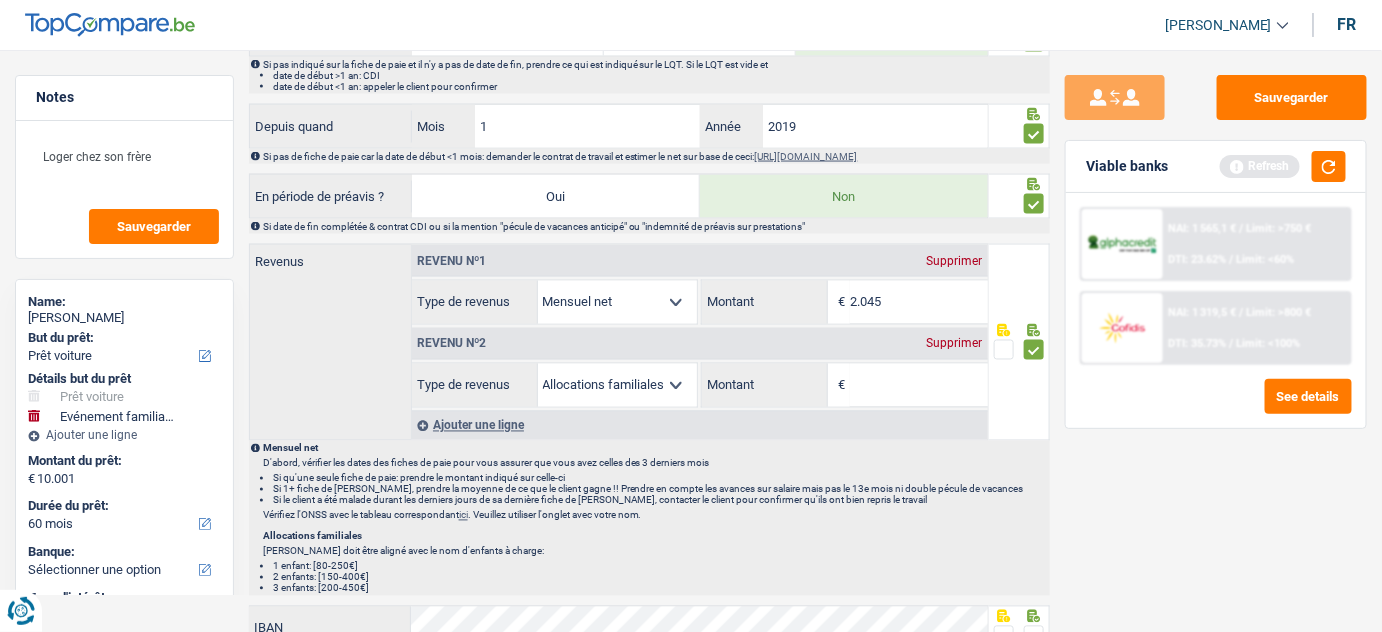 click on "Montant" at bounding box center (919, 385) 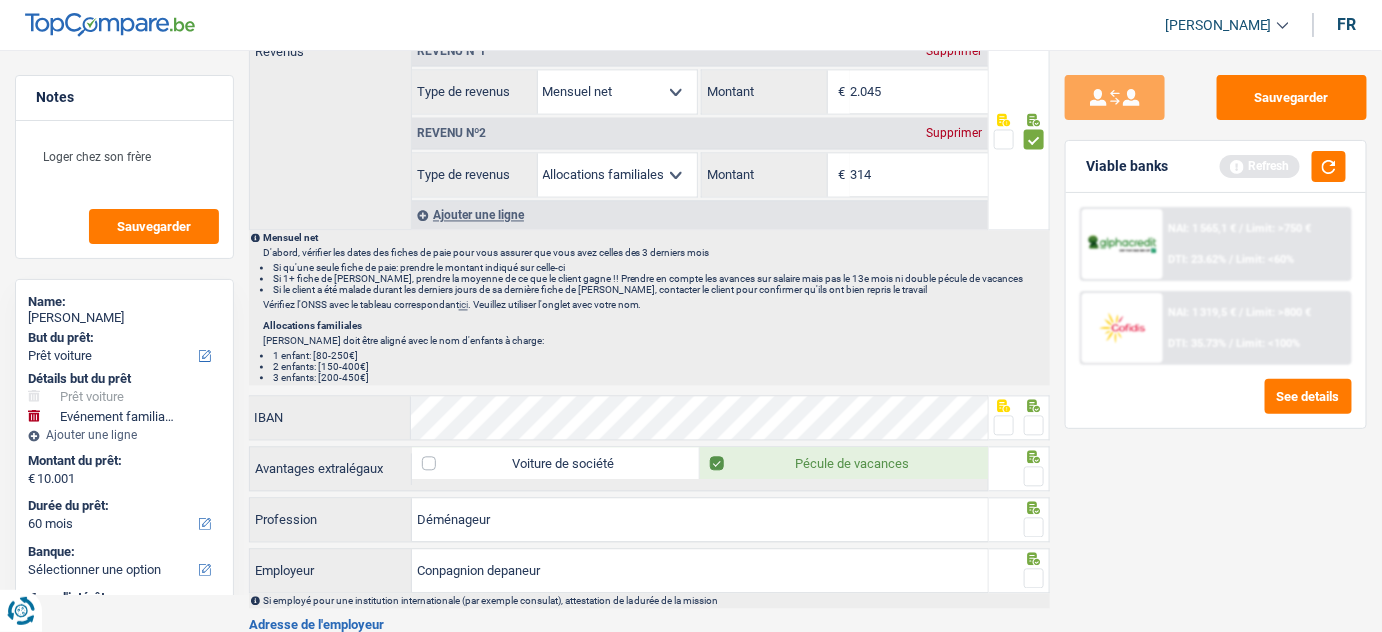 scroll, scrollTop: 1363, scrollLeft: 0, axis: vertical 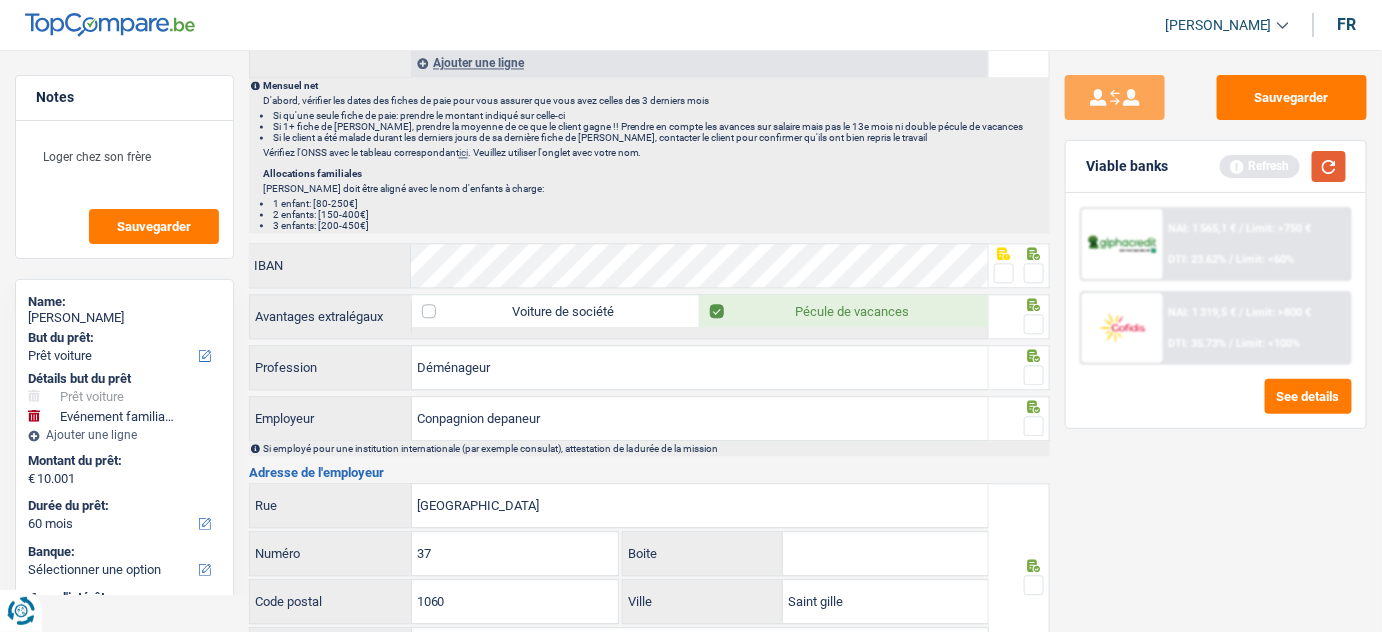 type on "314" 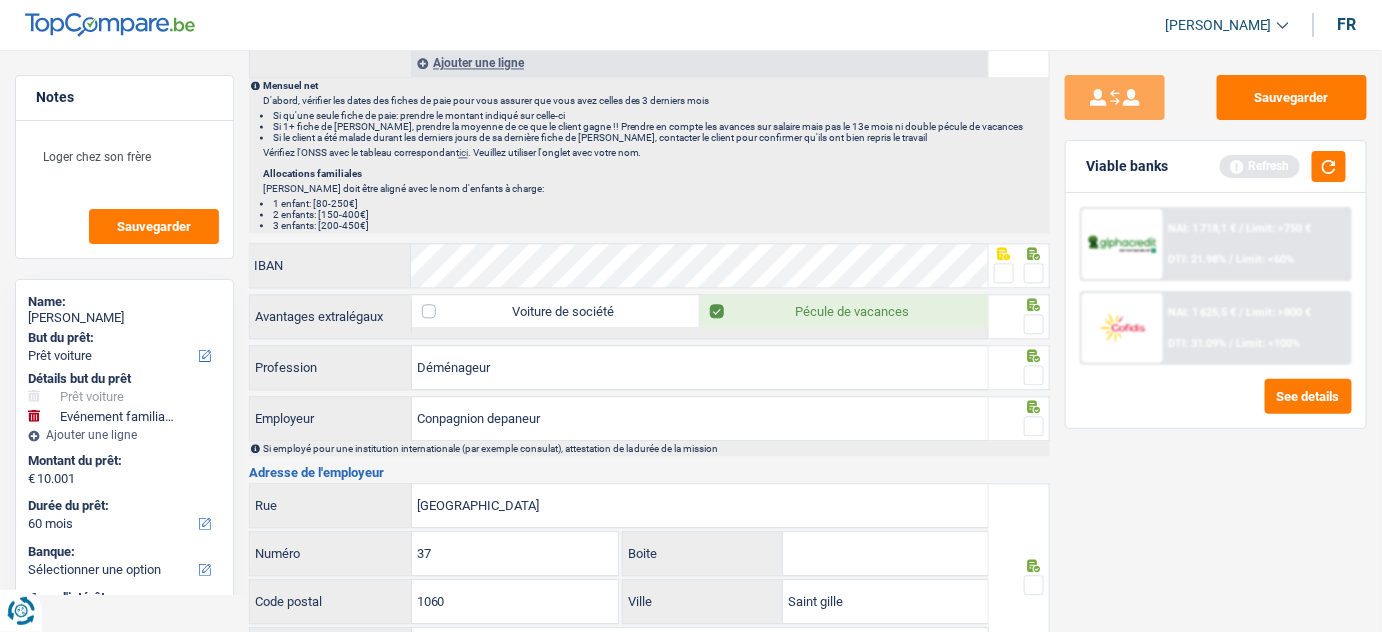 click at bounding box center [1034, 273] 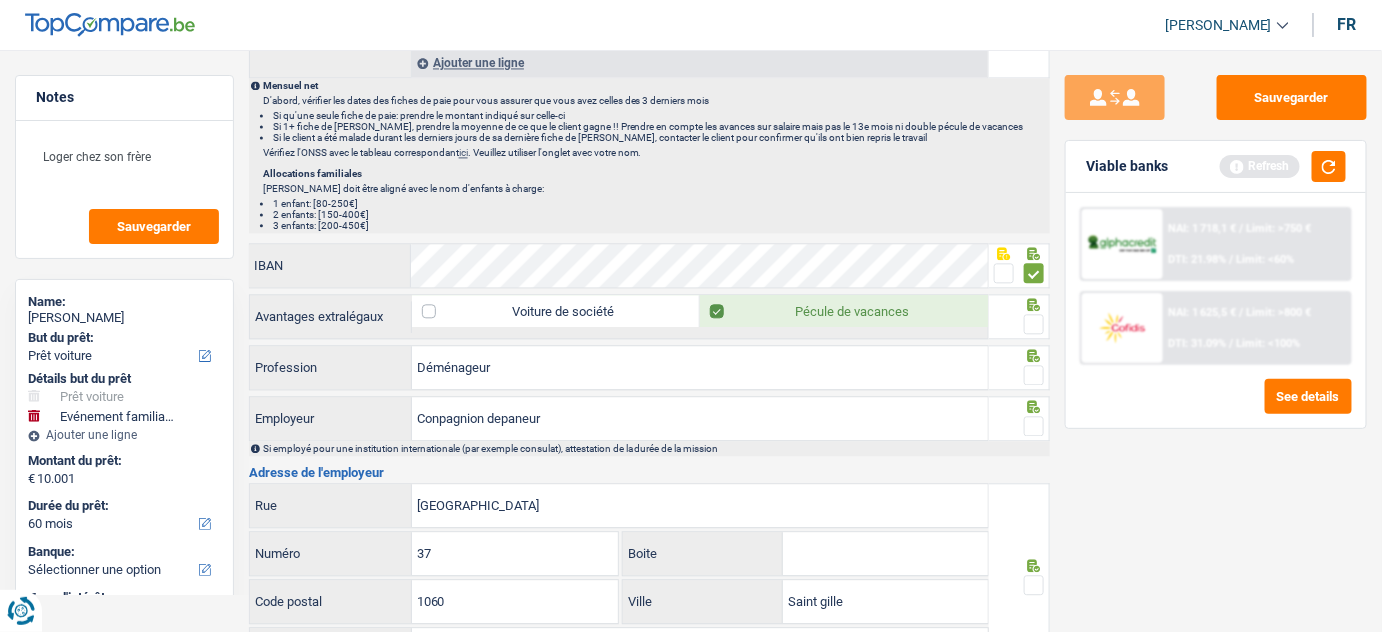 click at bounding box center [1034, 324] 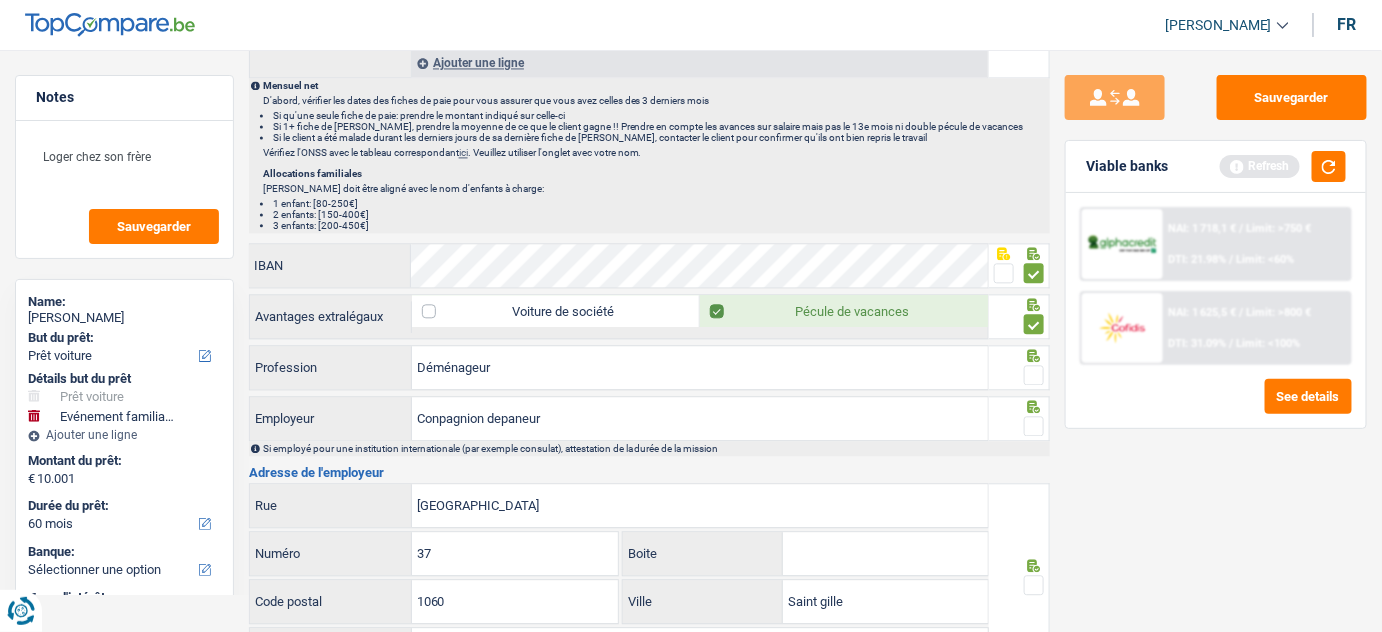 click at bounding box center (1034, 375) 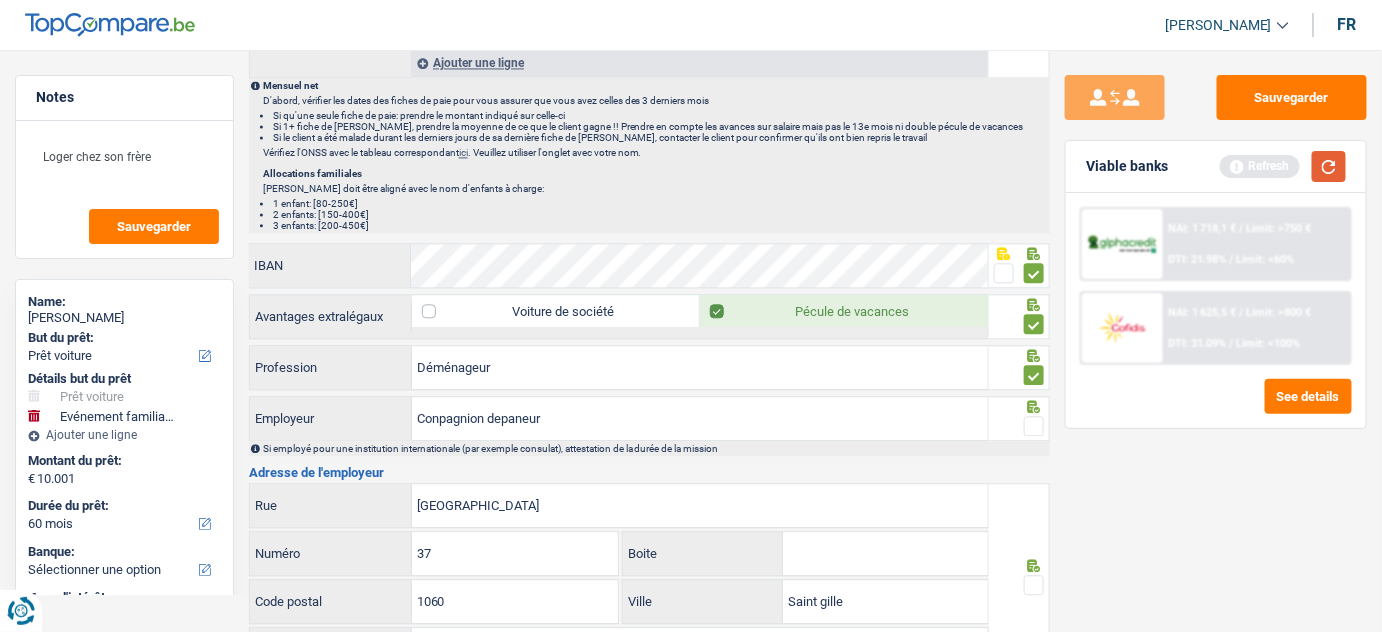 click at bounding box center (1329, 166) 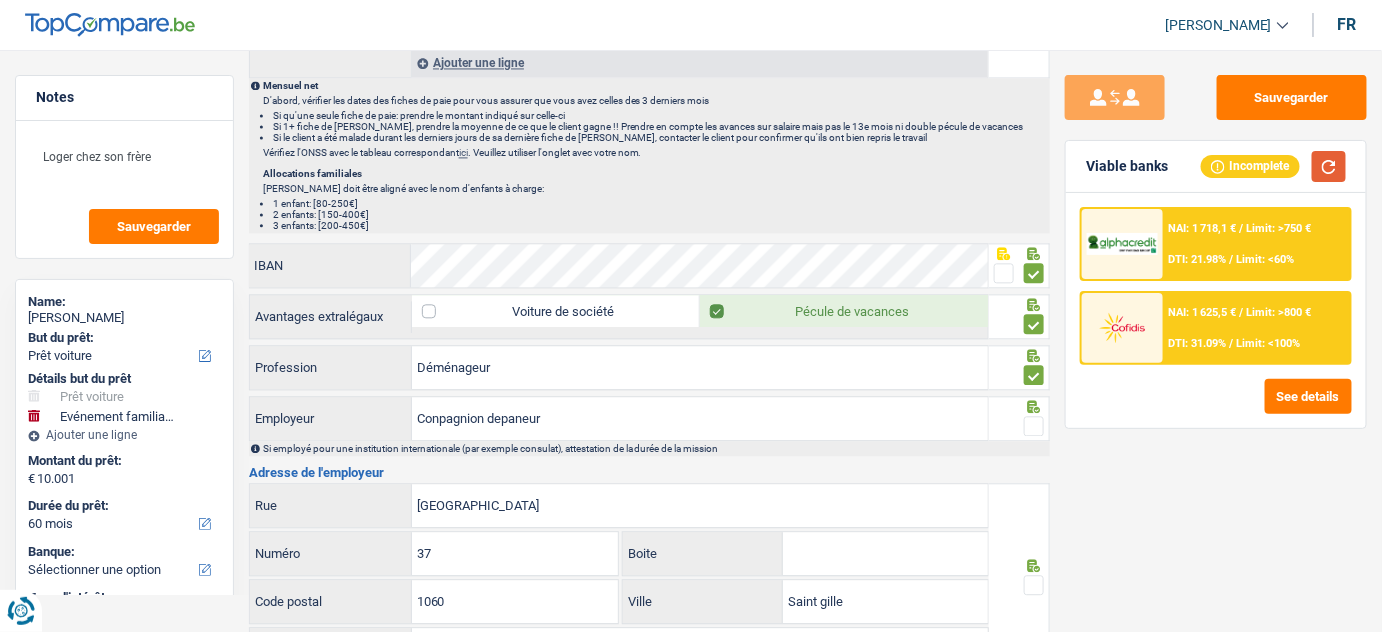 click at bounding box center [1329, 166] 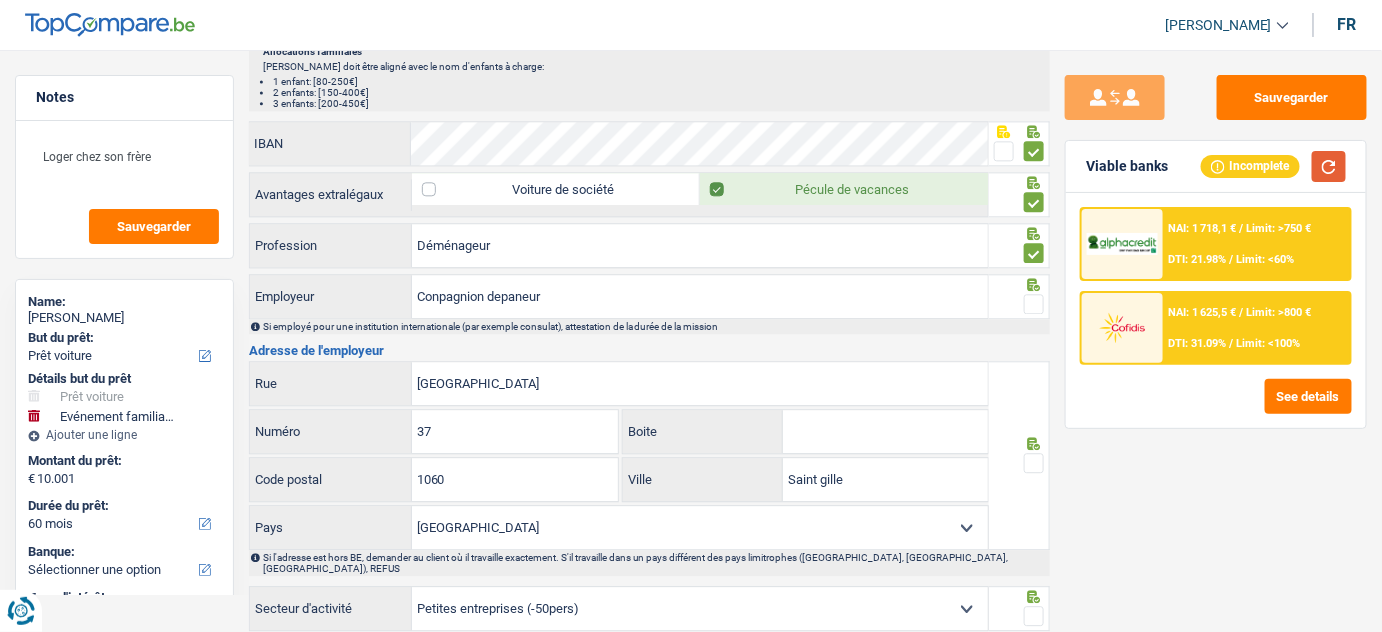 scroll, scrollTop: 1454, scrollLeft: 0, axis: vertical 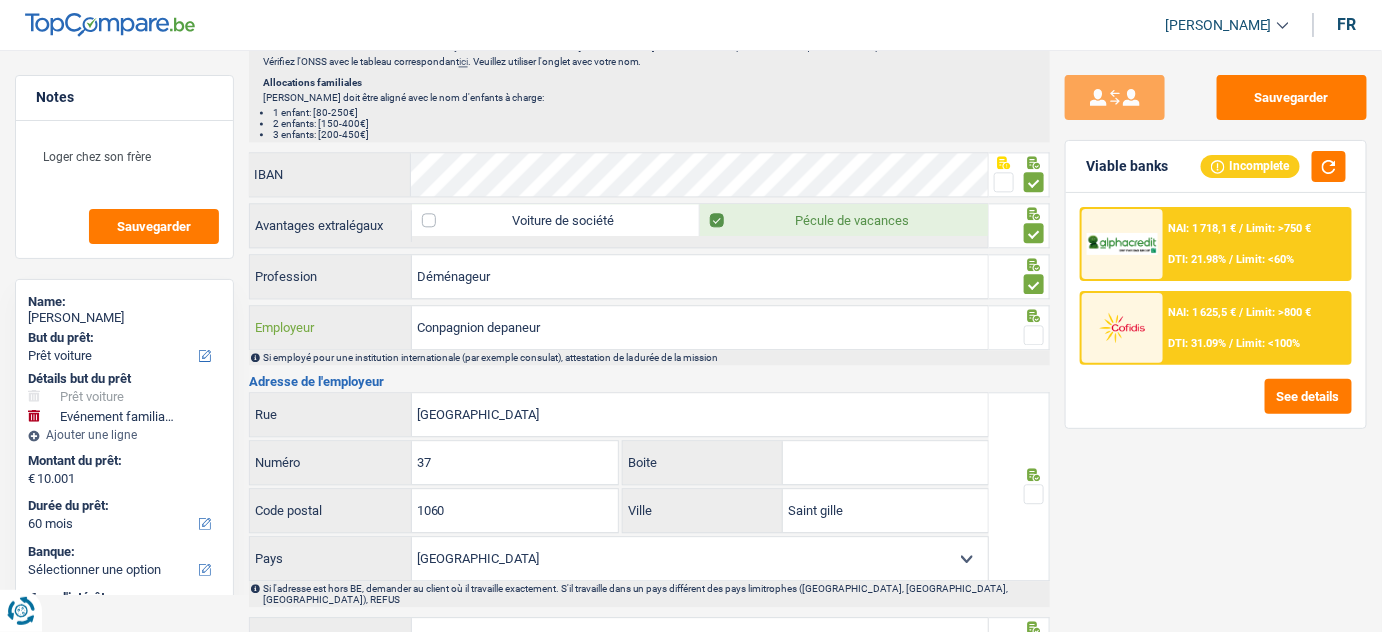 drag, startPoint x: 580, startPoint y: 318, endPoint x: 384, endPoint y: 319, distance: 196.00255 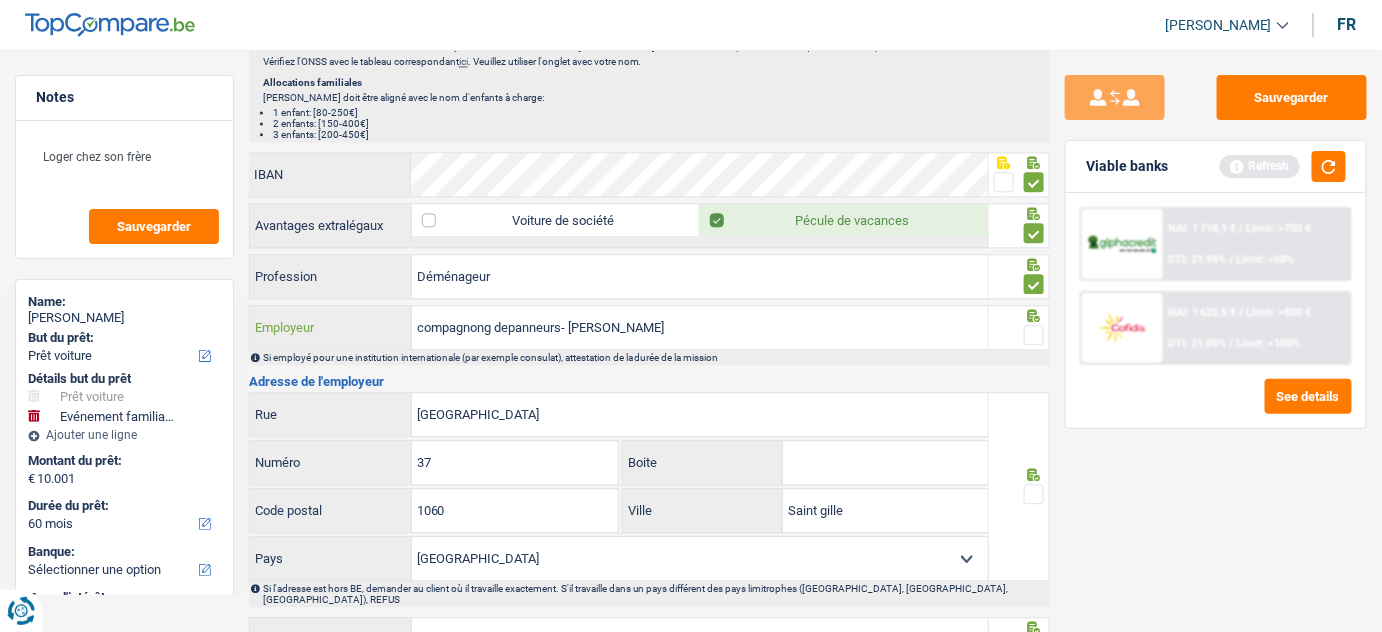 click on "compagnong depanneurs- c. dienst" at bounding box center (700, 327) 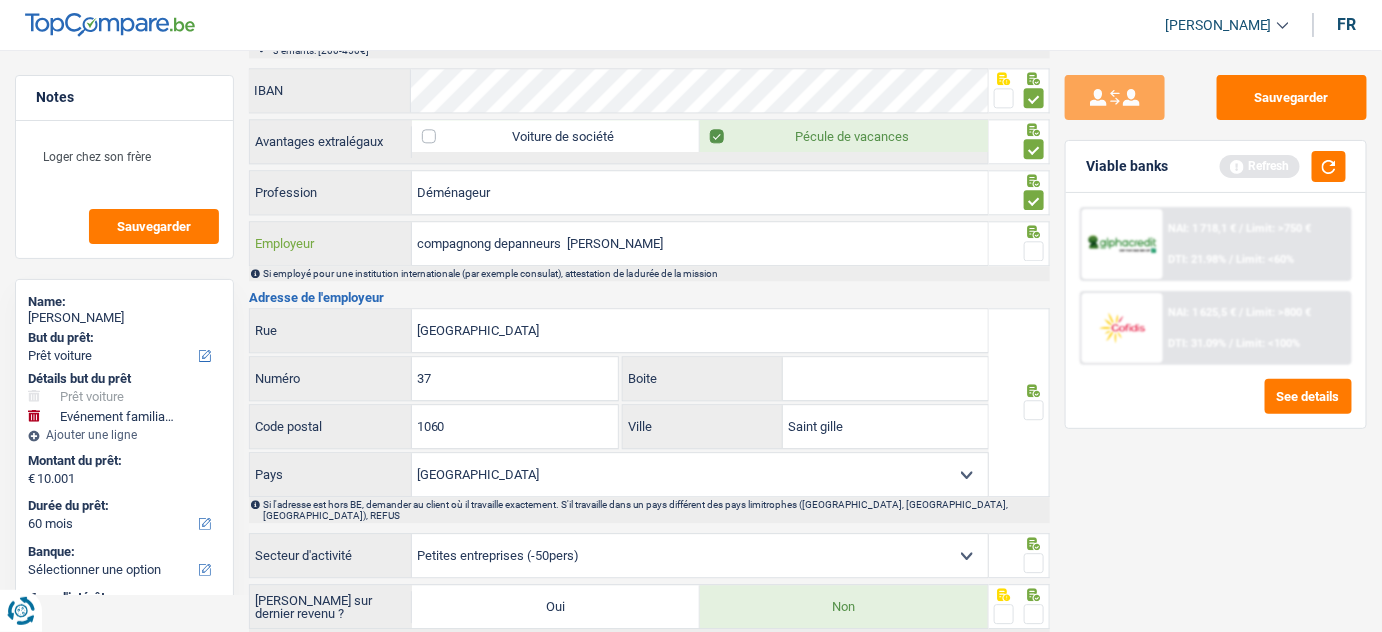 scroll, scrollTop: 1545, scrollLeft: 0, axis: vertical 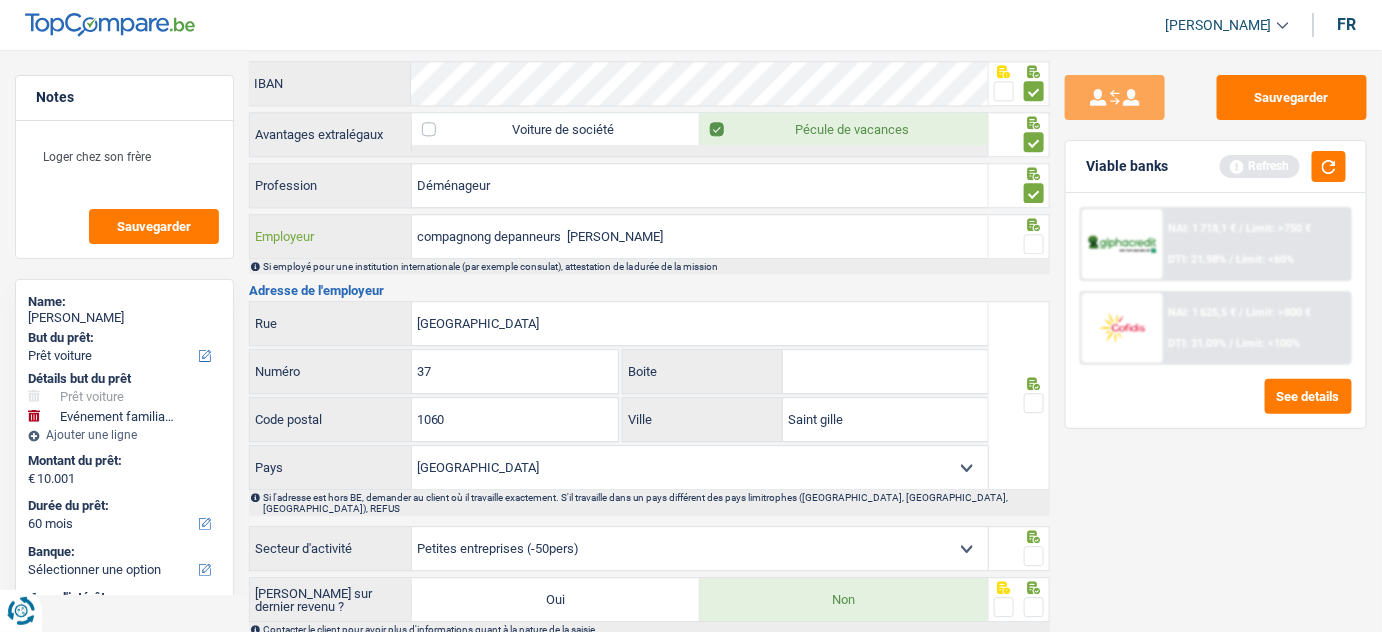type on "compagnong depanneurs  c. dienst" 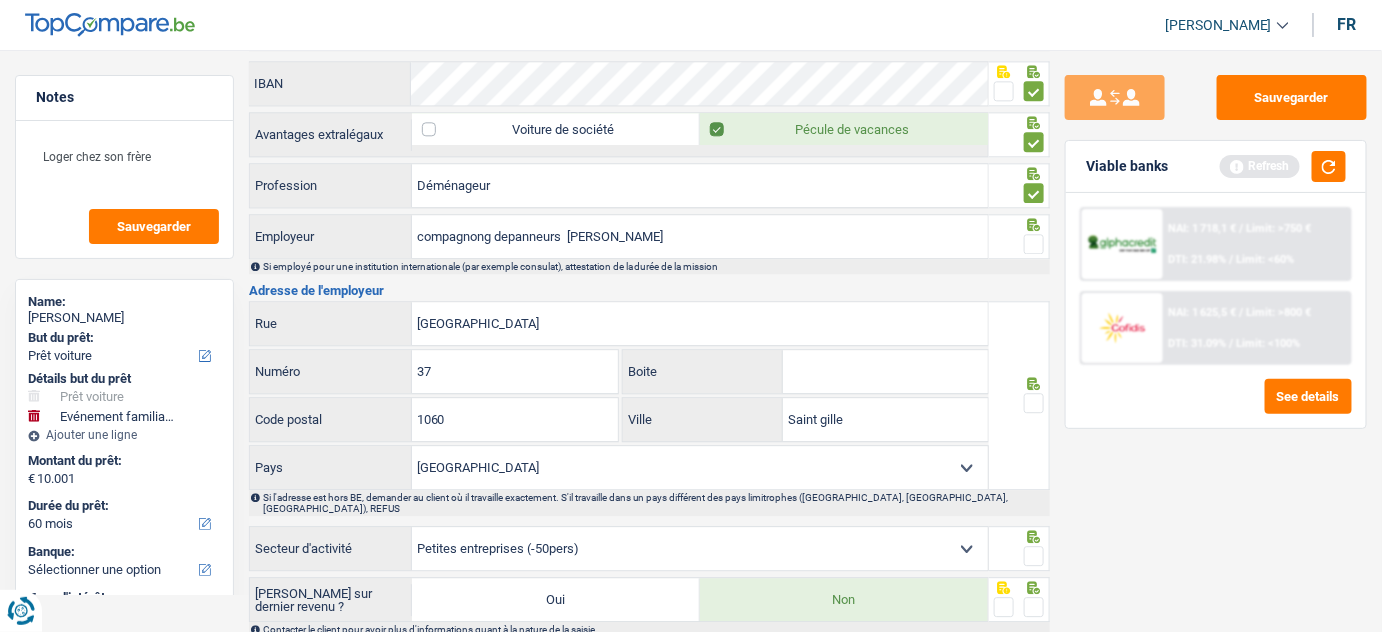 click at bounding box center (1034, 244) 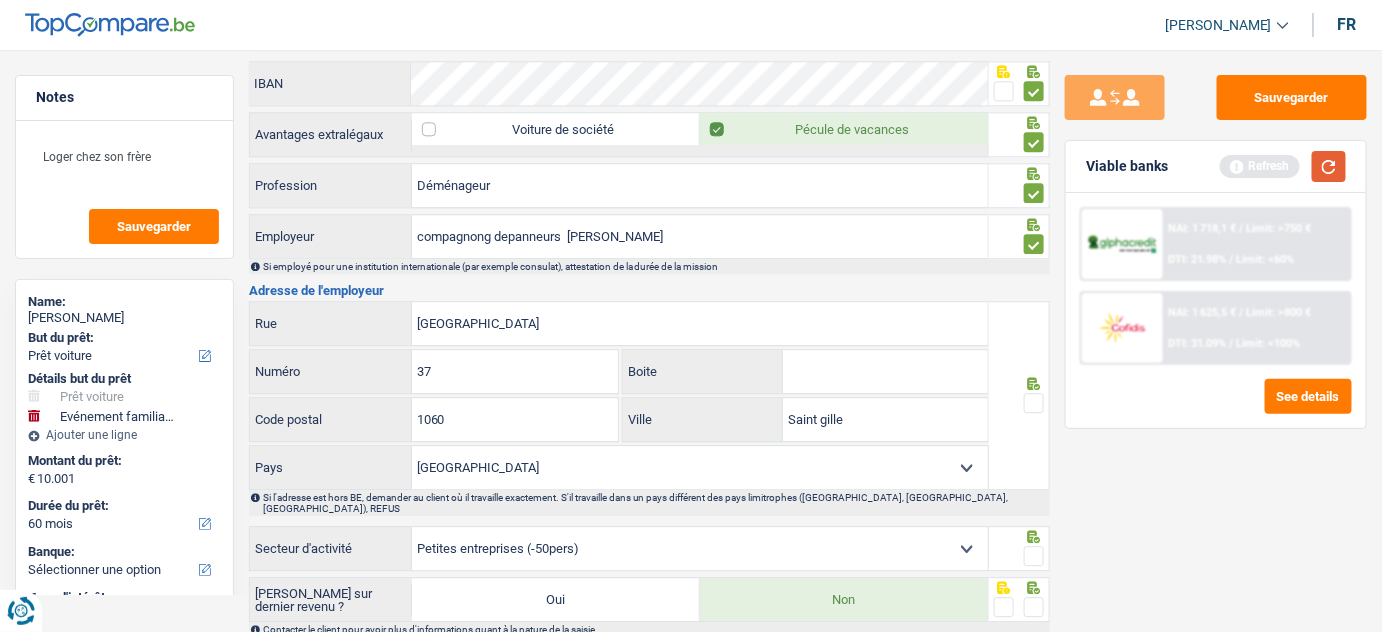 click at bounding box center (1329, 166) 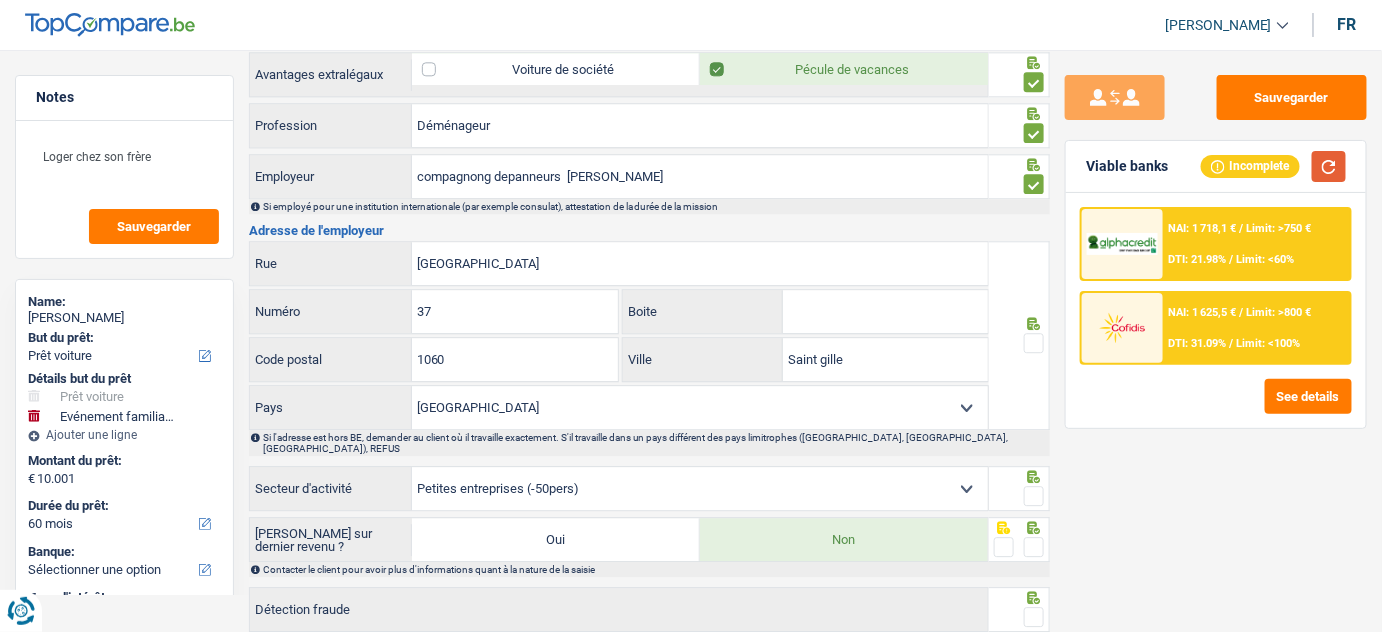 scroll, scrollTop: 1636, scrollLeft: 0, axis: vertical 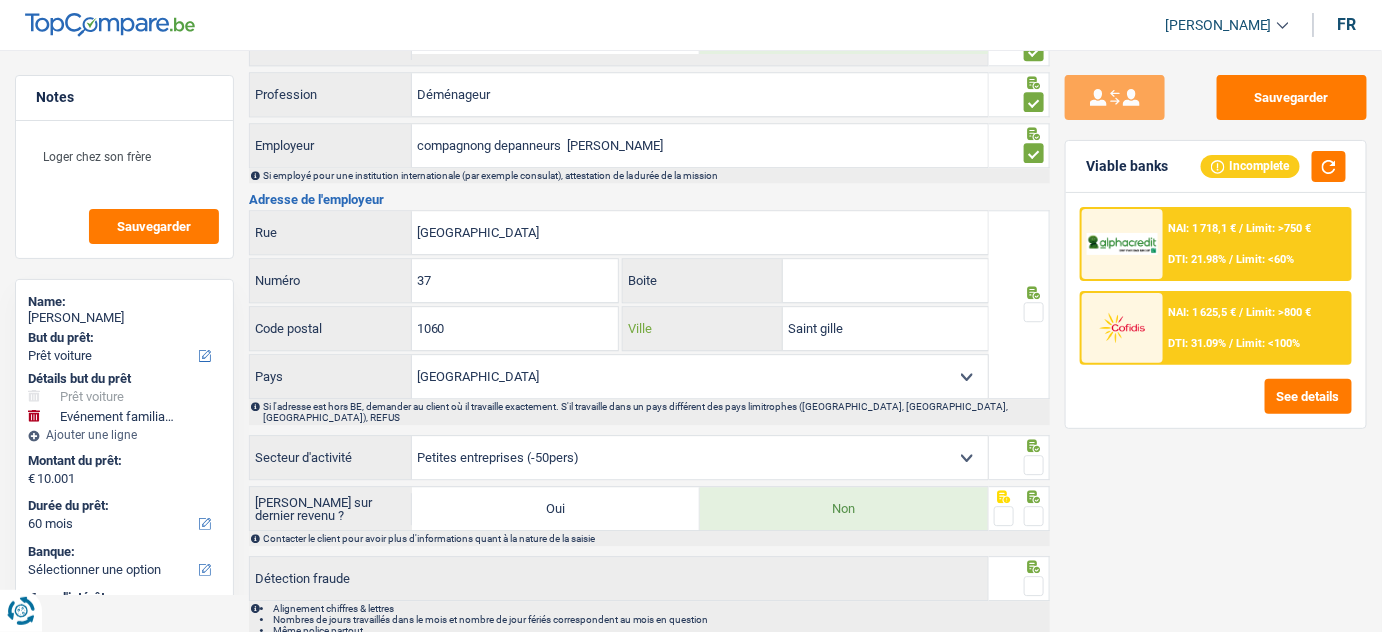 click on "Saint gille" at bounding box center [885, 328] 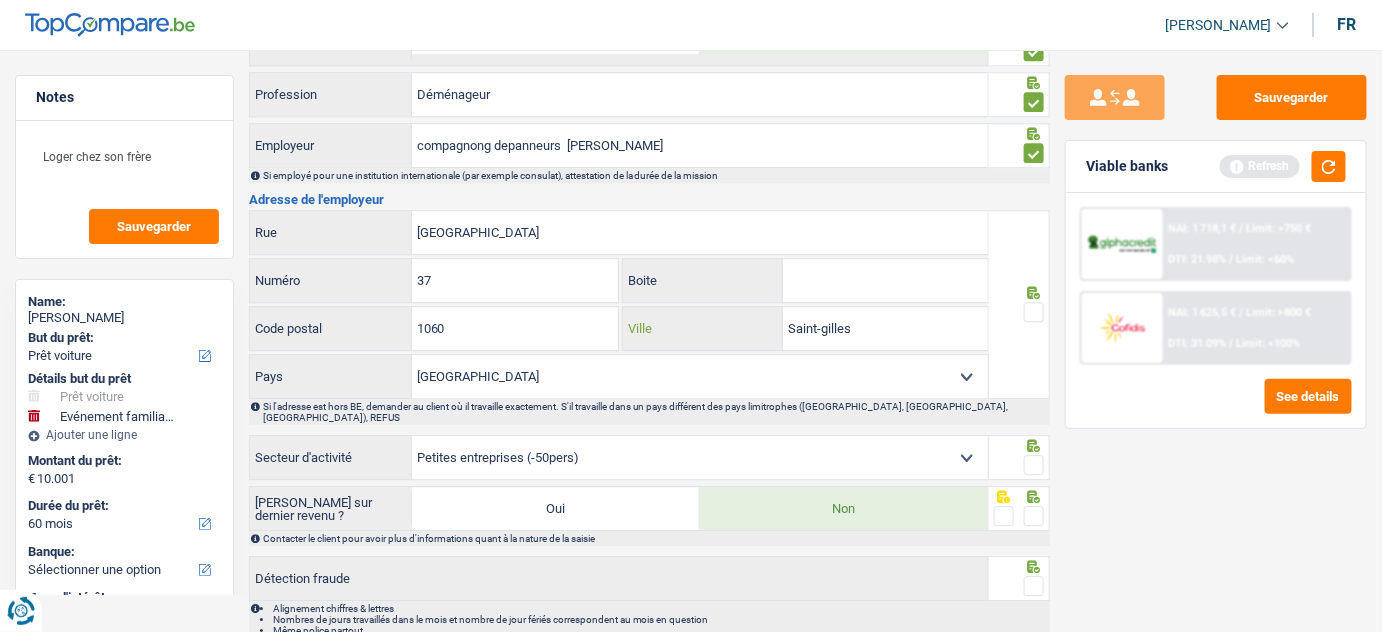 scroll, scrollTop: 1693, scrollLeft: 0, axis: vertical 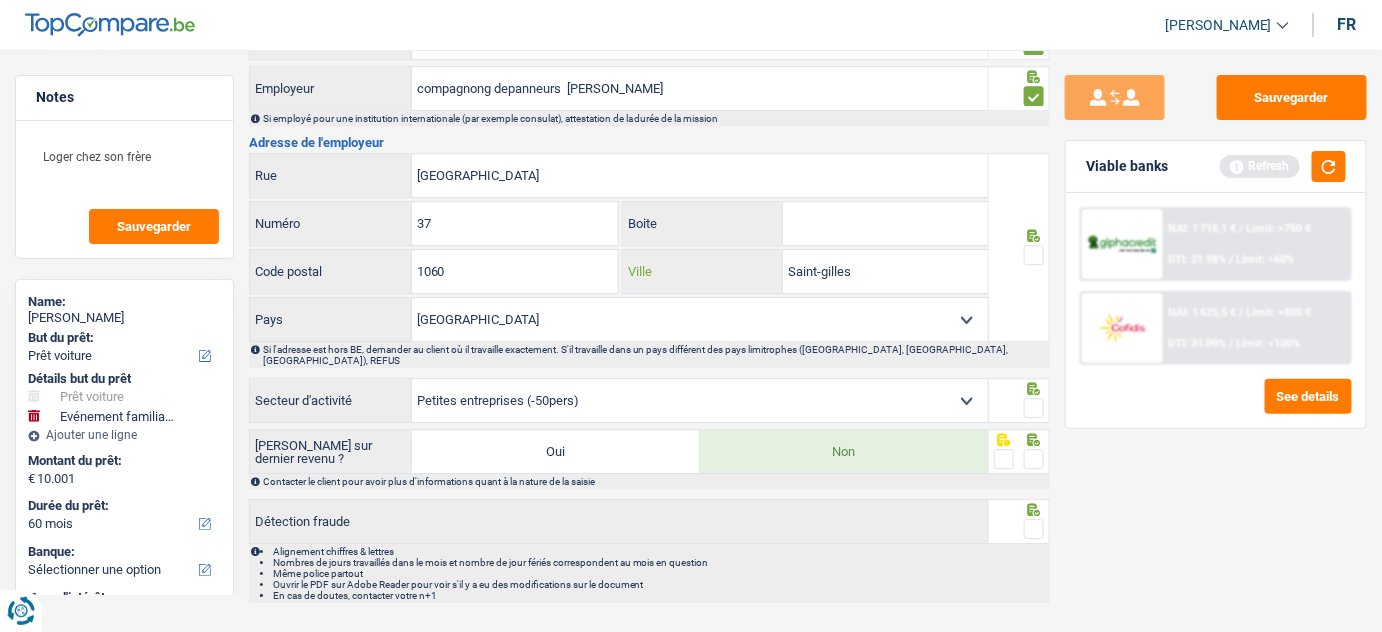 type on "Saint-gilles" 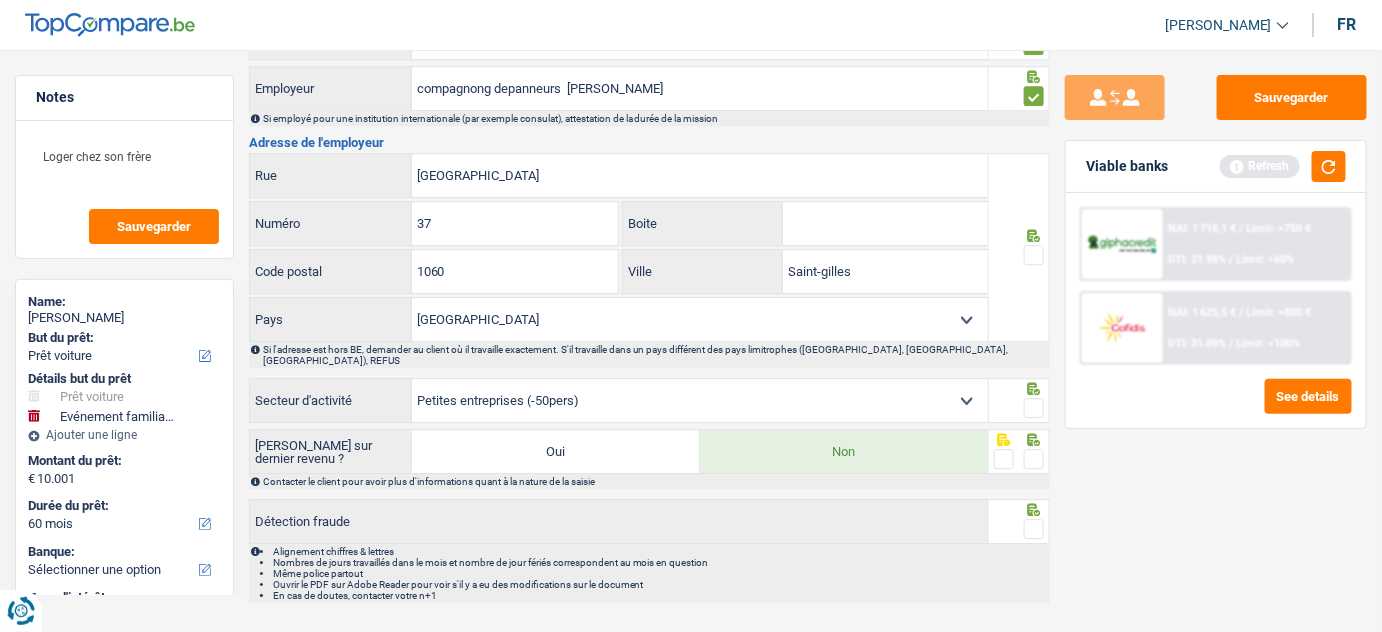 click at bounding box center [1034, 255] 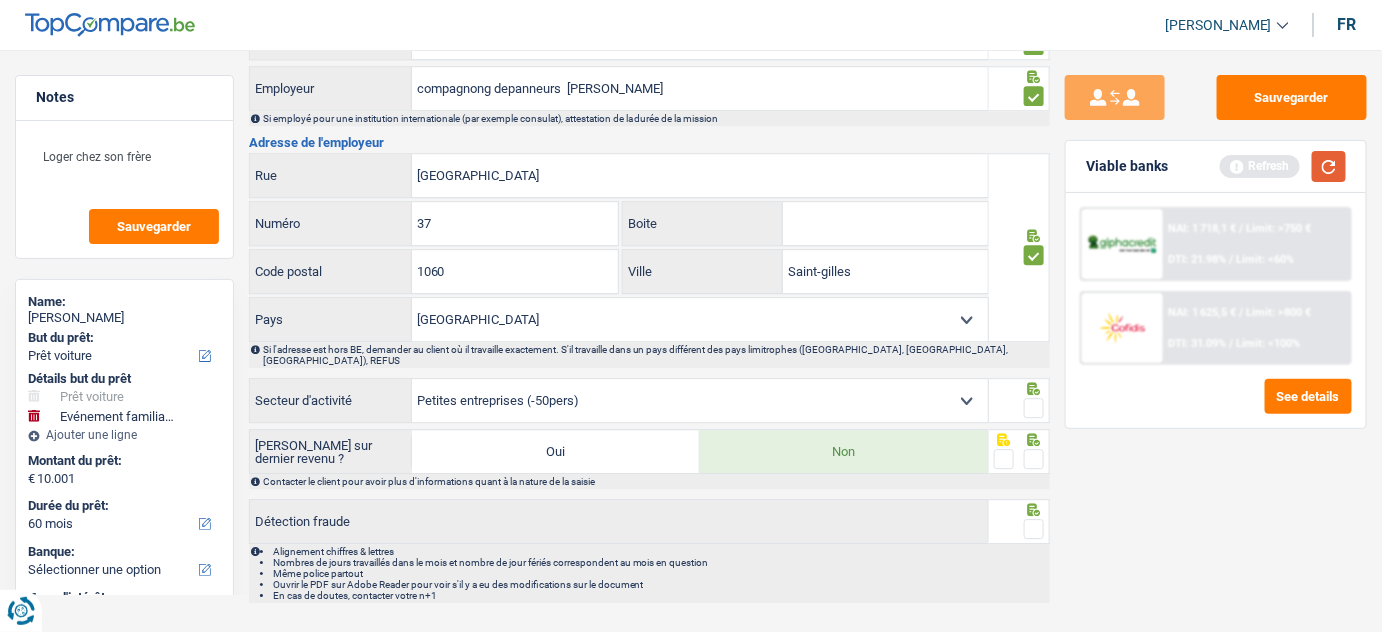click at bounding box center [1329, 166] 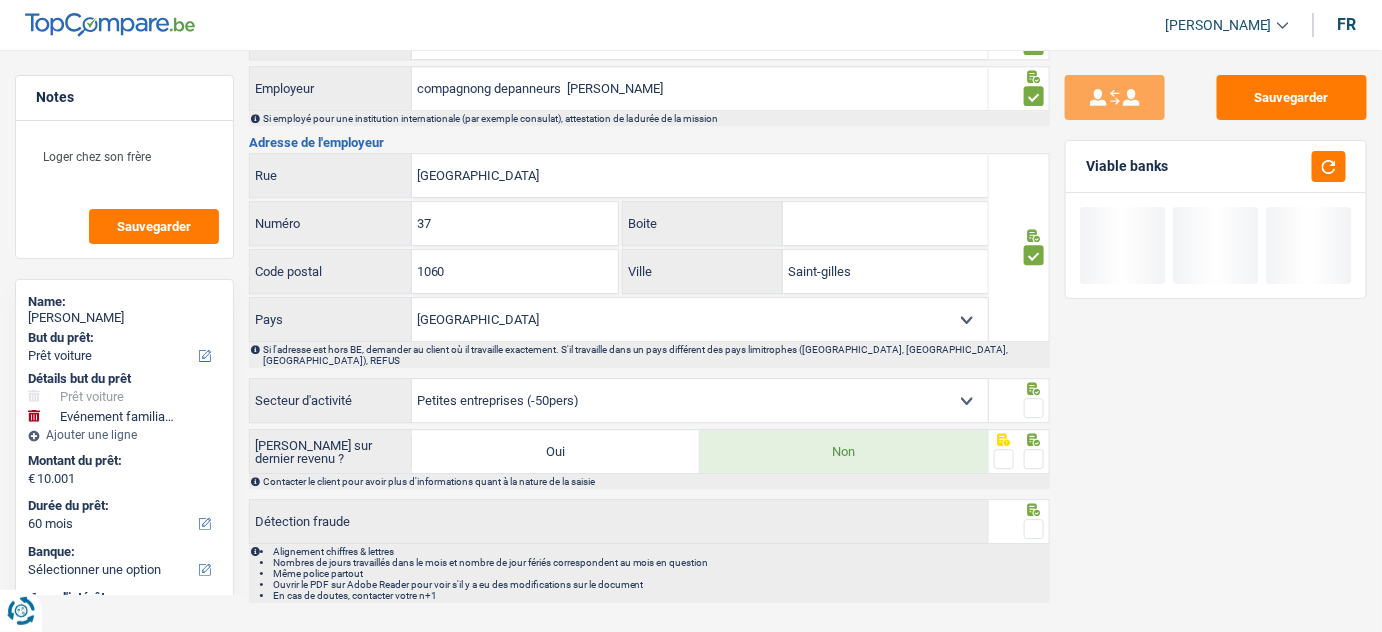 click at bounding box center (1034, 408) 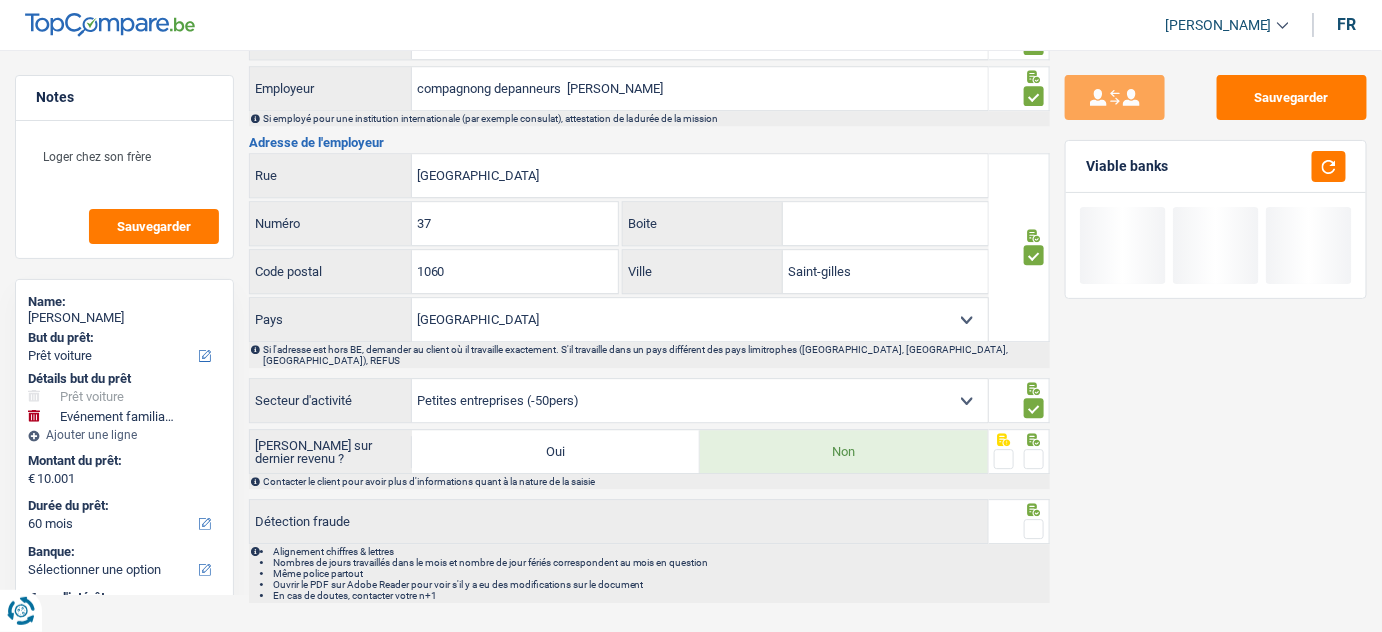 drag, startPoint x: 1036, startPoint y: 431, endPoint x: 1032, endPoint y: 460, distance: 29.274563 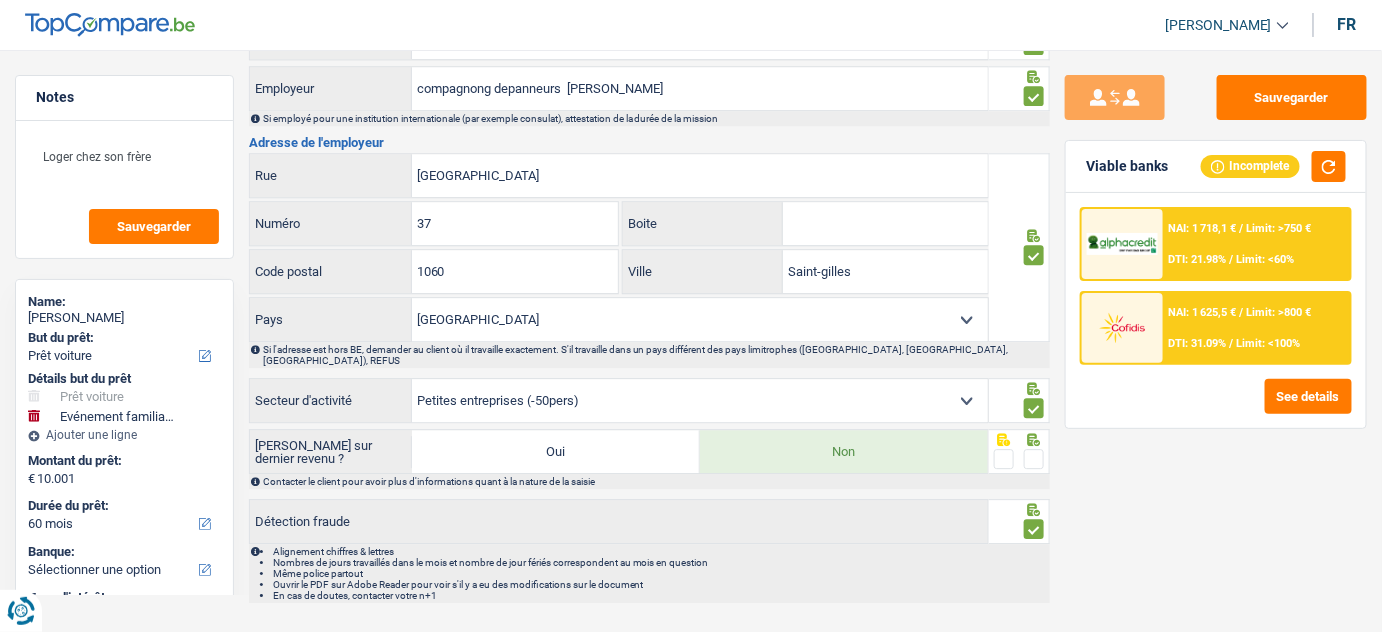 click at bounding box center (1004, 459) 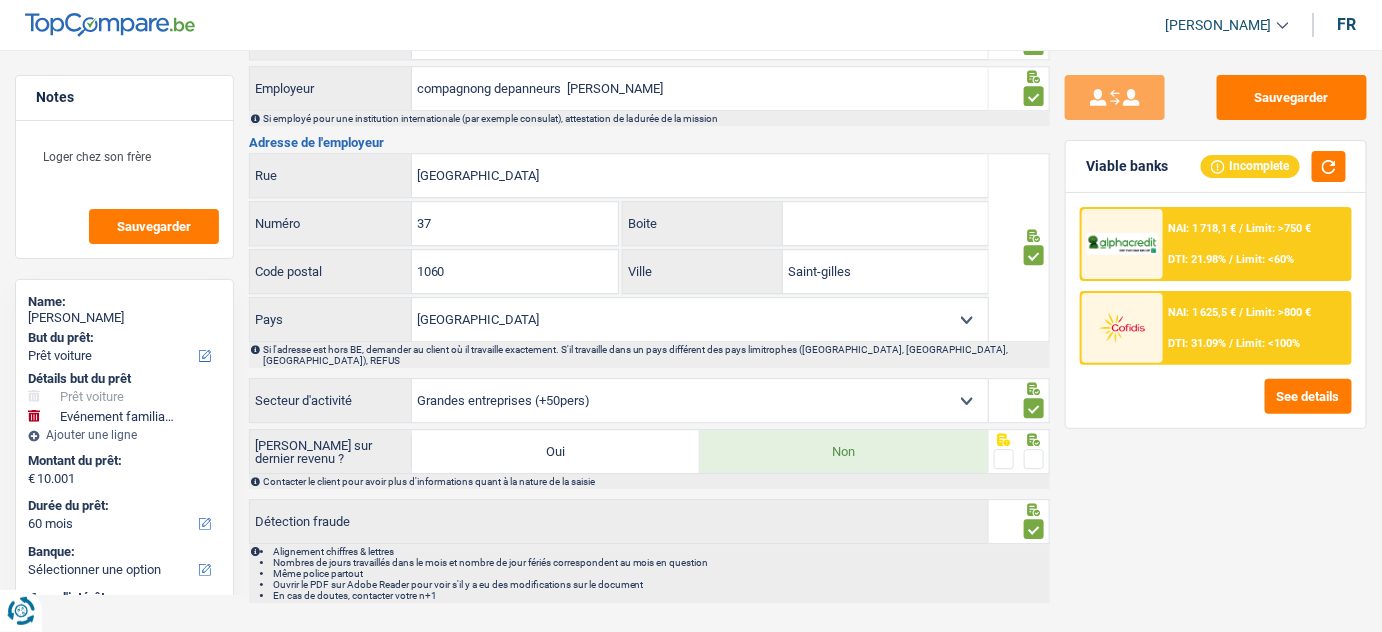 click on "Agriculture/Pêche Industrie Horeca Courier/Fitness/Taxi Construction Banques/Assurances Etat/Université ou Union Européenne Petites entreprises (-50pers) Grandes entreprises (+50pers) Autres institutions internationales
Sélectionner une option" at bounding box center [700, 400] 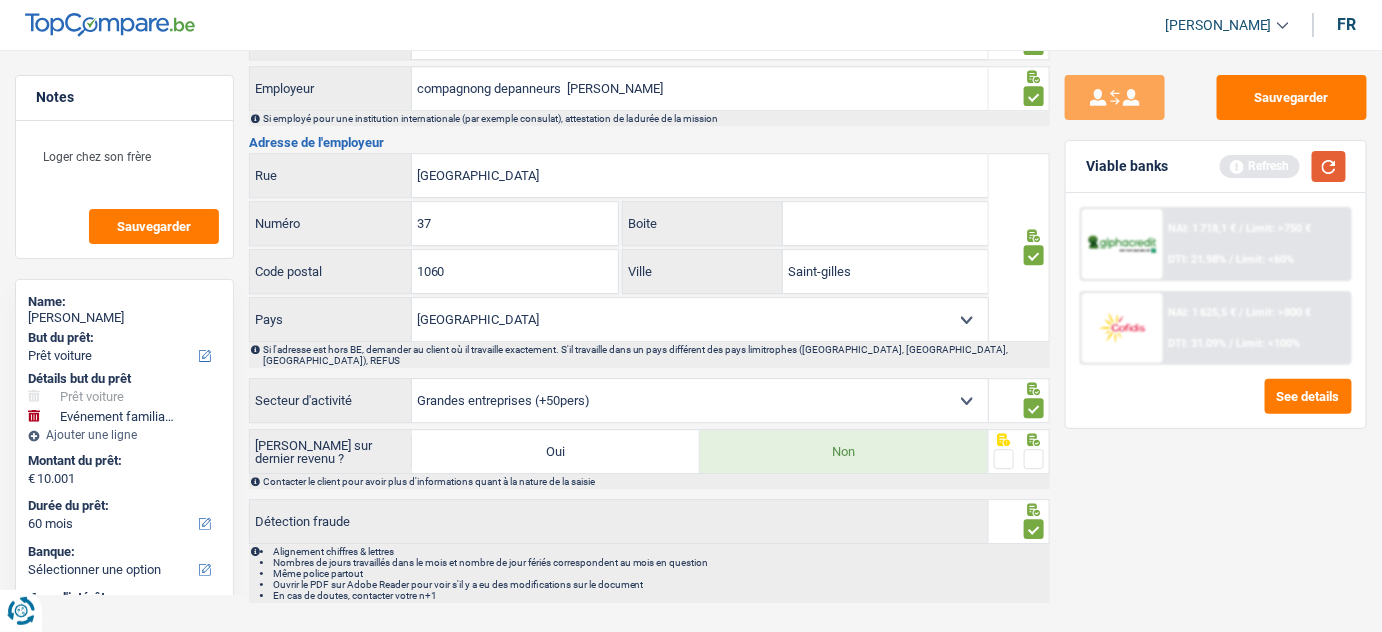 click at bounding box center (1329, 166) 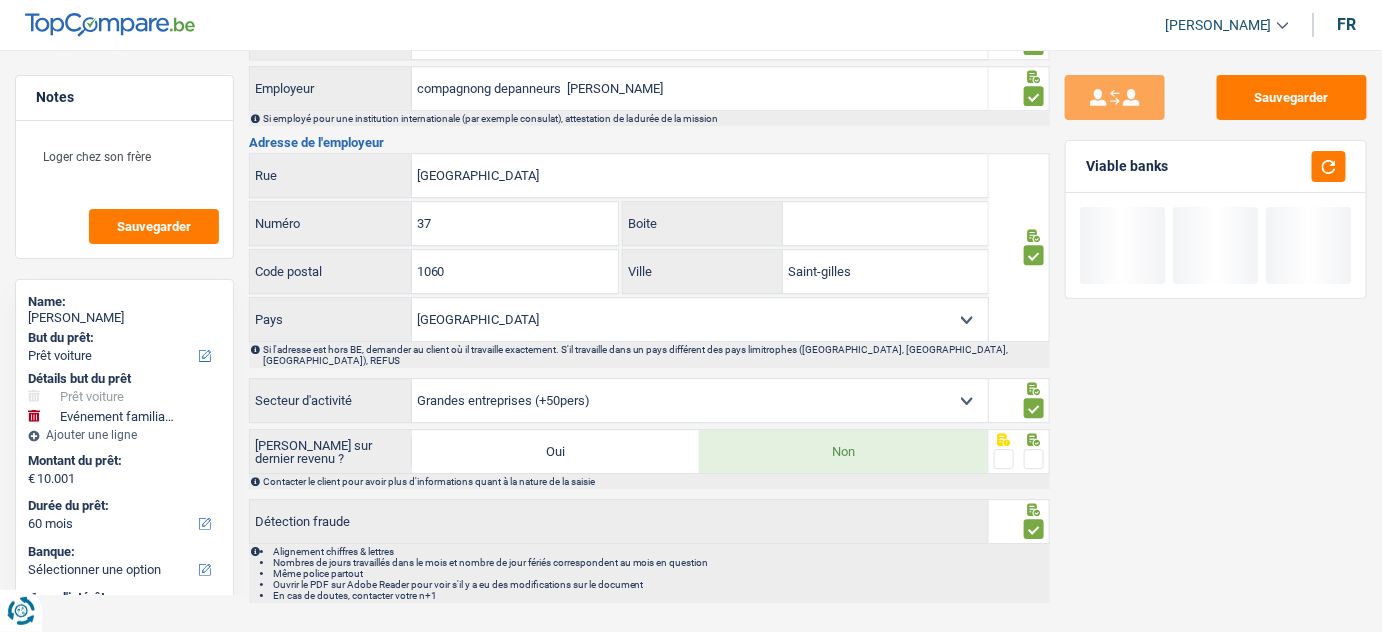 click at bounding box center [1034, 459] 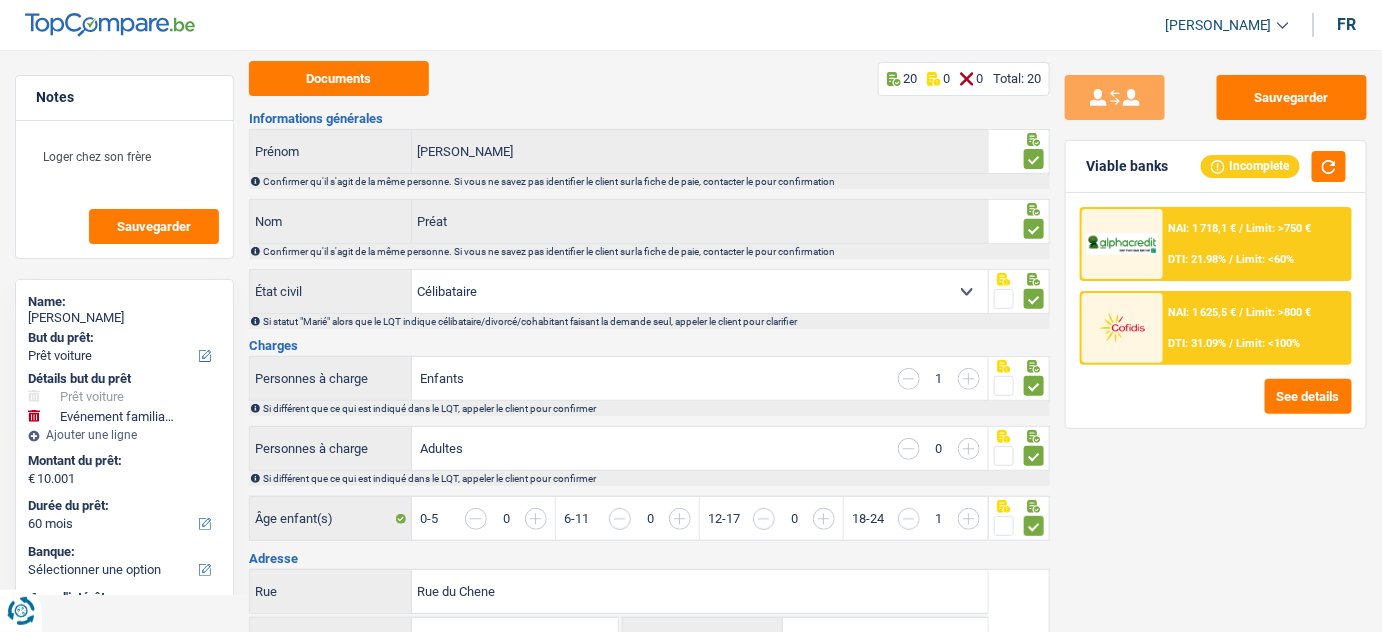 scroll, scrollTop: 0, scrollLeft: 0, axis: both 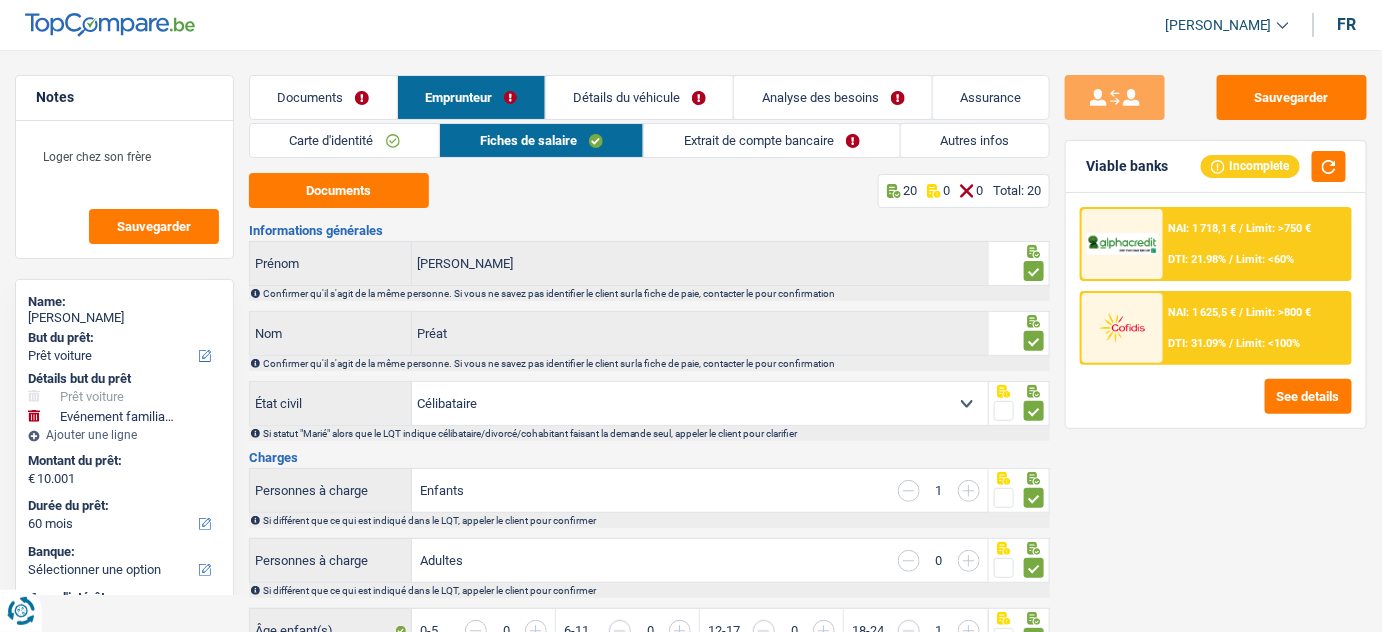 click on "Extrait de compte bancaire" at bounding box center (772, 140) 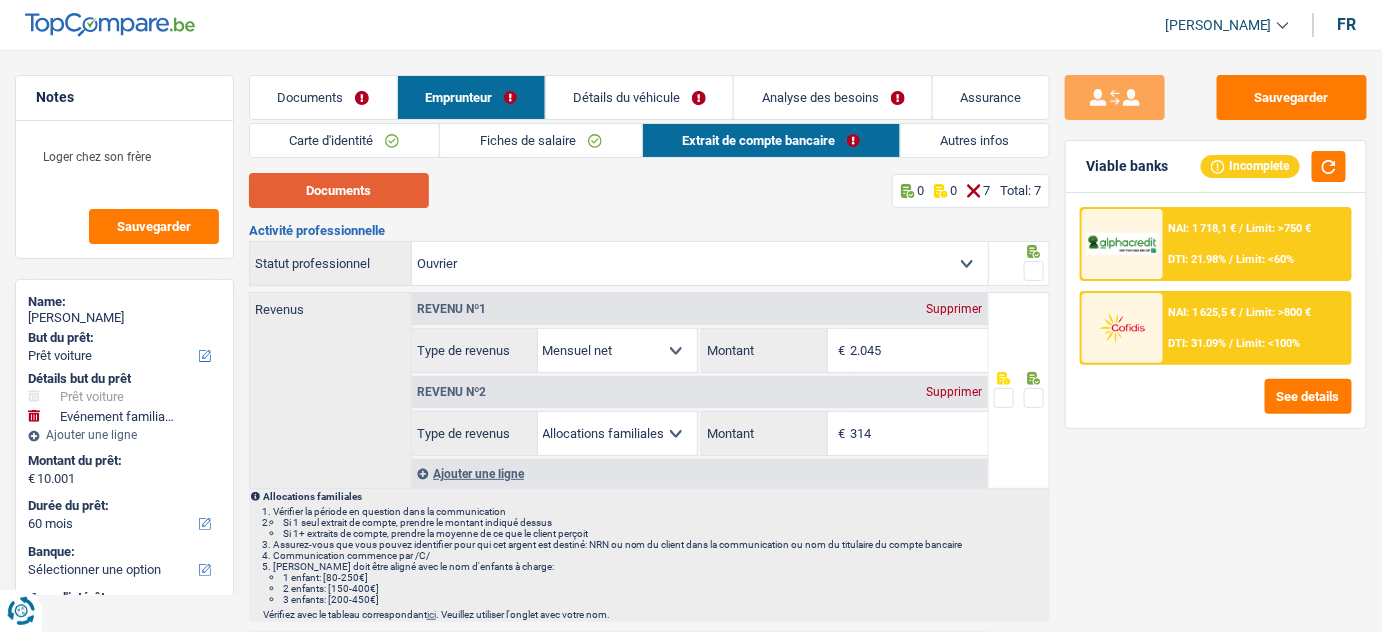 click on "Documents" at bounding box center [339, 190] 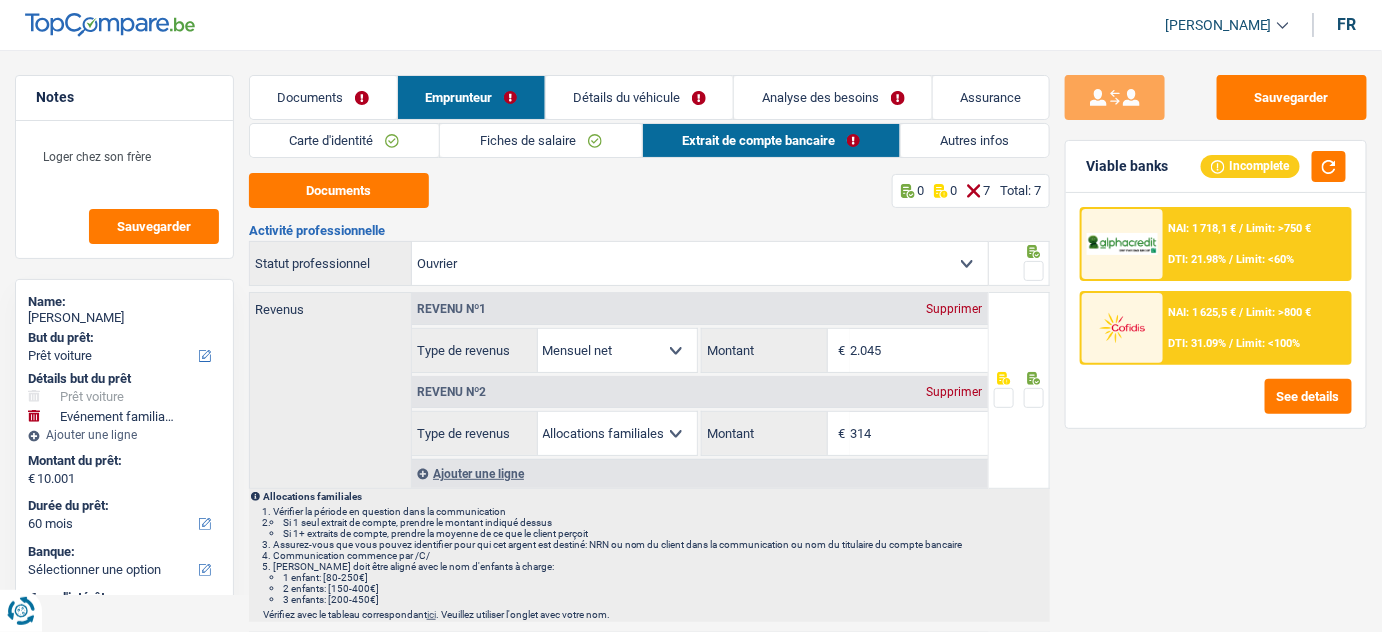drag, startPoint x: 923, startPoint y: 434, endPoint x: 668, endPoint y: 432, distance: 255.00784 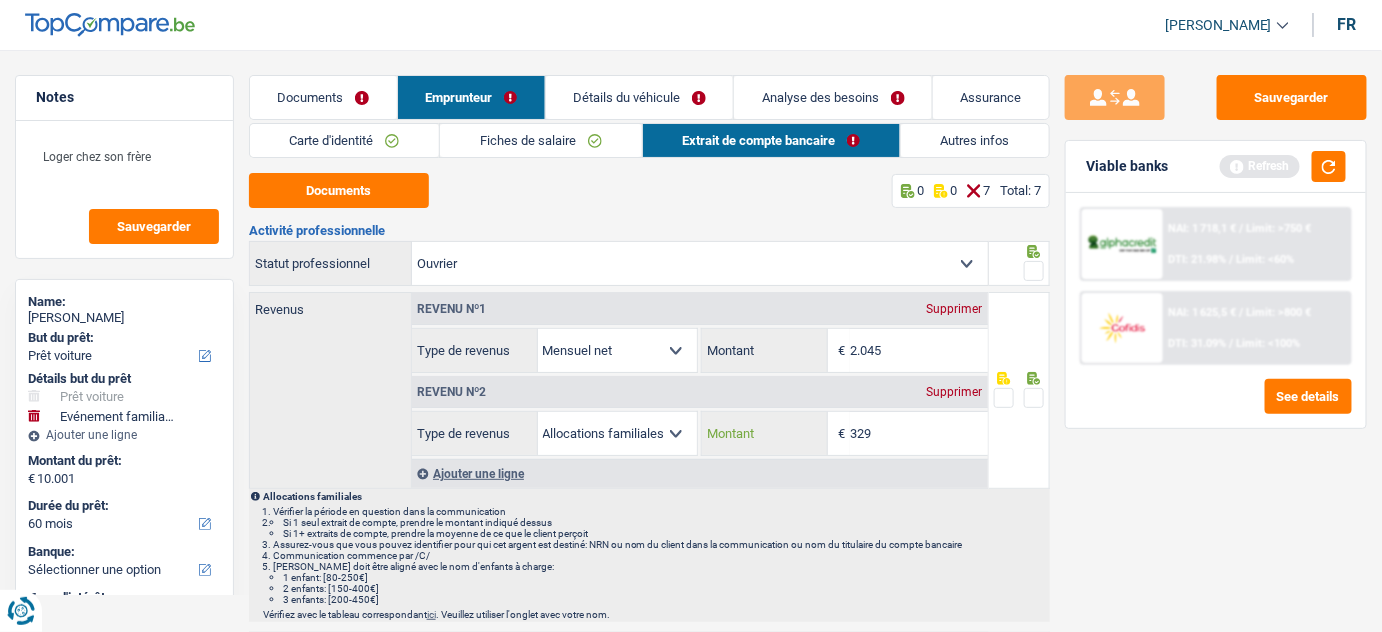 type on "329" 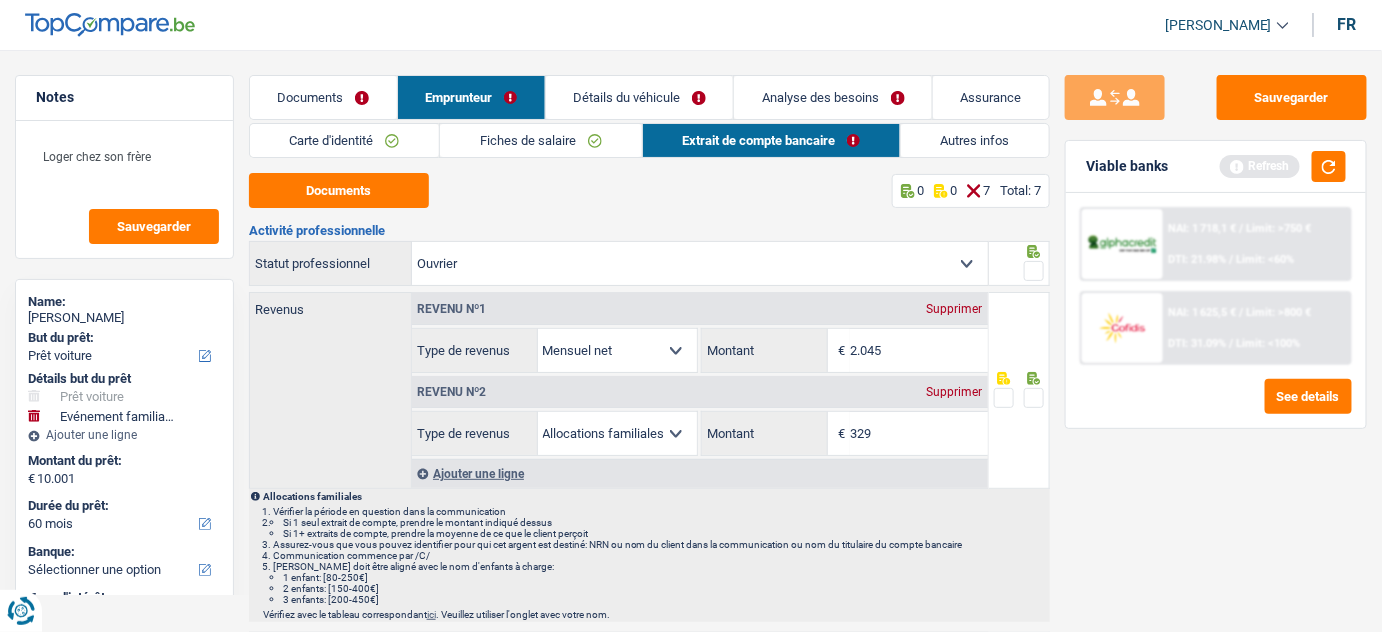 click at bounding box center (1034, 271) 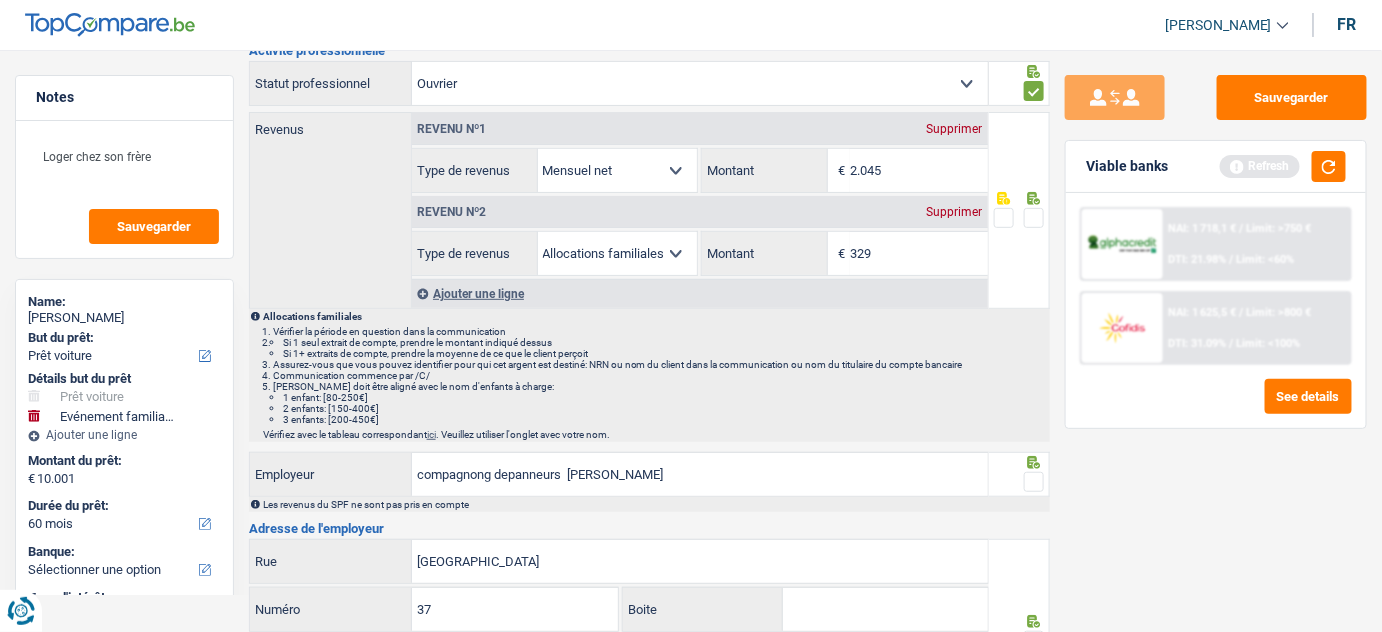 scroll, scrollTop: 181, scrollLeft: 0, axis: vertical 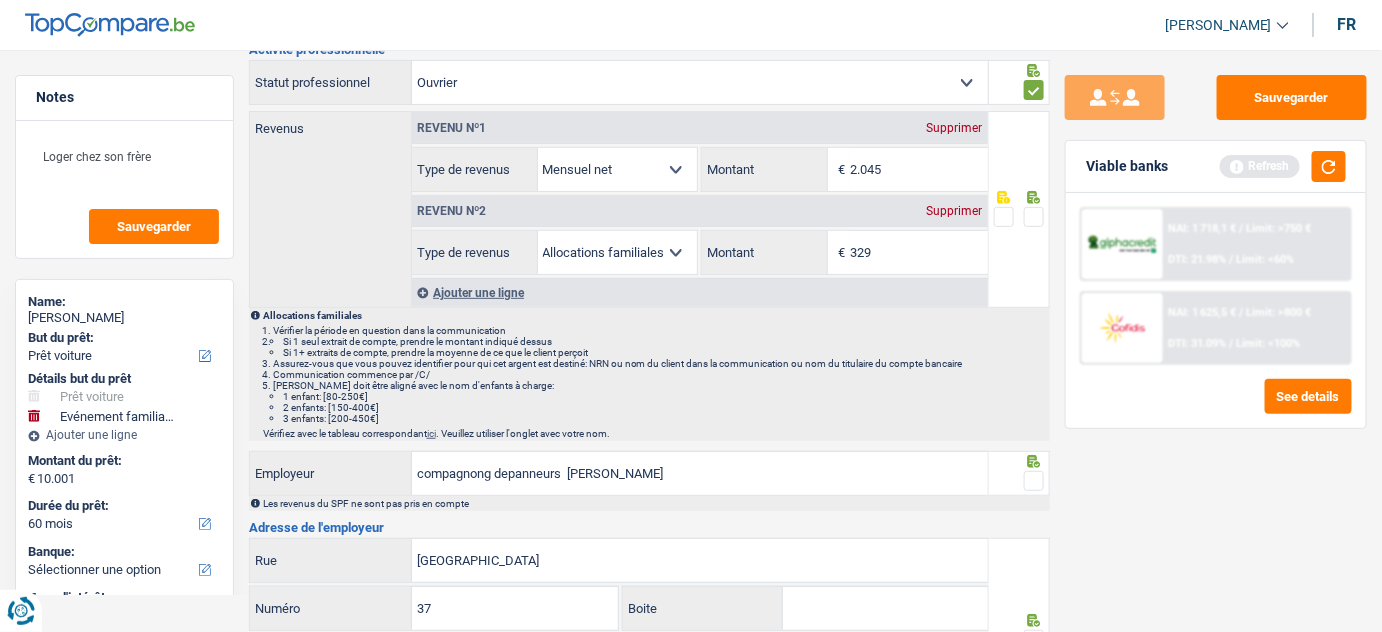 click at bounding box center [1034, 217] 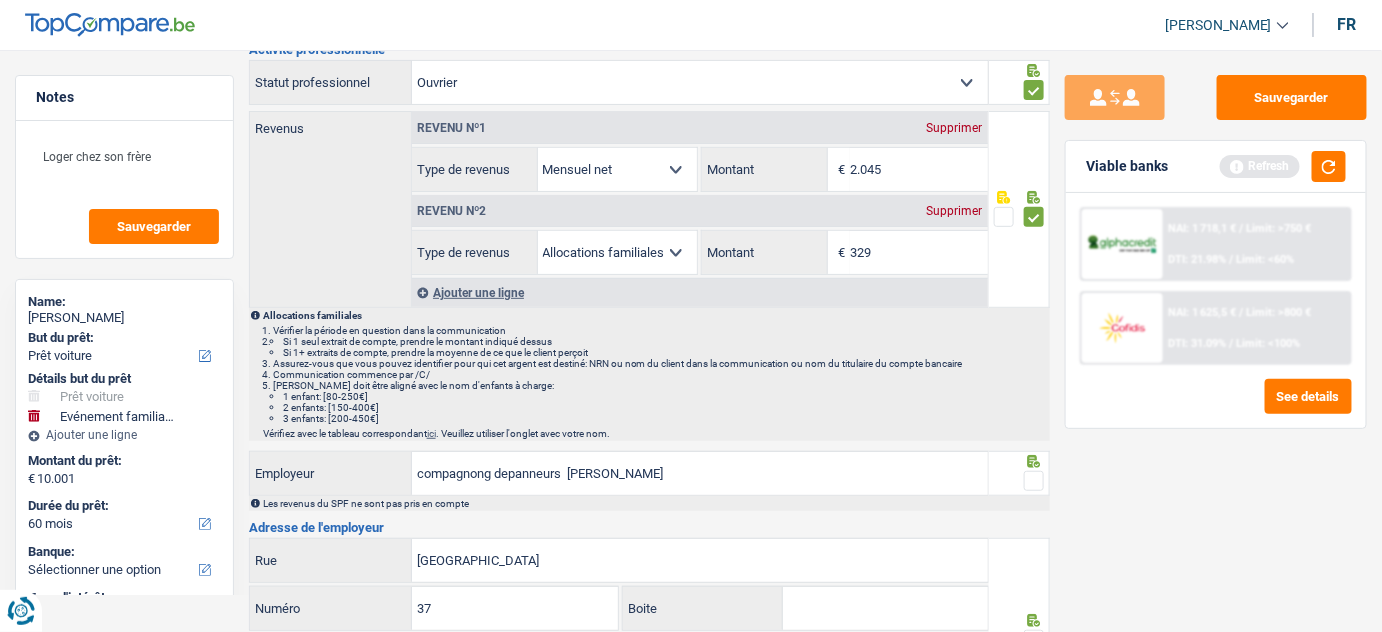 click at bounding box center (1034, 481) 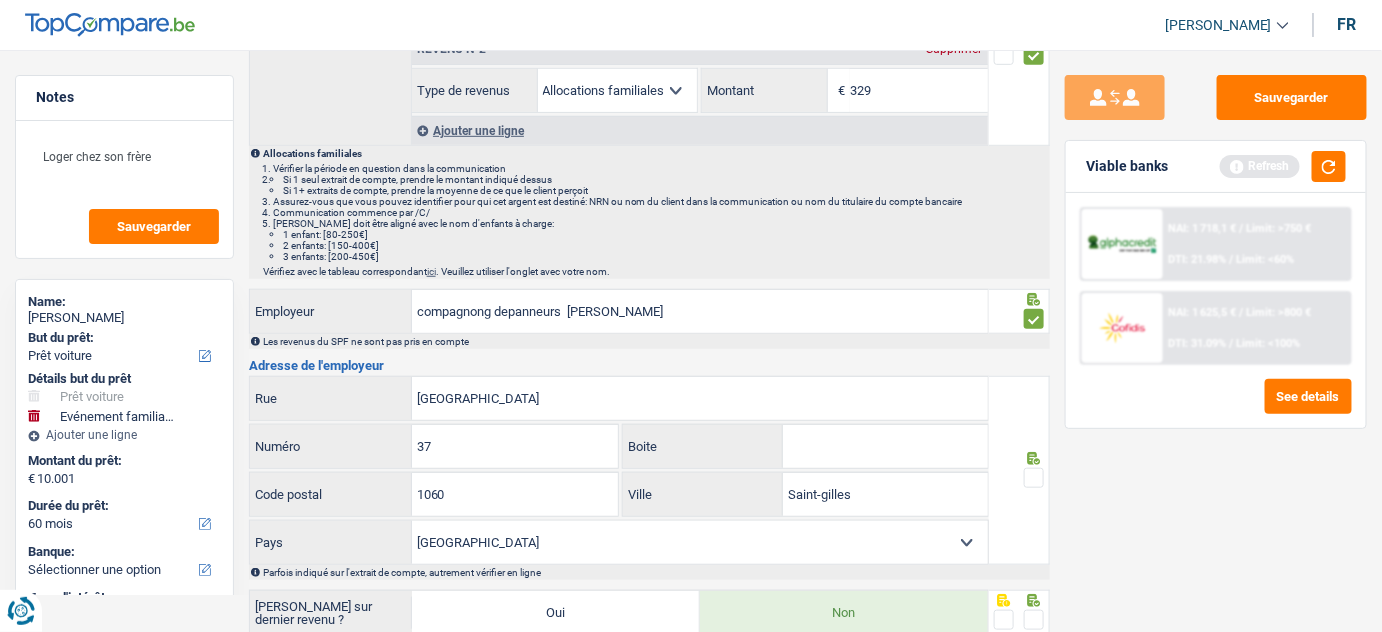 scroll, scrollTop: 585, scrollLeft: 0, axis: vertical 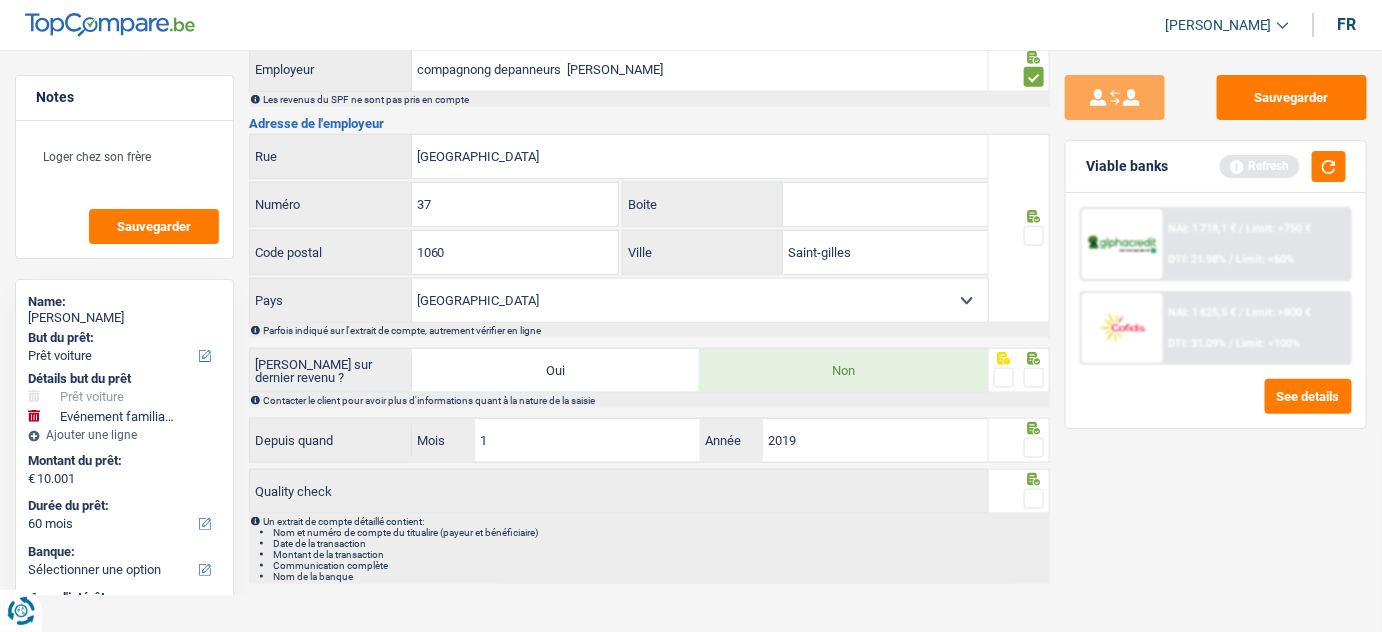 click at bounding box center [1034, 236] 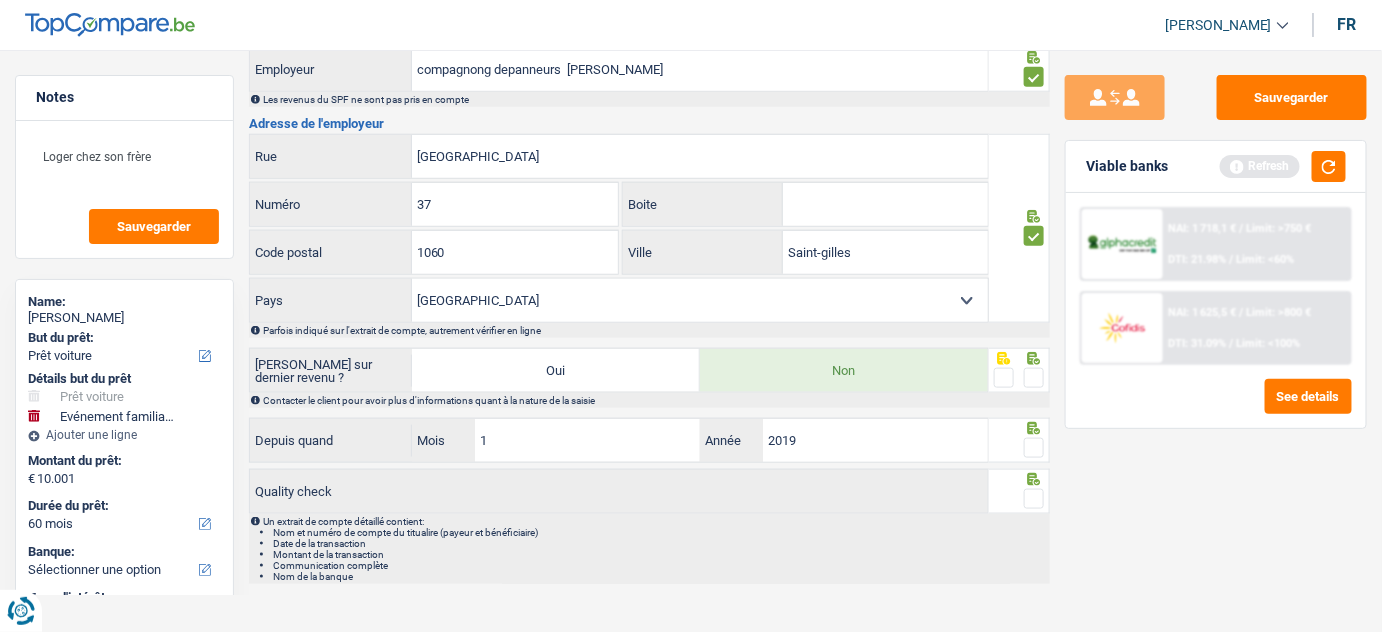 drag, startPoint x: 1027, startPoint y: 372, endPoint x: 1036, endPoint y: 418, distance: 46.872166 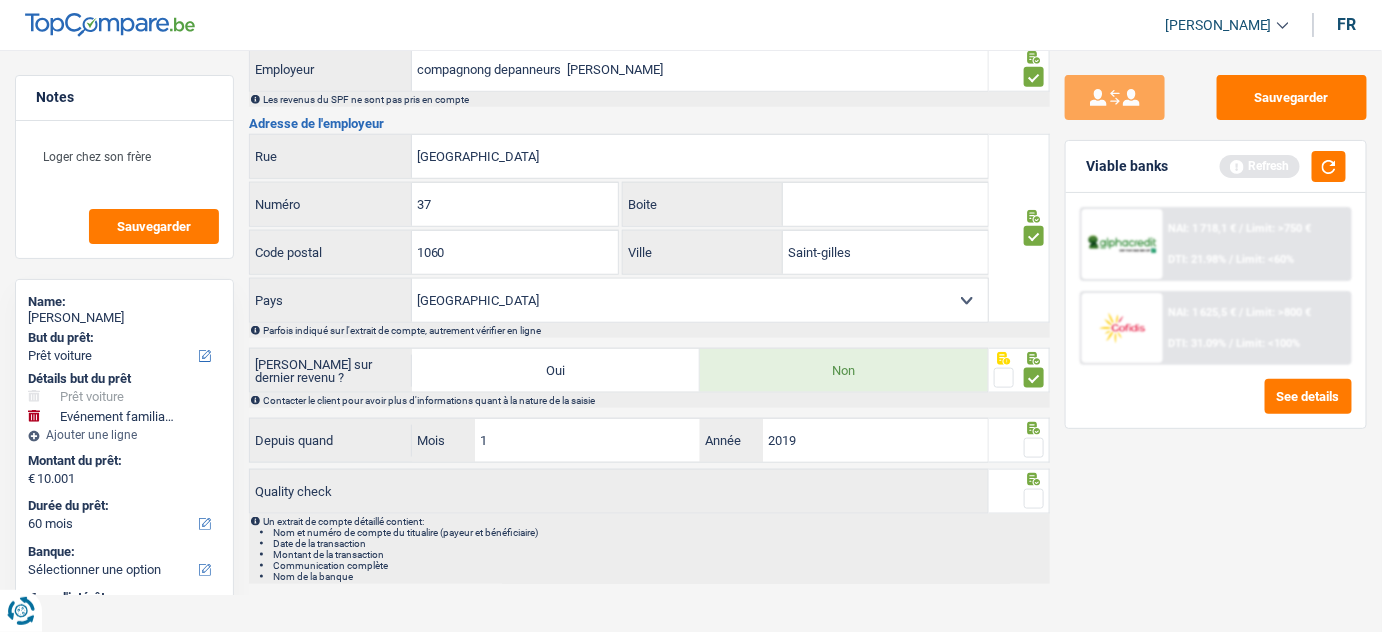 click at bounding box center [1034, 448] 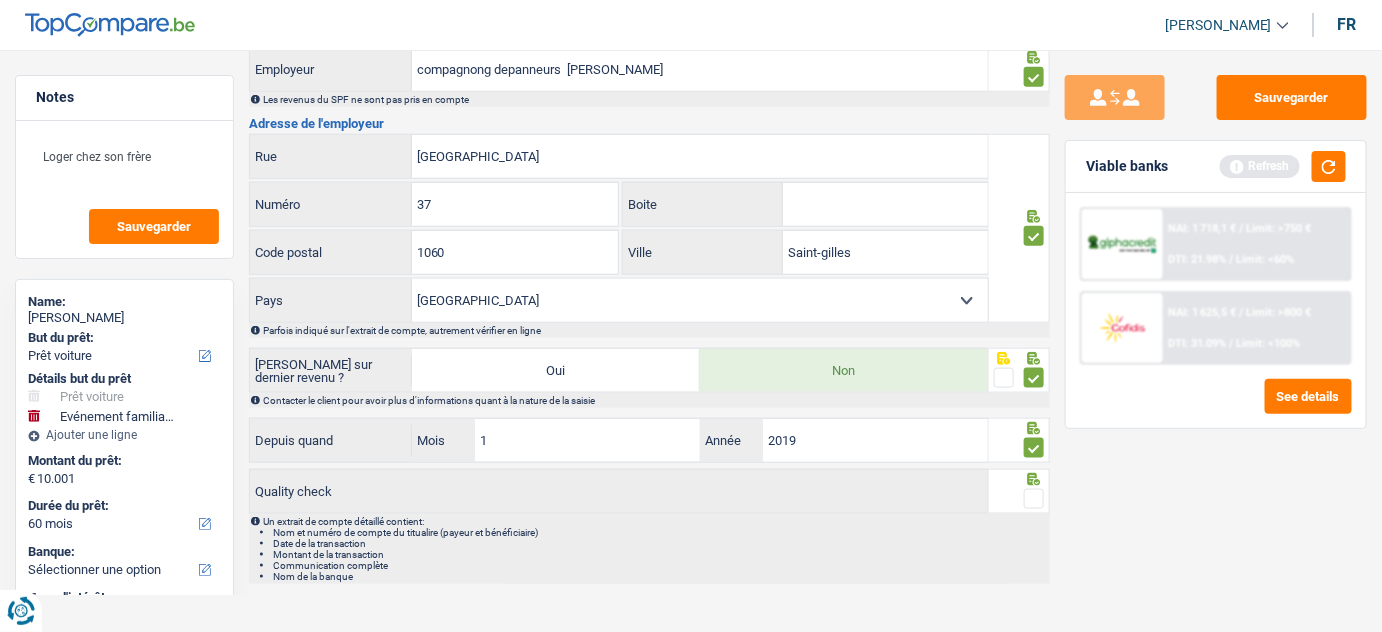 drag, startPoint x: 1033, startPoint y: 492, endPoint x: 1064, endPoint y: 410, distance: 87.66413 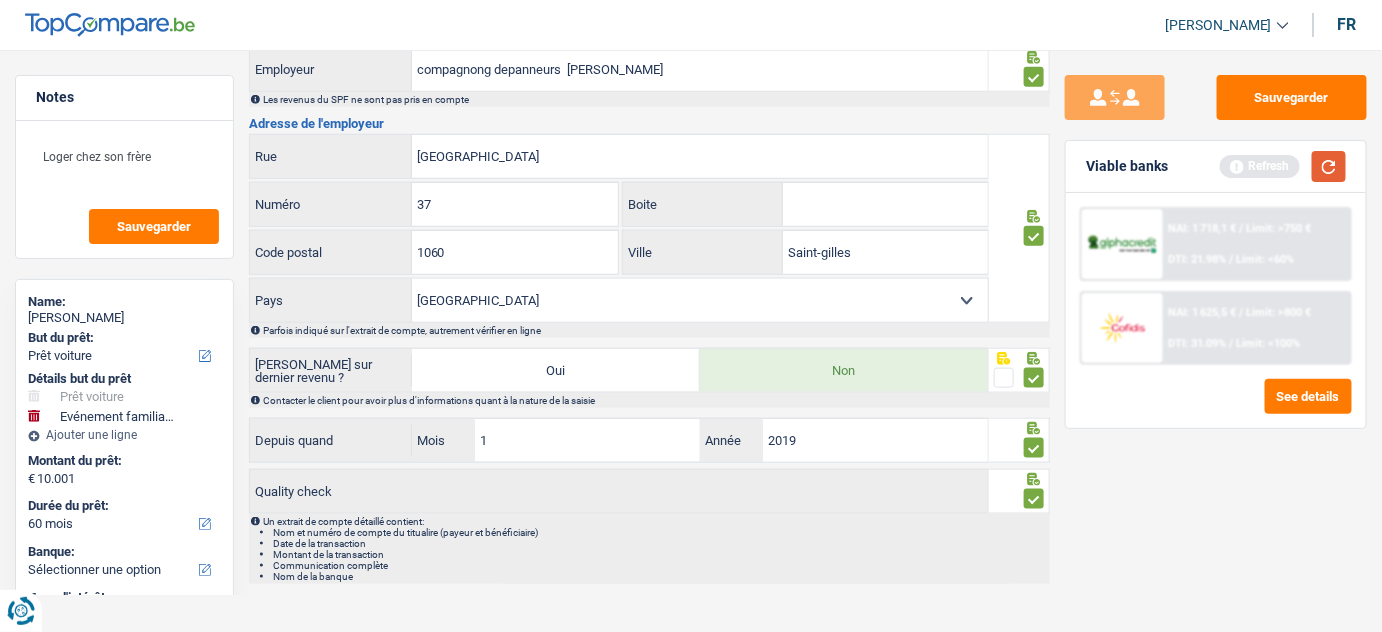 click at bounding box center (1329, 166) 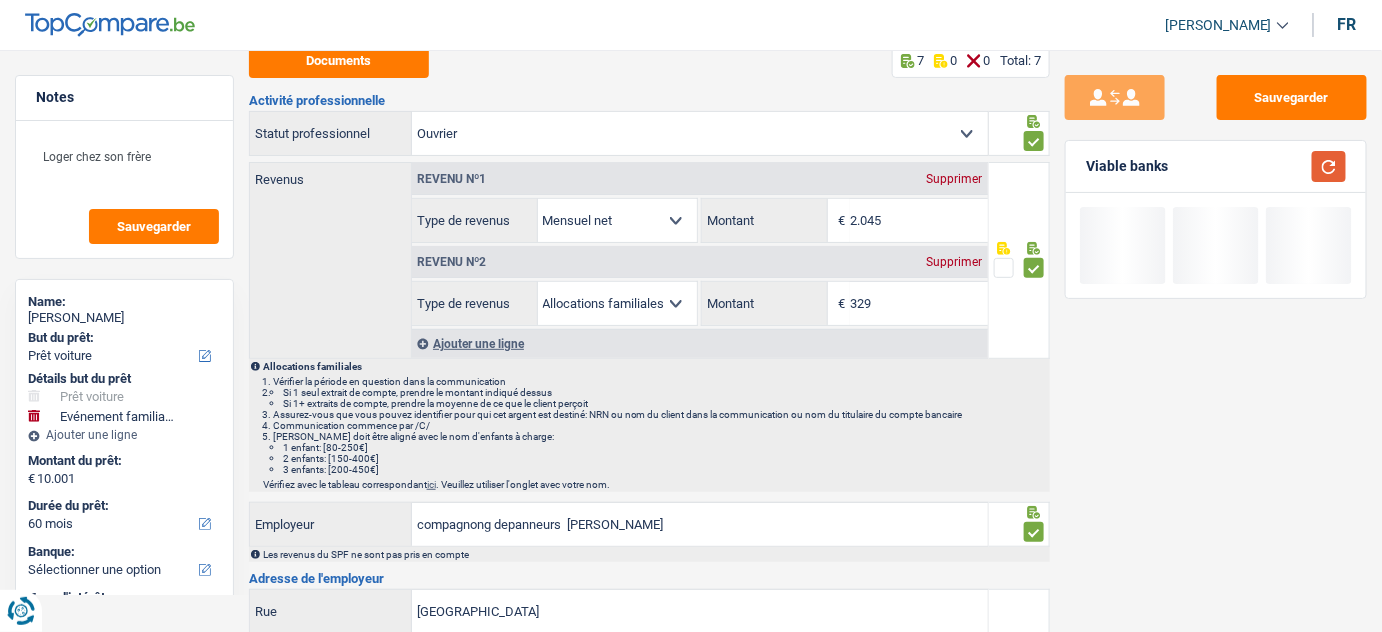 scroll, scrollTop: 0, scrollLeft: 0, axis: both 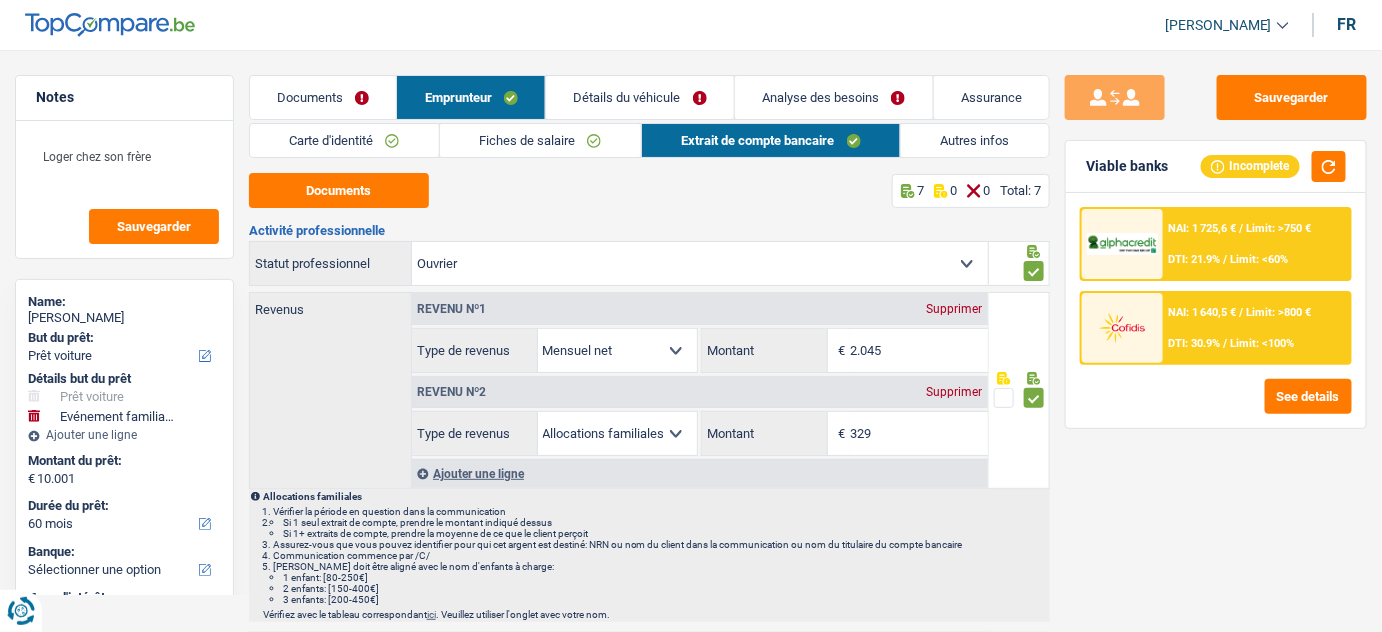 click on "Détails du véhicule" at bounding box center (640, 97) 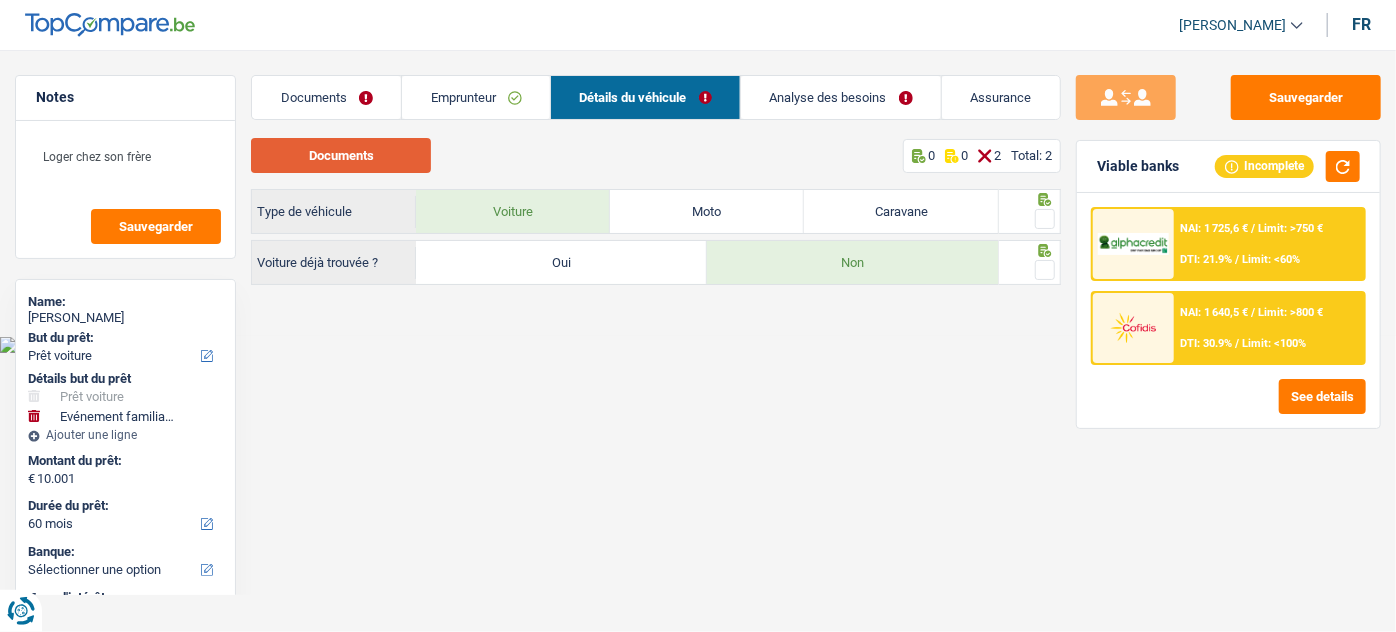 click on "Documents" at bounding box center (341, 155) 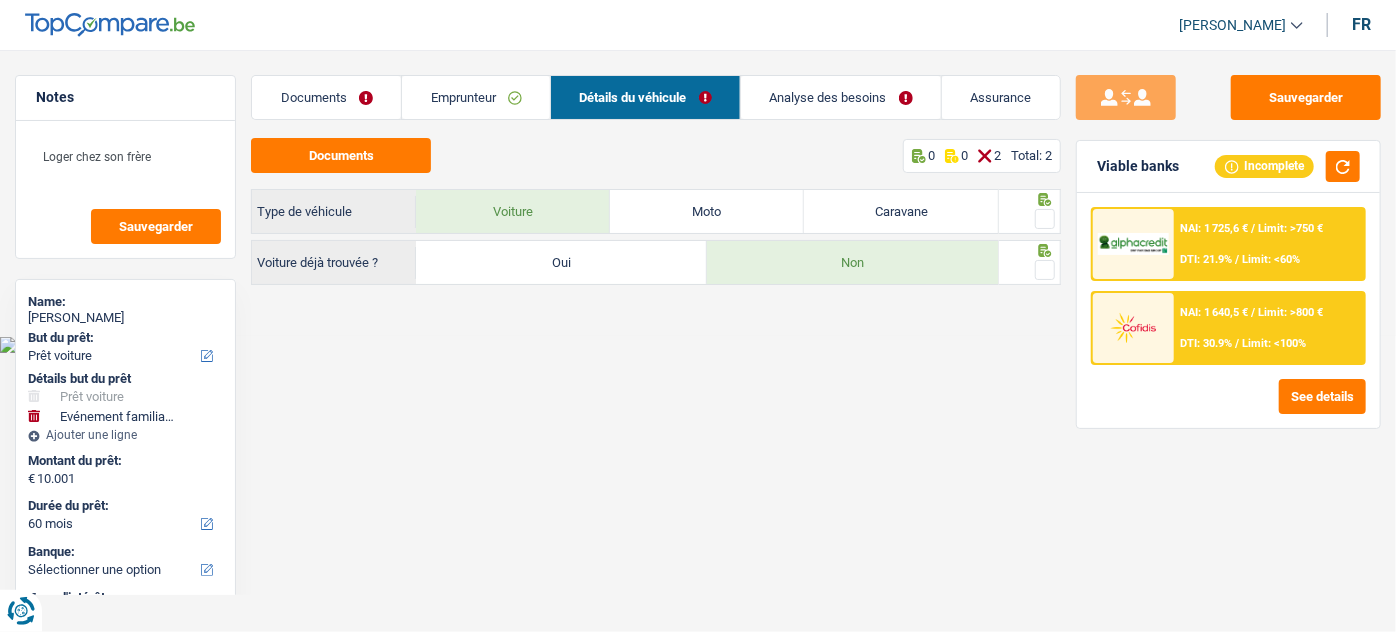 drag, startPoint x: 857, startPoint y: 57, endPoint x: 848, endPoint y: 63, distance: 10.816654 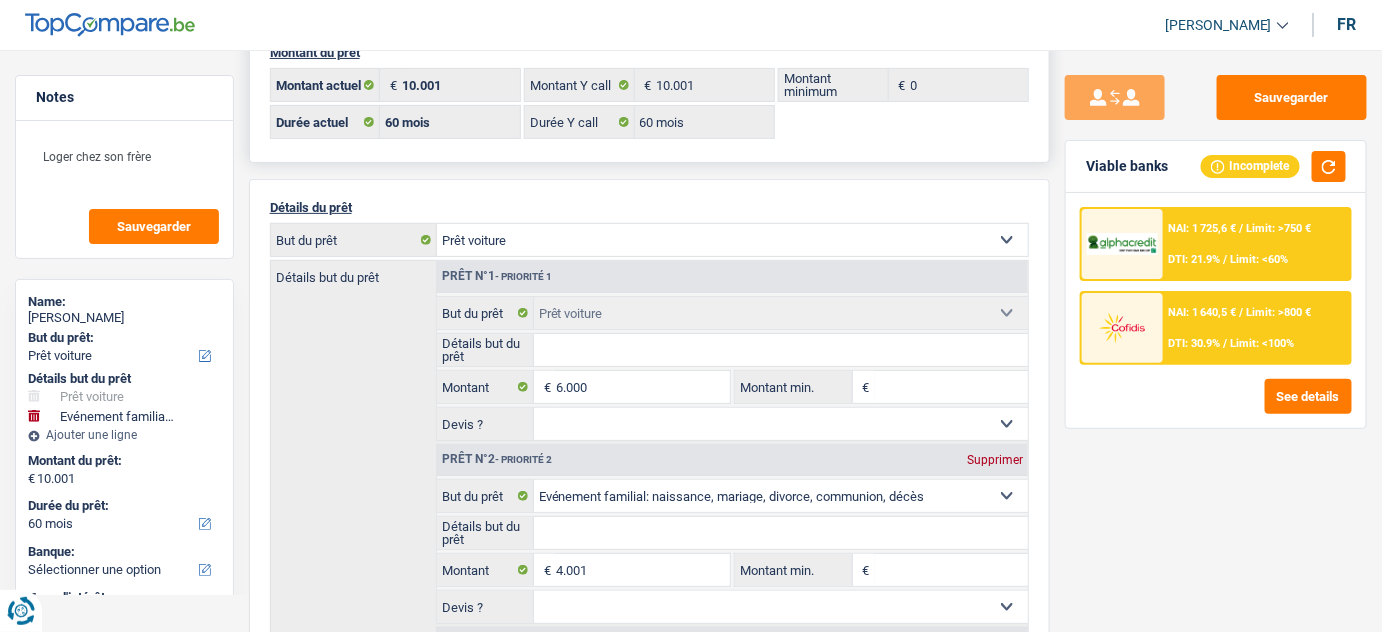 scroll, scrollTop: 0, scrollLeft: 0, axis: both 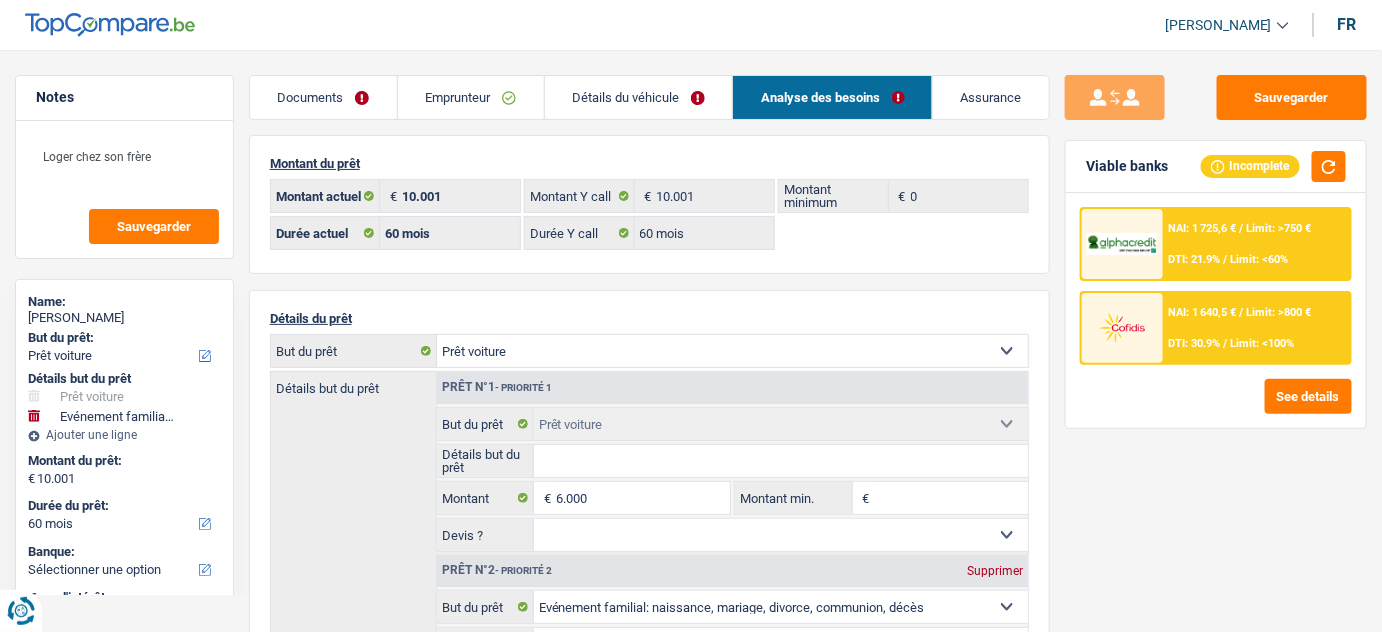 click on "Détails du véhicule" at bounding box center (639, 97) 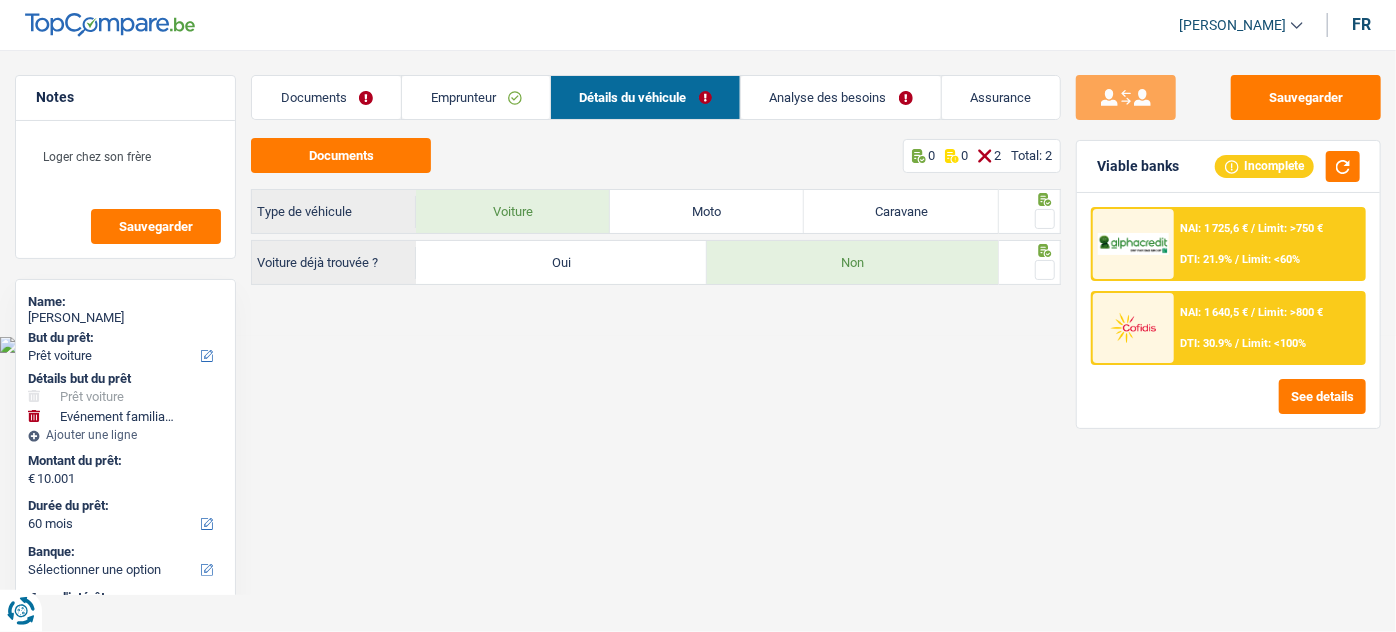 click at bounding box center (1045, 219) 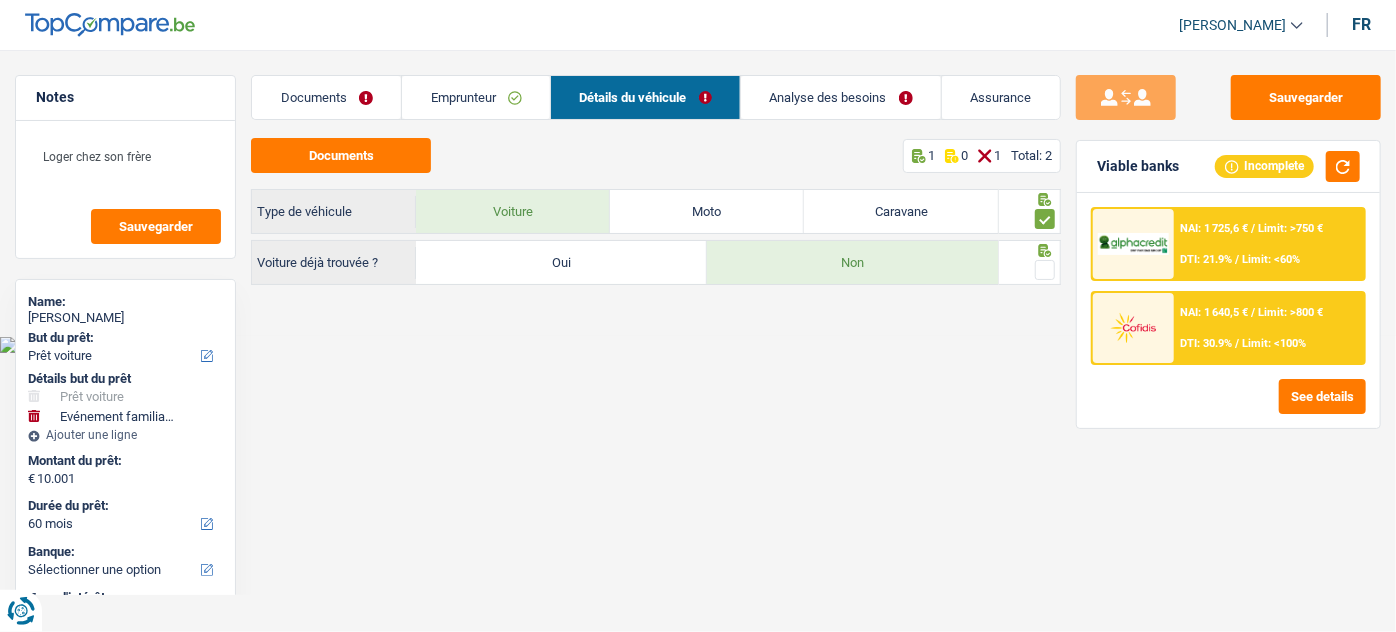 drag, startPoint x: 1042, startPoint y: 271, endPoint x: 1037, endPoint y: 247, distance: 24.5153 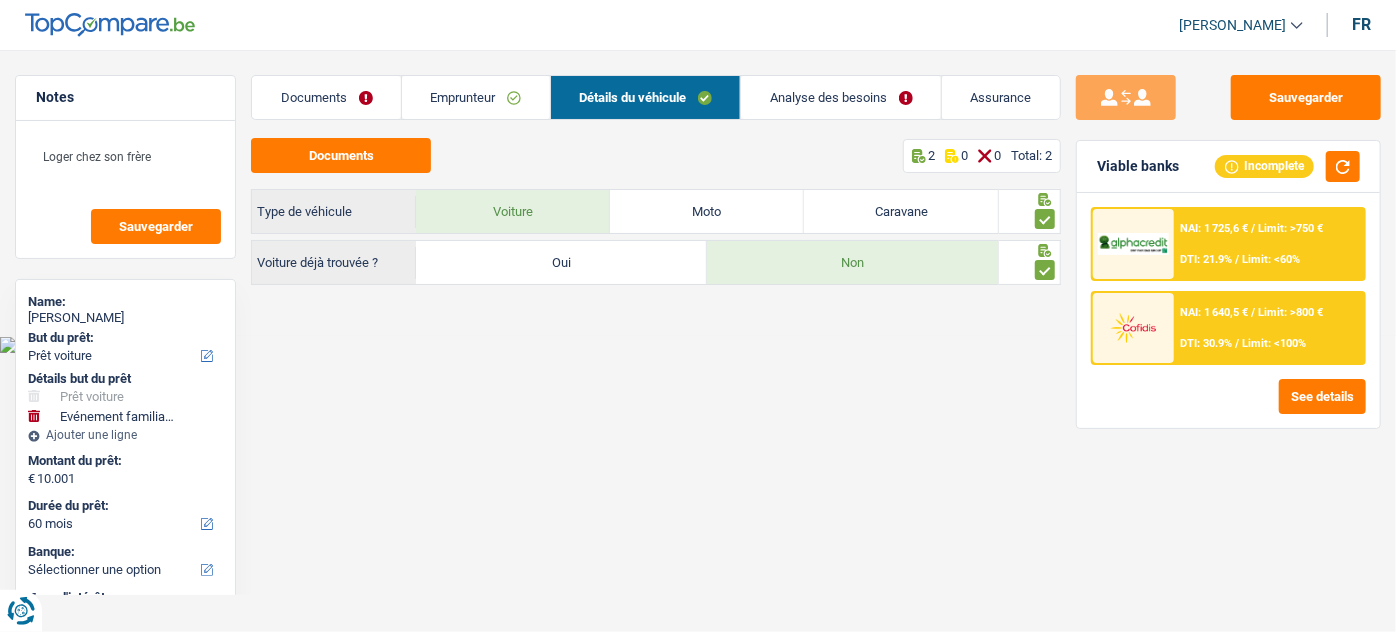 click on "Analyse des besoins" at bounding box center [841, 97] 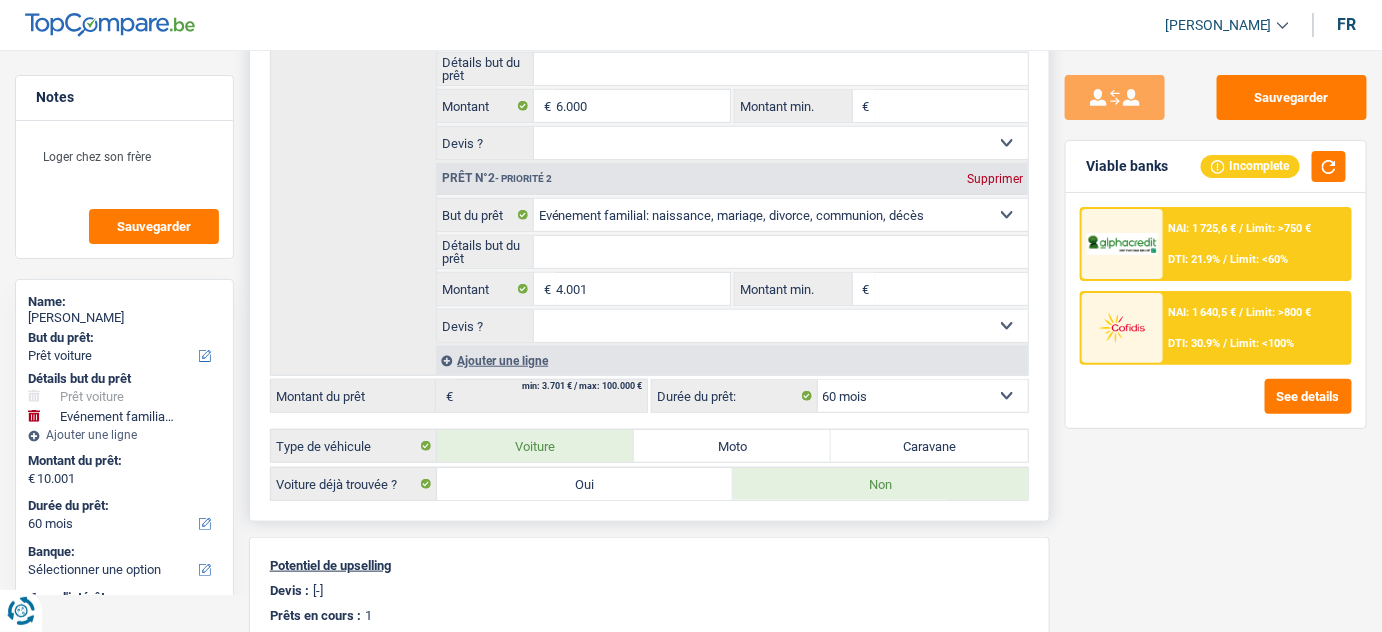 scroll, scrollTop: 861, scrollLeft: 0, axis: vertical 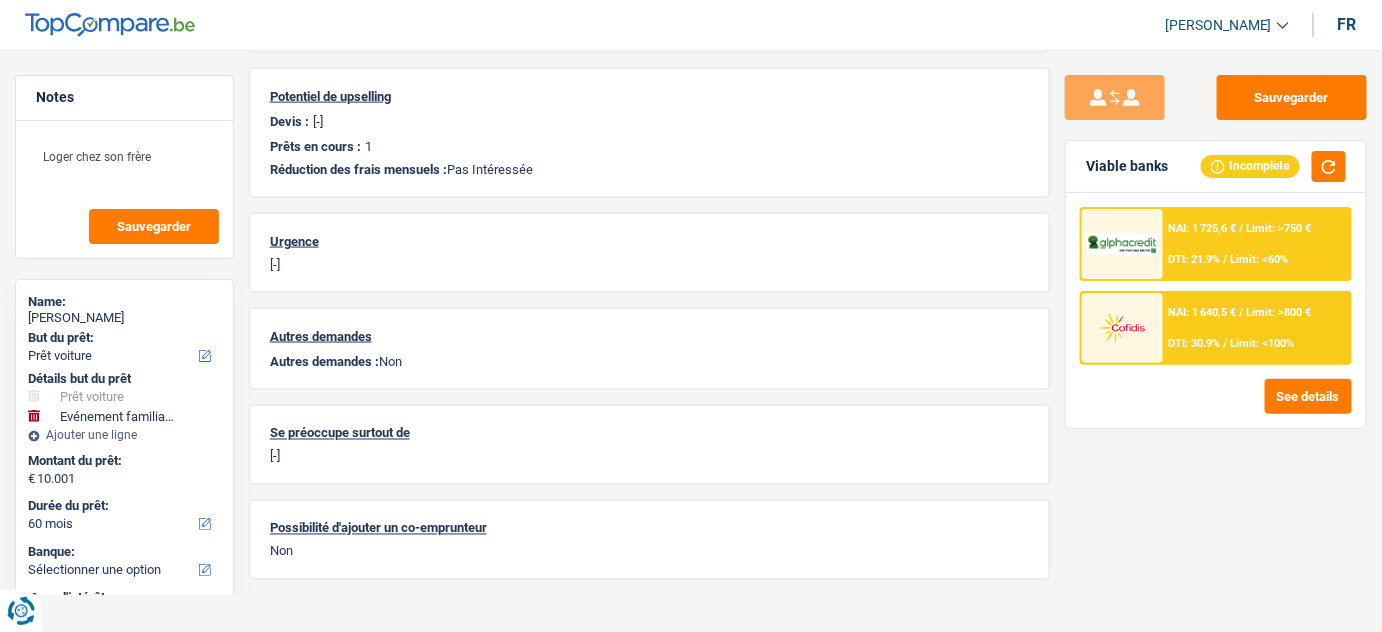 click at bounding box center [1122, 244] 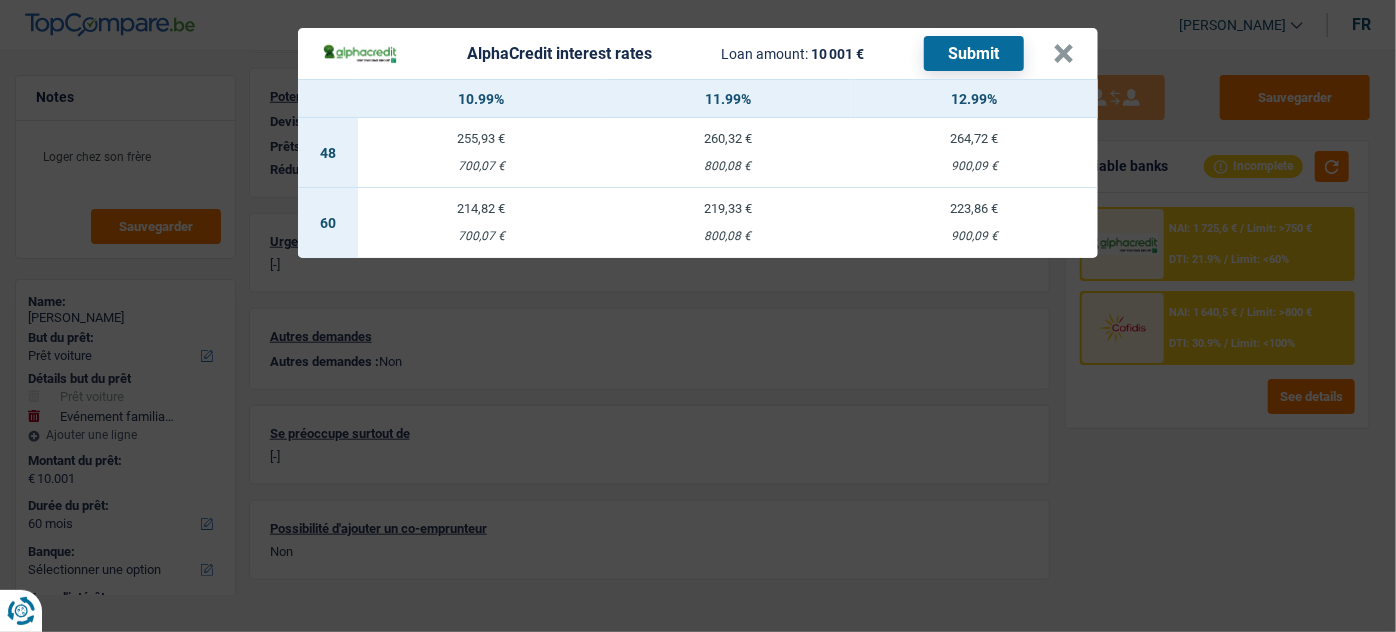 drag, startPoint x: 572, startPoint y: 223, endPoint x: 586, endPoint y: 220, distance: 14.3178215 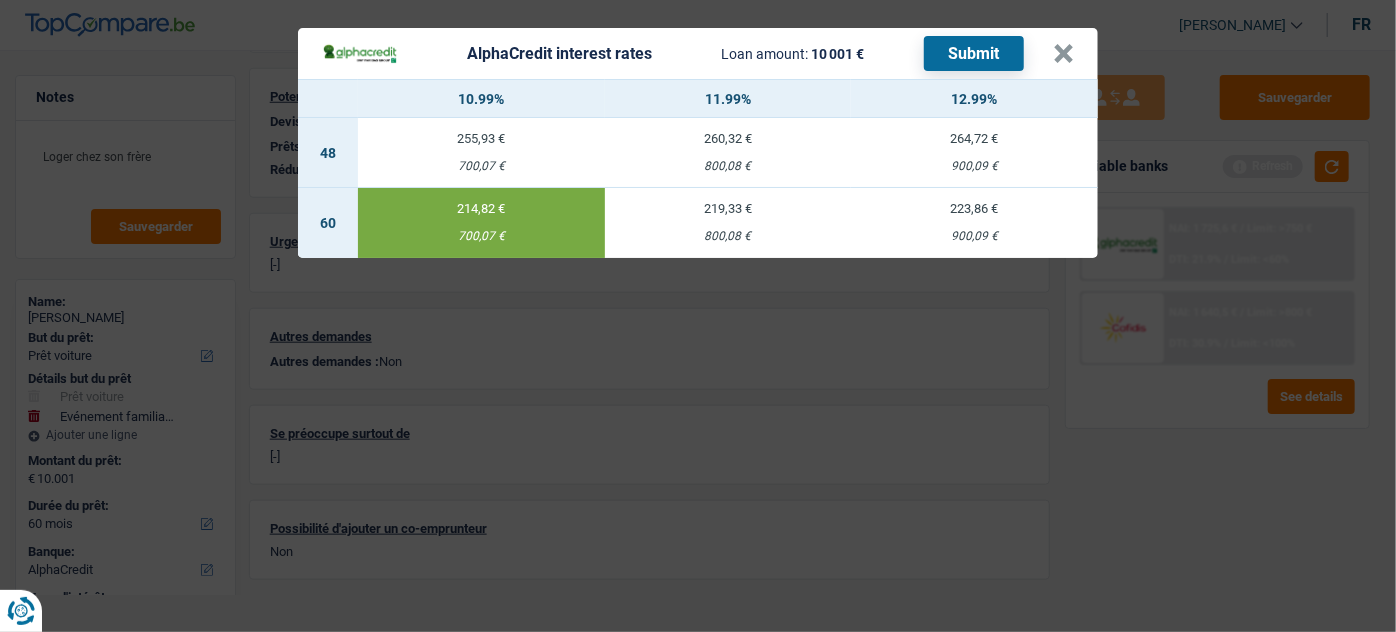 click on "223,86 €
900,09 €" at bounding box center [974, 223] 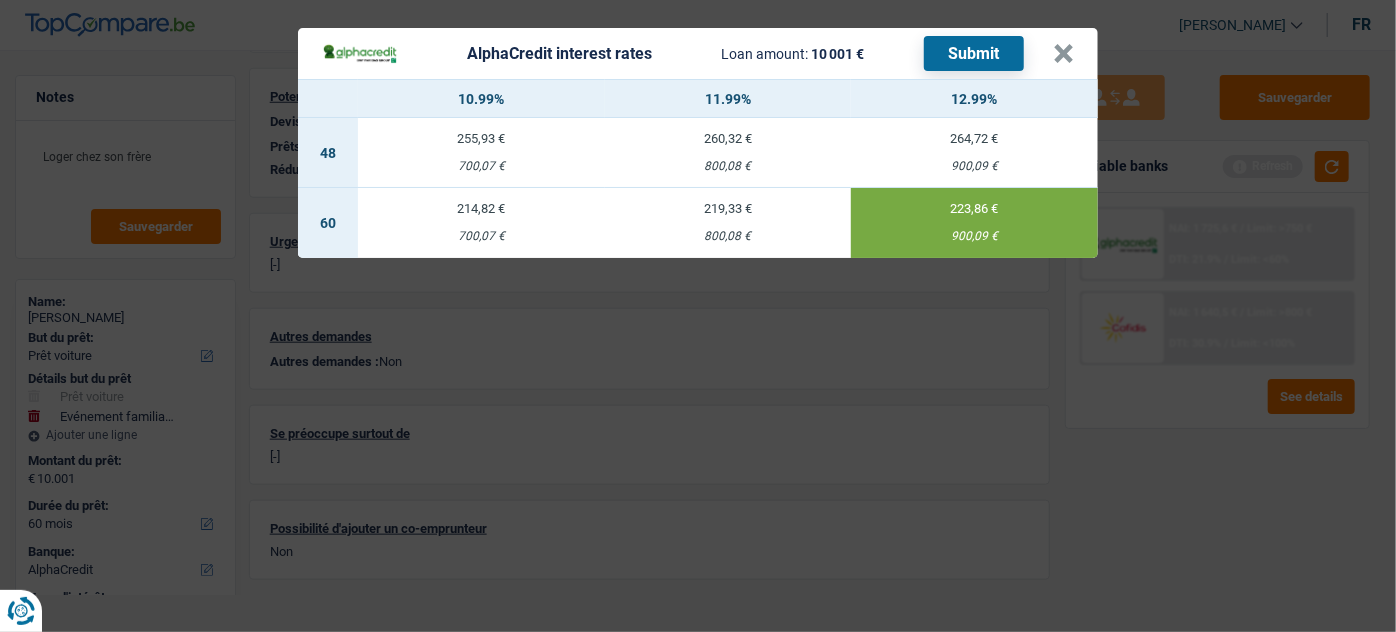 click on "Submit" at bounding box center (974, 53) 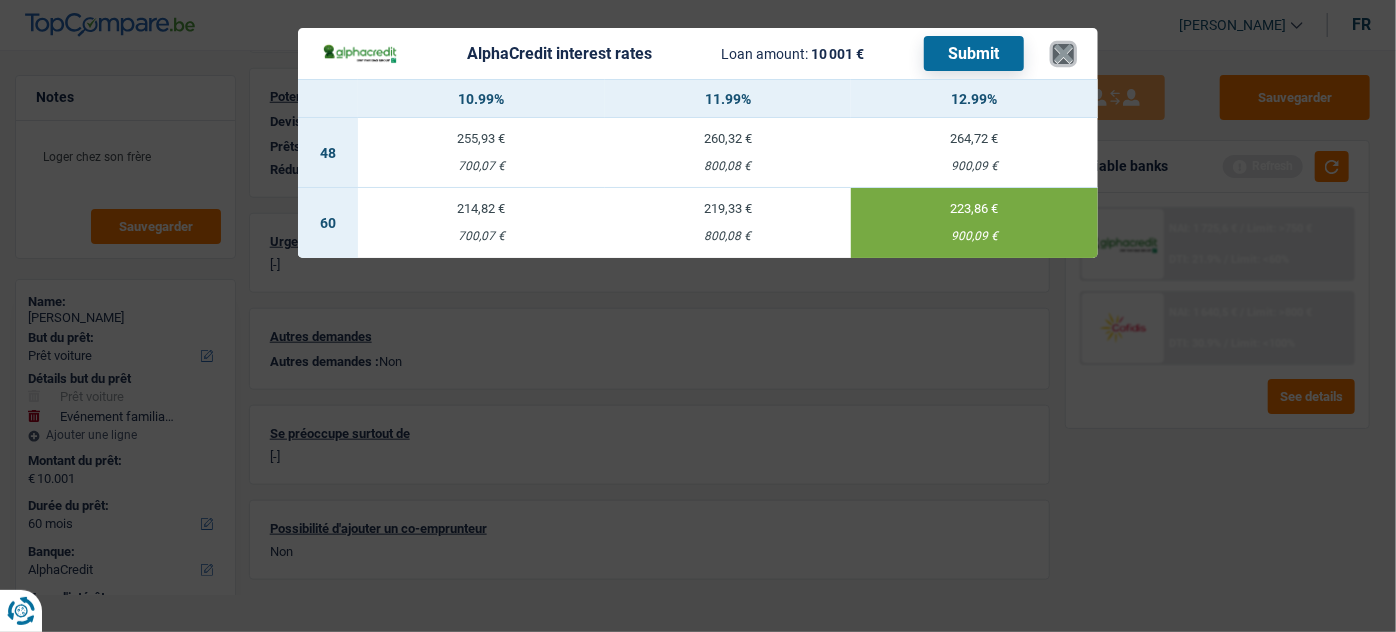 click on "×" at bounding box center (1063, 54) 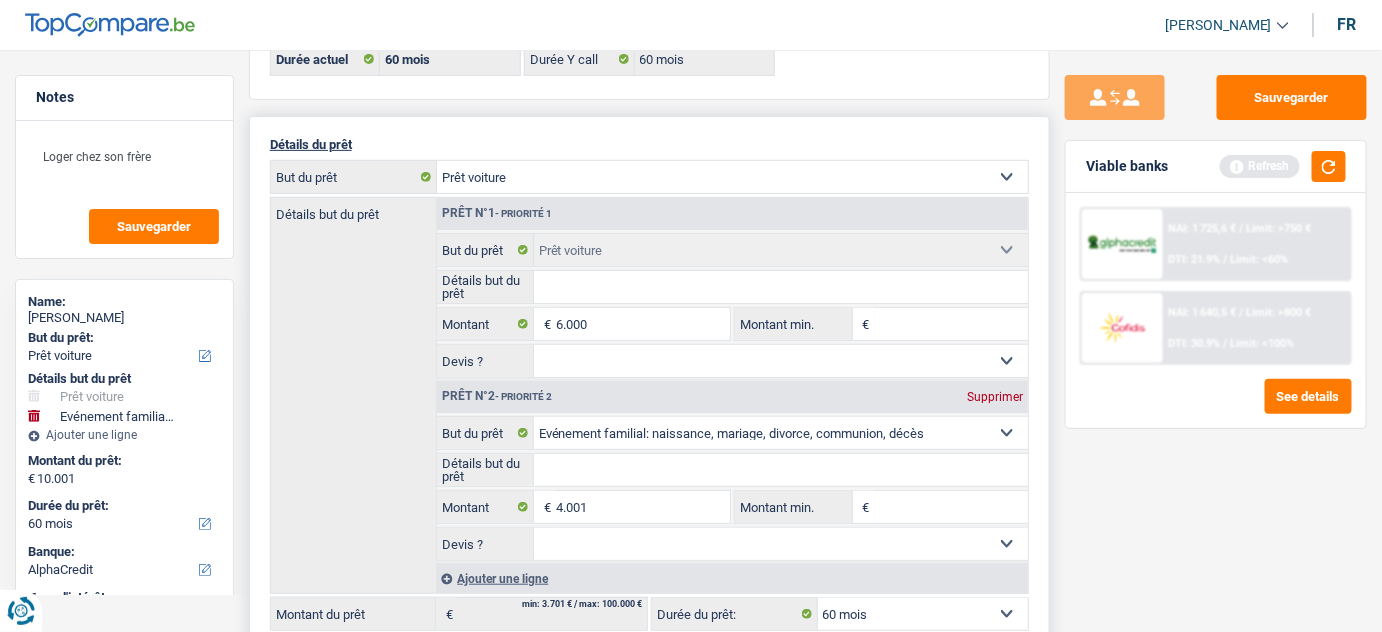 scroll, scrollTop: 0, scrollLeft: 0, axis: both 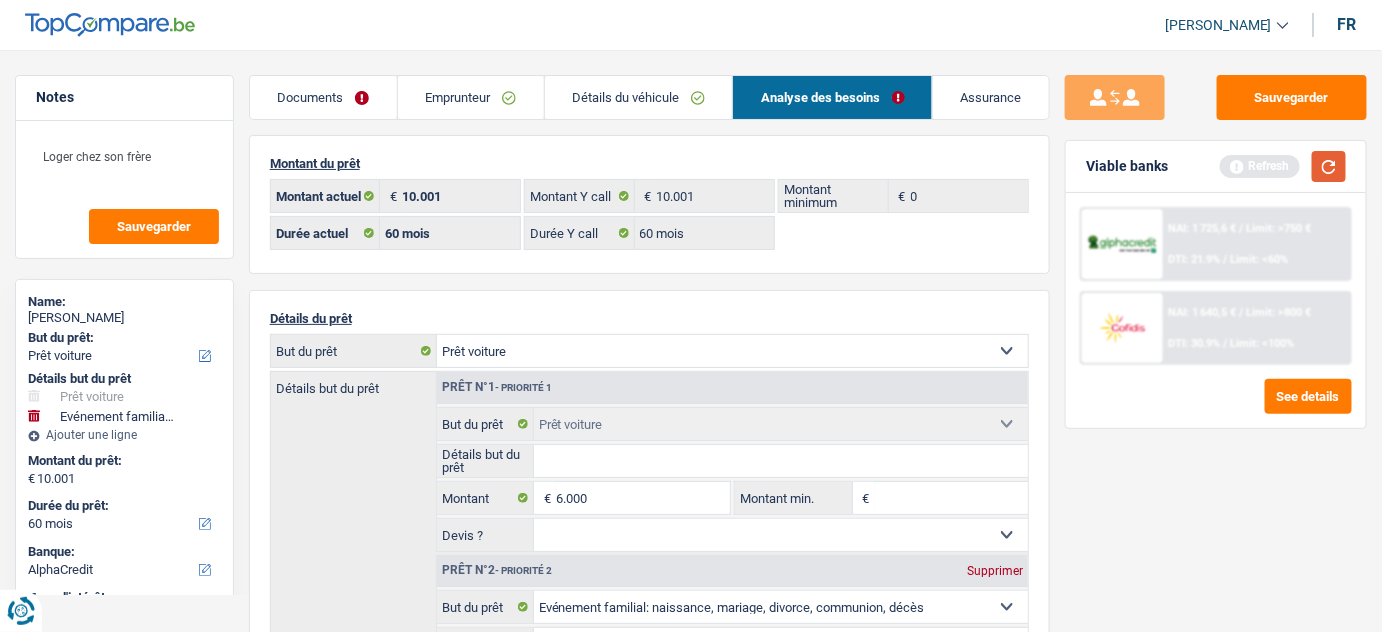 drag, startPoint x: 1337, startPoint y: 162, endPoint x: 1322, endPoint y: 164, distance: 15.132746 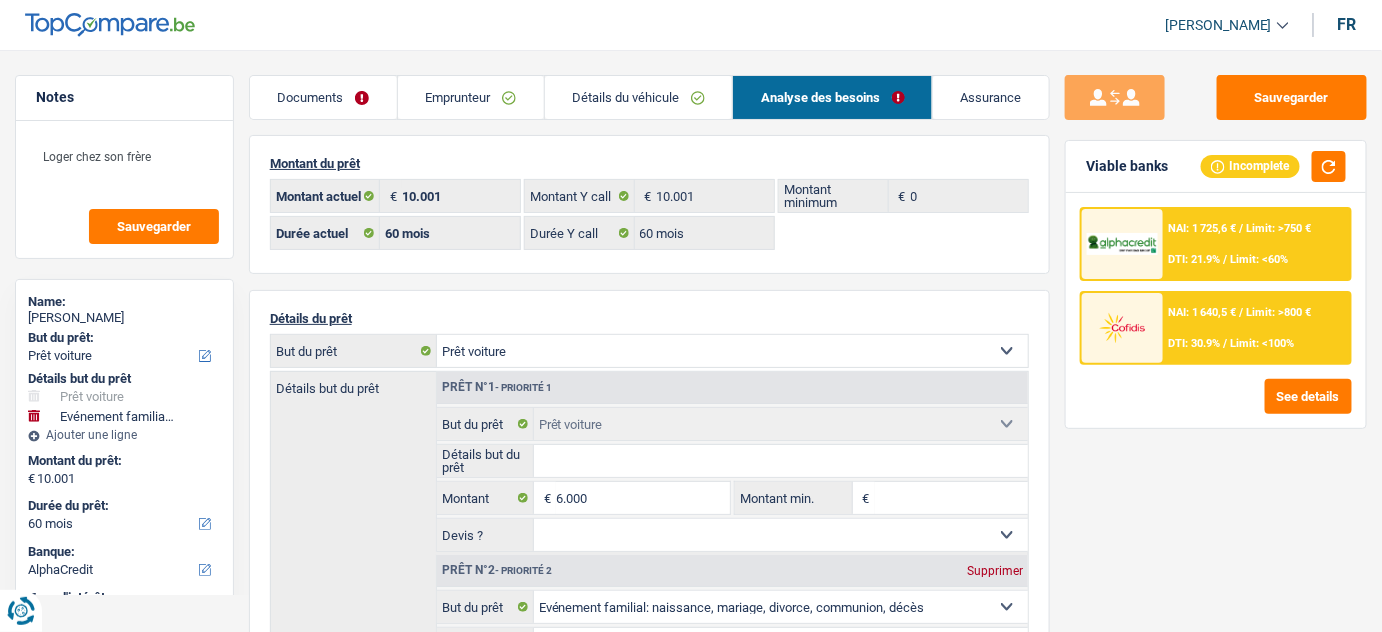 click on "DTI: 21.9%" at bounding box center [1195, 259] 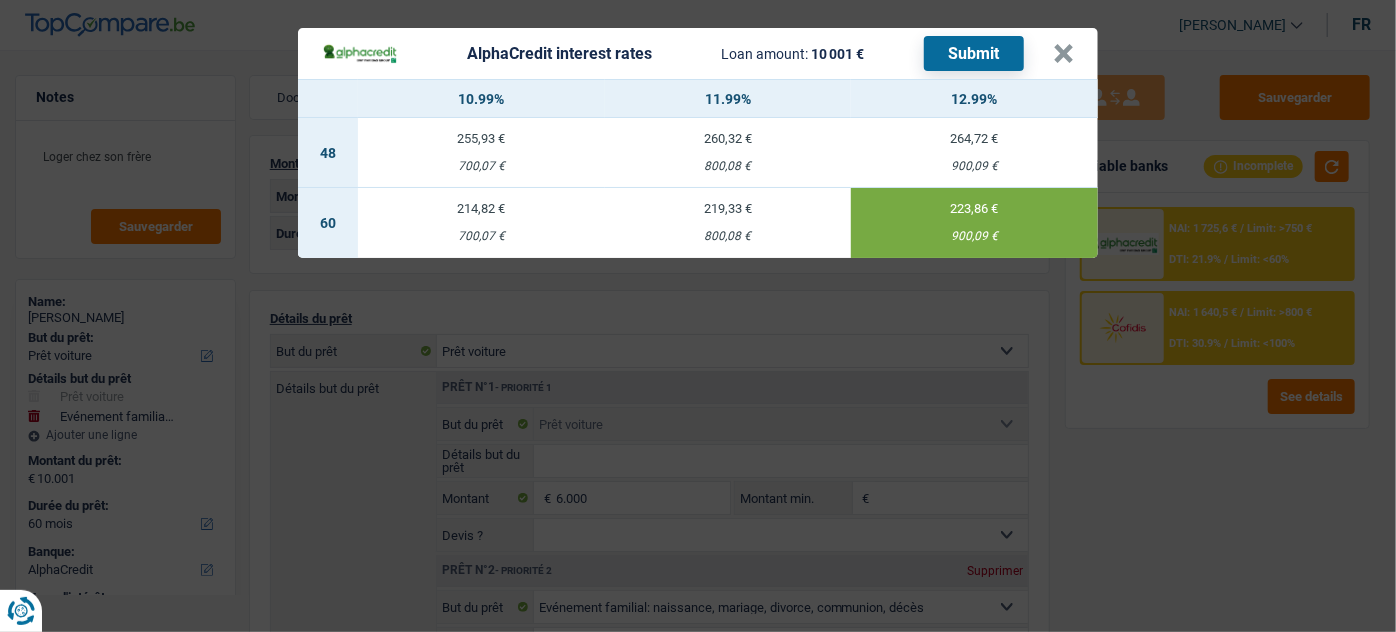 click on "AlphaCredit interest rates
Loan amount:
10 001 €
Submit
×
10.99%
11.99%
12.99%
48
255,93 €
700,07 €
260,32 €
800,08 €
264,72 €
900,09 €
60
214,82 €
700,07 €
219,33 €
800,08 €" at bounding box center [698, 316] 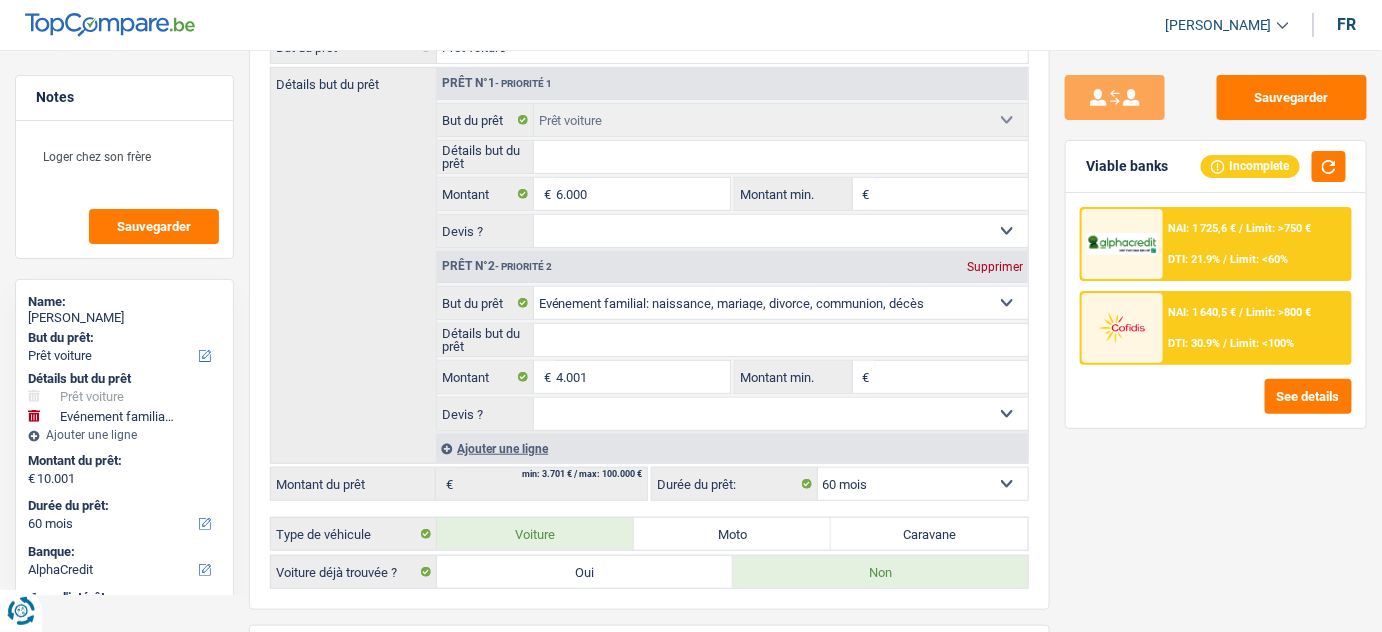 scroll, scrollTop: 272, scrollLeft: 0, axis: vertical 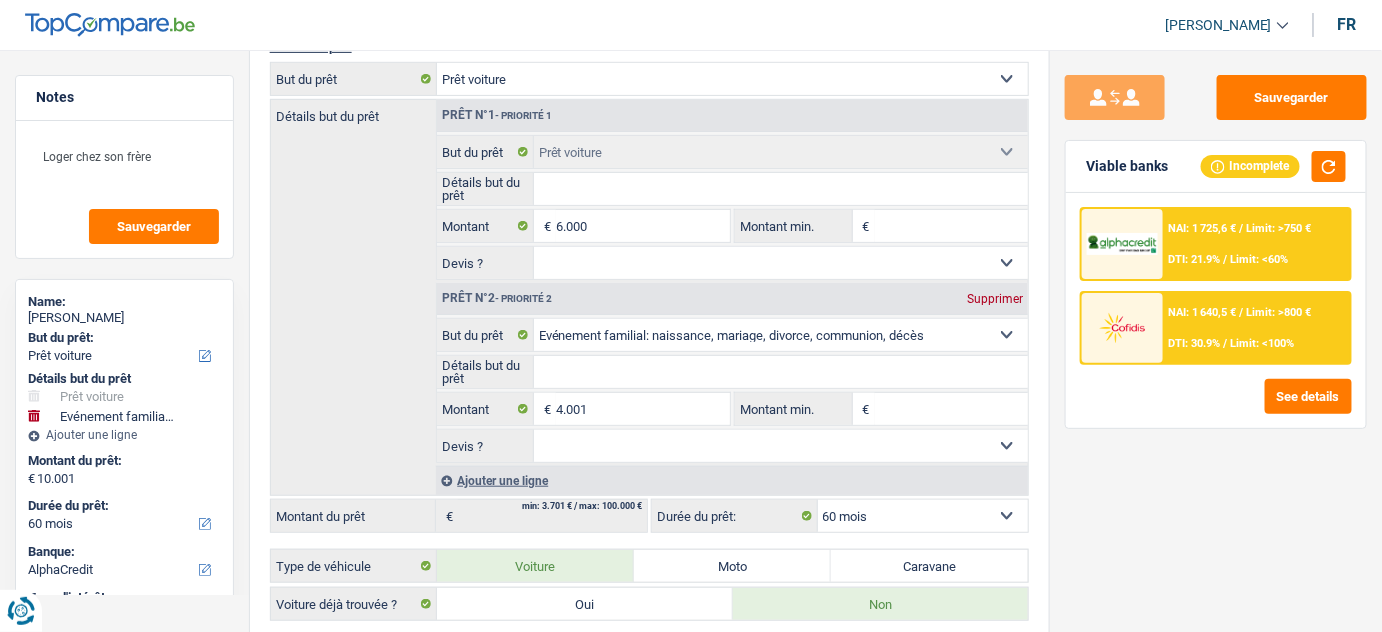 click on "NAI: 1 725,6 €
/
Limit: >750 €
DTI: 21.9%
/
Limit: <60%" at bounding box center (1256, 244) 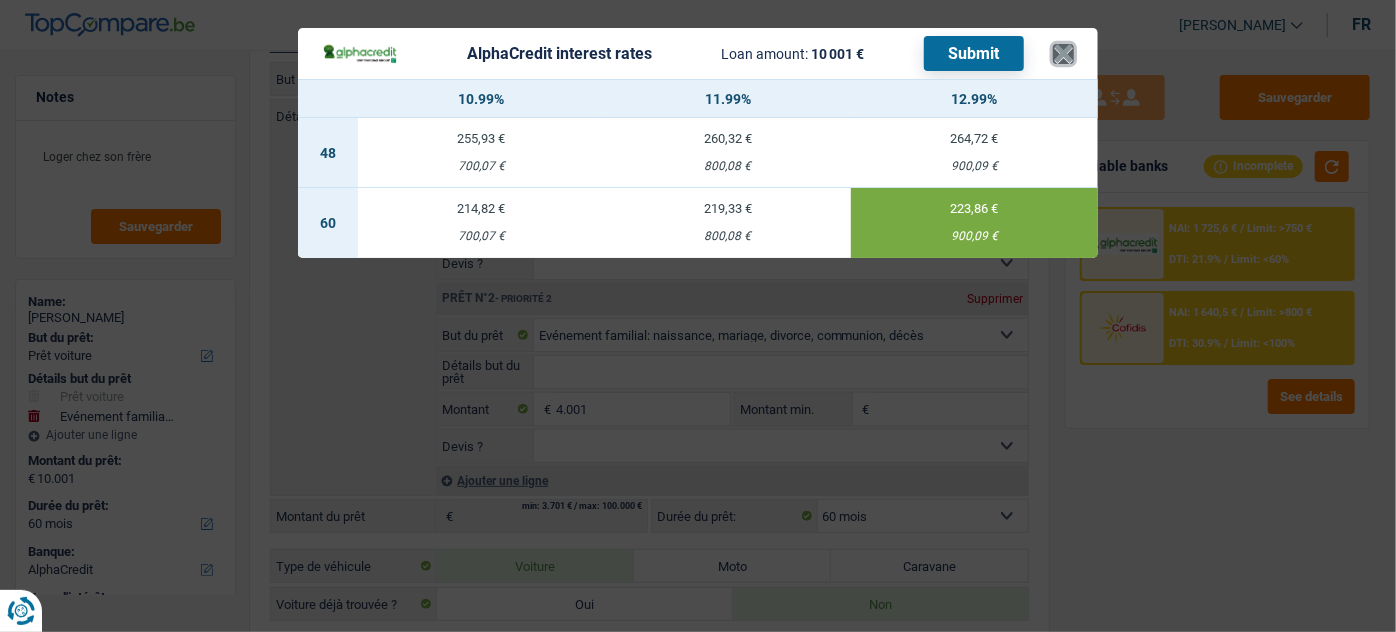 click on "×" at bounding box center (1063, 54) 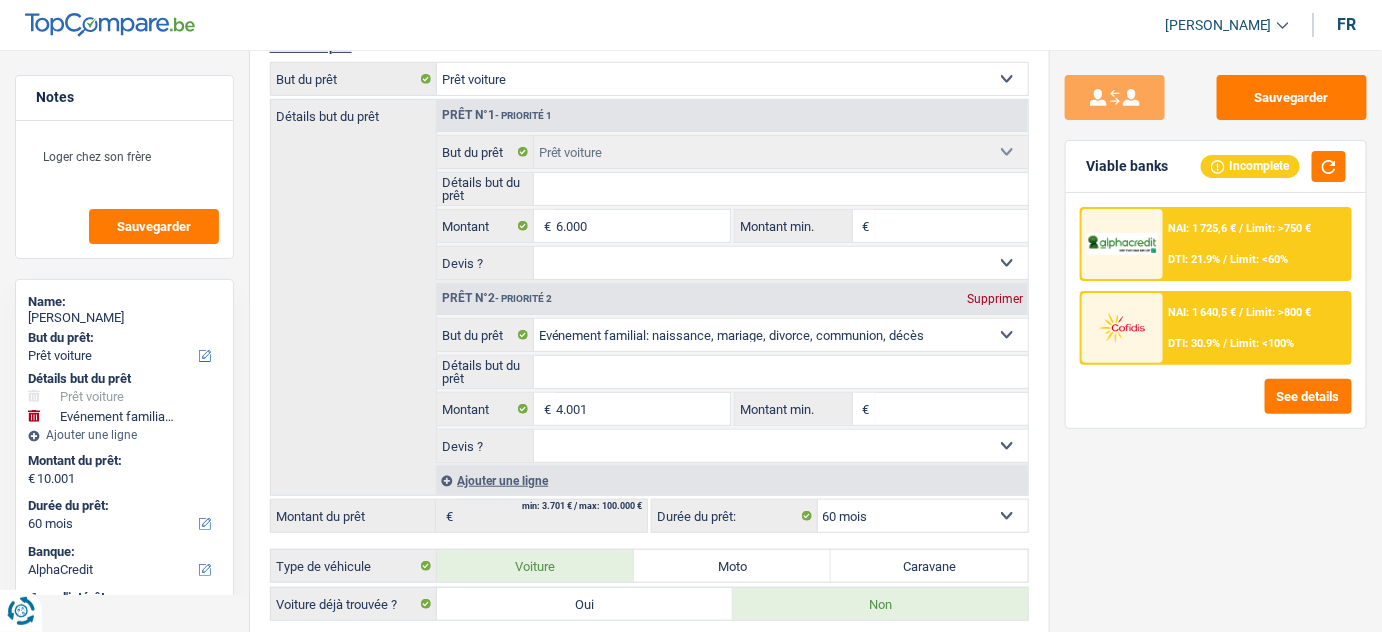 click on "NAI: 1 640,5 €
/
Limit: >800 €
DTI: 30.9%
/
Limit: <100%" at bounding box center [1256, 328] 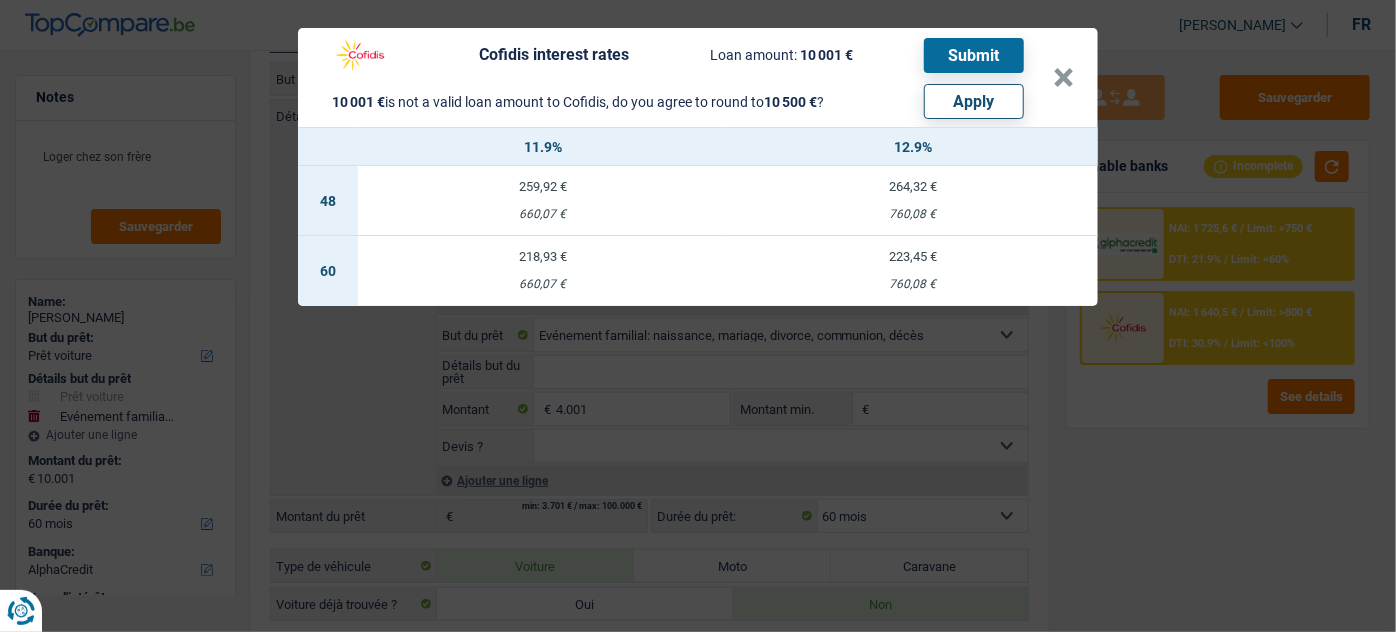 click on "Apply" at bounding box center (974, 101) 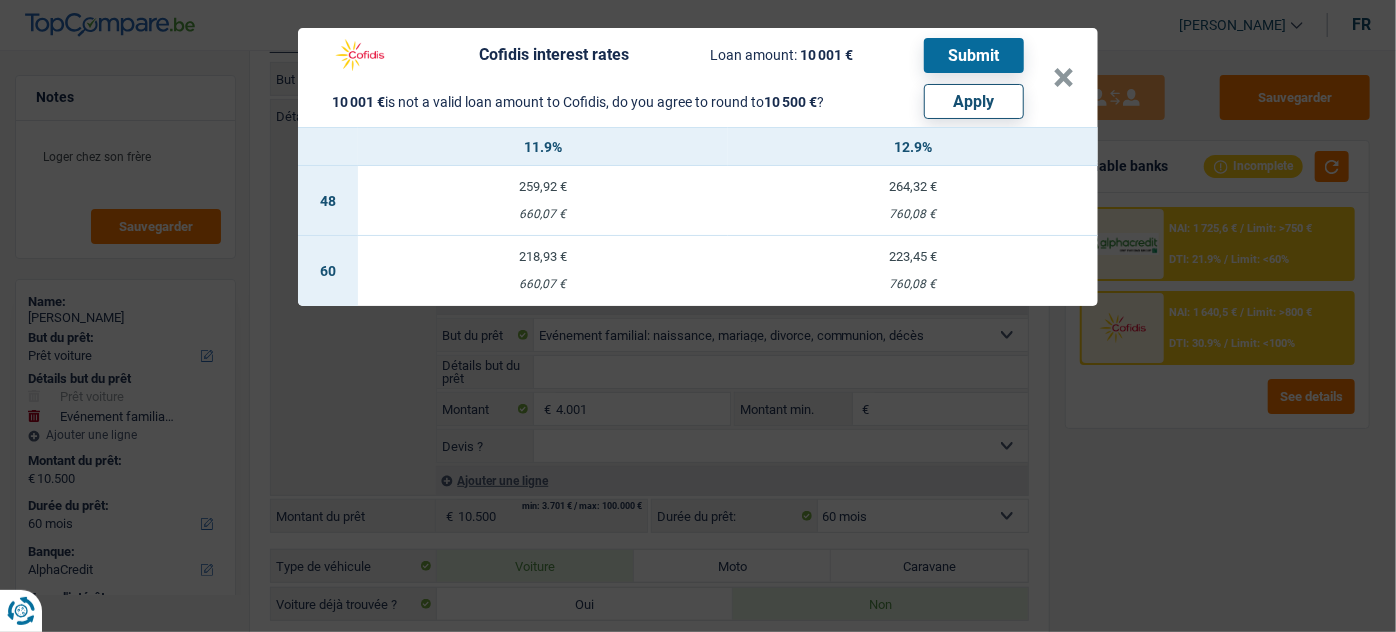 select on "other" 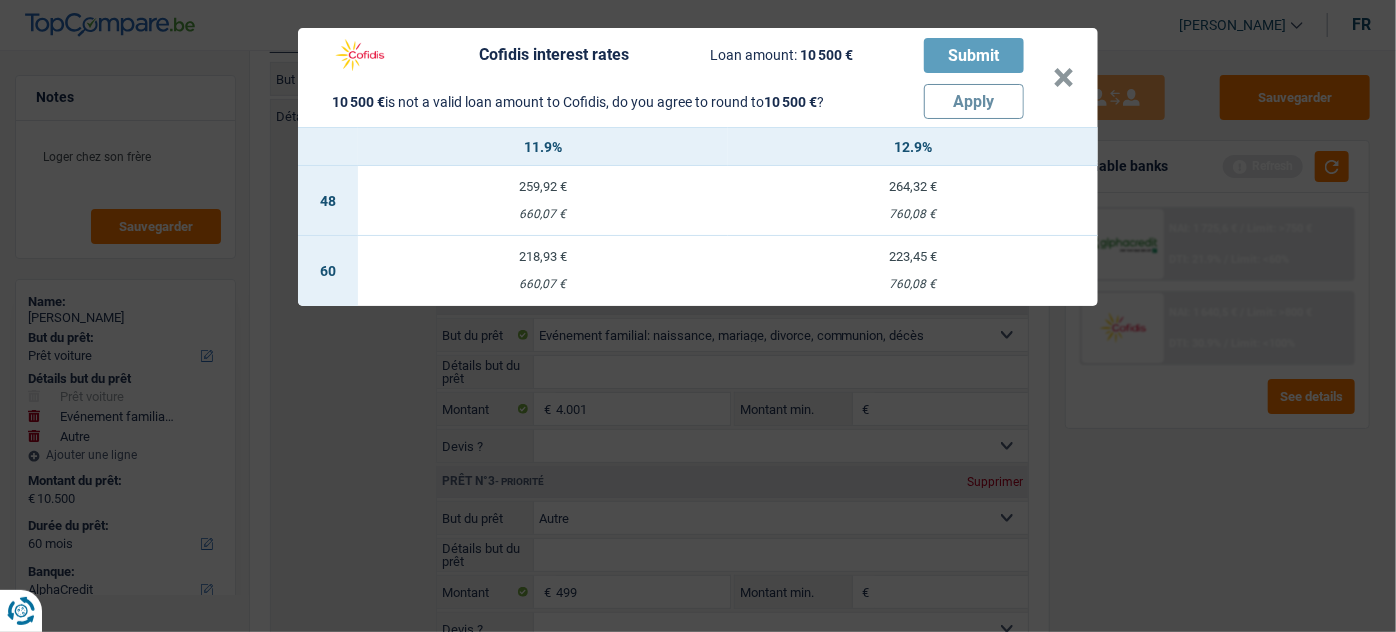 click on "223,45 €
760,08 €" at bounding box center [913, 271] 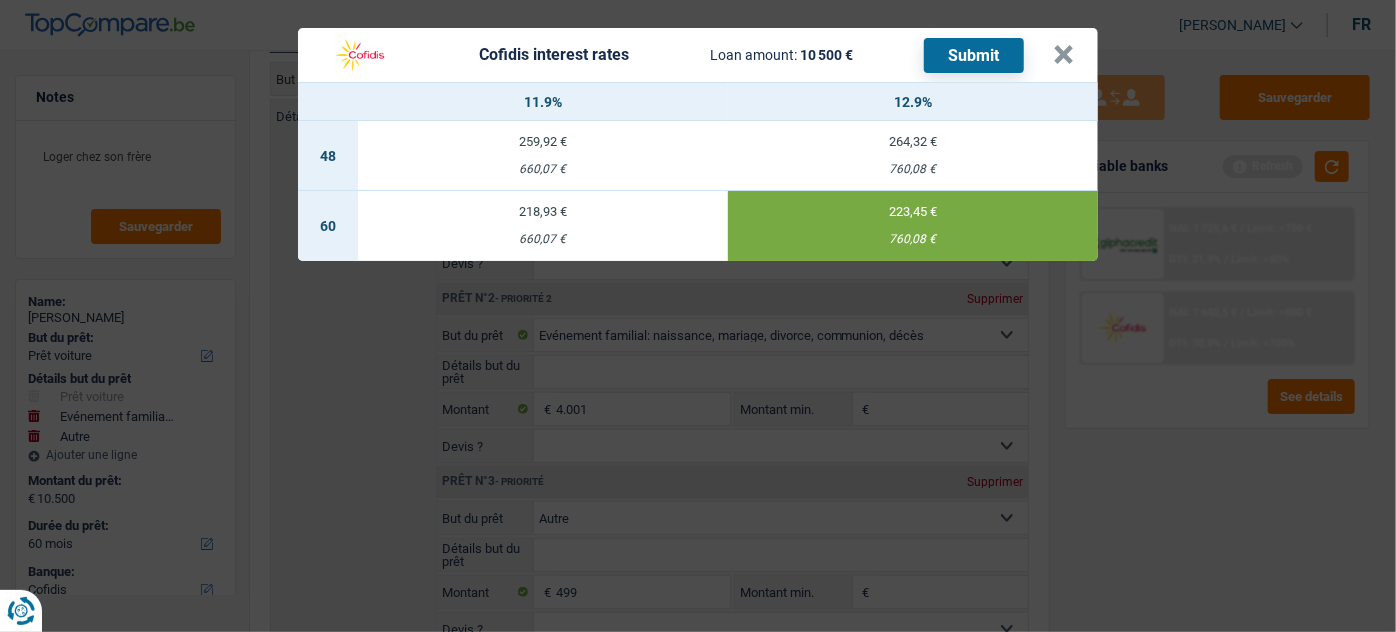click on "Submit" at bounding box center (974, 55) 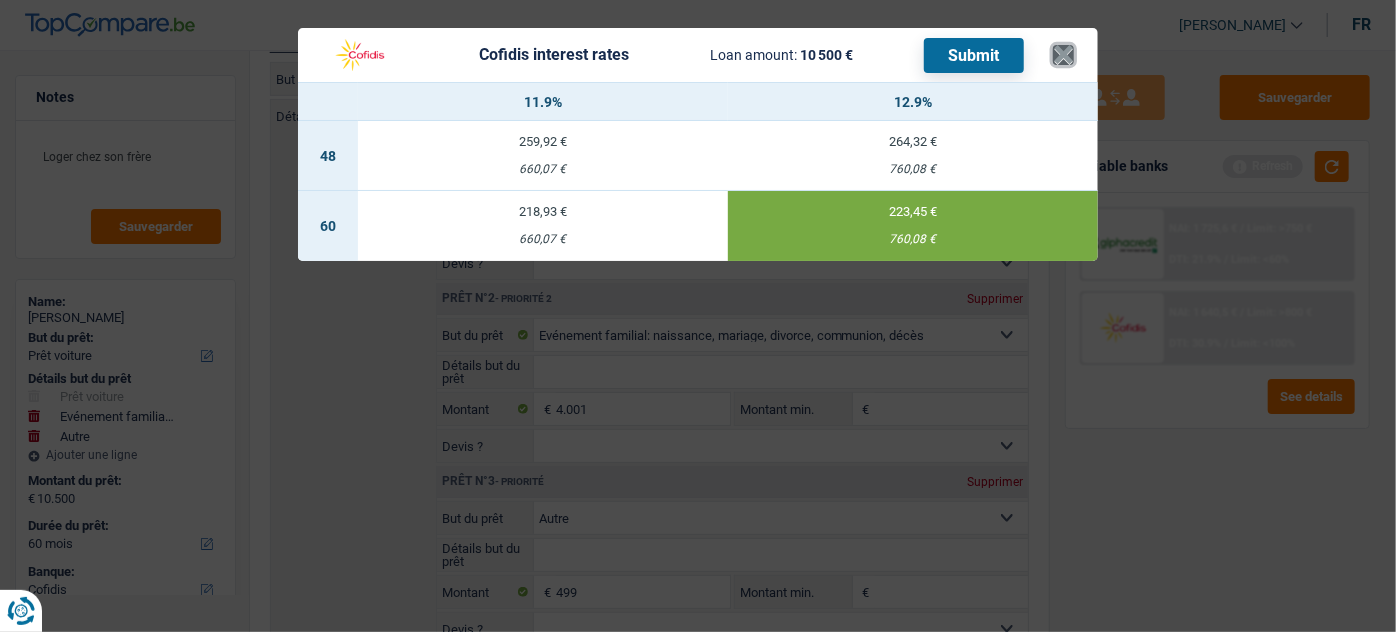 click on "×" at bounding box center [1063, 55] 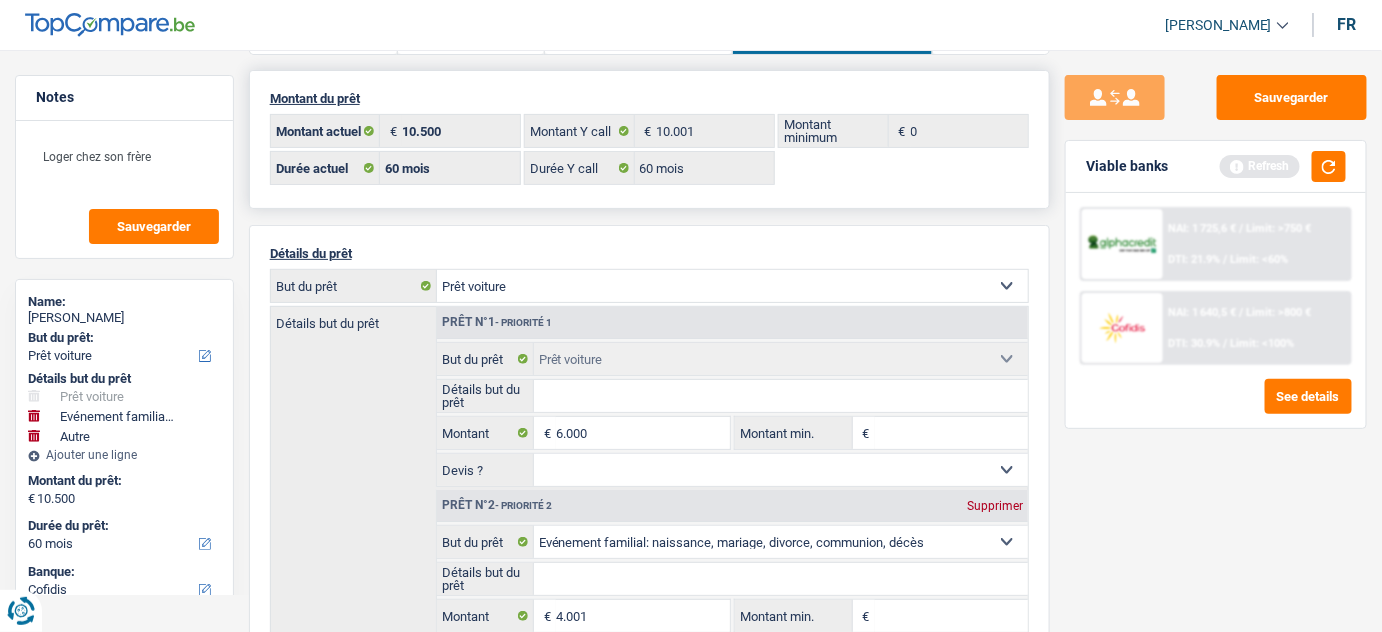scroll, scrollTop: 0, scrollLeft: 0, axis: both 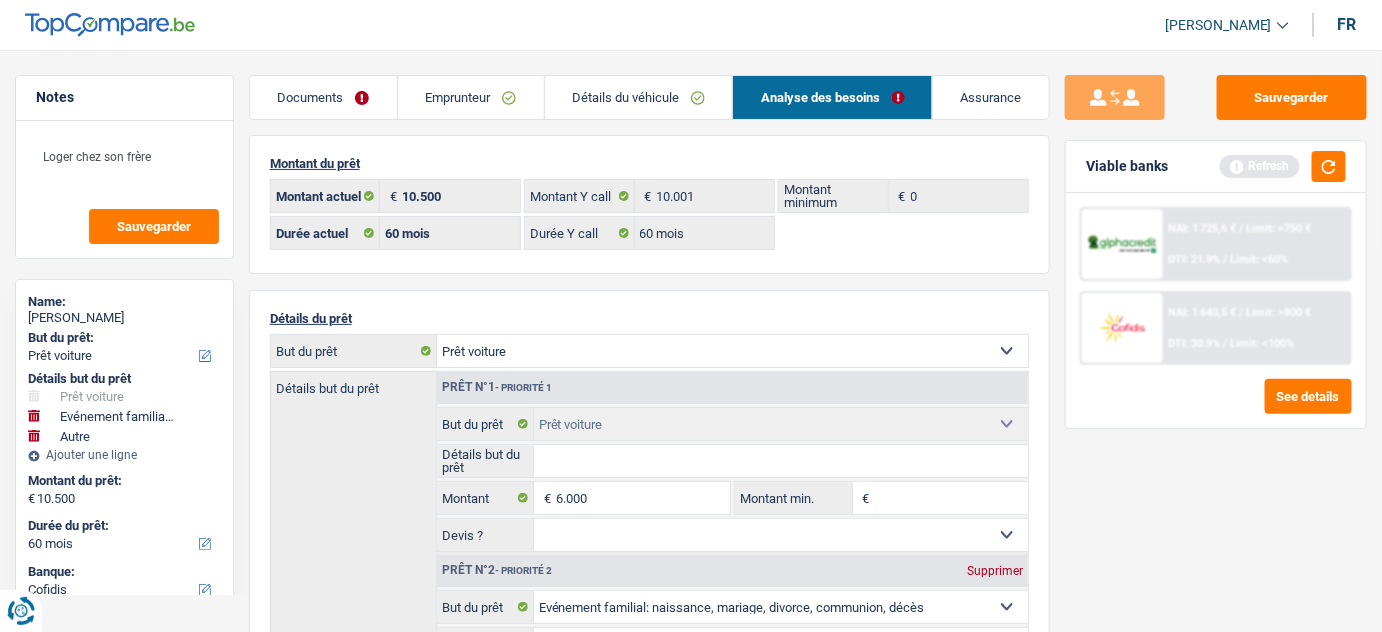 drag, startPoint x: 328, startPoint y: 90, endPoint x: 344, endPoint y: 90, distance: 16 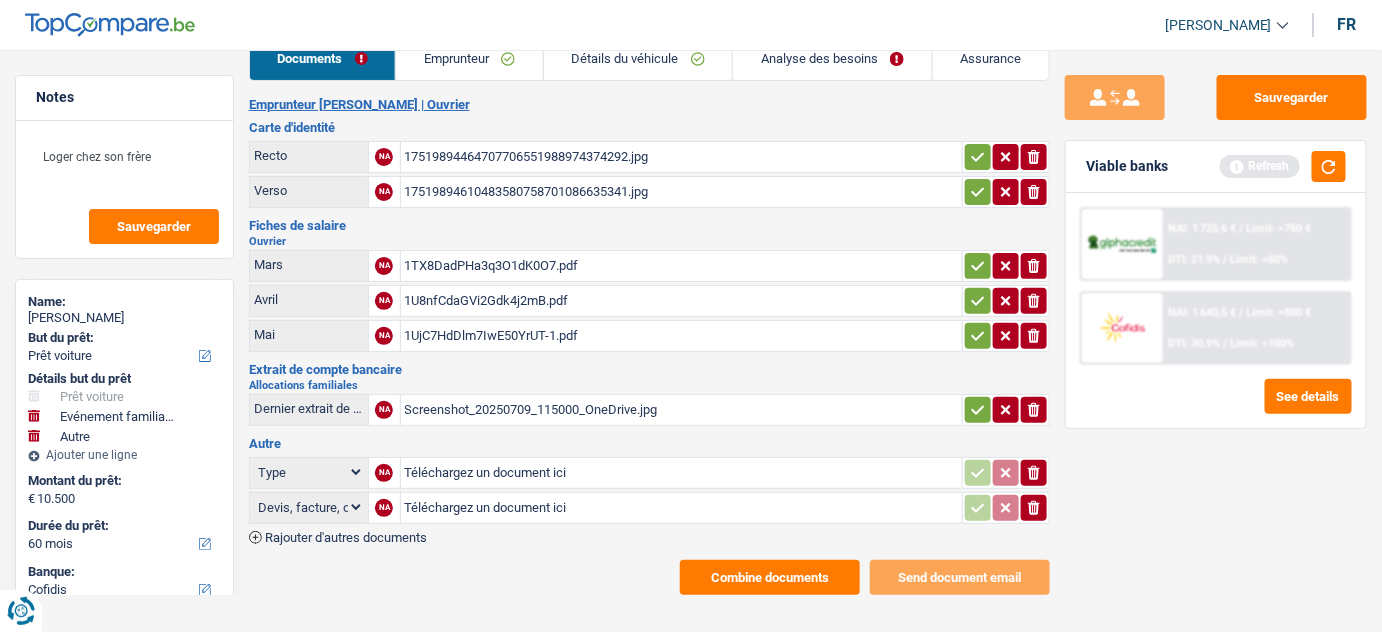scroll, scrollTop: 41, scrollLeft: 0, axis: vertical 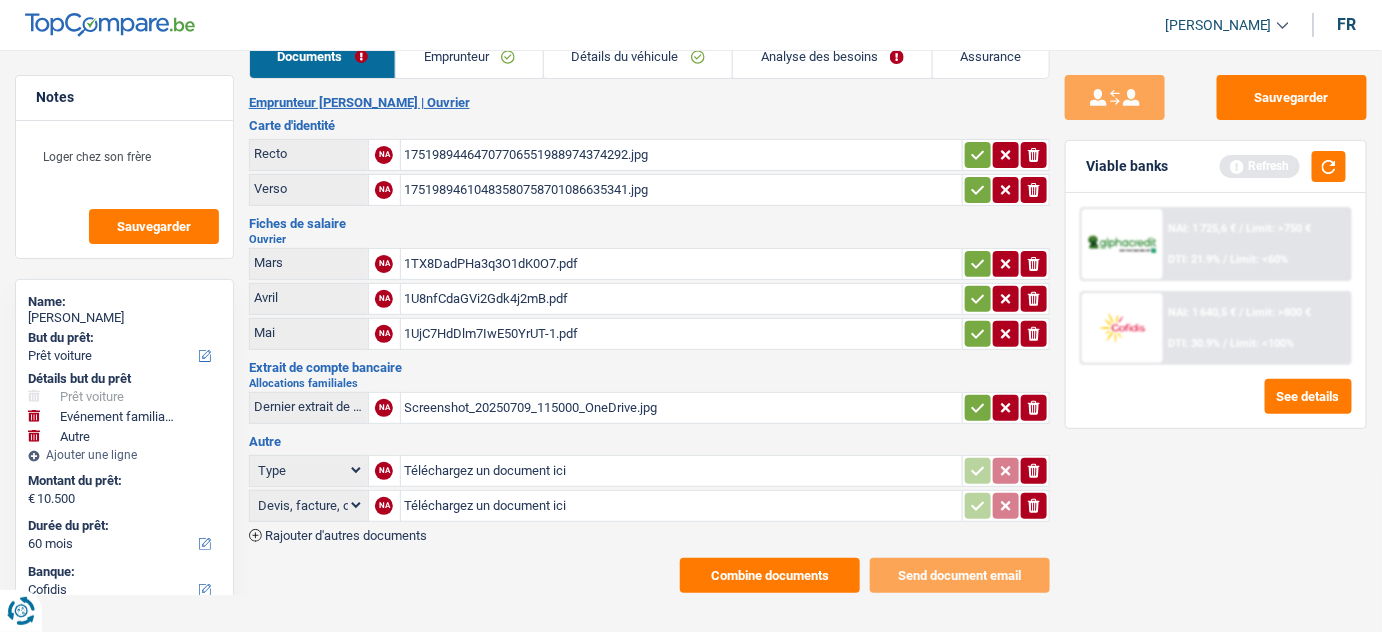 drag, startPoint x: 695, startPoint y: 594, endPoint x: 673, endPoint y: 523, distance: 74.330345 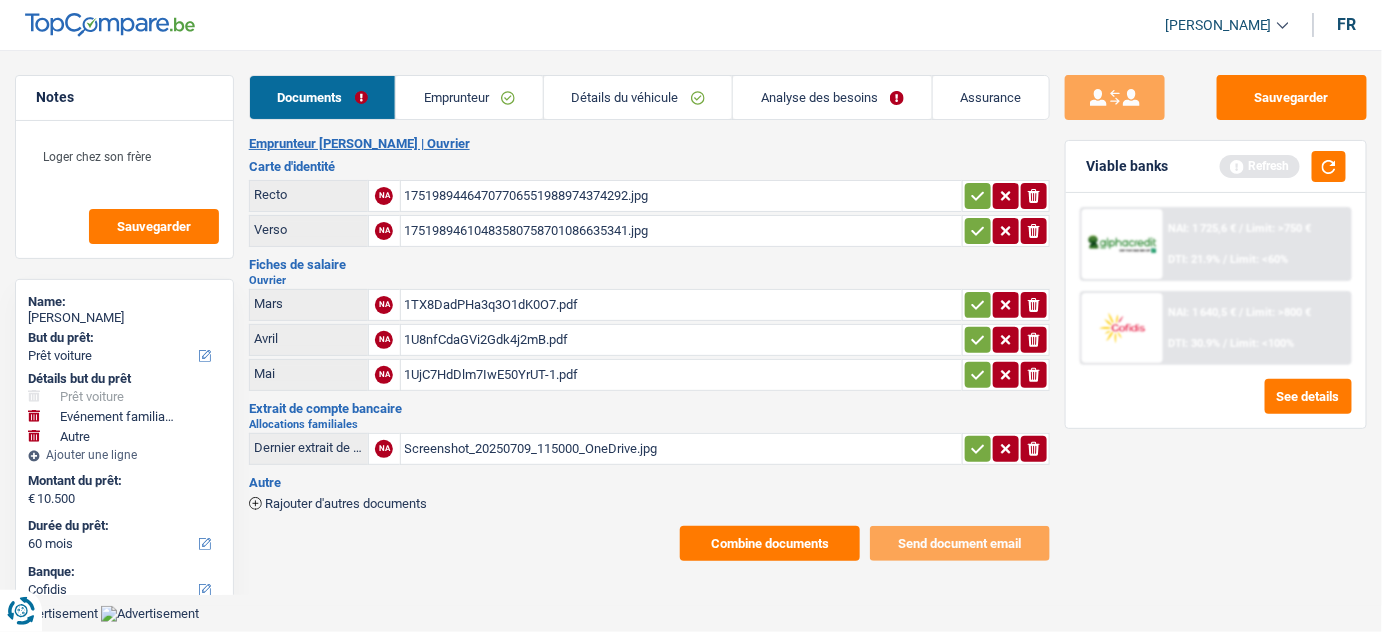 scroll, scrollTop: 0, scrollLeft: 0, axis: both 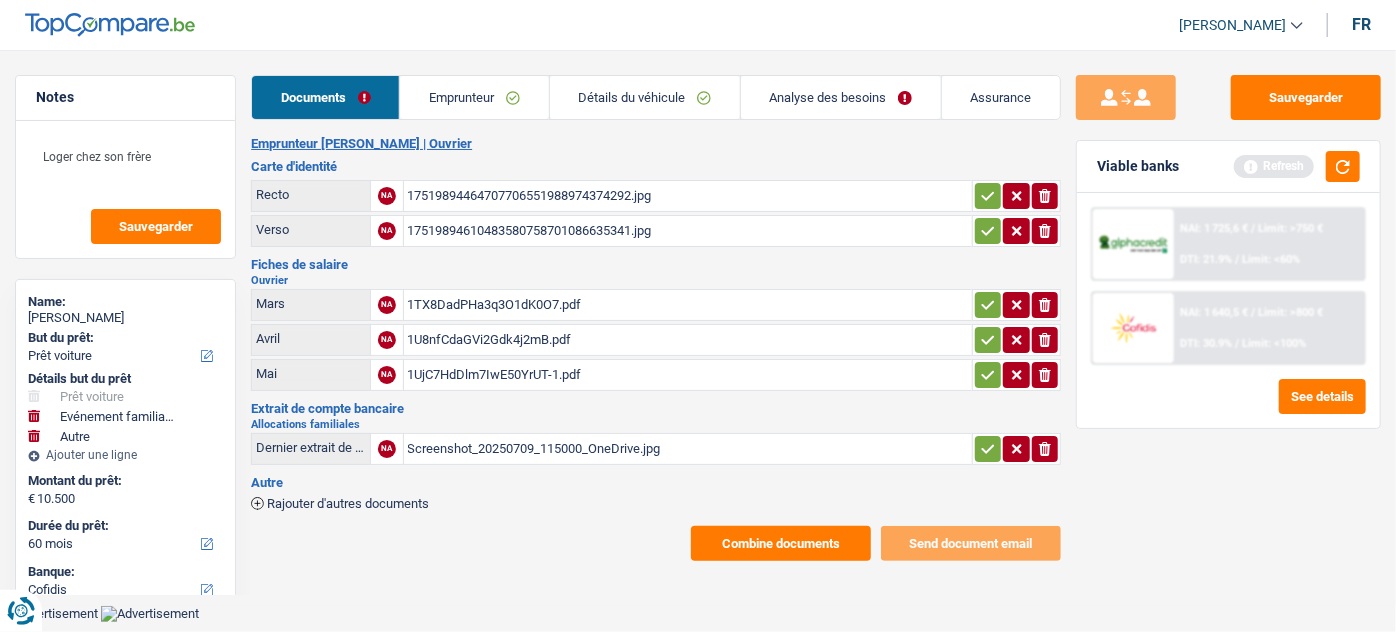 click on "Combine documents" at bounding box center [781, 543] 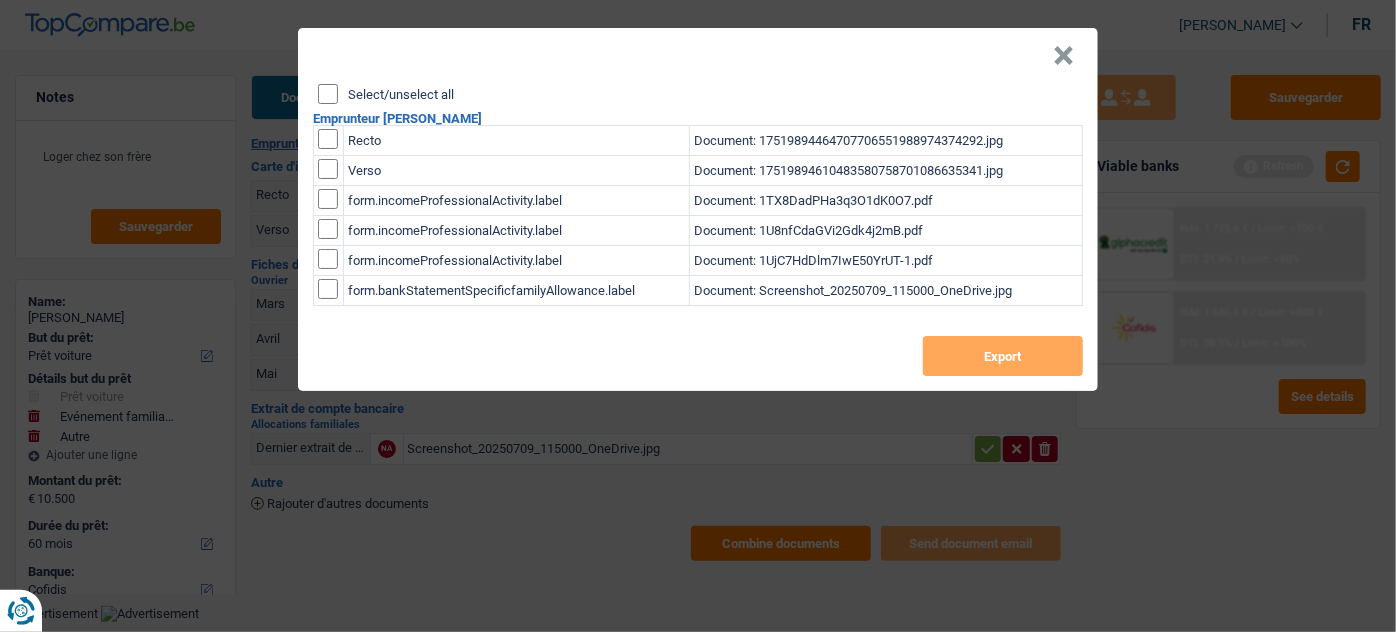click on "Select/unselect all" at bounding box center (328, 94) 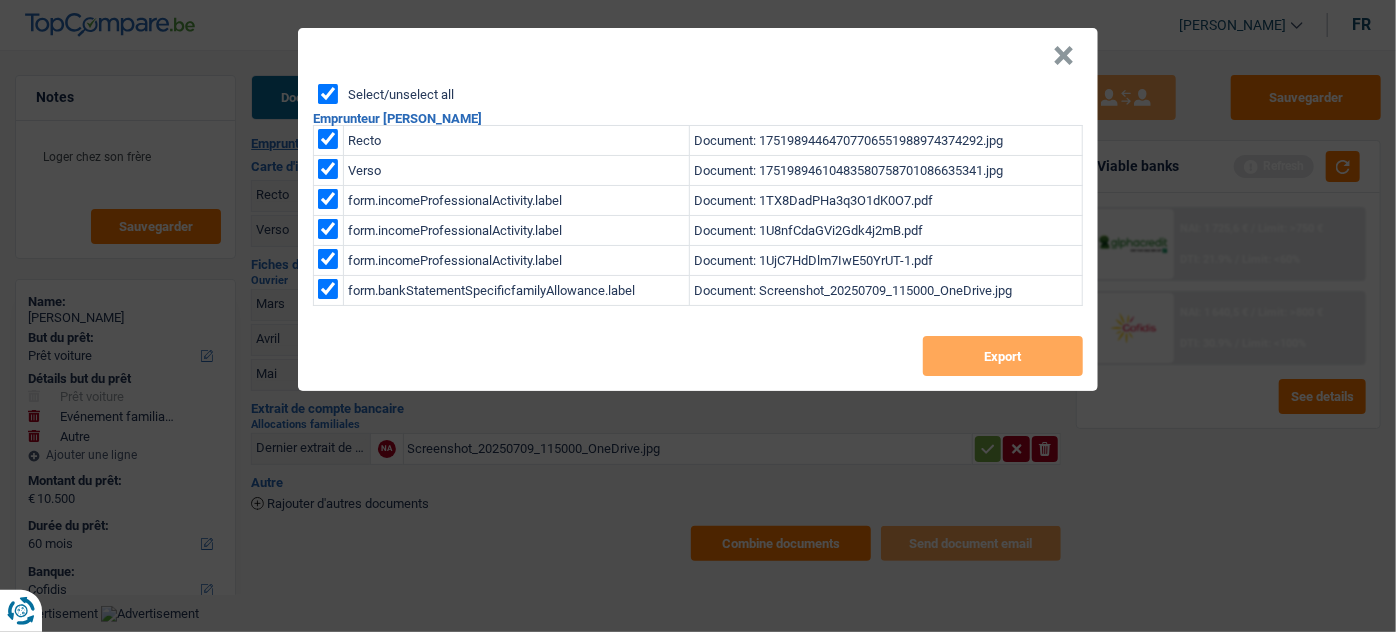 checkbox on "true" 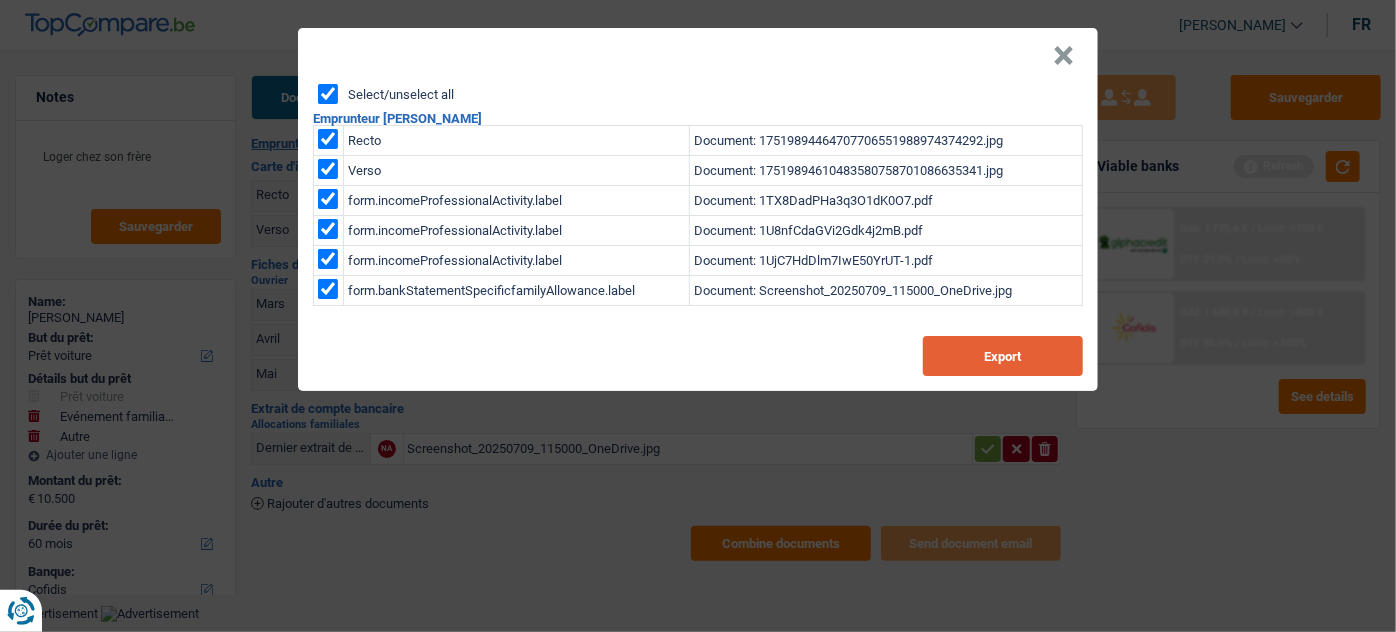 click on "Export" at bounding box center (1003, 356) 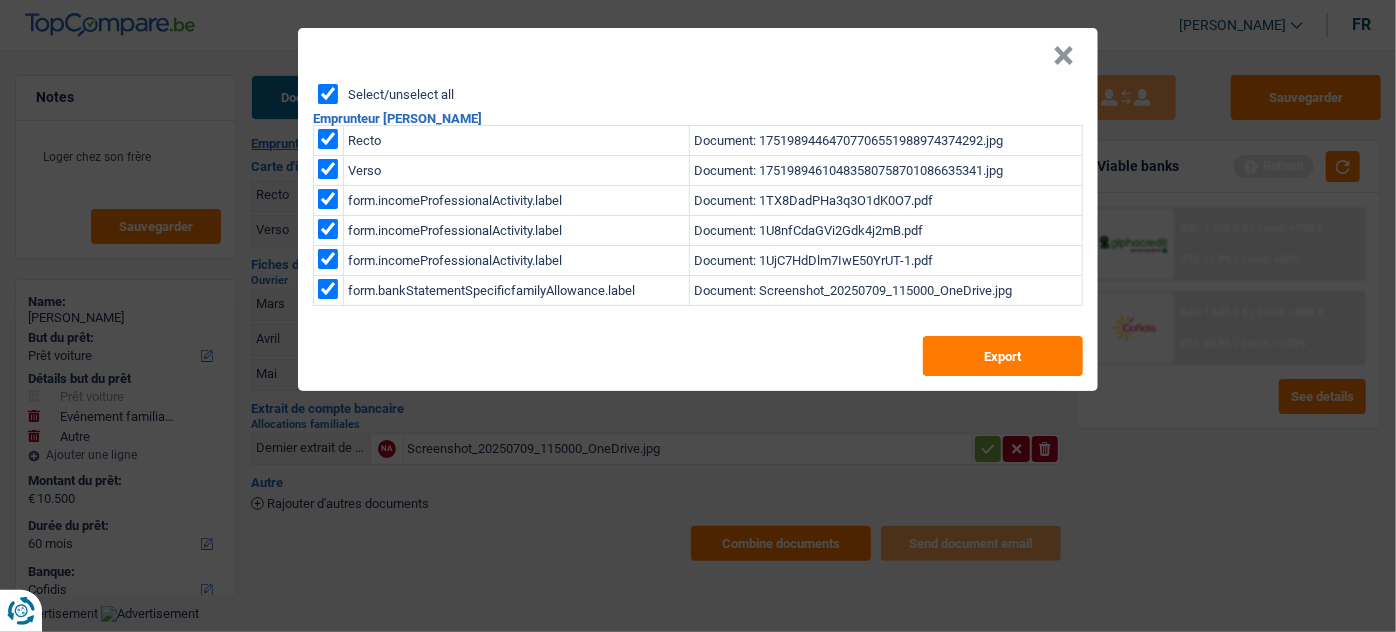 drag, startPoint x: 1065, startPoint y: 52, endPoint x: 951, endPoint y: 0, distance: 125.299644 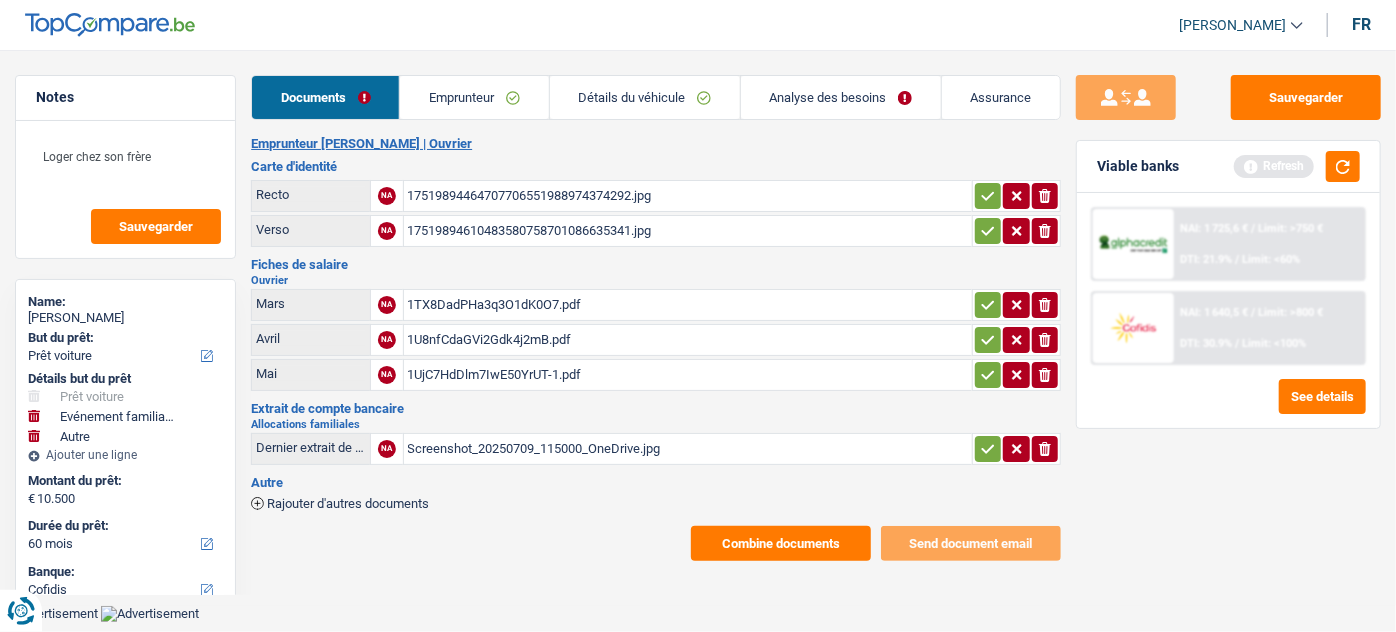click on "Notes
Loger chez son frère
Sauvegarder
Name:   Christophe Préat   But du prêt: Confort maison: meubles, textile, peinture, électroménager, outillage non-professionnel Hifi, multimédia, gsm, ordinateur Aménagement: frais d'installation, déménagement Evénement familial: naissance, mariage, divorce, communion, décès Frais médicaux Frais d'études Frais permis de conduire Loisirs: voyage, sport, musique Rafraîchissement: petits travaux maison et jardin Frais judiciaires Réparation voiture Prêt rénovation (non disponible pour les non-propriétaires) Prêt énergie (non disponible pour les non-propriétaires) Prêt voiture Taxes, impôts non professionnels Rénovation bien à l'étranger Dettes familiales Assurance Autre
Sélectionner une option
Détails but du prêt
Confort maison: meubles, textile, peinture, électroménager, outillage non-professionnel Assurance" at bounding box center (698, 318) 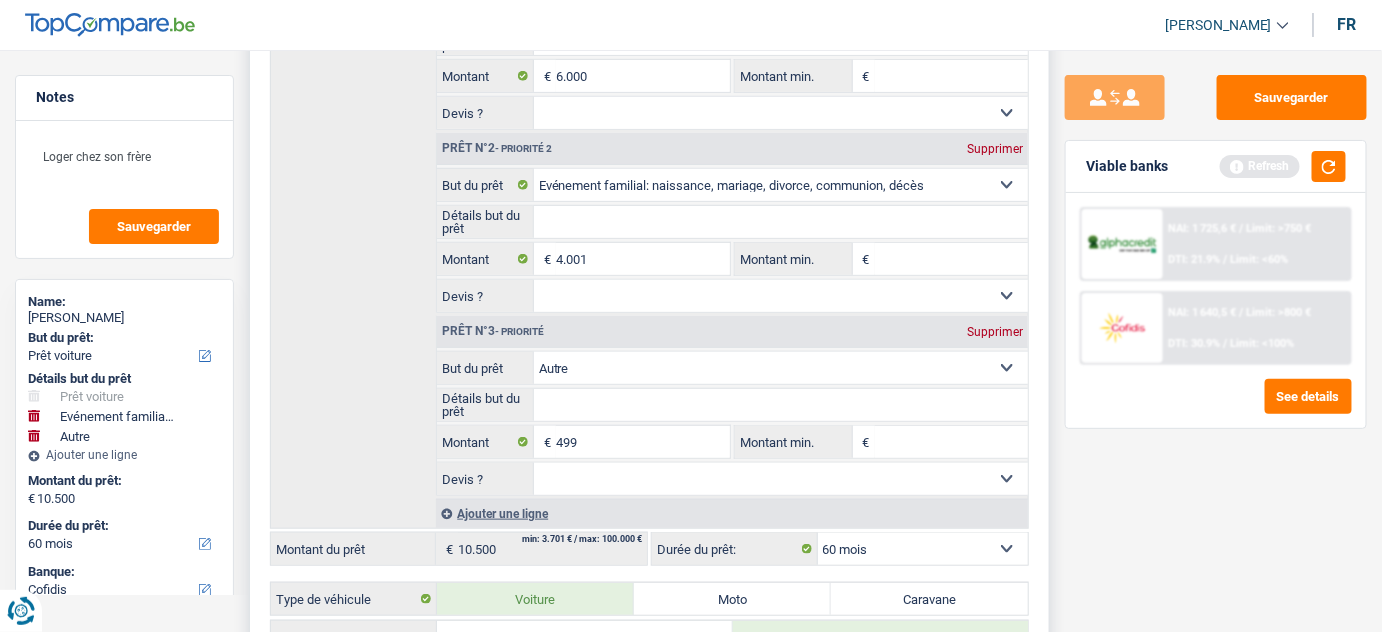 scroll, scrollTop: 454, scrollLeft: 0, axis: vertical 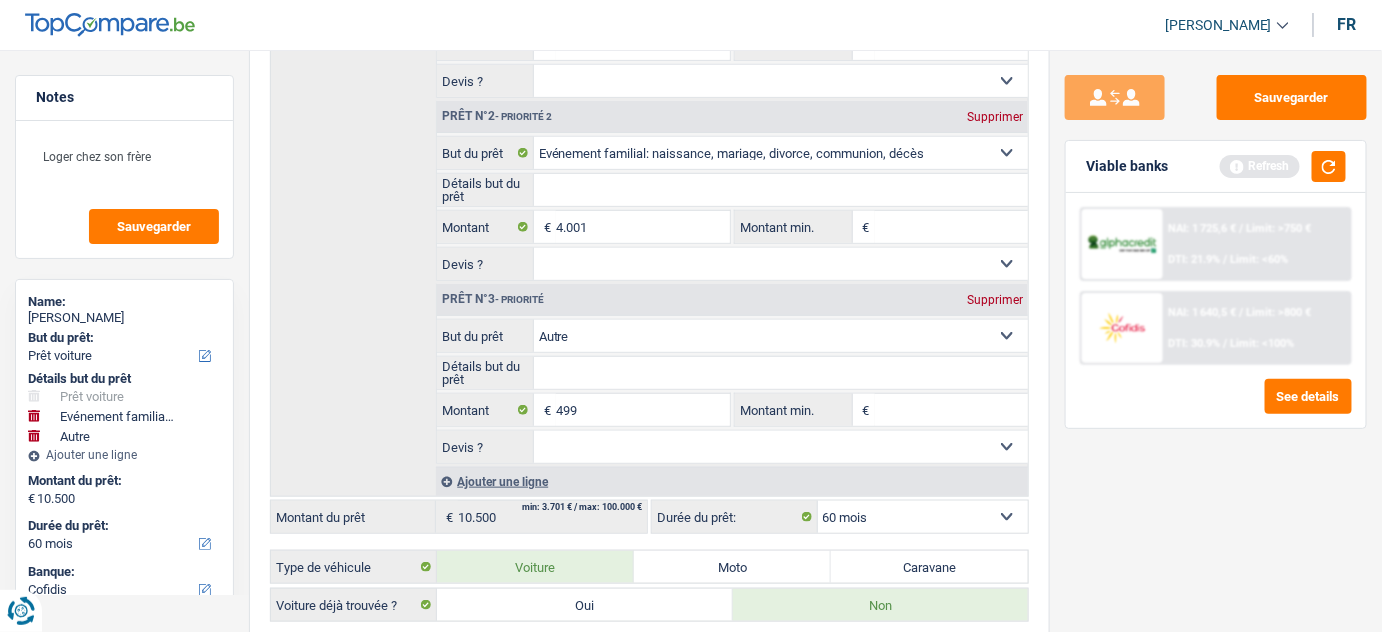 click on "NAI: 1 640,5 €
/
Limit: >800 €
DTI: 30.9%
/
Limit: <100%" at bounding box center [1256, 328] 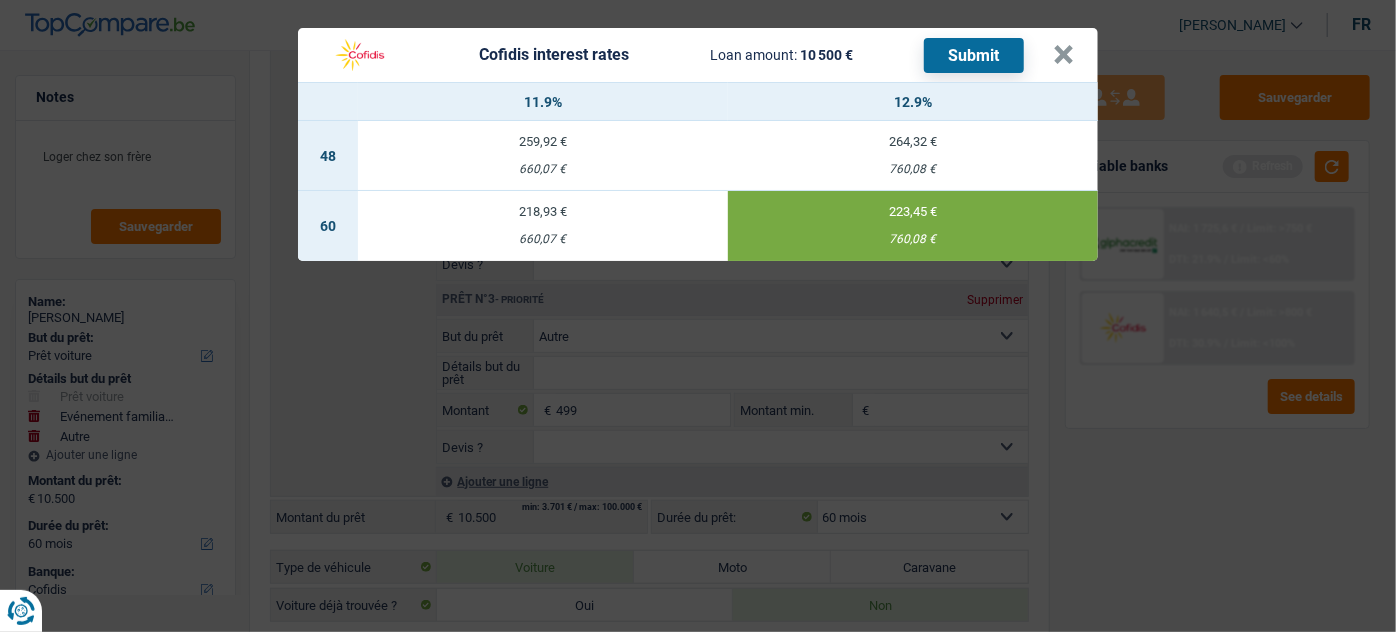 click on "Cofidis interest rates
Loan amount:
10 500 €
Submit" at bounding box center [687, 55] 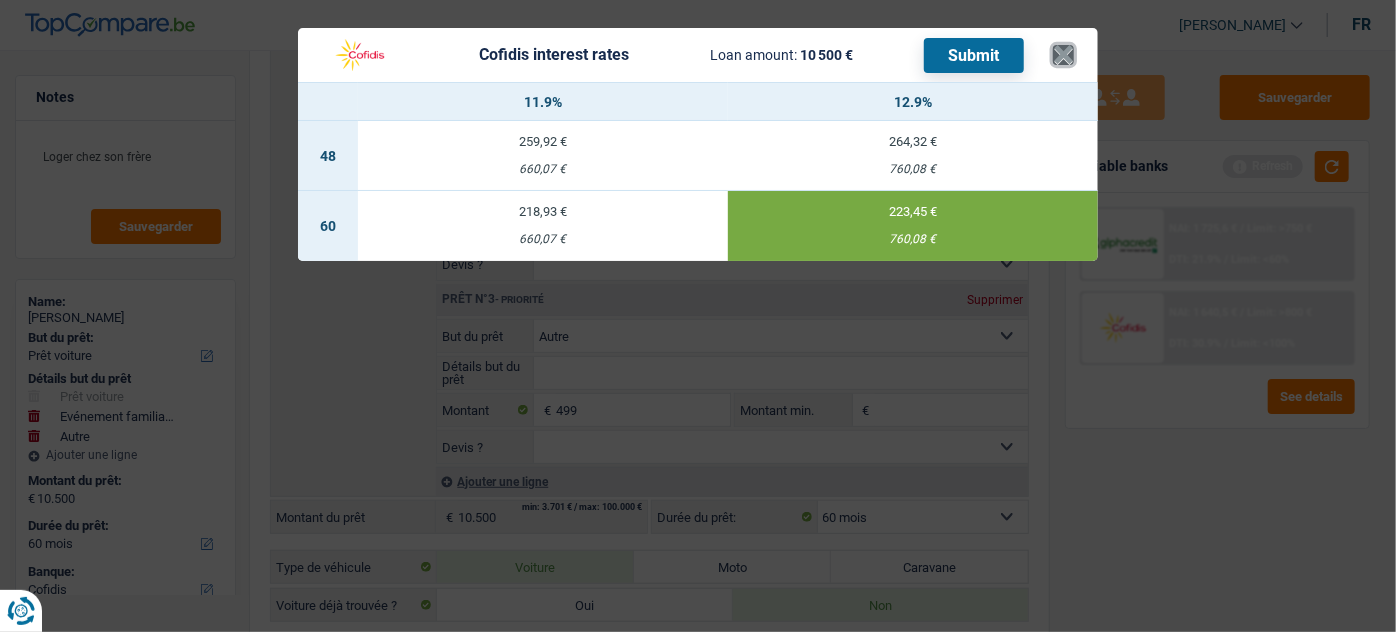 click on "×" at bounding box center (1063, 55) 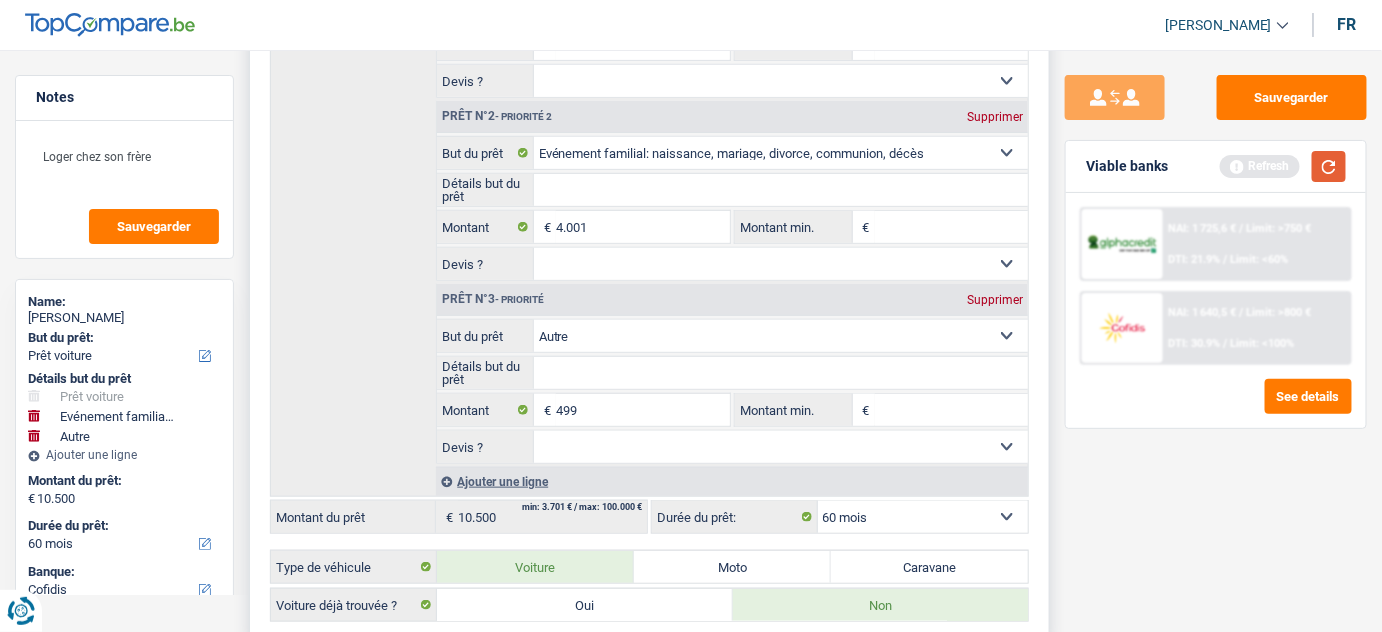 drag, startPoint x: 1336, startPoint y: 155, endPoint x: 1041, endPoint y: 255, distance: 311.48837 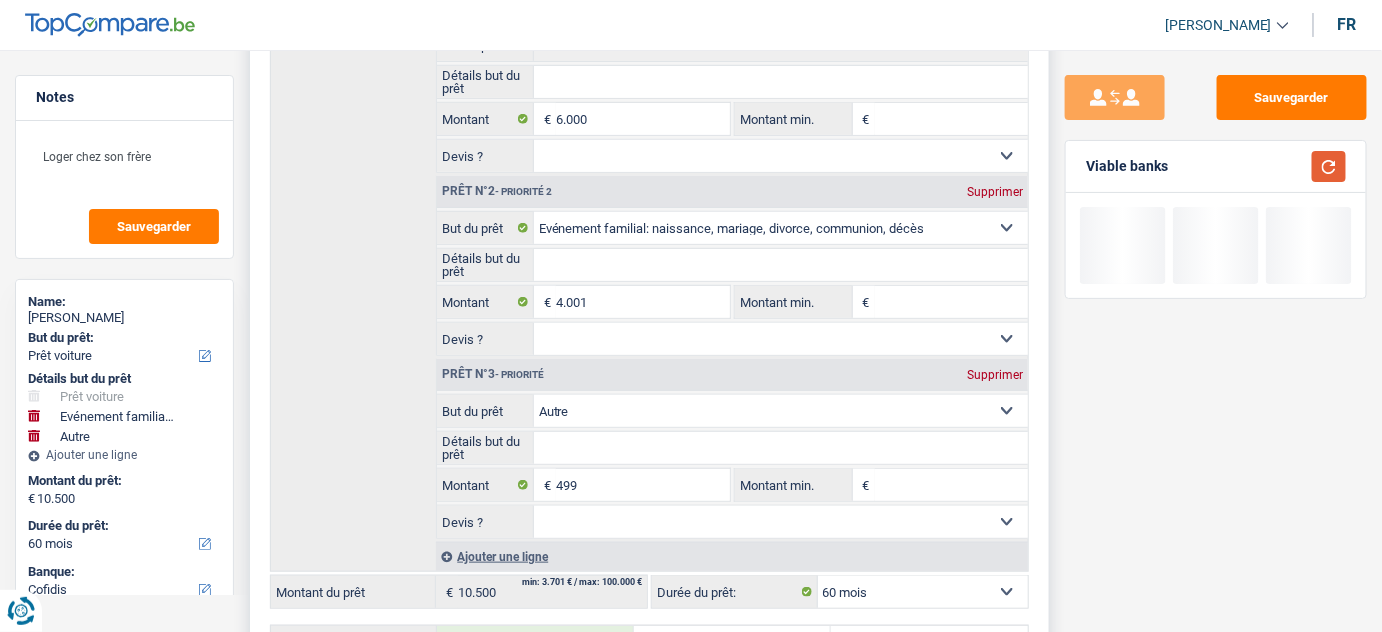 scroll, scrollTop: 272, scrollLeft: 0, axis: vertical 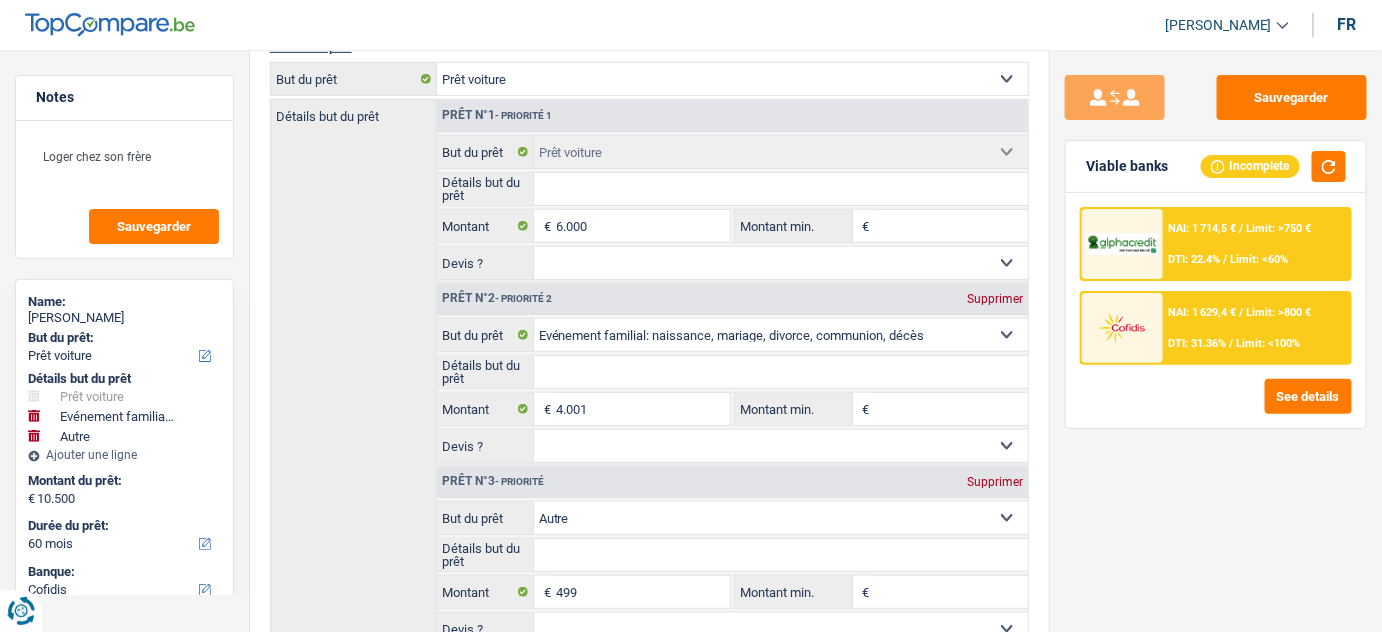 click on "NAI: 1 629,4 €
/
Limit: >800 €
DTI: 31.36%
/
Limit: <100%" at bounding box center [1256, 328] 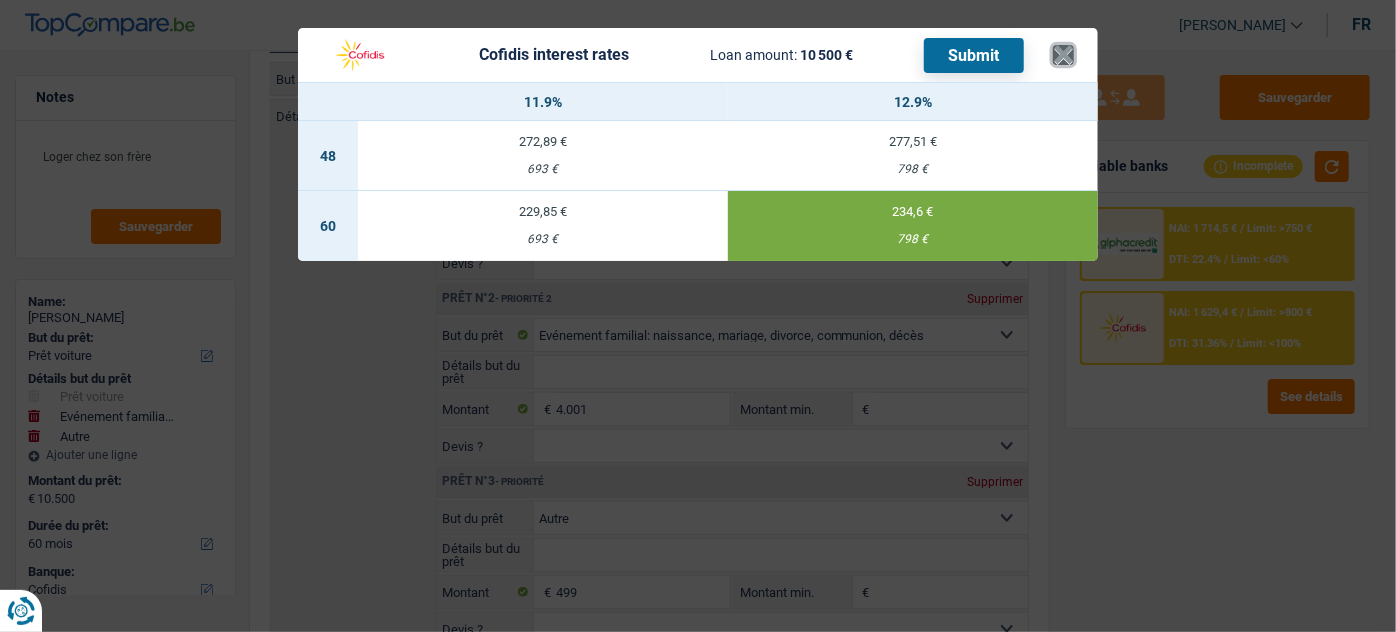 click on "×" at bounding box center [1063, 55] 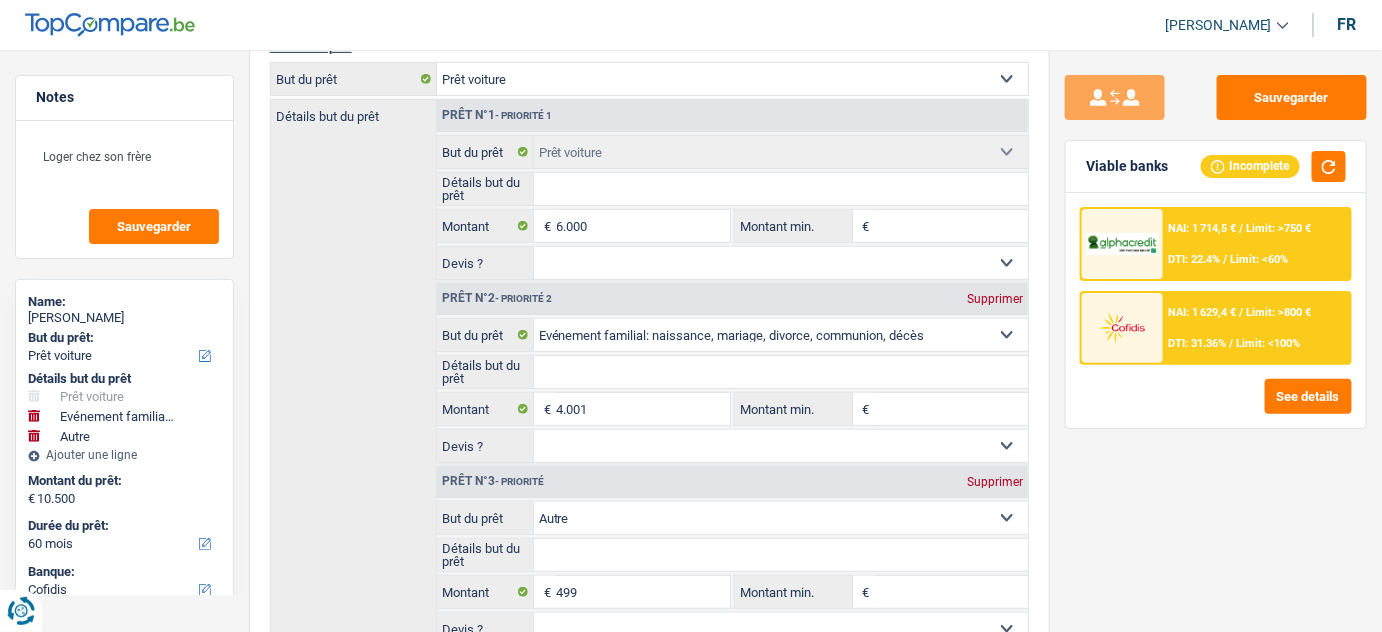 click at bounding box center [1122, 244] 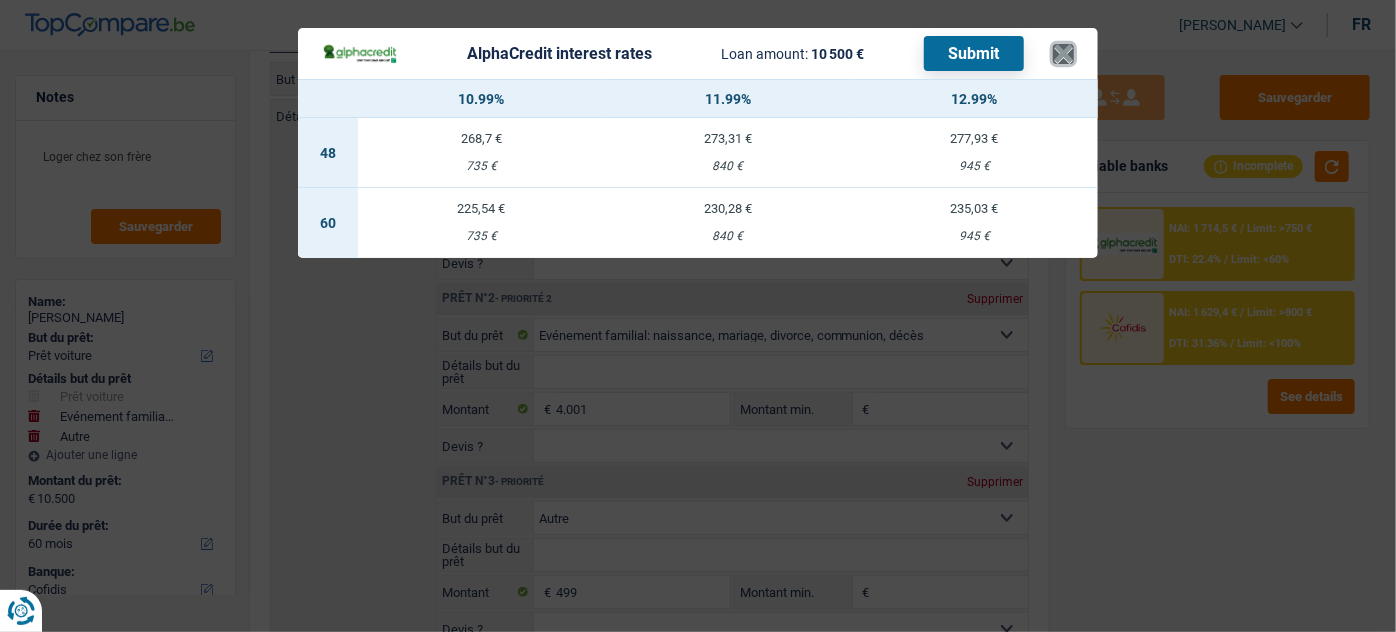 click on "×" at bounding box center [1063, 54] 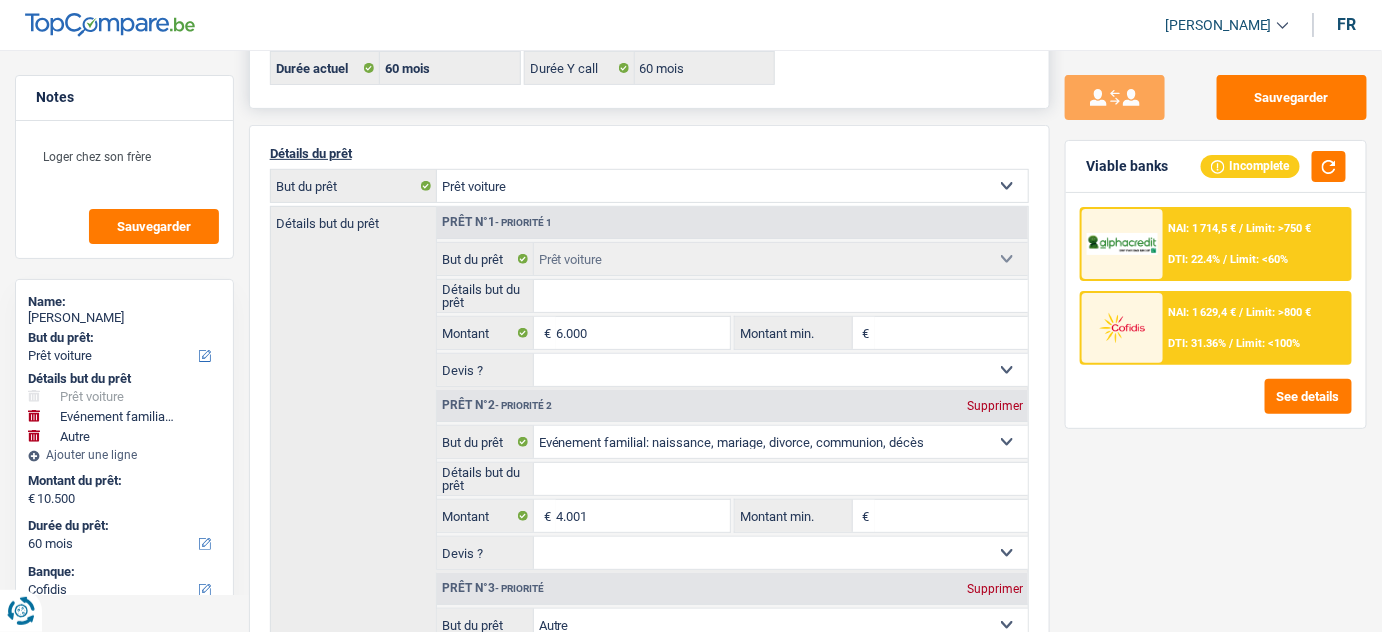 scroll, scrollTop: 0, scrollLeft: 0, axis: both 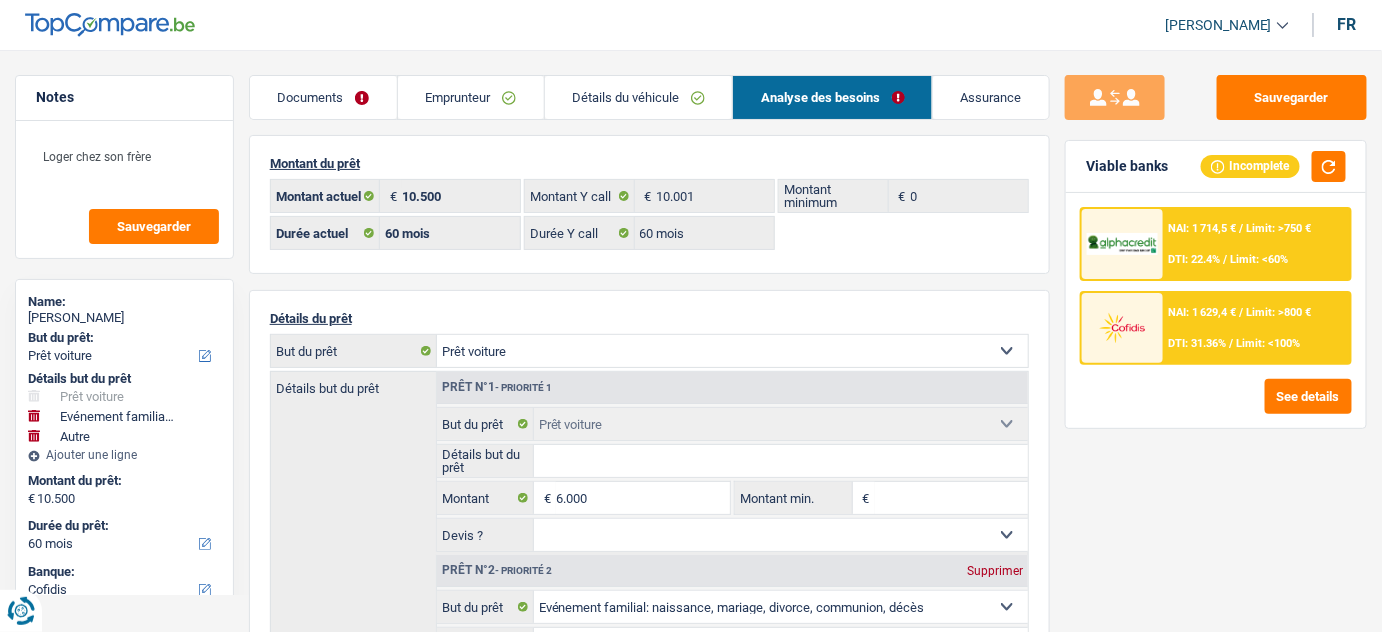 click on "Documents" at bounding box center (323, 97) 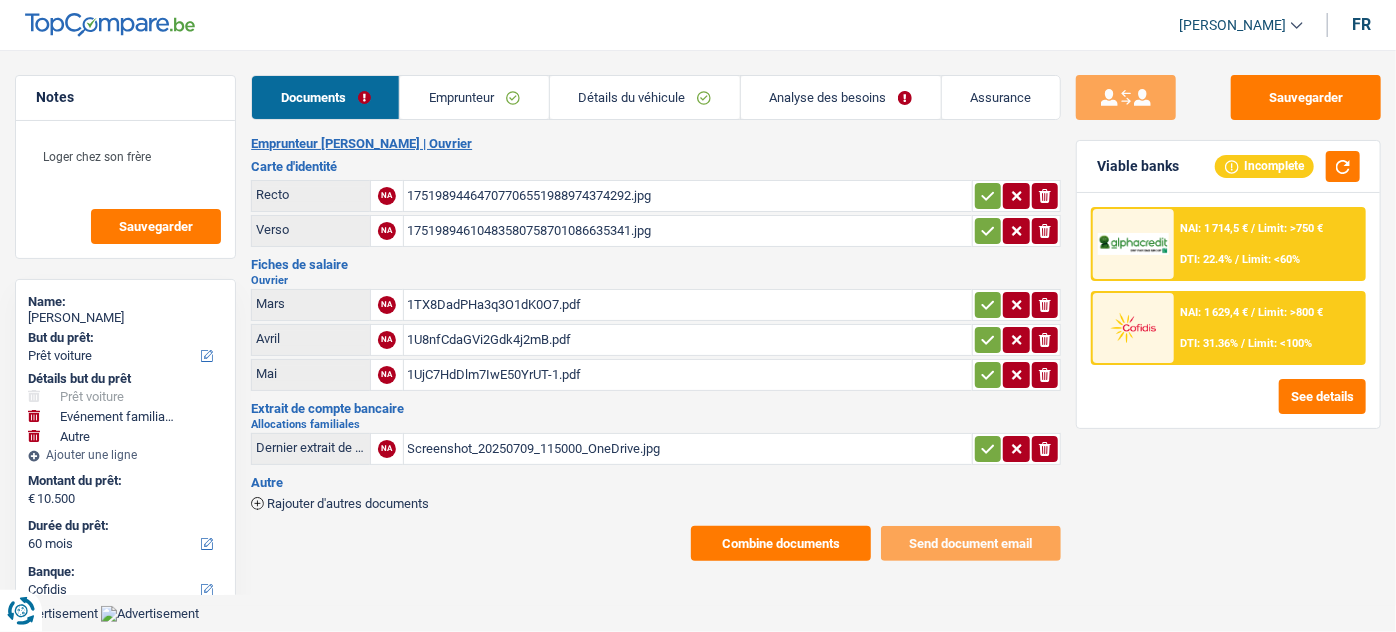 click on "Analyse des besoins" at bounding box center [841, 97] 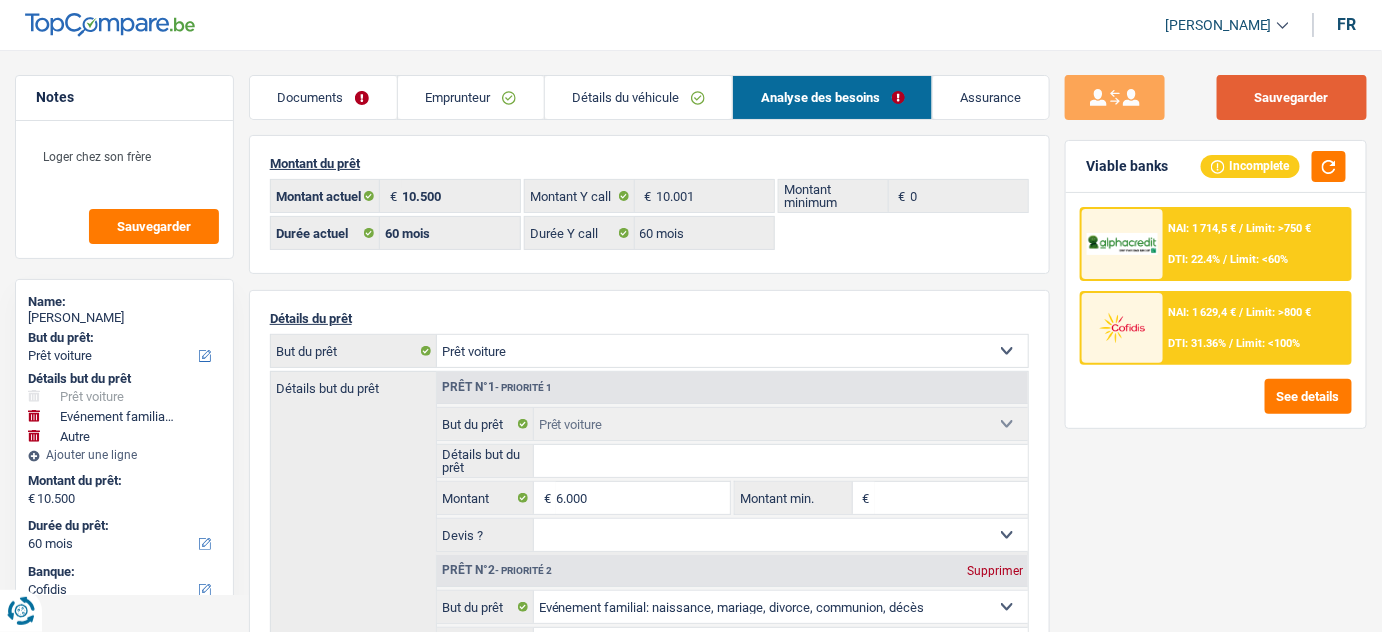 click on "Sauvegarder" at bounding box center (1292, 97) 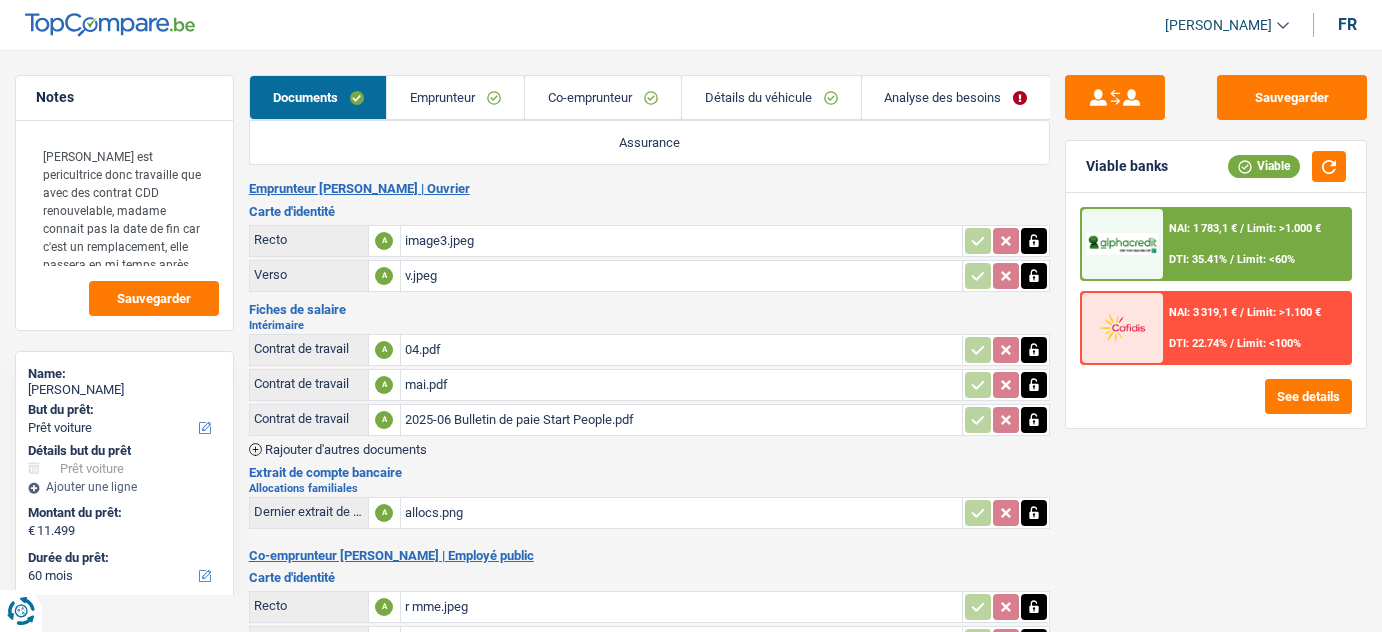 select on "car" 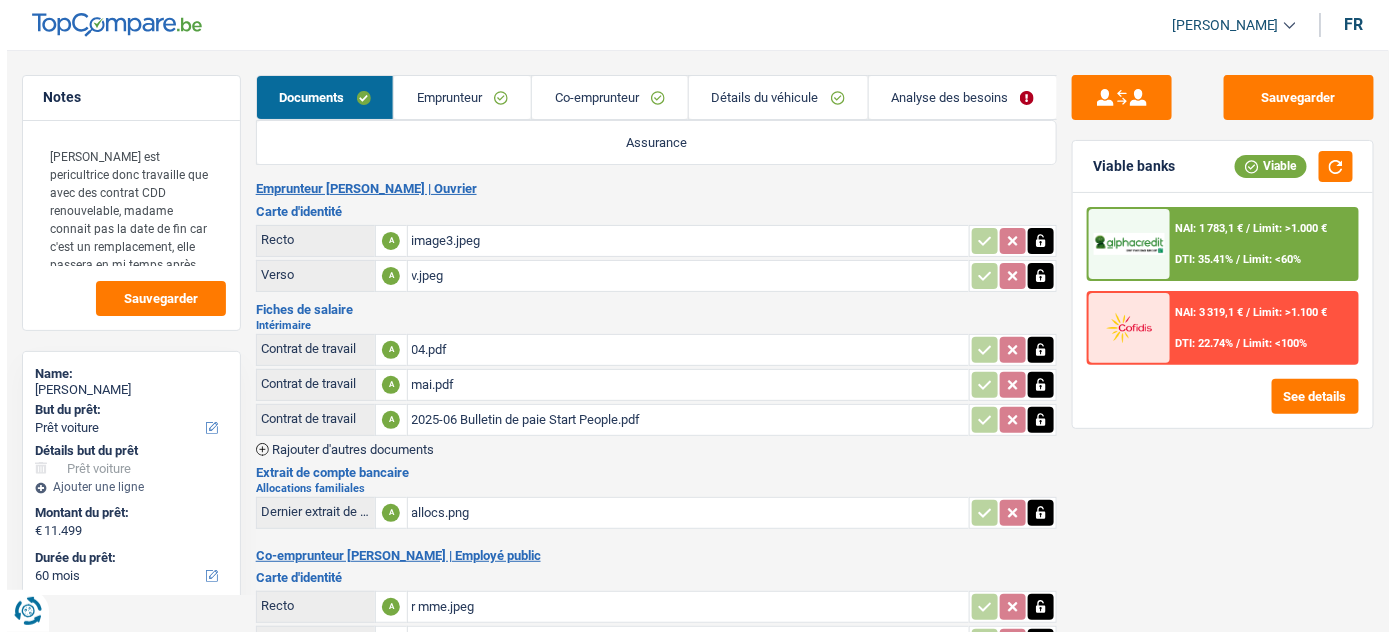 scroll, scrollTop: 0, scrollLeft: 0, axis: both 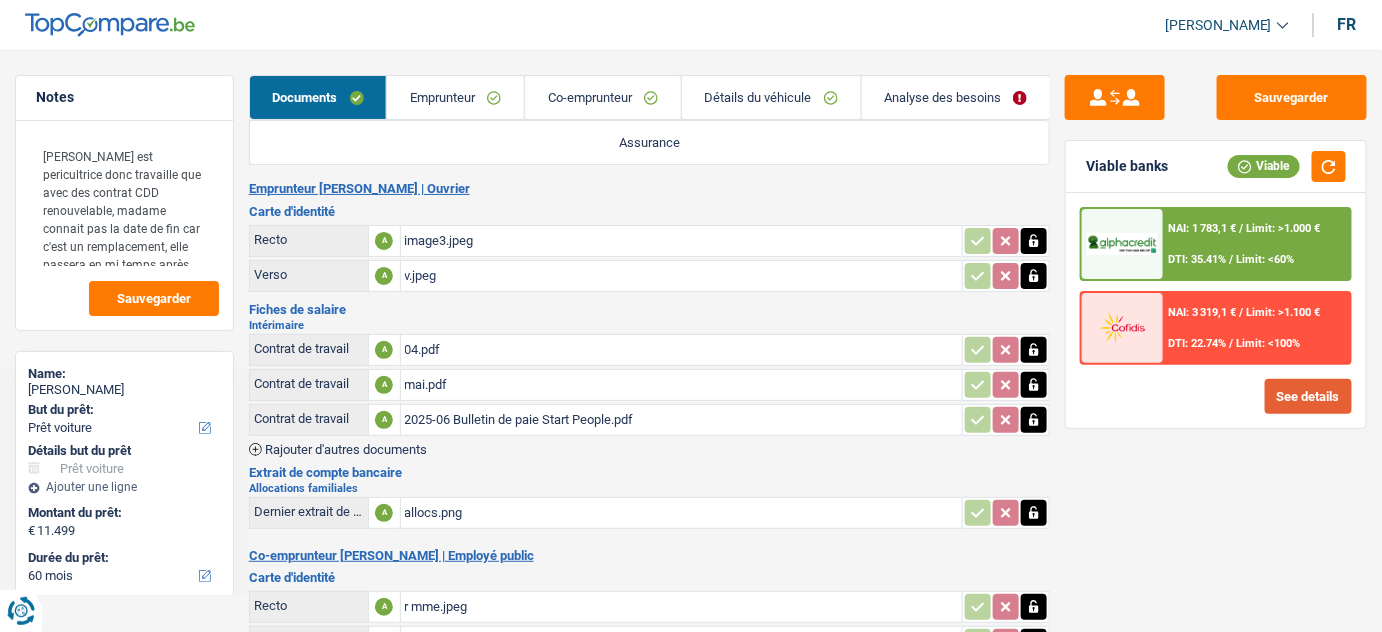 click on "See details" at bounding box center [1308, 396] 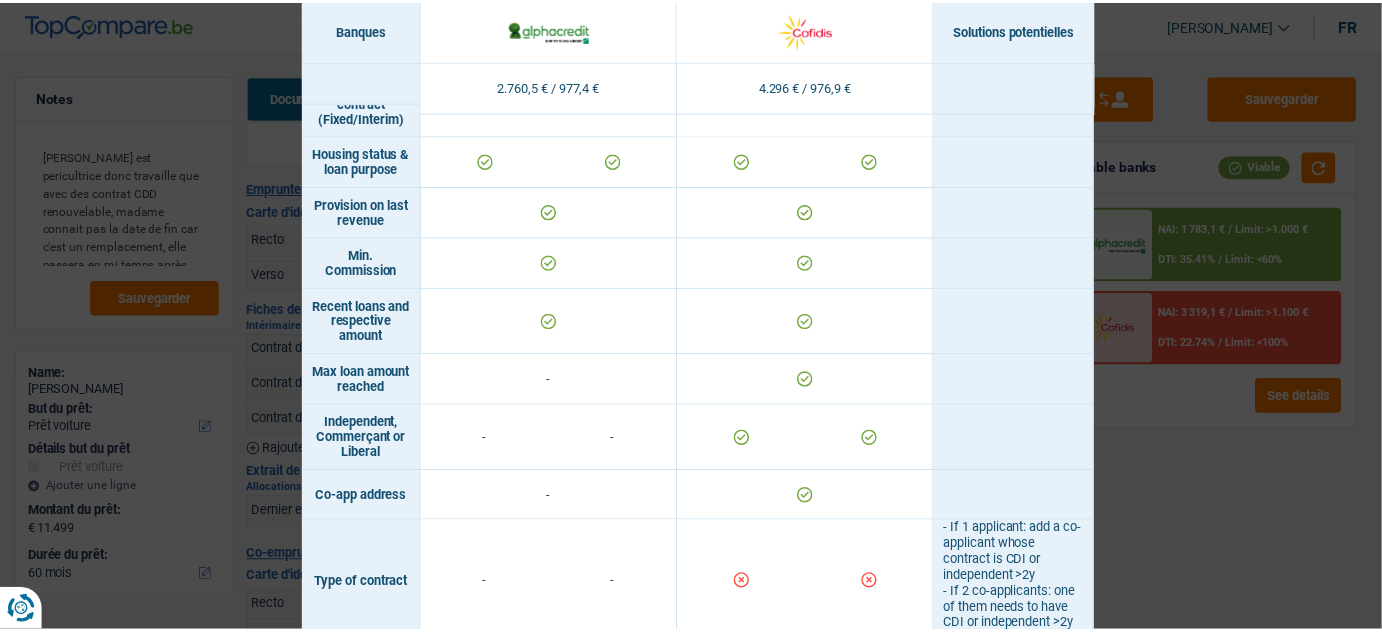 scroll, scrollTop: 1246, scrollLeft: 0, axis: vertical 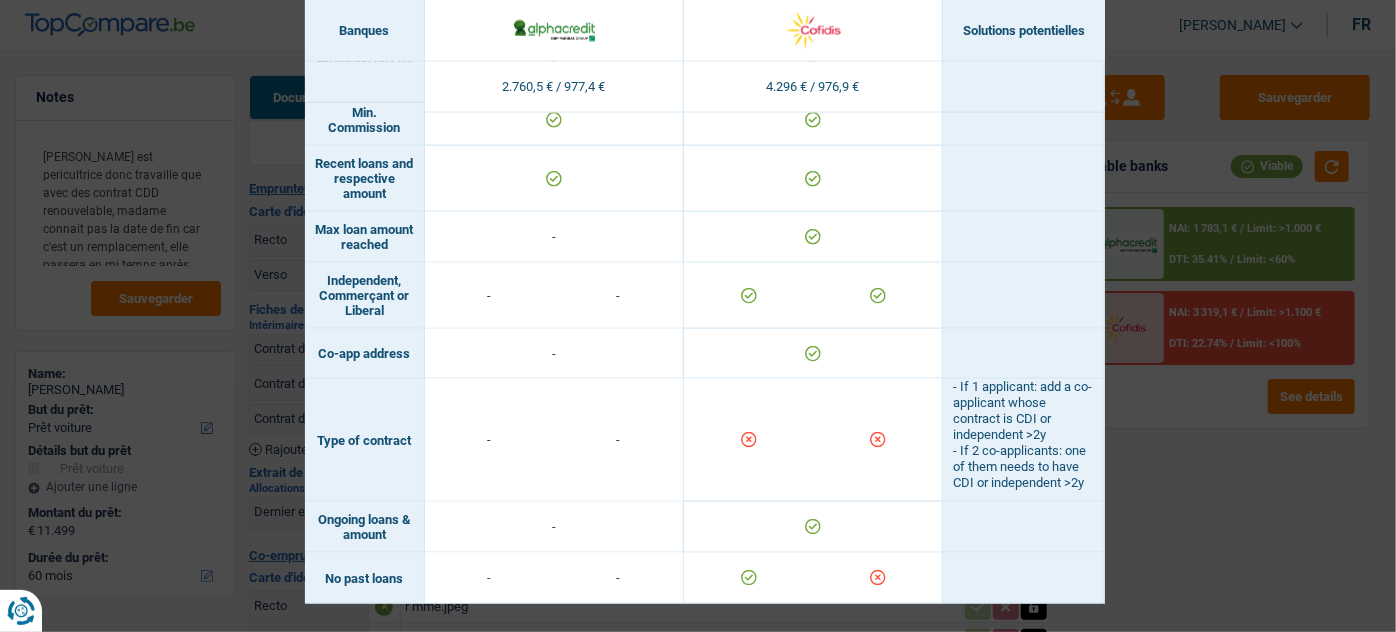 drag, startPoint x: 1261, startPoint y: 516, endPoint x: 1285, endPoint y: 533, distance: 29.410883 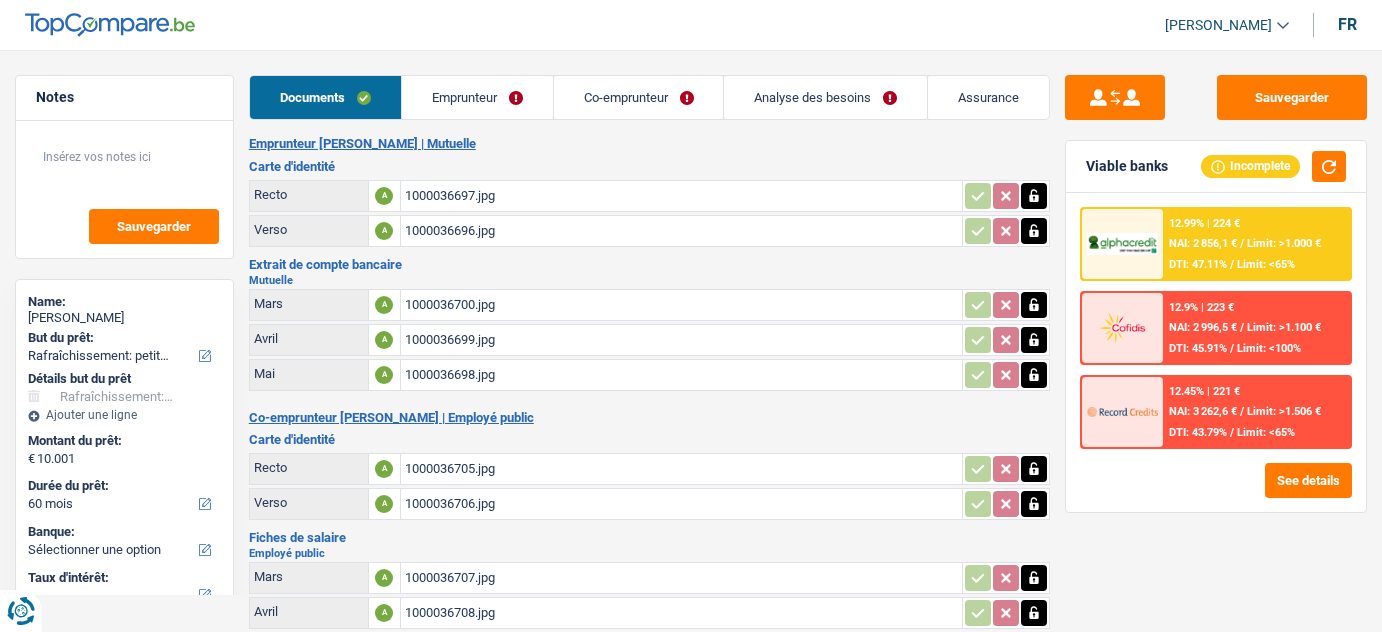 select on "houseOrGarden" 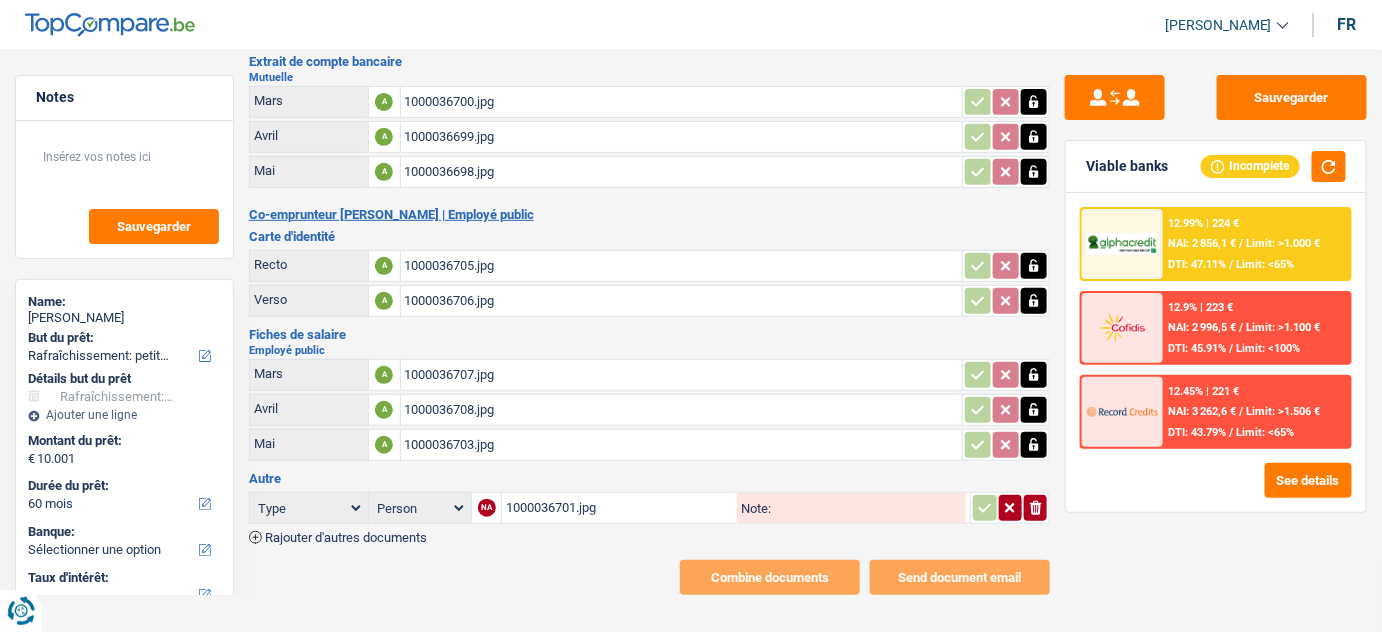 scroll, scrollTop: 0, scrollLeft: 0, axis: both 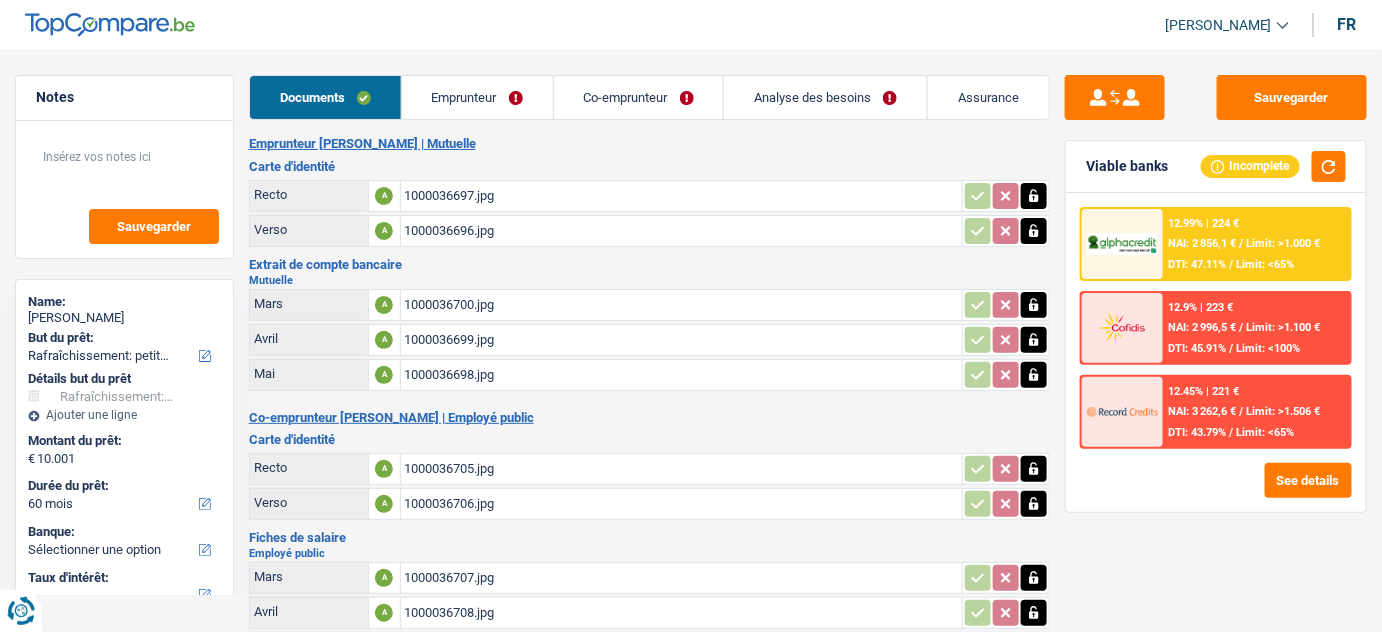 click on "Emprunteur" at bounding box center (477, 97) 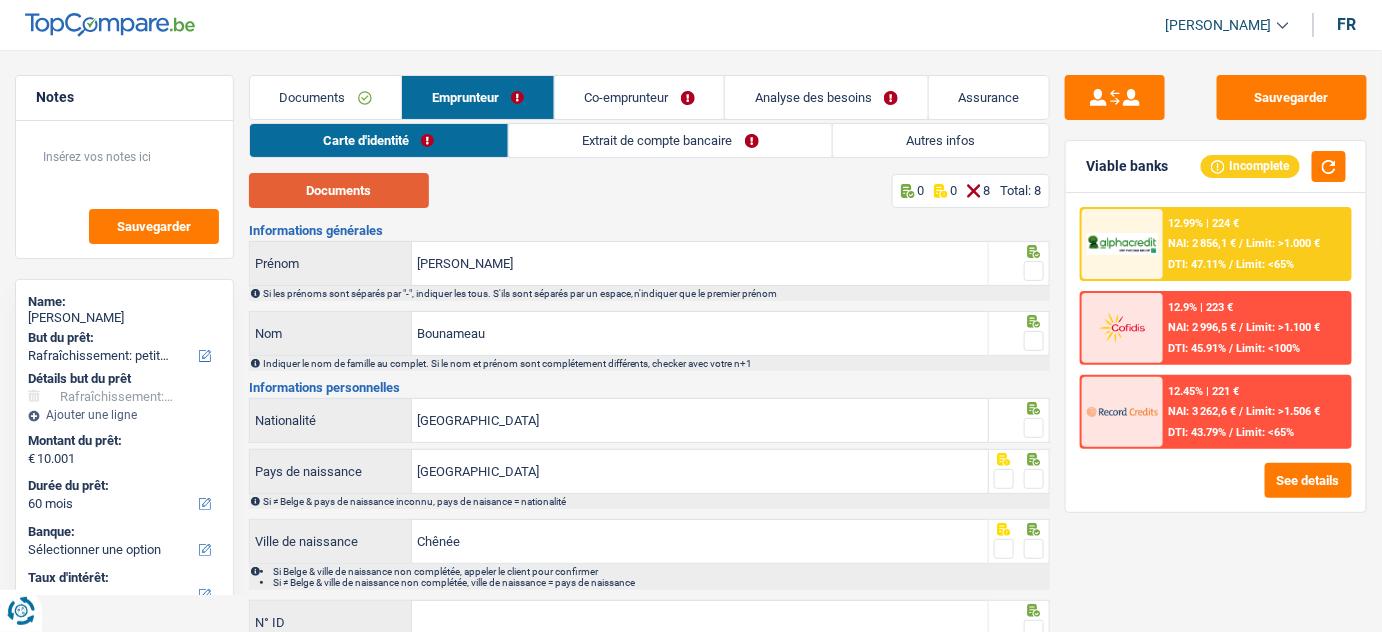 drag, startPoint x: 355, startPoint y: 177, endPoint x: 485, endPoint y: 60, distance: 174.89711 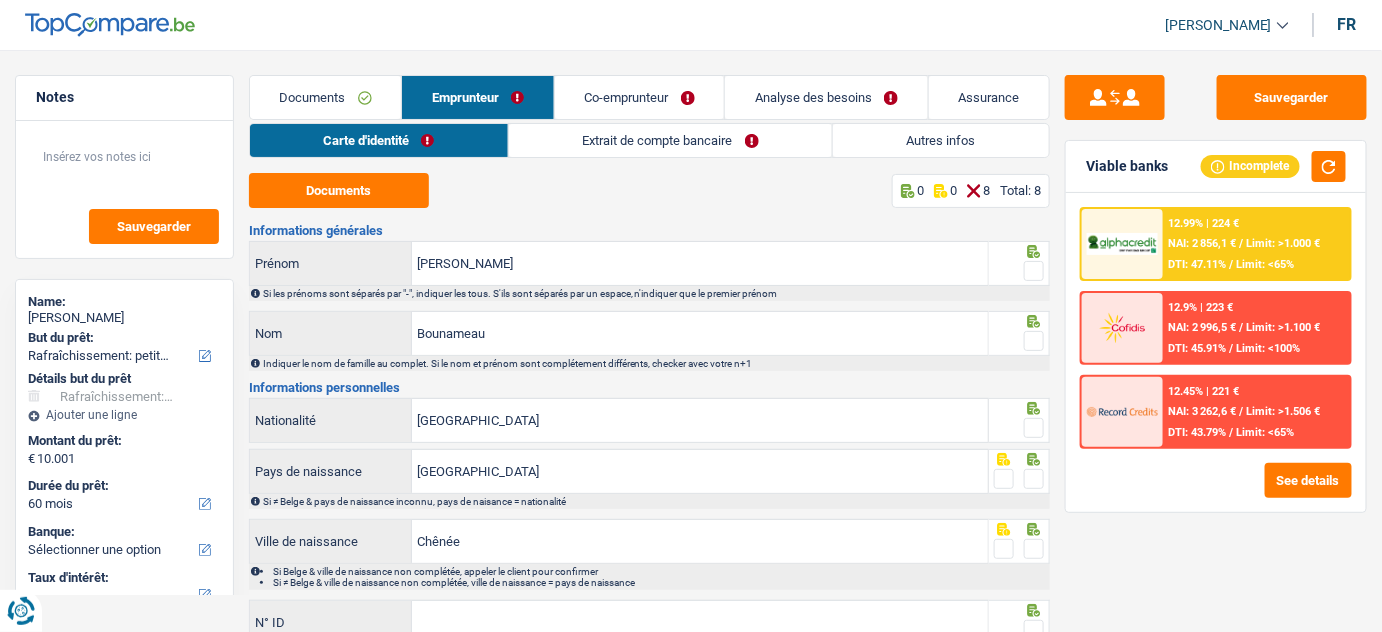 drag, startPoint x: 640, startPoint y: 154, endPoint x: 626, endPoint y: 178, distance: 27.784887 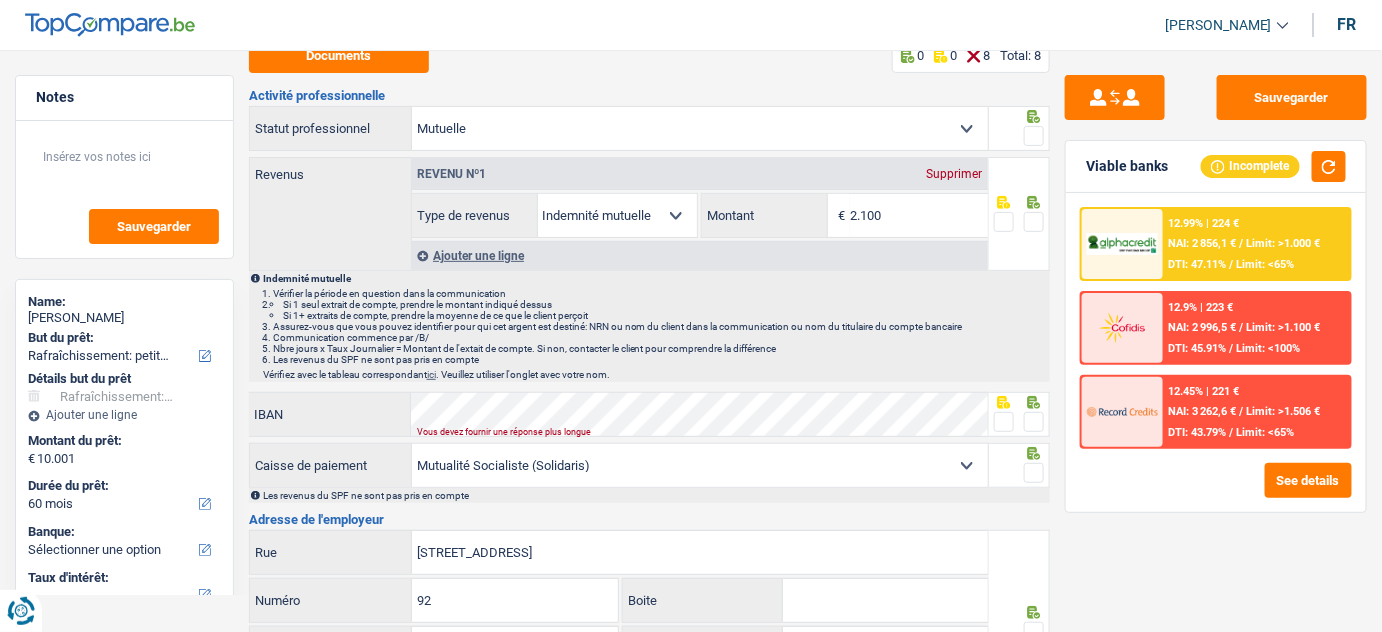 scroll, scrollTop: 0, scrollLeft: 0, axis: both 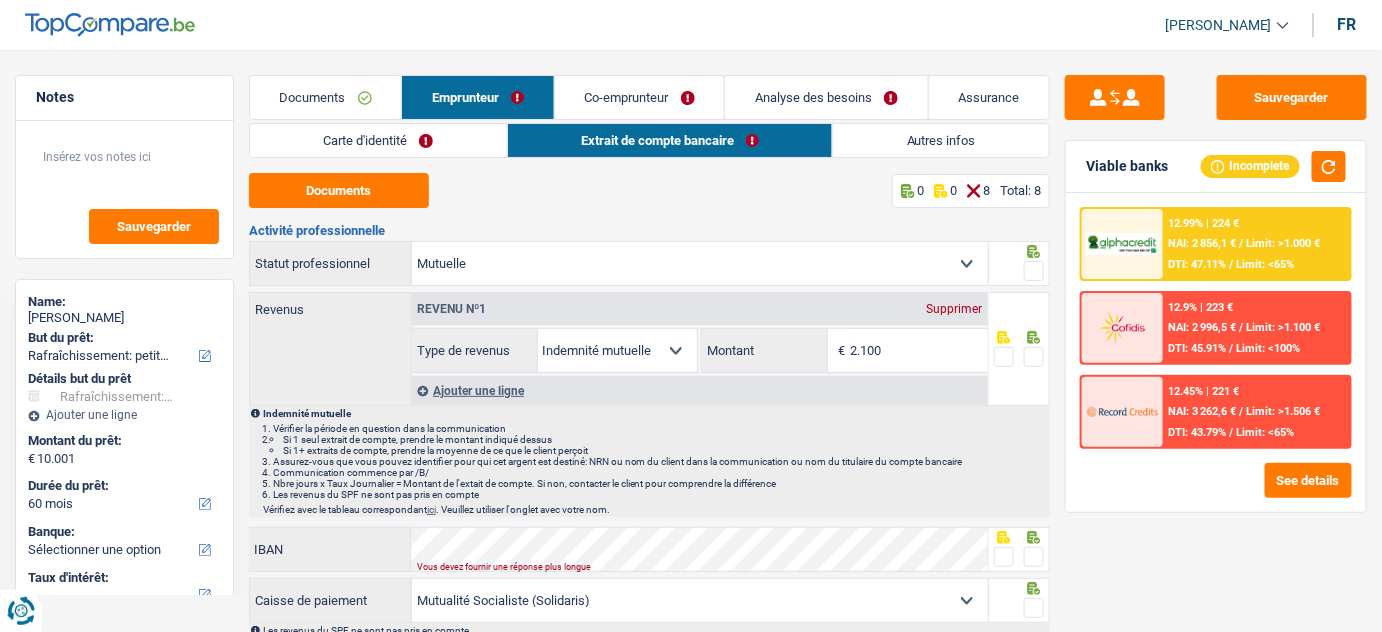 click on "Co-emprunteur" at bounding box center (640, 97) 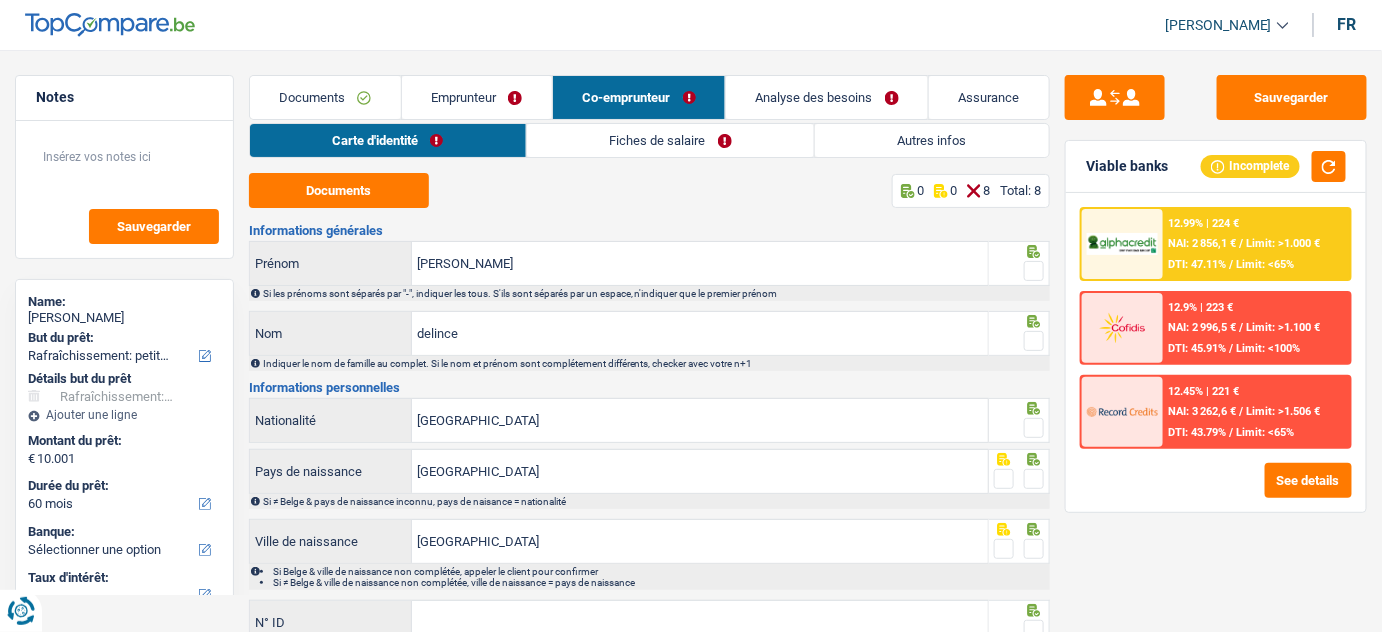click on "Fiches de salaire" at bounding box center (670, 140) 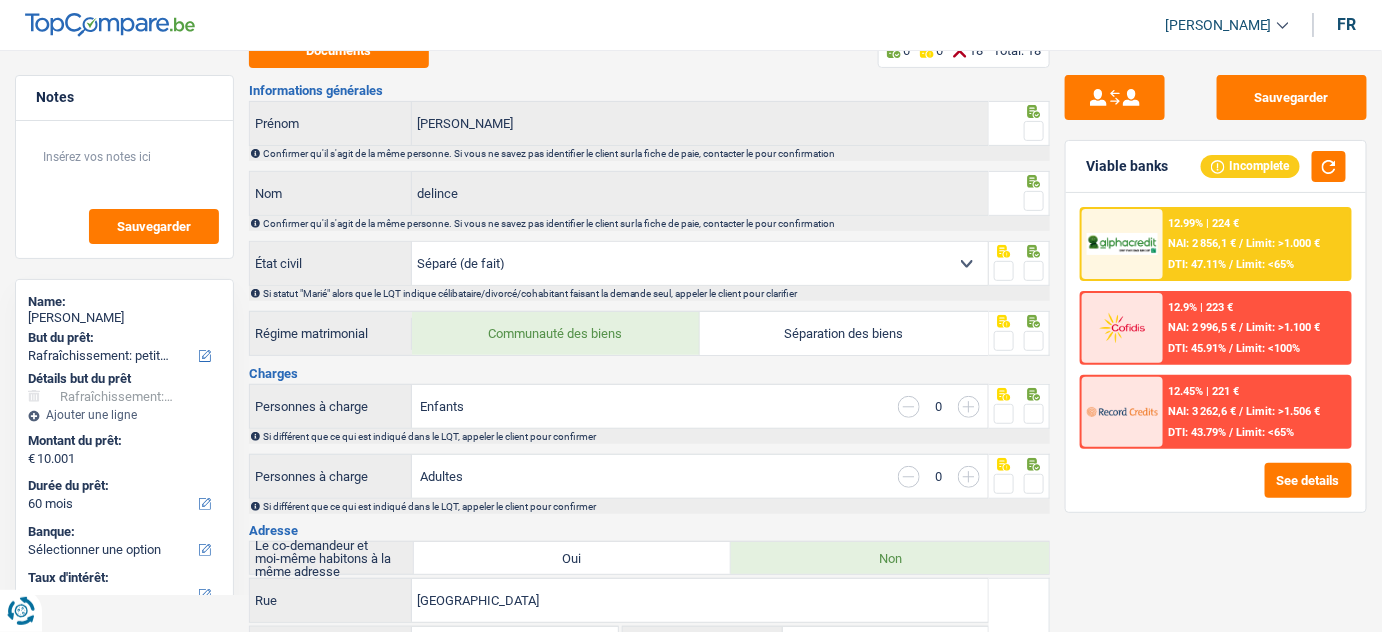 scroll, scrollTop: 0, scrollLeft: 0, axis: both 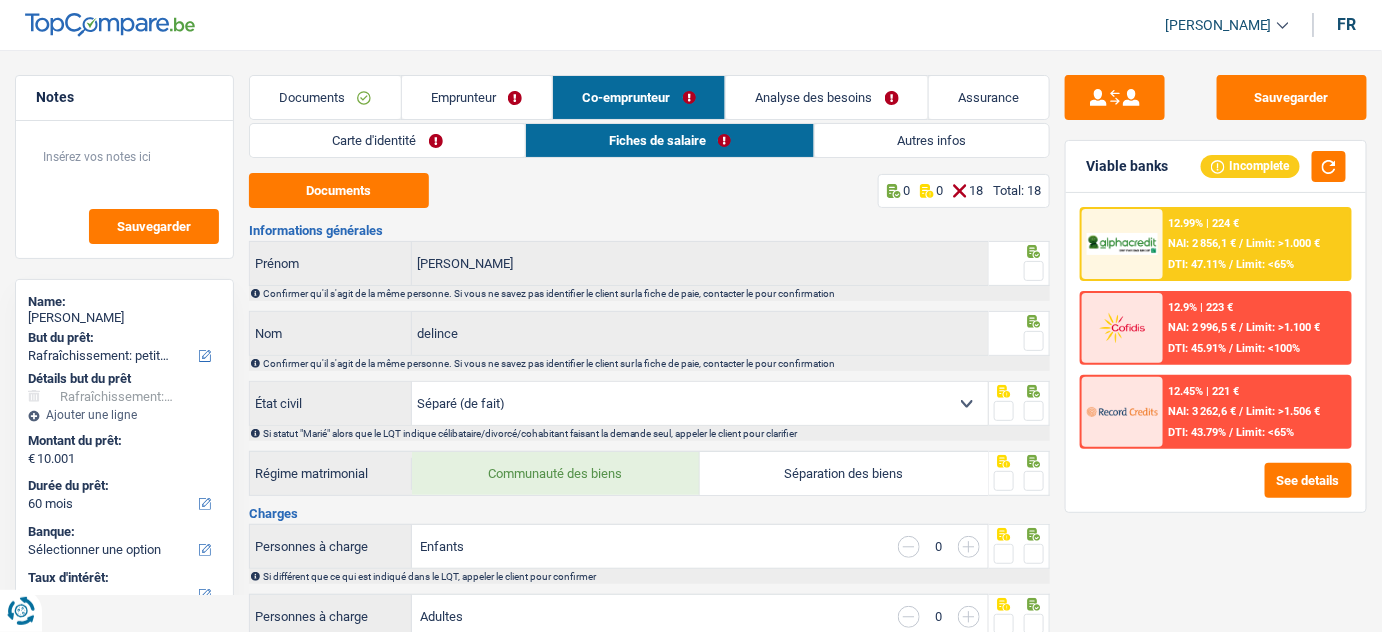 click on "Analyse des besoins" at bounding box center (827, 97) 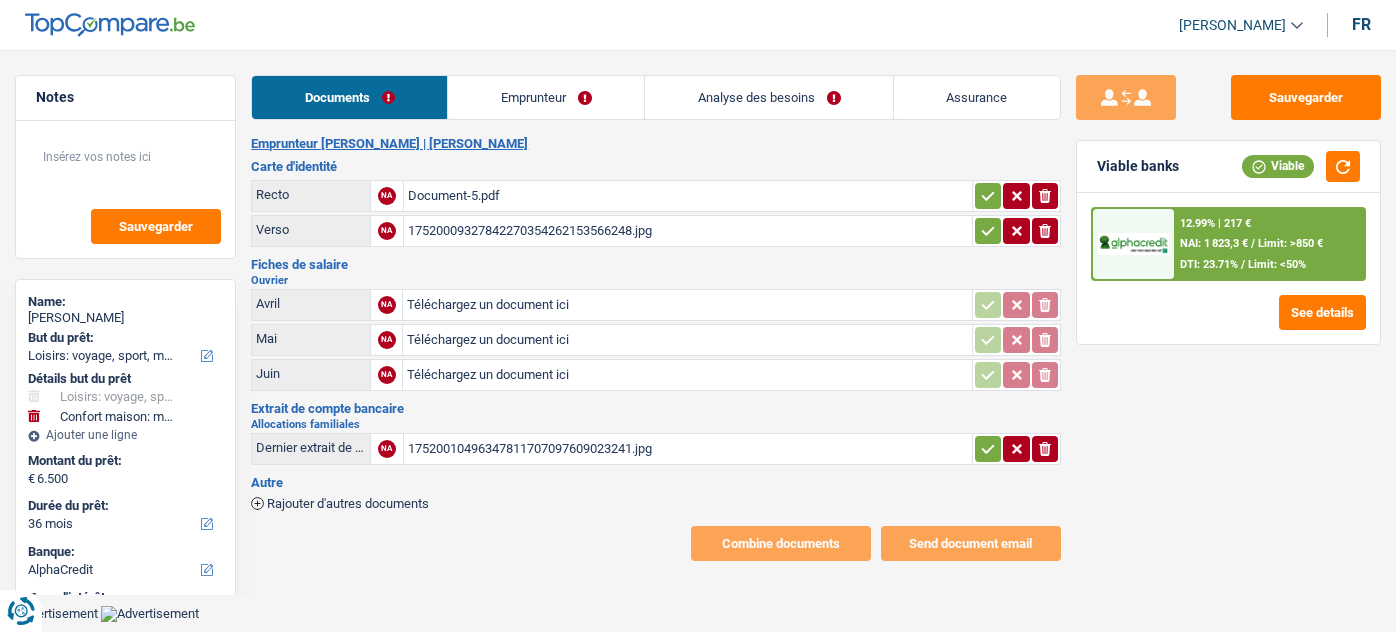 select on "hobbies" 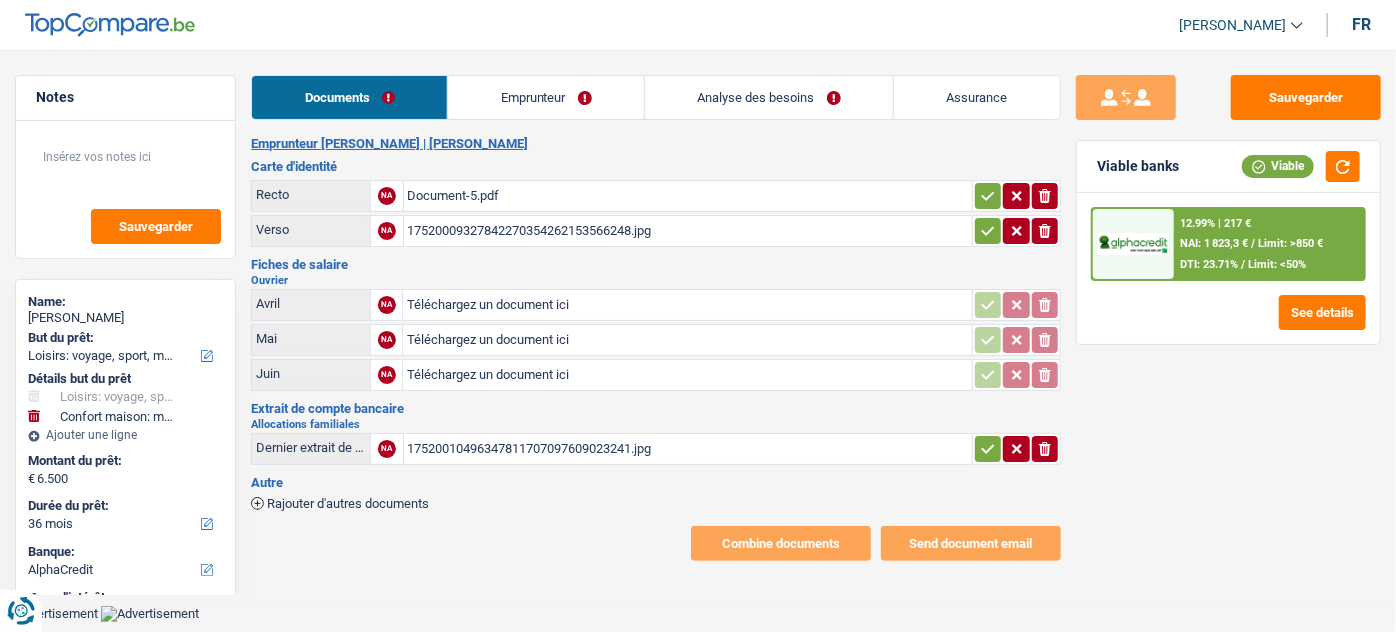 scroll, scrollTop: 0, scrollLeft: 0, axis: both 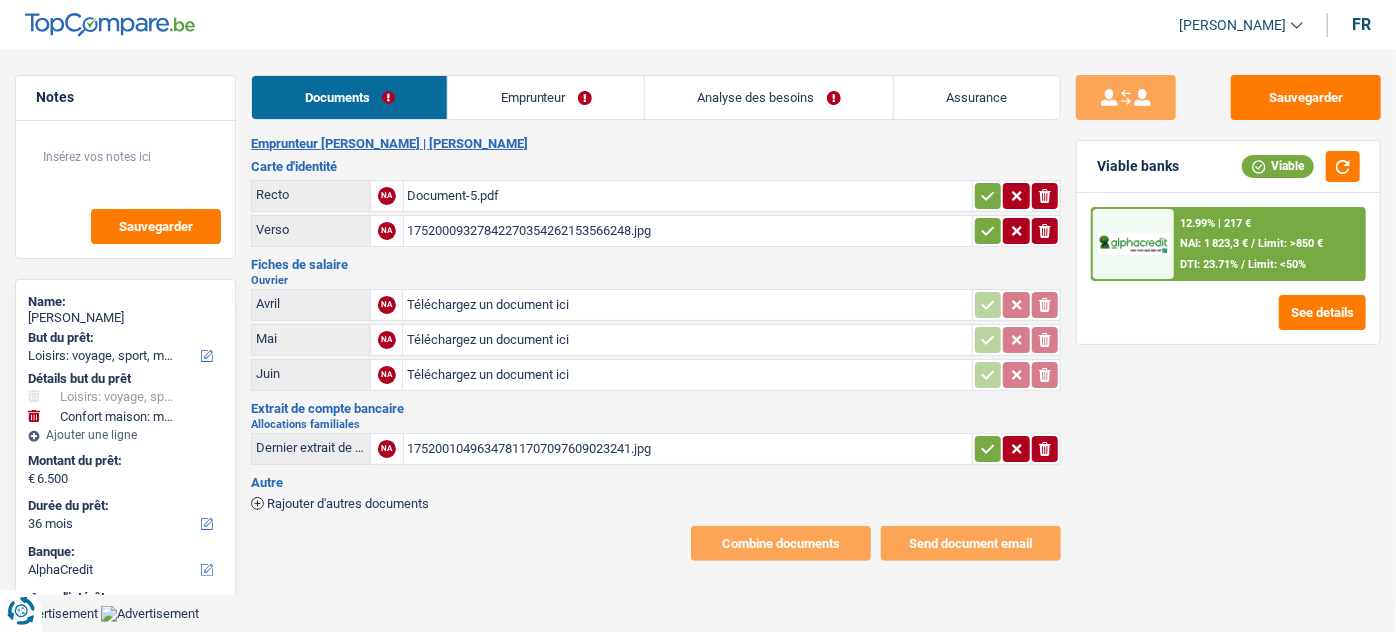 click on "Document-5.pdf" at bounding box center (688, 196) 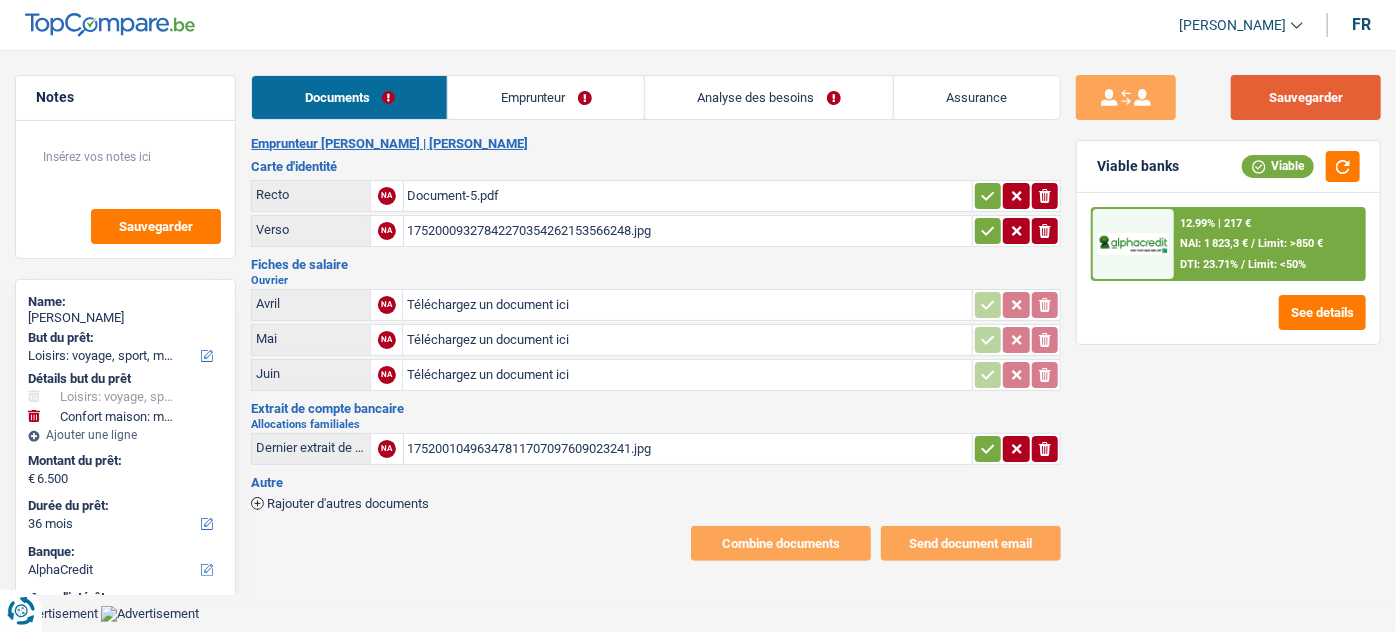 click on "Sauvegarder" at bounding box center [1306, 97] 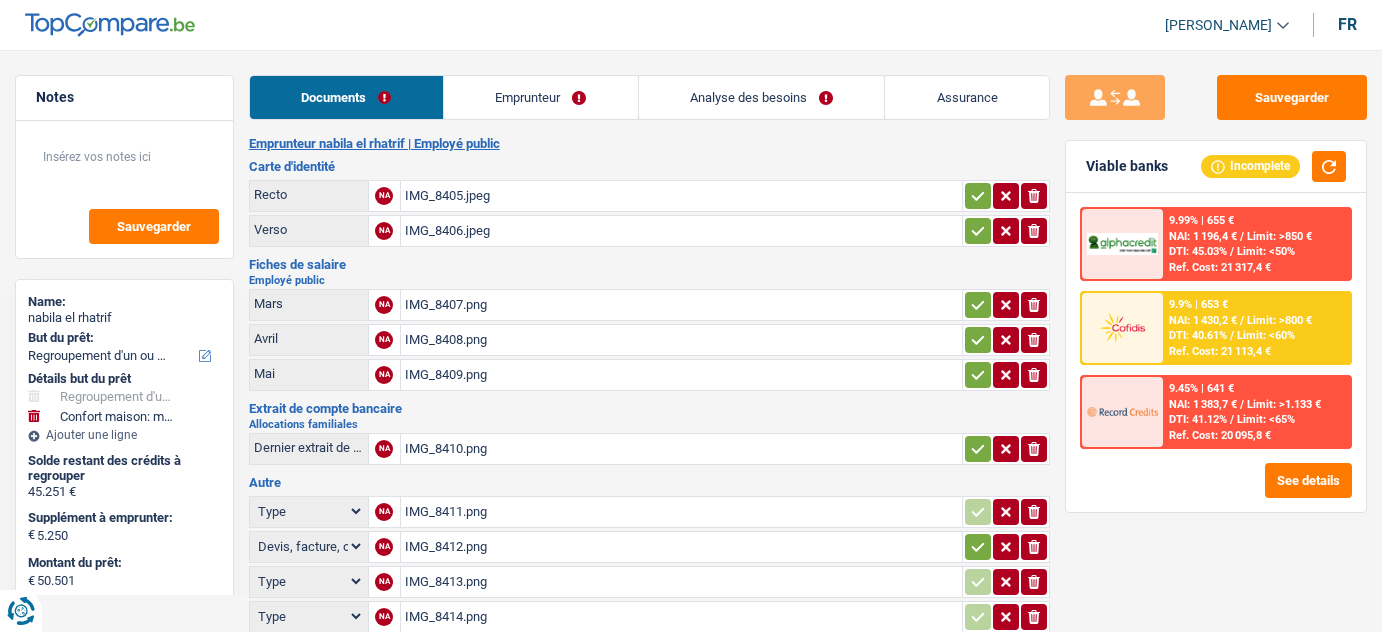 select on "refinancing" 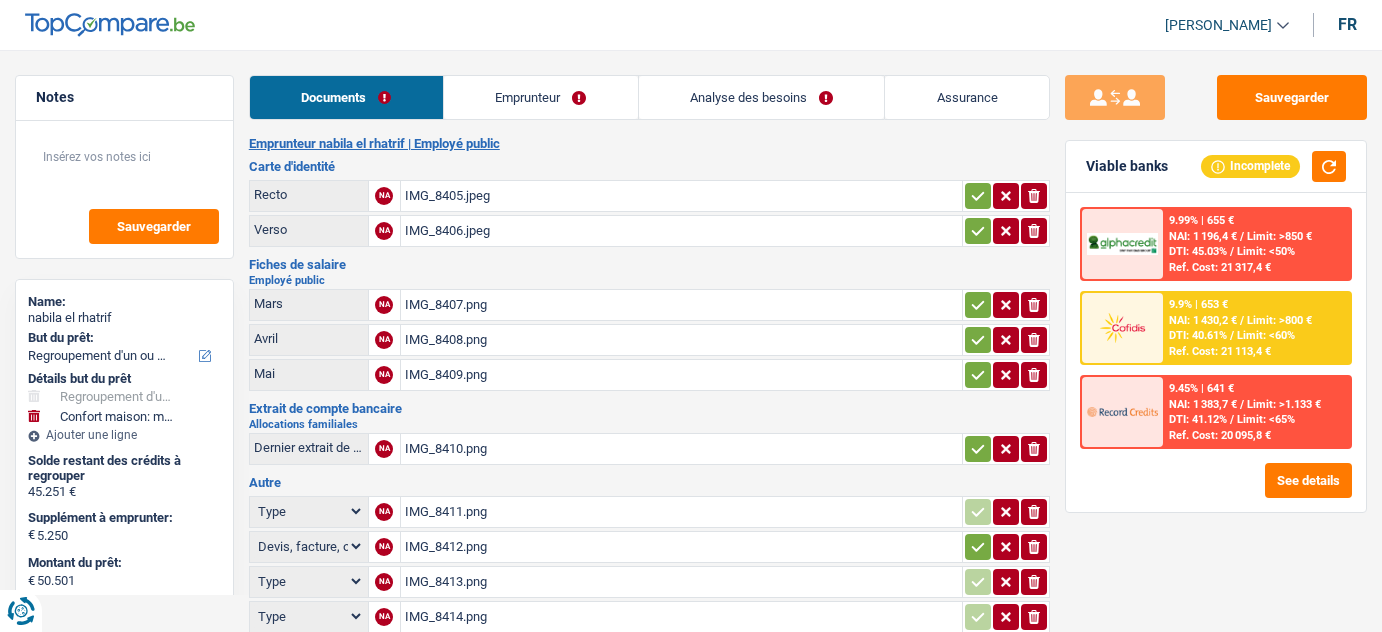 select on "refinancing" 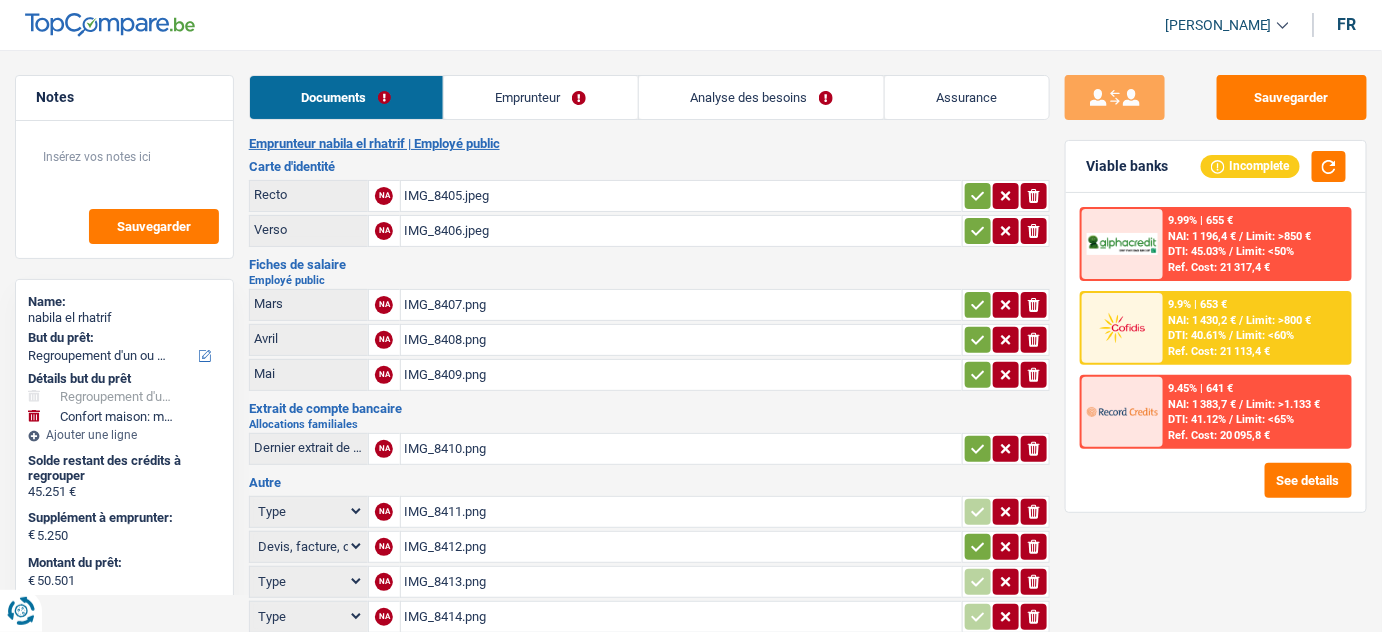 scroll, scrollTop: 0, scrollLeft: 0, axis: both 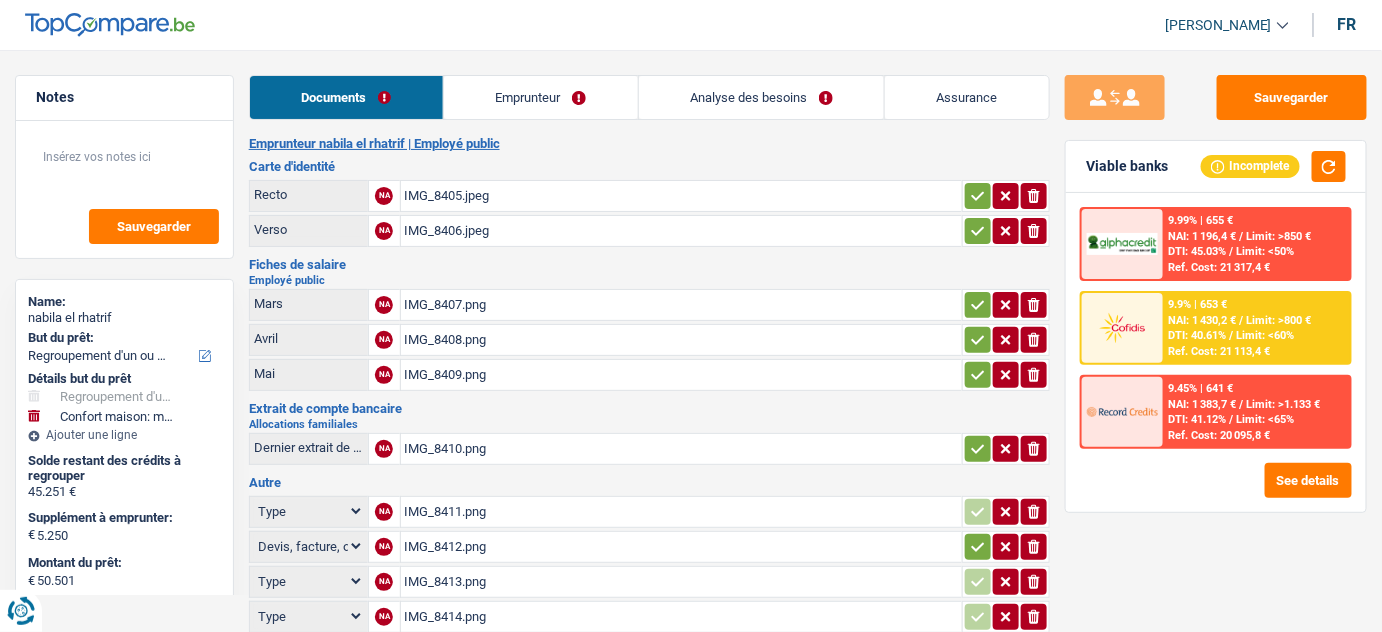 click on "IMG_8409.png" at bounding box center (682, 375) 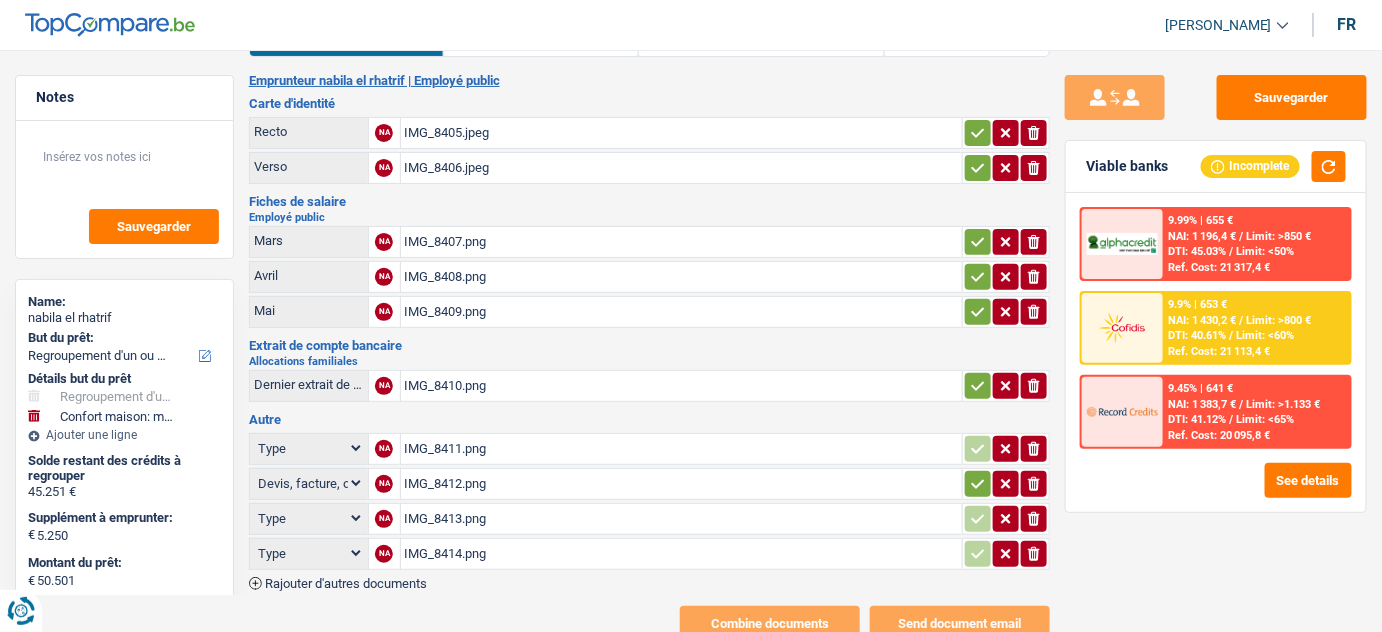 scroll, scrollTop: 109, scrollLeft: 0, axis: vertical 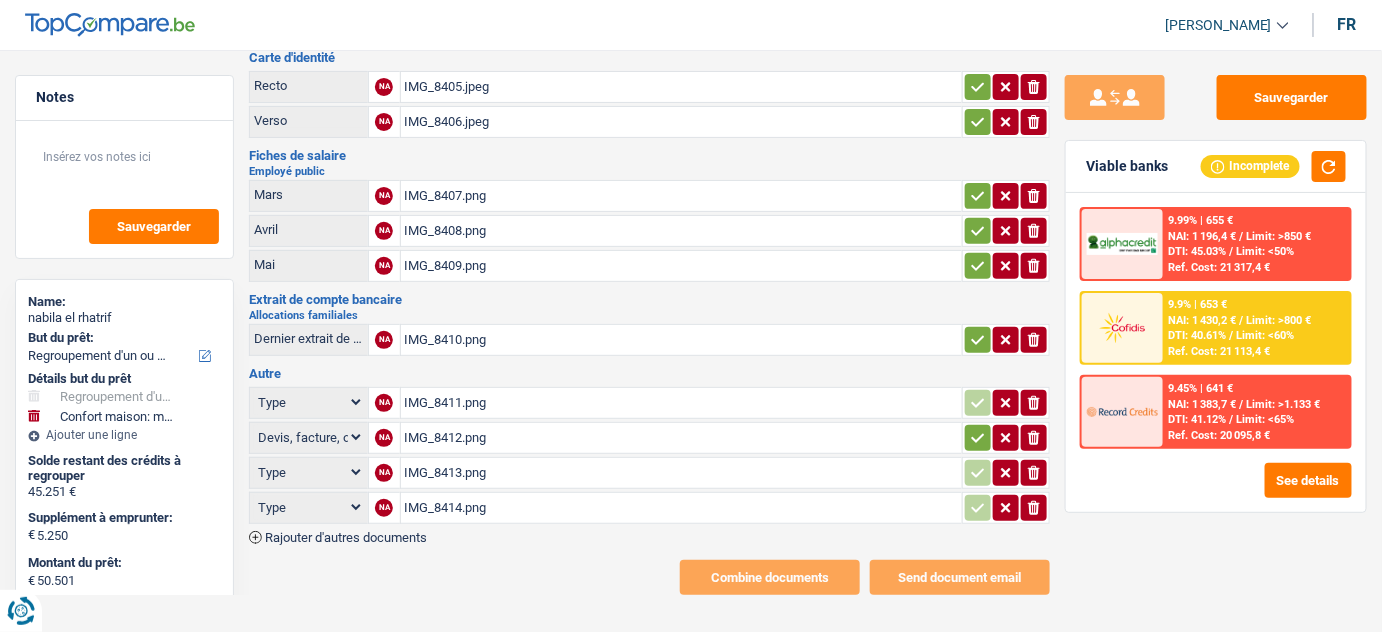 click on "IMG_8410.png" at bounding box center [682, 340] 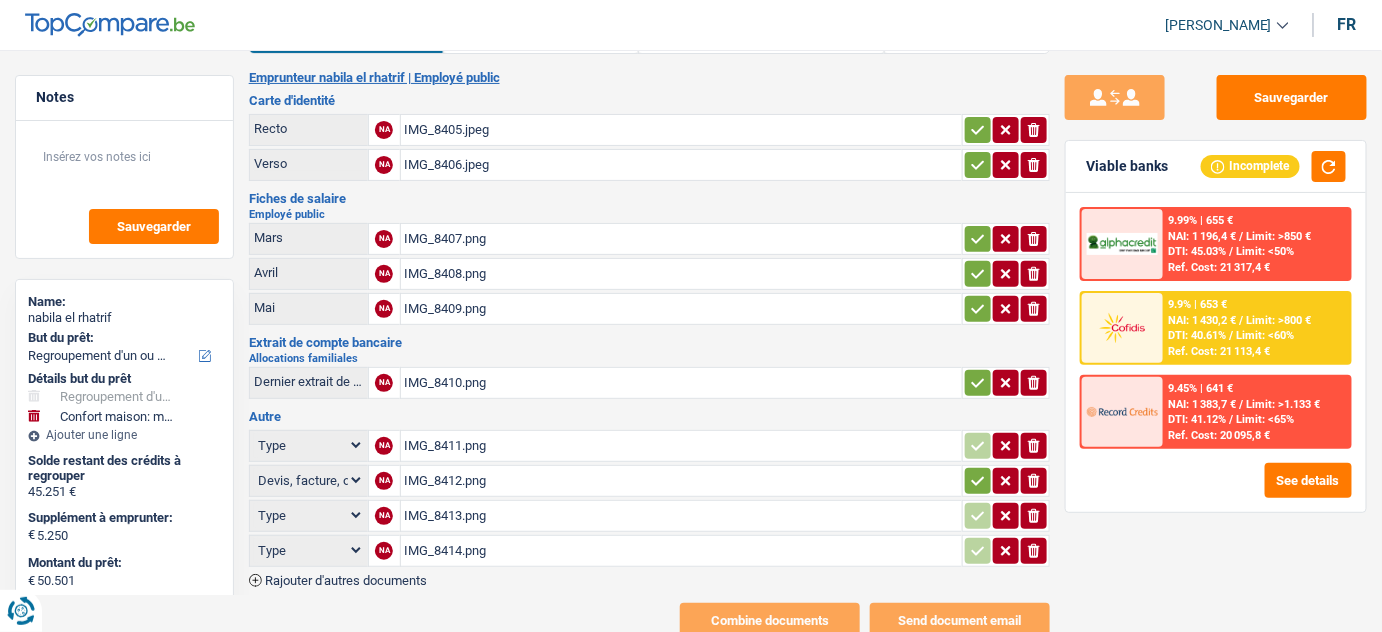 scroll, scrollTop: 0, scrollLeft: 0, axis: both 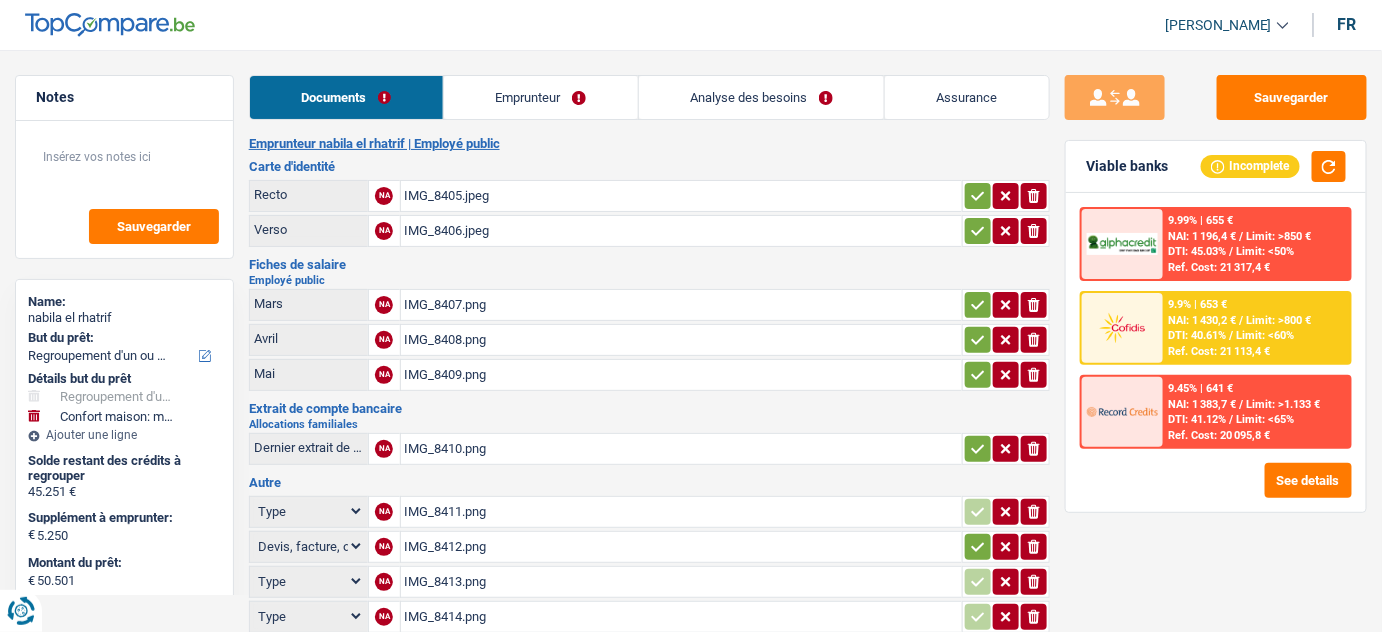 click on "Analyse des besoins" at bounding box center [762, 97] 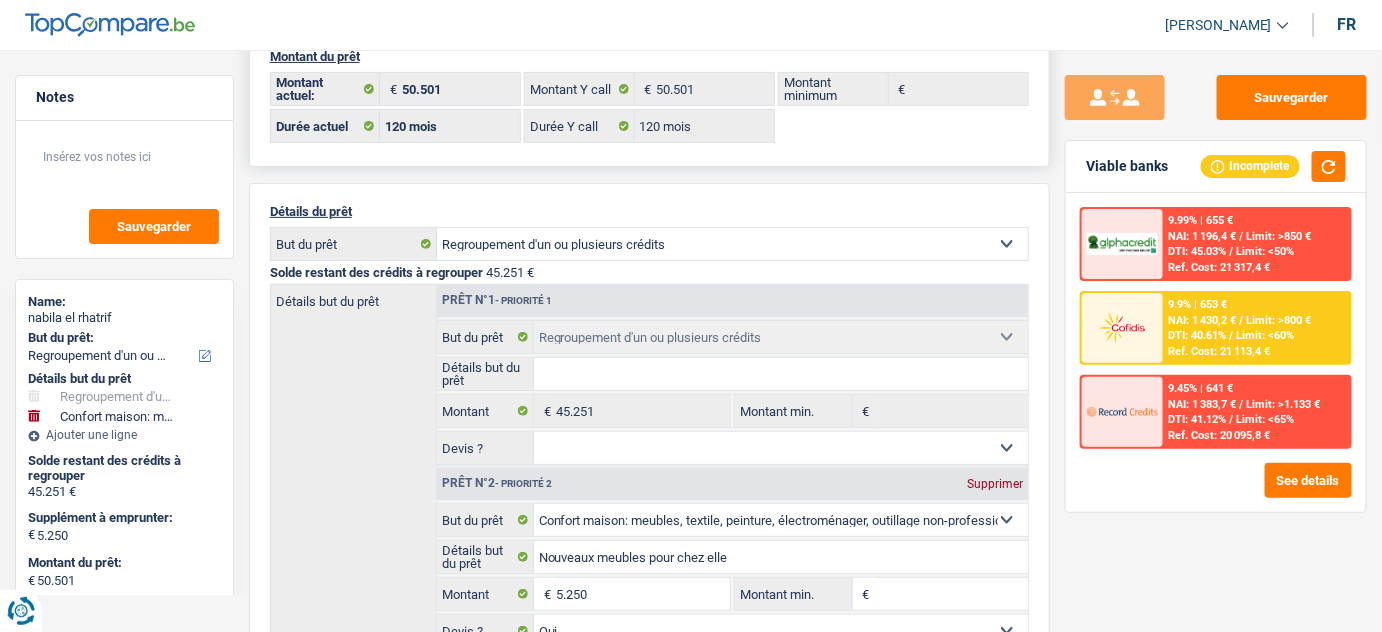 scroll, scrollTop: 0, scrollLeft: 0, axis: both 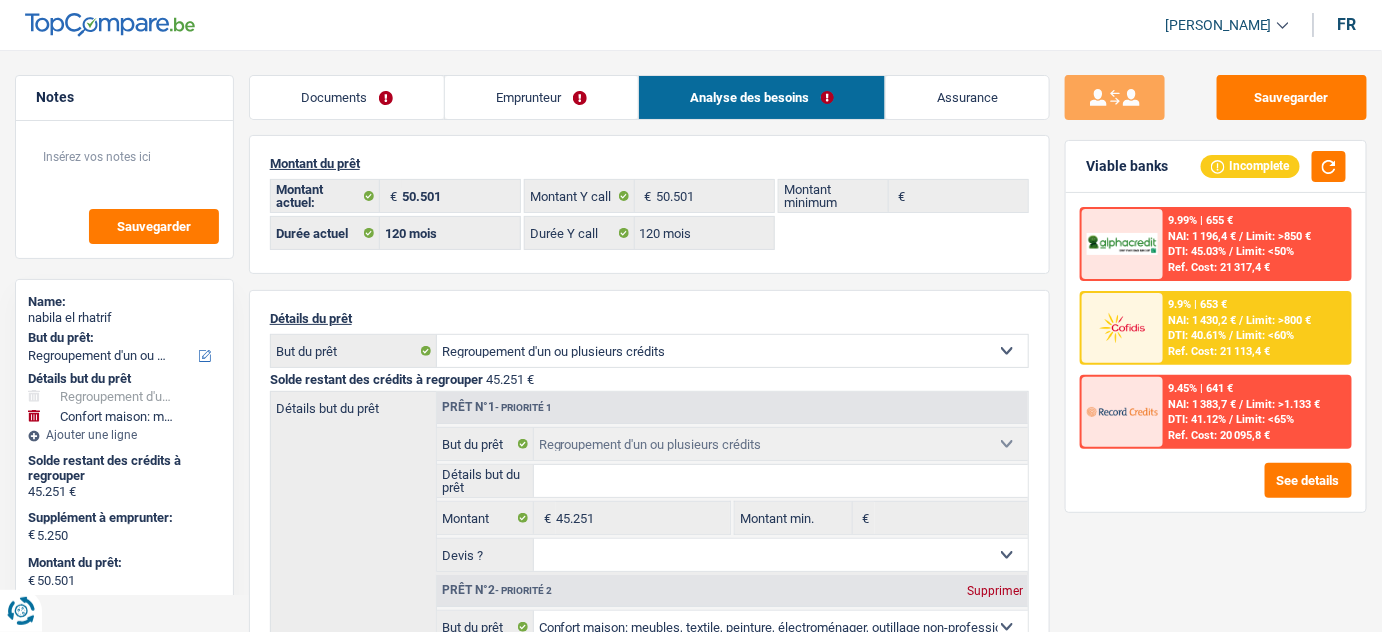 click on "Emprunteur" at bounding box center (541, 97) 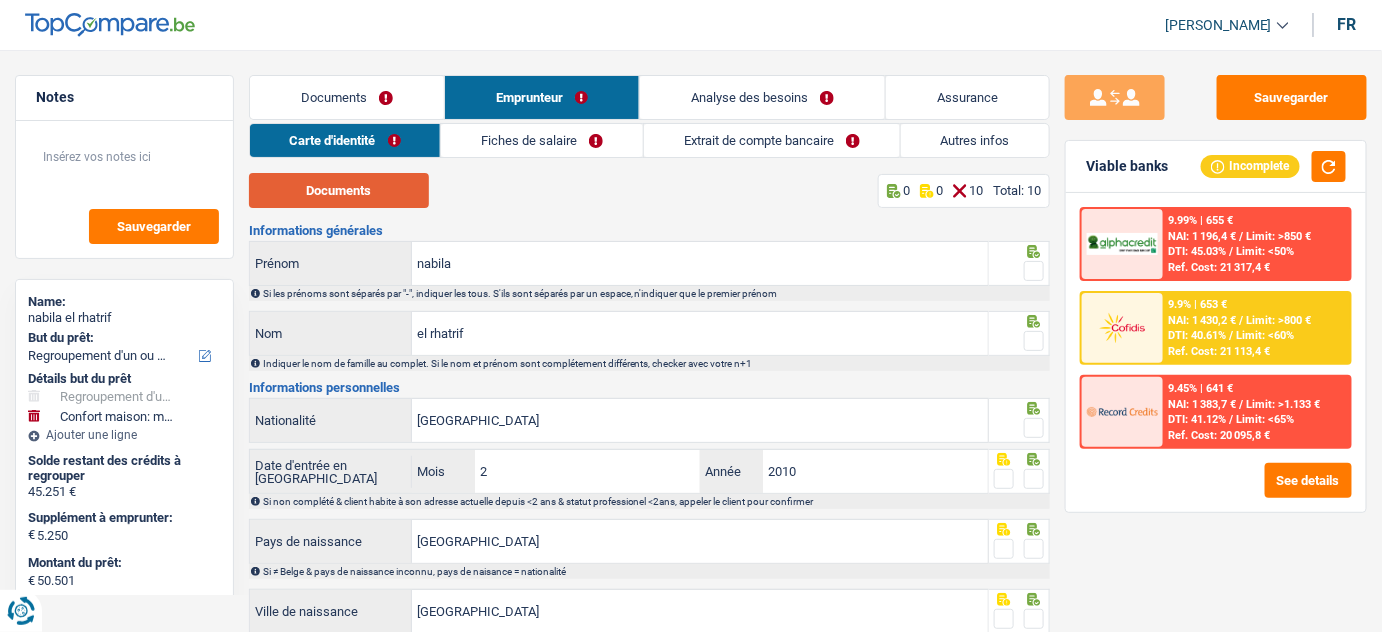 click on "Documents" at bounding box center [339, 190] 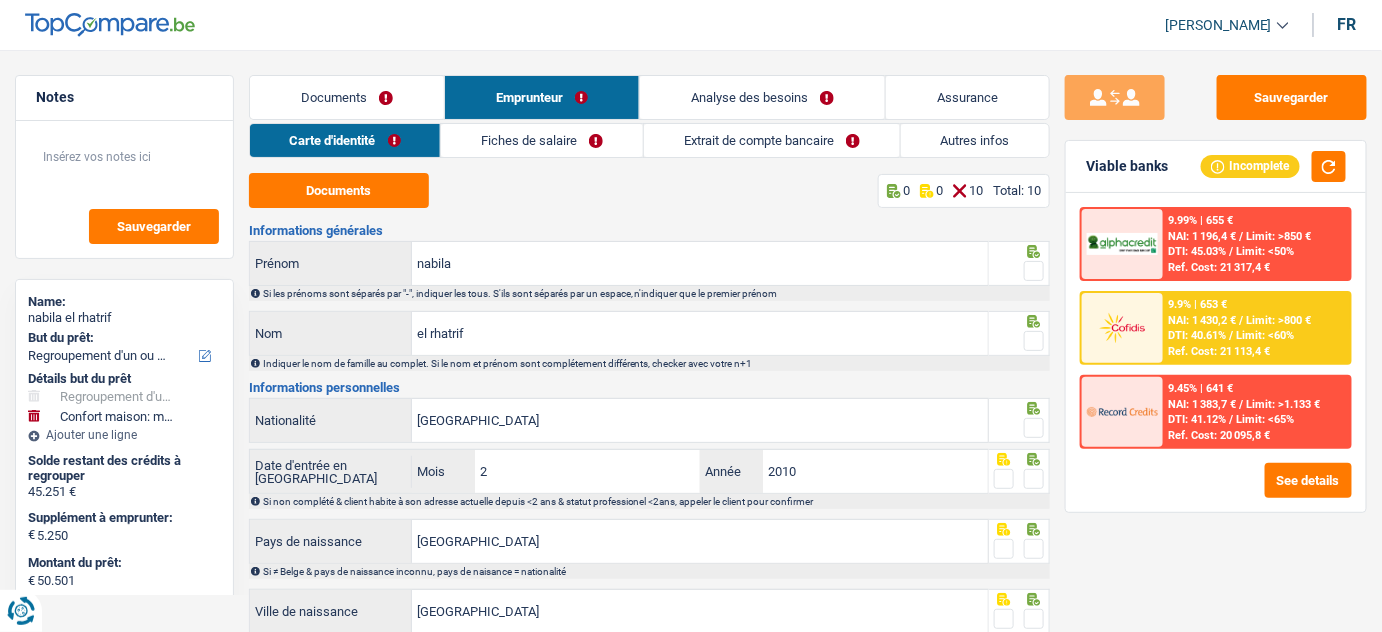 click at bounding box center [1034, 271] 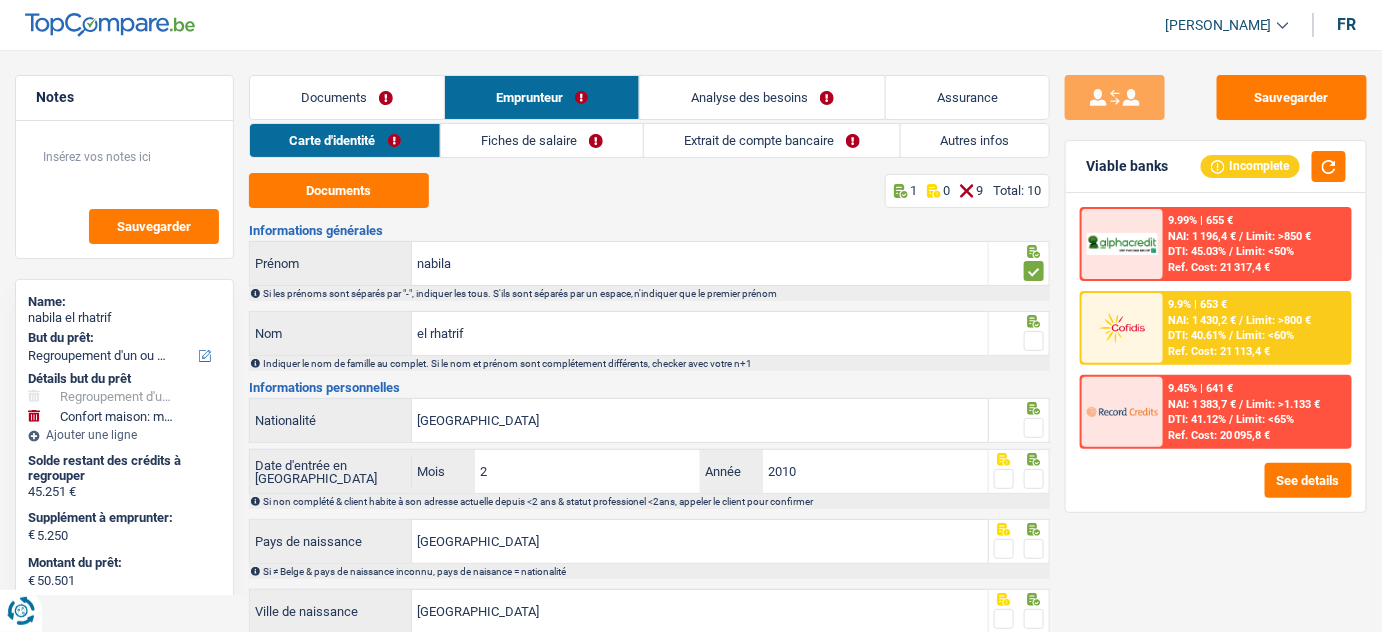 click at bounding box center [1019, 341] 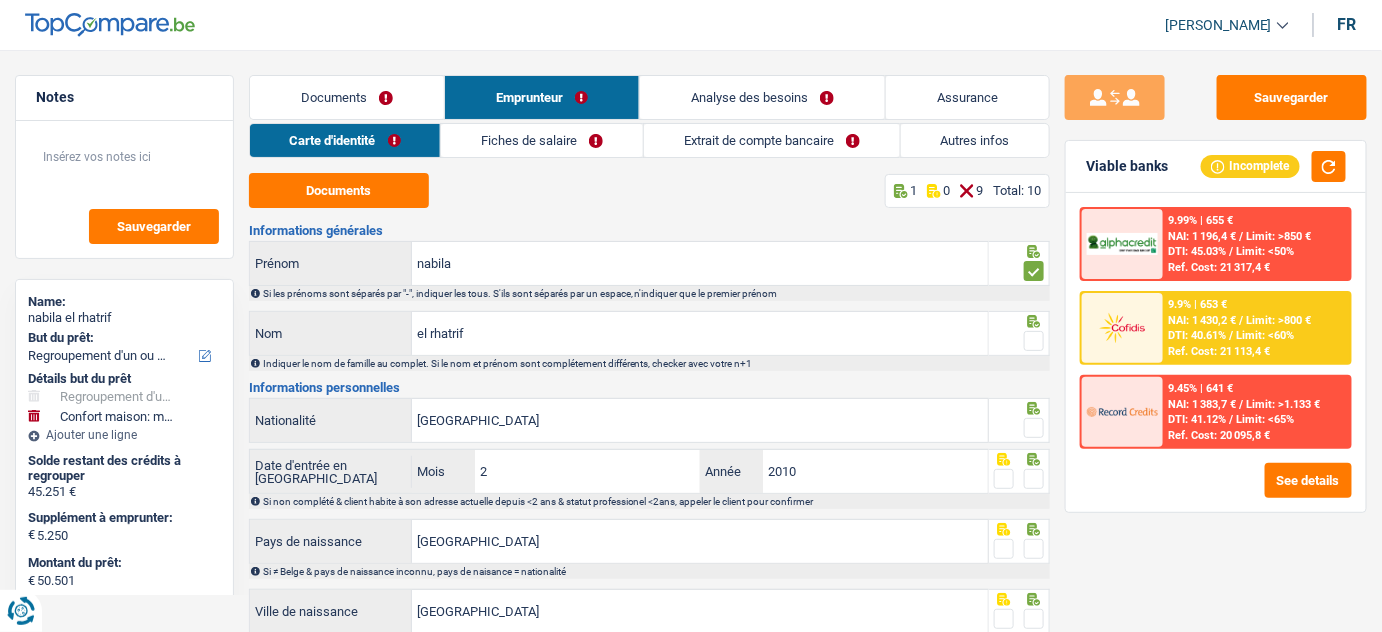 click at bounding box center (1034, 341) 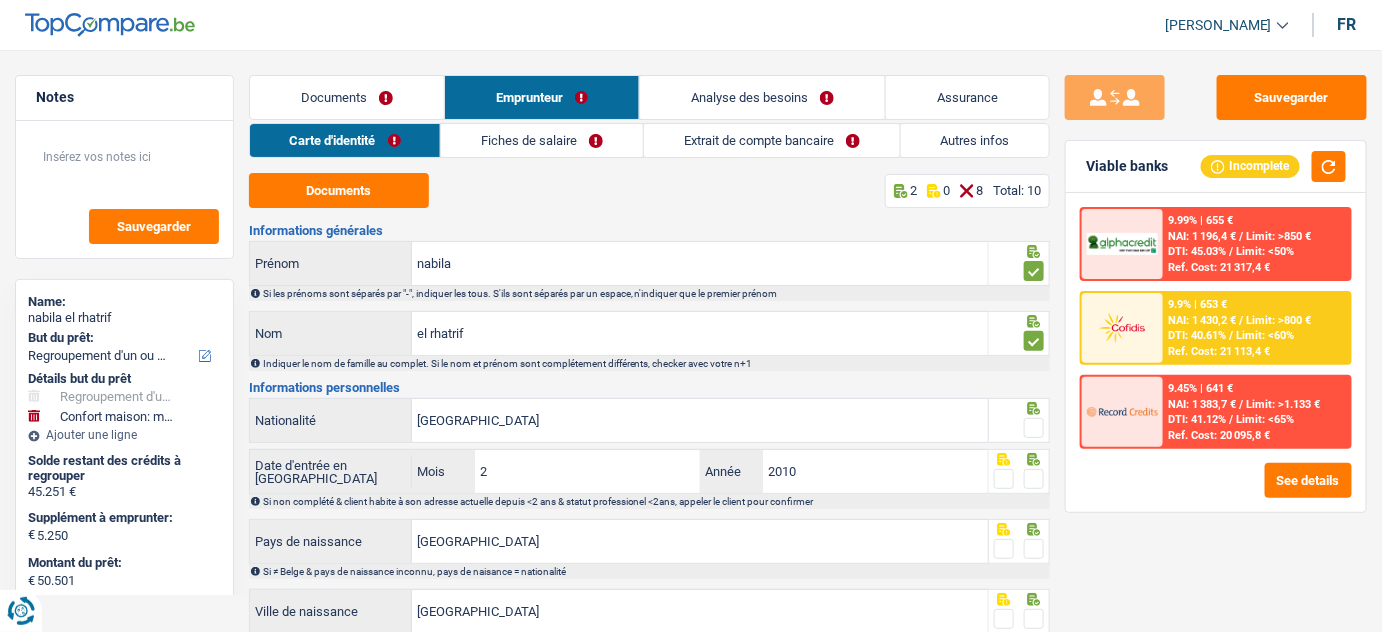 click at bounding box center [1034, 428] 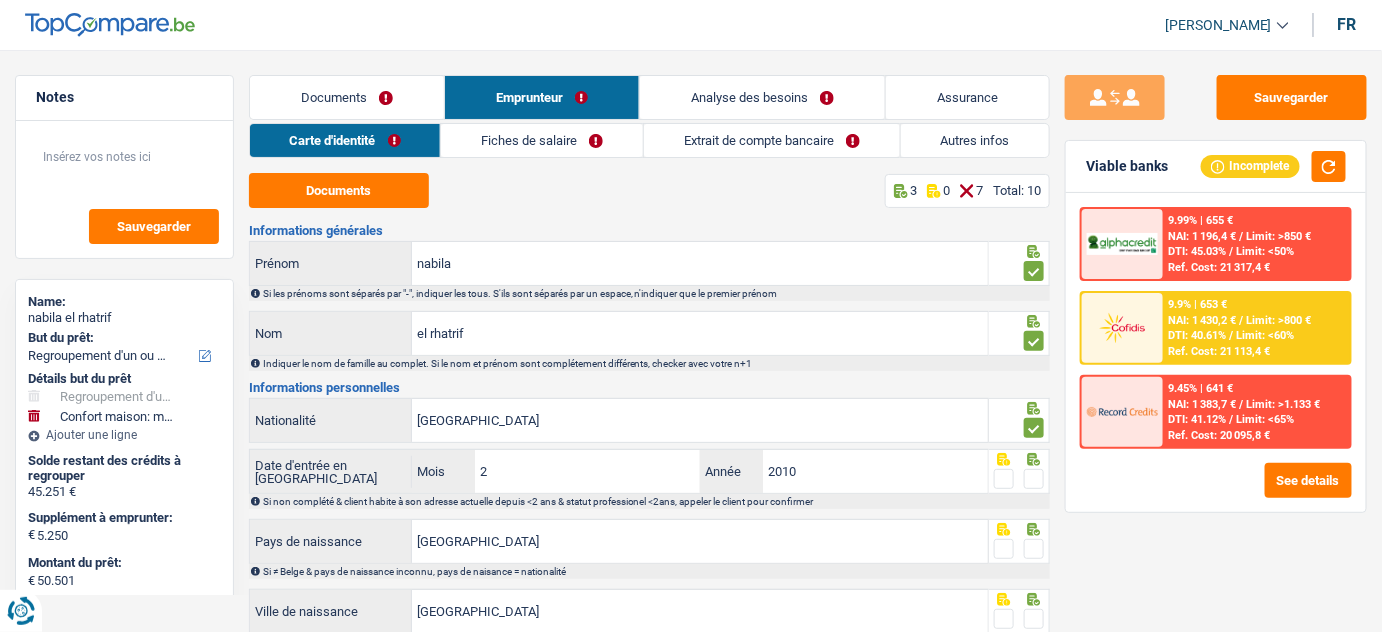 click at bounding box center (1034, 479) 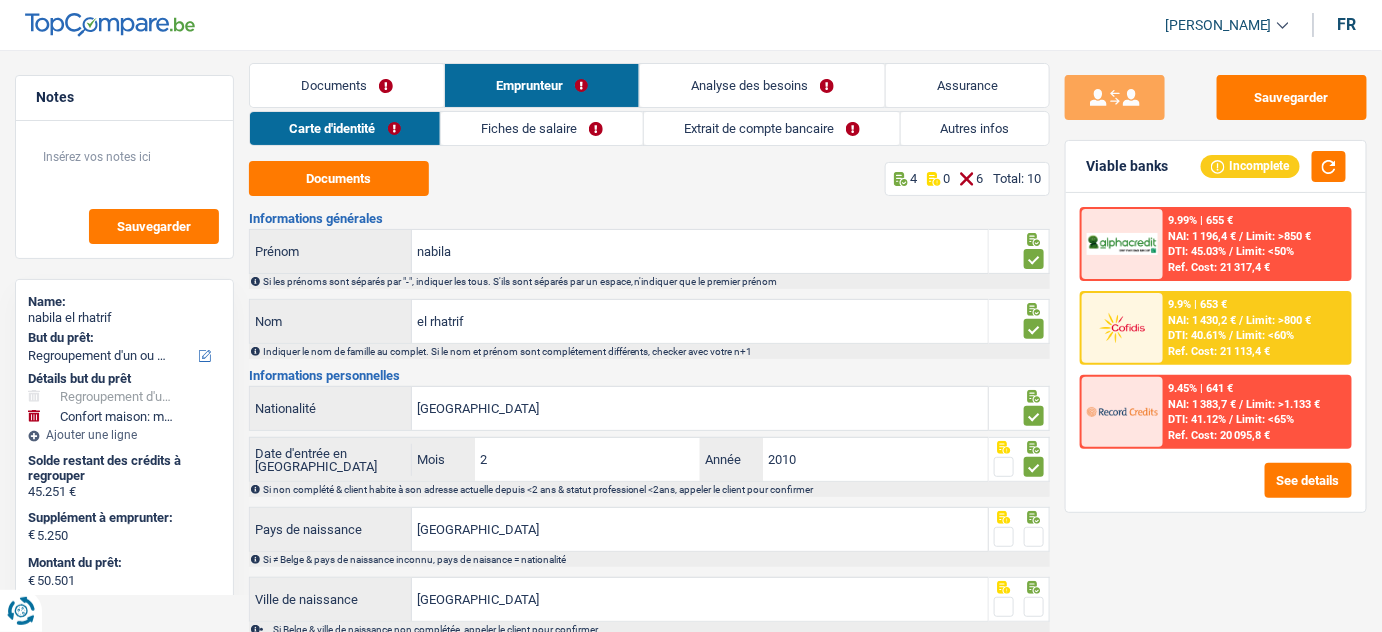scroll, scrollTop: 90, scrollLeft: 0, axis: vertical 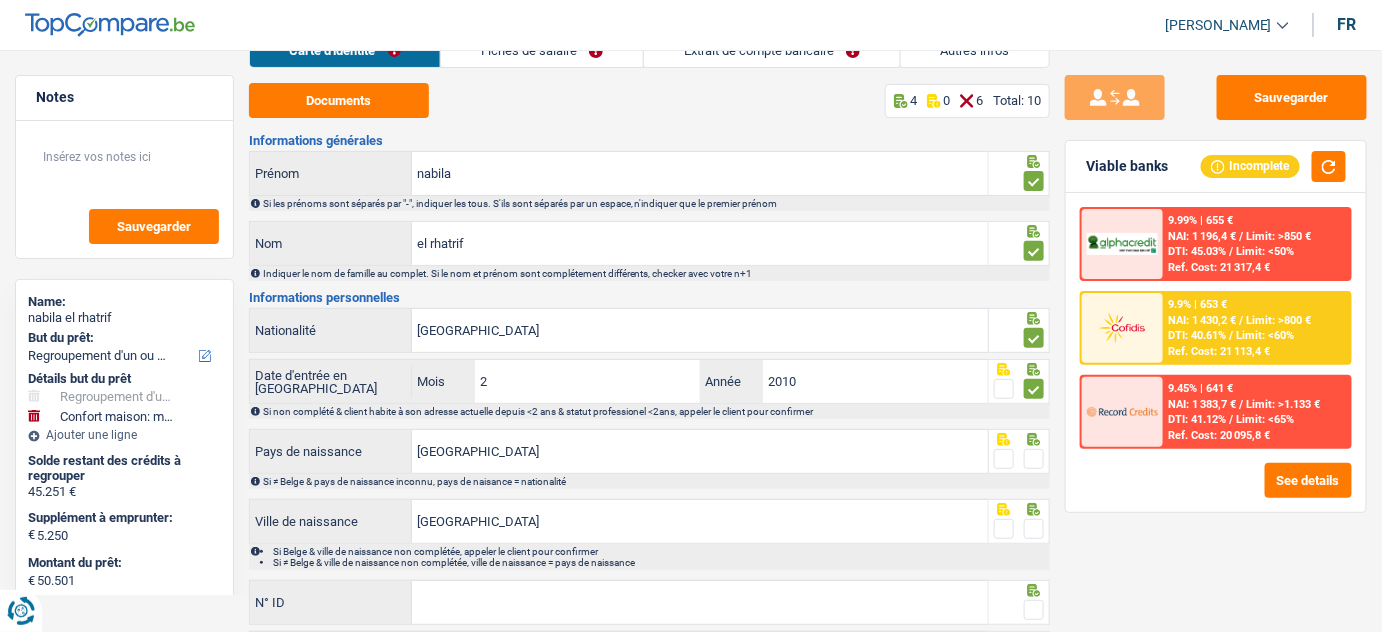 click at bounding box center [1034, 459] 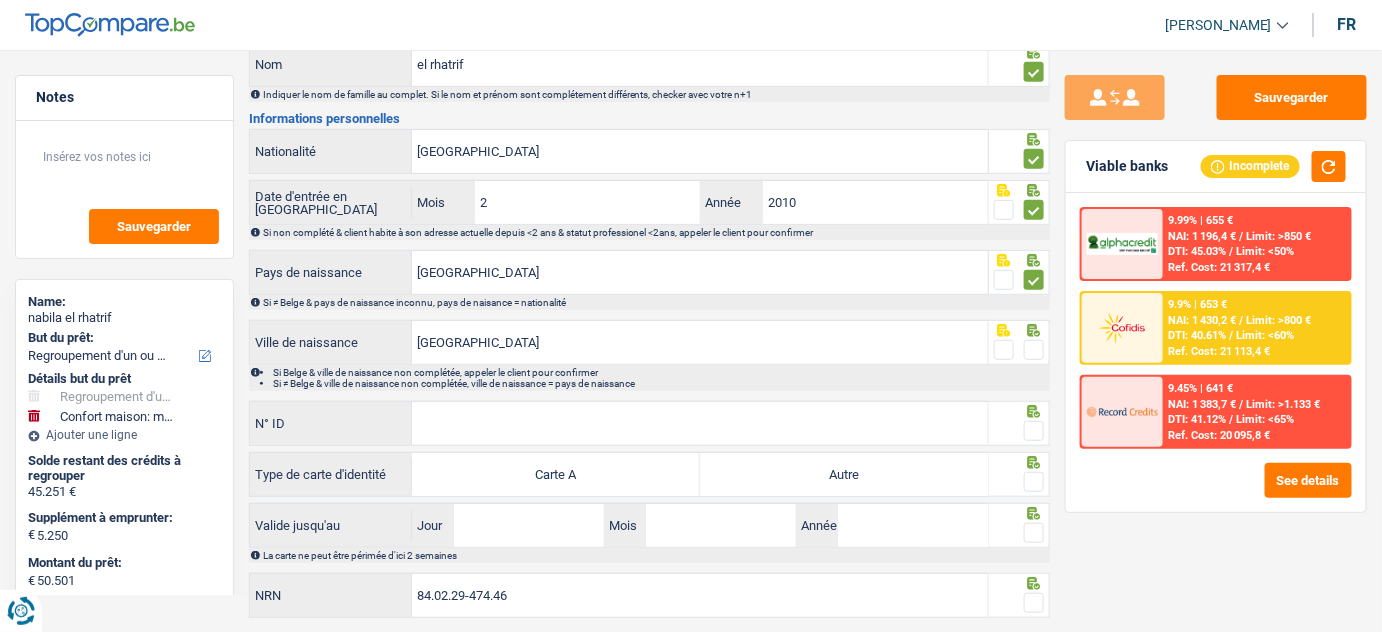scroll, scrollTop: 272, scrollLeft: 0, axis: vertical 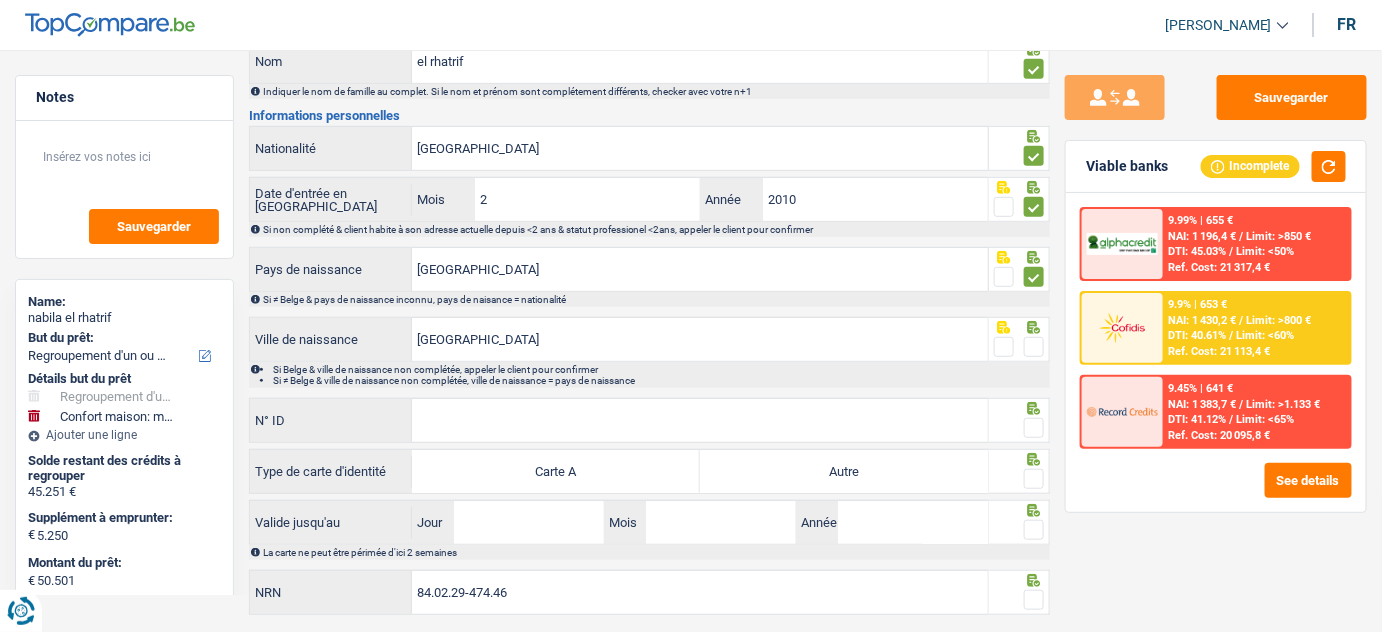 click at bounding box center [1034, 347] 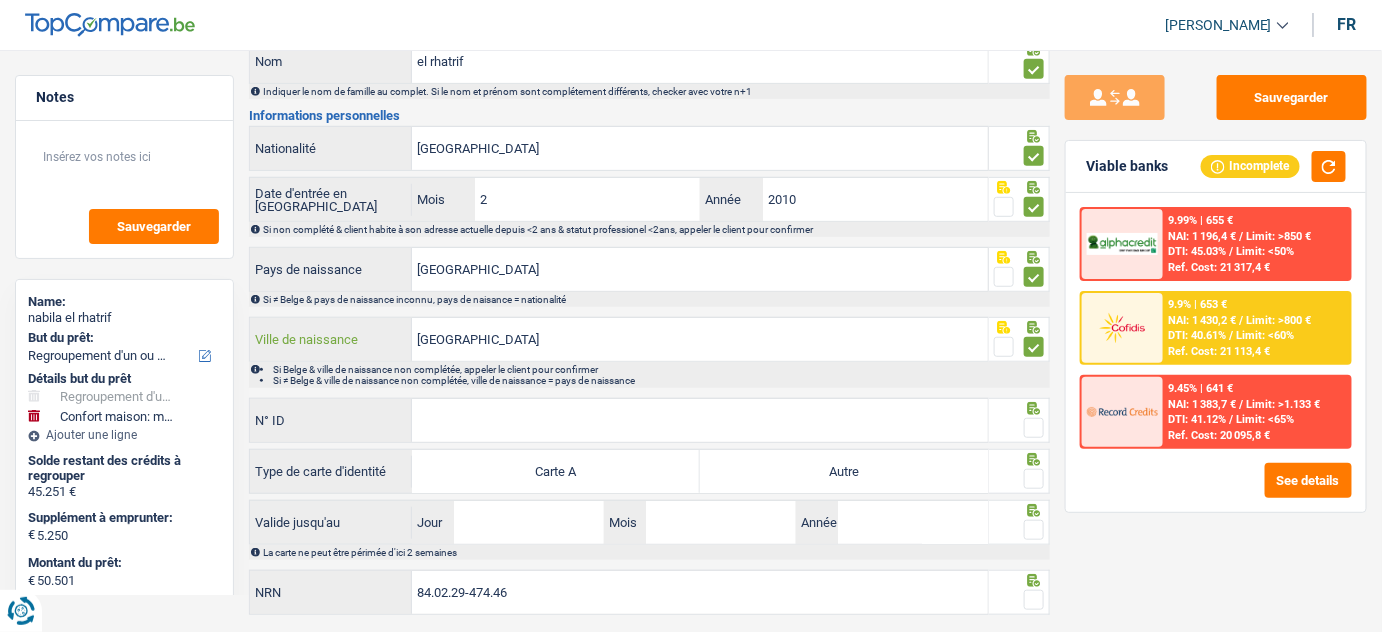 drag, startPoint x: 547, startPoint y: 335, endPoint x: 312, endPoint y: 386, distance: 240.47037 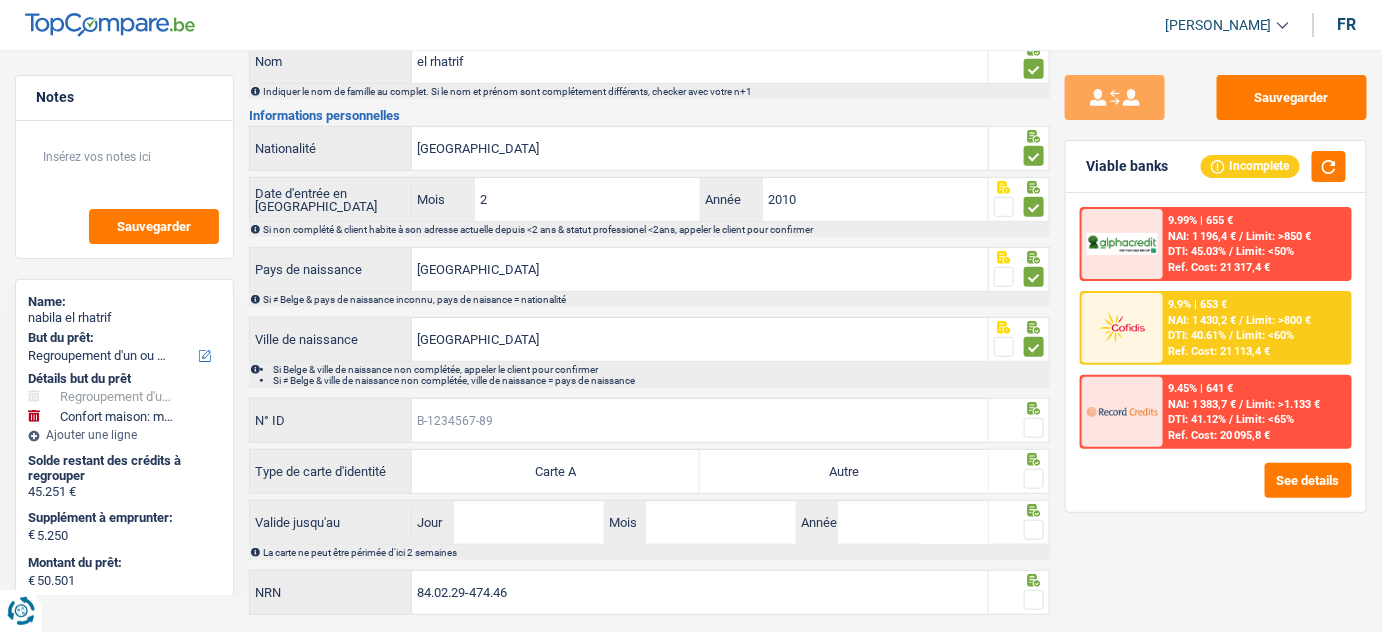 click on "N° ID" at bounding box center (700, 420) 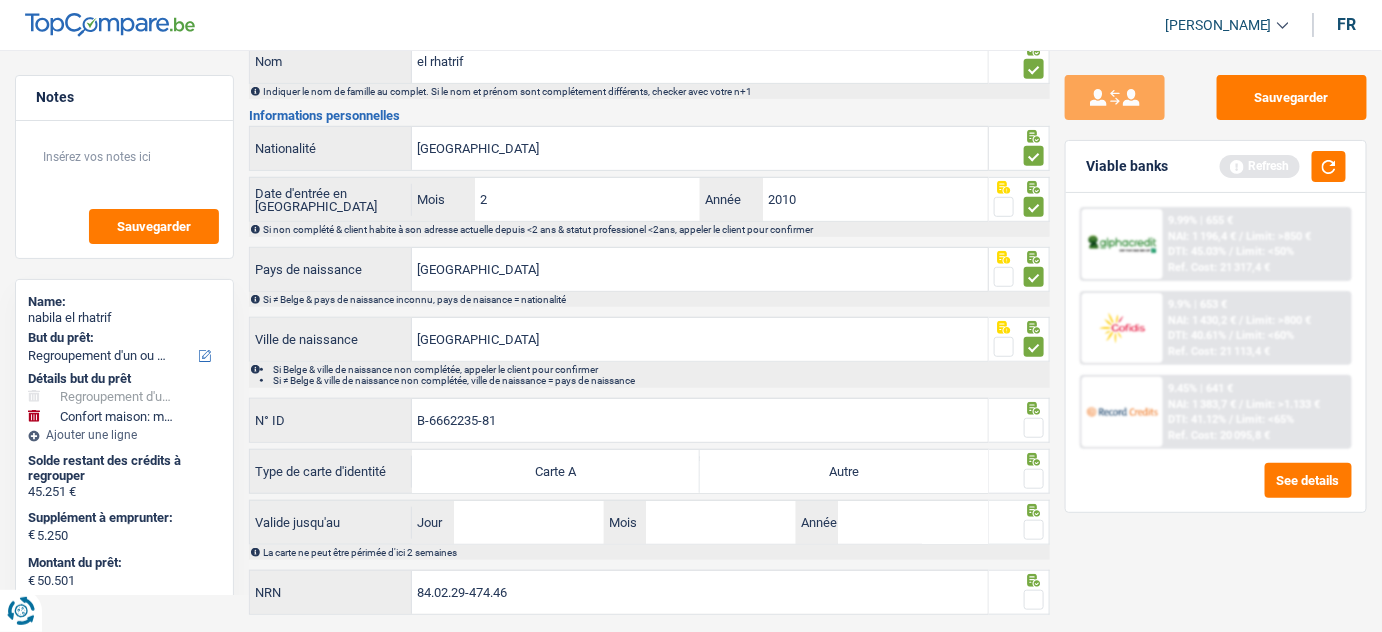 type on "B-6662235-81" 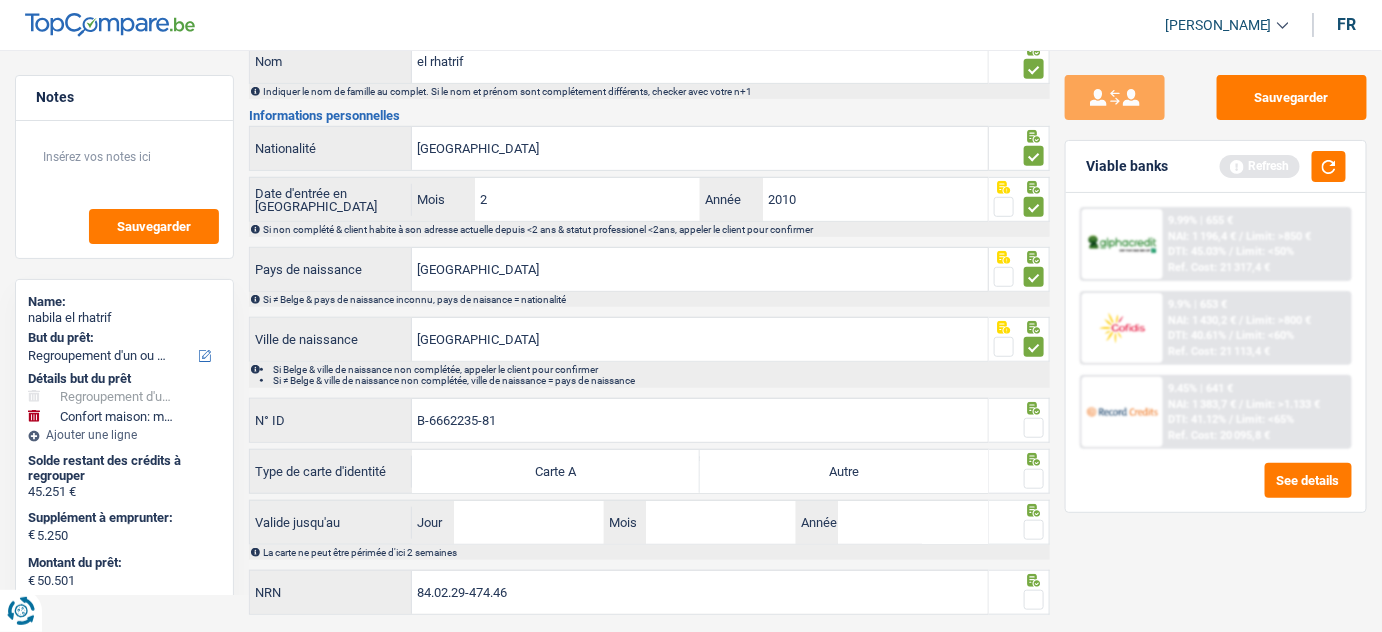 click at bounding box center (1034, 428) 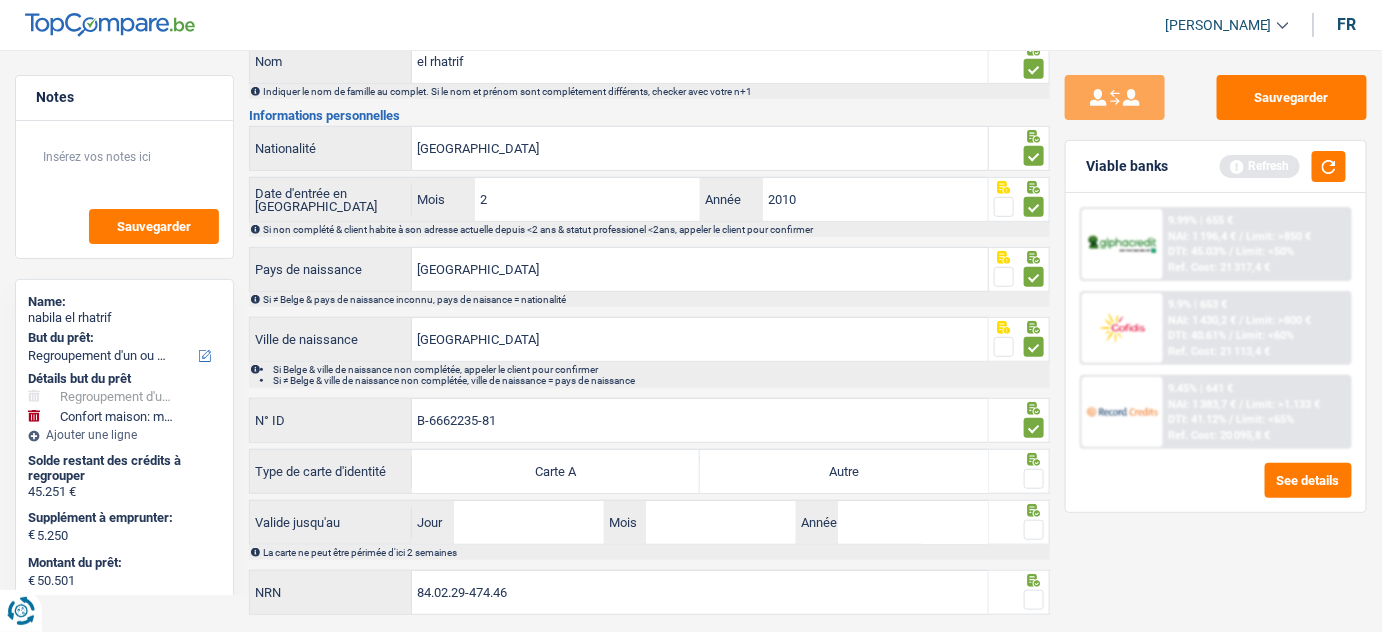 drag, startPoint x: 648, startPoint y: 475, endPoint x: 758, endPoint y: 462, distance: 110.76552 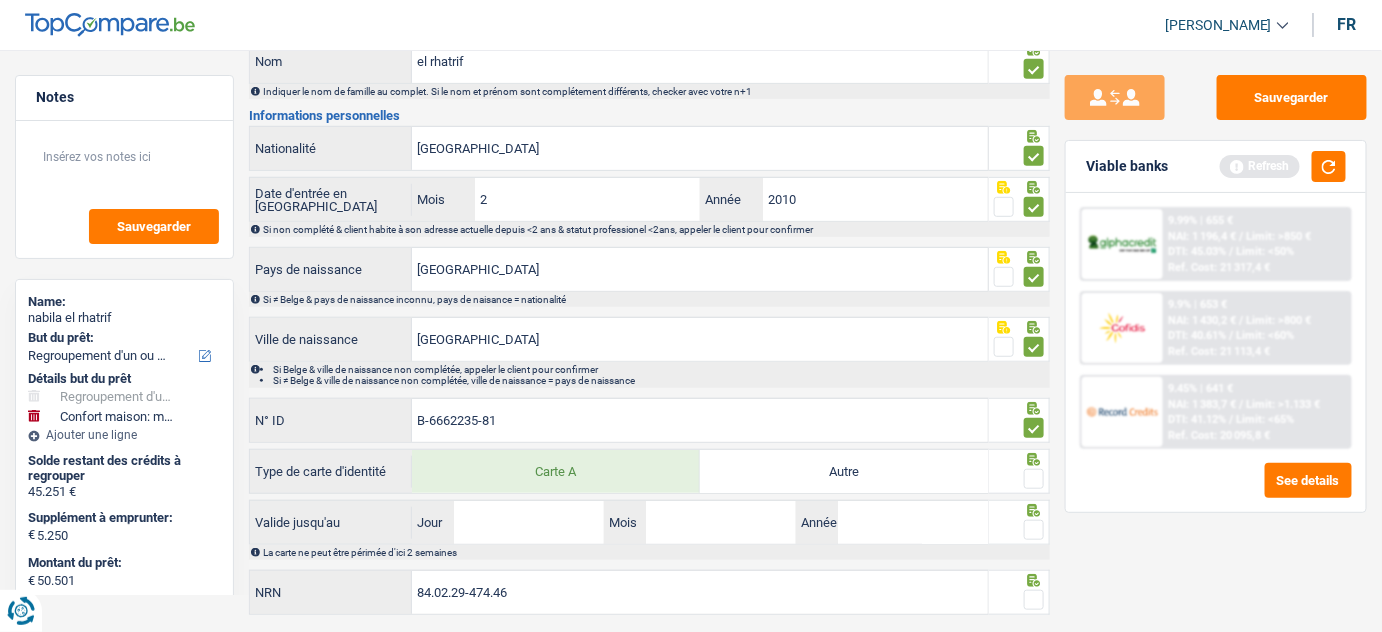 click at bounding box center (1019, 479) 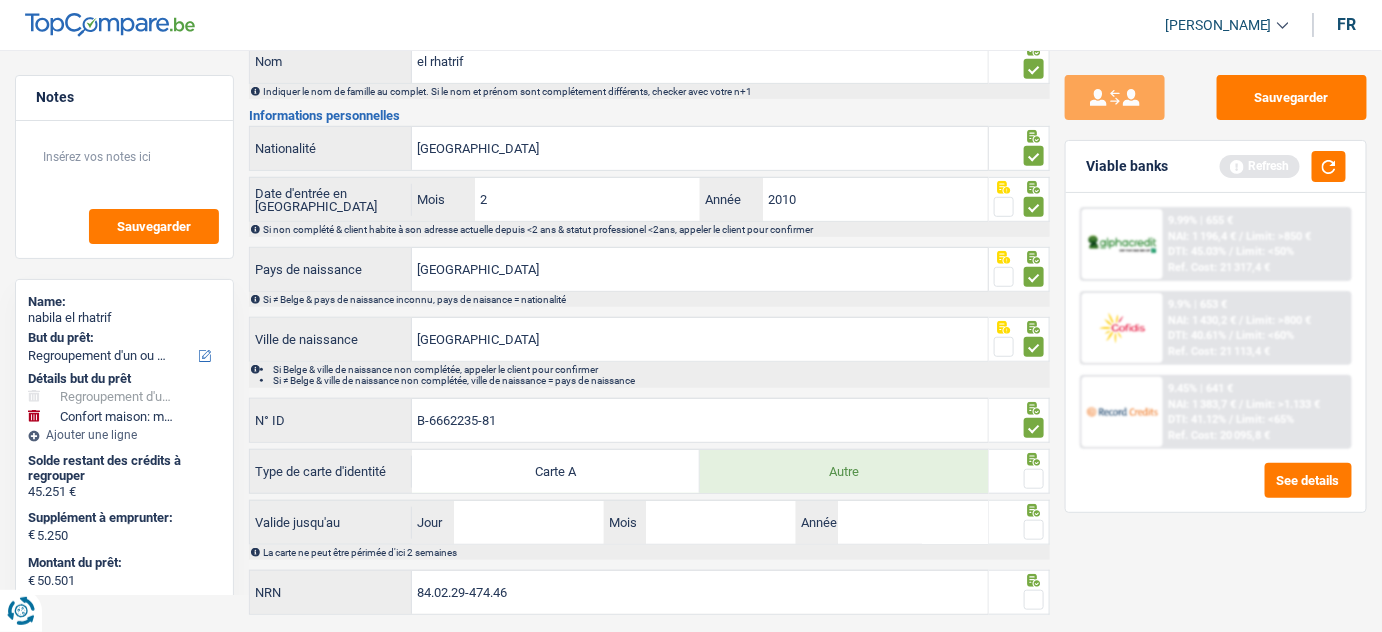 drag, startPoint x: 1037, startPoint y: 469, endPoint x: 1273, endPoint y: 248, distance: 323.3218 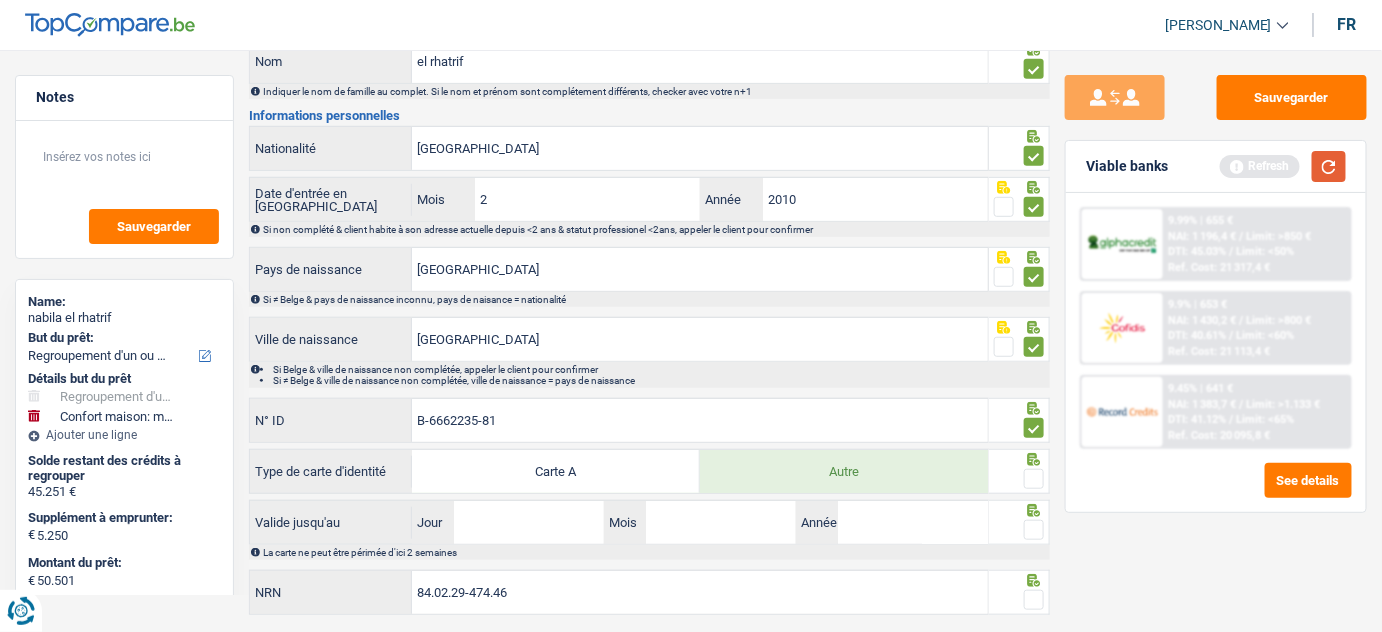 drag, startPoint x: 1326, startPoint y: 162, endPoint x: 731, endPoint y: 392, distance: 637.90674 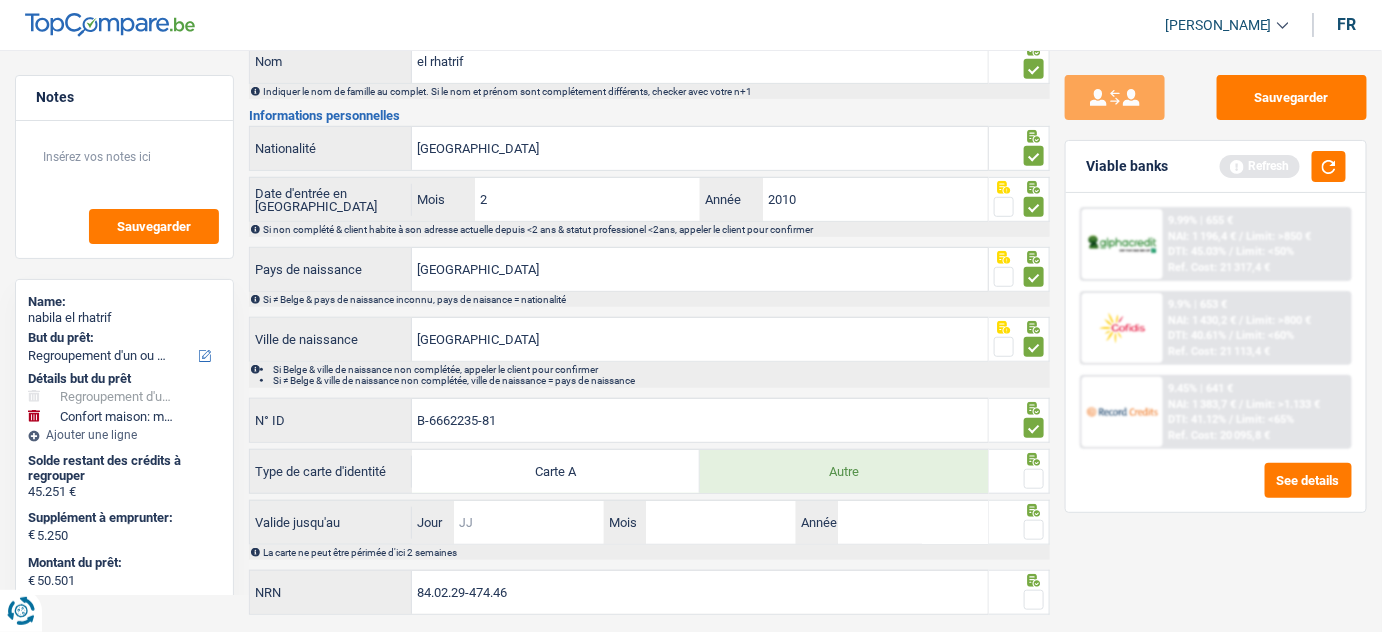 click on "Jour" at bounding box center (529, 522) 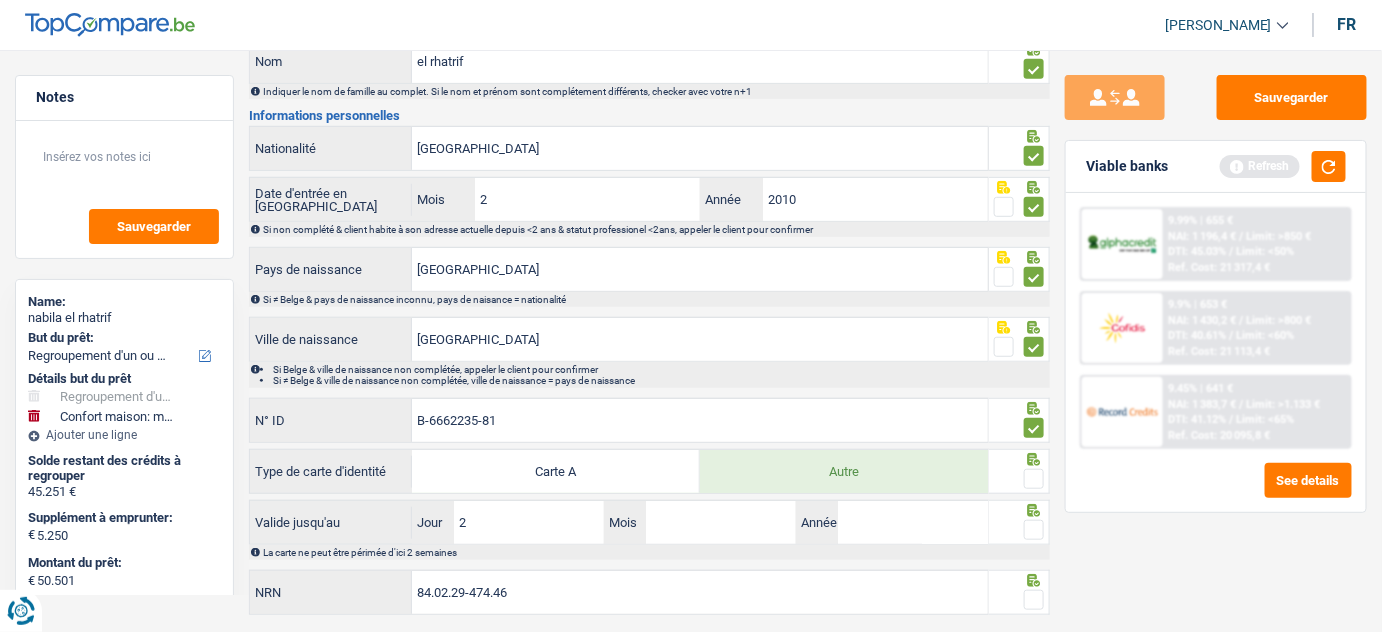 type on "29" 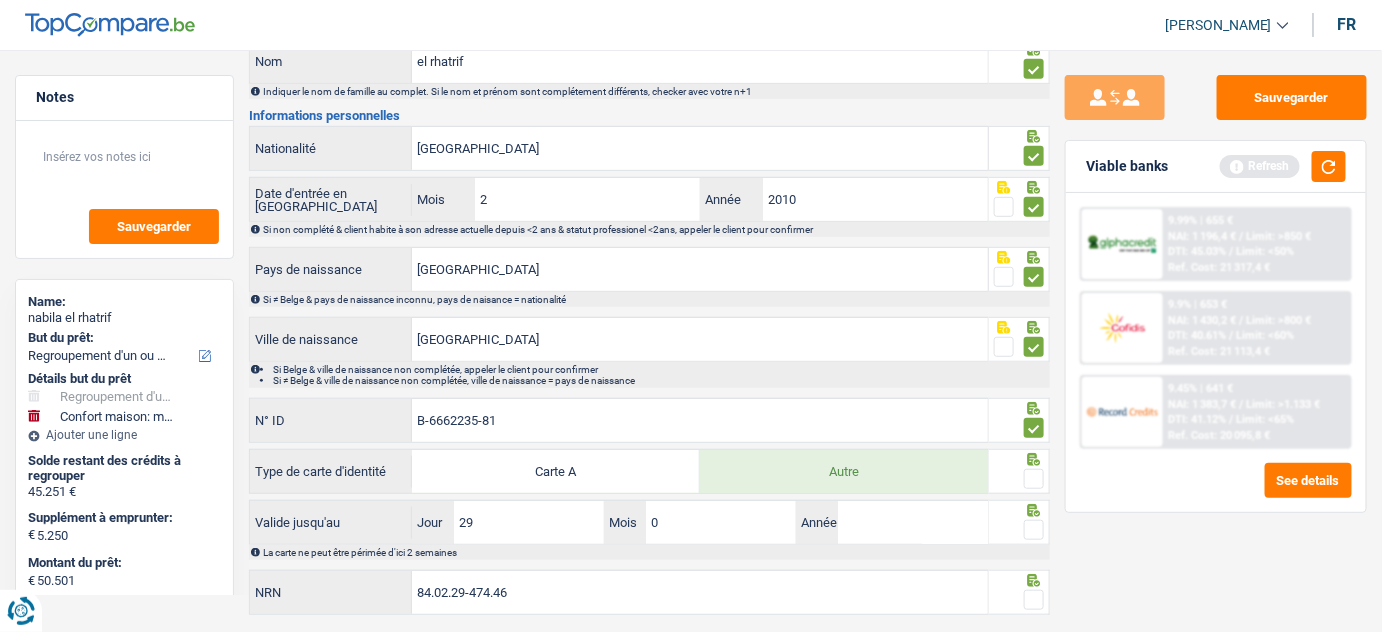 type on "02" 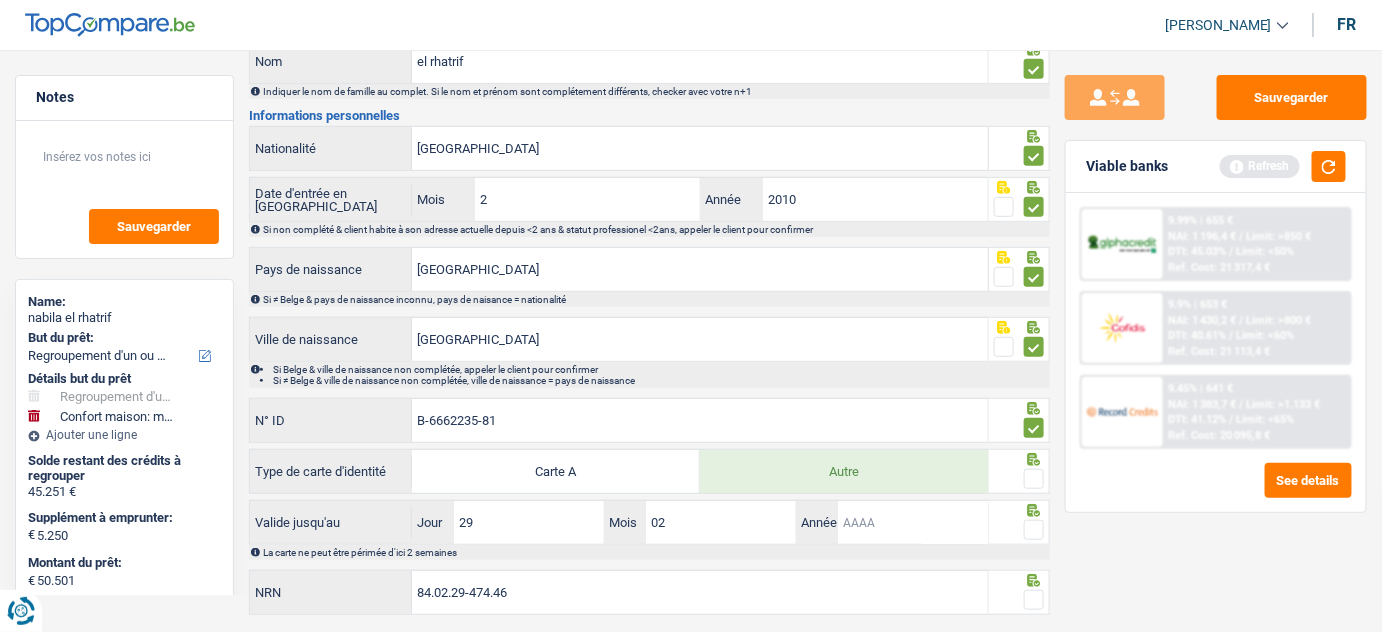 type on "2" 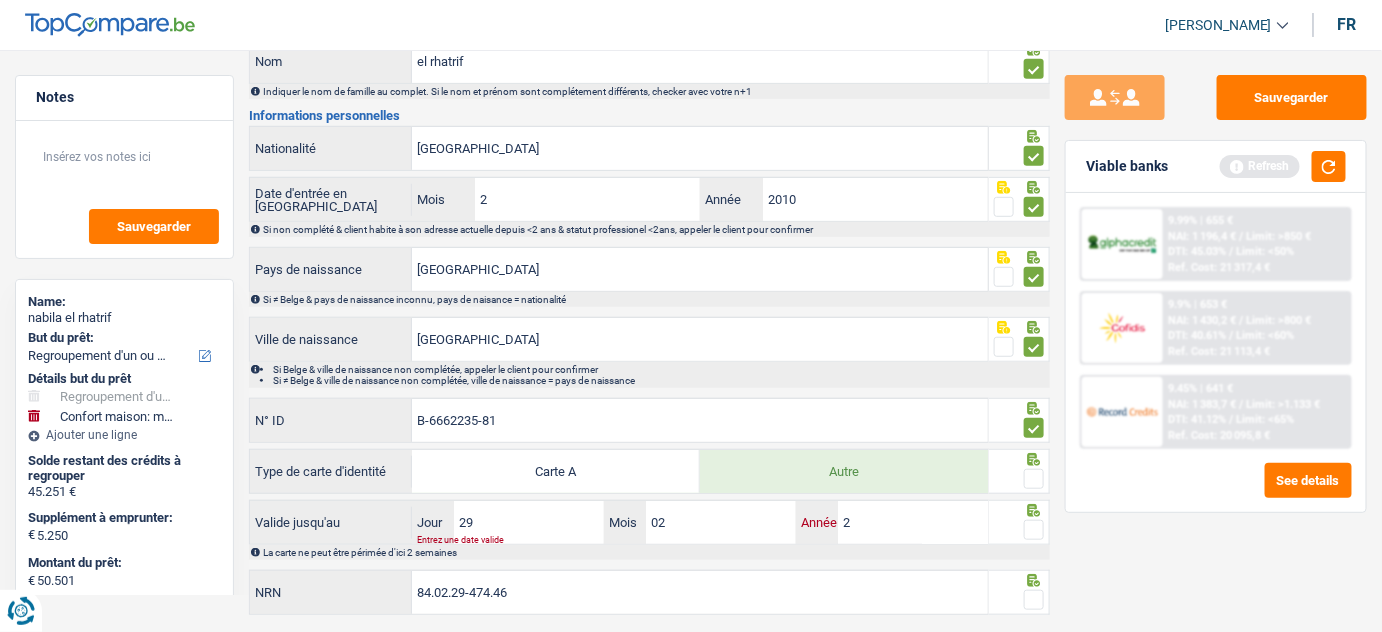 type 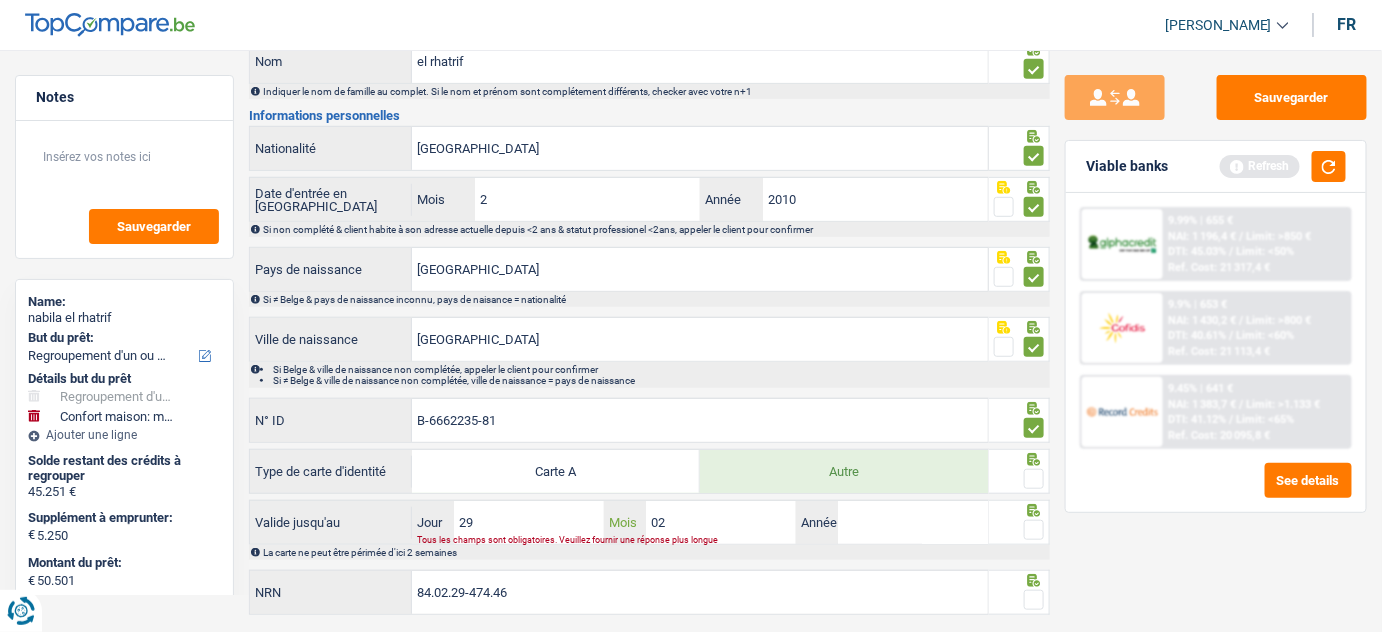 drag, startPoint x: 648, startPoint y: 514, endPoint x: 468, endPoint y: 514, distance: 180 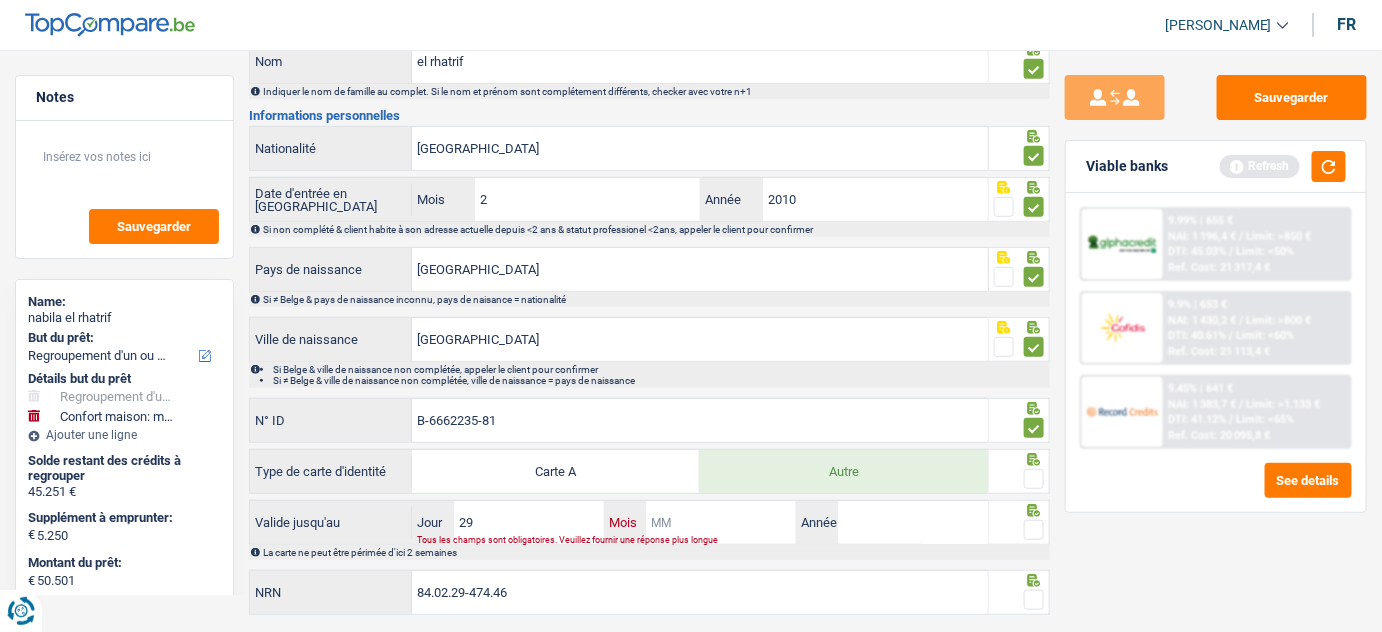 type 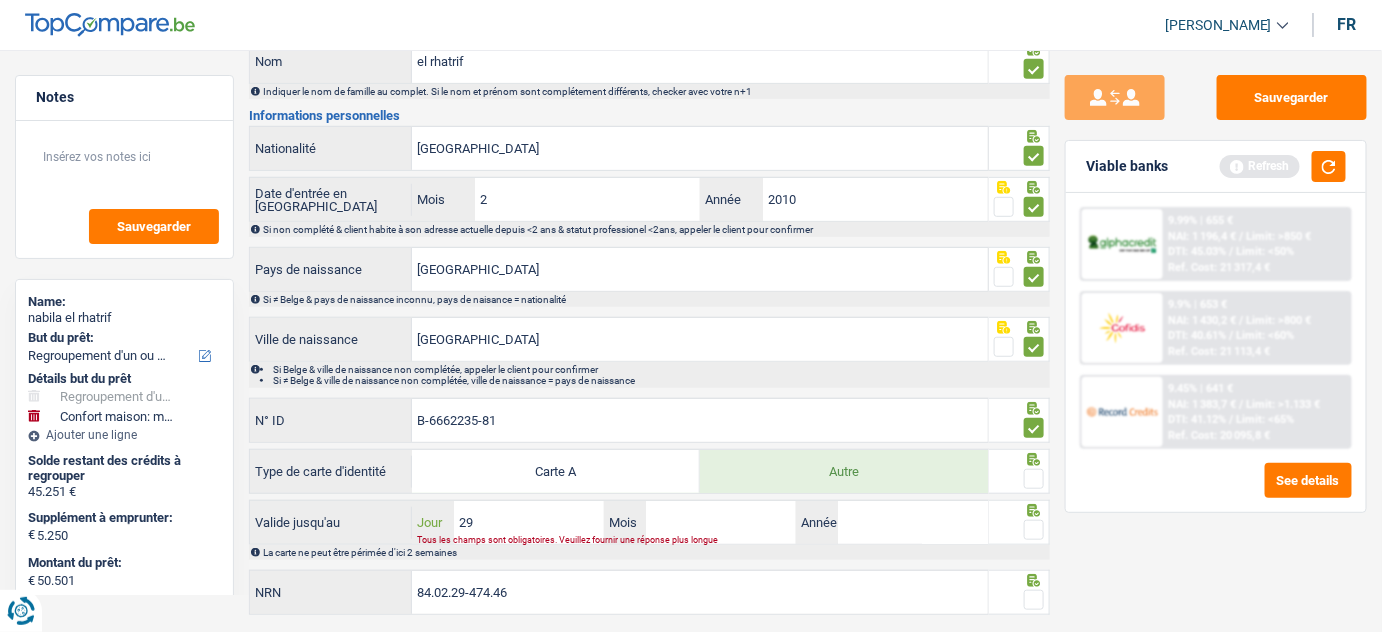 click on "29" at bounding box center [529, 522] 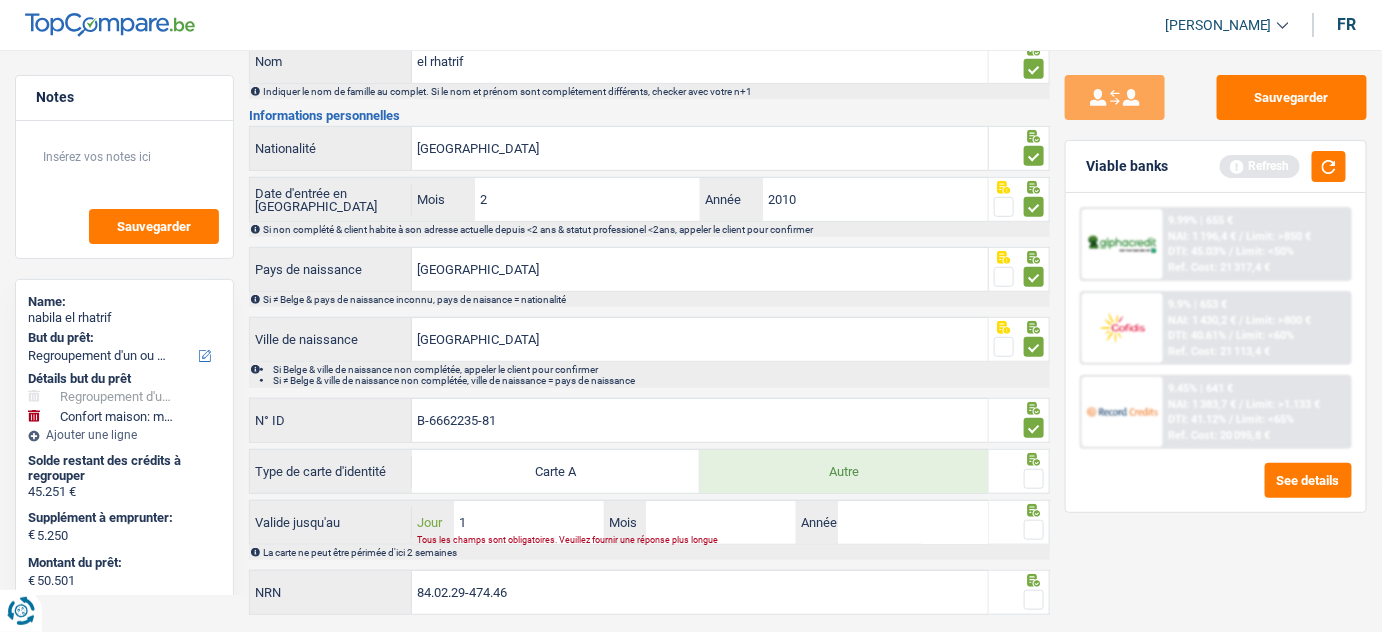 type on "13" 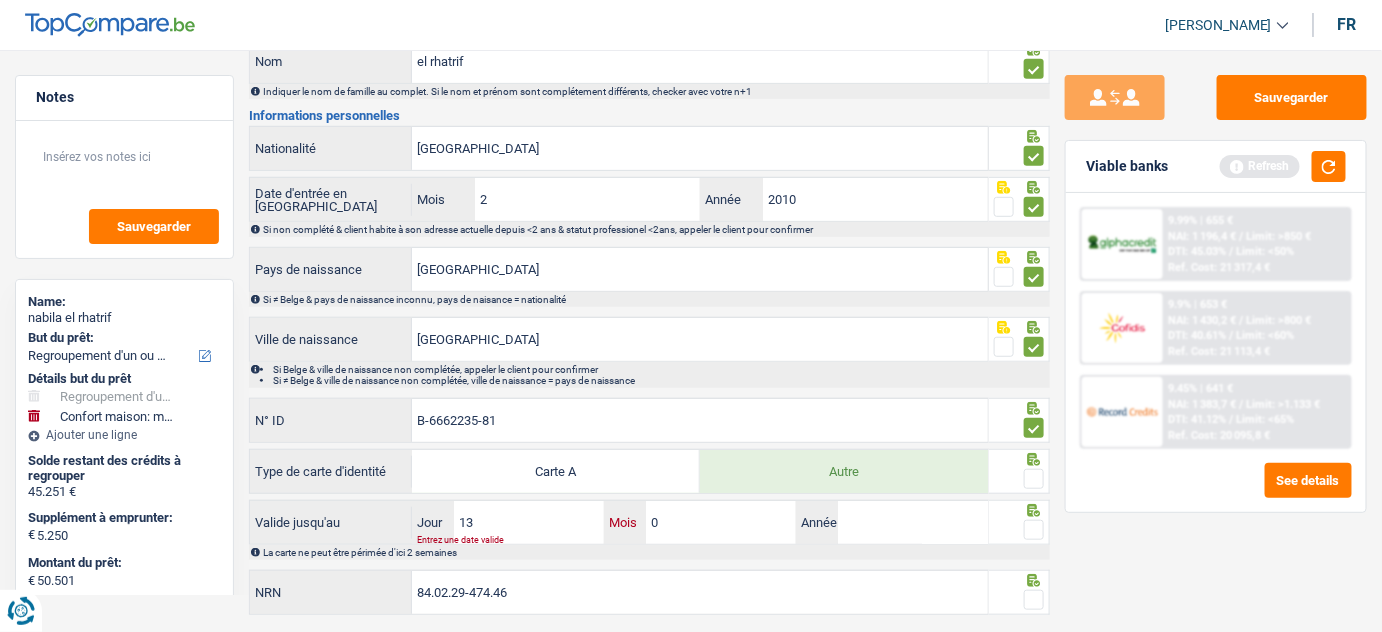 type on "04" 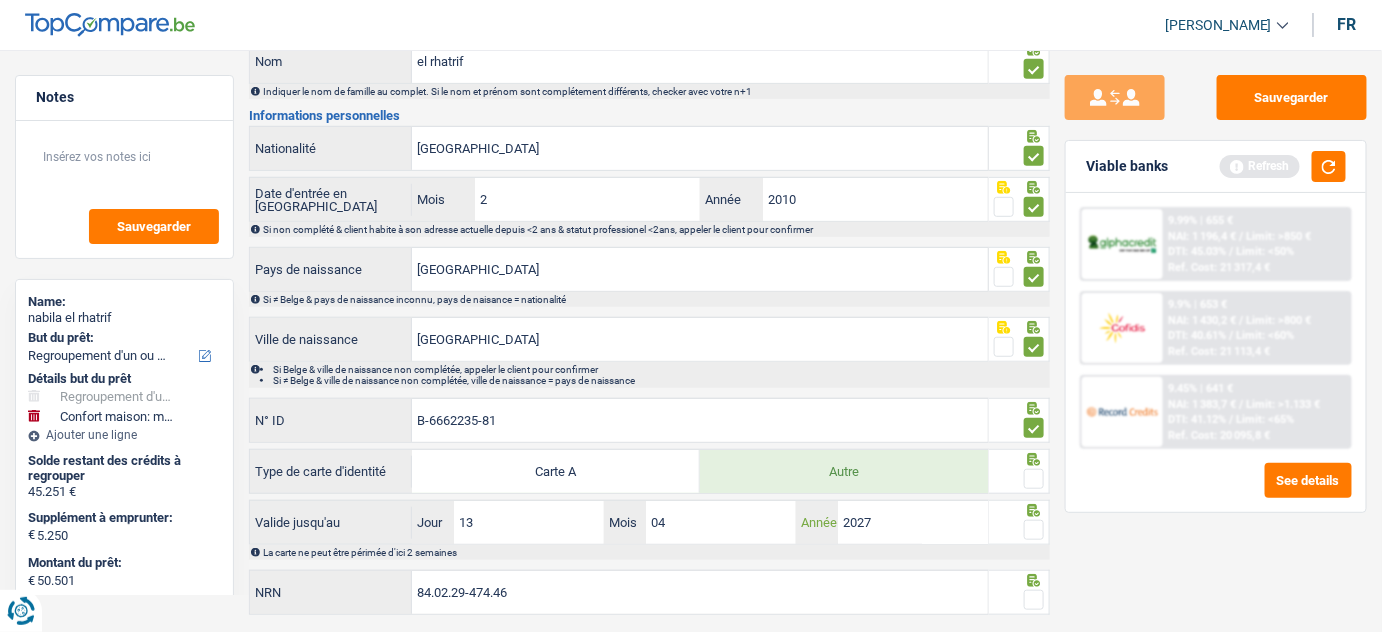 type on "2027" 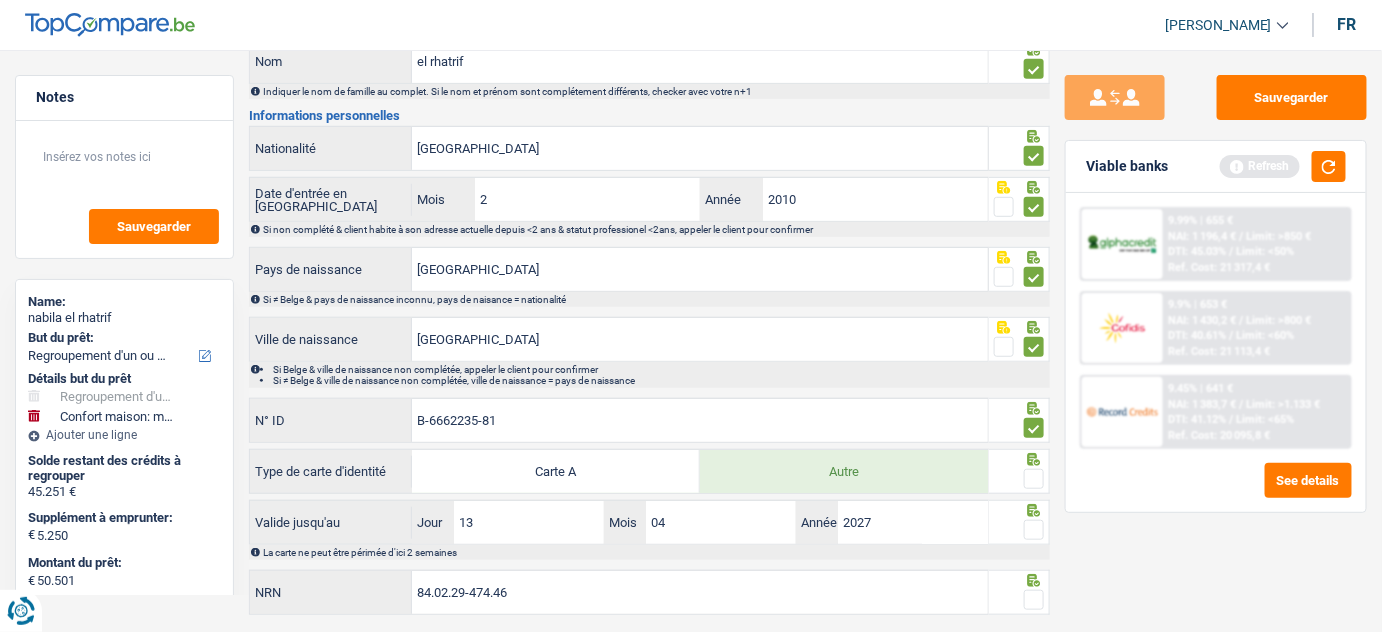 click at bounding box center [1034, 479] 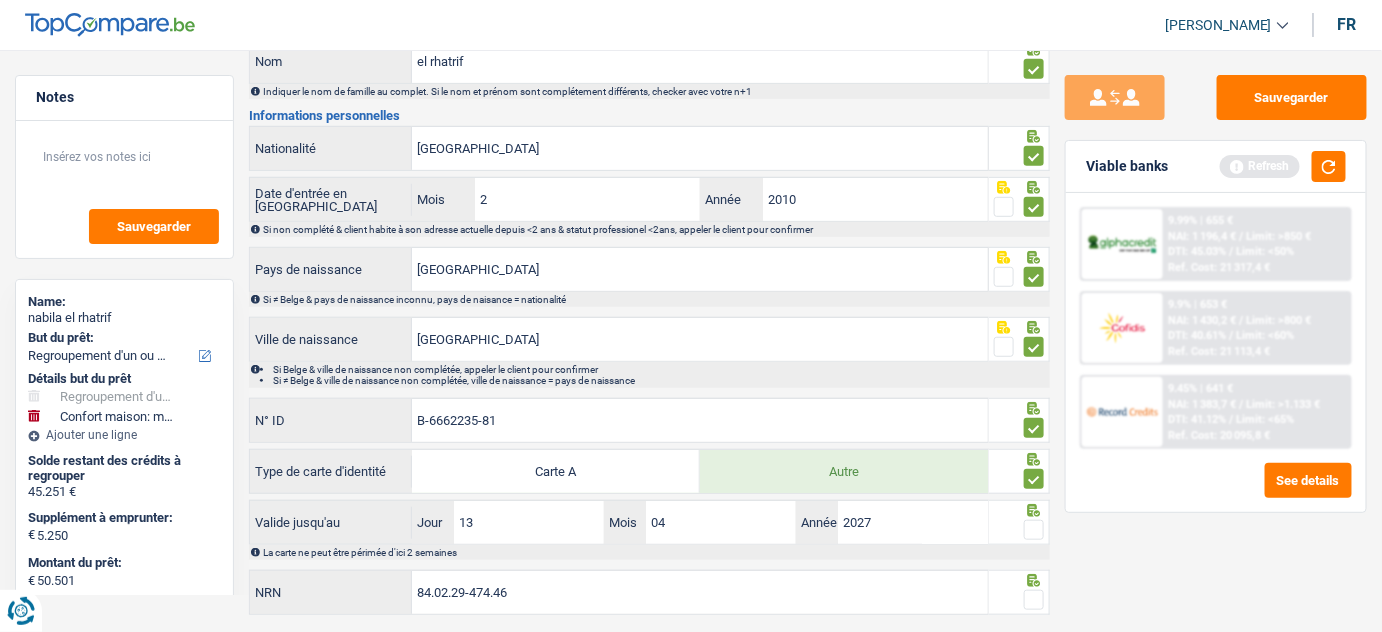 click at bounding box center (1034, 530) 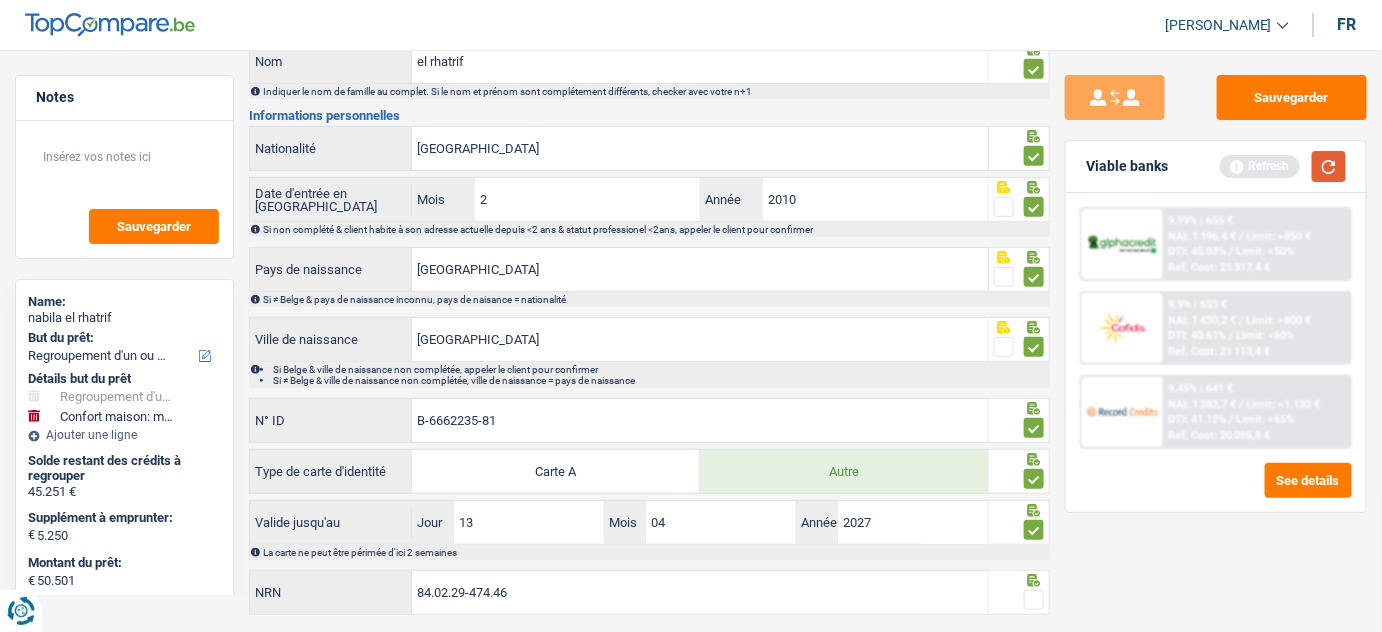 click at bounding box center [1329, 166] 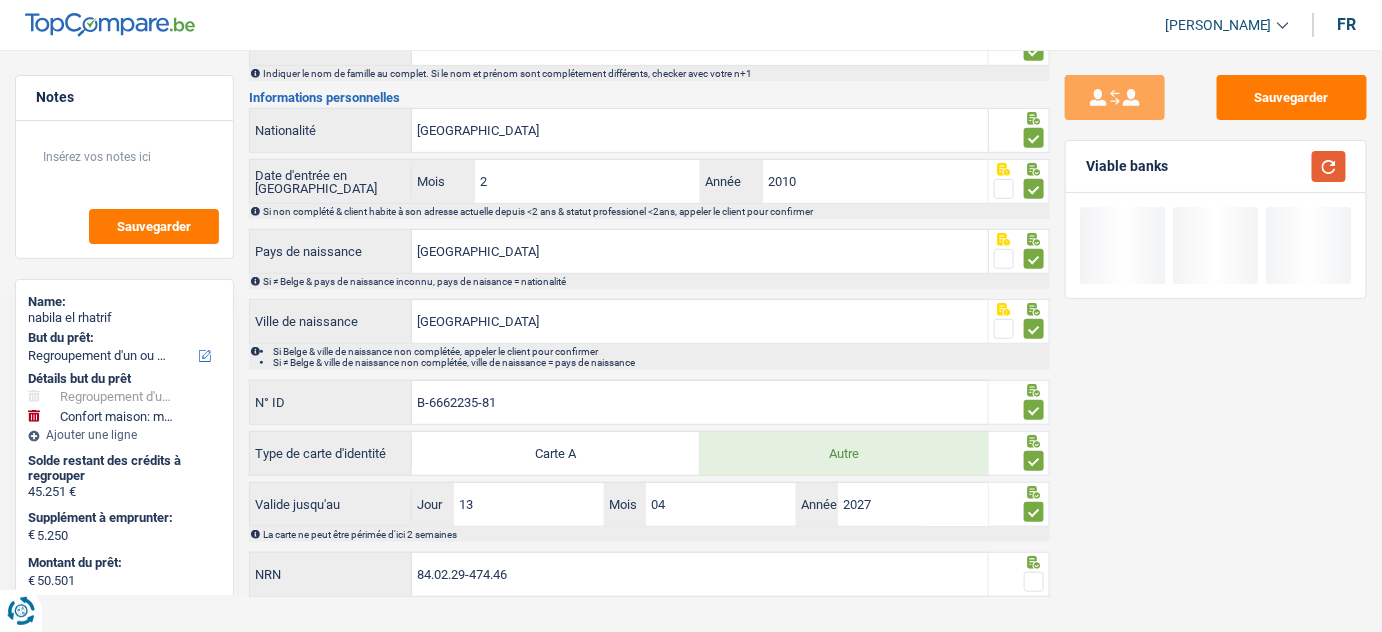 scroll, scrollTop: 300, scrollLeft: 0, axis: vertical 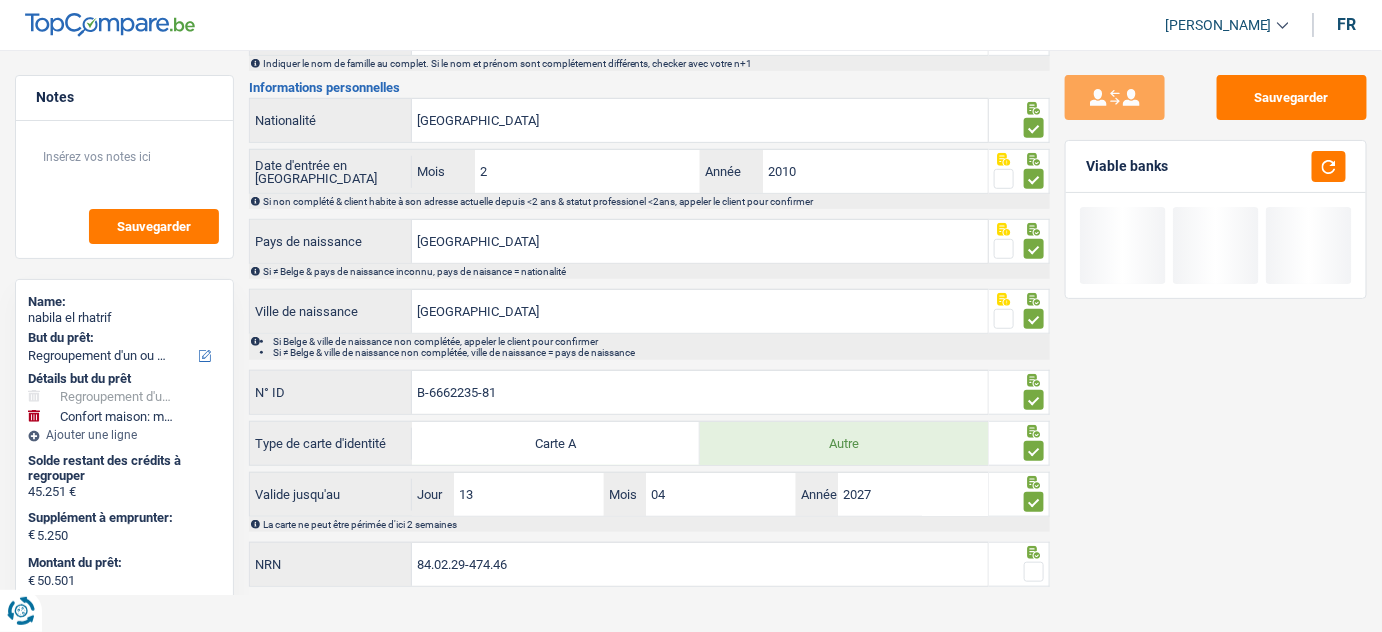 drag, startPoint x: 1035, startPoint y: 565, endPoint x: 1016, endPoint y: 535, distance: 35.510563 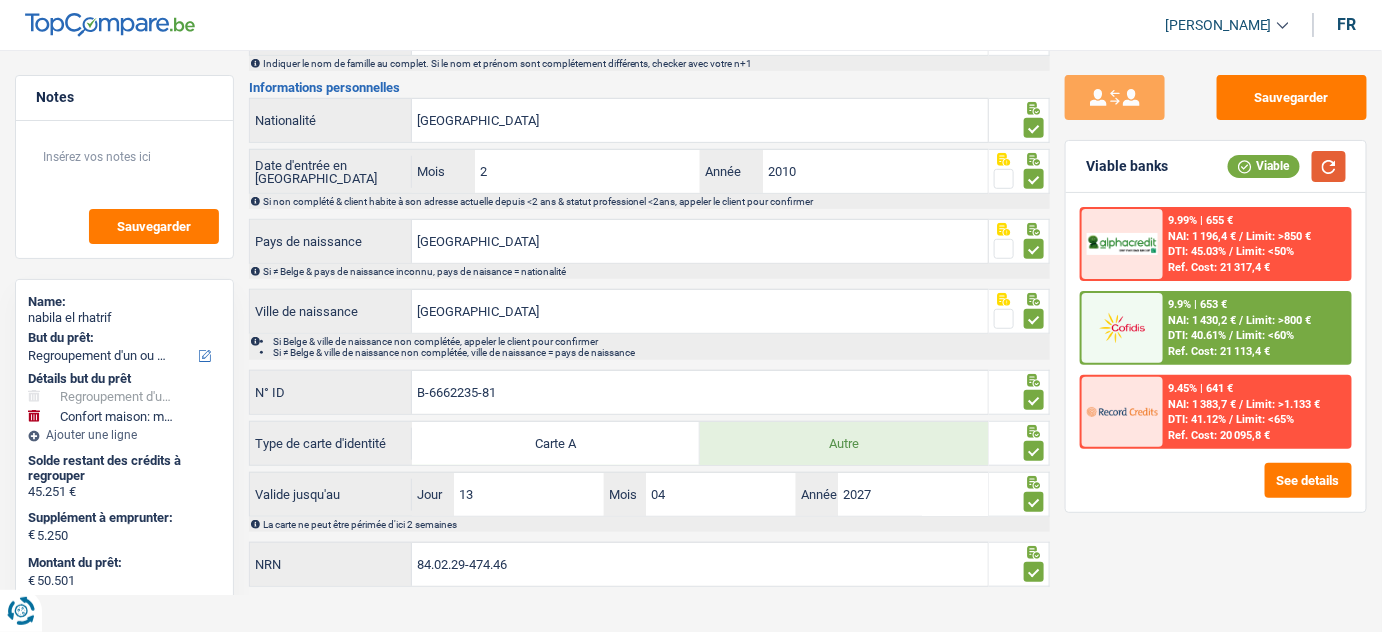 click at bounding box center (1329, 166) 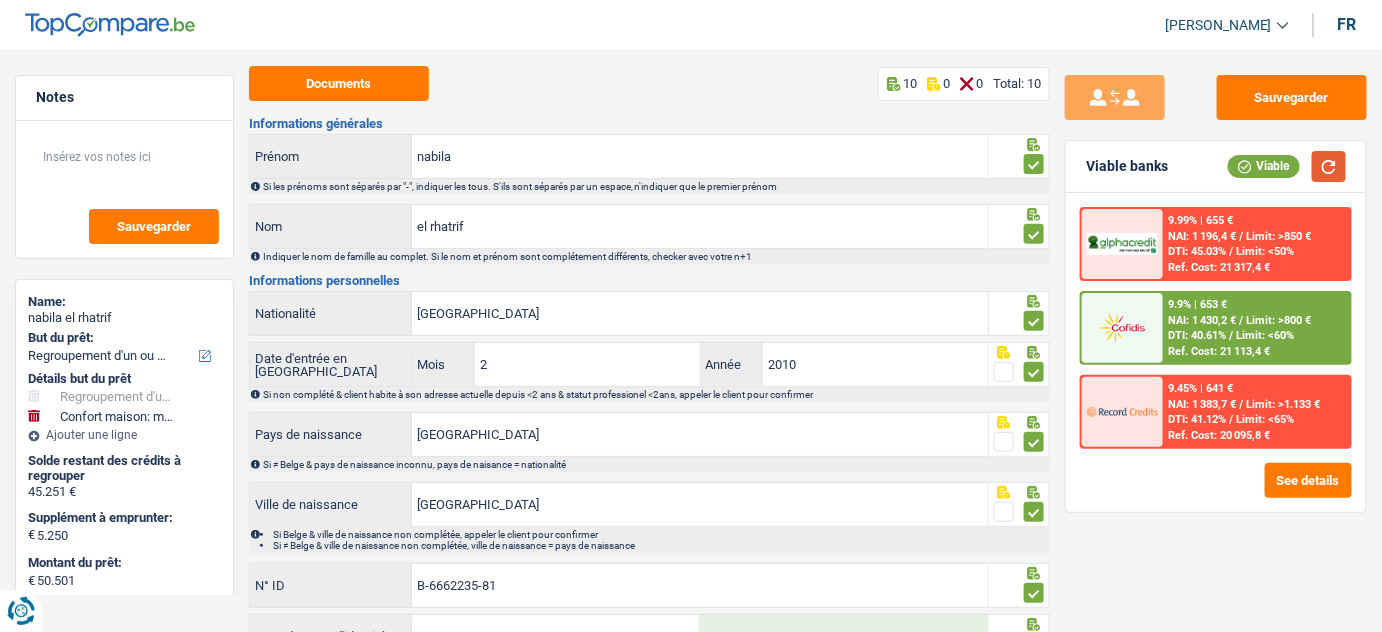 scroll, scrollTop: 0, scrollLeft: 0, axis: both 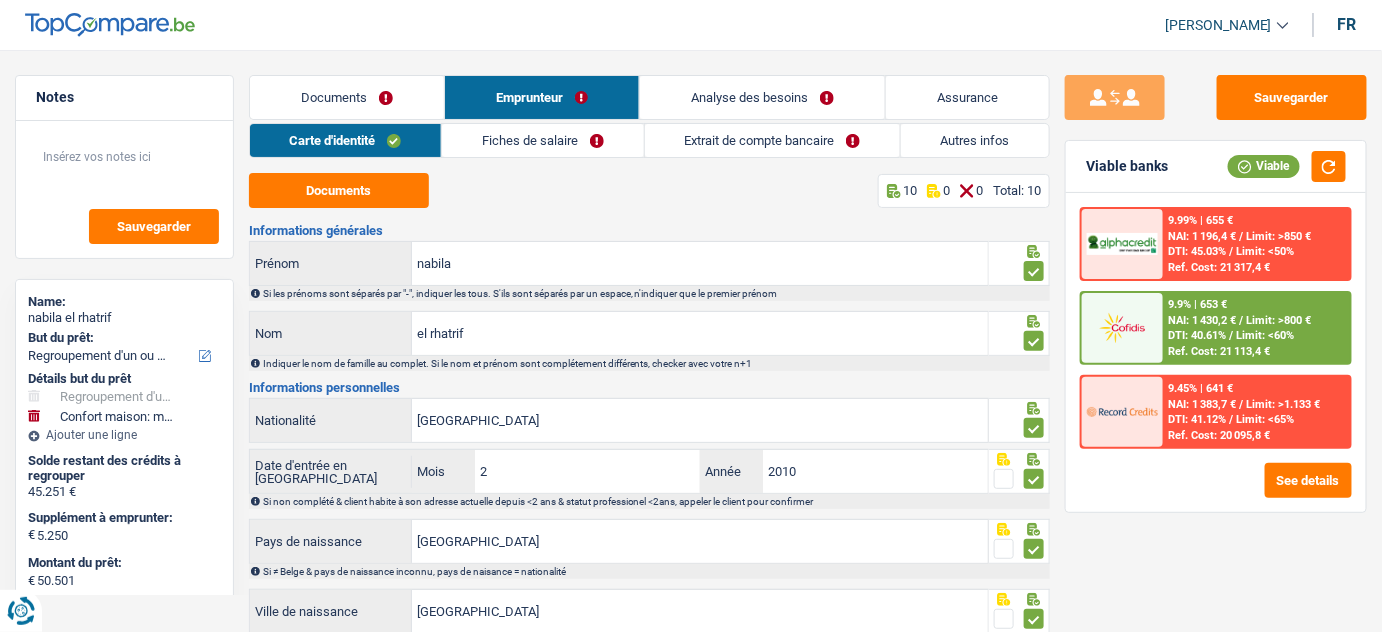 click on "Fiches de salaire" at bounding box center (542, 140) 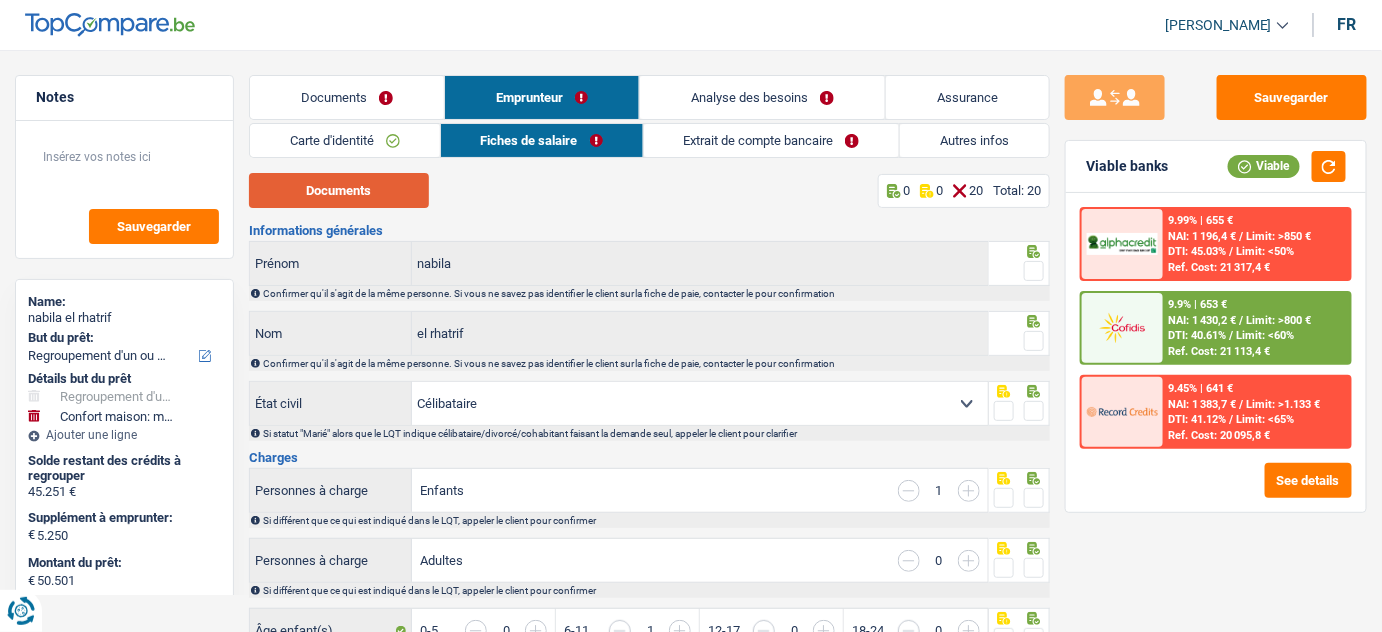 click on "Documents" at bounding box center (339, 190) 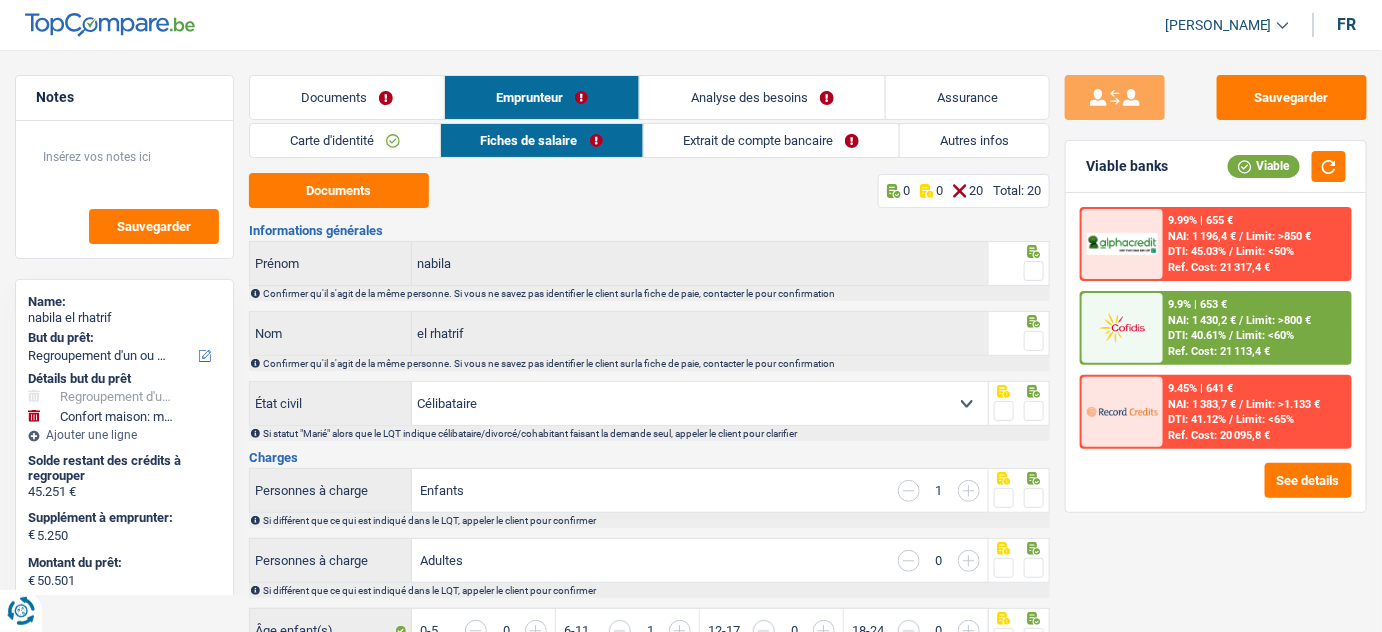 drag, startPoint x: 1037, startPoint y: 274, endPoint x: 1037, endPoint y: 296, distance: 22 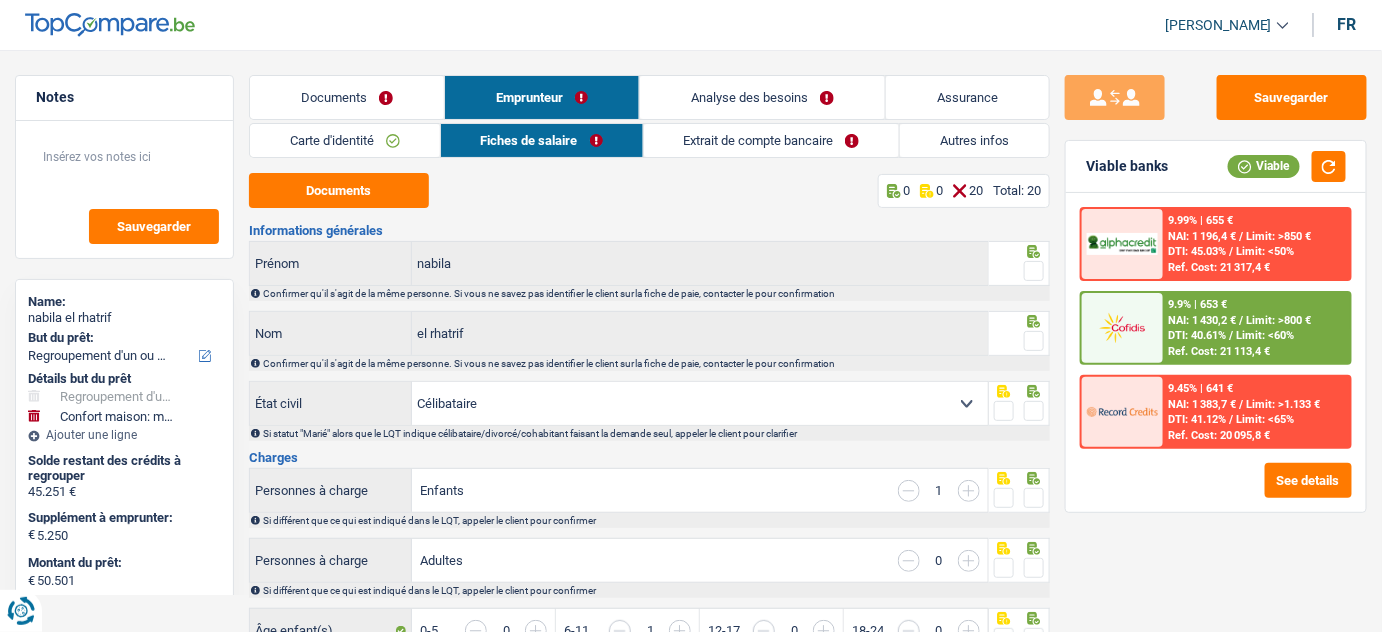 click at bounding box center (1034, 271) 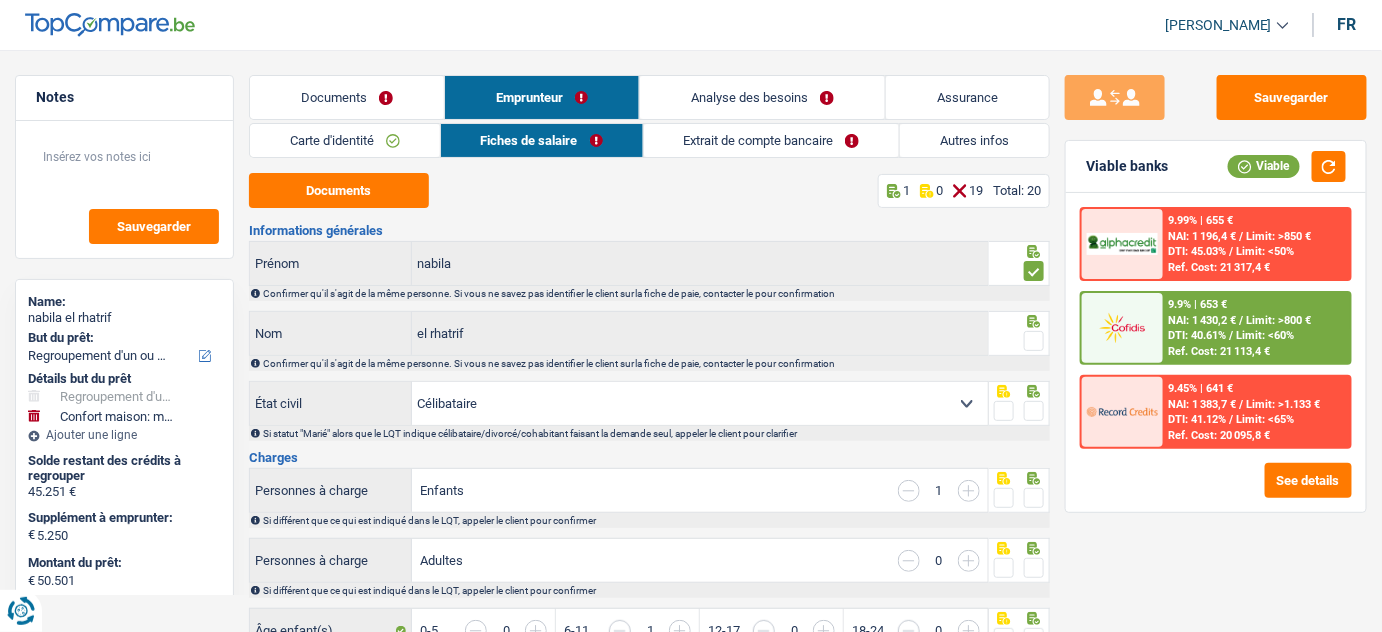click at bounding box center (1034, 341) 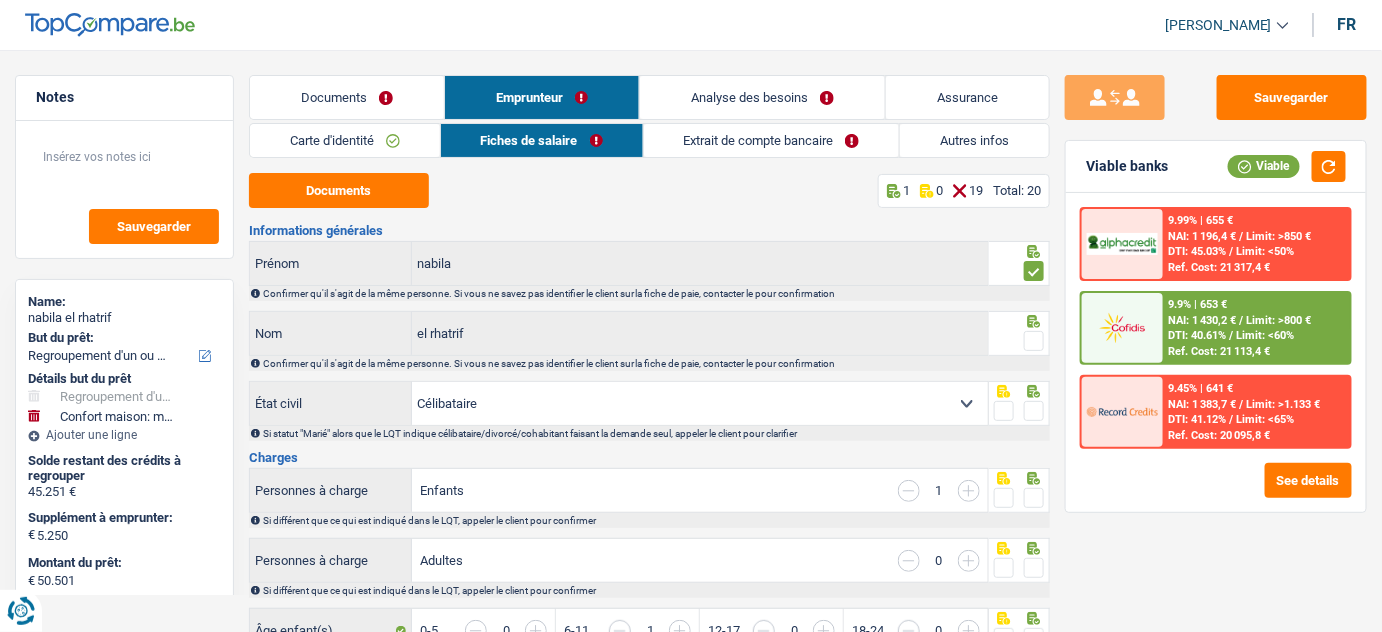 click at bounding box center [0, 0] 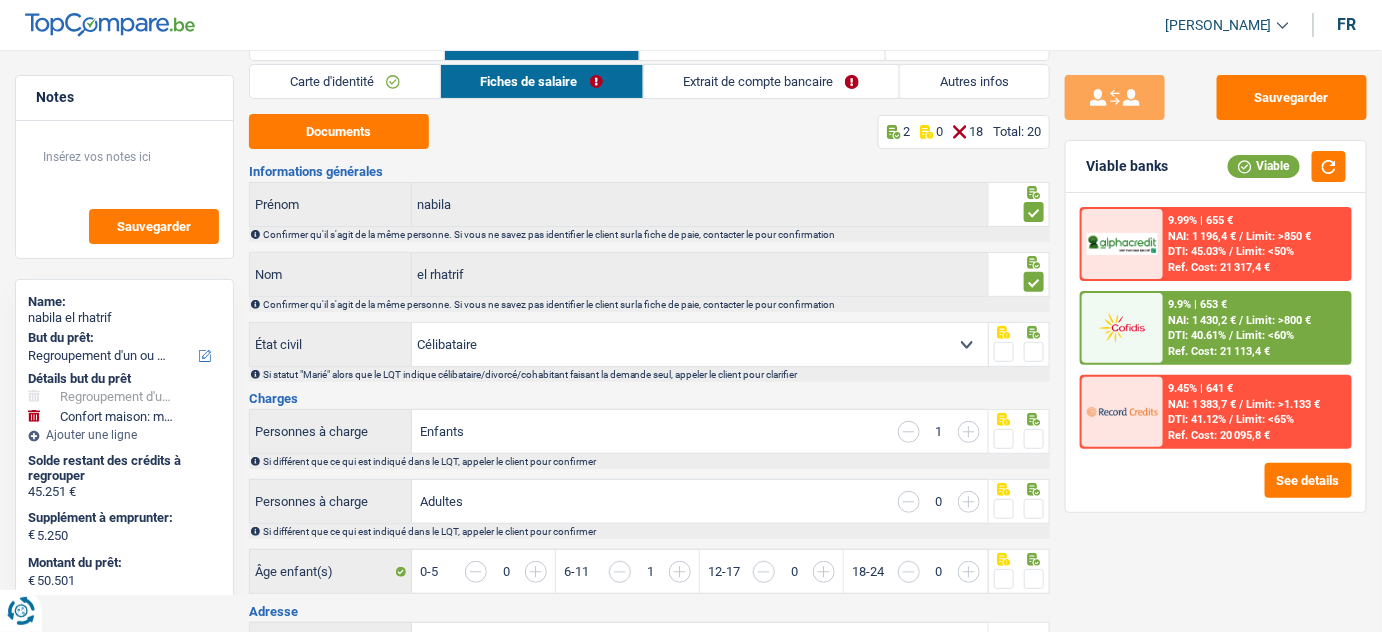 scroll, scrollTop: 90, scrollLeft: 0, axis: vertical 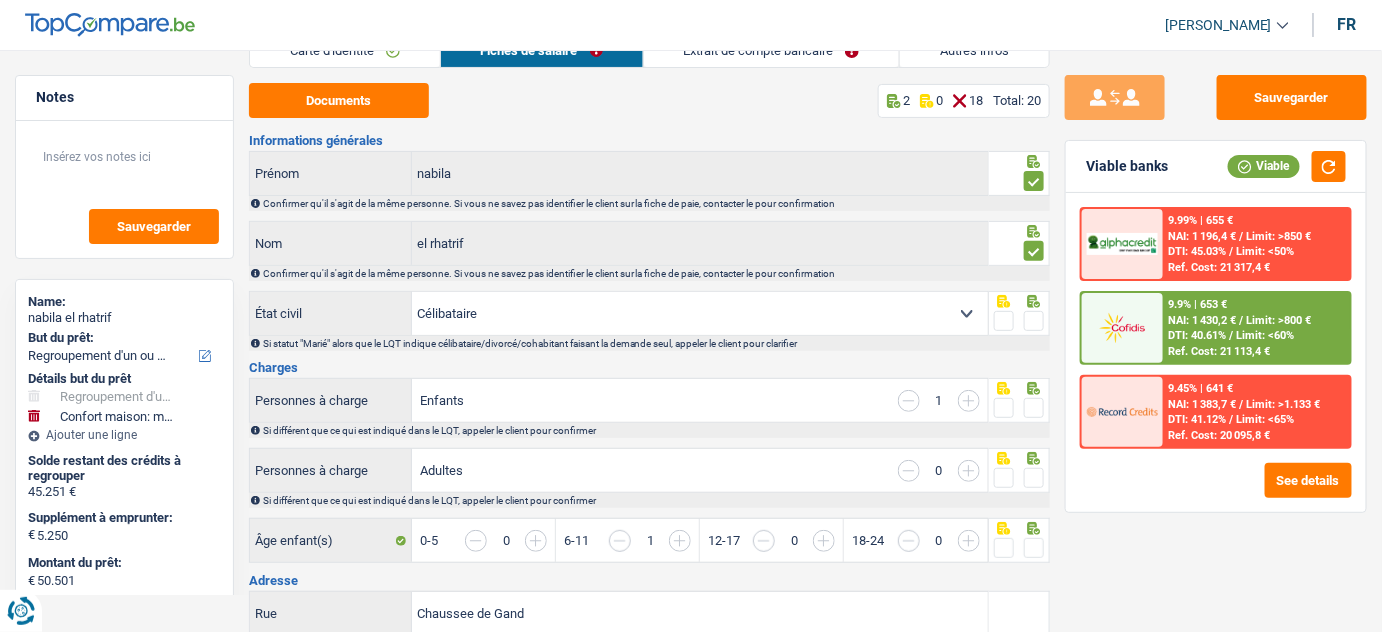 click 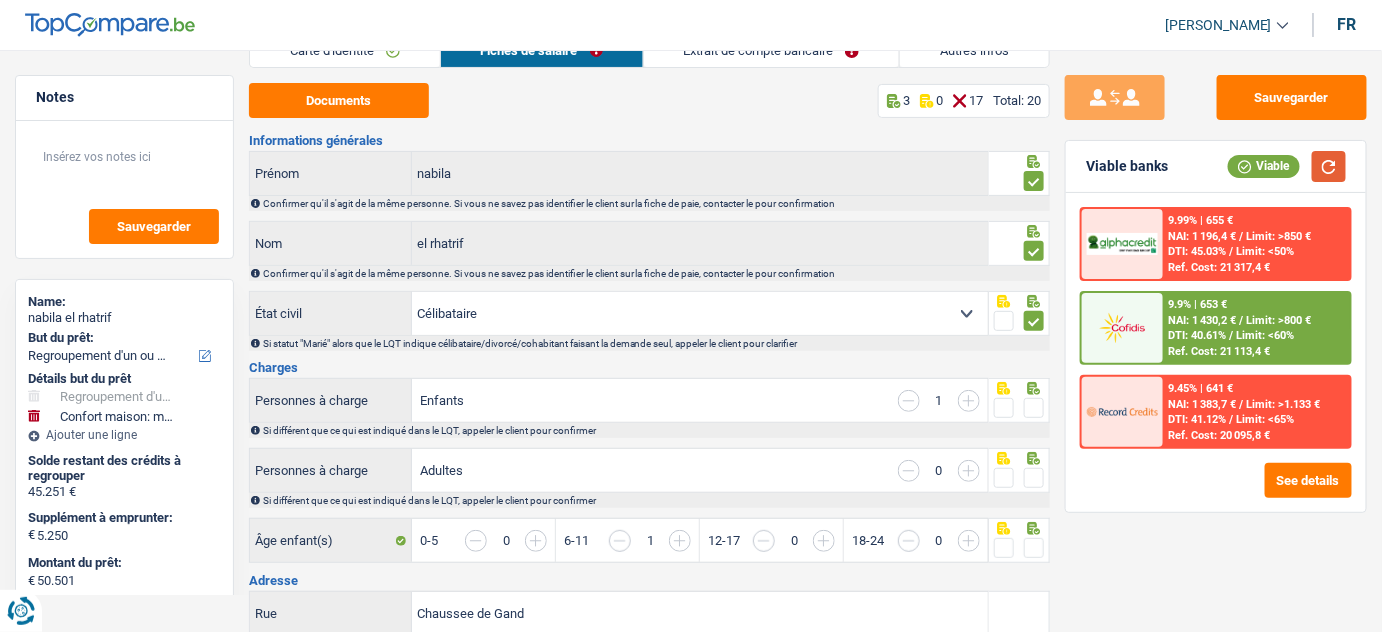 click at bounding box center (1329, 166) 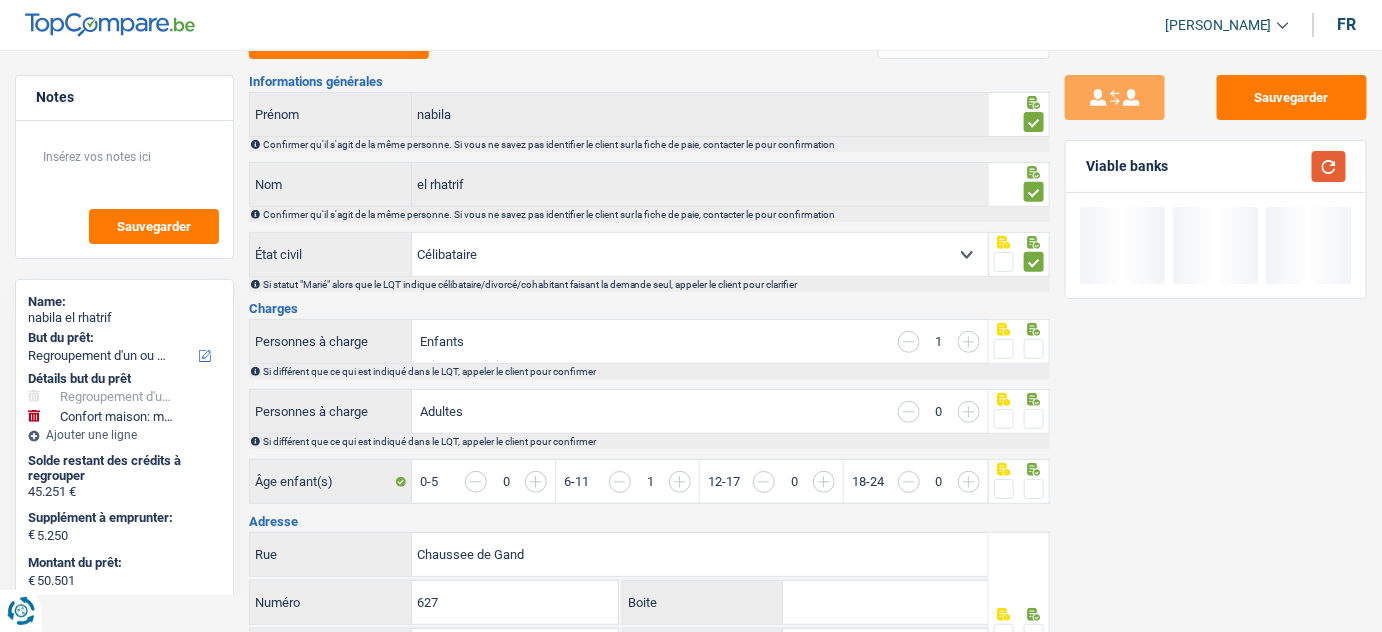 scroll, scrollTop: 181, scrollLeft: 0, axis: vertical 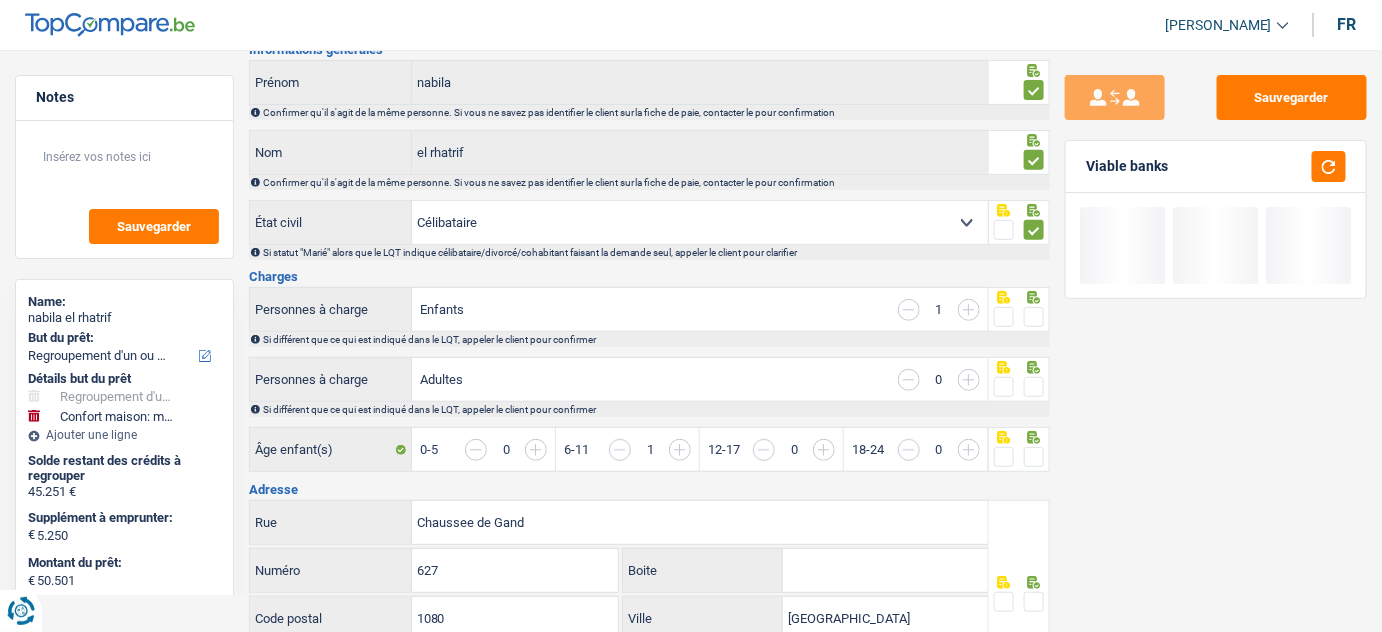 click at bounding box center (1034, 317) 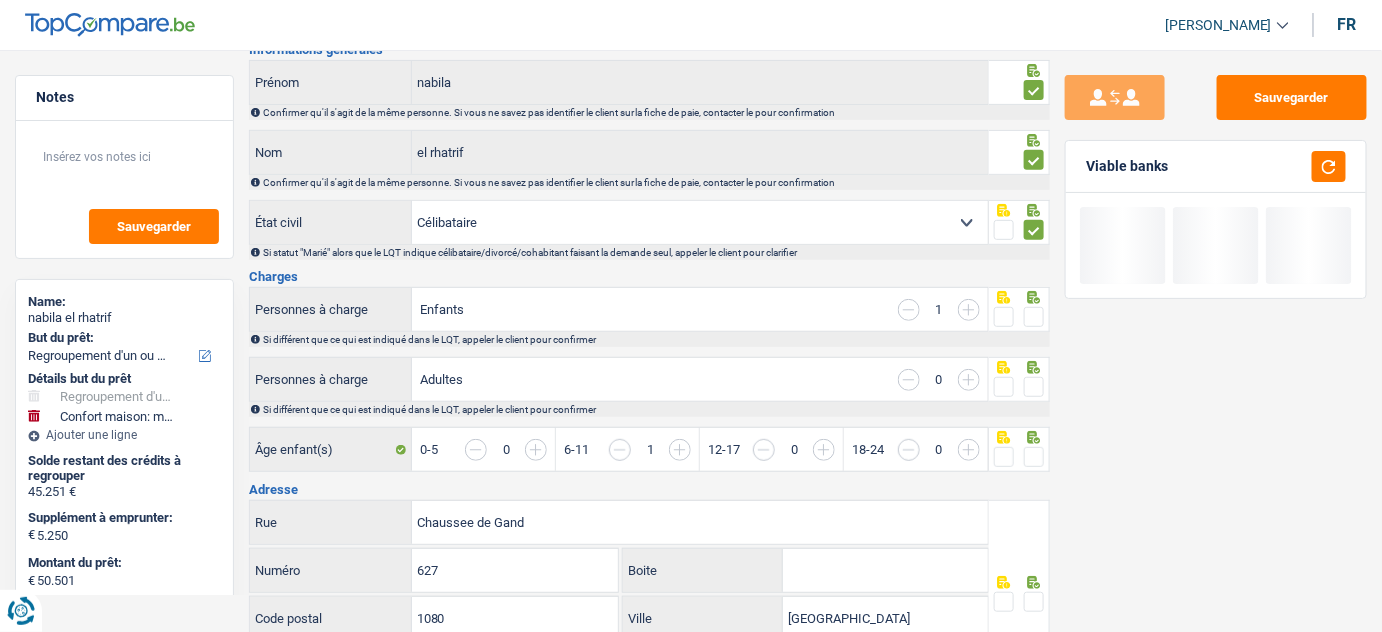 click at bounding box center [0, 0] 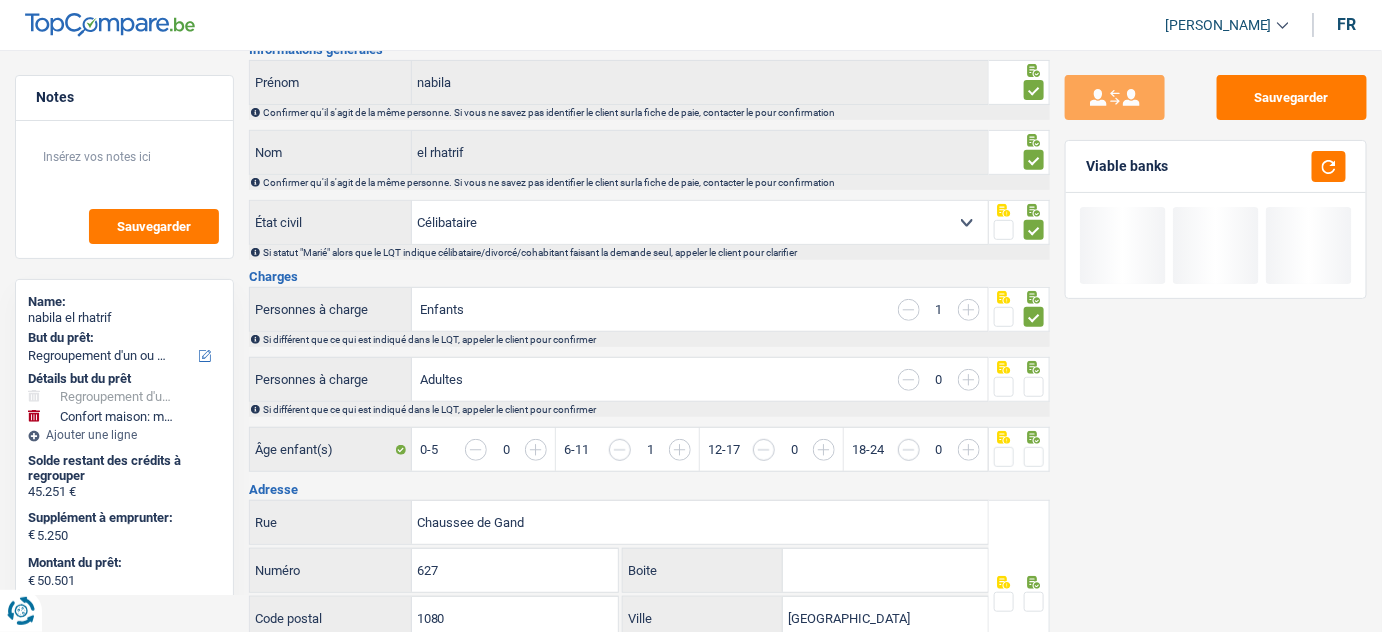 click at bounding box center [1034, 387] 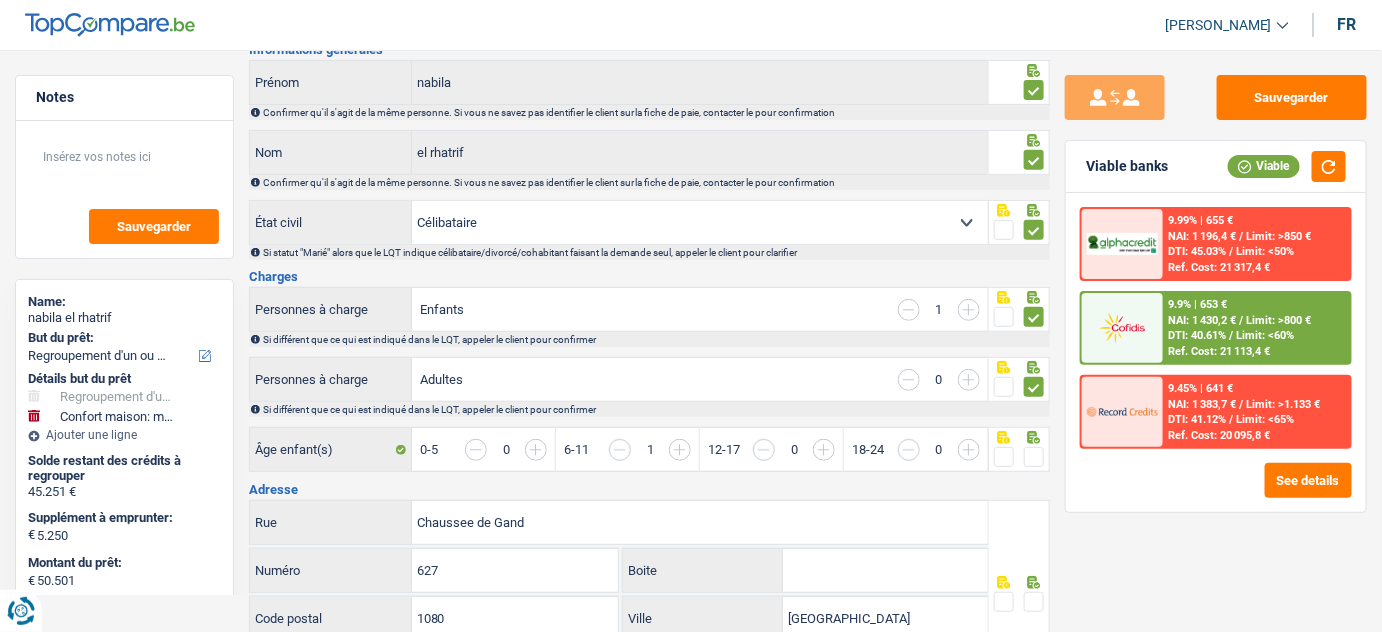 click at bounding box center (1034, 457) 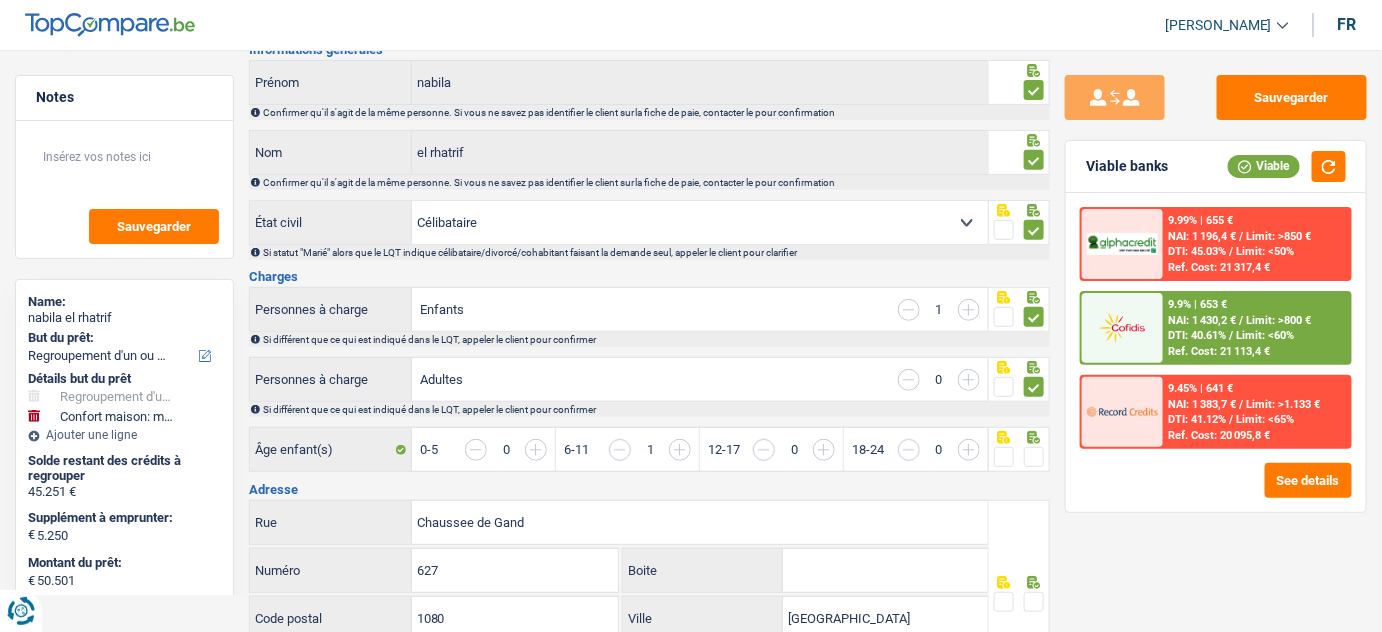 click at bounding box center [0, 0] 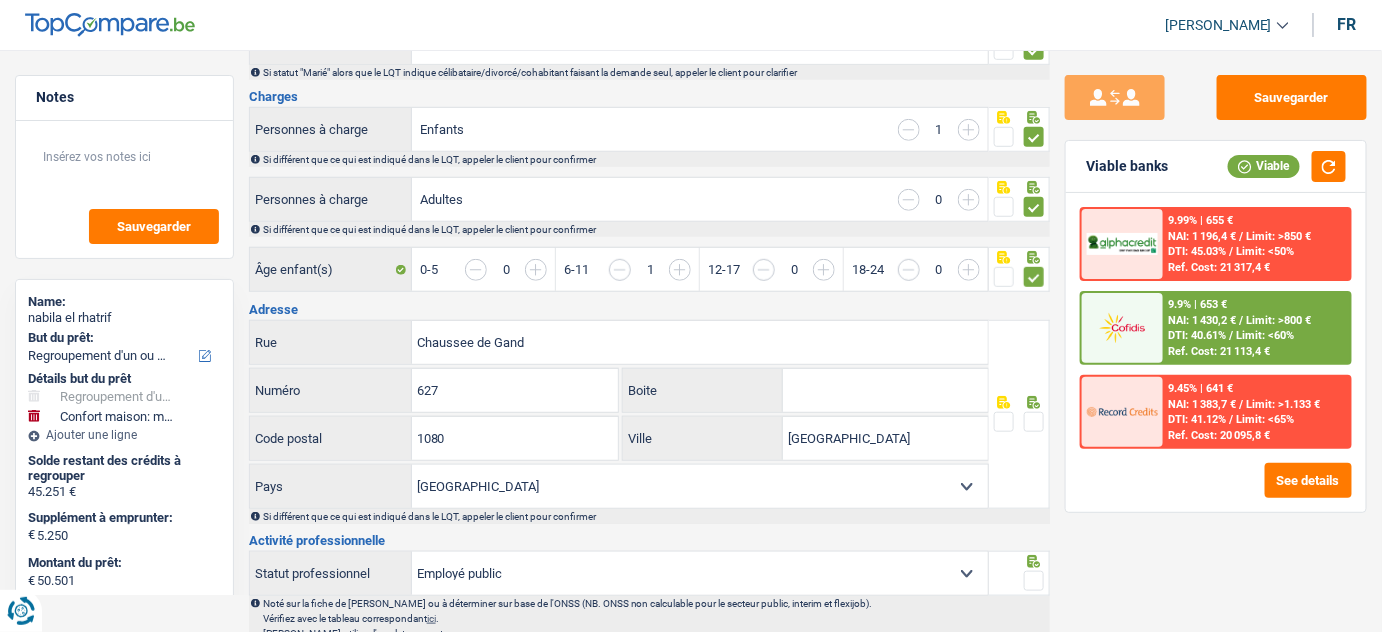 scroll, scrollTop: 363, scrollLeft: 0, axis: vertical 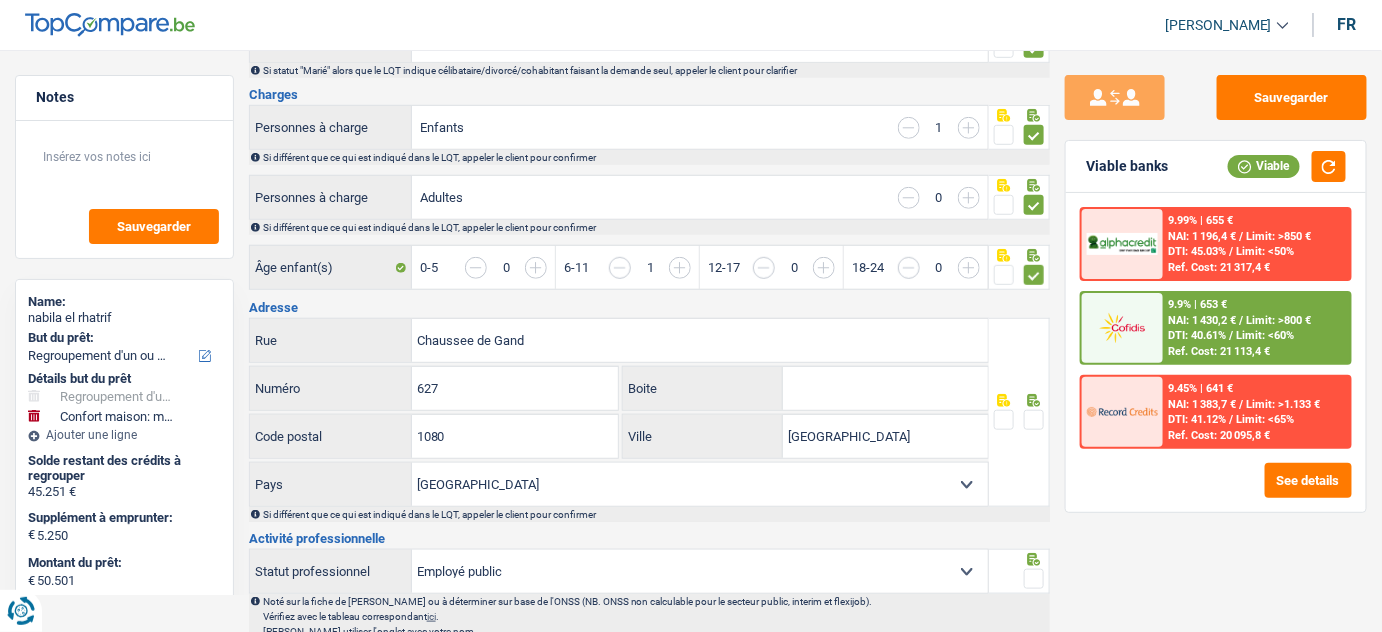 click at bounding box center (1034, 420) 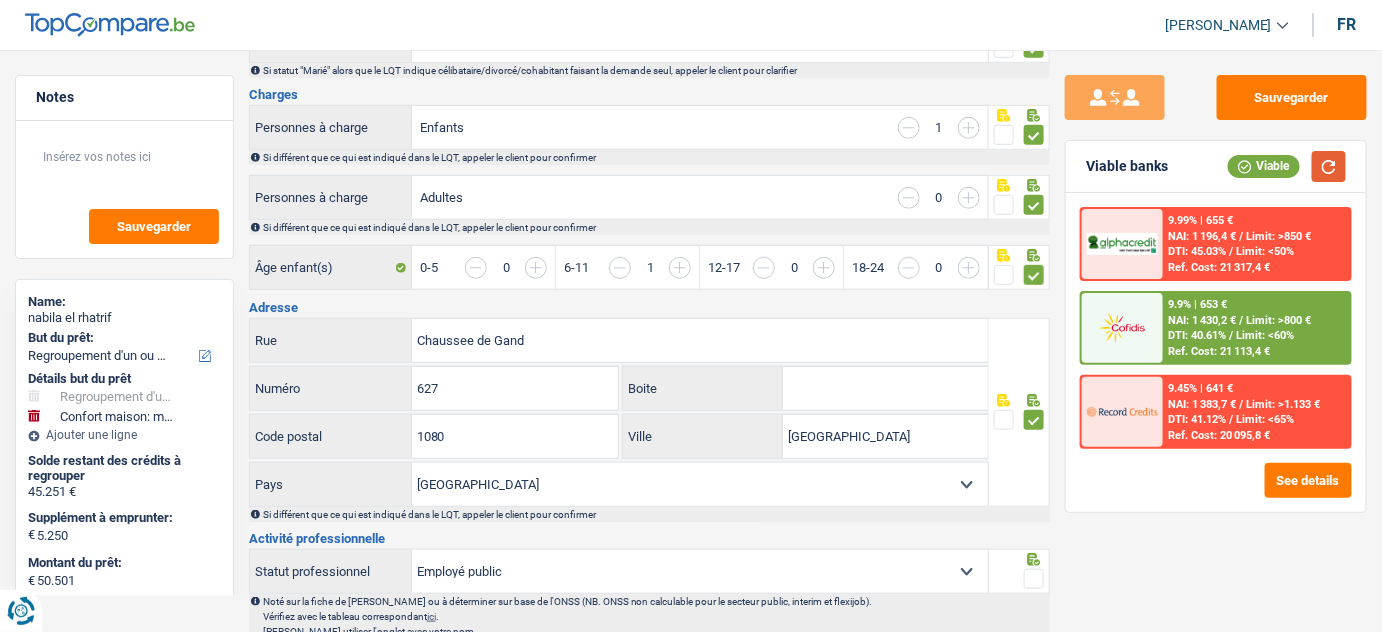 drag, startPoint x: 1334, startPoint y: 167, endPoint x: 685, endPoint y: 377, distance: 682.12976 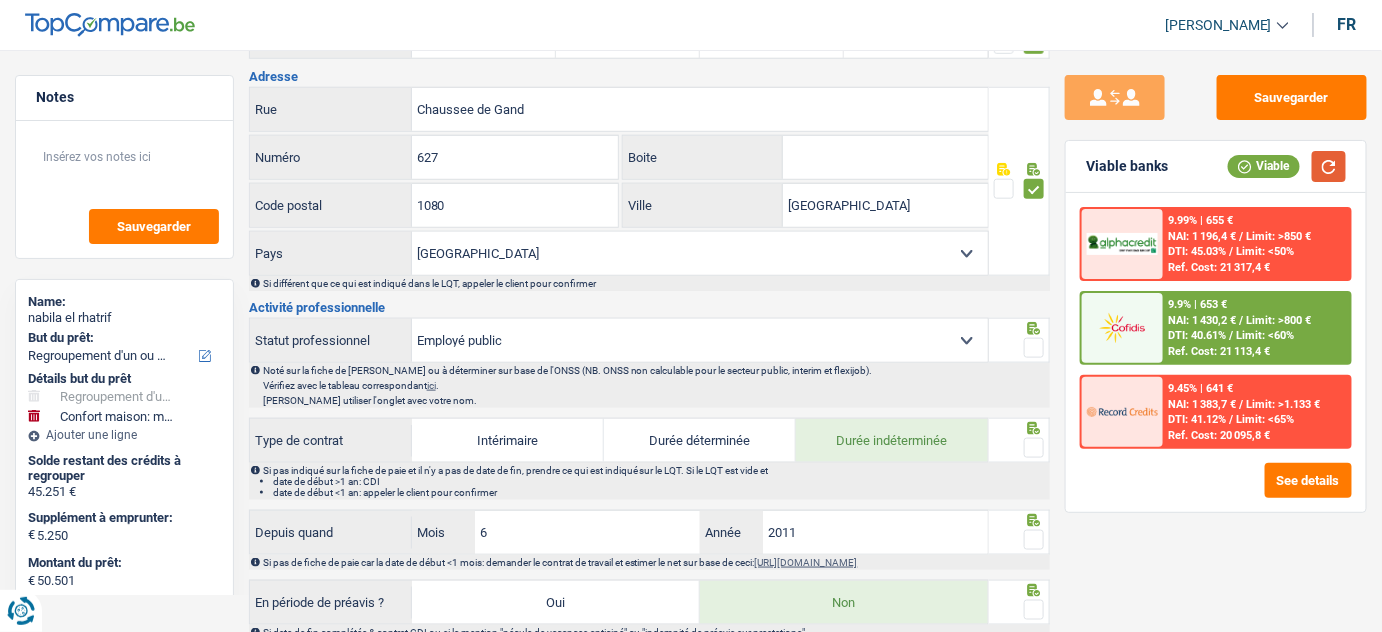 scroll, scrollTop: 636, scrollLeft: 0, axis: vertical 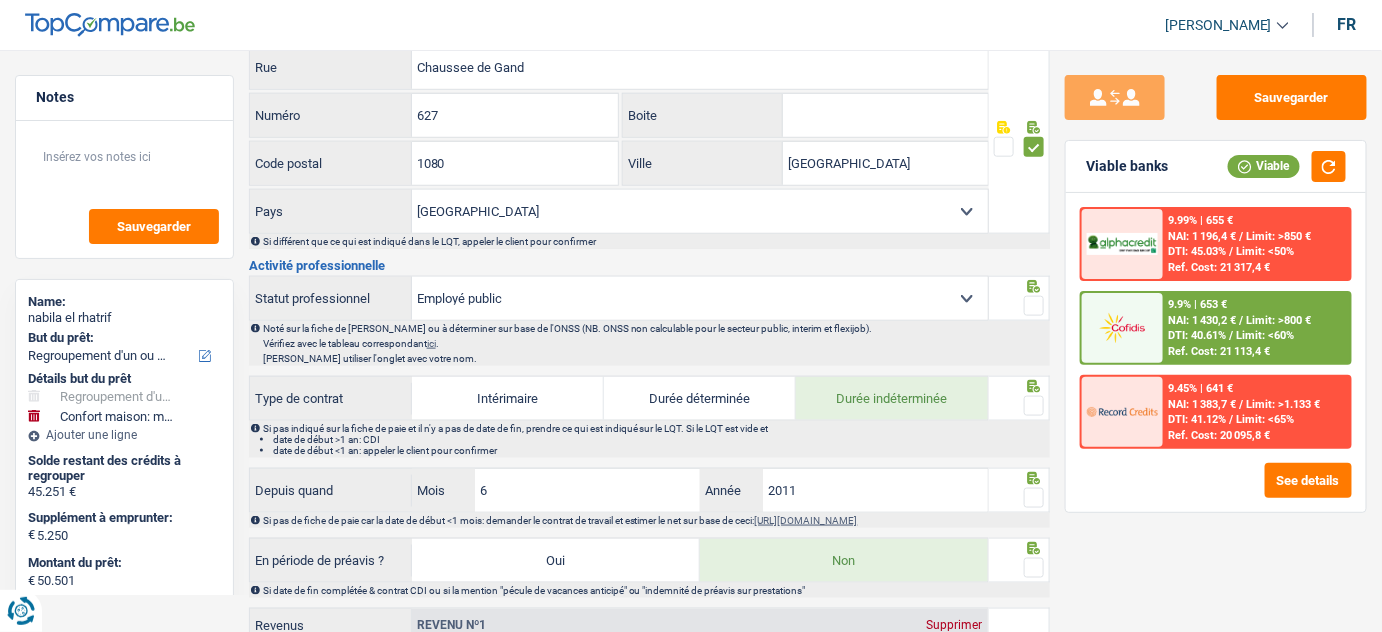 click at bounding box center [1034, 306] 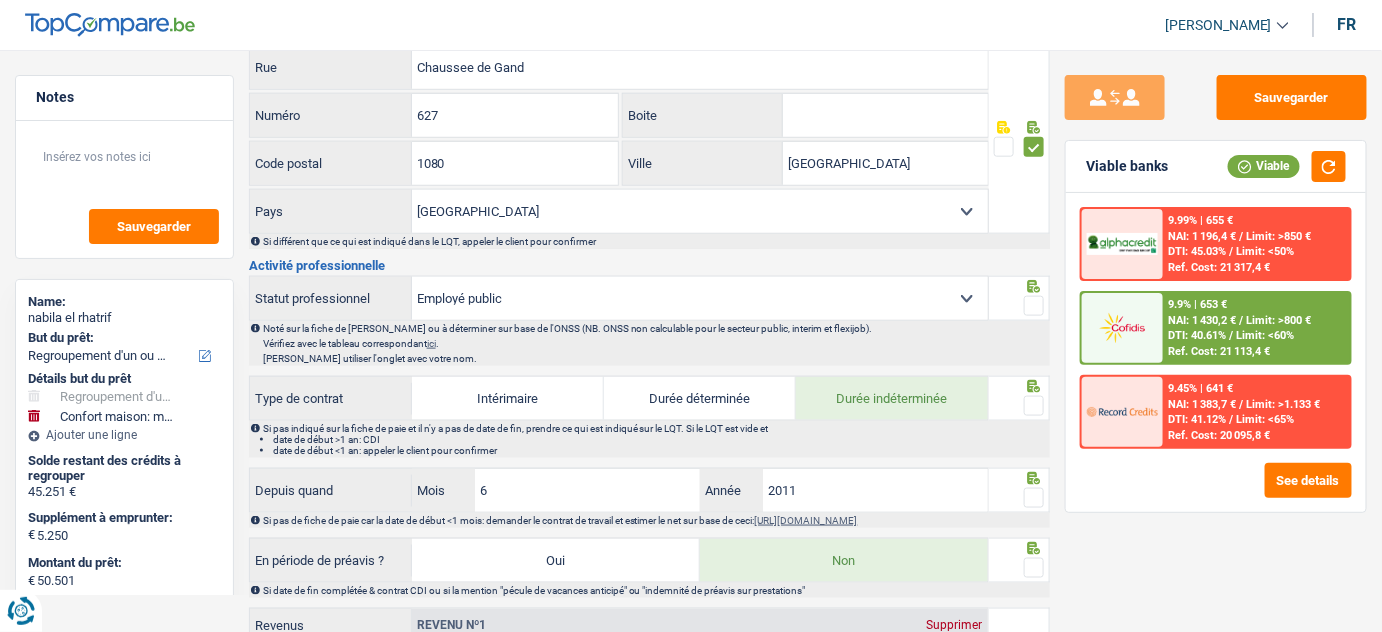 click at bounding box center (0, 0) 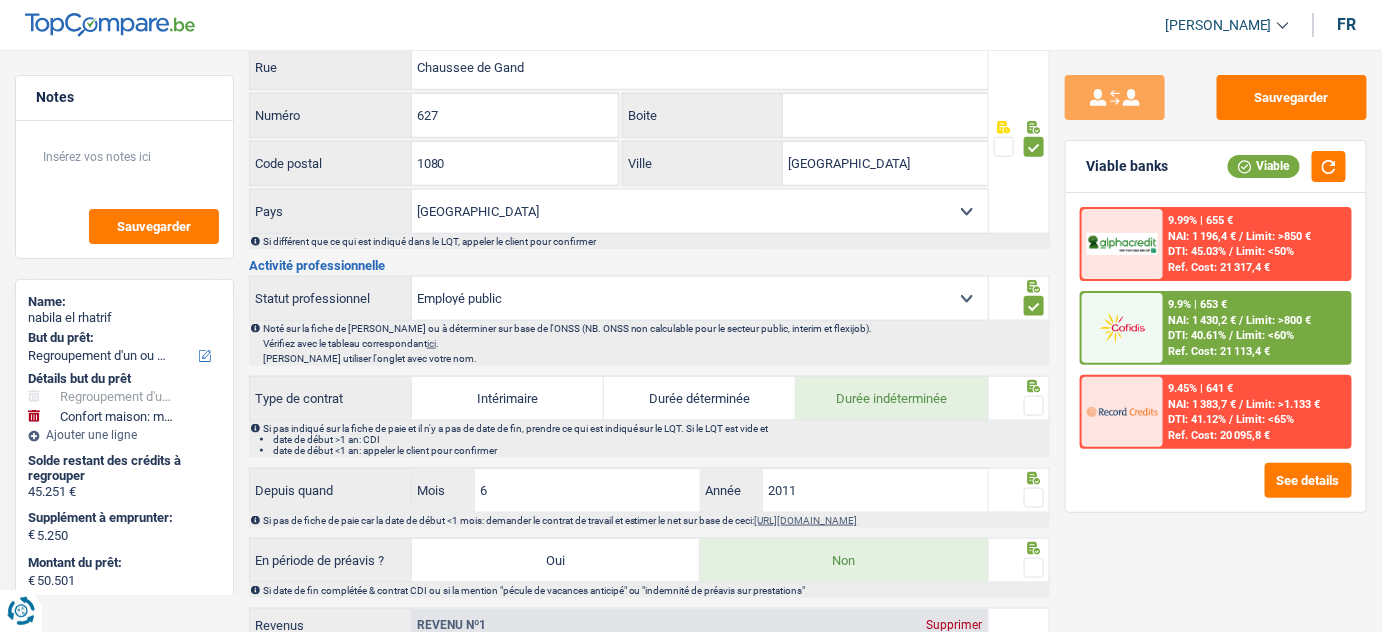 click on "Ouvrier Employé privé Employé public Invalide Indépendant Pensionné Chômeur Mutuelle Femme au foyer Sans profession Allocataire sécurité/Intégration social (SPF Sécurité Sociale, CPAS) Etudiant Profession libérale Commerçant Rentier Pré-pensionné
Sélectionner une option" at bounding box center [700, 298] 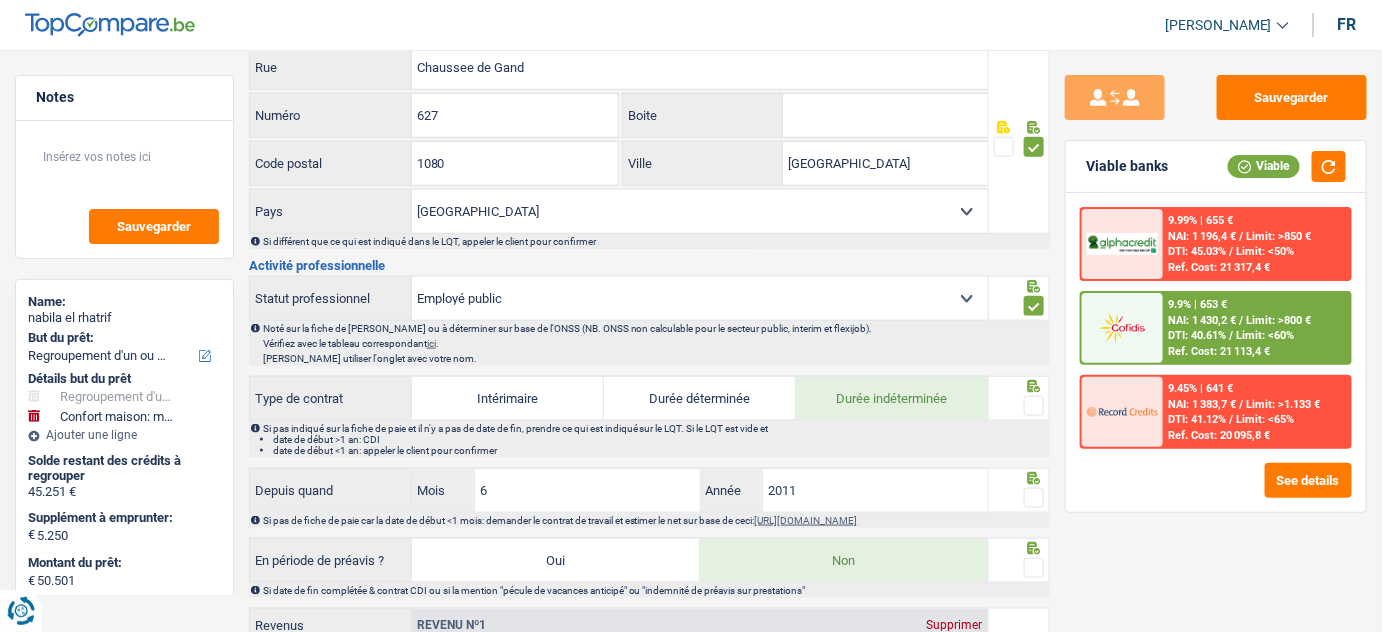 select on "privateEmployee" 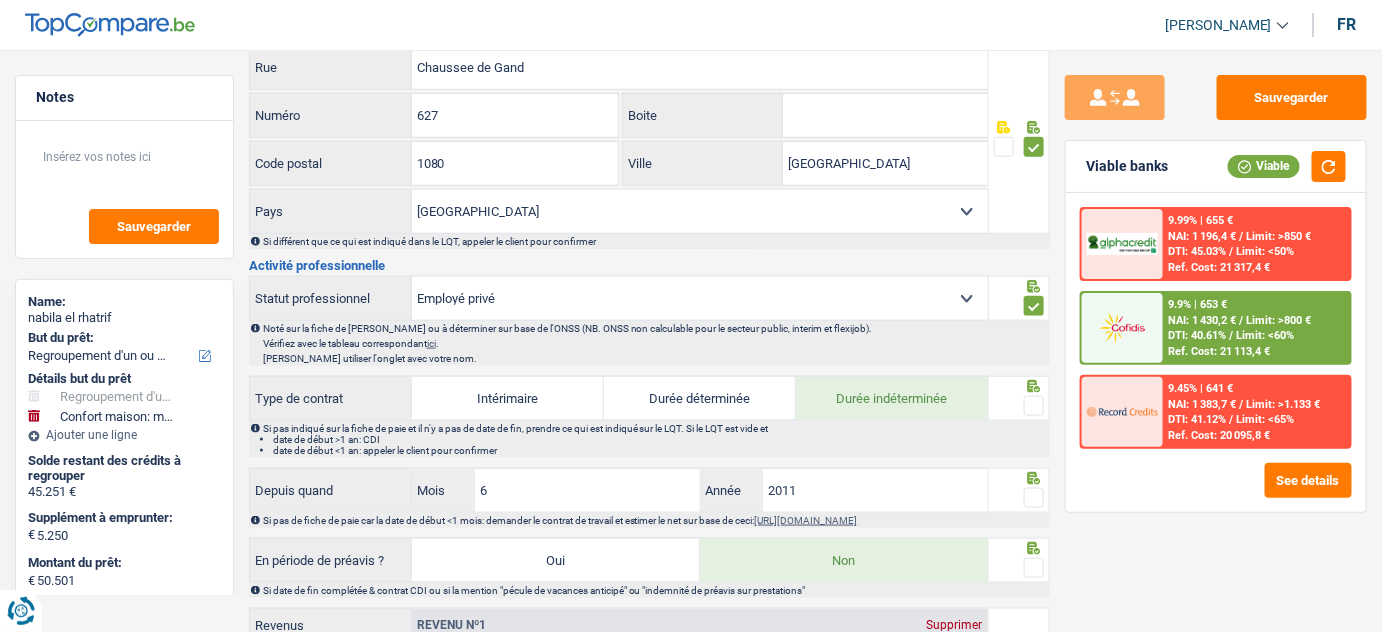 click on "Ouvrier Employé privé Employé public Invalide Indépendant Pensionné Chômeur Mutuelle Femme au foyer Sans profession Allocataire sécurité/Intégration social (SPF Sécurité Sociale, CPAS) Etudiant Profession libérale Commerçant Rentier Pré-pensionné
Sélectionner une option" at bounding box center [700, 298] 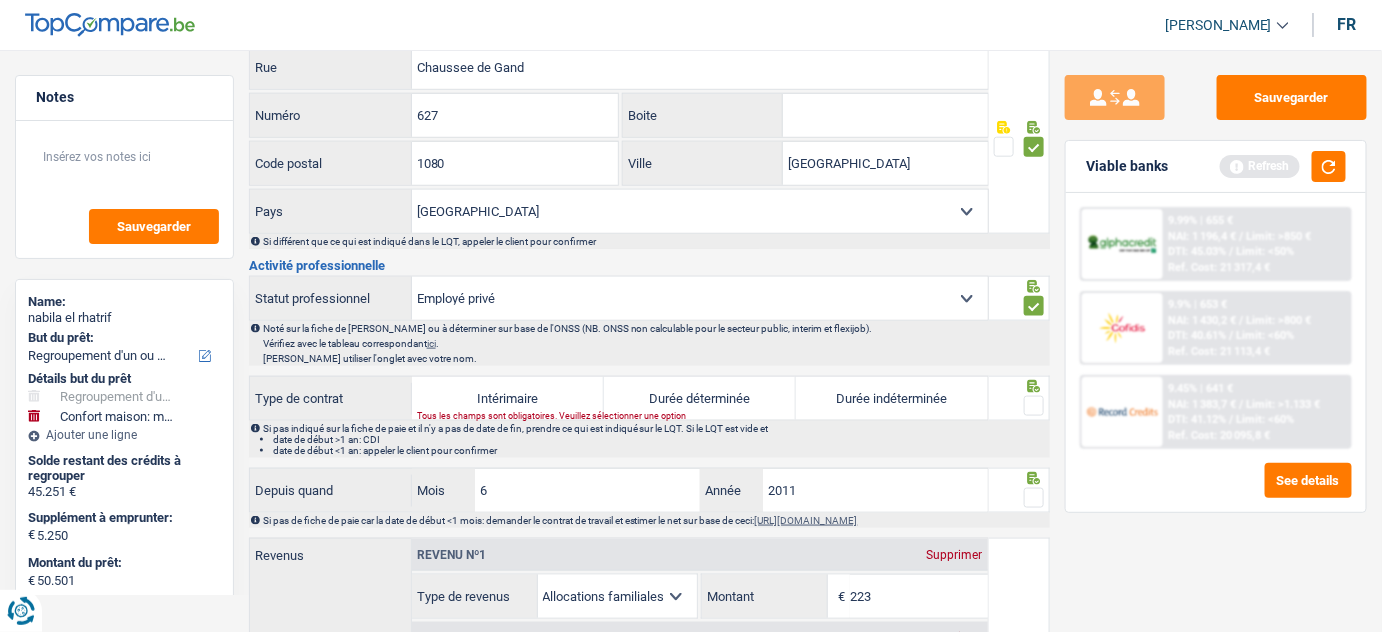 drag, startPoint x: 869, startPoint y: 398, endPoint x: 1050, endPoint y: 388, distance: 181.27603 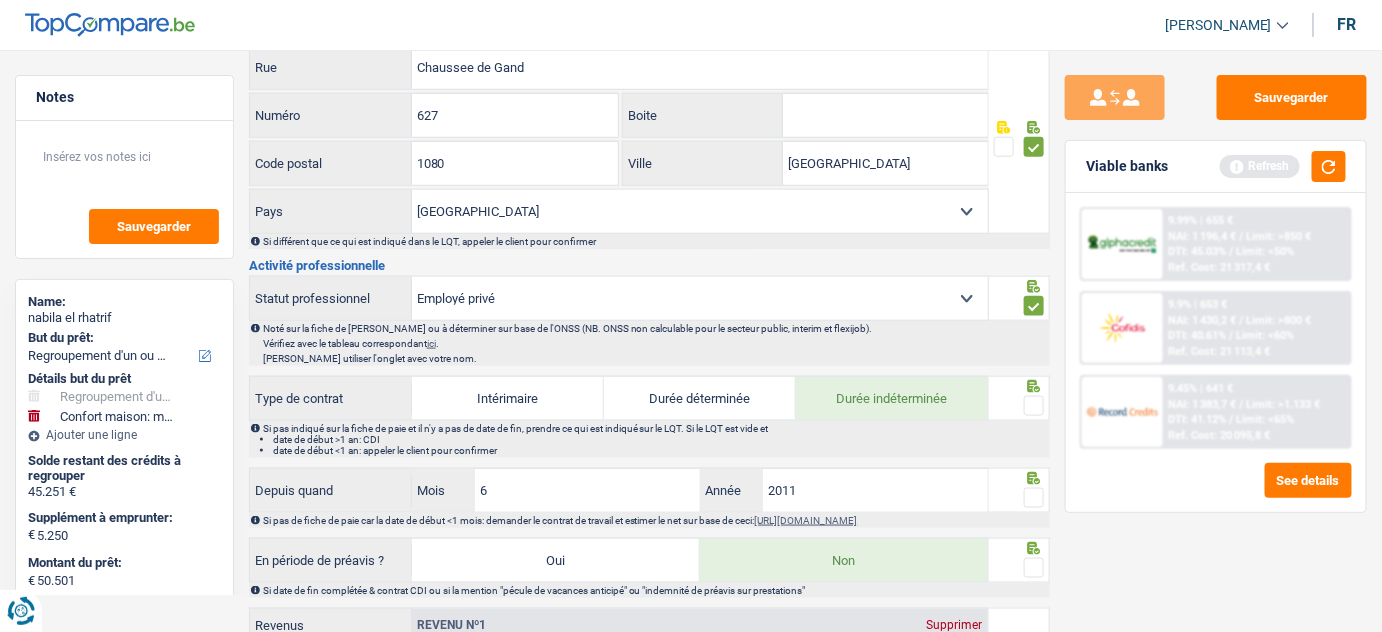 click at bounding box center (1034, 406) 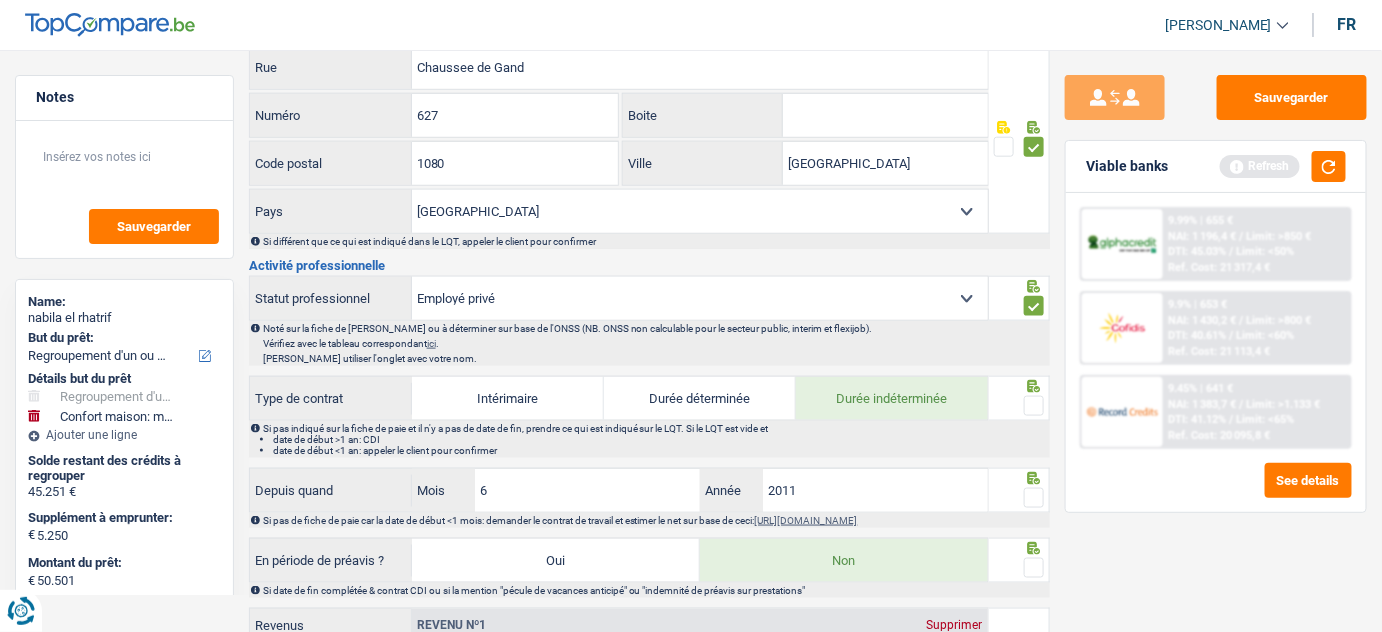 click at bounding box center [0, 0] 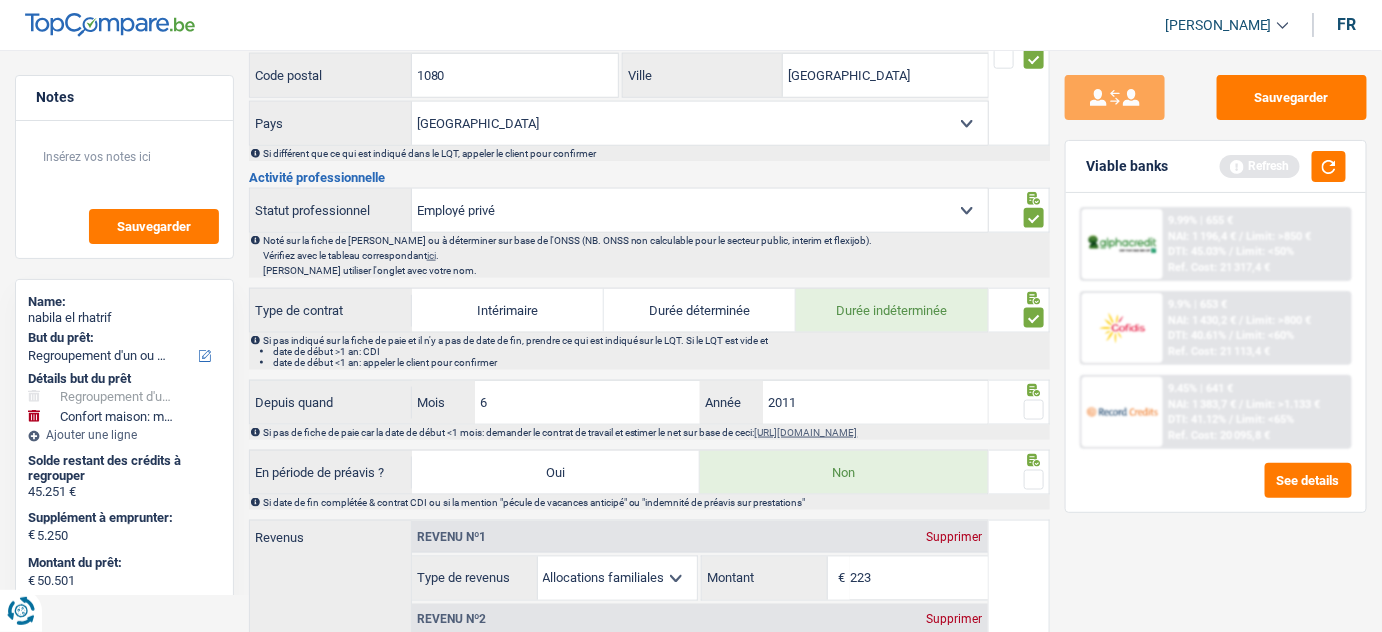 scroll, scrollTop: 818, scrollLeft: 0, axis: vertical 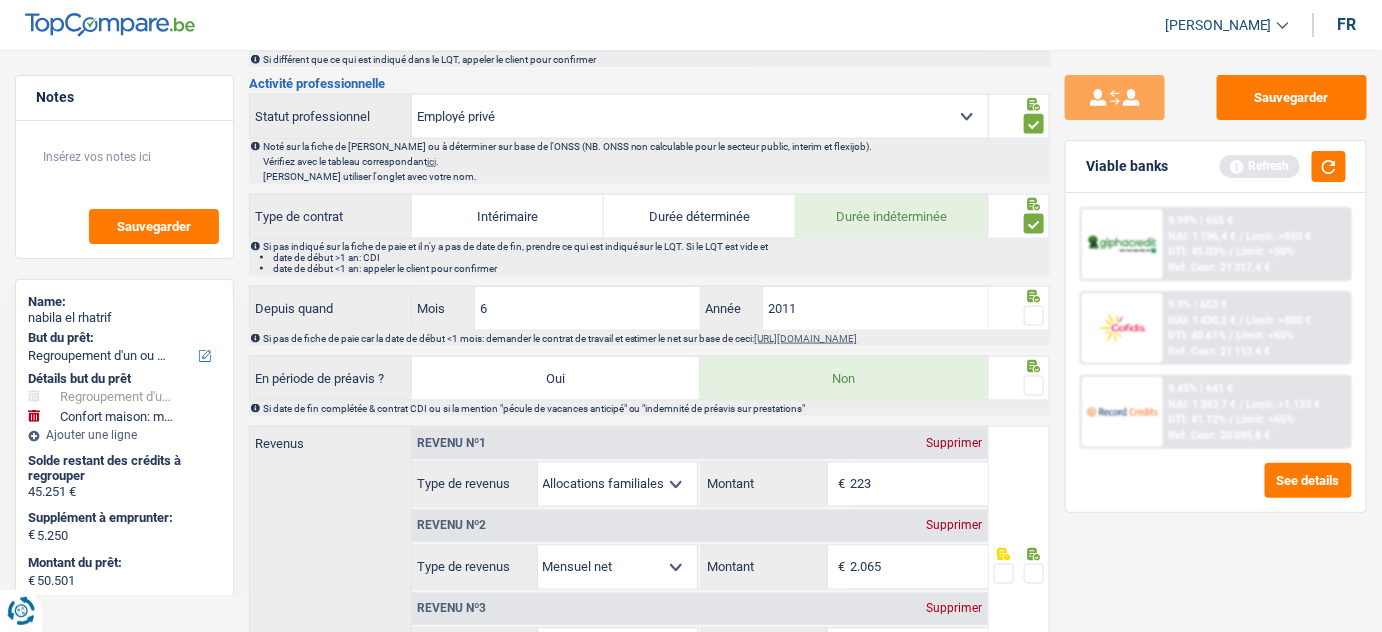 click at bounding box center [1034, 316] 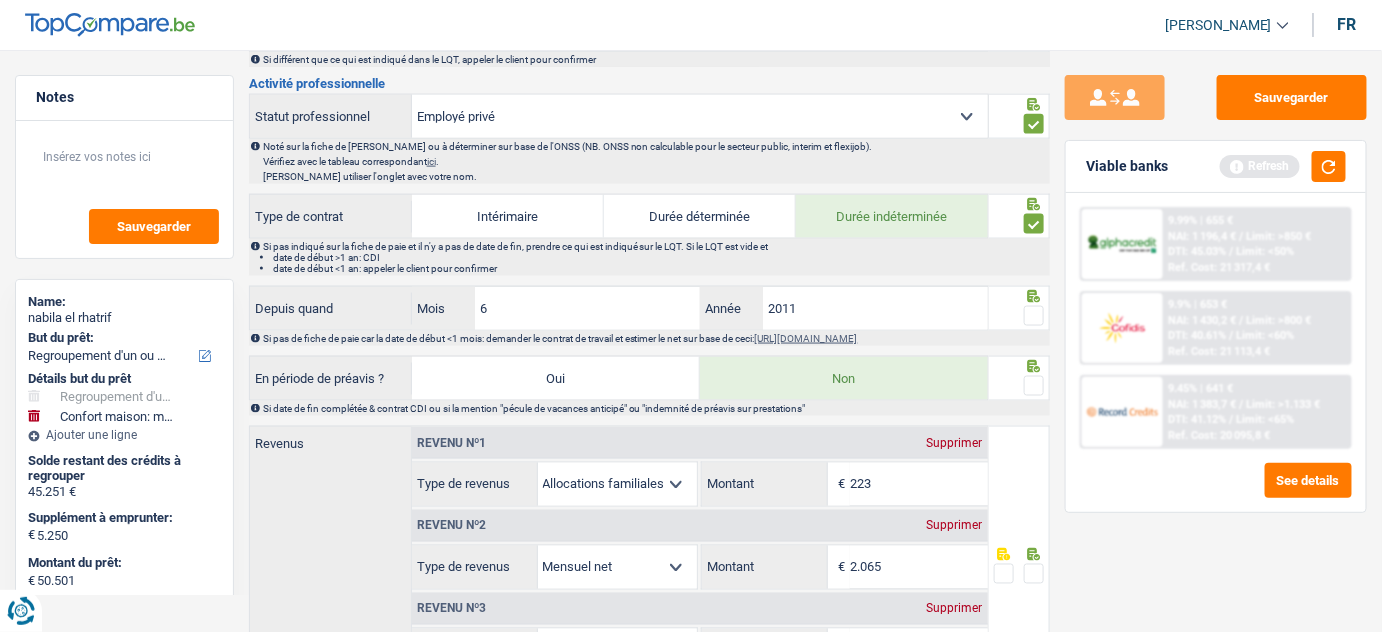 click at bounding box center [0, 0] 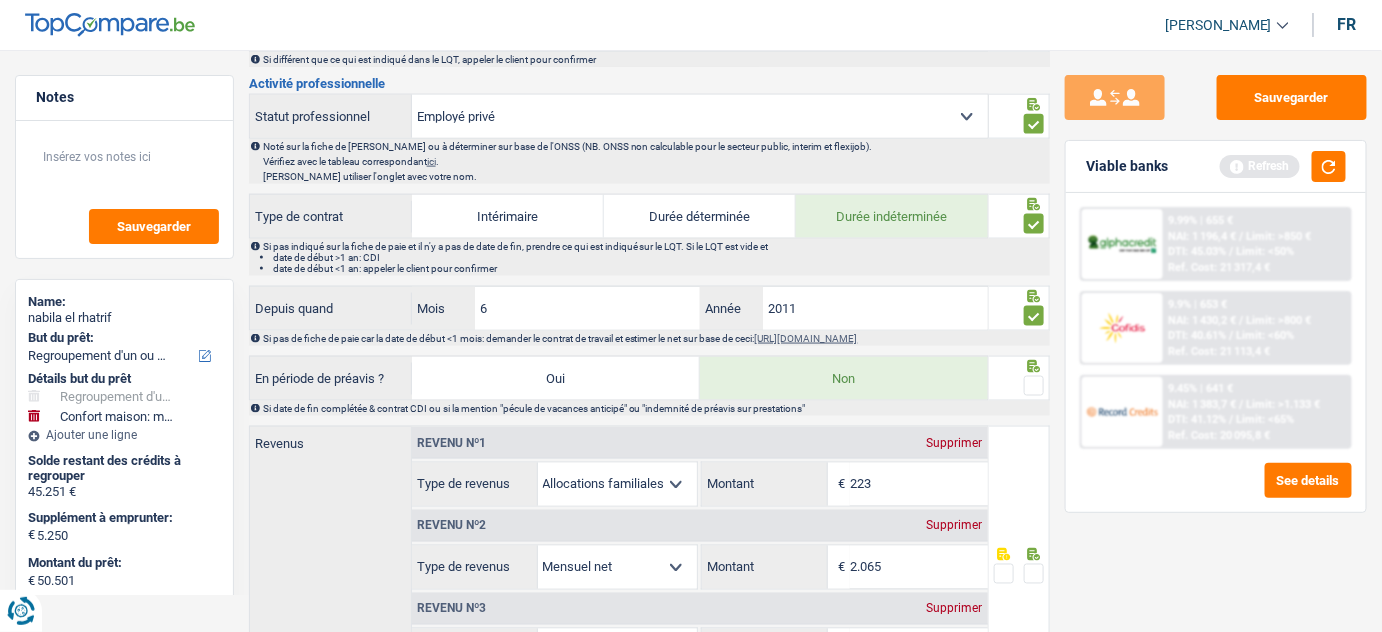 click at bounding box center (1034, 386) 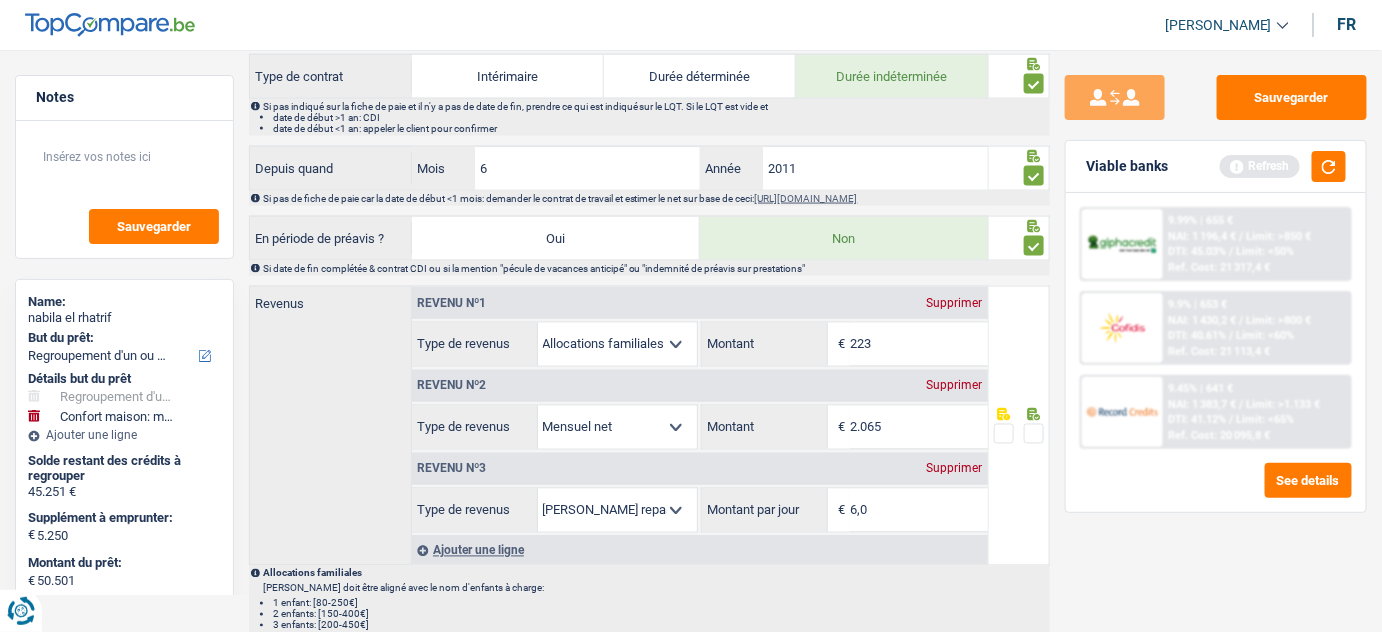 scroll, scrollTop: 1000, scrollLeft: 0, axis: vertical 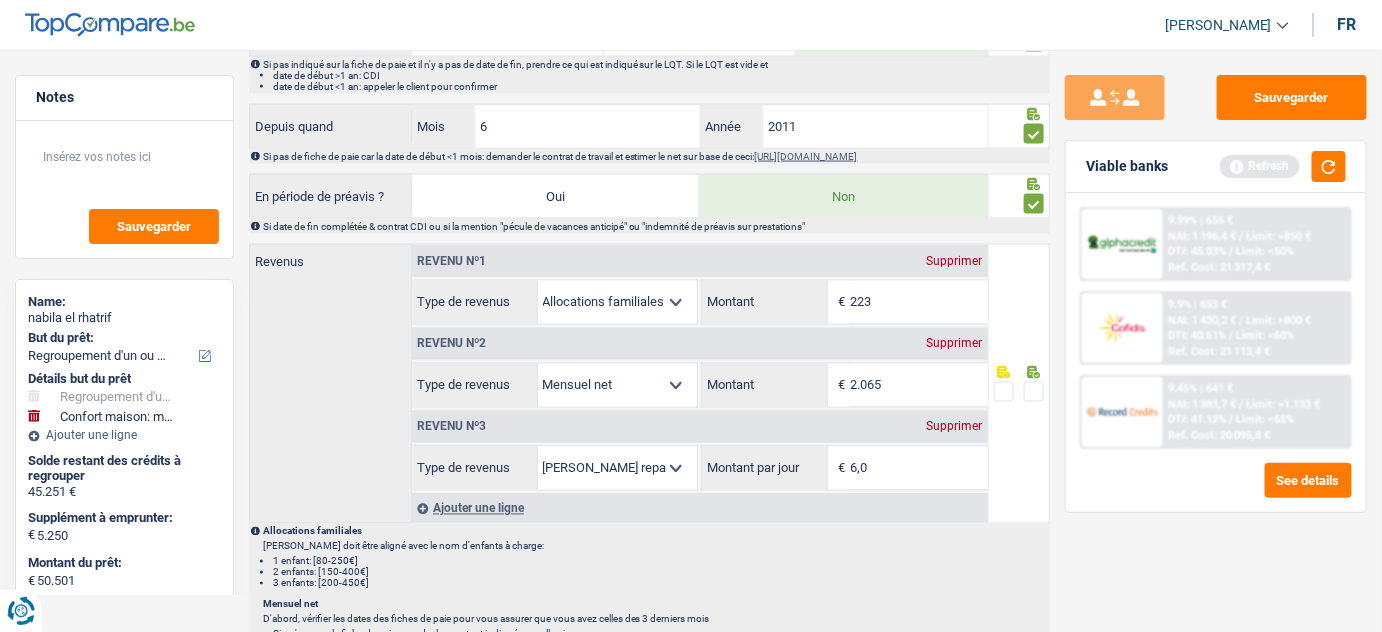 drag, startPoint x: 901, startPoint y: 375, endPoint x: 757, endPoint y: 386, distance: 144.41953 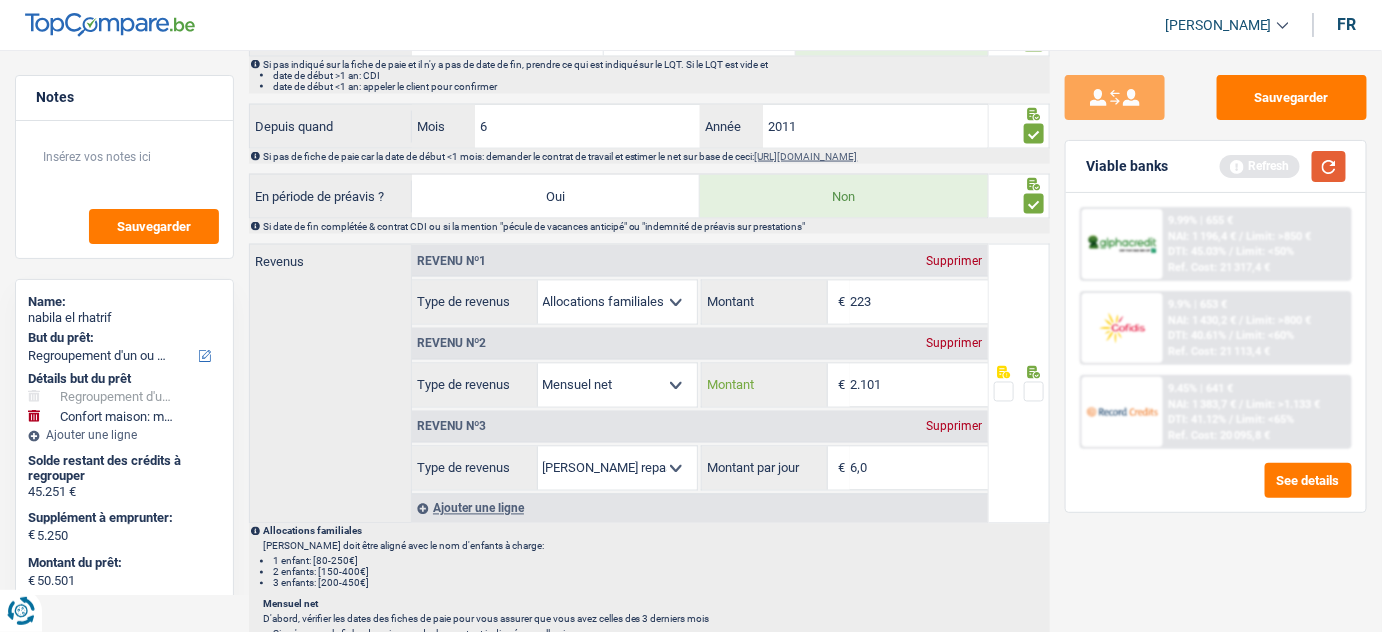 type on "2.101" 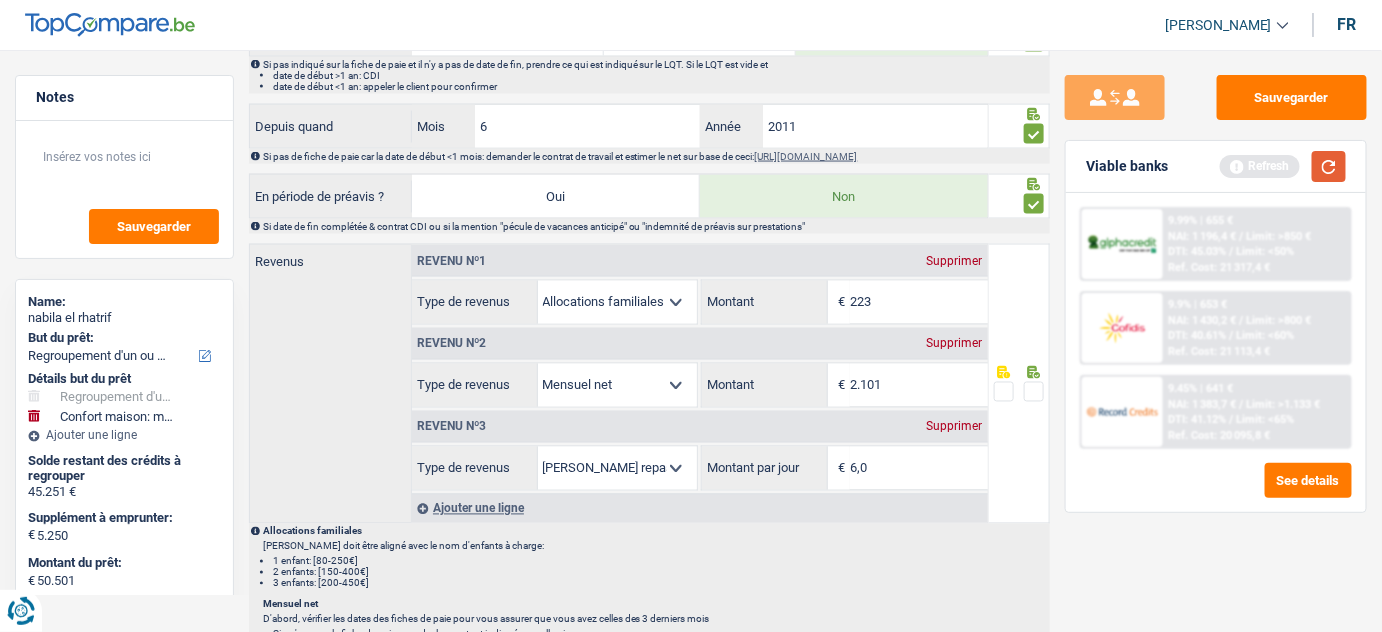 click at bounding box center [1329, 166] 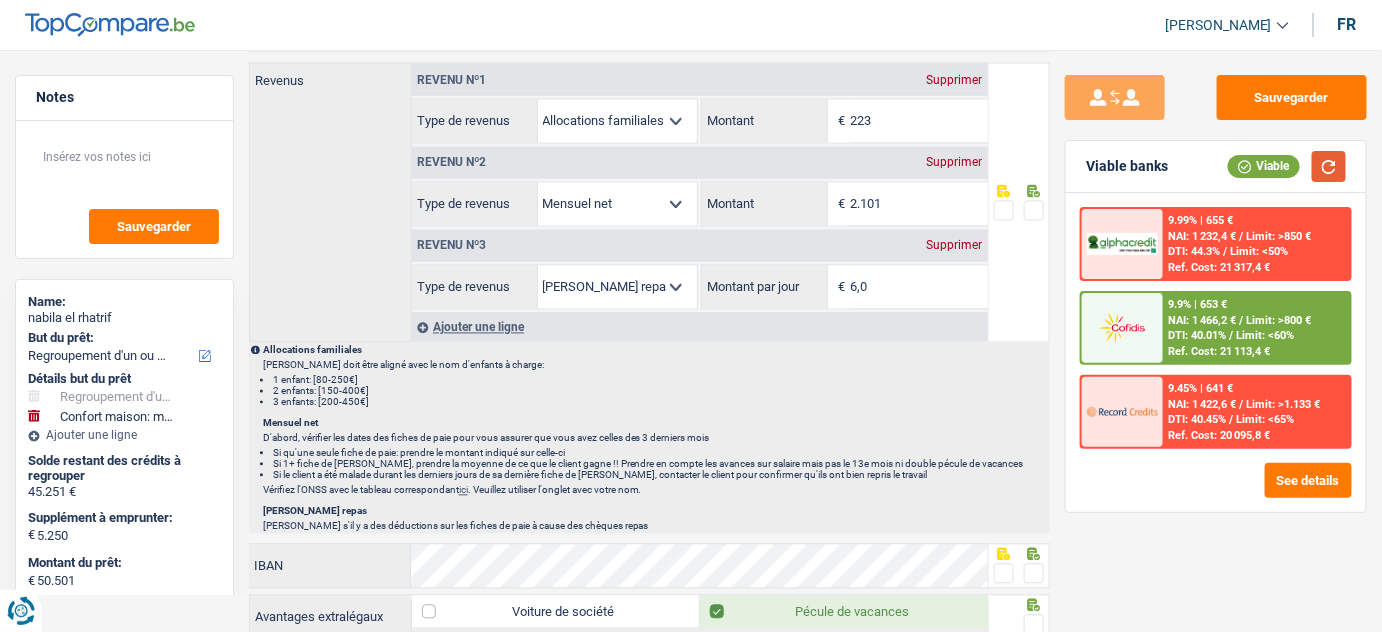 scroll, scrollTop: 1181, scrollLeft: 0, axis: vertical 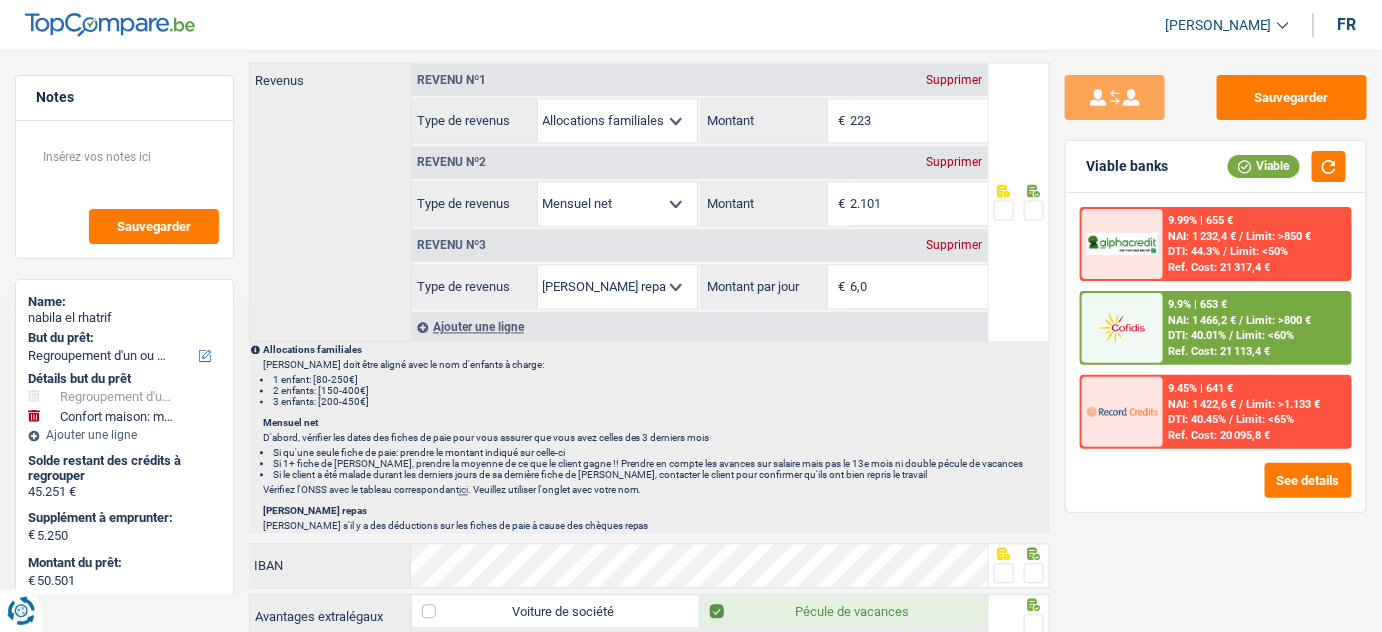 click at bounding box center (1034, 211) 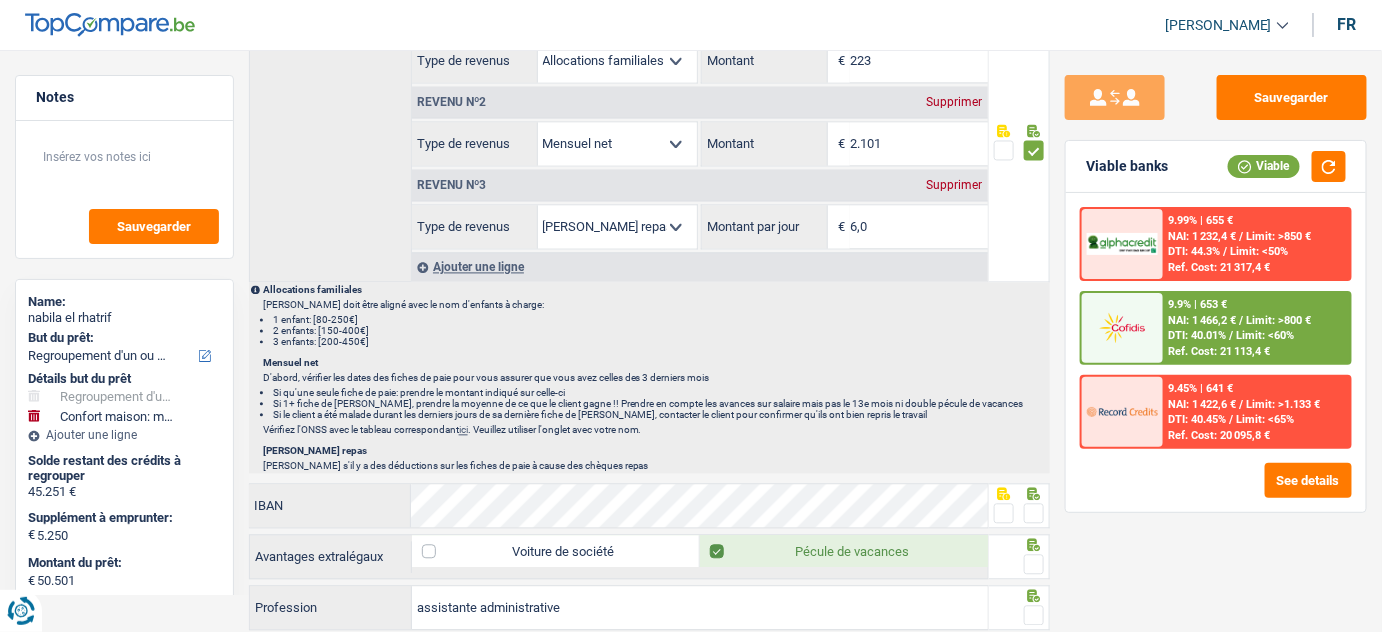 scroll, scrollTop: 1272, scrollLeft: 0, axis: vertical 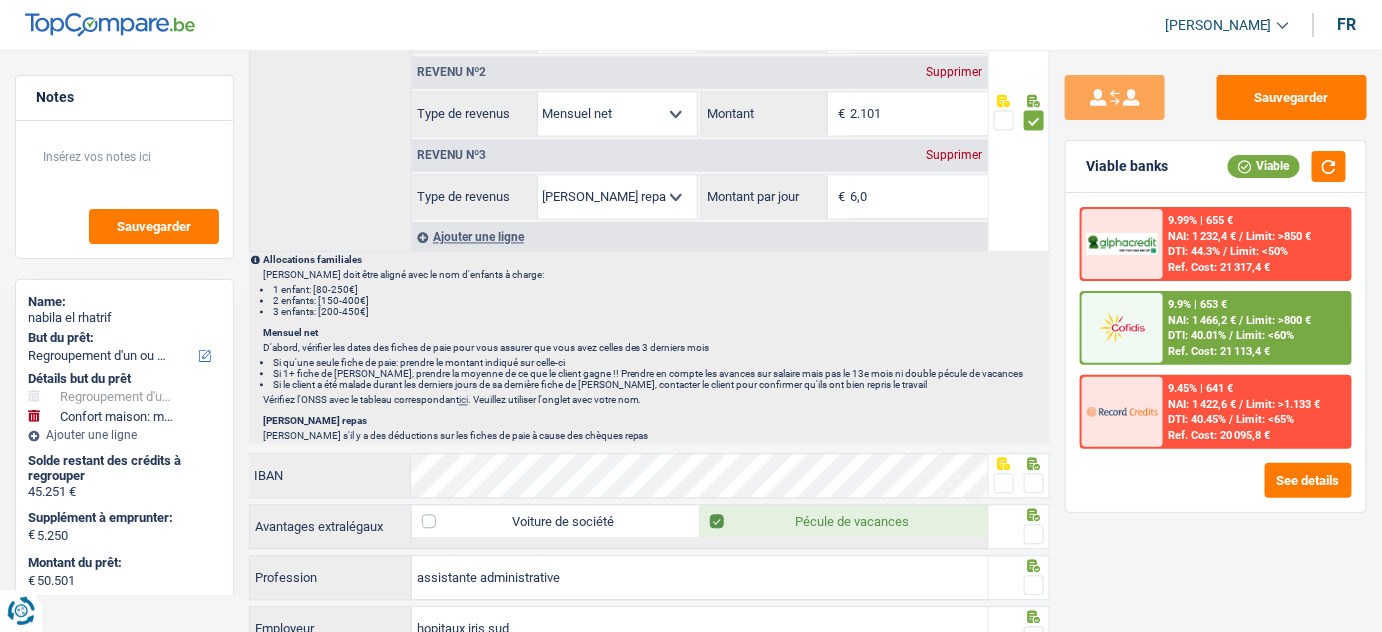 drag, startPoint x: 949, startPoint y: 145, endPoint x: 821, endPoint y: 300, distance: 201.0199 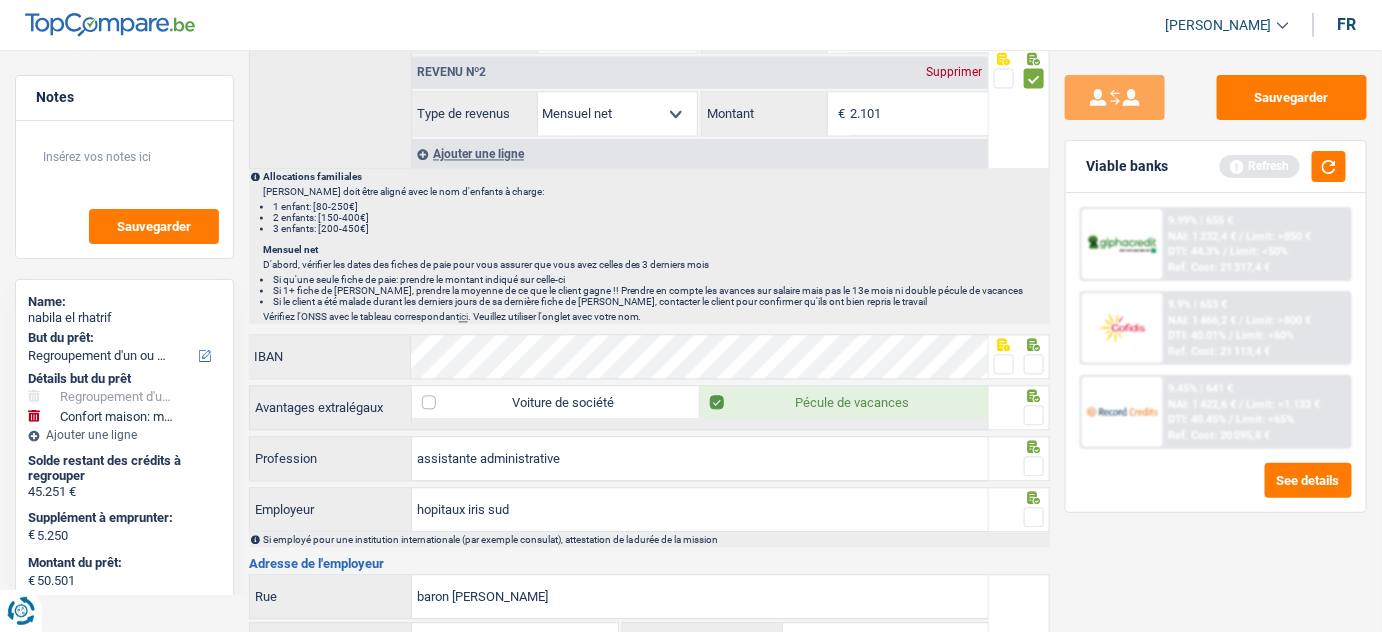 click at bounding box center (1034, 364) 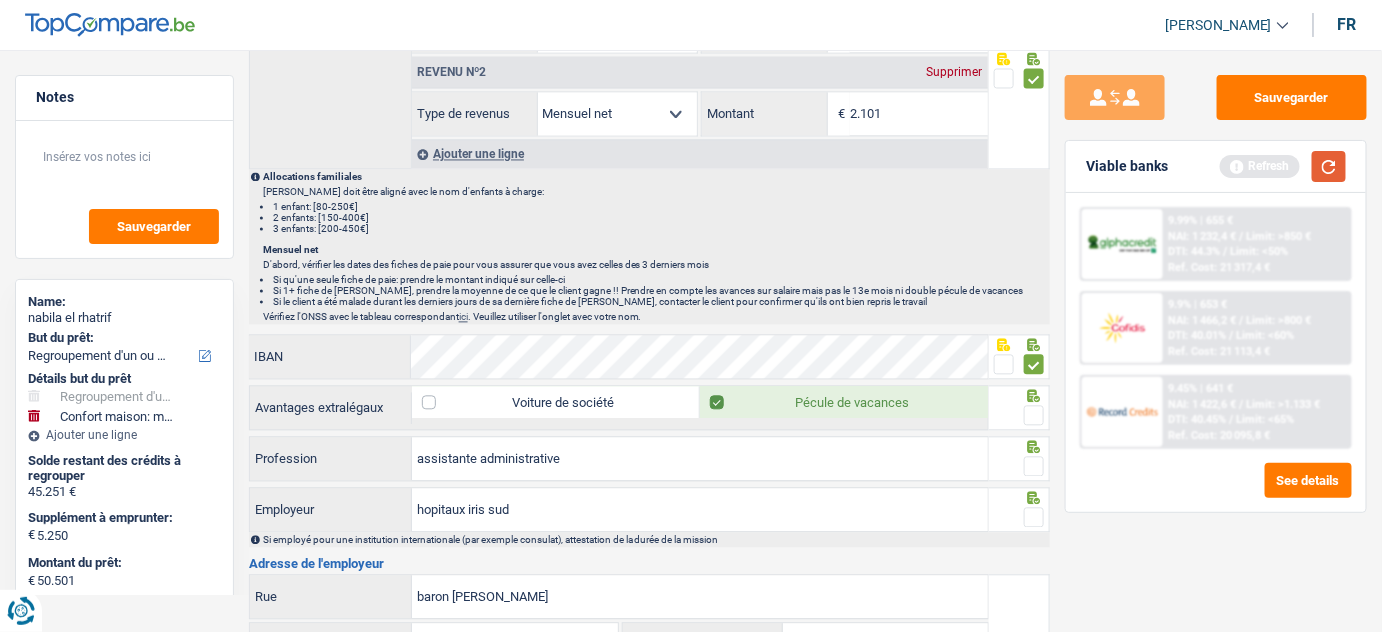 click at bounding box center (1329, 166) 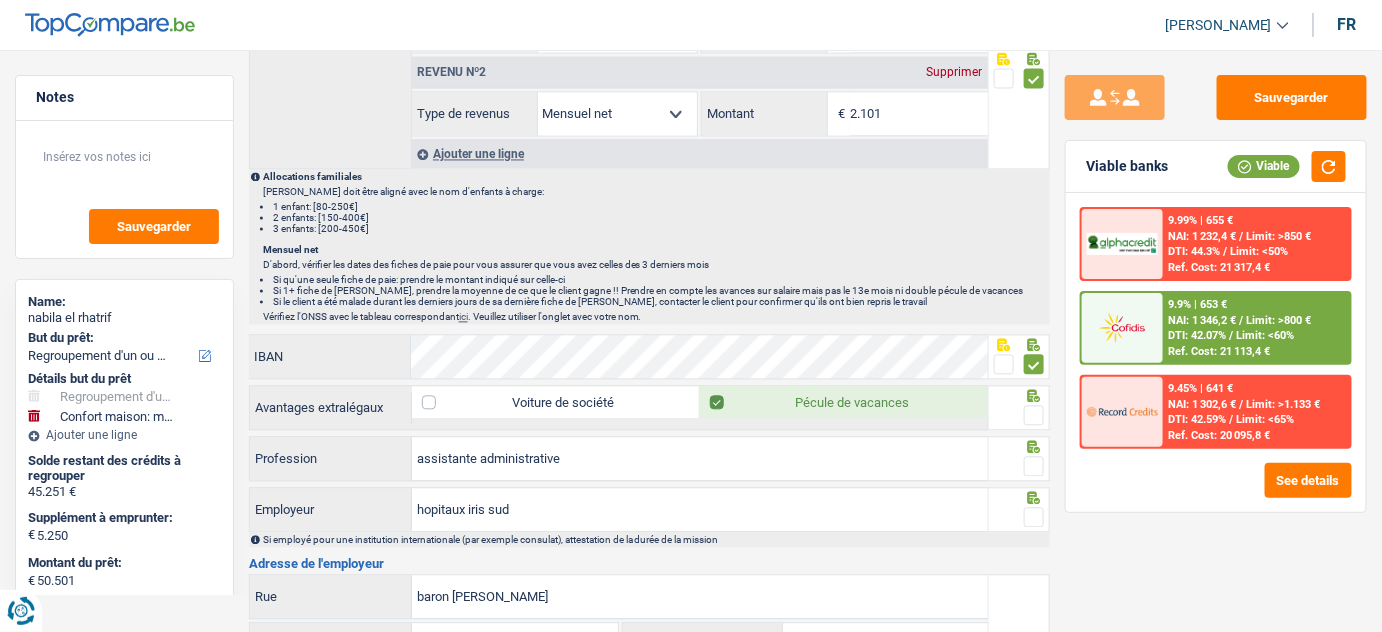 click at bounding box center [1019, 415] 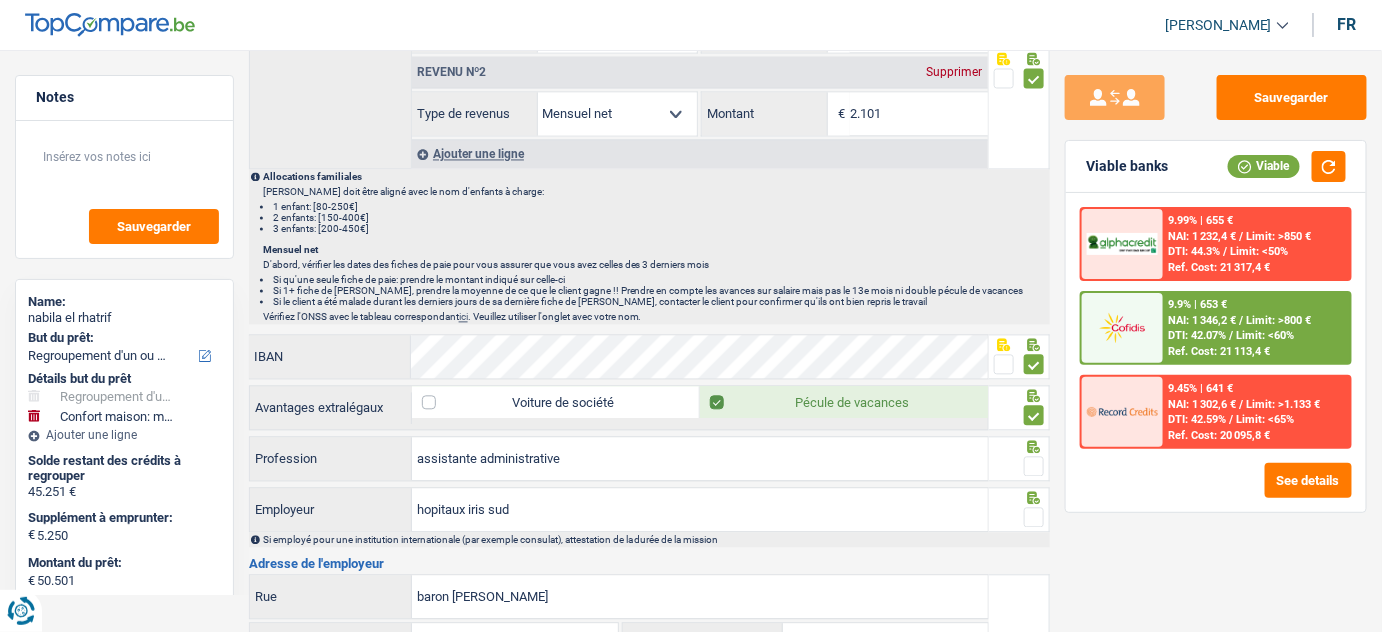 click at bounding box center [1034, 466] 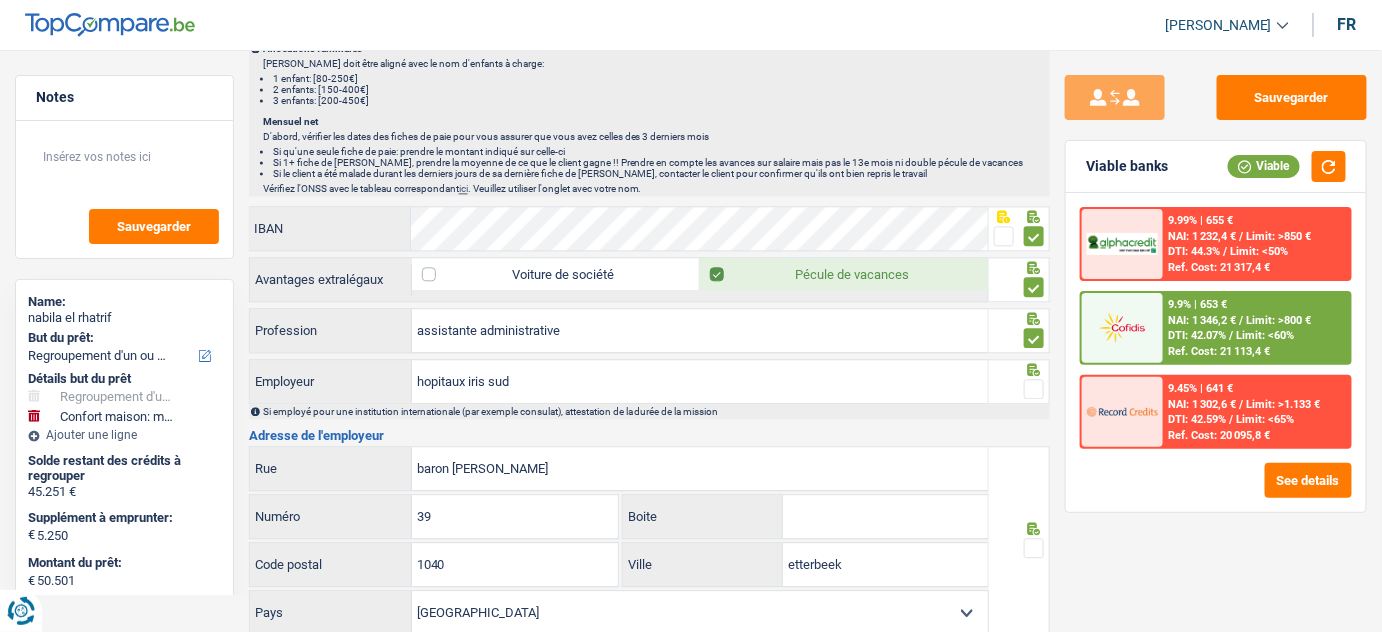 scroll, scrollTop: 1363, scrollLeft: 0, axis: vertical 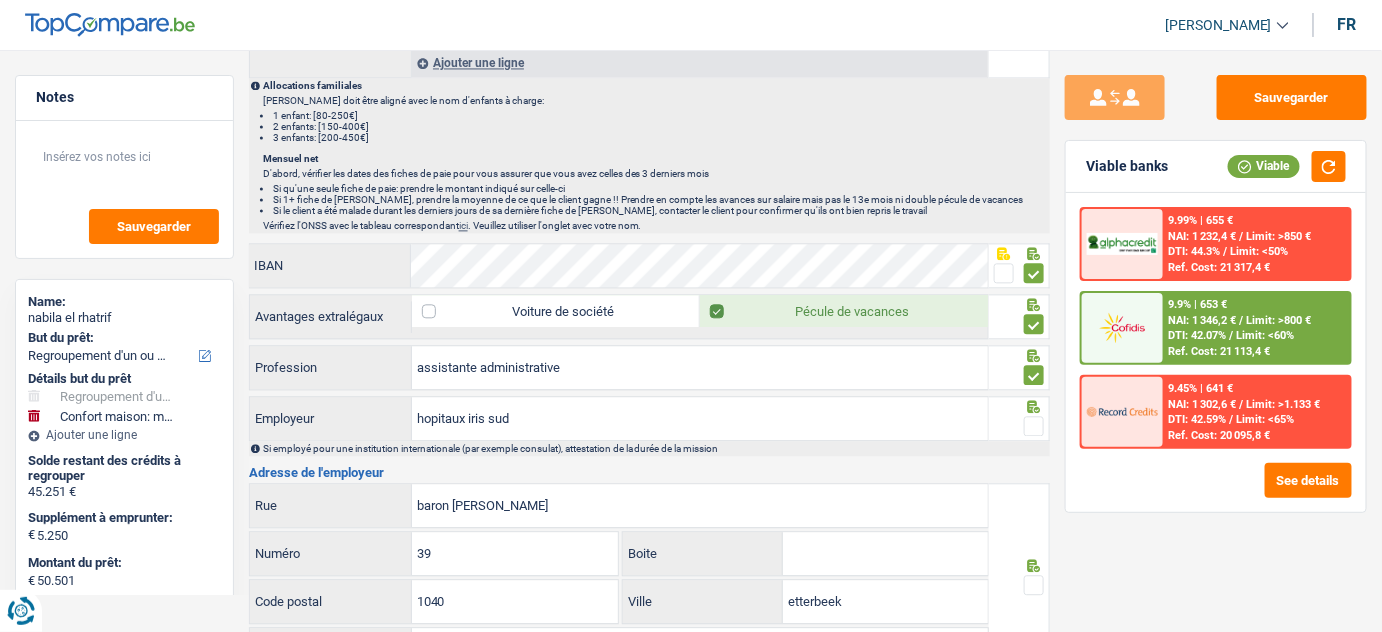 click at bounding box center (1019, 418) 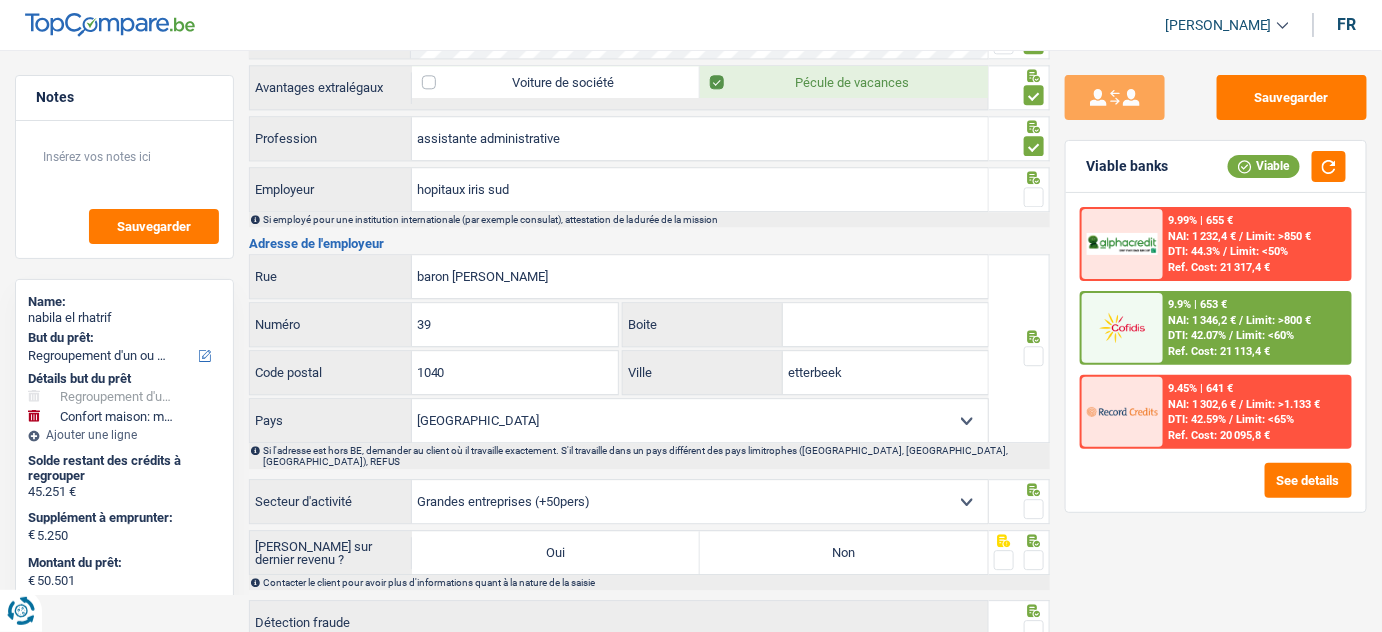 scroll, scrollTop: 1636, scrollLeft: 0, axis: vertical 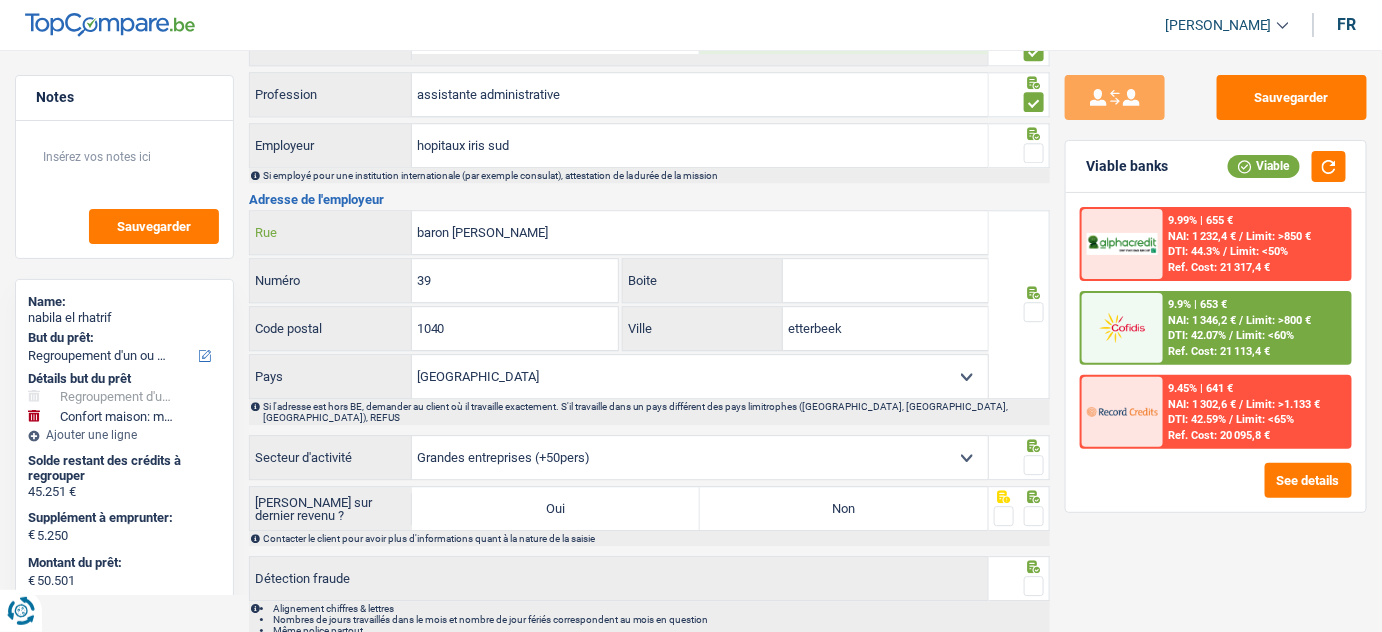 click on "baron lambert" at bounding box center (700, 232) 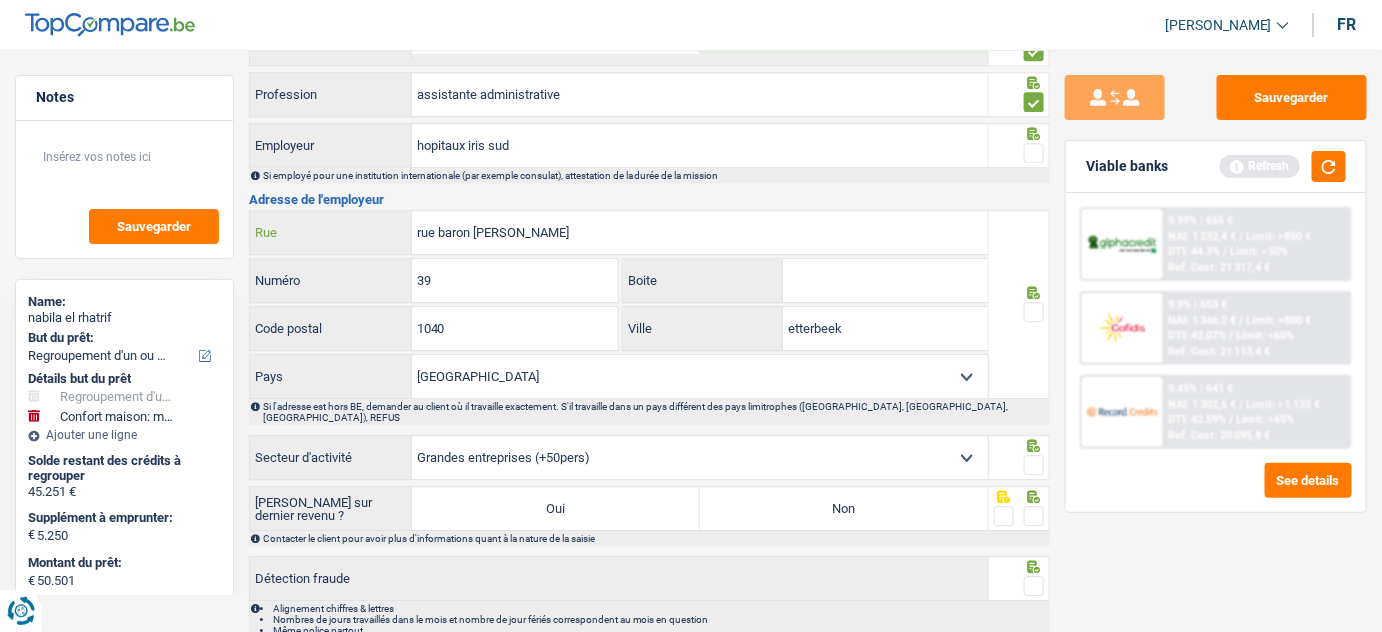 type on "rue baron lambert" 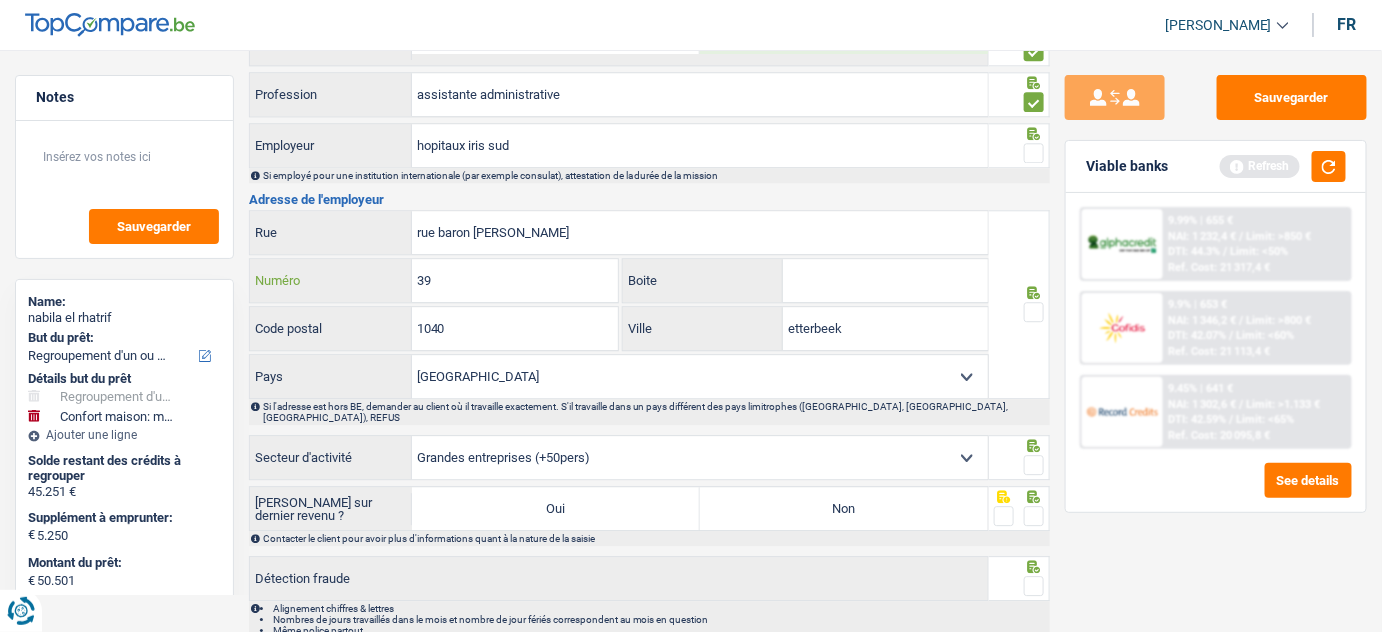 click on "39" at bounding box center (515, 280) 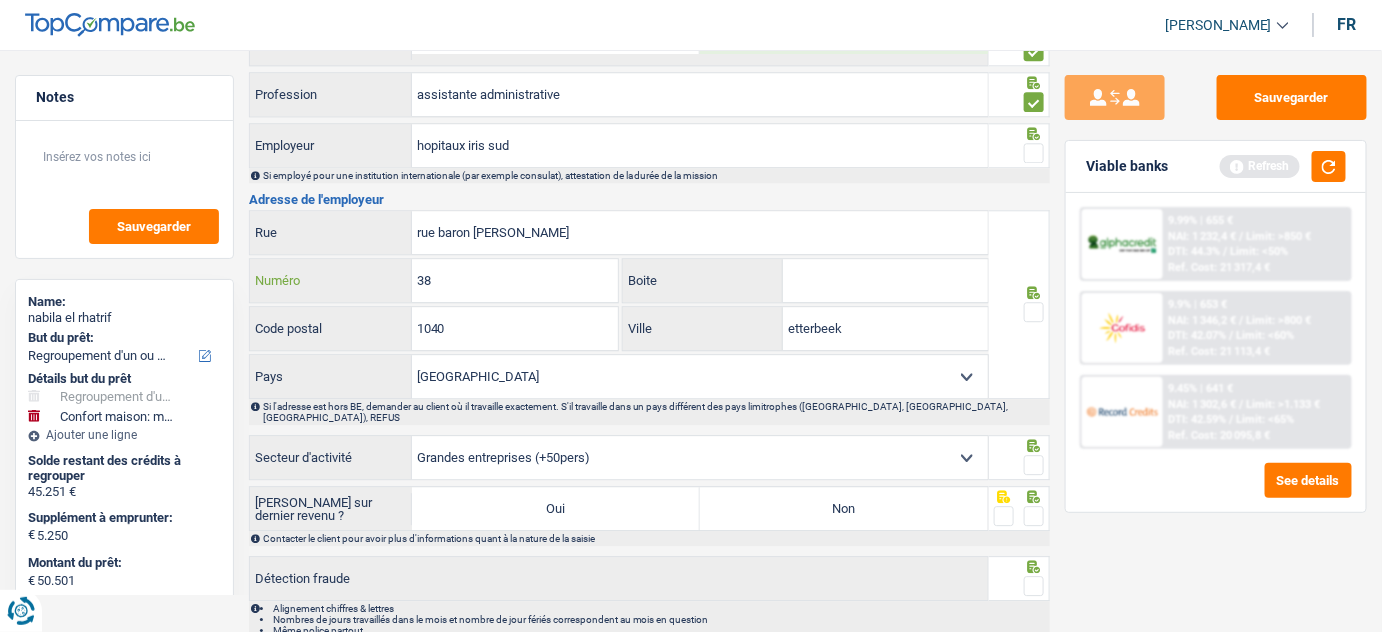 type on "38" 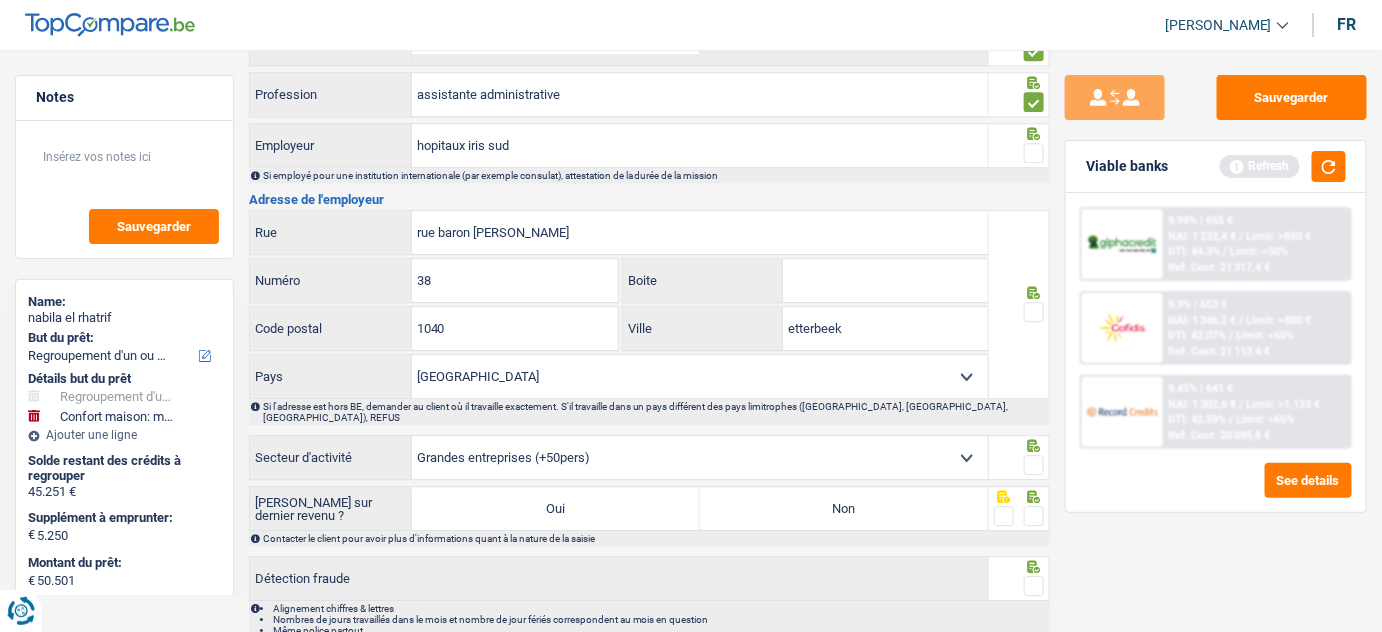 click at bounding box center (1034, 312) 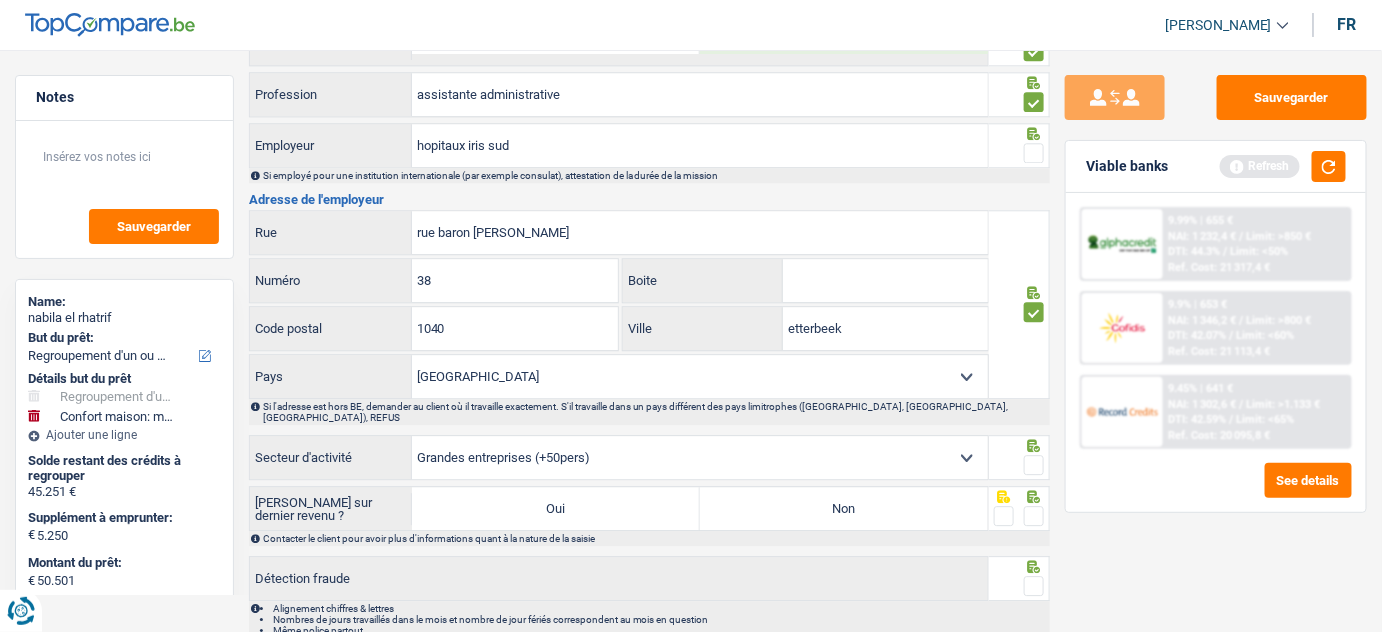 click at bounding box center (1034, 465) 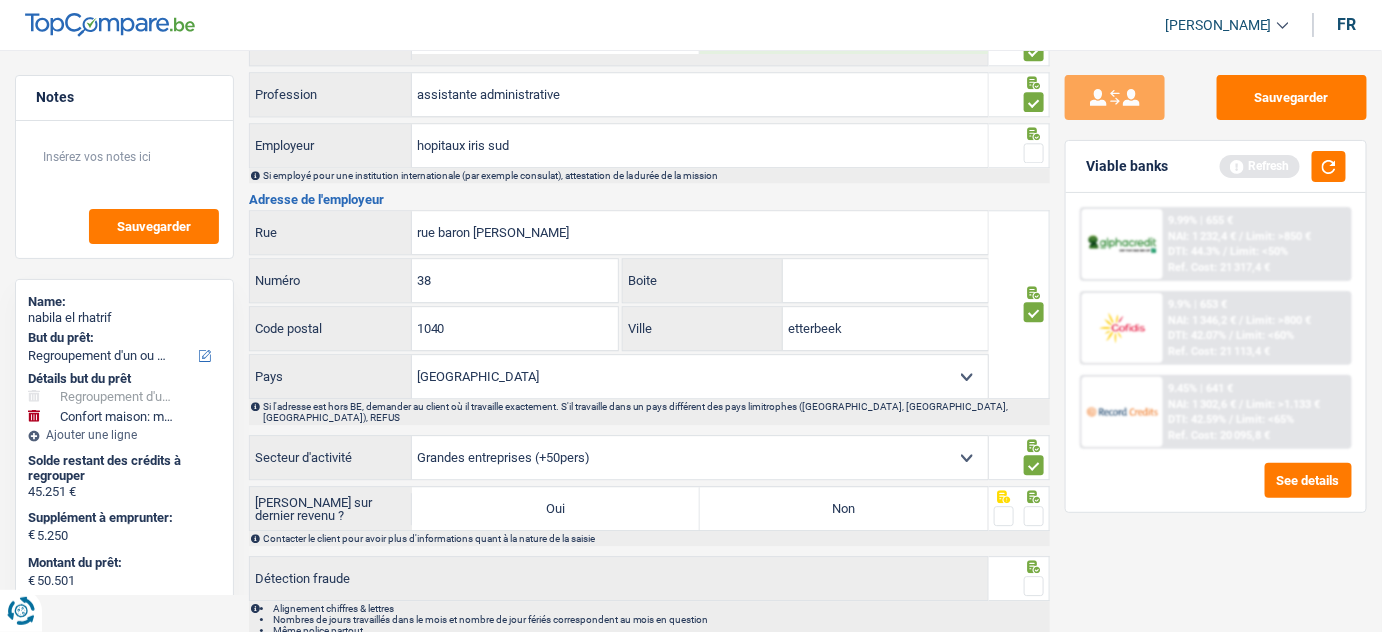 click on "Contacter le client pour avoir plus d'informations quant à la nature de la saisie" at bounding box center (650, 538) 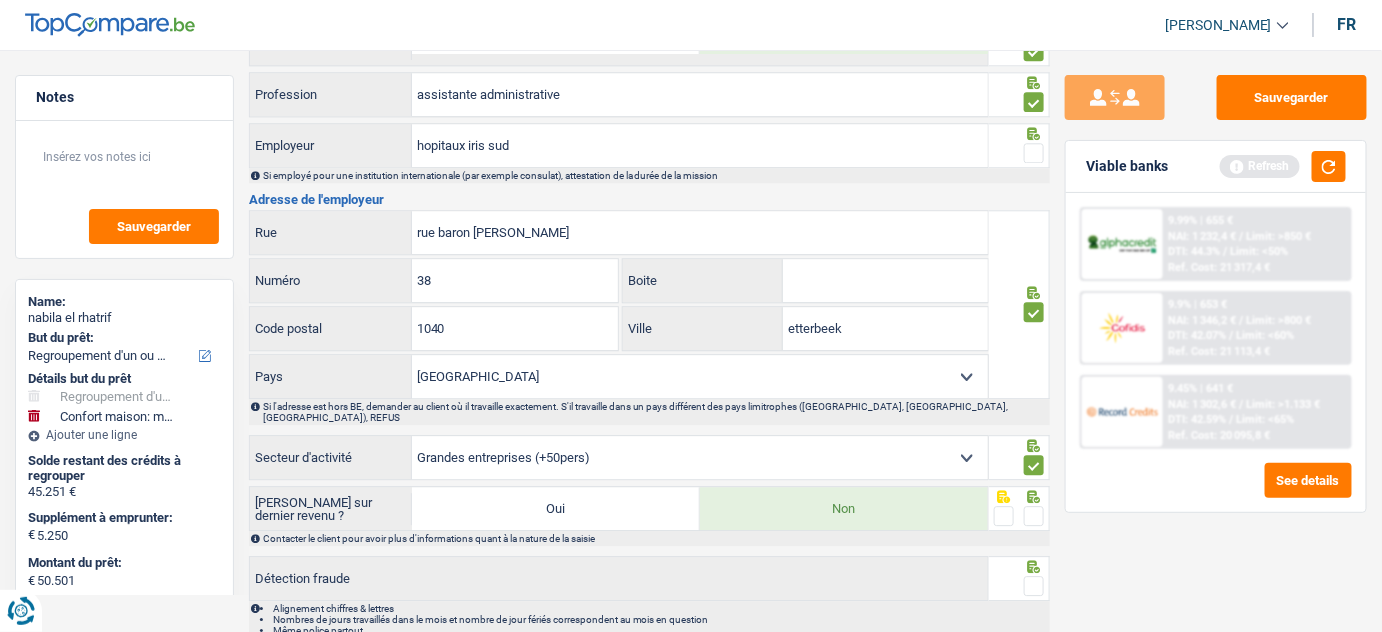 drag, startPoint x: 1032, startPoint y: 492, endPoint x: 1020, endPoint y: 554, distance: 63.15061 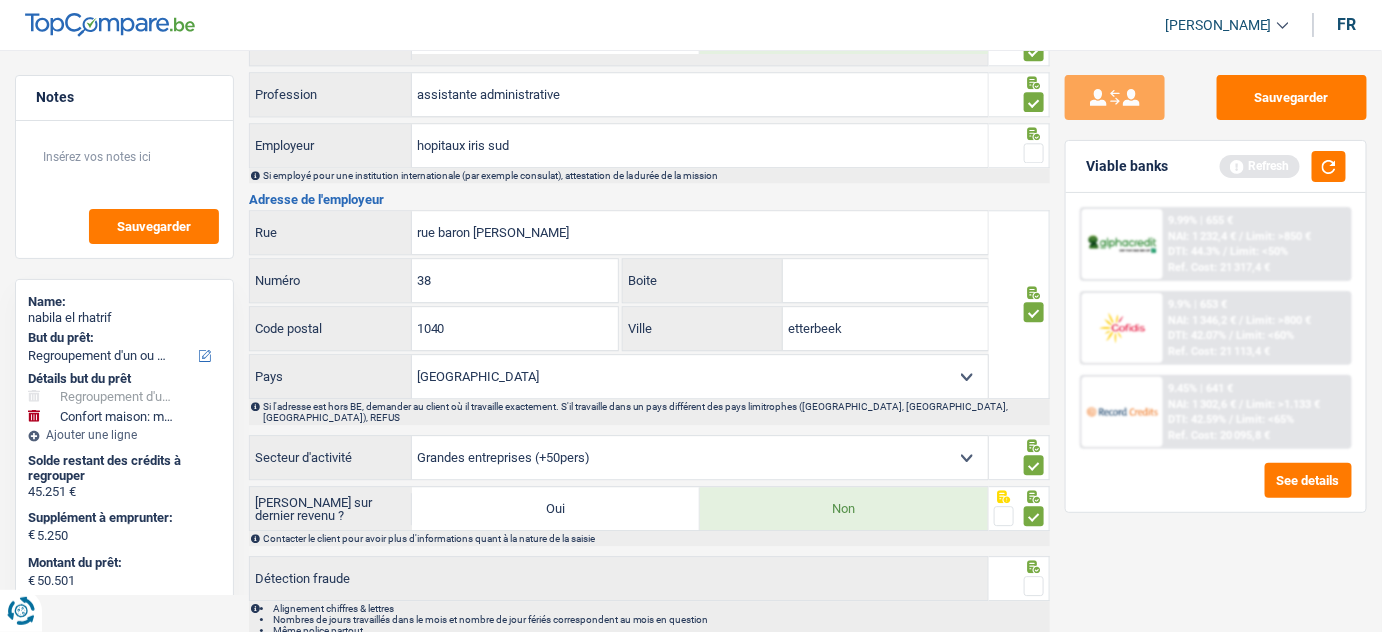 click at bounding box center [1034, 586] 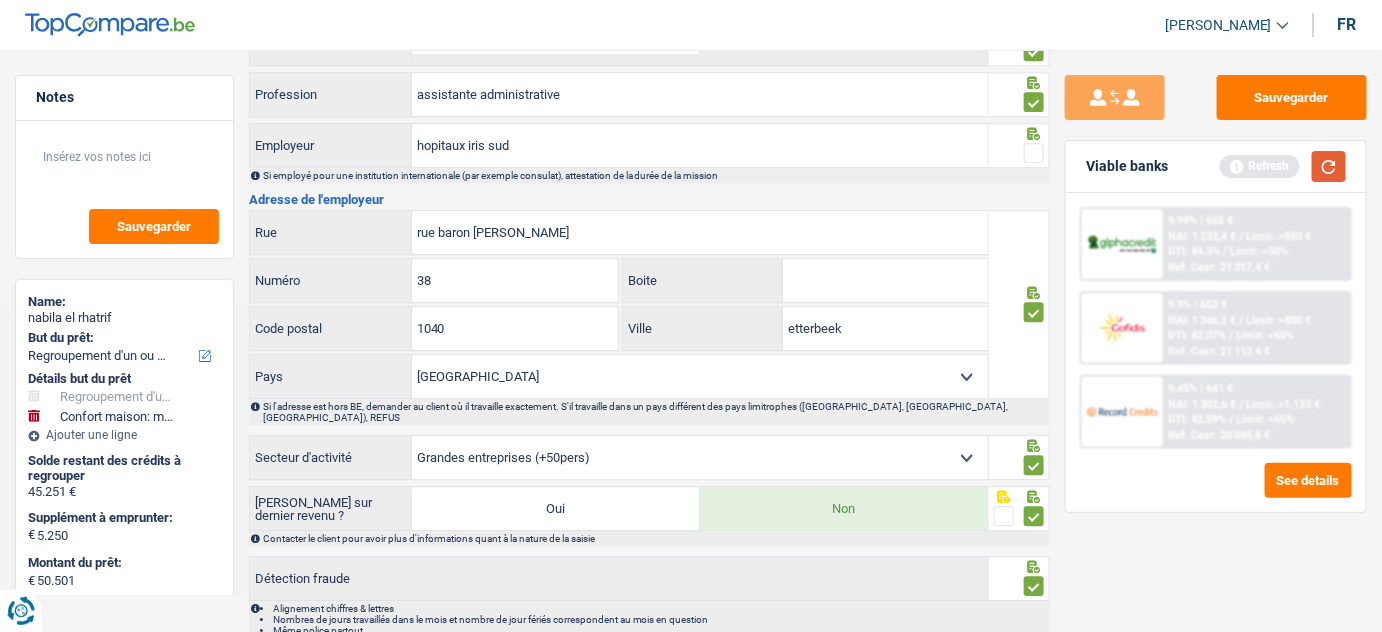 click at bounding box center (1329, 166) 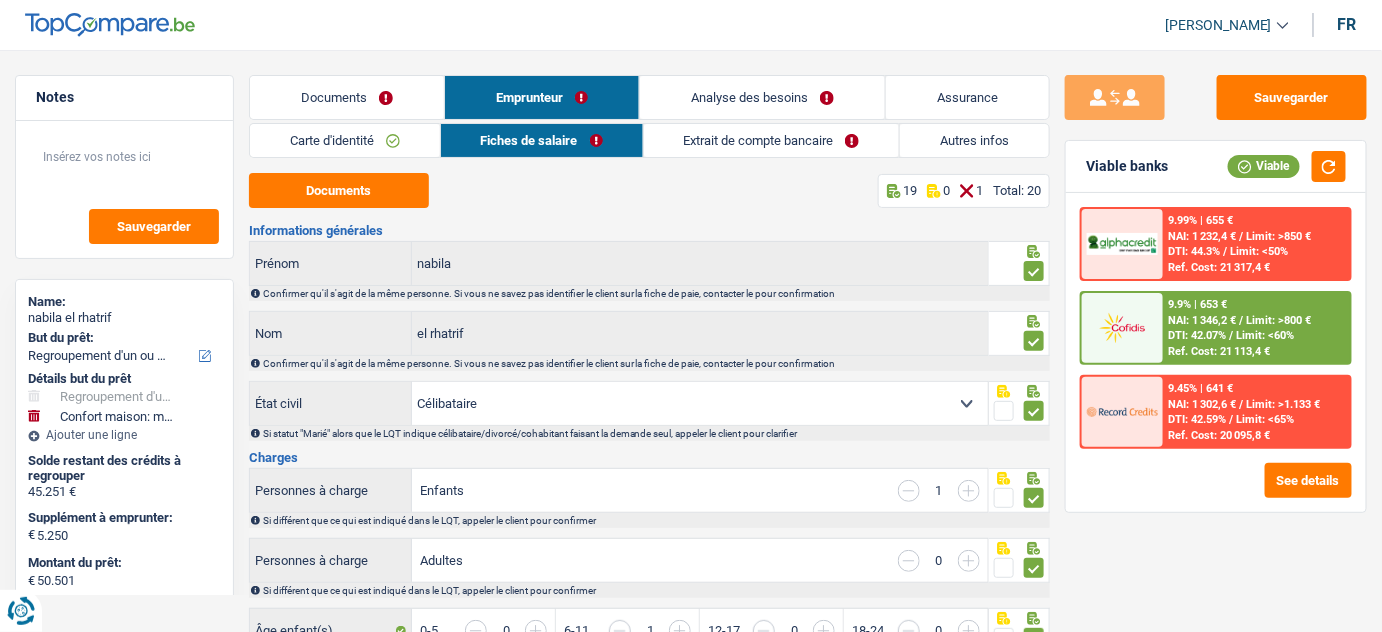 scroll, scrollTop: 0, scrollLeft: 0, axis: both 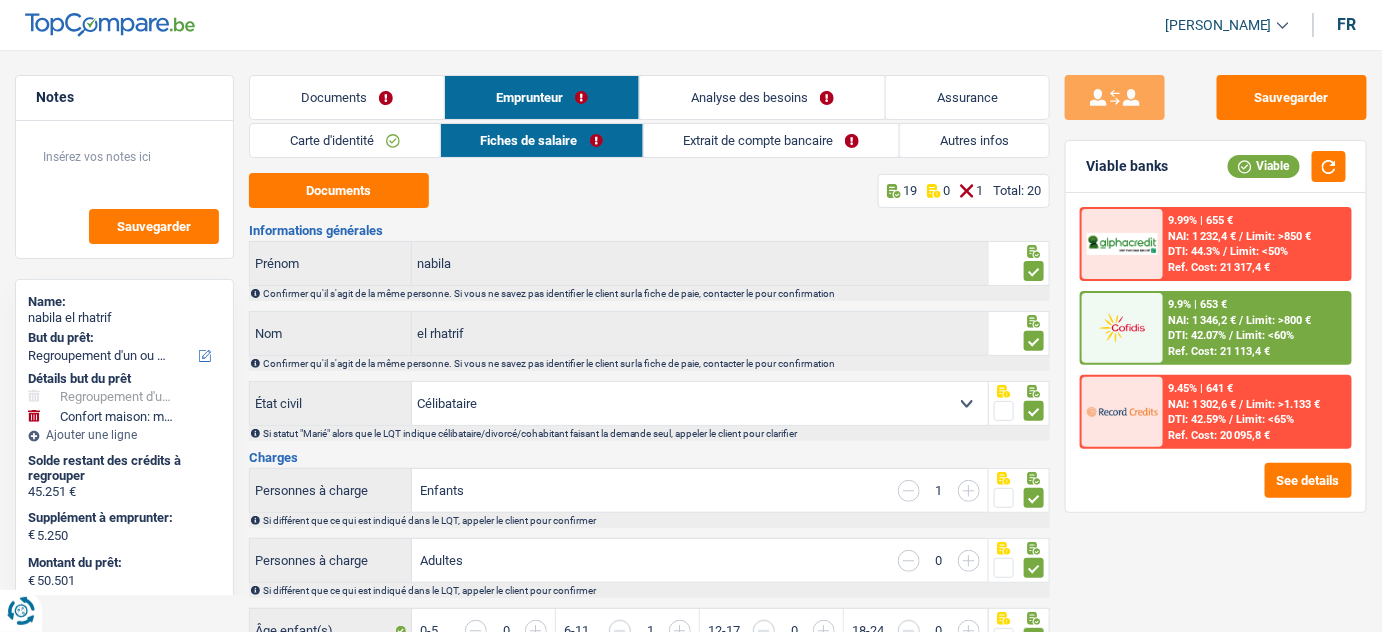 click on "Extrait de compte bancaire" at bounding box center (772, 140) 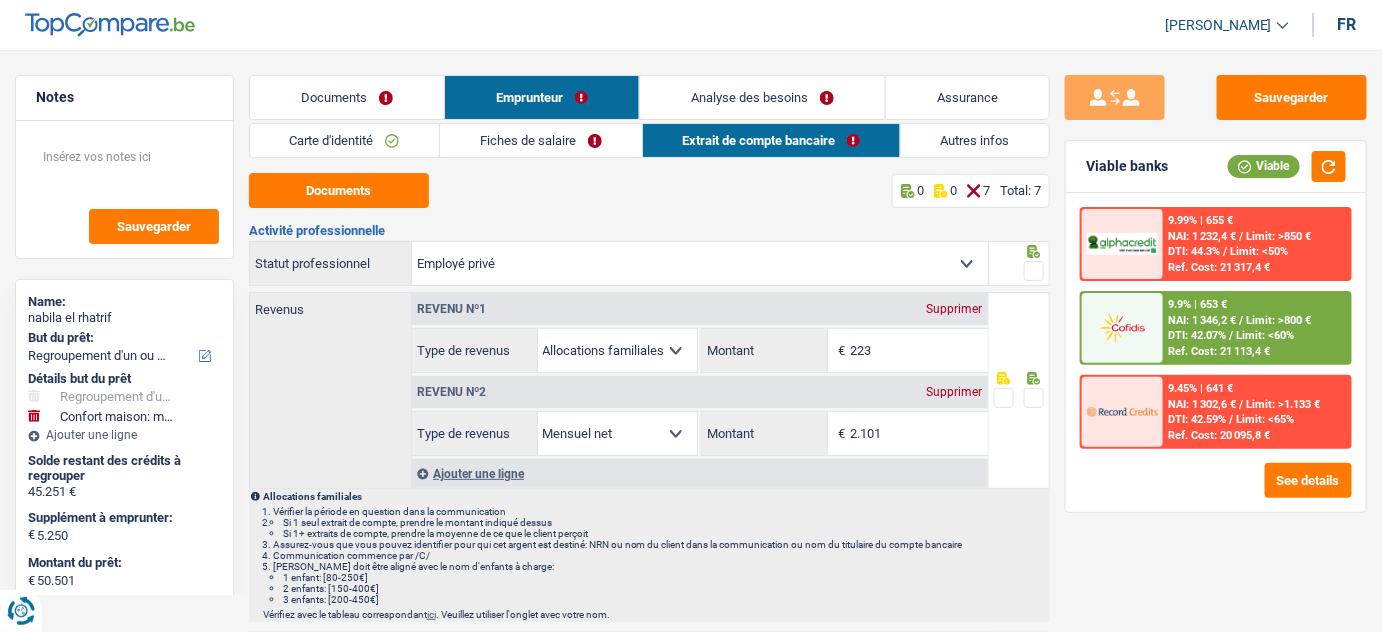 click on "Fiches de salaire" at bounding box center (540, 140) 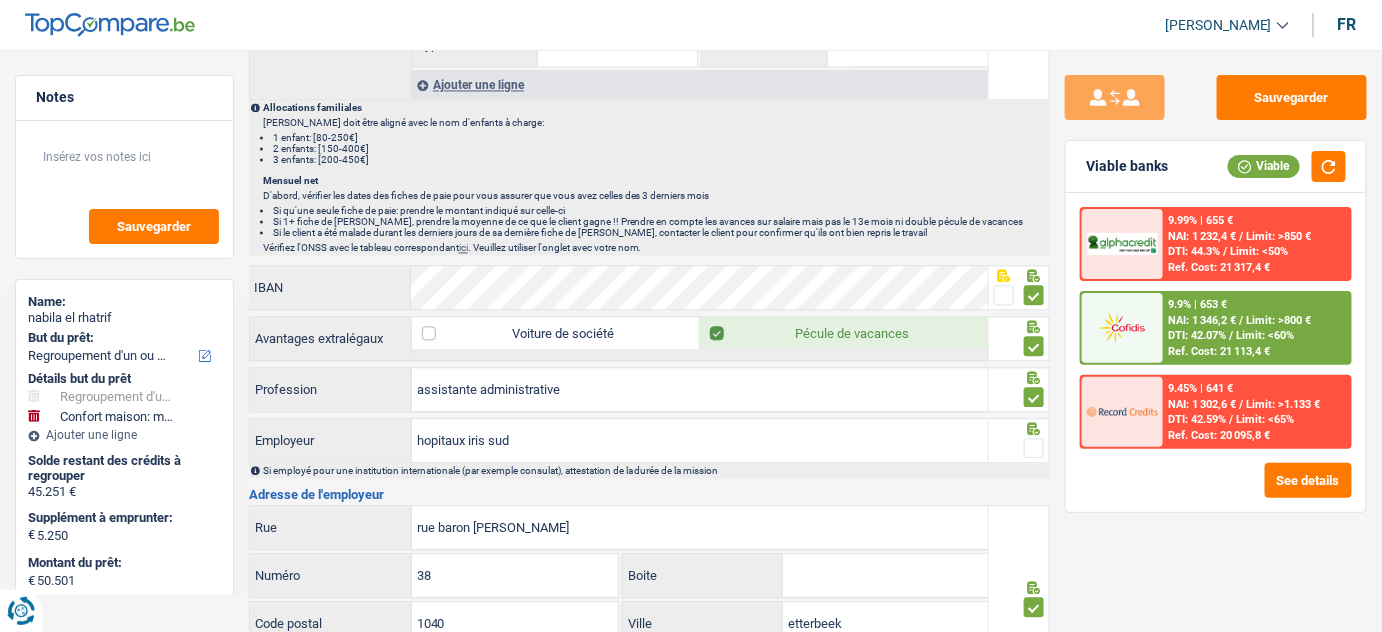 scroll, scrollTop: 1545, scrollLeft: 0, axis: vertical 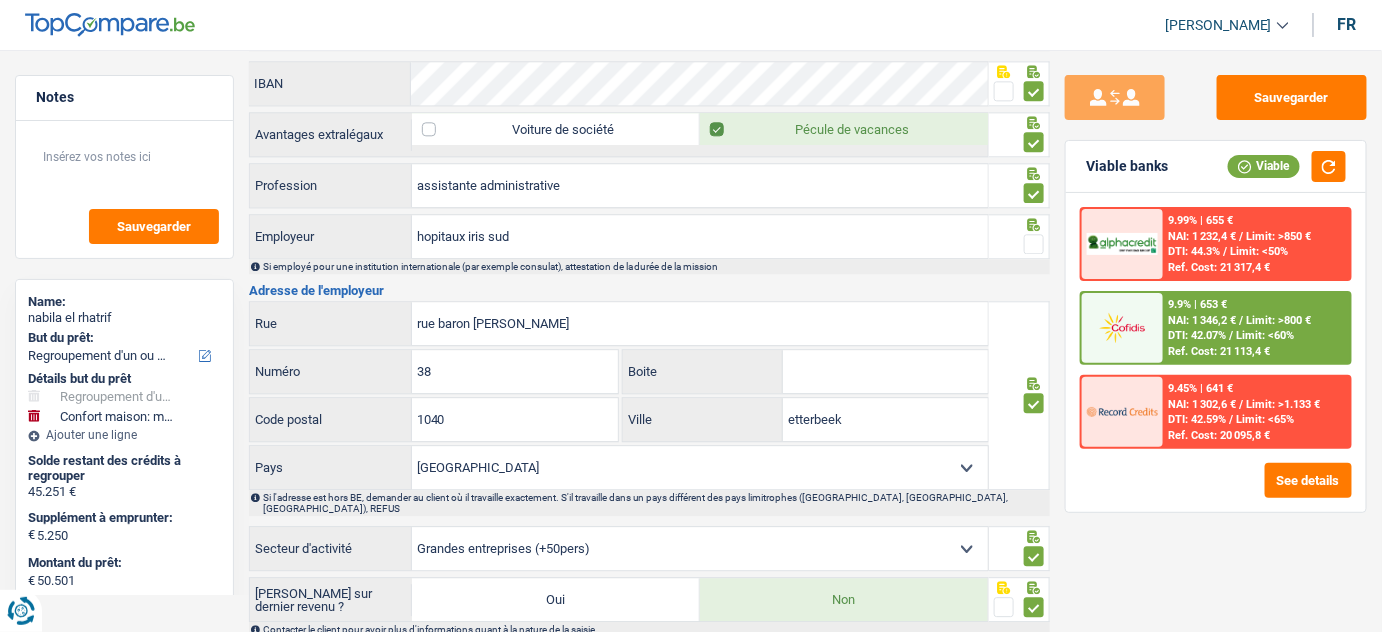 click at bounding box center [1034, 244] 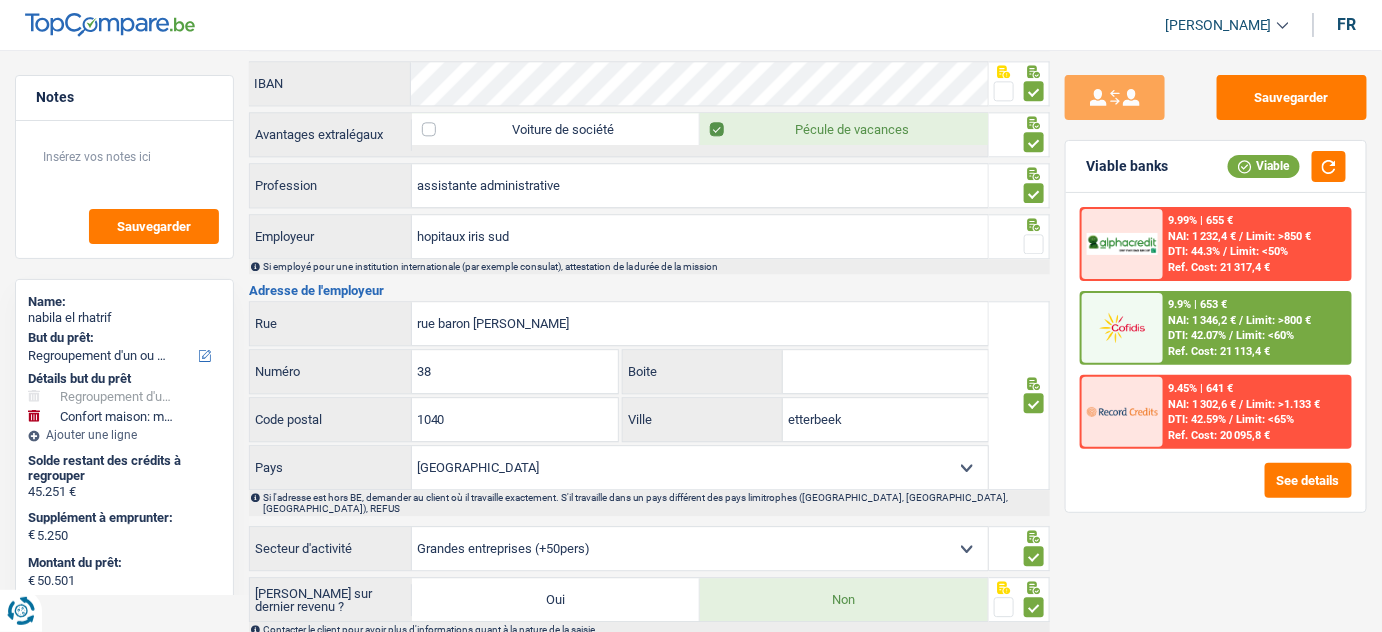 click at bounding box center [0, 0] 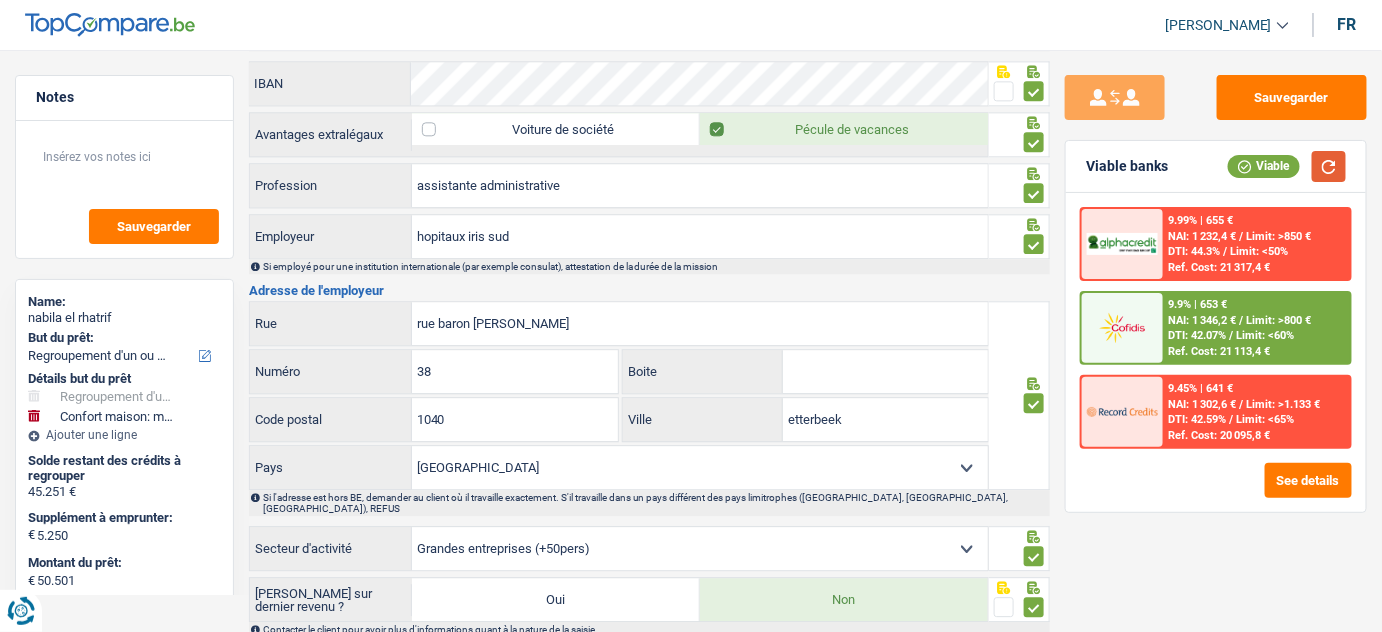 click at bounding box center [1329, 166] 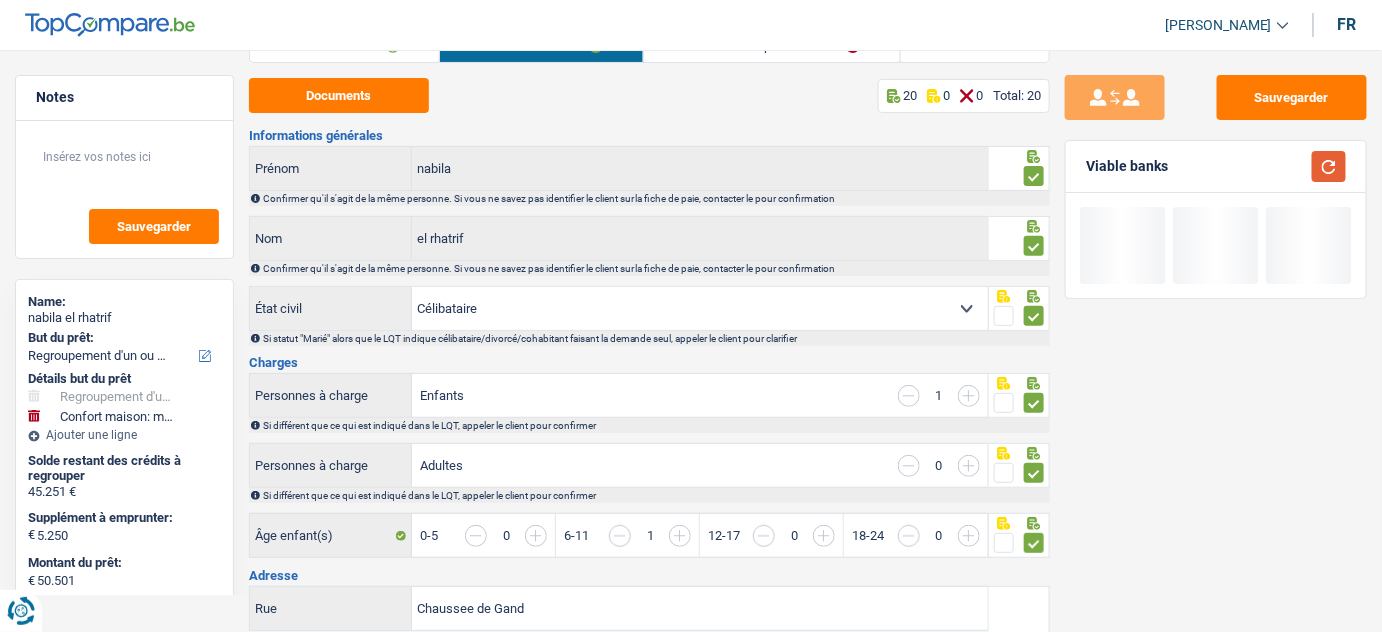 scroll, scrollTop: 0, scrollLeft: 0, axis: both 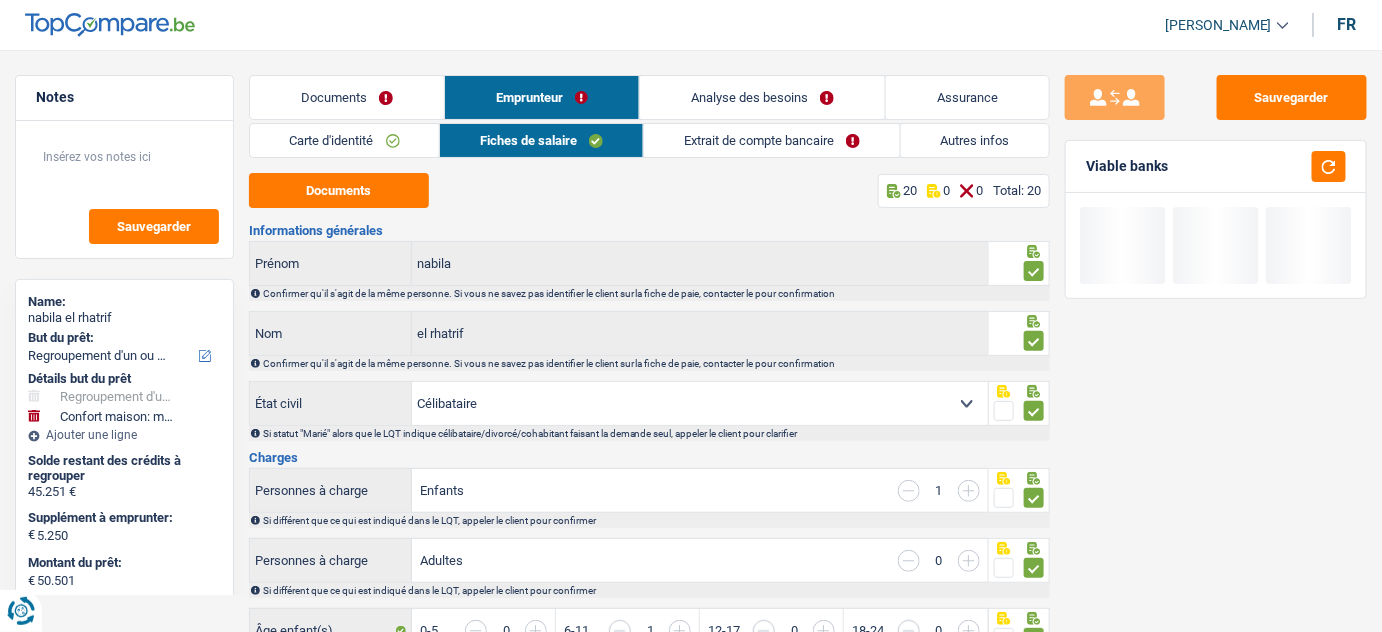 click on "Extrait de compte bancaire" at bounding box center [772, 140] 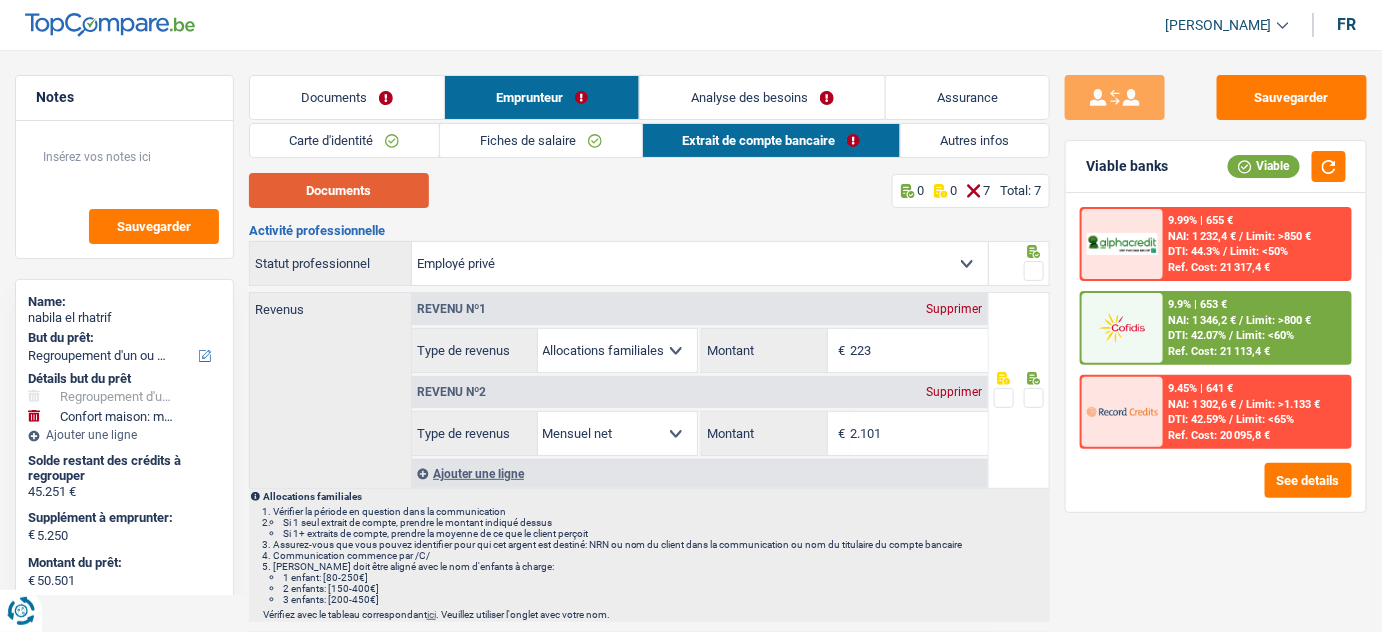 click on "Documents" at bounding box center (339, 190) 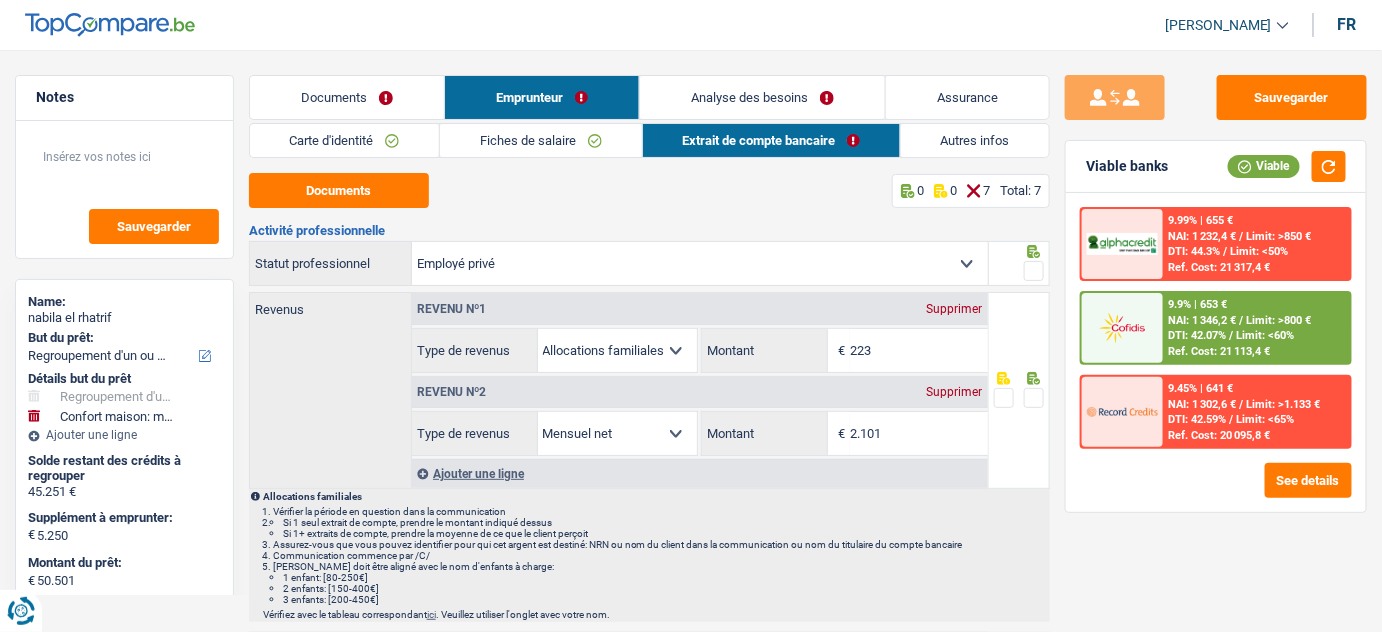 drag, startPoint x: 1031, startPoint y: 272, endPoint x: 1034, endPoint y: 377, distance: 105.04285 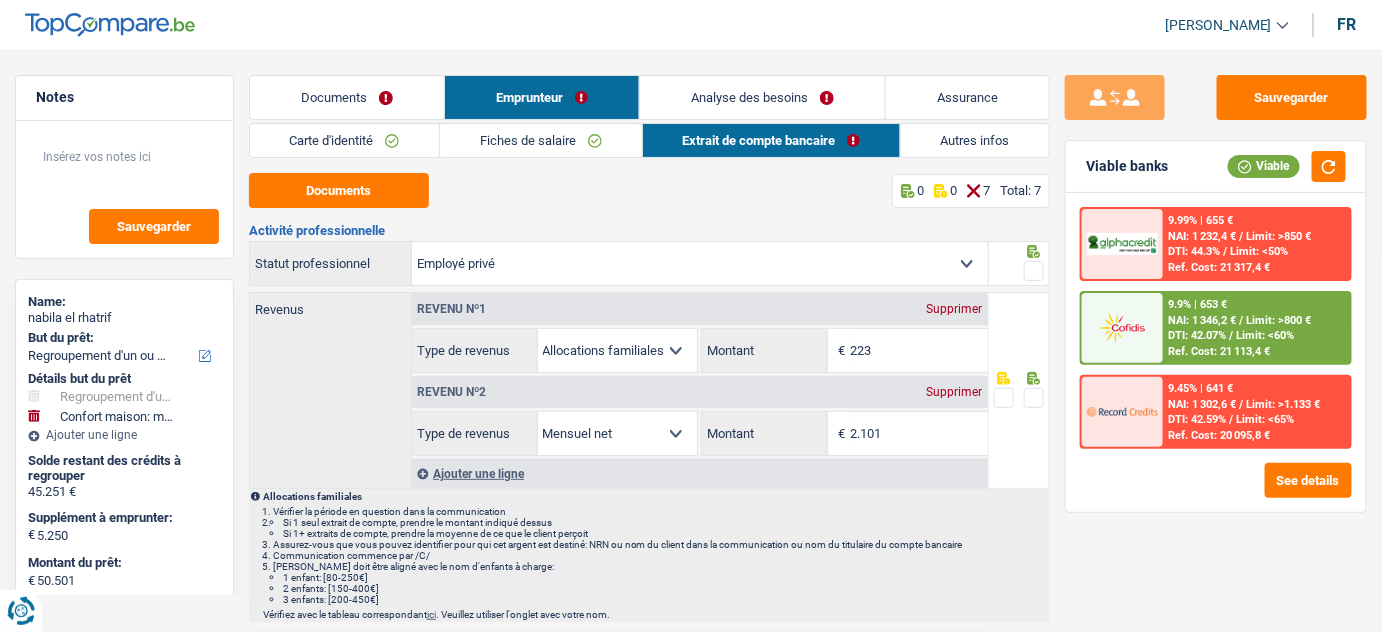 click at bounding box center [1034, 271] 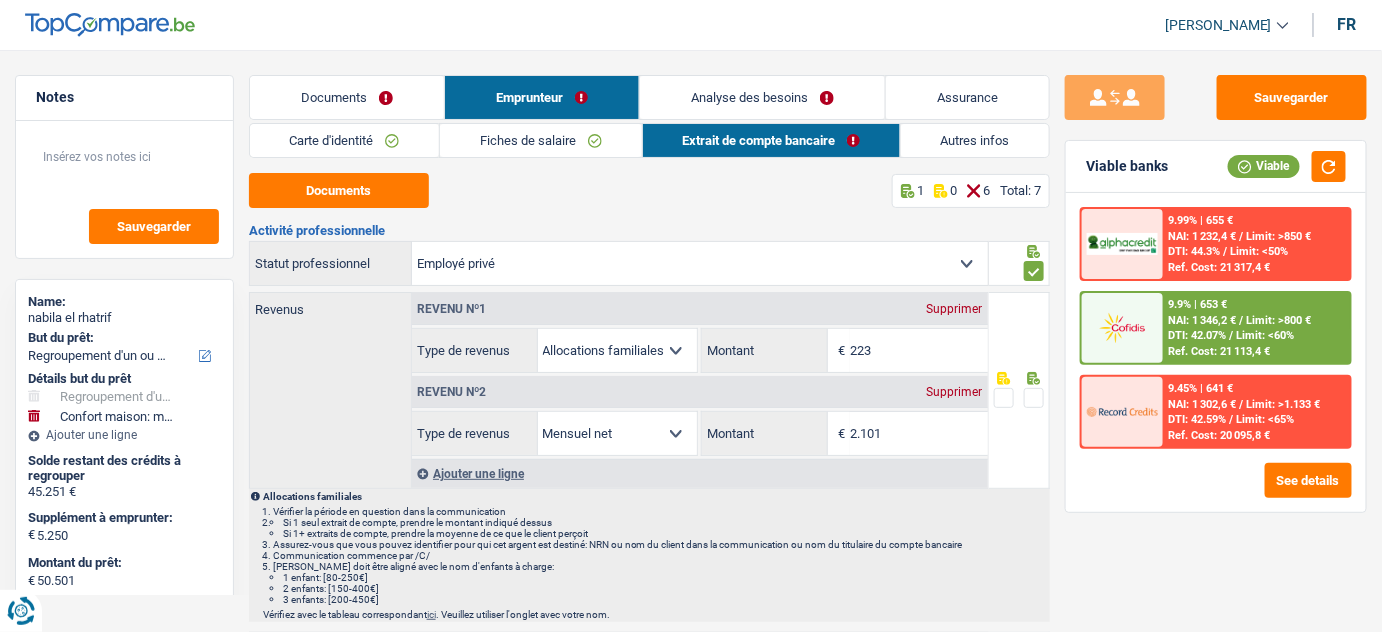 drag, startPoint x: 1035, startPoint y: 389, endPoint x: 1020, endPoint y: 396, distance: 16.552946 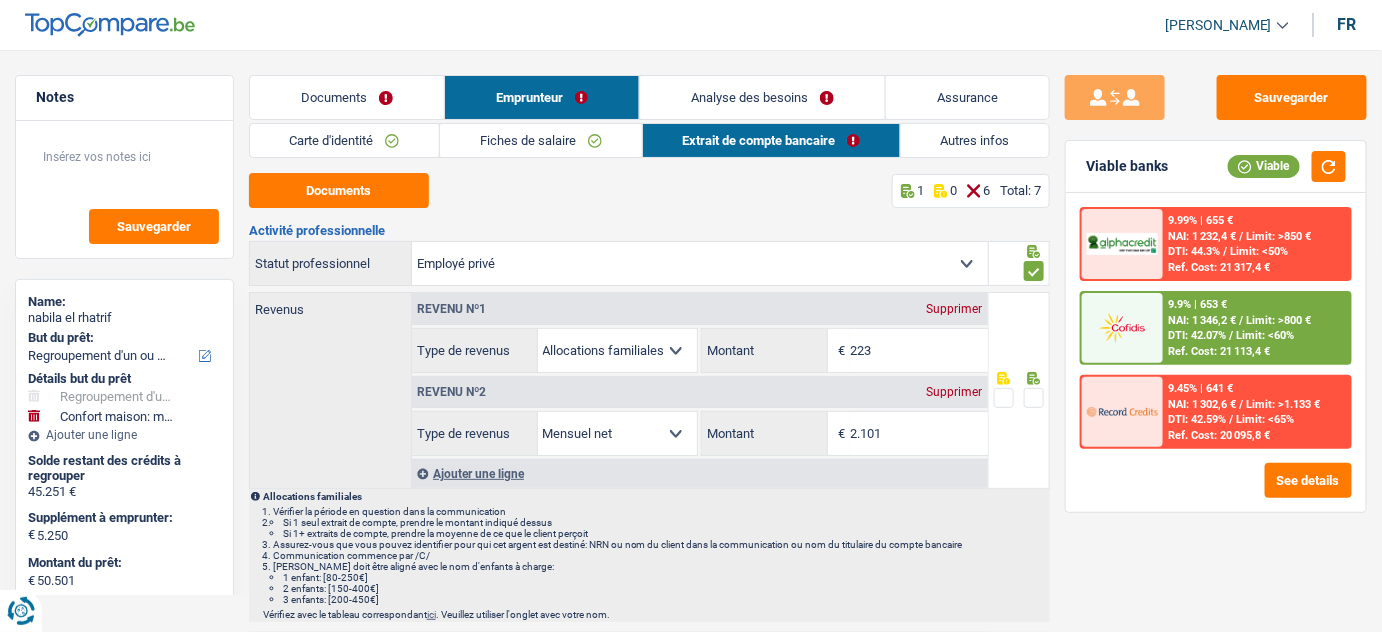 click at bounding box center [1034, 398] 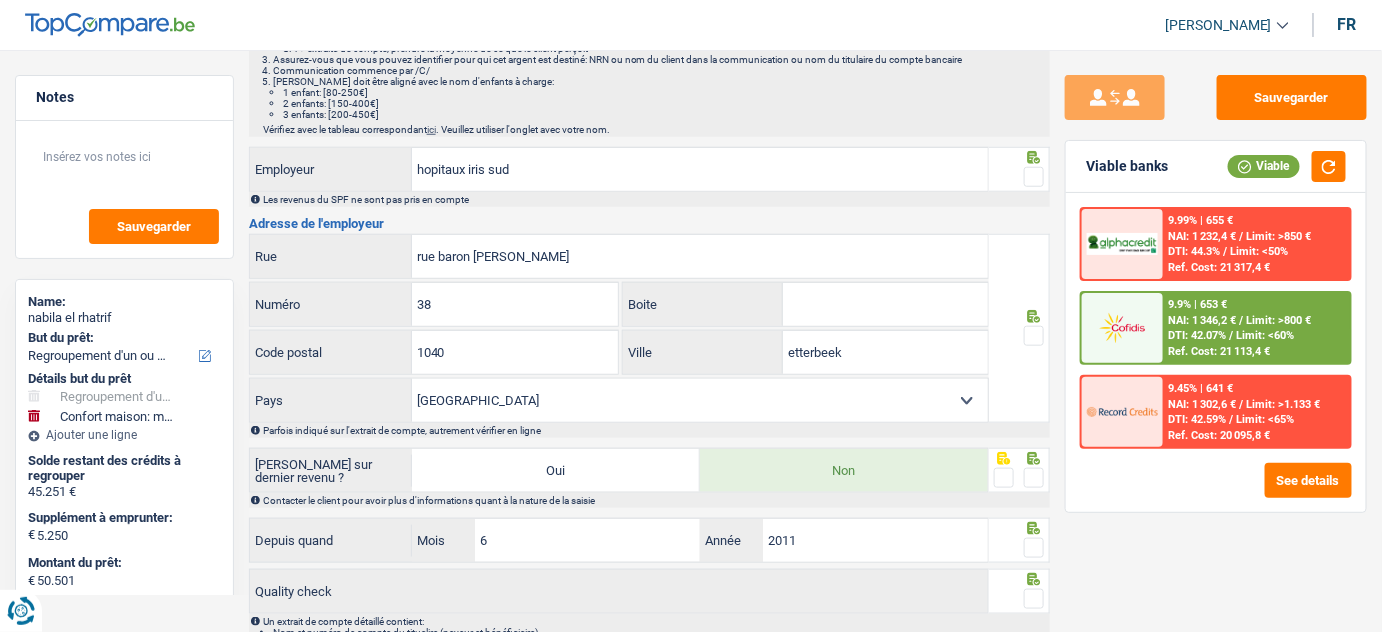scroll, scrollTop: 454, scrollLeft: 0, axis: vertical 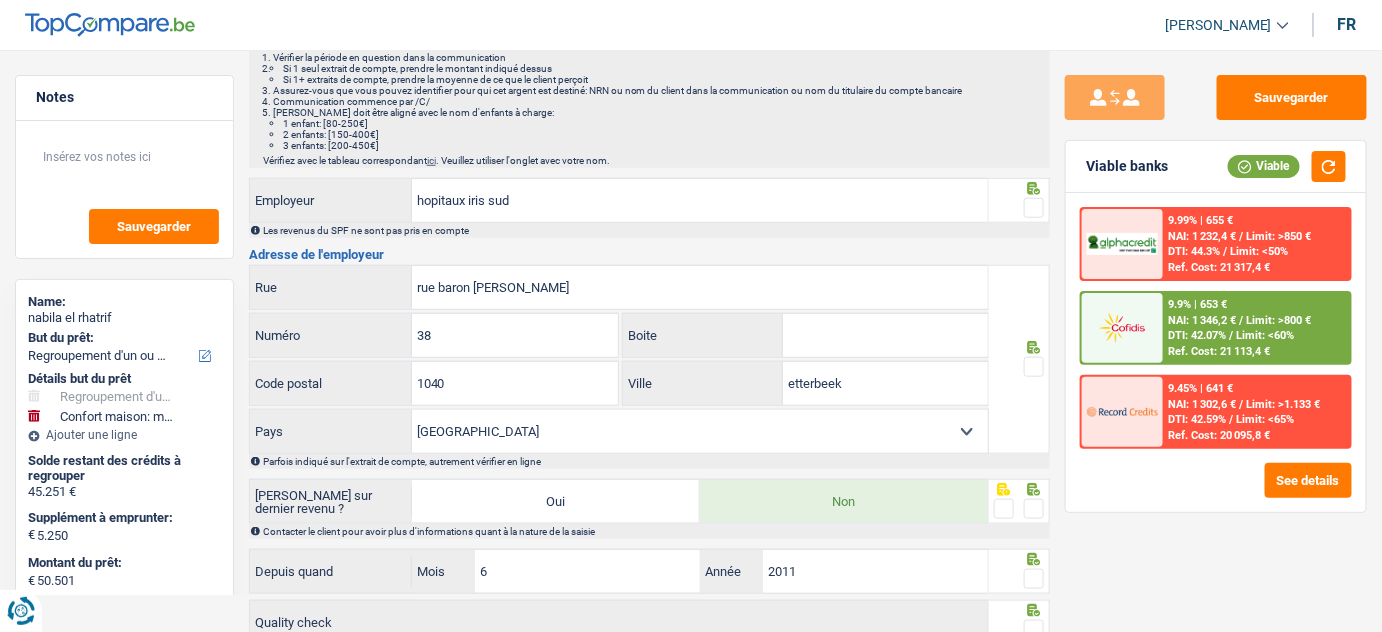 click at bounding box center [1034, 208] 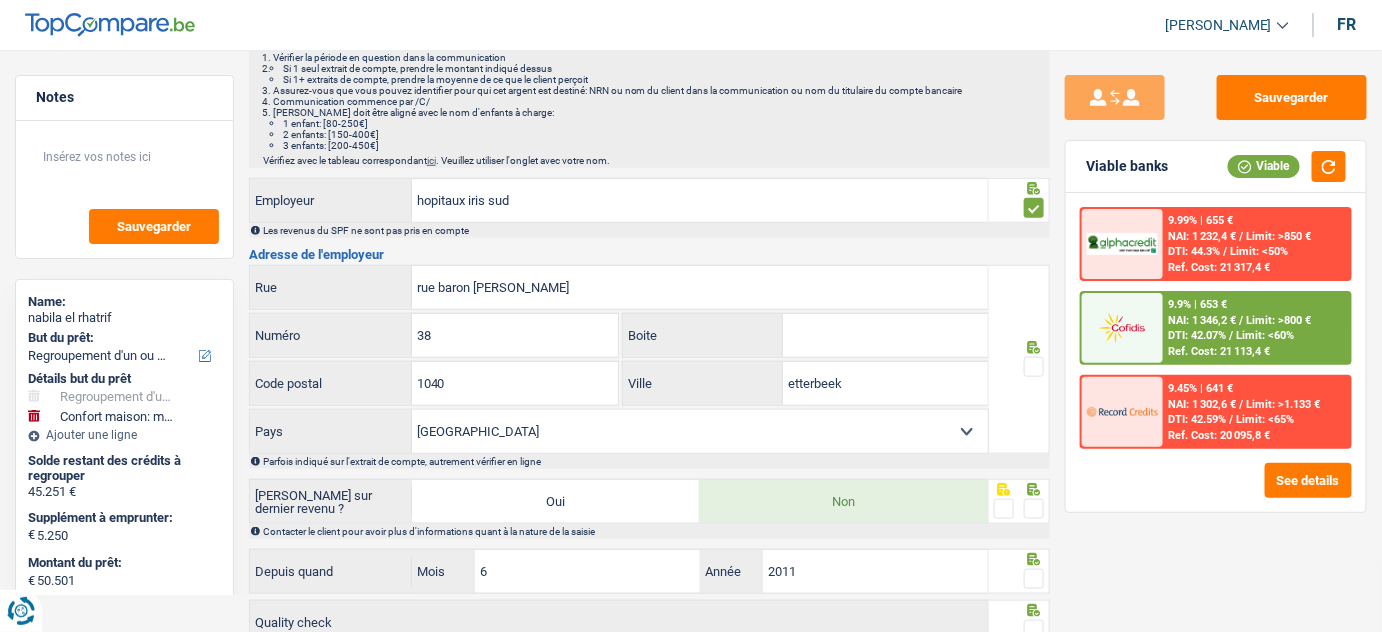 click at bounding box center (1034, 367) 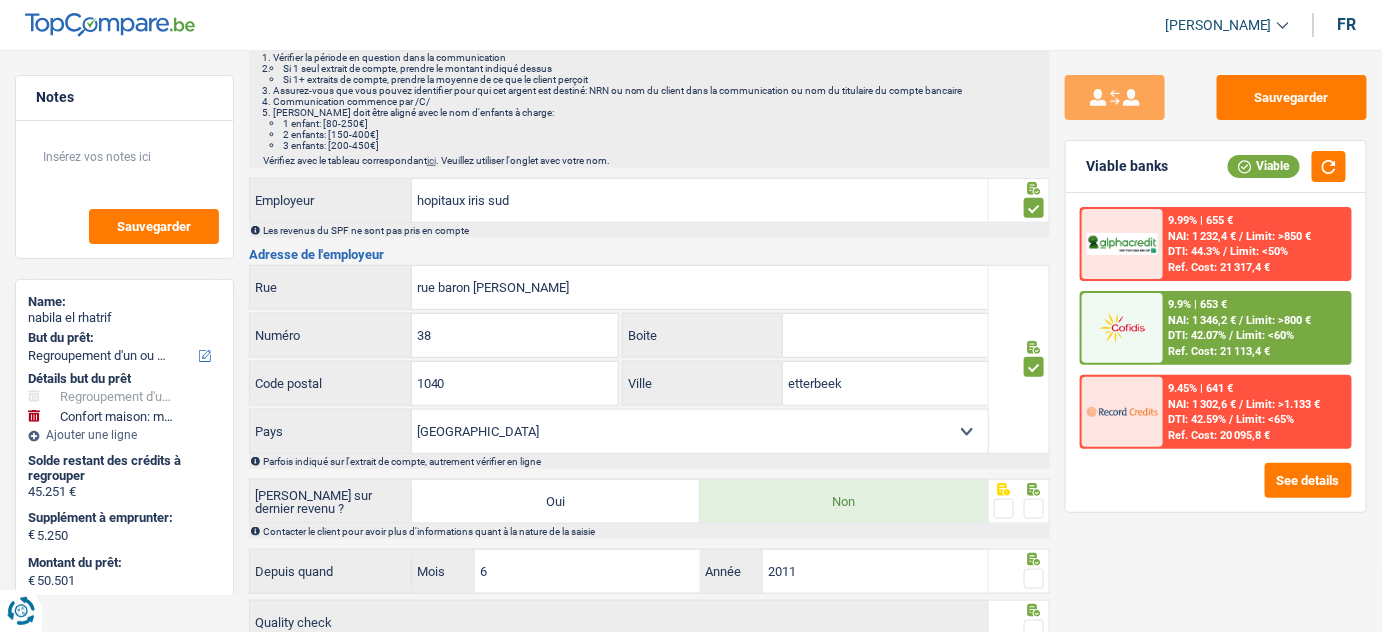 drag, startPoint x: 1034, startPoint y: 503, endPoint x: 1033, endPoint y: 545, distance: 42.0119 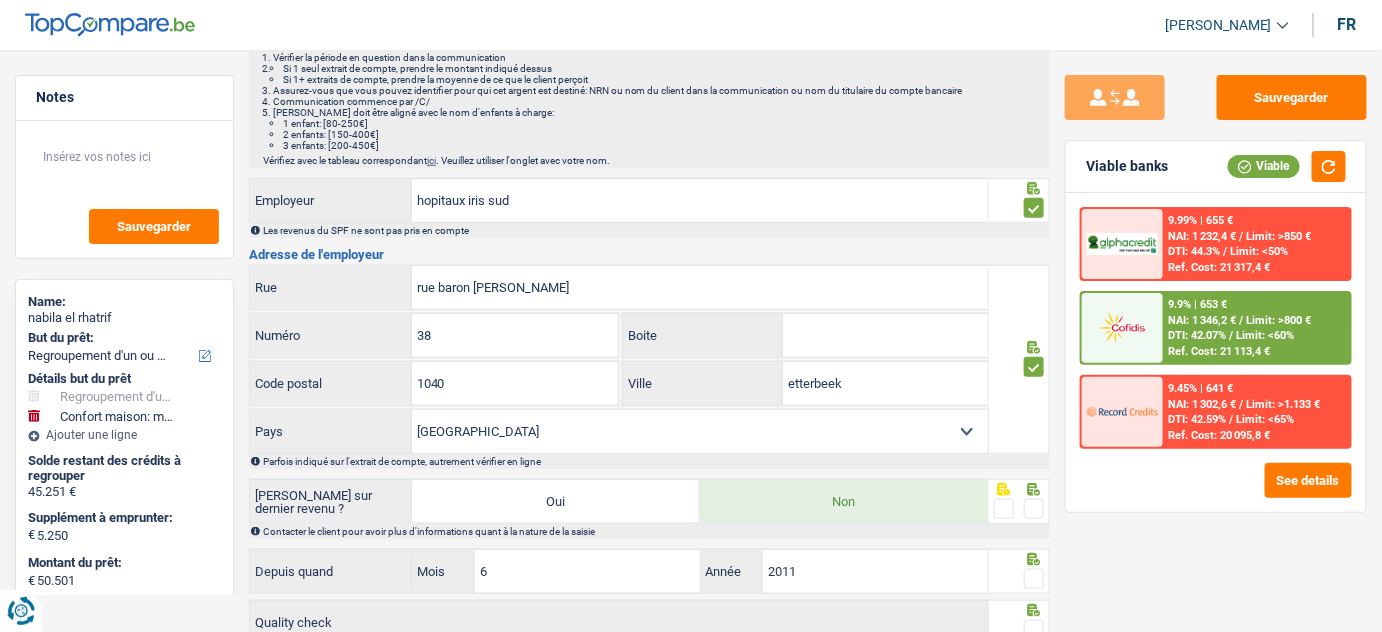 click at bounding box center [1034, 509] 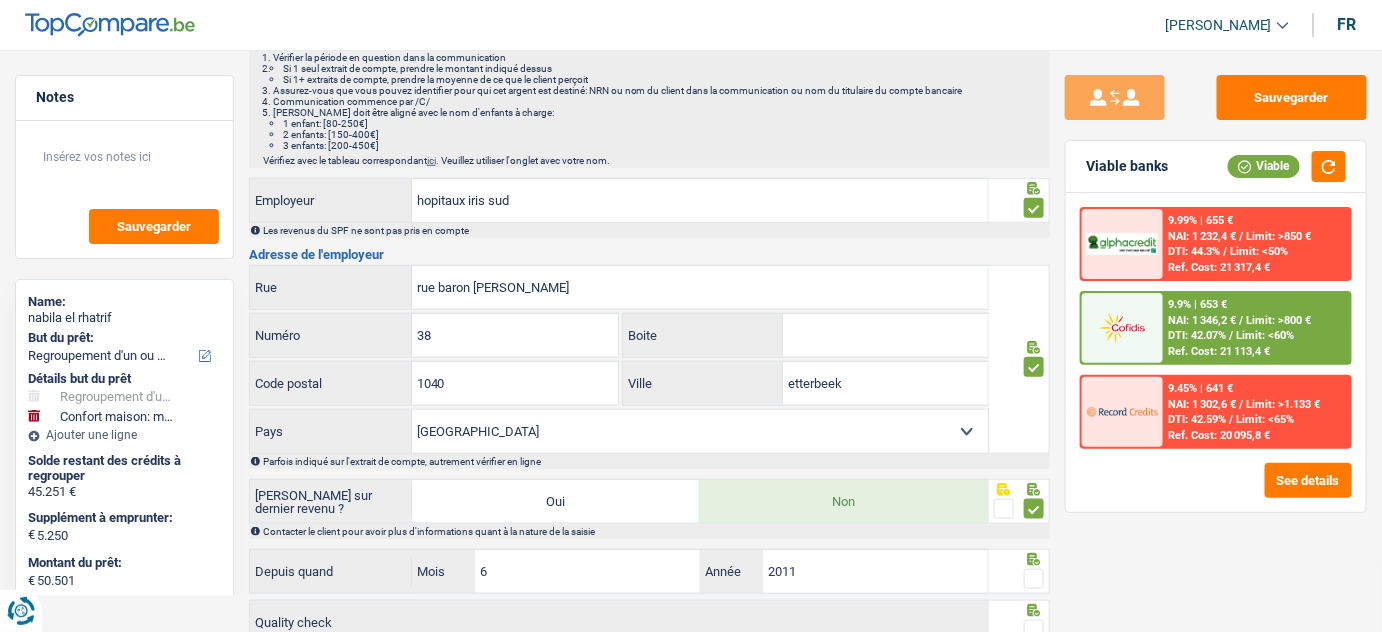click at bounding box center [1034, 579] 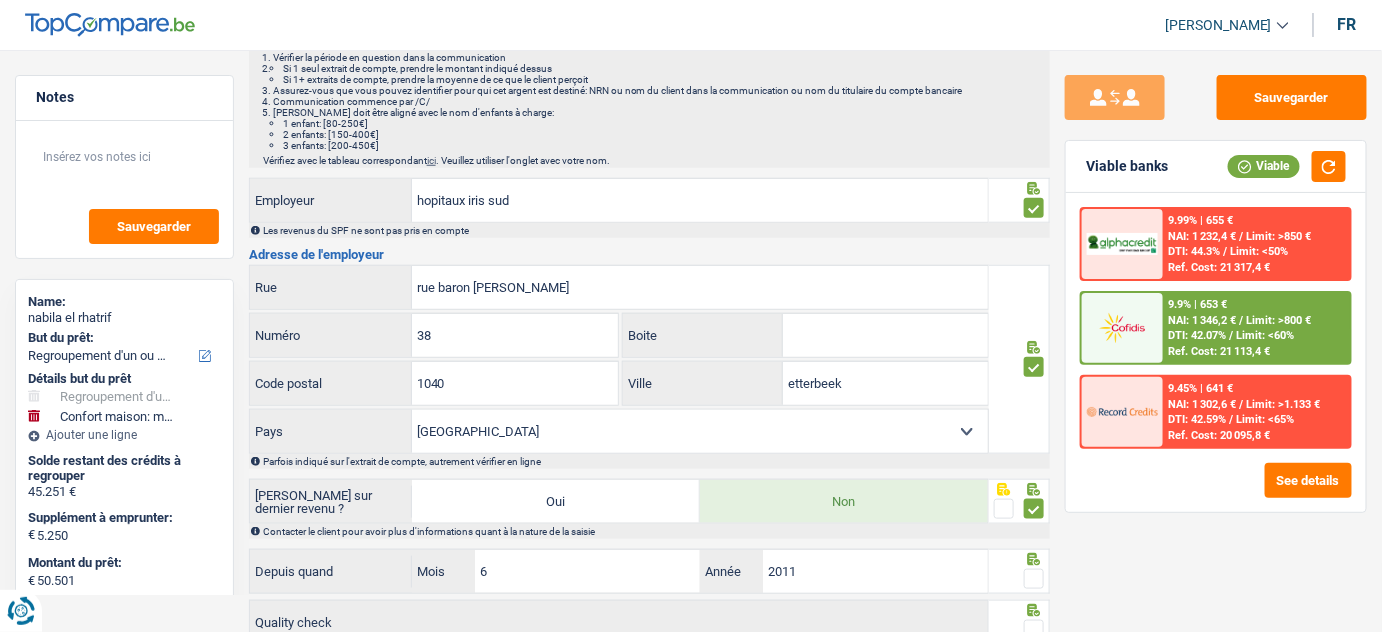 click at bounding box center [0, 0] 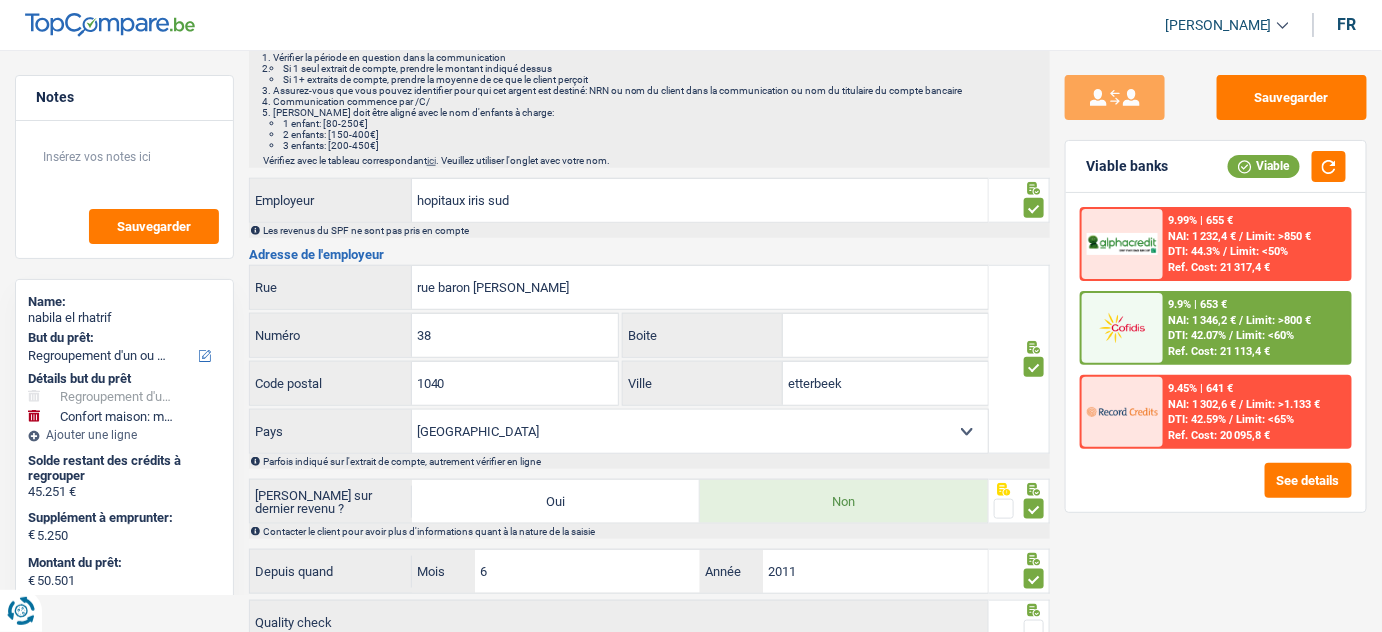 click at bounding box center [1034, 630] 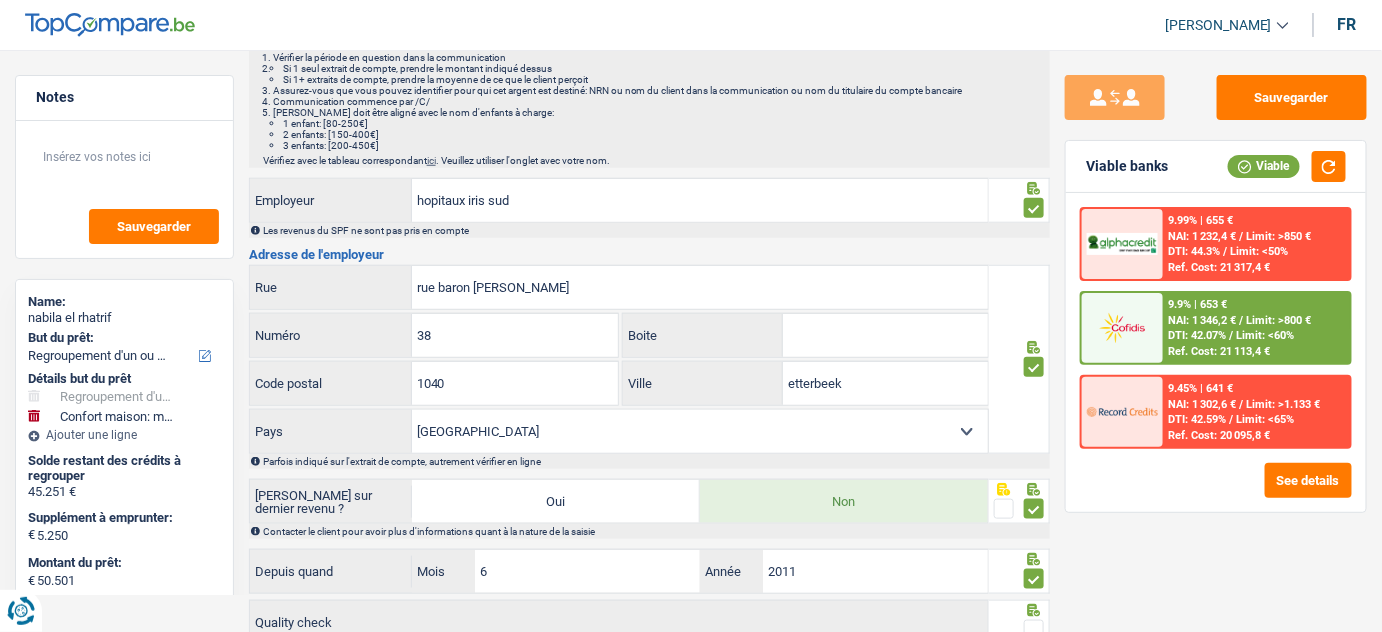 click at bounding box center (0, 0) 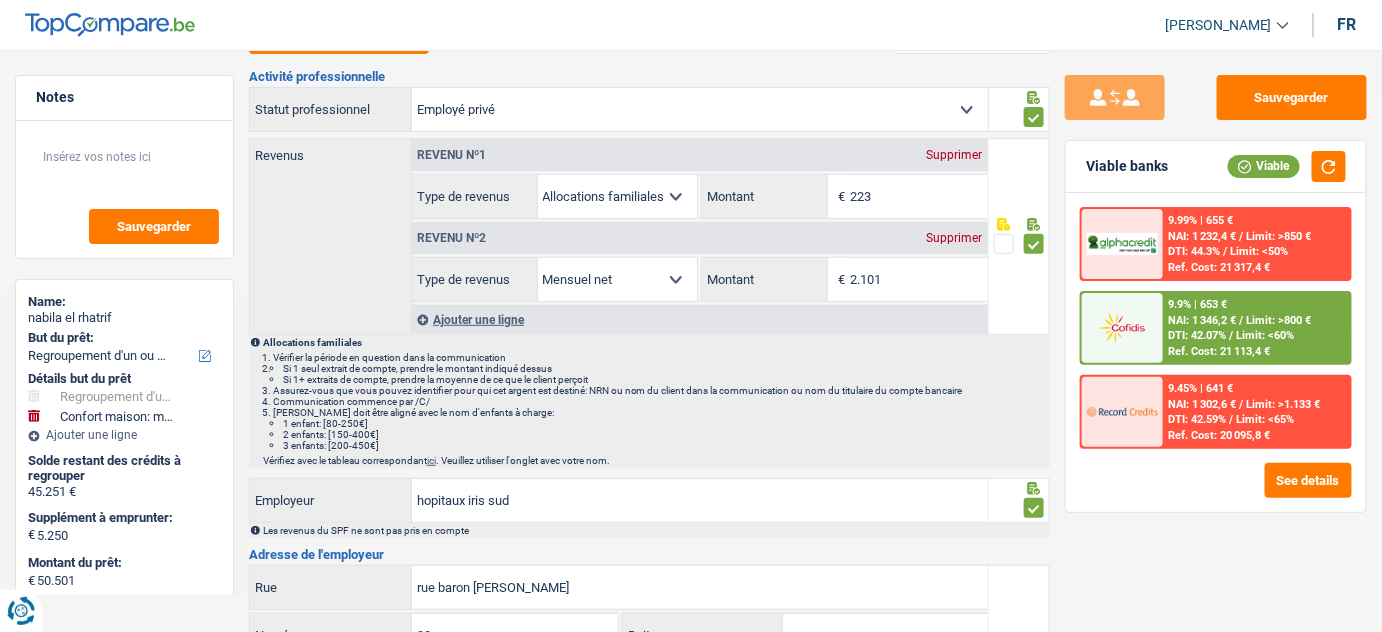 scroll, scrollTop: 0, scrollLeft: 0, axis: both 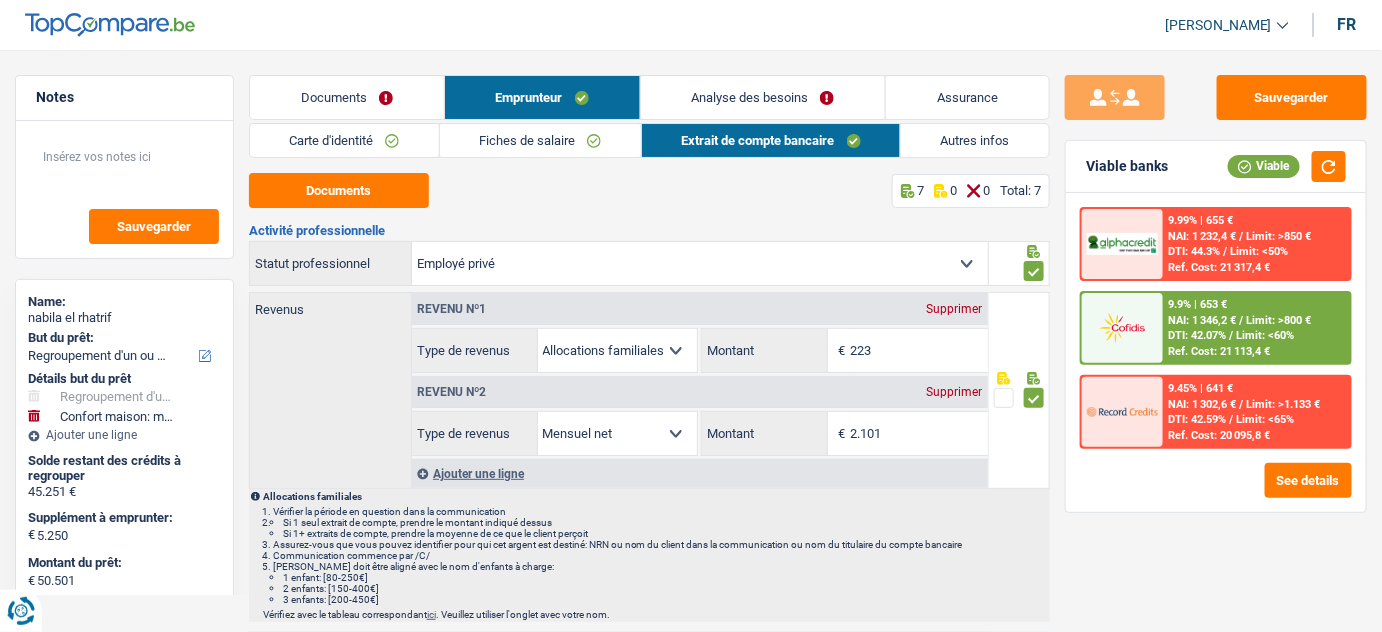 click on "Analyse des besoins" at bounding box center [763, 97] 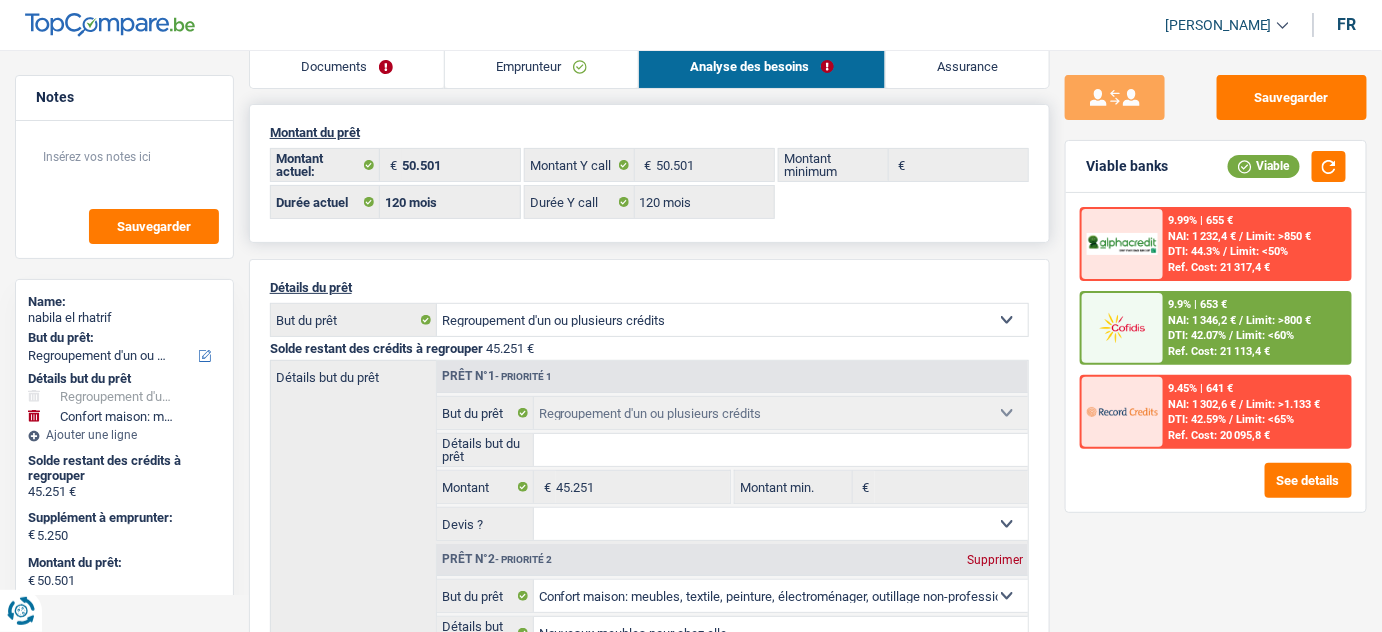 scroll, scrollTop: 0, scrollLeft: 0, axis: both 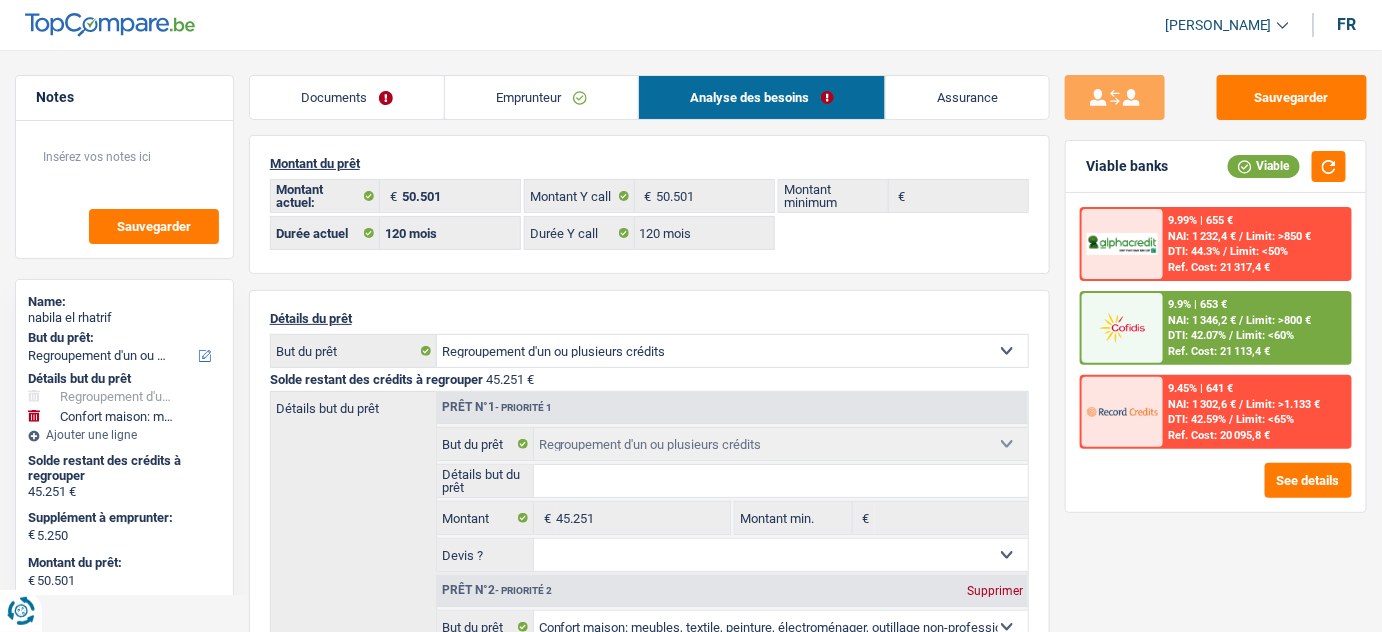 click on "Emprunteur" at bounding box center (541, 97) 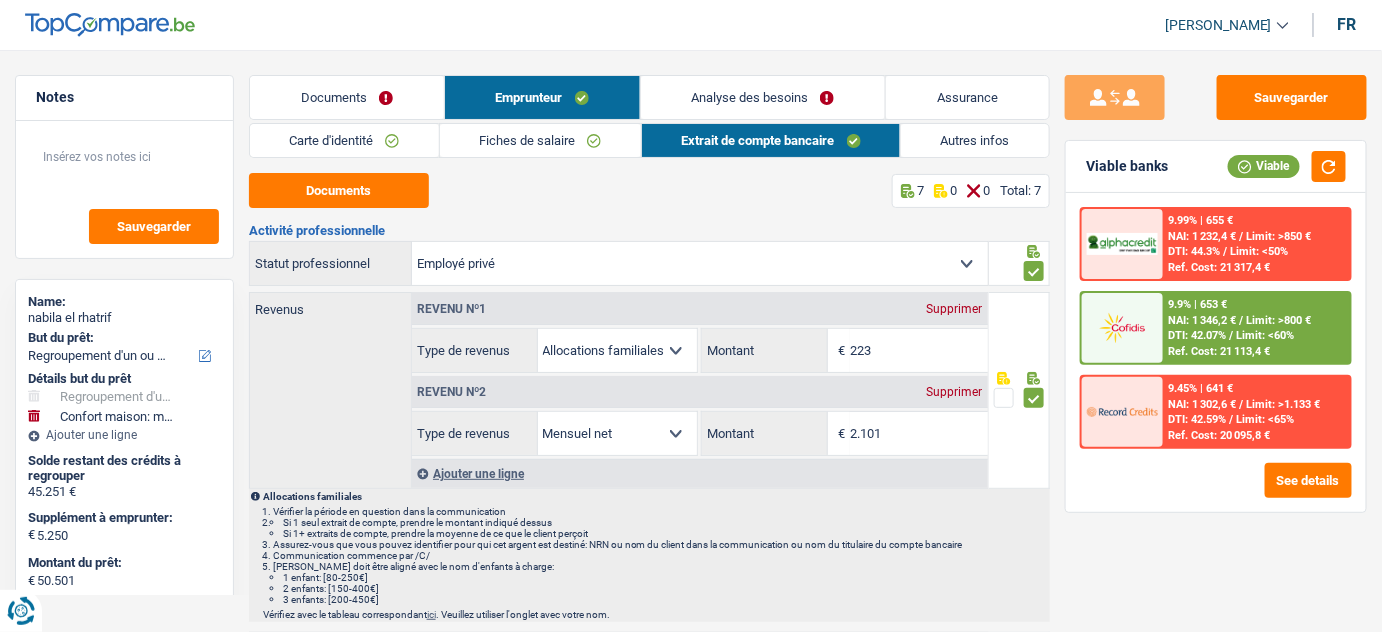 click on "Autres infos" at bounding box center [975, 140] 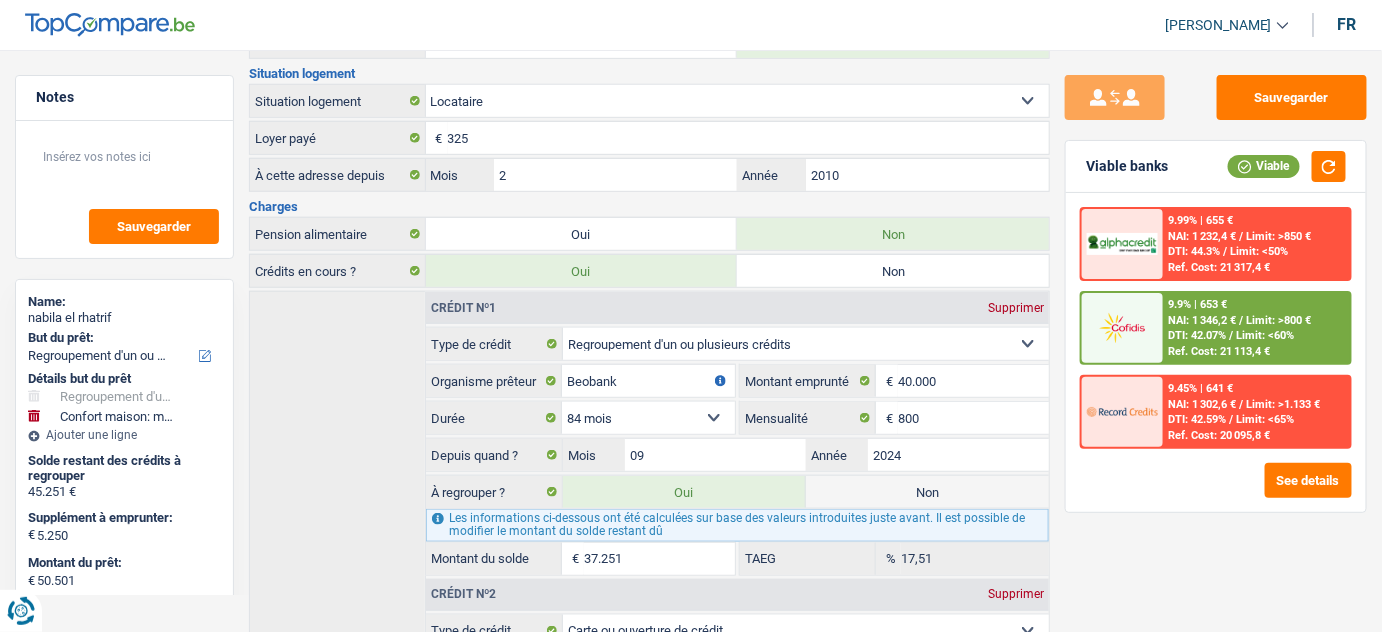 scroll, scrollTop: 0, scrollLeft: 0, axis: both 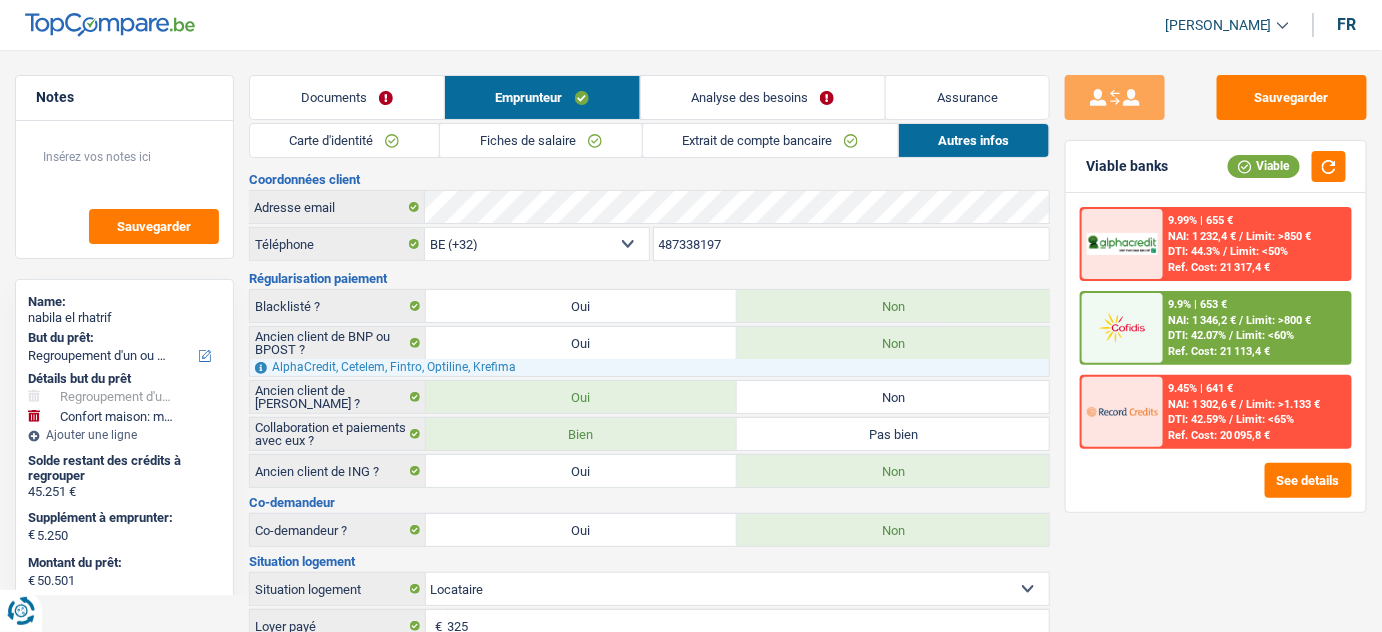 click on "Analyse des besoins" at bounding box center (763, 97) 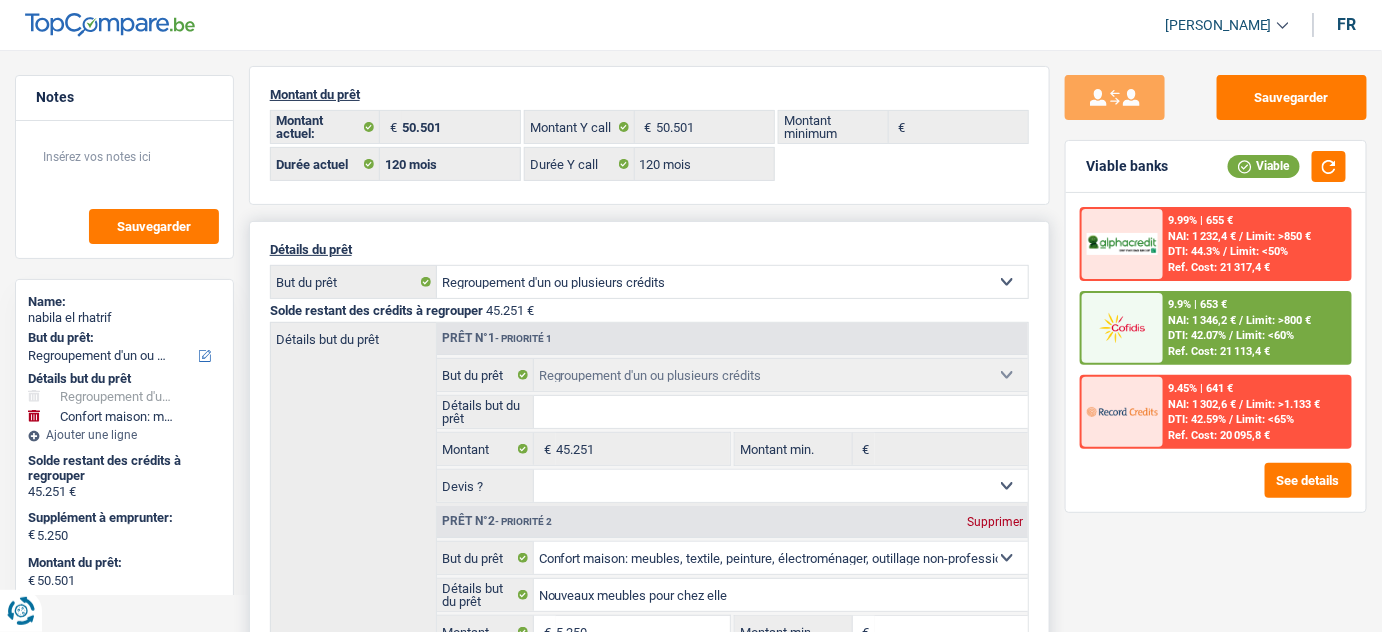 scroll, scrollTop: 272, scrollLeft: 0, axis: vertical 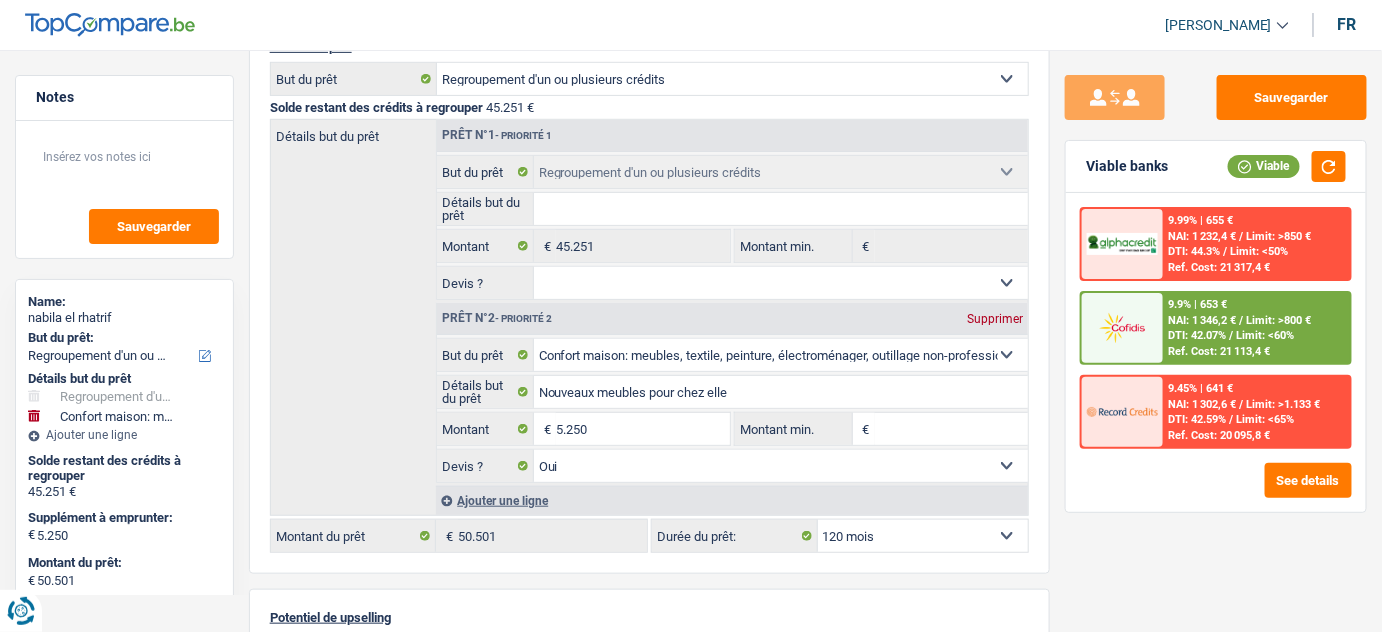 click on "9.9% | 653 €
NAI: 1 346,2 €
/
Limit: >800 €
DTI: 42.07%
/
Limit: <60%
Ref. Cost: 21 113,4 €" at bounding box center (1256, 328) 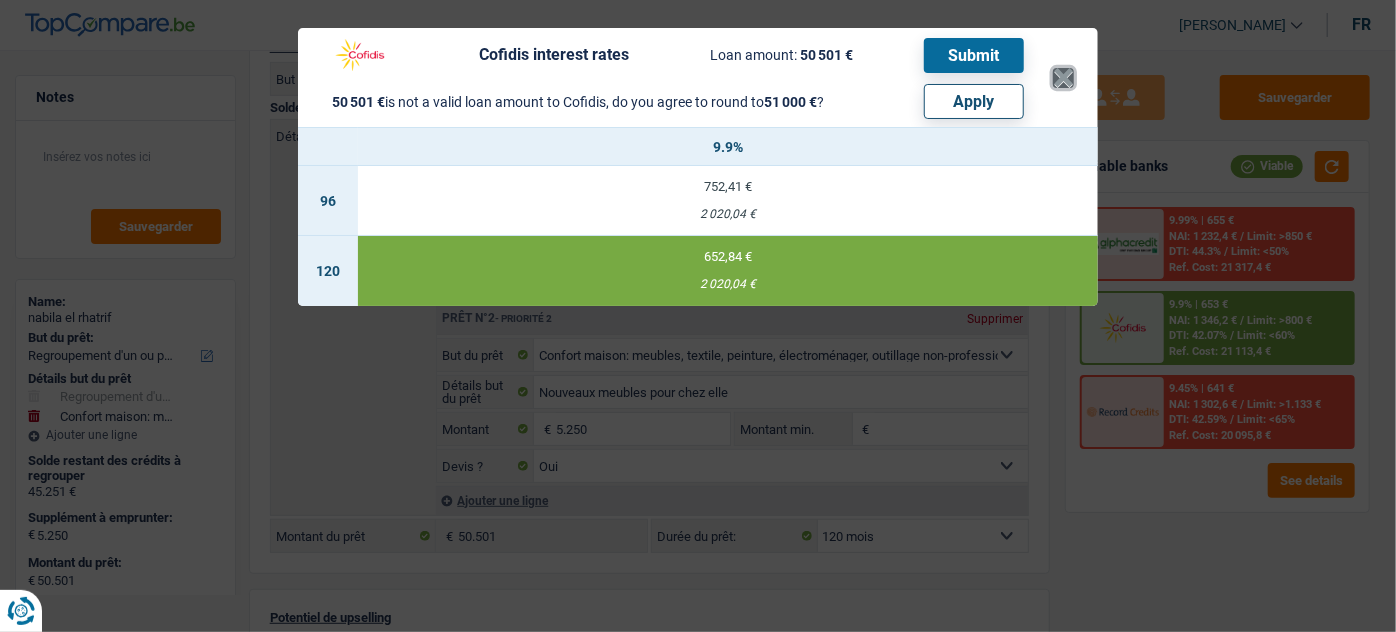 click on "×" at bounding box center [1063, 78] 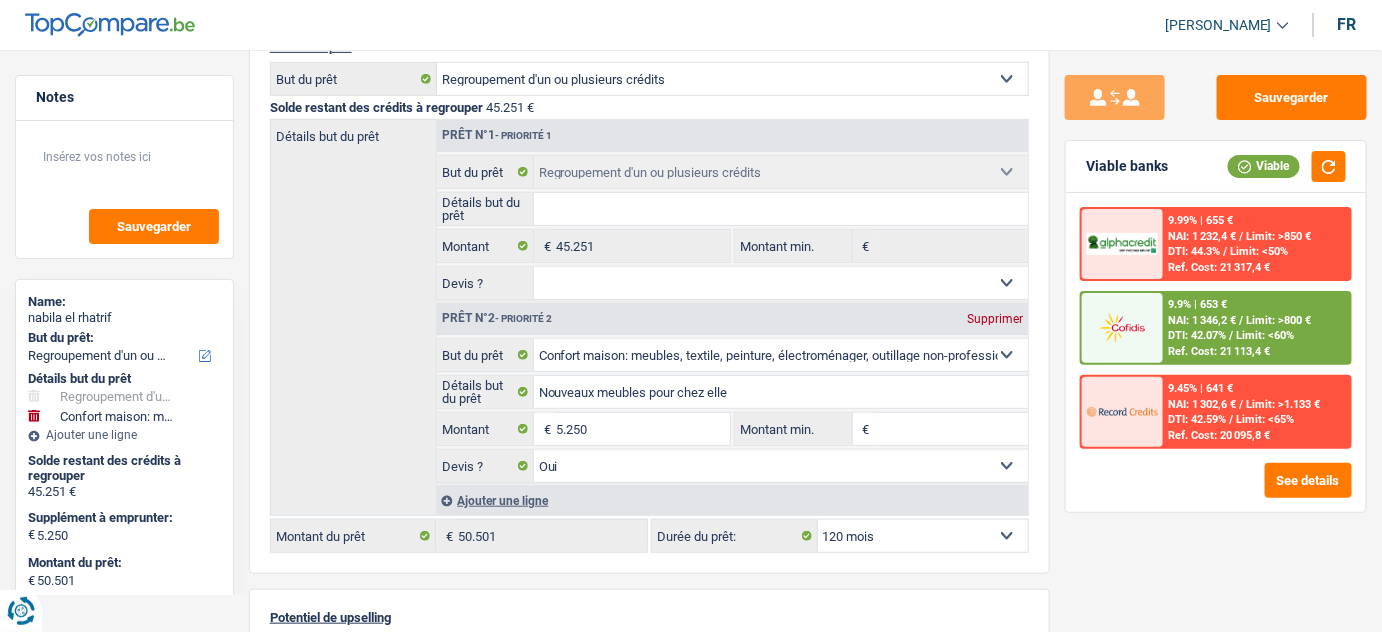 click on "9.9% | 653 €" at bounding box center (1198, 304) 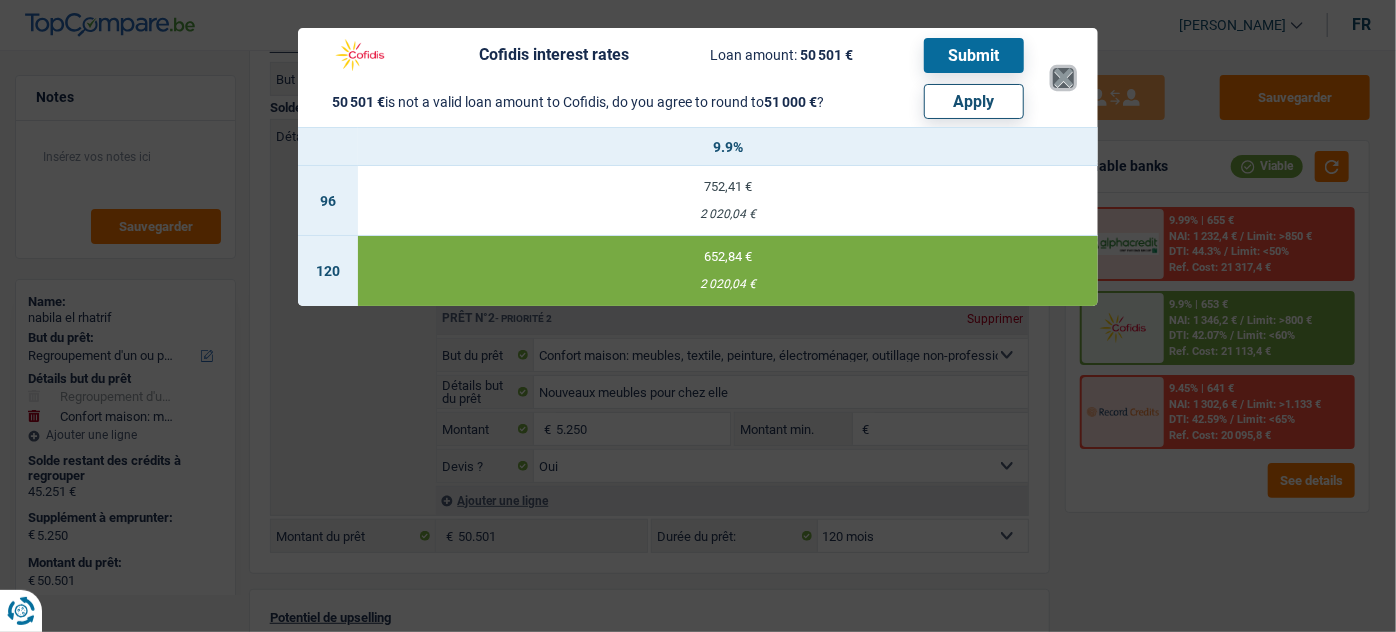 click on "×" at bounding box center [1063, 78] 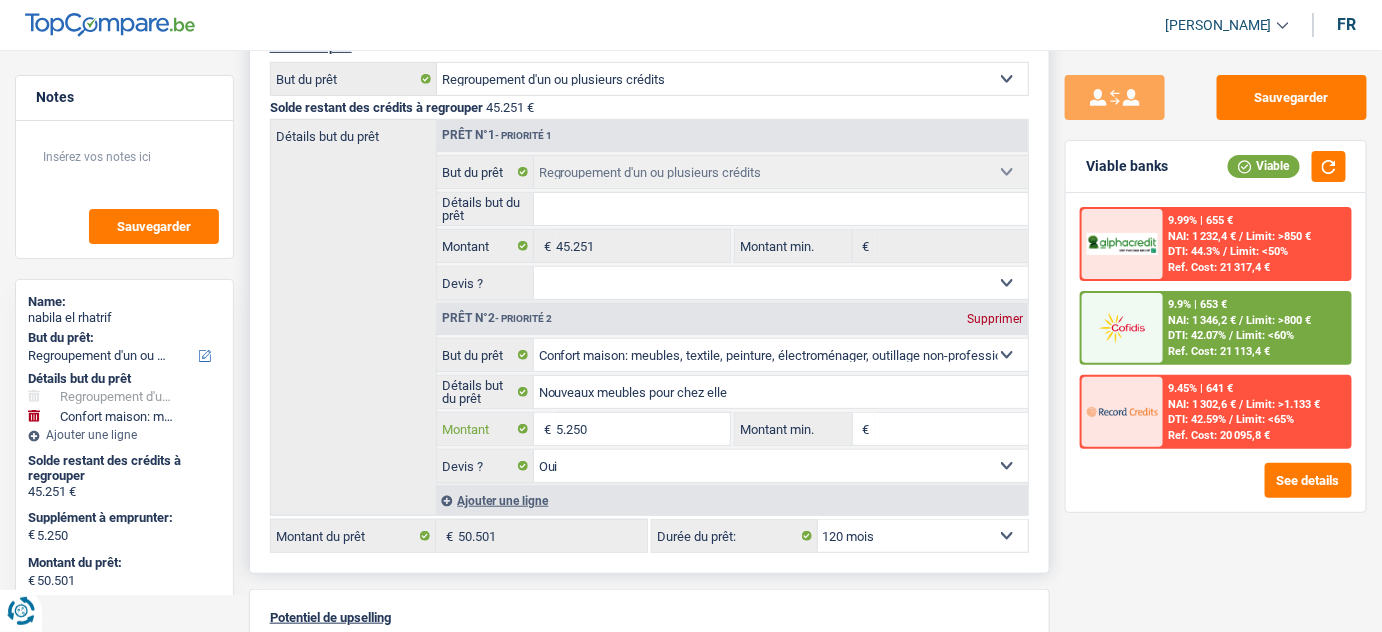 click on "5.250" at bounding box center (643, 429) 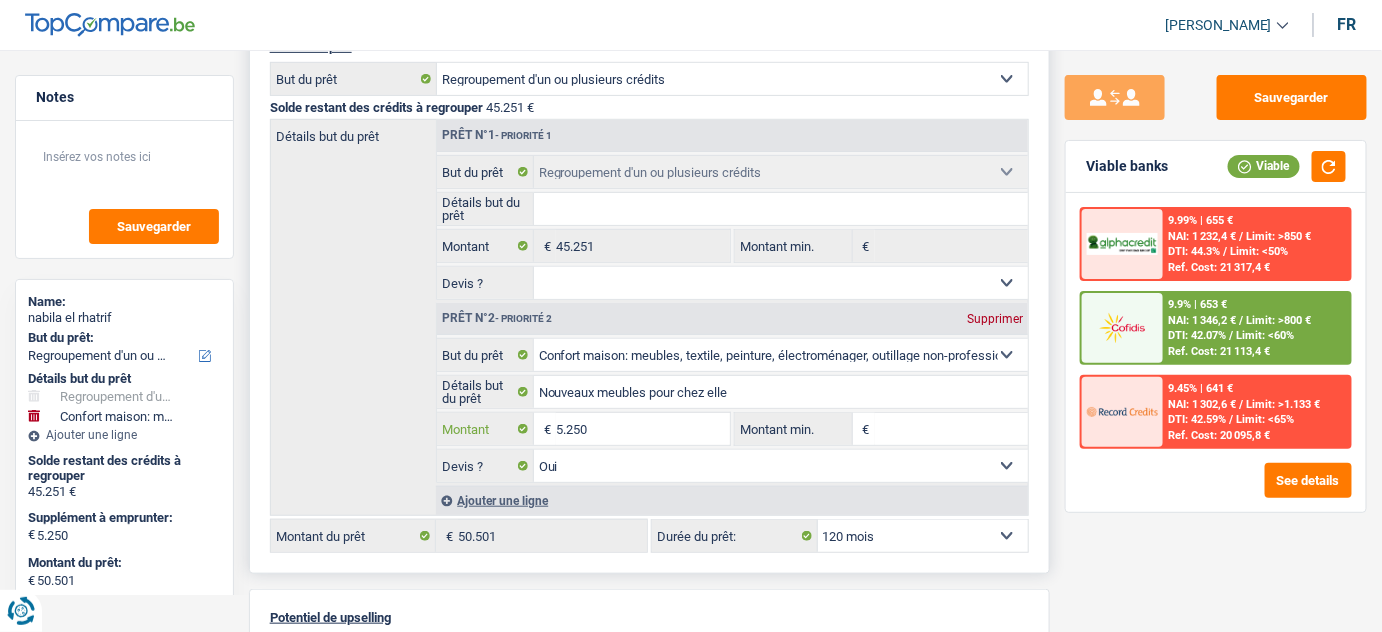 click on "5.250" at bounding box center (643, 429) 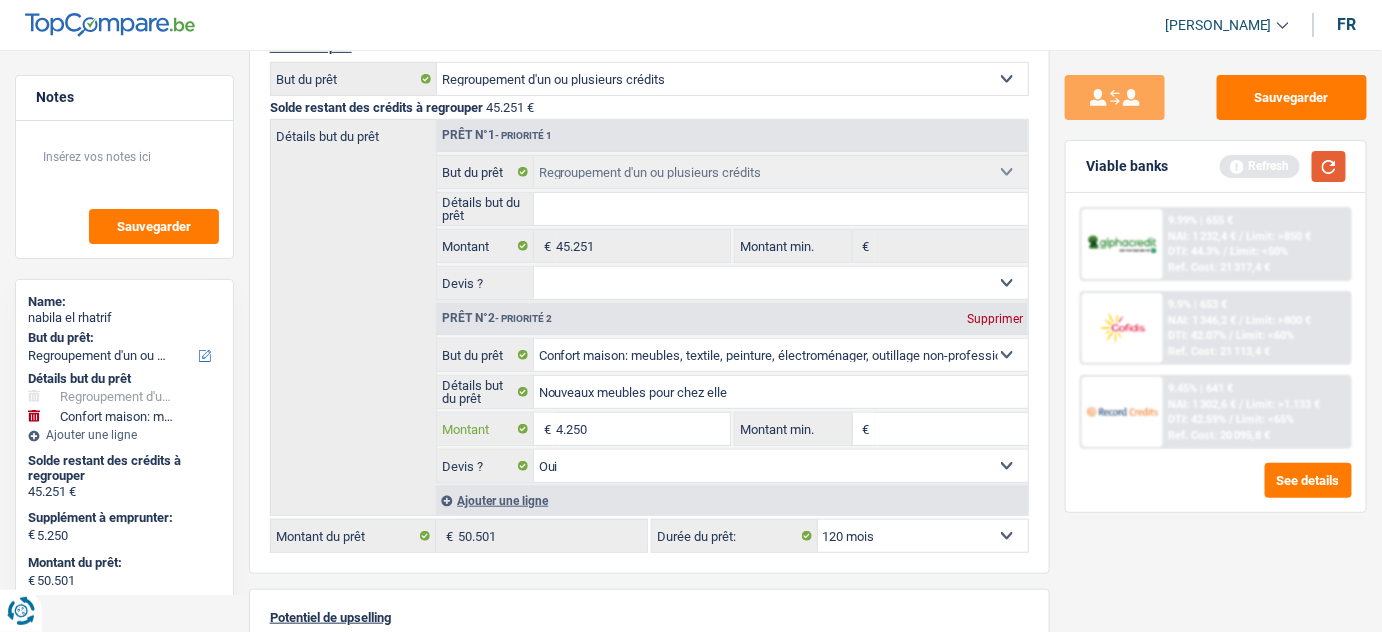 type on "4.250" 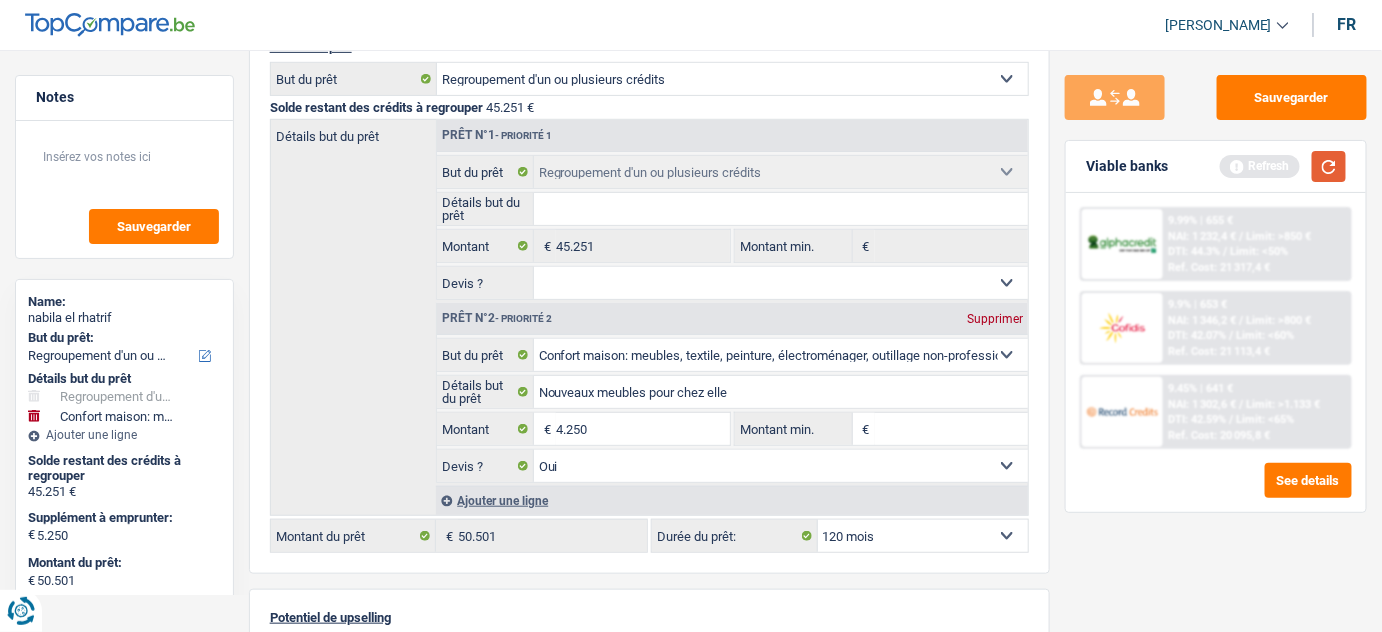 type on "4.250" 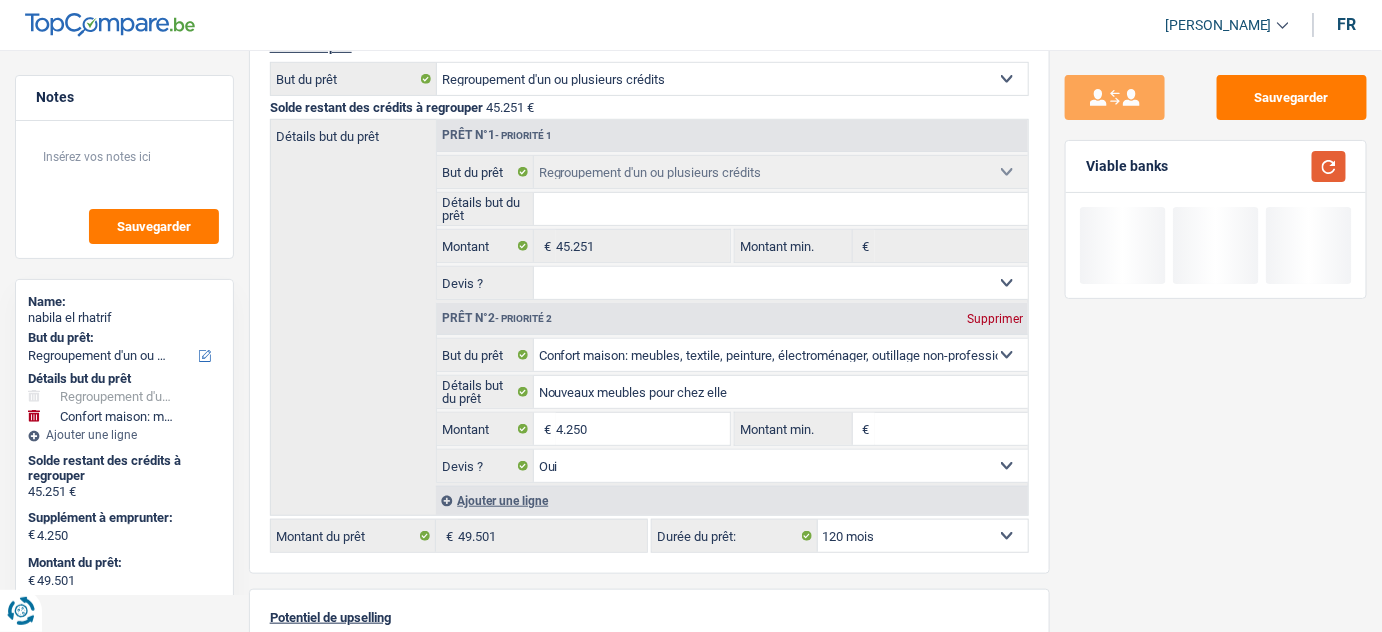click at bounding box center (1329, 166) 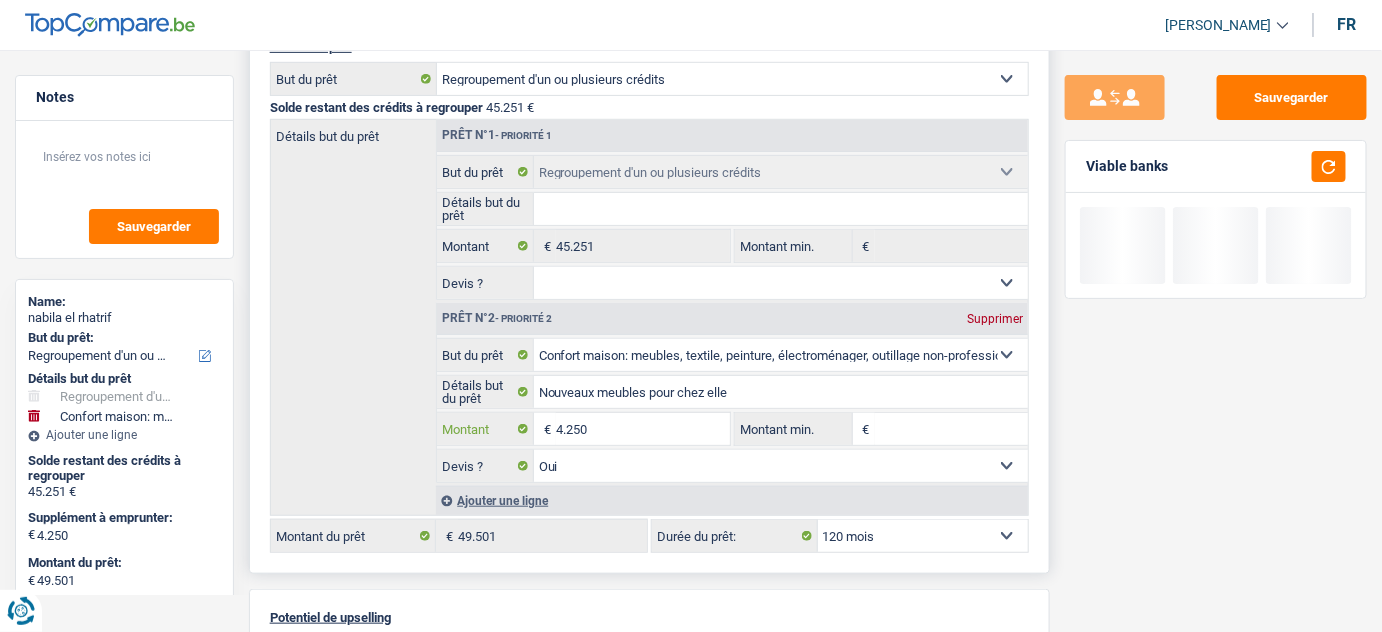 click on "4.250" at bounding box center [643, 429] 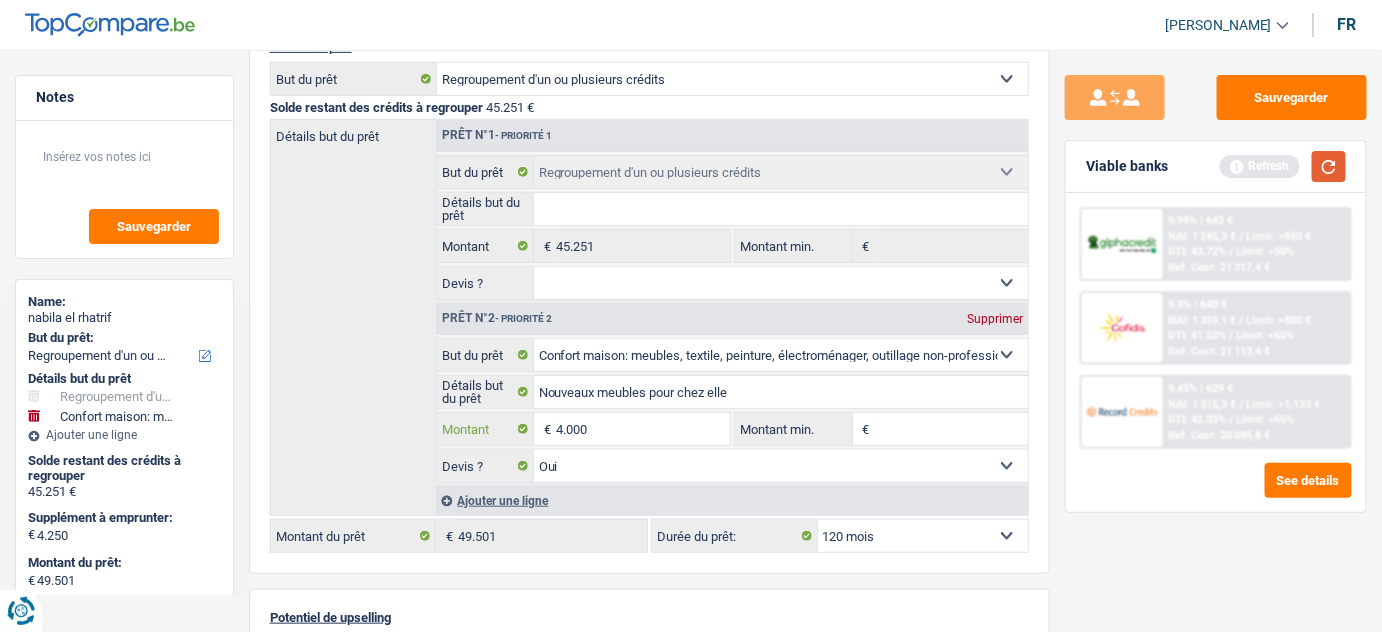 type on "4.000" 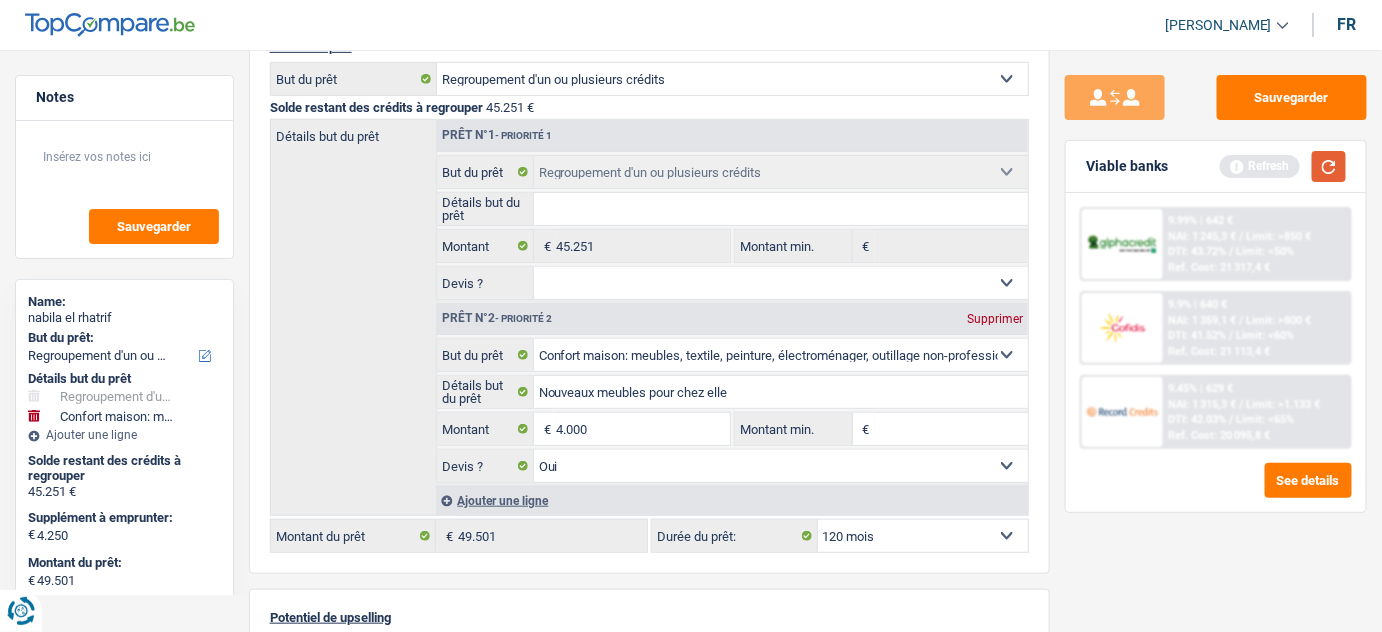 type on "4.000" 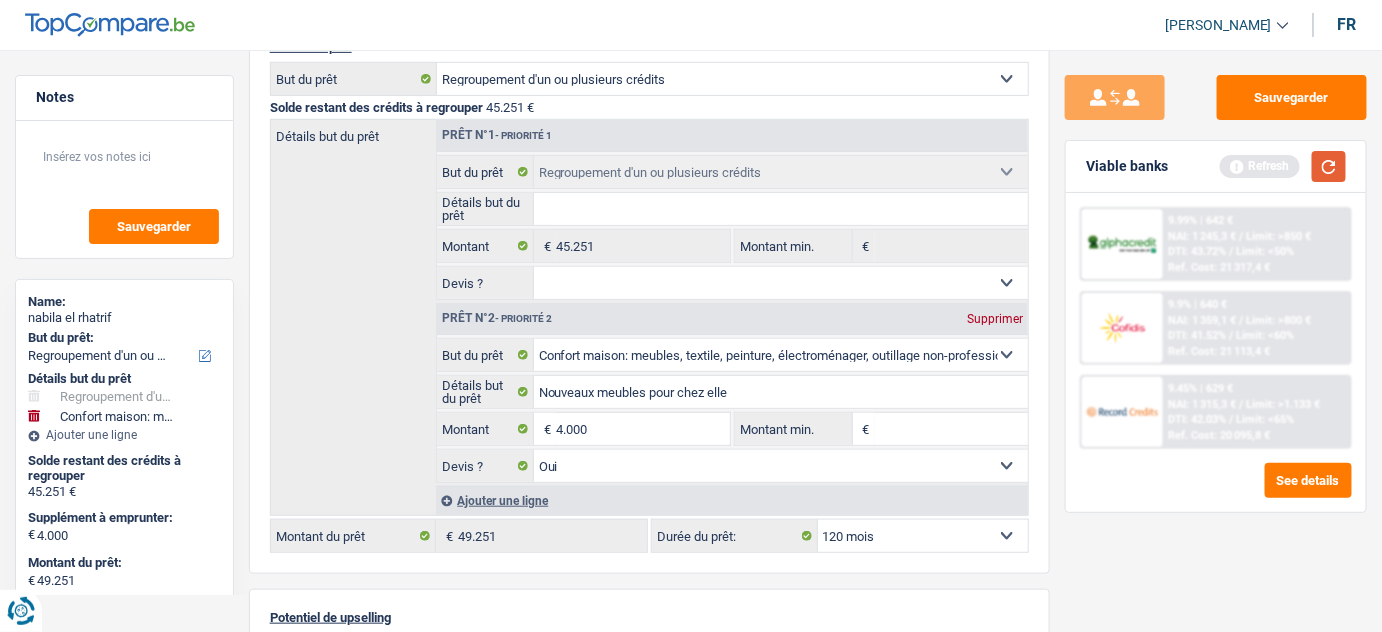 click at bounding box center [1329, 166] 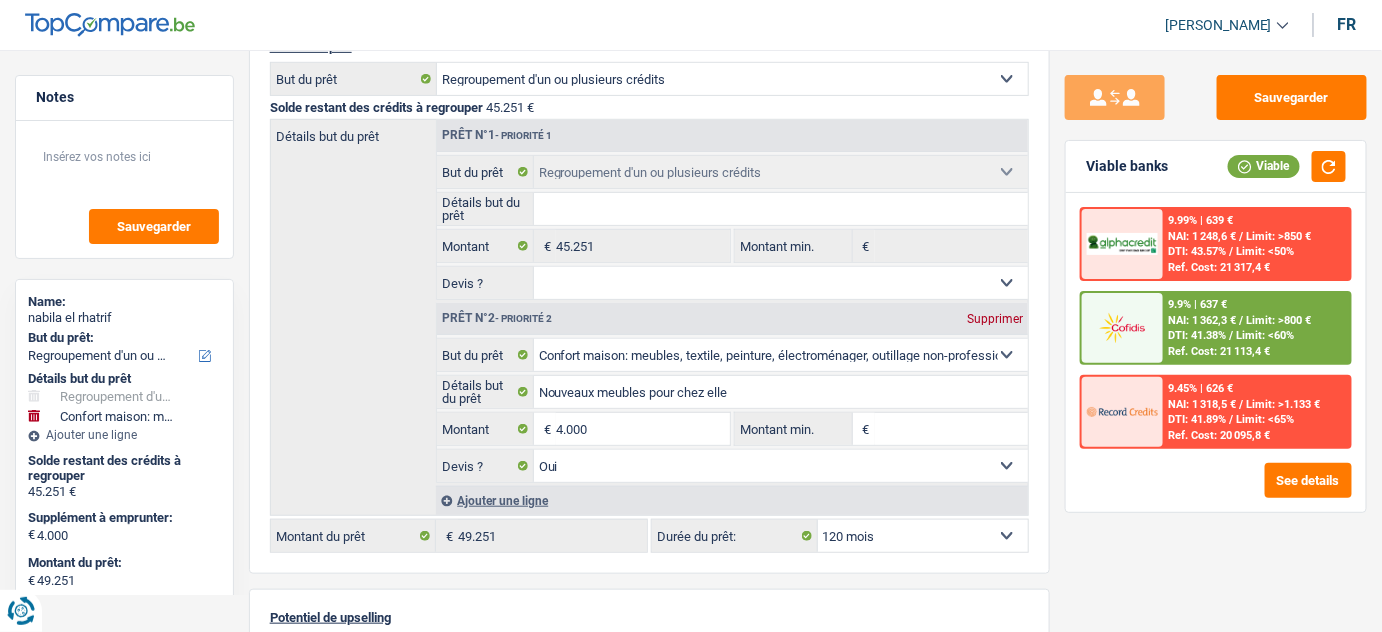 click on "Limit: <60%" at bounding box center [1266, 335] 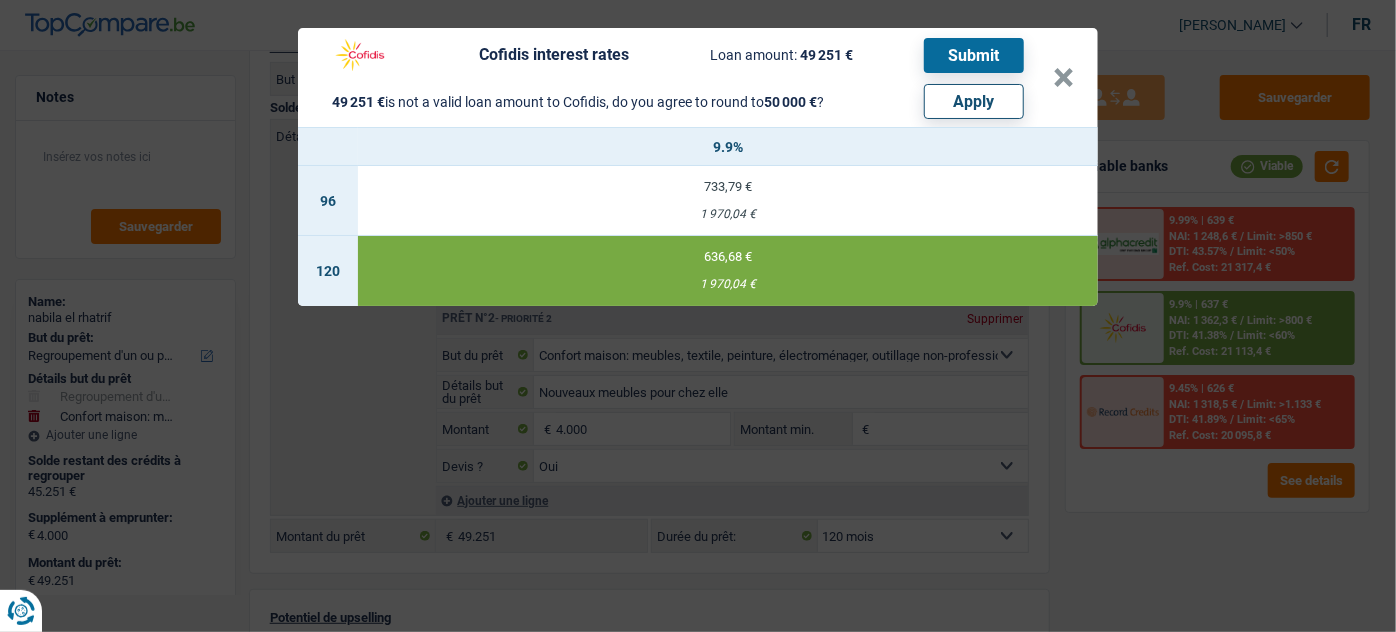 click on "Apply" at bounding box center (974, 101) 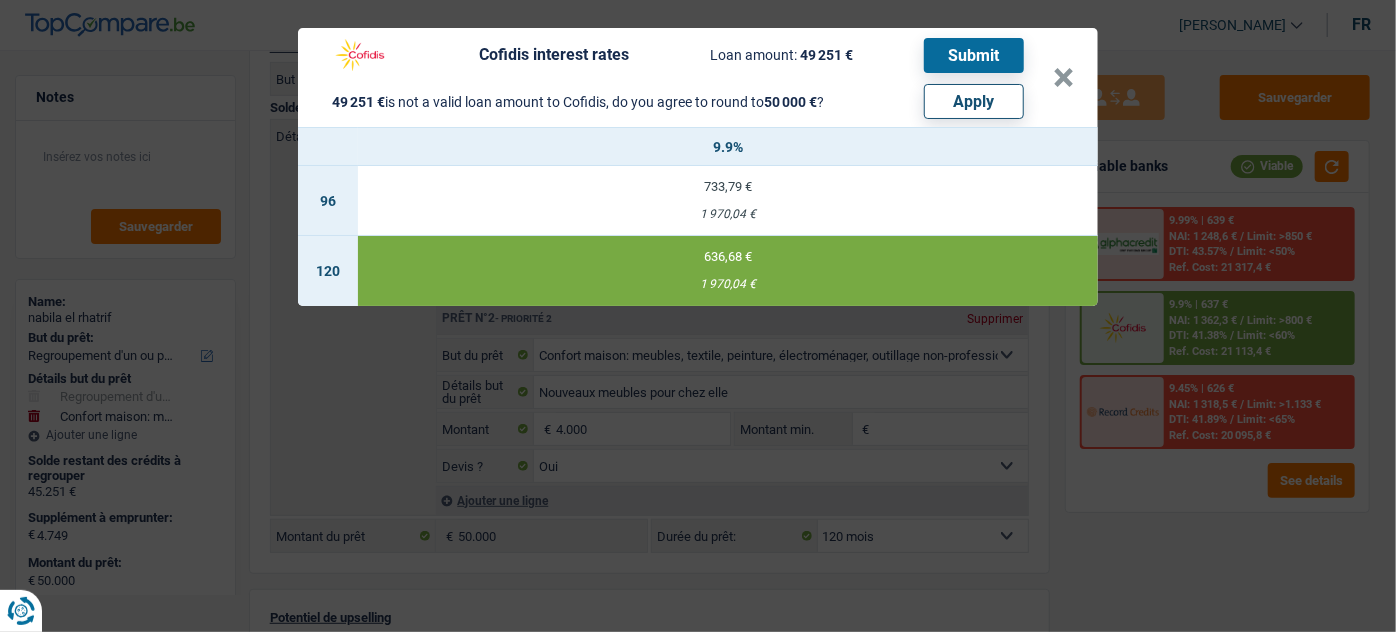select on "other" 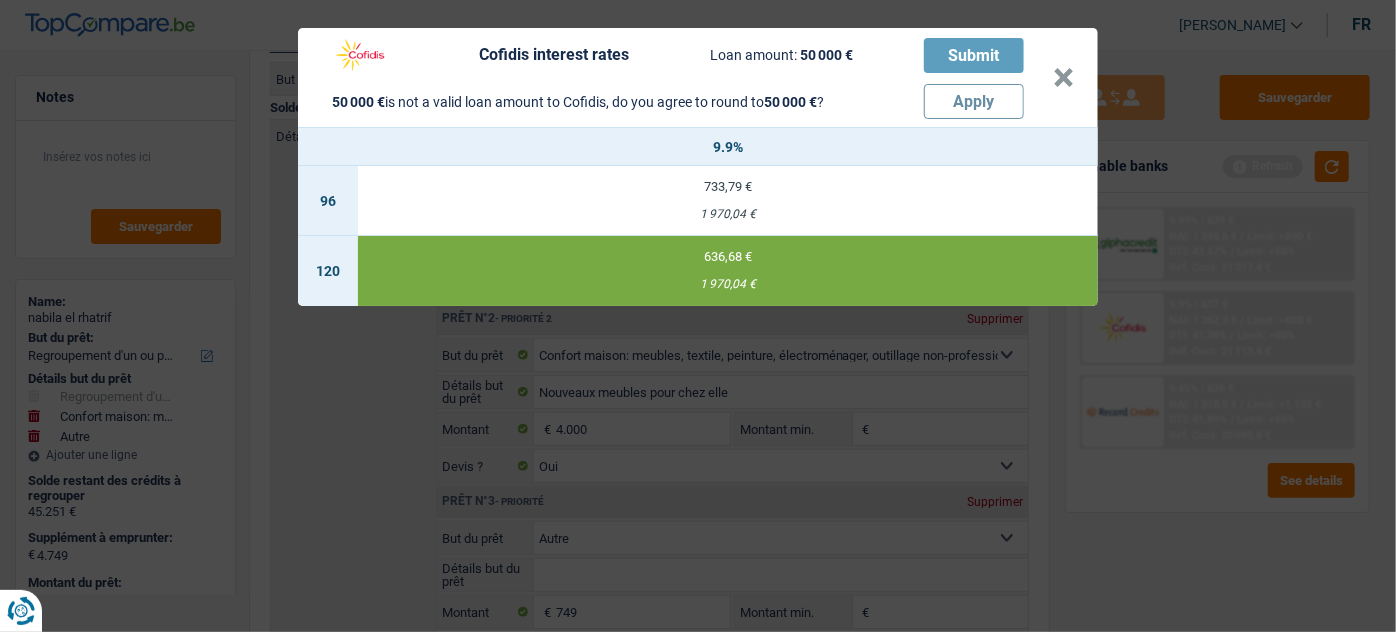 click on "636,68 €
1 970,04 €" at bounding box center (728, 271) 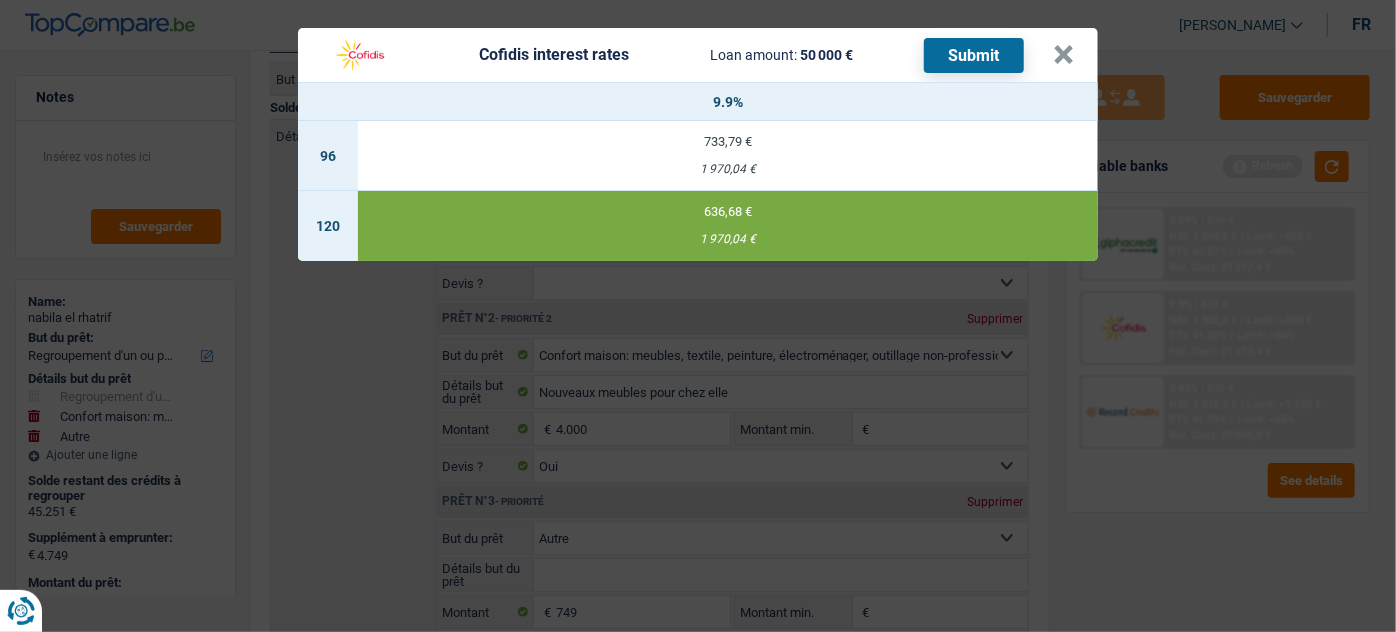 click on "Submit" at bounding box center [974, 55] 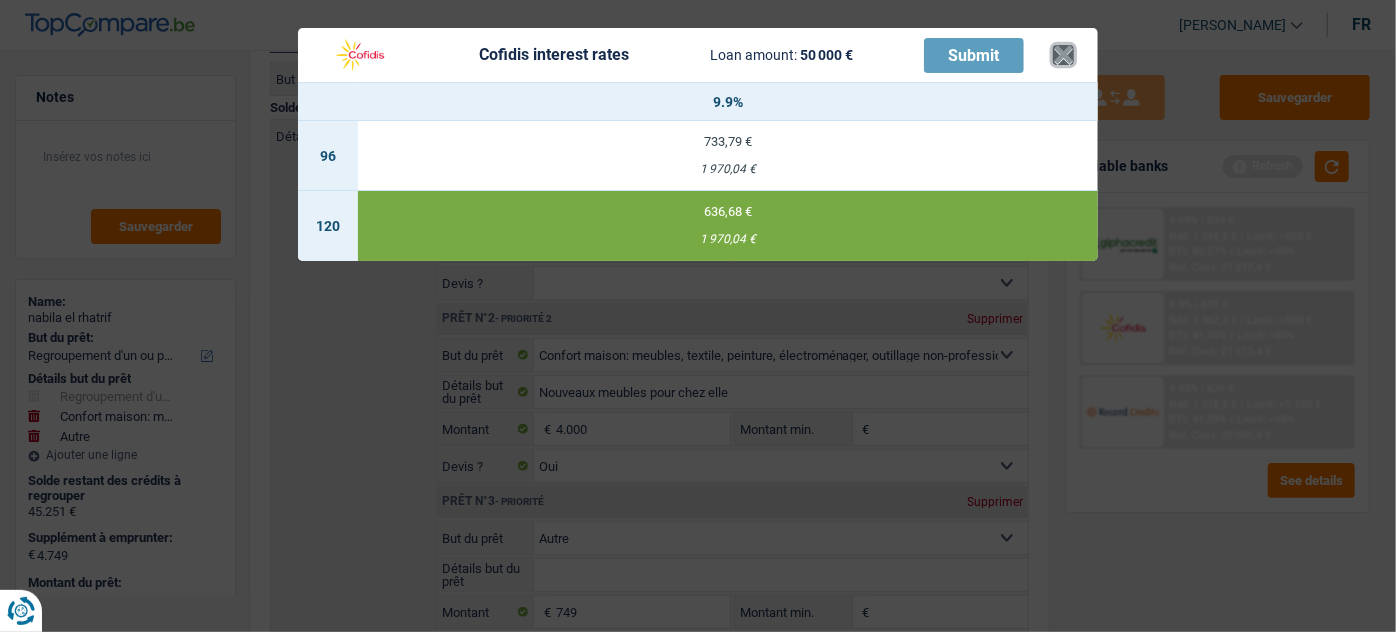click on "×" at bounding box center [1063, 55] 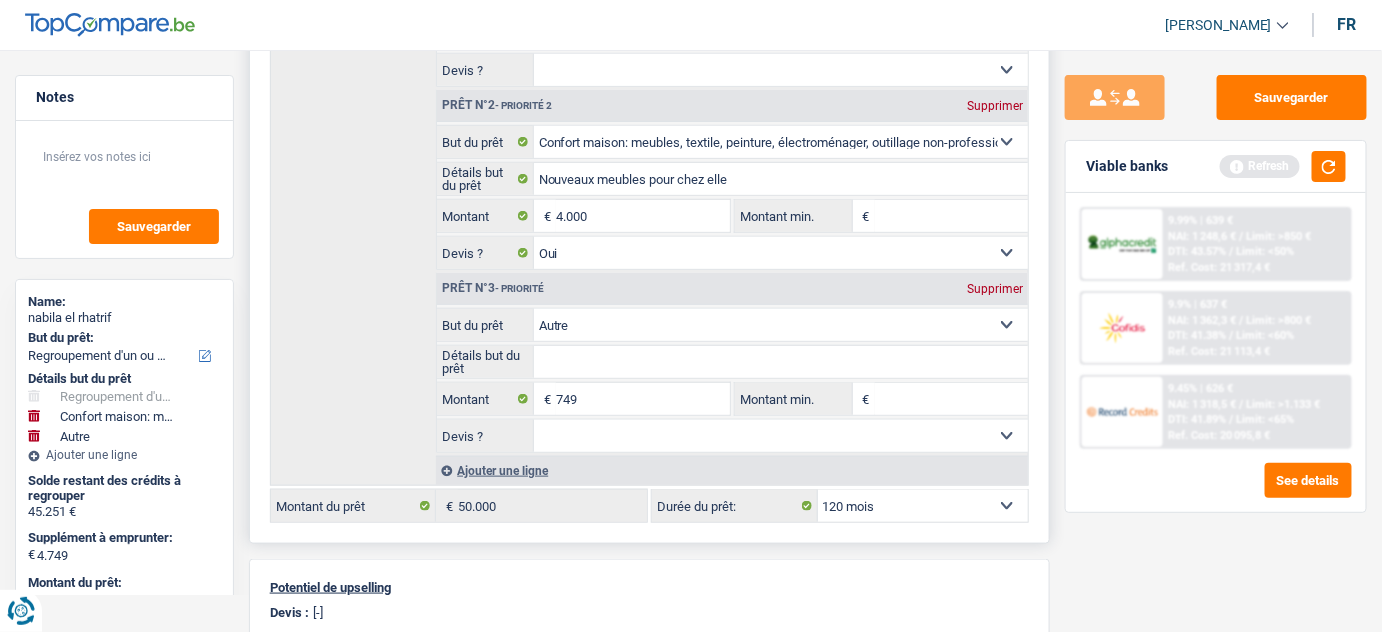 scroll, scrollTop: 454, scrollLeft: 0, axis: vertical 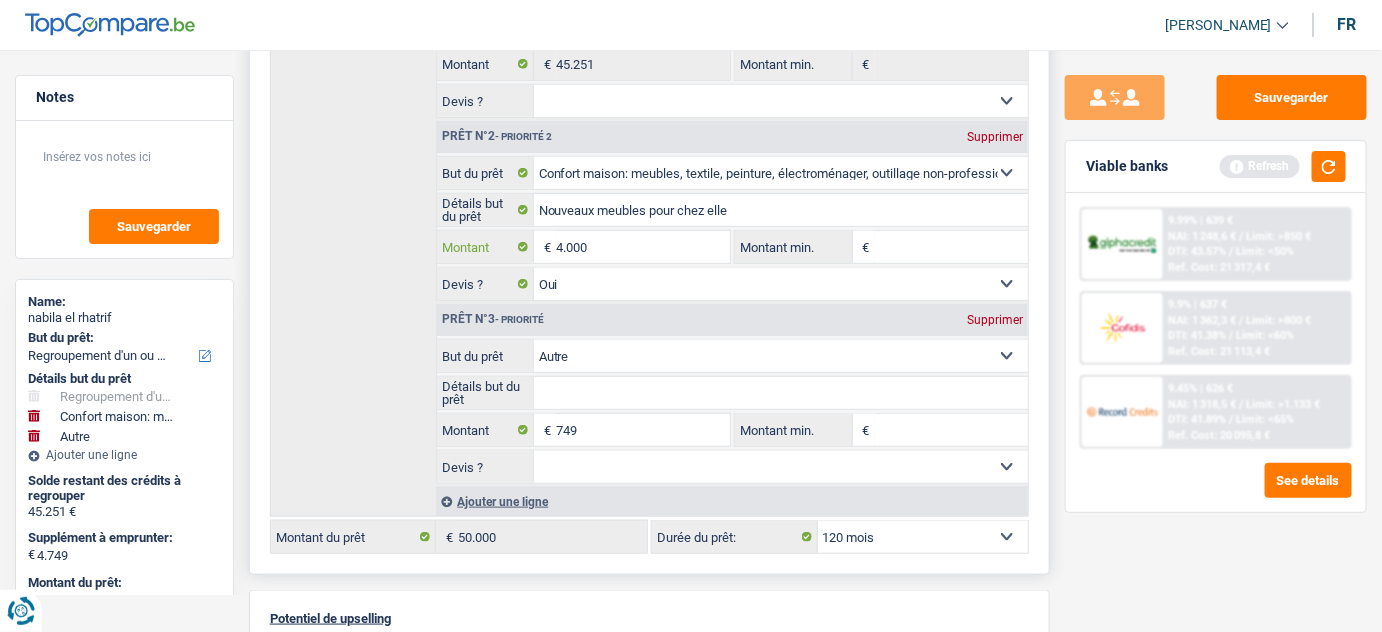 click on "4.000" at bounding box center [643, 247] 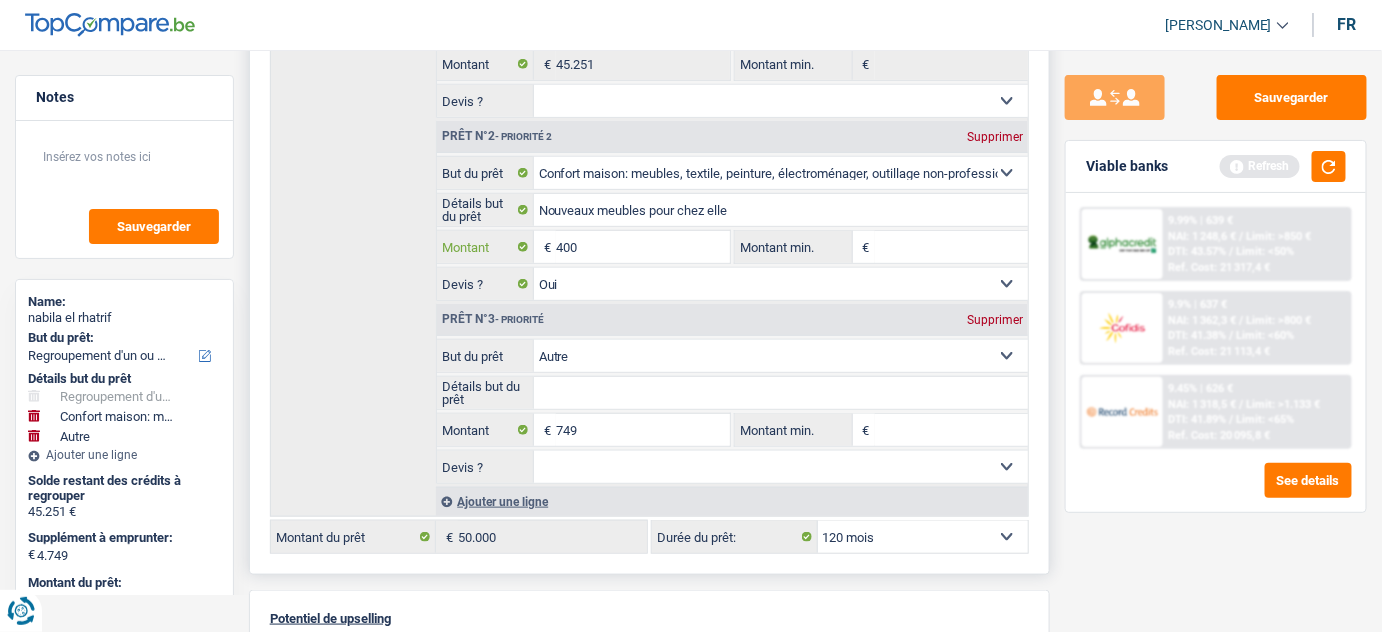 type on "40" 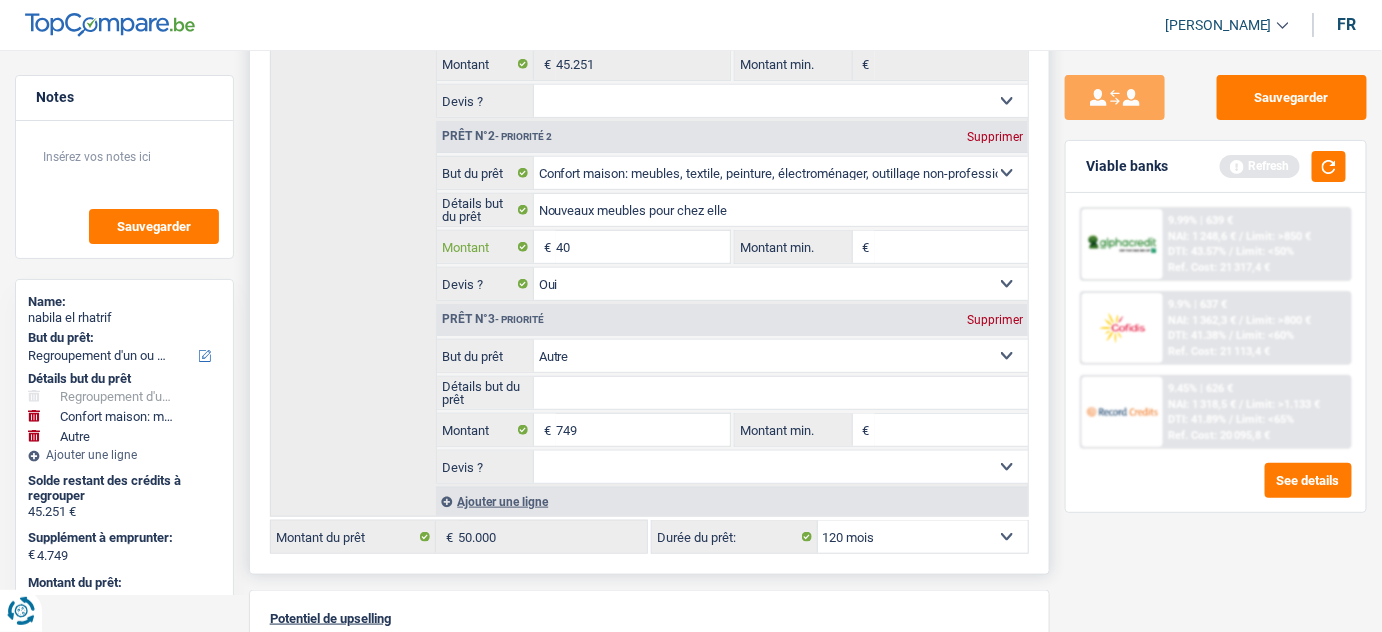 type on "4" 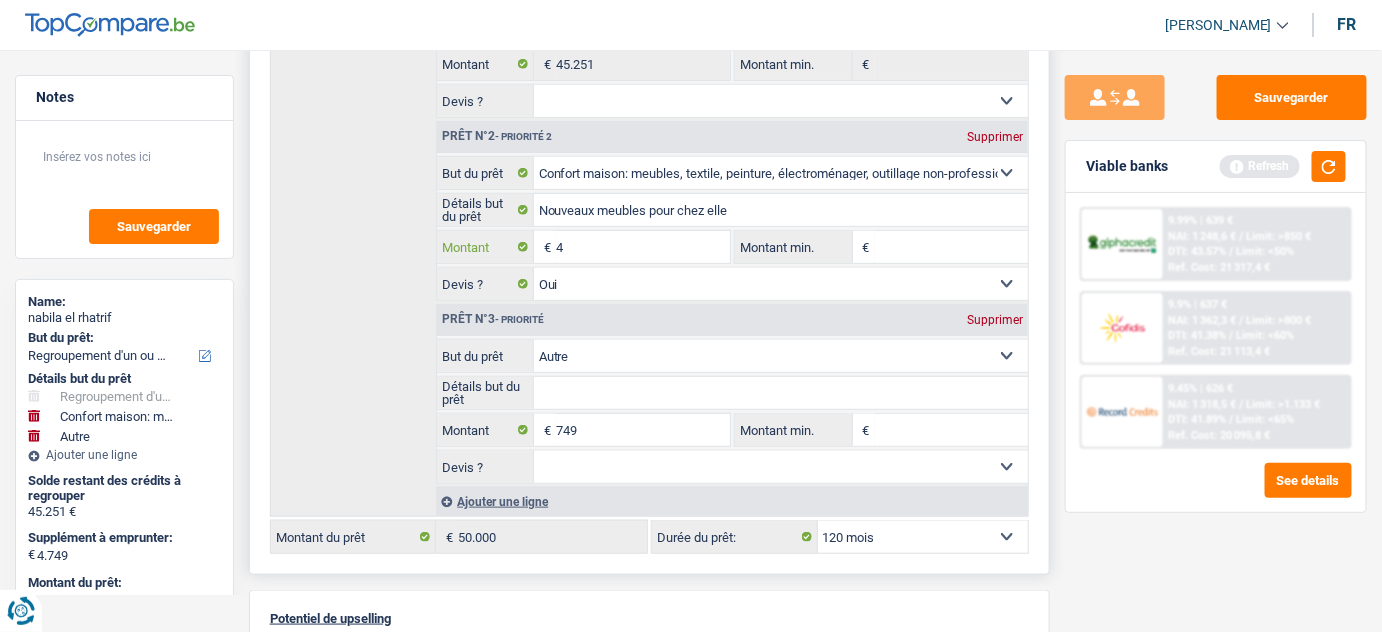 type on "47" 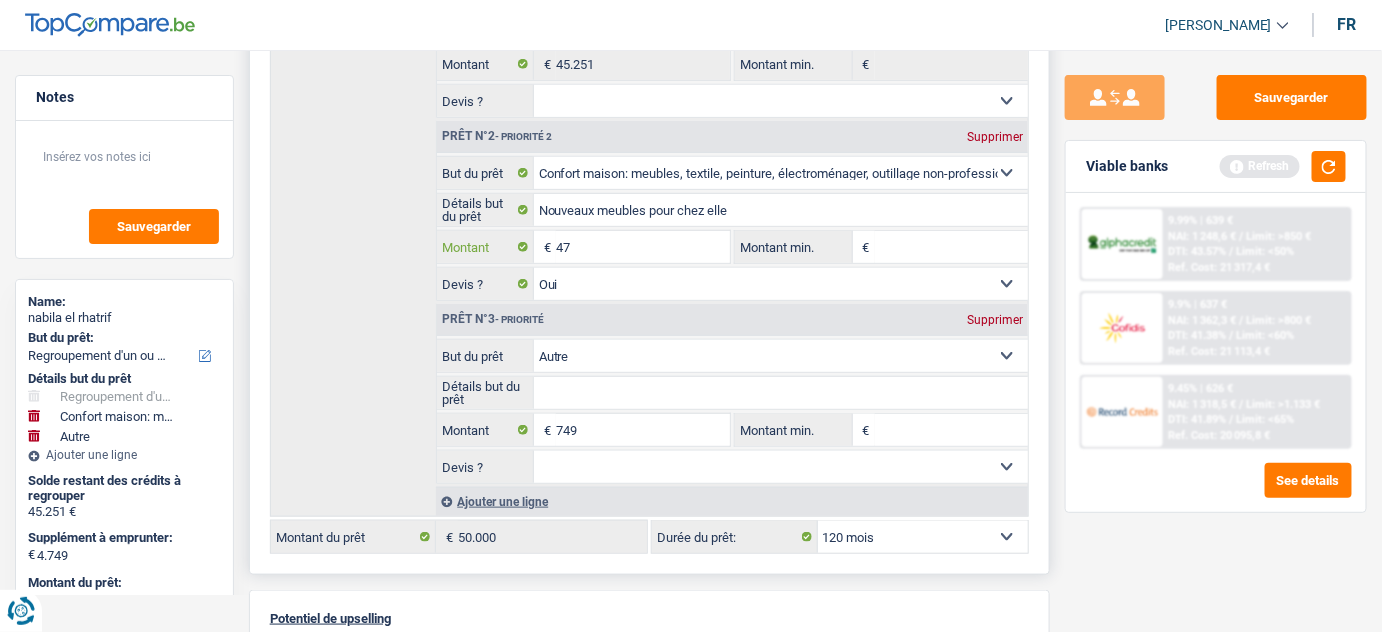 type on "474" 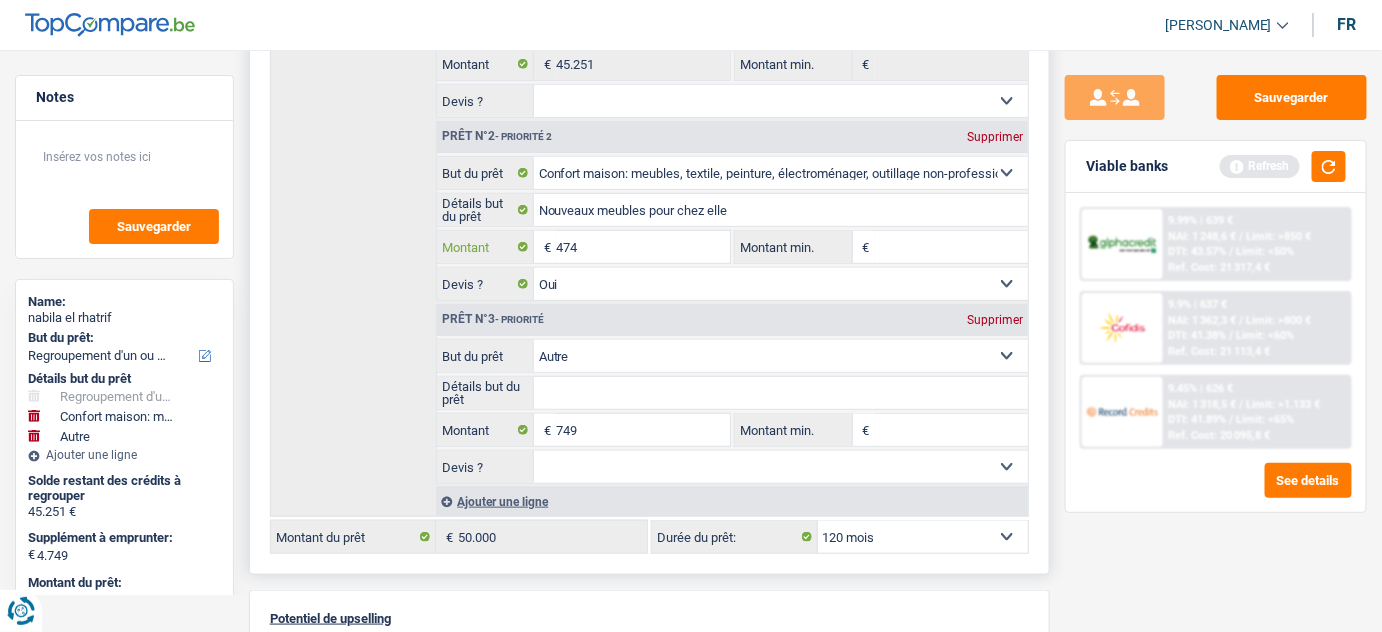 type on "4.749" 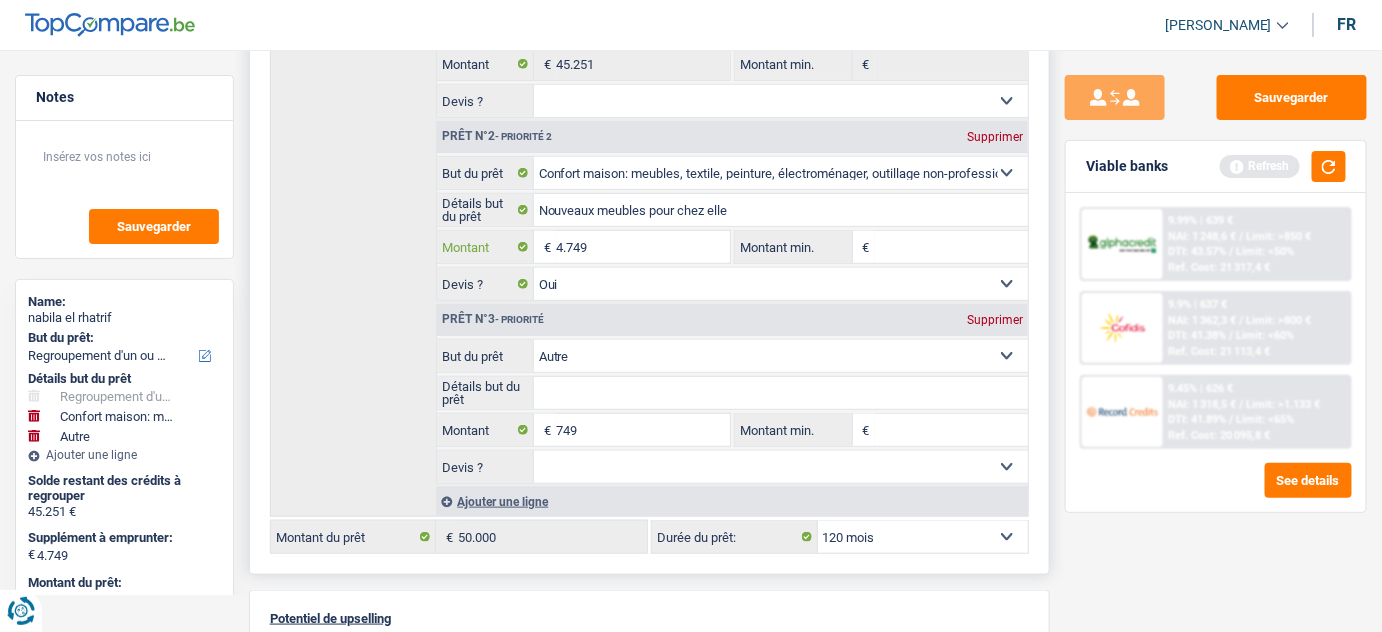 select 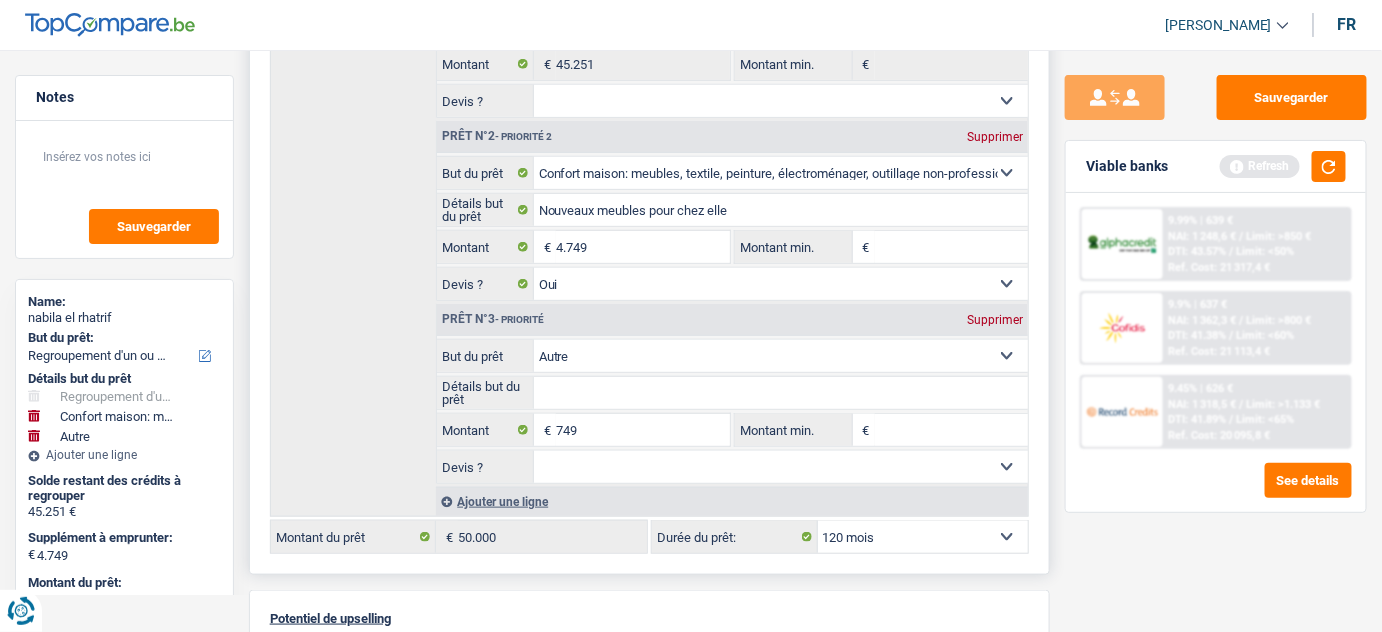 type on "5.498" 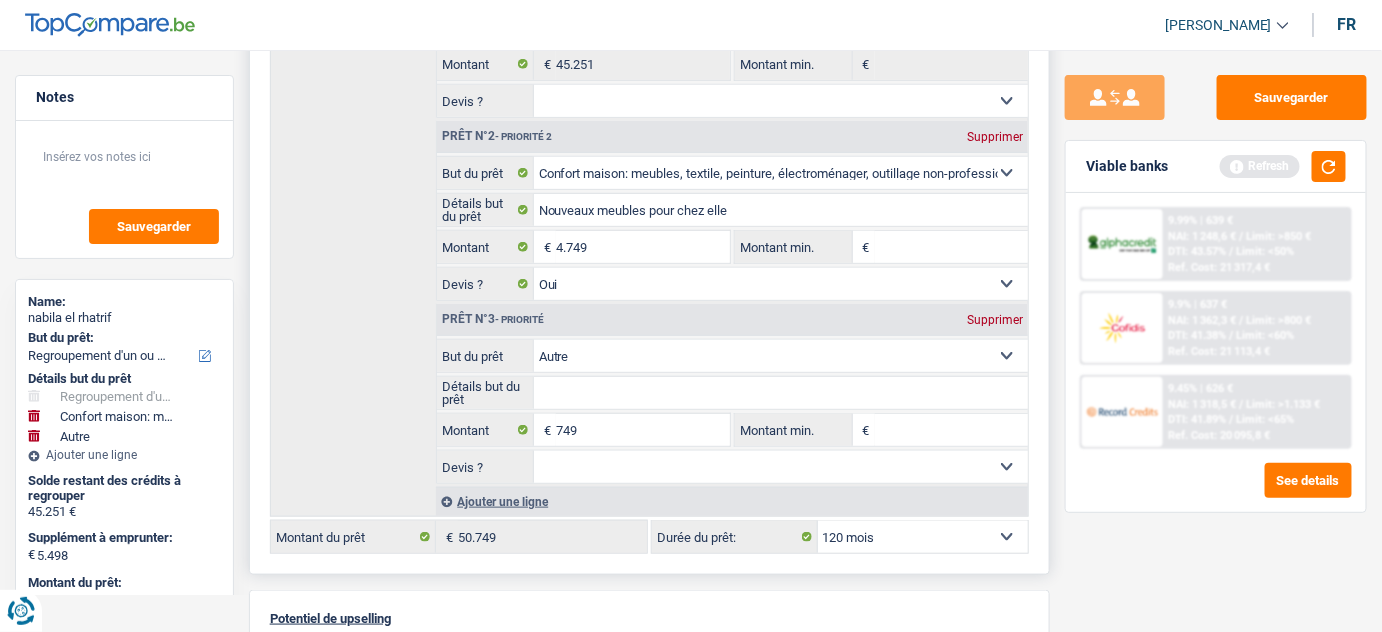 click on "Supprimer" at bounding box center (995, 320) 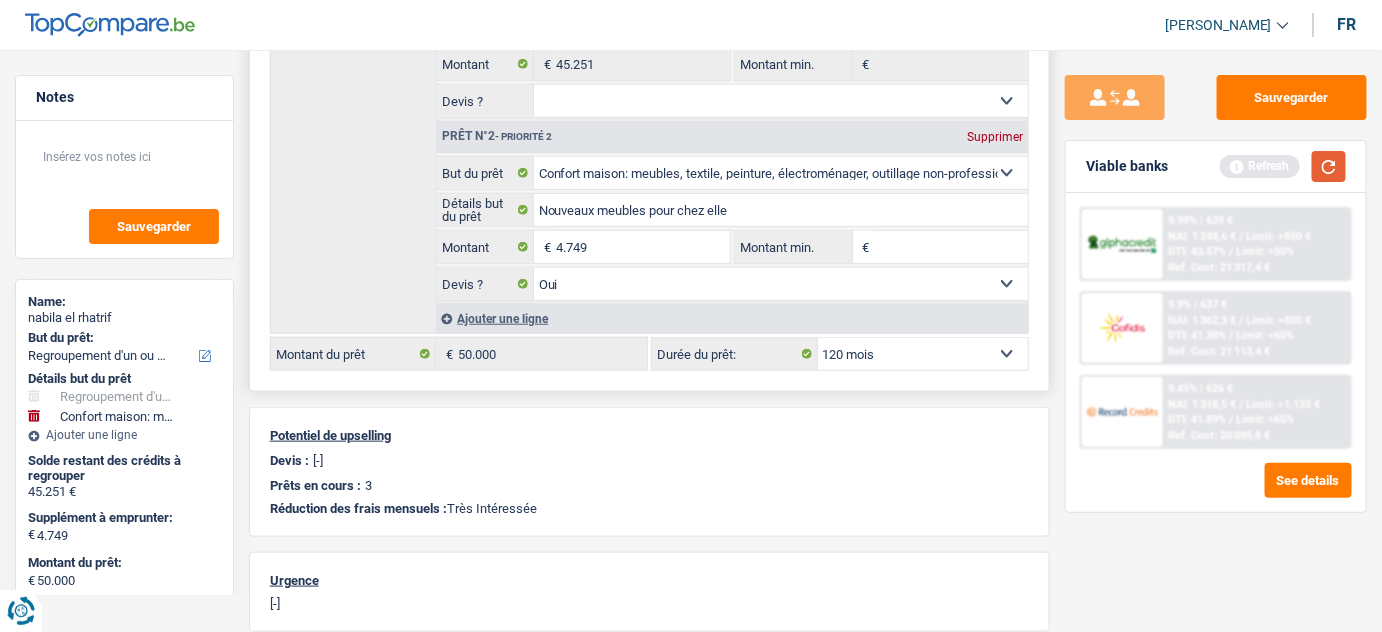 click at bounding box center (1329, 166) 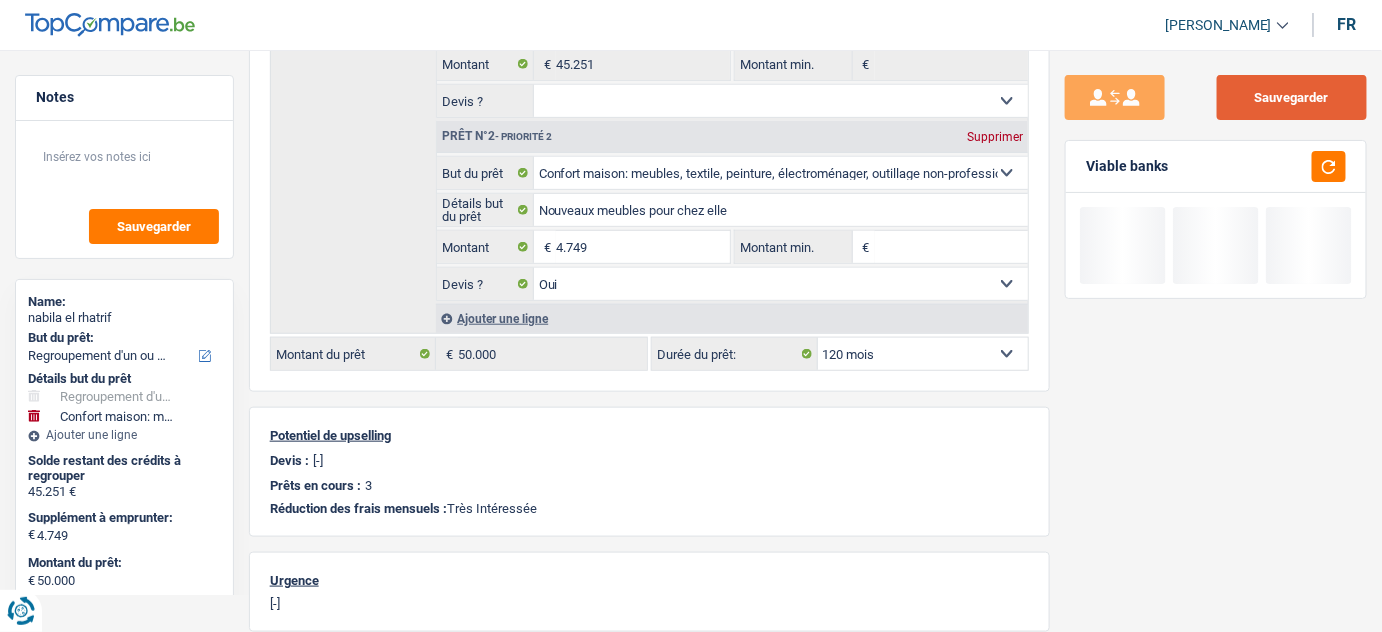click on "Sauvegarder" at bounding box center [1292, 97] 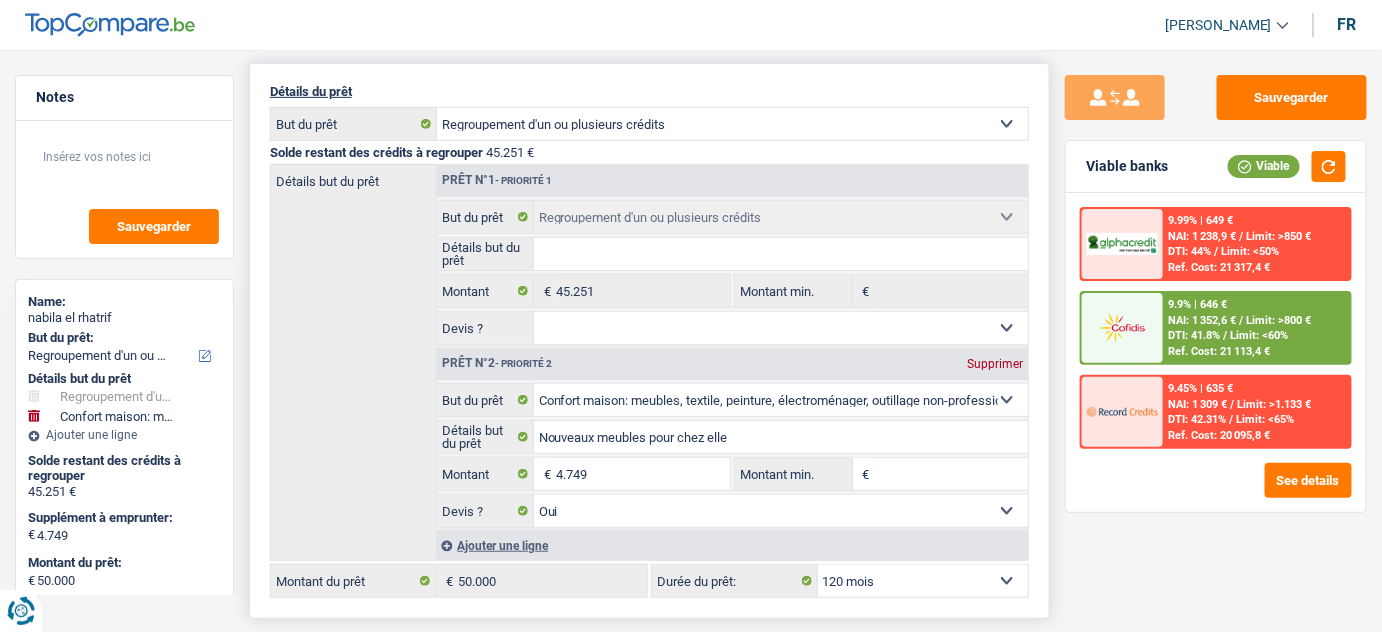 scroll, scrollTop: 0, scrollLeft: 0, axis: both 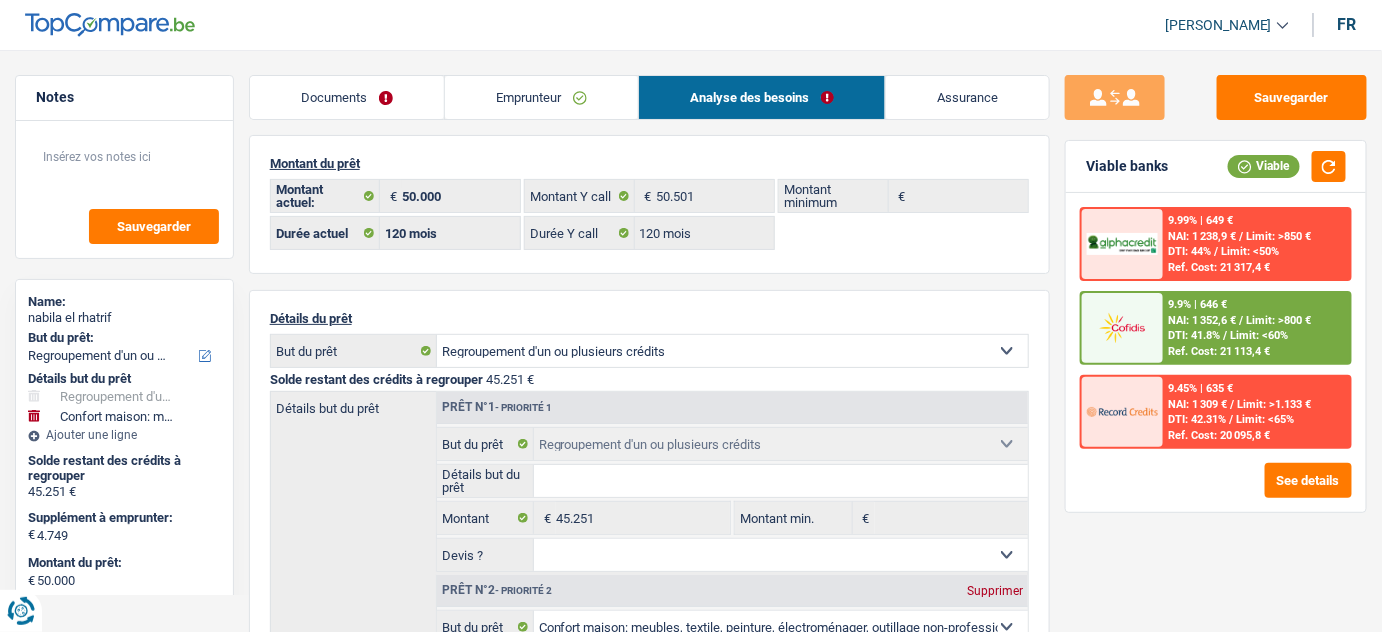 click on "Documents" at bounding box center (347, 97) 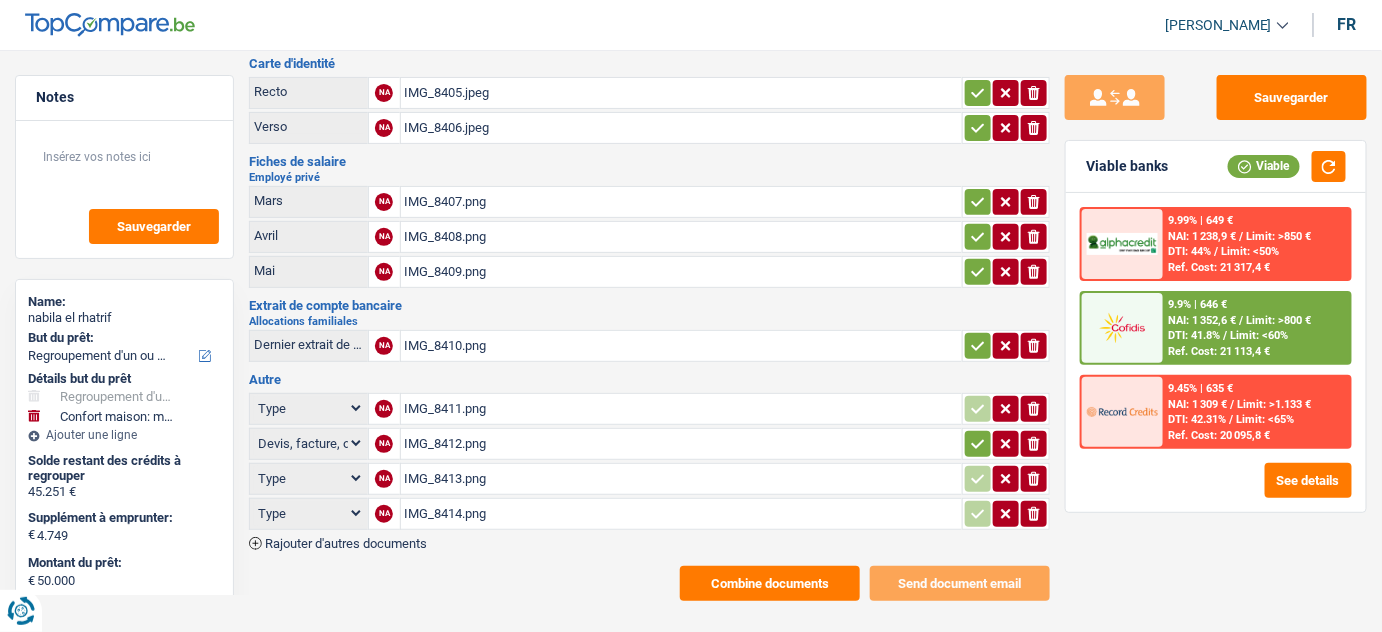 scroll, scrollTop: 109, scrollLeft: 0, axis: vertical 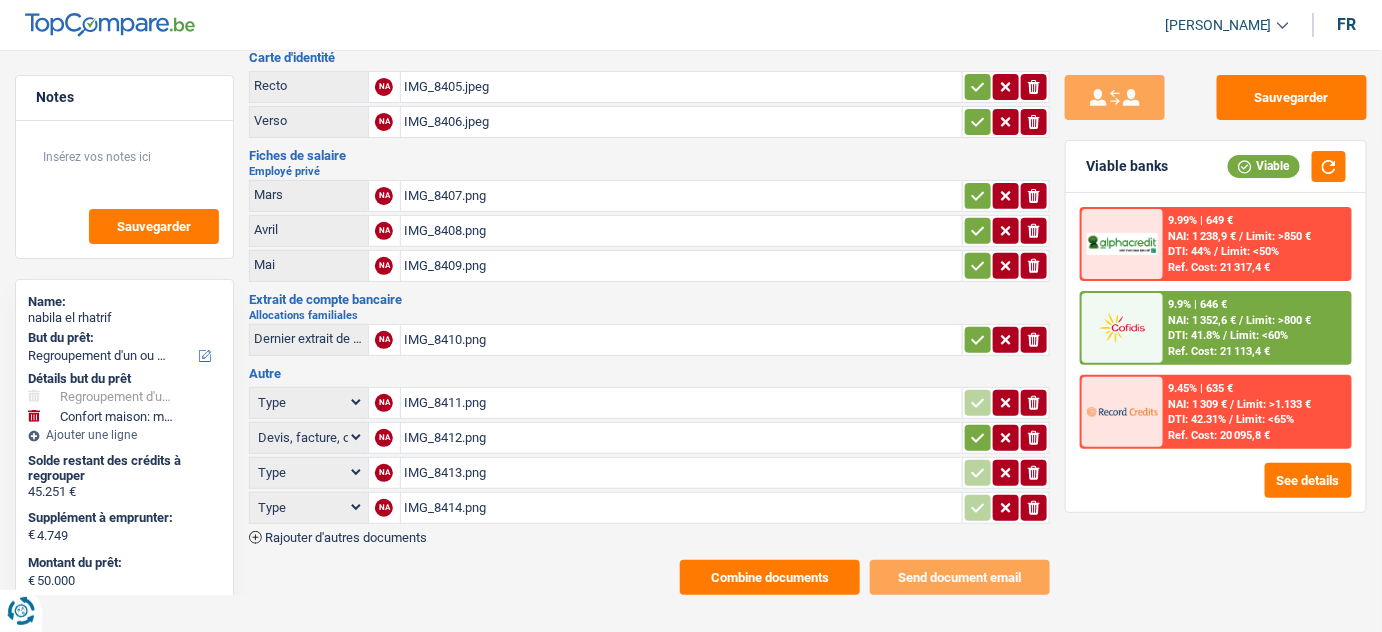 click on "IMG_8413.png" at bounding box center [682, 473] 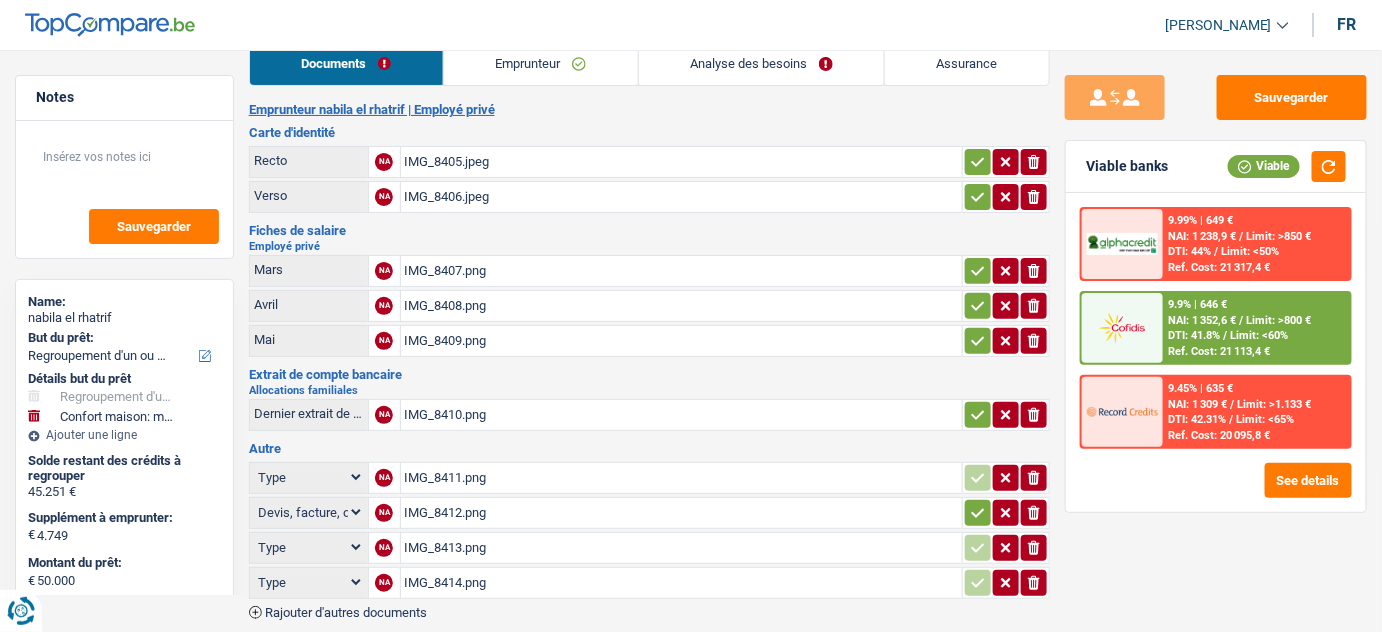 scroll, scrollTop: 0, scrollLeft: 0, axis: both 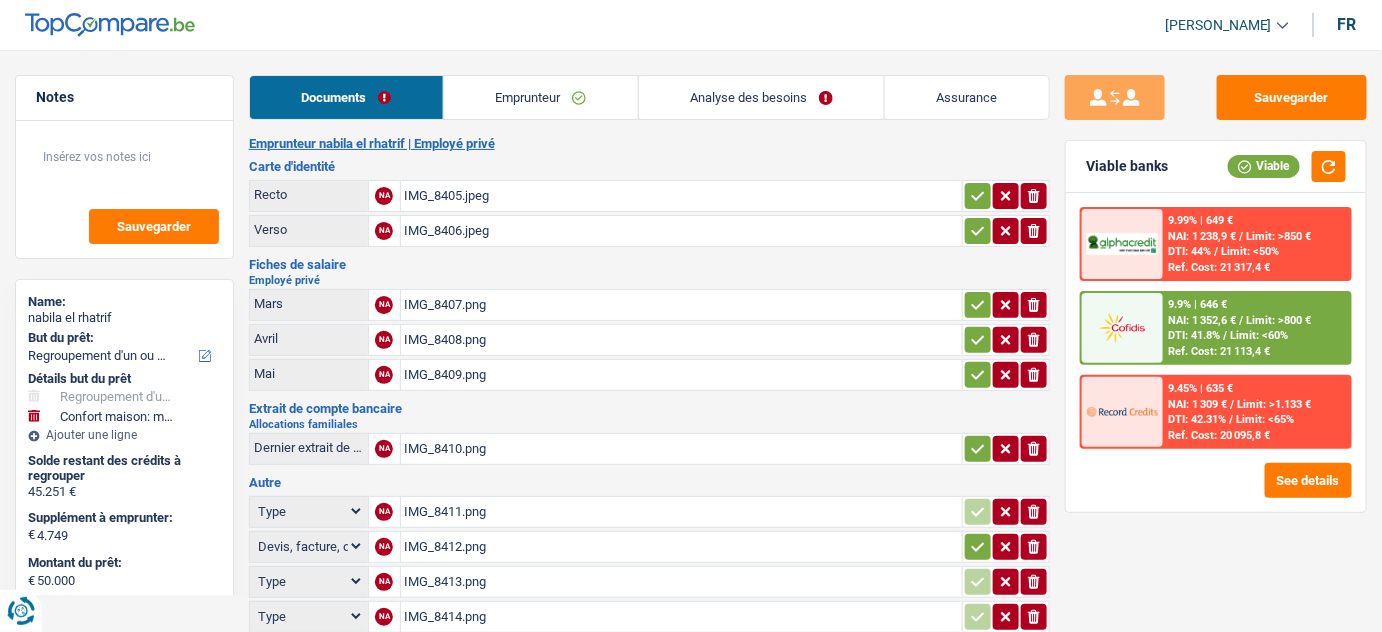 click on "Emprunteur" at bounding box center (541, 97) 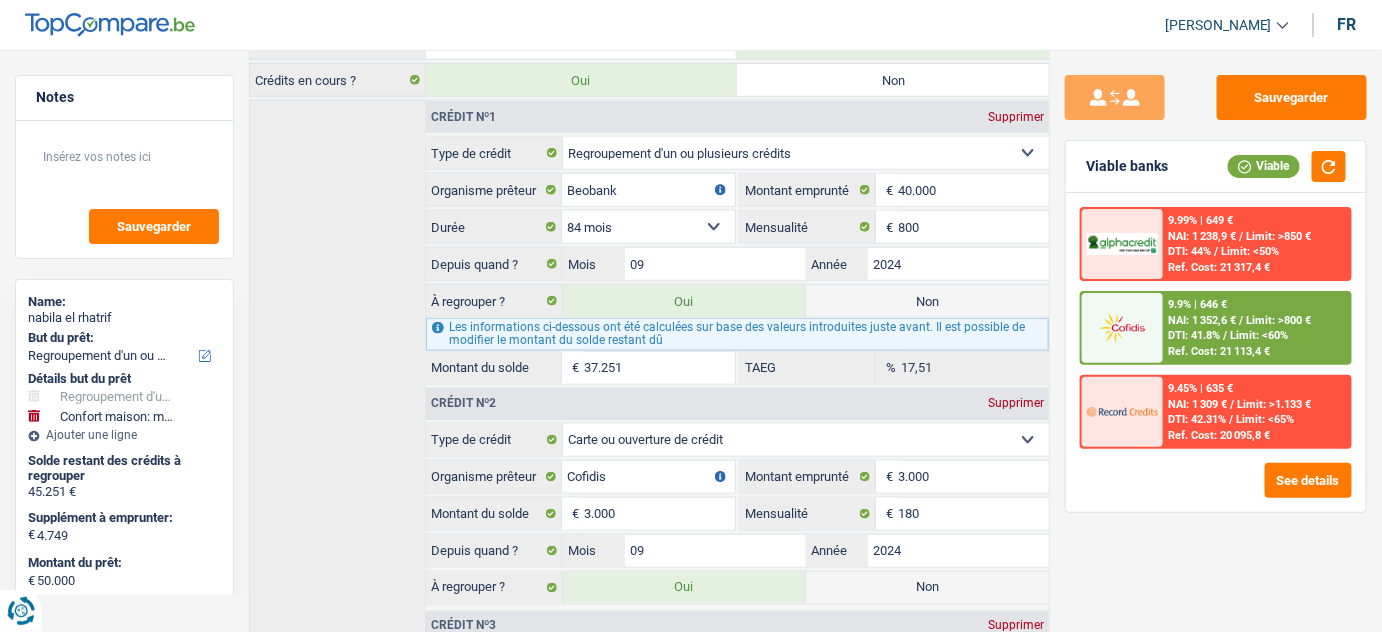 scroll, scrollTop: 669, scrollLeft: 0, axis: vertical 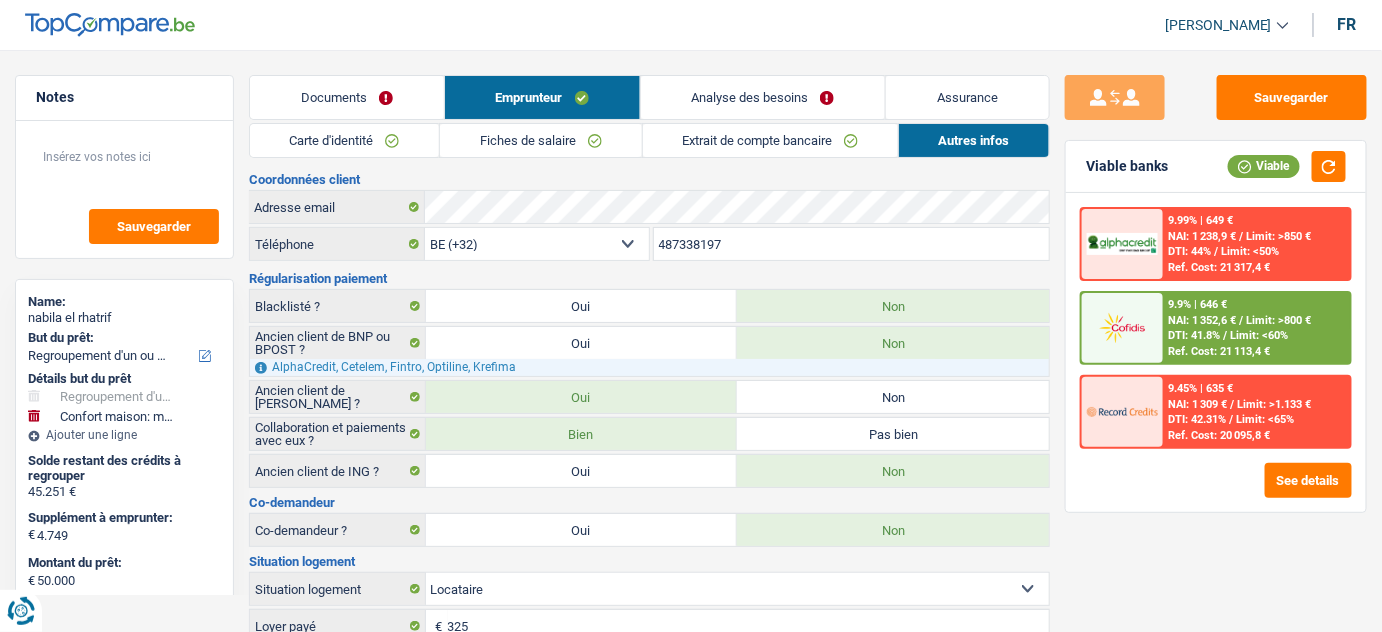 click on "Documents" at bounding box center [347, 97] 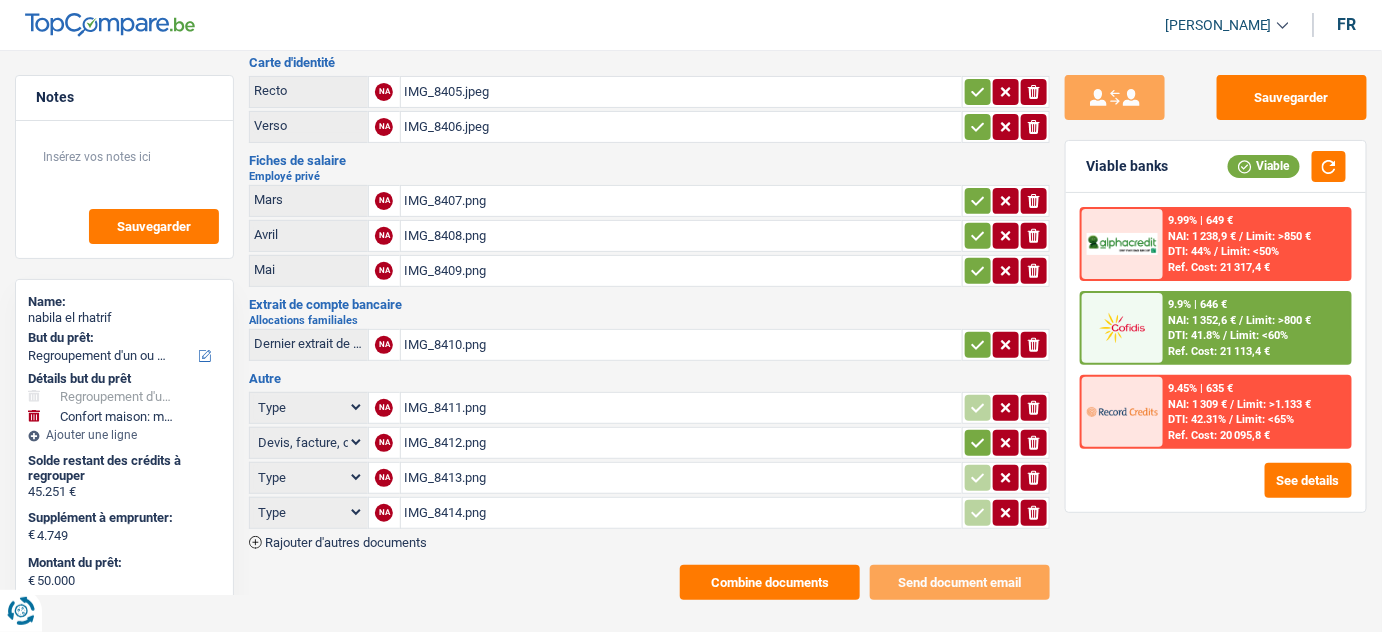 scroll, scrollTop: 109, scrollLeft: 0, axis: vertical 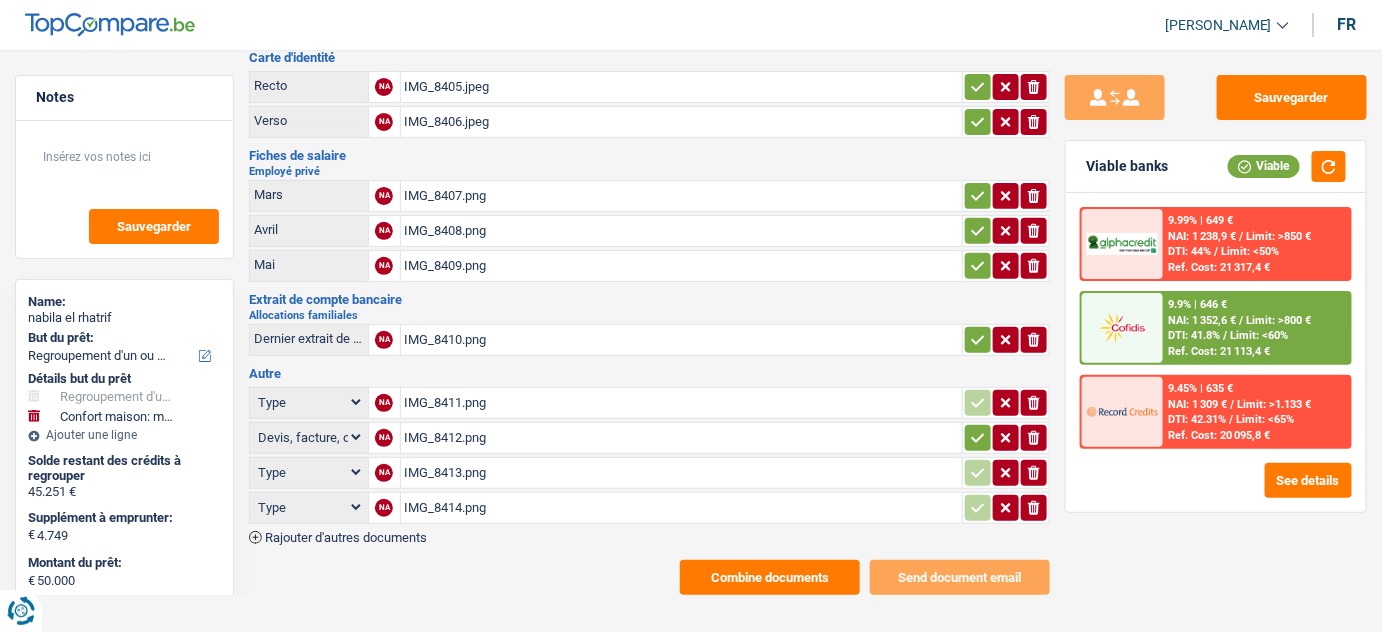 click on "IMG_8411.png" at bounding box center [682, 403] 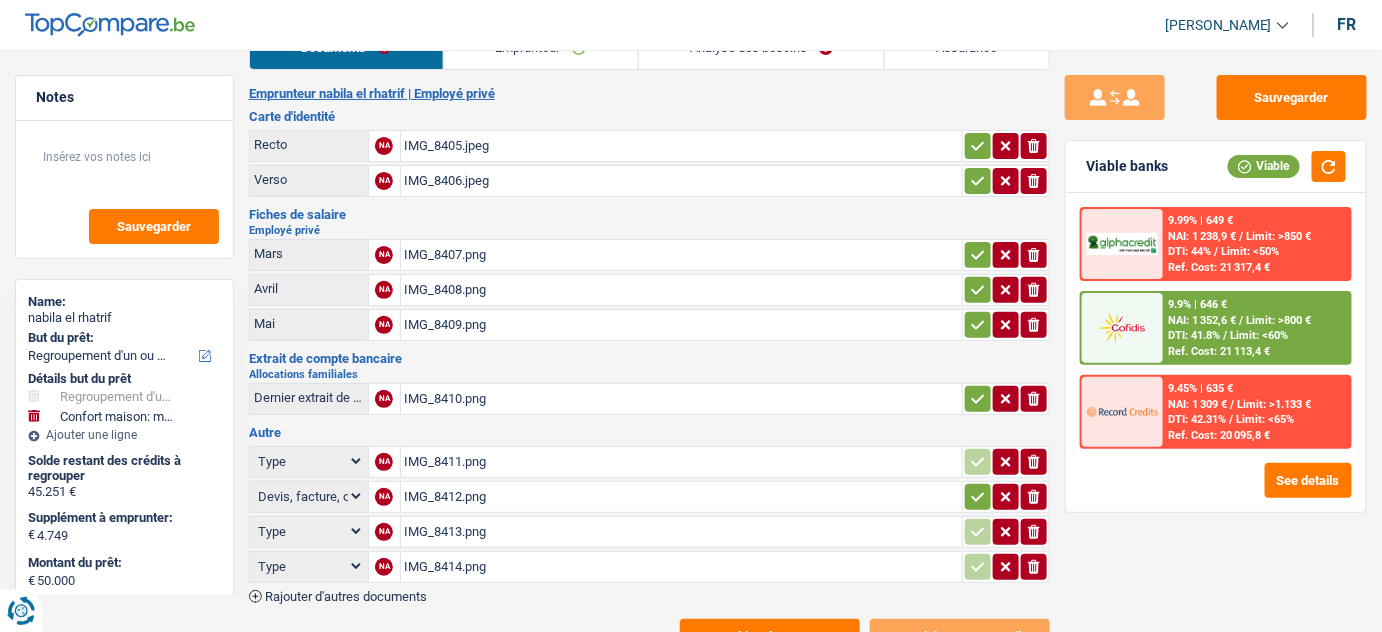 scroll, scrollTop: 0, scrollLeft: 0, axis: both 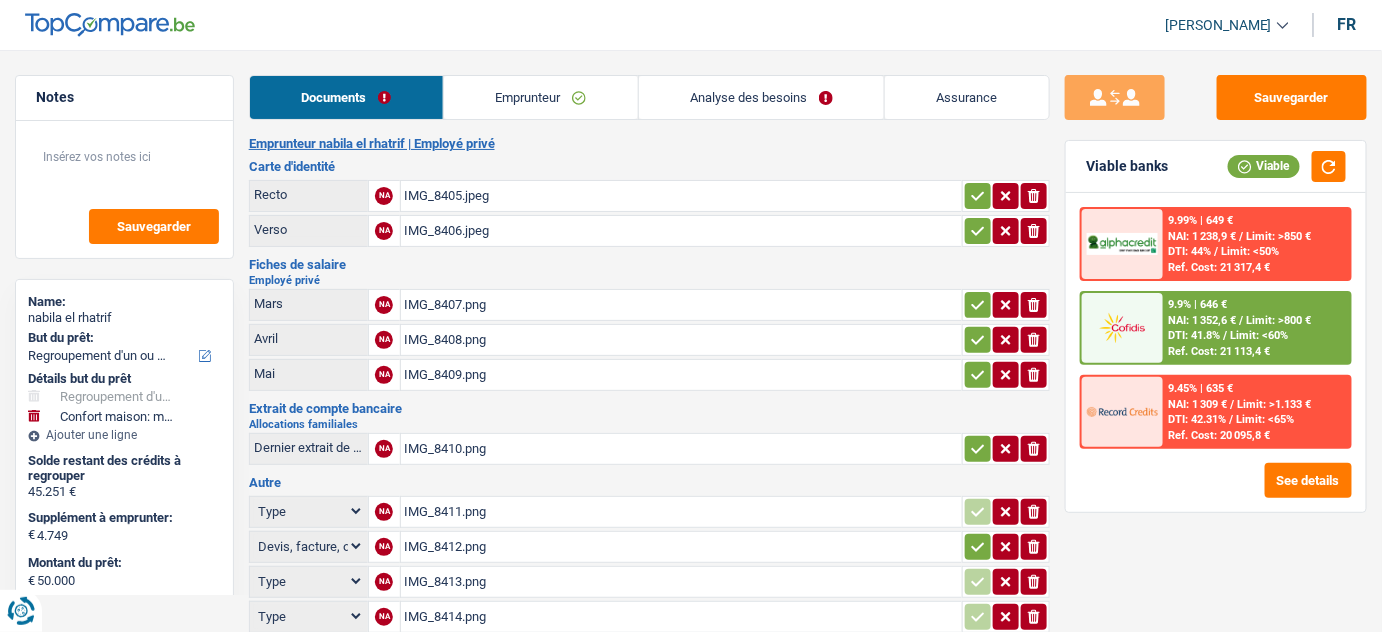 click on "Emprunteur" at bounding box center [541, 97] 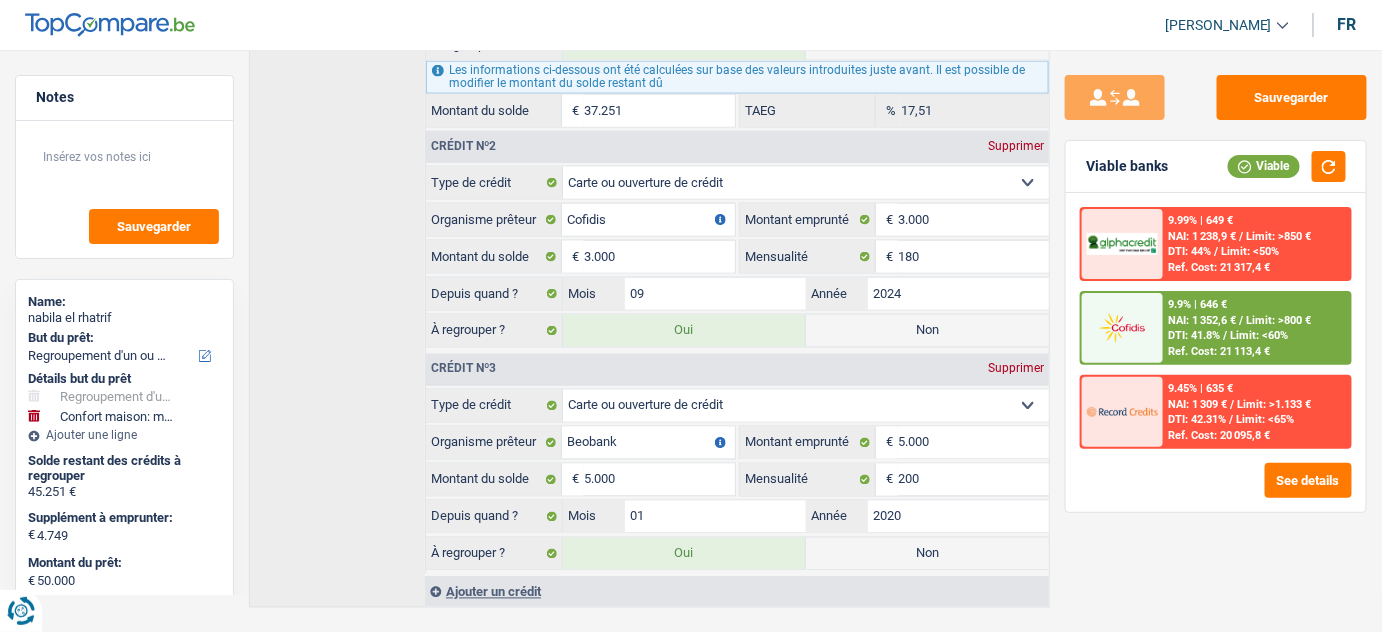 scroll, scrollTop: 942, scrollLeft: 0, axis: vertical 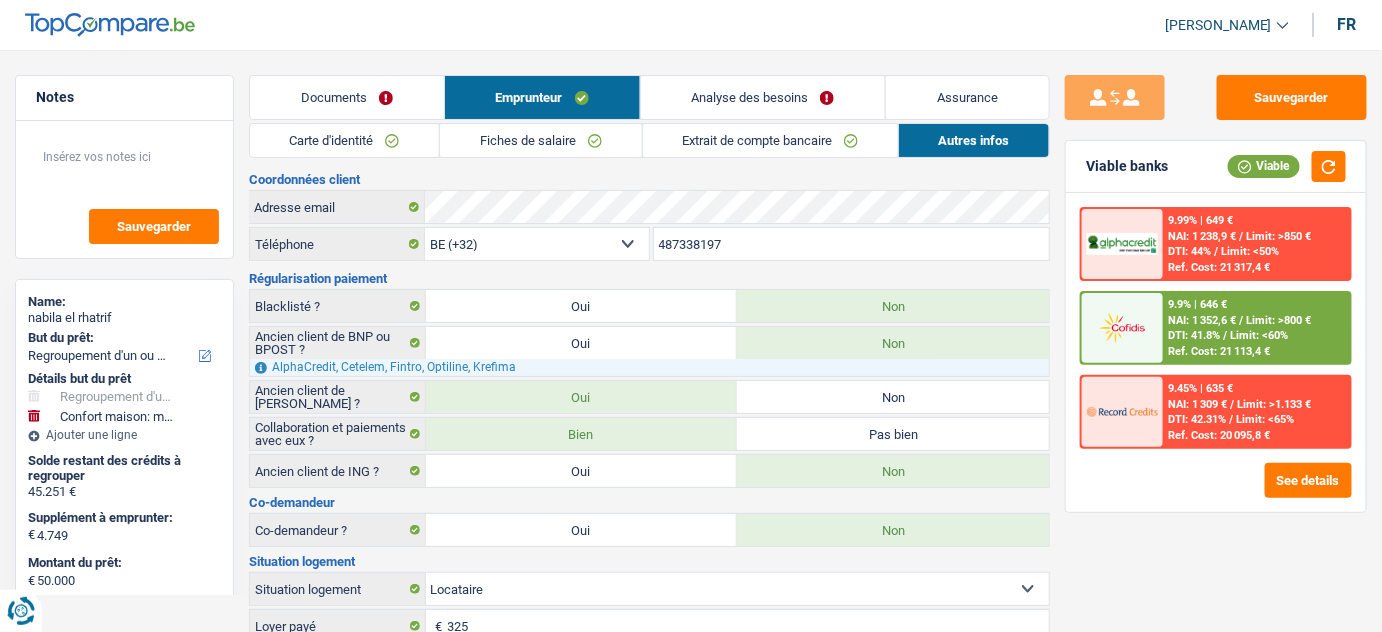 click on "Documents" at bounding box center (347, 97) 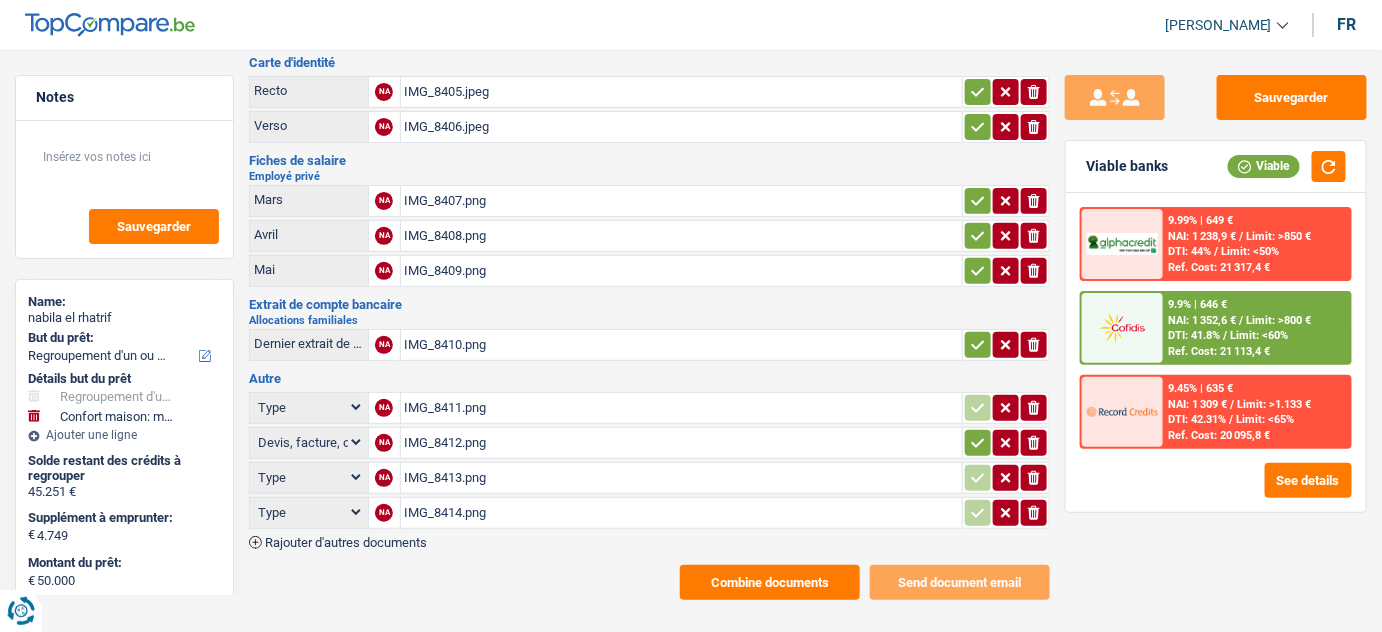 scroll, scrollTop: 109, scrollLeft: 0, axis: vertical 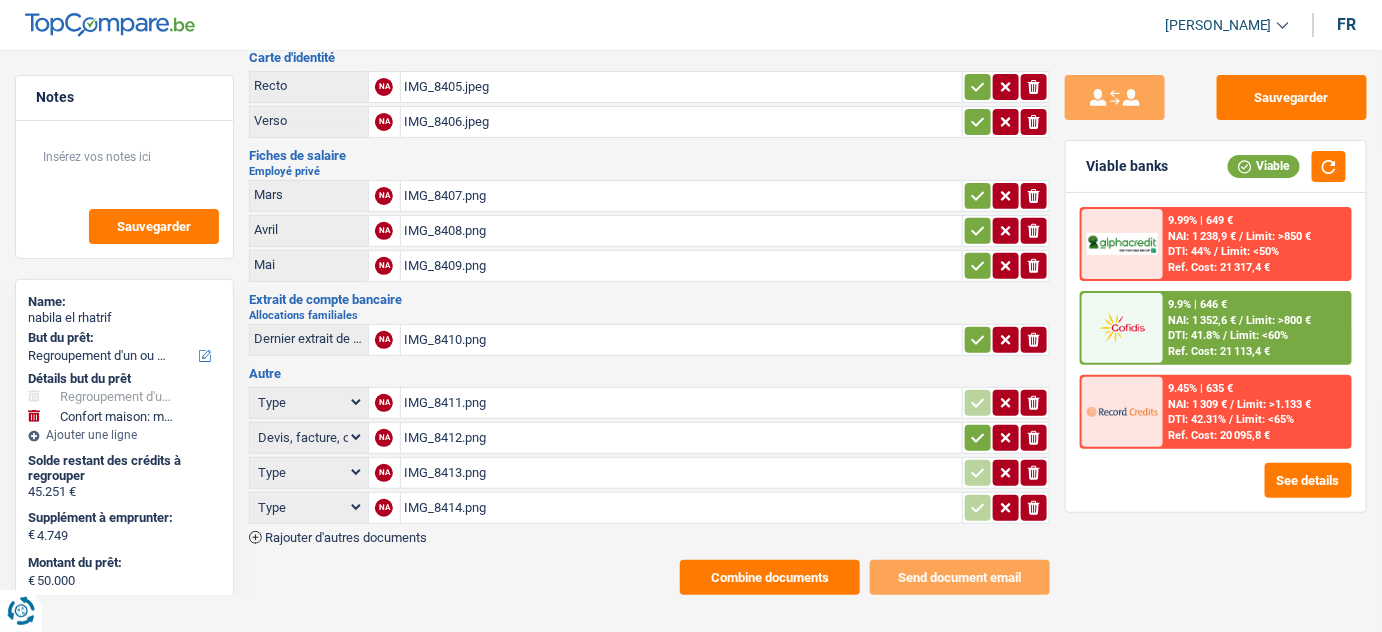 click on "IMG_8413.png" at bounding box center (682, 473) 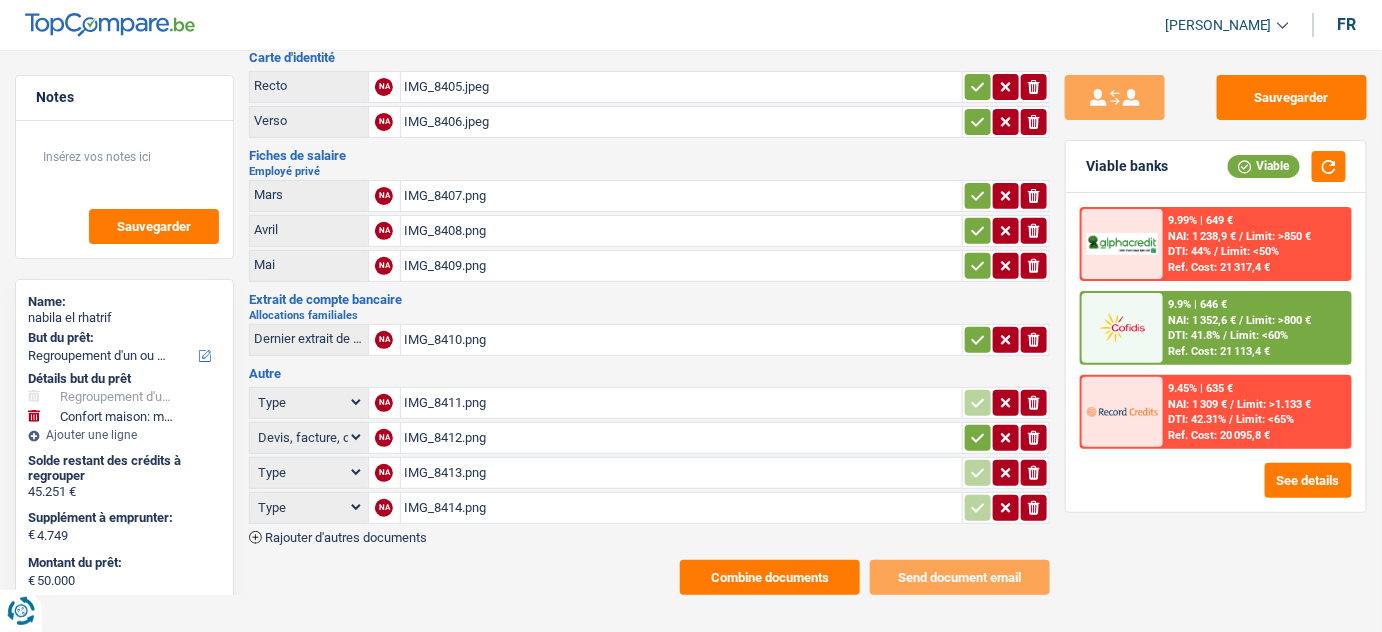 click on "IMG_8414.png" at bounding box center [682, 508] 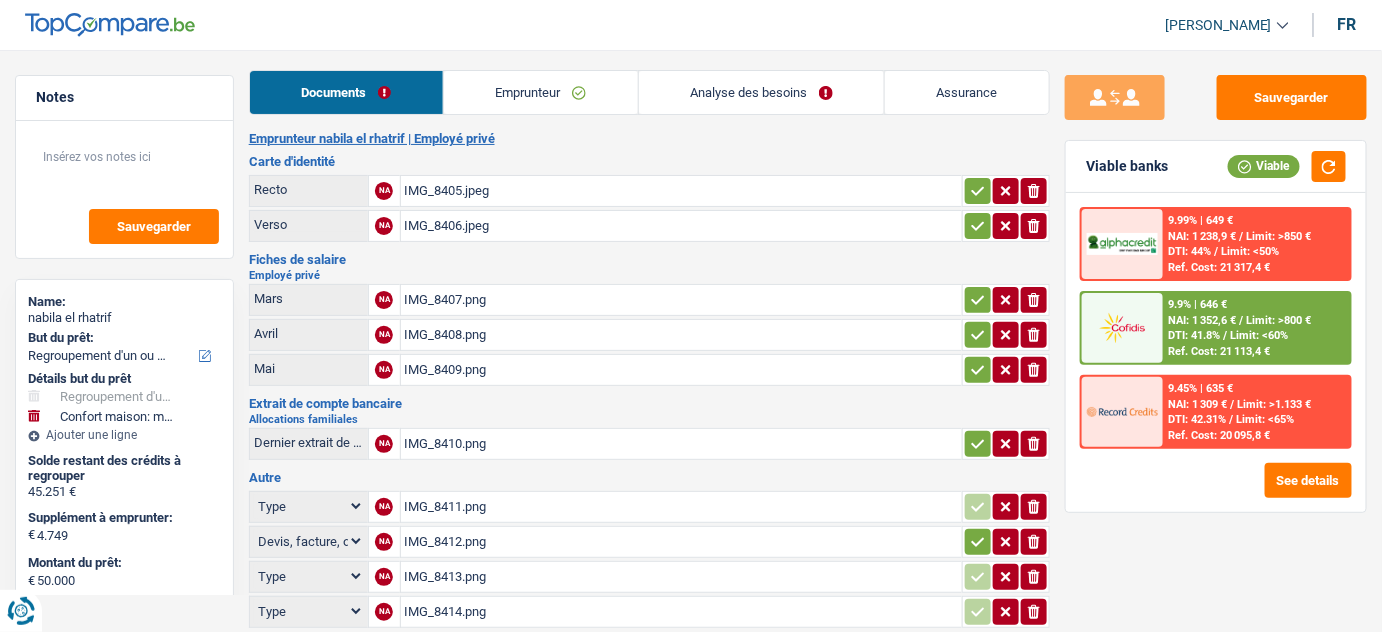 scroll, scrollTop: 0, scrollLeft: 0, axis: both 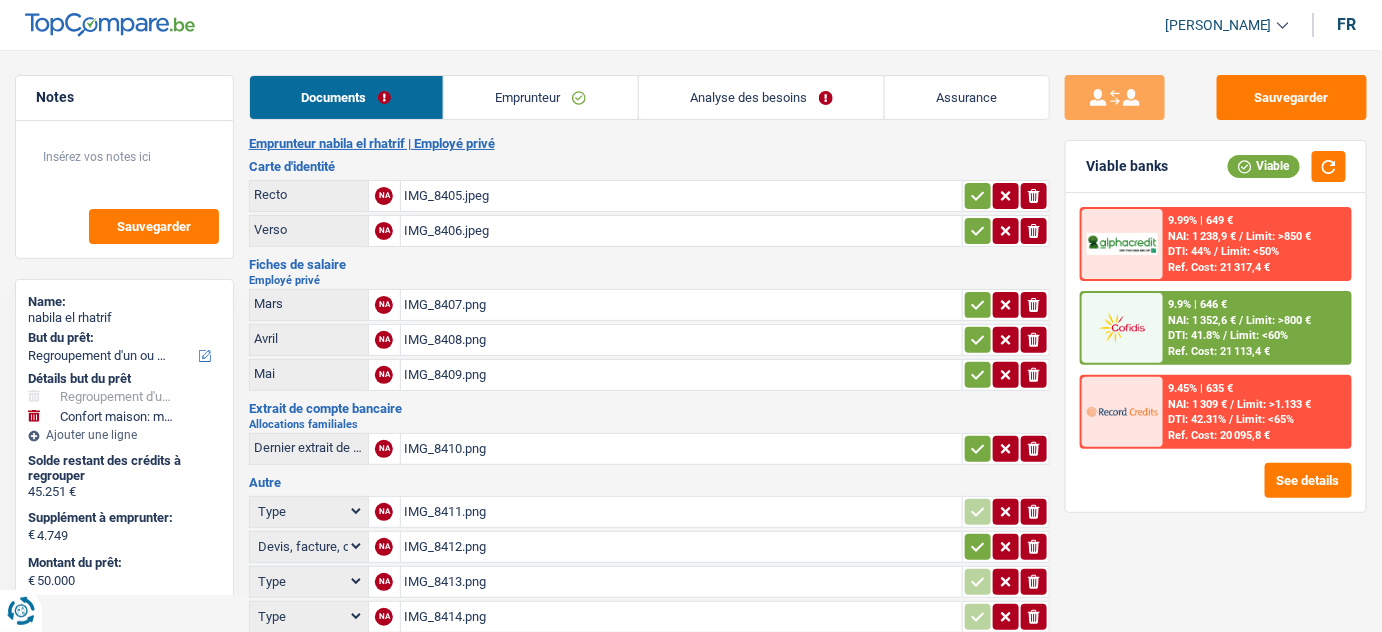 click on "Analyse des besoins" at bounding box center [762, 97] 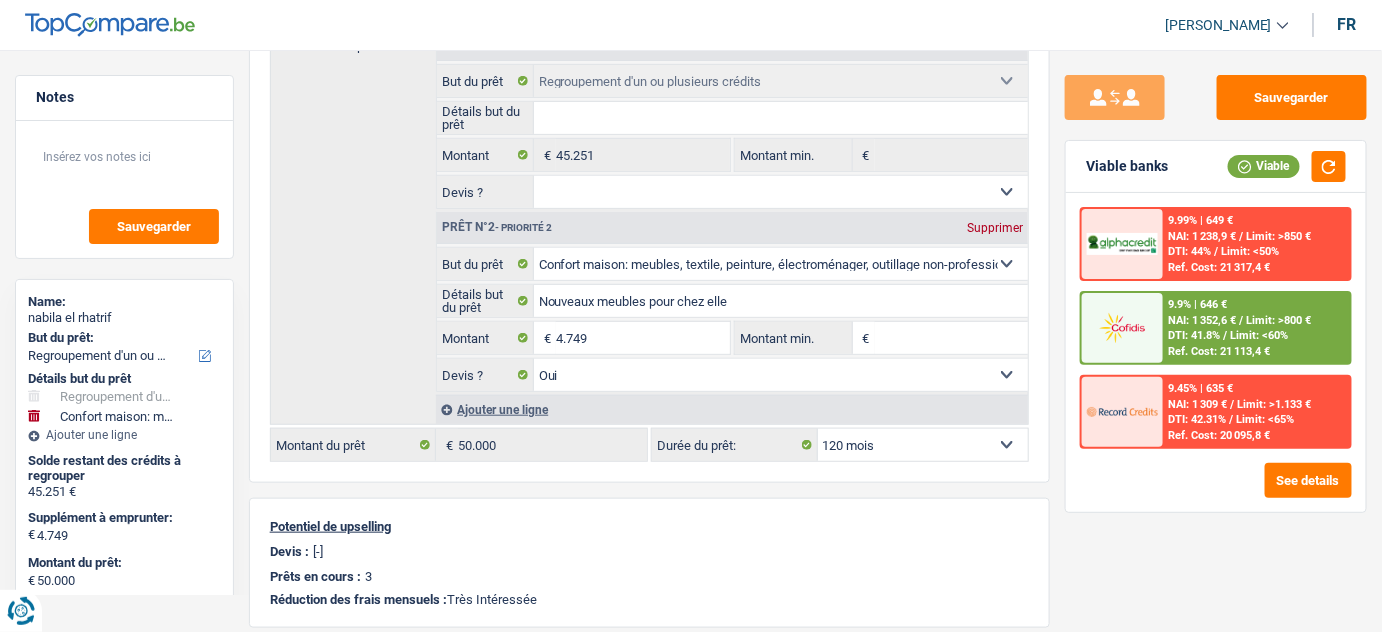 scroll, scrollTop: 0, scrollLeft: 0, axis: both 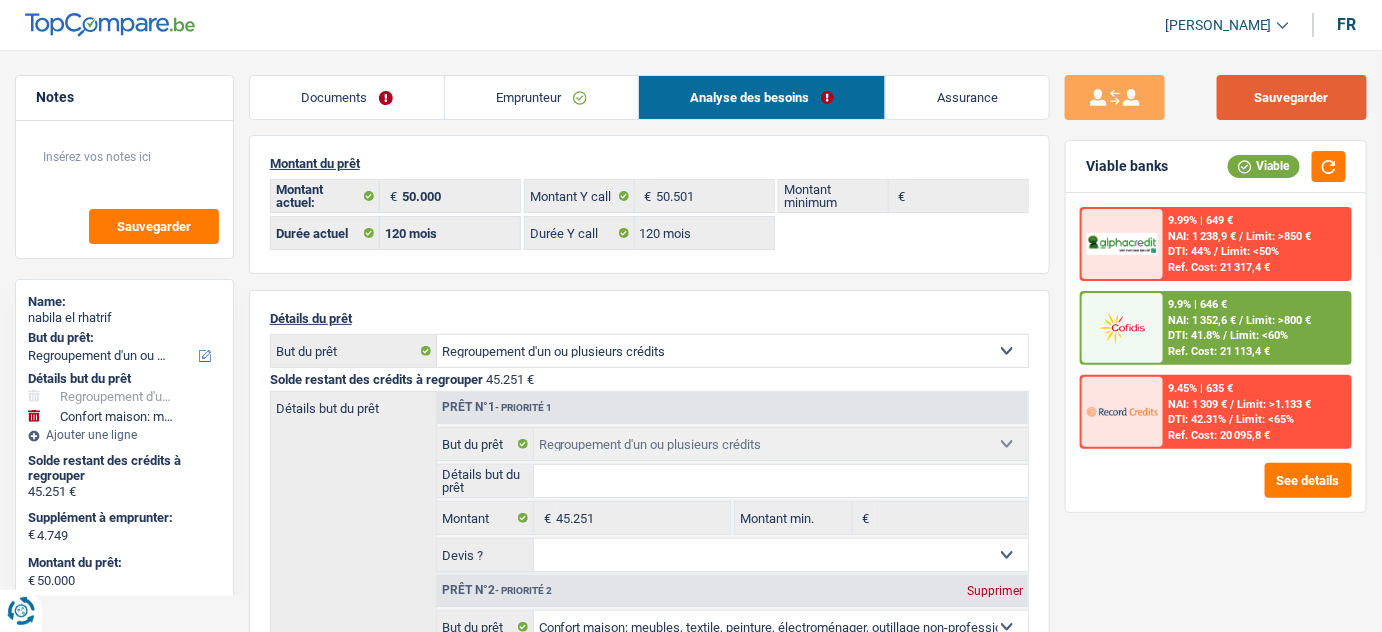 click on "Sauvegarder" at bounding box center (1292, 97) 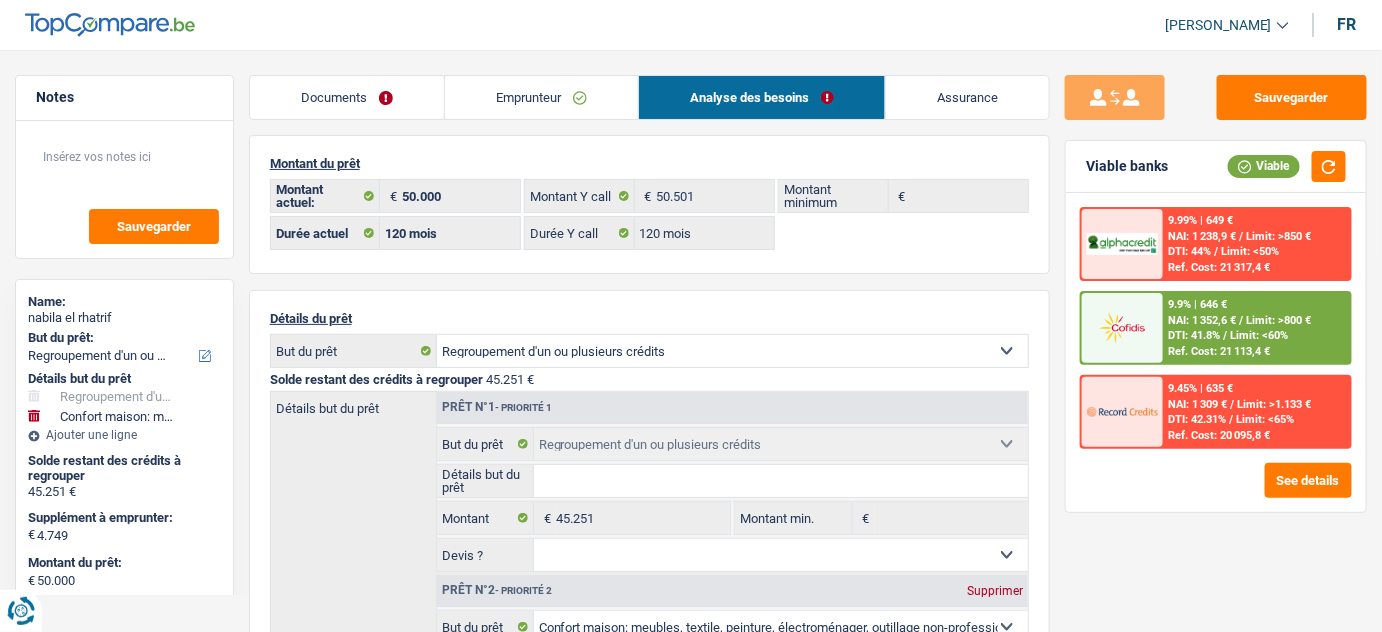 click on "Documents" at bounding box center [347, 97] 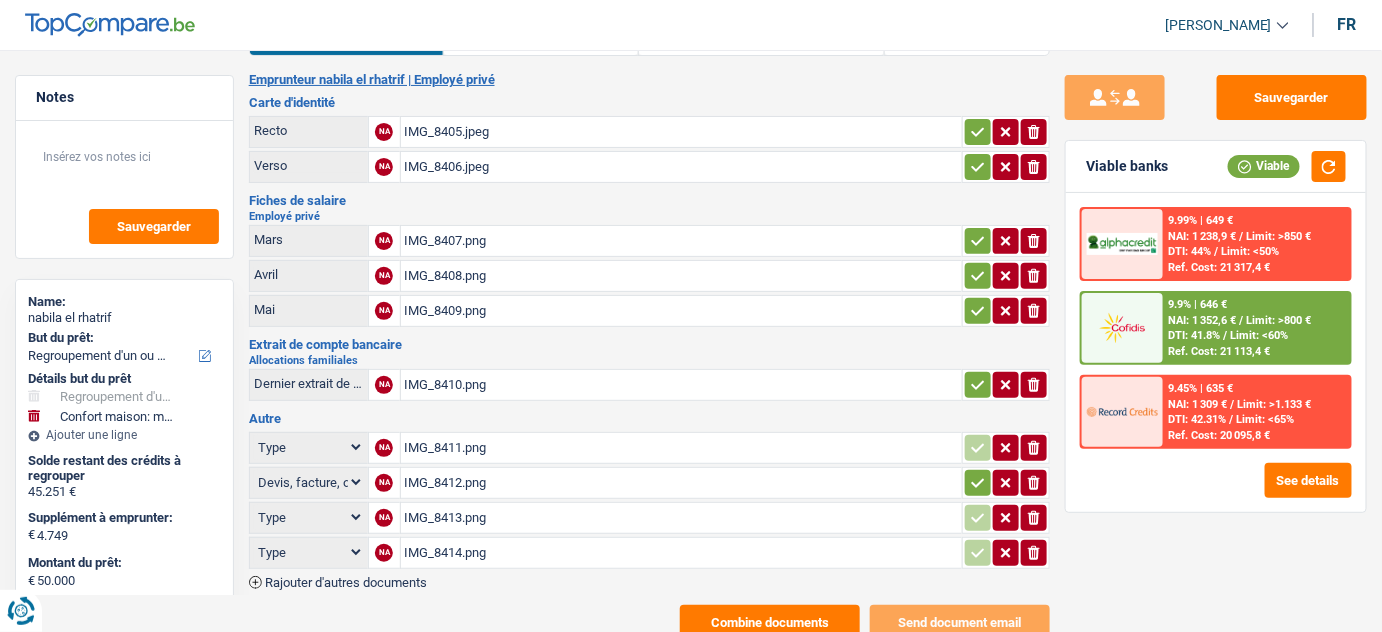 scroll, scrollTop: 109, scrollLeft: 0, axis: vertical 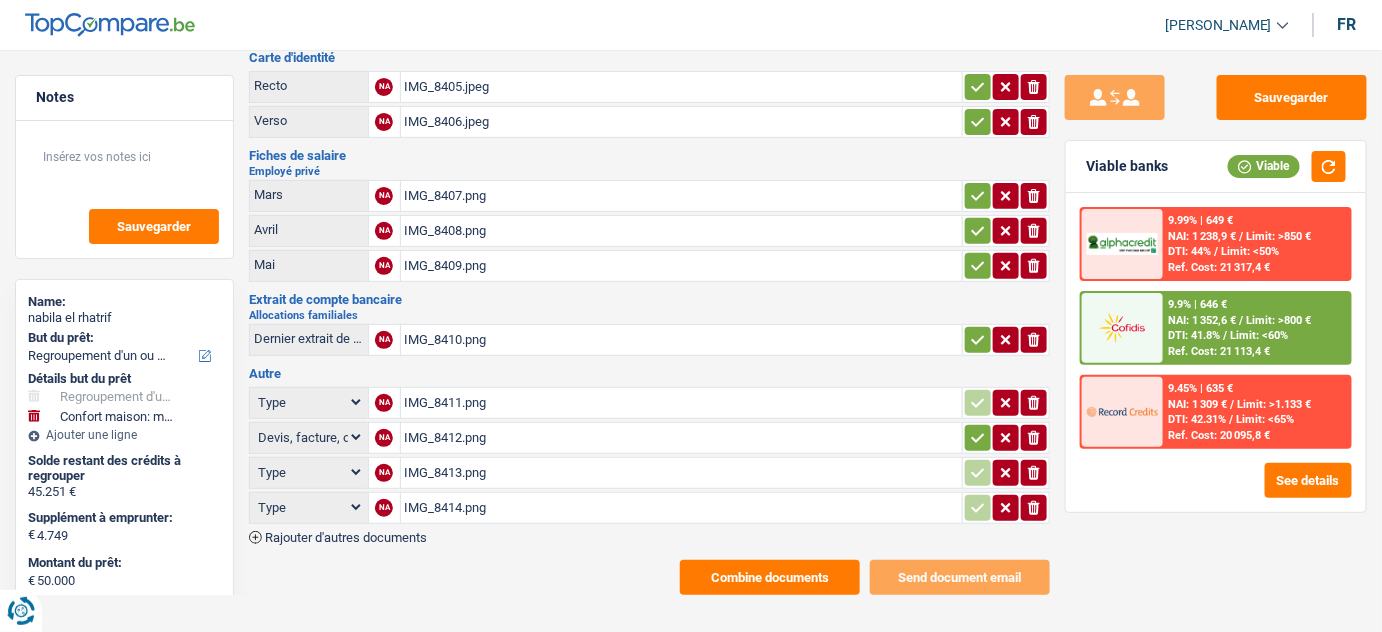 click on "Combine documents" at bounding box center (770, 577) 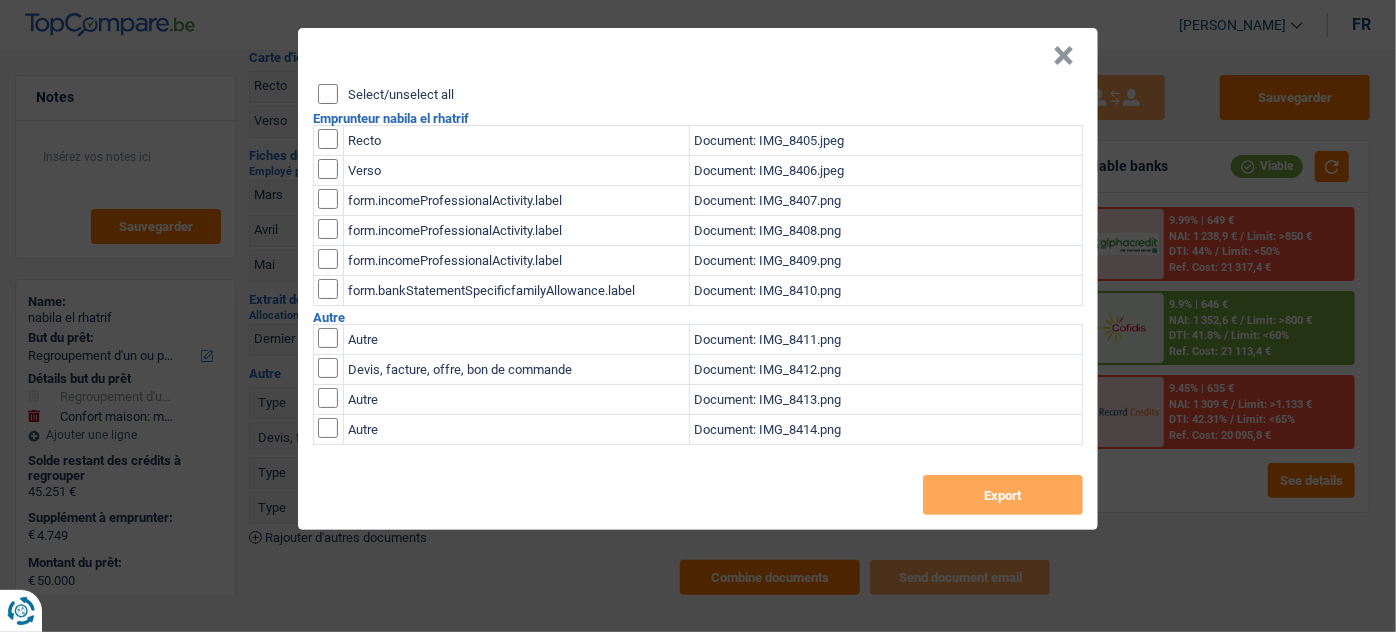 drag, startPoint x: 330, startPoint y: 131, endPoint x: 333, endPoint y: 144, distance: 13.341664 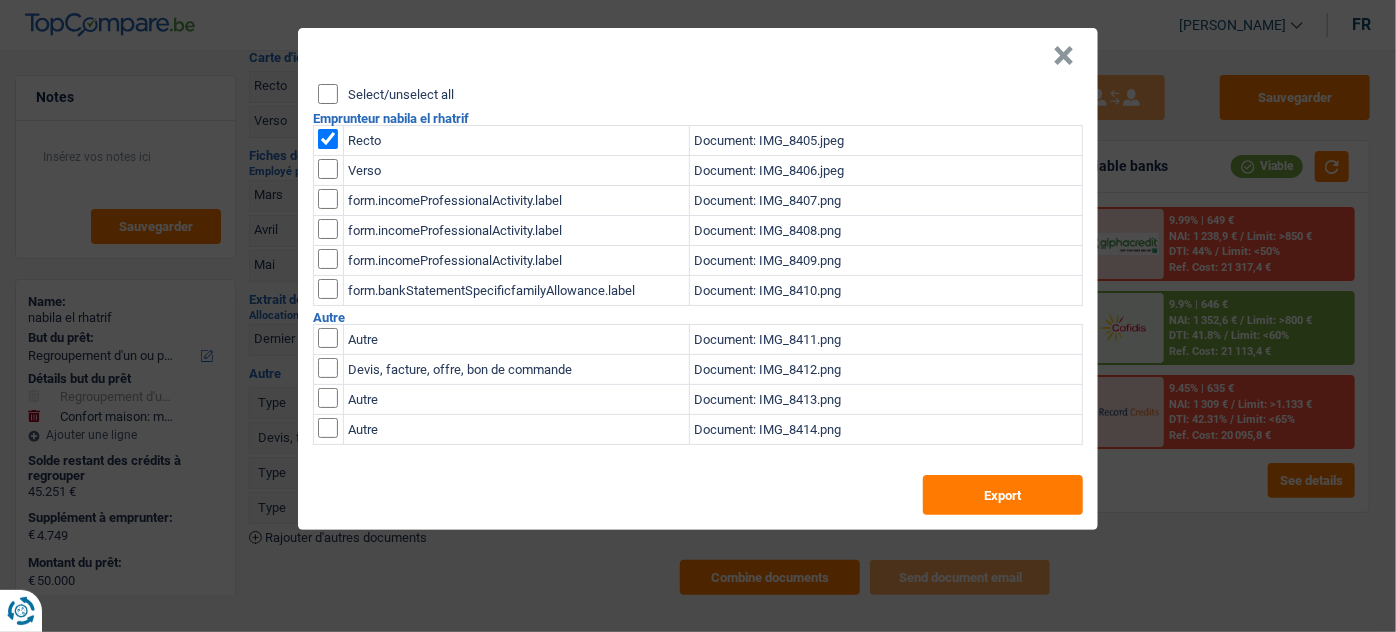 click at bounding box center [328, 169] 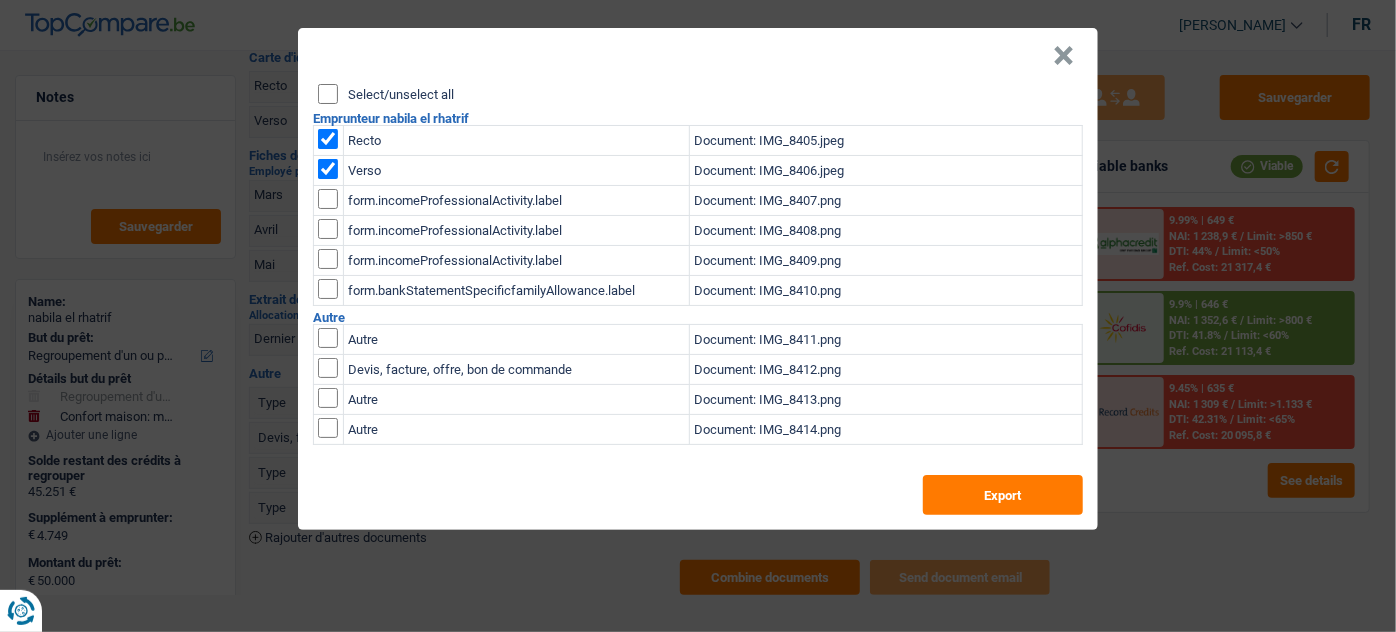 drag, startPoint x: 323, startPoint y: 197, endPoint x: 333, endPoint y: 224, distance: 28.79236 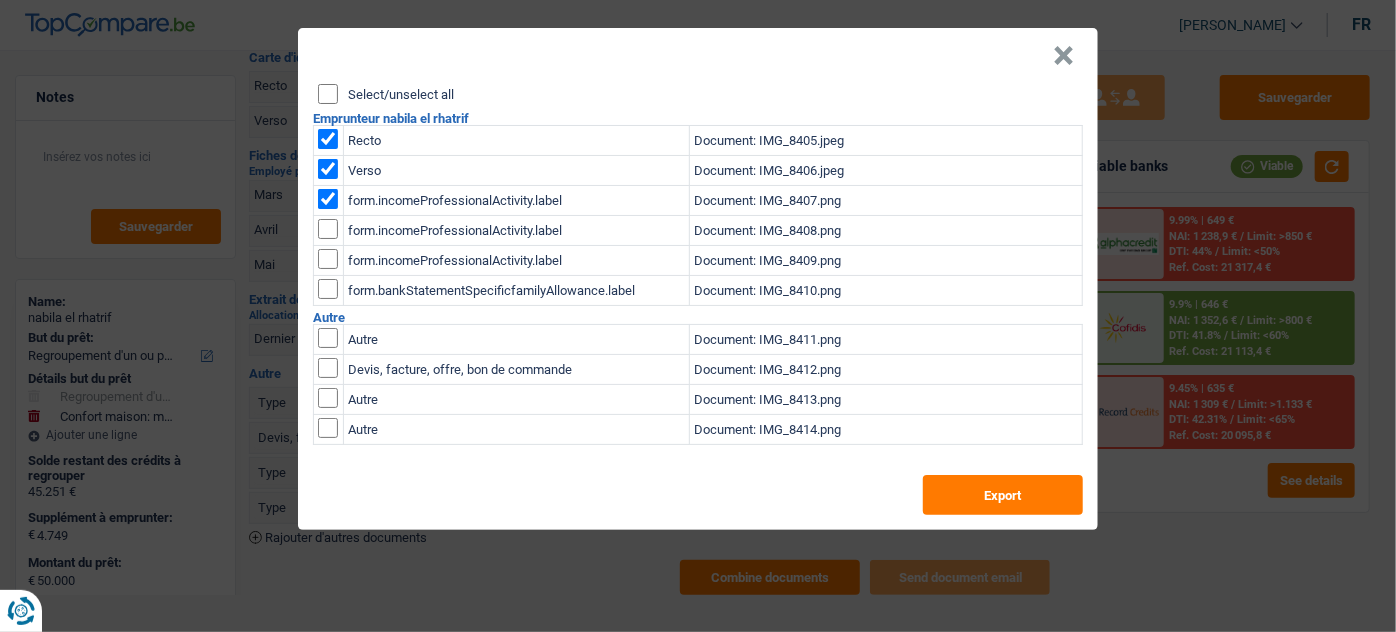 click at bounding box center (328, 229) 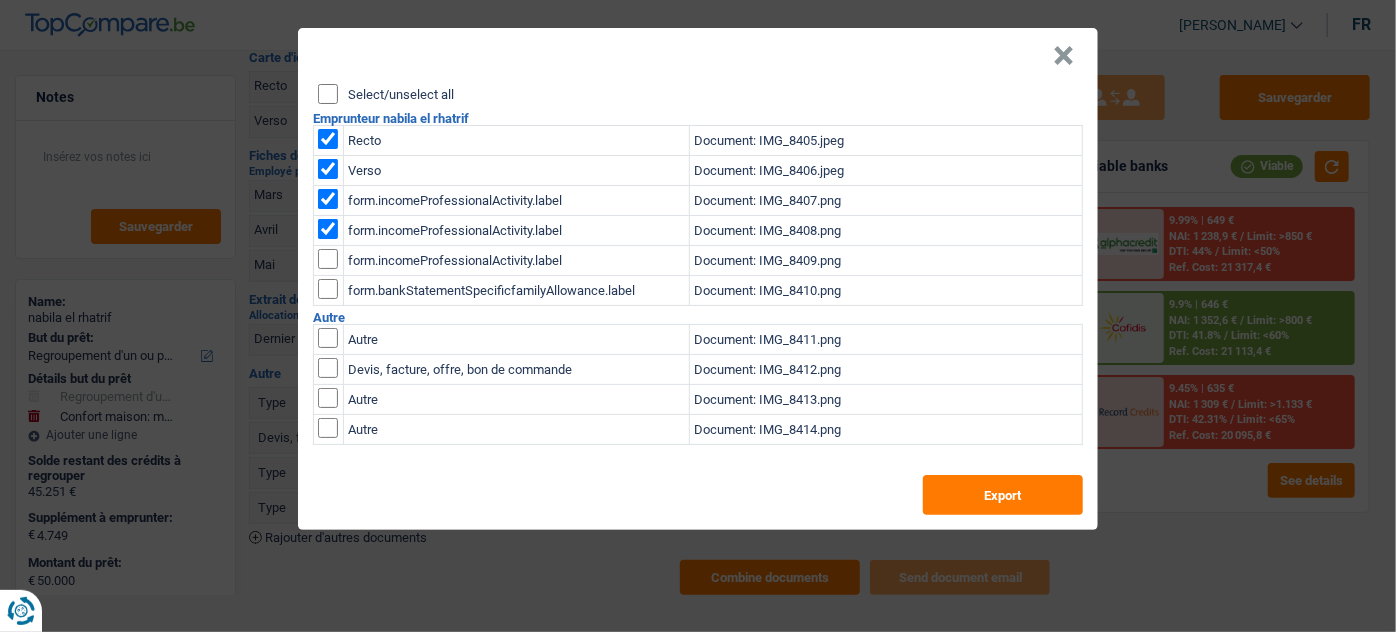 drag, startPoint x: 331, startPoint y: 257, endPoint x: 333, endPoint y: 275, distance: 18.110771 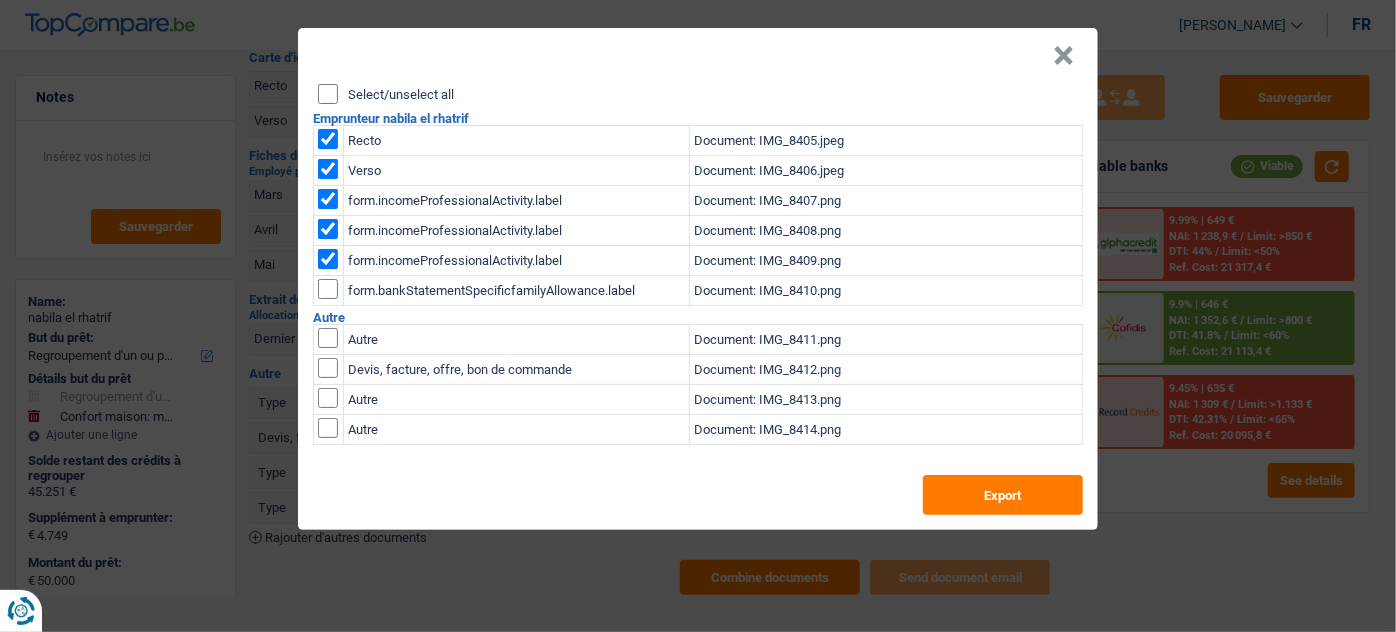 drag, startPoint x: 326, startPoint y: 284, endPoint x: 697, endPoint y: 372, distance: 381.29385 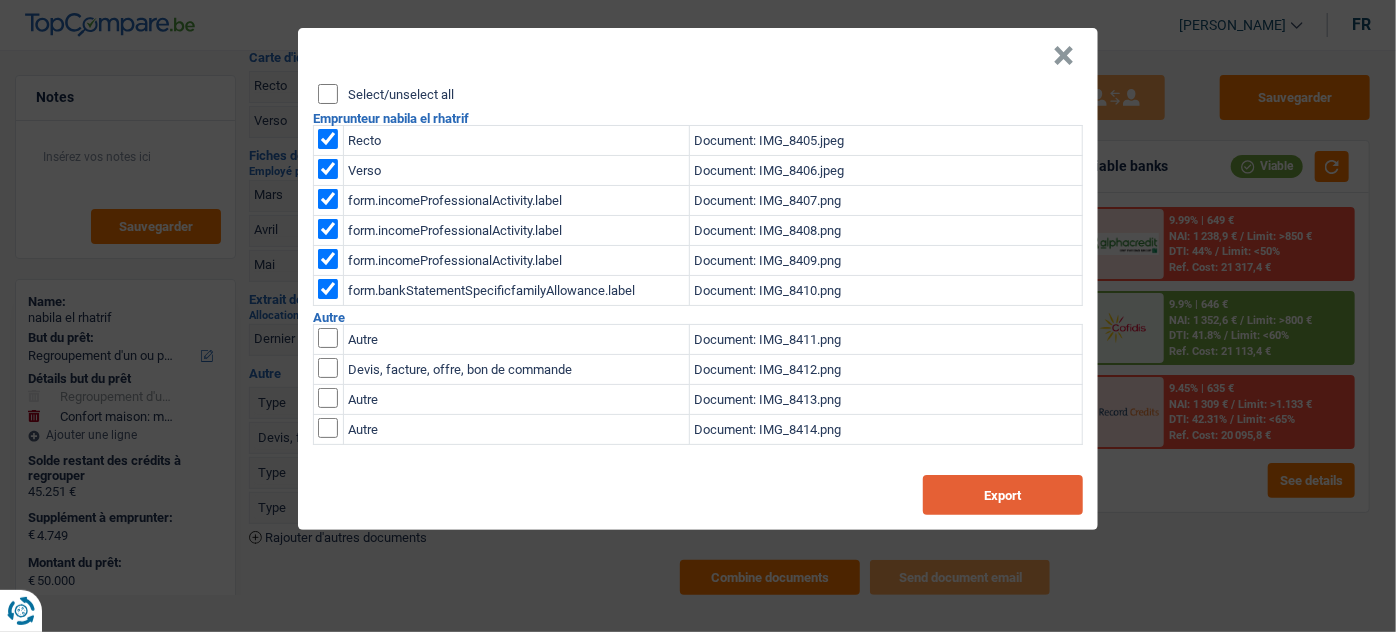 click on "Export" at bounding box center (1003, 495) 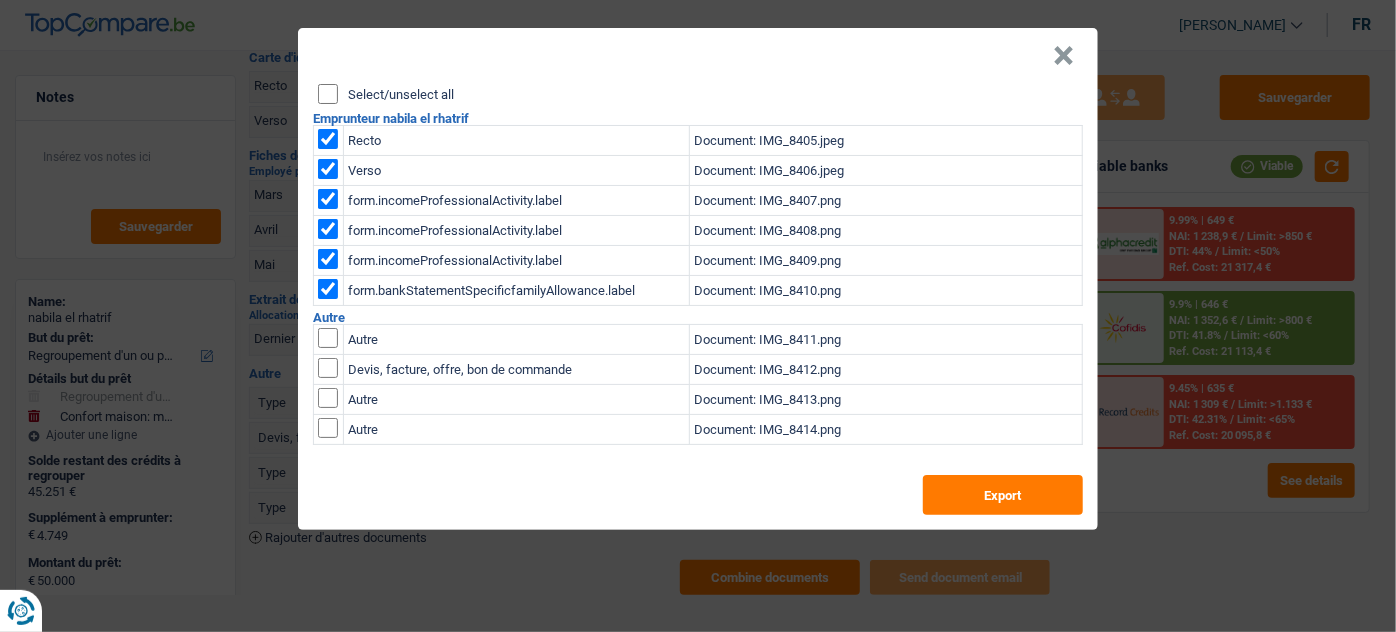 click on "×" at bounding box center [698, 56] 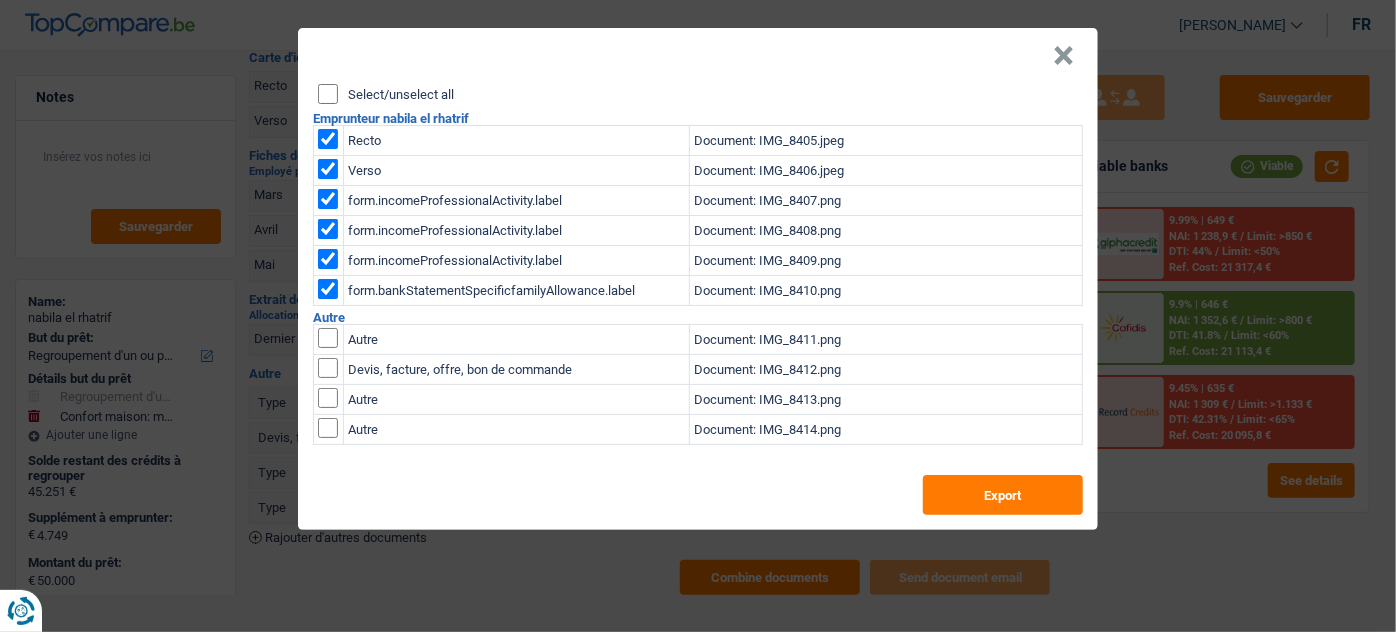 drag, startPoint x: 1059, startPoint y: 62, endPoint x: 921, endPoint y: 7, distance: 148.55638 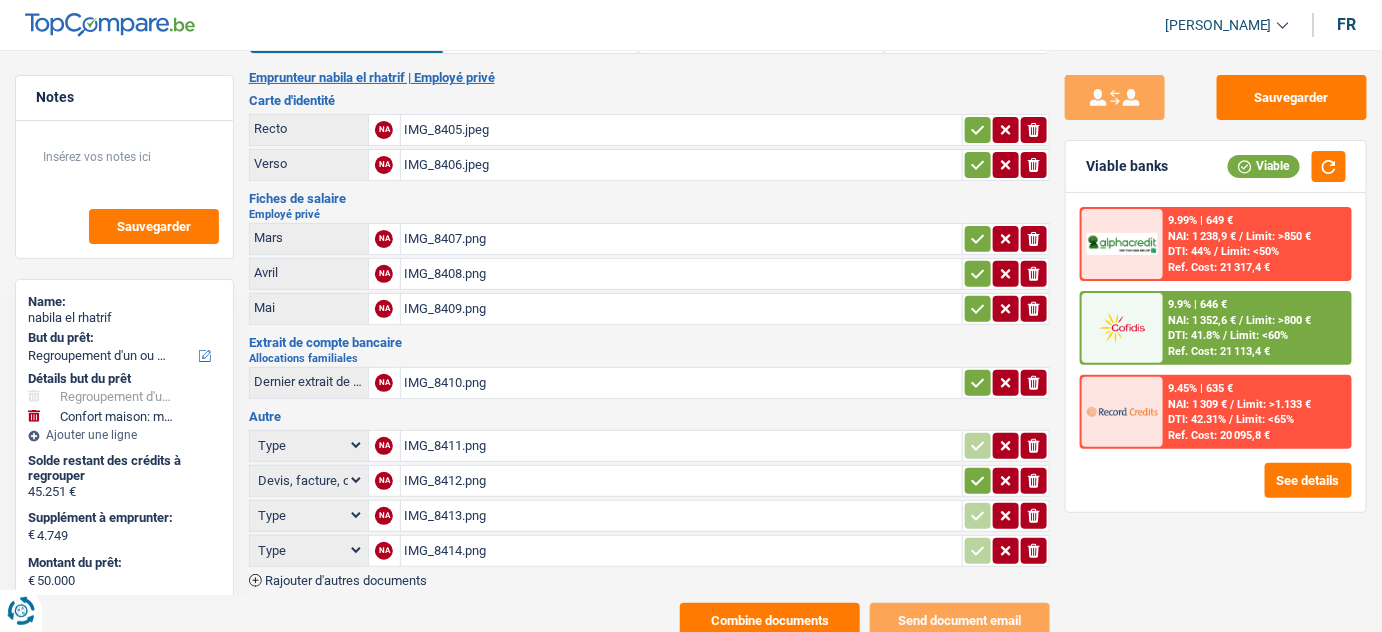 scroll, scrollTop: 0, scrollLeft: 0, axis: both 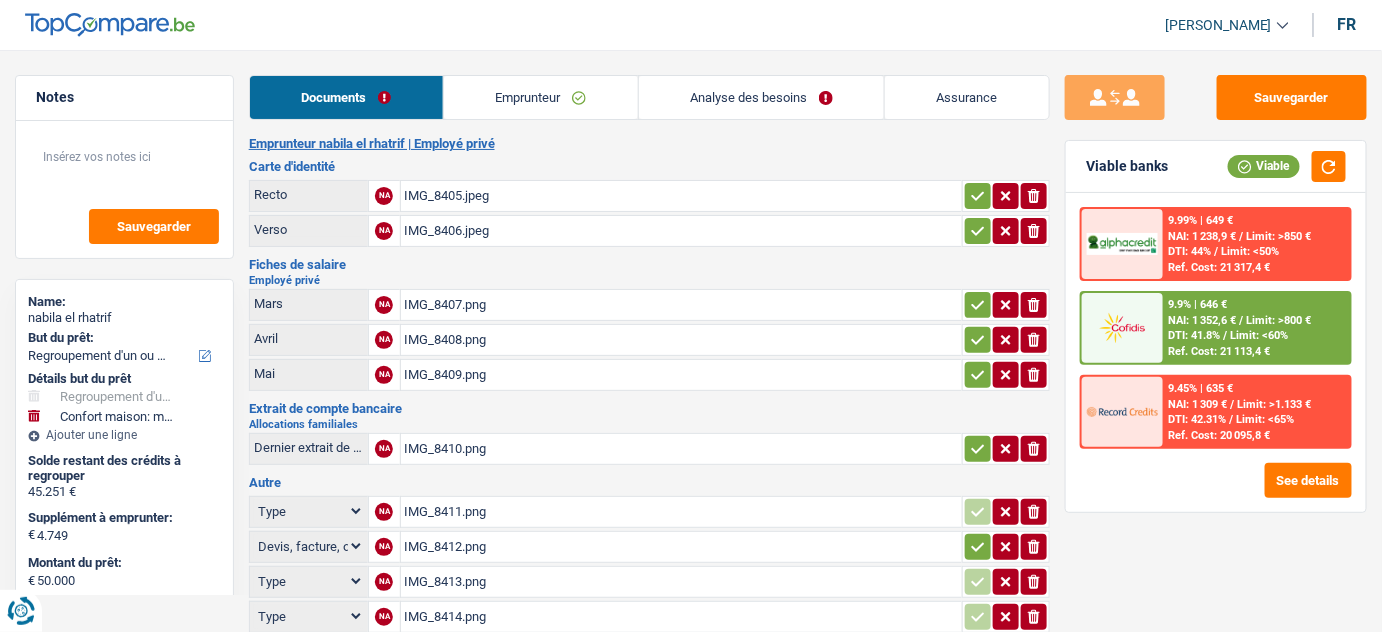 click on "Emprunteur" at bounding box center [541, 97] 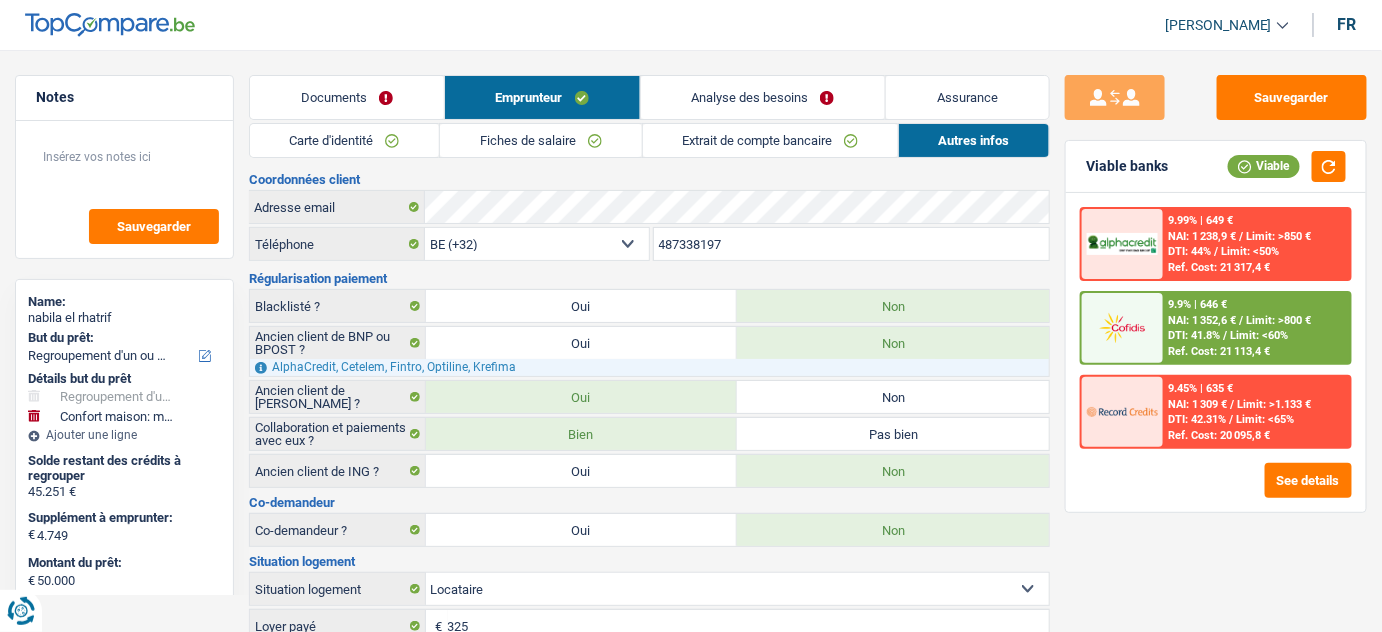 click on "Carte d'identité" at bounding box center (344, 140) 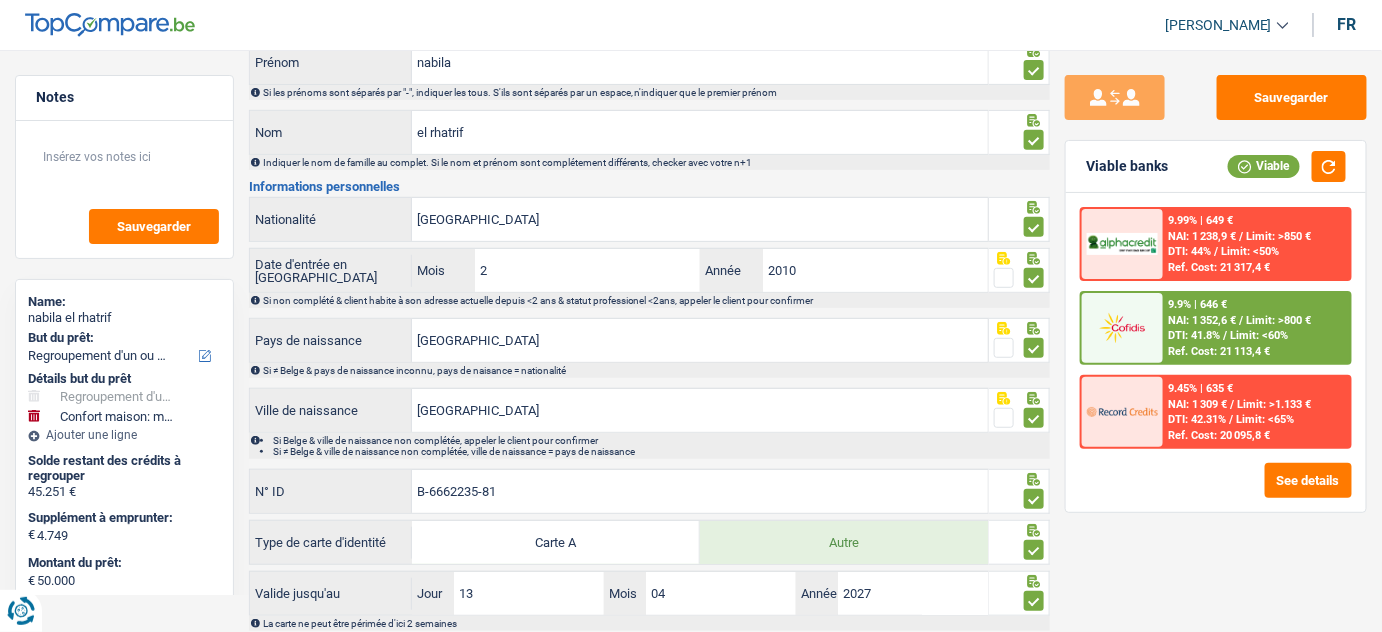 scroll, scrollTop: 300, scrollLeft: 0, axis: vertical 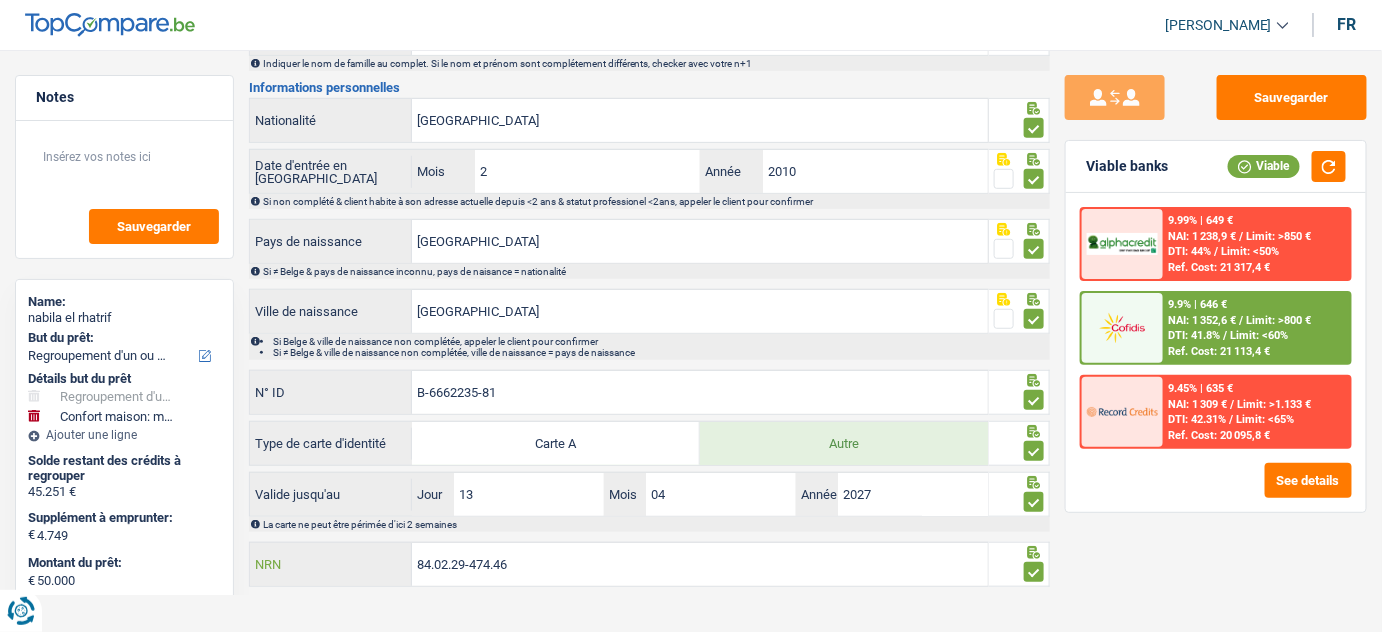 drag, startPoint x: 569, startPoint y: 557, endPoint x: 308, endPoint y: 594, distance: 263.60956 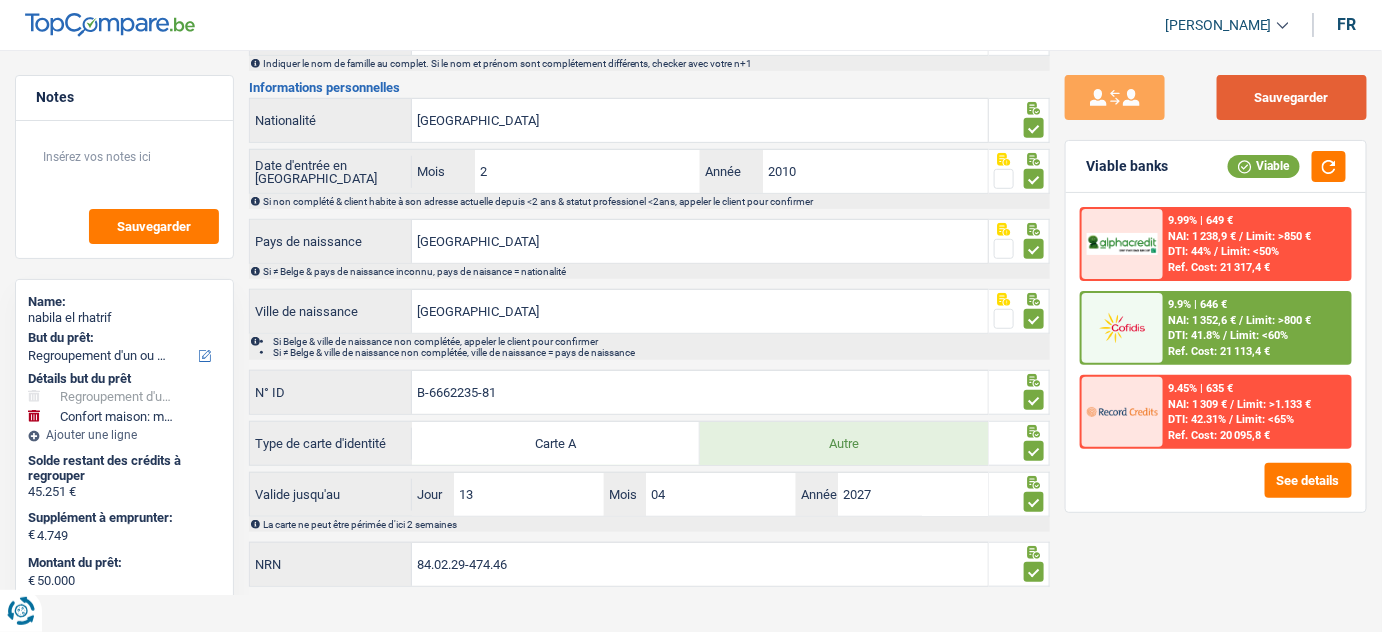 drag, startPoint x: 1263, startPoint y: 89, endPoint x: 1262, endPoint y: 103, distance: 14.035668 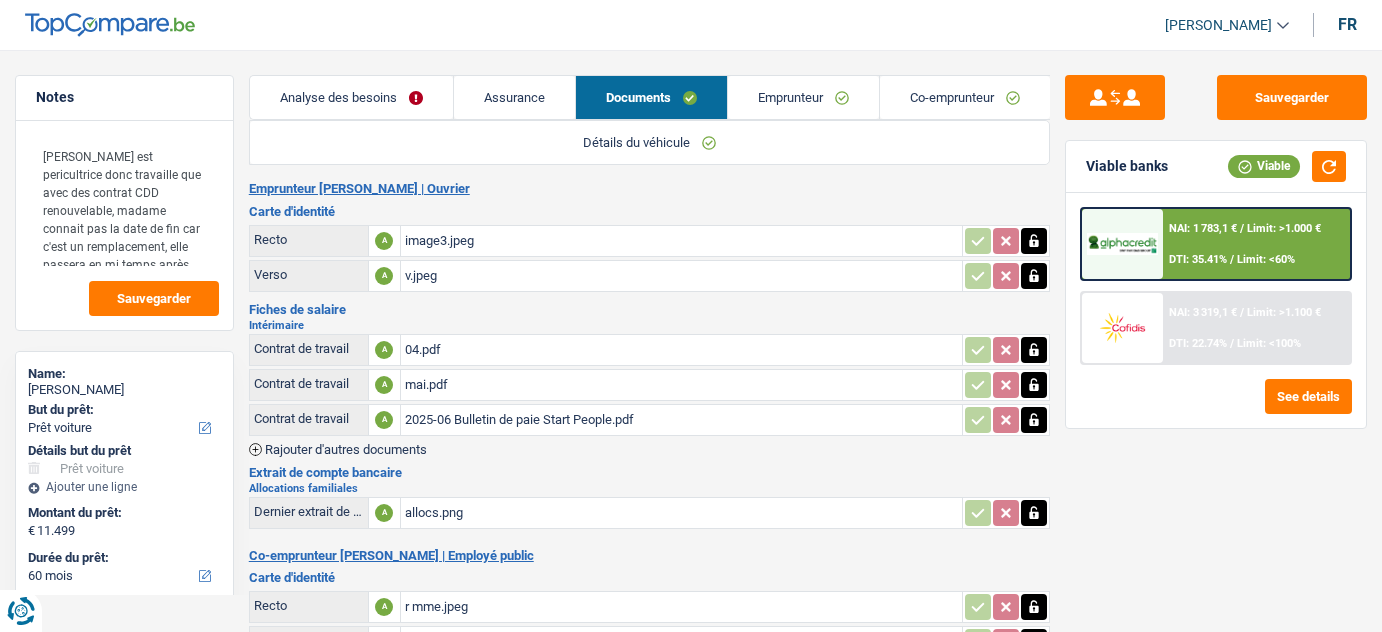 select on "car" 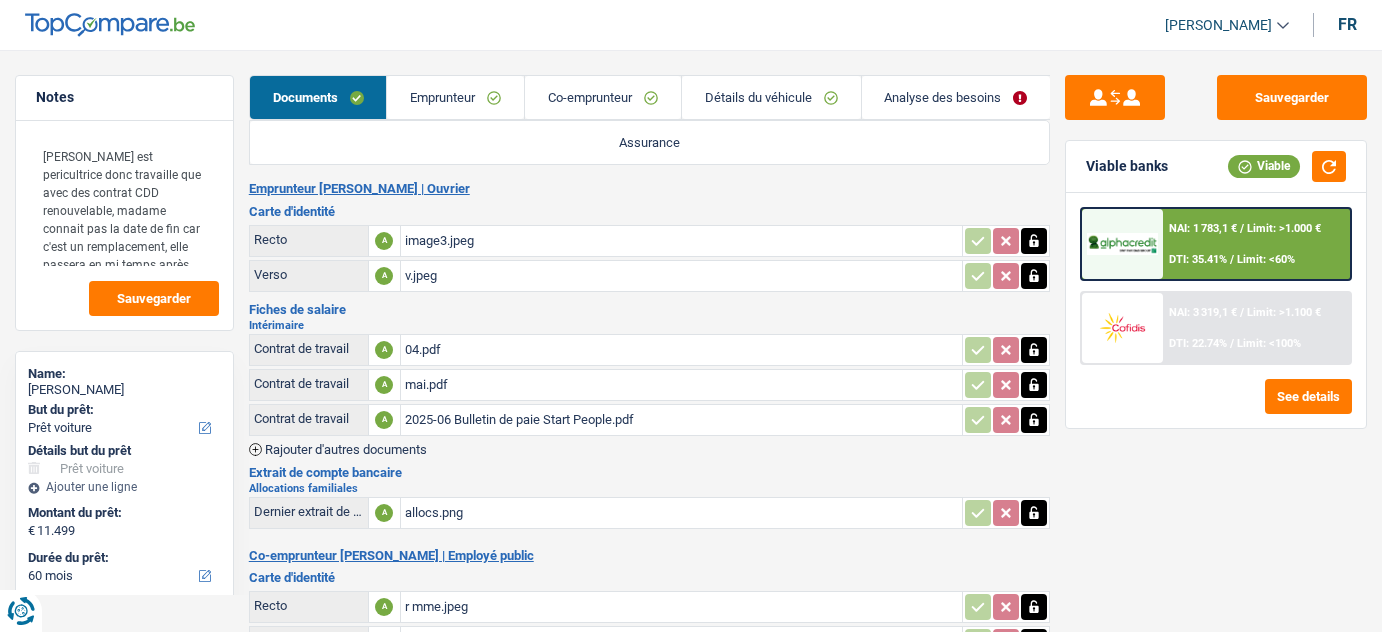 scroll, scrollTop: 0, scrollLeft: 0, axis: both 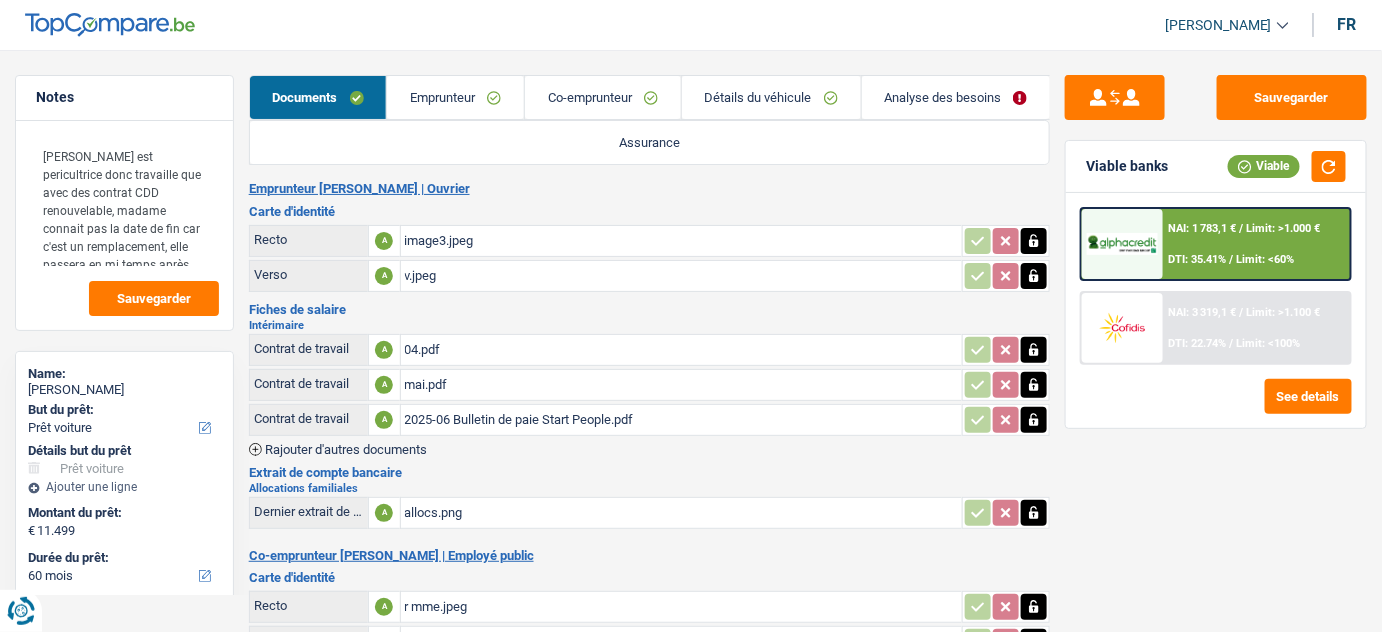 click on "Emprunteur" at bounding box center [455, 97] 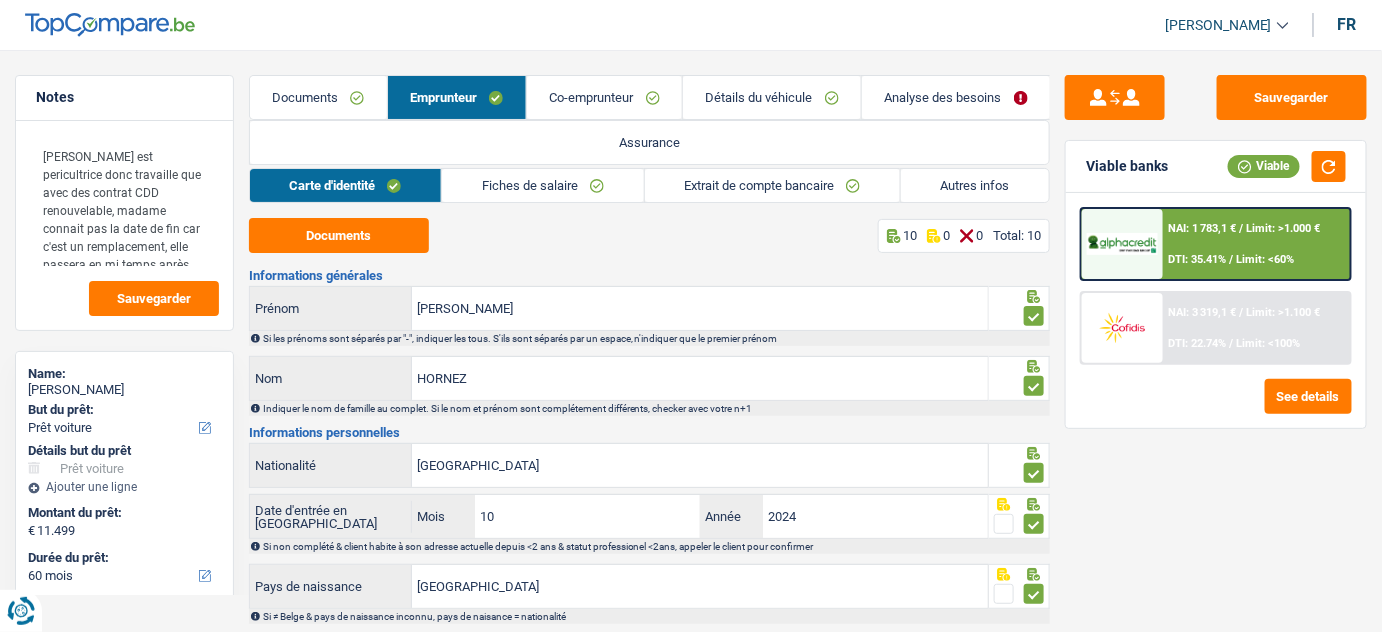 click on "Fiches de salaire" at bounding box center (542, 185) 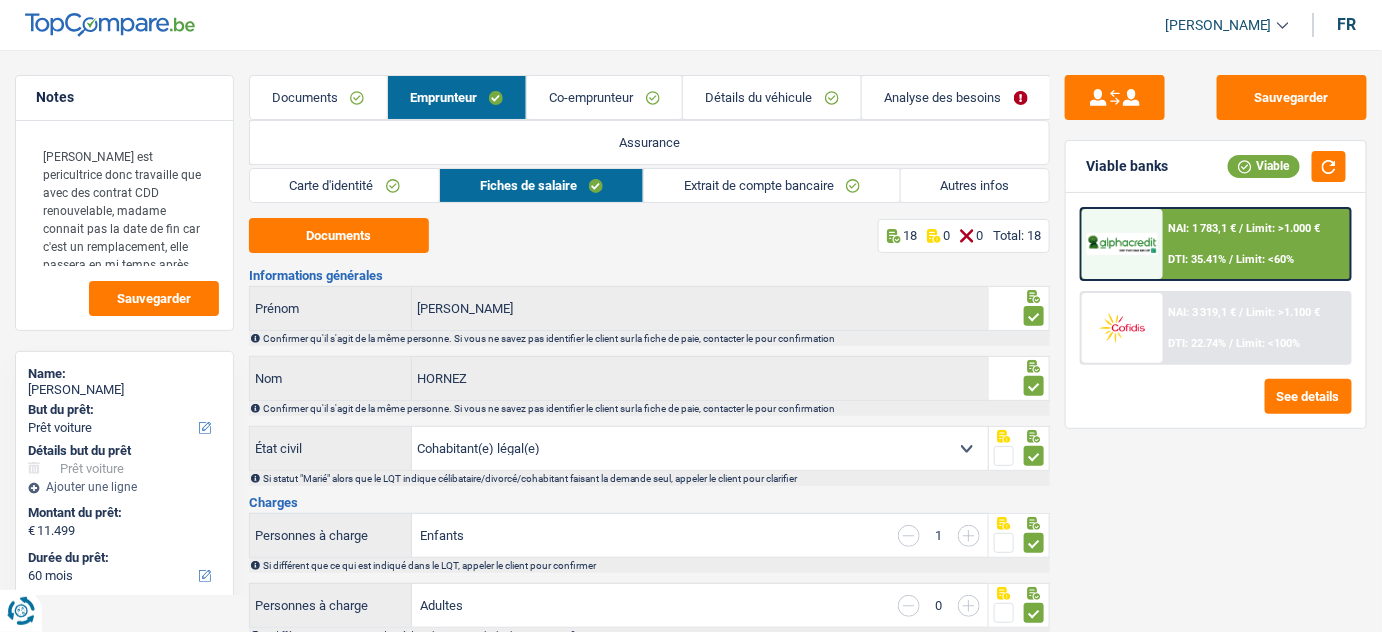 drag, startPoint x: 608, startPoint y: 81, endPoint x: 1327, endPoint y: 154, distance: 722.69635 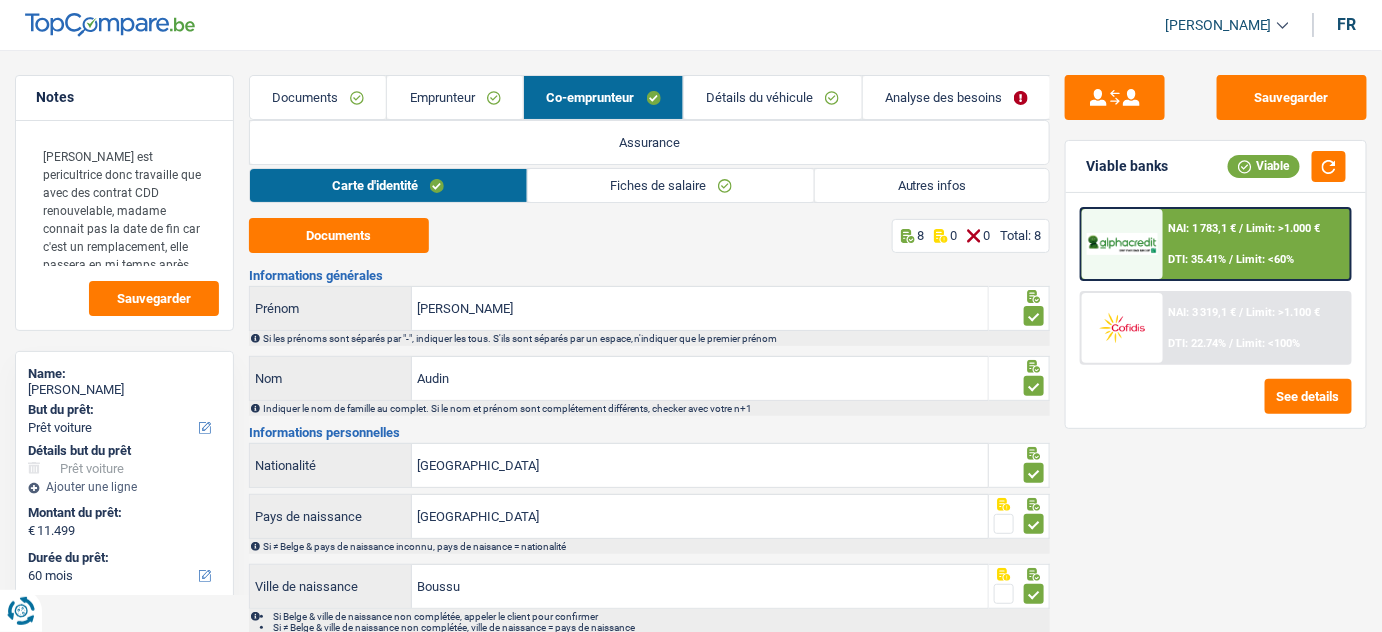 click on "Emprunteur" at bounding box center (455, 97) 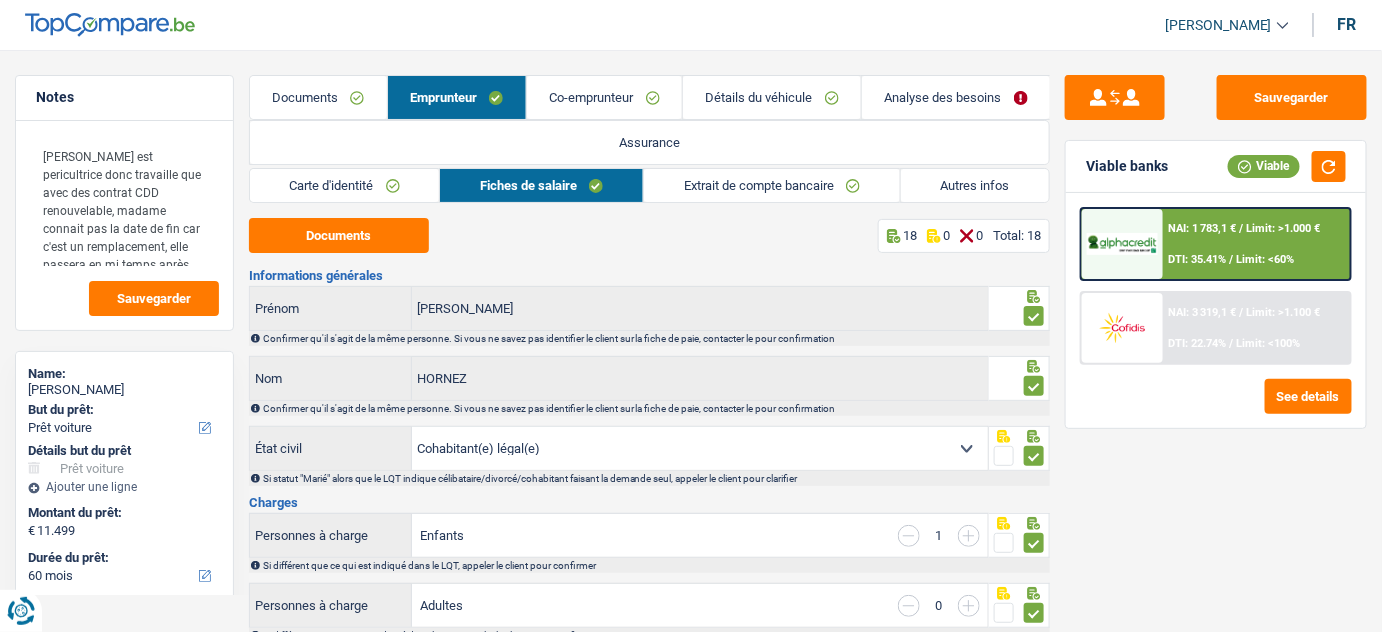 click on "Co-emprunteur" at bounding box center (604, 97) 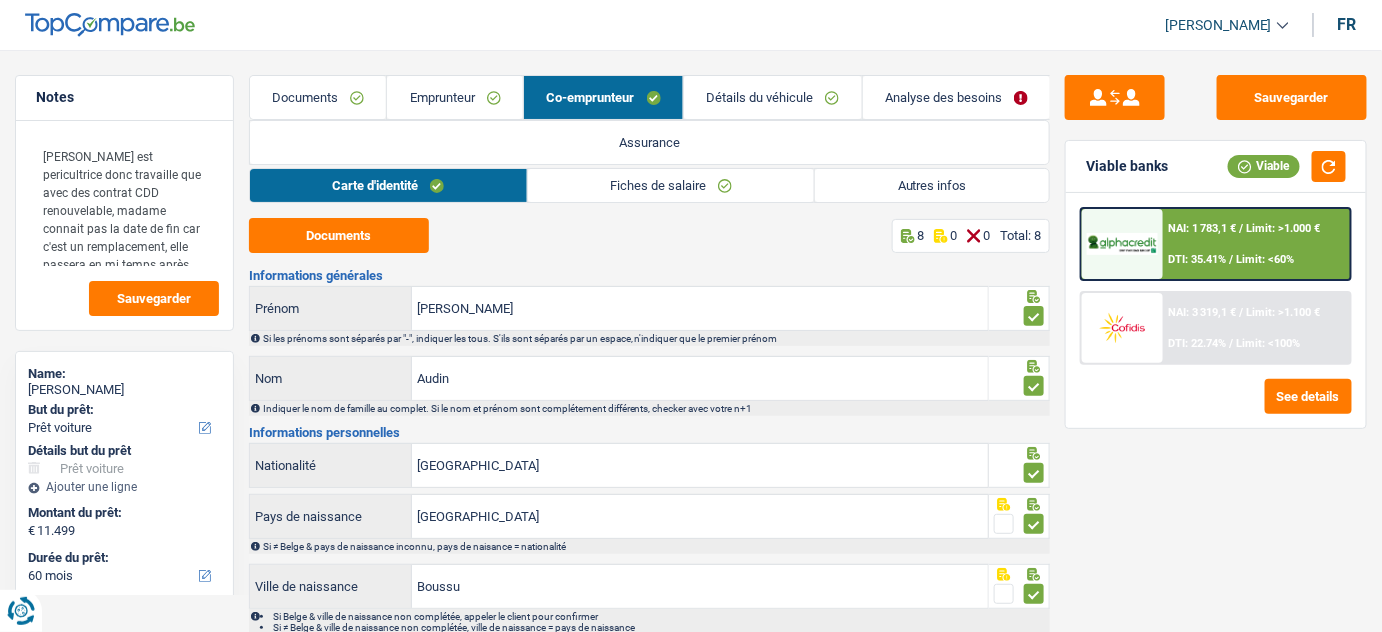 click on "Fiches de salaire" at bounding box center (671, 185) 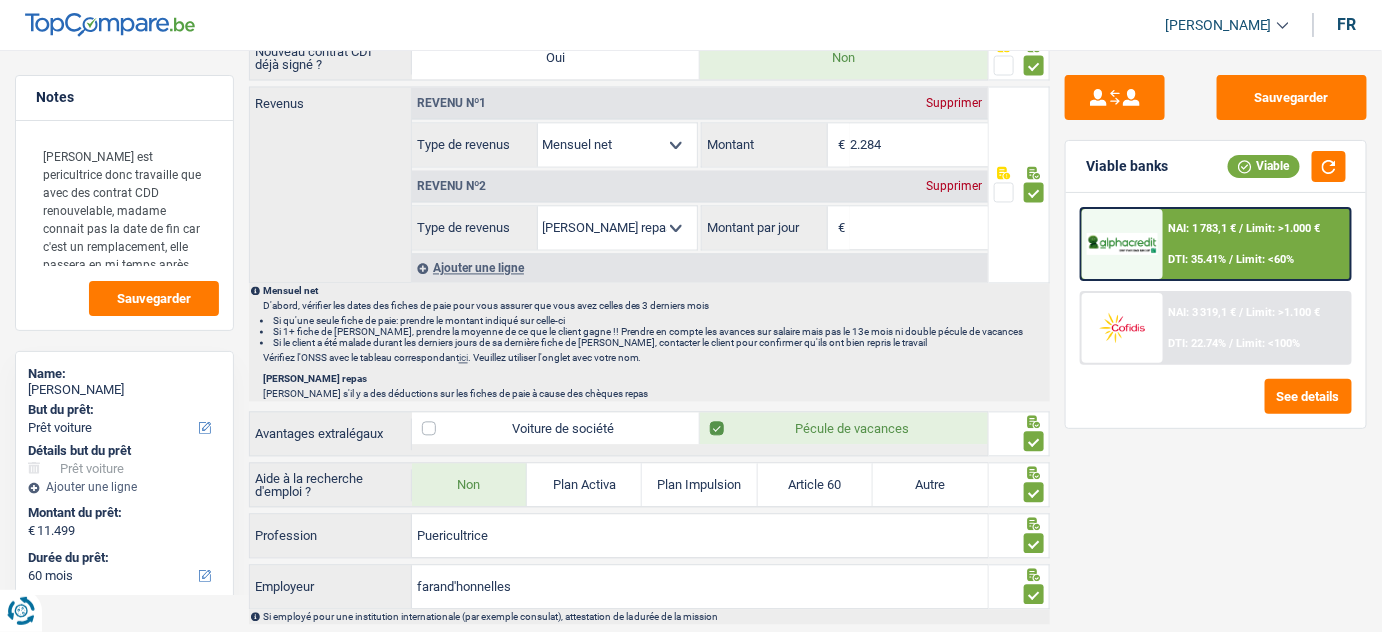 scroll, scrollTop: 1272, scrollLeft: 0, axis: vertical 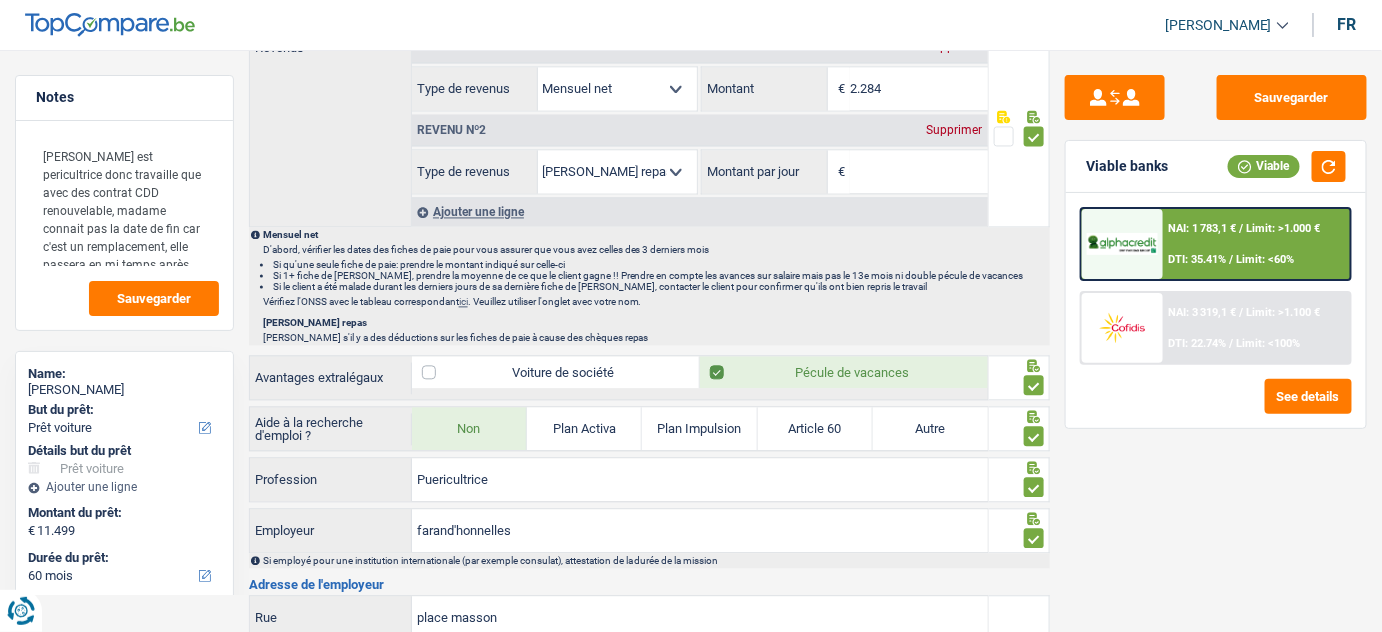 click on "Supprimer" at bounding box center [955, 130] 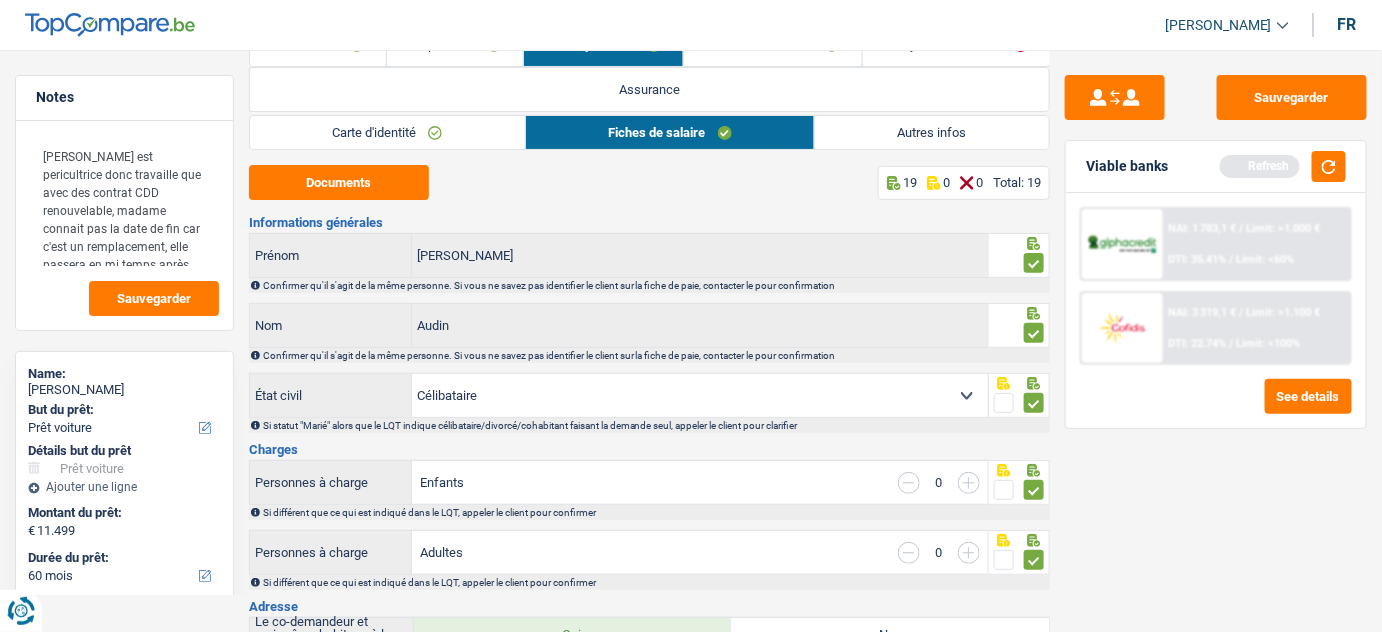 scroll, scrollTop: 0, scrollLeft: 0, axis: both 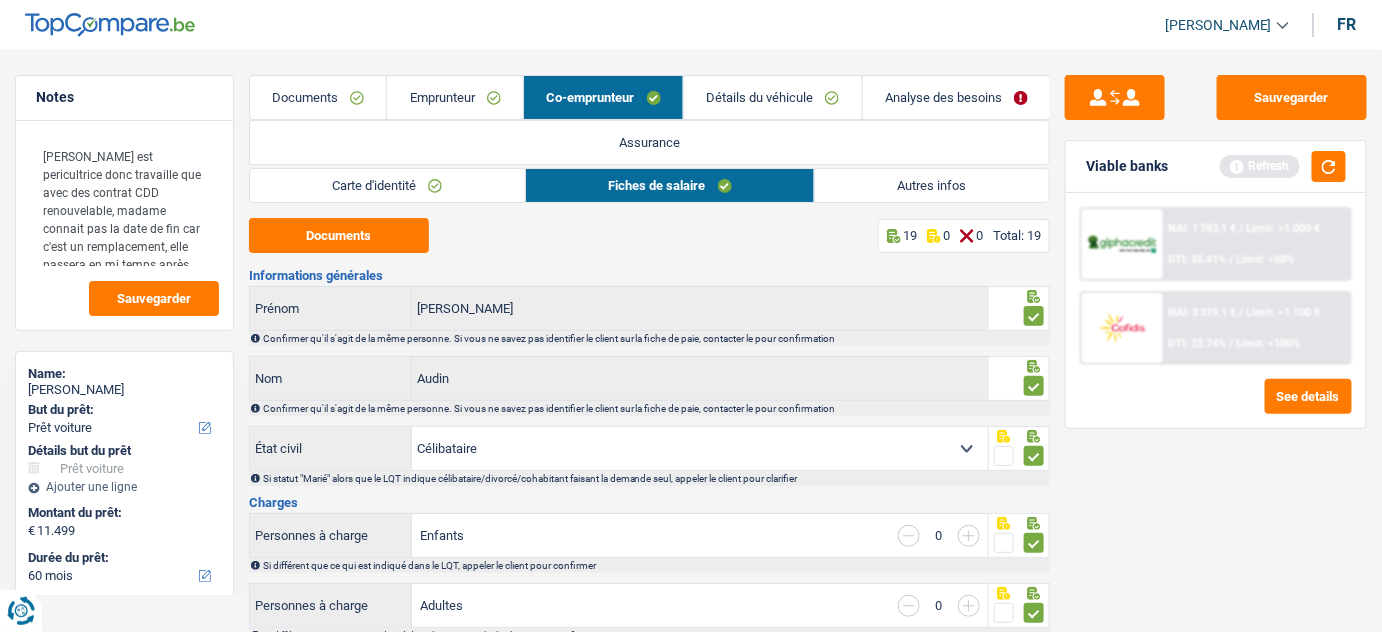 click on "Emprunteur" at bounding box center (455, 97) 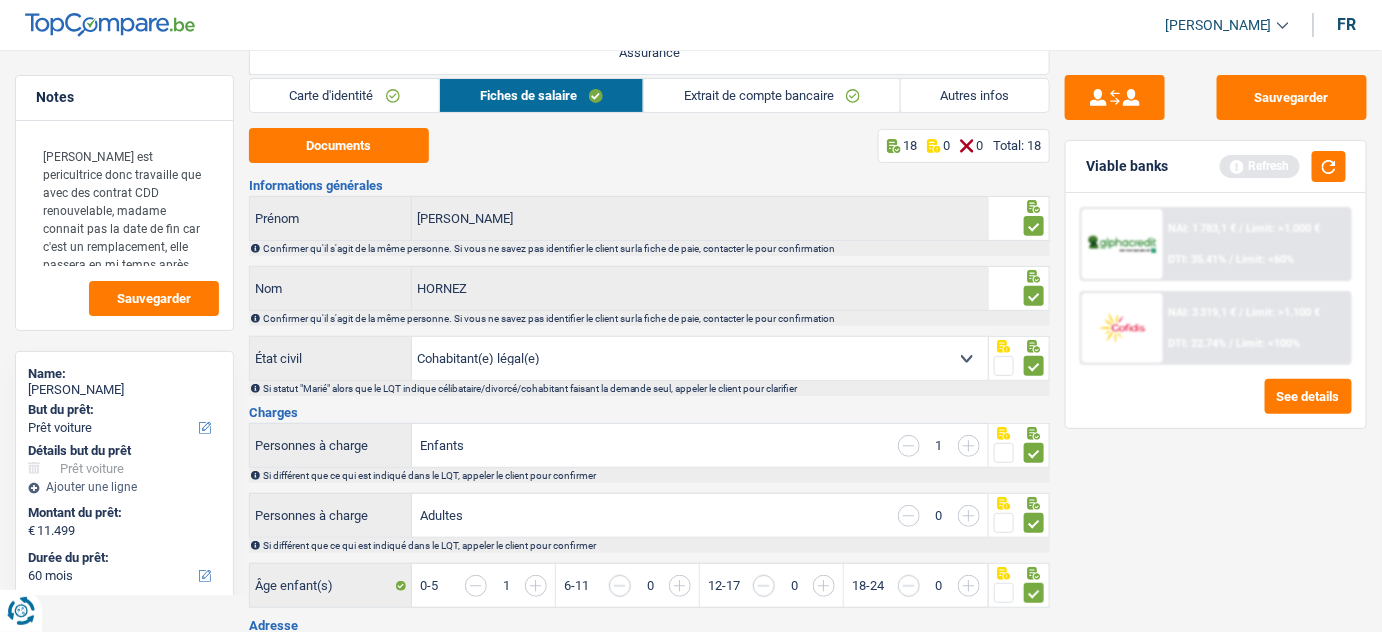 scroll, scrollTop: 0, scrollLeft: 0, axis: both 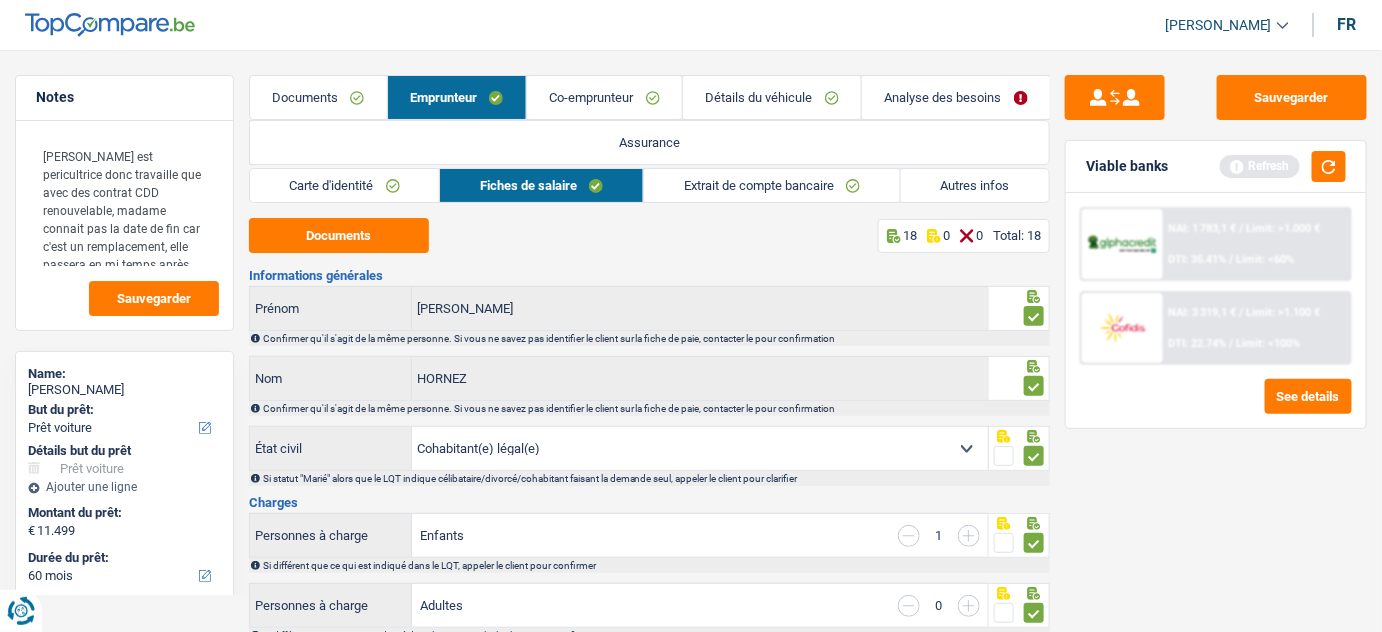 click on "Extrait de compte bancaire" at bounding box center [772, 185] 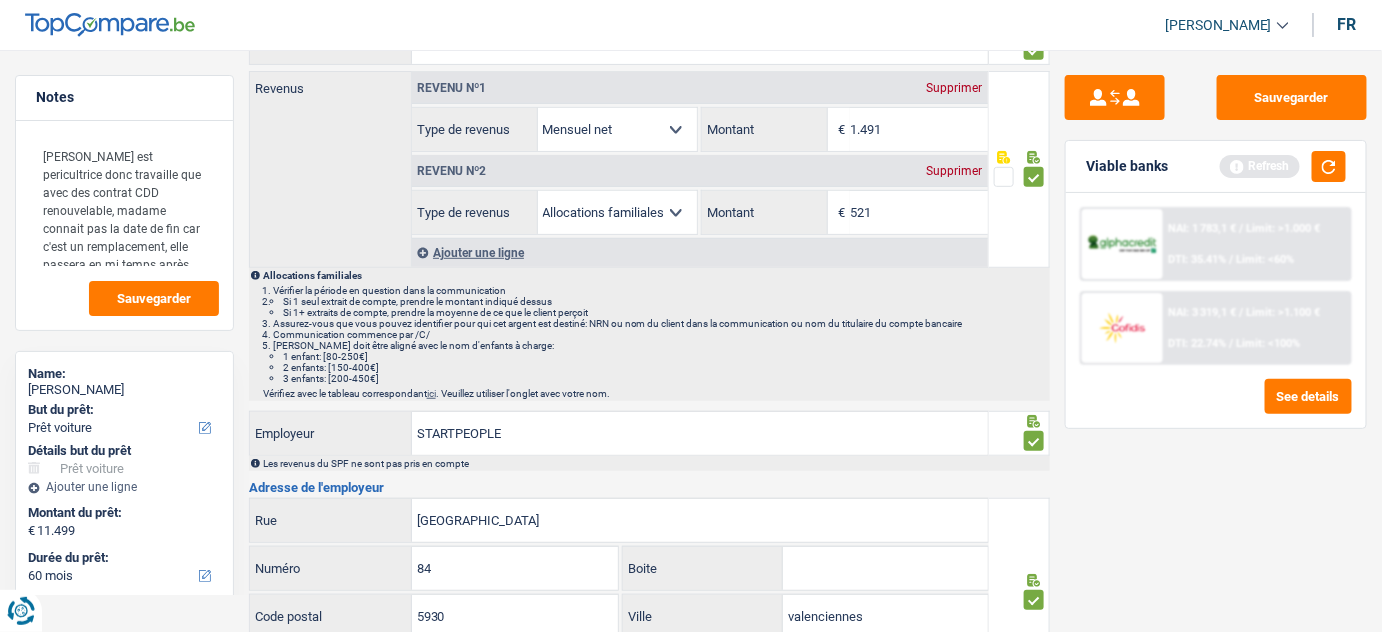 scroll, scrollTop: 85, scrollLeft: 0, axis: vertical 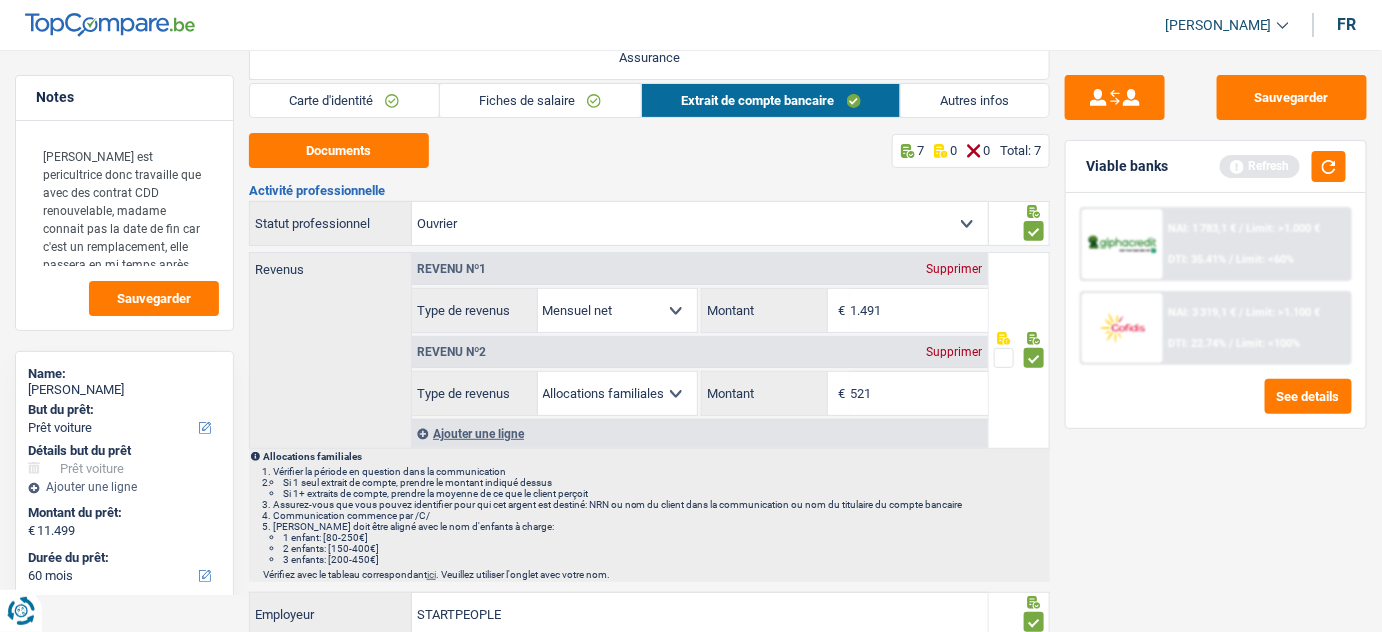click on "Fiches de salaire" at bounding box center (540, 100) 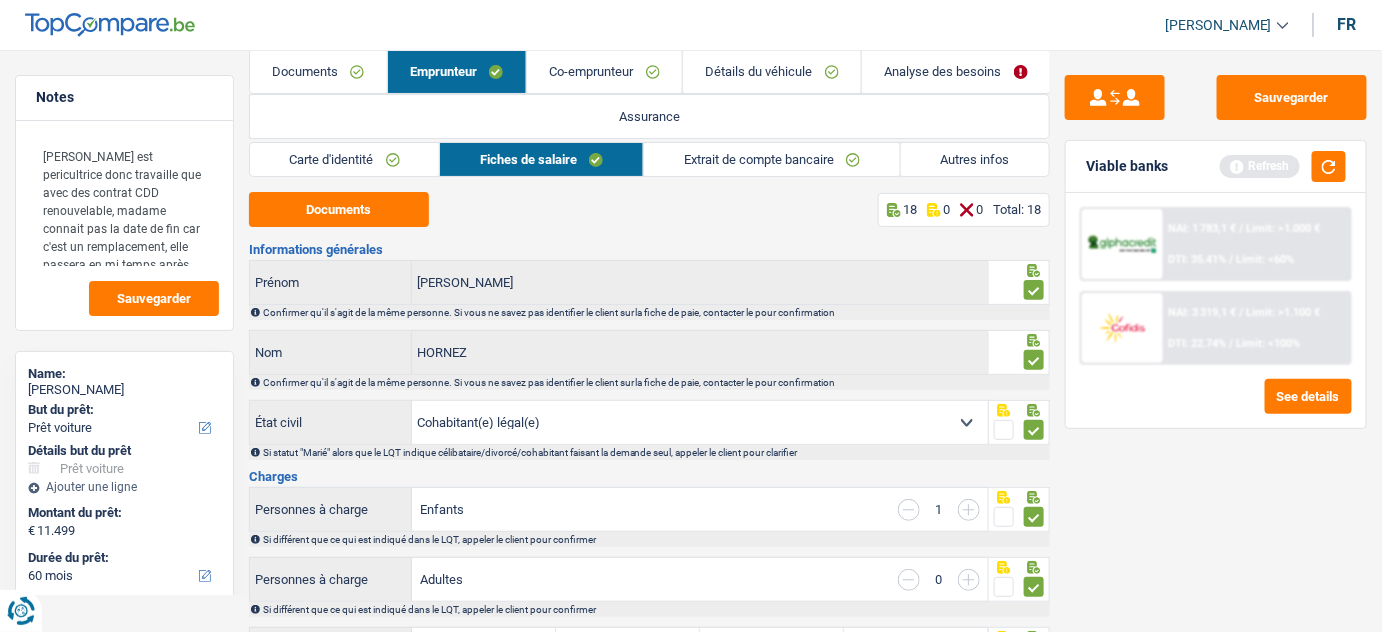 scroll, scrollTop: 0, scrollLeft: 0, axis: both 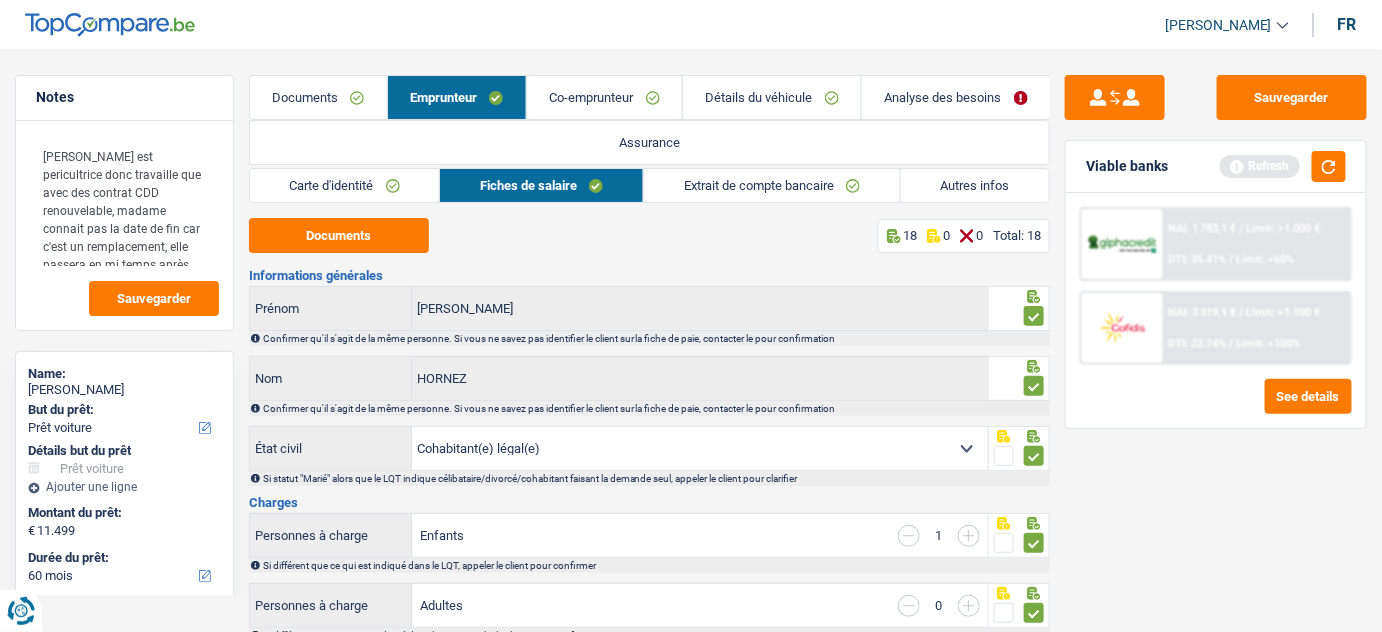 click on "Documents" at bounding box center (318, 97) 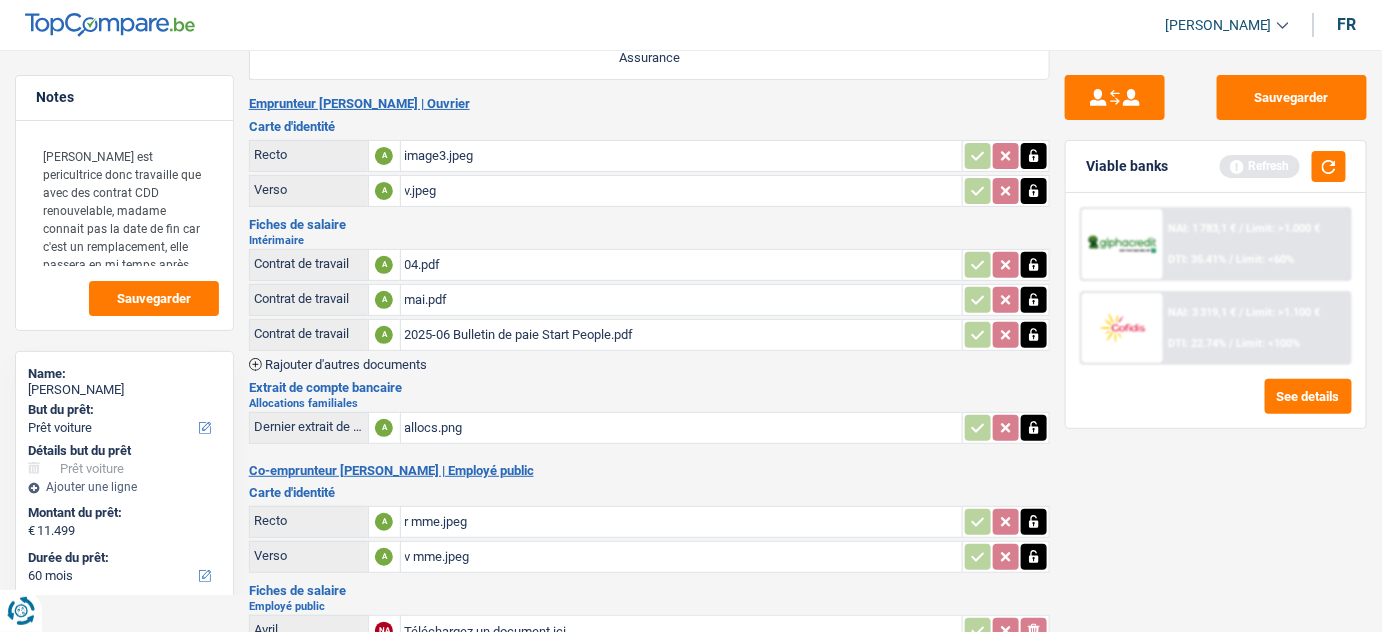 scroll, scrollTop: 181, scrollLeft: 0, axis: vertical 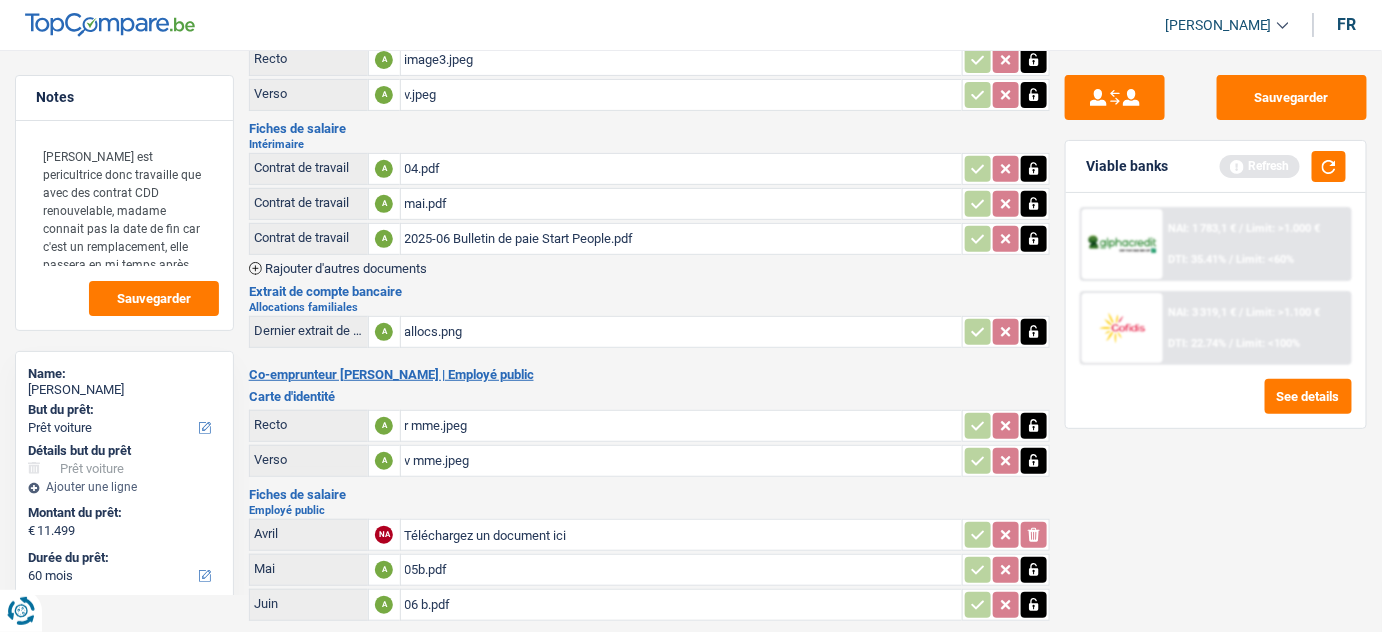 click on "allocs.png" at bounding box center [682, 332] 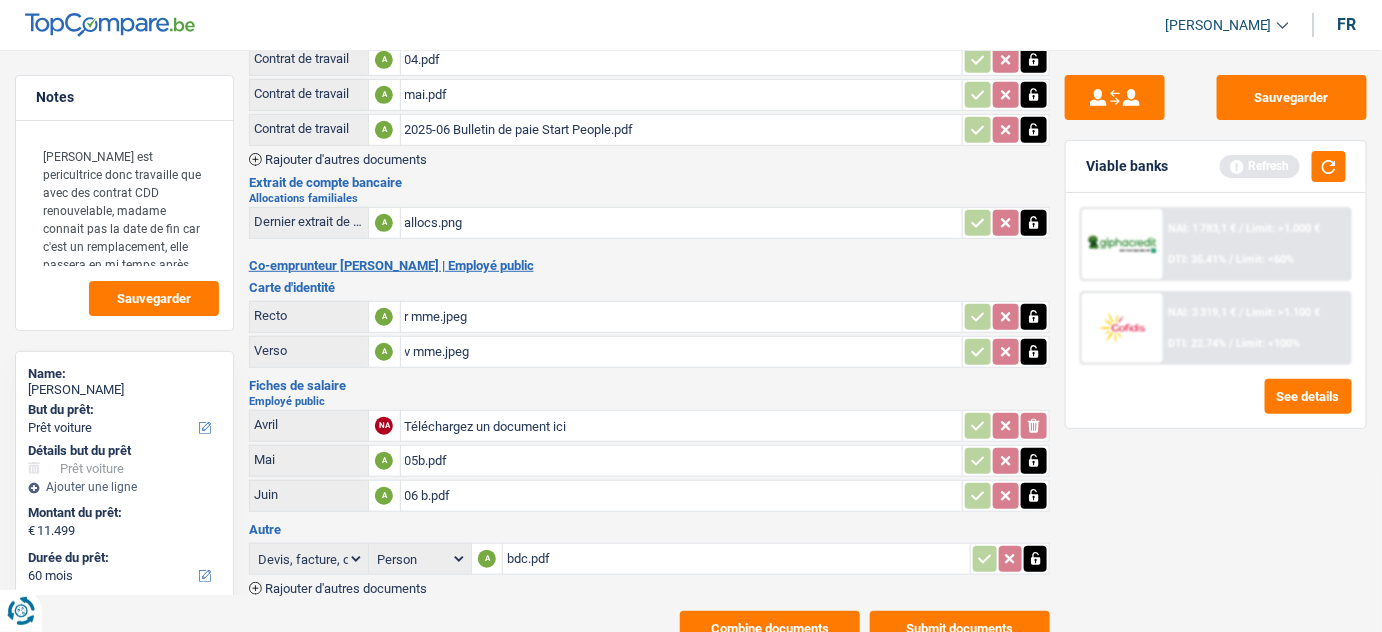 scroll, scrollTop: 341, scrollLeft: 0, axis: vertical 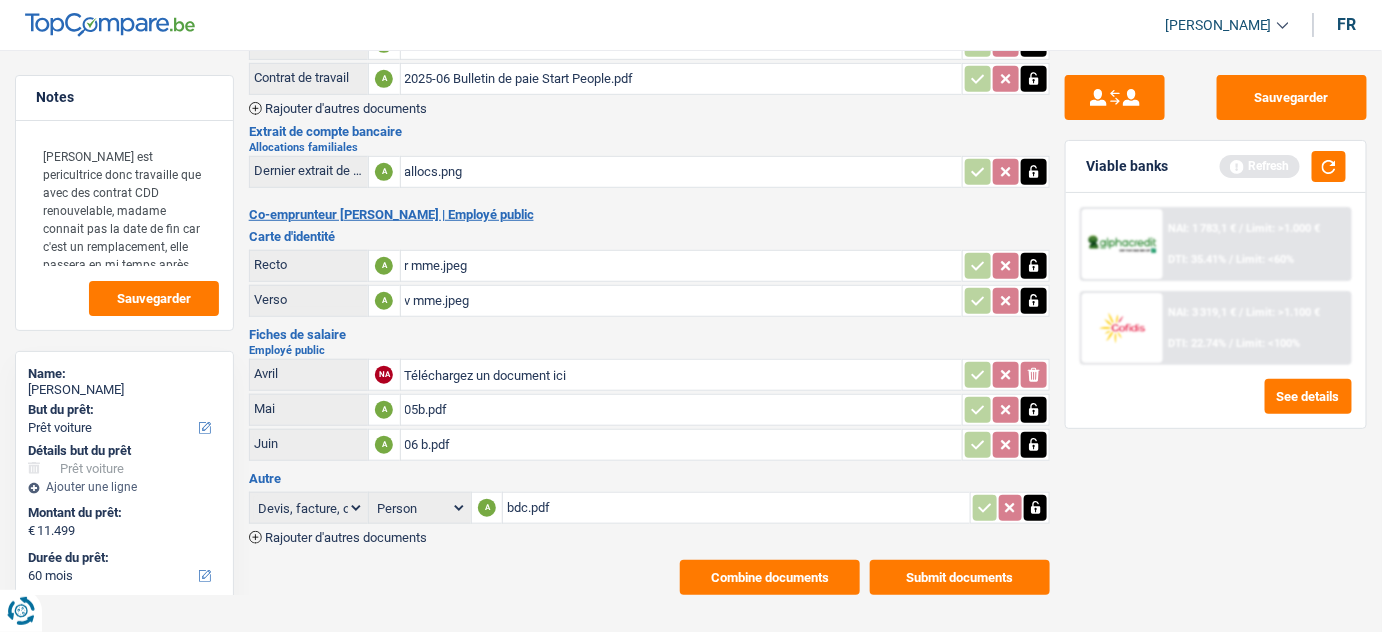 click on "Avril
NA
Téléchargez un document ici
ionicons-v5-e
Mai
A
05b.pdf
Juin
A
06 b.pdf" at bounding box center [650, 410] 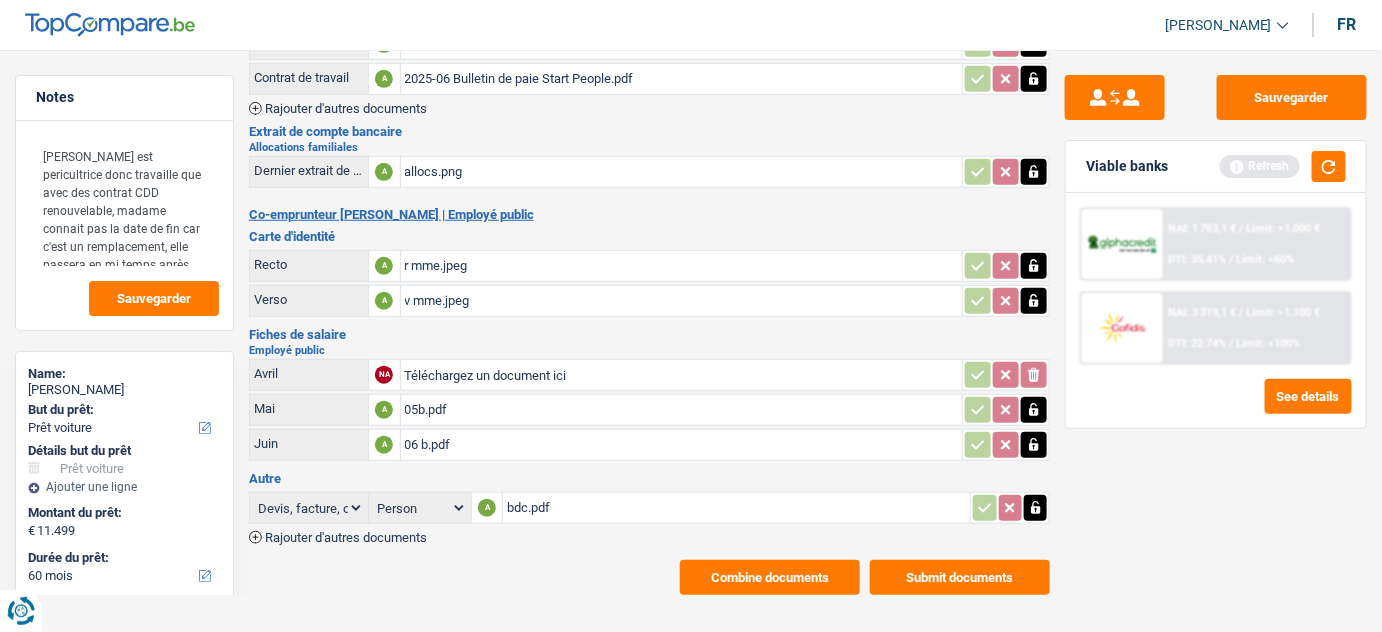 click on "bdc.pdf" at bounding box center (736, 508) 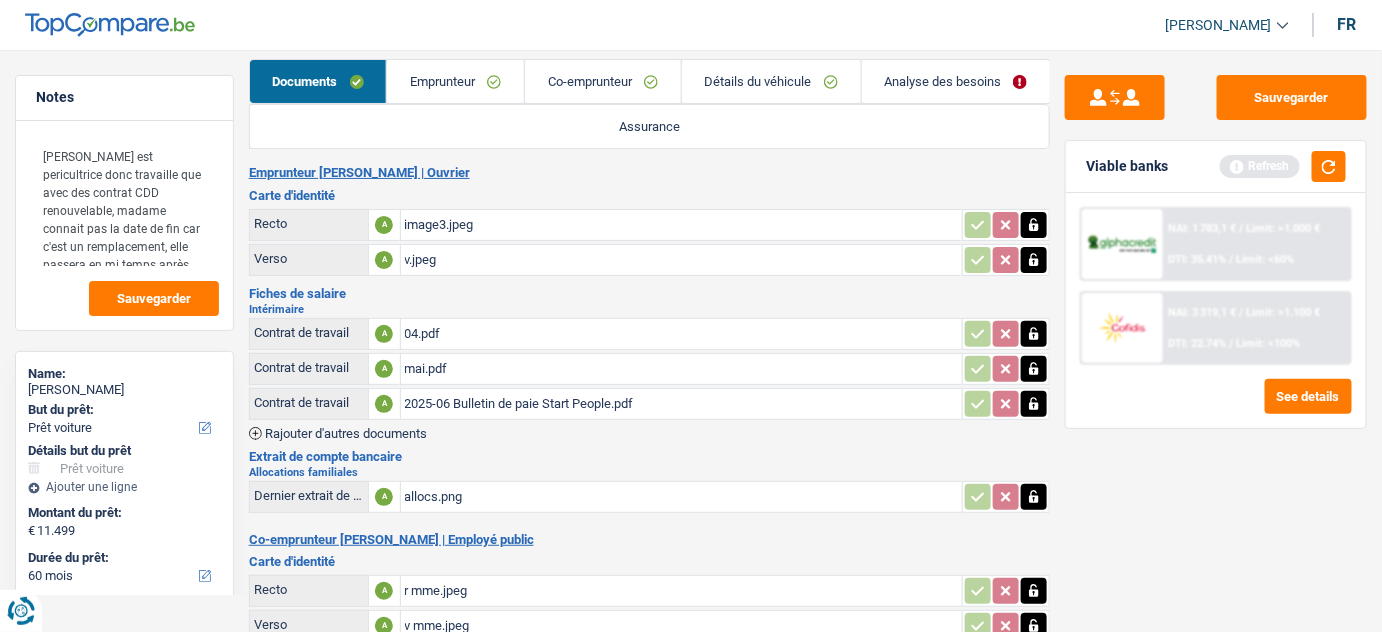 scroll, scrollTop: 0, scrollLeft: 0, axis: both 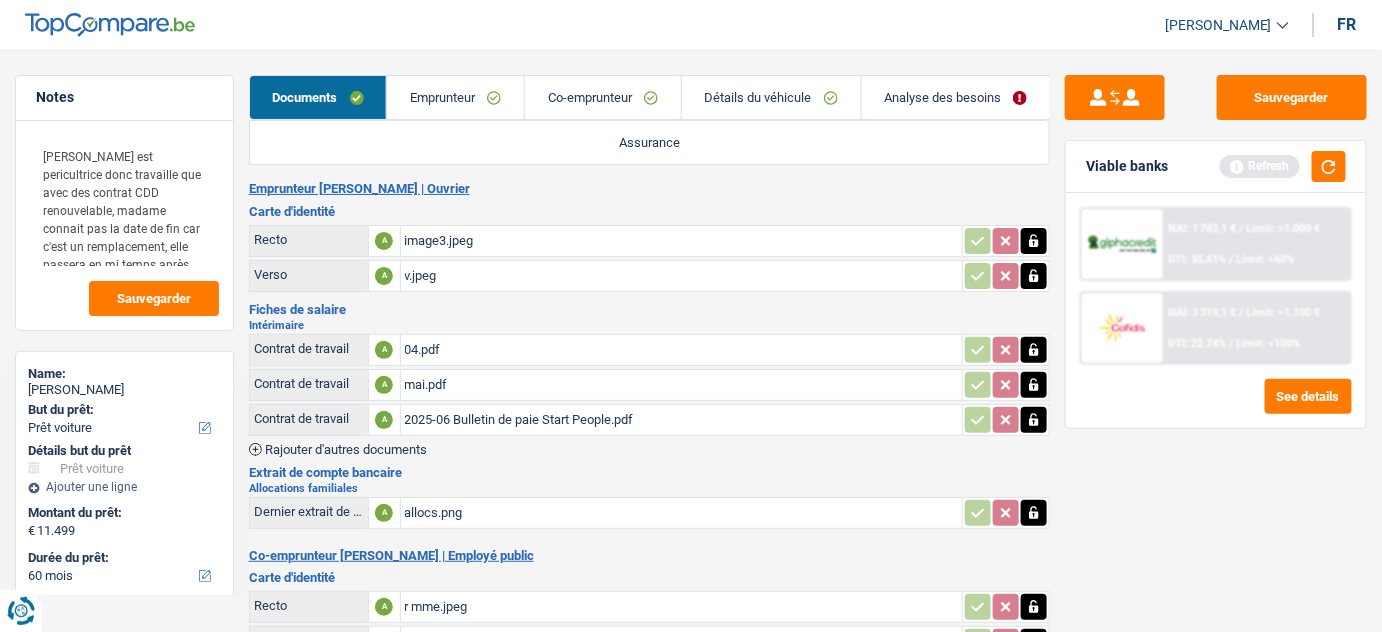 click on "image3.jpeg" at bounding box center [682, 241] 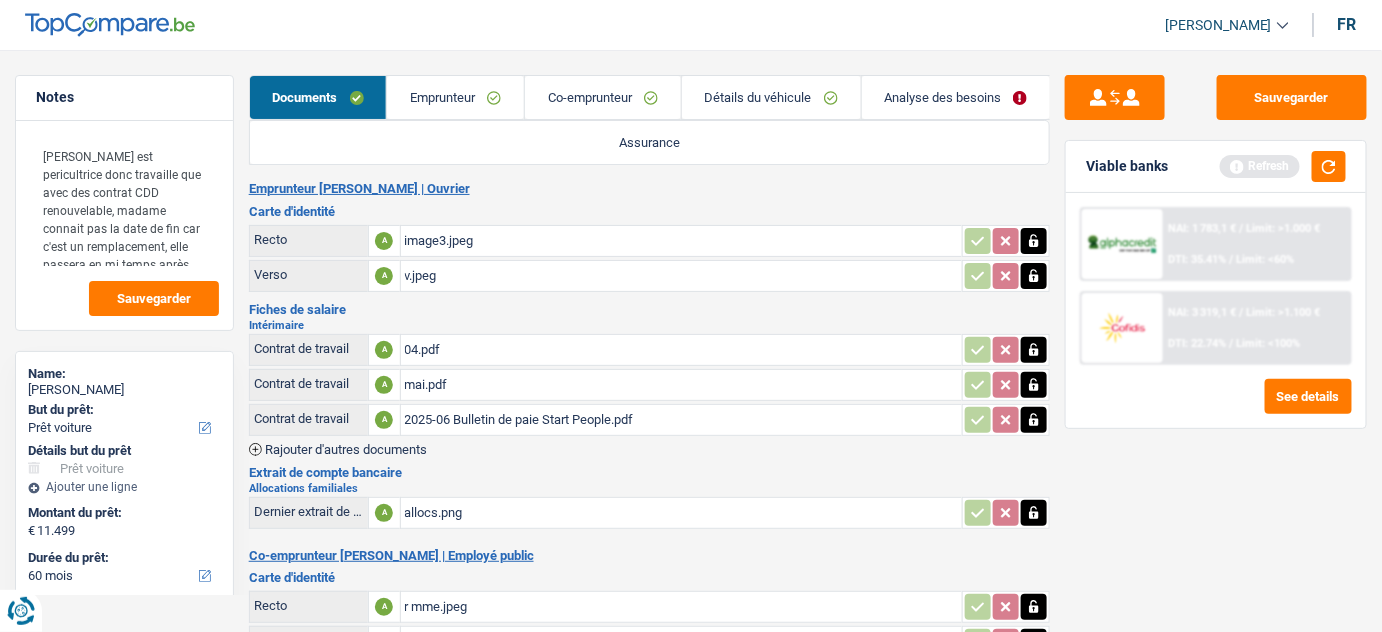 scroll, scrollTop: 181, scrollLeft: 0, axis: vertical 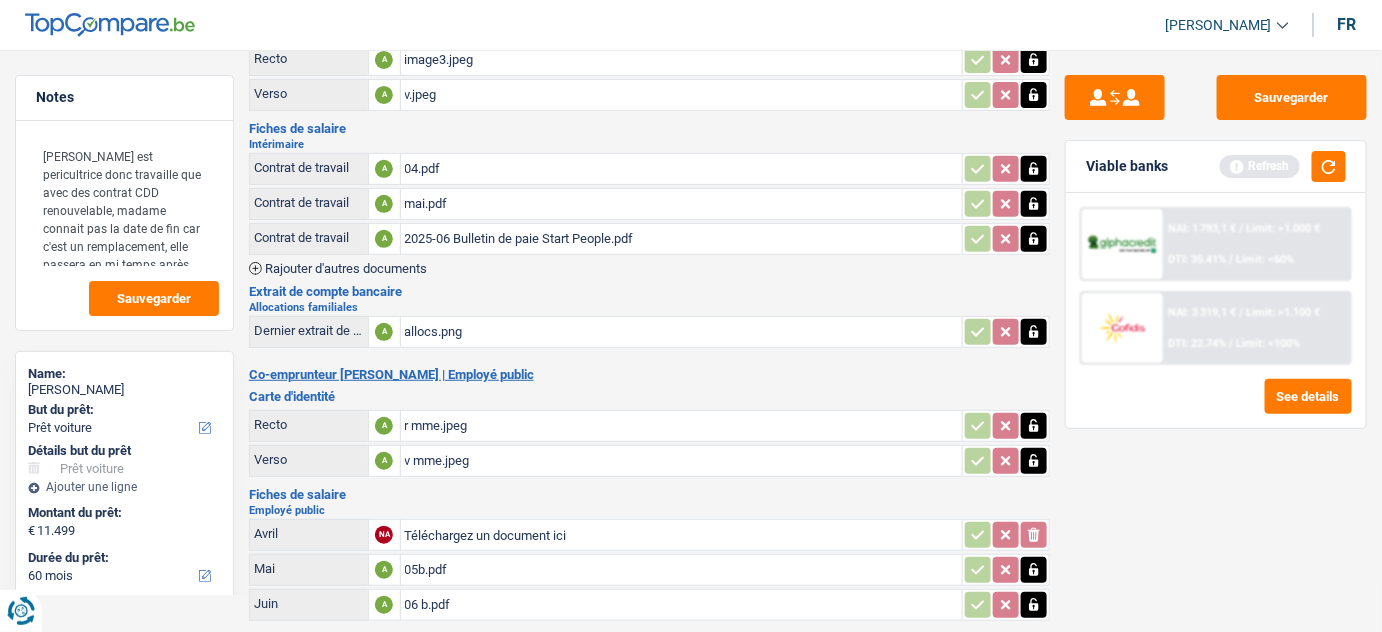 click on "r mme.jpeg" at bounding box center [682, 426] 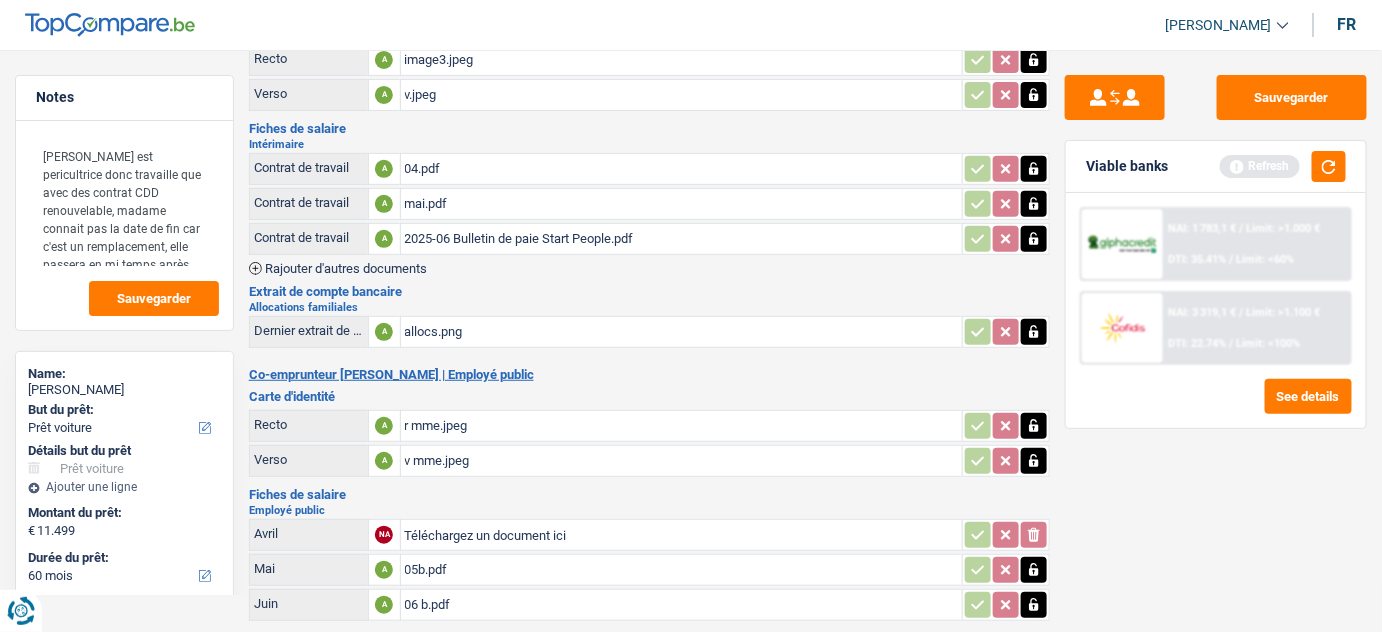 click on "mai.pdf" at bounding box center (682, 204) 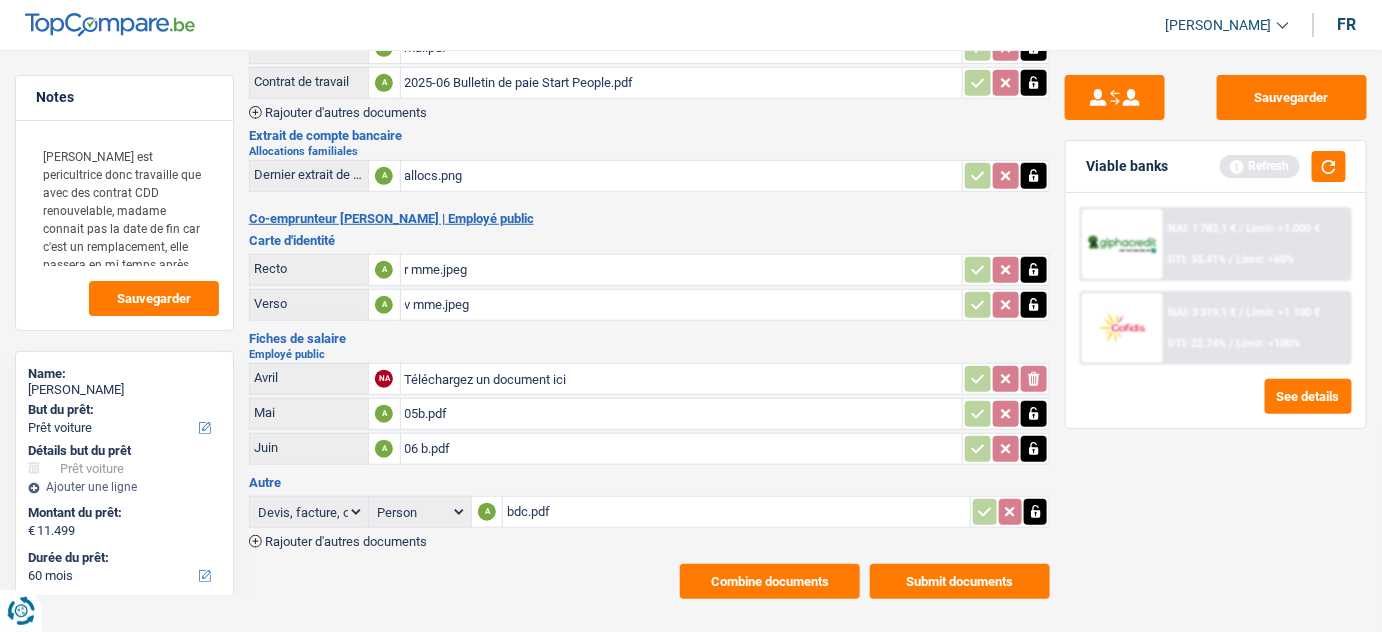 scroll, scrollTop: 341, scrollLeft: 0, axis: vertical 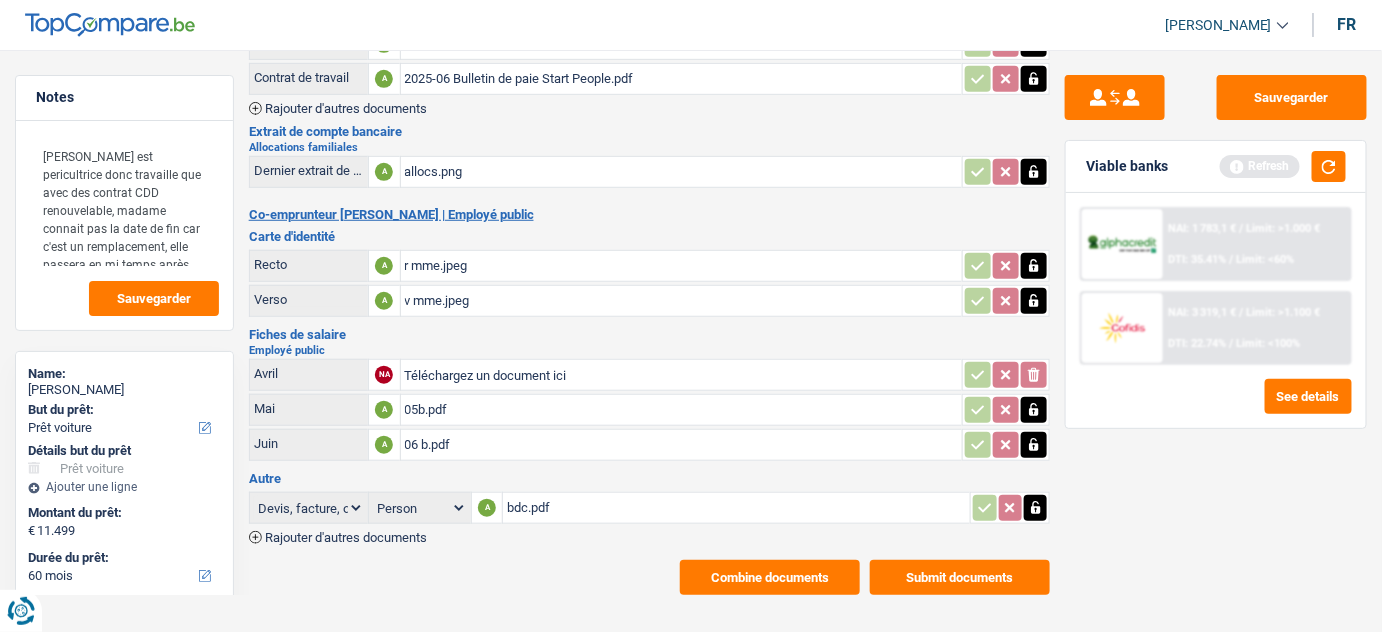 drag, startPoint x: 470, startPoint y: 440, endPoint x: 473, endPoint y: 430, distance: 10.440307 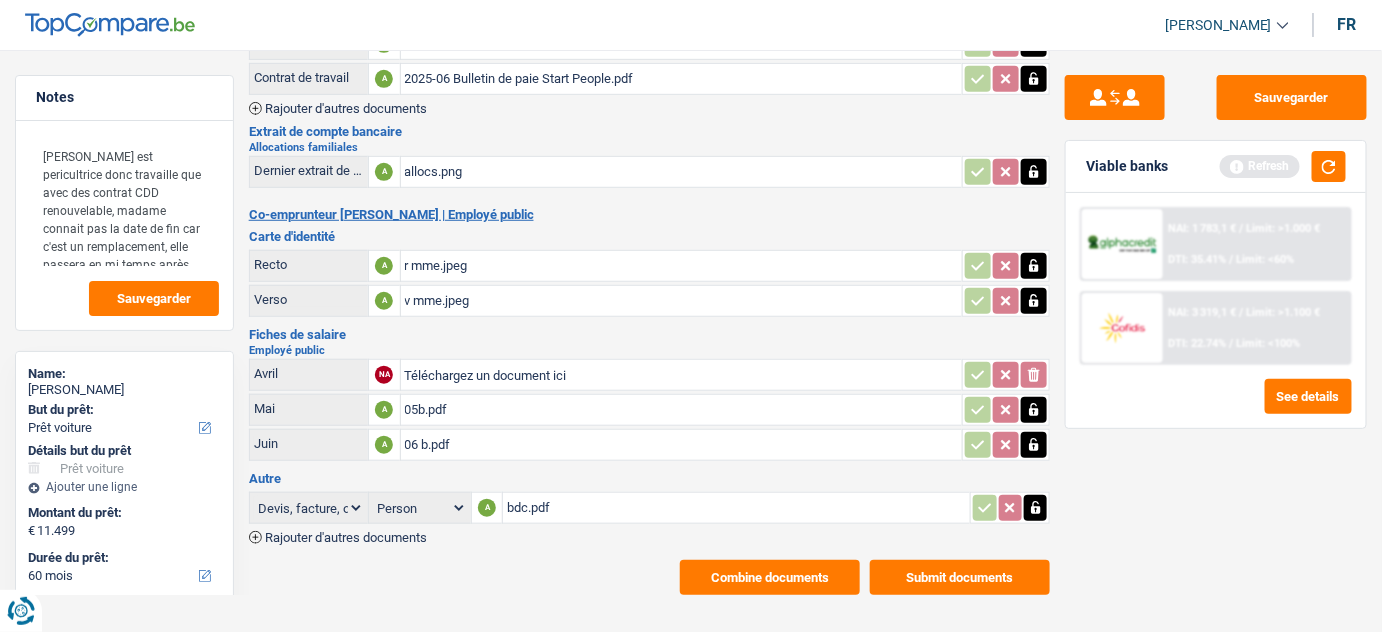 scroll, scrollTop: 0, scrollLeft: 0, axis: both 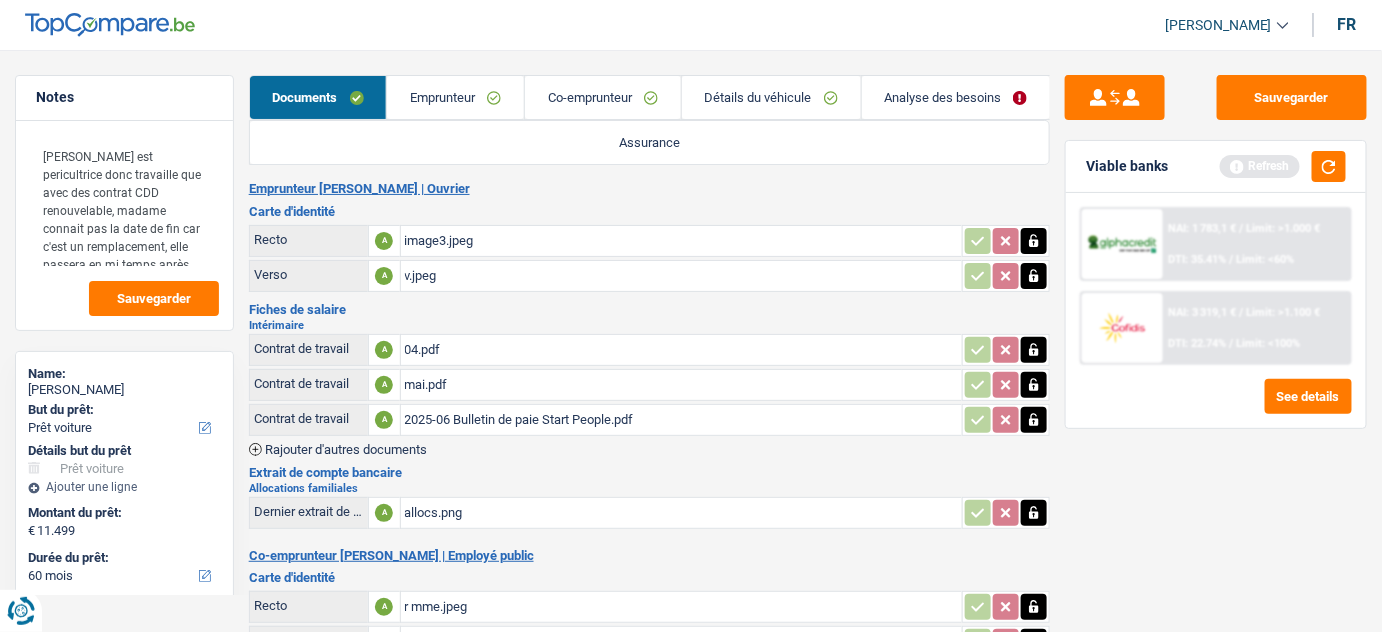 click on "Détails du véhicule" at bounding box center [771, 97] 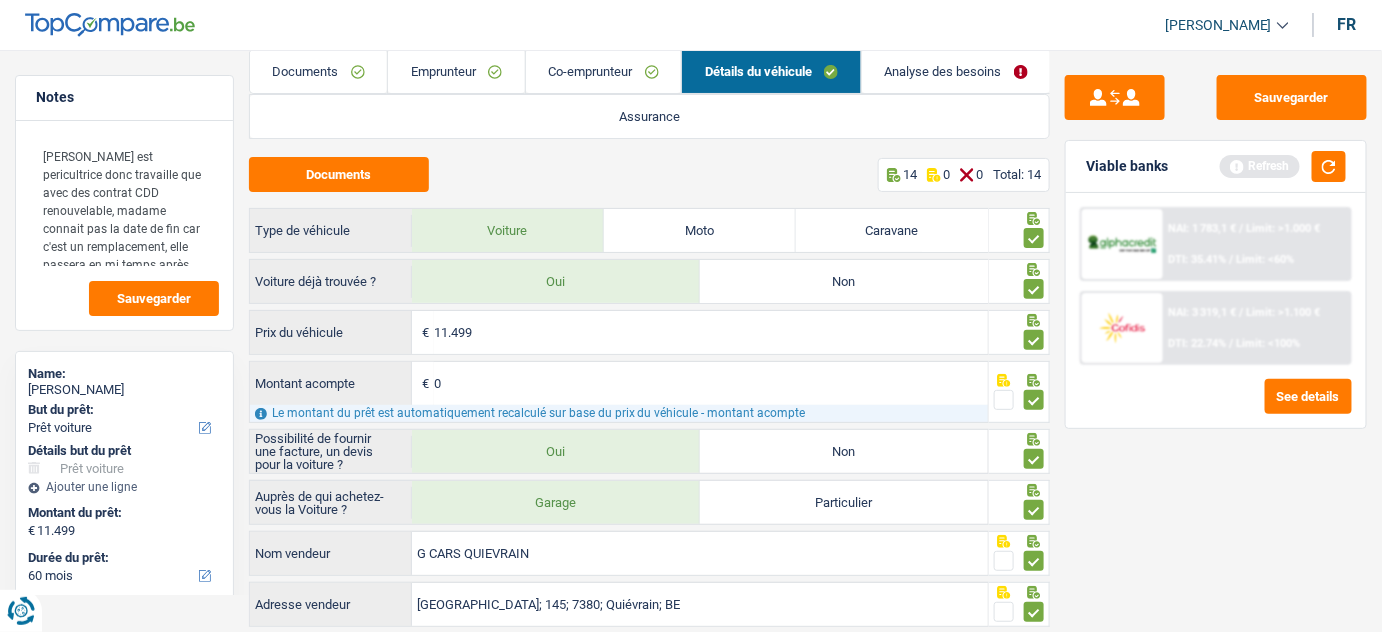 scroll, scrollTop: 23, scrollLeft: 0, axis: vertical 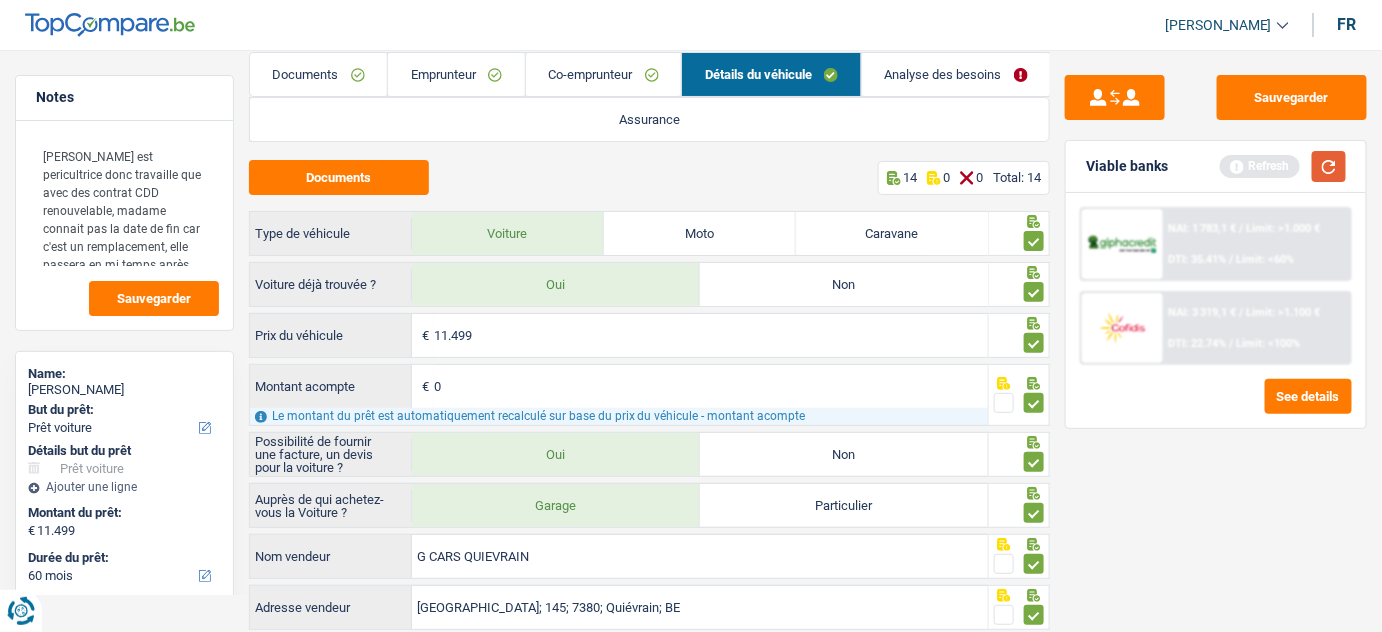 click at bounding box center (1329, 166) 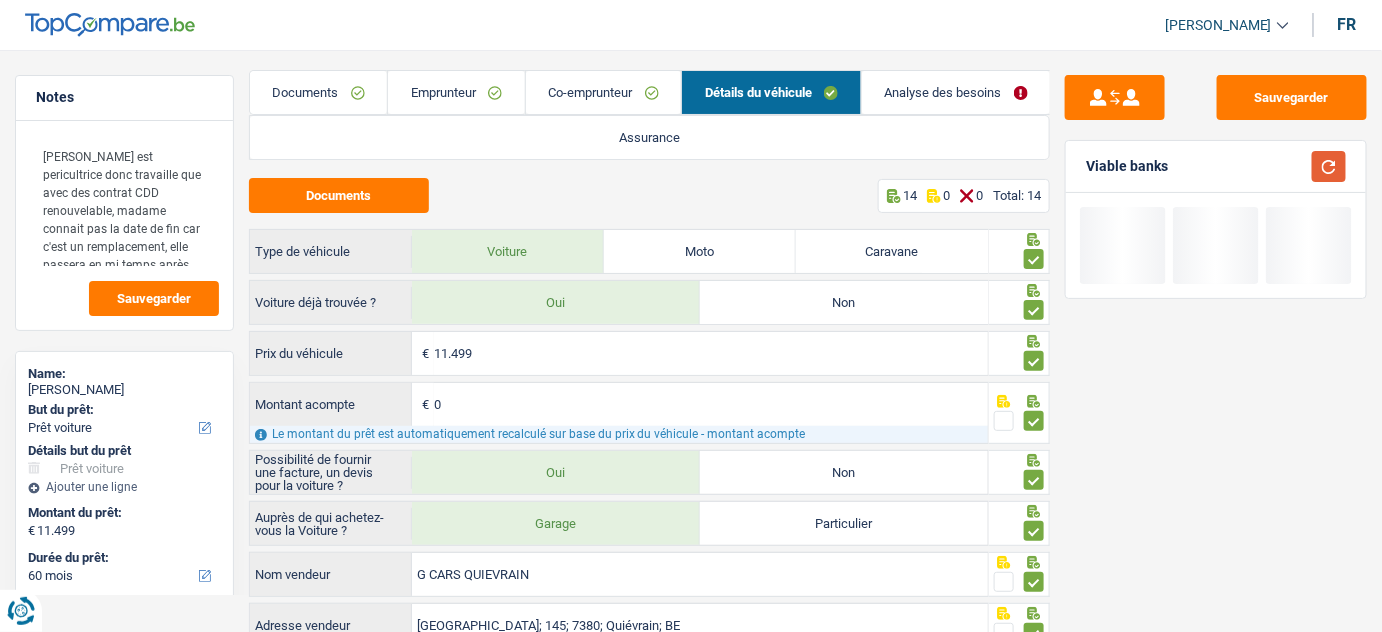 scroll, scrollTop: 0, scrollLeft: 0, axis: both 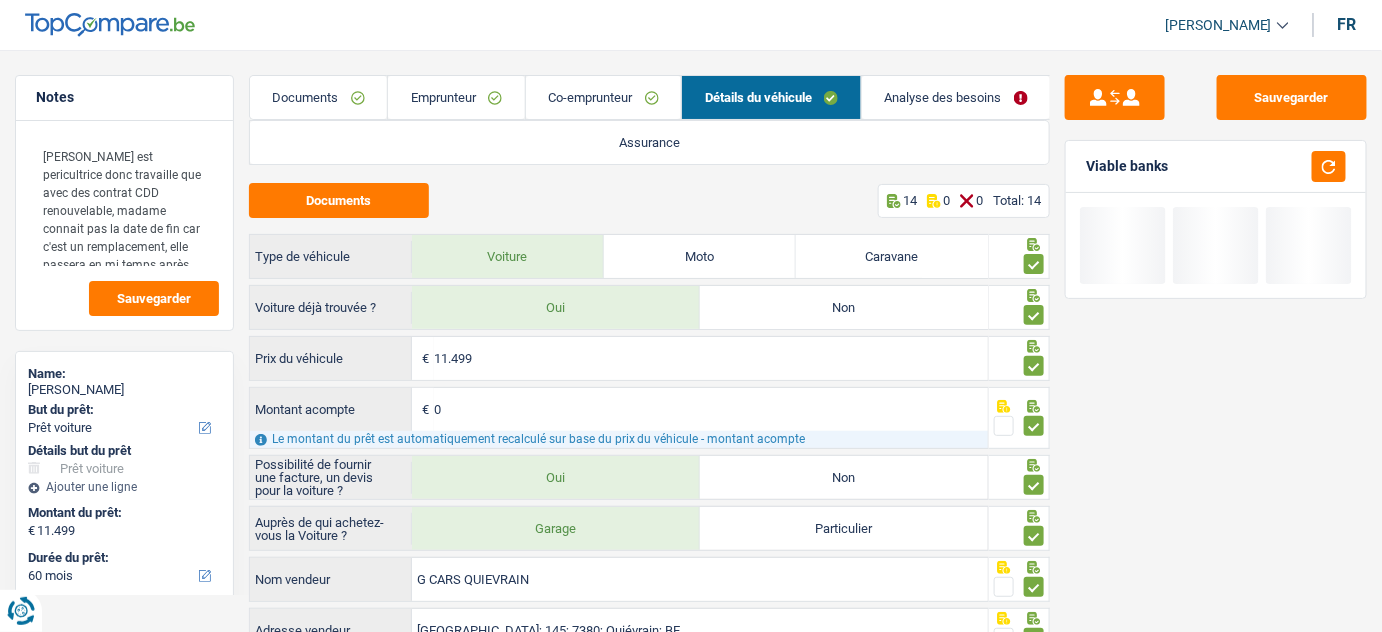 click on "Analyse des besoins" at bounding box center [956, 97] 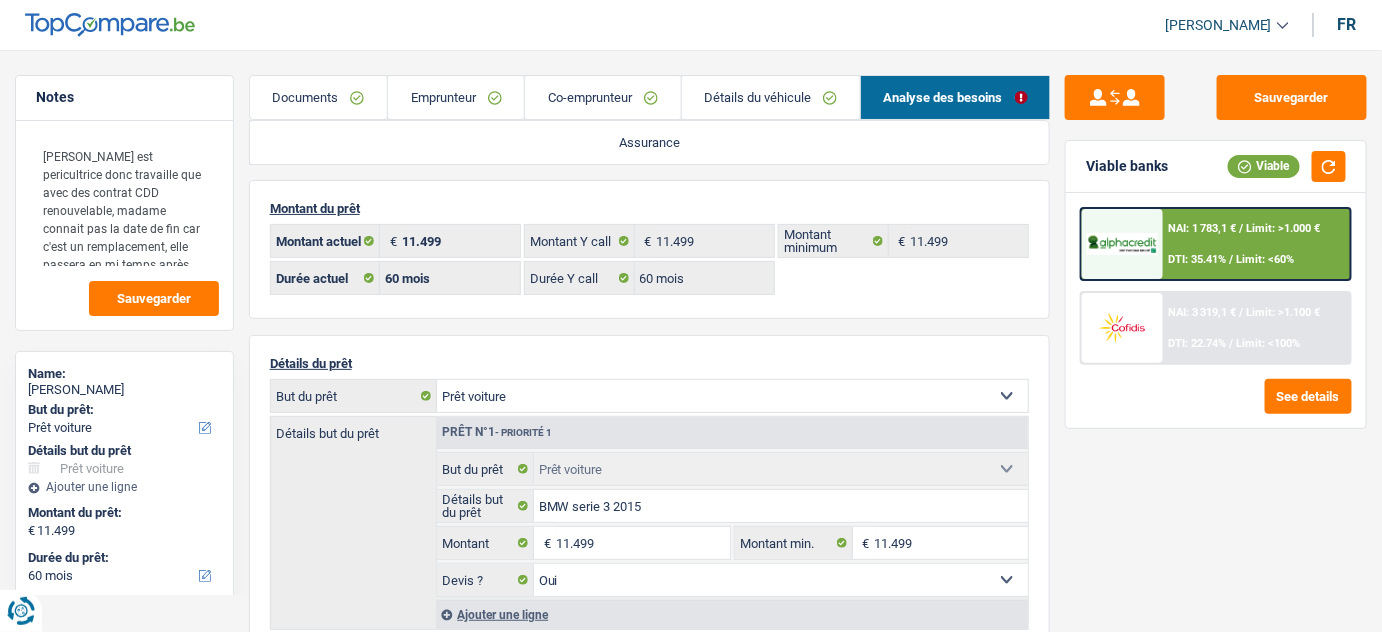 click on "Documents" at bounding box center [318, 97] 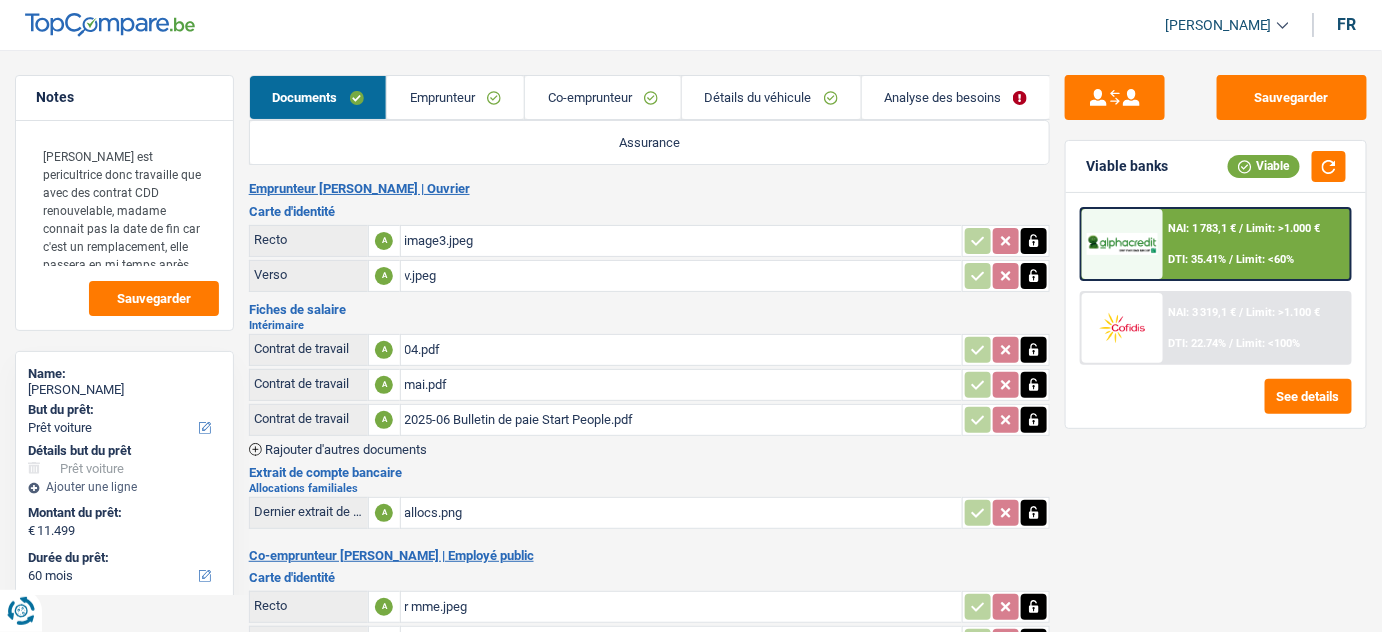 click on "2025-06 Bulletin de paie Start People.pdf" at bounding box center [682, 420] 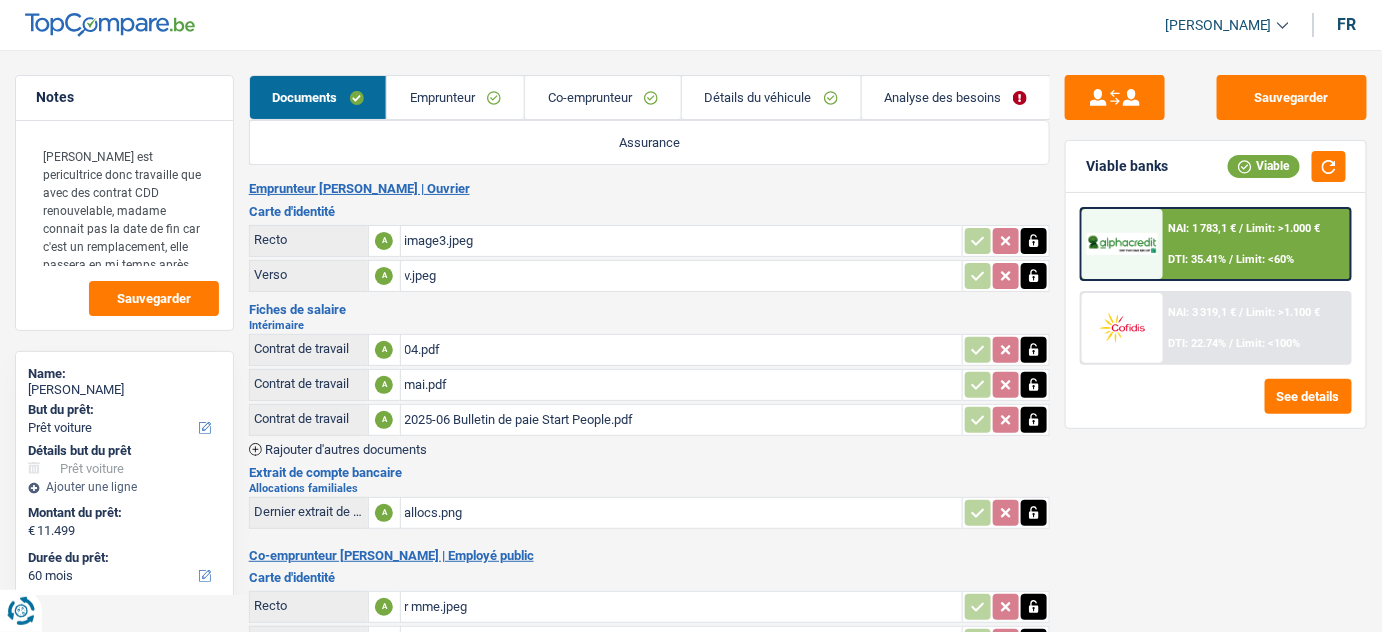 click on "Emprunteur" at bounding box center [455, 97] 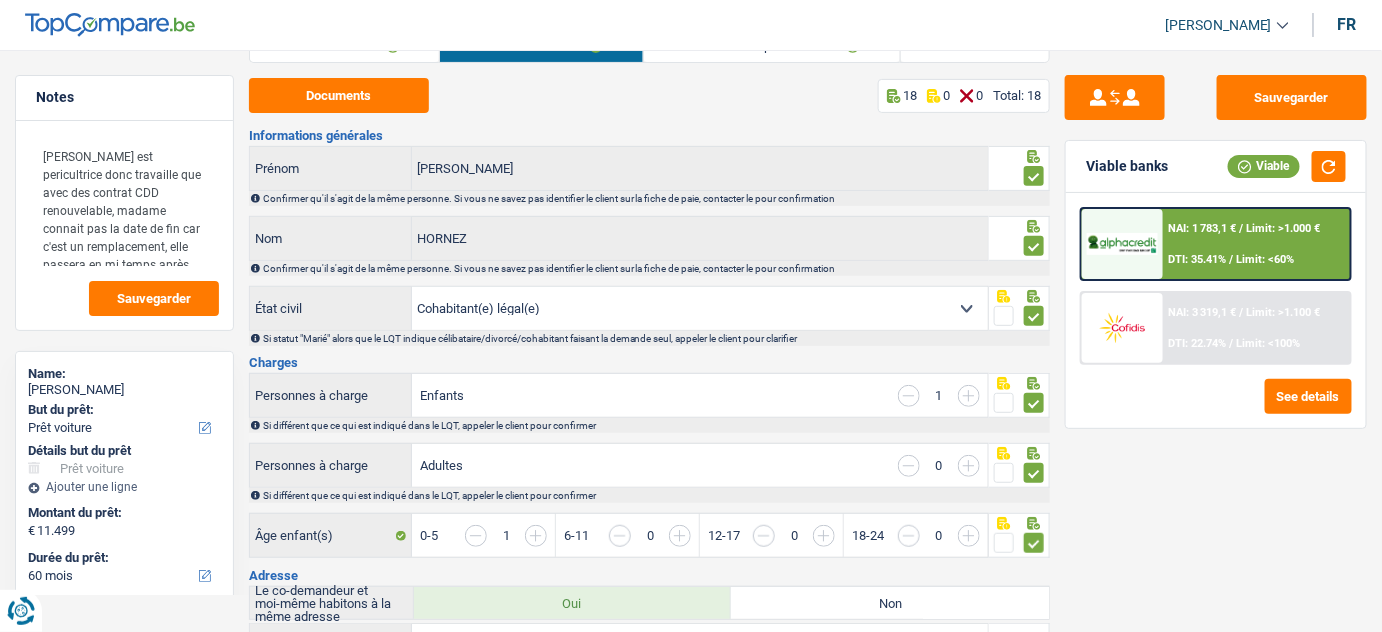 scroll, scrollTop: 0, scrollLeft: 0, axis: both 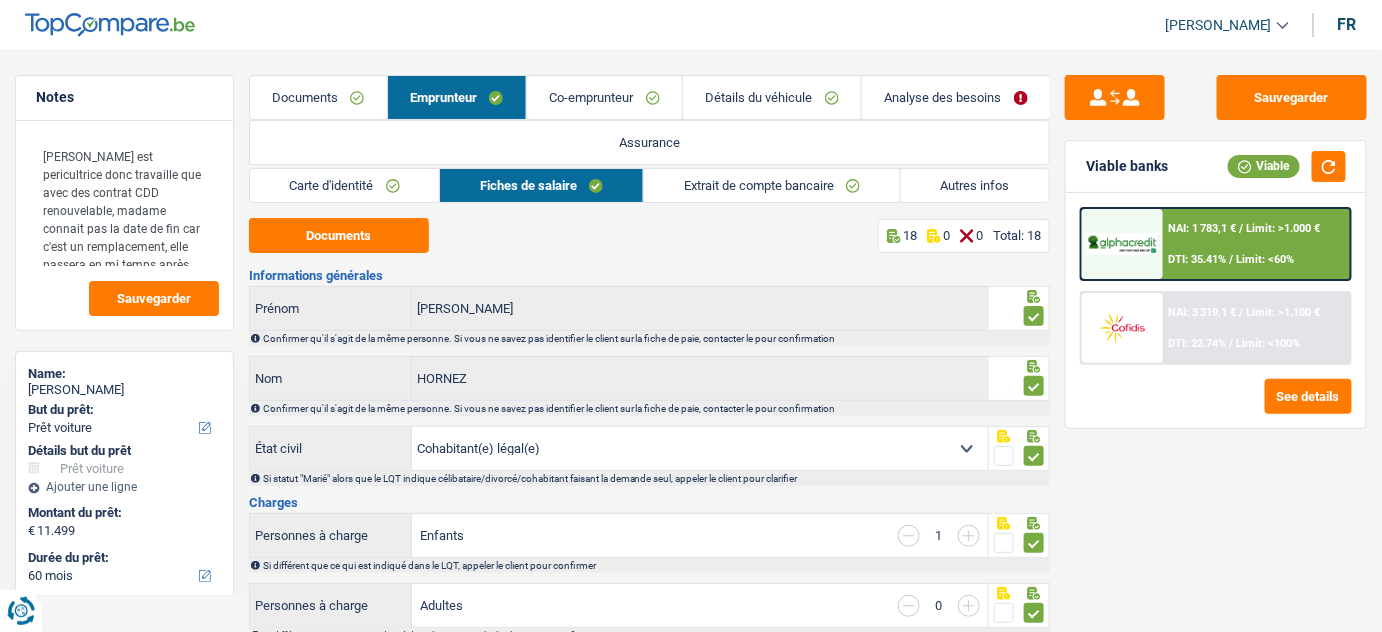 drag, startPoint x: 758, startPoint y: 181, endPoint x: 446, endPoint y: 10, distance: 355.78787 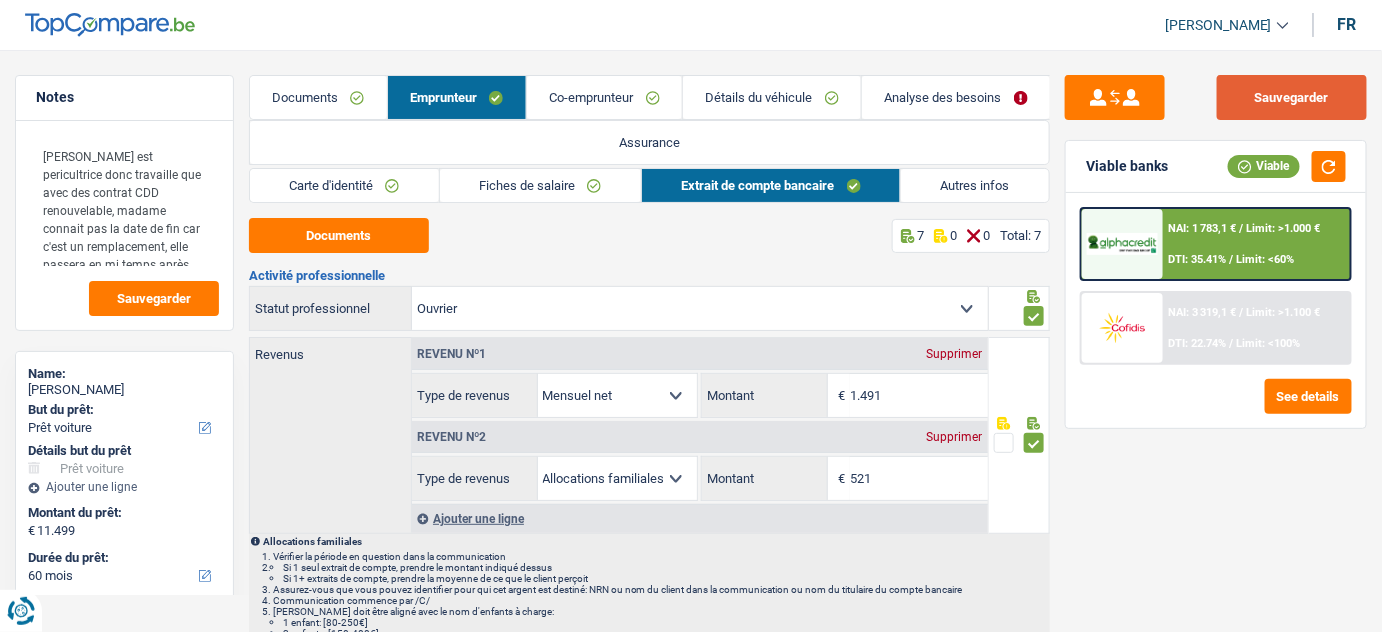 click on "Sauvegarder" at bounding box center [1292, 97] 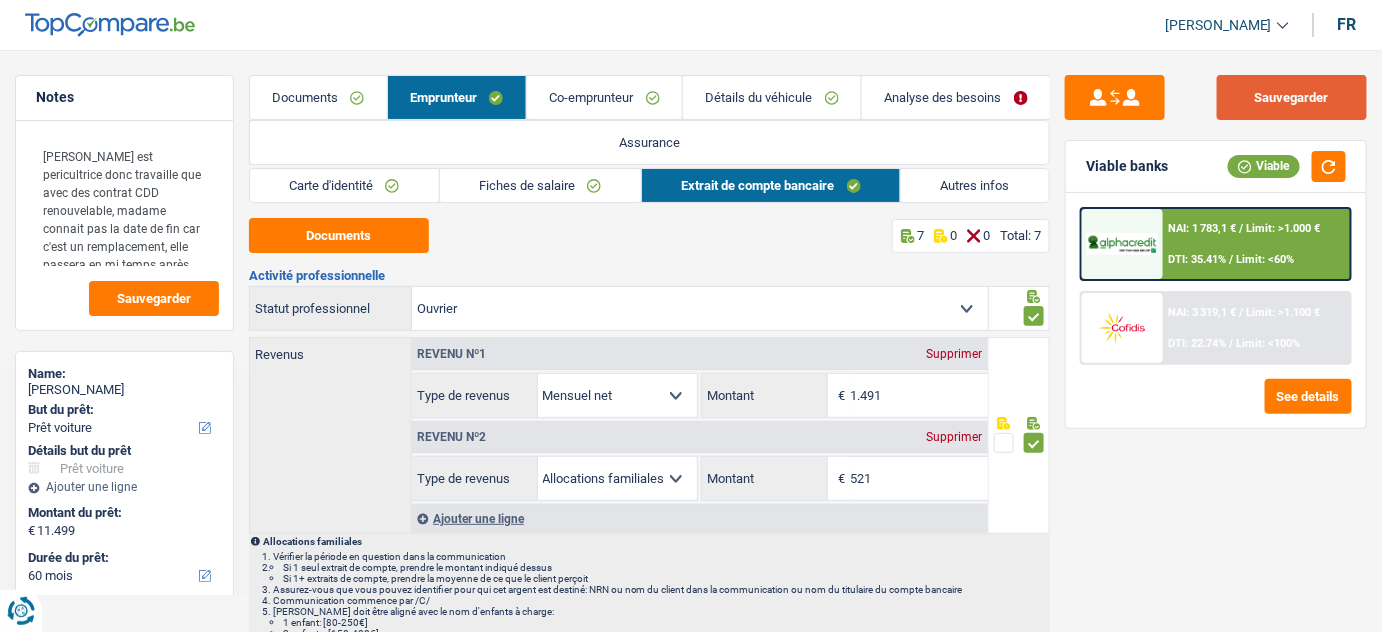 click on "Sauvegarder" at bounding box center [1292, 97] 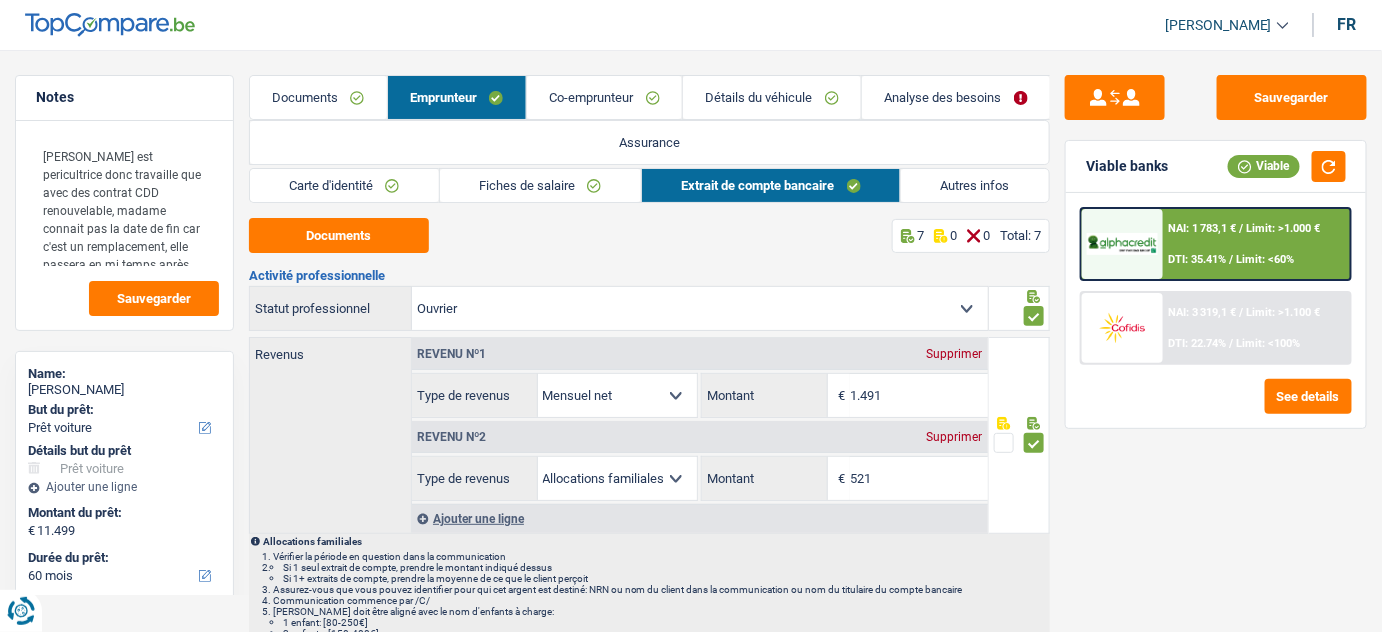 click on "Détails du véhicule" at bounding box center (772, 97) 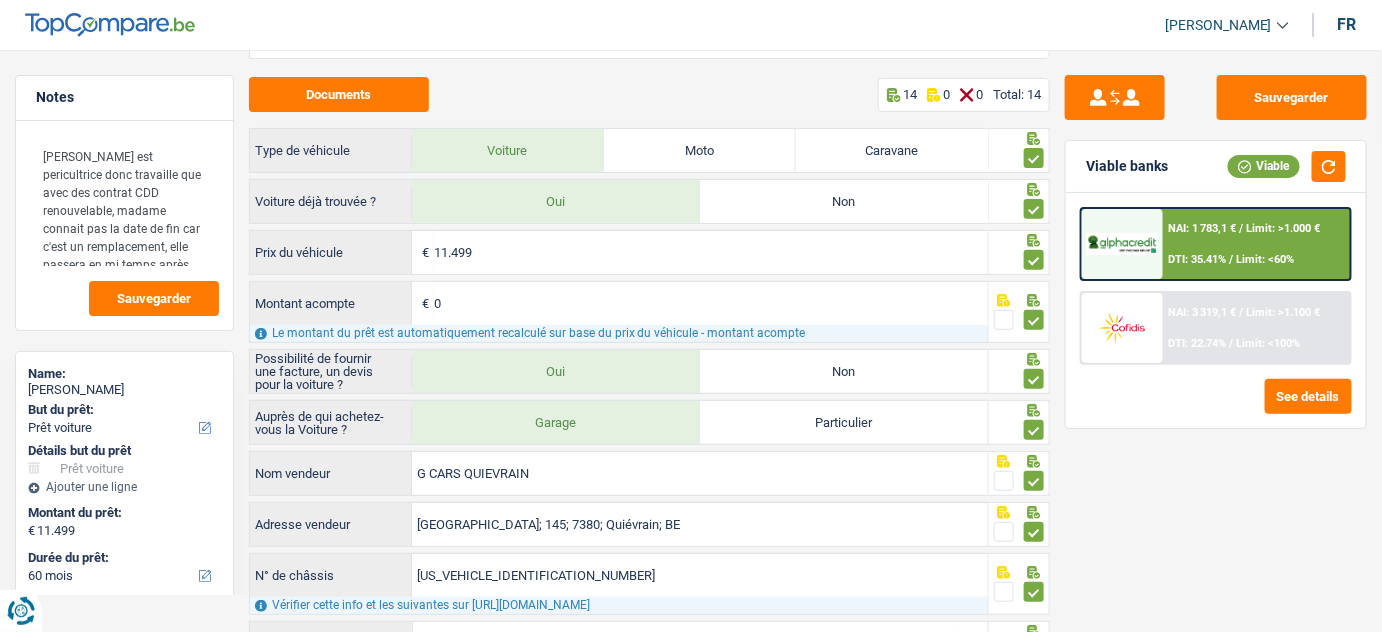 scroll, scrollTop: 0, scrollLeft: 0, axis: both 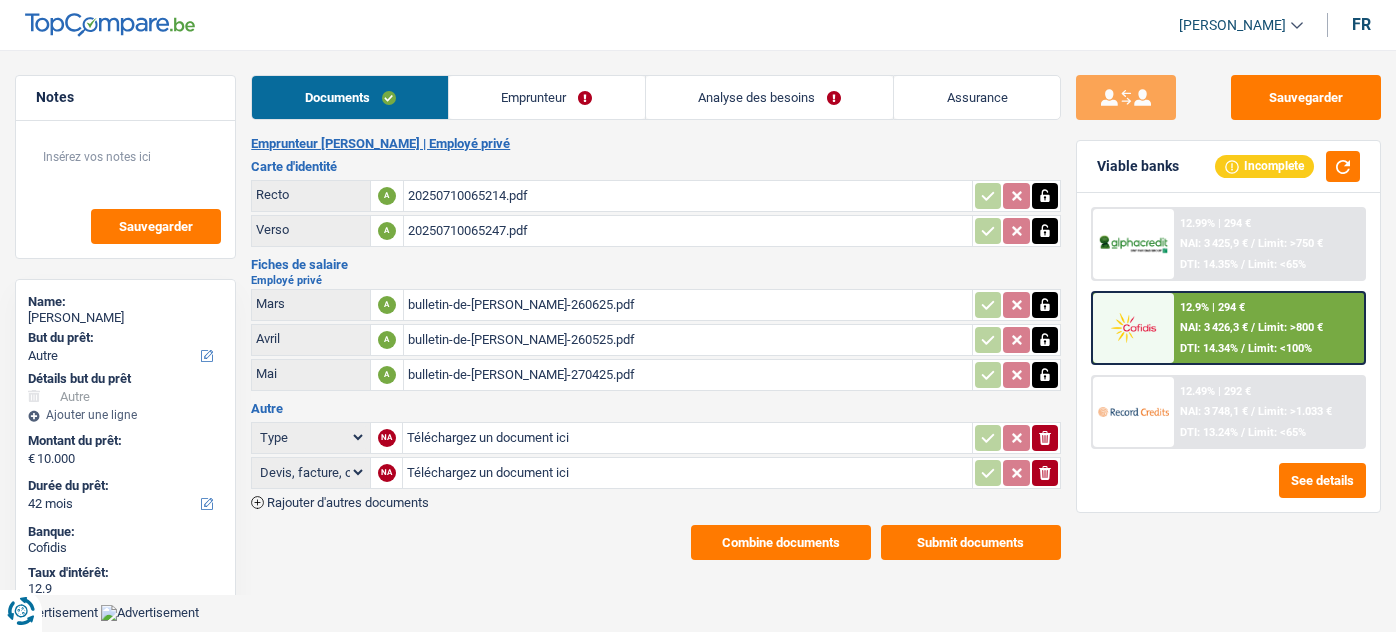 select on "other" 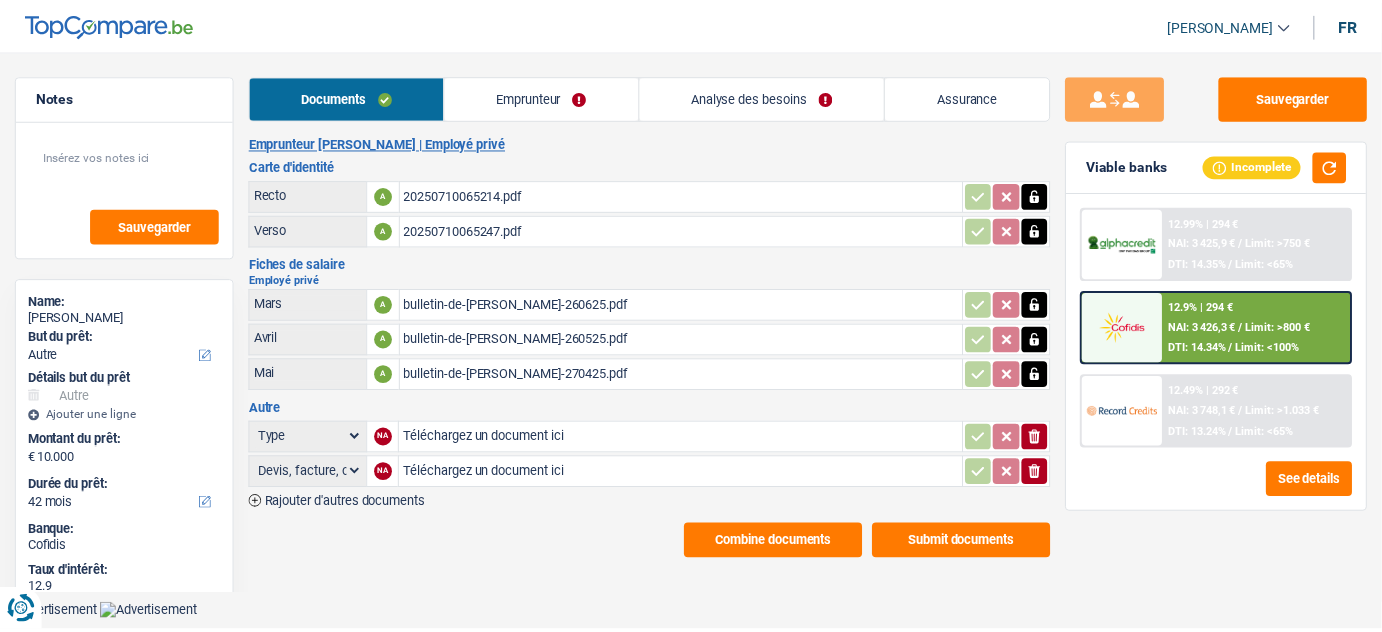 scroll, scrollTop: 0, scrollLeft: 0, axis: both 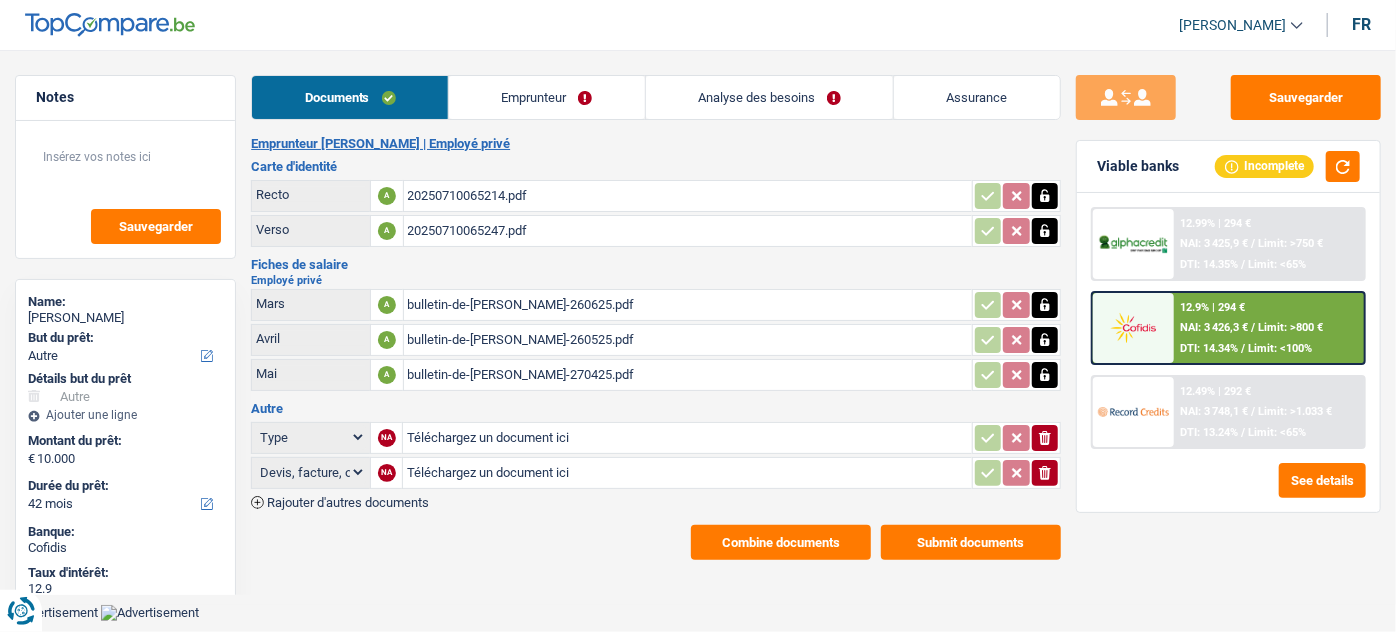 click on "Emprunteur" at bounding box center (547, 97) 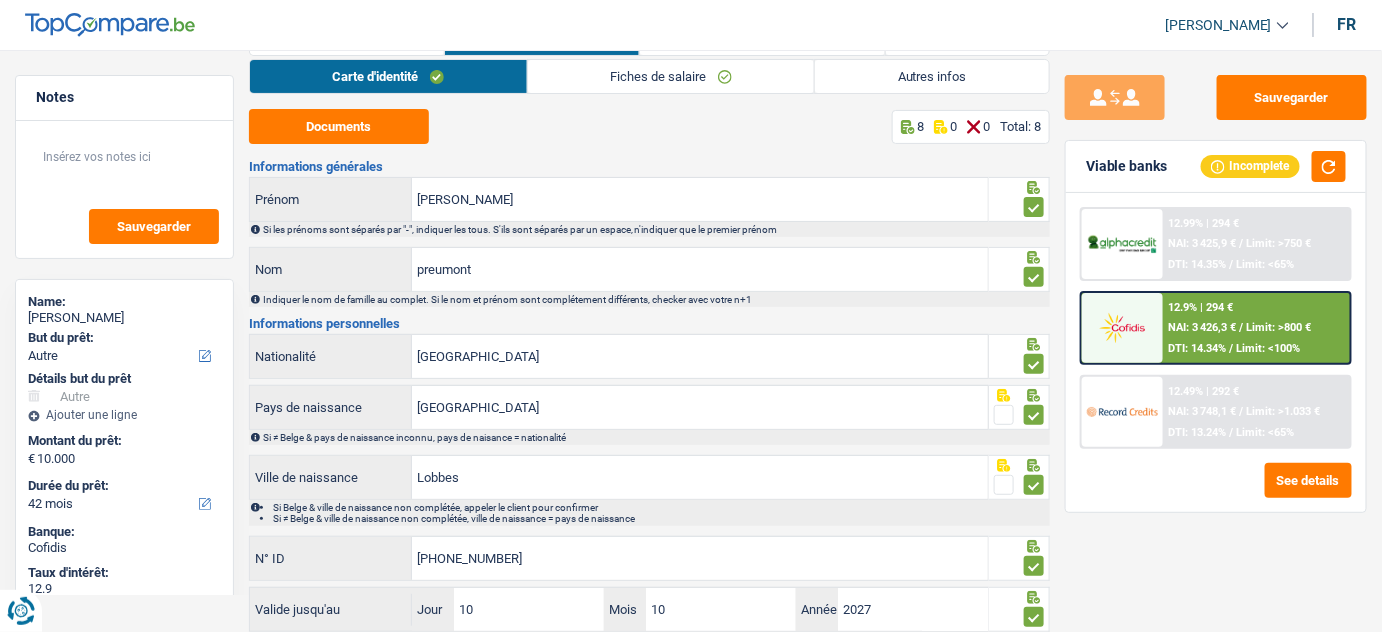 scroll, scrollTop: 0, scrollLeft: 0, axis: both 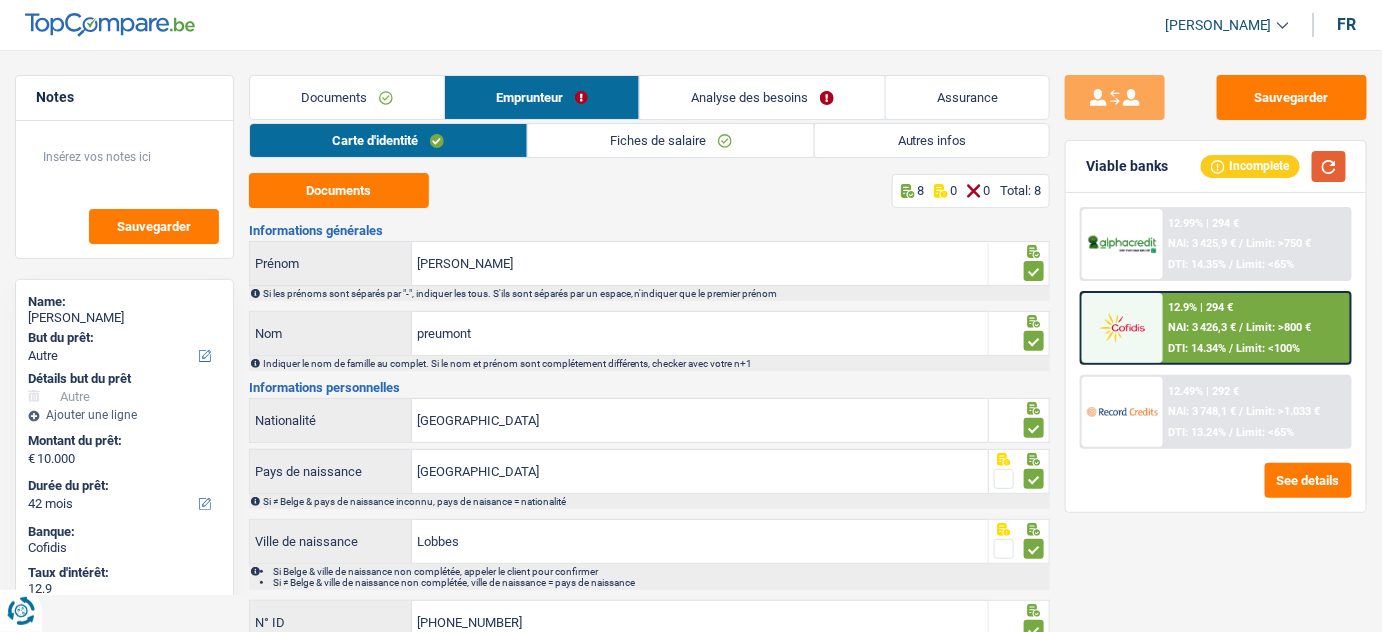 click at bounding box center [1329, 166] 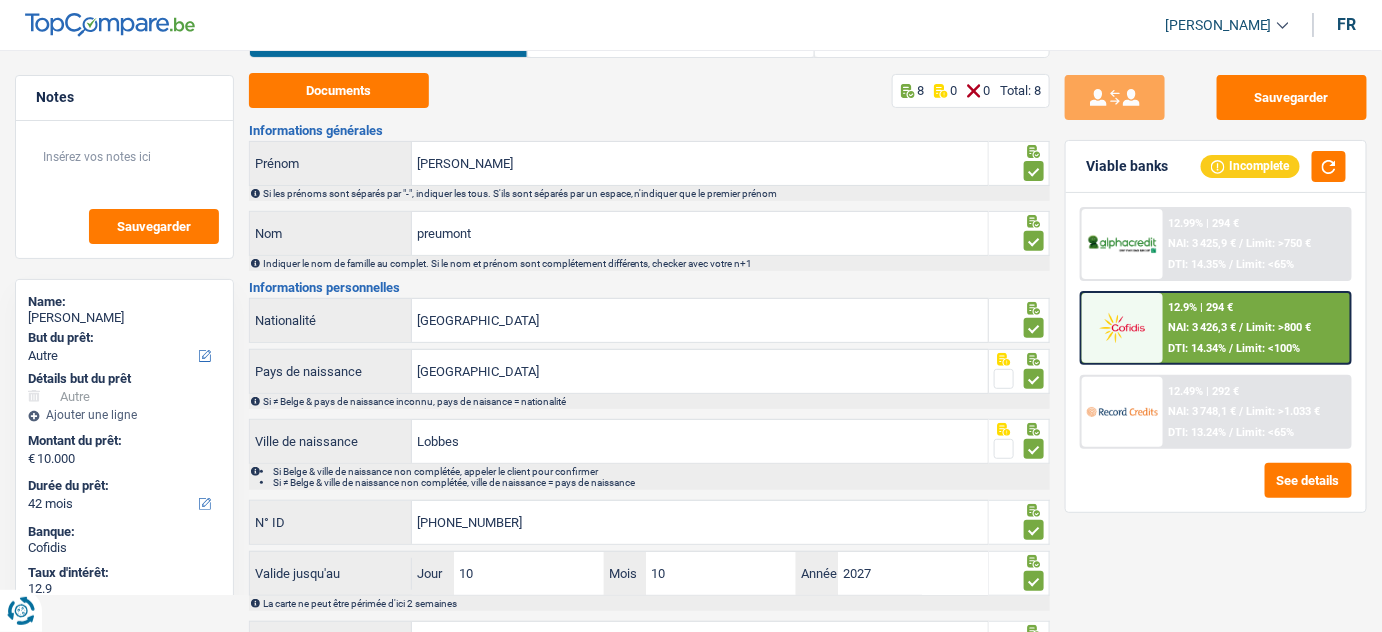 scroll, scrollTop: 0, scrollLeft: 0, axis: both 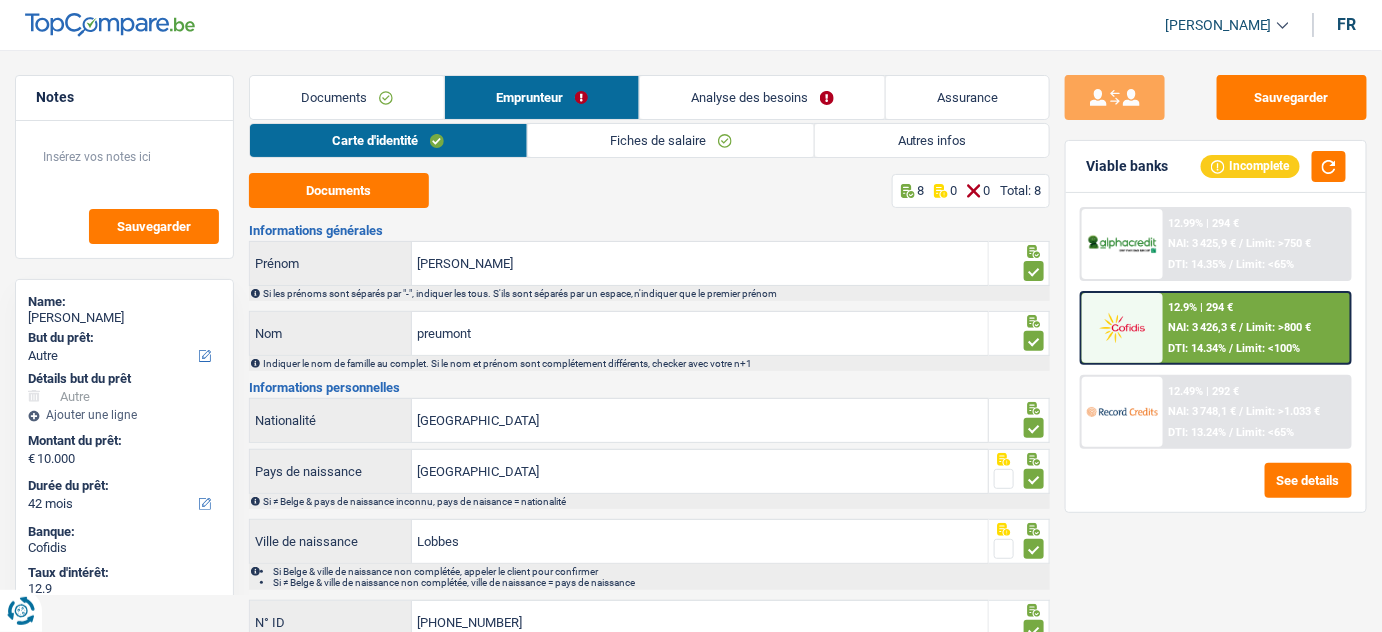 click on "Fiches de salaire" at bounding box center [671, 140] 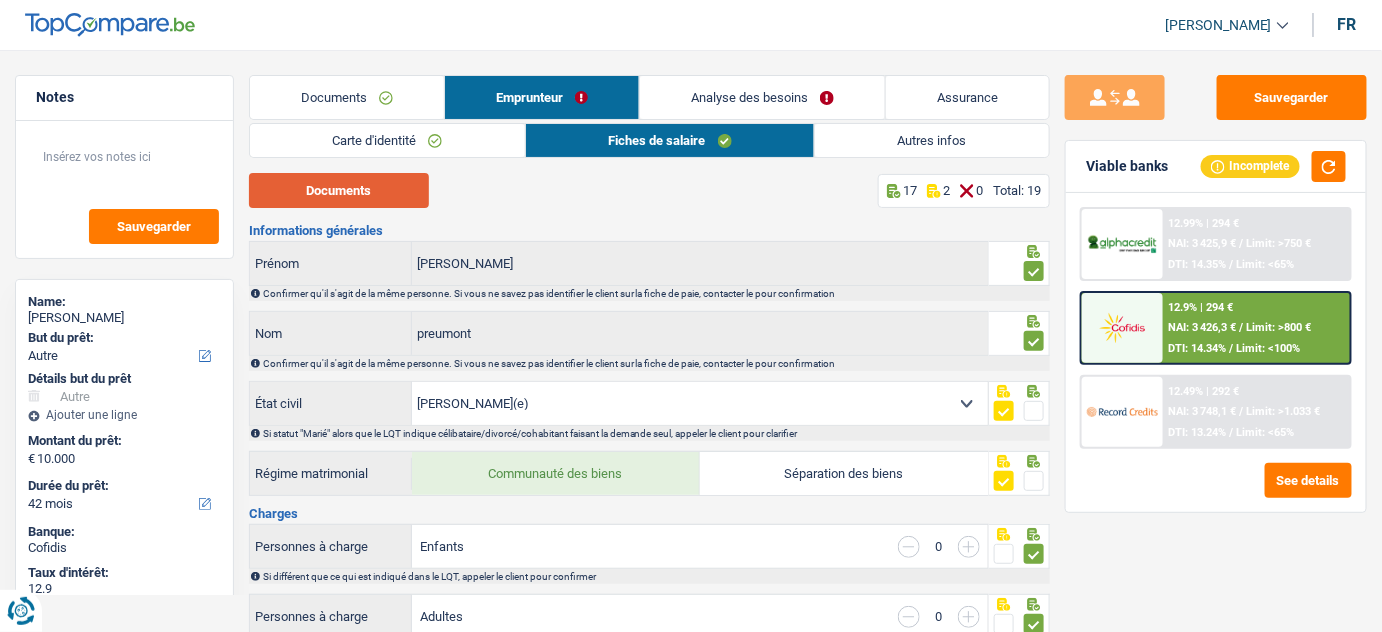 click on "Documents" at bounding box center (339, 190) 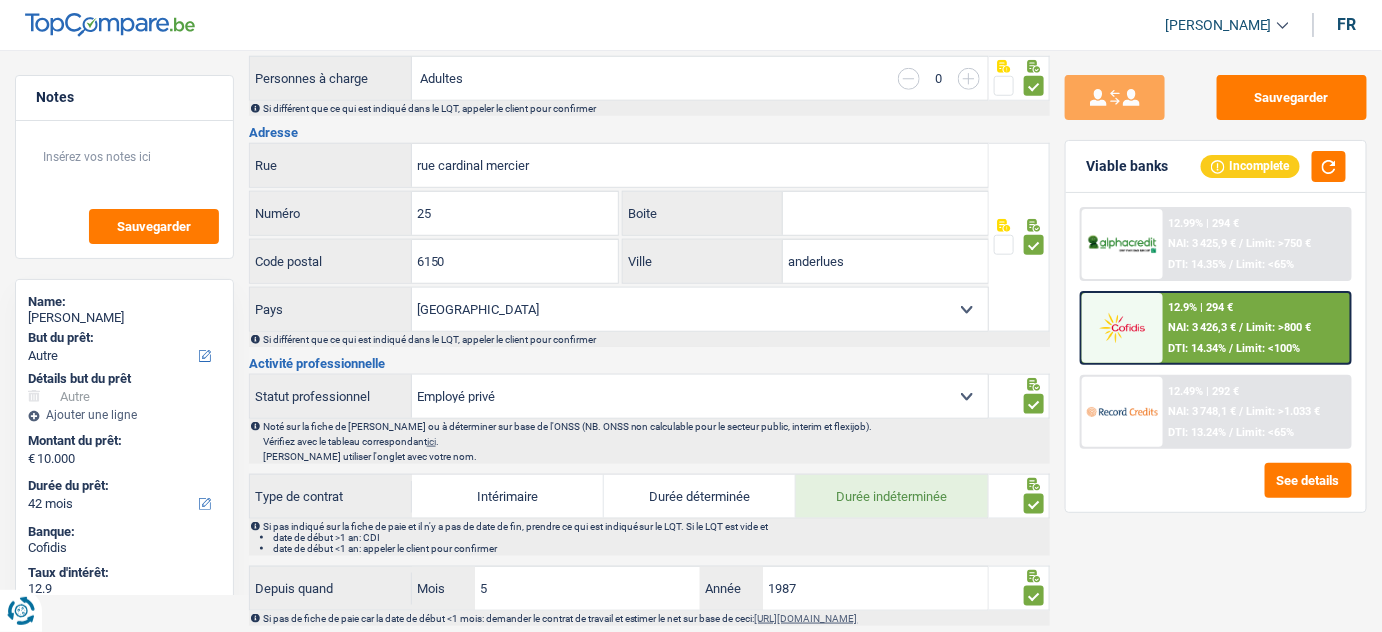 scroll, scrollTop: 424, scrollLeft: 0, axis: vertical 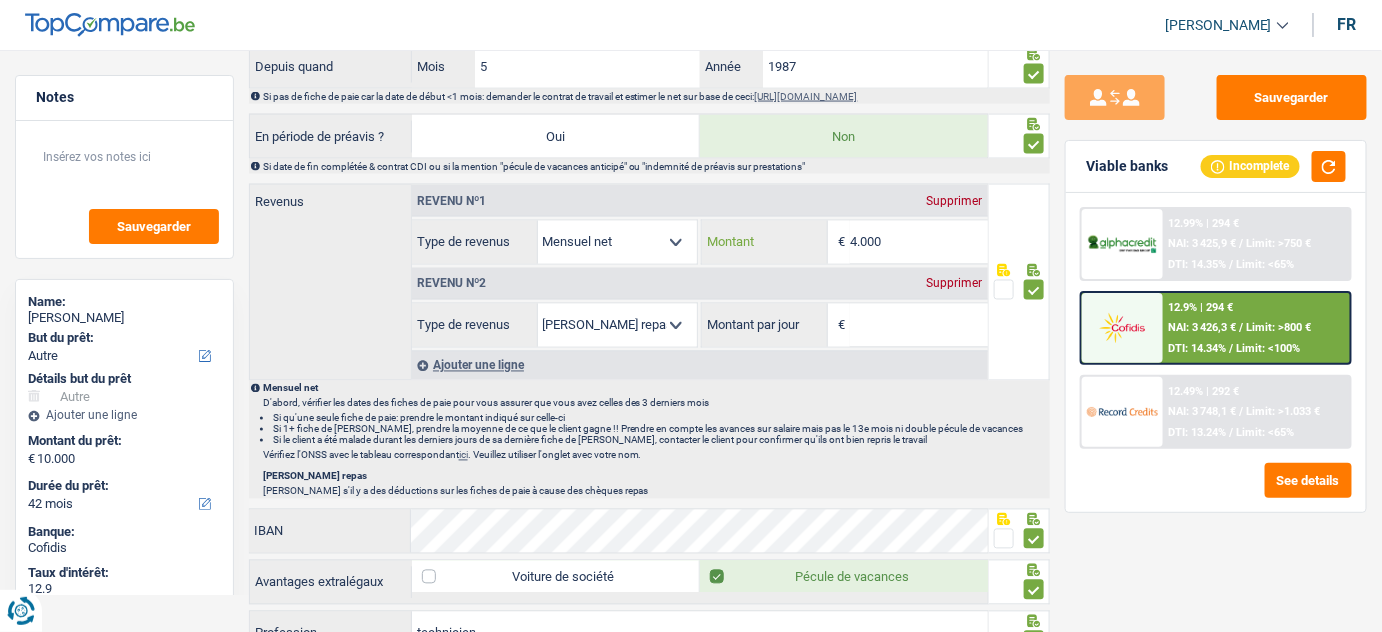 click on "4.000" at bounding box center (919, 242) 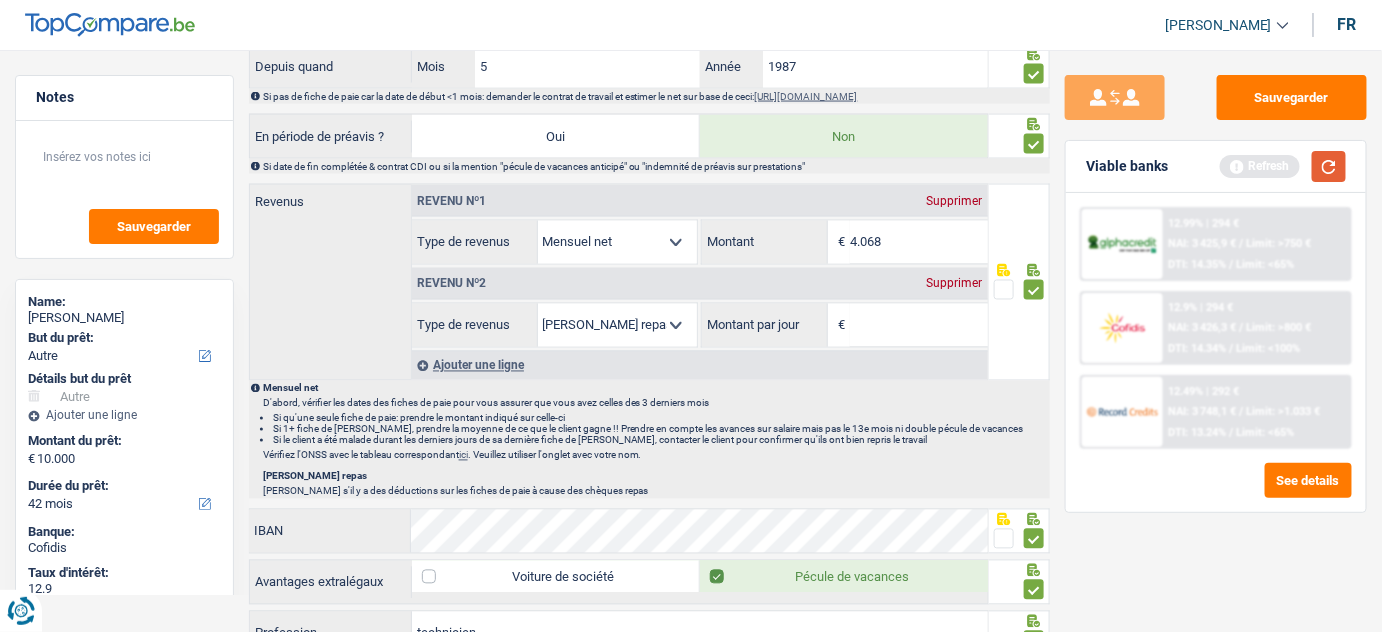 type on "4.068" 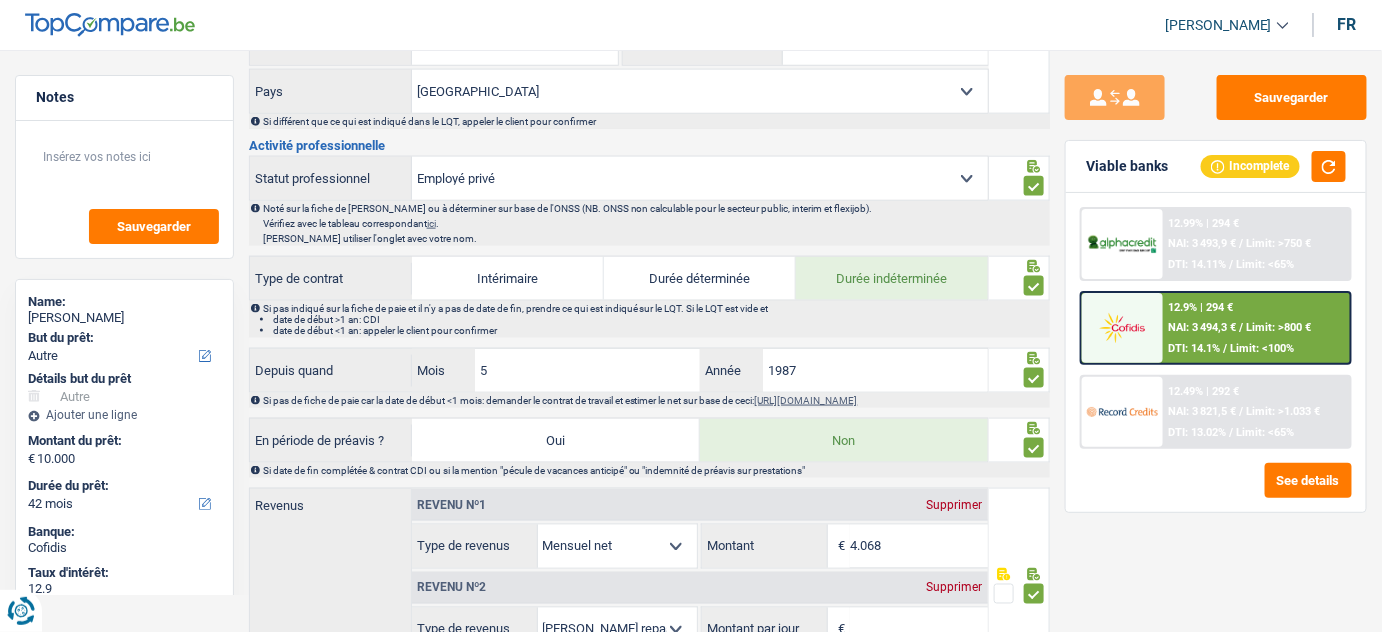 scroll, scrollTop: 787, scrollLeft: 0, axis: vertical 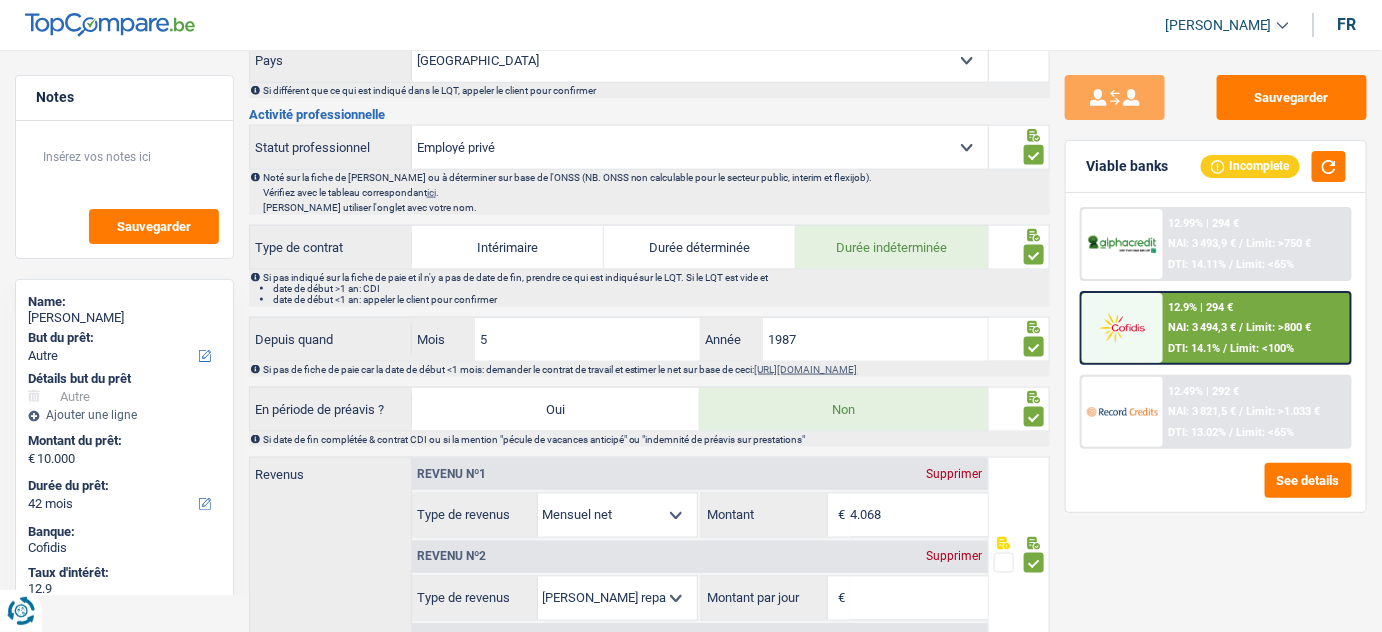 click on "Supprimer" at bounding box center (955, 557) 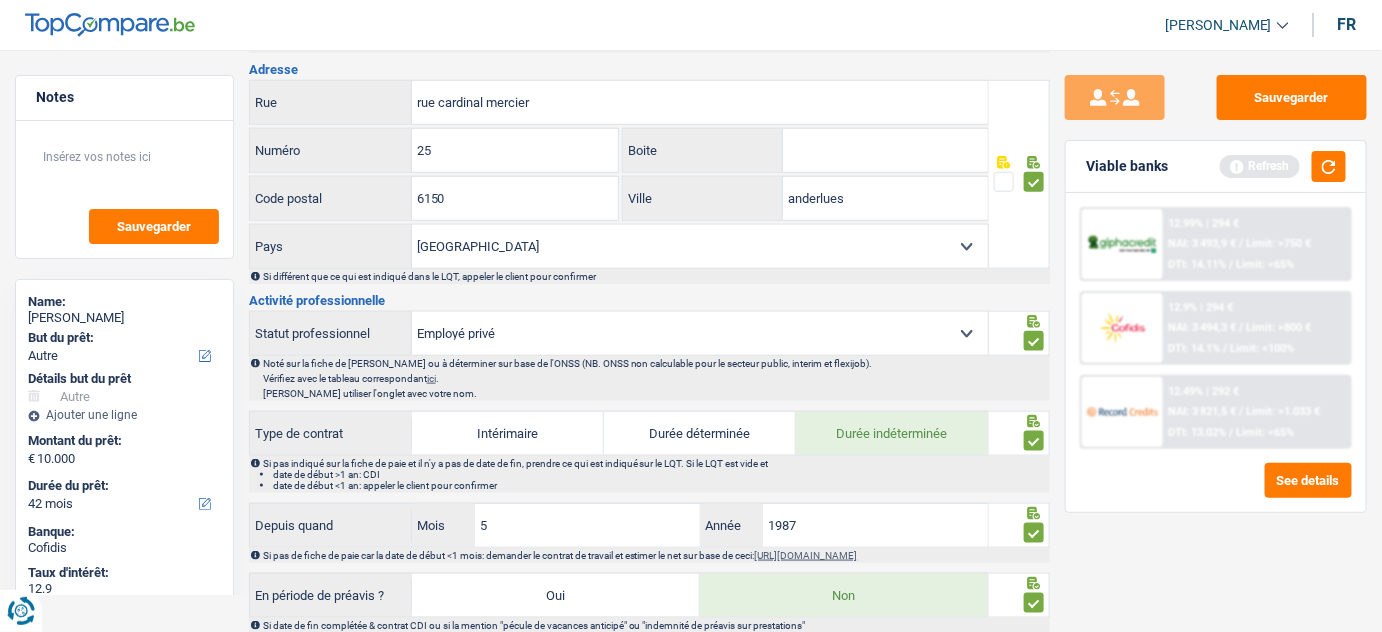 scroll, scrollTop: 605, scrollLeft: 0, axis: vertical 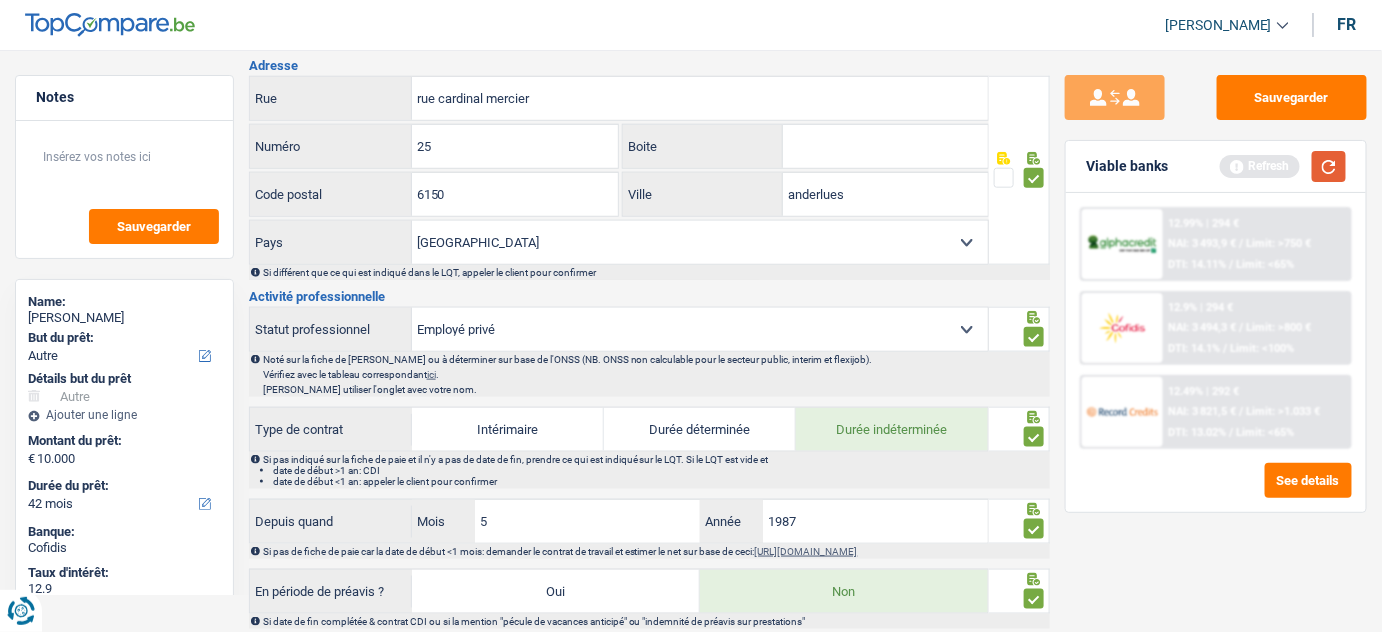 click at bounding box center [1329, 166] 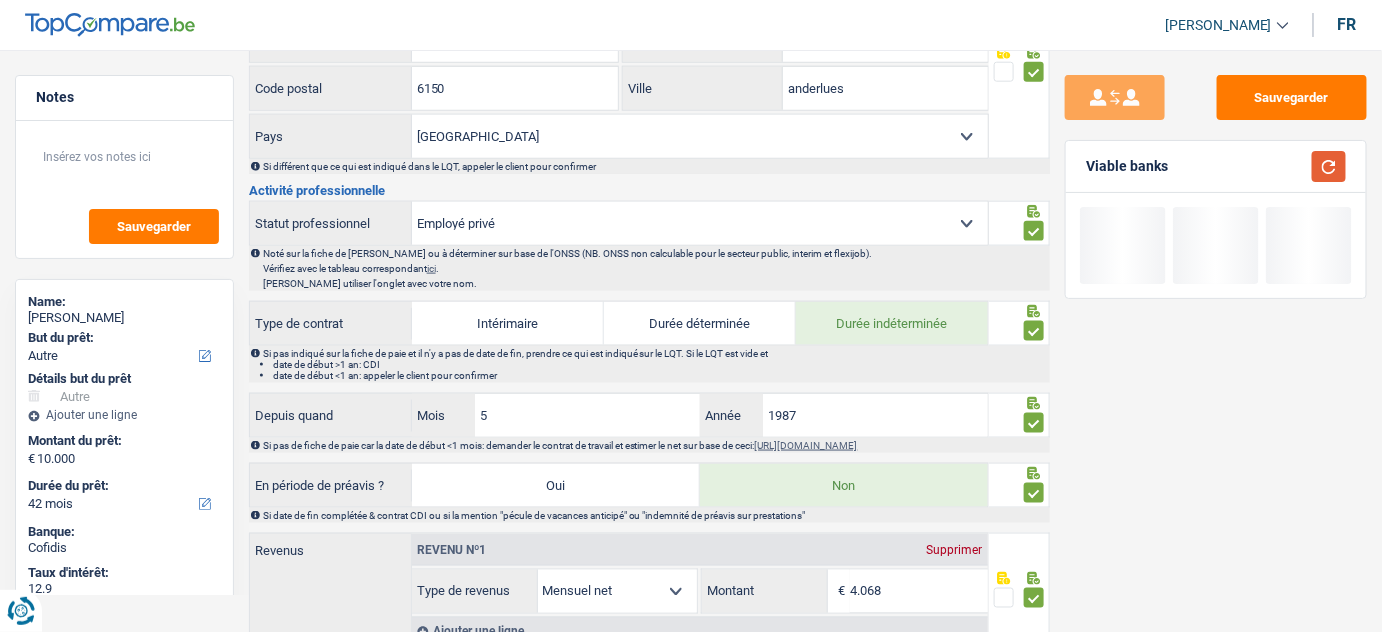 scroll, scrollTop: 1060, scrollLeft: 0, axis: vertical 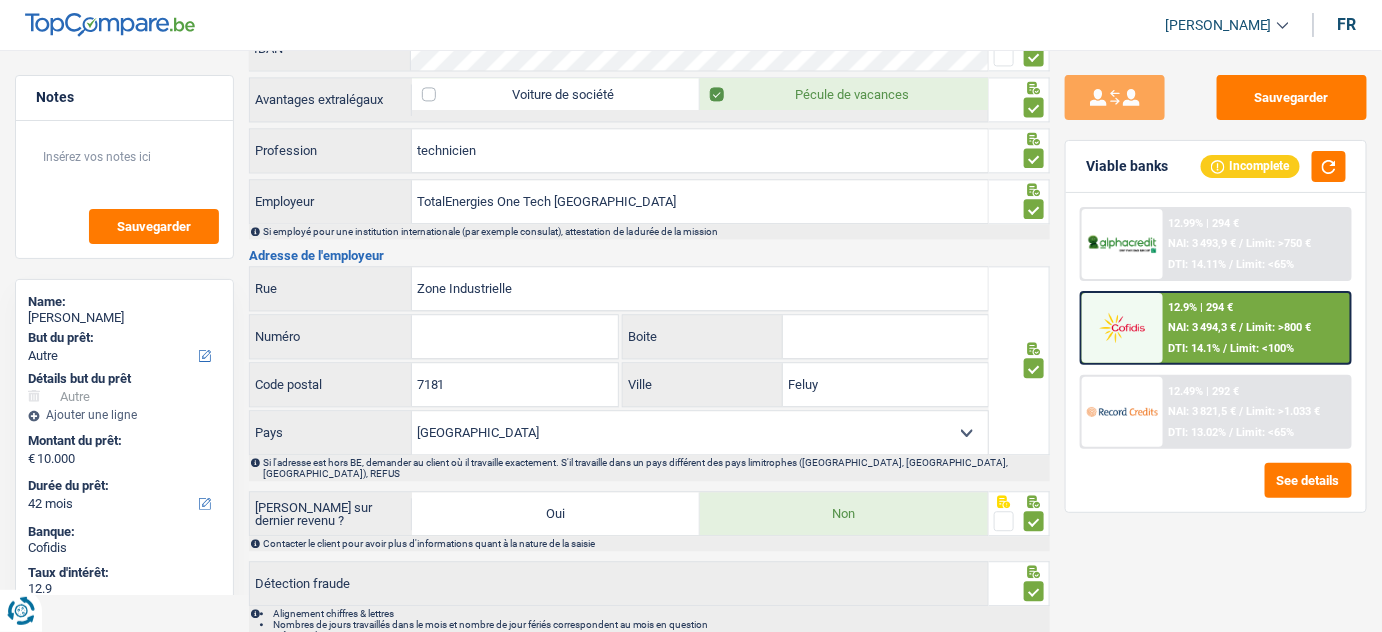 drag, startPoint x: 600, startPoint y: 330, endPoint x: 602, endPoint y: 319, distance: 11.18034 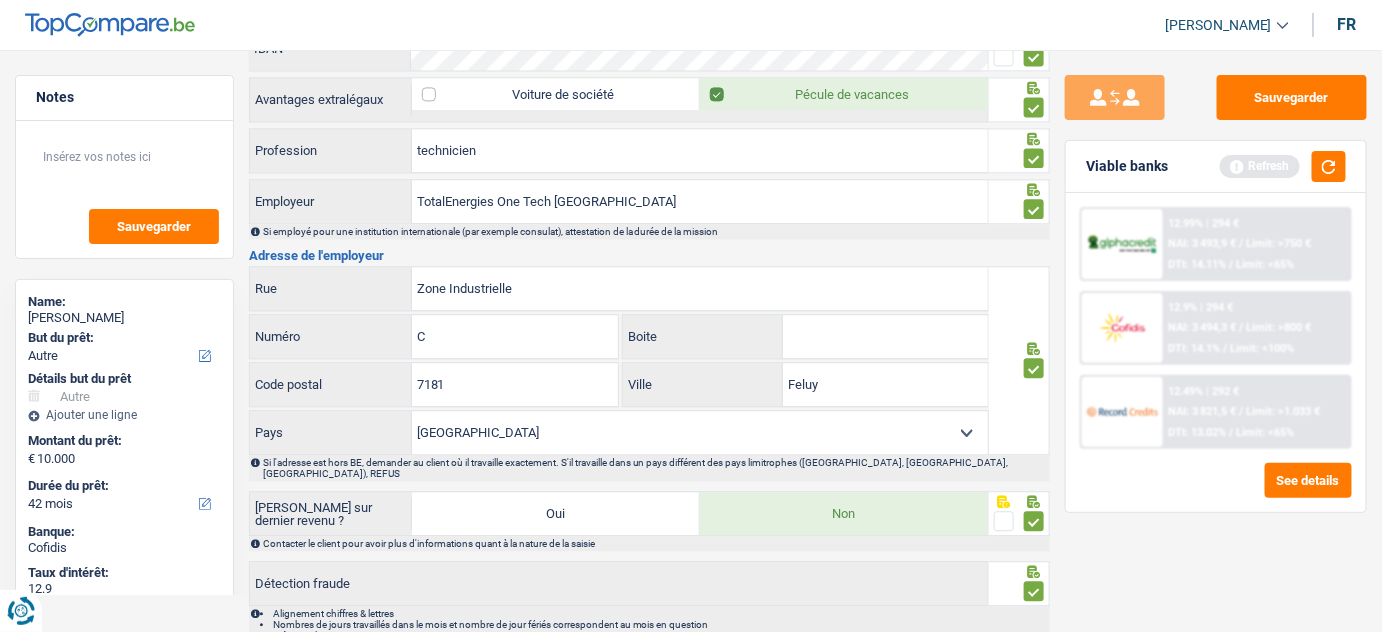 type on "C" 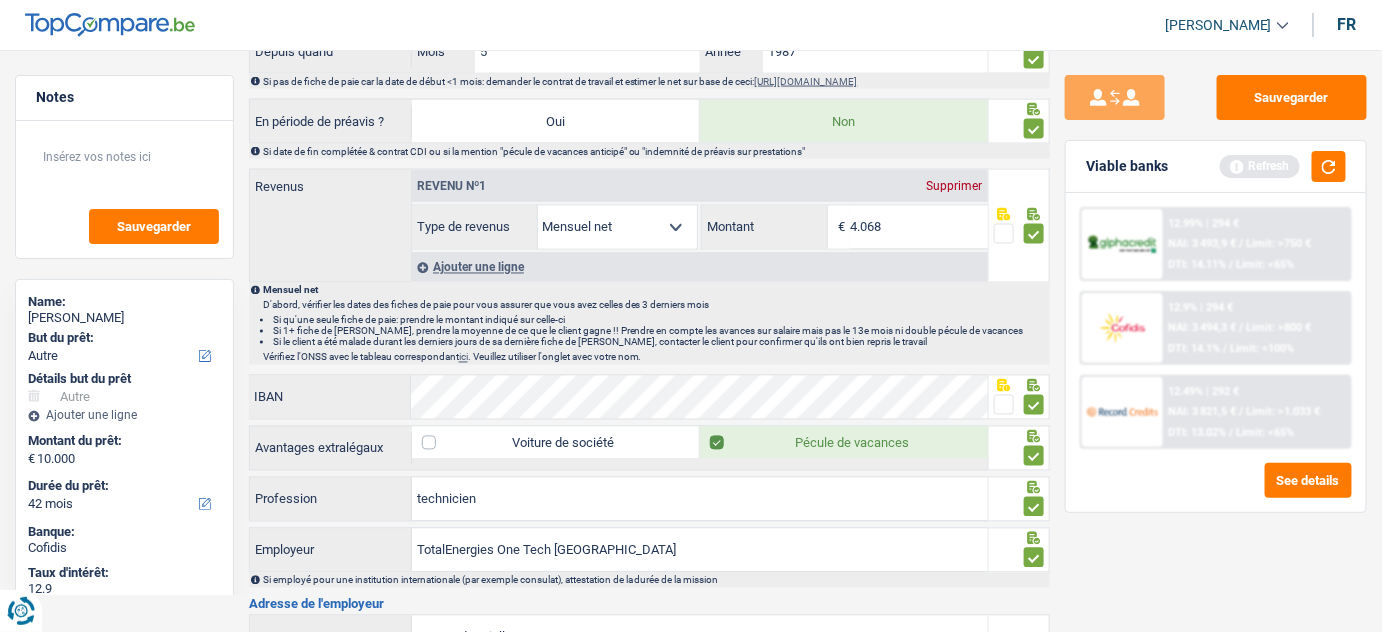 scroll, scrollTop: 878, scrollLeft: 0, axis: vertical 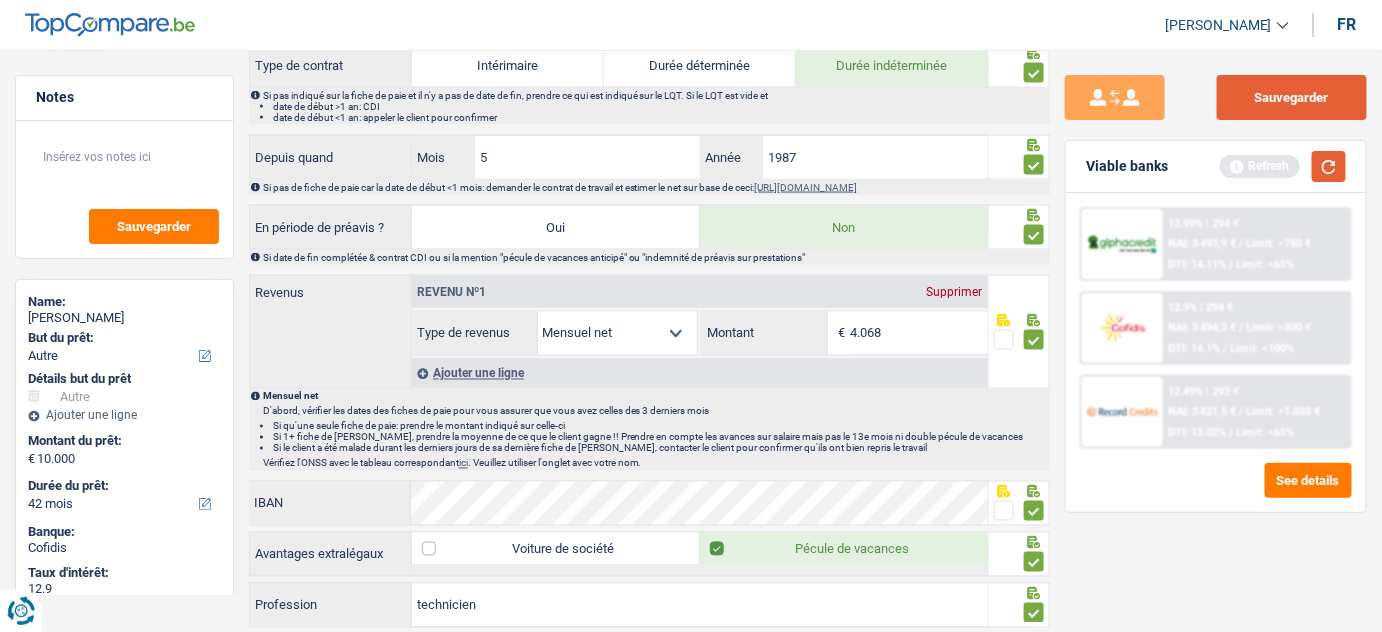 drag, startPoint x: 1341, startPoint y: 168, endPoint x: 1284, endPoint y: 106, distance: 84.21995 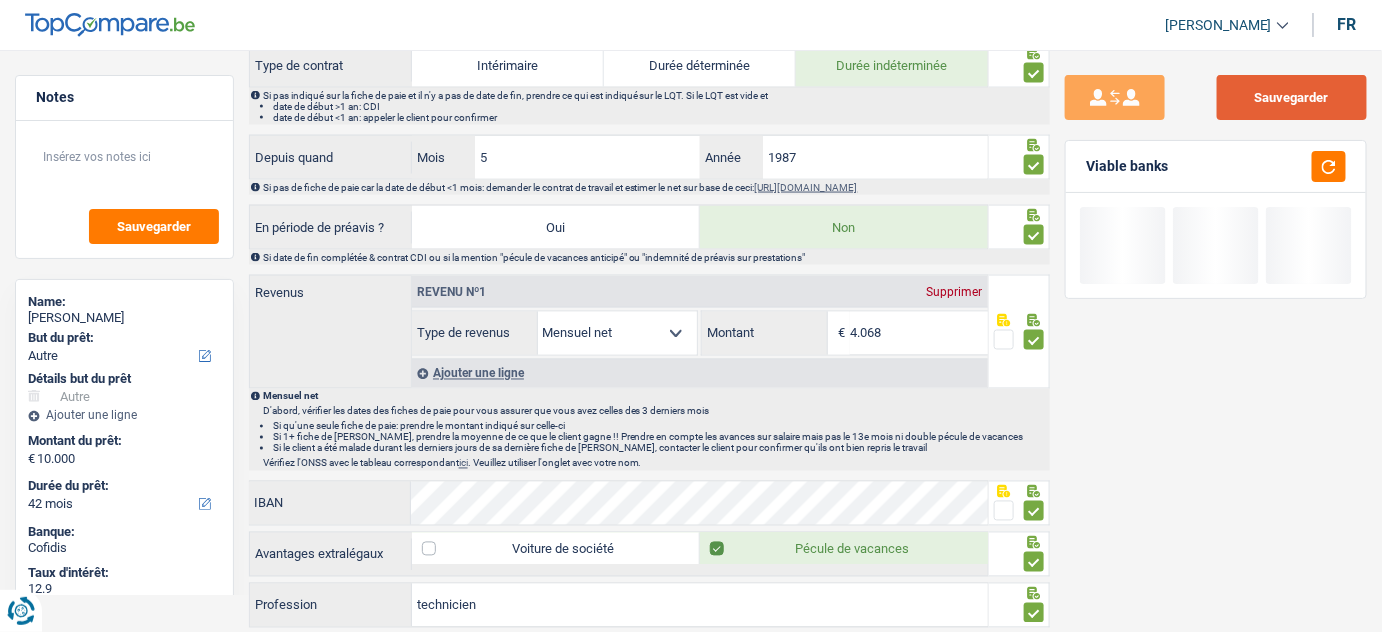 click on "Sauvegarder" at bounding box center [1292, 97] 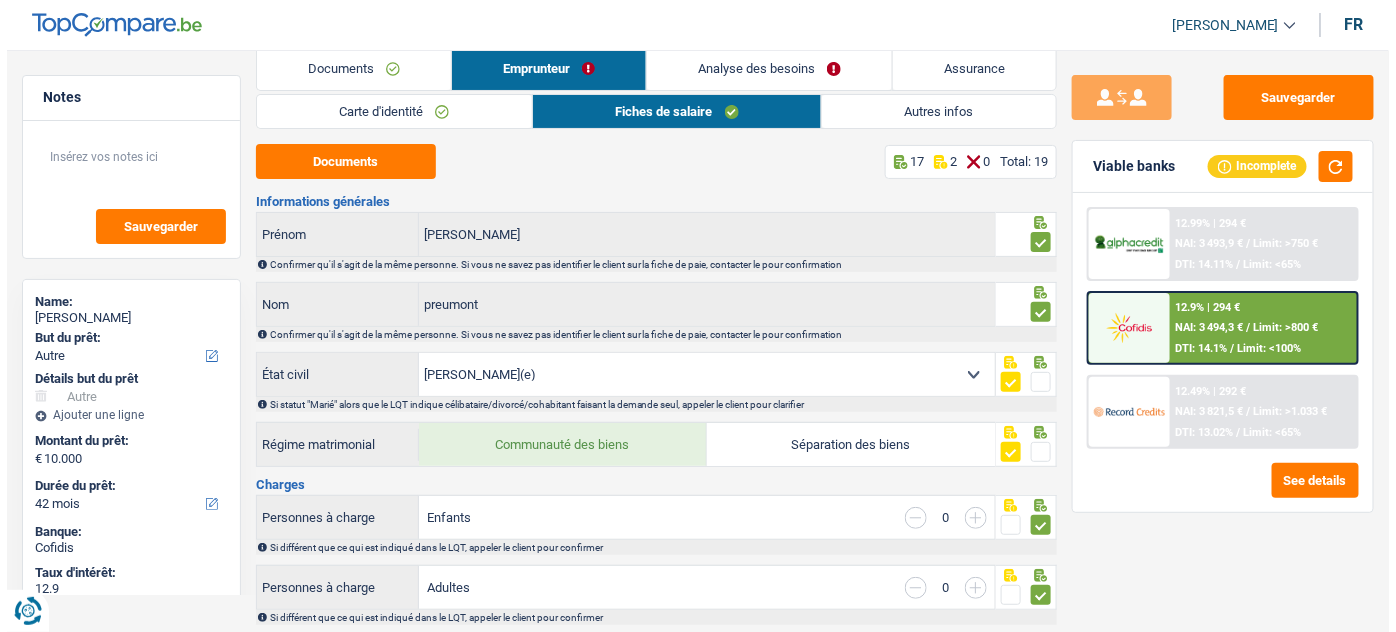 scroll, scrollTop: 0, scrollLeft: 0, axis: both 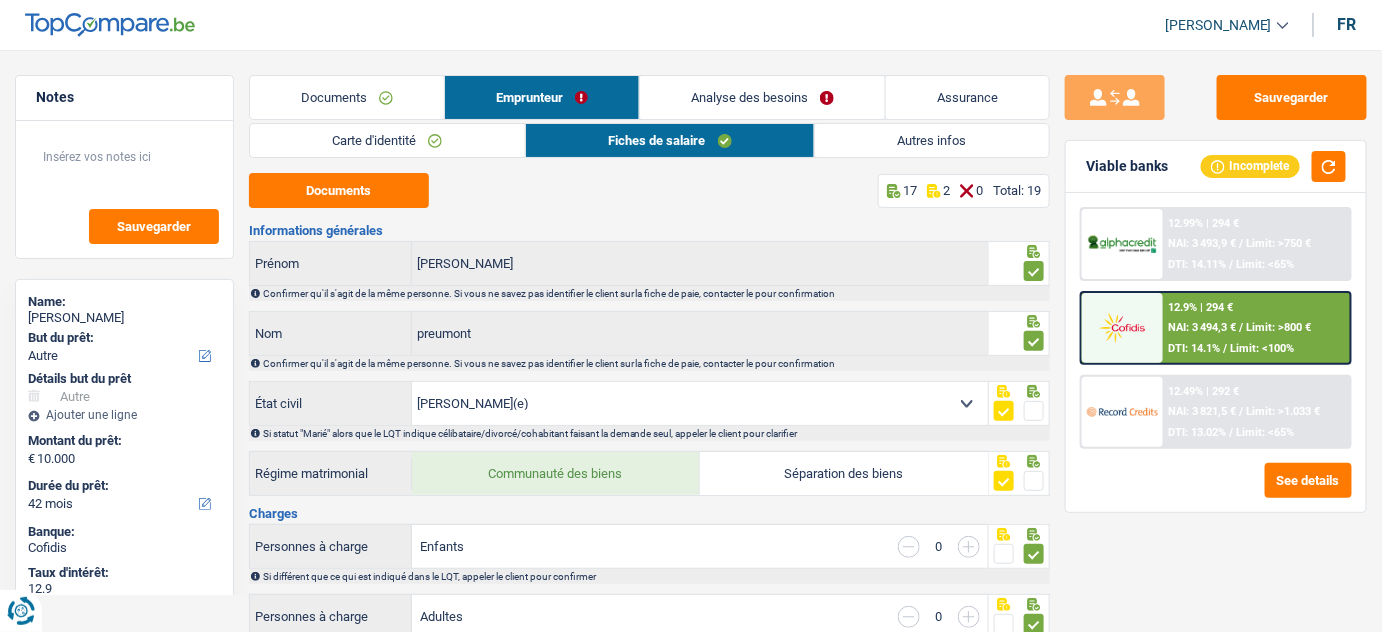 click on "Documents" at bounding box center [347, 97] 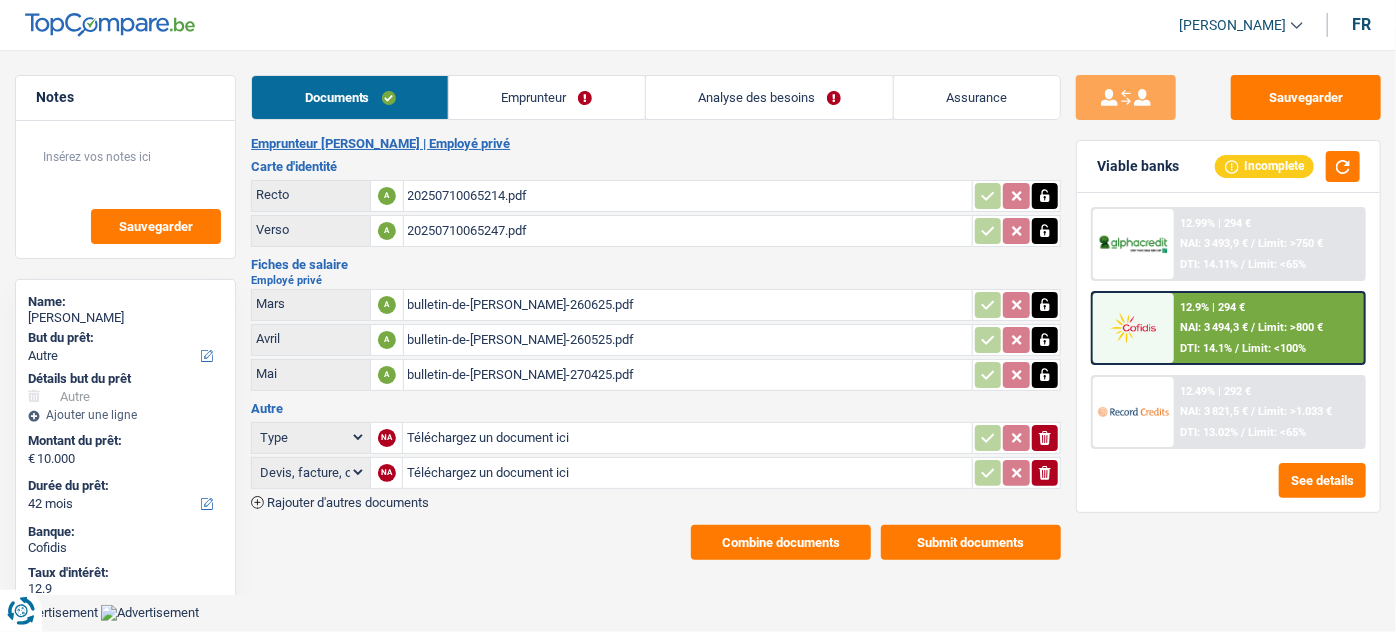 click on "bulletin-de-[PERSON_NAME]-260625.pdf" at bounding box center (688, 305) 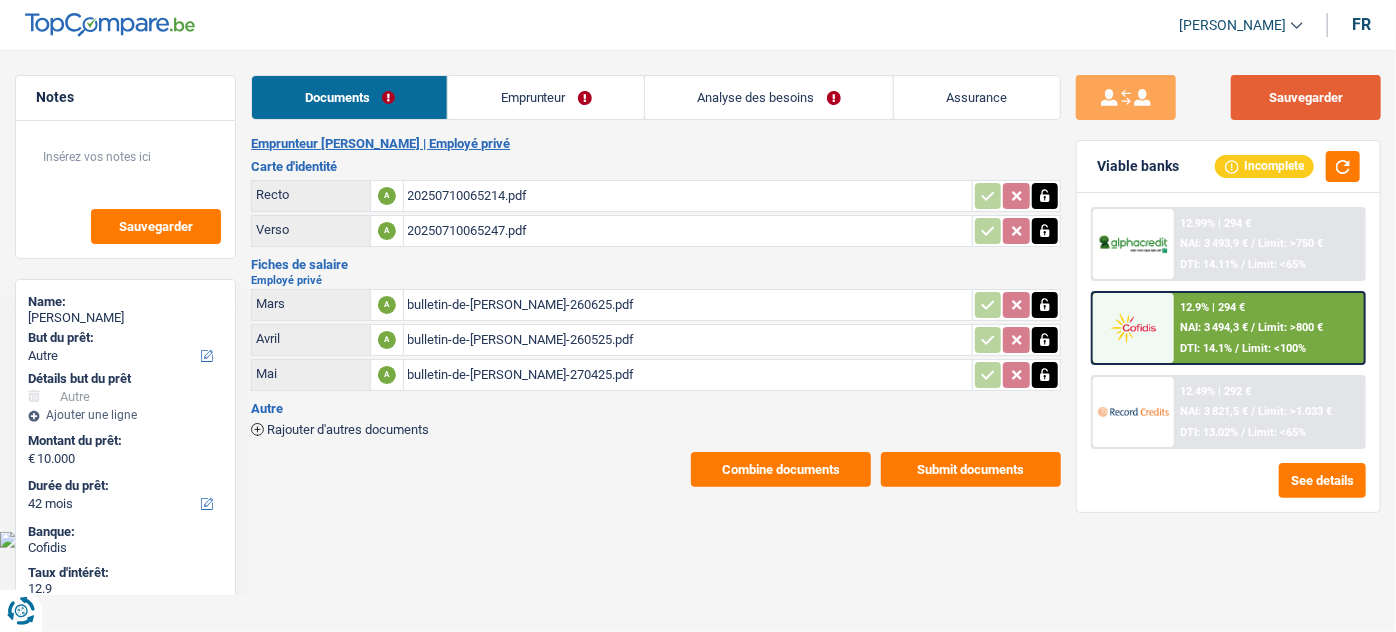 drag, startPoint x: 1270, startPoint y: 97, endPoint x: 1317, endPoint y: 498, distance: 403.74496 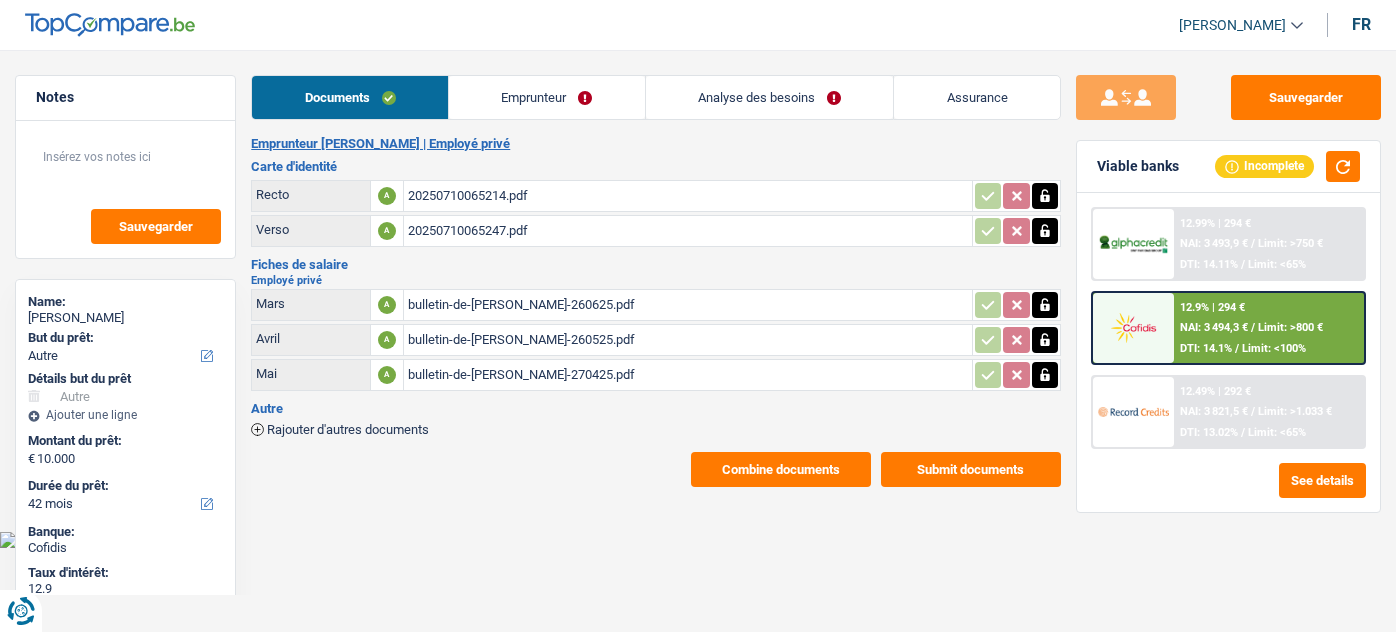 select on "other" 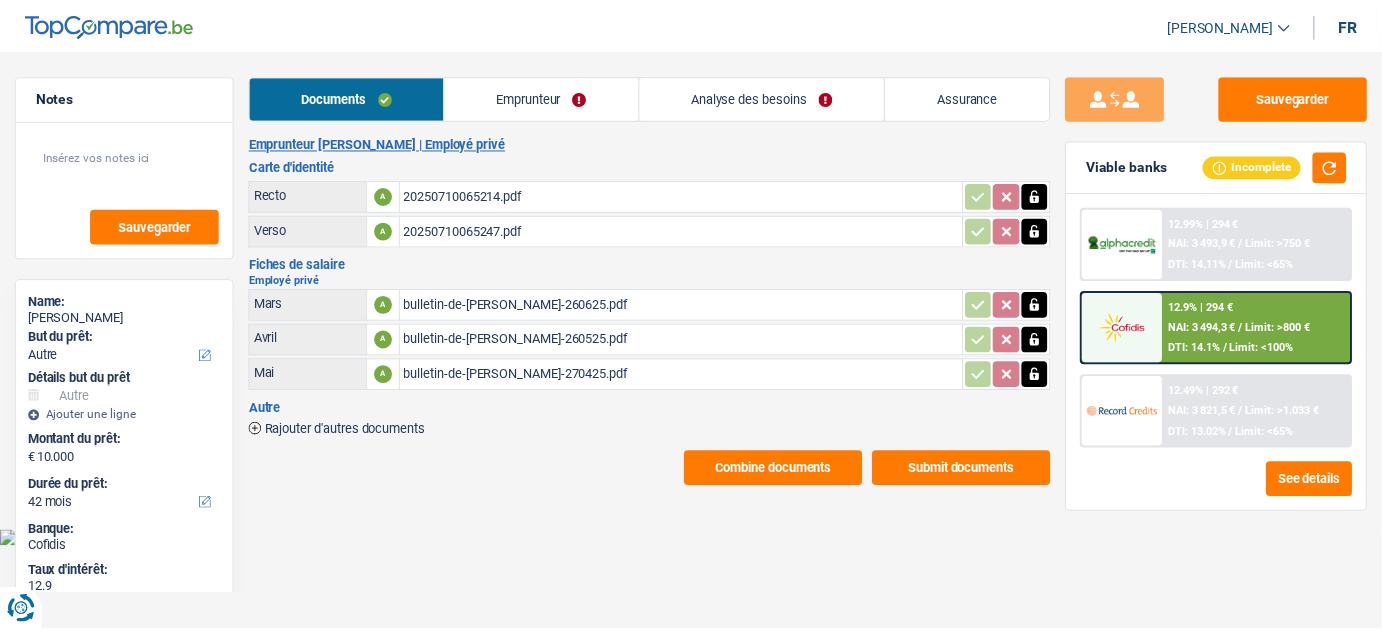 scroll, scrollTop: 0, scrollLeft: 0, axis: both 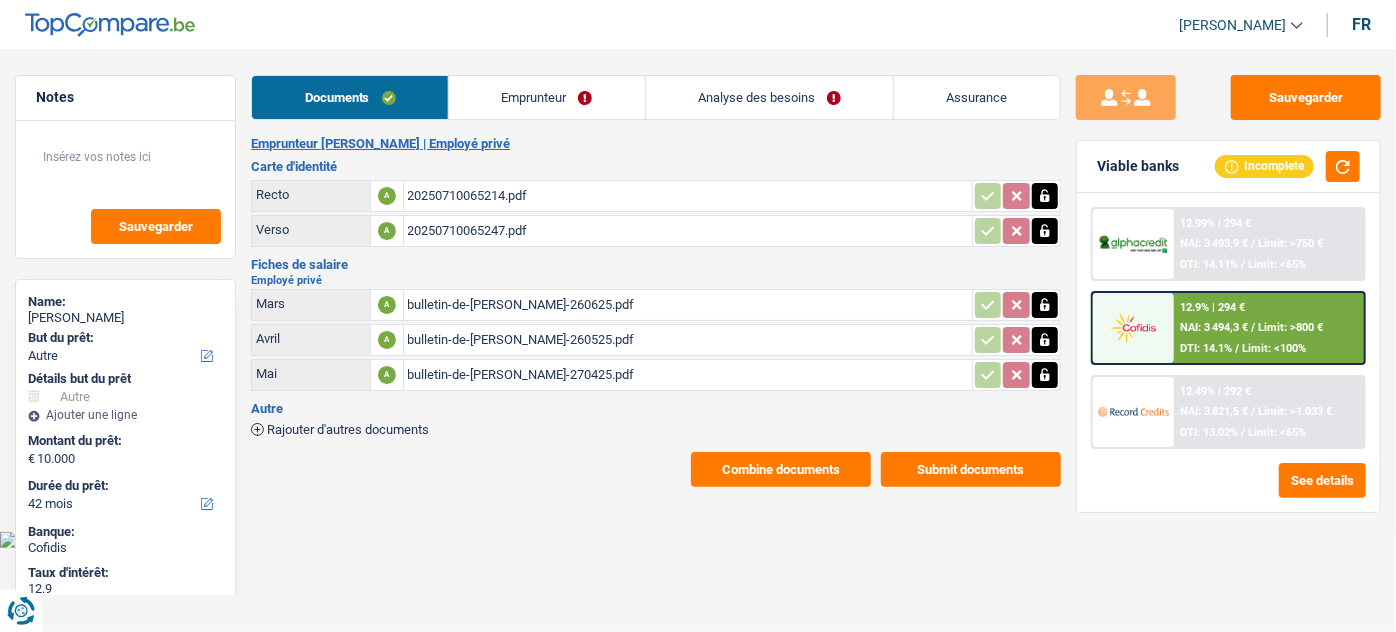 click on "Limit: >800 €" at bounding box center [1290, 327] 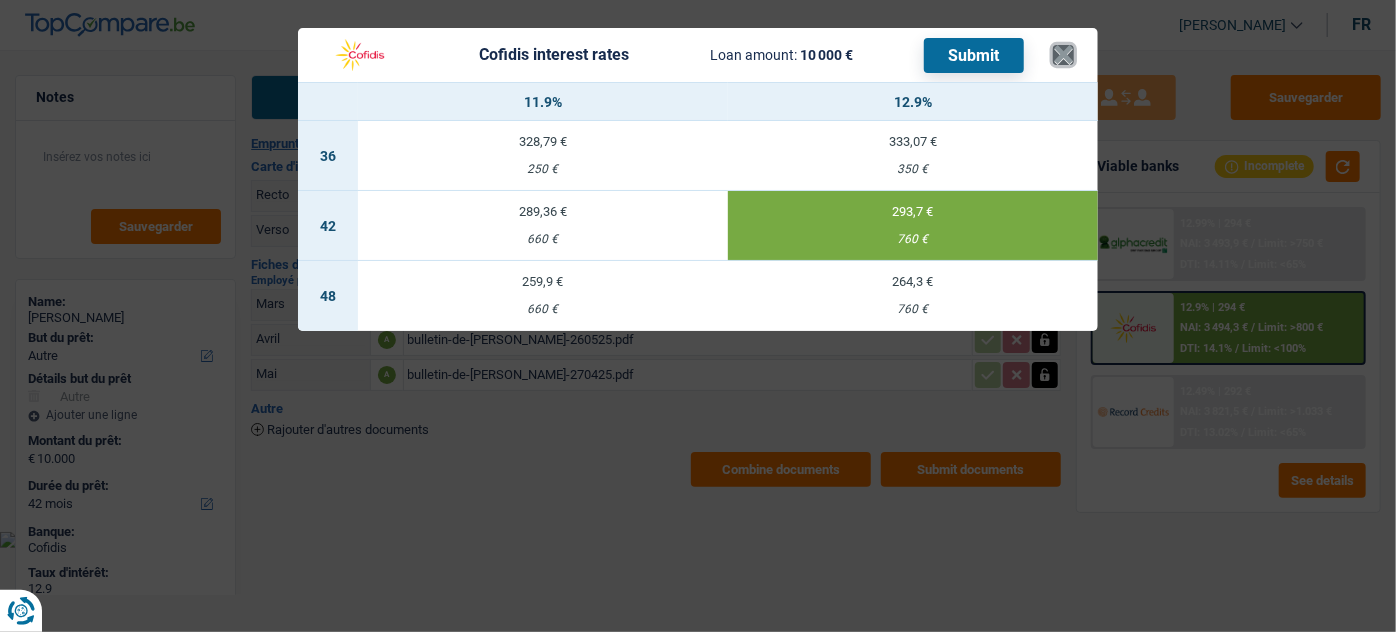 click on "×" at bounding box center [1063, 55] 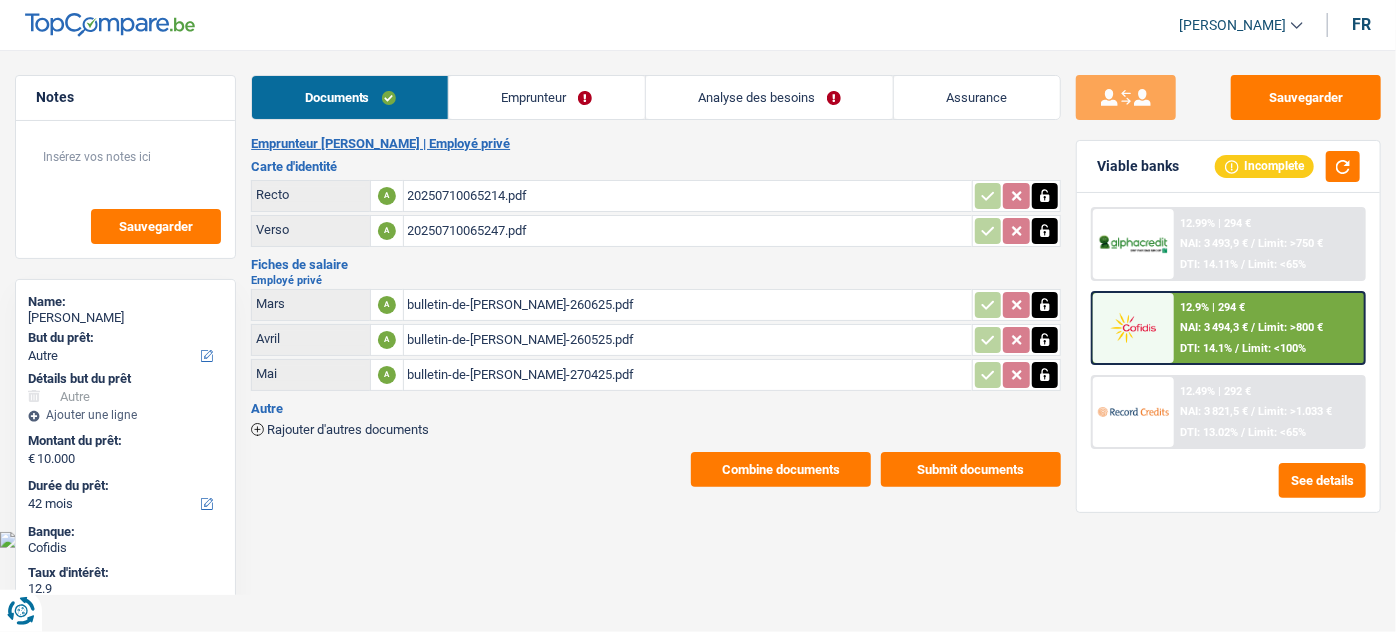 click on "Notes
Sauvegarder
Name:   [PERSON_NAME]   But du prêt: Confort maison: meubles, textile, peinture, électroménager, outillage non-professionnel Hifi, multimédia, gsm, ordinateur Aménagement: frais d'installation, déménagement Evénement familial: naissance, mariage, divorce, communion, décès Frais médicaux Frais d'études Frais permis de conduire Loisirs: voyage, sport, musique Rafraîchissement: petits travaux maison et jardin Frais judiciaires Réparation voiture Prêt rénovation Prêt énergie Prêt voiture Taxes, impôts non professionnels Rénovation bien à l'étranger Dettes familiales Assurance Autre
Sélectionner une option
Détails but du prêt
Confort maison: meubles, textile, peinture, électroménager, outillage non-professionnel Hifi, multimédia, gsm, ordinateur Aménagement: frais d'installation, déménagement Frais médicaux Frais d'études Autre" at bounding box center [698, 281] 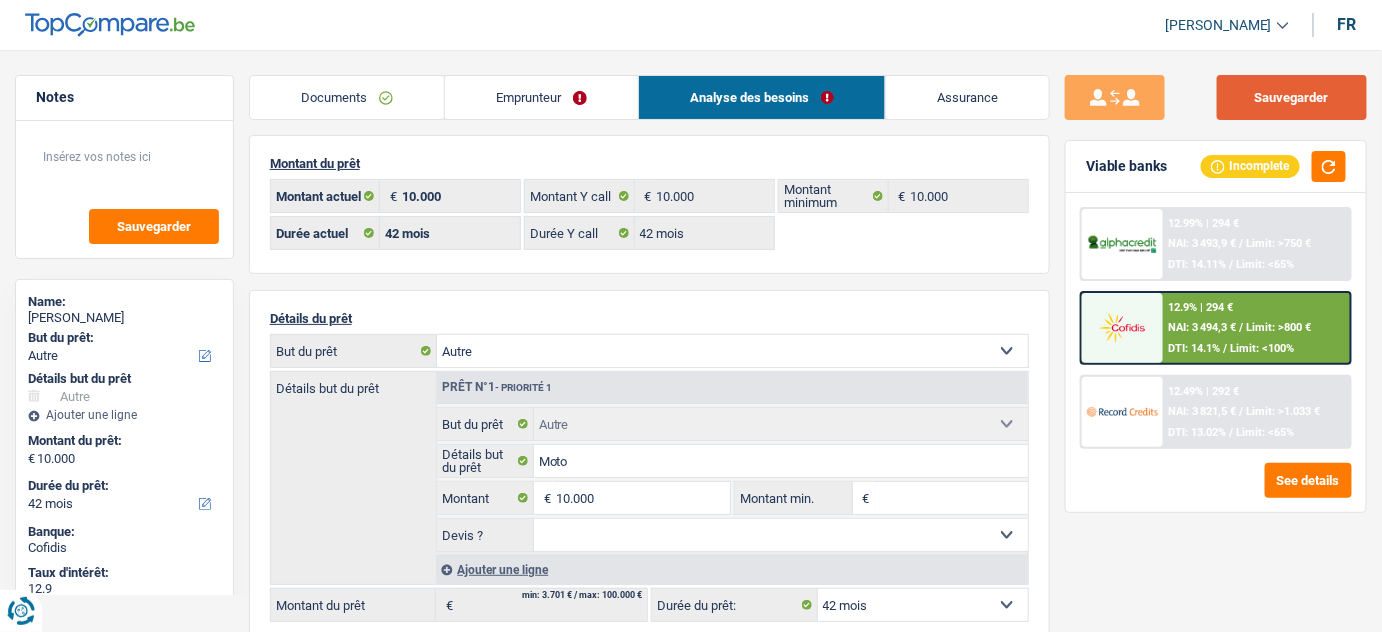 drag, startPoint x: 1280, startPoint y: 87, endPoint x: 983, endPoint y: 223, distance: 326.65732 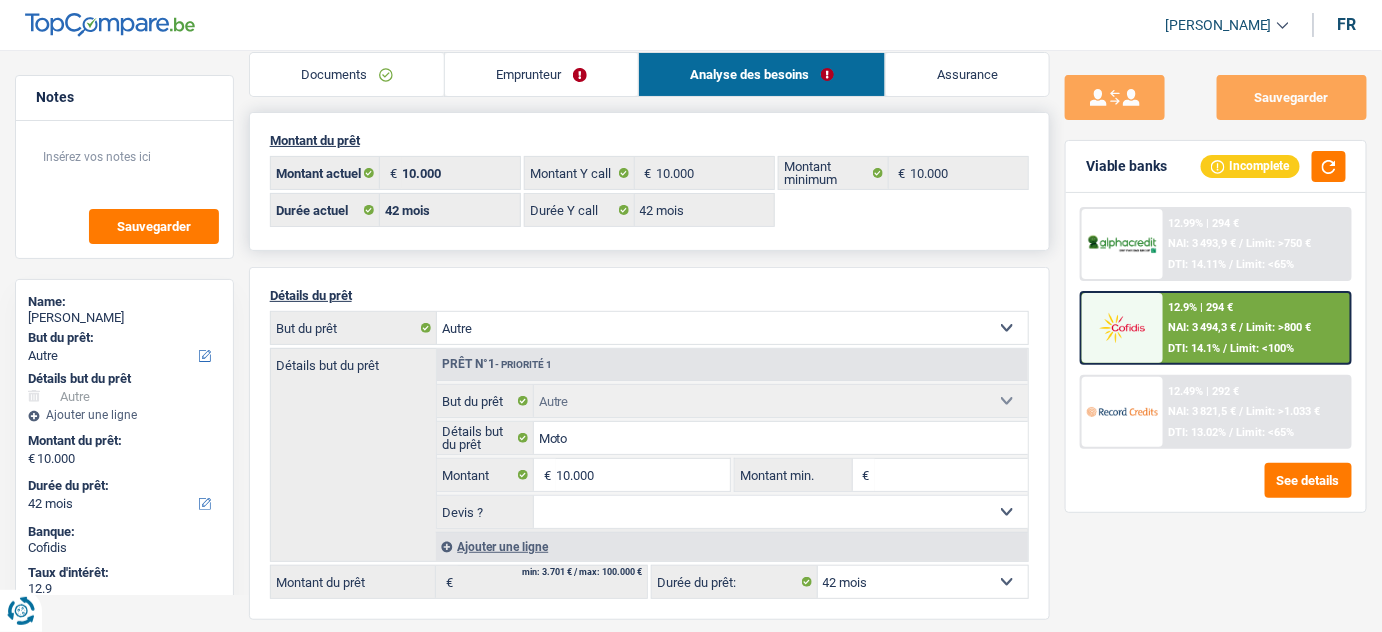 scroll, scrollTop: 181, scrollLeft: 0, axis: vertical 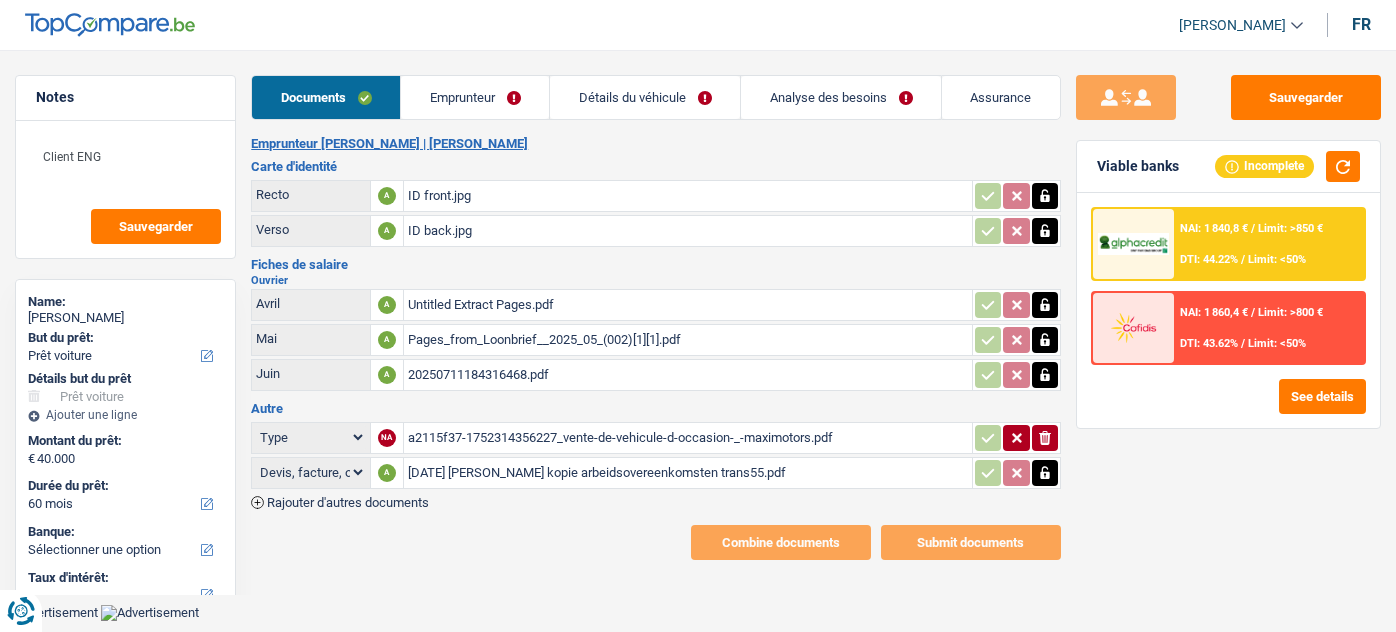 select on "car" 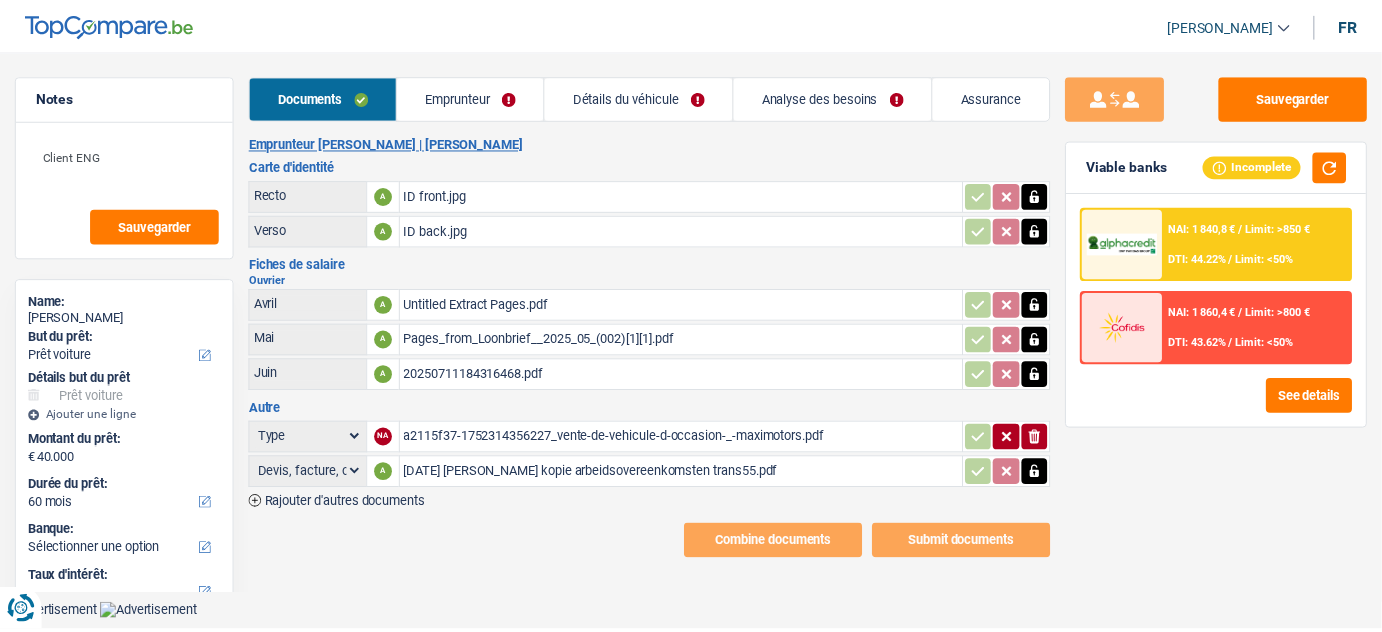 scroll, scrollTop: 0, scrollLeft: 0, axis: both 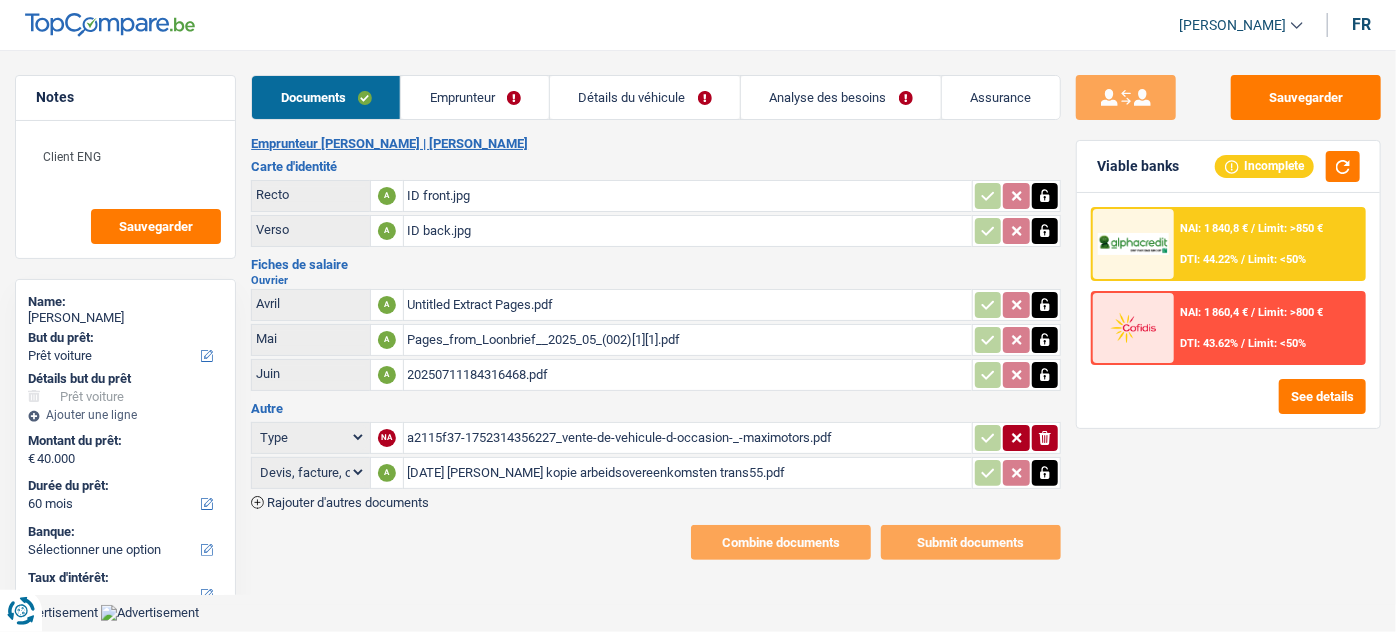 click on "Emprunteur" at bounding box center [475, 97] 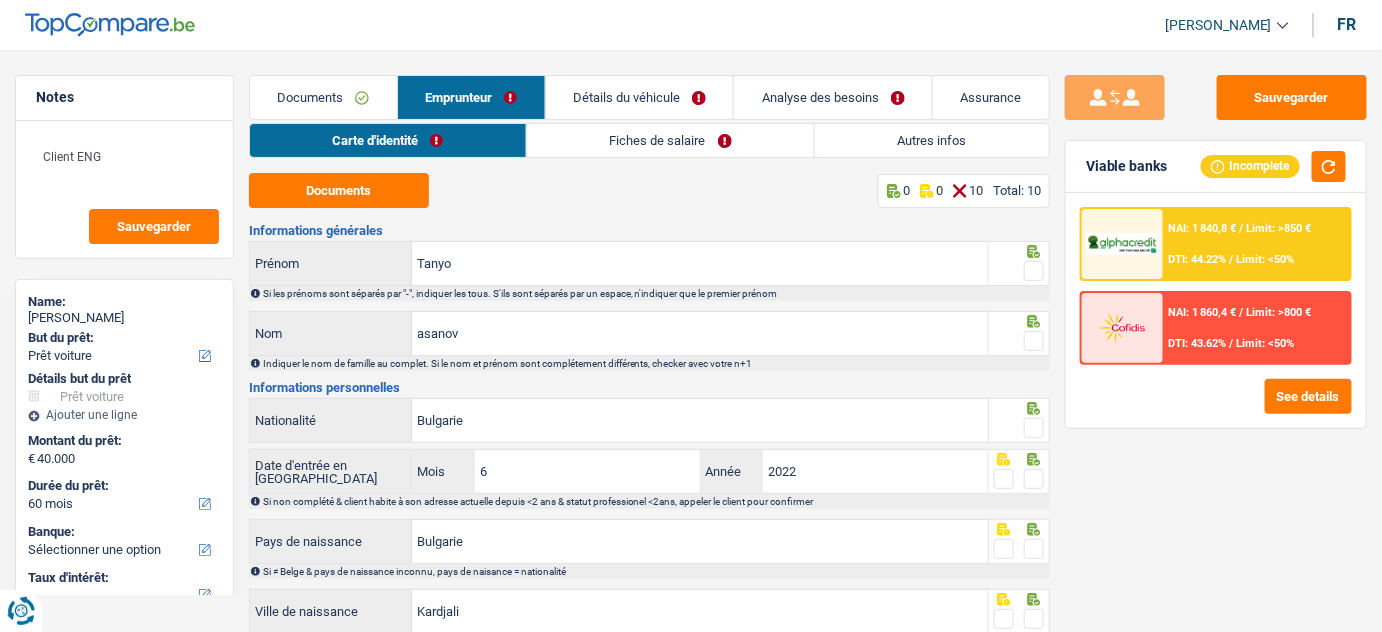 click on "Documents" at bounding box center [323, 97] 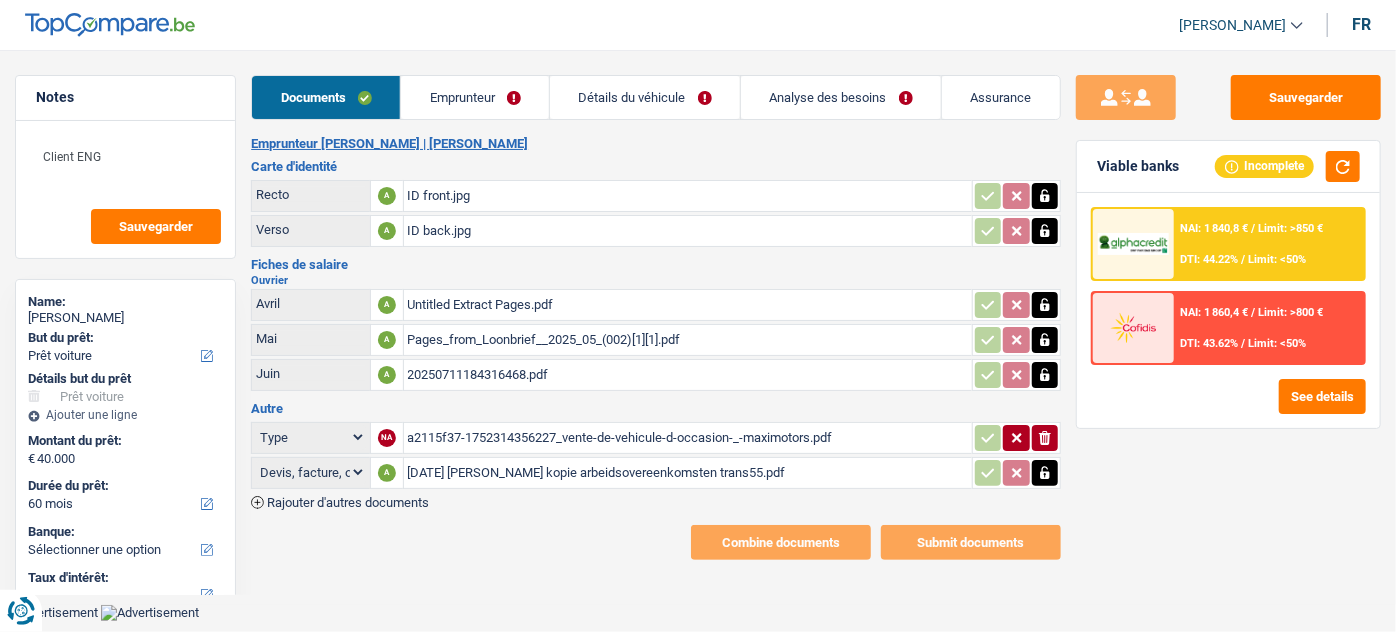 click on "Untitled Extract Pages.pdf" at bounding box center [688, 305] 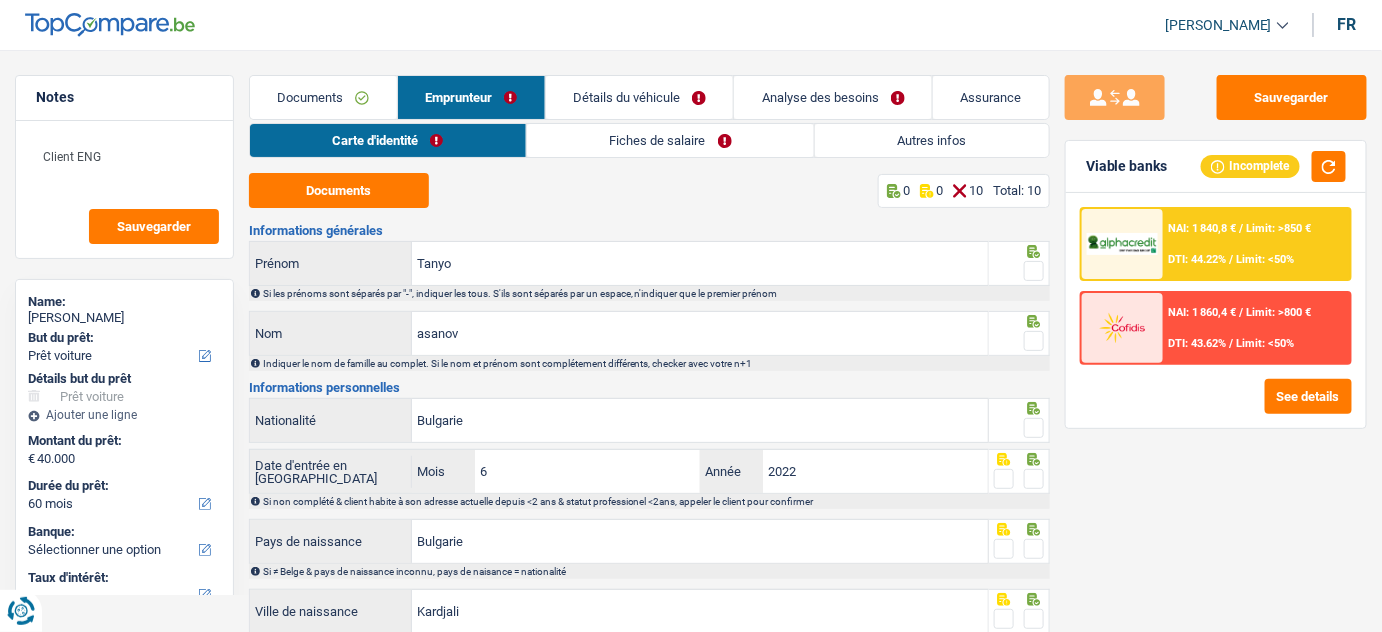 drag, startPoint x: 621, startPoint y: 126, endPoint x: 622, endPoint y: 140, distance: 14.035668 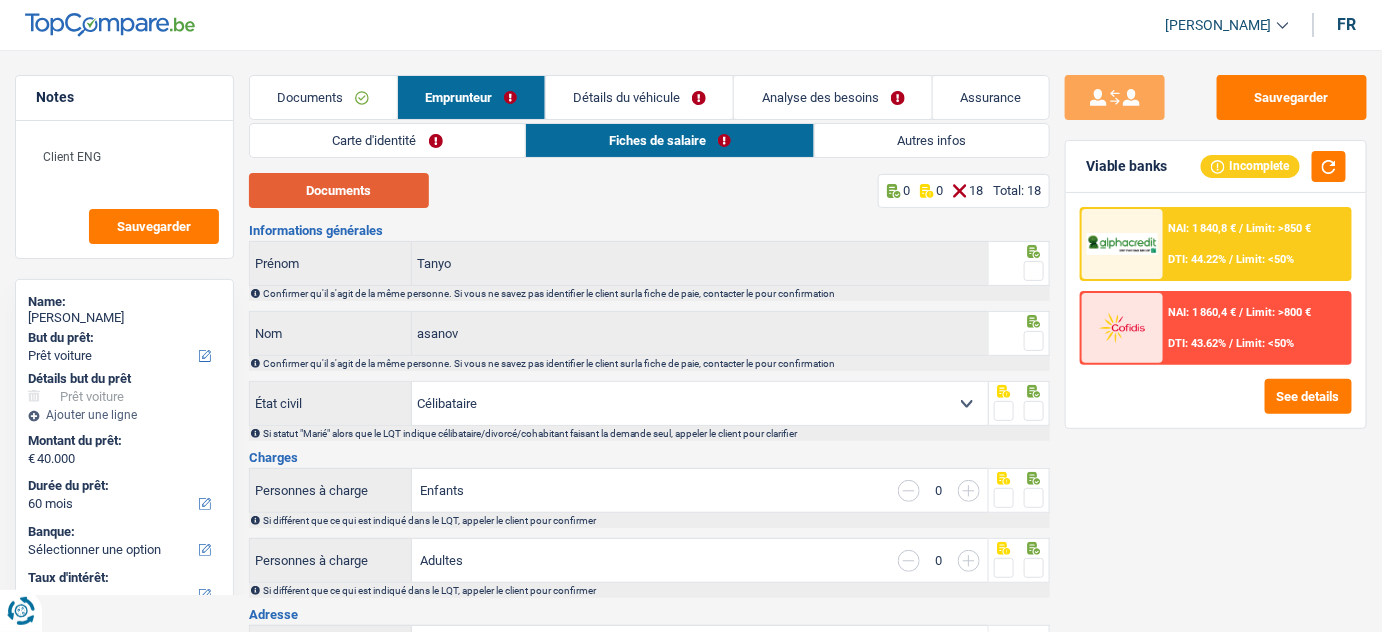 click on "Documents" at bounding box center [339, 190] 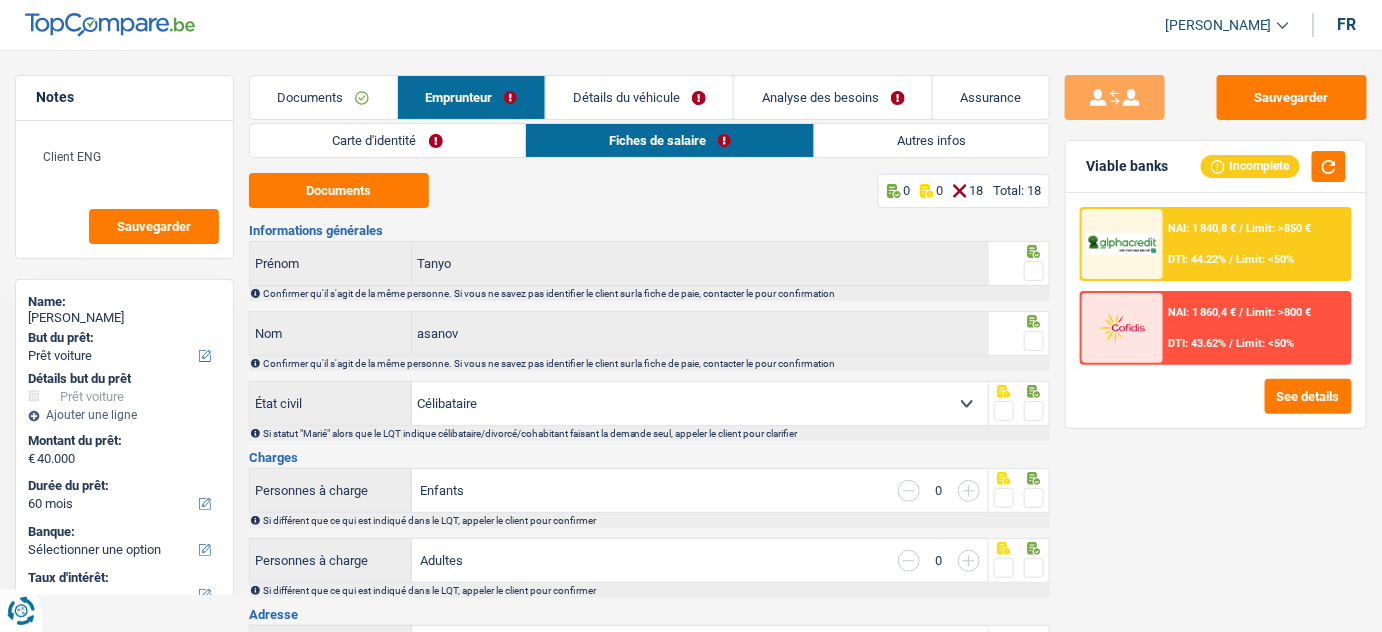 click on "Carte d'identité" at bounding box center (388, 140) 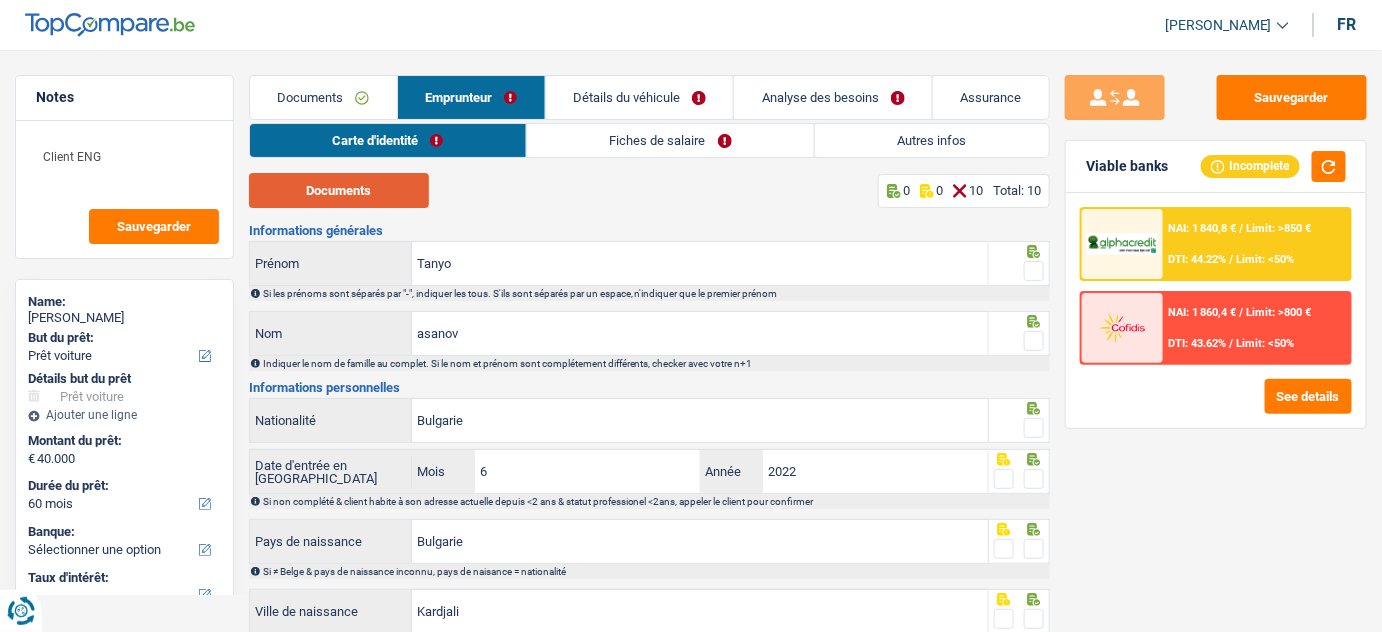 click on "Documents" at bounding box center [339, 190] 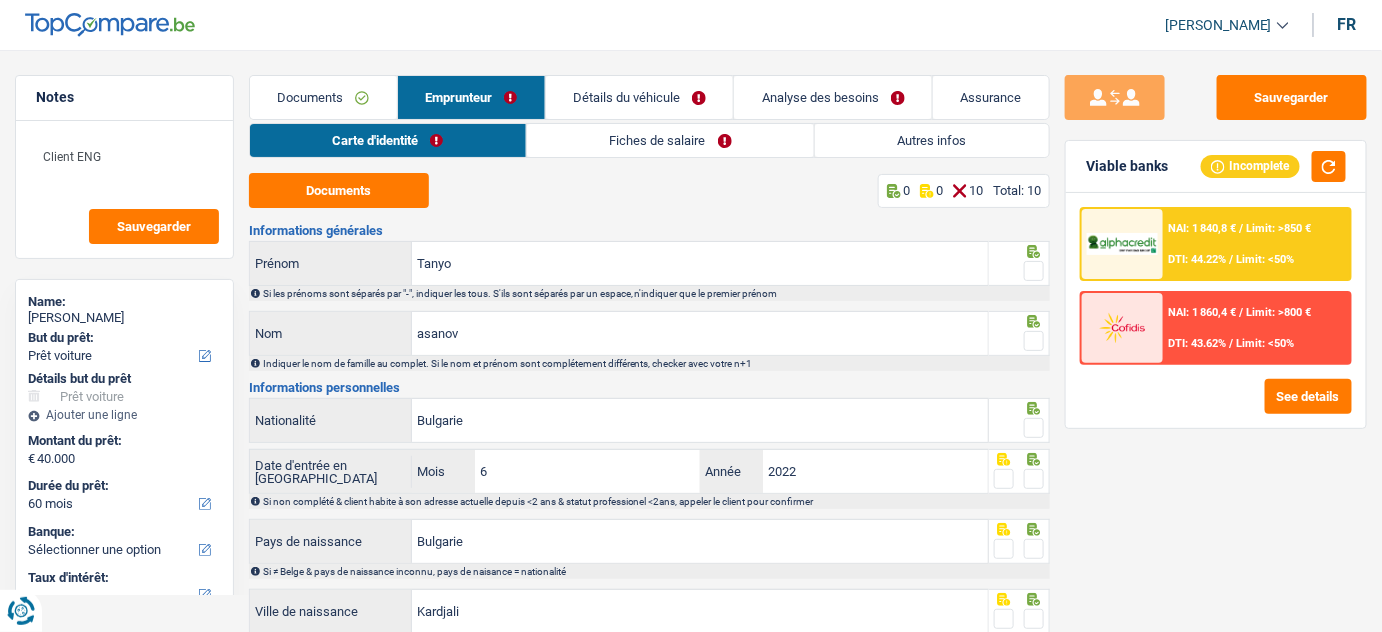 click at bounding box center [1034, 341] 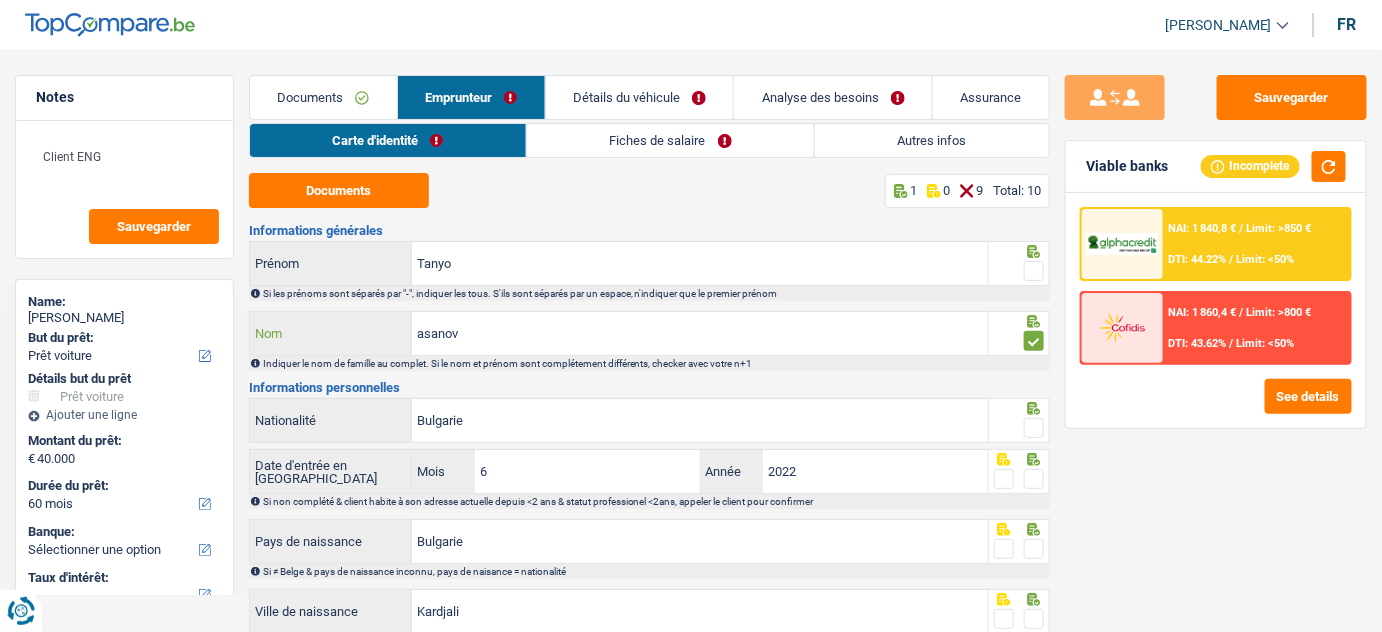 click on "asanov" at bounding box center [700, 333] 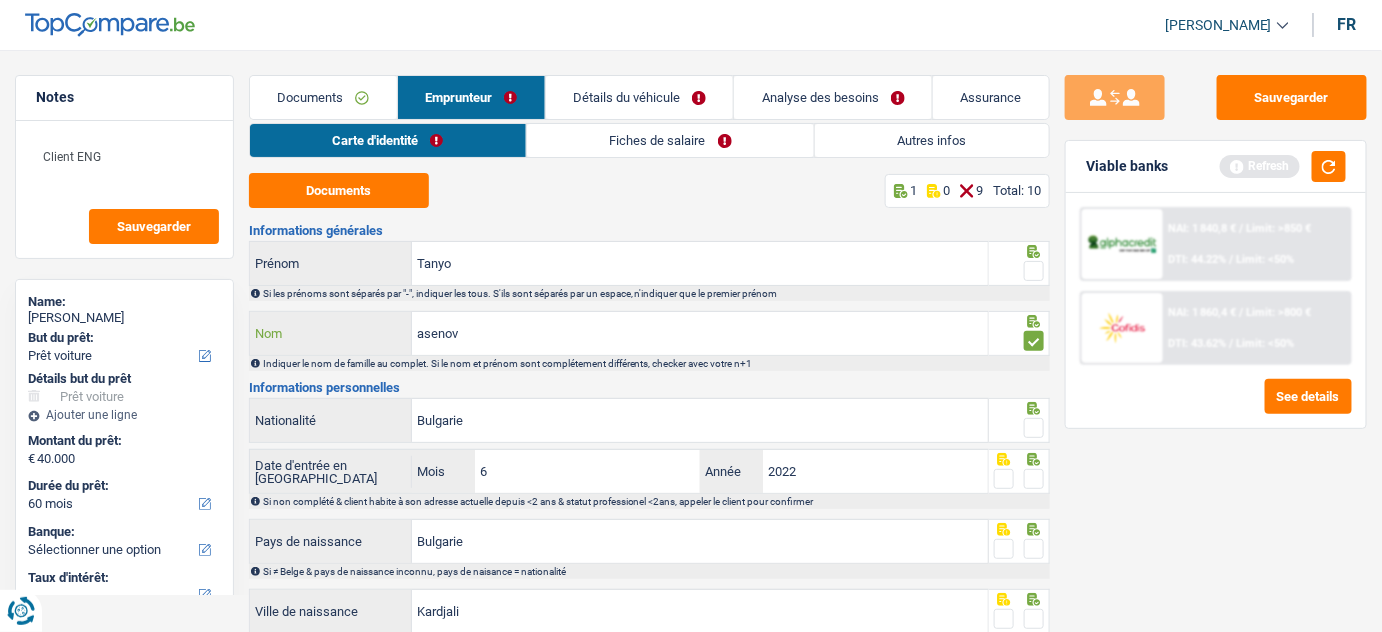type on "asenov" 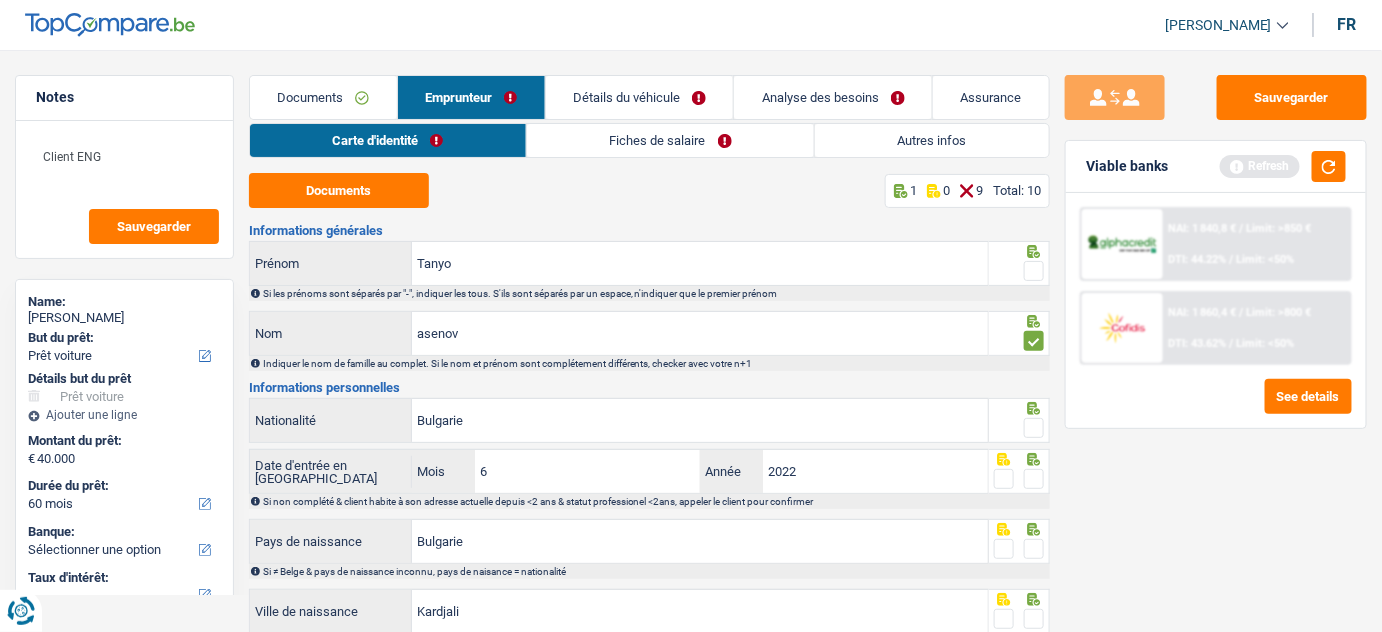 click at bounding box center (1034, 271) 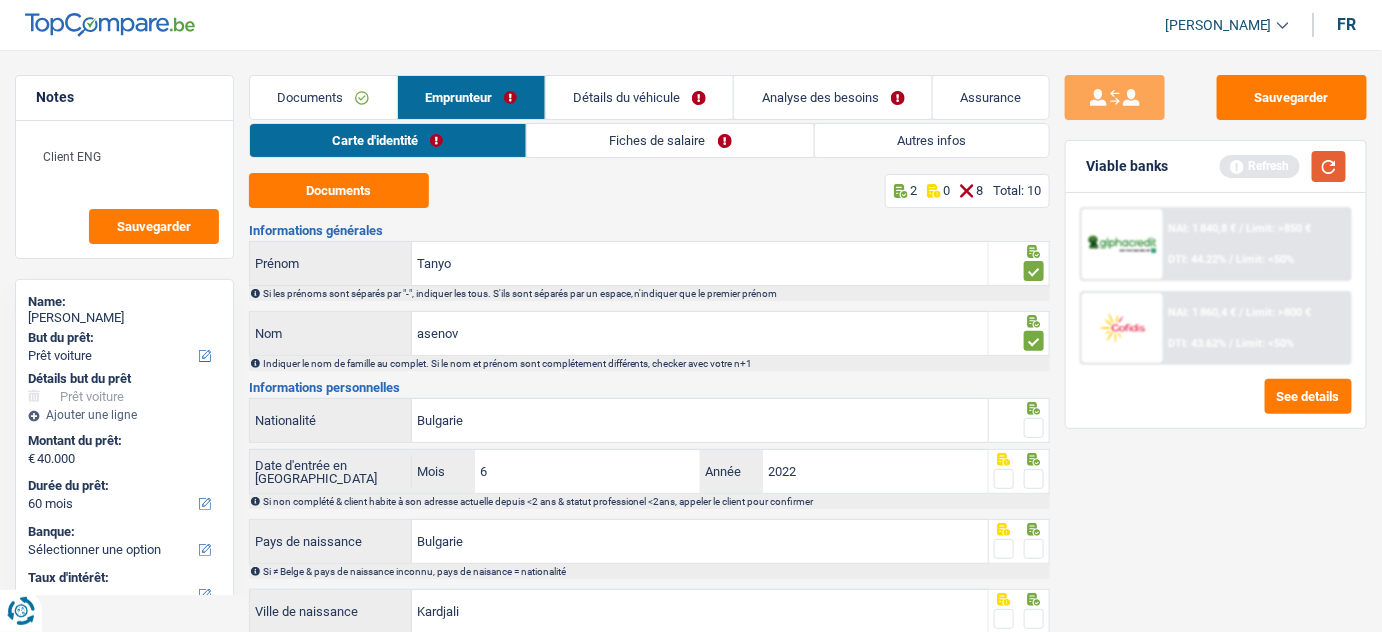 click at bounding box center [1329, 166] 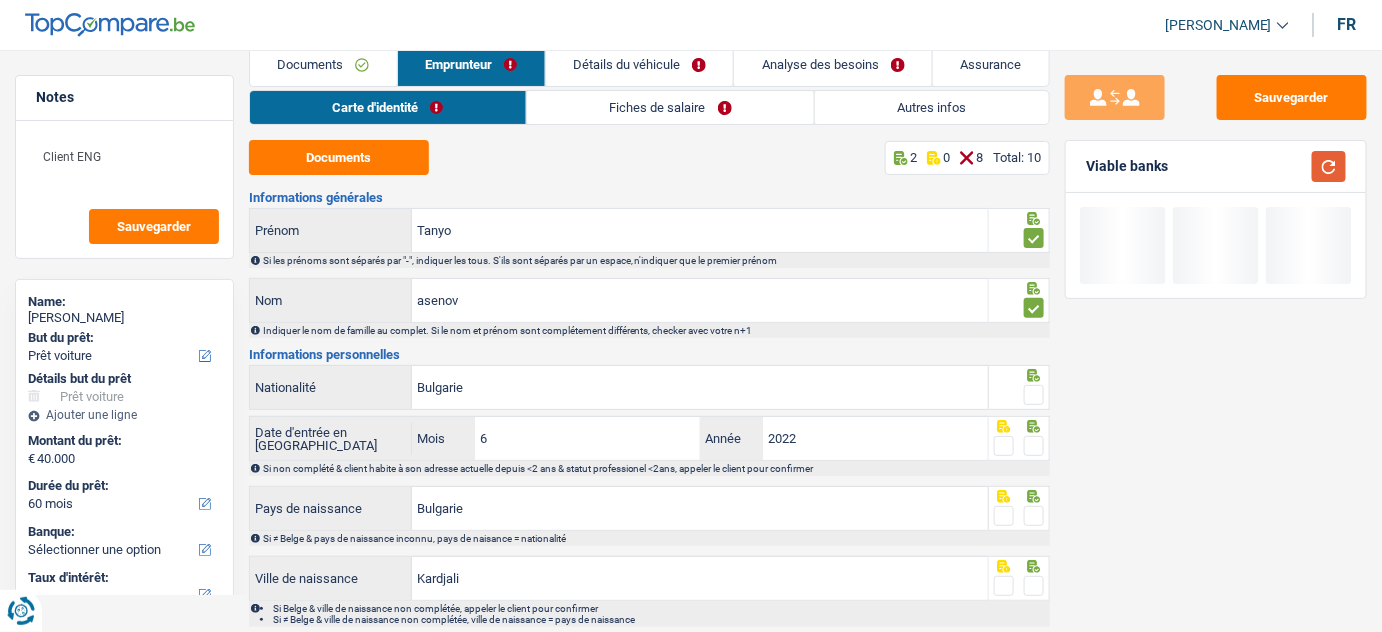 scroll, scrollTop: 90, scrollLeft: 0, axis: vertical 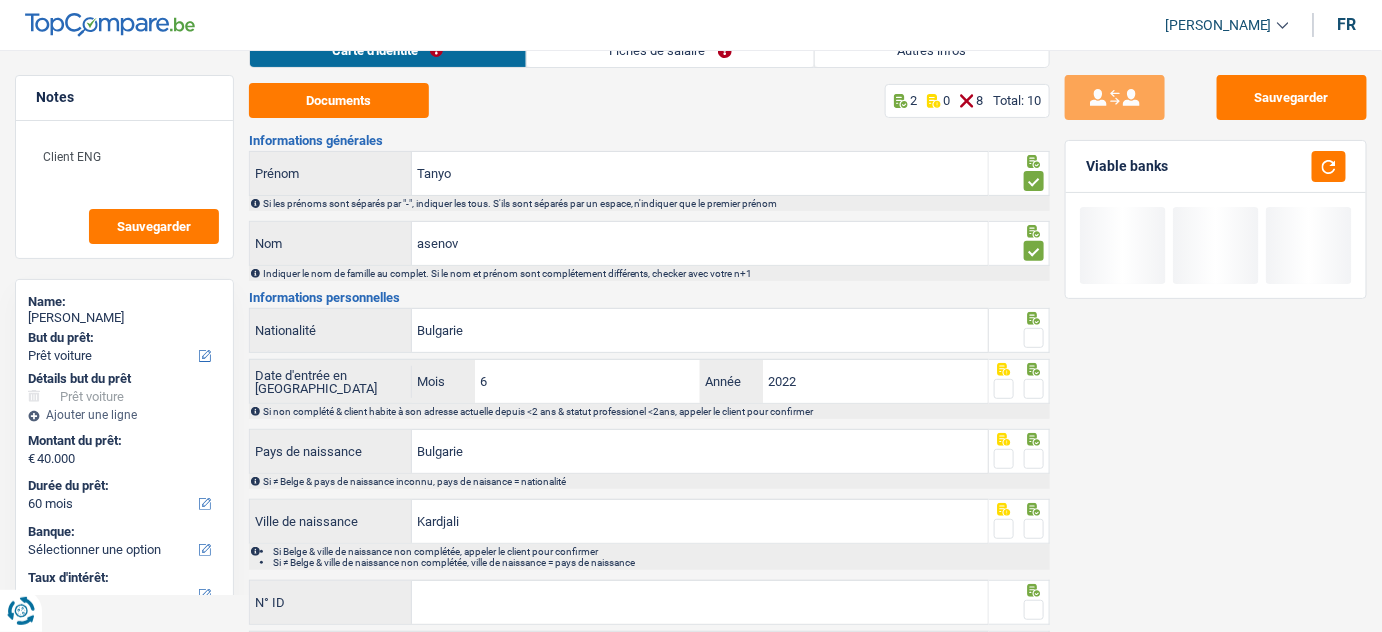 click at bounding box center [1034, 338] 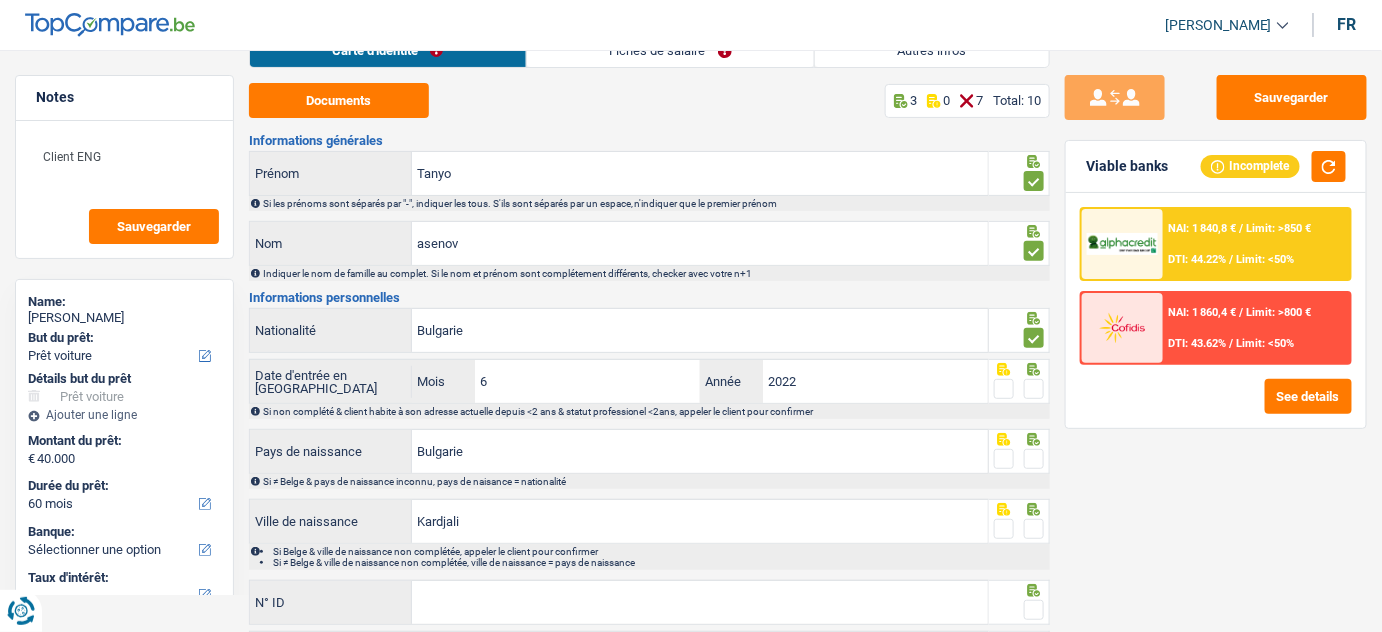click at bounding box center (1034, 389) 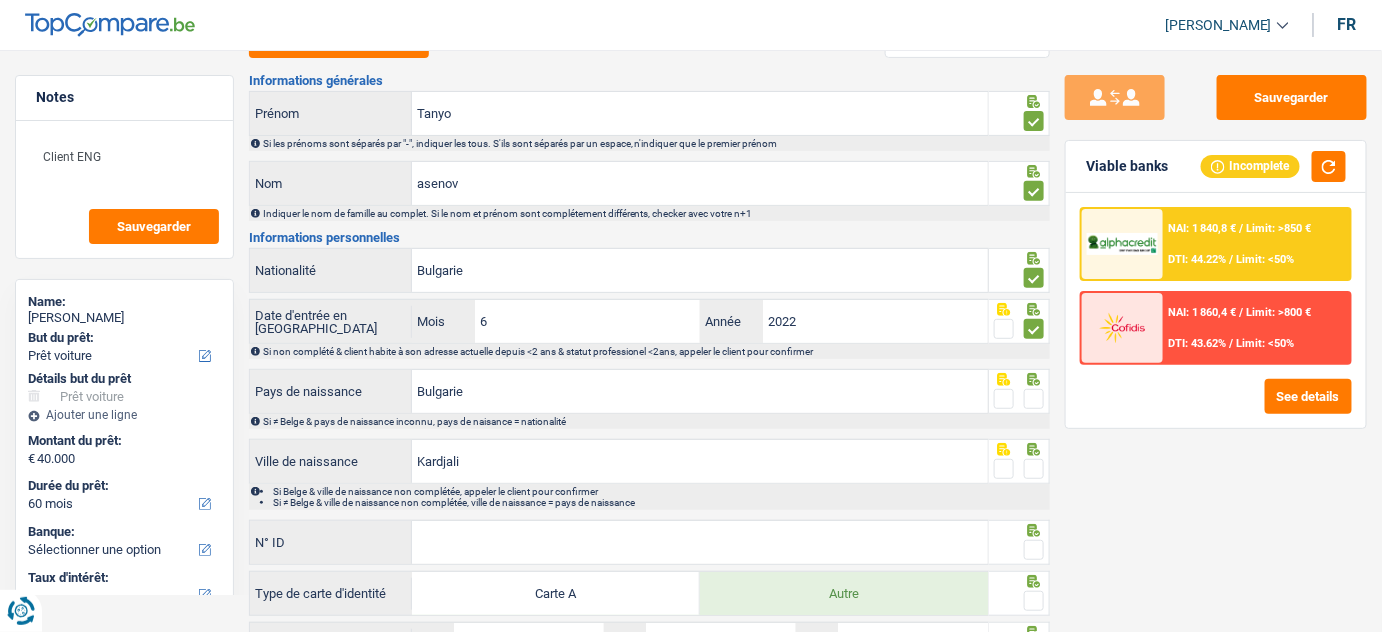 scroll, scrollTop: 181, scrollLeft: 0, axis: vertical 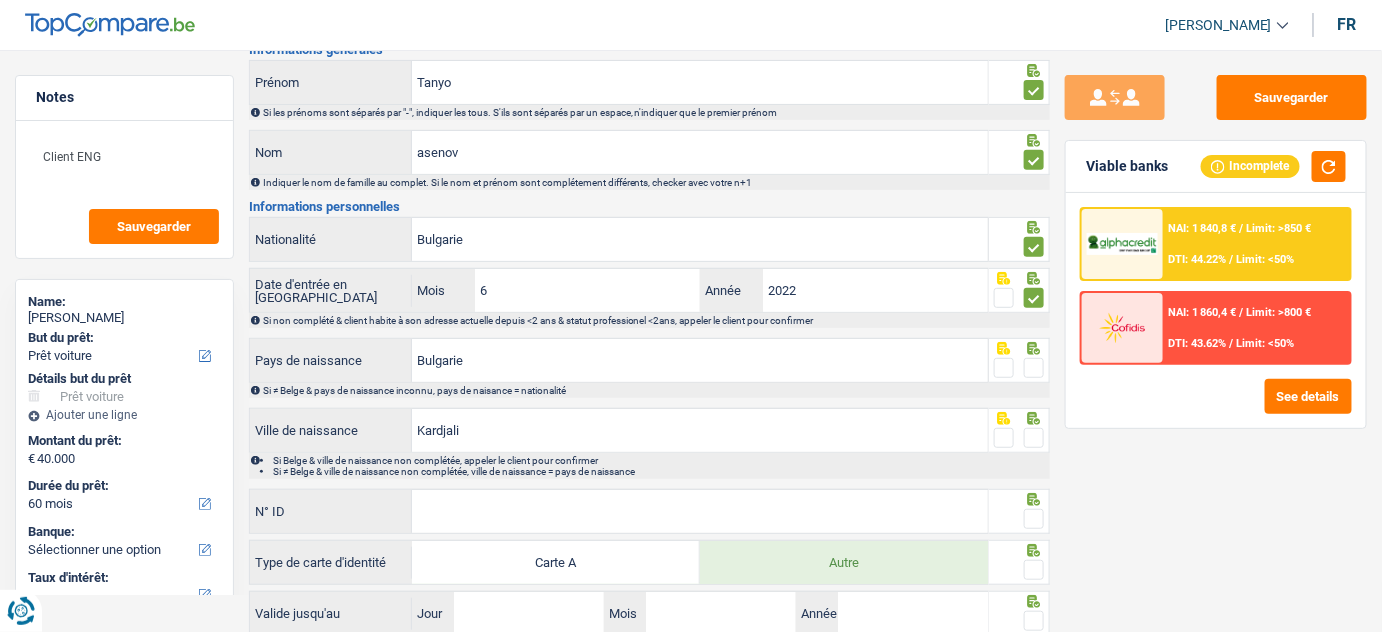click at bounding box center [1034, 368] 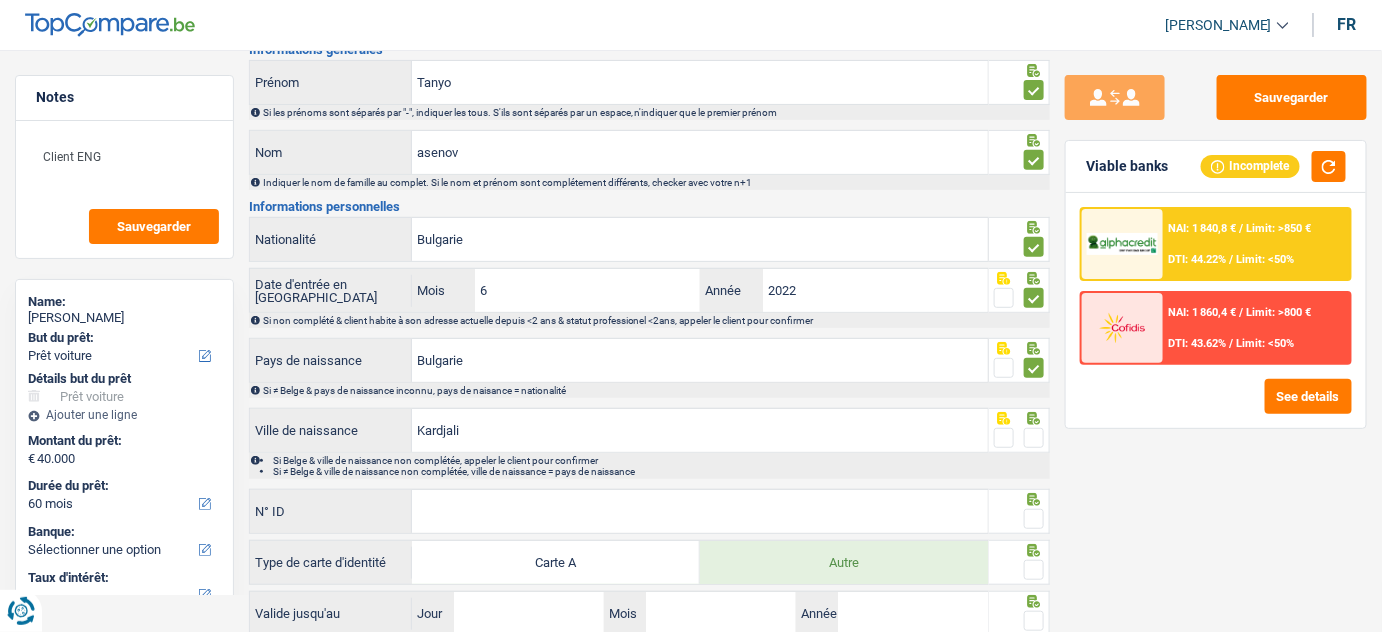 click at bounding box center (1034, 438) 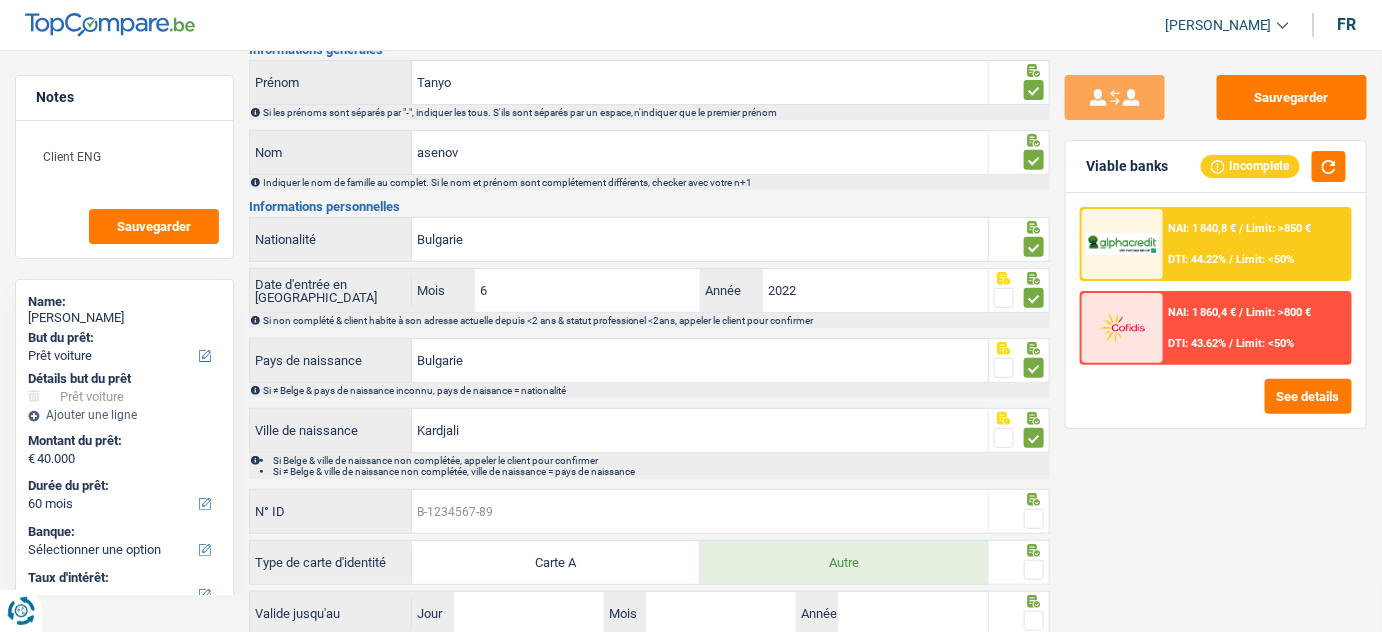 drag, startPoint x: 471, startPoint y: 508, endPoint x: 490, endPoint y: 500, distance: 20.615528 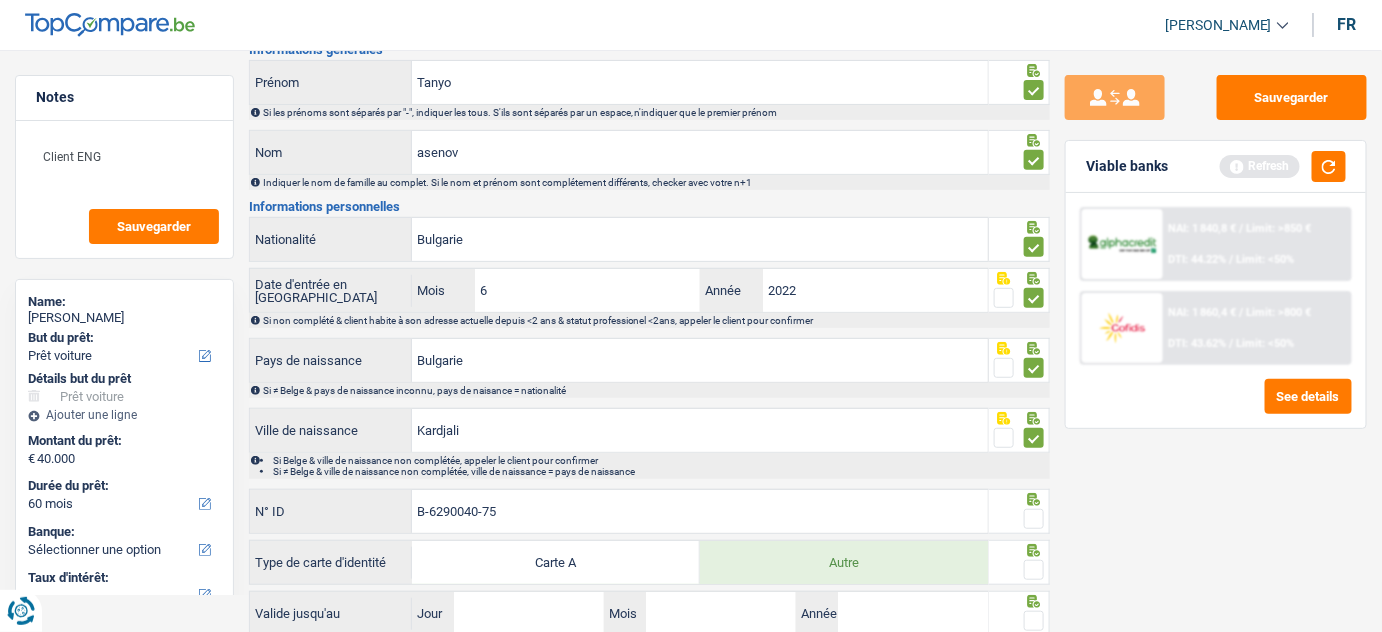 type on "B-6290040-75" 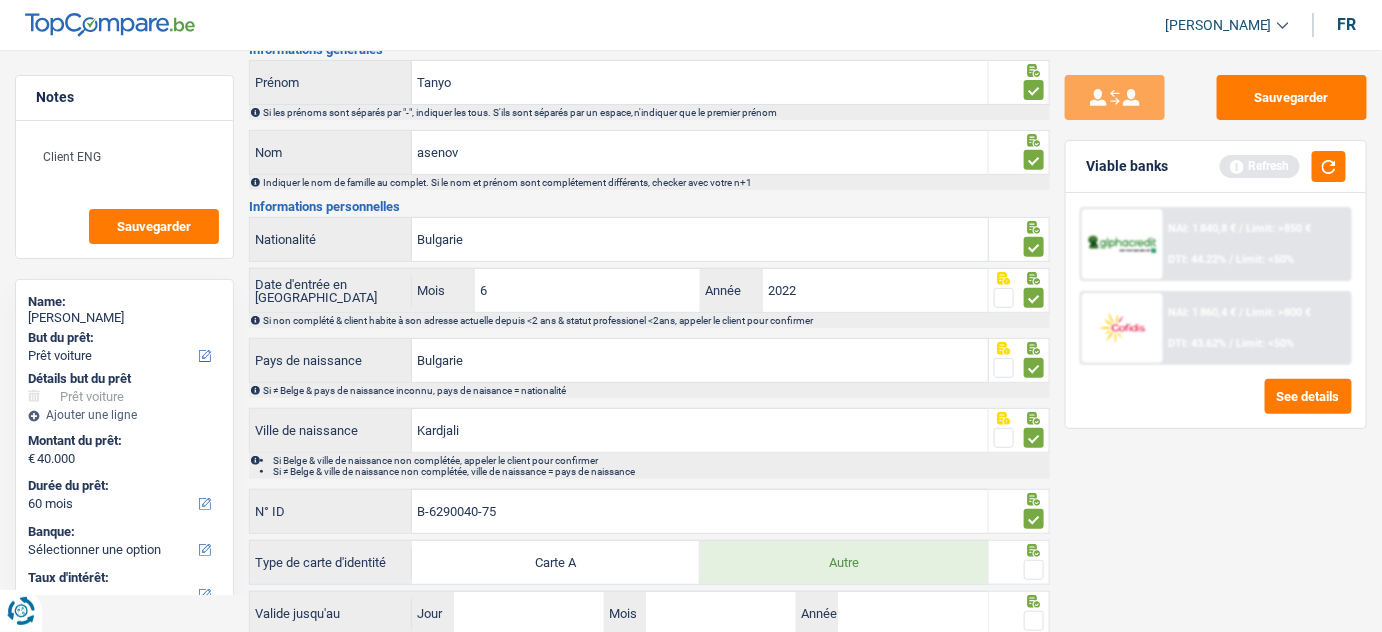 drag, startPoint x: 1039, startPoint y: 556, endPoint x: 1102, endPoint y: 458, distance: 116.50322 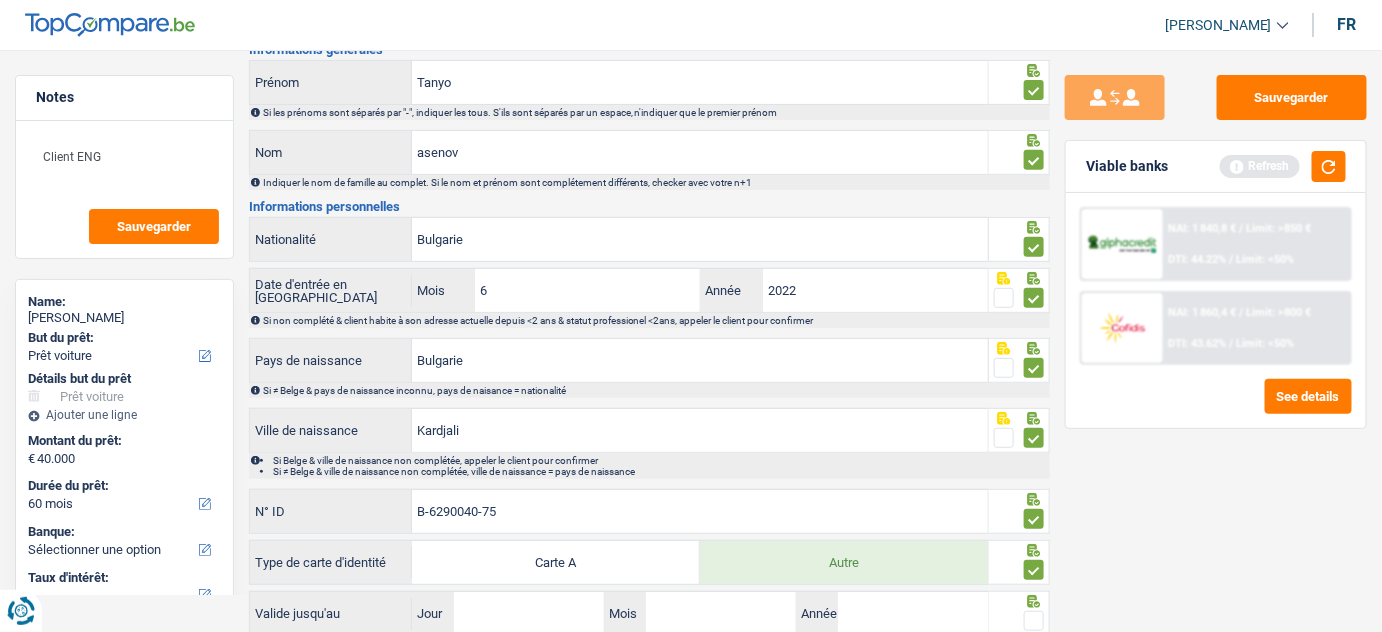 click on "Refresh" at bounding box center [1283, 166] 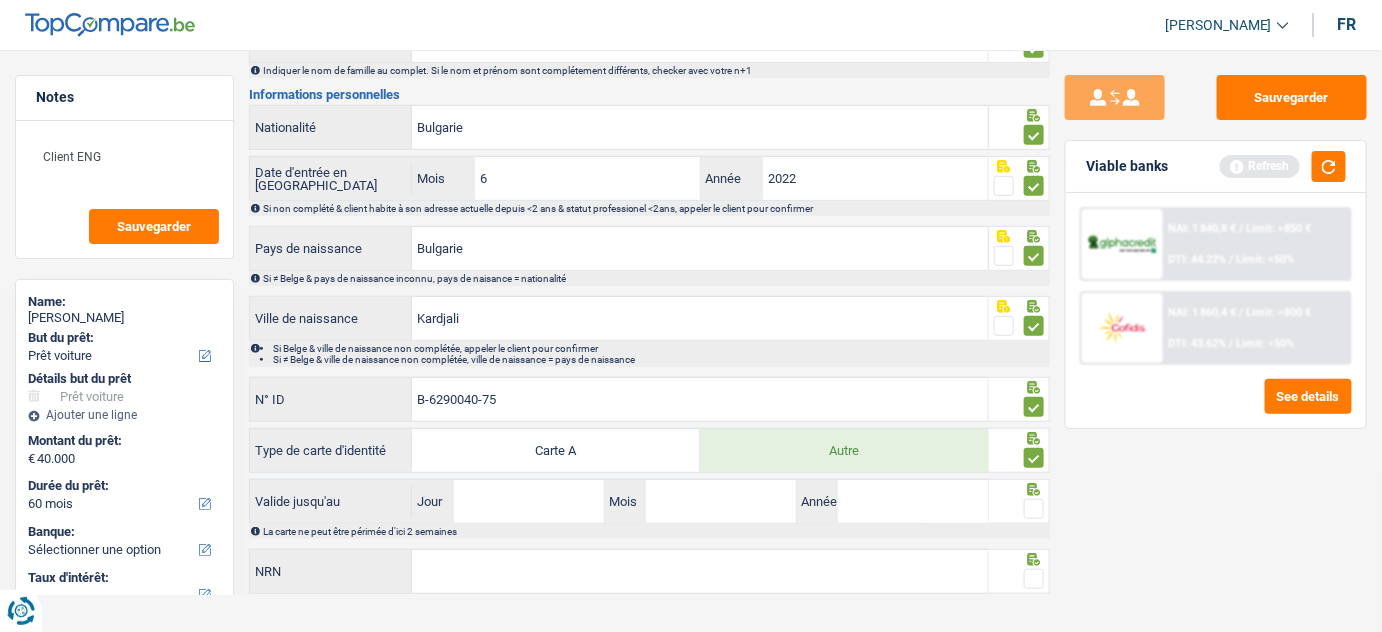 scroll, scrollTop: 300, scrollLeft: 0, axis: vertical 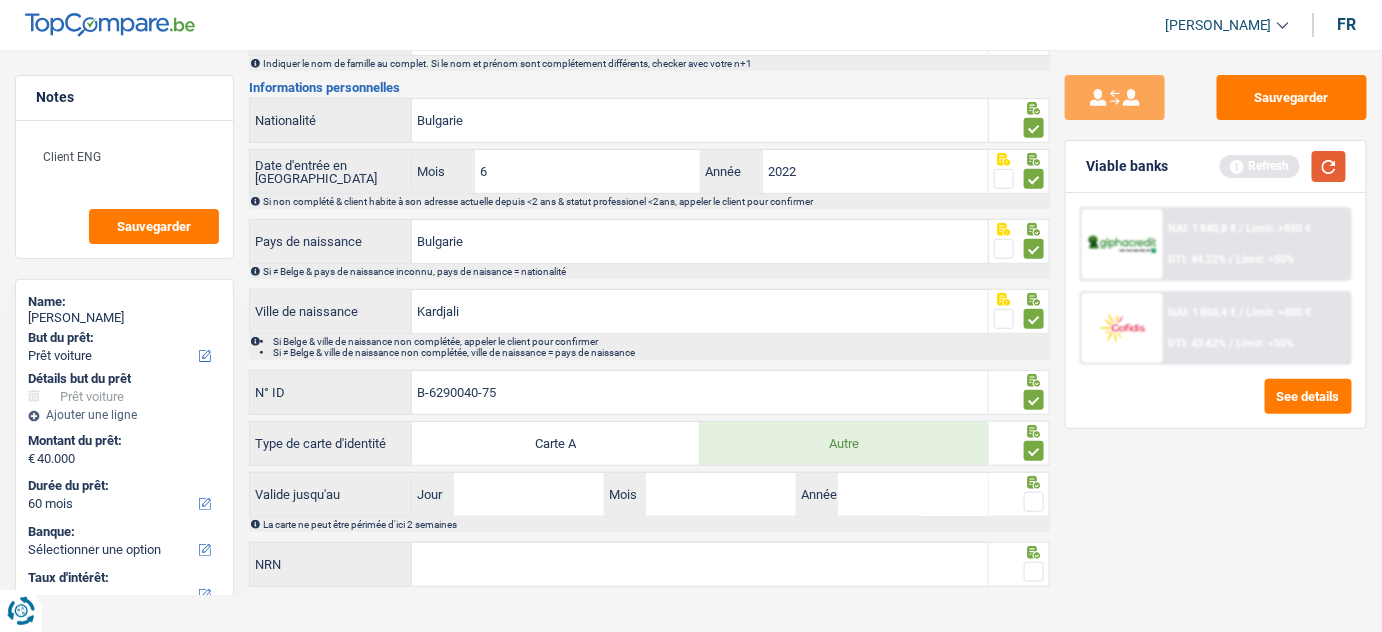 click at bounding box center (1329, 166) 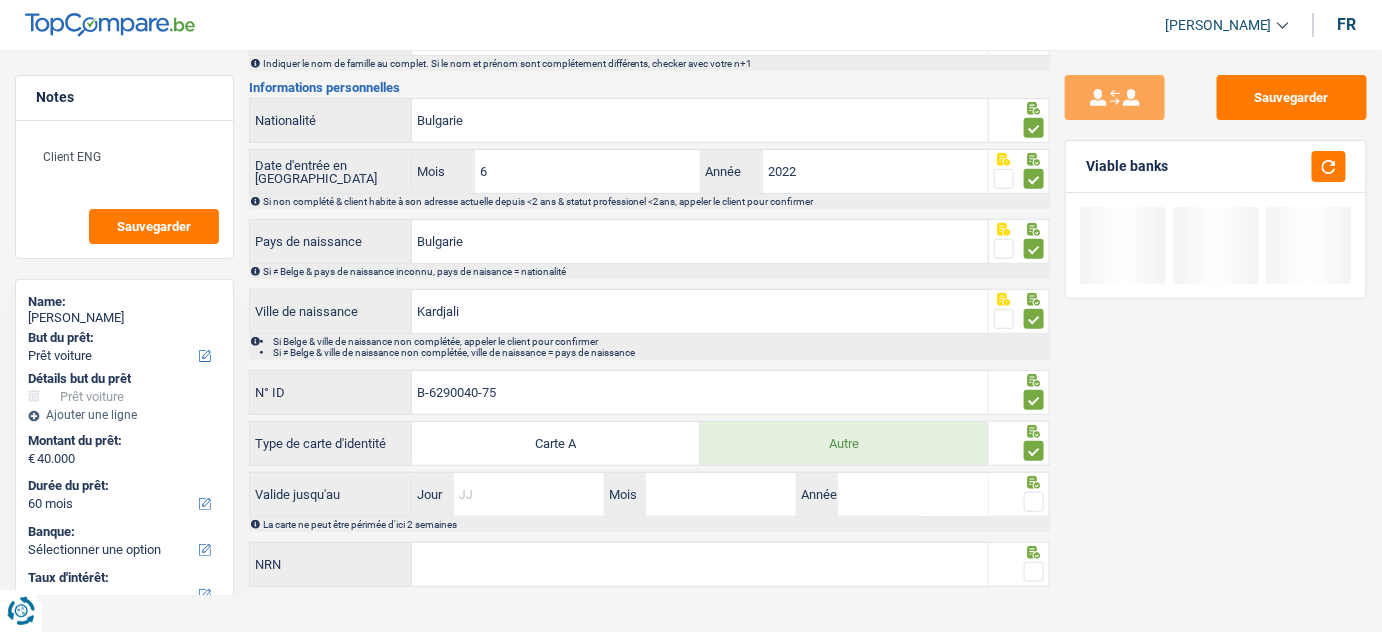 drag, startPoint x: 521, startPoint y: 486, endPoint x: 530, endPoint y: 468, distance: 20.12461 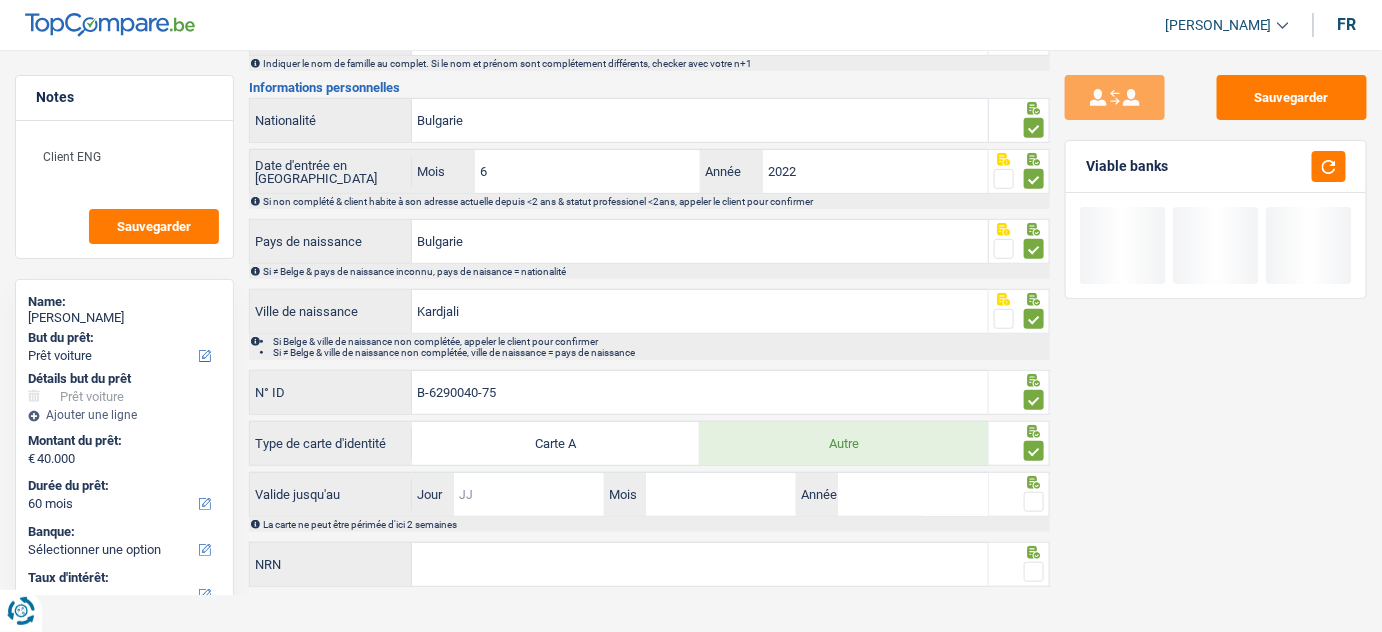 click on "Jour" at bounding box center (529, 494) 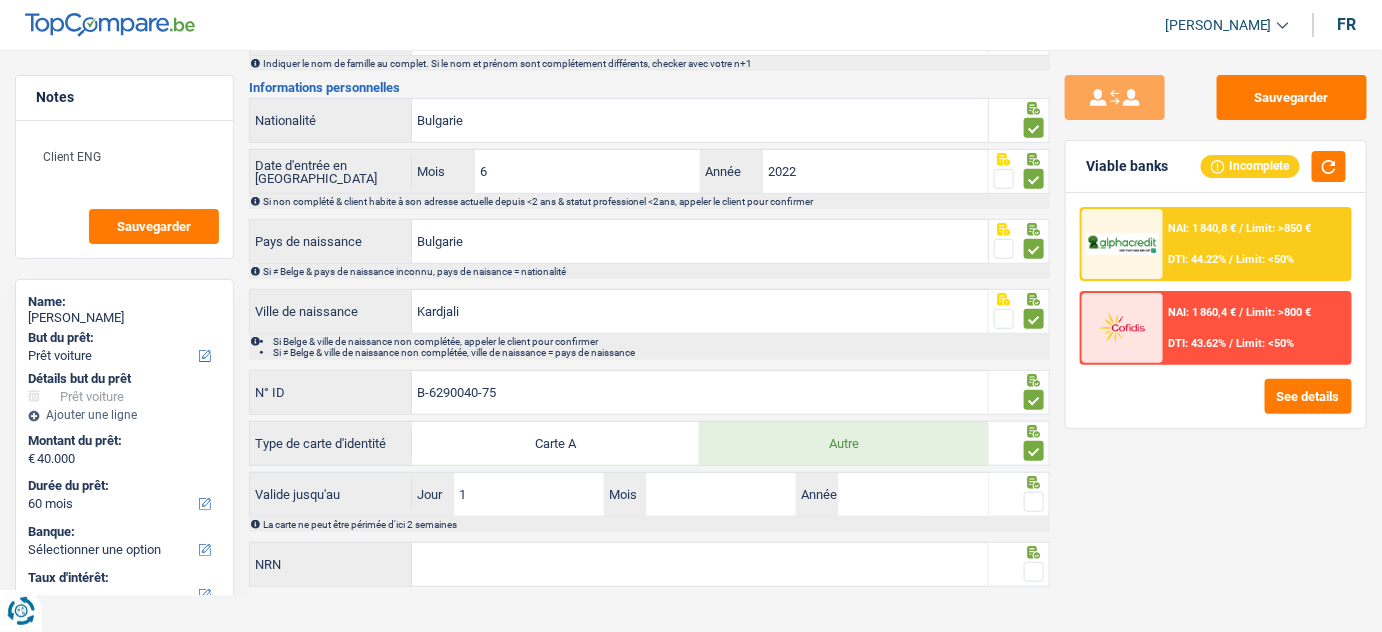 type on "15" 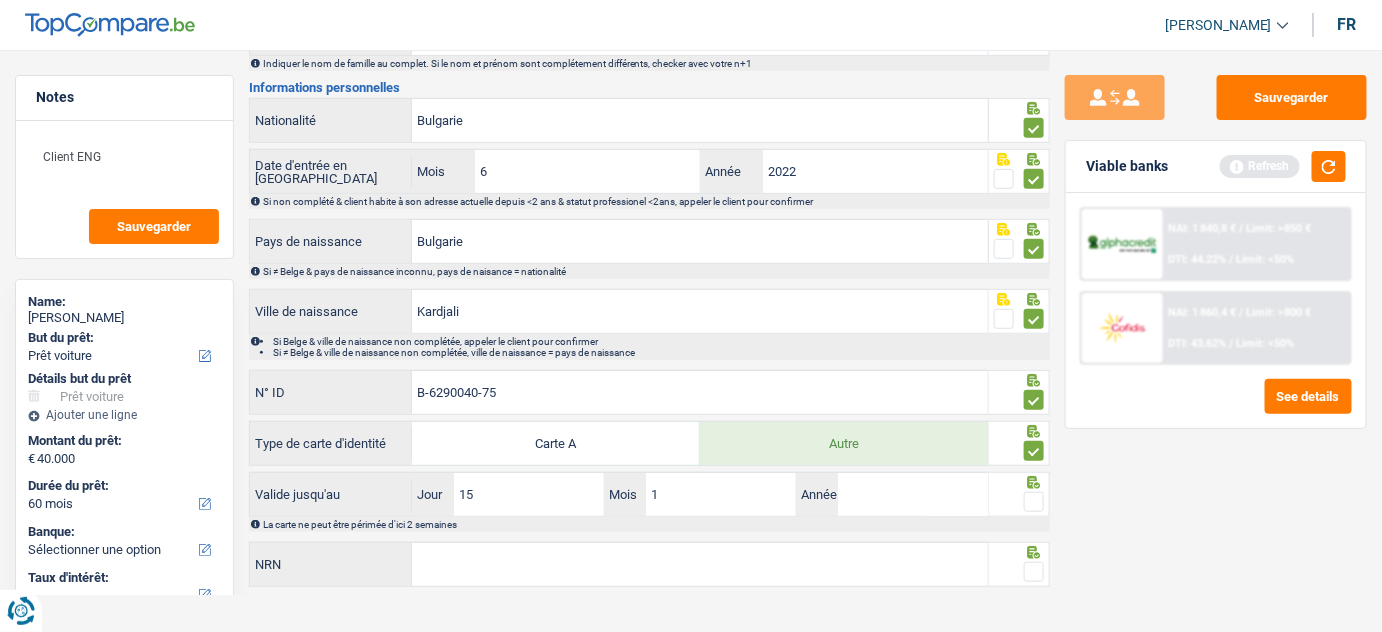 type on "11" 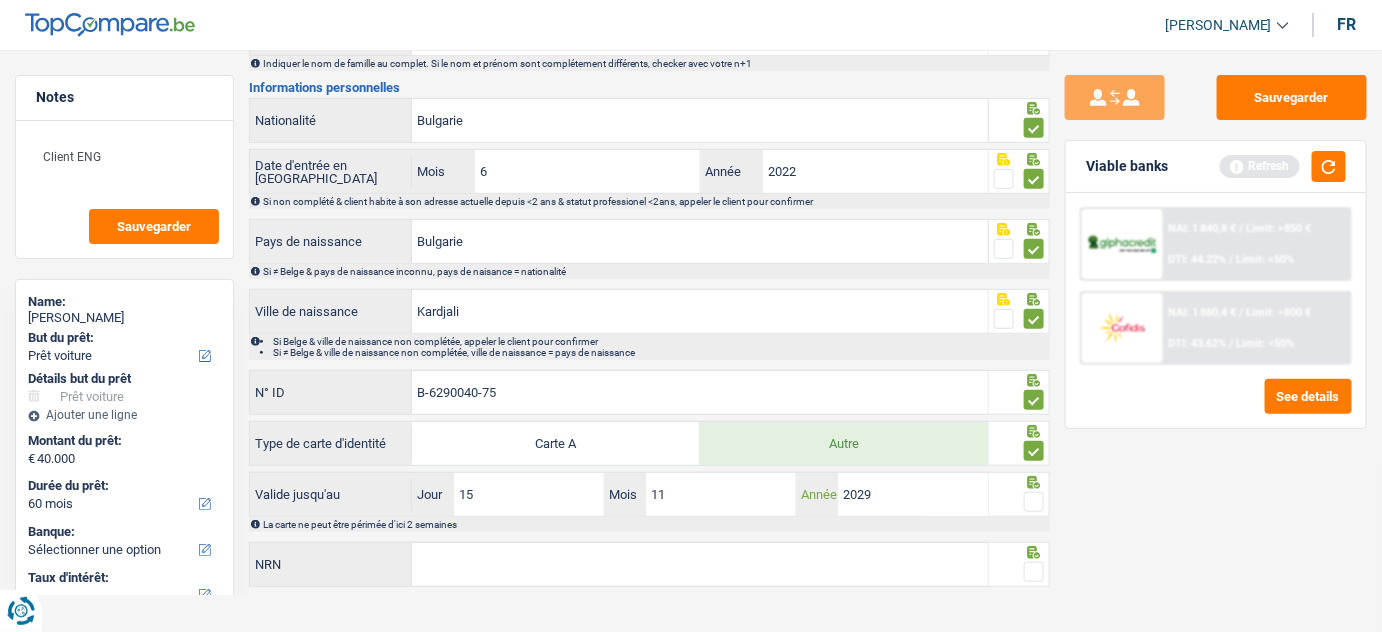 type on "2029" 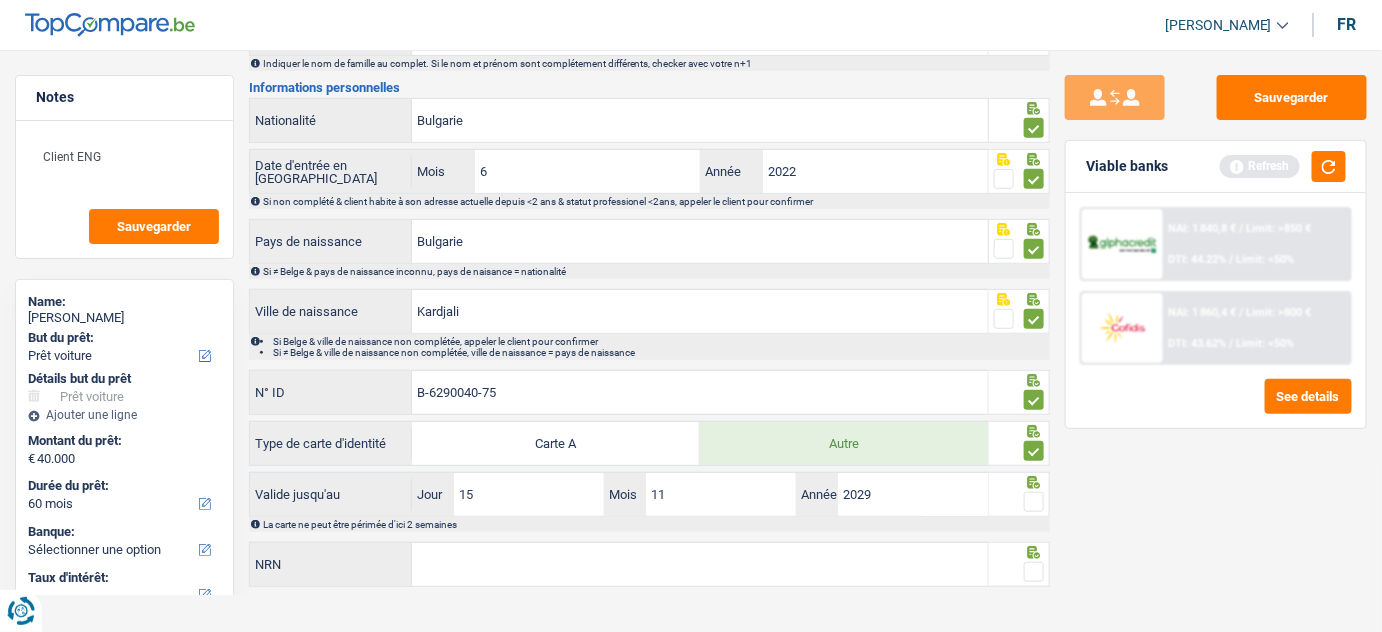 click at bounding box center (1034, 502) 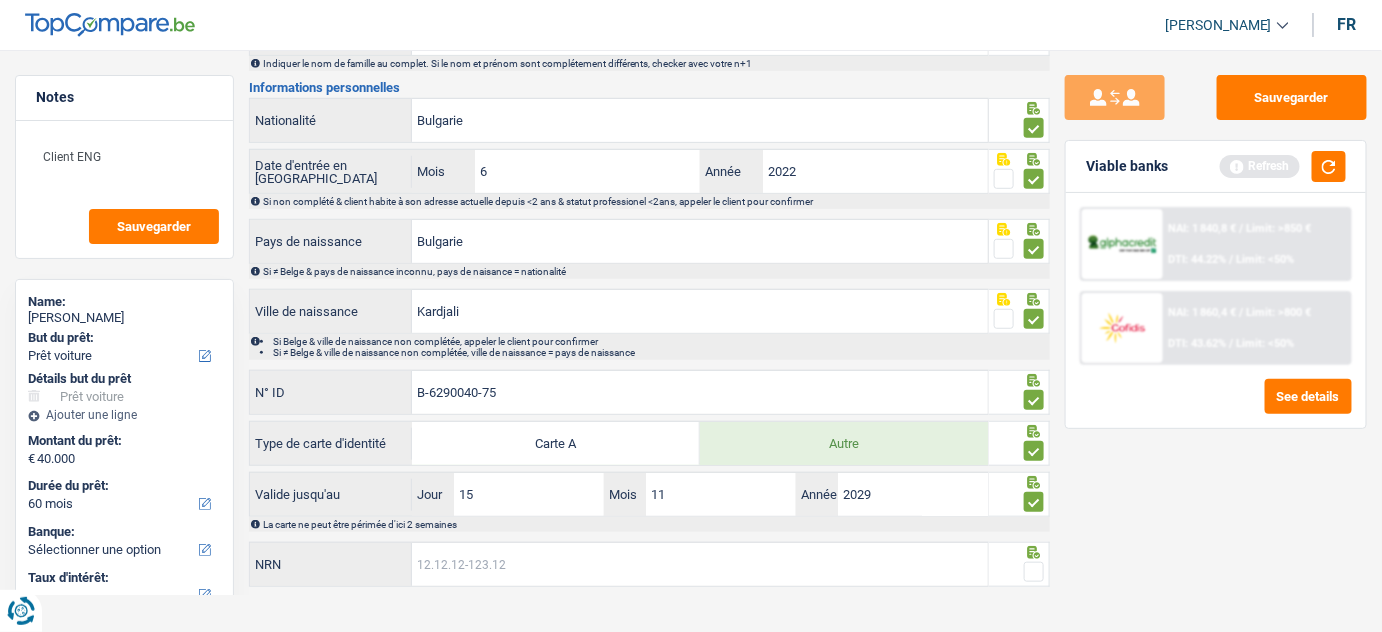 click on "NRN" at bounding box center [700, 564] 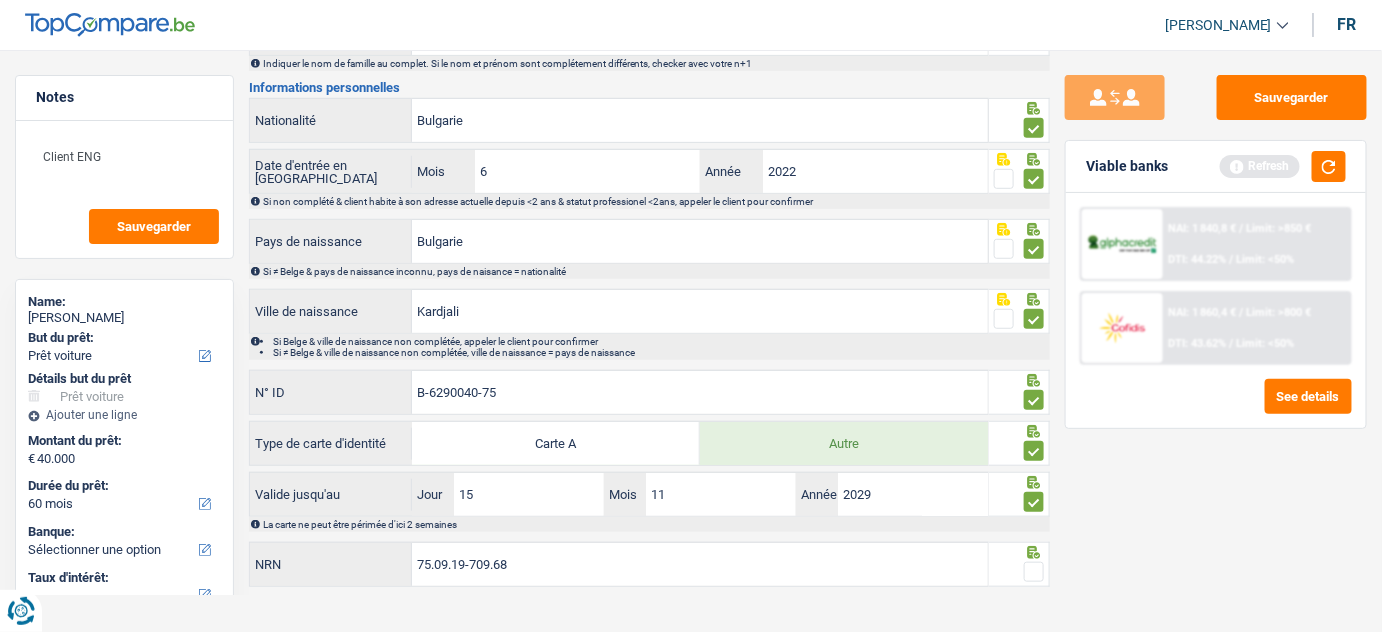 type on "75.09.19-709.68" 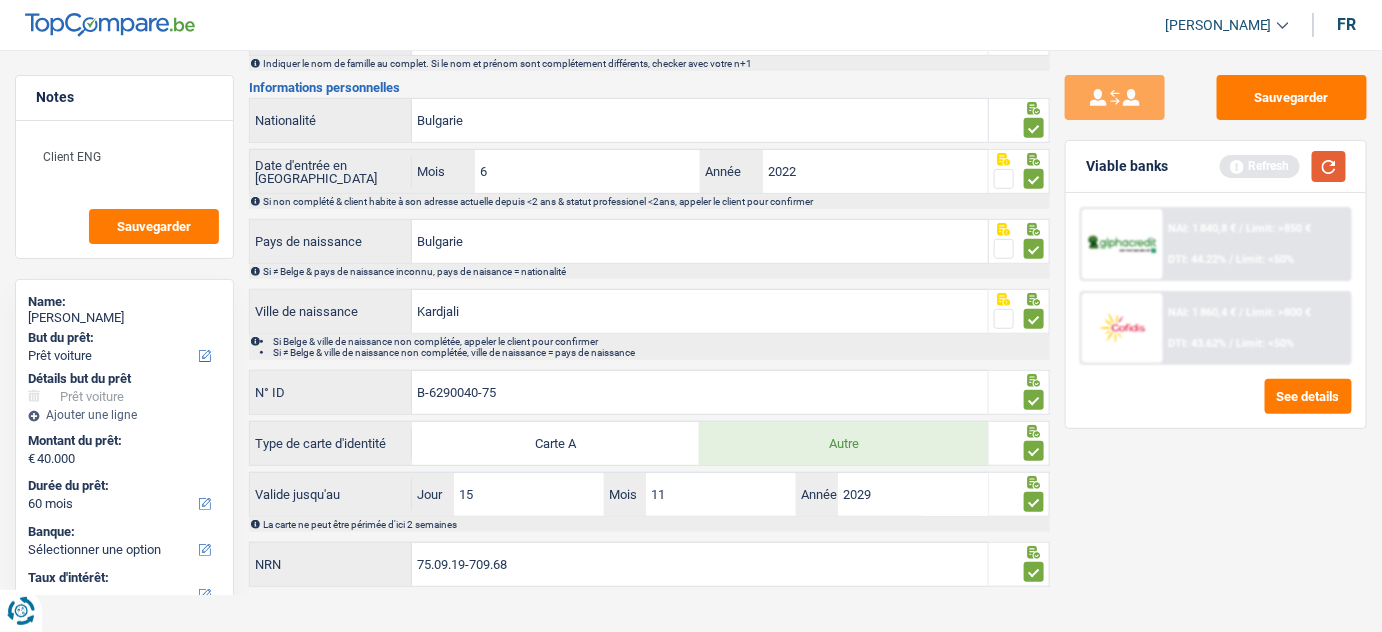 click at bounding box center (1329, 166) 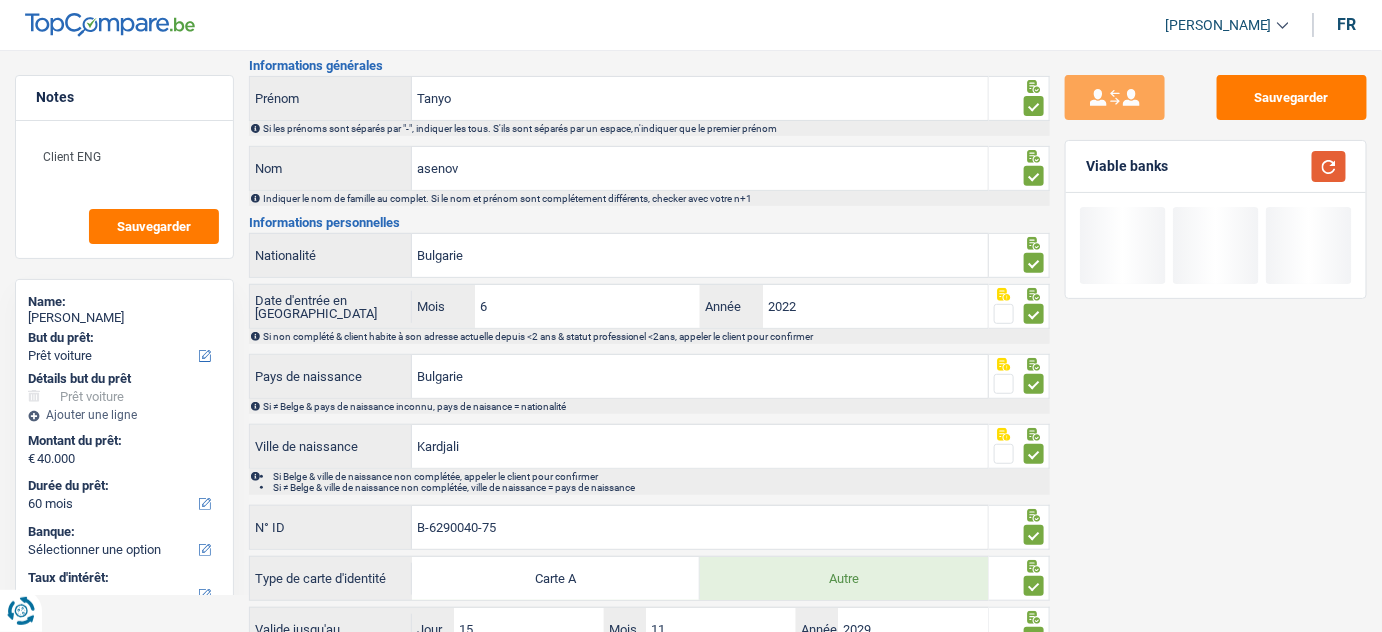 scroll, scrollTop: 0, scrollLeft: 0, axis: both 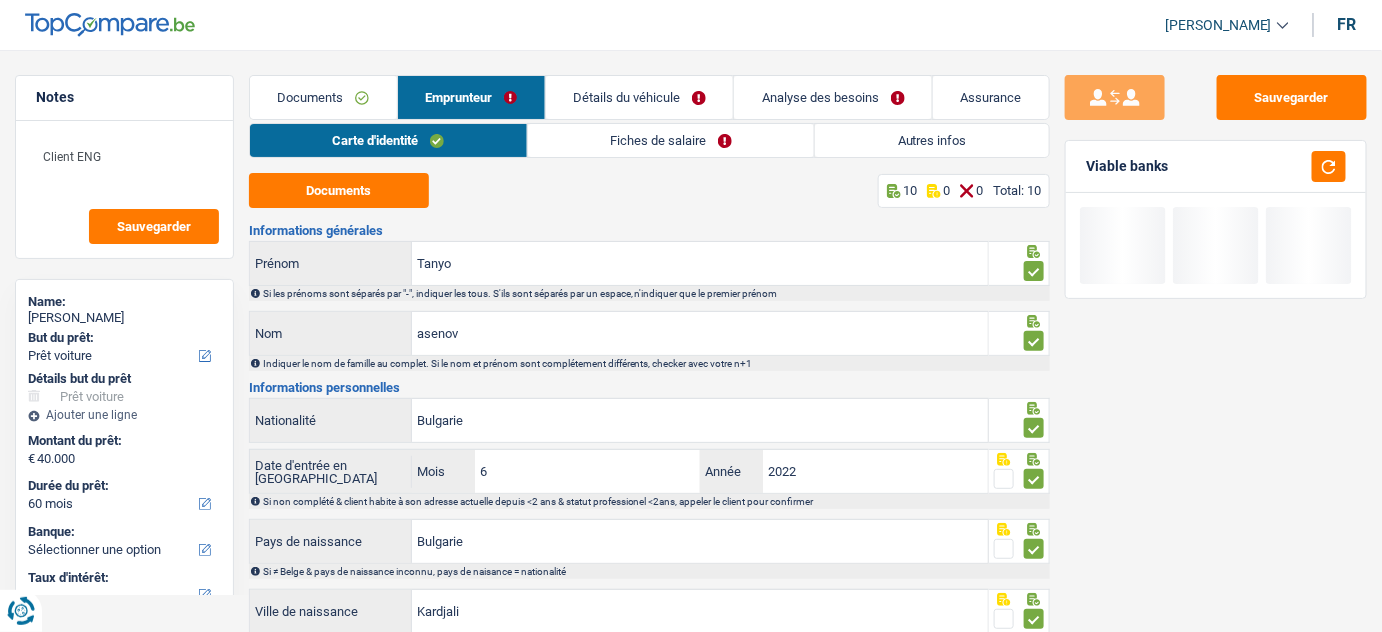 click on "Fiches de salaire" at bounding box center (671, 140) 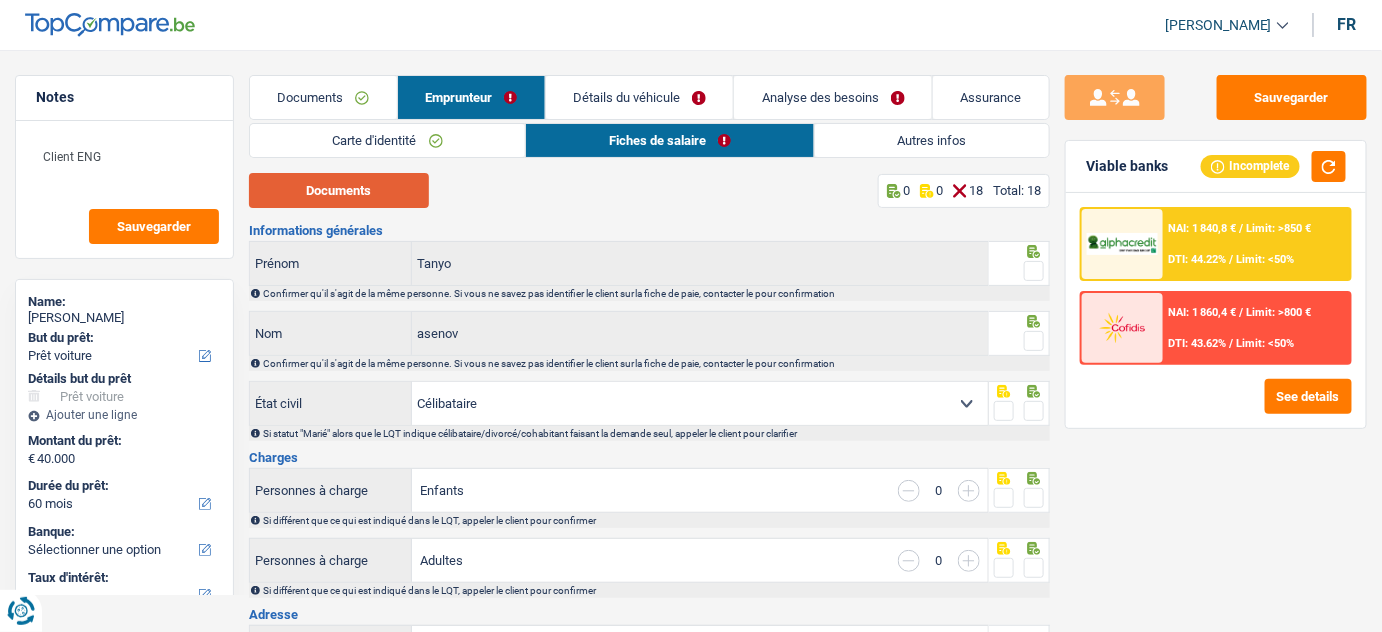 click on "Documents" at bounding box center [339, 190] 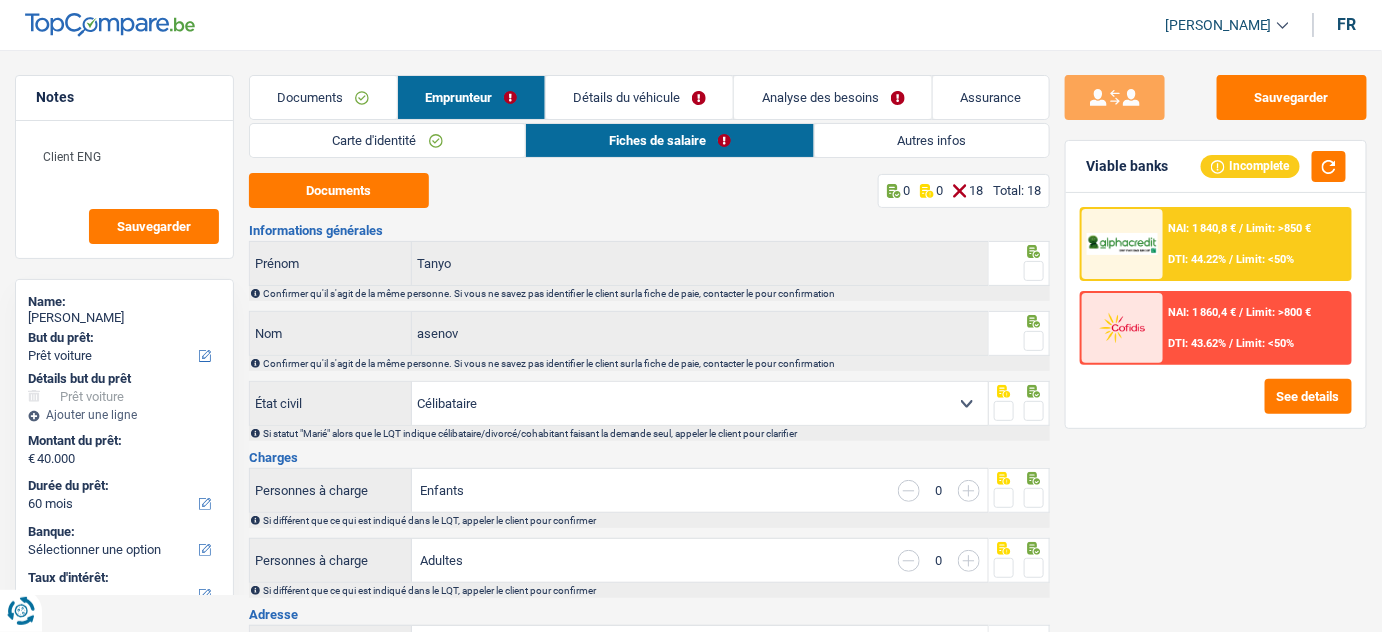 click at bounding box center (1034, 271) 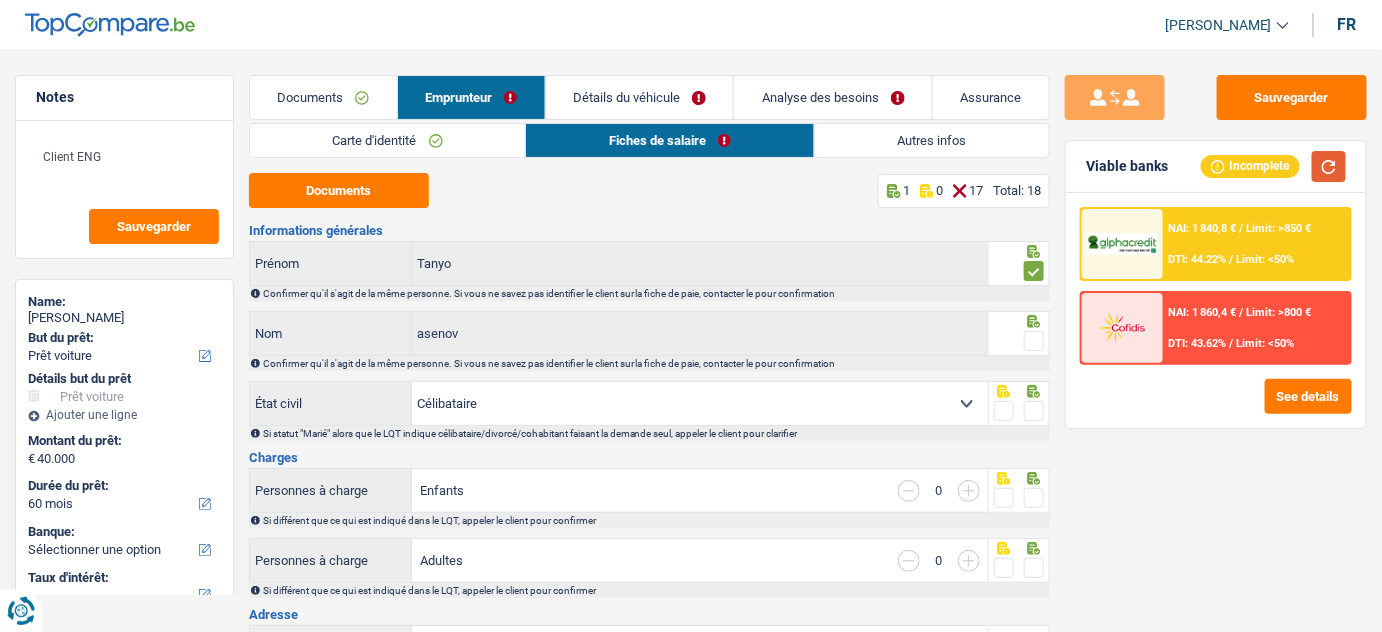 click at bounding box center [1329, 166] 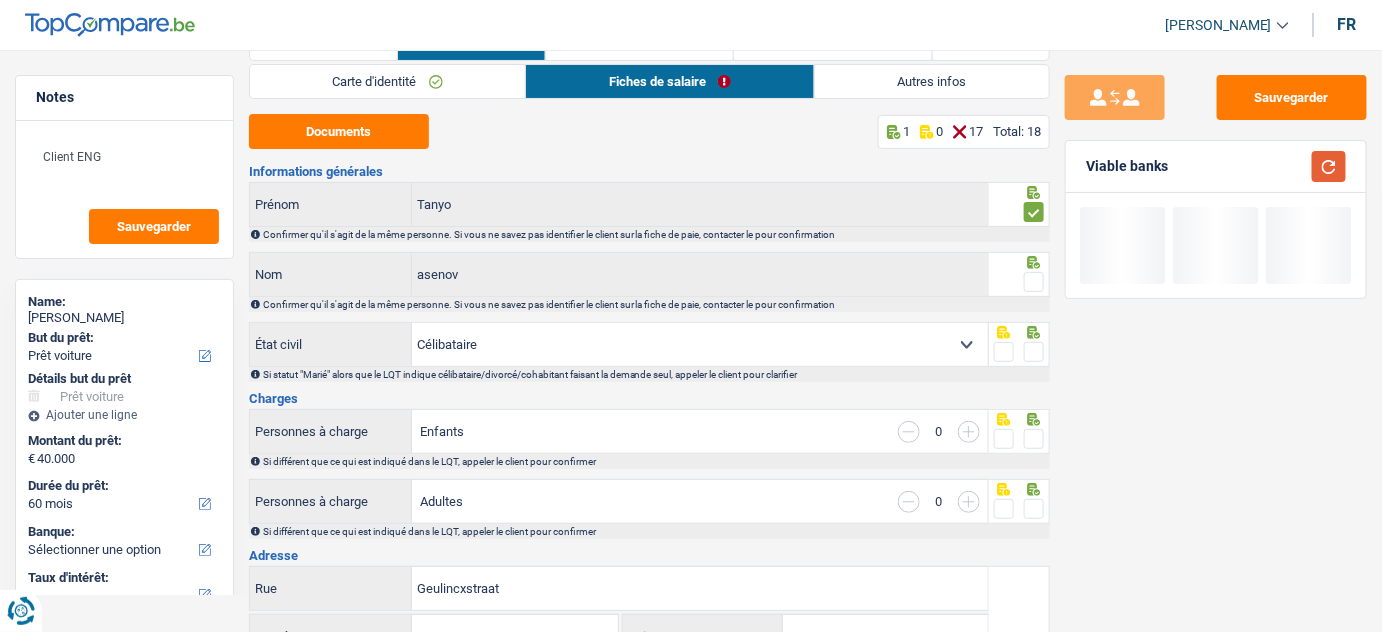 scroll, scrollTop: 90, scrollLeft: 0, axis: vertical 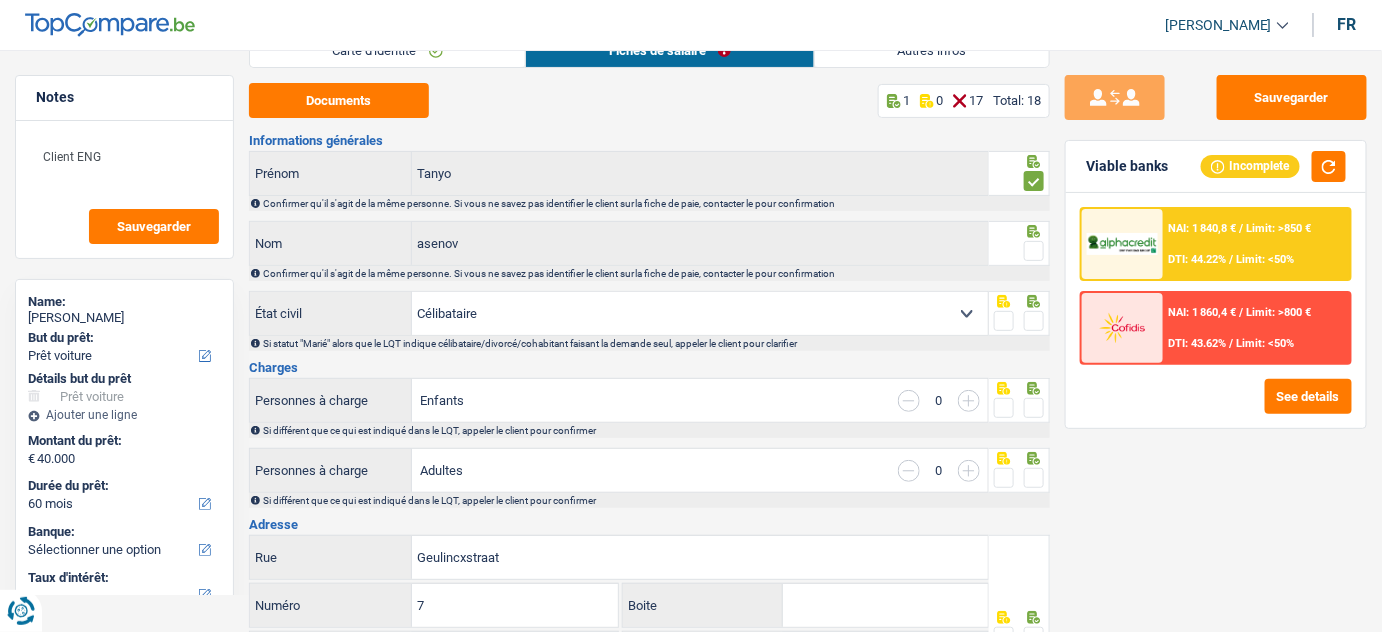 click at bounding box center (1034, 251) 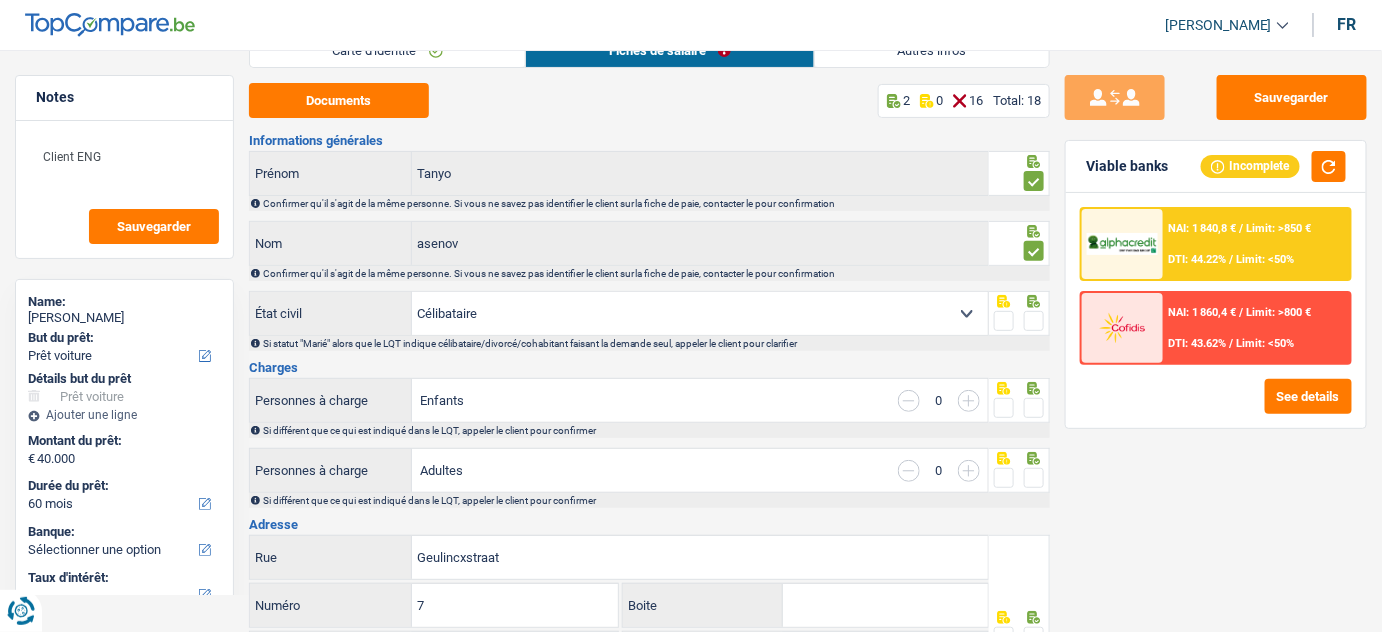 click at bounding box center (1034, 321) 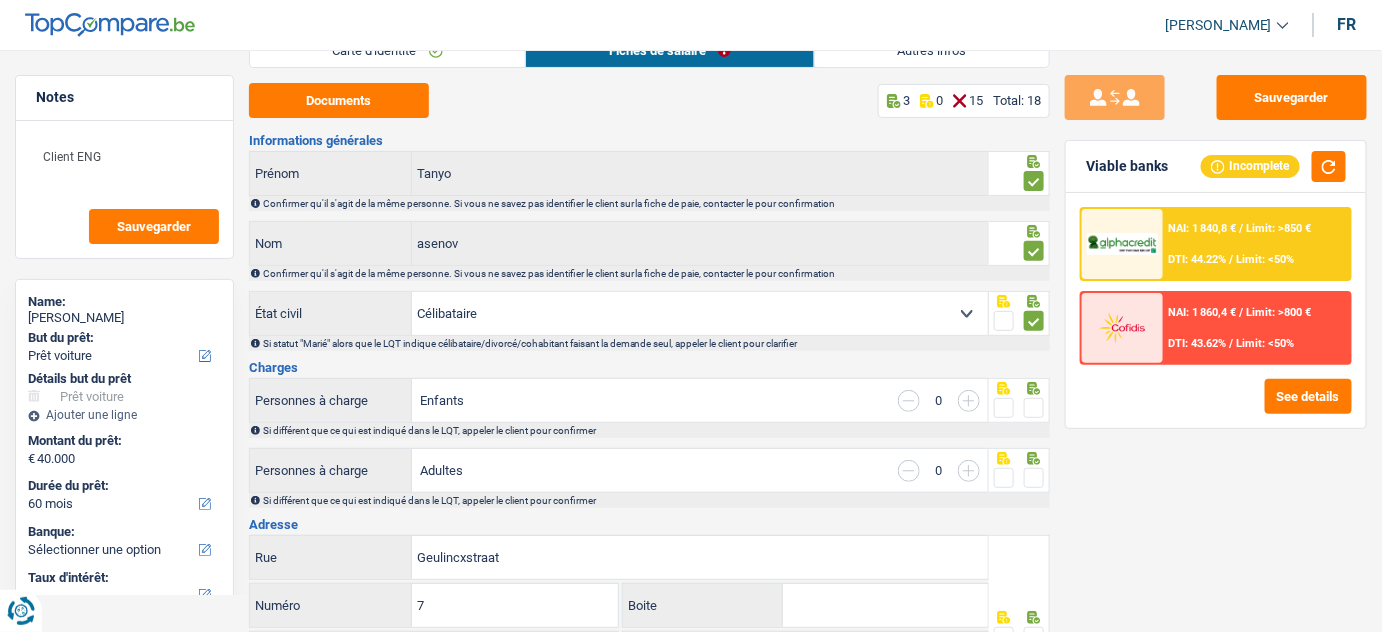 click at bounding box center [1034, 408] 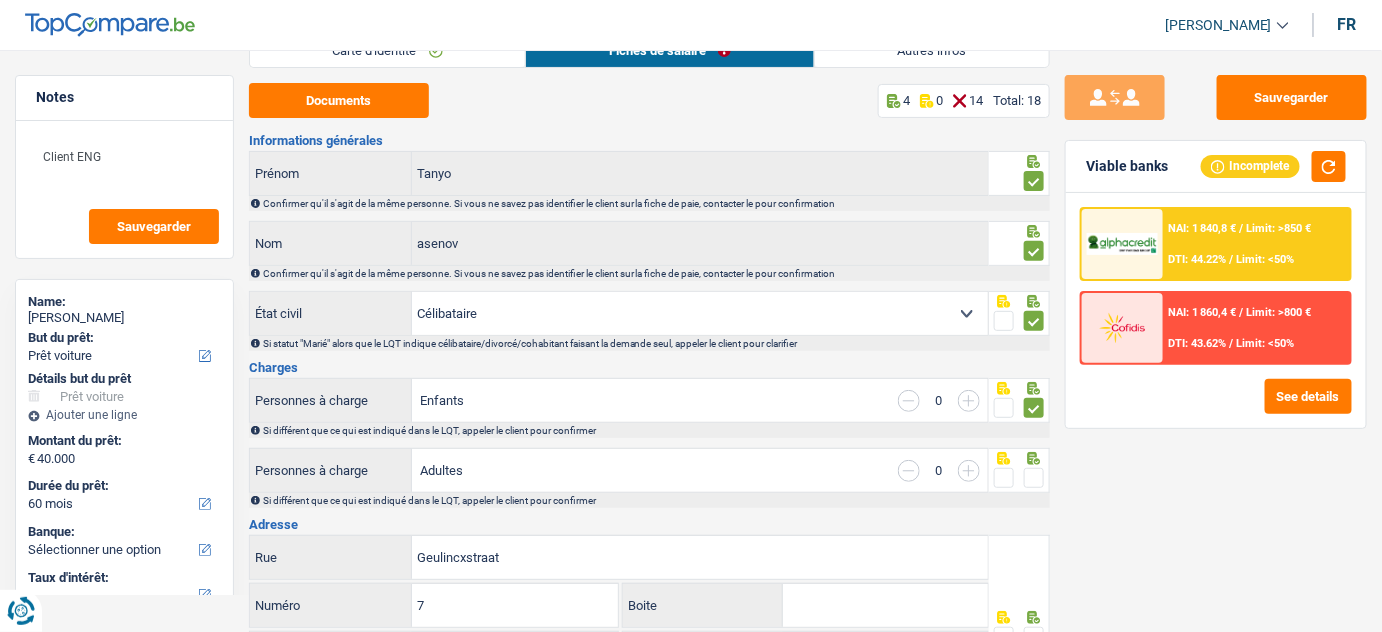 click at bounding box center (1034, 478) 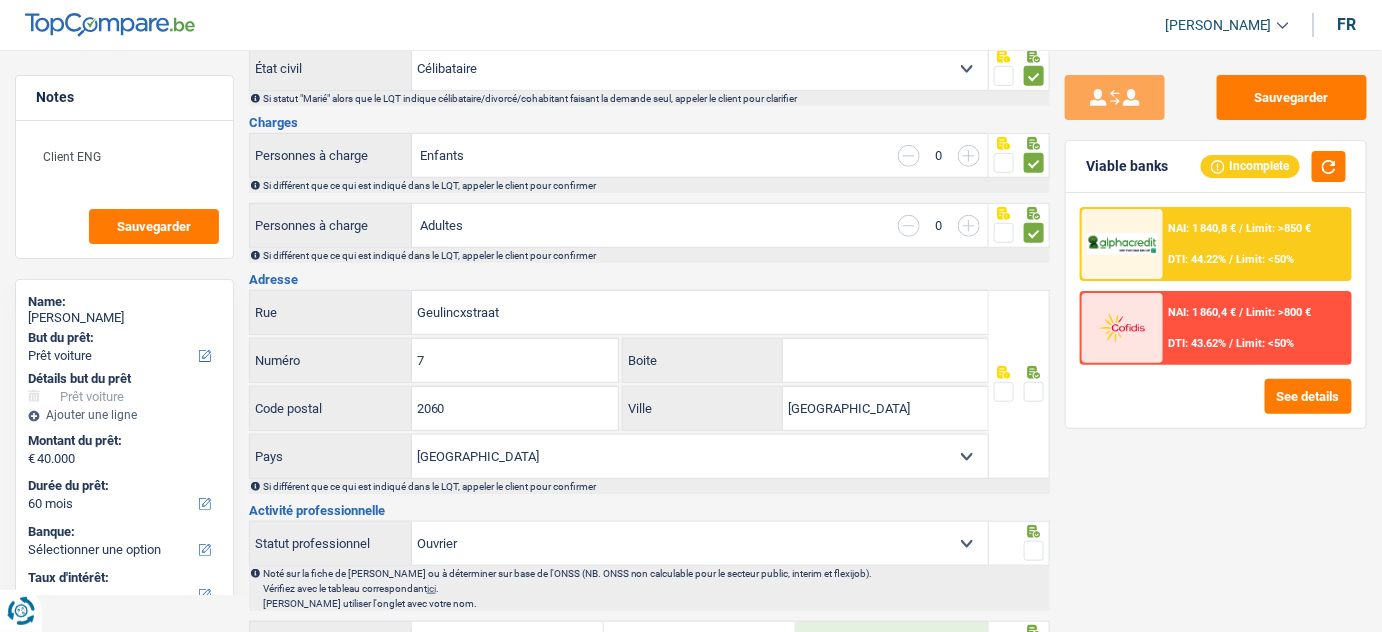 scroll, scrollTop: 454, scrollLeft: 0, axis: vertical 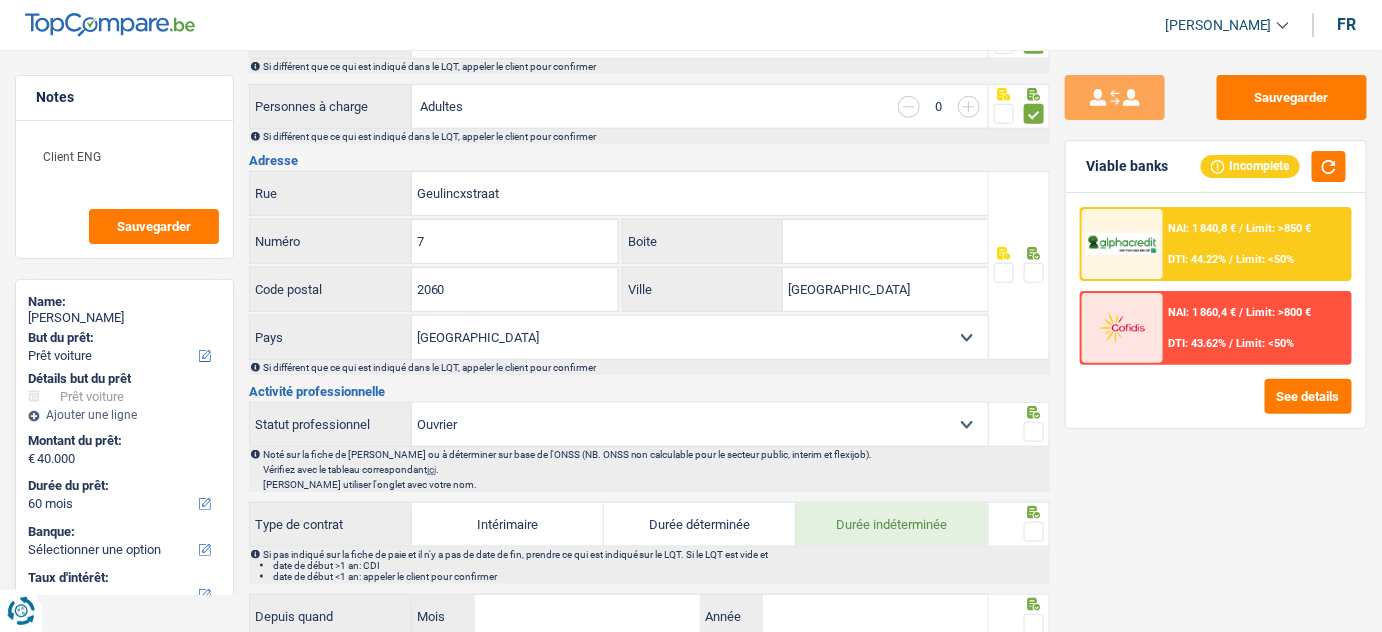 click at bounding box center (1034, 273) 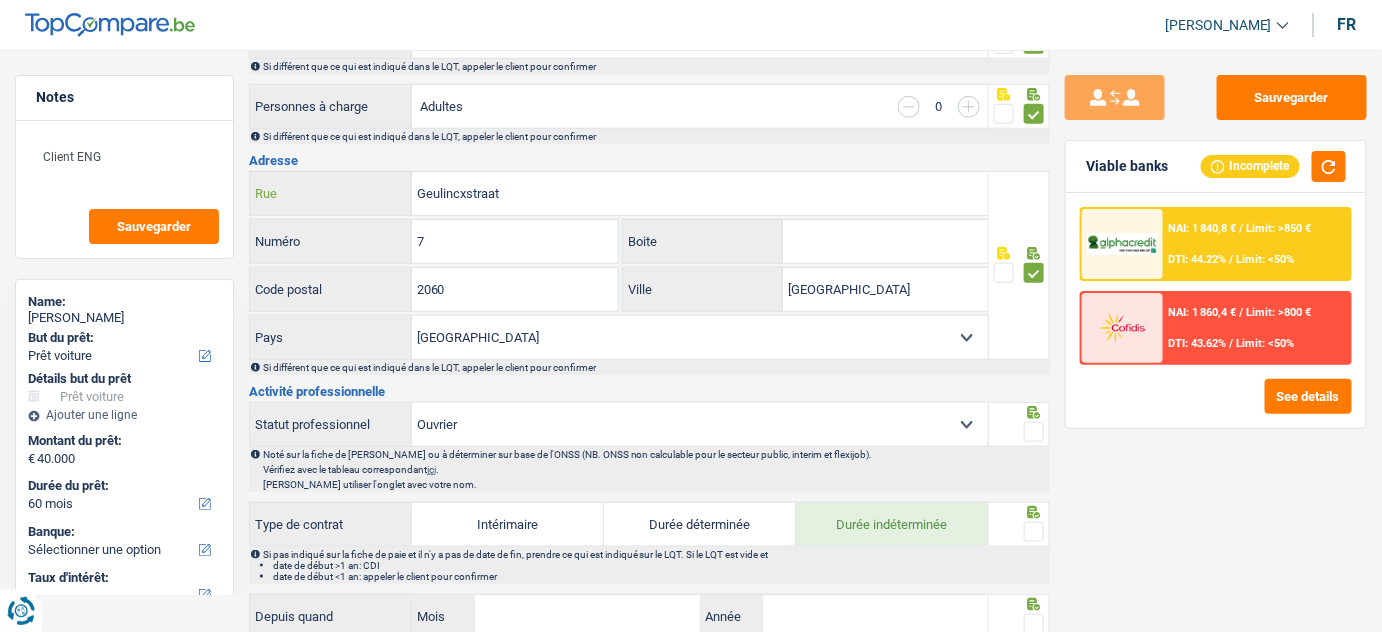 click on "Geulincxstraat" at bounding box center [700, 193] 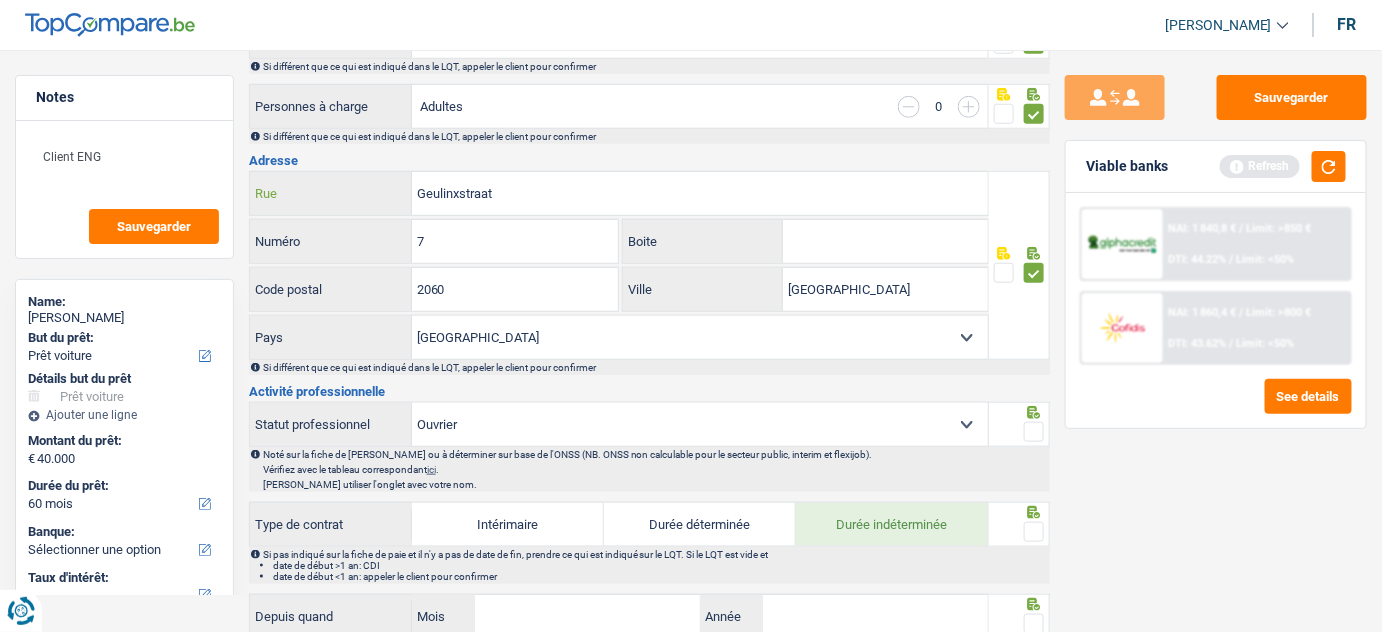 type on "Geulinxstraat" 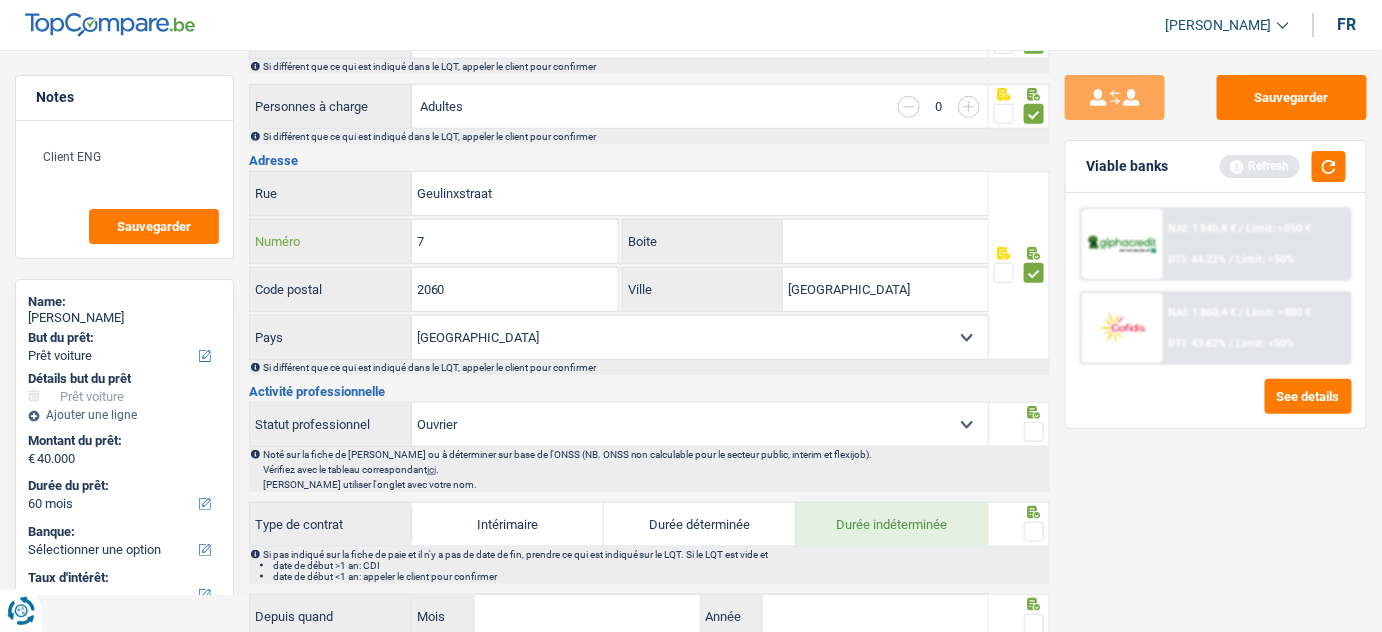 click on "7" at bounding box center (515, 241) 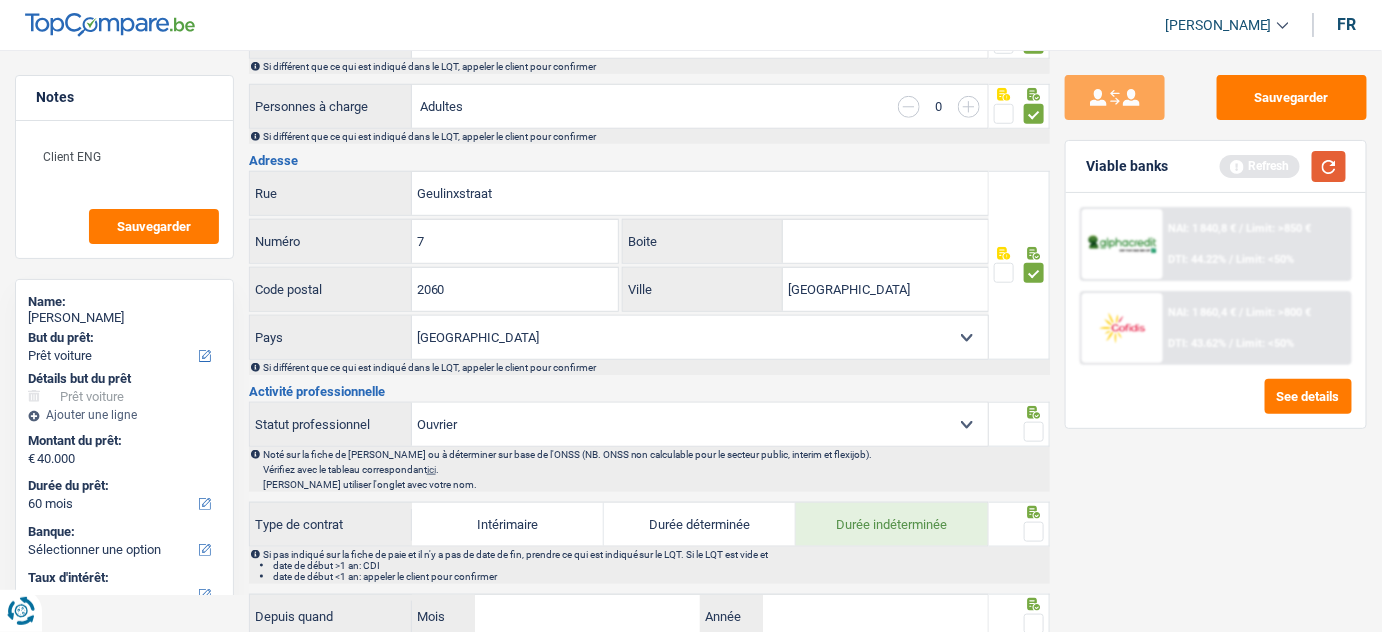 drag, startPoint x: 1337, startPoint y: 162, endPoint x: 1022, endPoint y: 301, distance: 344.30508 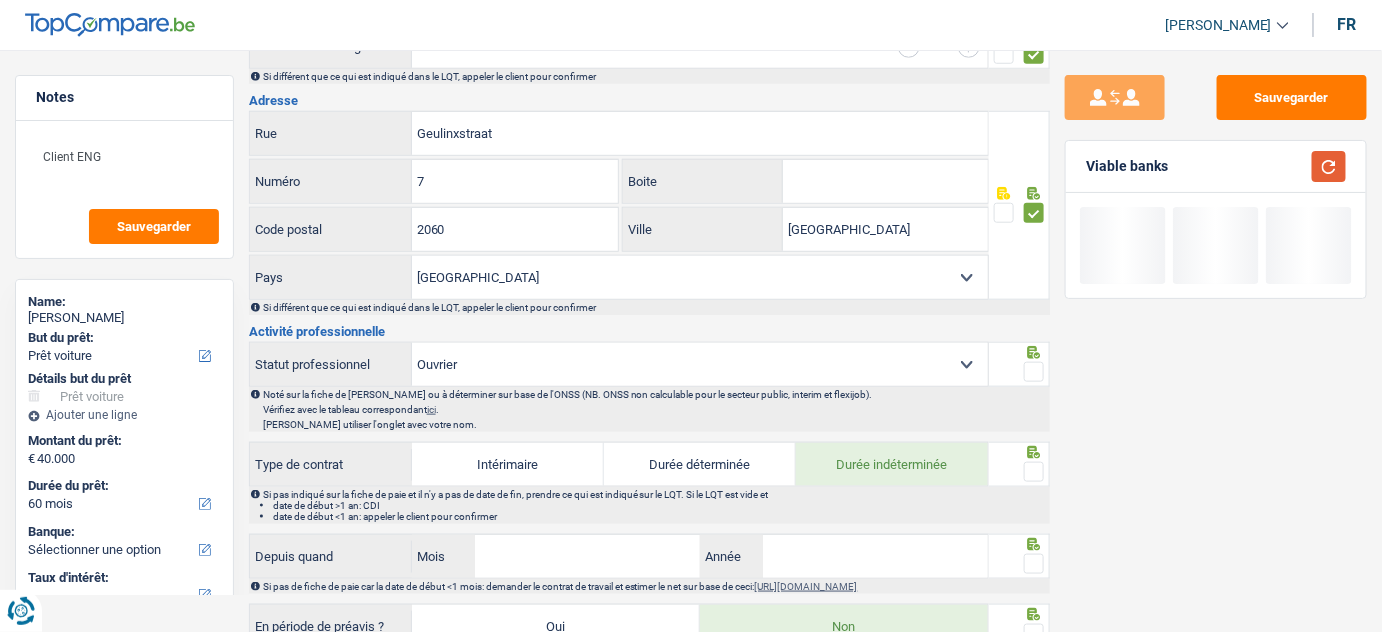 scroll, scrollTop: 545, scrollLeft: 0, axis: vertical 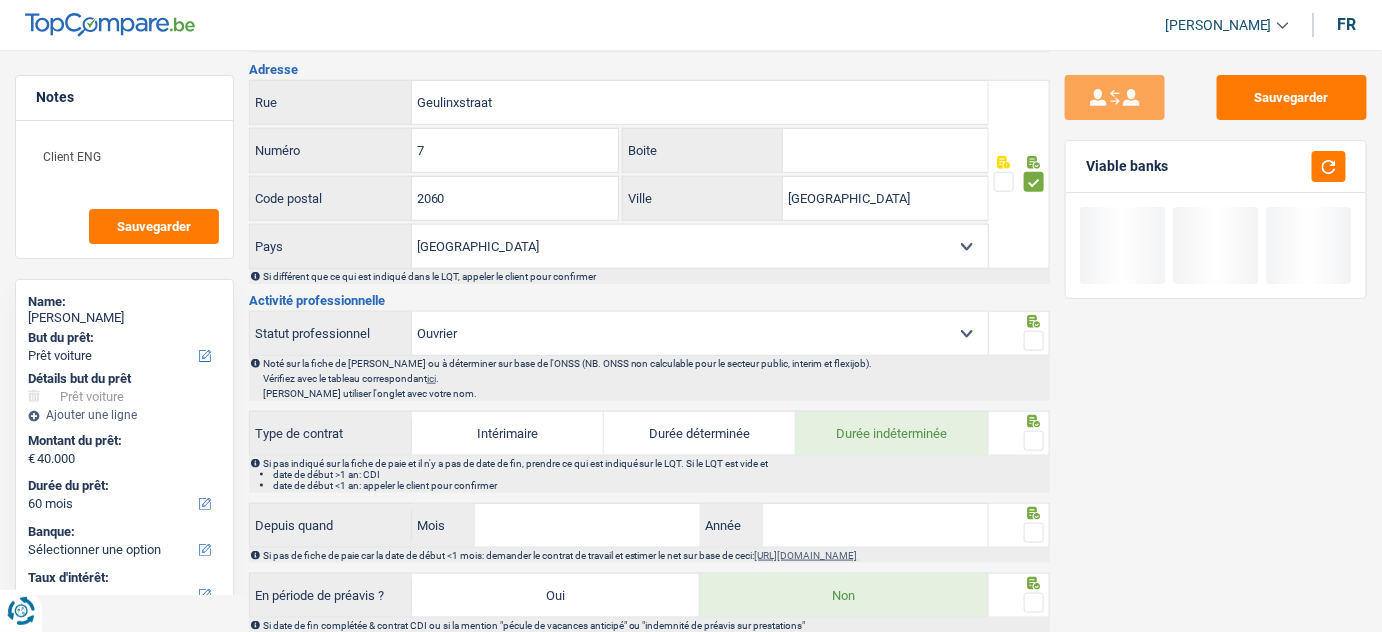 click at bounding box center [1034, 341] 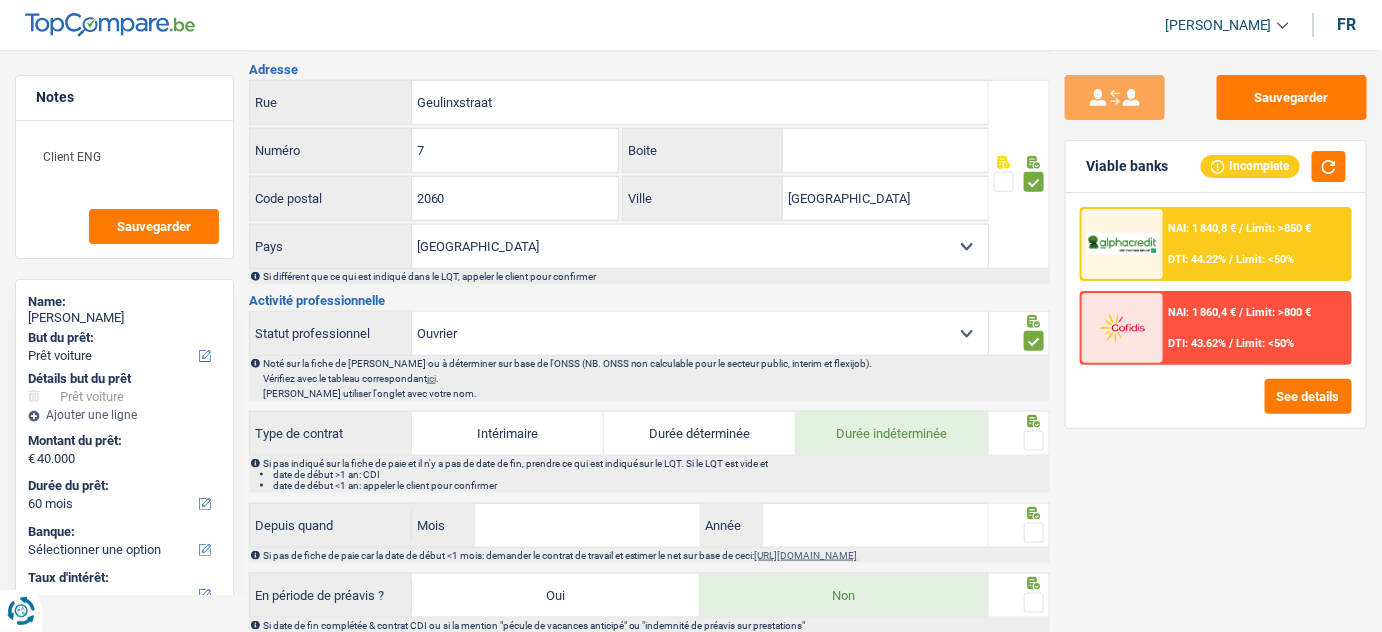 click at bounding box center [1034, 441] 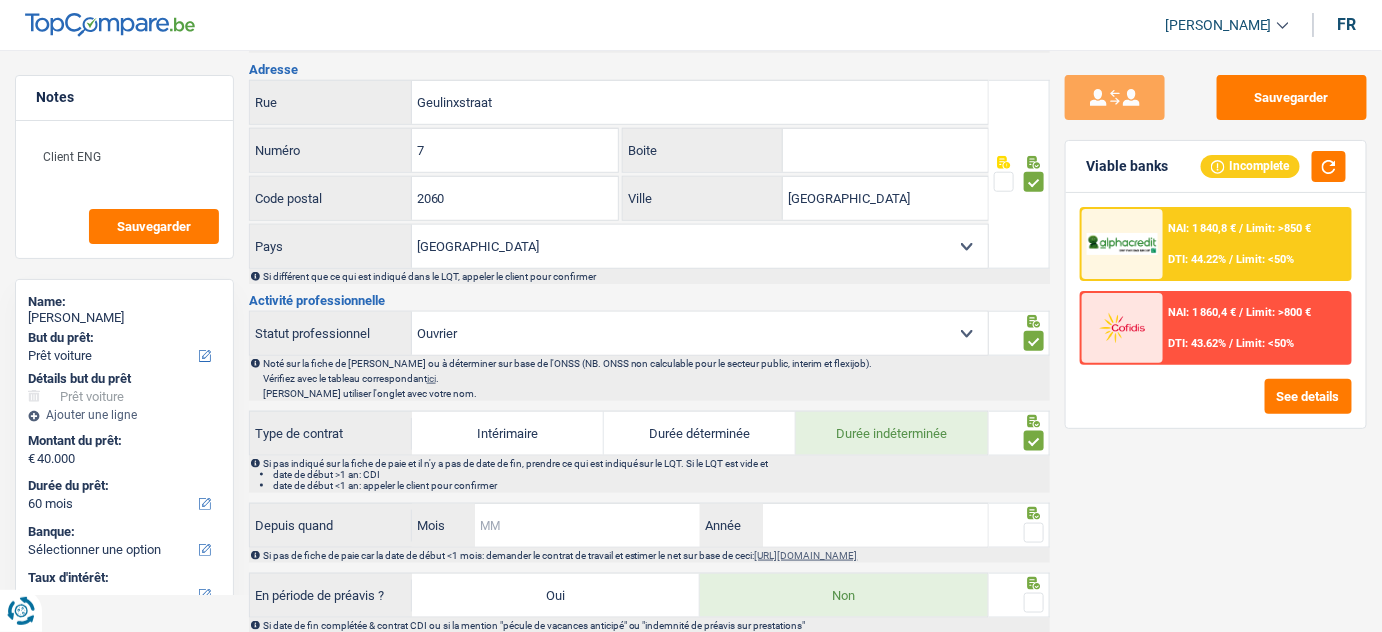 drag, startPoint x: 611, startPoint y: 523, endPoint x: 635, endPoint y: 524, distance: 24.020824 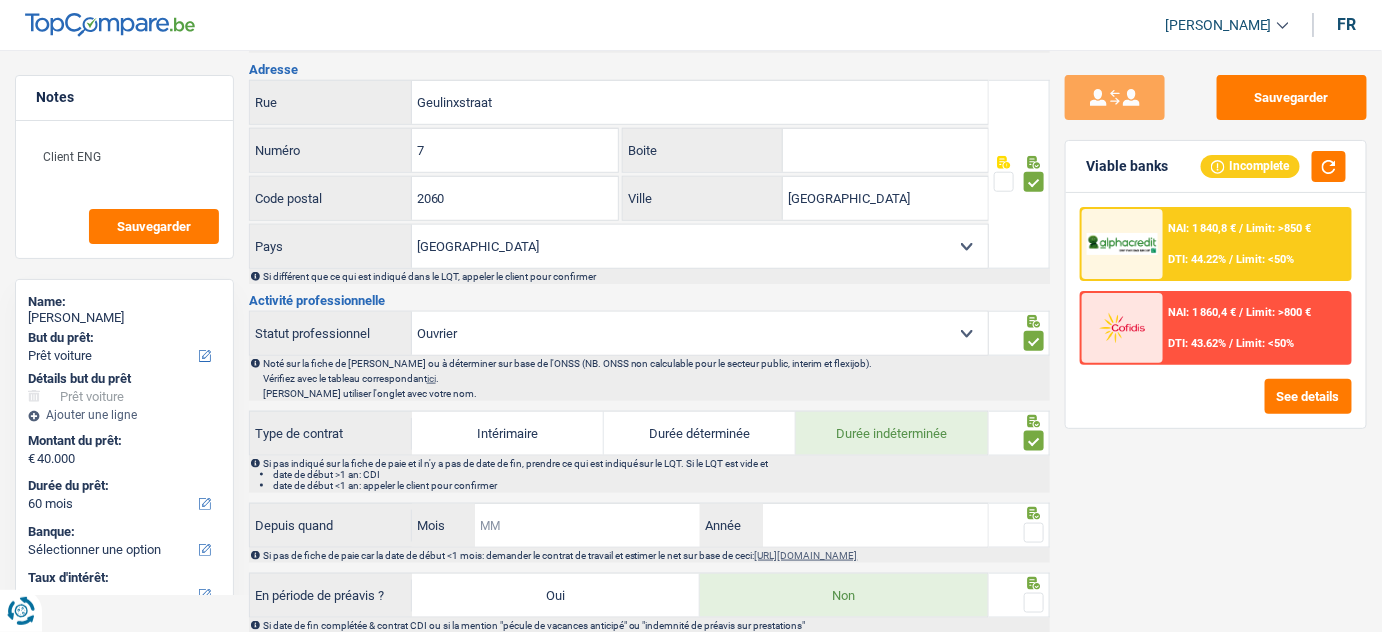 click on "Mois" at bounding box center [587, 525] 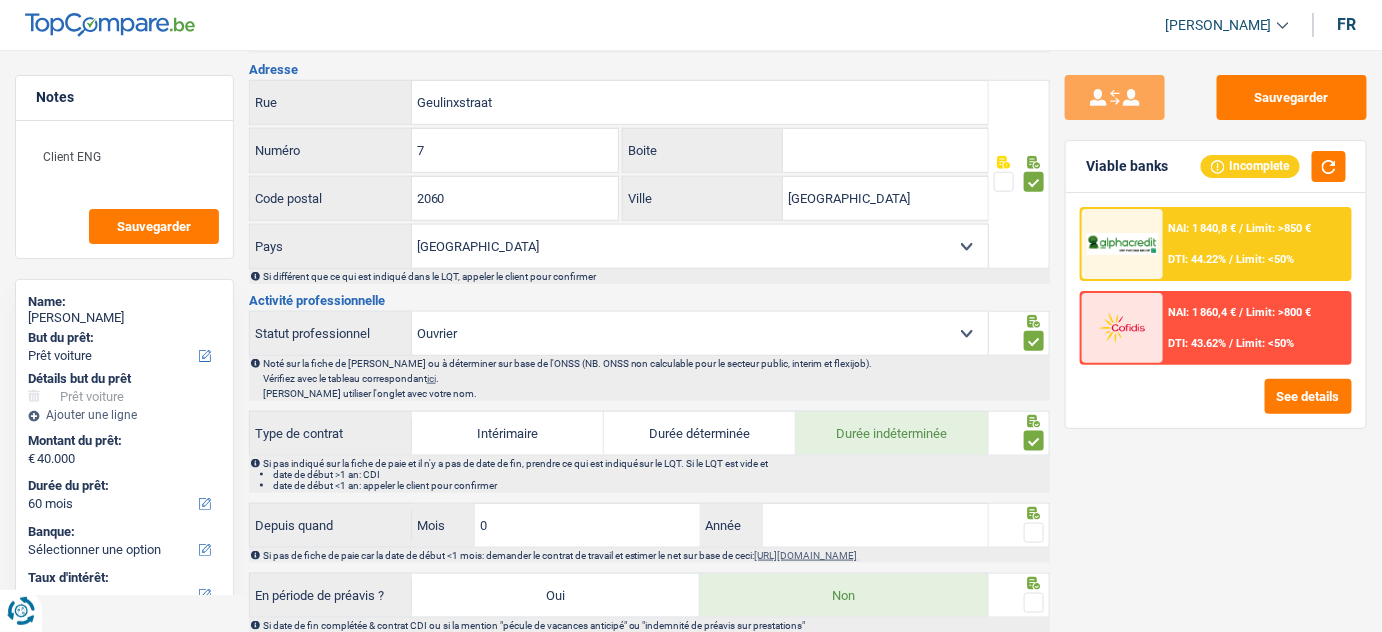 type on "09" 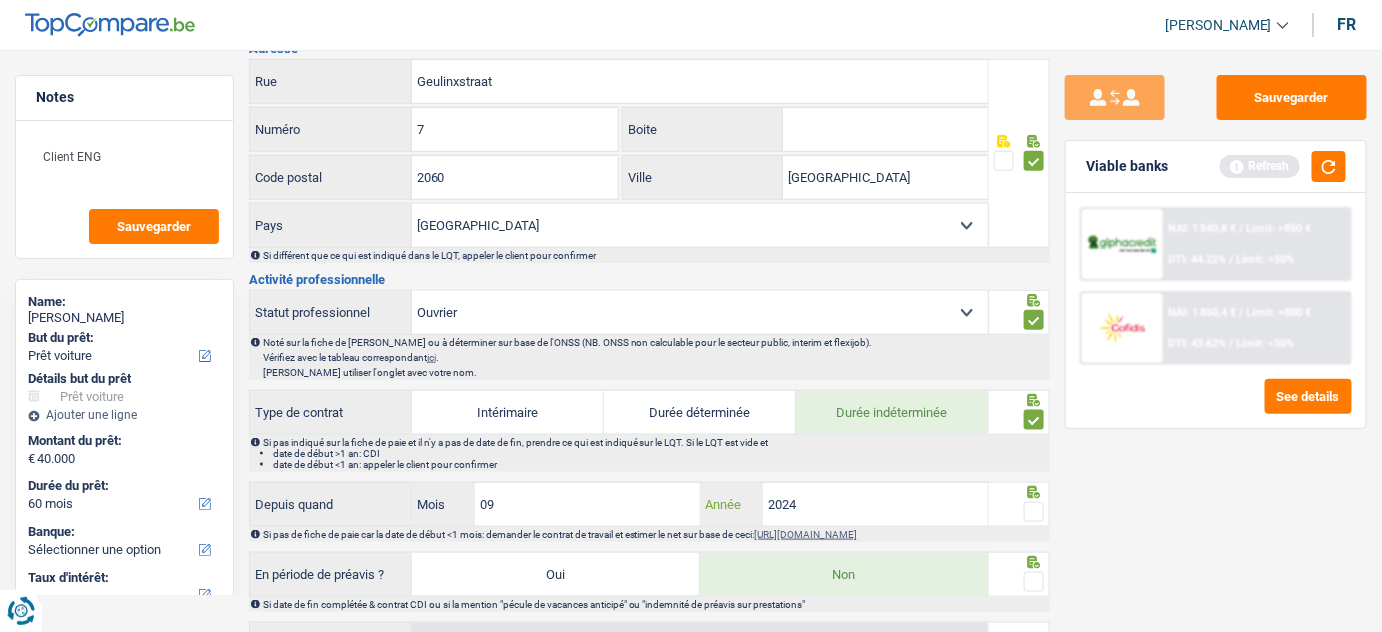 scroll, scrollTop: 727, scrollLeft: 0, axis: vertical 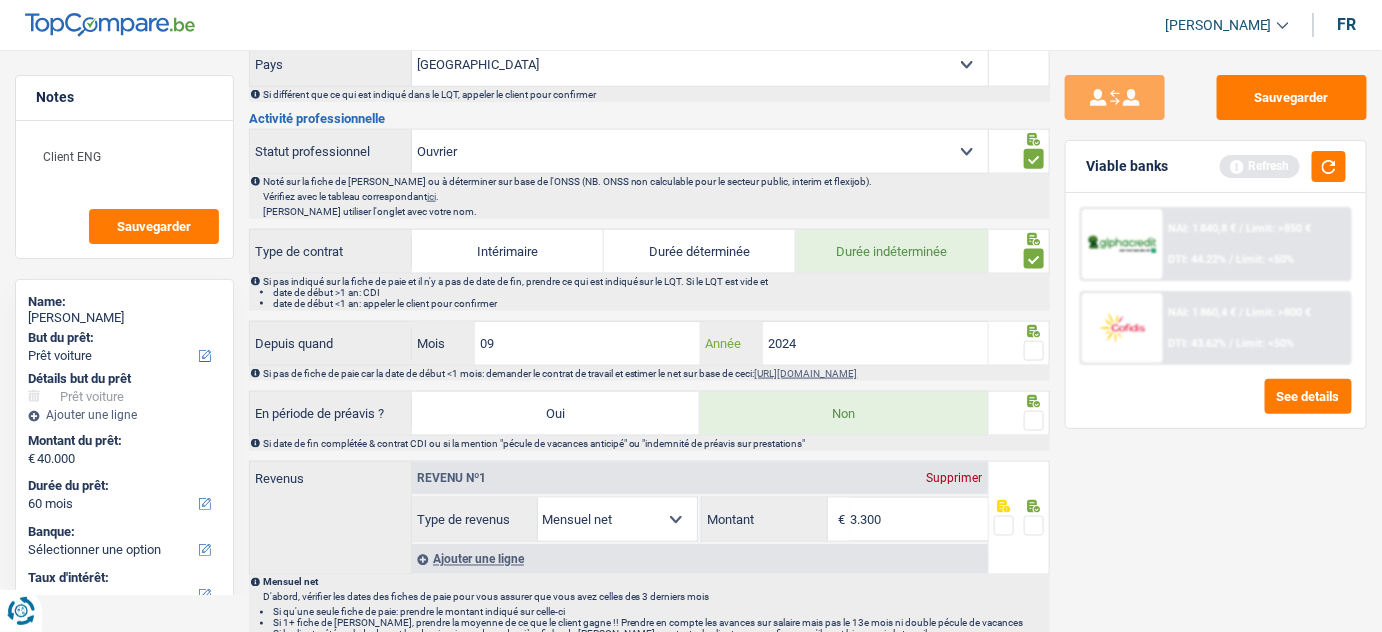 type on "2024" 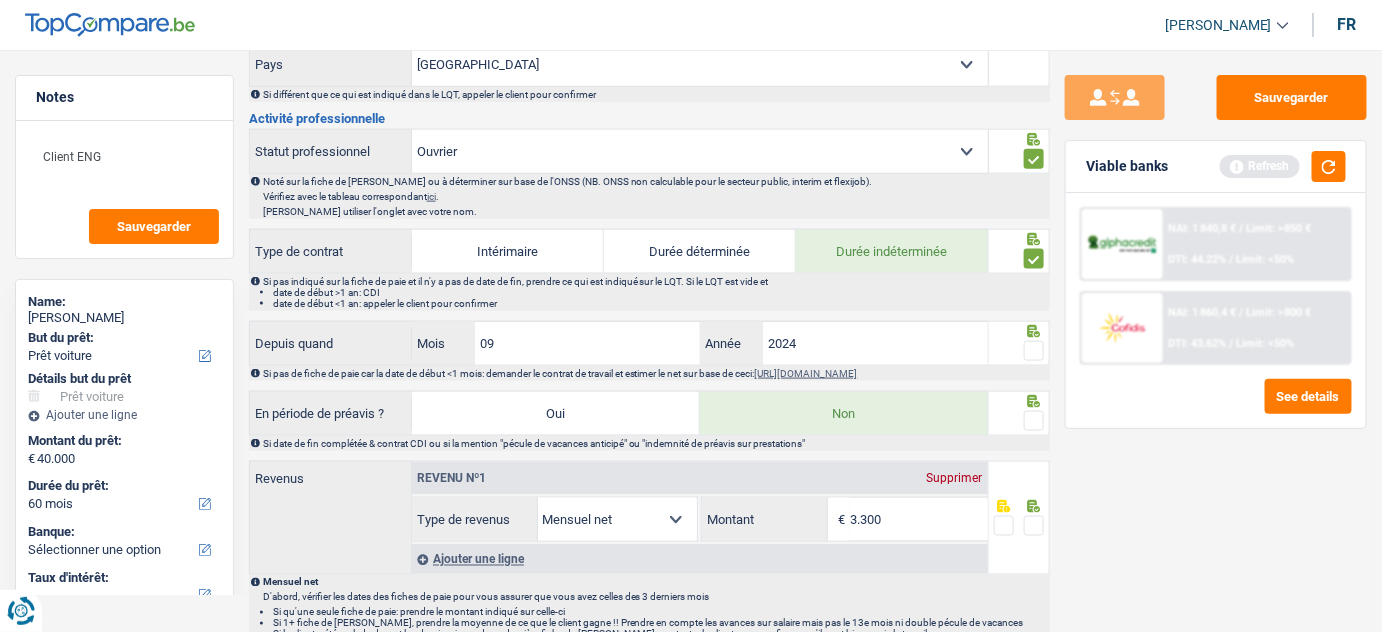 click at bounding box center (1034, 351) 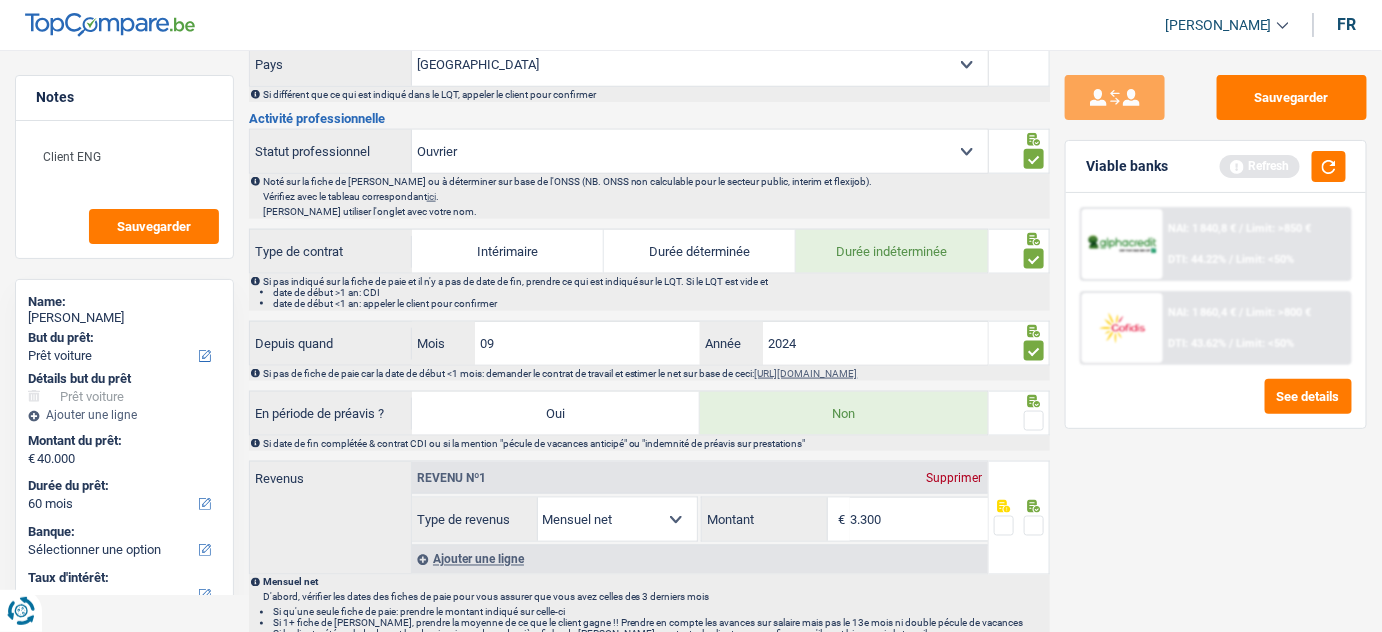drag, startPoint x: 1035, startPoint y: 405, endPoint x: 1239, endPoint y: 259, distance: 250.86252 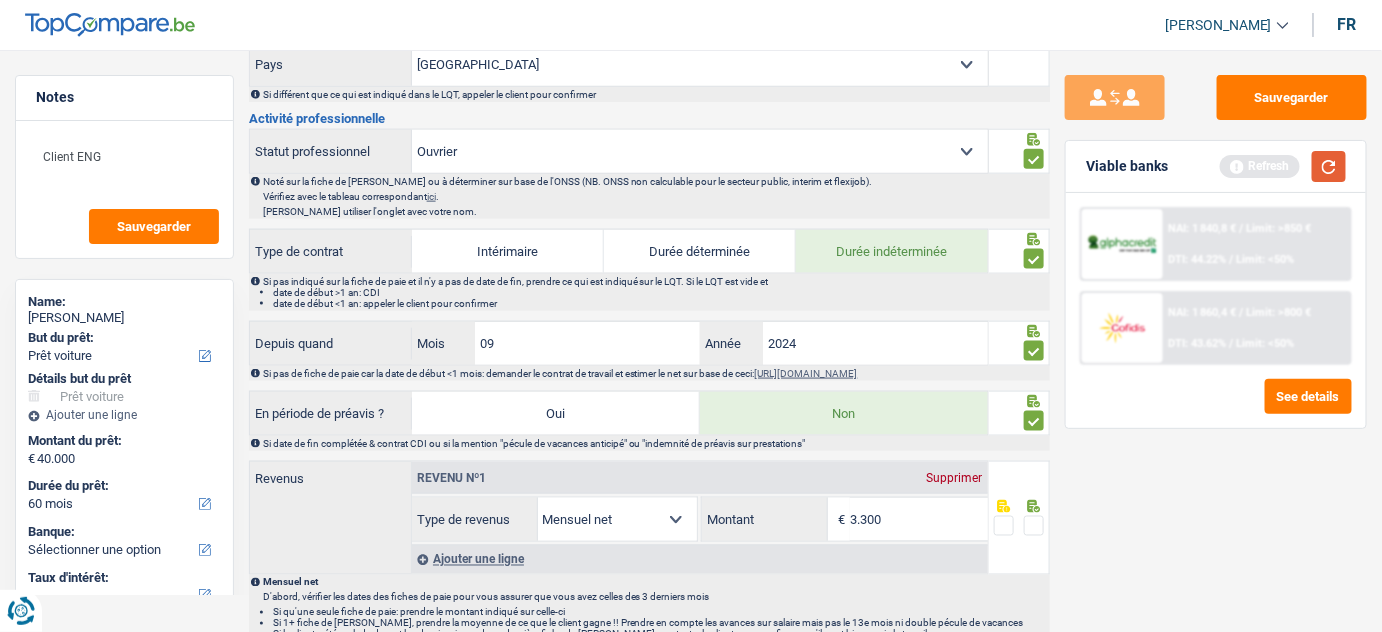click at bounding box center [1329, 166] 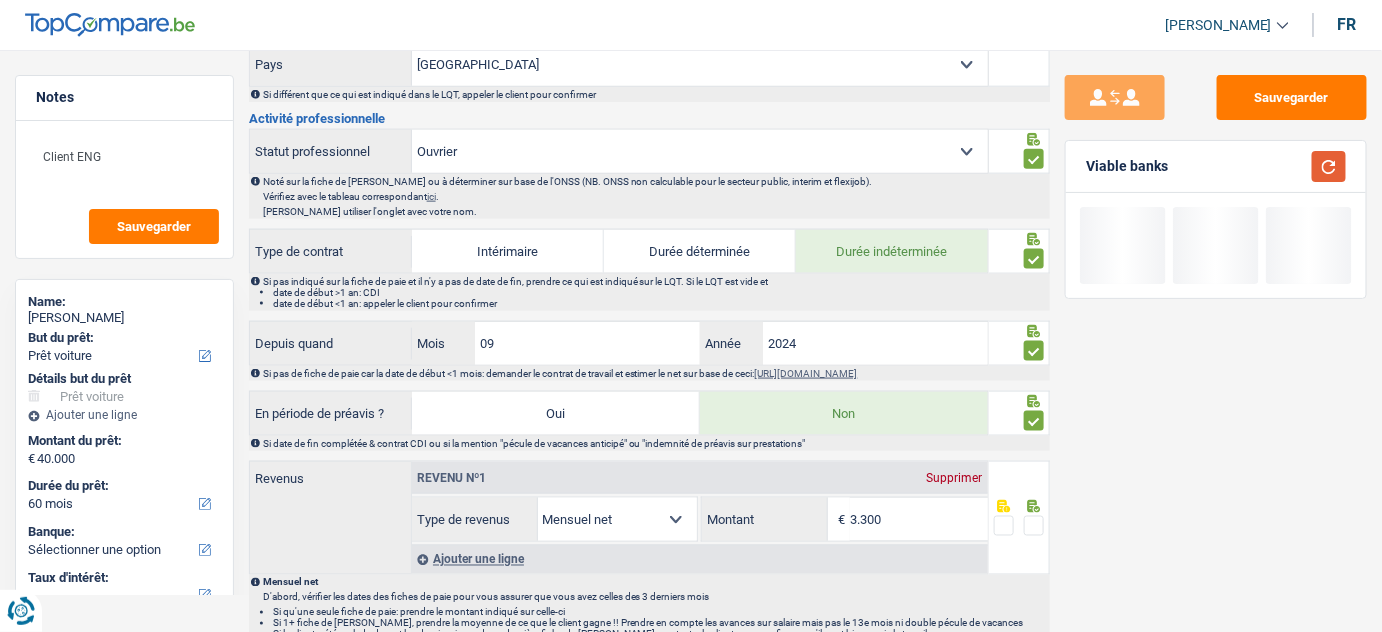 scroll, scrollTop: 909, scrollLeft: 0, axis: vertical 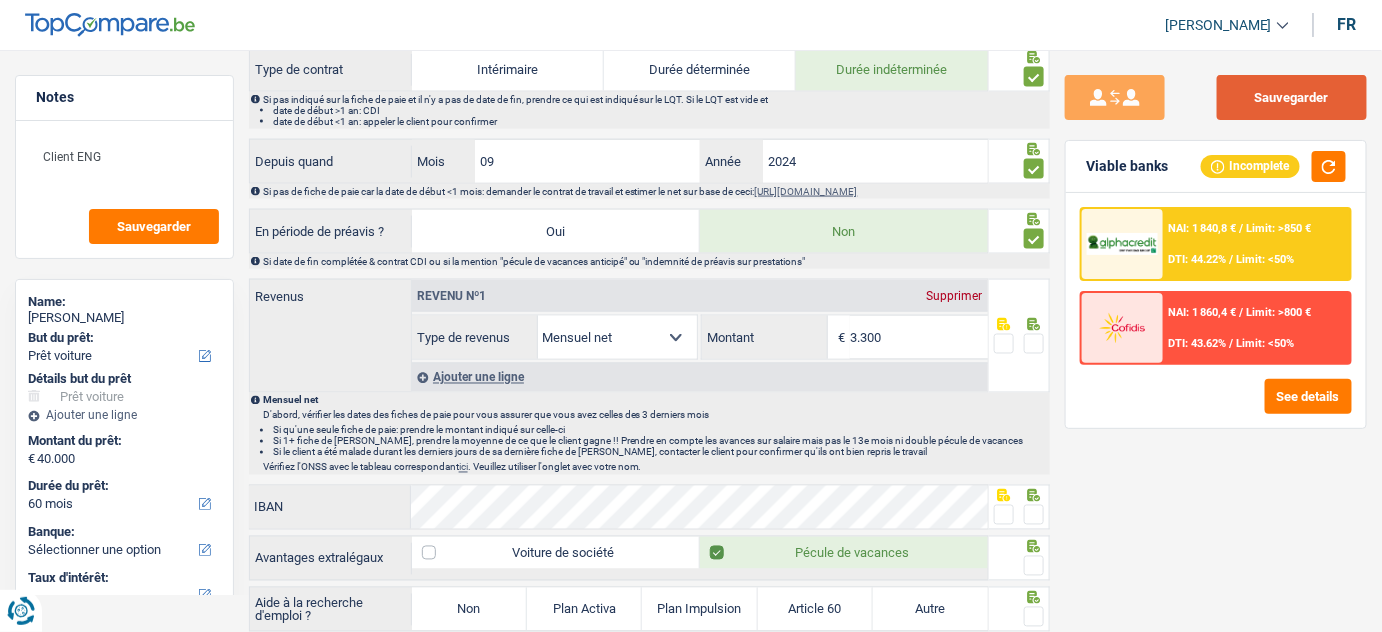 click on "Sauvegarder" at bounding box center (1292, 97) 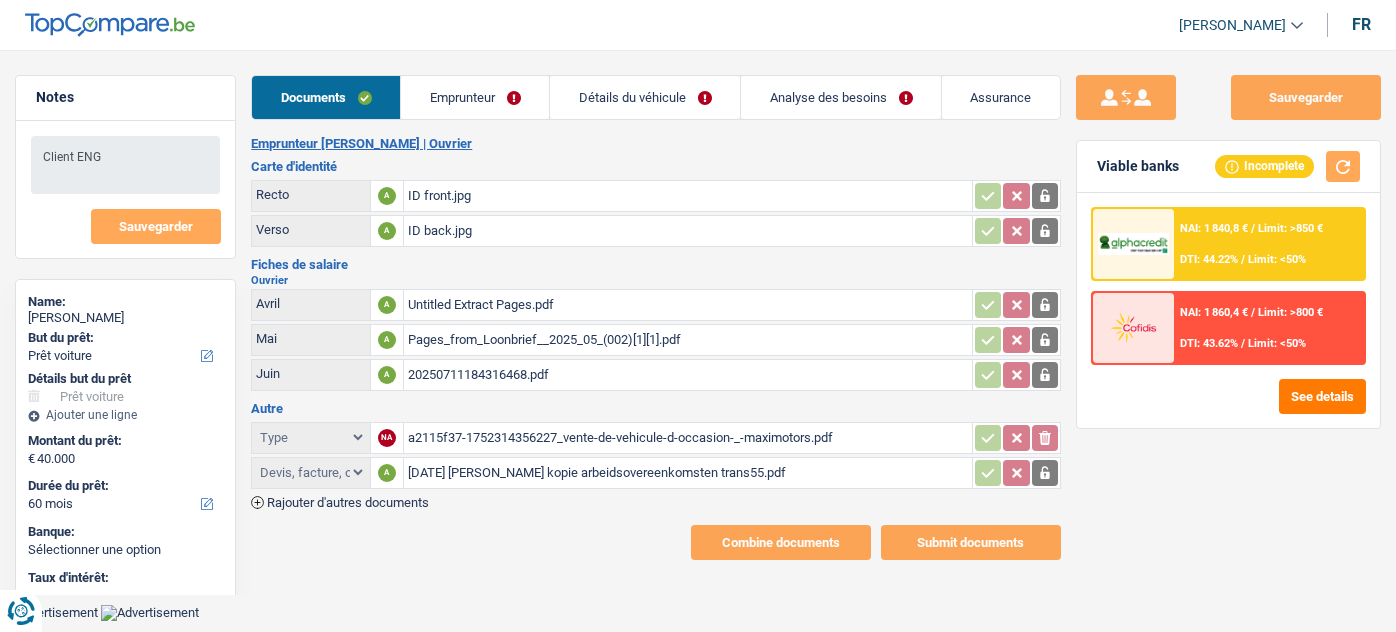select on "car" 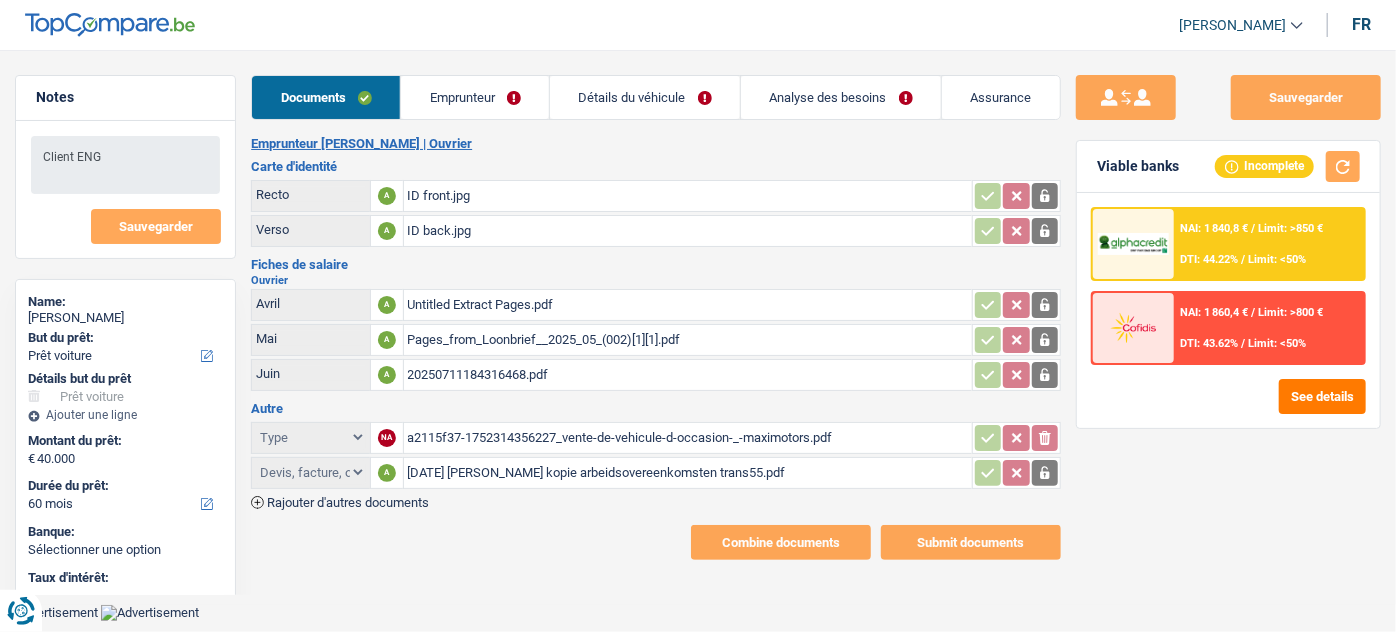 scroll, scrollTop: 0, scrollLeft: 0, axis: both 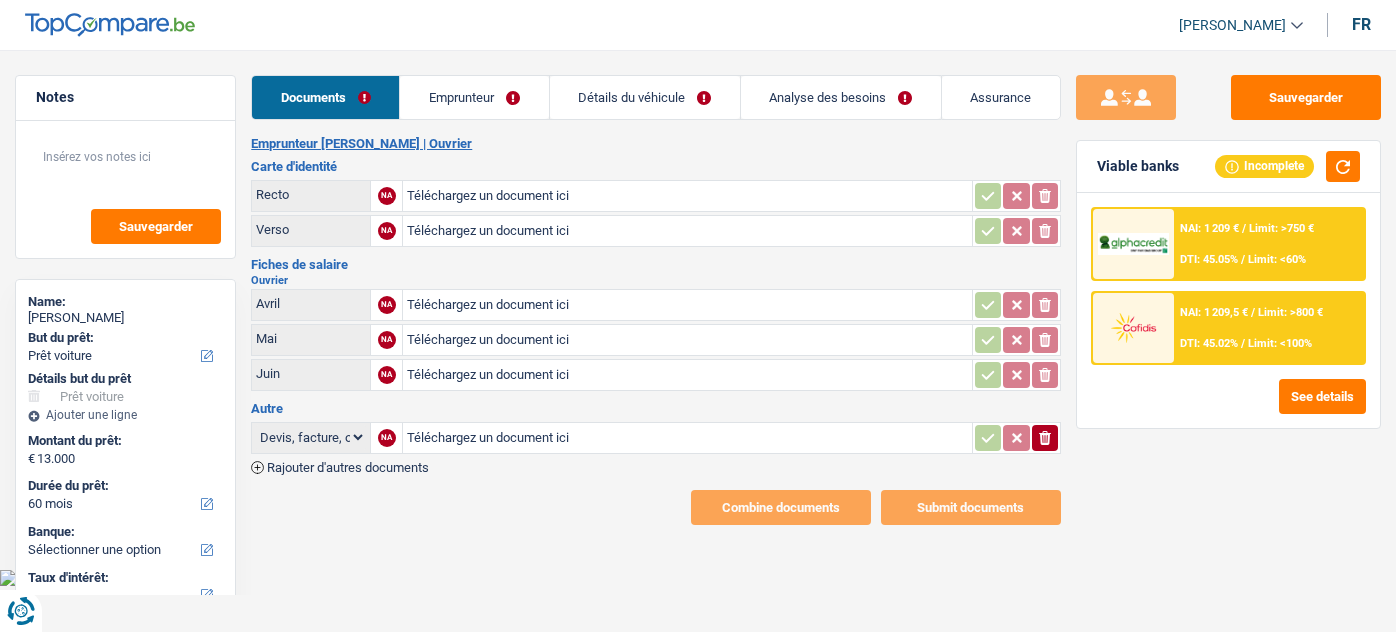 select on "car" 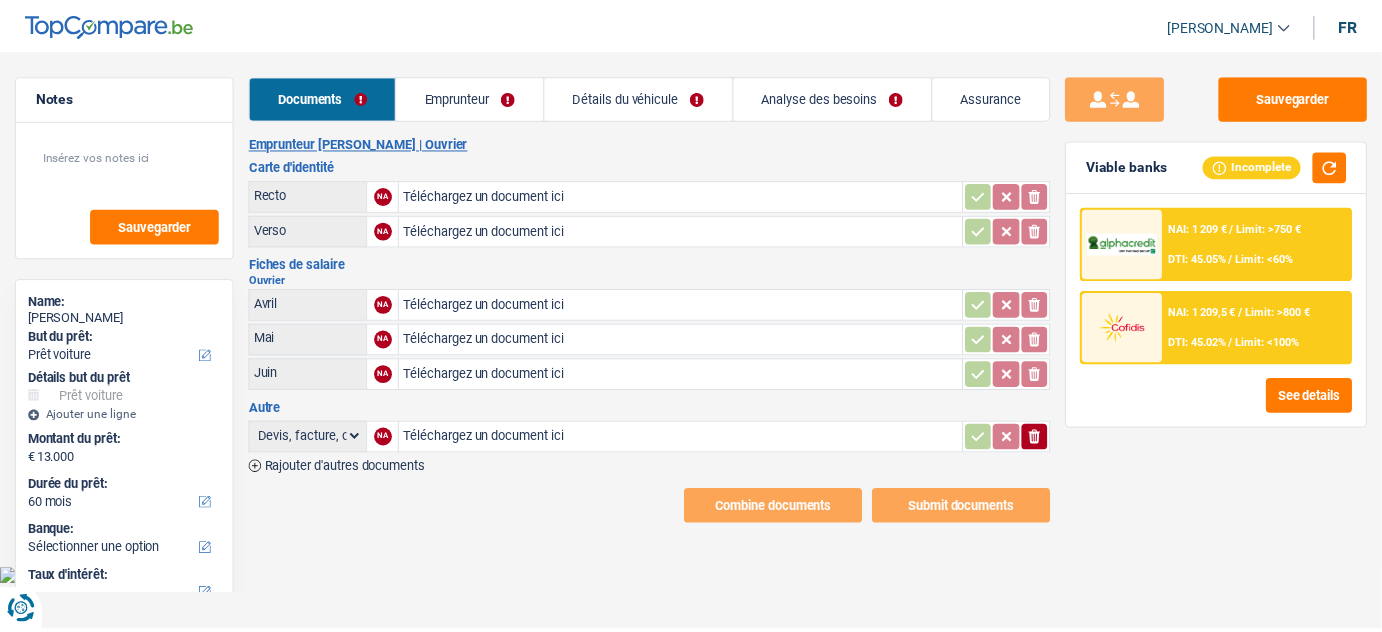 scroll, scrollTop: 0, scrollLeft: 0, axis: both 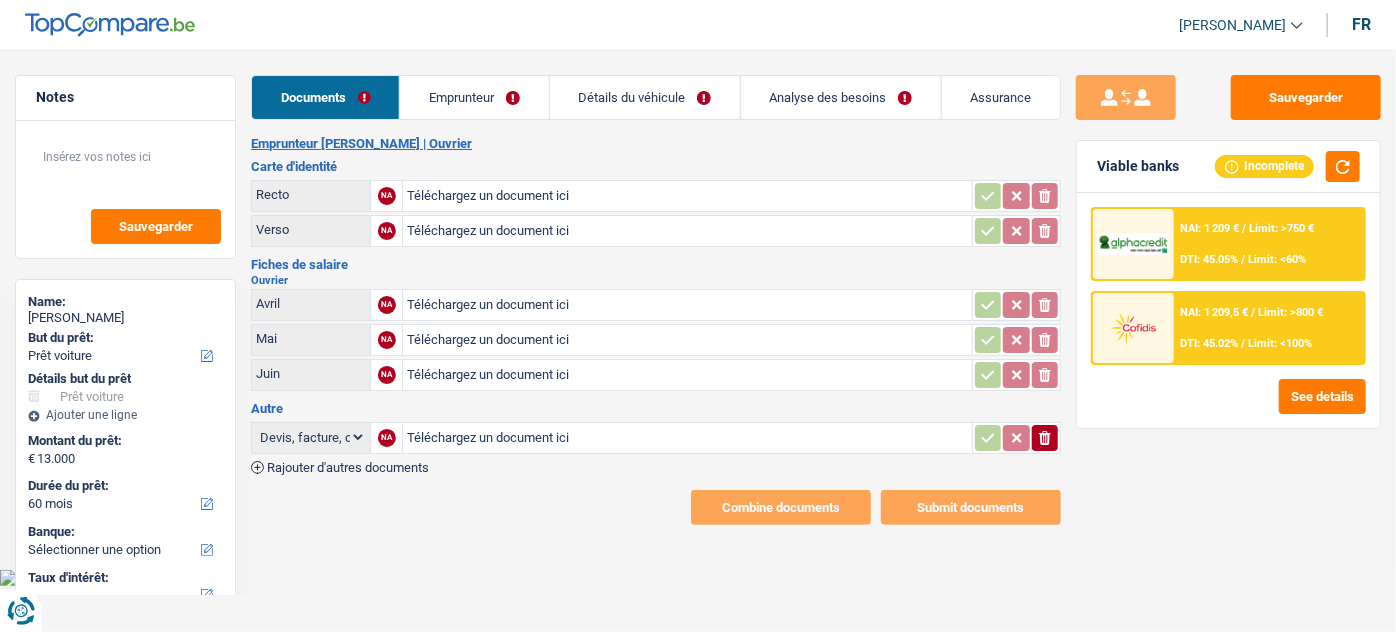 click on "Téléchargez un document ici" at bounding box center (687, 196) 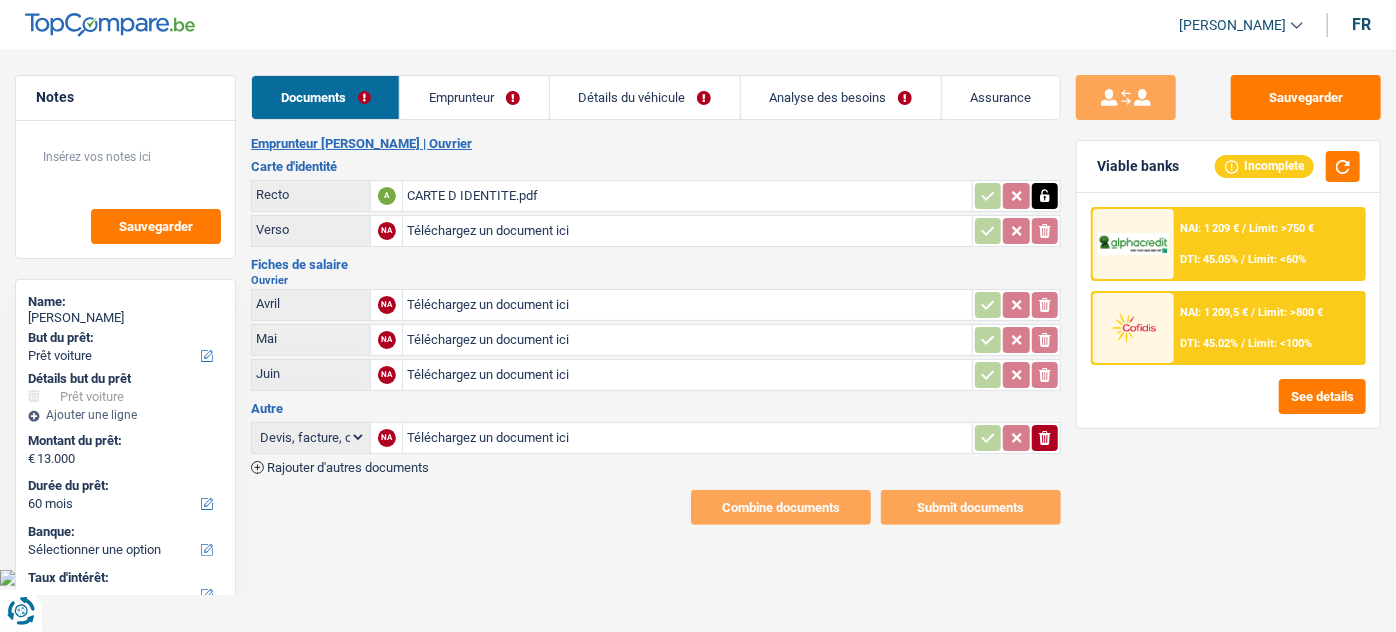 type on "C:\fakepath\1BN1834_20250704_Fiche de paie_0000001.pdf" 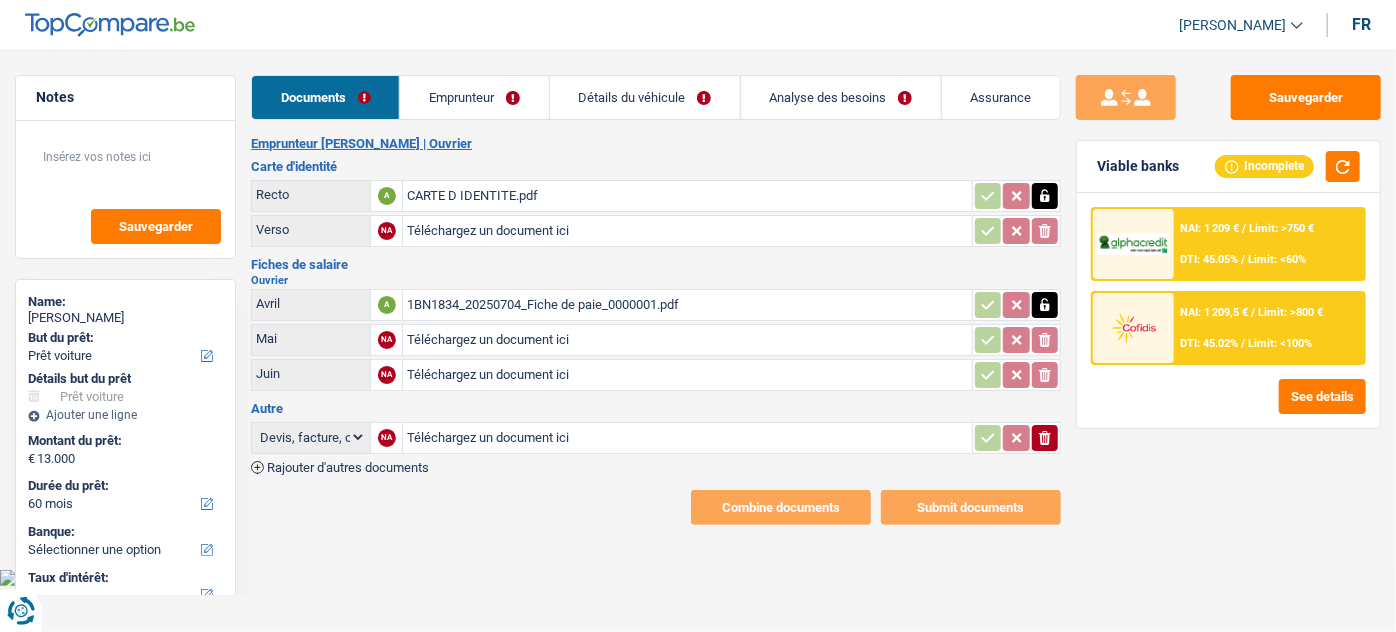 click on "Téléchargez un document ici" at bounding box center [687, 340] 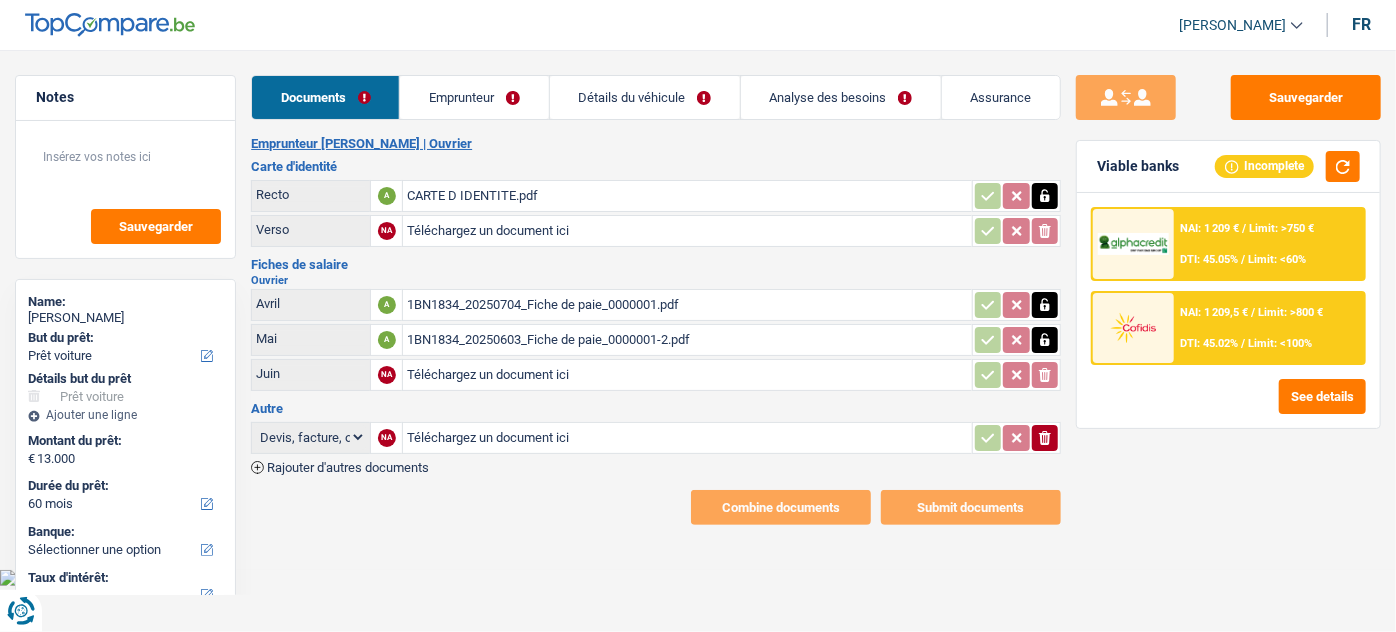 click on "Téléchargez un document ici" at bounding box center (687, 375) 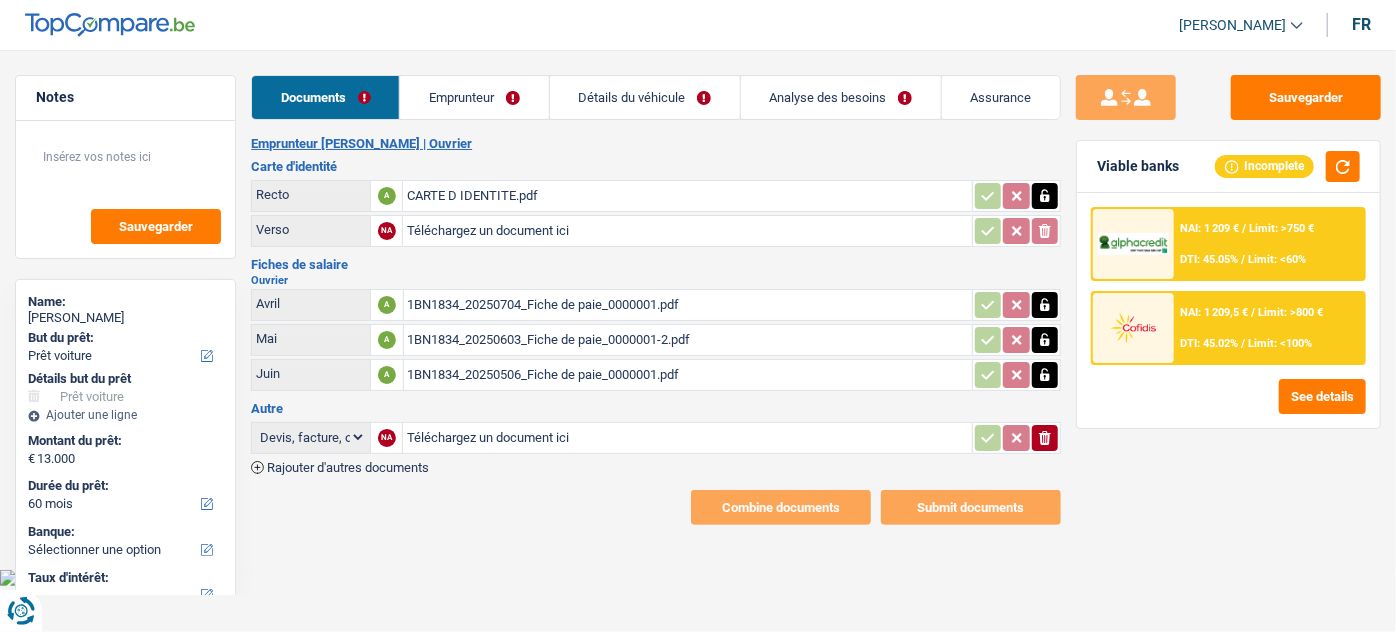 click on "Téléchargez un document ici" at bounding box center (687, 438) 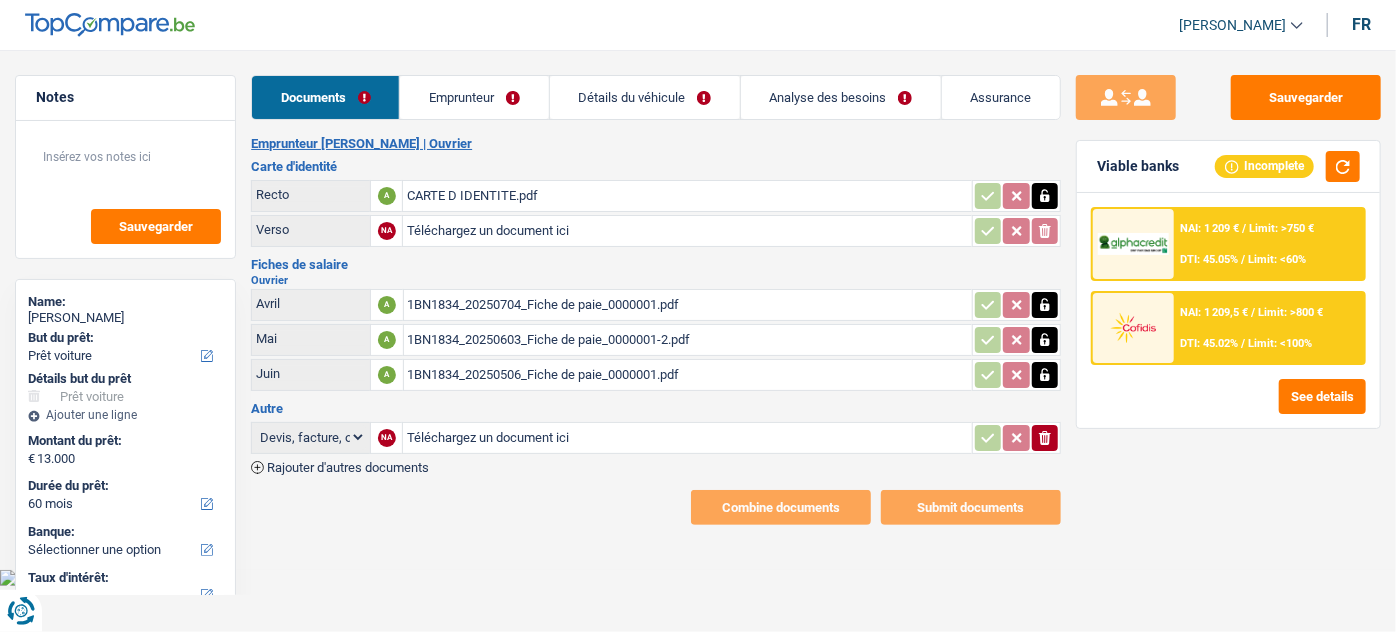 click on "Emprunteur" at bounding box center [474, 97] 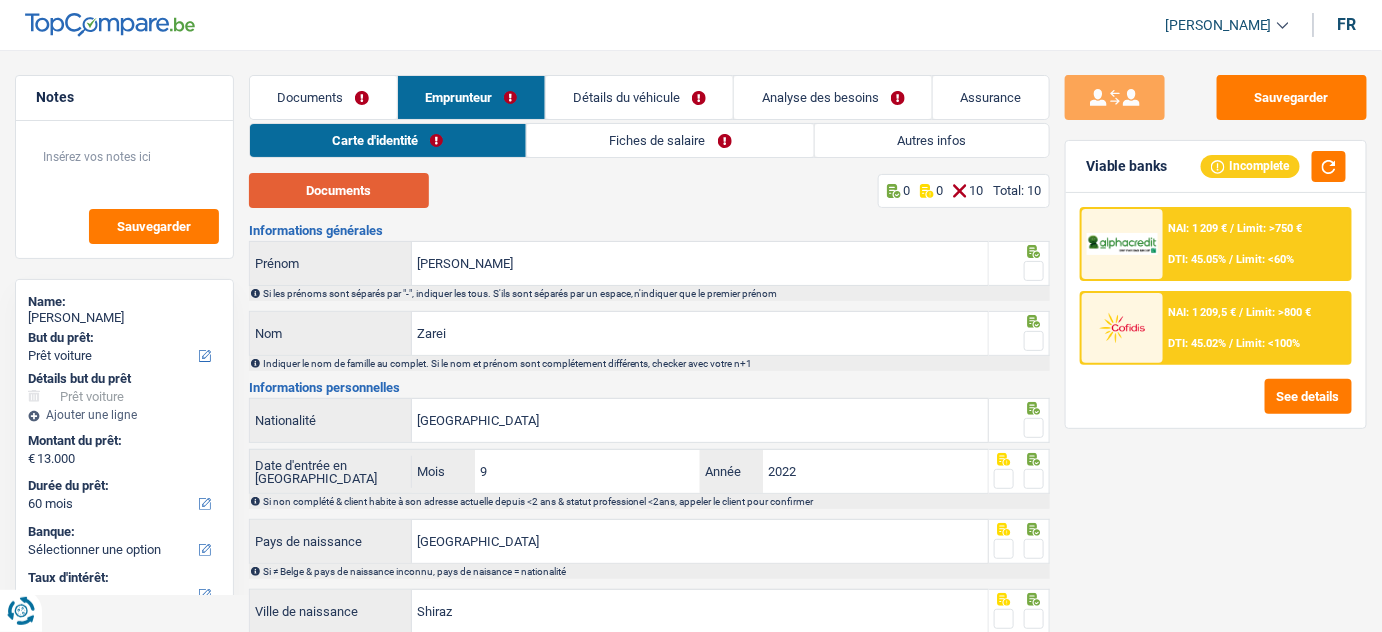 click on "Documents" at bounding box center (339, 190) 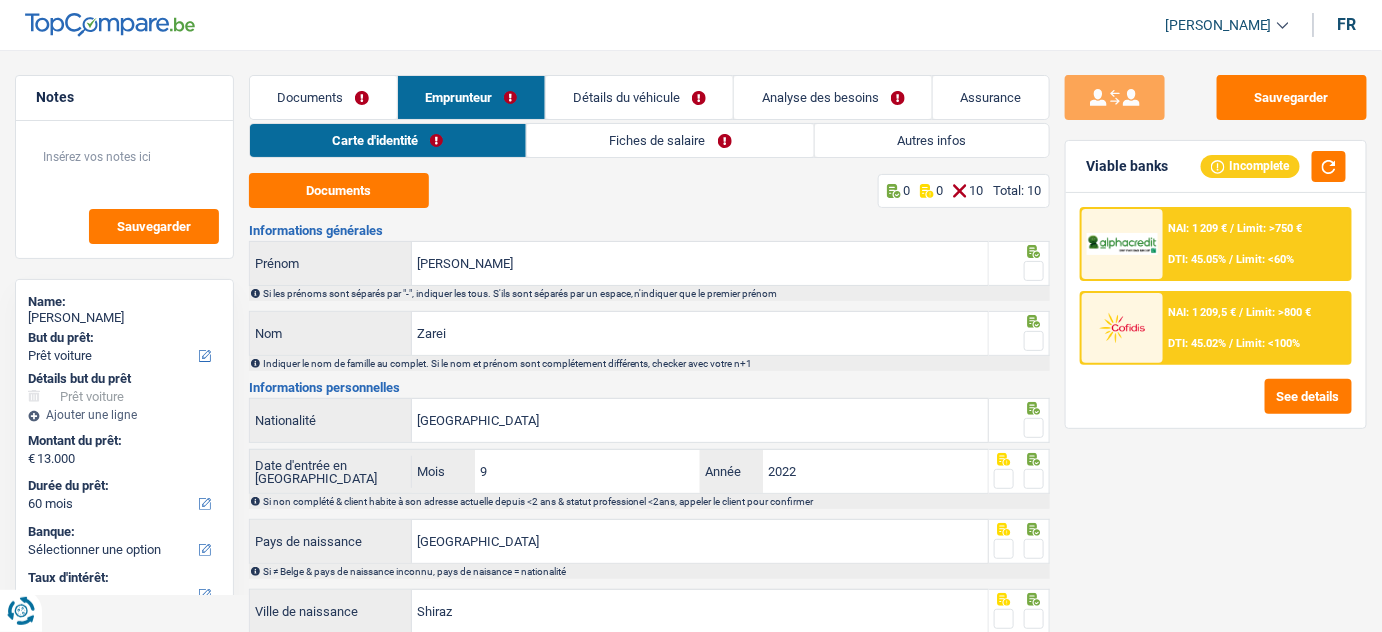 click on "Analyse des besoins" at bounding box center (833, 97) 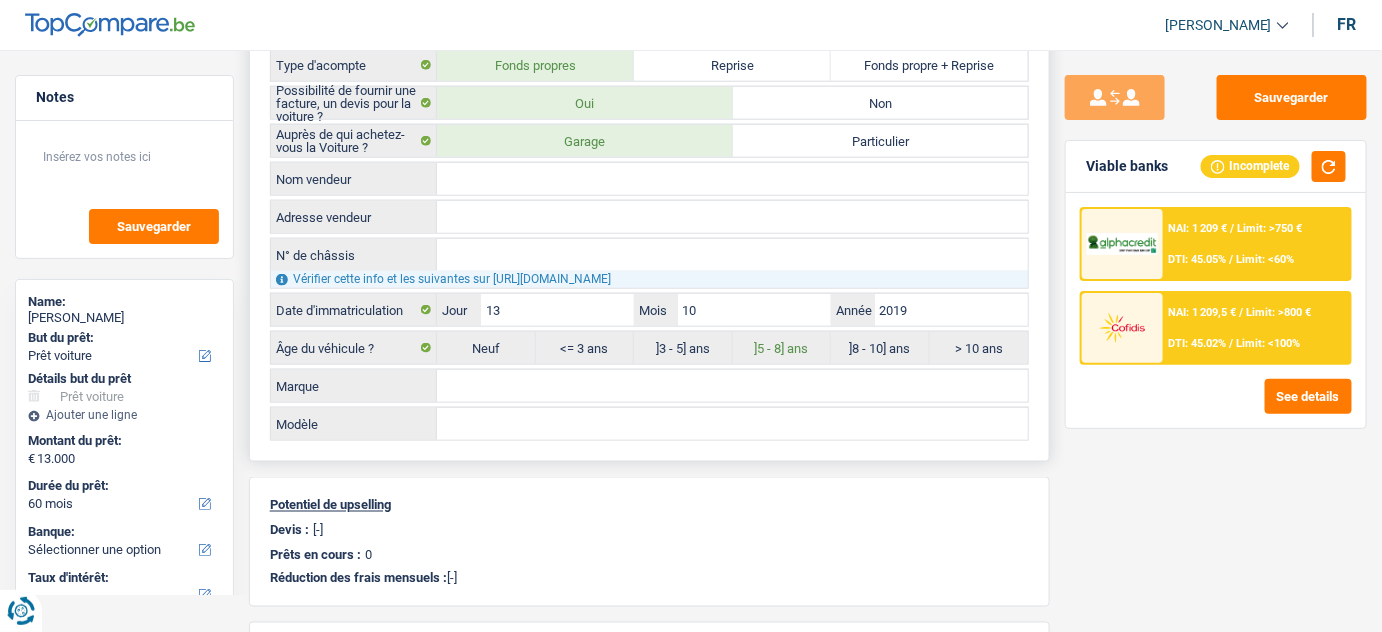 scroll, scrollTop: 1000, scrollLeft: 0, axis: vertical 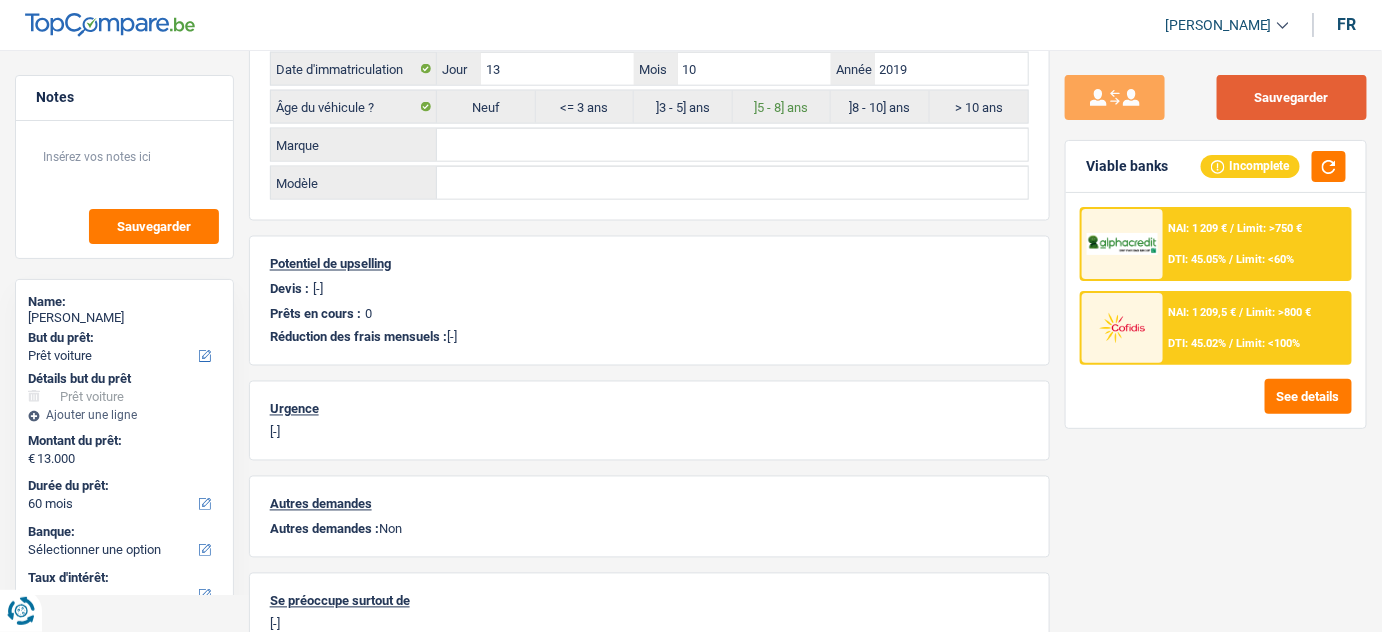 click on "Sauvegarder" at bounding box center [1292, 97] 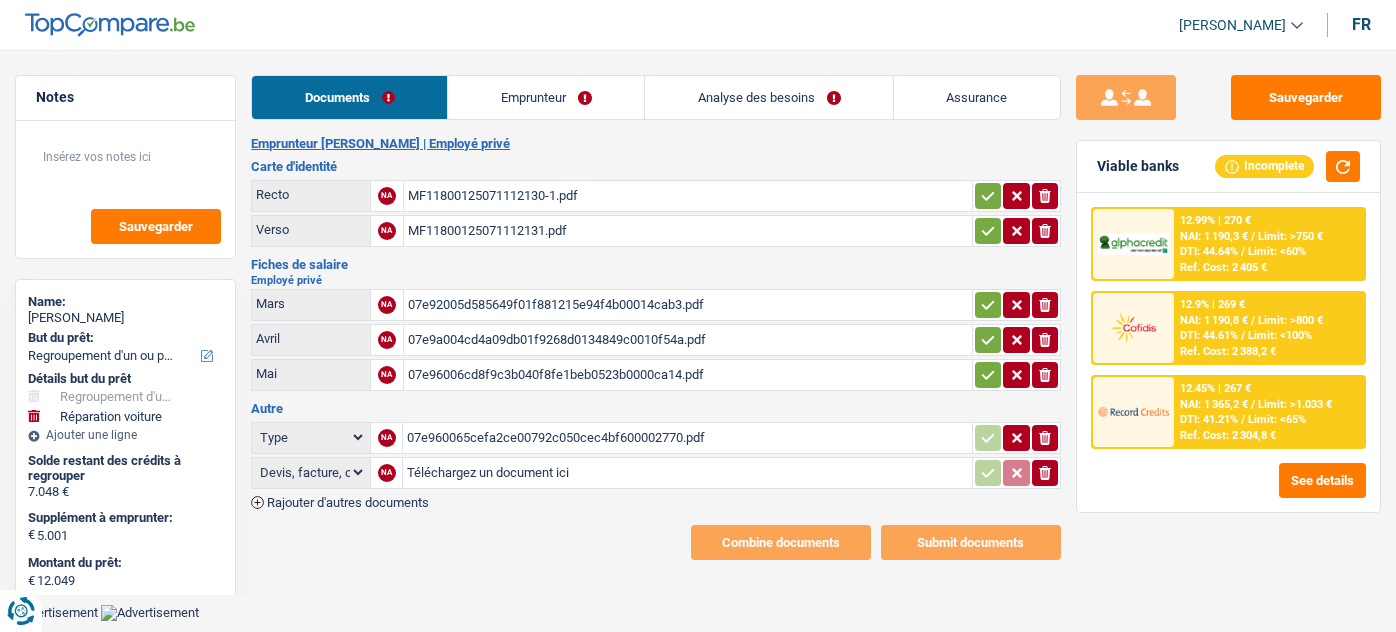 select on "refinancing" 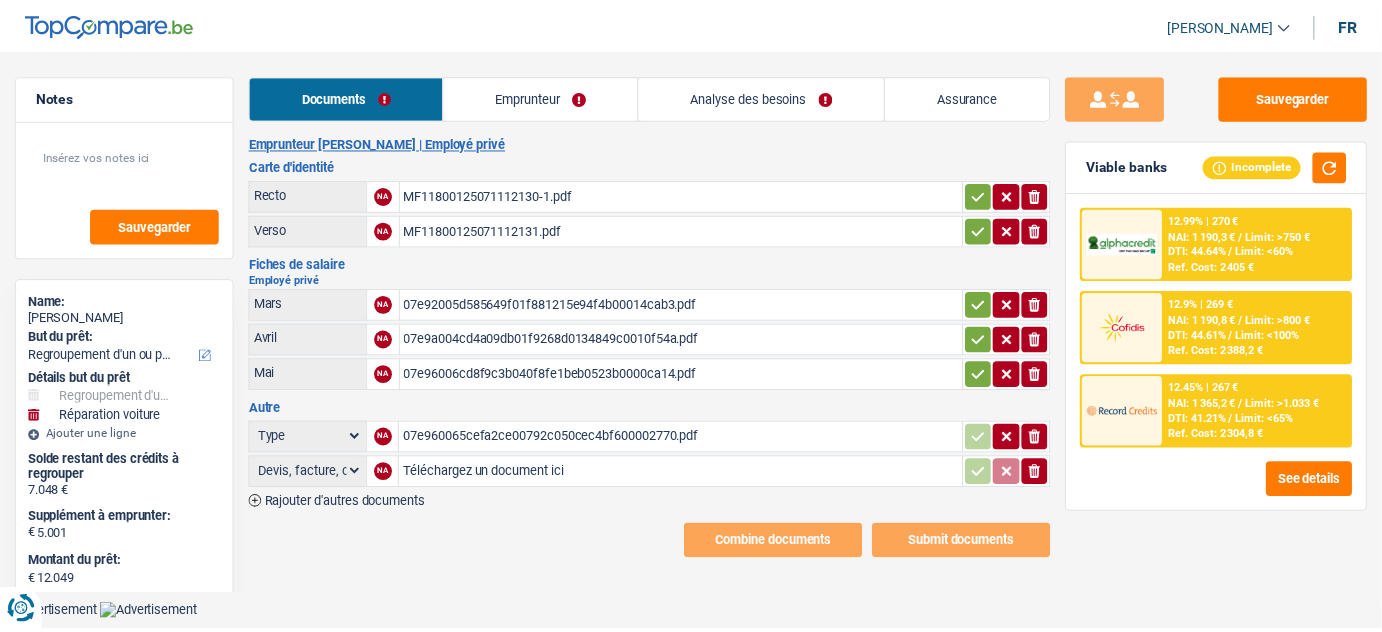 scroll, scrollTop: 0, scrollLeft: 0, axis: both 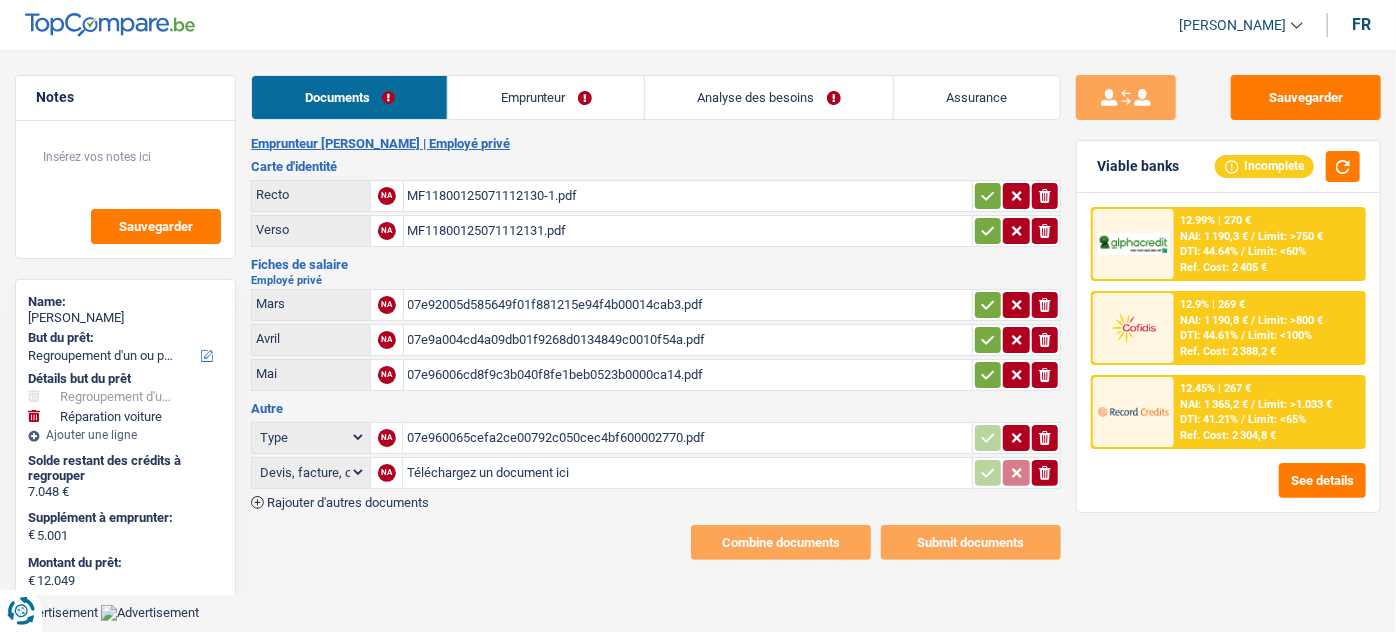 click on "Emprunteur" at bounding box center [546, 97] 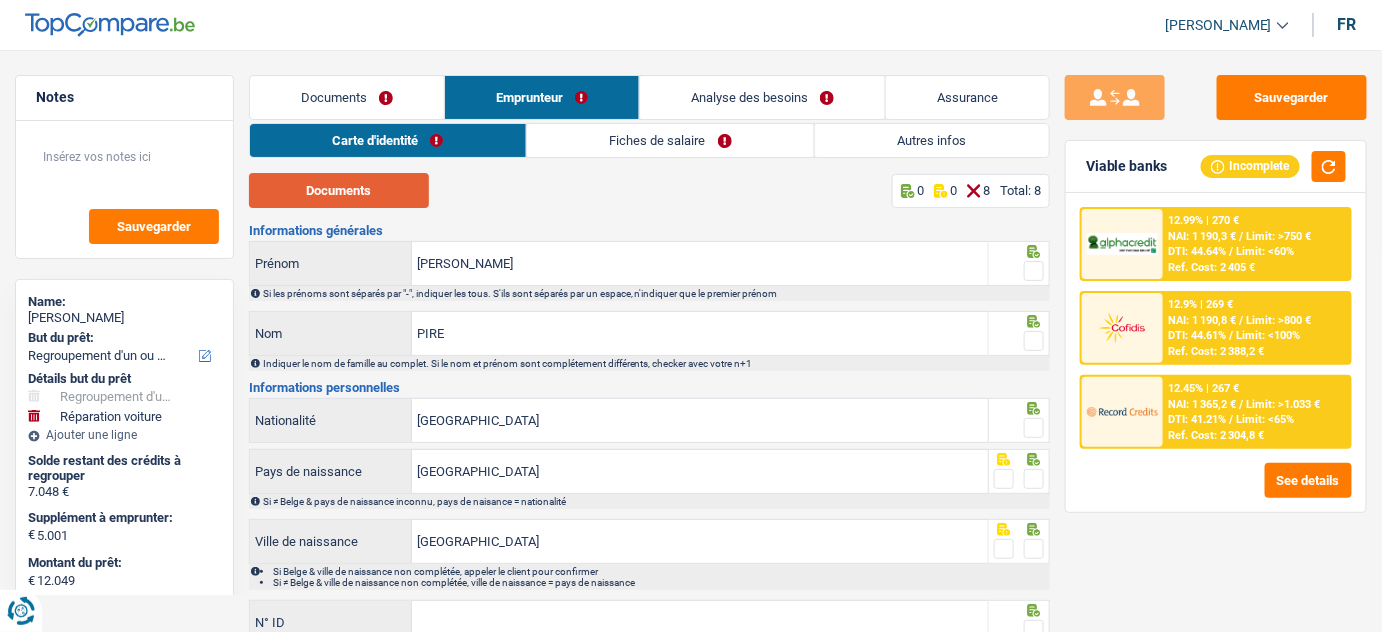click on "Documents" at bounding box center [339, 190] 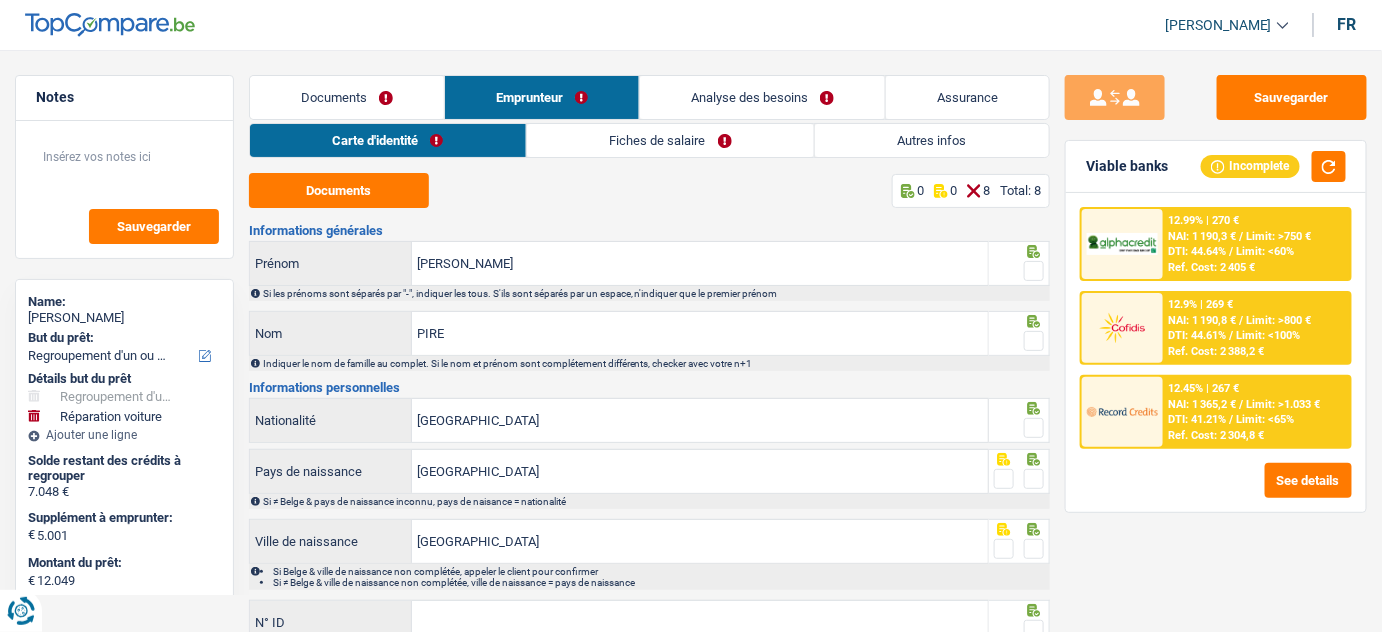 click at bounding box center (1034, 271) 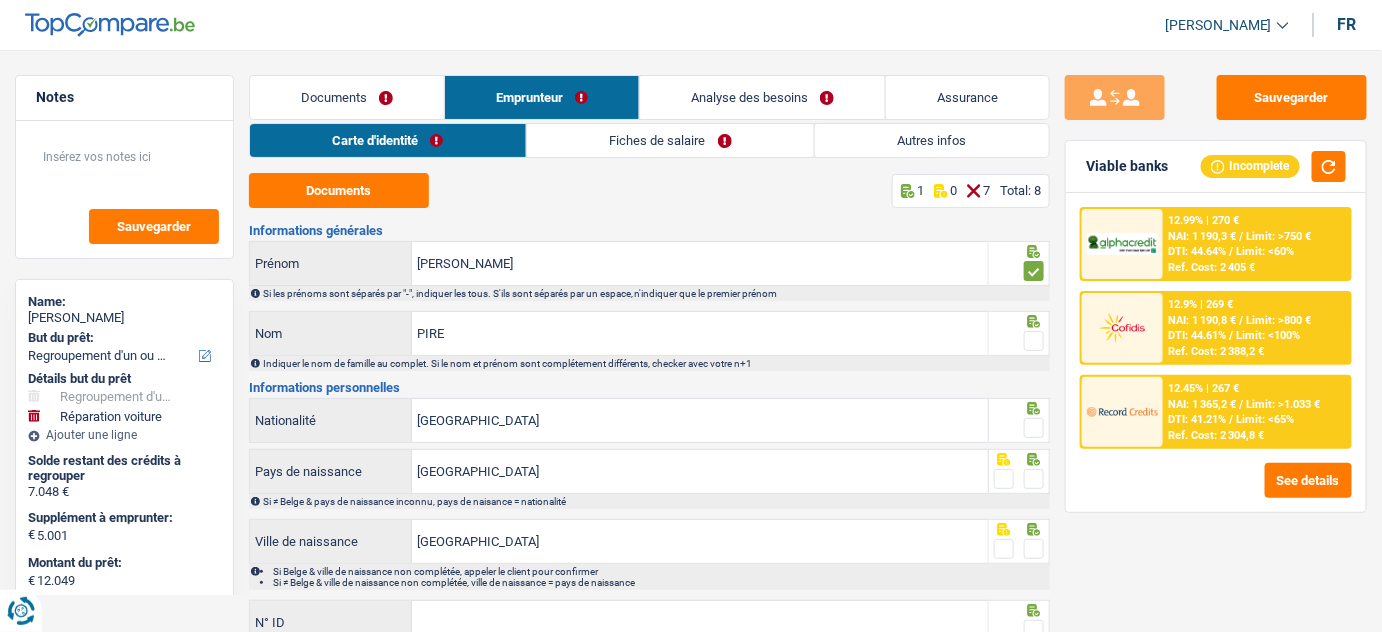 click at bounding box center [1034, 341] 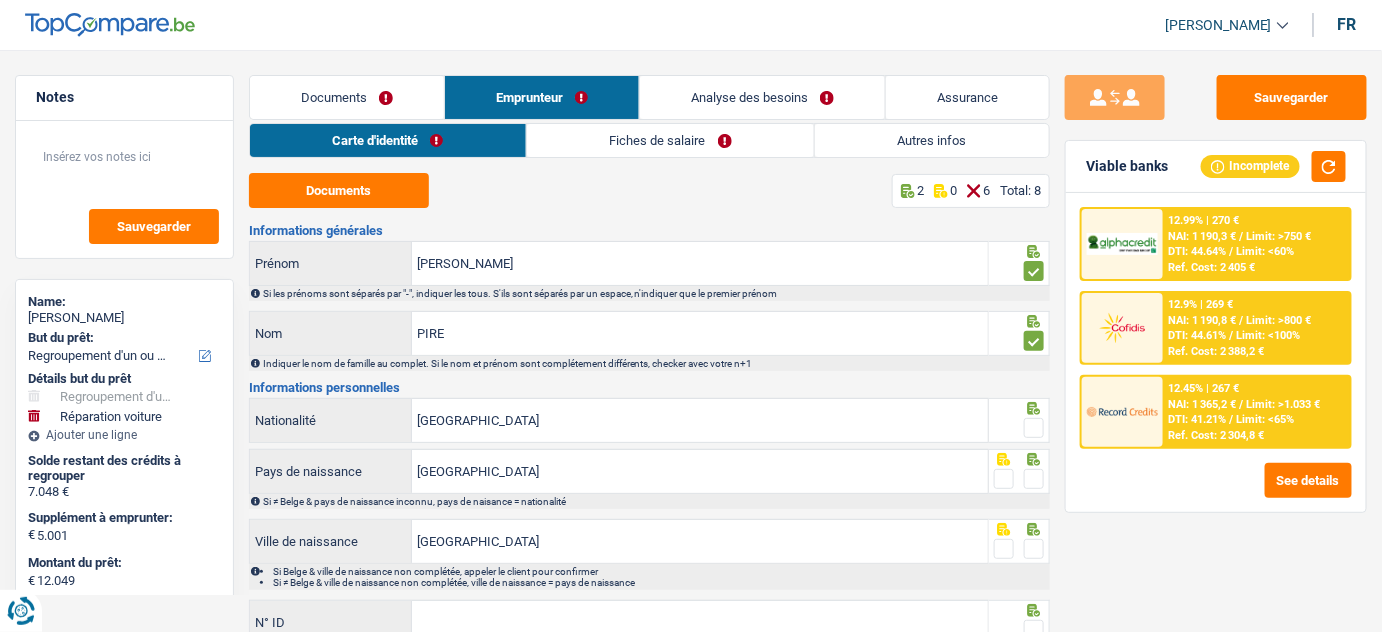 click at bounding box center [1034, 428] 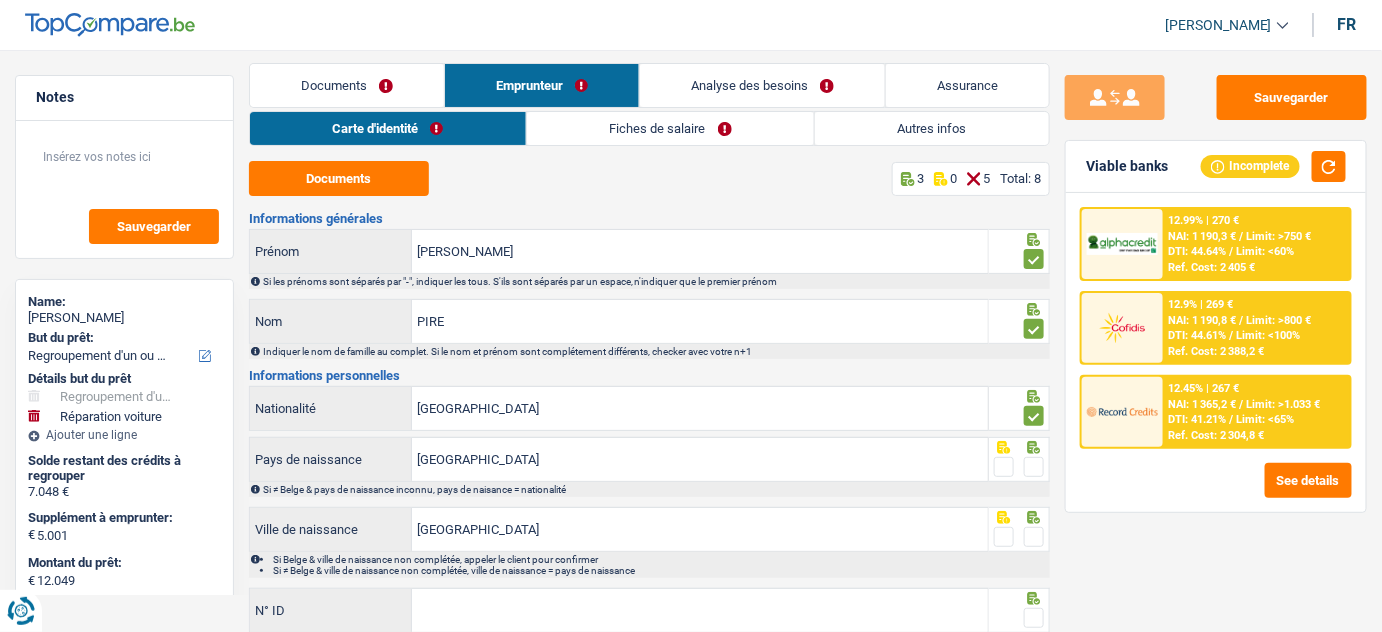 scroll, scrollTop: 90, scrollLeft: 0, axis: vertical 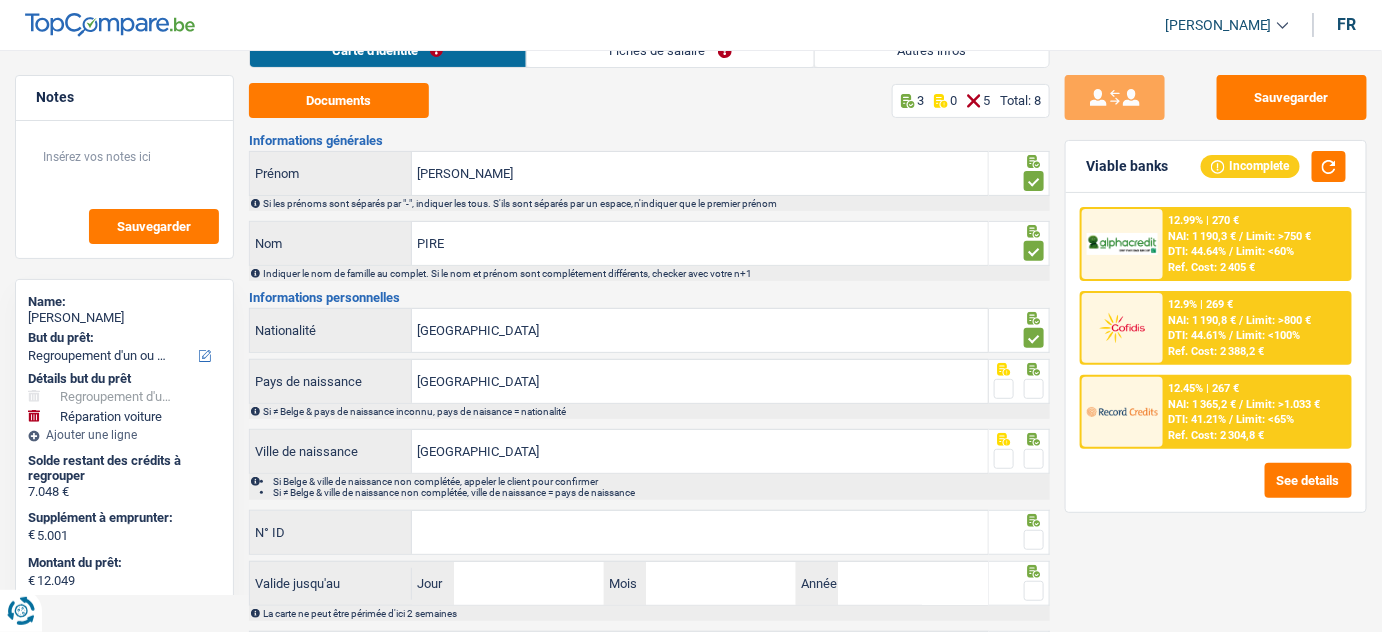 click at bounding box center [1034, 389] 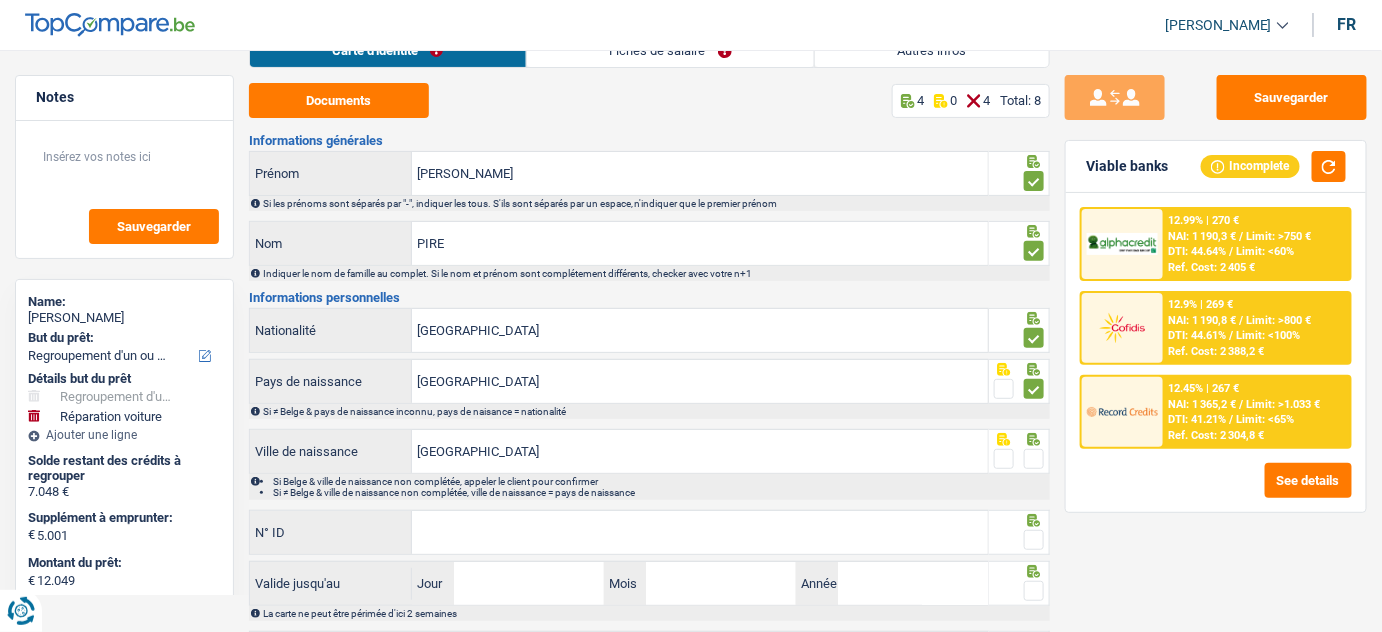 click at bounding box center [1034, 459] 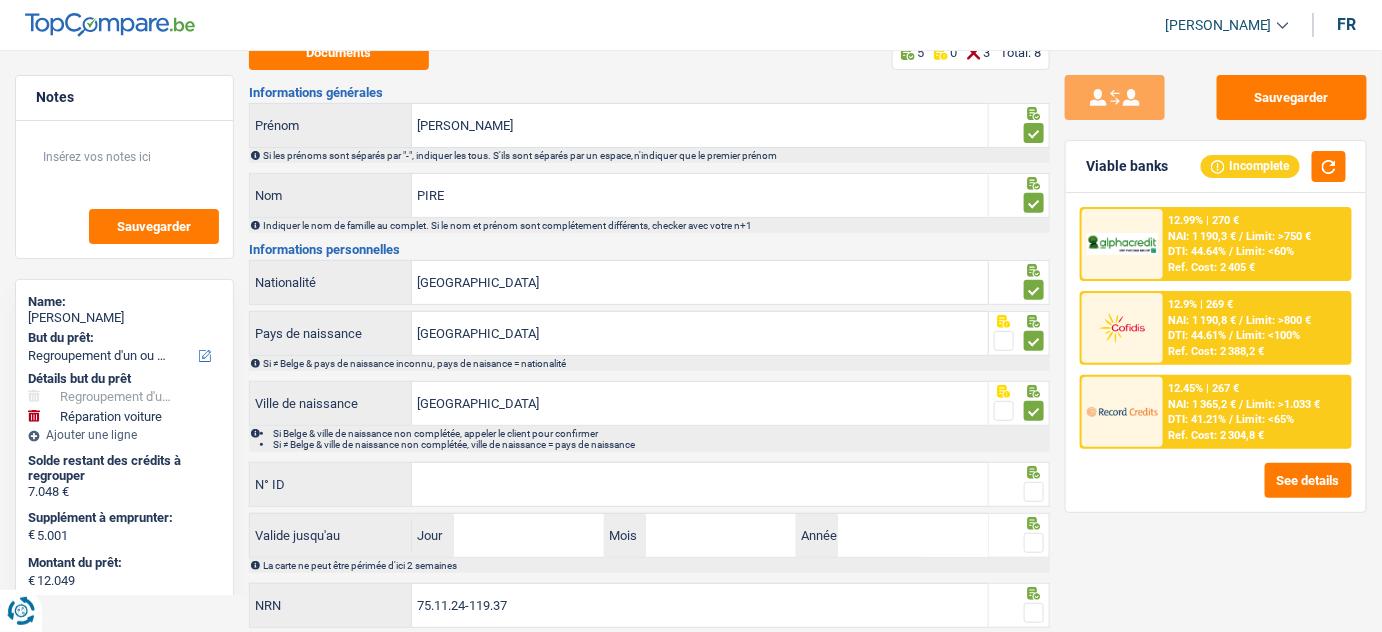 scroll, scrollTop: 180, scrollLeft: 0, axis: vertical 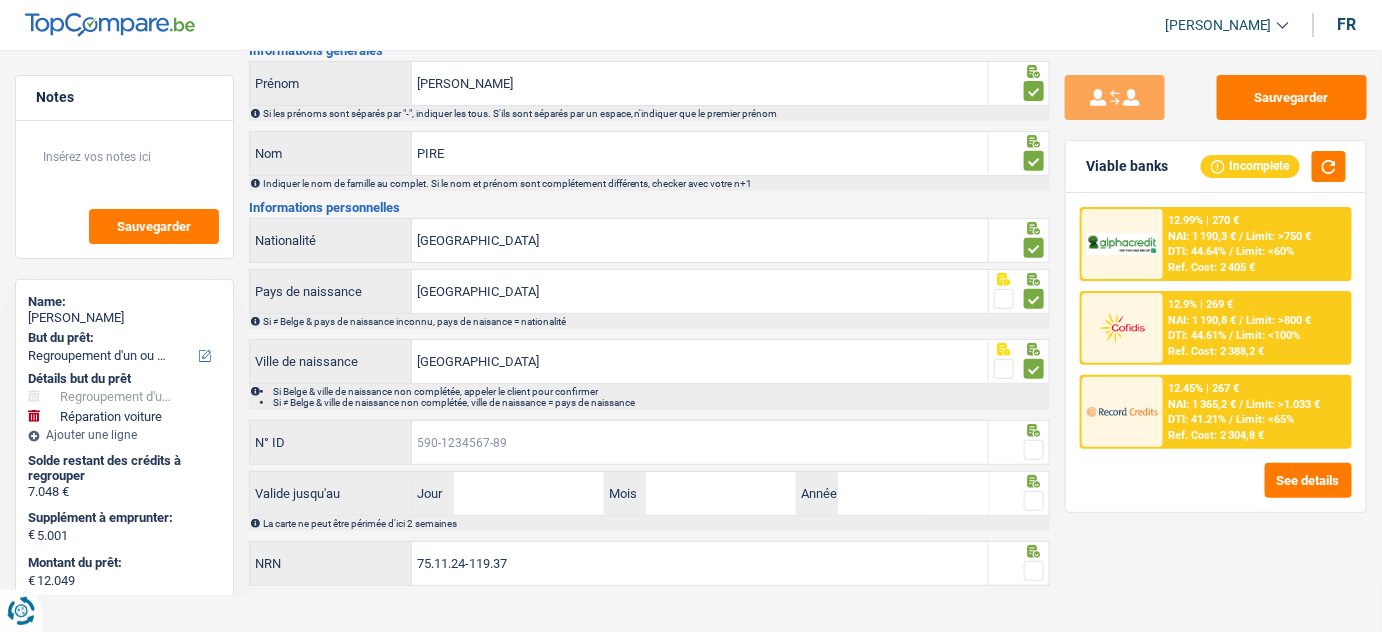 click on "N° ID" at bounding box center [700, 442] 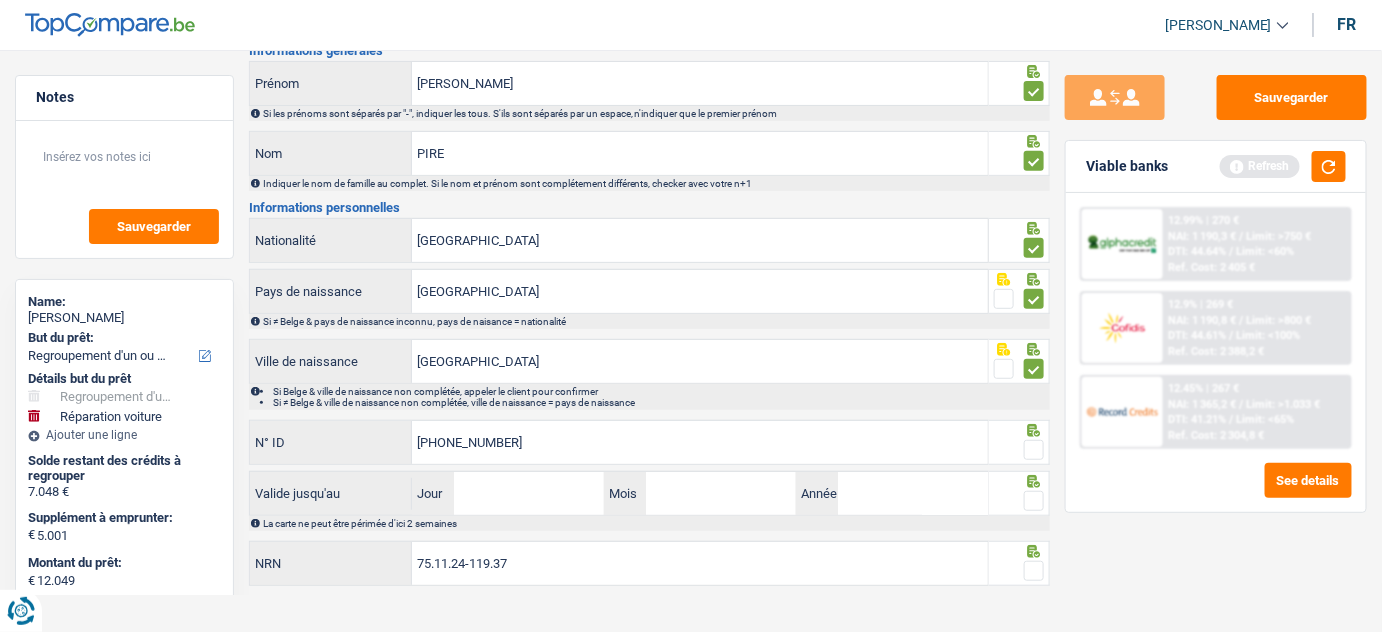 type on "595-2977939-57" 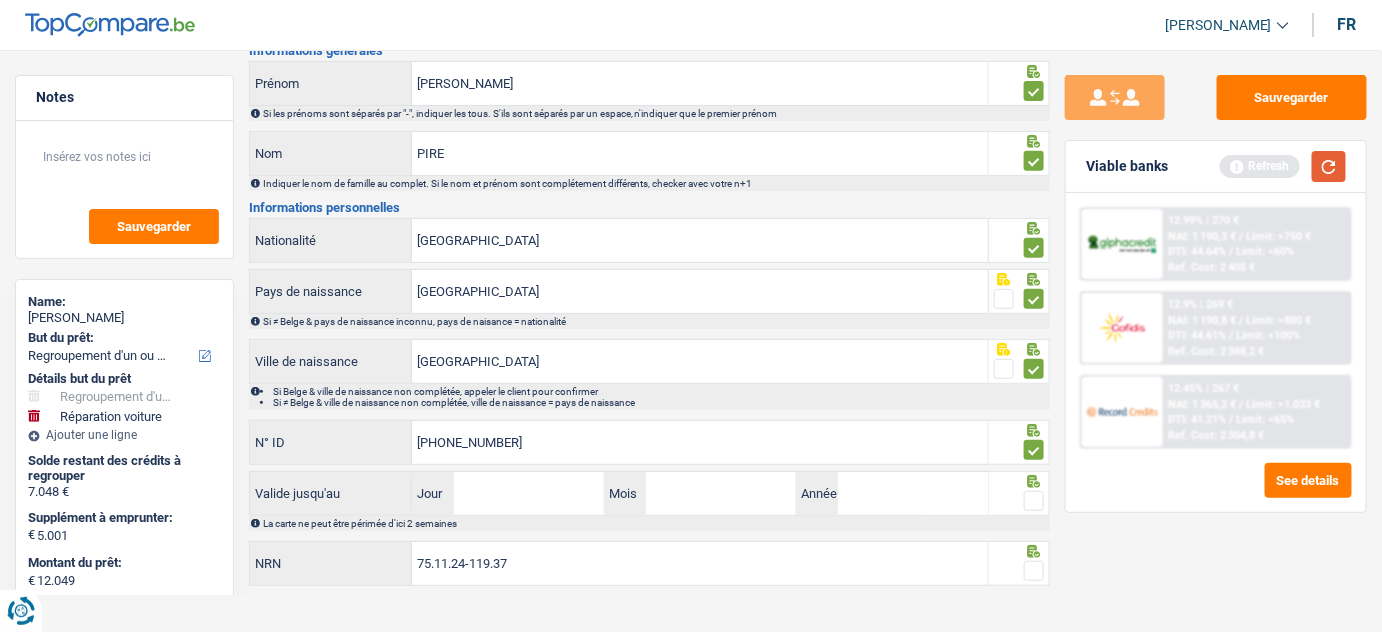 click at bounding box center [1329, 166] 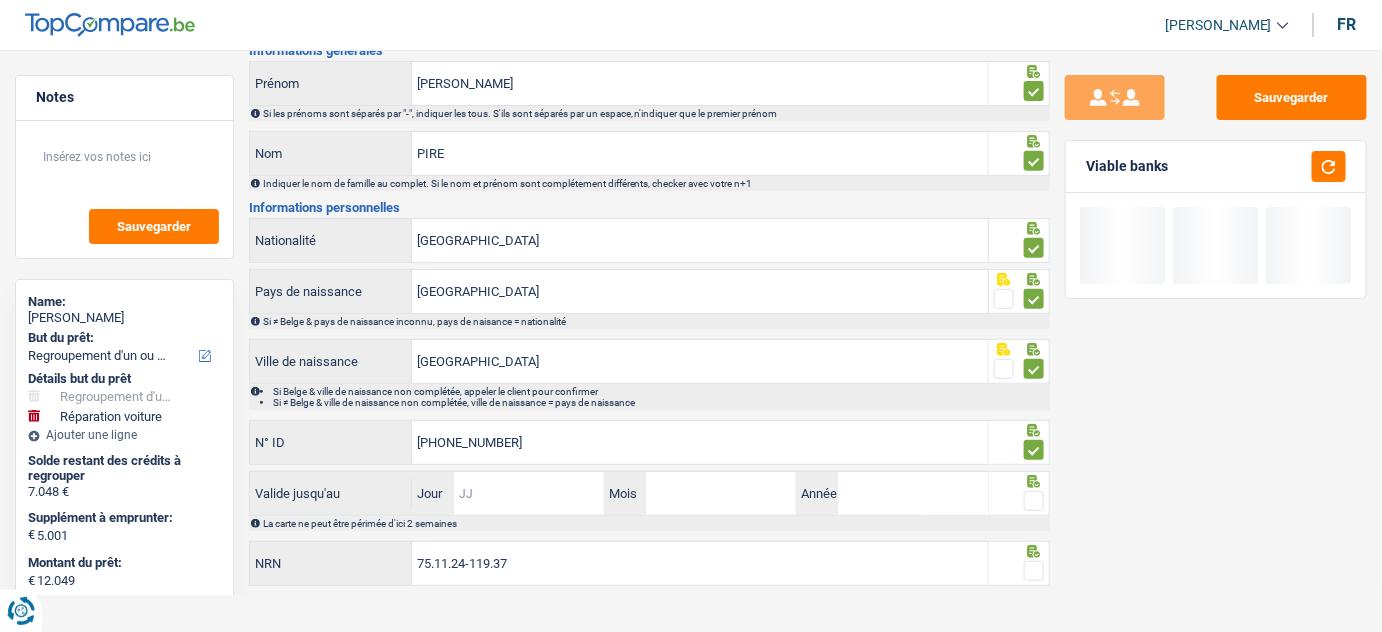 drag, startPoint x: 482, startPoint y: 506, endPoint x: 1235, endPoint y: 418, distance: 758.12463 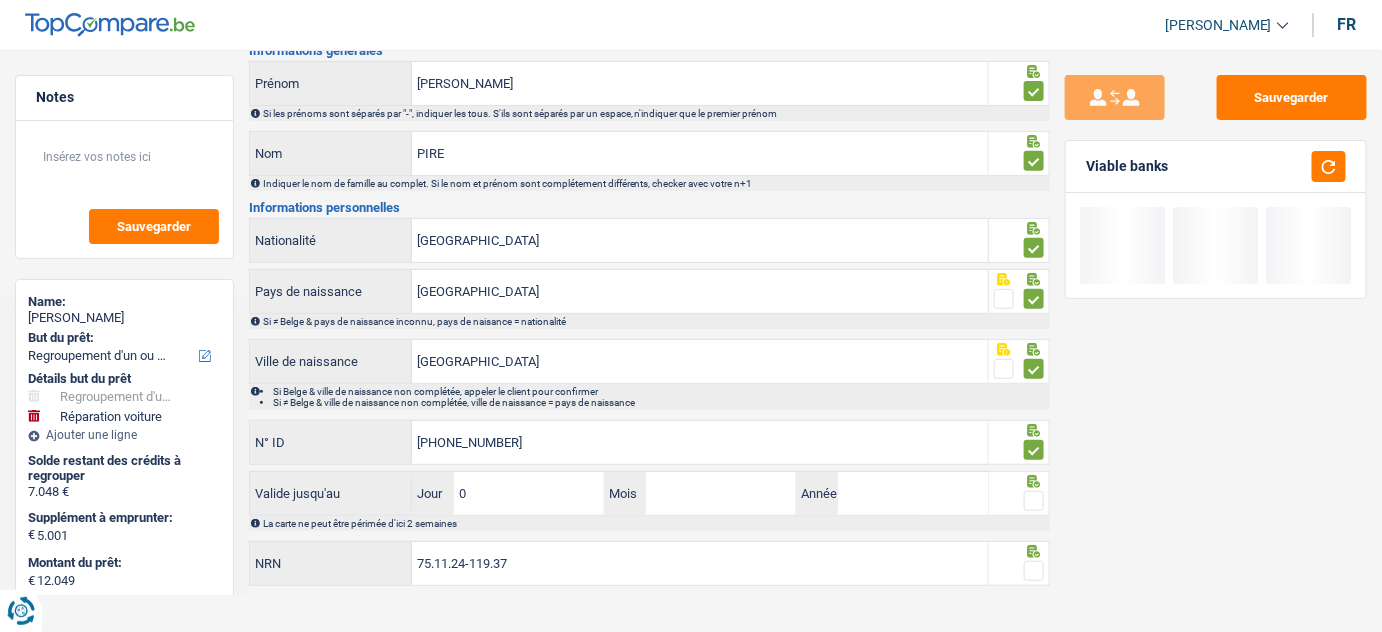 type on "04" 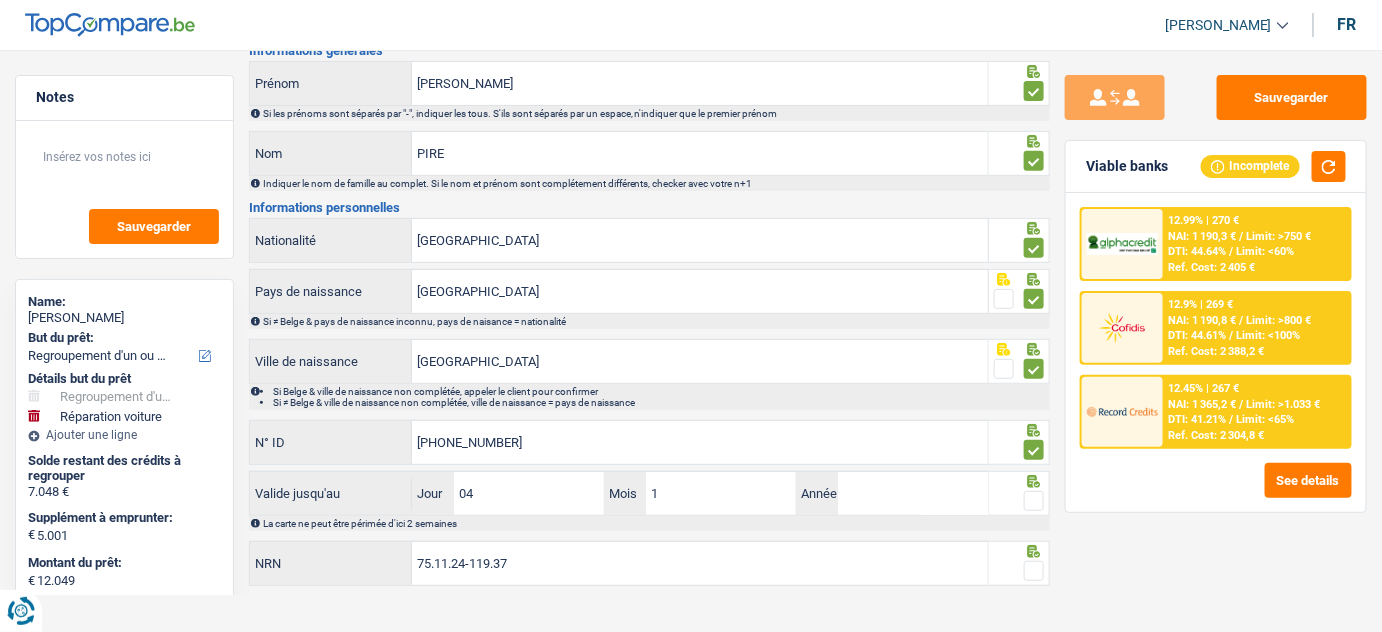 type on "11" 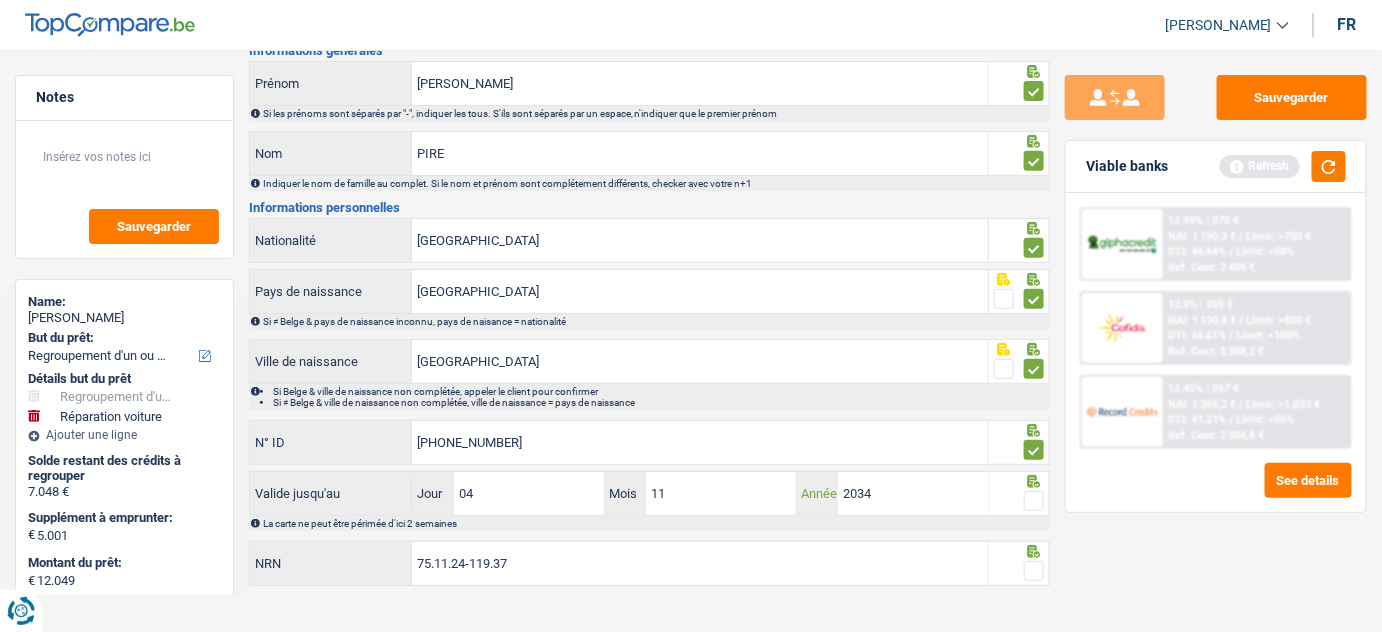 type on "2034" 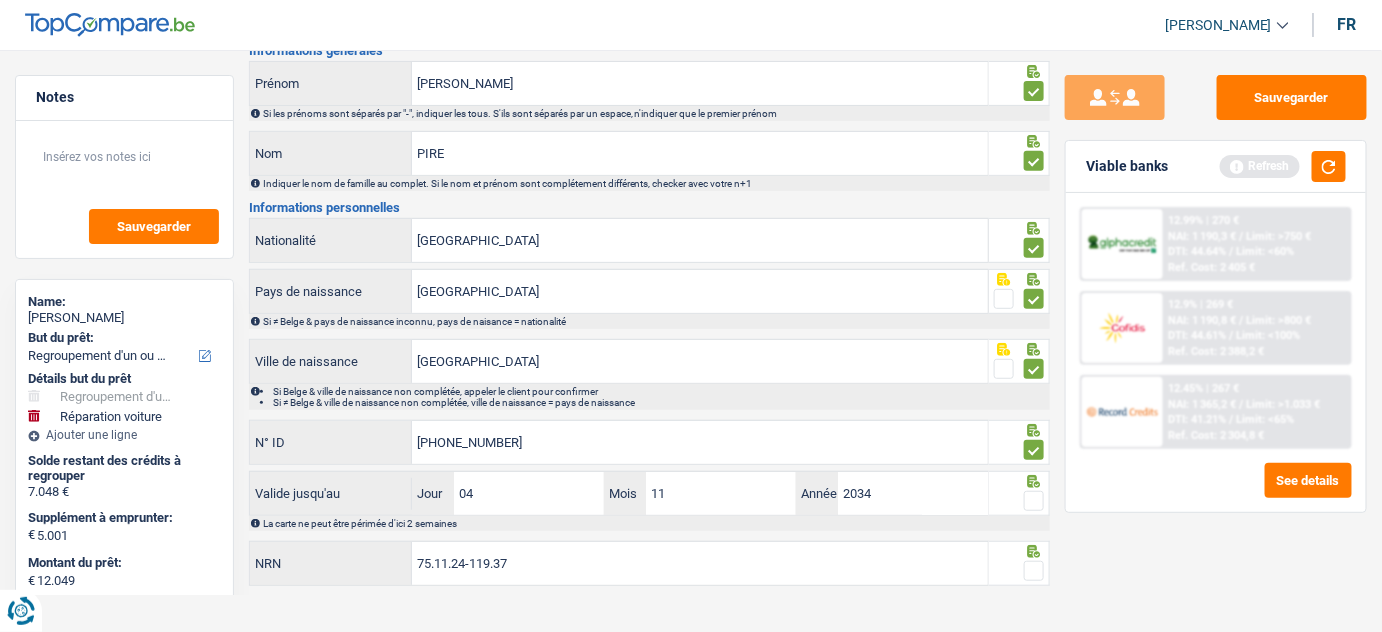 click at bounding box center [1034, 501] 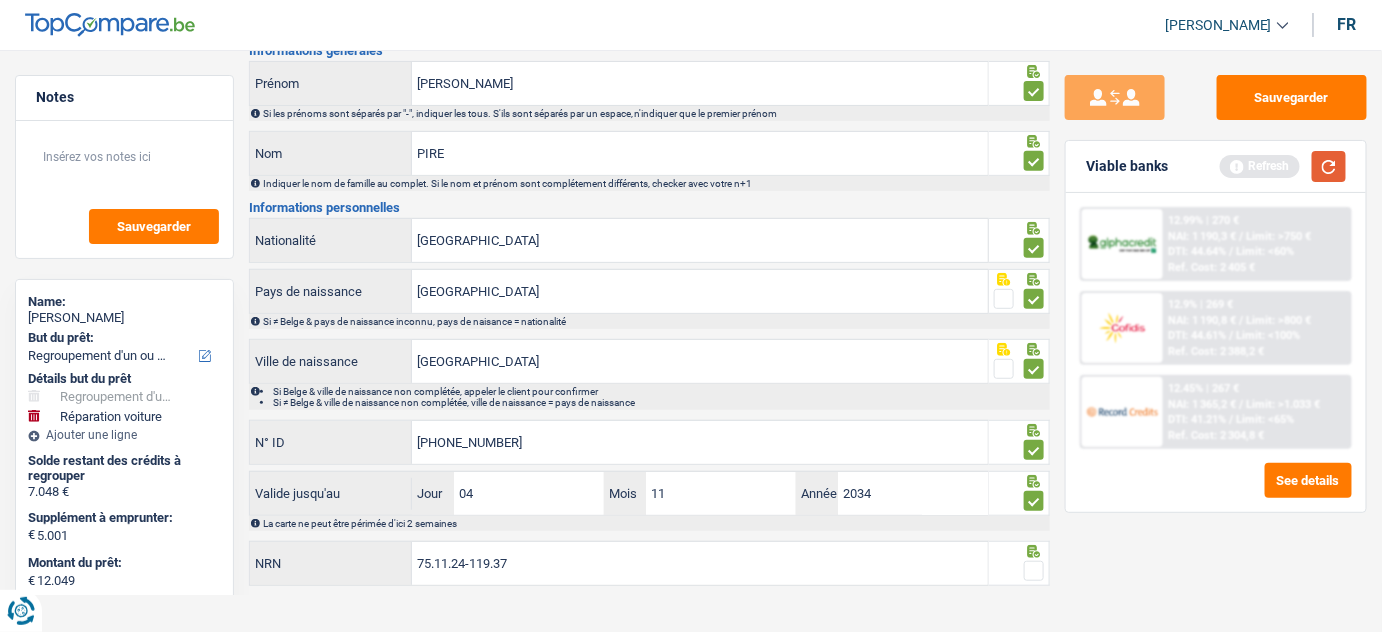 click at bounding box center (1329, 166) 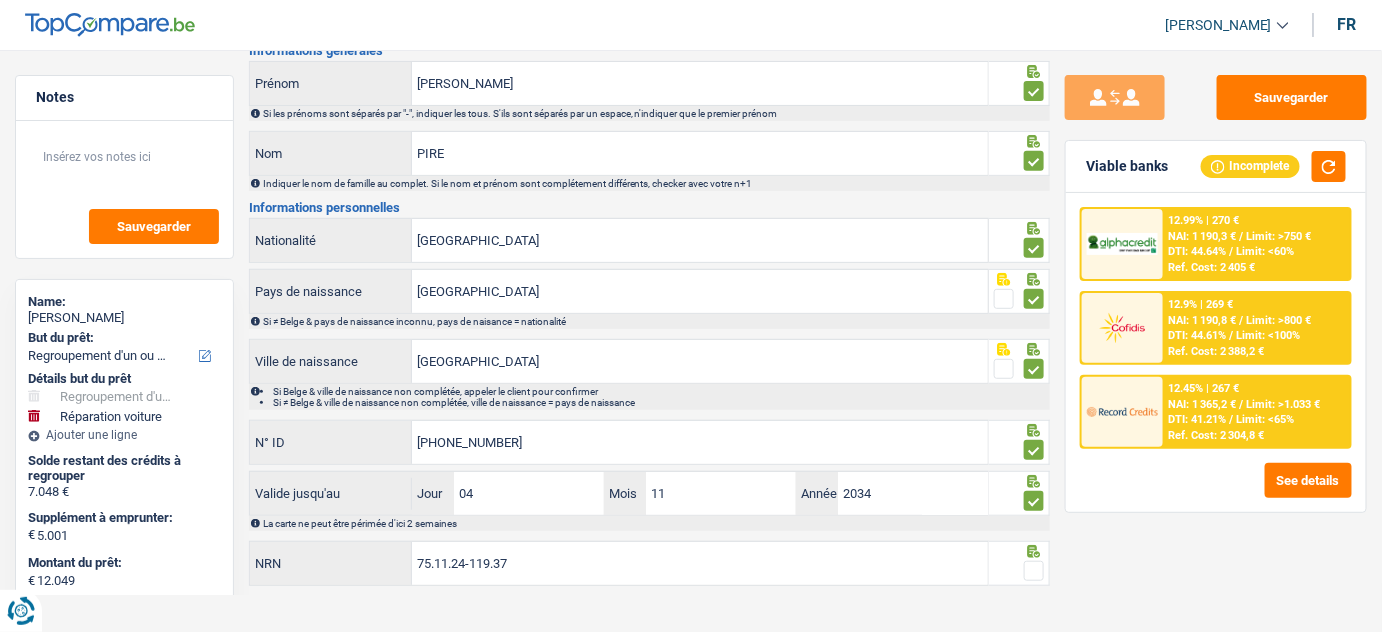 drag, startPoint x: 1032, startPoint y: 567, endPoint x: 1031, endPoint y: 415, distance: 152.0033 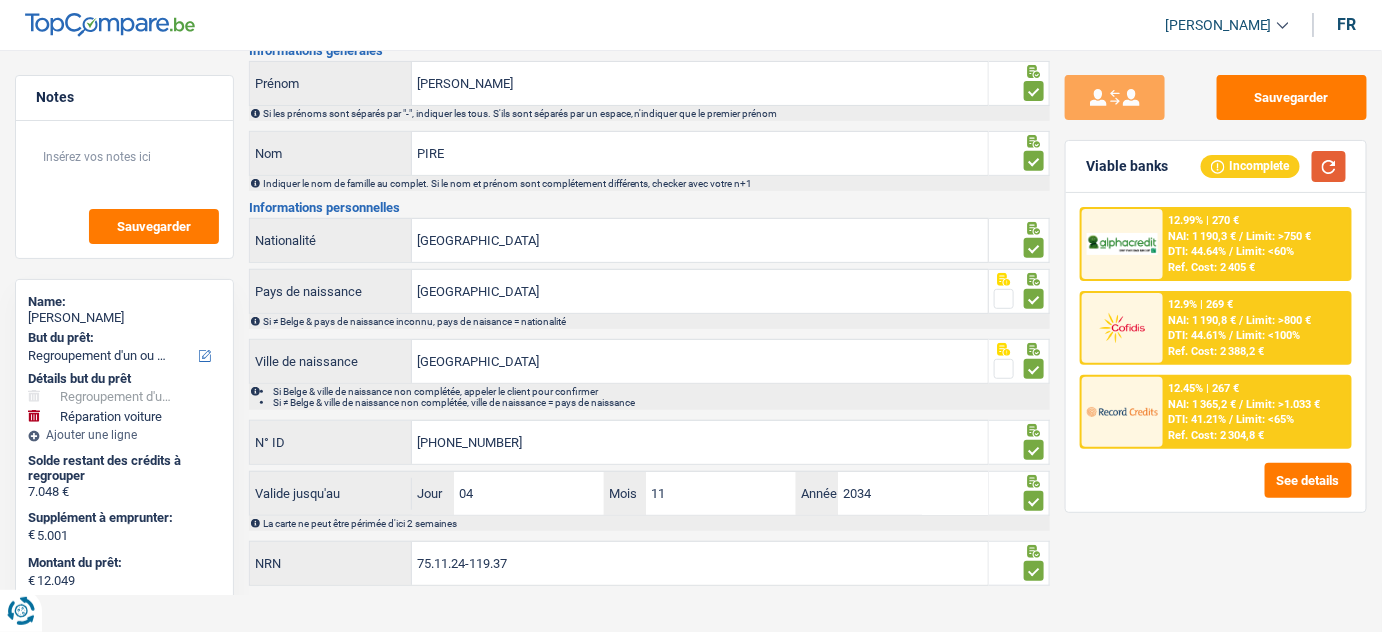 click at bounding box center [1329, 166] 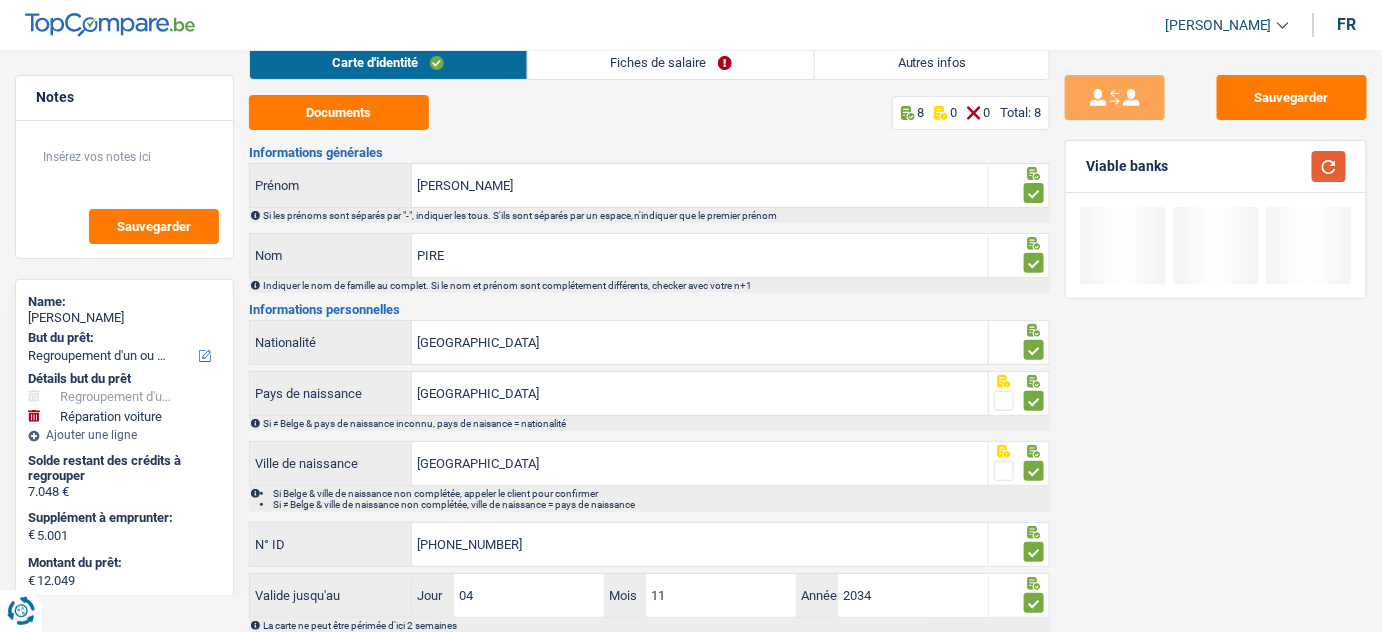 scroll, scrollTop: 0, scrollLeft: 0, axis: both 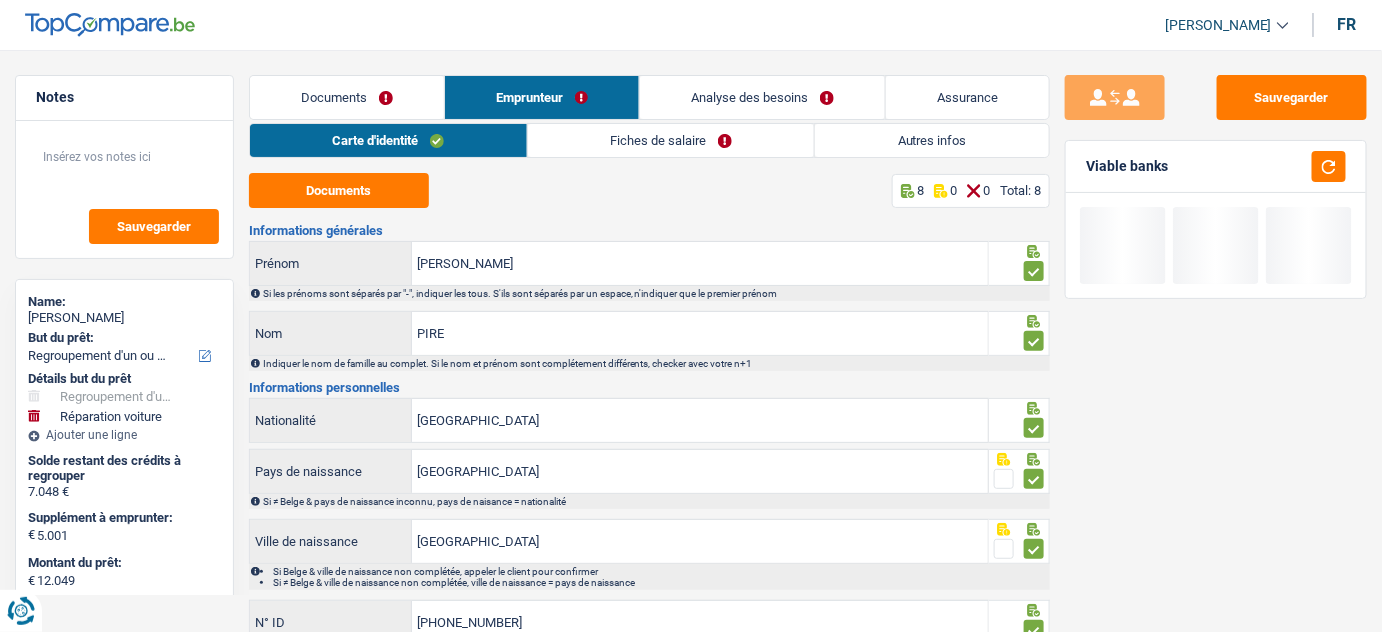 click on "Fiches de salaire" at bounding box center [671, 140] 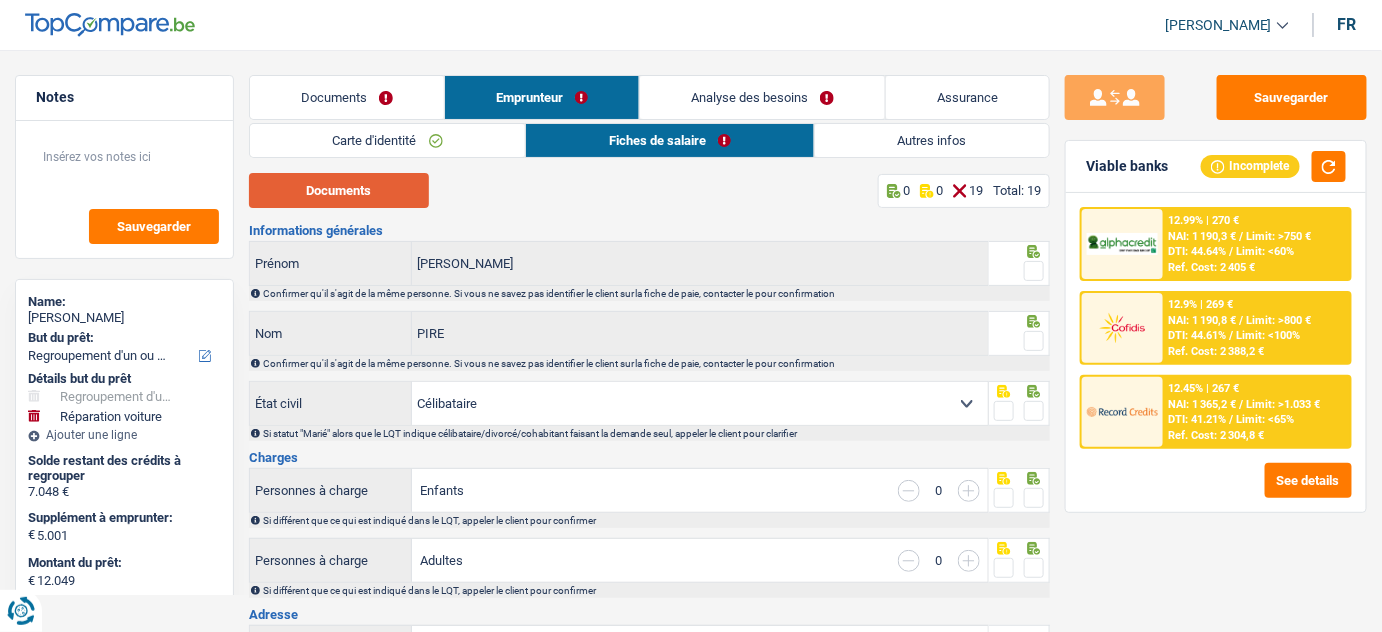 click on "Documents" at bounding box center [339, 190] 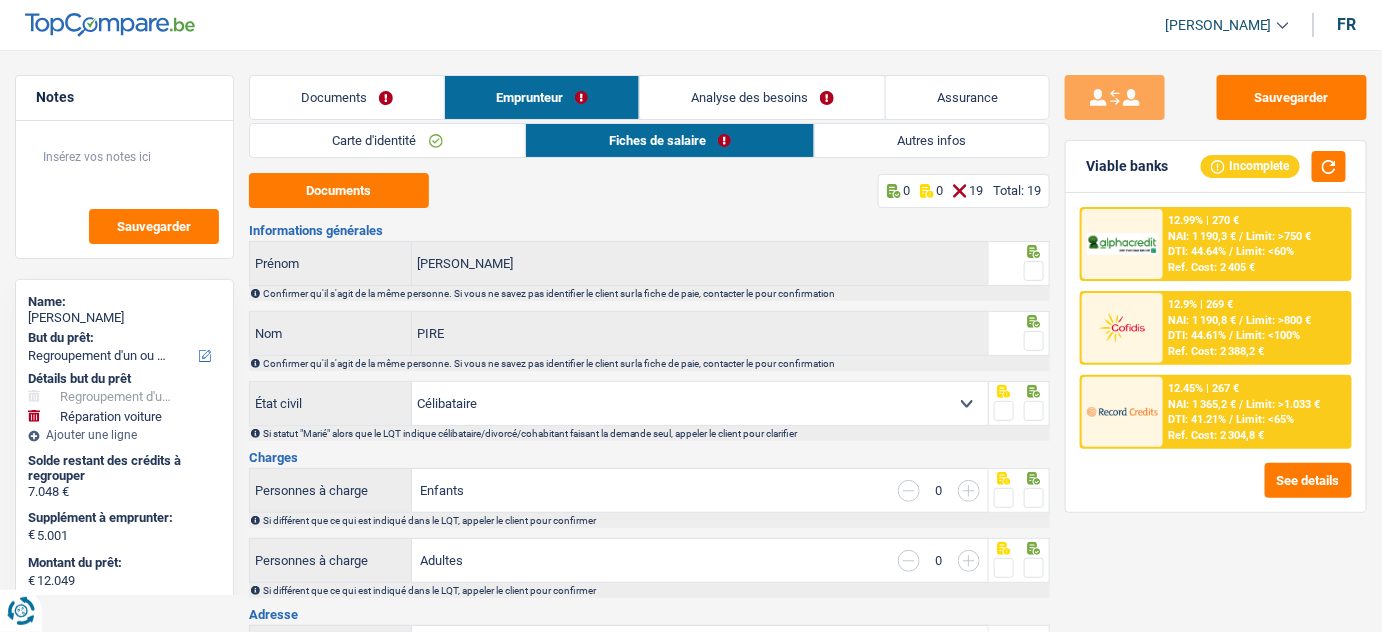 drag, startPoint x: 1031, startPoint y: 274, endPoint x: 1033, endPoint y: 292, distance: 18.110771 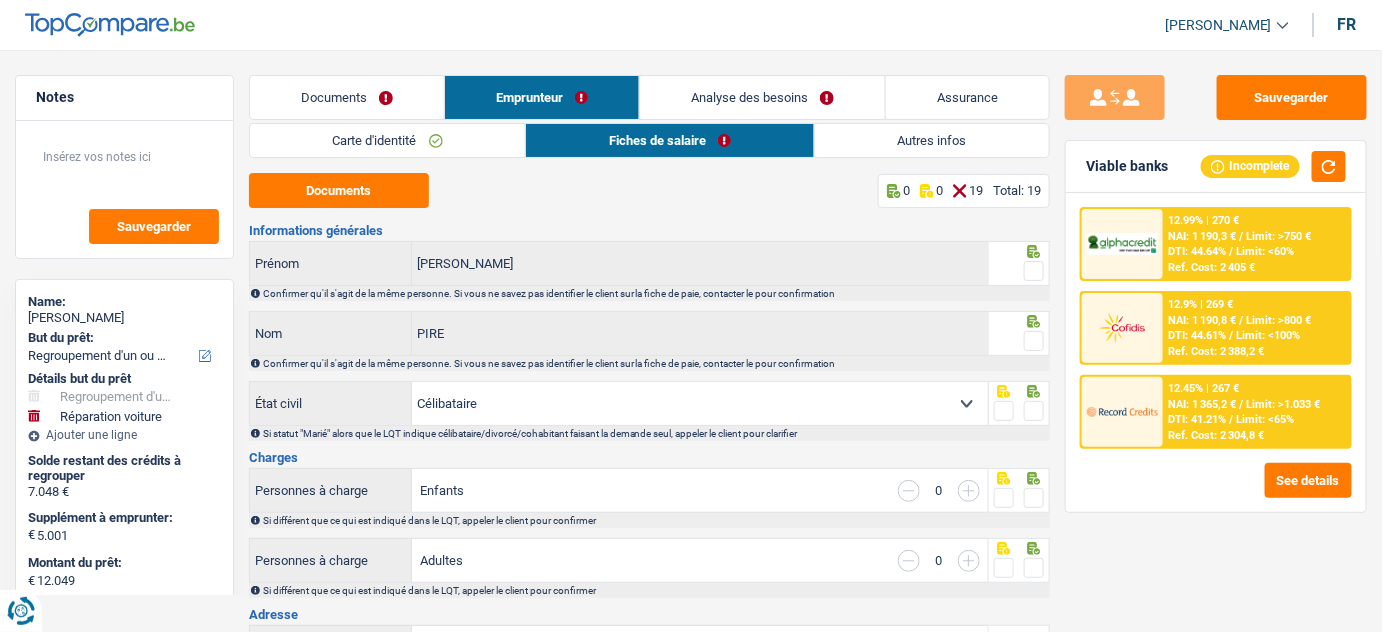 click at bounding box center (1034, 271) 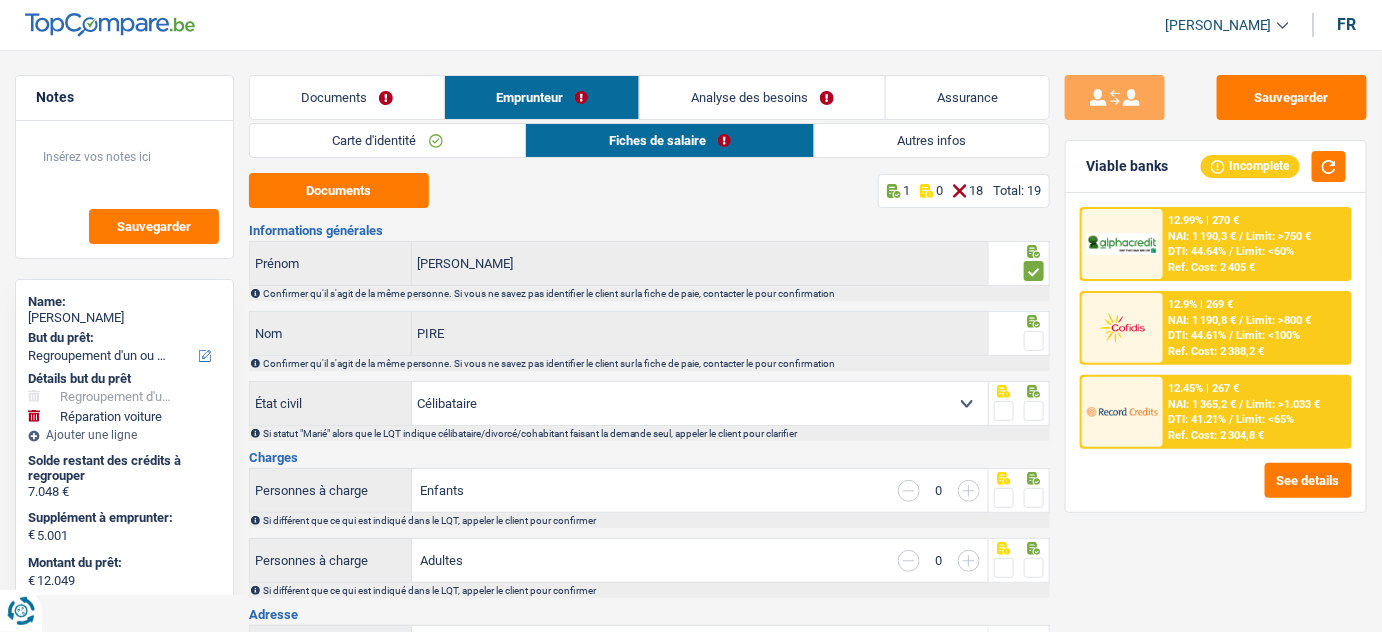 click at bounding box center (1034, 341) 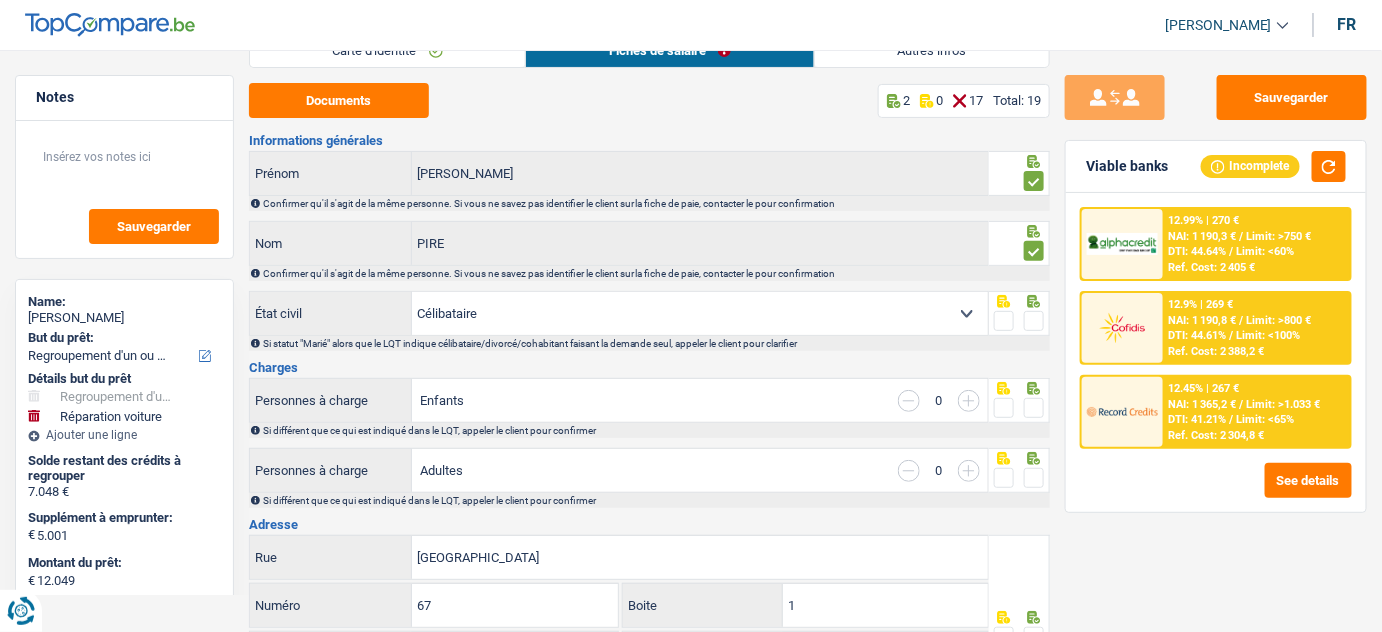 scroll, scrollTop: 181, scrollLeft: 0, axis: vertical 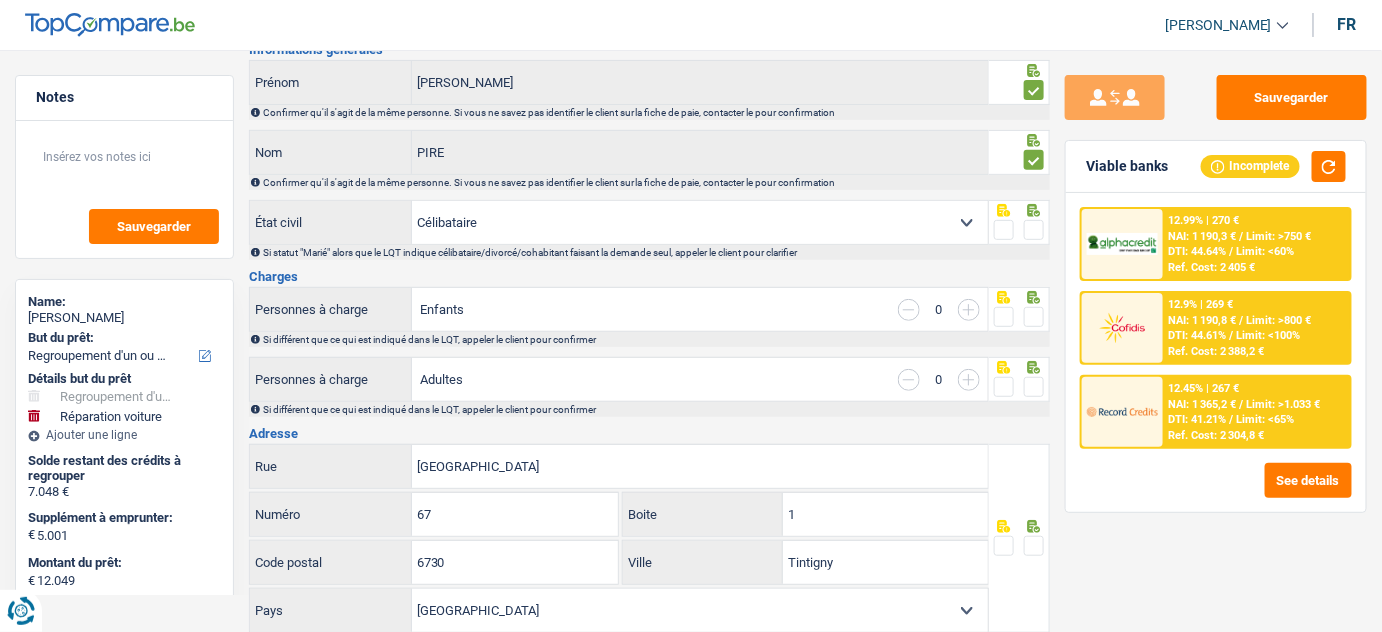 click at bounding box center (1034, 230) 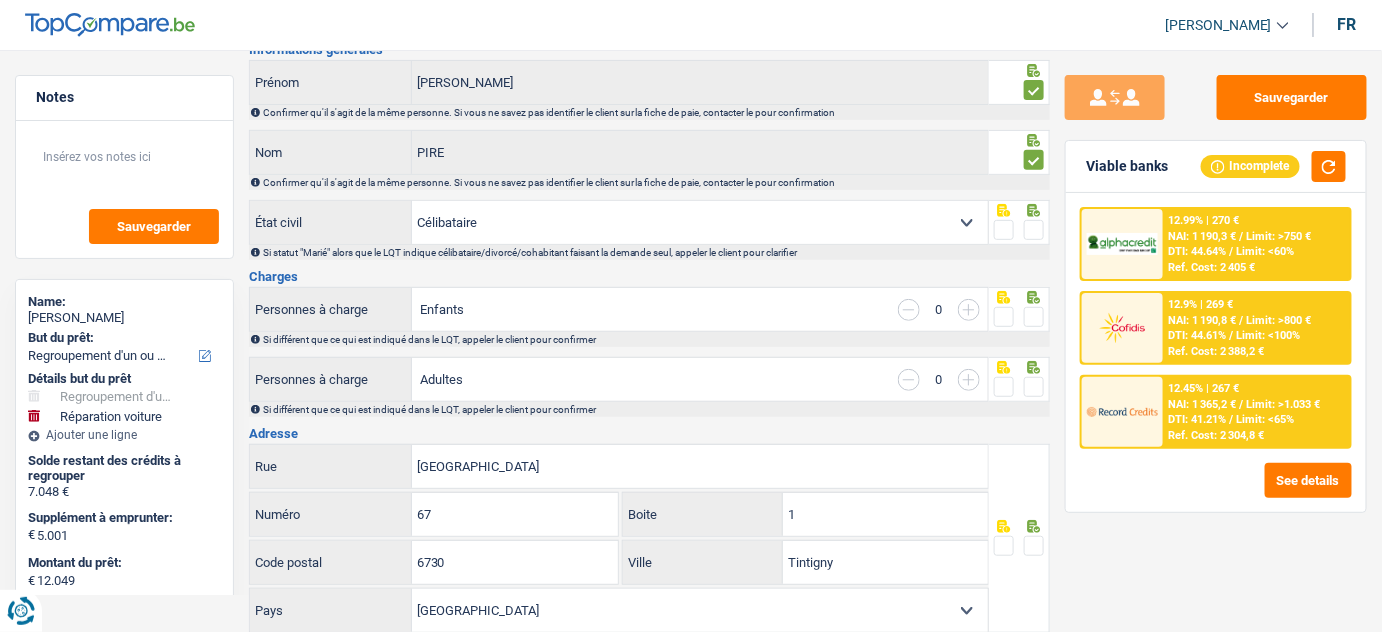 click at bounding box center [0, 0] 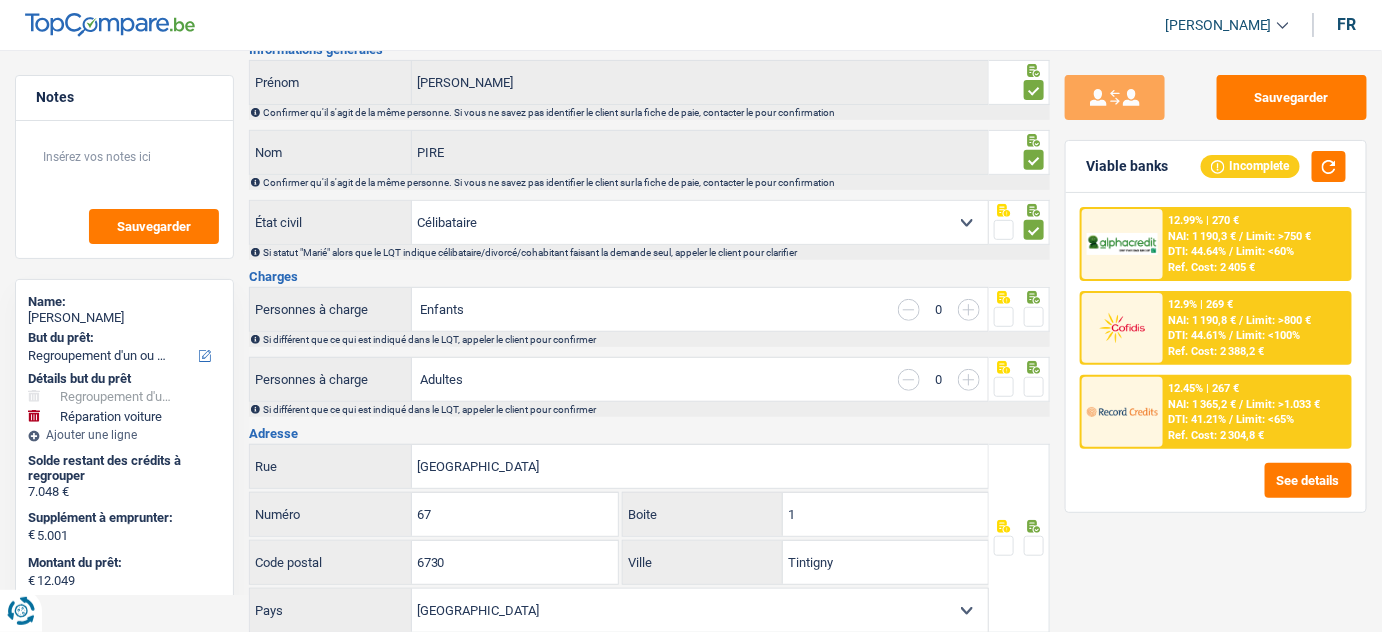 click at bounding box center (1034, 317) 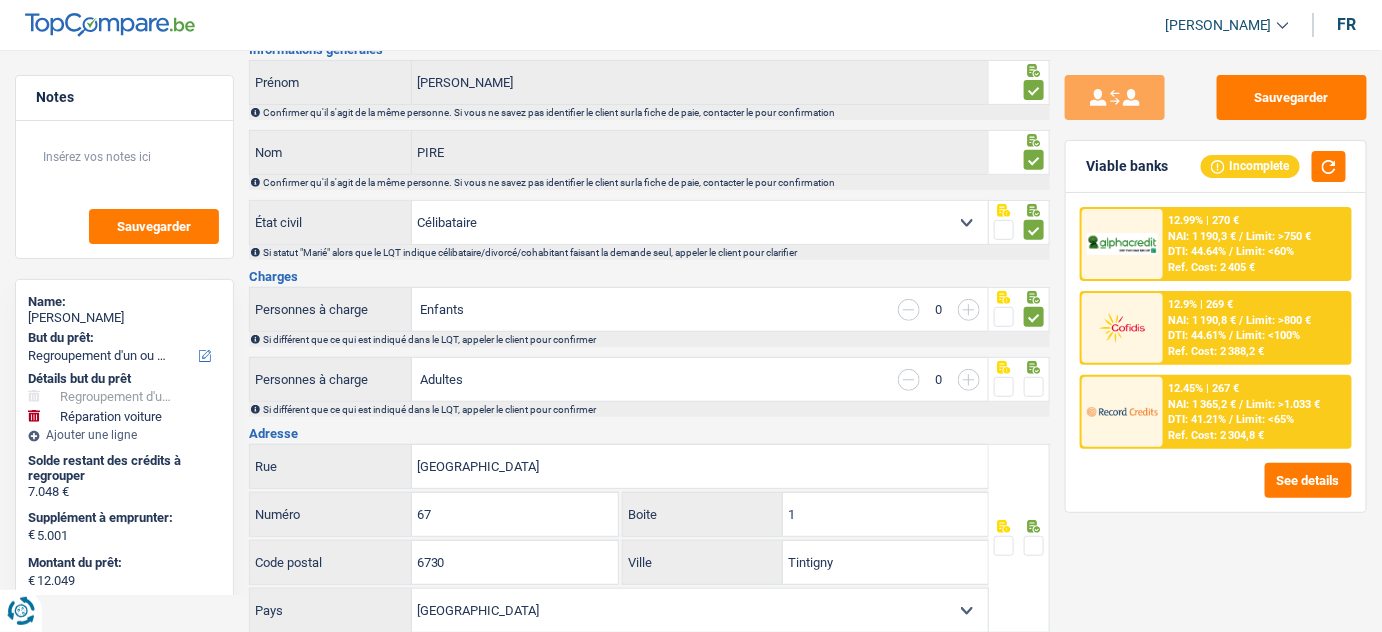click on "Si différent que ce qui est indiqué dans le LQT, appeler le client pour confirmer" at bounding box center (656, 409) 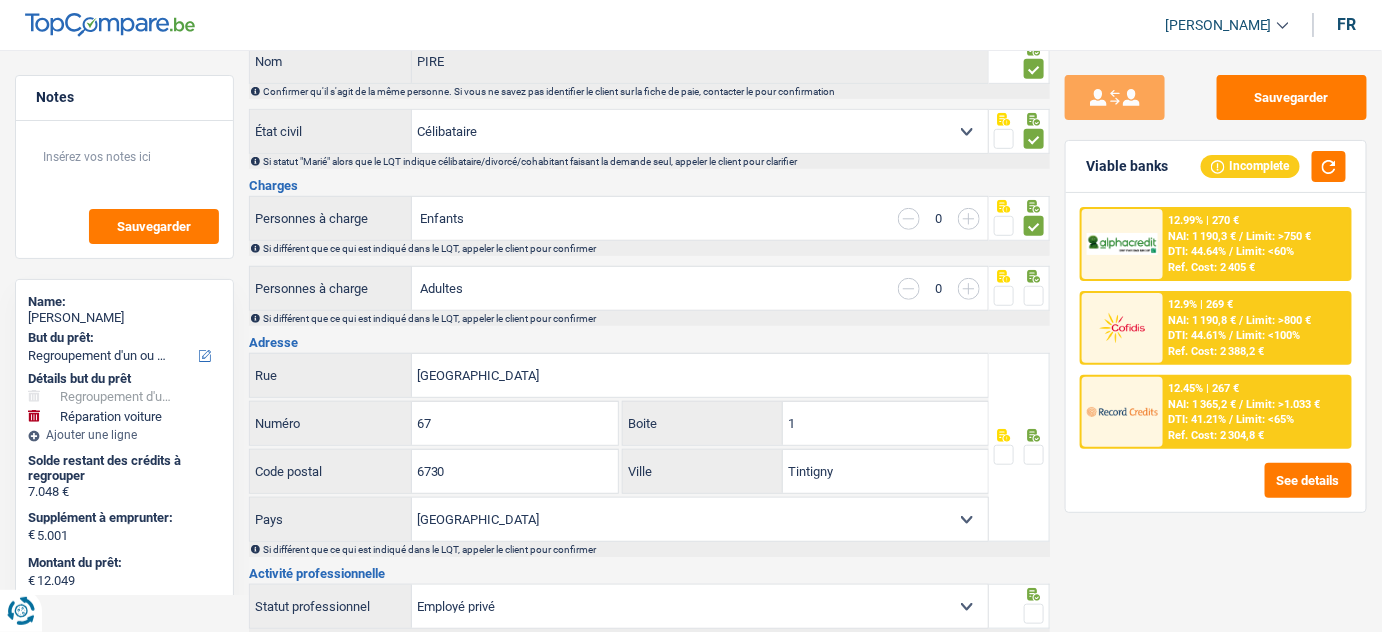click at bounding box center (1034, 296) 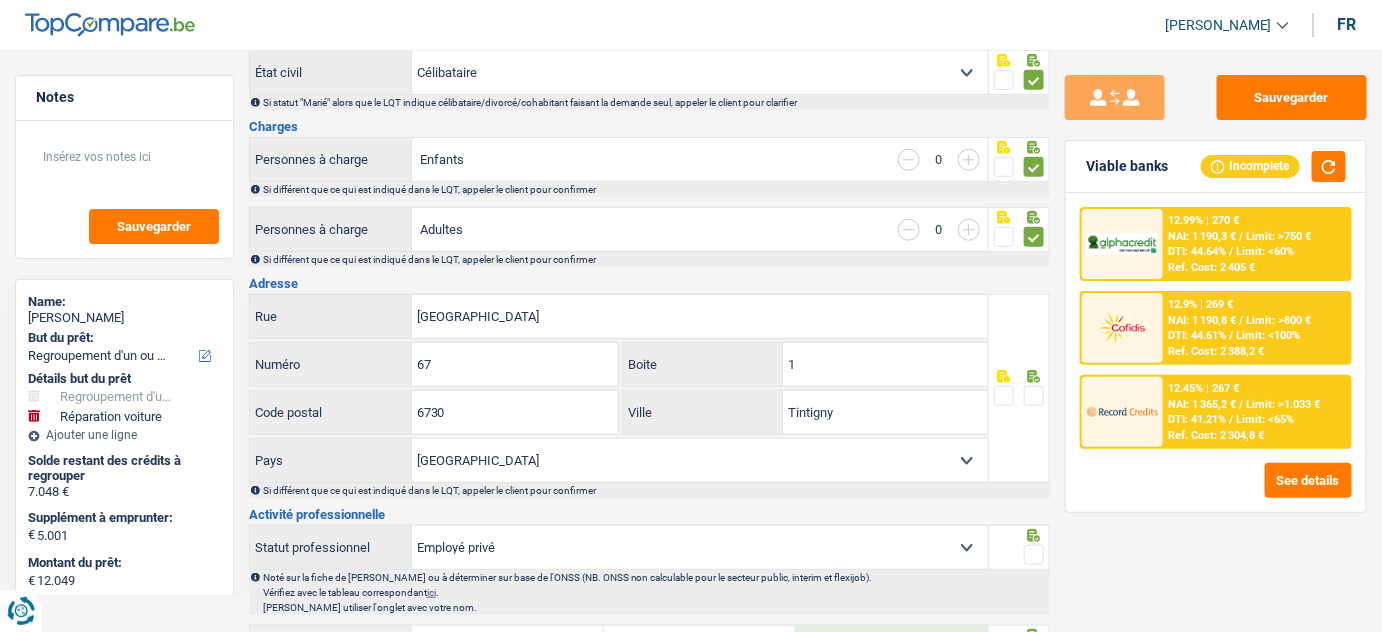 scroll, scrollTop: 363, scrollLeft: 0, axis: vertical 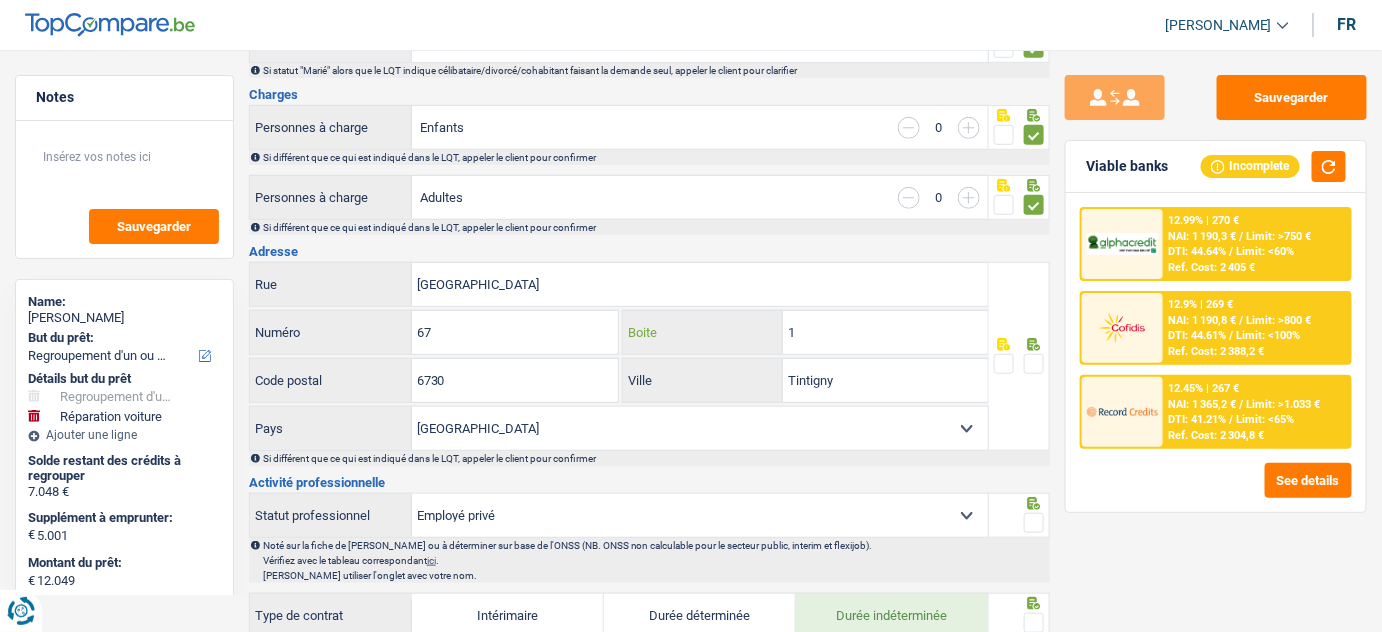 drag, startPoint x: 877, startPoint y: 320, endPoint x: 605, endPoint y: 385, distance: 279.65872 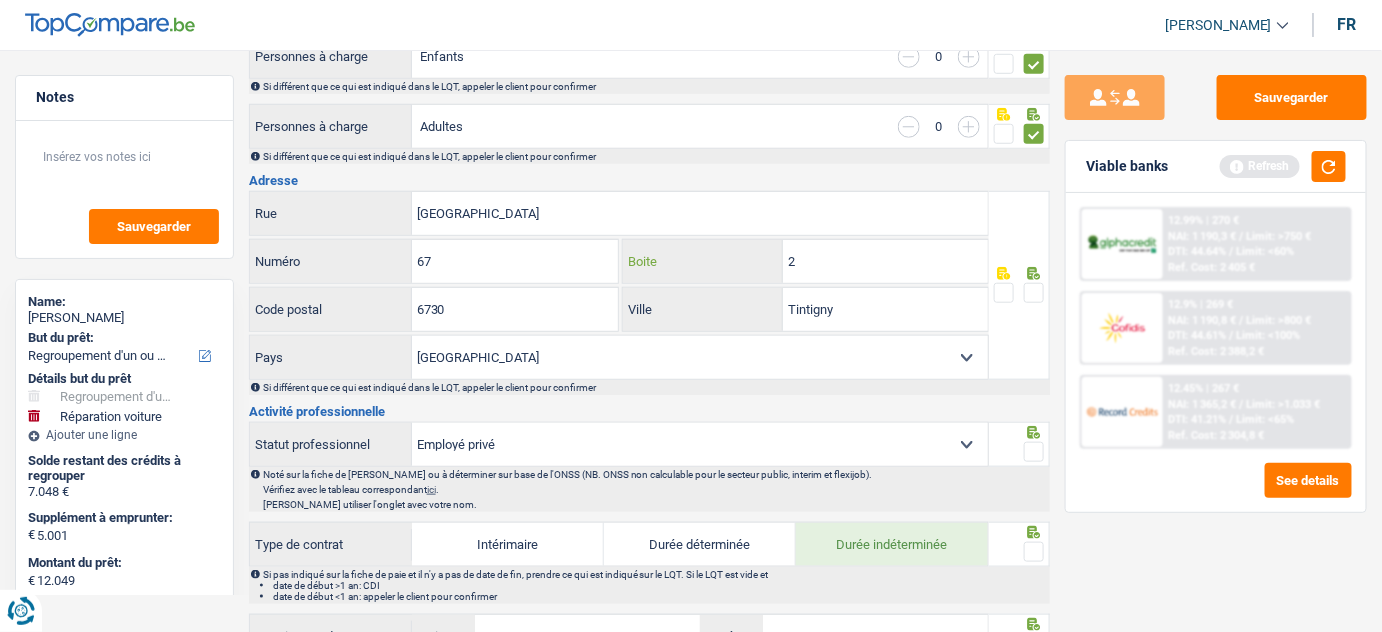 scroll, scrollTop: 454, scrollLeft: 0, axis: vertical 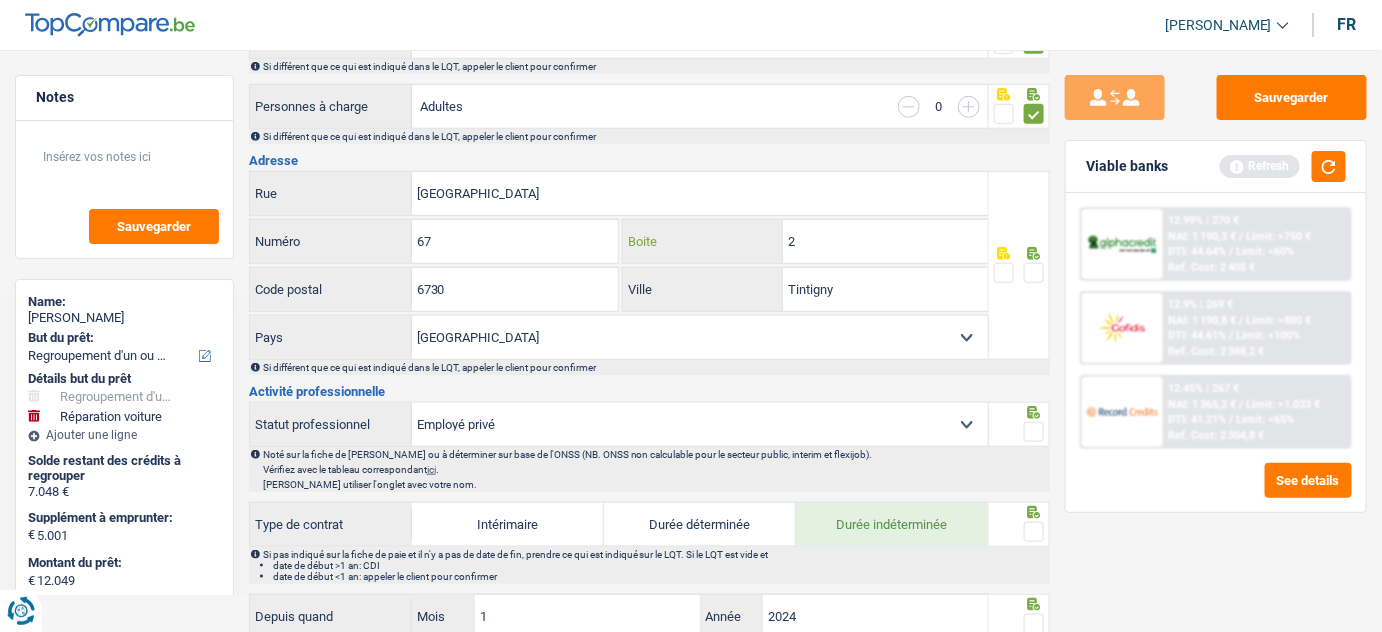type on "2" 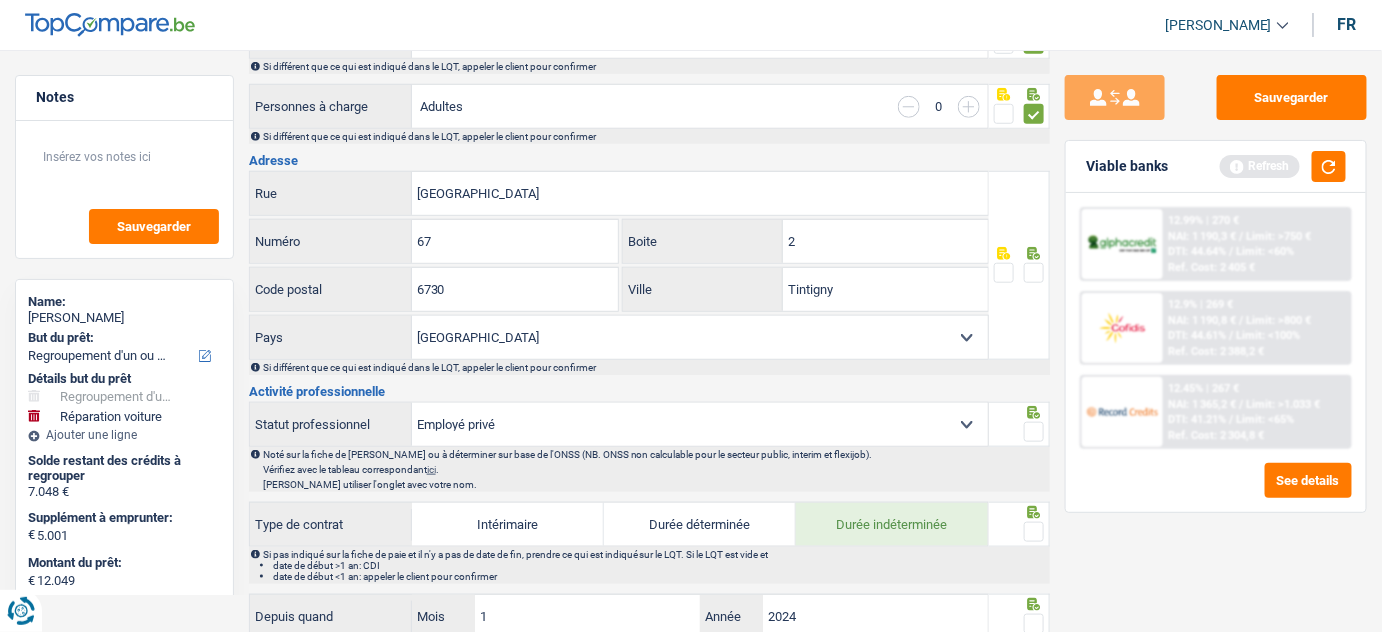 click at bounding box center [1034, 273] 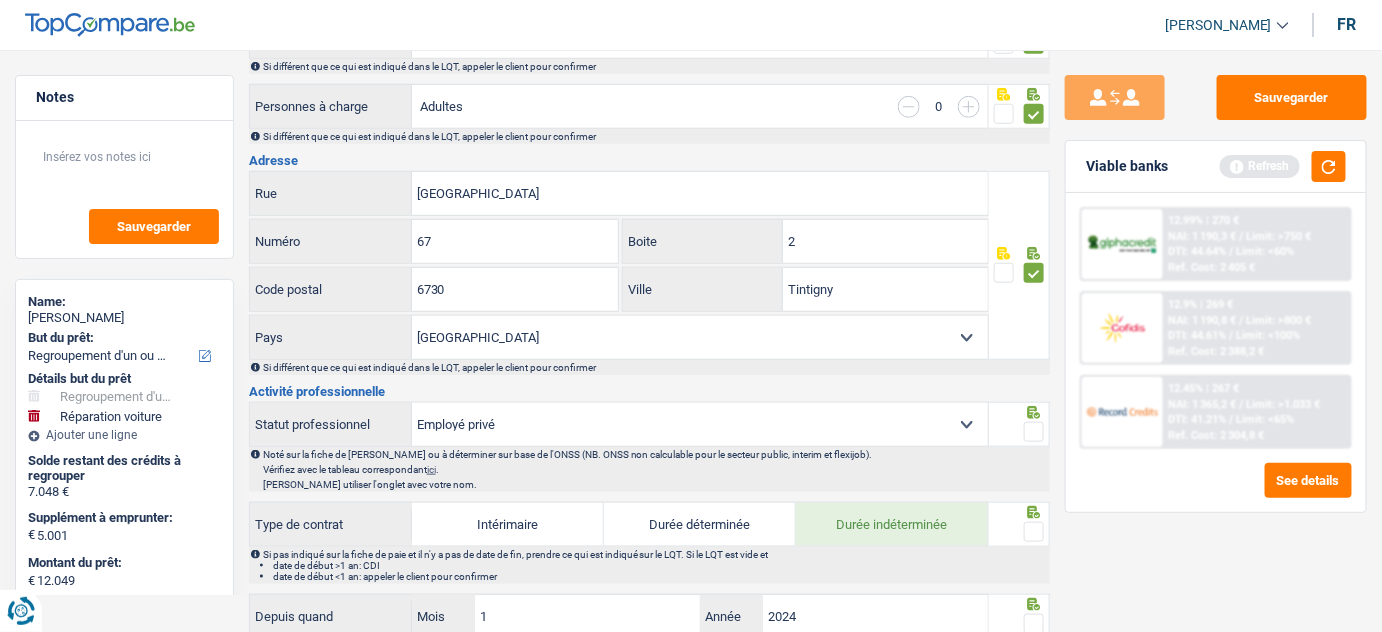 click on "Refresh" at bounding box center [1283, 166] 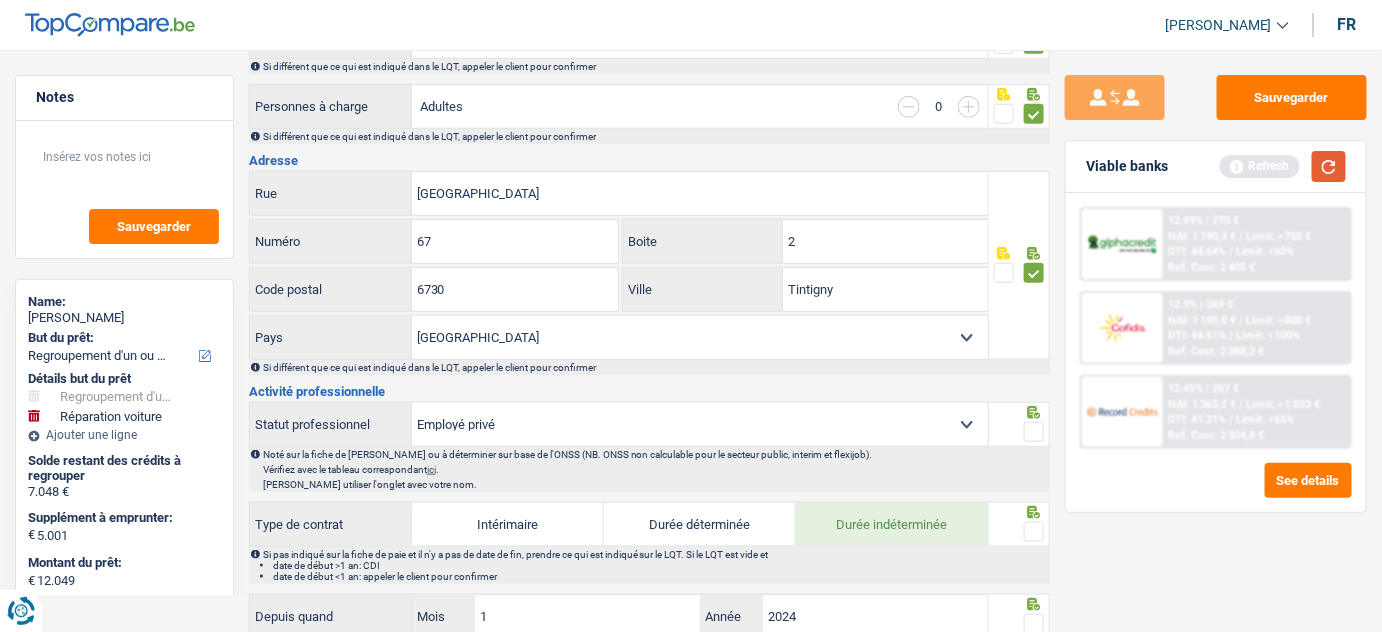 click at bounding box center (1329, 166) 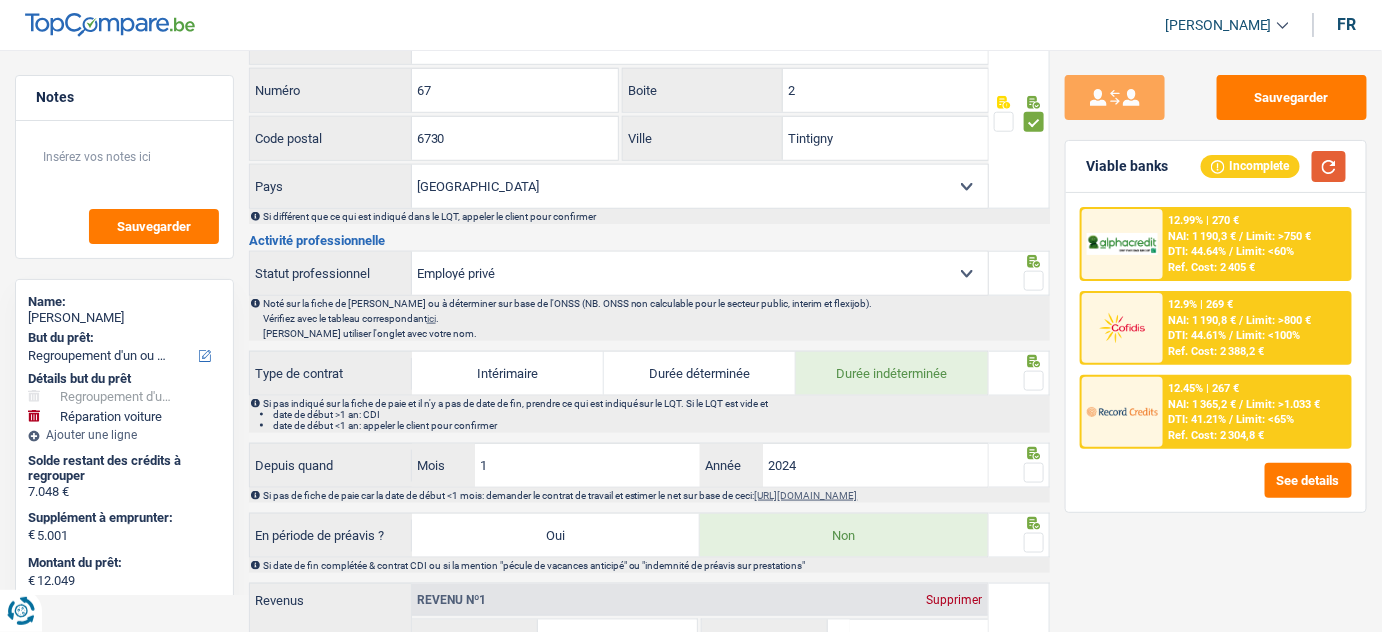 scroll, scrollTop: 636, scrollLeft: 0, axis: vertical 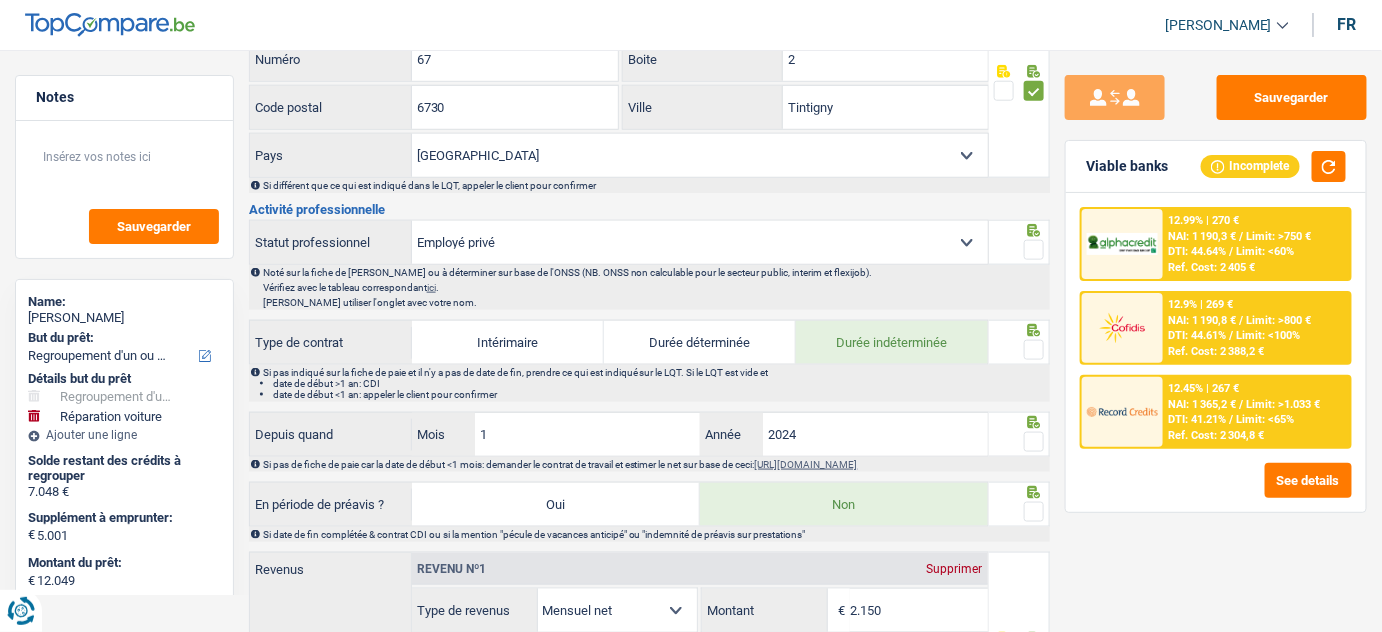 drag, startPoint x: 1033, startPoint y: 244, endPoint x: 1035, endPoint y: 258, distance: 14.142136 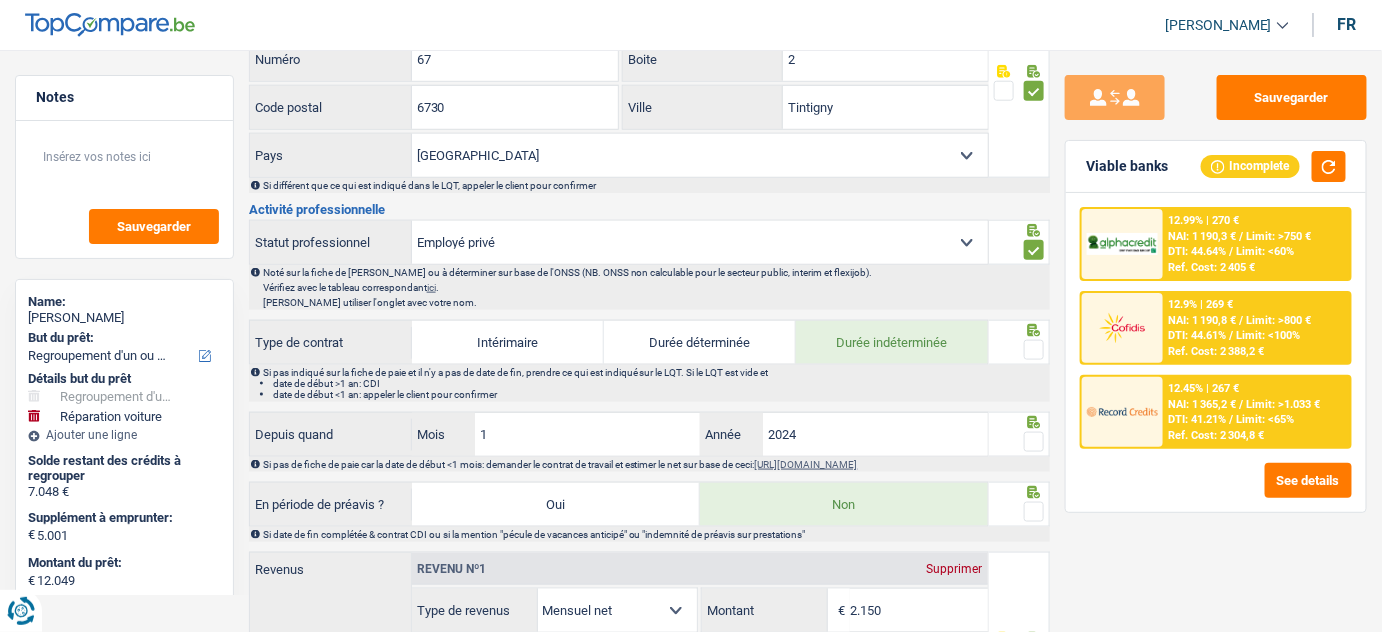 click at bounding box center (1034, 350) 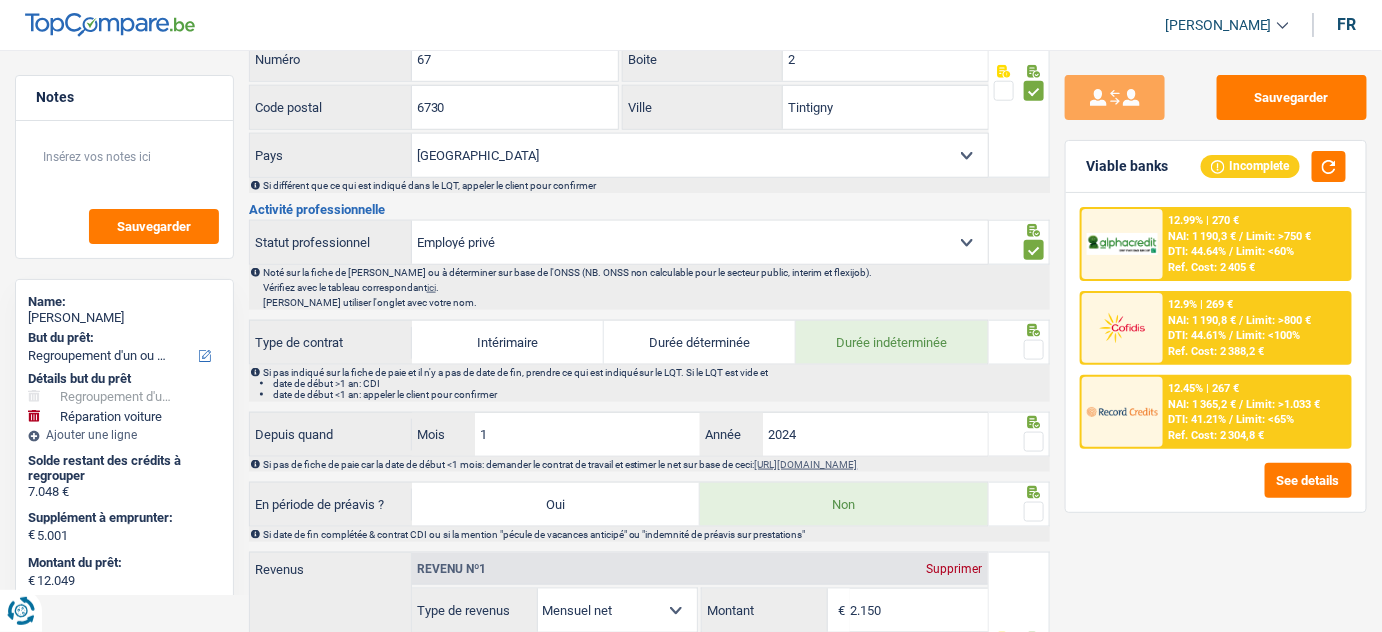 click at bounding box center (0, 0) 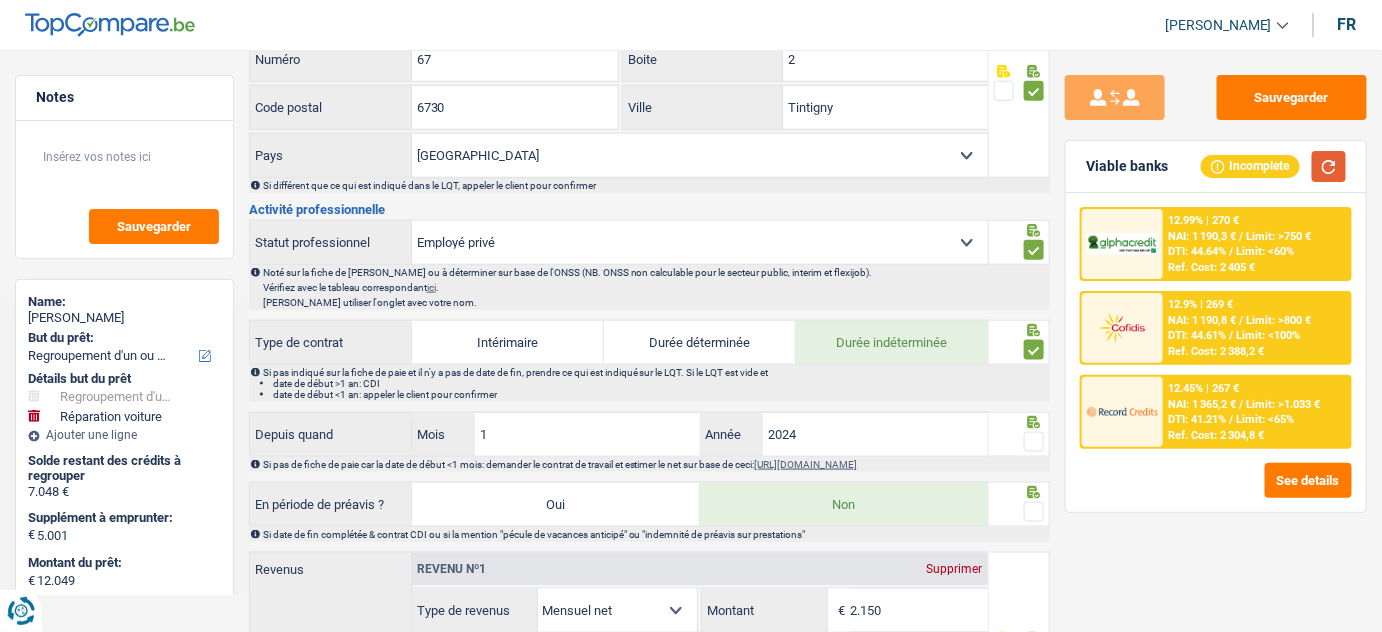 click at bounding box center [1329, 166] 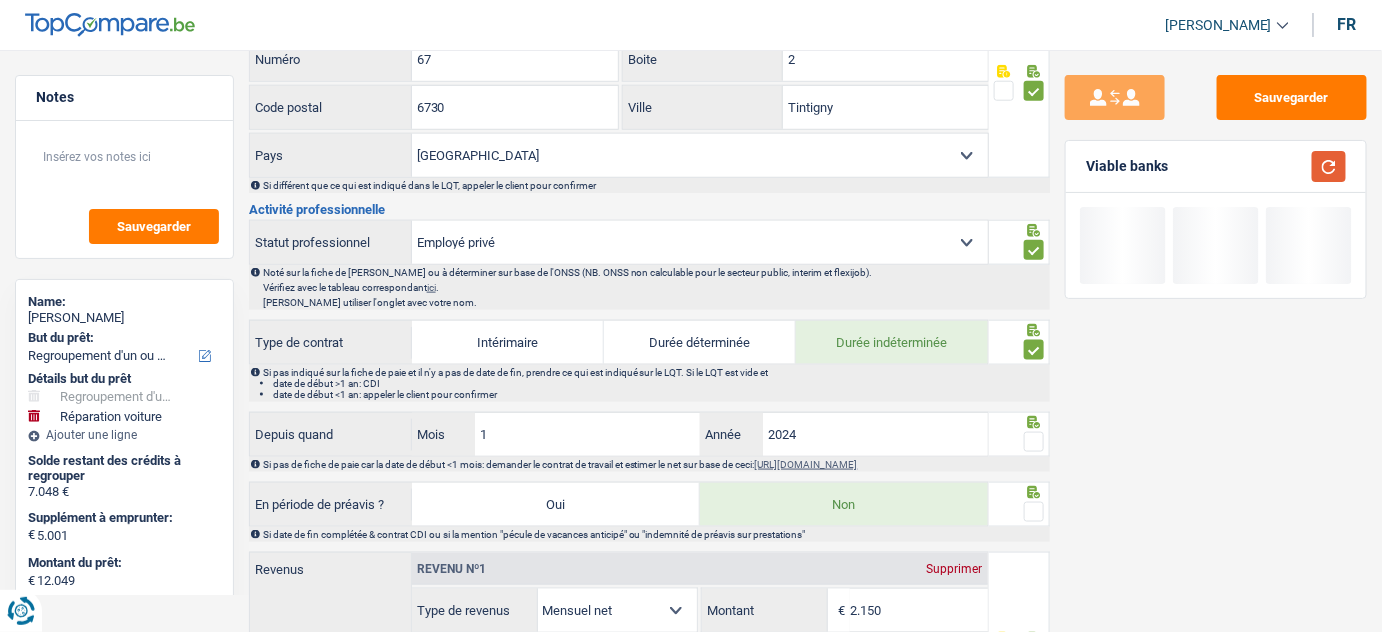 scroll, scrollTop: 727, scrollLeft: 0, axis: vertical 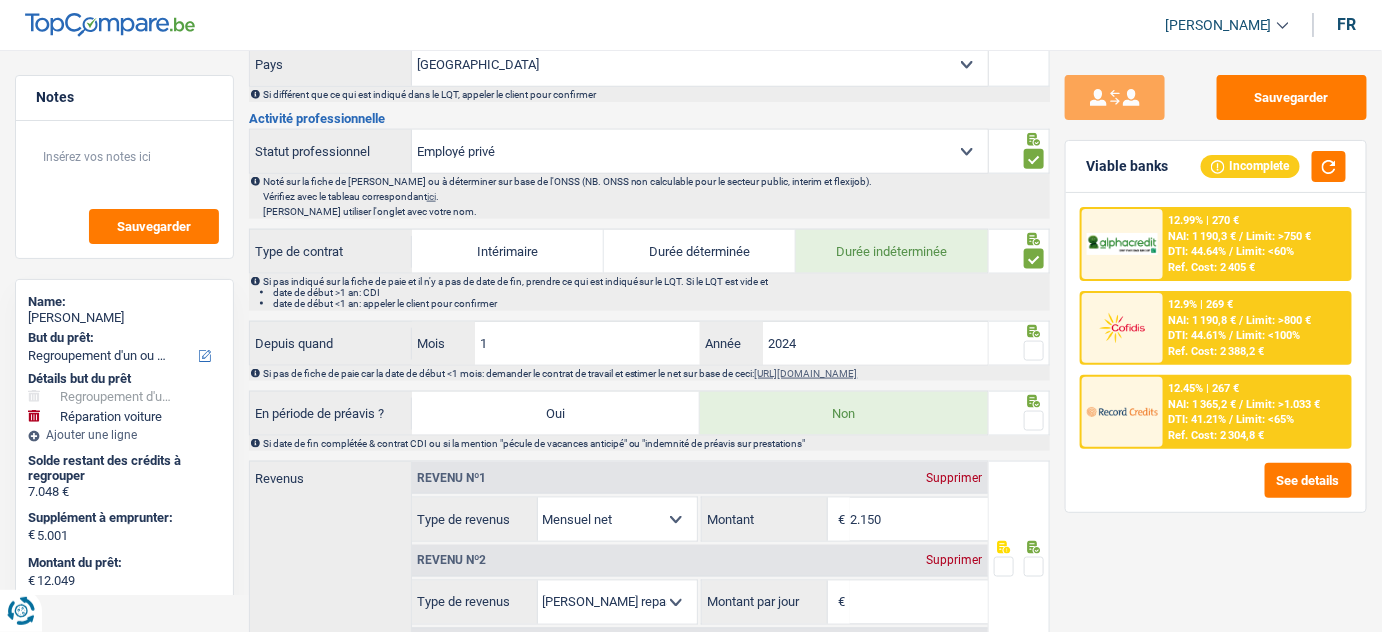 click at bounding box center (1034, 351) 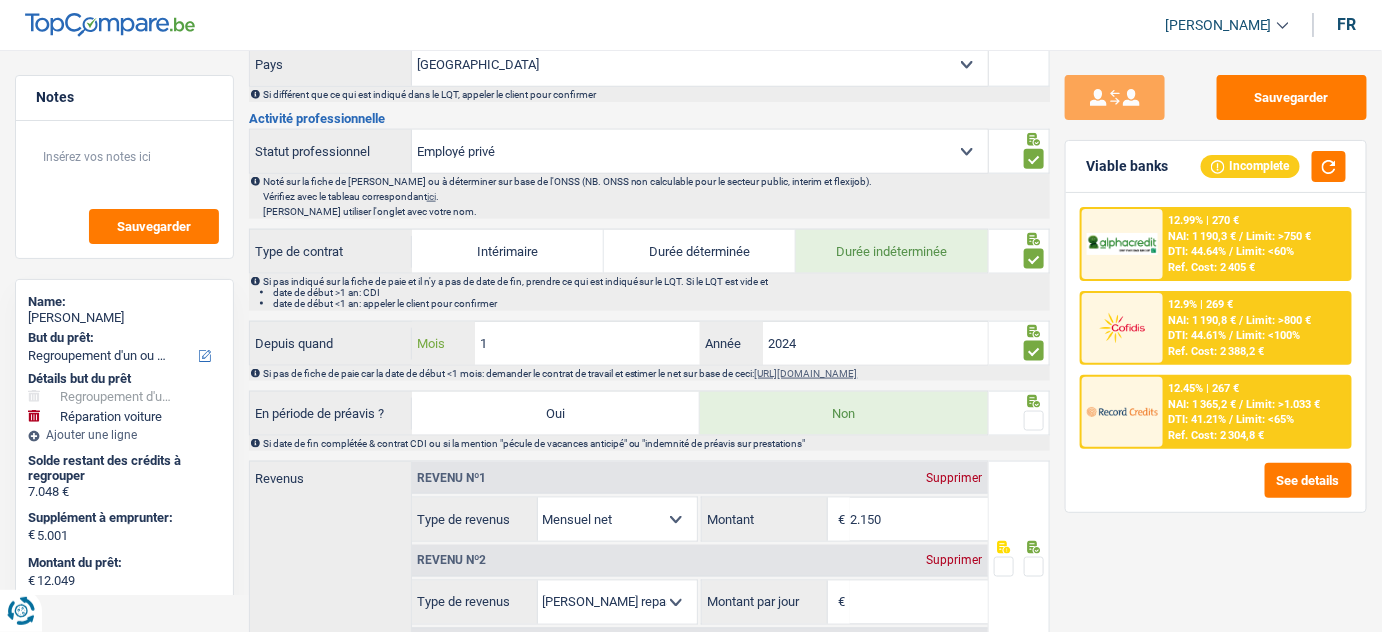 drag, startPoint x: 519, startPoint y: 332, endPoint x: 446, endPoint y: 349, distance: 74.953316 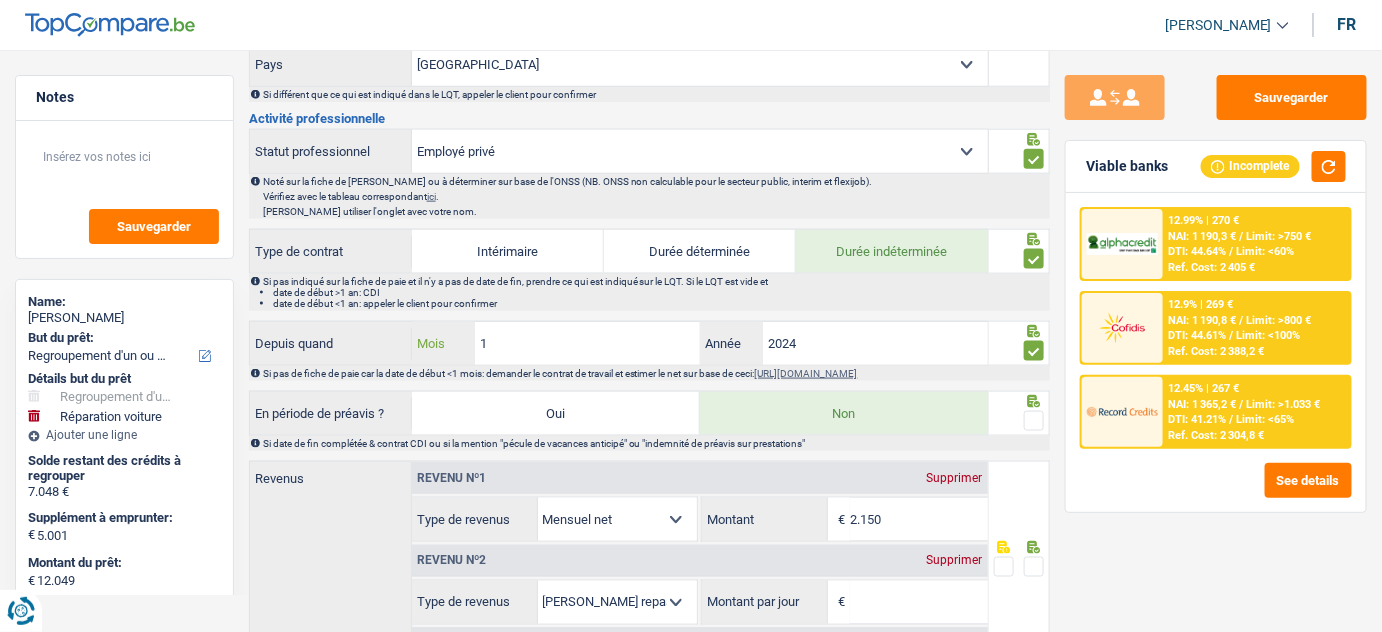 click on "1
Mois" at bounding box center (556, 343) 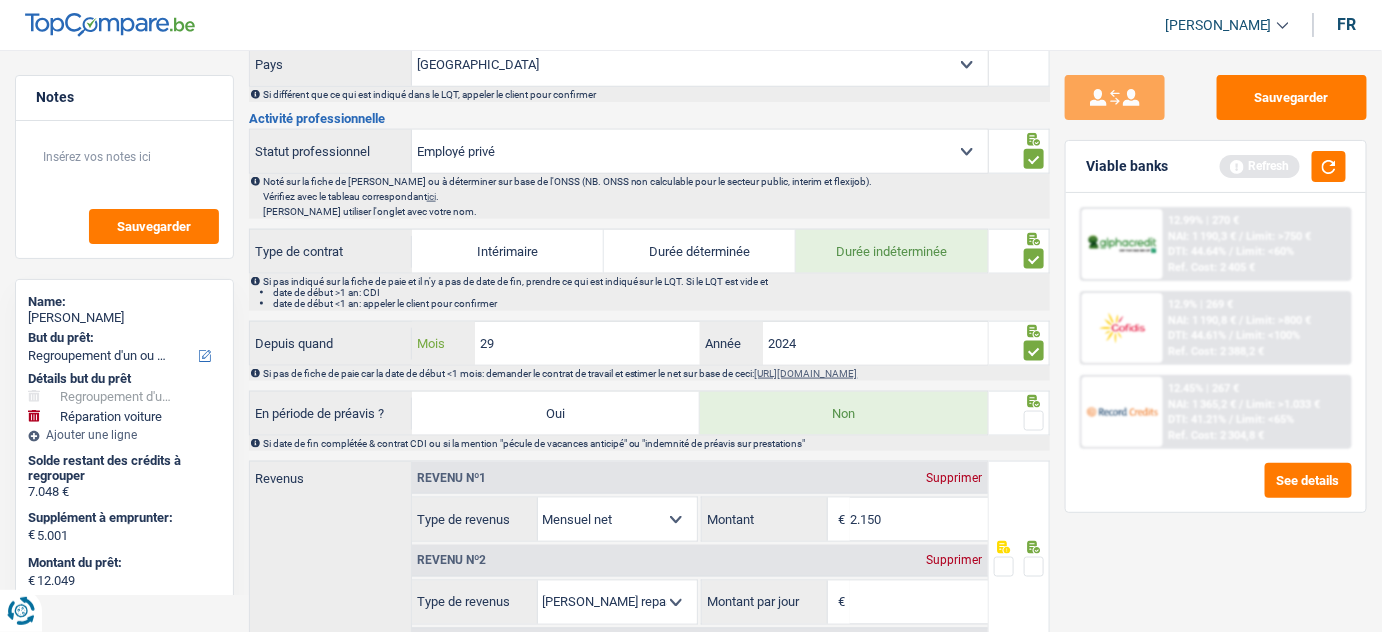 type on "2" 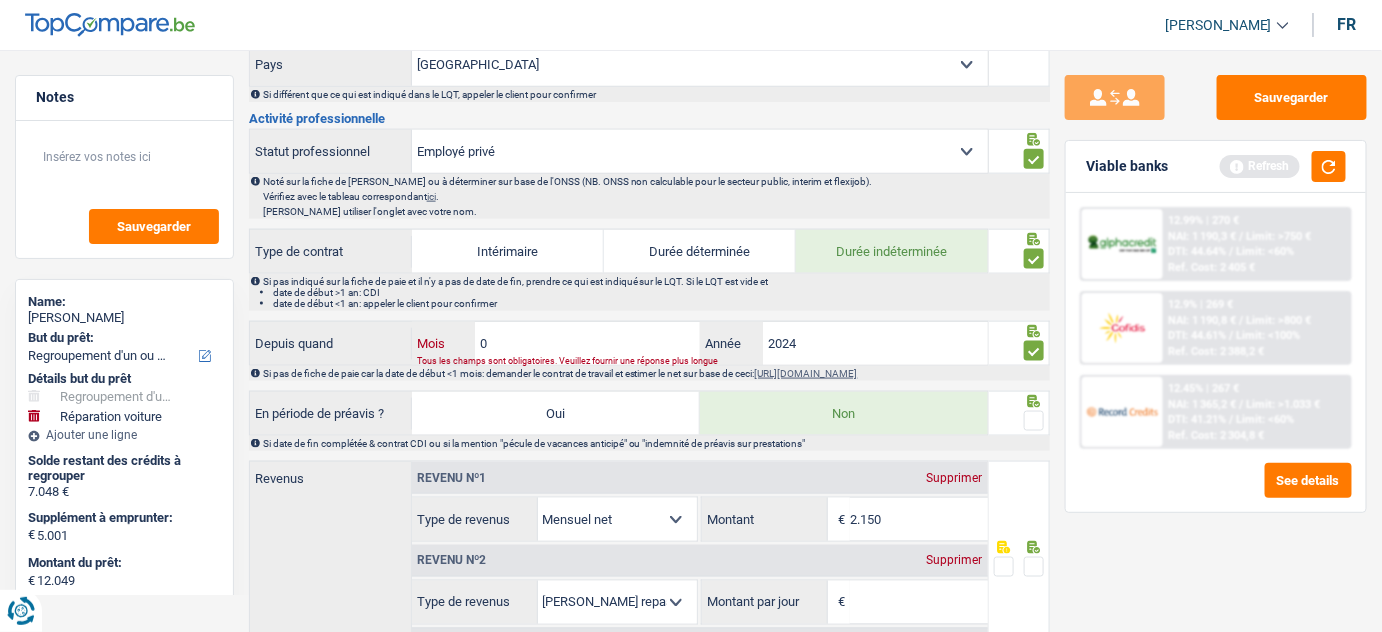 type on "01" 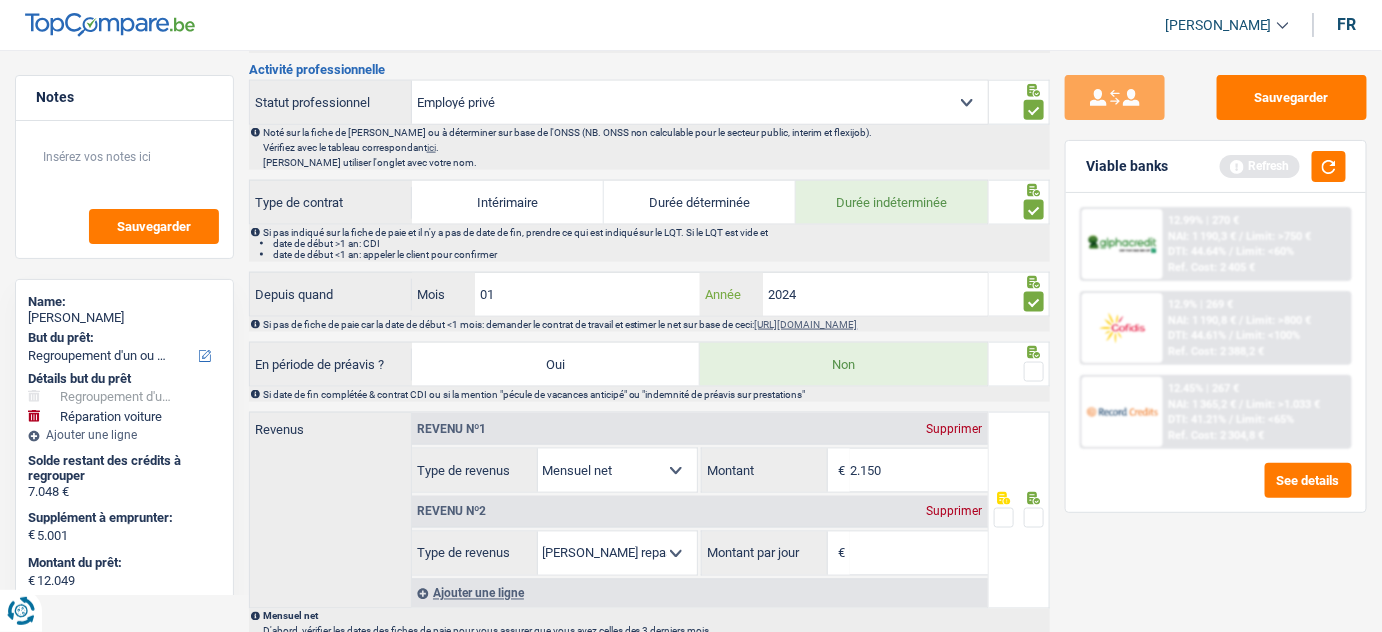 scroll, scrollTop: 818, scrollLeft: 0, axis: vertical 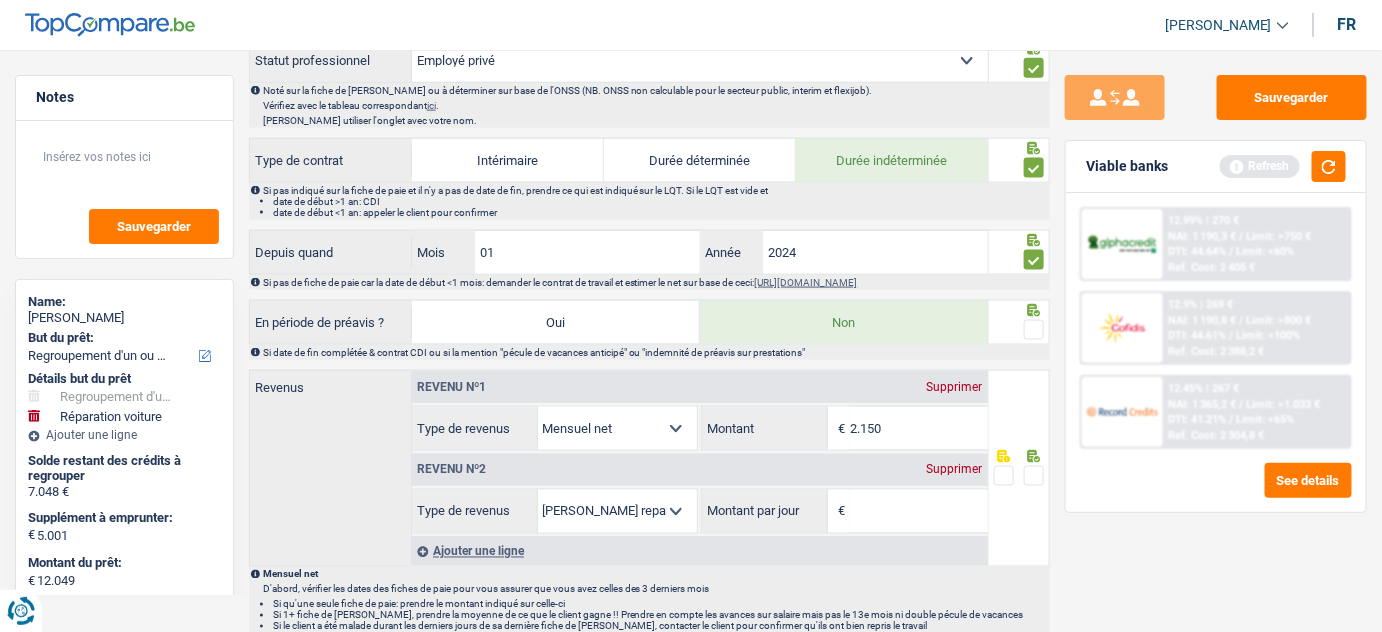 drag, startPoint x: 1040, startPoint y: 316, endPoint x: 1200, endPoint y: 189, distance: 204.27678 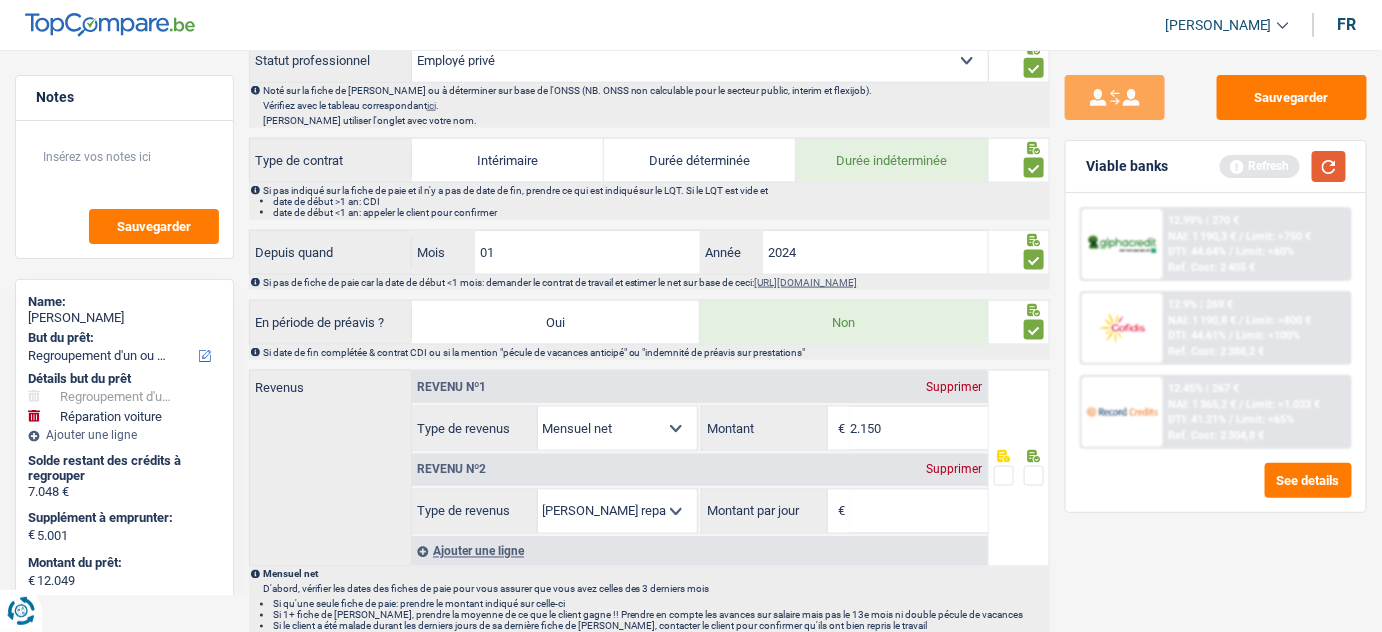 click at bounding box center (1329, 166) 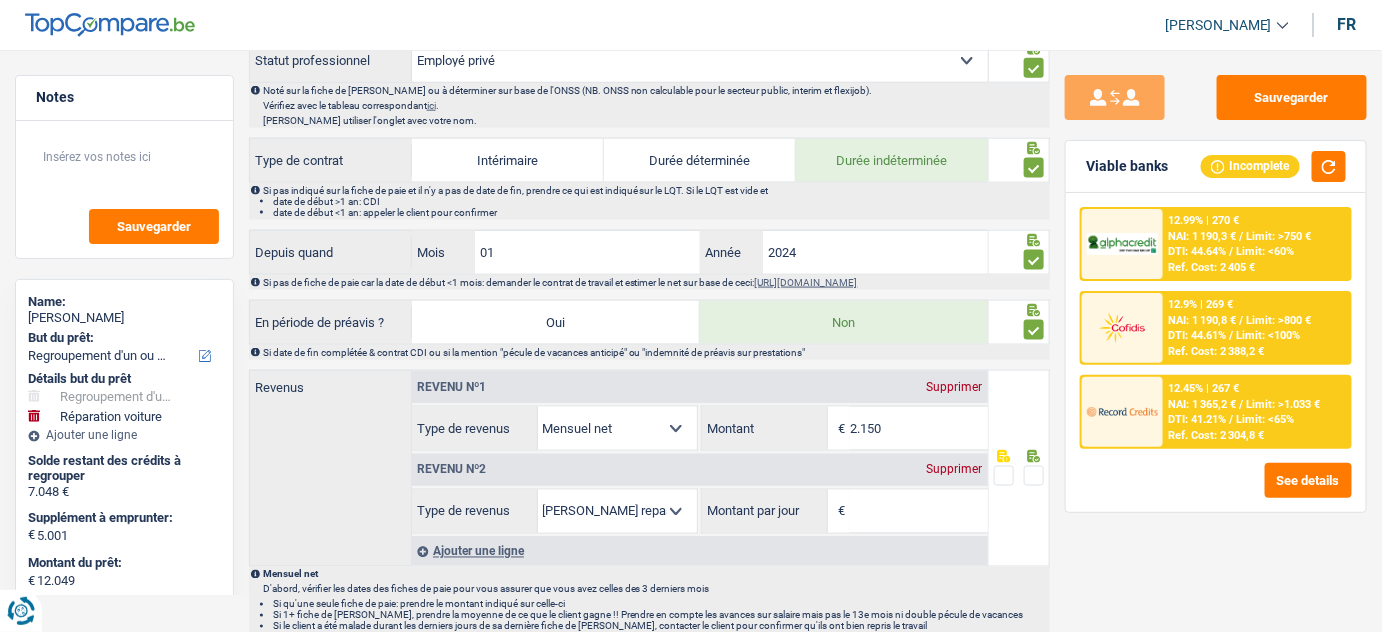 drag, startPoint x: 936, startPoint y: 428, endPoint x: 868, endPoint y: 424, distance: 68.117546 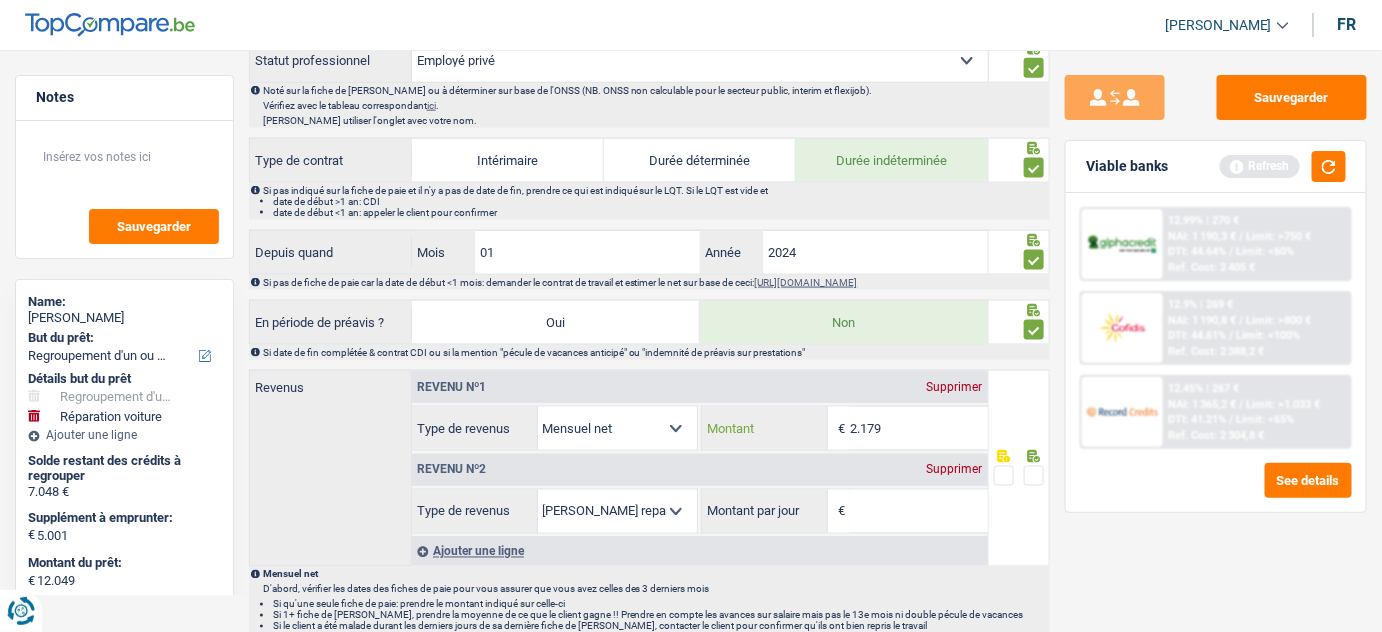 type on "2.179" 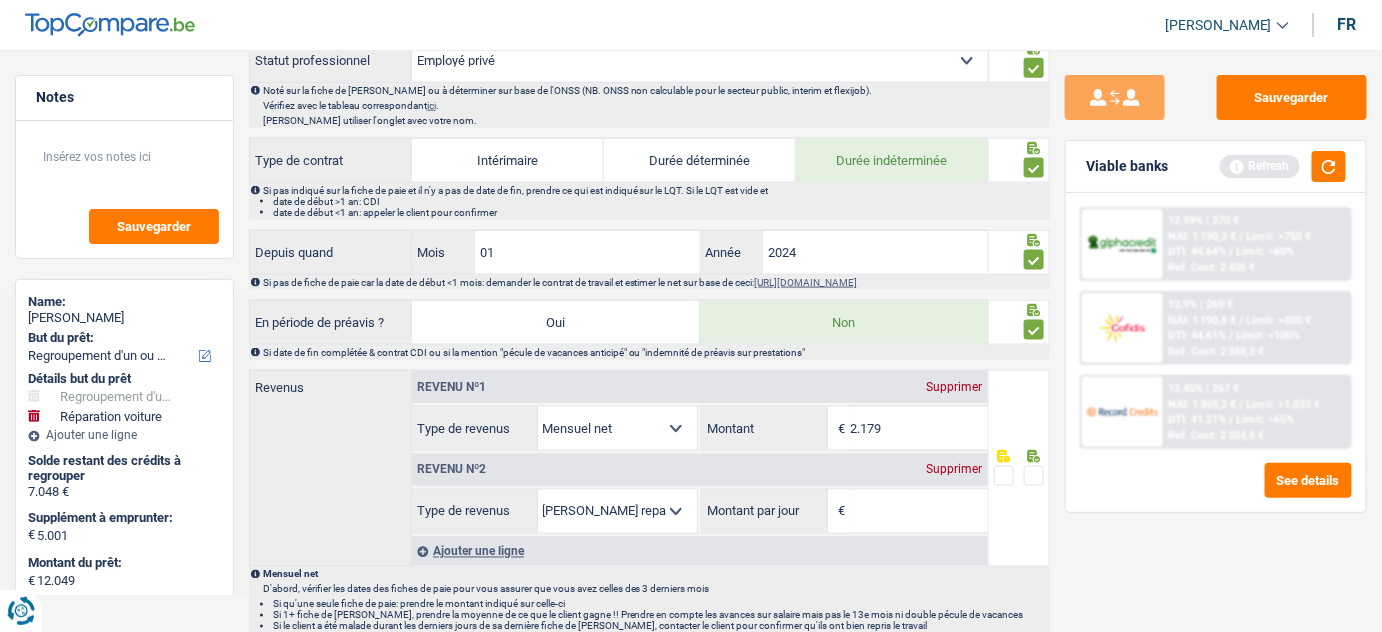 click on "Supprimer" at bounding box center (955, 470) 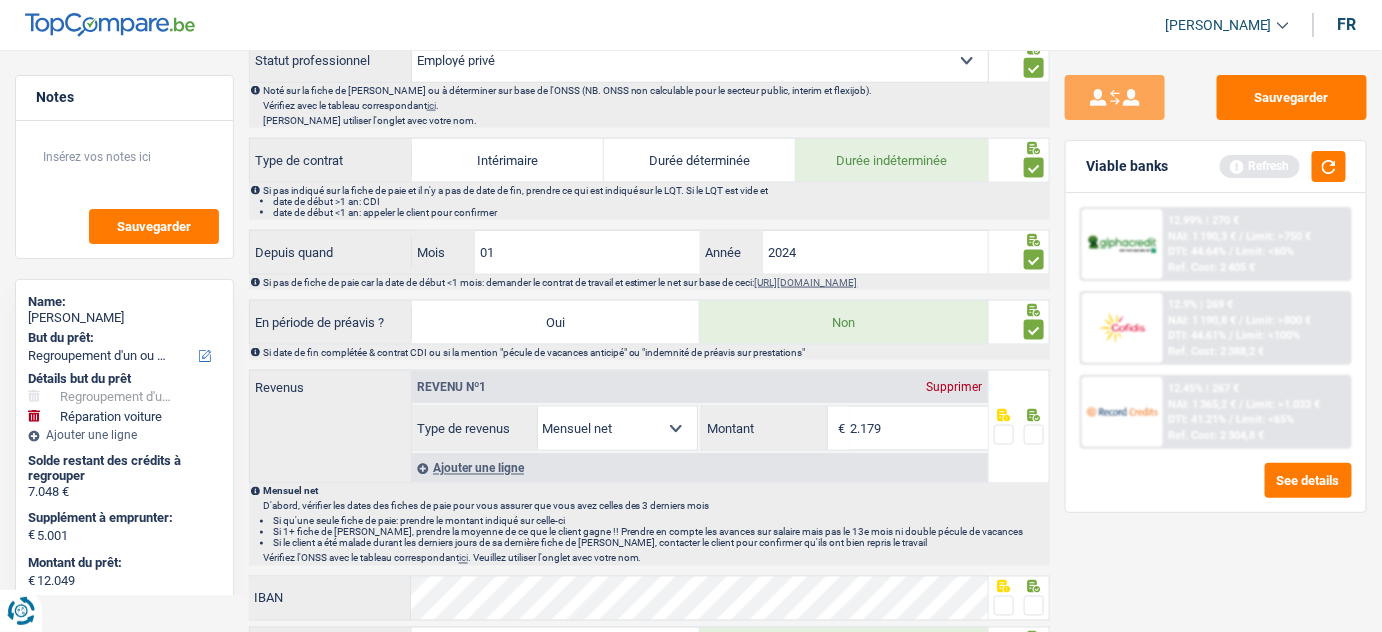 click at bounding box center (1019, 427) 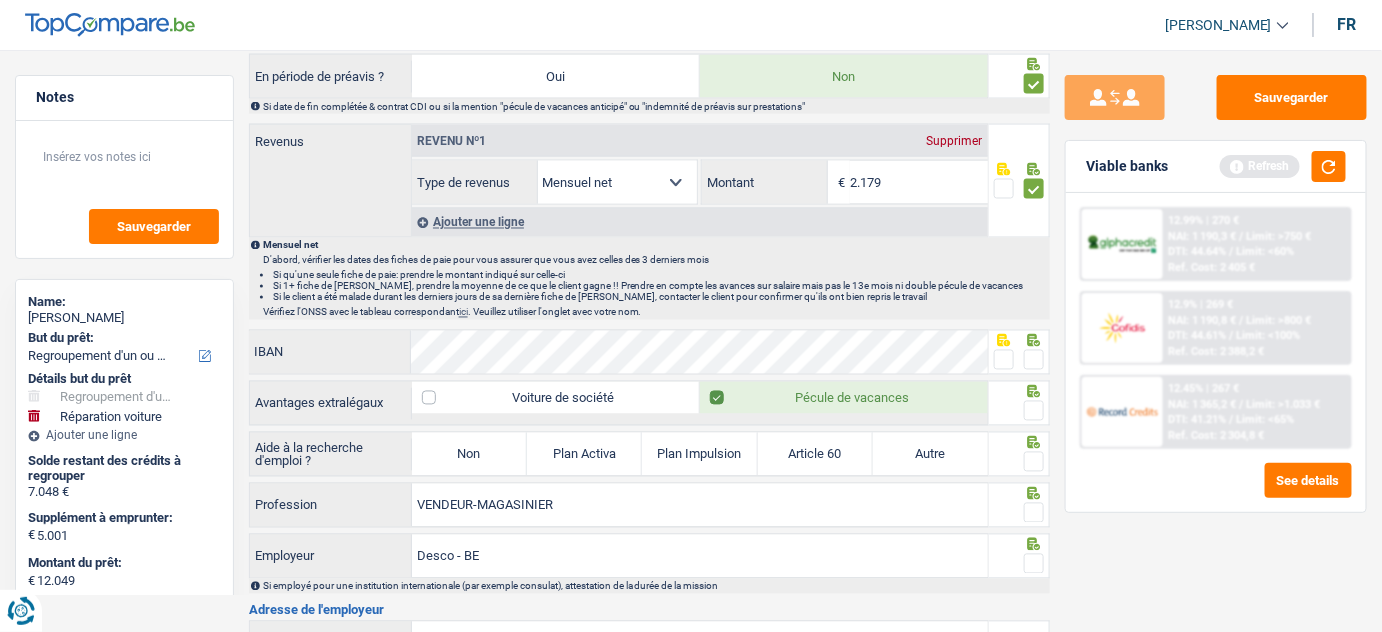 scroll, scrollTop: 1090, scrollLeft: 0, axis: vertical 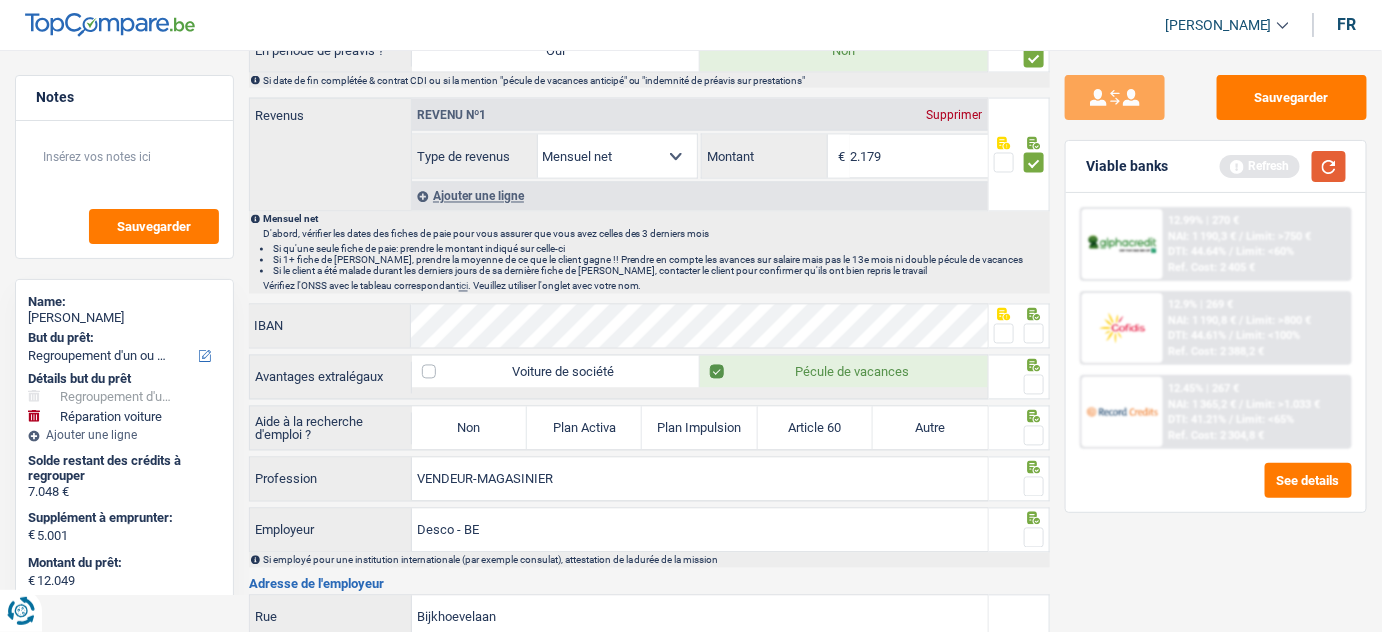 click at bounding box center [1329, 166] 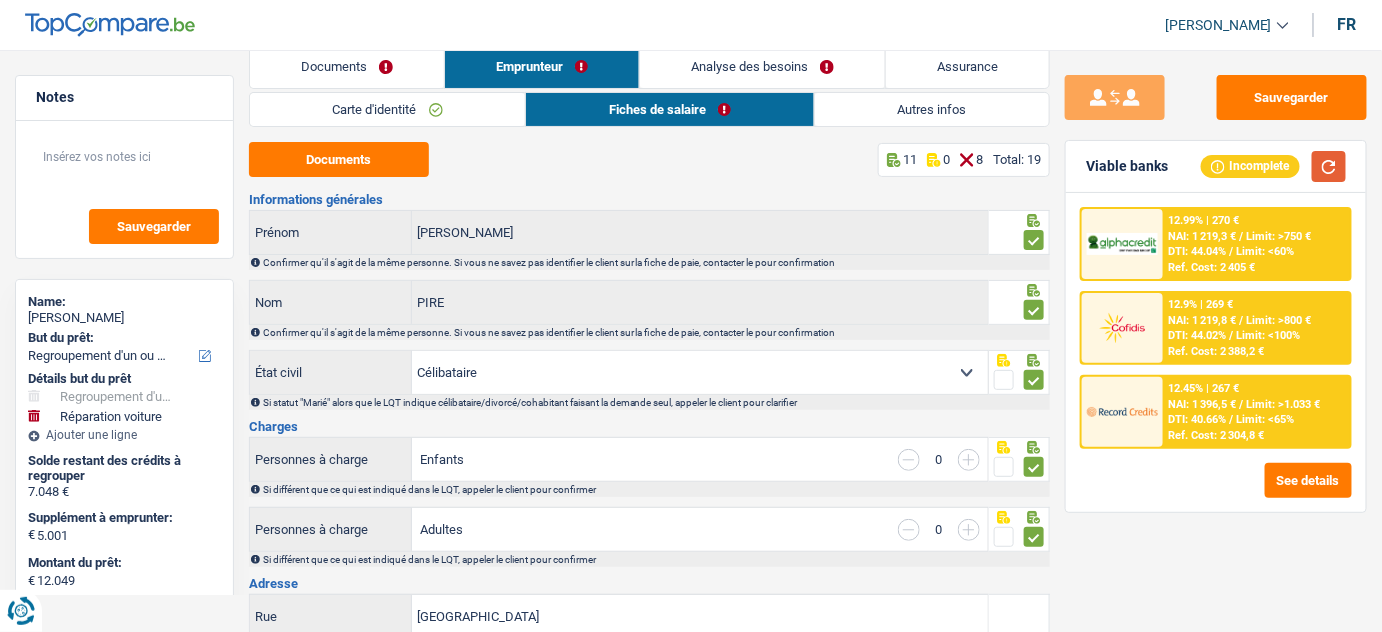 scroll, scrollTop: 0, scrollLeft: 0, axis: both 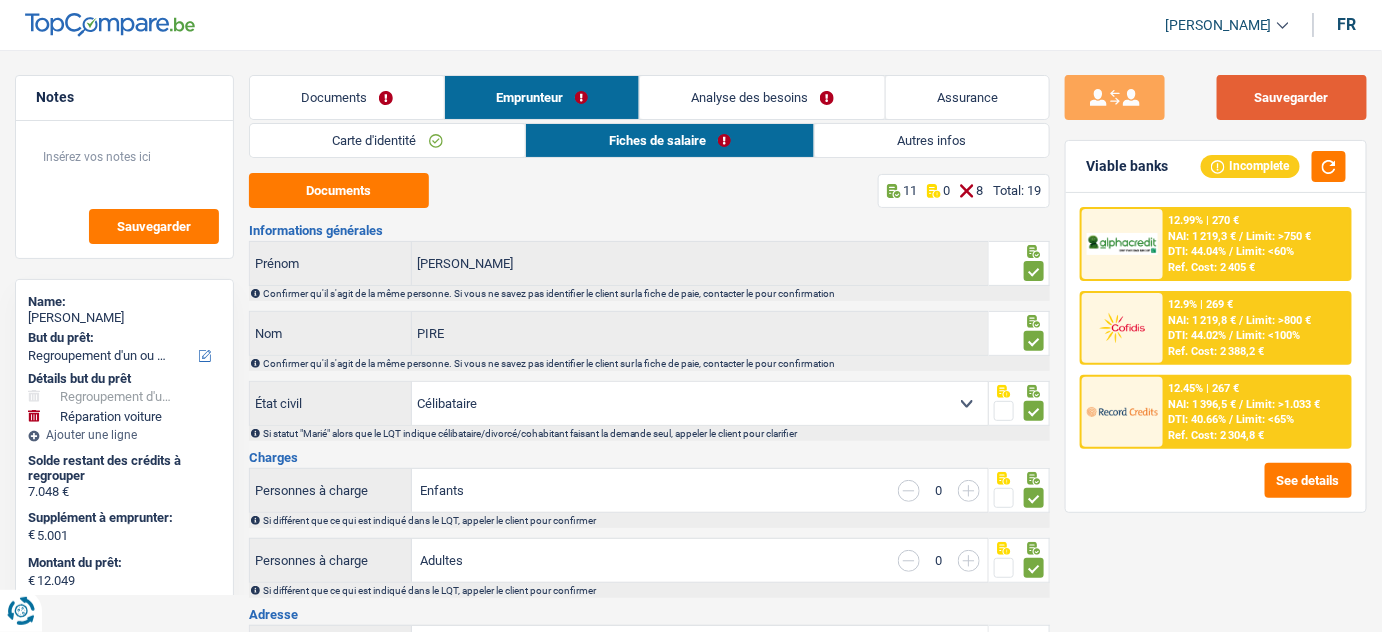 drag, startPoint x: 1269, startPoint y: 100, endPoint x: 1362, endPoint y: 90, distance: 93.53609 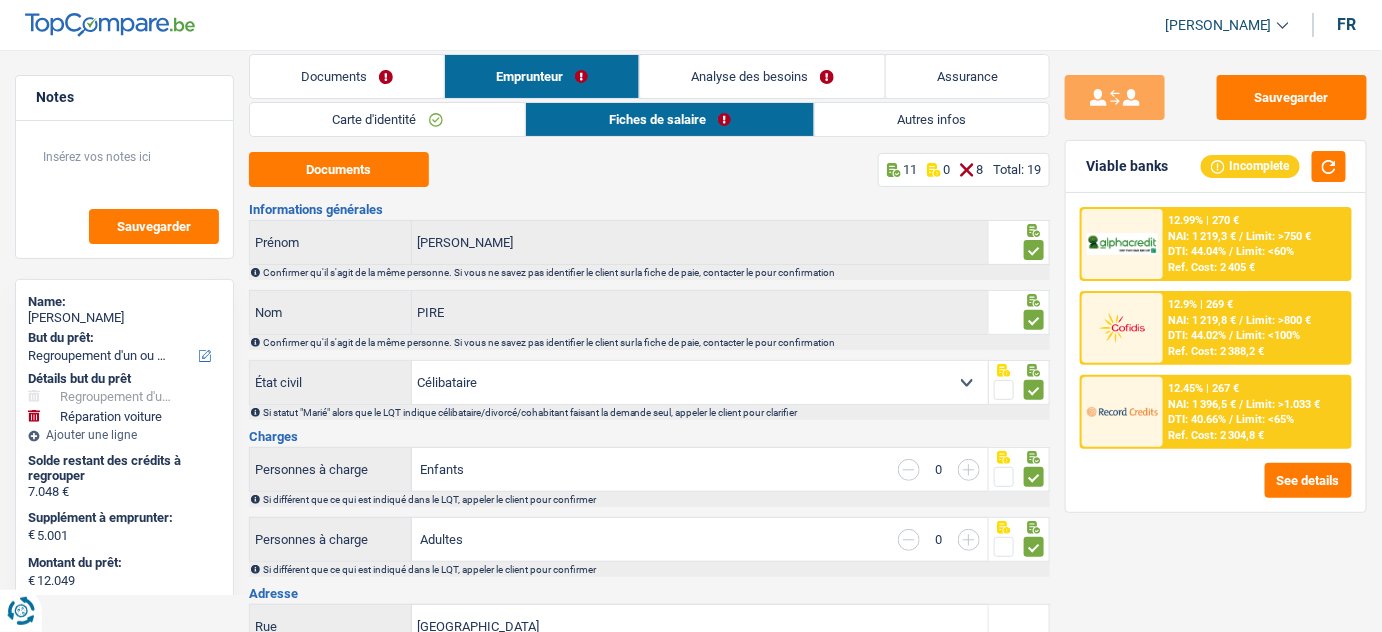scroll, scrollTop: 0, scrollLeft: 0, axis: both 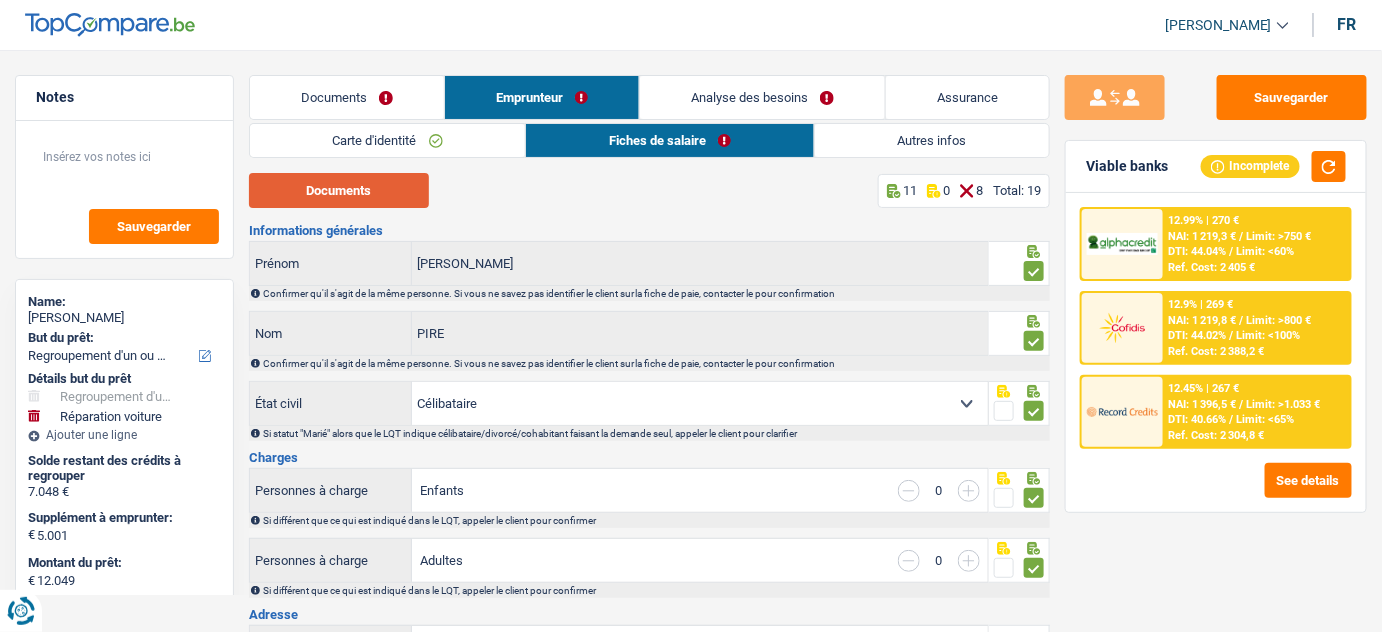 click on "Documents" at bounding box center (339, 190) 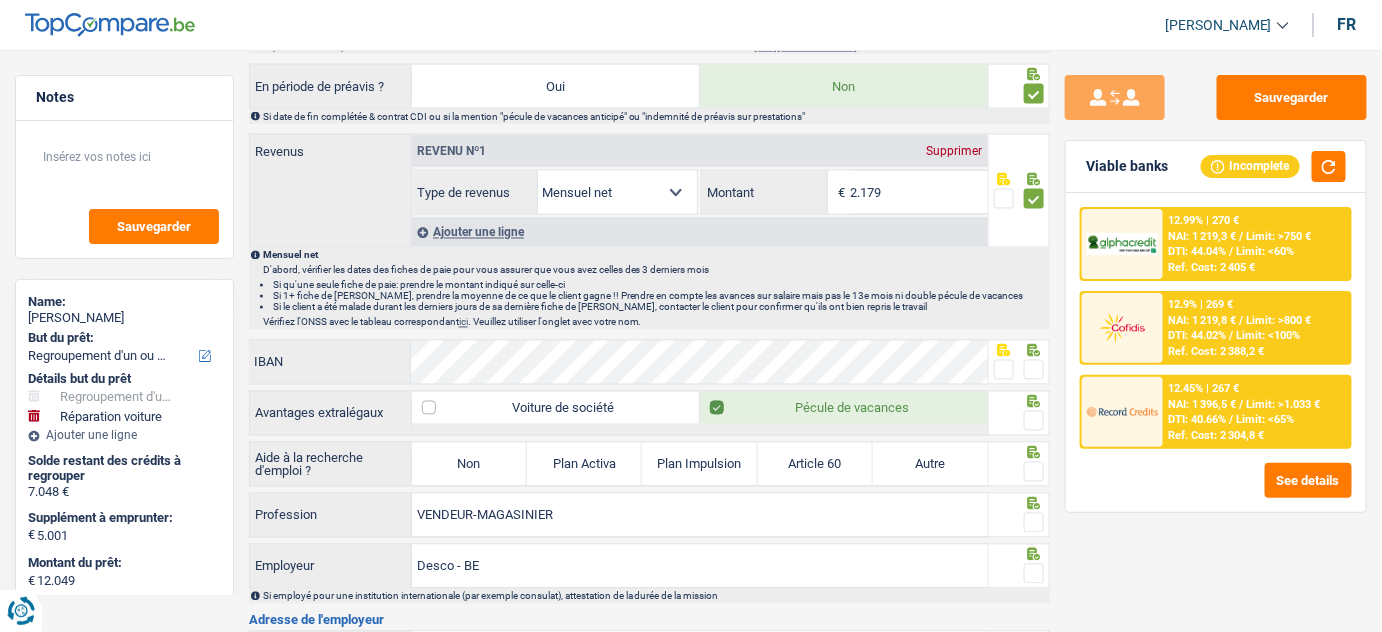 scroll, scrollTop: 1272, scrollLeft: 0, axis: vertical 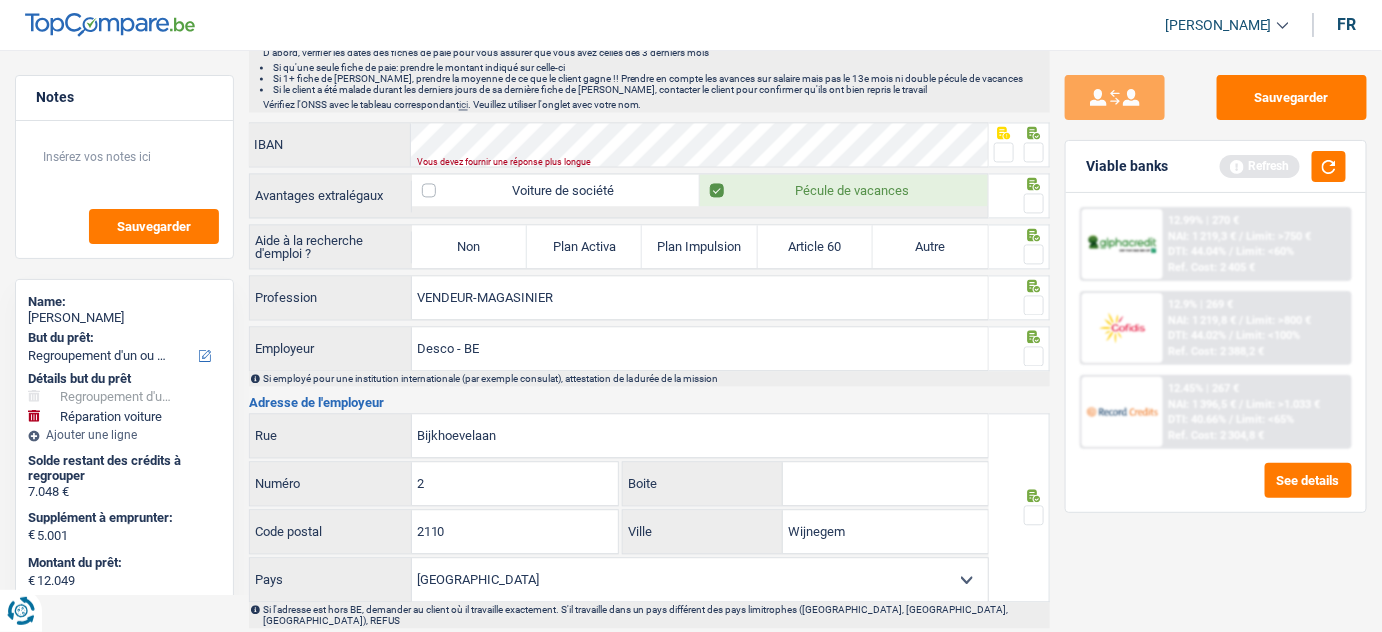 click at bounding box center [1034, 152] 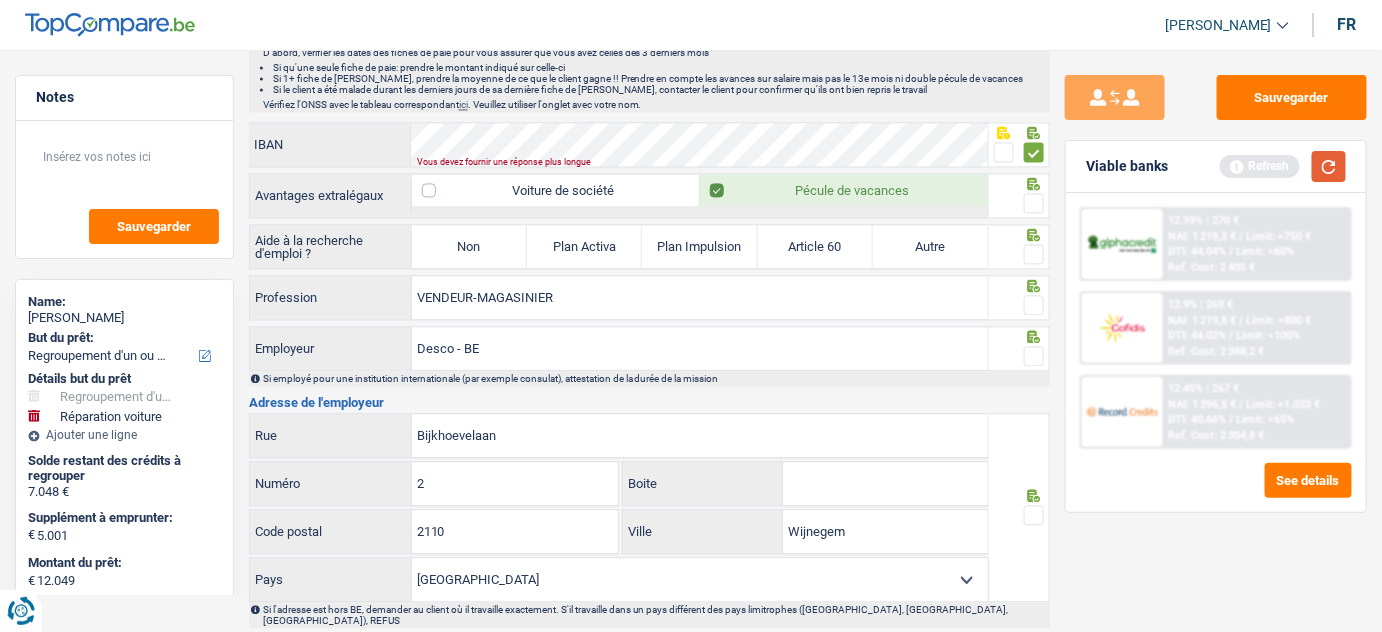 click at bounding box center (1329, 166) 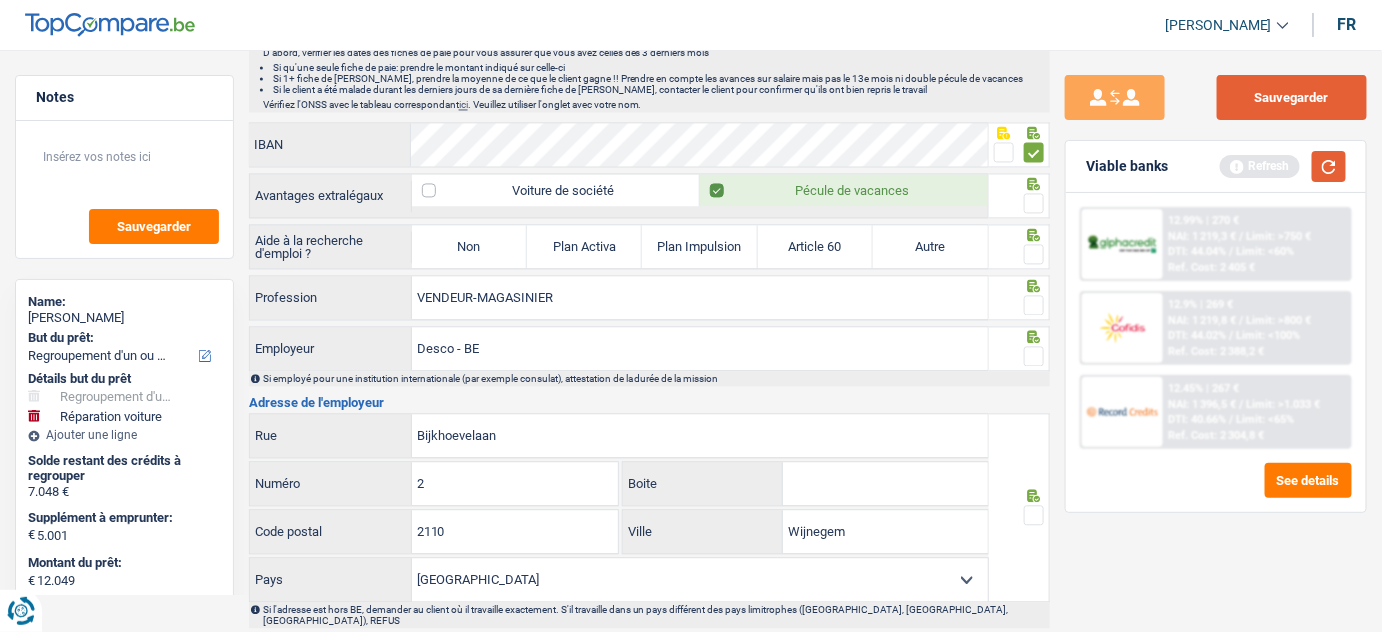 drag, startPoint x: 1340, startPoint y: 161, endPoint x: 1301, endPoint y: 99, distance: 73.24616 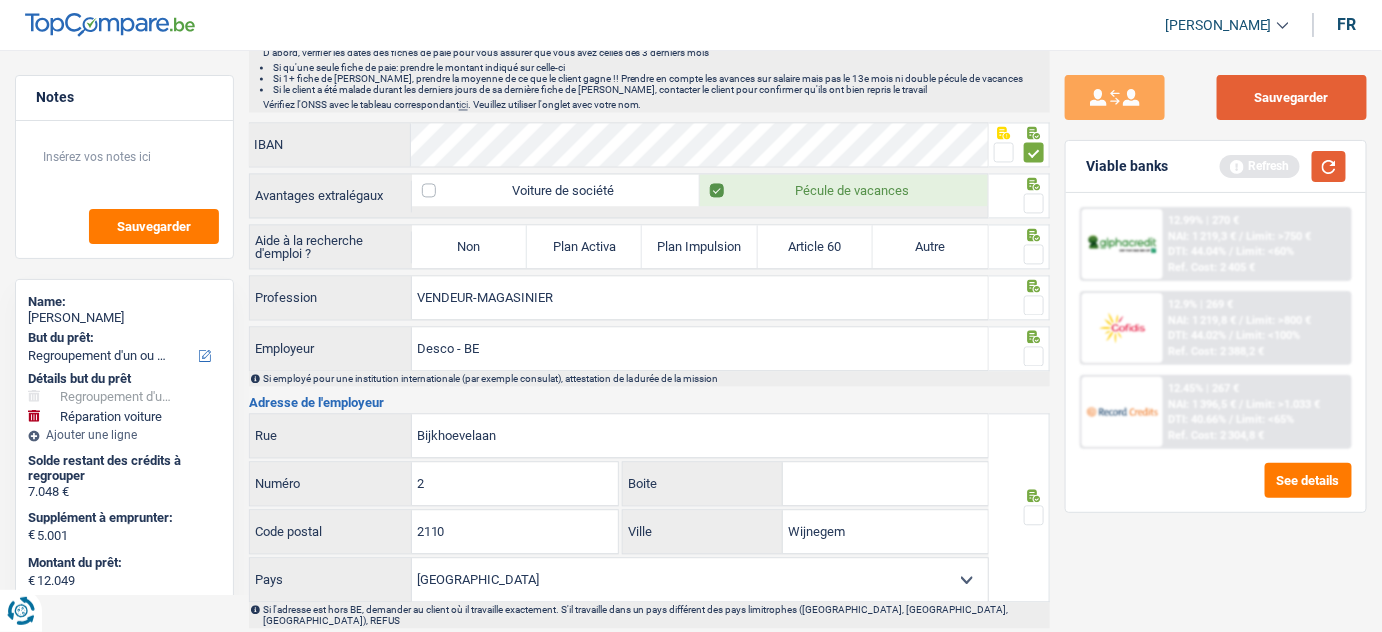 click at bounding box center (1329, 166) 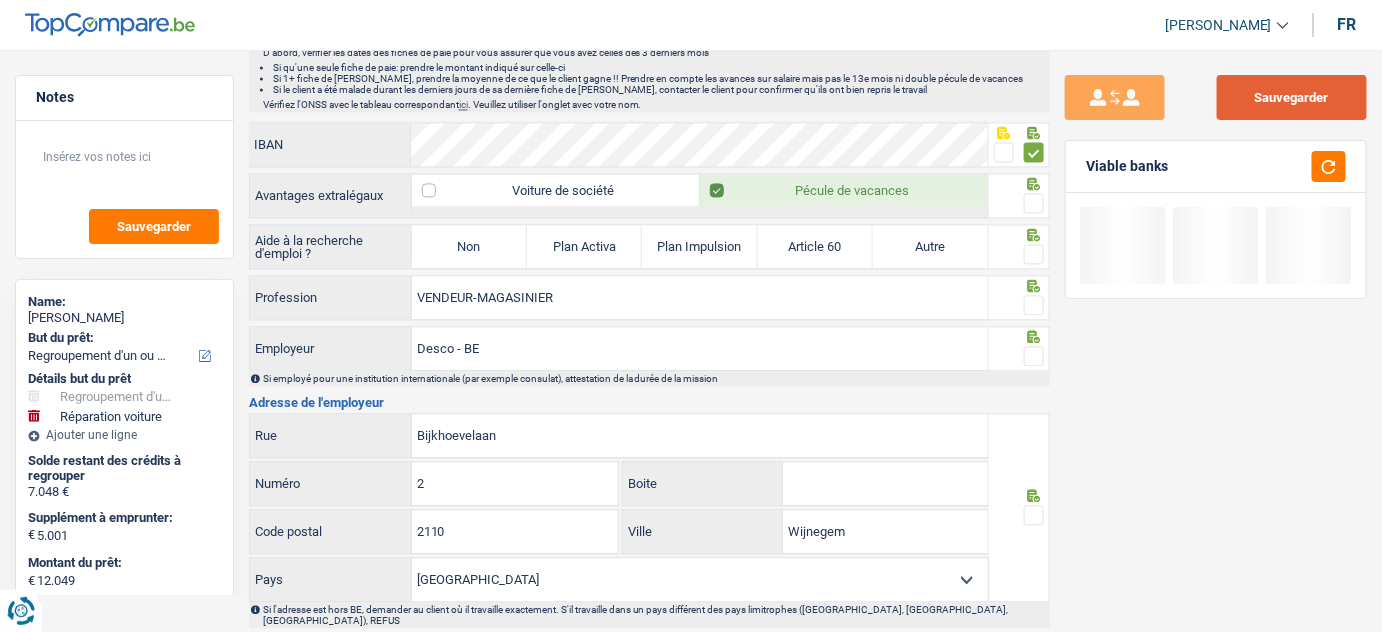 click on "Sauvegarder" at bounding box center (1292, 97) 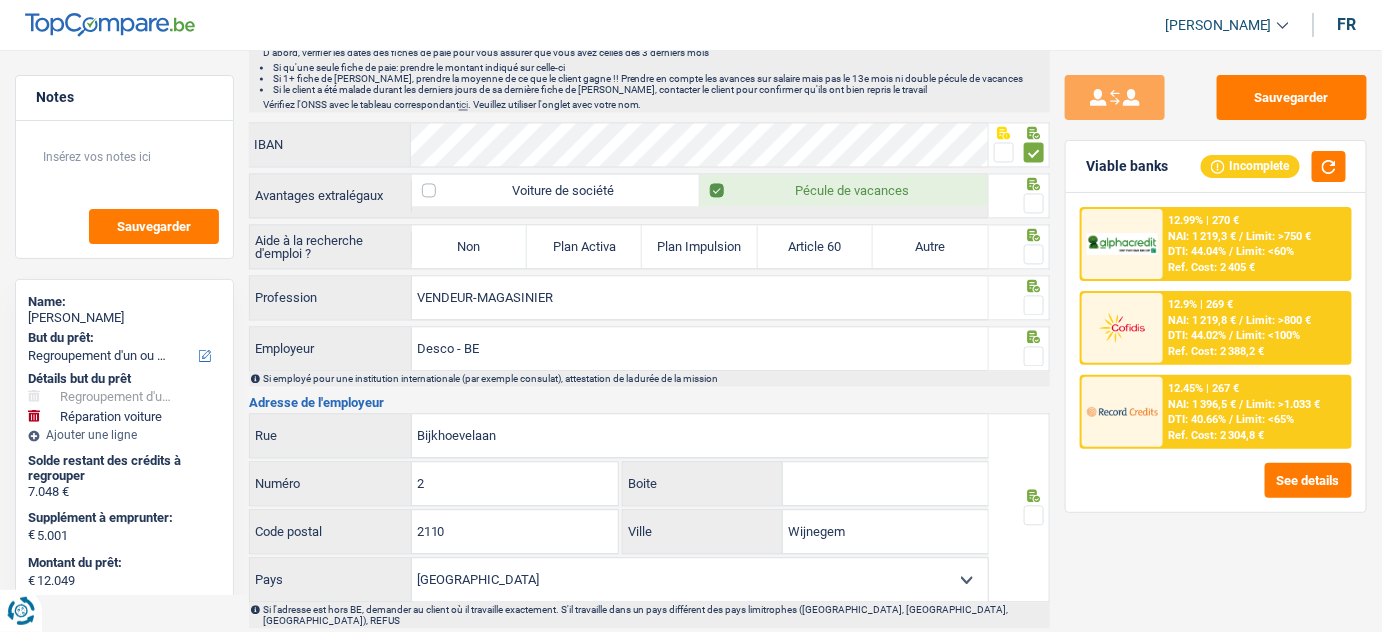 click at bounding box center [1034, 203] 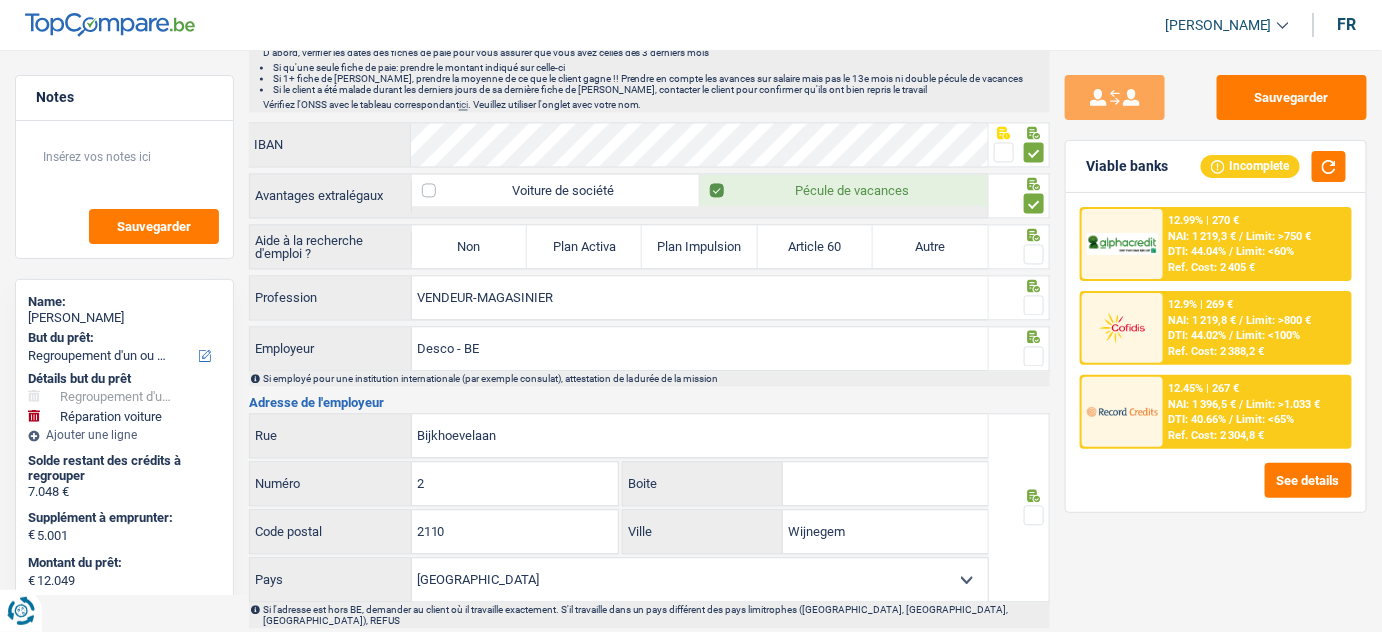 click at bounding box center (1034, 254) 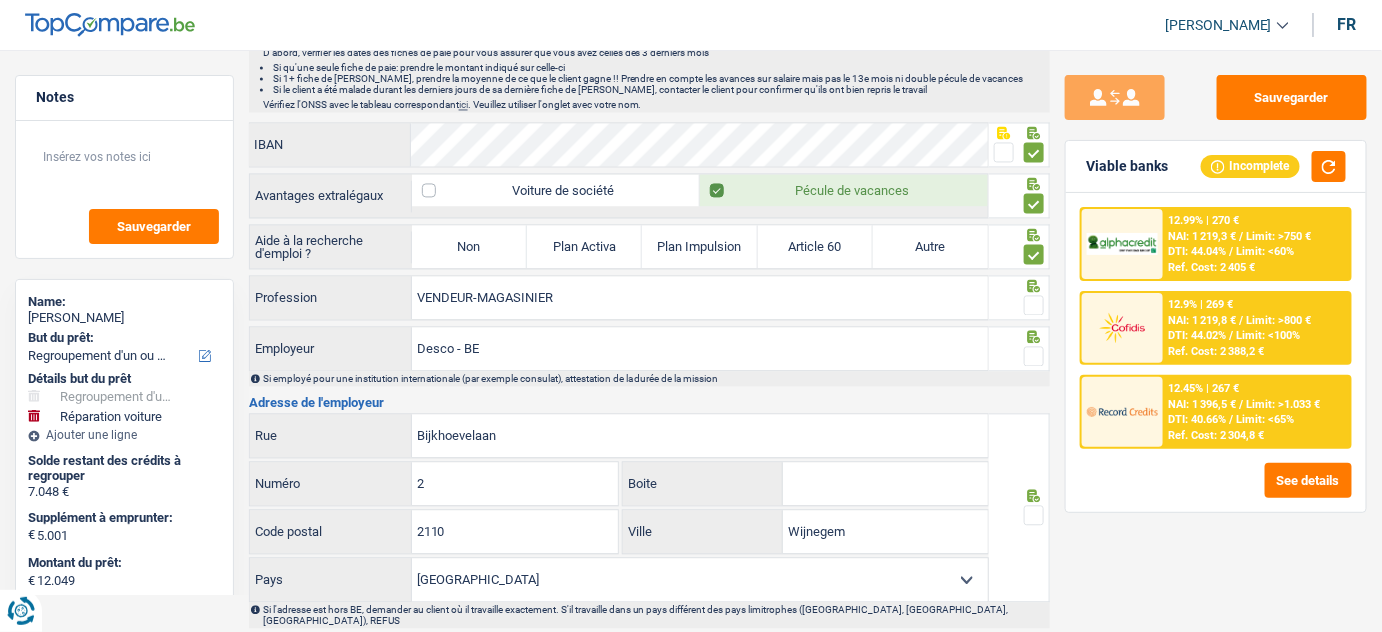 click on "Non" at bounding box center (469, 246) 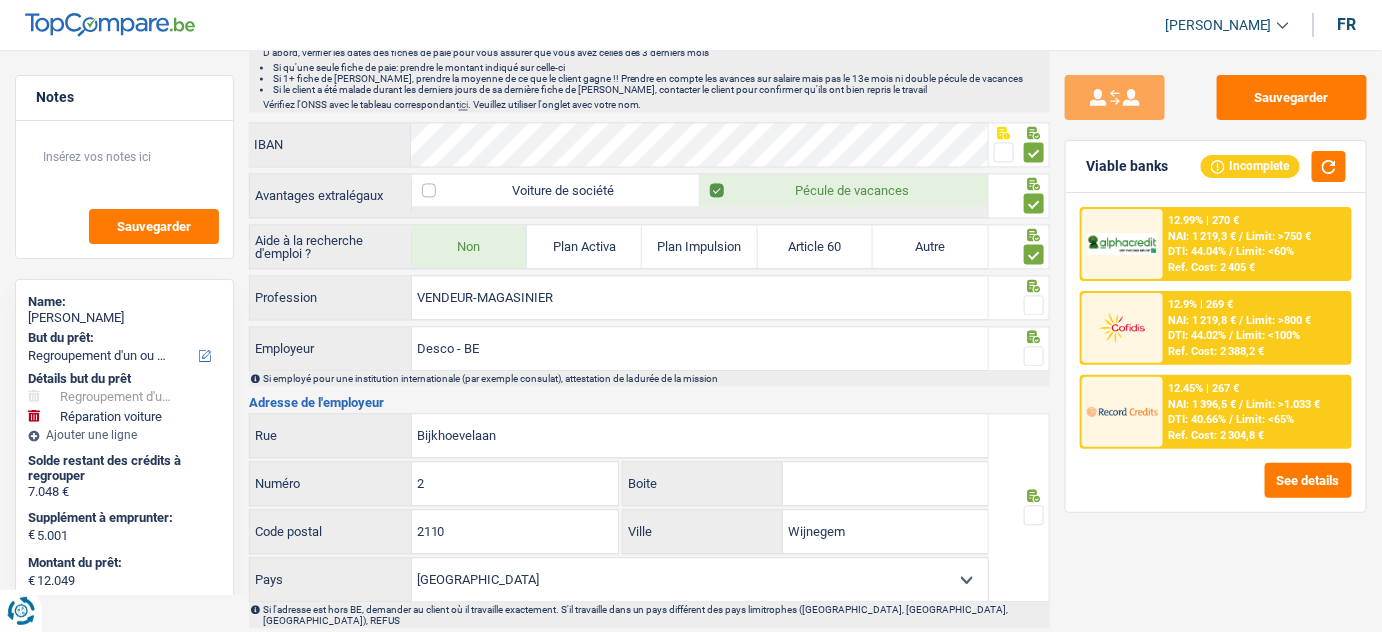 select on "mealVouchers" 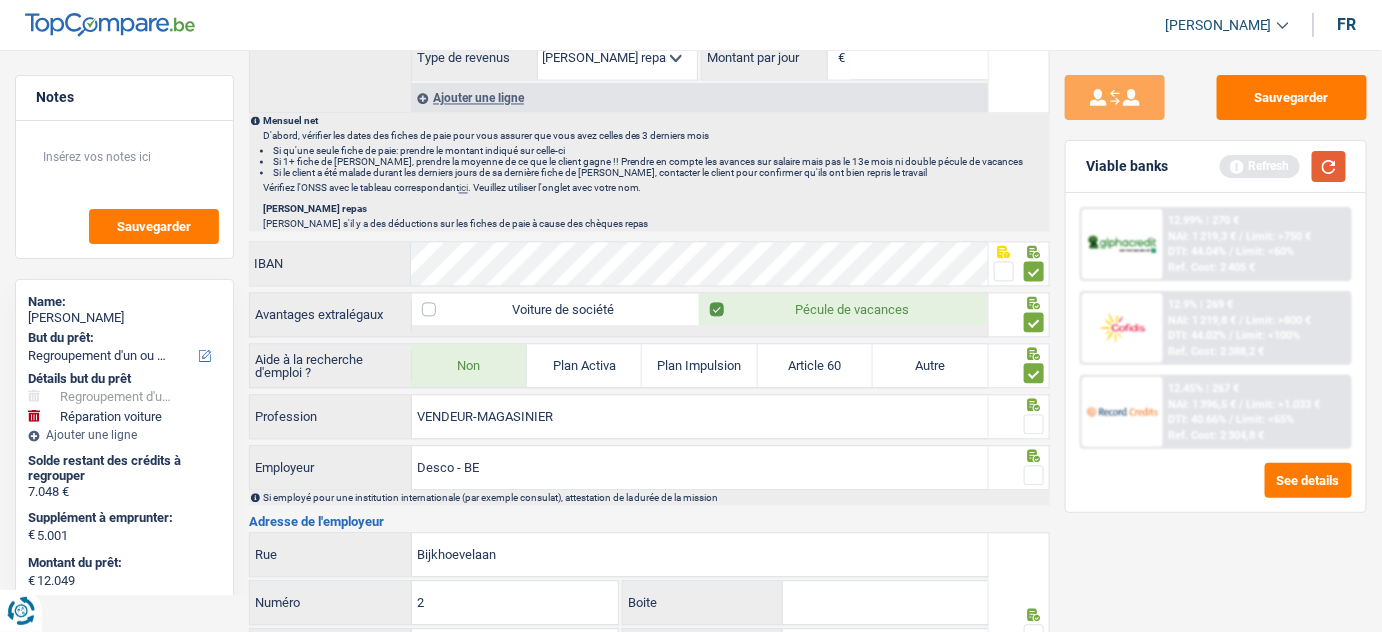 drag, startPoint x: 1343, startPoint y: 170, endPoint x: 1185, endPoint y: 182, distance: 158.45505 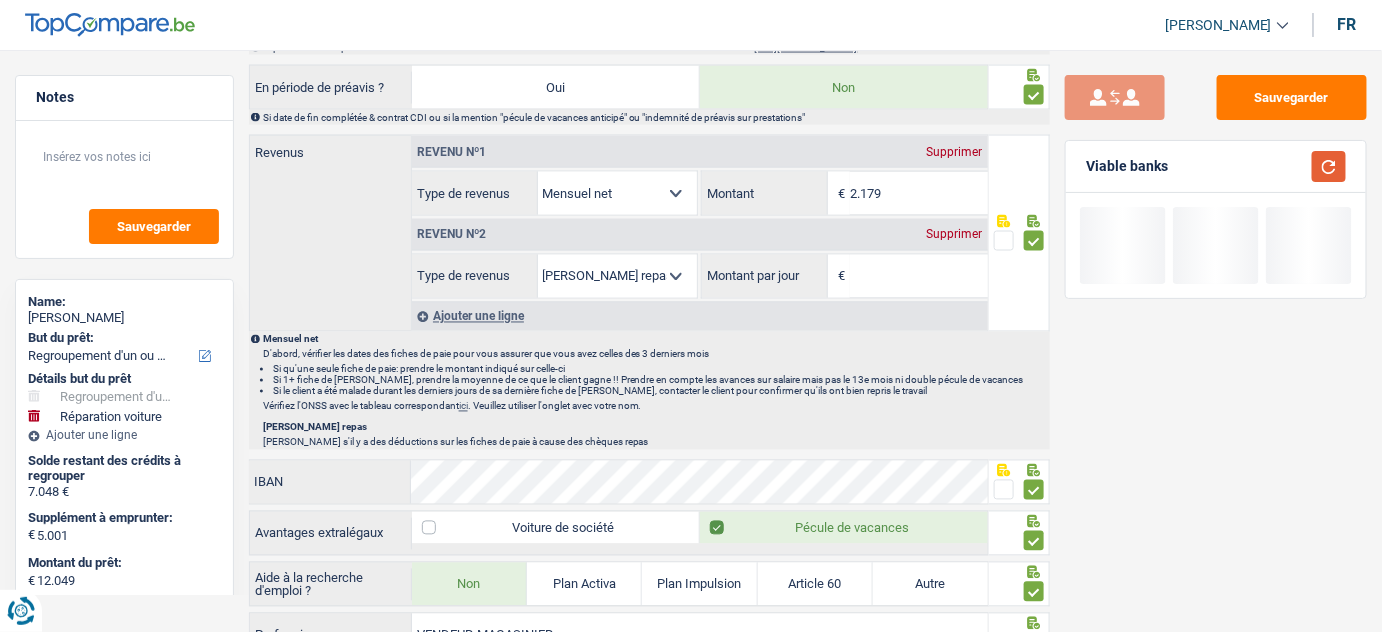 scroll, scrollTop: 909, scrollLeft: 0, axis: vertical 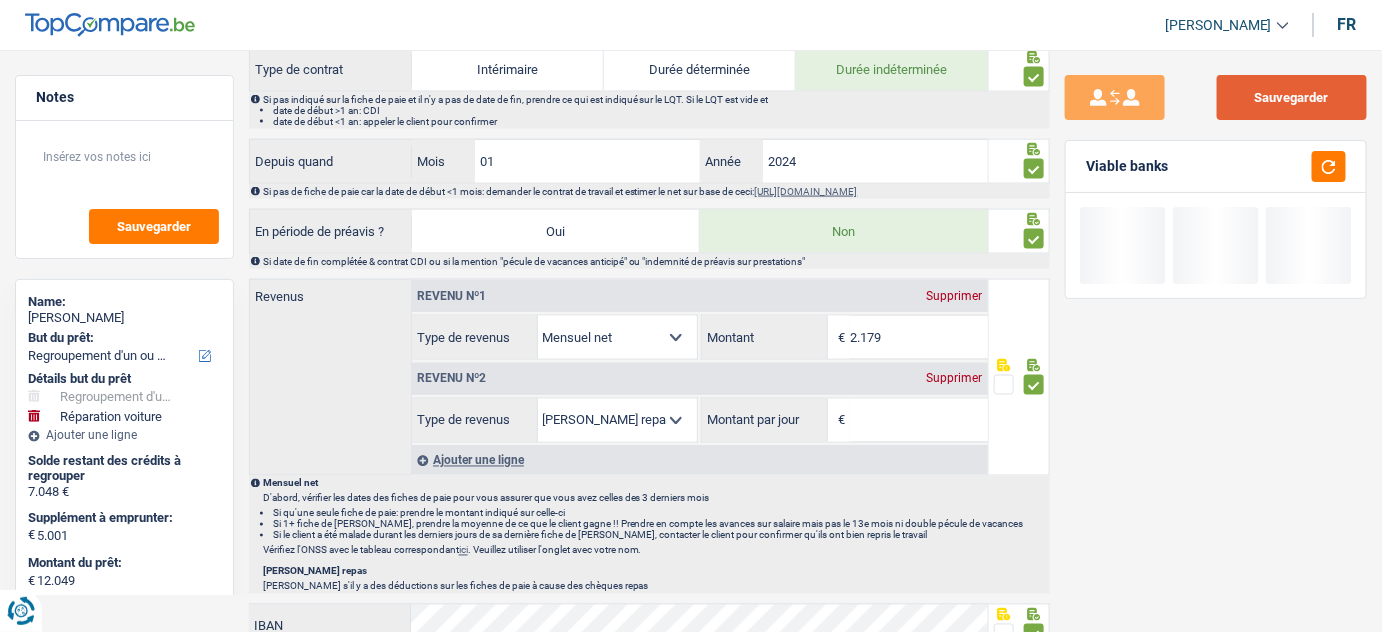 click on "Sauvegarder" at bounding box center [1292, 97] 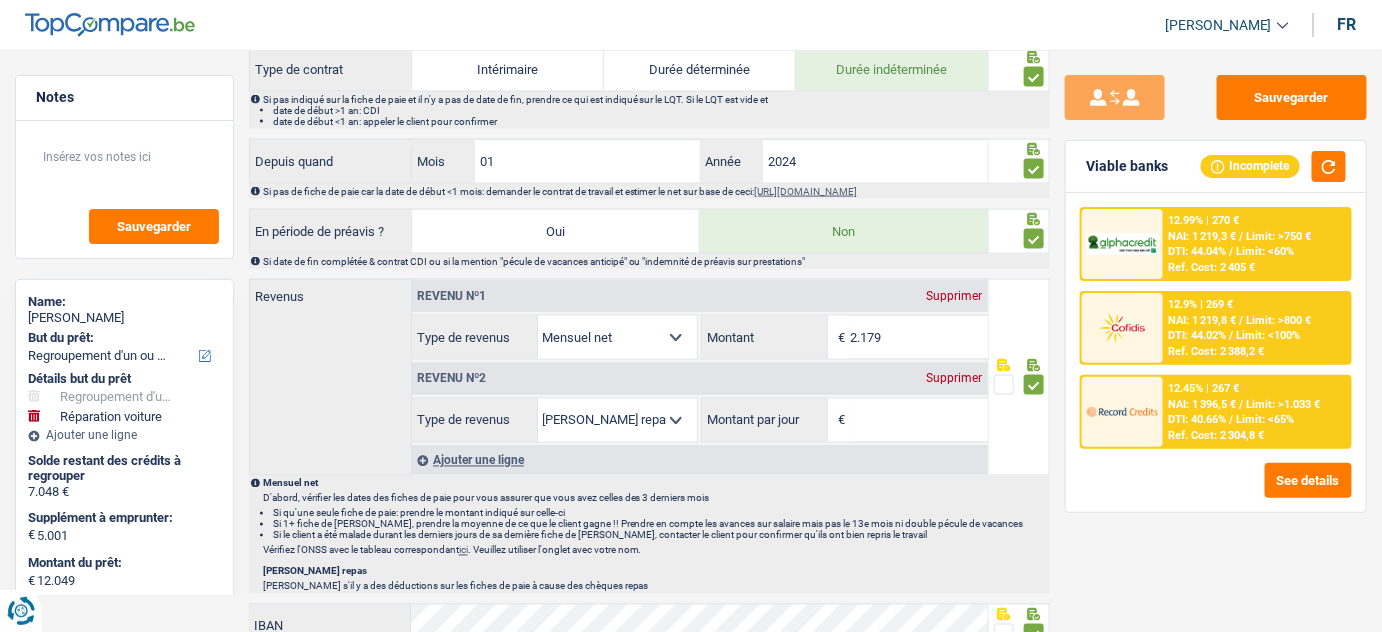 click on "Sauvegarder
Viable banks
Incomplete
12.99% | 270 €
NAI: 1 219,3 €
/
Limit: >750 €
DTI: 44.04%
/
Limit: <60%
Ref. Cost: 2 405 €
12.9% | 269 €
NAI: 1 219,8 €
/
Limit: >800 €
DTI: 44.02%
/               /       /" at bounding box center [1216, 335] 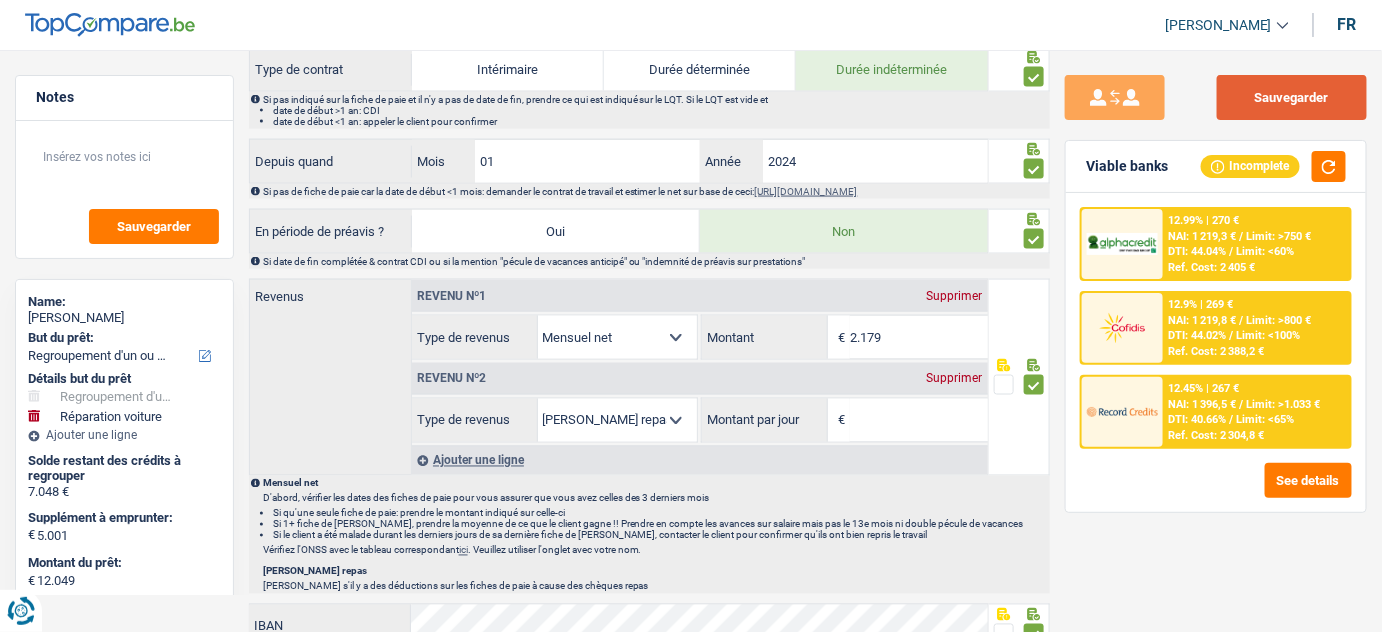 click on "Sauvegarder" at bounding box center [1292, 97] 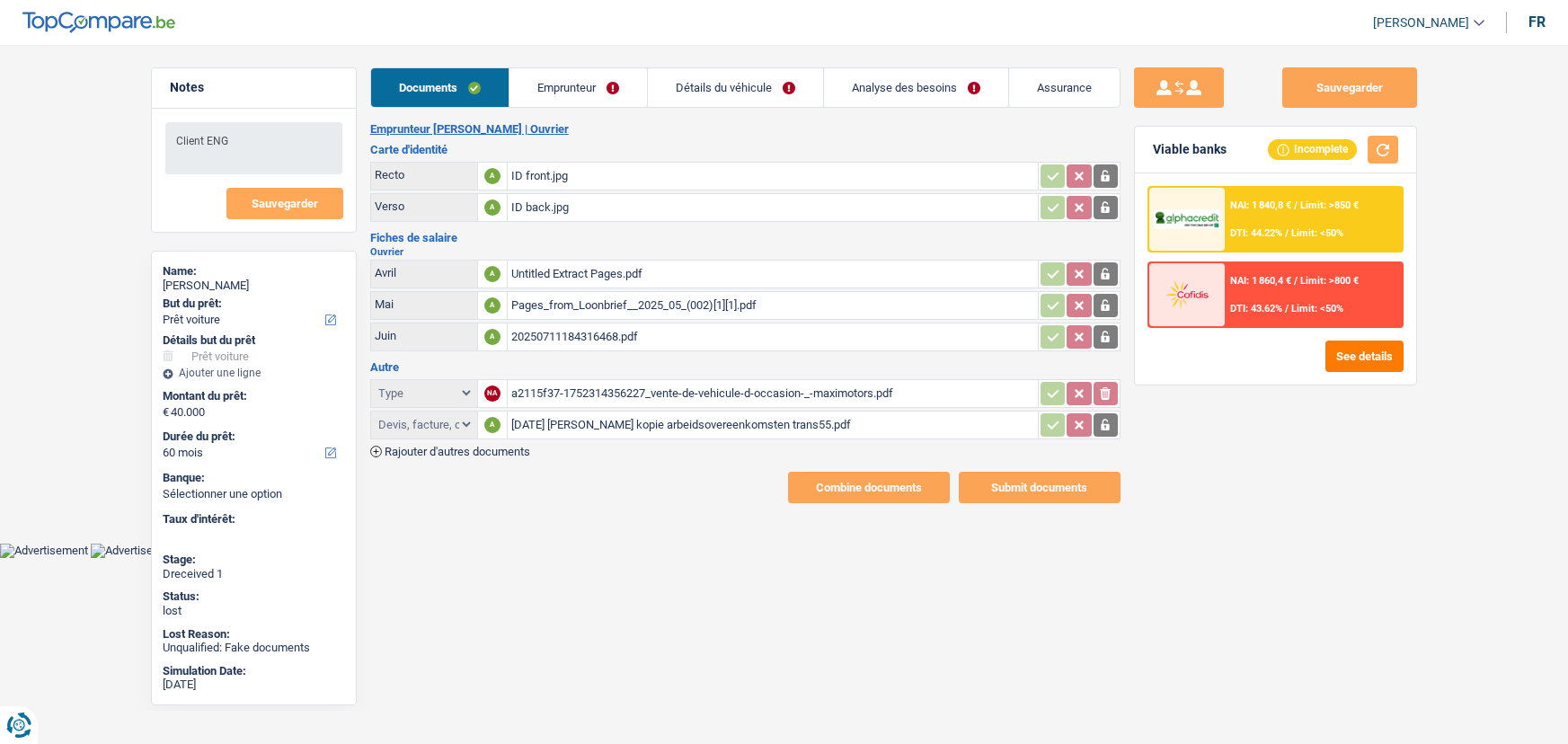 select on "car" 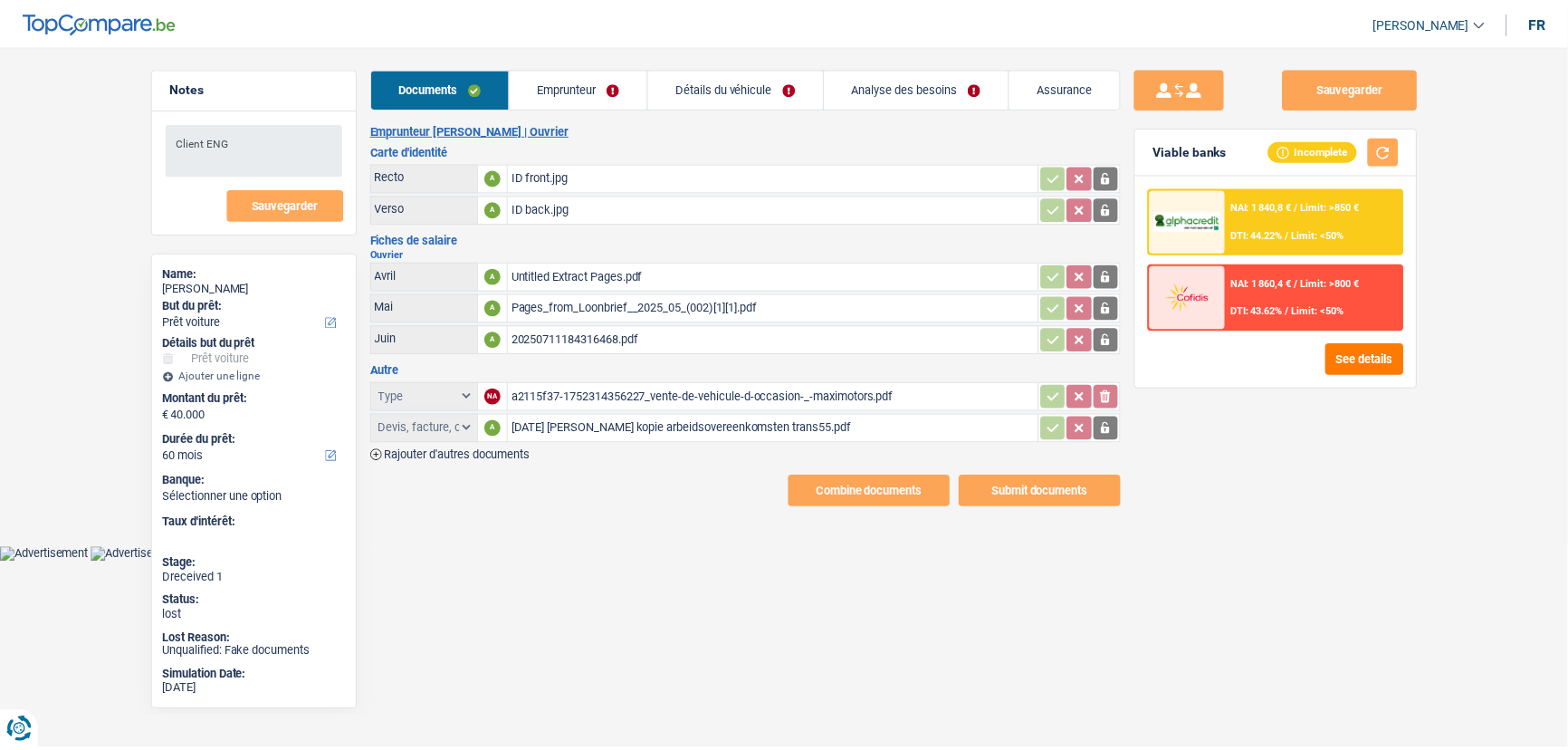 scroll, scrollTop: 0, scrollLeft: 0, axis: both 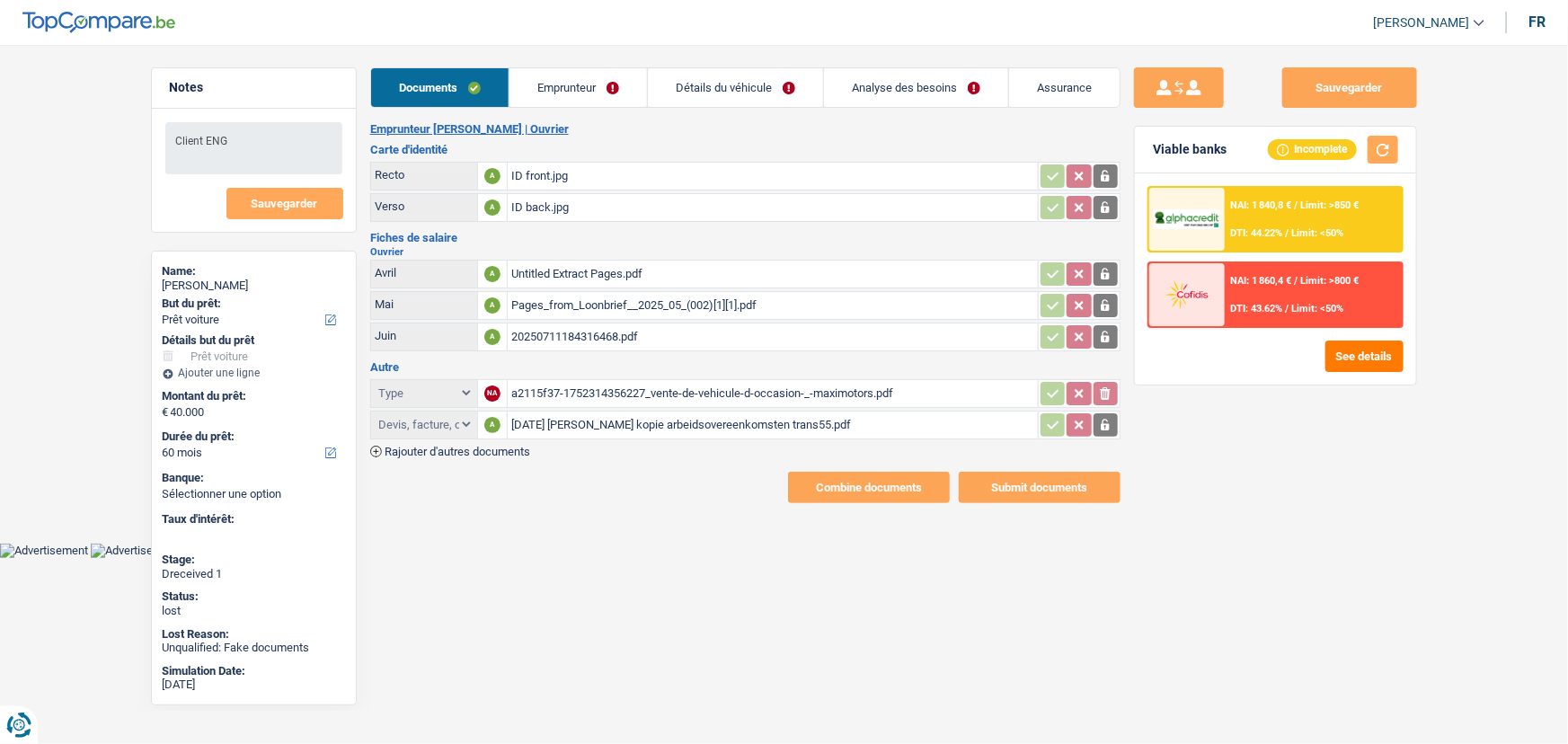 click on "Détails du véhicule" at bounding box center (735, 87) 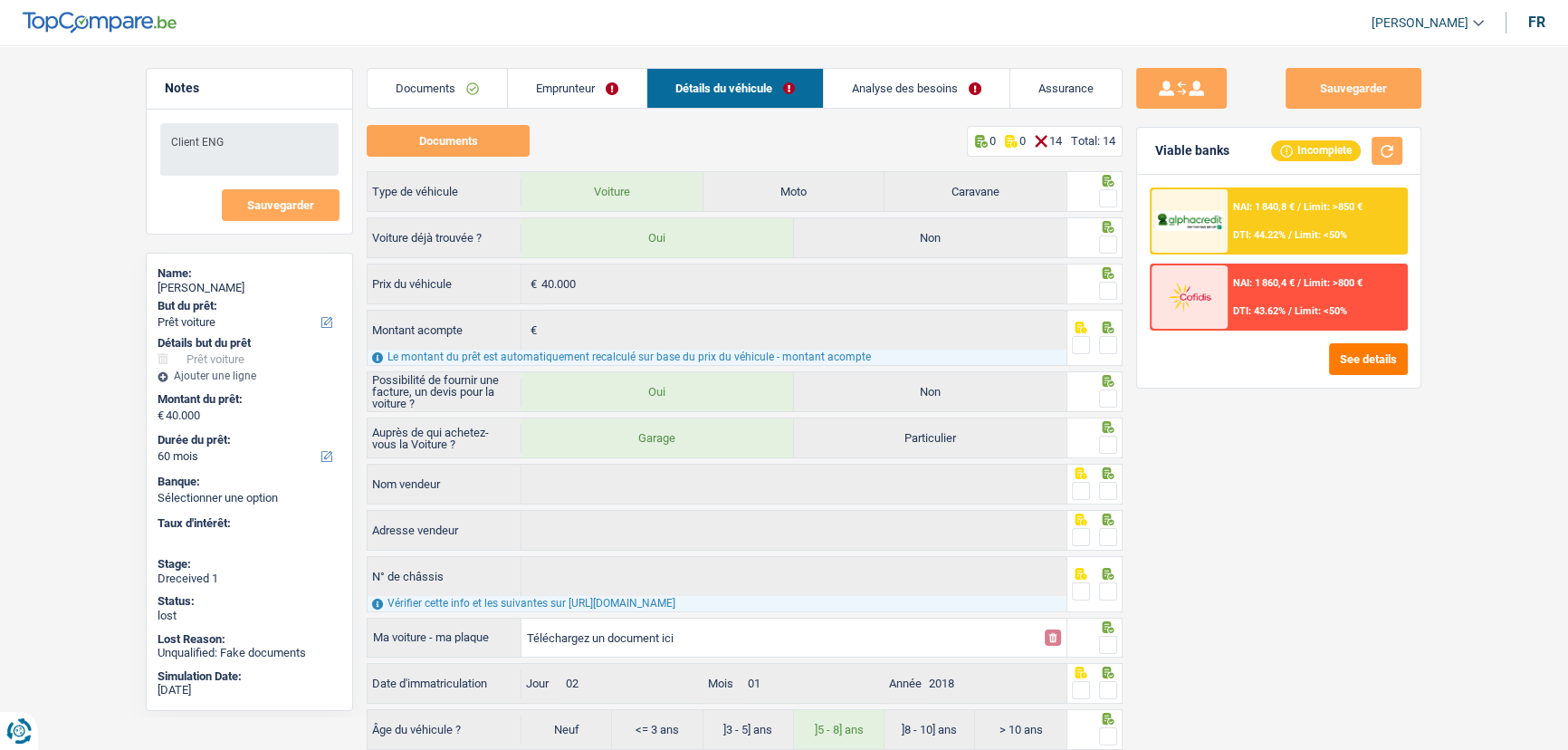 click on "Emprunteur" at bounding box center [577, 88] 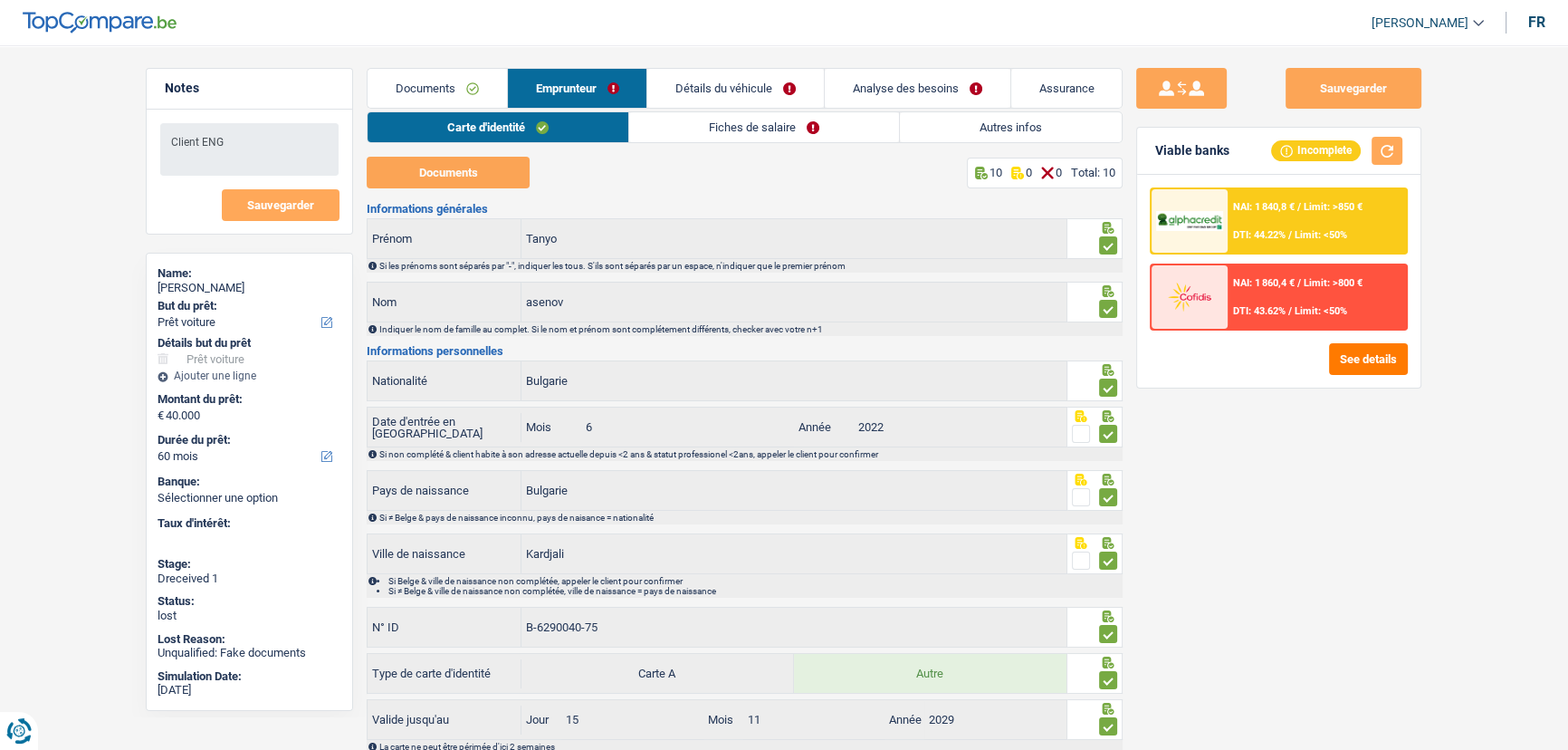 click on "Documents Emprunteur Détails du véhicule Analyse des besoins Assurance
Emprunteur Tanyo asenov | [PERSON_NAME] d'identité
Recto
A
ID front.jpg
Verso
A
ID back.jpg
Fiches de salaire
[GEOGRAPHIC_DATA]
[PERSON_NAME]
A
Untitled Extract Pages.pdf
Mai
A
Pages_from_Loonbrief__2025_05_(002)[1][1].pdf
Juin
A
20250711184316468.pdf
Autre
Type
Autre" at bounding box center (744, 437) 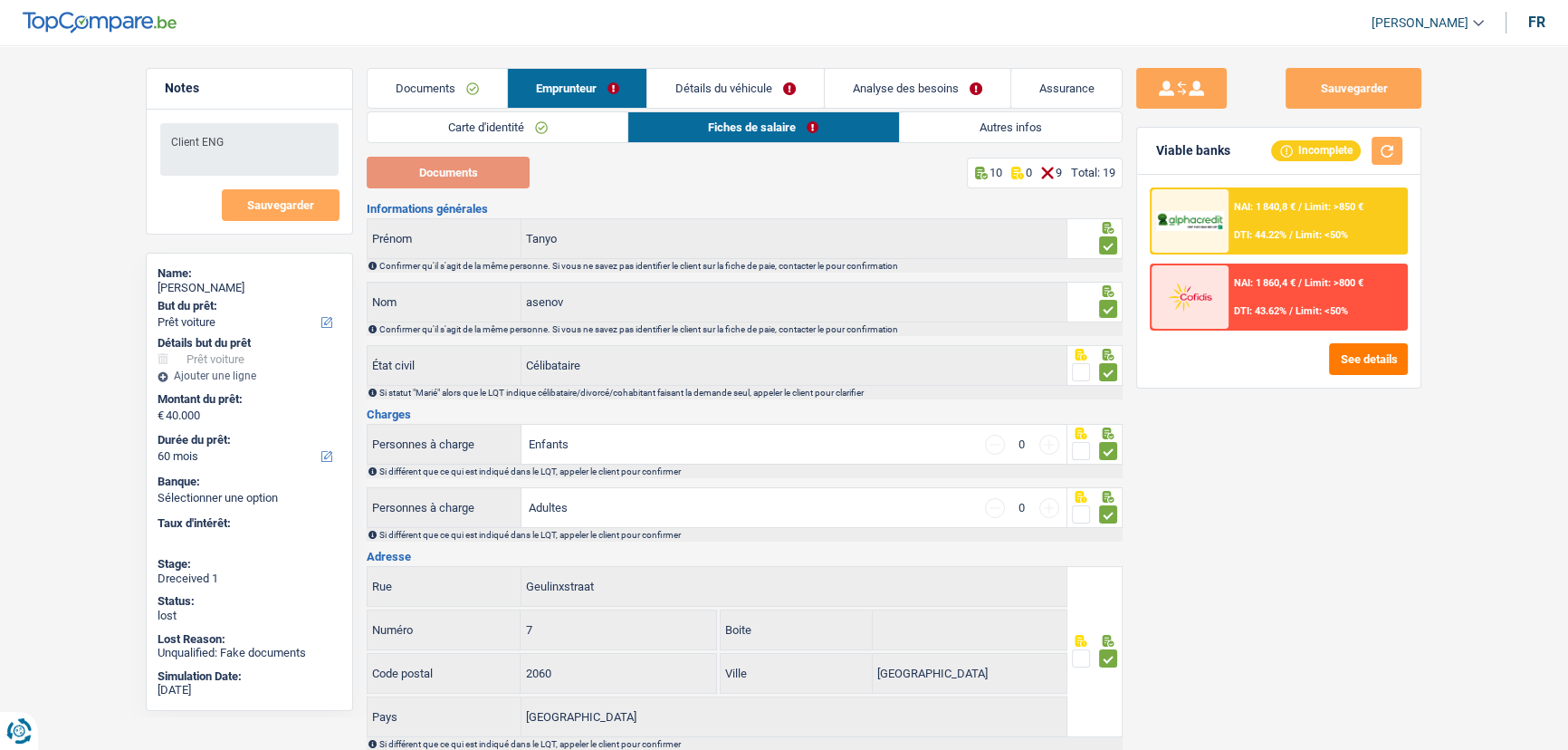 click on "Documents
10
0
9
Total: 19
Informations générales
[PERSON_NAME]
Confirmer qu'il s'agit de la même personne. Si vous ne savez pas identifier le client sur la fiche de paie, contacter le pour confirmation   asenov
Nom
Confirmer qu'il s'agit de la même personne. Si vous ne savez pas identifier le client sur la fiche de paie, contacter le pour confirmation     Célibataire Marié(e) Cohabitant(e) légal(e) Divorcé(e) Veuf(ve) Séparé (de fait)
Sélectionner une option
État civil
Si statut "Marié" alors que le LQT indique célibataire/divorcé/cohabitant faisant la demande seul, appeler le client pour clarifier
Charges" at bounding box center (744, 1022) 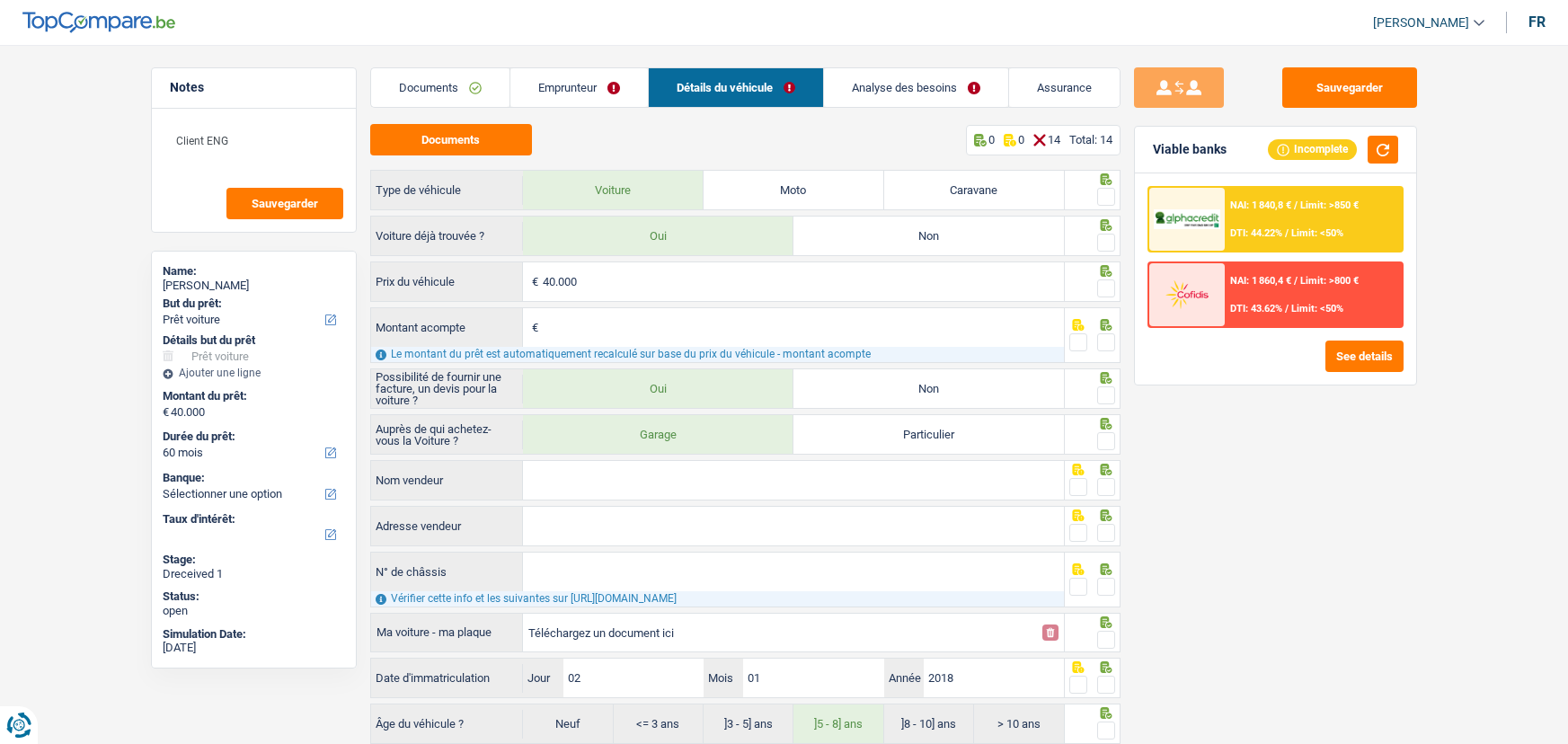 select on "car" 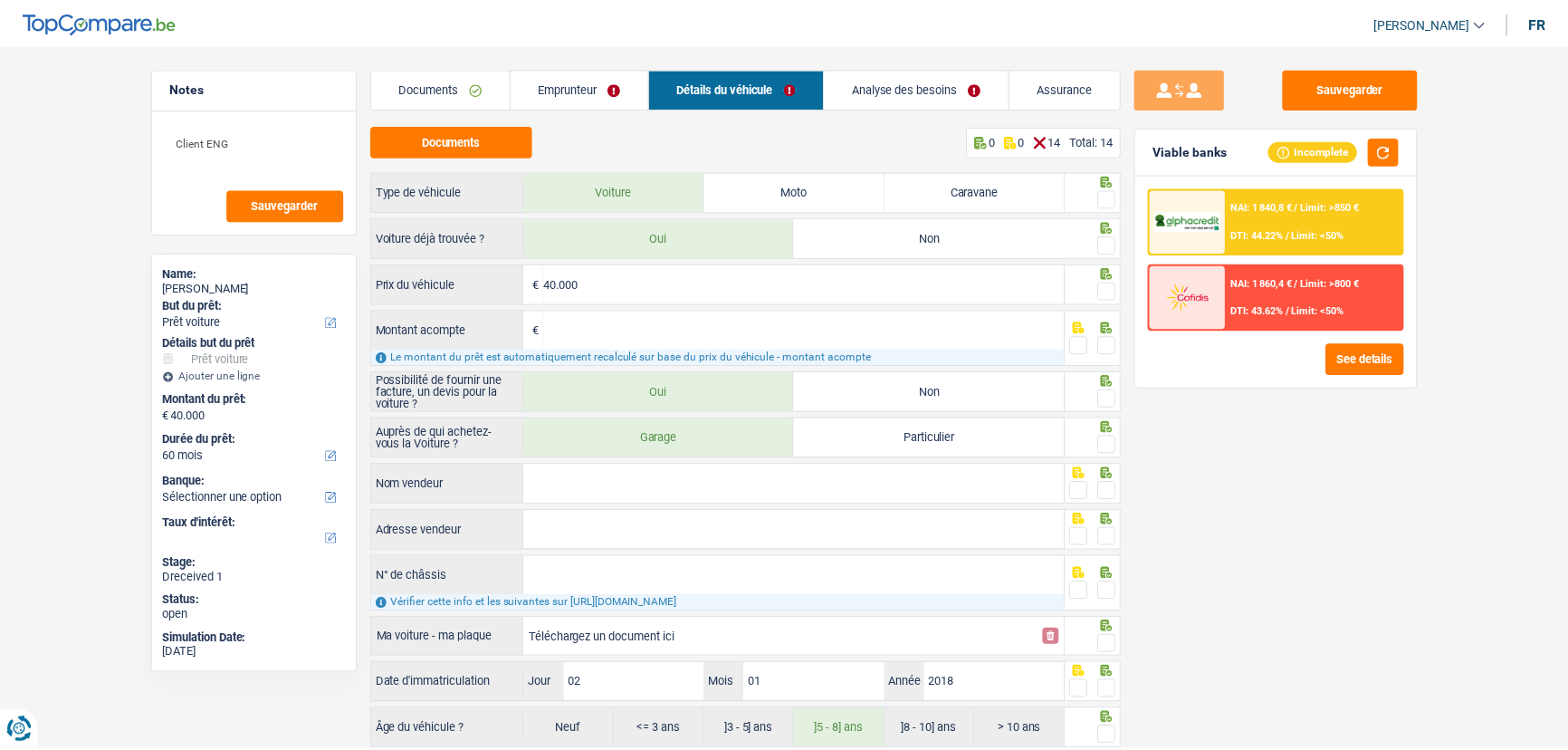 scroll, scrollTop: 0, scrollLeft: 0, axis: both 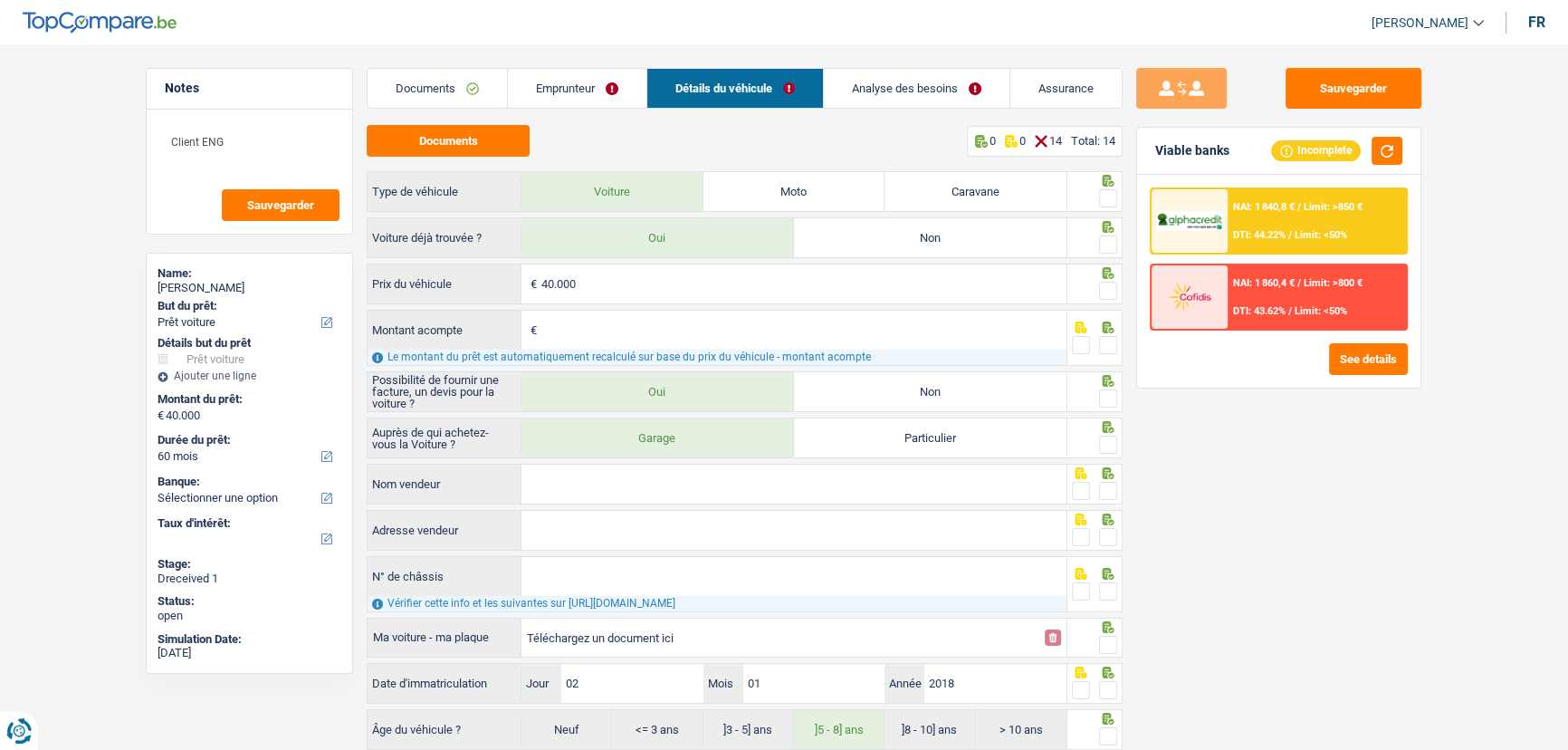 click on "Emprunteur" at bounding box center [577, 88] 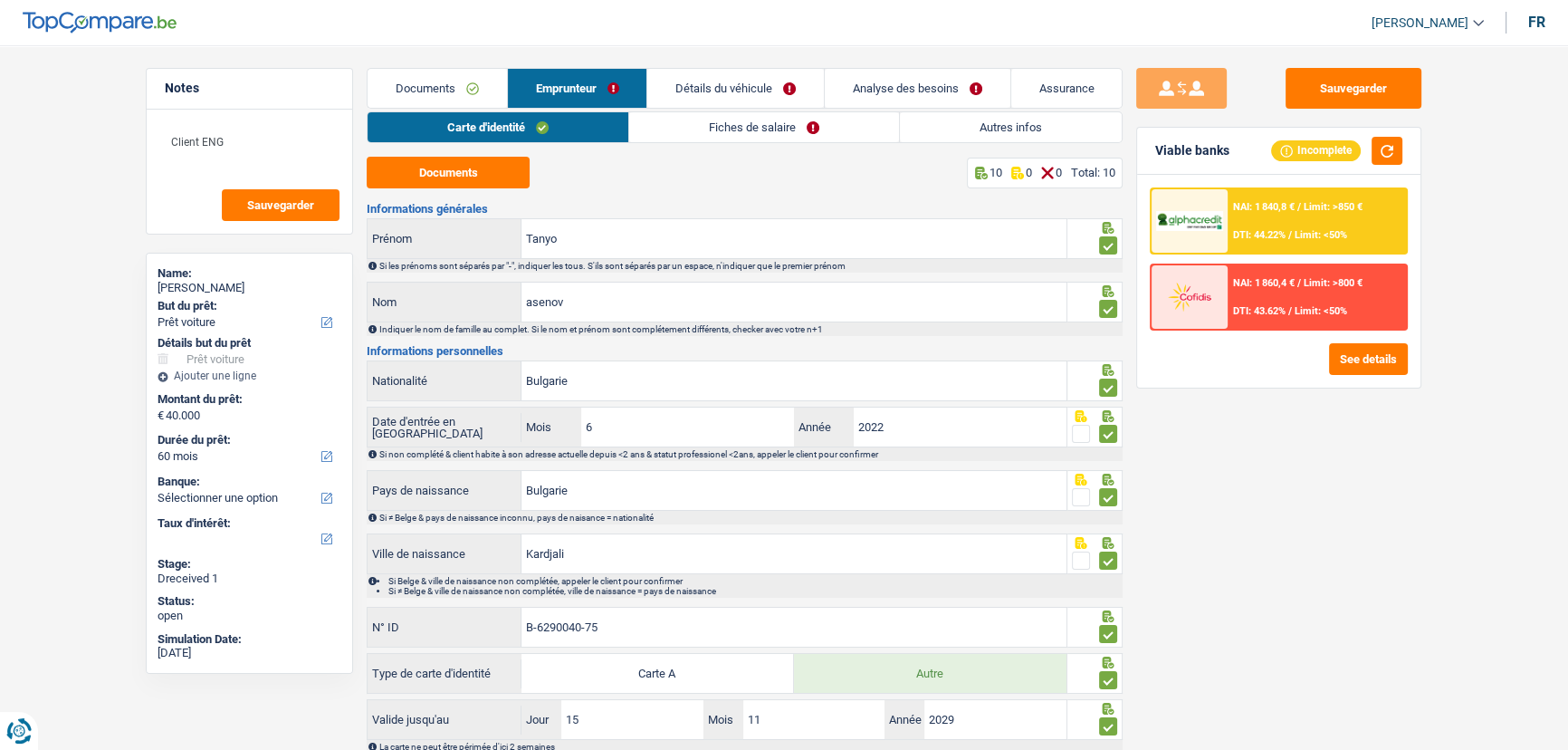 click on "Fiches de salaire" at bounding box center (764, 127) 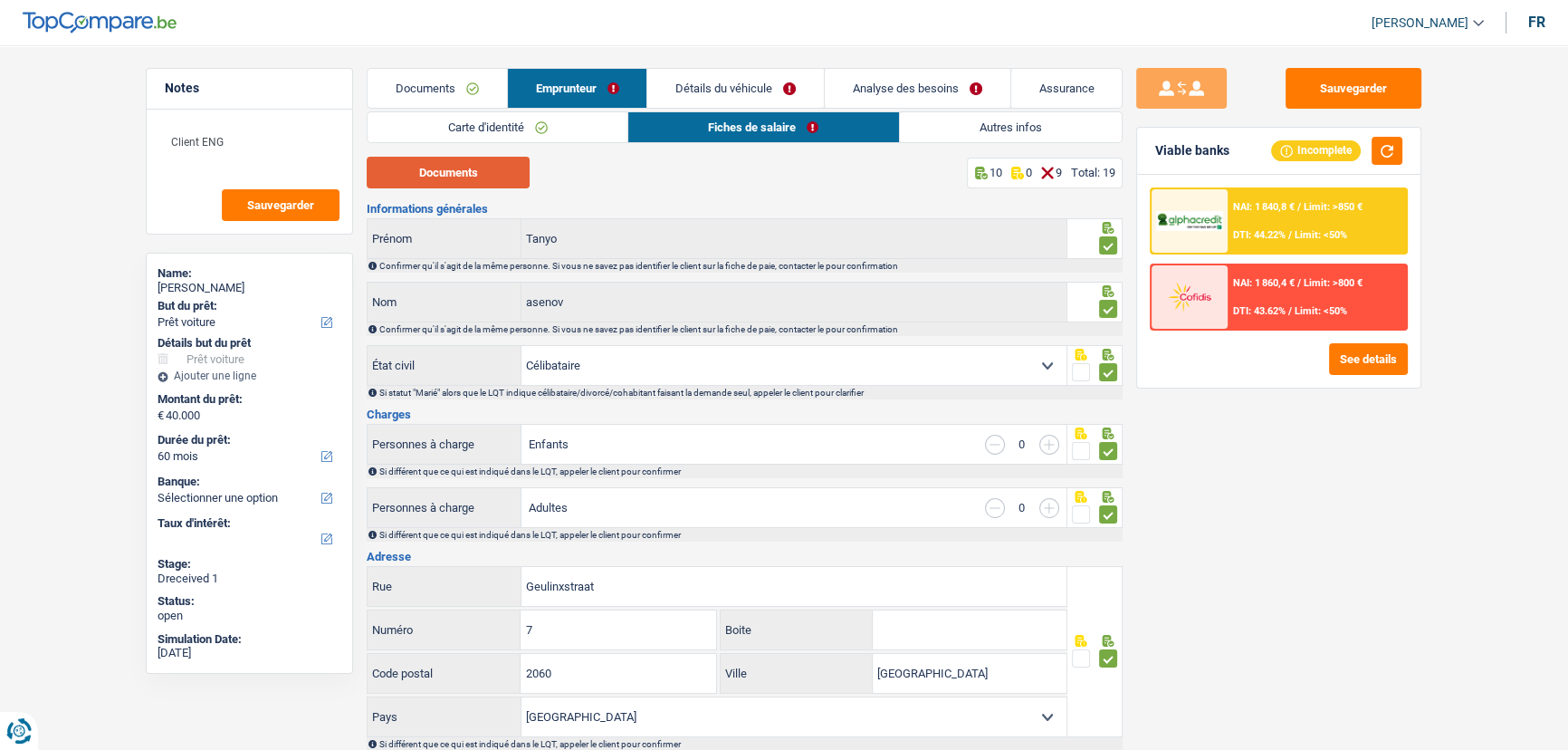 click on "Documents" at bounding box center [448, 172] 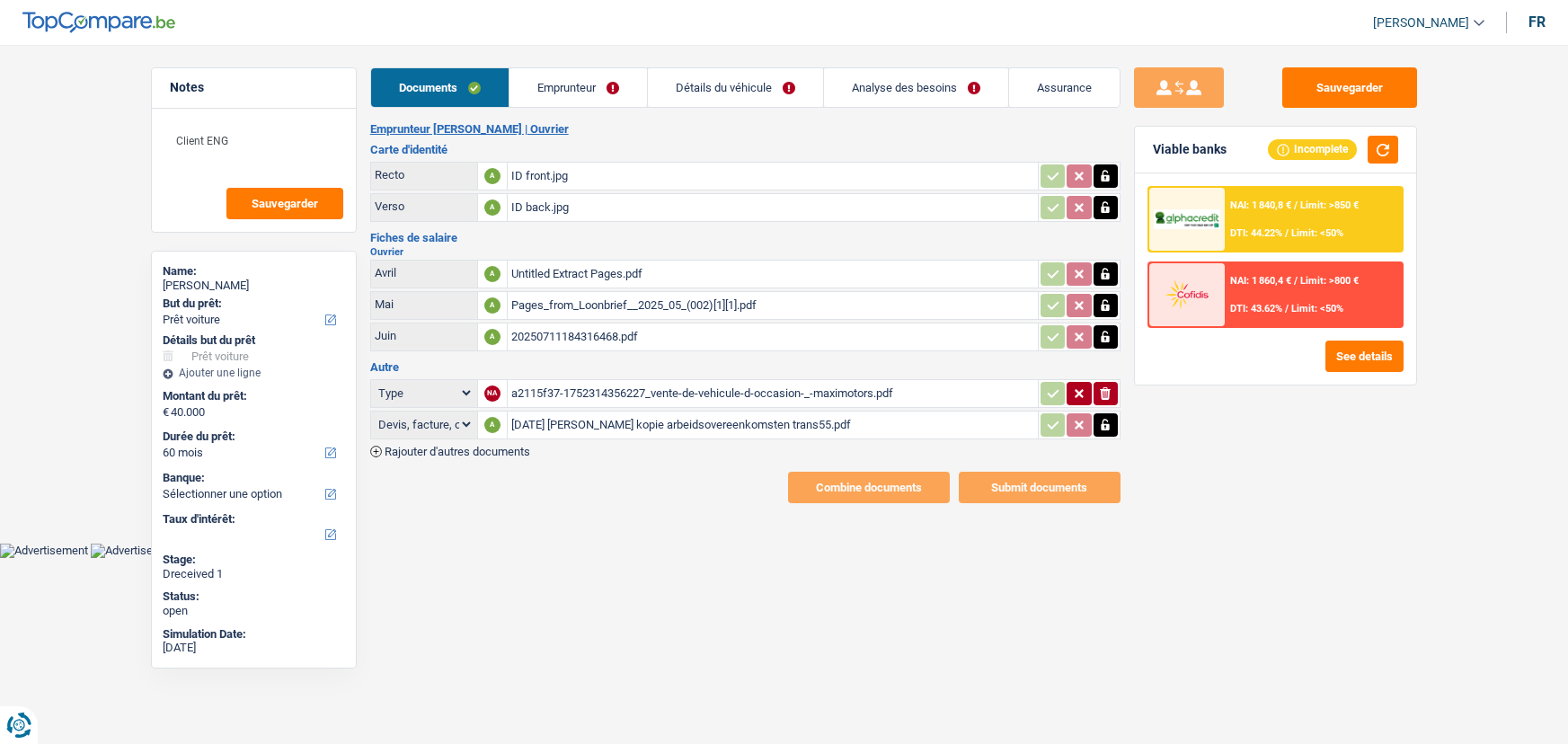 select on "car" 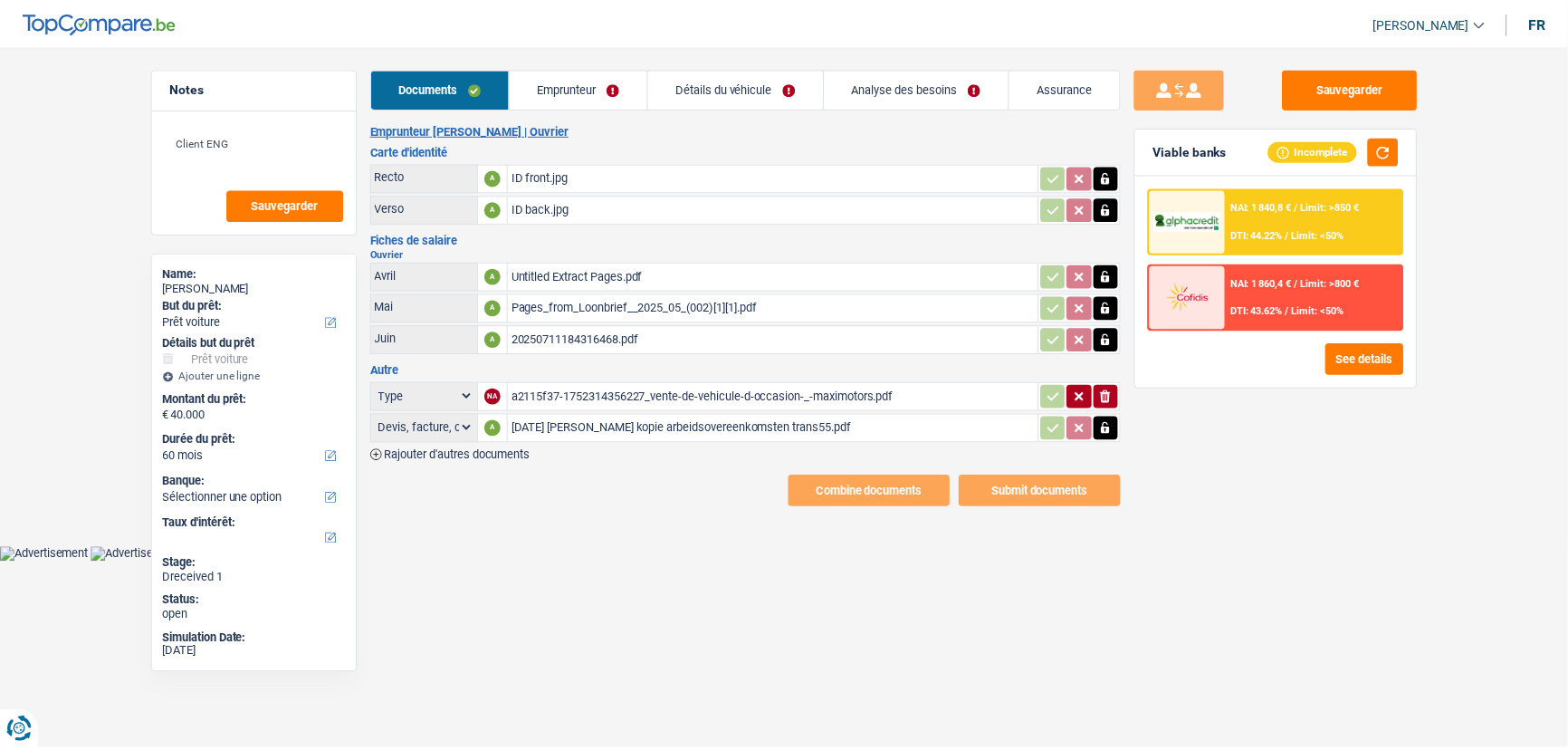 scroll, scrollTop: 0, scrollLeft: 0, axis: both 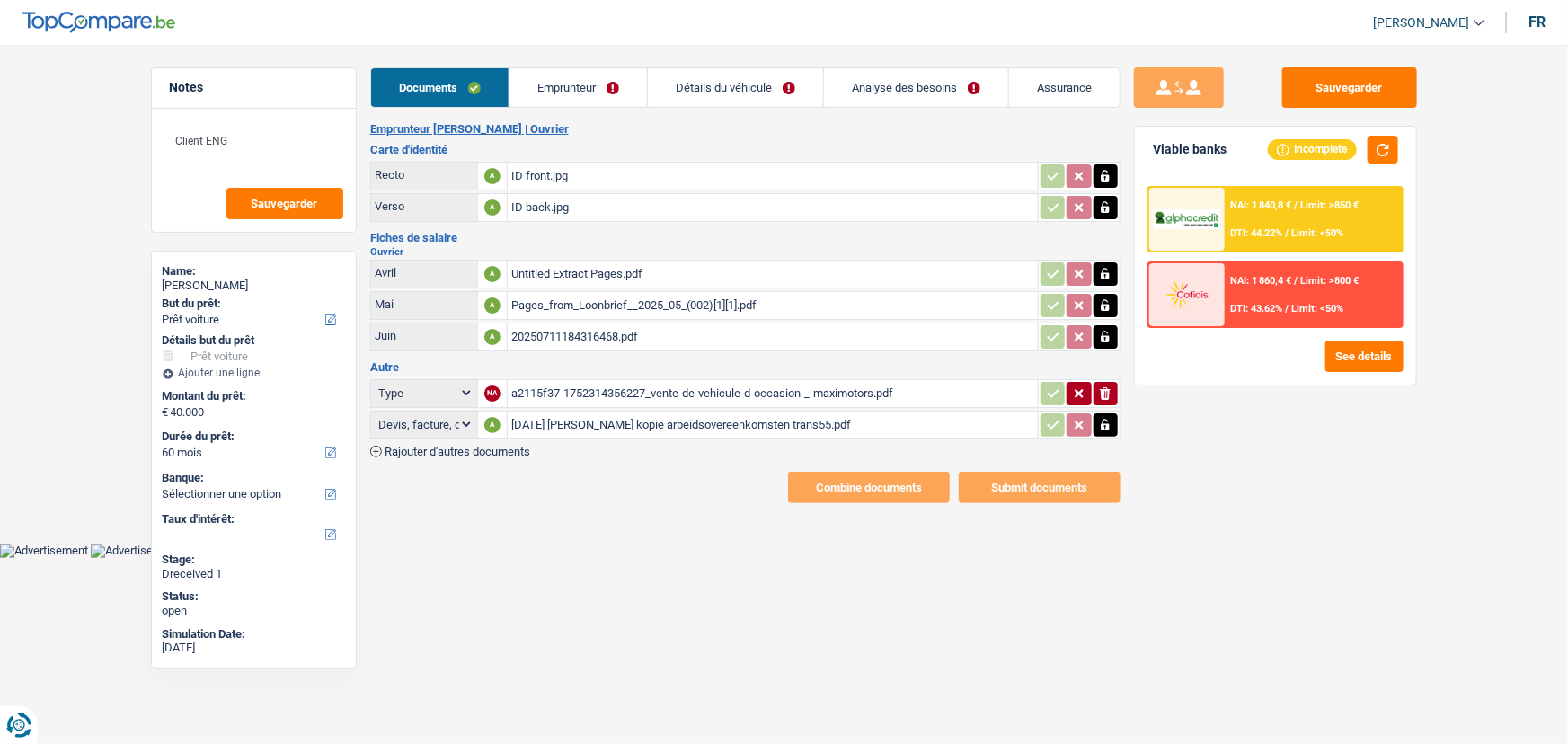 click on "Emprunteur" at bounding box center [578, 87] 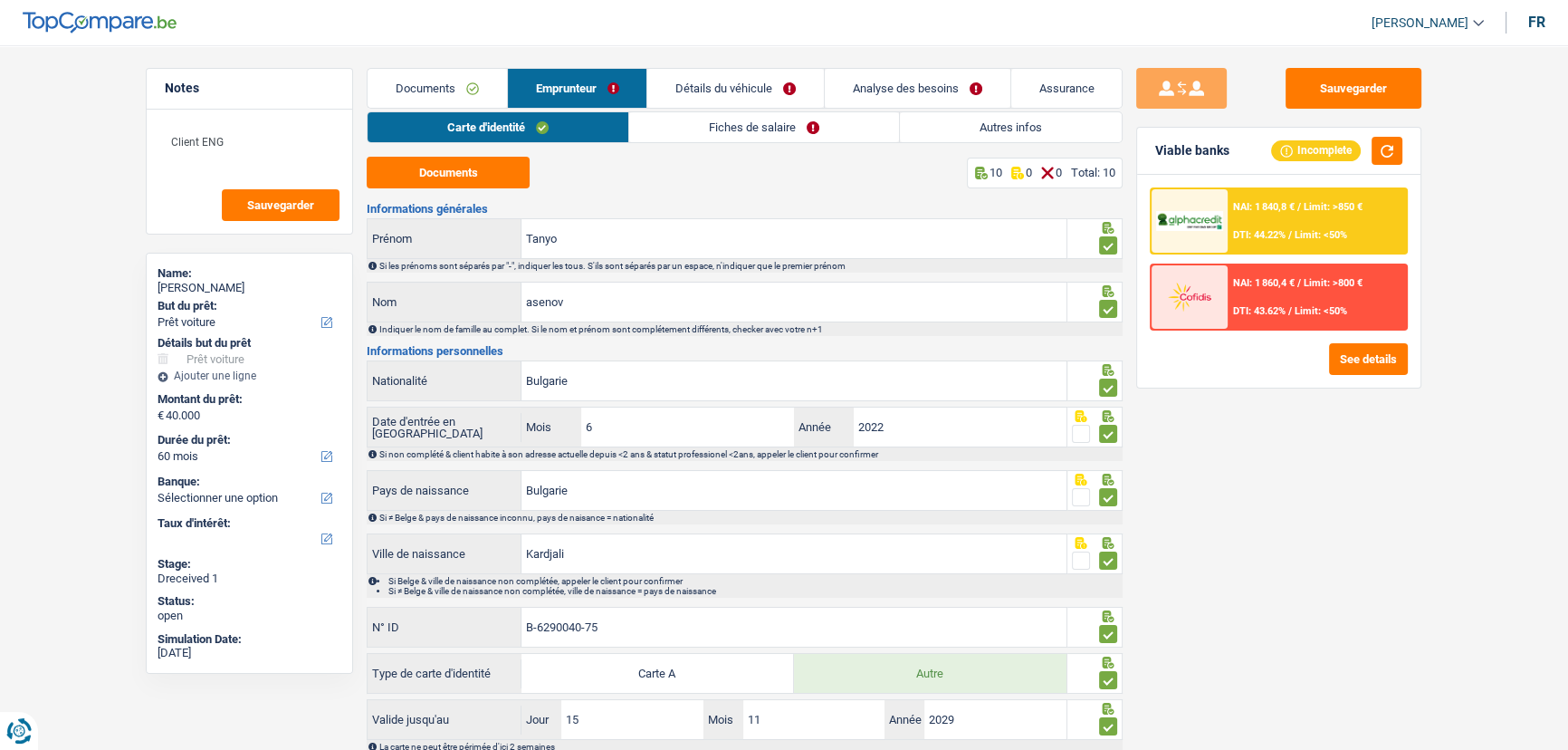 click on "Détails du véhicule" at bounding box center (735, 88) 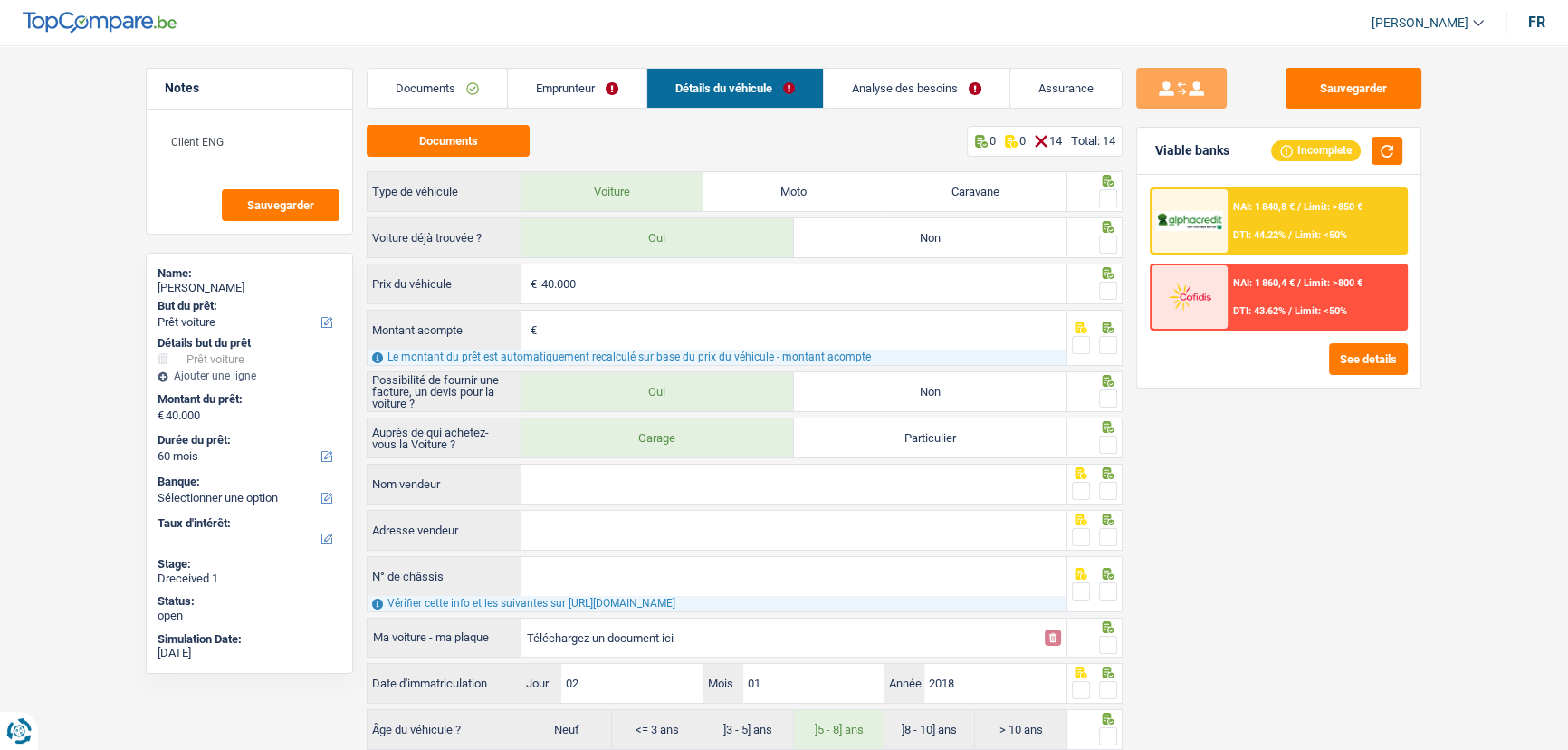 click on "Emprunteur" at bounding box center [577, 88] 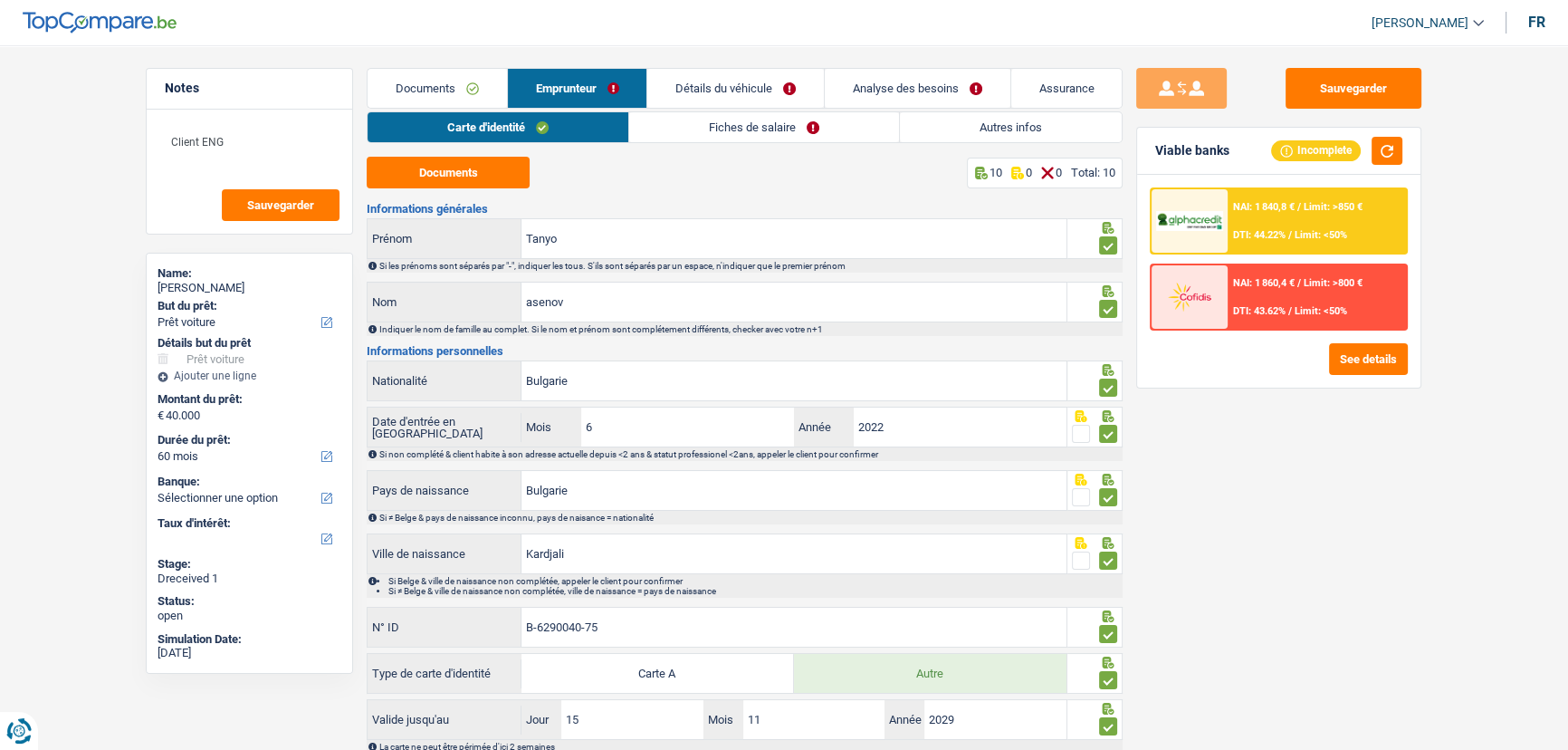 click on "Fiches de salaire" at bounding box center [764, 127] 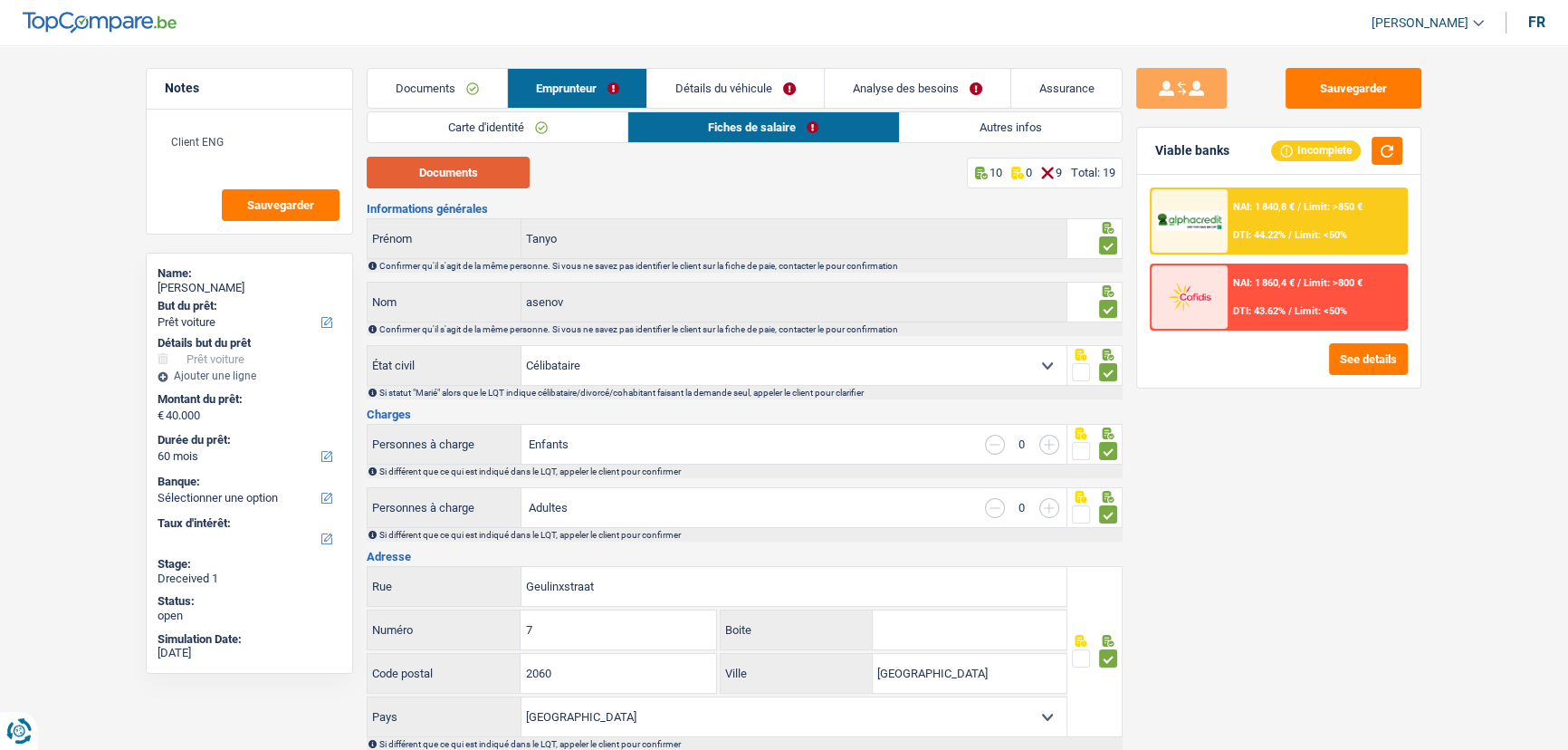 drag, startPoint x: 426, startPoint y: 172, endPoint x: 437, endPoint y: 167, distance: 12.083046 